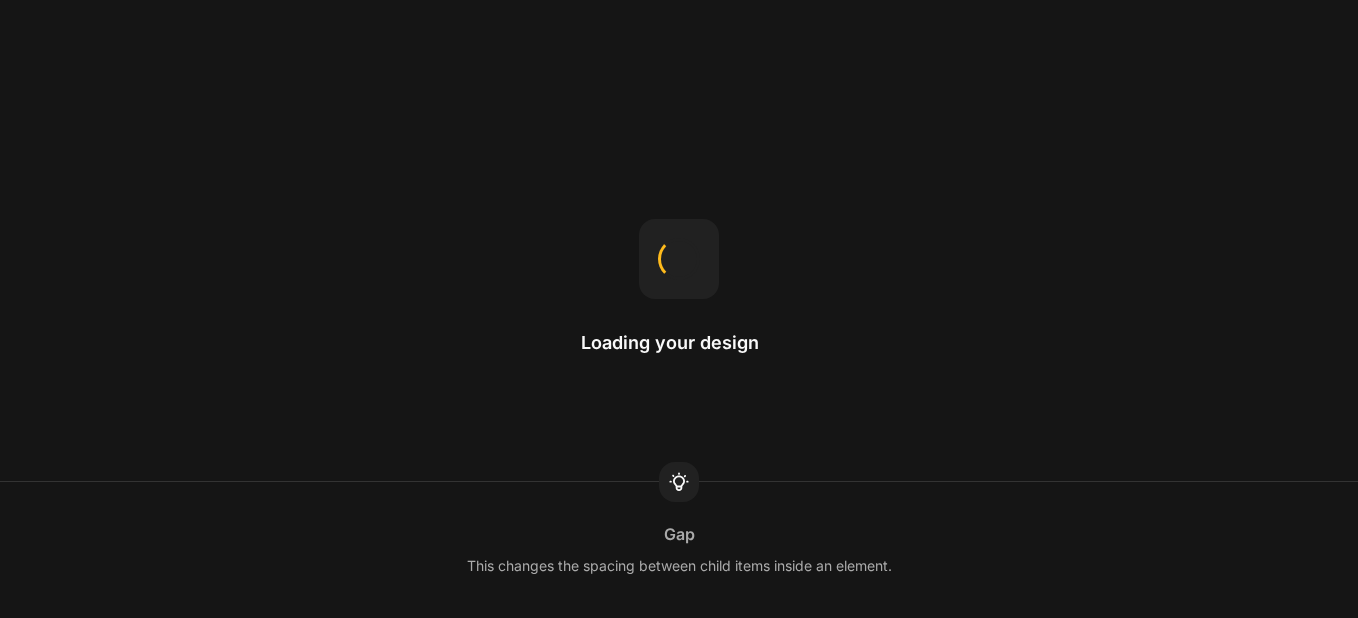 scroll, scrollTop: 0, scrollLeft: 0, axis: both 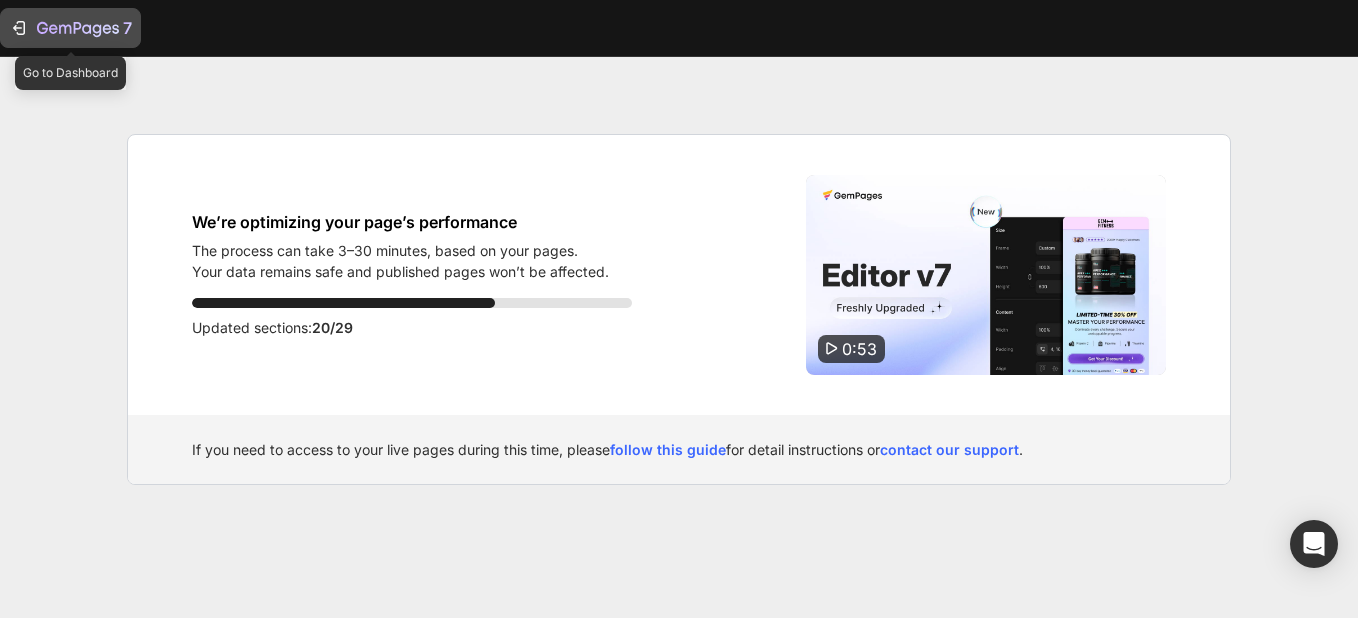 click on "7" 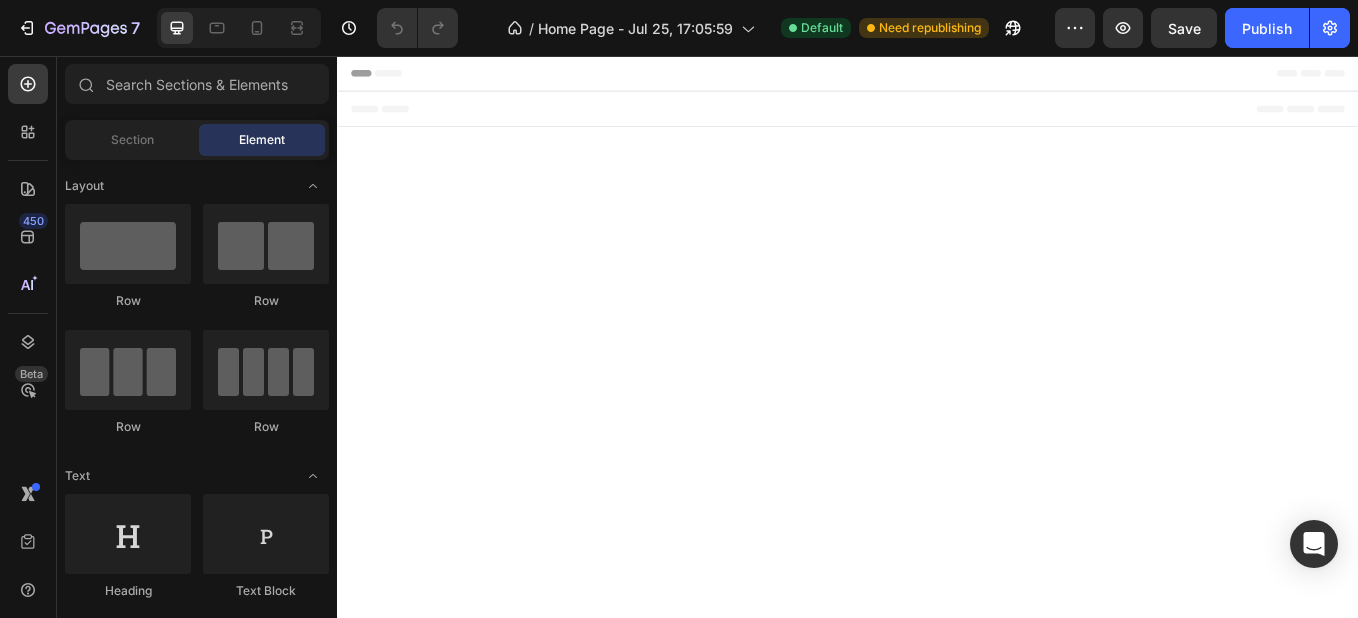 scroll, scrollTop: 0, scrollLeft: 0, axis: both 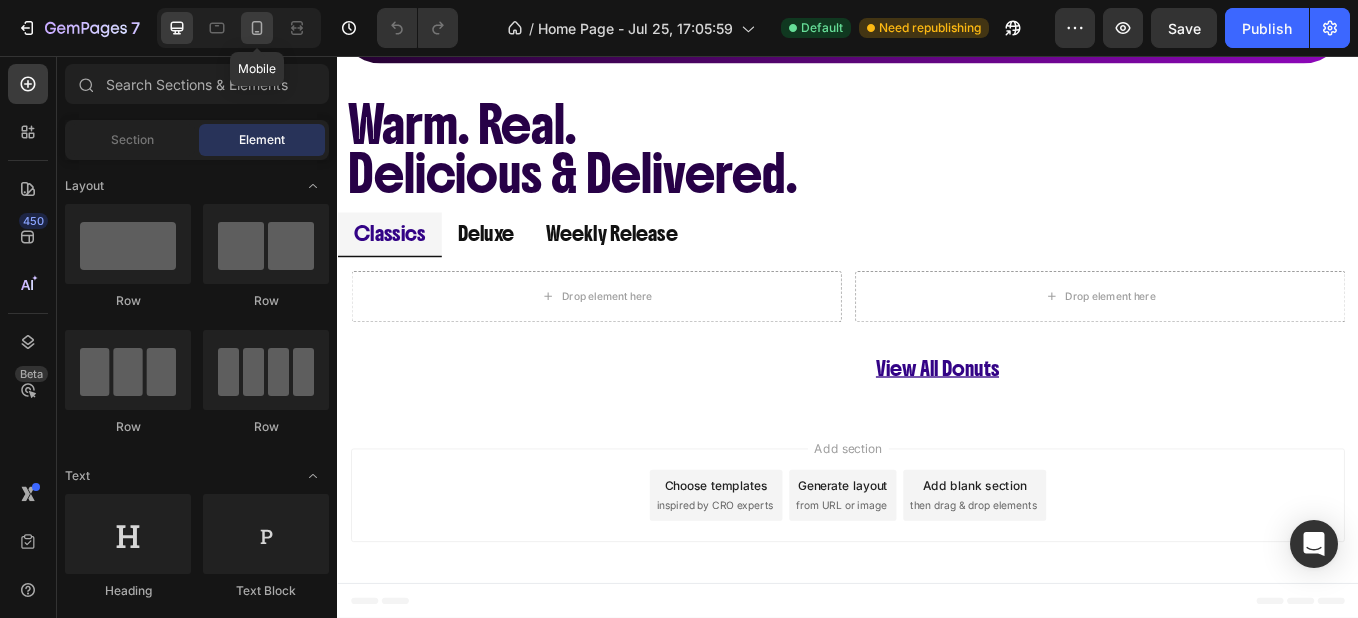 click 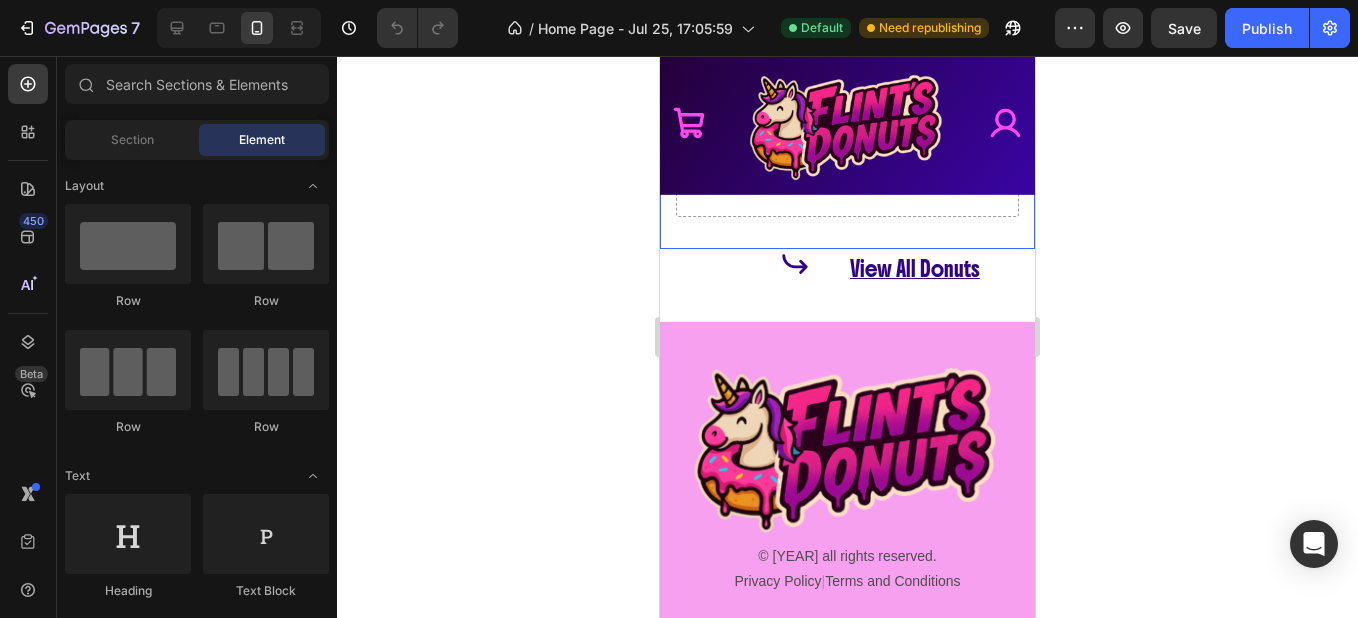 scroll, scrollTop: 864, scrollLeft: 0, axis: vertical 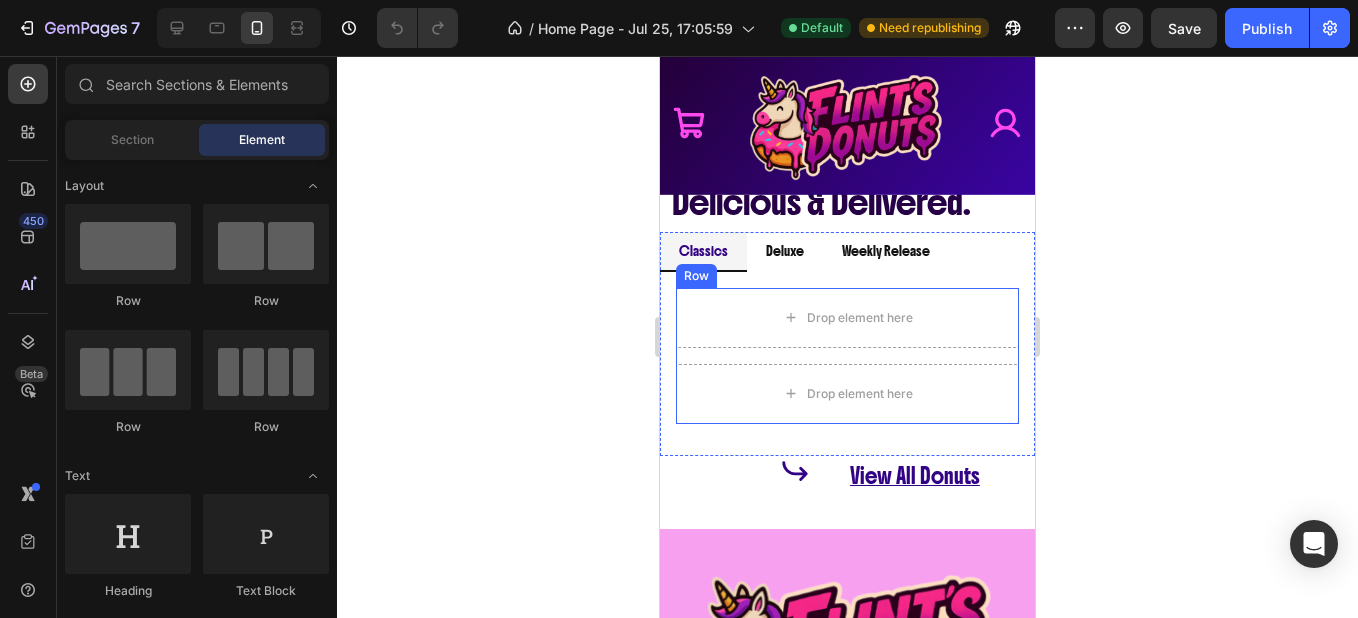 click on "Drop element here
Drop element here Row" at bounding box center [847, 356] 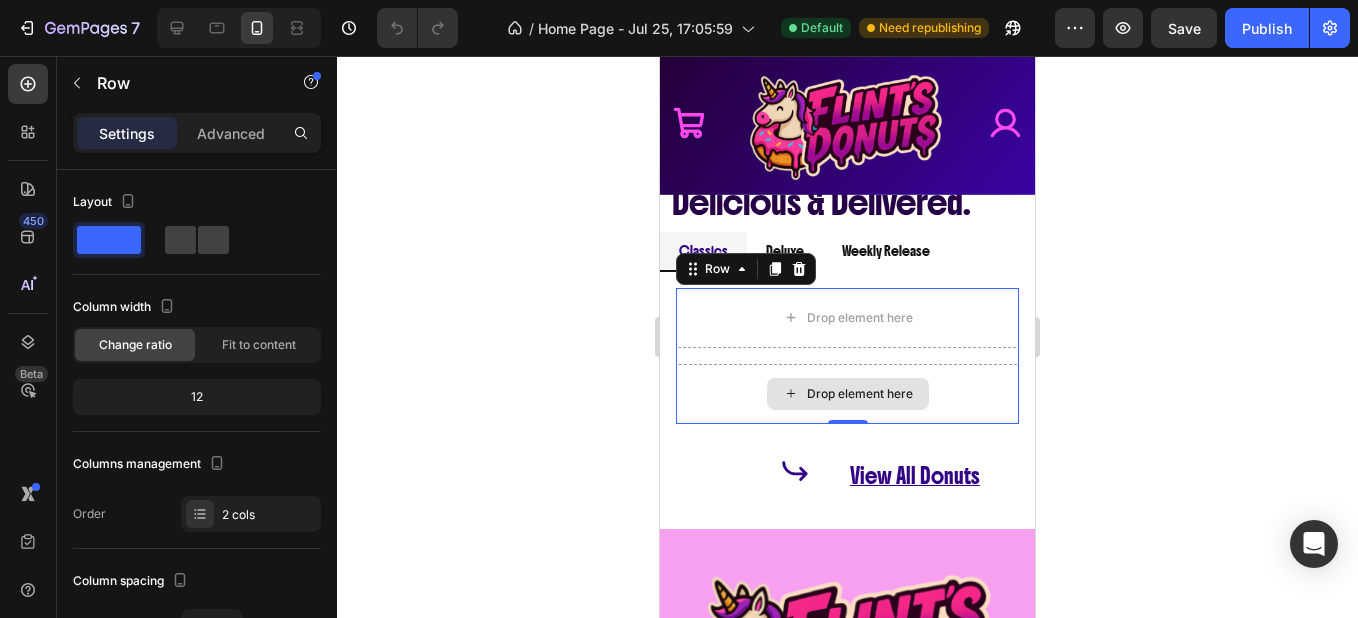 click on "Drop element here" at bounding box center [847, 394] 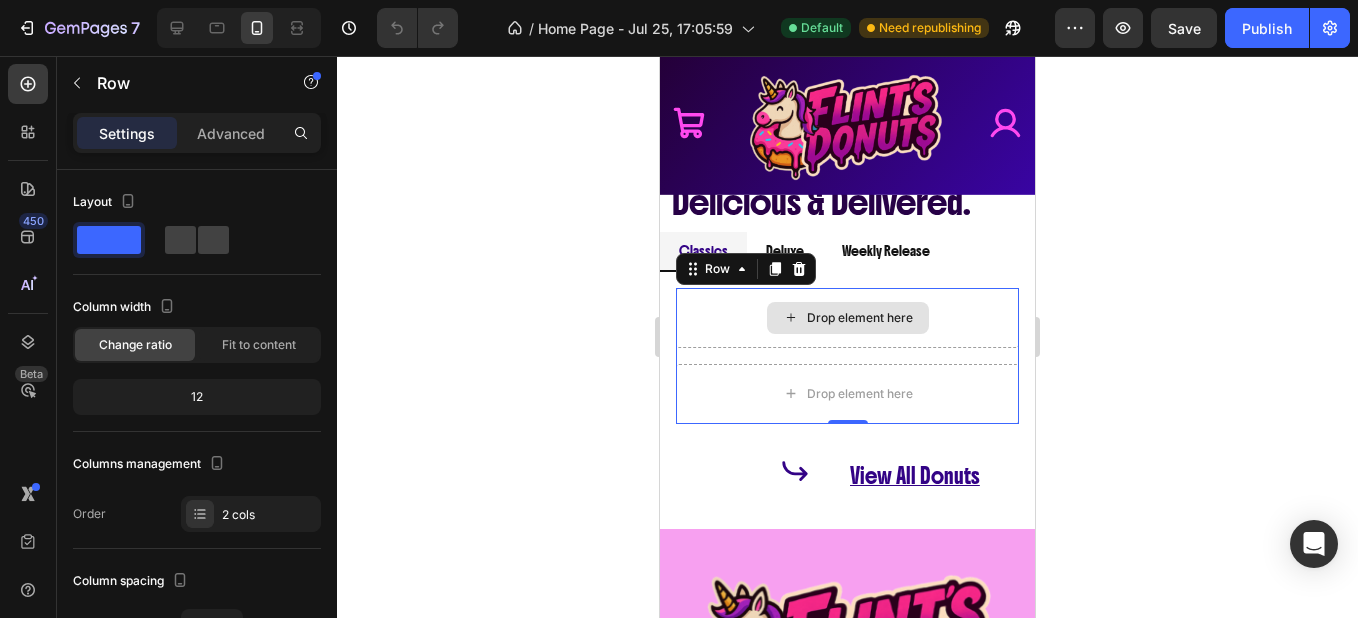 click on "Drop element here" at bounding box center (847, 318) 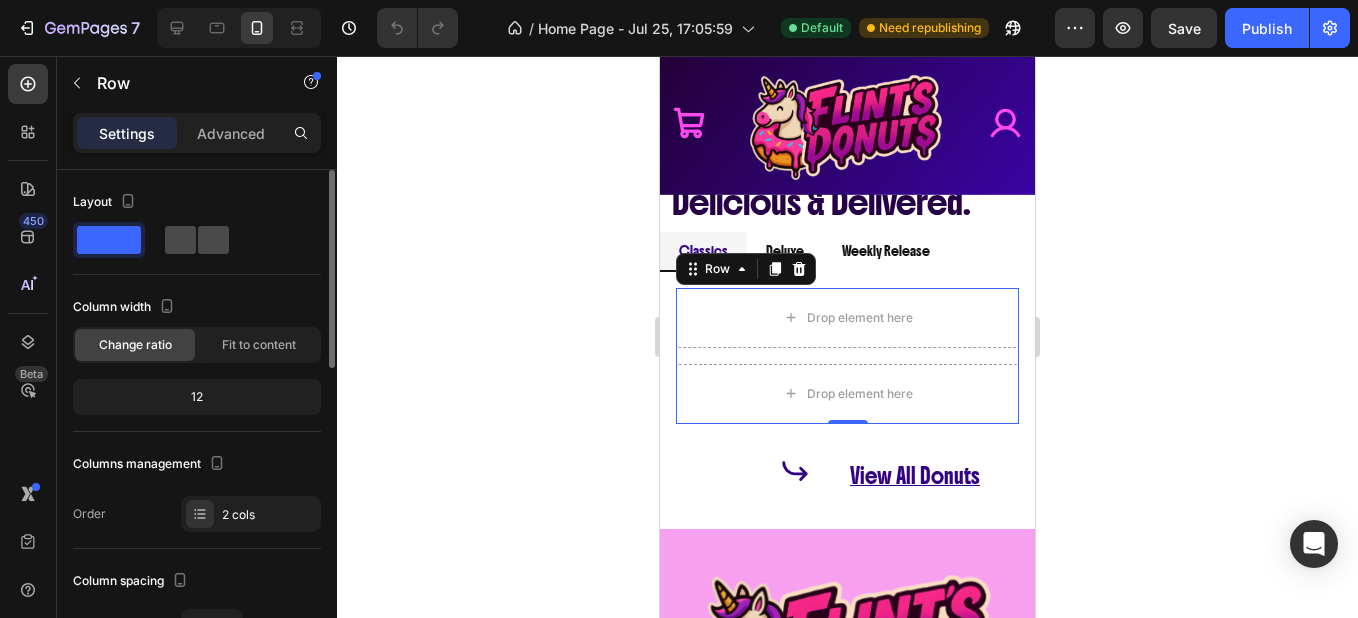 click 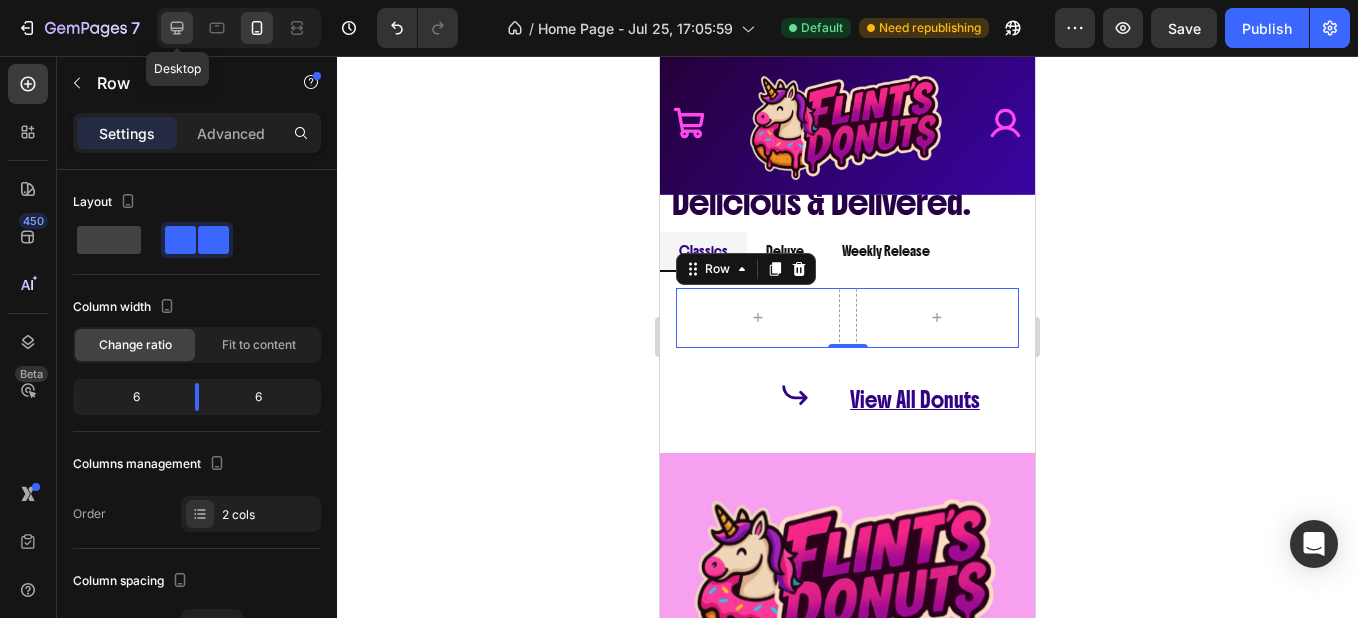 click 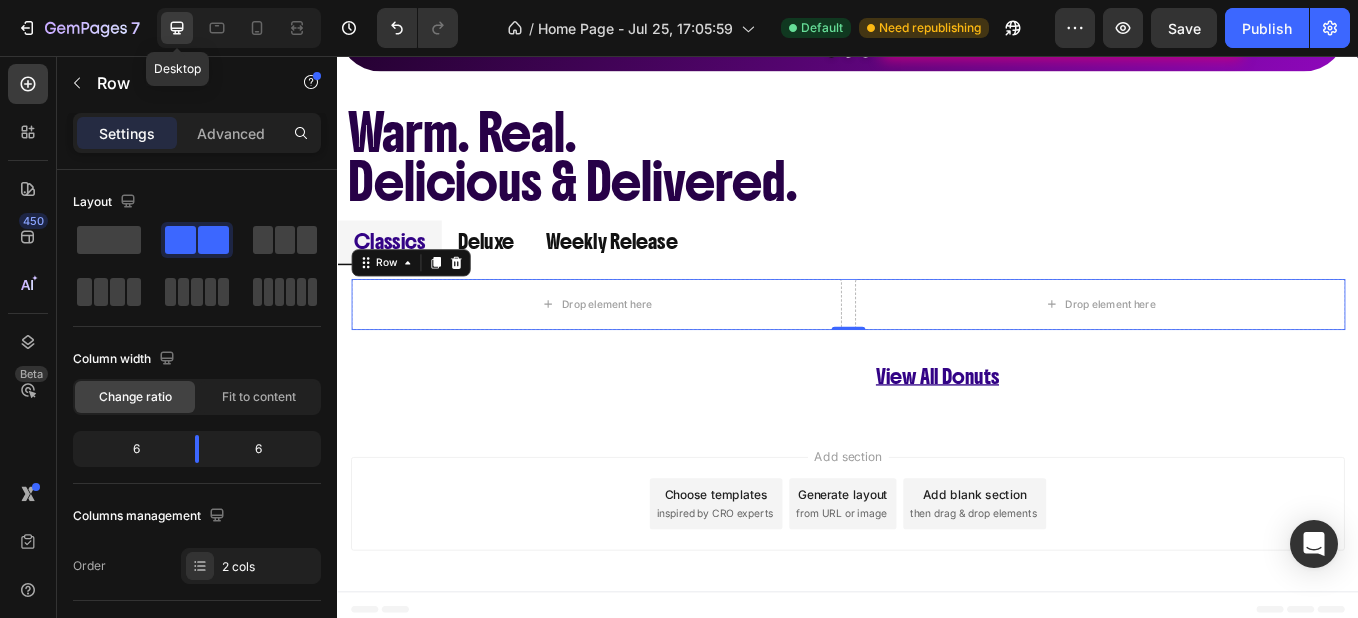 scroll, scrollTop: 881, scrollLeft: 0, axis: vertical 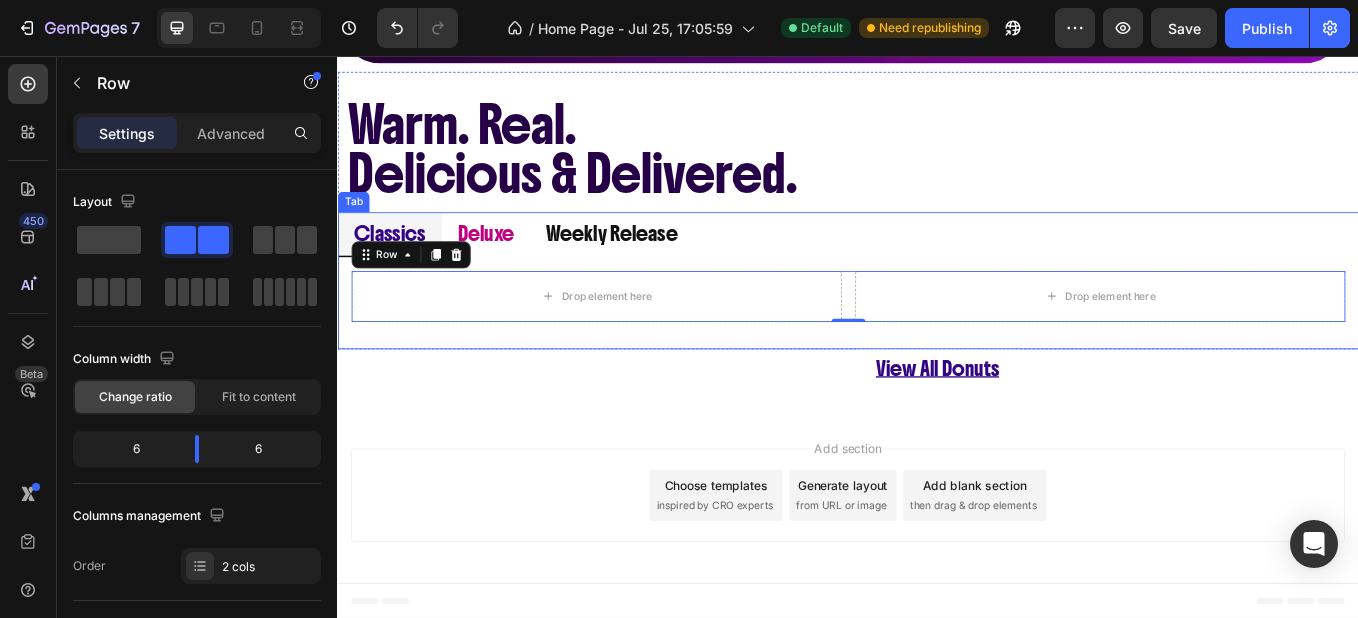 click on "Deluxe" at bounding box center (511, 264) 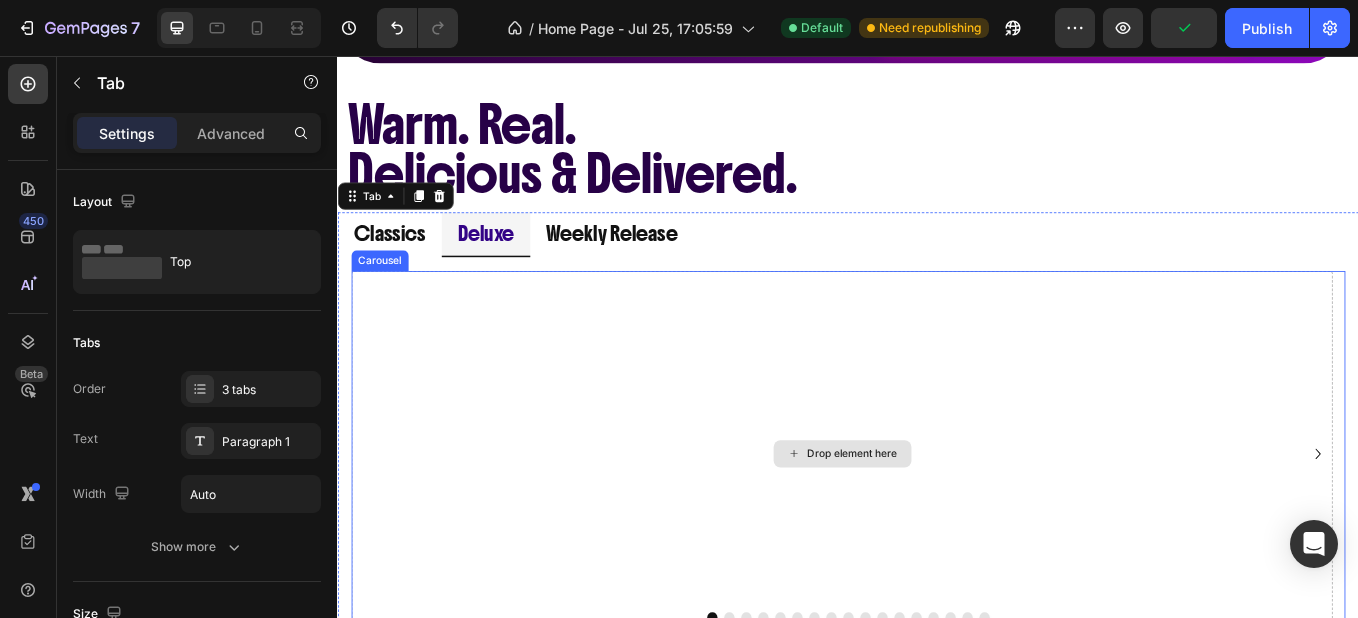click on "Drop element here" at bounding box center (929, 522) 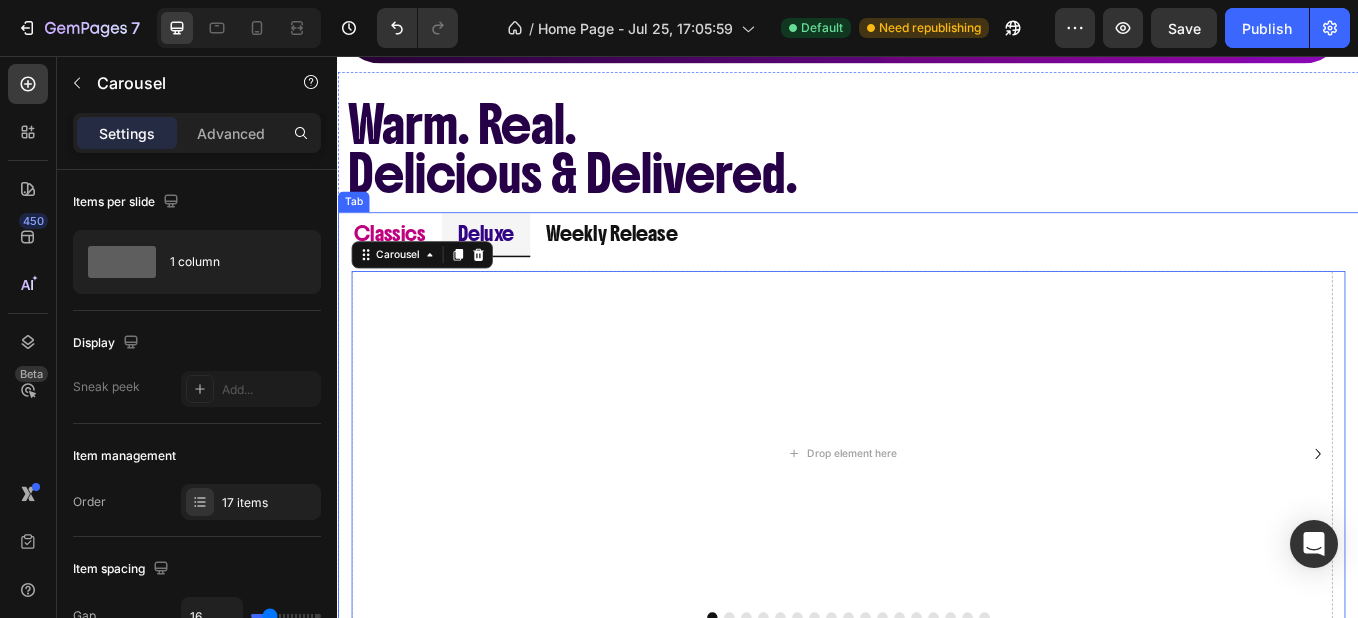 click on "Classics" at bounding box center [398, 264] 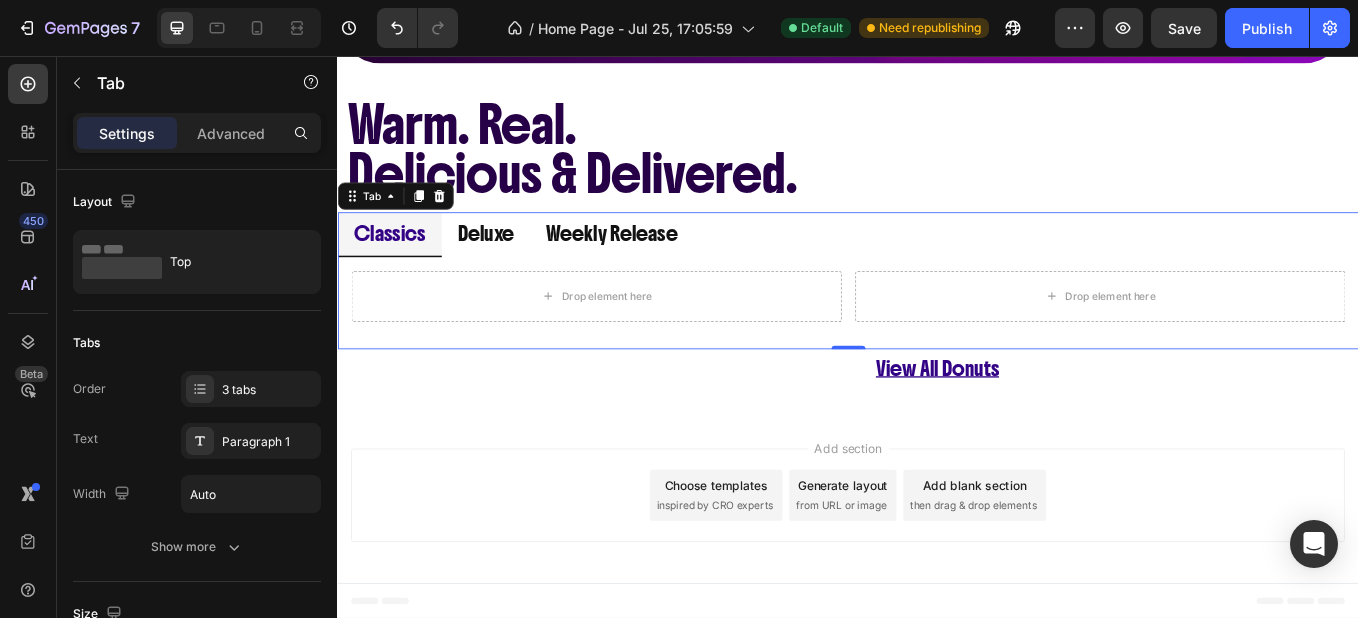 click on "Drop element here" at bounding box center [641, 338] 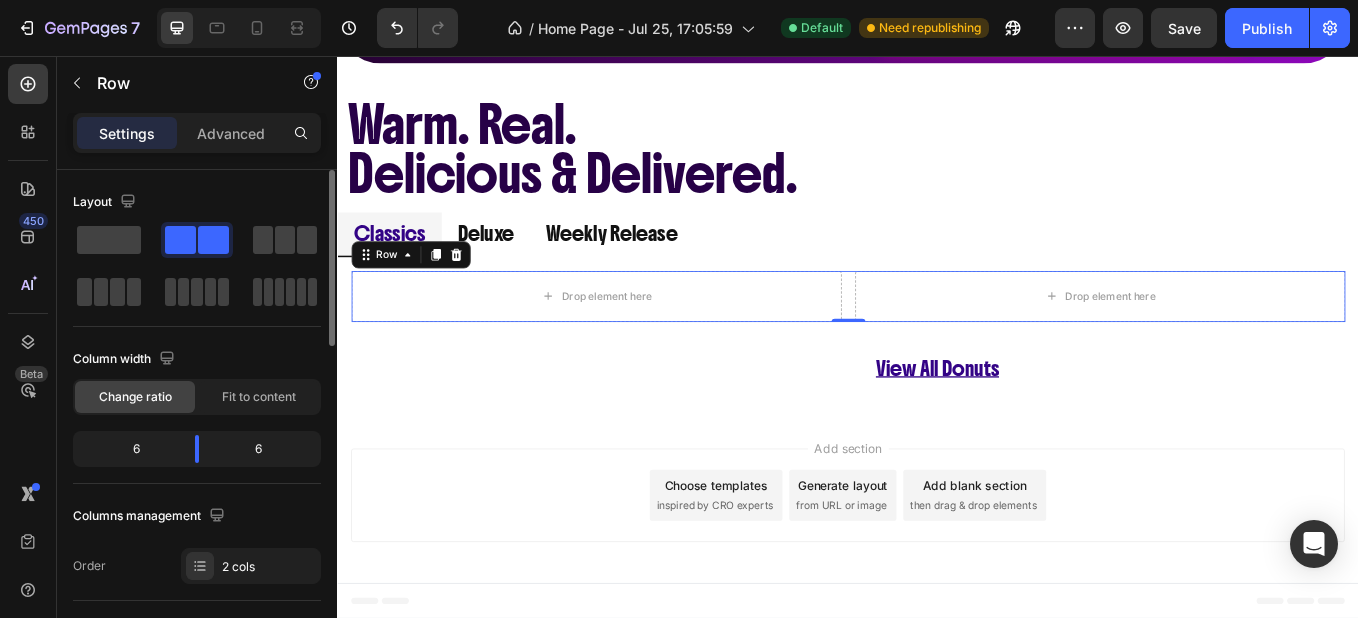 click on "Layout Column width Change ratio Fit to content 6 6 Columns management Order 2 cols" 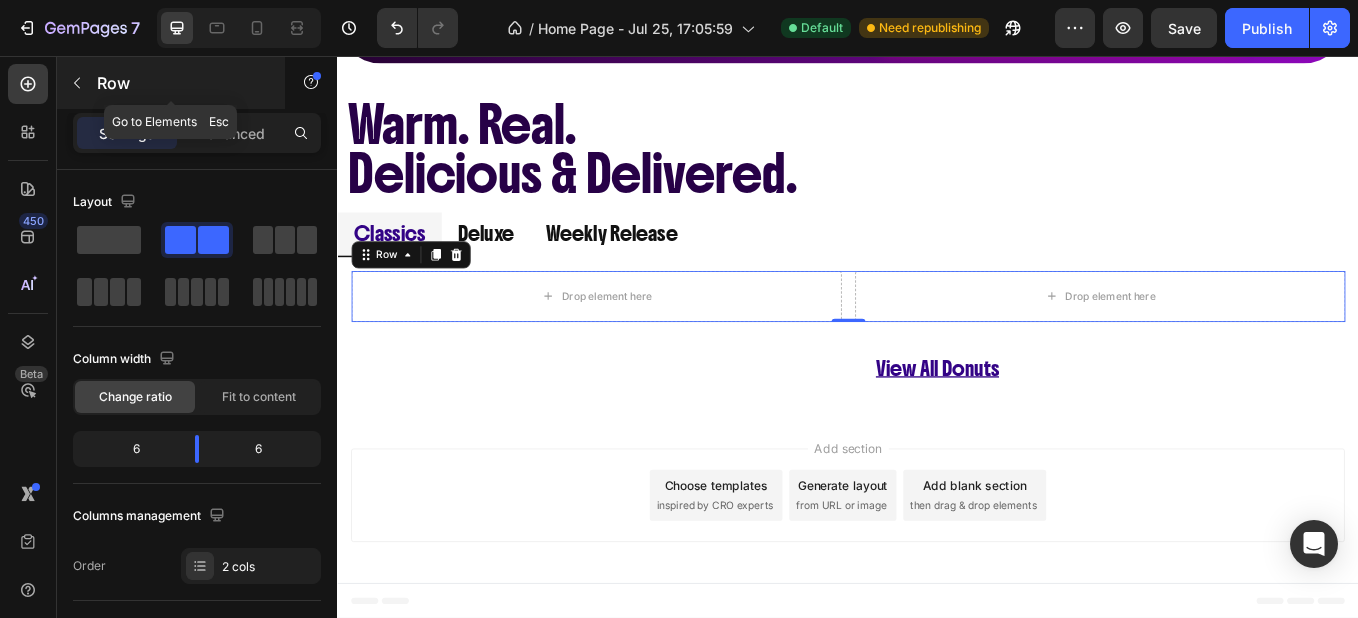 click at bounding box center [77, 83] 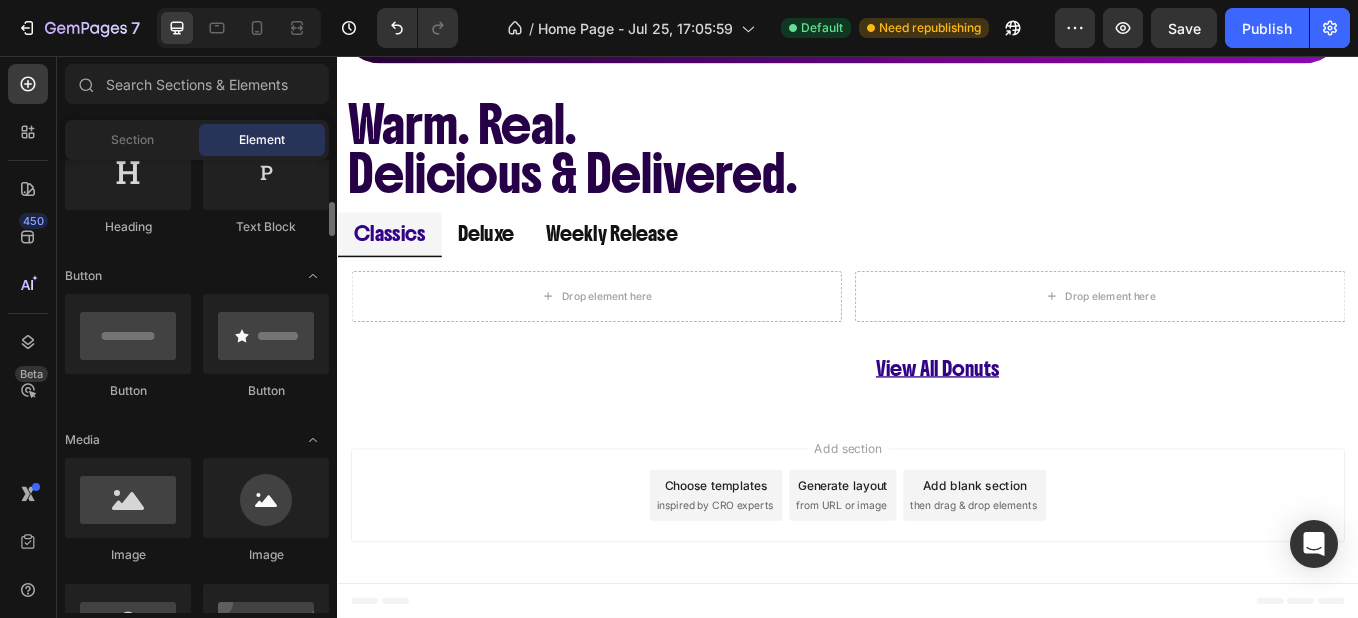 scroll, scrollTop: 394, scrollLeft: 0, axis: vertical 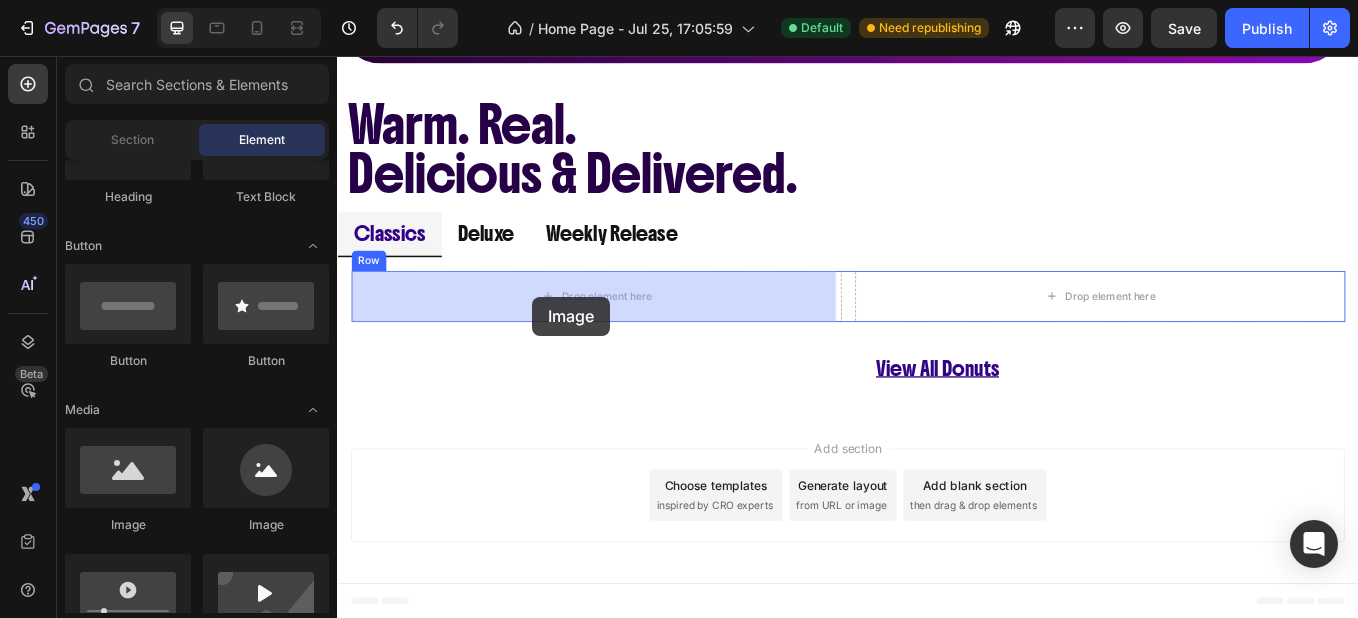 drag, startPoint x: 465, startPoint y: 540, endPoint x: 566, endPoint y: 341, distance: 223.16362 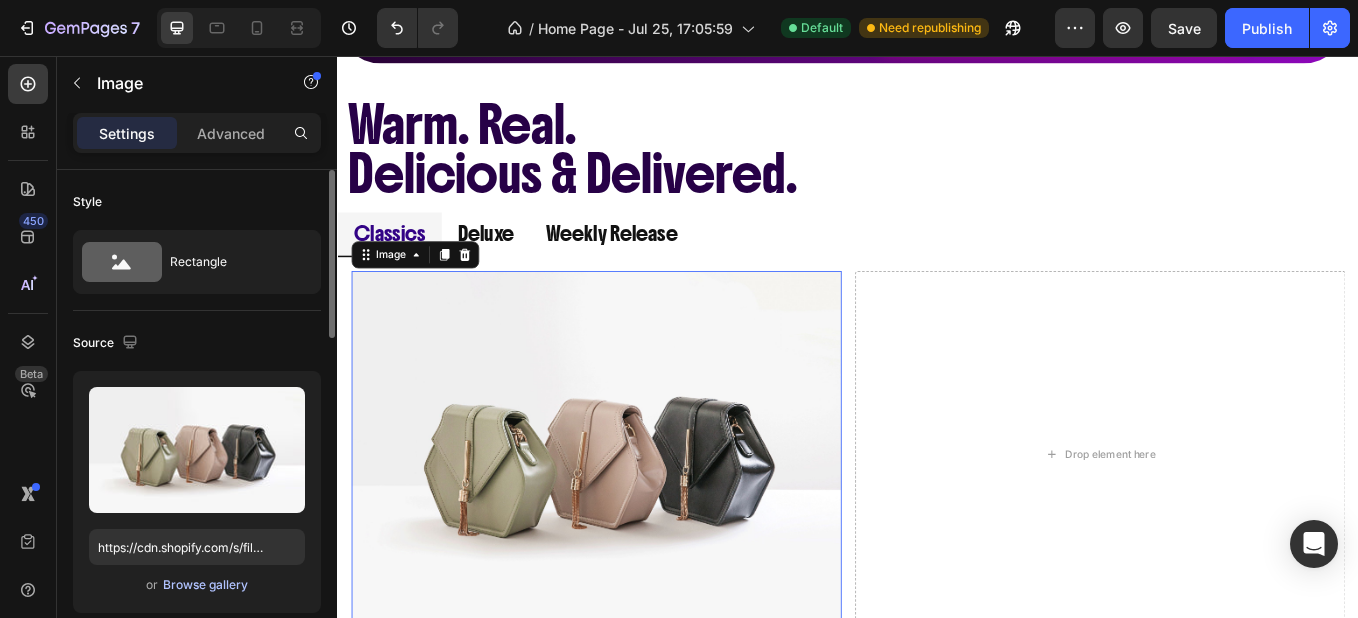 click on "Browse gallery" at bounding box center (205, 585) 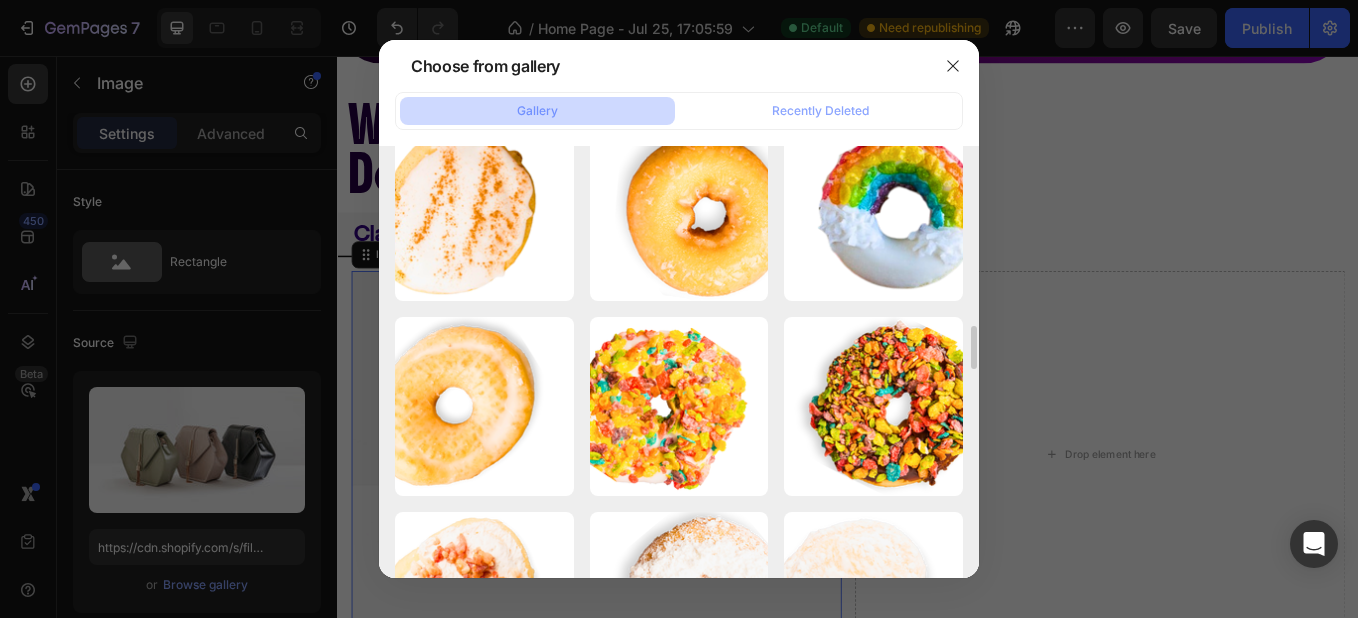 scroll, scrollTop: 1792, scrollLeft: 0, axis: vertical 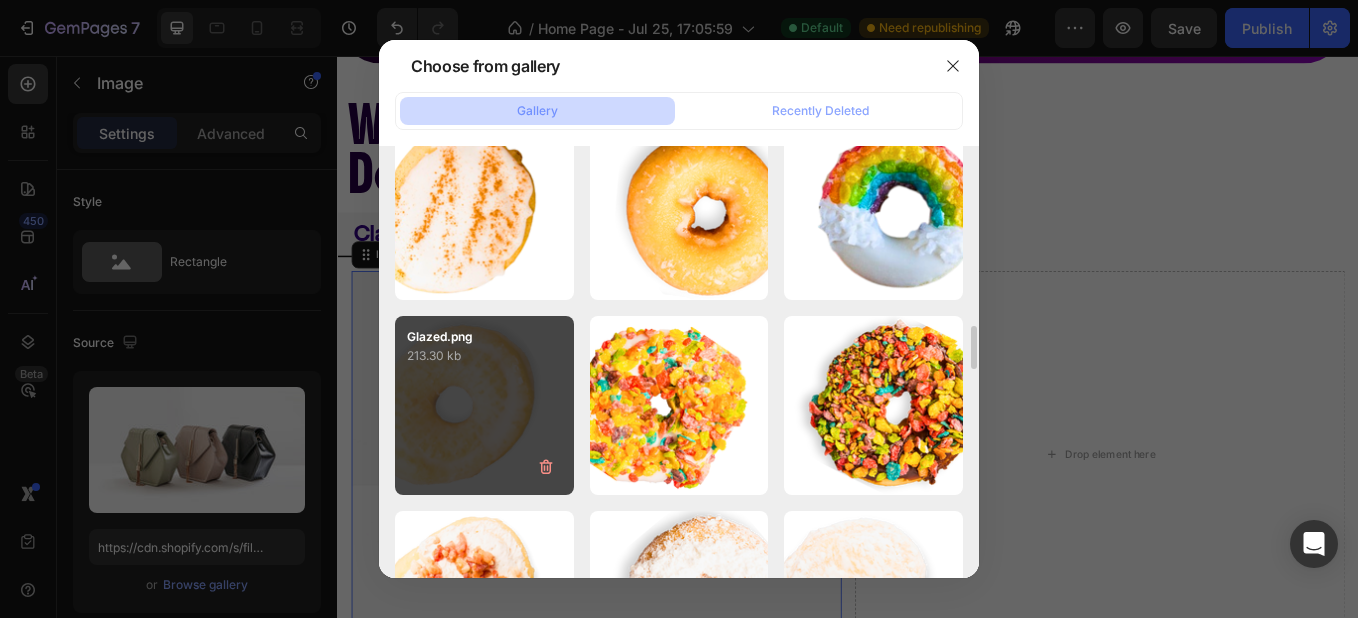 click on "Glazed.png 213.30 kb" at bounding box center [484, 405] 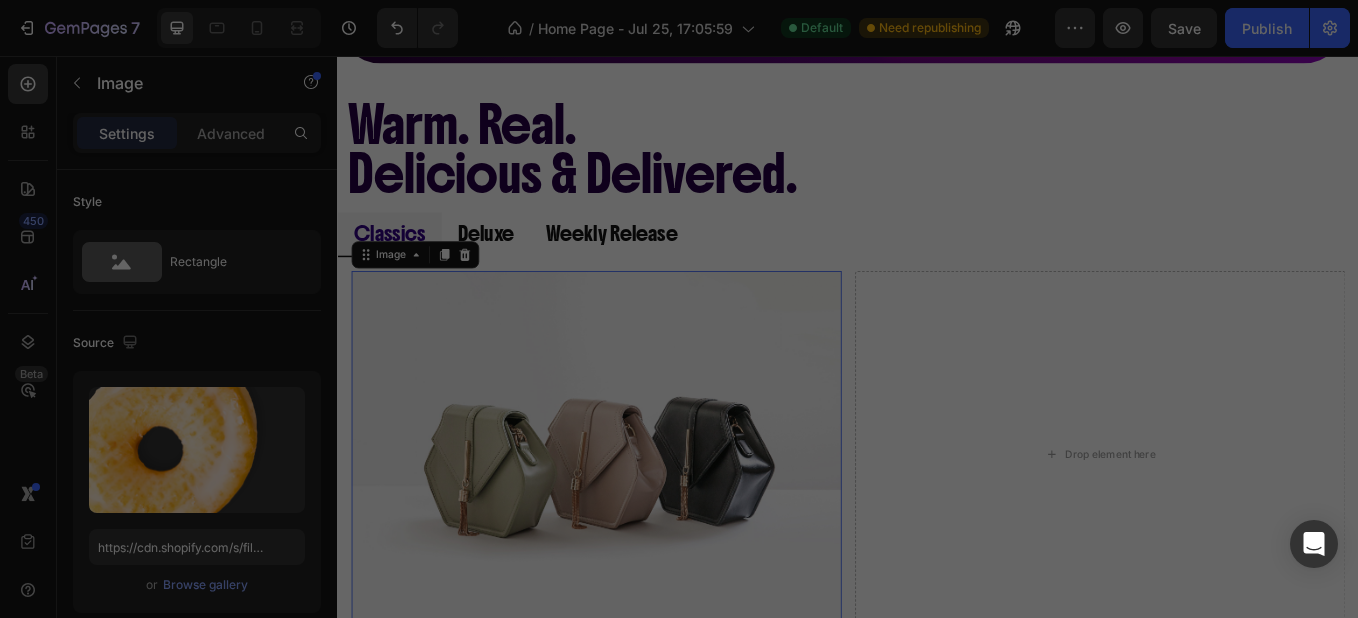 type on "https://cdn.shopify.com/s/files/1/0674/3575/7703/files/gempages_577048082034721318-f8d71731-e7f3-449a-8bbe-3ae83432b655.png" 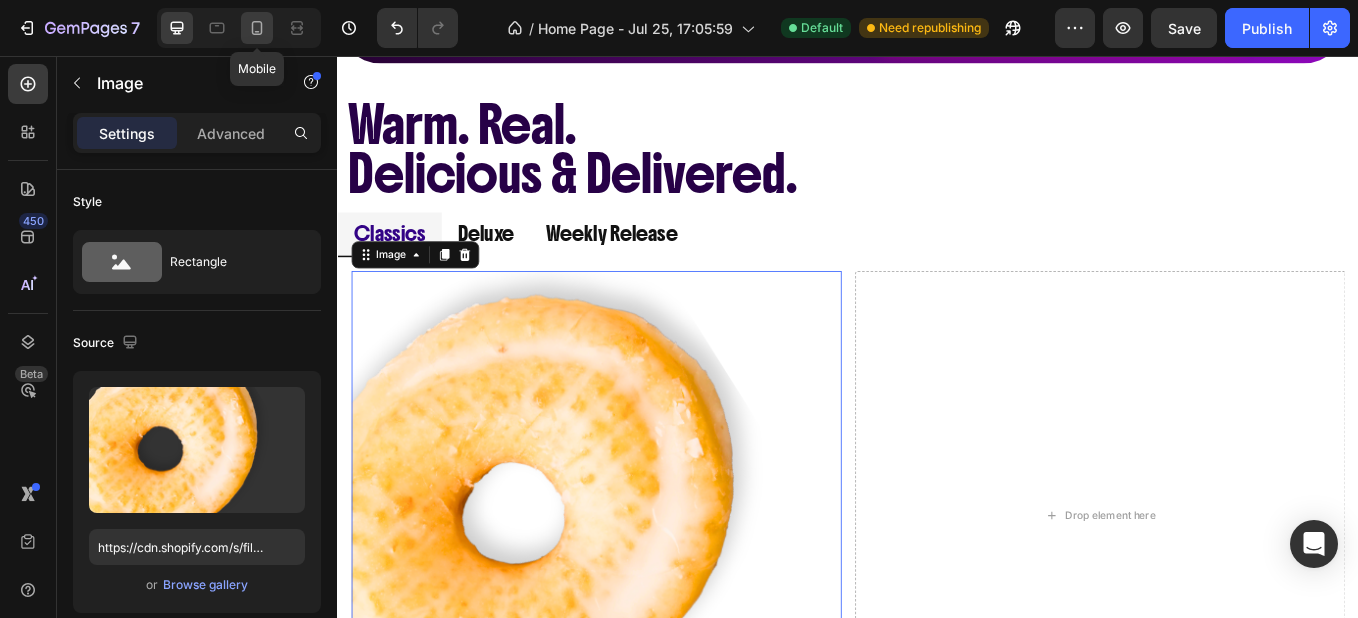 click 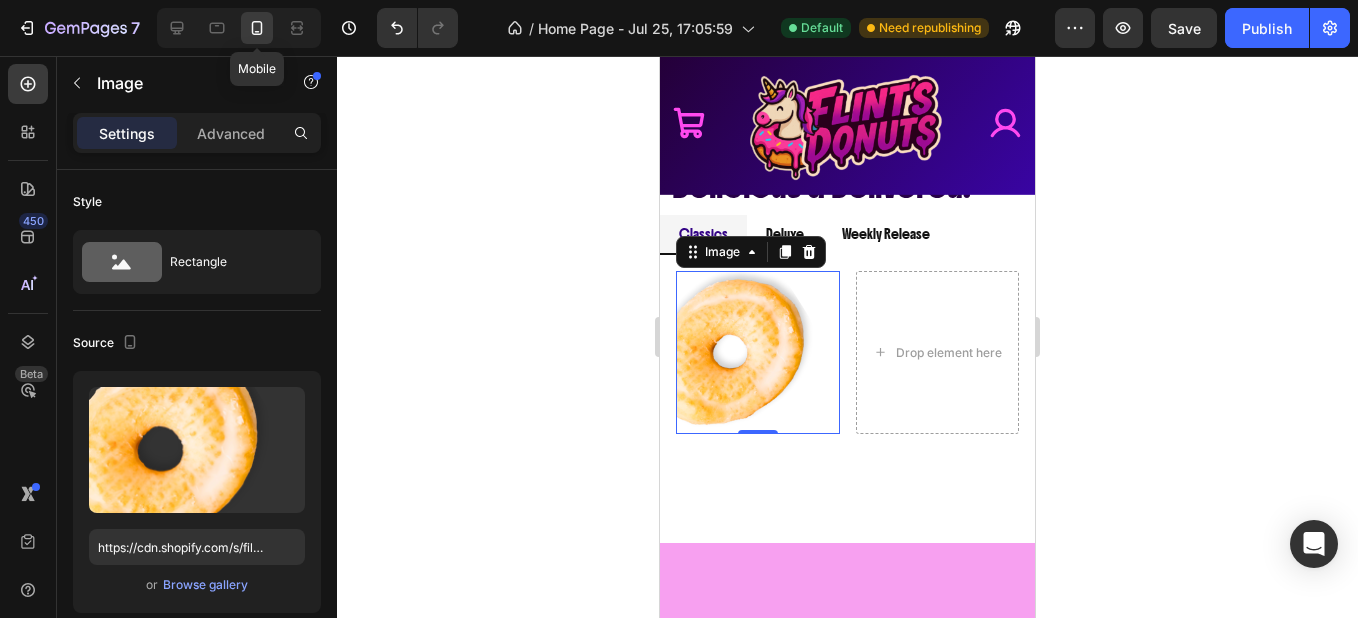 scroll, scrollTop: 1021, scrollLeft: 0, axis: vertical 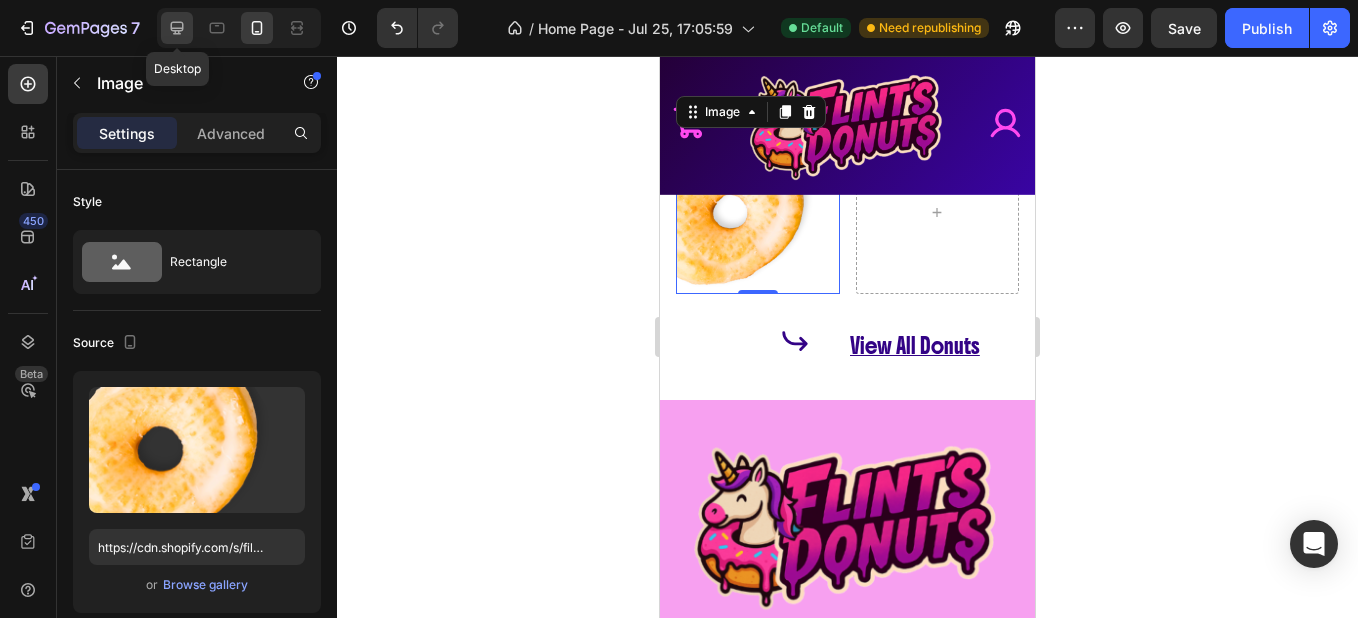 click 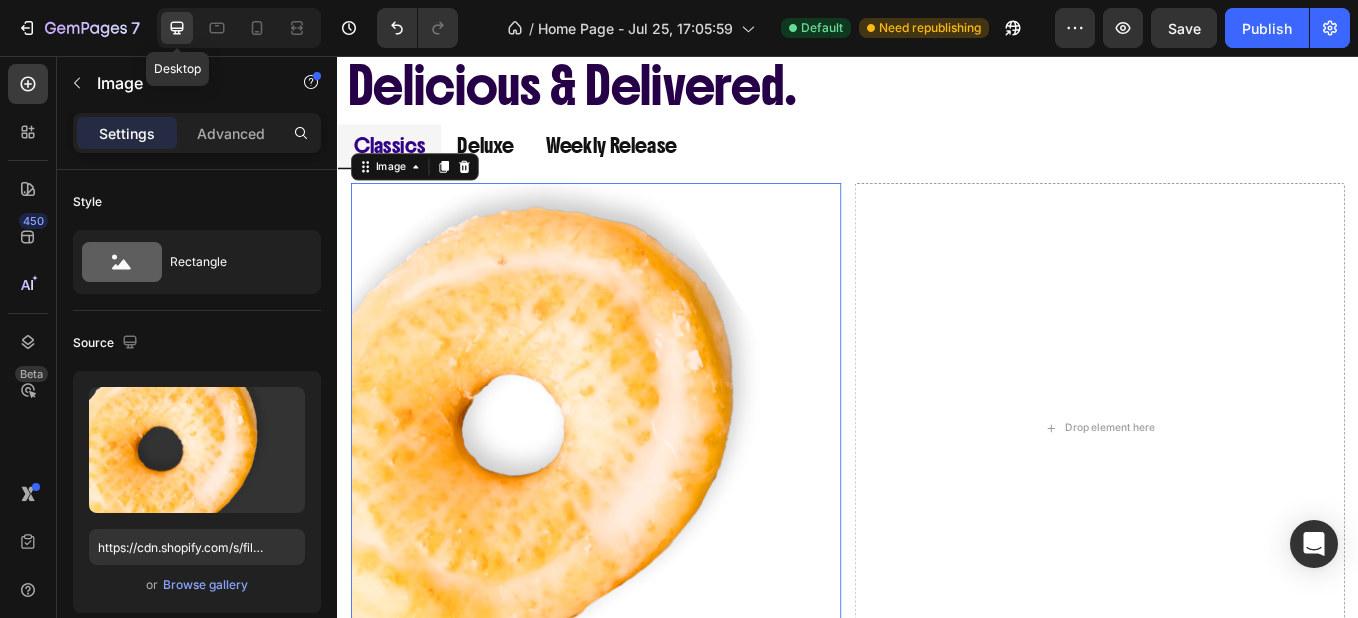 scroll, scrollTop: 1100, scrollLeft: 0, axis: vertical 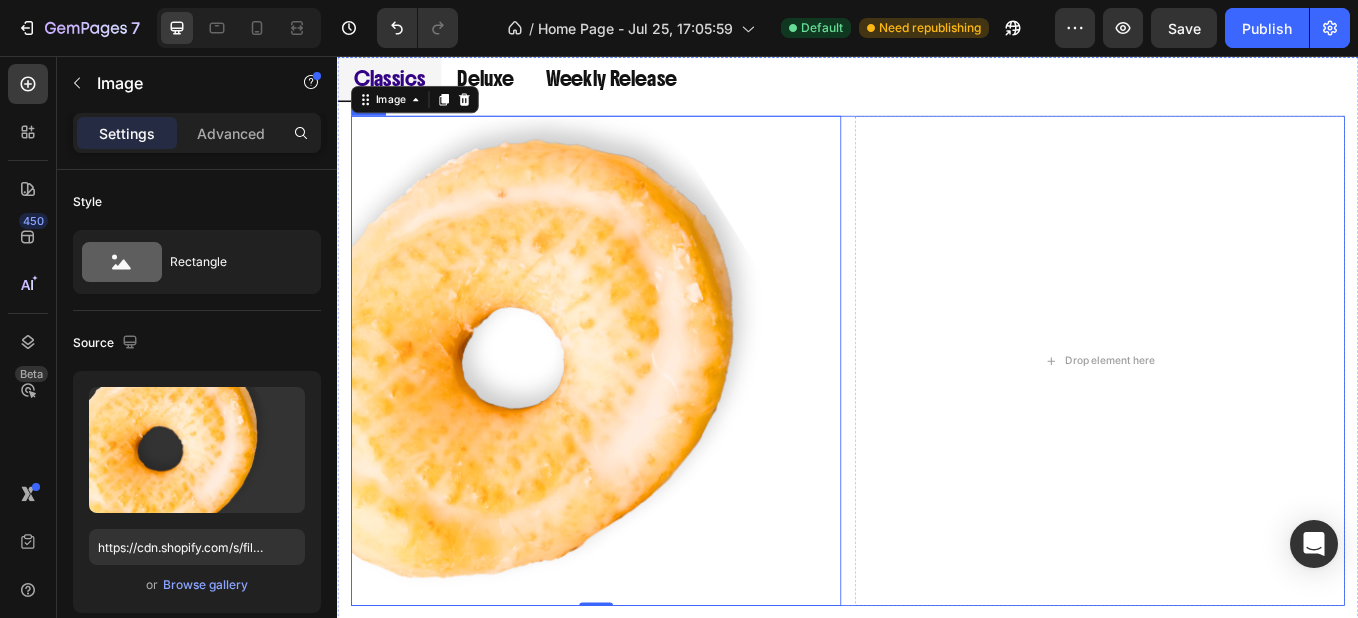click on "Image   0
Drop element here Row" at bounding box center [937, 414] 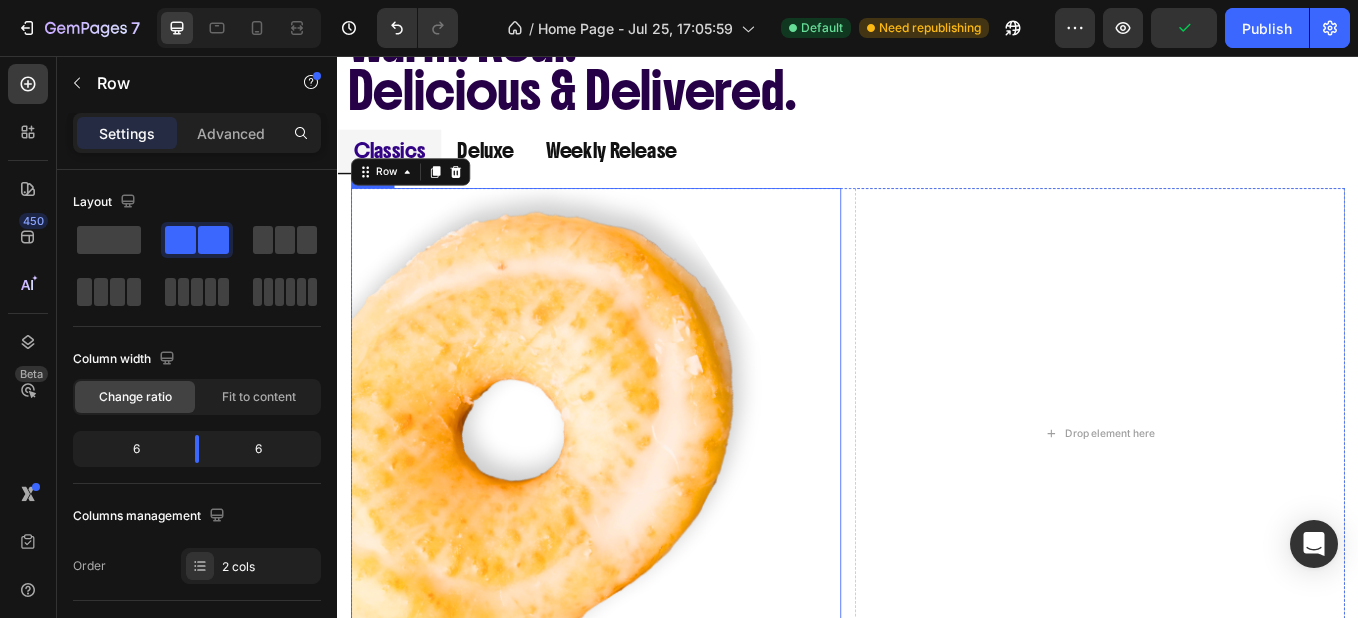 scroll, scrollTop: 1096, scrollLeft: 0, axis: vertical 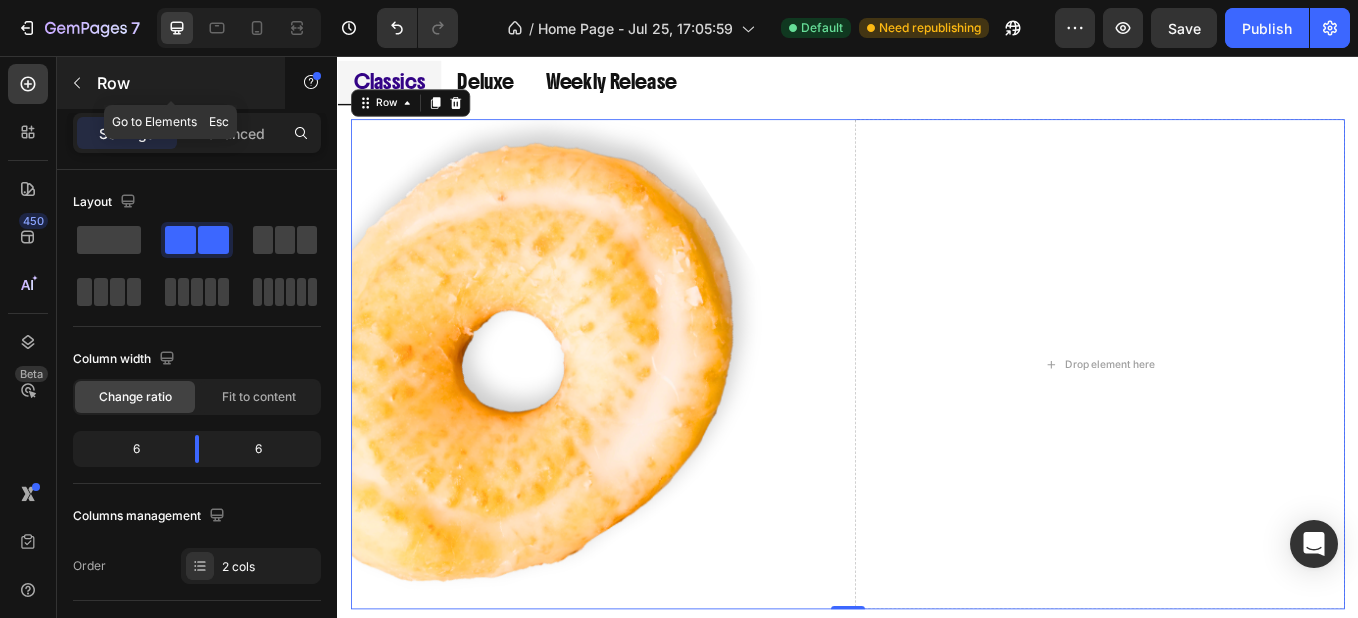 click 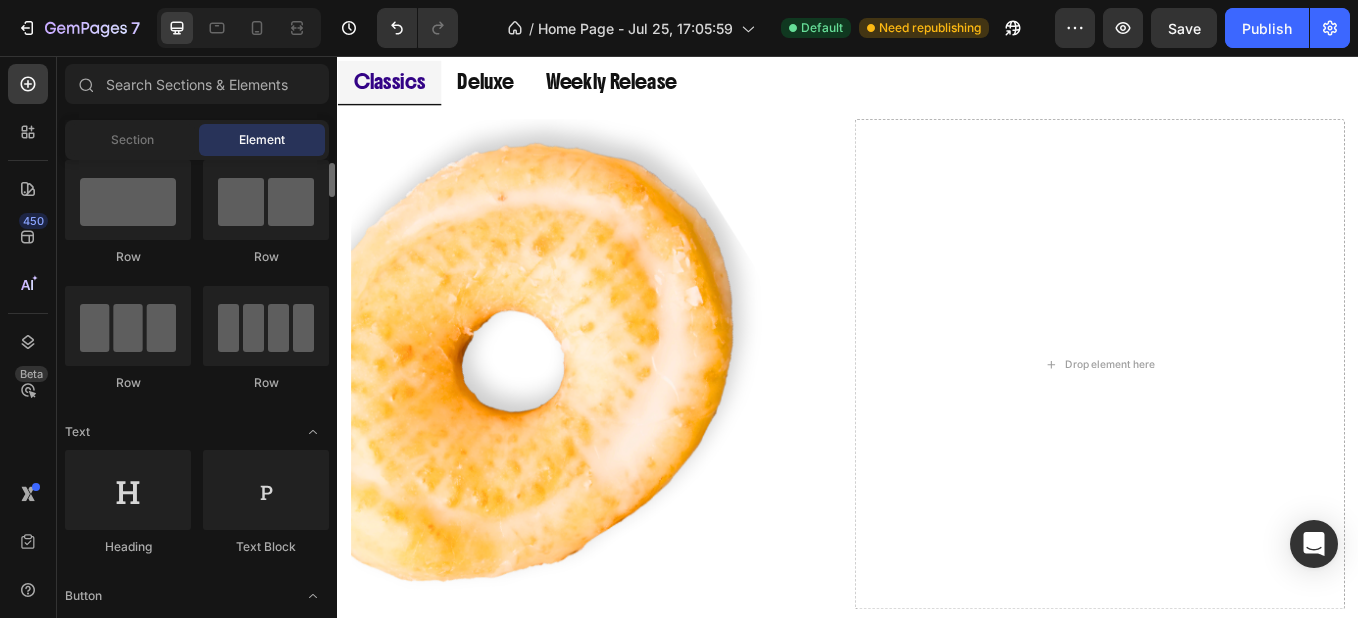 scroll, scrollTop: 0, scrollLeft: 0, axis: both 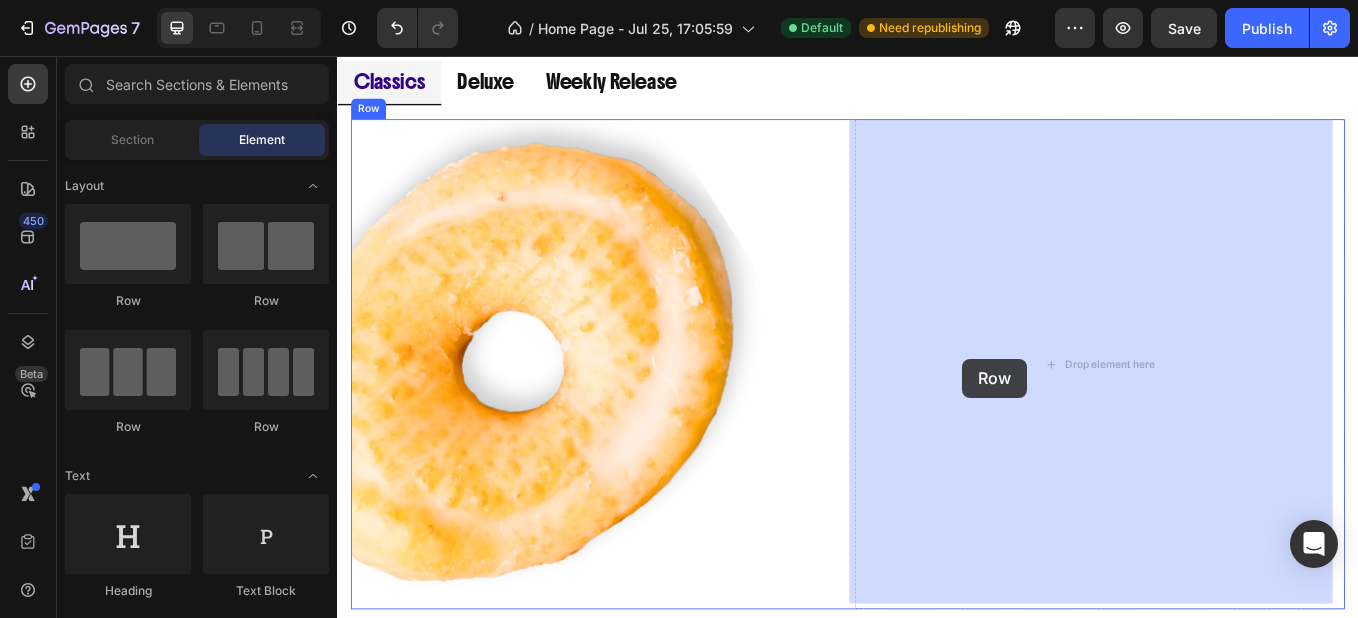 drag, startPoint x: 472, startPoint y: 307, endPoint x: 1071, endPoint y: 412, distance: 608.1332 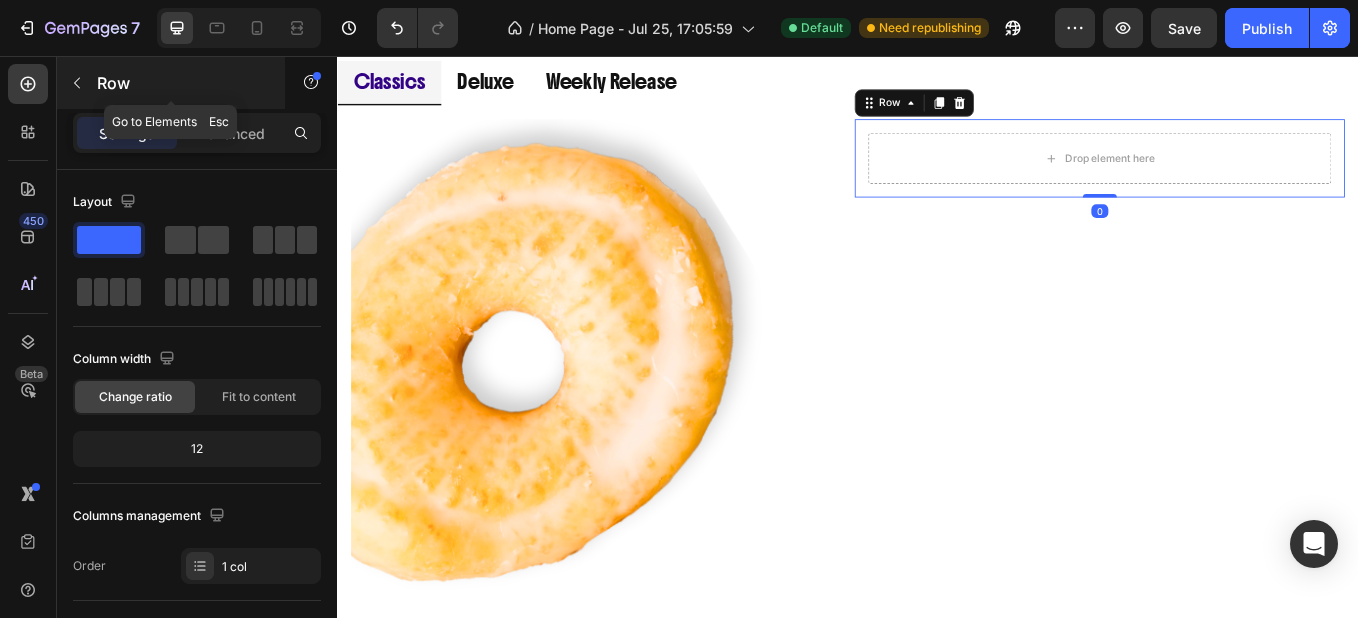 click 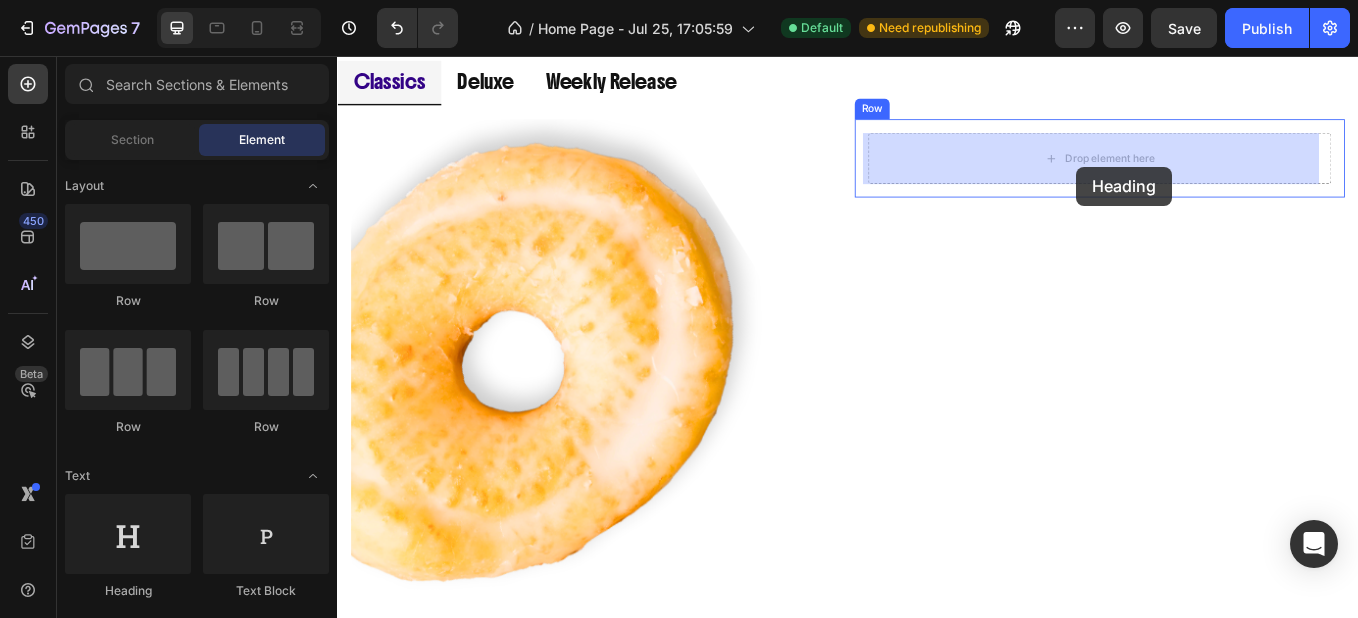 drag, startPoint x: 471, startPoint y: 613, endPoint x: 1206, endPoint y: 185, distance: 850.53455 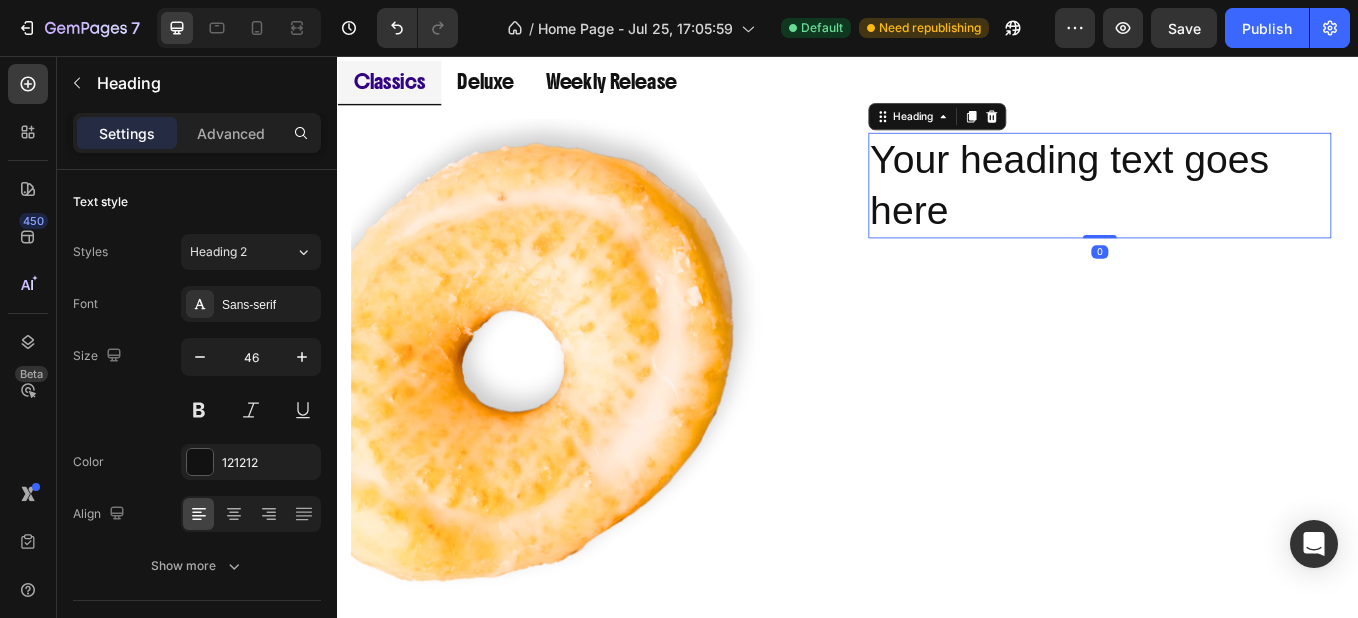 click on "Your heading text goes here" at bounding box center (1233, 208) 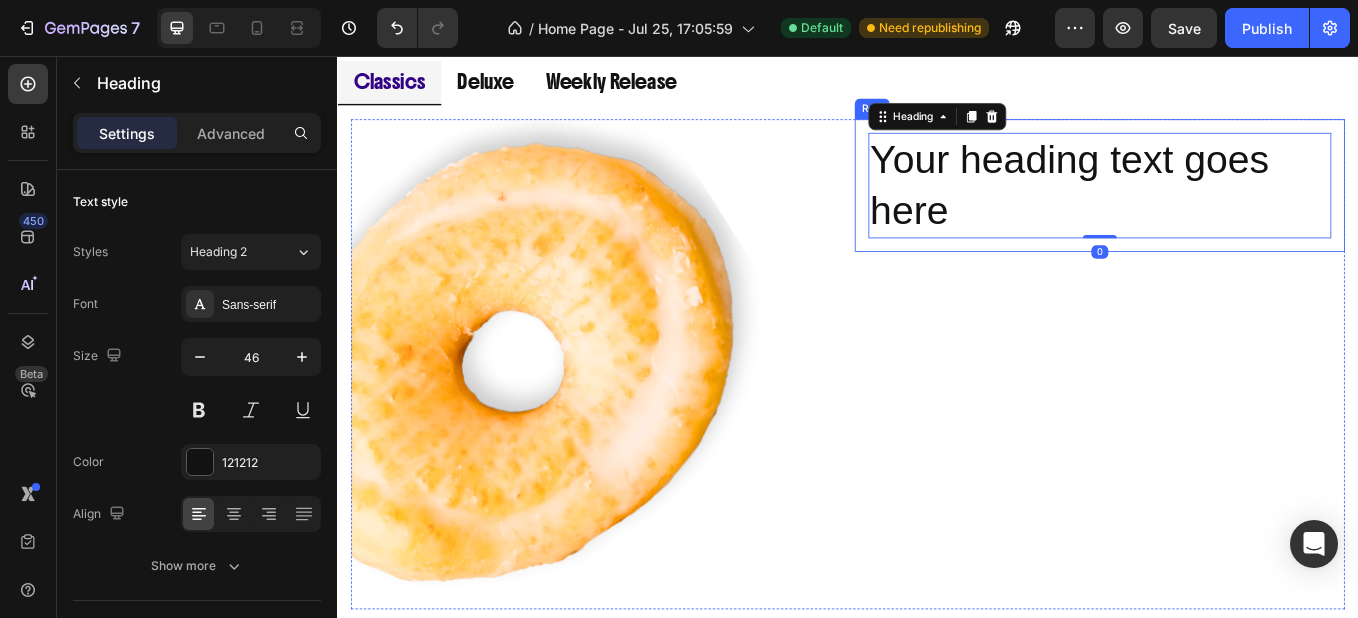 click on "Your heading text goes here Heading   0 Row" at bounding box center (1233, 208) 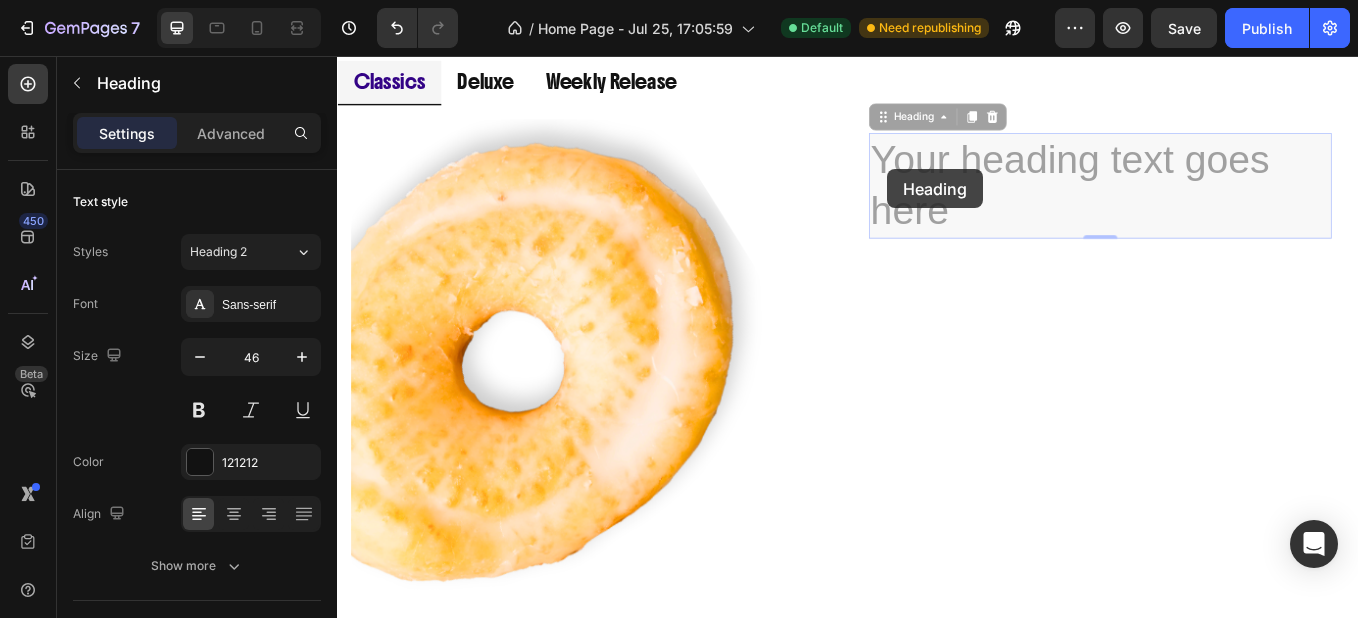 drag, startPoint x: 1065, startPoint y: 247, endPoint x: 982, endPoint y: 188, distance: 101.8332 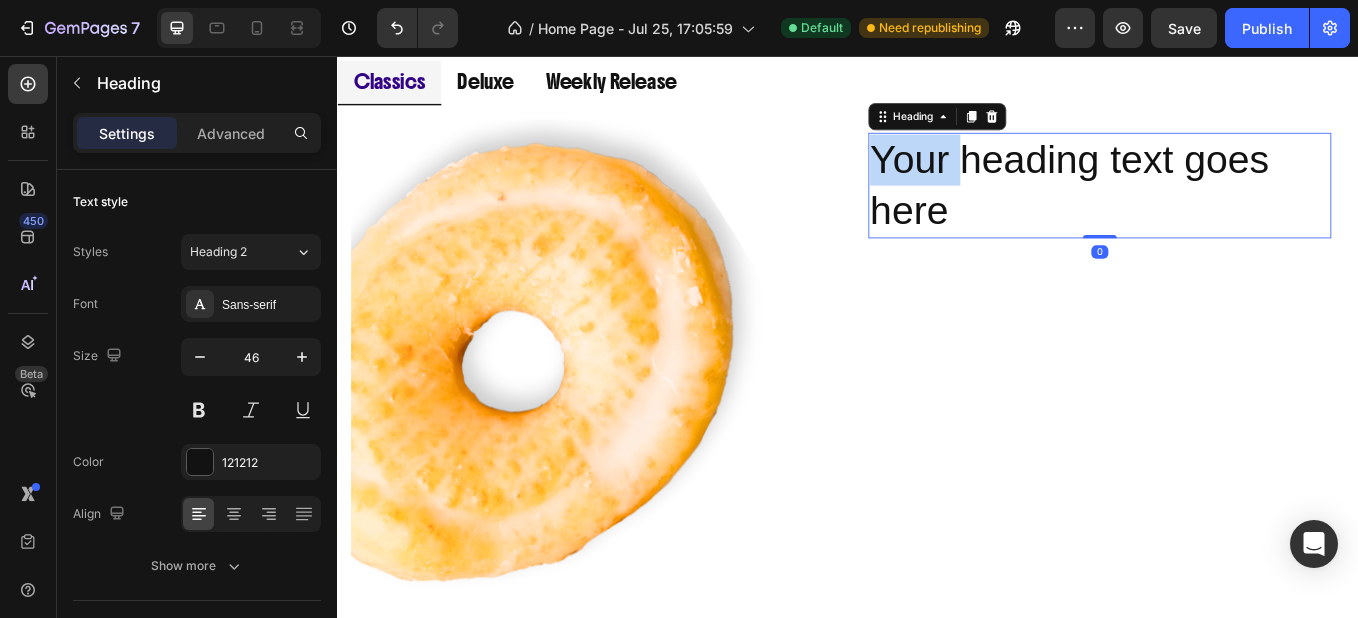 click on "Your heading text goes here" at bounding box center [1233, 208] 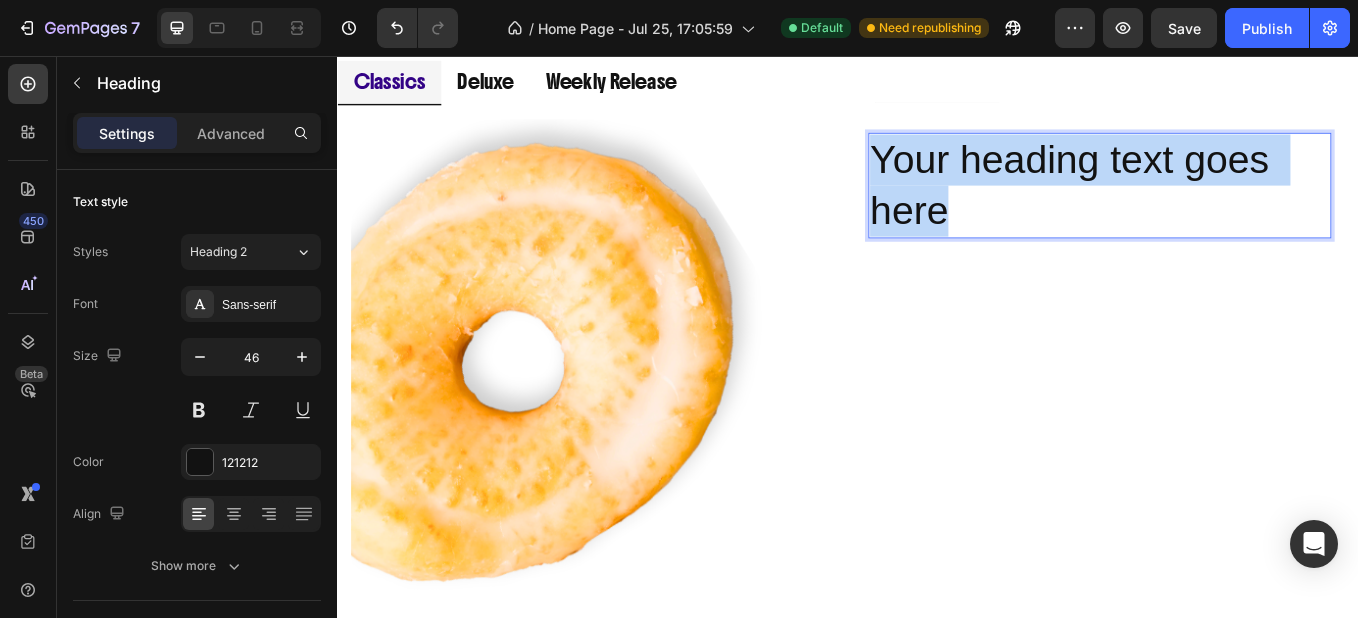 click on "Your heading text goes here" at bounding box center (1233, 208) 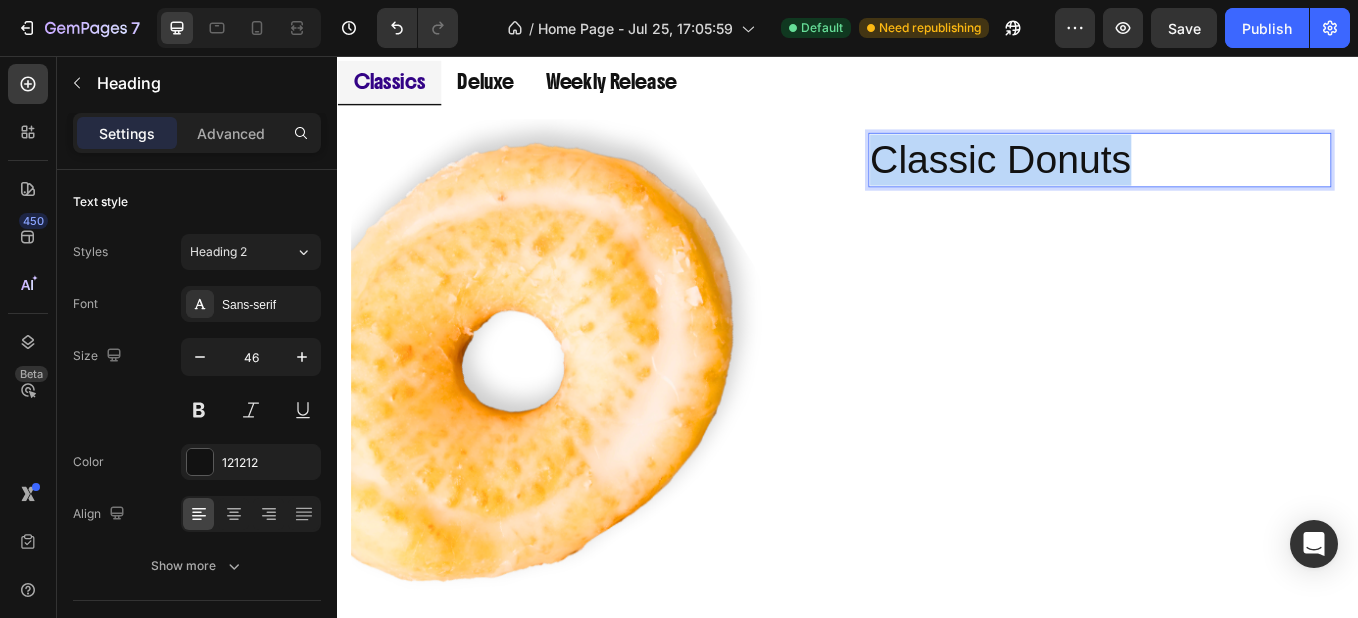 drag, startPoint x: 1279, startPoint y: 194, endPoint x: 964, endPoint y: 177, distance: 315.4584 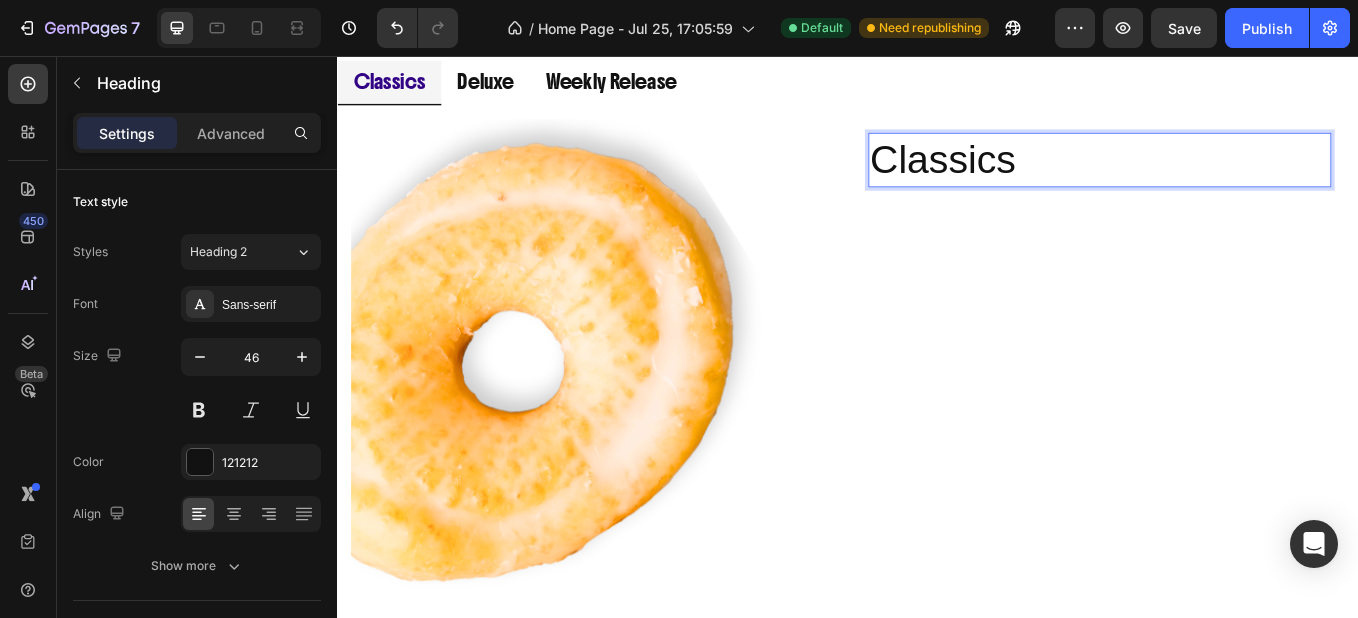 click on "Classics" at bounding box center (1233, 178) 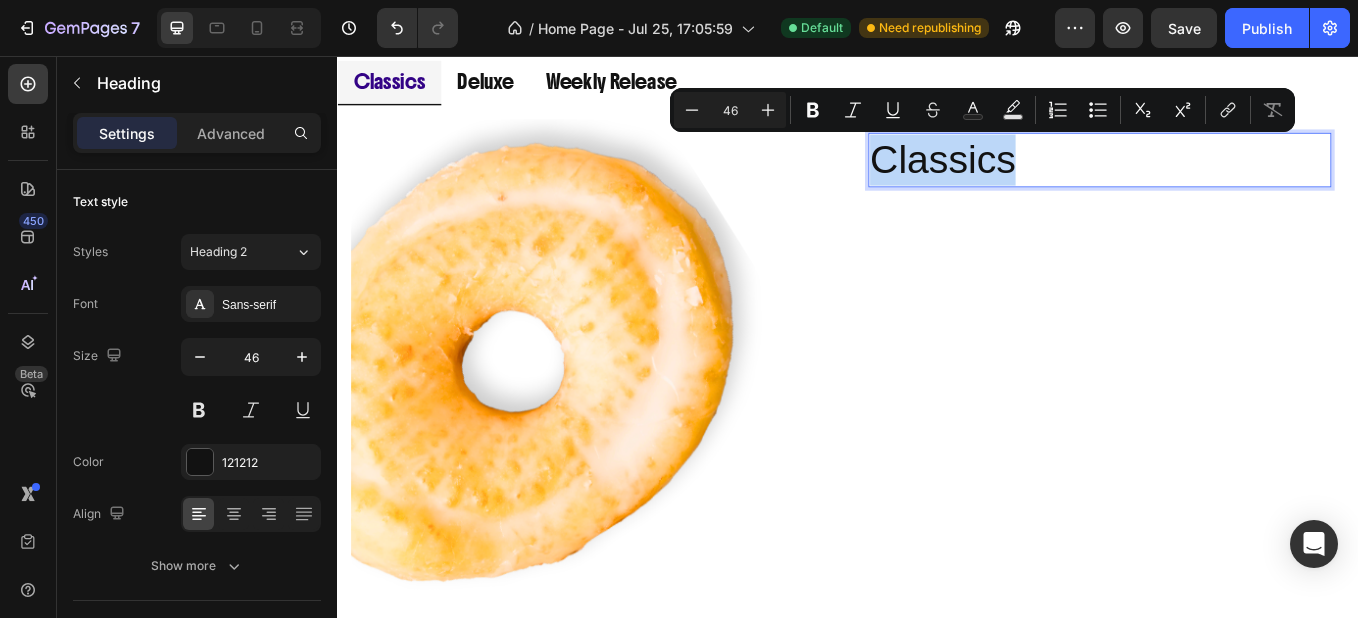 drag, startPoint x: 1151, startPoint y: 189, endPoint x: 969, endPoint y: 180, distance: 182.2224 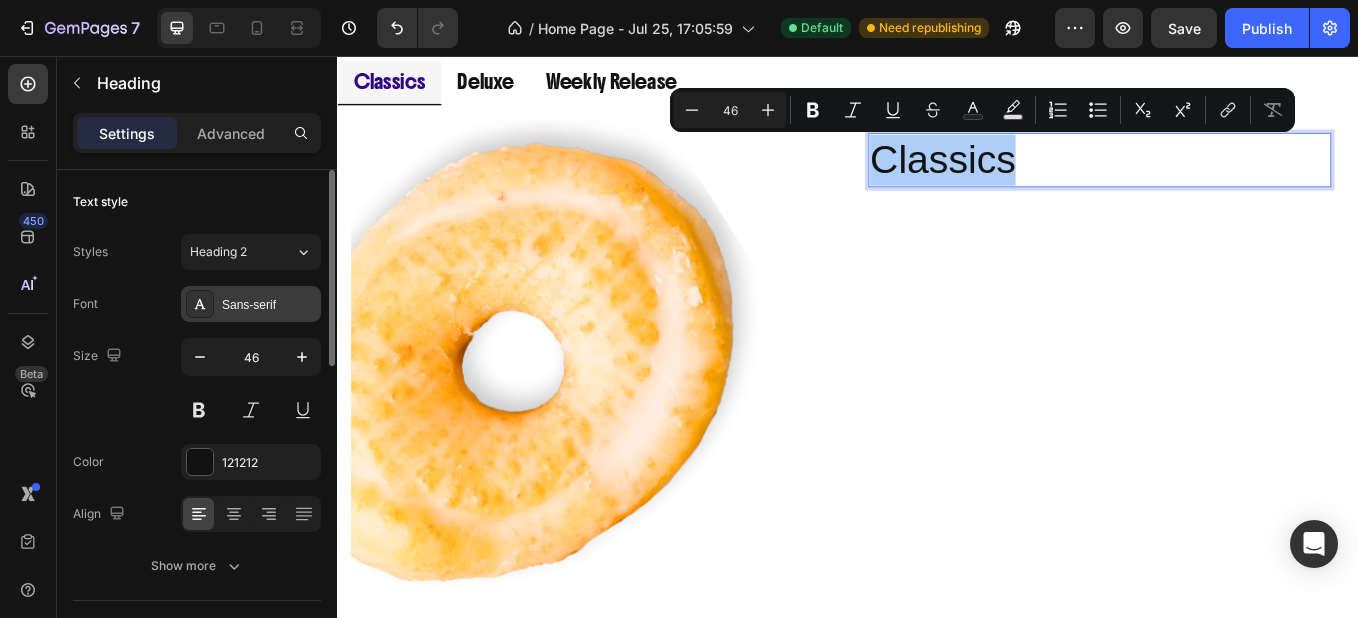 click on "Sans-serif" at bounding box center [269, 305] 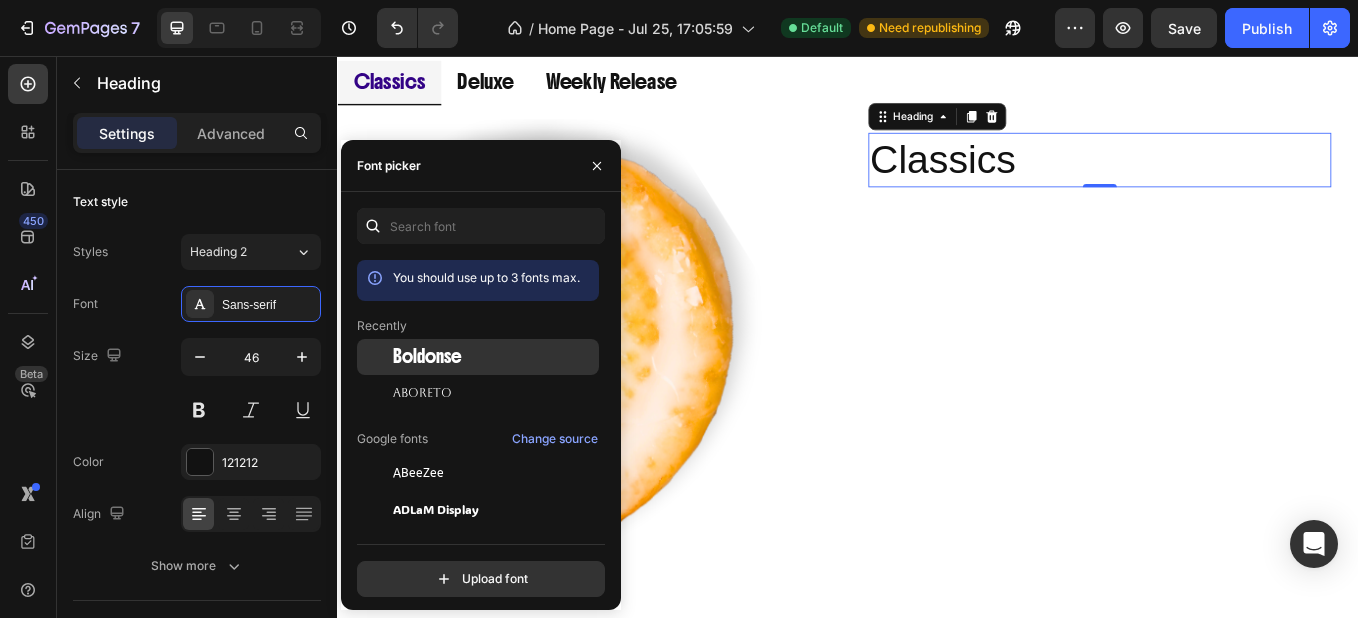 click on "Boldonse" at bounding box center (427, 357) 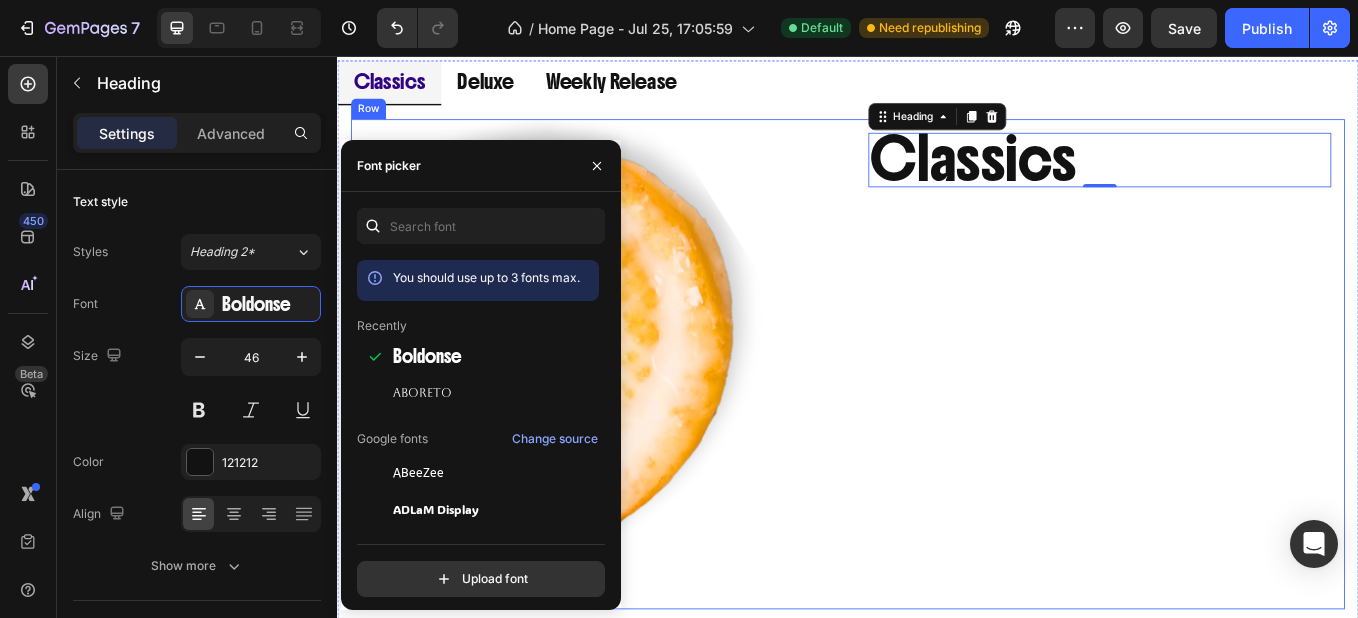 click on "Classics Heading   0 Row" at bounding box center (1233, 418) 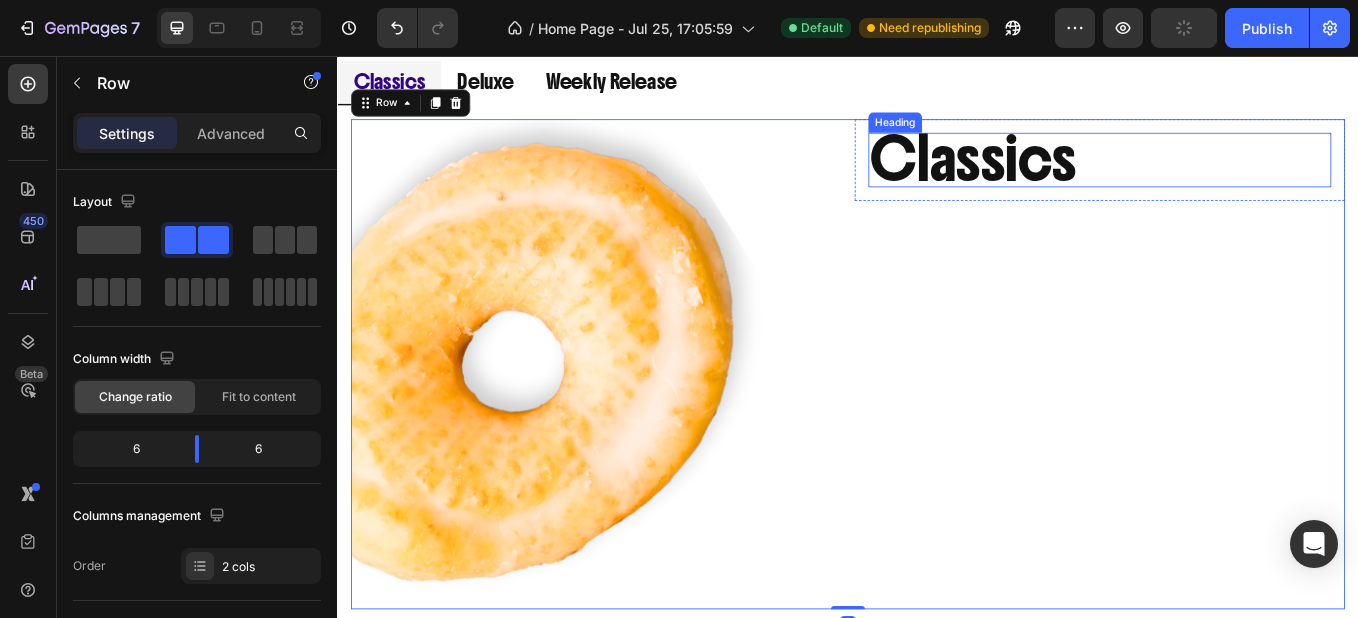click on "Classics" at bounding box center (1233, 178) 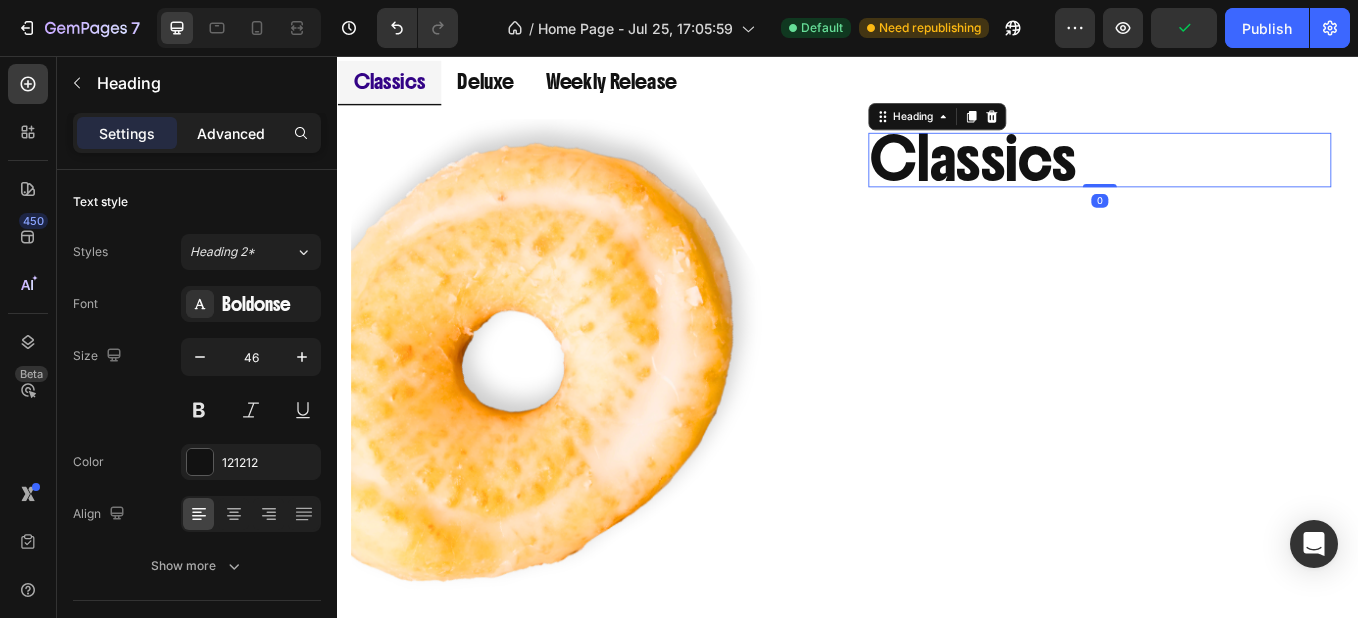 click on "Advanced" at bounding box center [231, 133] 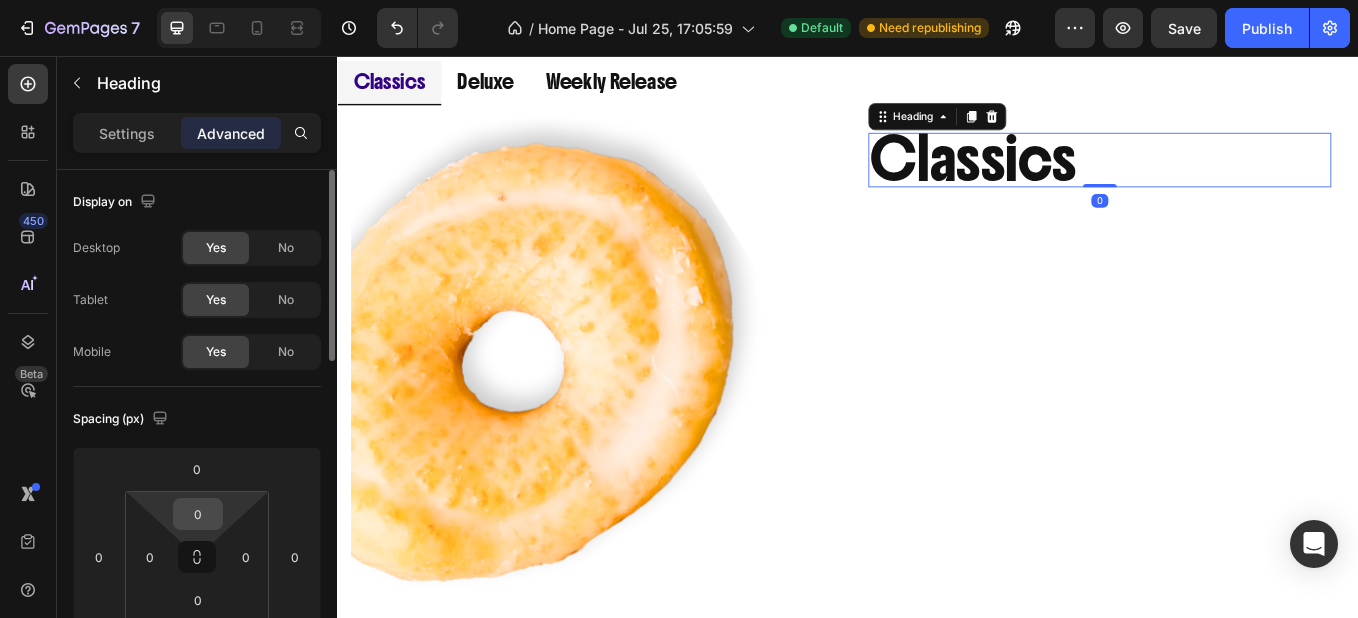 click on "0" at bounding box center (198, 514) 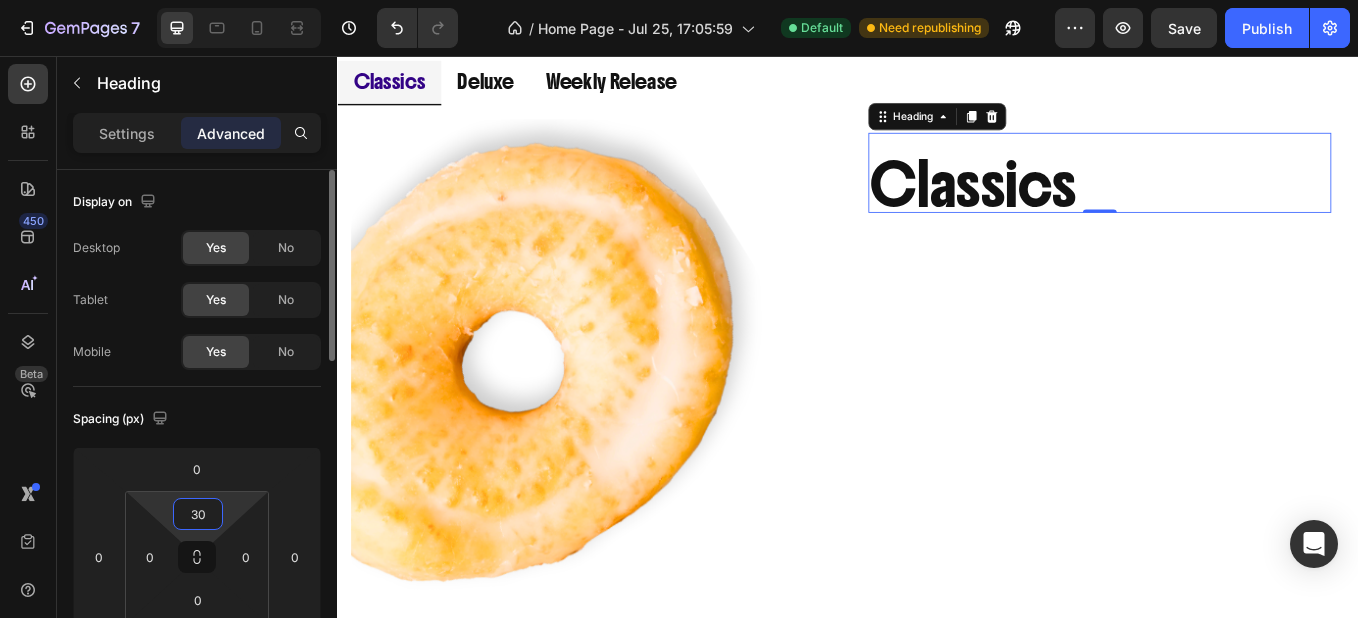 type on "3" 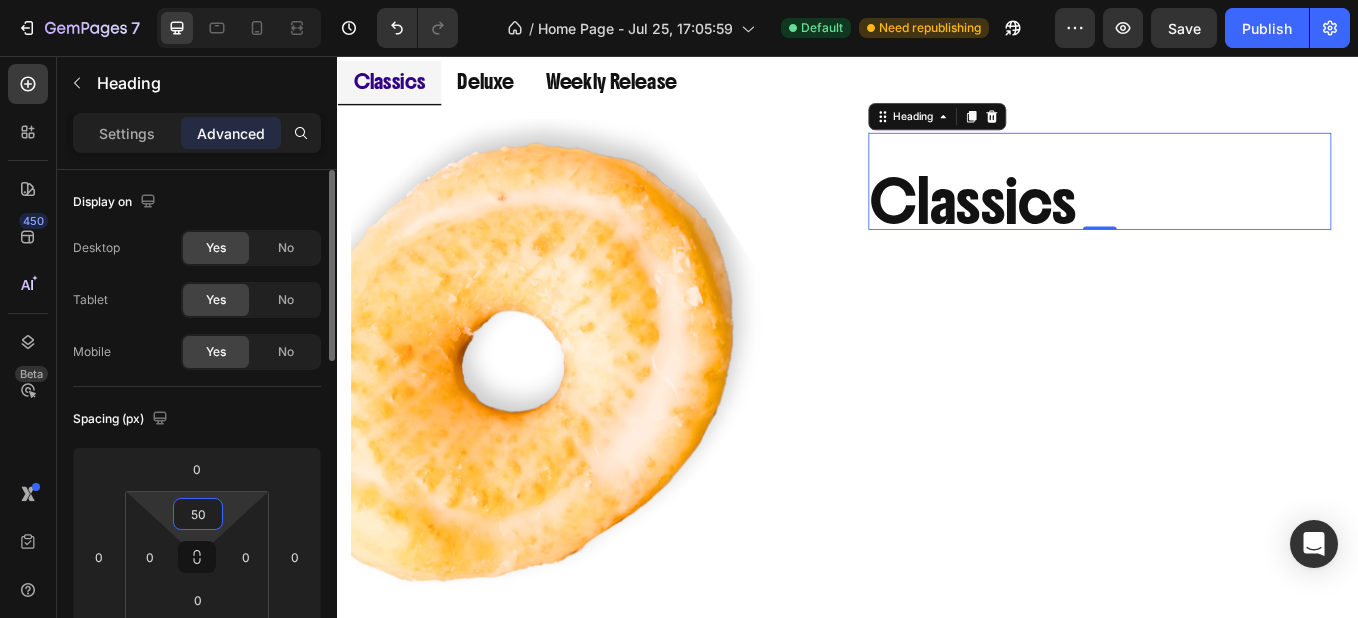 type on "5" 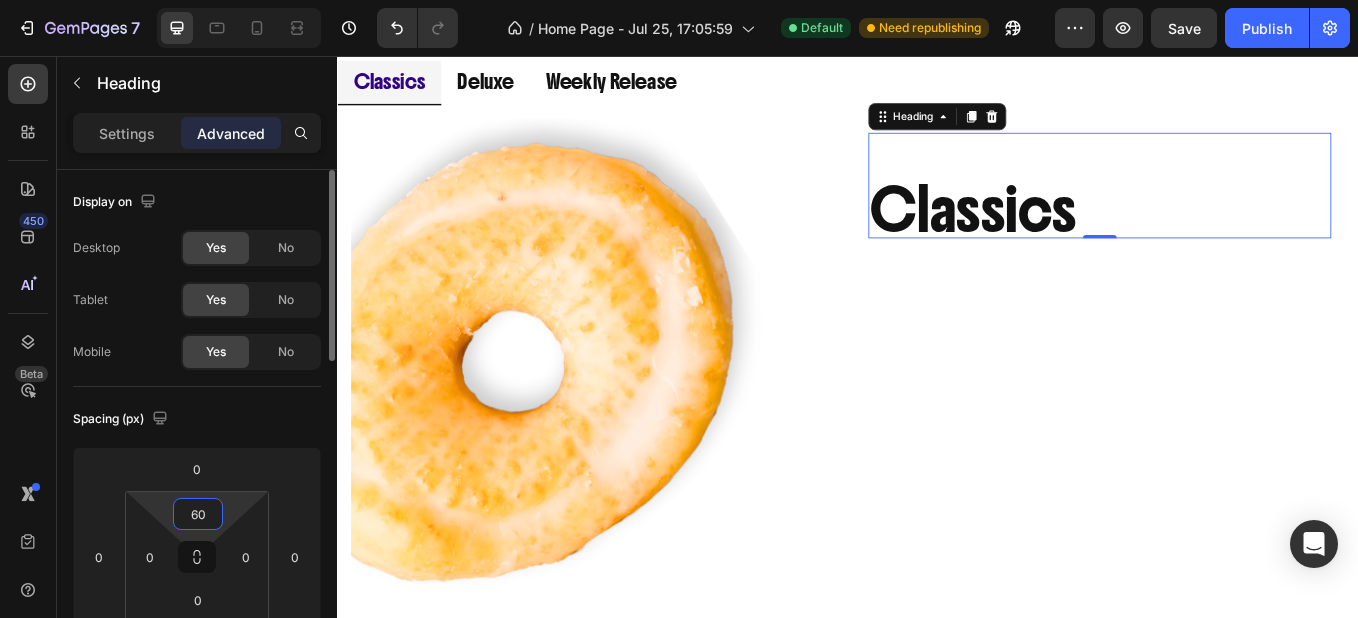 type on "6" 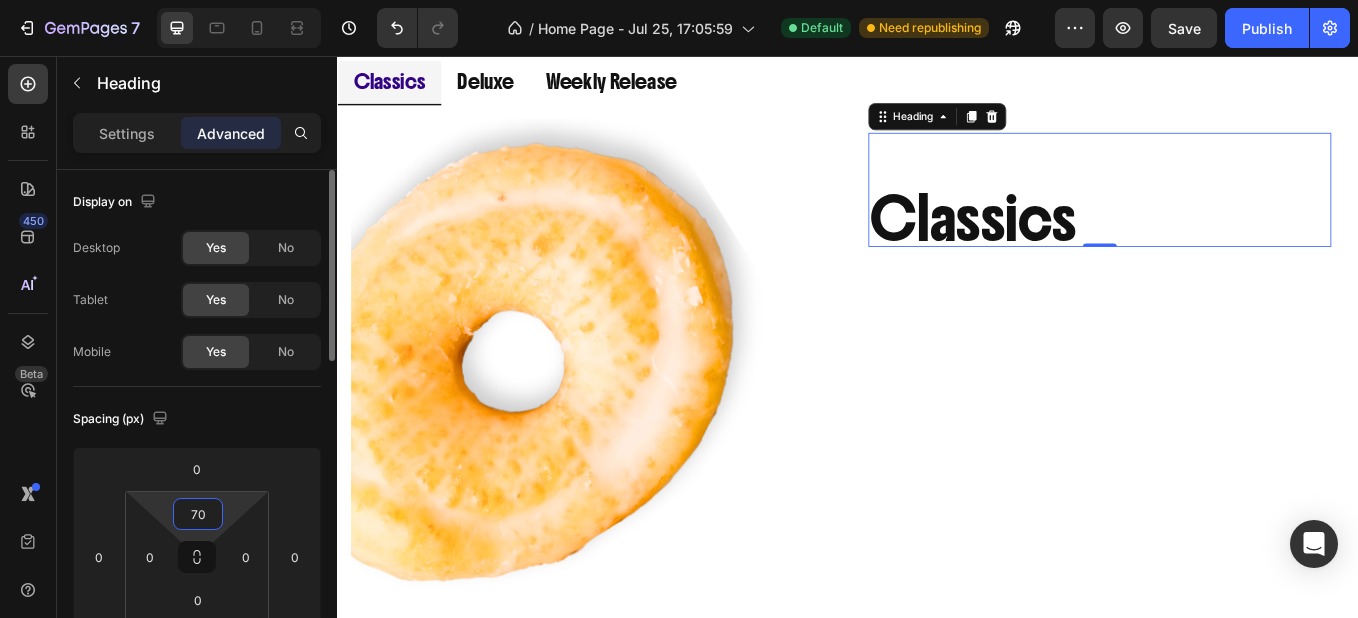 type on "7" 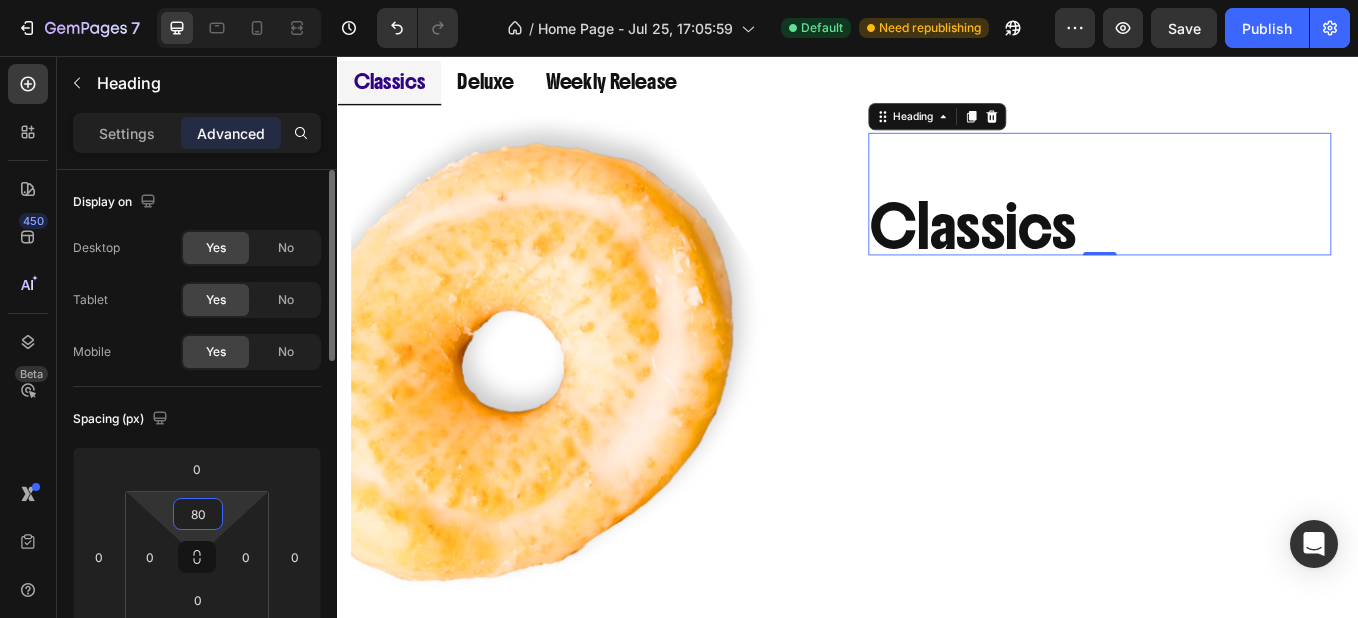type on "8" 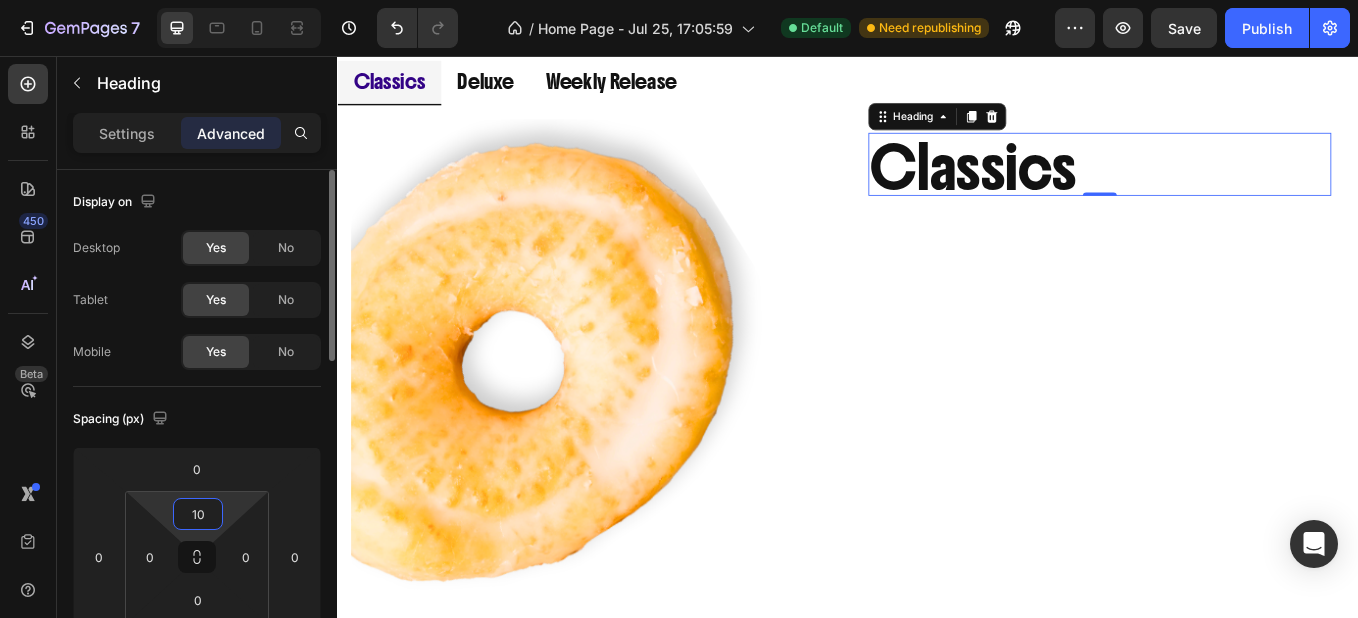 type on "100" 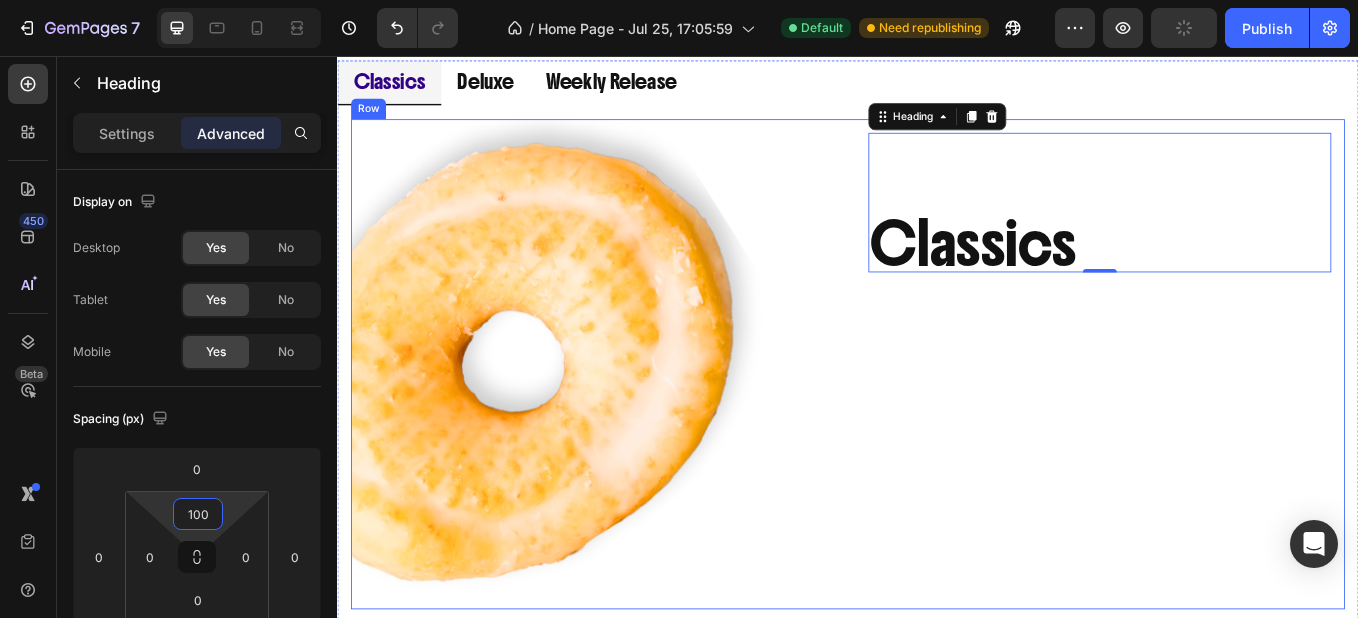 click on "Image Classics Heading   0 Row Row" at bounding box center (937, 418) 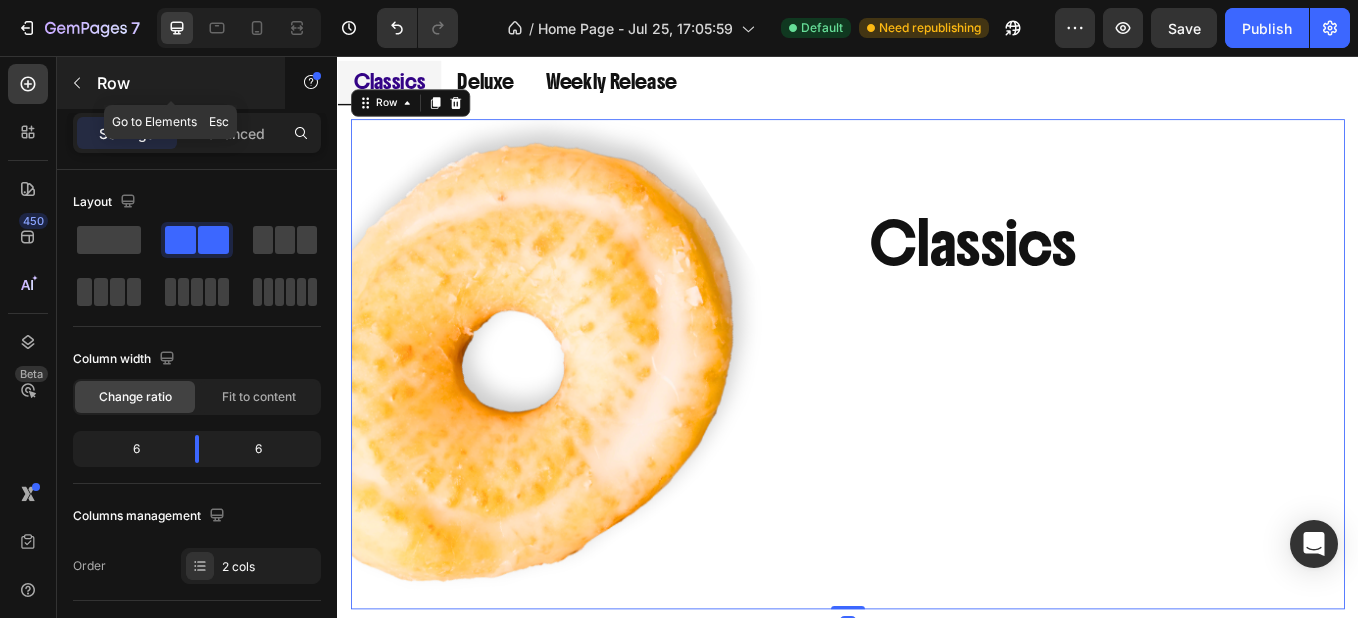 click 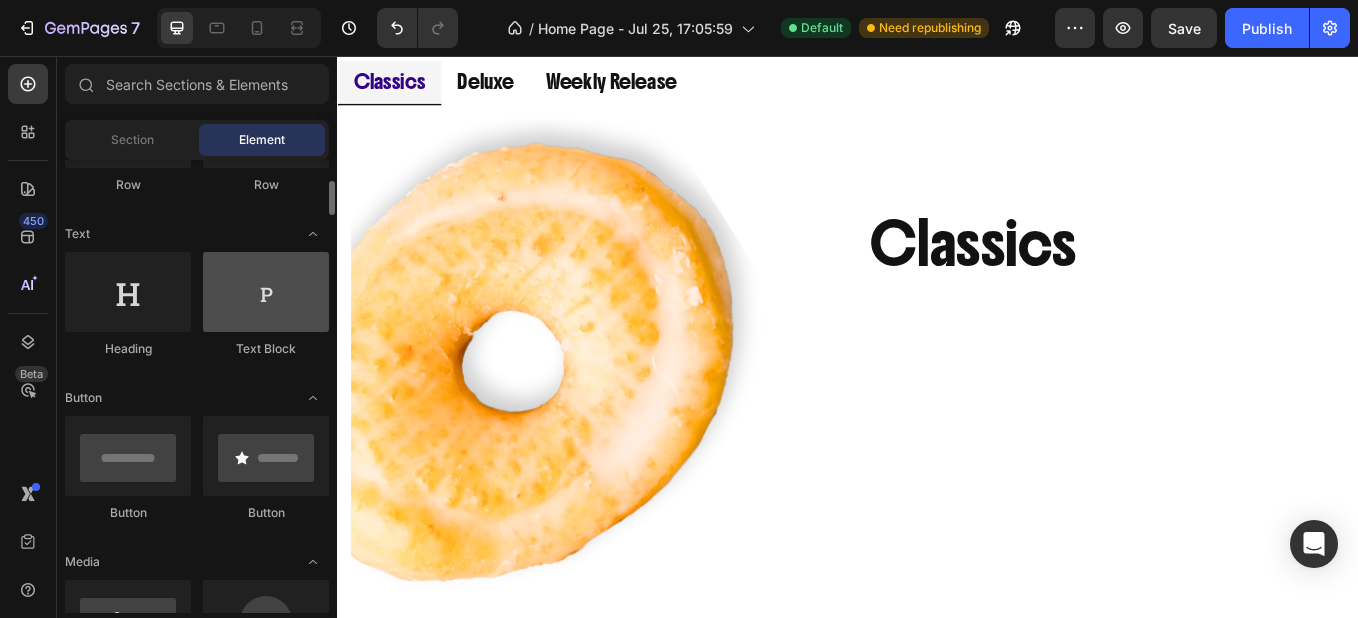 scroll, scrollTop: 245, scrollLeft: 0, axis: vertical 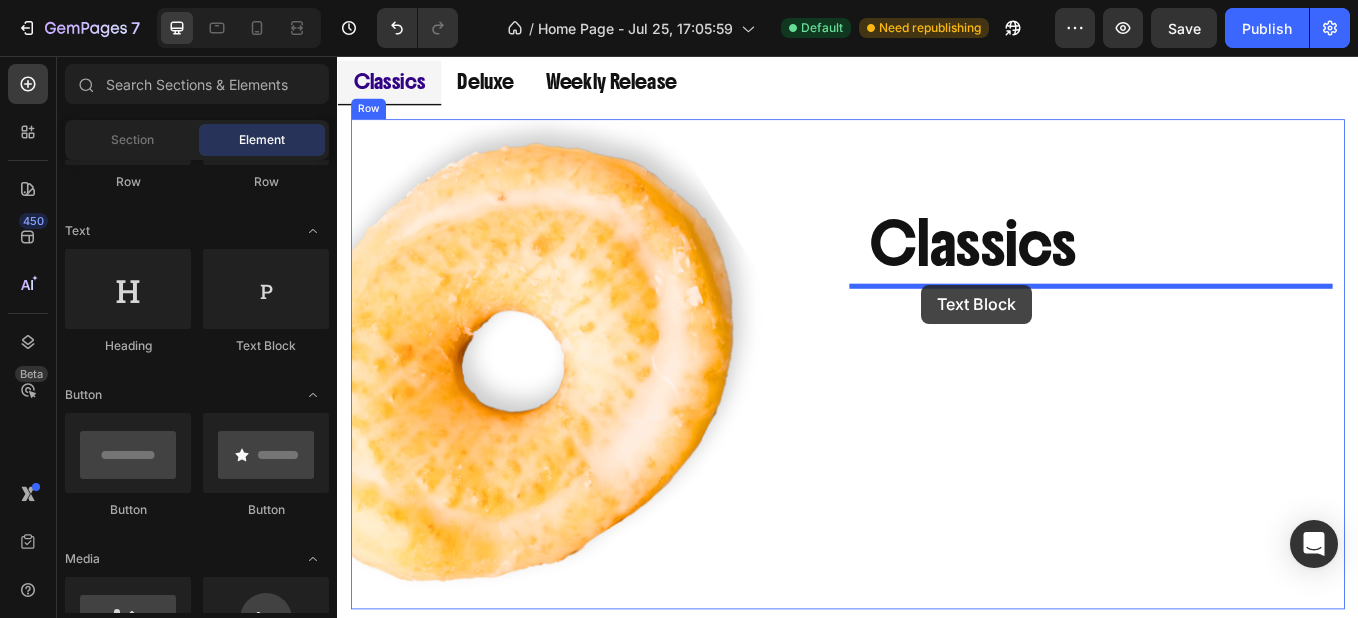 drag, startPoint x: 586, startPoint y: 359, endPoint x: 1106, endPoint y: 370, distance: 520.11633 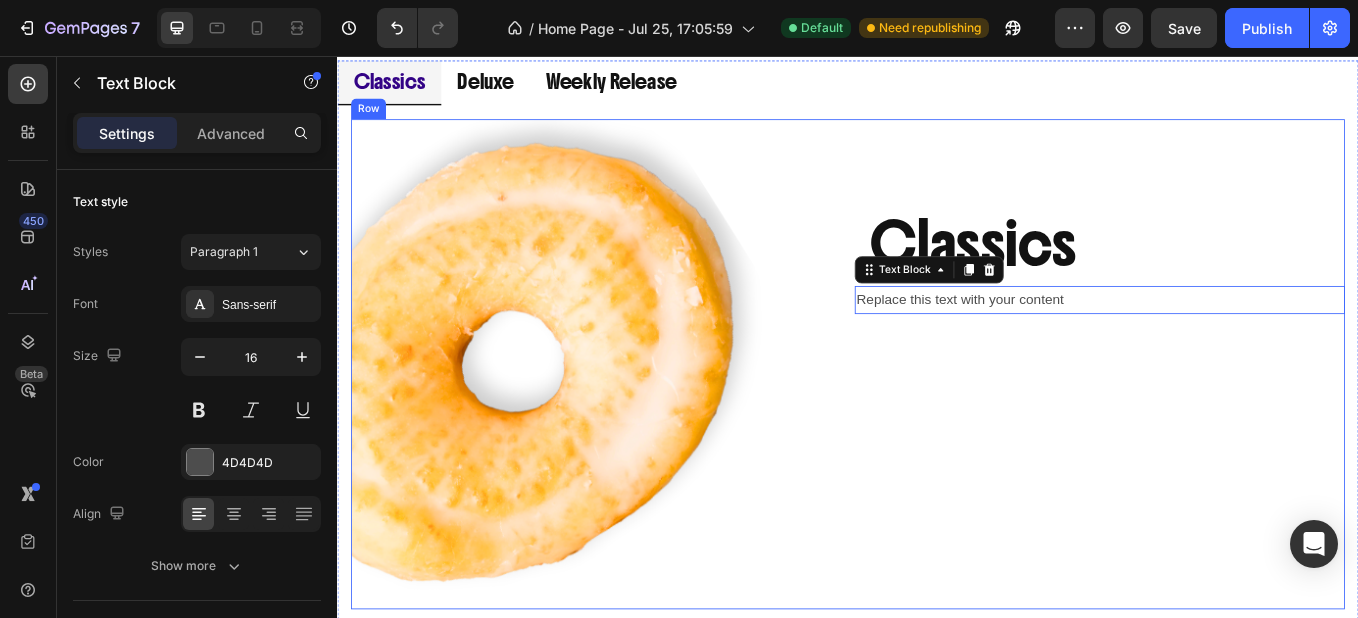 click on "Classics Heading Row Replace this text with your content Text Block   0" at bounding box center (1233, 418) 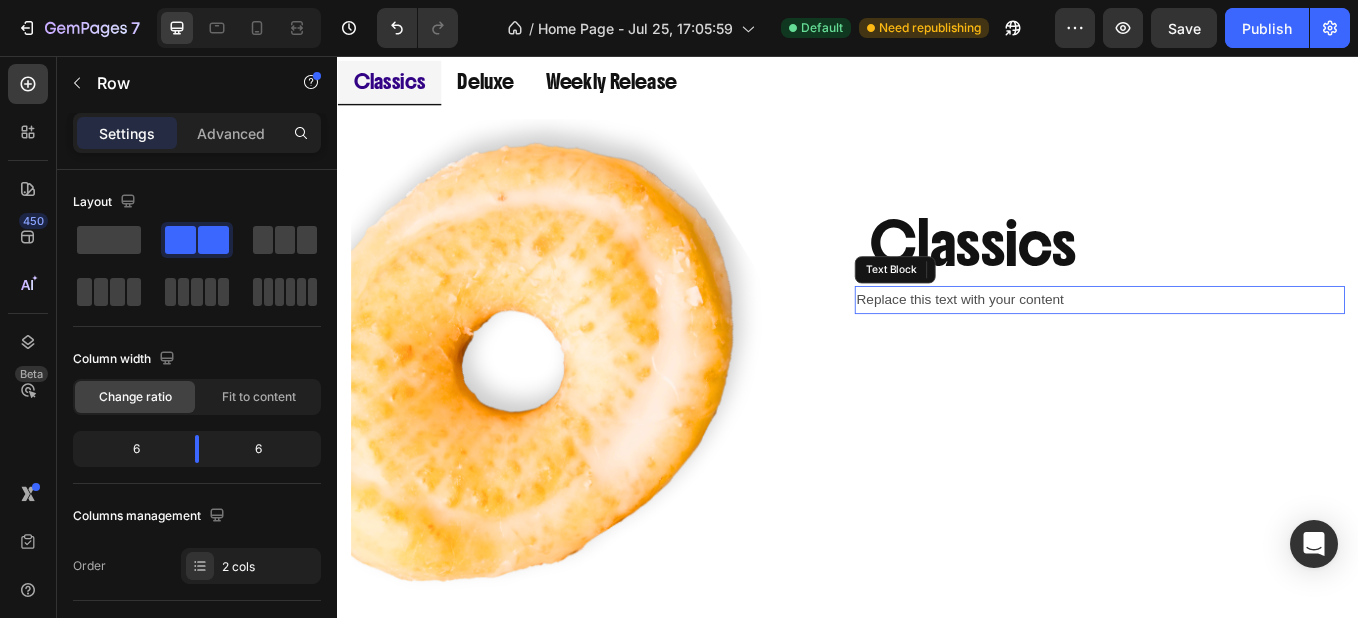click on "Replace this text with your content" at bounding box center (1233, 342) 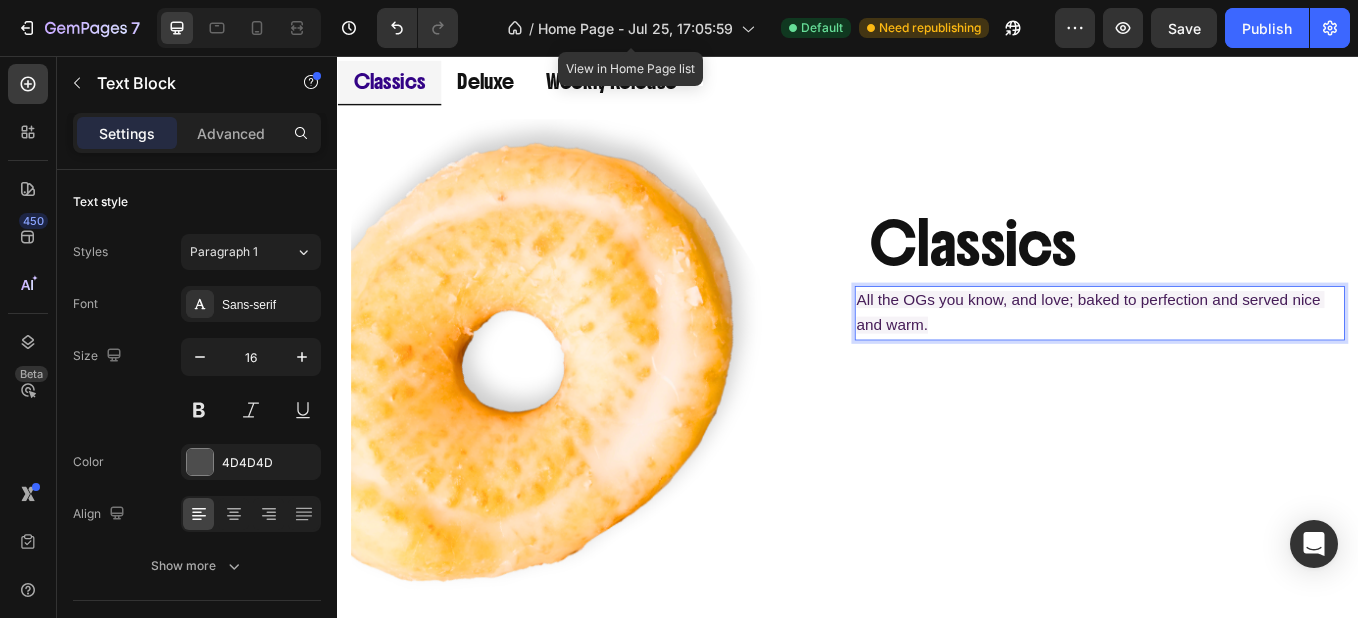 click on "All the OGs you know, and love; baked to perfection and served nice and warm." at bounding box center [1222, 357] 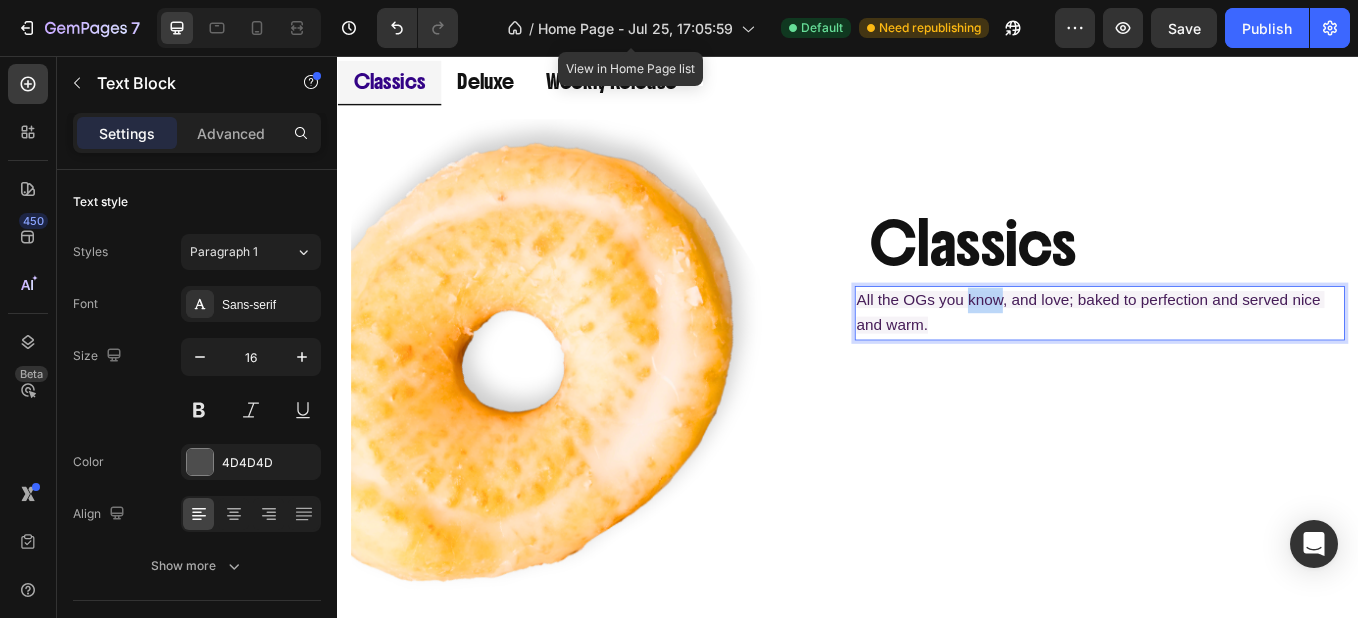 click on "All the OGs you know, and love; baked to perfection and served nice and warm." at bounding box center (1222, 357) 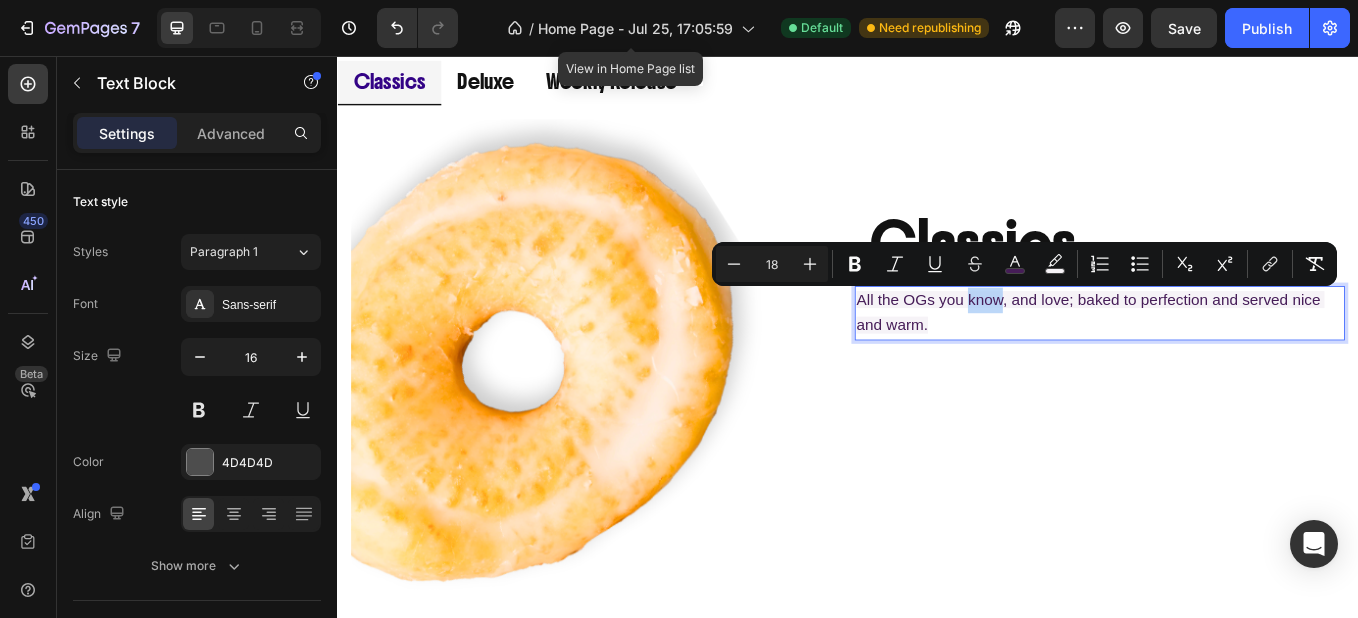 click on "All the OGs you know, and love; baked to perfection and served nice and warm." at bounding box center (1222, 357) 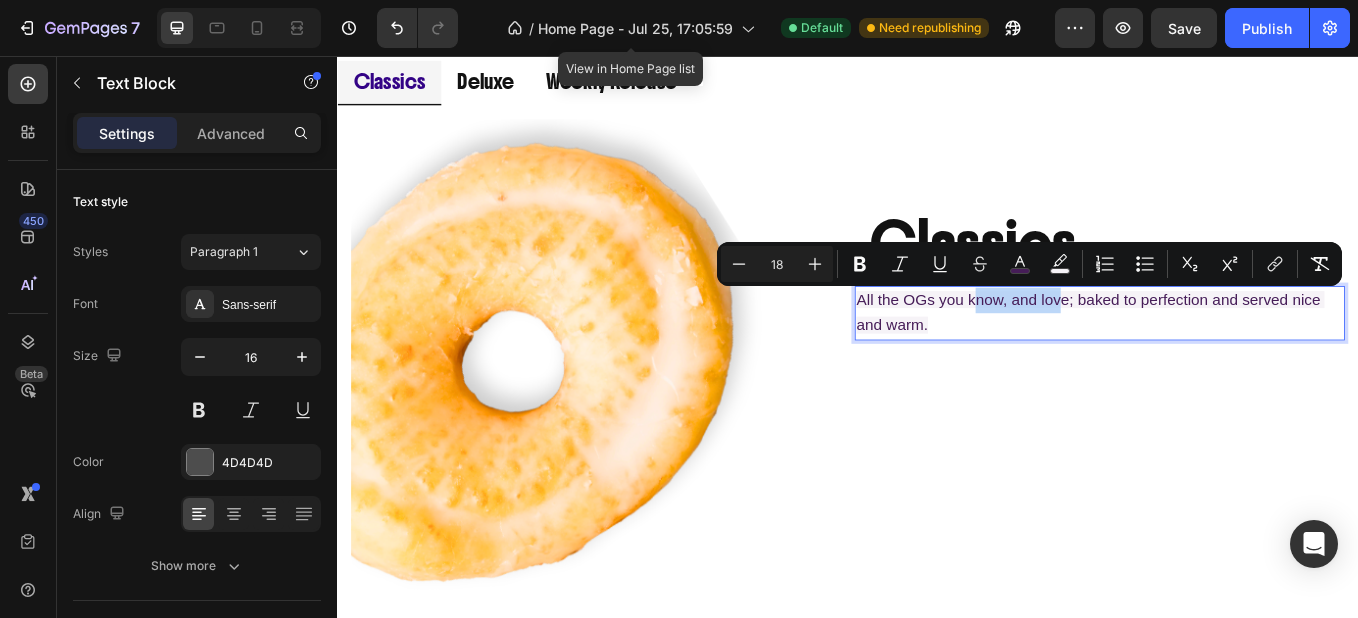 drag, startPoint x: 1178, startPoint y: 343, endPoint x: 1082, endPoint y: 343, distance: 96 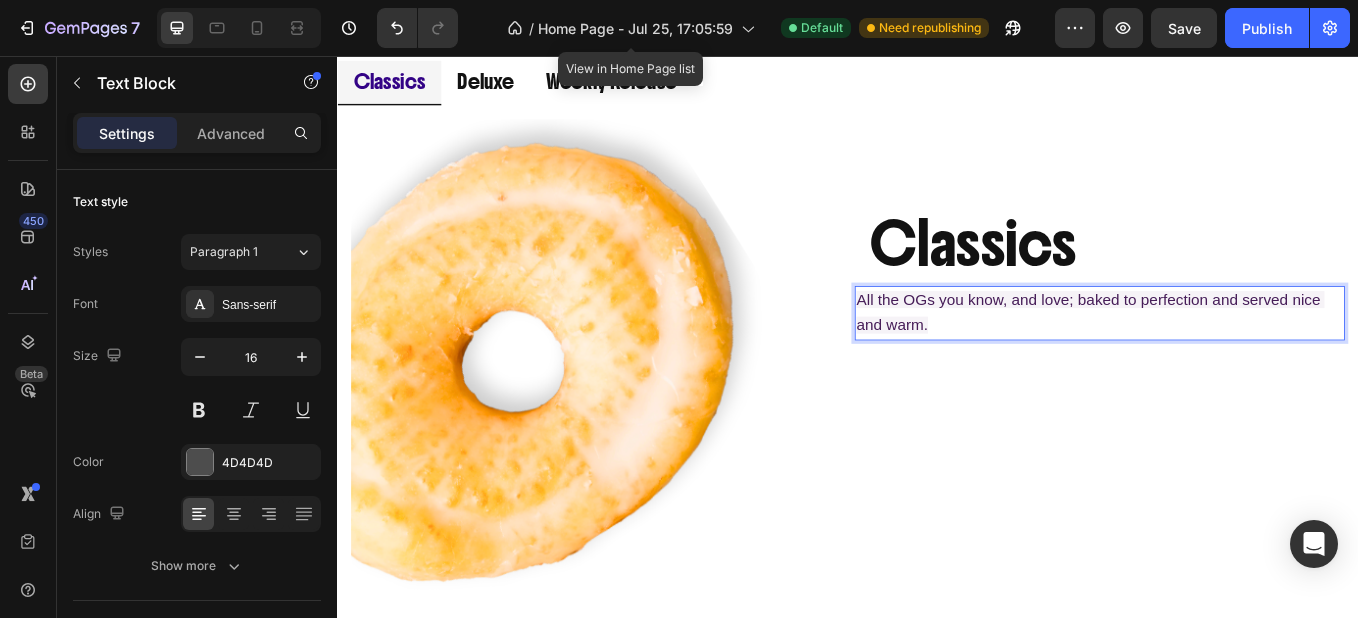 click on "All the OGs you know, and love; baked to perfection and served nice and warm." at bounding box center [1222, 357] 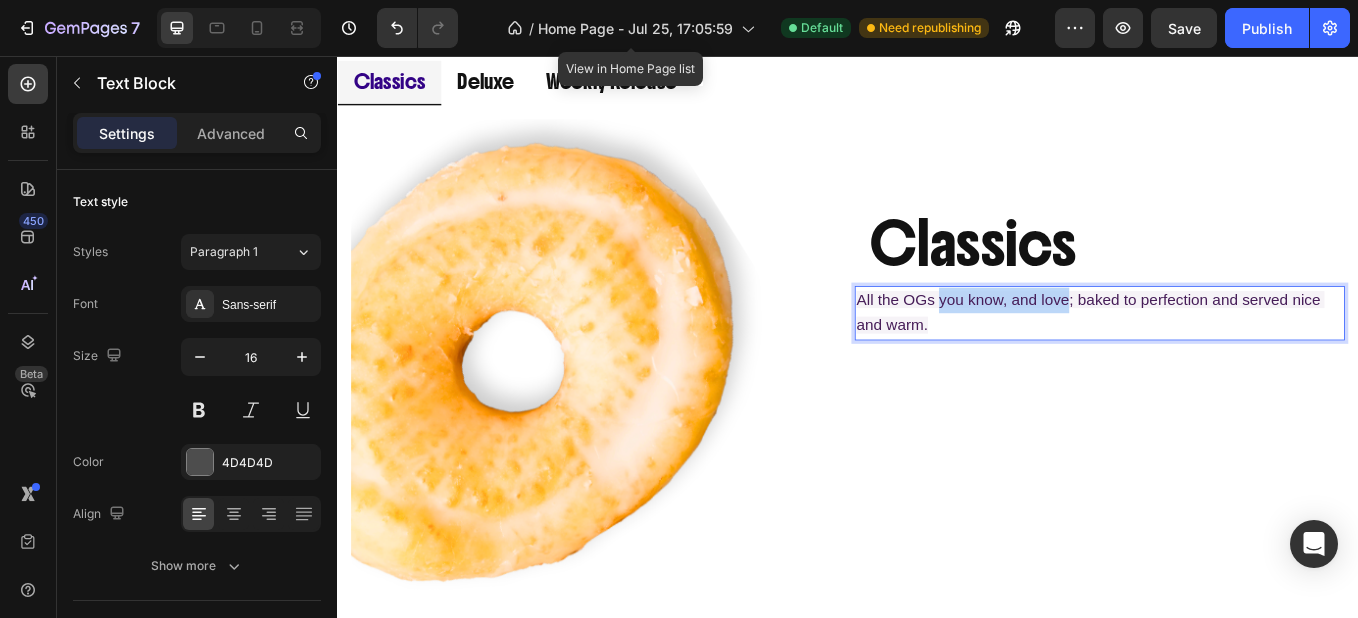 drag, startPoint x: 1190, startPoint y: 345, endPoint x: 1039, endPoint y: 348, distance: 151.0298 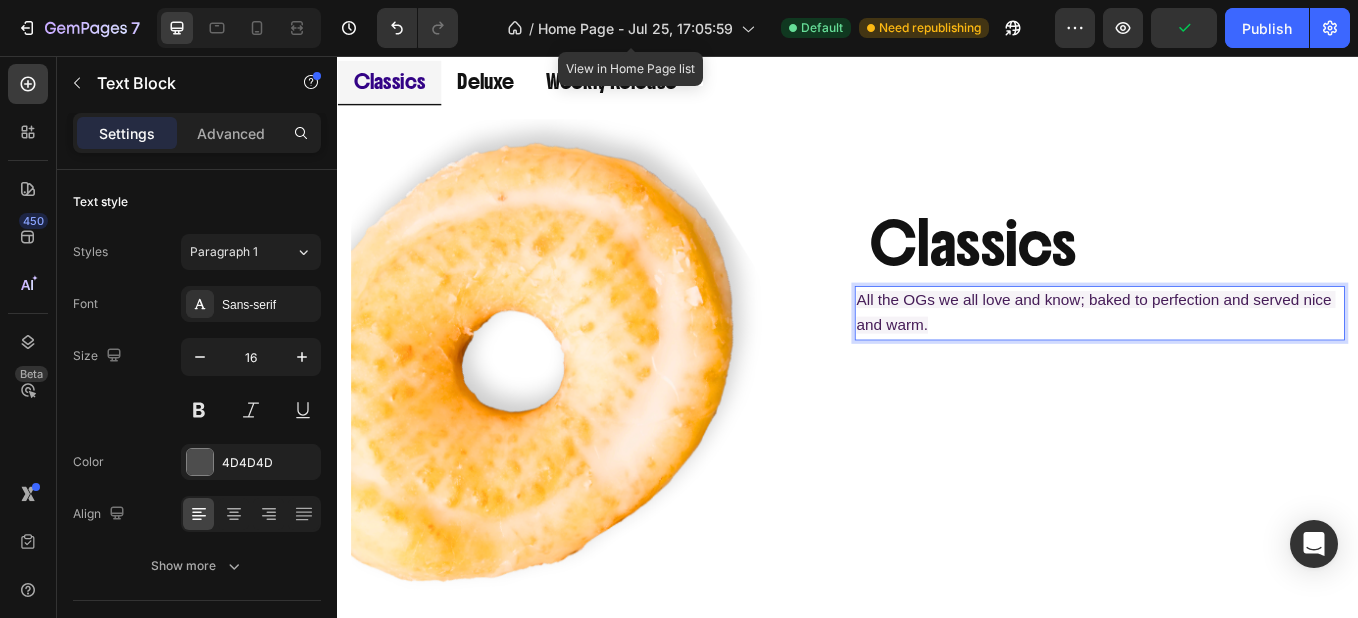 click on "All the OGs we all love and know; baked to perfection and served nice and warm." at bounding box center [1233, 358] 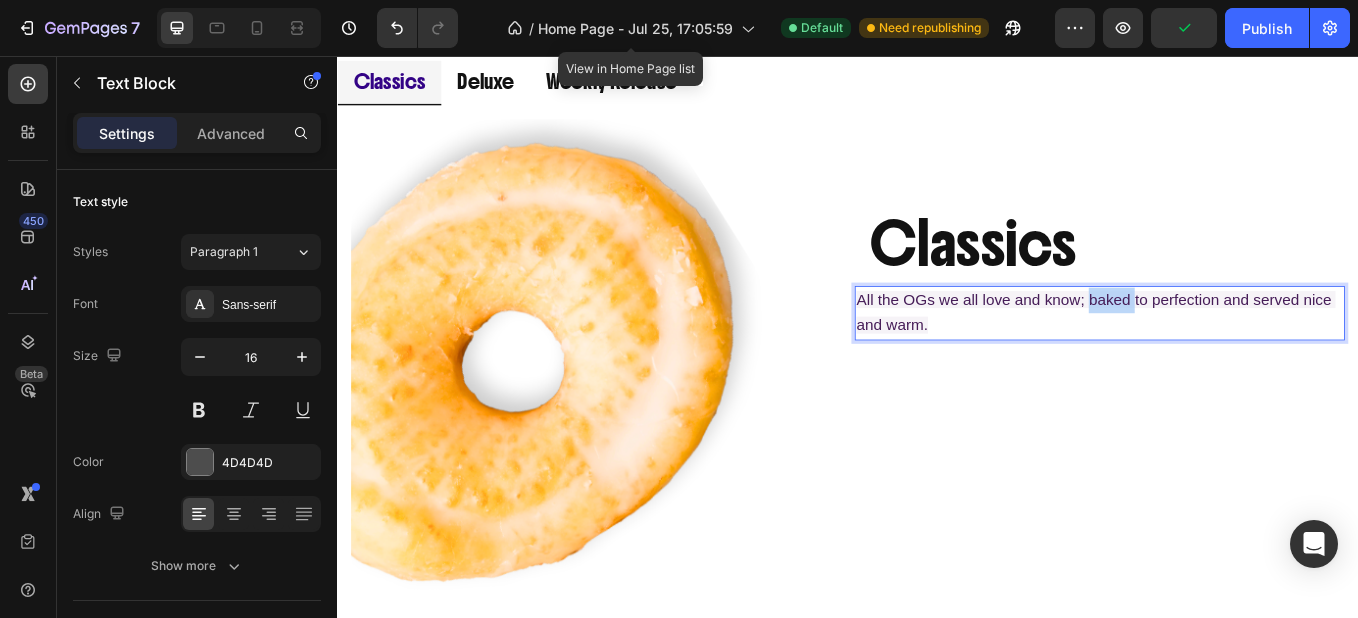 click on "All the OGs we all love and know; baked to perfection and served nice and warm." at bounding box center [1233, 358] 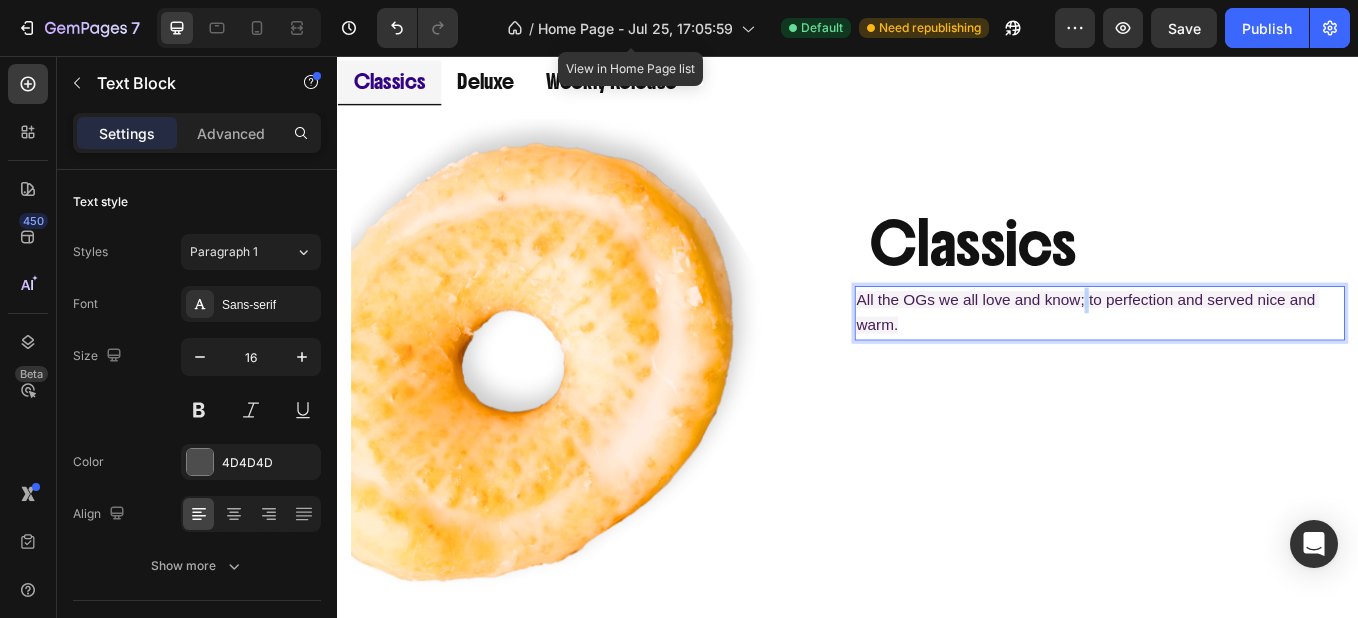 click on "All the OGs we all love and know; to perfection and served nice and warm." at bounding box center [1219, 357] 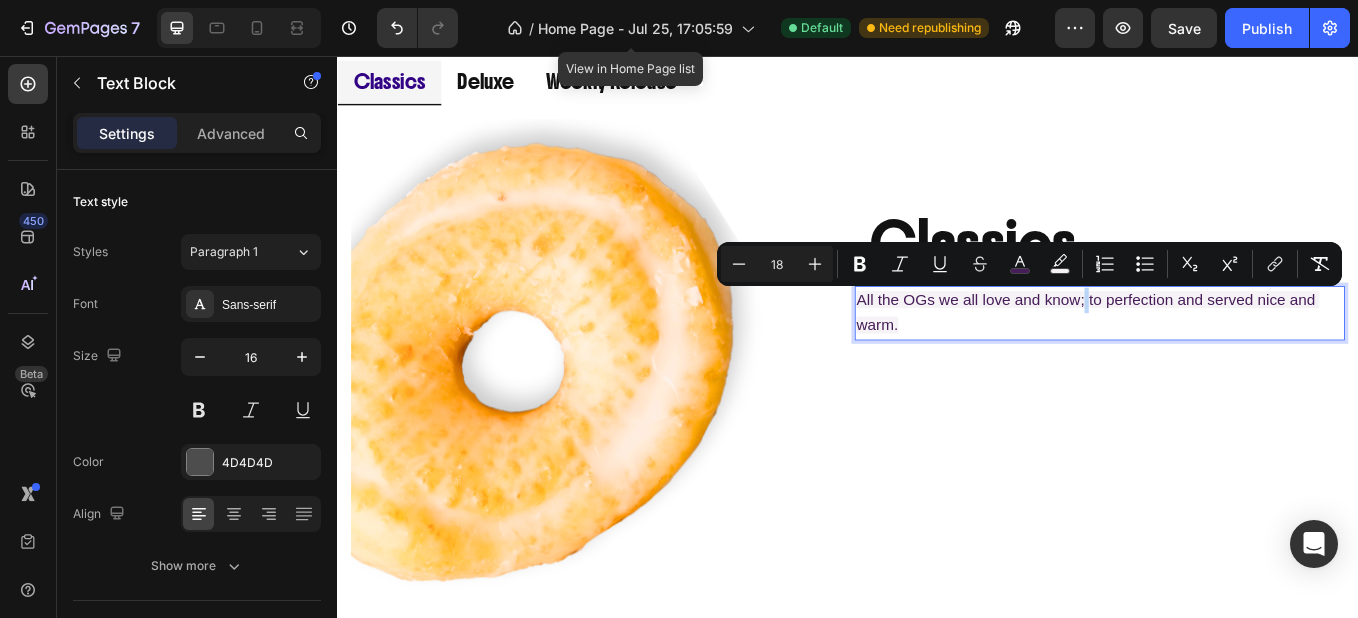 click on "All the OGs we all love and know; to perfection and served nice and warm." at bounding box center (1219, 357) 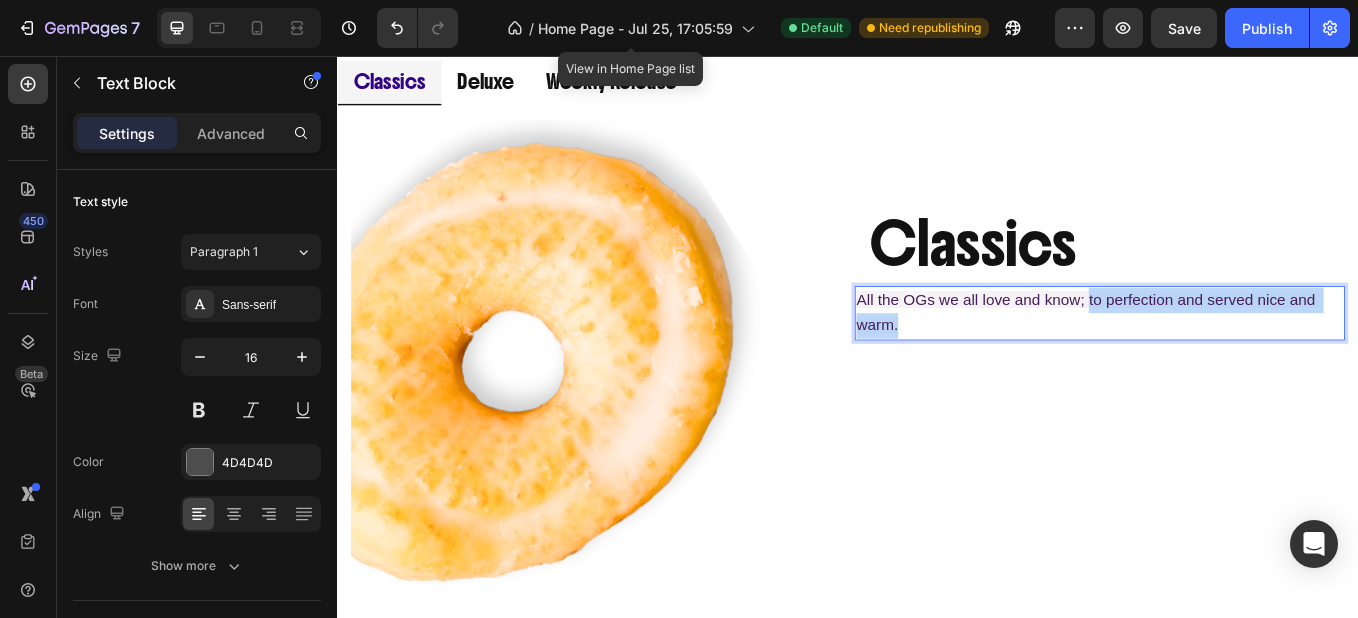 drag, startPoint x: 1211, startPoint y: 343, endPoint x: 1350, endPoint y: 373, distance: 142.20056 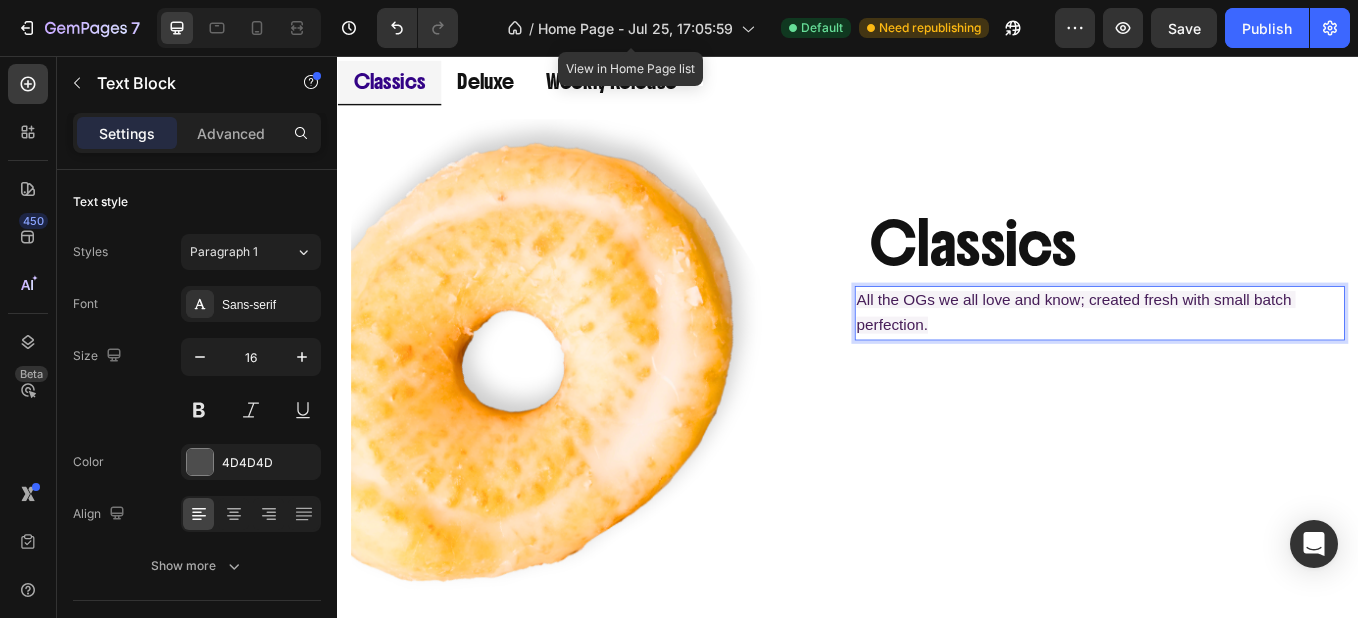 click on "All the OGs we all love and know; created fresh with small batch perfection." at bounding box center [1205, 357] 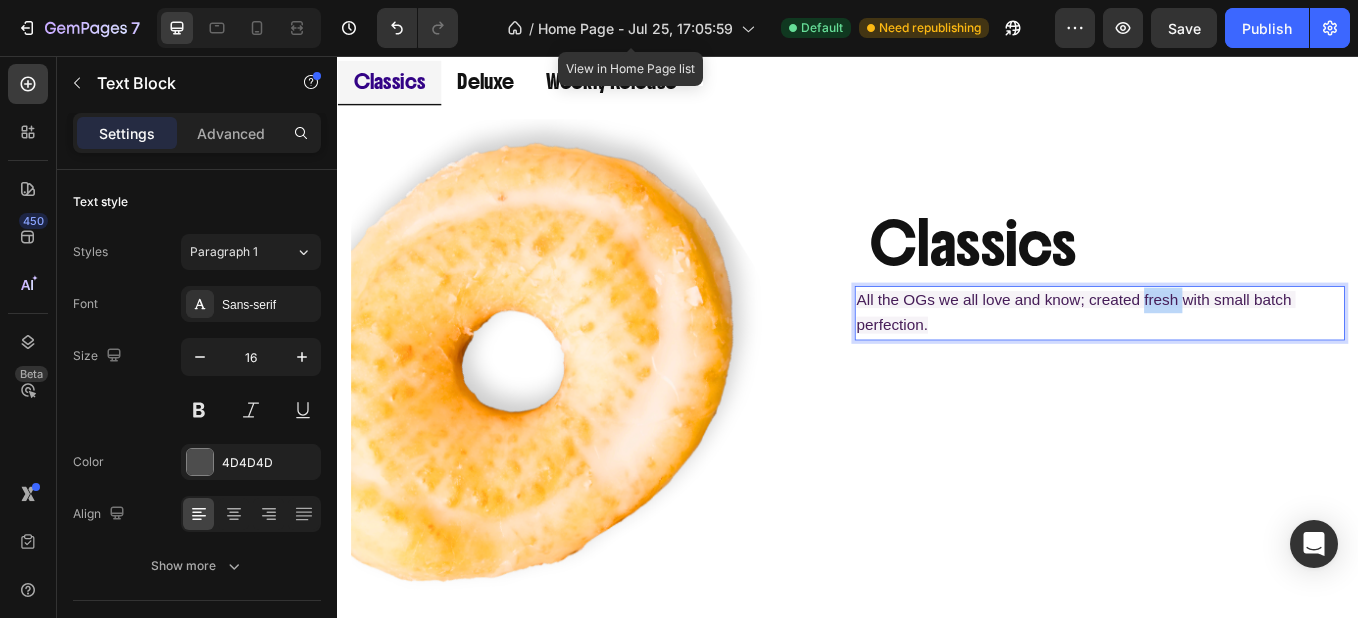 click on "All the OGs we all love and know; created fresh with small batch perfection." at bounding box center (1205, 357) 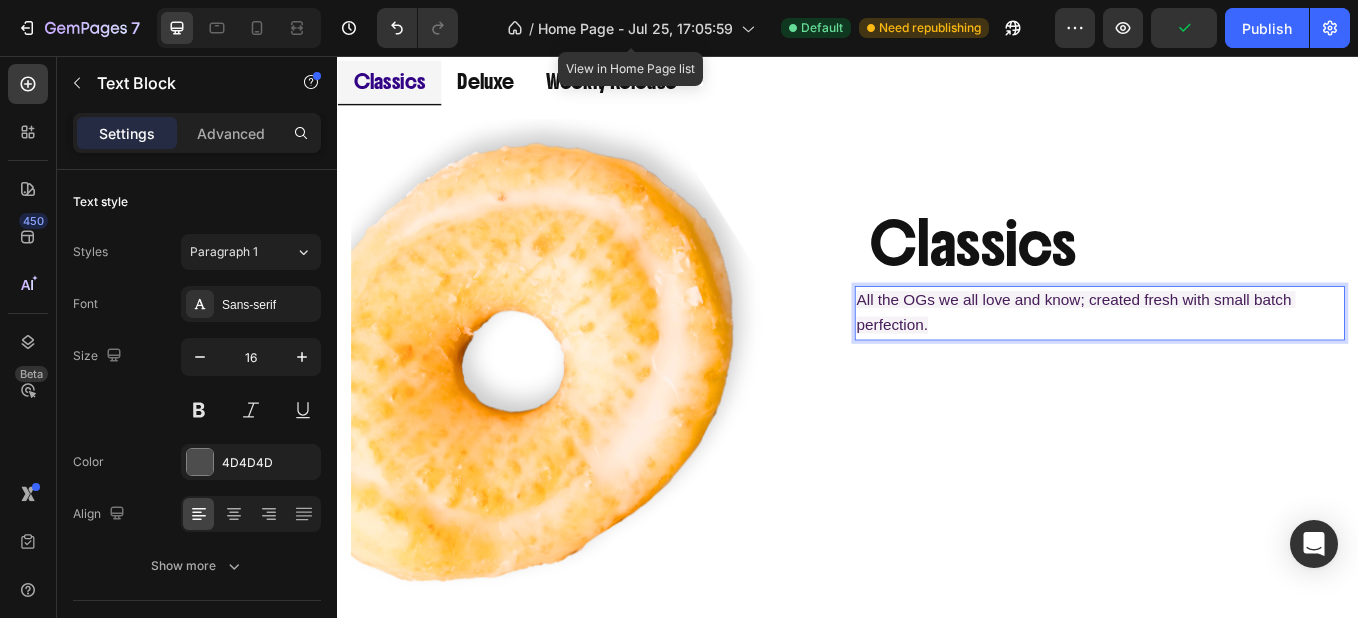 click on "All the OGs we all love and know; created fresh with small batch perfection." at bounding box center [1205, 357] 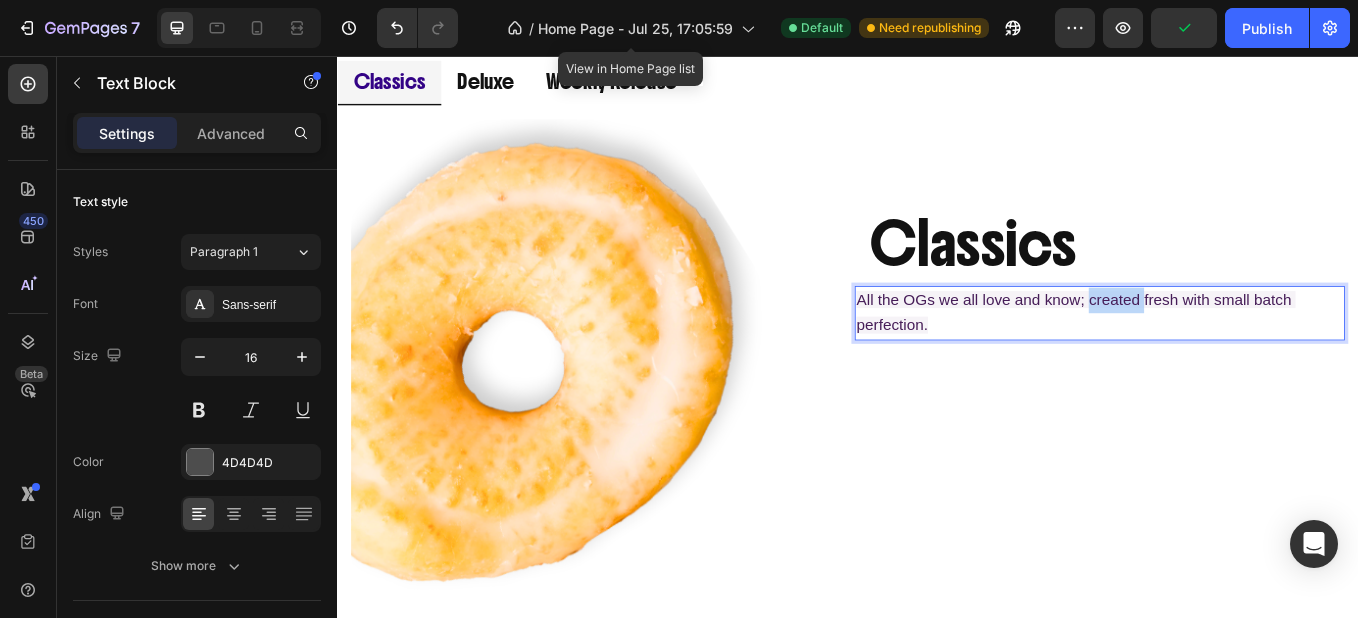 click on "All the OGs we all love and know; created fresh with small batch perfection." at bounding box center [1205, 357] 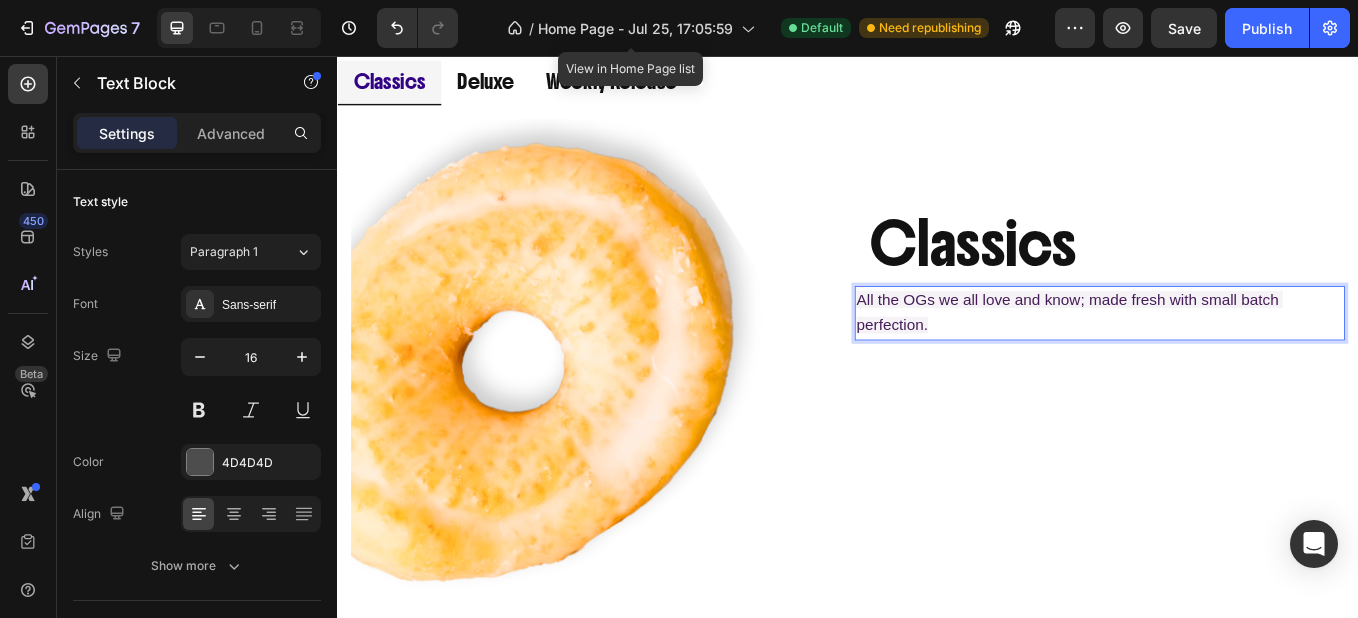click on "All the OGs we all love and know; made fresh with small batch perfection." at bounding box center [1233, 358] 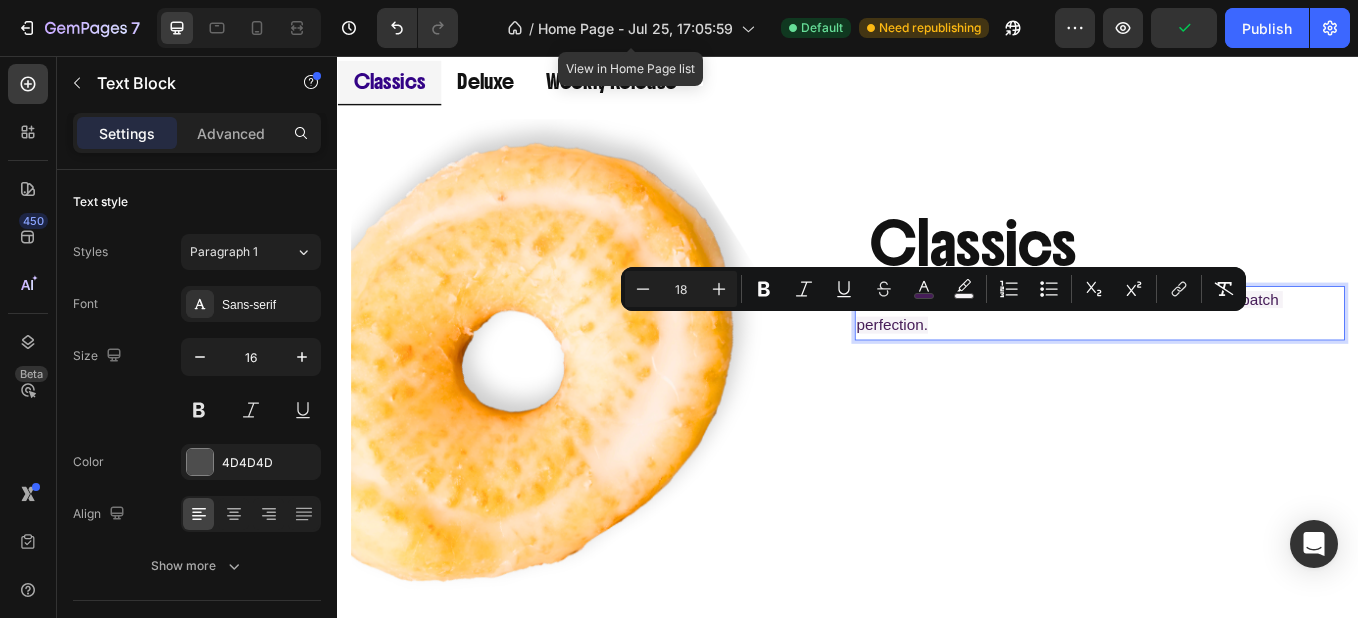 drag, startPoint x: 1146, startPoint y: 370, endPoint x: 1440, endPoint y: 345, distance: 295.061 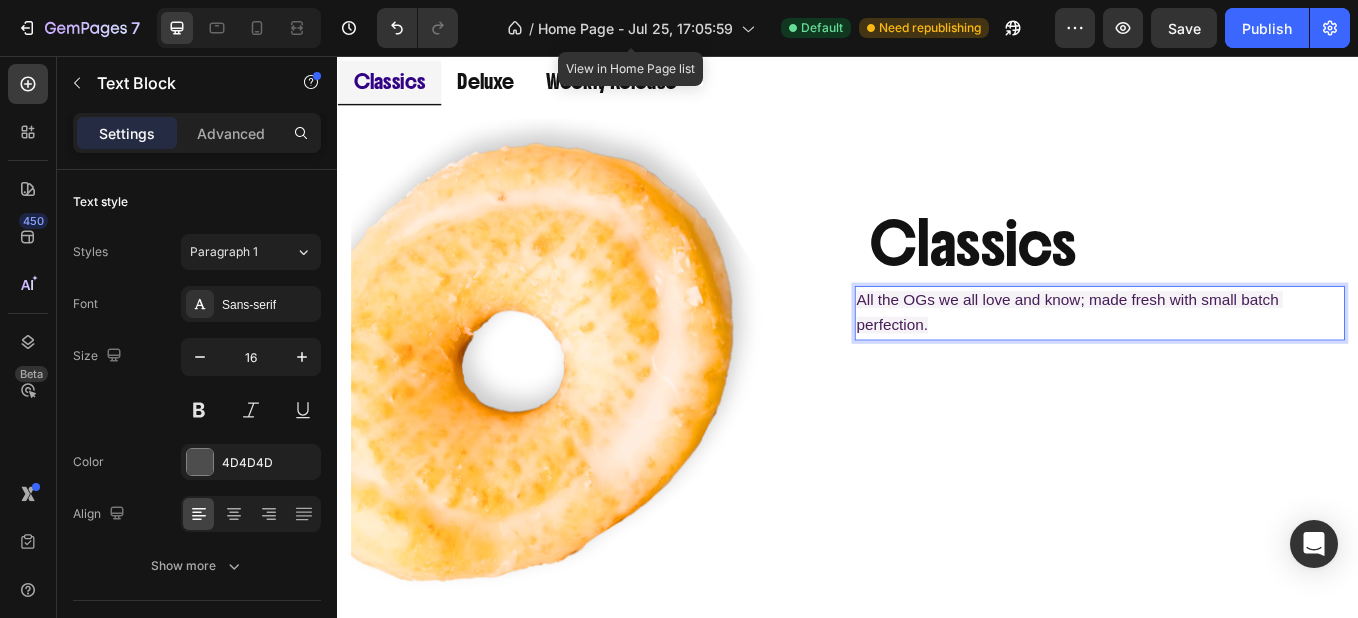 click on "All the OGs we all love and know; made fresh with small batch perfection." at bounding box center (1197, 357) 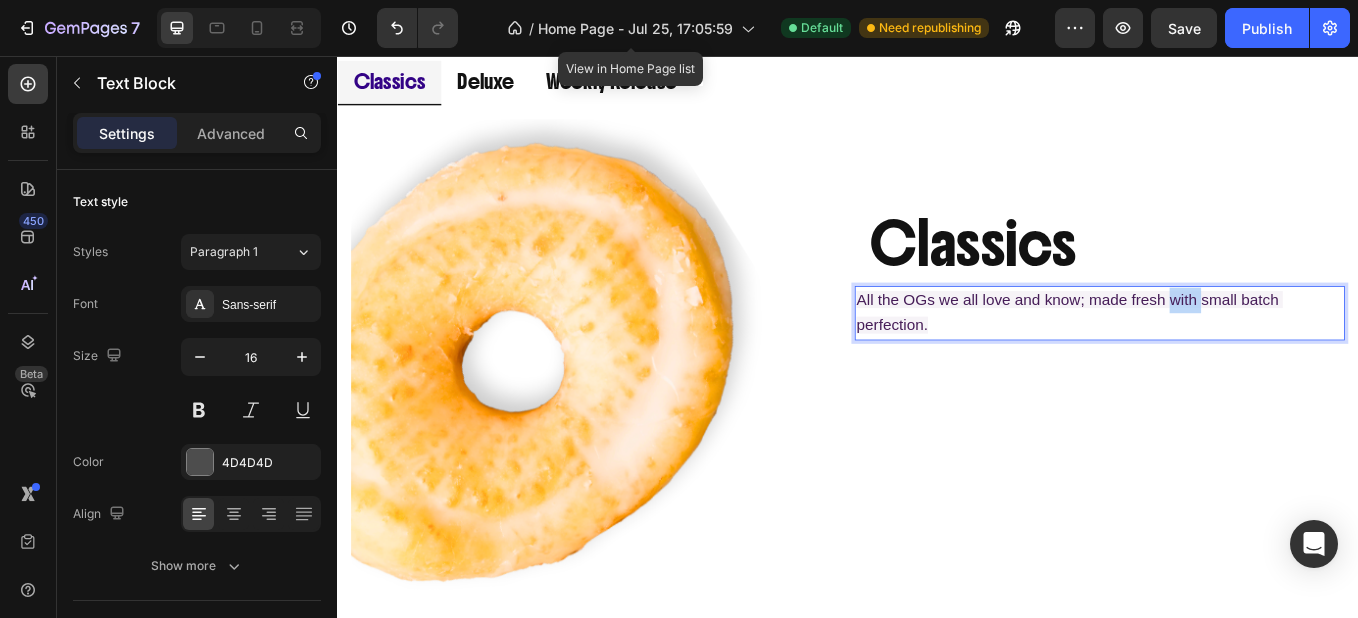 click on "All the OGs we all love and know; made fresh with small batch perfection." at bounding box center (1197, 357) 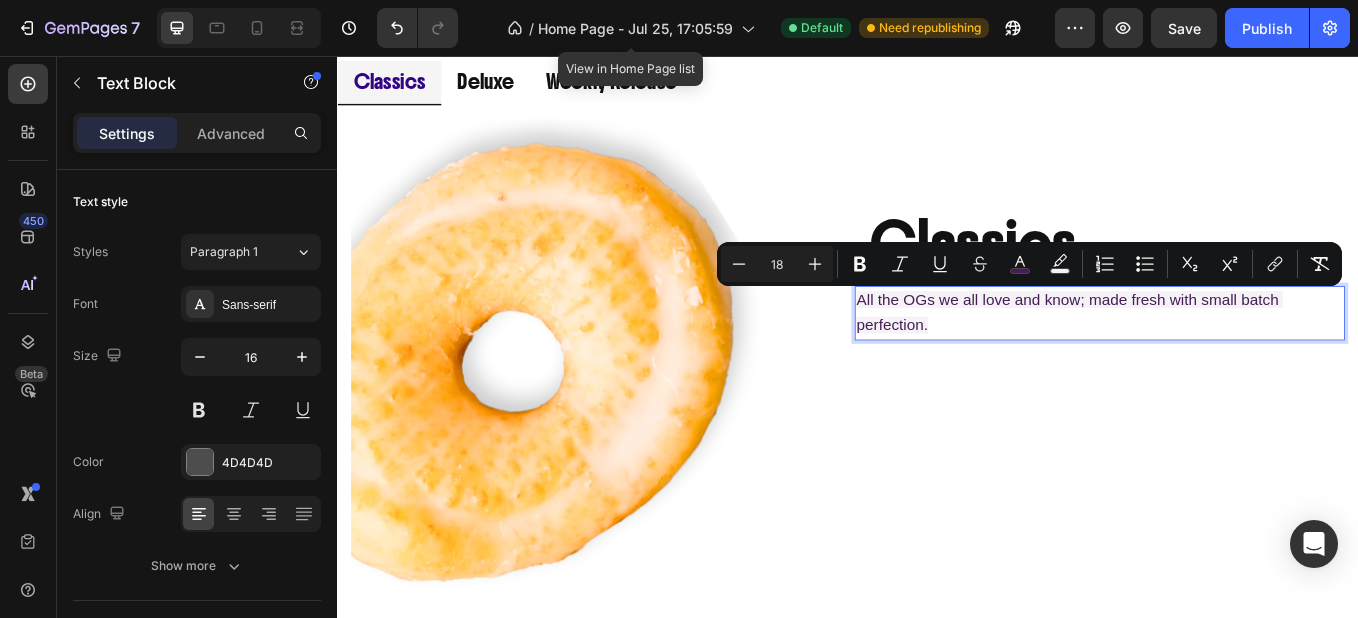 click on "All the OGs we all love and know; made fresh with small batch perfection." at bounding box center [1233, 358] 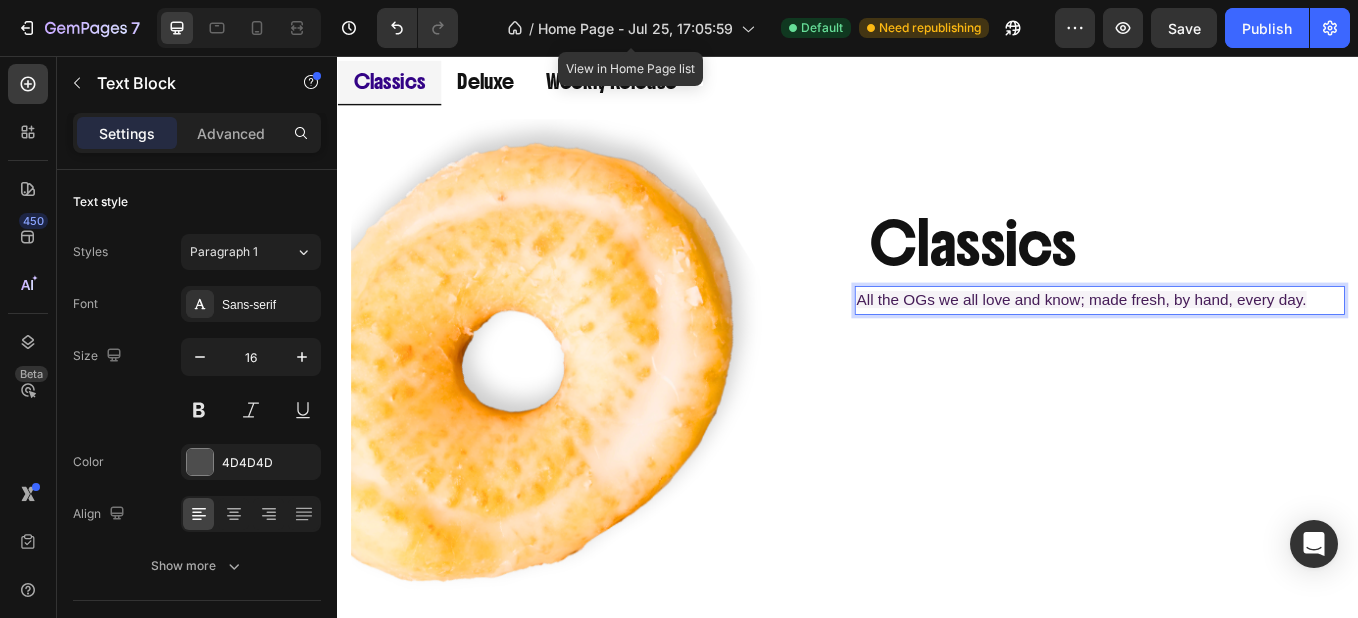 click on "All the OGs we all love and know; made fresh, by hand, every day." at bounding box center (1211, 342) 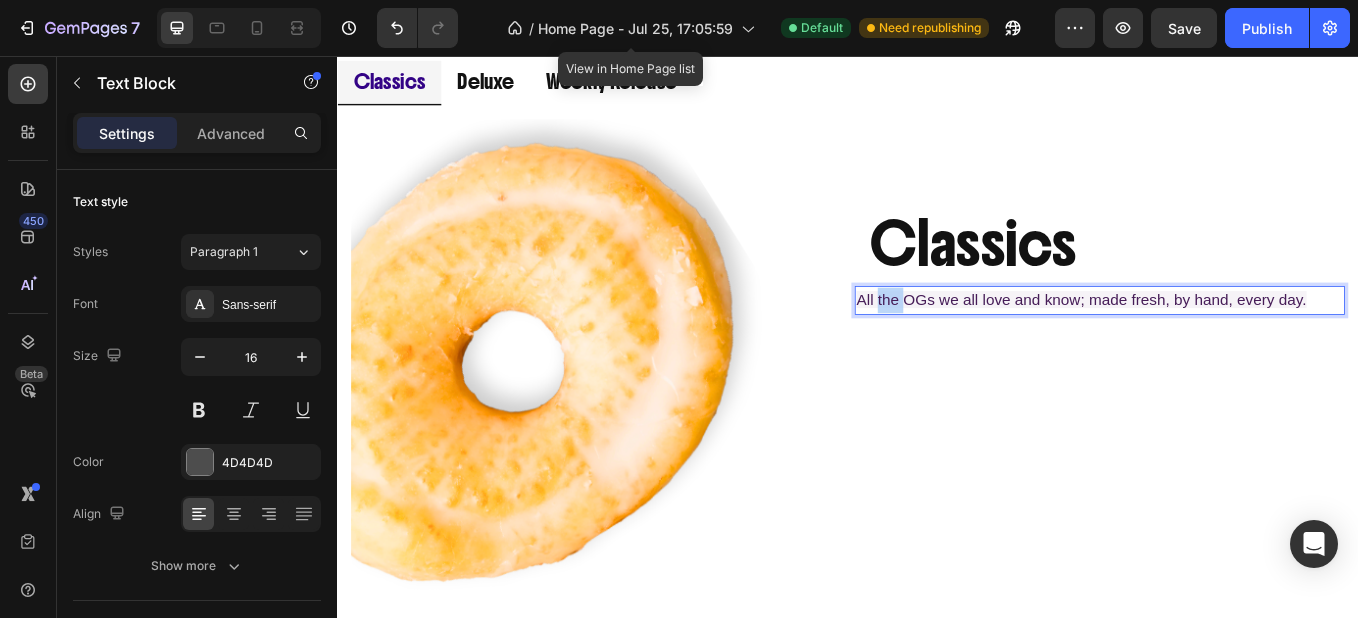 click on "All the OGs we all love and know; made fresh, by hand, every day." at bounding box center [1211, 342] 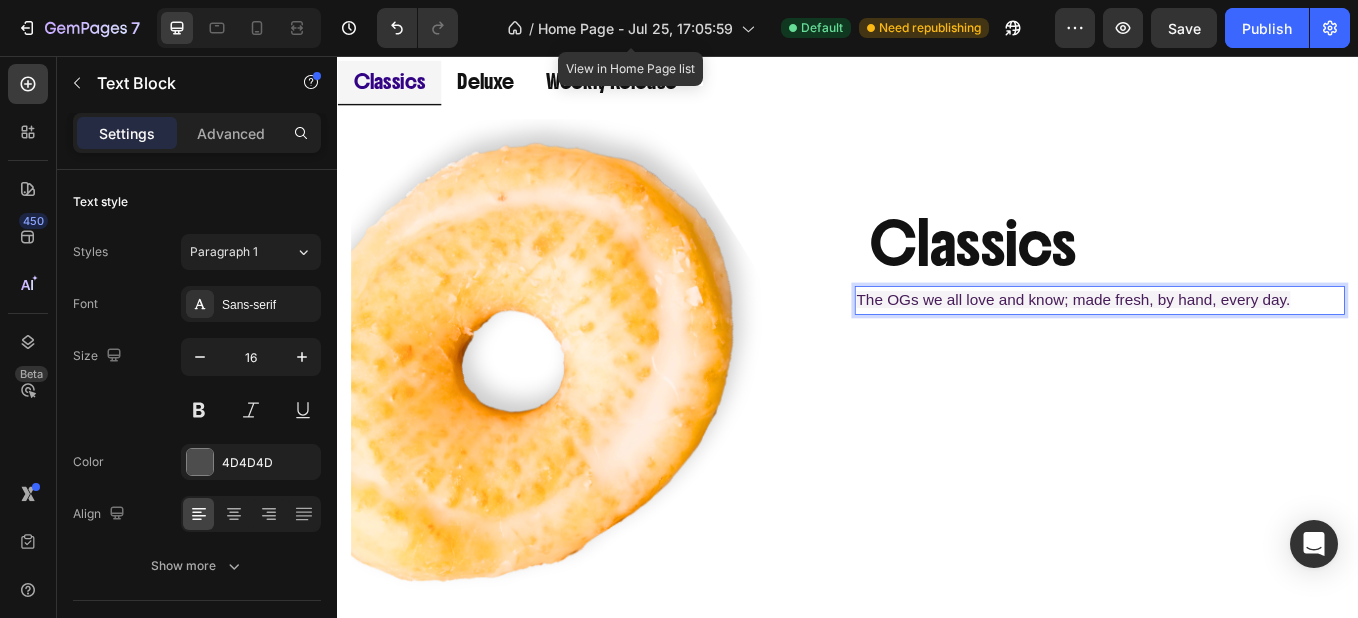 click on "The OGs we all love and know; made fresh, by hand, every day." at bounding box center (1233, 343) 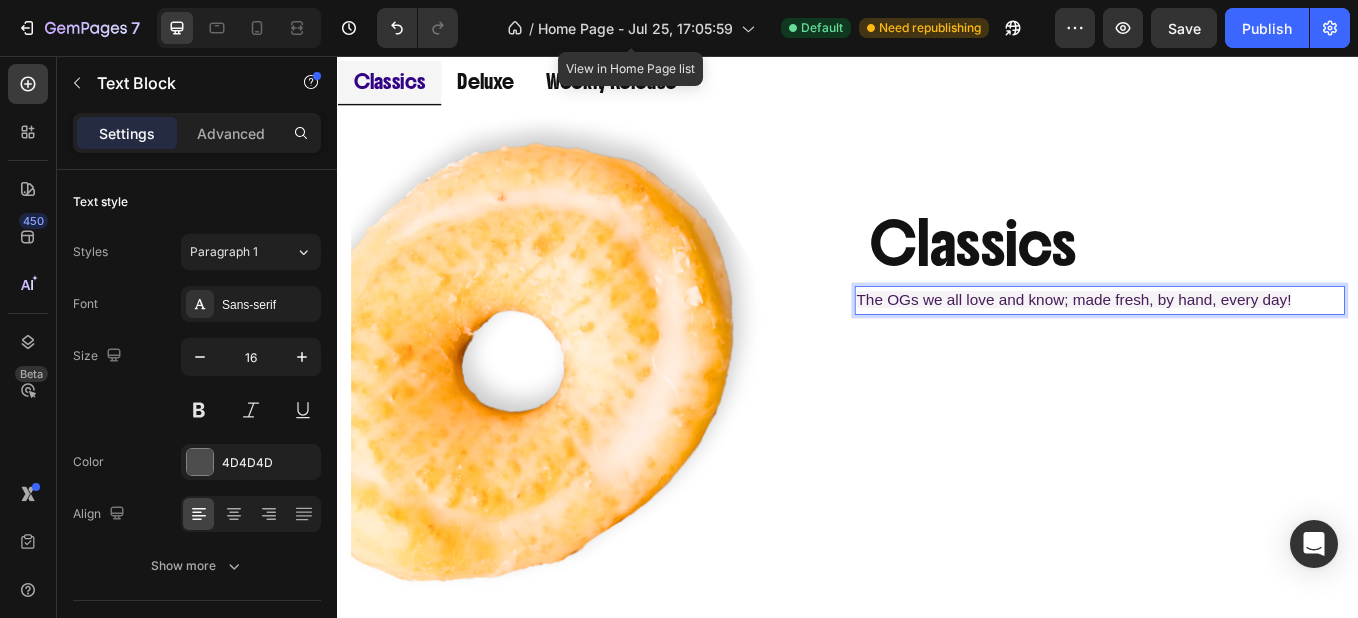 click on "Classics Heading Row The OGs we all love and know; made fresh, by hand, every day!  Text Block   0" at bounding box center (1233, 418) 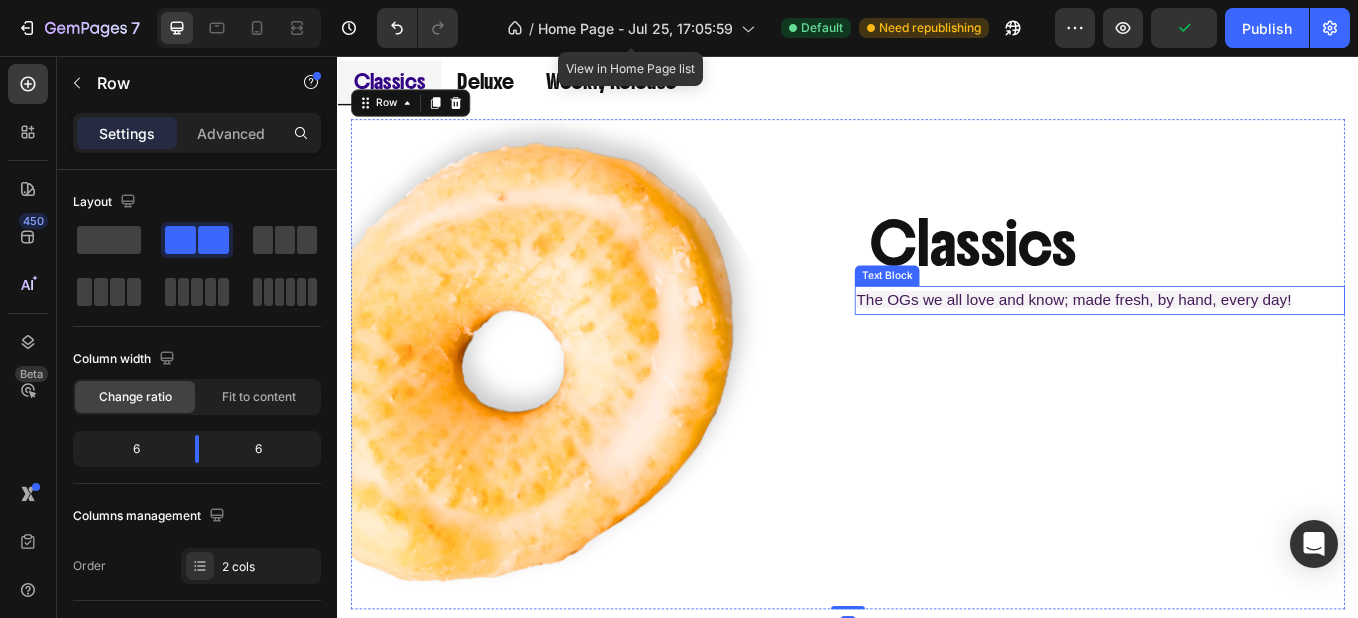 click on "The OGs we all love and know; made fresh, by hand, every day!" at bounding box center (1233, 343) 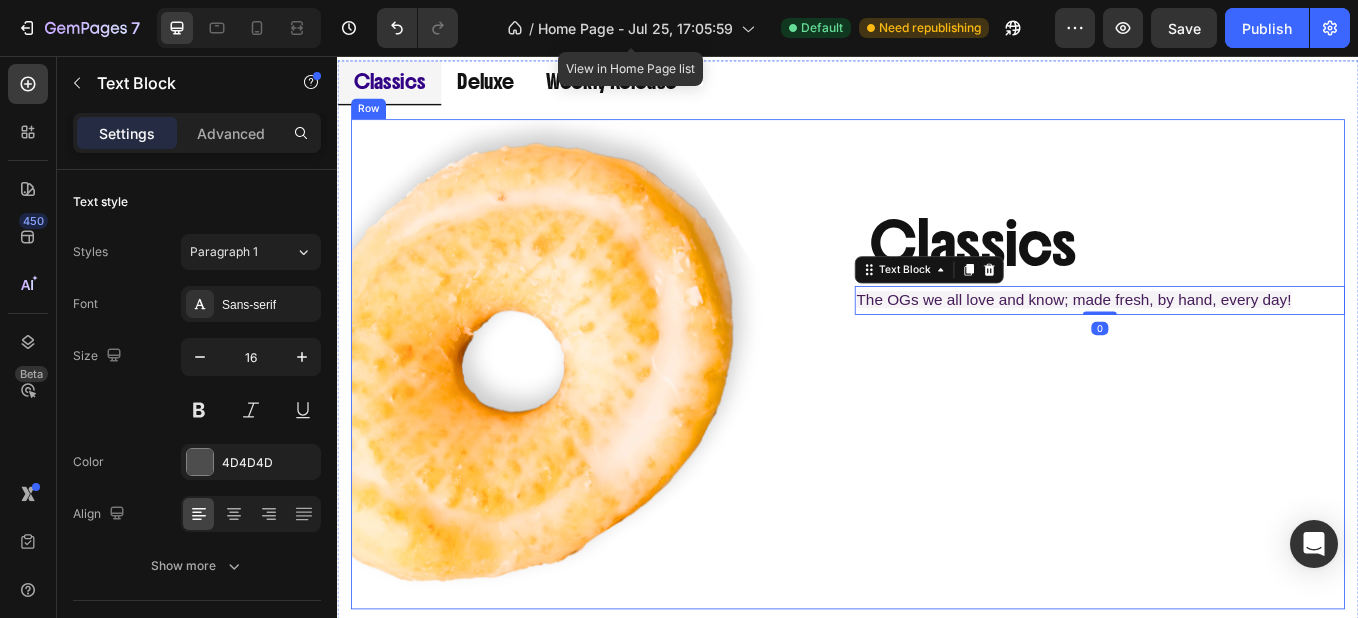 click on "Classics Heading Row The OGs we all love and know; made fresh, by hand, every day!  Text Block   0" at bounding box center (1233, 418) 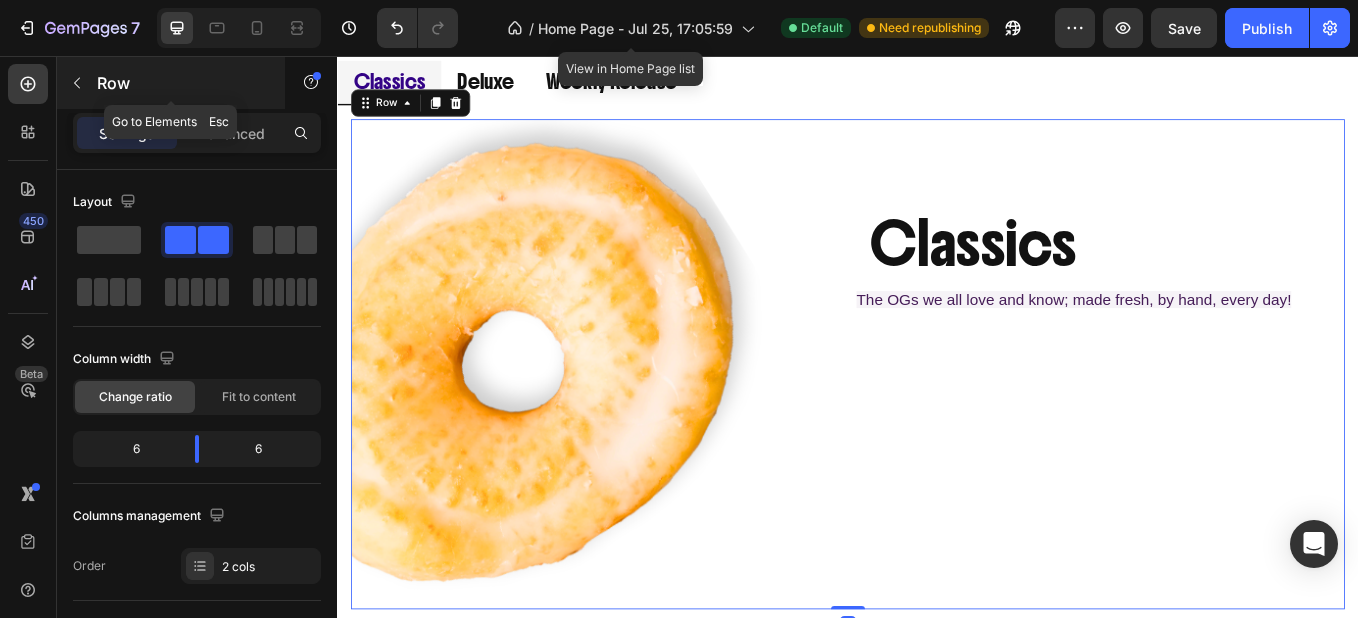click 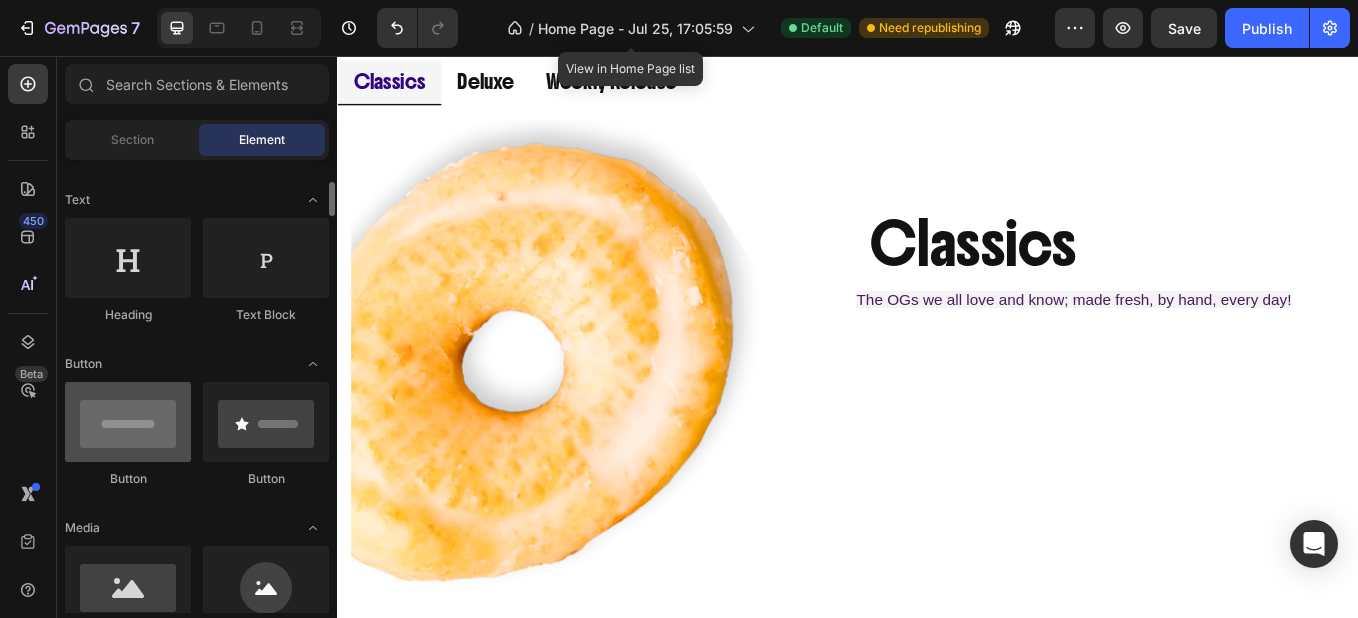 scroll, scrollTop: 277, scrollLeft: 0, axis: vertical 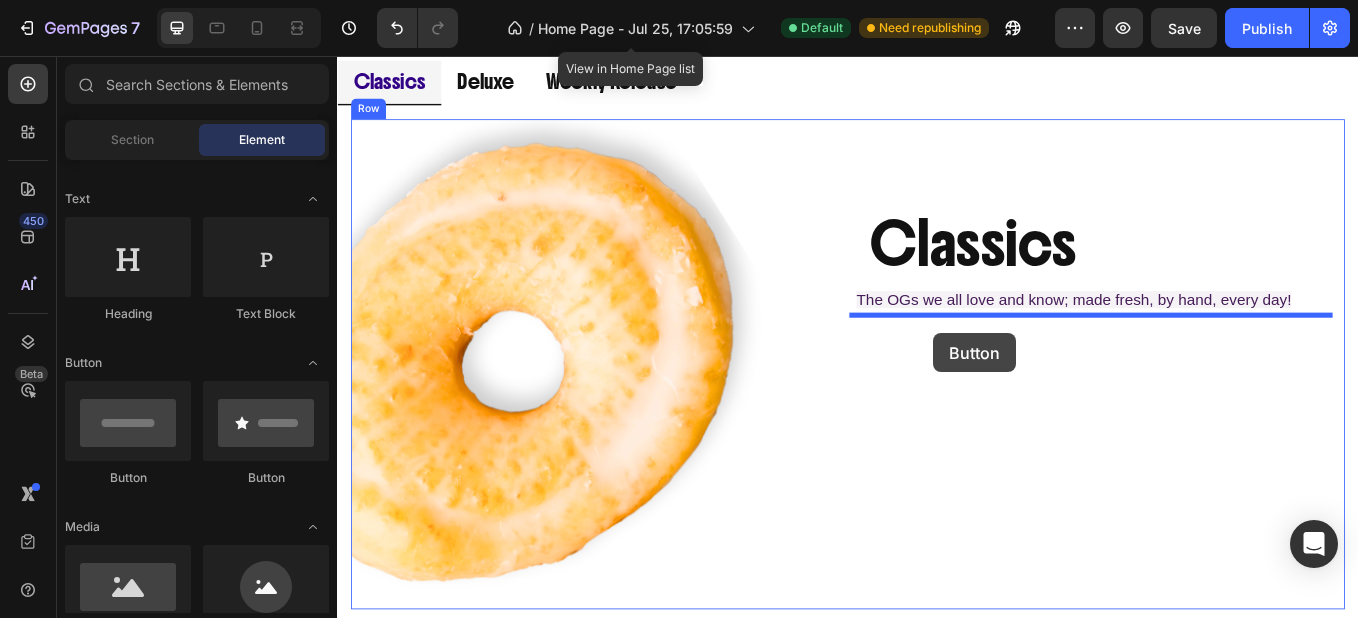 drag, startPoint x: 444, startPoint y: 469, endPoint x: 1037, endPoint y: 382, distance: 599.34796 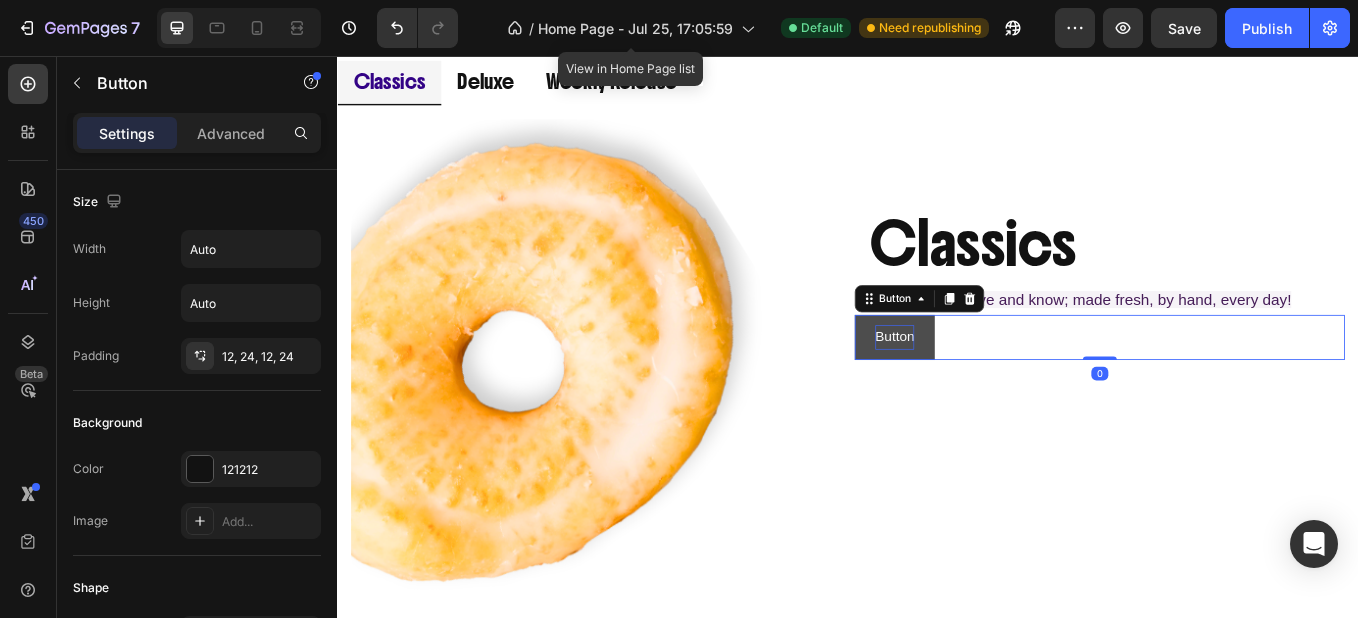 click on "Button" at bounding box center (992, 386) 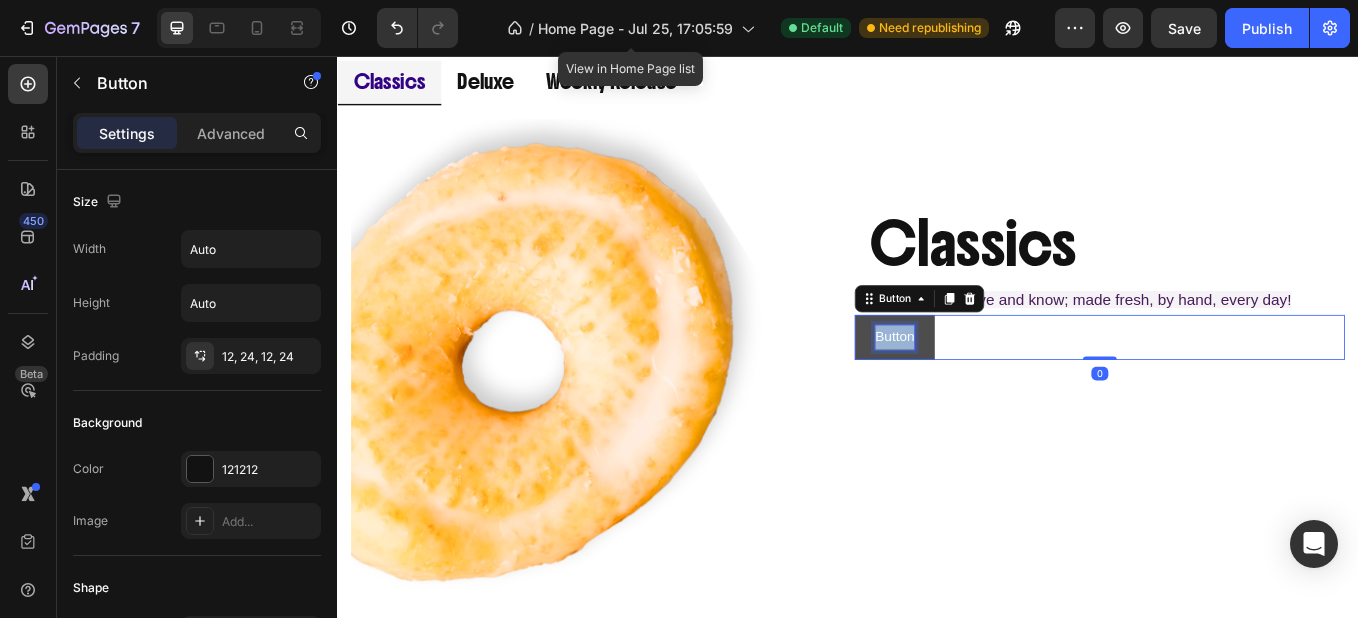 click on "Button" at bounding box center [992, 386] 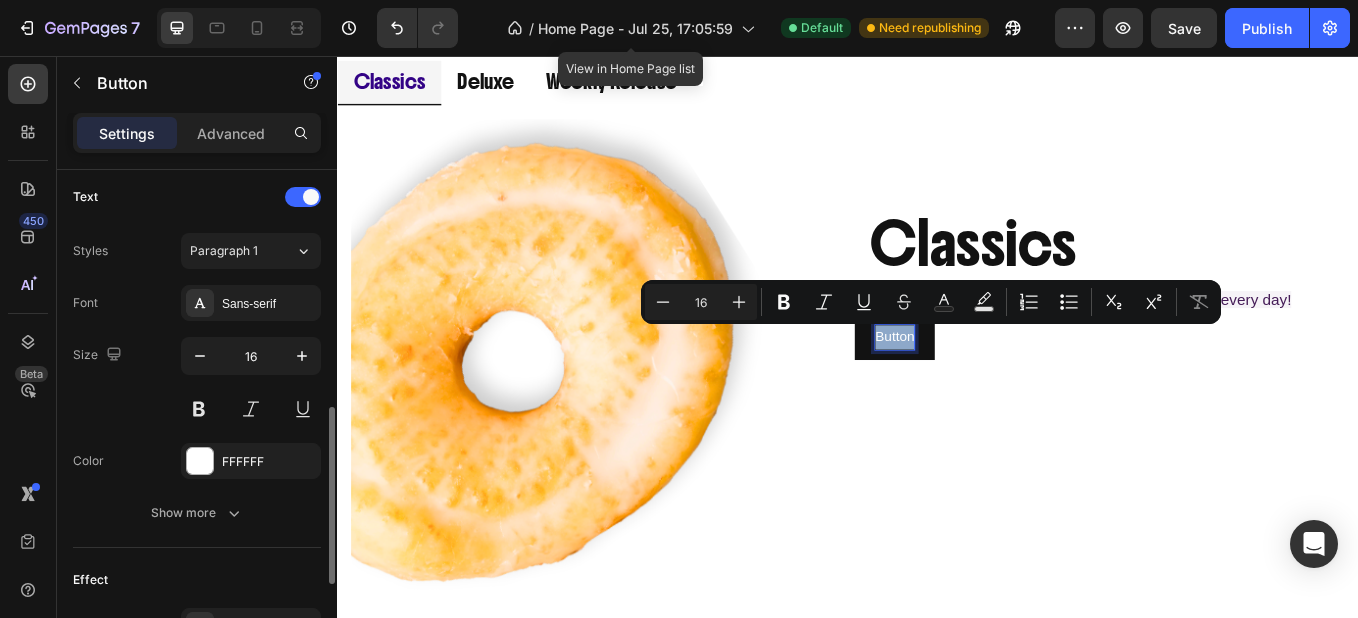 scroll, scrollTop: 672, scrollLeft: 0, axis: vertical 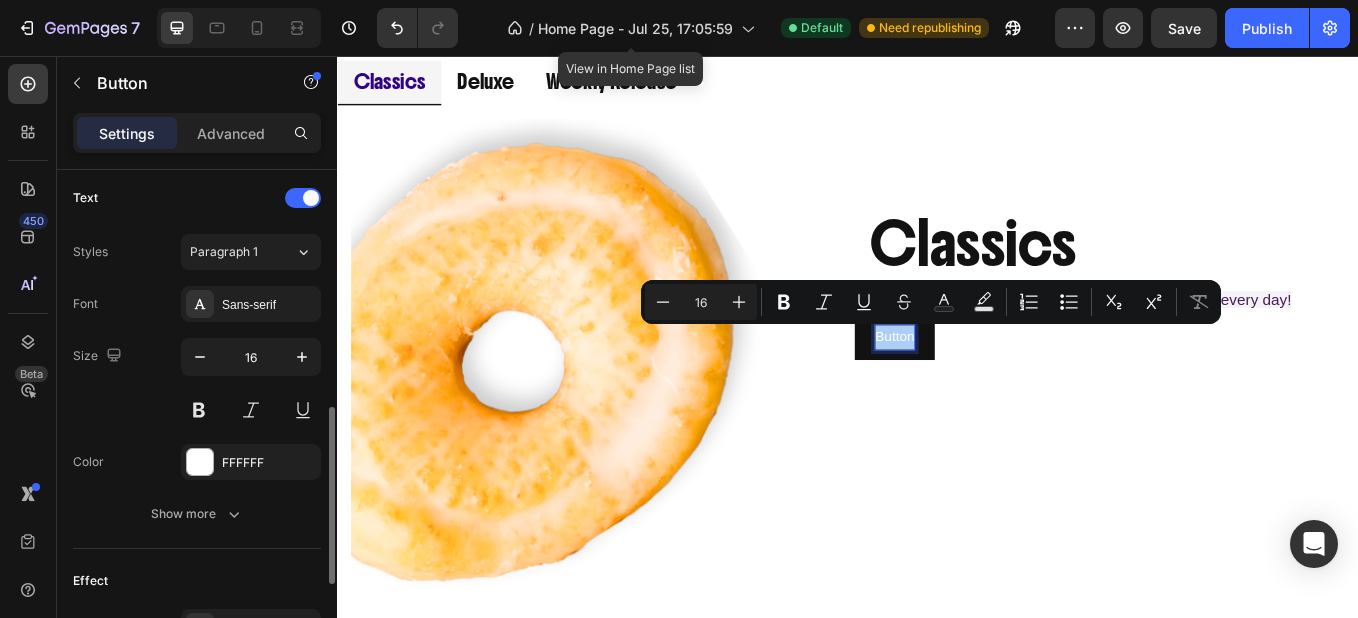 click on "Sans-serif" at bounding box center (251, 304) 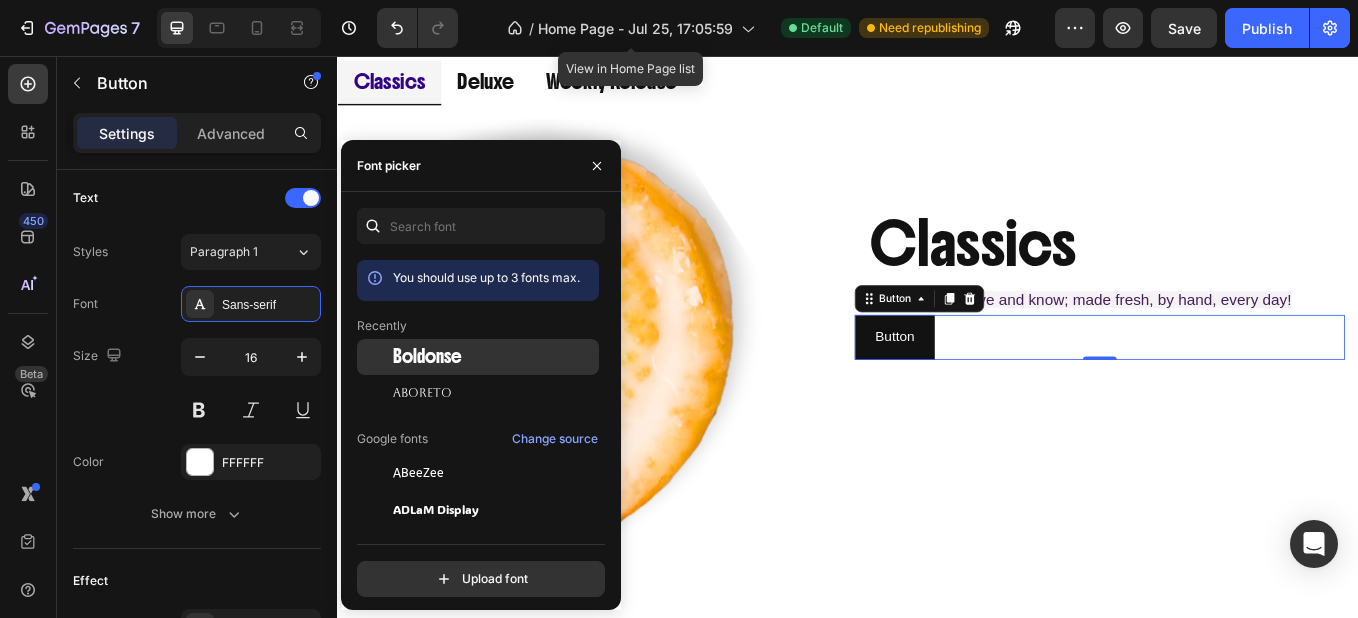 click at bounding box center [375, 357] 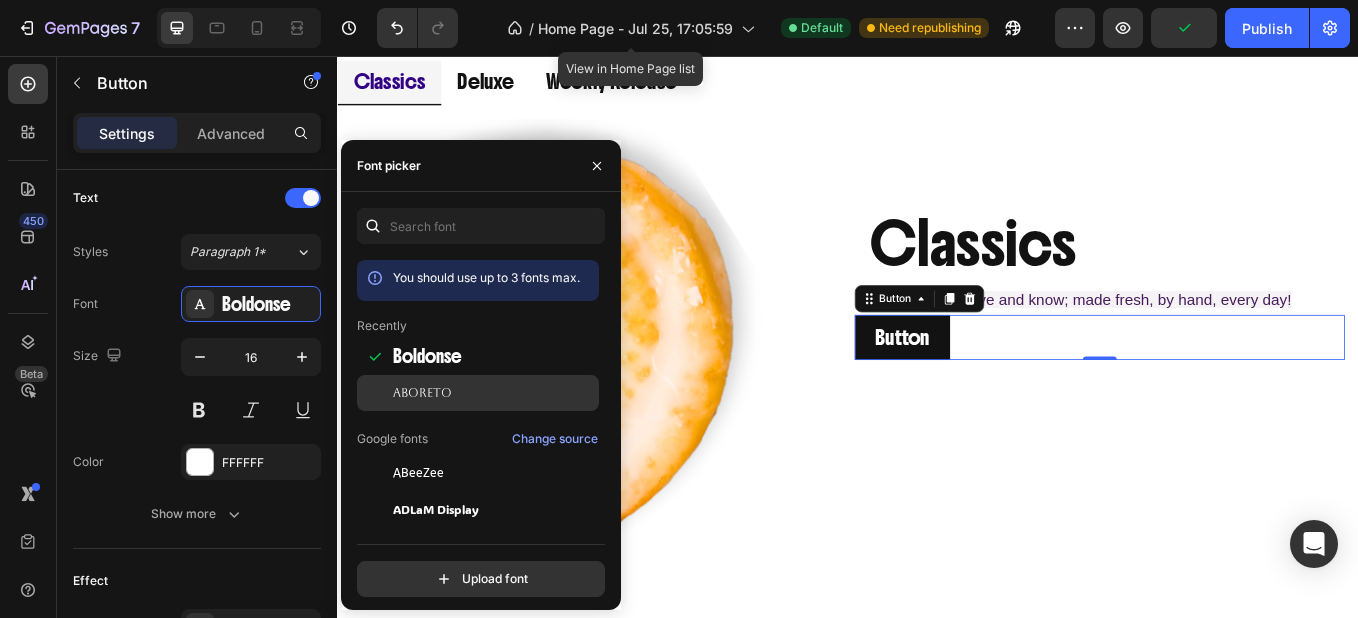 drag, startPoint x: 437, startPoint y: 397, endPoint x: 553, endPoint y: 319, distance: 139.78555 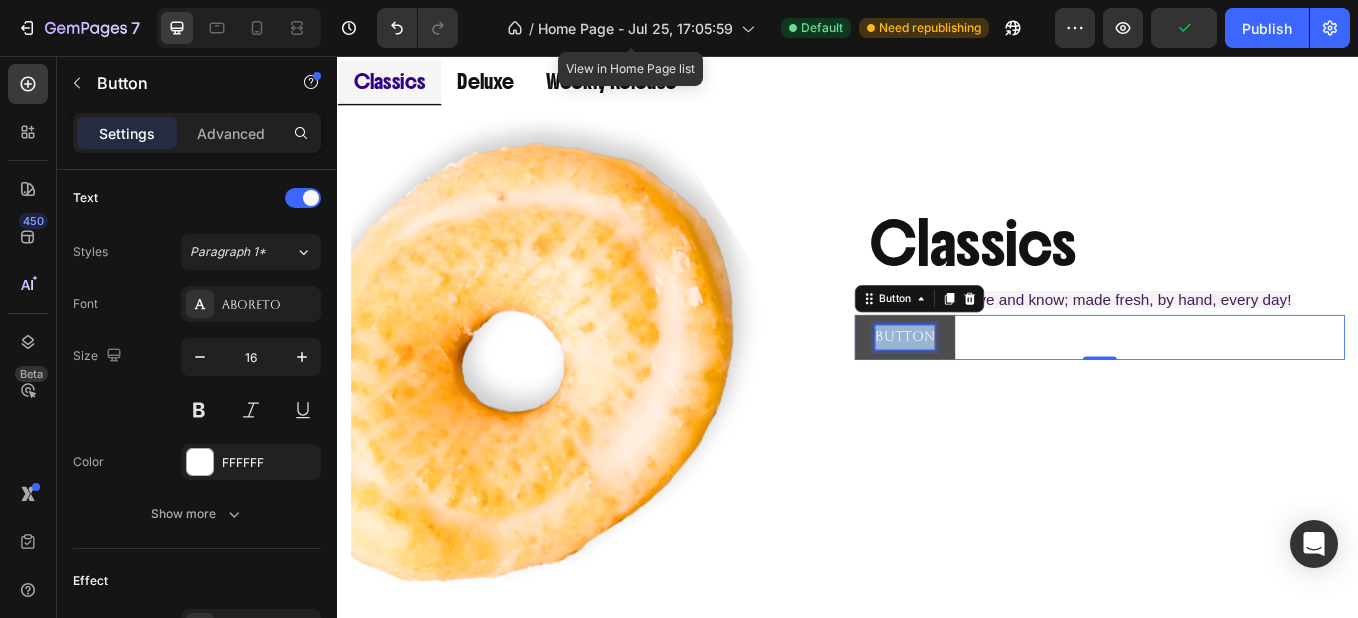 click on "Button" at bounding box center (1004, 386) 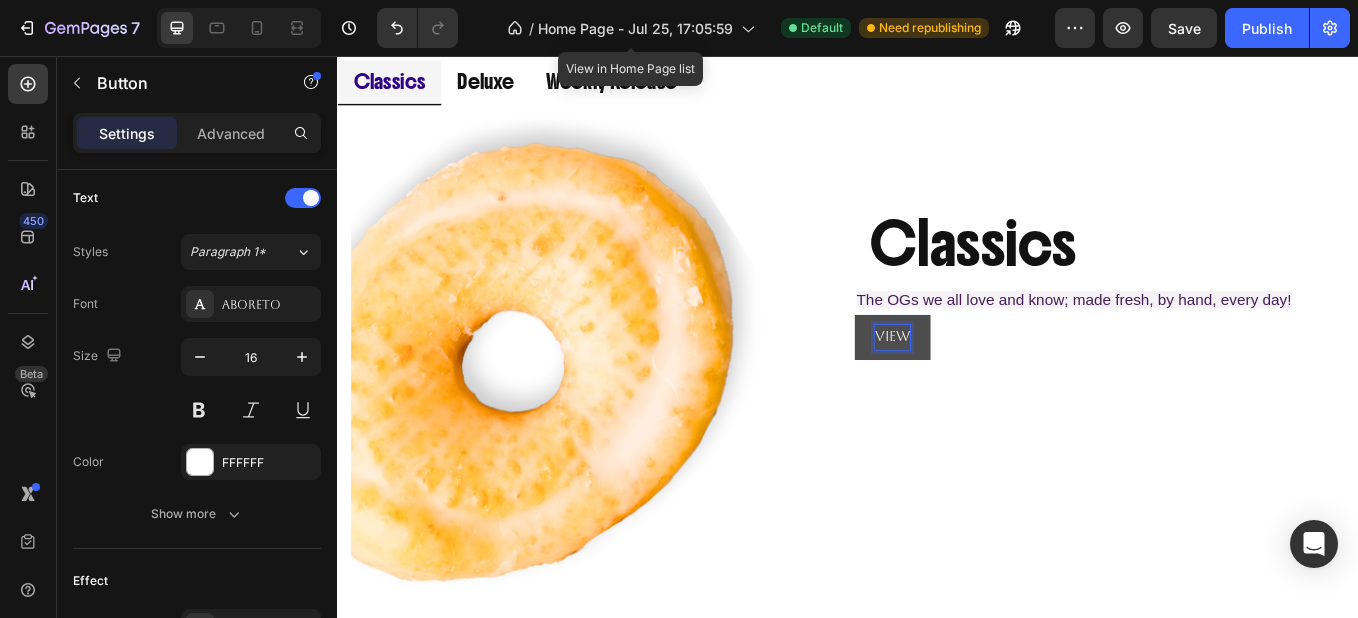 click on "View" at bounding box center [989, 386] 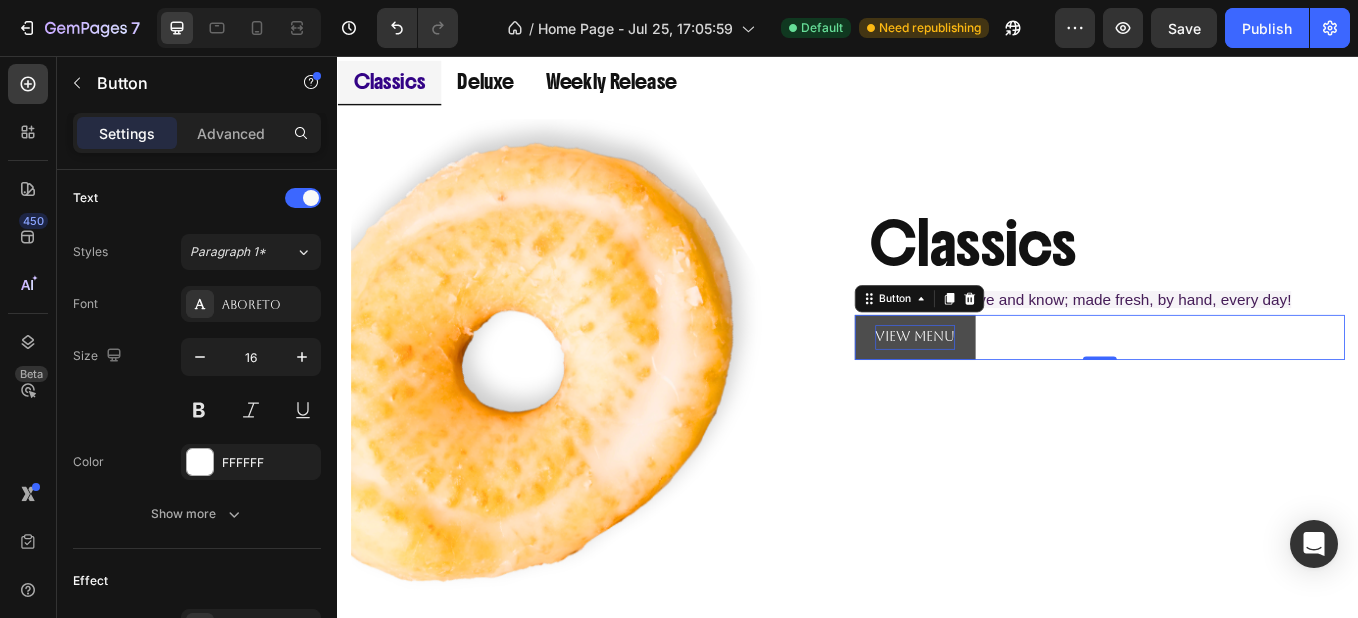 click on "View Menu" at bounding box center [1016, 386] 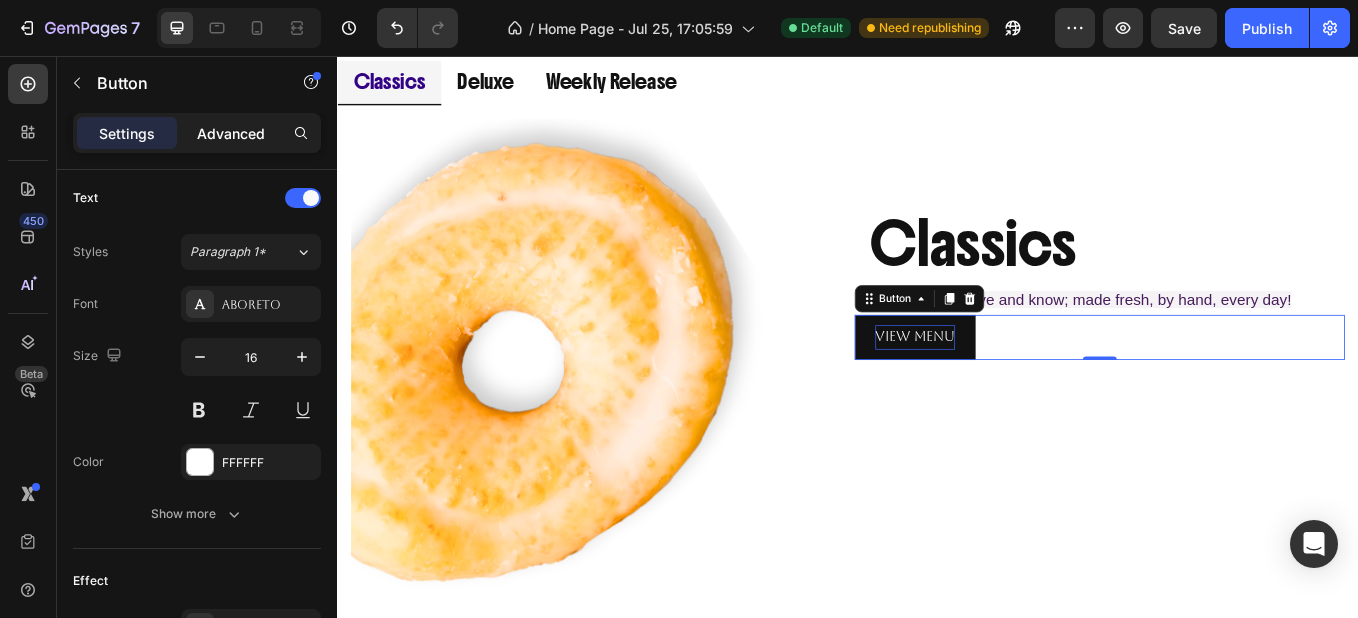 click on "Advanced" at bounding box center (231, 133) 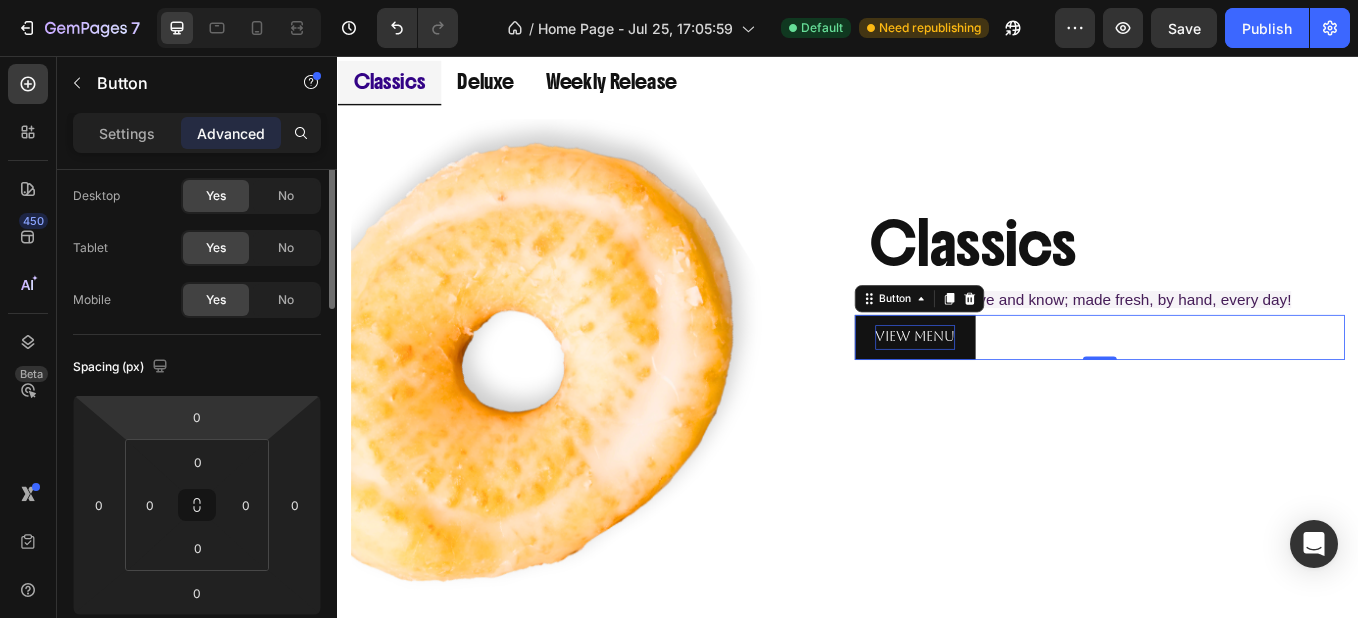 scroll, scrollTop: 0, scrollLeft: 0, axis: both 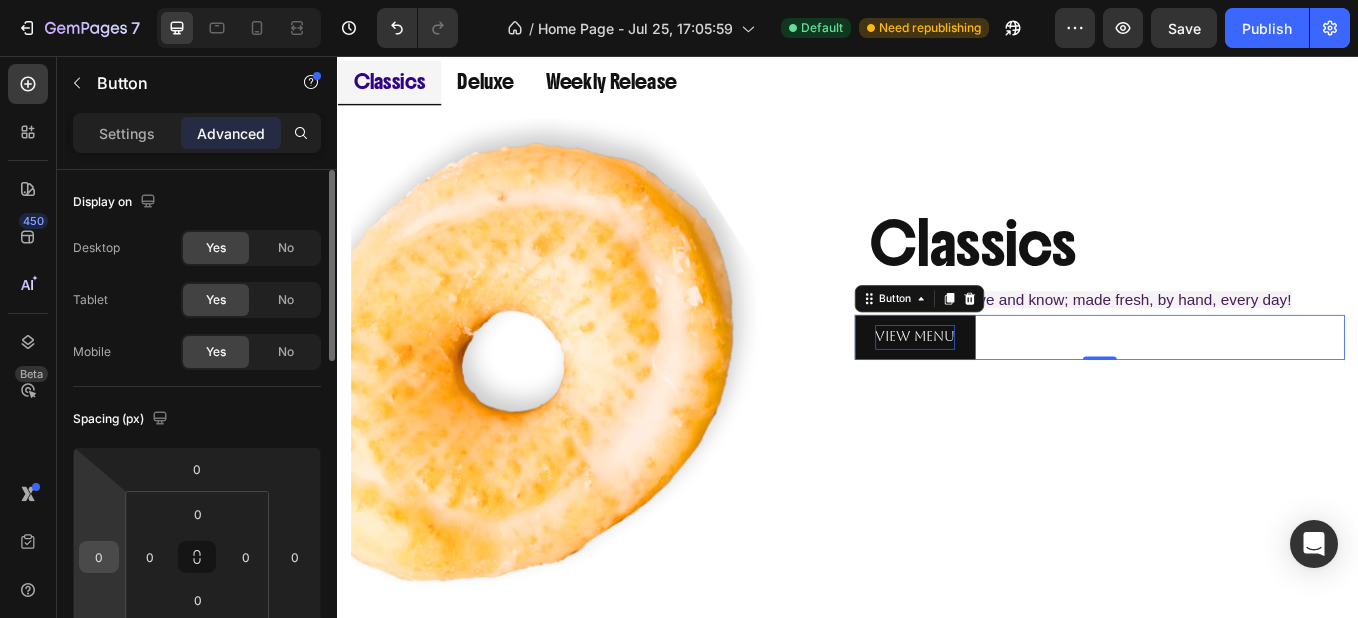 click on "0" at bounding box center (99, 557) 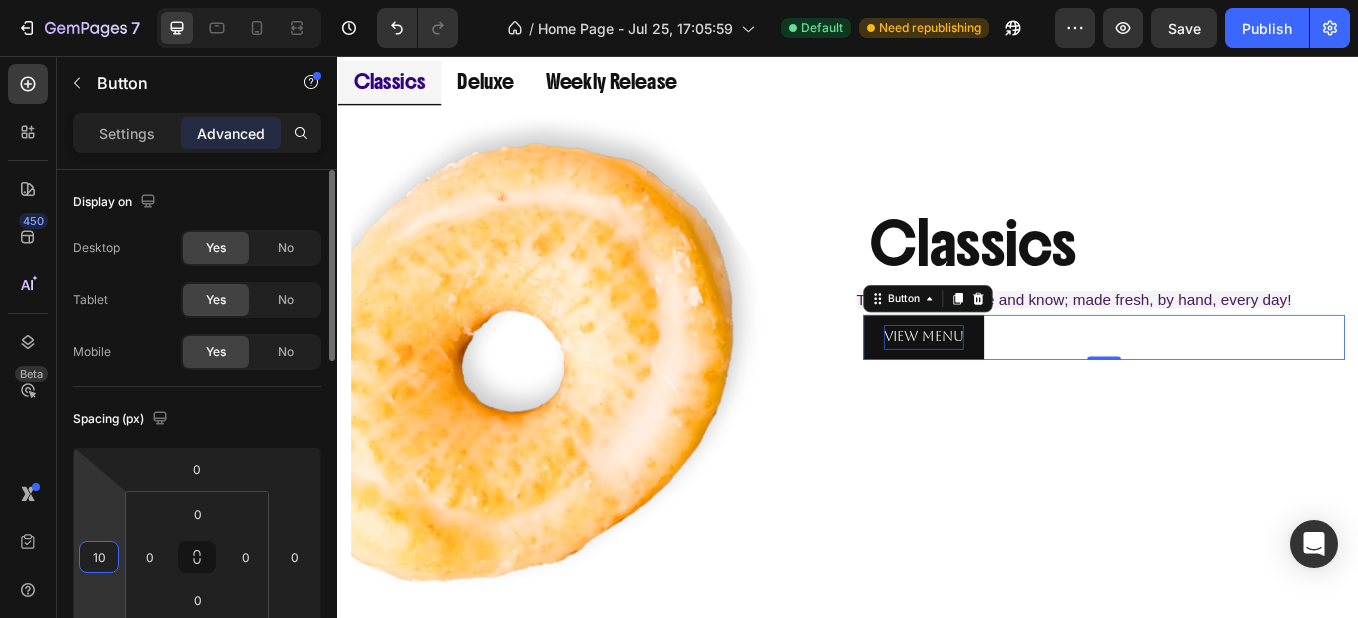 type on "1" 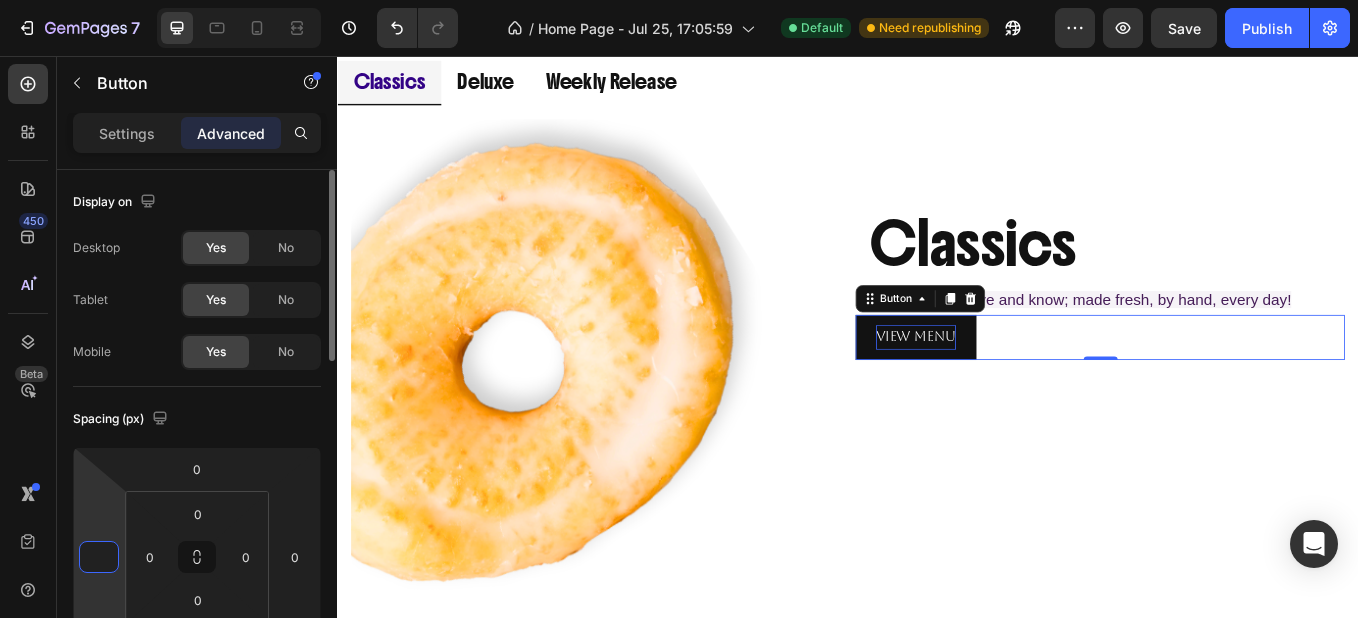type on "3" 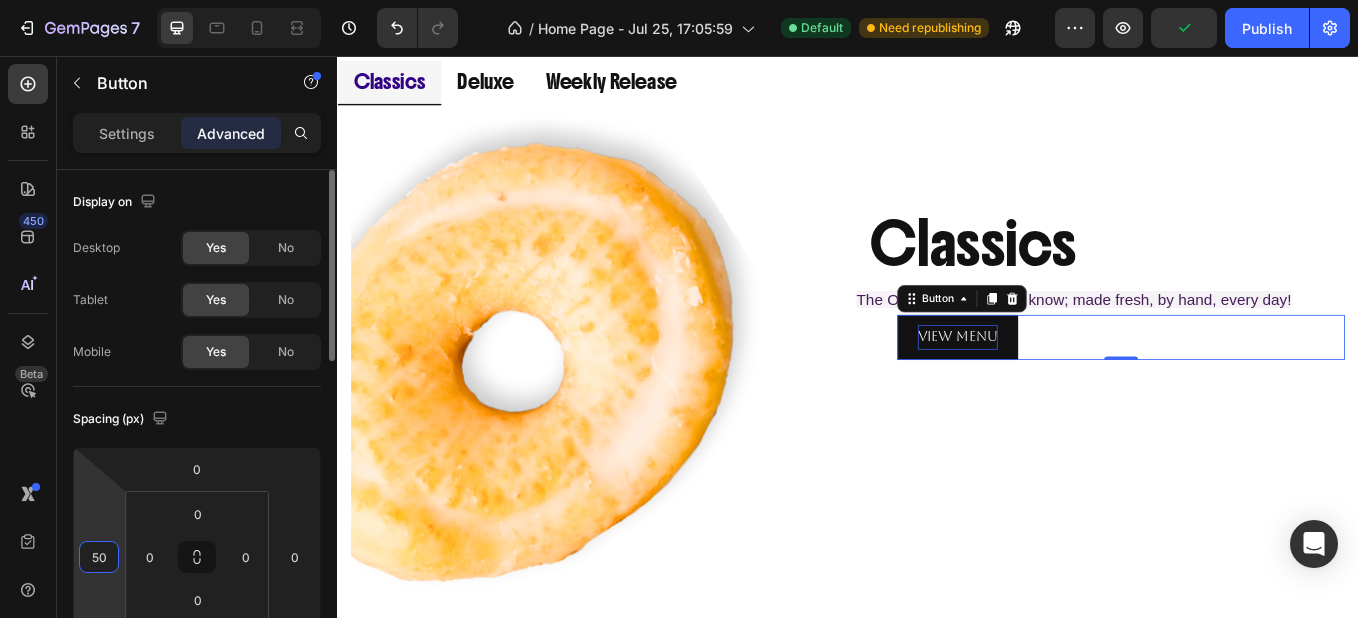 type on "5" 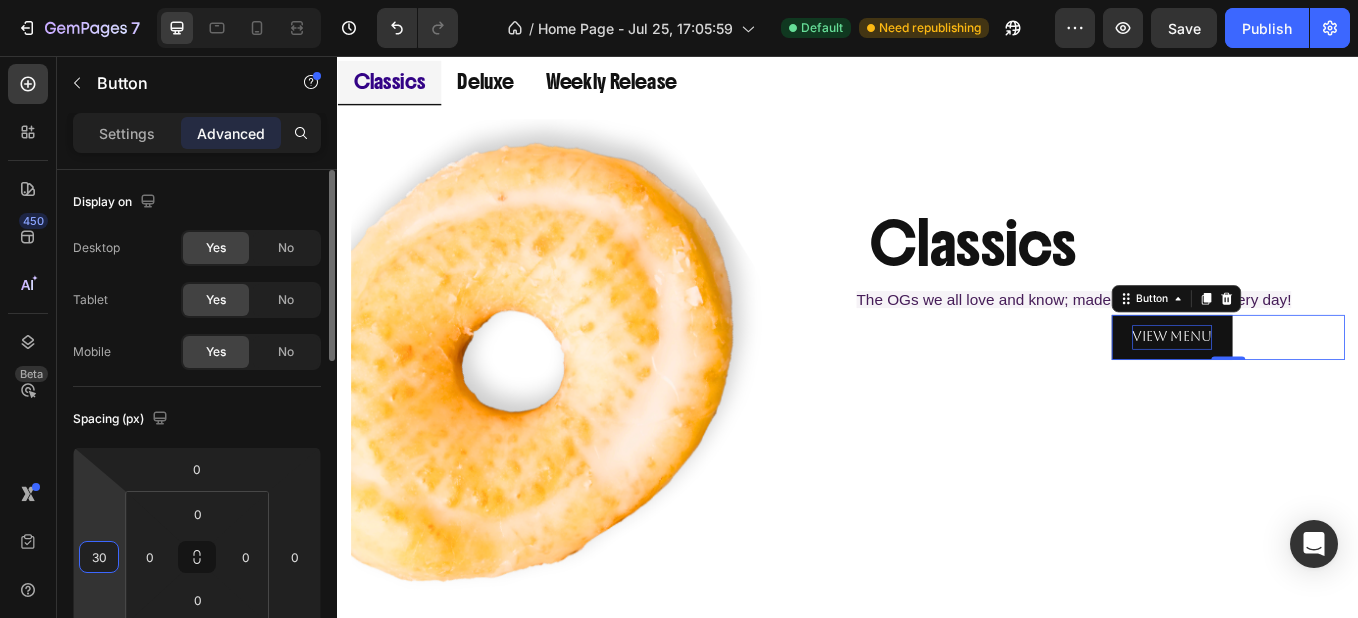 type on "3" 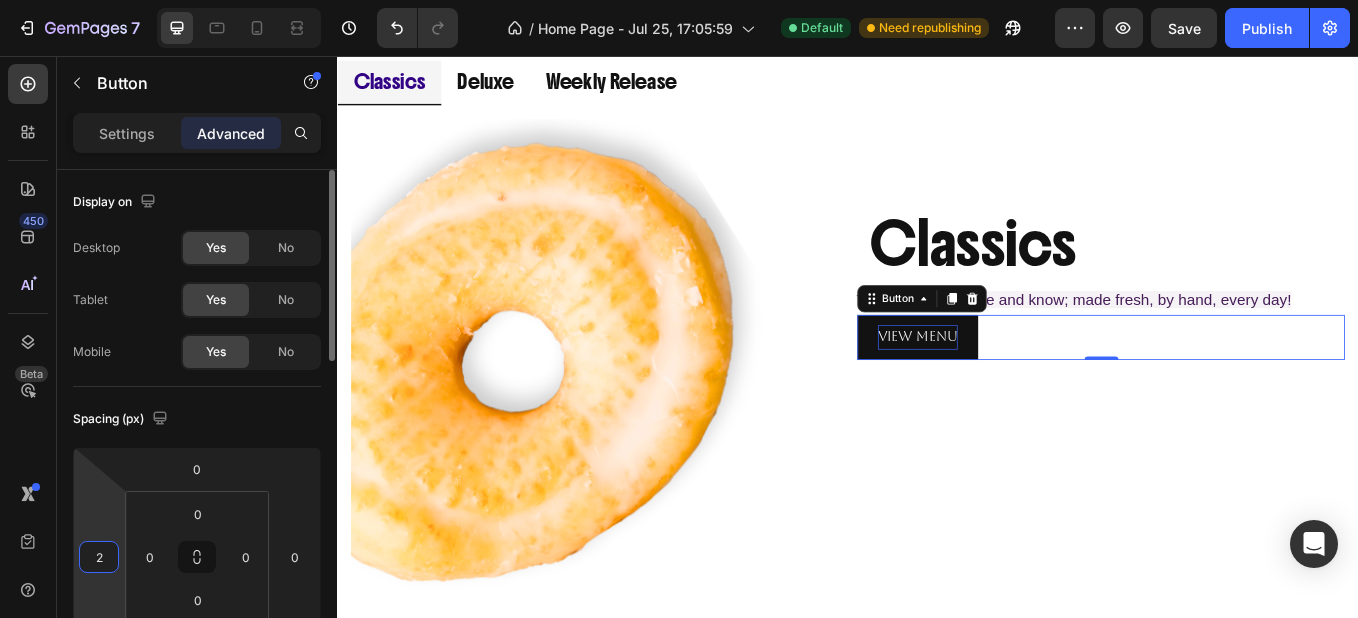 type on "20" 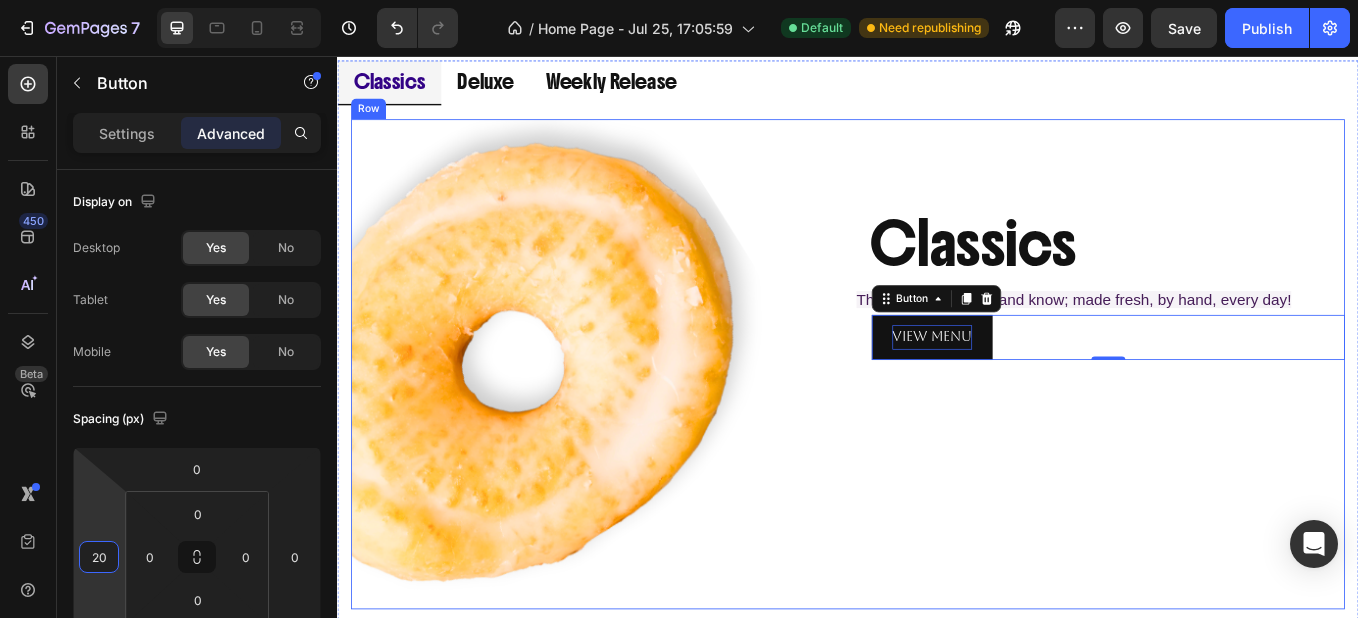 click on "Classics Heading Row The OGs we all love and know; made fresh, by hand, every day!  Text Block View Menu Button   0" at bounding box center (1233, 418) 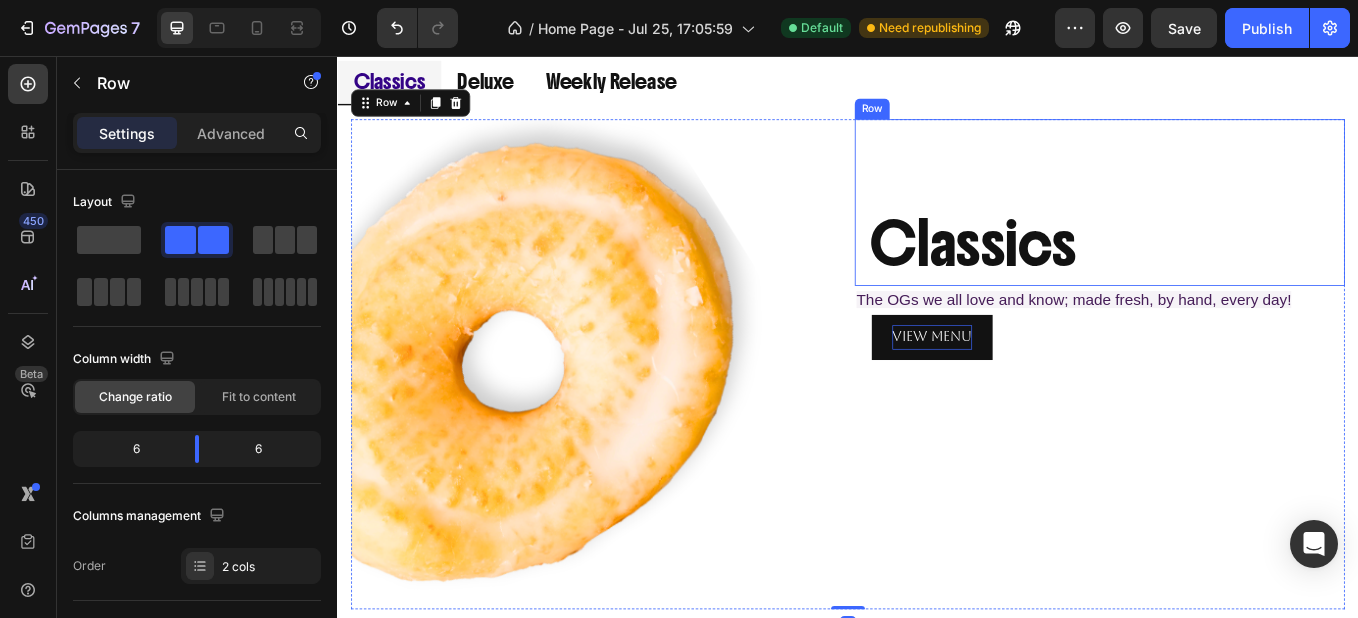 click on "Classics Heading Row" at bounding box center [1233, 228] 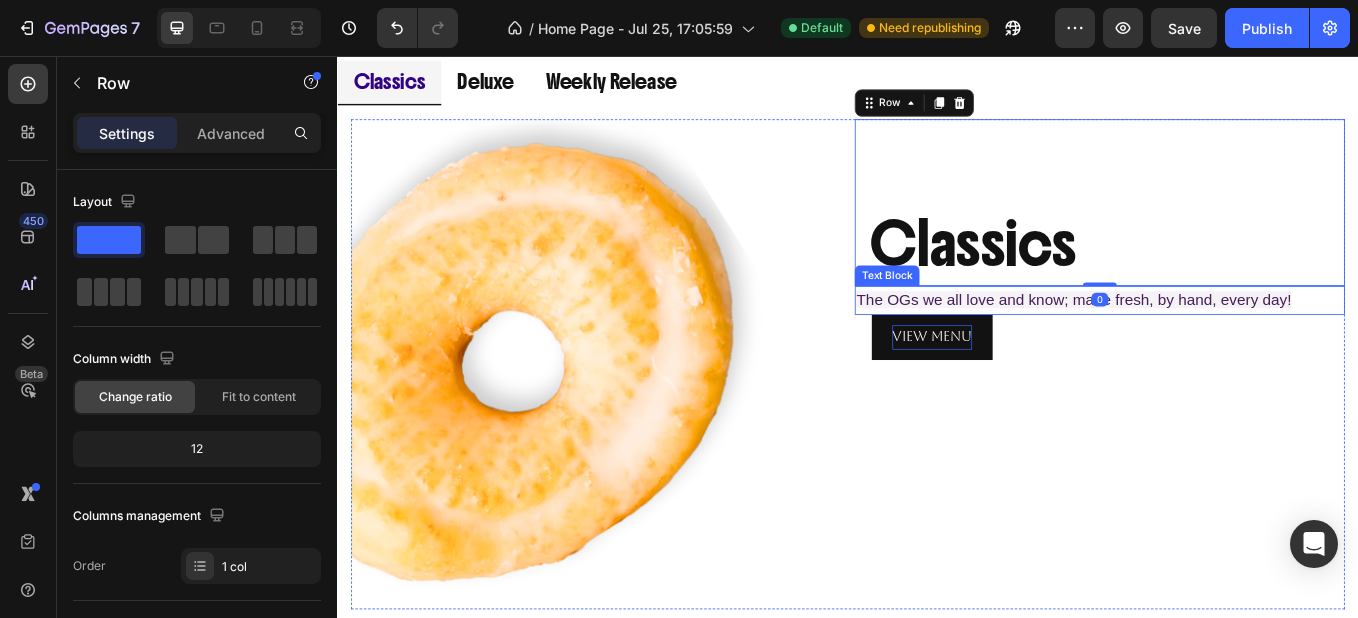 click on "The OGs we all love and know; made fresh, by hand, every day!" at bounding box center [1202, 342] 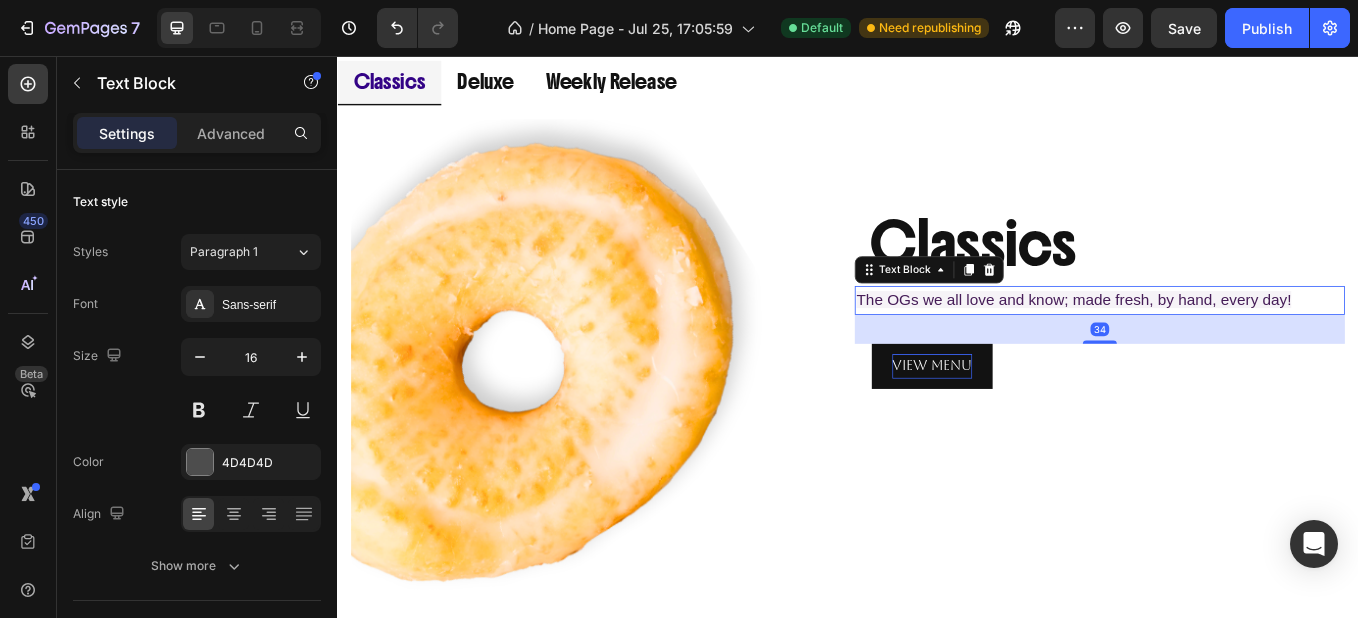 drag, startPoint x: 1222, startPoint y: 354, endPoint x: 1226, endPoint y: 379, distance: 25.317978 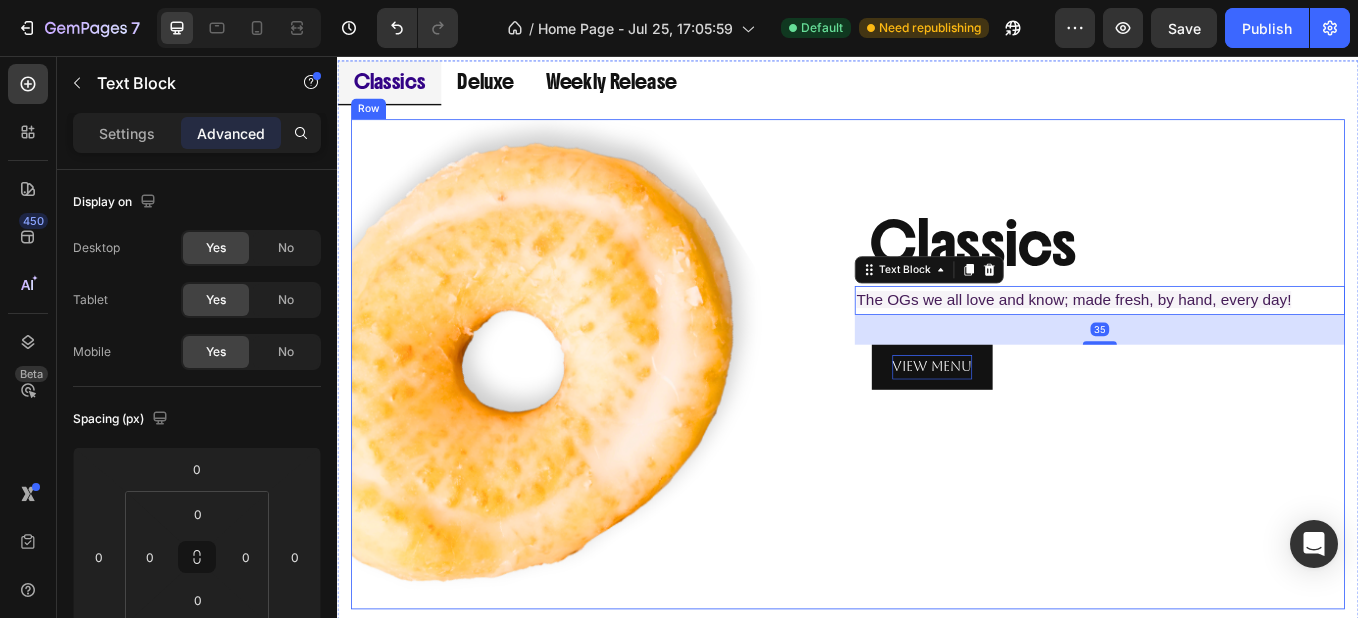 click on "Classics Heading Row The OGs we all love and know; made fresh, by hand, every day!  Text Block   35 View Menu Button" at bounding box center (1233, 418) 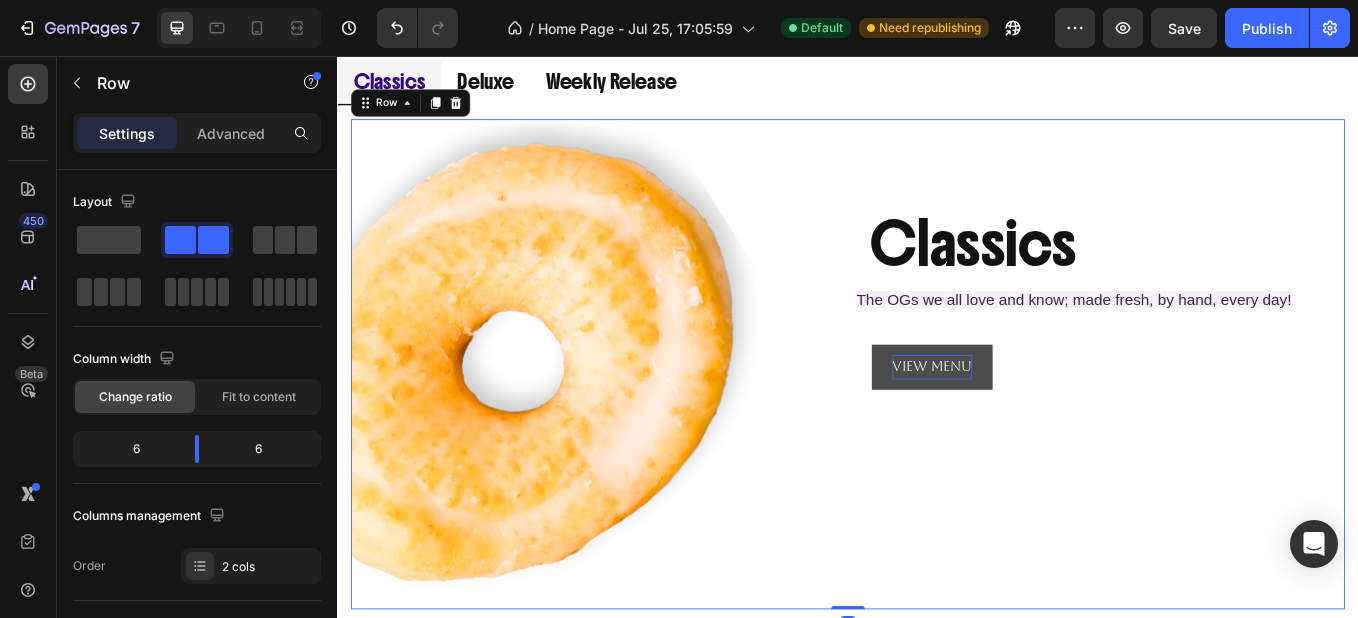 click on "View Menu" at bounding box center (1036, 421) 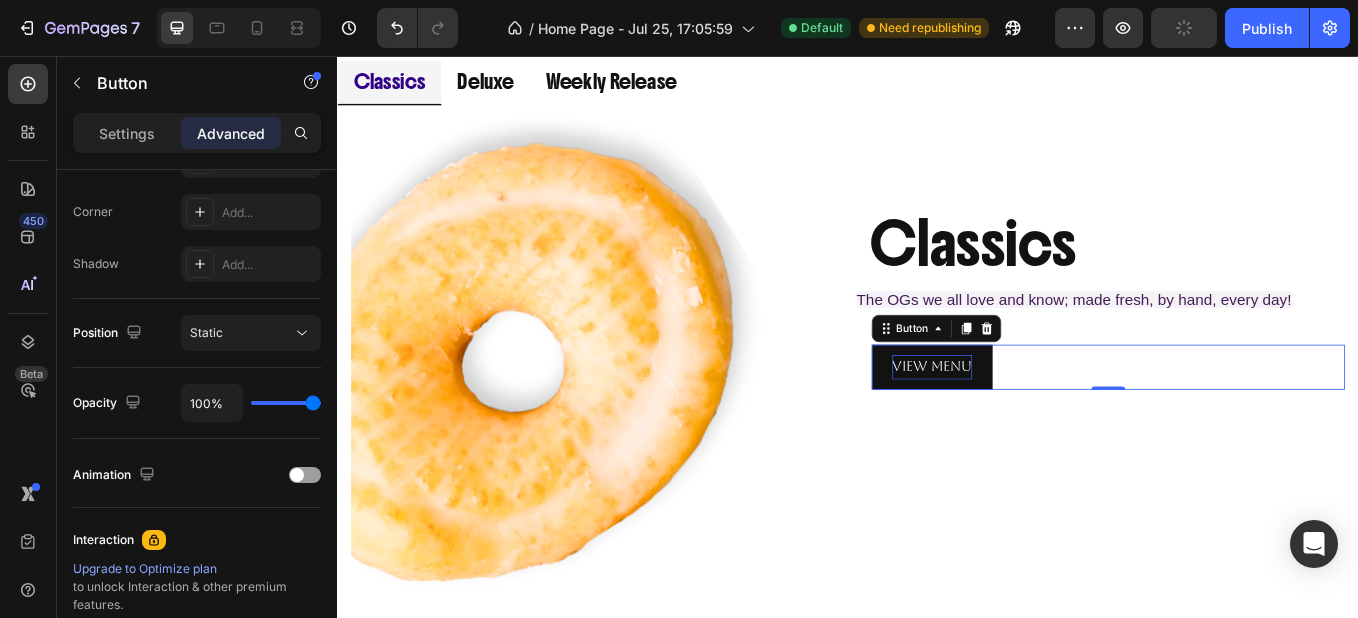 scroll, scrollTop: 829, scrollLeft: 0, axis: vertical 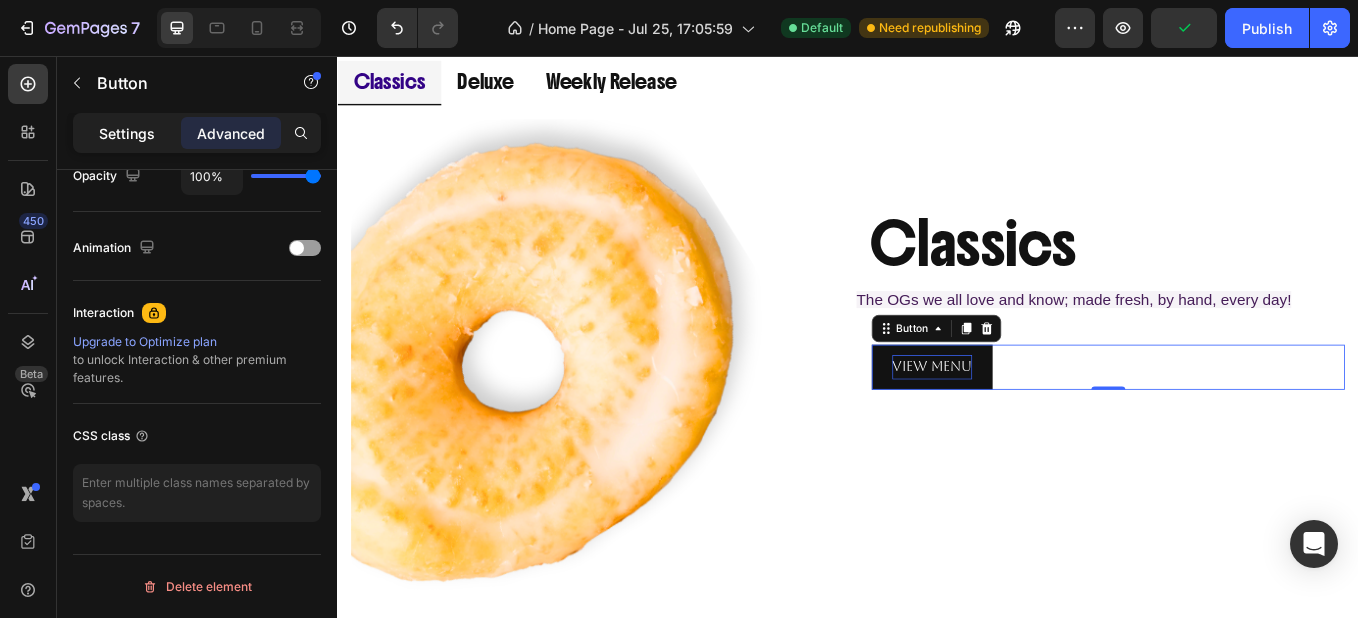 click on "Settings" at bounding box center [127, 133] 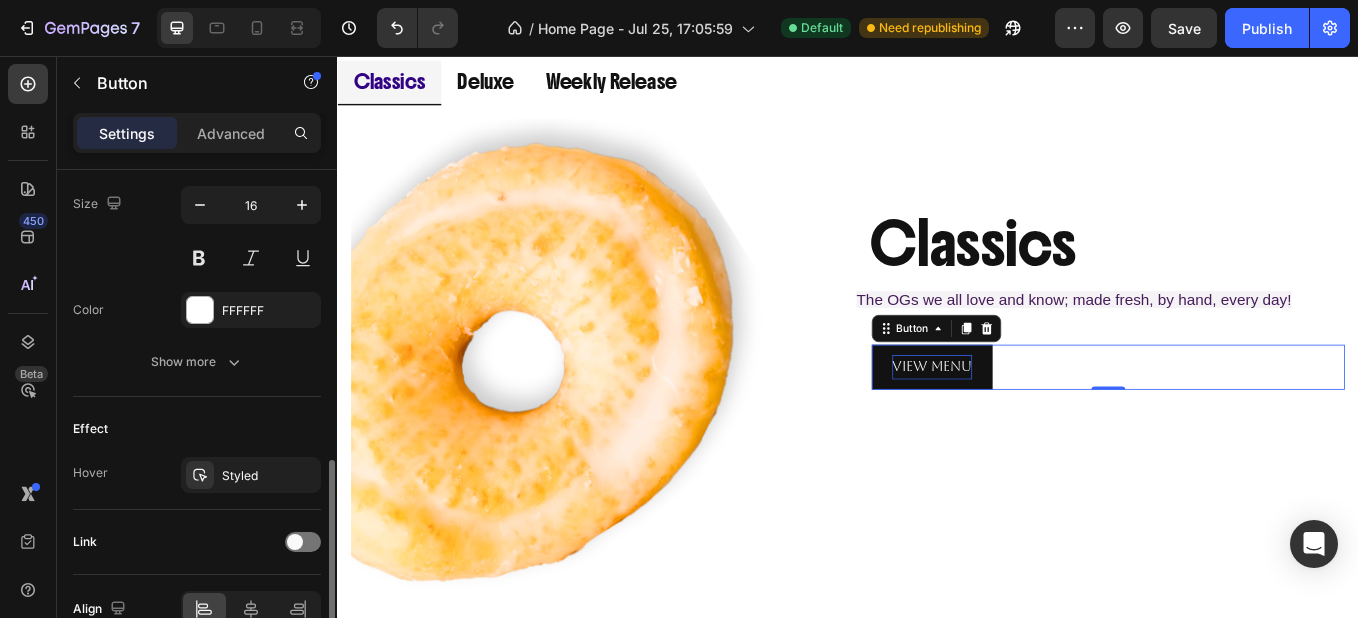 scroll, scrollTop: 929, scrollLeft: 0, axis: vertical 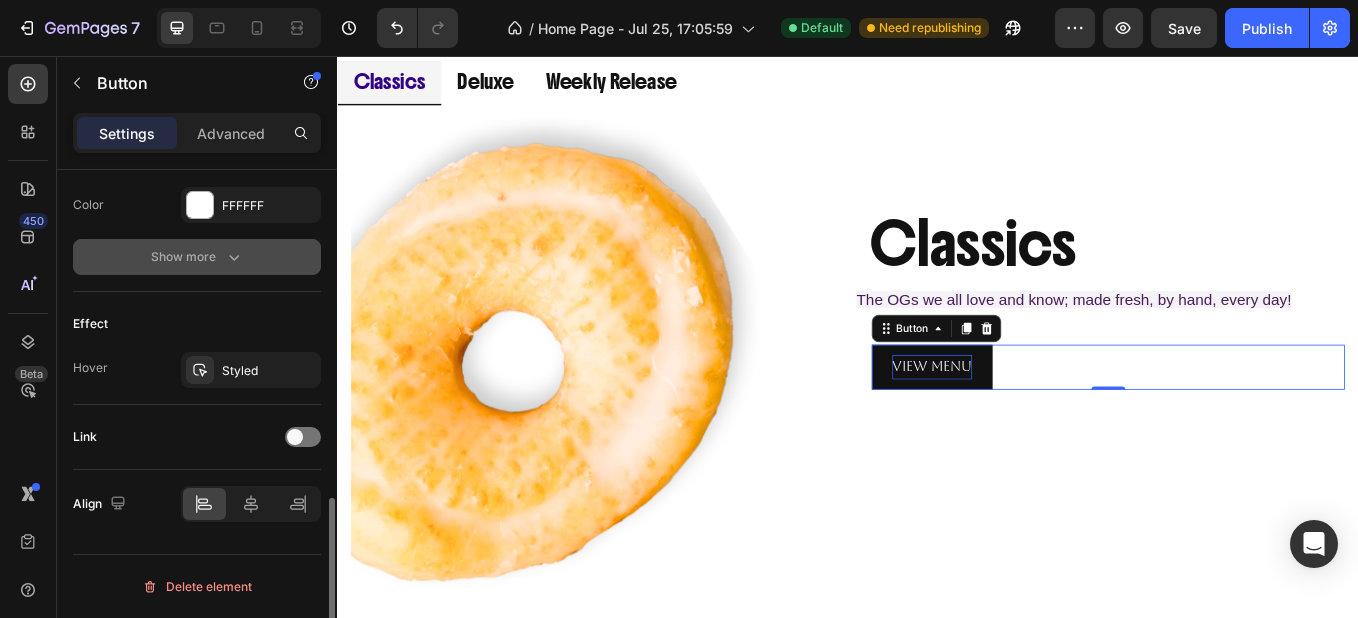 click on "Show more" at bounding box center [197, 257] 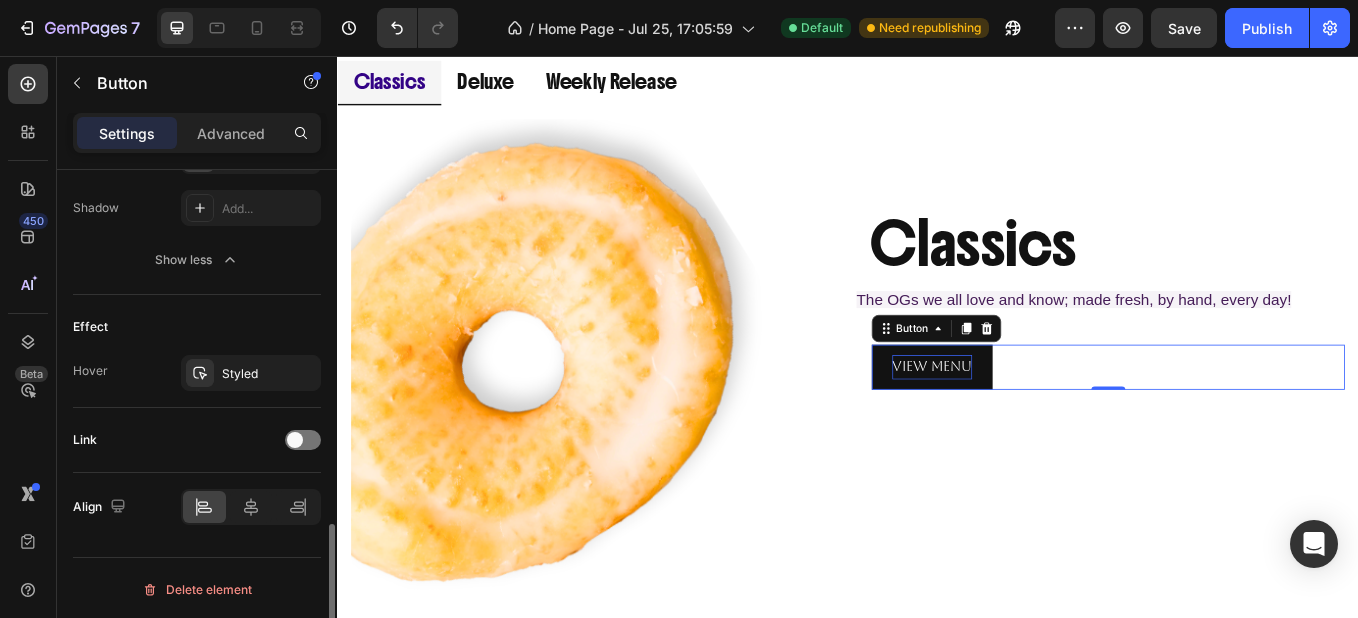 scroll, scrollTop: 1193, scrollLeft: 0, axis: vertical 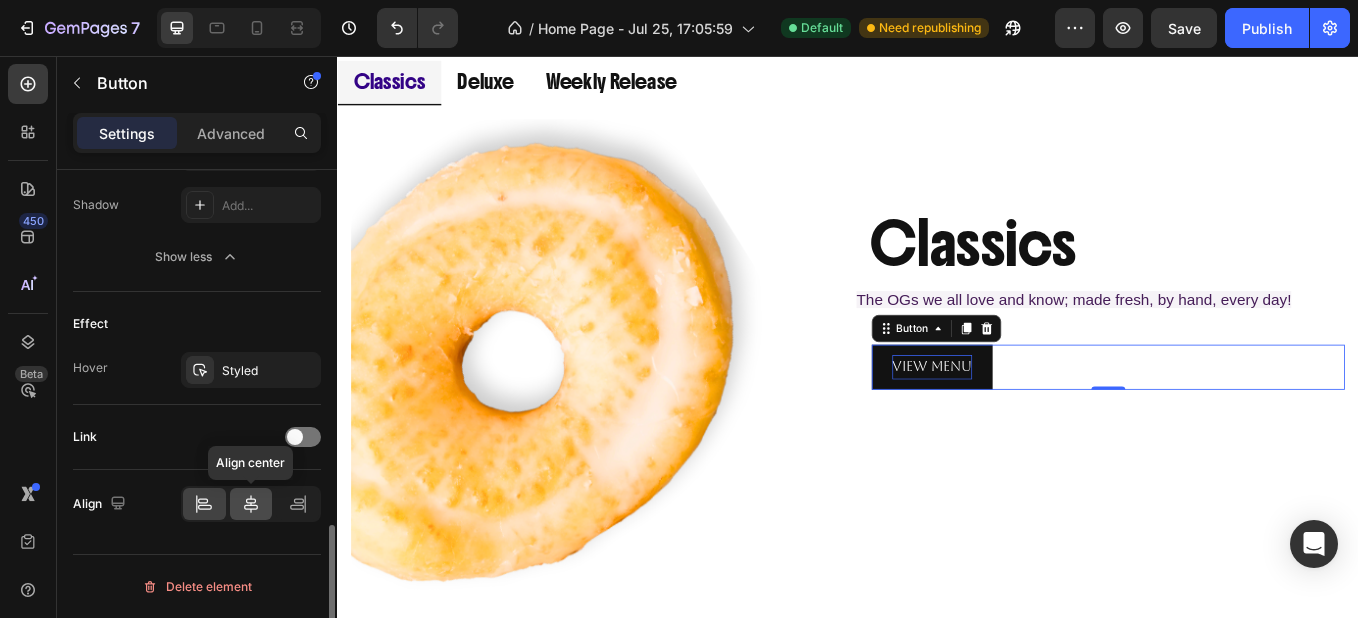 click 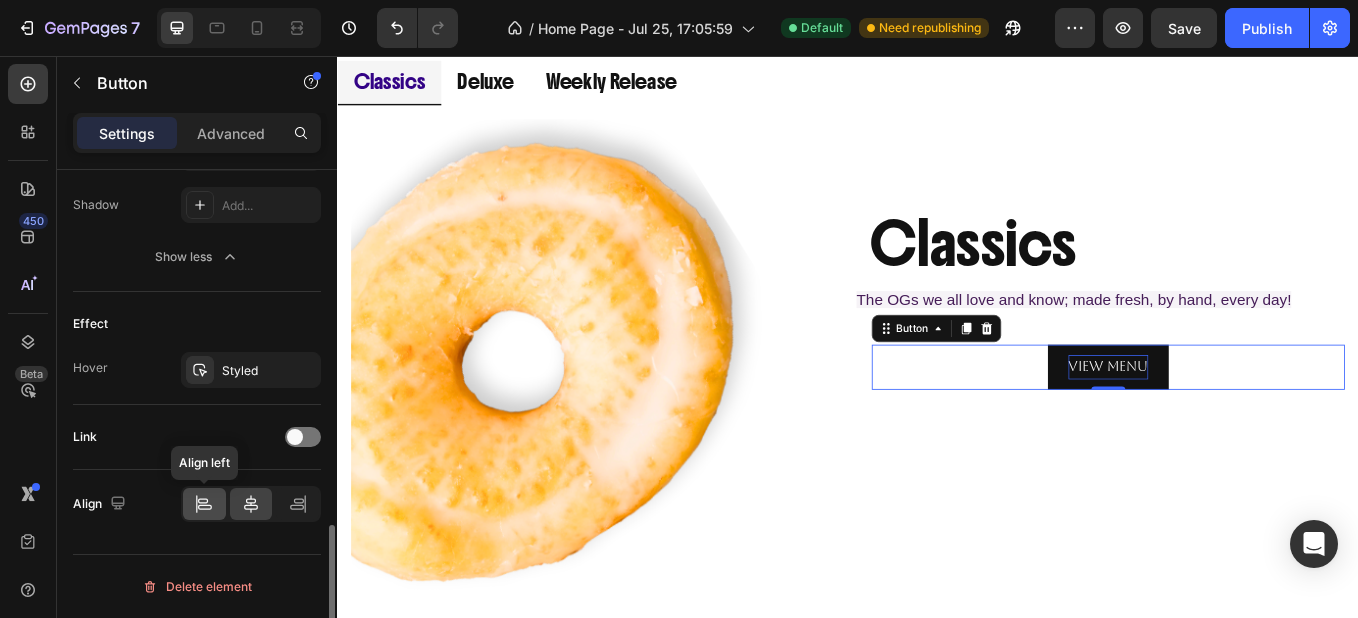 click 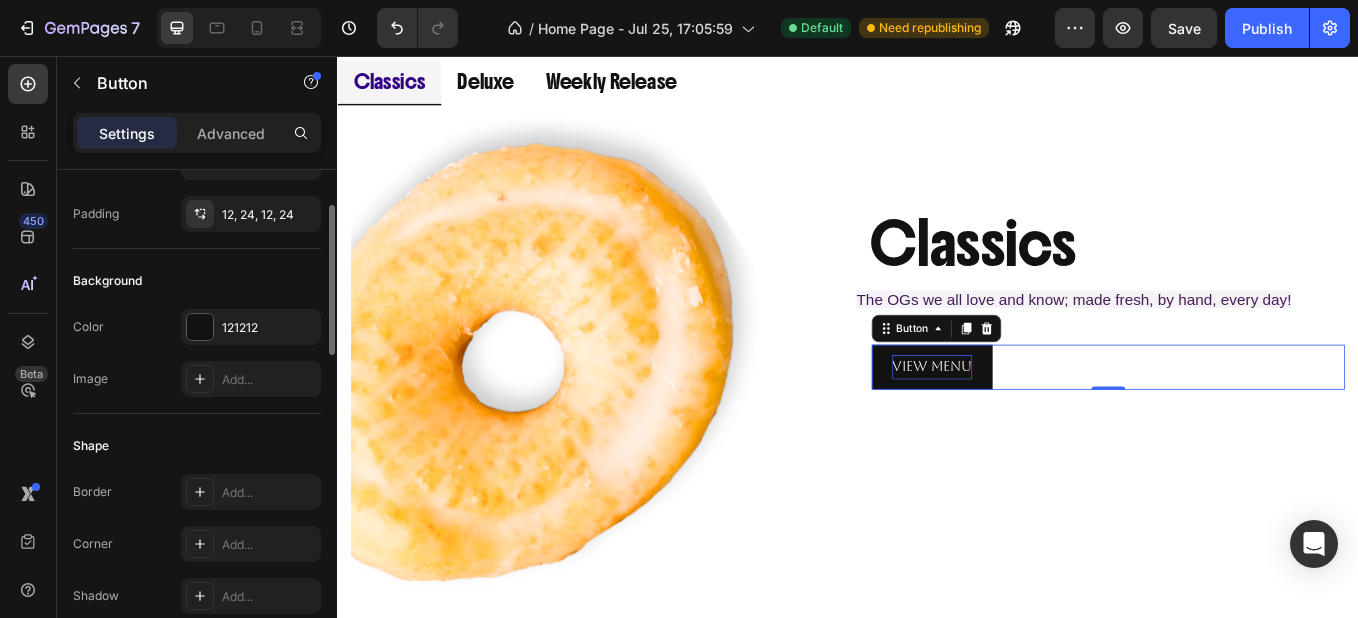 scroll, scrollTop: 129, scrollLeft: 0, axis: vertical 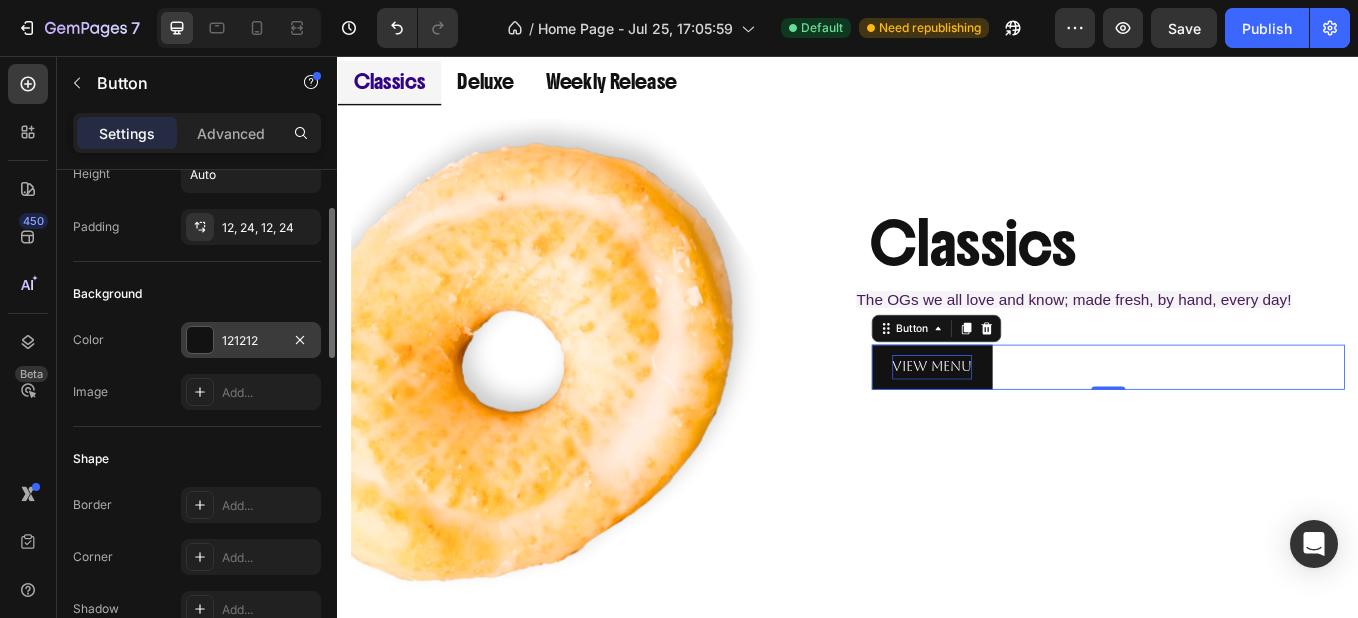 click at bounding box center [200, 340] 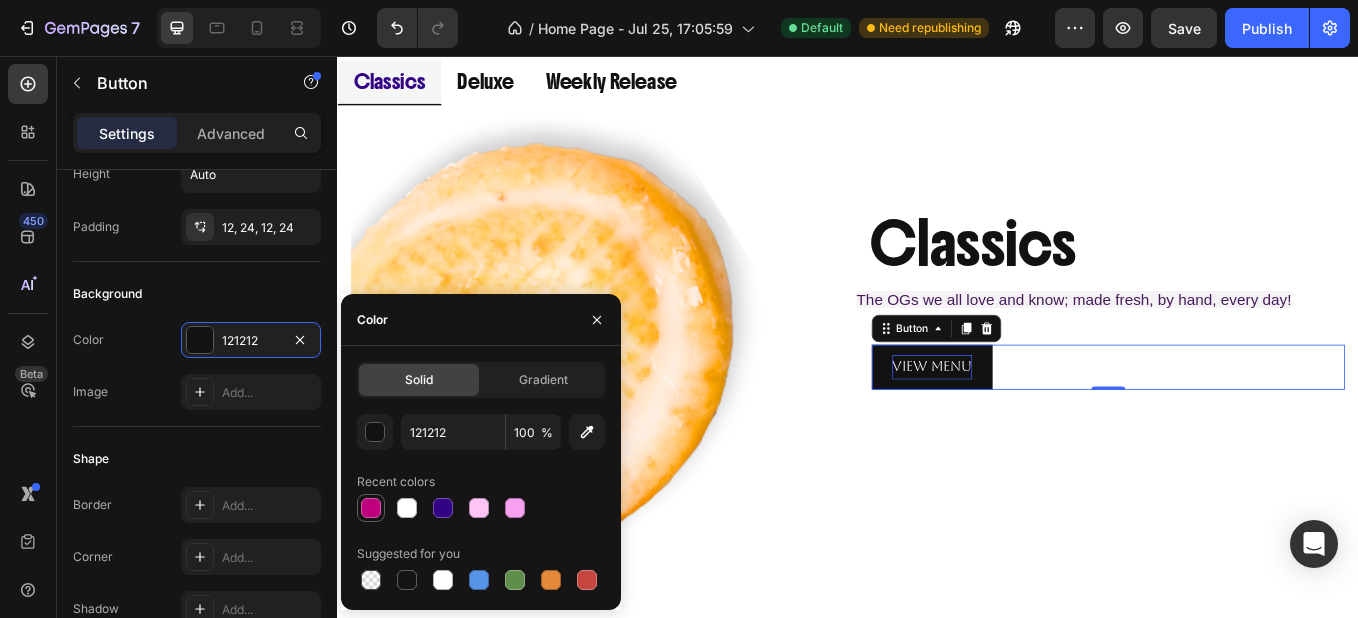 click at bounding box center (371, 508) 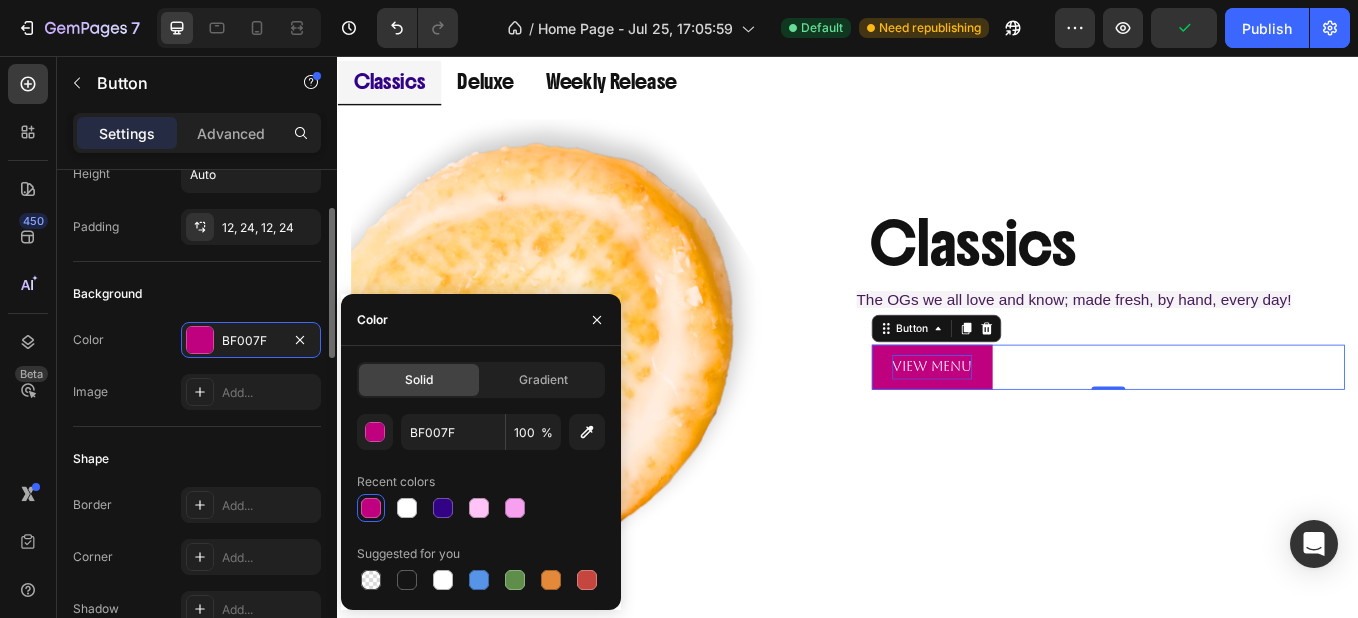 click on "Background" at bounding box center (197, 294) 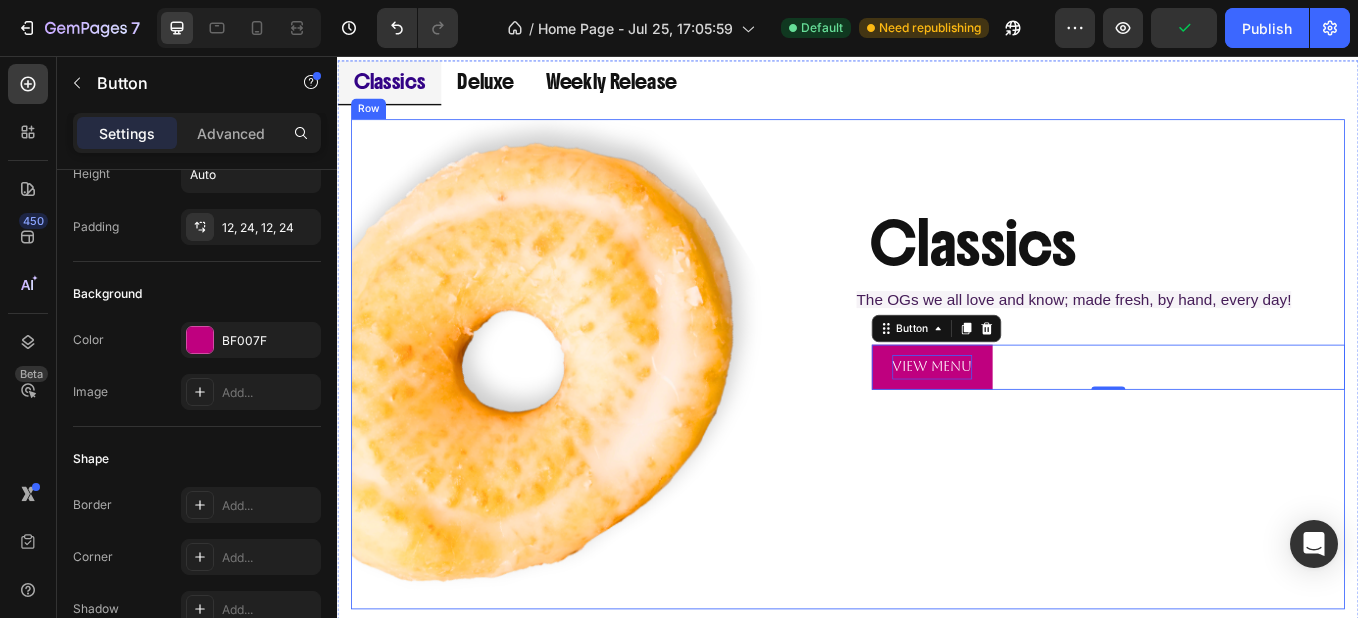 click on "Classics Heading Row The OGs we all love and know; made fresh, by hand, every day!  Text Block View Menu Button   0" at bounding box center (1233, 418) 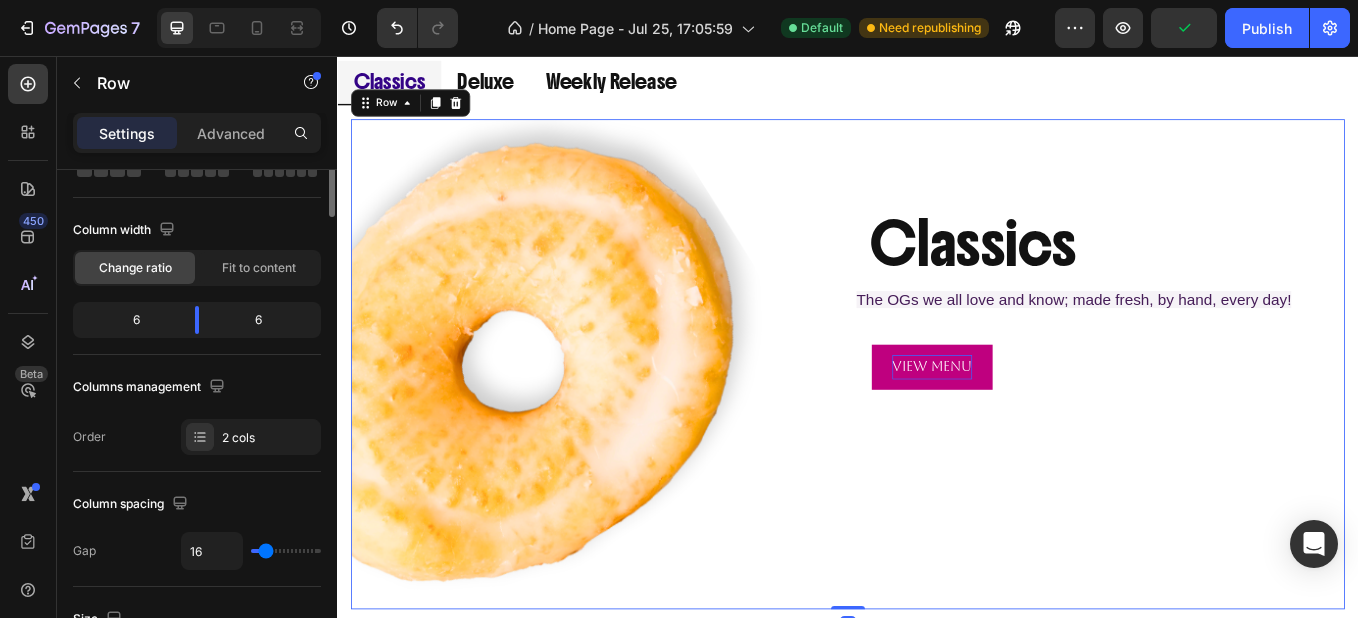 scroll, scrollTop: 0, scrollLeft: 0, axis: both 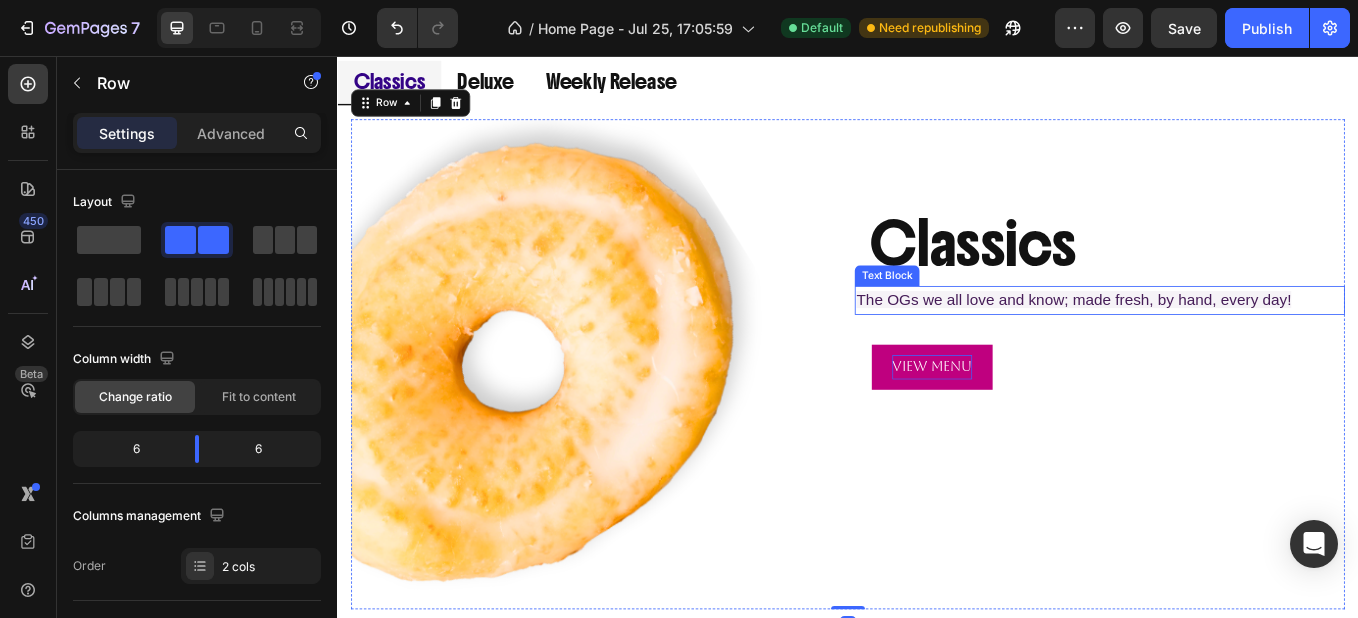 click on "The OGs we all love and know; made fresh, by hand, every day!" at bounding box center [1202, 342] 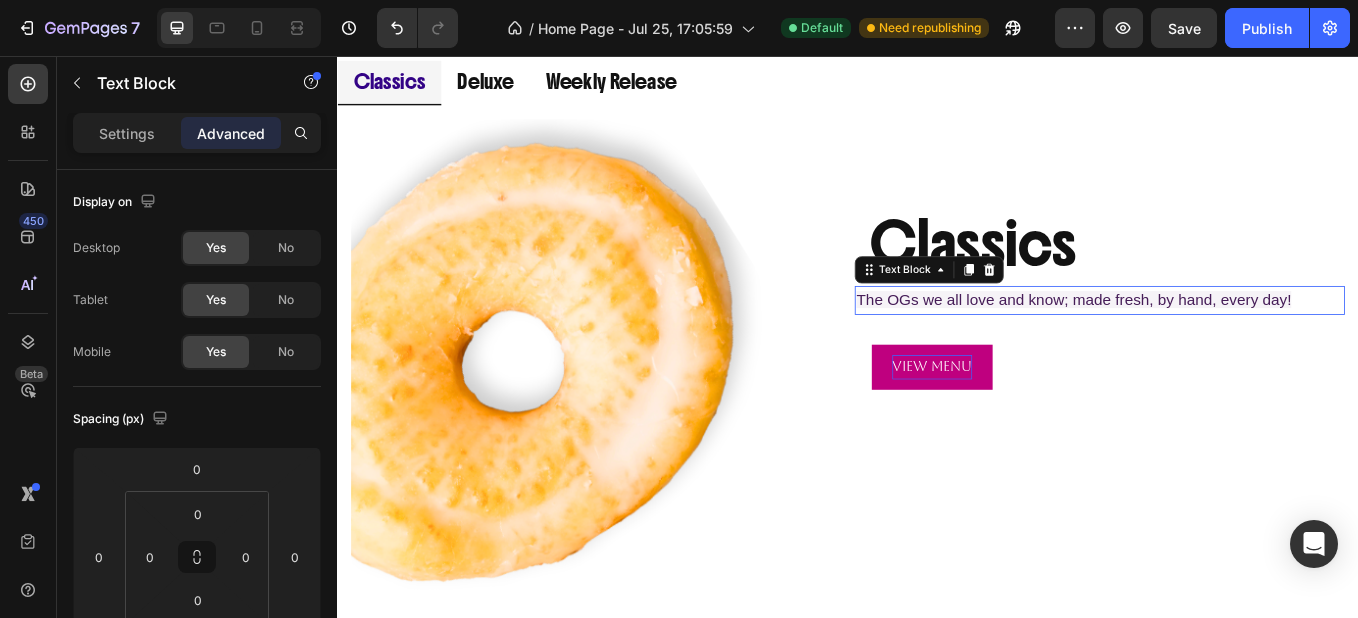 click on "The OGs we all love and know; made fresh, by hand, every day!" at bounding box center [1202, 342] 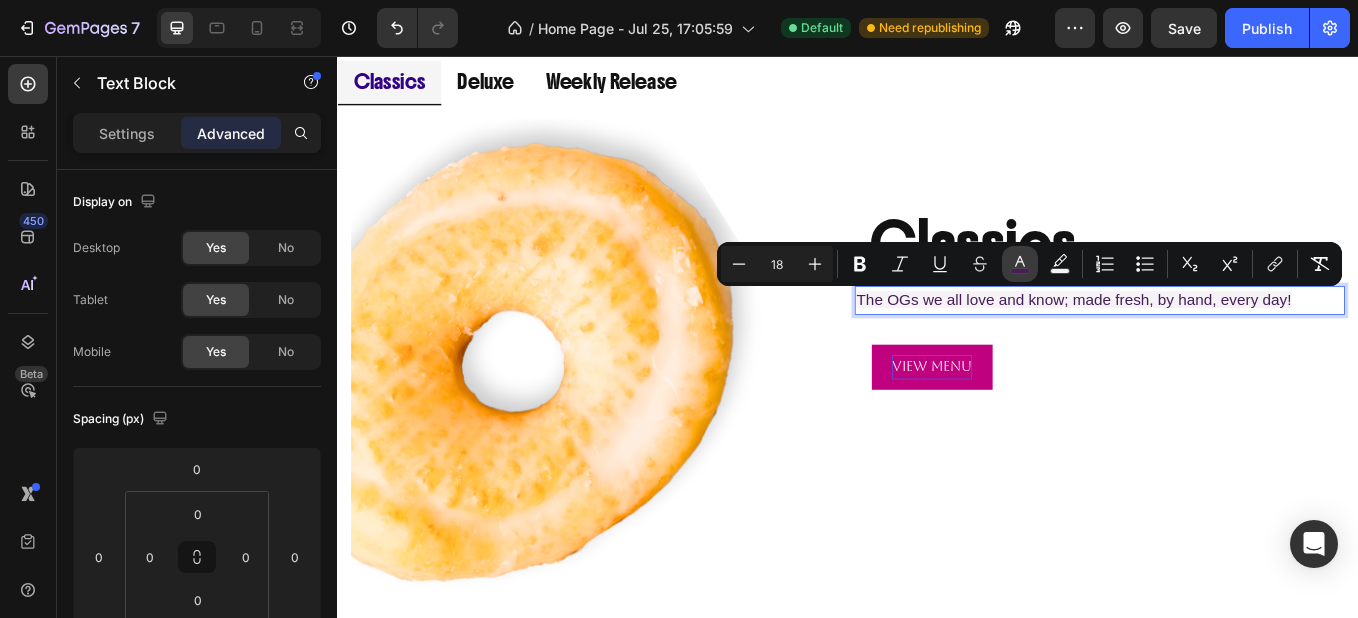 click 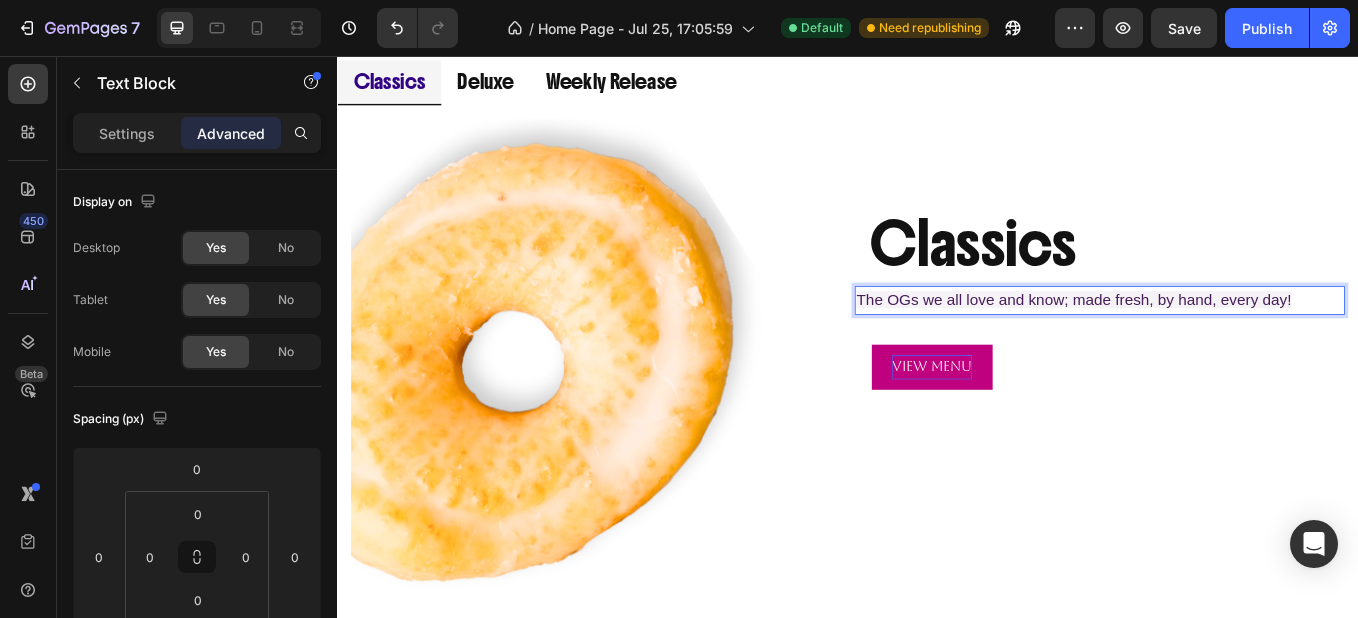 click on "The OGs we all love and know; made fresh, by hand, every day!" at bounding box center (1202, 342) 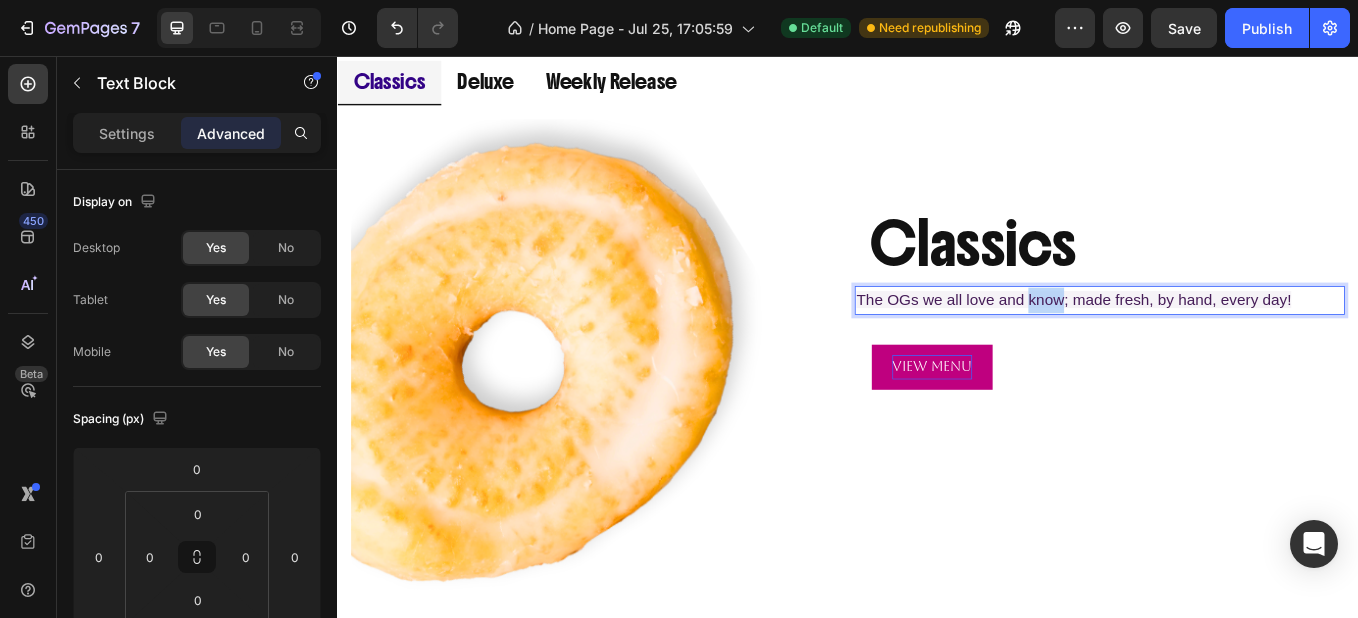 click on "The OGs we all love and know; made fresh, by hand, every day!" at bounding box center (1202, 342) 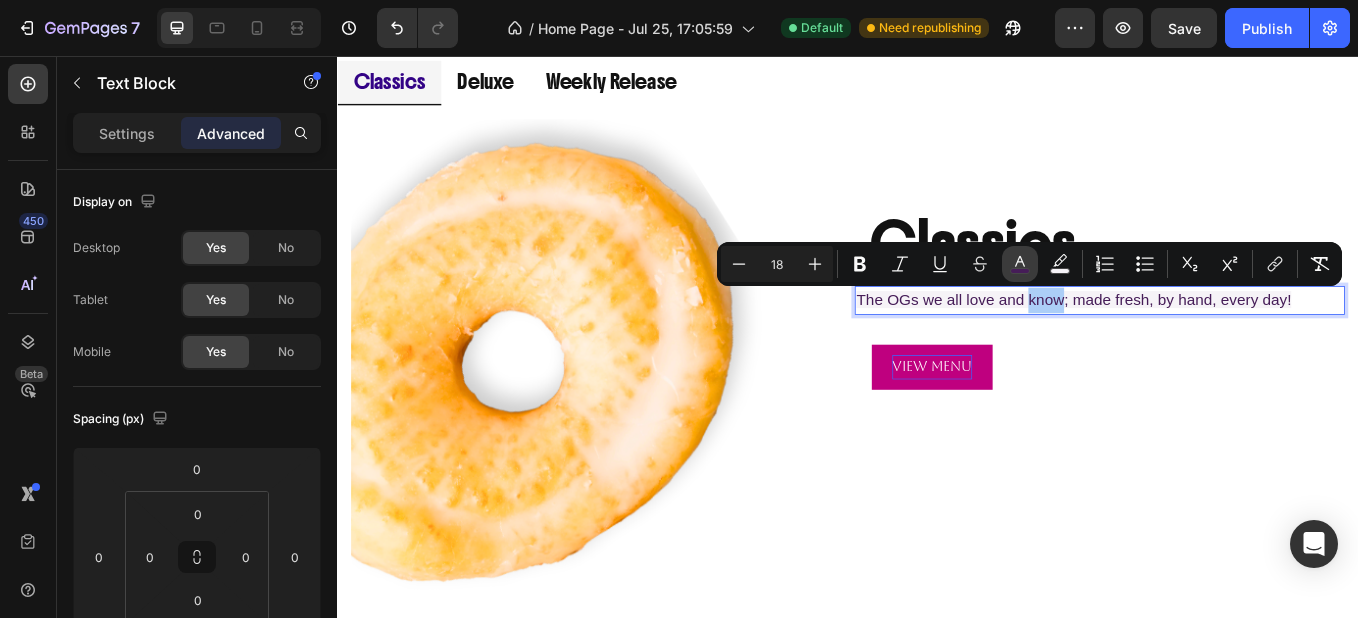 click 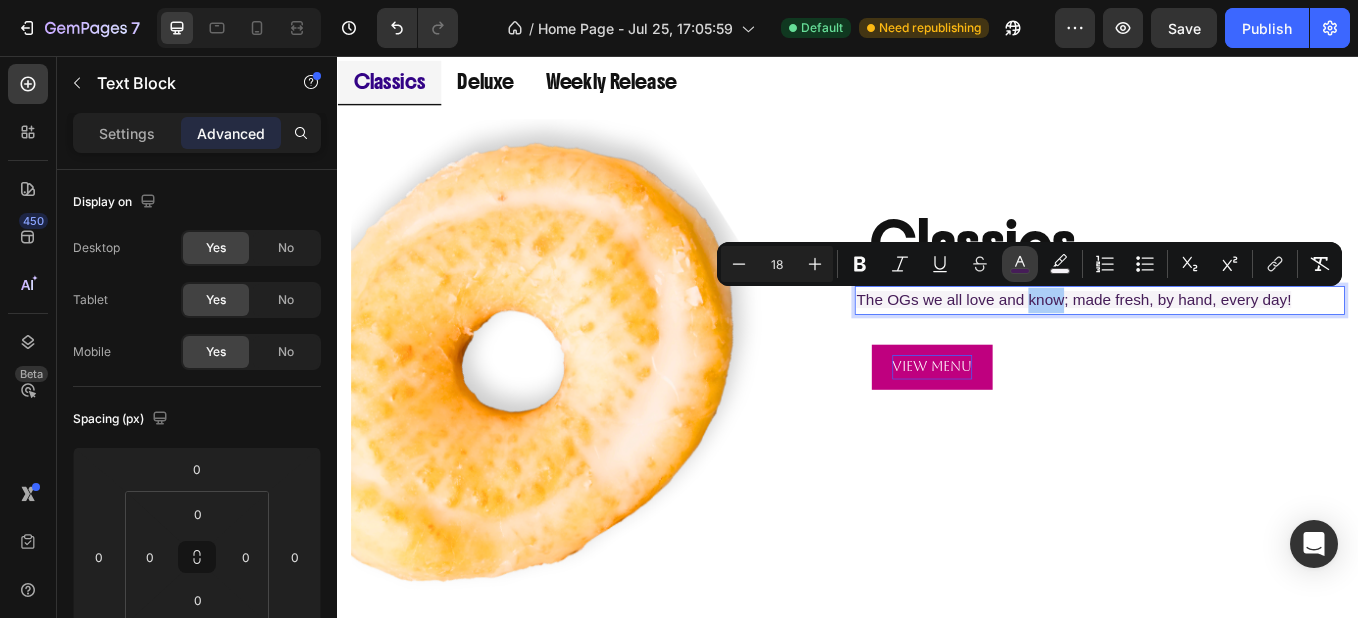 click on "color" at bounding box center (1020, 264) 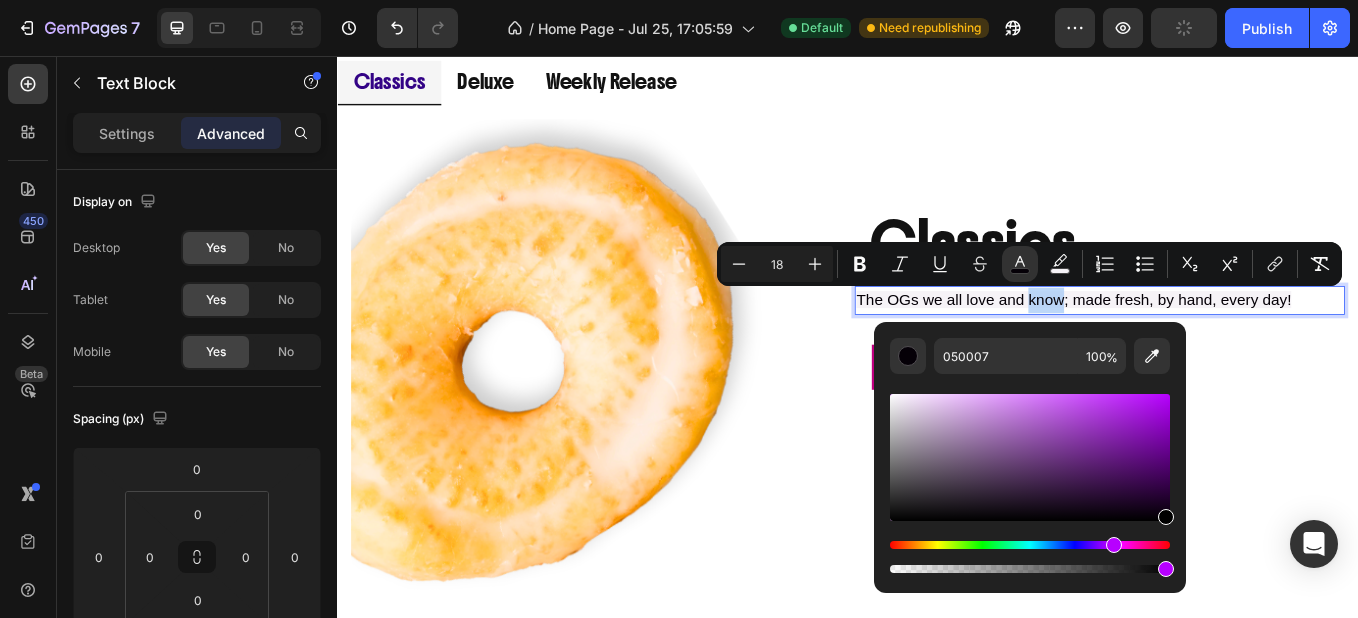 drag, startPoint x: 1163, startPoint y: 517, endPoint x: 1182, endPoint y: 534, distance: 25.495098 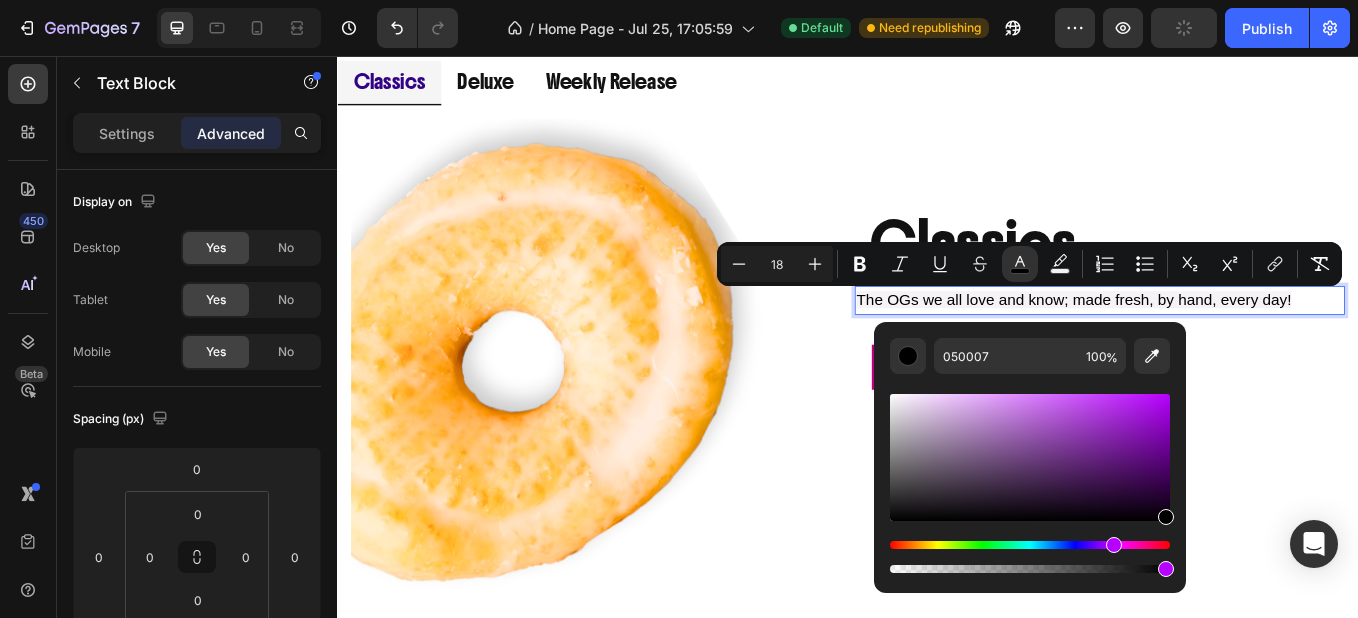 type on "000000" 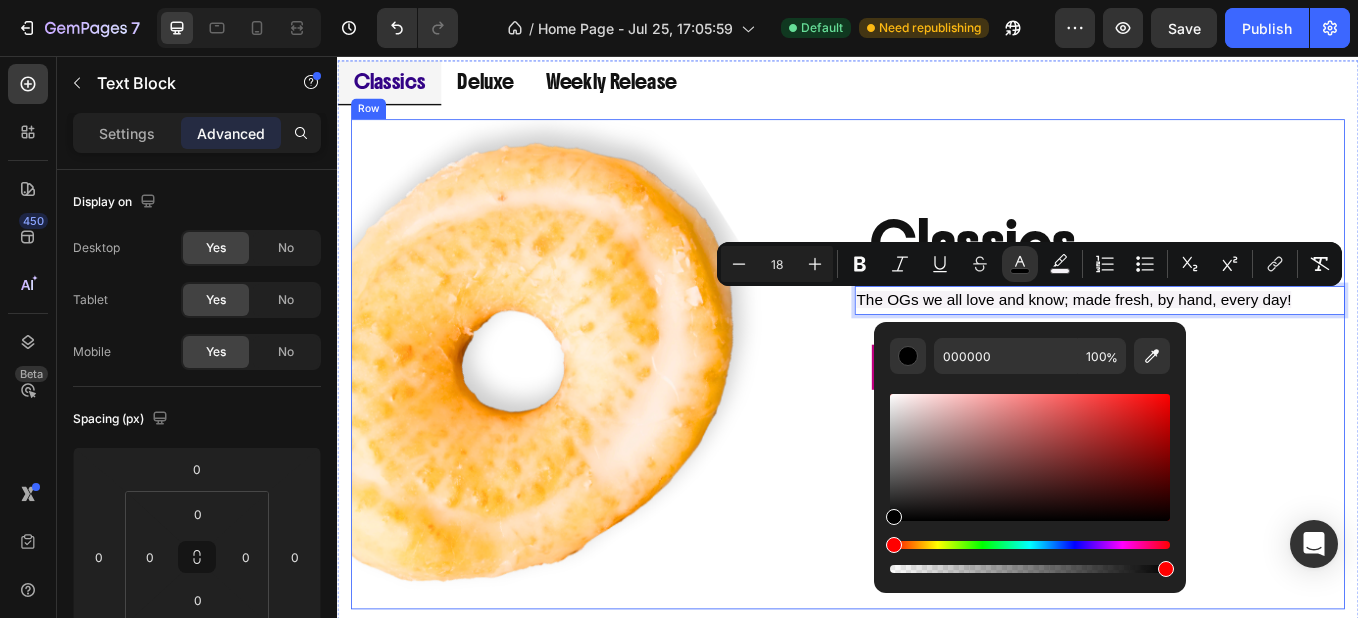 click on "Classics Heading Row The OGs we all love and know; made fresh, by hand, every day!  Text Block   35 View Menu Button" at bounding box center (1233, 418) 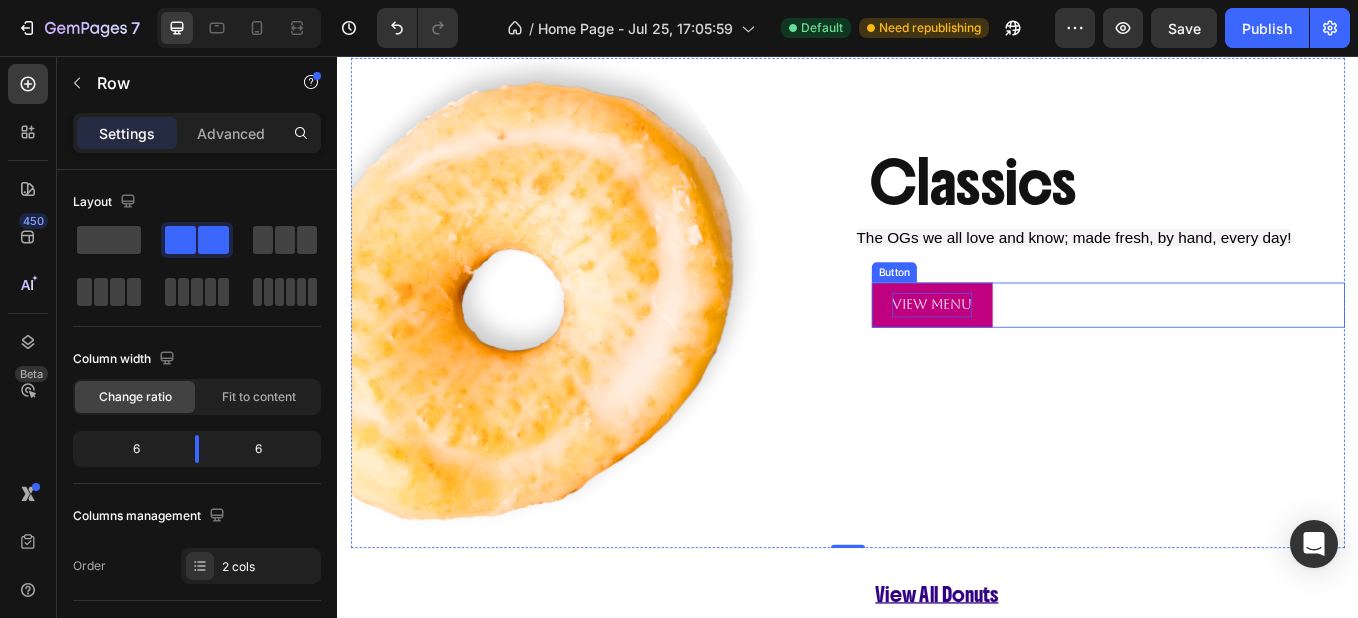 scroll, scrollTop: 1120, scrollLeft: 0, axis: vertical 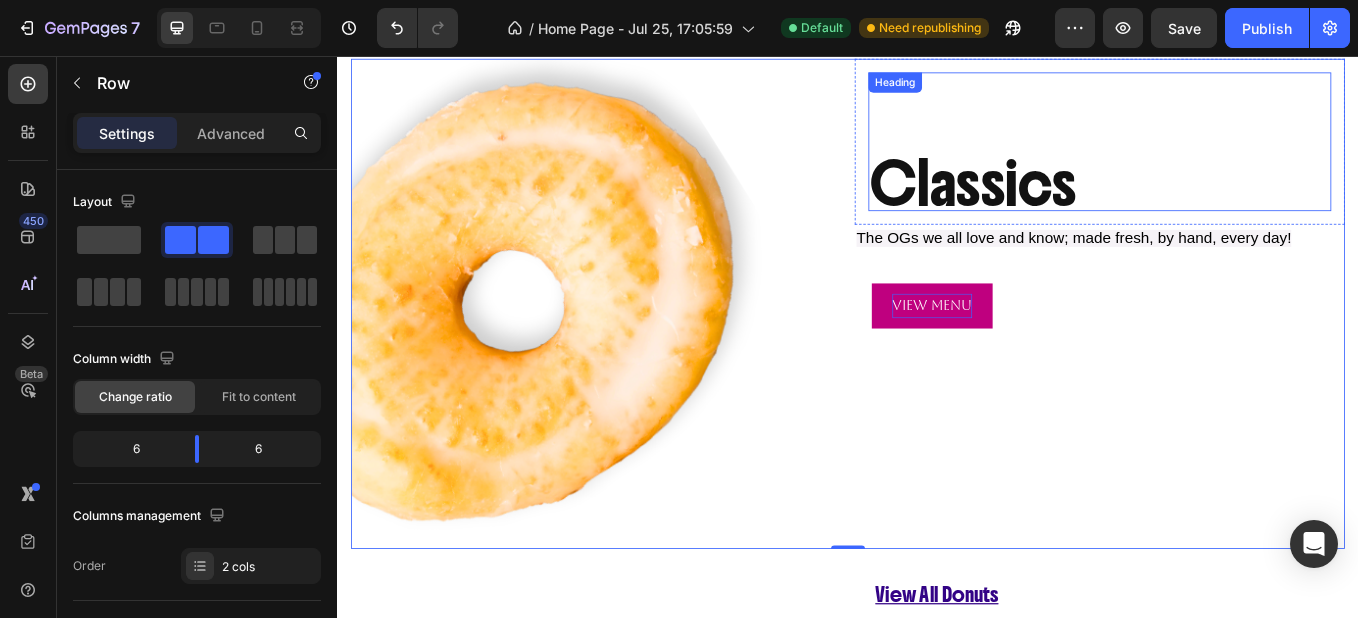 click on "Classics" at bounding box center (1233, 207) 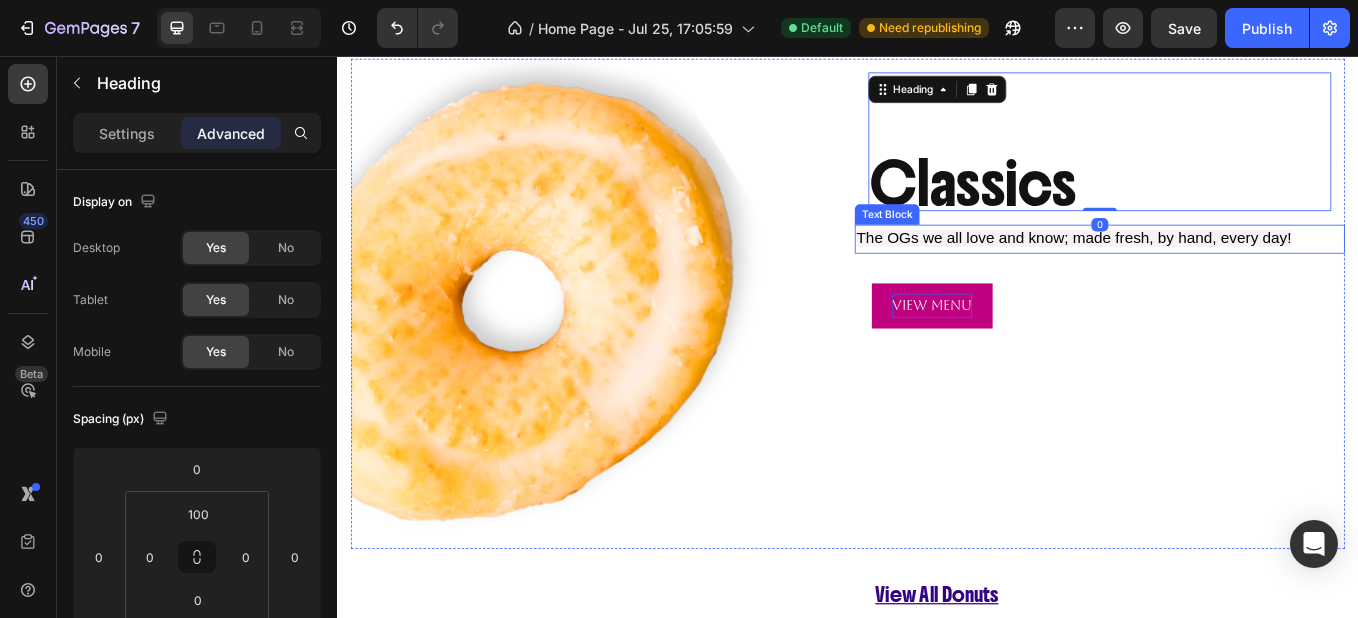 click on "The OGs we all love and know; made fresh, by hand, every day!" at bounding box center (1202, 270) 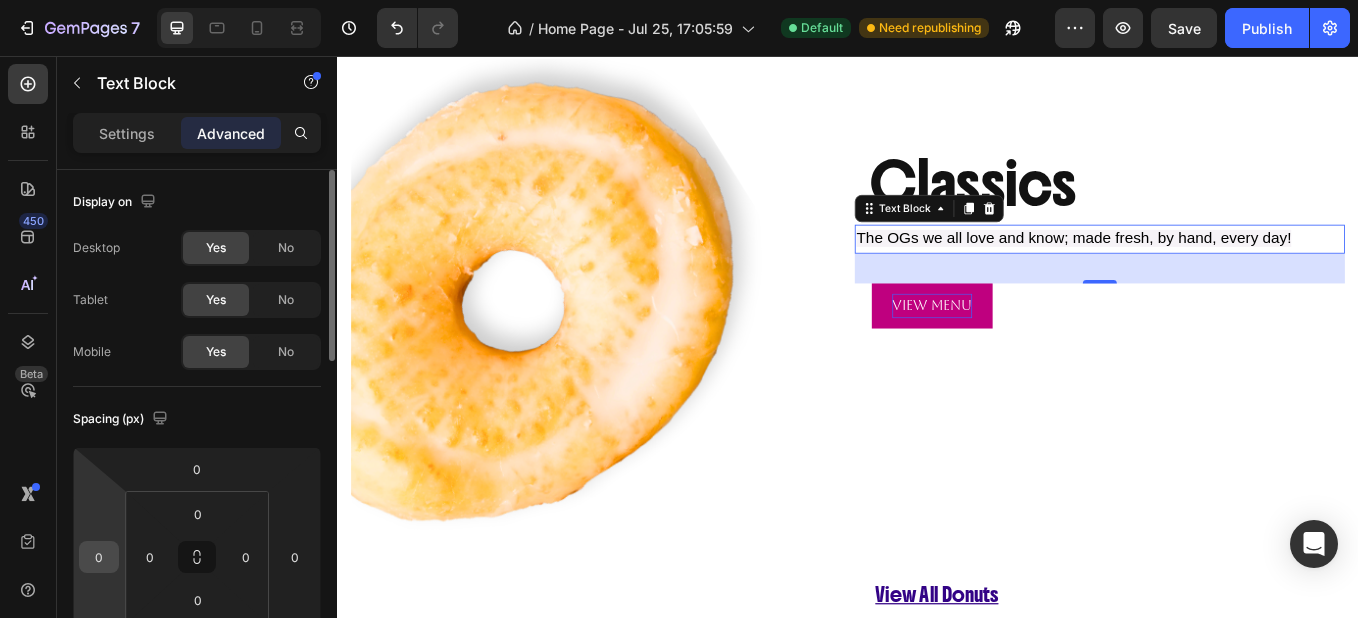 click on "0" at bounding box center [99, 557] 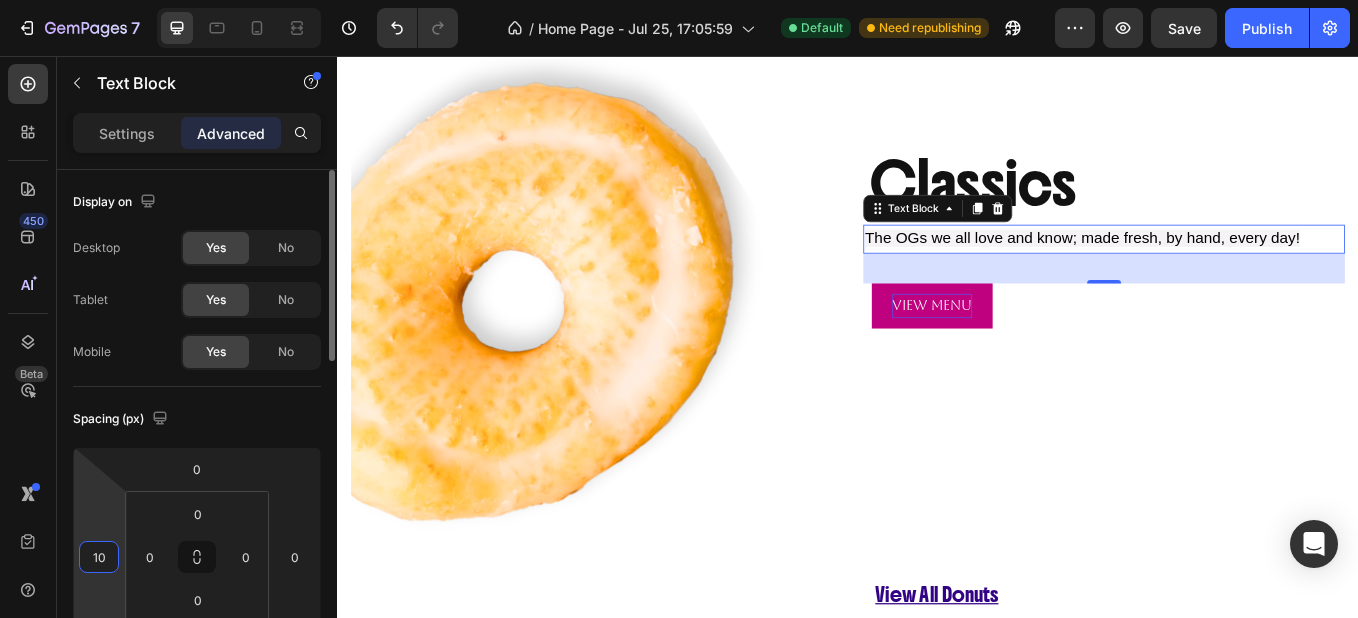 type on "1" 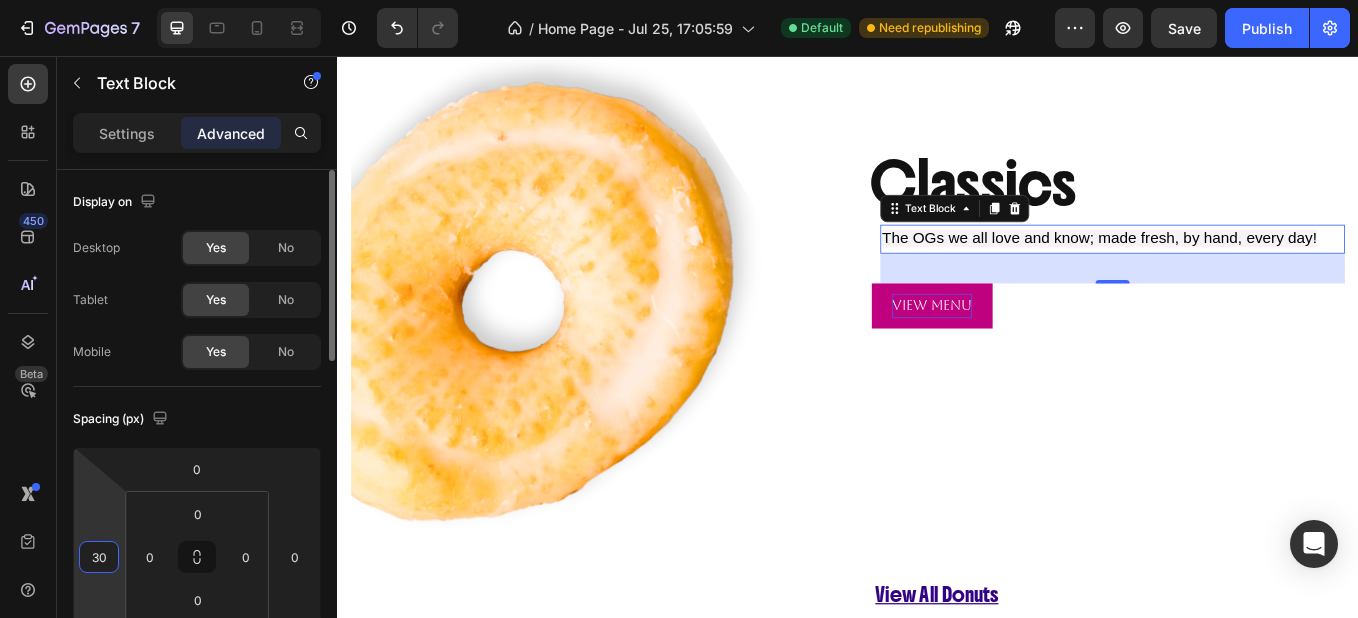 type on "3" 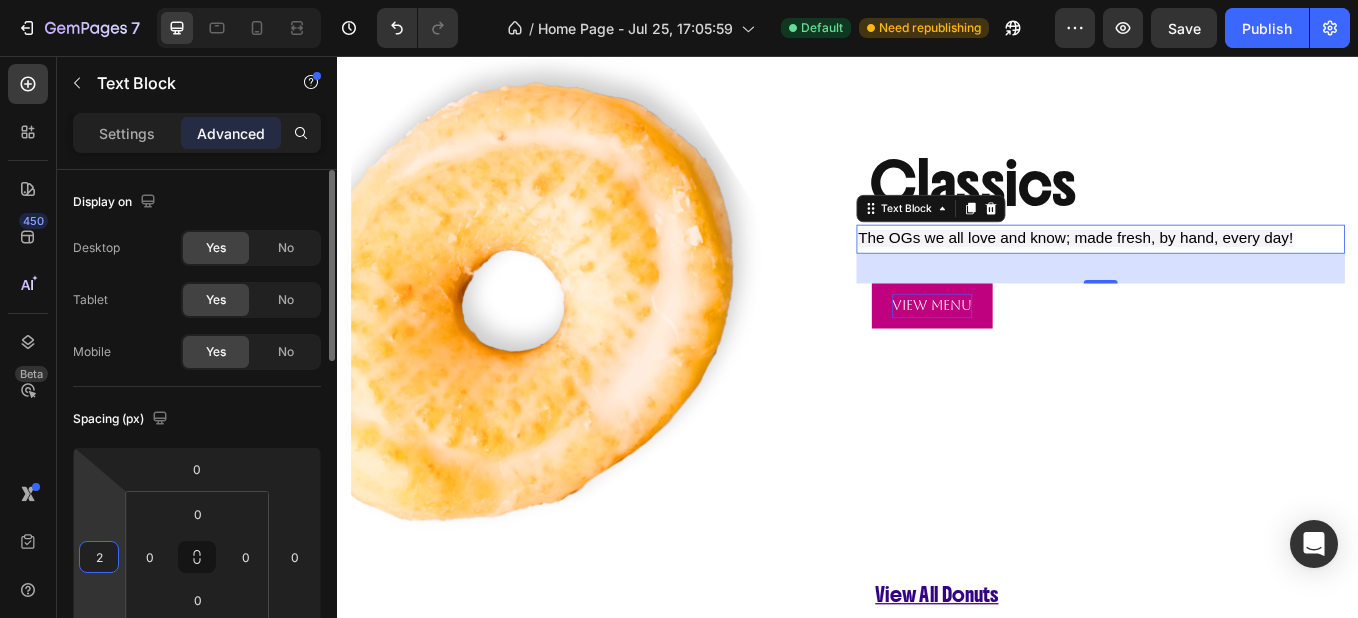 type on "20" 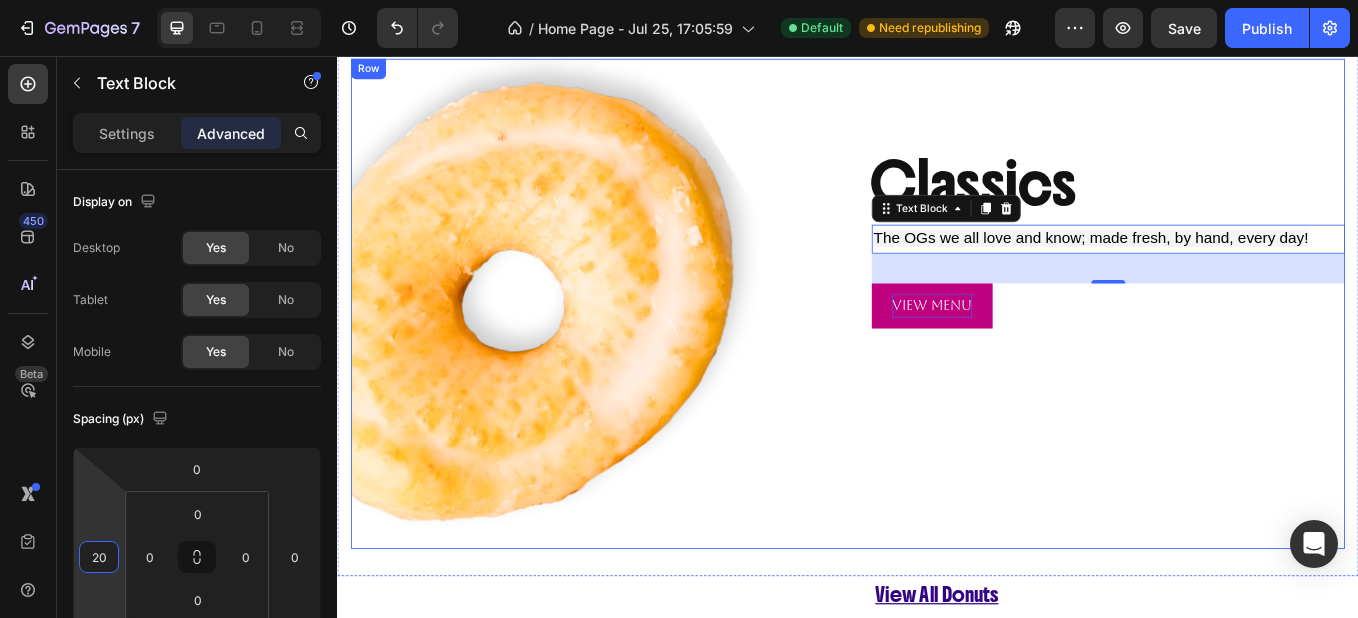 click on "Classics Heading Row The OGs we all love and know; made fresh, by hand, every day!  Text Block   35 View Menu Button" at bounding box center (1233, 347) 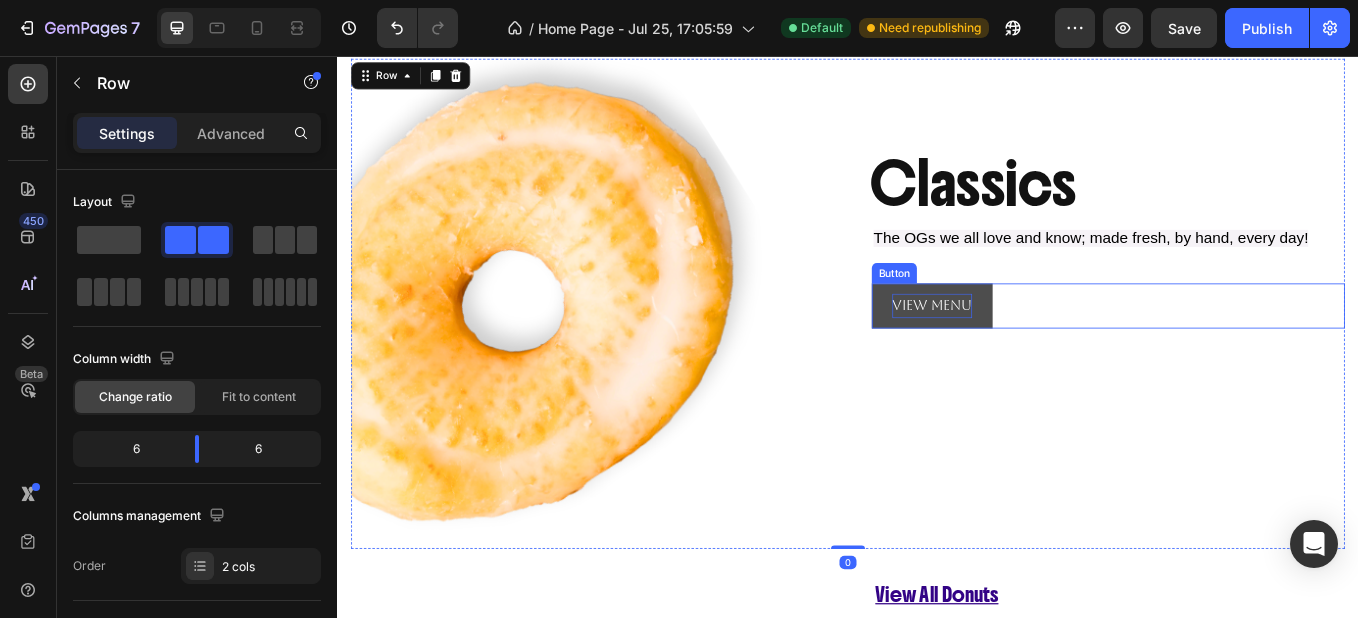 click on "View Menu" at bounding box center [1036, 349] 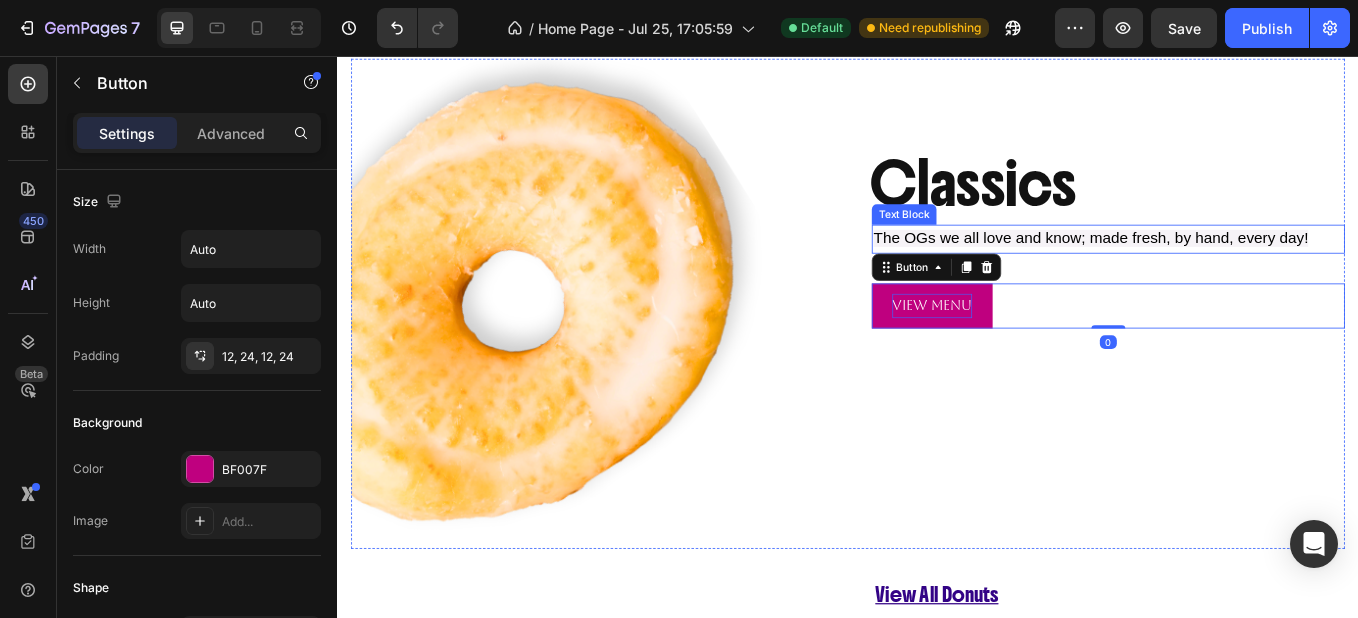 click on "The OGs we all love and know; made fresh, by hand, every day!" at bounding box center [1222, 270] 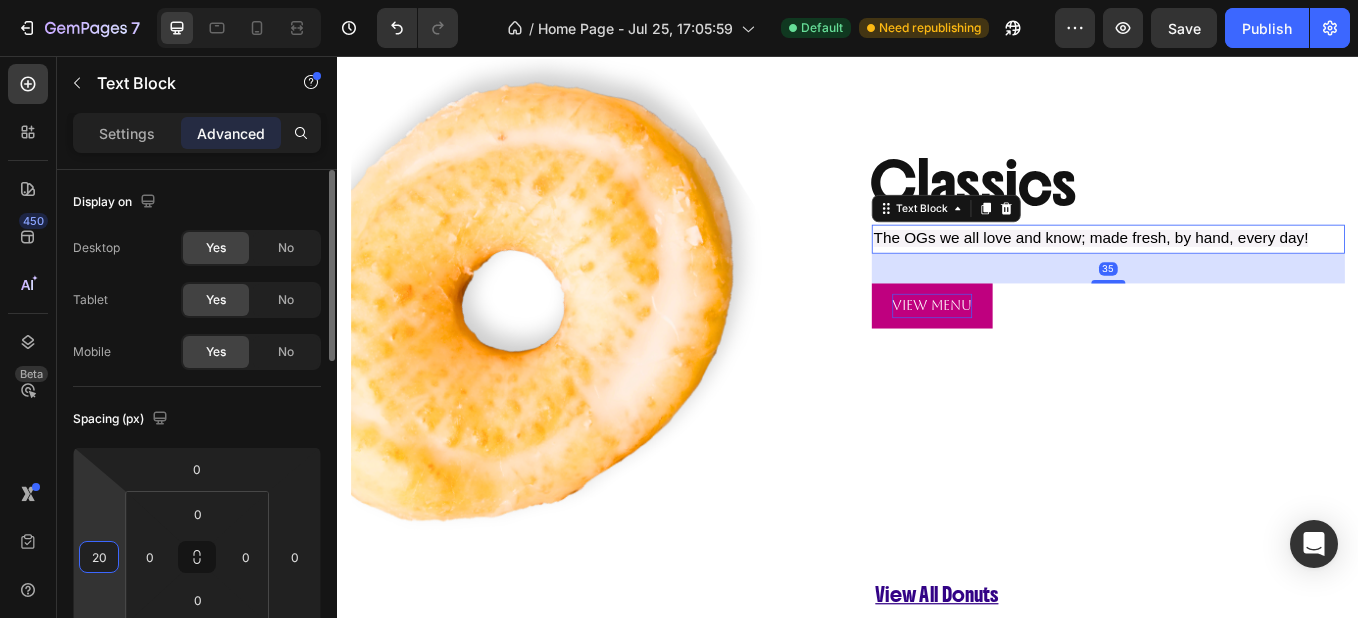 click on "20" at bounding box center (99, 557) 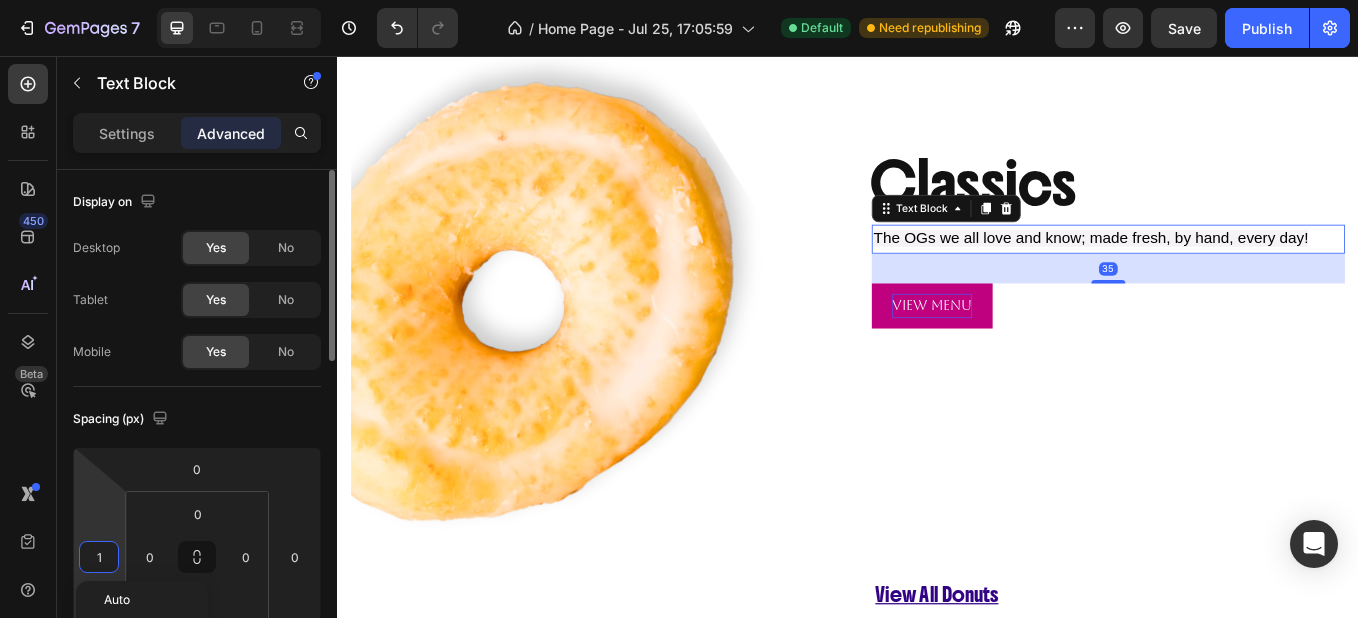 type on "10" 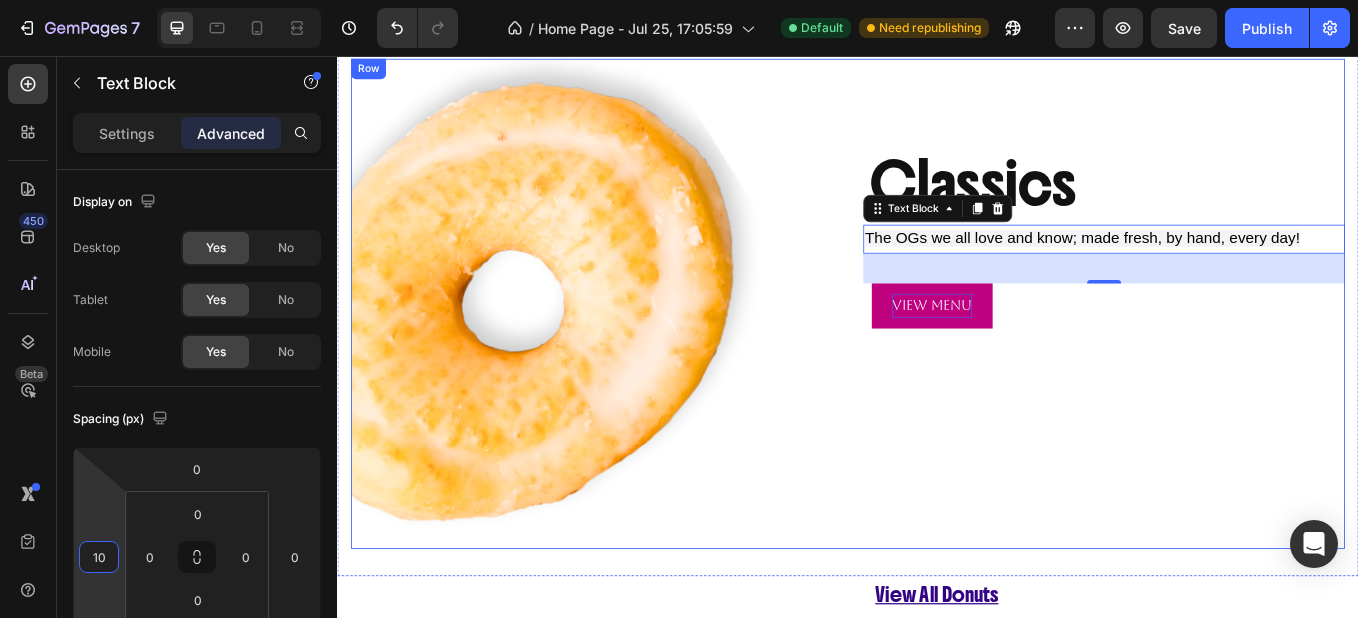 click on "Classics Heading Row The OGs we all love and know; made fresh, by hand, every day!  Text Block   35 View Menu Button" at bounding box center [1233, 347] 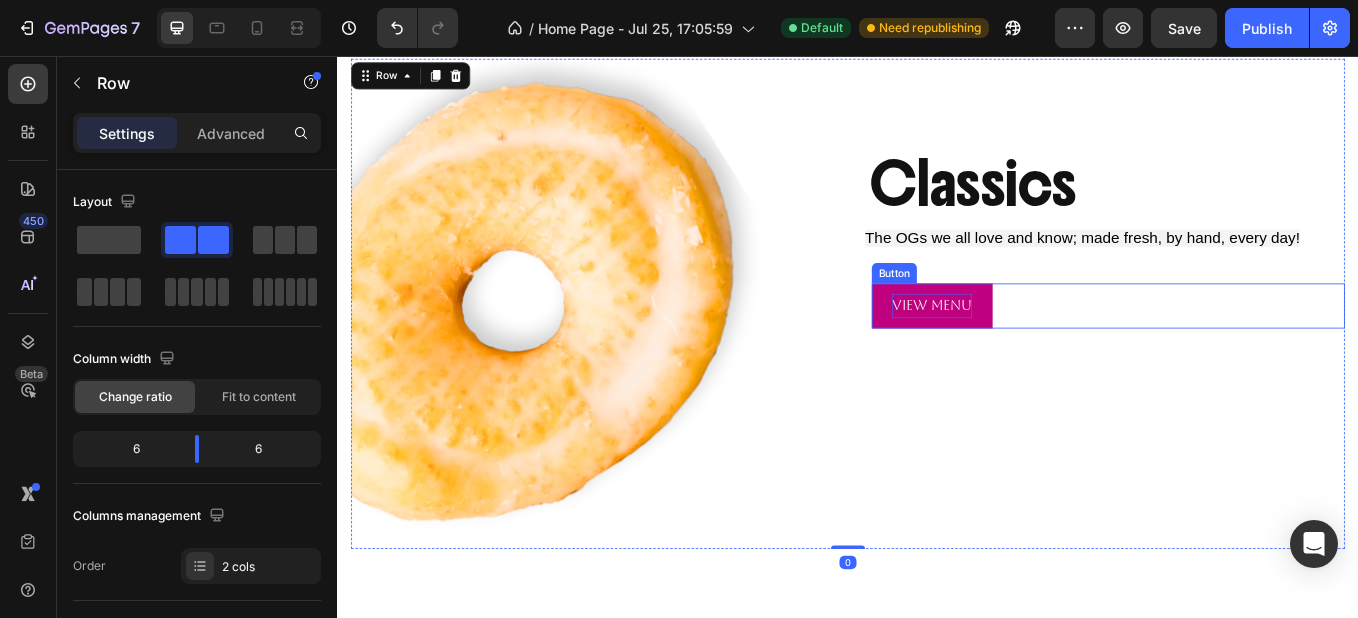 scroll, scrollTop: 958, scrollLeft: 0, axis: vertical 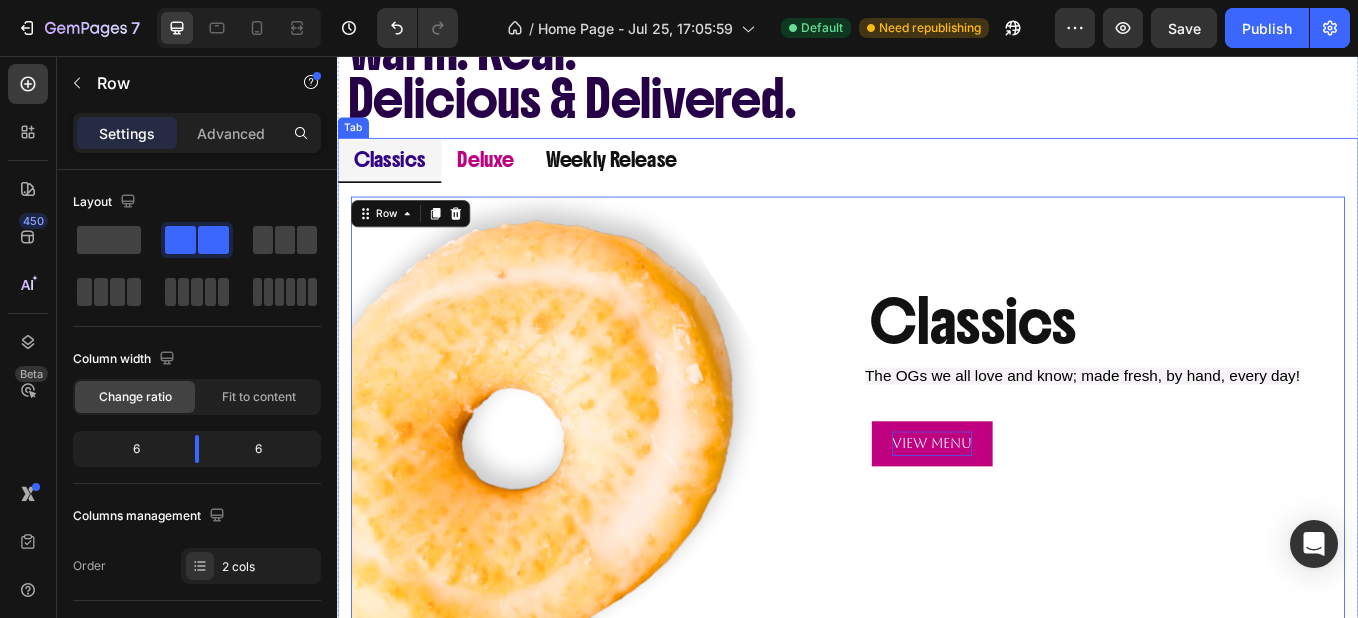 click on "Deluxe" at bounding box center (511, 177) 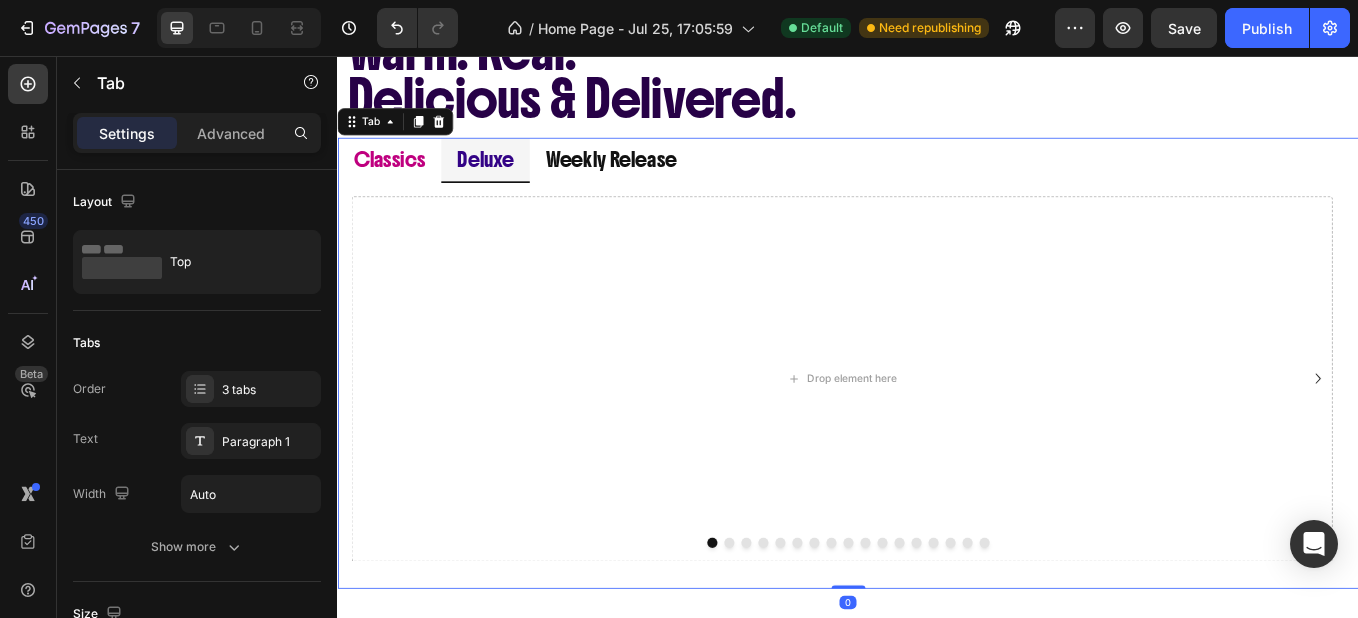 click on "Classics" at bounding box center (398, 177) 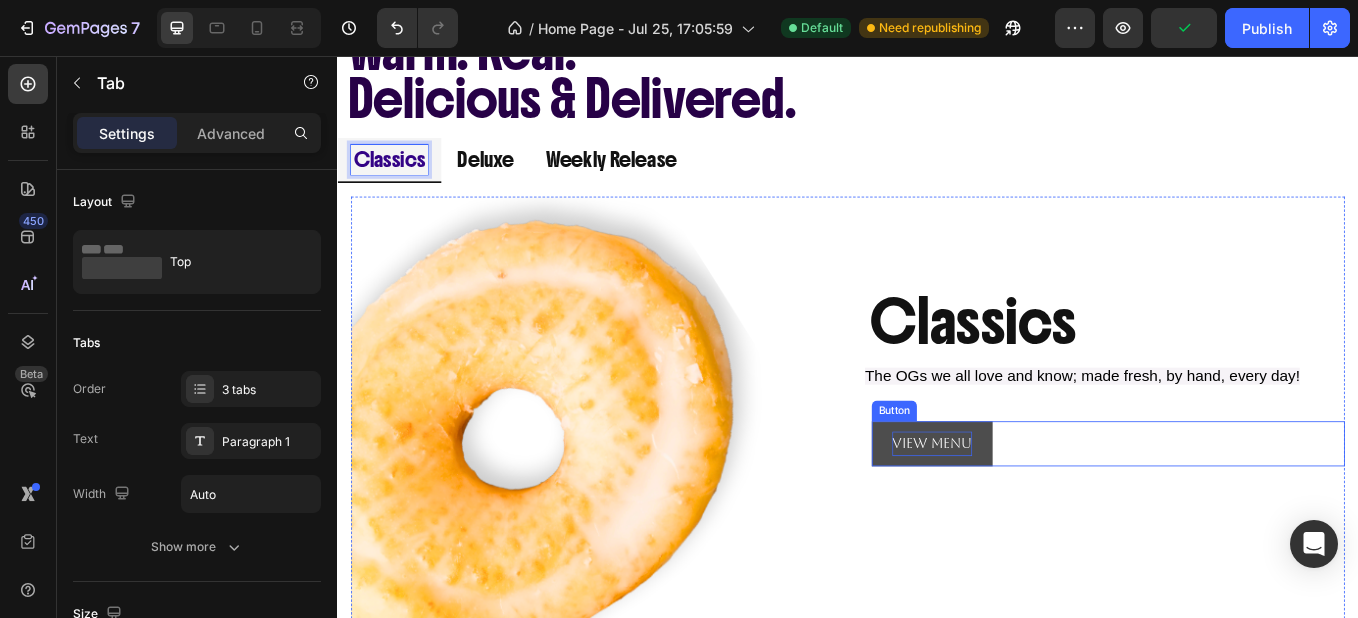 click on "View Menu" at bounding box center [1036, 511] 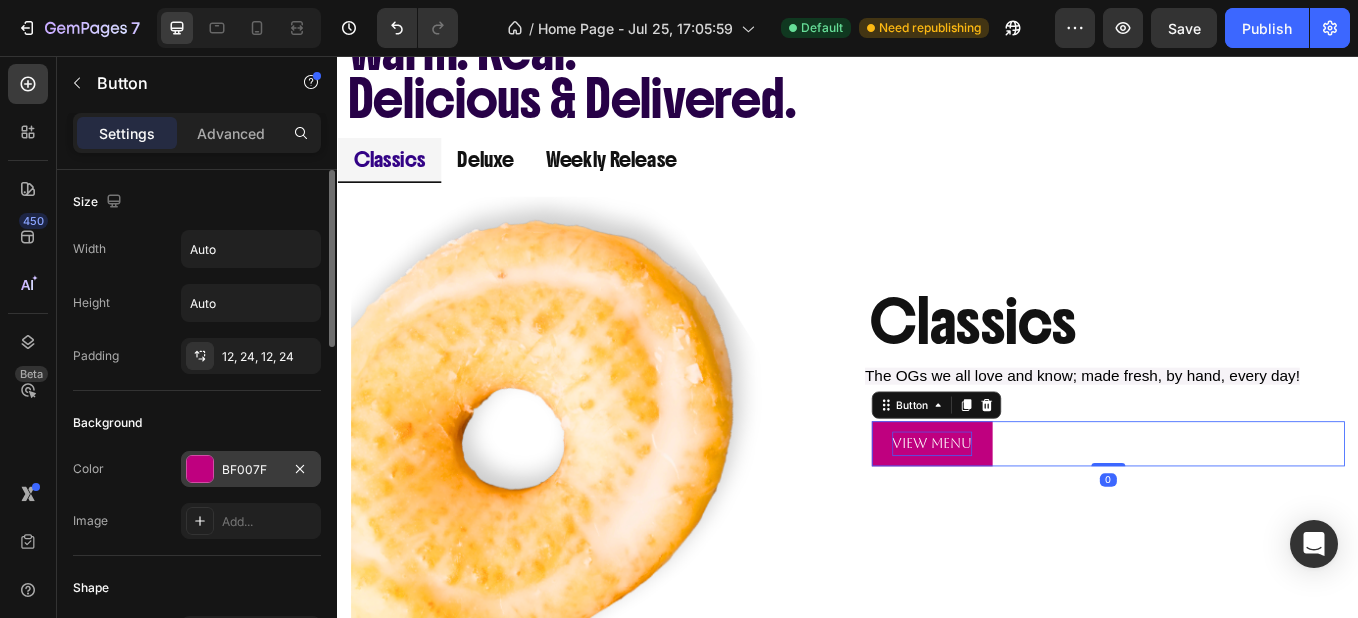 click at bounding box center (200, 469) 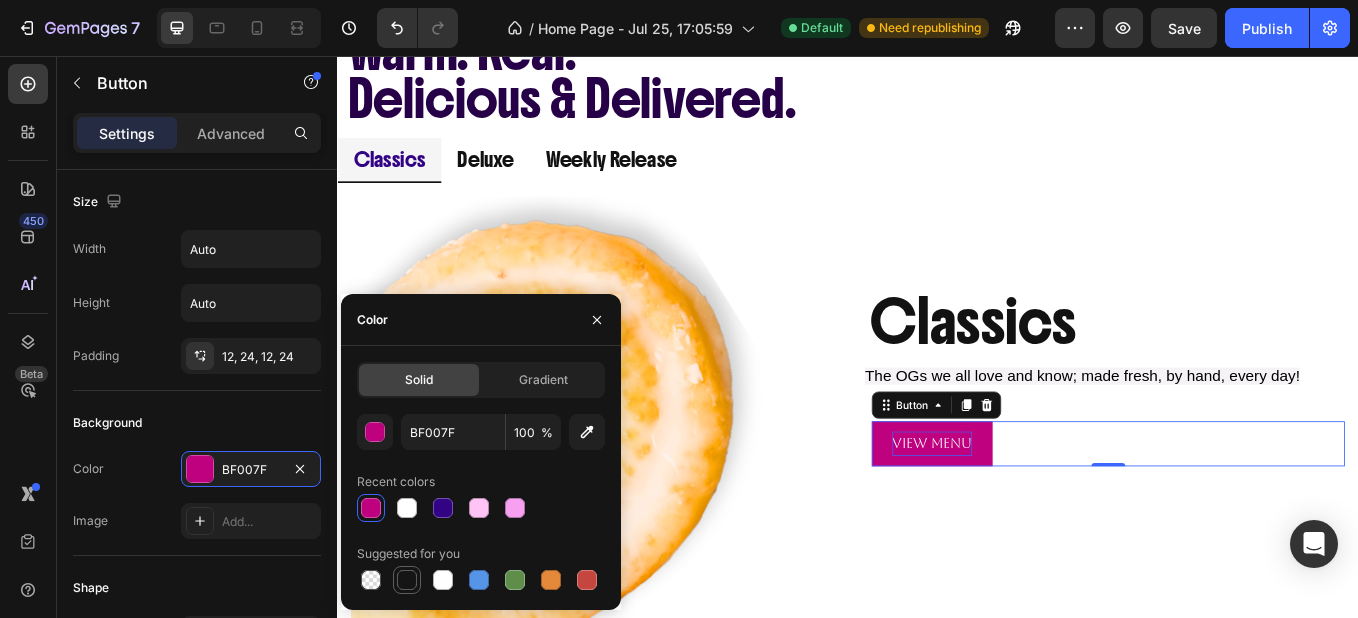 drag, startPoint x: 412, startPoint y: 580, endPoint x: 414, endPoint y: 546, distance: 34.058773 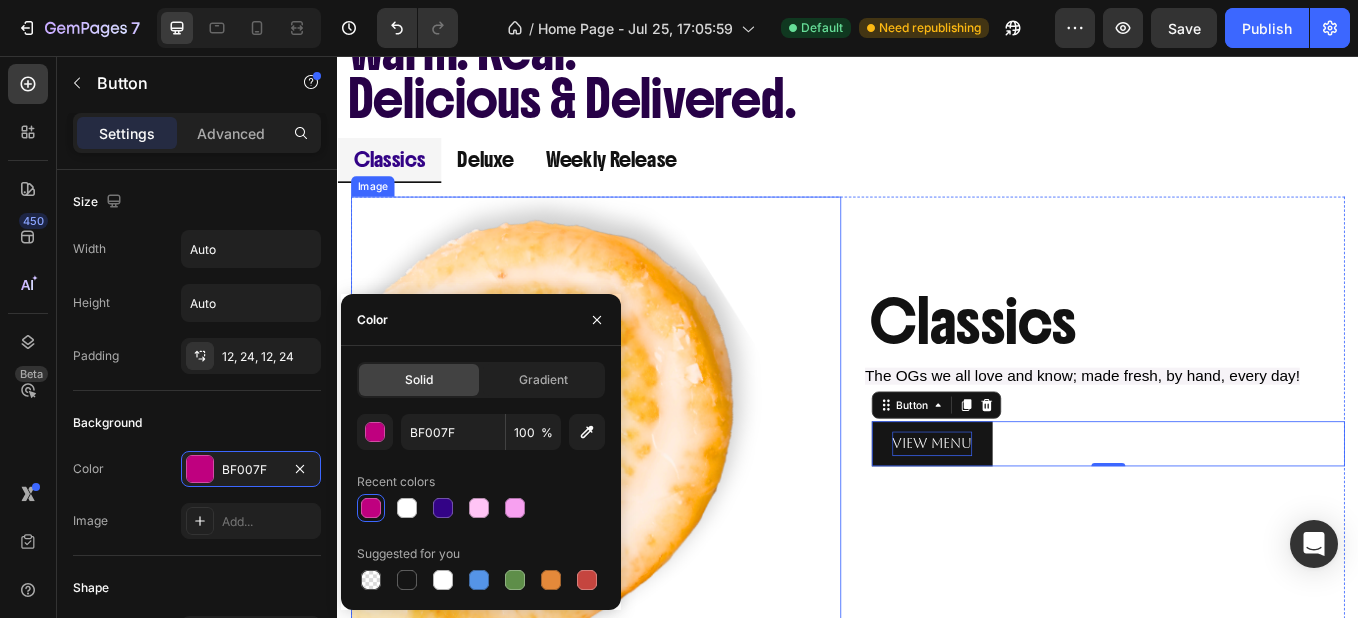 type on "151515" 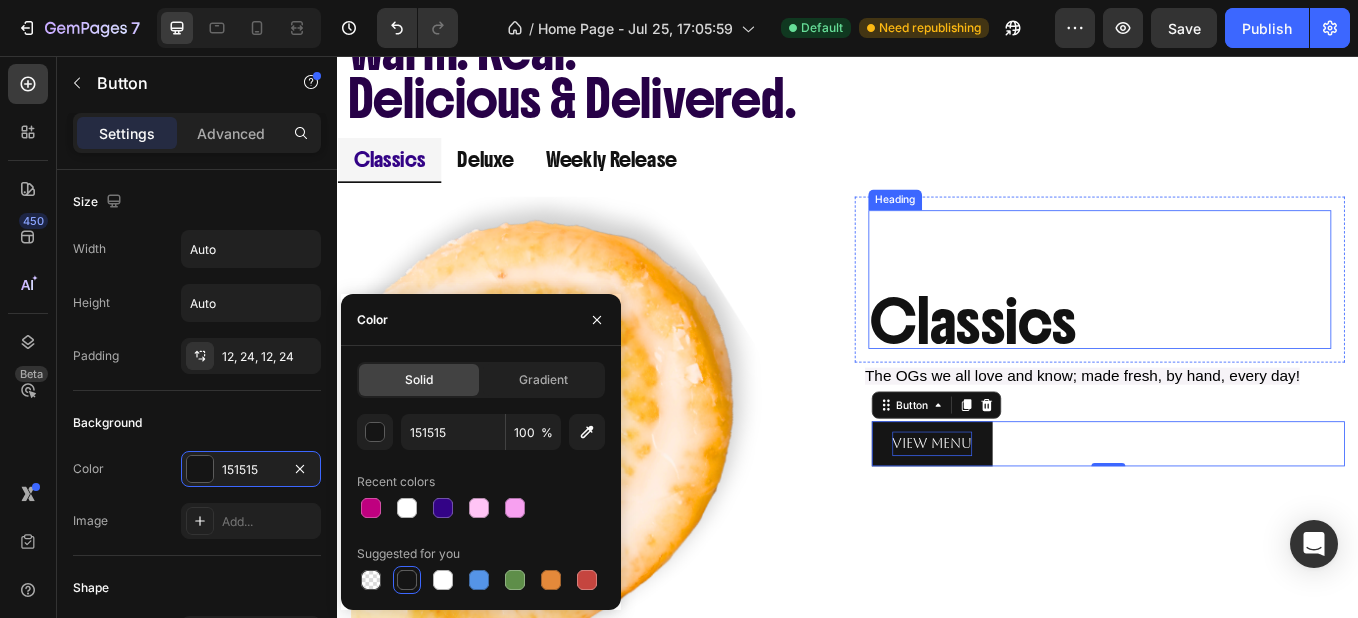 click on "Classics Heading" at bounding box center [1233, 319] 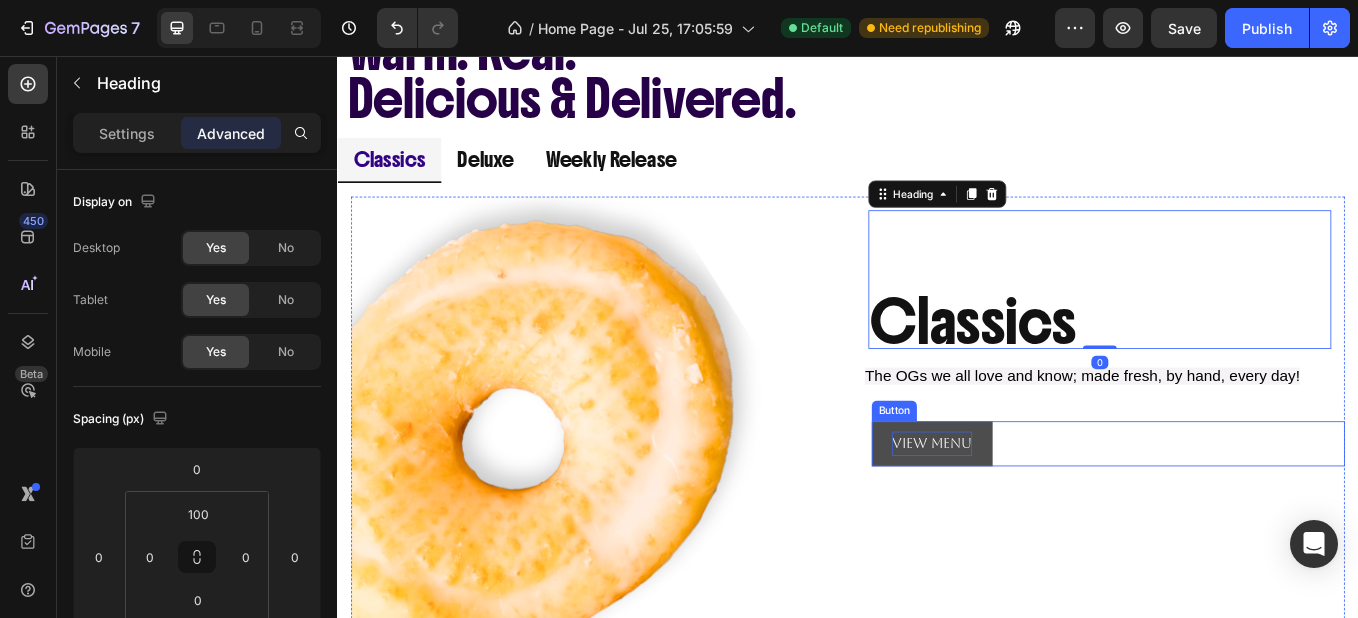 click on "View Menu" at bounding box center [1036, 511] 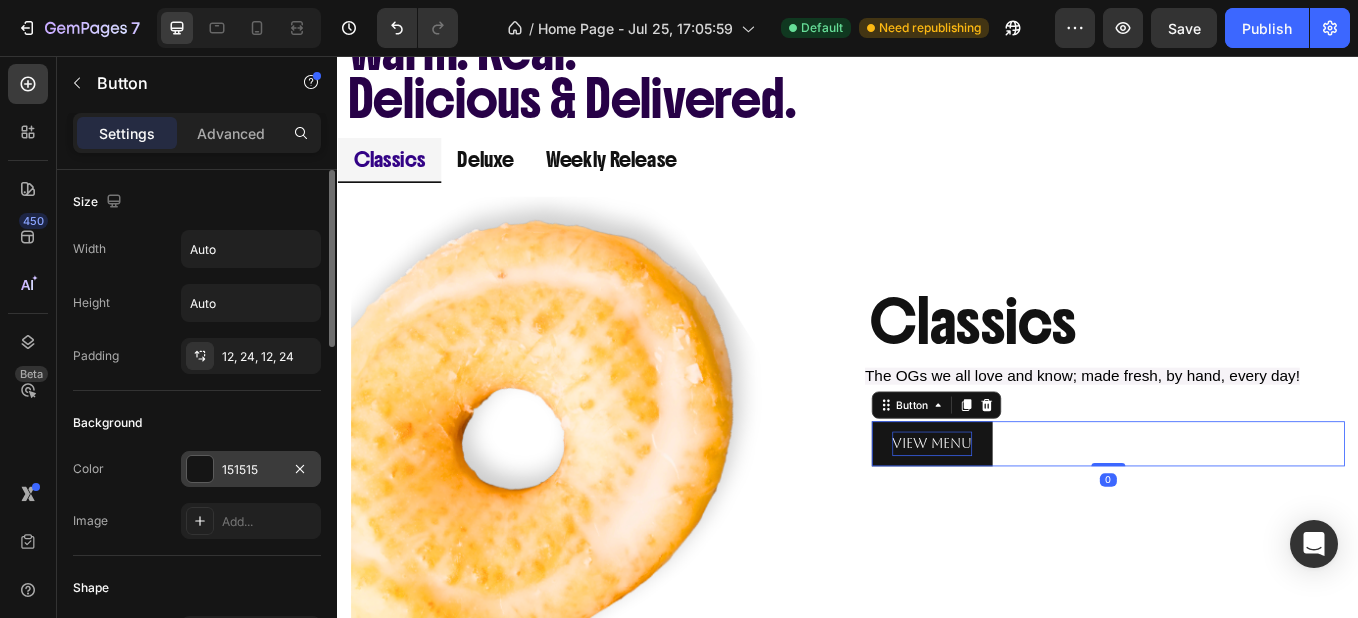 click at bounding box center [200, 469] 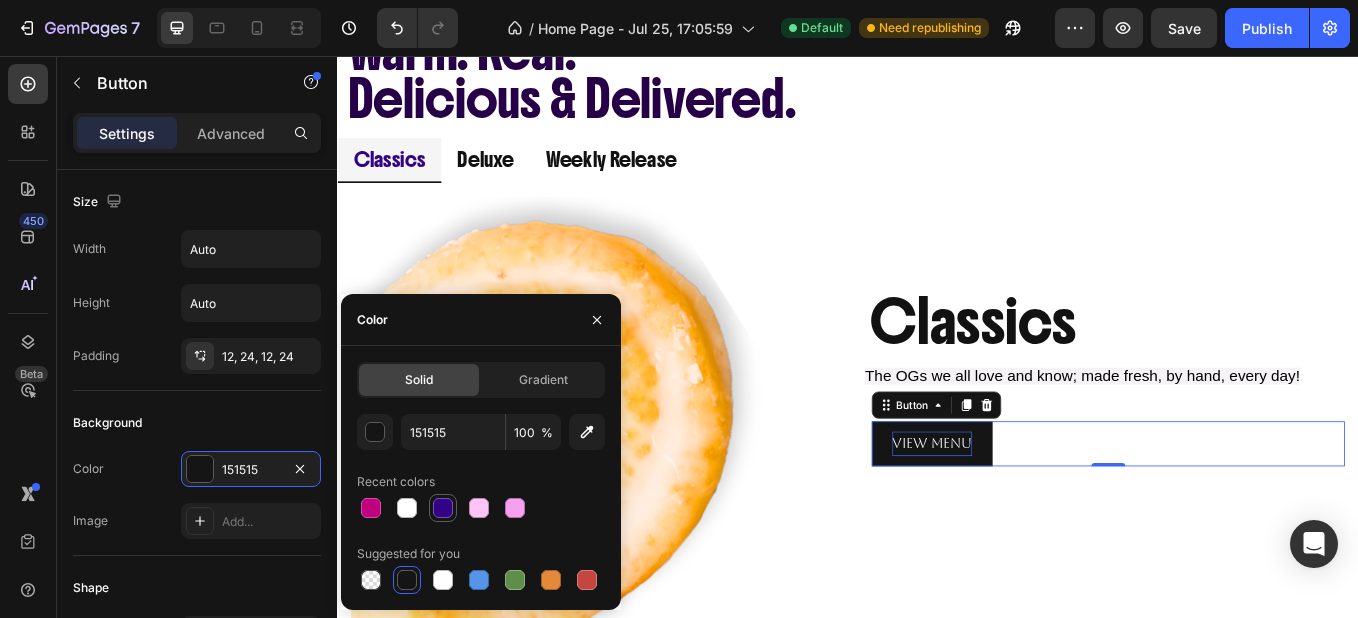 click at bounding box center [443, 508] 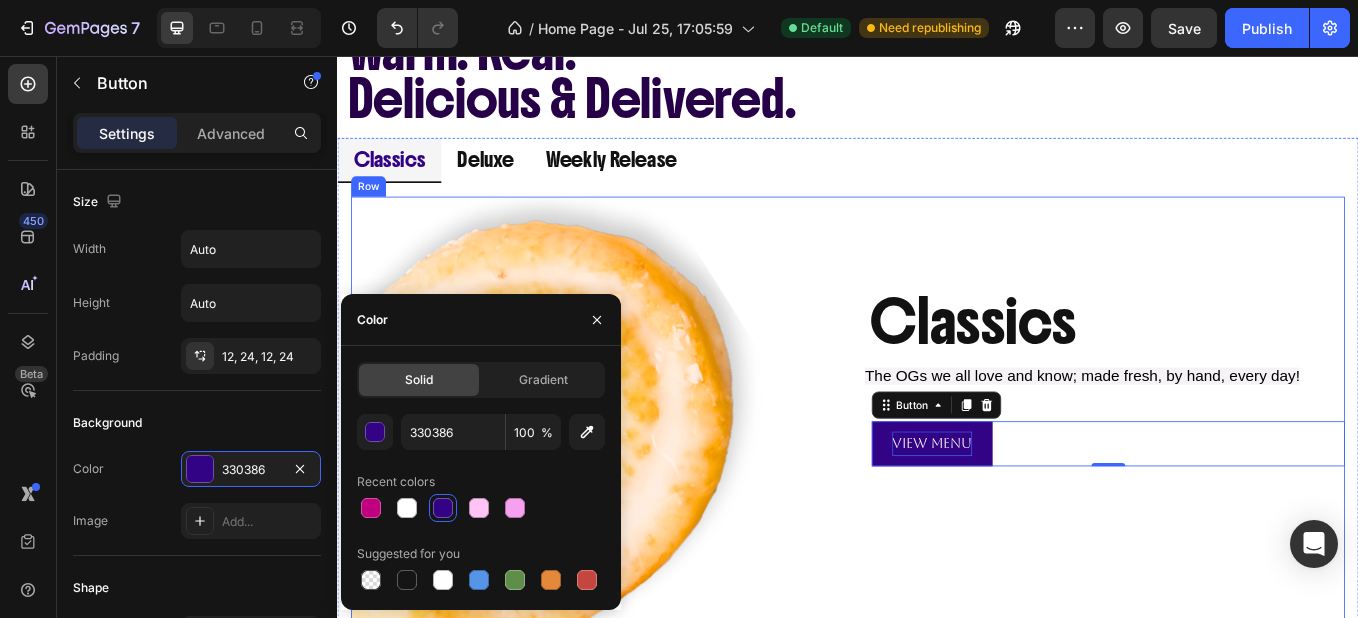 click on "Classics Heading Row The OGs we all love and know; made fresh, by hand, every day!  Text Block View Menu Button   0" at bounding box center (1233, 509) 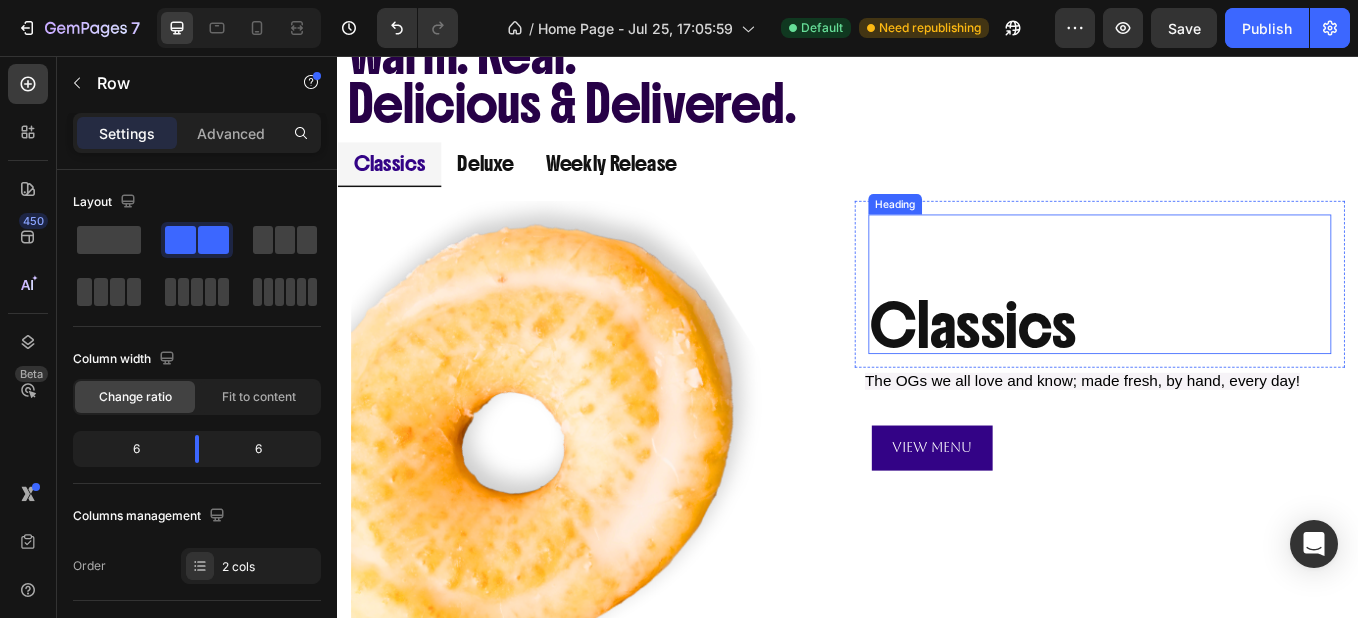 scroll, scrollTop: 956, scrollLeft: 0, axis: vertical 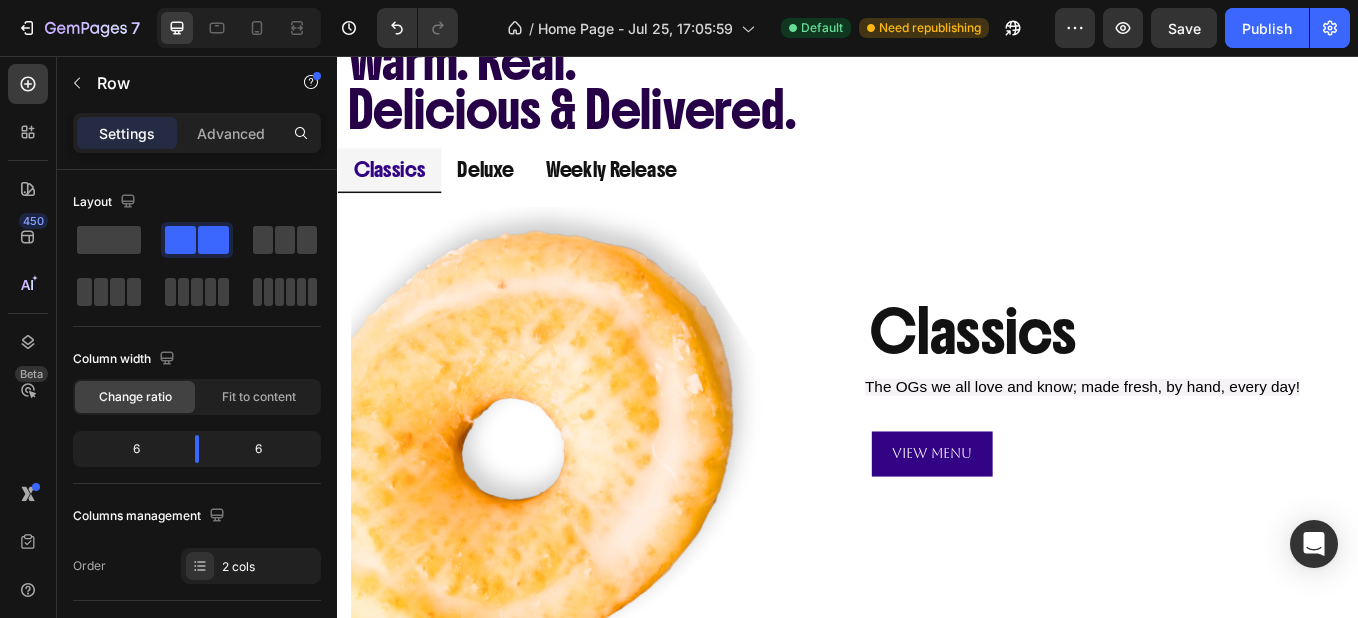 click on "Image Classics Heading Row The OGs we all love and know; made fresh, by hand, every day!  Text Block View Menu Button Row" at bounding box center (937, 521) 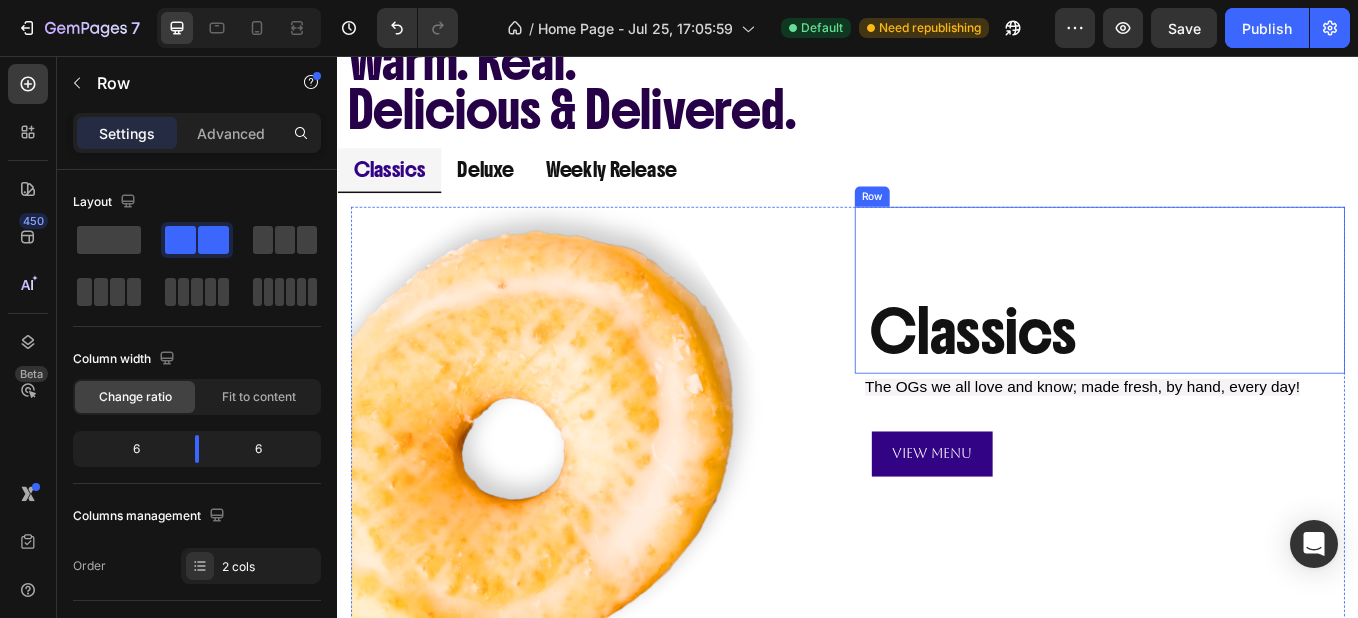 click on "Classics Heading Row" at bounding box center [1233, 331] 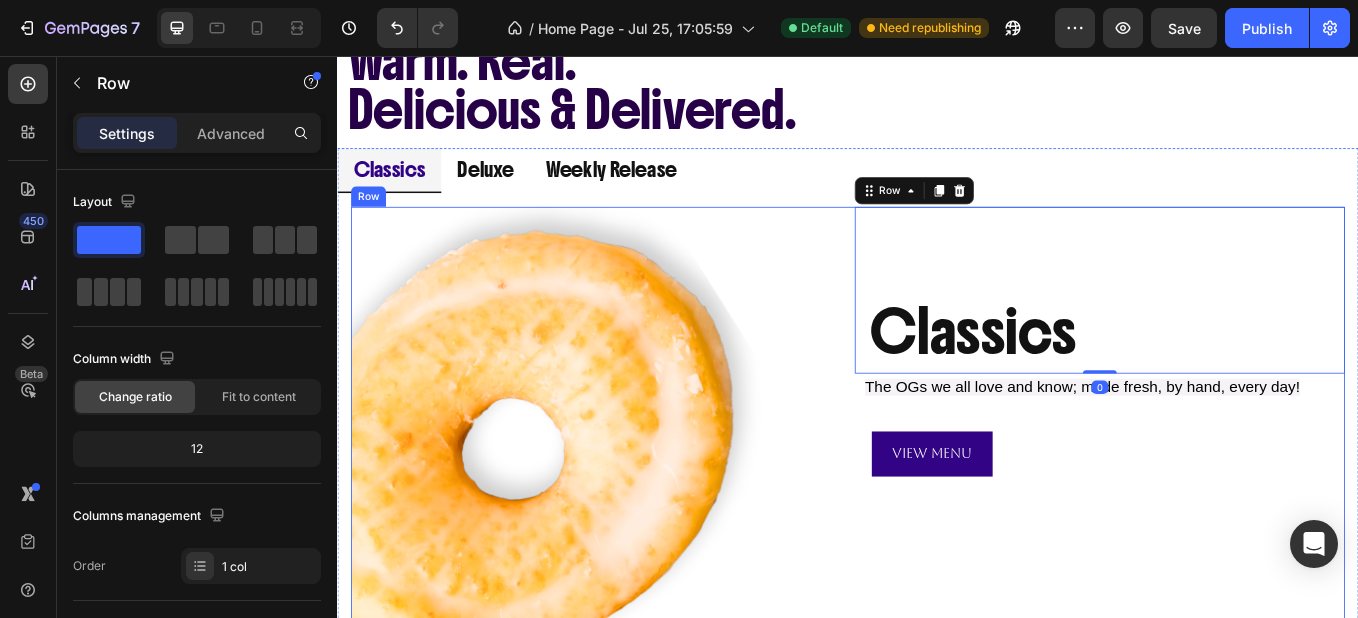 click on "Image Classics Heading Row   0 The OGs we all love and know; made fresh, by hand, every day!  Text Block View Menu Button Row" at bounding box center (937, 521) 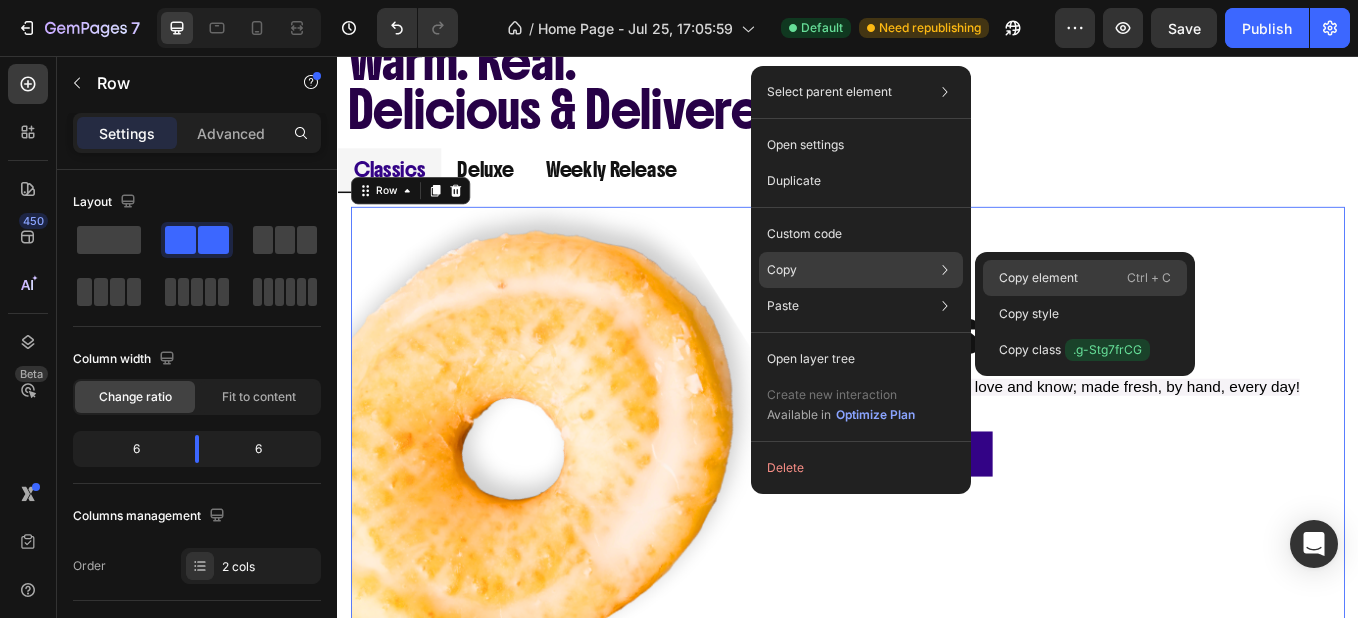 click on "Copy element" at bounding box center (1038, 278) 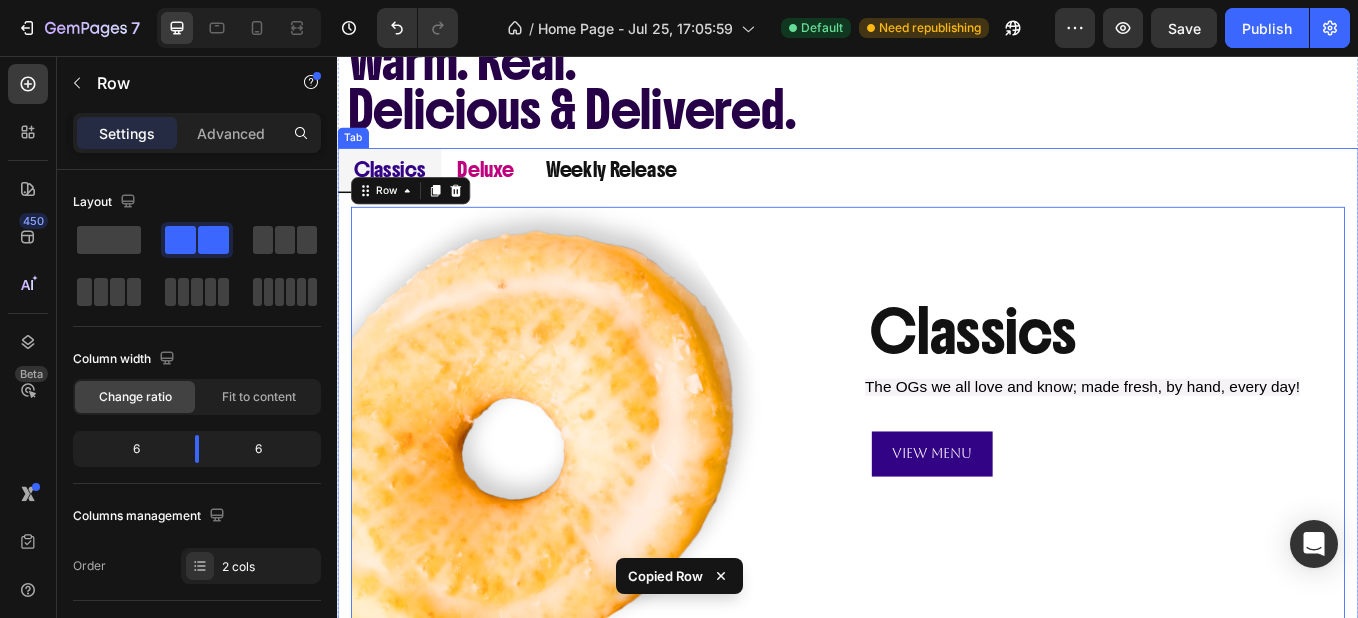 click on "Deluxe" at bounding box center [511, 189] 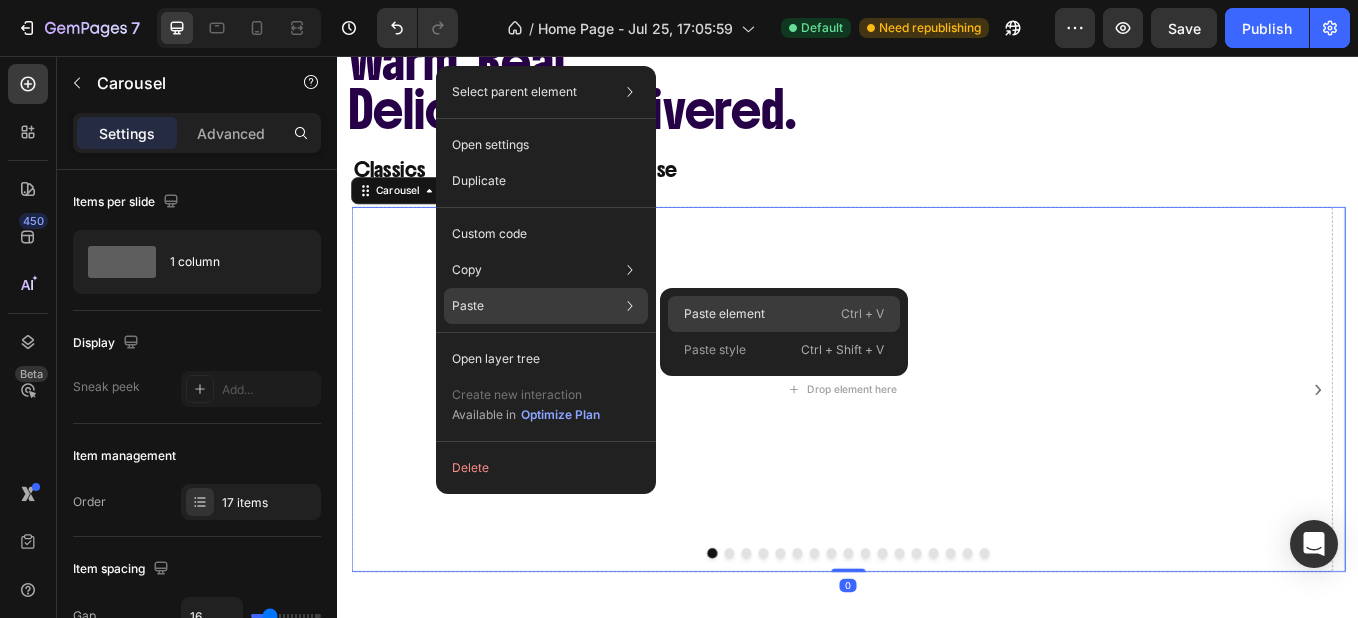 click on "Paste element  Ctrl + V" 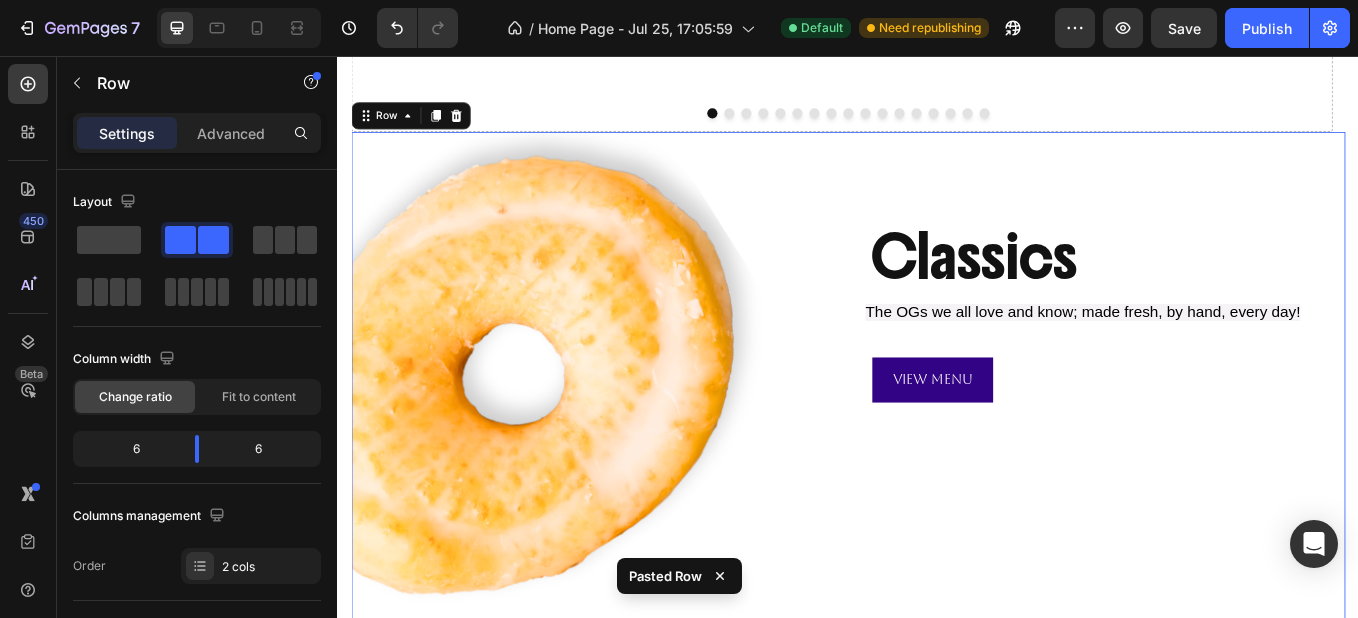 scroll, scrollTop: 1492, scrollLeft: 0, axis: vertical 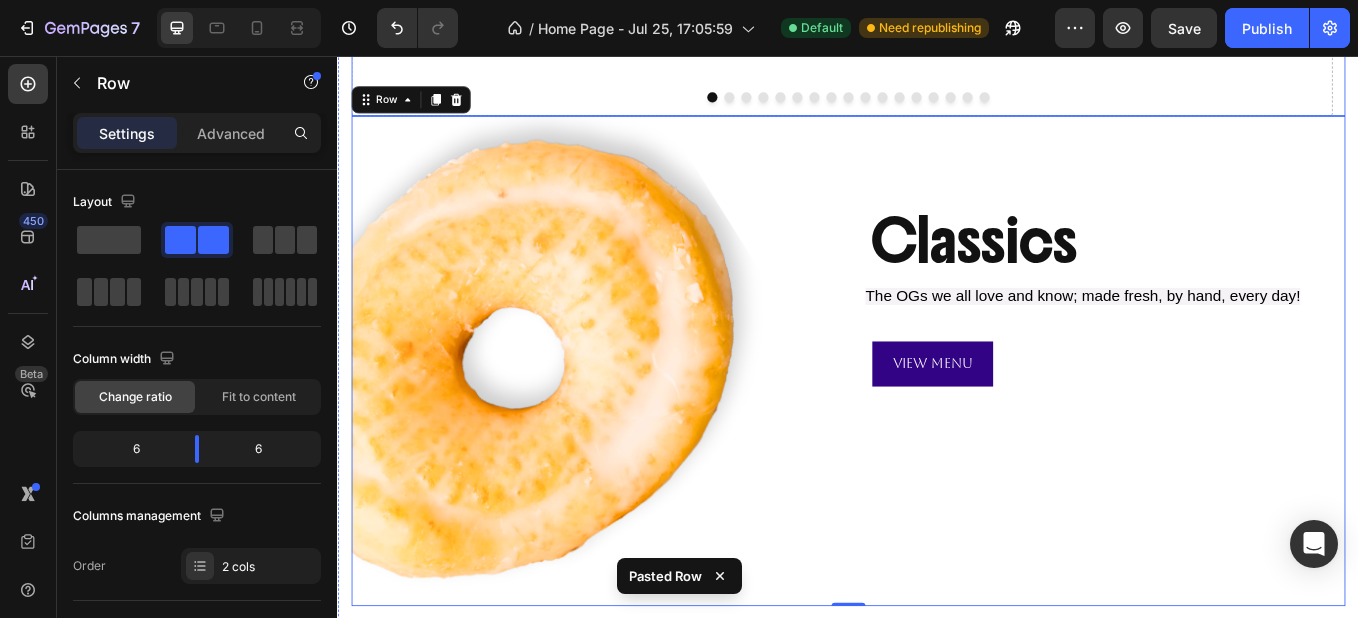 click at bounding box center [937, 104] 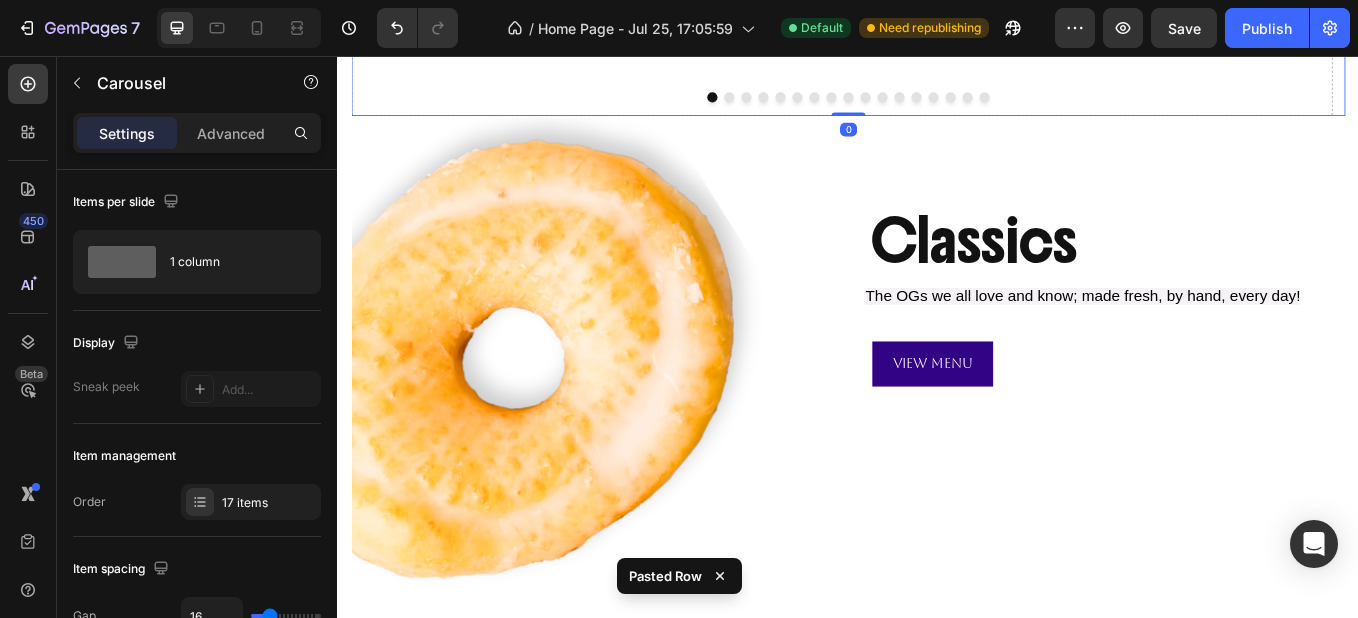 click on "Drop element here" at bounding box center (929, -89) 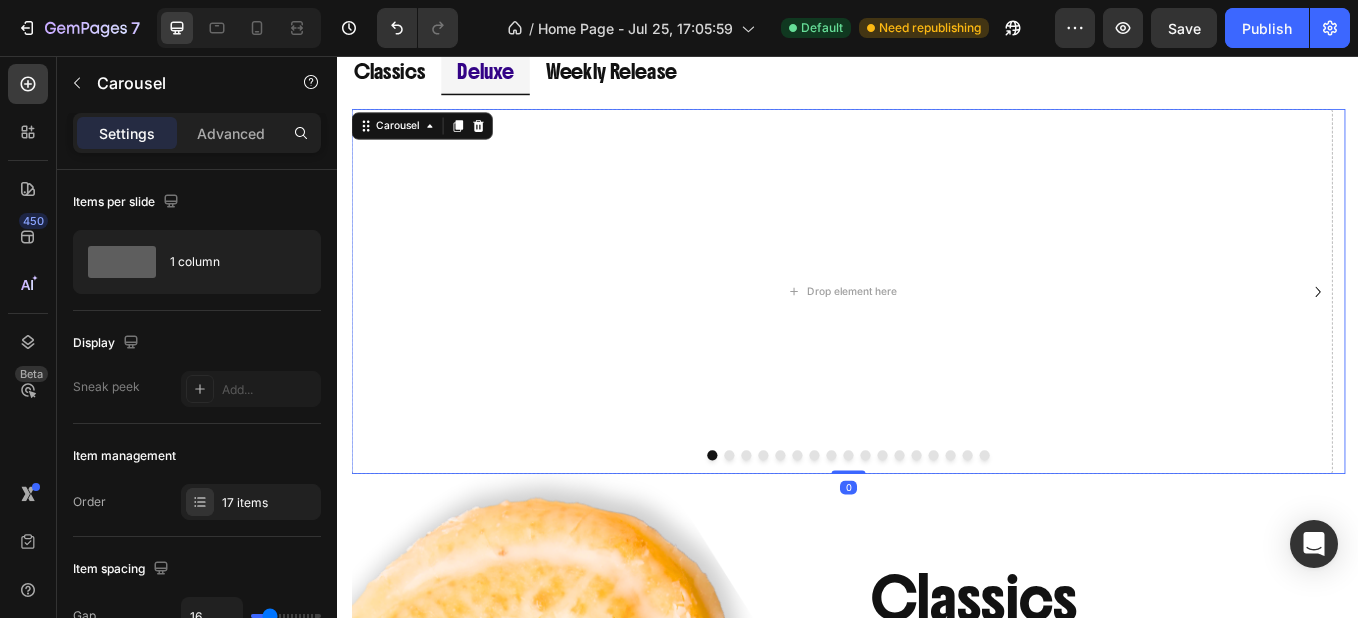 scroll, scrollTop: 1070, scrollLeft: 0, axis: vertical 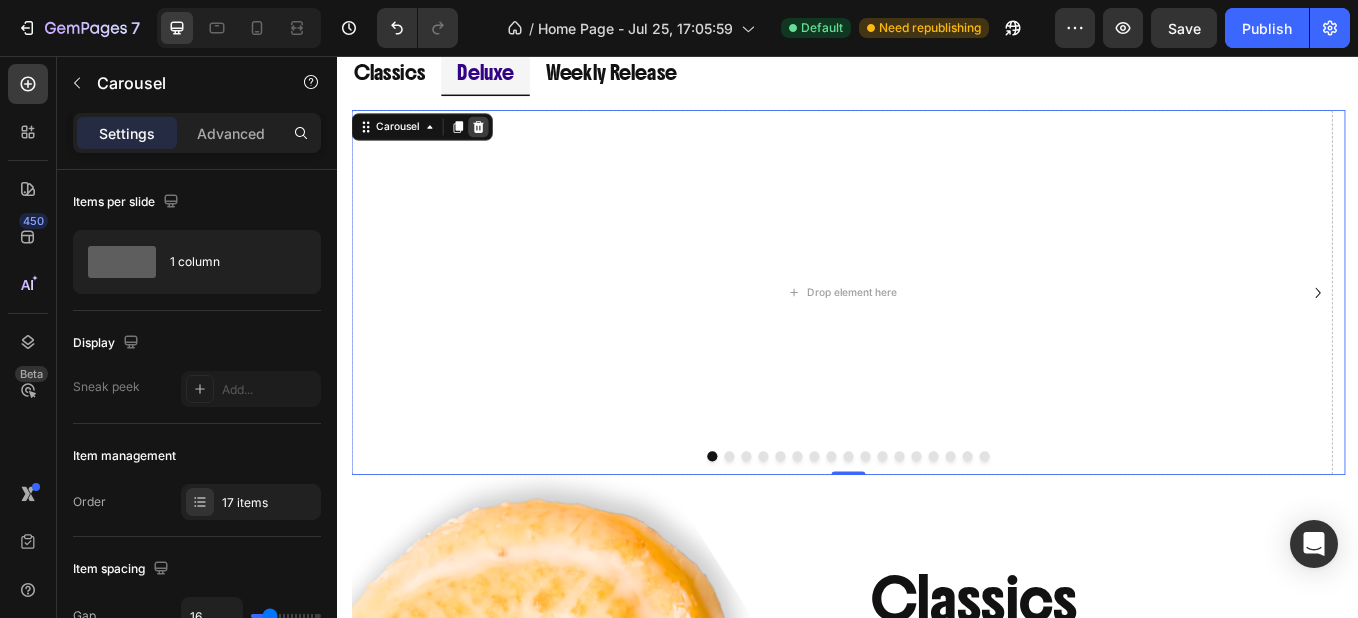 click 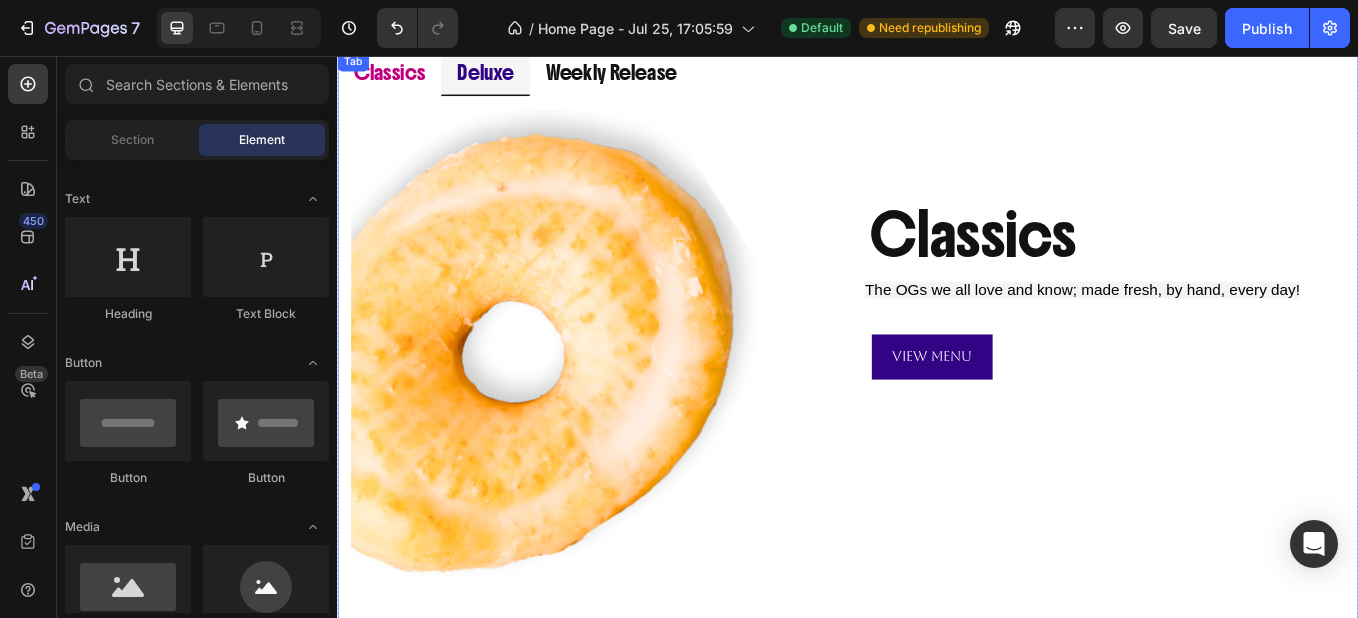 click on "Classics" at bounding box center [398, 75] 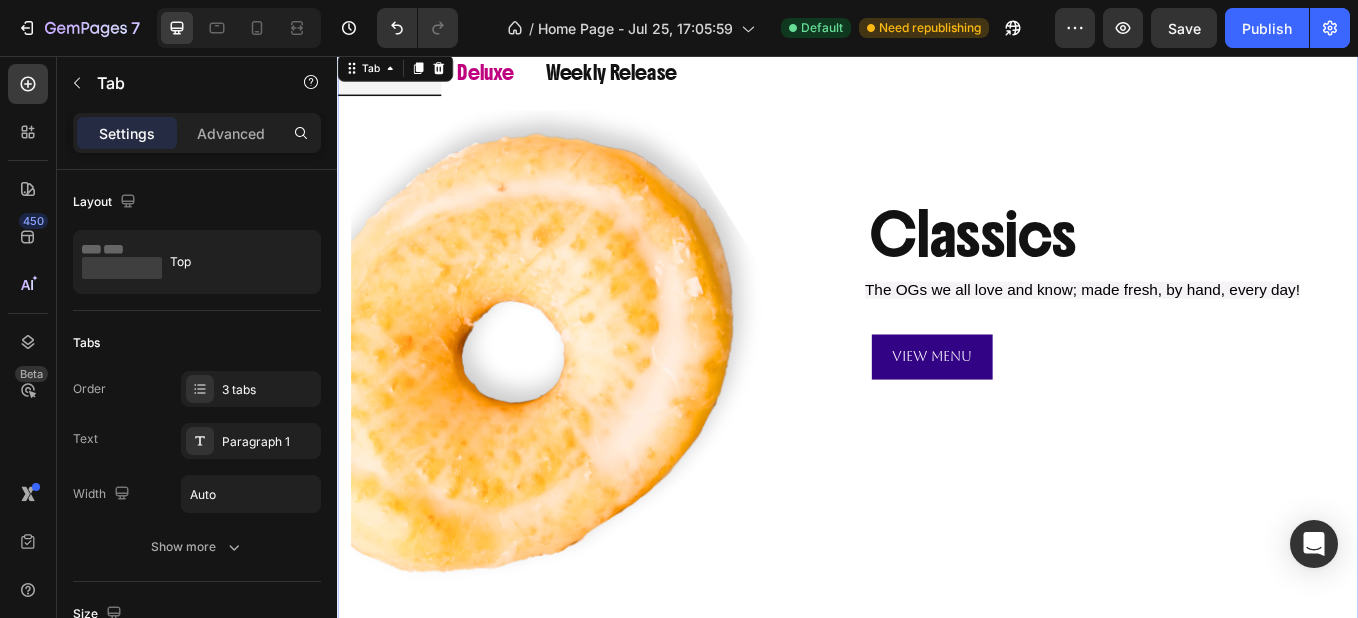 click on "Deluxe" at bounding box center [511, 75] 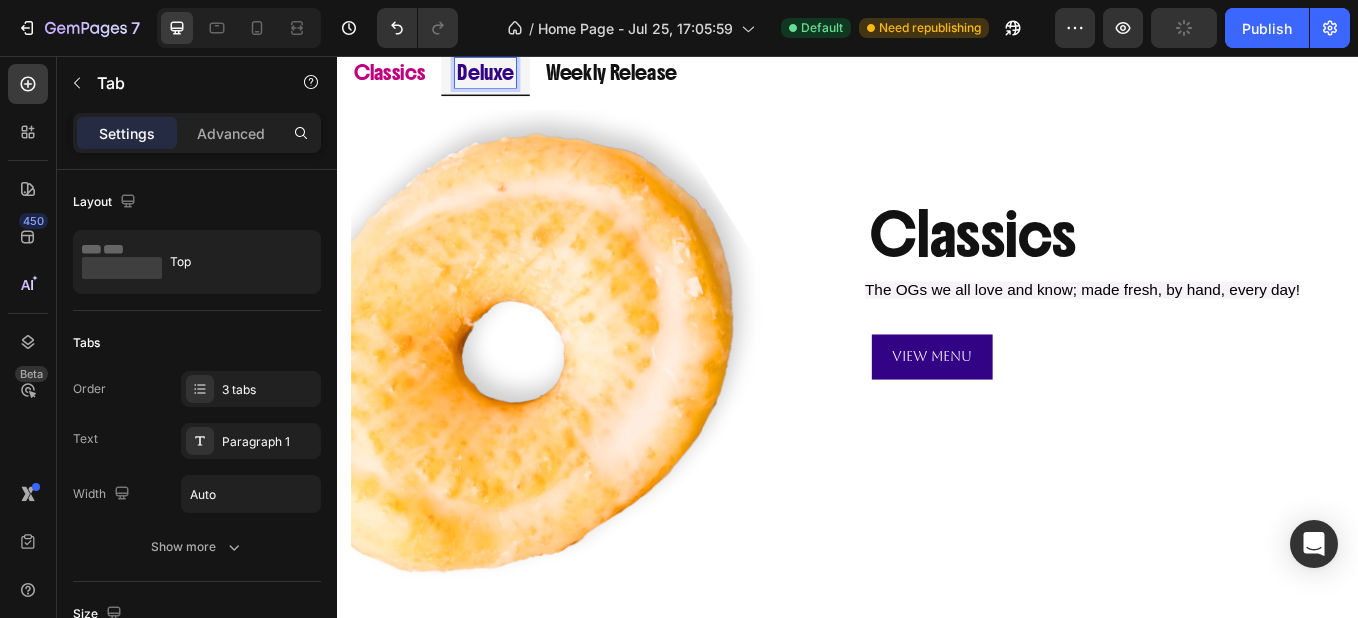 click on "Classics" at bounding box center (398, 75) 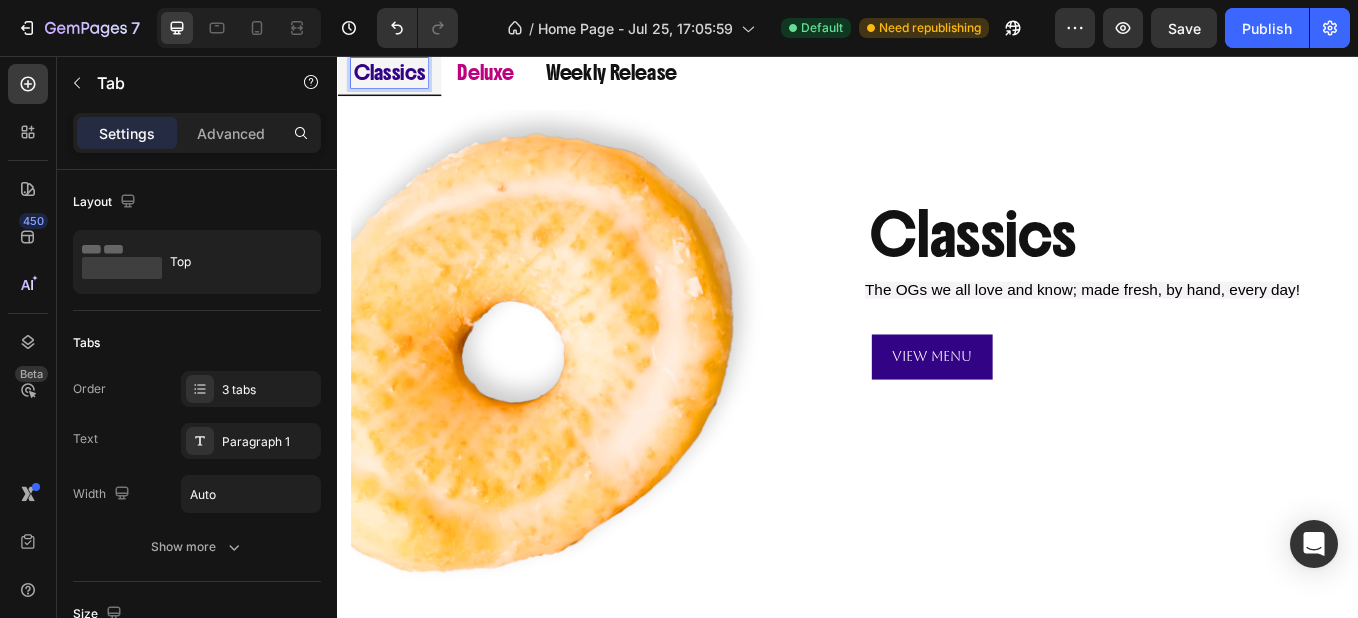 click on "Deluxe" at bounding box center (511, 75) 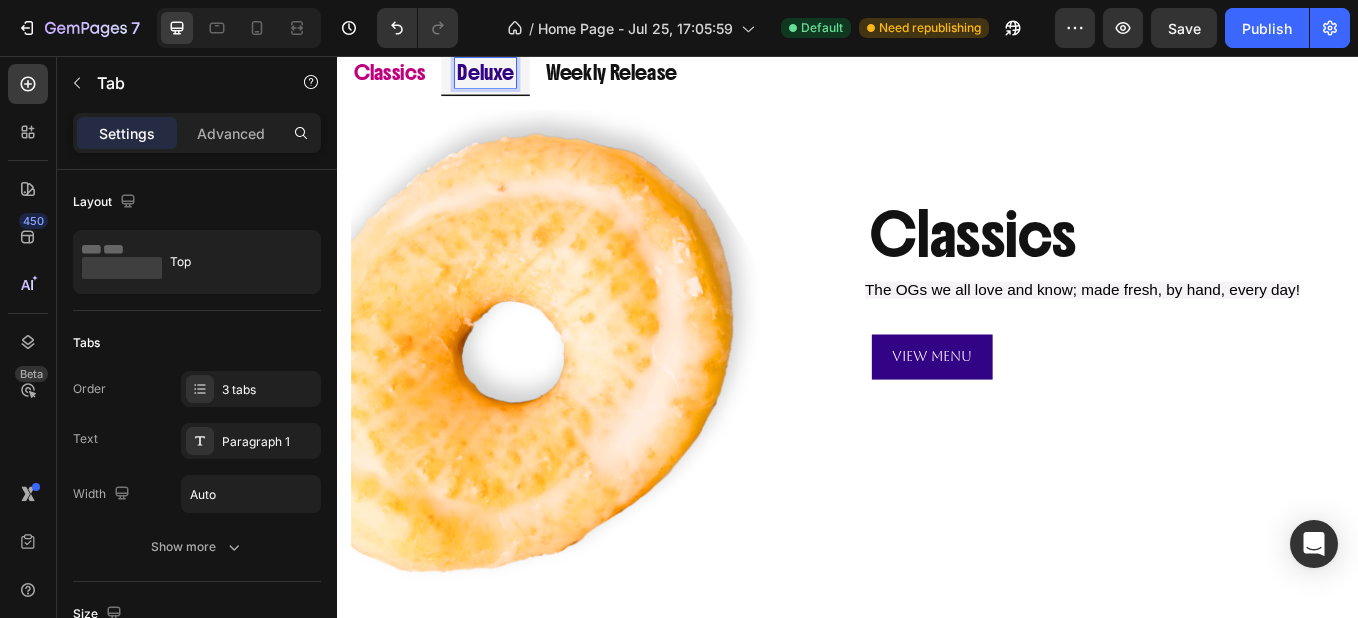 click on "Classics" at bounding box center [398, 75] 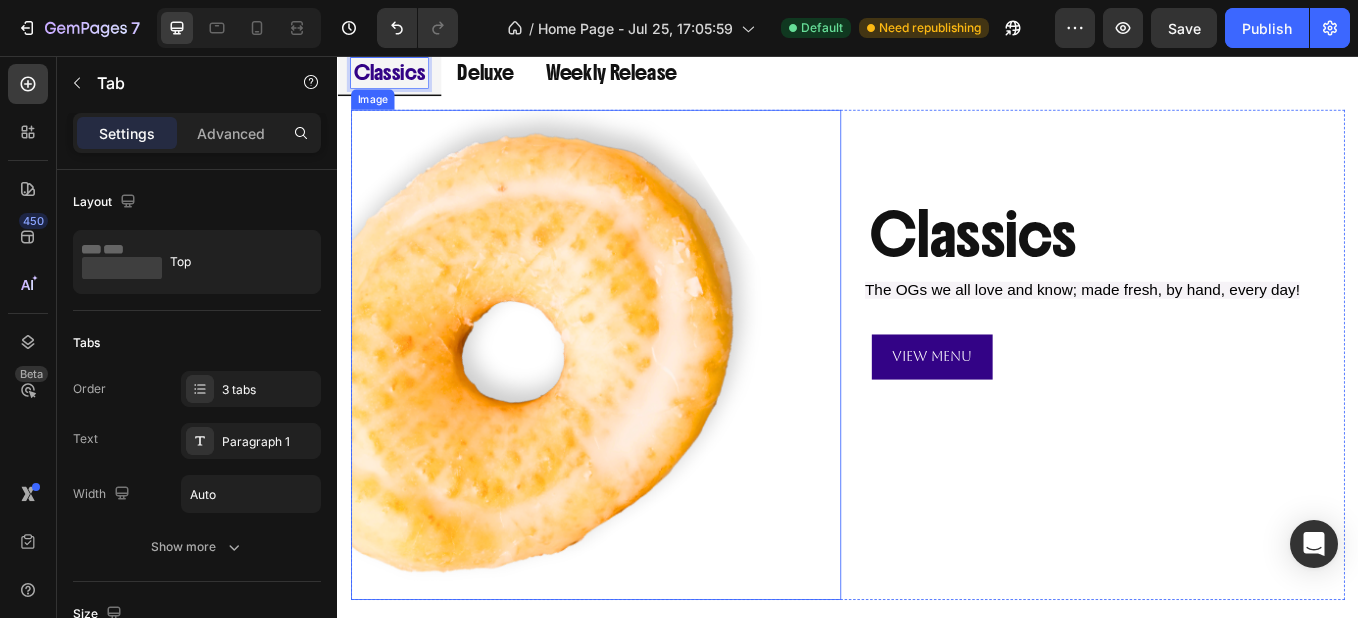 click at bounding box center (641, 407) 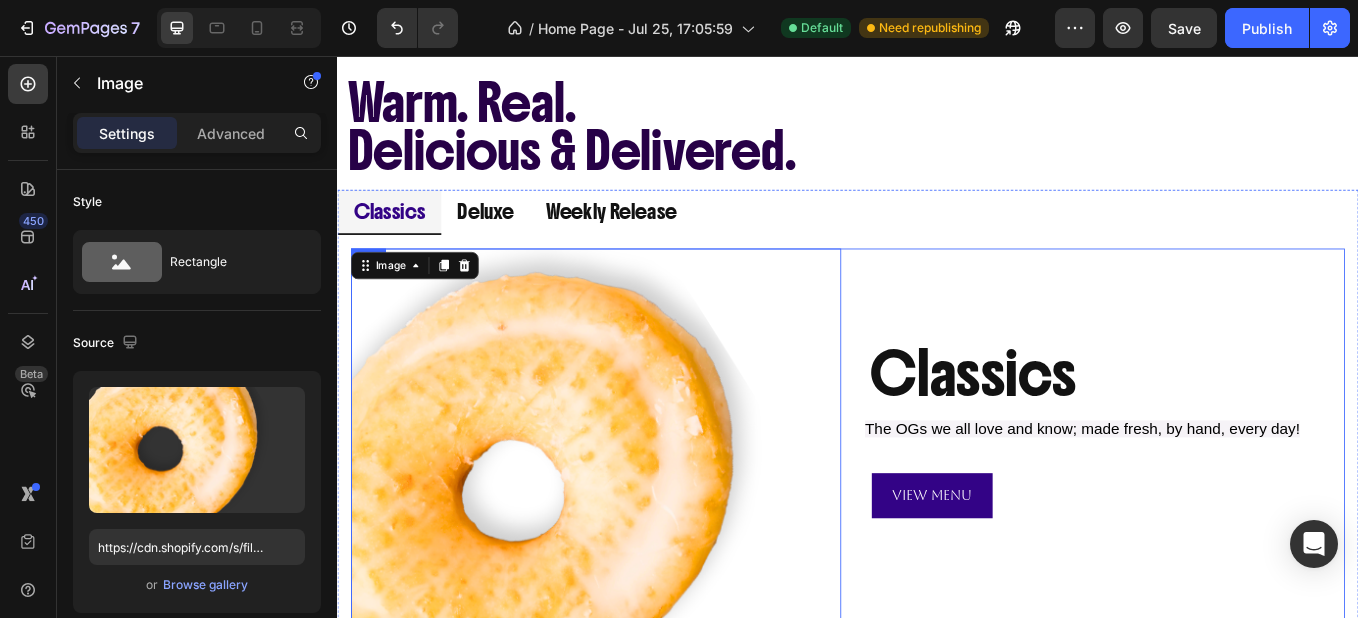 scroll, scrollTop: 906, scrollLeft: 0, axis: vertical 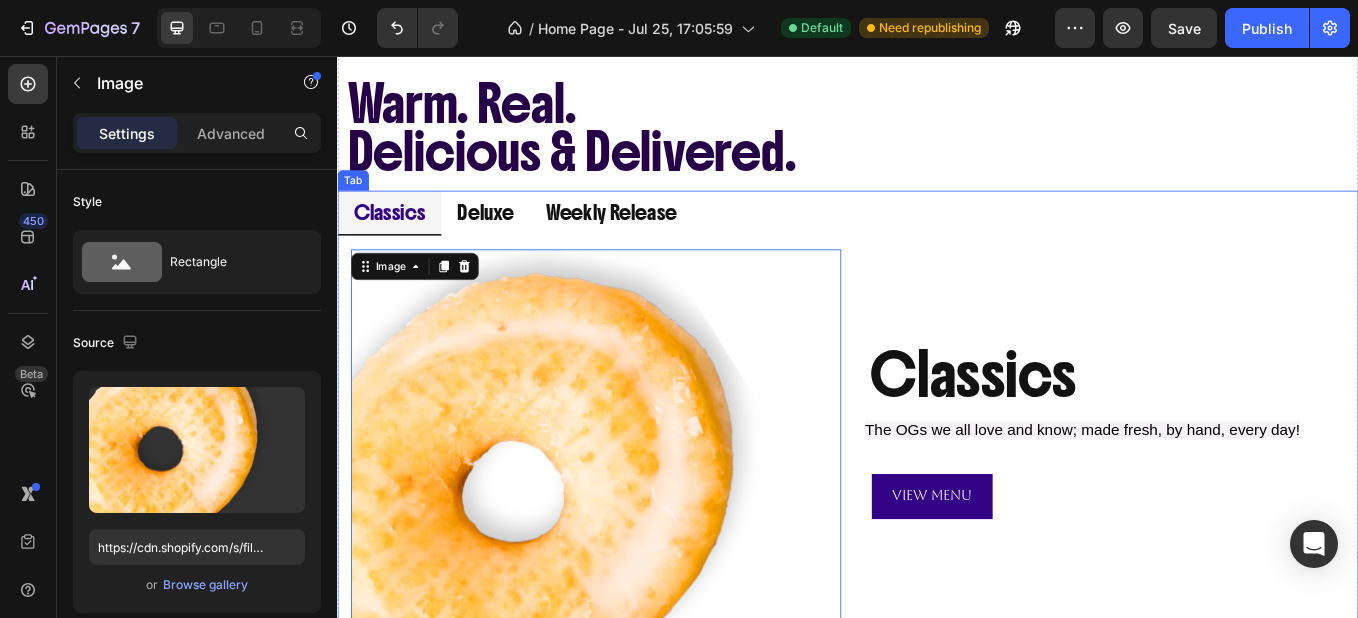 click on "Classics Deluxe Weekly Release" at bounding box center (937, 240) 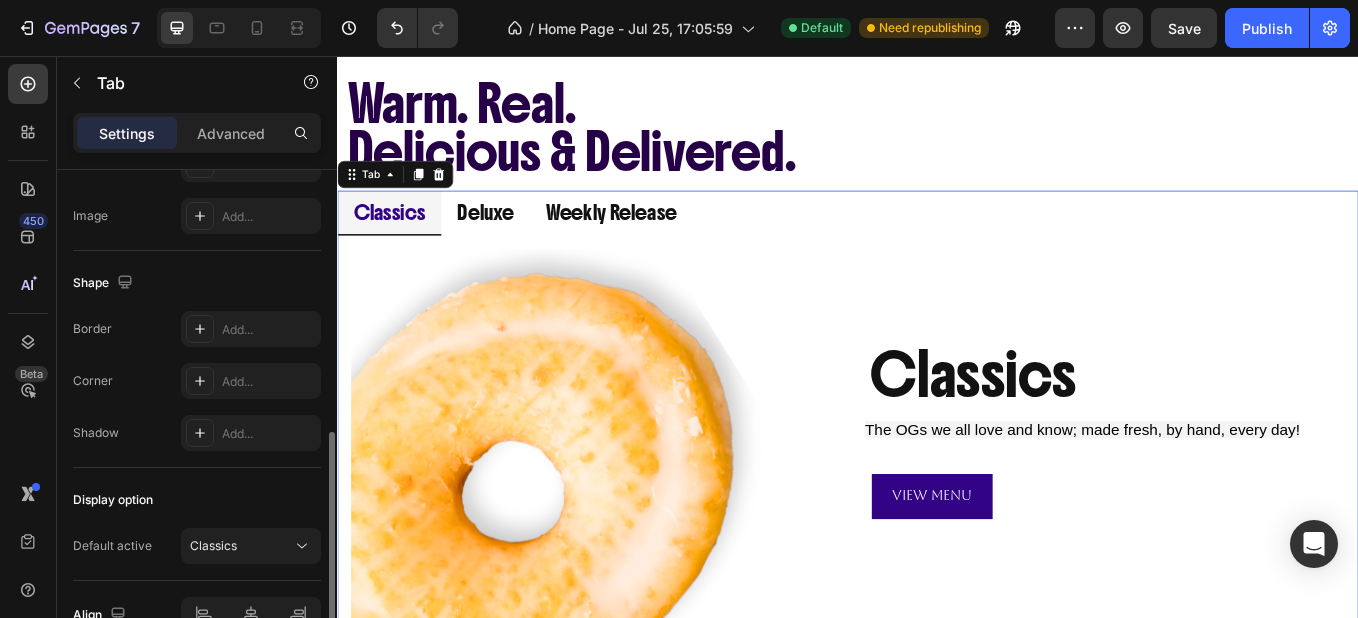scroll, scrollTop: 664, scrollLeft: 0, axis: vertical 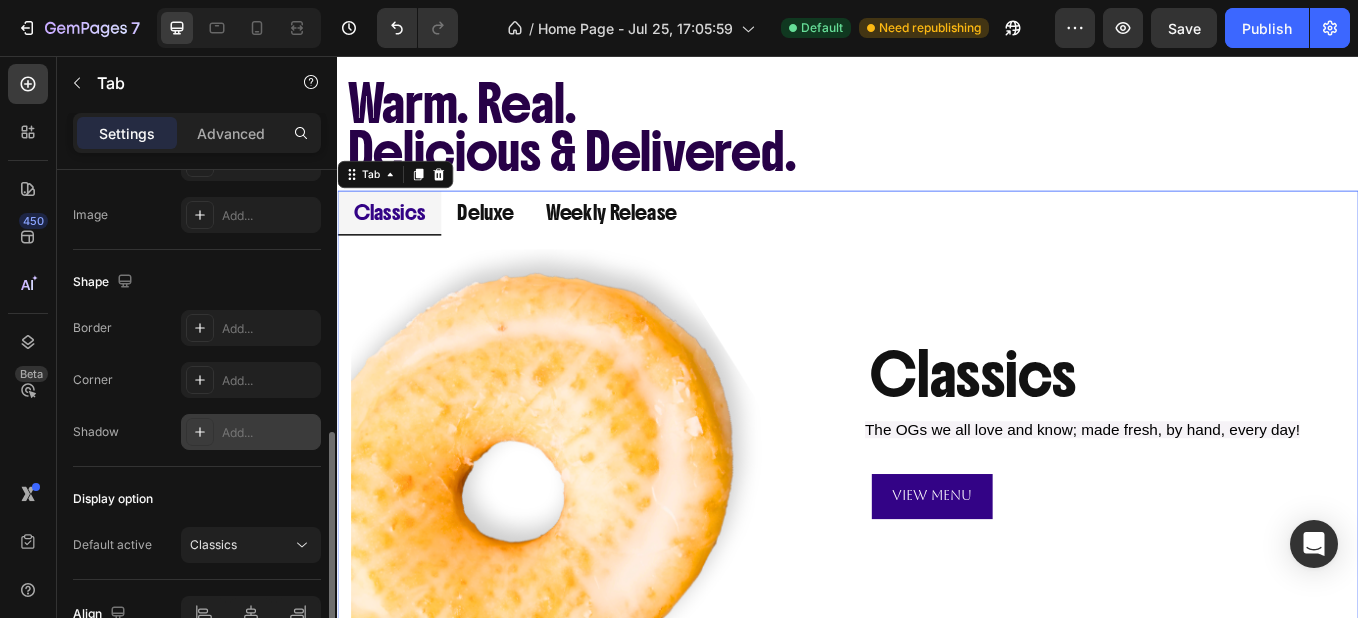 click on "Add..." at bounding box center (269, 433) 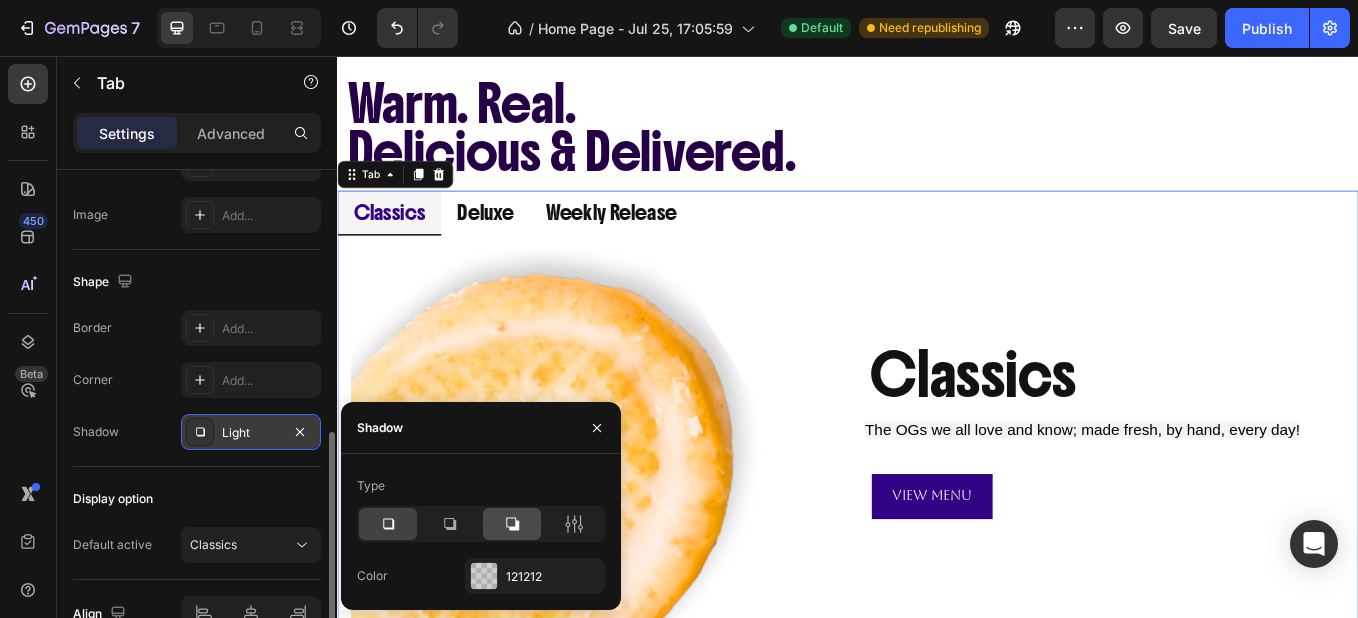 click 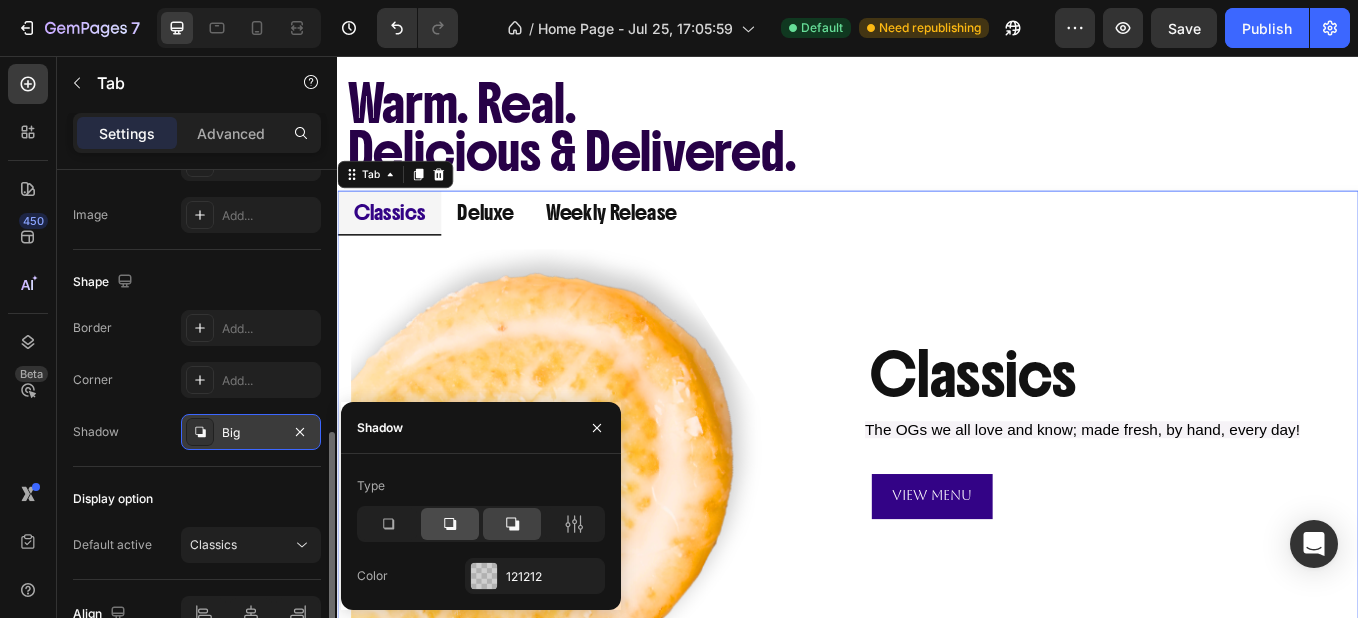 click 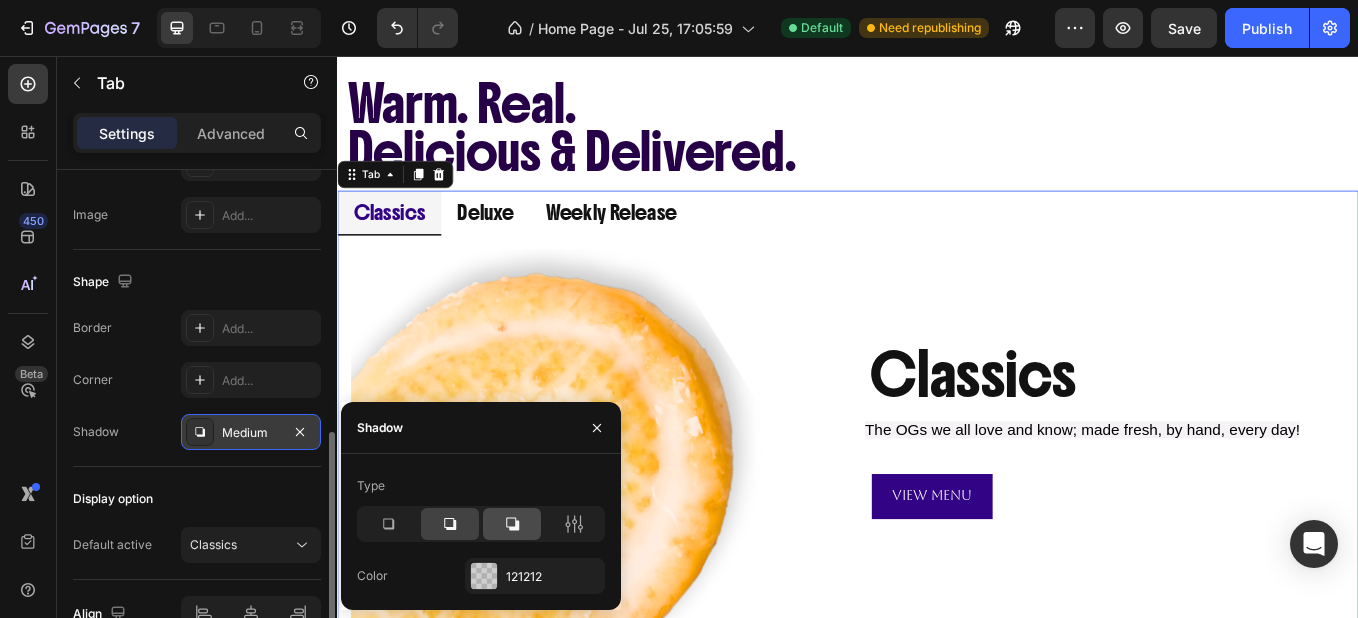 click 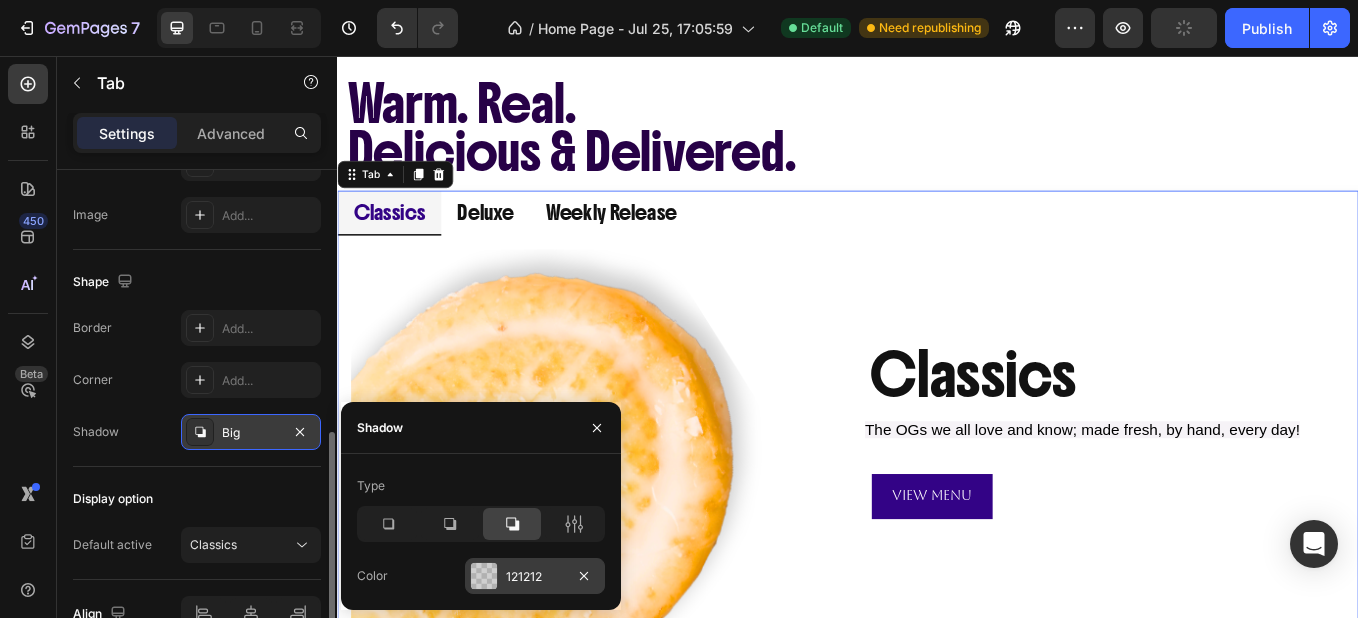 click at bounding box center [484, 576] 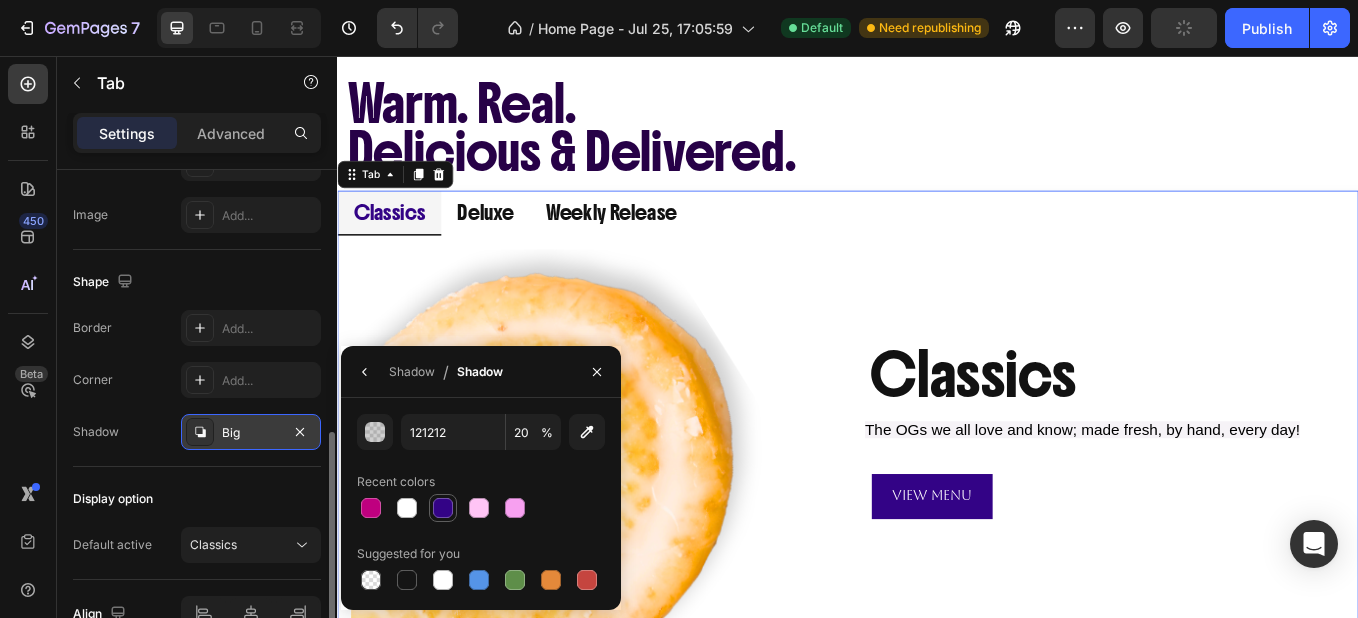 click at bounding box center (443, 508) 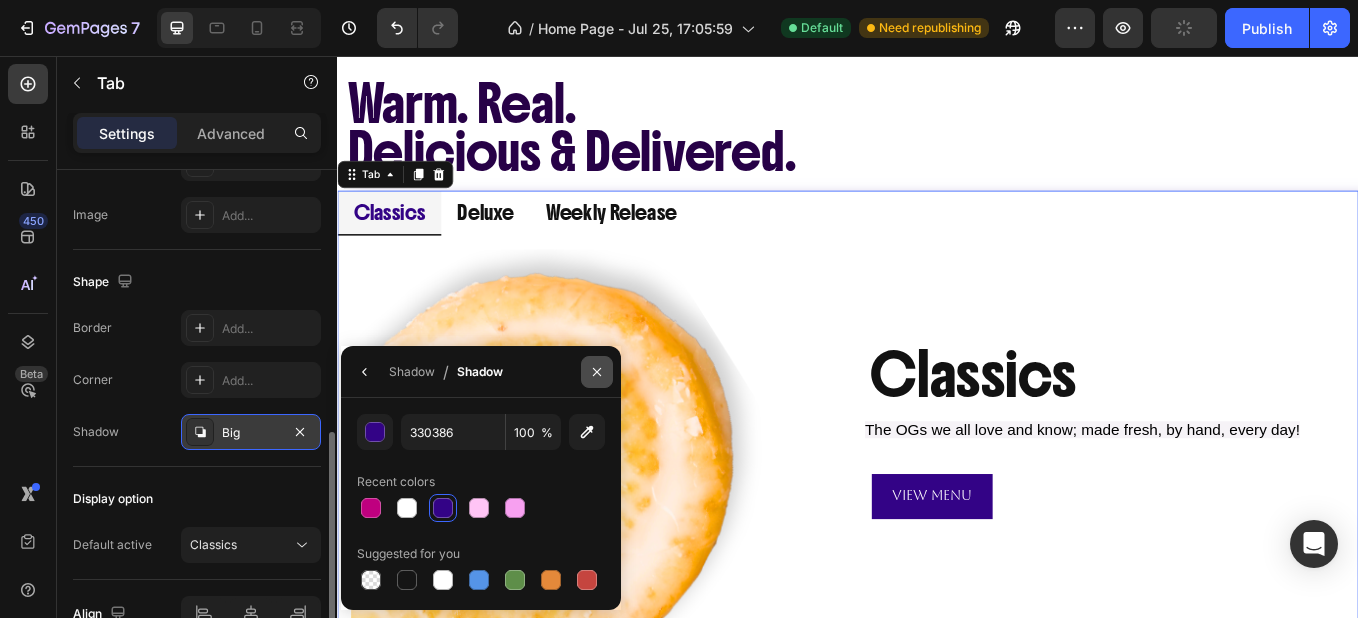 click 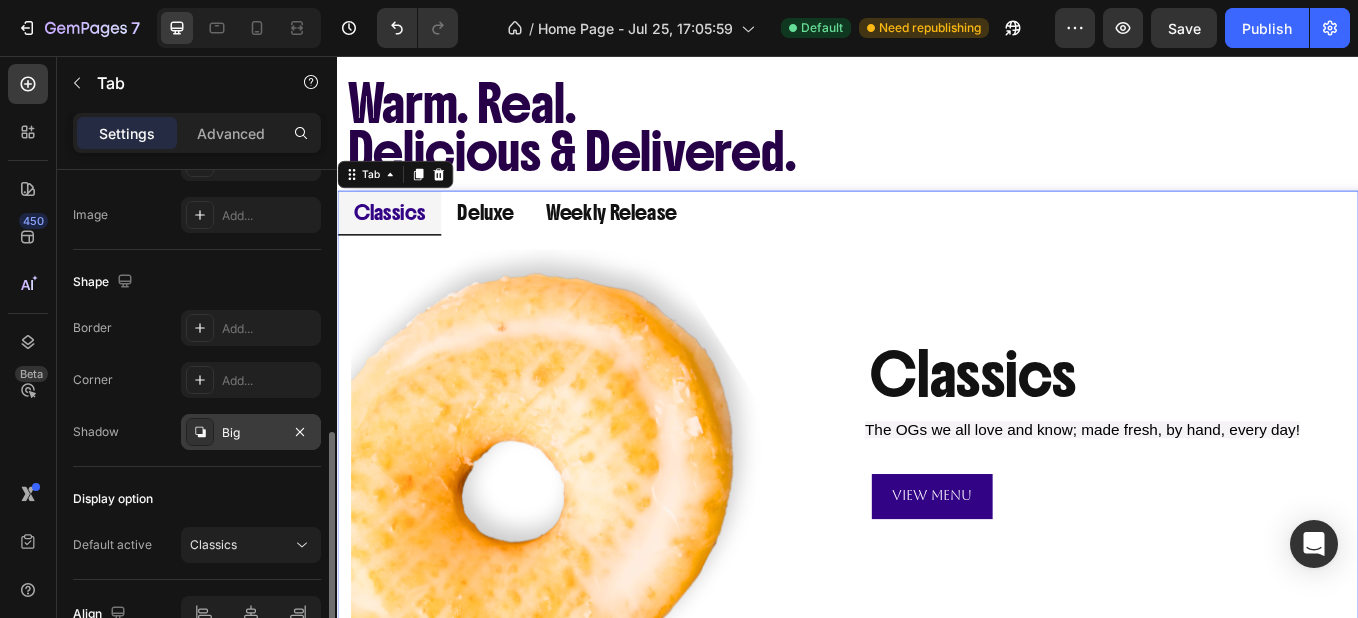 click on "Big" at bounding box center (251, 433) 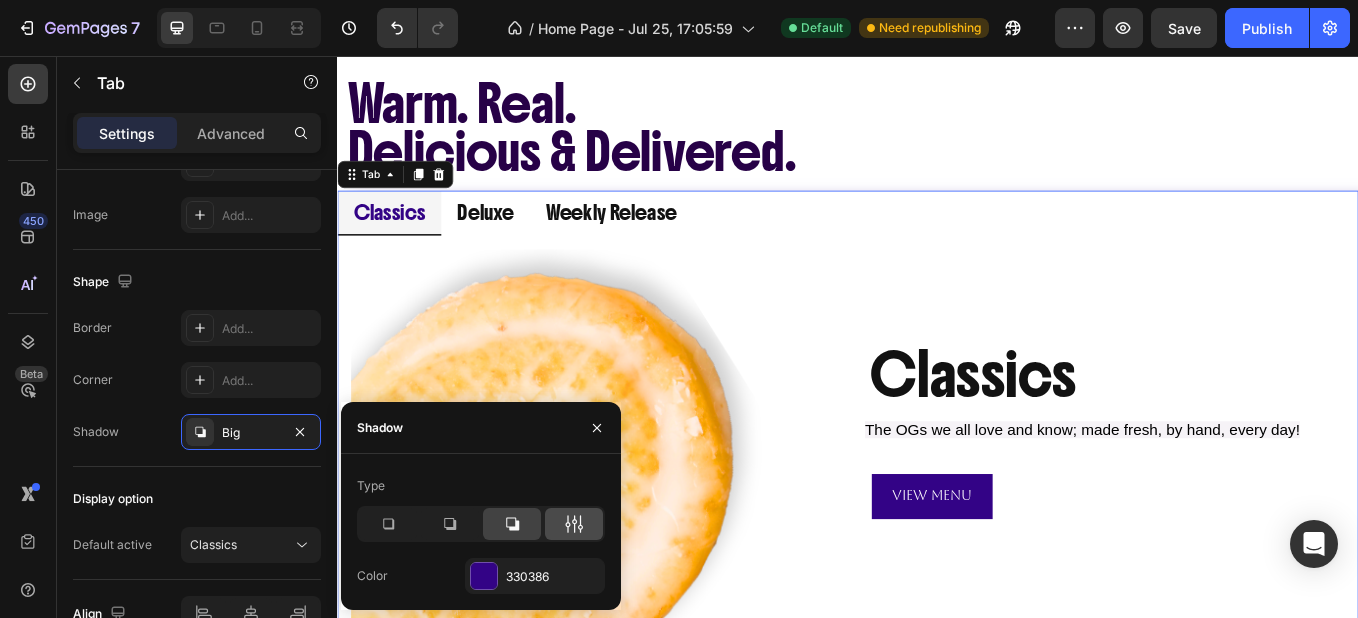 click 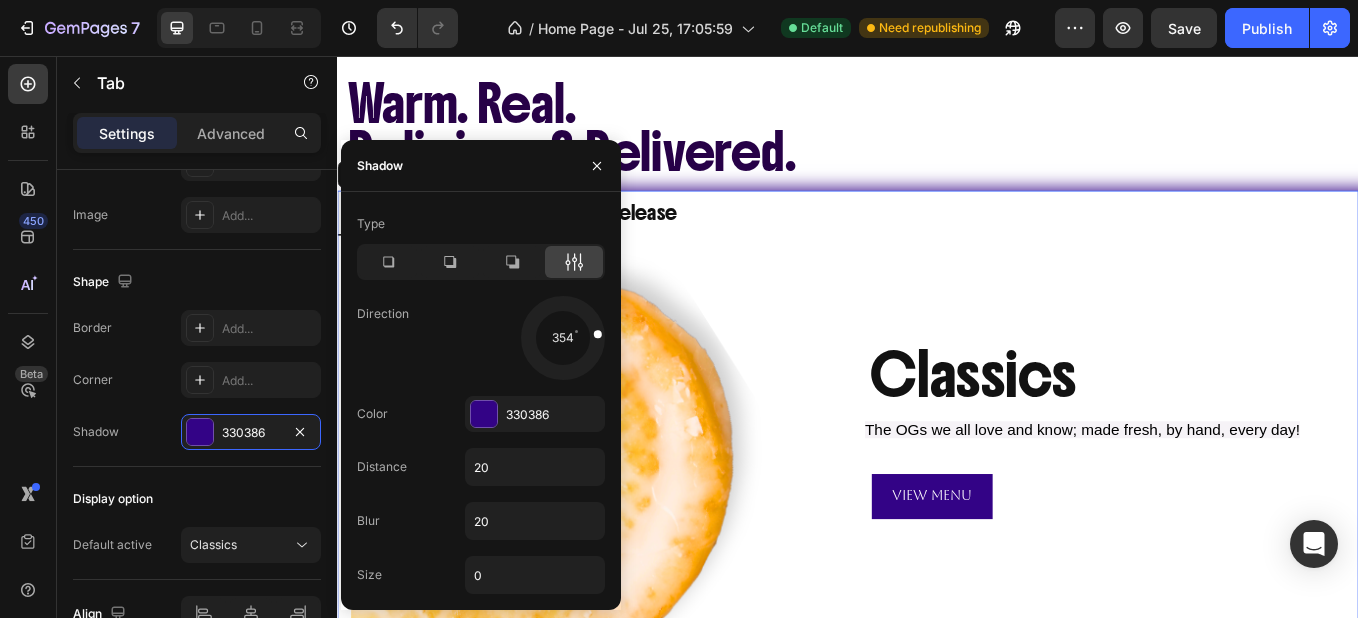 drag, startPoint x: 590, startPoint y: 364, endPoint x: 590, endPoint y: 332, distance: 32 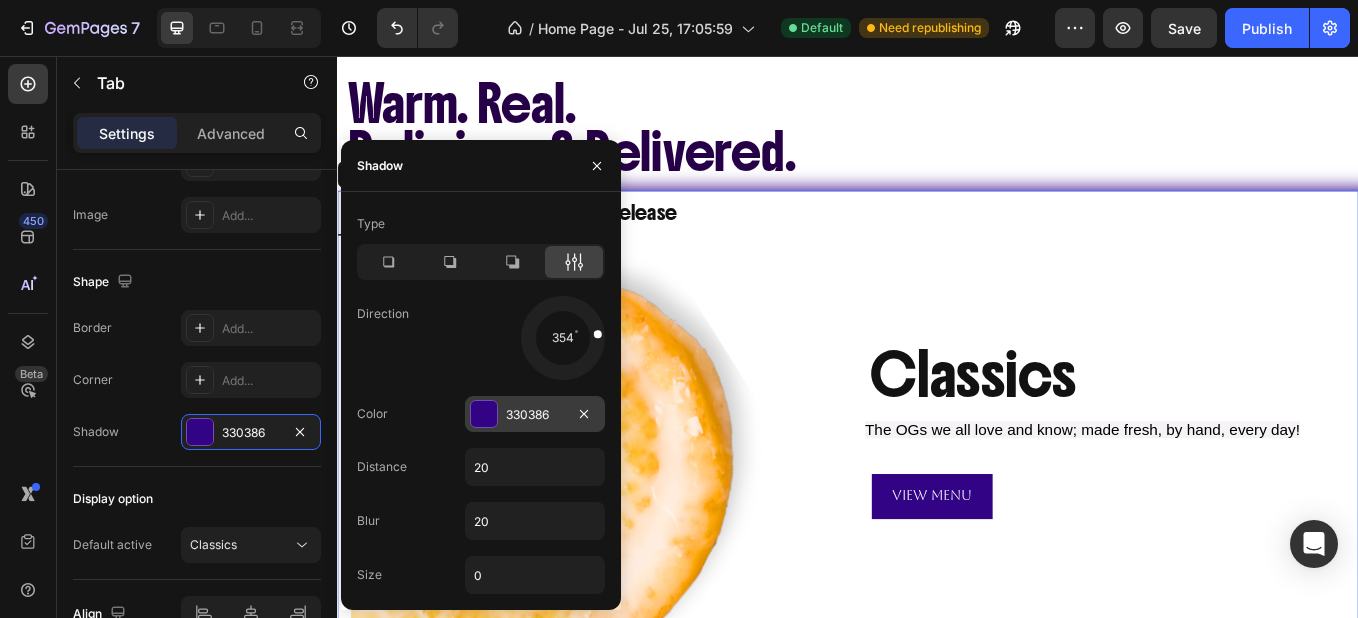 click at bounding box center [484, 414] 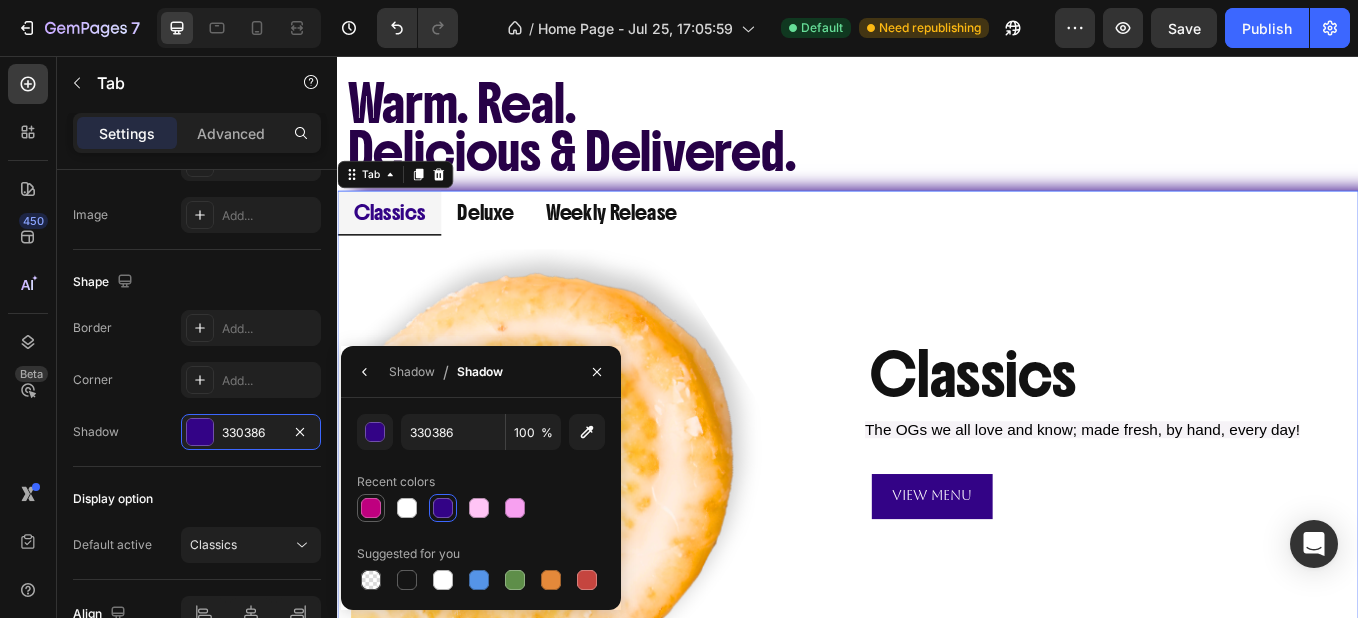 click at bounding box center (371, 508) 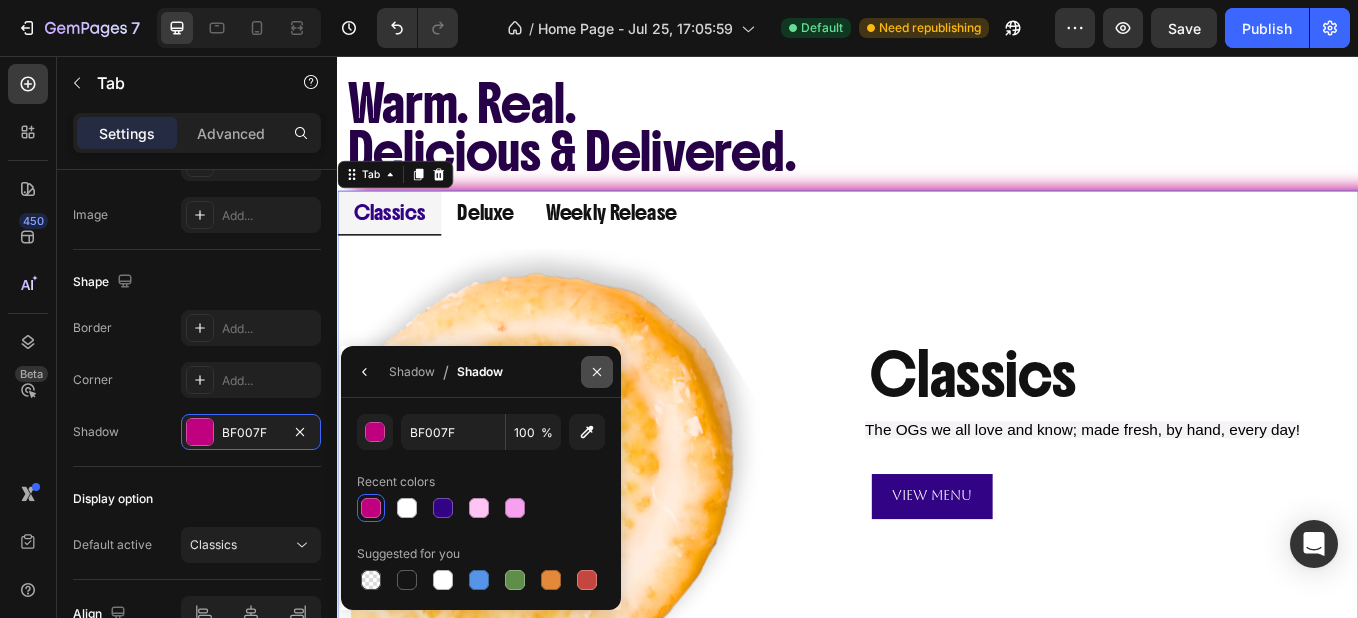 click 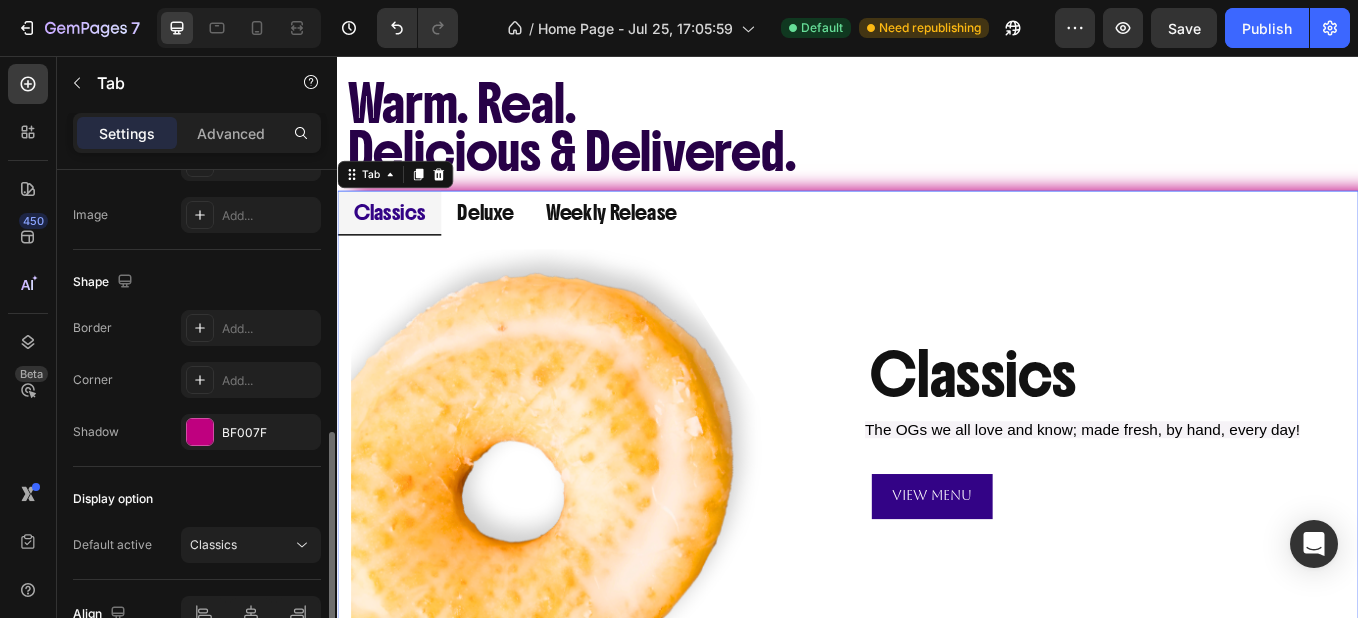 click on "Shape Border Add... Corner Add... Shadow BF007F" 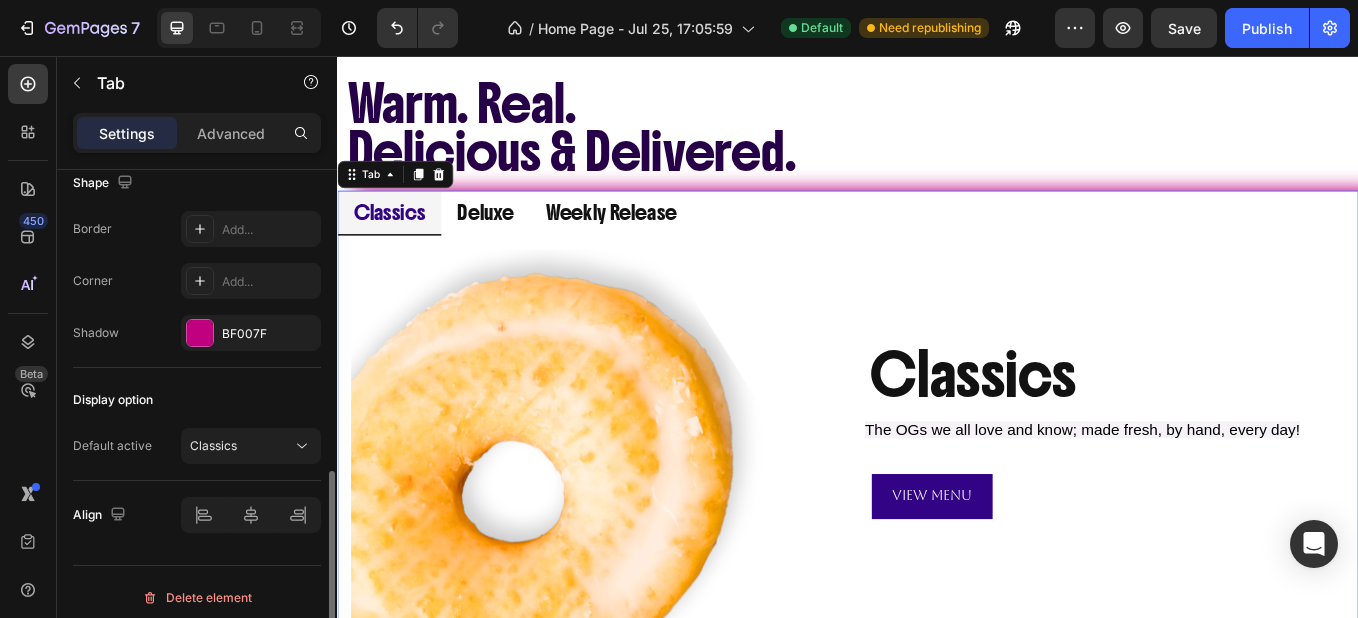 scroll, scrollTop: 764, scrollLeft: 0, axis: vertical 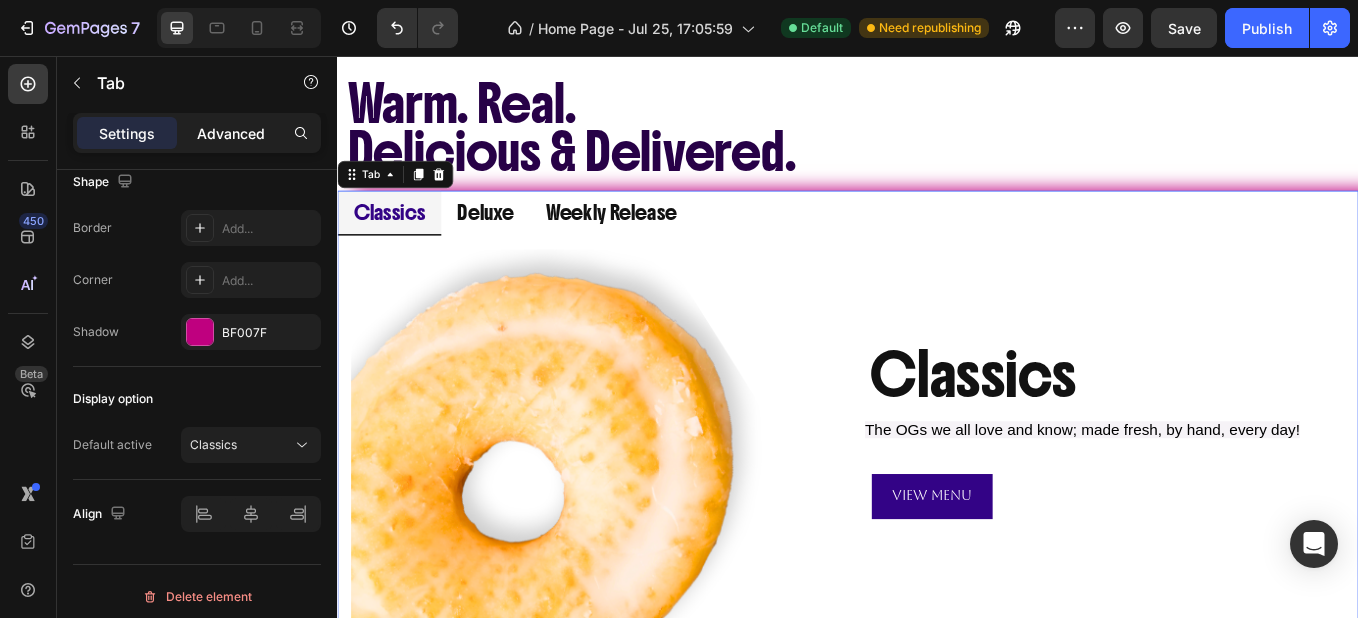 click on "Advanced" at bounding box center [231, 133] 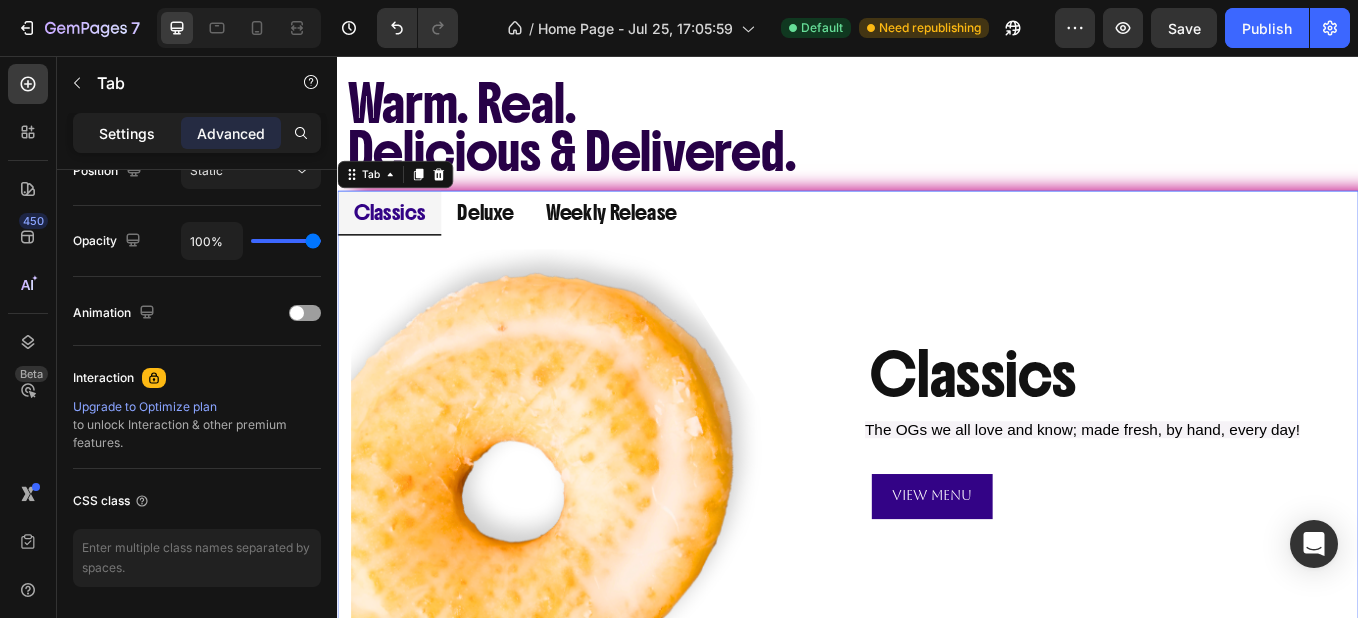 click on "Settings" at bounding box center [127, 133] 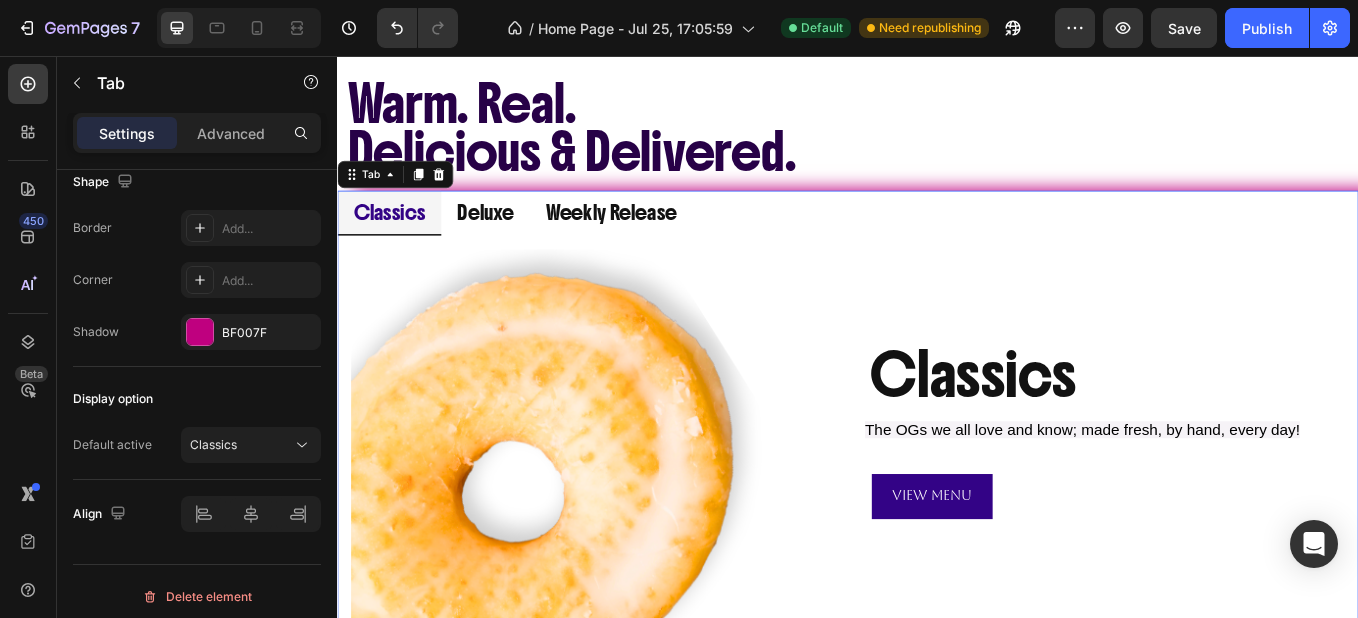 click on "Classics" at bounding box center (398, 240) 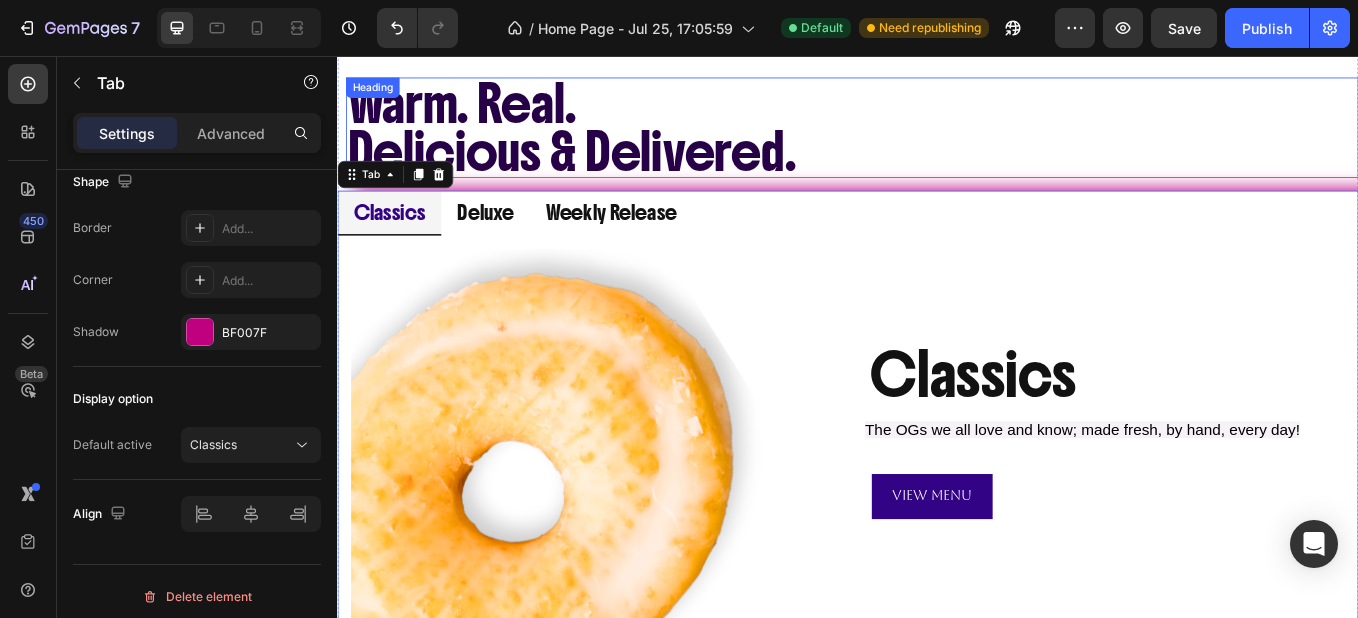 click on "Warm. Real.  Delicious & Delivered." at bounding box center [942, 140] 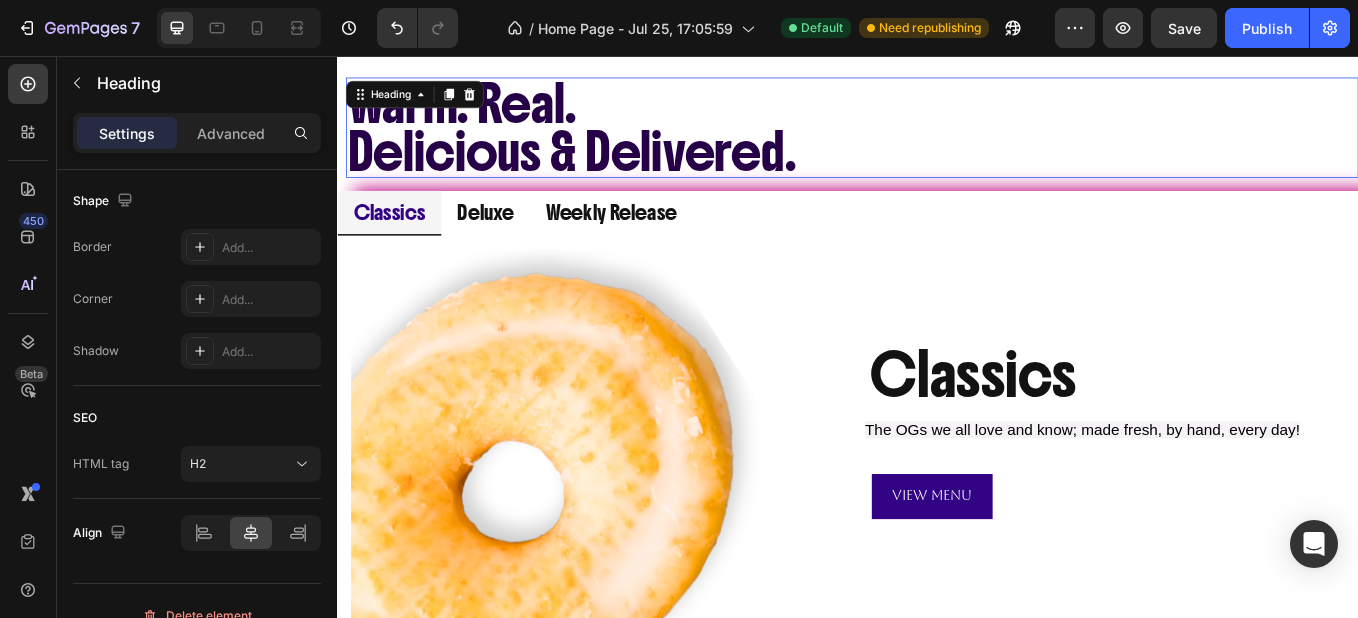 scroll, scrollTop: 0, scrollLeft: 0, axis: both 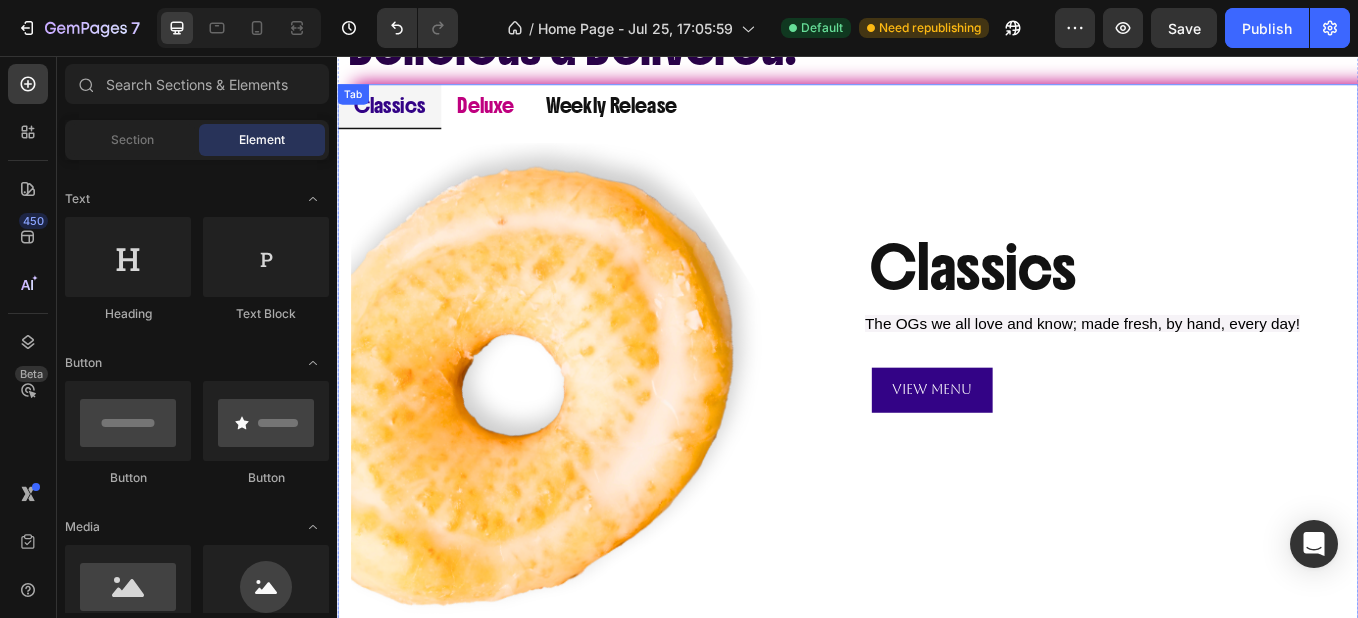 click on "Deluxe" at bounding box center (511, 114) 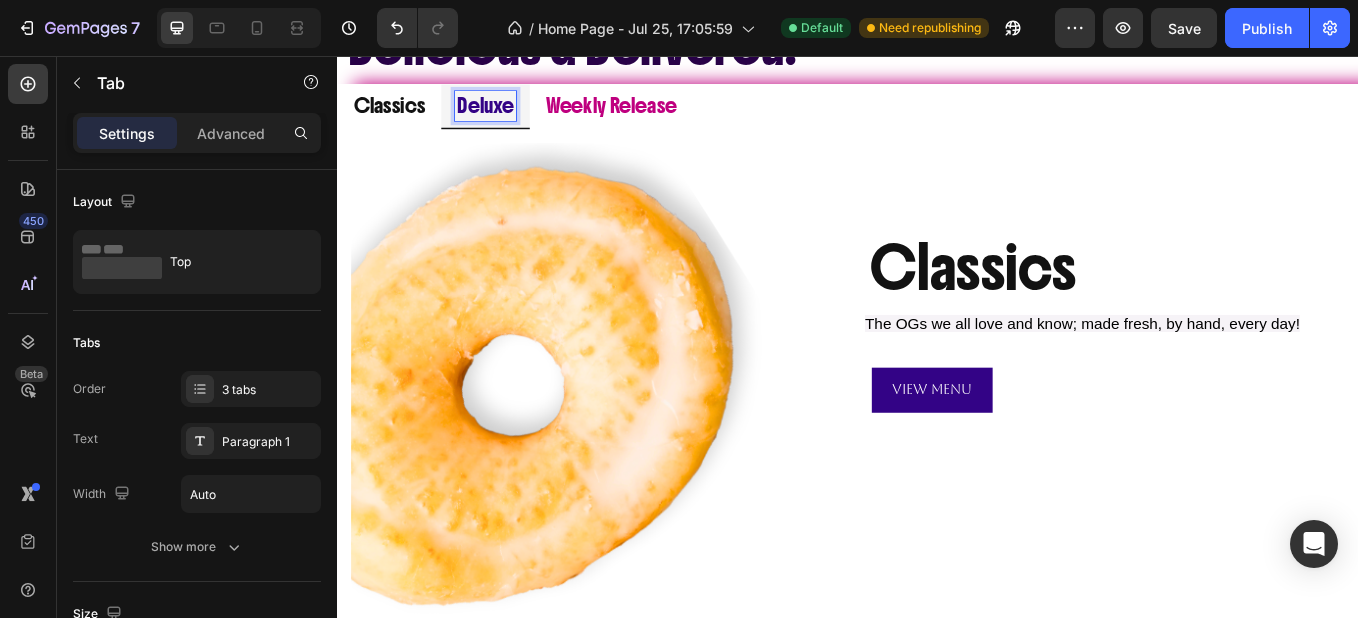 click on "Deluxe" at bounding box center [511, 114] 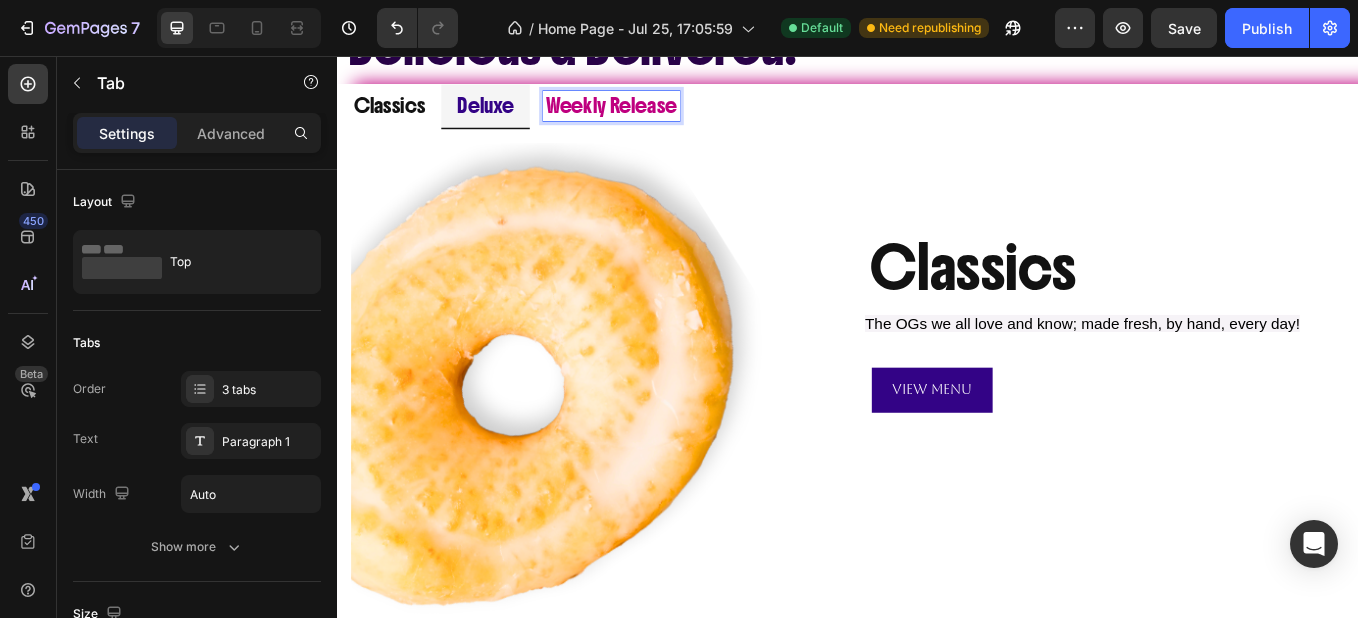click on "Weekly Release" at bounding box center [659, 114] 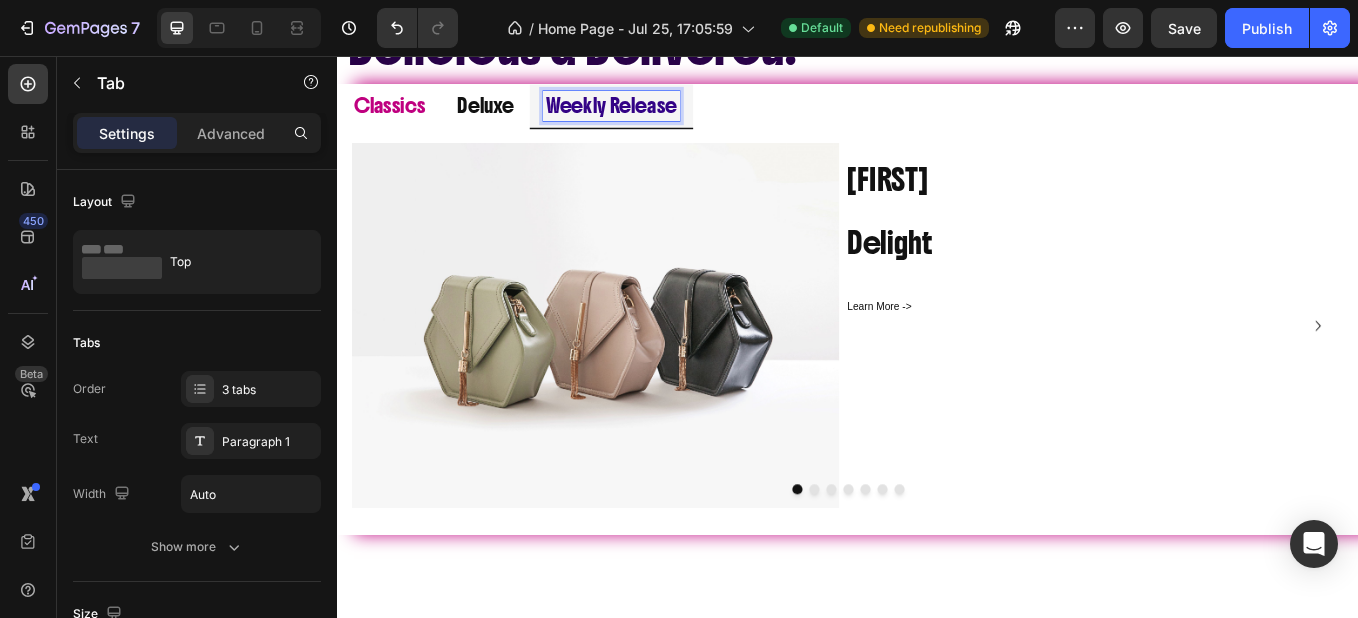 click on "Classics" at bounding box center (398, 114) 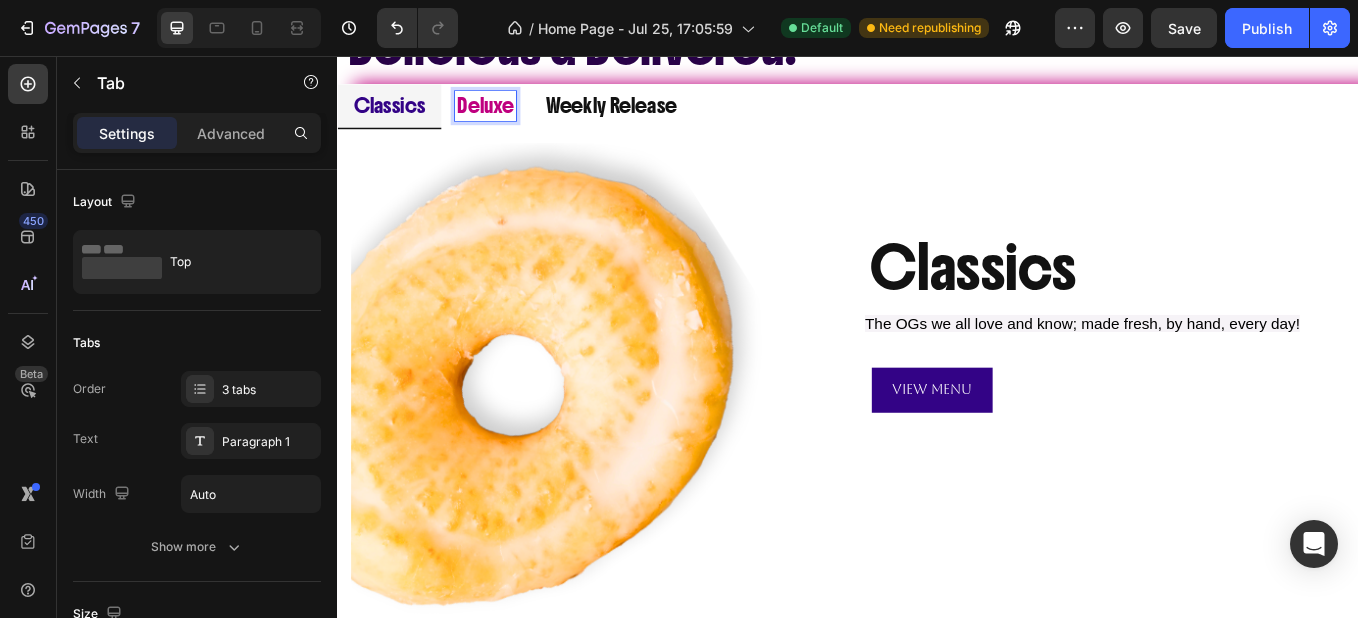 click on "Deluxe" at bounding box center (511, 114) 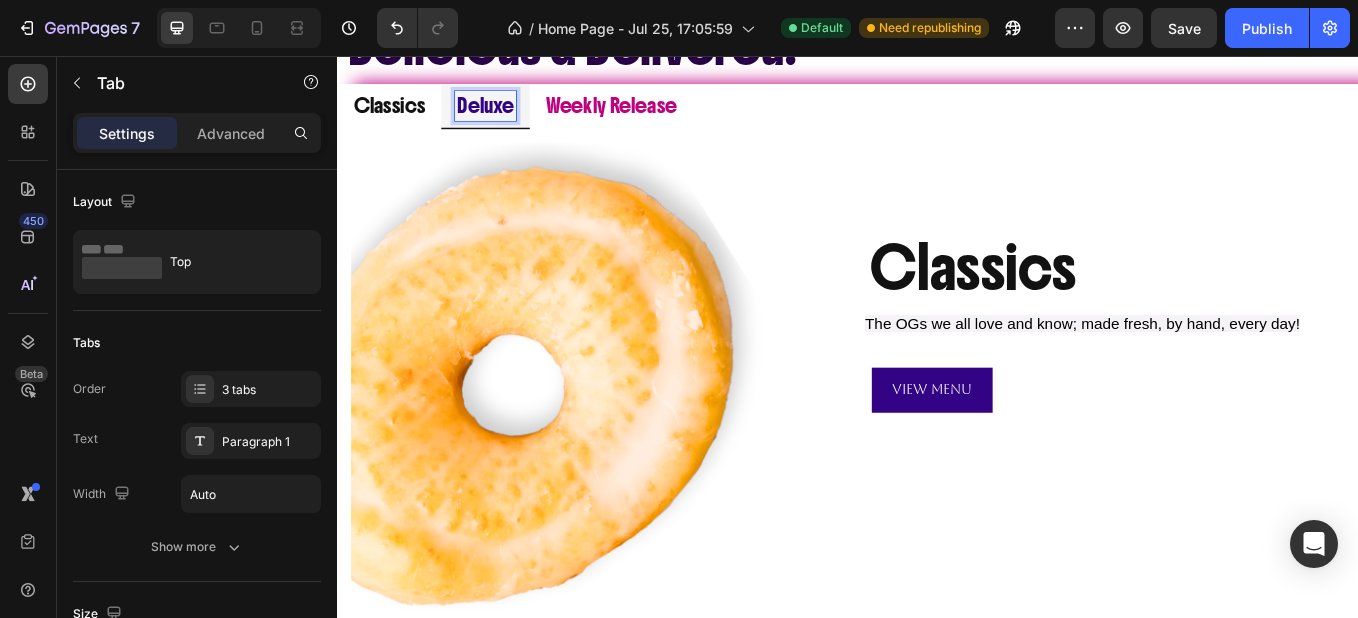 click on "Weekly Release" at bounding box center [659, 114] 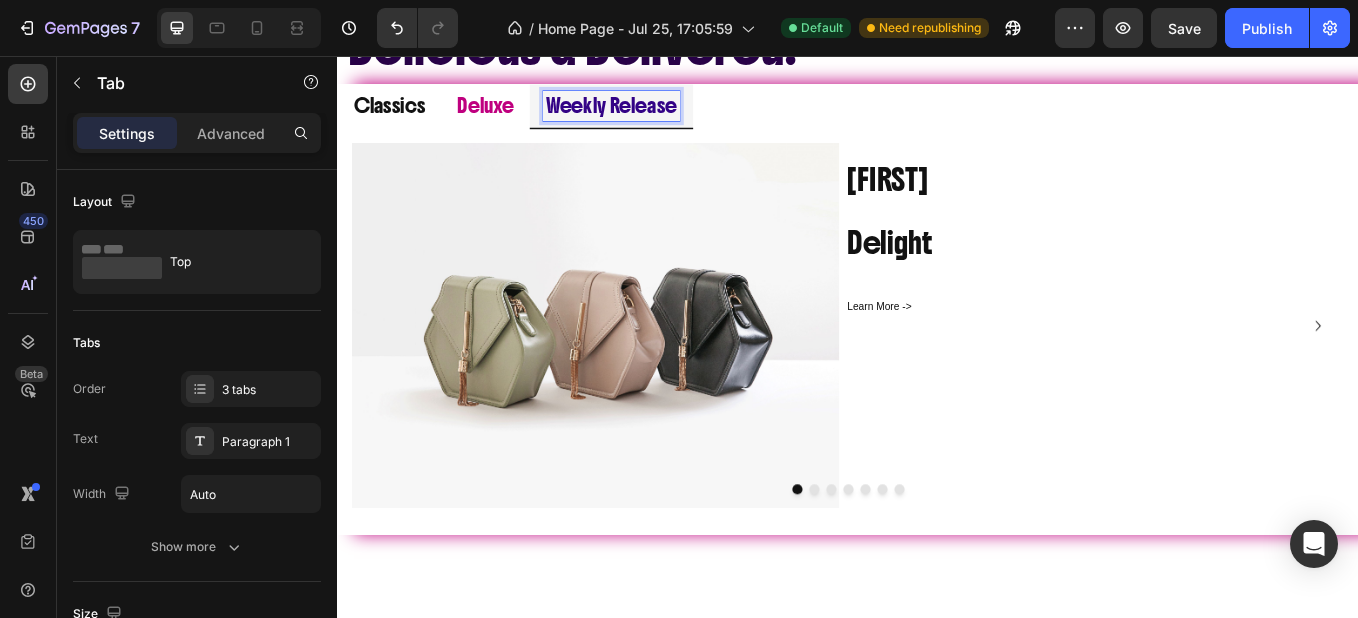 click on "Deluxe" at bounding box center [511, 114] 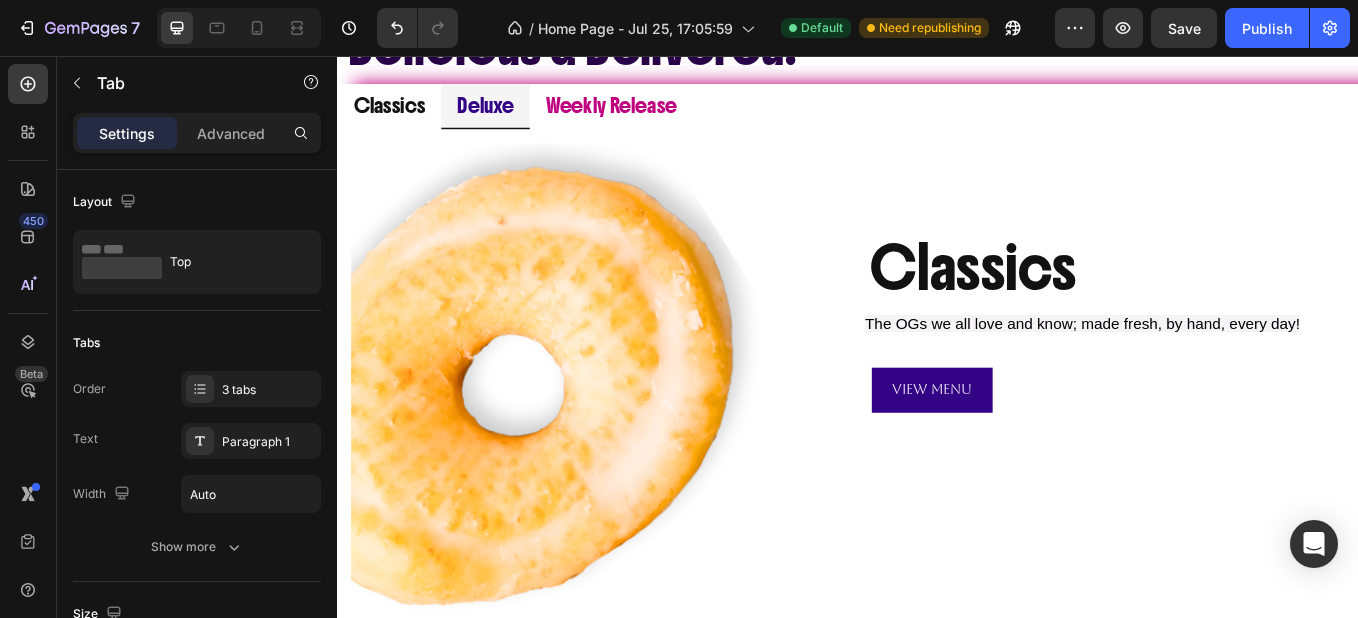 click on "Weekly Release" at bounding box center (659, 115) 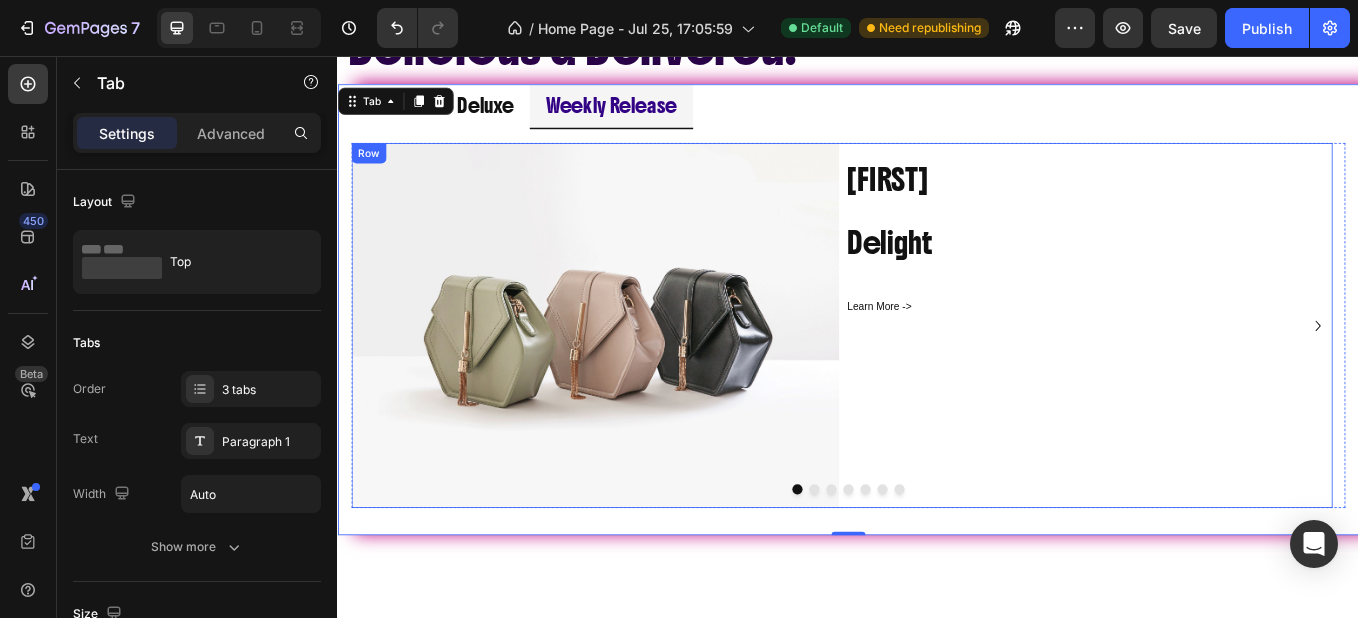 click at bounding box center (937, 565) 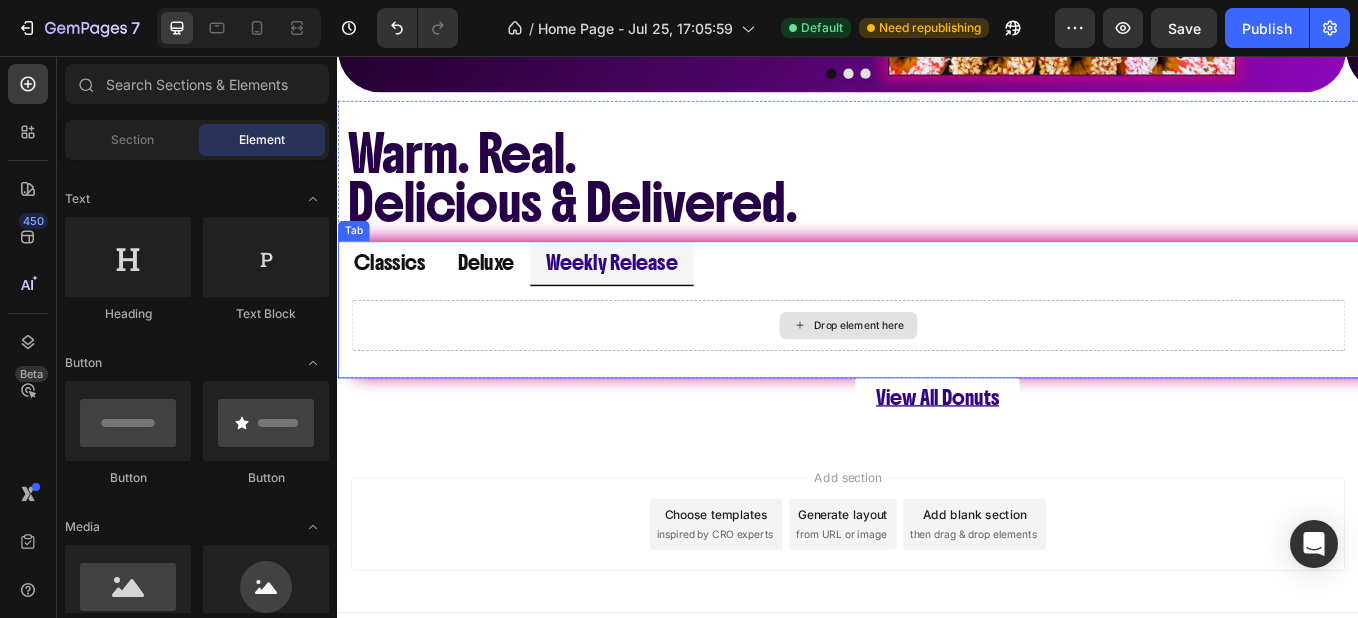 scroll, scrollTop: 881, scrollLeft: 0, axis: vertical 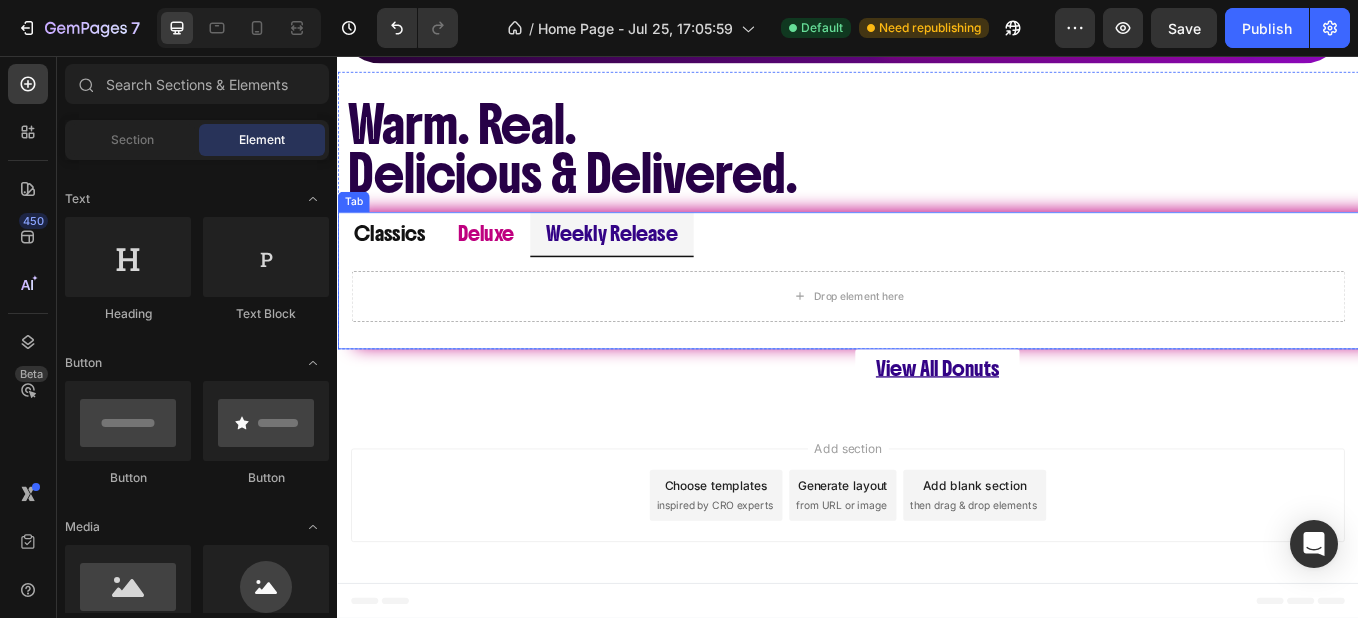 click on "Deluxe" at bounding box center (511, 264) 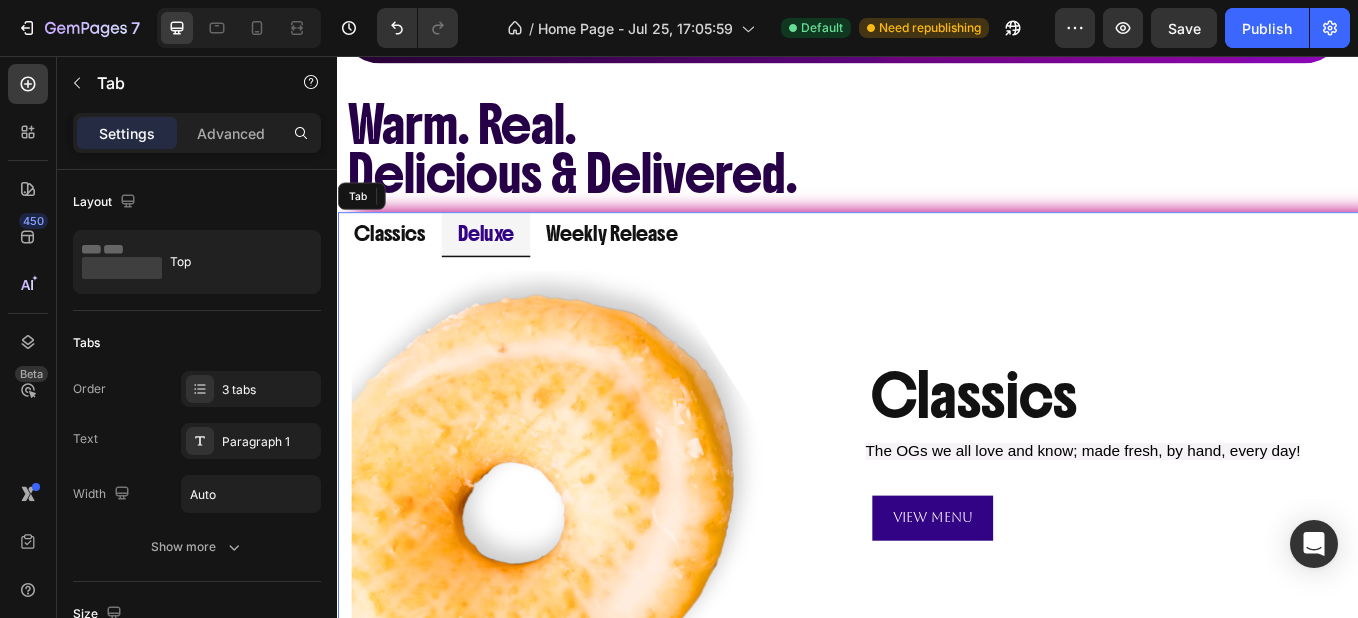 scroll, scrollTop: 1031, scrollLeft: 0, axis: vertical 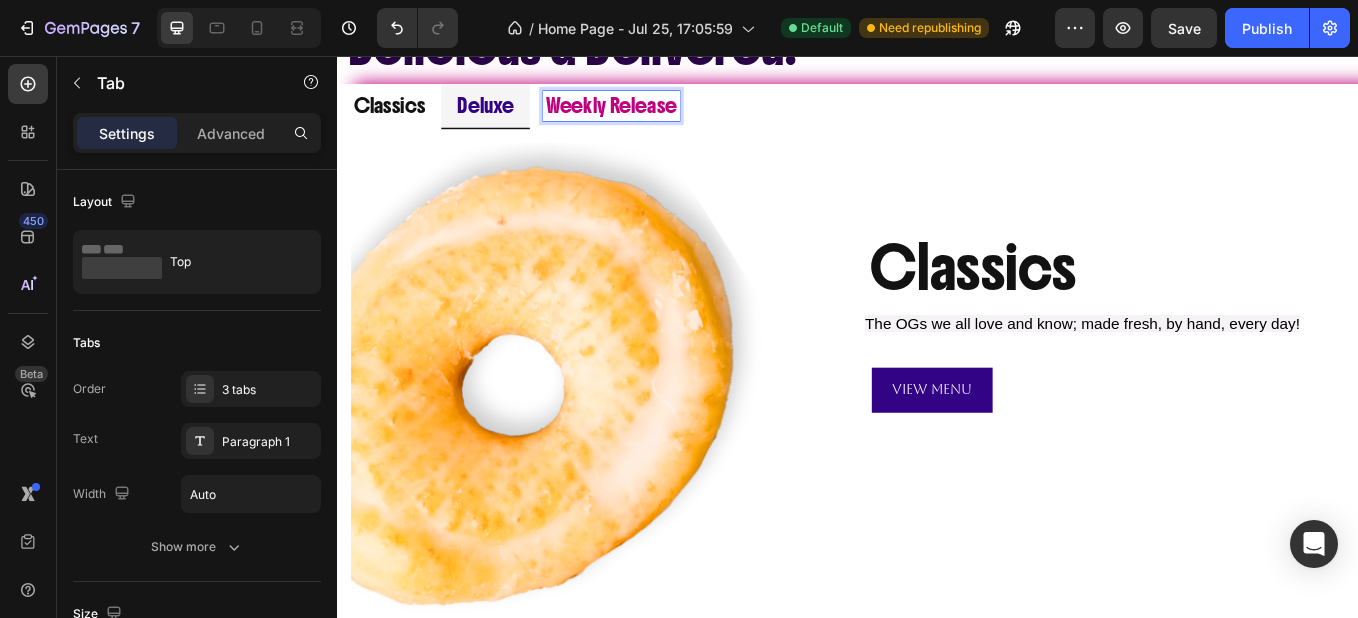 click on "Weekly Release" at bounding box center [659, 114] 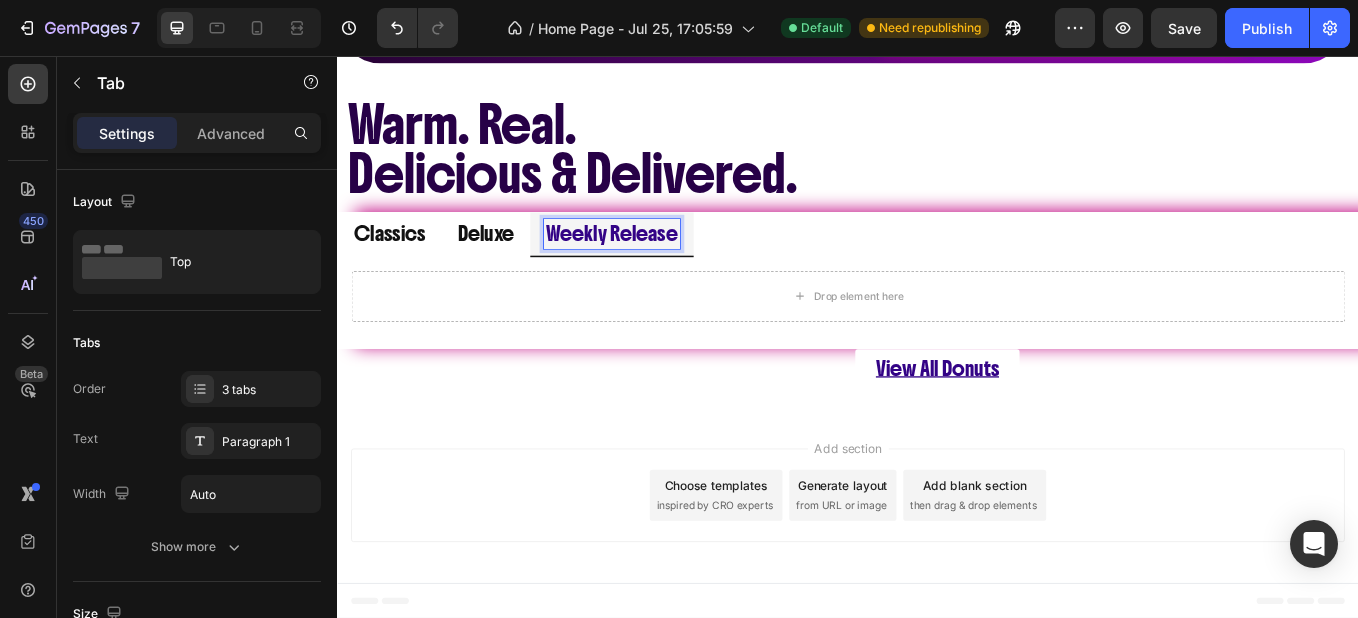 scroll, scrollTop: 881, scrollLeft: 0, axis: vertical 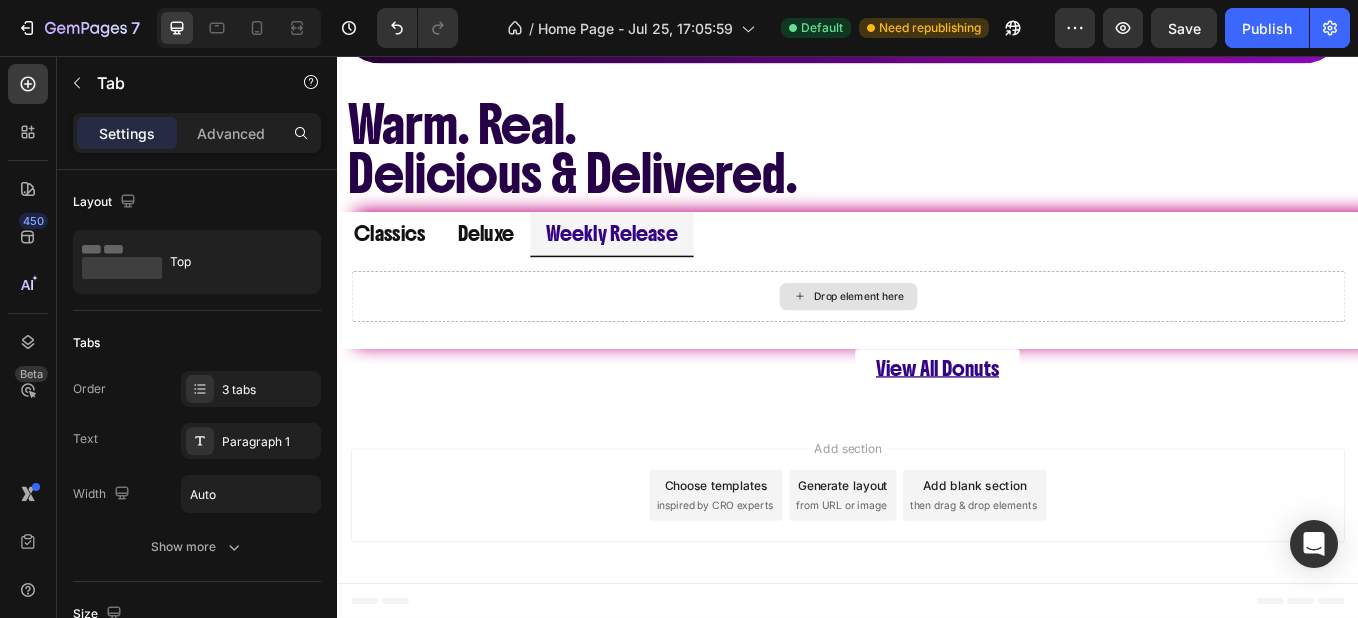 click on "Drop element here" at bounding box center (937, 338) 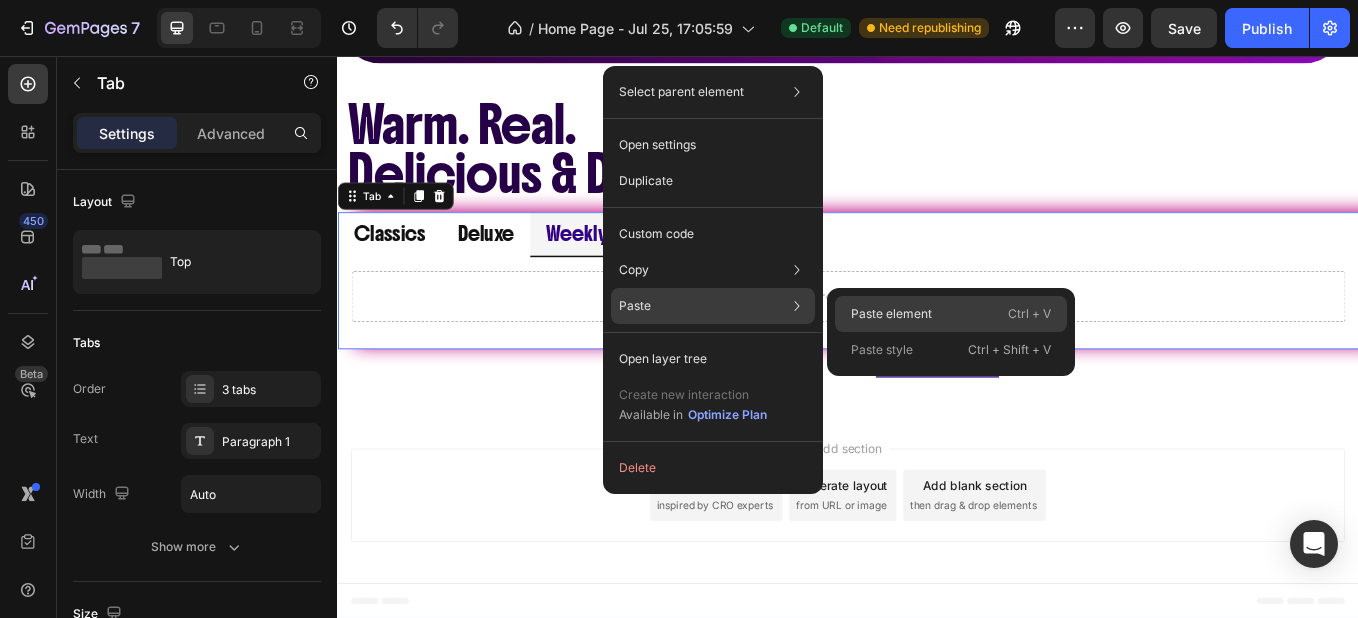 click on "Paste element" at bounding box center (891, 314) 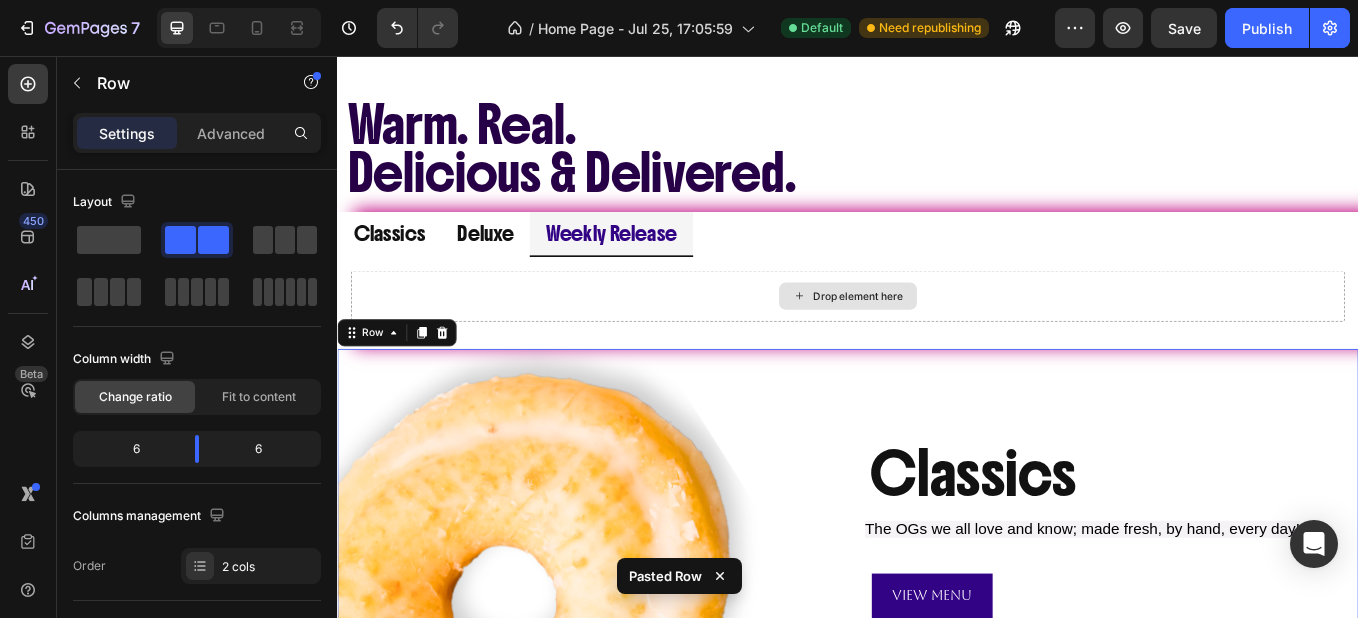 scroll, scrollTop: 1155, scrollLeft: 0, axis: vertical 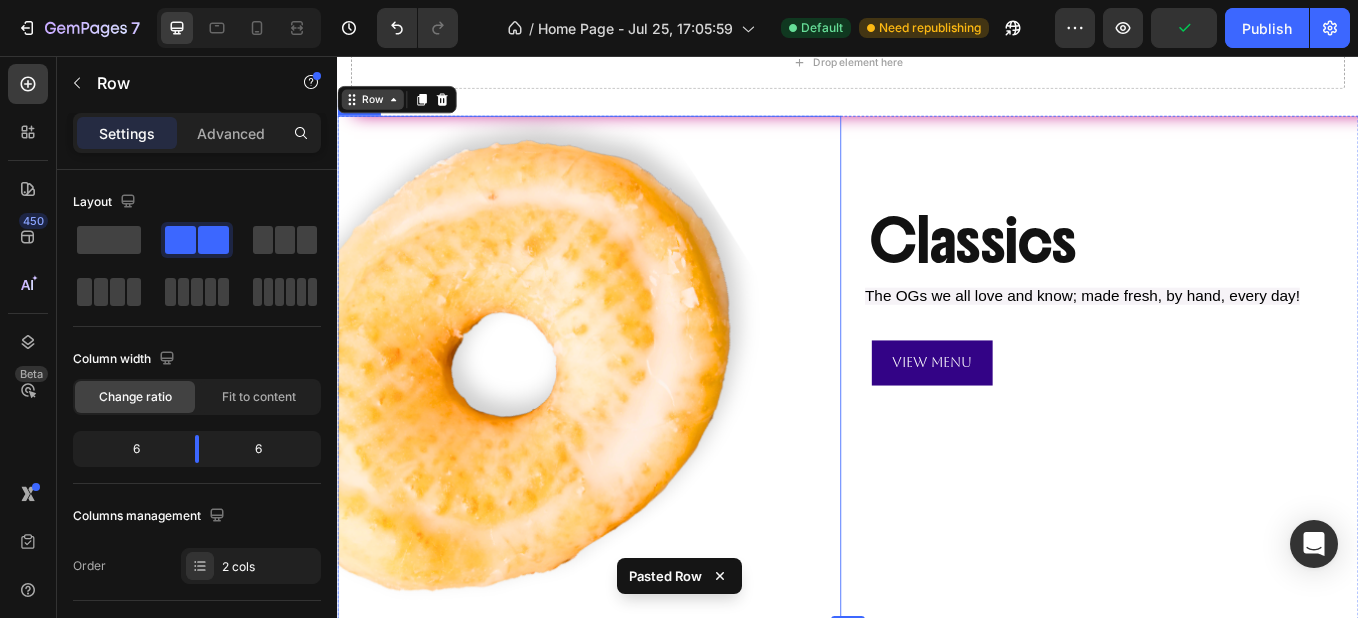 click on "Row" at bounding box center [378, 107] 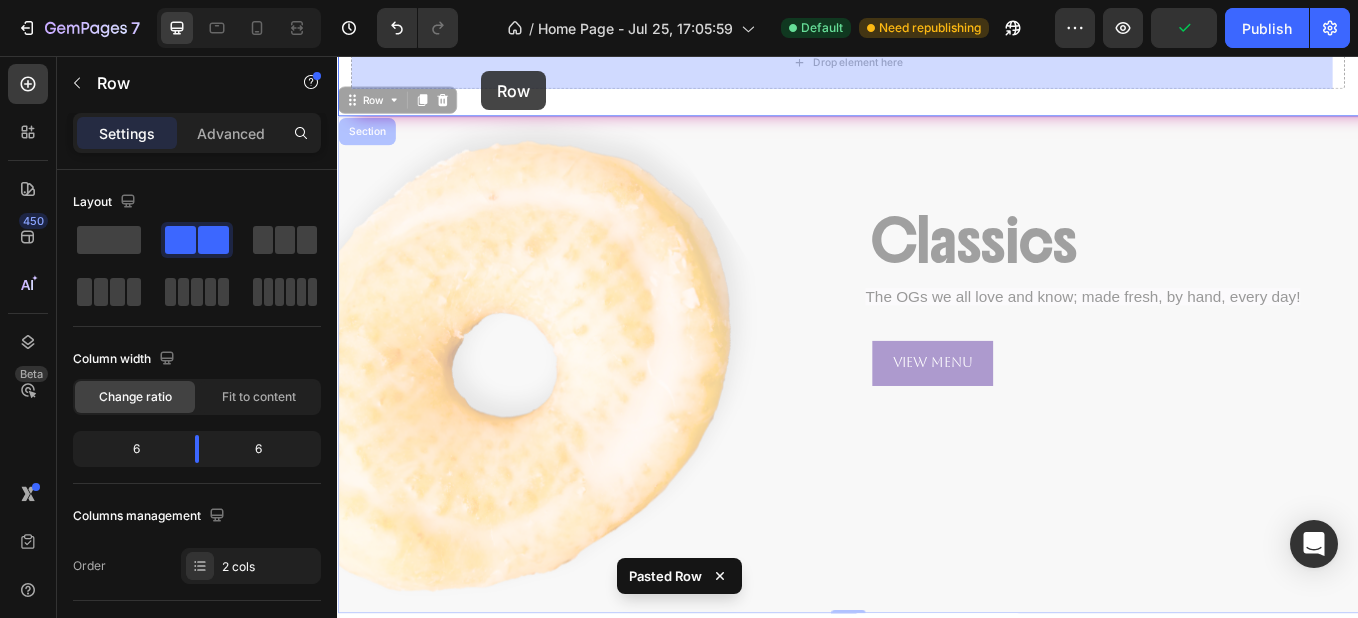 drag, startPoint x: 376, startPoint y: 111, endPoint x: 503, endPoint y: 92, distance: 128.41339 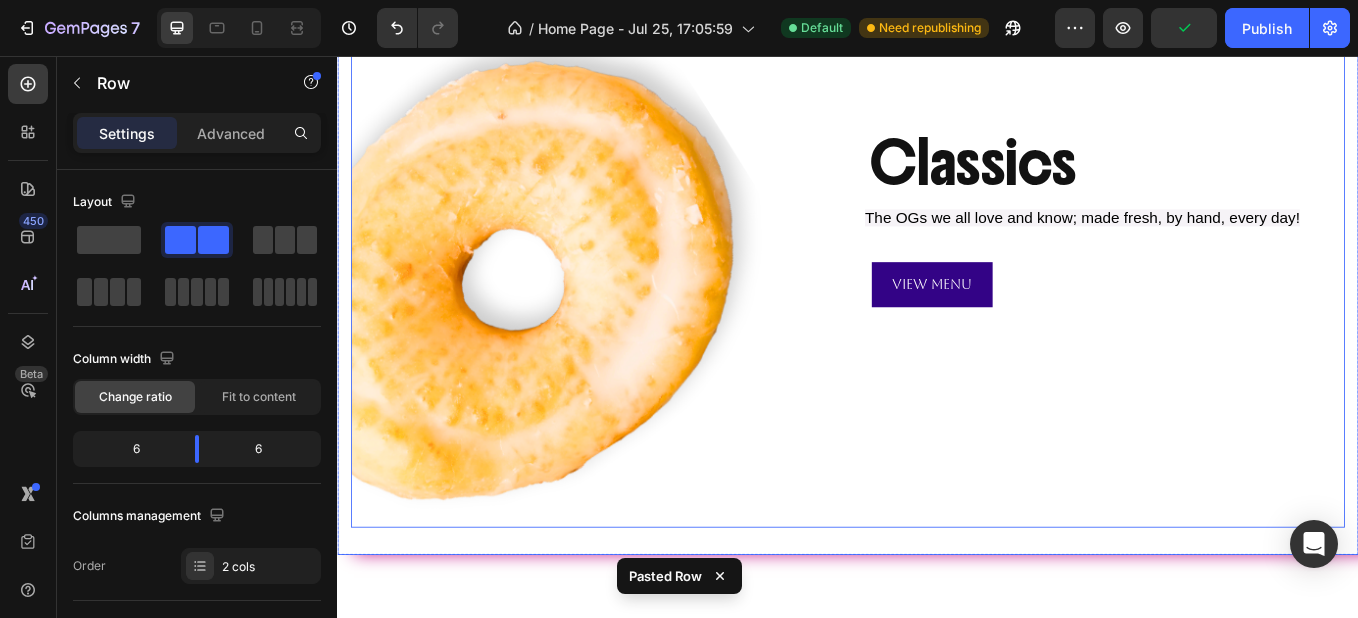 scroll, scrollTop: 1035, scrollLeft: 0, axis: vertical 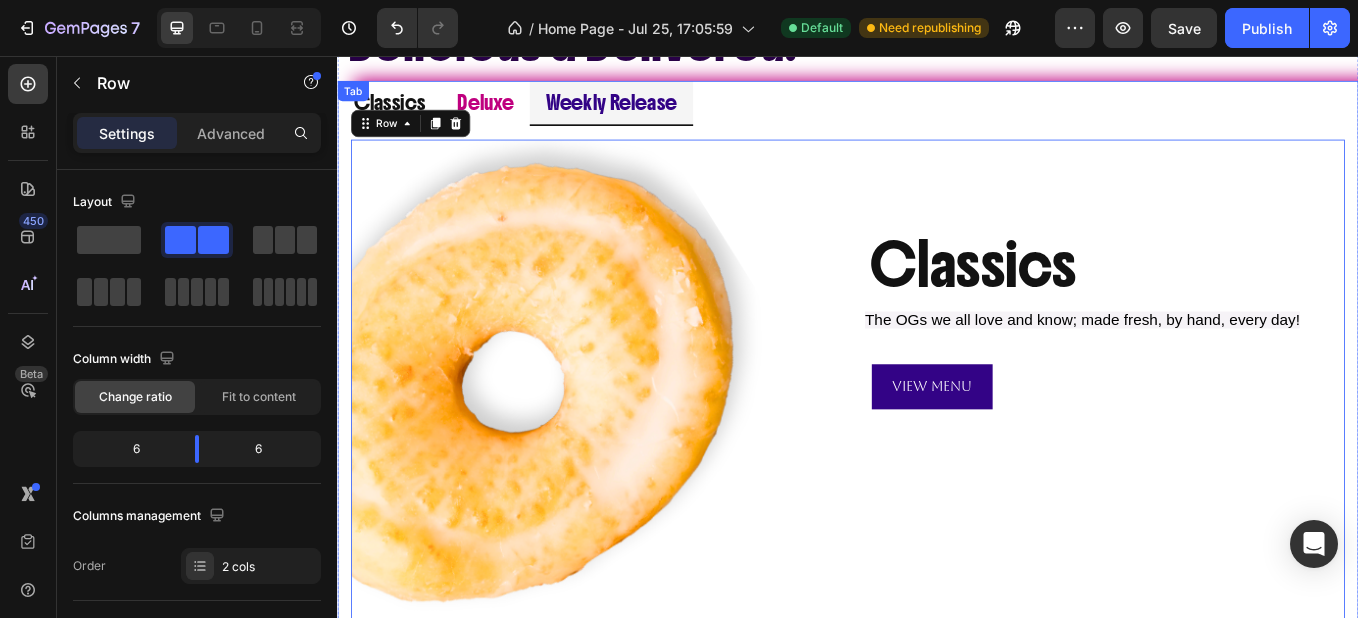 click on "Deluxe" at bounding box center (511, 110) 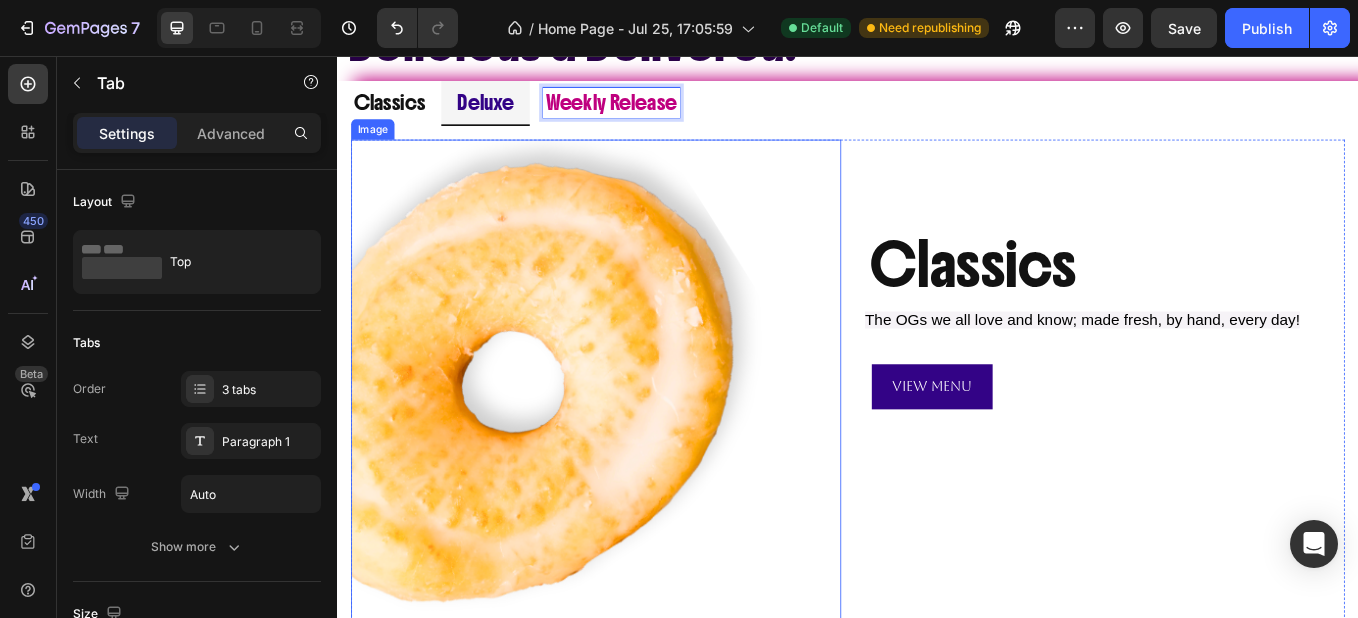 click at bounding box center (641, 442) 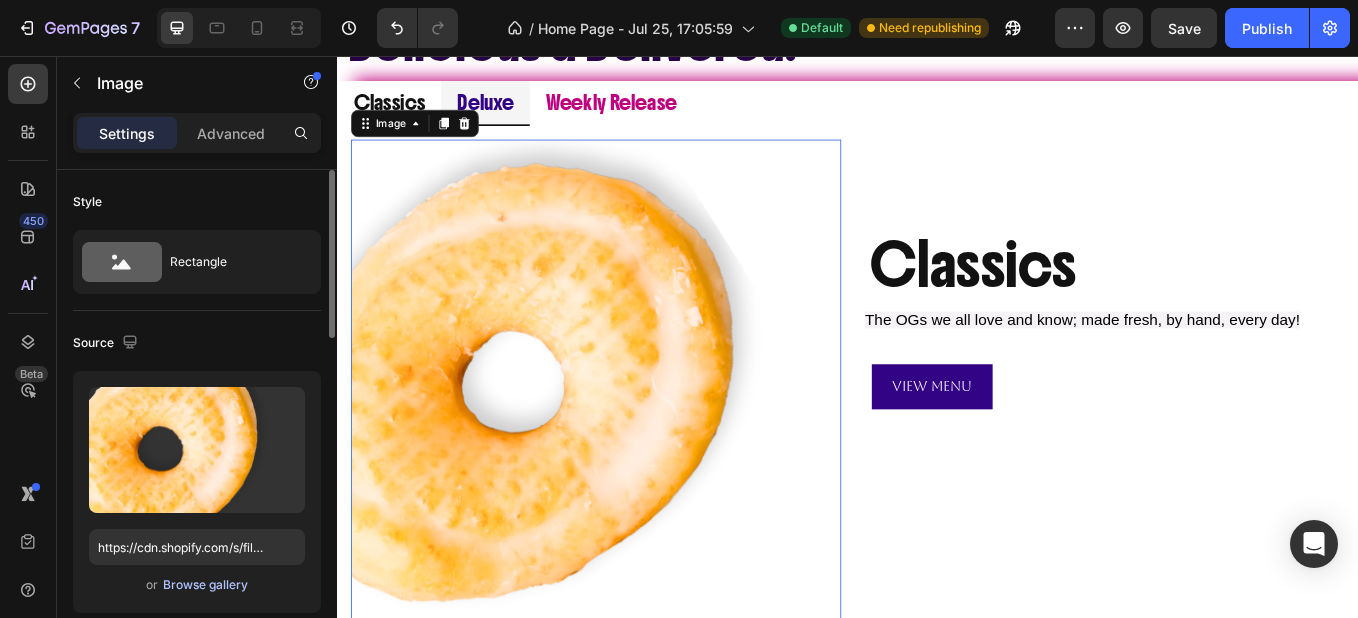 click on "Browse gallery" at bounding box center (205, 585) 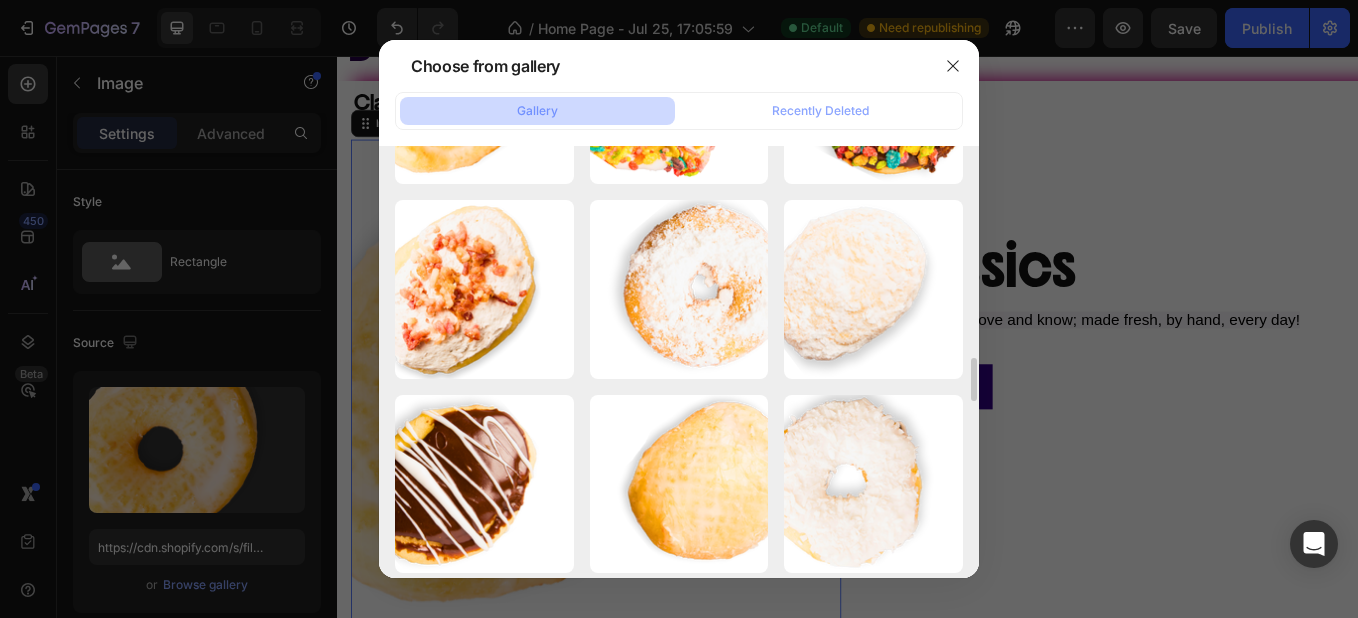 scroll, scrollTop: 2101, scrollLeft: 0, axis: vertical 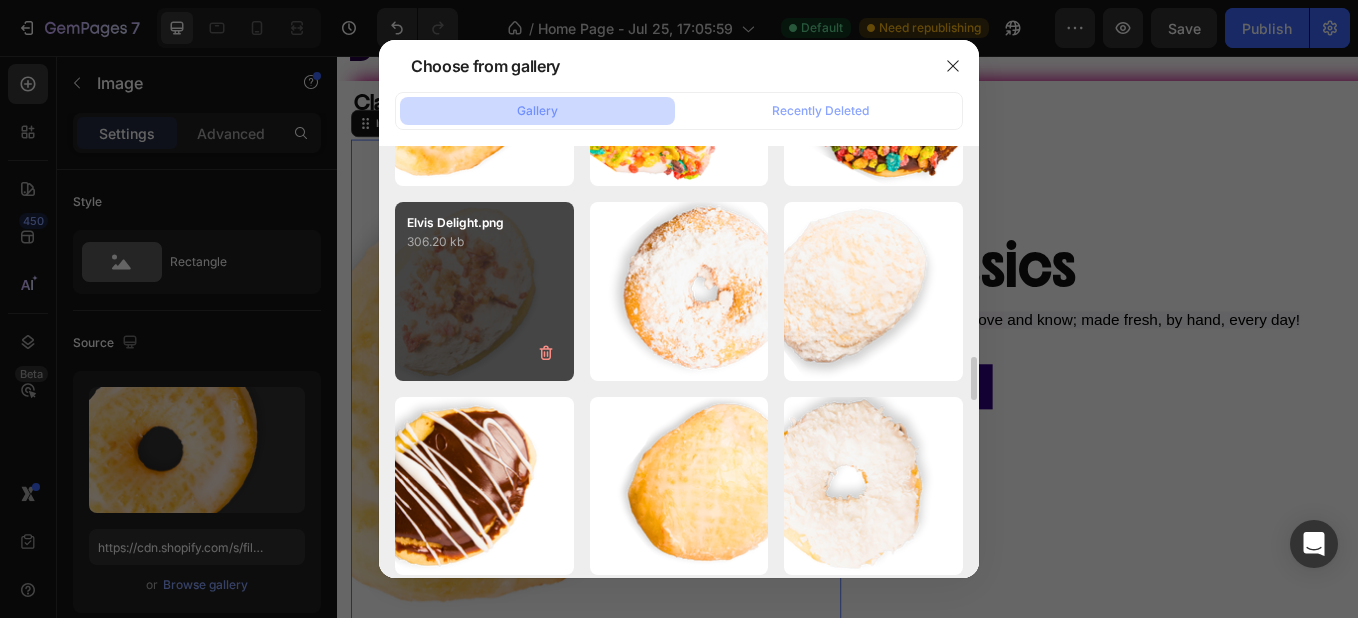 click on "Elvis Delight.png 306.20 kb" at bounding box center [484, 291] 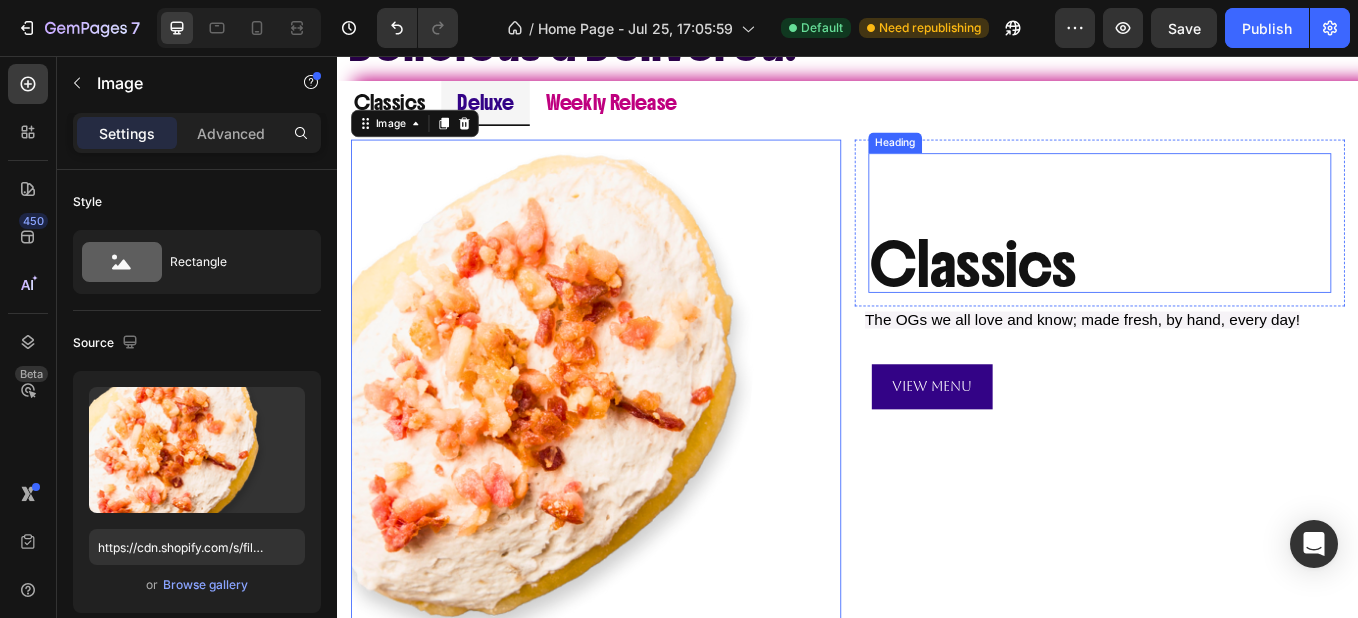 click on "Classics" at bounding box center (1233, 302) 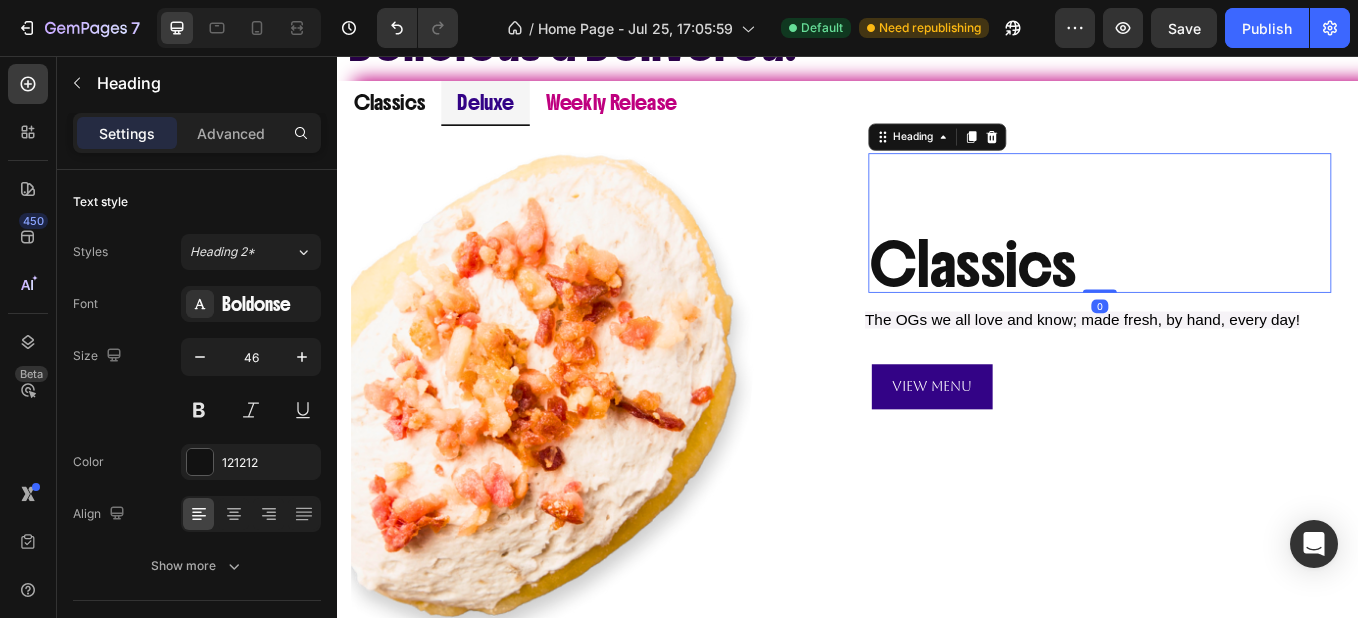 click on "Classics" at bounding box center [1233, 302] 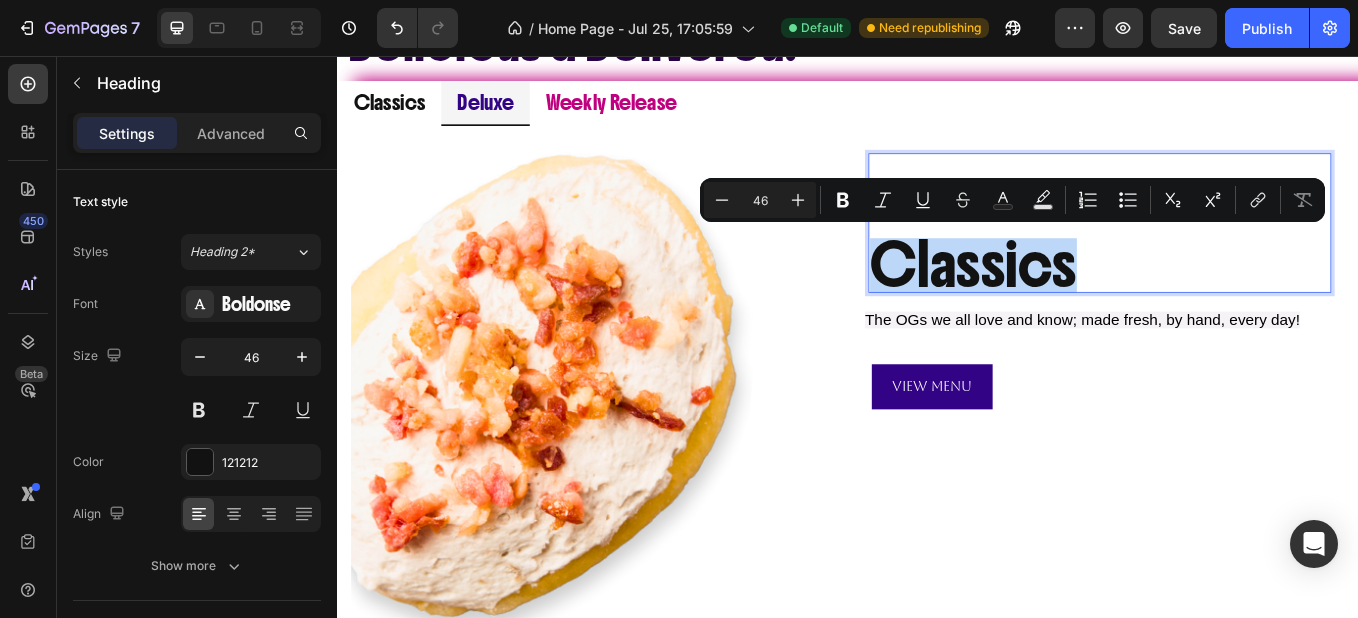 click on "Classics" at bounding box center (1233, 302) 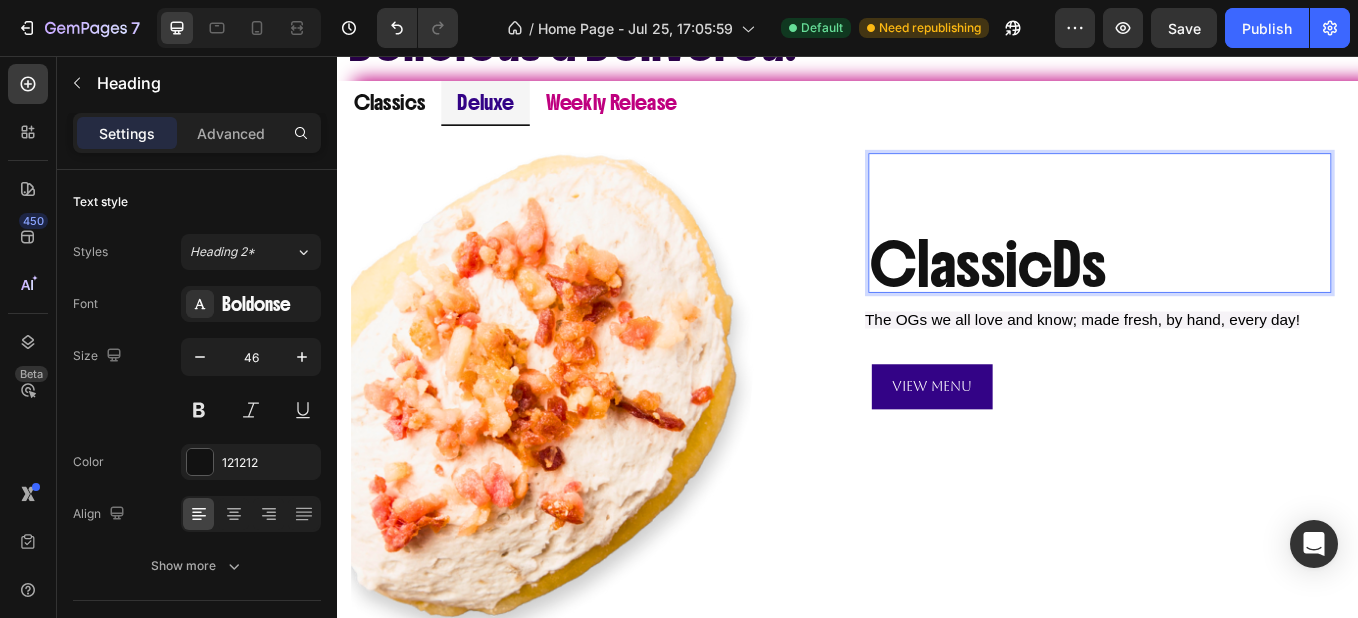 click on "ClassicDs" at bounding box center (1233, 302) 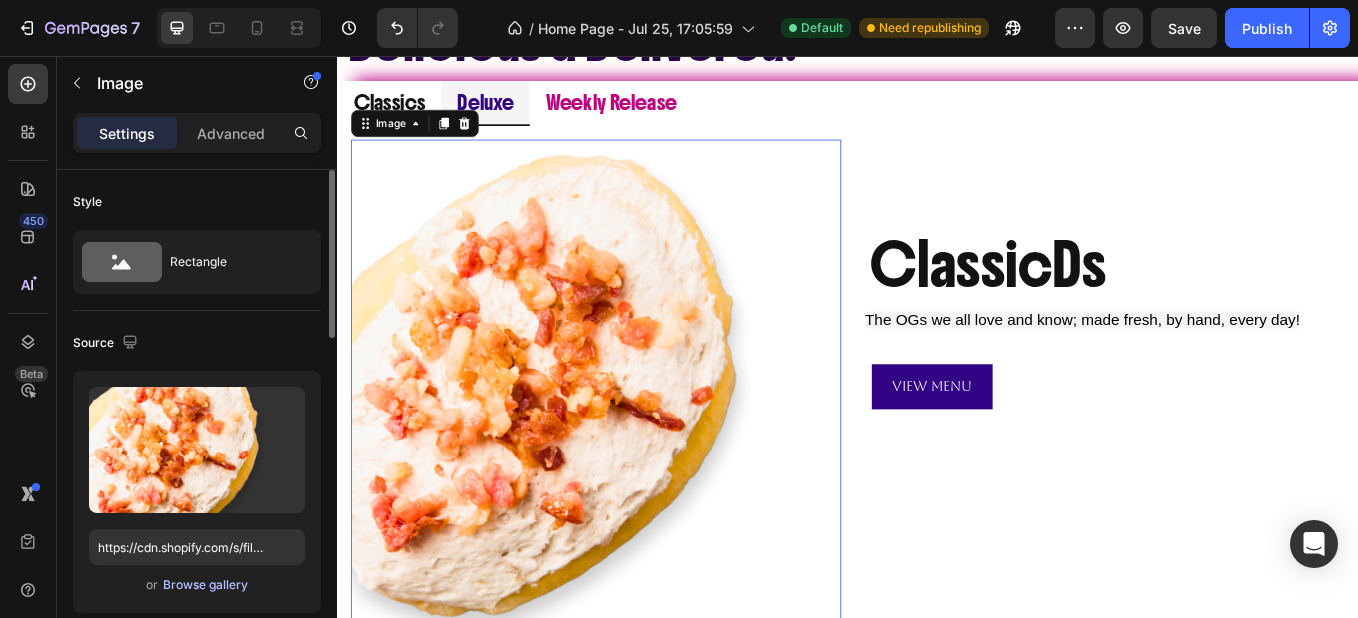 click on "Browse gallery" at bounding box center (205, 585) 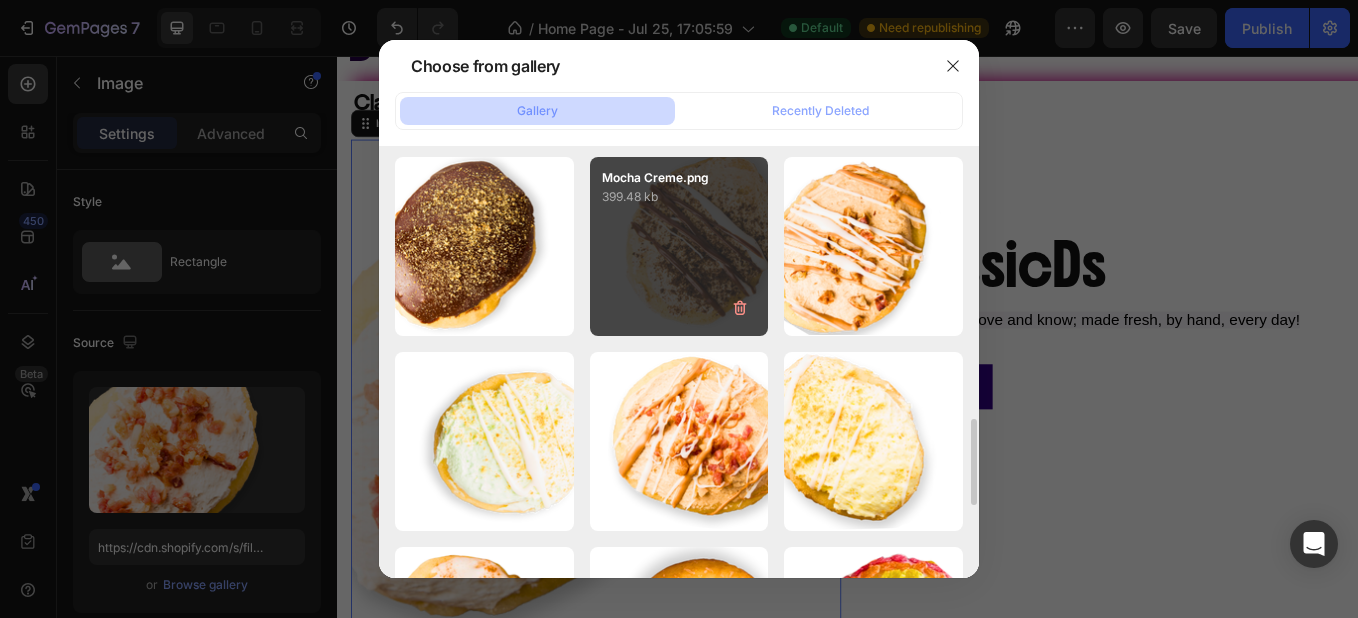 scroll, scrollTop: 1368, scrollLeft: 0, axis: vertical 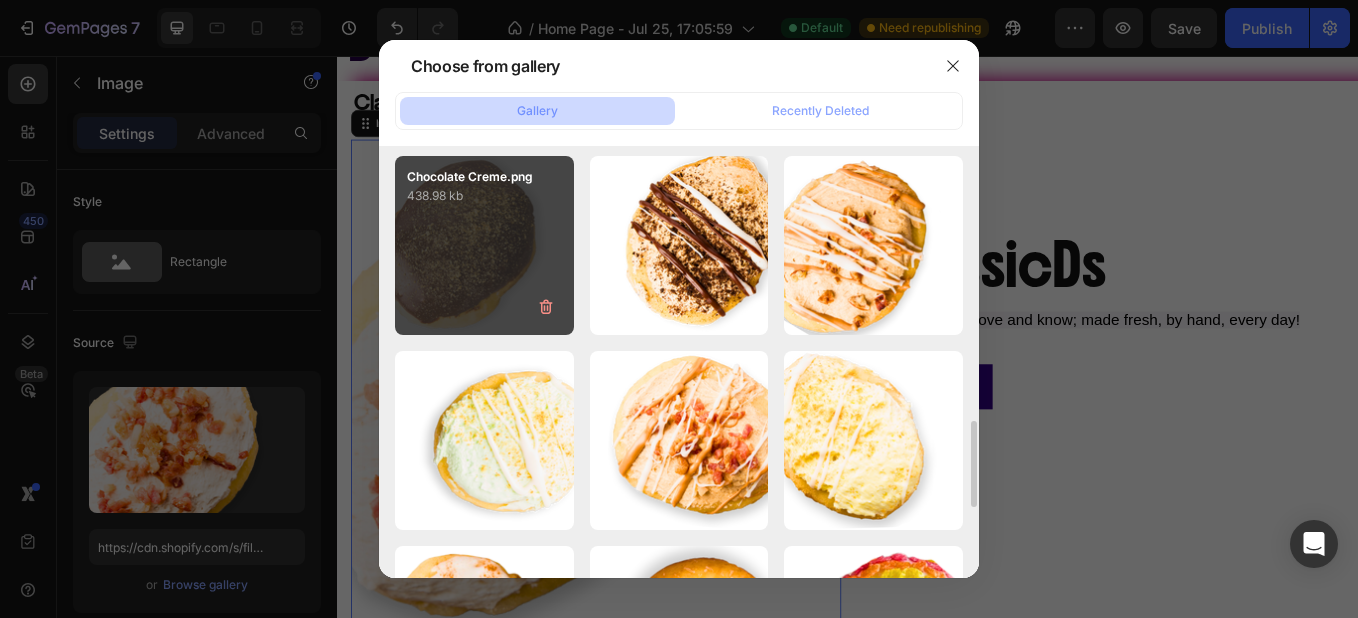 click on "Chocolate Creme.png 438.98 kb" at bounding box center [484, 245] 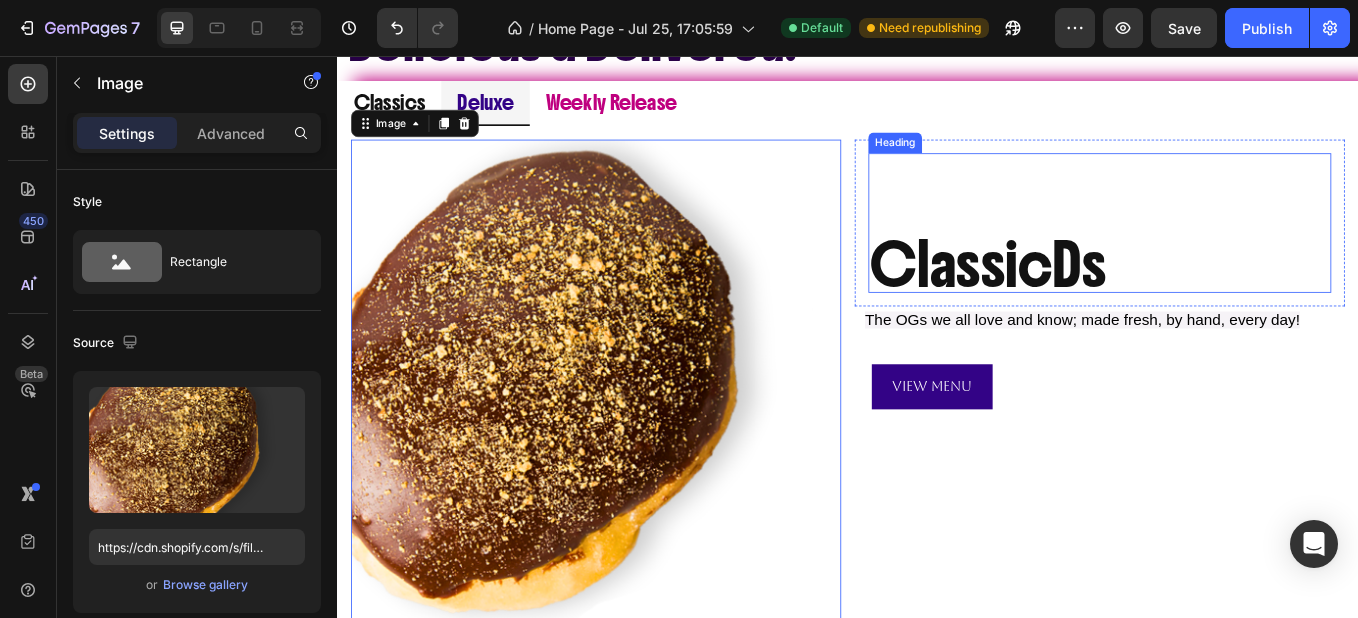 click on "ClassicDs" at bounding box center (1233, 302) 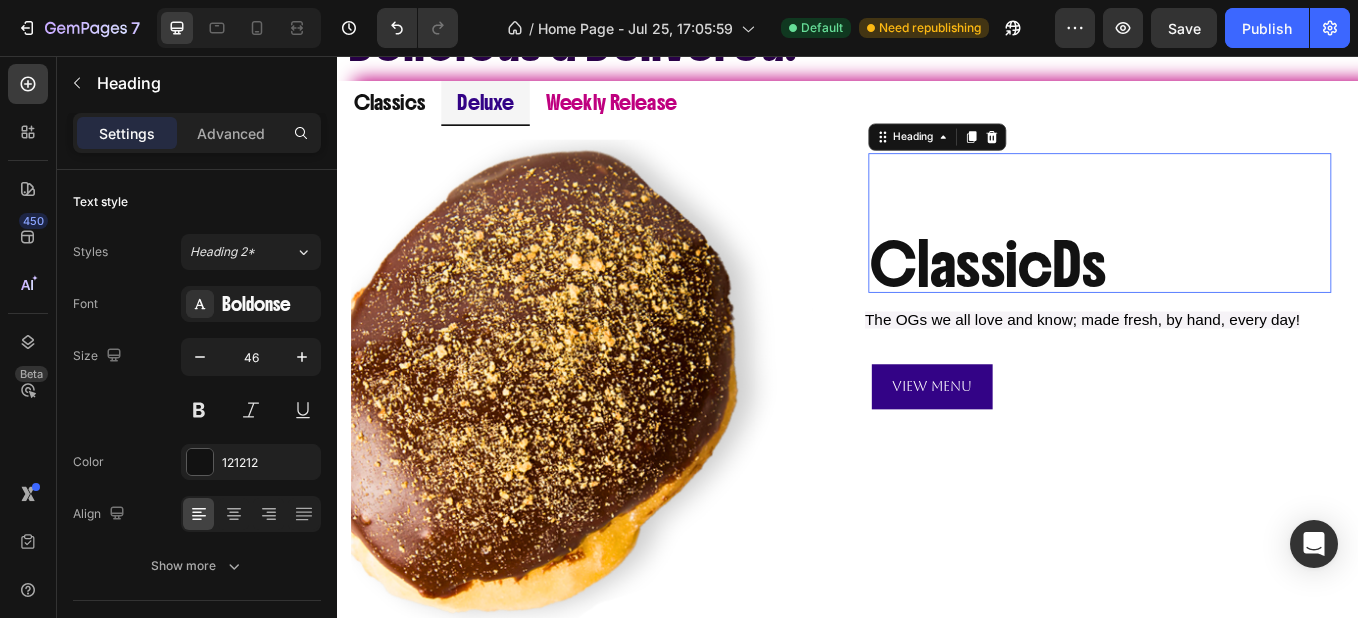 click on "ClassicDs" at bounding box center [1233, 302] 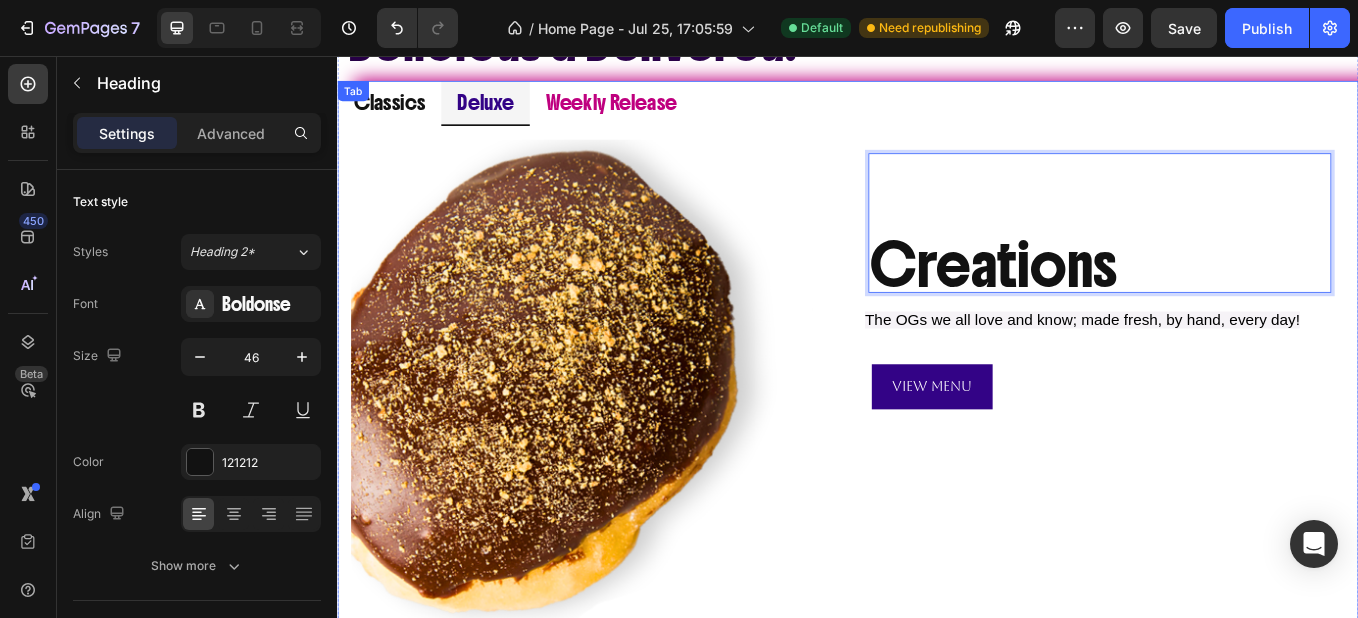 click on "Deluxe" at bounding box center [511, 110] 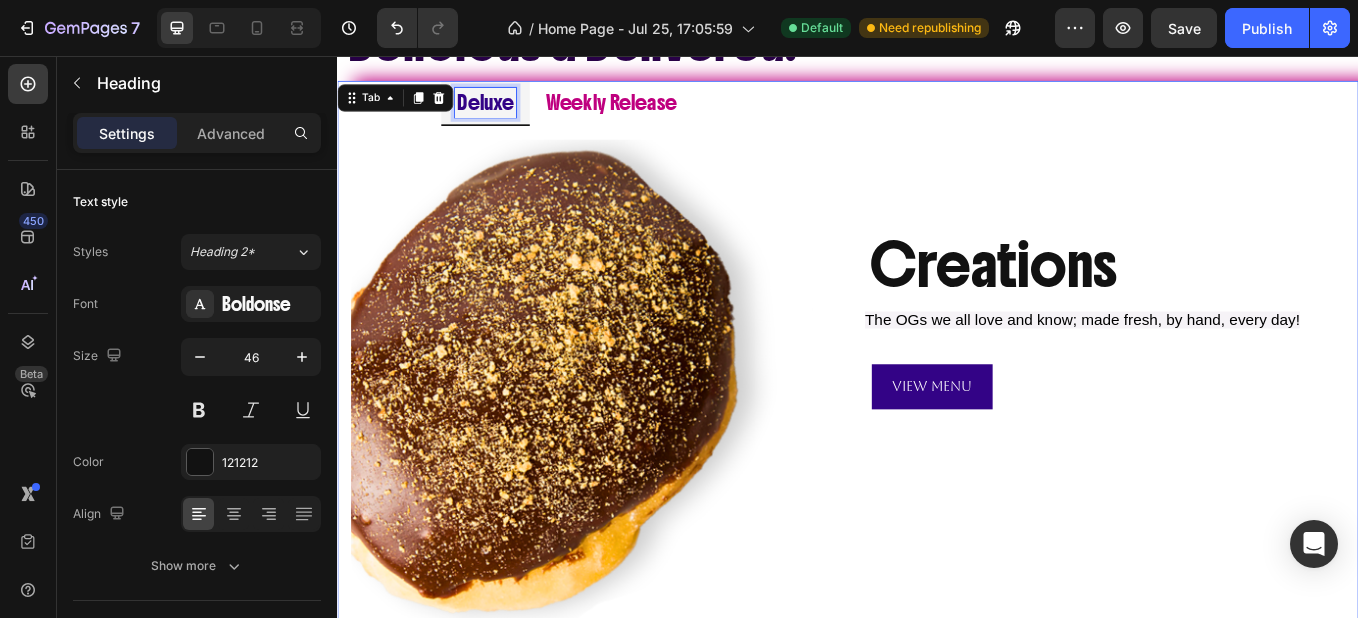 click on "Deluxe" at bounding box center [511, 110] 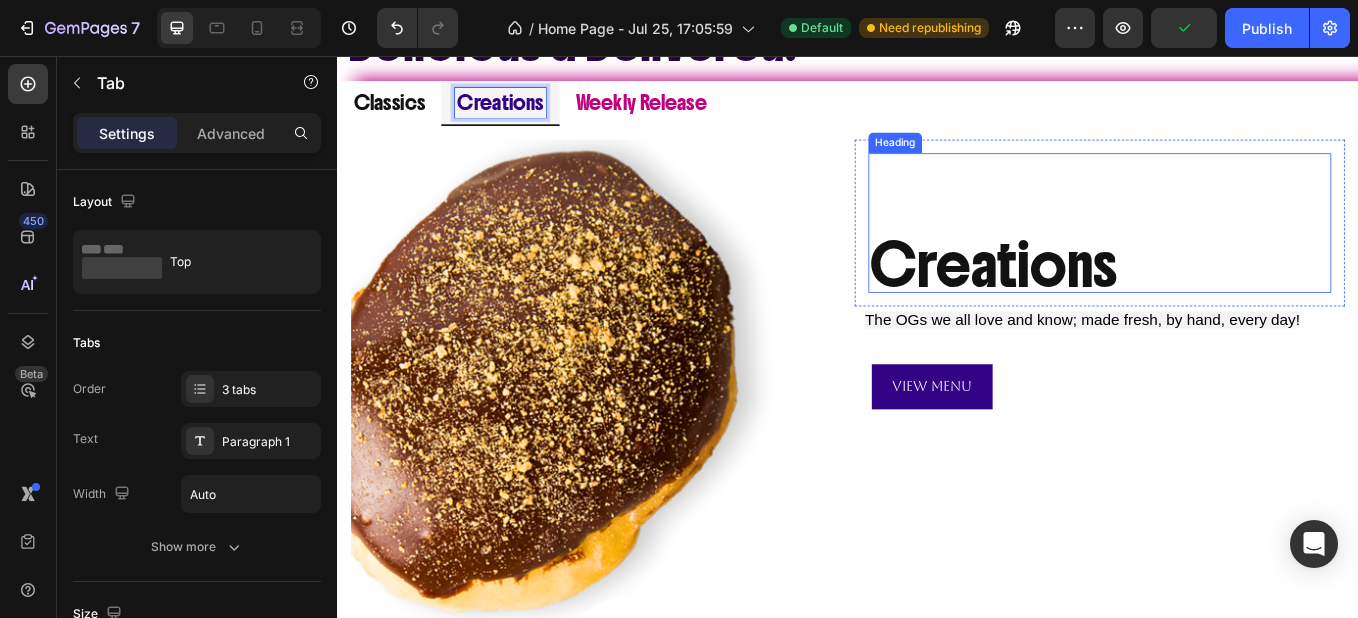 click on "Creations Heading" at bounding box center (1233, 252) 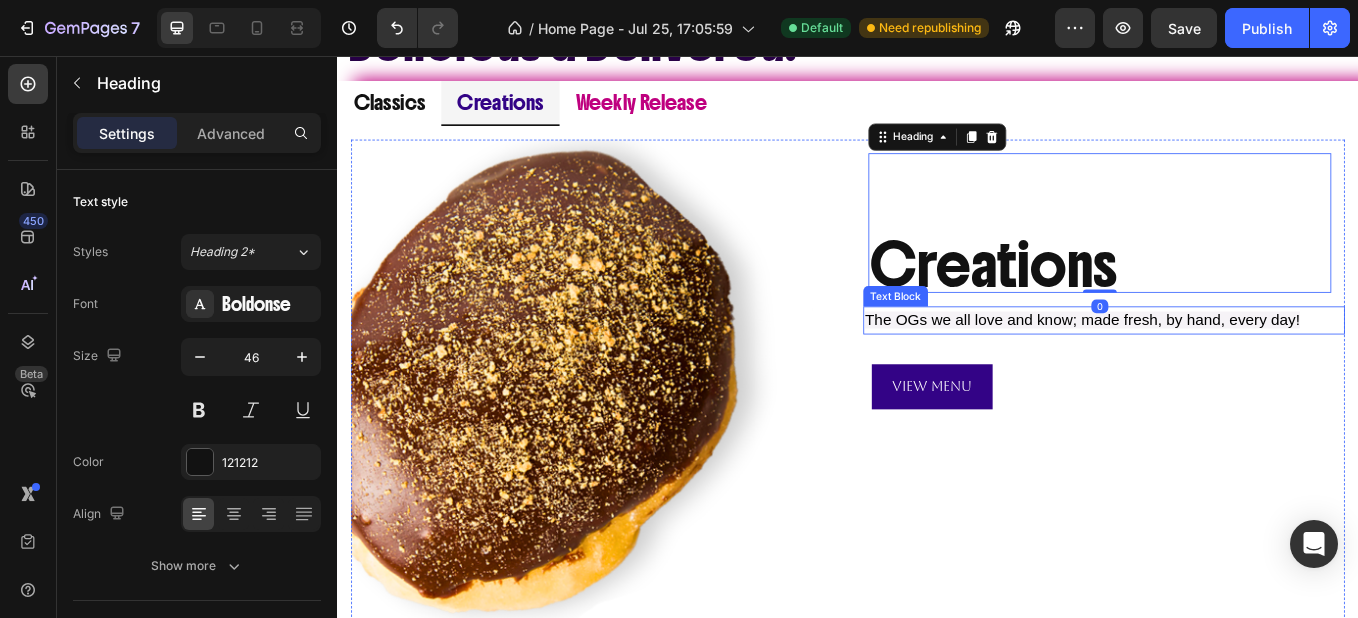 click on "The OGs we all love and know; made fresh, by hand, every day!" at bounding box center (1212, 366) 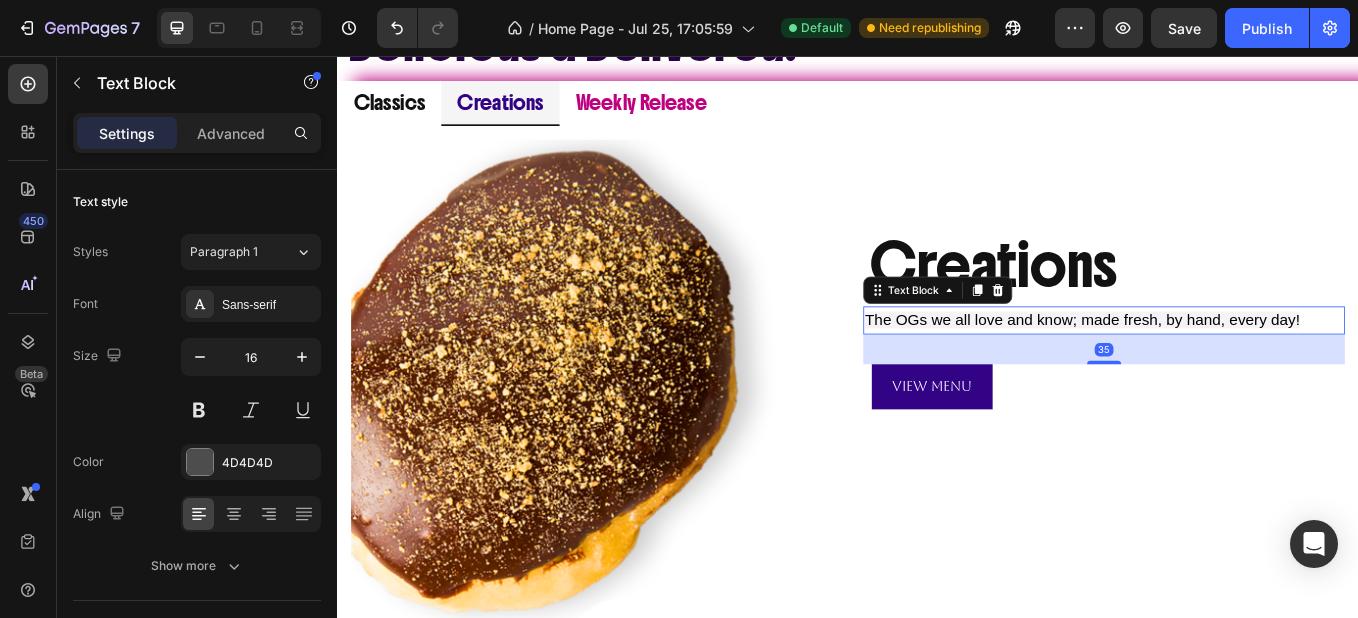 click on "The OGs we all love and know; made fresh, by hand, every day!" at bounding box center (1212, 366) 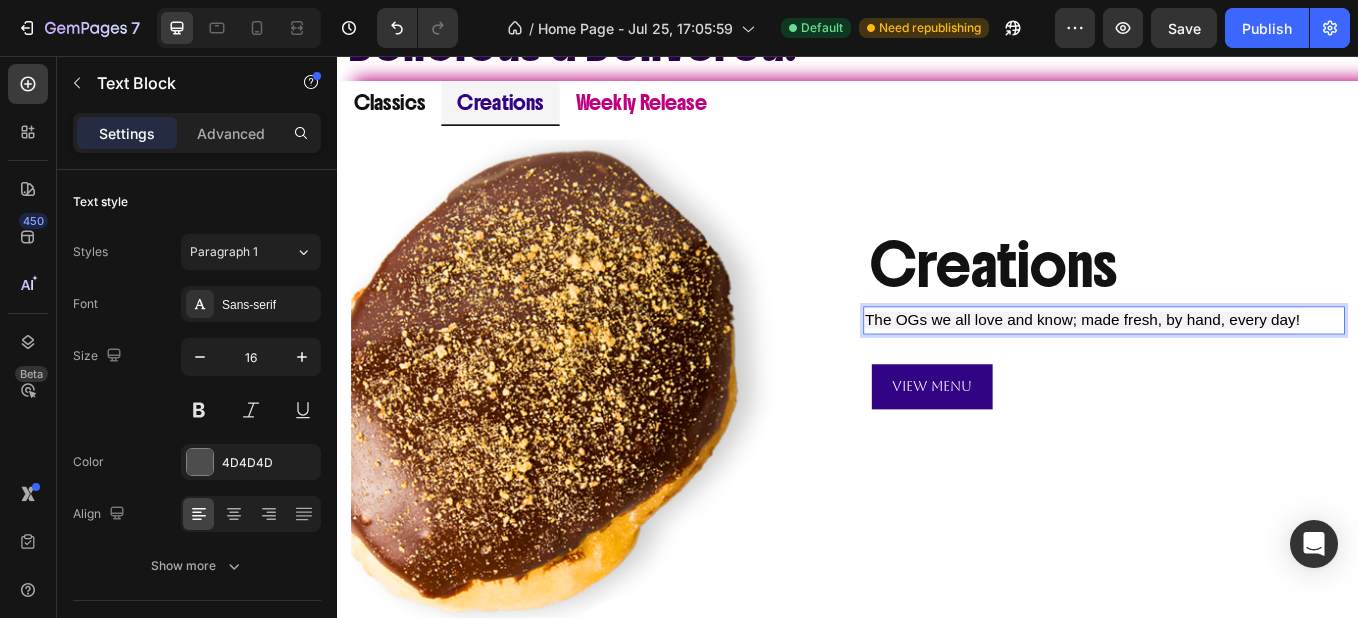 click on "The OGs we all love and know; made fresh, by hand, every day!" at bounding box center (1212, 366) 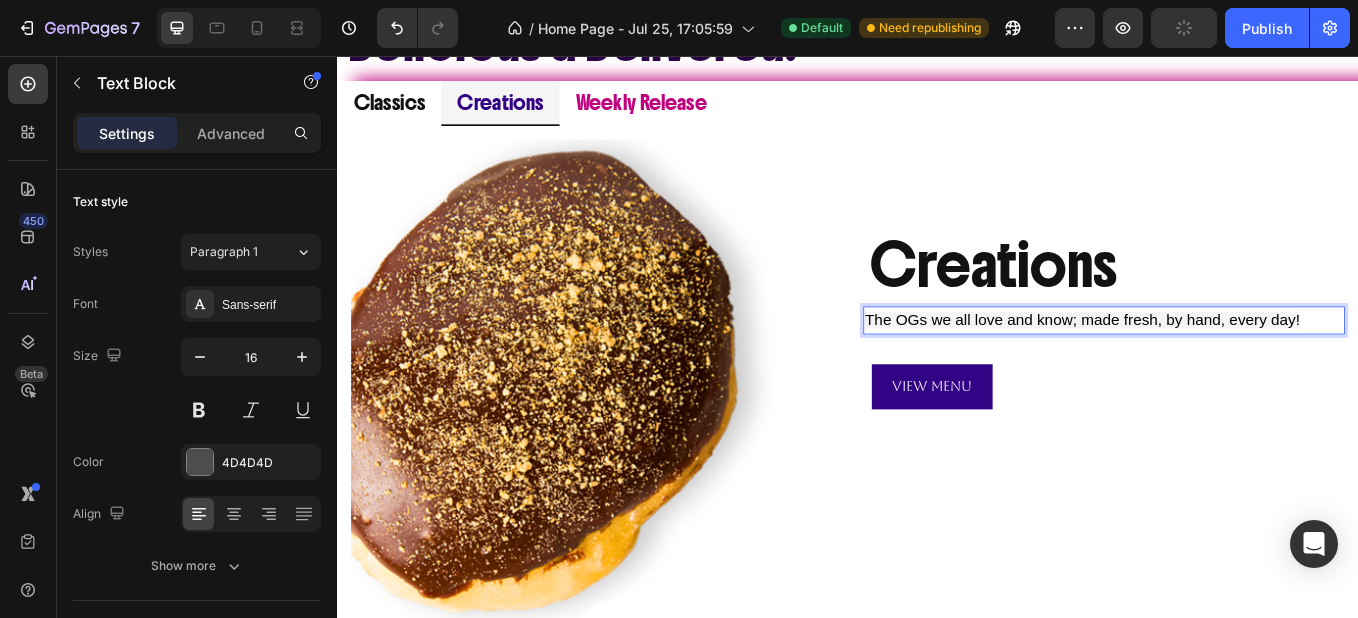 click on "The OGs we all love and know; made fresh, by hand, every day!" at bounding box center (1212, 366) 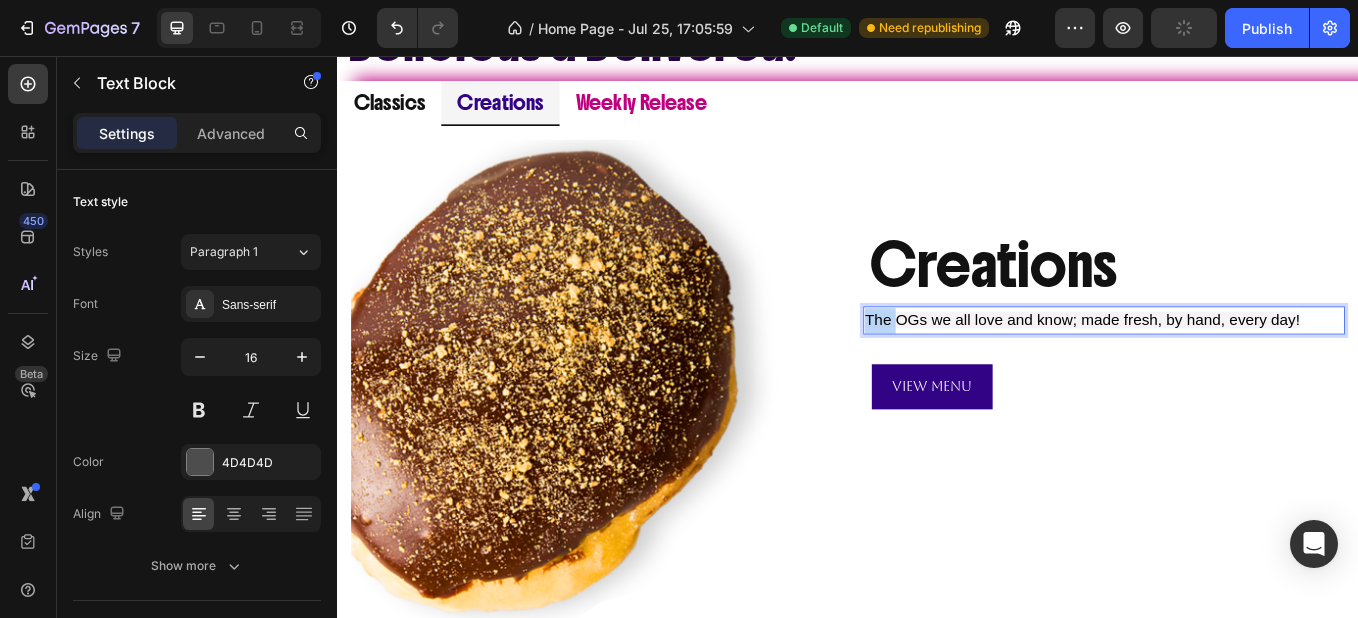 click on "The OGs we all love and know; made fresh, by hand, every day!" at bounding box center [1212, 366] 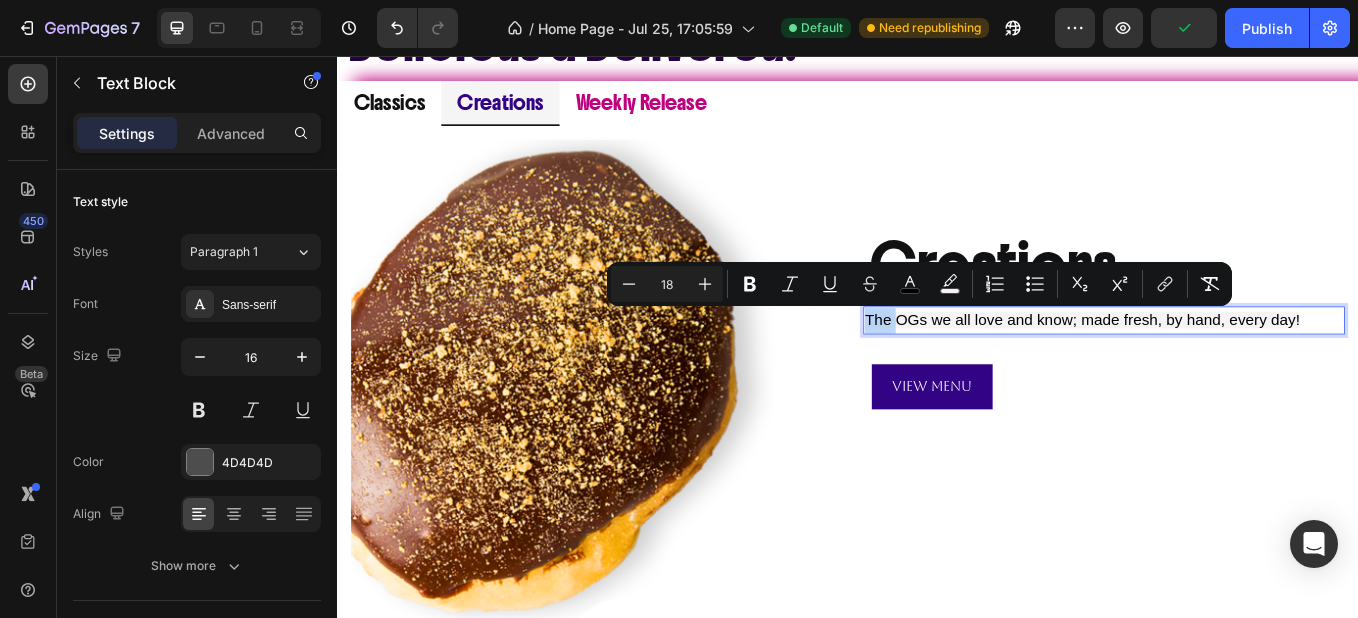 click on "The OGs we all love and know; made fresh, by hand, every day!" at bounding box center (1212, 366) 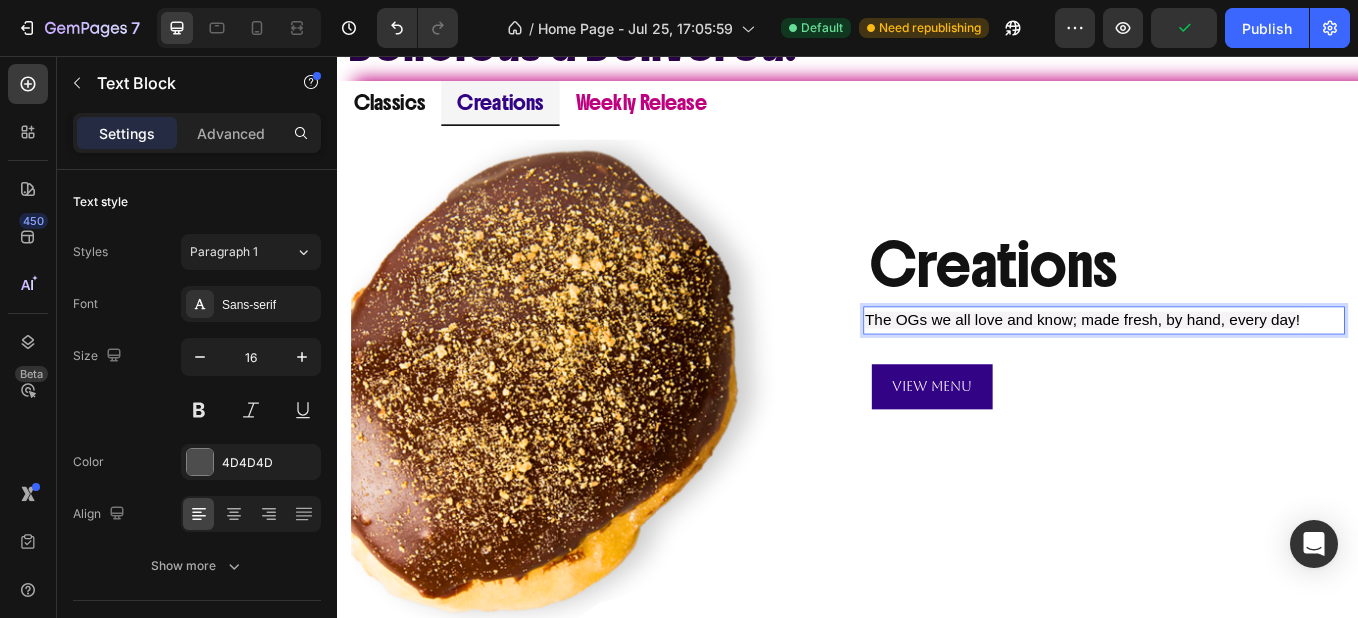 click on "The OGs we all love and know; made fresh, by hand, every day!" at bounding box center [1238, 367] 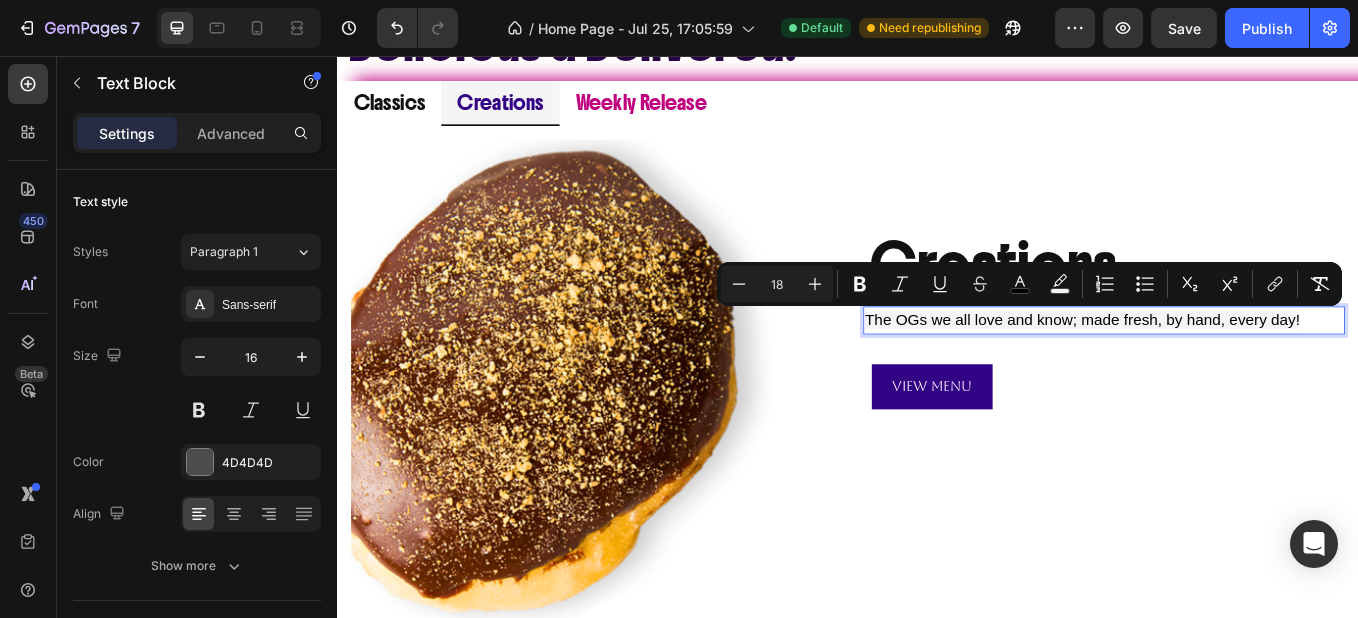 drag, startPoint x: 1485, startPoint y: 372, endPoint x: 954, endPoint y: 373, distance: 531.0009 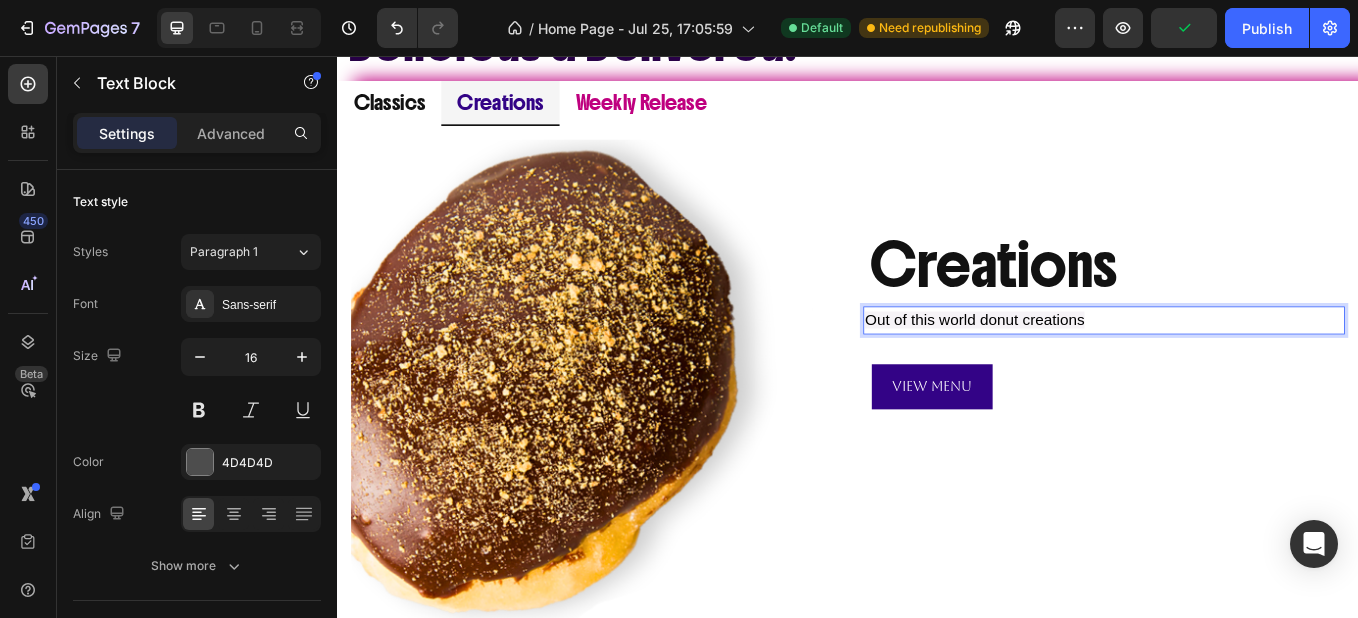 click on "Out of this world donut creations" at bounding box center (1086, 366) 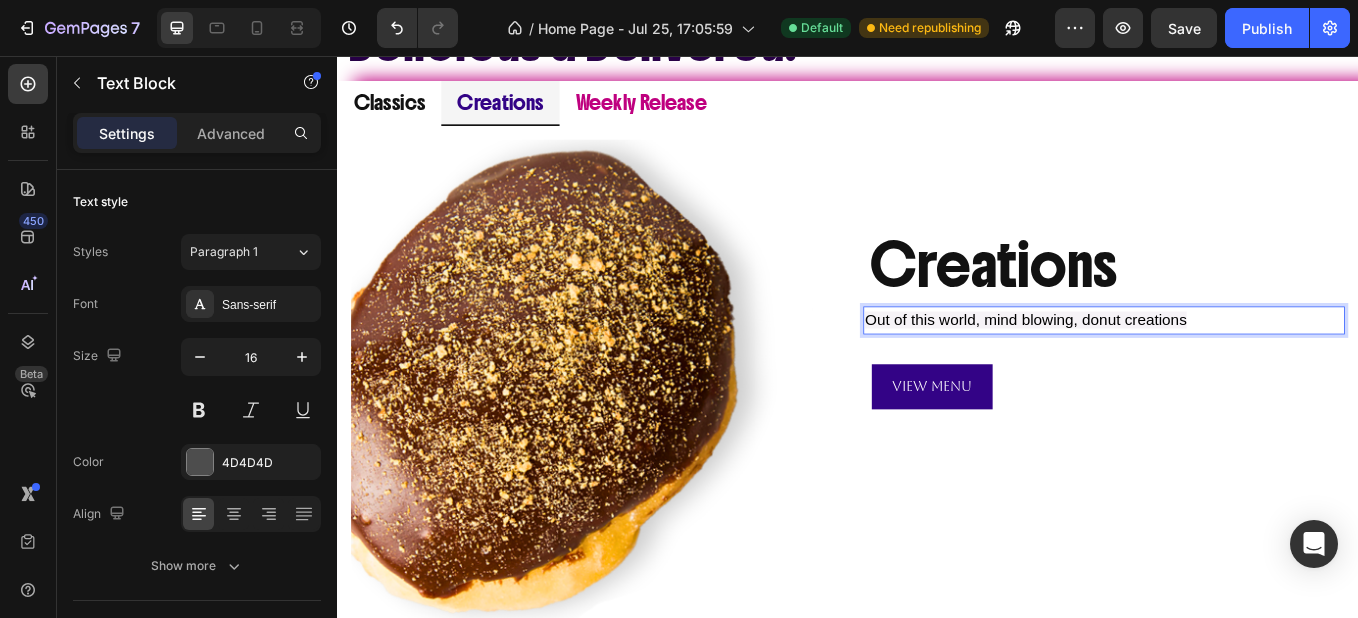 click on "Out of this world, mind blowing, donut creations" at bounding box center [1238, 367] 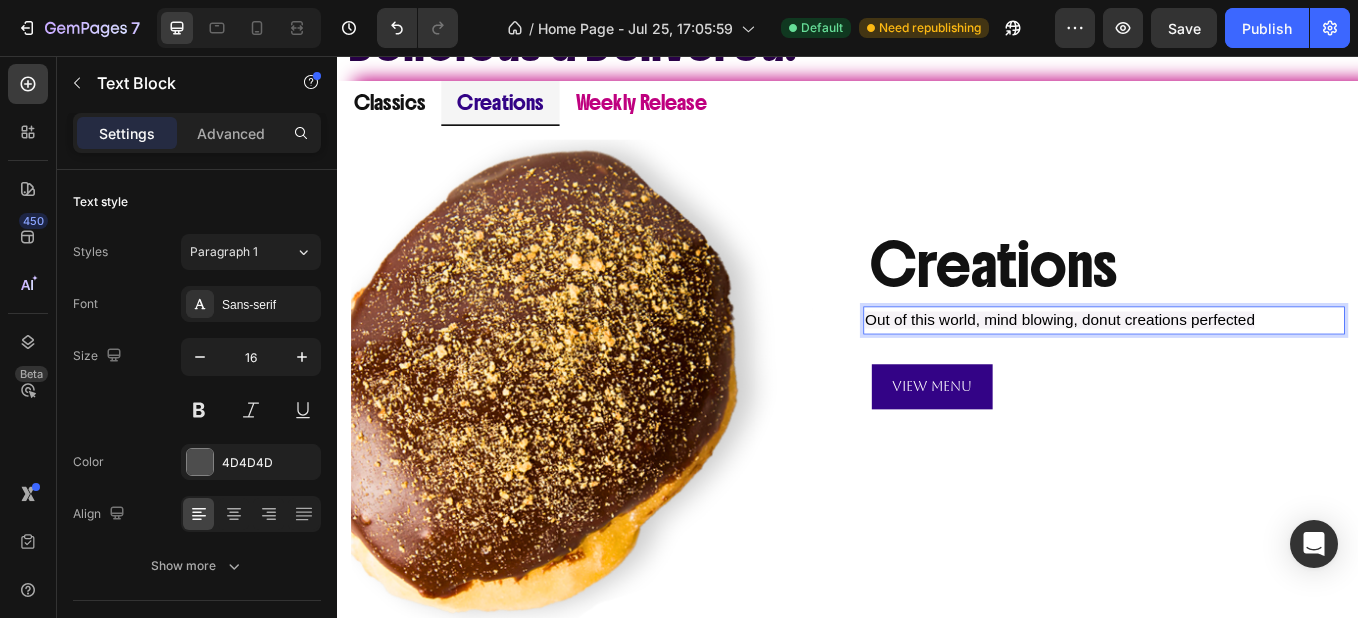 click on "Out of this world, mind blowing, donut creations perfected" at bounding box center (1186, 366) 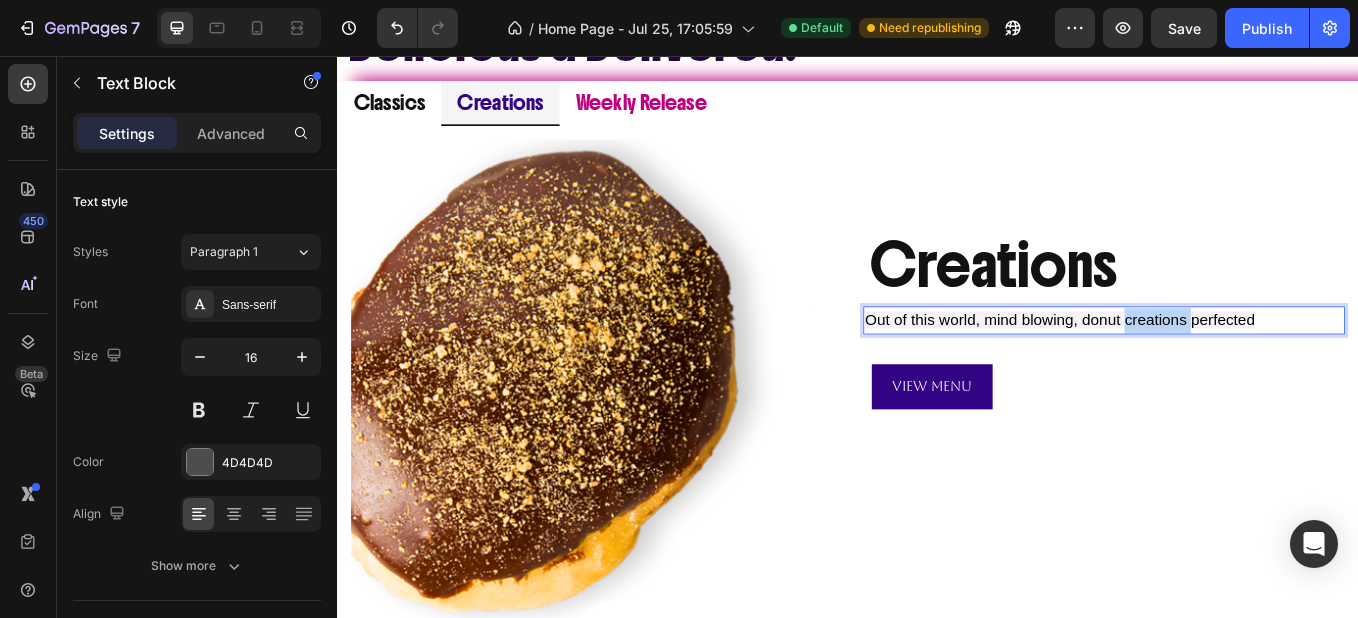 click on "Out of this world, mind blowing, donut creations perfected" at bounding box center (1186, 366) 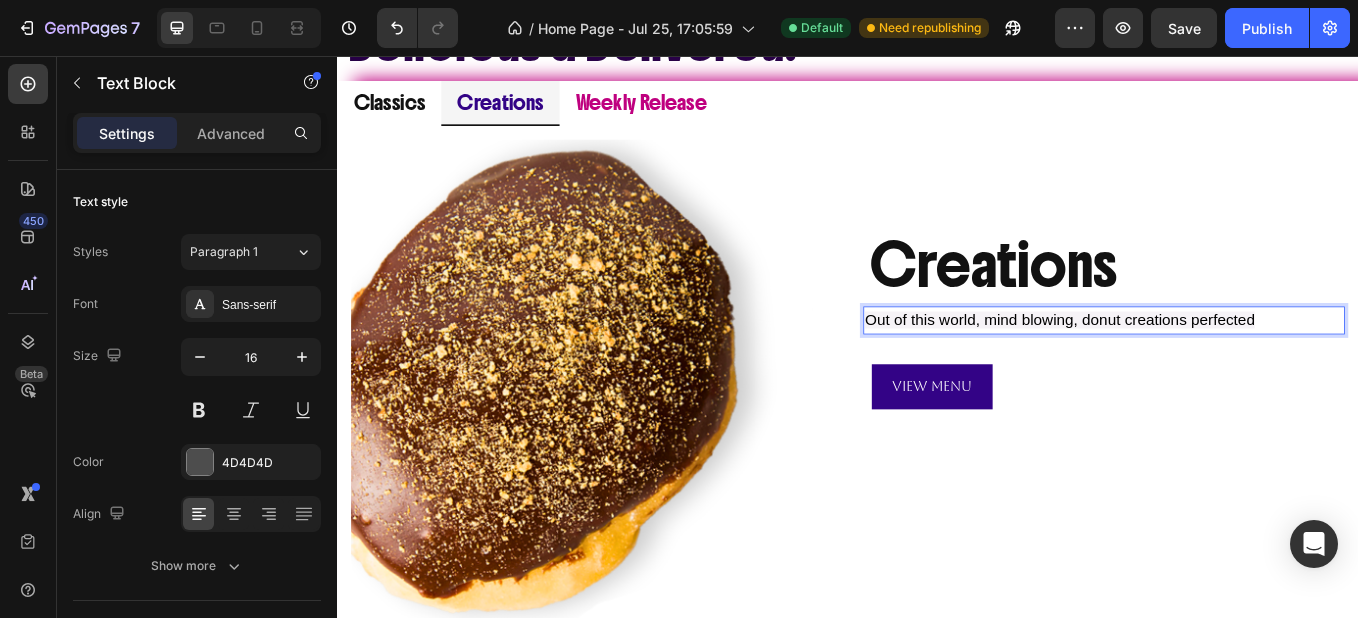 click on "Out of this world, mind blowing, donut creations perfected" at bounding box center [1186, 366] 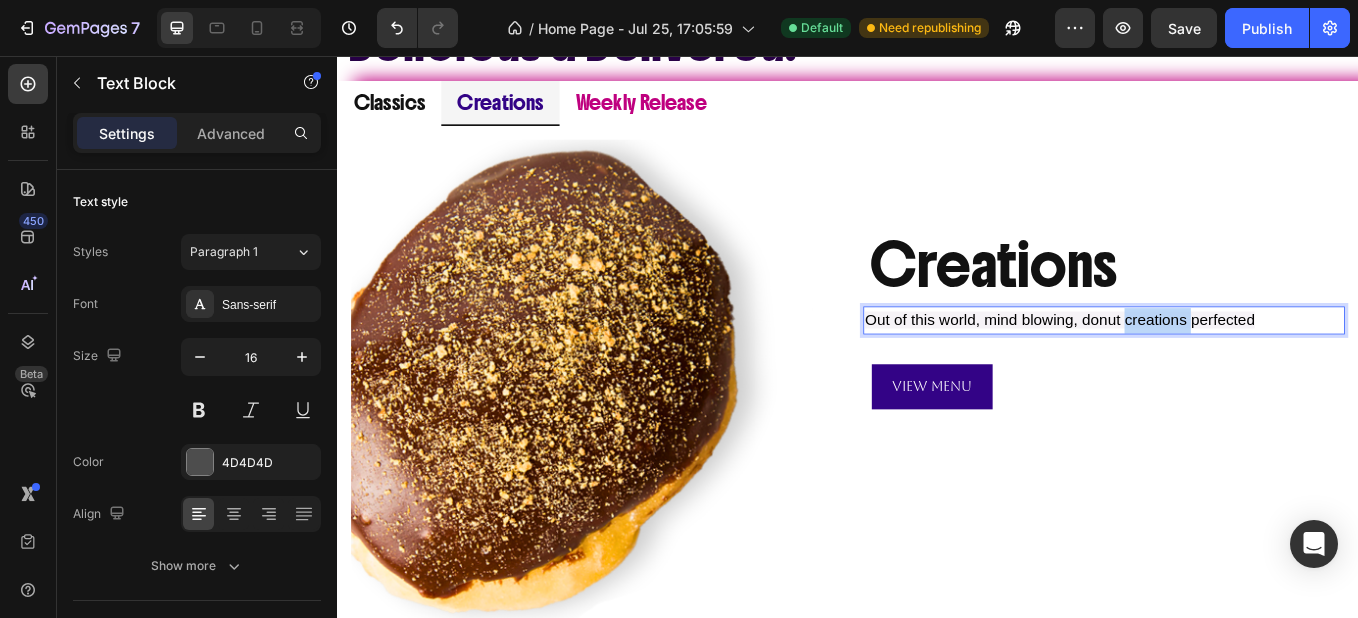 click on "Out of this world, mind blowing, donut creations perfected" at bounding box center (1186, 366) 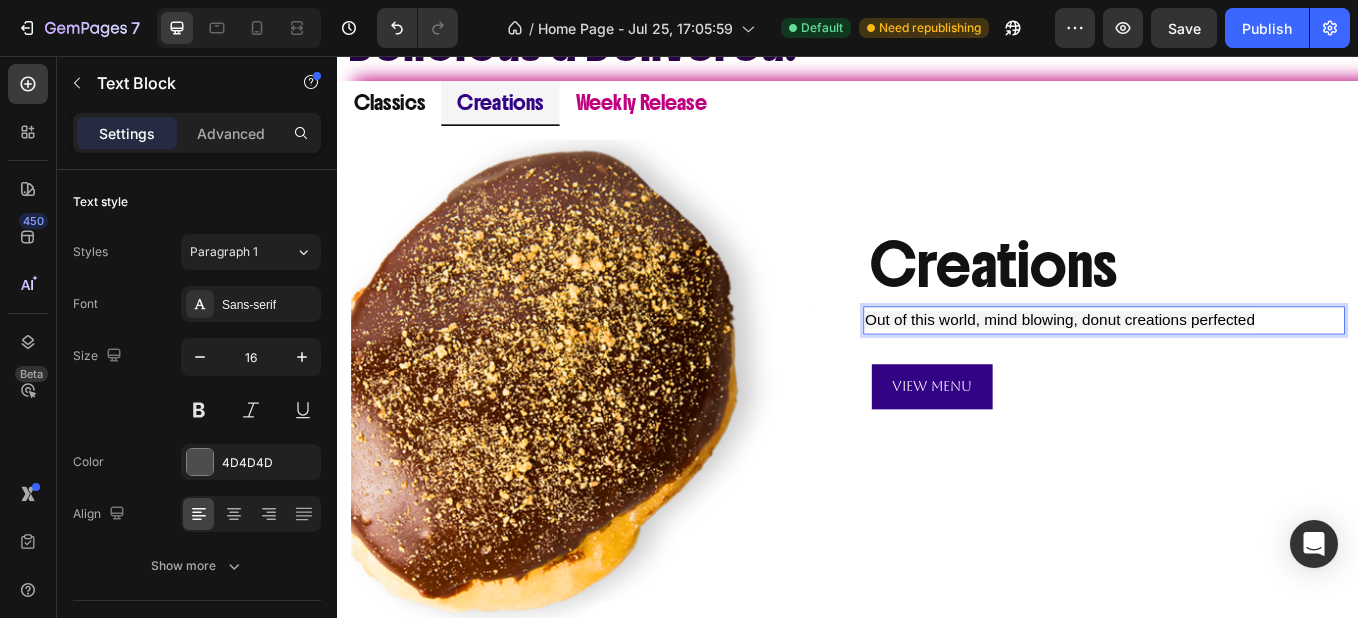 click on "Out of this world, mind blowing, donut creations perfected" at bounding box center (1238, 367) 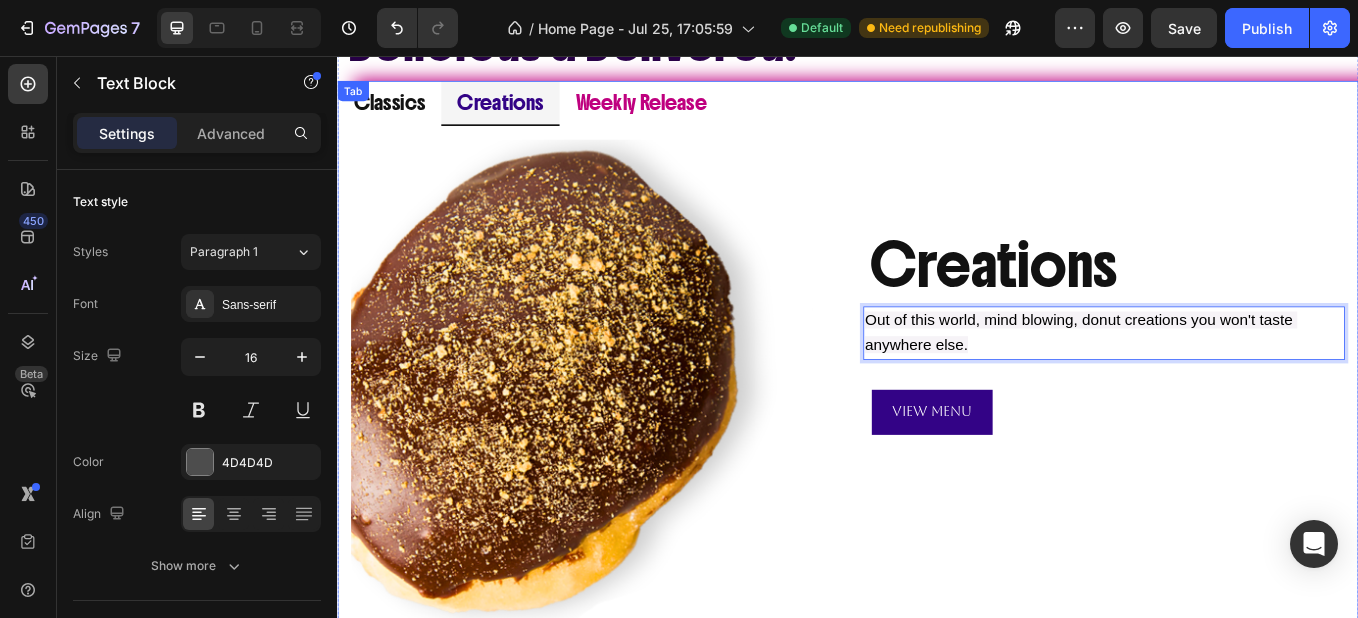 click on "Weekly Release" at bounding box center [694, 110] 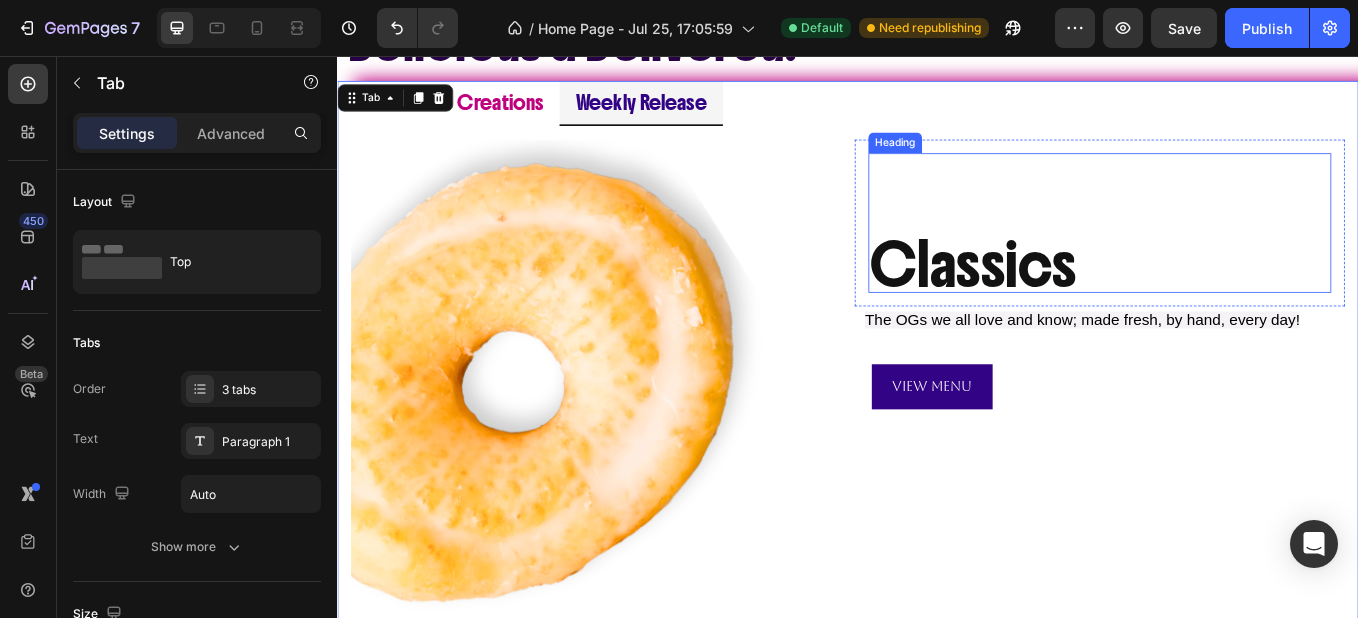 click at bounding box center [641, 442] 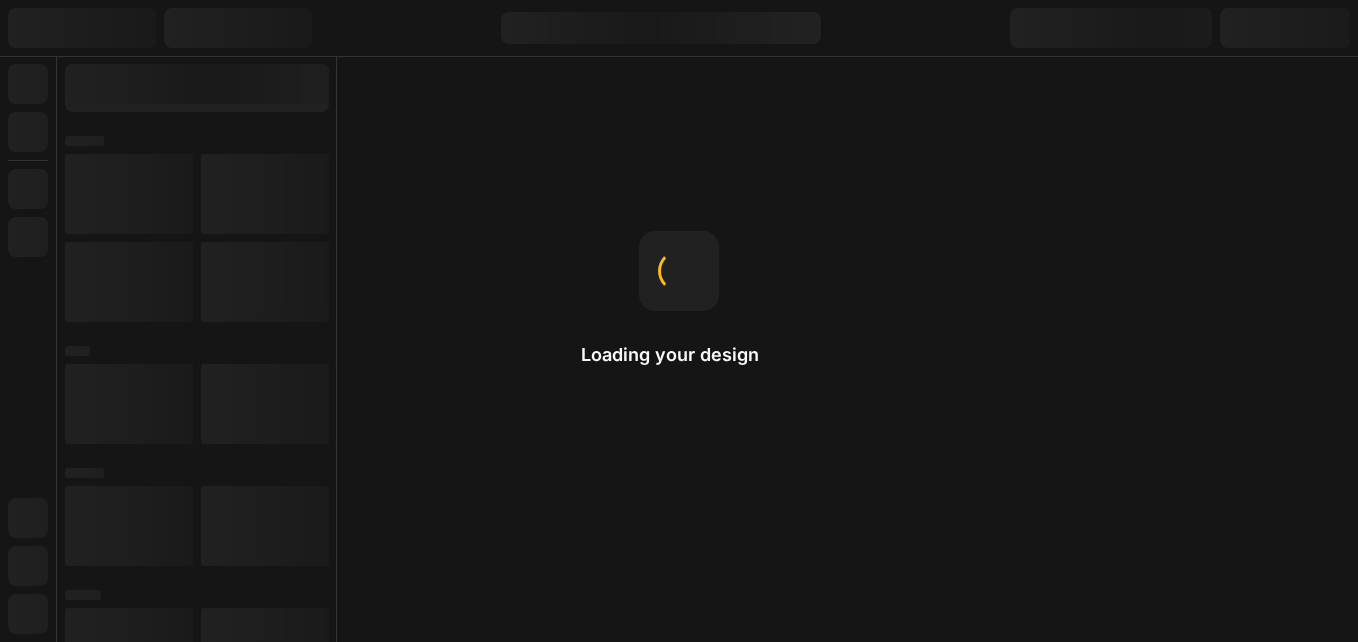 scroll, scrollTop: 0, scrollLeft: 0, axis: both 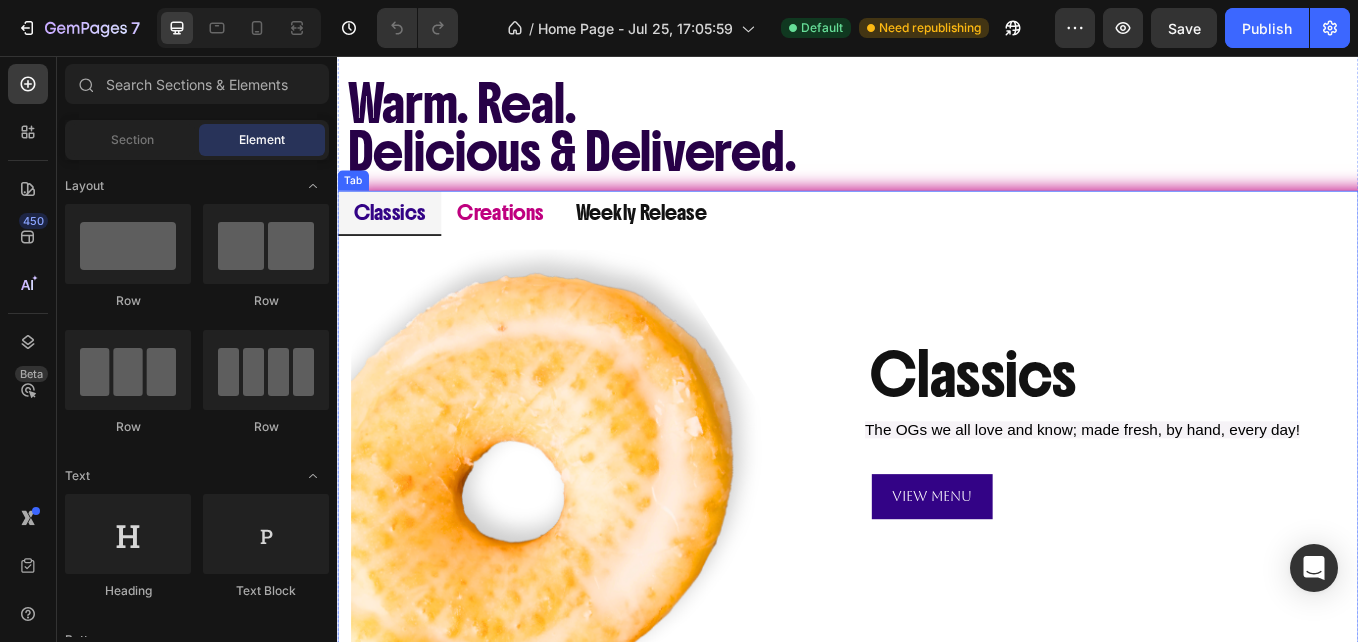 click on "Creations" at bounding box center [528, 239] 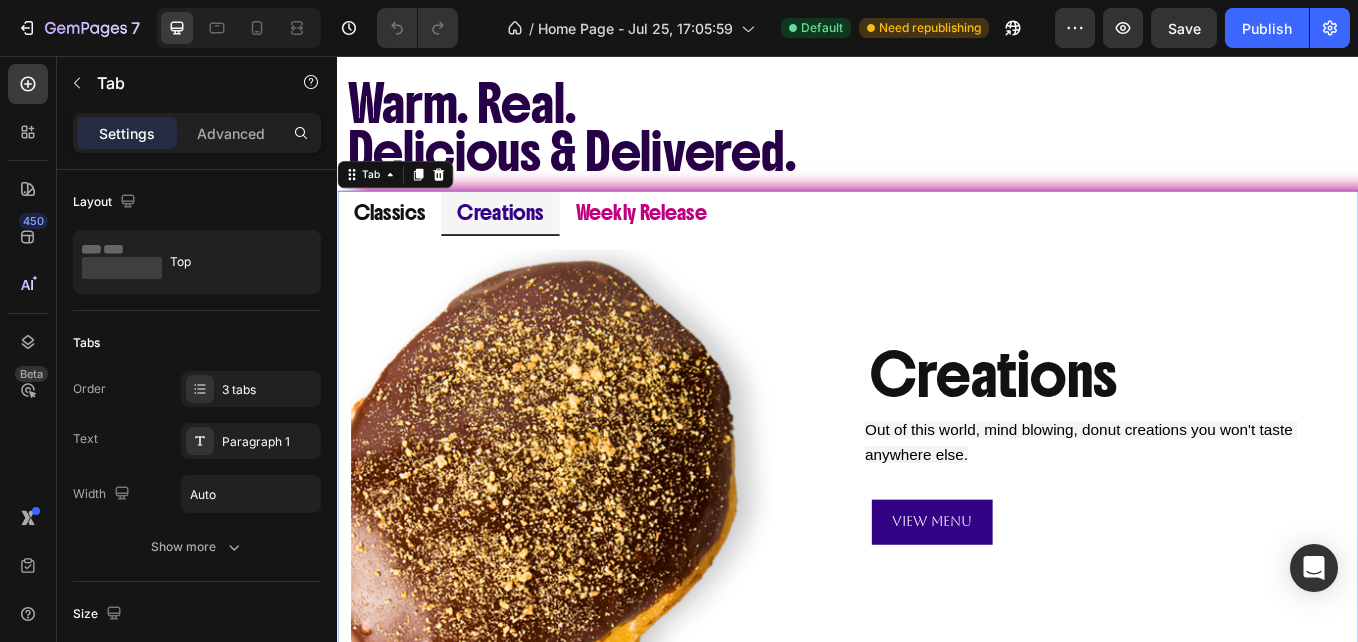 click on "Weekly Release" at bounding box center [694, 239] 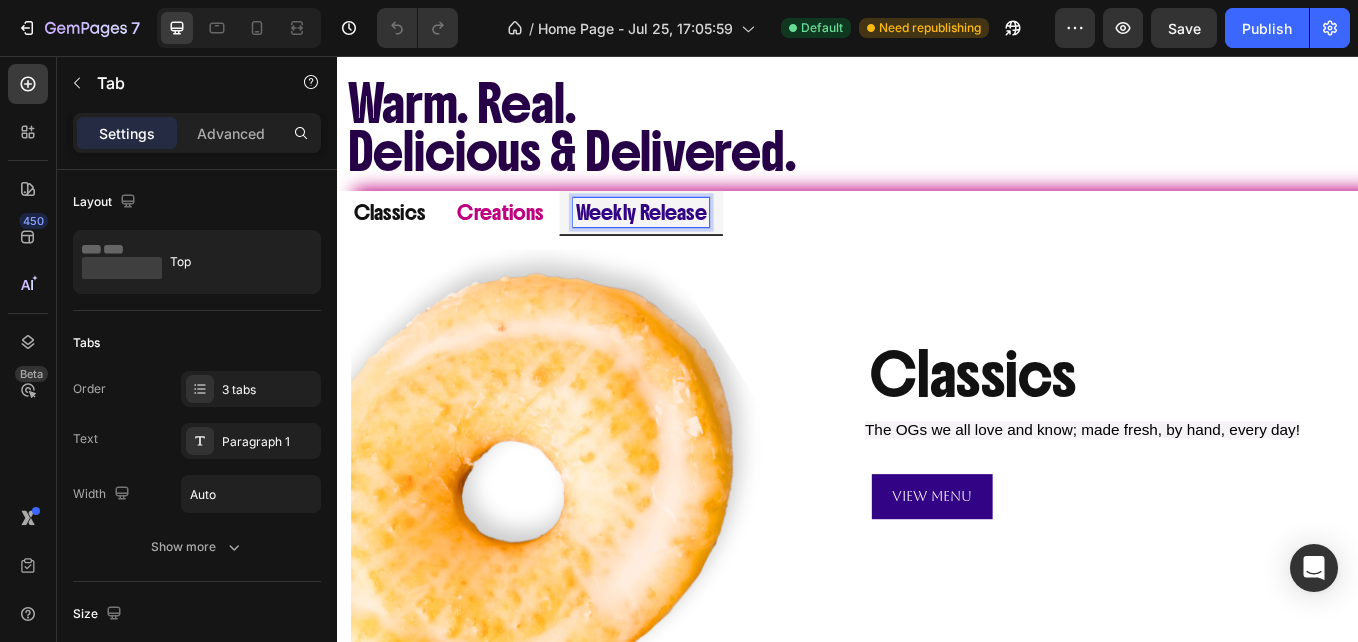 click on "Creations" at bounding box center (528, 240) 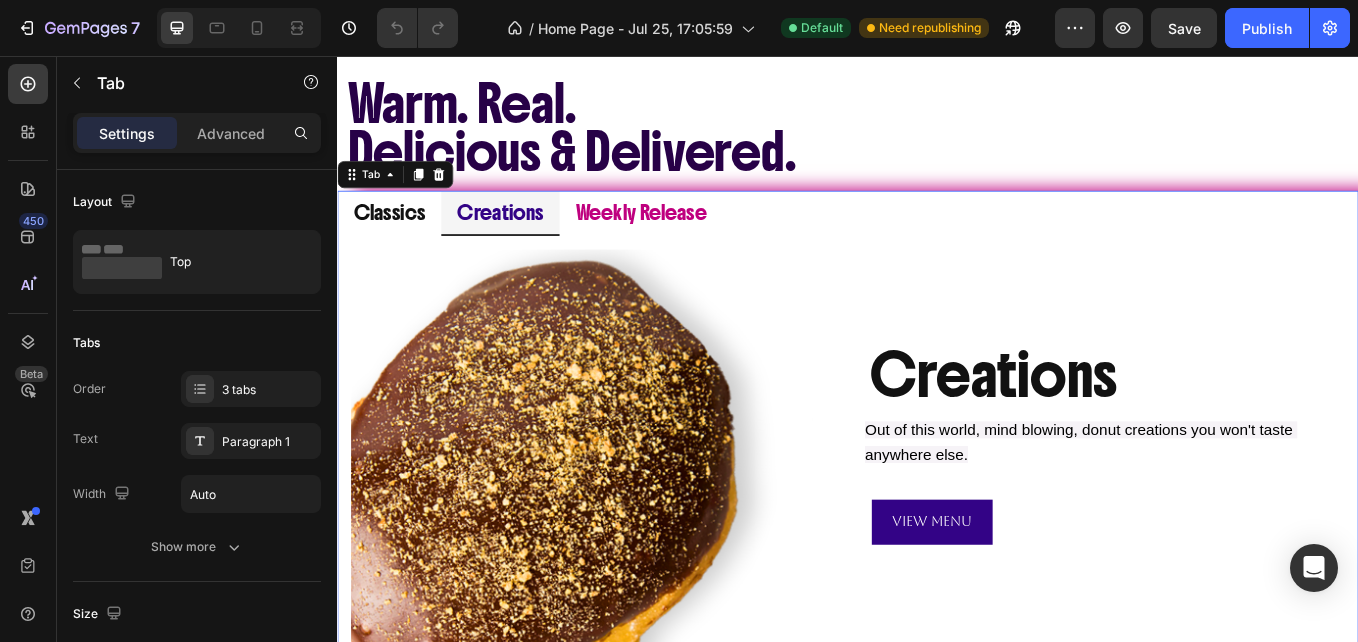 click on "Weekly Release" at bounding box center [694, 239] 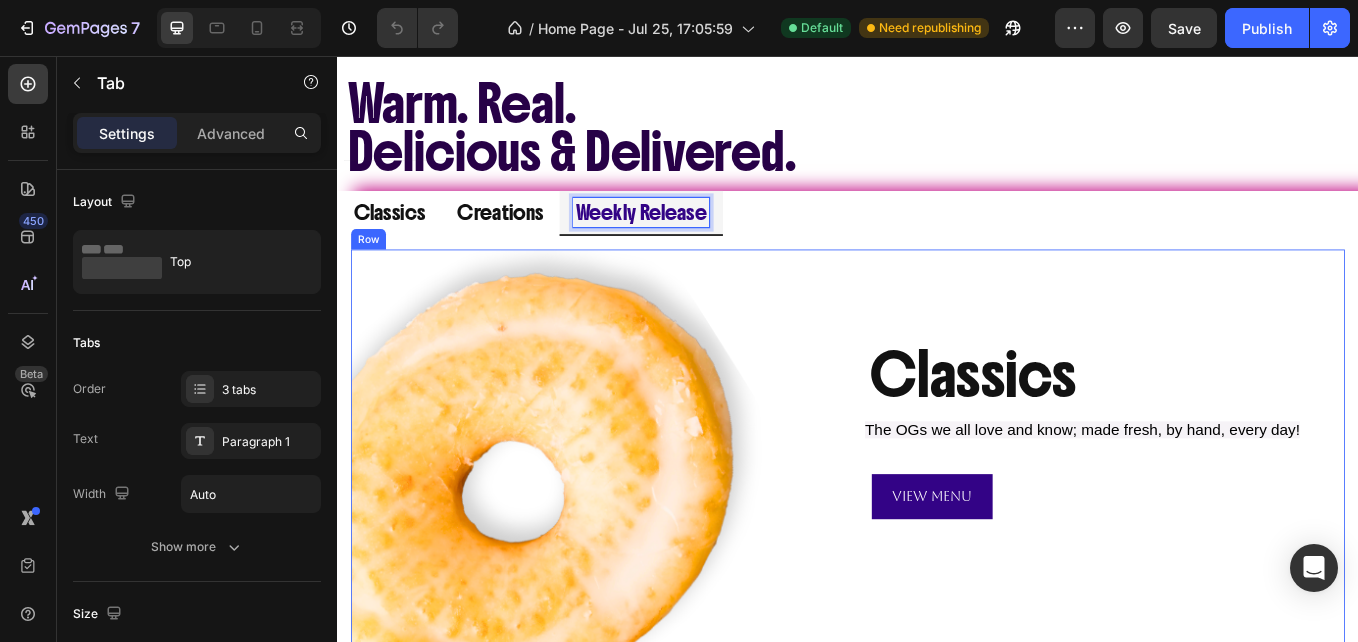 click at bounding box center [641, 571] 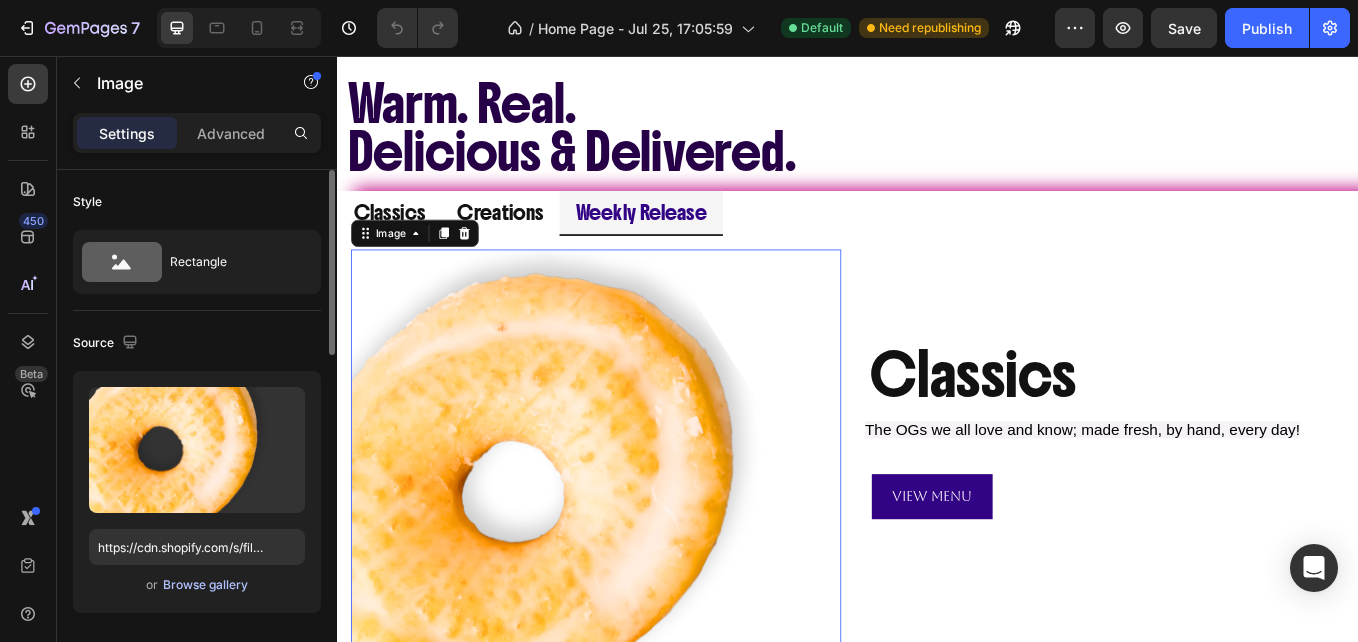 click on "Browse gallery" at bounding box center (205, 585) 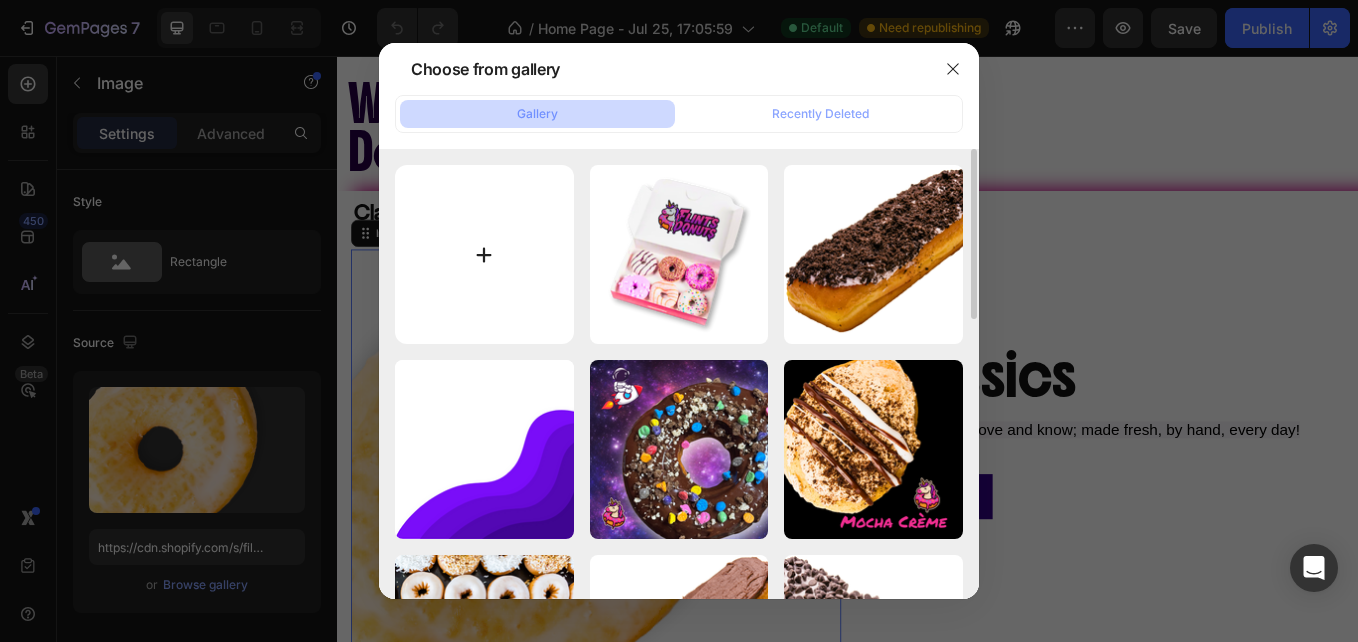 click at bounding box center [484, 254] 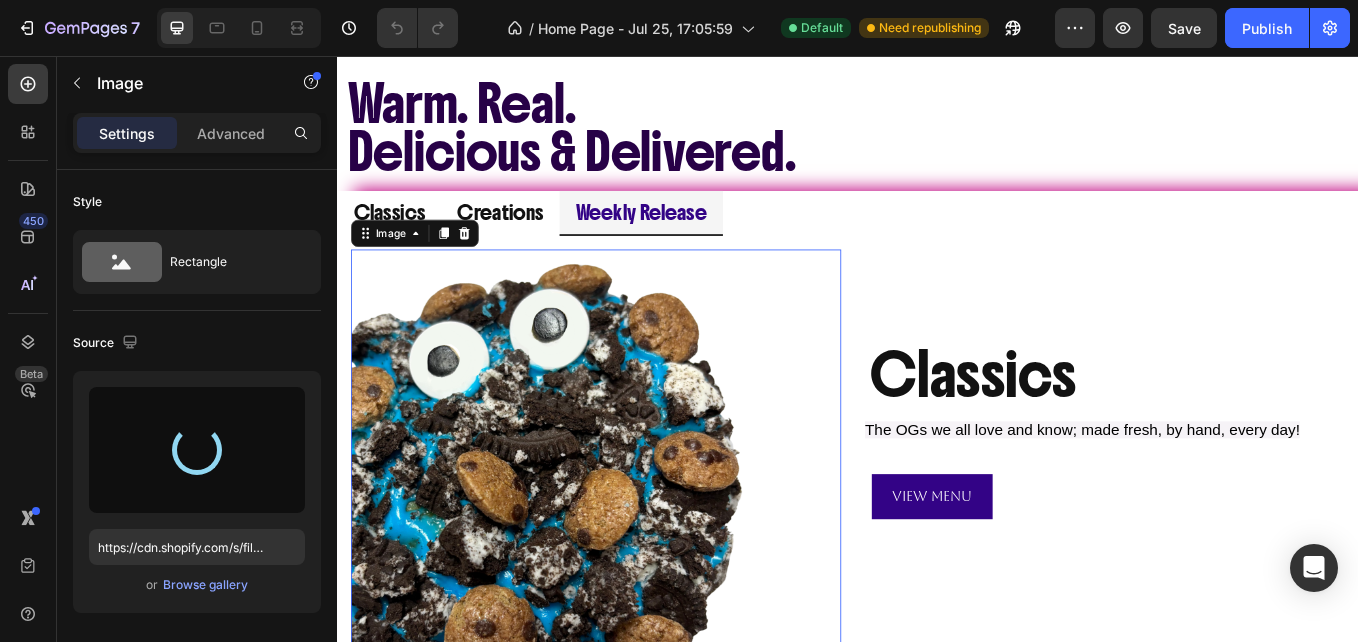 type on "https://cdn.shopify.com/s/files/1/0674/3575/7703/files/gempages_577048082034721318-a6b672e7-1906-40f5-b8dc-691b2bab050a.png" 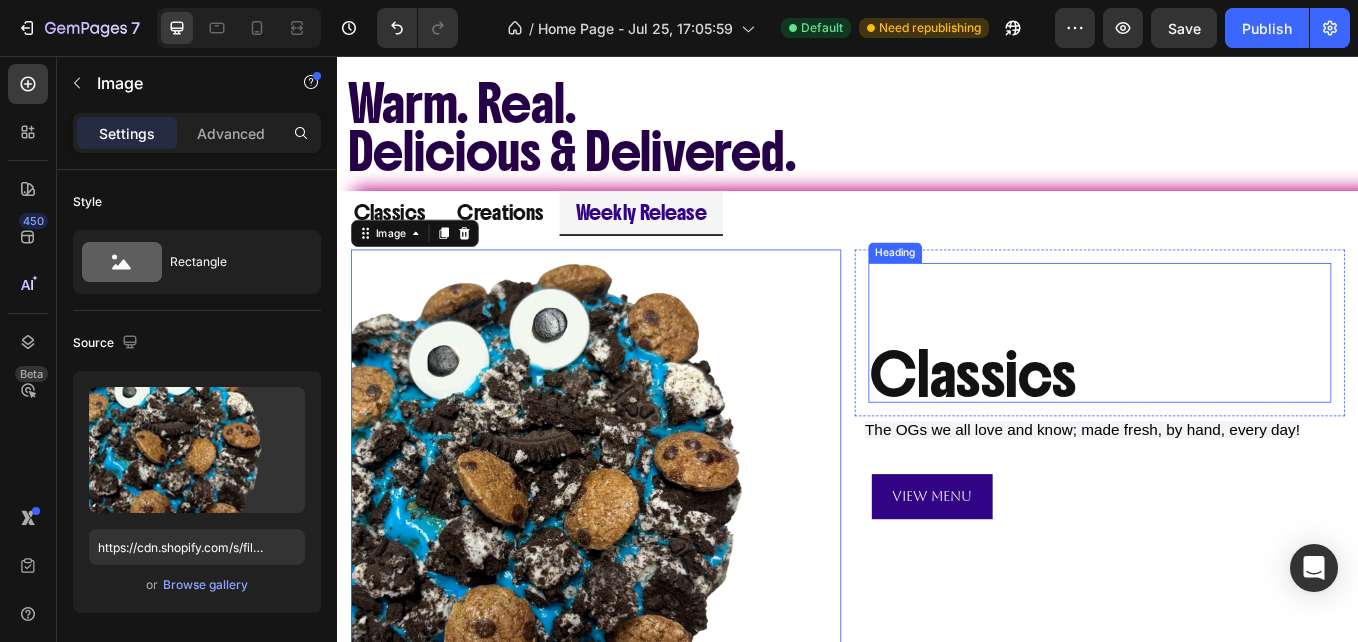 click on "Classics" at bounding box center [1233, 431] 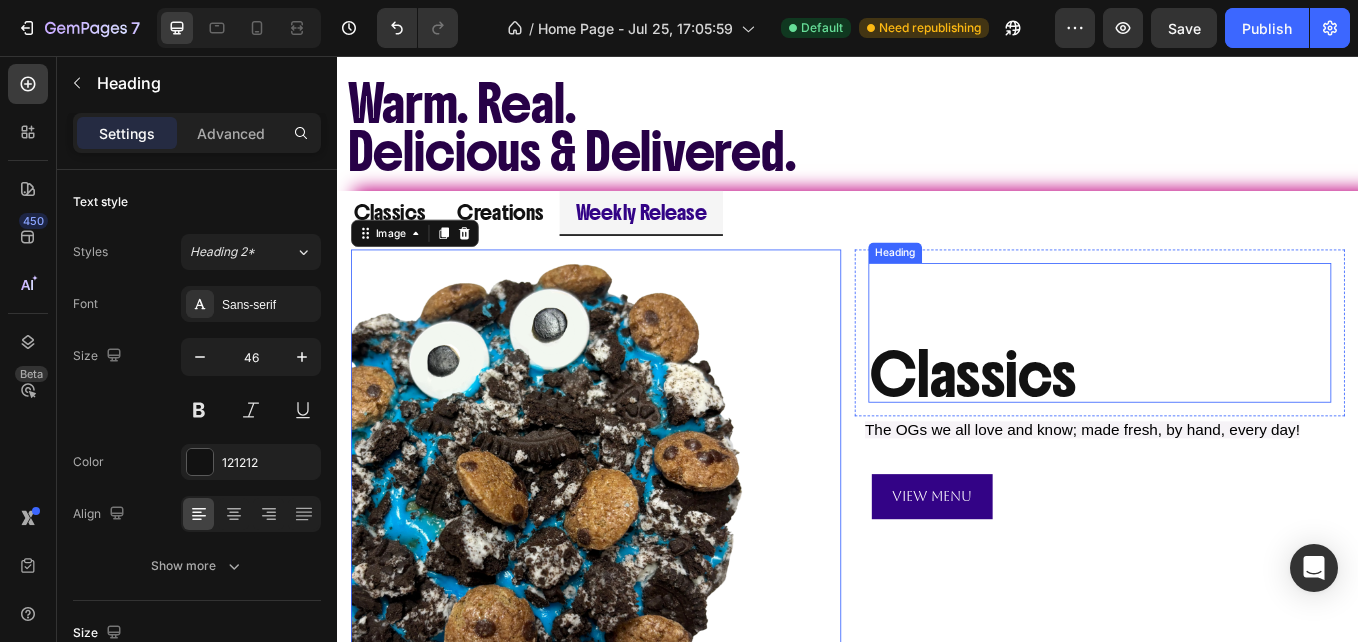 click on "Classics" at bounding box center [1233, 431] 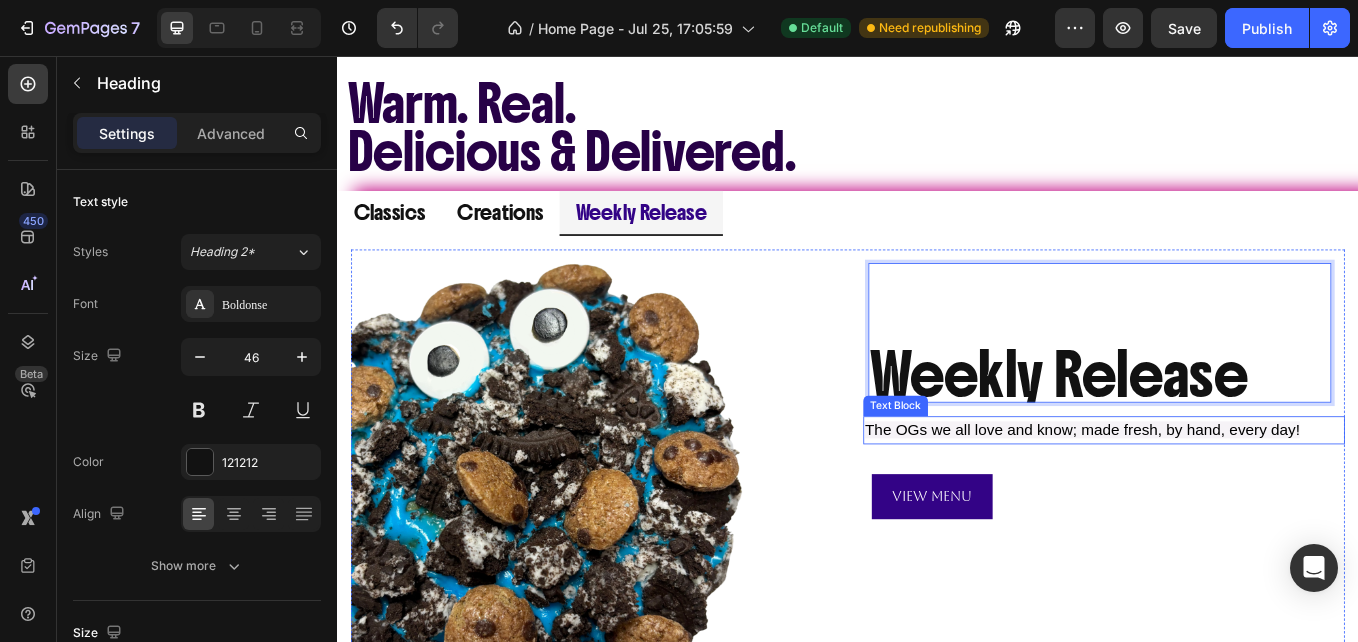 click on "The OGs we all love and know; made fresh, by hand, every day!" at bounding box center [1212, 495] 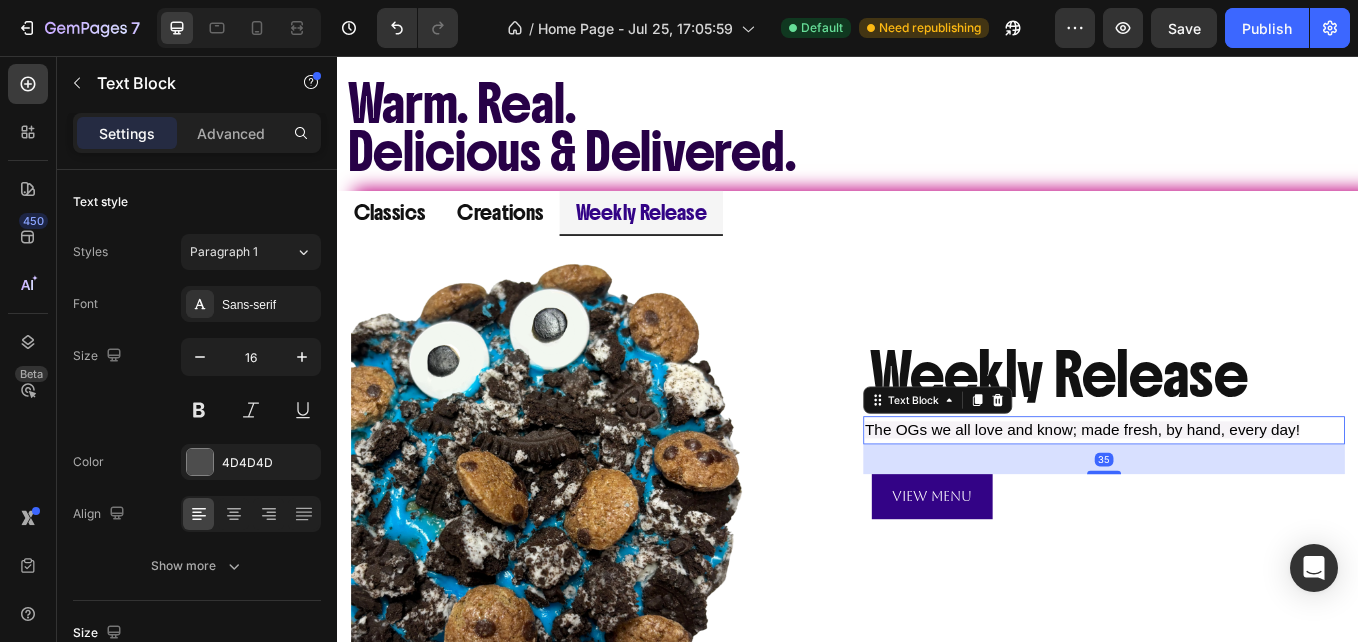 click on "The OGs we all love and know; made fresh, by hand, every day!" at bounding box center [1212, 495] 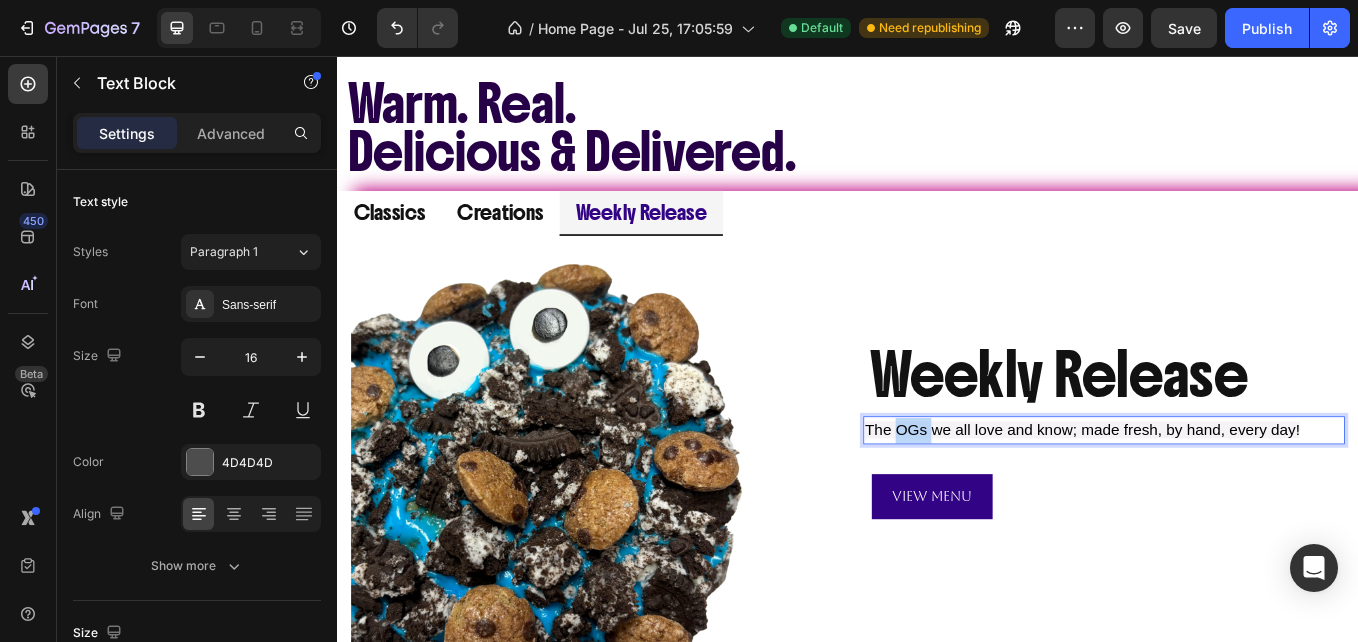 click on "The OGs we all love and know; made fresh, by hand, every day!" at bounding box center (1212, 495) 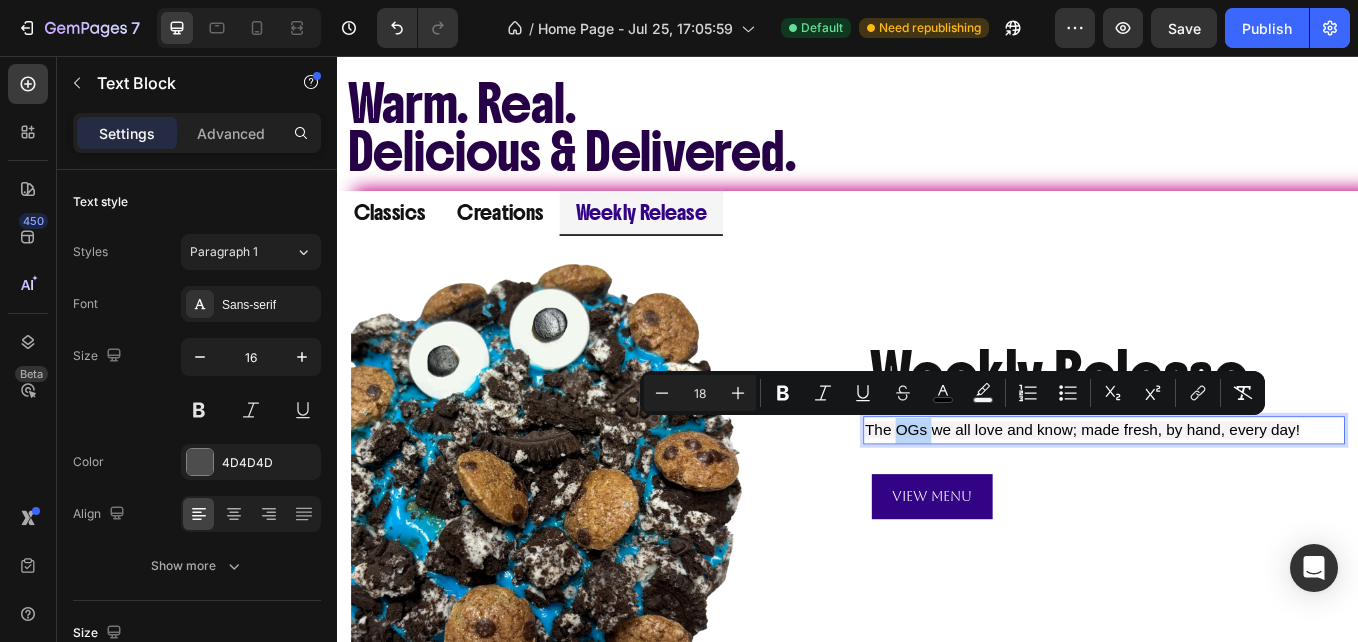 click on "The OGs we all love and know; made fresh, by hand, every day!" at bounding box center (1212, 495) 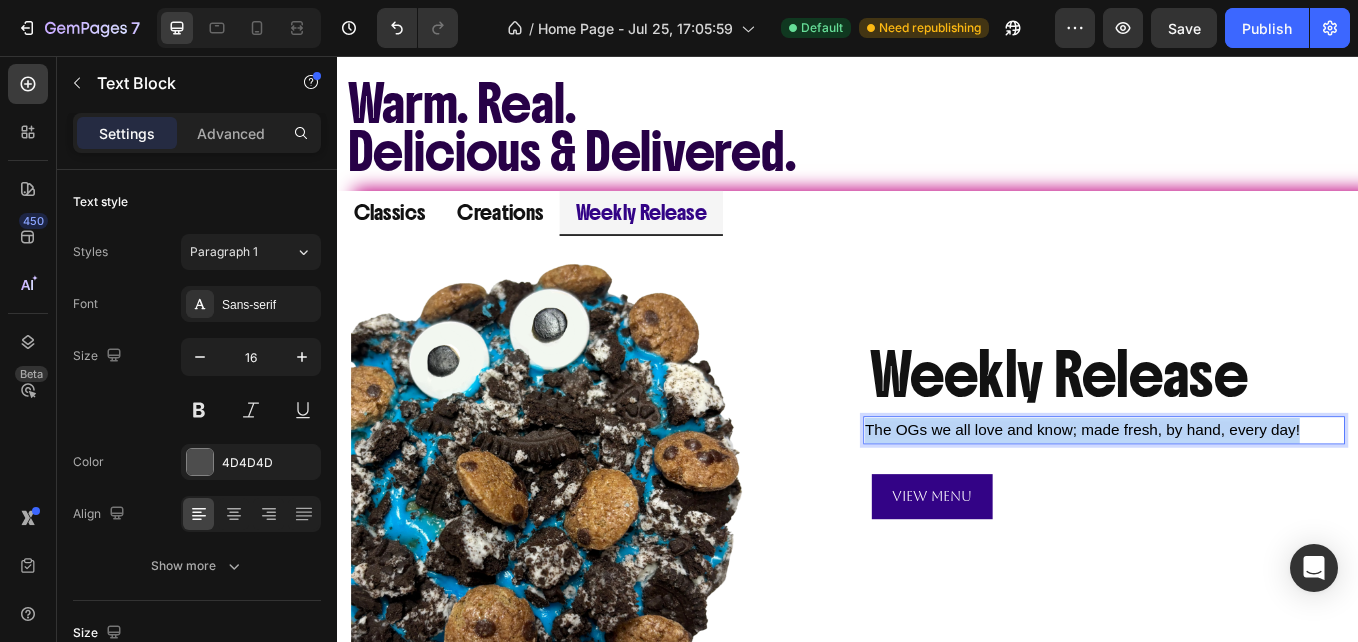 drag, startPoint x: 1461, startPoint y: 494, endPoint x: 952, endPoint y: 499, distance: 509.02457 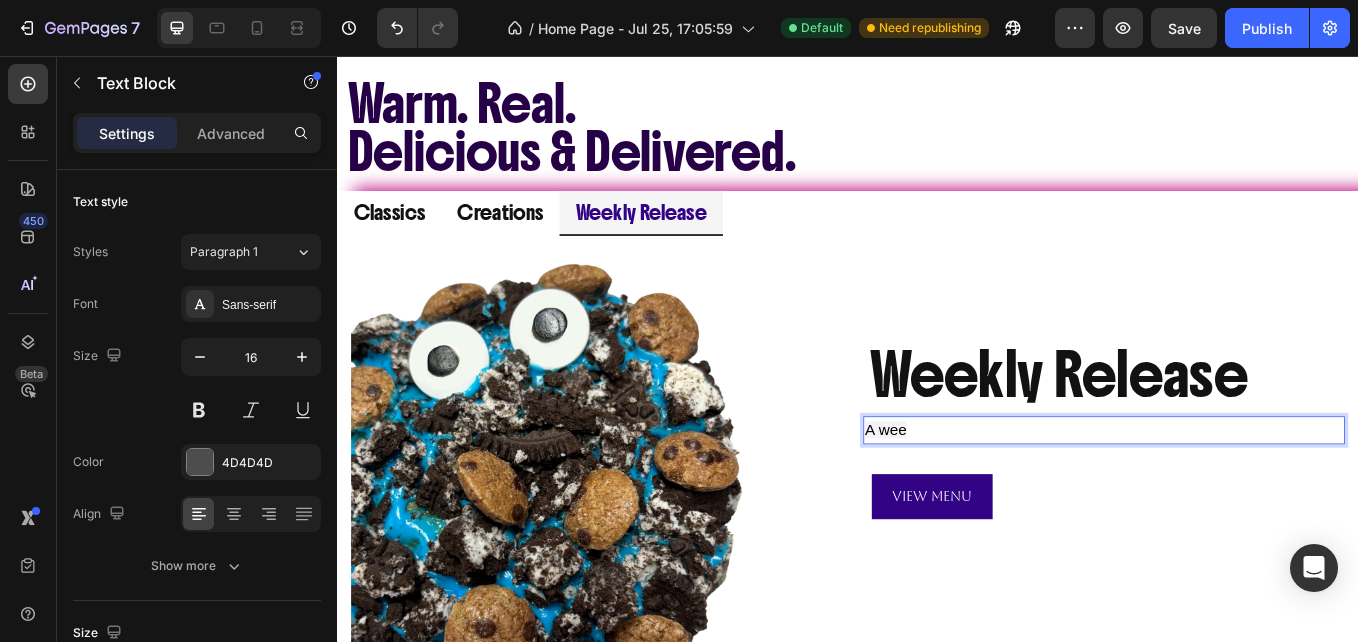 click on "A wee" at bounding box center (981, 495) 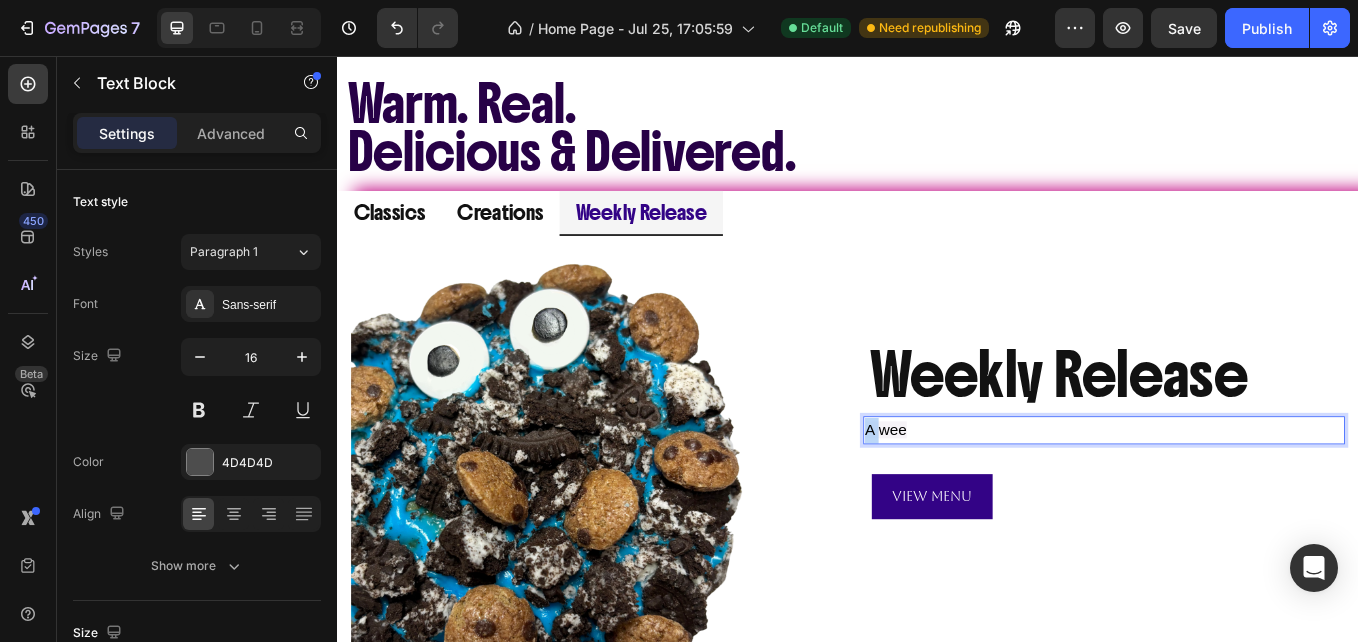 click on "A wee" at bounding box center [981, 495] 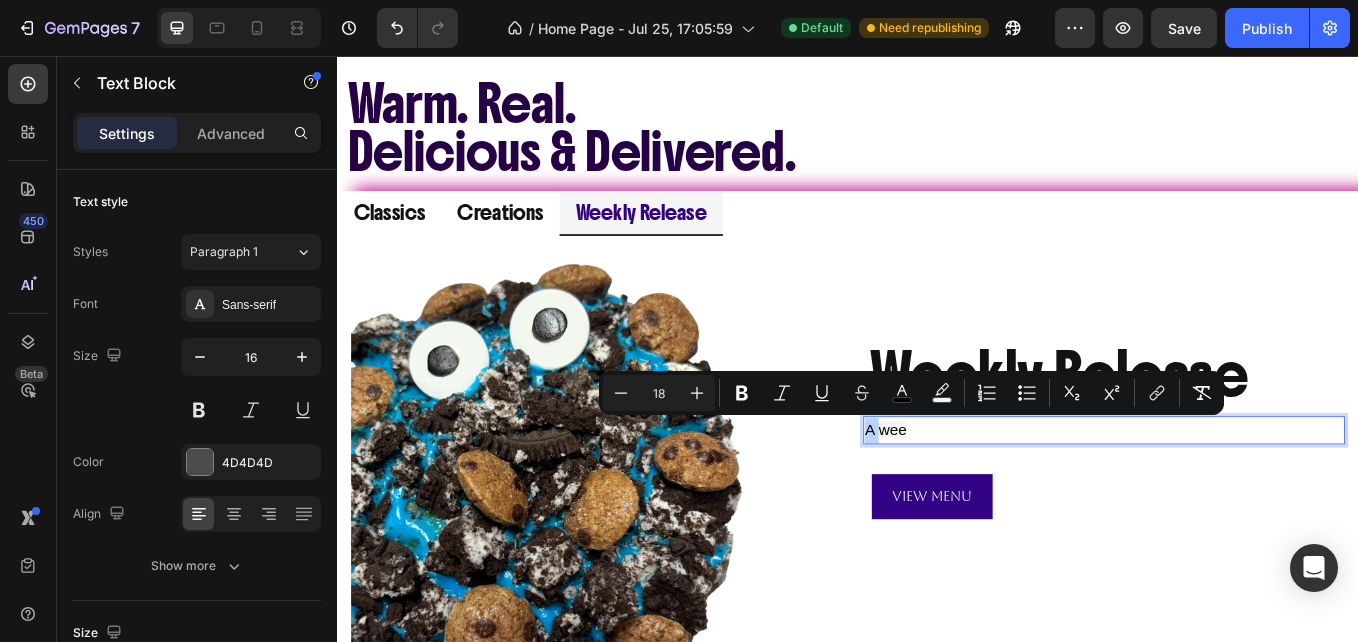 click on "A wee" at bounding box center [981, 495] 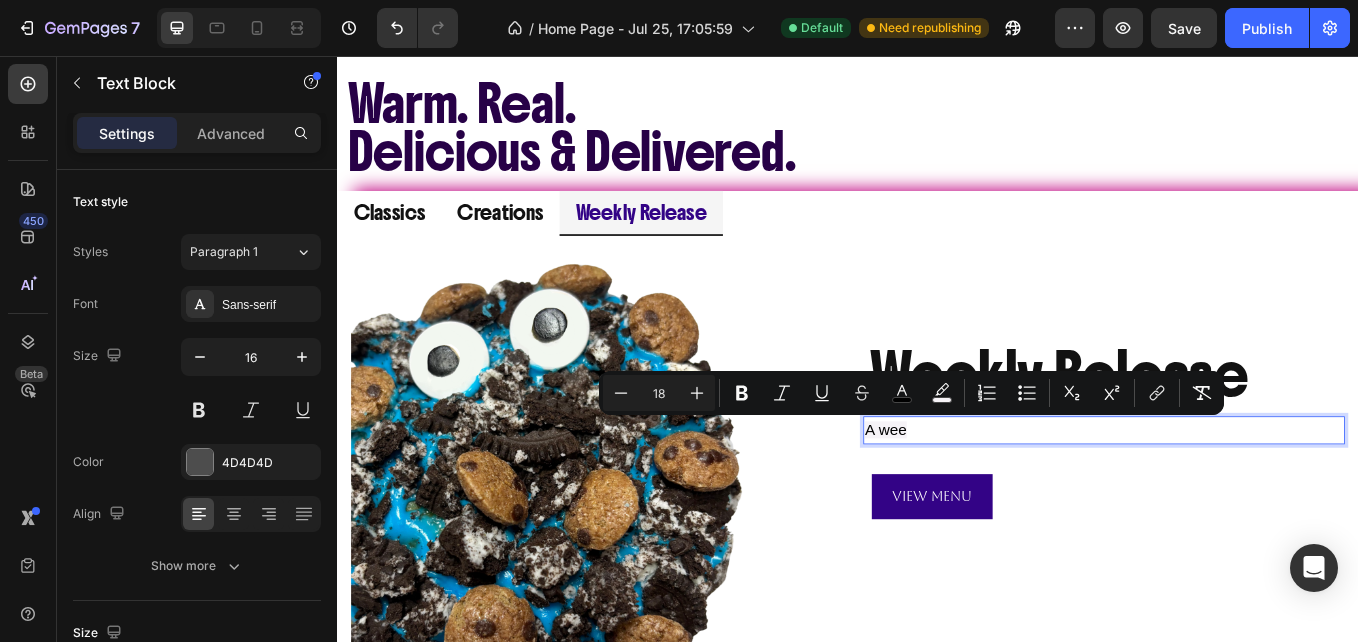 click on "A wee" at bounding box center [1238, 496] 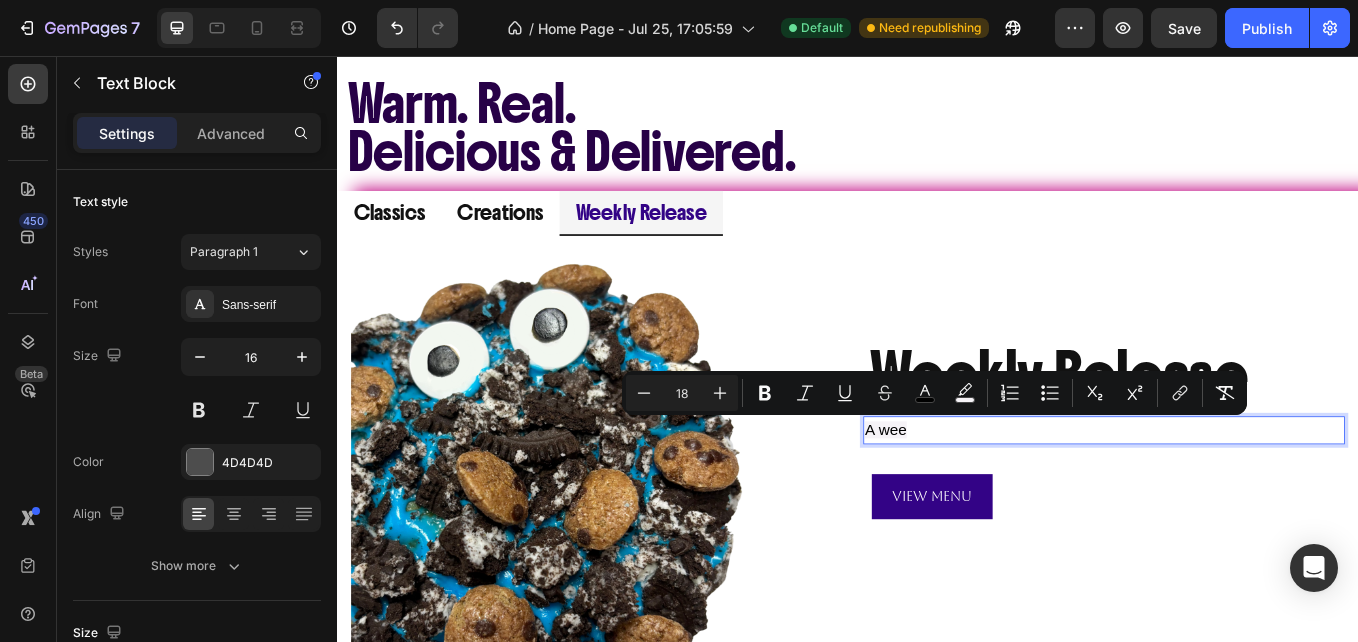 click on "A wee" at bounding box center [1238, 496] 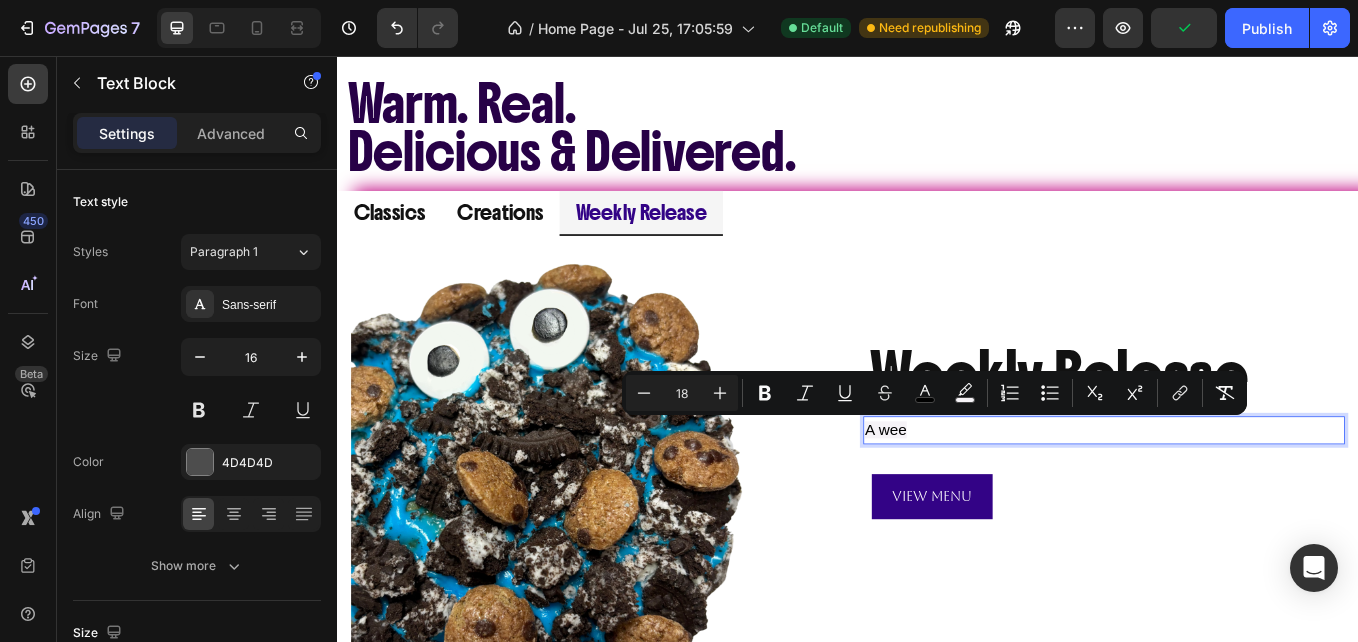 click on "A wee" at bounding box center [1238, 496] 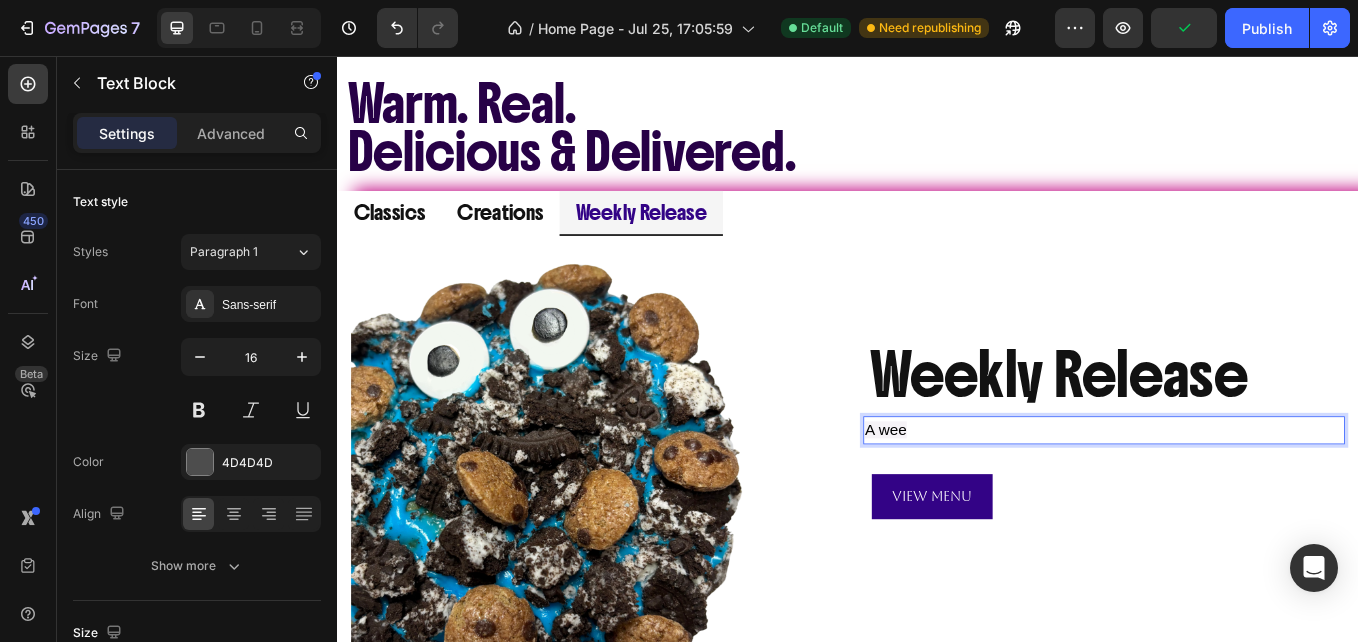 click on "A wee" at bounding box center [1238, 496] 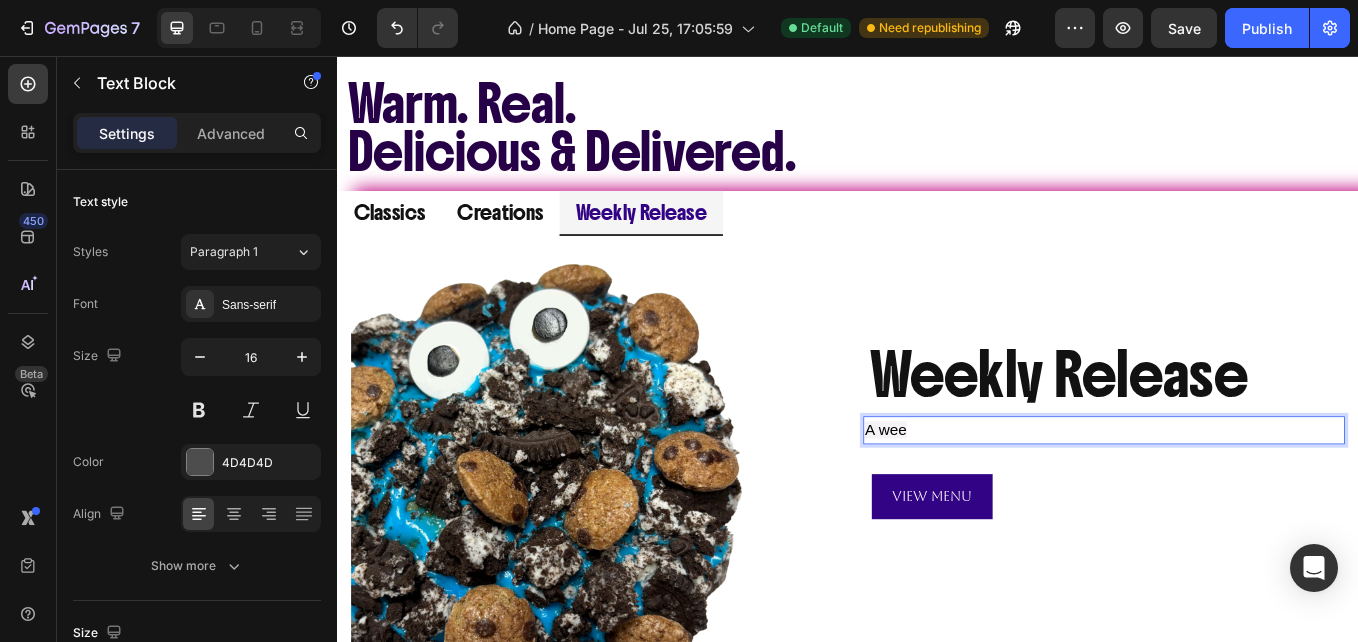 click on "A wee" at bounding box center [1238, 496] 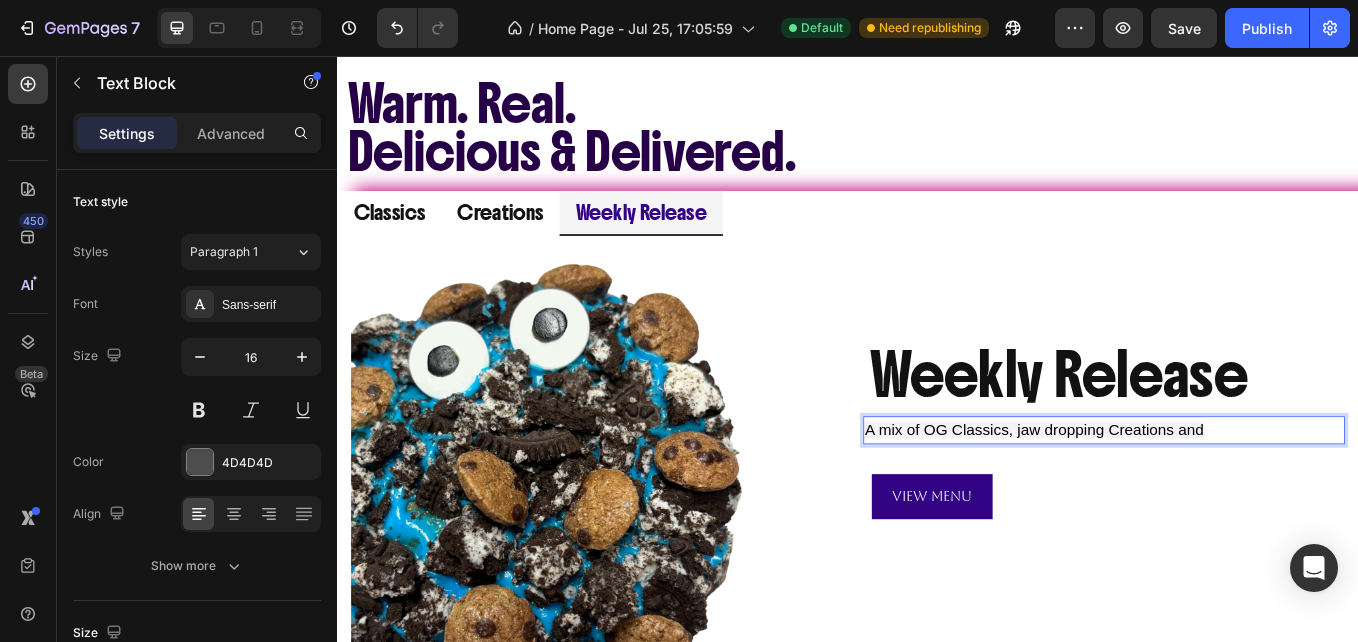 click on "A mix of OG Classics, jaw dropping Creations and" at bounding box center (1156, 495) 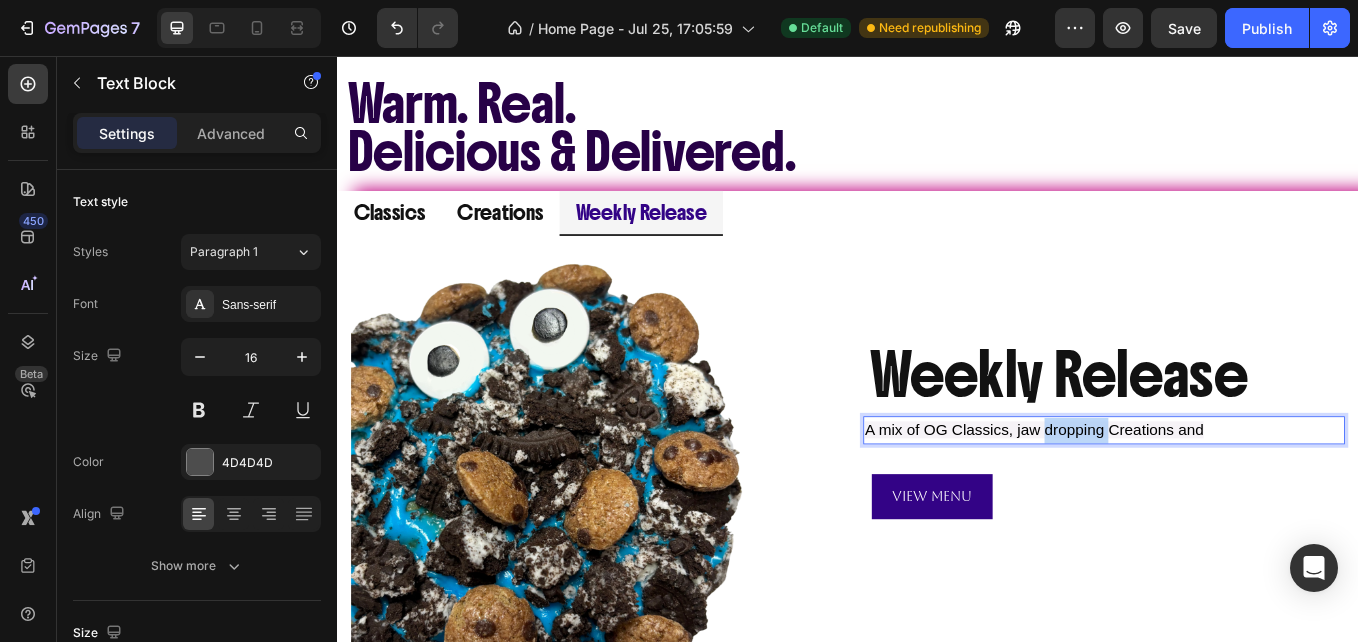 click on "A mix of OG Classics, jaw dropping Creations and" at bounding box center [1156, 495] 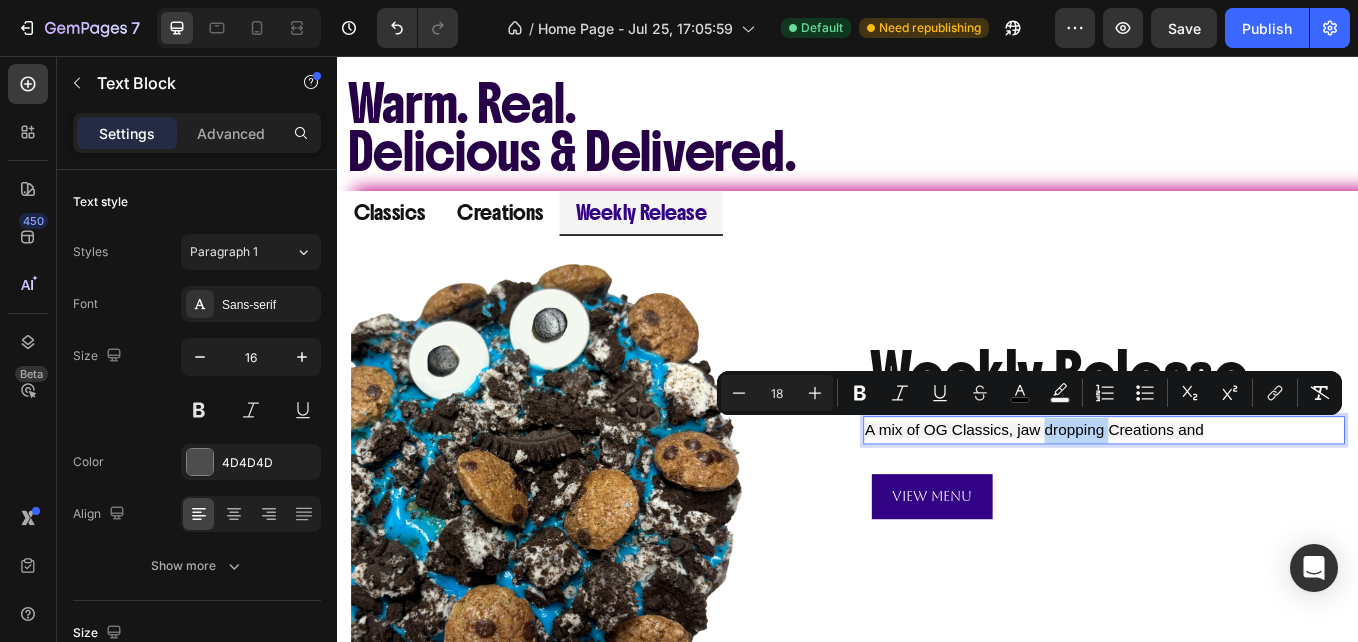 click on "A mix of OG Classics, jaw dropping Creations and" at bounding box center [1156, 495] 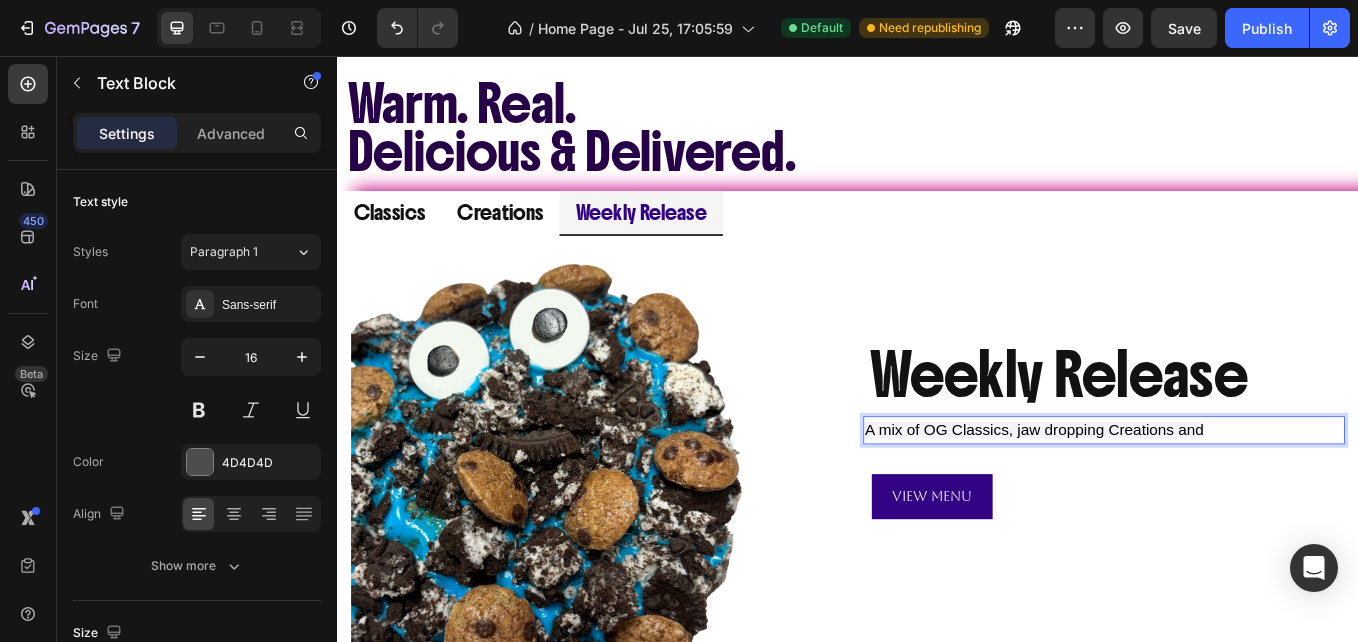 drag, startPoint x: 1356, startPoint y: 490, endPoint x: 1131, endPoint y: 490, distance: 225 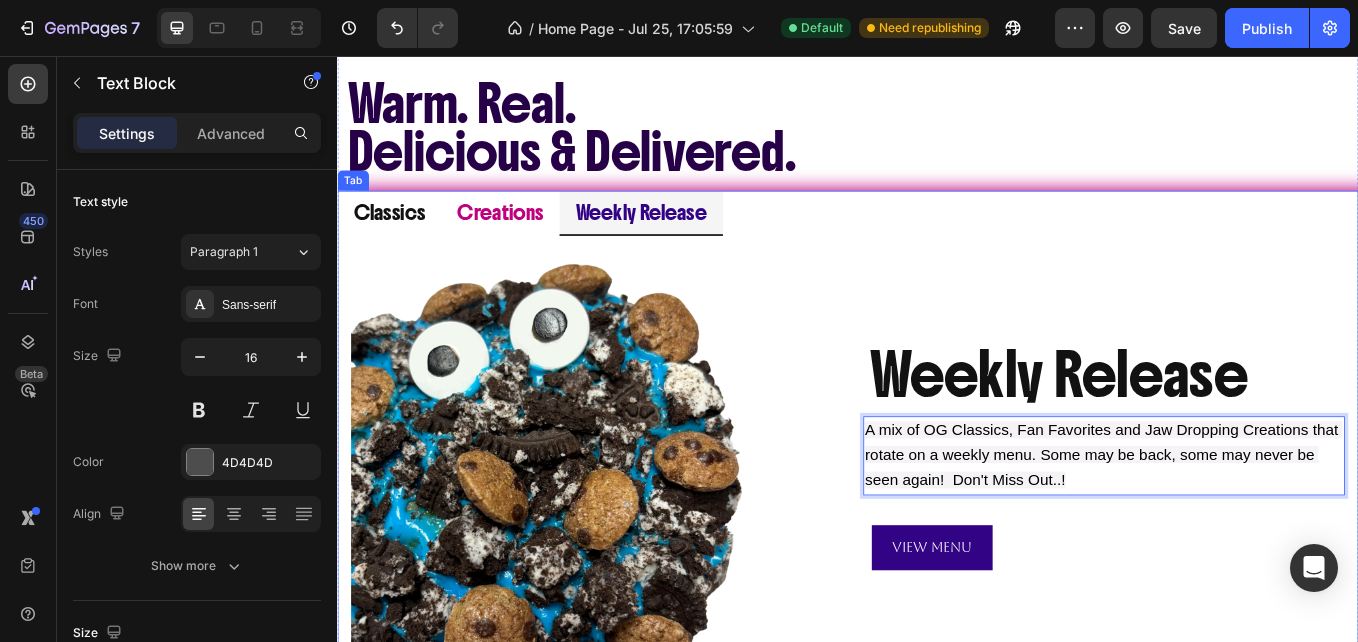click on "Creations" at bounding box center [528, 239] 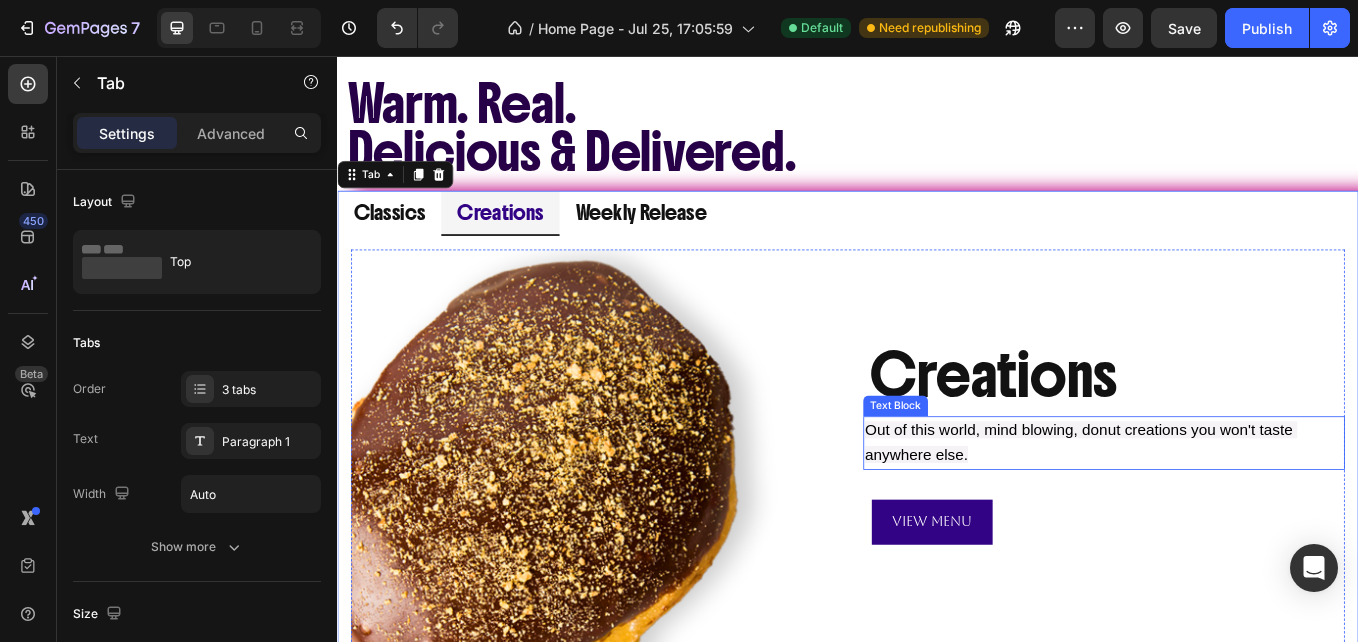 click on "Out of this world, mind blowing, donut creations you won't taste anywhere else." at bounding box center (1211, 510) 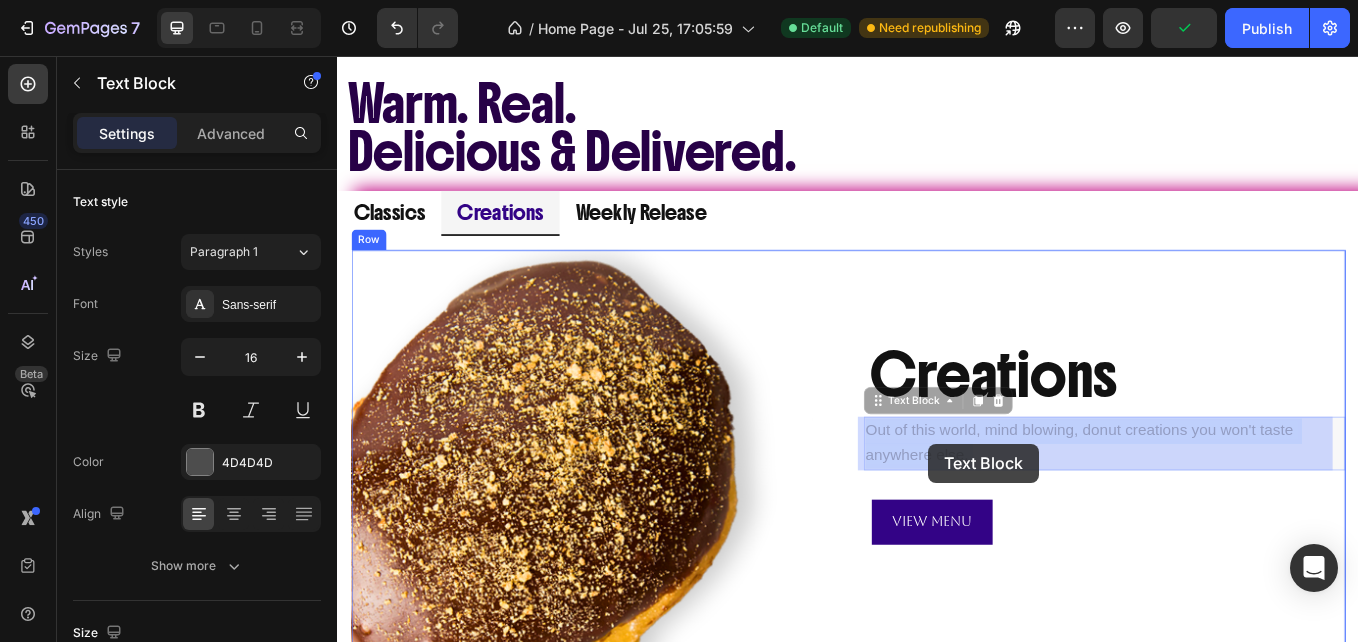 drag, startPoint x: 1093, startPoint y: 531, endPoint x: 1032, endPoint y: 512, distance: 63.89053 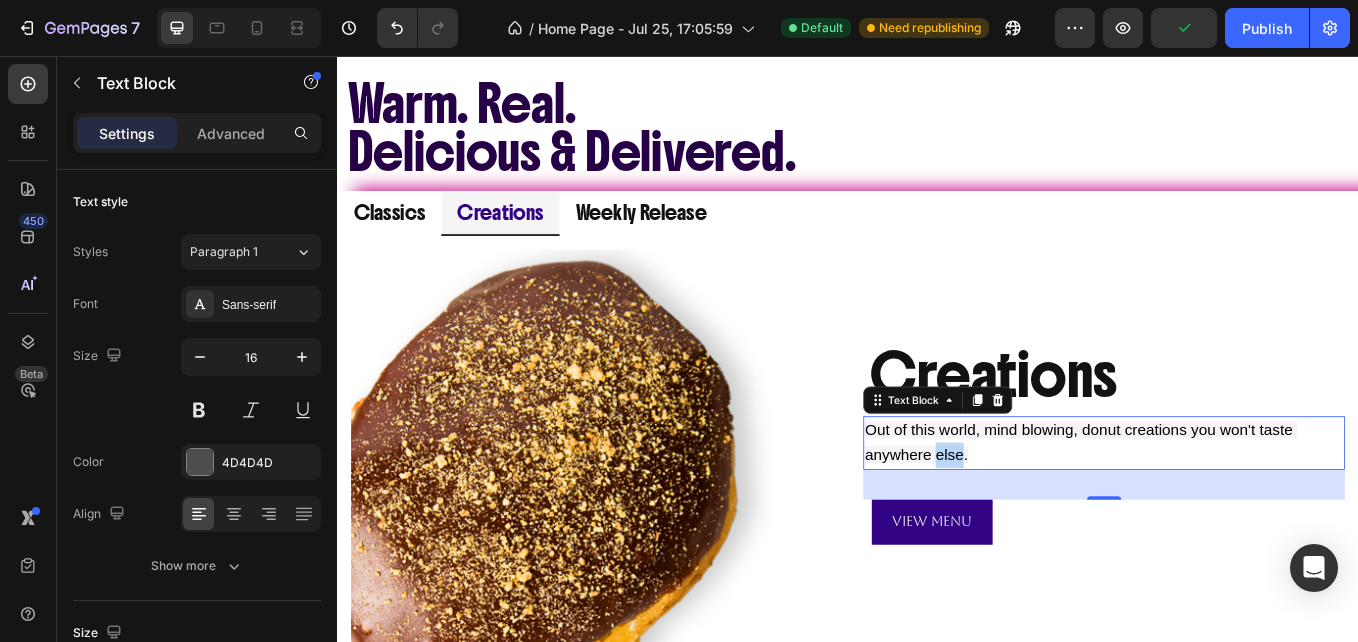 click on "Out of this world, mind blowing, donut creations you won't taste anywhere else." at bounding box center (1211, 510) 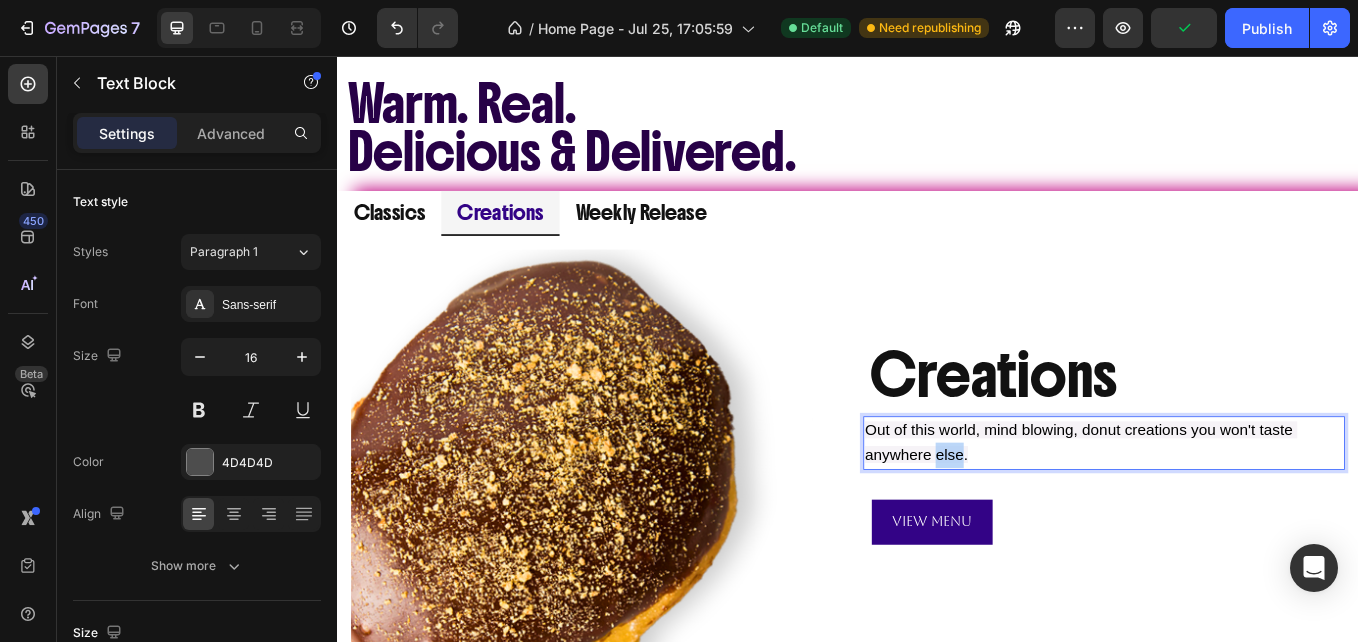 click on "Out of this world, mind blowing, donut creations you won't taste anywhere else." at bounding box center (1211, 510) 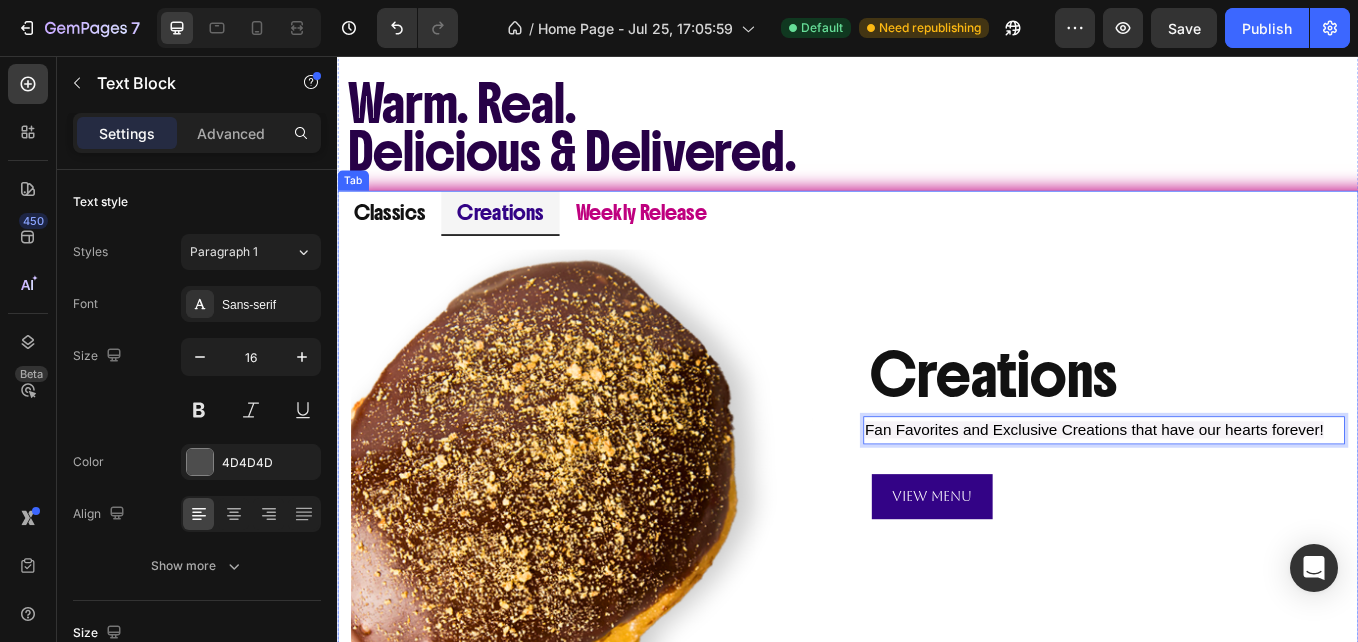click on "Weekly Release" at bounding box center (694, 239) 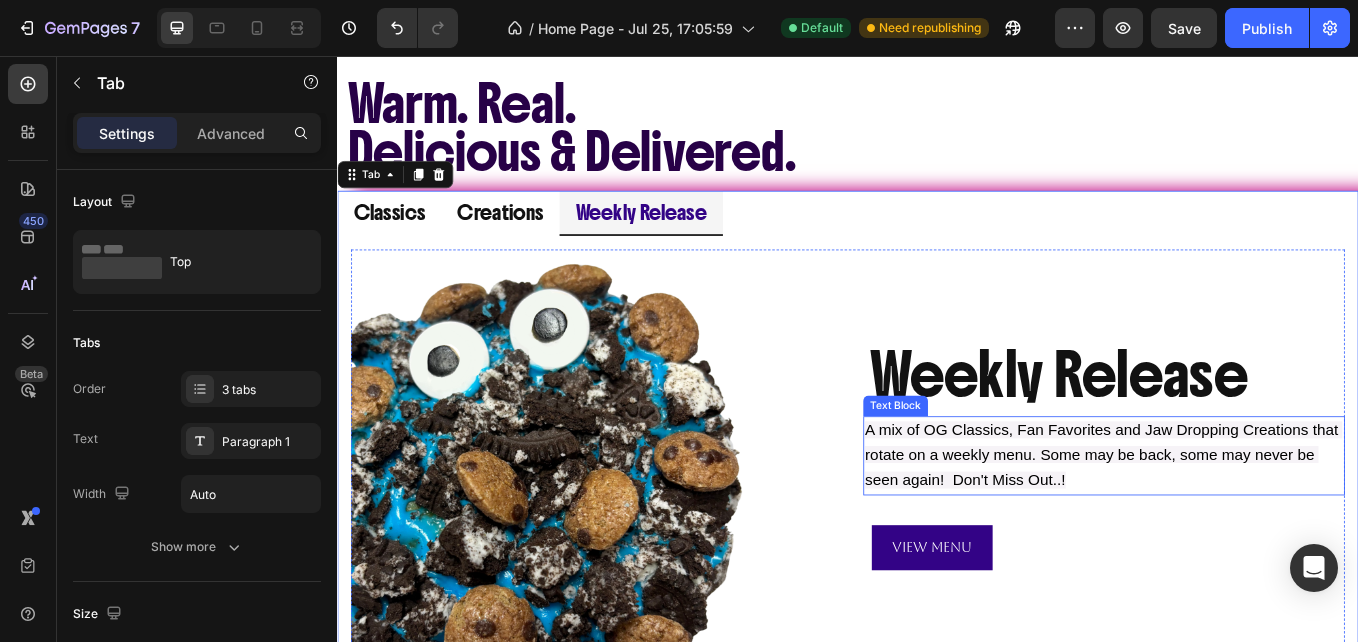 click on "A mix of OG Classics, Fan Favorites and Jaw Dropping Creations that rotate on a weekly menu. Some may be back, some may never be seen again!  Don't Miss Out..!" at bounding box center (1237, 525) 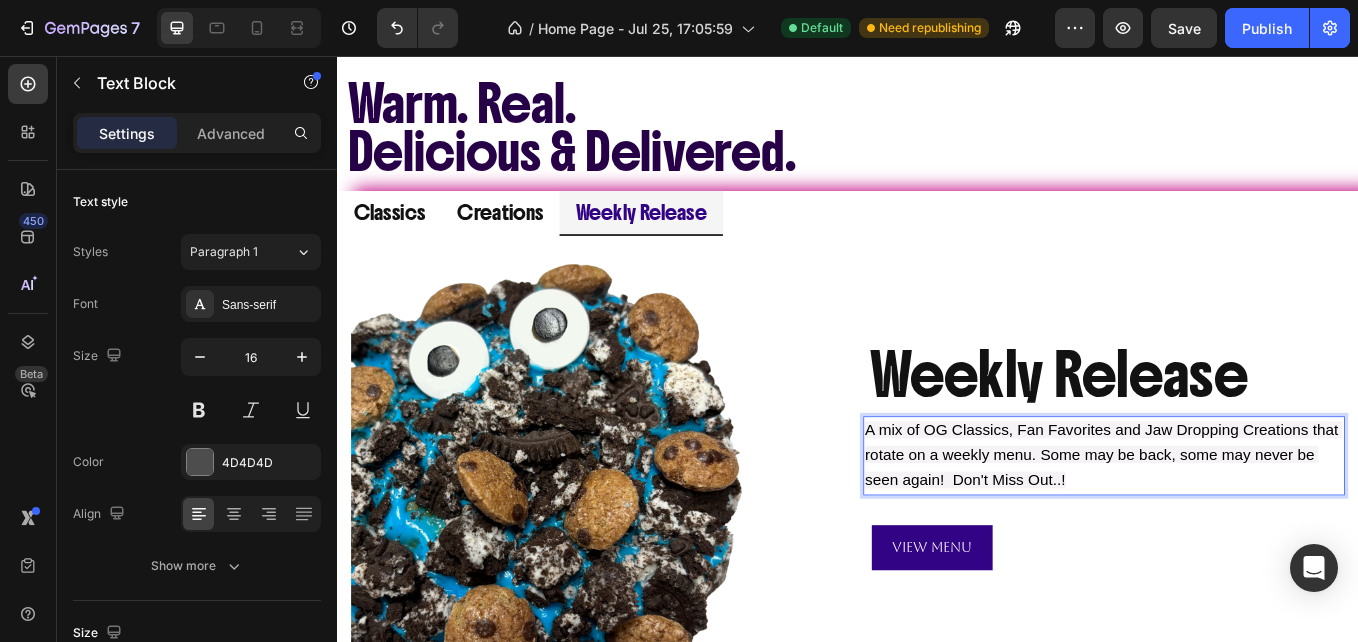 click on "A mix of OG Classics, Fan Favorites and Jaw Dropping Creations that rotate on a weekly menu. Some may be back, some may never be seen again!  Don't Miss Out..!" at bounding box center [1237, 525] 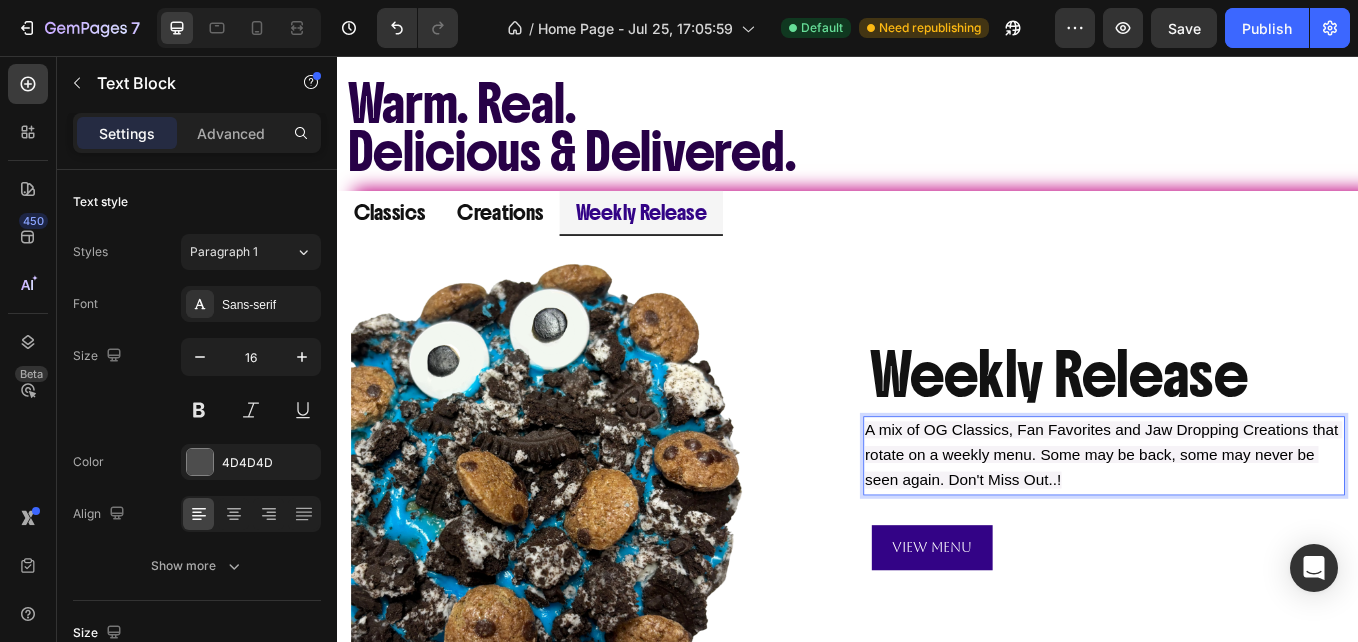 click on "A mix of OG Classics, Fan Favorites and Jaw Dropping Creations that rotate on a weekly menu. Some may be back, some may never be seen again. Don't Miss Out..!" at bounding box center [1237, 525] 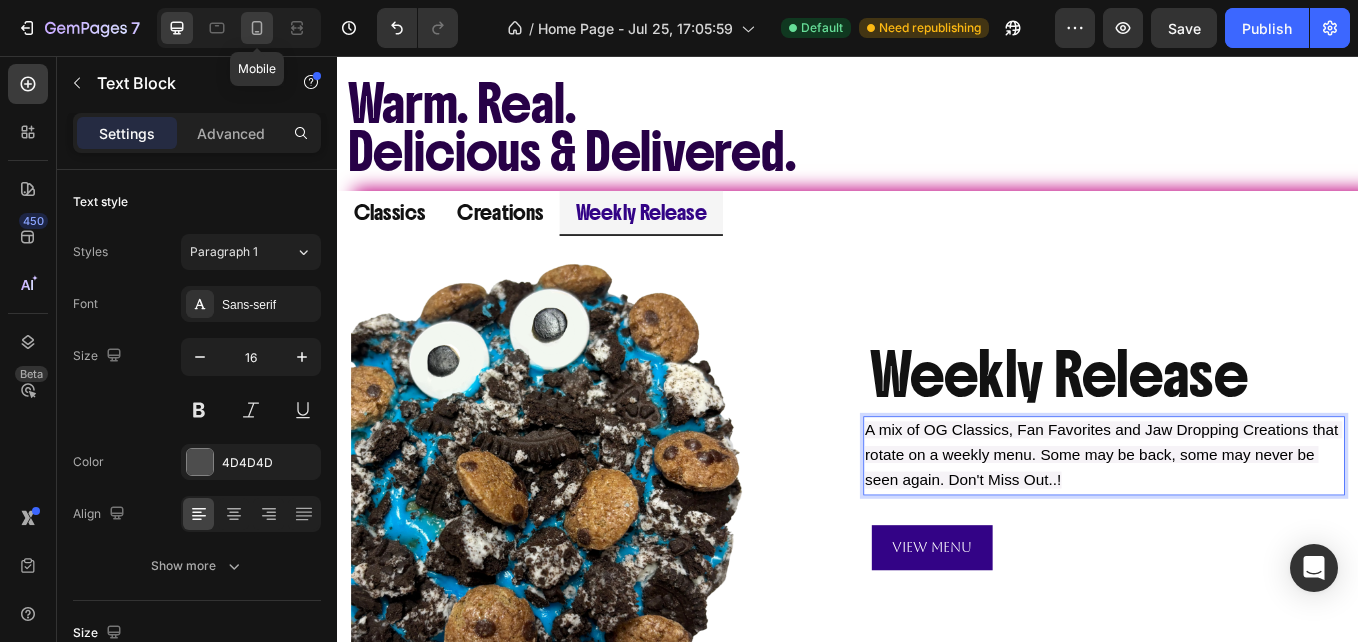 click 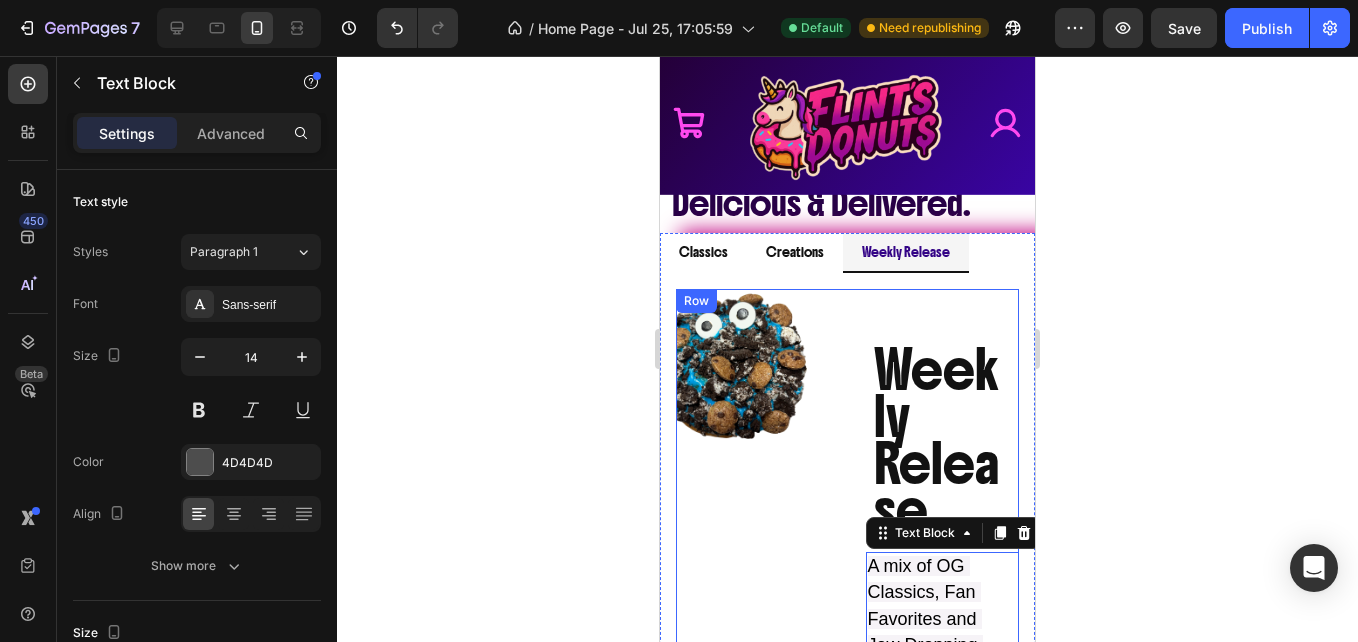 scroll, scrollTop: 864, scrollLeft: 0, axis: vertical 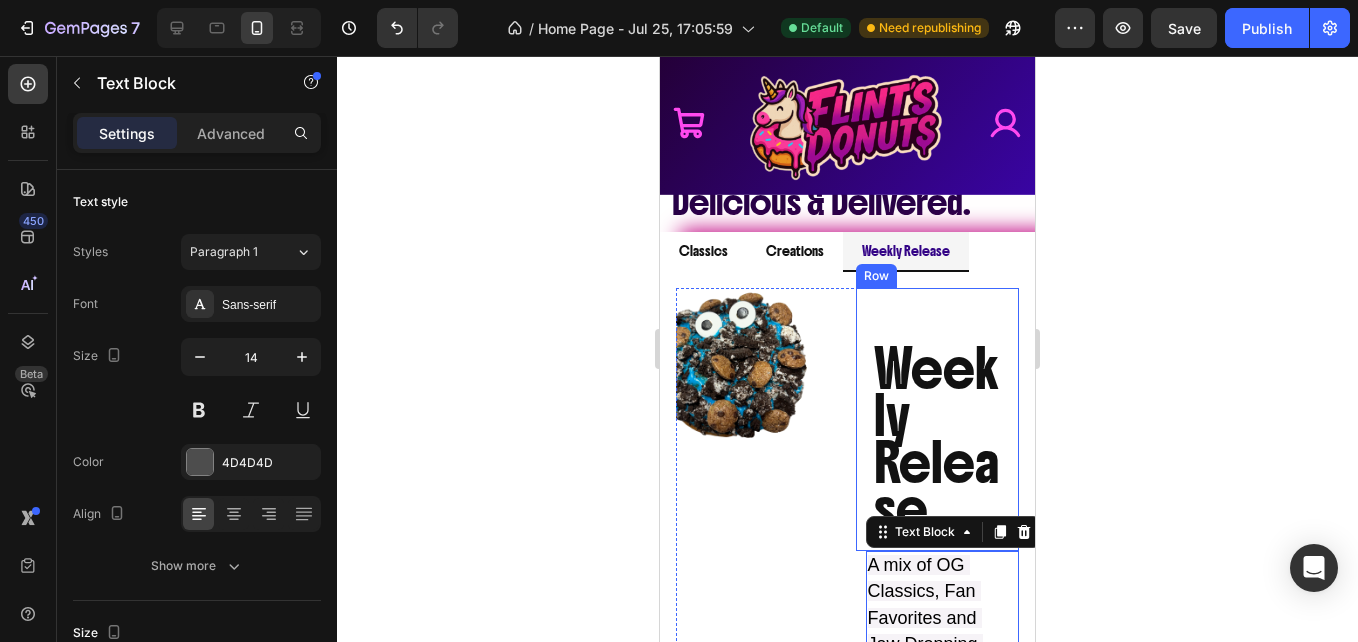 click on "Weekly Release Heading Row" at bounding box center [938, 419] 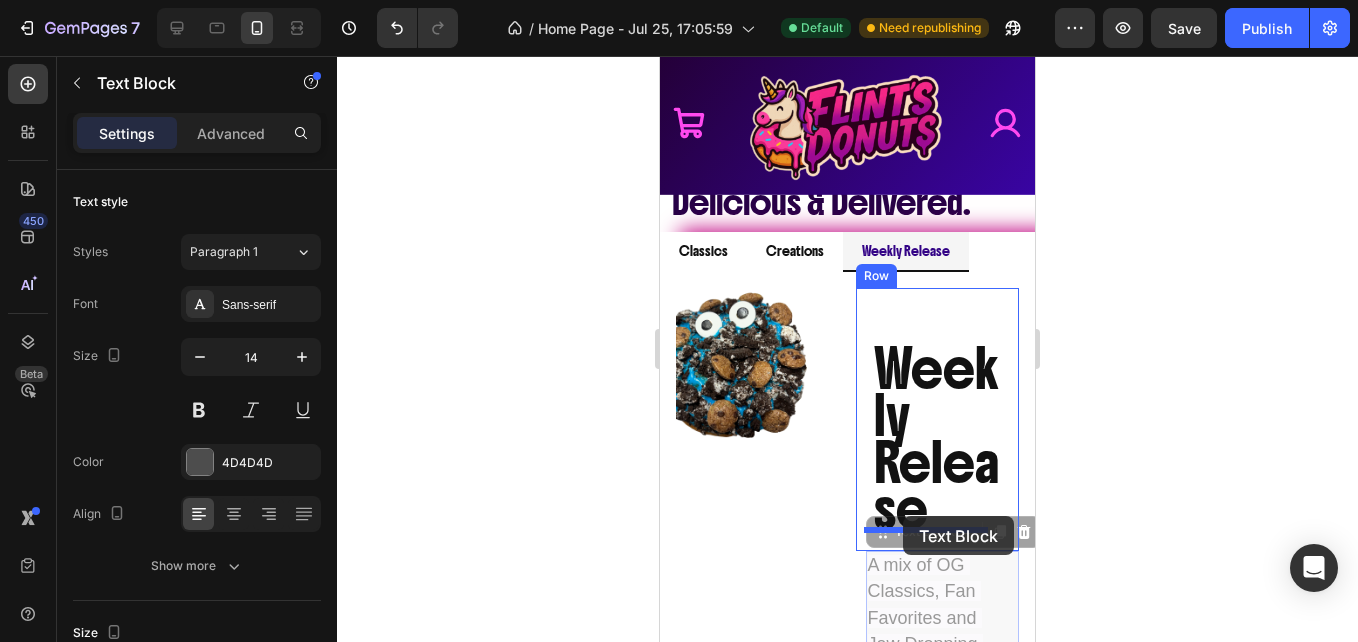 drag, startPoint x: 880, startPoint y: 534, endPoint x: 903, endPoint y: 516, distance: 29.206163 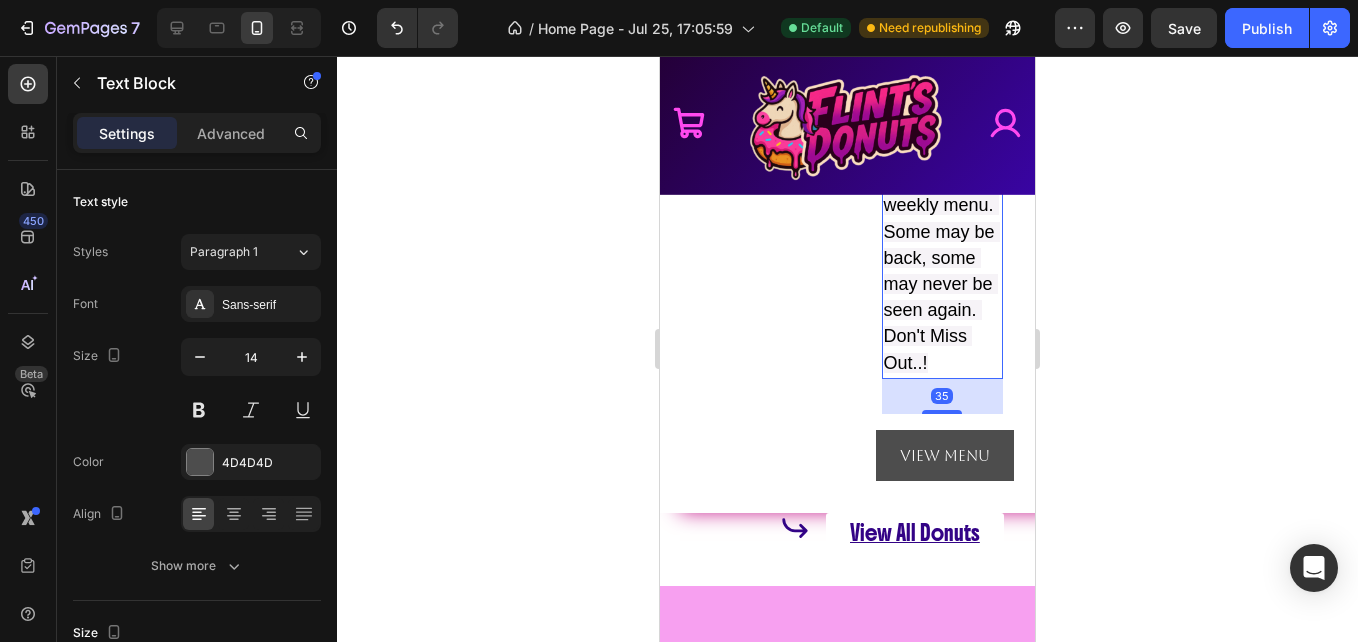 scroll, scrollTop: 1366, scrollLeft: 0, axis: vertical 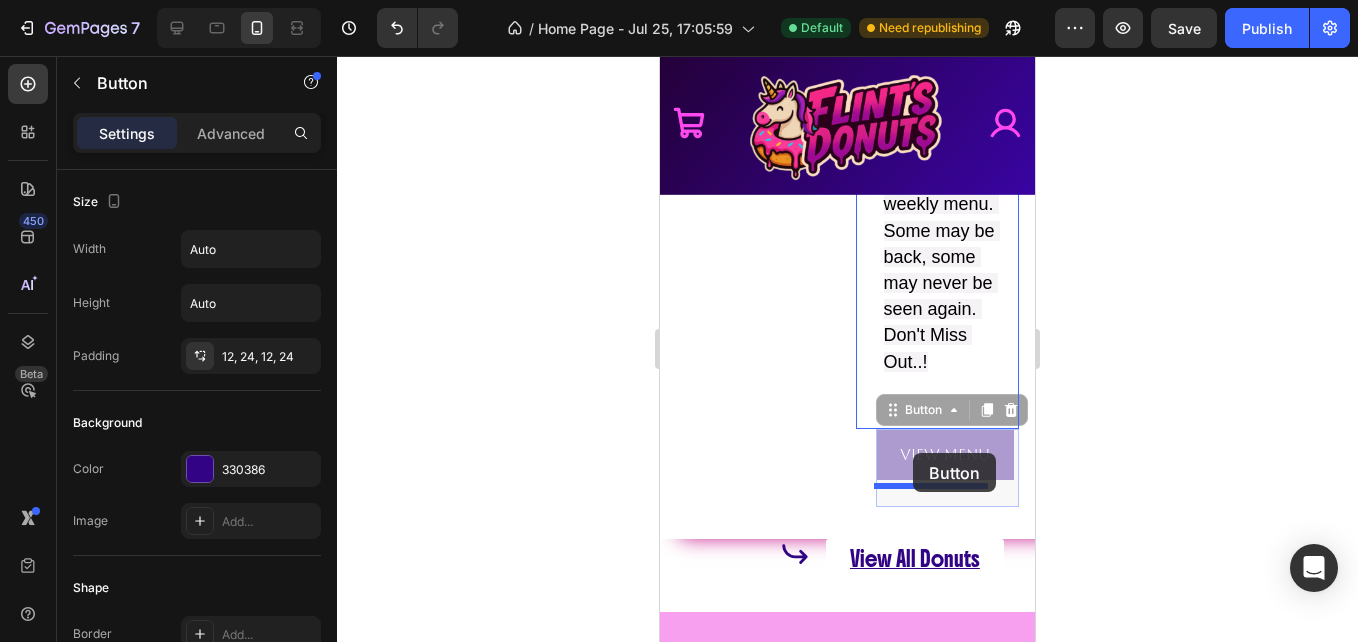 drag, startPoint x: 884, startPoint y: 489, endPoint x: 913, endPoint y: 453, distance: 46.227695 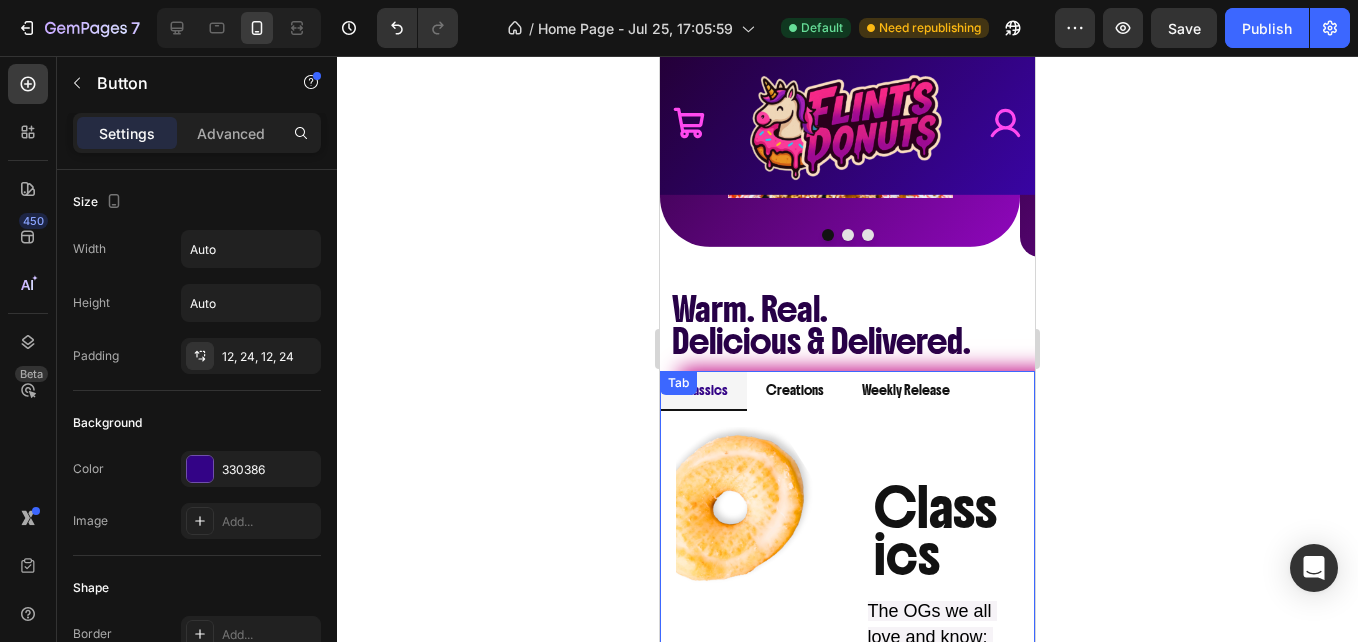 scroll, scrollTop: 724, scrollLeft: 0, axis: vertical 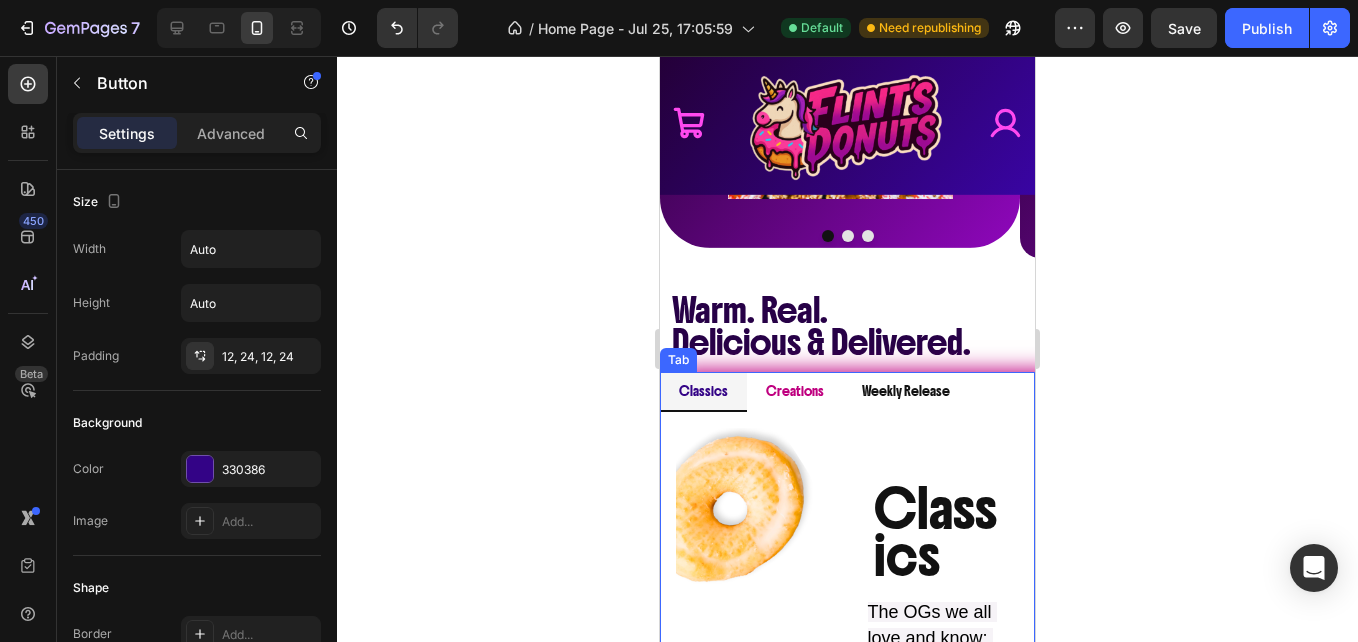 click on "Creations" at bounding box center [795, 391] 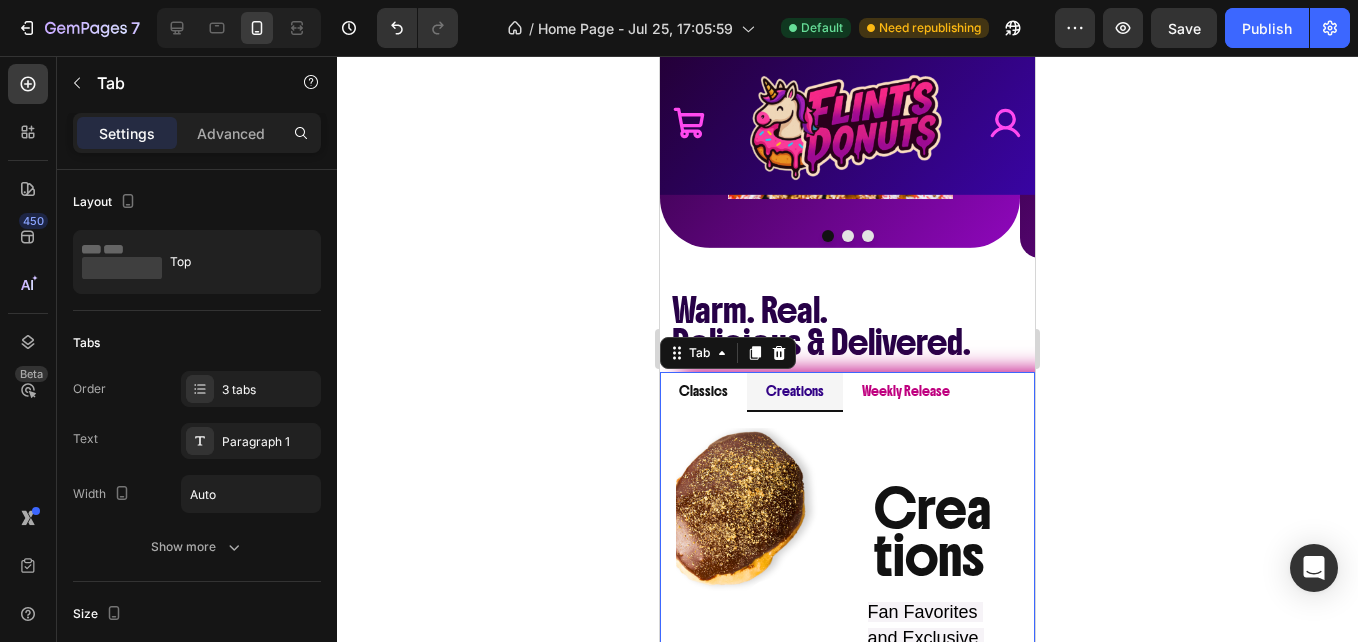 click on "Weekly Release" at bounding box center (906, 391) 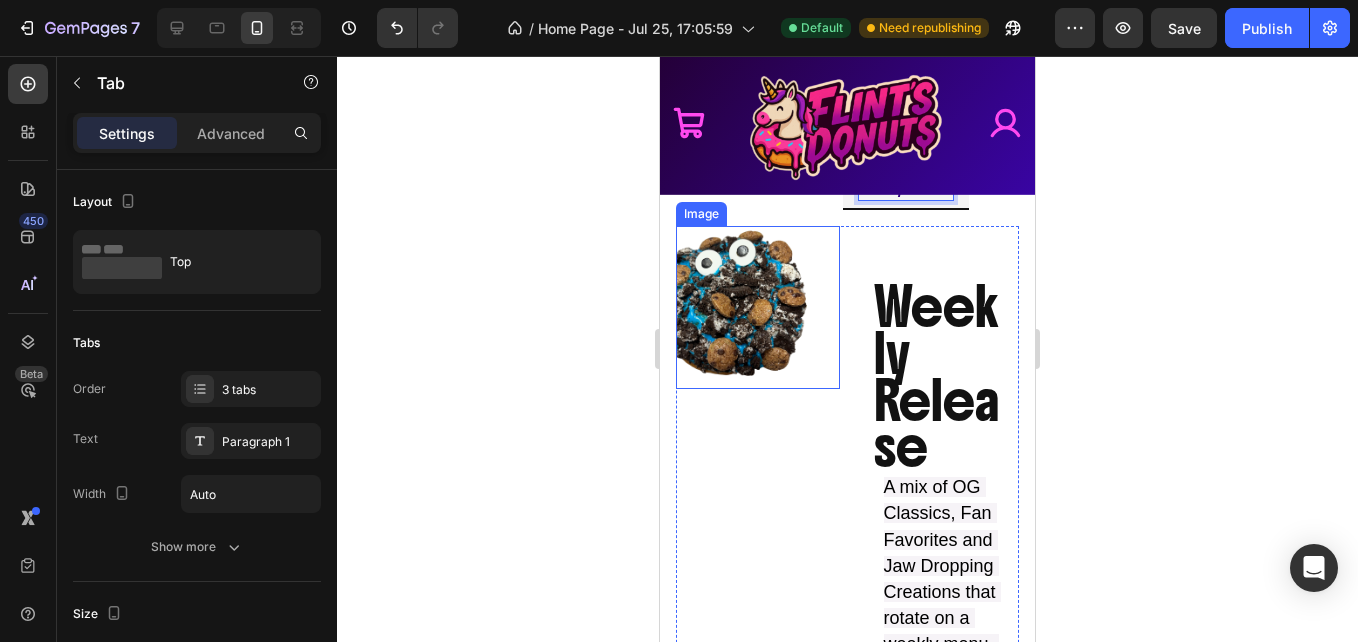 scroll, scrollTop: 938, scrollLeft: 0, axis: vertical 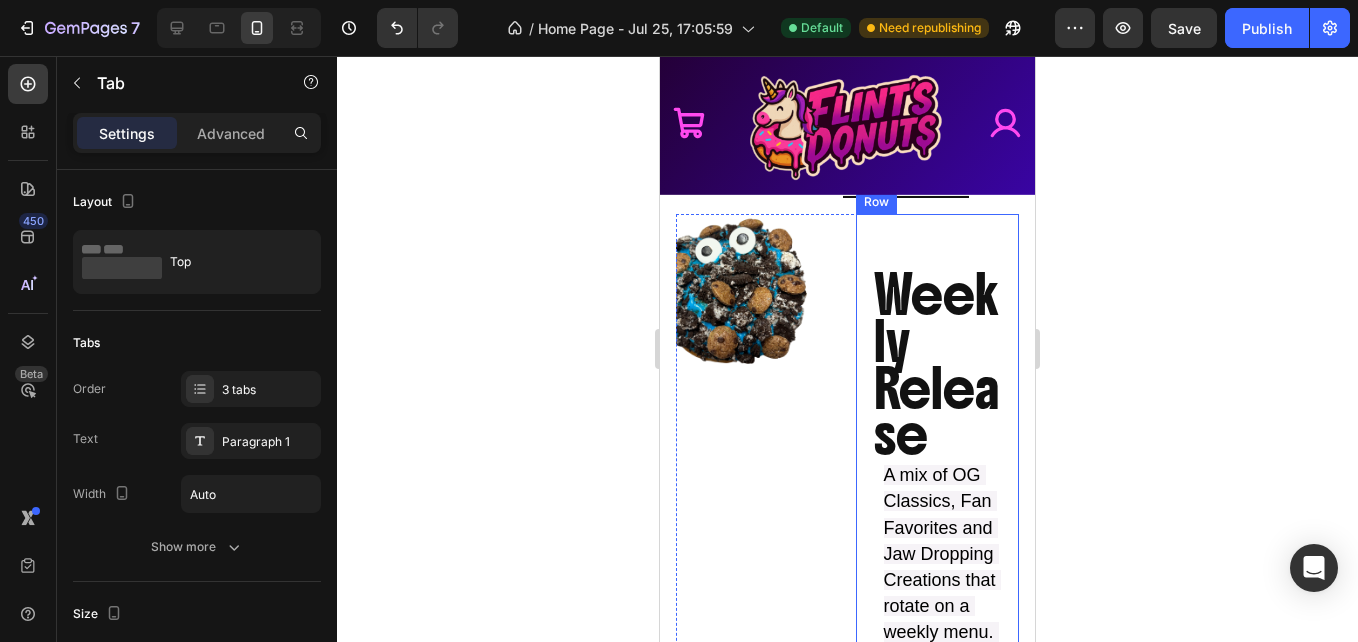 click on "Row" at bounding box center (876, 202) 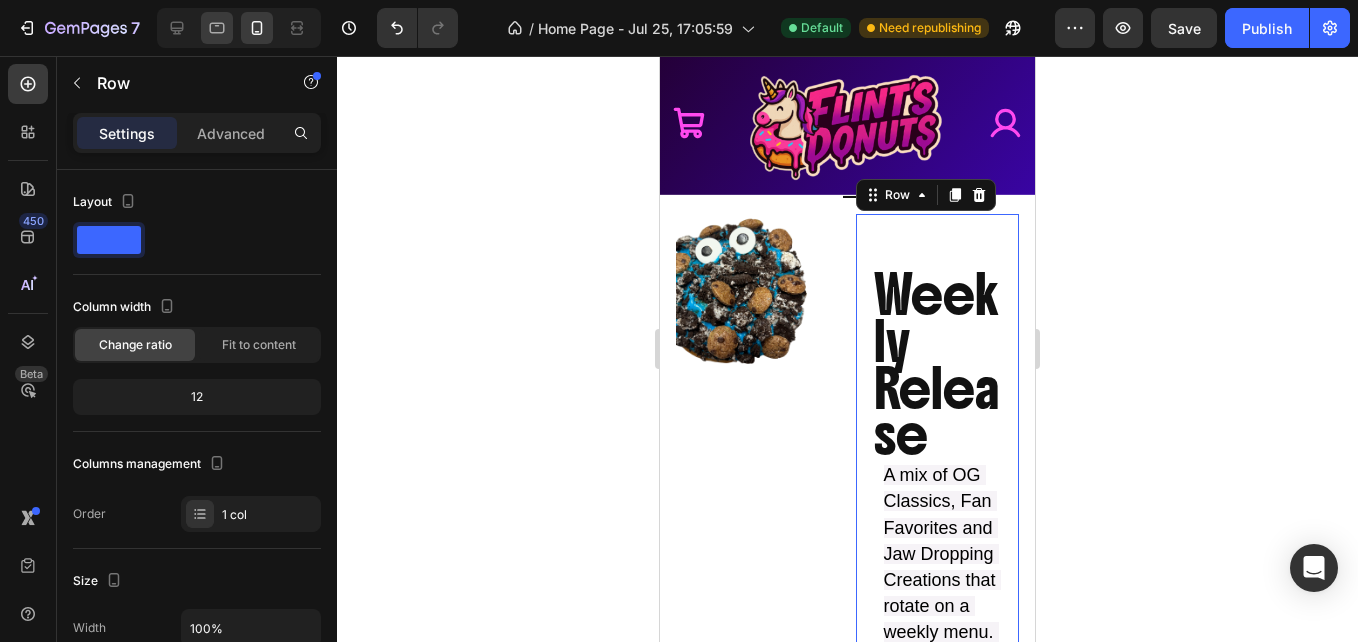 scroll, scrollTop: 649, scrollLeft: 0, axis: vertical 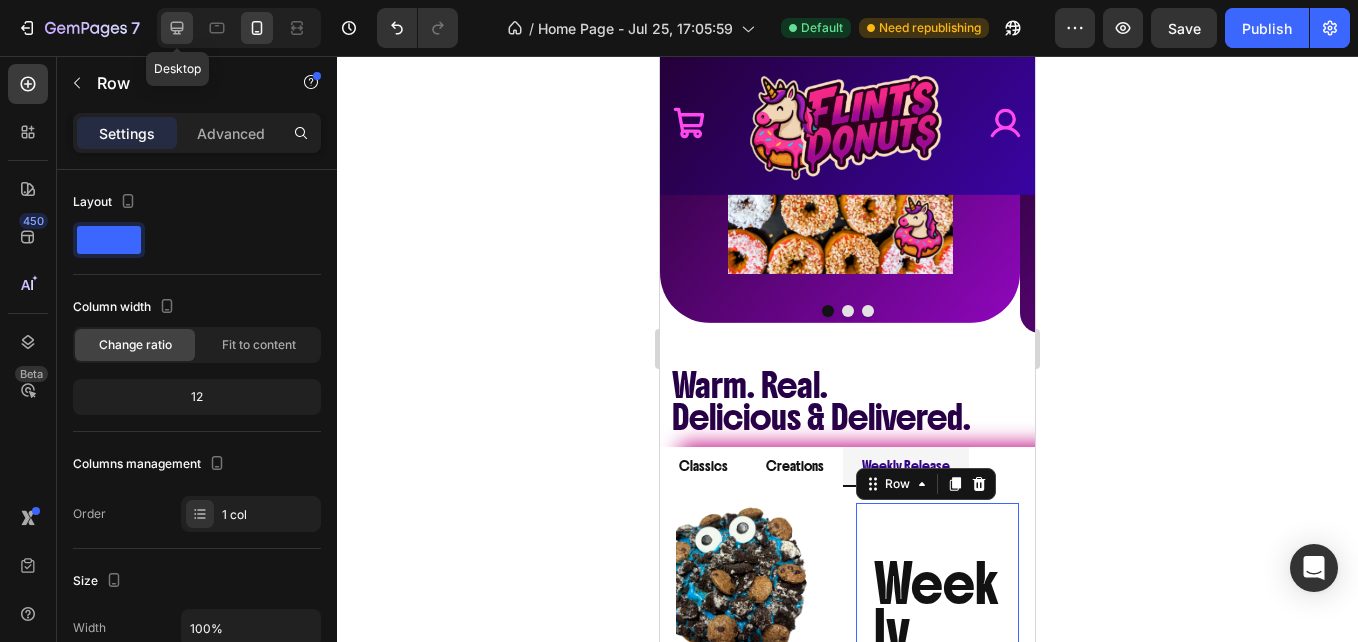 click 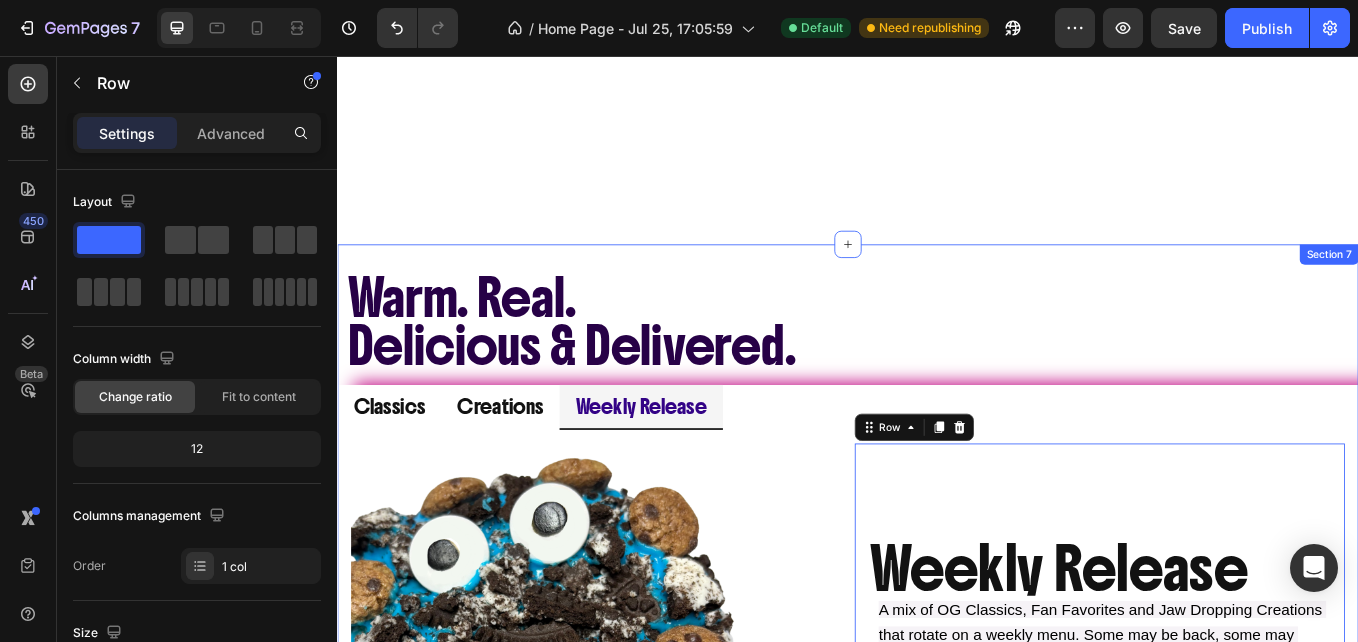 scroll, scrollTop: 1053, scrollLeft: 0, axis: vertical 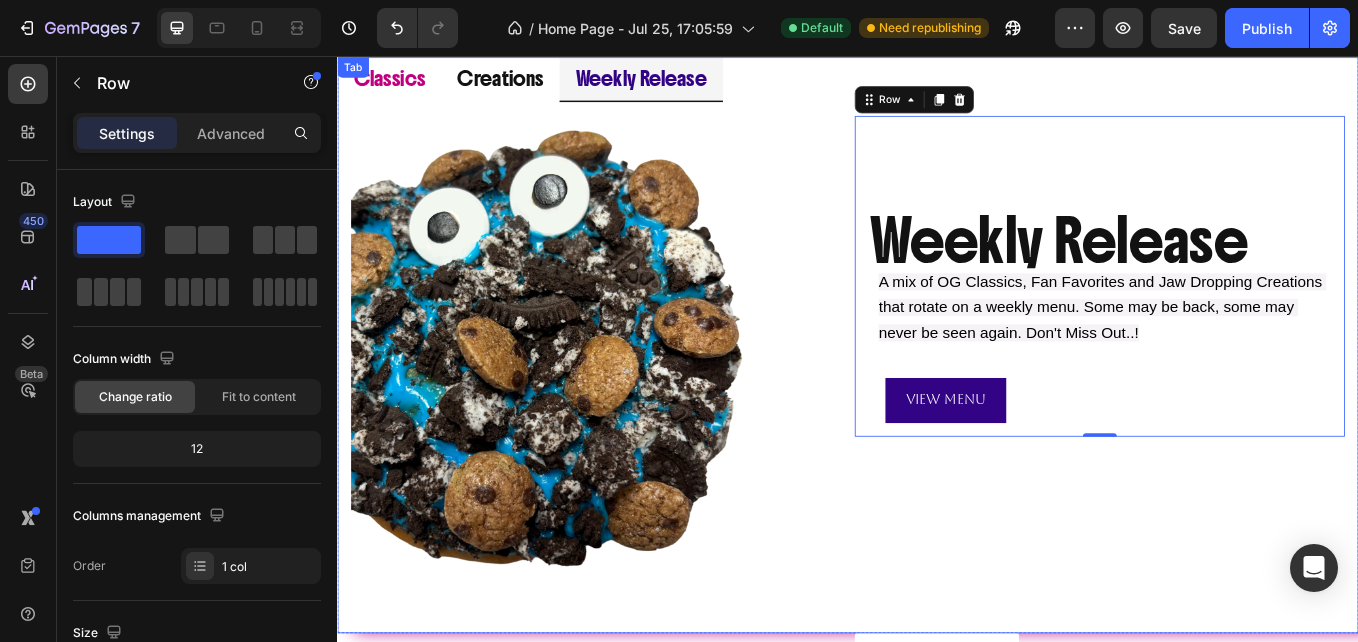 click on "Classics" at bounding box center (398, 82) 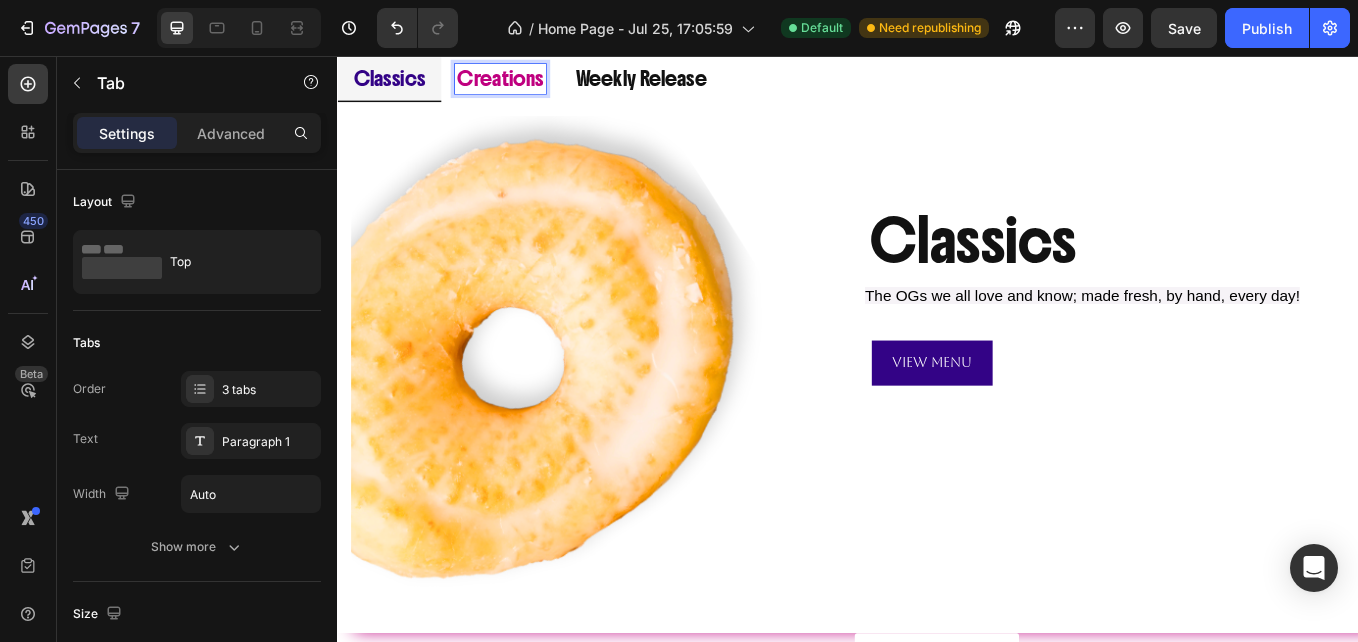 click on "Creations" at bounding box center [528, 82] 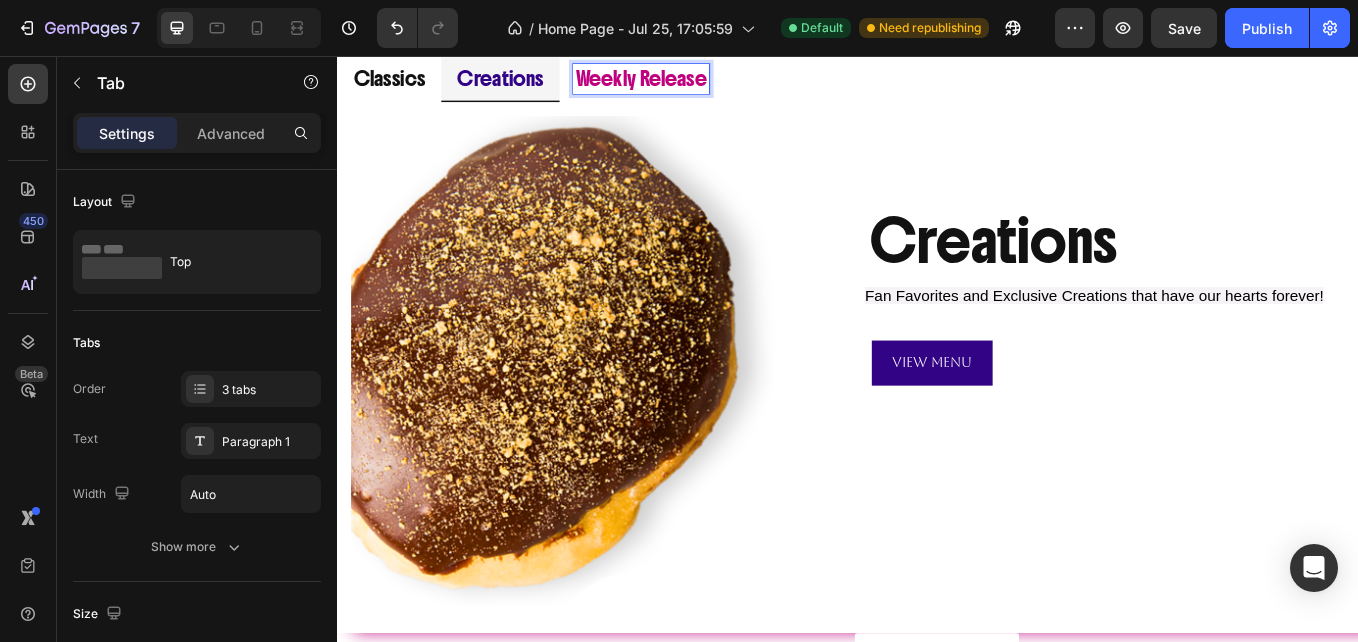 click on "Weekly Release" at bounding box center [694, 82] 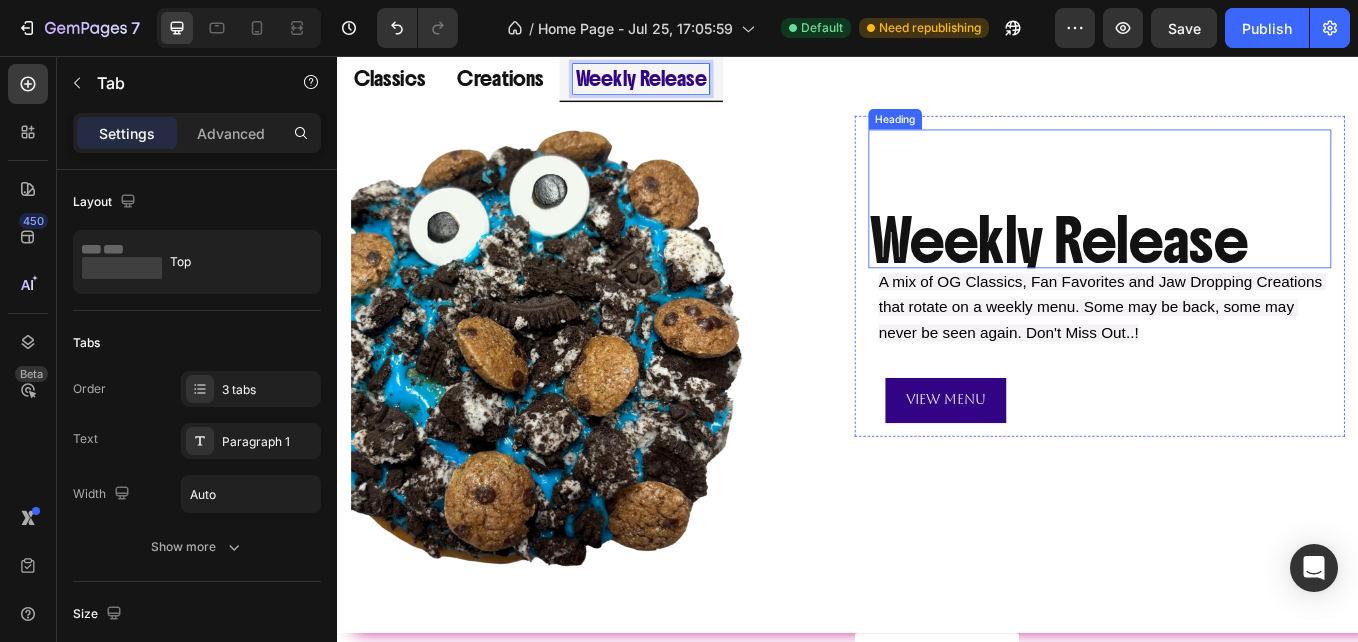 click on "Weekly Release" at bounding box center [1233, 274] 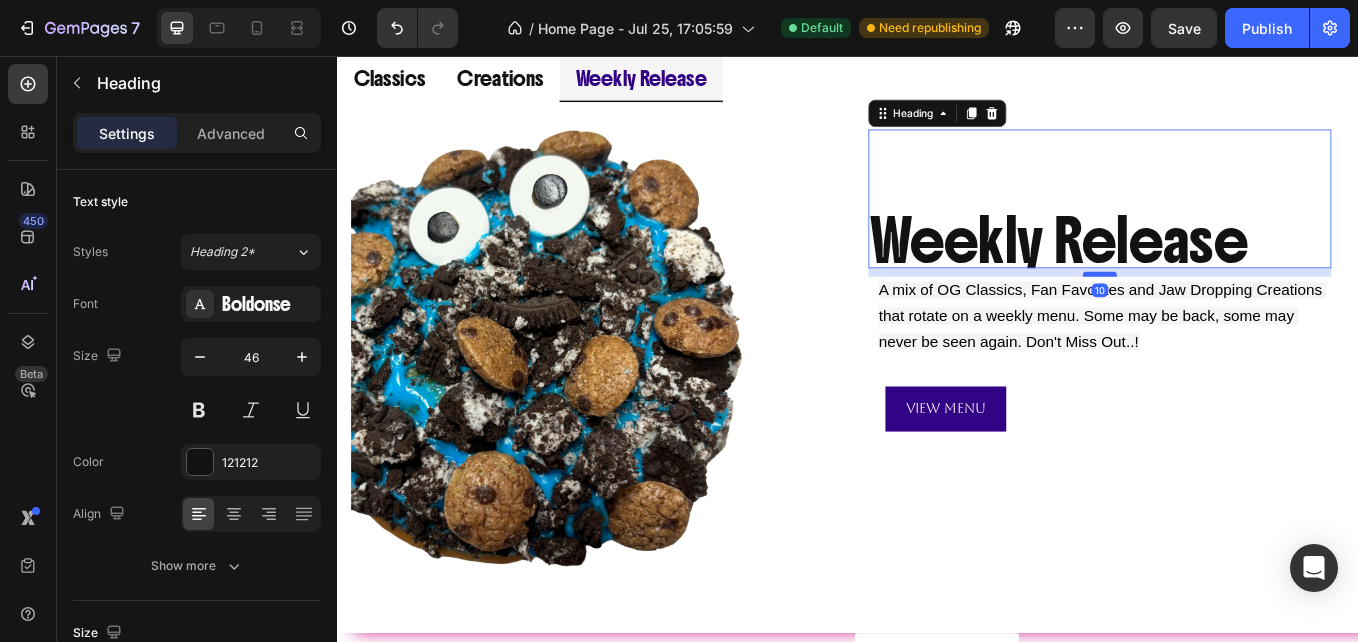 click at bounding box center (1233, 312) 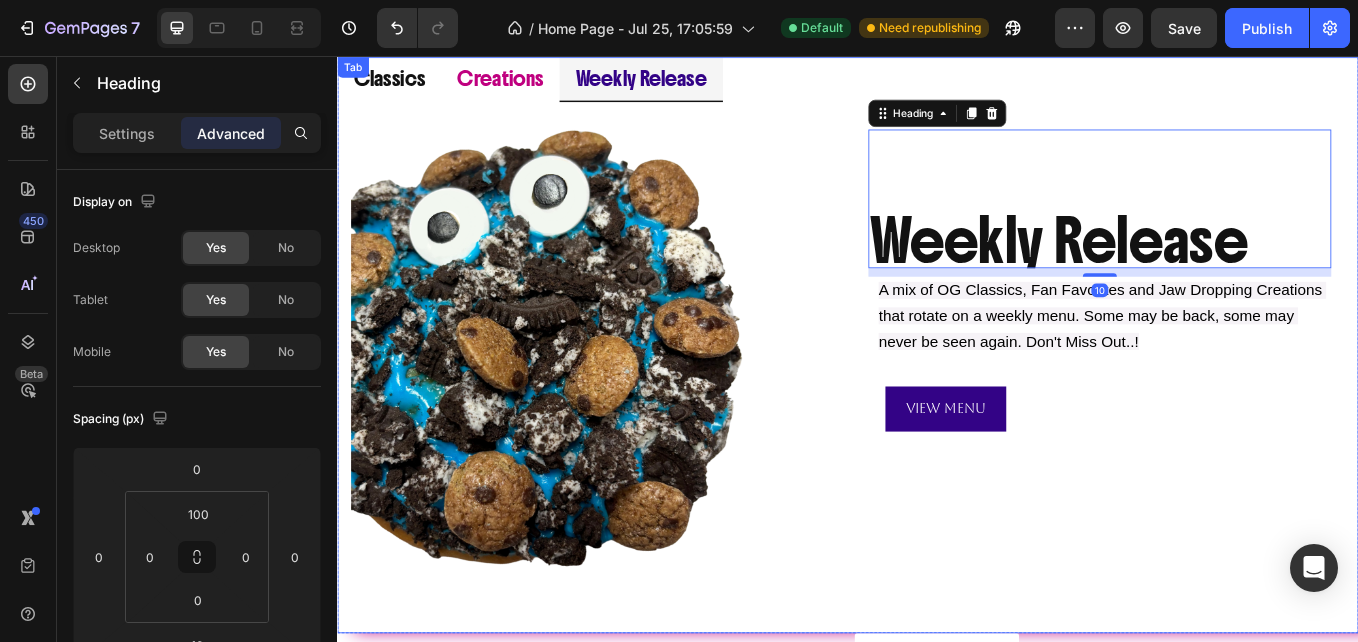 click on "Creations" at bounding box center [528, 82] 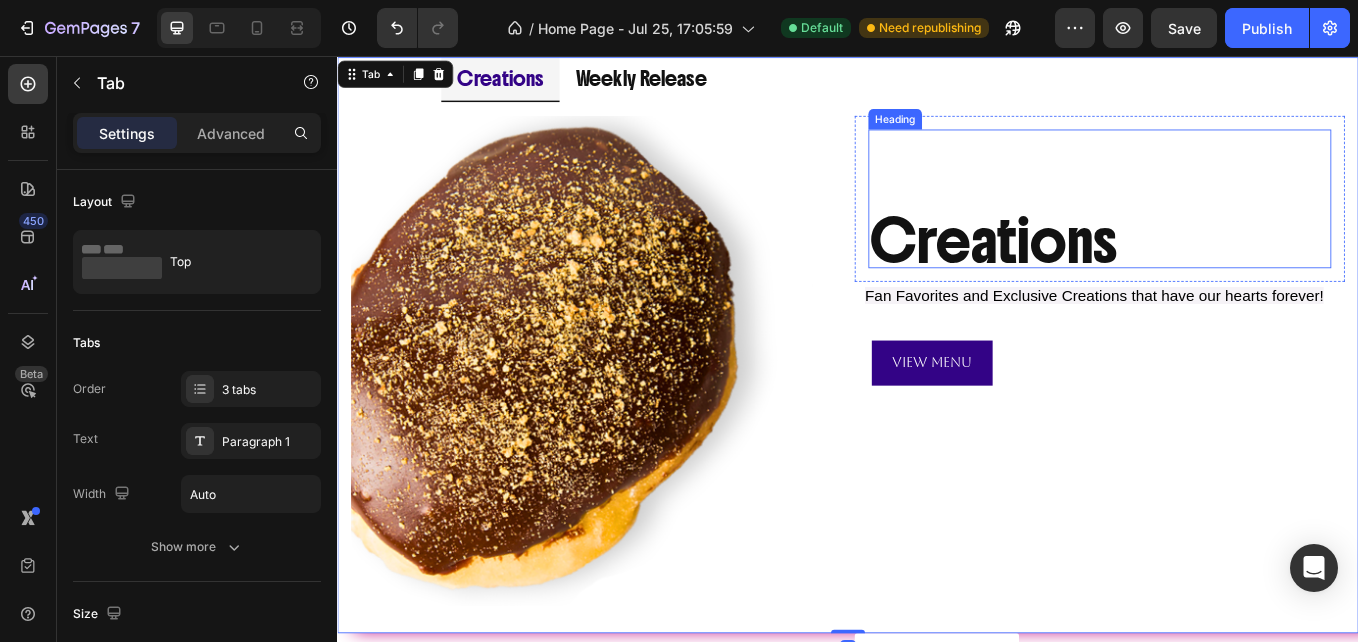 click on "Creations" at bounding box center (1233, 274) 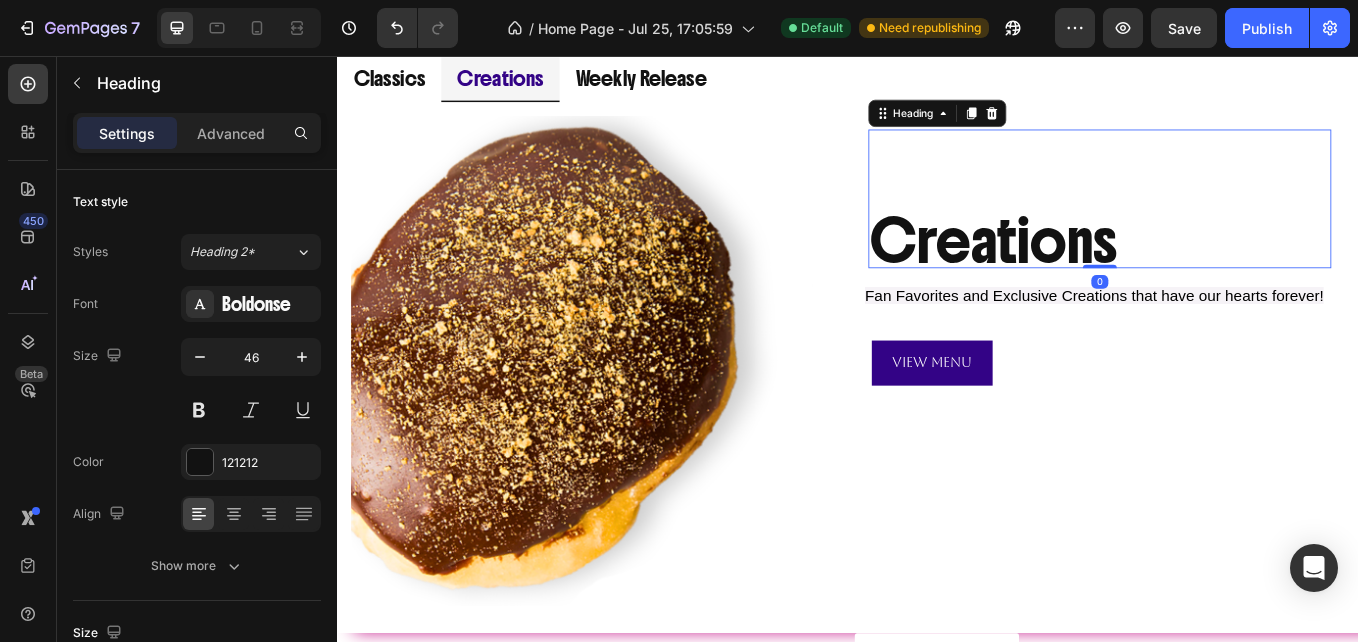 click on "Creations" at bounding box center [1233, 274] 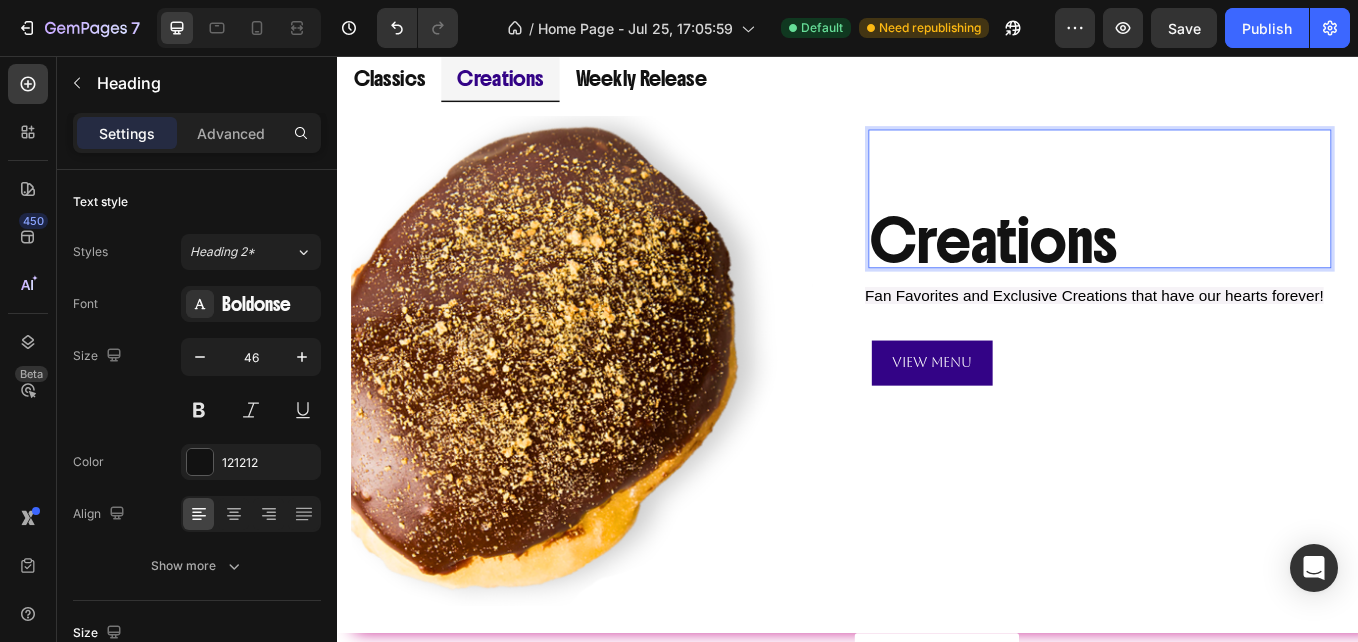 click on "Creations" at bounding box center [1233, 274] 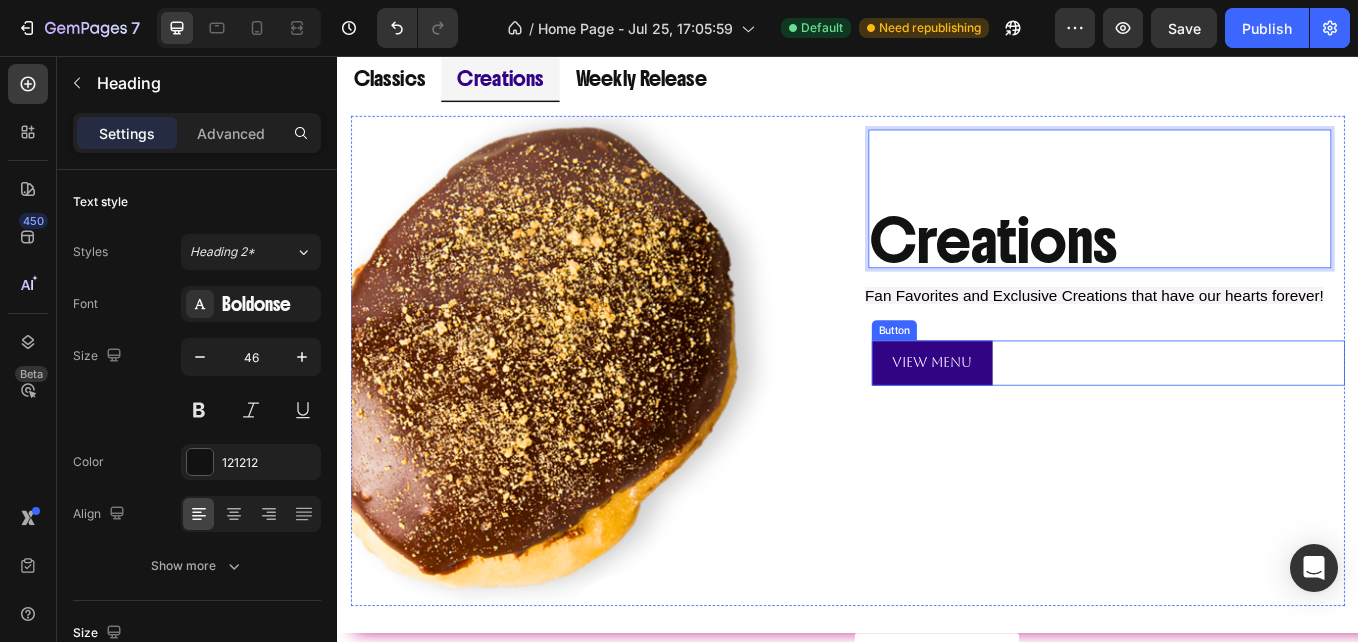 click on "View Menu Button" at bounding box center (1243, 416) 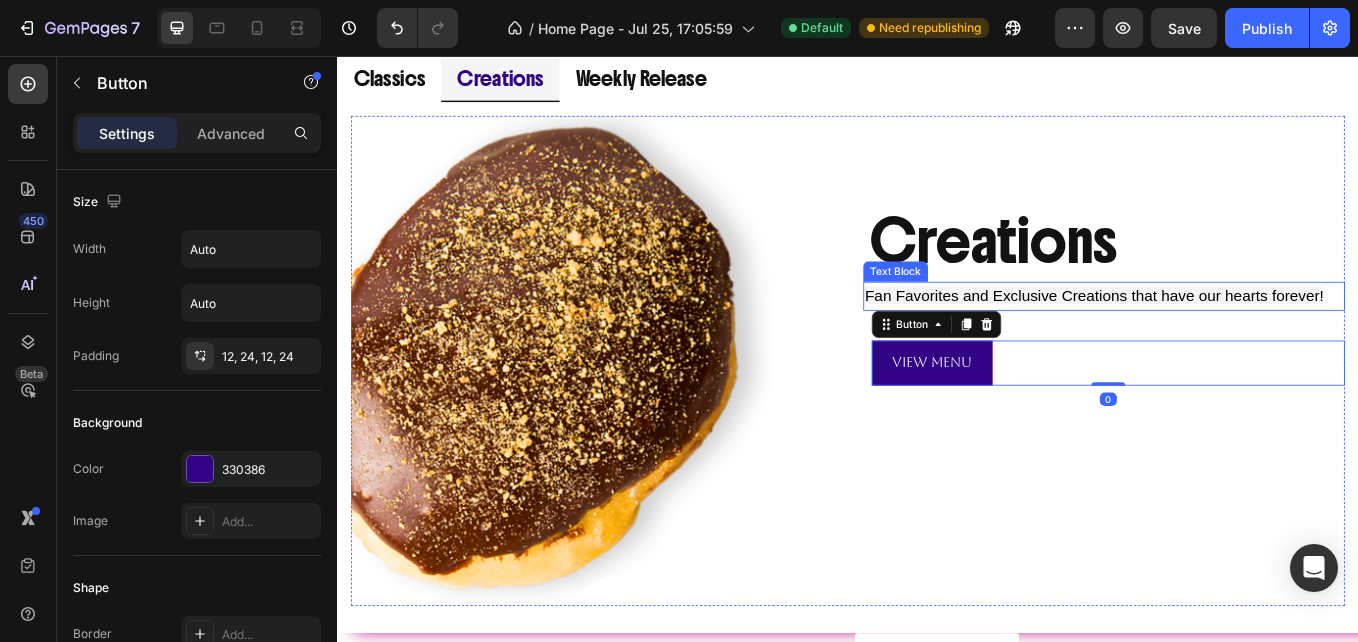 click on "Creations Heading Row" at bounding box center (1233, 224) 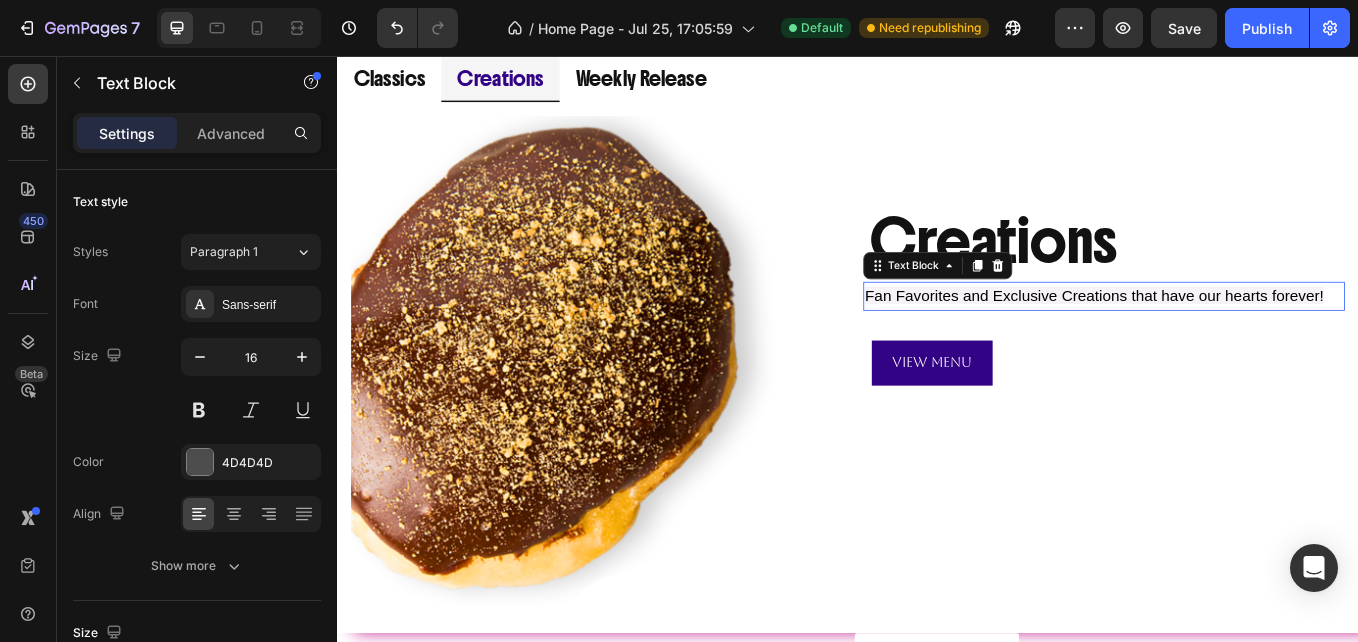 click on "Fan Favorites and Exclusive Creations that have our hearts forever!" at bounding box center (1238, 338) 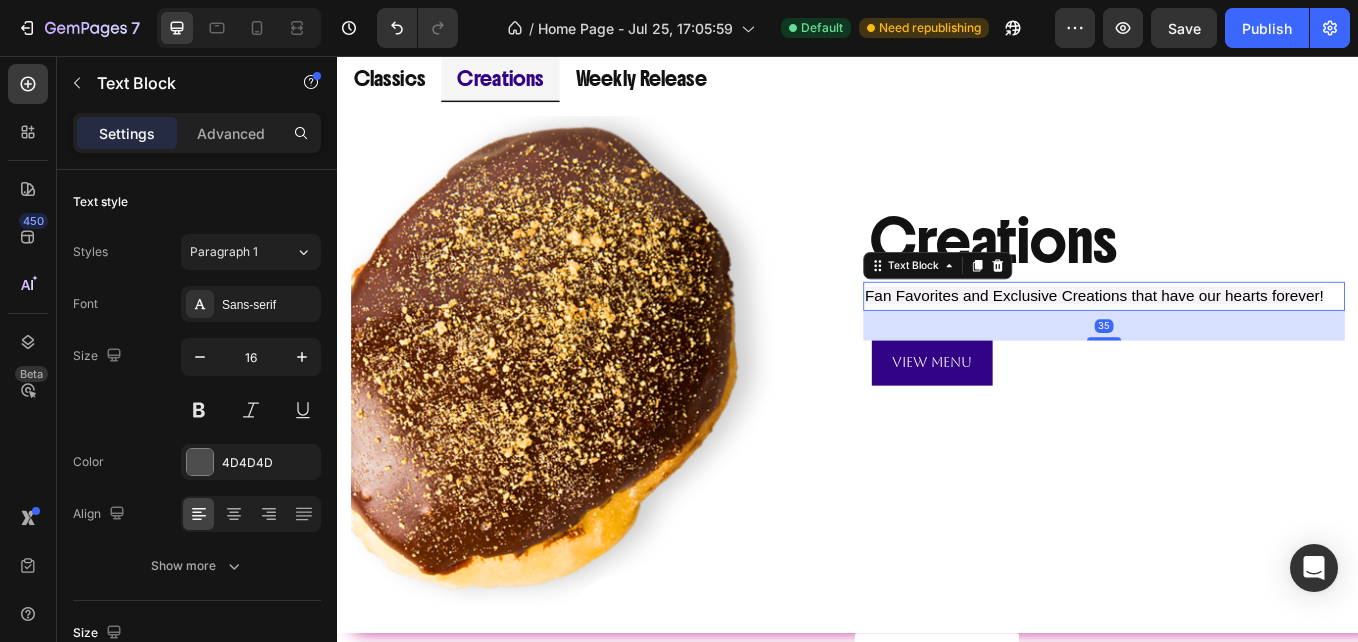 click on "Creations" at bounding box center [1233, 274] 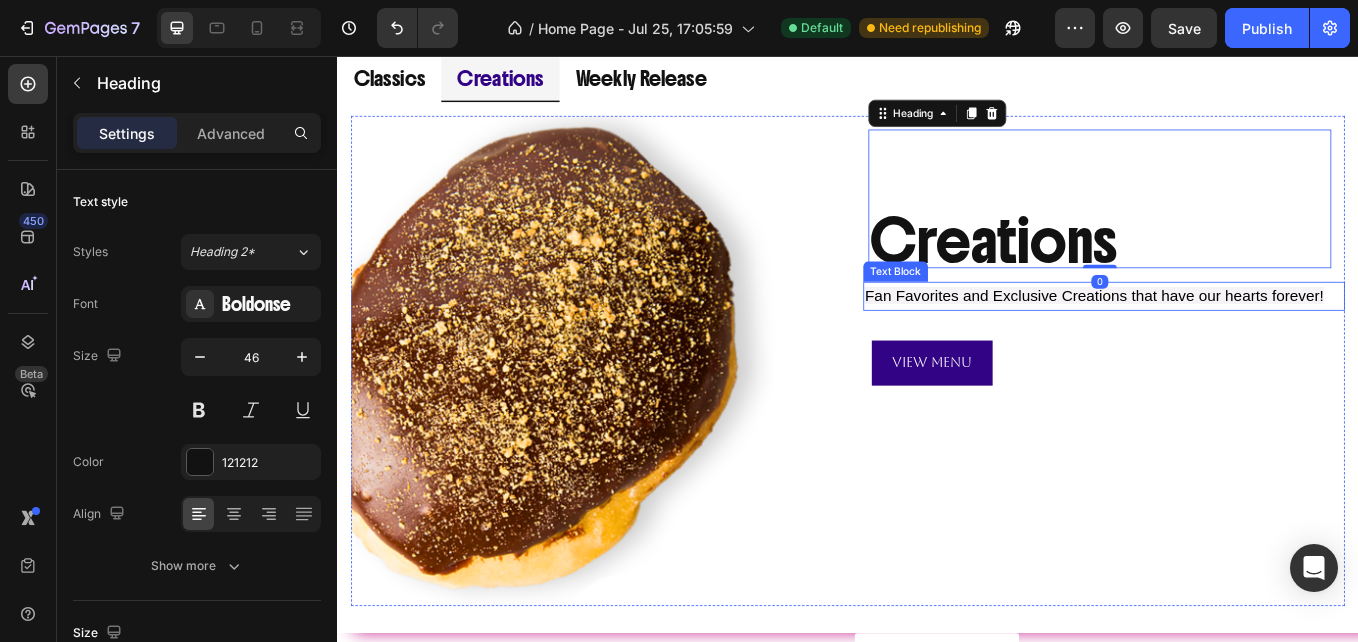 click on "Fan Favorites and Exclusive Creations that have our hearts forever!" at bounding box center [1226, 337] 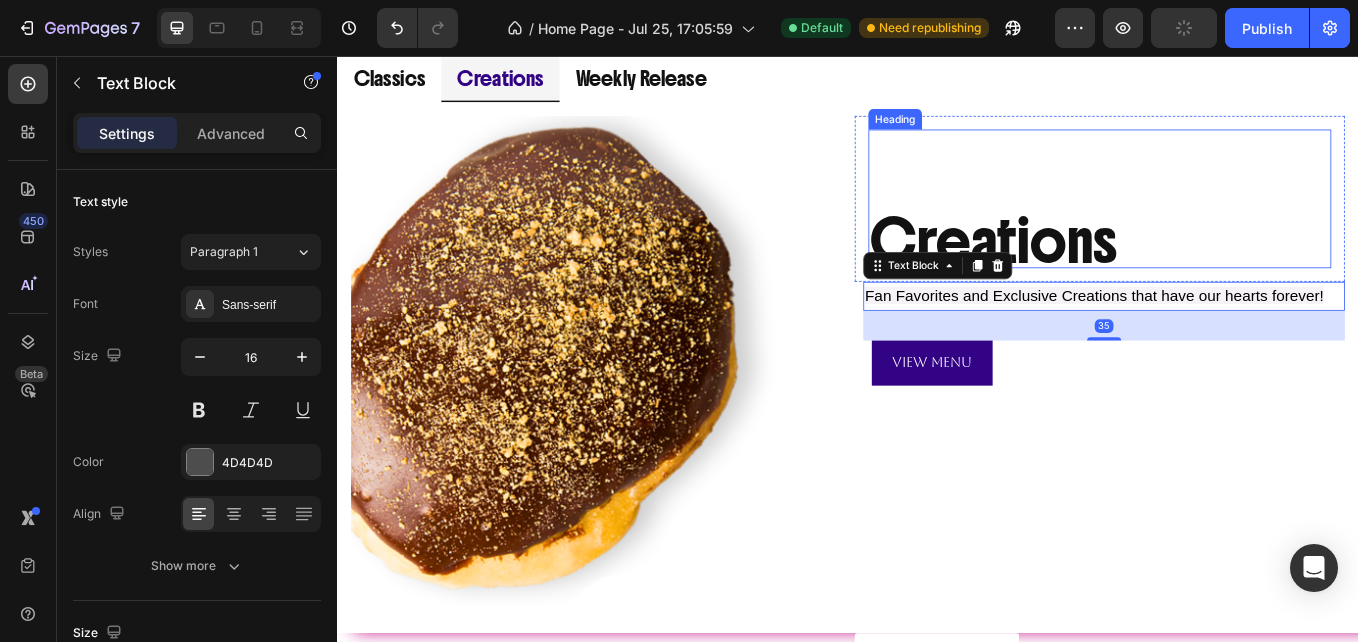 click on "Creations" at bounding box center (1233, 274) 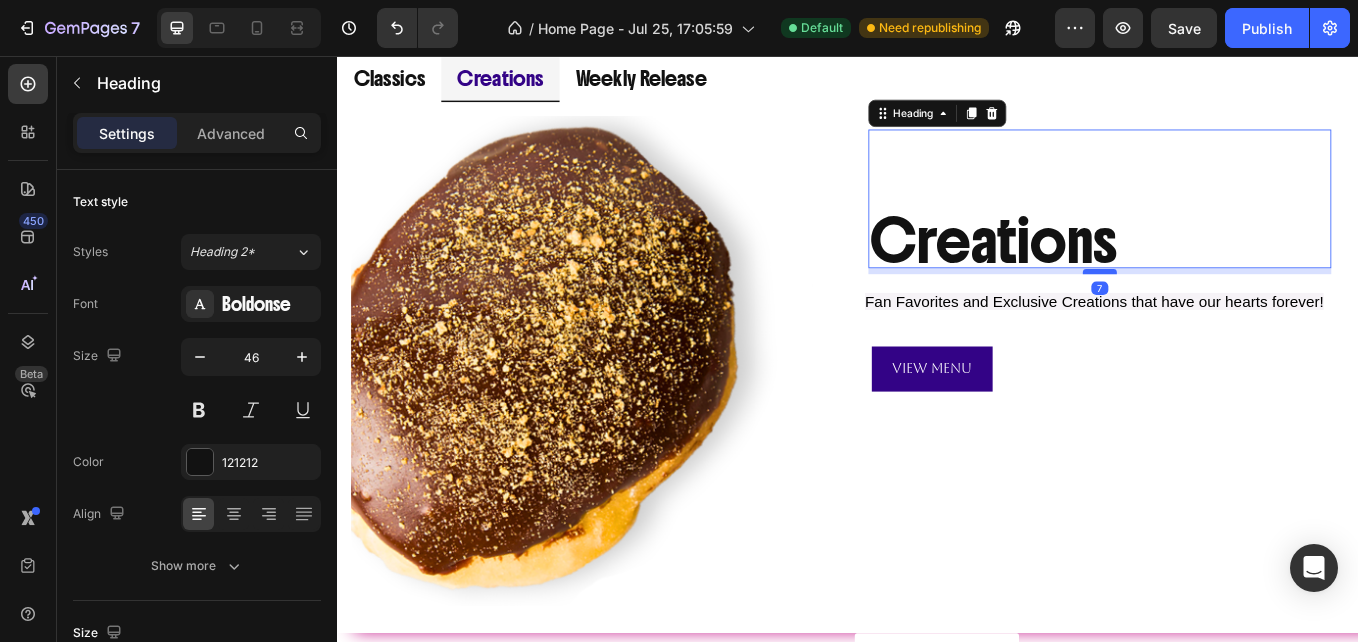 click at bounding box center [1233, 309] 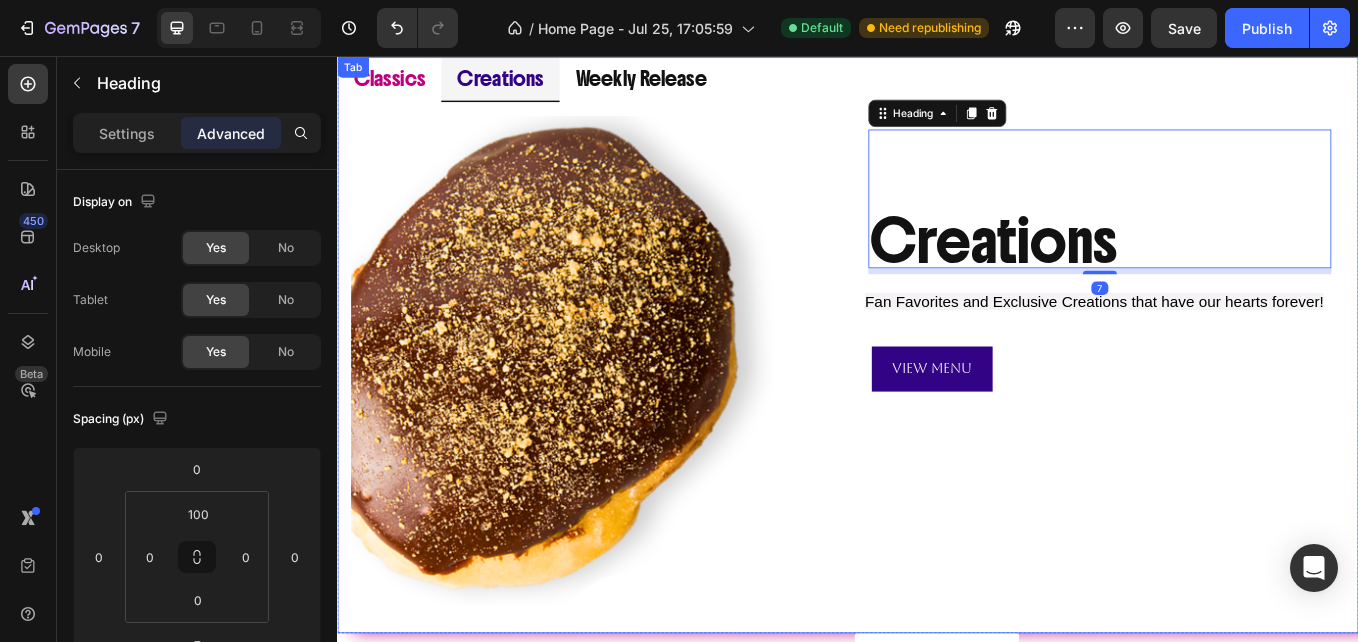 click on "Classics" at bounding box center [398, 82] 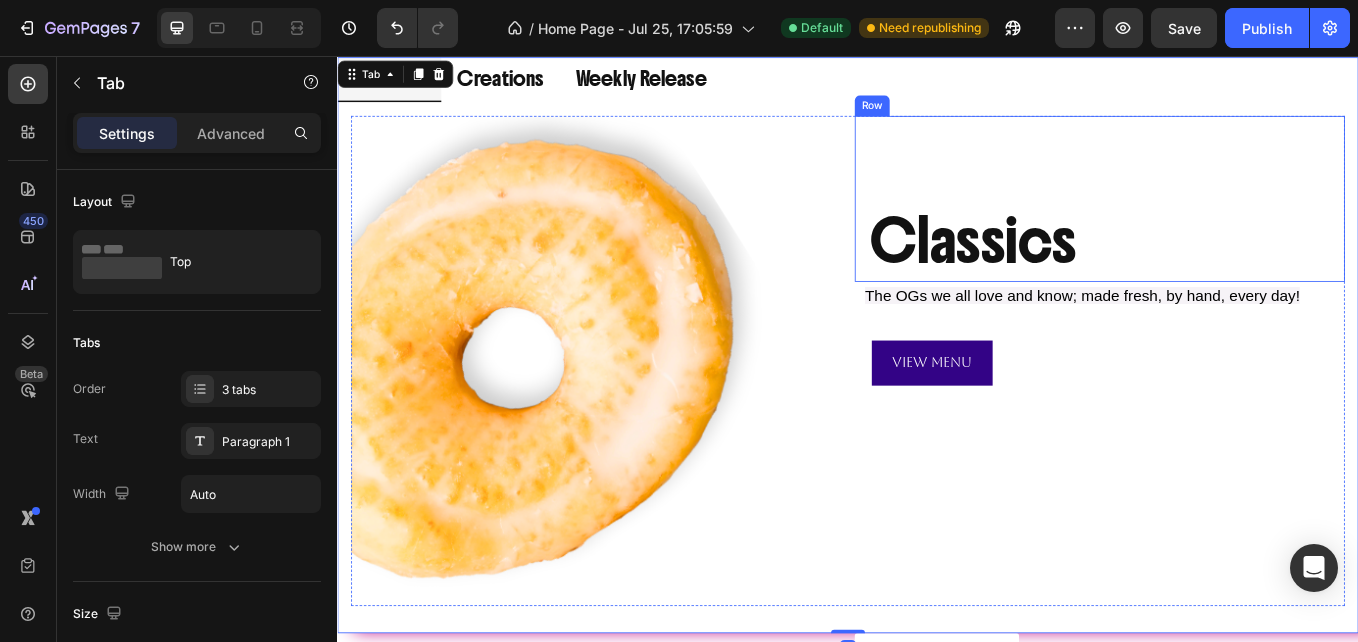 click on "Classics" at bounding box center [1233, 274] 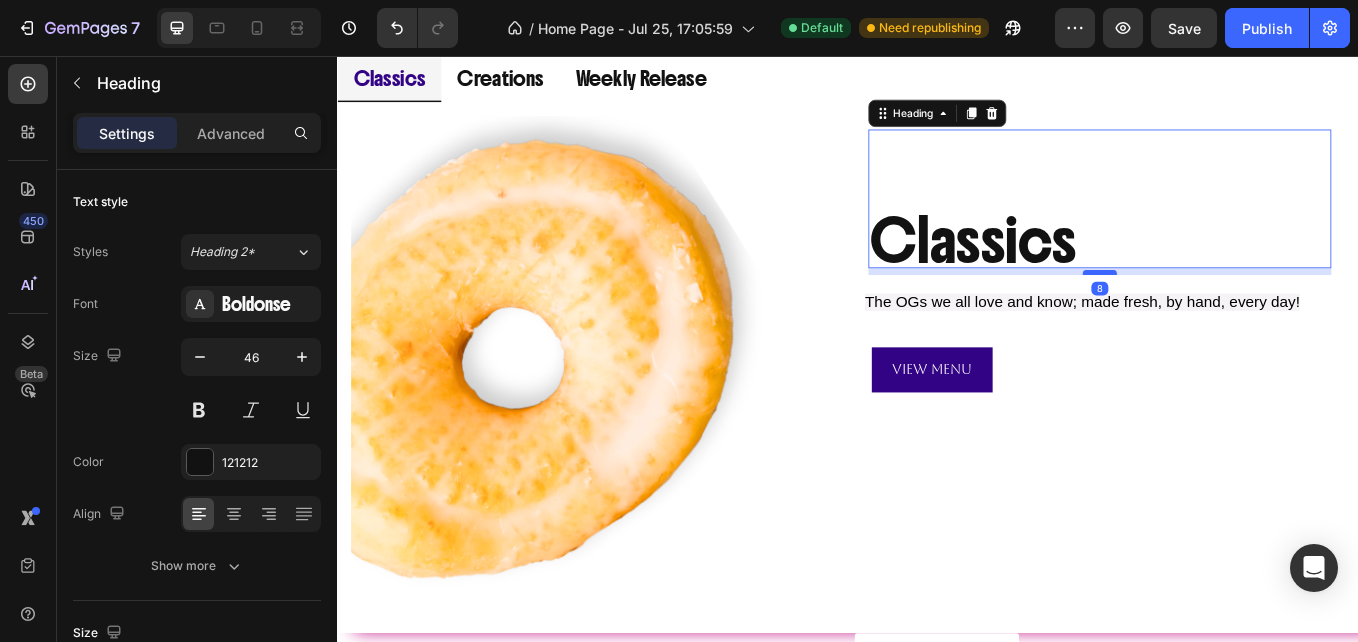 click at bounding box center [1233, 310] 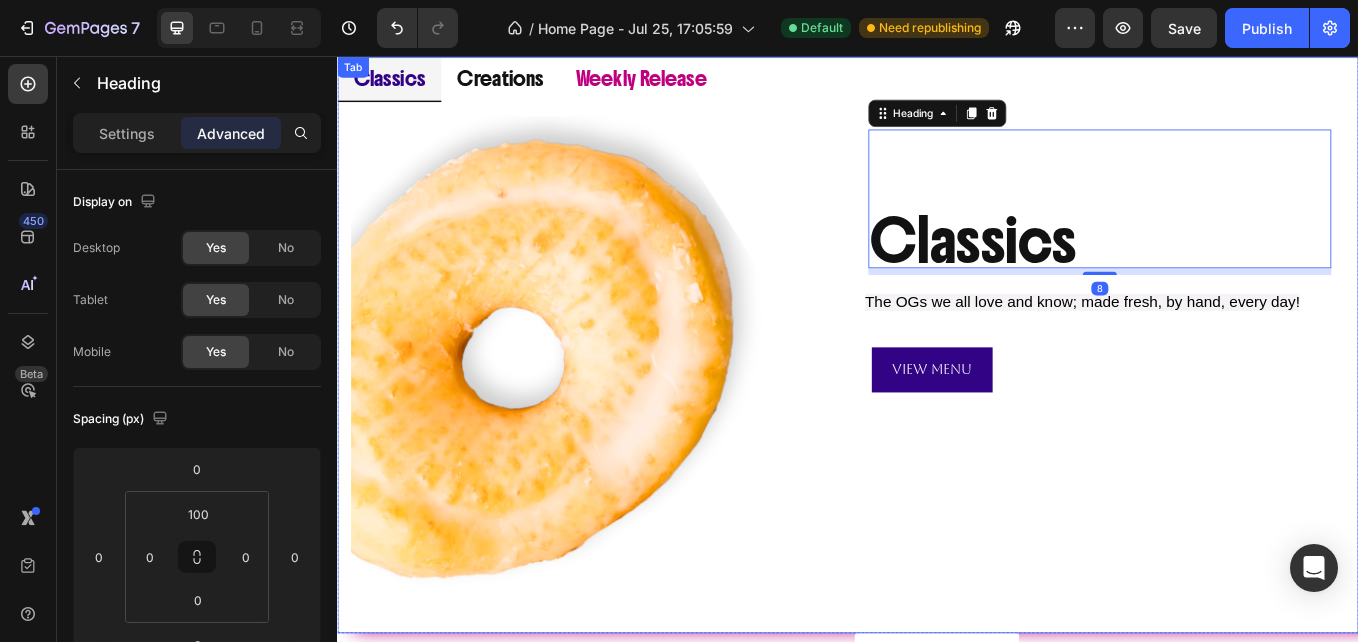 click on "Weekly Release" at bounding box center (694, 82) 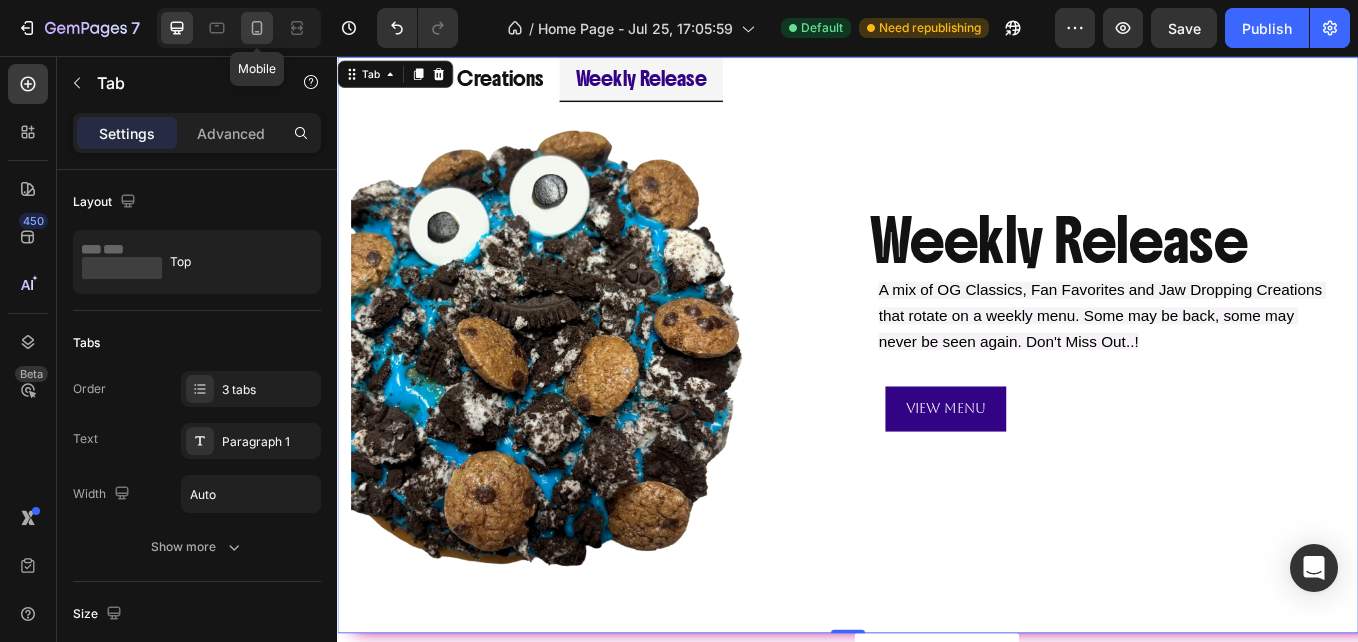 click 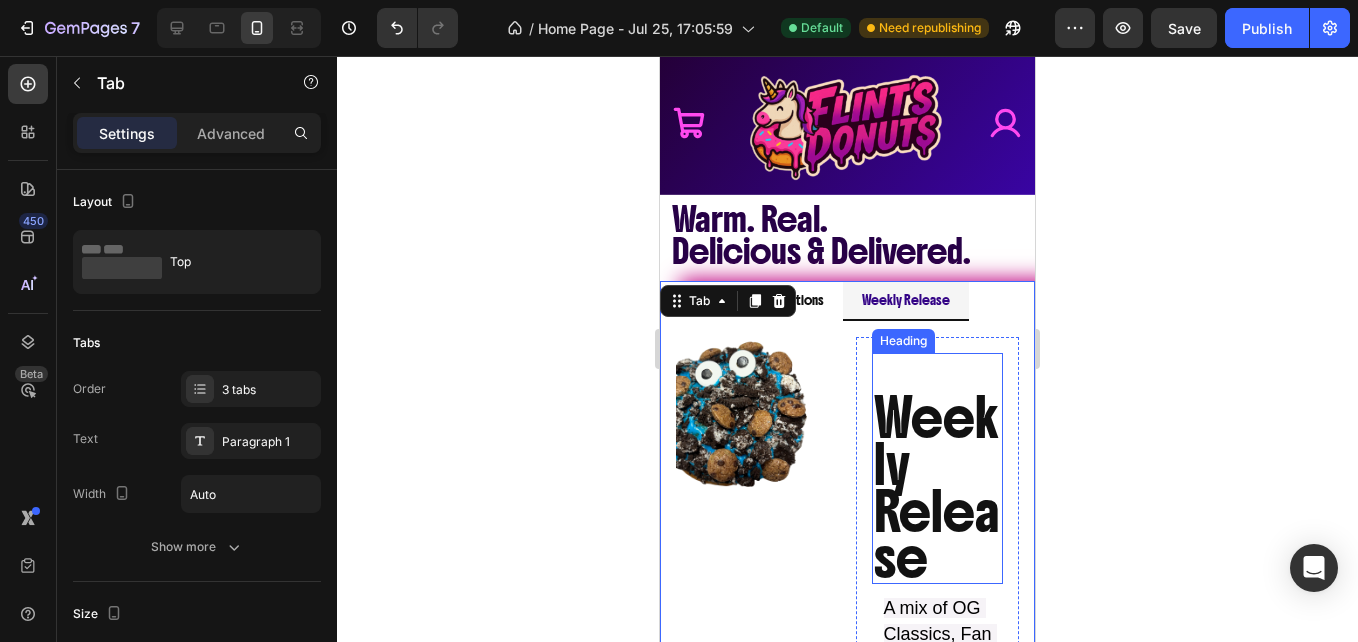 scroll, scrollTop: 787, scrollLeft: 0, axis: vertical 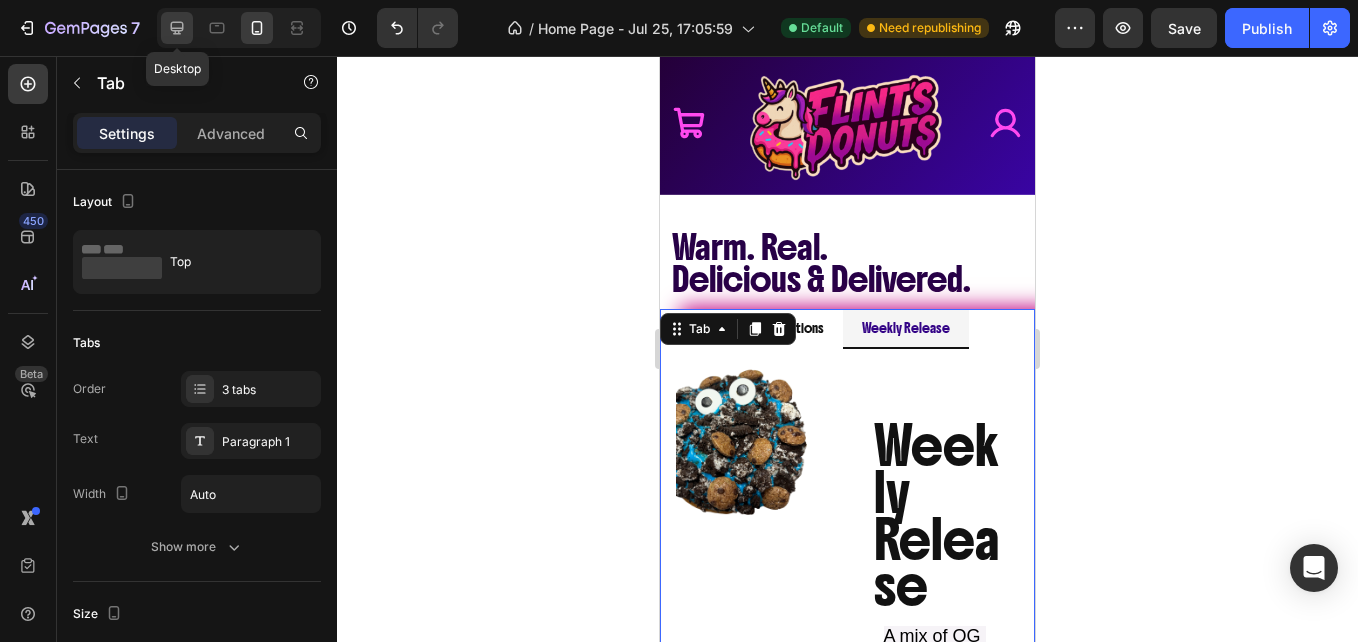 drag, startPoint x: 182, startPoint y: 33, endPoint x: 81, endPoint y: 76, distance: 109.77249 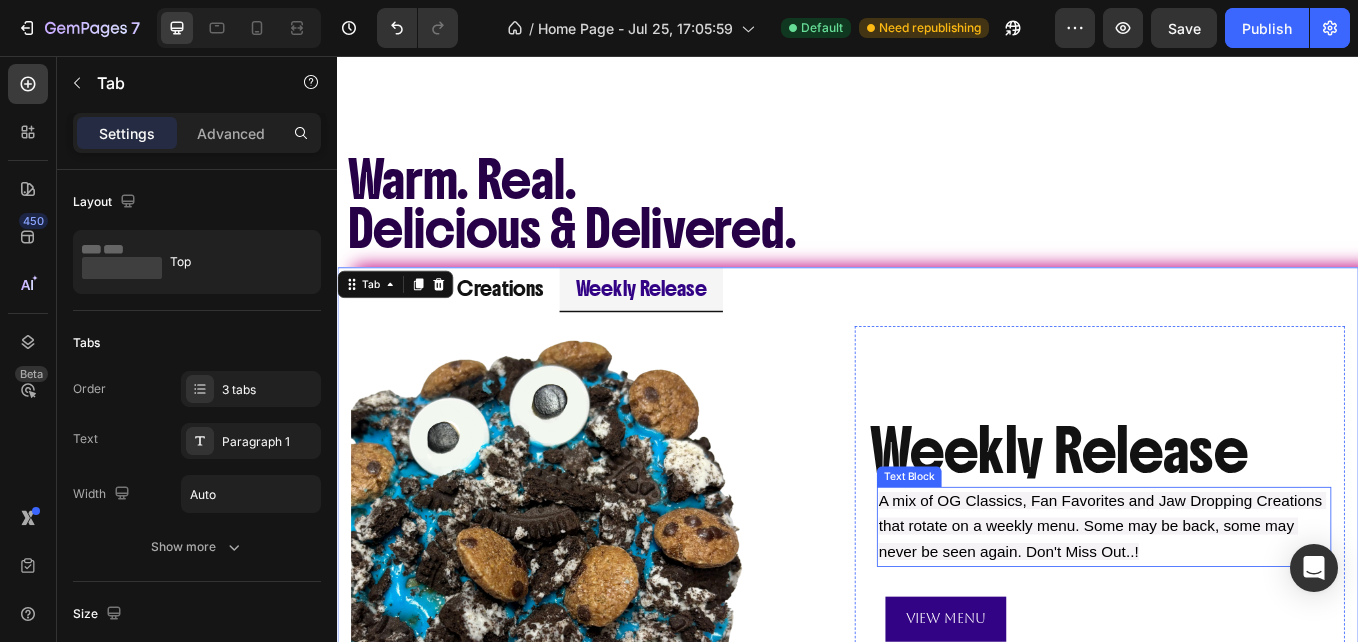 scroll, scrollTop: 984, scrollLeft: 0, axis: vertical 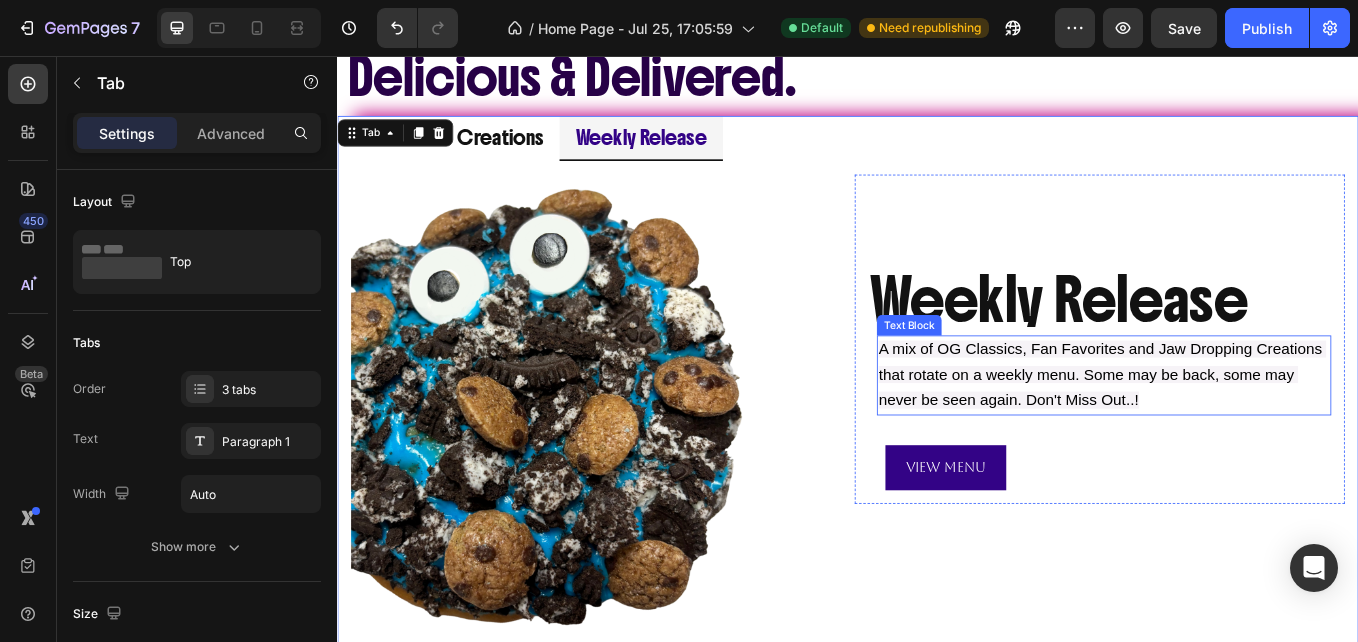 click on "A mix of OG Classics, Fan Favorites and Jaw Dropping Creations that rotate on a weekly menu. Some may be back, some may never be seen again. Don't Miss Out..!" at bounding box center (1238, 430) 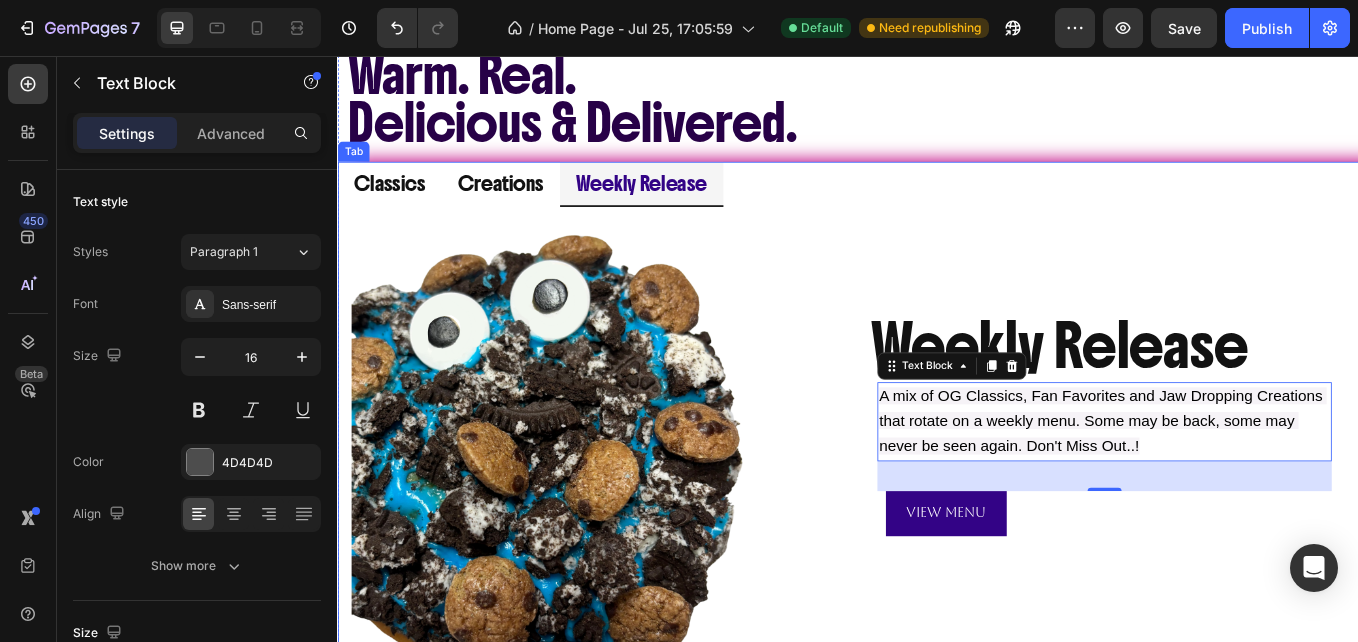 scroll, scrollTop: 730, scrollLeft: 0, axis: vertical 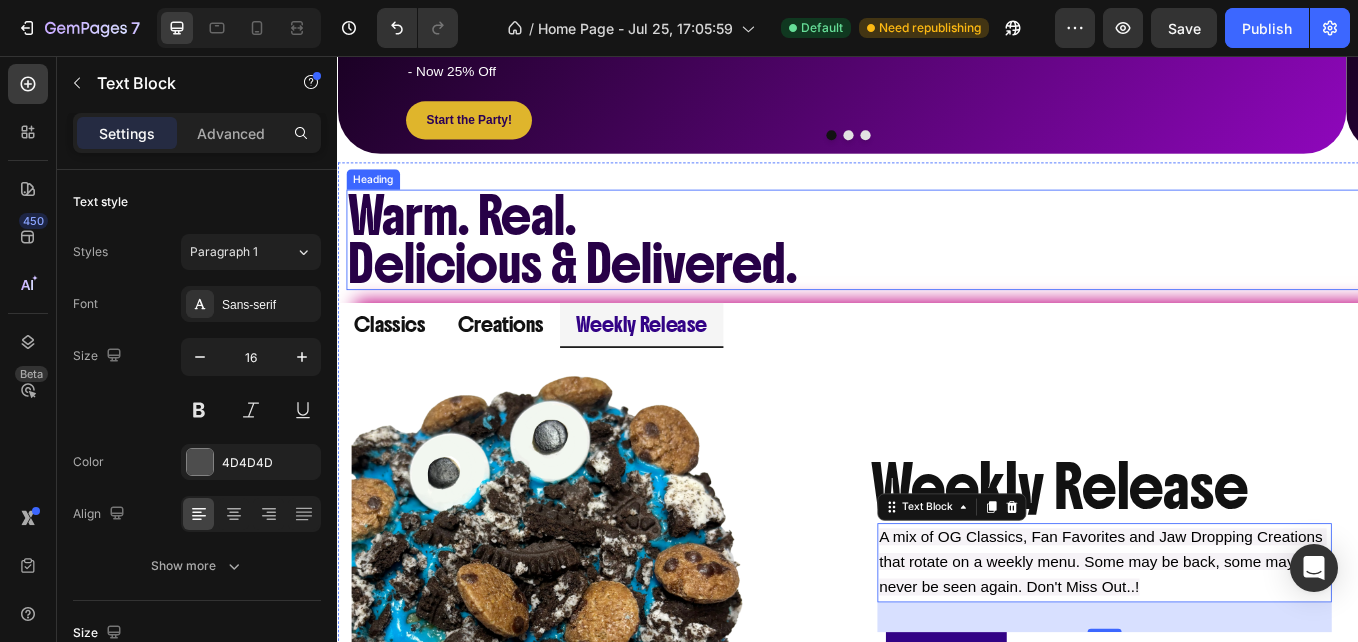 click on "Delicious & Delivered." at bounding box center (612, 300) 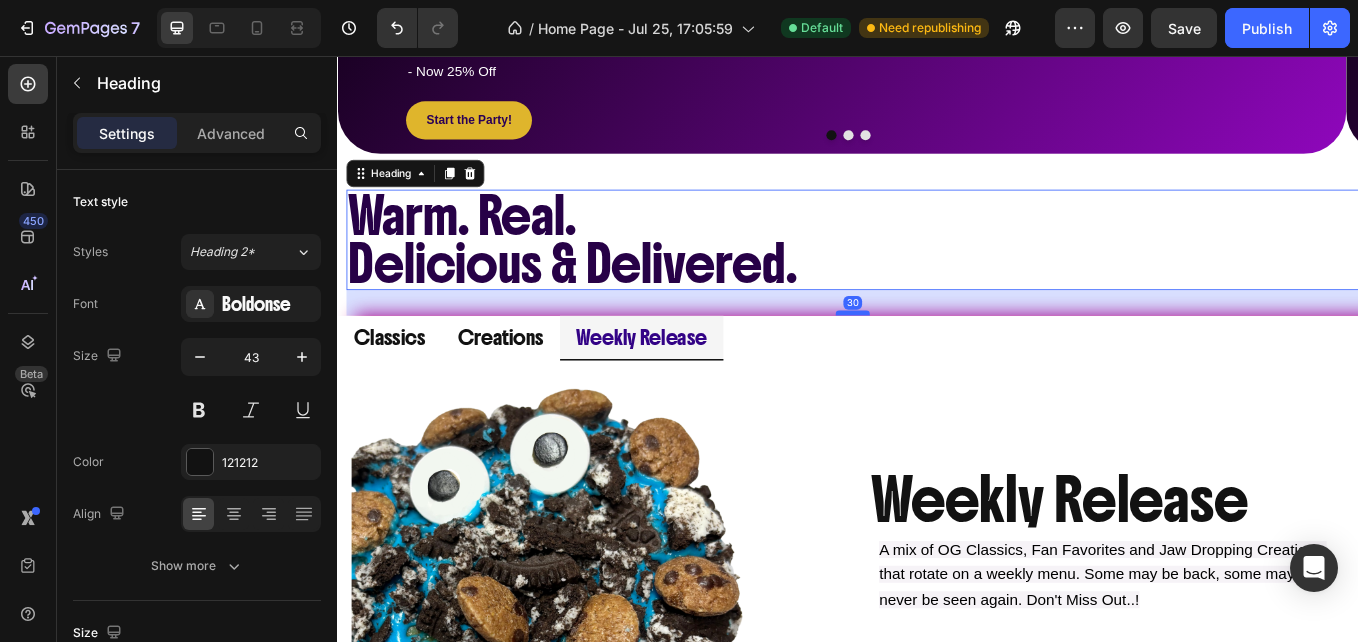 drag, startPoint x: 938, startPoint y: 378, endPoint x: 938, endPoint y: 393, distance: 15 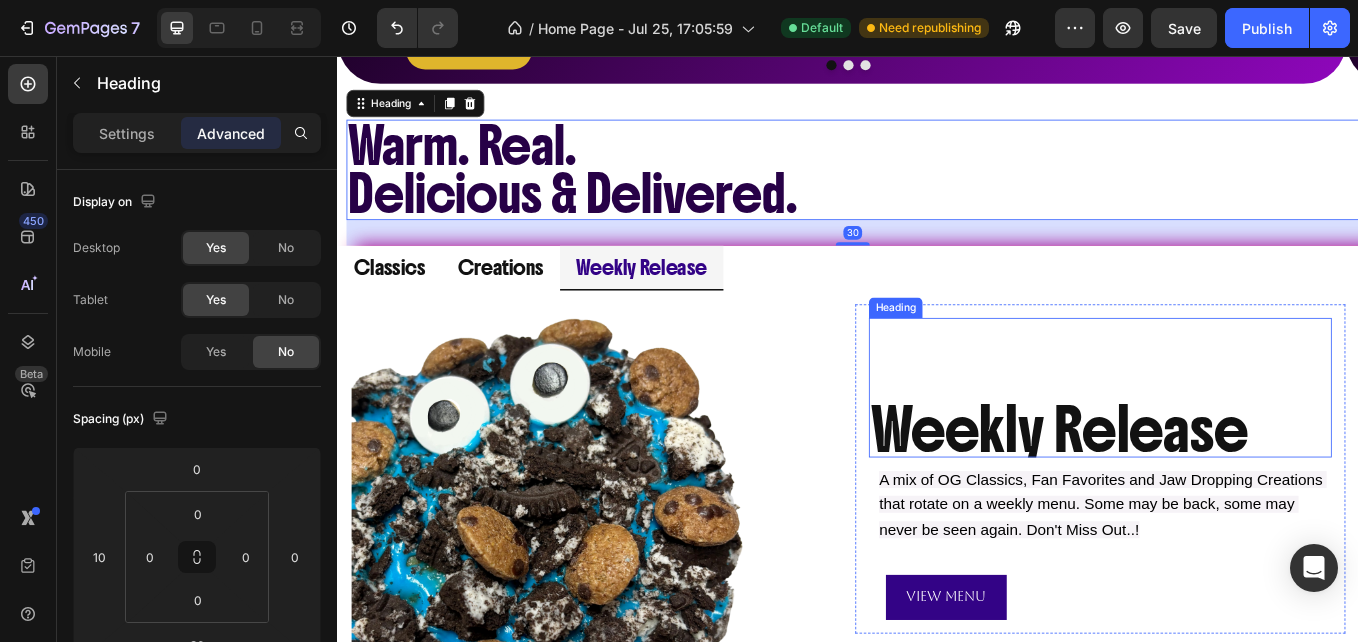 scroll, scrollTop: 866, scrollLeft: 0, axis: vertical 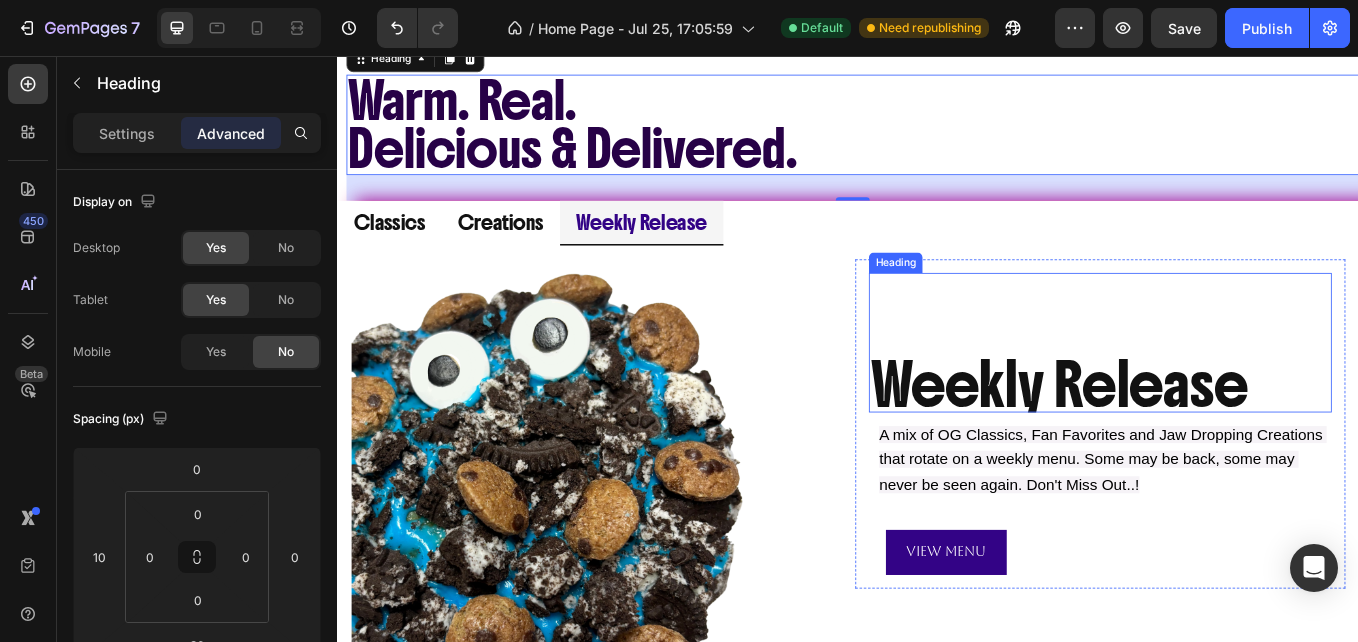 click on "Weekly Release Heading" at bounding box center (1233, 392) 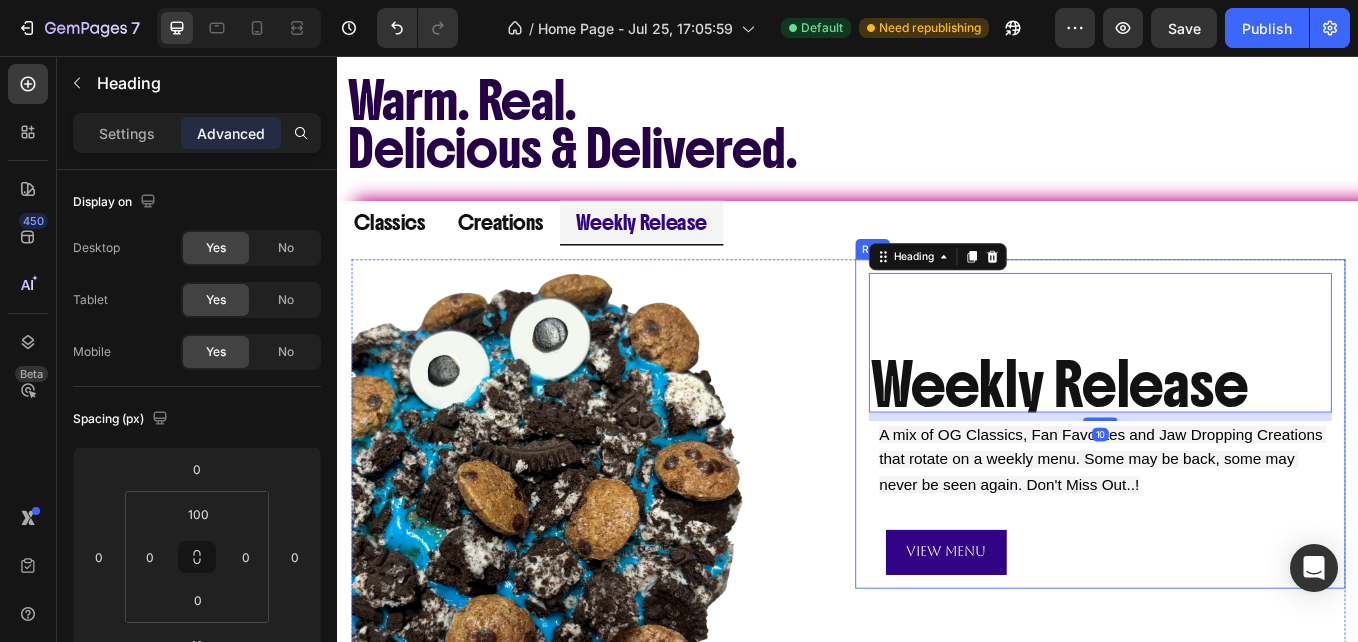 click on "Weekly Release Heading   10 A mix of OG Classics, Fan Favorites and Jaw Dropping Creations that rotate on a weekly menu. Some may be back, some may never be seen again. Don't Miss Out..! Text Block View Menu Button Row" at bounding box center (1233, 487) 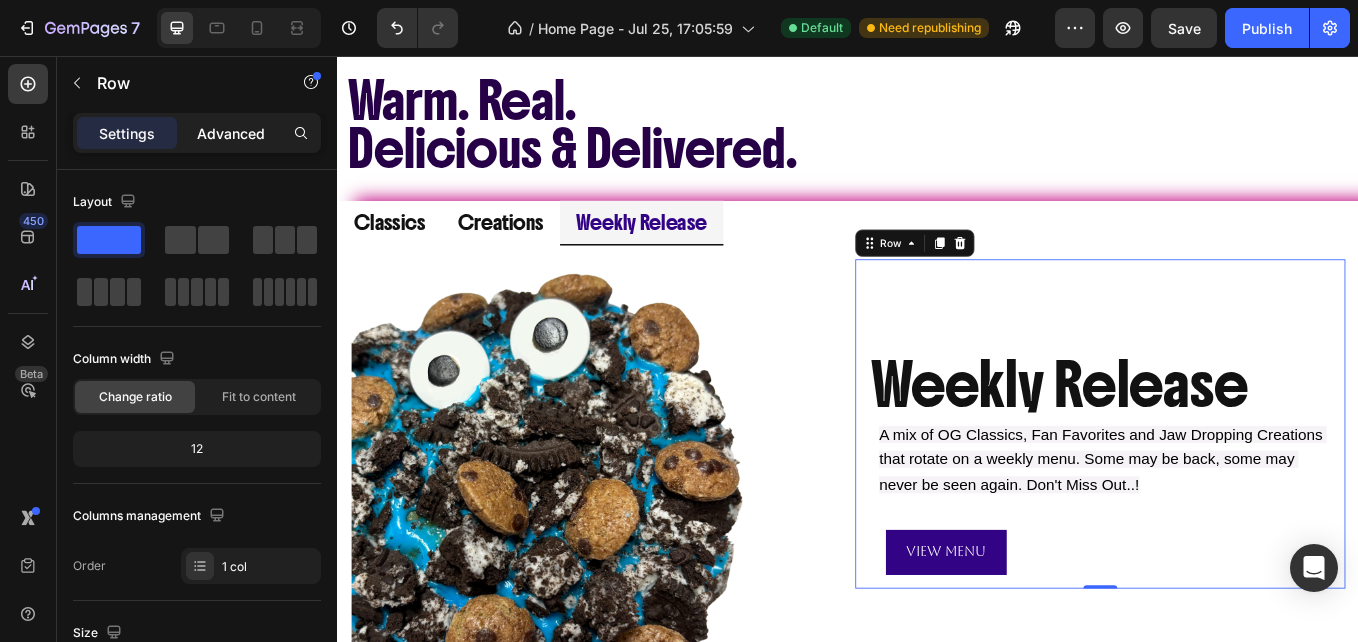 click on "Advanced" at bounding box center [231, 133] 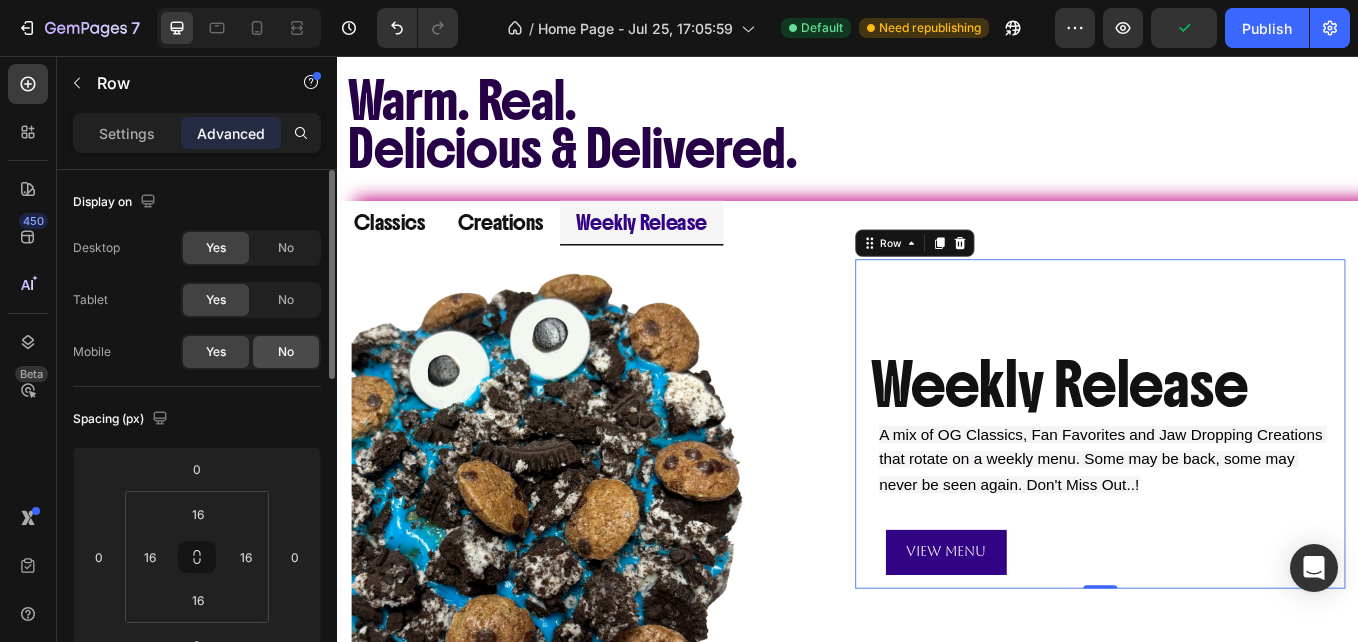 click on "No" 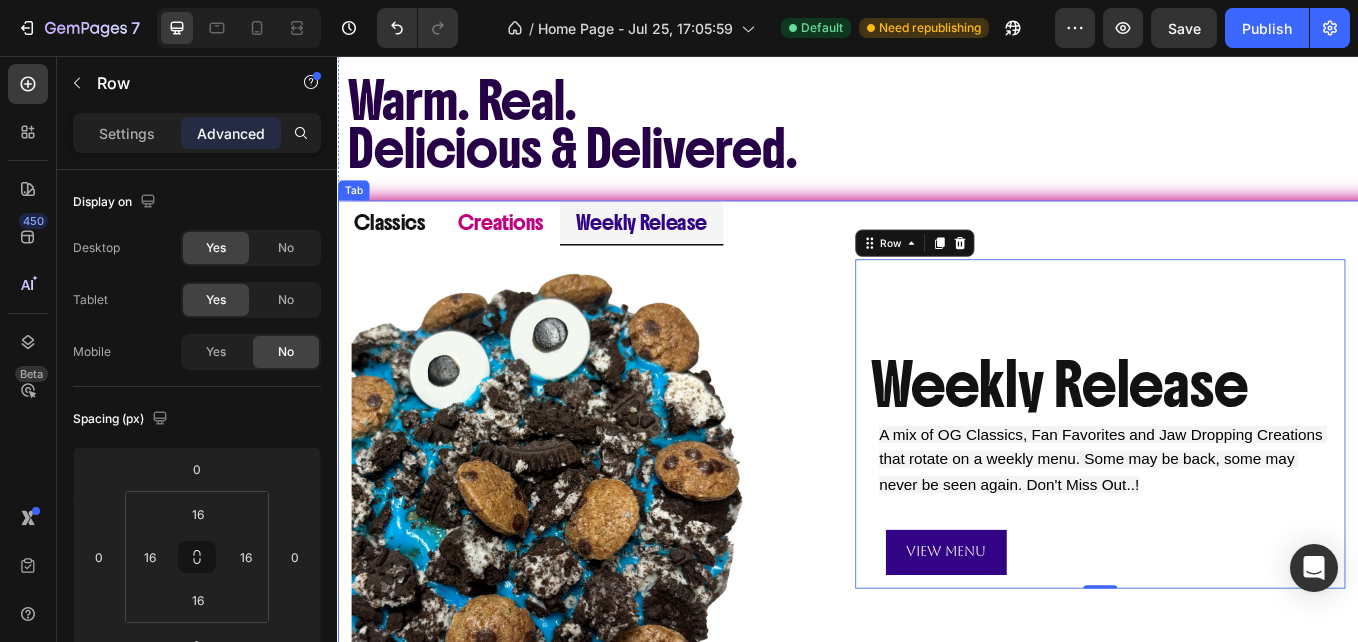 click on "Creations" at bounding box center (528, 250) 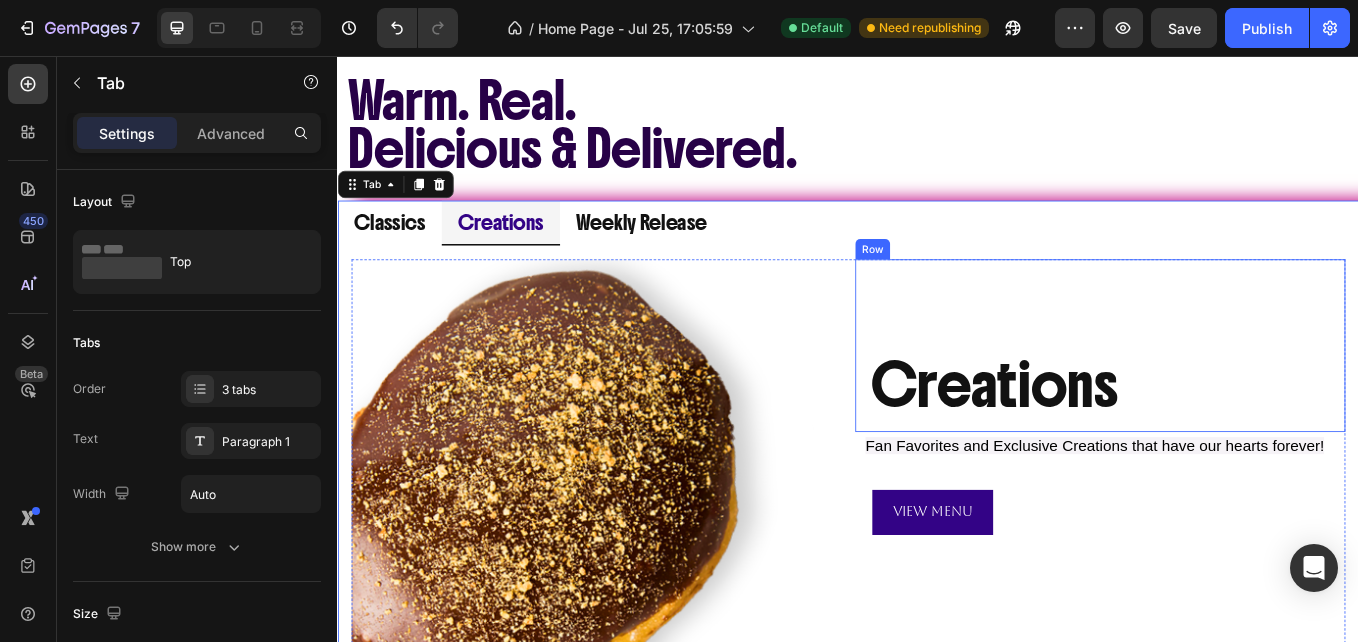 click on "Creations Heading Row" at bounding box center [1233, 395] 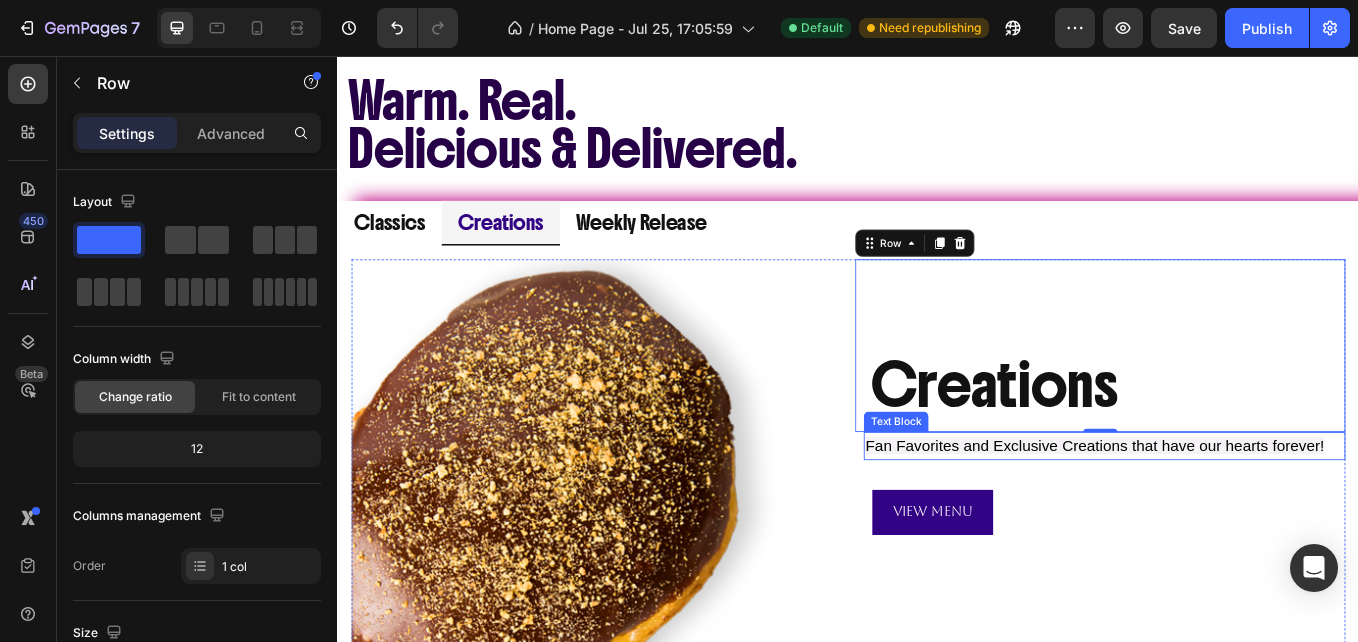click on "Text Block" at bounding box center [993, 485] 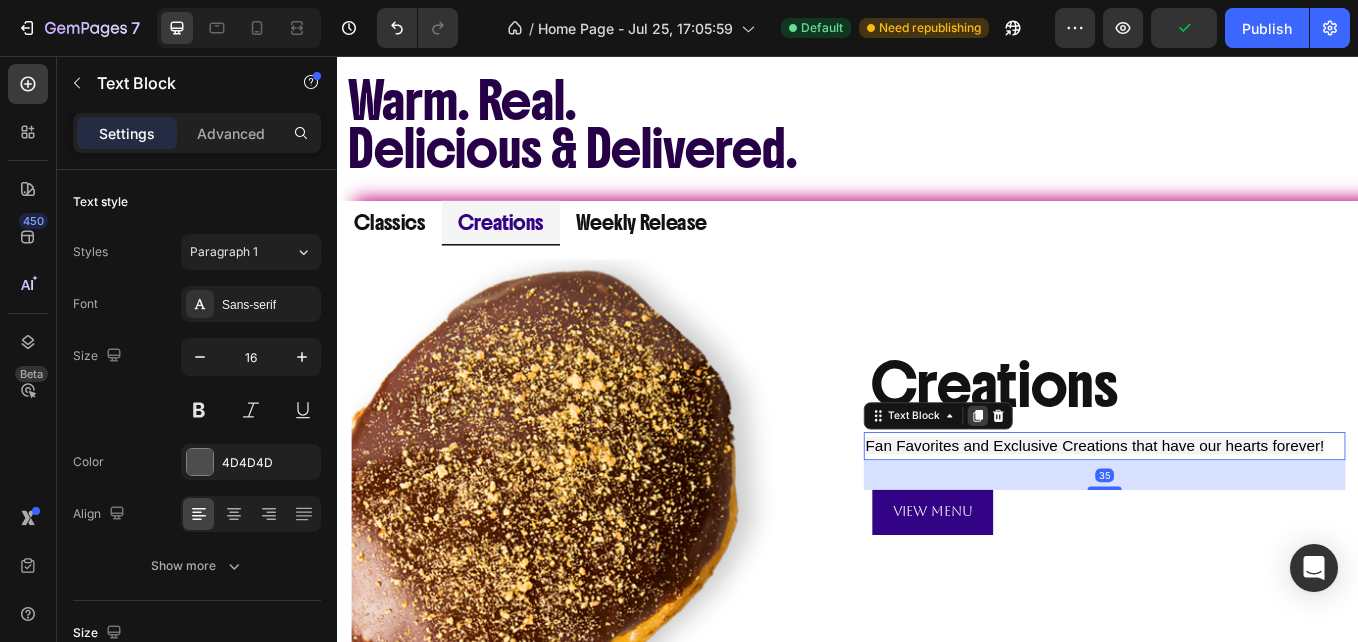 click at bounding box center [1089, 478] 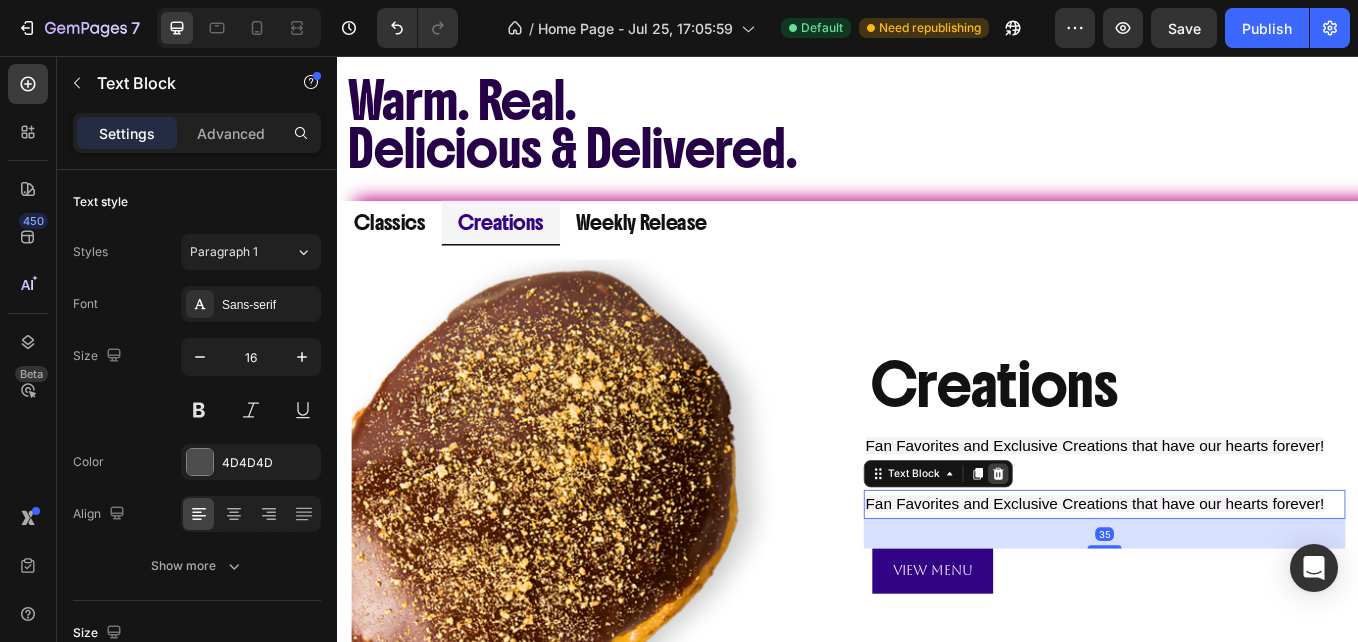 click at bounding box center [1113, 546] 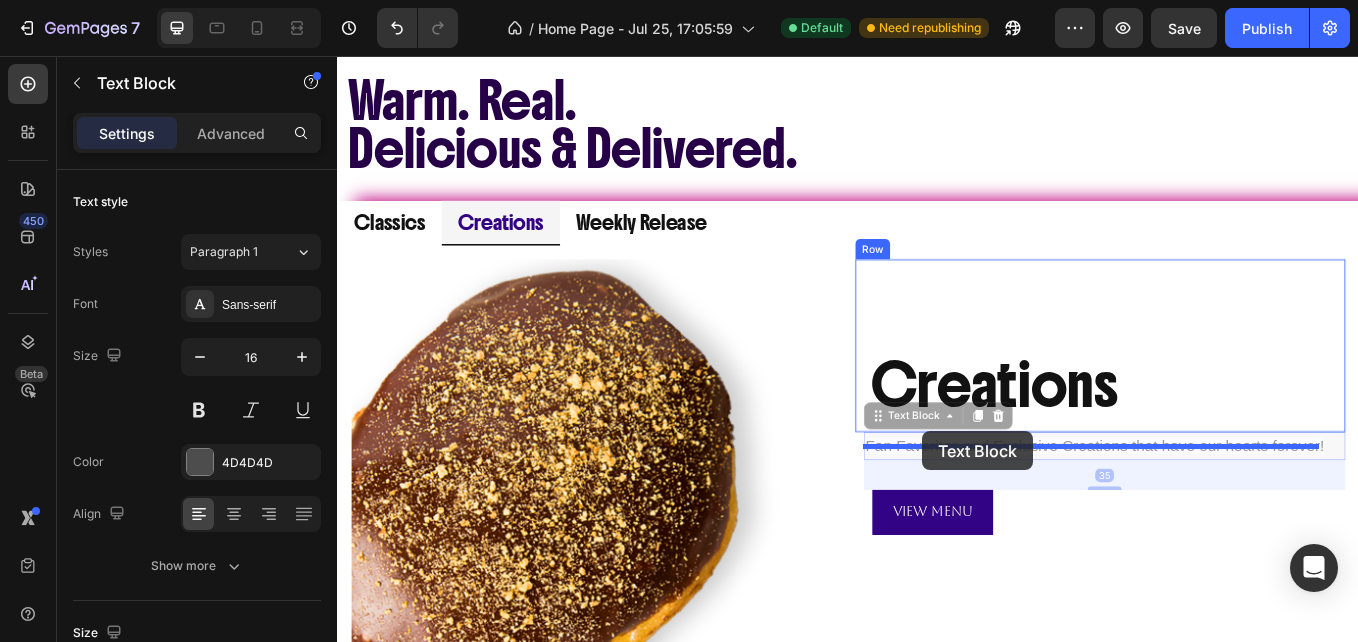 drag, startPoint x: 970, startPoint y: 520, endPoint x: 1025, endPoint y: 497, distance: 59.615433 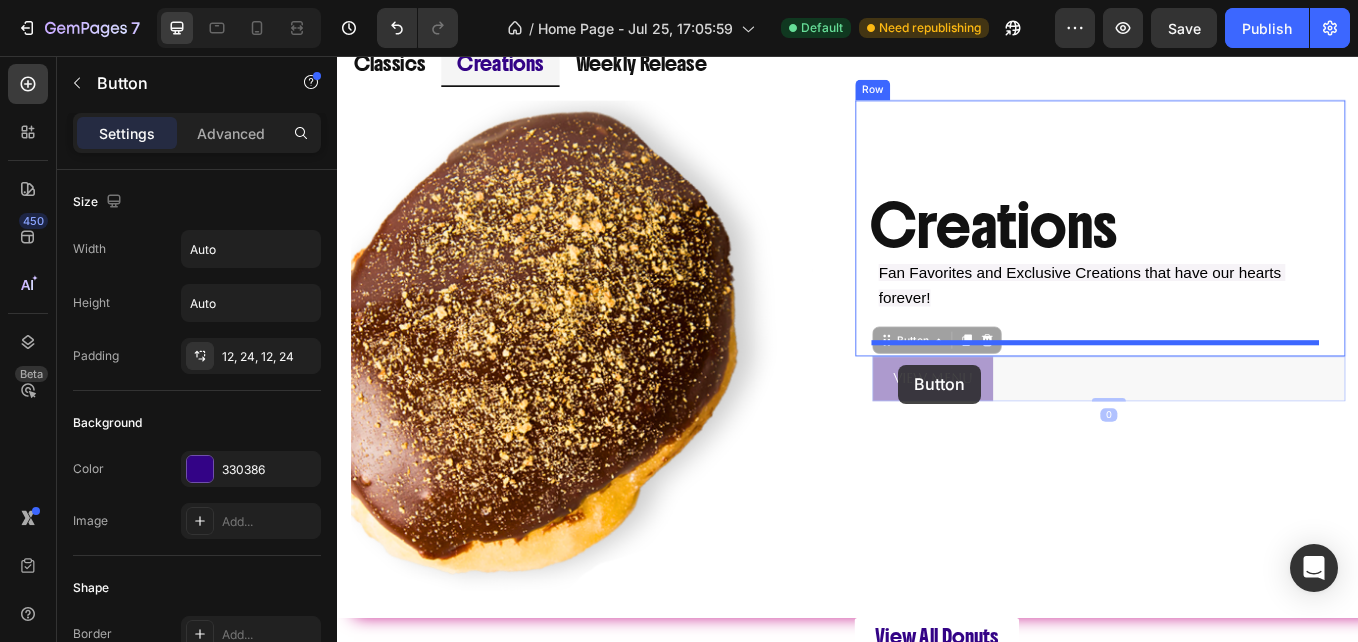 scroll, scrollTop: 1166, scrollLeft: 0, axis: vertical 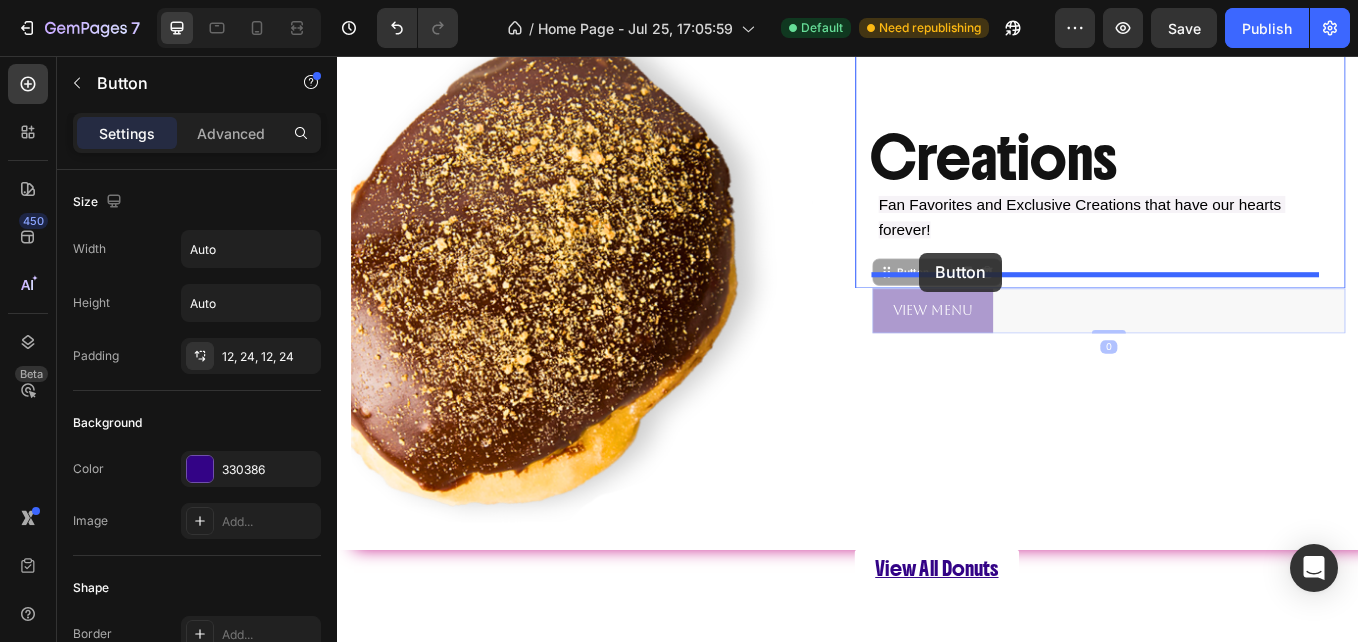 drag, startPoint x: 970, startPoint y: 616, endPoint x: 1021, endPoint y: 287, distance: 332.9294 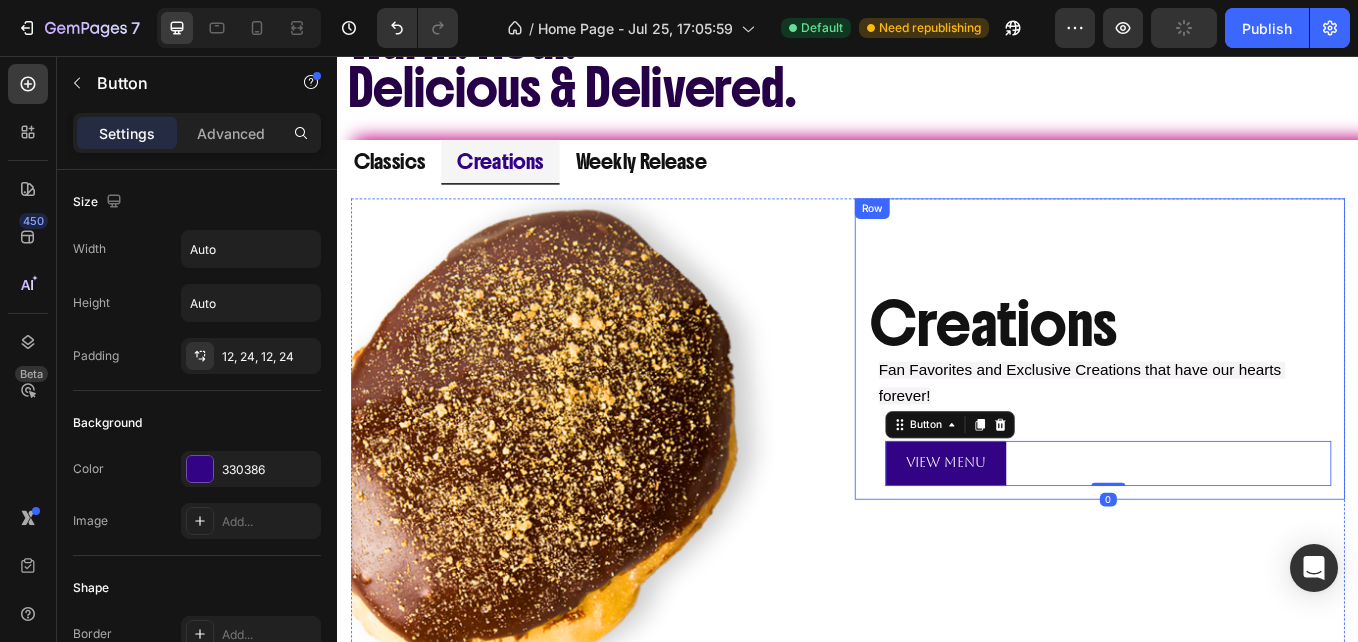 scroll, scrollTop: 894, scrollLeft: 0, axis: vertical 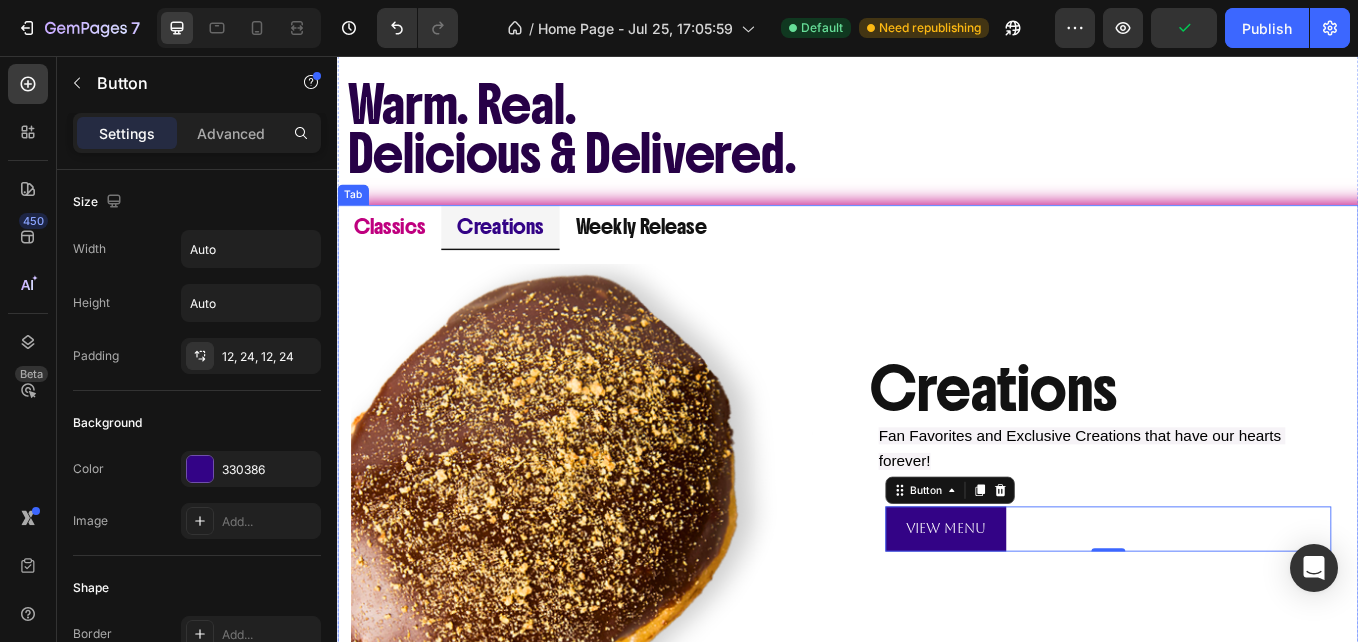 click on "Classics" at bounding box center [398, 256] 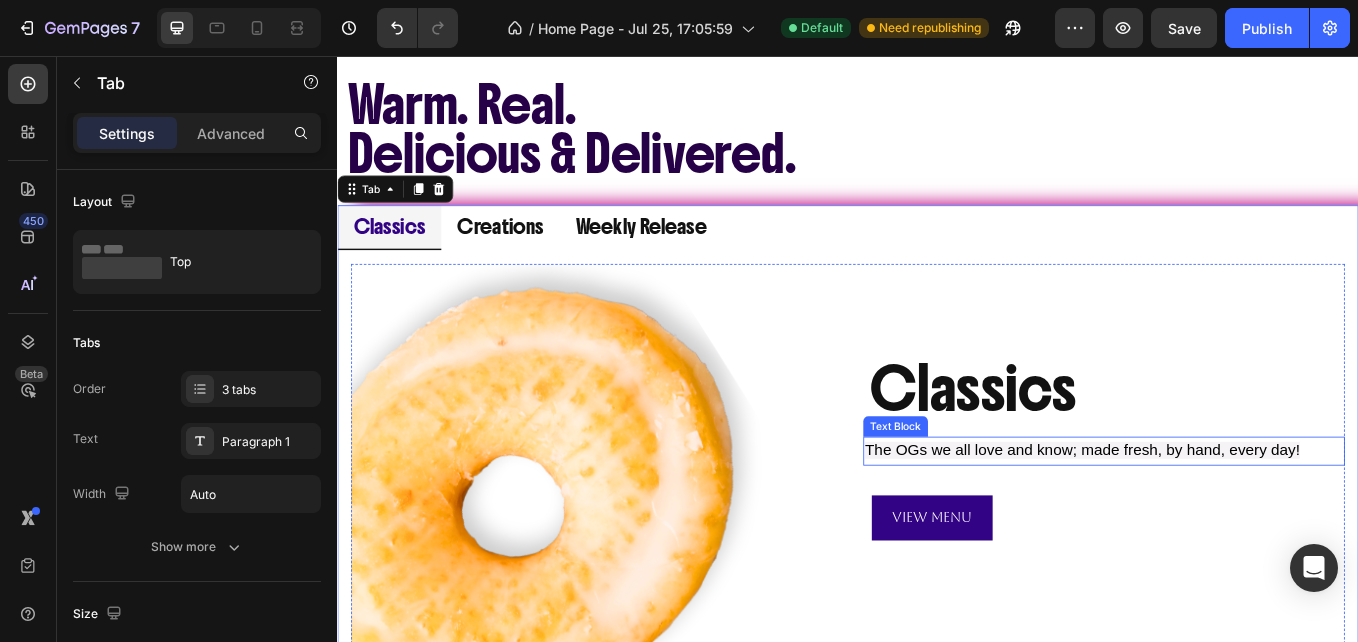 click on "The OGs we all love and know; made fresh, by hand, every day!" at bounding box center (1212, 519) 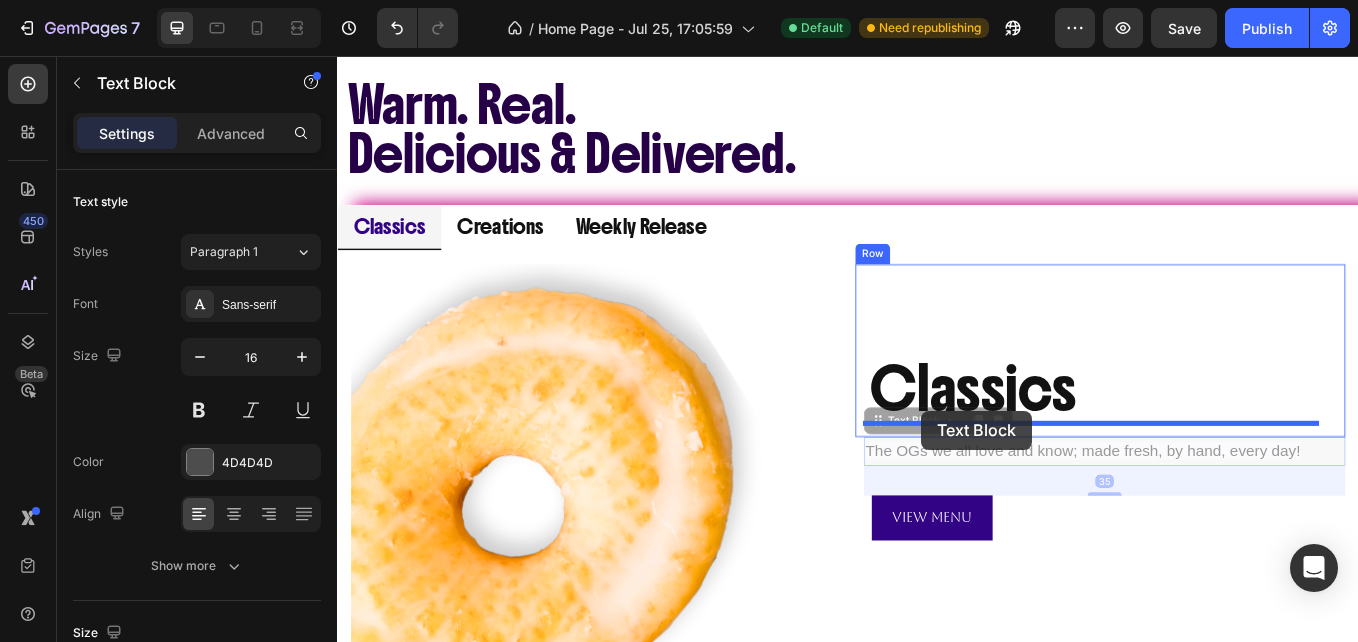 drag, startPoint x: 979, startPoint y: 487, endPoint x: 1023, endPoint y: 473, distance: 46.173584 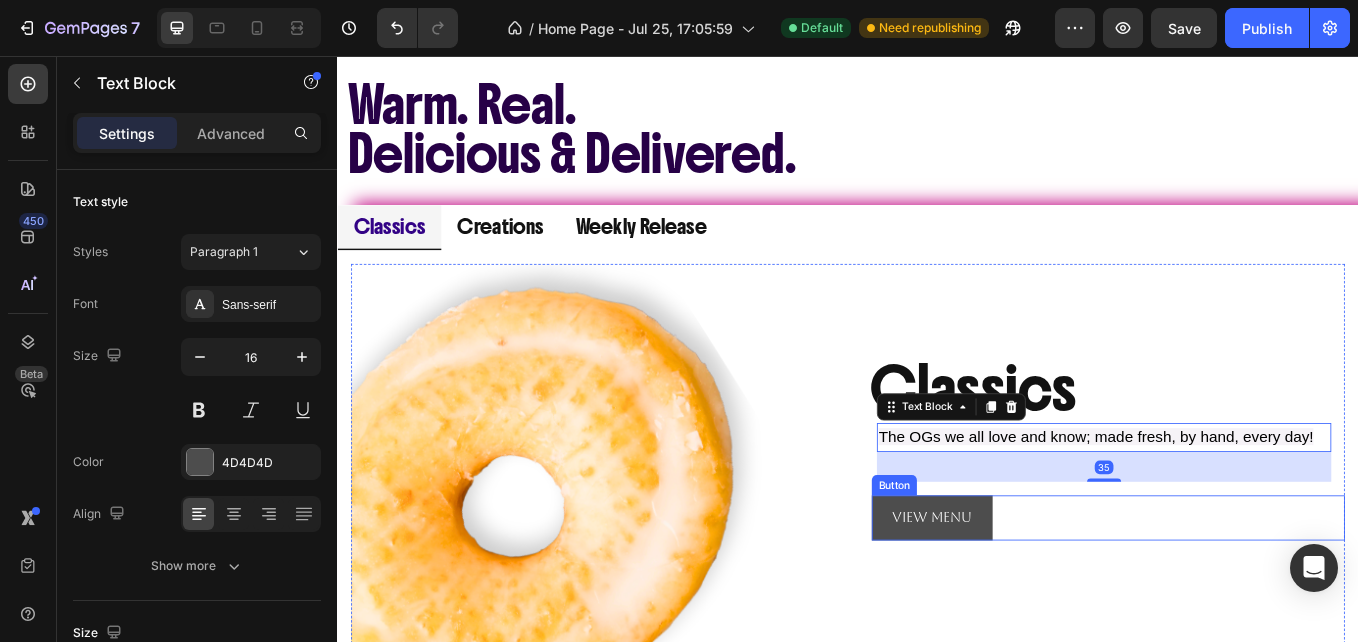 click on "View Menu" at bounding box center [1036, 598] 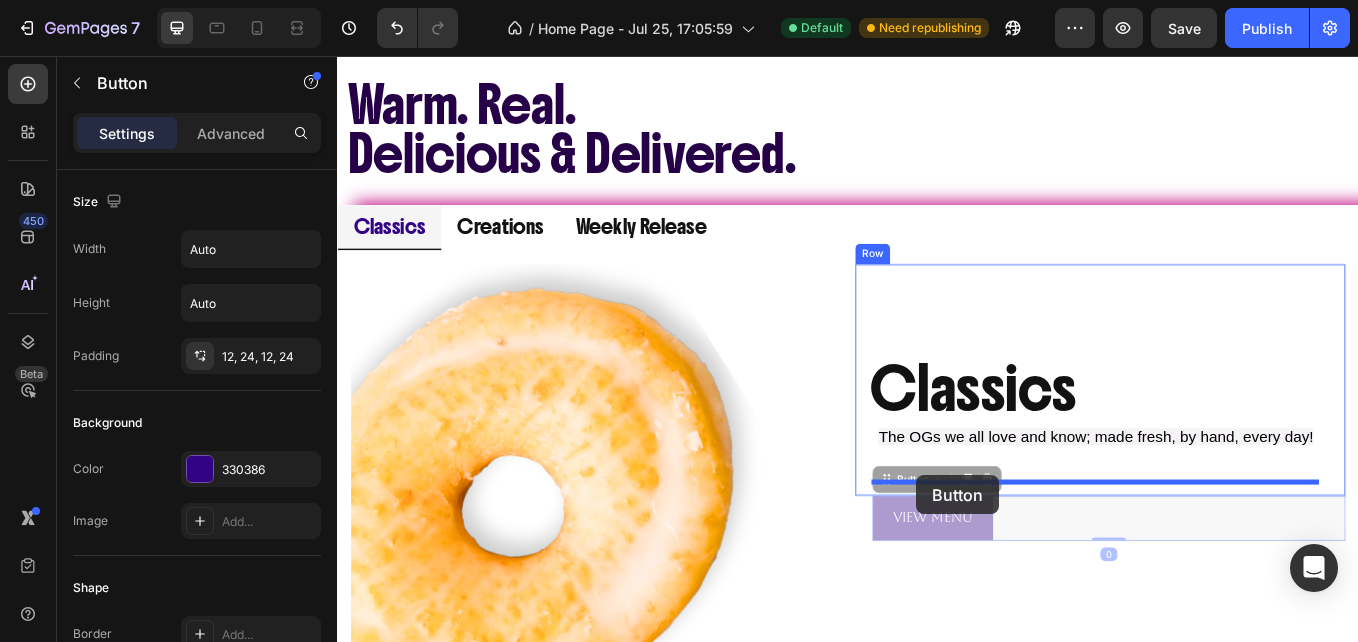 drag, startPoint x: 979, startPoint y: 551, endPoint x: 1018, endPoint y: 549, distance: 39.051247 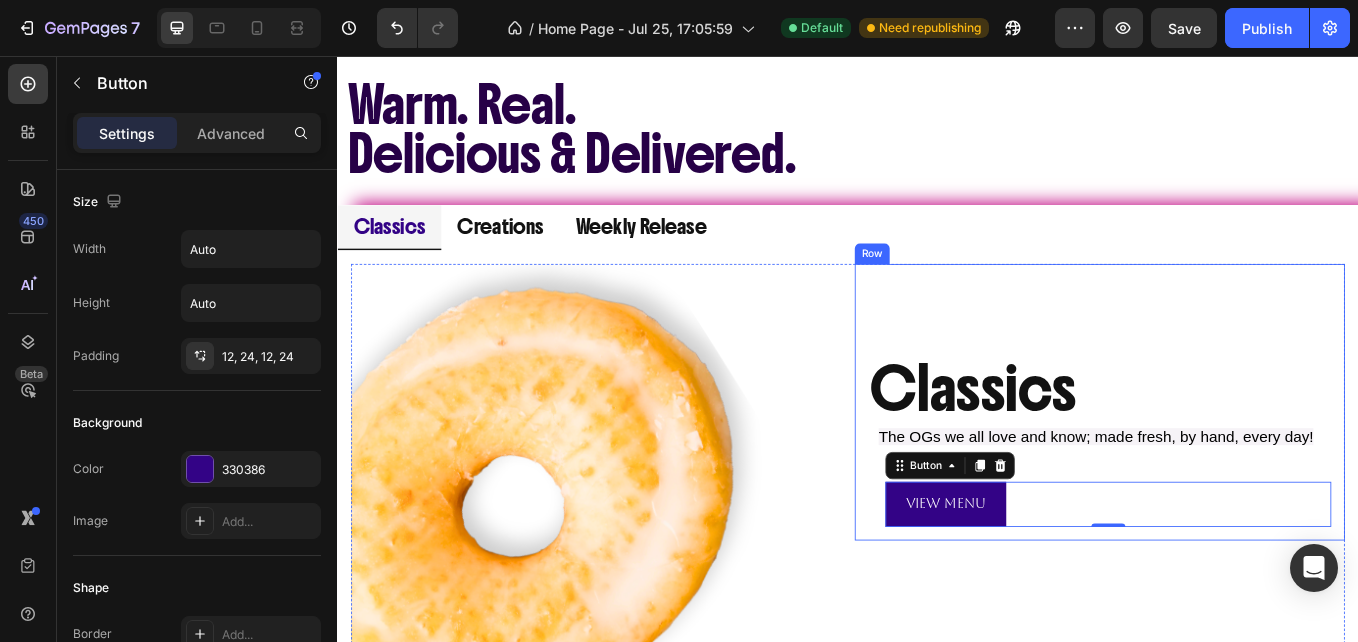 click on "Classics Heading The OGs we all love and know; made fresh, by hand, every day!  Text Block View Menu Button   0 Row" at bounding box center [1233, 462] 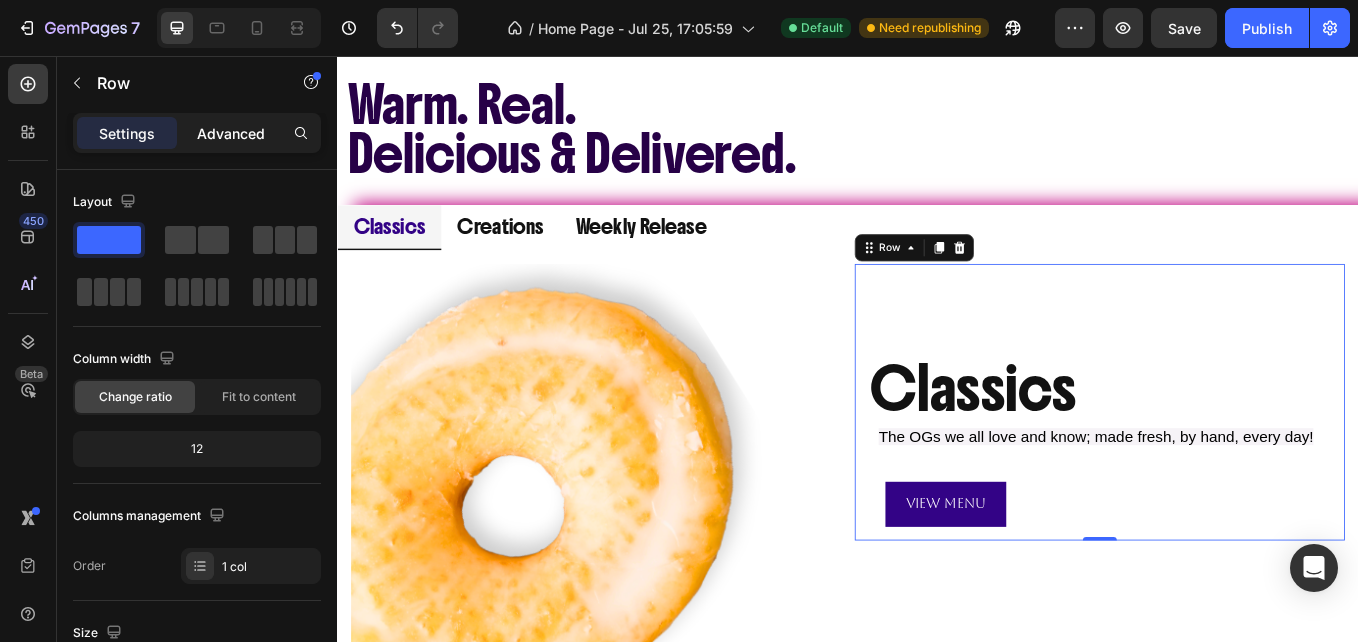 click on "Advanced" at bounding box center [231, 133] 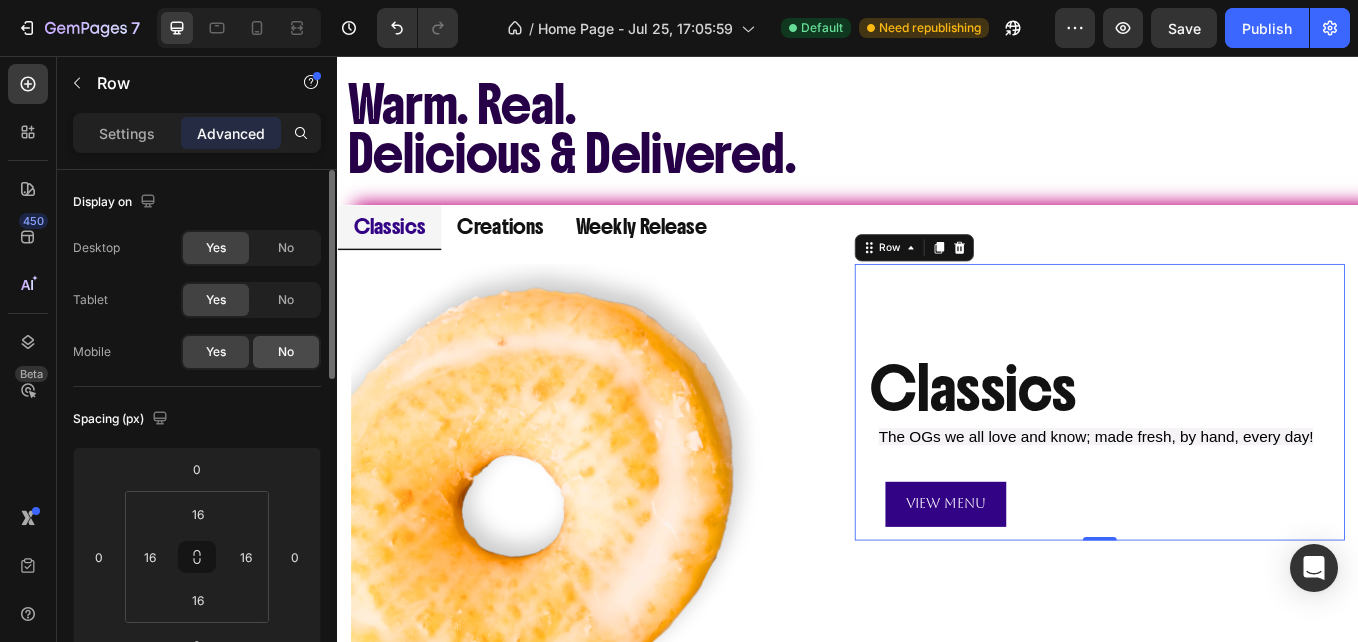 click on "No" 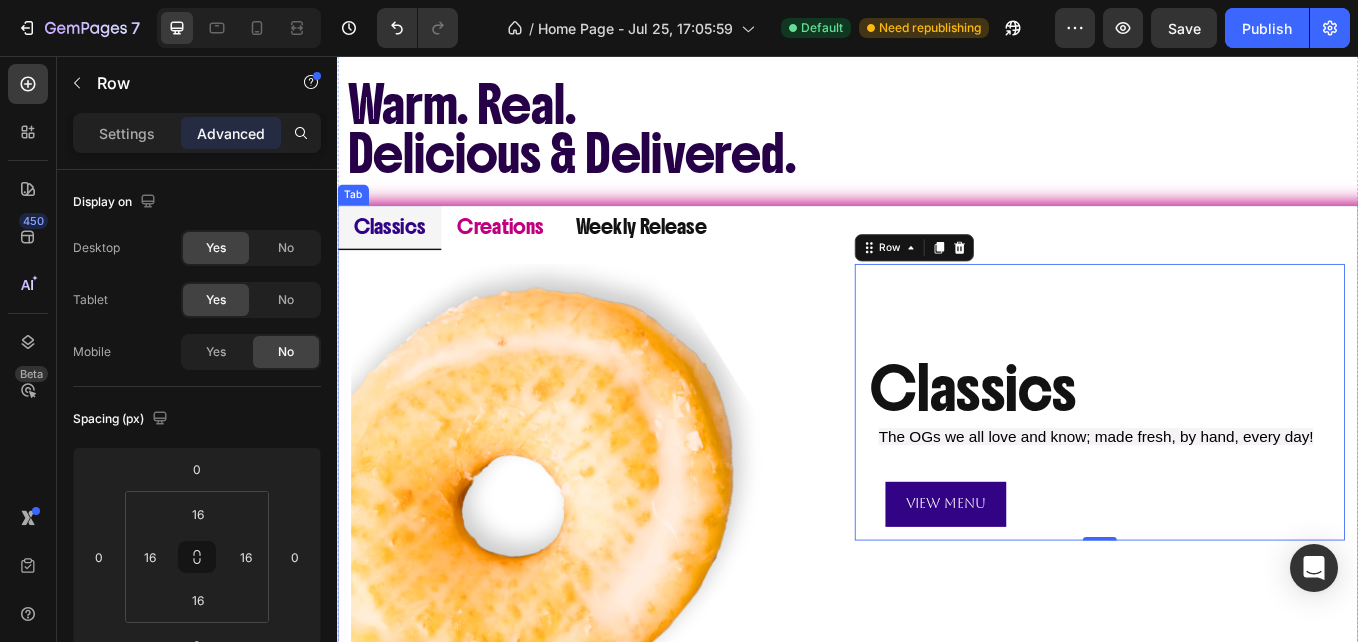 click on "Creations" at bounding box center [528, 256] 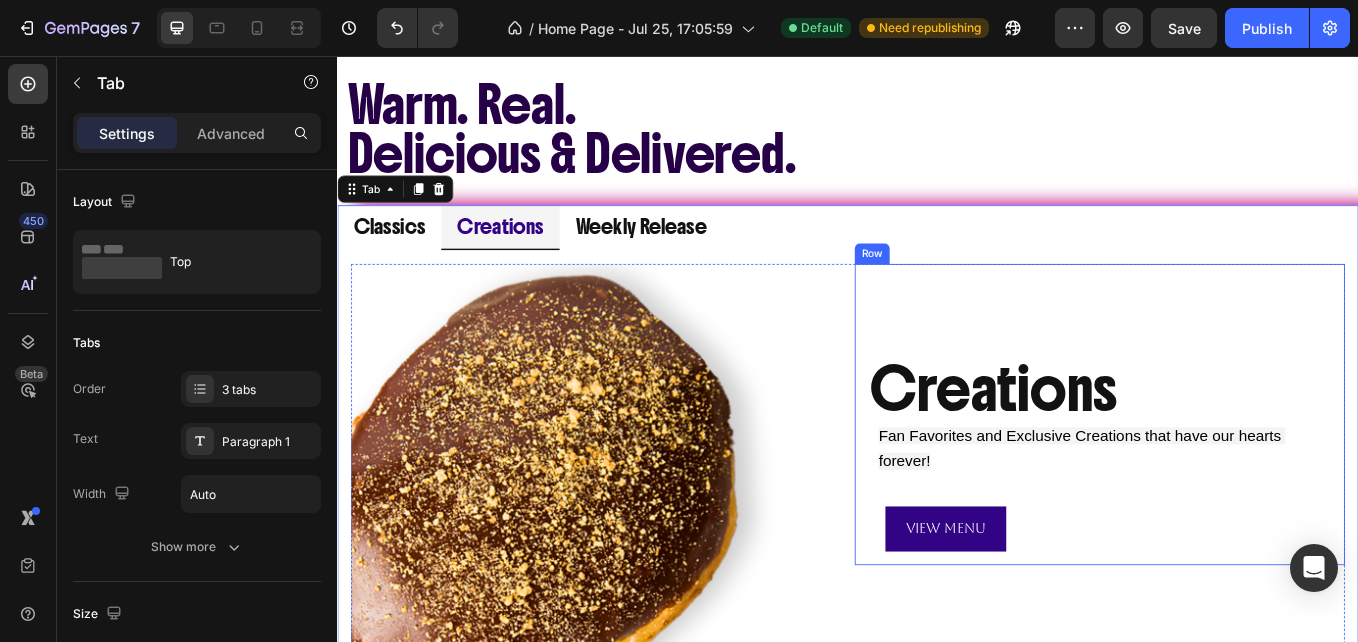 click on "Creations Heading Fan Favorites and Exclusive Creations that have our hearts forever! Text Block View Menu Button Row" at bounding box center (1233, 477) 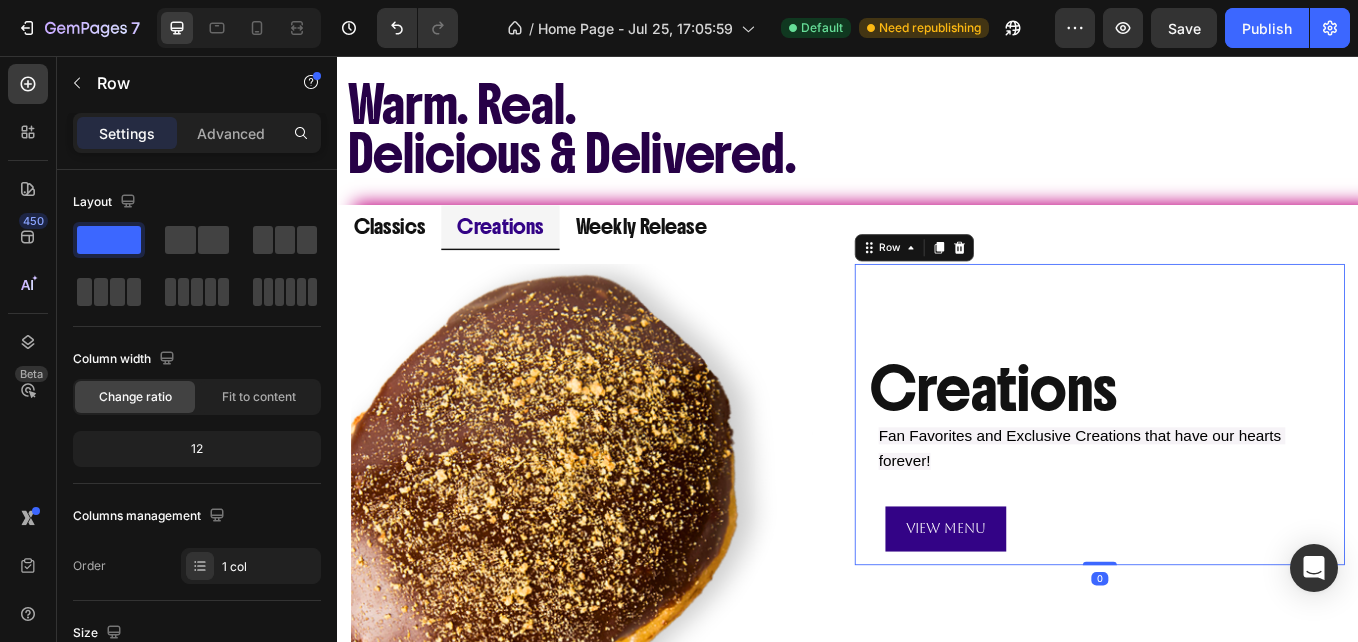 click on "Settings Advanced" at bounding box center (197, 133) 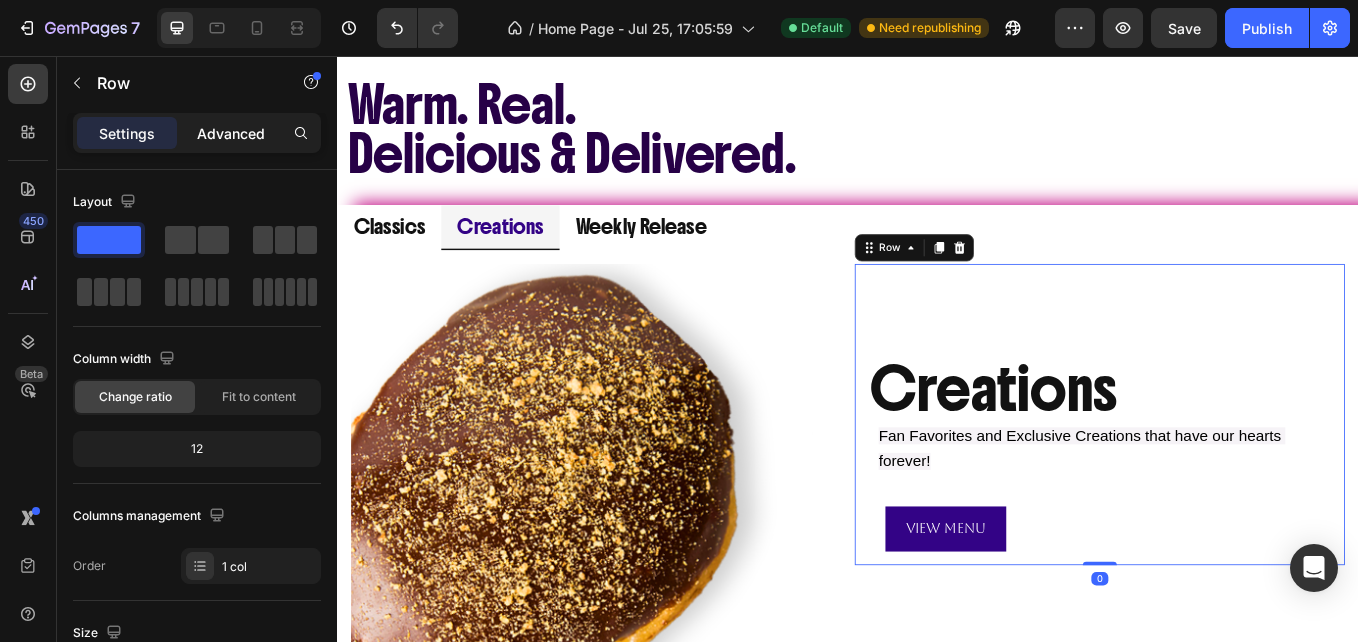 click on "Advanced" at bounding box center [231, 133] 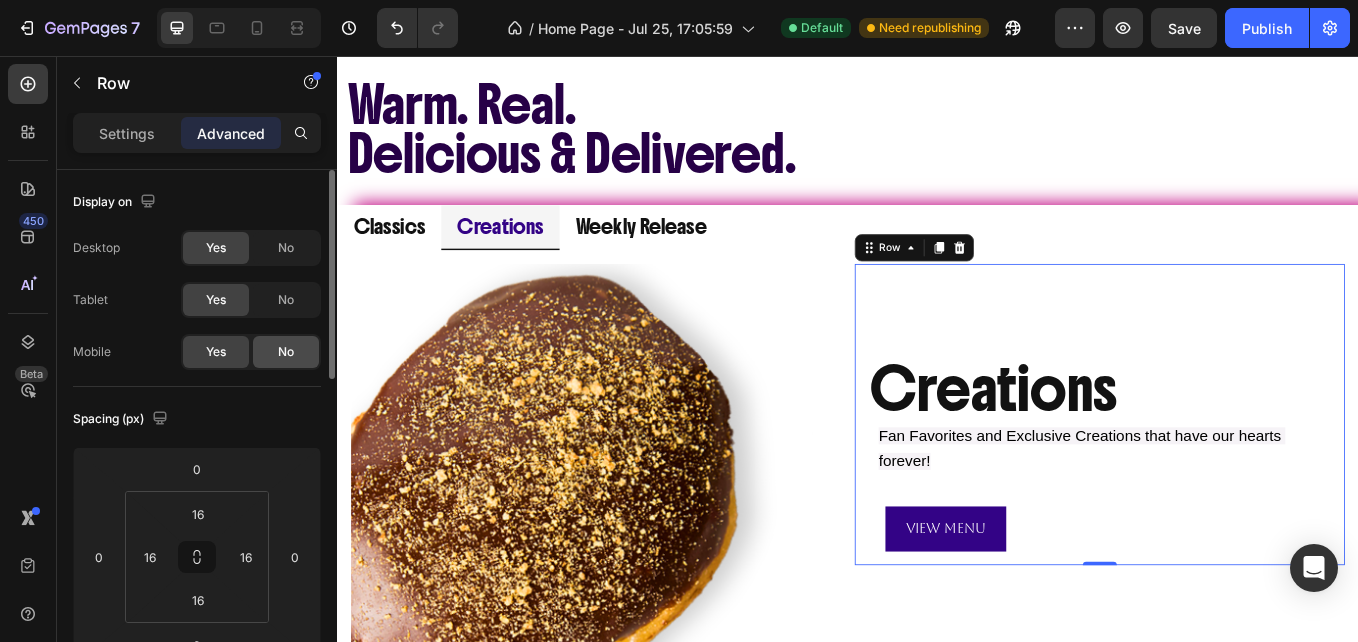 click on "No" 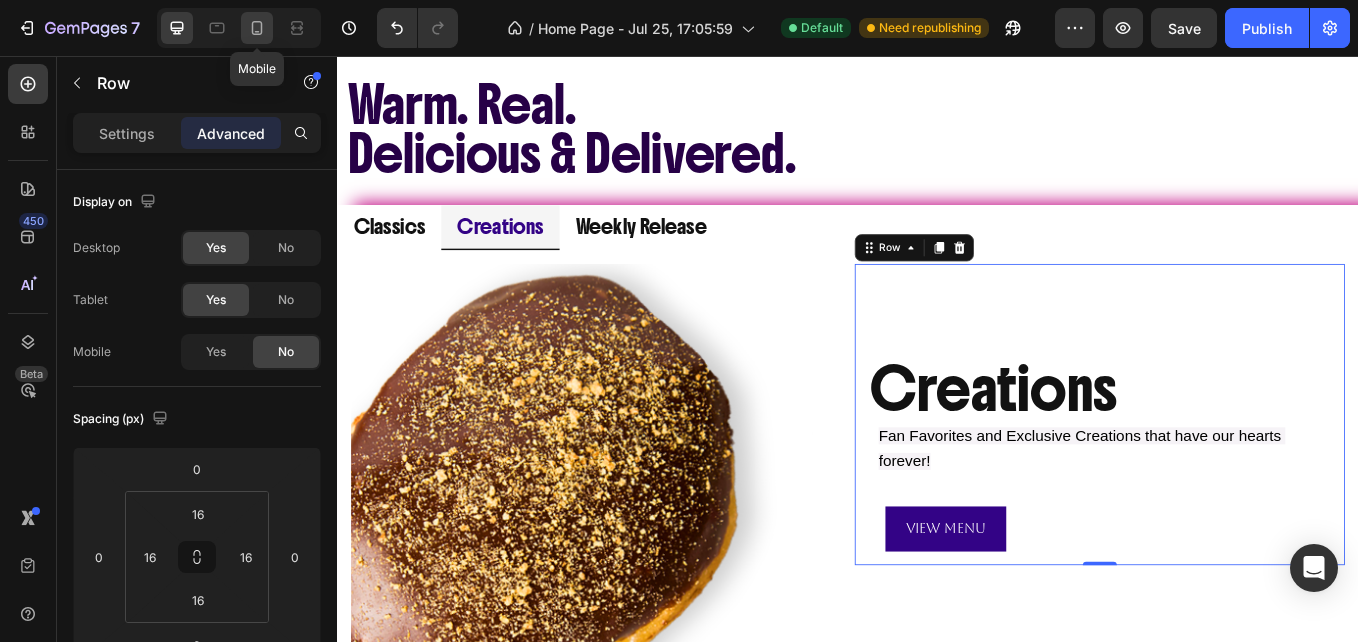 click 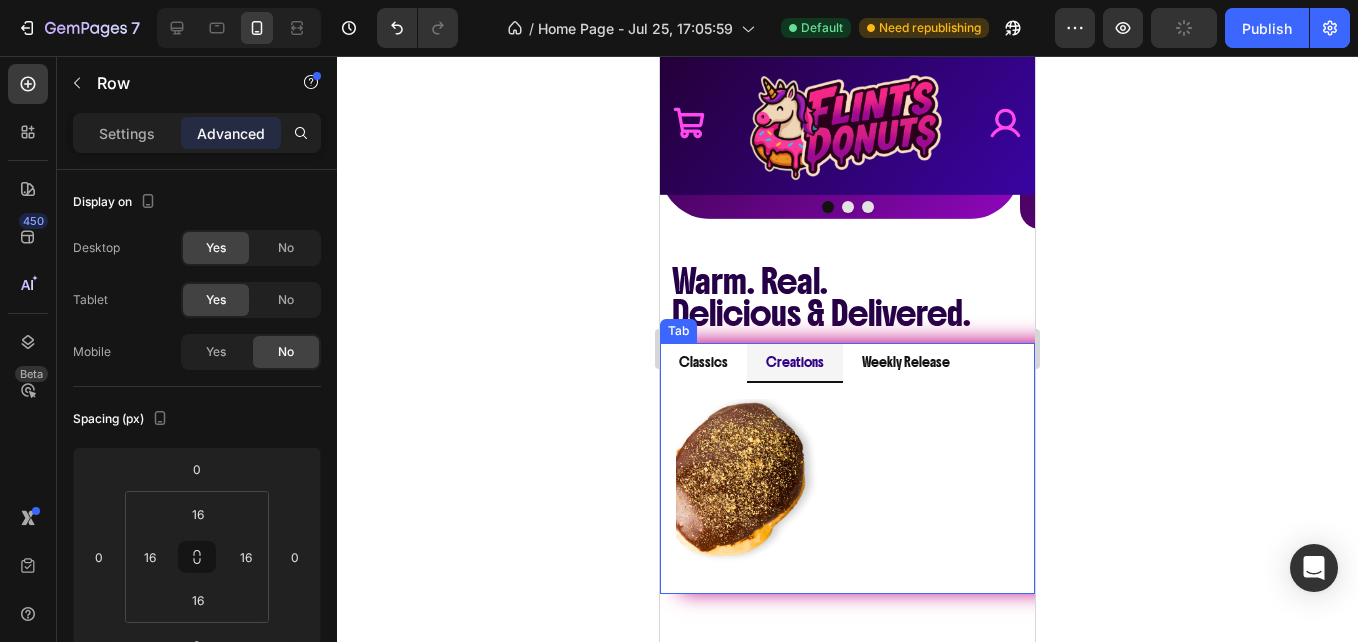scroll, scrollTop: 683, scrollLeft: 0, axis: vertical 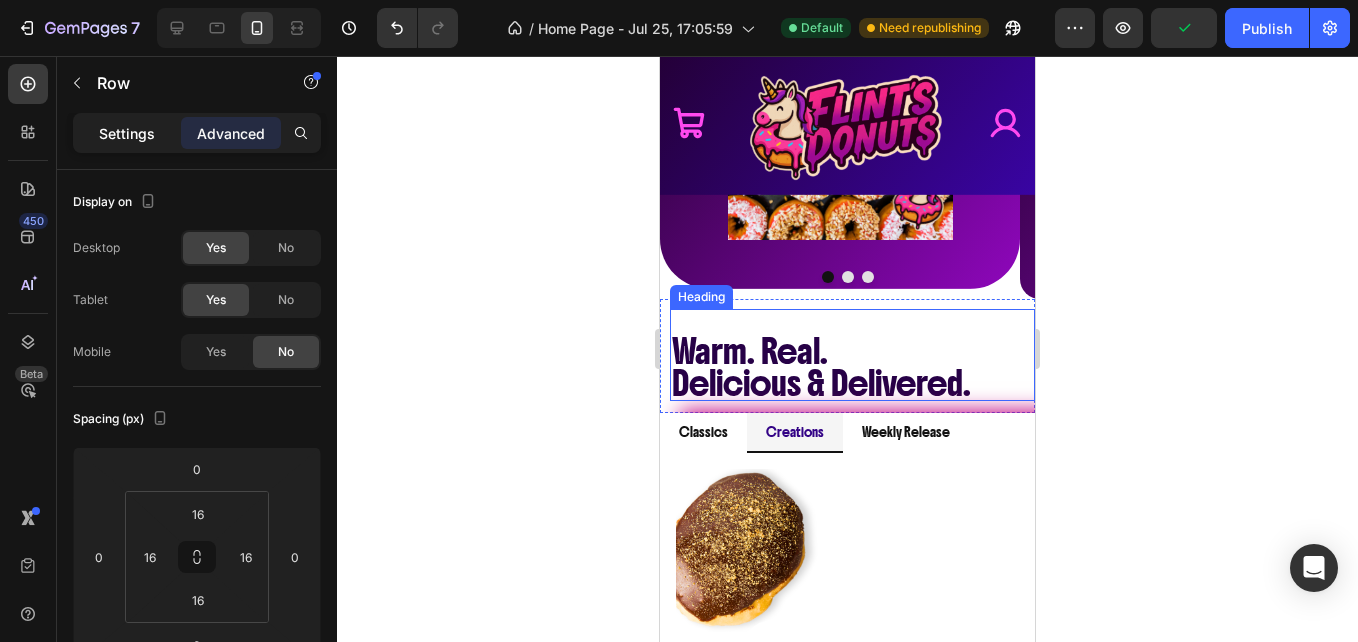 click on "Settings" 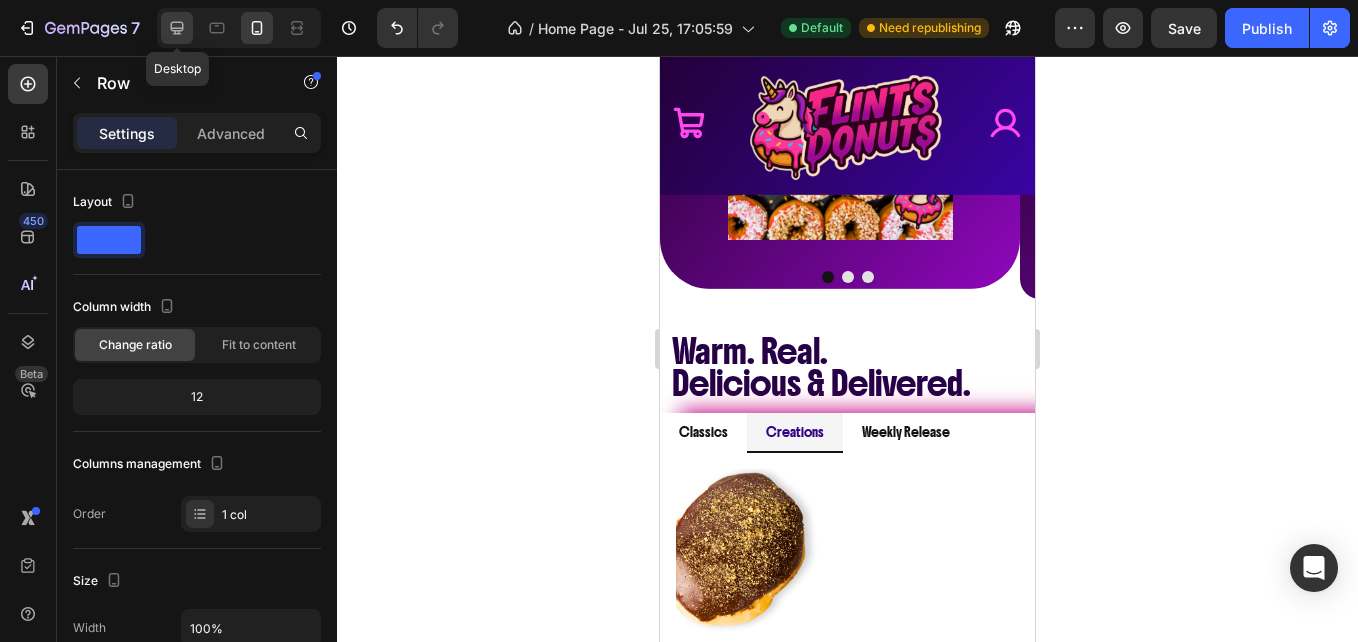 click 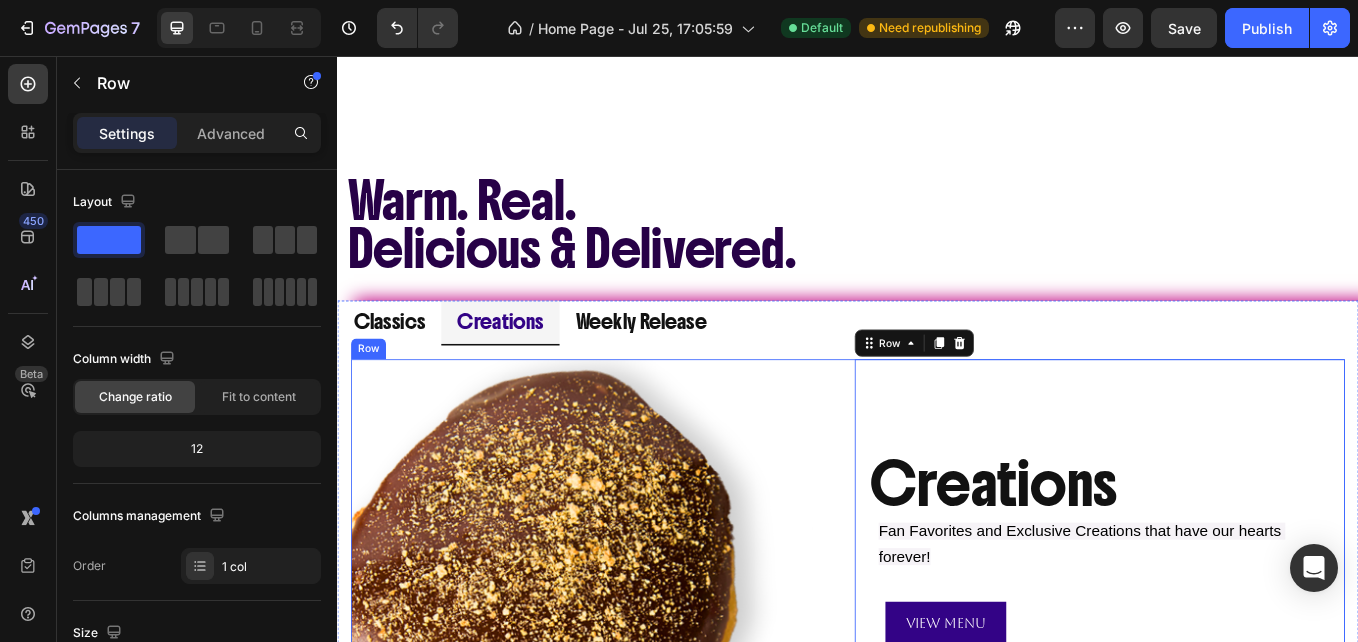 scroll, scrollTop: 1068, scrollLeft: 0, axis: vertical 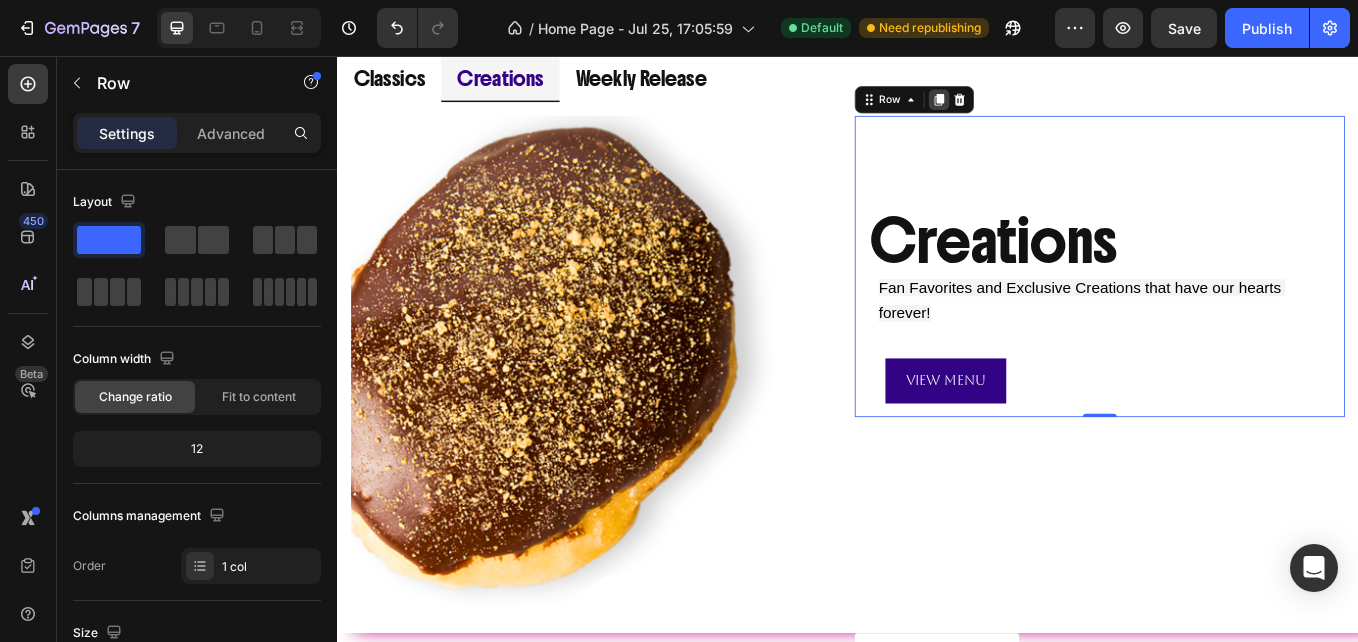 click 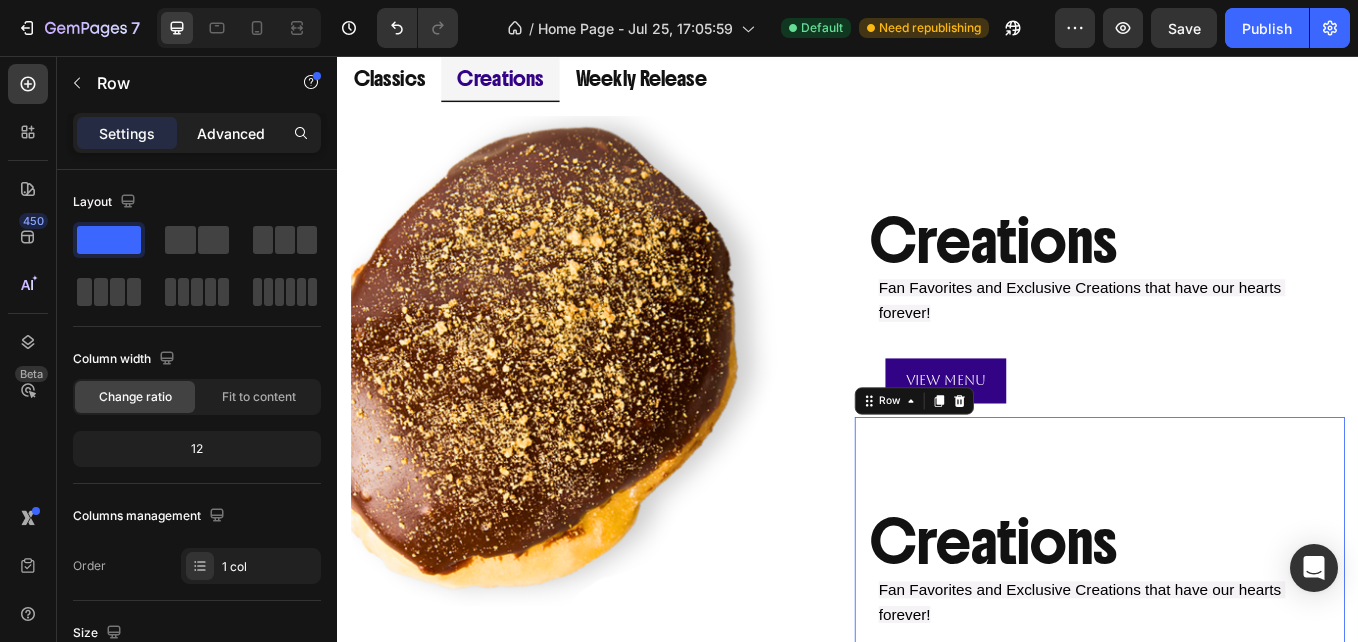 click on "Advanced" at bounding box center (231, 133) 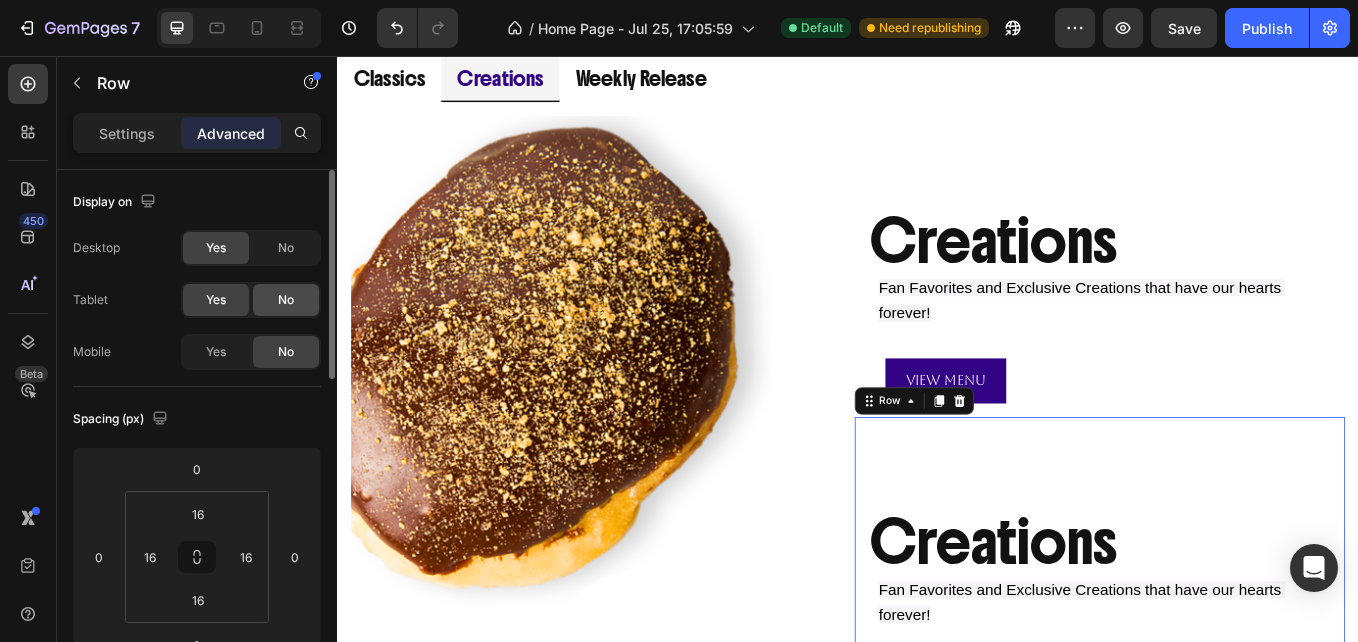 click on "No" 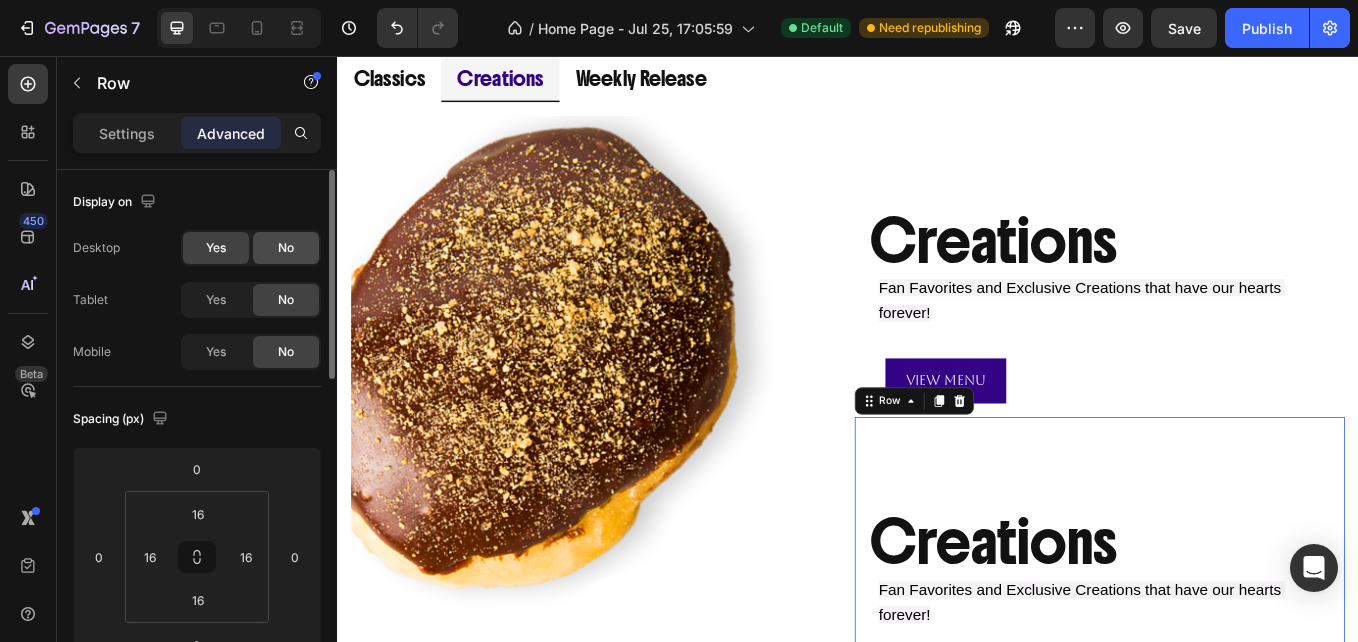 drag, startPoint x: 296, startPoint y: 253, endPoint x: 635, endPoint y: 52, distance: 394.10913 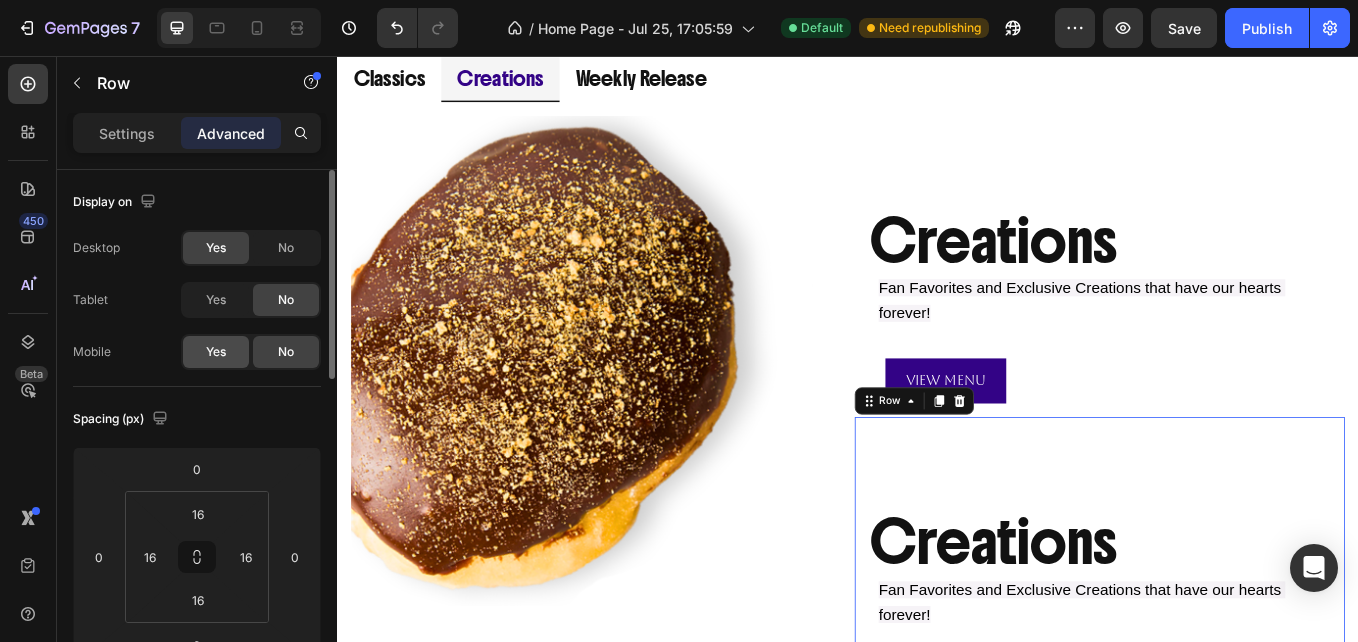 click on "Yes" 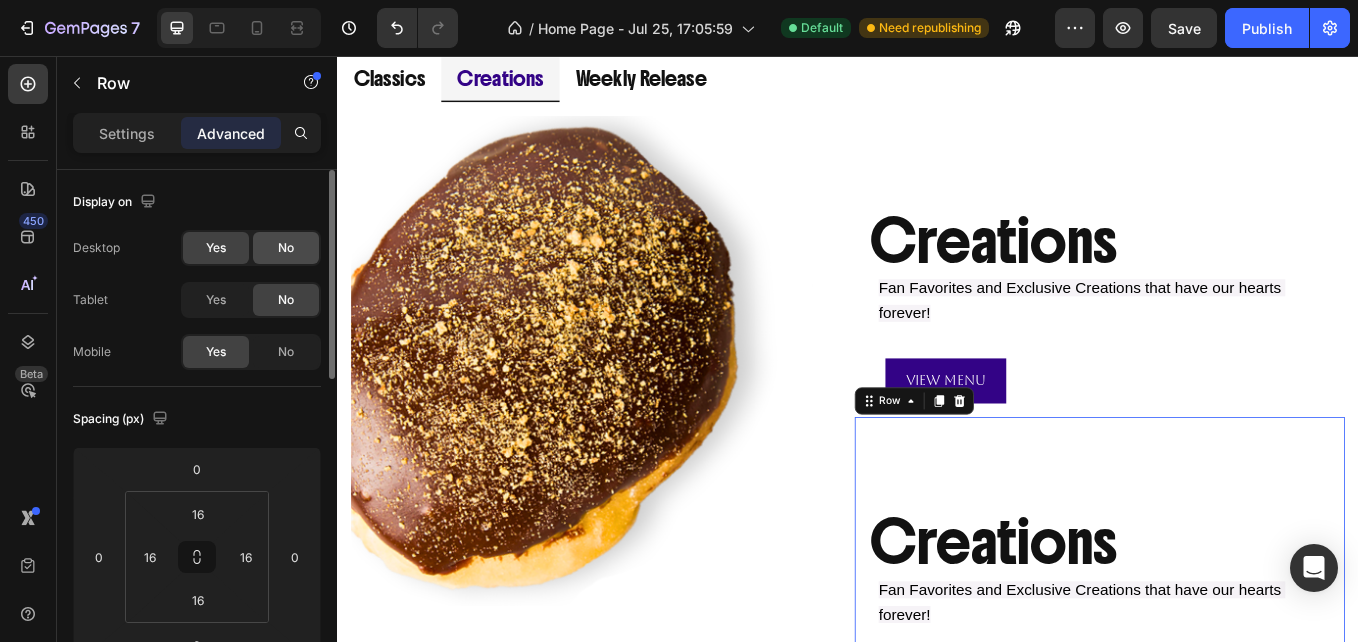 click on "No" 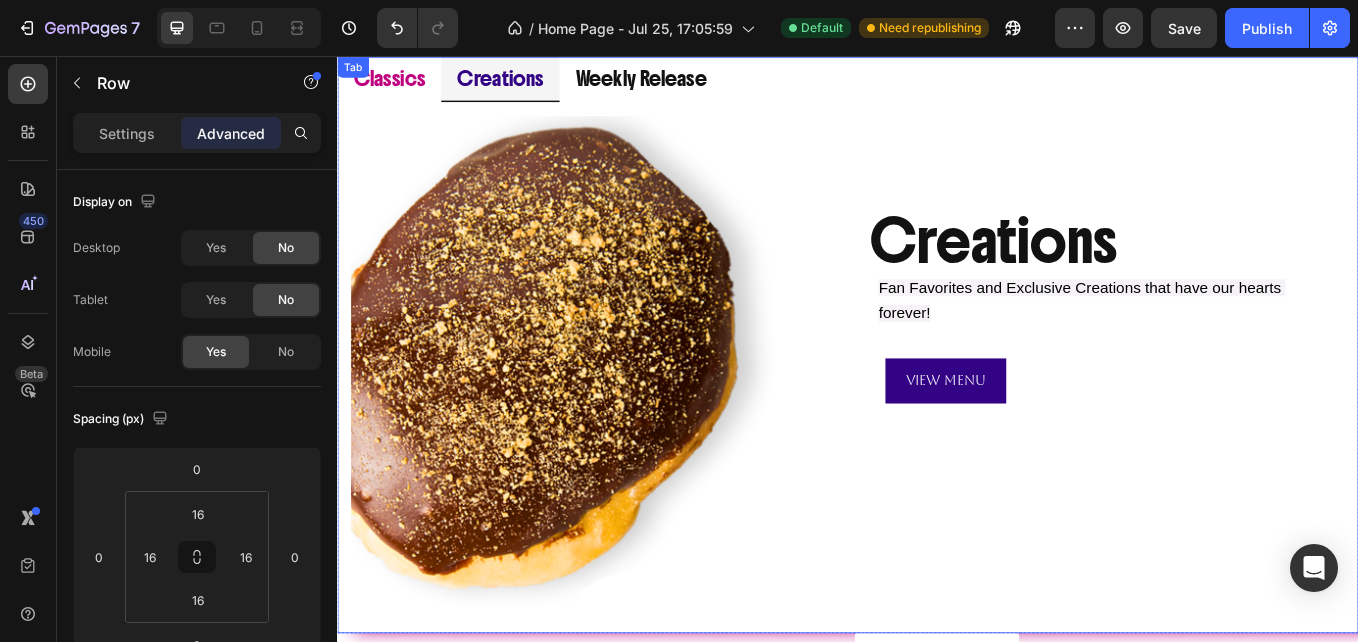 click on "Classics Creations Weekly Release Image Classics Heading The OGs we all love and know; made fresh, by hand, every day!  Text Block View Menu Button Row Row Image Creations Heading Fan Favorites and Exclusive Creations that have our hearts forever! Text Block View Menu Button Row Creations Heading Fan Favorites and Exclusive Creations that have our hearts forever! Text Block View Menu Button Row   0 Row Image Weekly Release Heading A mix of OG Classics, Fan Favorites and Jaw Dropping Creations that rotate on a weekly menu. Some may be back, some may never be seen again. Don't Miss Out..! Text Block View Menu Button Row Row Tab" at bounding box center [937, 395] 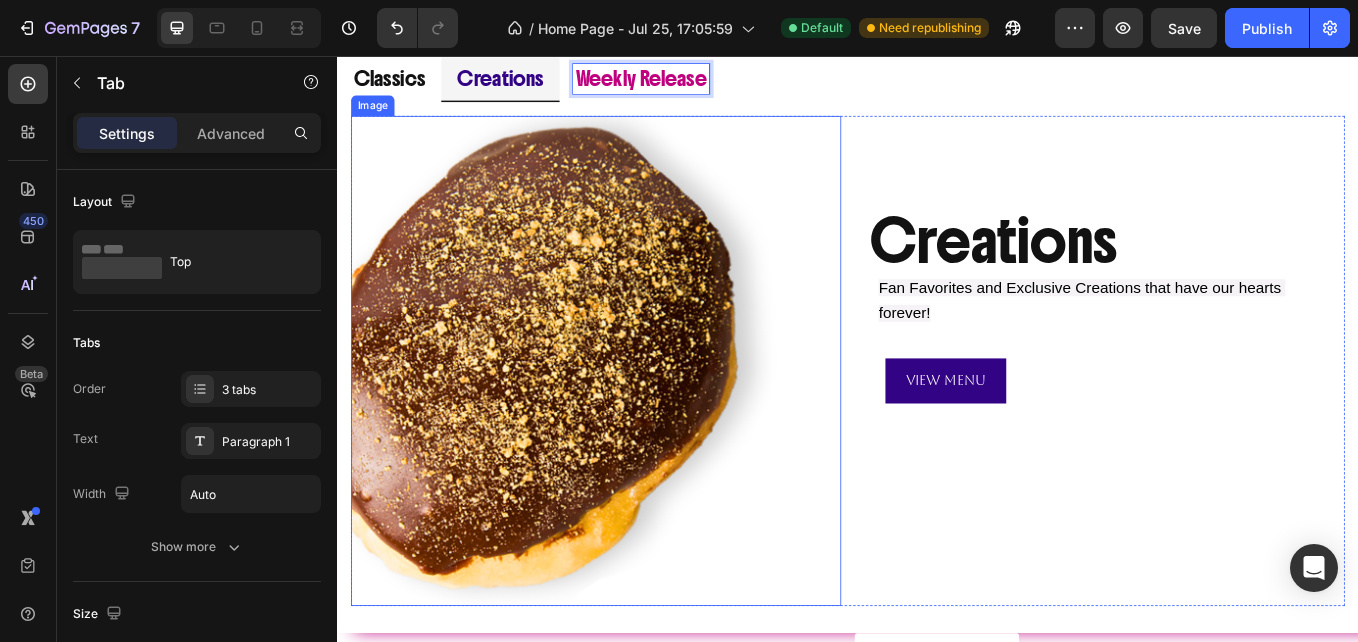 click at bounding box center [641, 414] 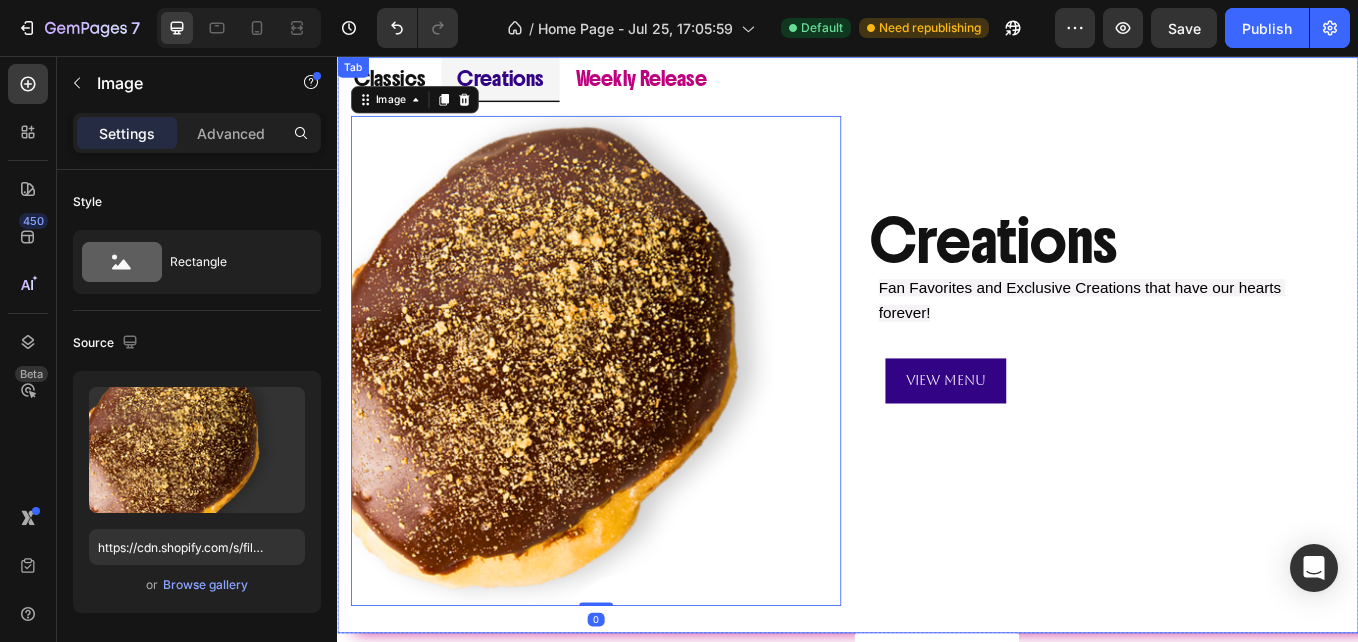 click on "Image Classics Heading The OGs we all love and know; made fresh, by hand, every day!  Text Block View Menu Button Row Row Image   0 Creations Heading Fan Favorites and Exclusive Creations that have our hearts forever! Text Block View Menu Button Row Creations Heading Fan Favorites and Exclusive Creations that have our hearts forever! Text Block View Menu Button Row Row Image Weekly Release Heading A mix of OG Classics, Fan Favorites and Jaw Dropping Creations that rotate on a weekly menu. Some may be back, some may never be seen again. Don't Miss Out..! Text Block View Menu Button Row Row" at bounding box center (937, 414) 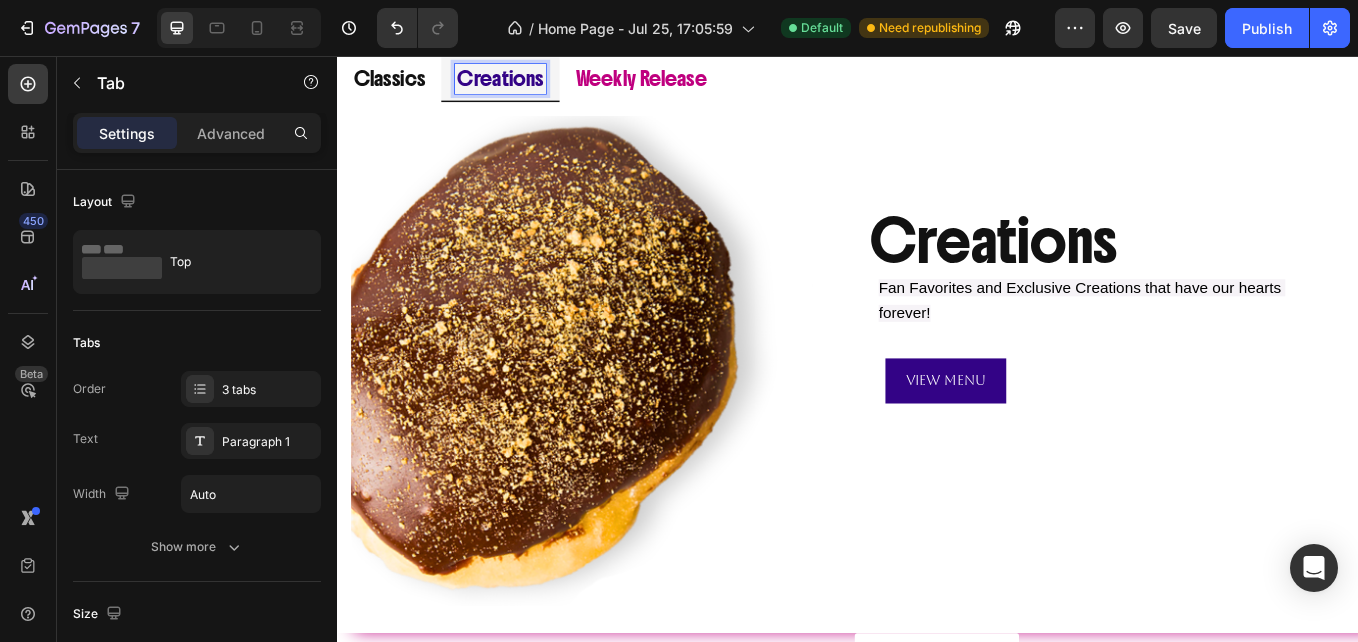 click on "Classics Creations Weekly Release" at bounding box center [937, 83] 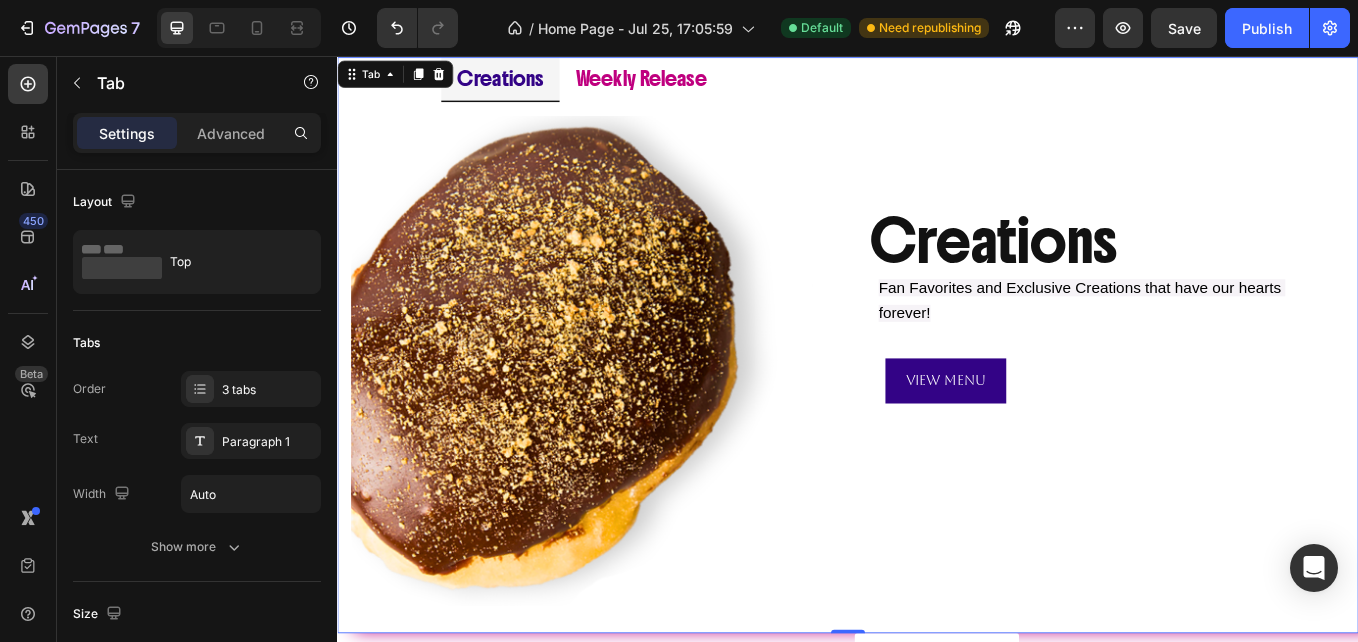 click on "Image Classics Heading The OGs we all love and know; made fresh, by hand, every day!  Text Block View Menu Button Row Row Image Creations Heading Fan Favorites and Exclusive Creations that have our hearts forever! Text Block View Menu Button Row Creations Heading Fan Favorites and Exclusive Creations that have our hearts forever! Text Block View Menu Button Row Row Image Weekly Release Heading A mix of OG Classics, Fan Favorites and Jaw Dropping Creations that rotate on a weekly menu. Some may be back, some may never be seen again. Don't Miss Out..! Text Block View Menu Button Row Row" at bounding box center [937, 414] 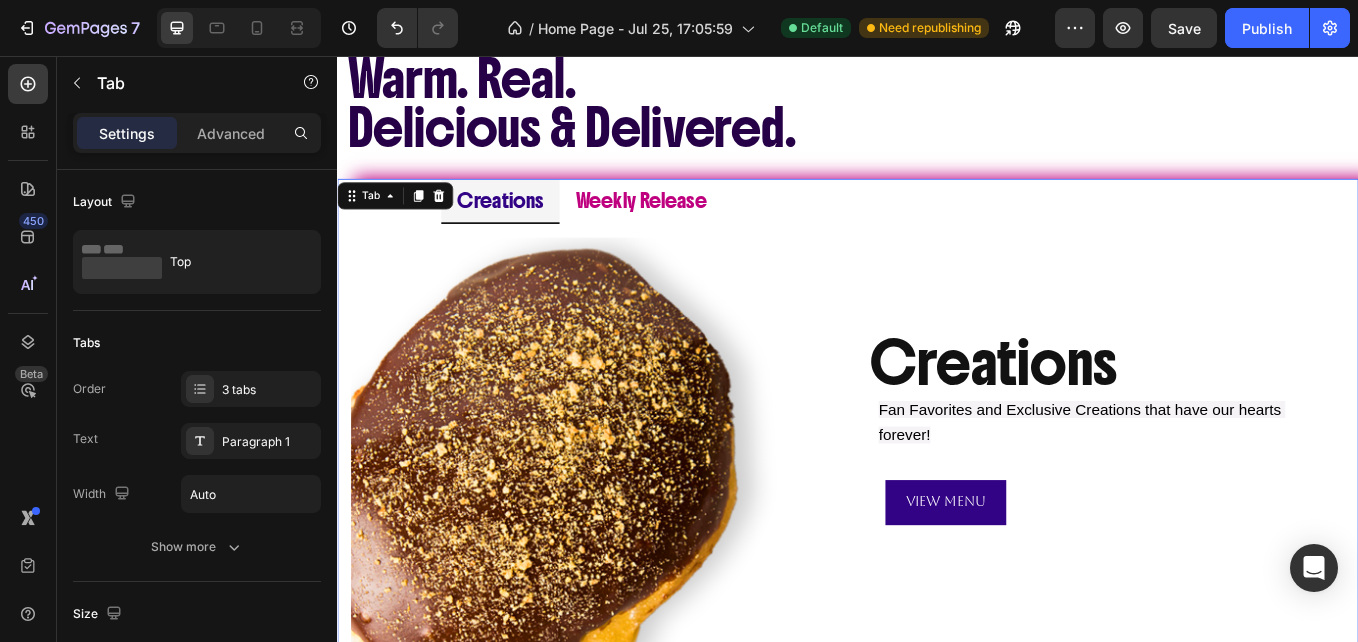 scroll, scrollTop: 924, scrollLeft: 0, axis: vertical 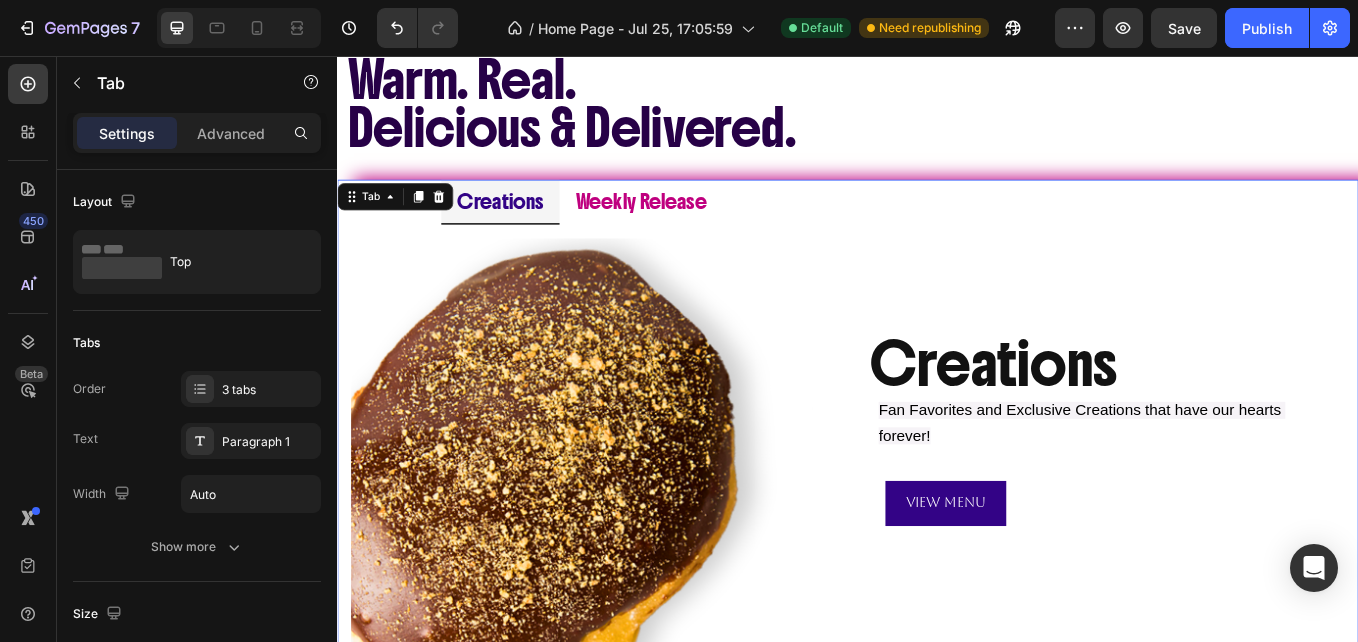 click on "Creations" at bounding box center (528, 227) 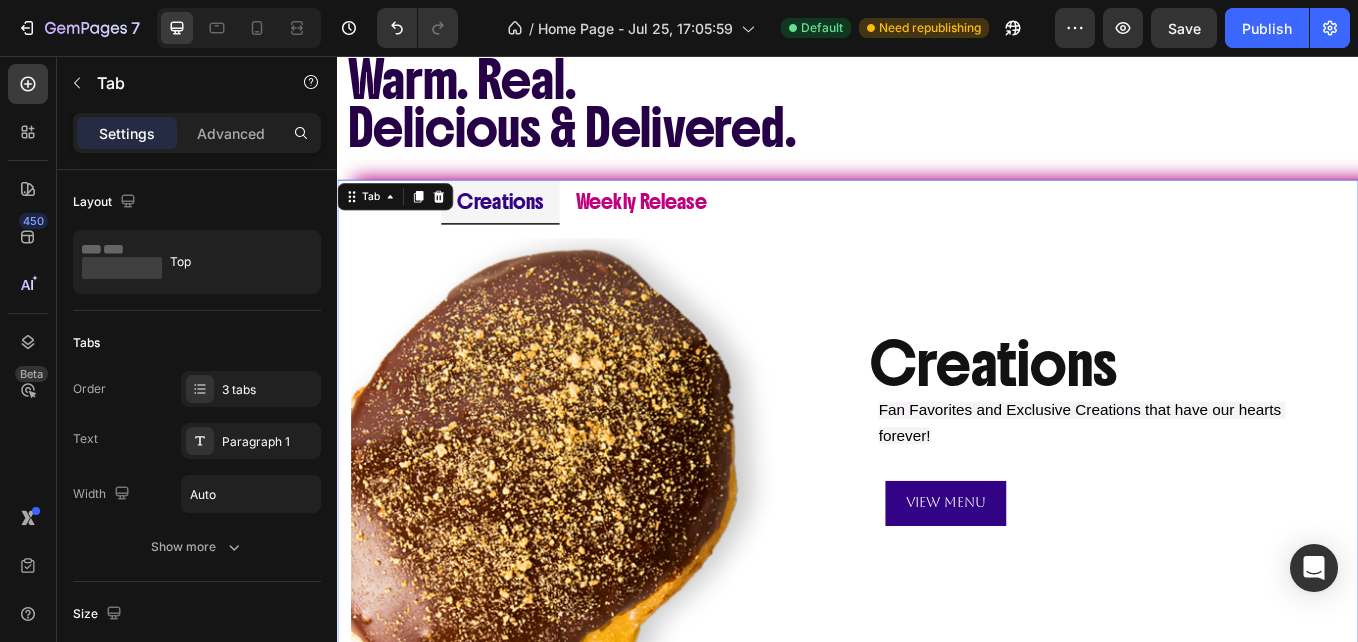 click on "Creations" at bounding box center (528, 227) 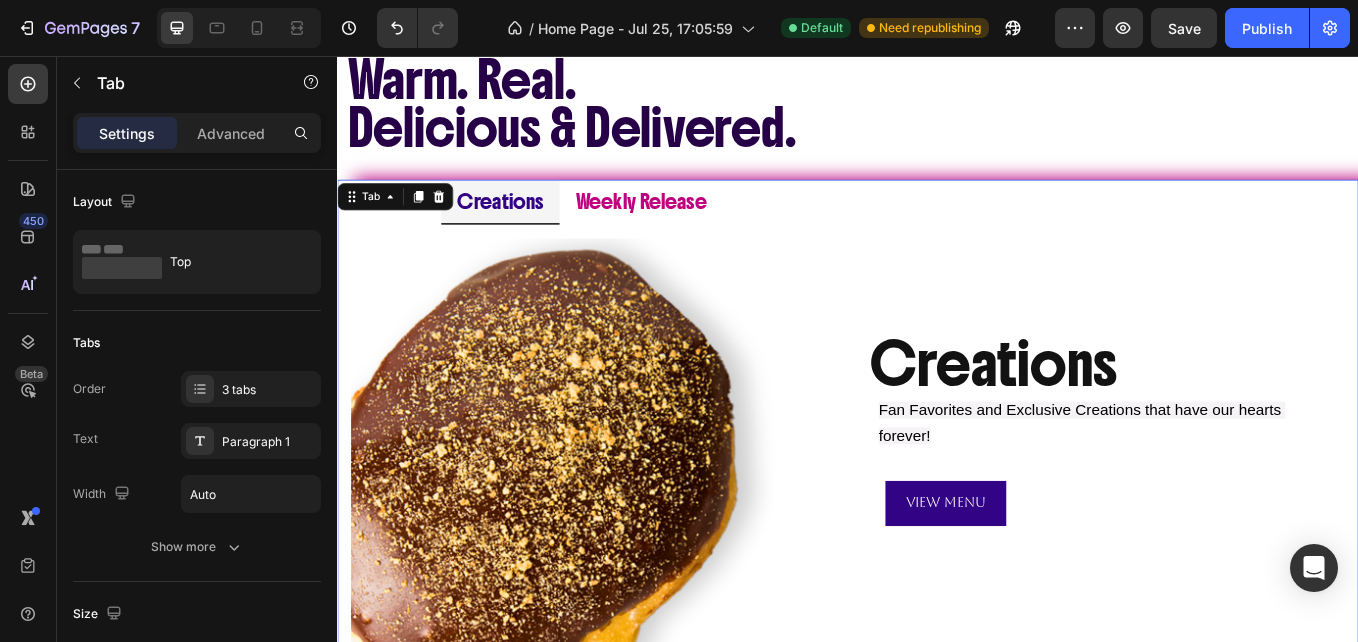 click on "Weekly Release" at bounding box center (694, 227) 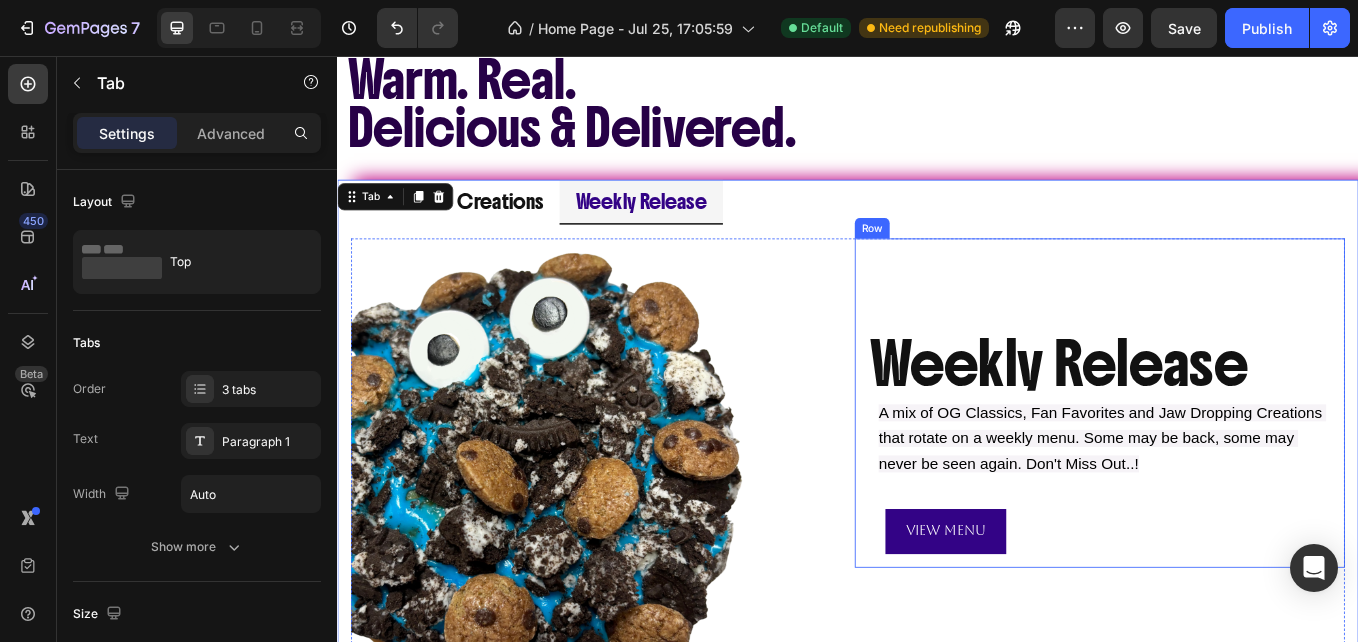 click on "Weekly Release Heading A mix of OG Classics, Fan Favorites and Jaw Dropping Creations that rotate on a weekly menu. Some may be back, some may never be seen again. Don't Miss Out..! Text Block View Menu Button Row" at bounding box center (1233, 463) 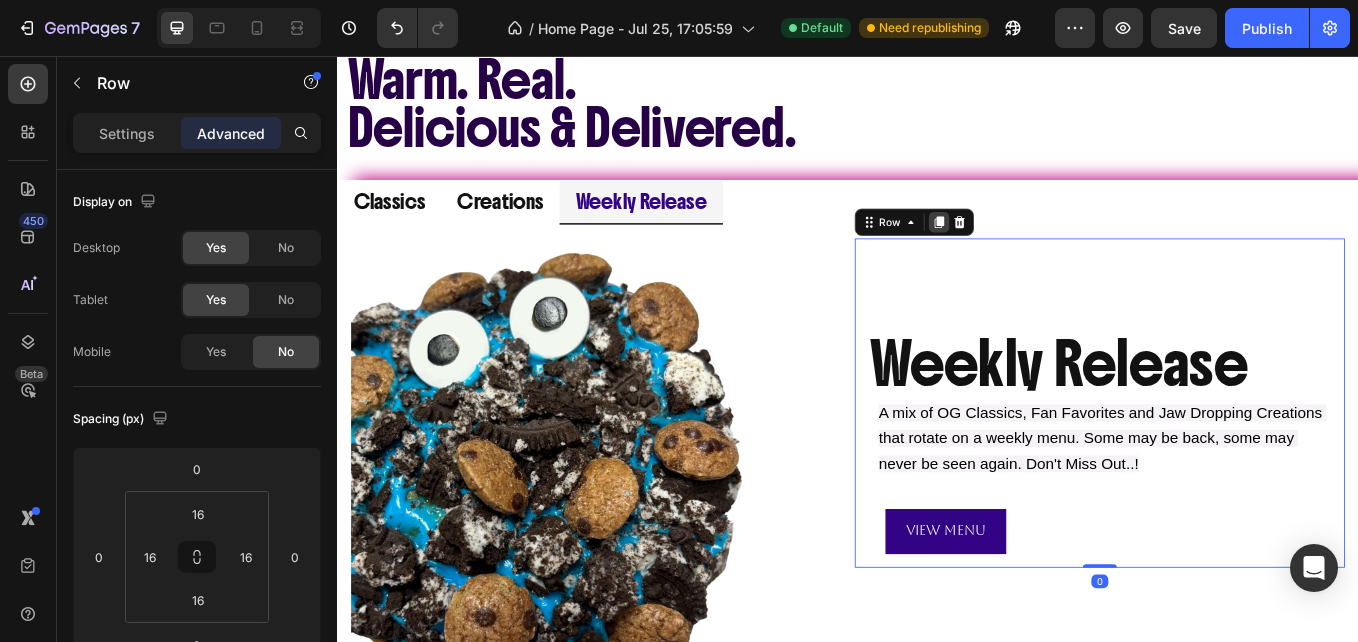 click 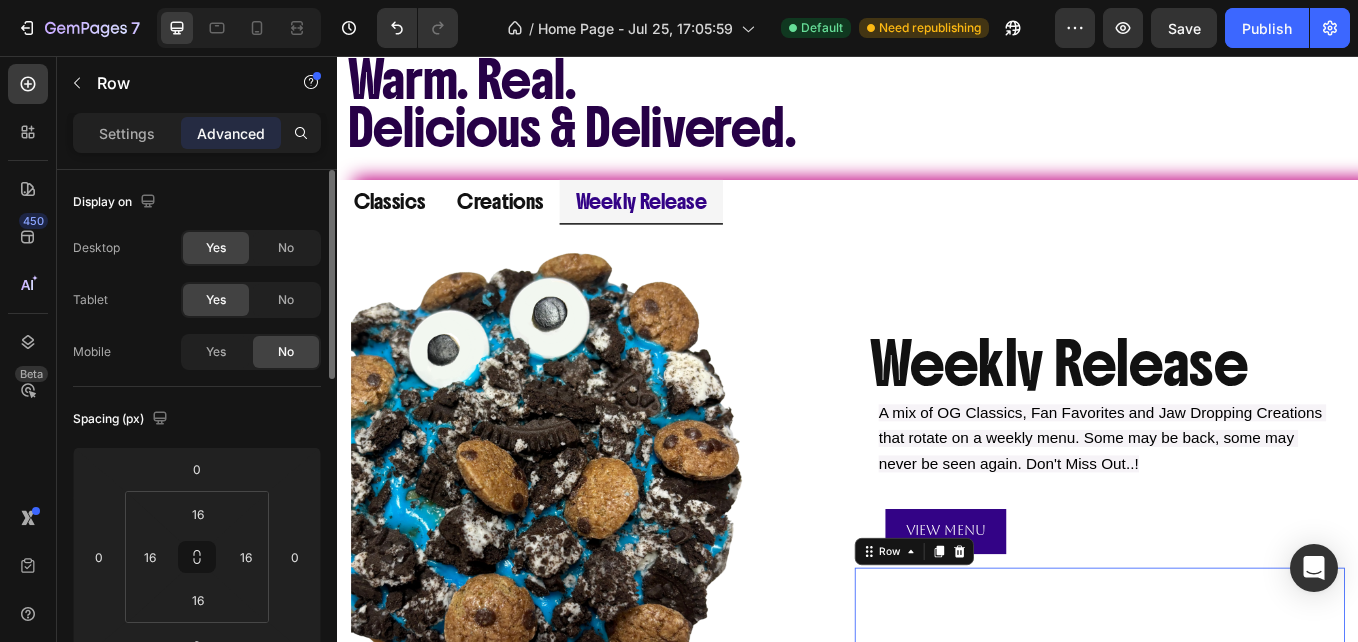 scroll, scrollTop: 1455, scrollLeft: 0, axis: vertical 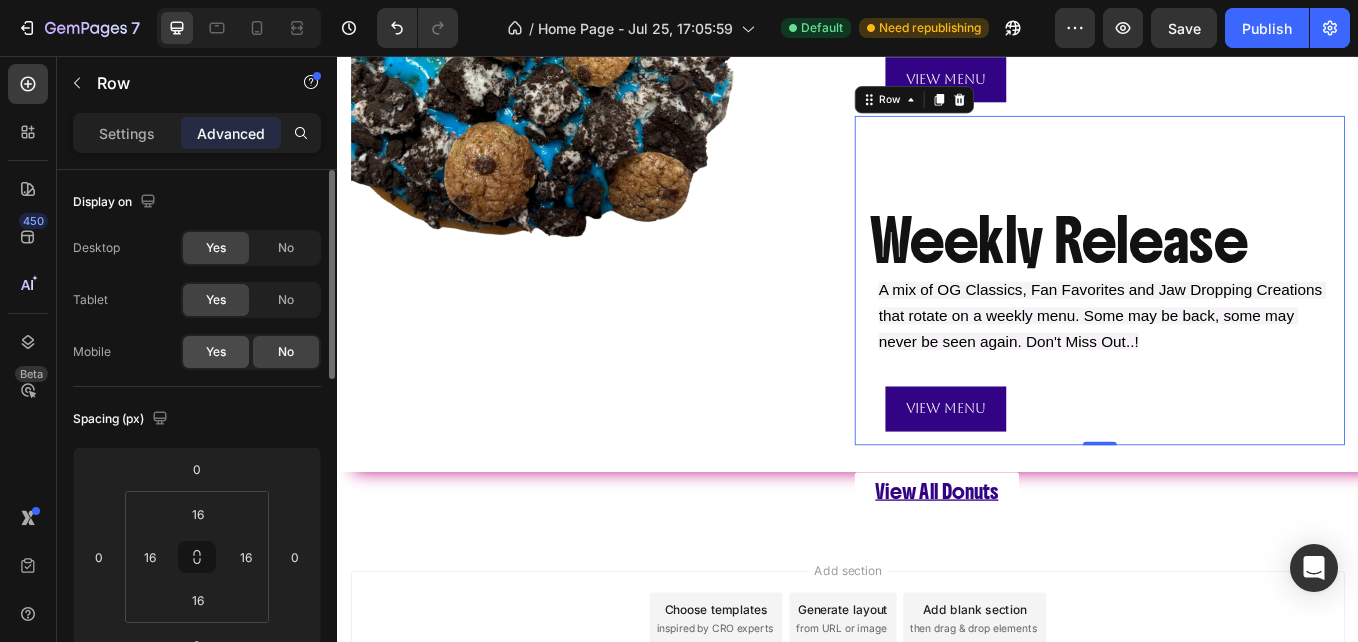 click on "Yes" 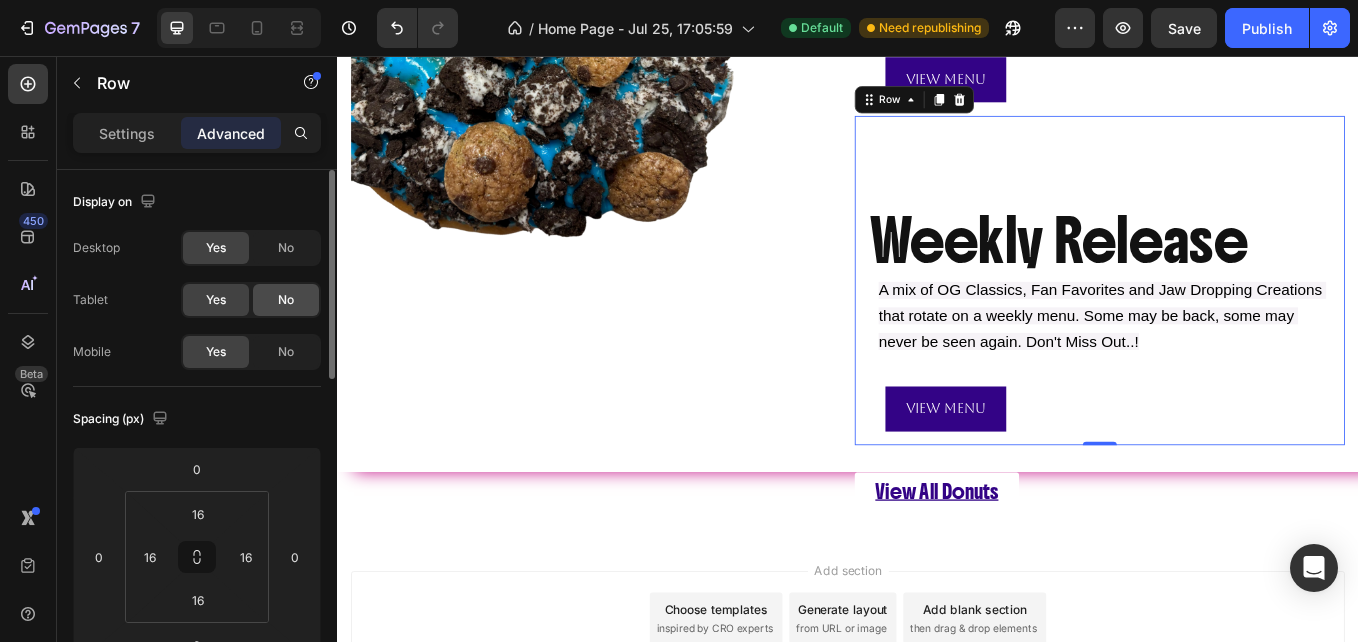 click on "No" 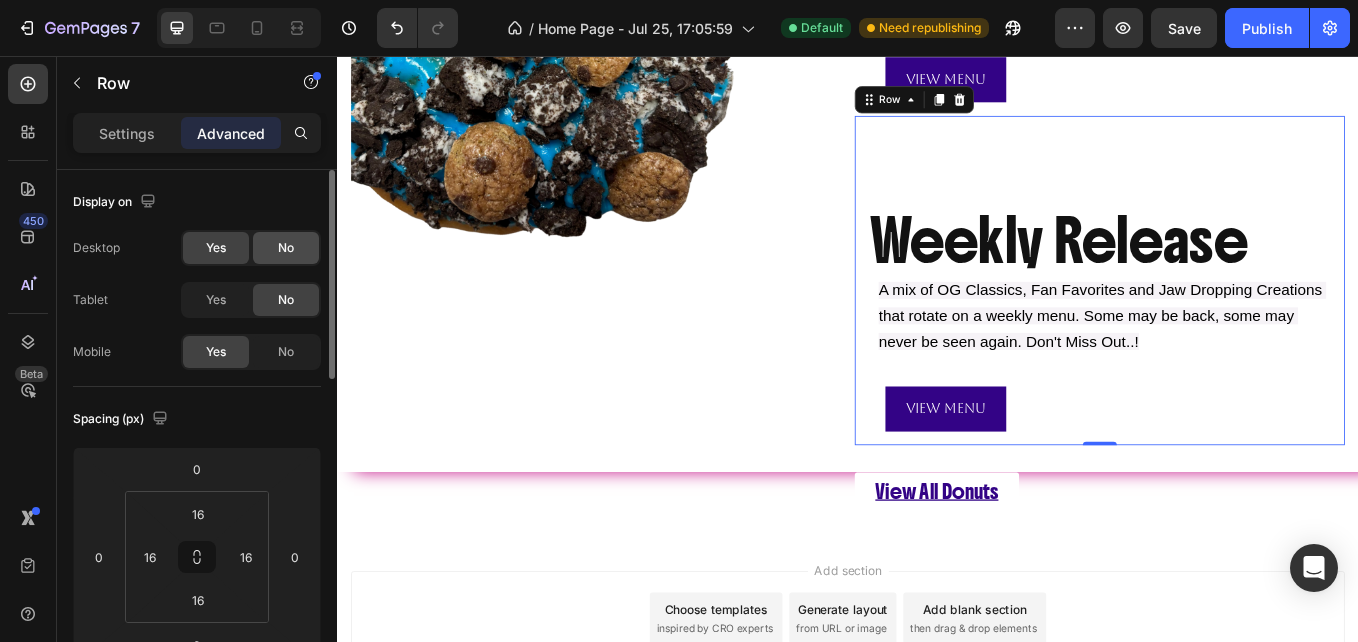 click on "No" 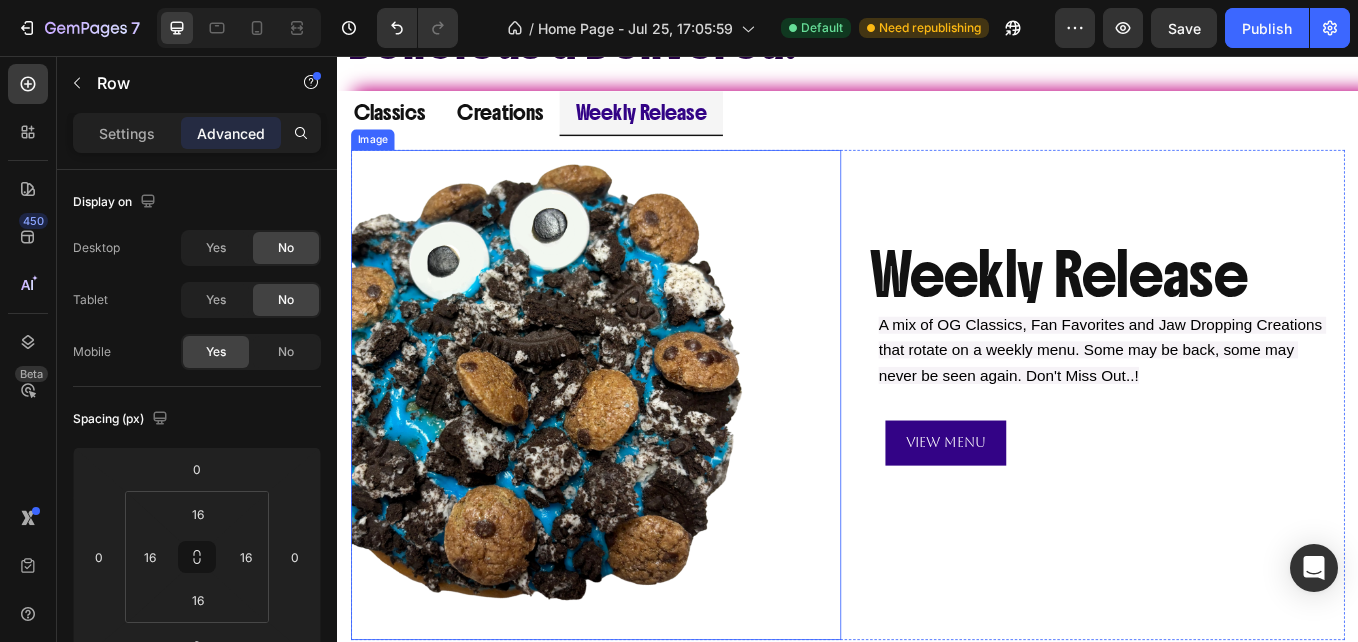 scroll, scrollTop: 931, scrollLeft: 0, axis: vertical 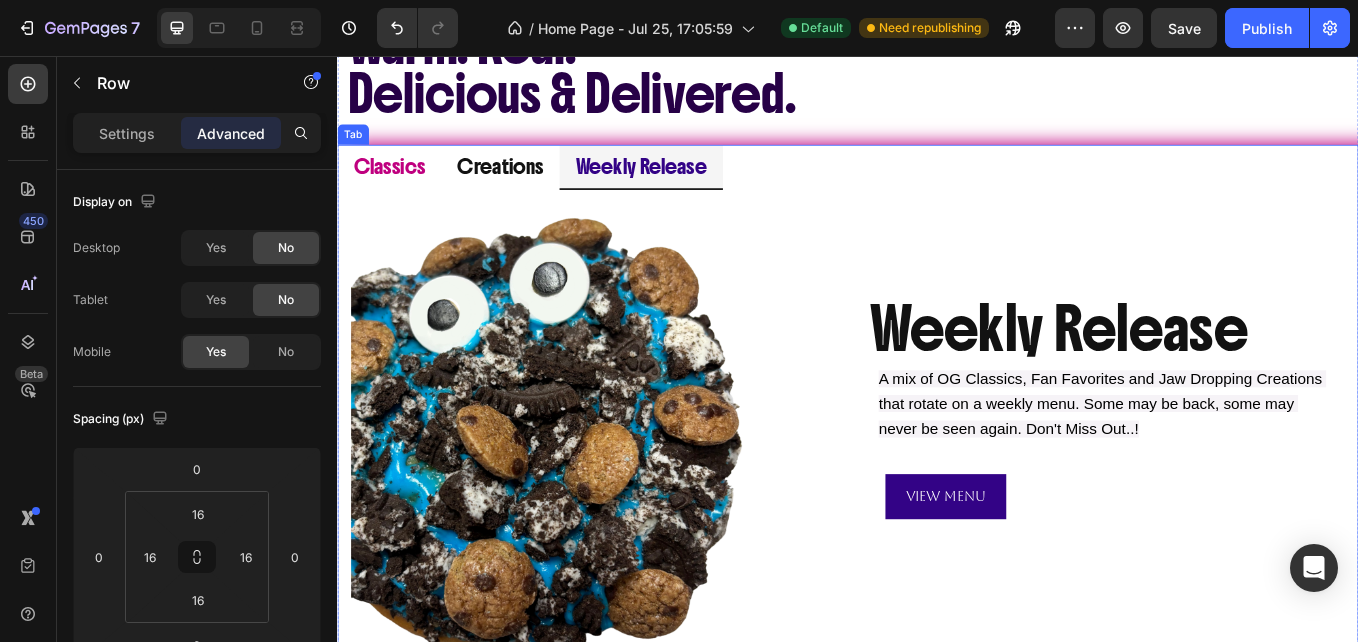 click on "Classics" at bounding box center (398, 185) 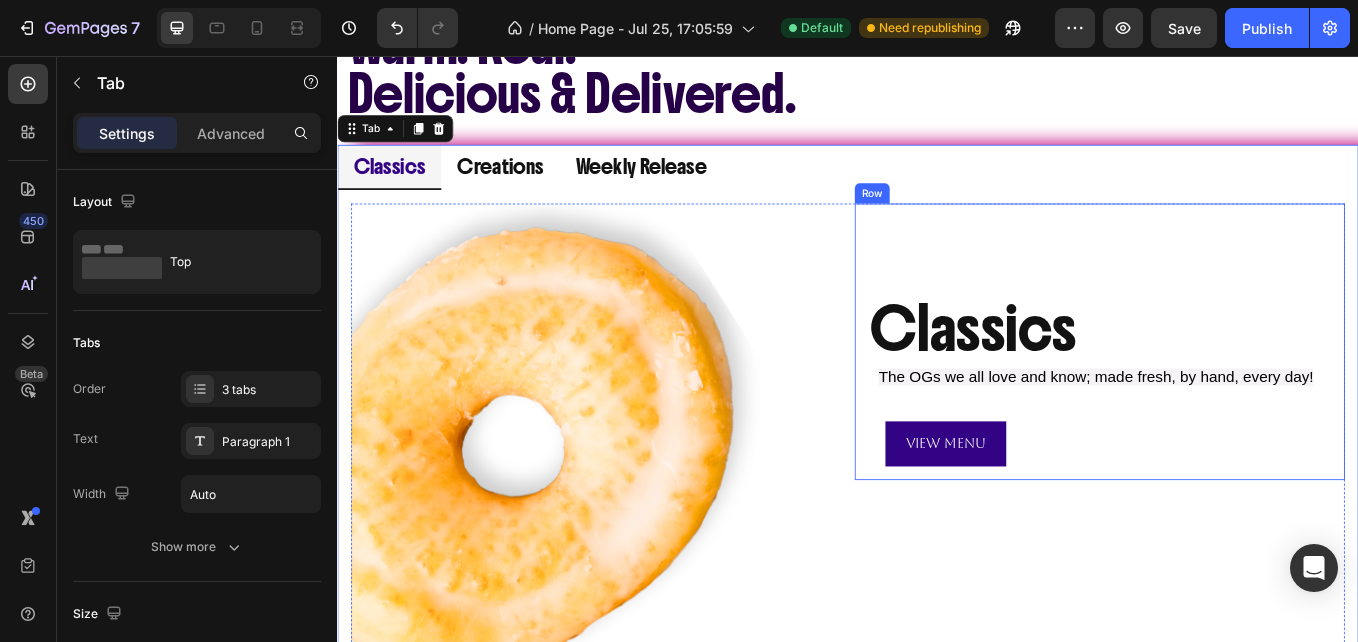 click on "Classics Heading The OGs we all love and know; made fresh, by hand, every day!  Text Block View Menu Button Row" at bounding box center [1233, 391] 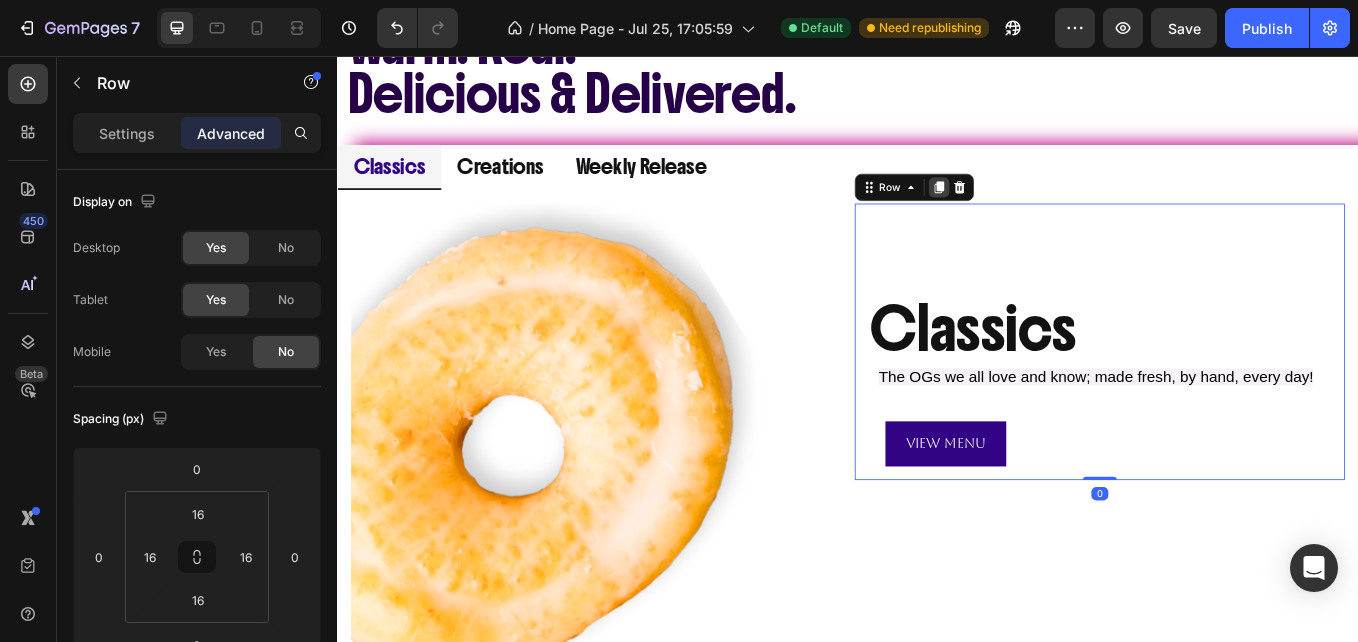 click 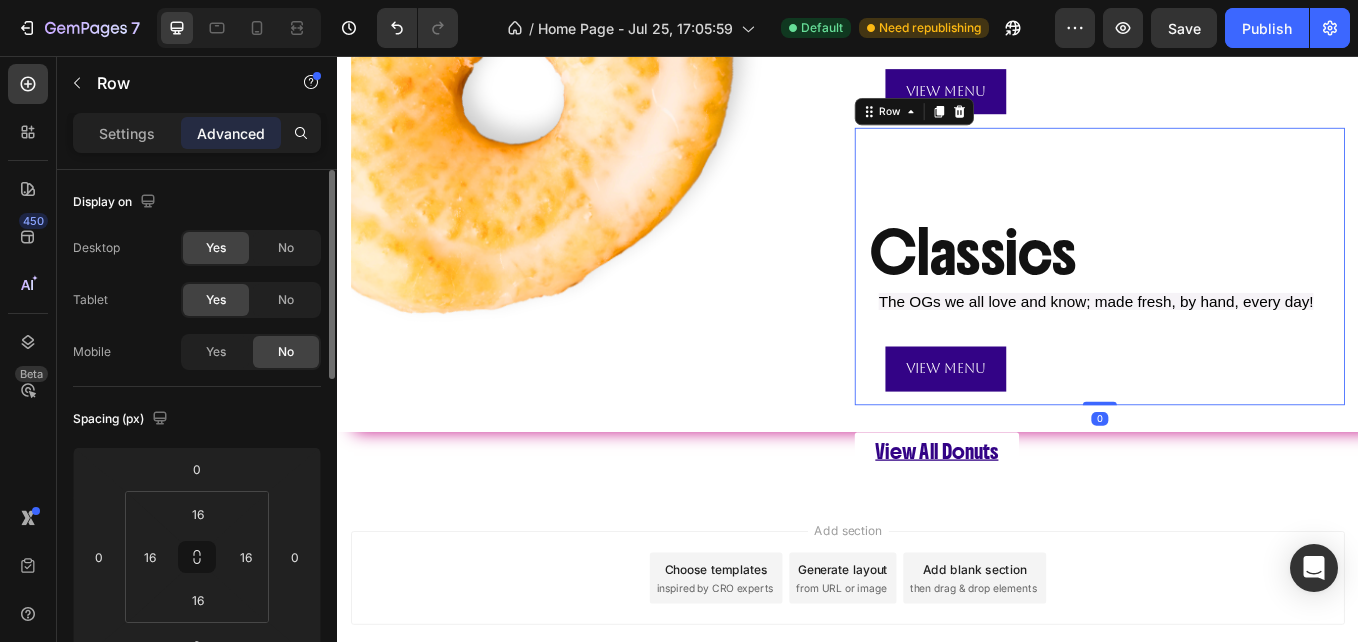 scroll, scrollTop: 1359, scrollLeft: 0, axis: vertical 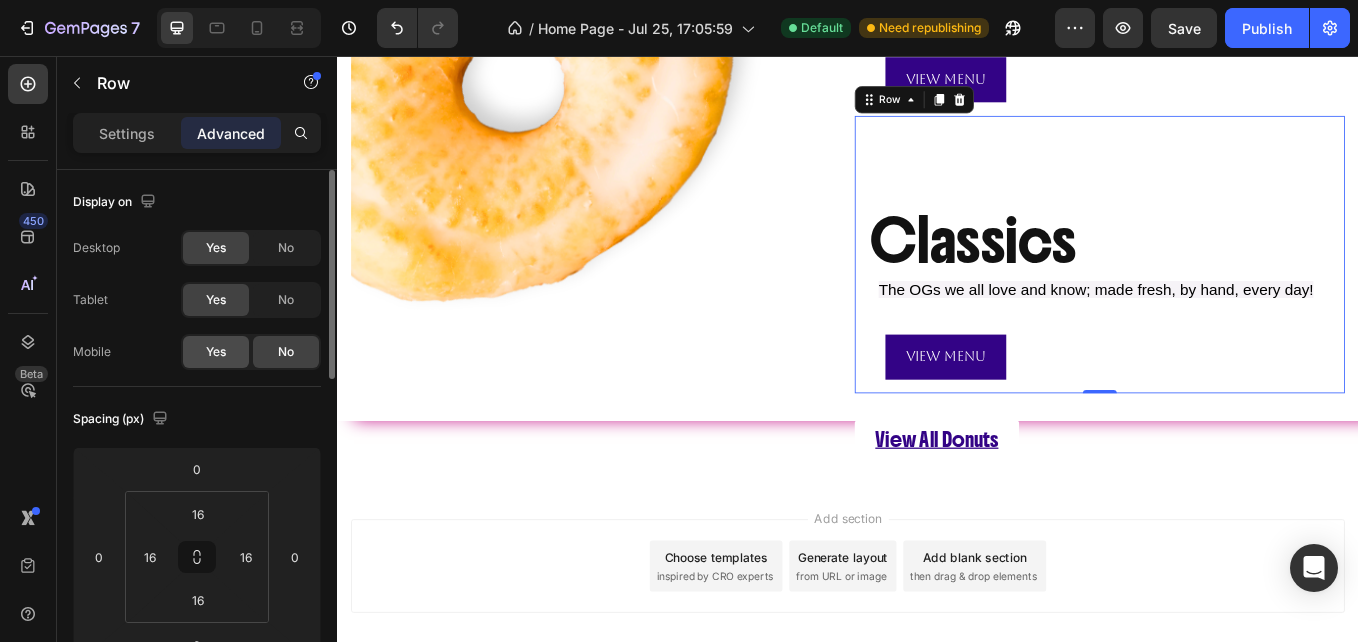 click on "Yes" 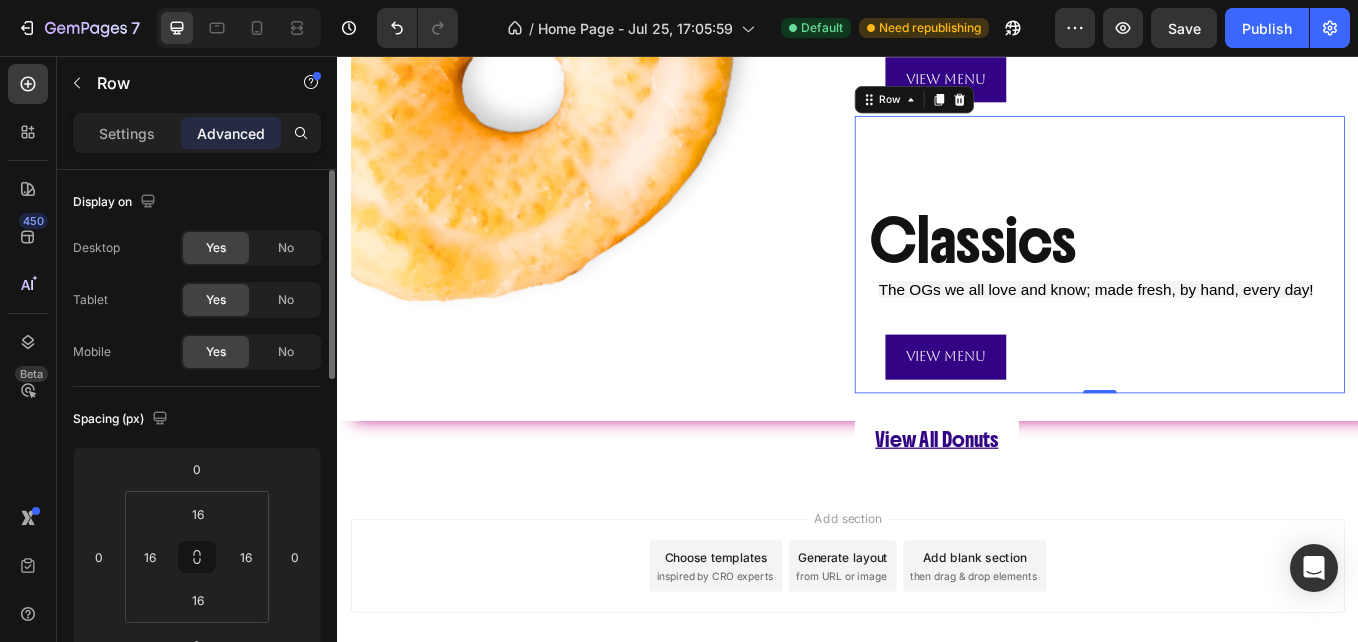 click on "Desktop Yes No Tablet Yes No Mobile Yes No" at bounding box center [197, 300] 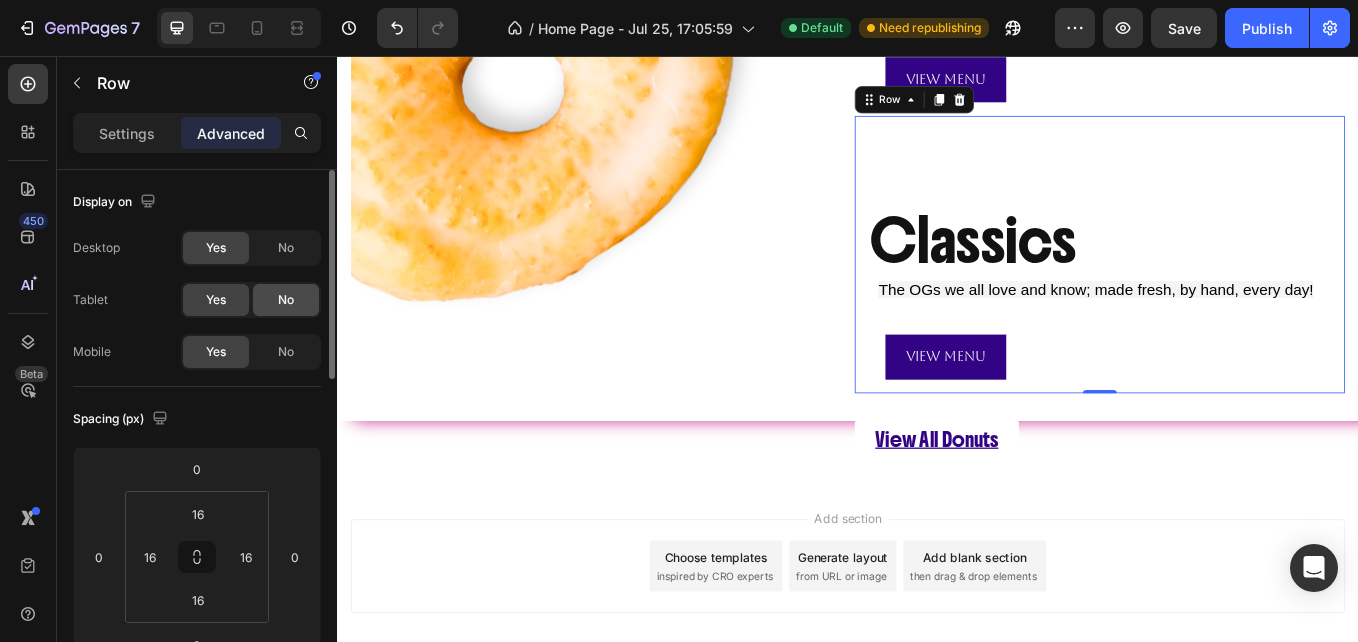 click on "No" 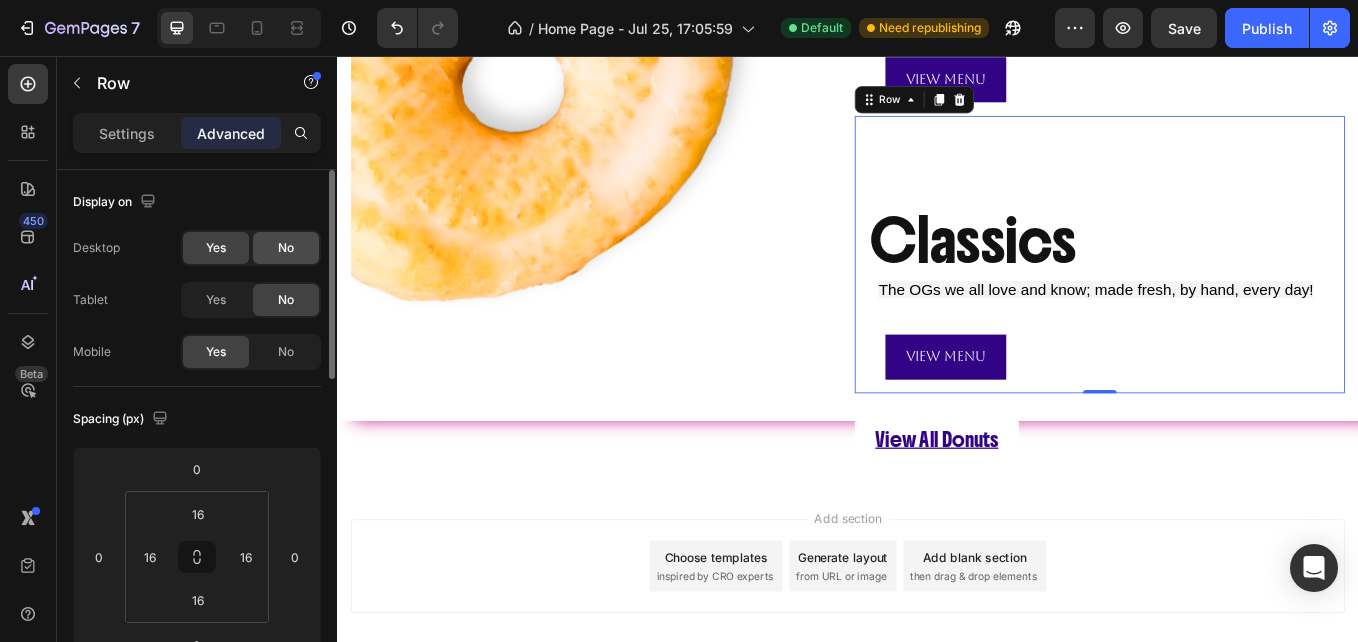 click on "No" 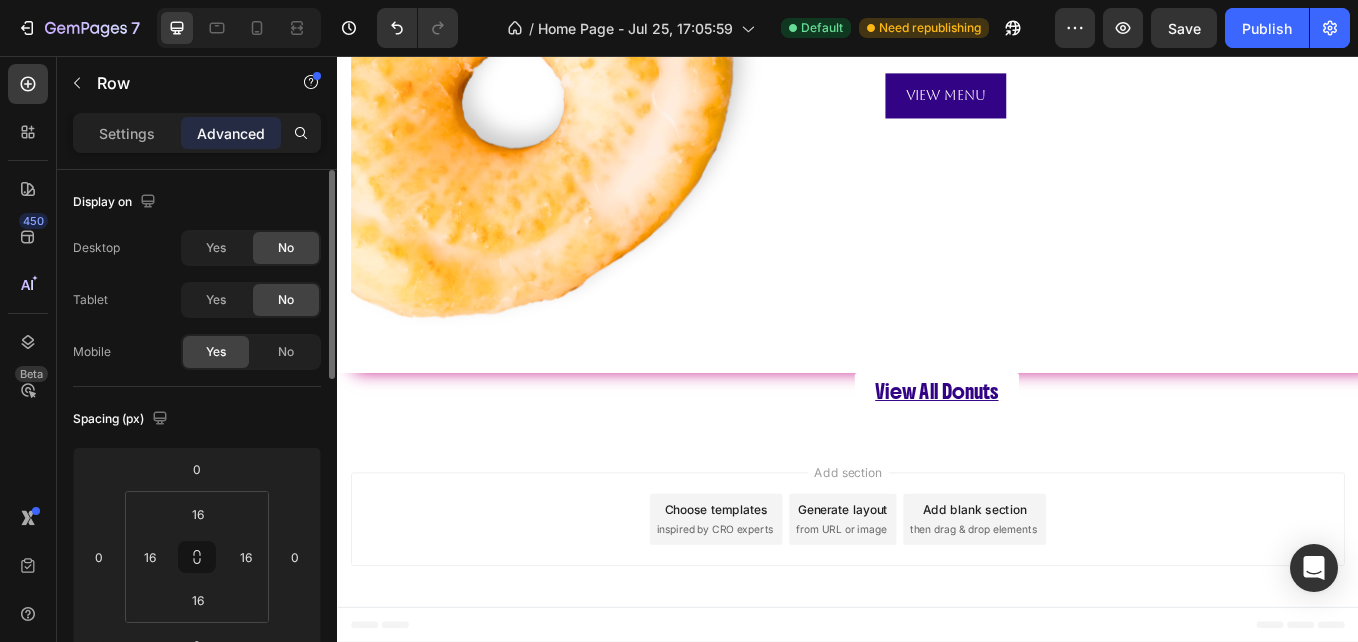 scroll, scrollTop: 1332, scrollLeft: 0, axis: vertical 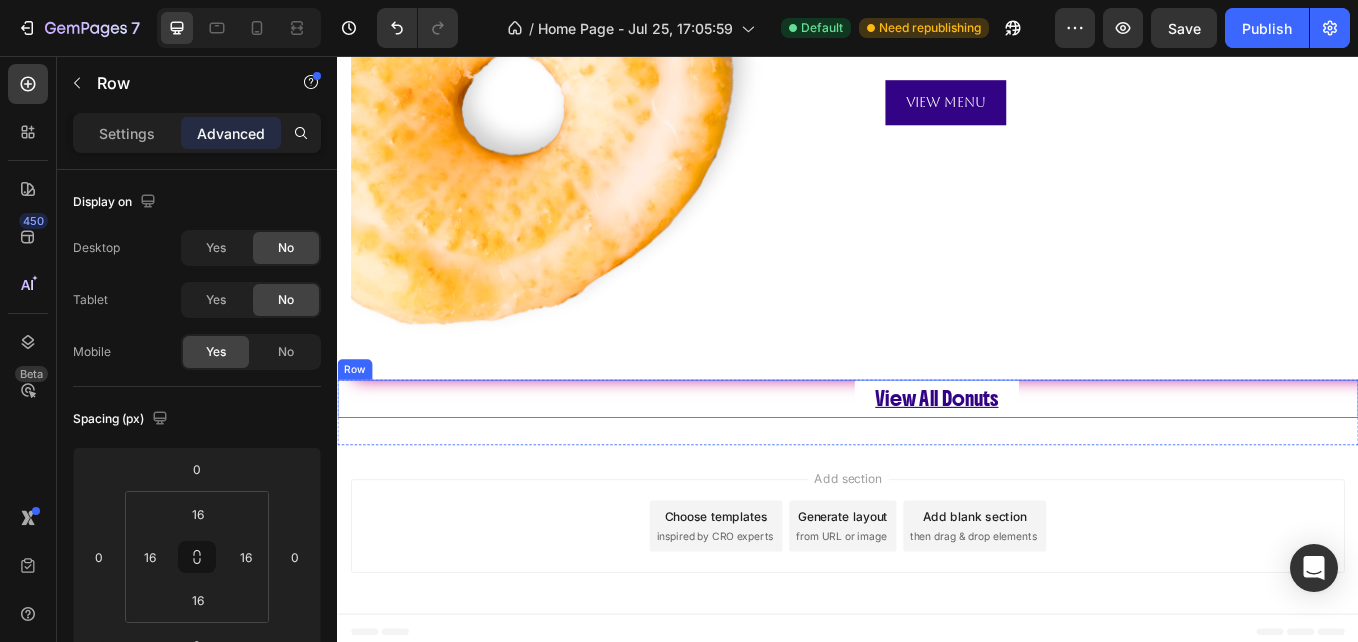 click on "Icon" at bounding box center [633, 458] 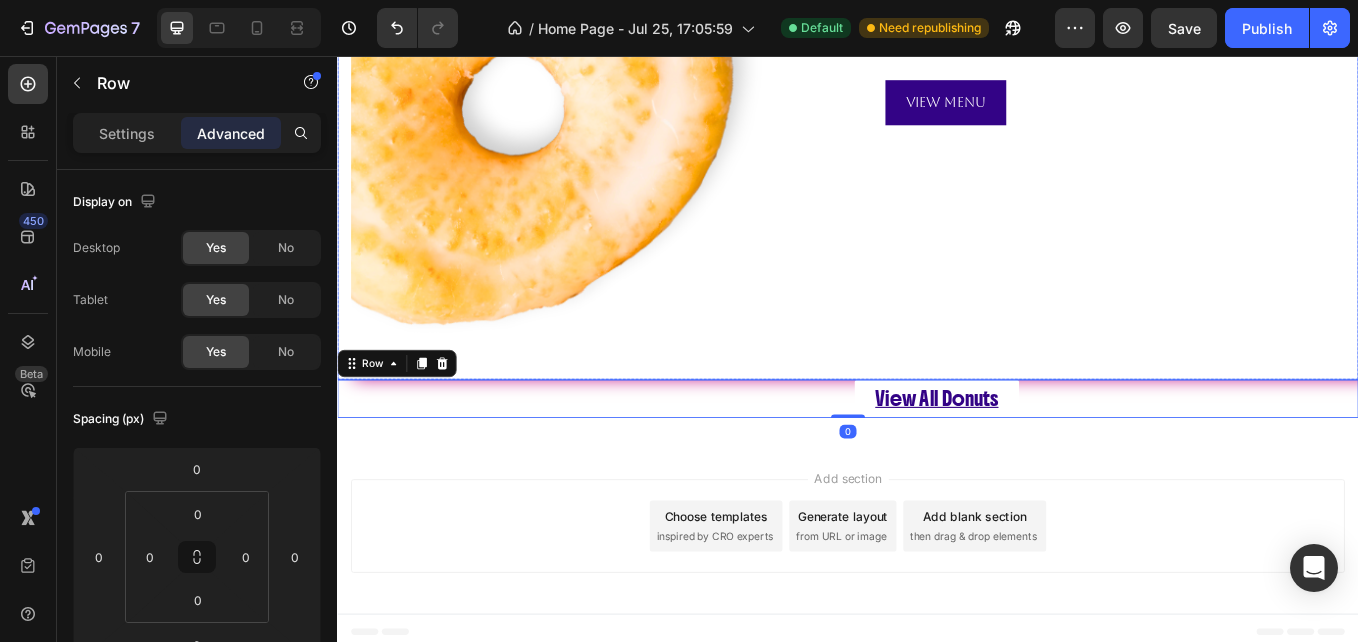 click on "Image Classics Heading The OGs we all love and know; made fresh, by hand, every day!  Text Block View Menu Button Row Classics Heading The OGs we all love and know; made fresh, by hand, every day!  Text Block View Menu Button Row Row Image Creations Heading Fan Favorites and Exclusive Creations that have our hearts forever! Text Block View Menu Button Row Creations Heading Fan Favorites and Exclusive Creations that have our hearts forever! Text Block View Menu Button Row Row Image Weekly Release Heading A mix of OG Classics, Fan Favorites and Jaw Dropping Creations that rotate on a weekly menu. Some may be back, some may never be seen again. Don't Miss Out..! Text Block View Menu Button Row Weekly Release Heading A mix of OG Classics, Fan Favorites and Jaw Dropping Creations that rotate on a weekly menu. Some may be back, some may never be seen again. Don't Miss Out..! Text Block View Menu Button Row Row" at bounding box center [937, 116] 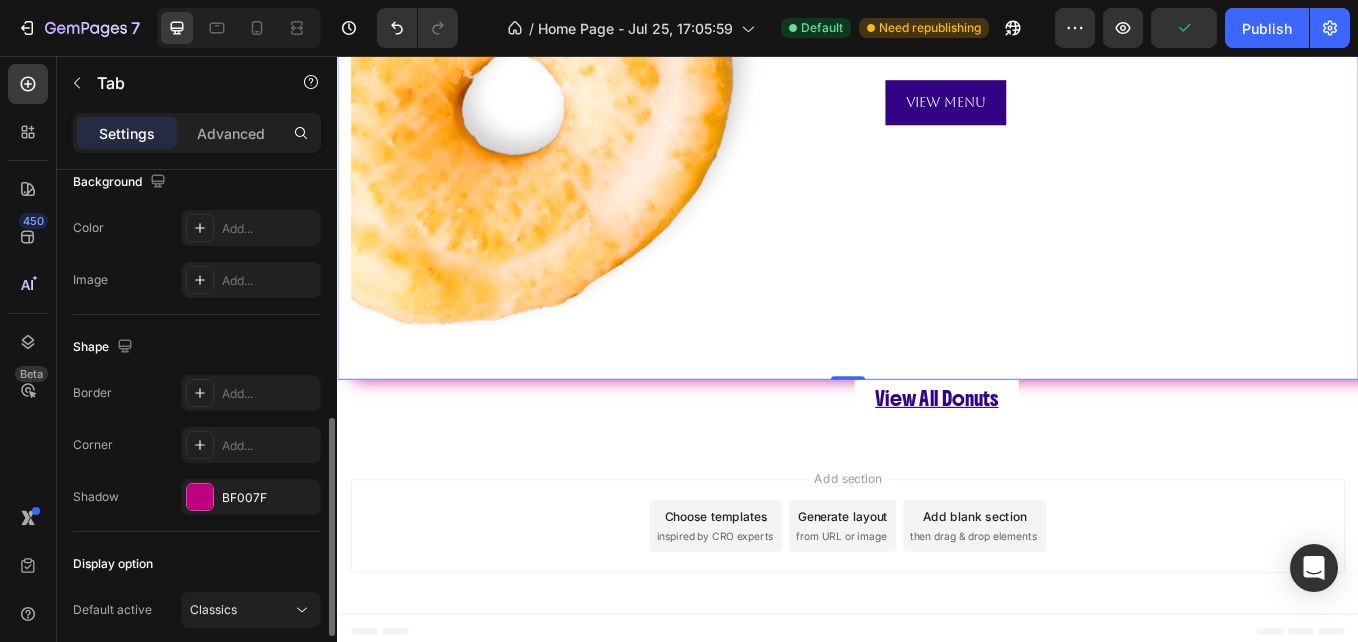scroll, scrollTop: 600, scrollLeft: 0, axis: vertical 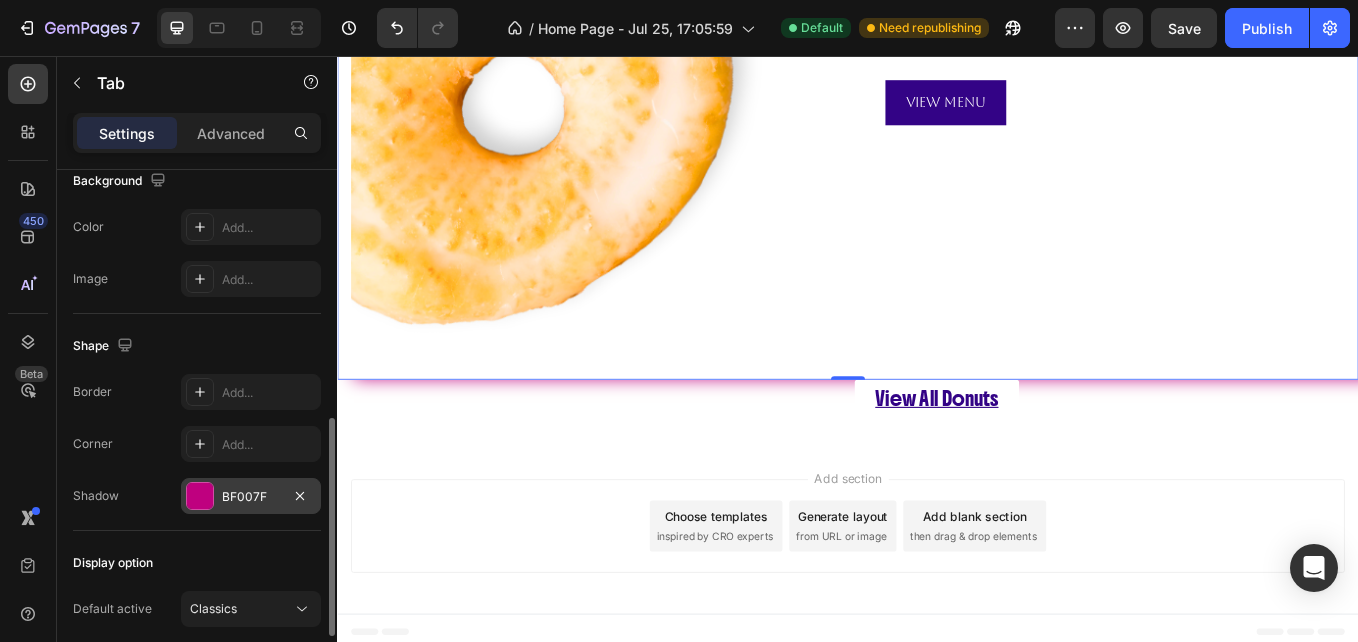 click on "BF007F" at bounding box center (251, 496) 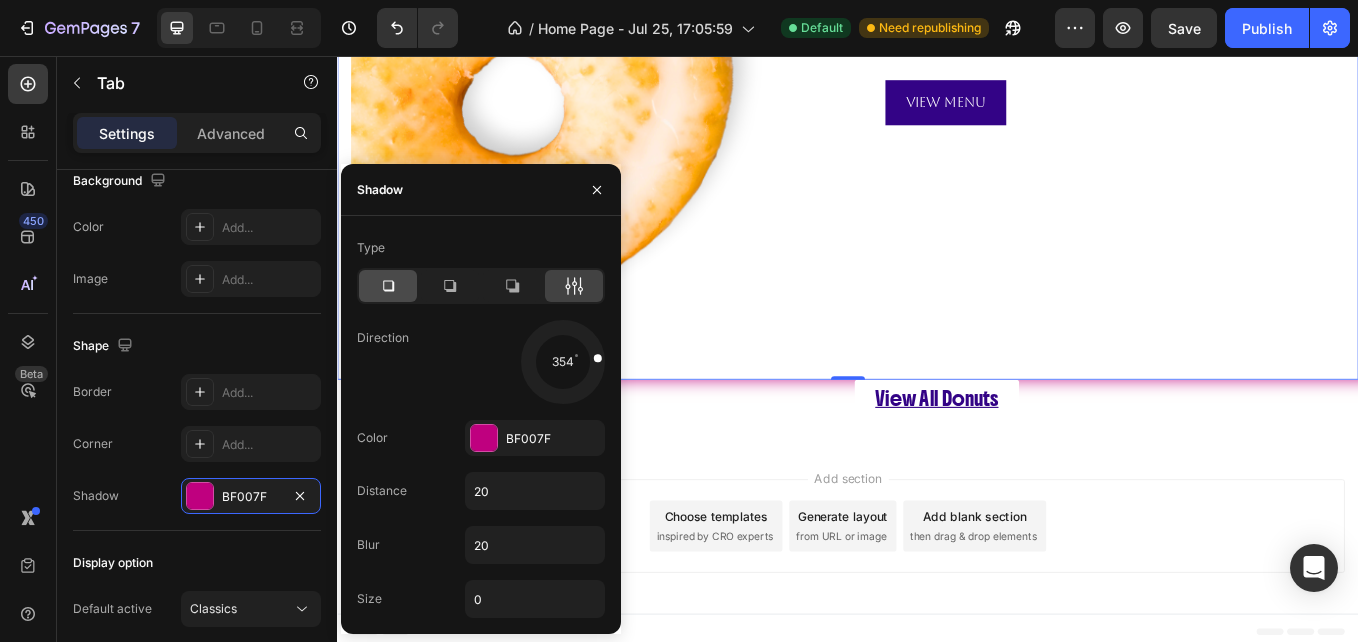 click 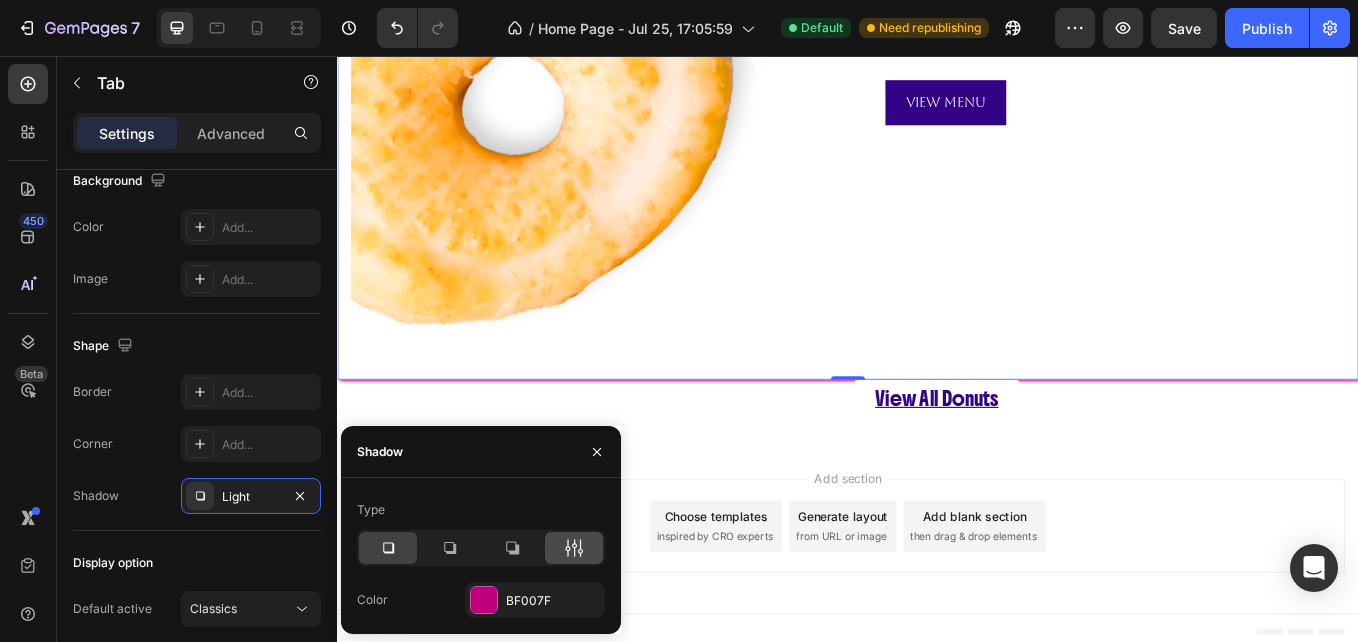 click 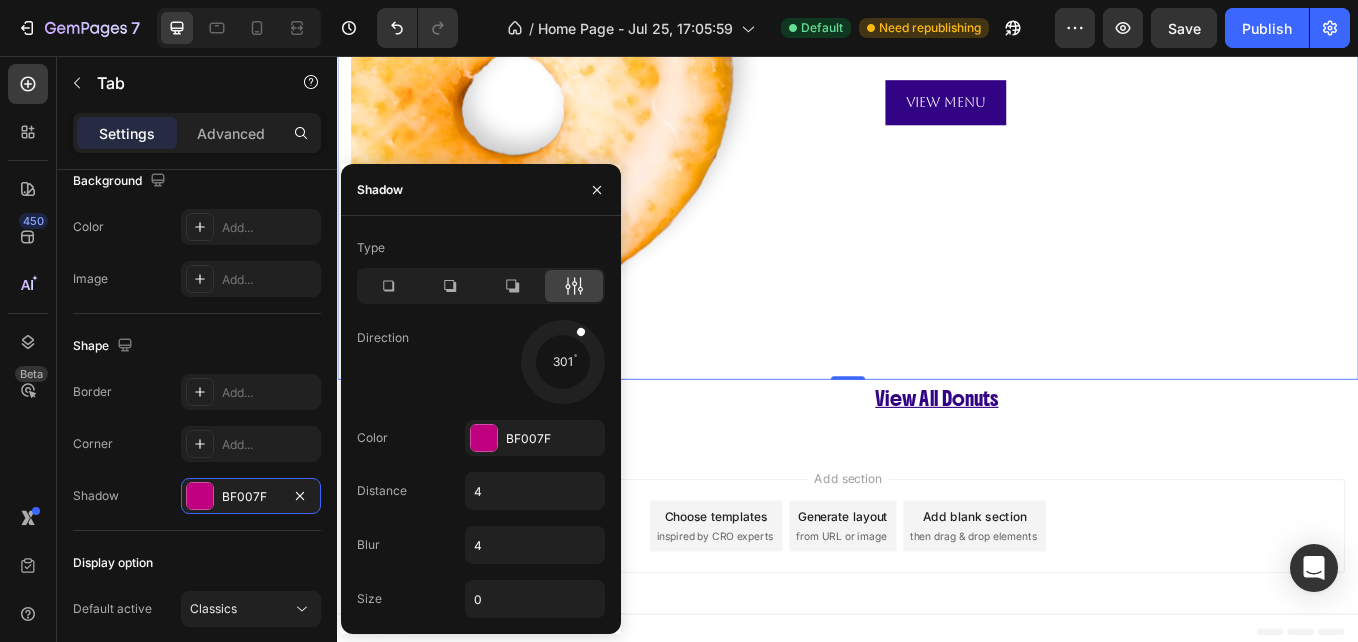 drag, startPoint x: 590, startPoint y: 389, endPoint x: 599, endPoint y: 296, distance: 93.43447 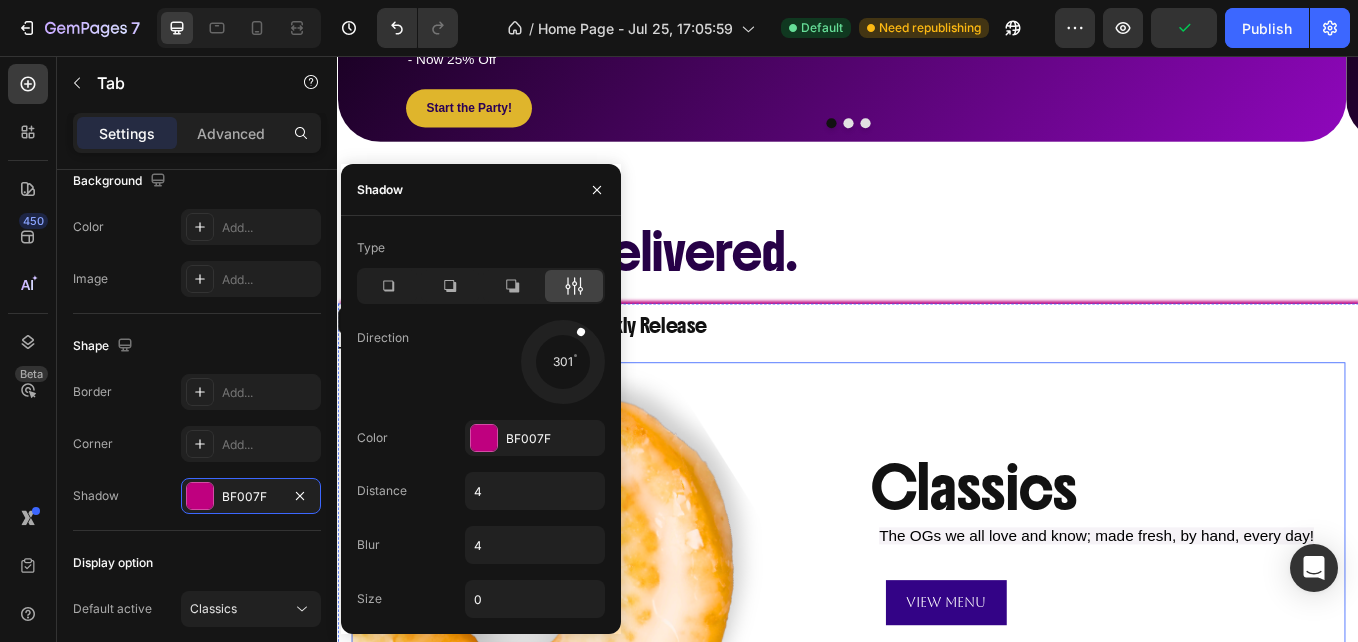 scroll, scrollTop: 761, scrollLeft: 0, axis: vertical 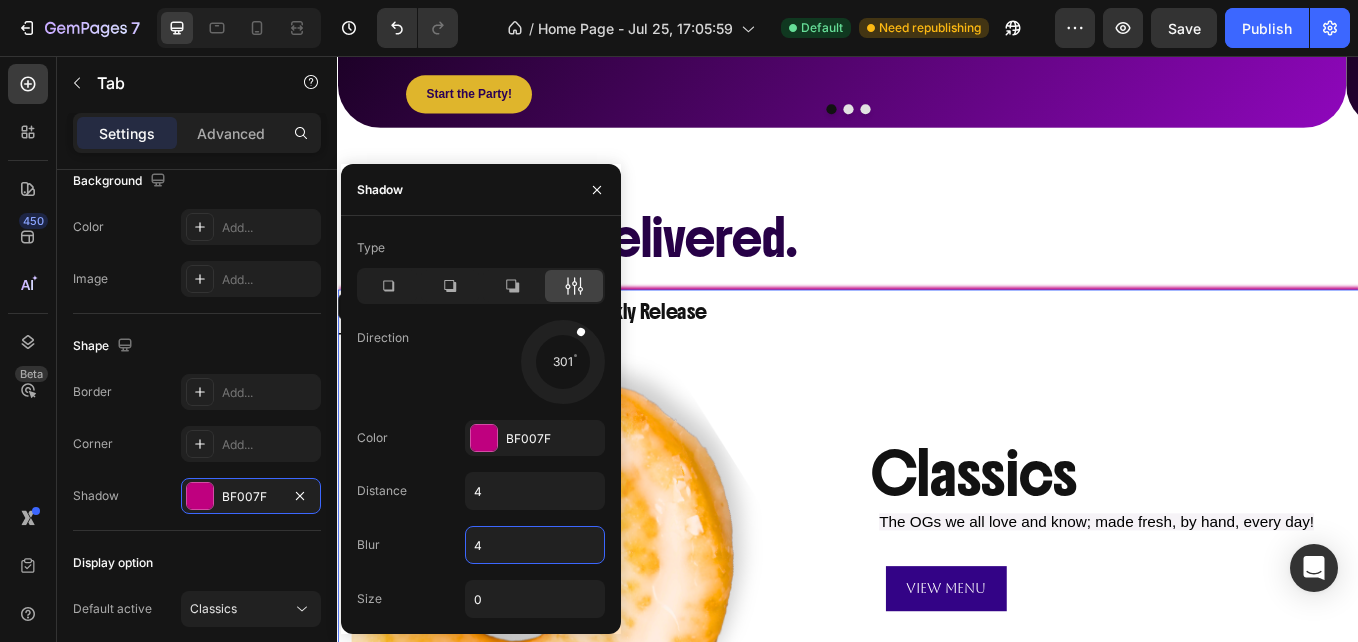 click on "4" at bounding box center (535, 545) 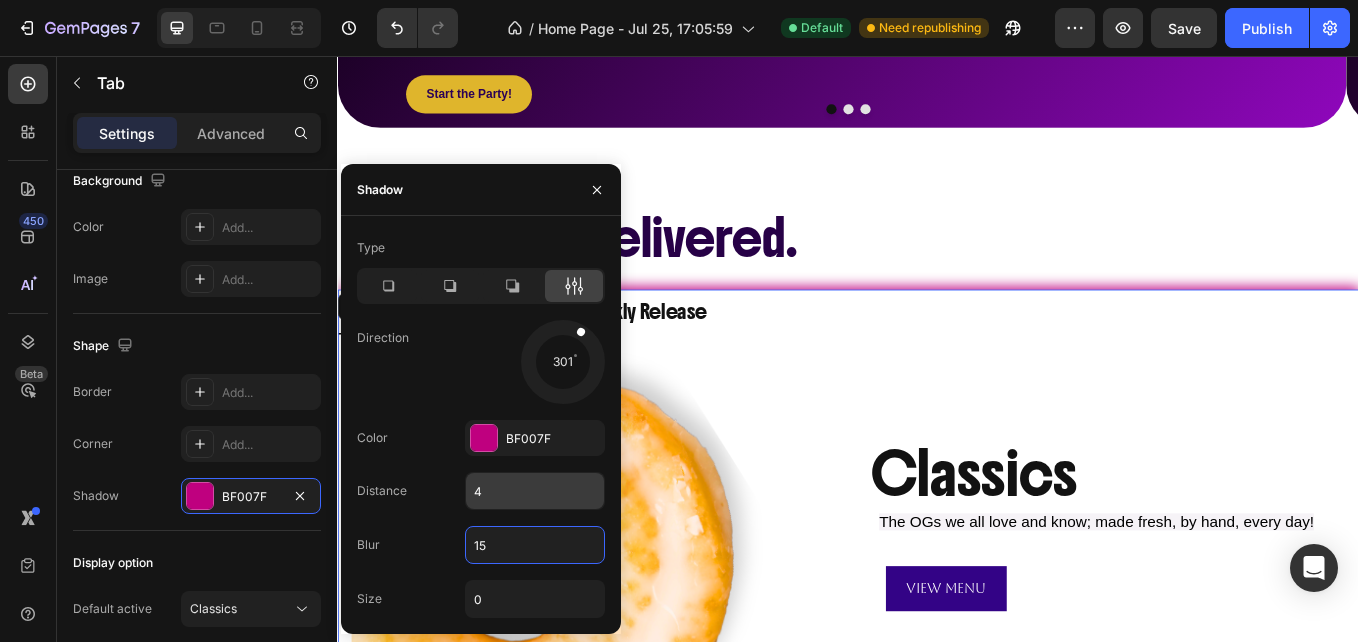 type on "15" 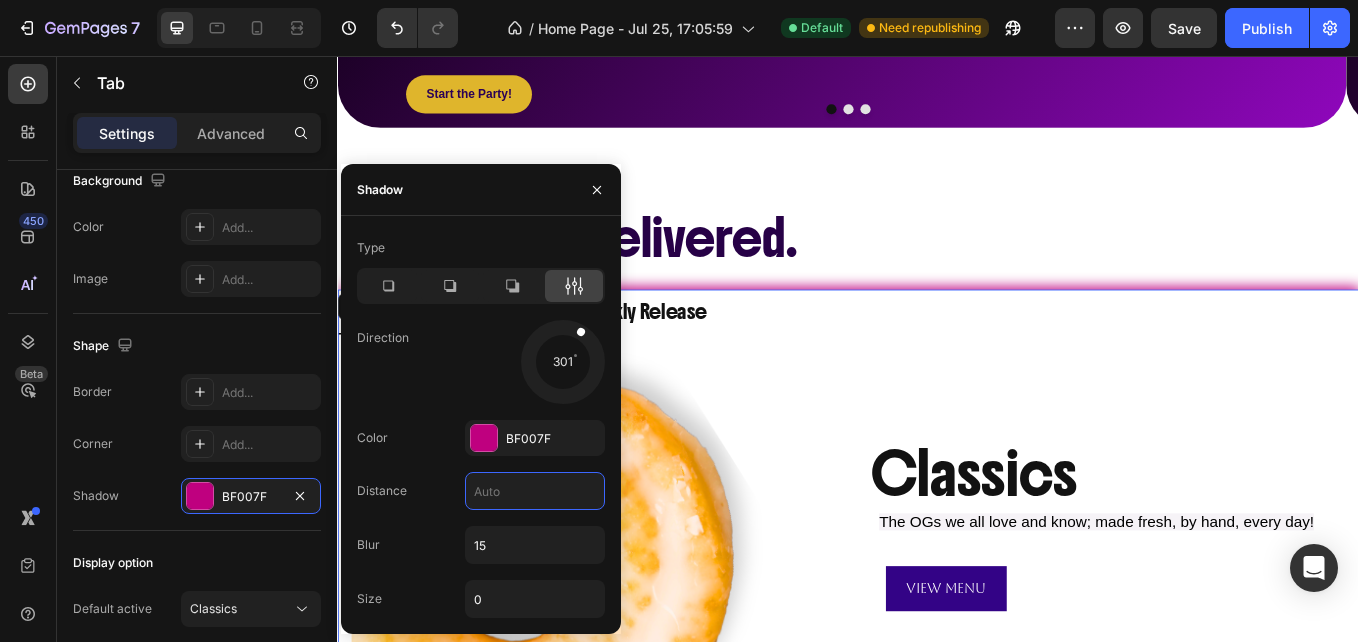 type on "5" 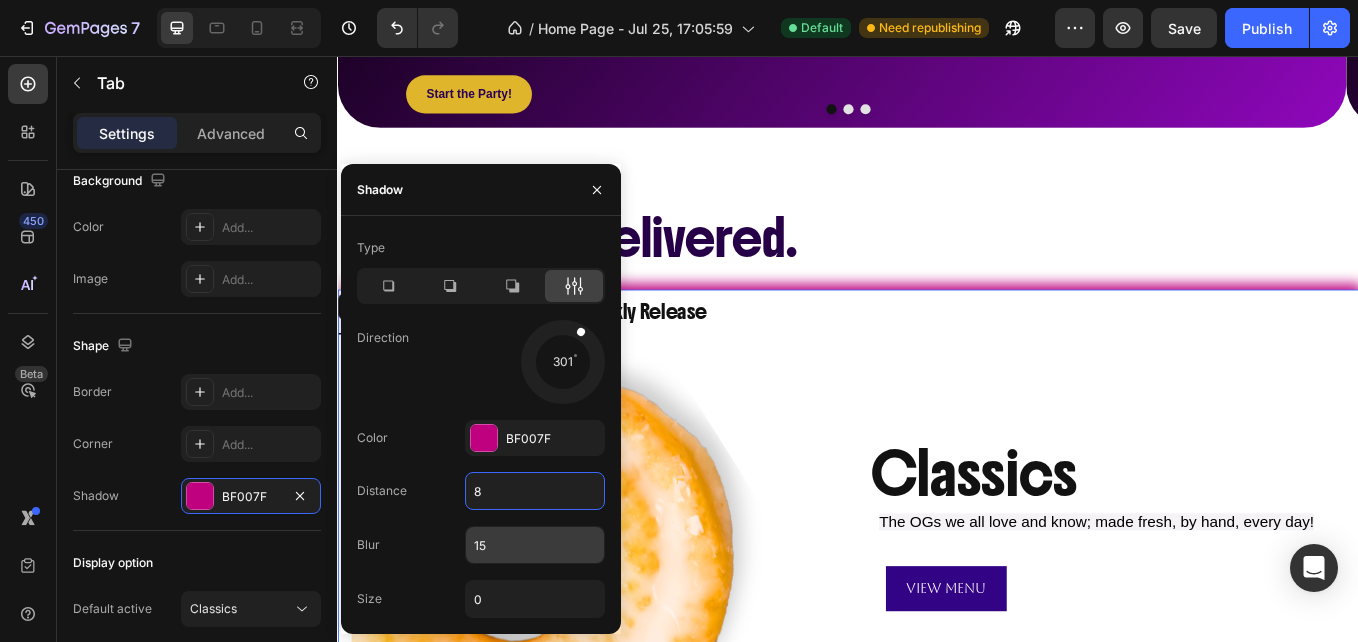 type on "8" 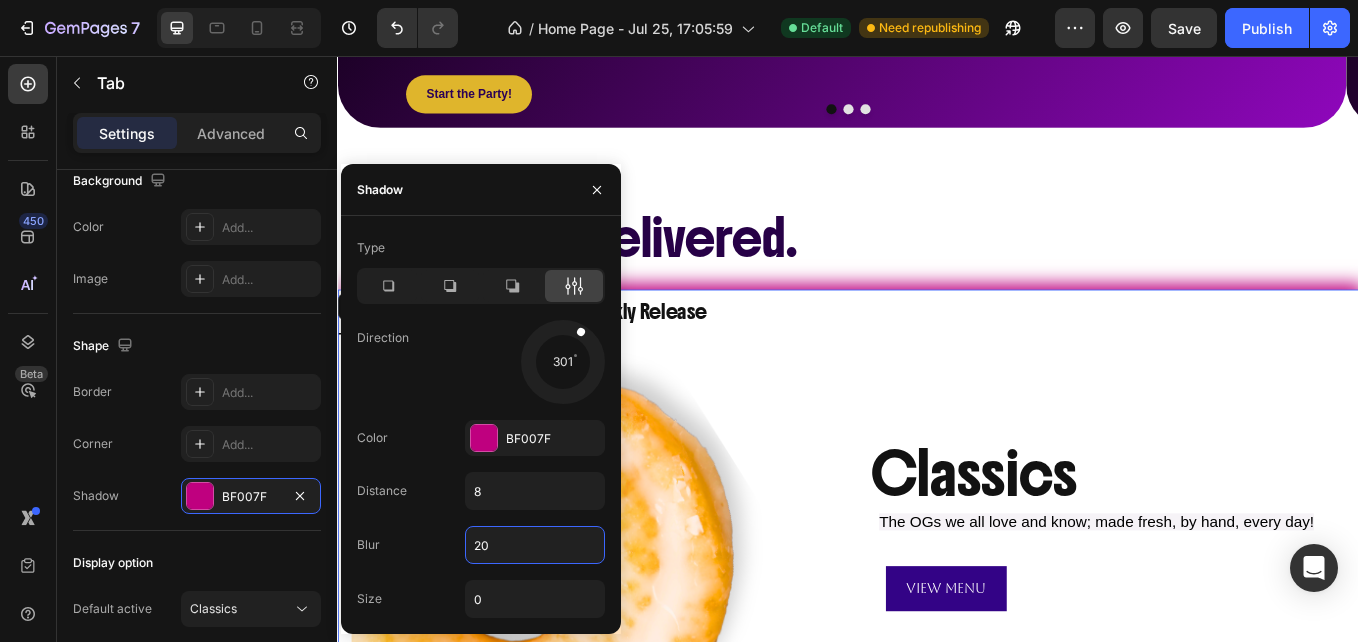 type on "2" 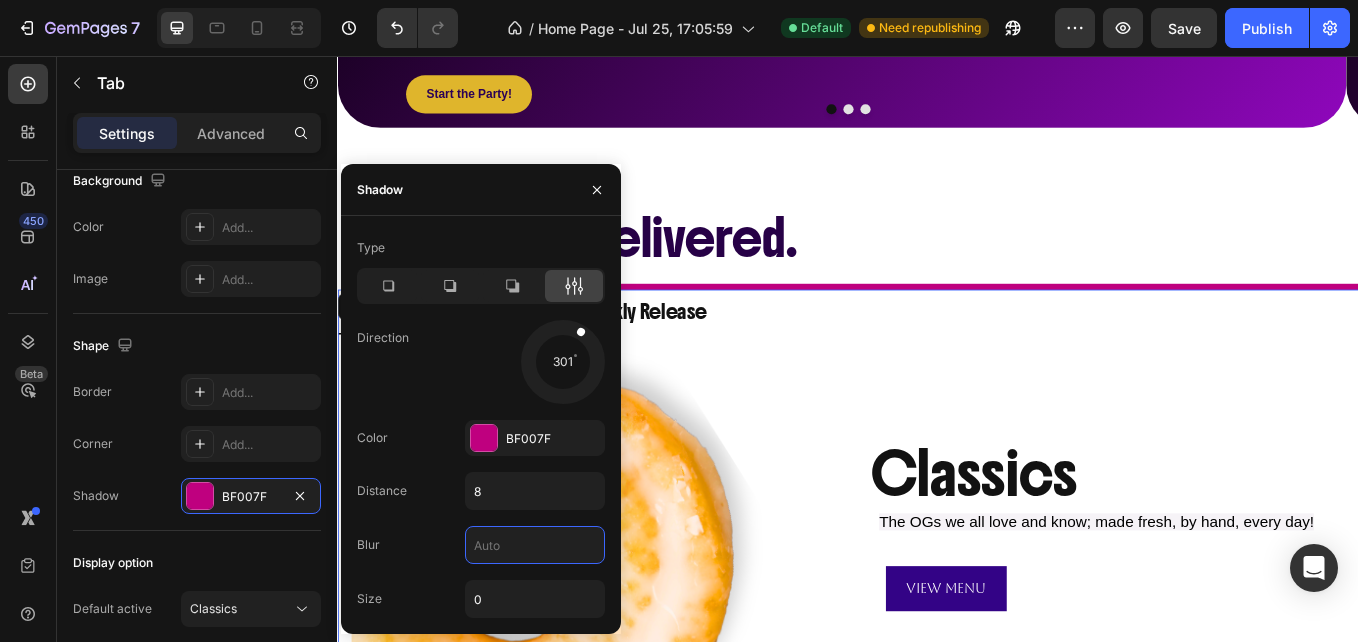 type on "1" 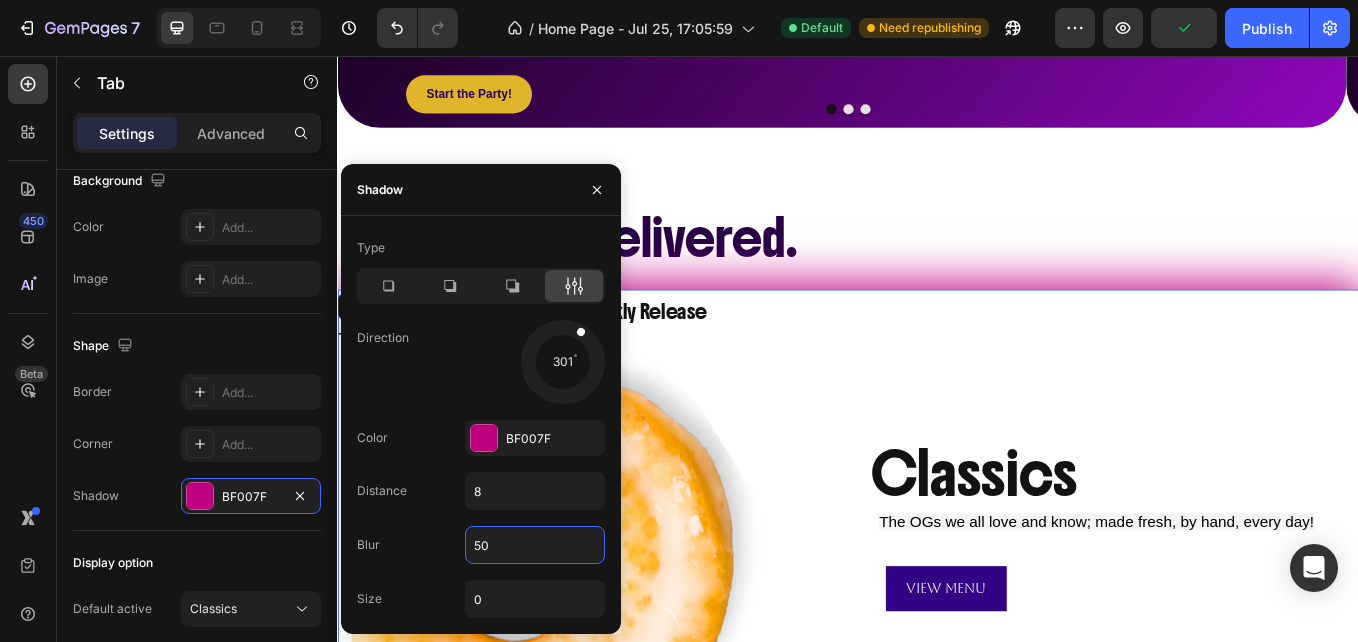 type on "5" 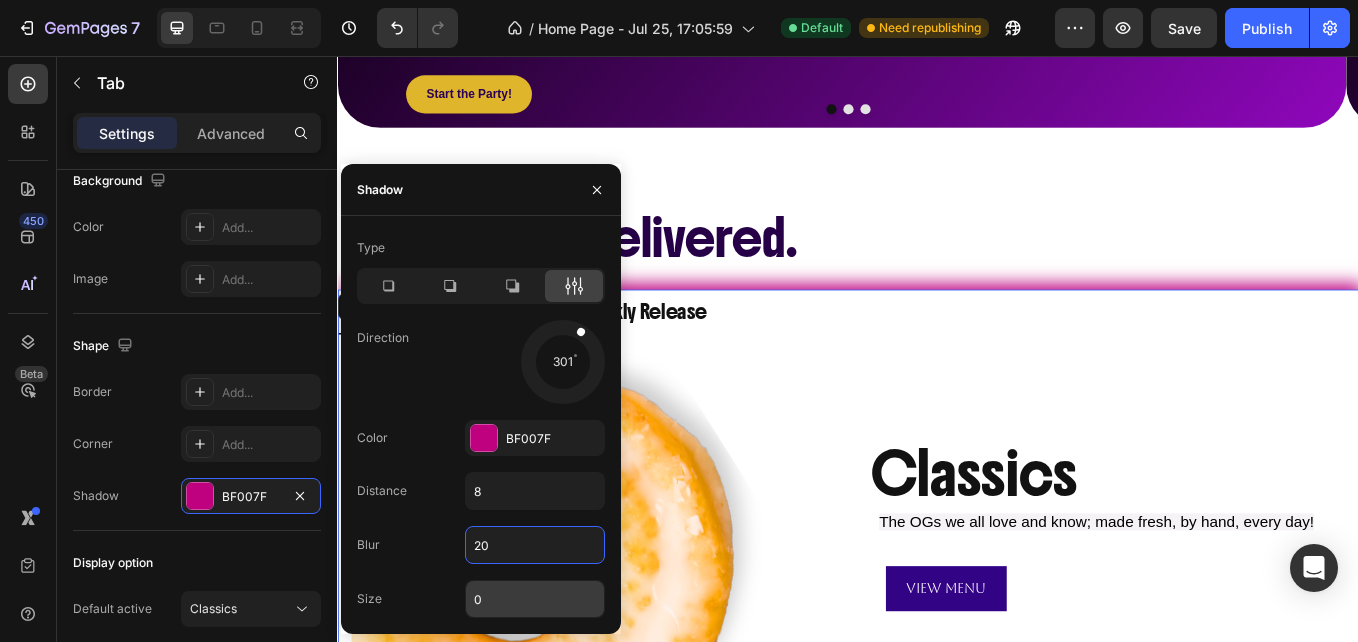 type on "20" 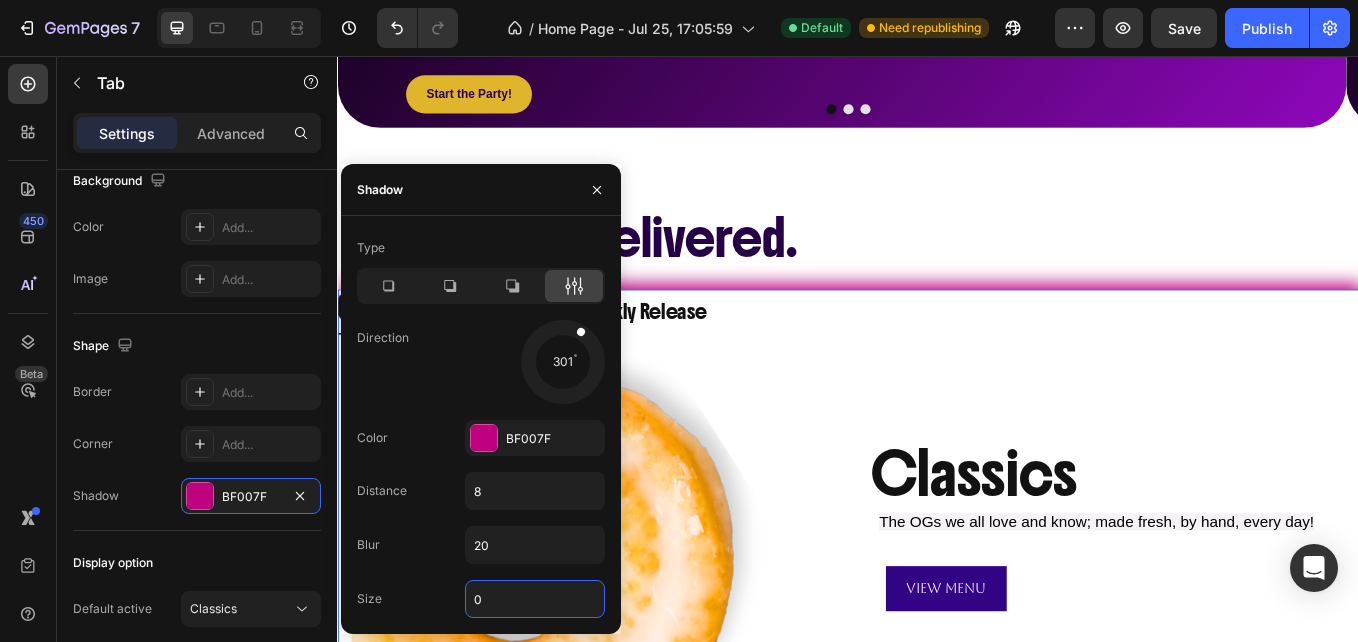 type on "2" 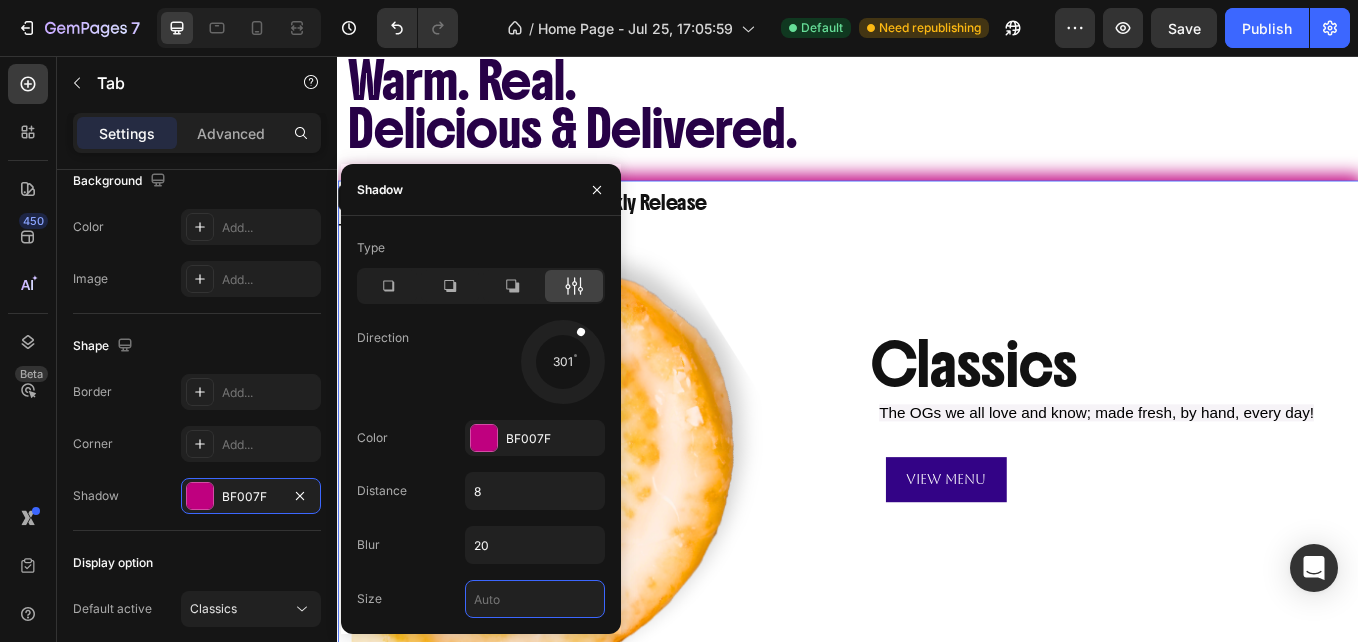 scroll, scrollTop: 802, scrollLeft: 0, axis: vertical 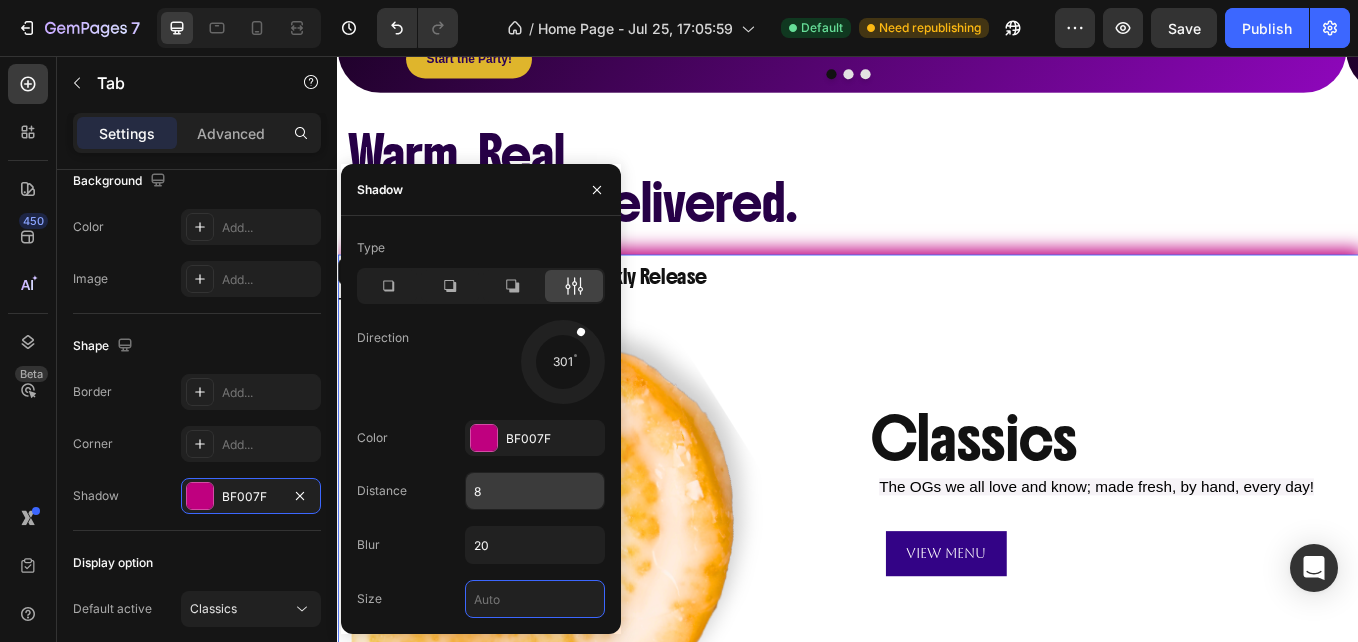 click on "8" at bounding box center [535, 491] 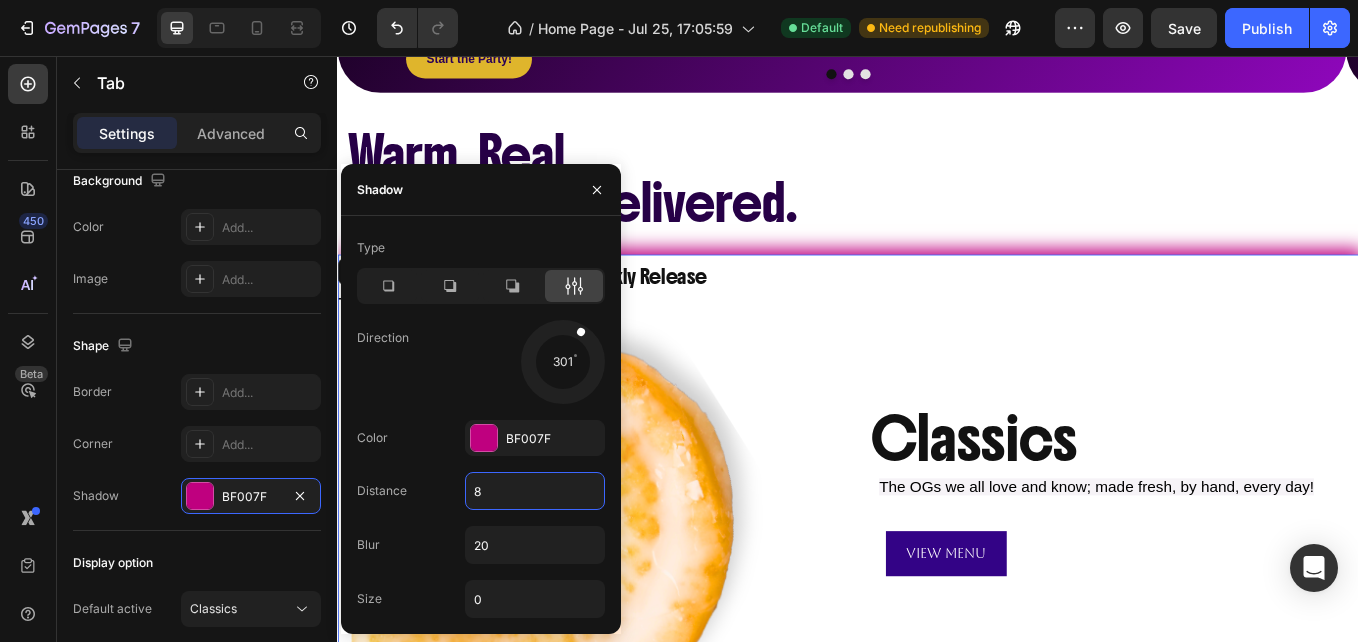 type on "5" 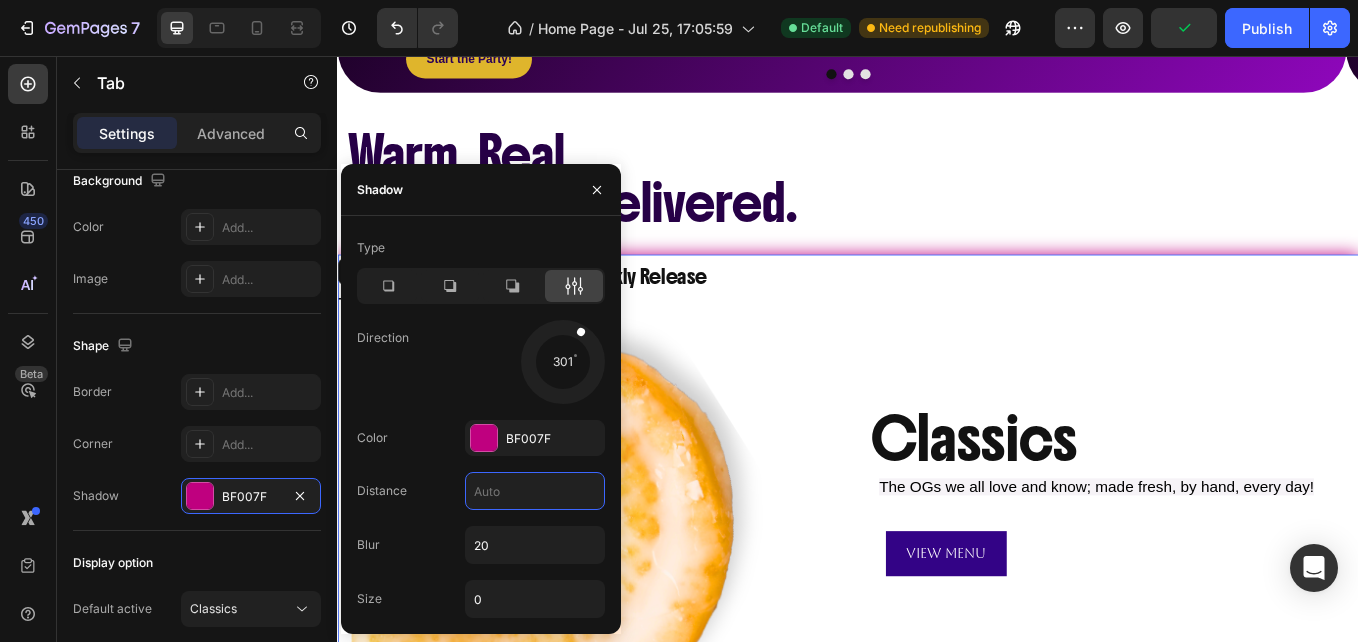 type on "4" 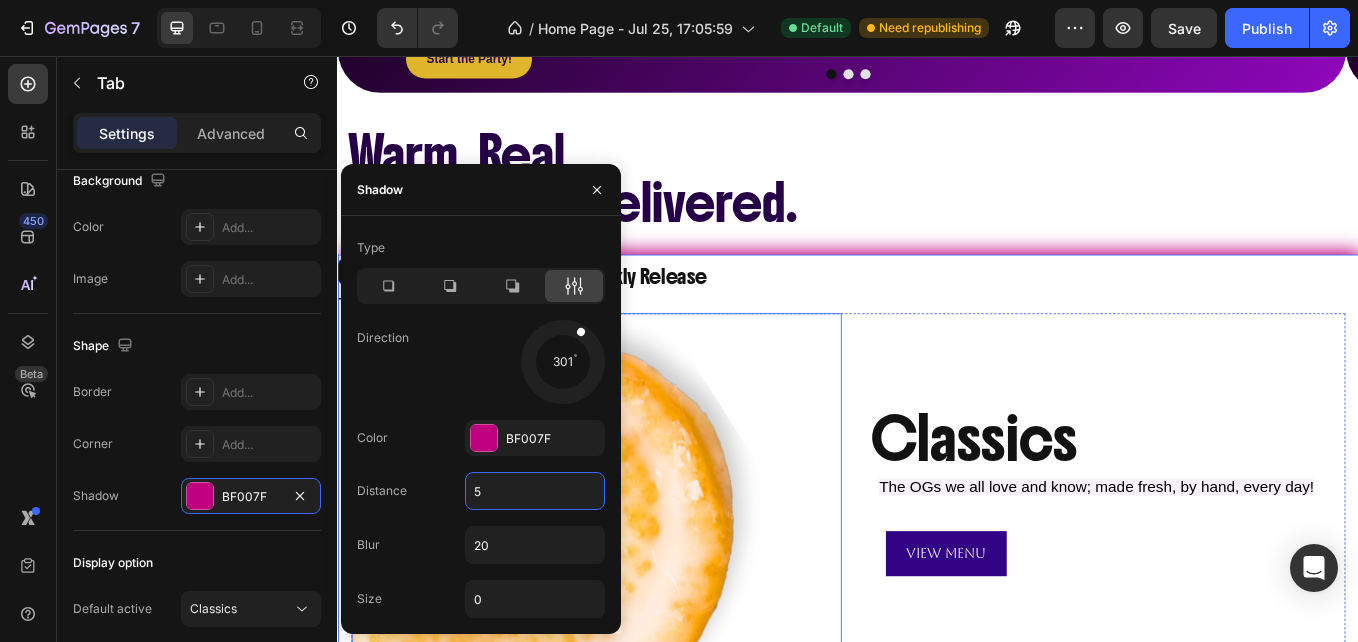 click at bounding box center (641, 646) 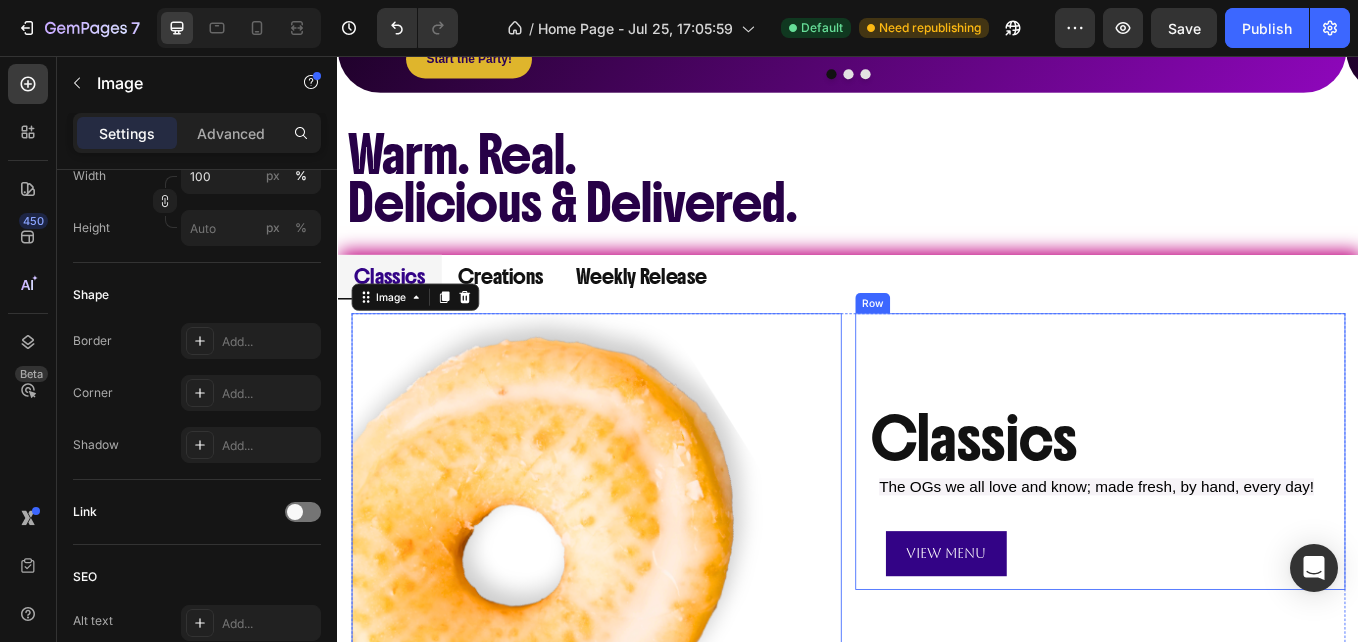 scroll, scrollTop: 0, scrollLeft: 0, axis: both 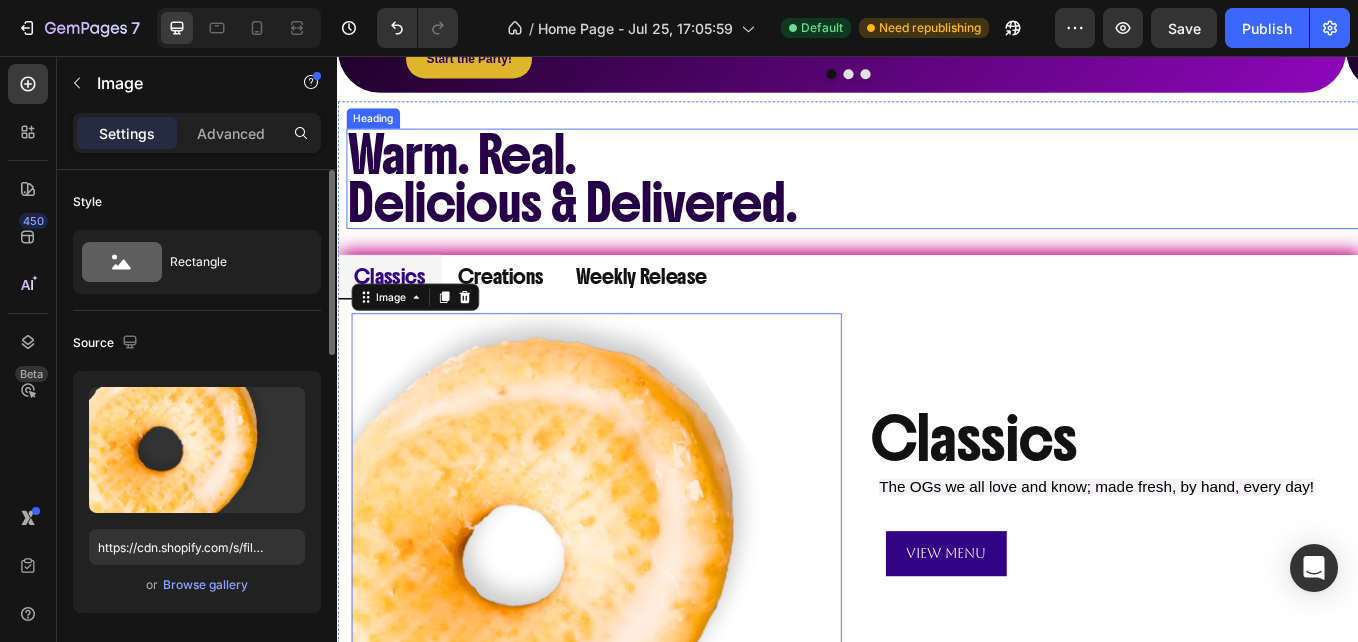 click on "Warm. Real.  Delicious & Delivered." at bounding box center [942, 200] 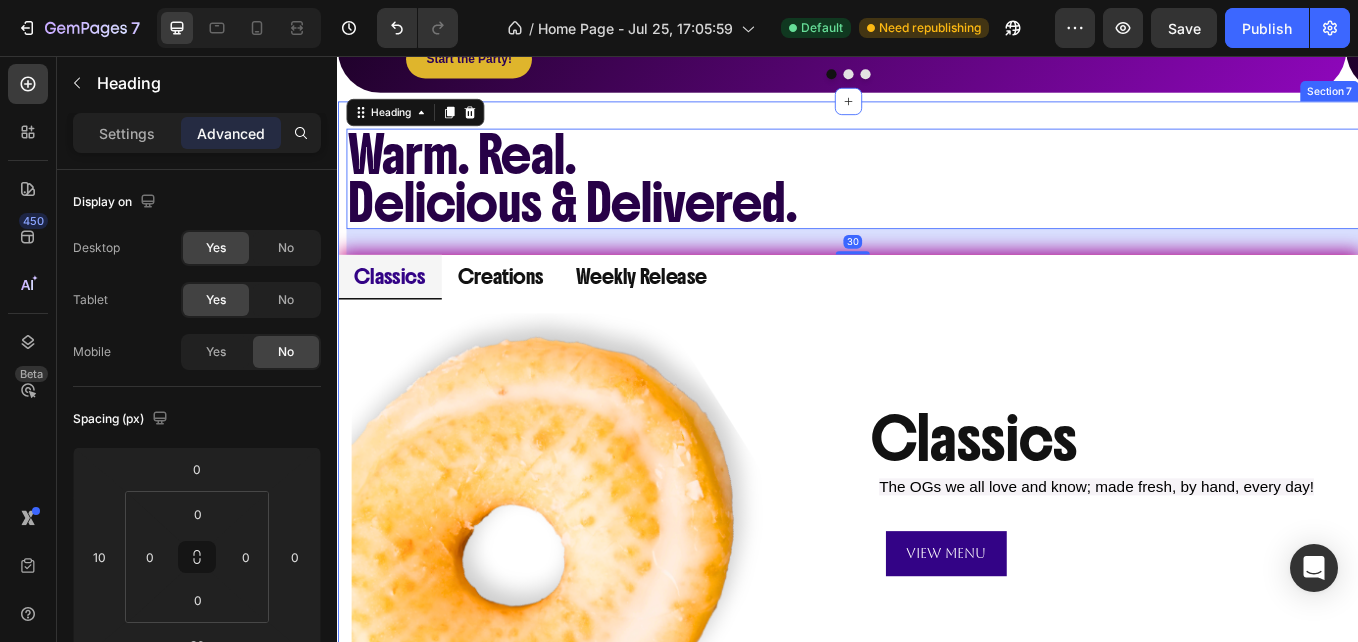click on "Warm. Real.  Delicious & Delivered. Heading   30 Classics Creations Weekly Release Image Classics Heading The OGs we all love and know; made fresh, by hand, every day!  Text Block View Menu Button Row Classics Heading The OGs we all love and know; made fresh, by hand, every day!  Text Block View Menu Button Row Row Image Creations Heading Fan Favorites and Exclusive Creations that have our hearts forever! Text Block View Menu Button Row Creations Heading Fan Favorites and Exclusive Creations that have our hearts forever! Text Block View Menu Button Row Row Image Weekly Release Heading A mix of OG Classics, Fan Favorites and Jaw Dropping Creations that rotate on a weekly menu. Some may be back, some may never be seen again. Don't Miss Out..! Text Block View Menu Button Row Weekly Release Heading A mix of OG Classics, Fan Favorites and Jaw Dropping Creations that rotate on a weekly menu. Some may be back, some may never be seen again. Don't Miss Out..! Text Block View Menu Button Row Row Tab Section 7" at bounding box center (937, 537) 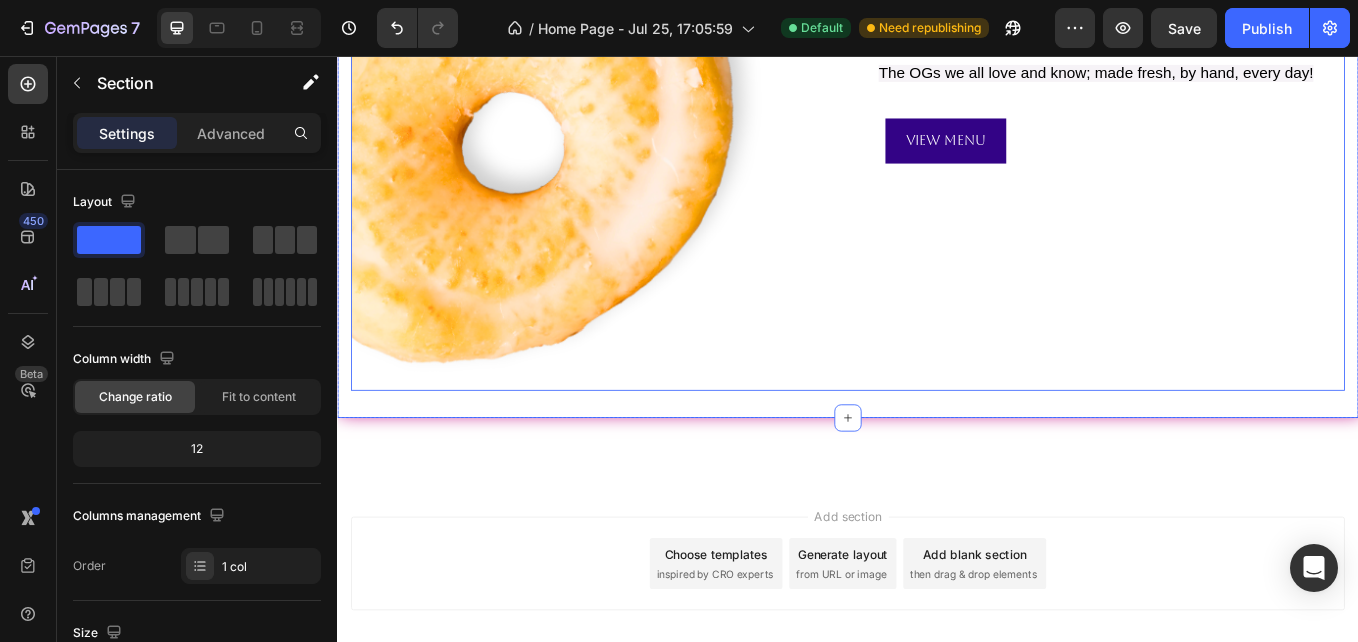 scroll, scrollTop: 1010, scrollLeft: 0, axis: vertical 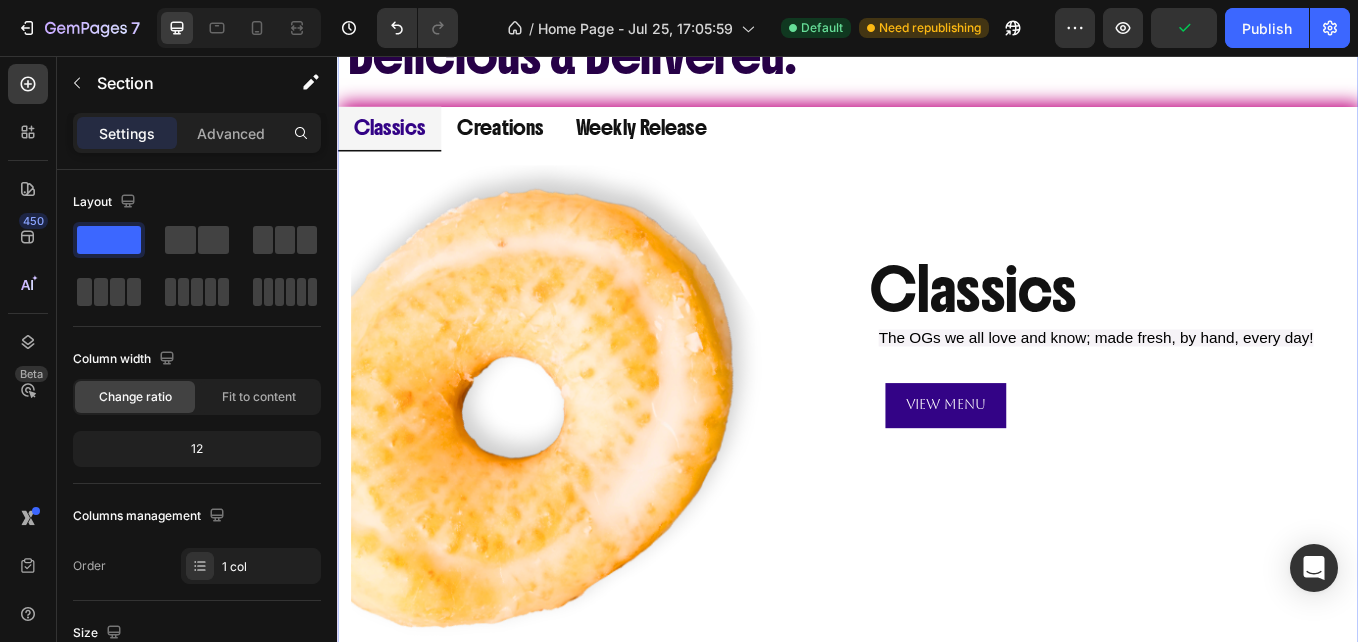 click on "Warm. Real.  Delicious & Delivered. Heading Classics Creations Weekly Release Image Classics Heading The OGs we all love and know; made fresh, by hand, every day!  Text Block View Menu Button Row Classics Heading The OGs we all love and know; made fresh, by hand, every day!  Text Block View Menu Button Row Row Image Creations Heading Fan Favorites and Exclusive Creations that have our hearts forever! Text Block View Menu Button Row Creations Heading Fan Favorites and Exclusive Creations that have our hearts forever! Text Block View Menu Button Row Row Image Weekly Release Heading A mix of OG Classics, Fan Favorites and Jaw Dropping Creations that rotate on a weekly menu. Some may be back, some may never be seen again. Don't Miss Out..! Text Block View Menu Button Row Weekly Release Heading A mix of OG Classics, Fan Favorites and Jaw Dropping Creations that rotate on a weekly menu. Some may be back, some may never be seen again. Don't Miss Out..! Text Block View Menu Button Row Row Tab" at bounding box center (937, 379) 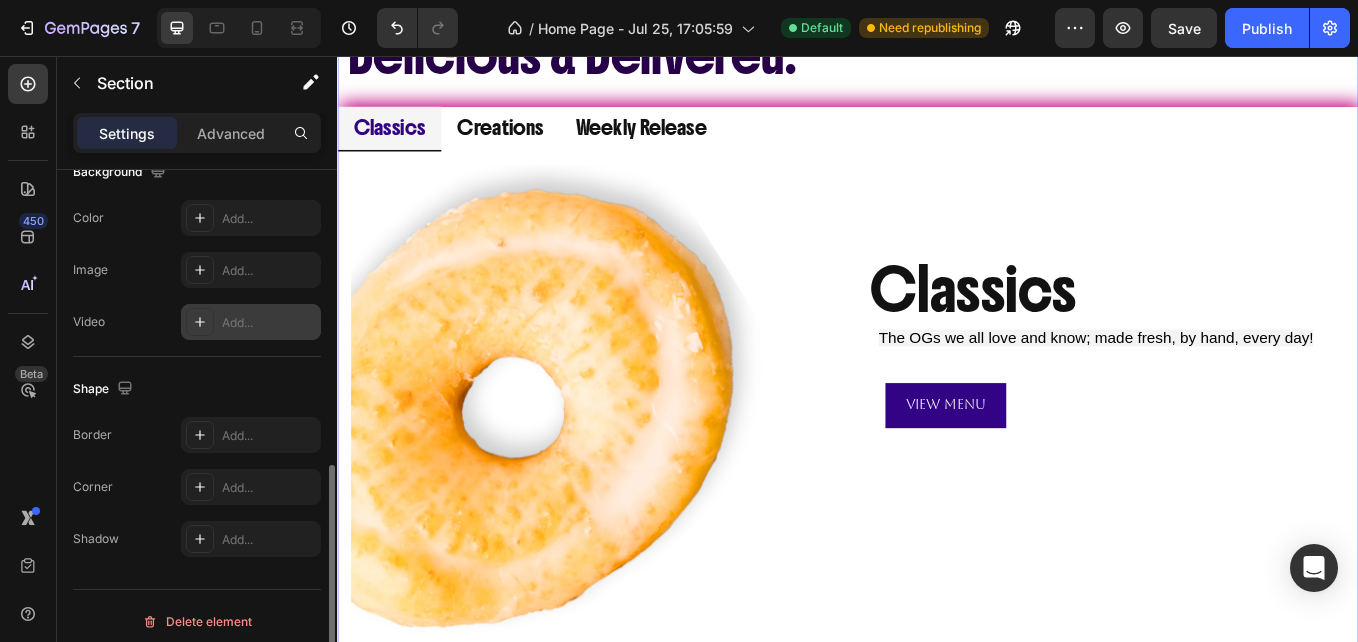 scroll, scrollTop: 686, scrollLeft: 0, axis: vertical 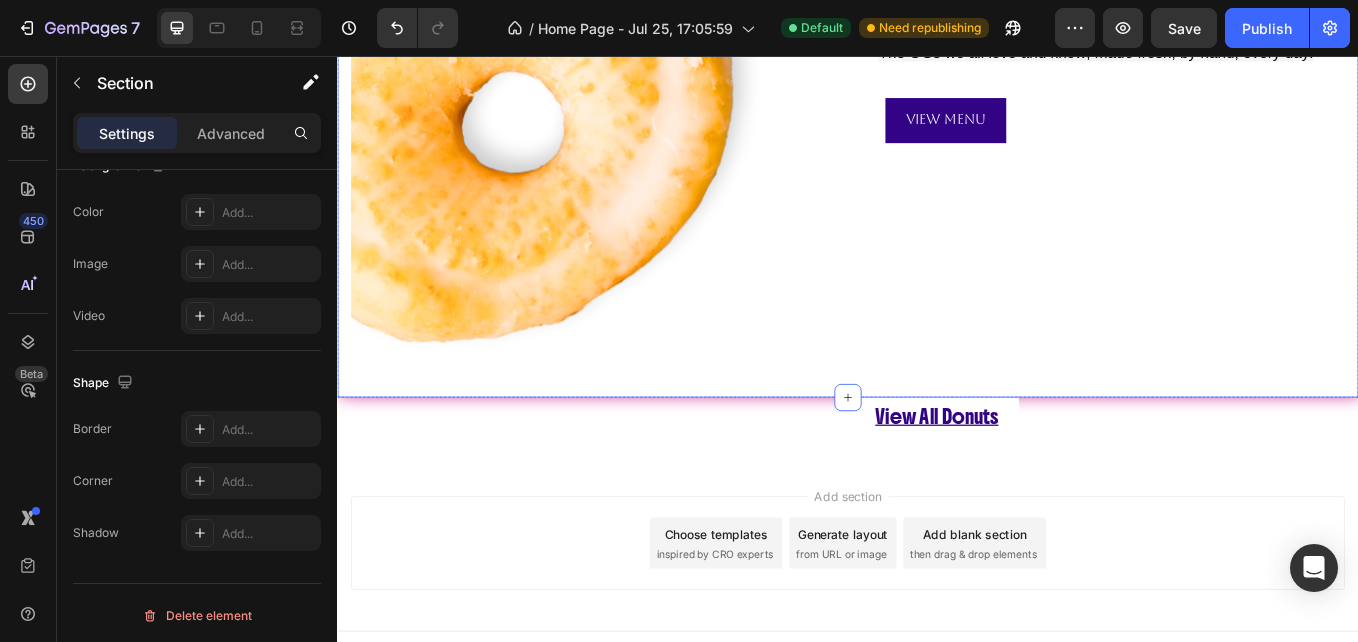 click on "Classics Creations Weekly Release Image Classics Heading The OGs we all love and know; made fresh, by hand, every day!  Text Block View Menu Button Row Classics Heading The OGs we all love and know; made fresh, by hand, every day!  Text Block View Menu Button Row Row Image Creations Heading Fan Favorites and Exclusive Creations that have our hearts forever! Text Block View Menu Button Row Creations Heading Fan Favorites and Exclusive Creations that have our hearts forever! Text Block View Menu Button Row Row Image Weekly Release Heading A mix of OG Classics, Fan Favorites and Jaw Dropping Creations that rotate on a weekly menu. Some may be back, some may never be seen again. Don't Miss Out..! Text Block View Menu Button Row Weekly Release Heading A mix of OG Classics, Fan Favorites and Jaw Dropping Creations that rotate on a weekly menu. Some may be back, some may never be seen again. Don't Miss Out..! Text Block View Menu Button Row Row Tab" at bounding box center [937, 118] 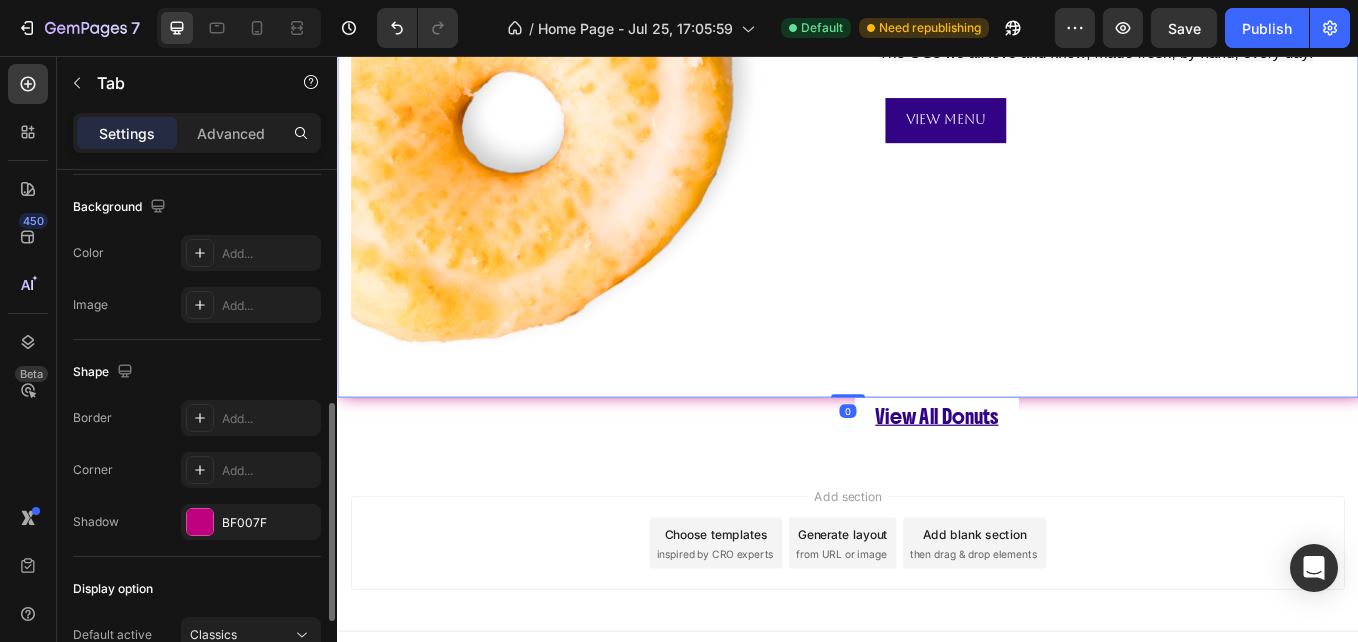 scroll, scrollTop: 599, scrollLeft: 0, axis: vertical 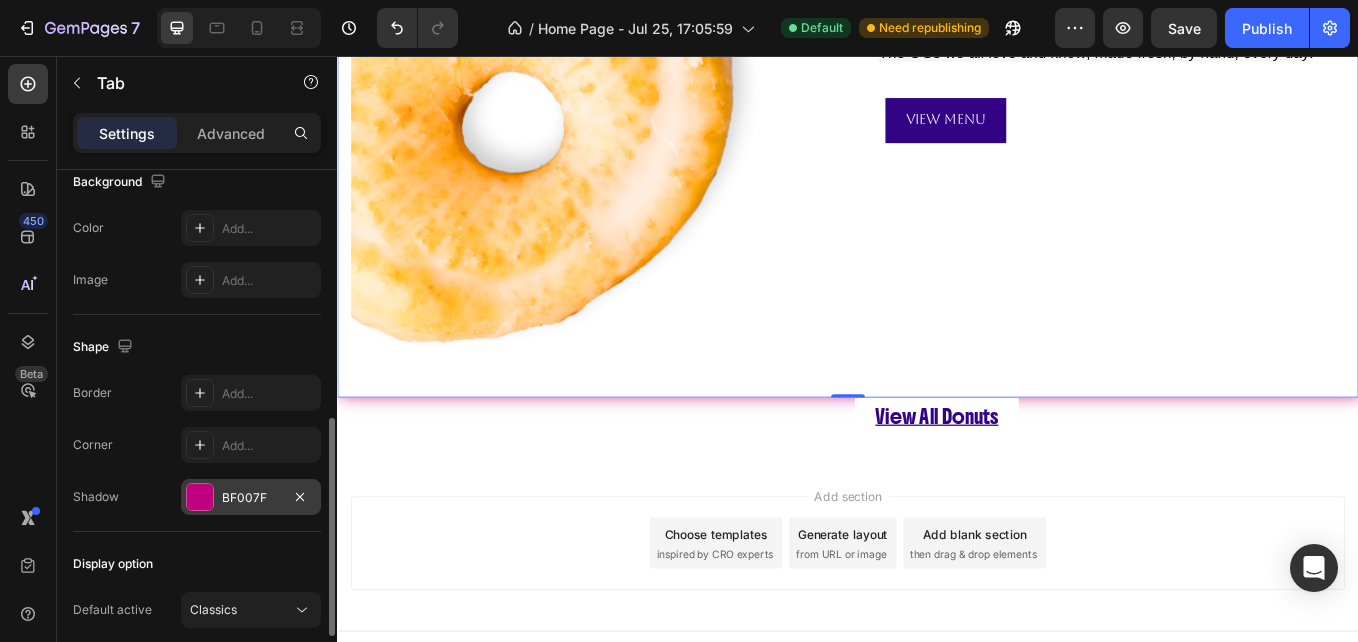 click on "BF007F" at bounding box center [251, 497] 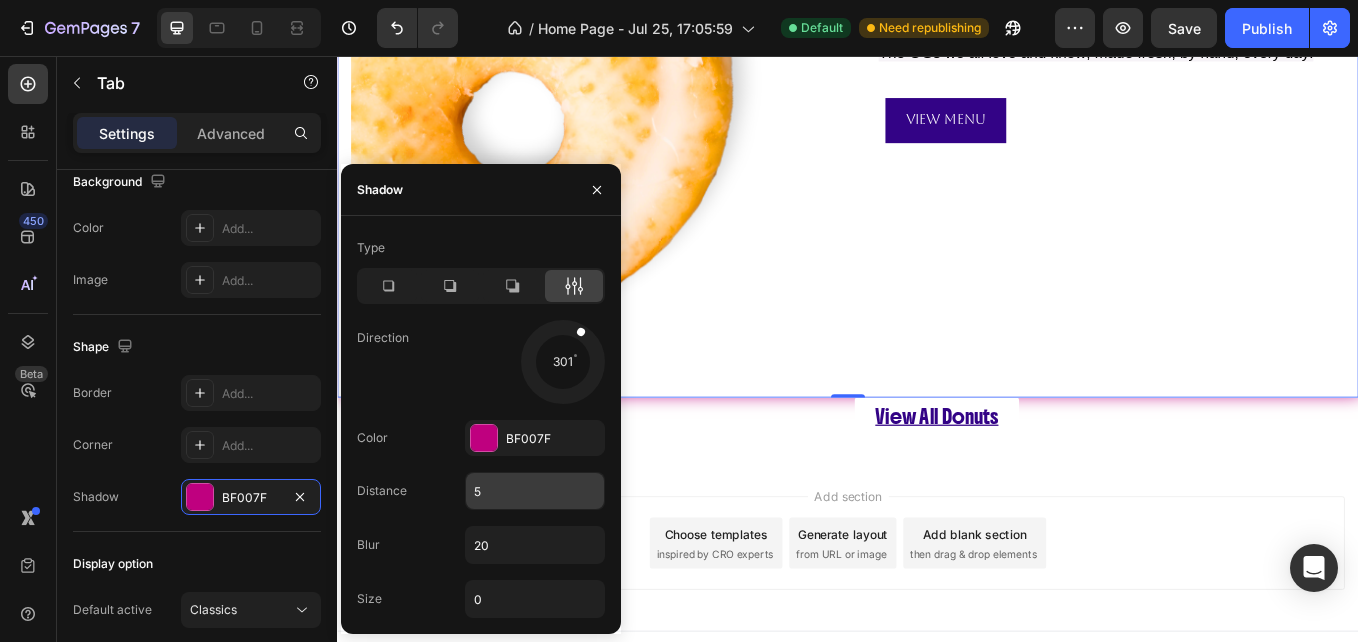 click on "5" at bounding box center [535, 491] 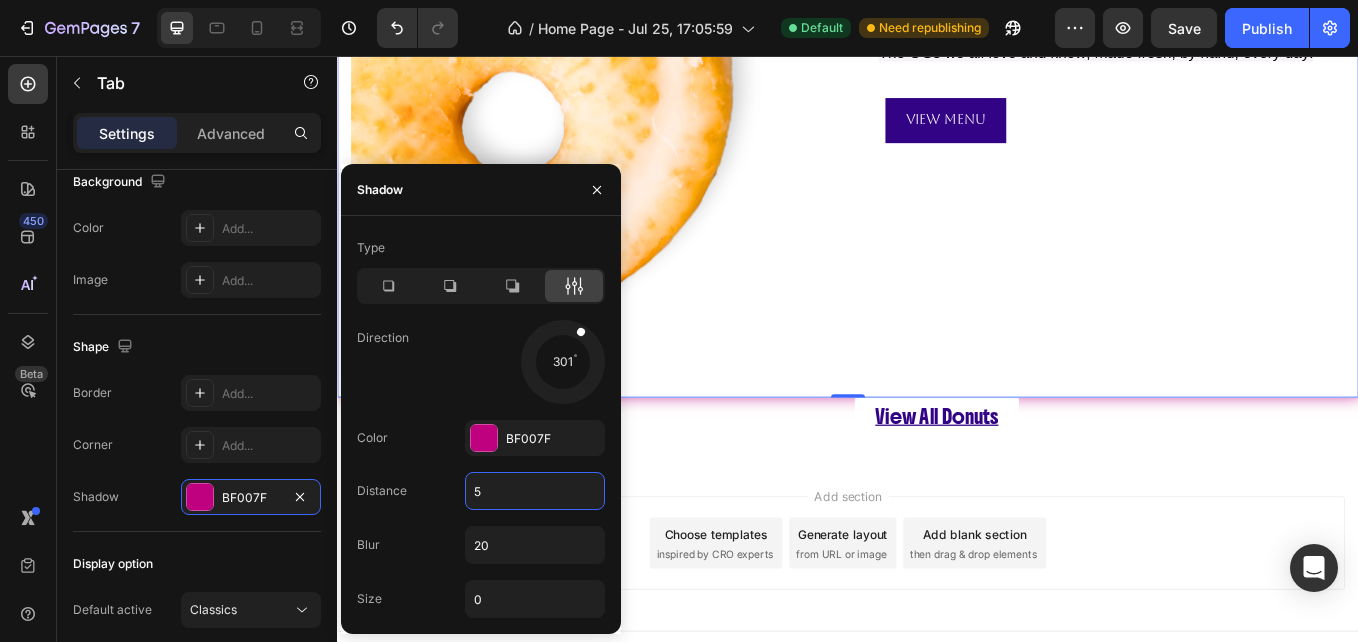 type on "3" 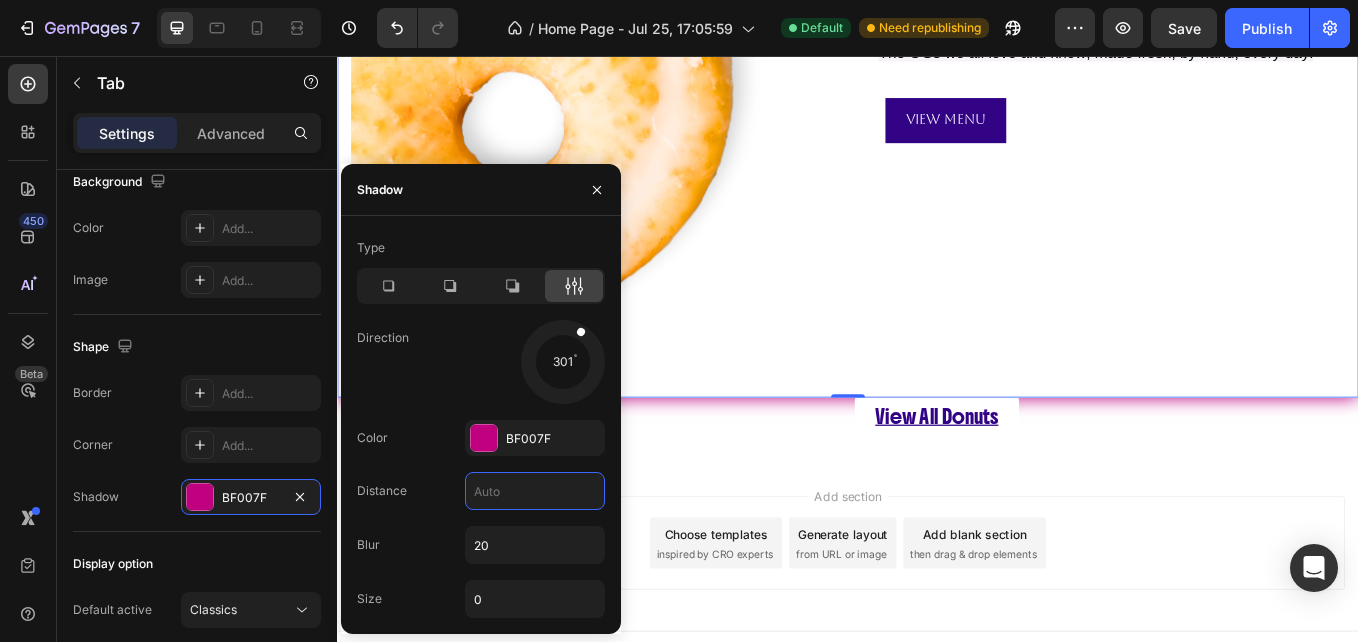 type on "2" 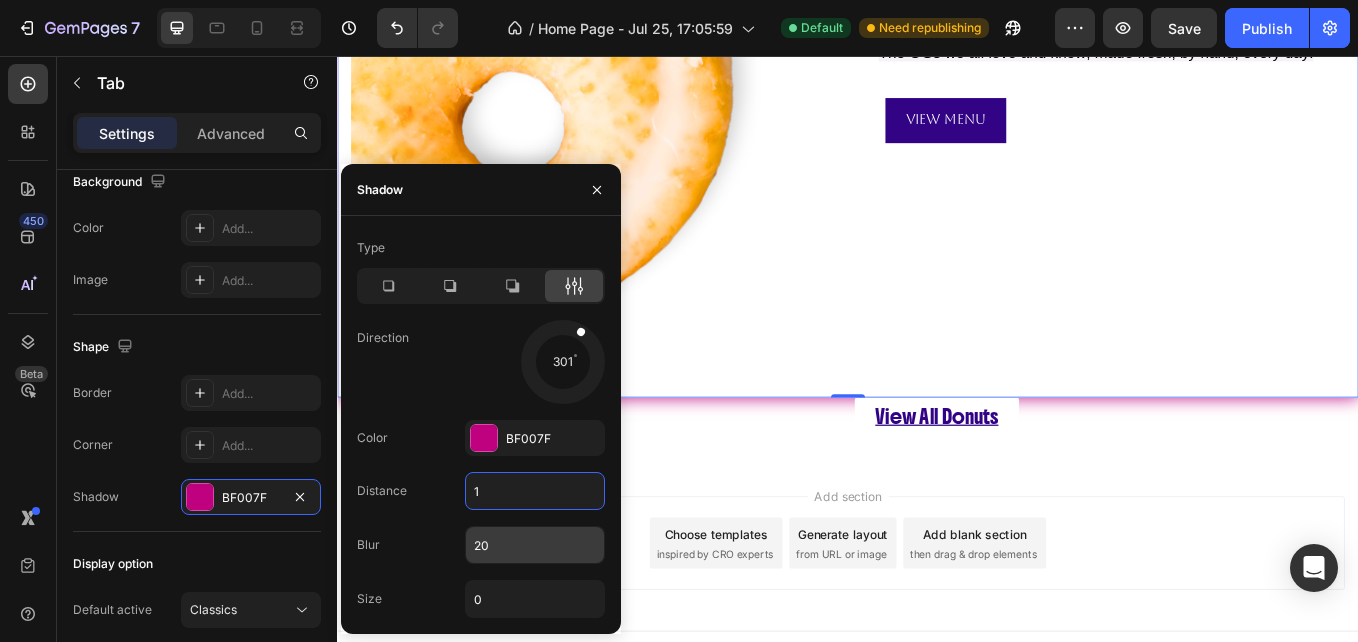 type on "1" 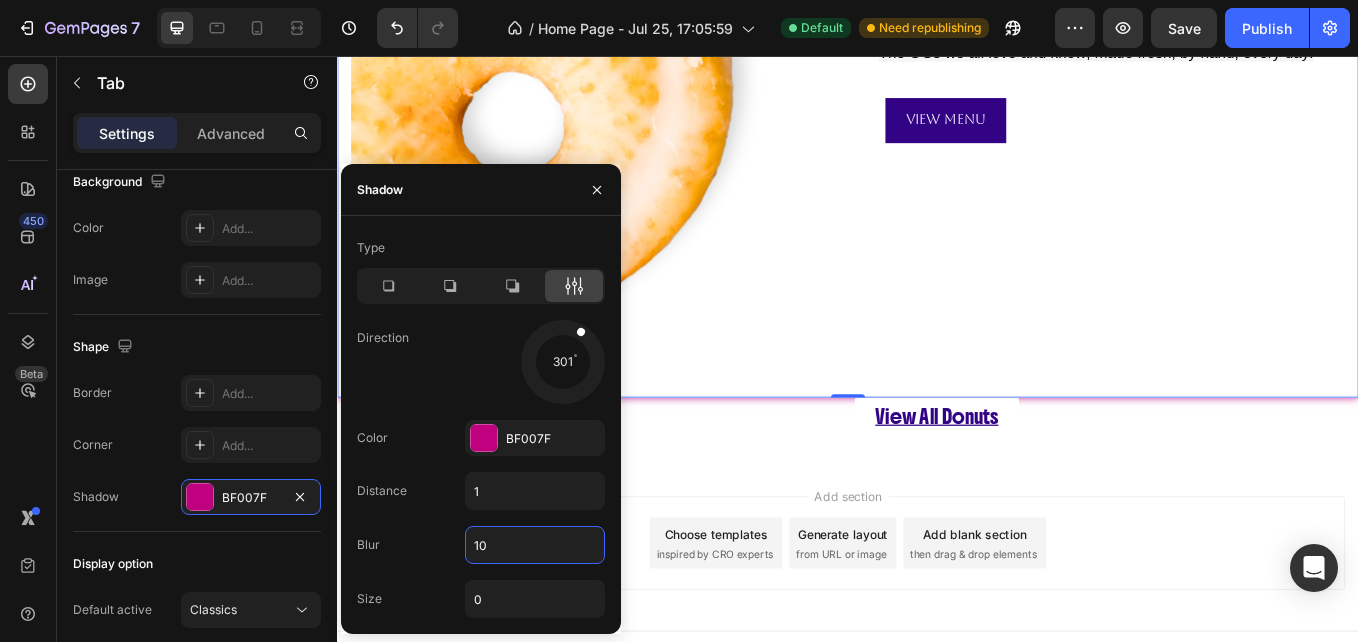 type on "1" 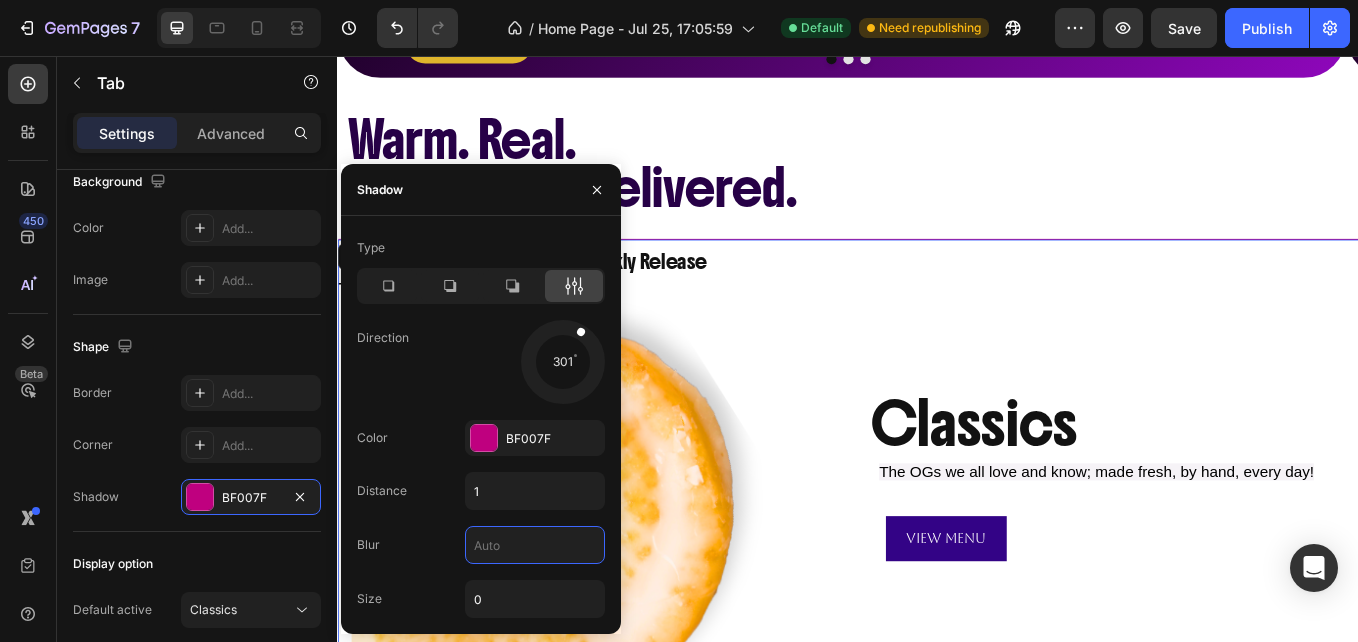 scroll, scrollTop: 656, scrollLeft: 0, axis: vertical 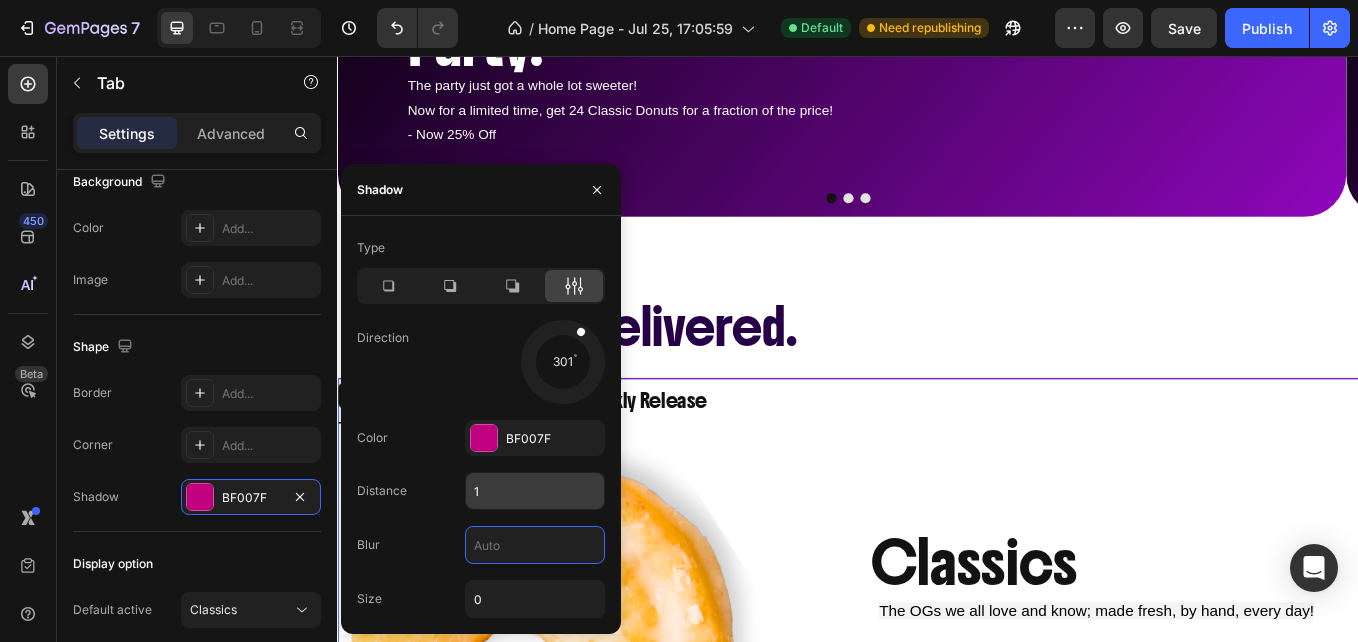 click on "1" at bounding box center (535, 491) 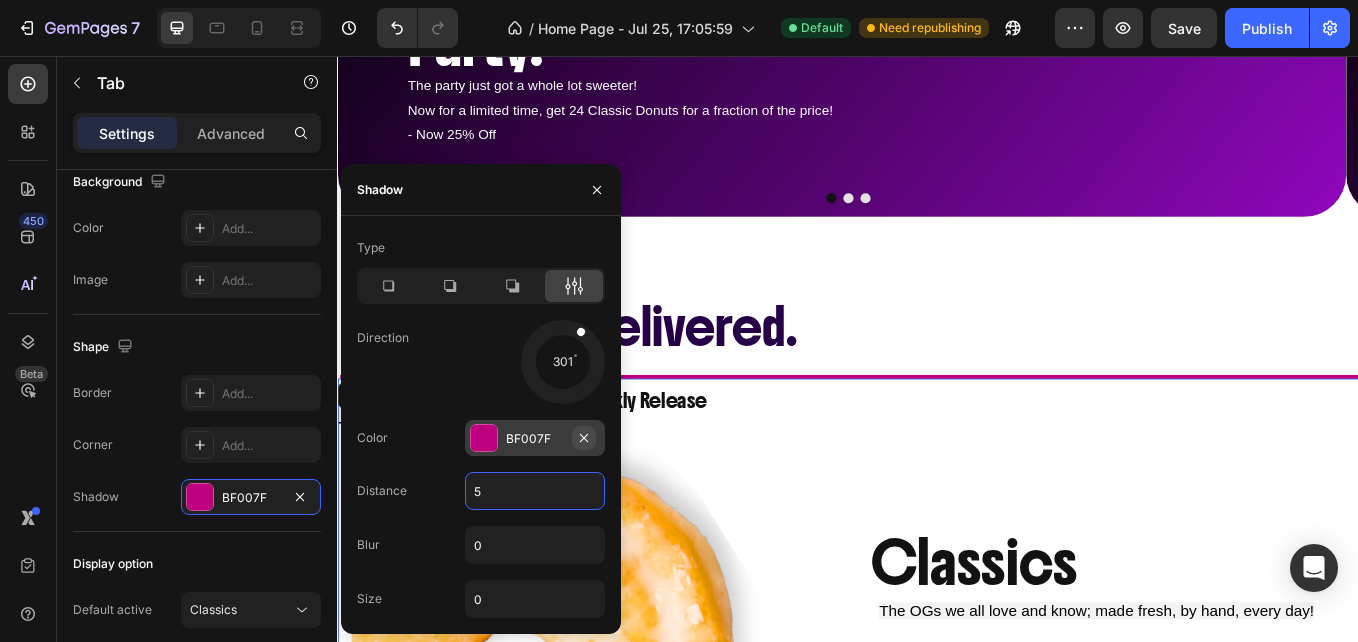 type on "5" 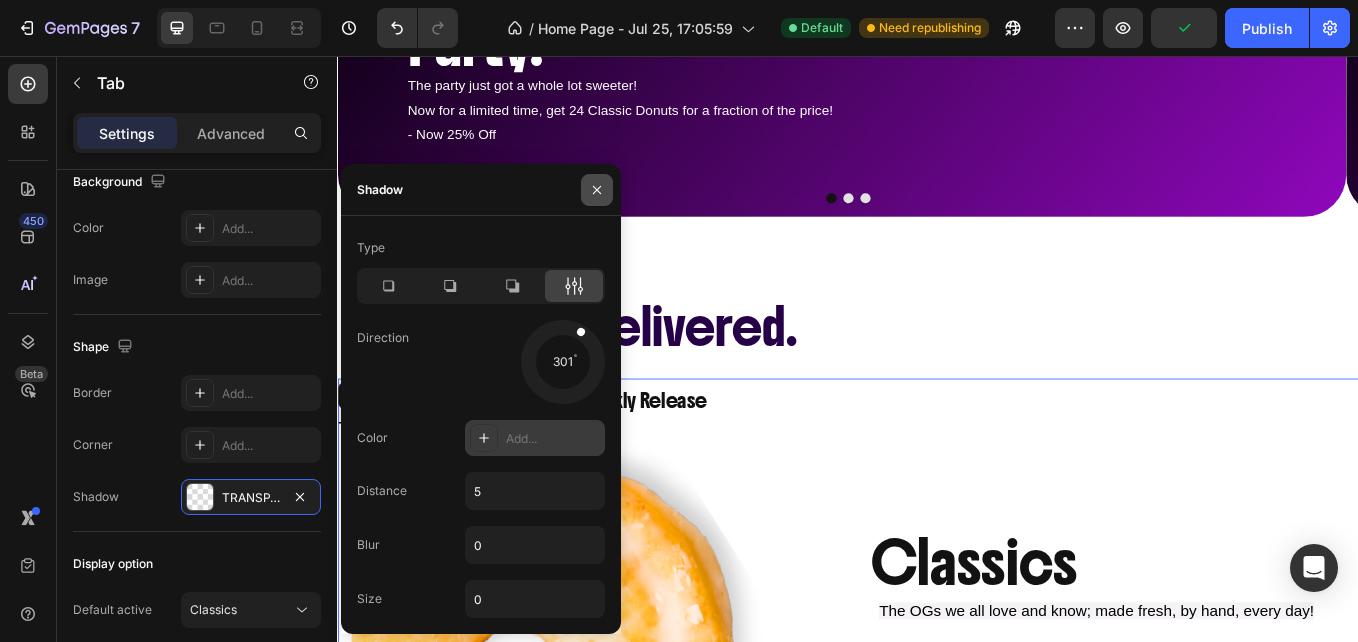 click 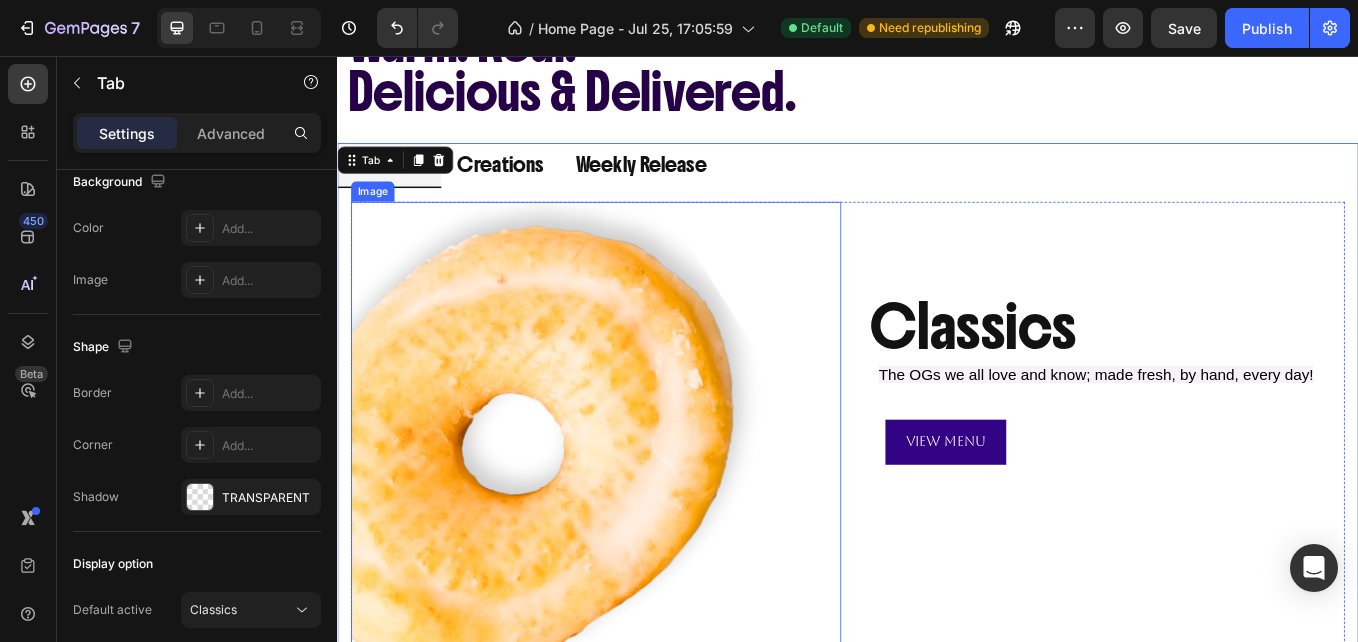 scroll, scrollTop: 966, scrollLeft: 0, axis: vertical 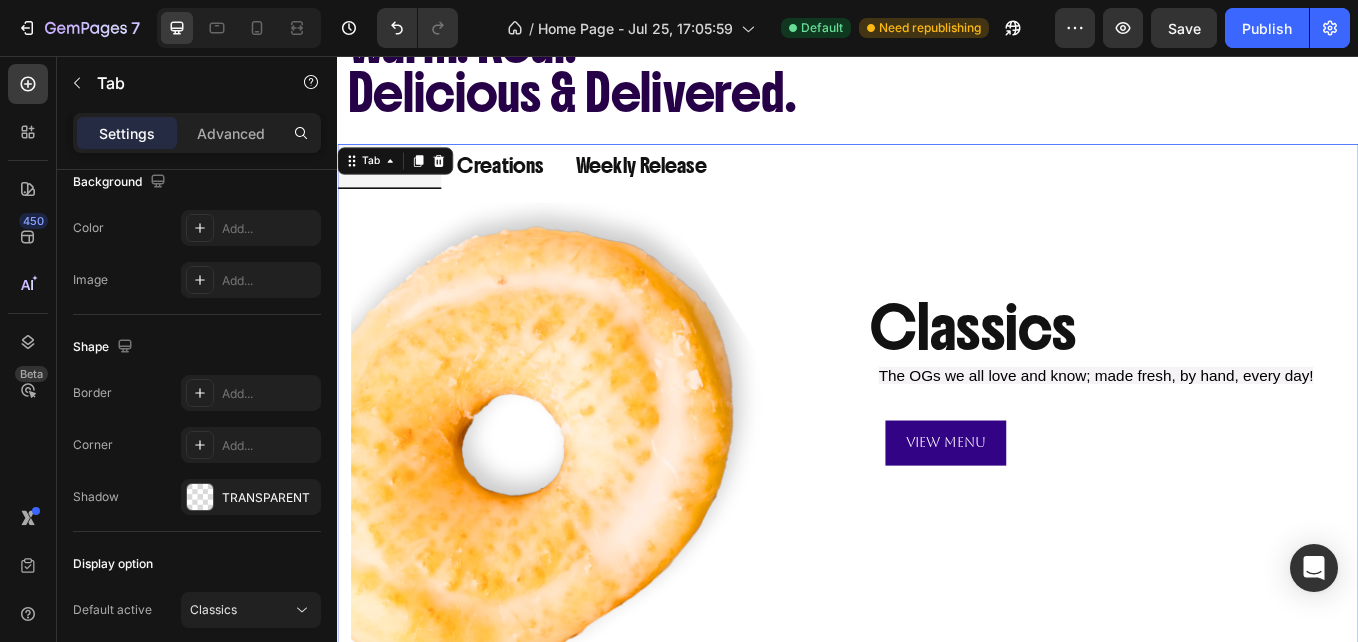 click on "Weekly Release" at bounding box center [694, 184] 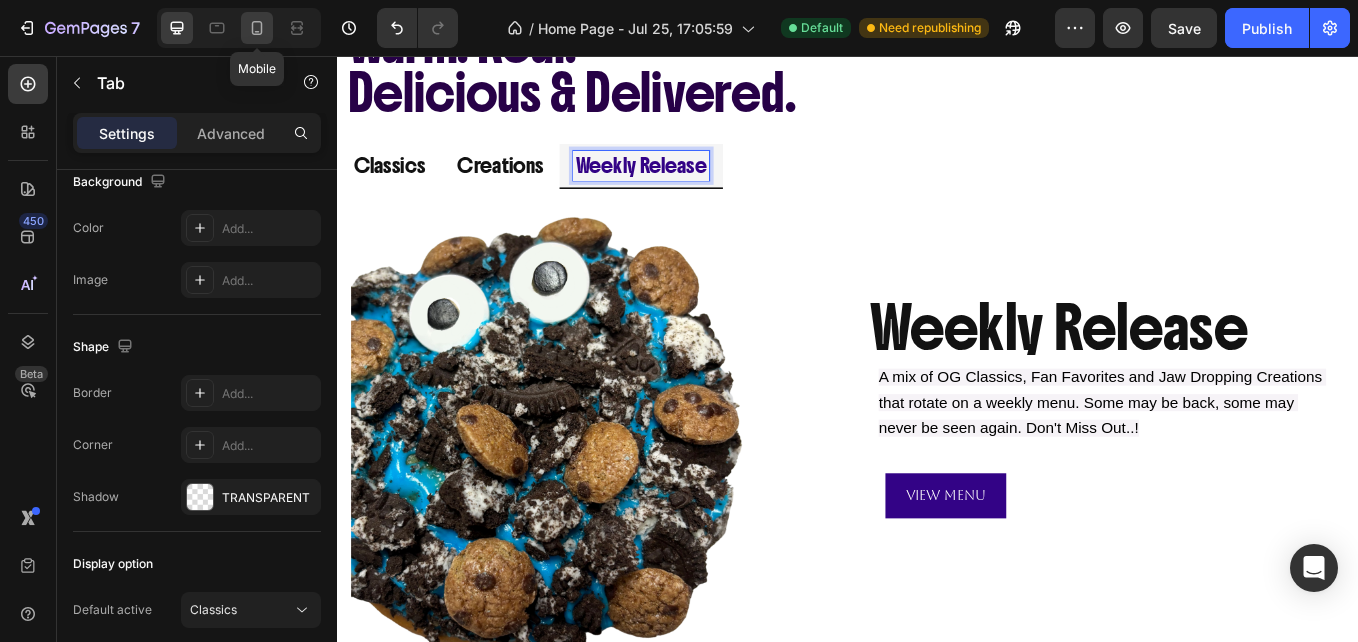 click 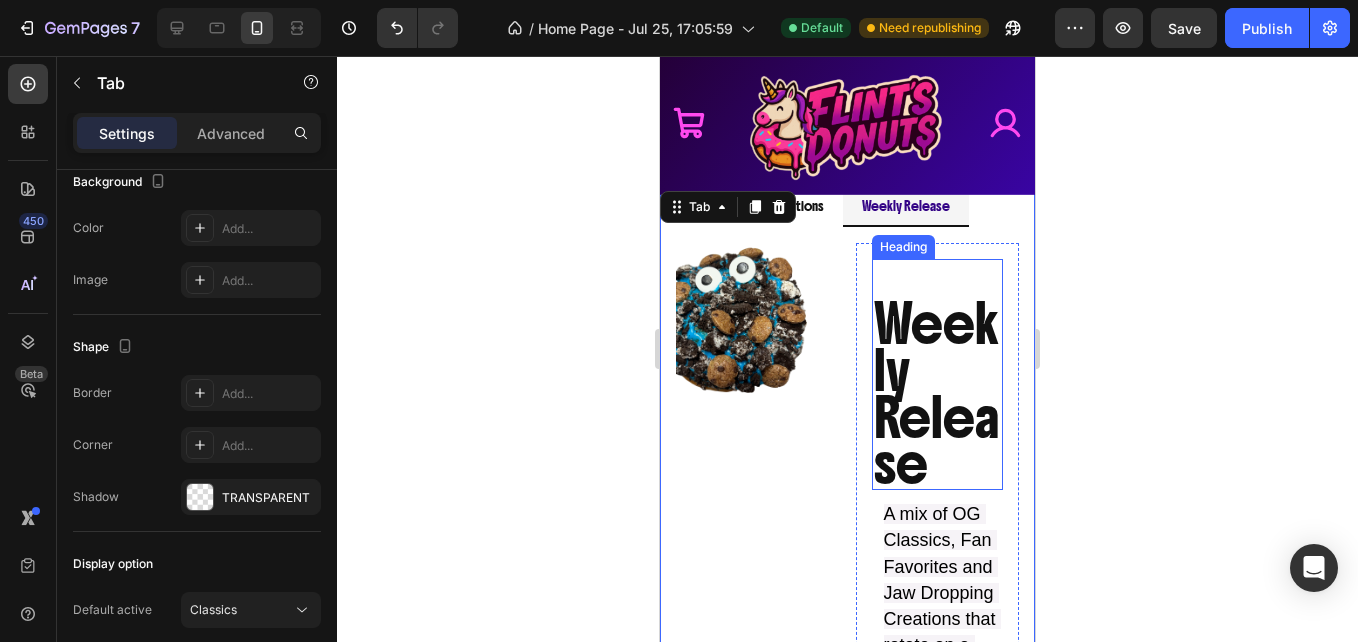 scroll, scrollTop: 814, scrollLeft: 0, axis: vertical 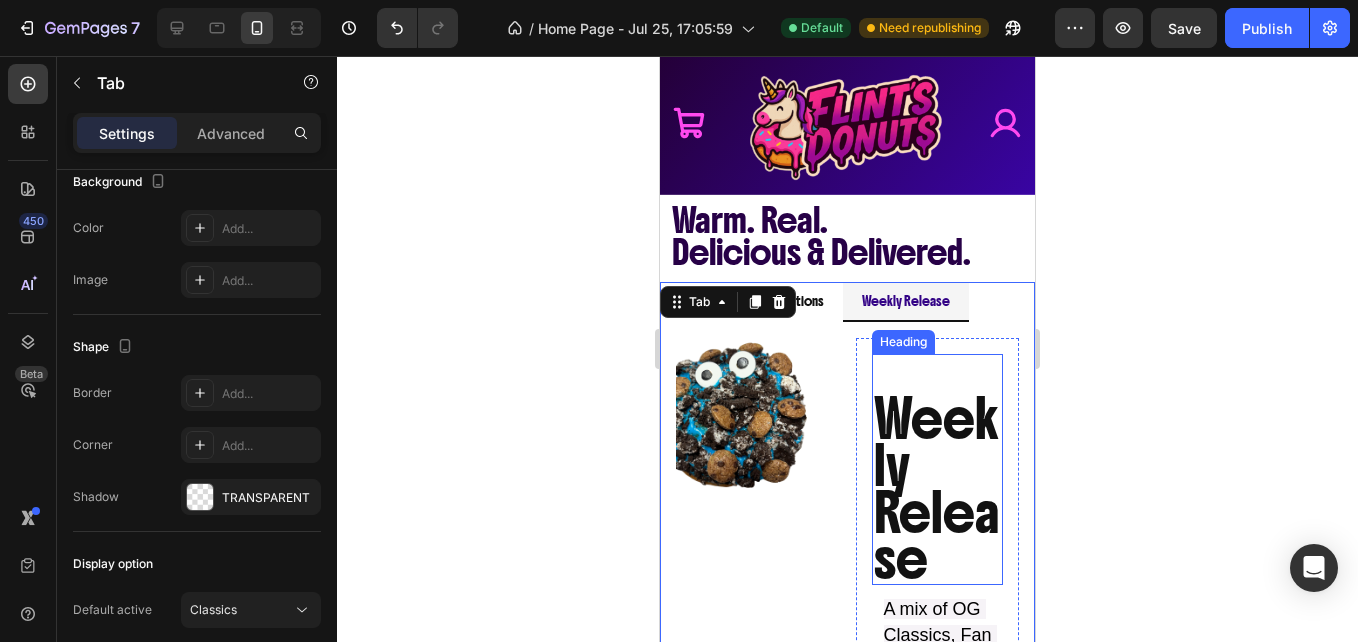 click on "Weekly Release" at bounding box center (938, 489) 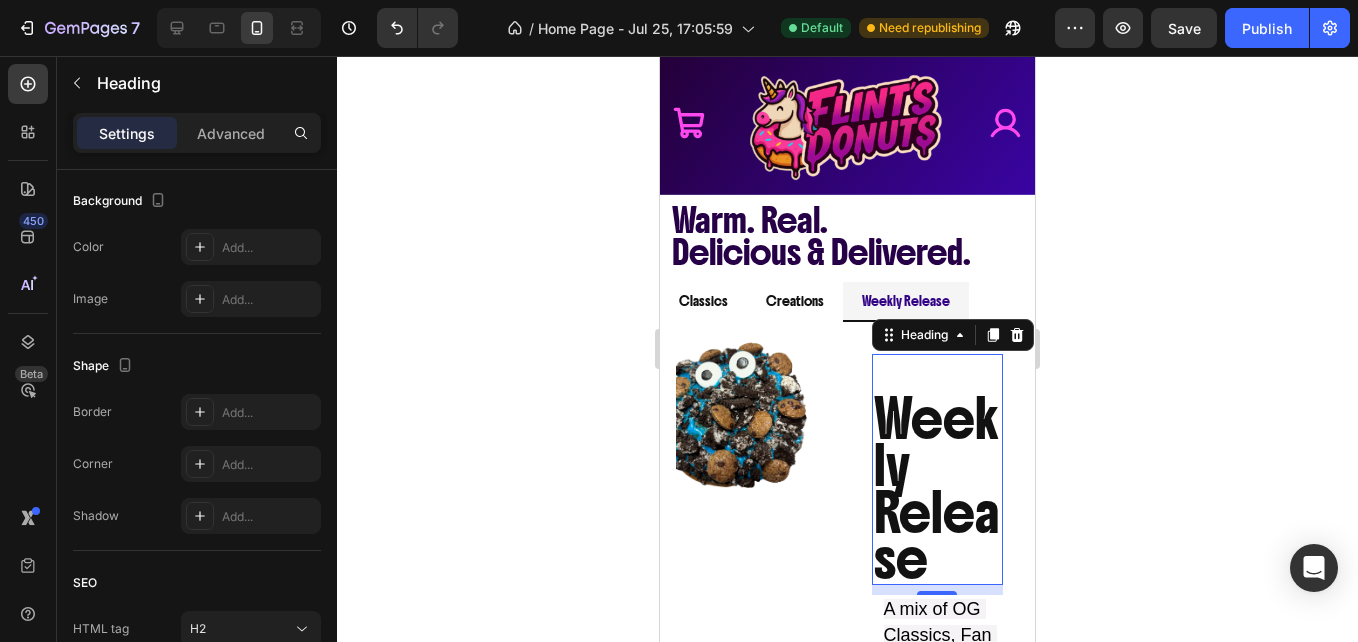 scroll, scrollTop: 0, scrollLeft: 0, axis: both 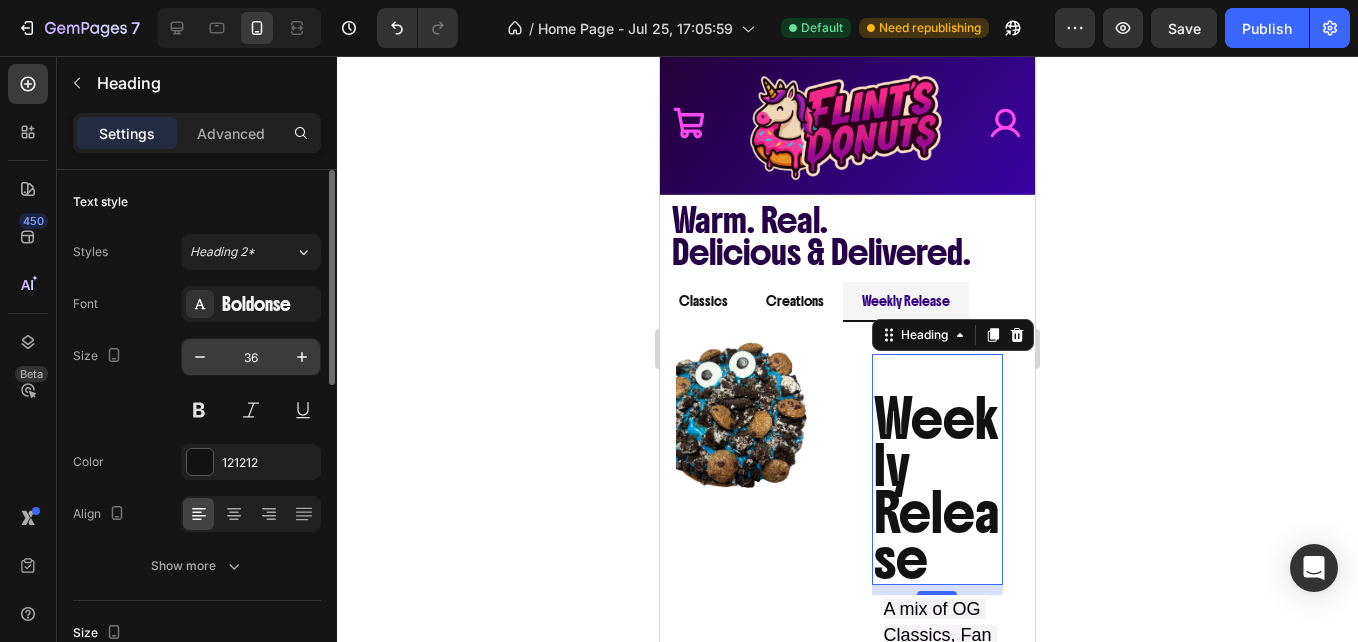 click on "36" at bounding box center [251, 357] 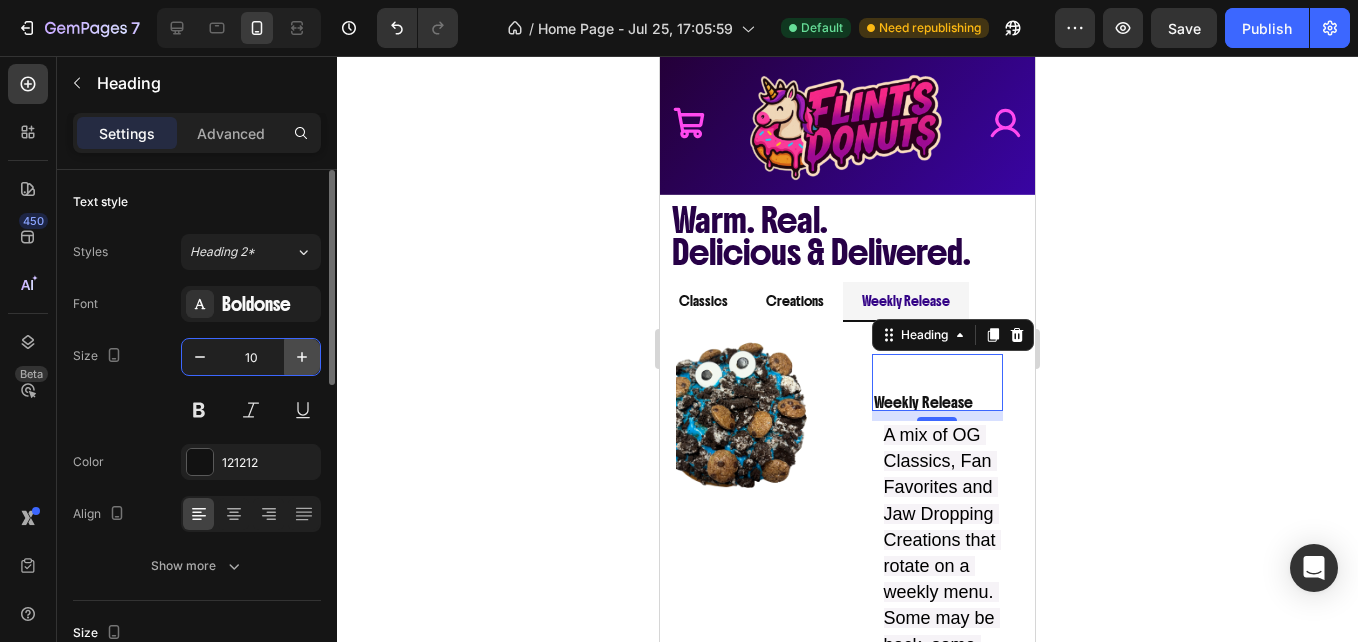 click 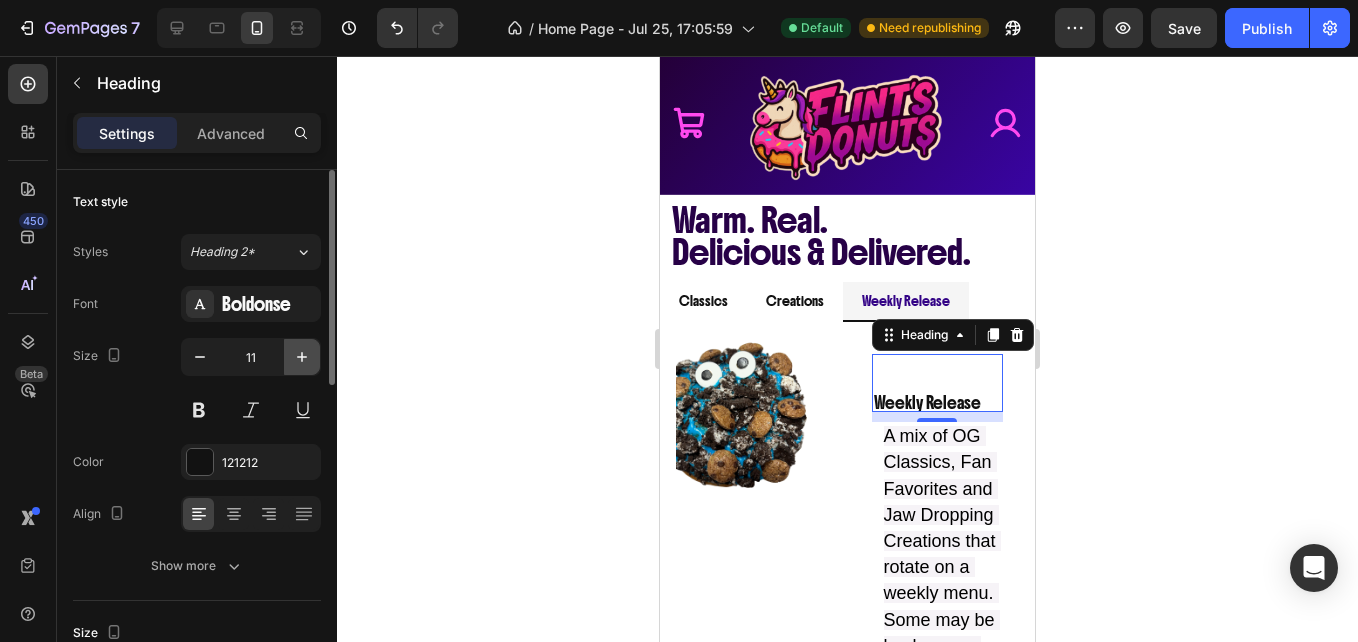 click 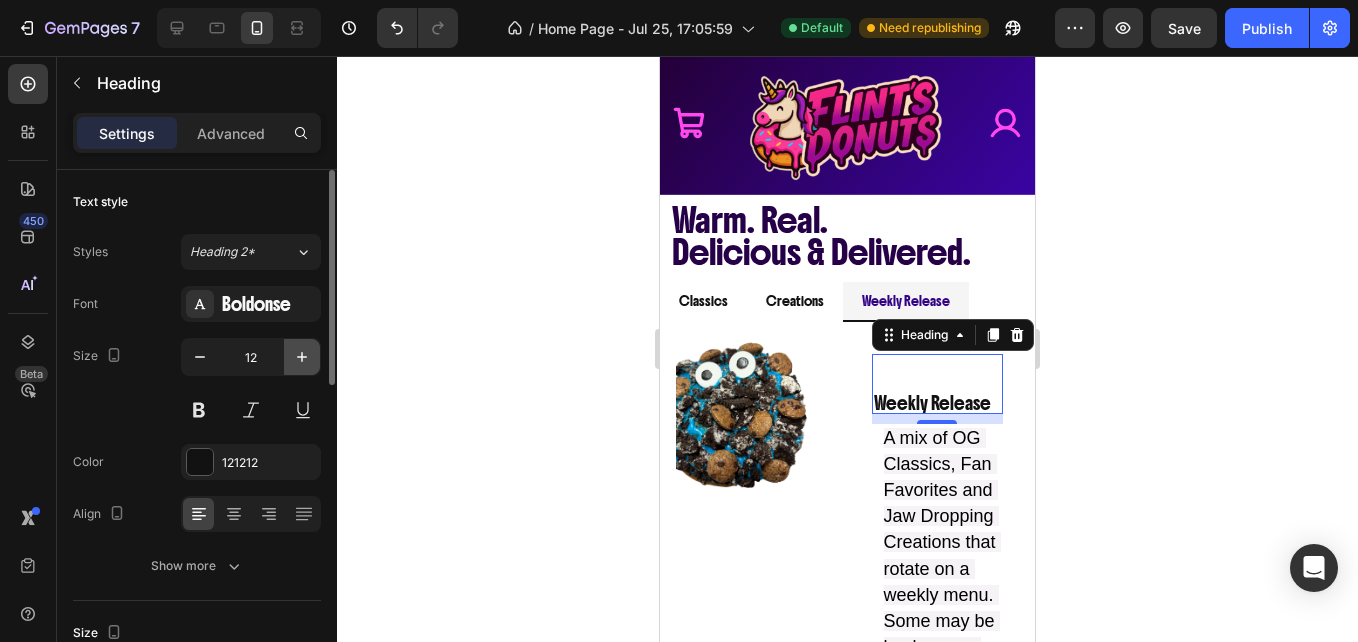 click 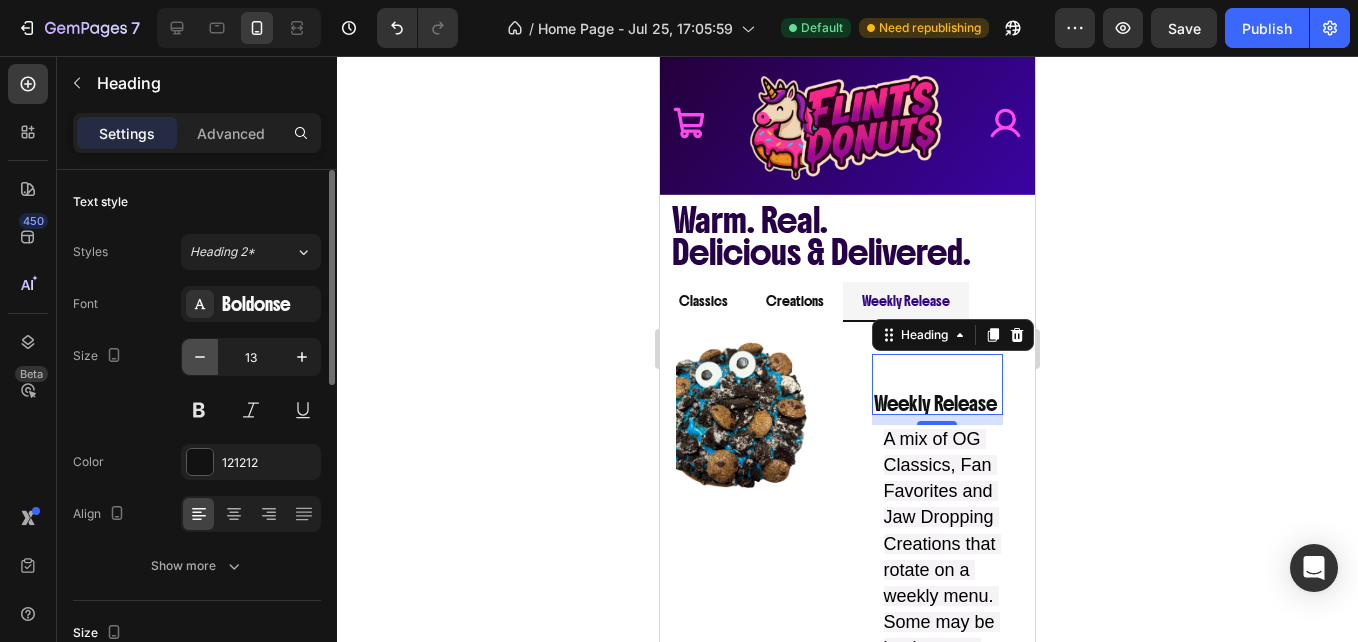 click 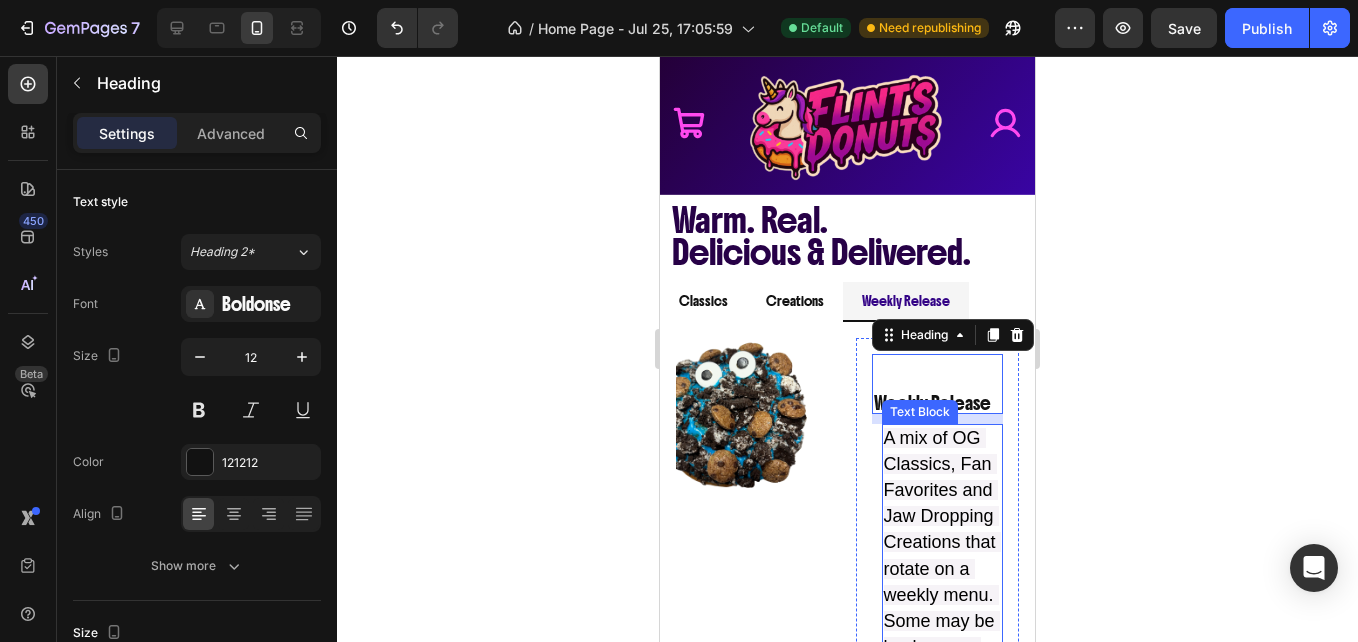 click on "A mix of OG Classics, Fan Favorites and Jaw Dropping Creations that rotate on a weekly menu. Some may be back, some may never be seen again. Don't Miss Out..!" at bounding box center (942, 595) 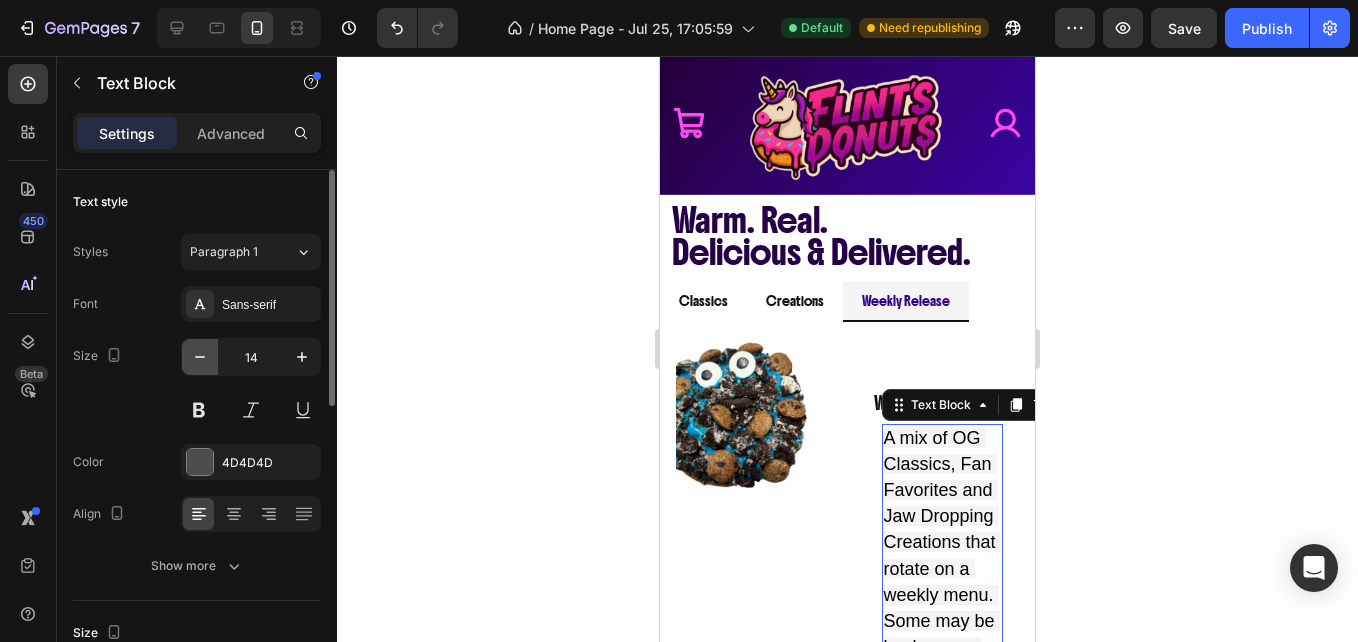 click 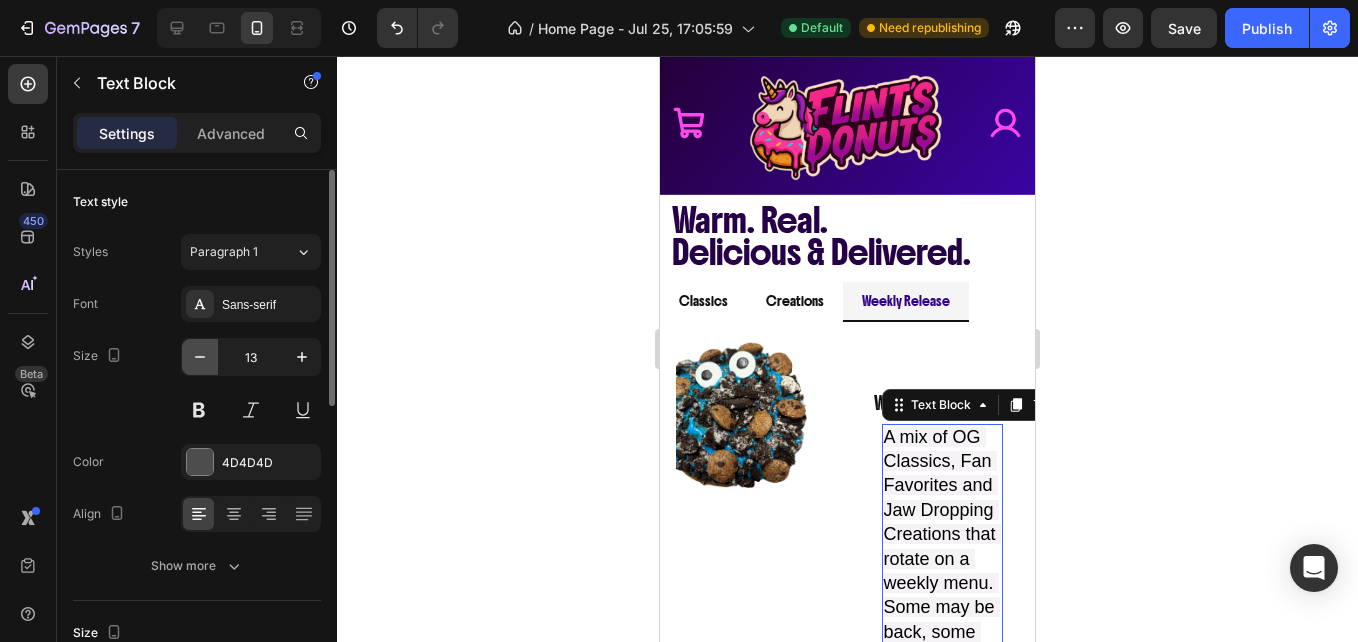 click 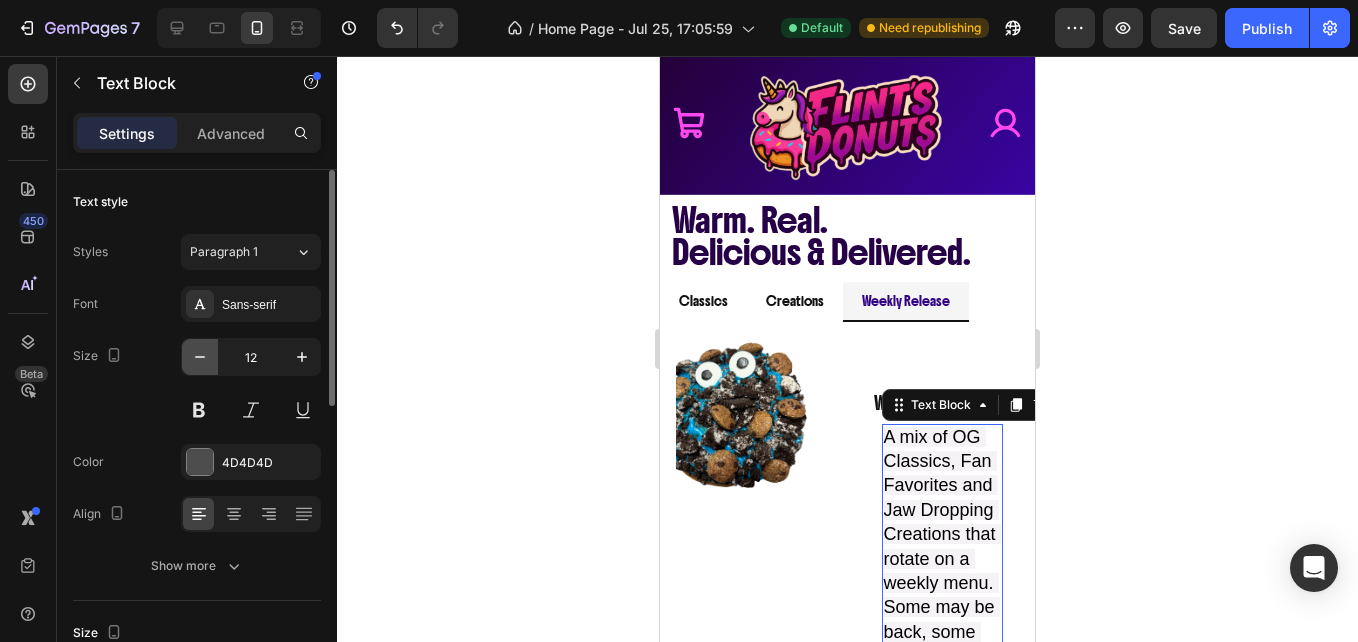 click 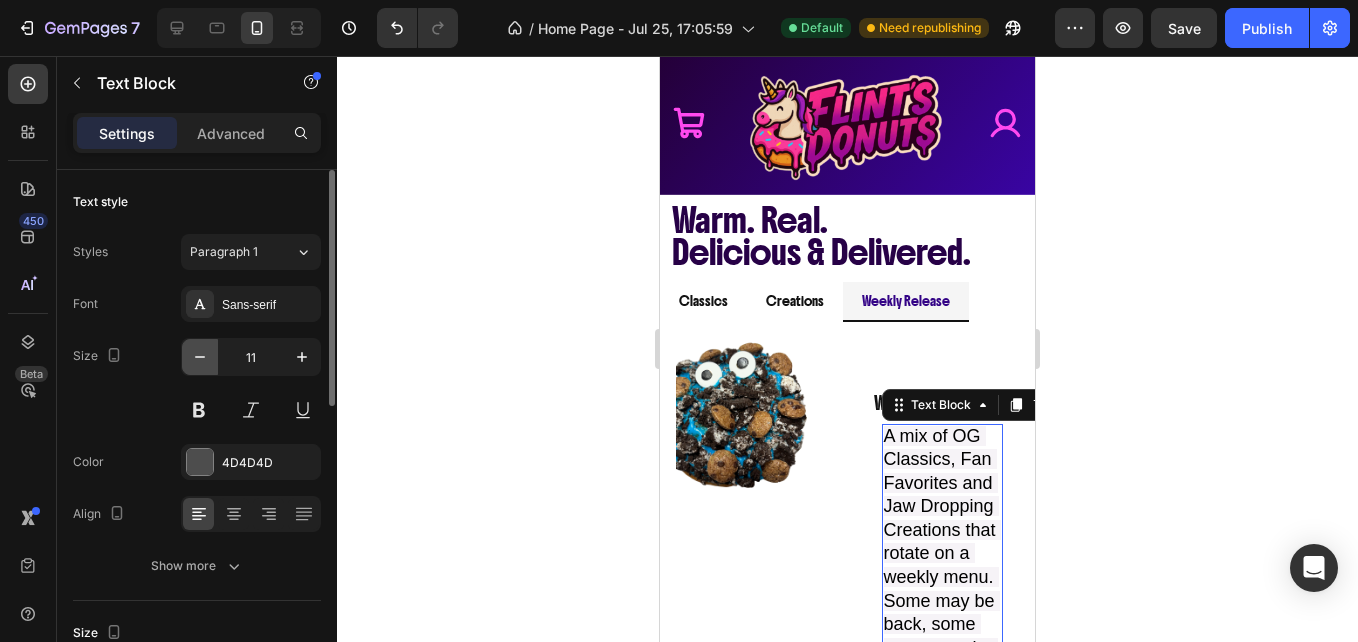 click 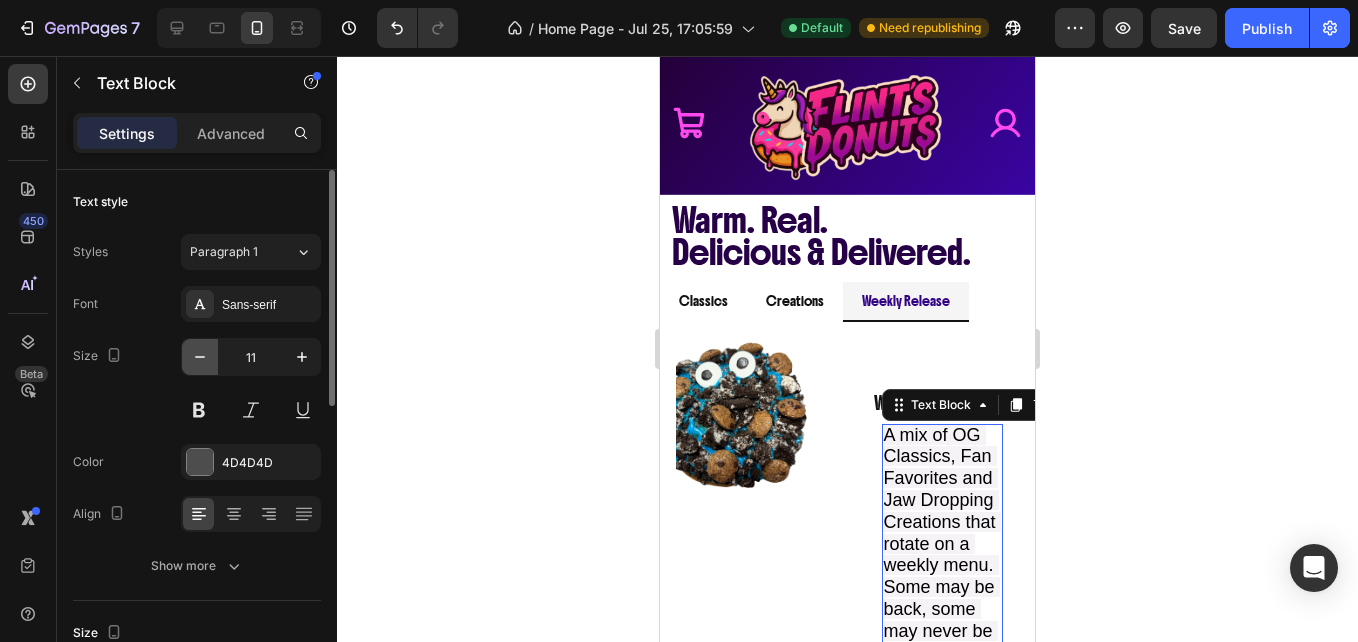 type on "10" 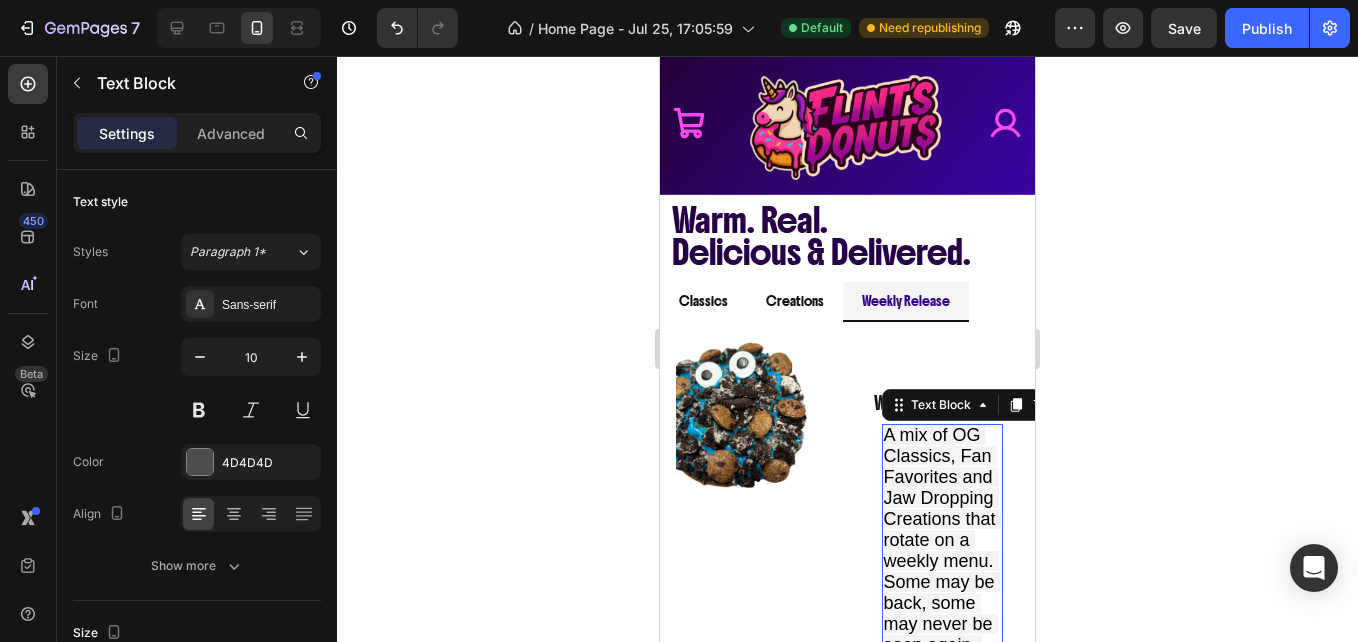 click on "A mix of OG Classics, Fan Favorites and Jaw Dropping Creations that rotate on a weekly menu. Some may be back, some may never be seen again. Don't Miss Out..!" at bounding box center [942, 561] 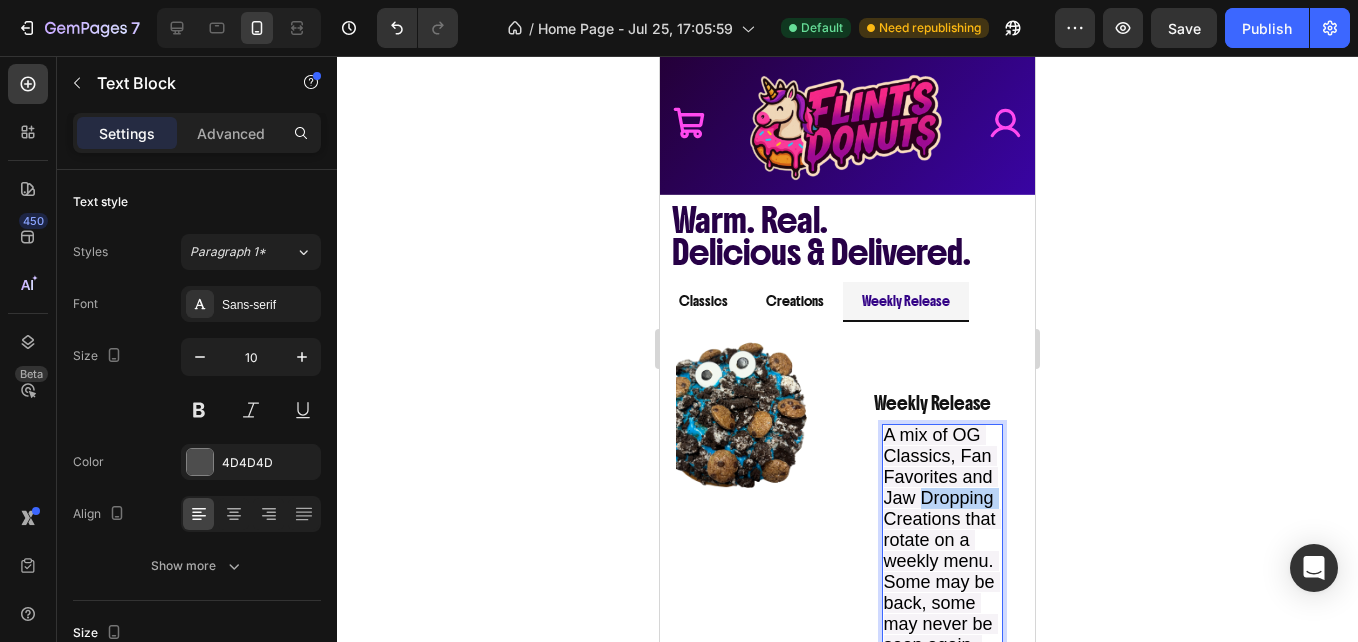 click on "A mix of OG Classics, Fan Favorites and Jaw Dropping Creations that rotate on a weekly menu. Some may be back, some may never be seen again. Don't Miss Out..!" at bounding box center (942, 561) 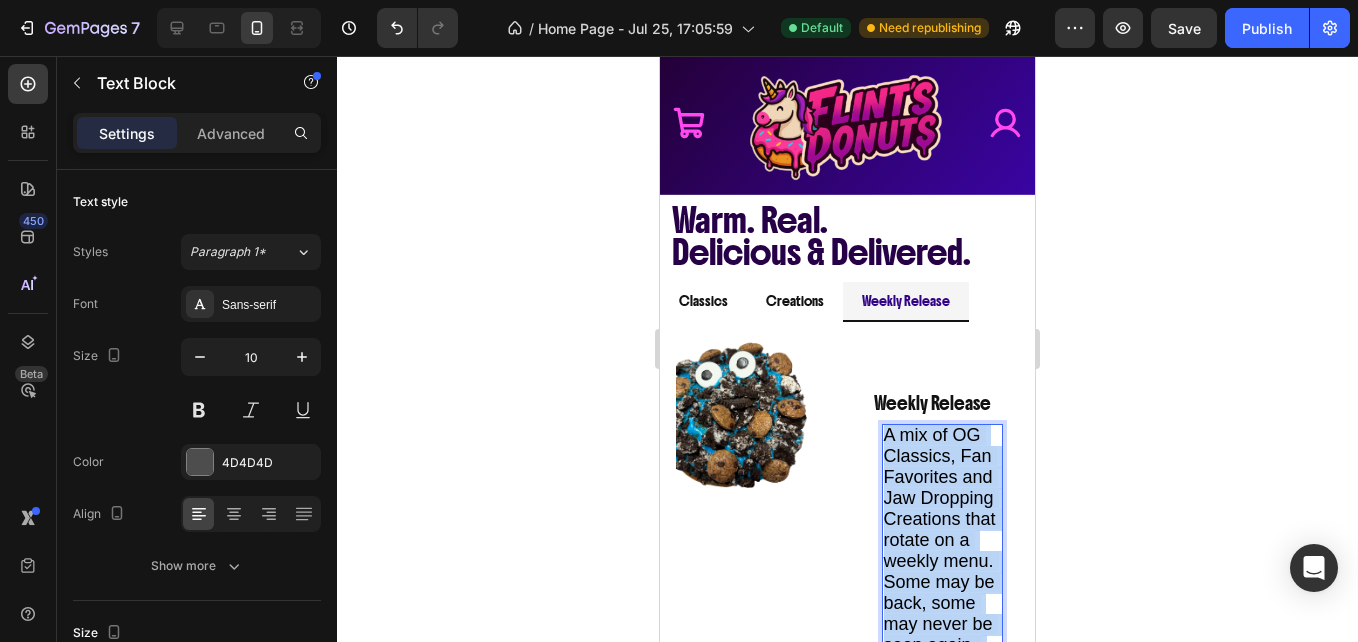 click on "A mix of OG Classics, Fan Favorites and Jaw Dropping Creations that rotate on a weekly menu. Some may be back, some may never be seen again. Don't Miss Out..!" at bounding box center (942, 561) 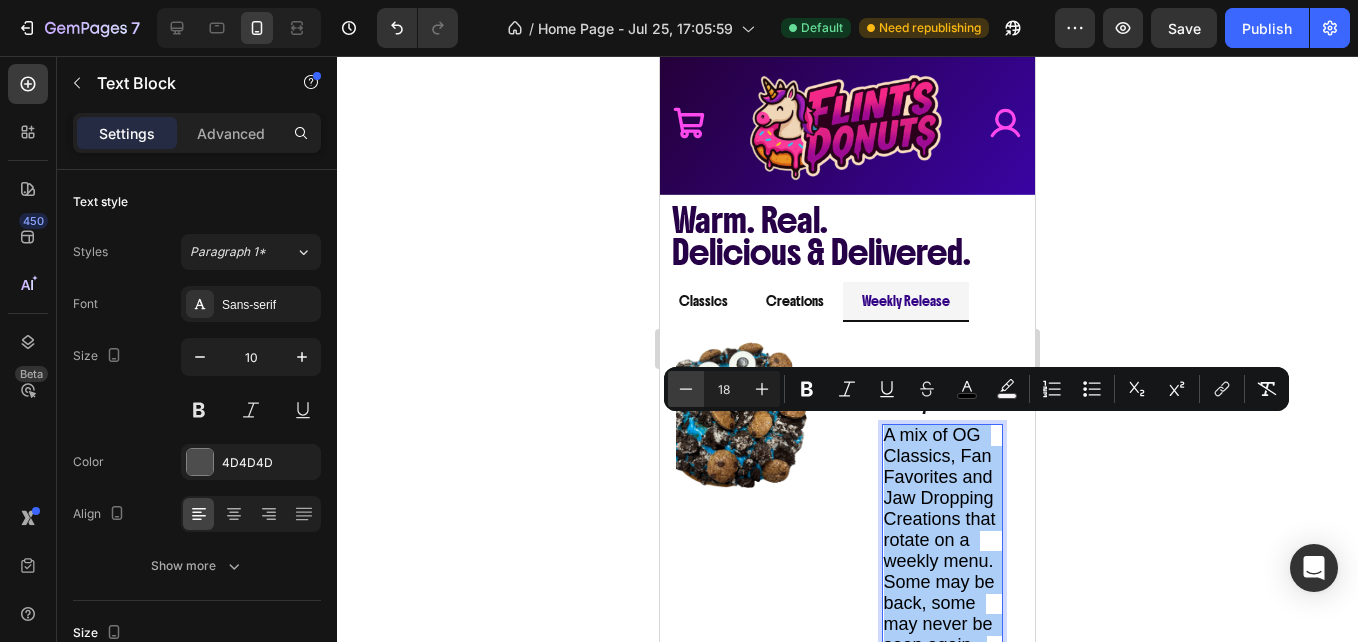 click 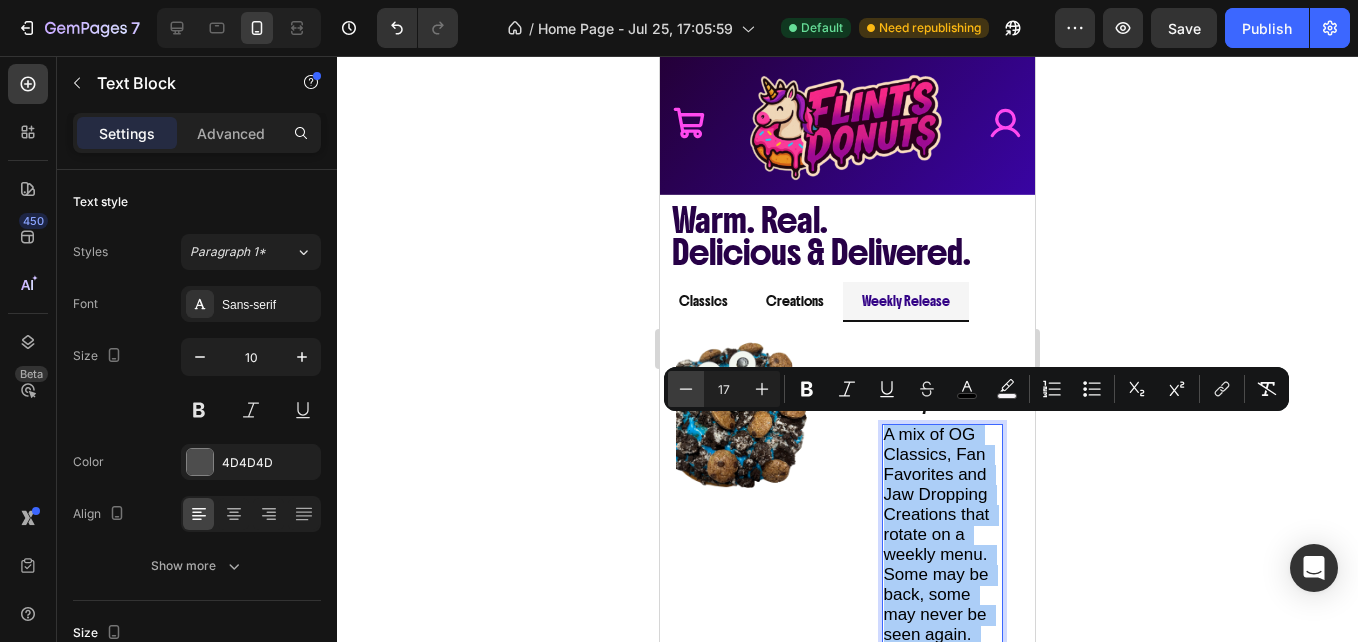 click 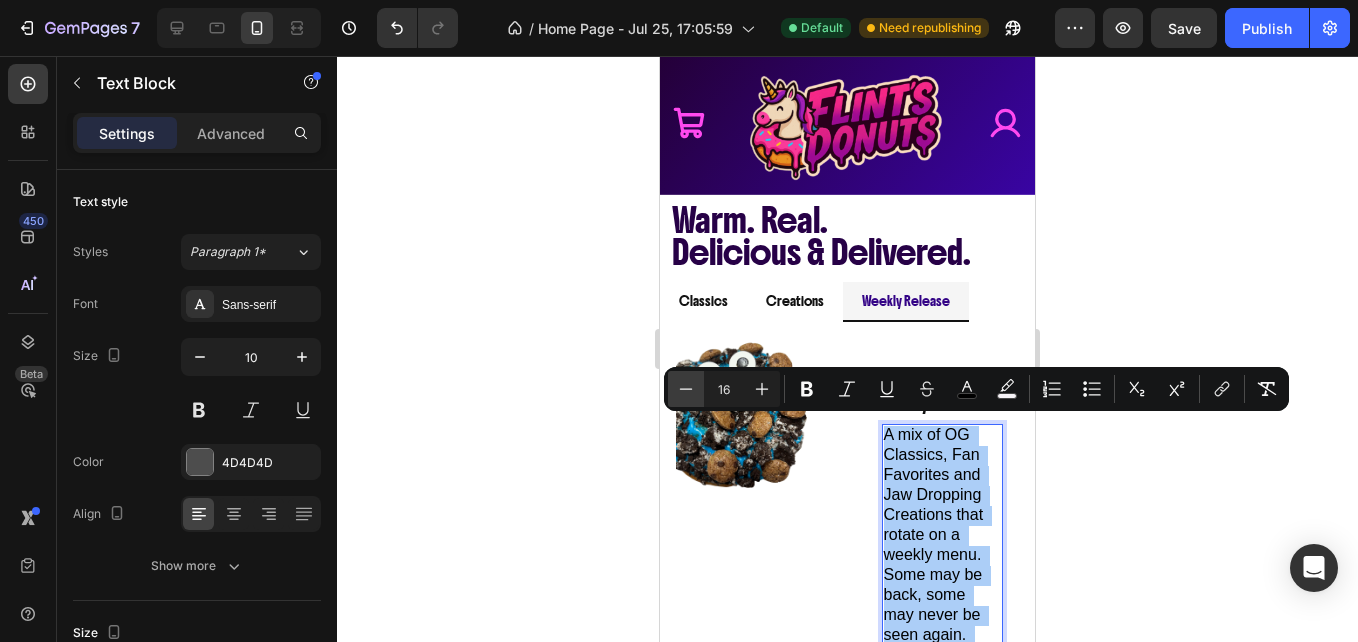 click 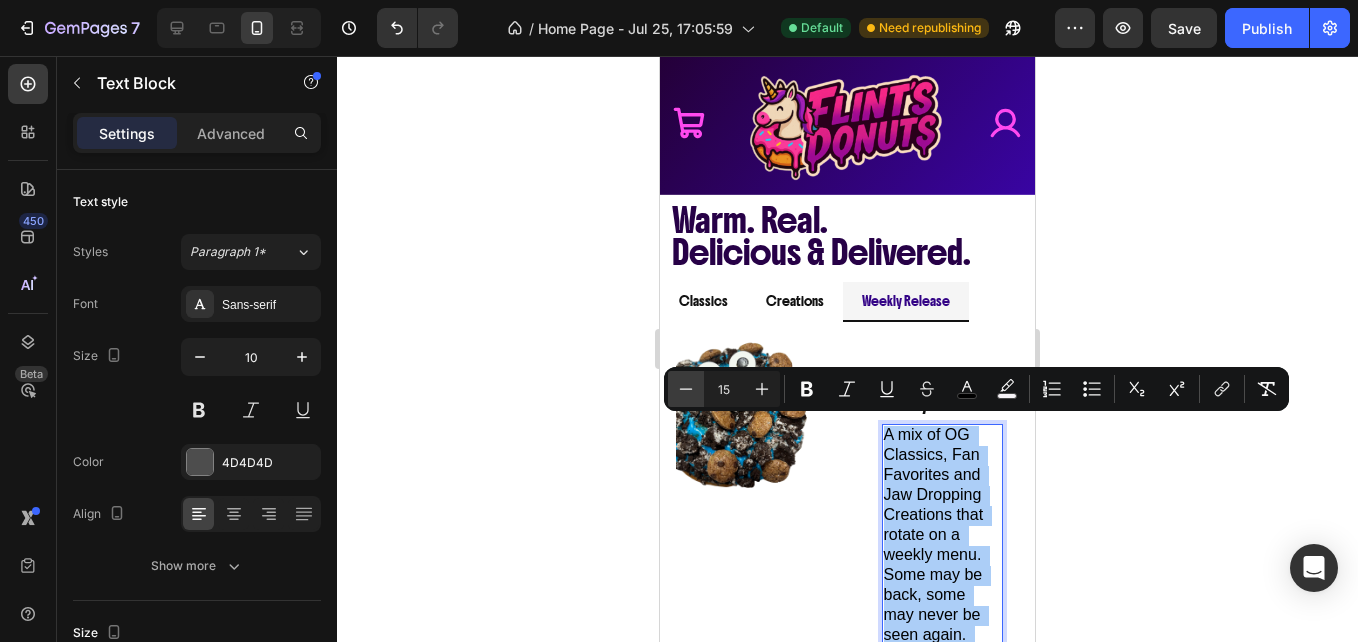 click 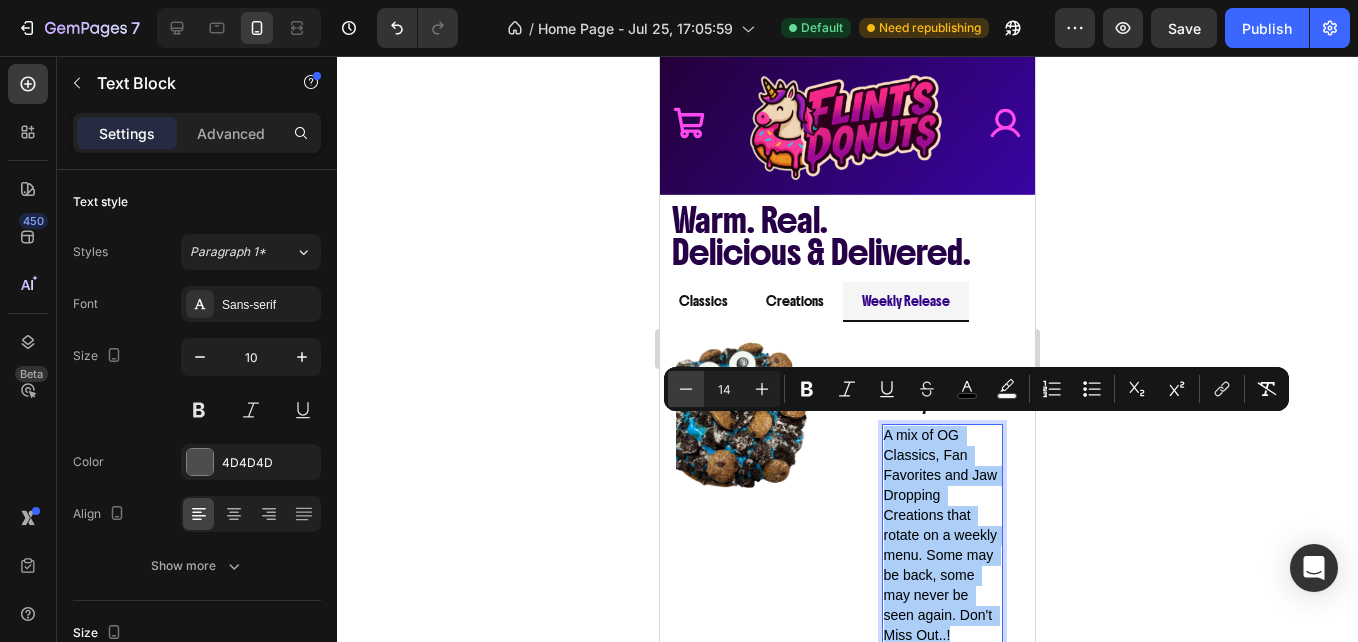 click 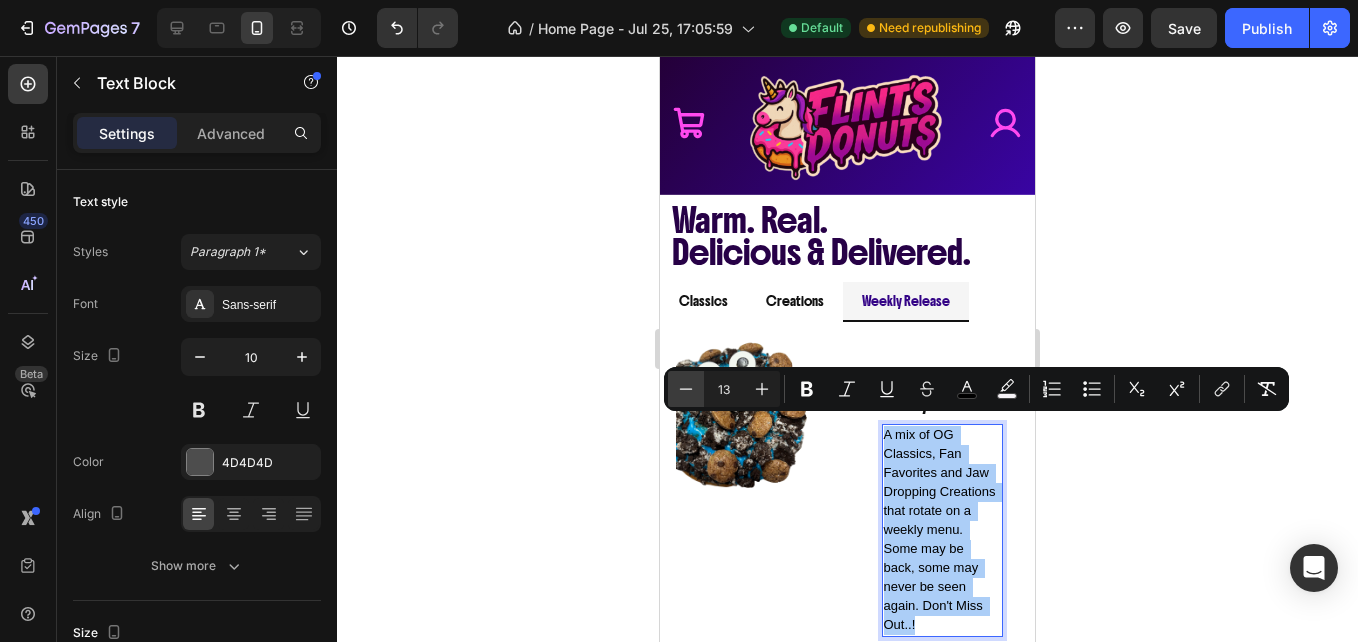 click 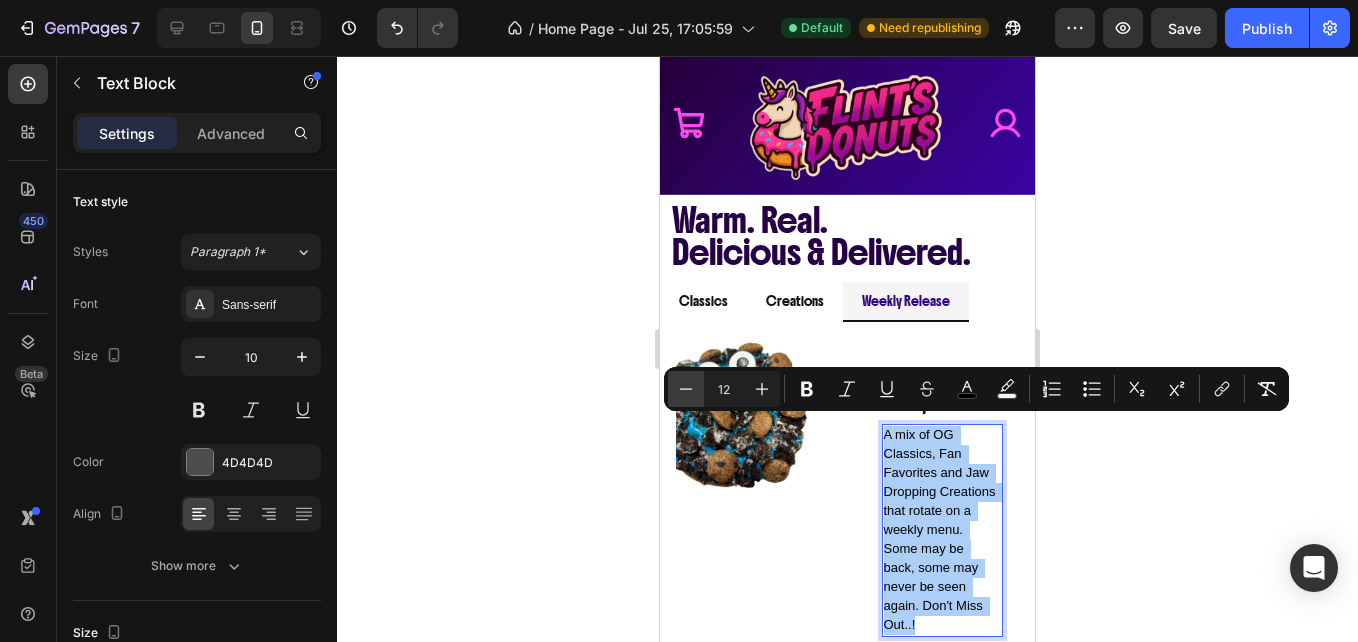 click 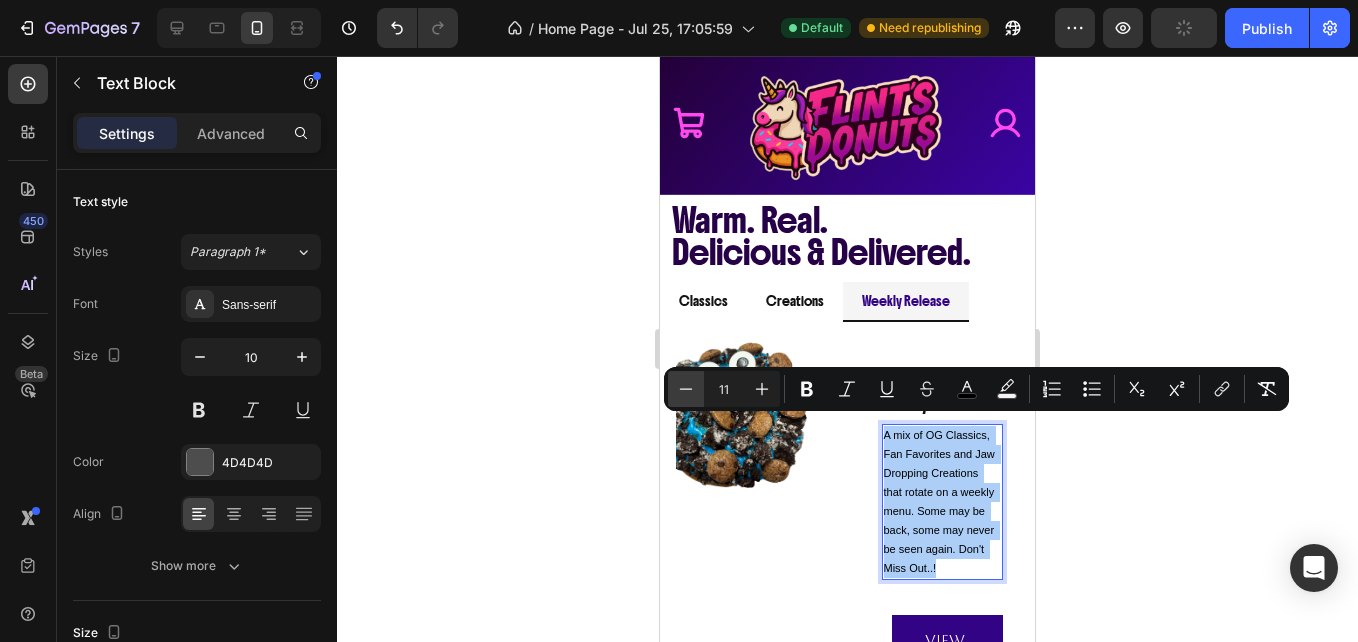 click 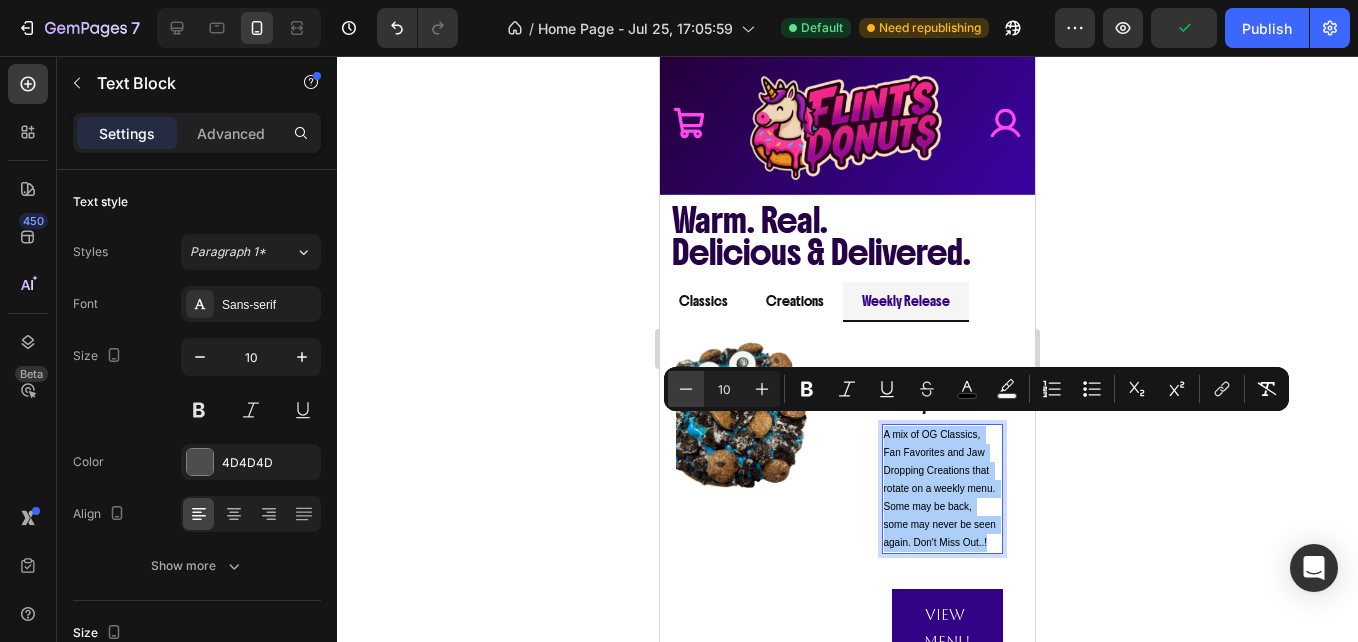 click 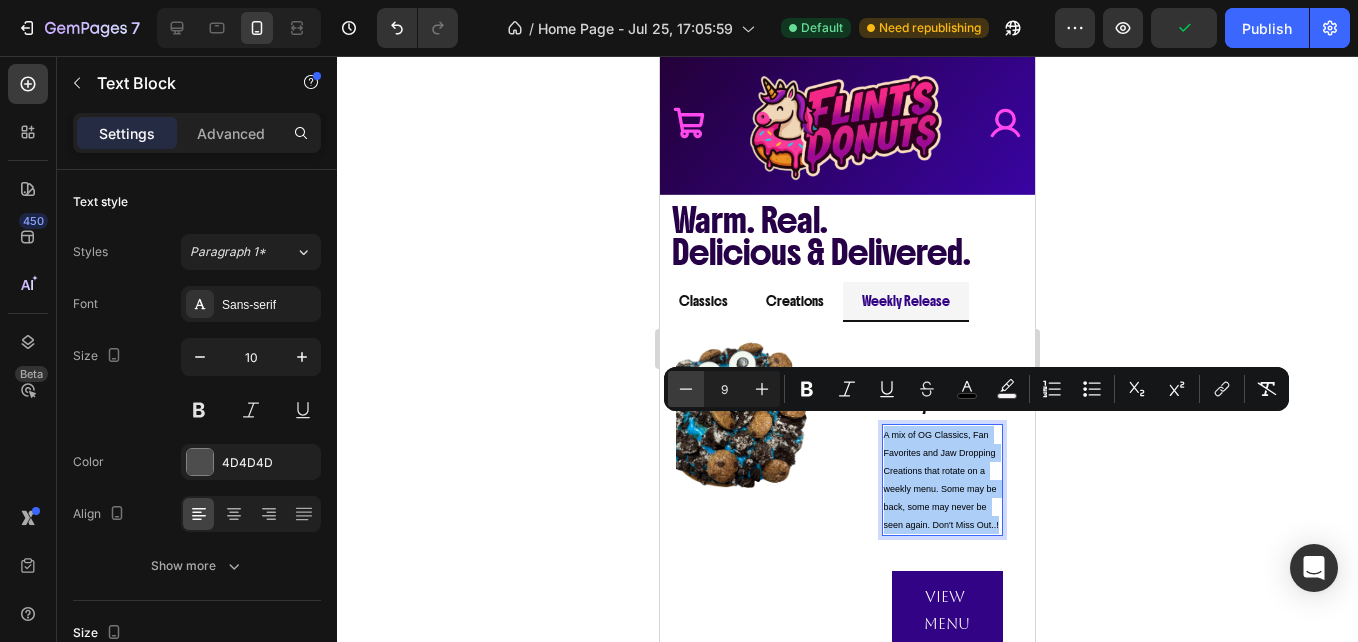 click 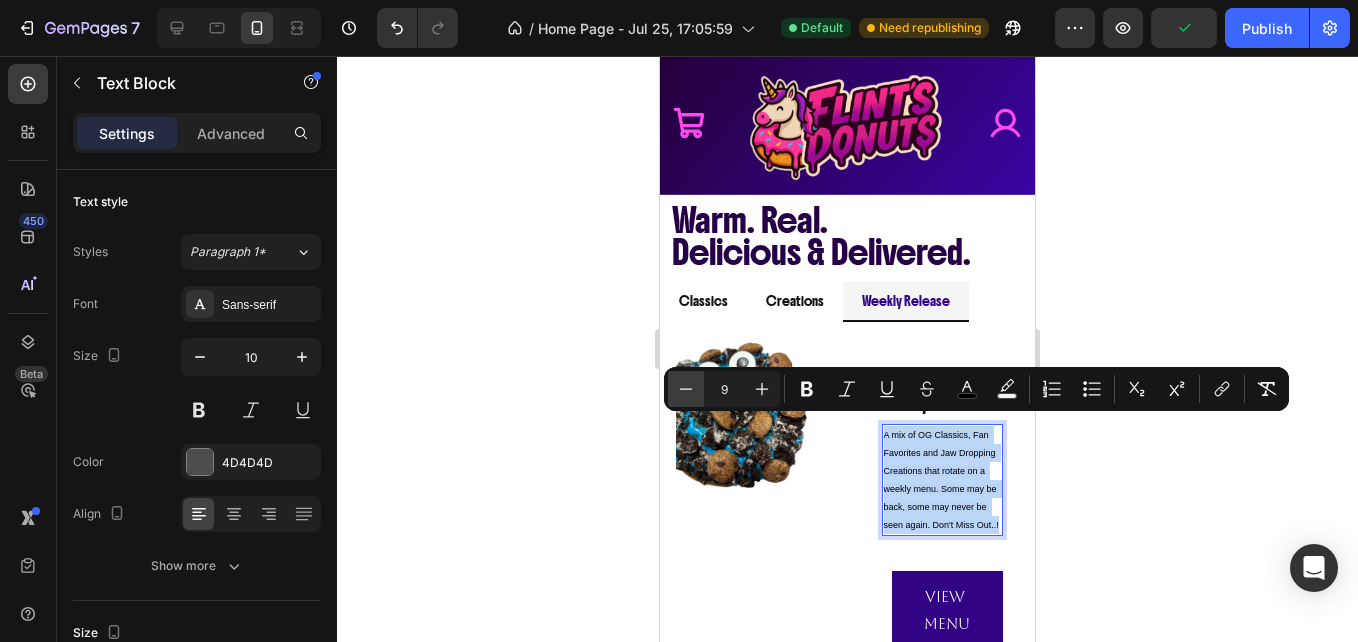 type on "8" 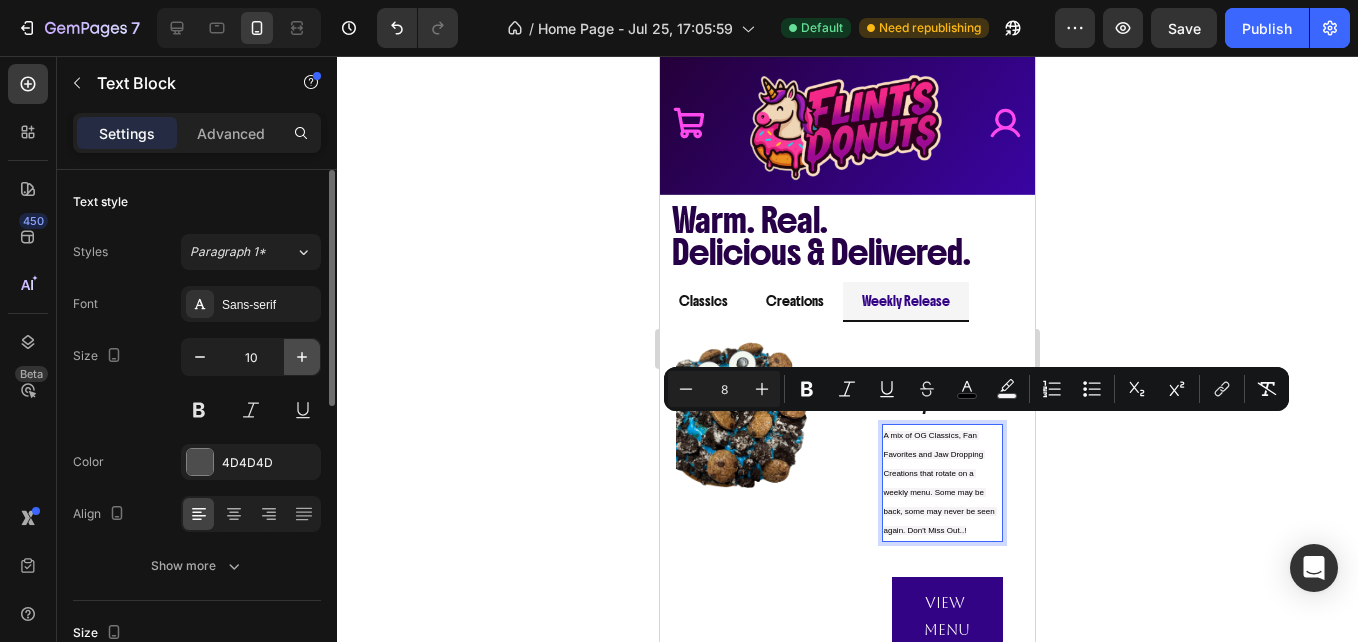click 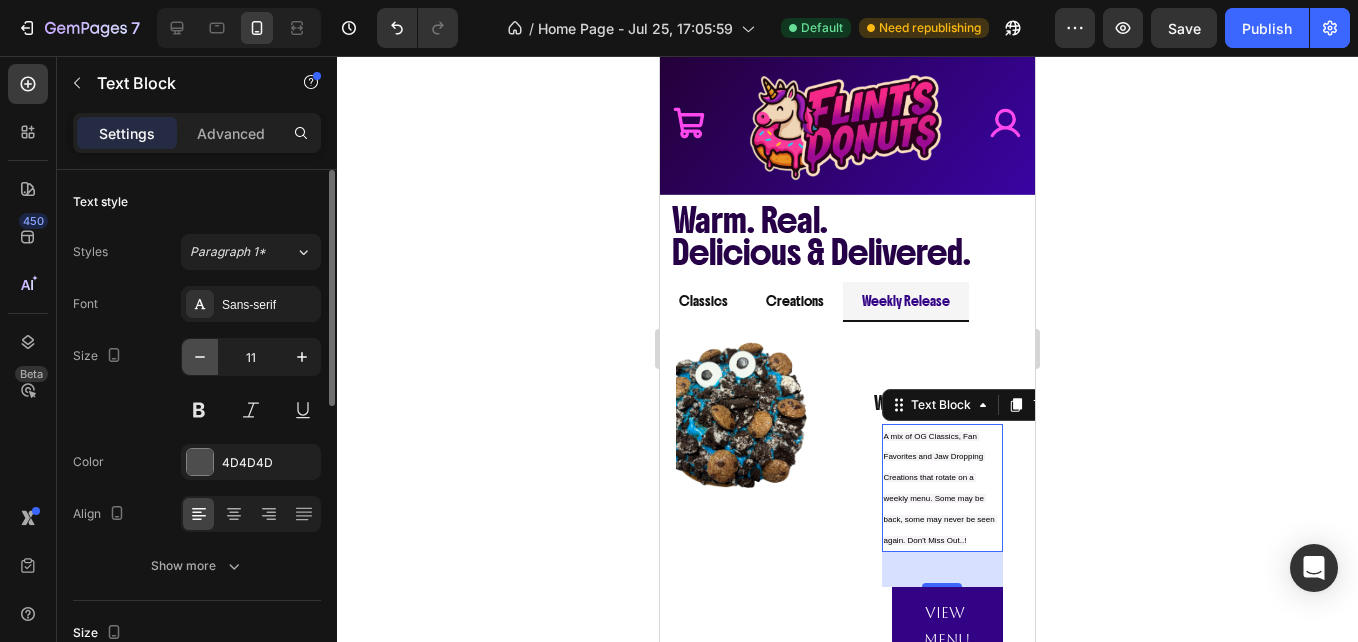click 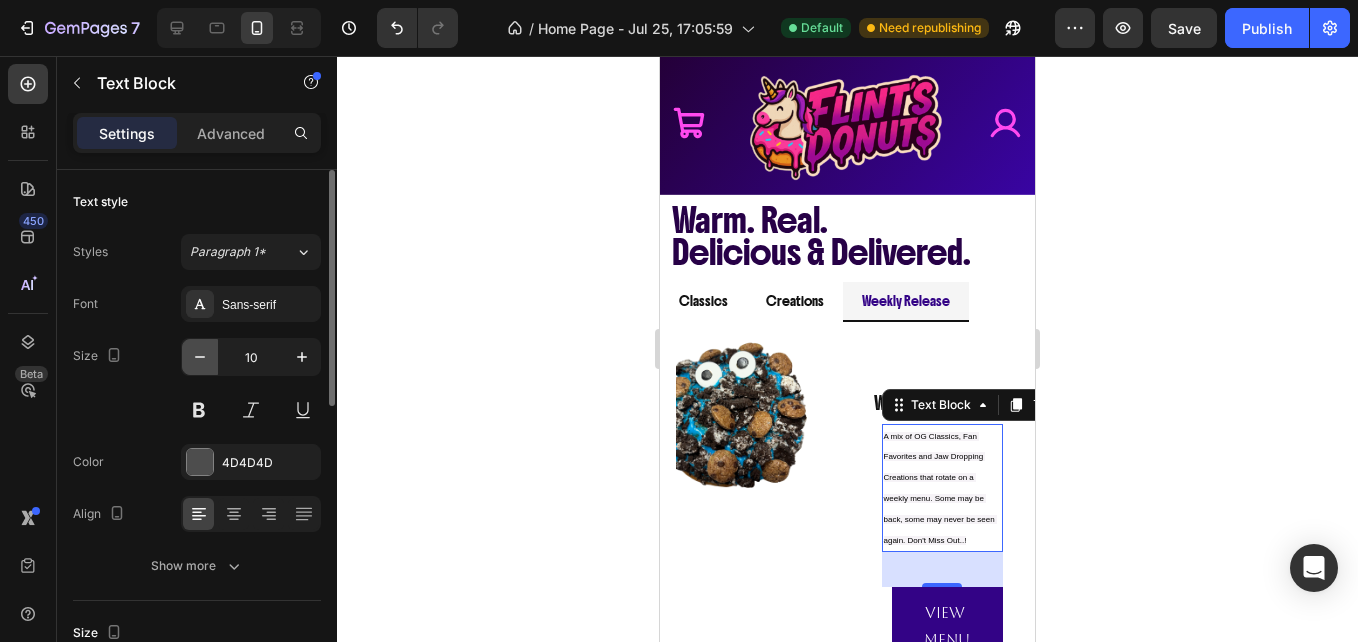 click 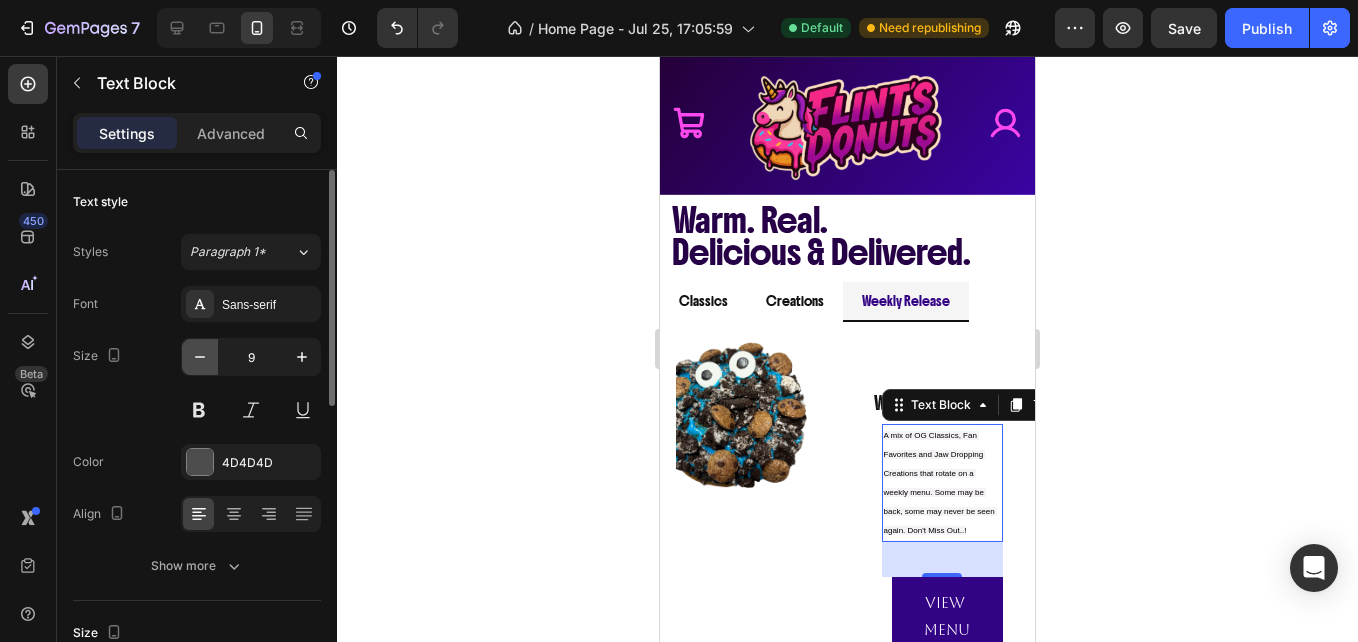 click 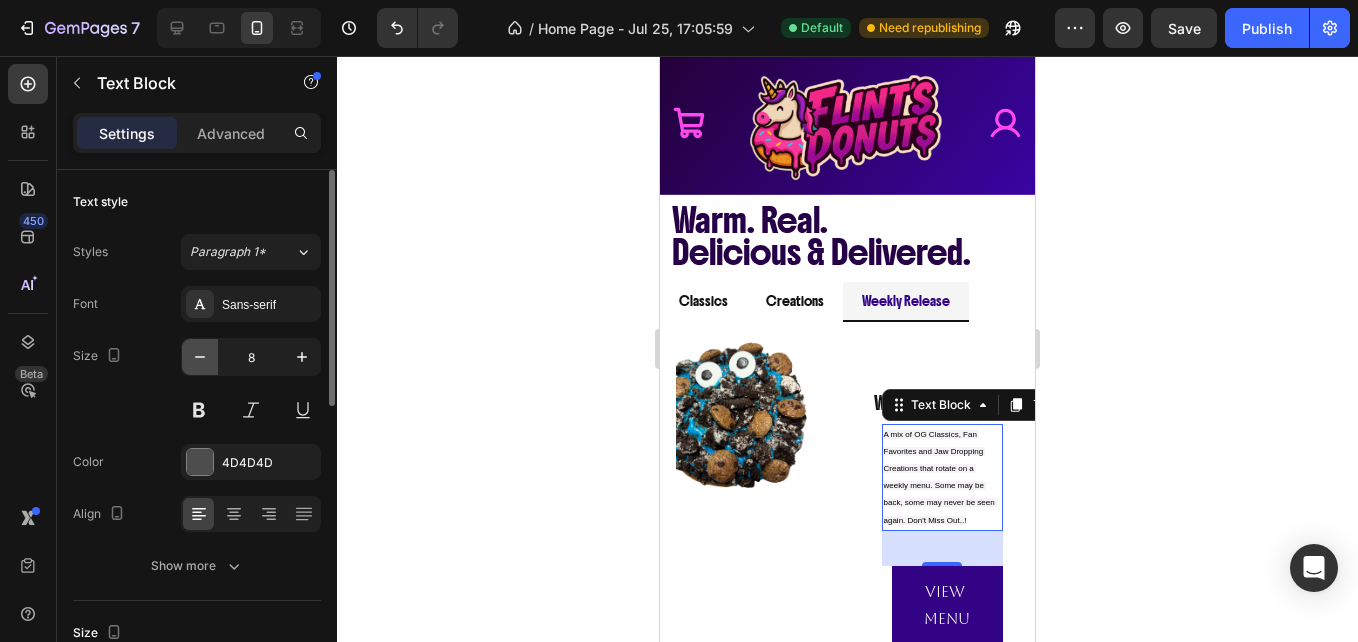 click 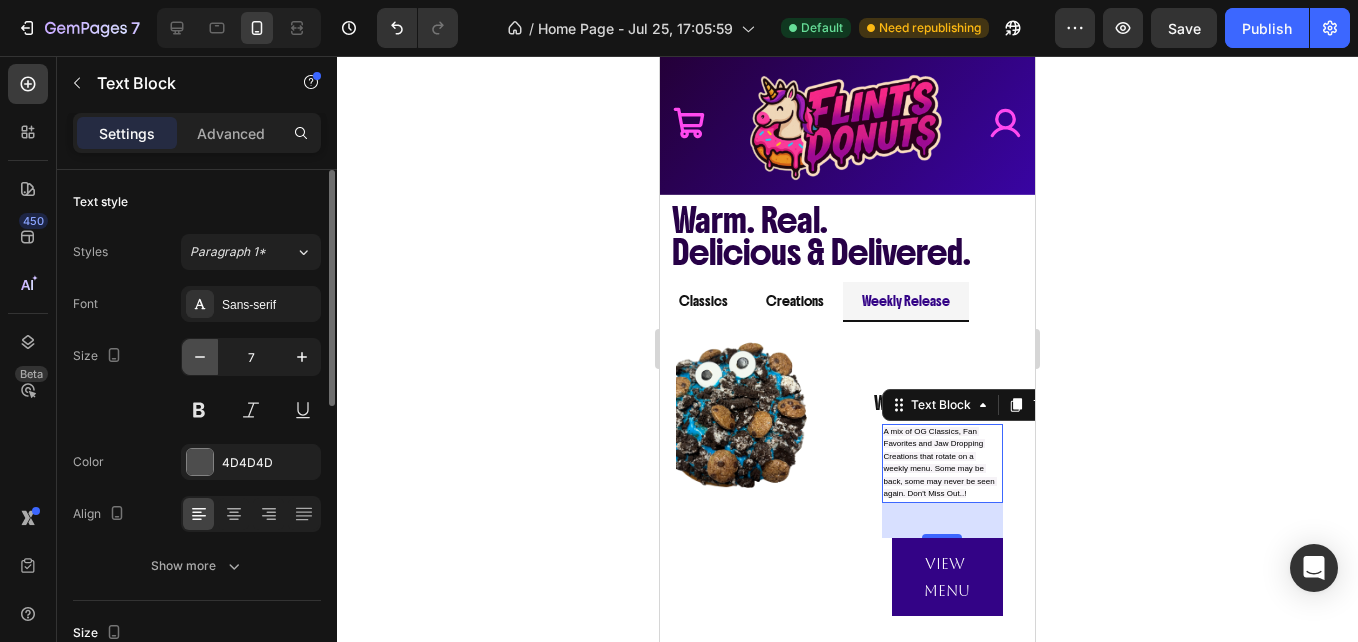 click 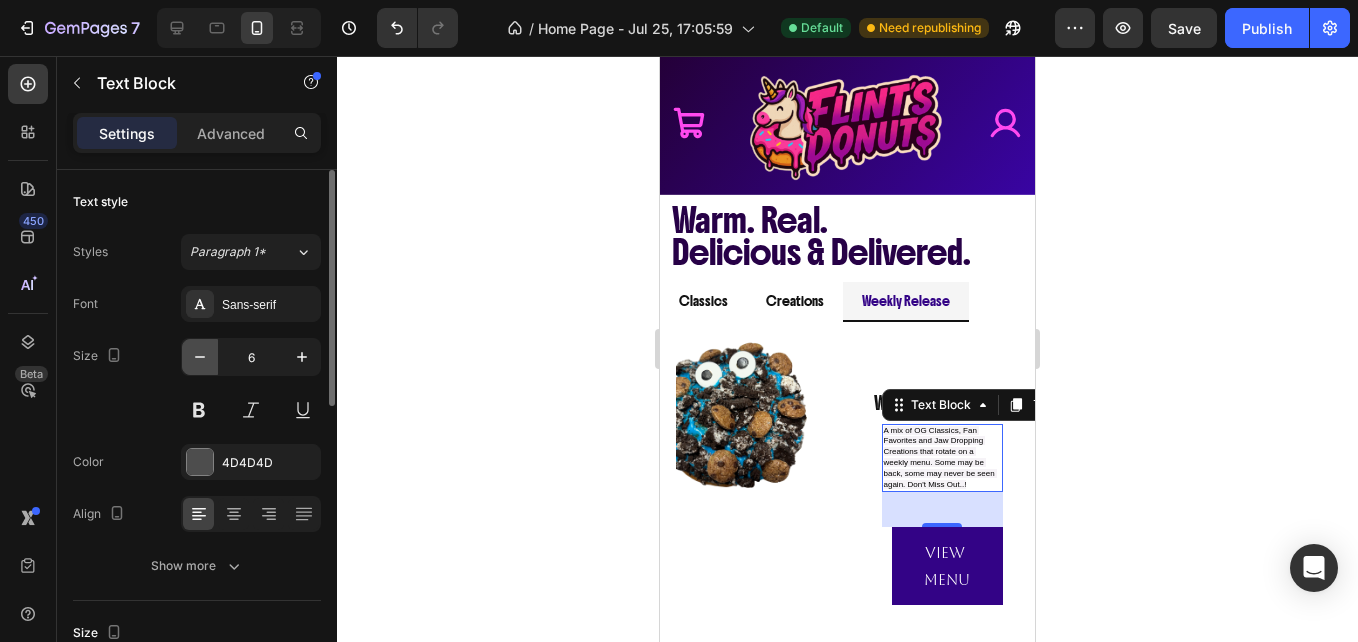 click 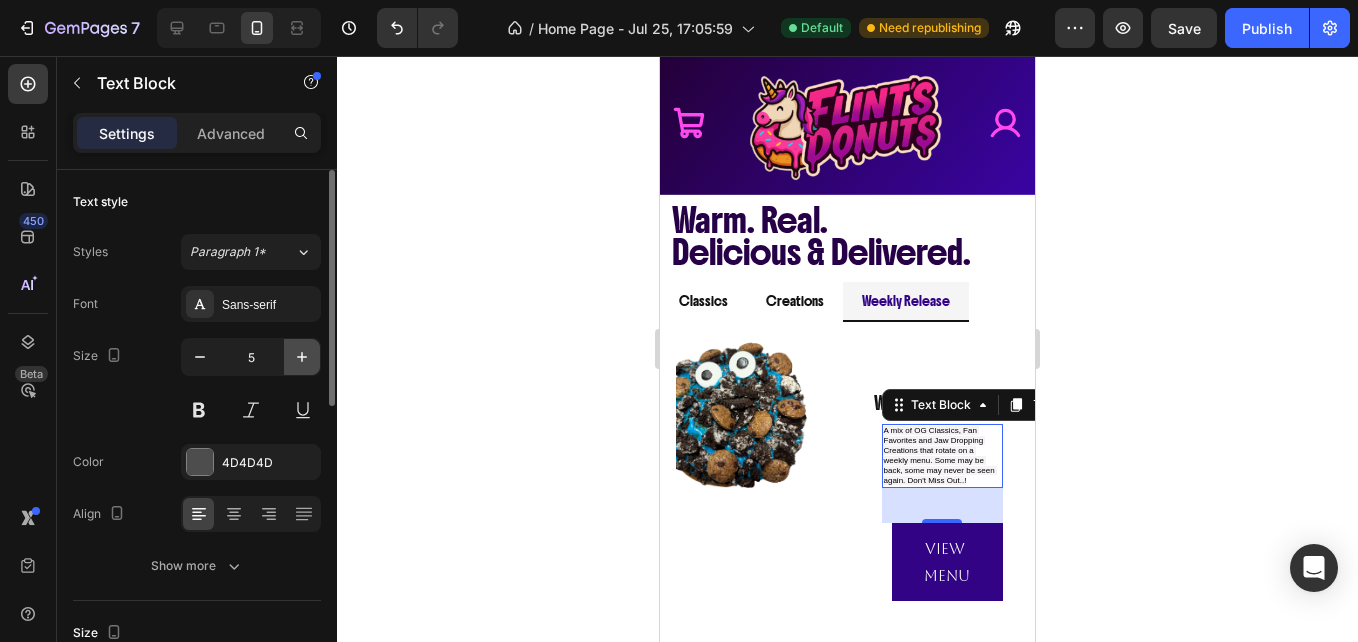 click 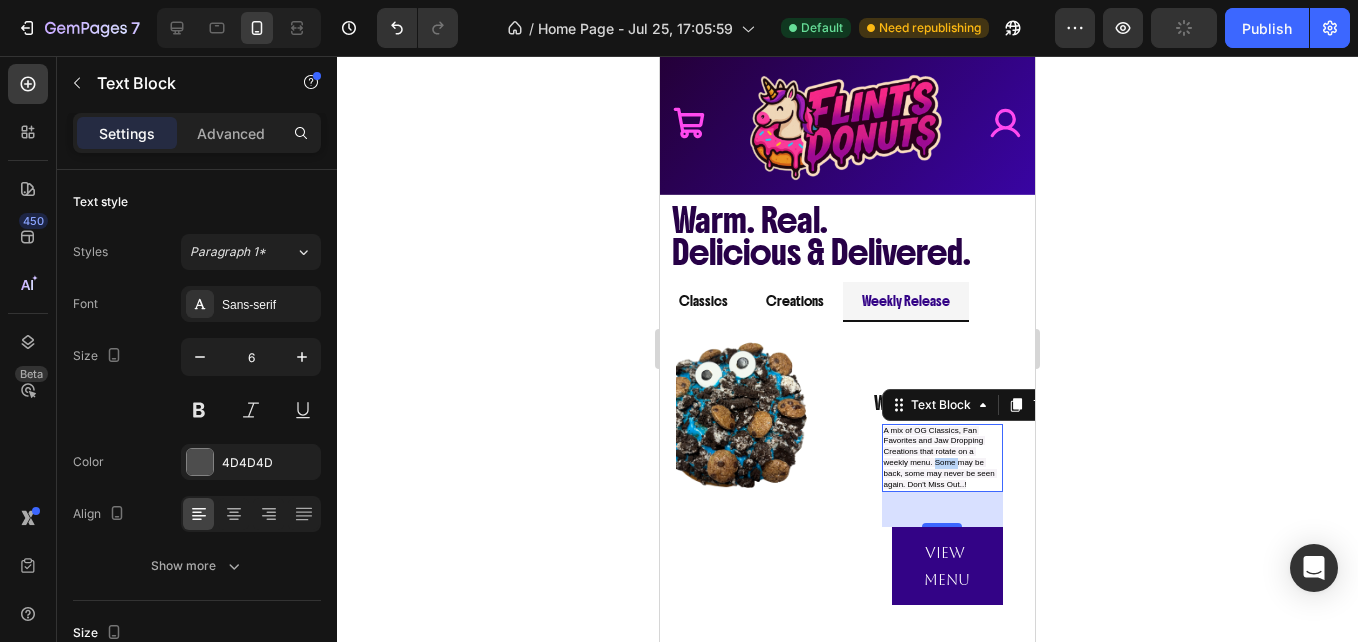 click on "A mix of OG Classics, Fan Favorites and Jaw Dropping Creations that rotate on a weekly menu. Some may be back, some may never be seen again. Don't Miss Out..!" at bounding box center (940, 457) 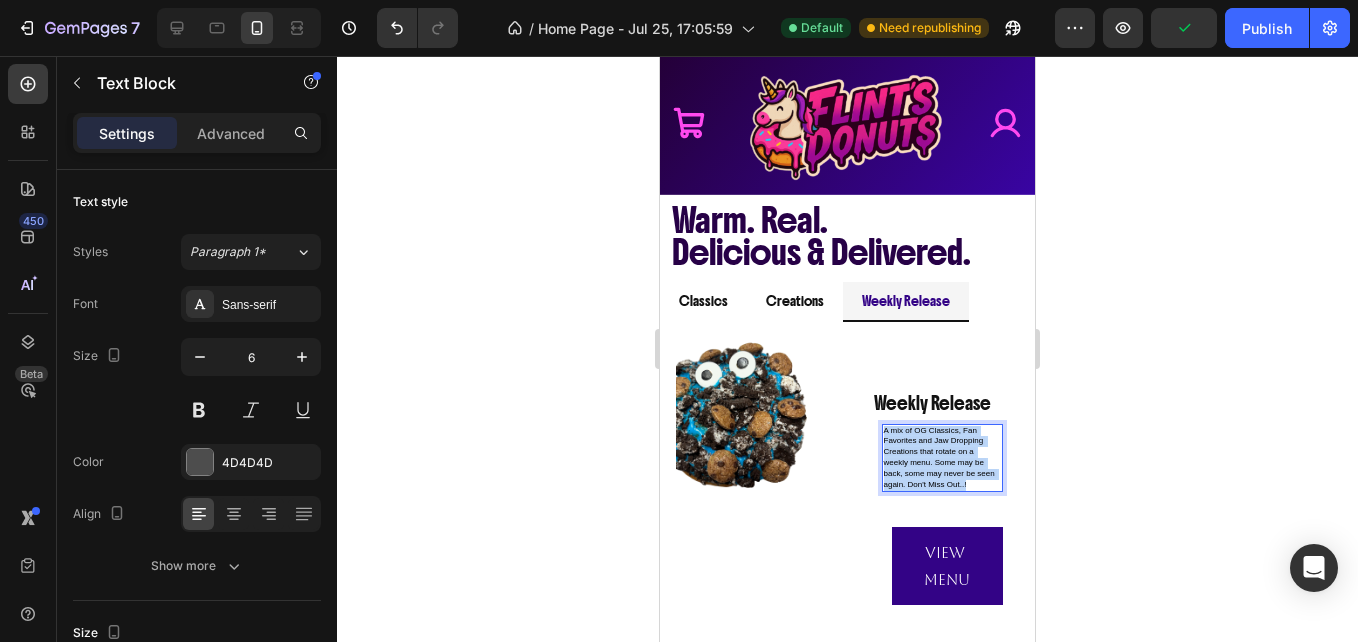 click on "A mix of OG Classics, Fan Favorites and Jaw Dropping Creations that rotate on a weekly menu. Some may be back, some may never be seen again. Don't Miss Out..!" at bounding box center [940, 457] 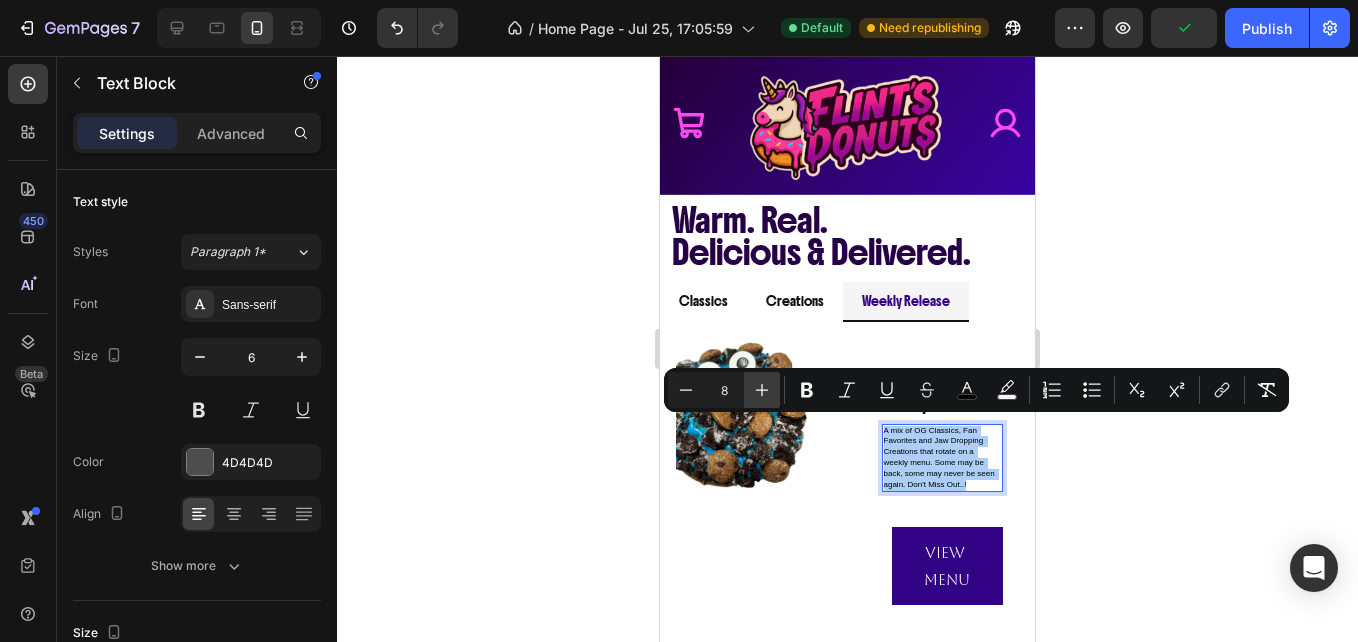 click 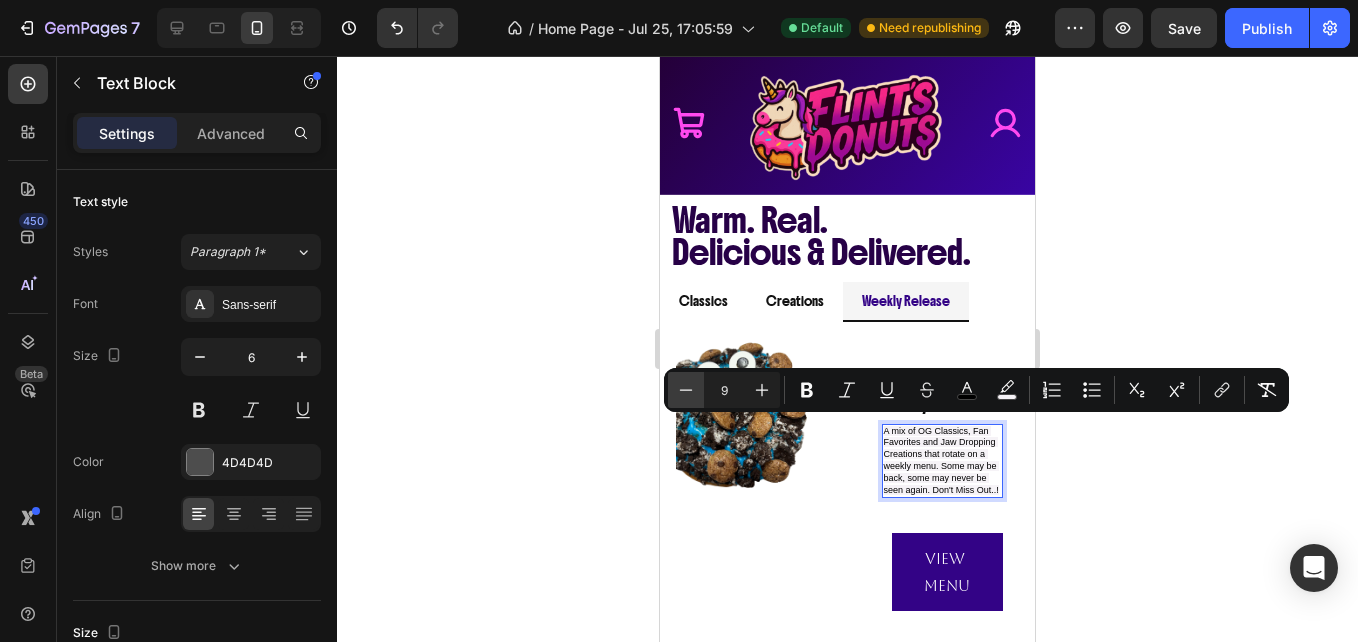 click 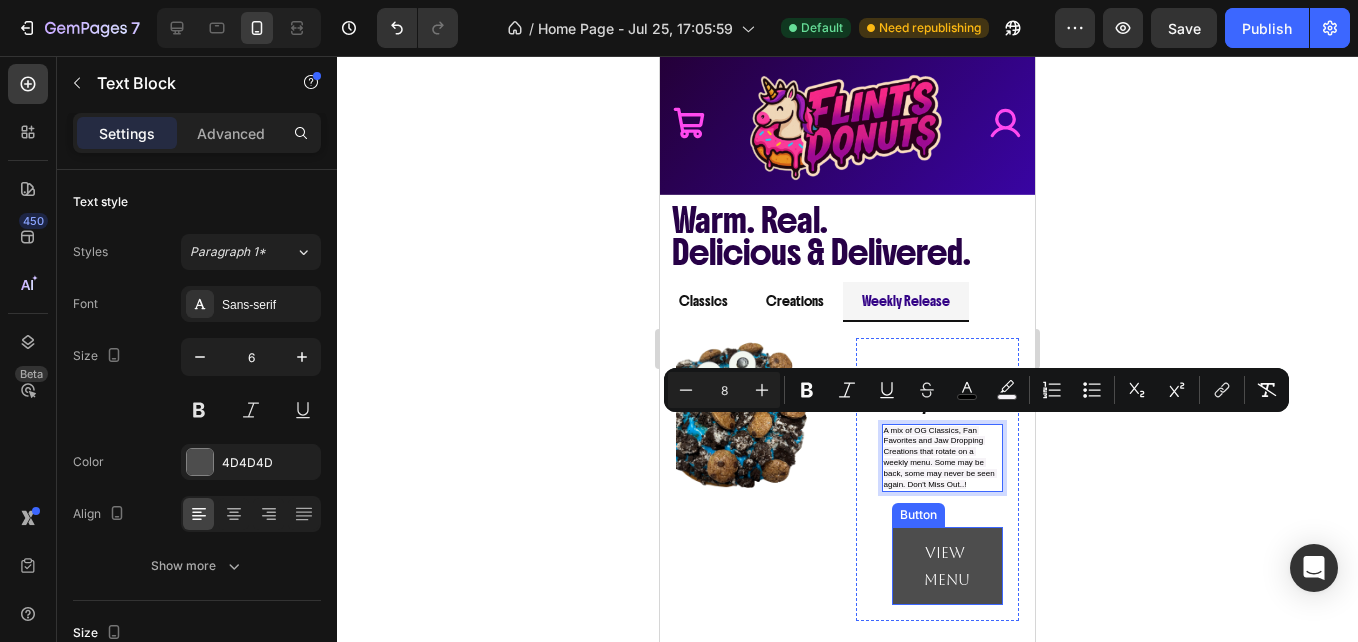click on "View Menu" at bounding box center [948, 566] 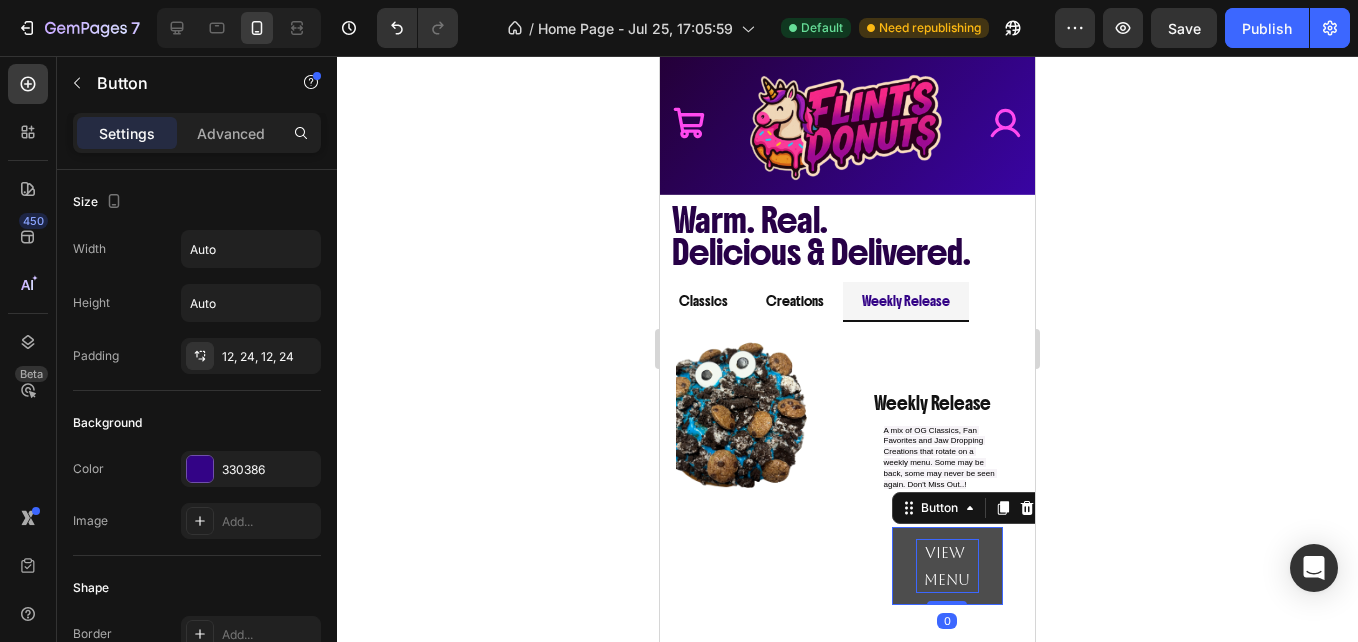 click on "View Menu" at bounding box center [948, 566] 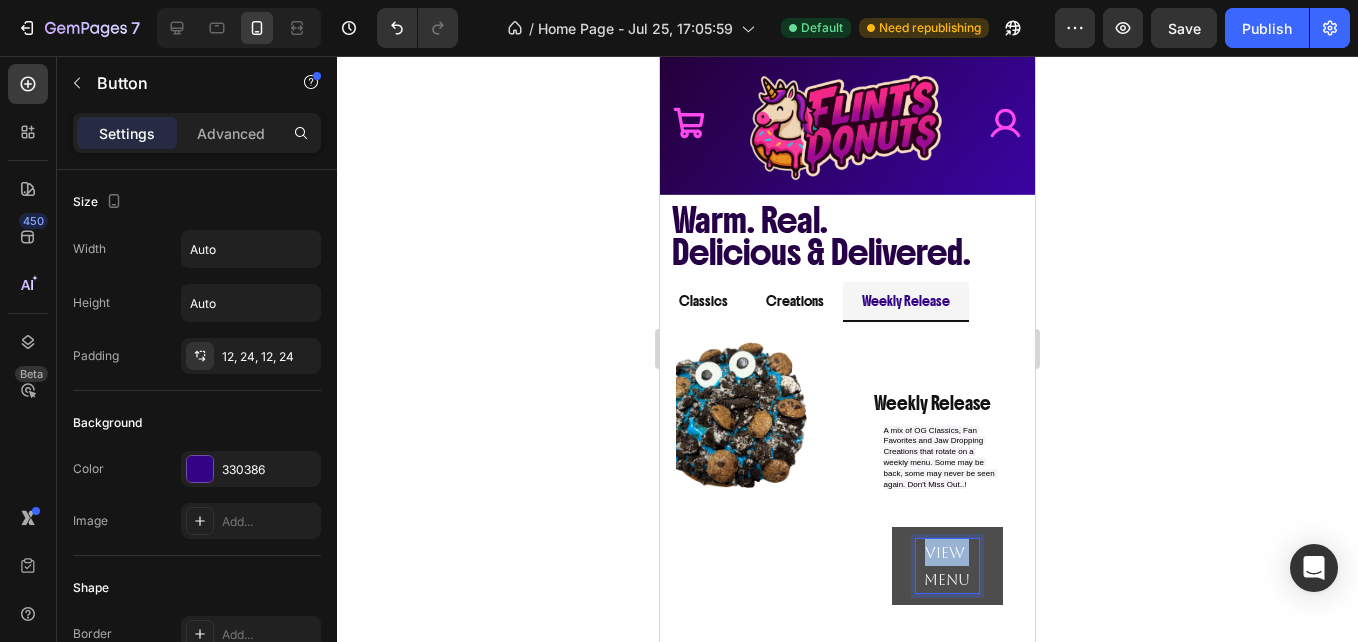 click on "View Menu" at bounding box center [948, 566] 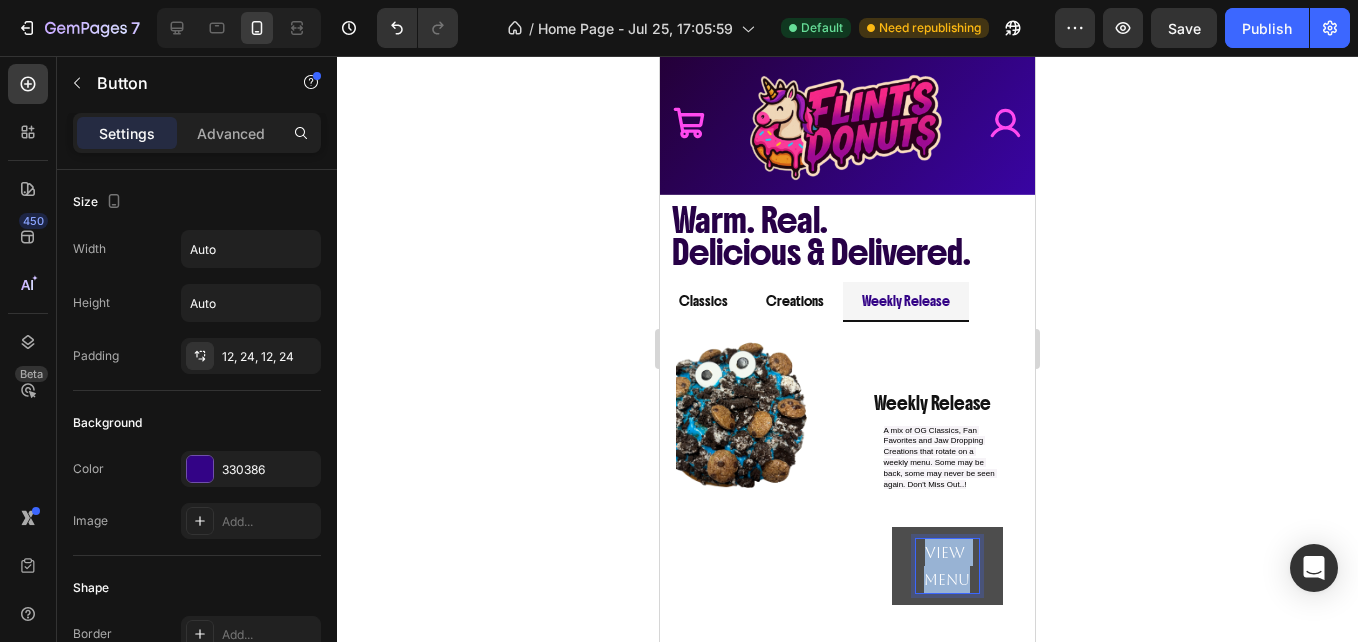 click on "View Menu" at bounding box center [948, 566] 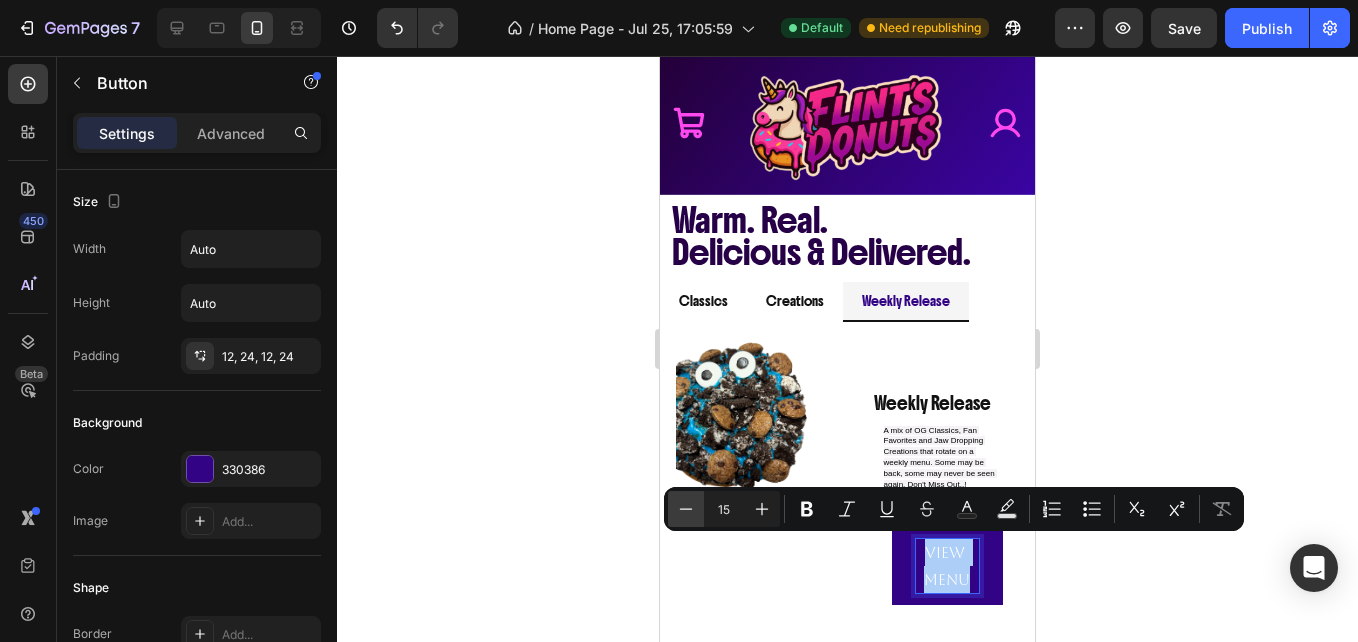 click 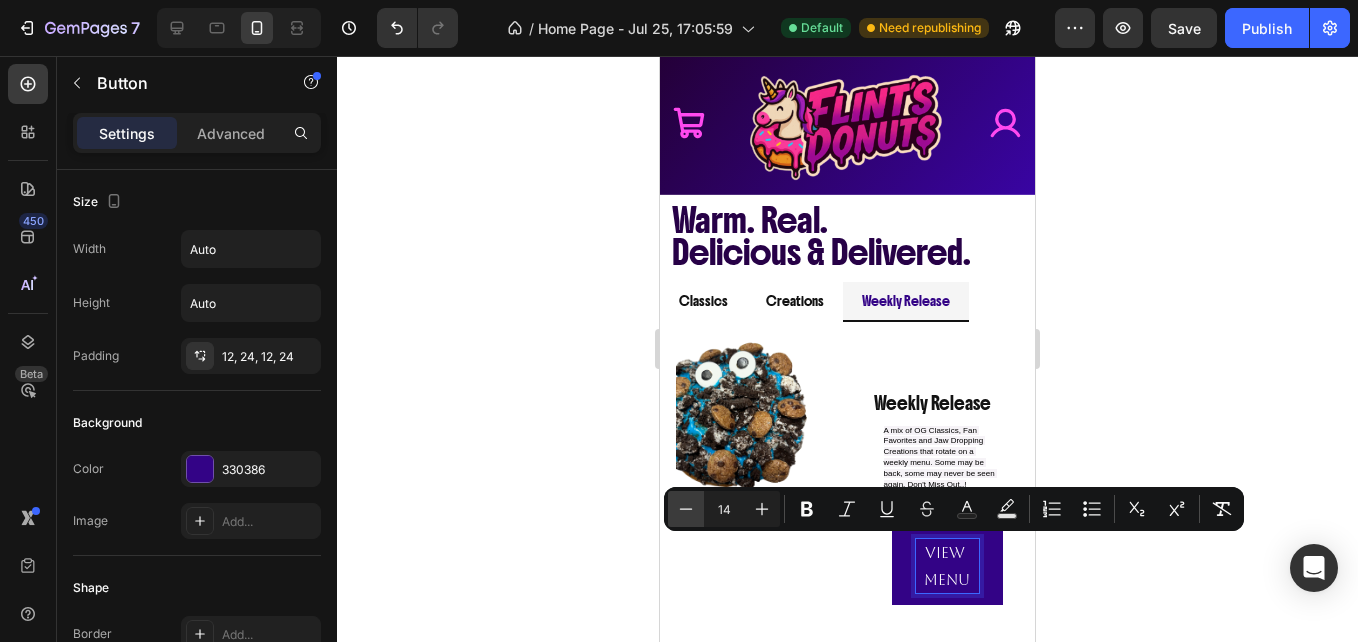 click 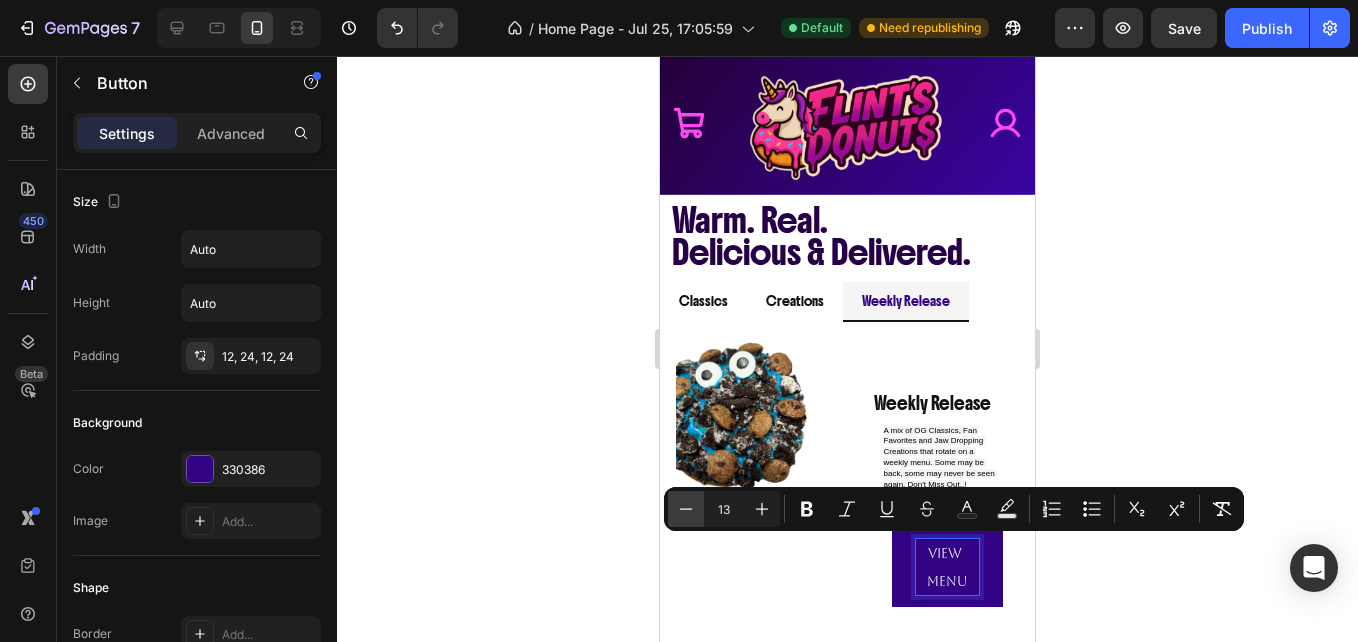 click 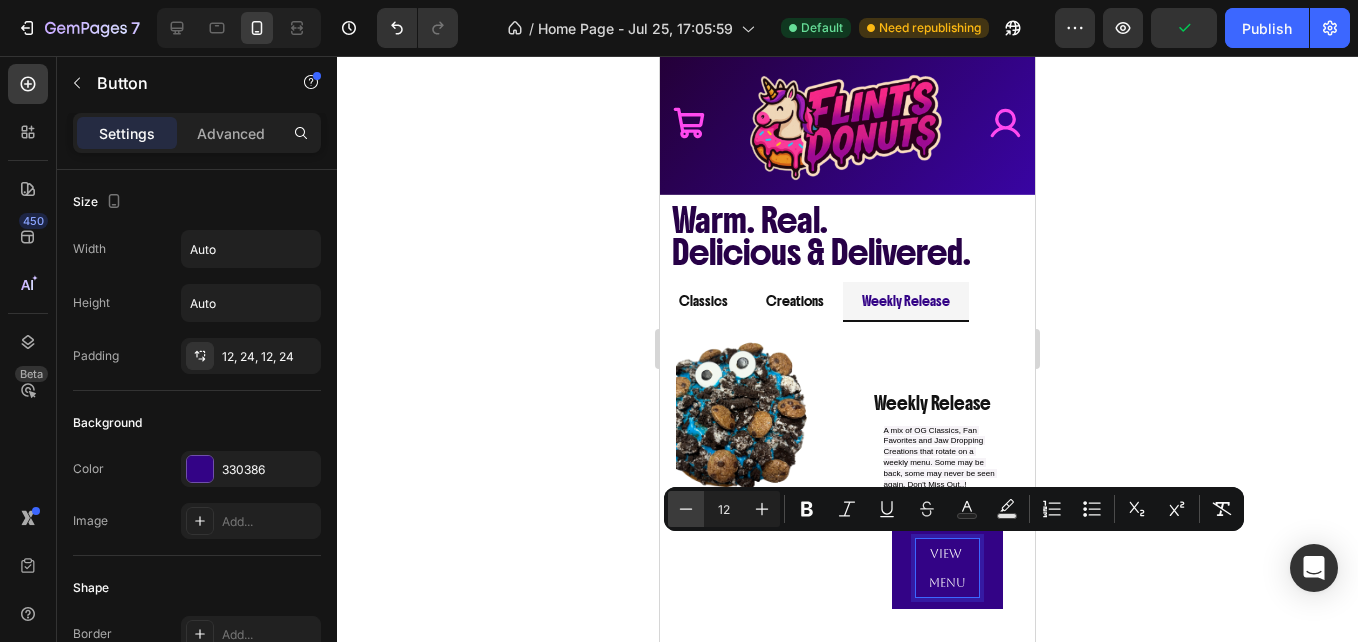 click 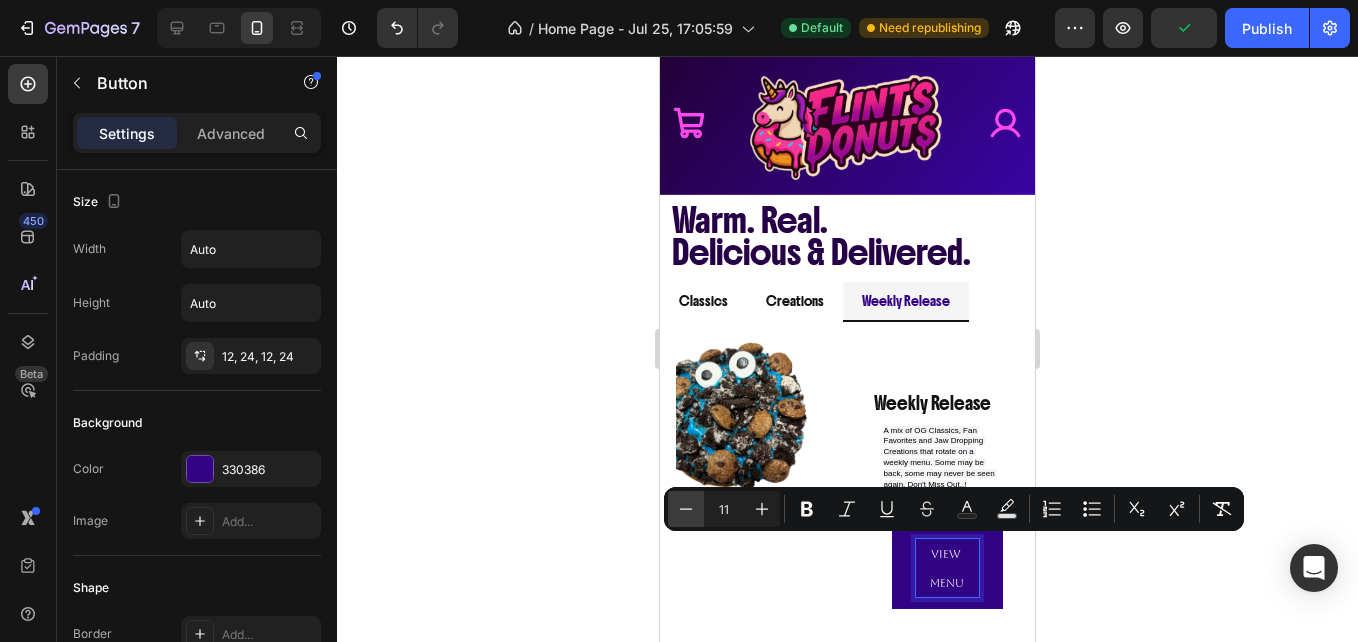 click 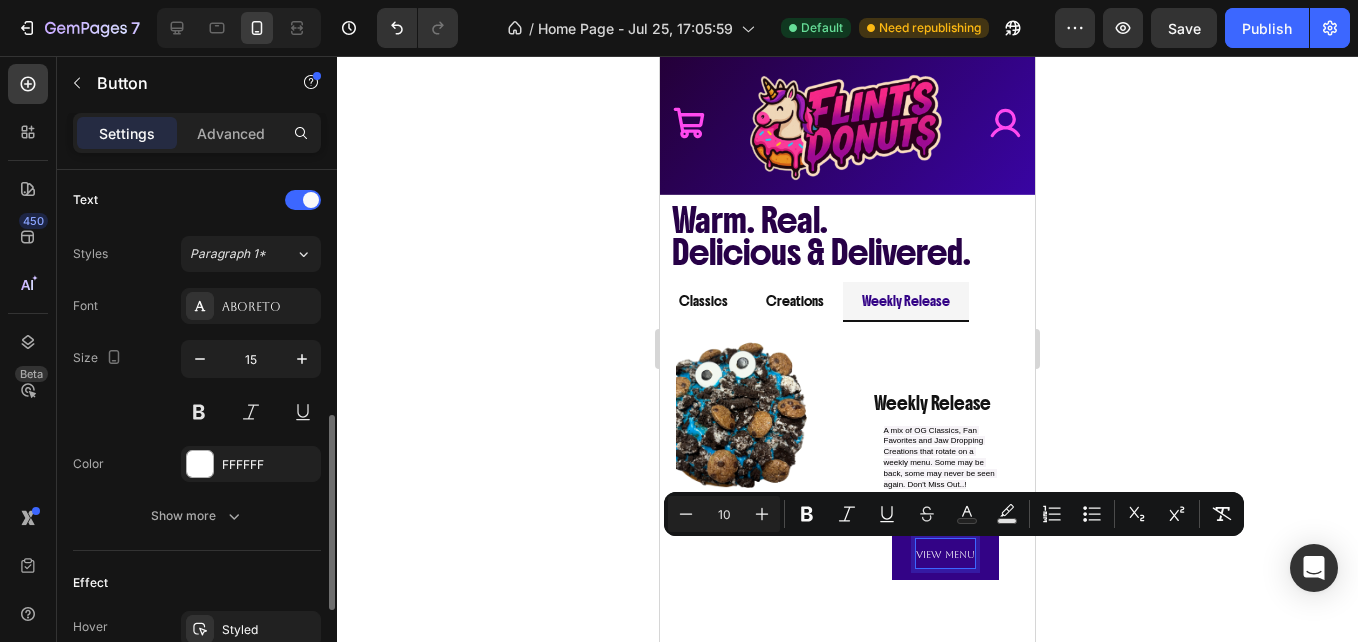 scroll, scrollTop: 671, scrollLeft: 0, axis: vertical 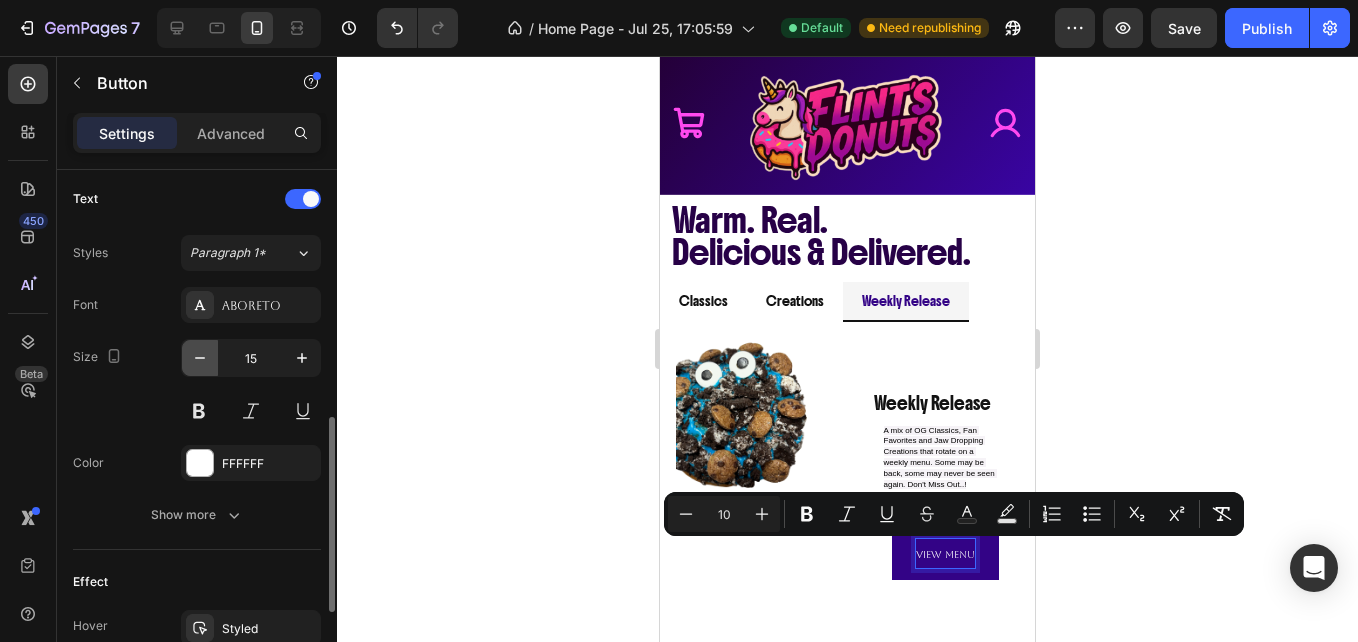 click 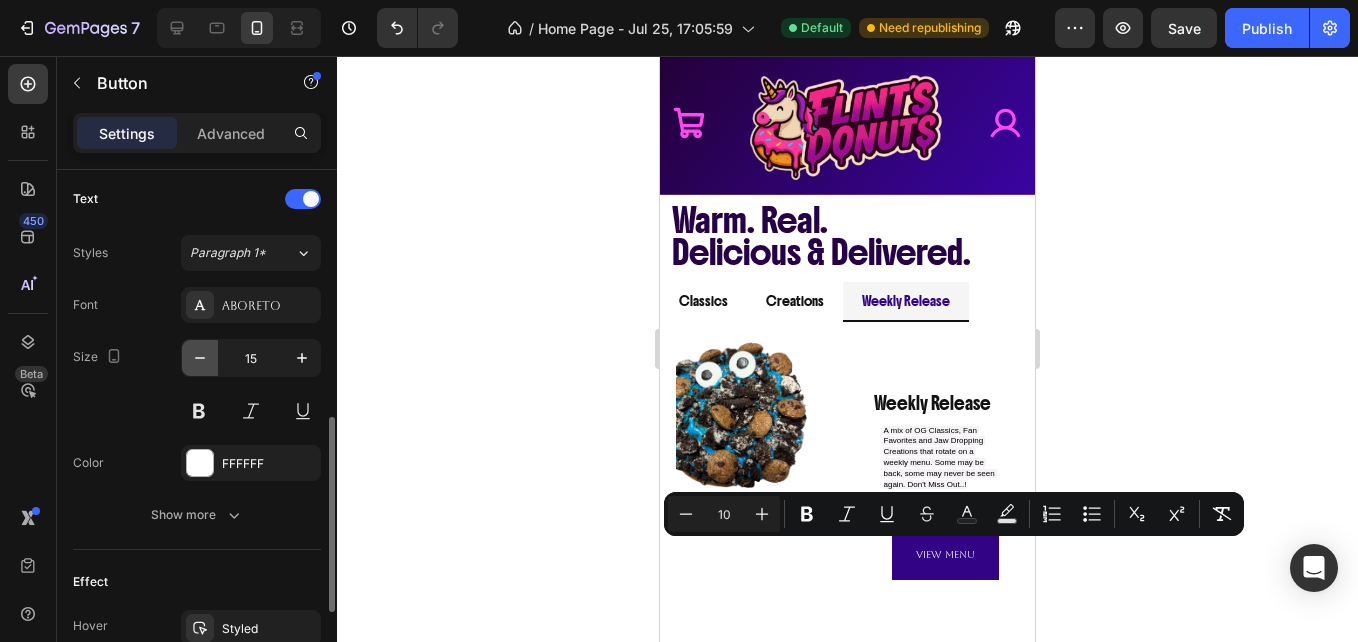 click 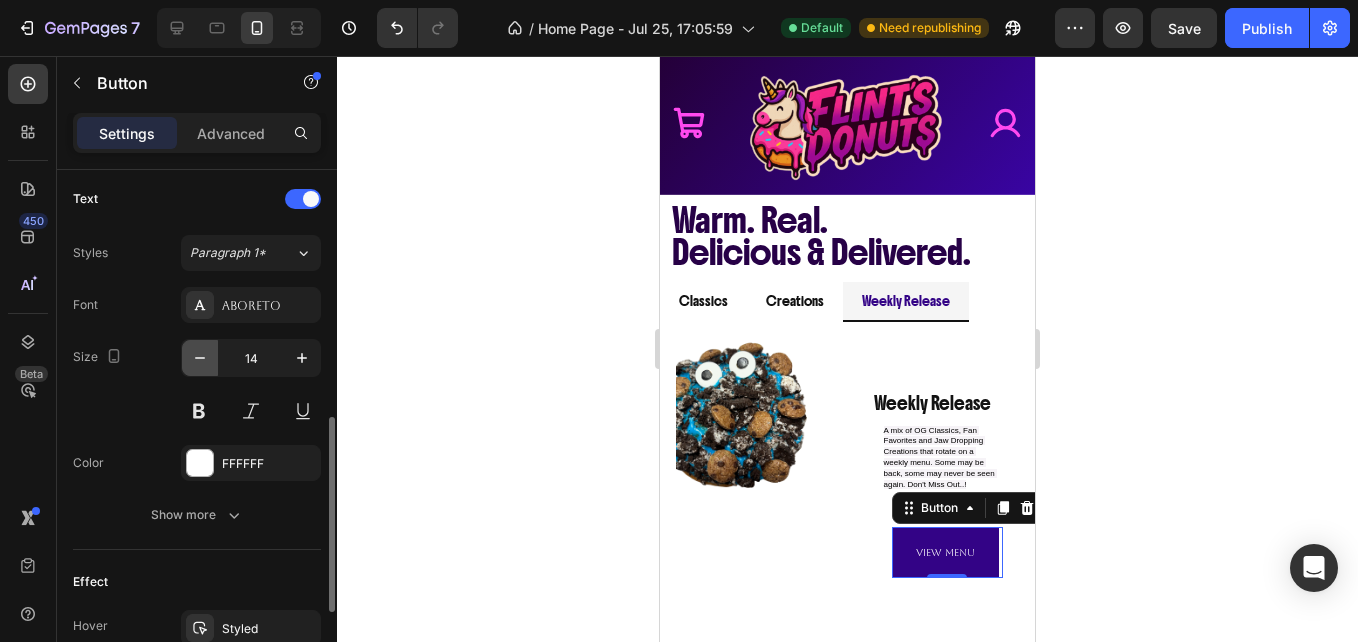 click 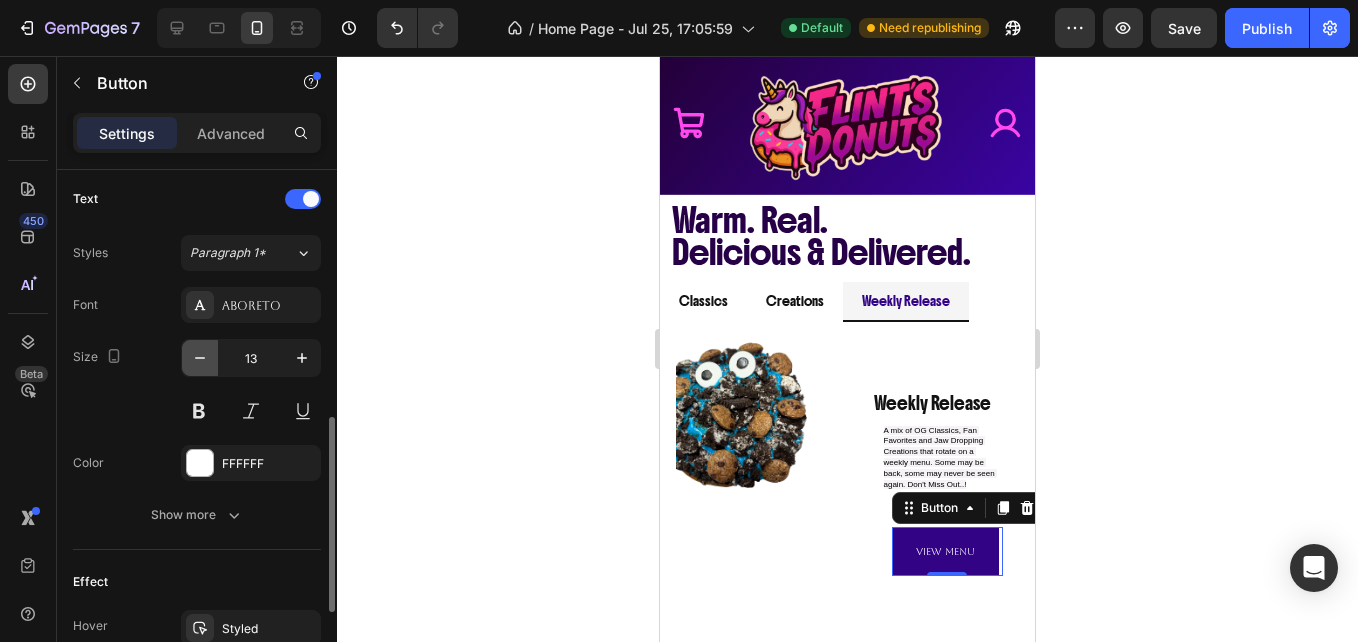 click 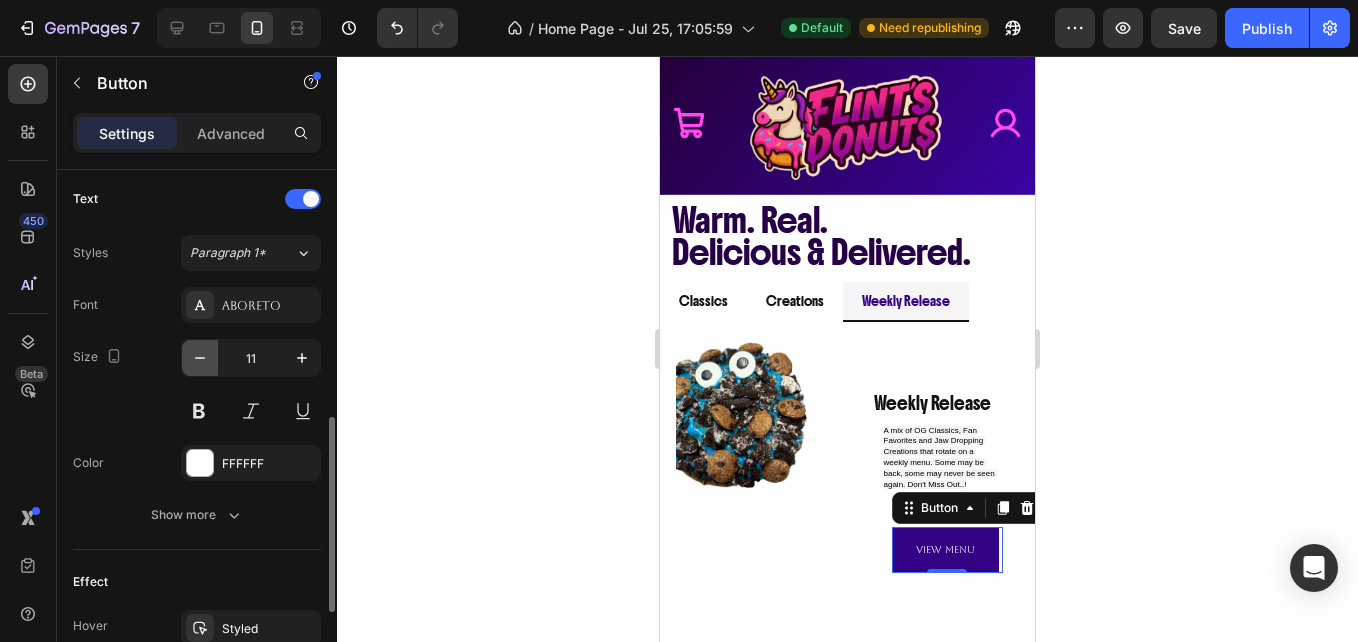 click 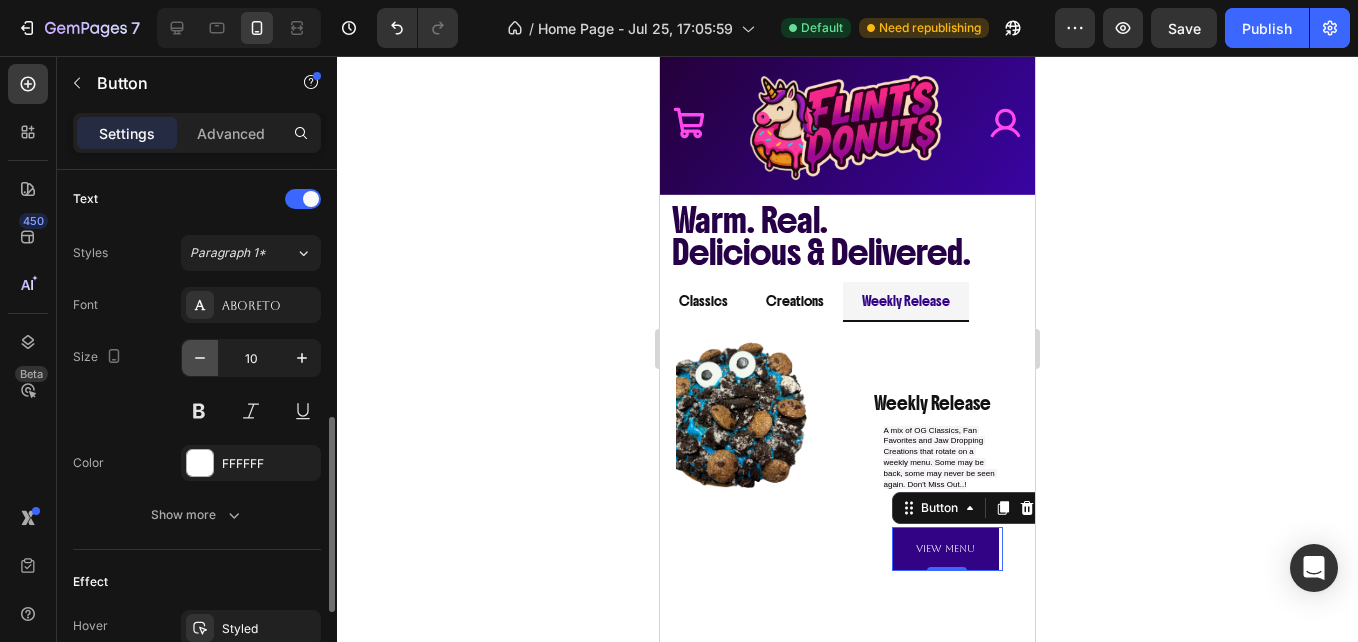 click 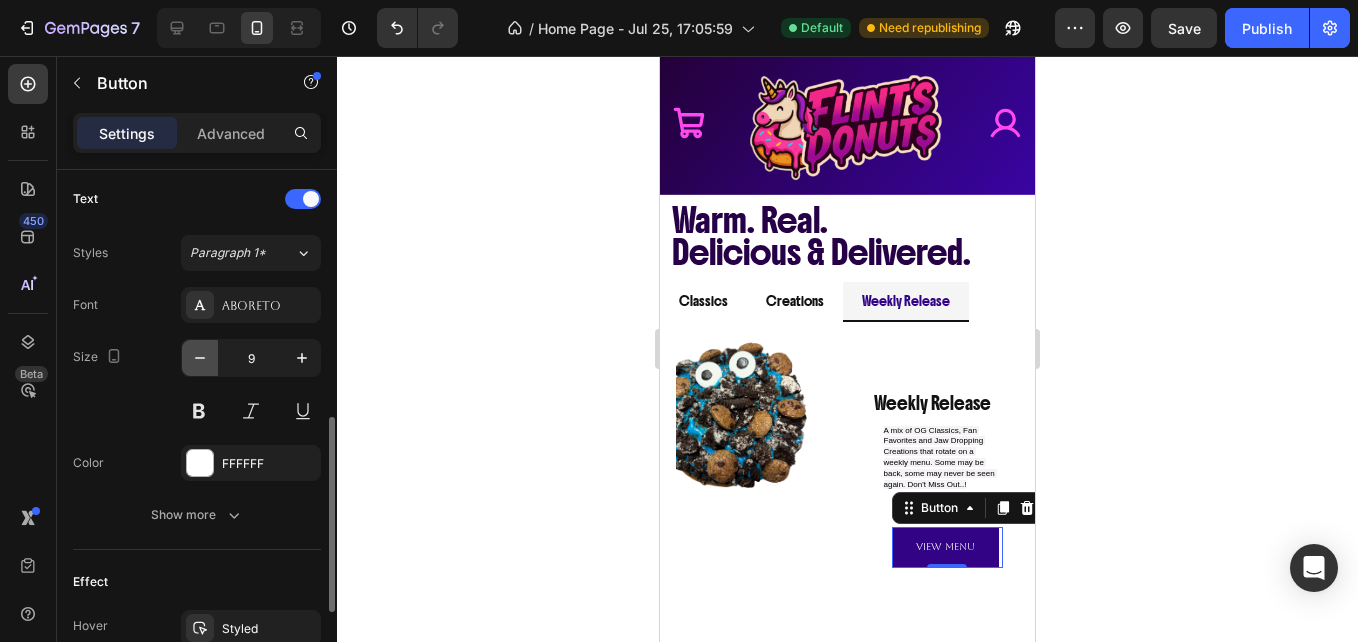click 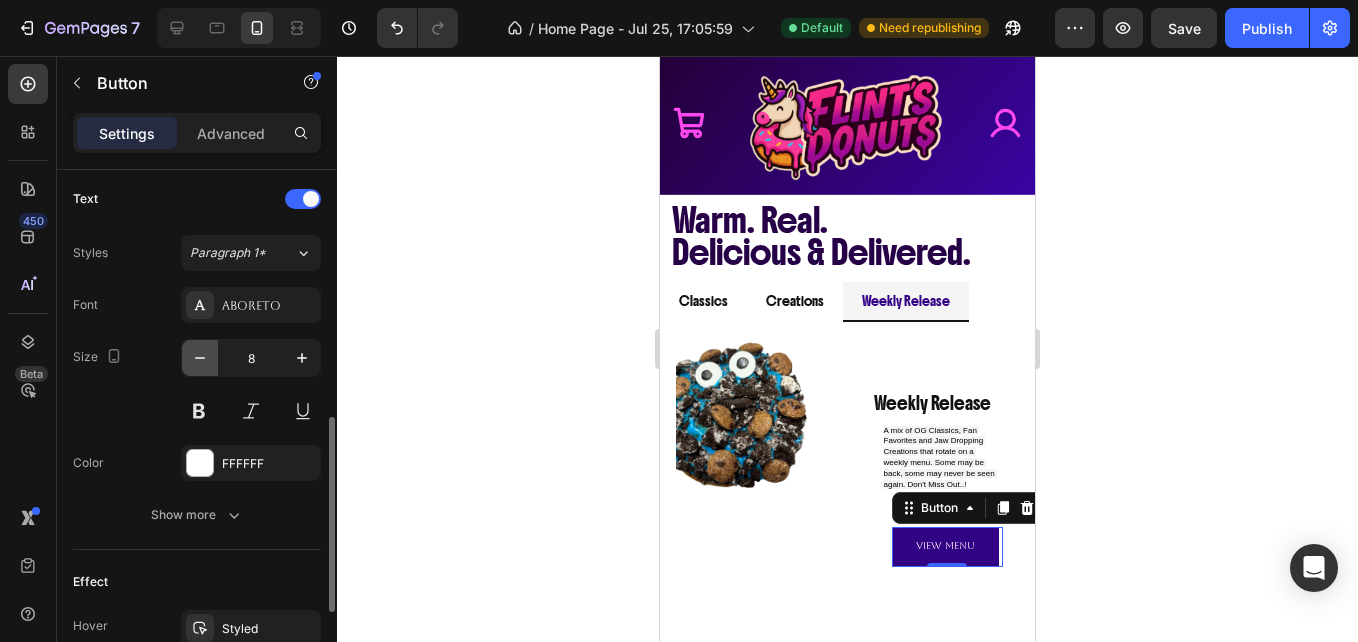 click 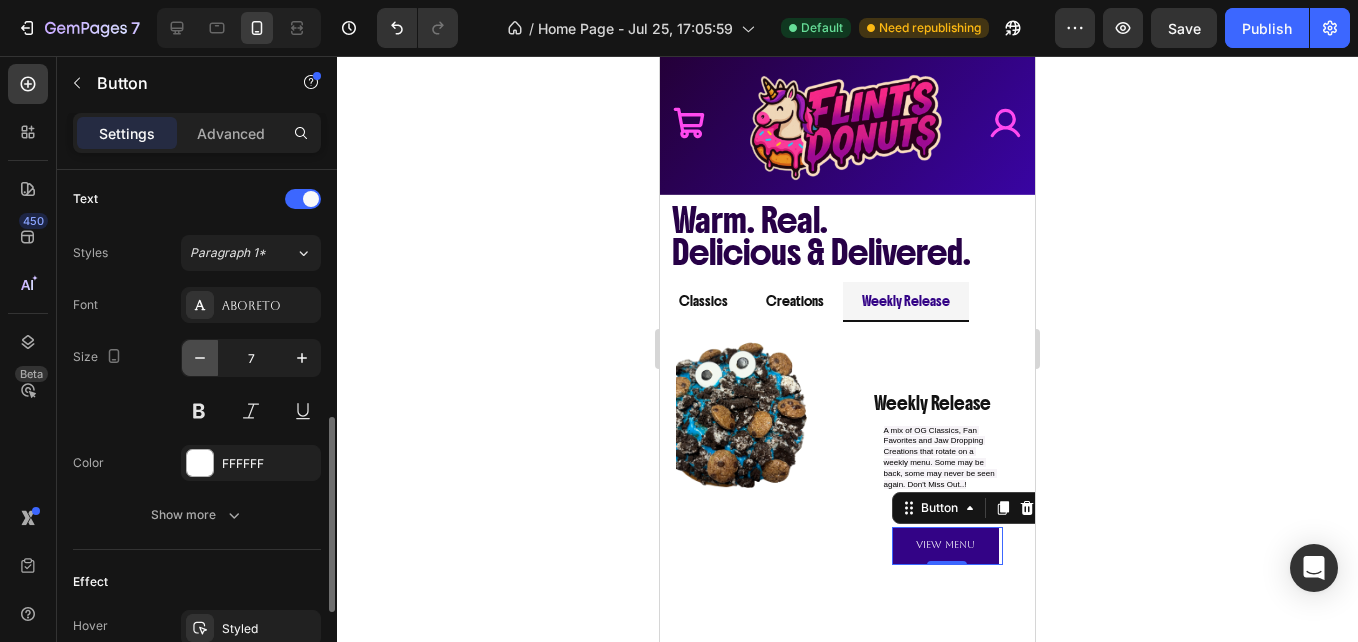 click 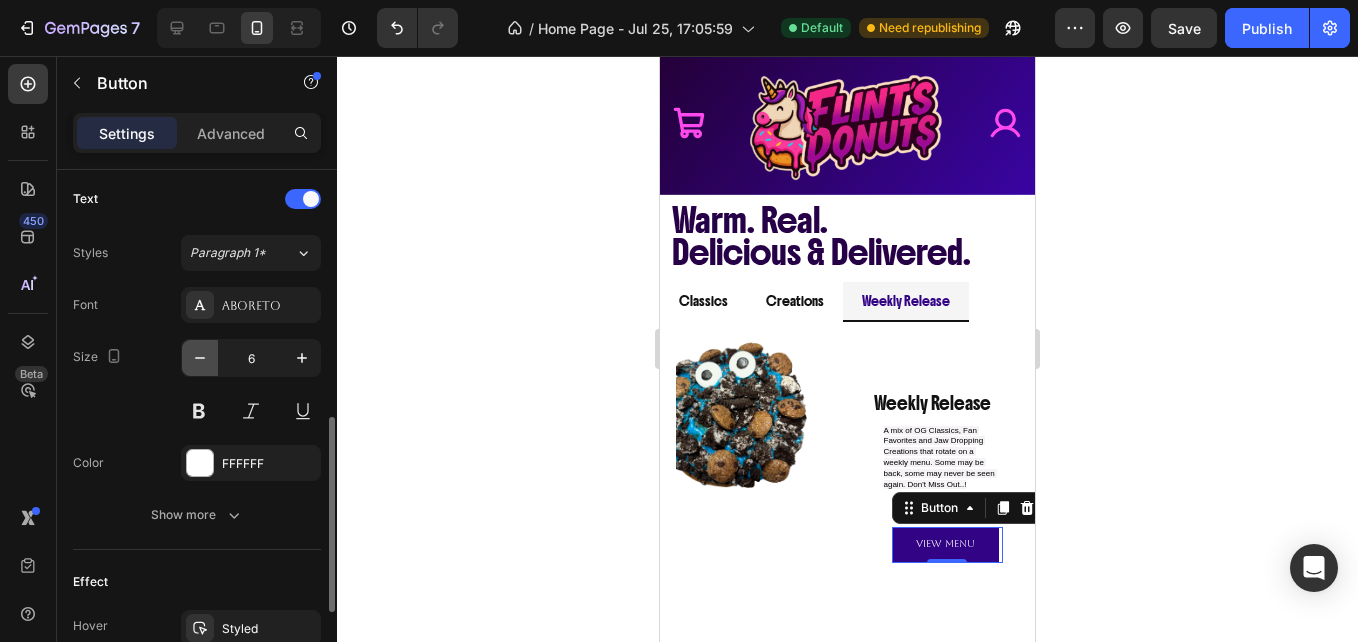 click 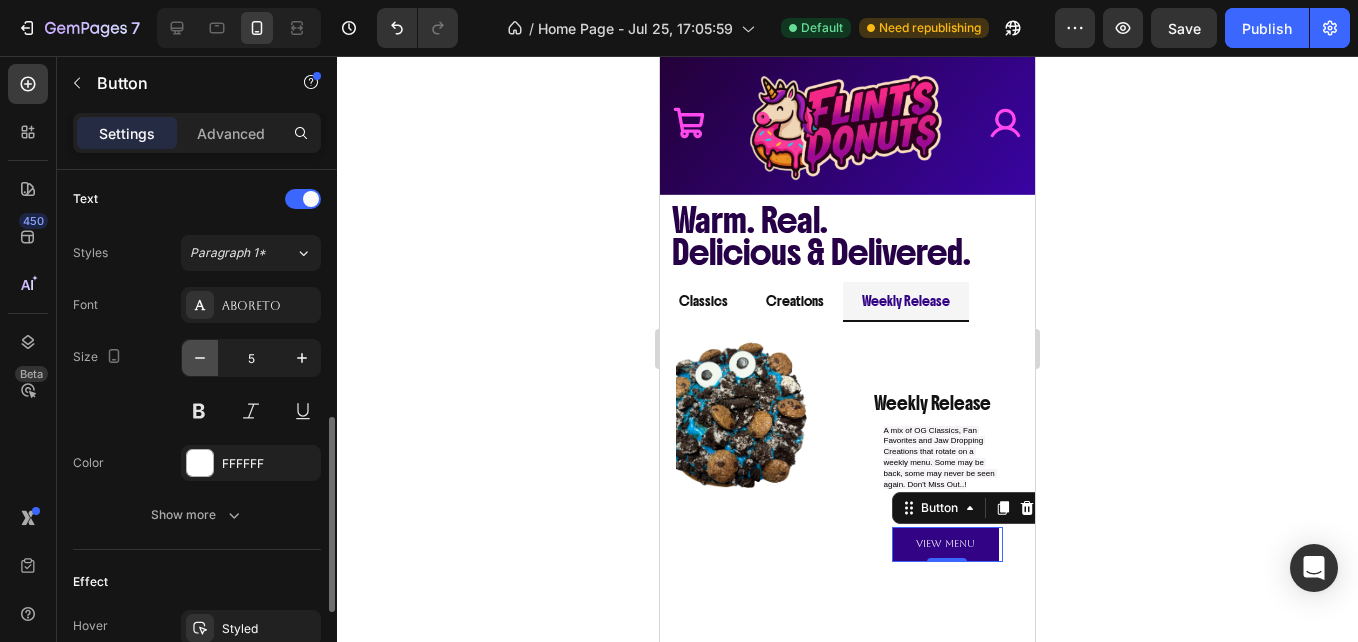 click 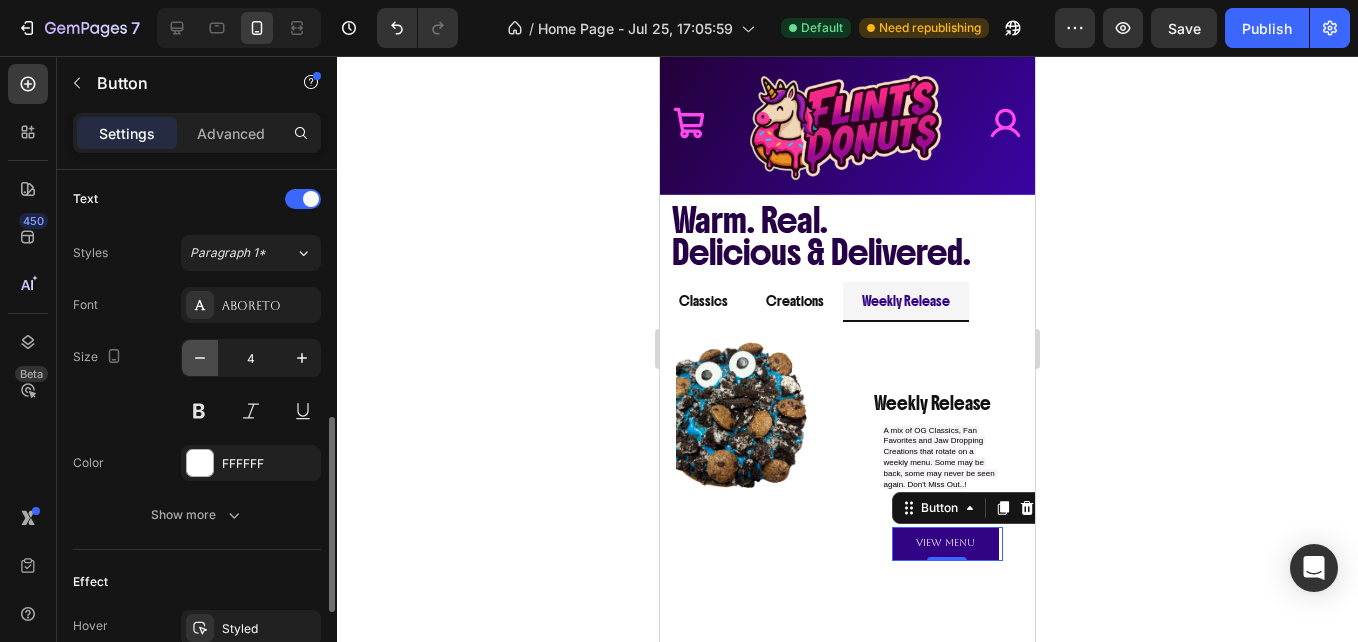 click 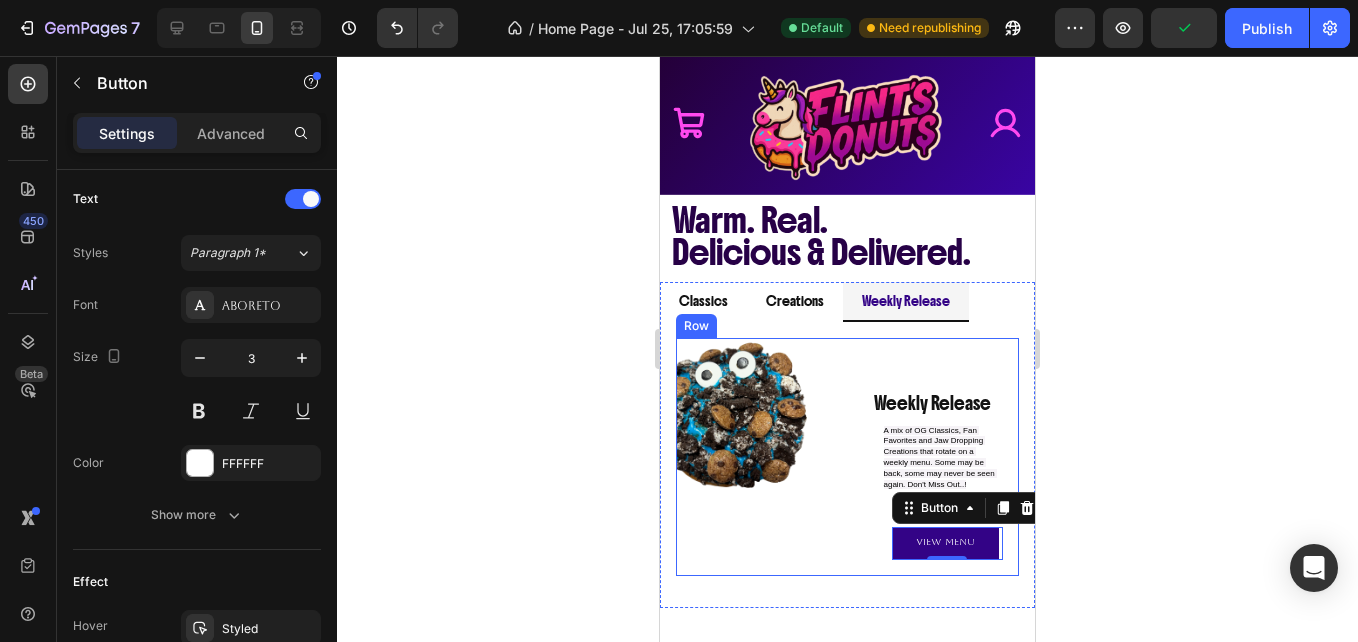 click on "Image Weekly Release Heading A mix of OG Classics, Fan Favorites and Jaw Dropping Creations that rotate on a weekly menu. Some may be back, some may never be seen again. Don't Miss Out..! Text Block View Menu Button Row Weekly Release Heading A mix of OG Classics, Fan Favorites and Jaw Dropping Creations that rotate on a weekly menu. Some may be back, some may never be seen again. Don't Miss Out..! Text Block View Menu Button   0 Row Row" at bounding box center [847, 457] 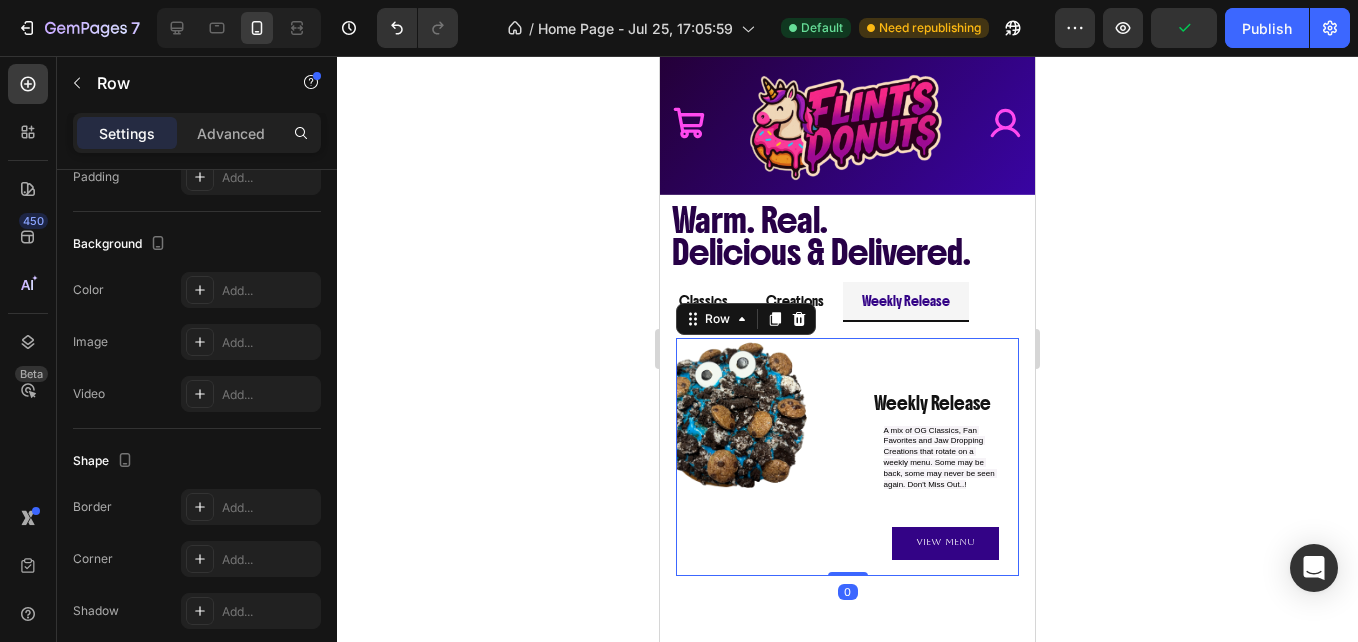 scroll, scrollTop: 0, scrollLeft: 0, axis: both 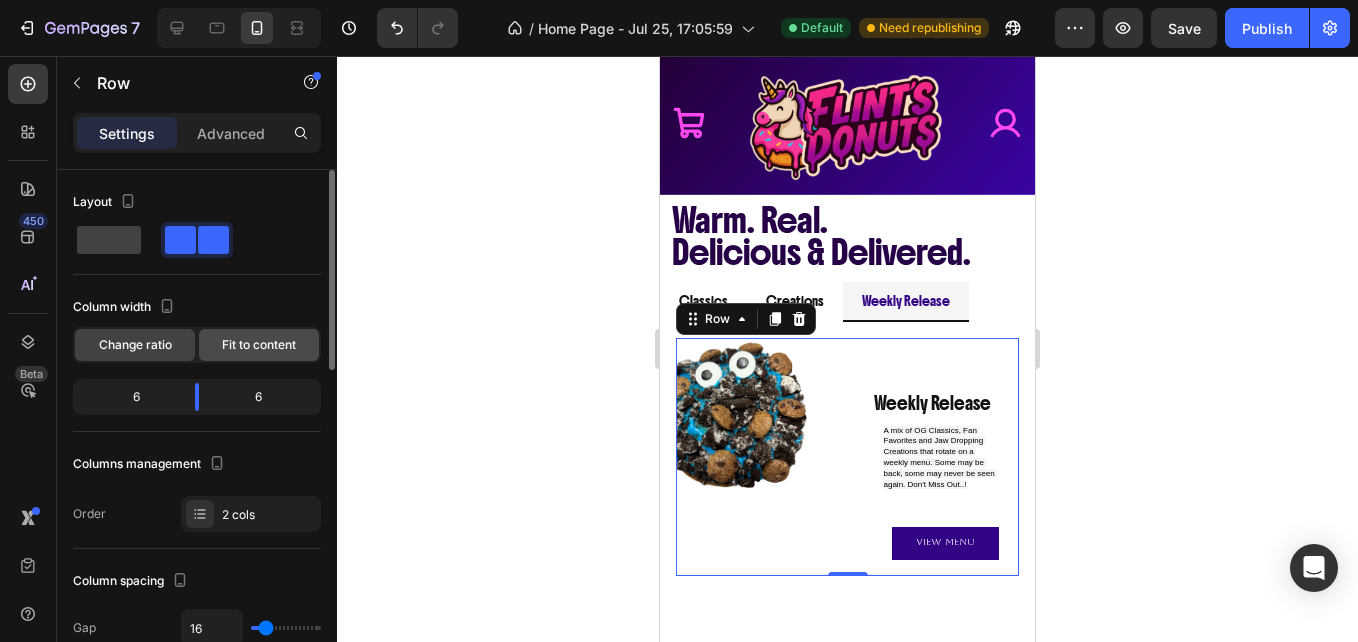 click on "Fit to content" 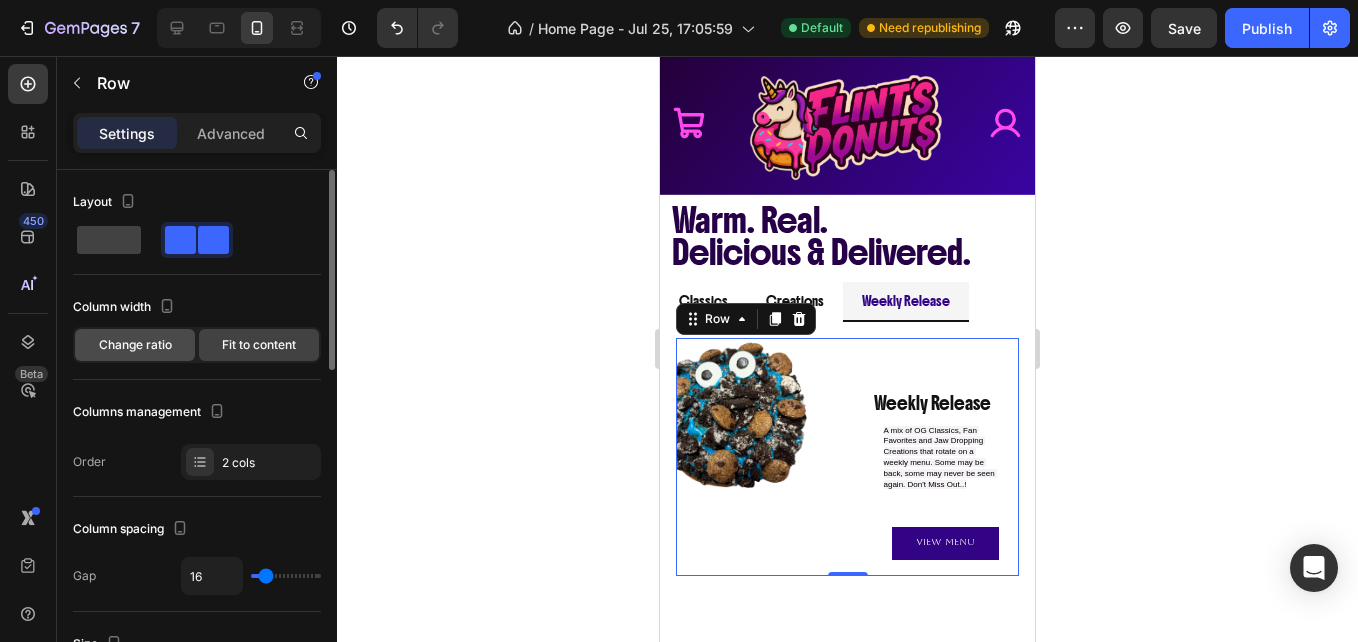 click on "Change ratio" 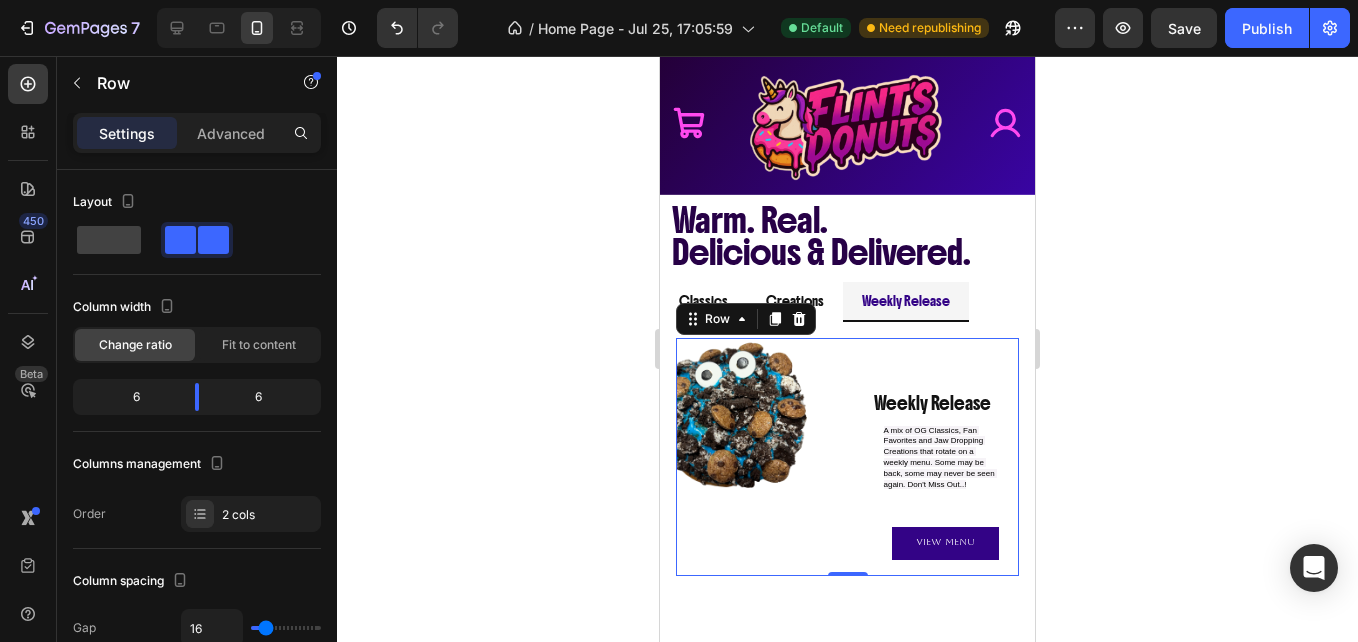 click on "Image Weekly Release Heading A mix of OG Classics, Fan Favorites and Jaw Dropping Creations that rotate on a weekly menu. Some may be back, some may never be seen again. Don't Miss Out..! Text Block View Menu Button Row Weekly Release Heading A mix of OG Classics, Fan Favorites and Jaw Dropping Creations that rotate on a weekly menu. Some may be back, some may never be seen again. Don't Miss Out..! Text Block View Menu Button Row Row   0" at bounding box center [847, 457] 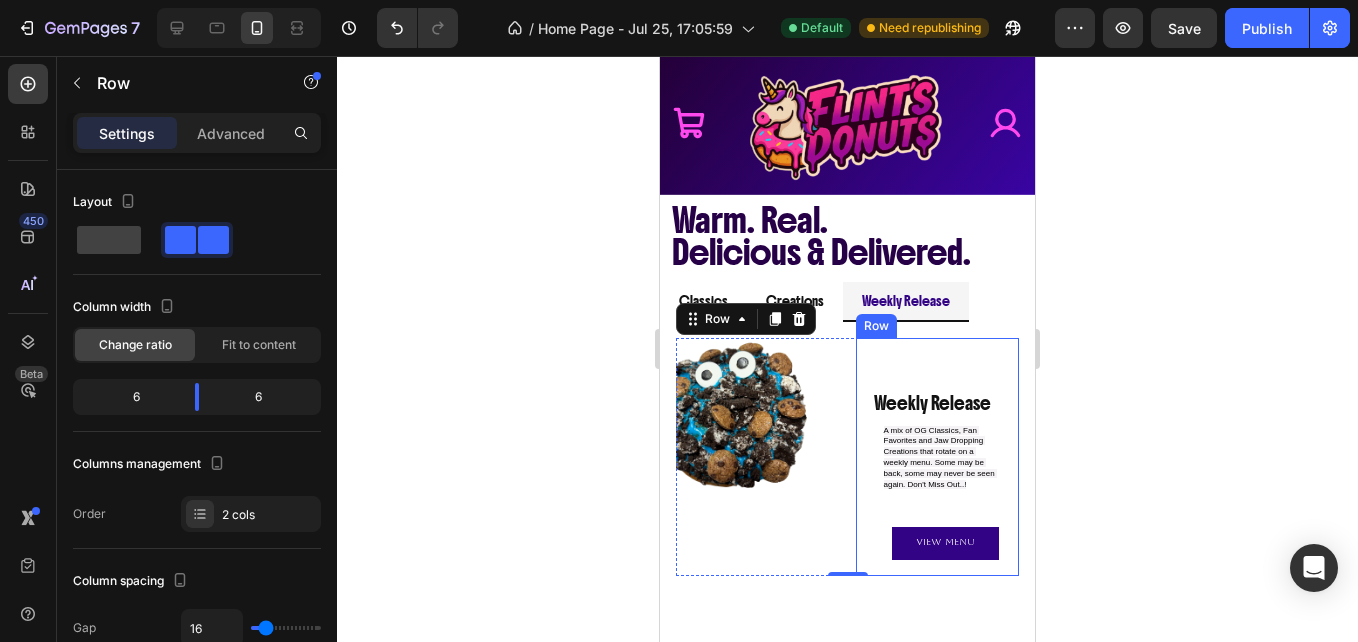 click on "Weekly Release Heading A mix of OG Classics, Fan Favorites and Jaw Dropping Creations that rotate on a weekly menu. Some may be back, some may never be seen again. Don't Miss Out..! Text Block View Menu Button Row" at bounding box center (938, 457) 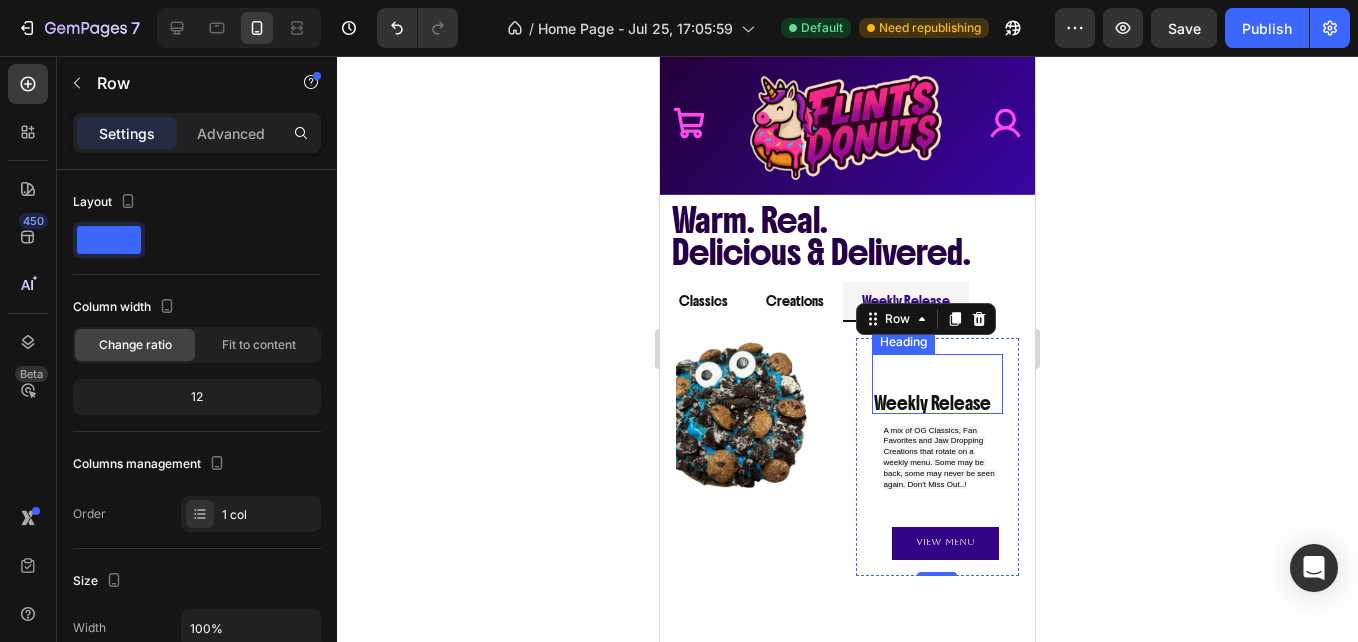 click on "Weekly Release Heading" at bounding box center (938, 384) 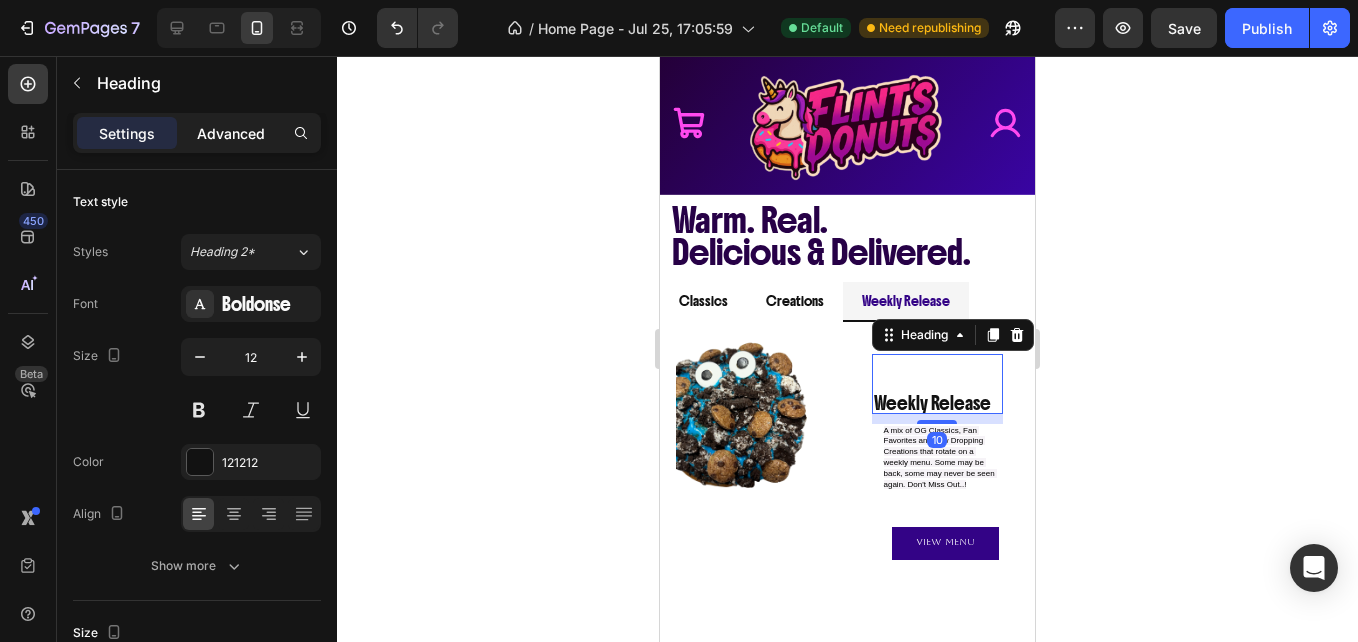 click on "Advanced" at bounding box center [231, 133] 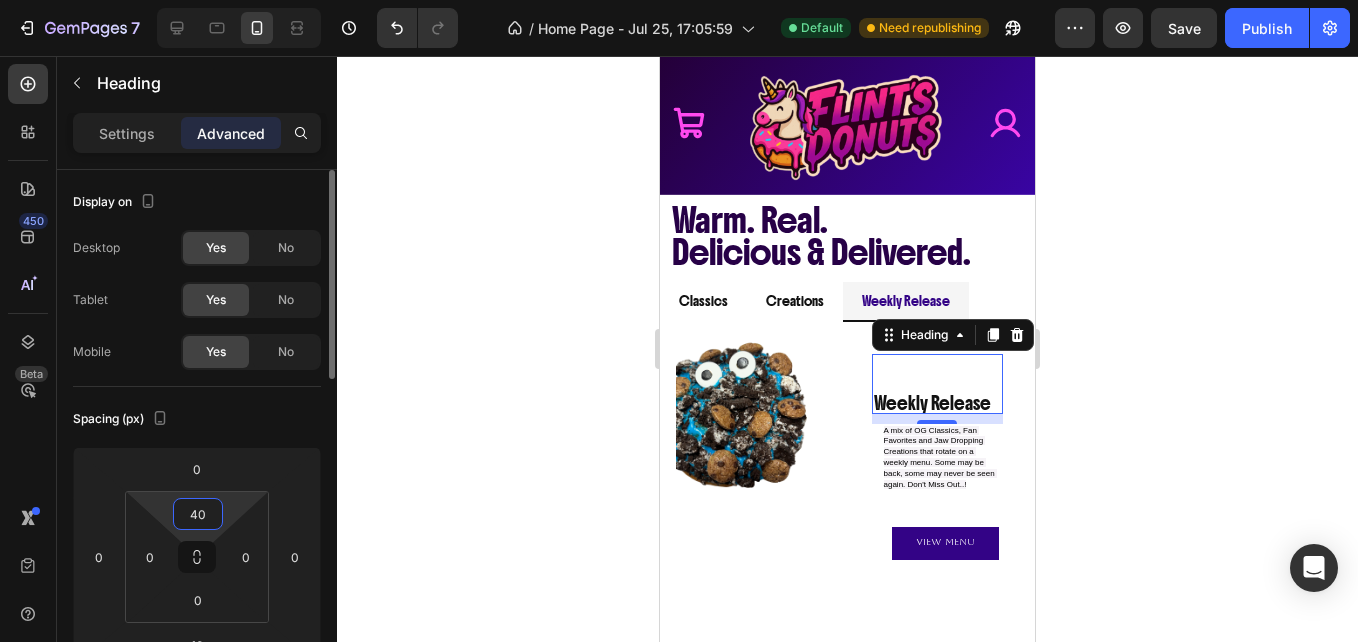 click on "40" at bounding box center [198, 514] 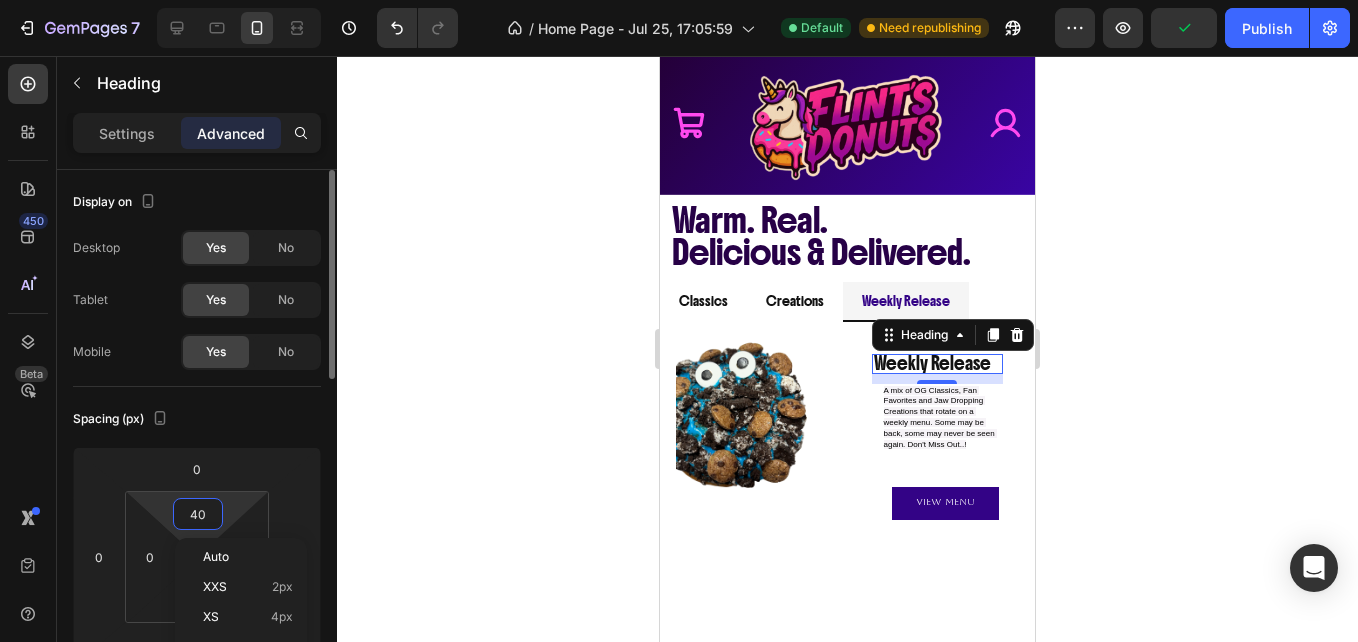 type 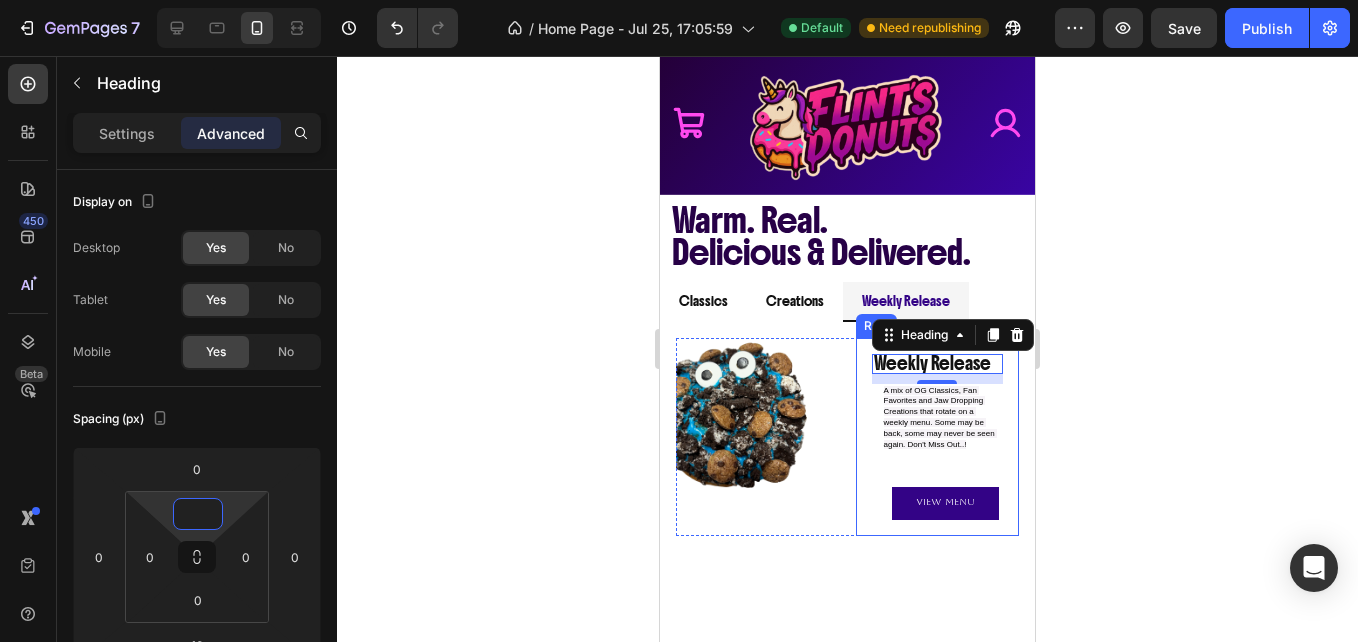 click on "Weekly Release Heading   10 A mix of OG Classics, Fan Favorites and Jaw Dropping Creations that rotate on a weekly menu. Some may be back, some may never be seen again. Don't Miss Out..! Text Block View Menu Button" at bounding box center [938, 437] 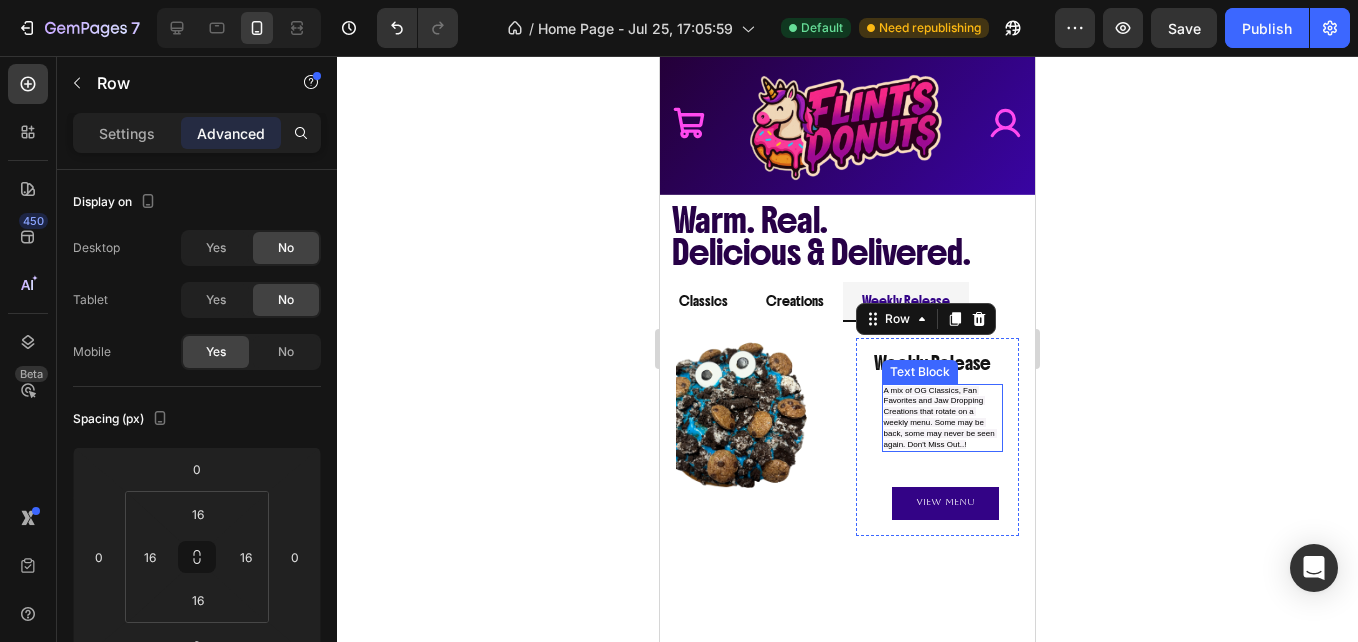 click on "A mix of OG Classics, Fan Favorites and Jaw Dropping Creations that rotate on a weekly menu. Some may be back, some may never be seen again. Don't Miss Out..!" at bounding box center (943, 418) 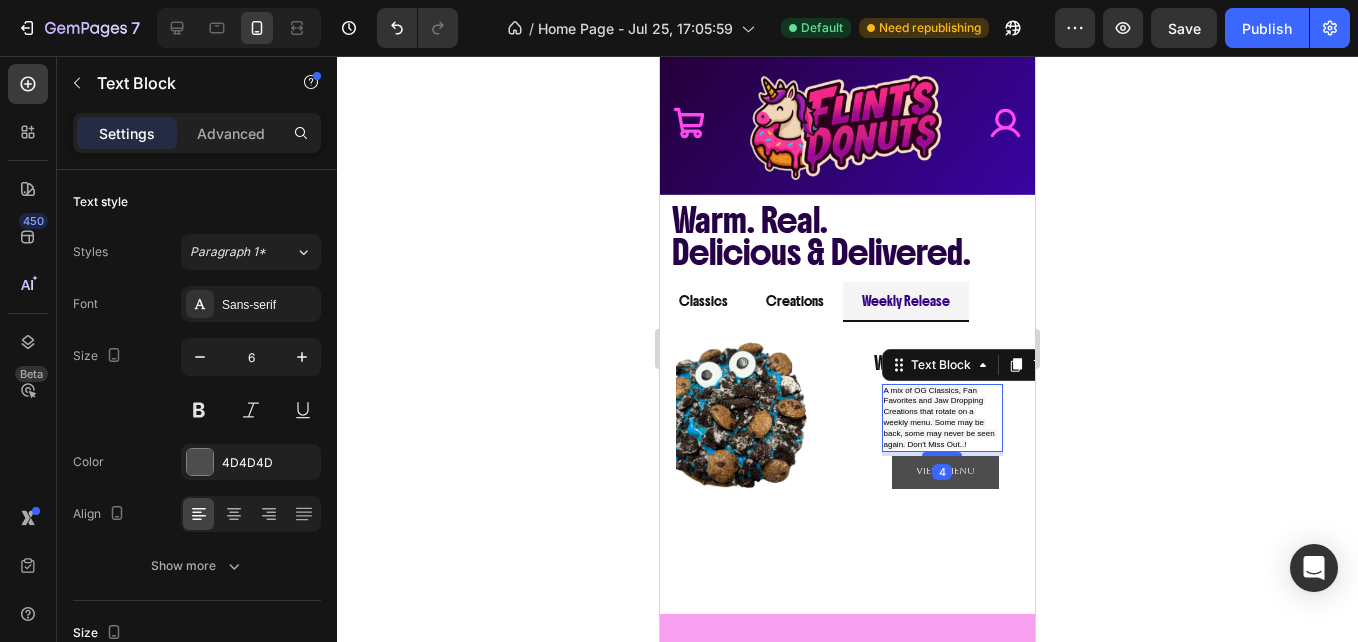 drag, startPoint x: 936, startPoint y: 478, endPoint x: 962, endPoint y: 464, distance: 29.529646 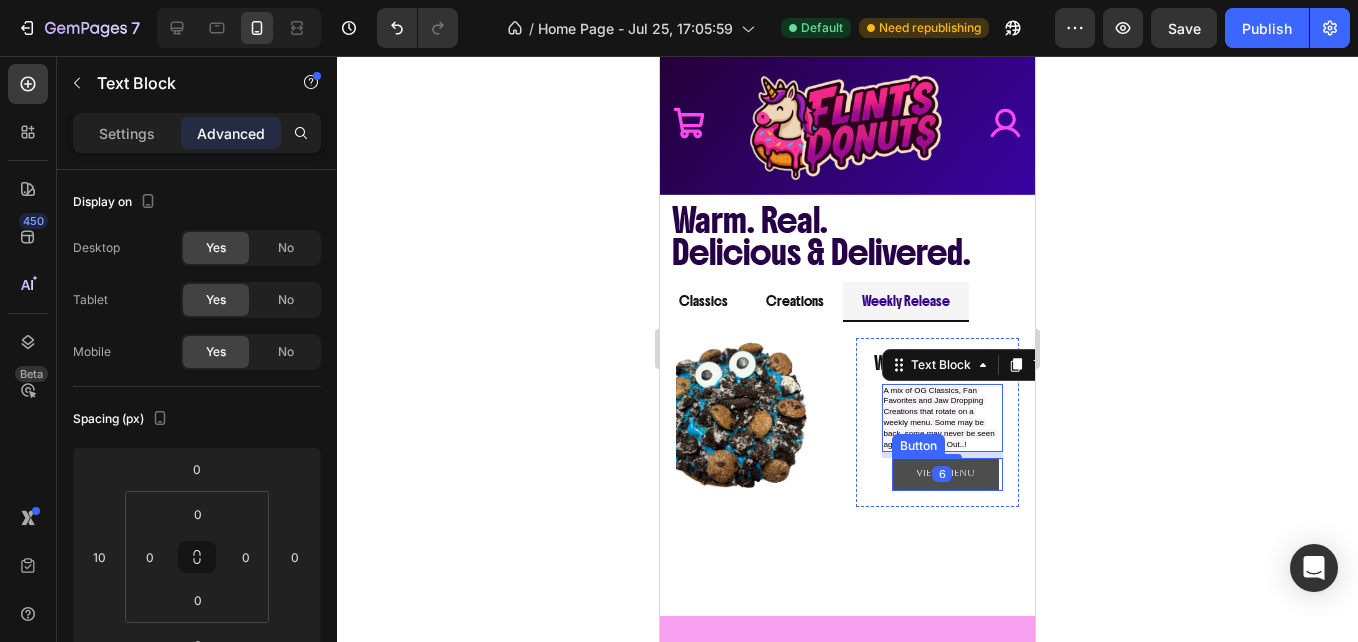 click on "View Menu" at bounding box center (945, 474) 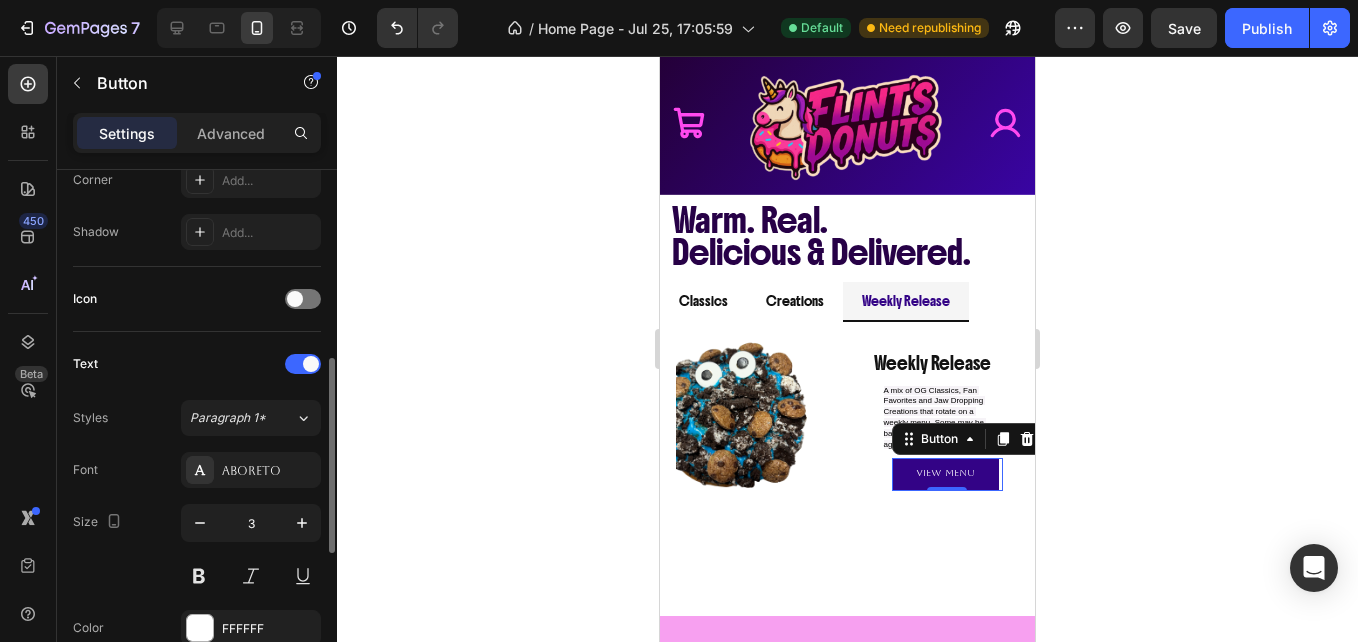 scroll, scrollTop: 507, scrollLeft: 0, axis: vertical 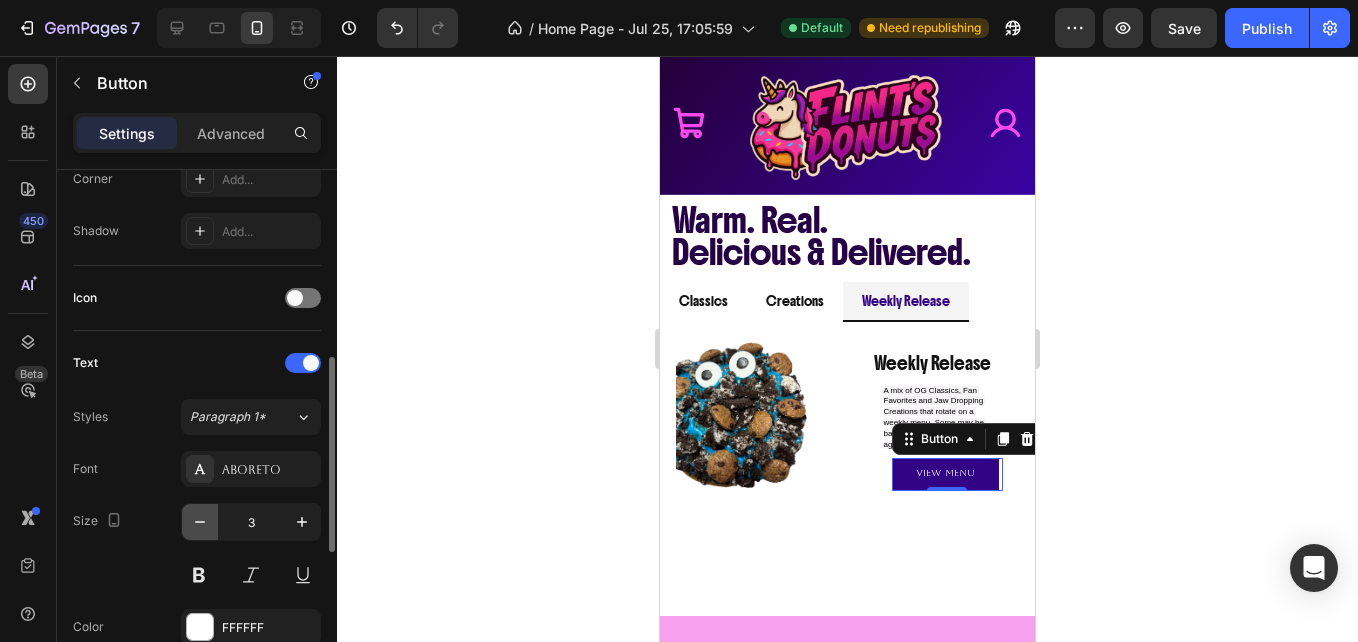 click 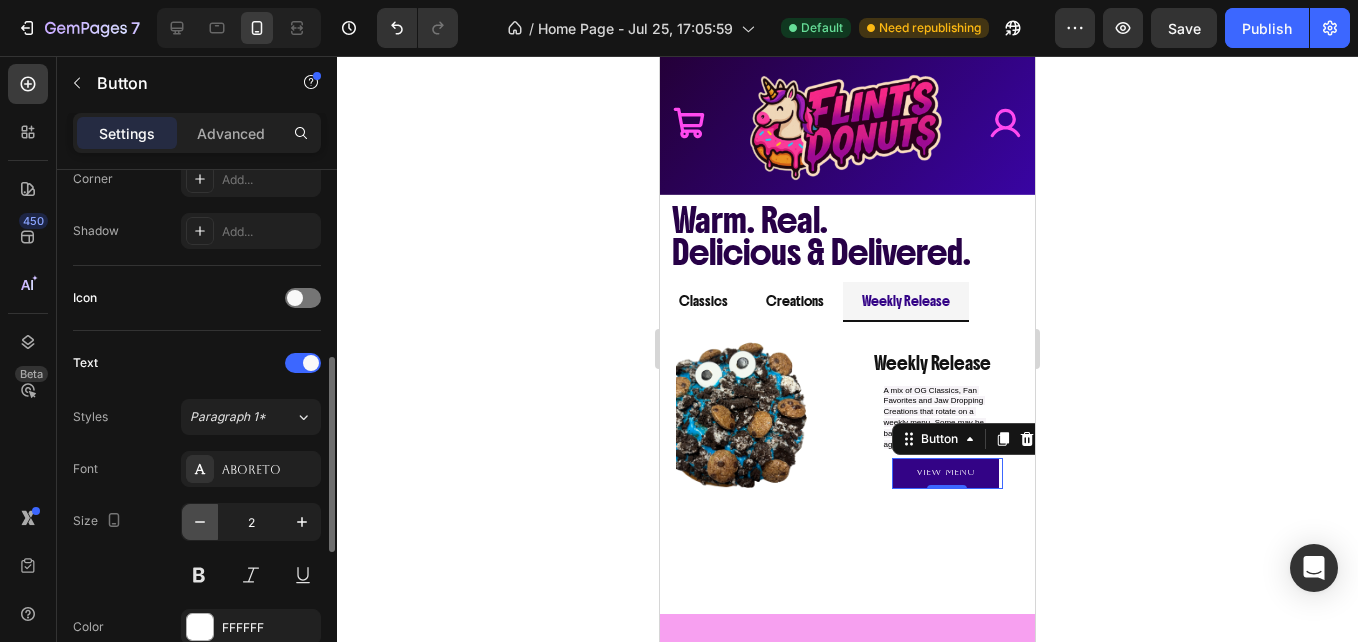 click 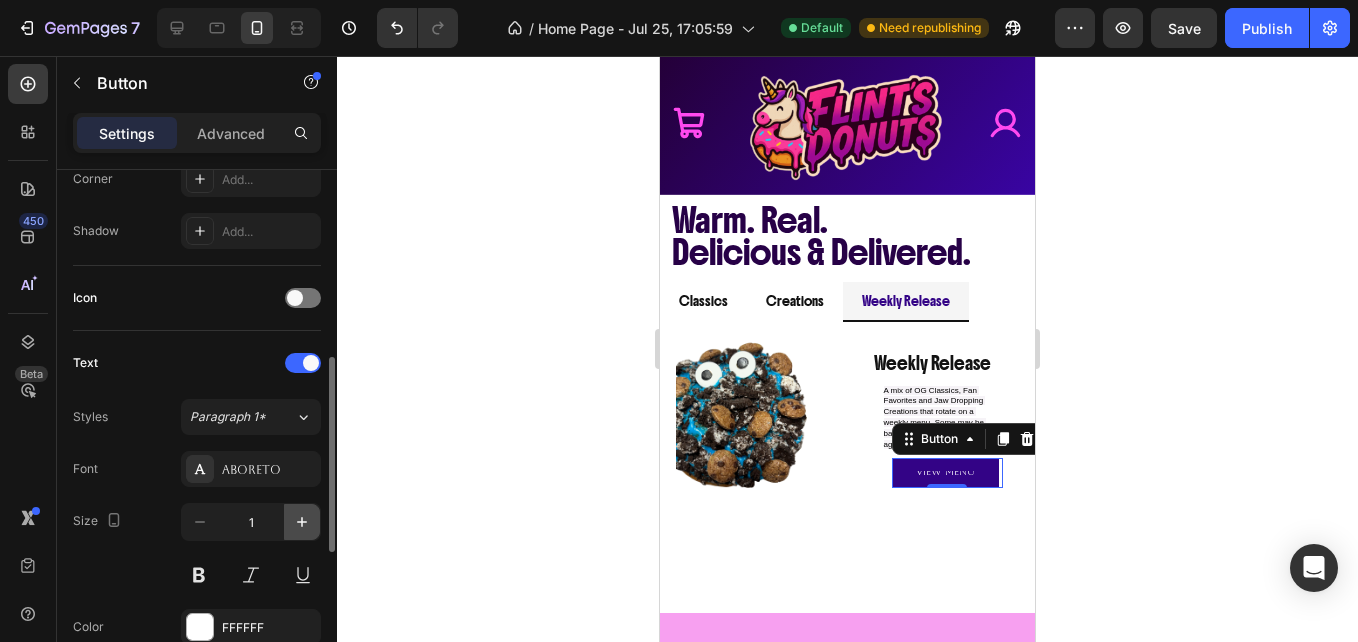 click 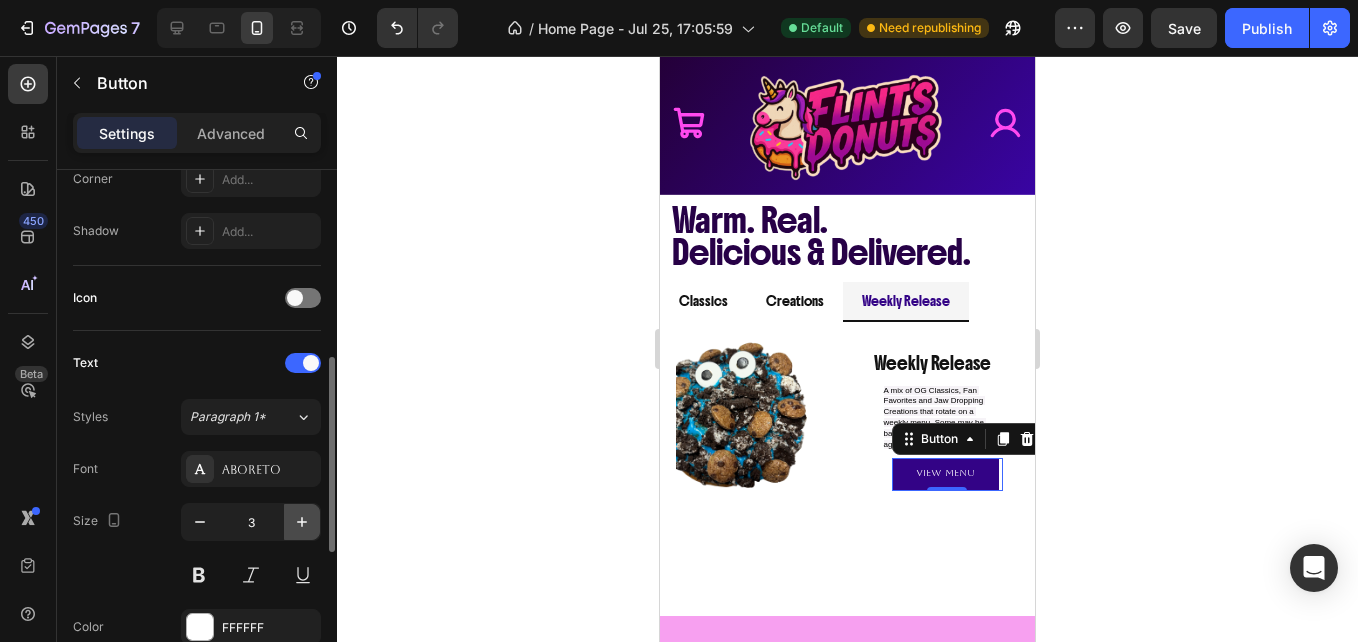 click 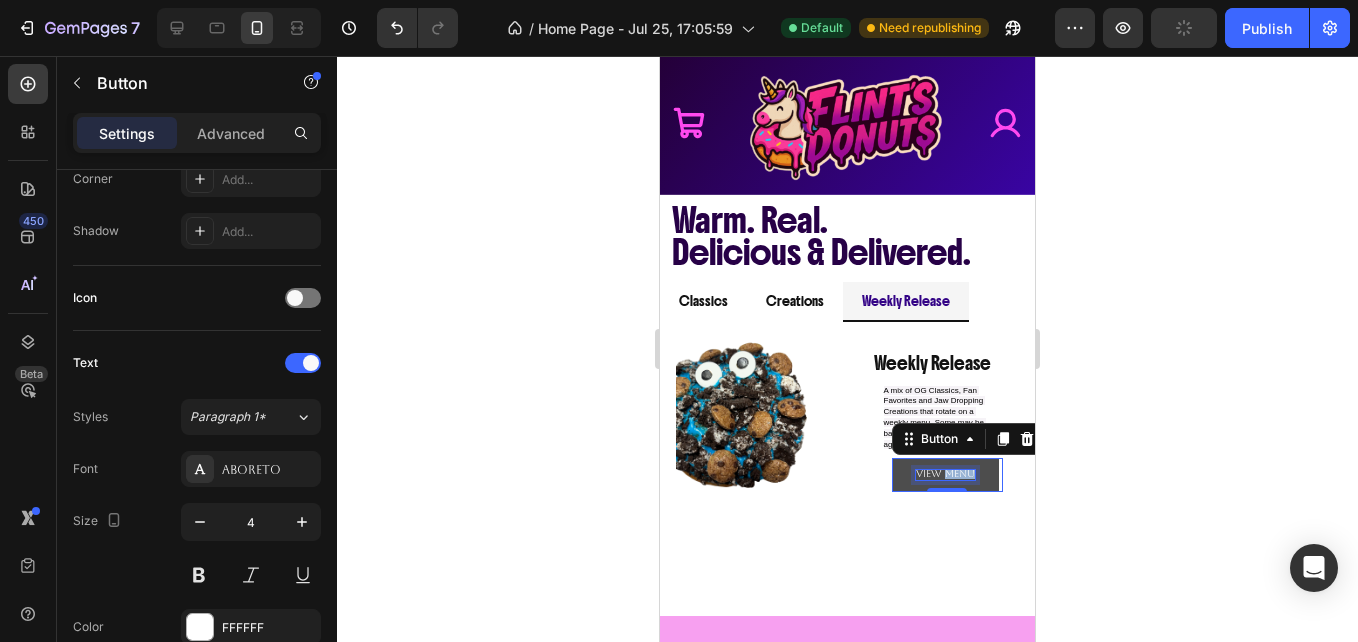 click on "View Menu" at bounding box center [945, 473] 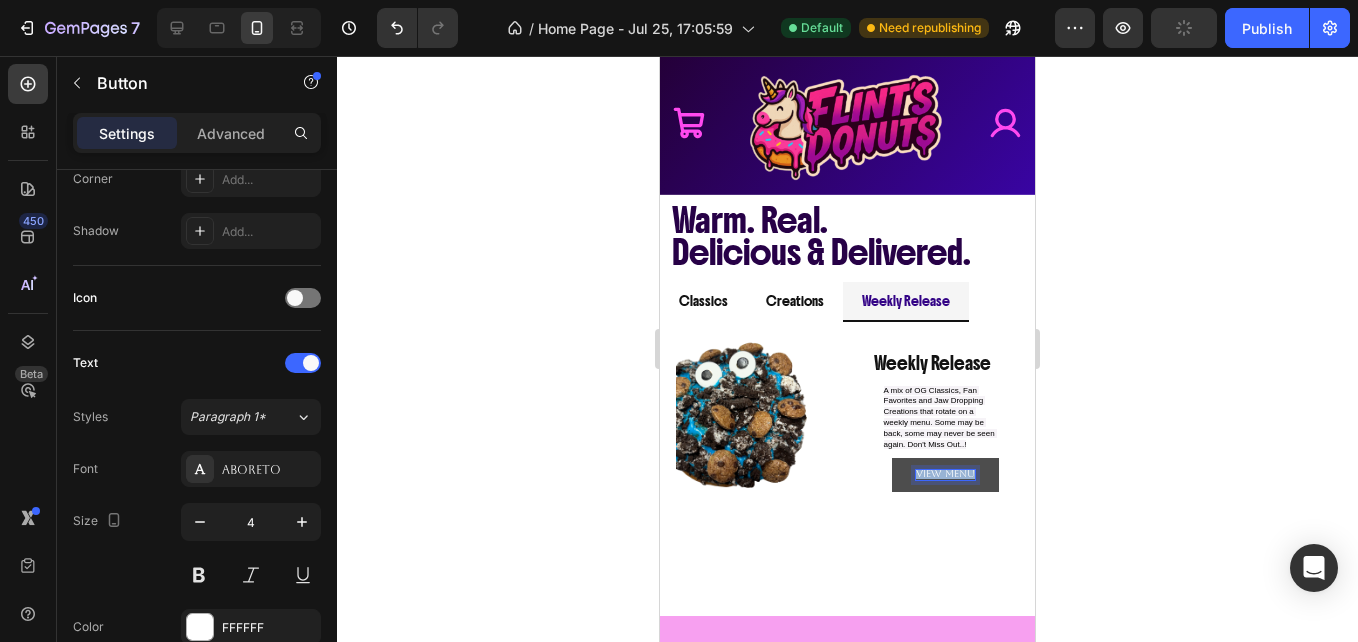 click on "View Menu" at bounding box center [945, 473] 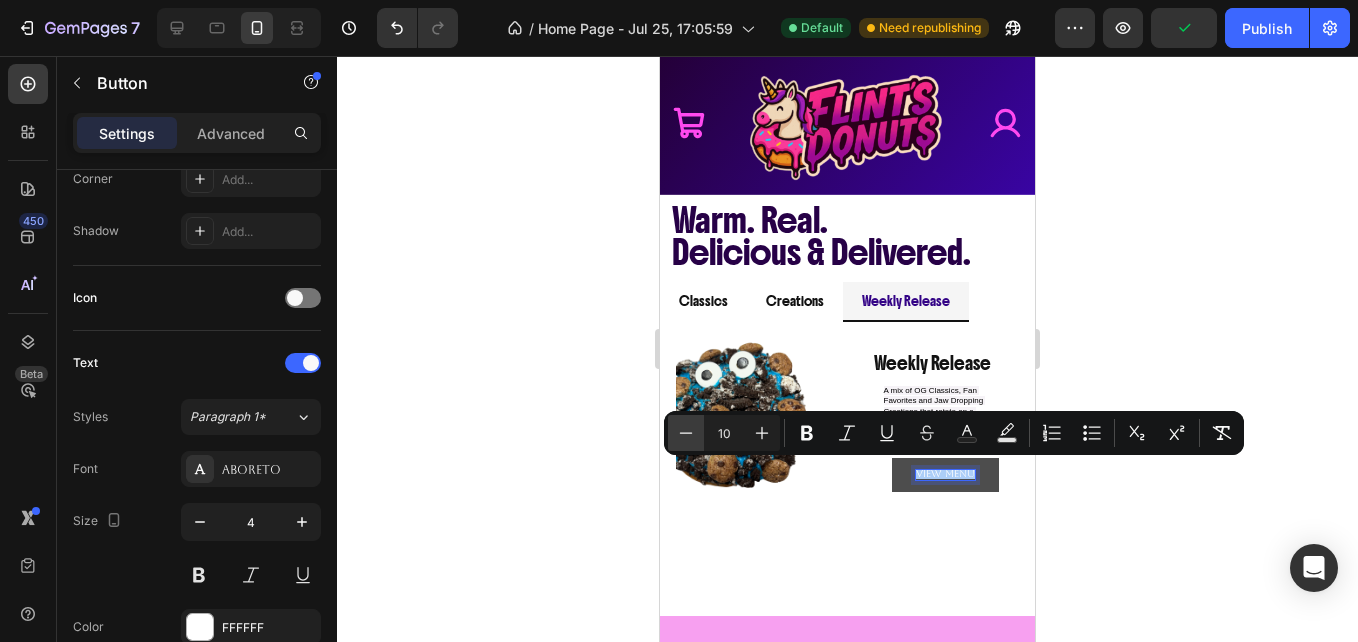 click 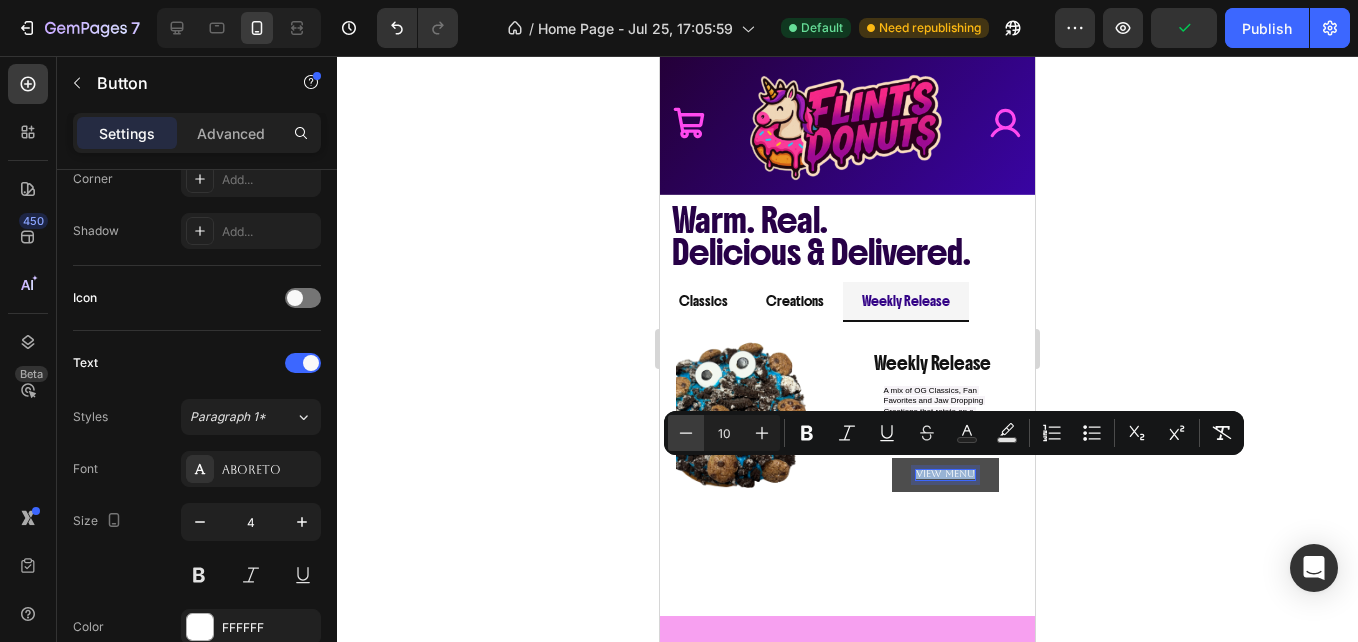 type on "9" 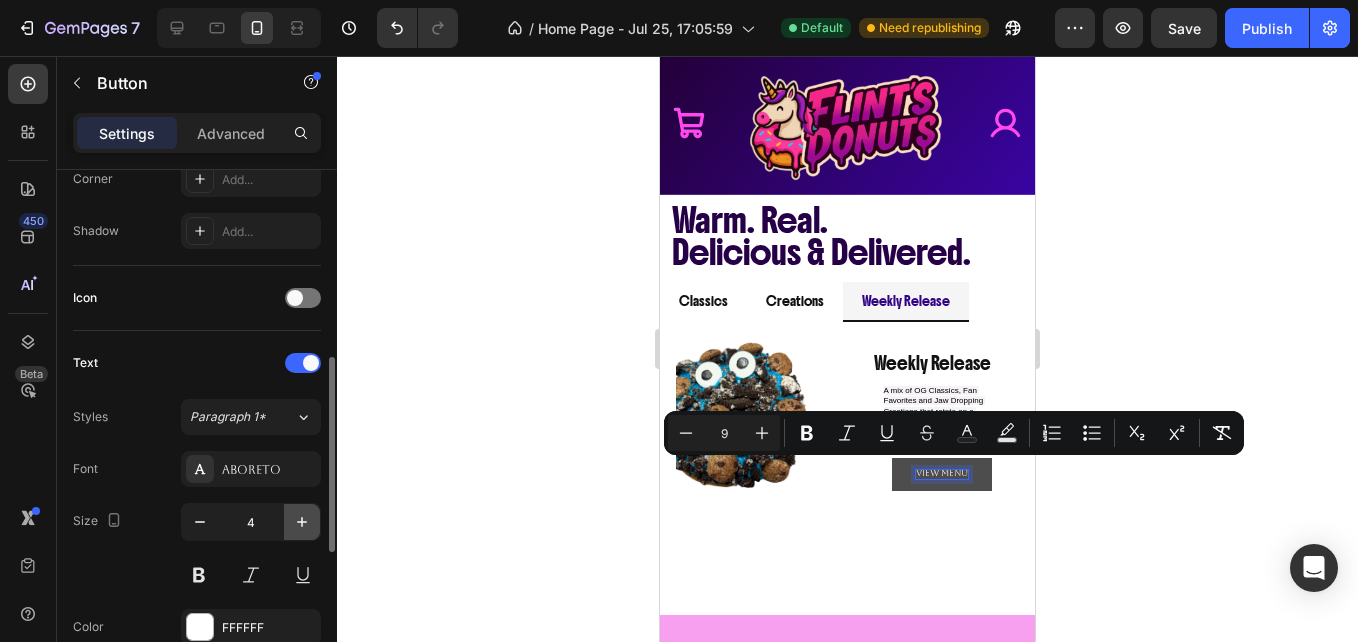 click 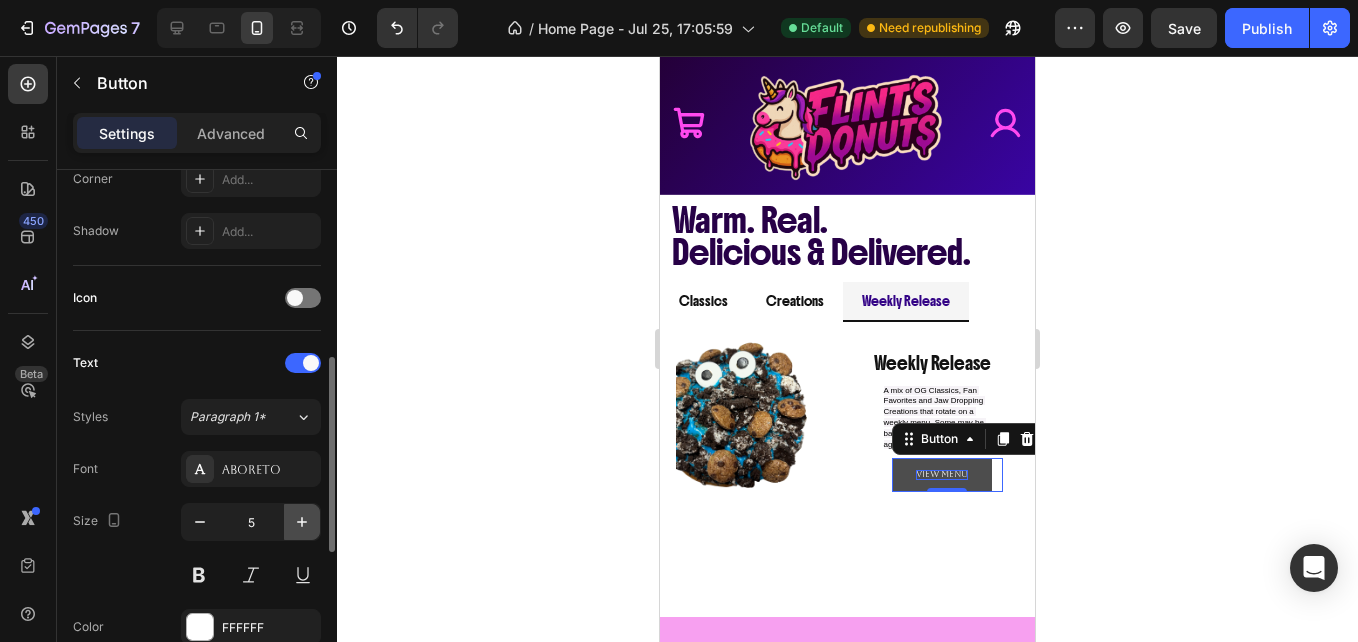 click 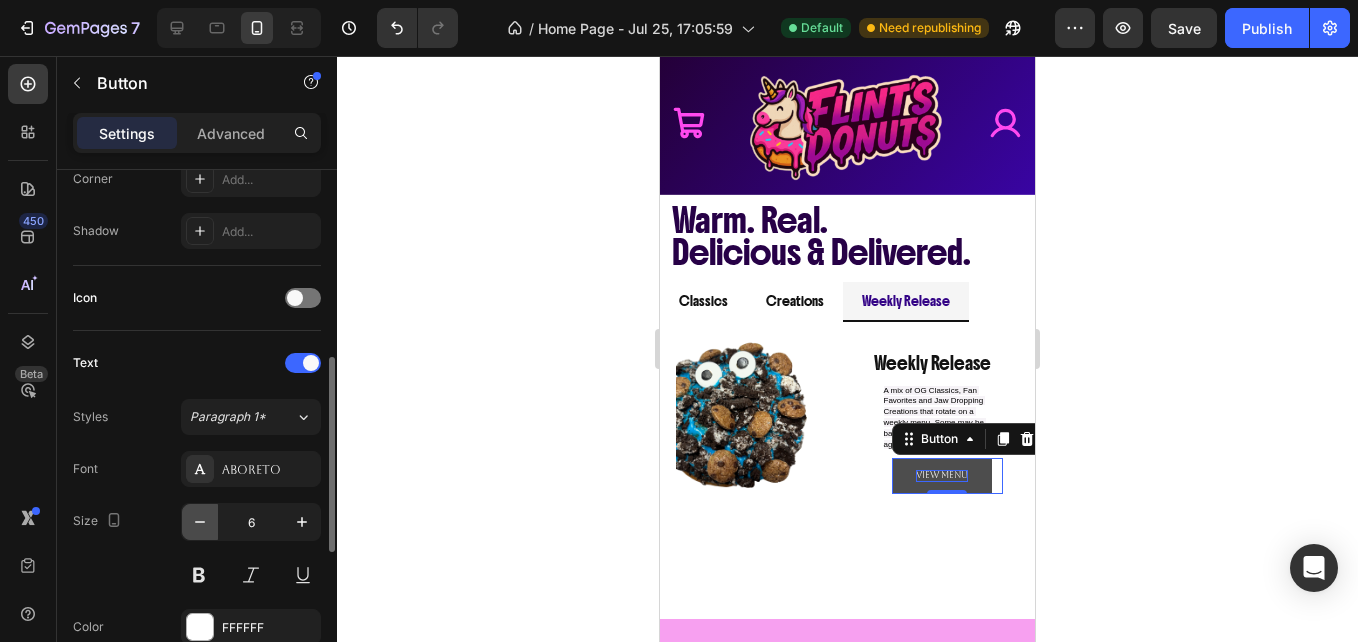 click at bounding box center (200, 522) 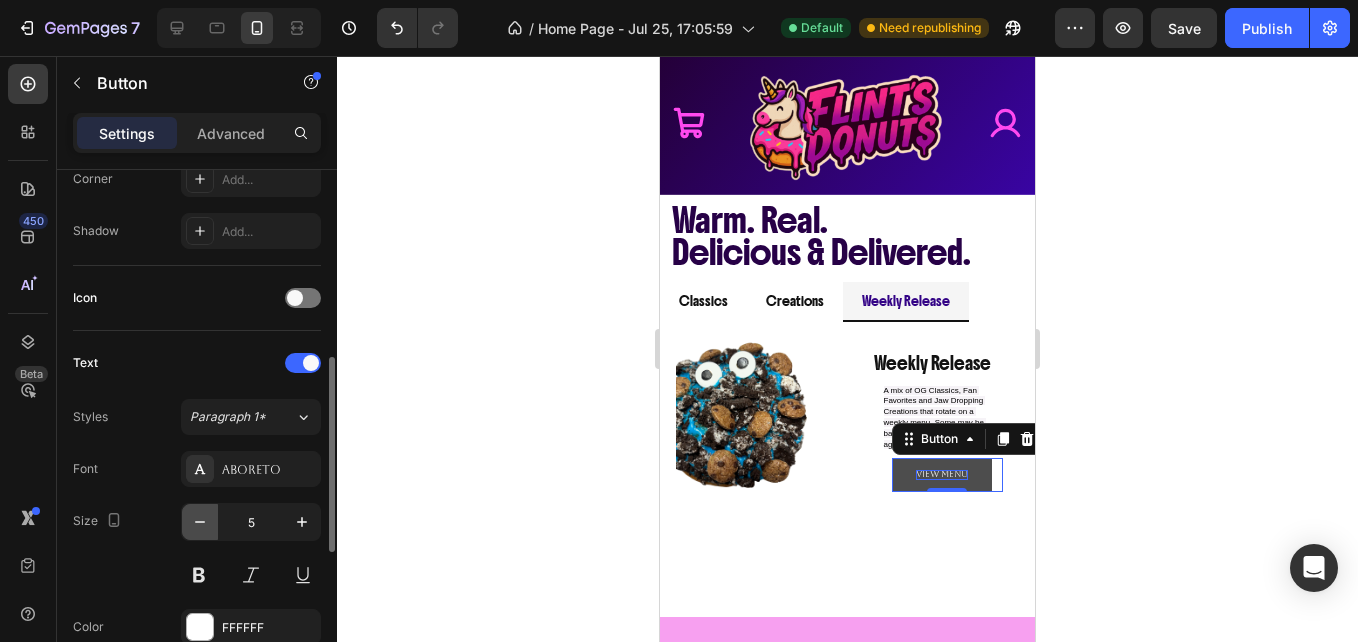 click at bounding box center (200, 522) 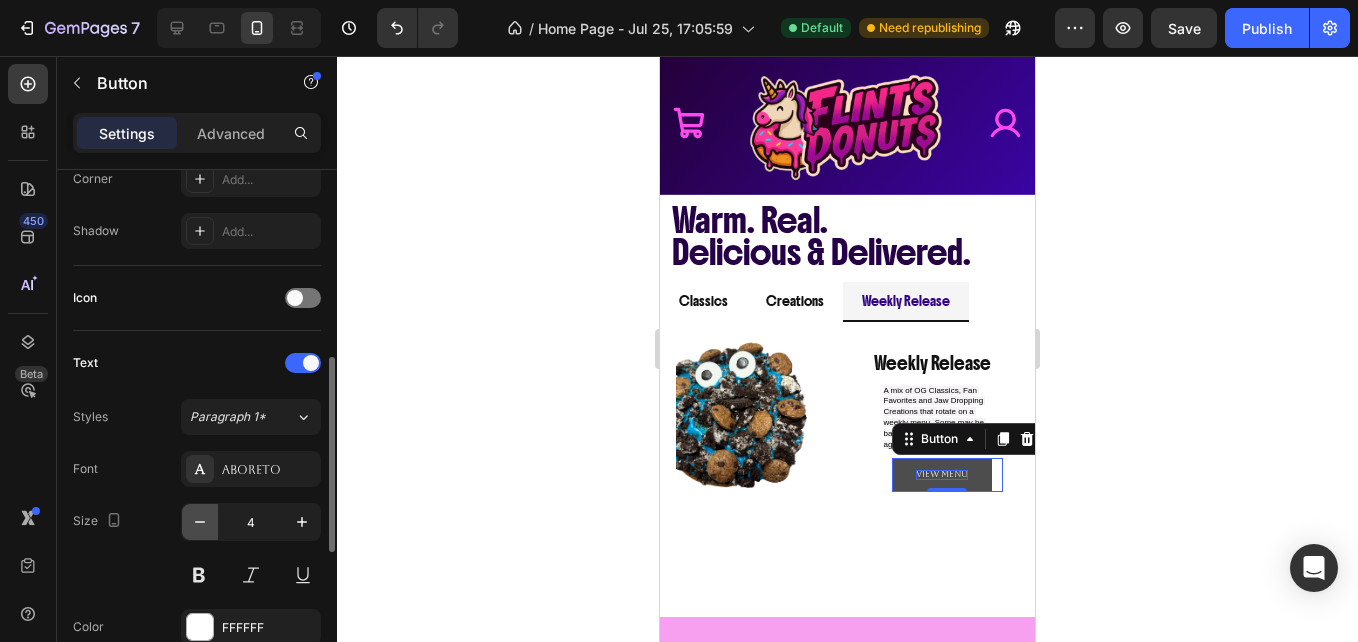 click at bounding box center [200, 522] 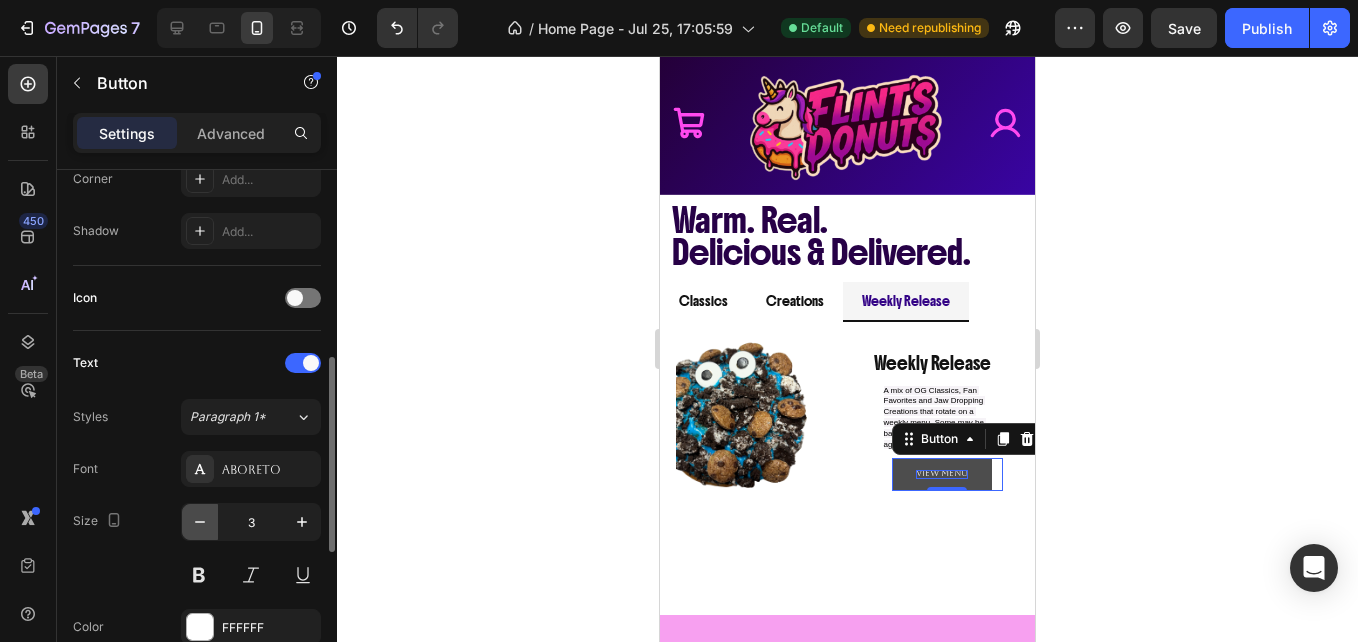 click at bounding box center (200, 522) 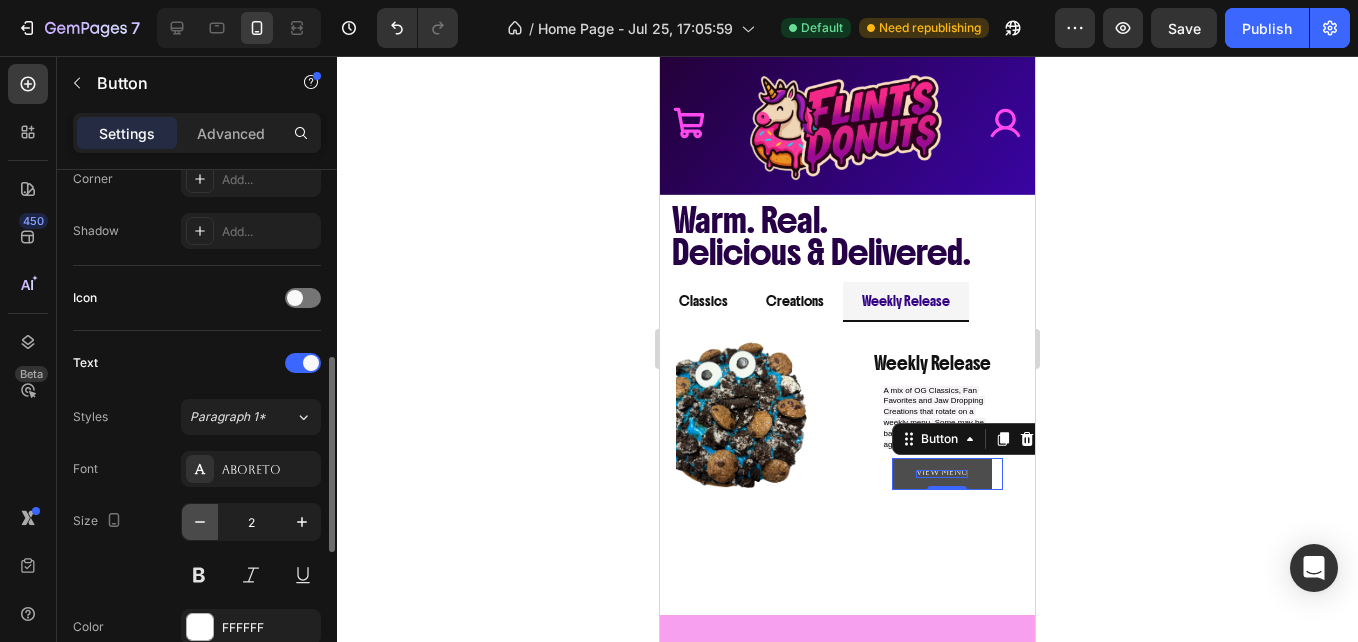 click at bounding box center [200, 522] 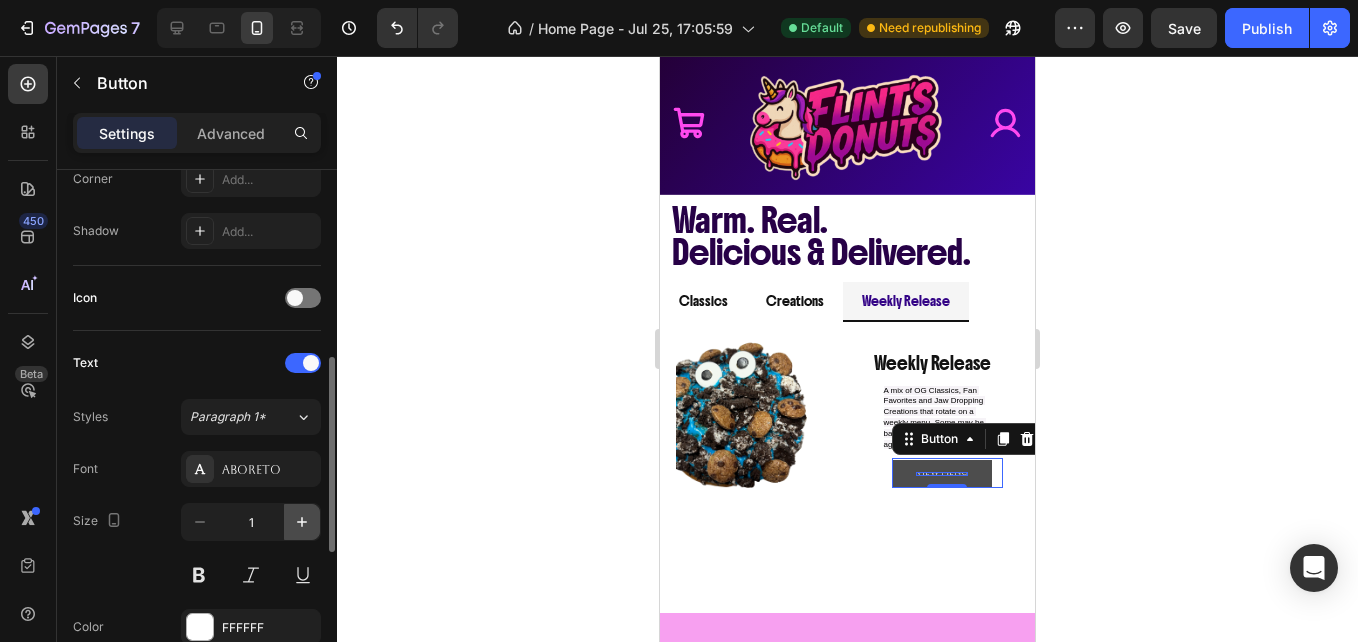 click at bounding box center (302, 522) 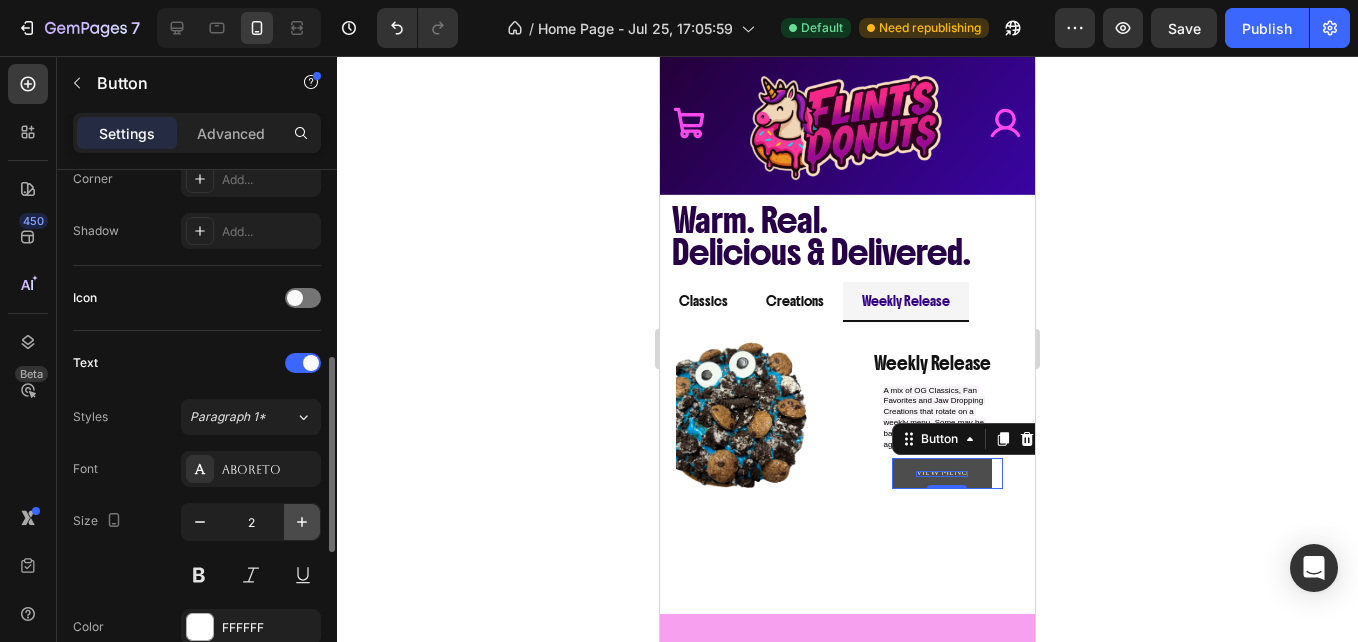 click at bounding box center [302, 522] 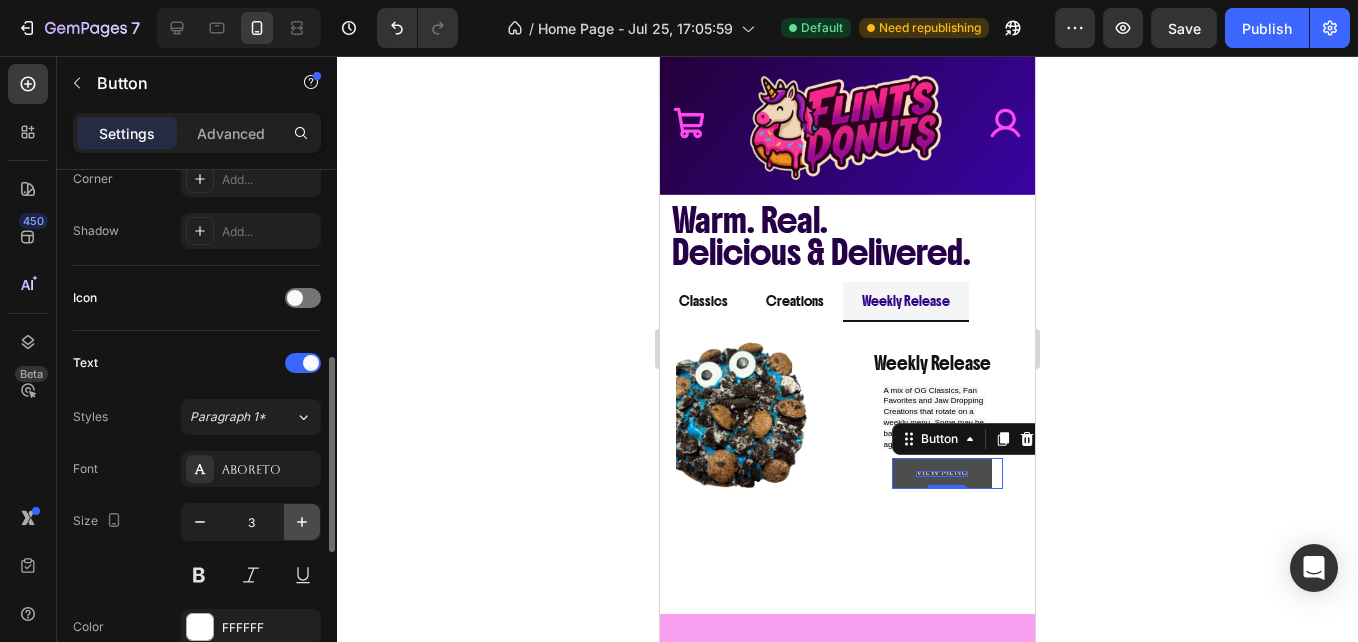 click at bounding box center [302, 522] 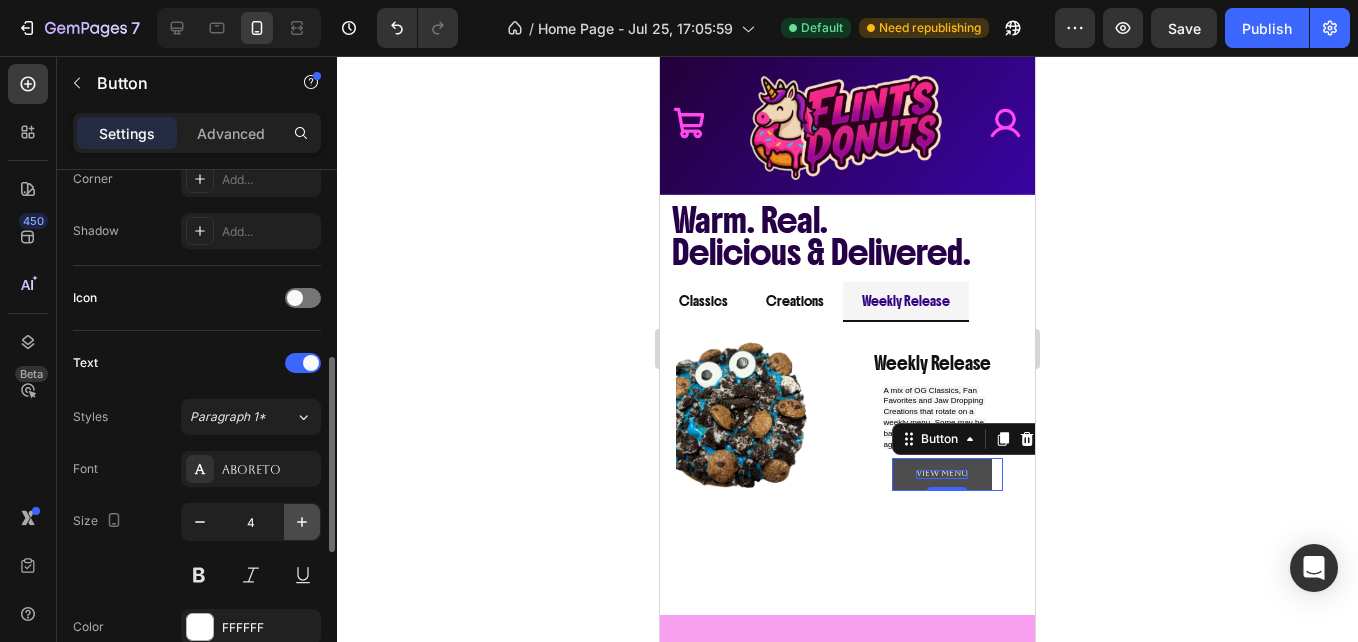click at bounding box center (302, 522) 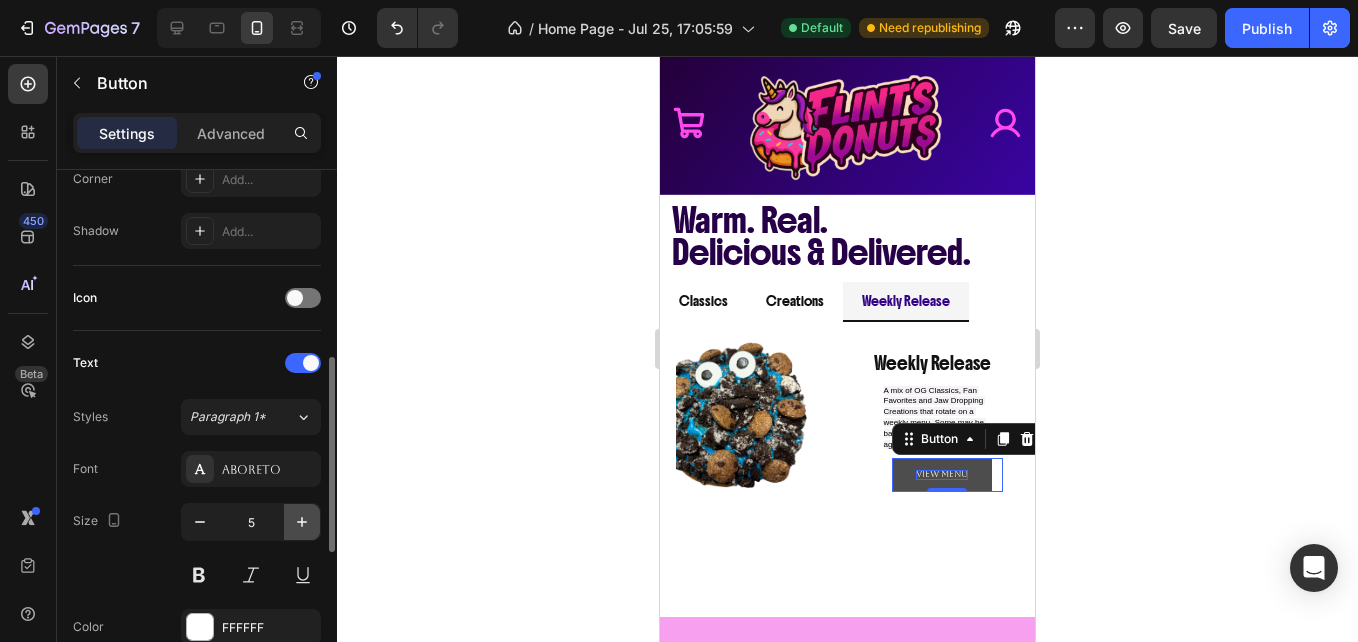 click at bounding box center (302, 522) 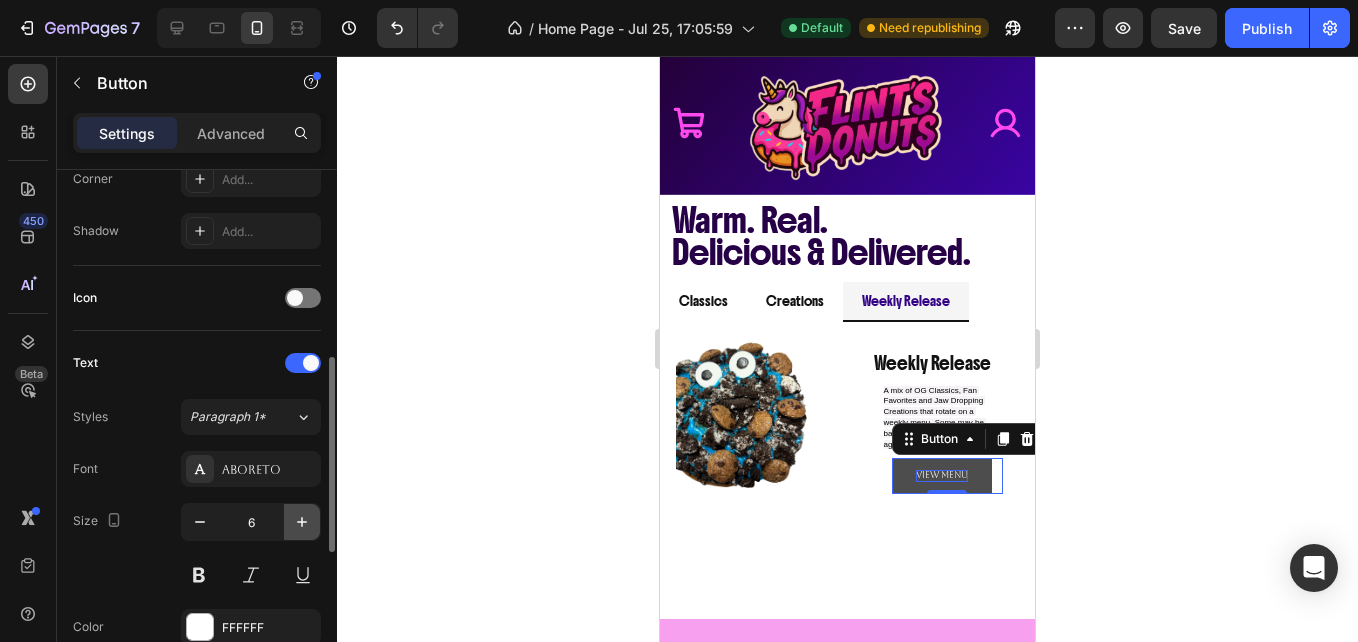 click at bounding box center [302, 522] 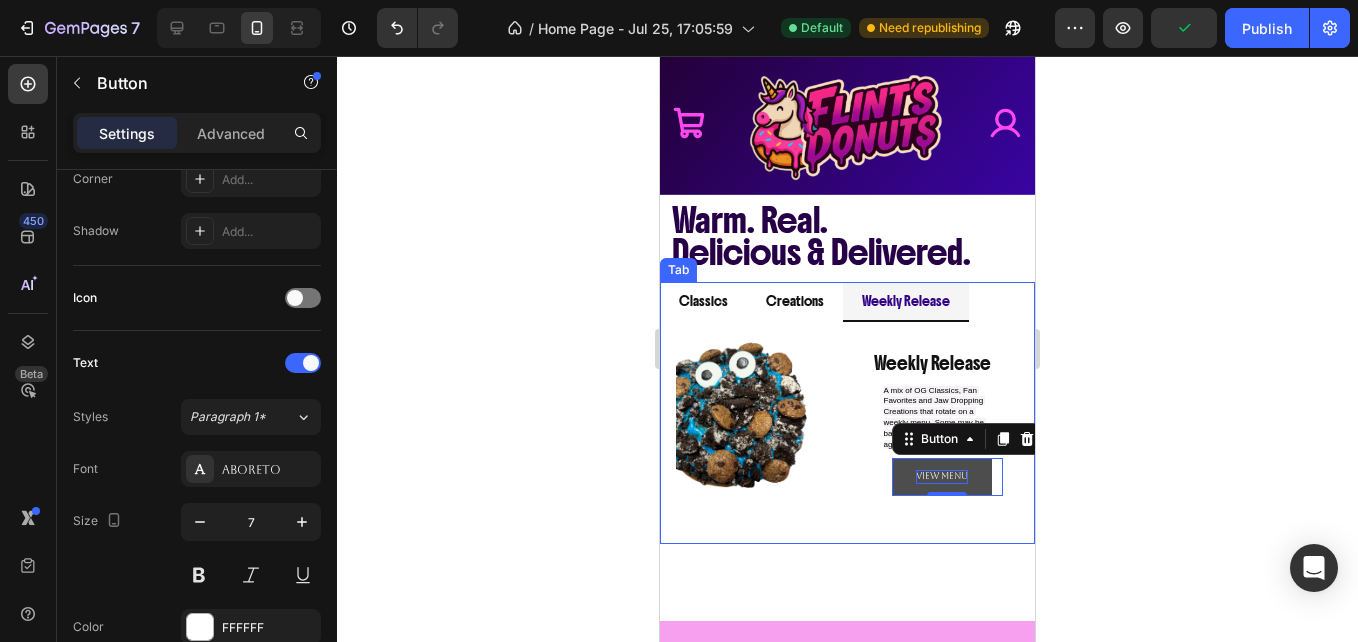click on "Creations" at bounding box center (795, 301) 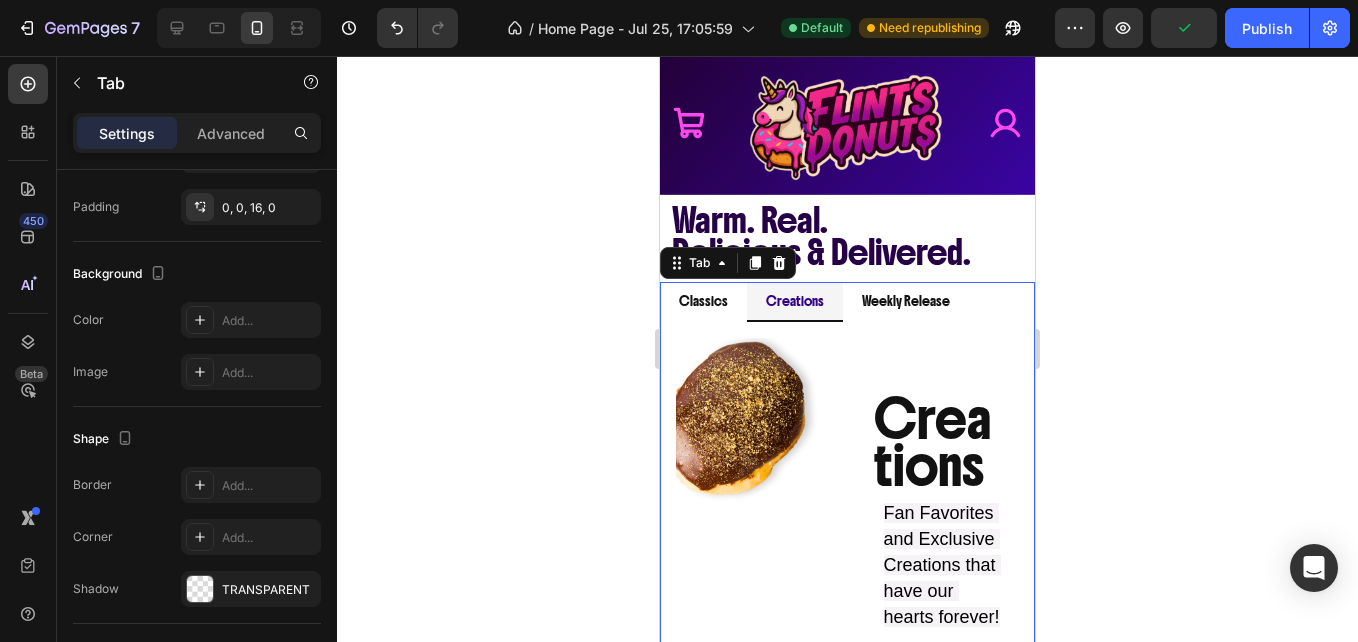 scroll, scrollTop: 0, scrollLeft: 0, axis: both 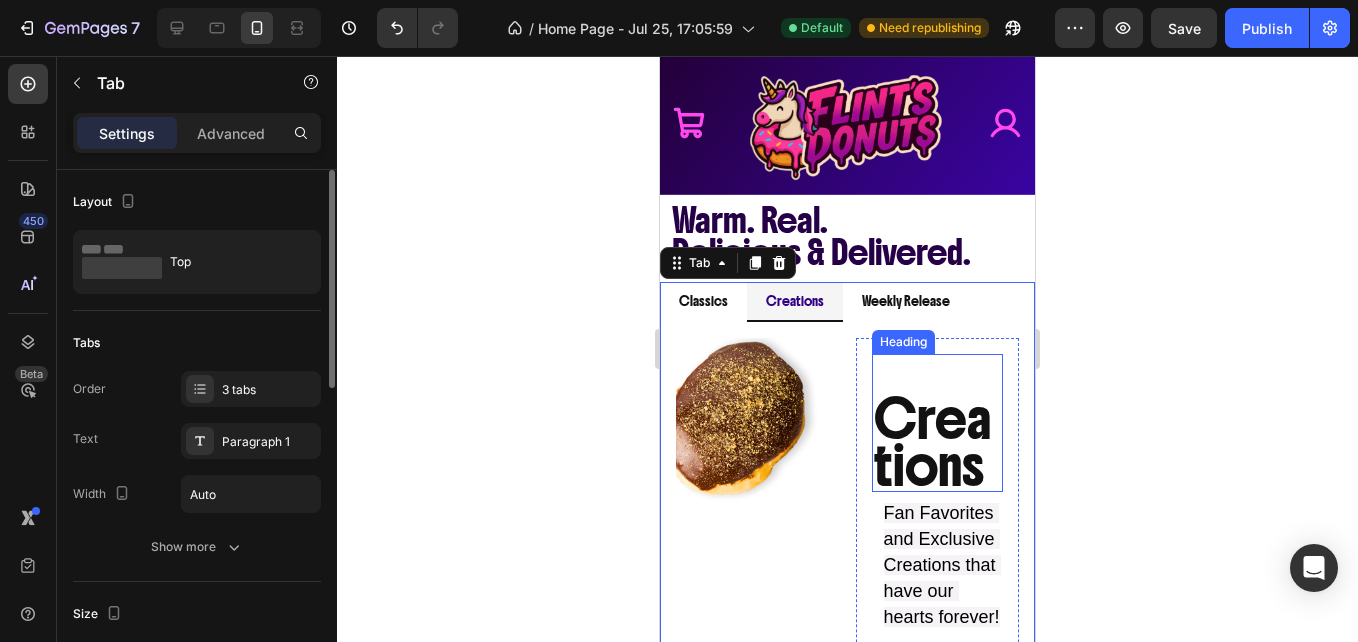 click on "Creations" at bounding box center (938, 443) 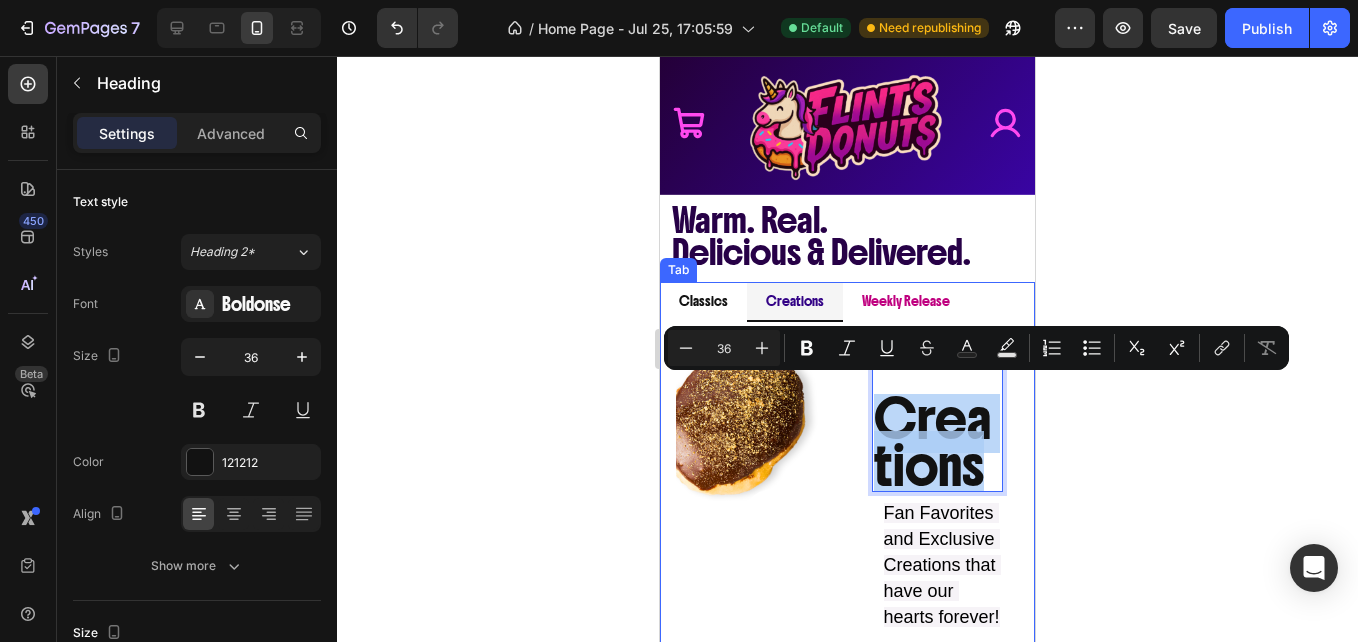 click on "Weekly Release" at bounding box center [906, 301] 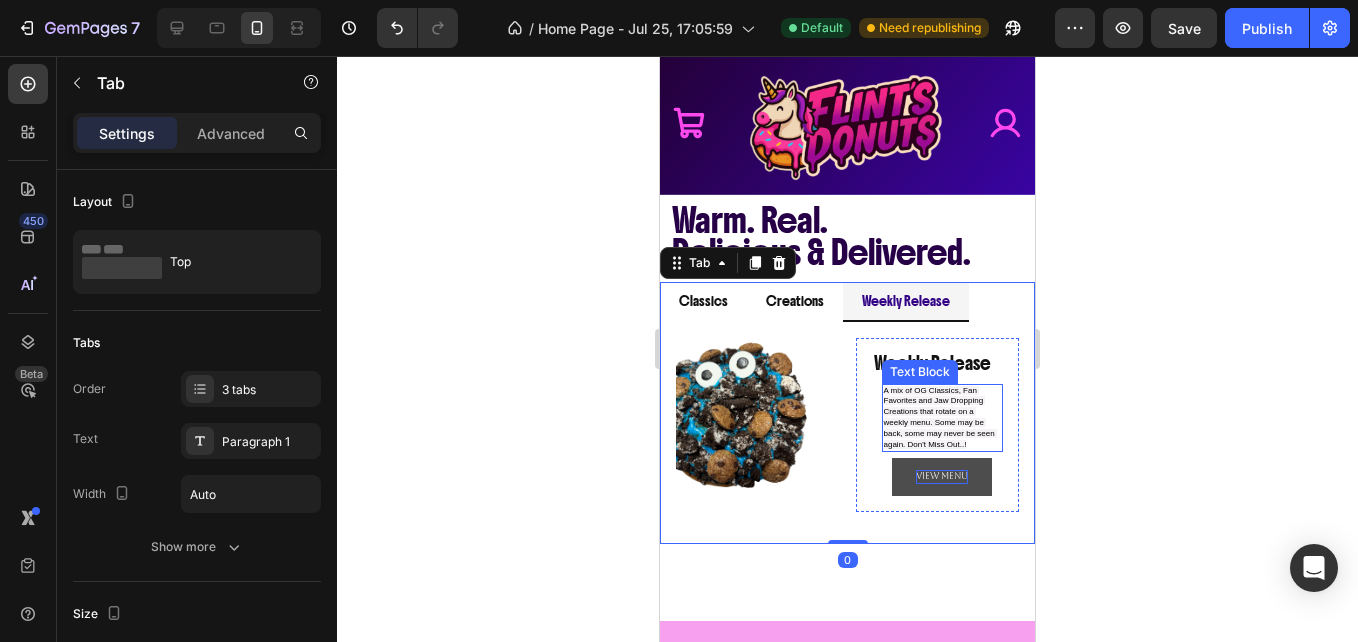 click on "Text Block" at bounding box center (920, 372) 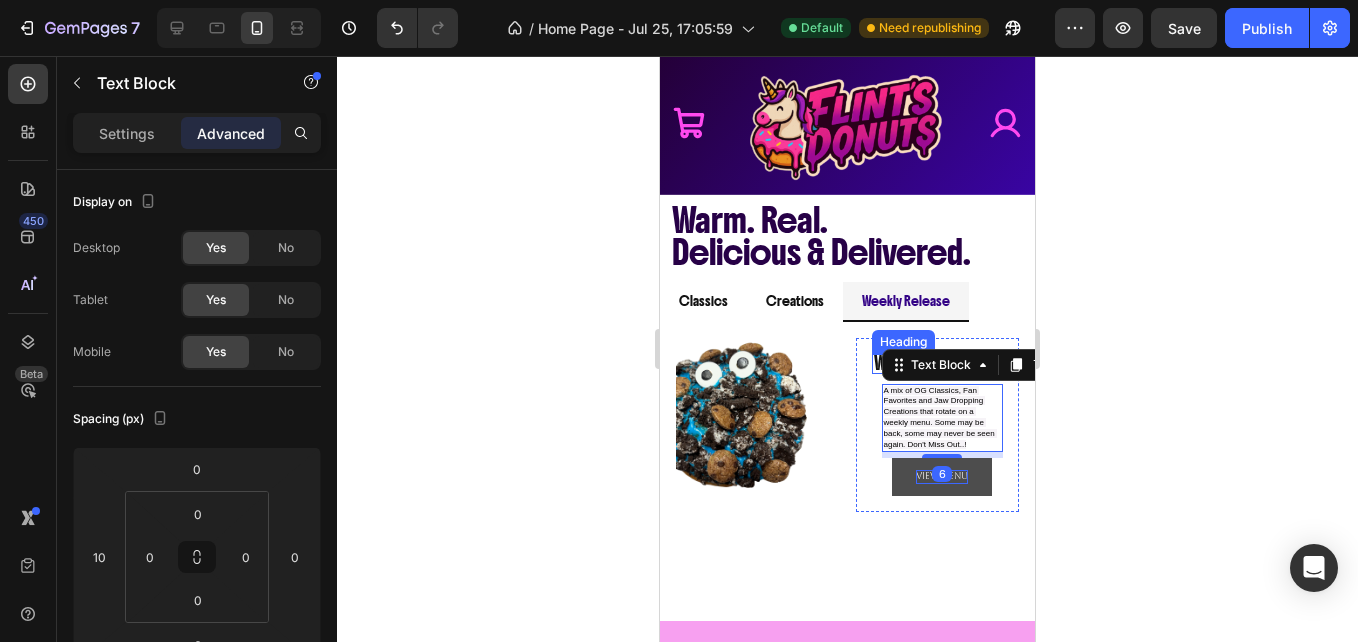 click on "Weekly Release" at bounding box center (938, 364) 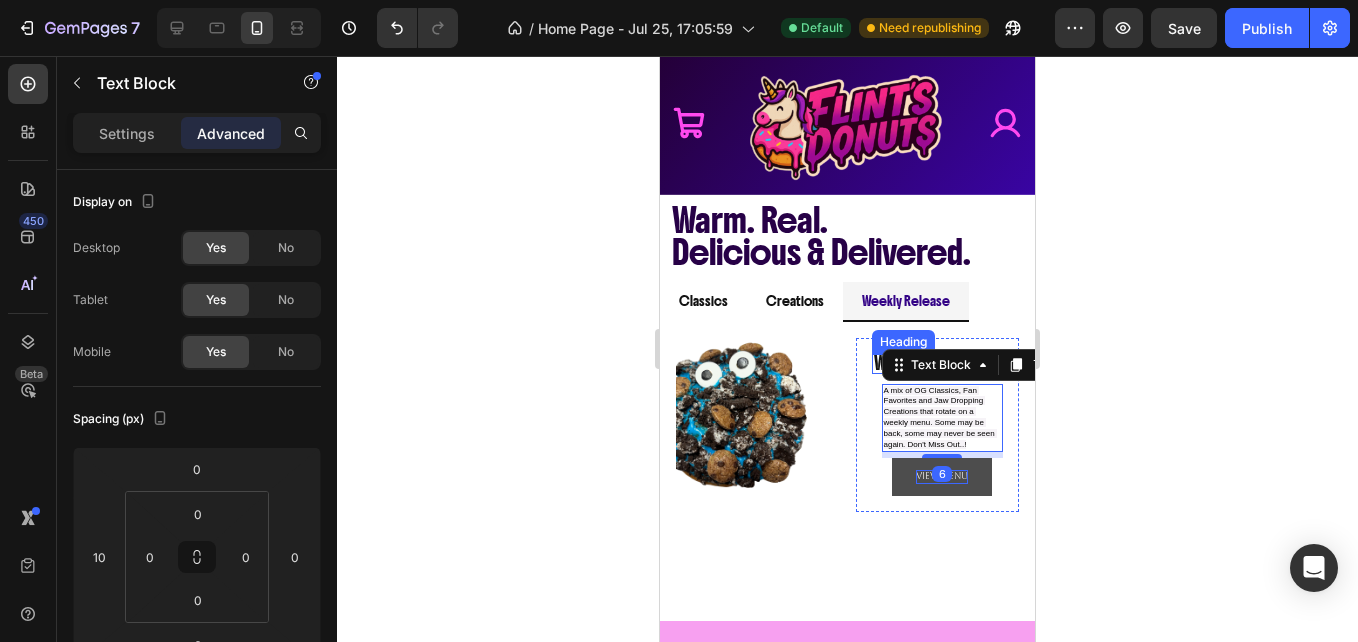 click on "Weekly Release" at bounding box center (938, 364) 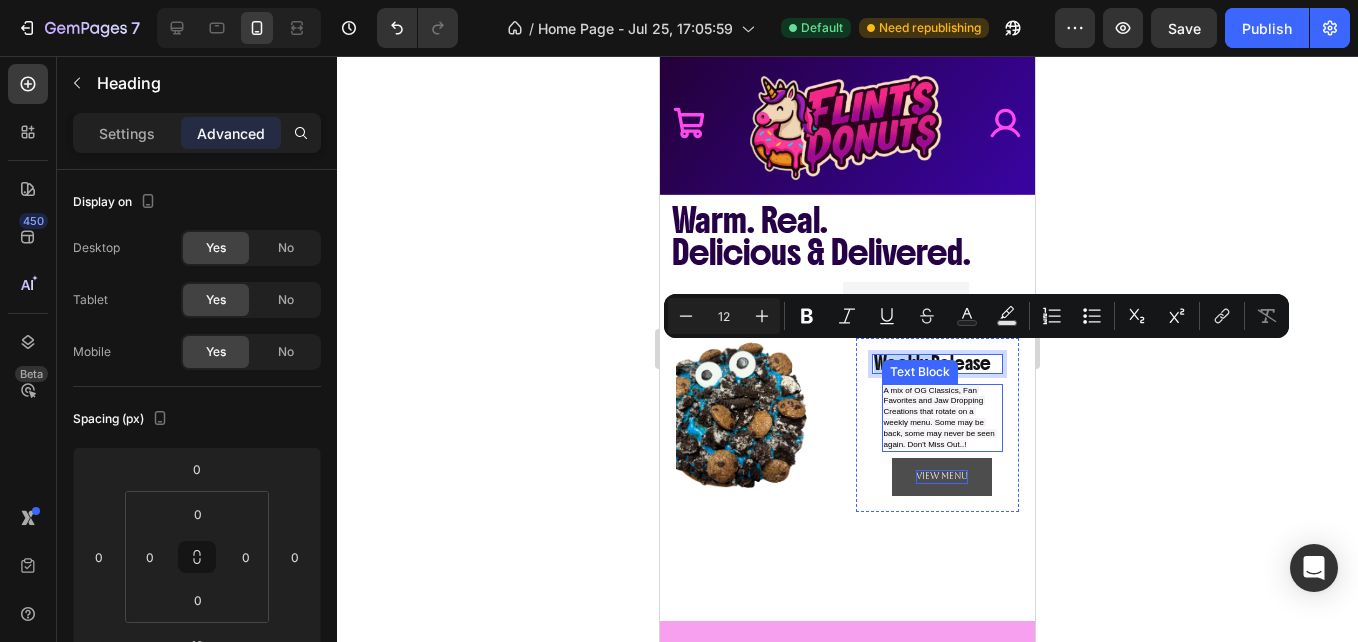 click on "A mix of OG Classics, Fan Favorites and Jaw Dropping Creations that rotate on a weekly menu. Some may be back, some may never be seen again. Don't Miss Out..!" at bounding box center [940, 417] 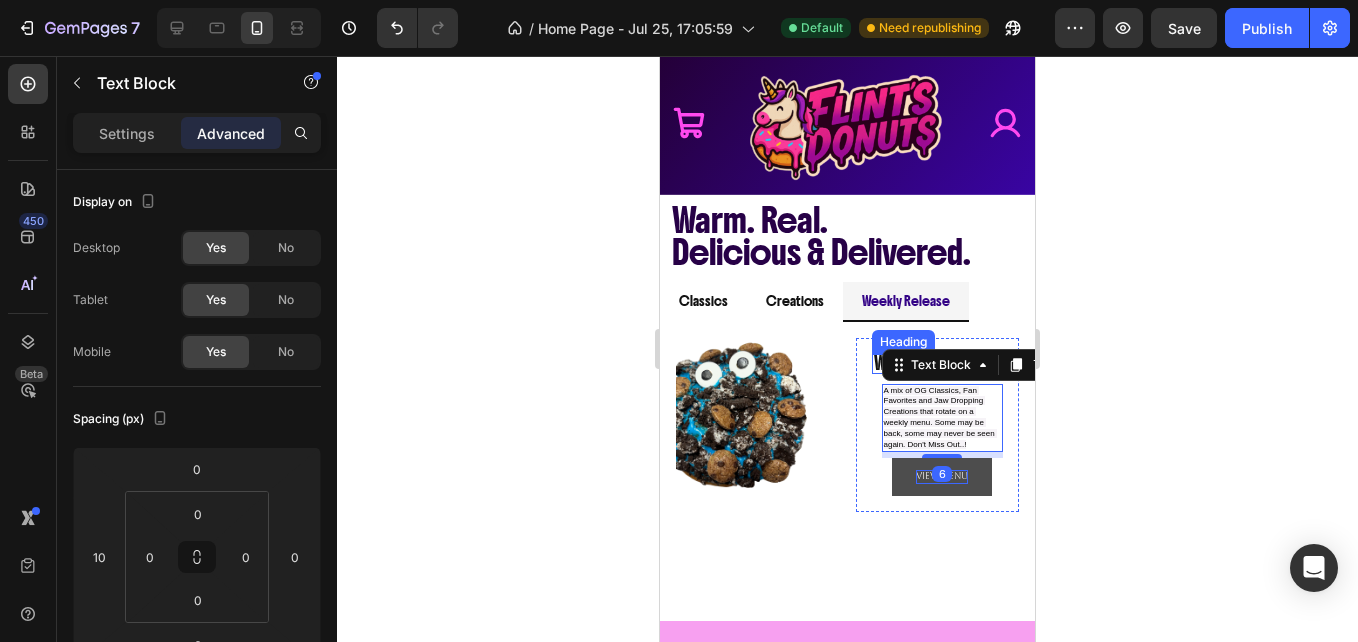 click on "Weekly Release" at bounding box center (938, 364) 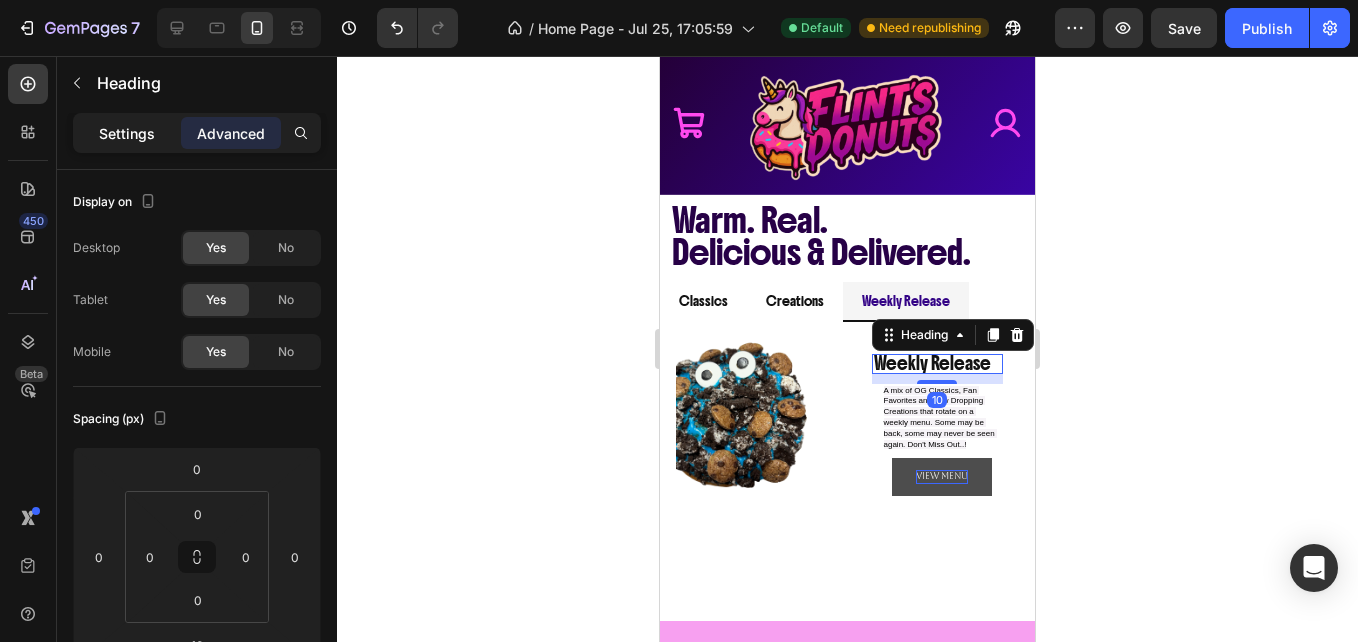 click on "Settings" at bounding box center (127, 133) 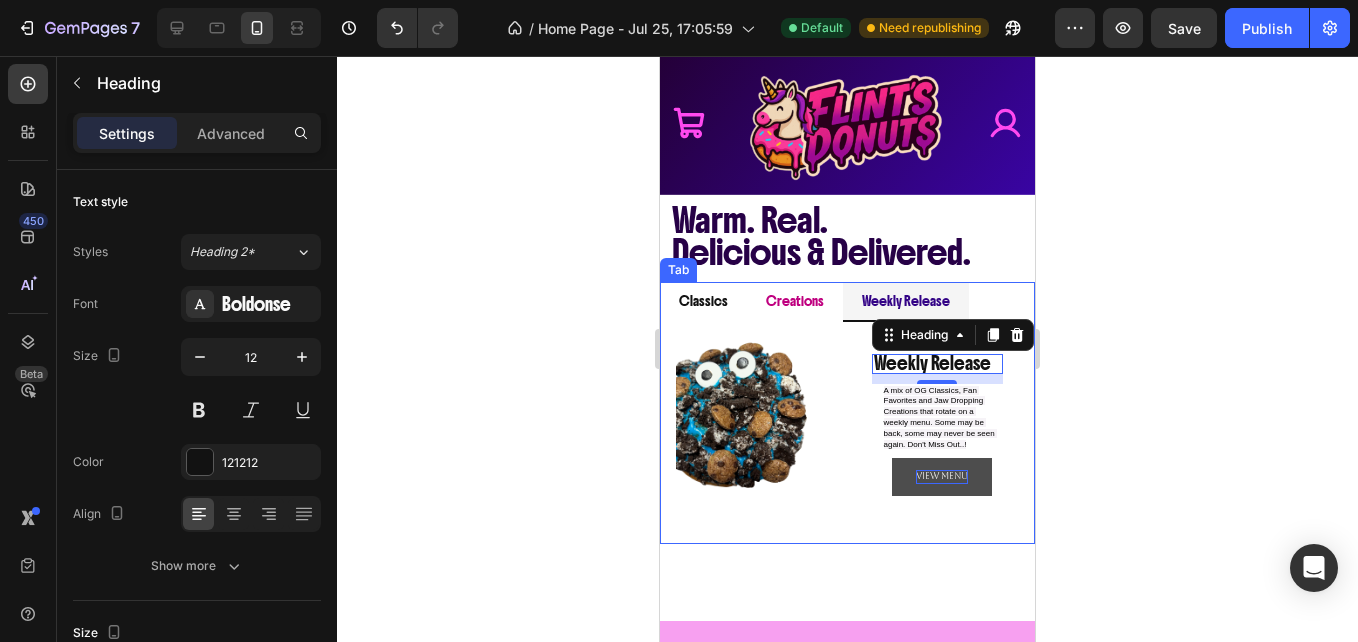 click on "Creations" at bounding box center (795, 301) 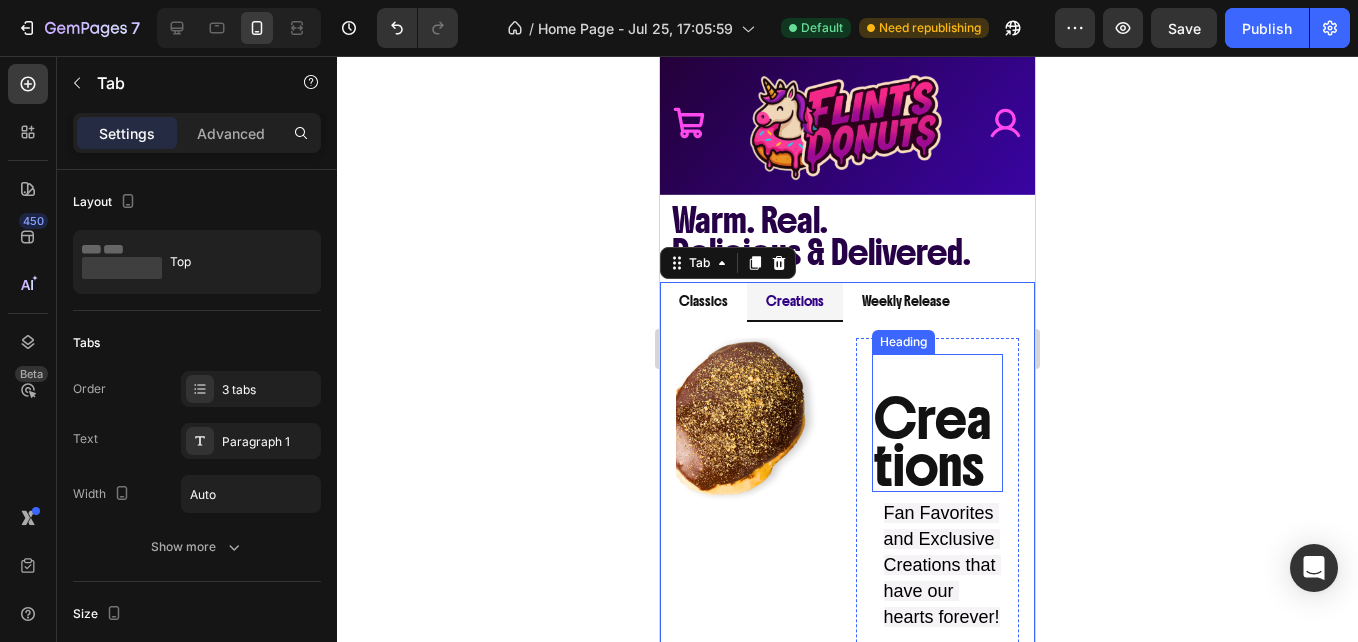 click on "Creations" at bounding box center (938, 443) 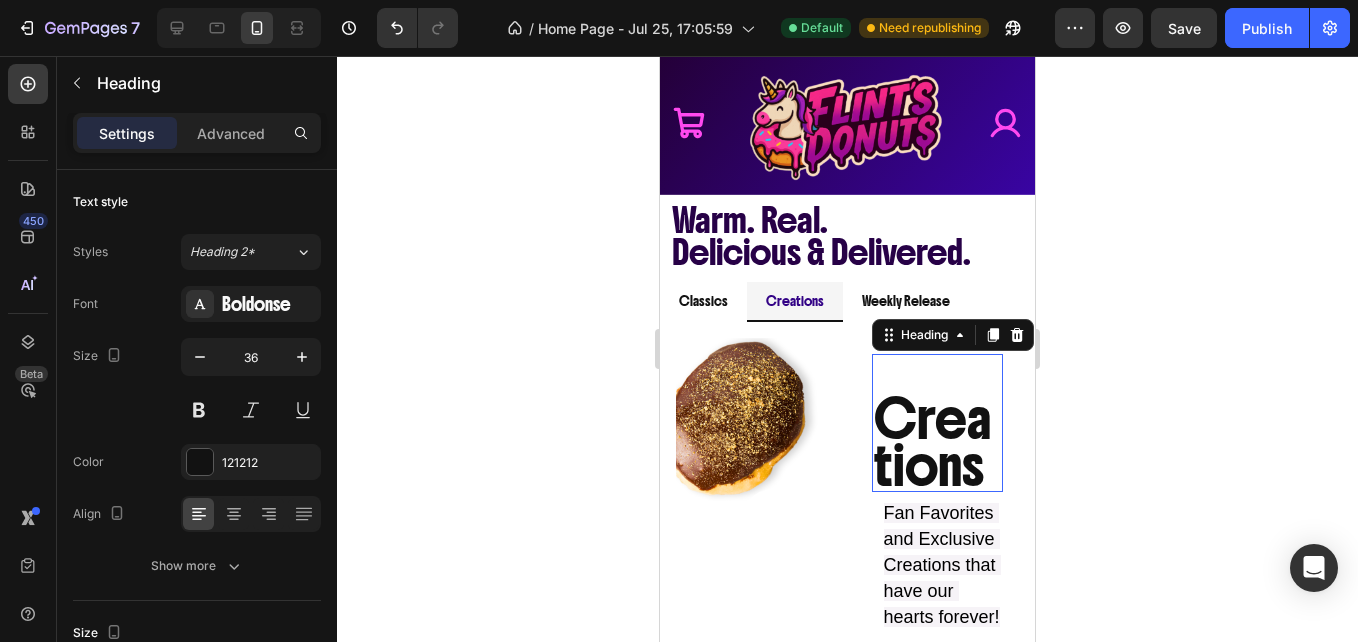 click on "Creations" at bounding box center (938, 443) 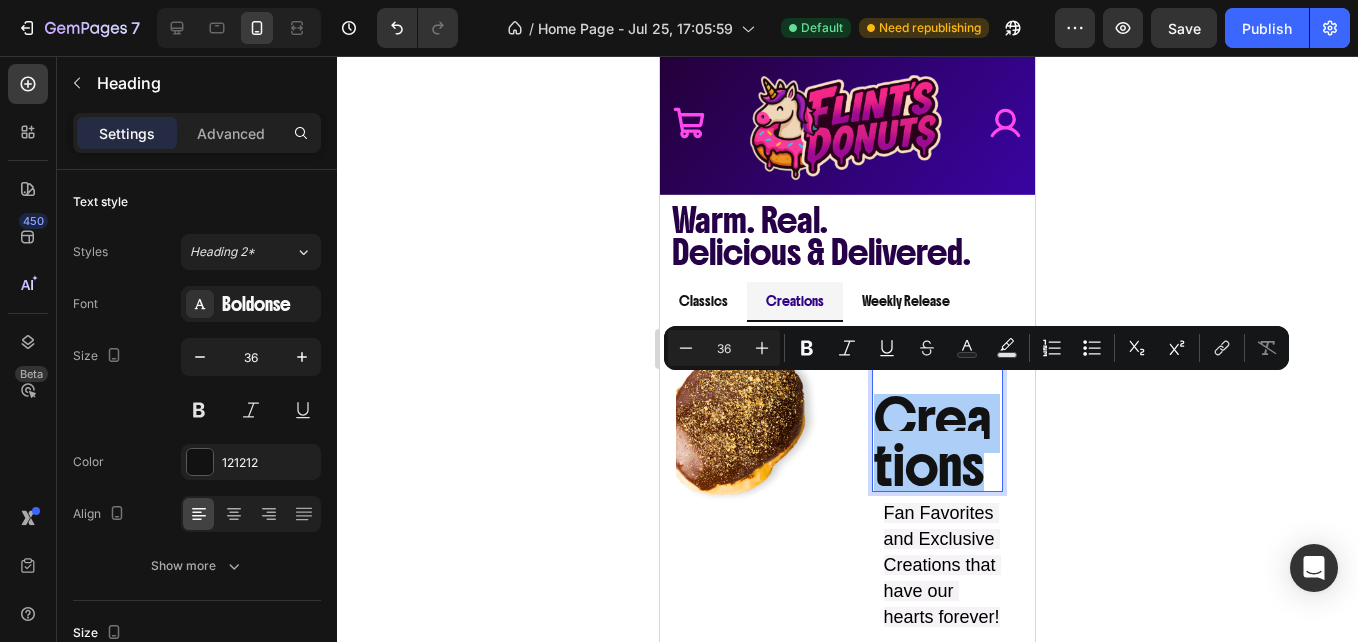 click on "36" at bounding box center (724, 348) 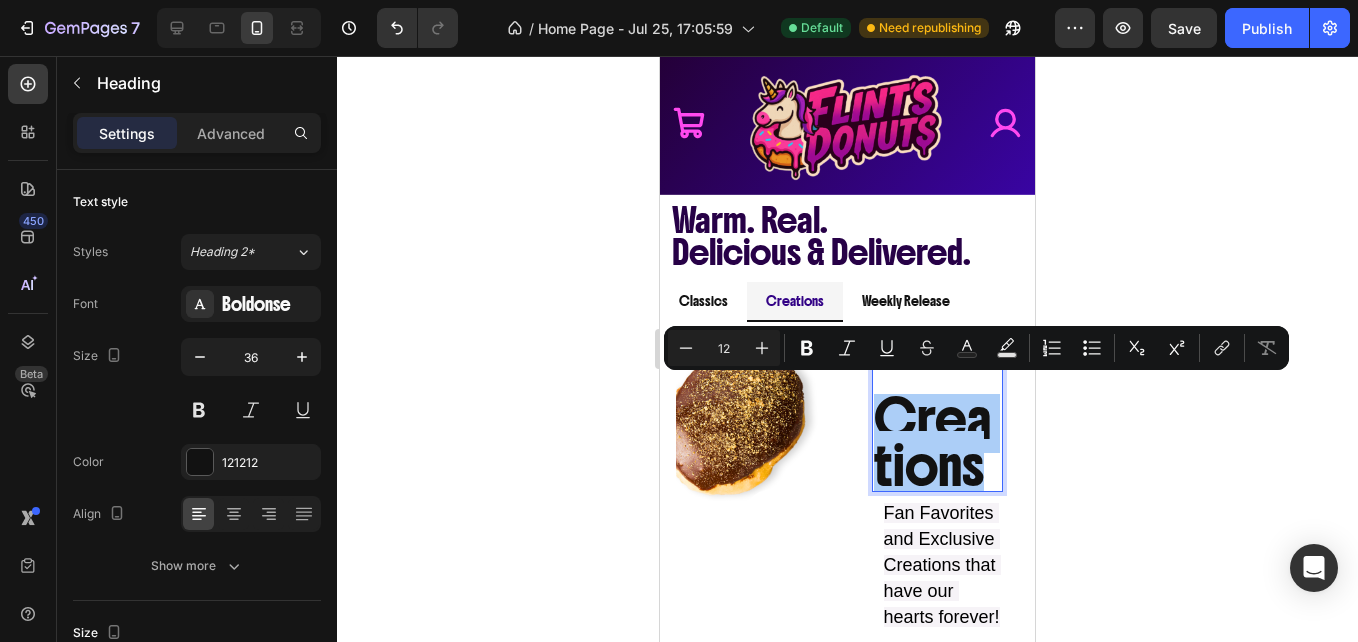 type on "12" 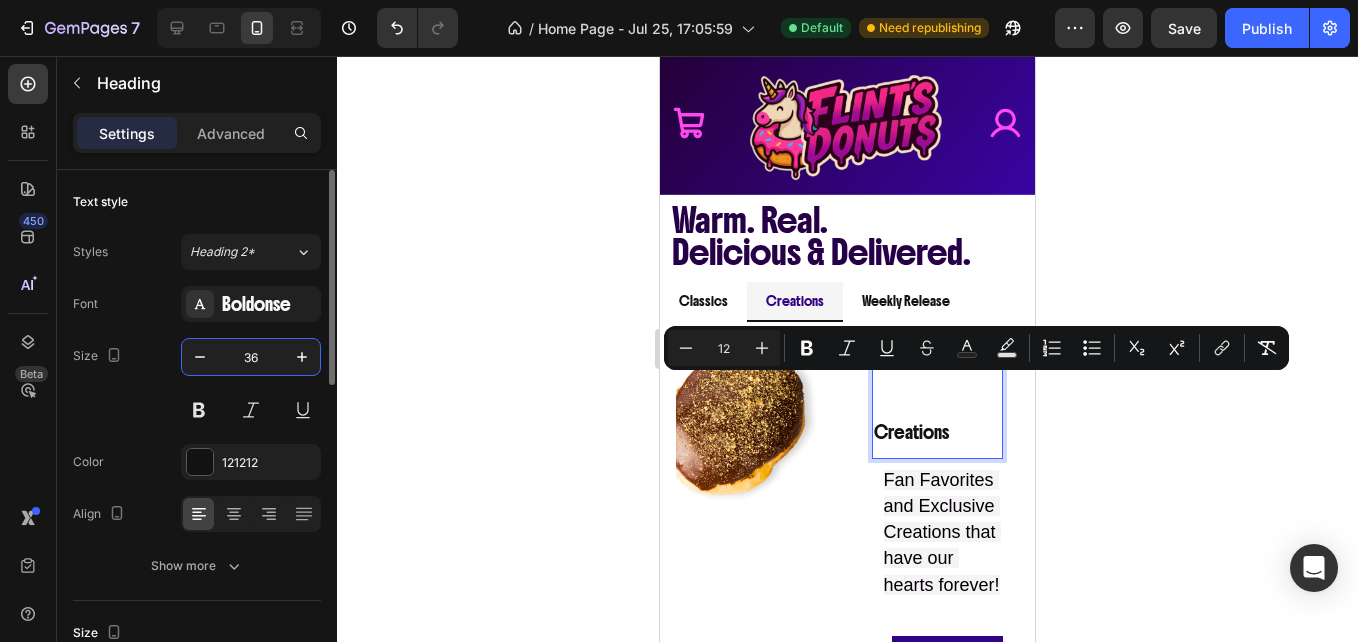 click on "36" at bounding box center [251, 357] 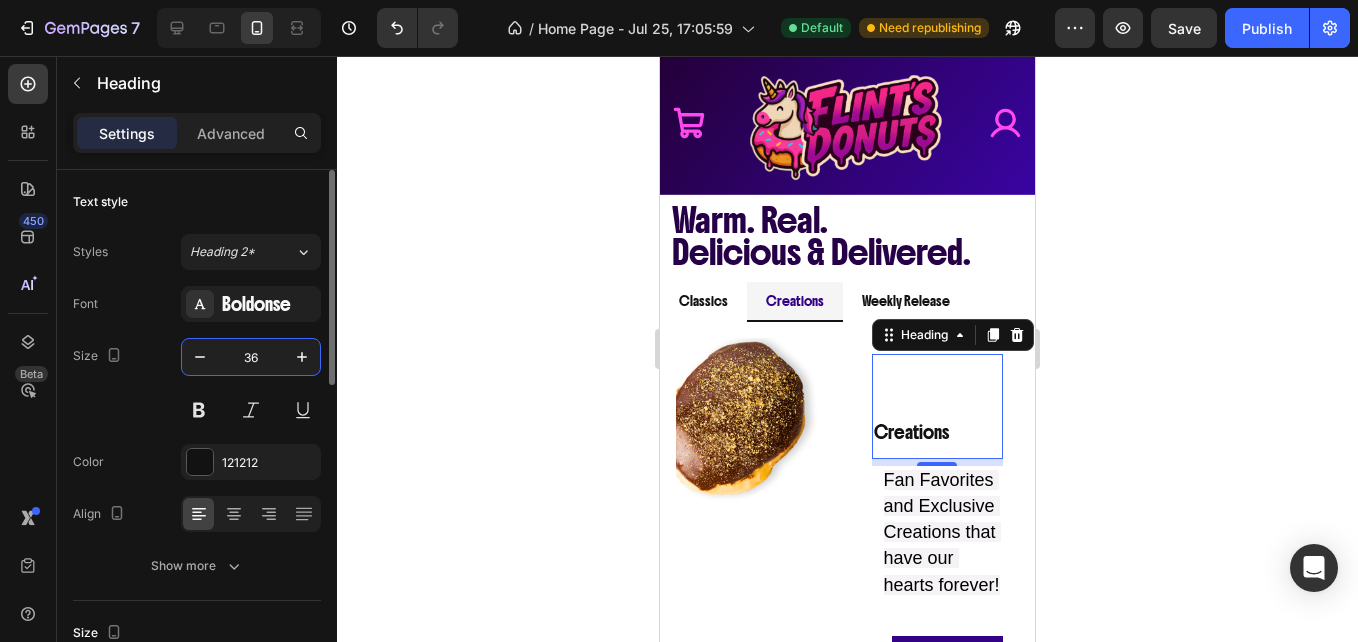 click on "36" at bounding box center (251, 357) 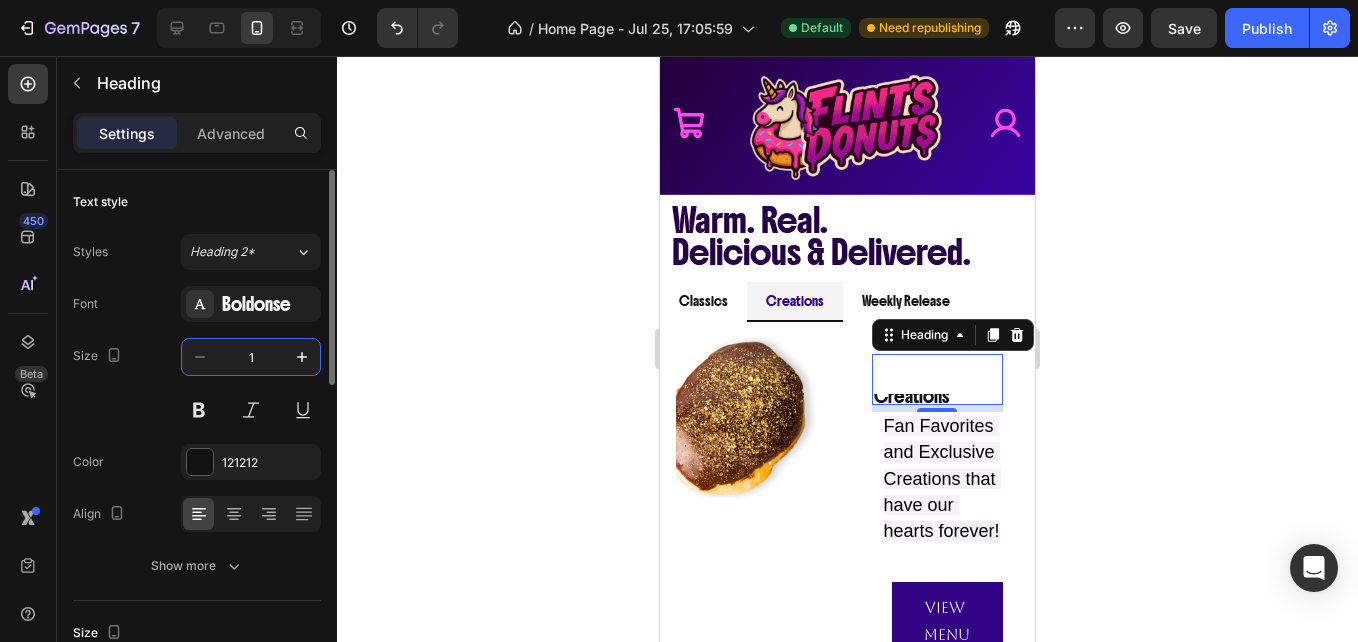 type on "12" 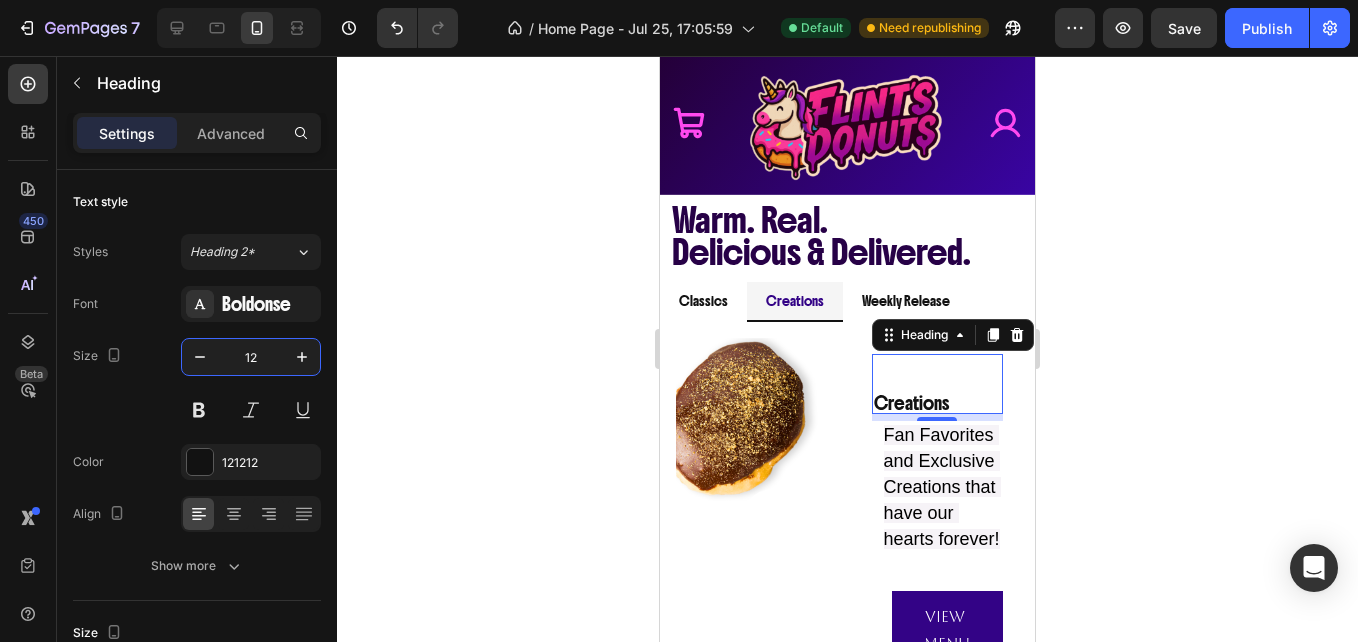click on "Advanced" at bounding box center (231, 133) 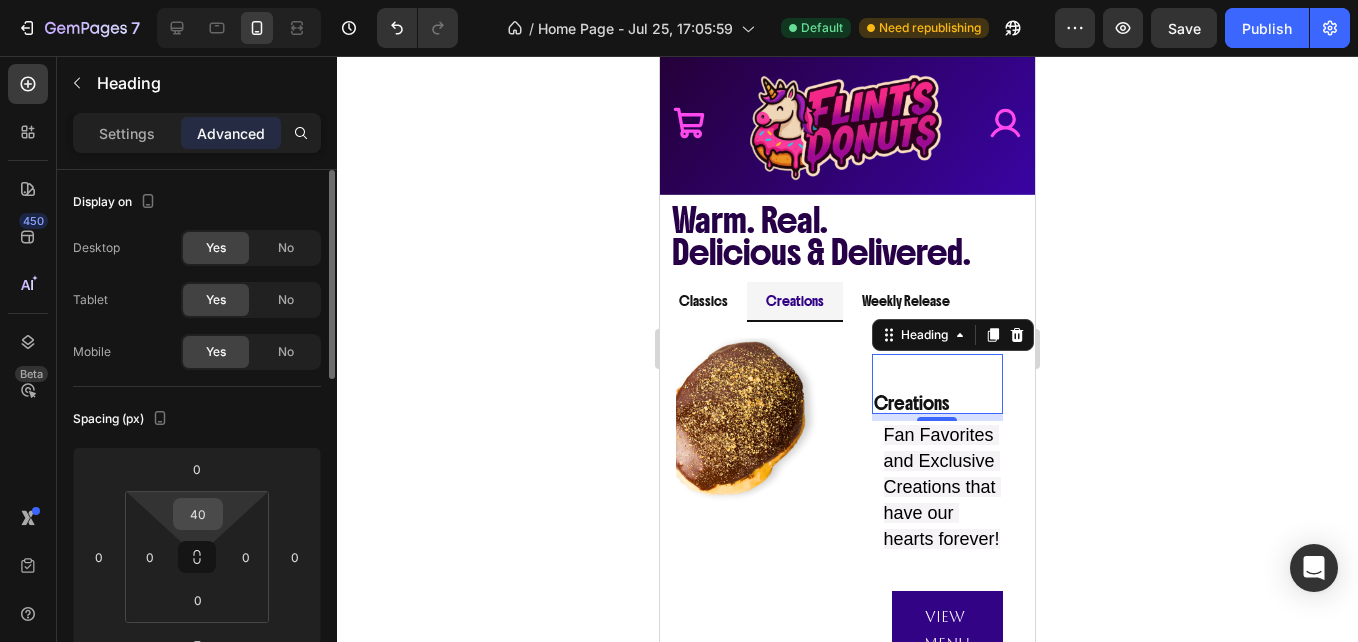 click on "40" at bounding box center (198, 514) 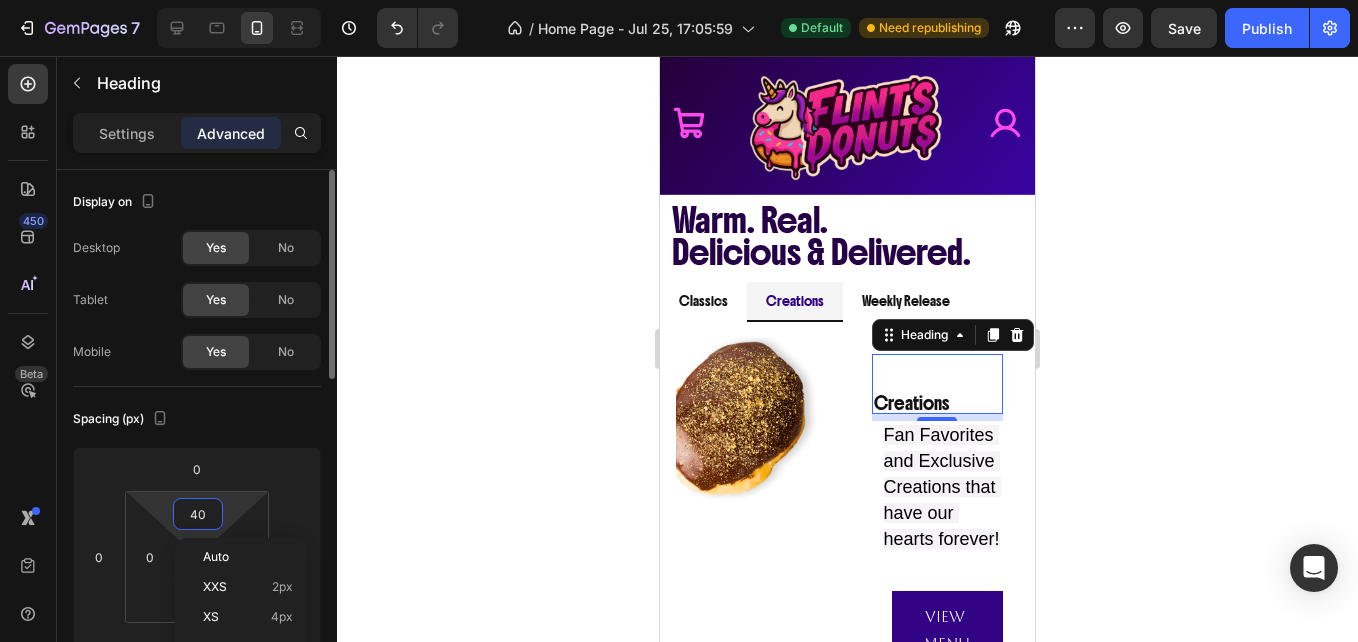 type 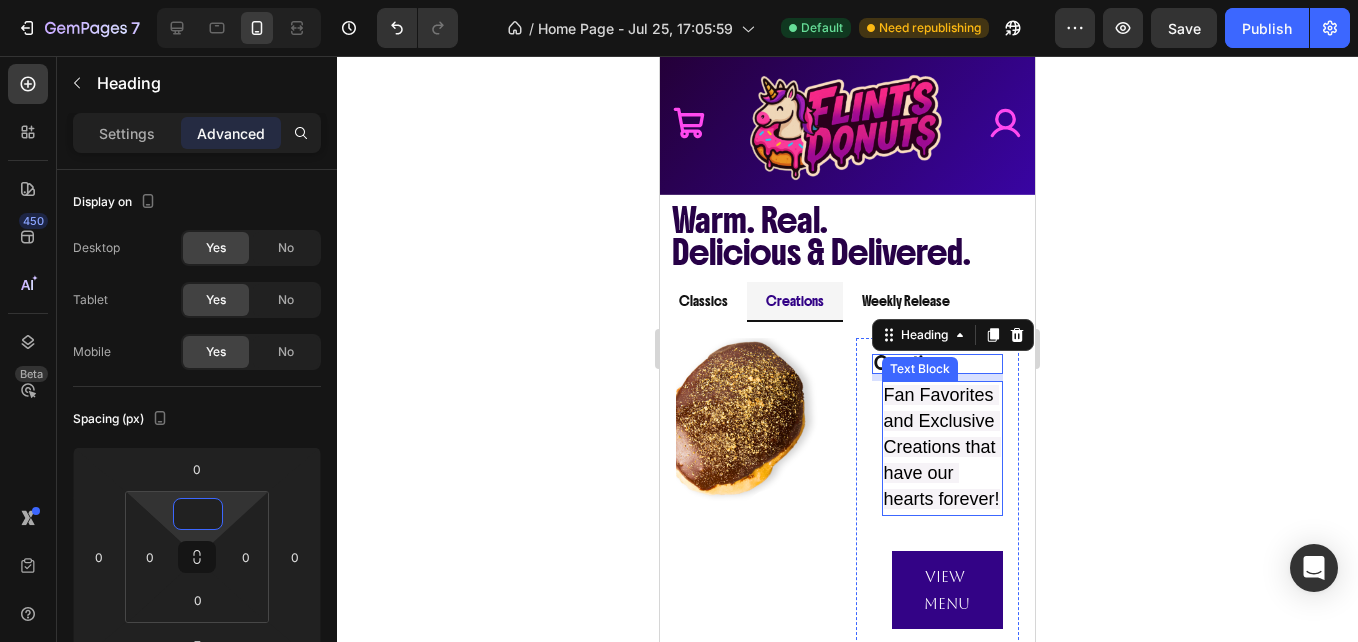 click on "Fan Favorites and Exclusive Creations that have our hearts forever!" at bounding box center (942, 447) 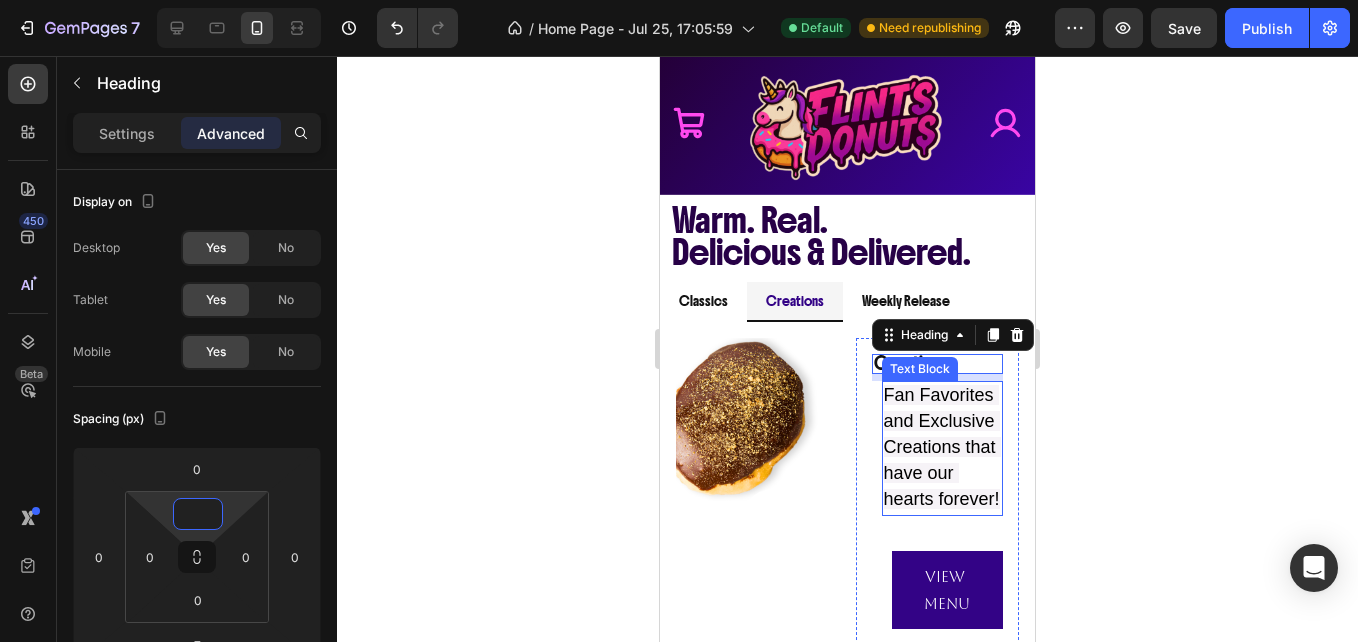 click on "Fan Favorites and Exclusive Creations that have our hearts forever!" at bounding box center [942, 447] 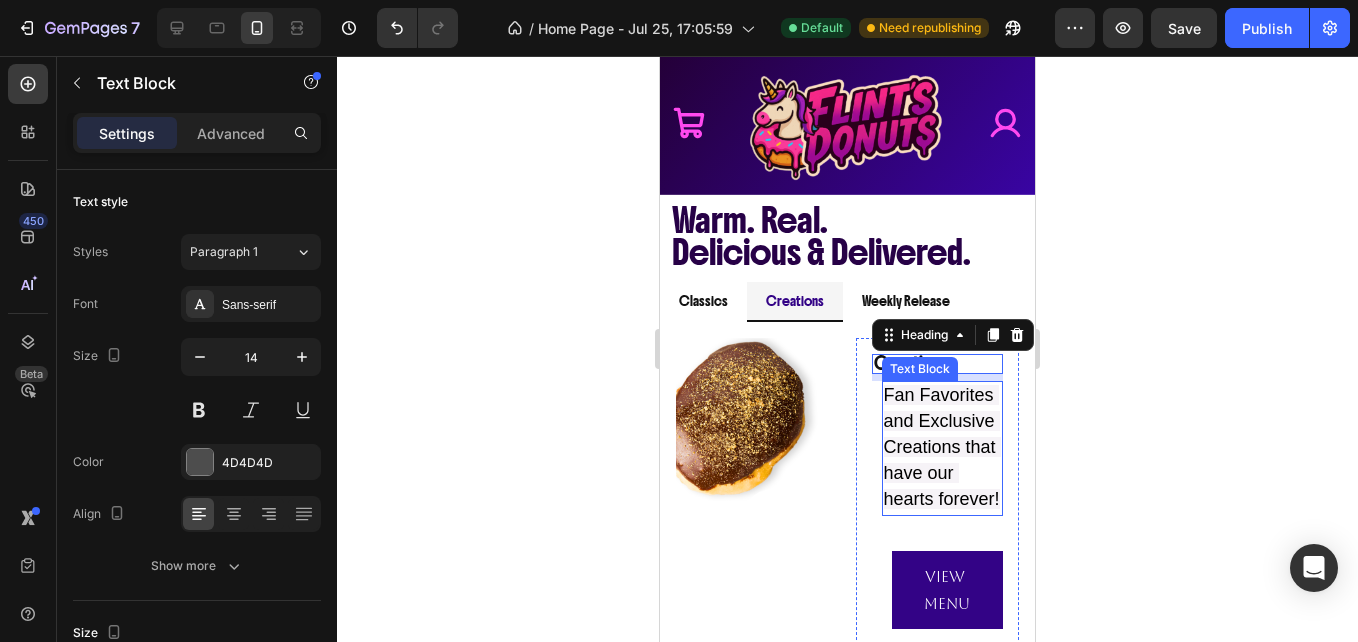 click on "Fan Favorites and Exclusive Creations that have our hearts forever!" at bounding box center [942, 447] 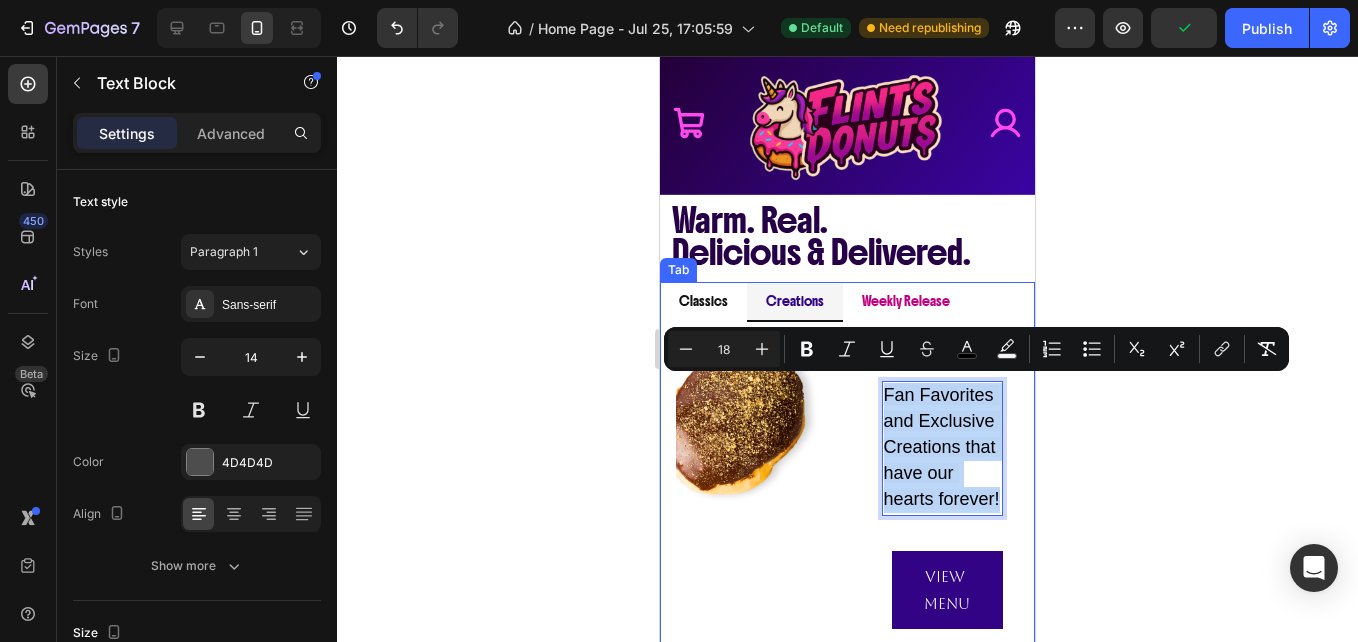 click on "Weekly Release" at bounding box center (906, 301) 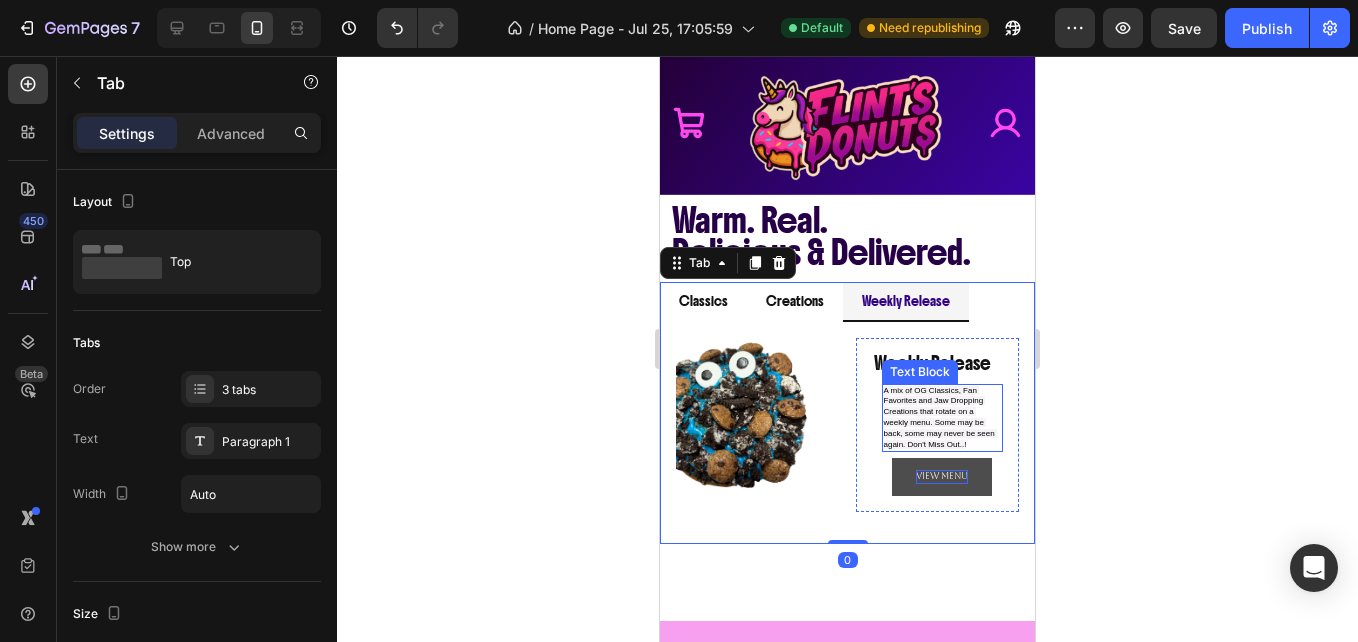 click on "A mix of OG Classics, Fan Favorites and Jaw Dropping Creations that rotate on a weekly menu. Some may be back, some may never be seen again. Don't Miss Out..!" at bounding box center (940, 417) 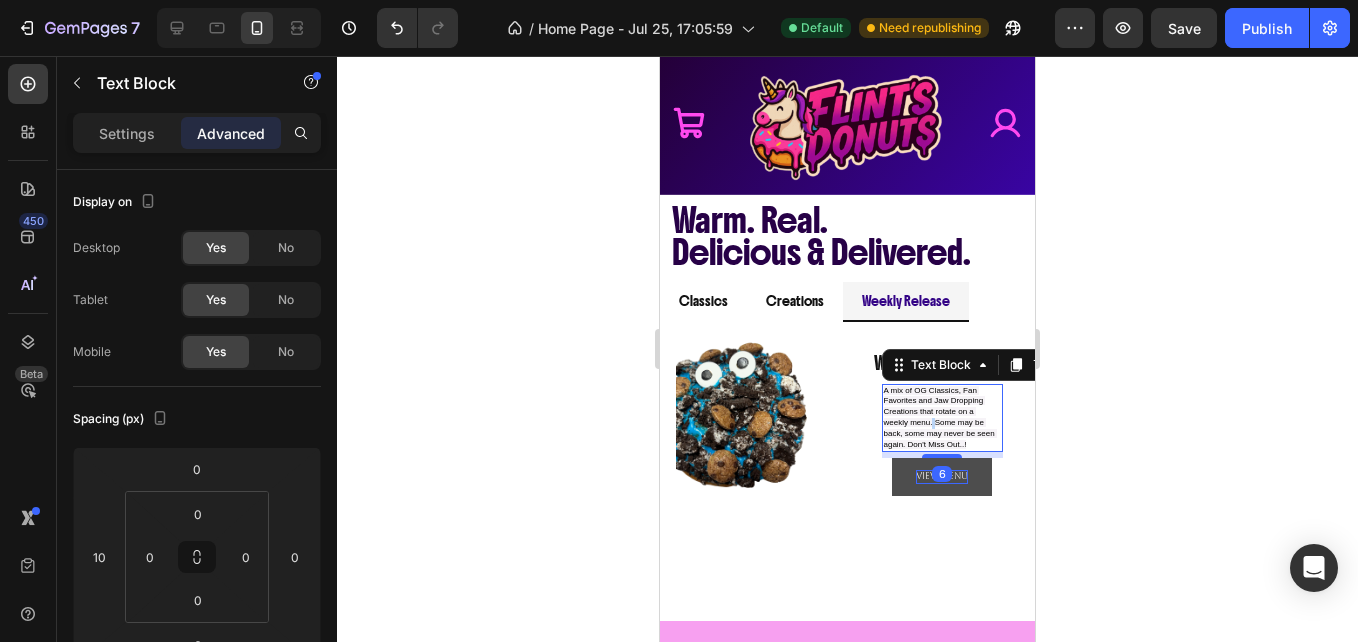 click on "A mix of OG Classics, Fan Favorites and Jaw Dropping Creations that rotate on a weekly menu. Some may be back, some may never be seen again. Don't Miss Out..!" at bounding box center (940, 417) 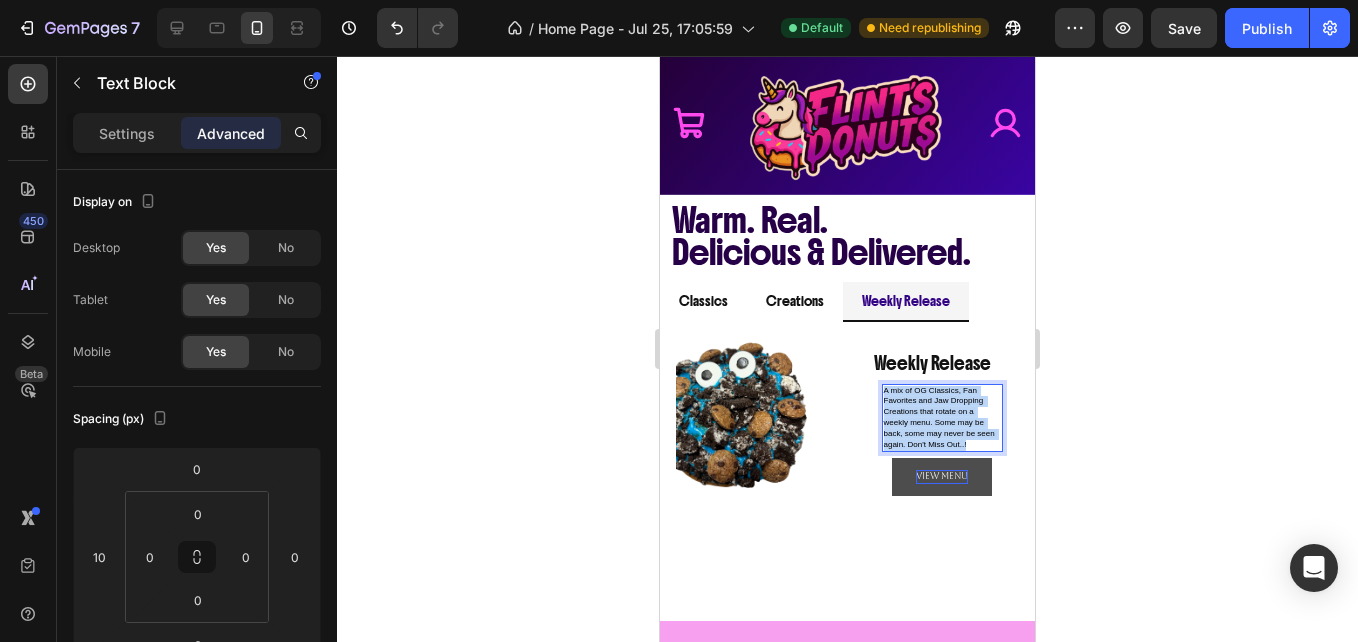 click on "A mix of OG Classics, Fan Favorites and Jaw Dropping Creations that rotate on a weekly menu. Some may be back, some may never be seen again. Don't Miss Out..!" at bounding box center [940, 417] 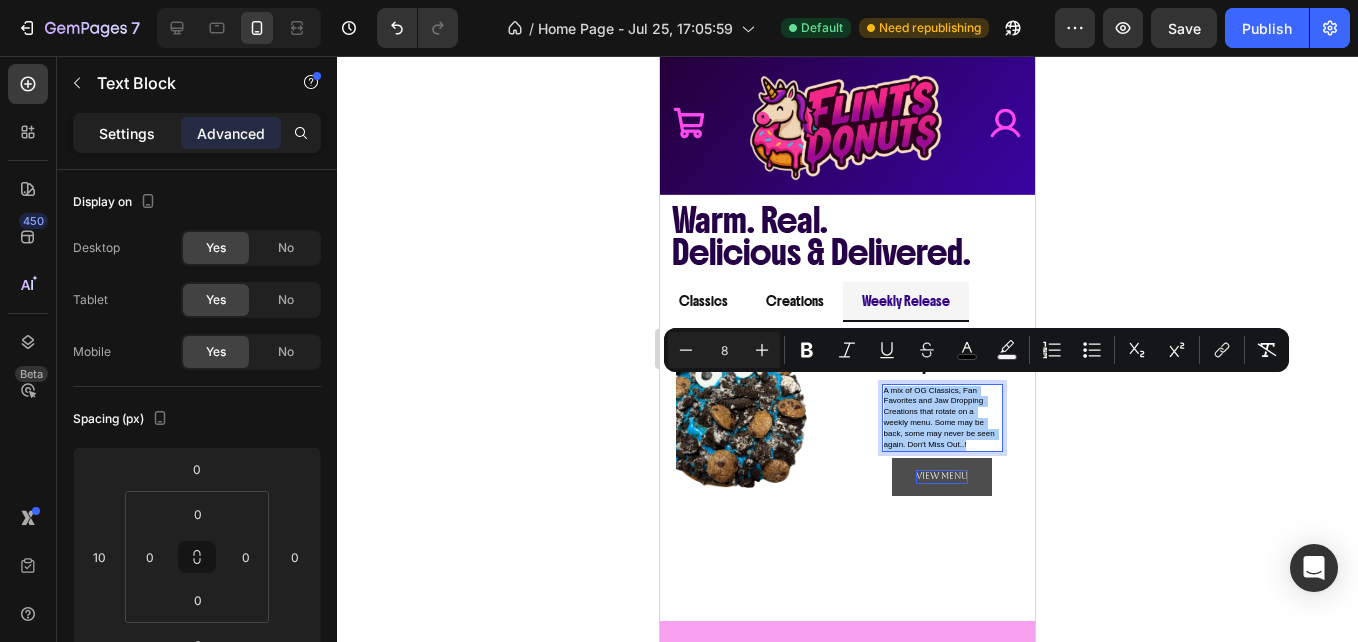 click on "Settings" at bounding box center (127, 133) 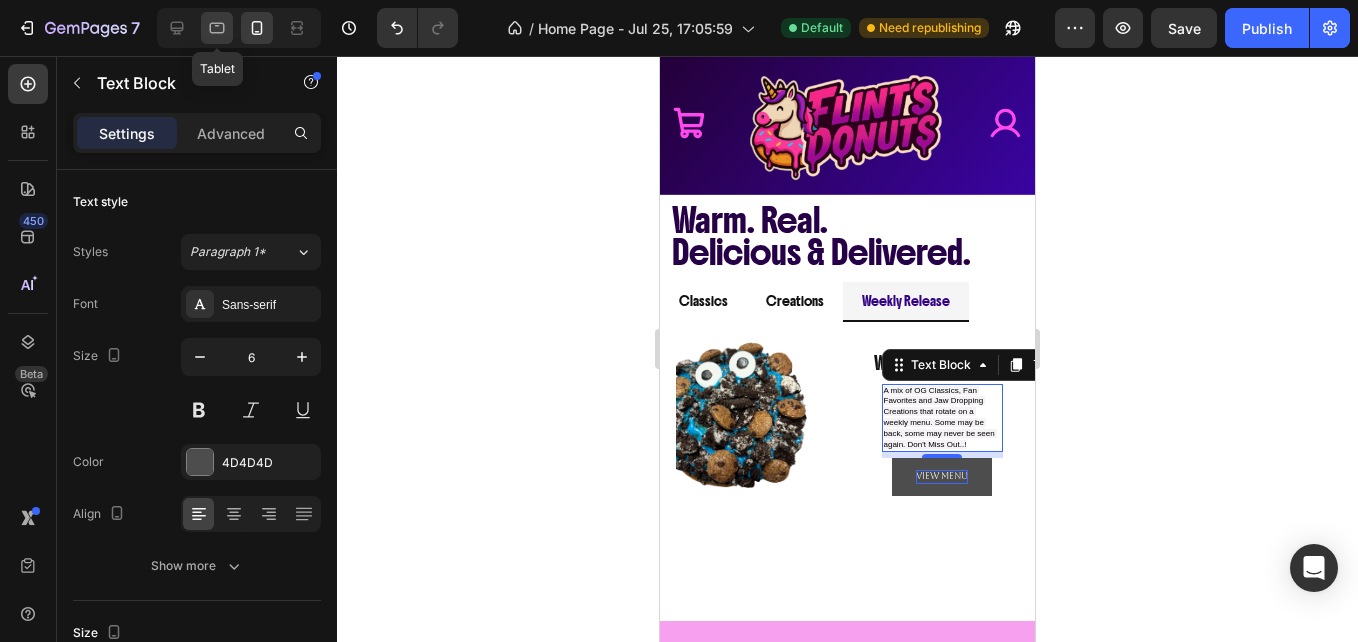 click 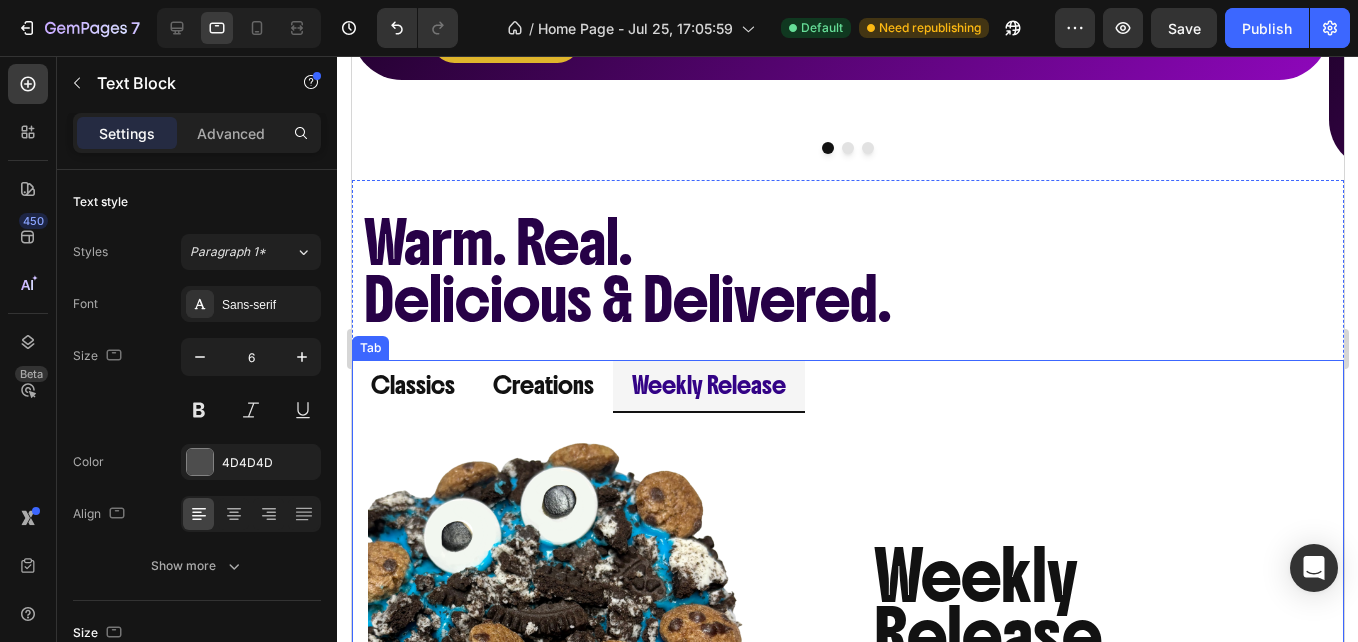 scroll, scrollTop: 758, scrollLeft: 0, axis: vertical 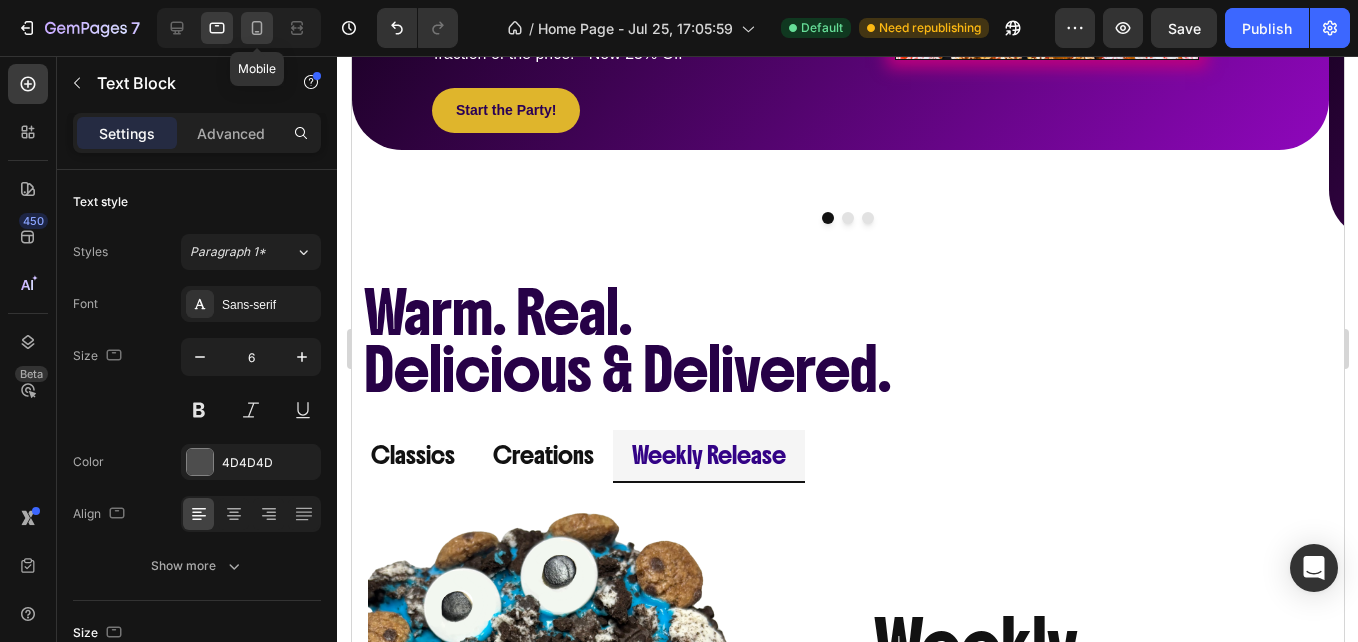click 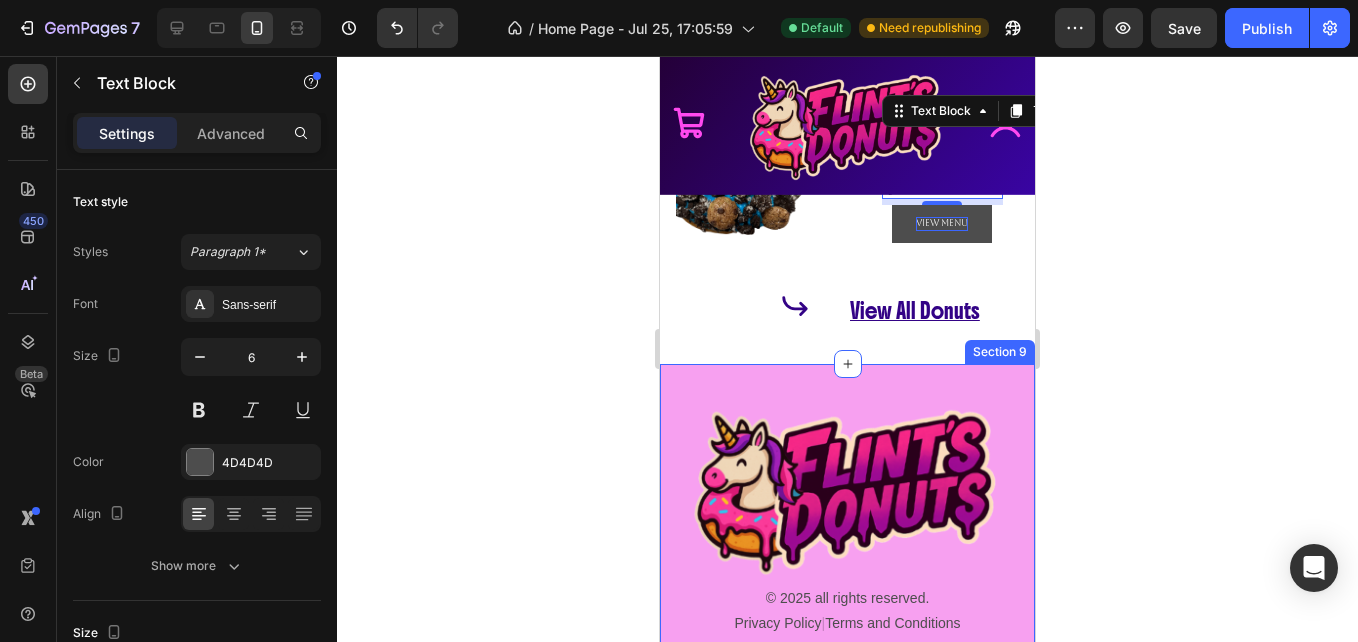 scroll, scrollTop: 888, scrollLeft: 0, axis: vertical 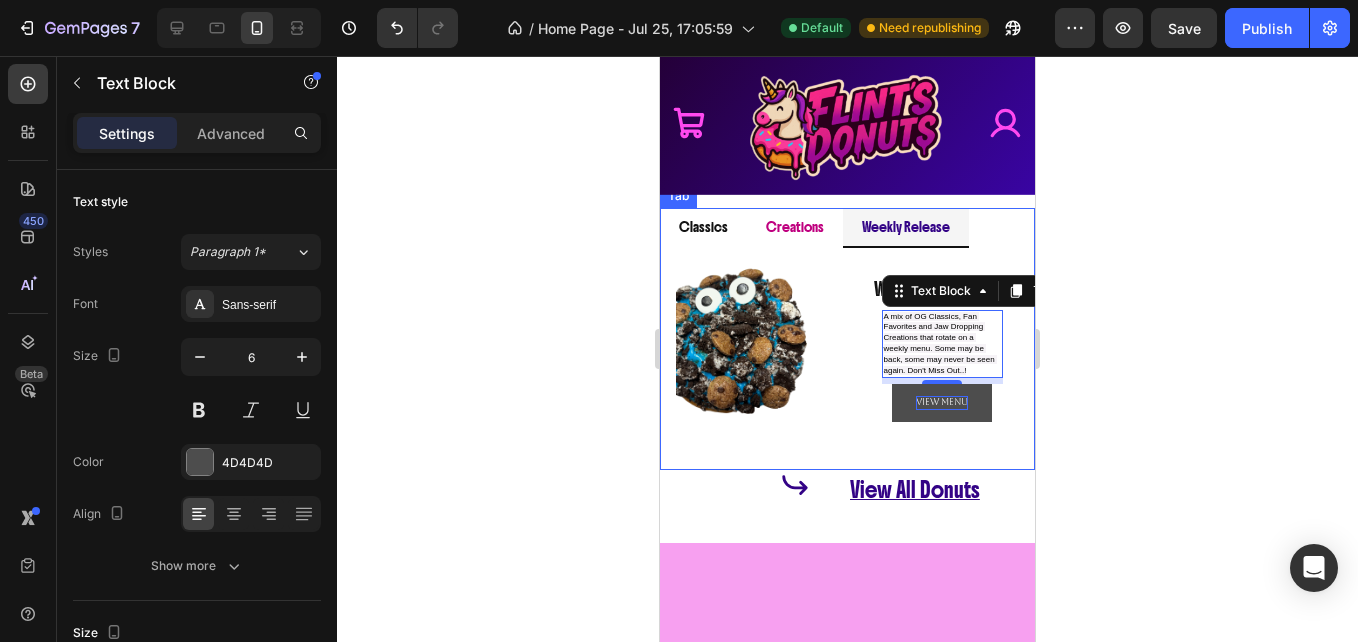 click on "Image
Row Want to Earn Free Donuts?      Heading
Image Image Image Image Row About Us Heading Catering Heading Order Now Heading Delivery Heading Contact Us Heading Row                Title Line Row Row Section 1 FREE DELIVERY on all orders $15+ w/Code PONYEXPRESS Heading Row Section 2
Icon Image
Icon Row Row Section 3 We're here  for the  Party! Heading We're here  for the  Party! Heading The party just got a whole lot sweeter! Now for a limited time, get 24 Classic Donuts for a fraction of the price! - Now 25% Off Text Block The party just got a whole lot sweeter! Now for a limited time, get 24 Classic Donuts for a fraction of the price! - Now 25% Off Text Block Start the Party! Button Start the Party! Button Image Image Row We're here  for the  Party! Heading The party just got a whole lot sweeter! Now for a limited time, get 24 Classic Donuts for a fraction of the price! - Now 25% Off Text Block NEW! The Mocha Lover's Delight Row" at bounding box center [847, 25] 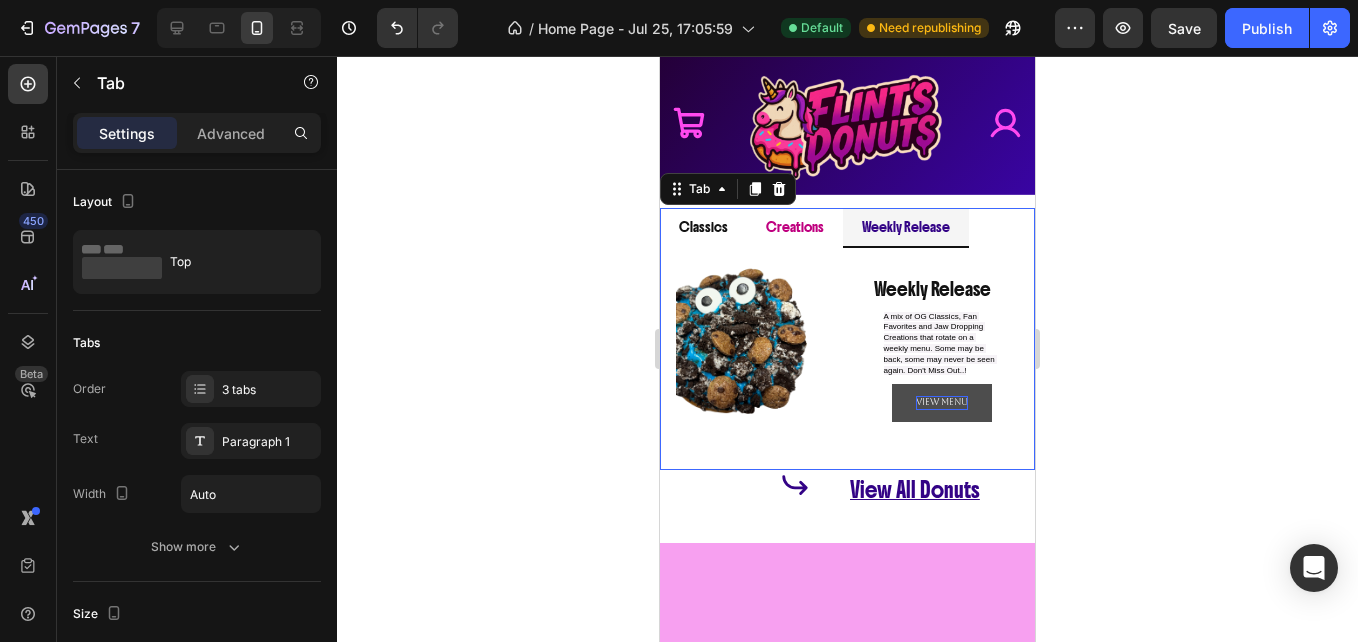 scroll, scrollTop: 730, scrollLeft: 0, axis: vertical 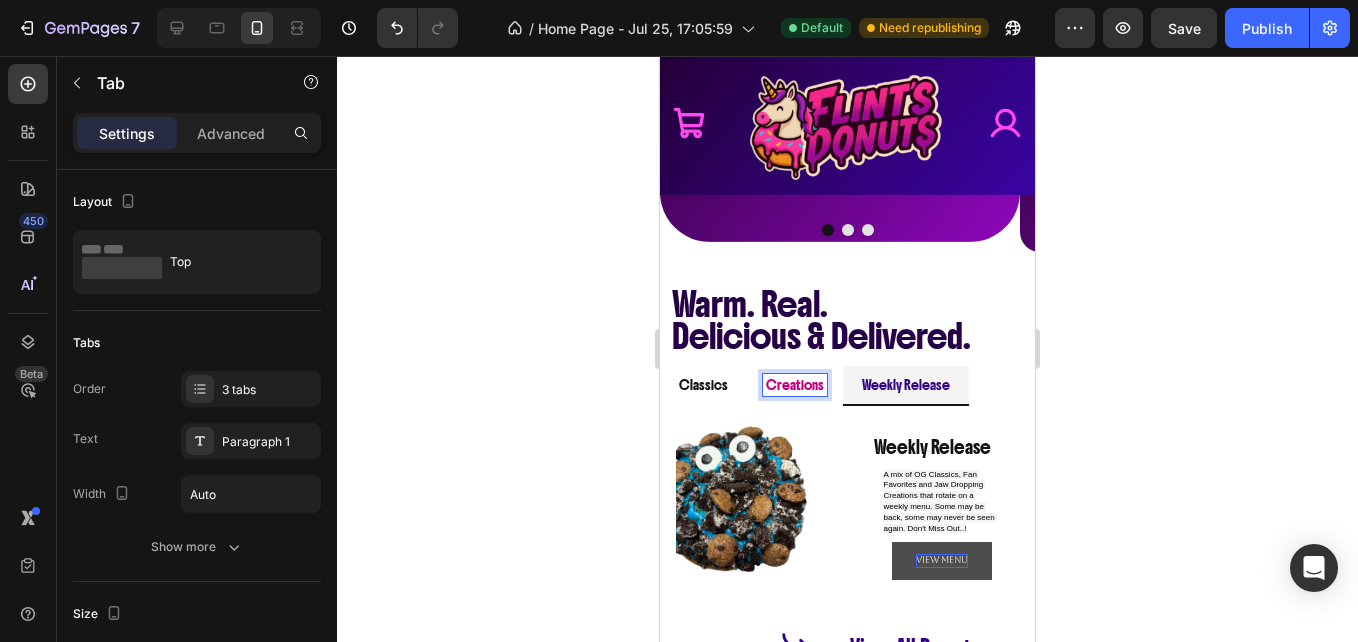 click on "Creations" at bounding box center (795, 385) 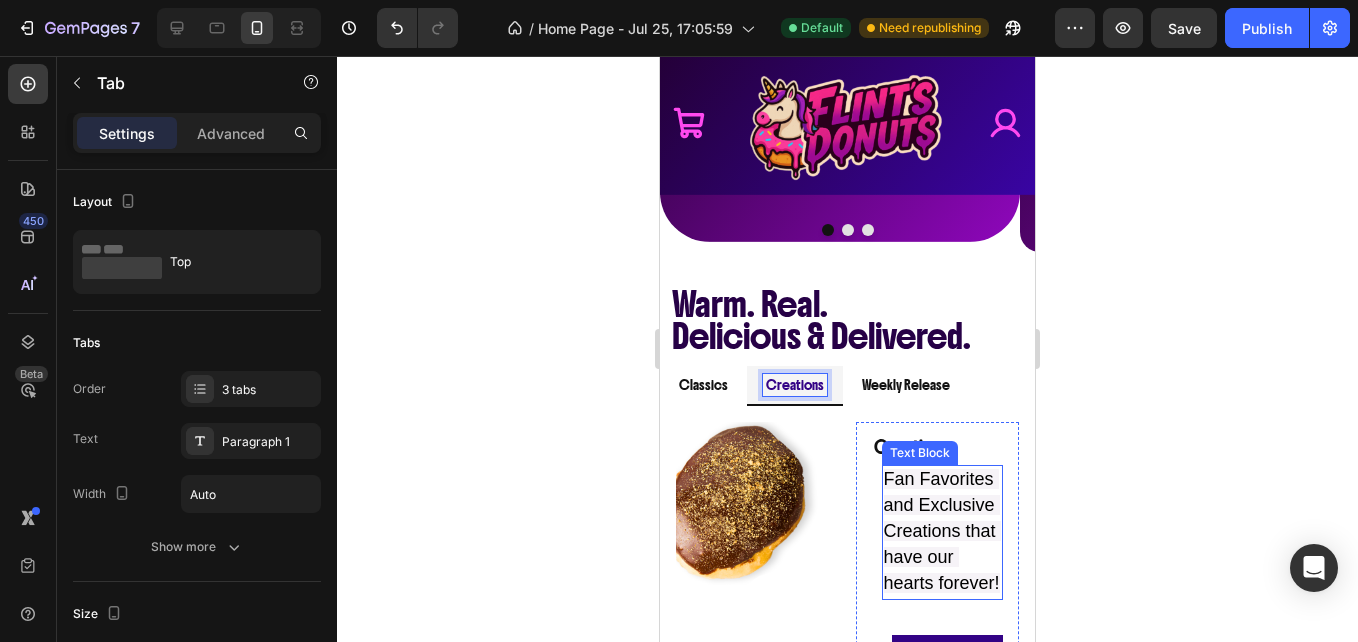 click on "Fan Favorites and Exclusive Creations that have our hearts forever!" at bounding box center (943, 532) 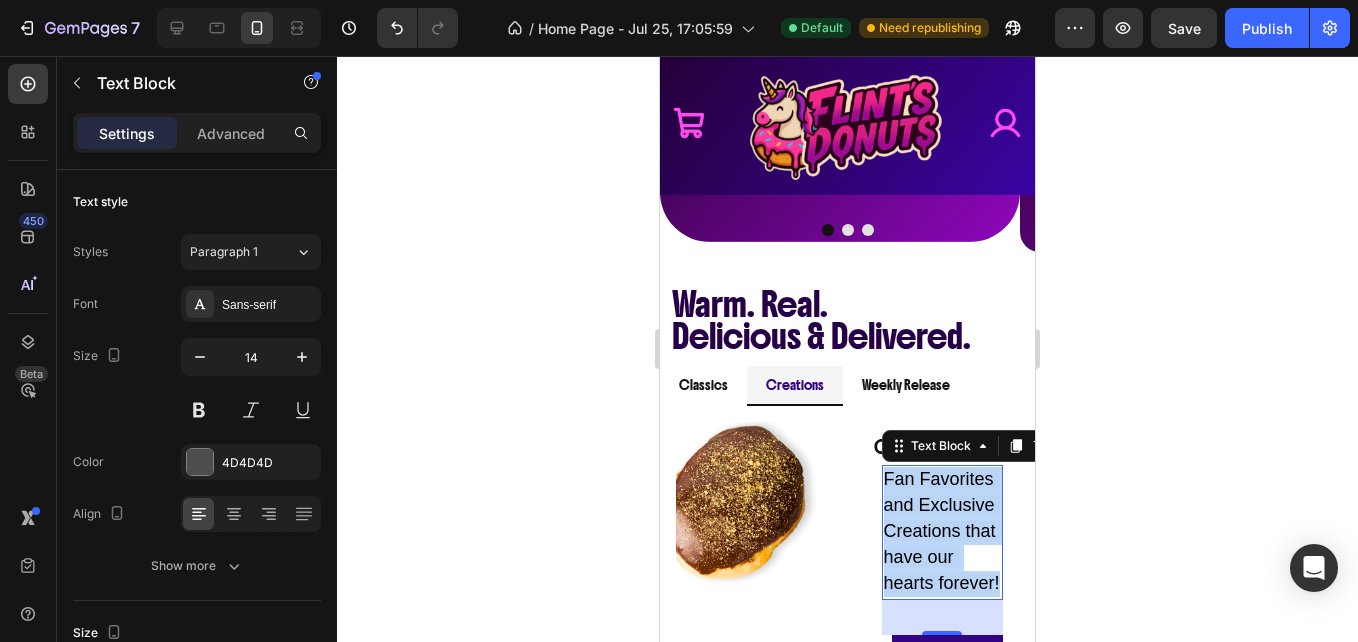 click on "Fan Favorites and Exclusive Creations that have our hearts forever!" at bounding box center (943, 532) 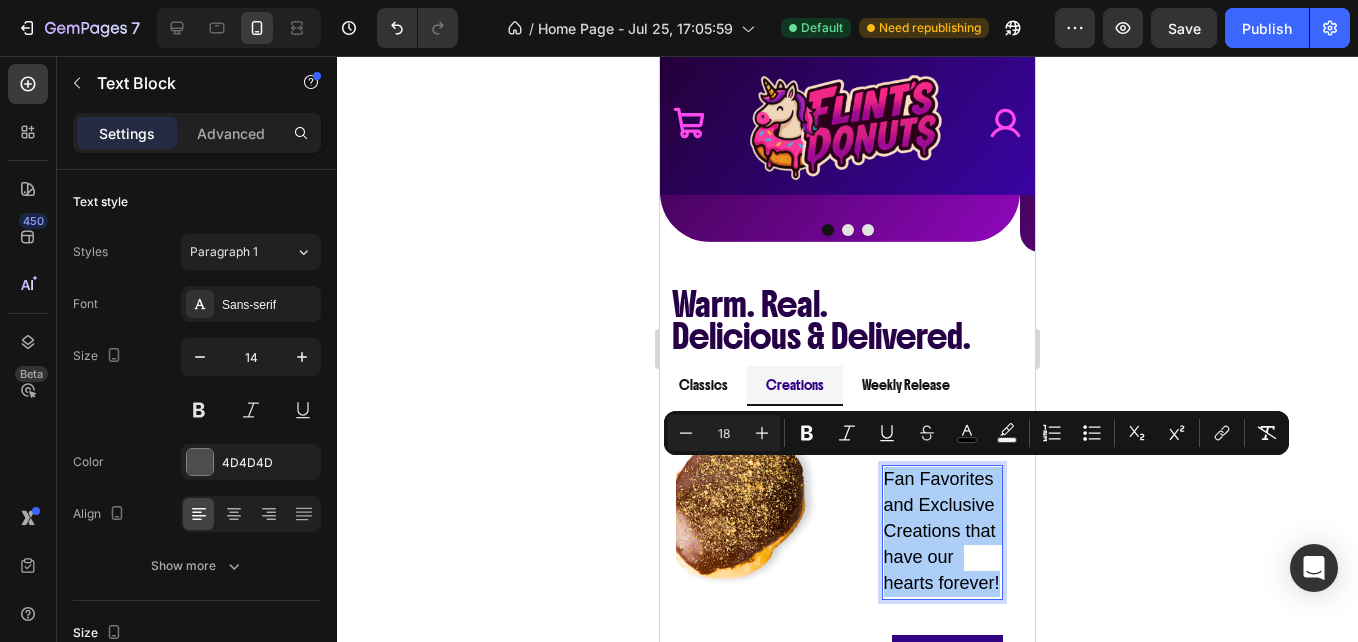 click on "18" at bounding box center (724, 433) 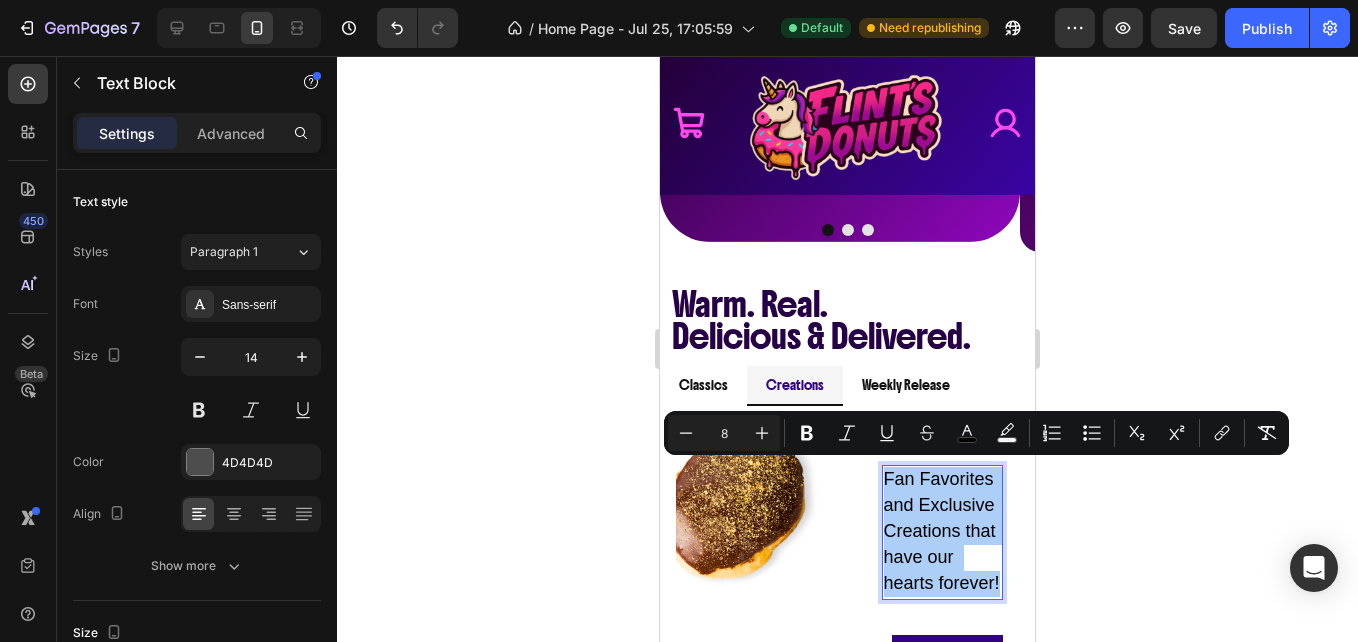 type on "8" 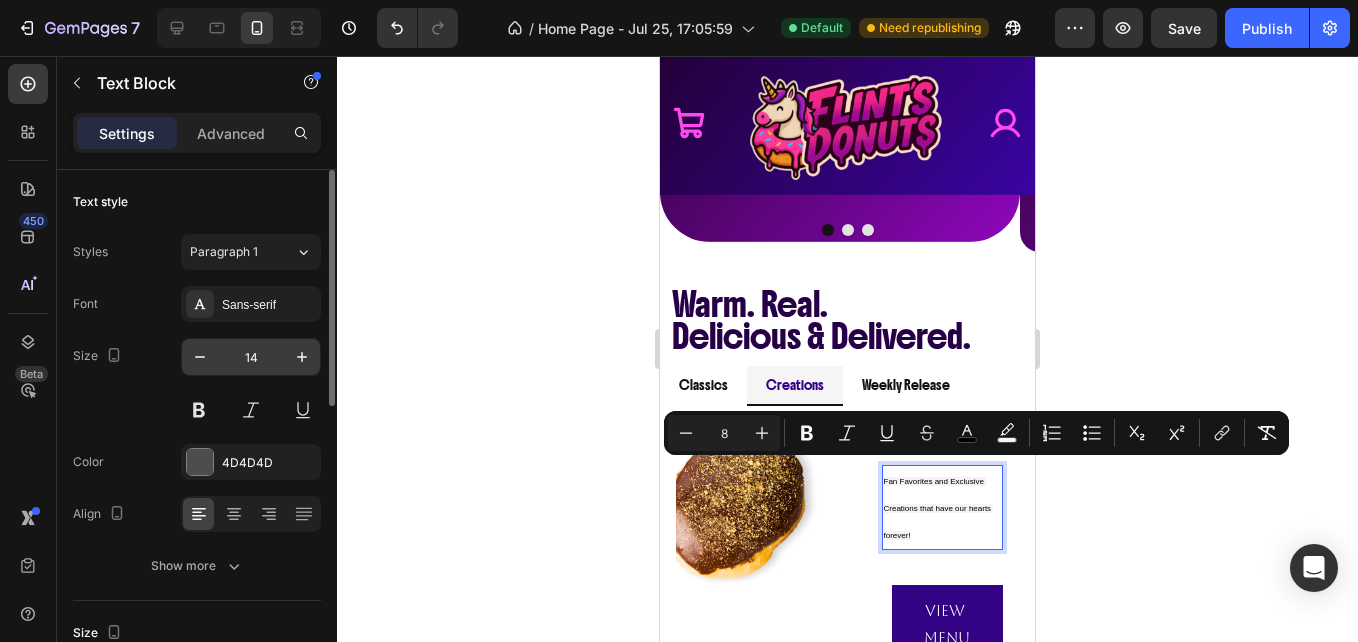 click on "14" at bounding box center (251, 357) 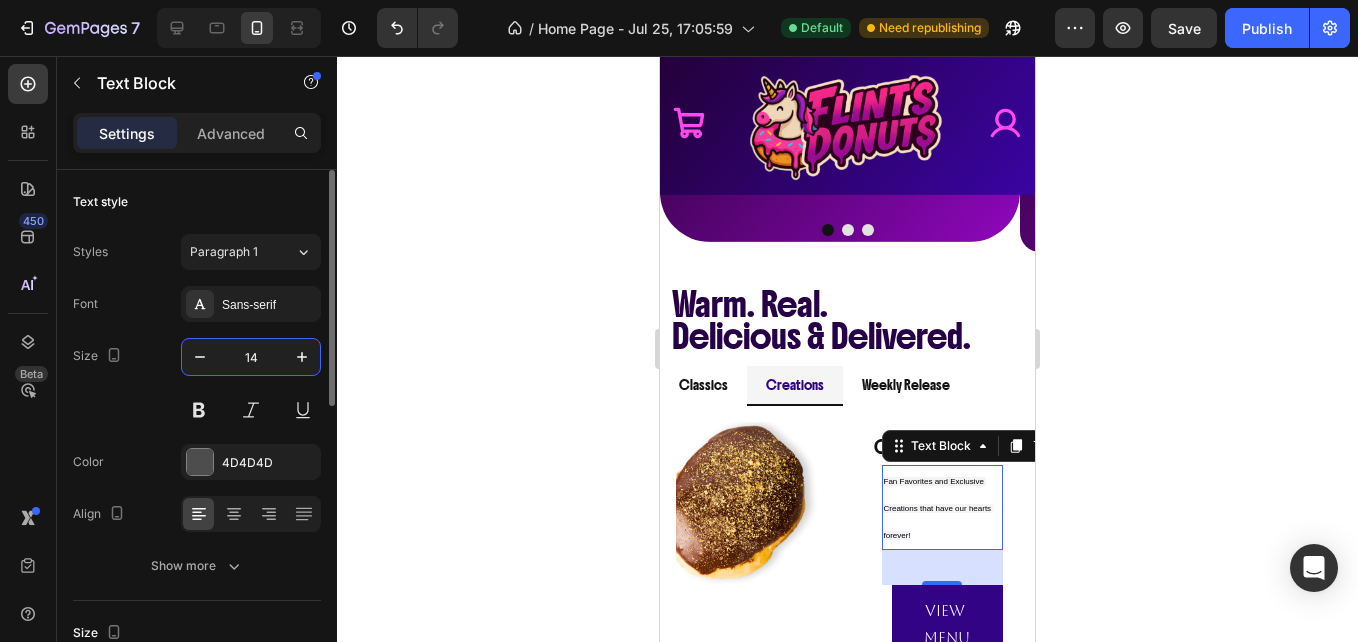 click on "14" at bounding box center [251, 357] 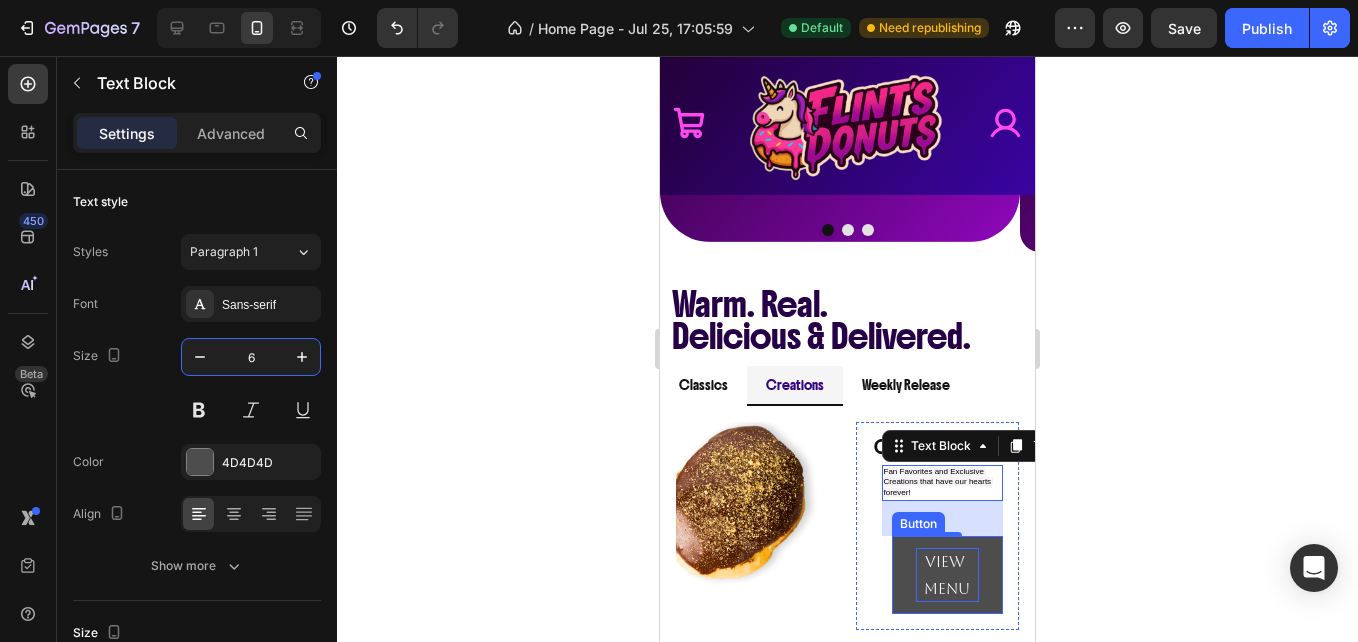 click on "View Menu" at bounding box center (948, 575) 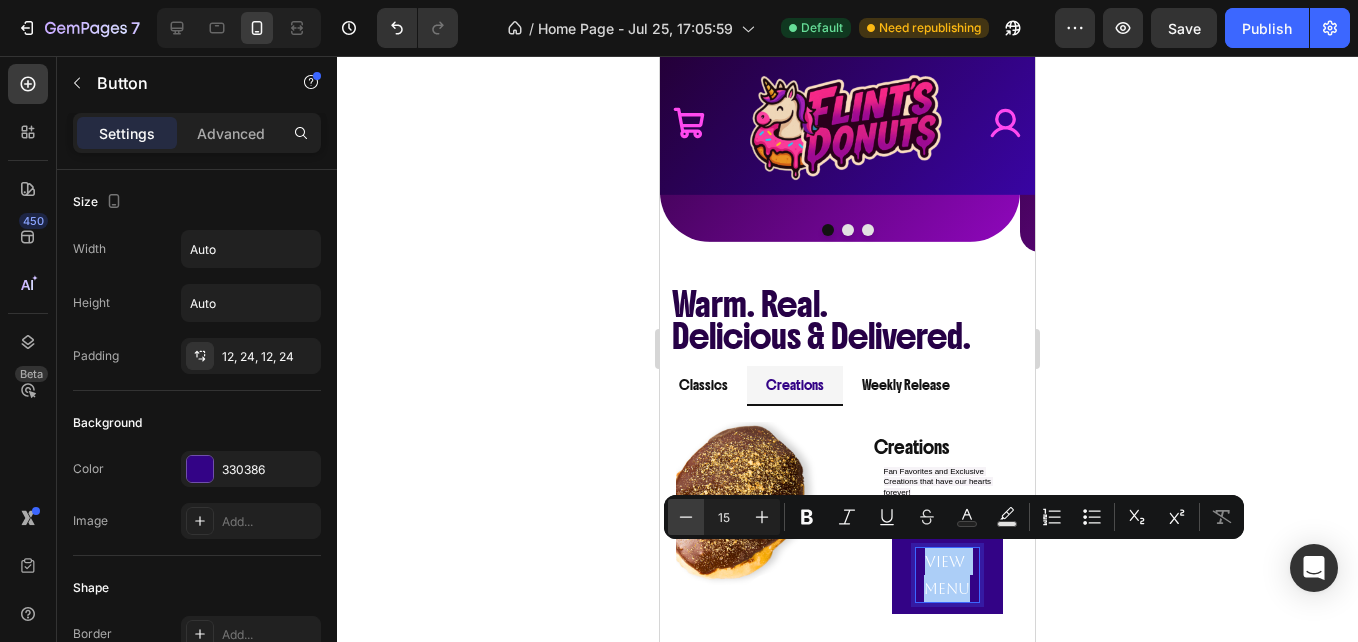 click 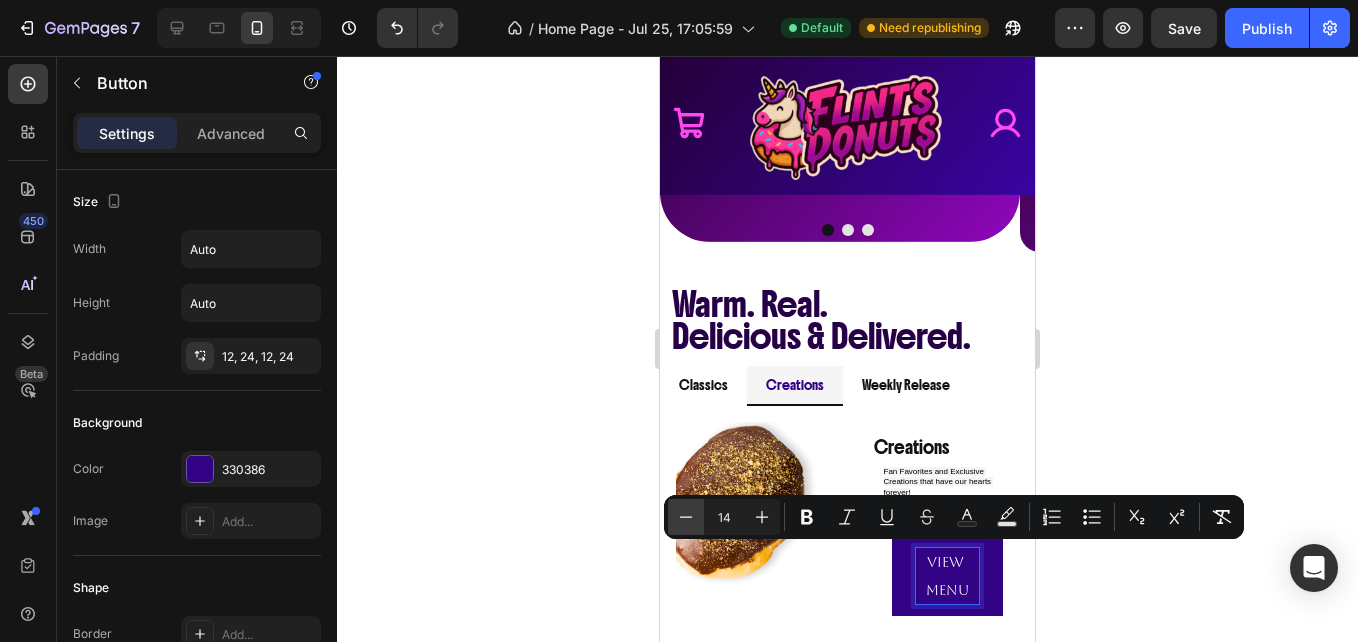 click 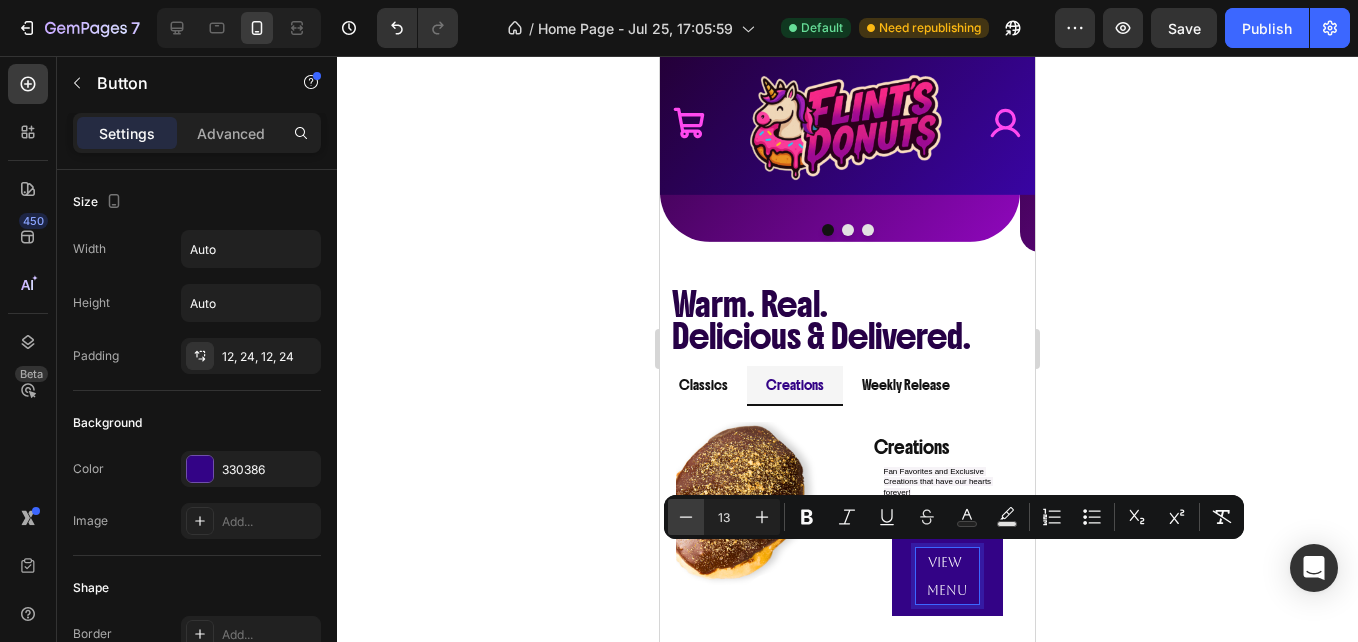 click 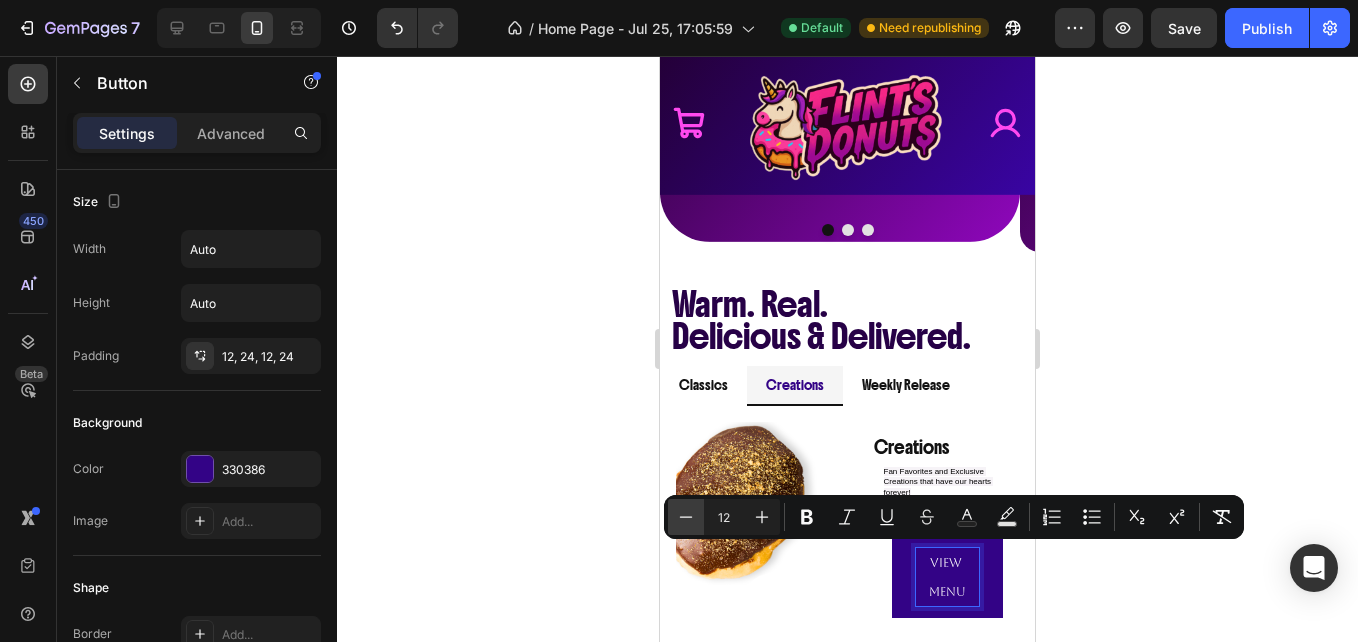 click 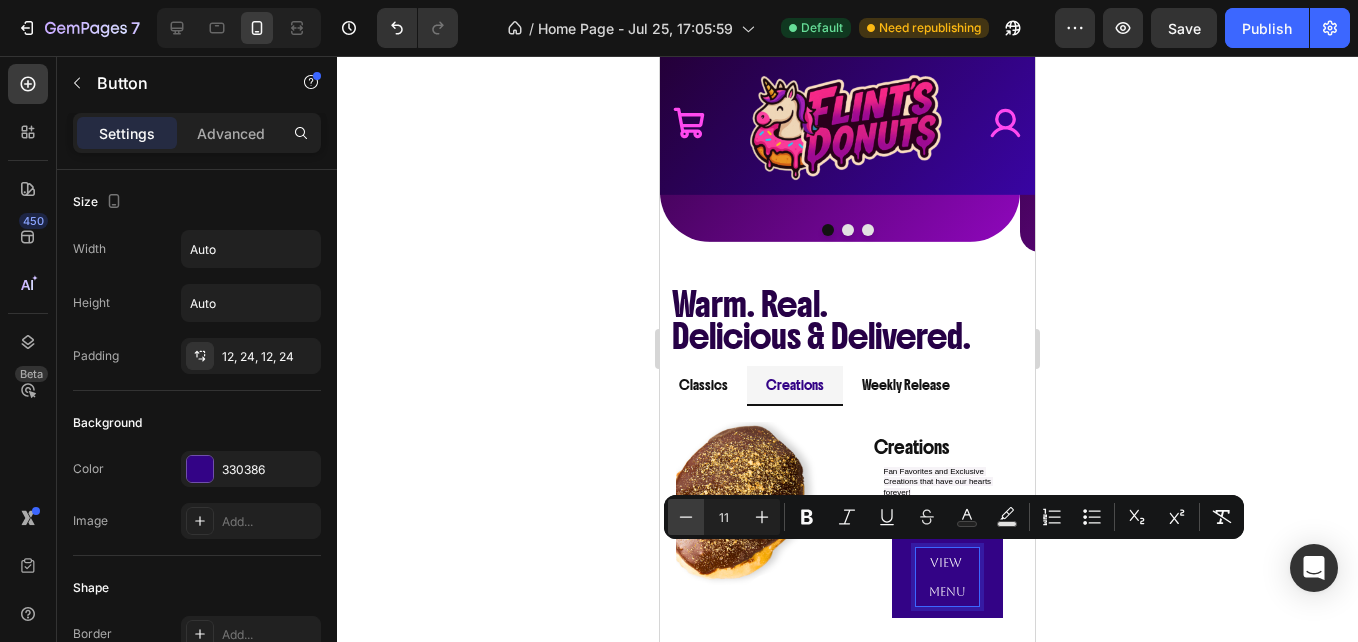 click 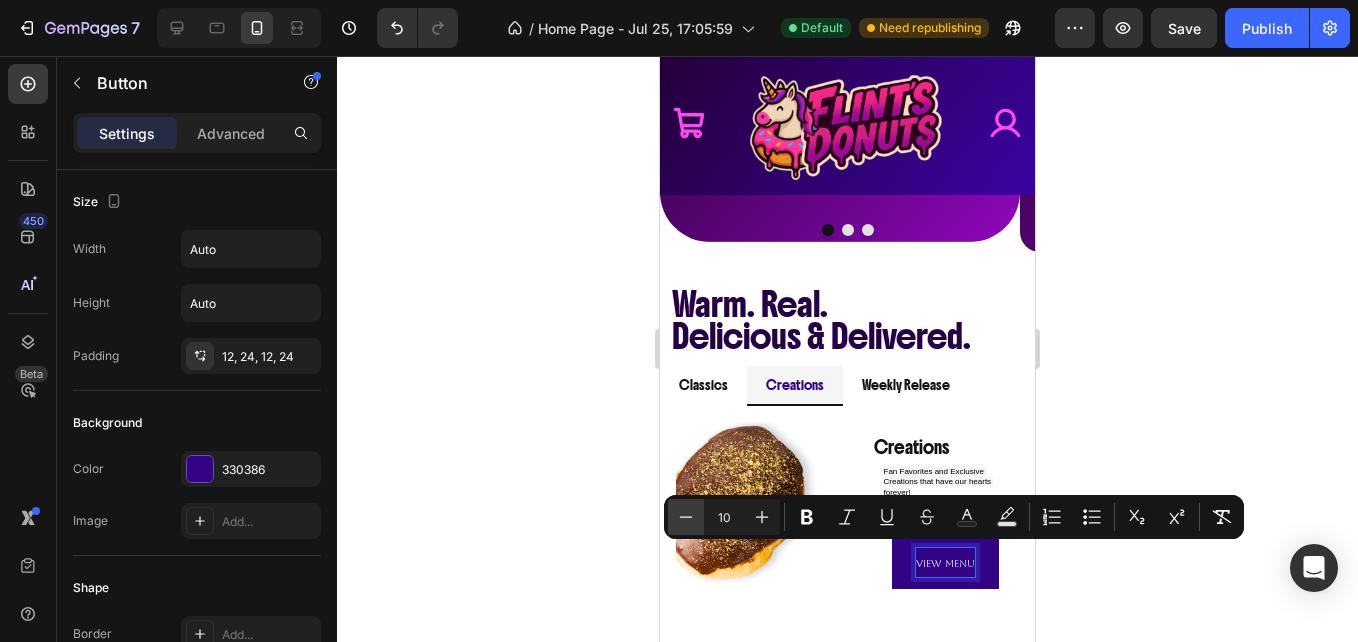click 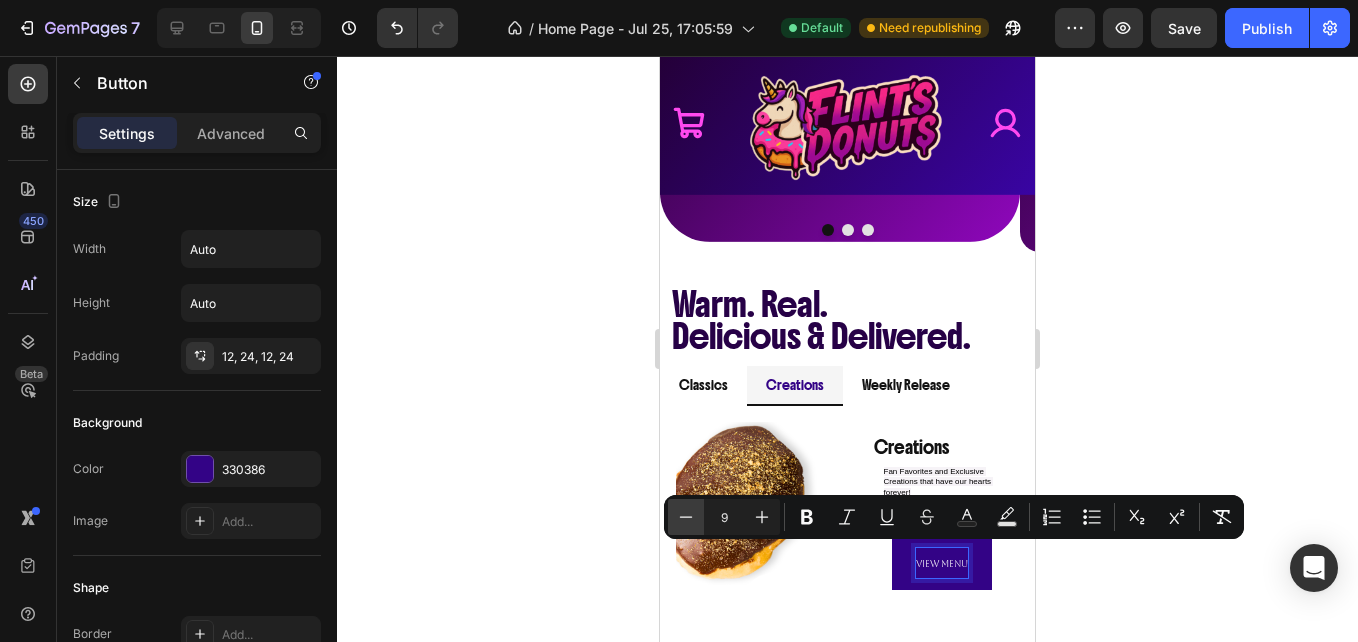 click 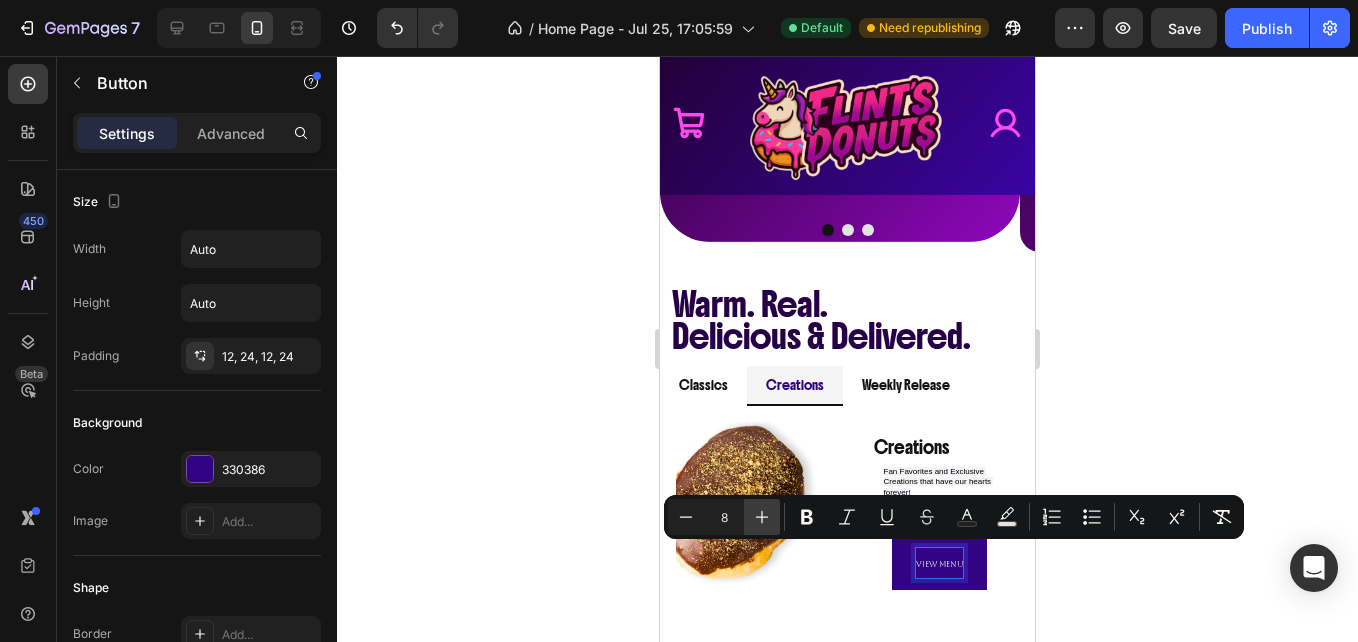click 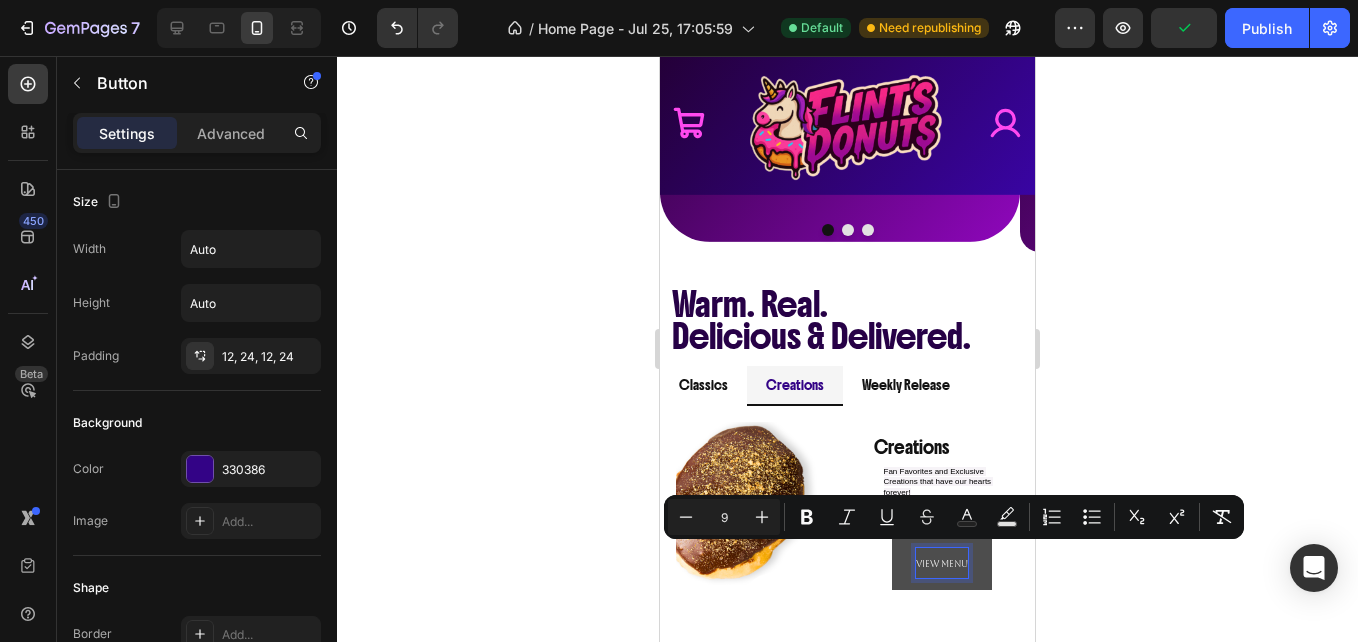 click on "View Menu" at bounding box center (942, 563) 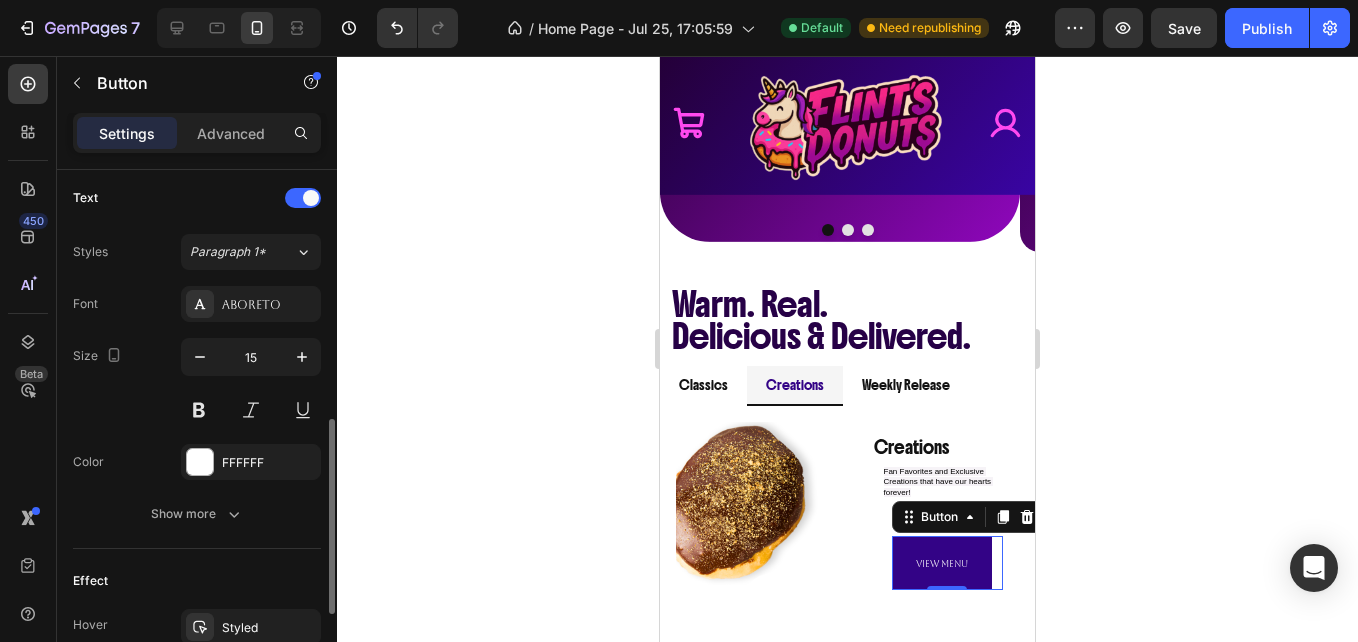 scroll, scrollTop: 673, scrollLeft: 0, axis: vertical 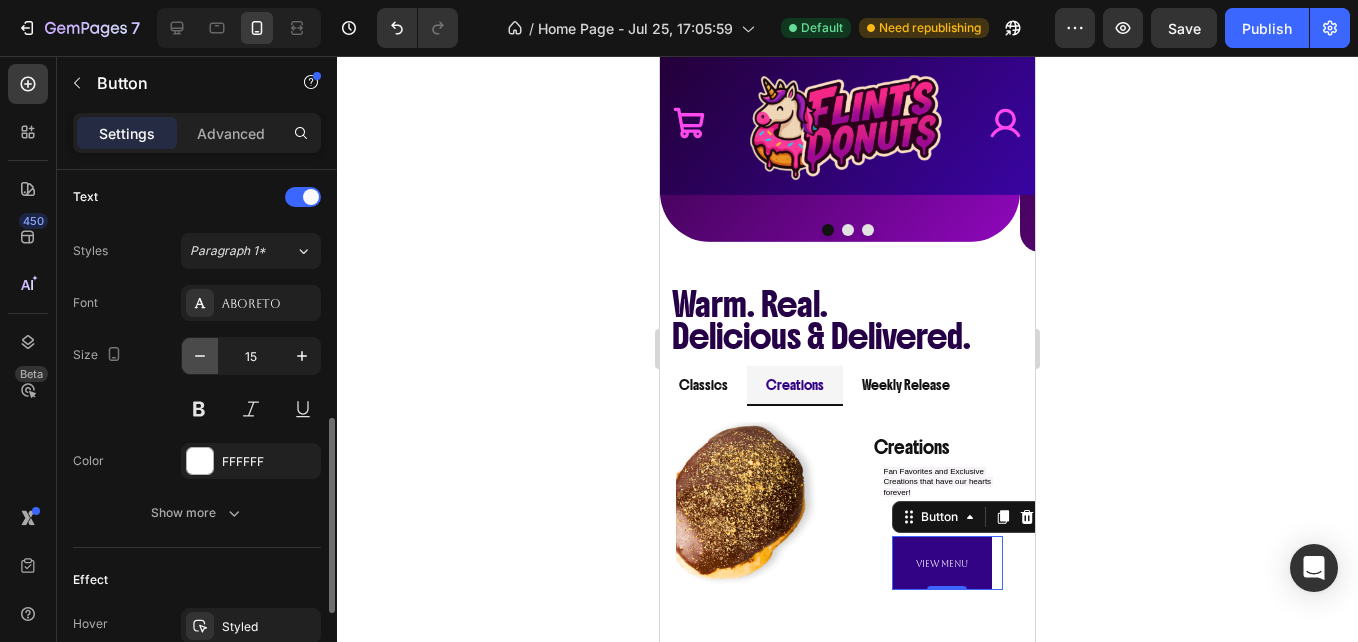 click 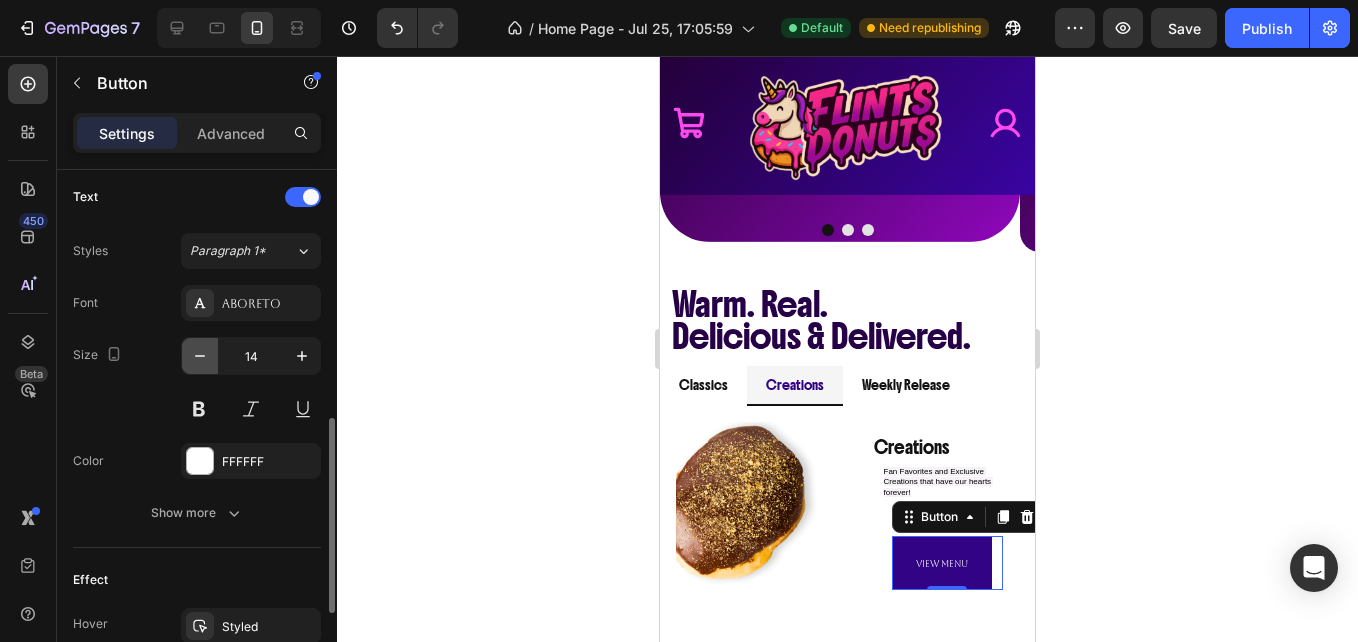 click 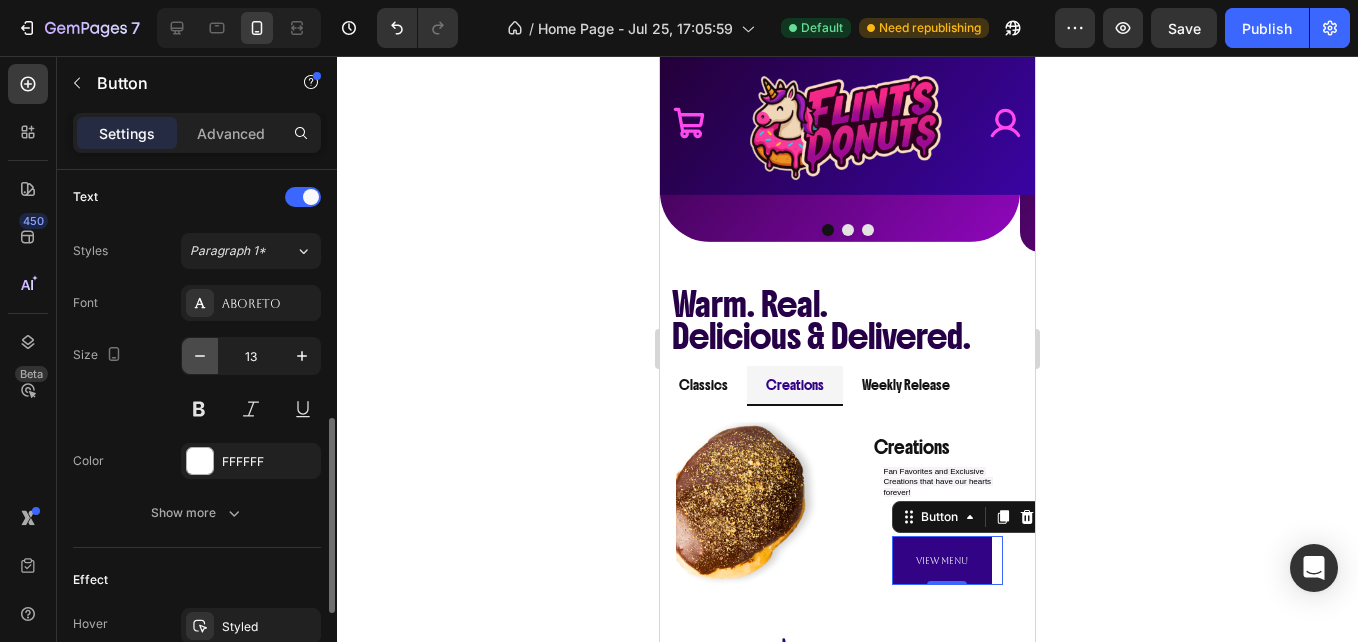 click 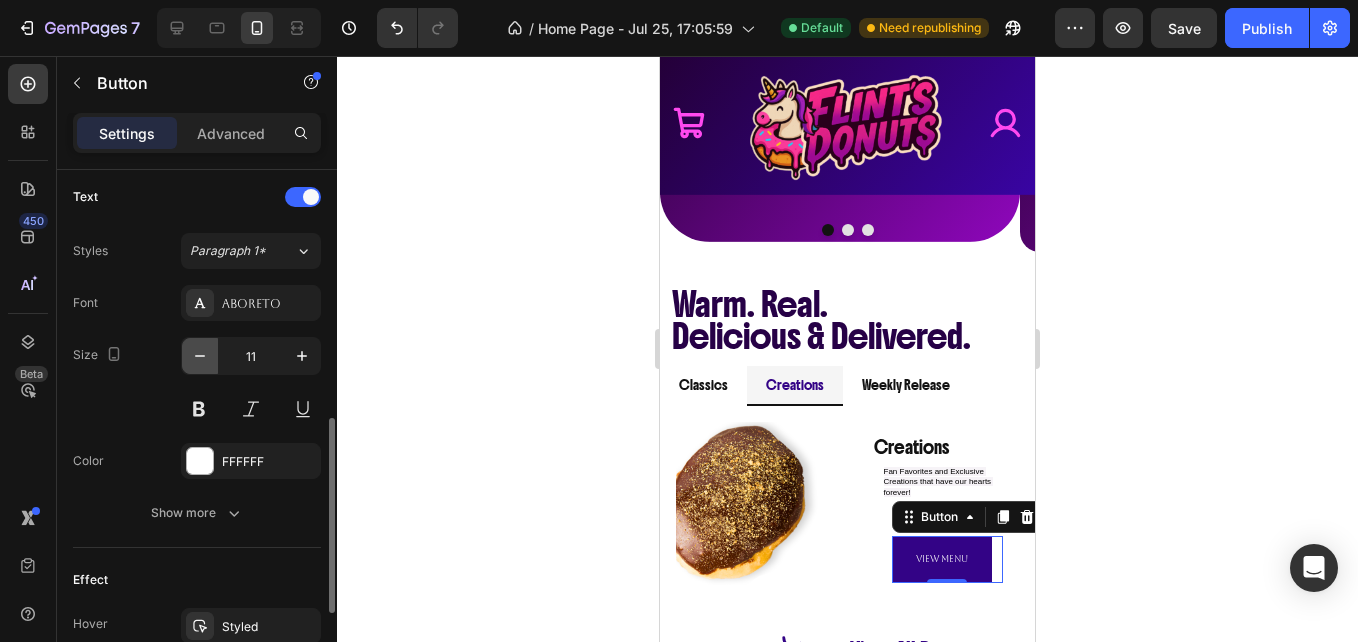 click 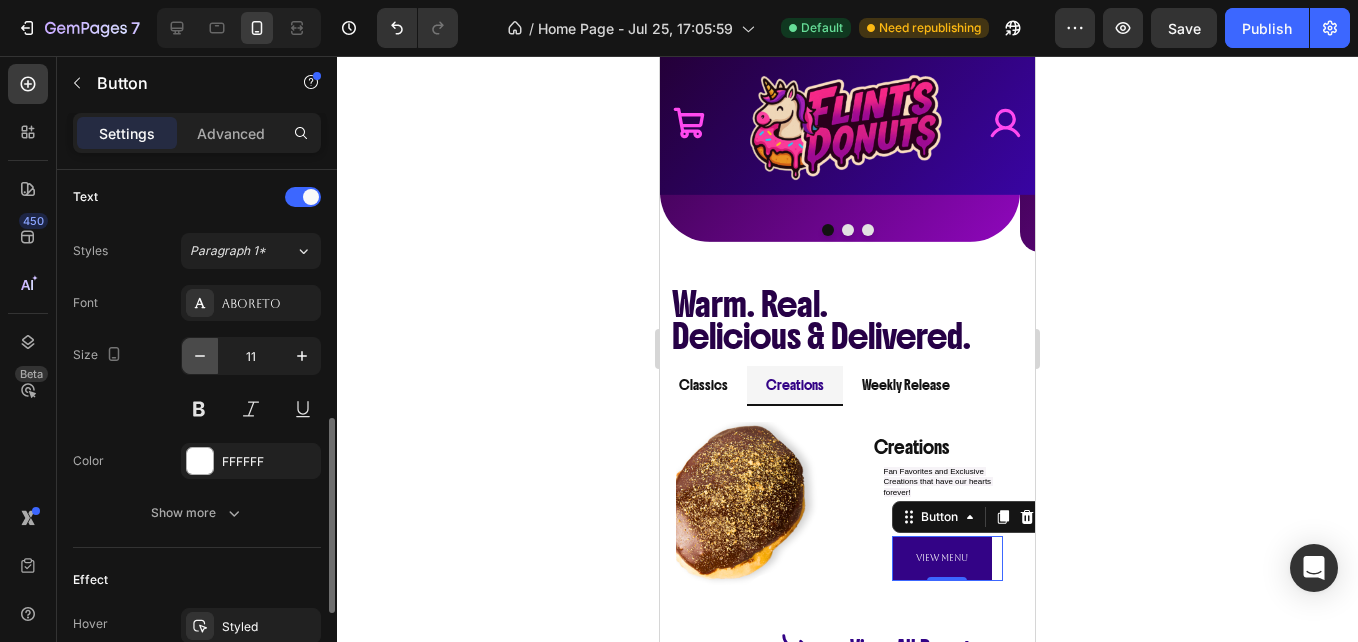 click 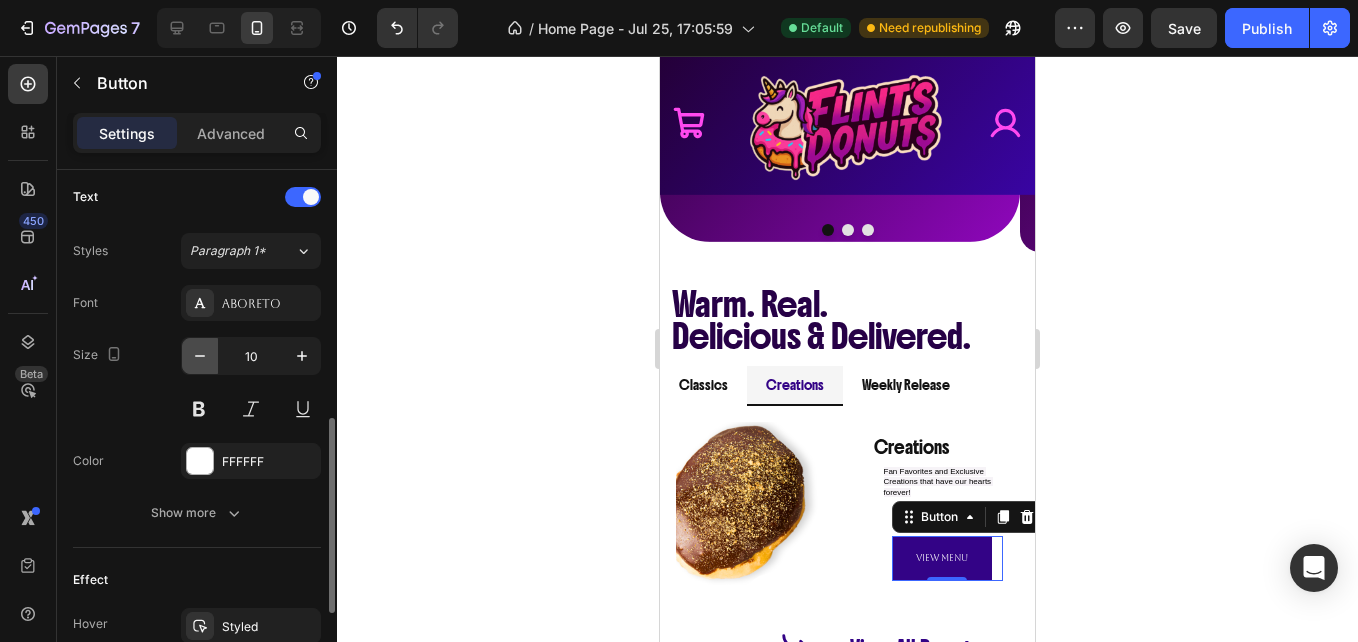 click 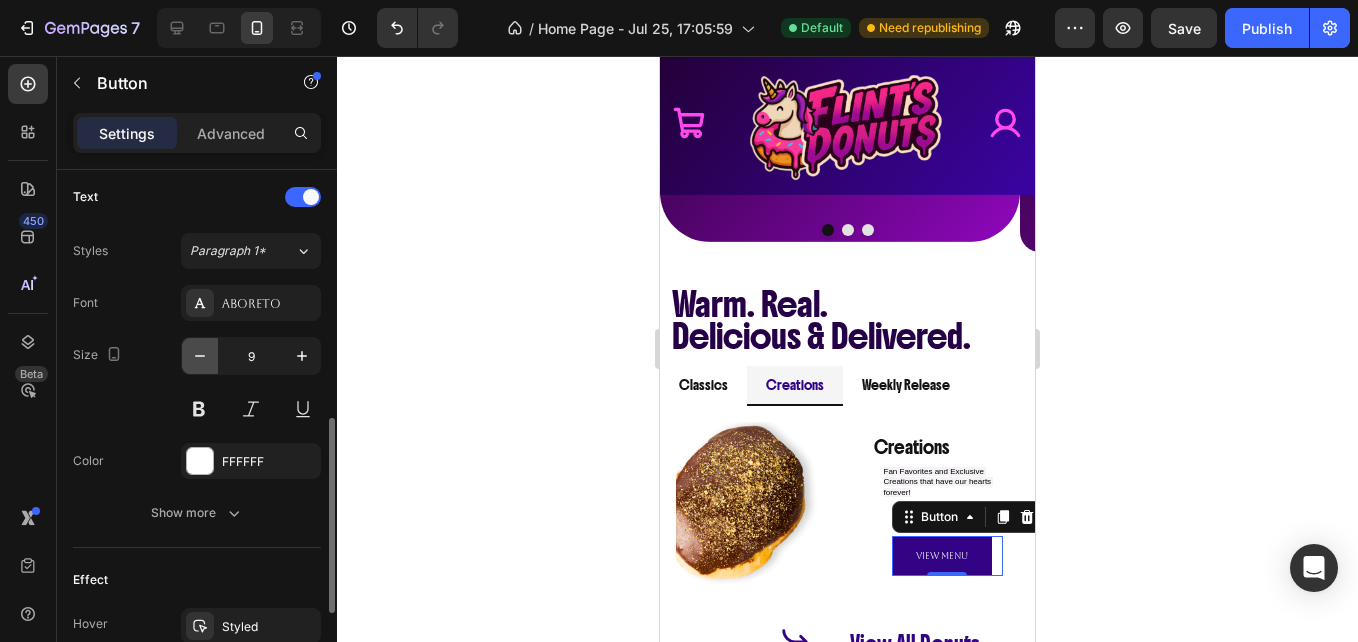 click 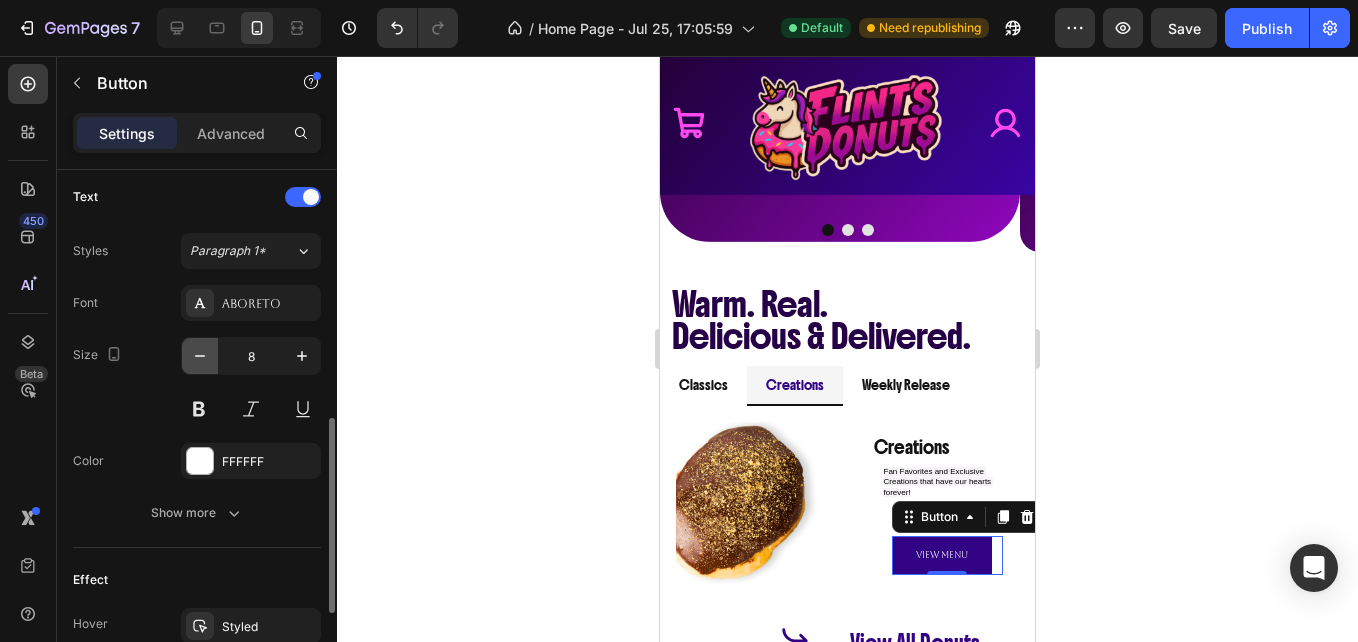 click 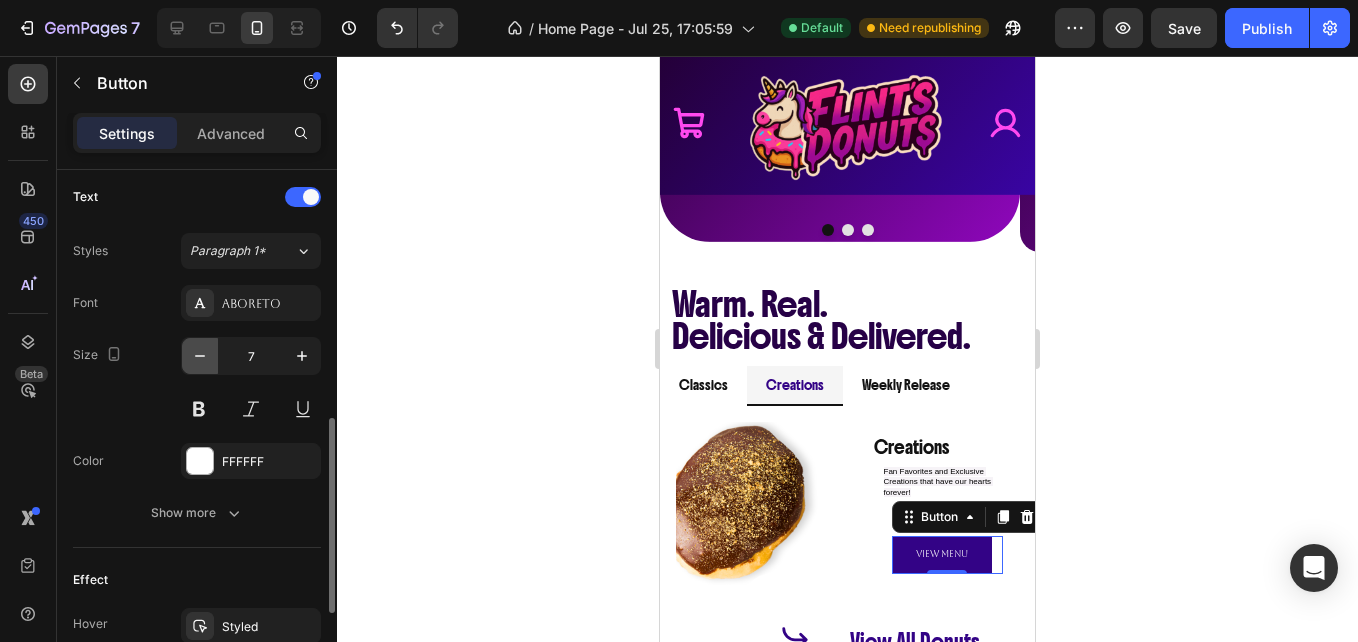 click 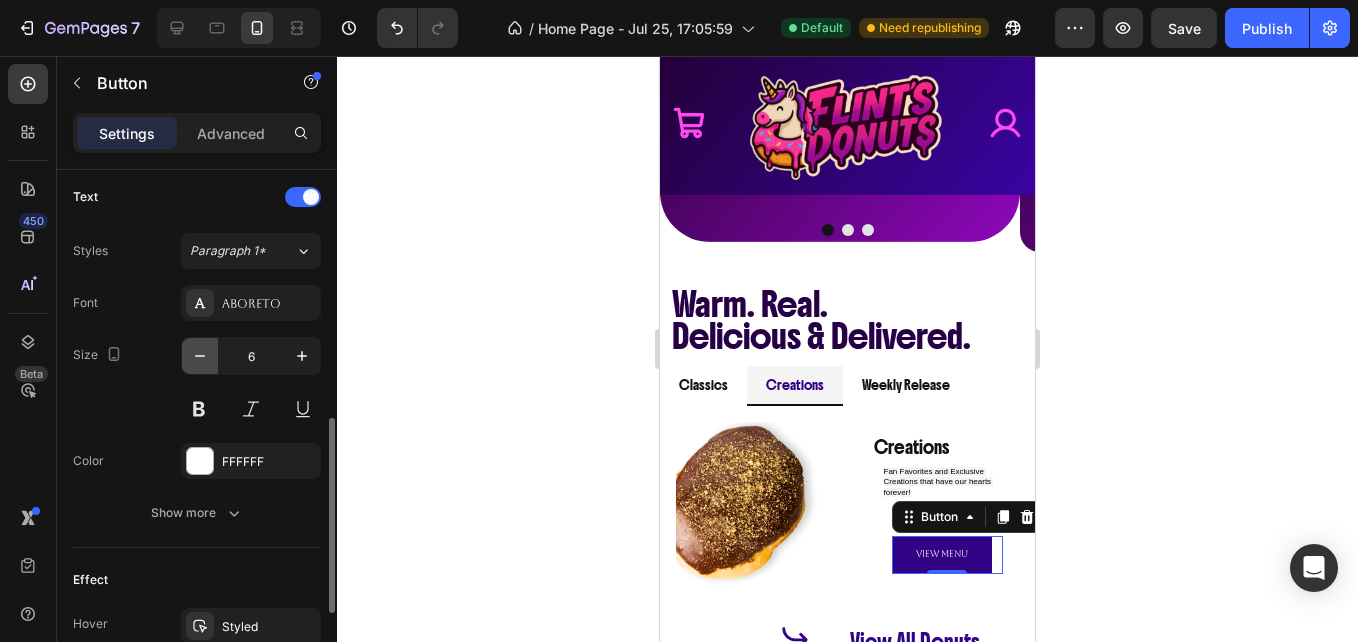 click 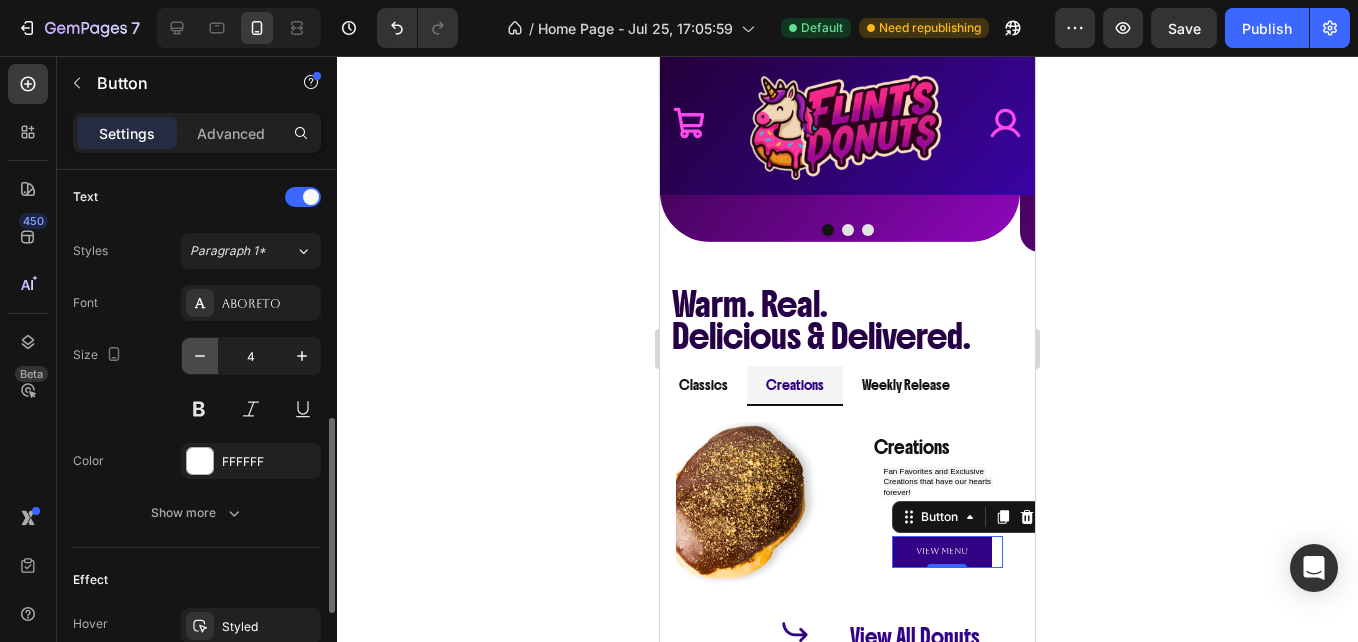 click 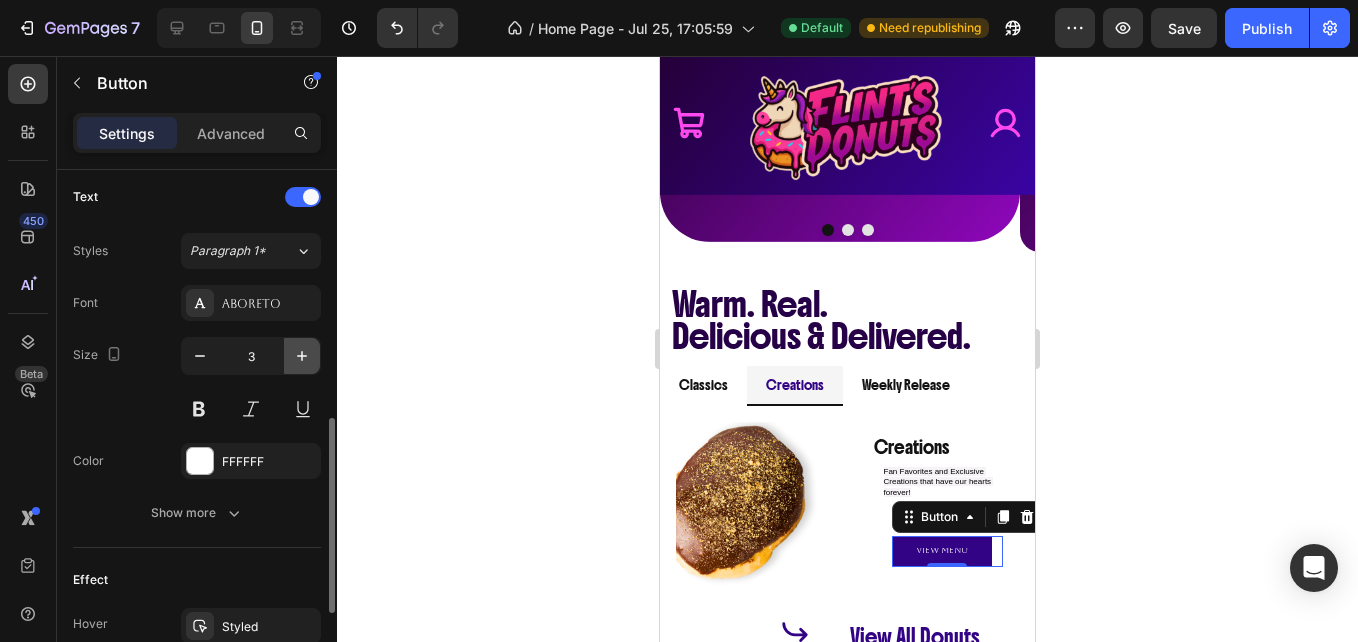 click 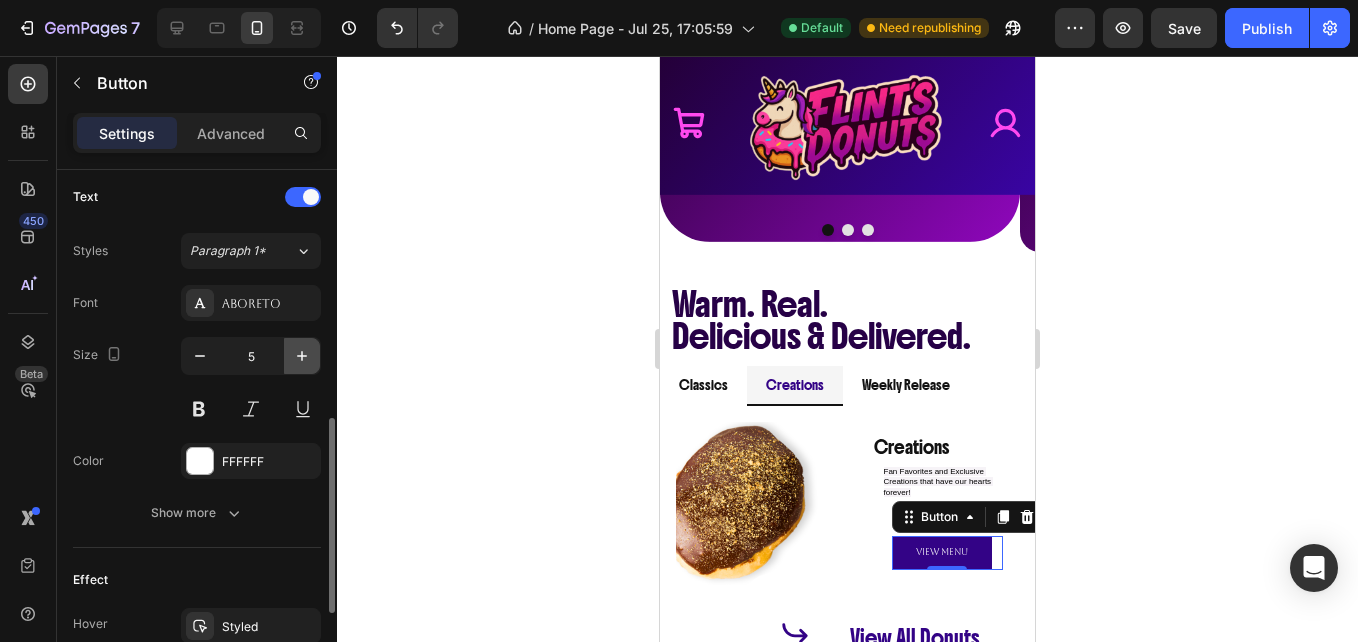 click 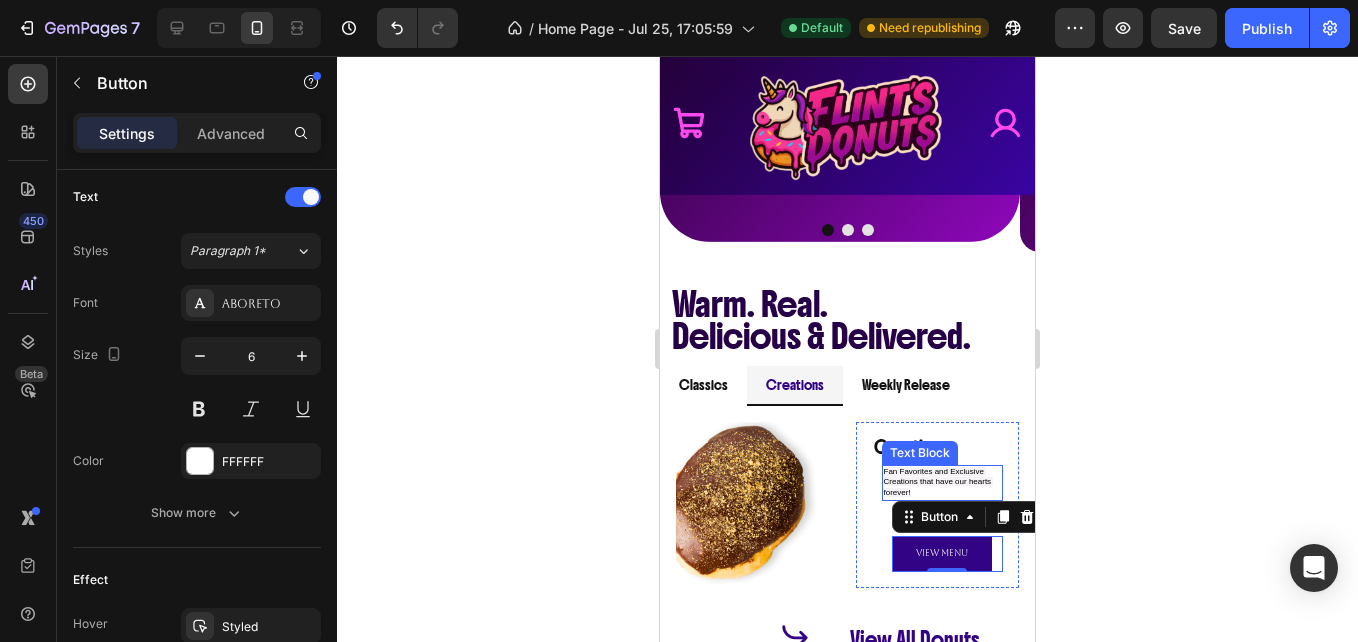 click on "Fan Favorites and Exclusive Creations that have our hearts forever!" at bounding box center (939, 482) 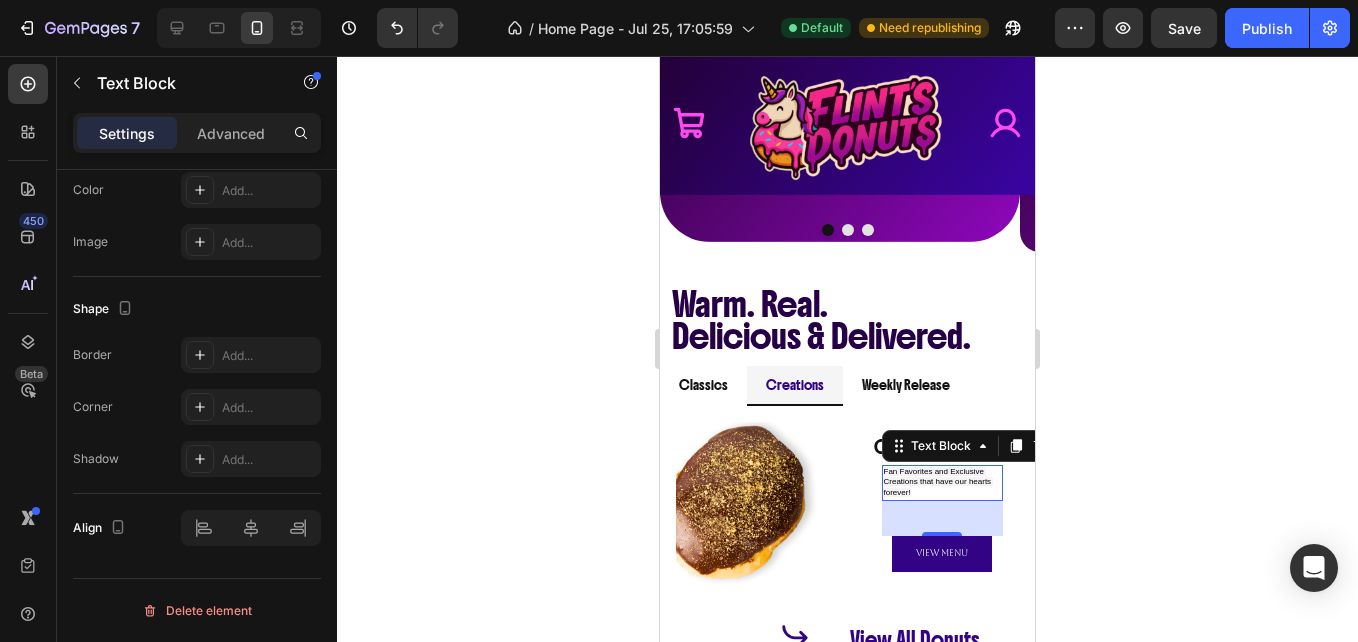 scroll, scrollTop: 0, scrollLeft: 0, axis: both 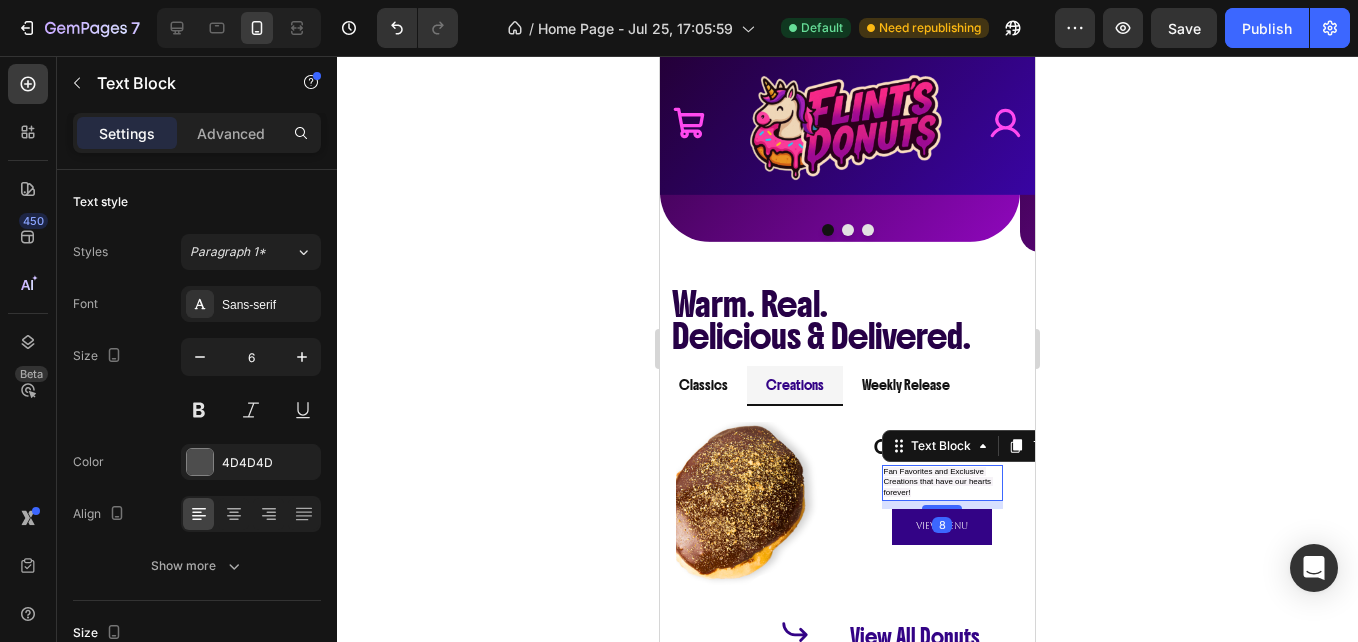 drag, startPoint x: 947, startPoint y: 528, endPoint x: 957, endPoint y: 501, distance: 28.79236 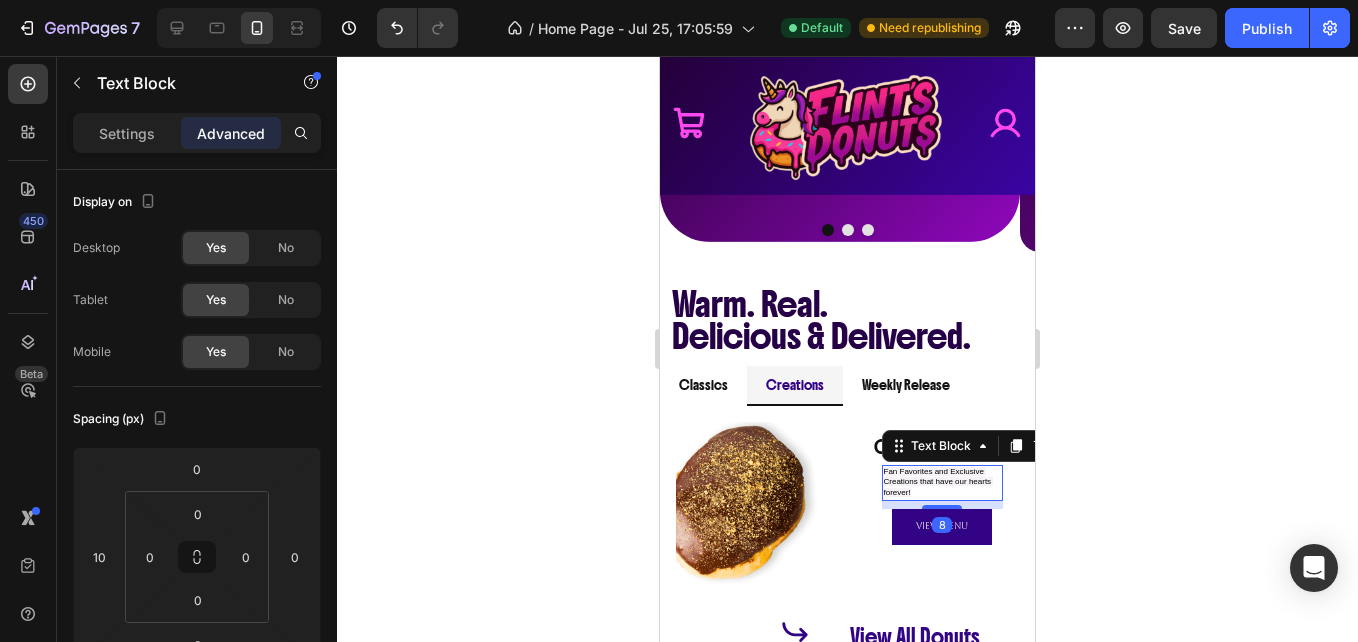 click 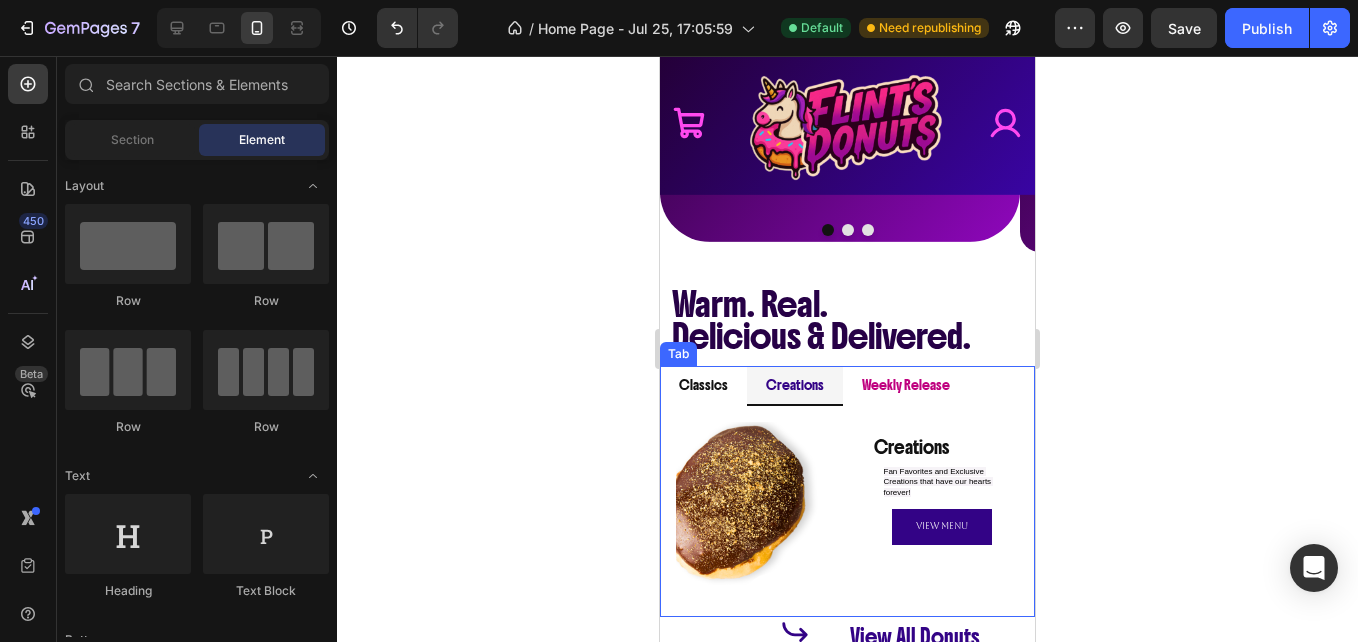 click on "Weekly Release" at bounding box center (906, 385) 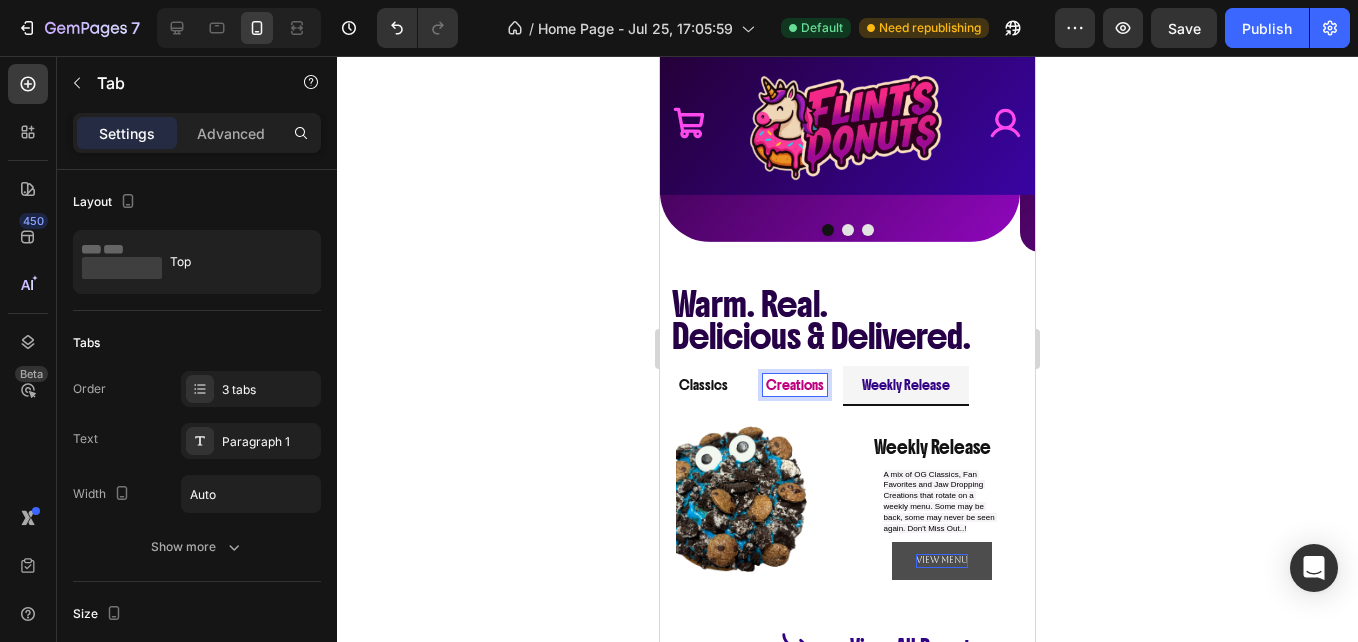 click on "Creations" at bounding box center [795, 385] 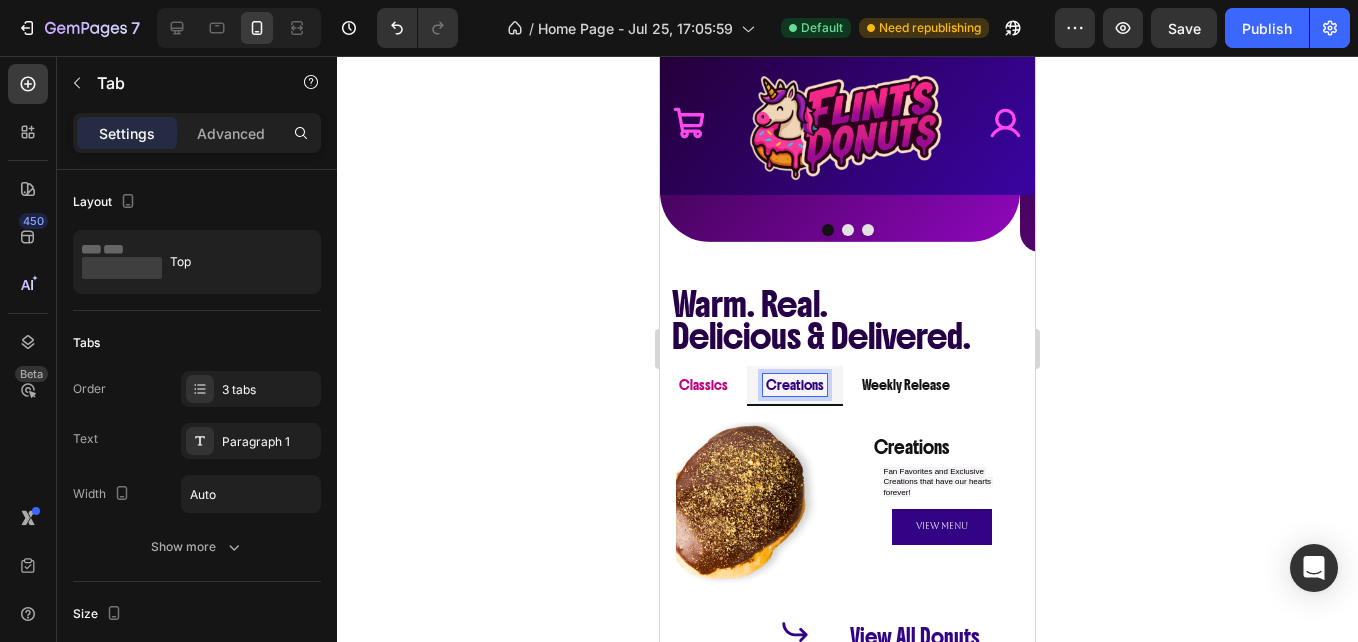 click on "Classics" at bounding box center [703, 385] 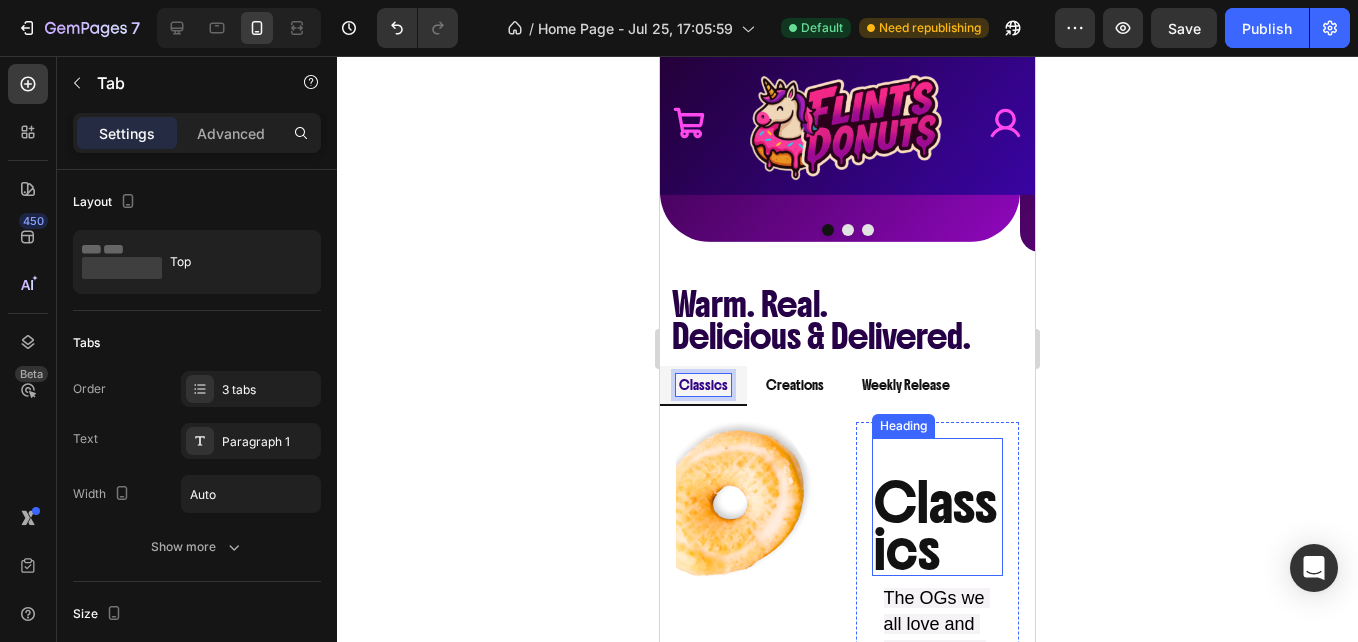 click on "Classics" at bounding box center [938, 527] 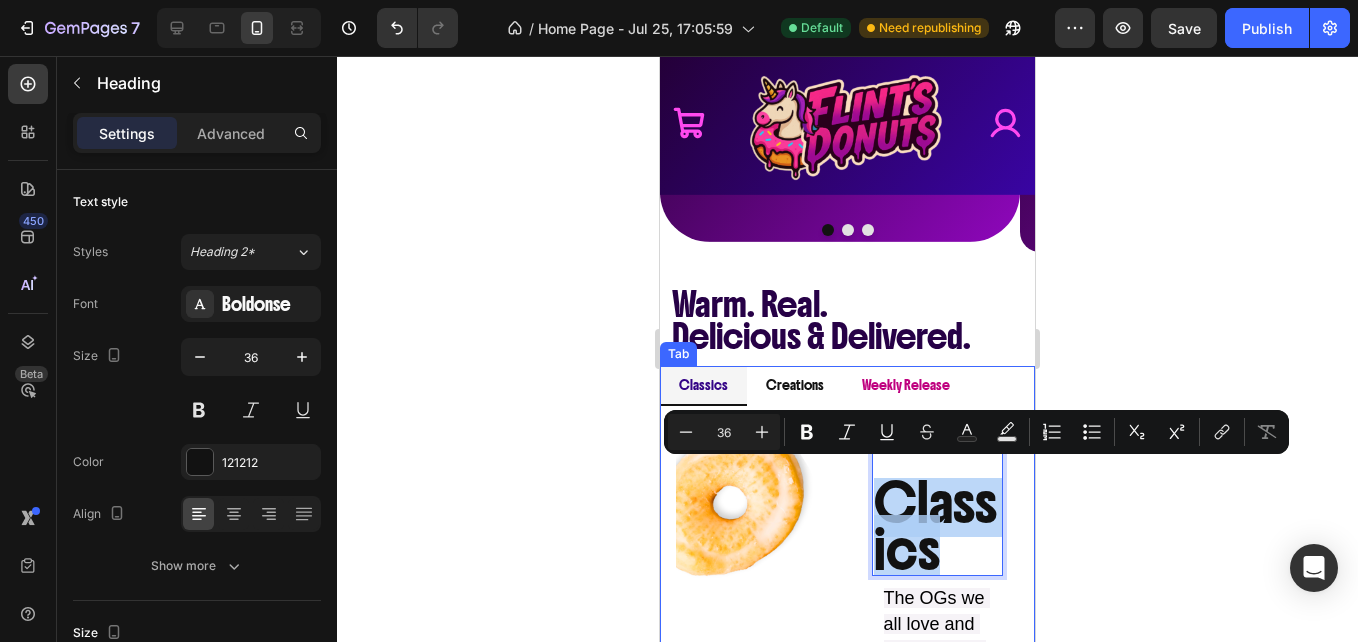 click on "Weekly Release" at bounding box center (906, 385) 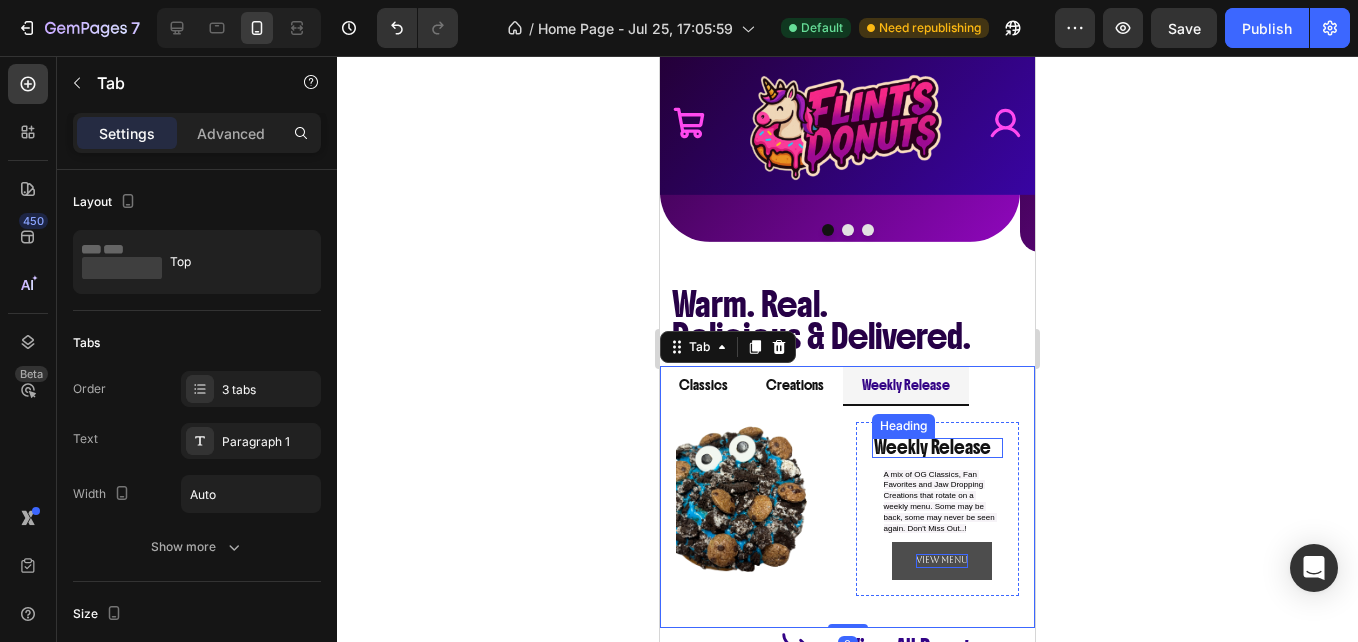click on "Weekly Release" at bounding box center [938, 448] 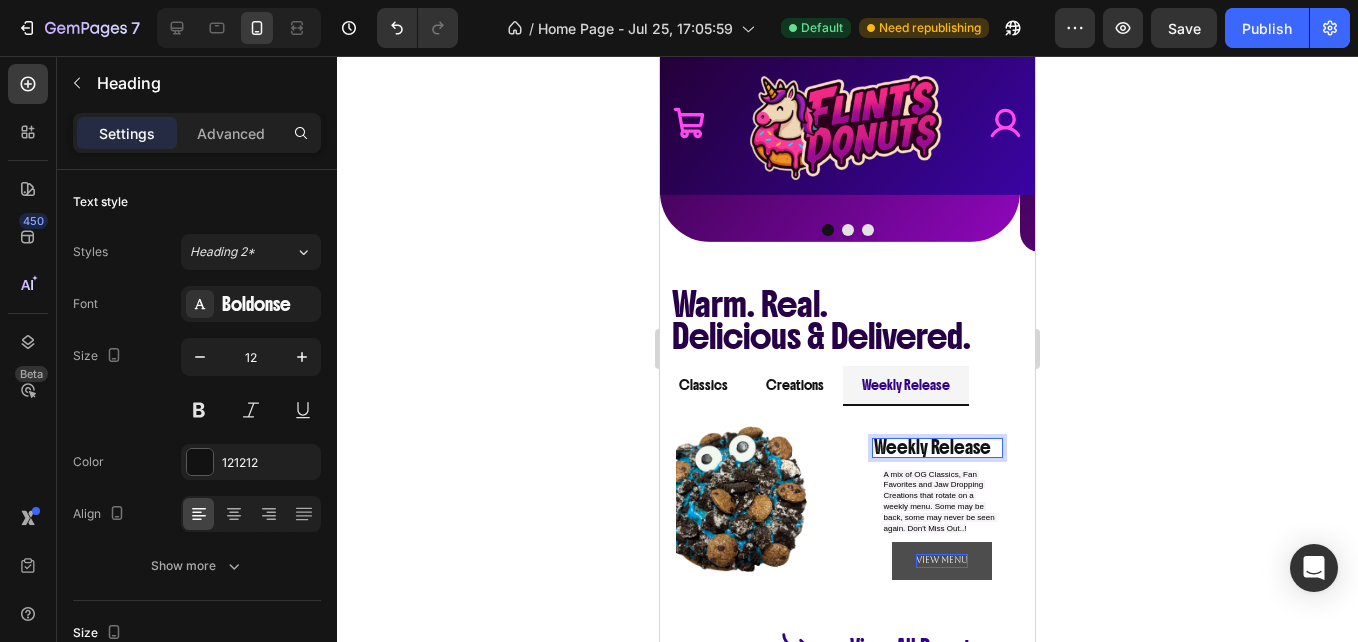 click on "Weekly Release" at bounding box center [938, 448] 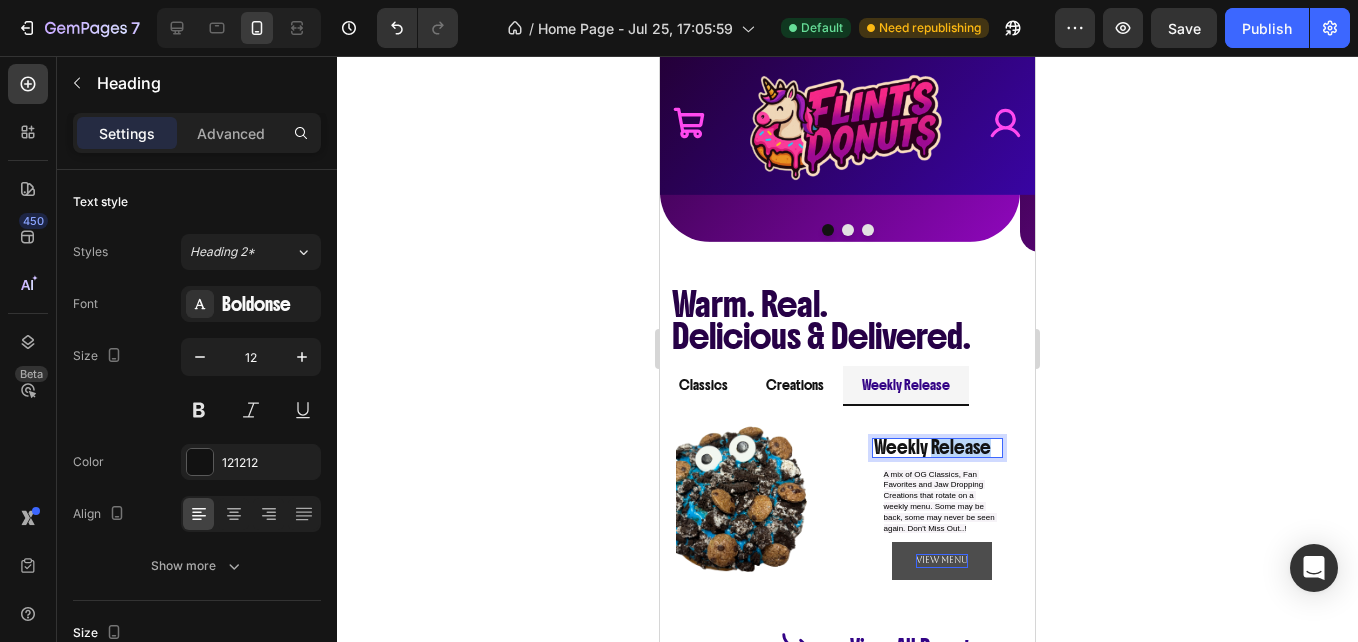 click on "Weekly Release" at bounding box center [938, 448] 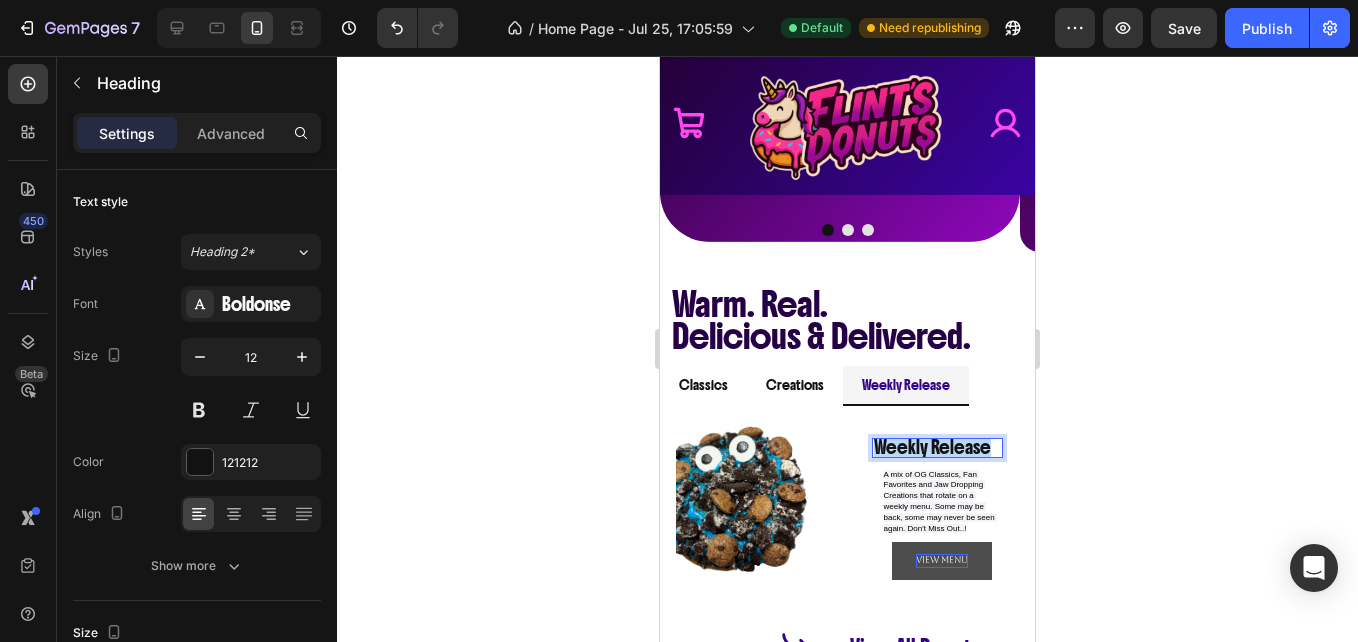 click on "Weekly Release" at bounding box center (938, 448) 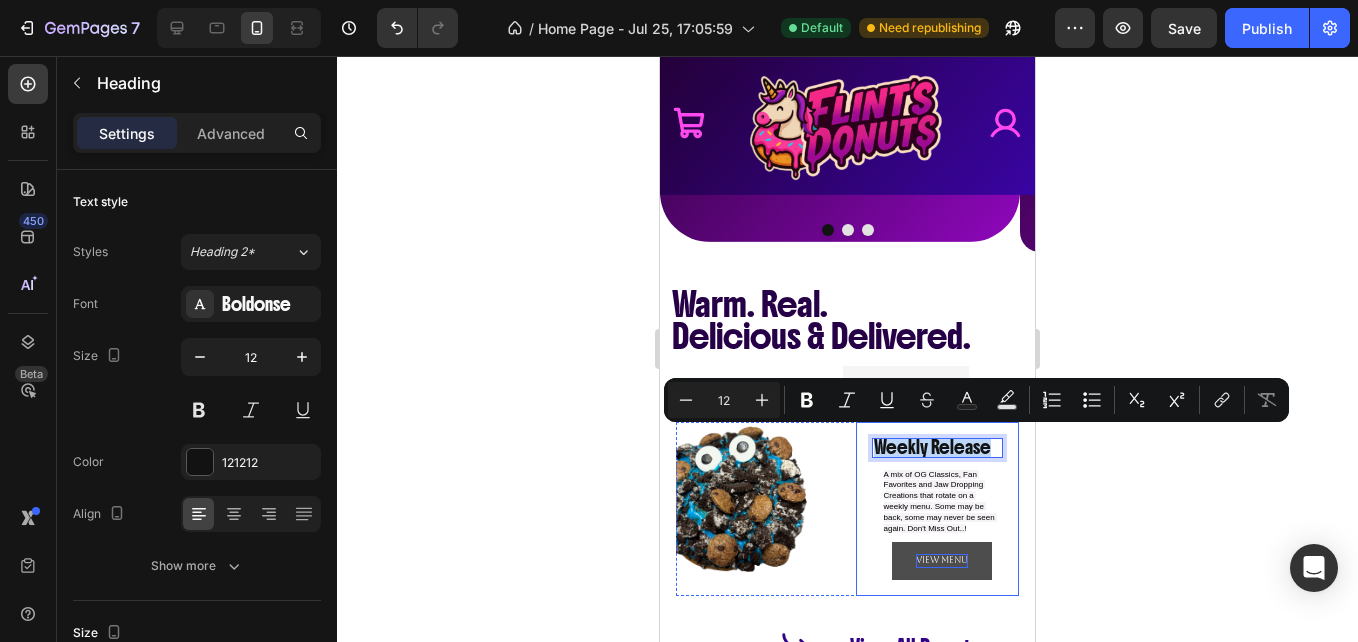 click on "Weekly Release Heading   10 A mix of OG Classics, Fan Favorites and Jaw Dropping Creations that rotate on a weekly menu. Some may be back, some may never be seen again. Don't Miss Out..! Text Block View Menu Button" at bounding box center [938, 509] 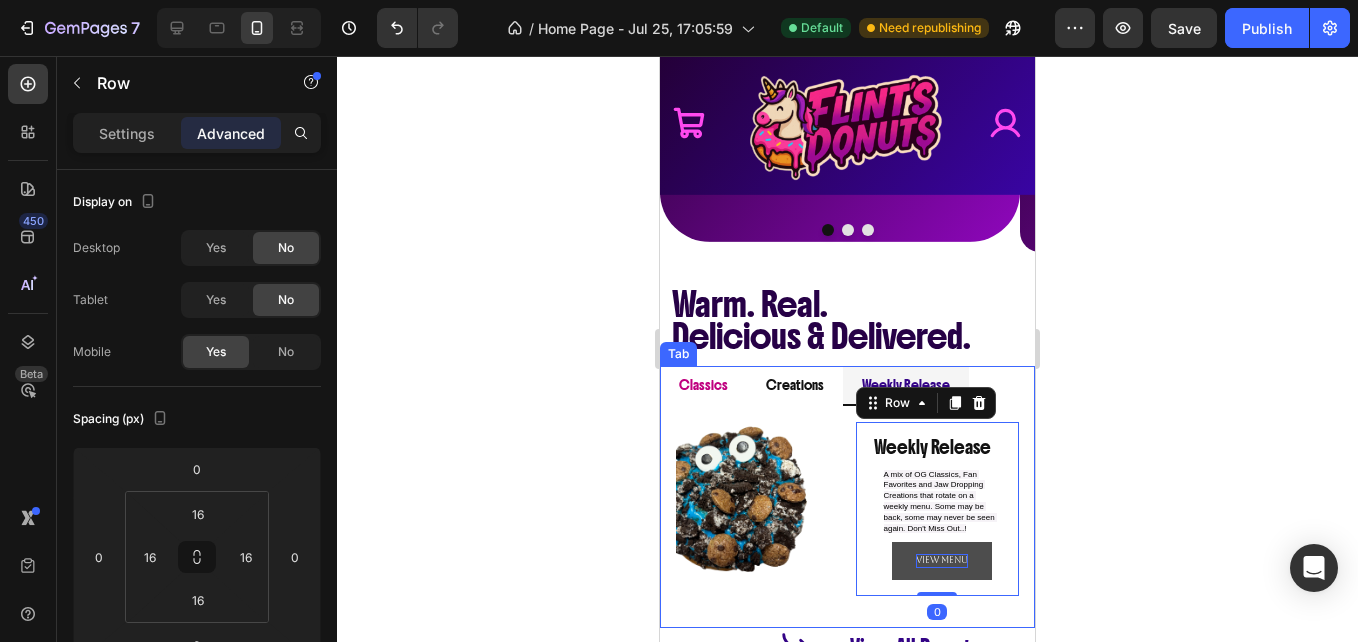 click on "Classics" at bounding box center [703, 385] 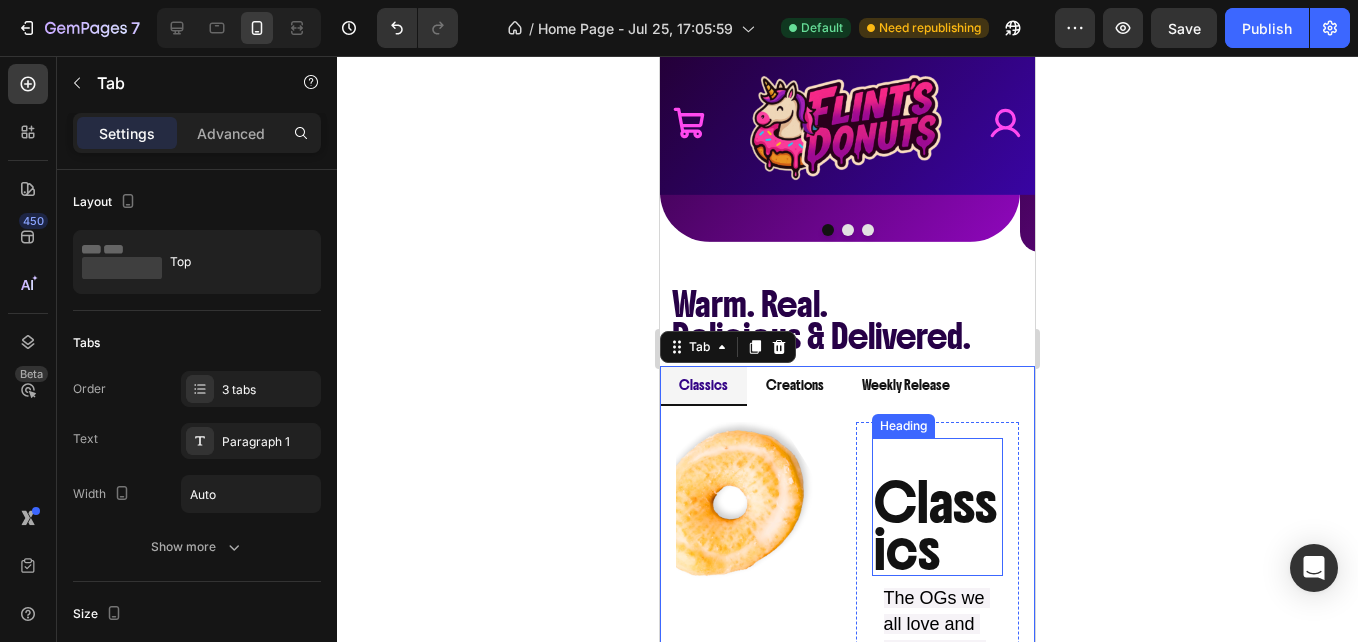 click on "Classics" at bounding box center [938, 527] 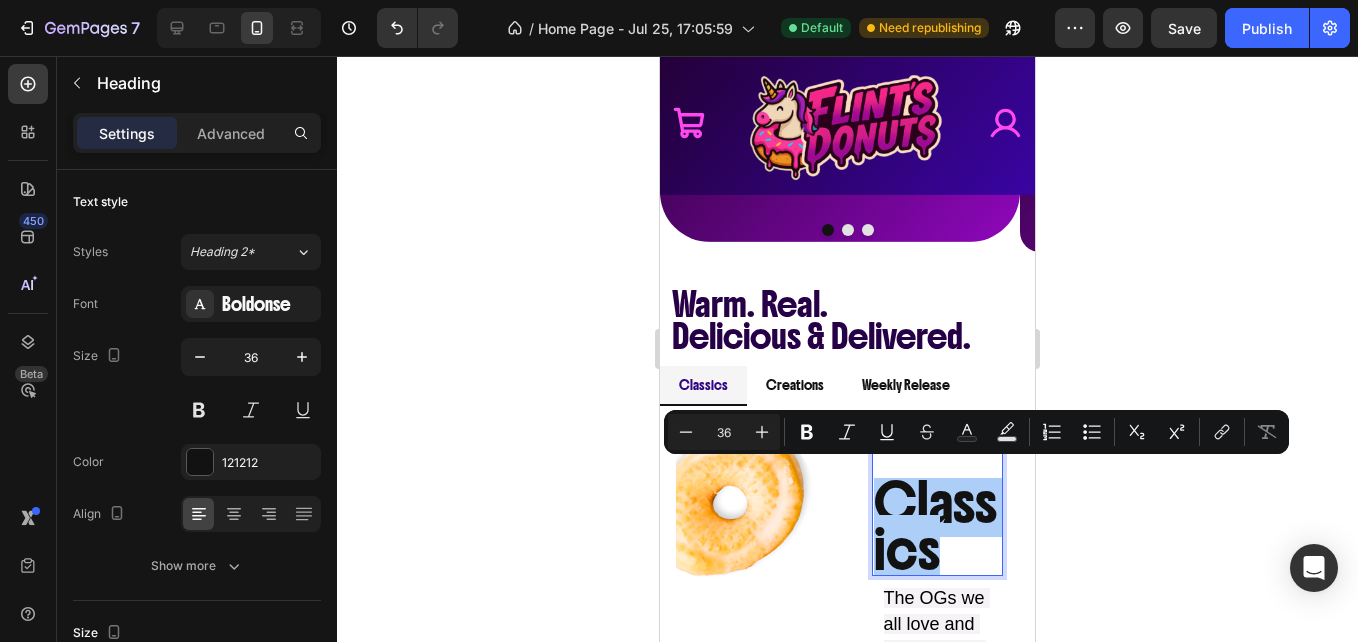 click on "36" at bounding box center (724, 432) 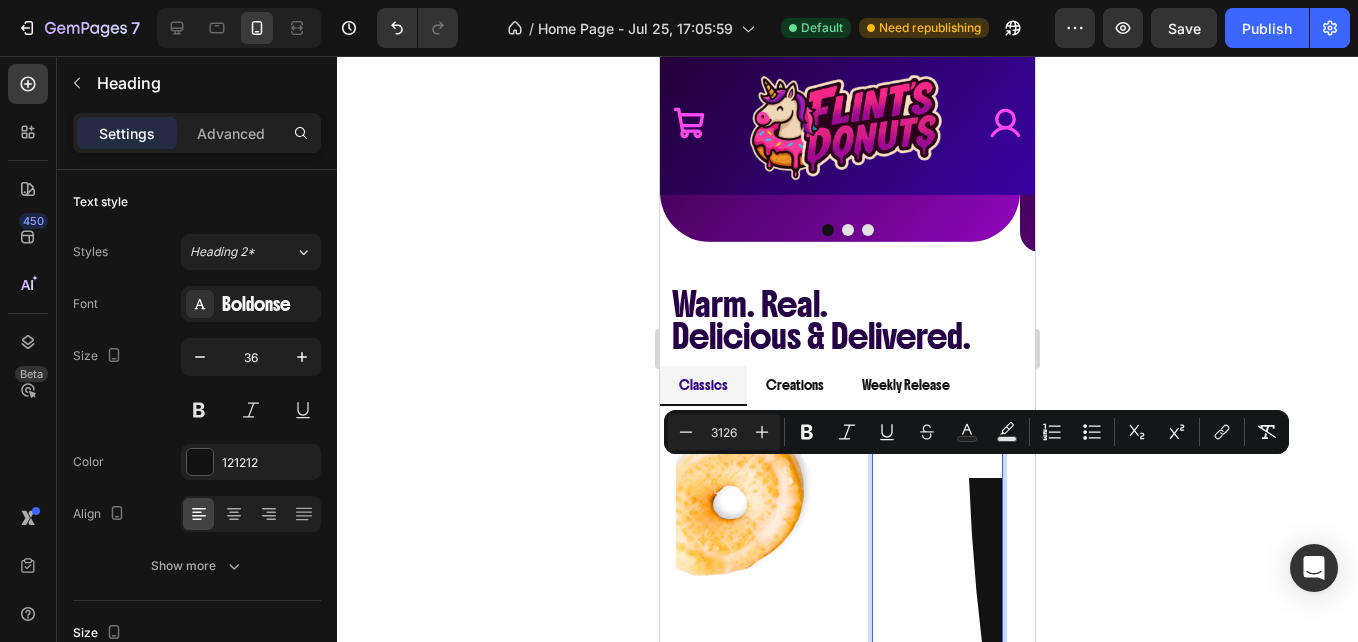 click on "3126" at bounding box center (724, 432) 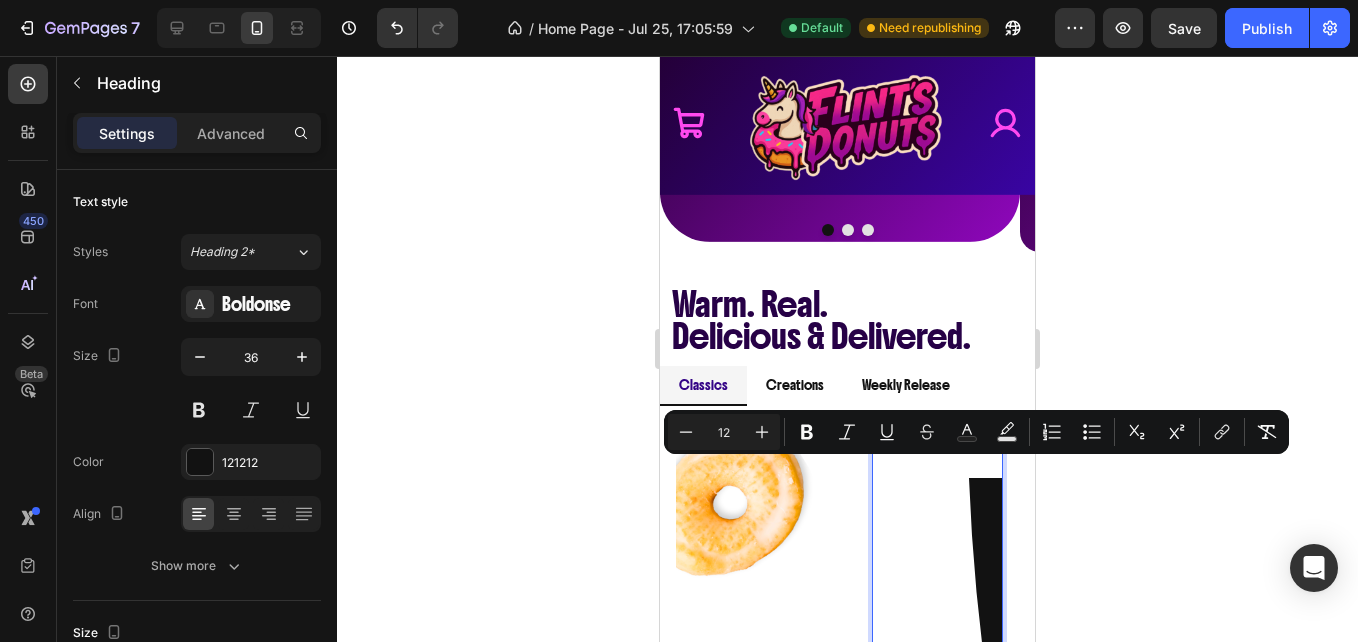 type on "12" 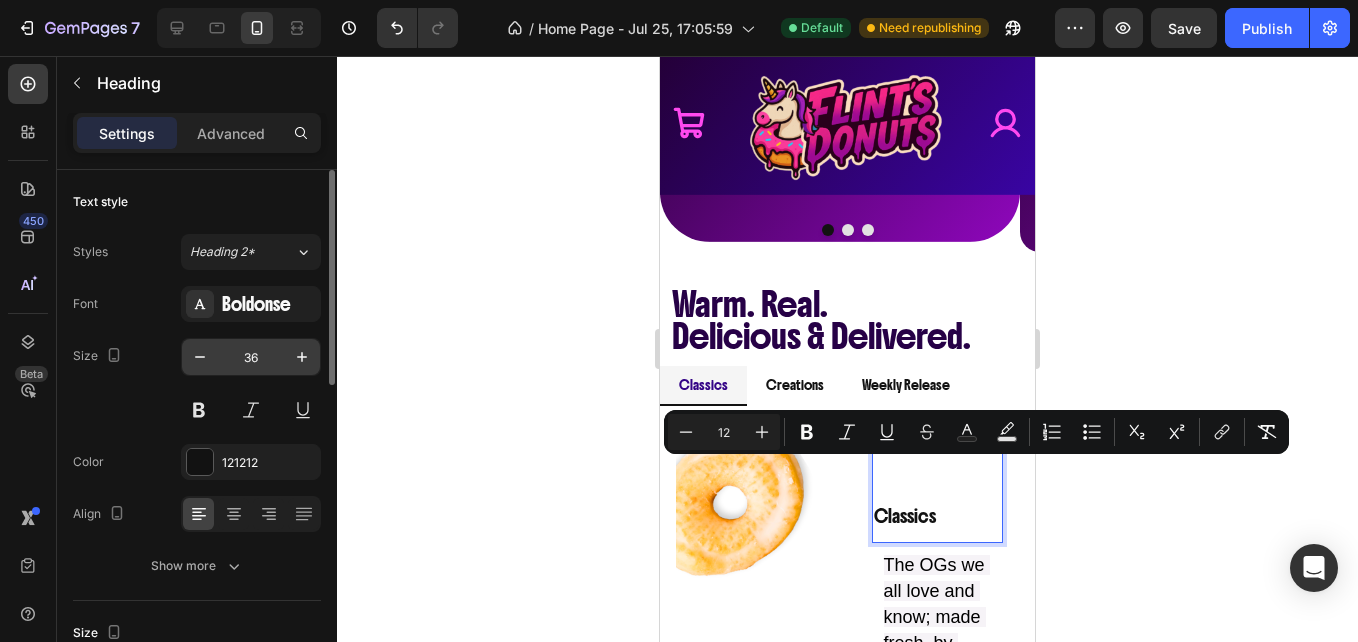 click on "36" at bounding box center [251, 357] 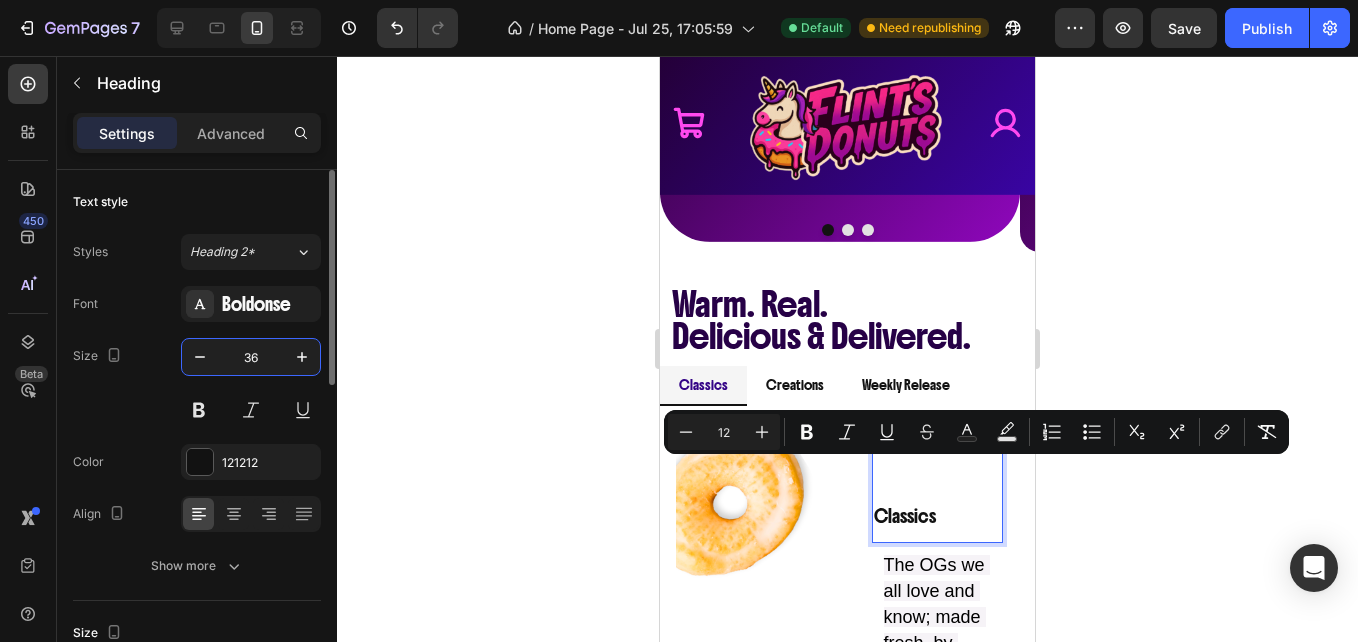 click on "36" at bounding box center [251, 357] 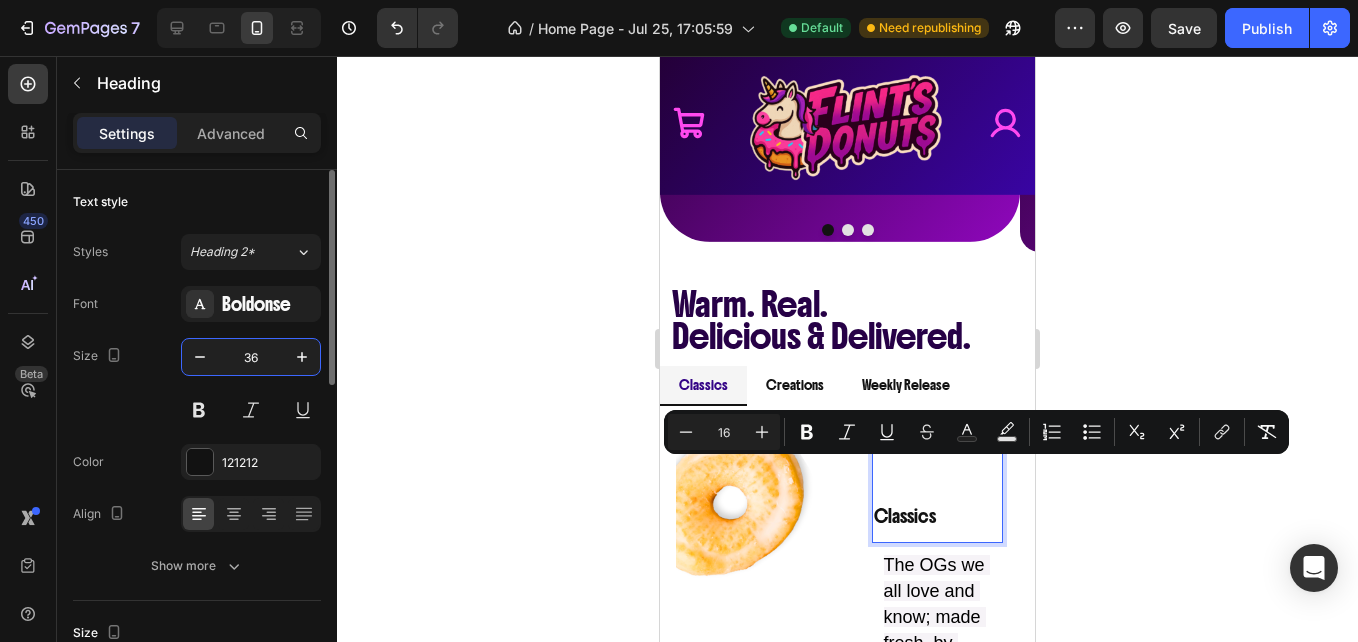 click on "36" at bounding box center [251, 357] 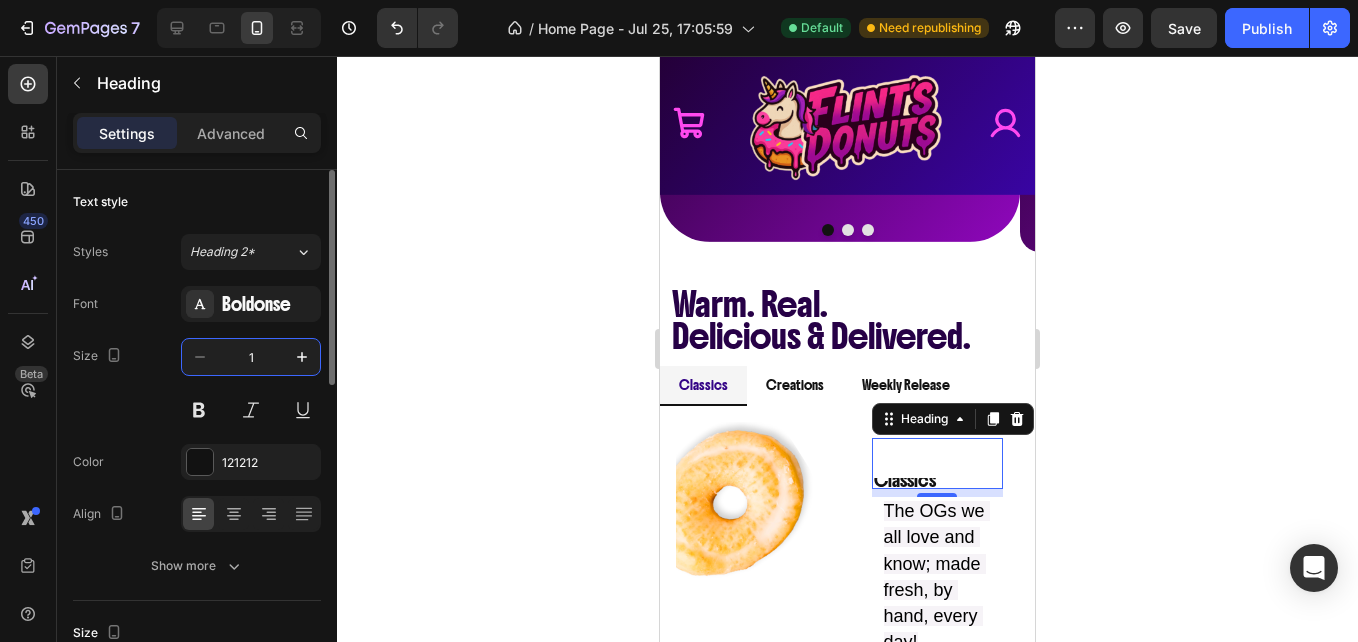 type on "12" 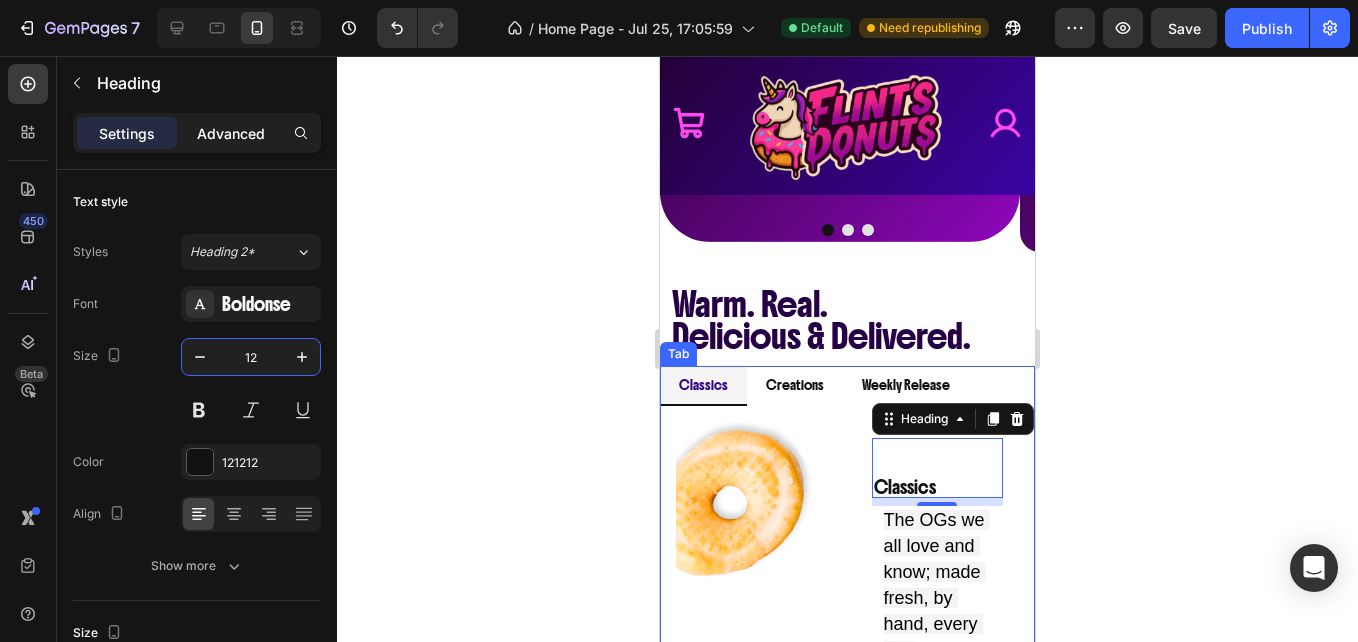 click on "Advanced" at bounding box center [231, 133] 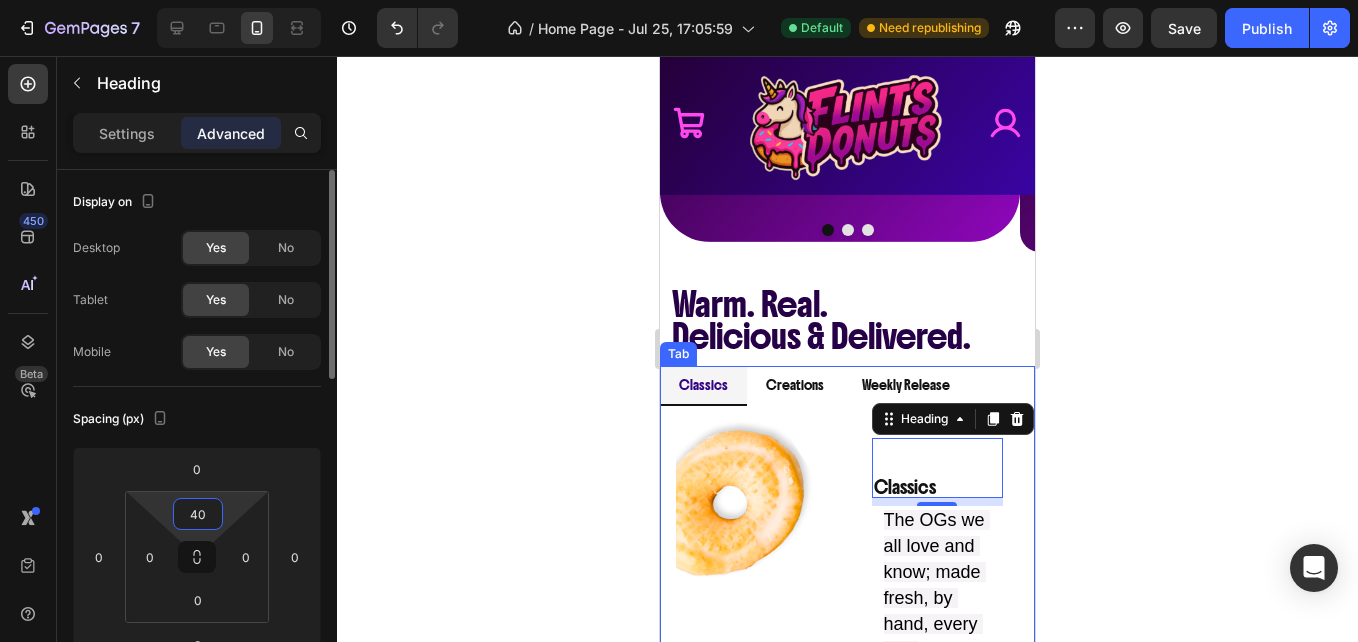 click on "40" at bounding box center (198, 514) 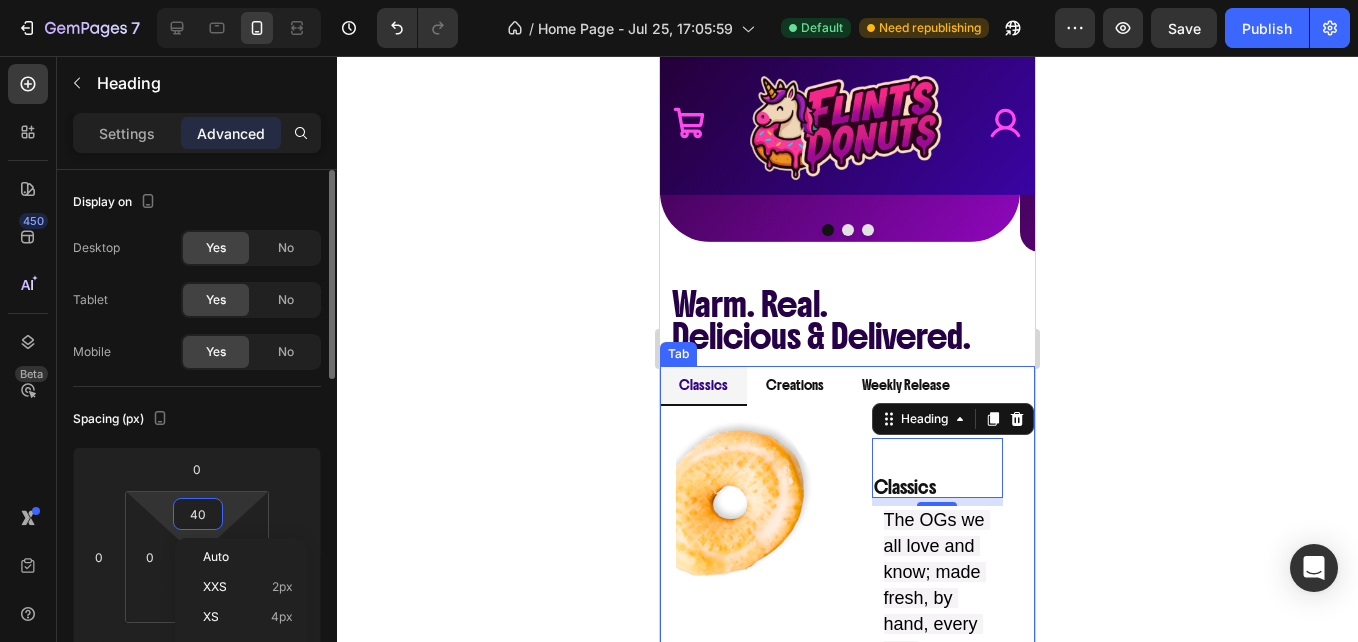 type 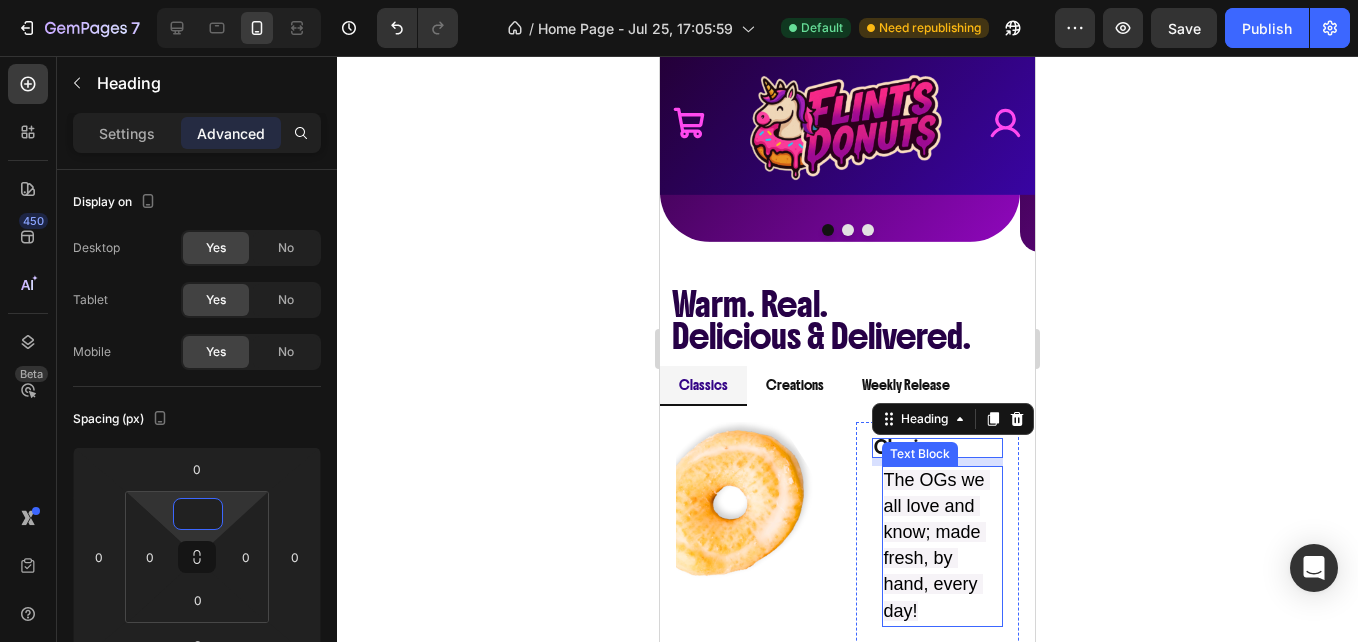 click on "The OGs we all love and know; made fresh, by hand, every day!" at bounding box center (943, 546) 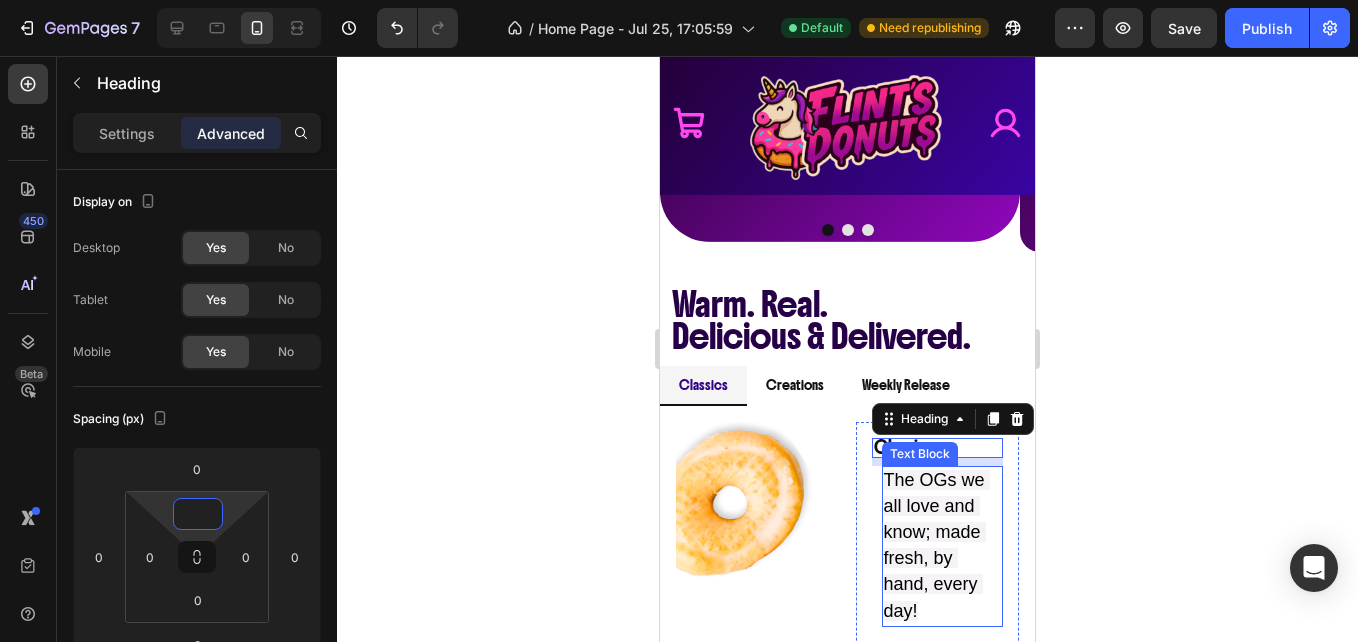 click on "The OGs we all love and know; made fresh, by hand, every day!" at bounding box center (943, 546) 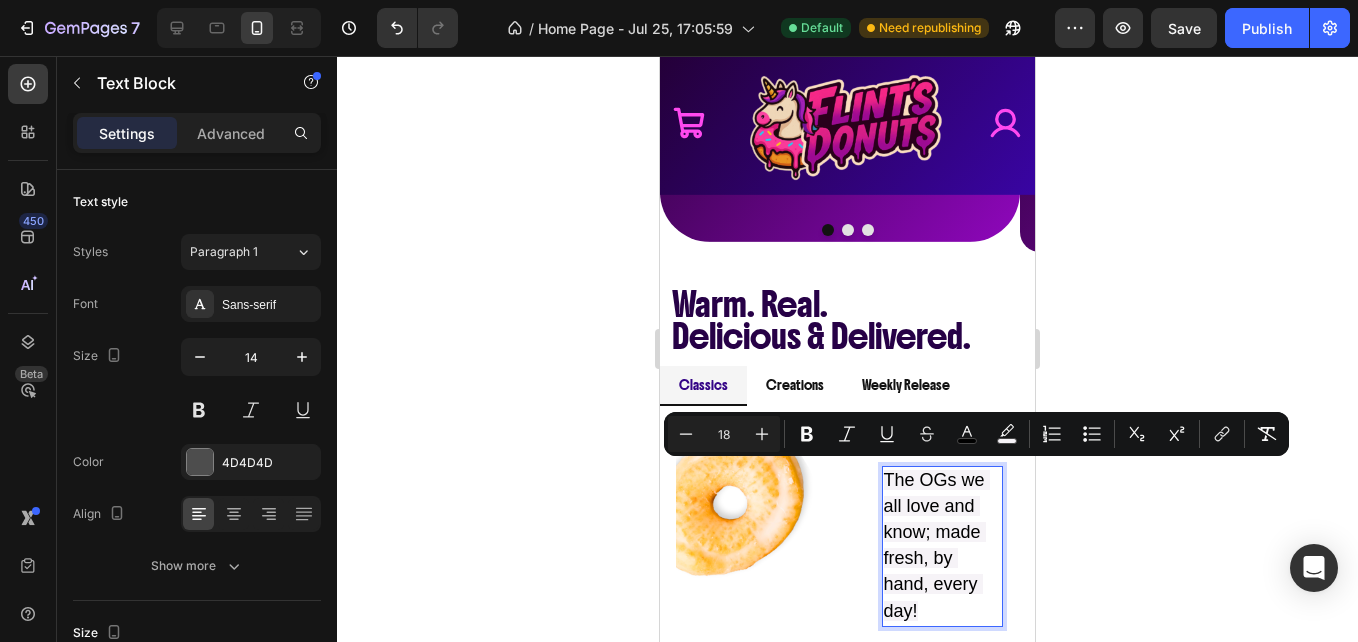 click on "18" at bounding box center [724, 434] 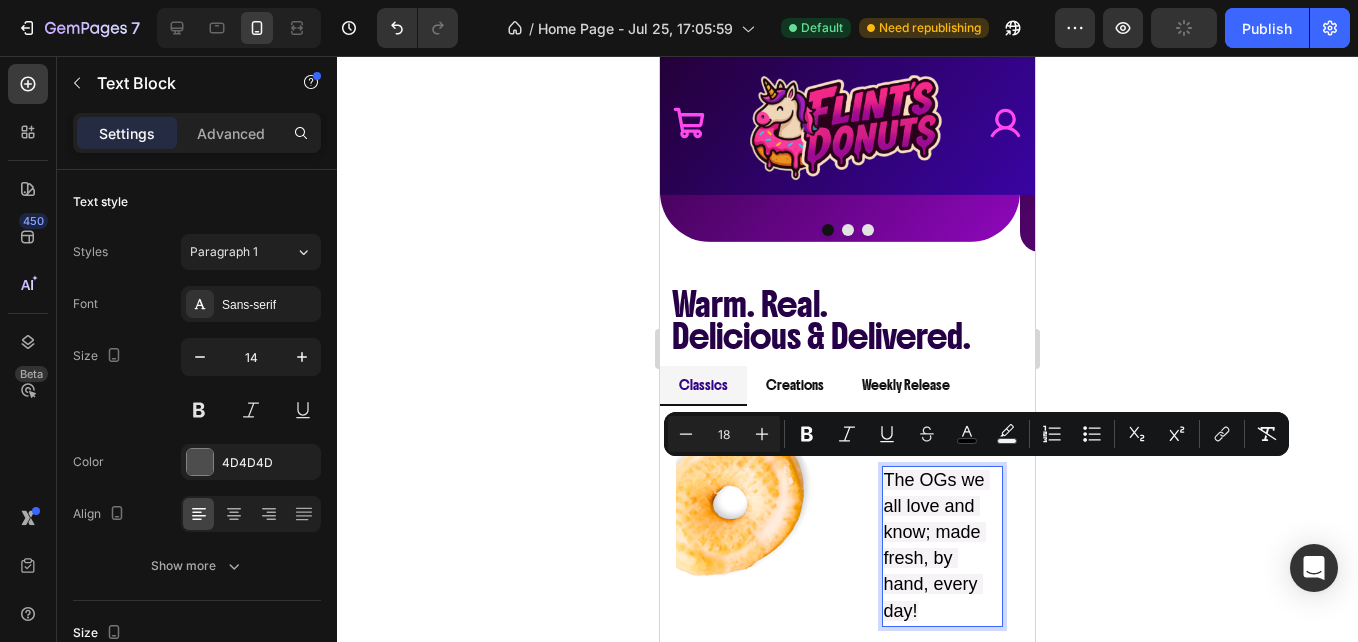 click on "18" at bounding box center [724, 434] 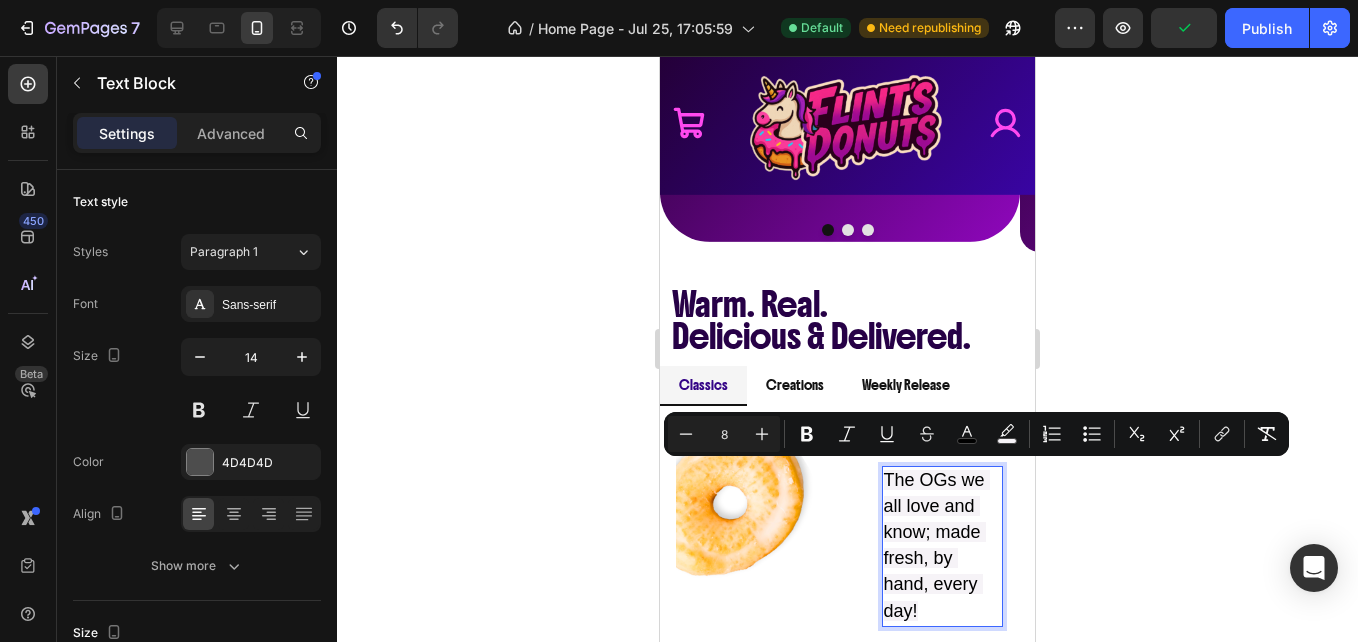 type on "8" 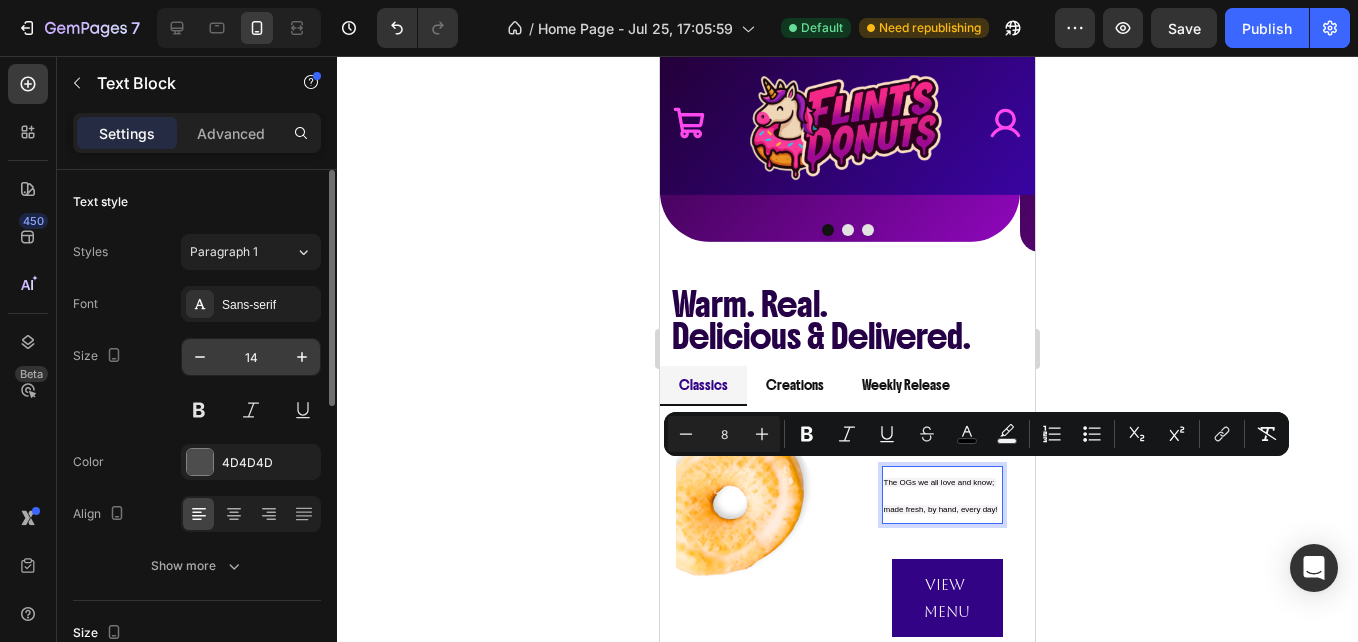 click on "14" at bounding box center (251, 357) 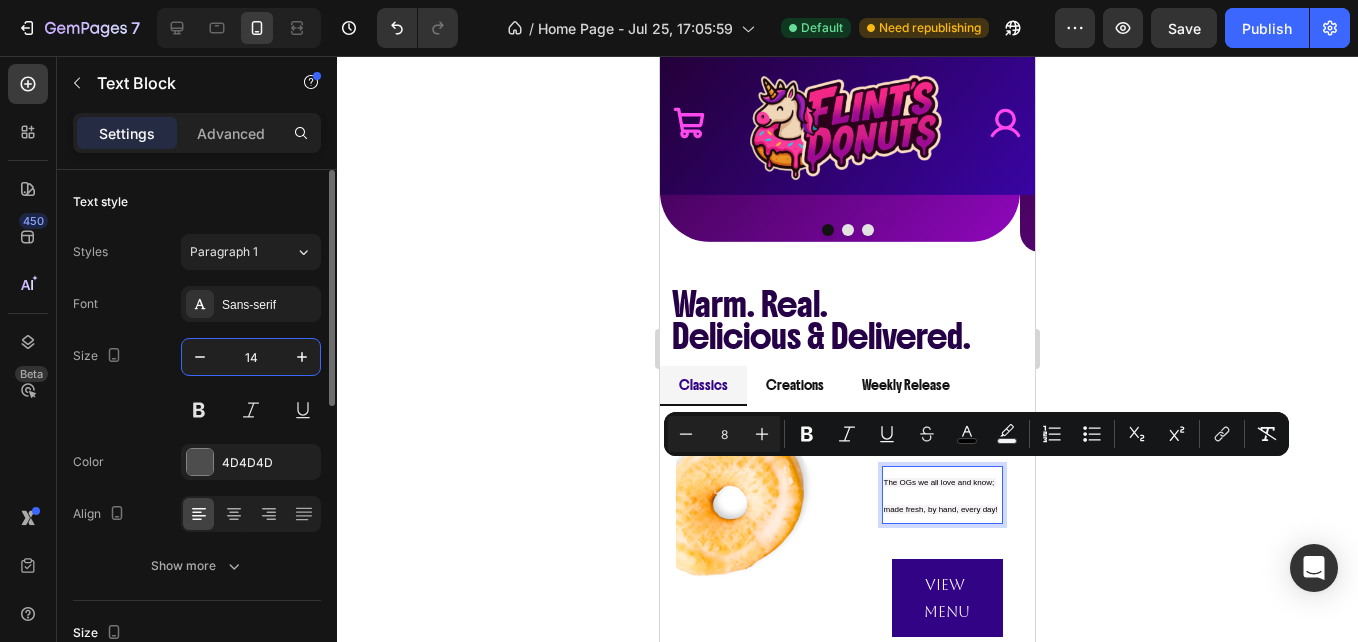 click on "14" at bounding box center [251, 357] 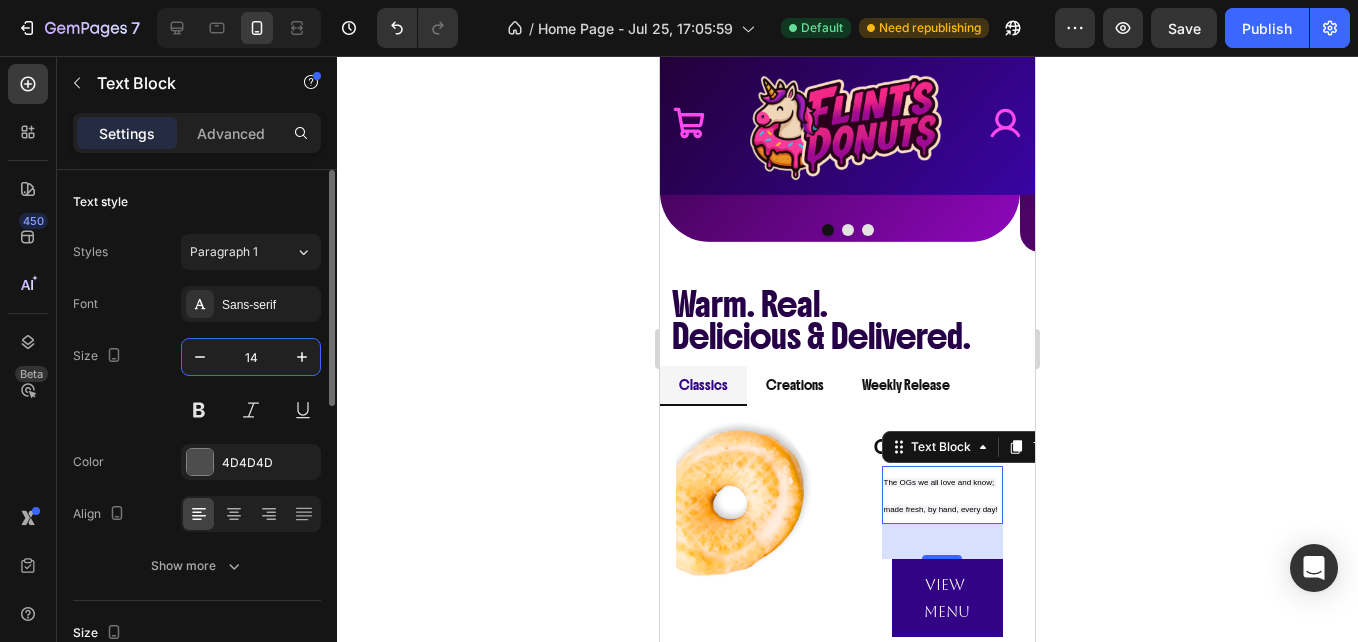 type on "6" 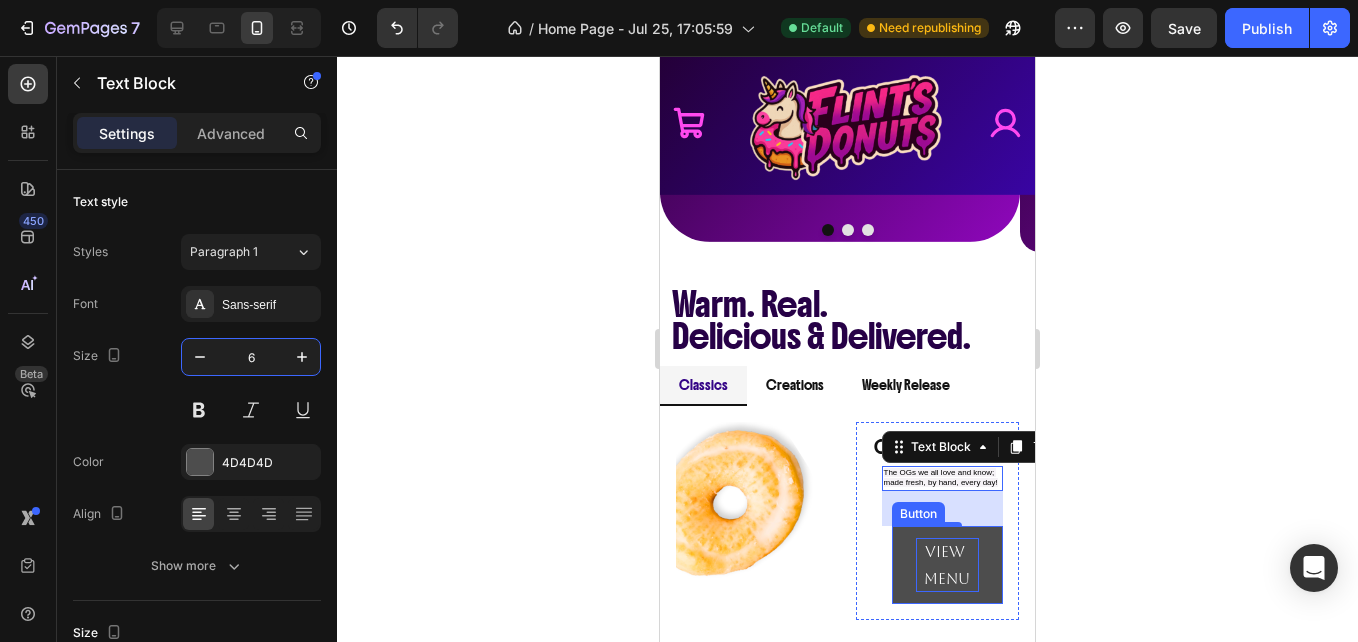click on "View Menu" at bounding box center (948, 565) 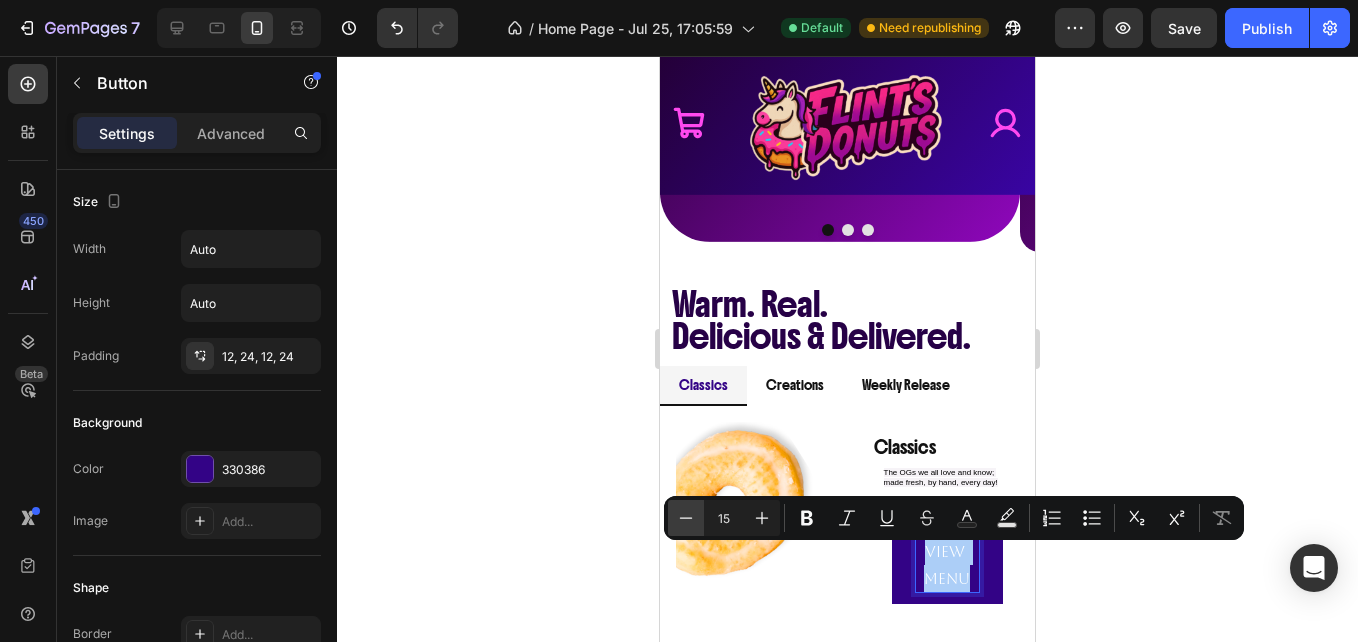 click 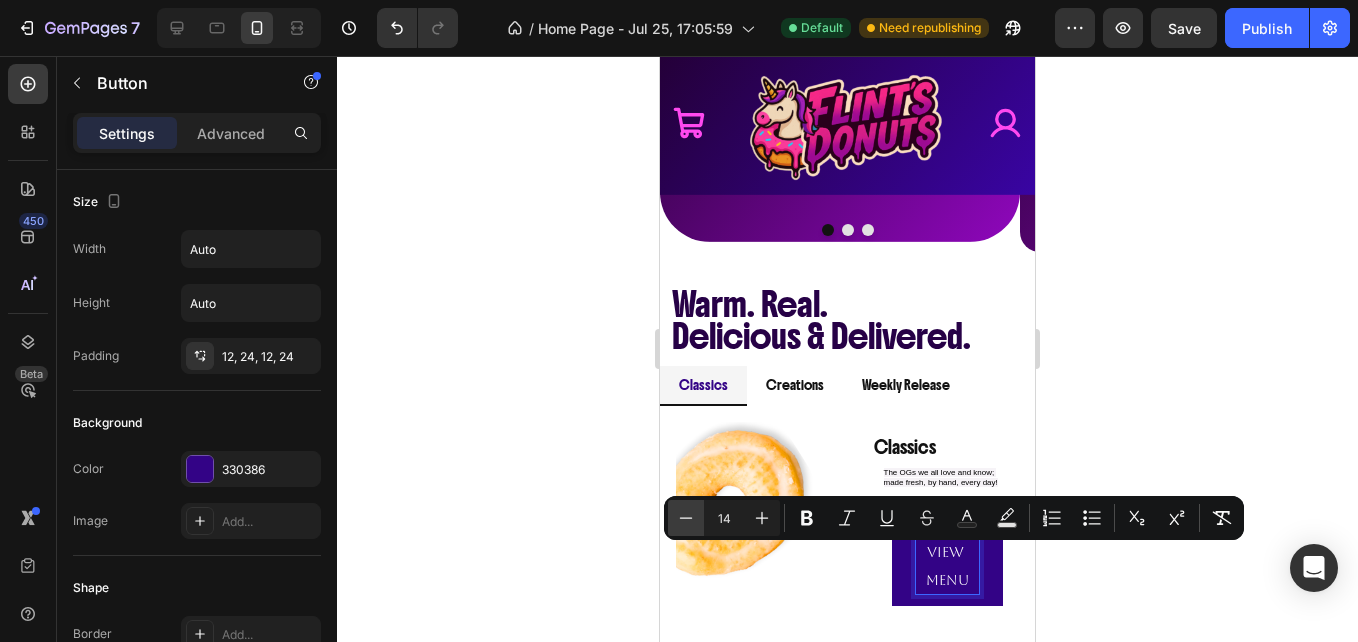 click 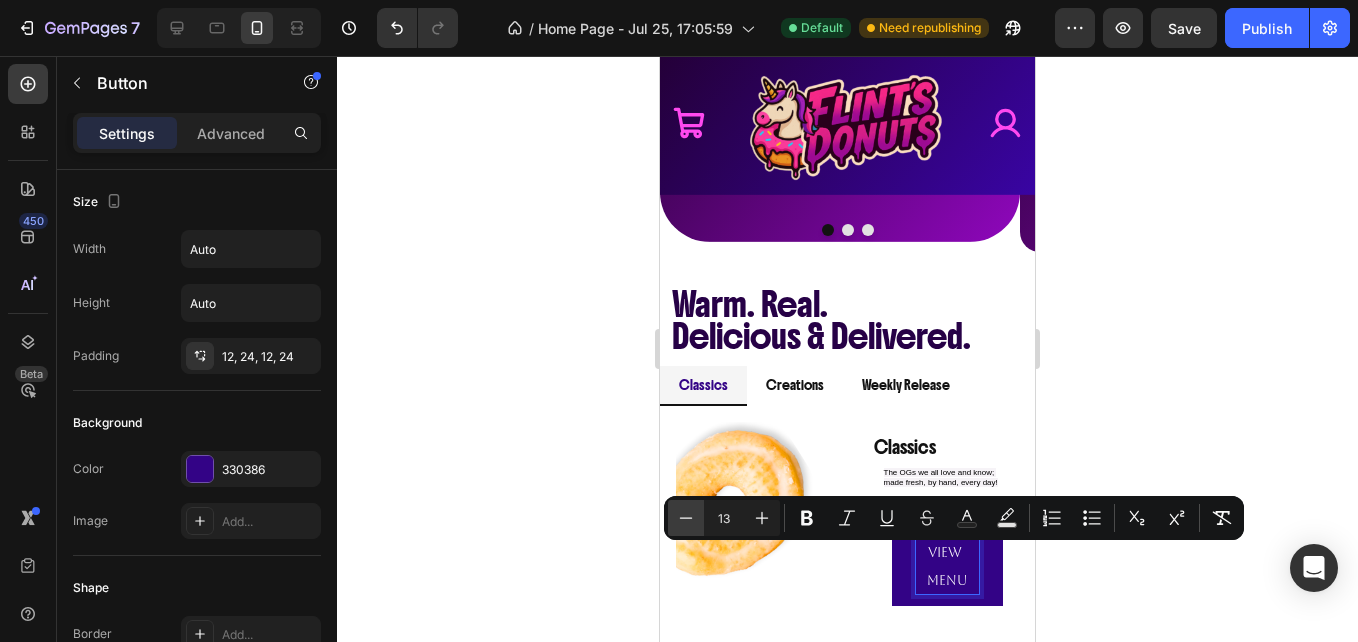 click 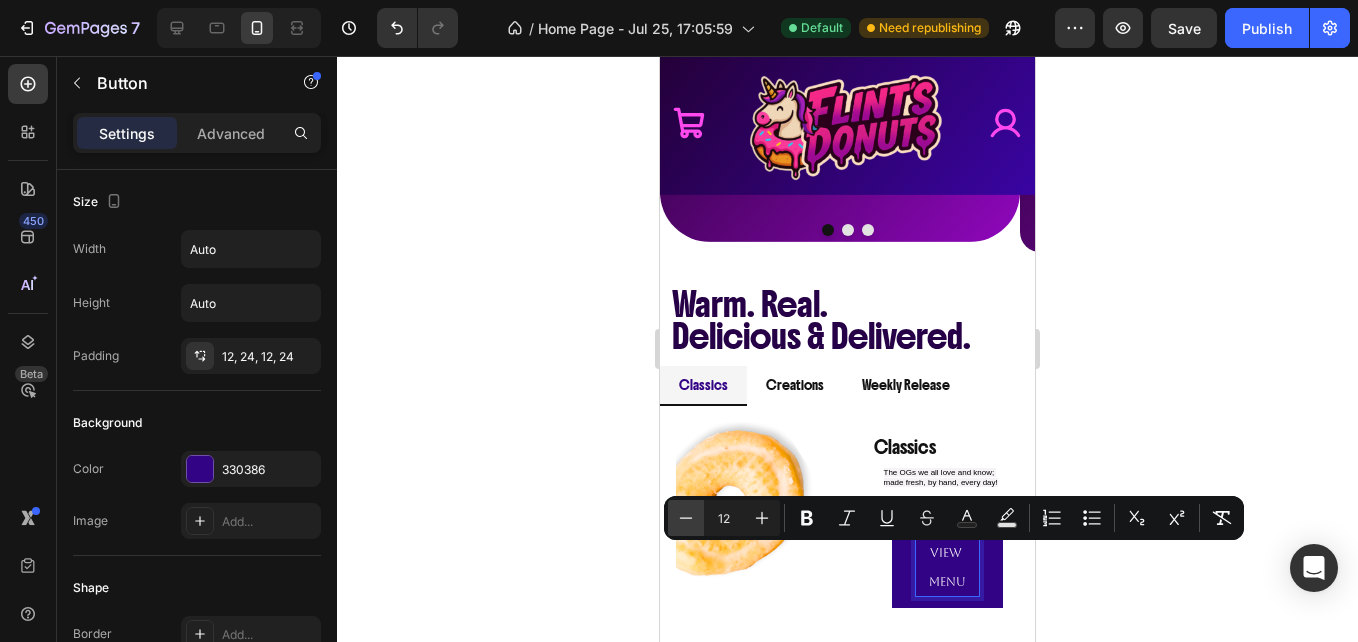 click 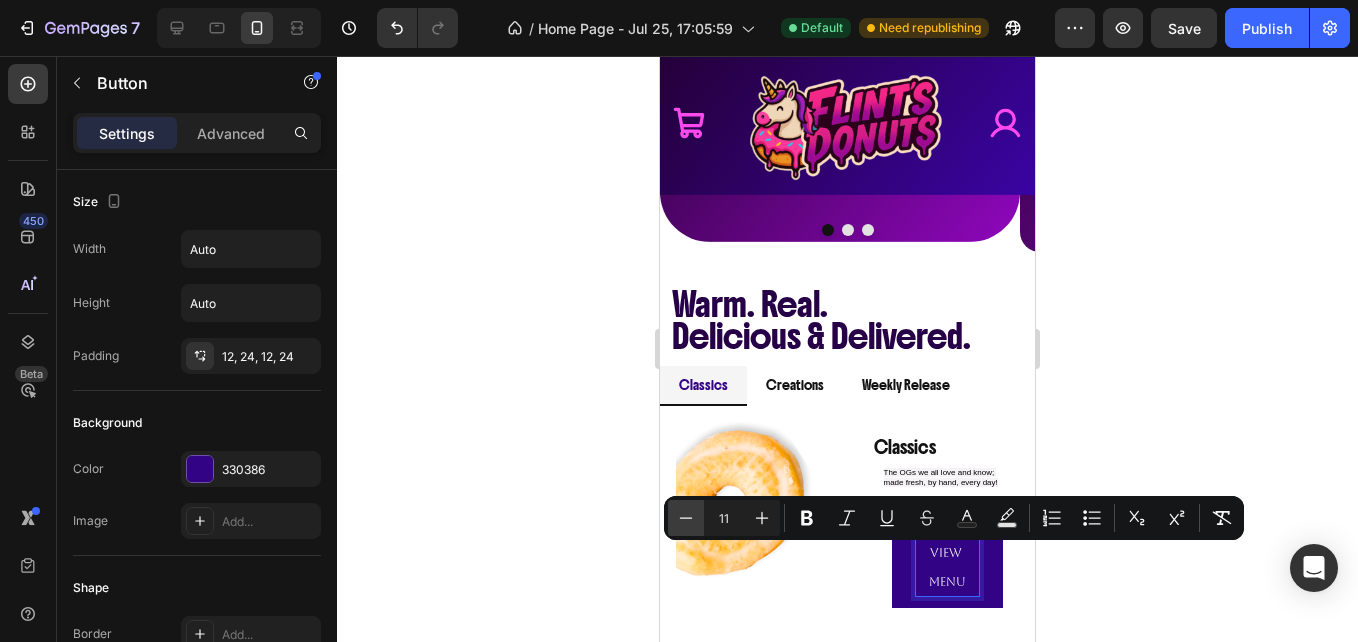 click 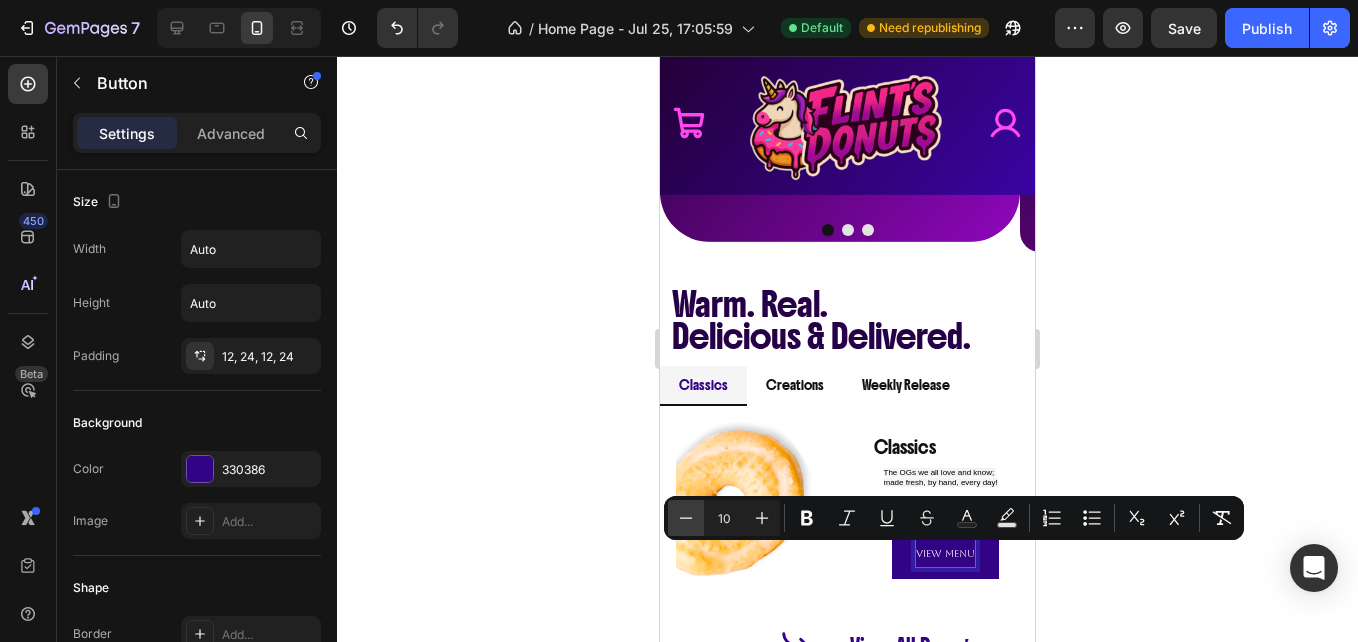 click 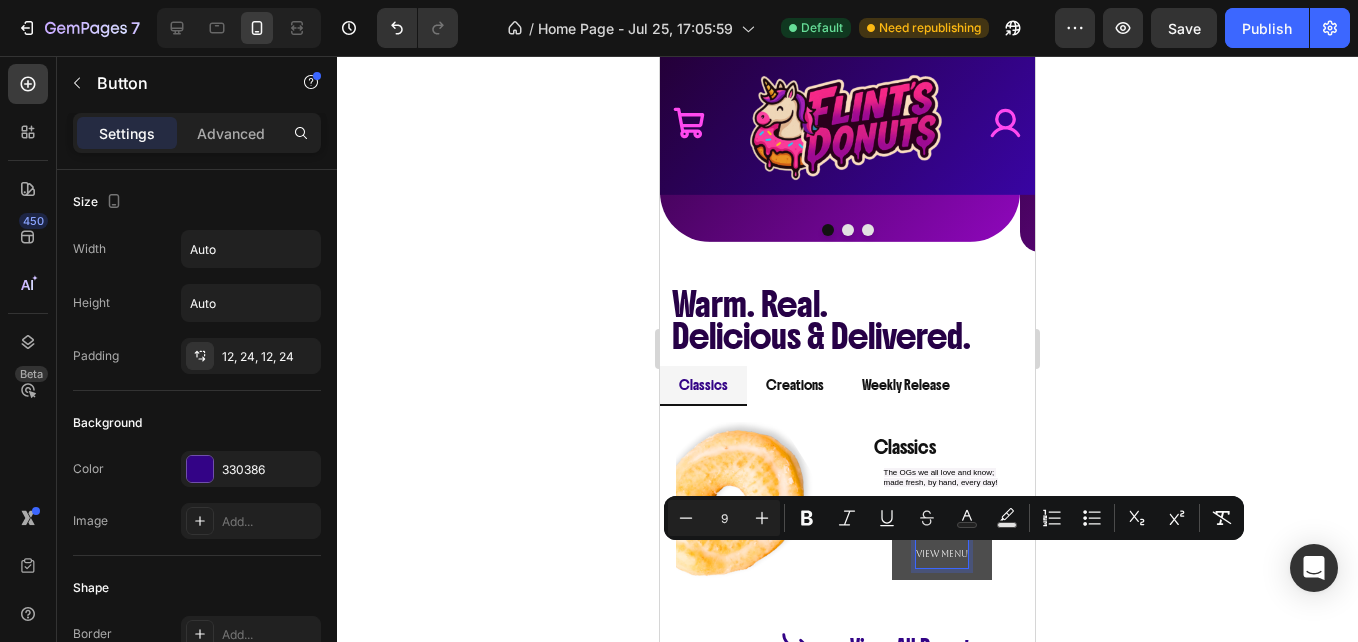 click on "View Menu" at bounding box center [942, 553] 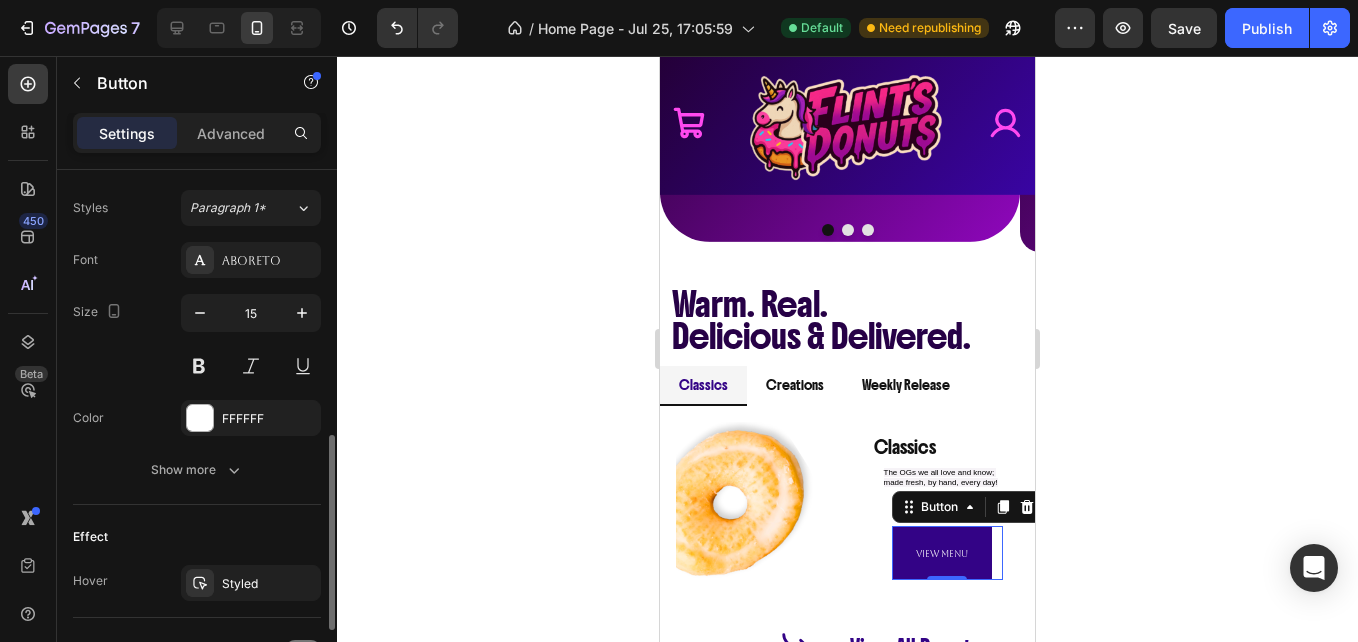 scroll, scrollTop: 717, scrollLeft: 0, axis: vertical 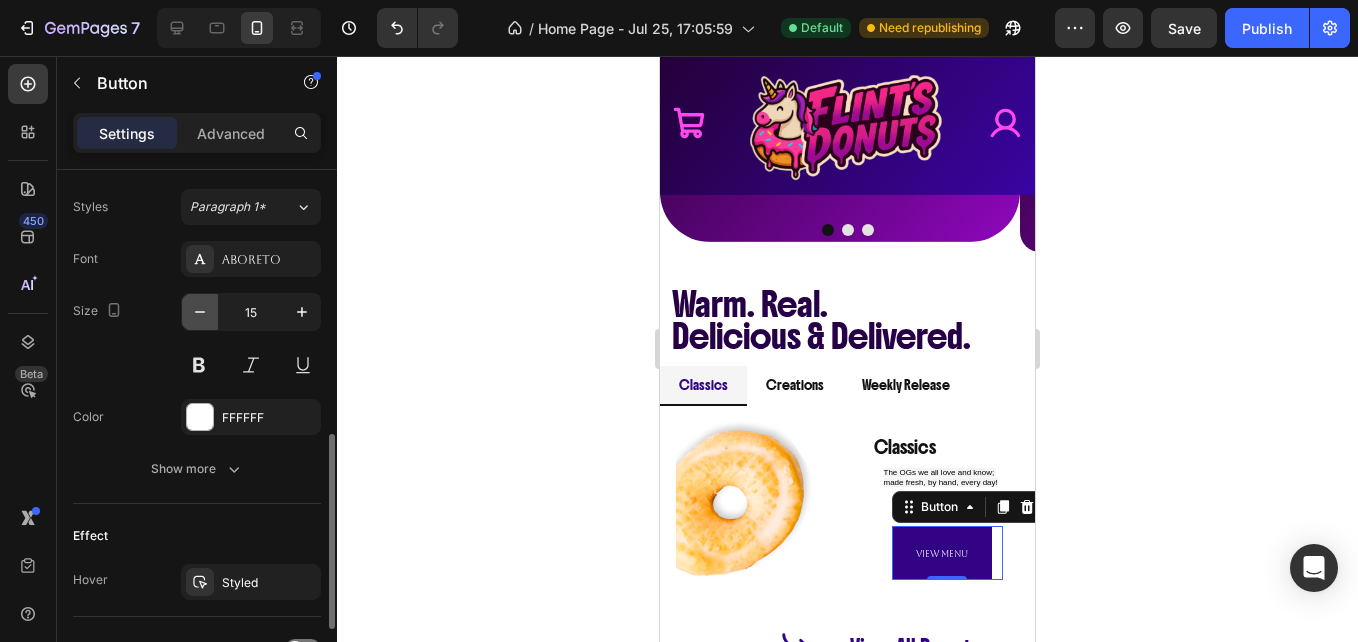 click 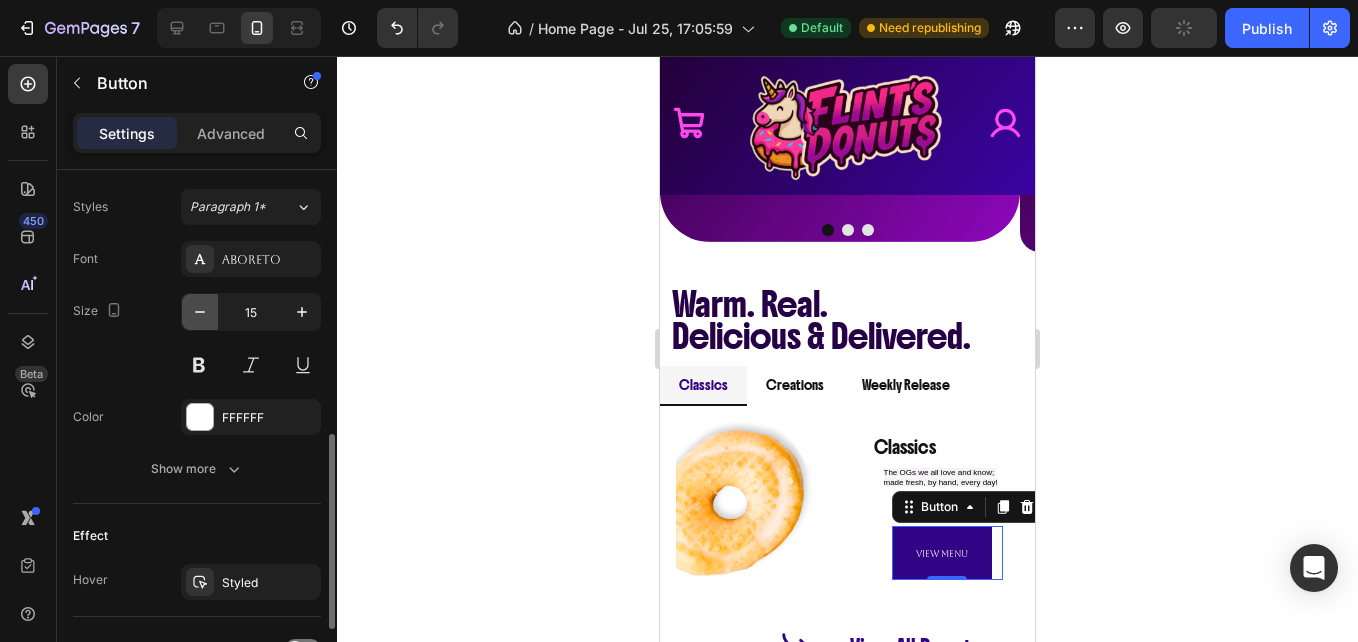 click 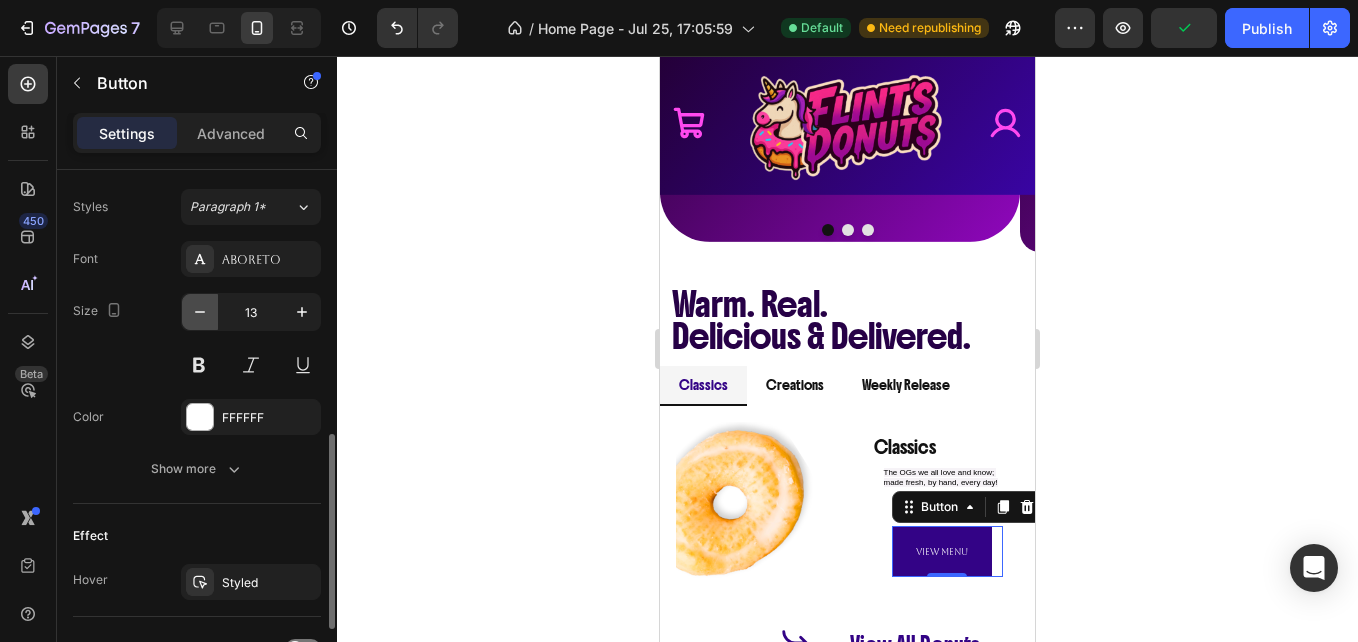 click 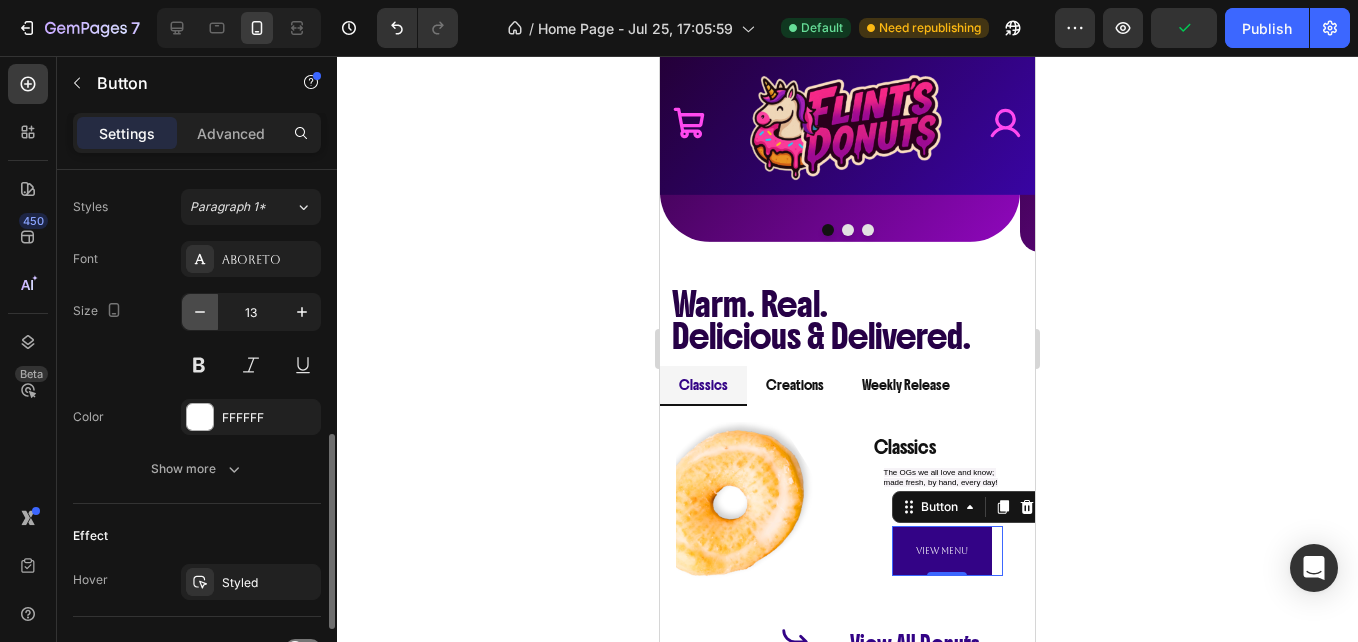 click 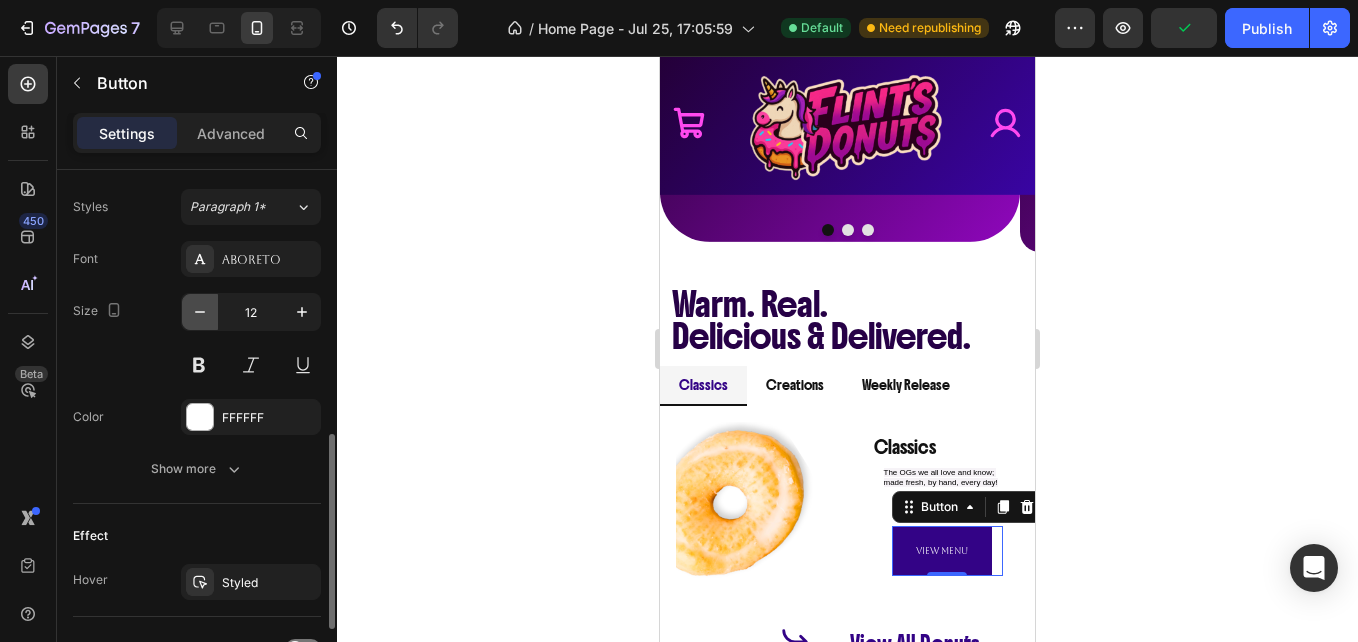 click 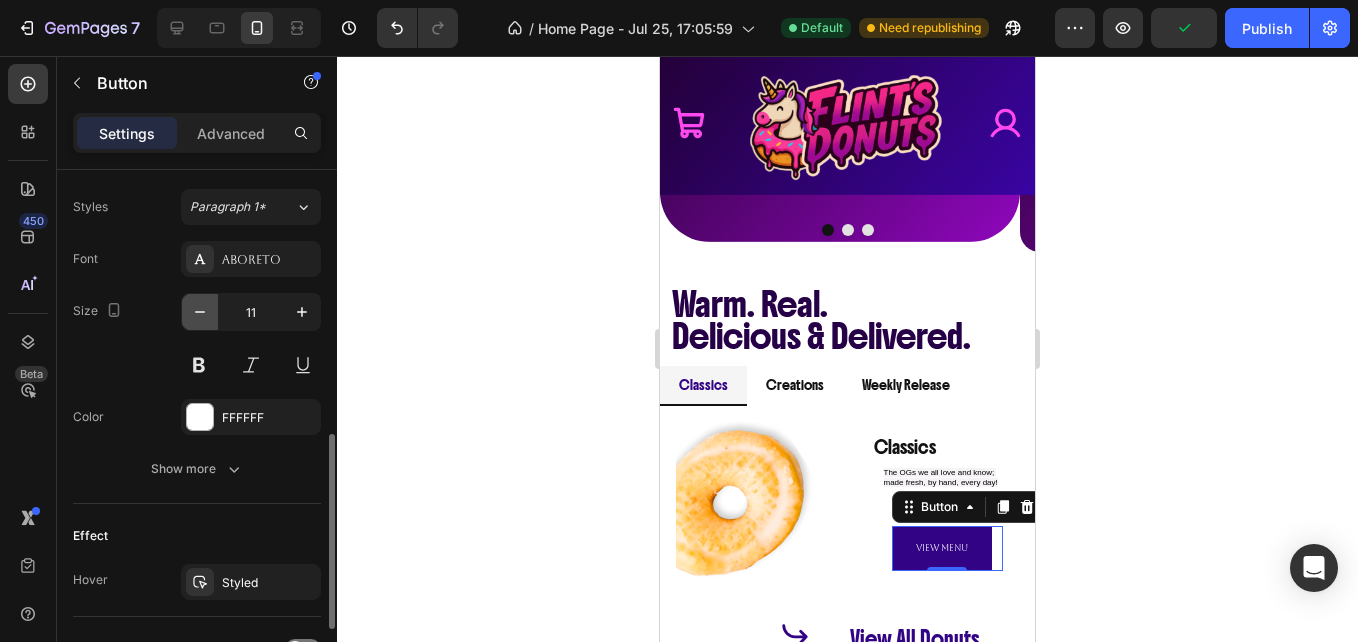 click 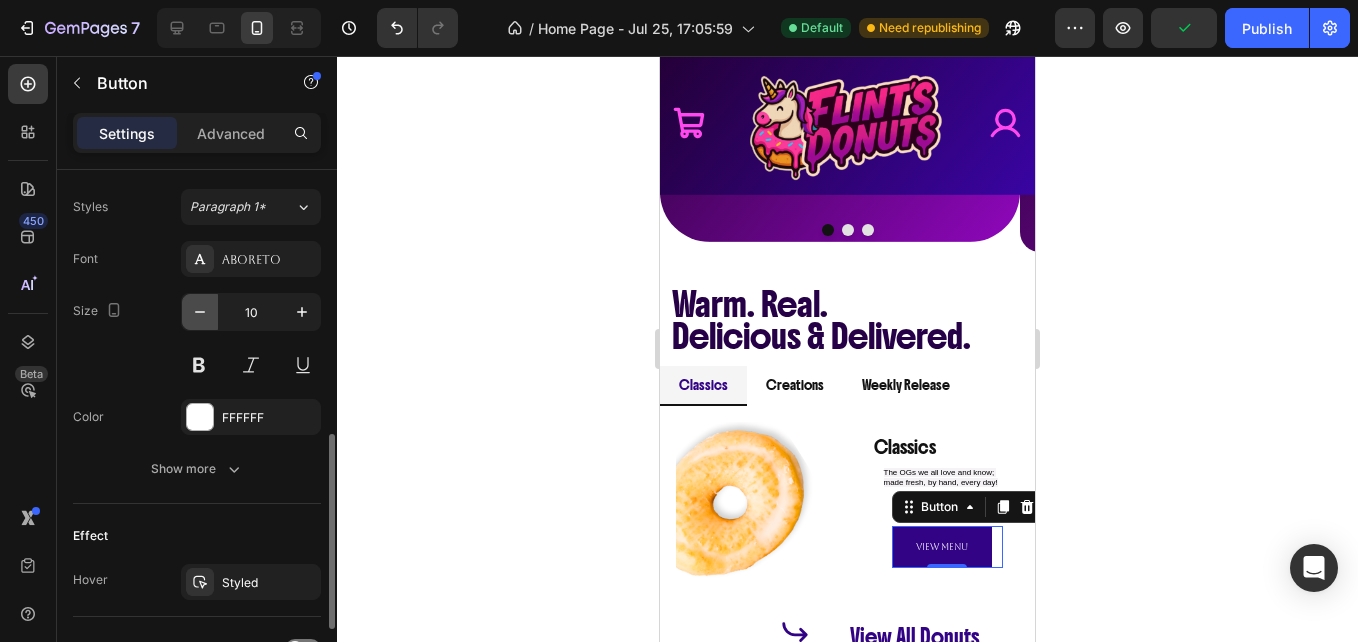click 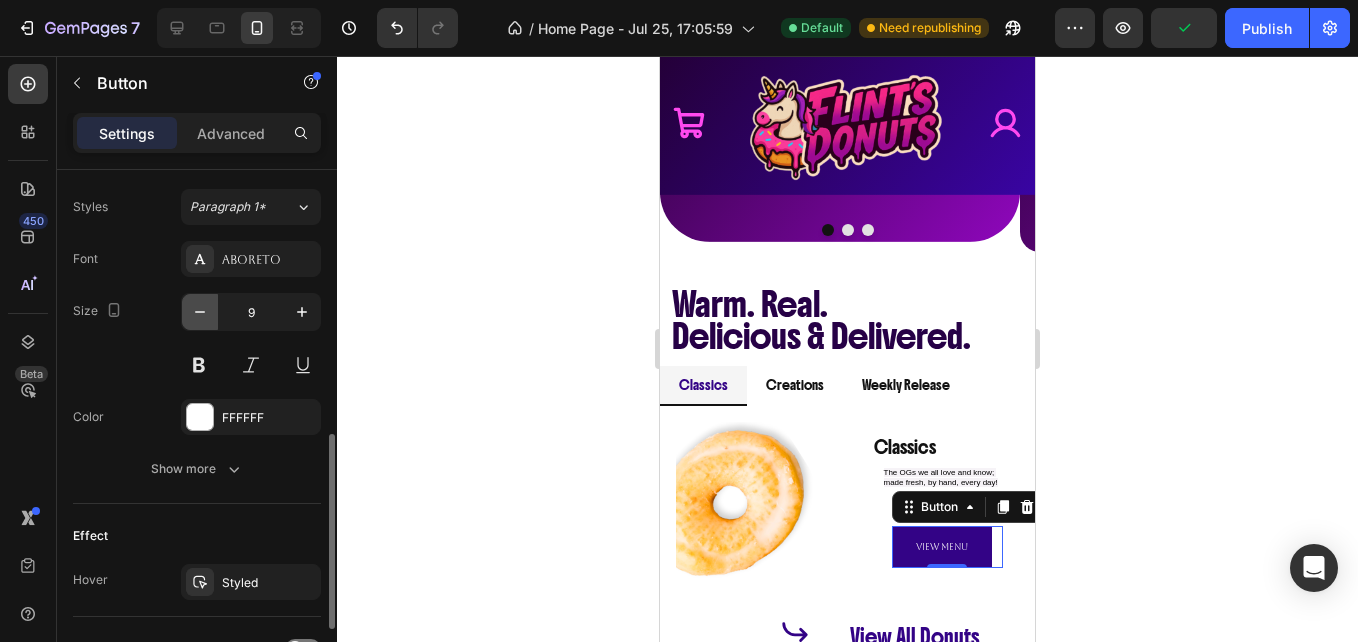 click 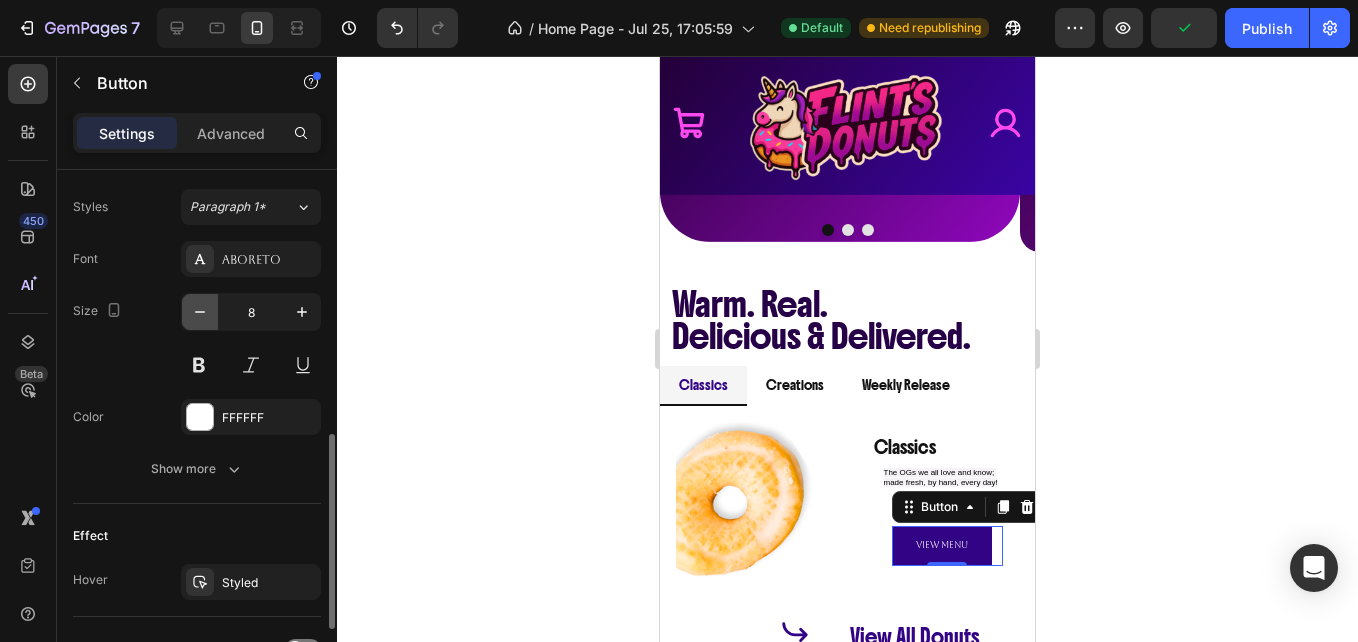 click 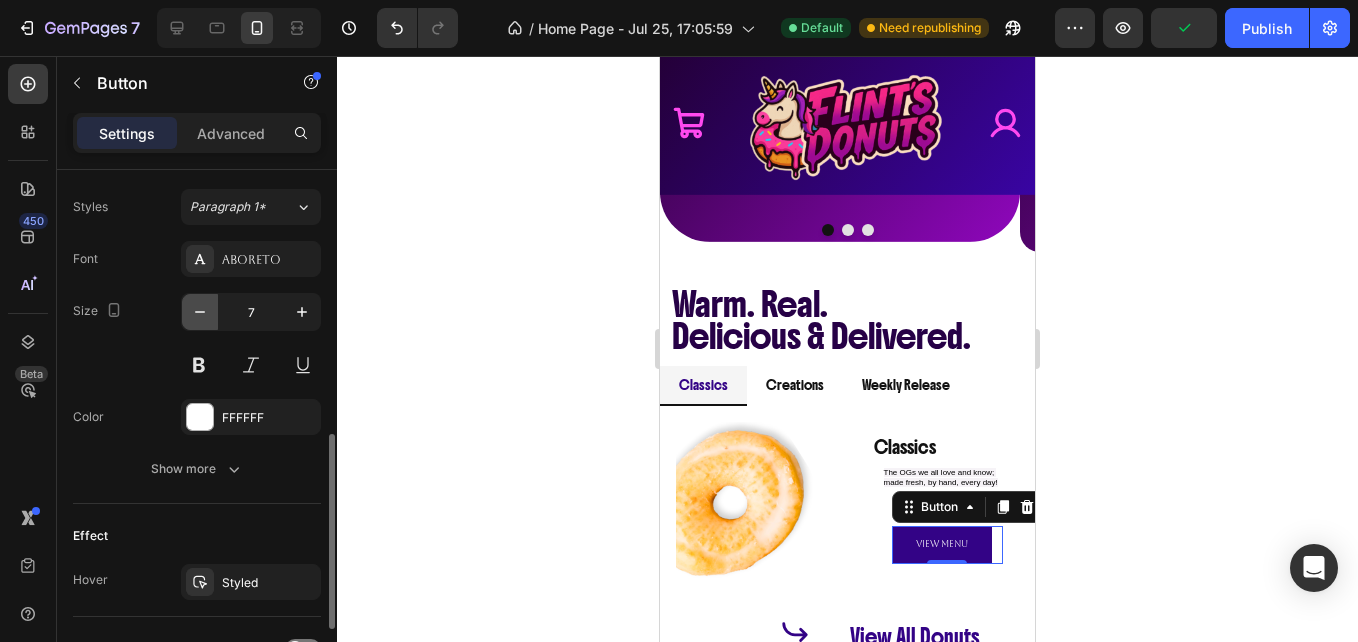 click 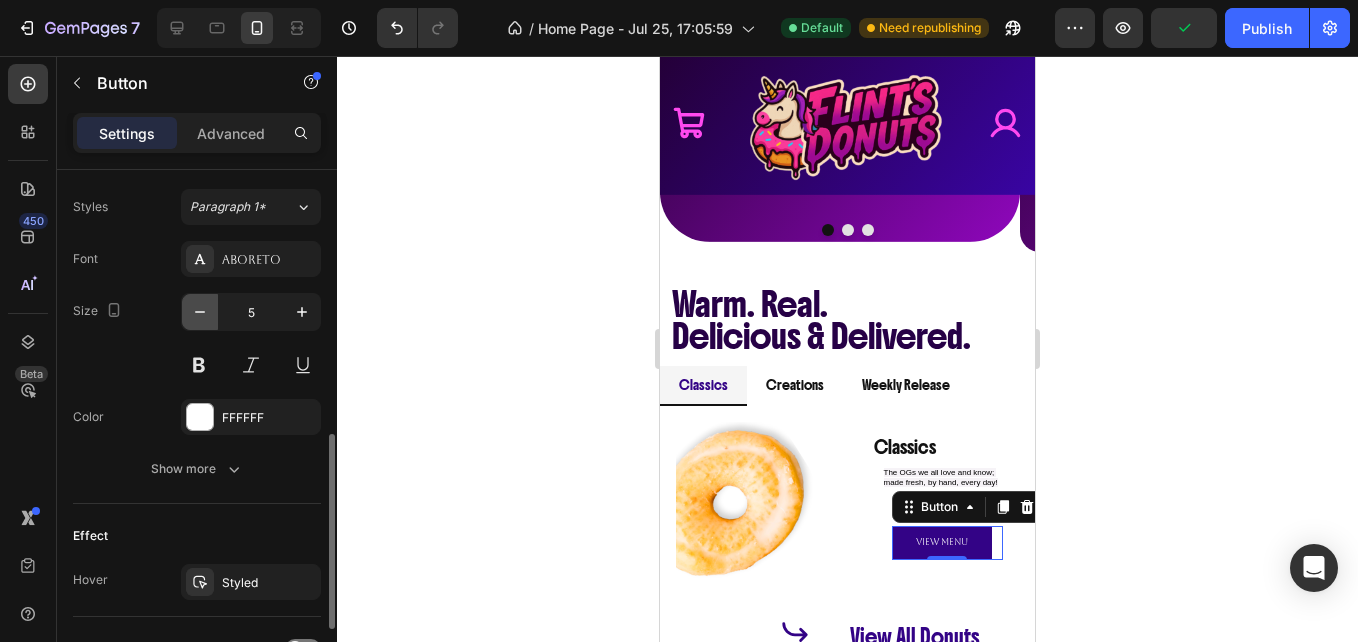 click 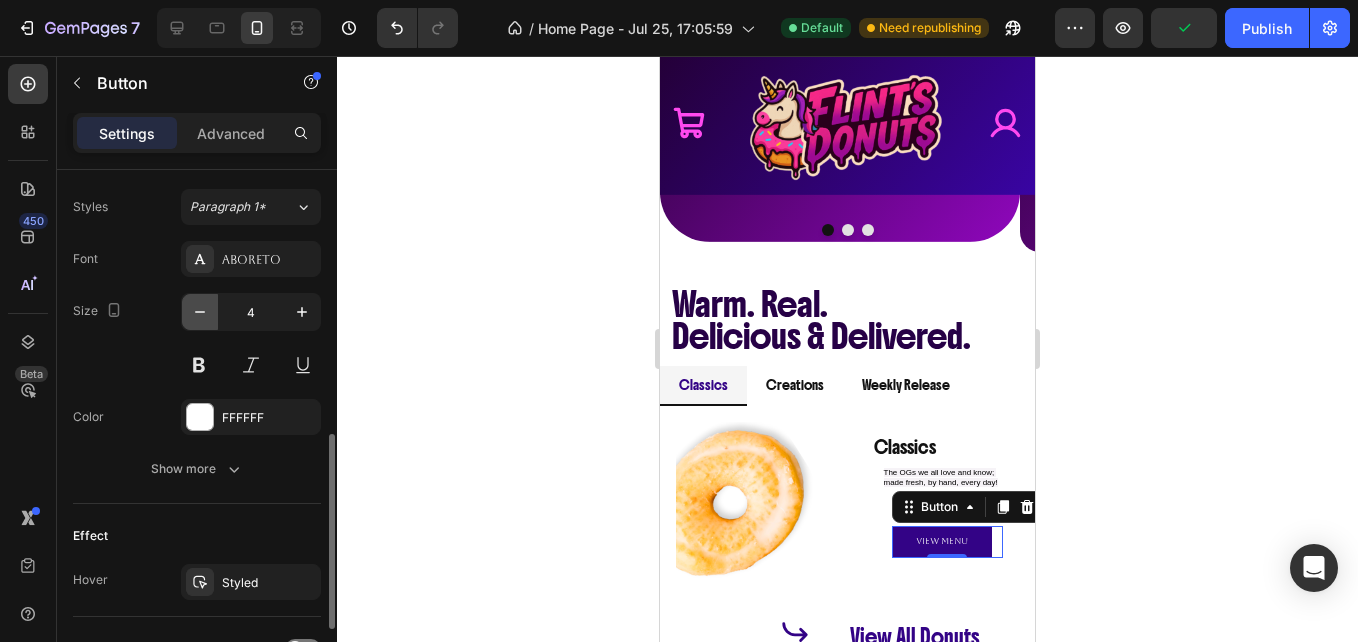 click 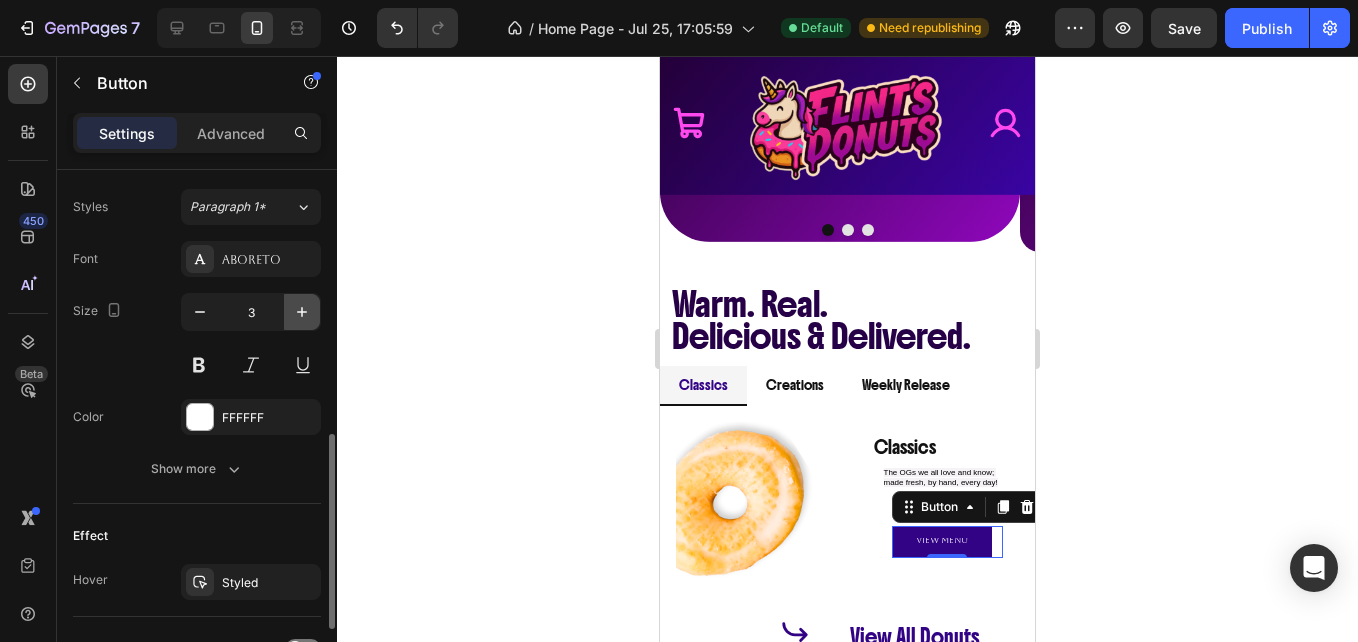 click 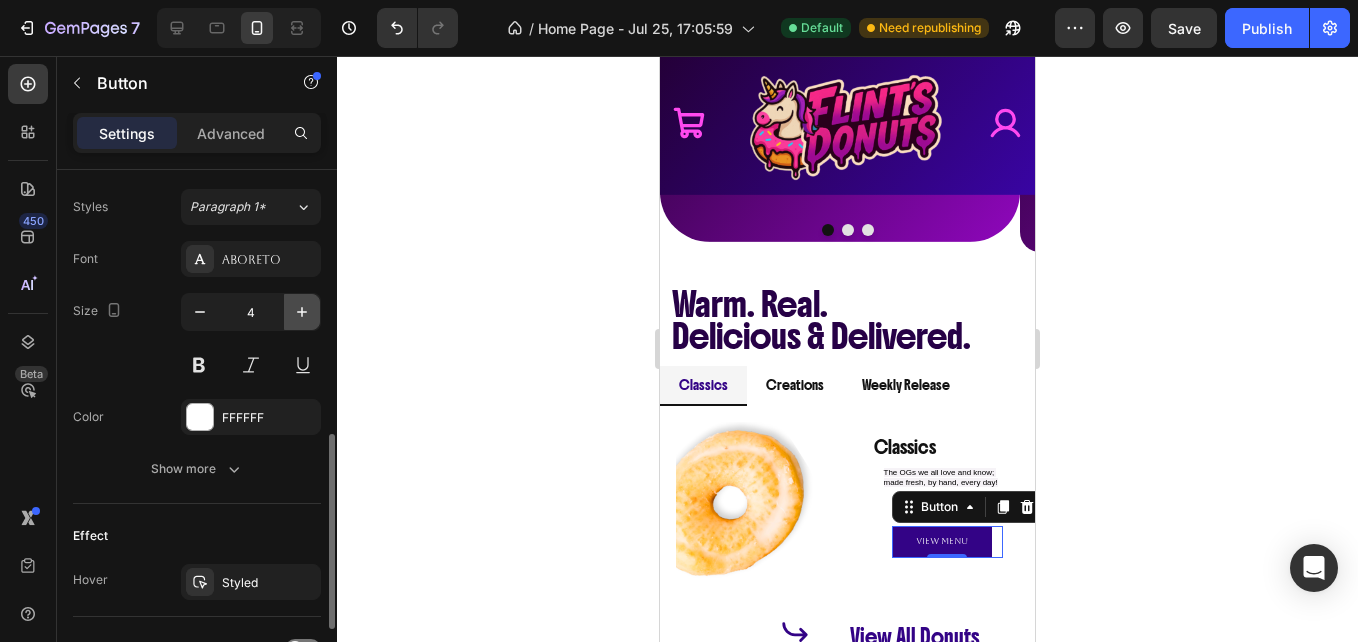 type on "5" 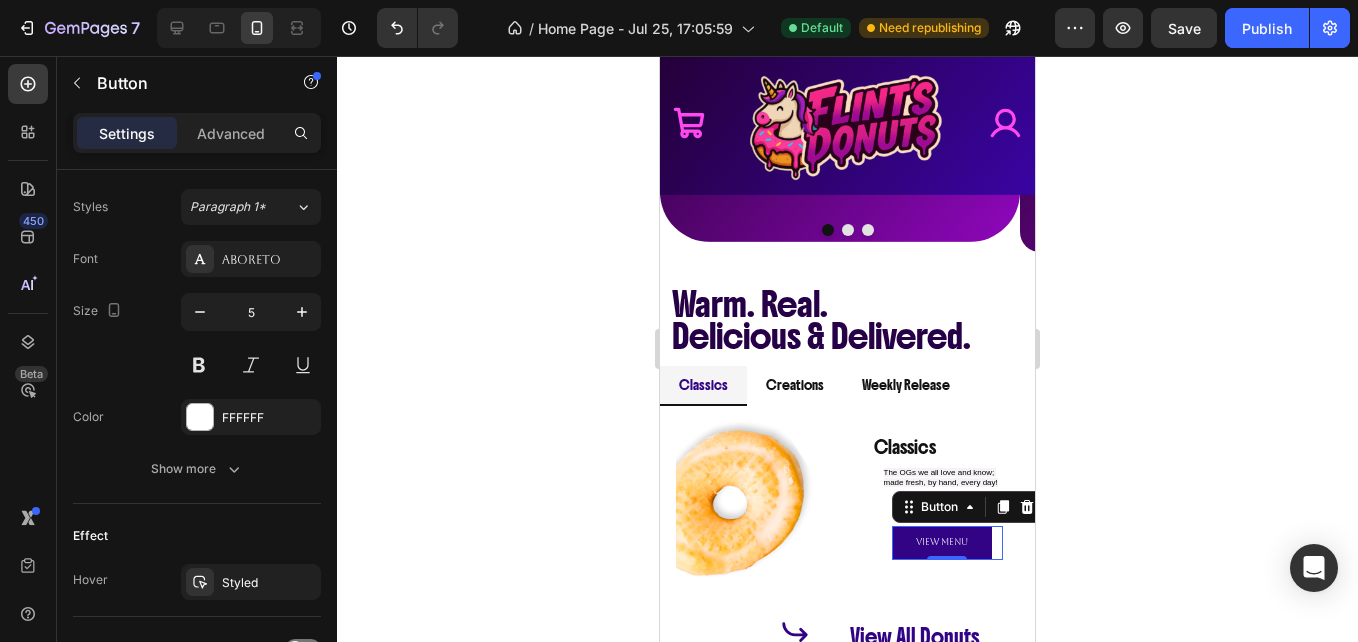 click 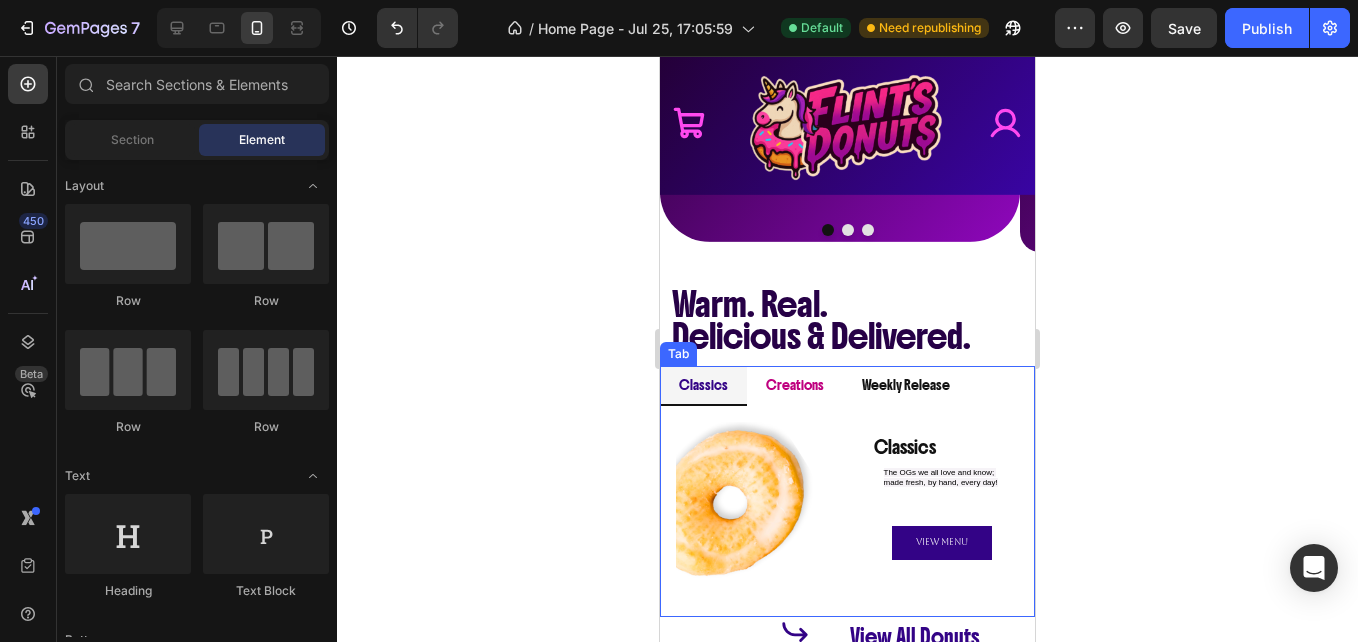click on "Creations" at bounding box center (795, 385) 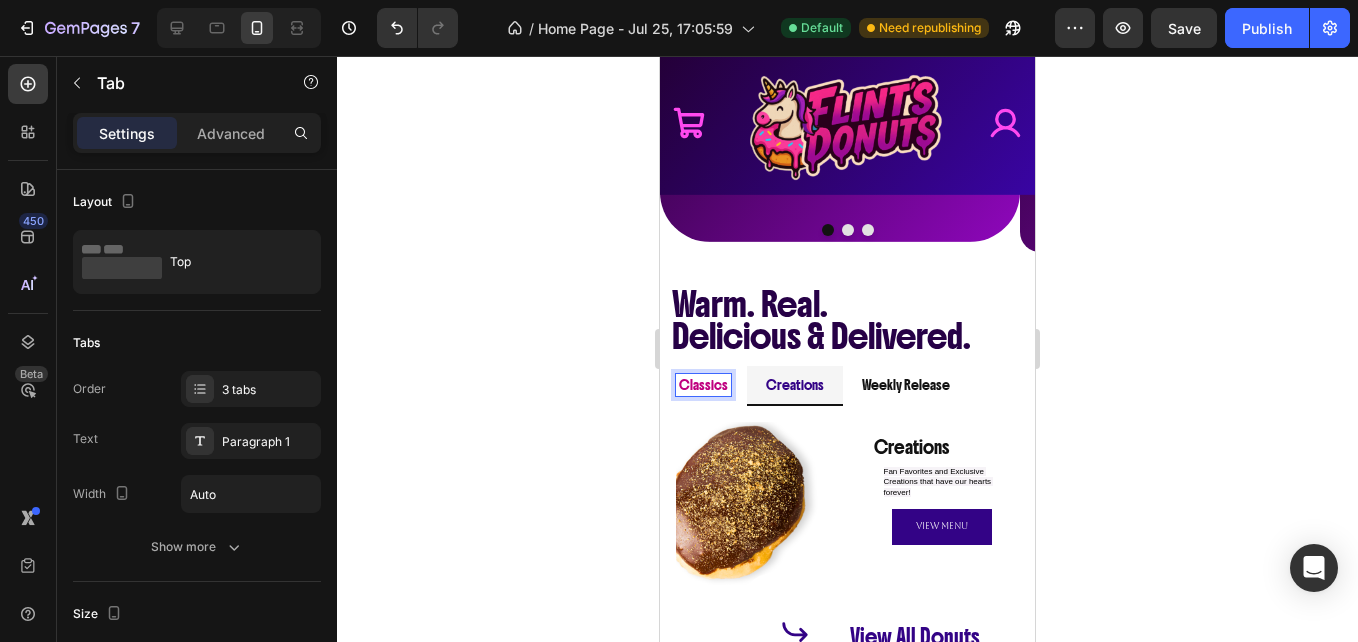 click on "Classics" at bounding box center (703, 385) 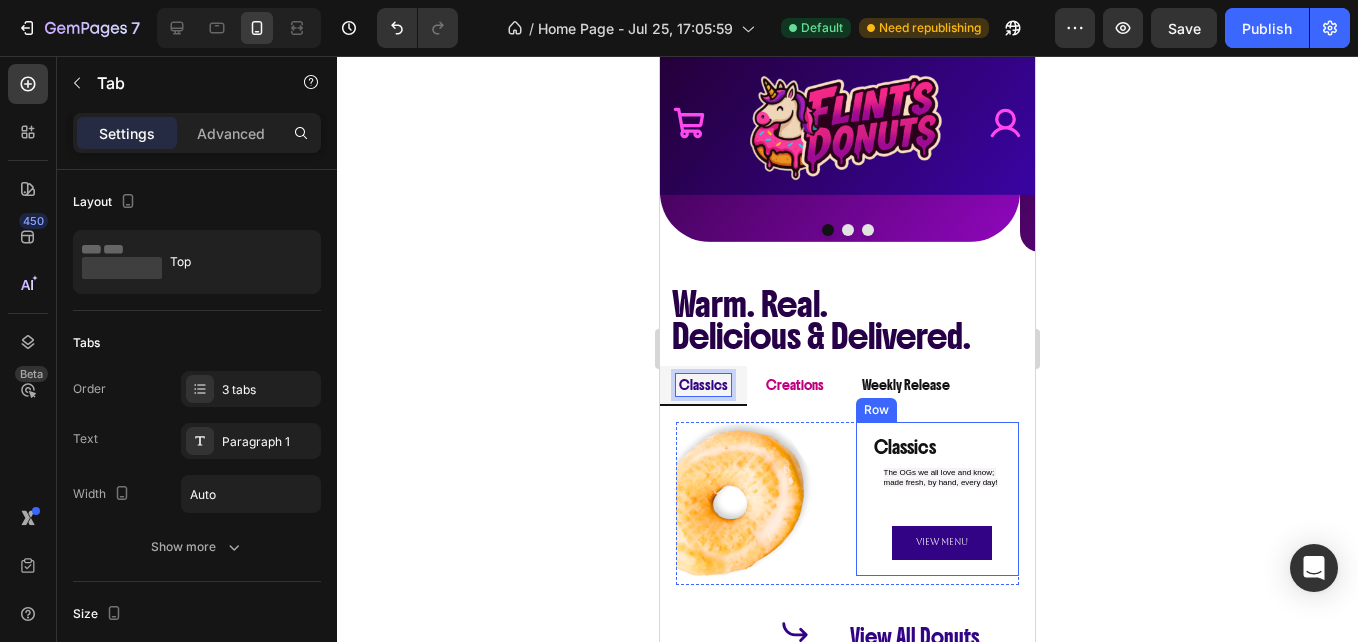 scroll, scrollTop: 822, scrollLeft: 0, axis: vertical 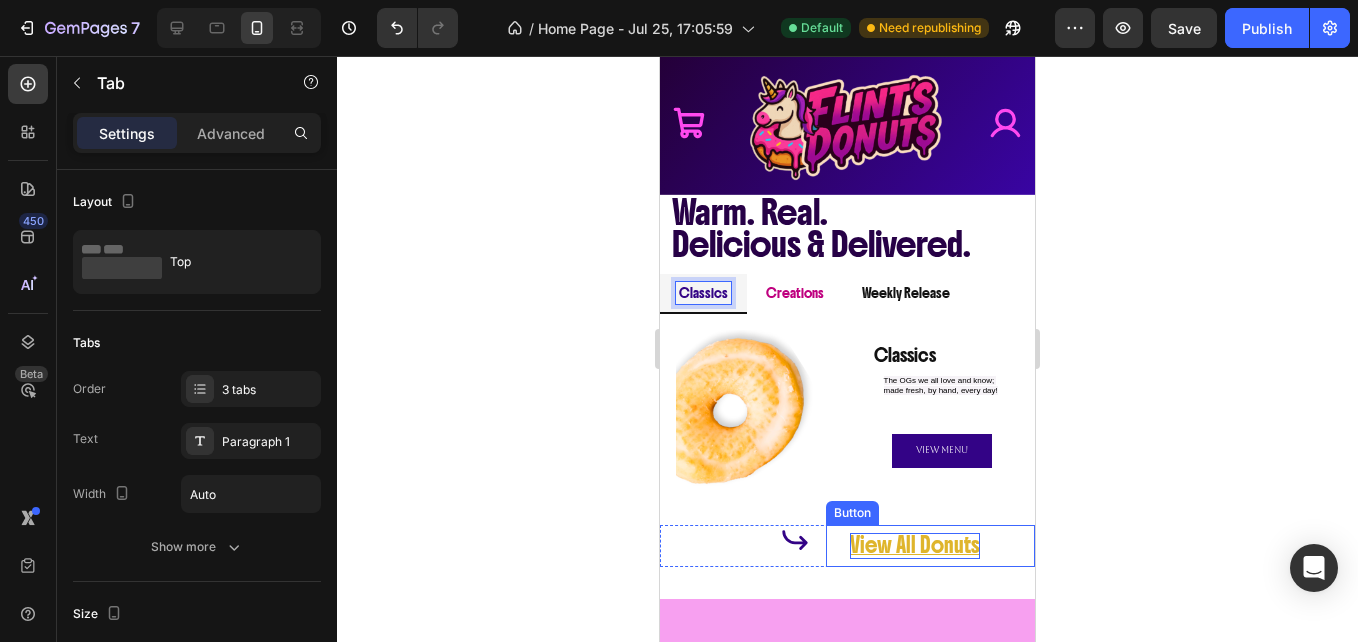 click on "View All Donuts" at bounding box center [915, 545] 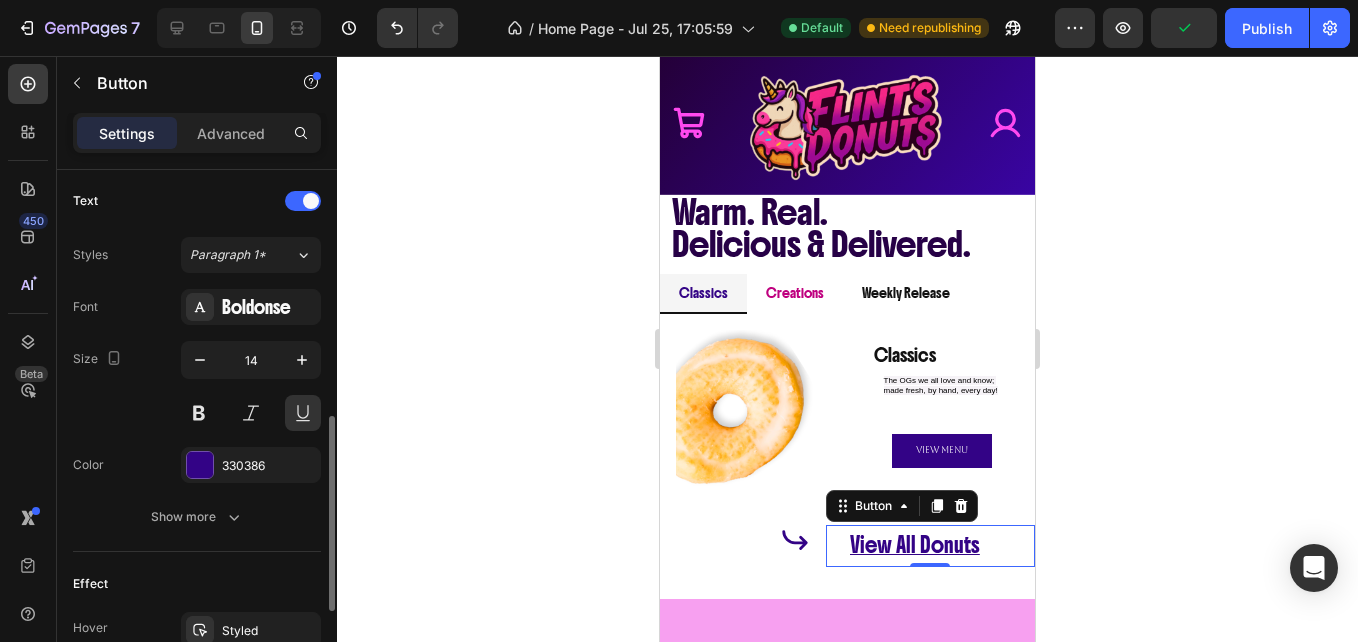 scroll, scrollTop: 670, scrollLeft: 0, axis: vertical 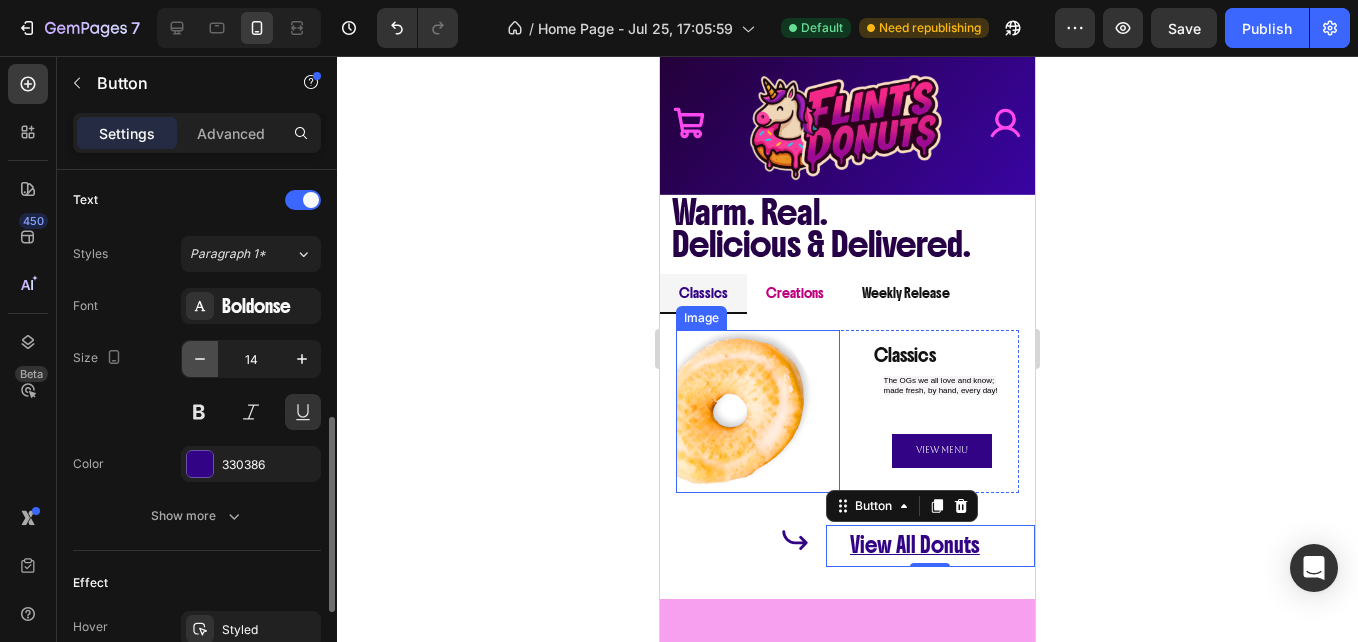 click 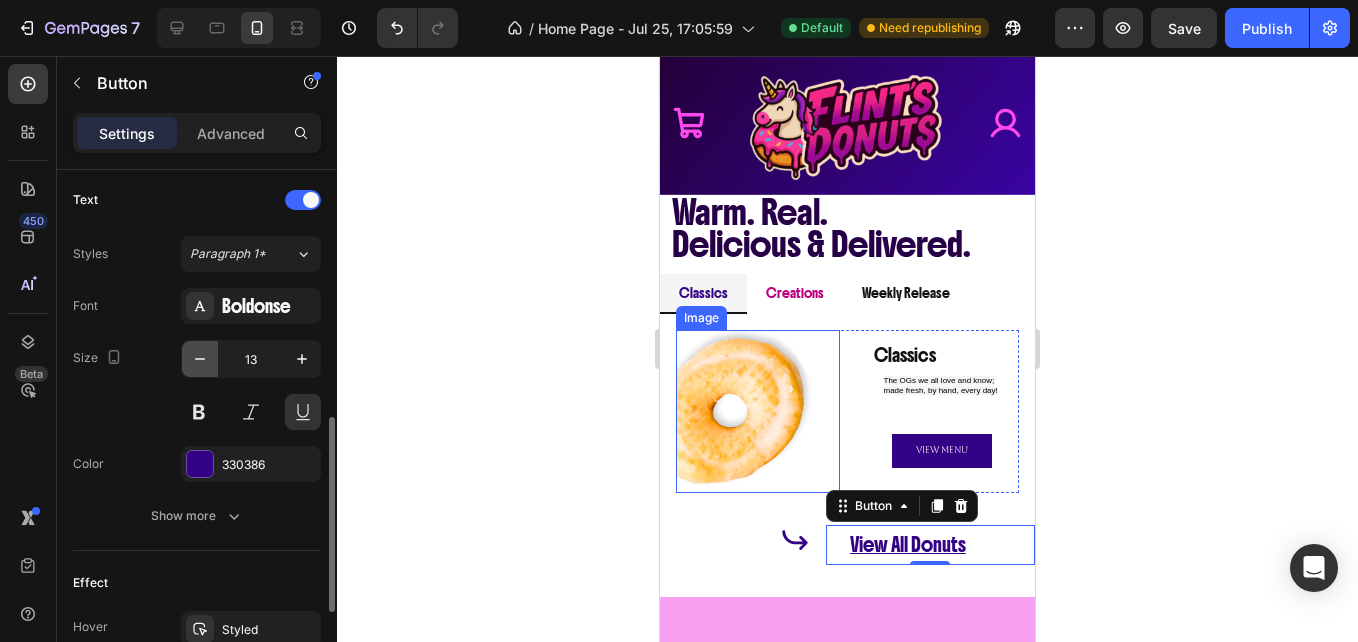 click 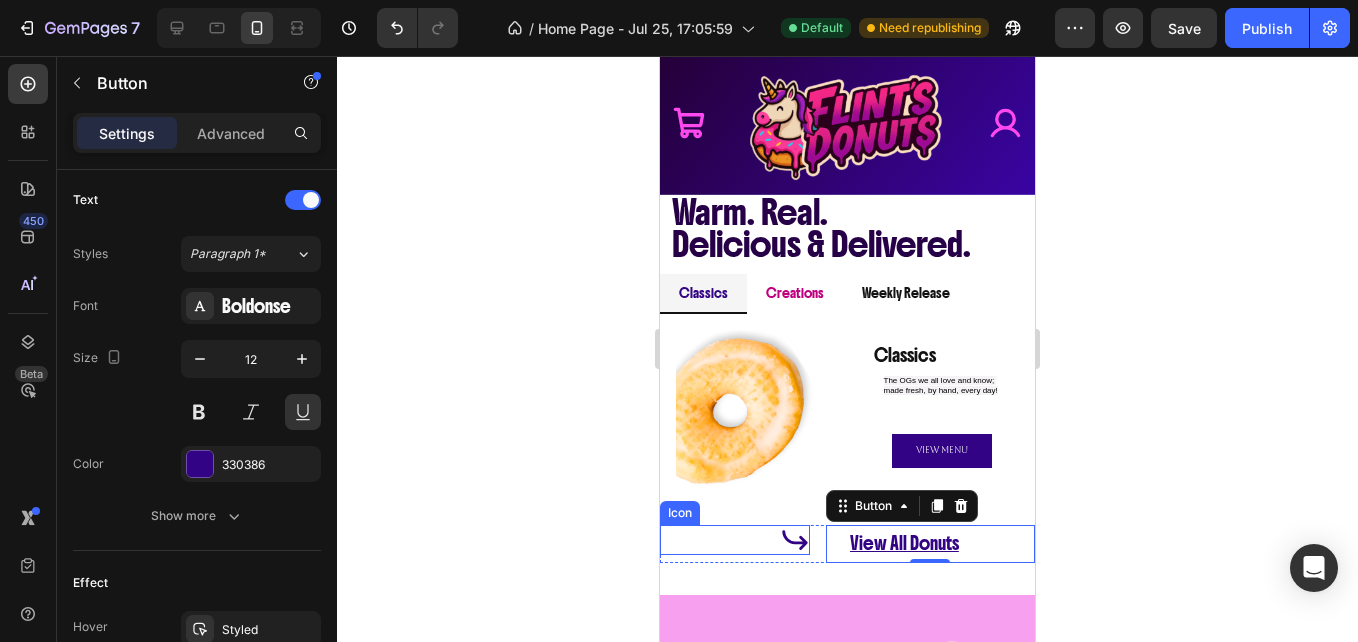 click 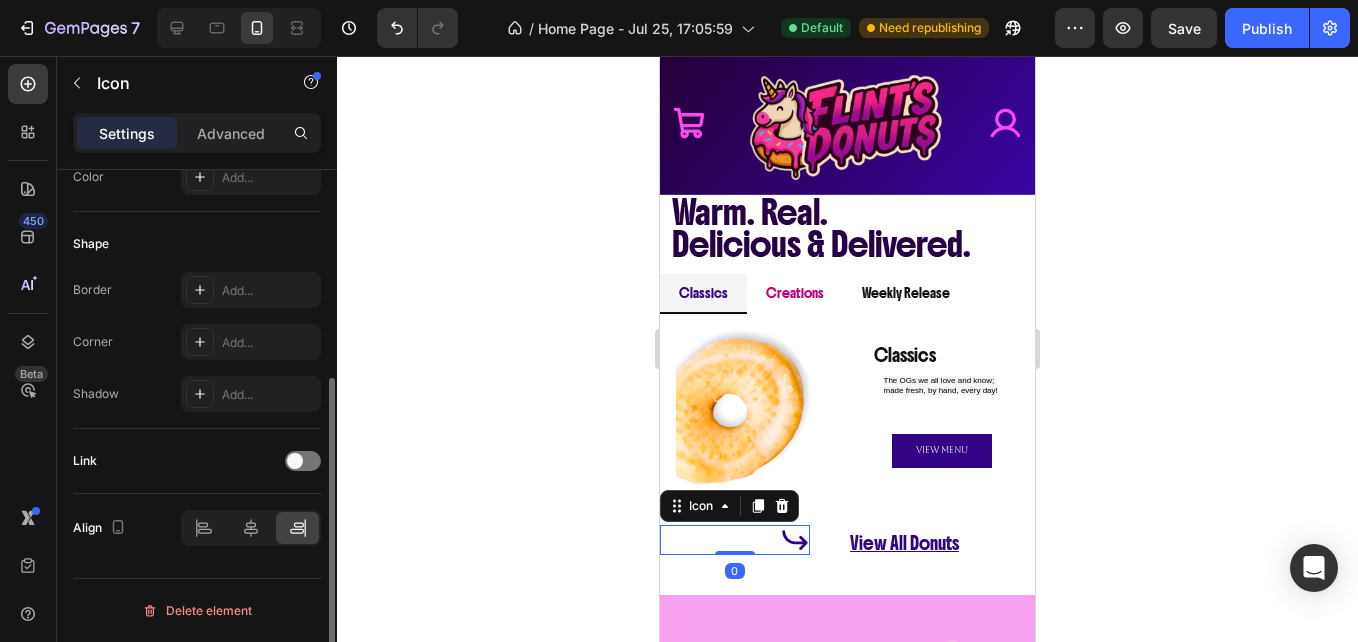 scroll, scrollTop: 0, scrollLeft: 0, axis: both 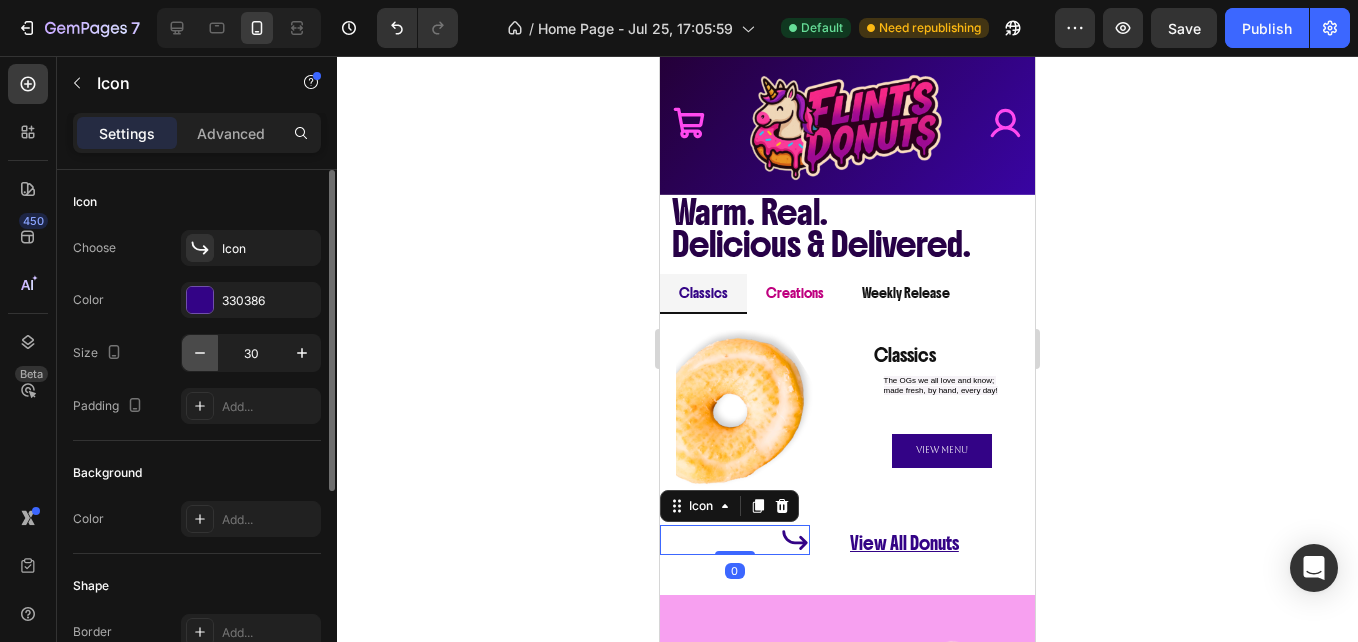 click 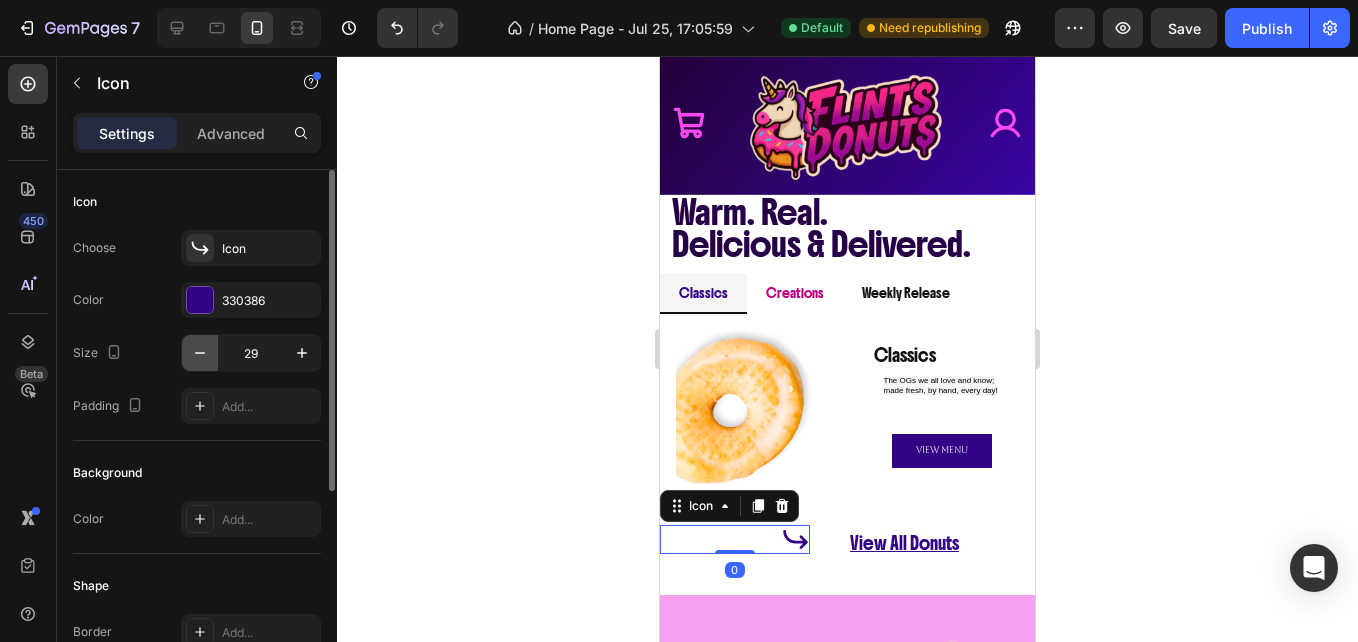 click 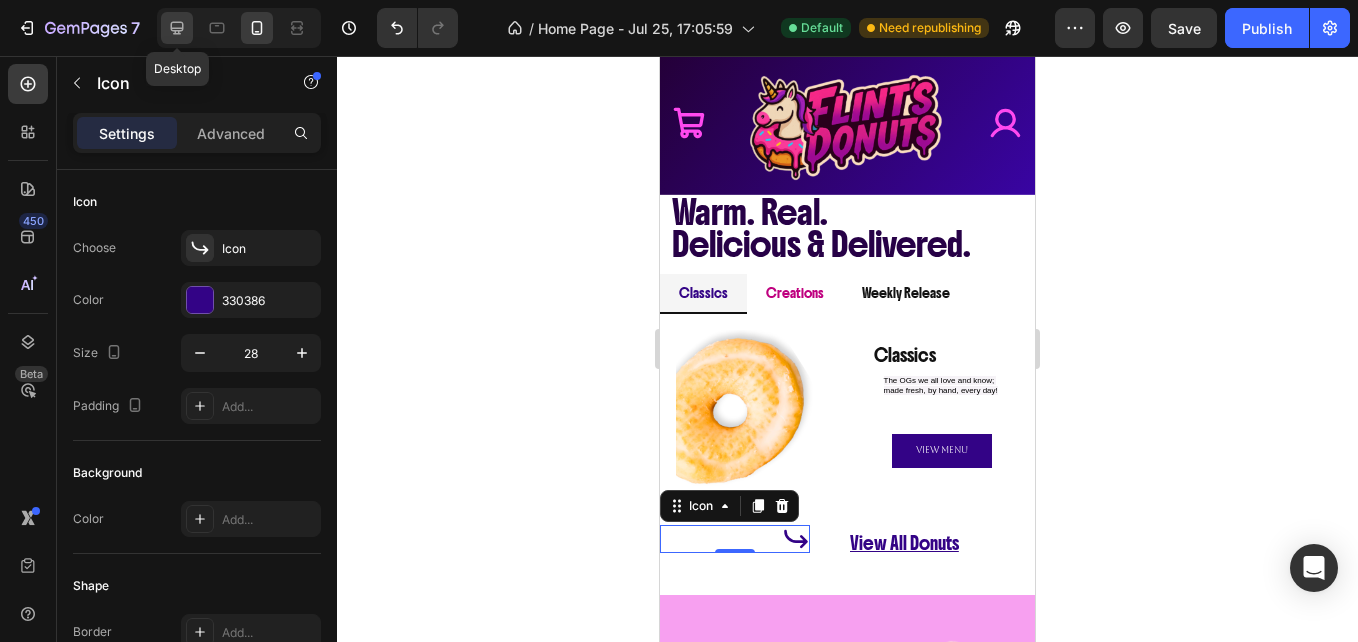 click 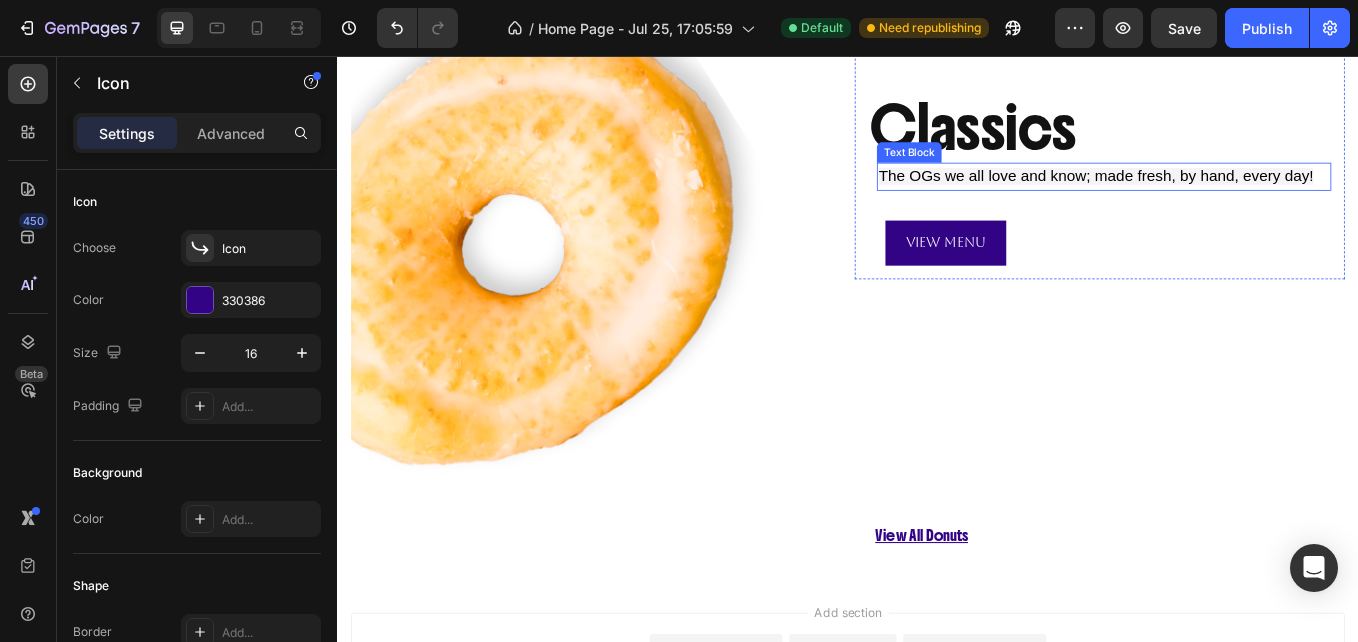 scroll, scrollTop: 1212, scrollLeft: 0, axis: vertical 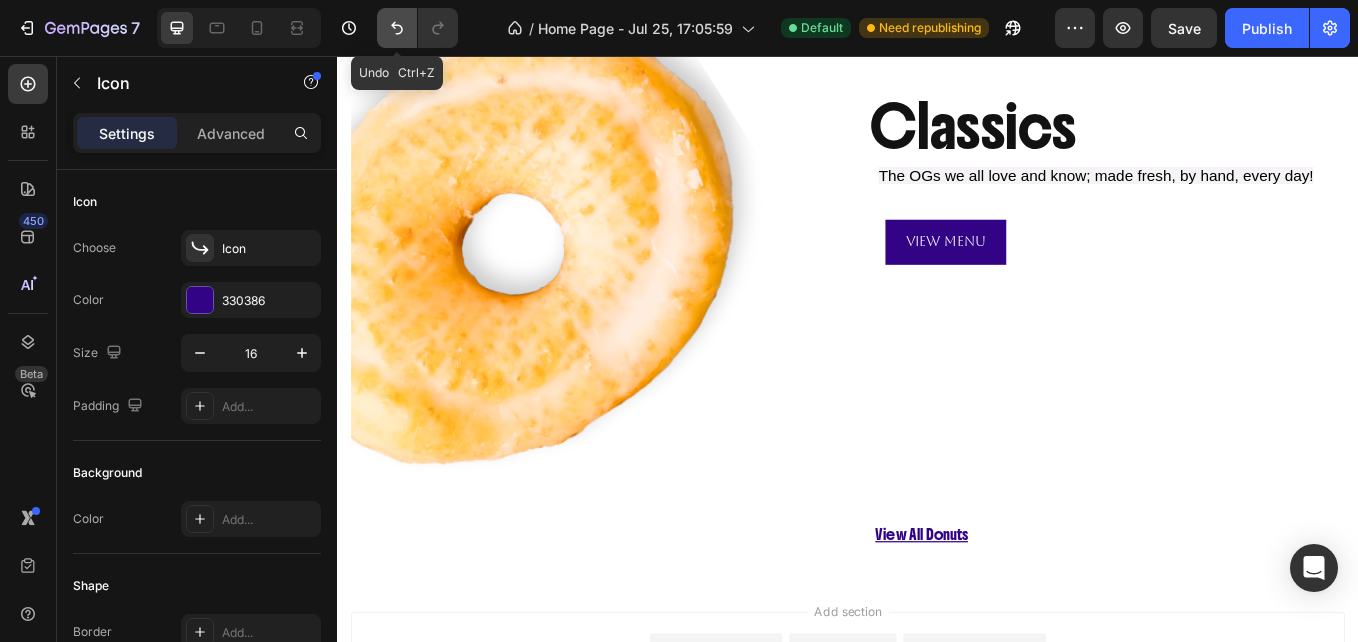click 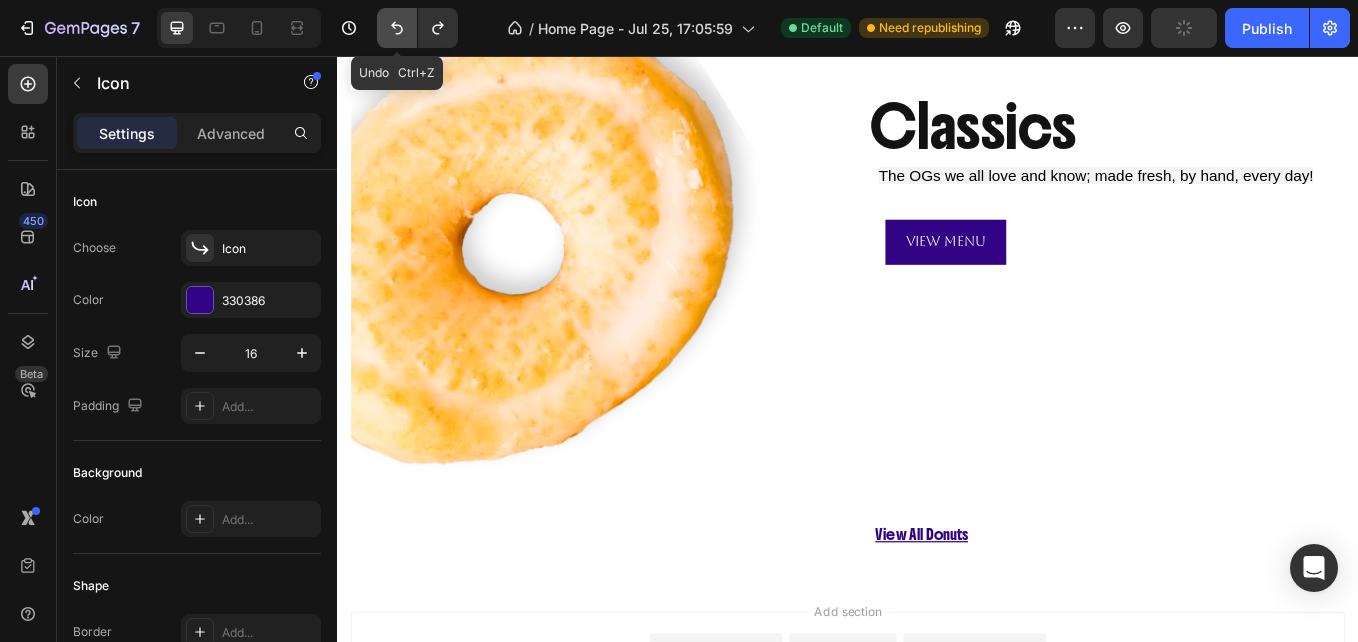 click 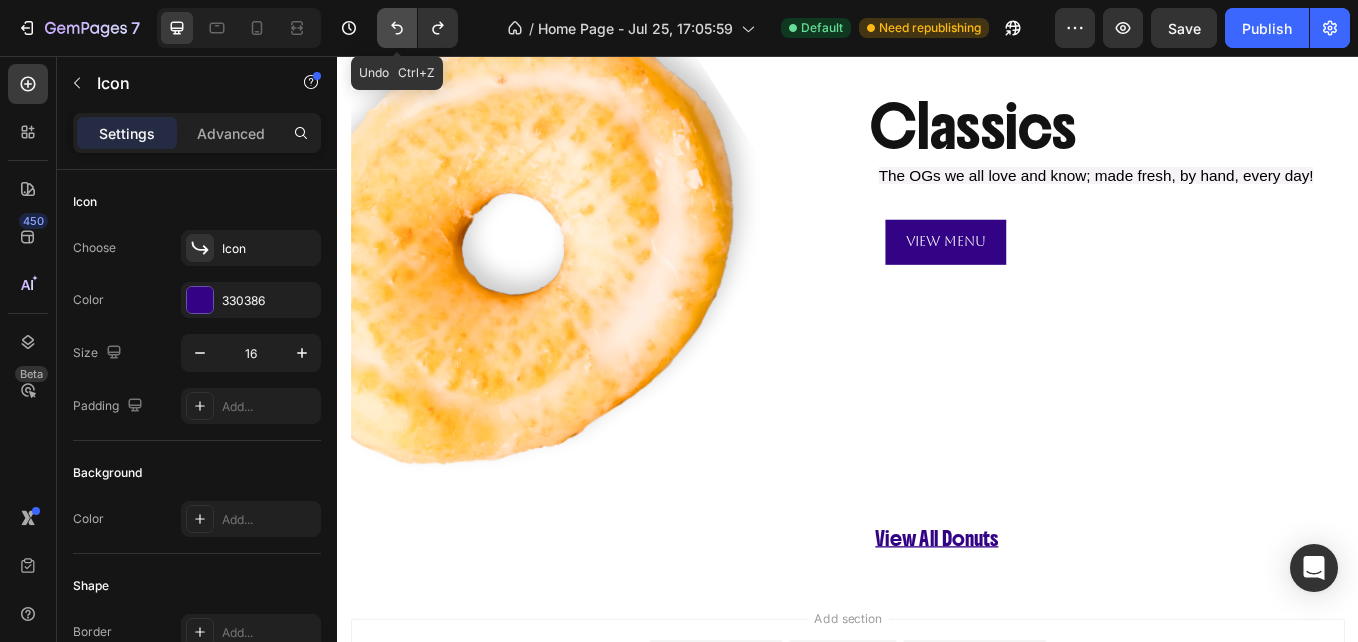 click 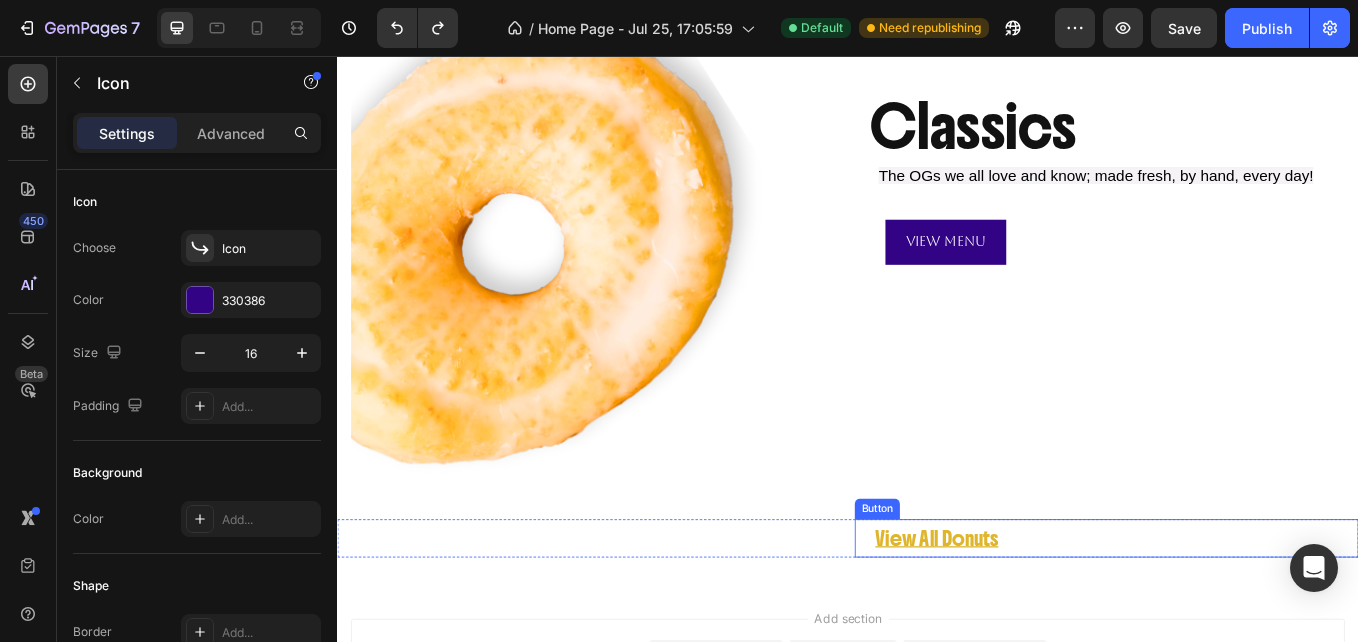 click on "View All Donuts" at bounding box center (1041, 622) 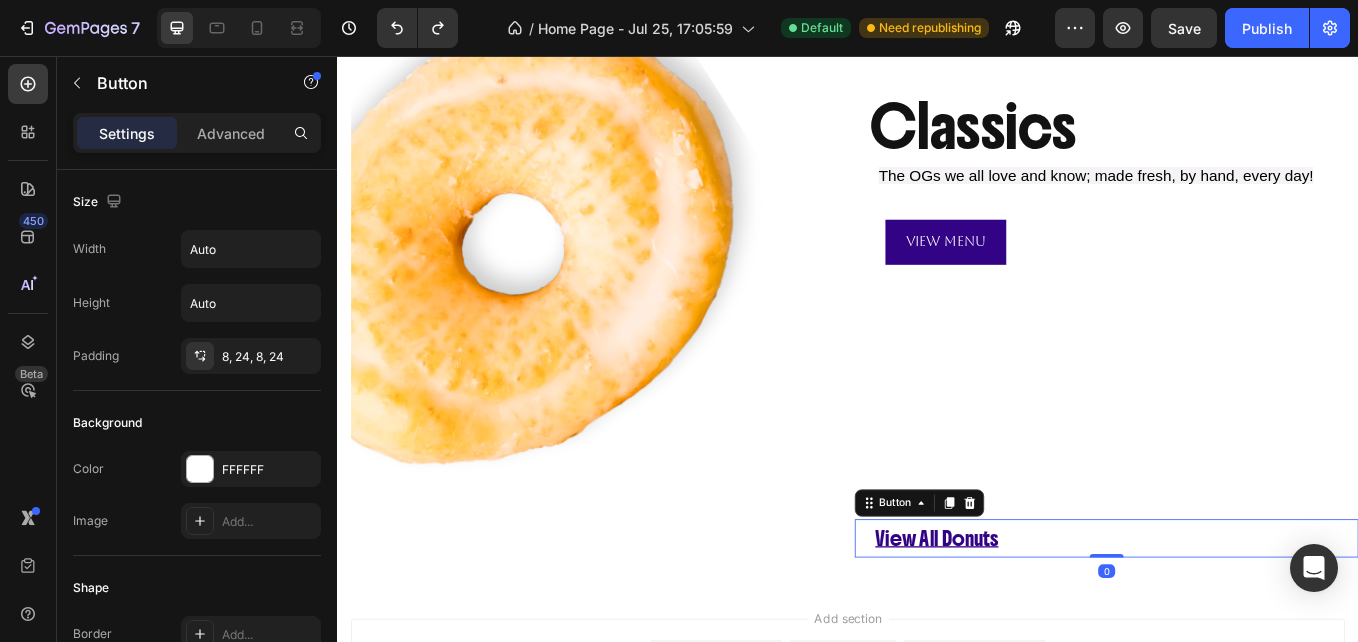 click on "Icon" at bounding box center (633, 622) 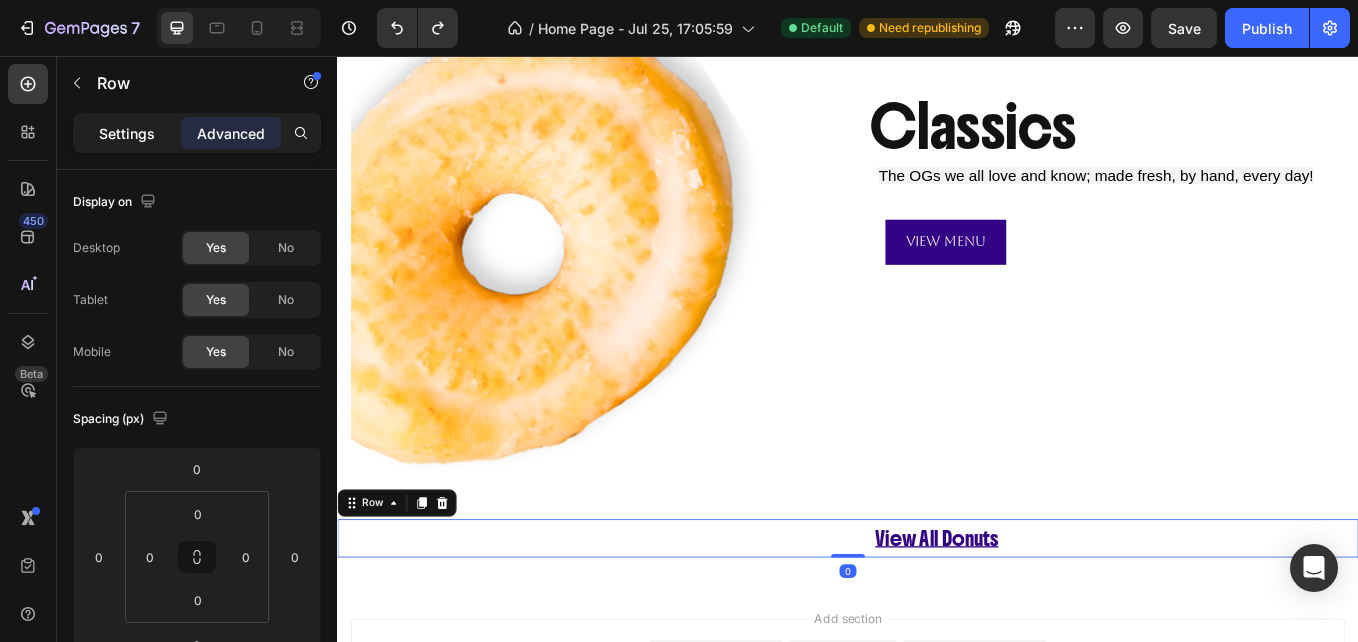 click on "Settings" at bounding box center [127, 133] 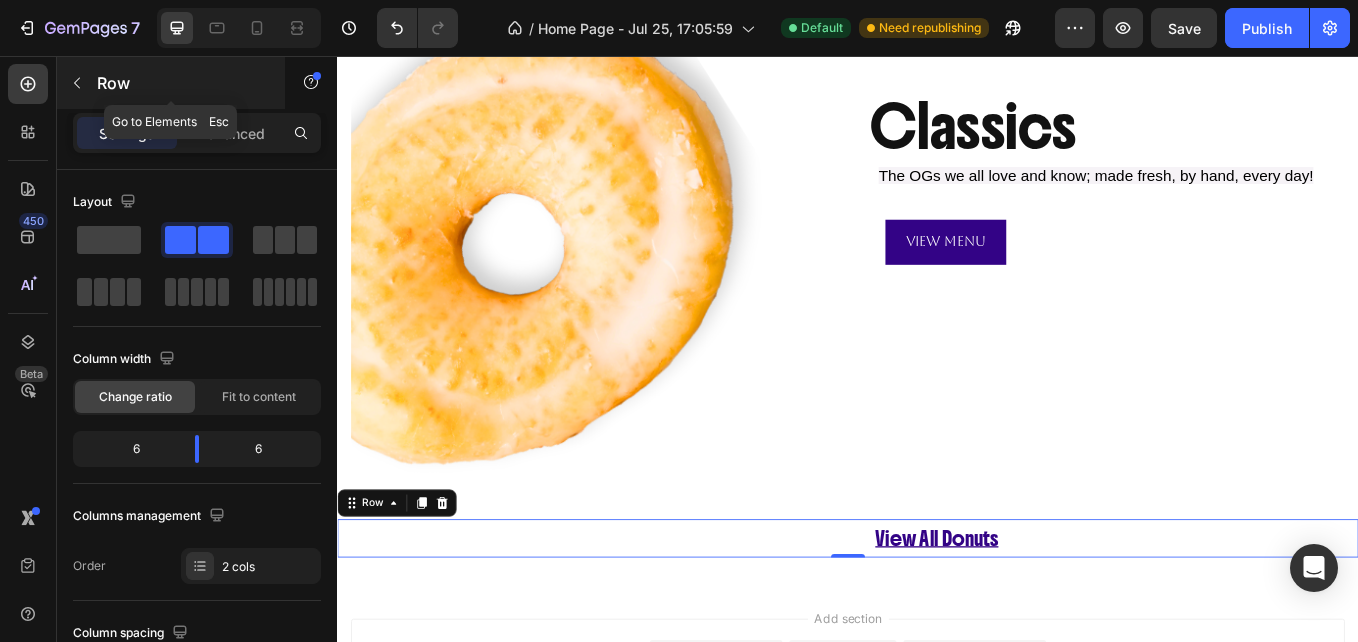 click 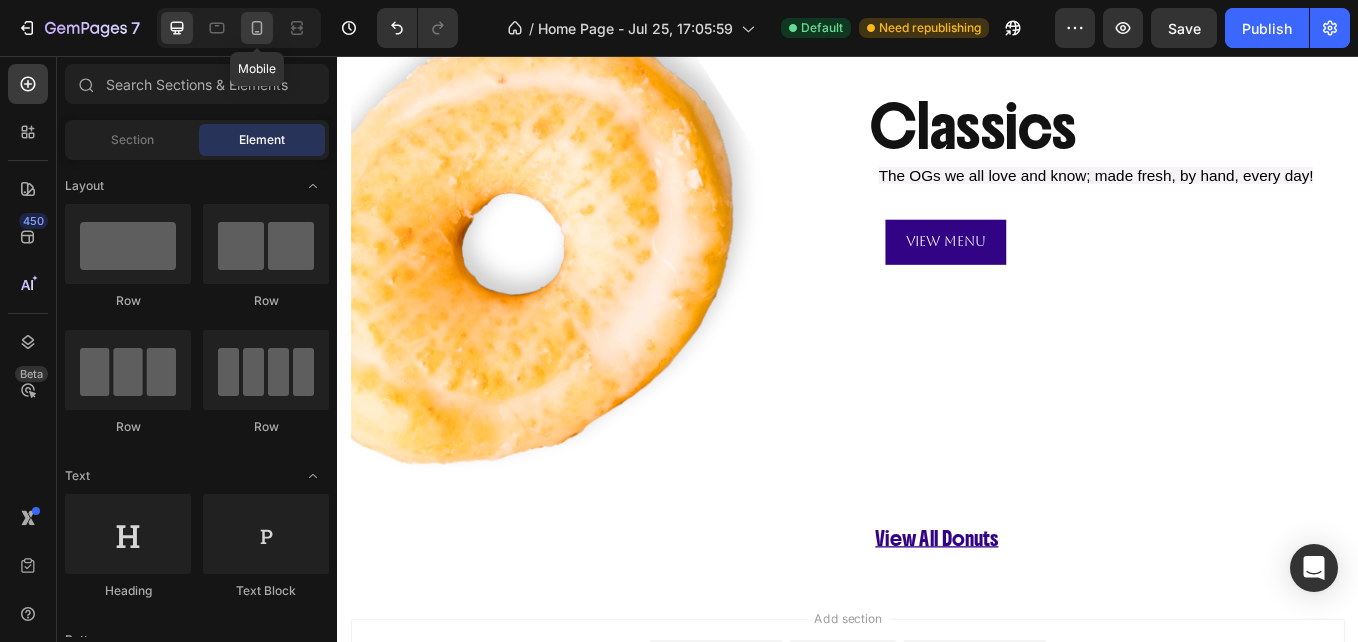 click 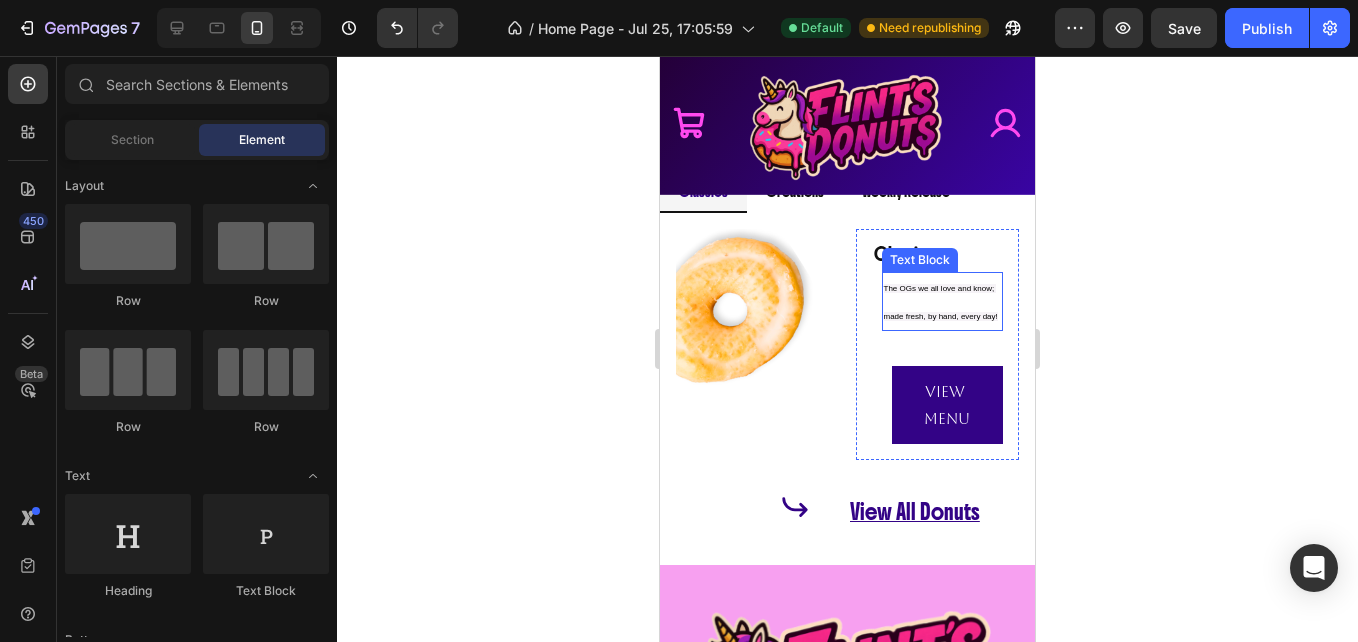 scroll, scrollTop: 868, scrollLeft: 0, axis: vertical 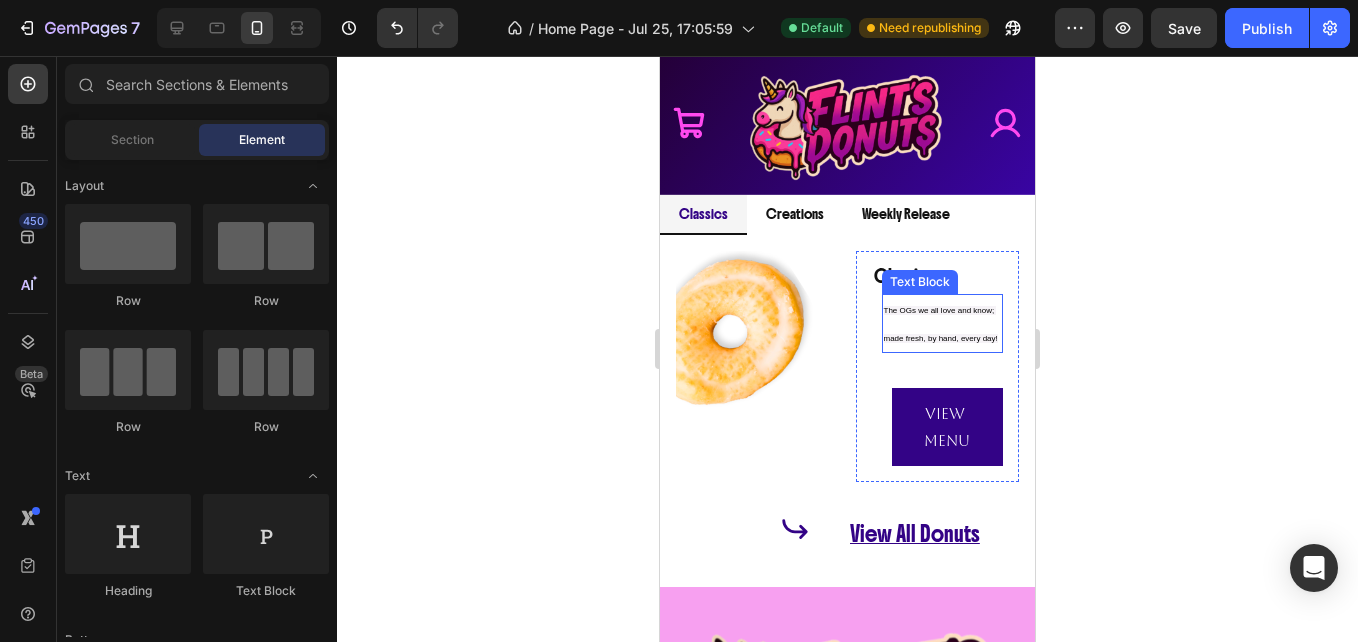 click on "The OGs we all love and know; made fresh, by hand, every day!" at bounding box center [943, 323] 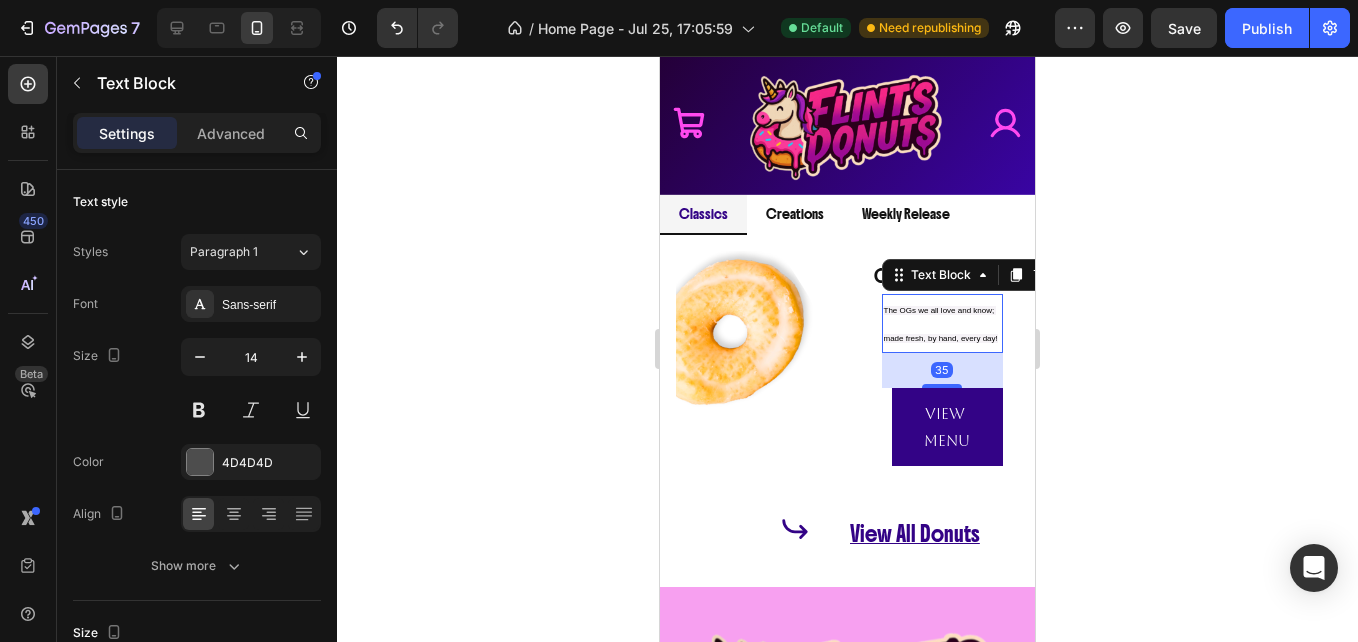 click on "The OGs we all love and know; made fresh, by hand, every day!" at bounding box center [943, 323] 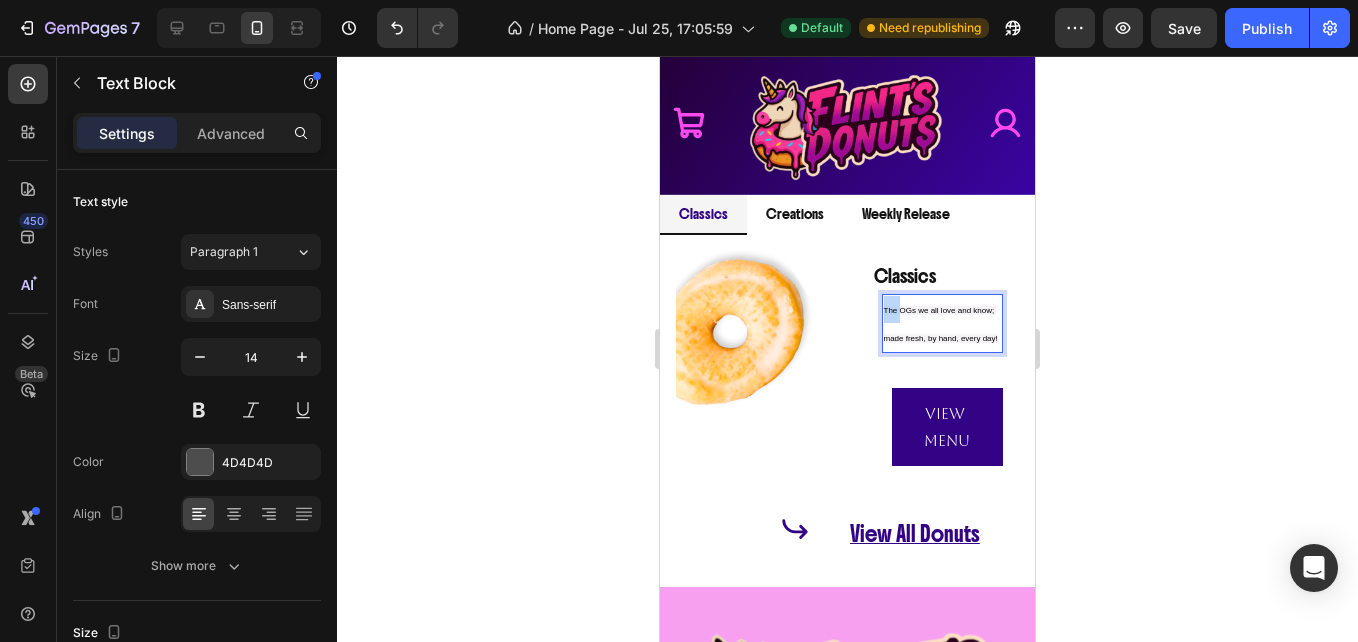 click on "The OGs we all love and know; made fresh, by hand, every day!" at bounding box center (943, 323) 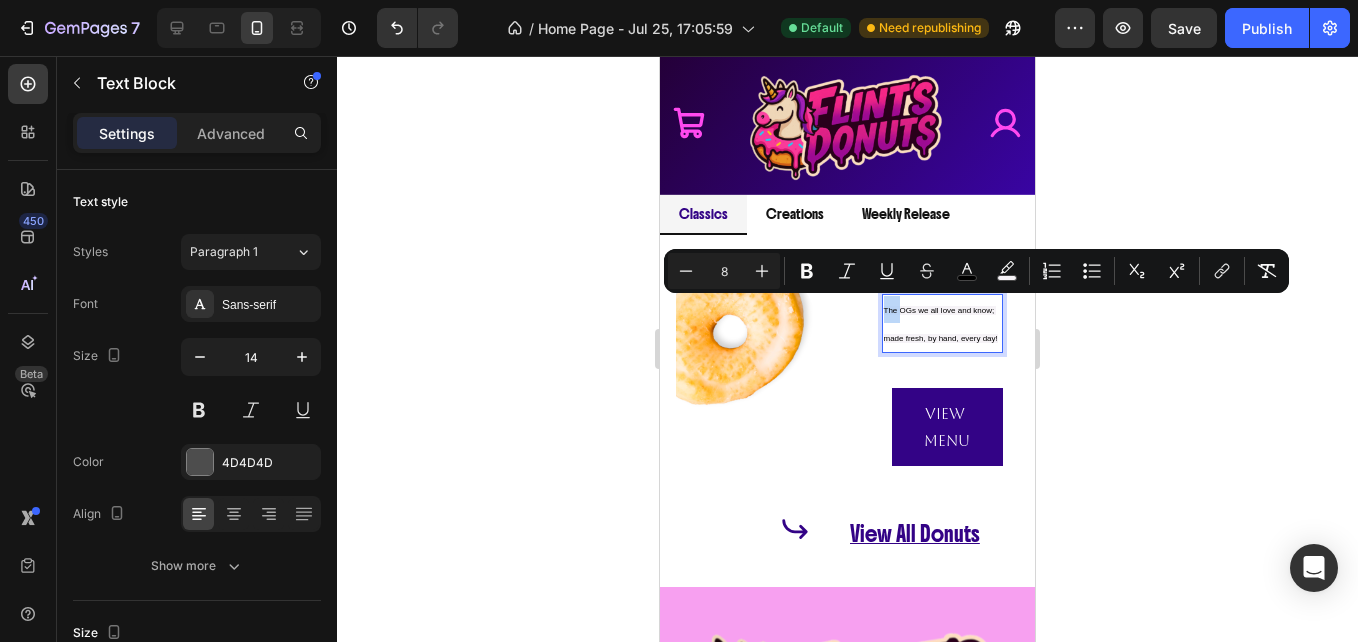 click on "The OGs we all love and know; made fresh, by hand, every day!" at bounding box center (943, 323) 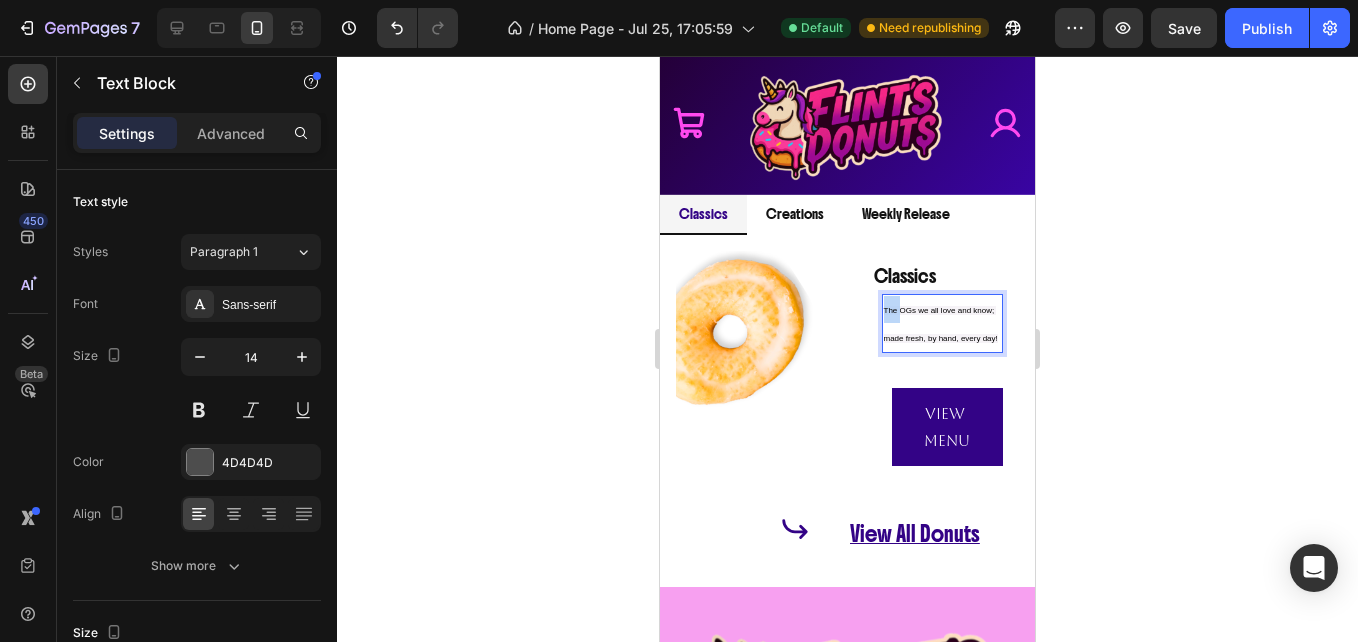 click on "The OGs we all love and know; made fresh, by hand, every day!" at bounding box center [943, 323] 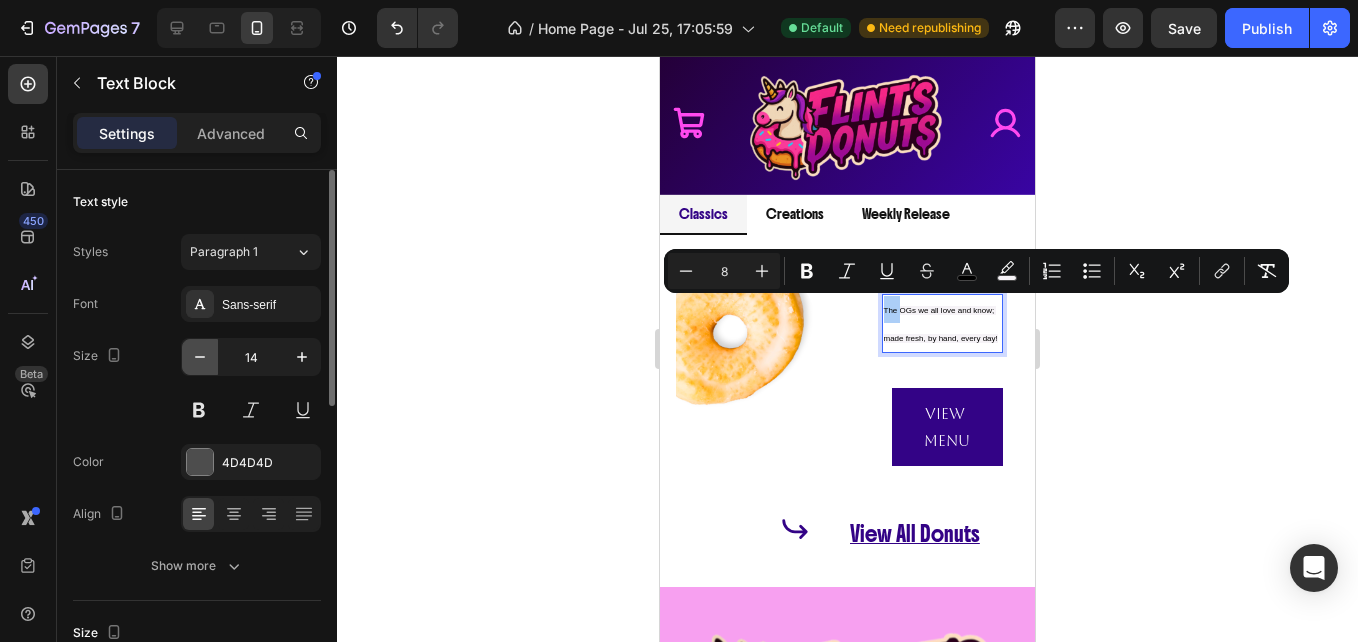 click 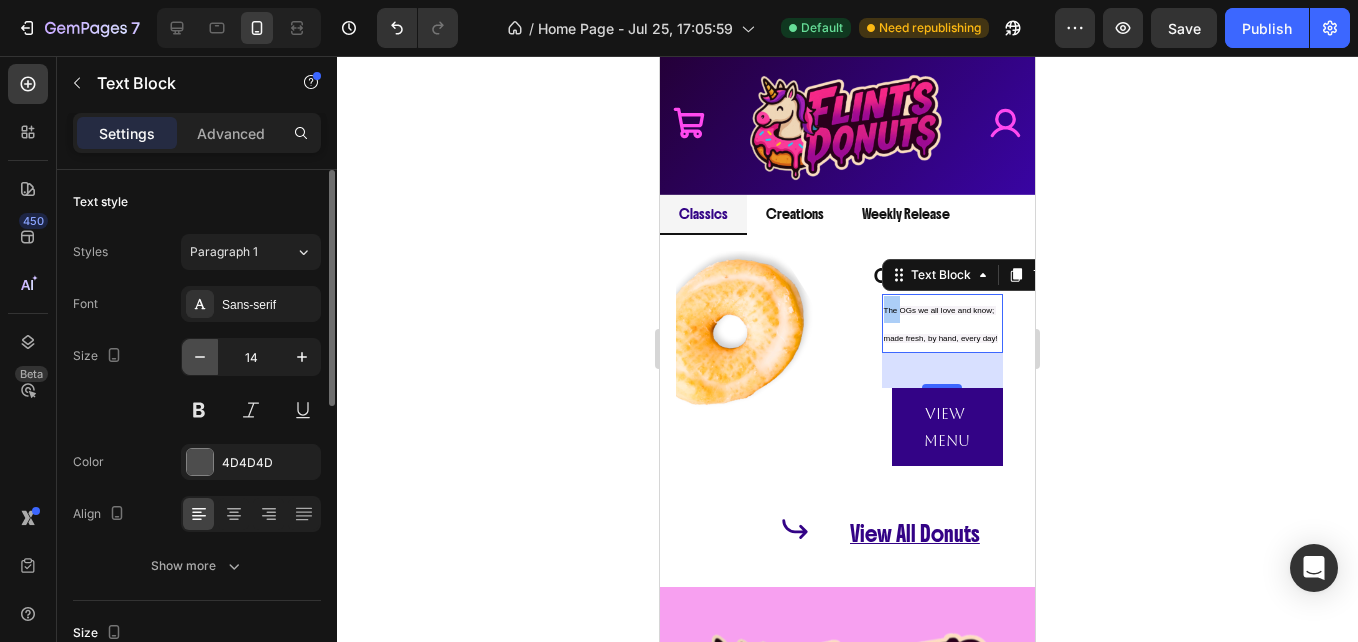 click 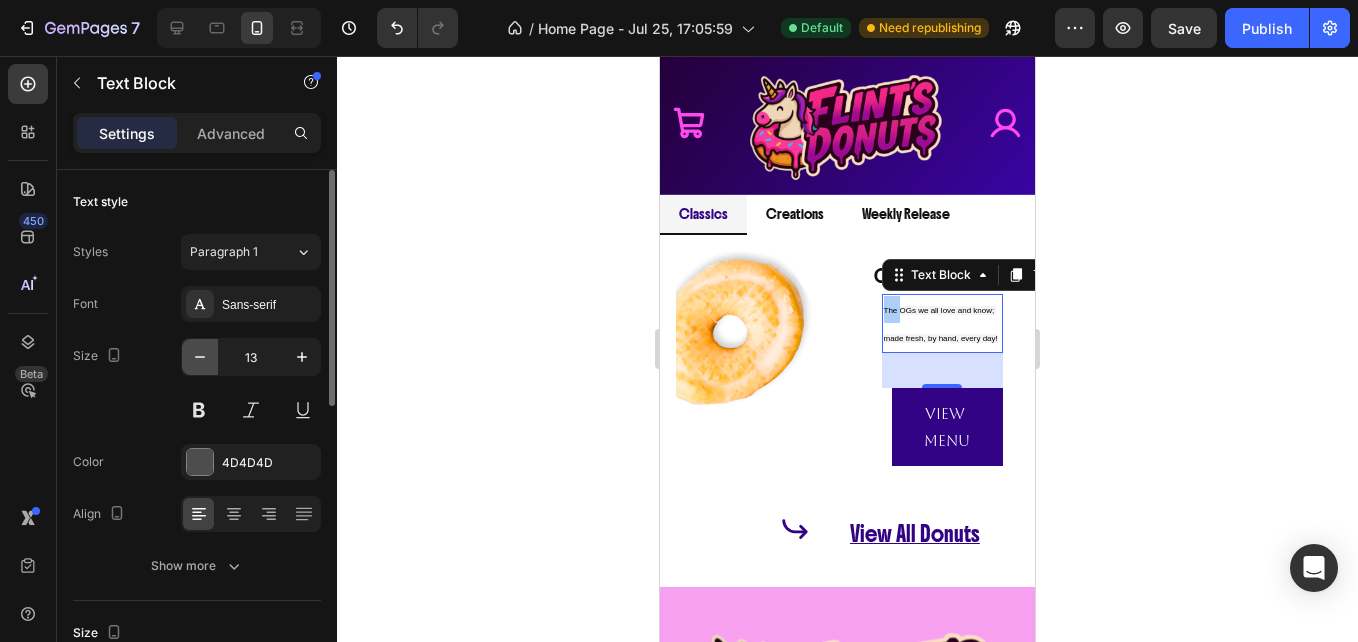 click 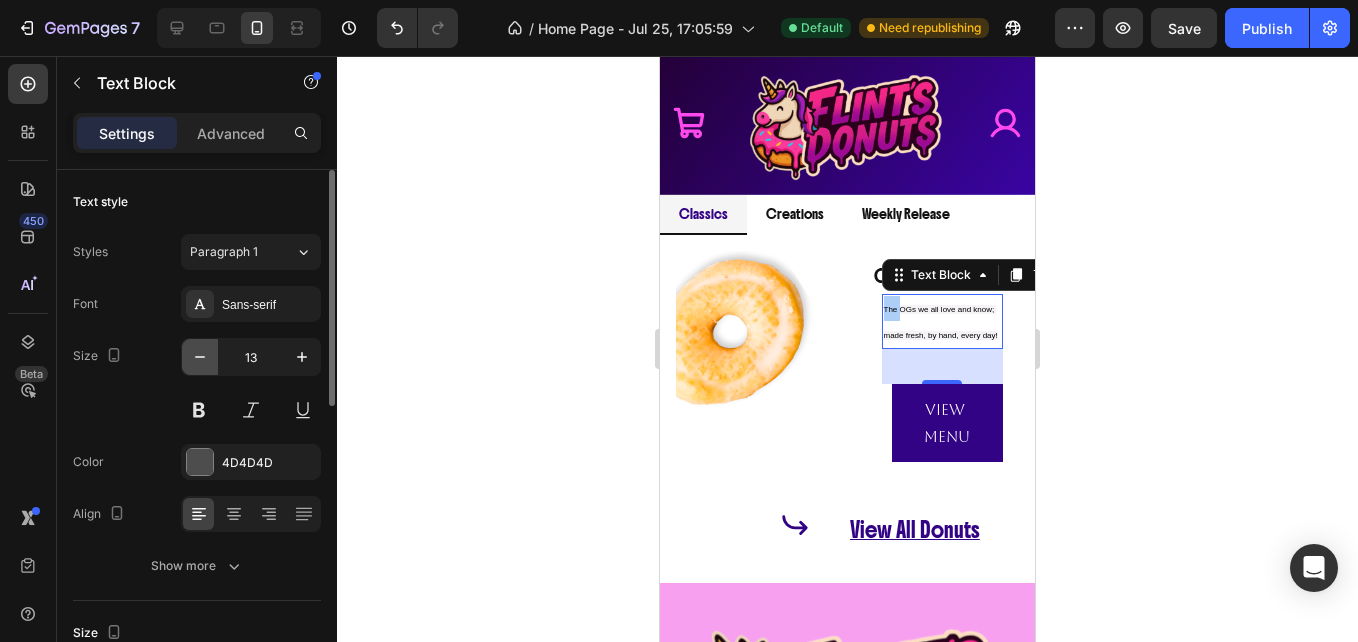 click 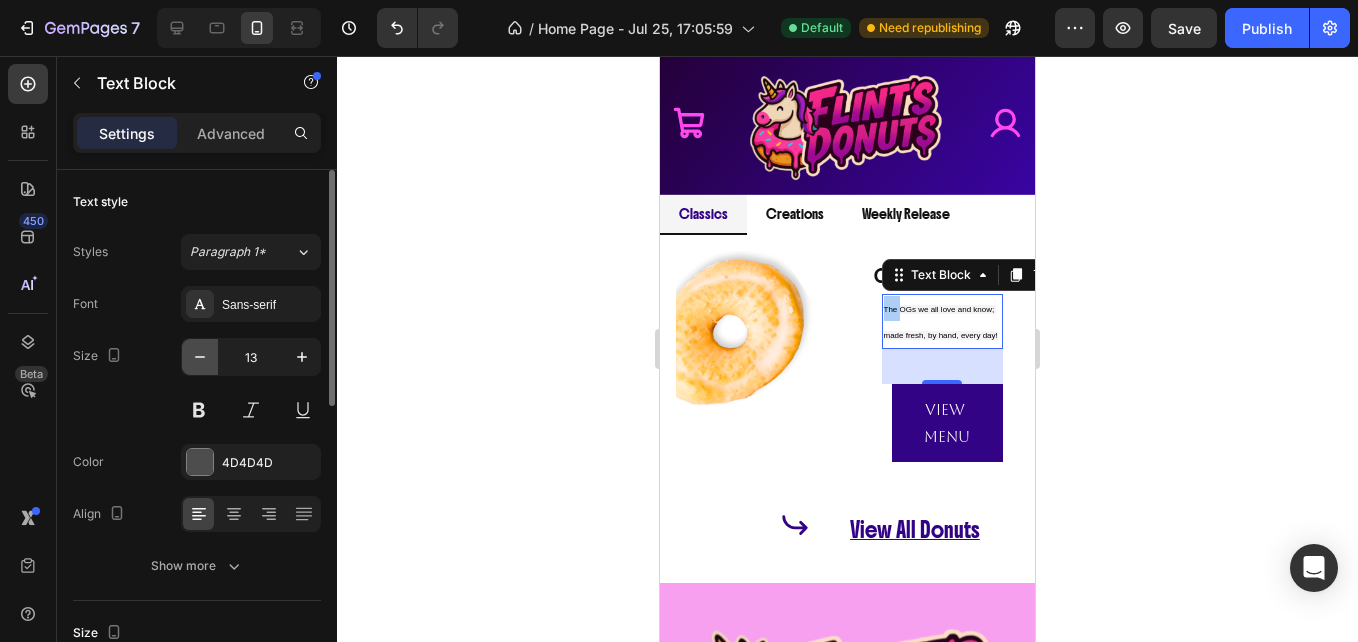 click 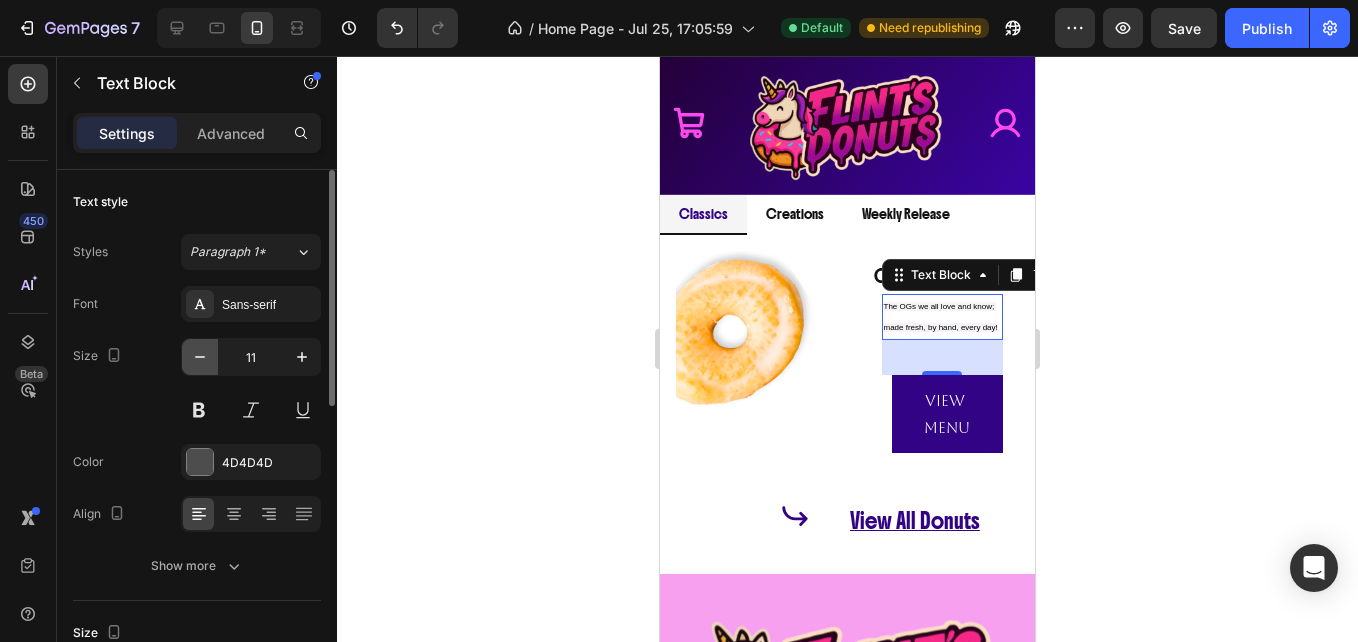 click 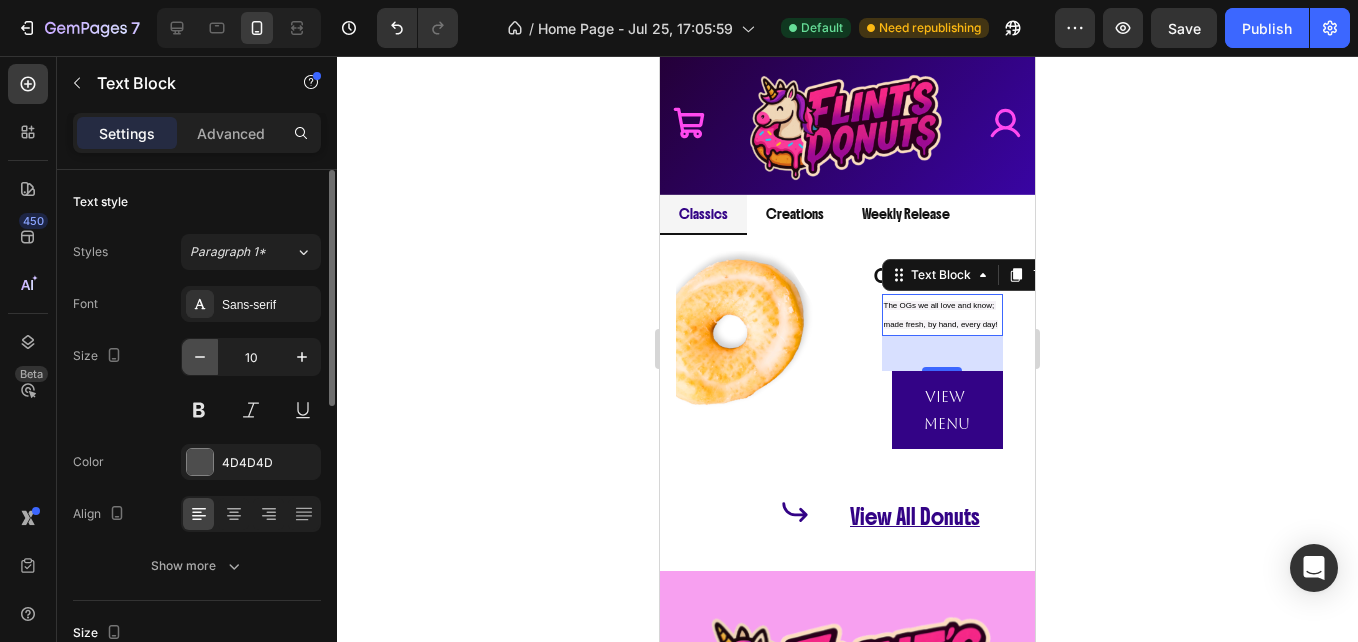 click 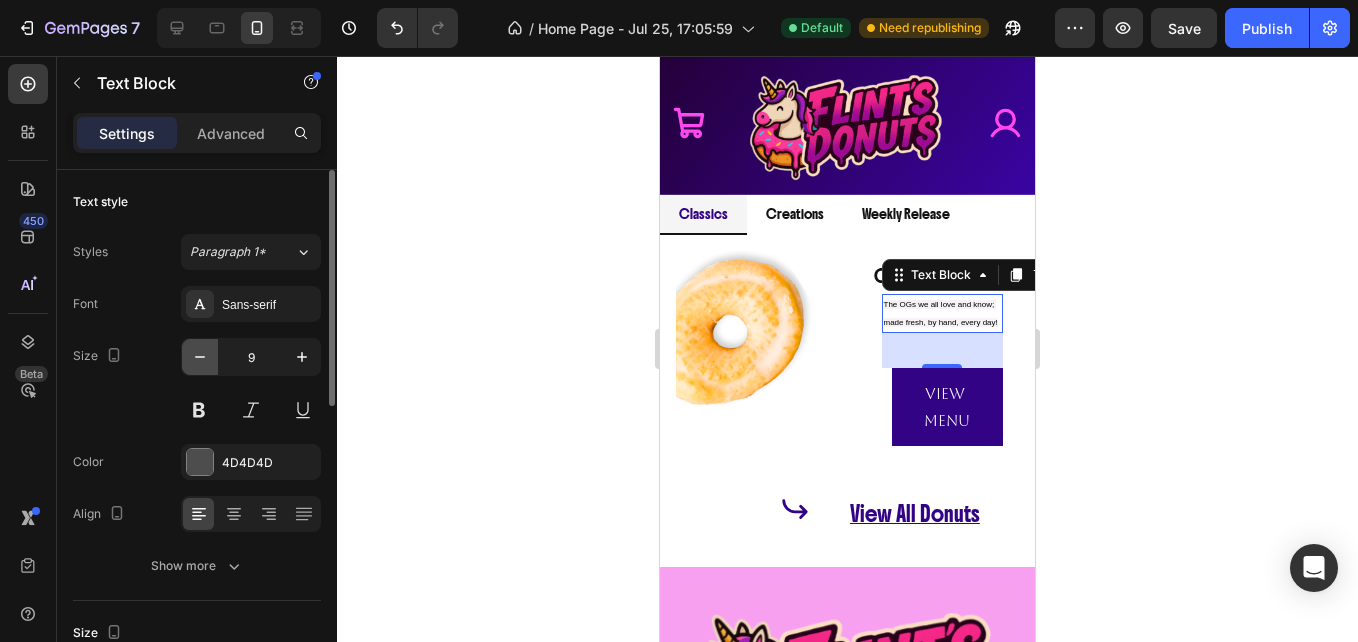click 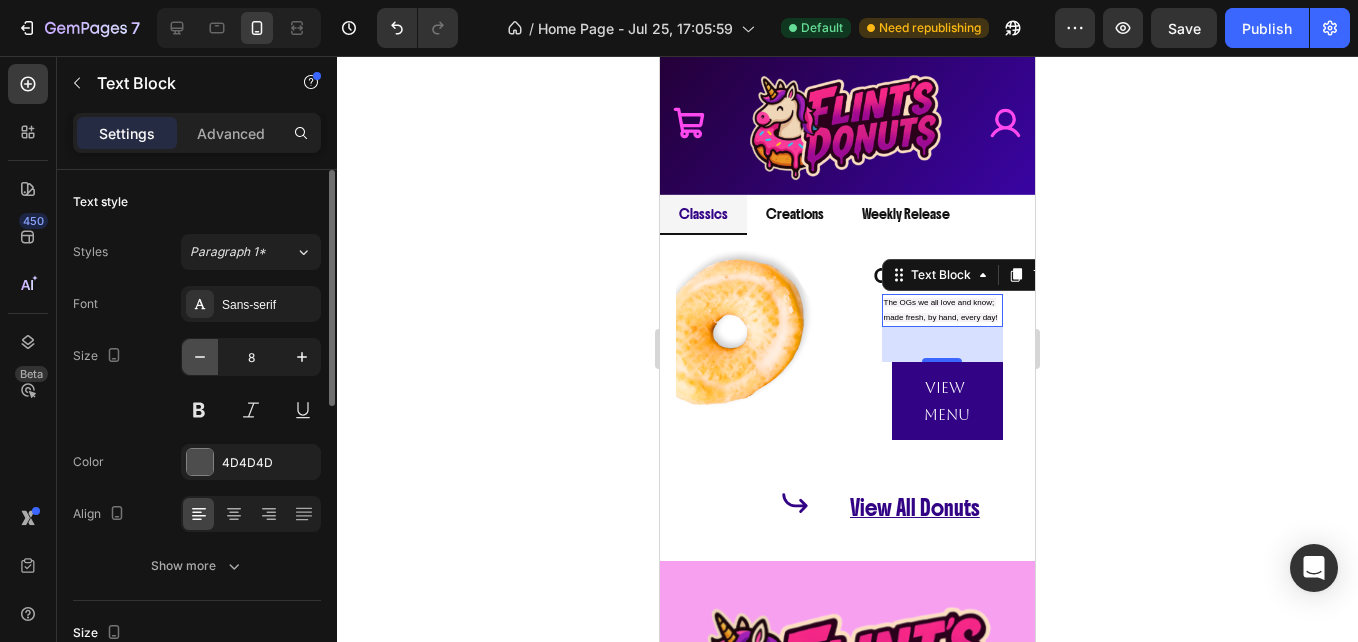 click 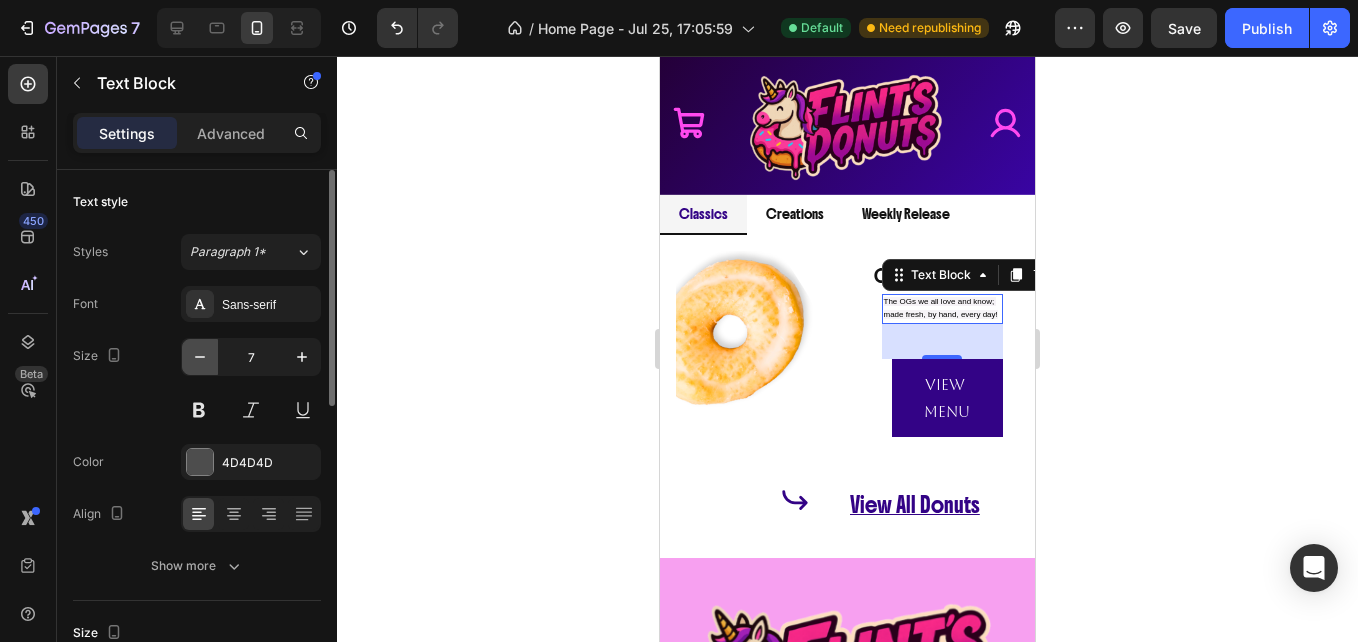 click 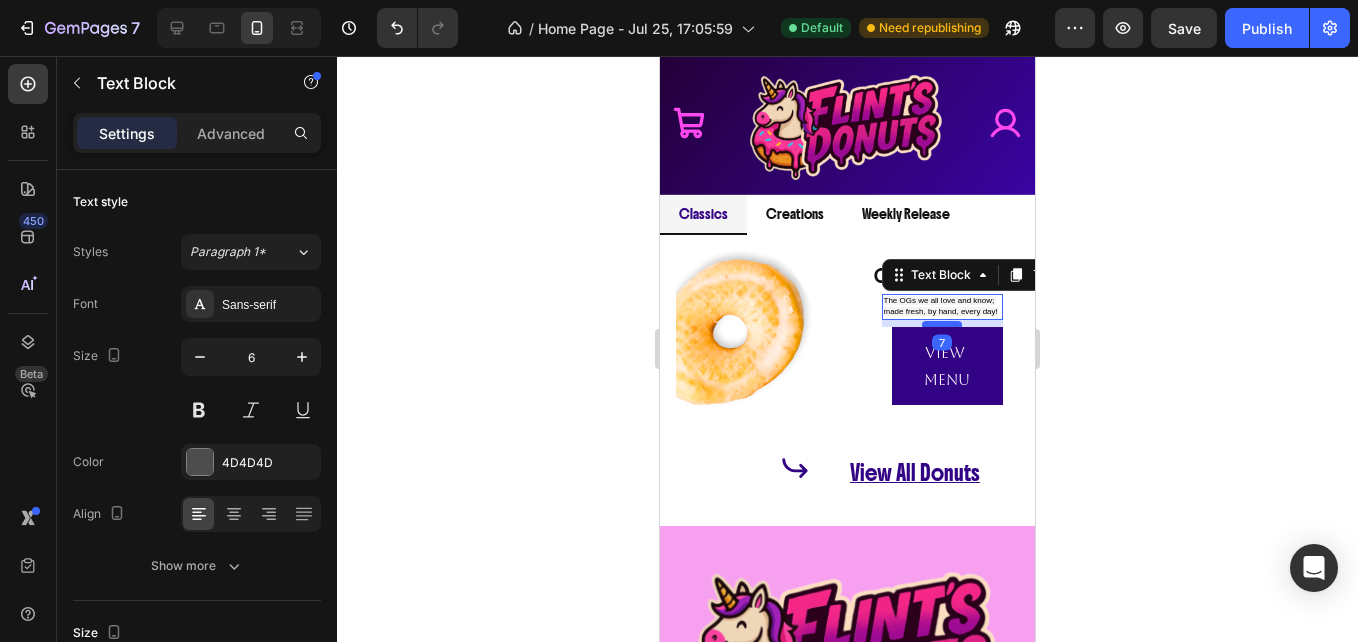 drag, startPoint x: 941, startPoint y: 359, endPoint x: 939, endPoint y: 331, distance: 28.071337 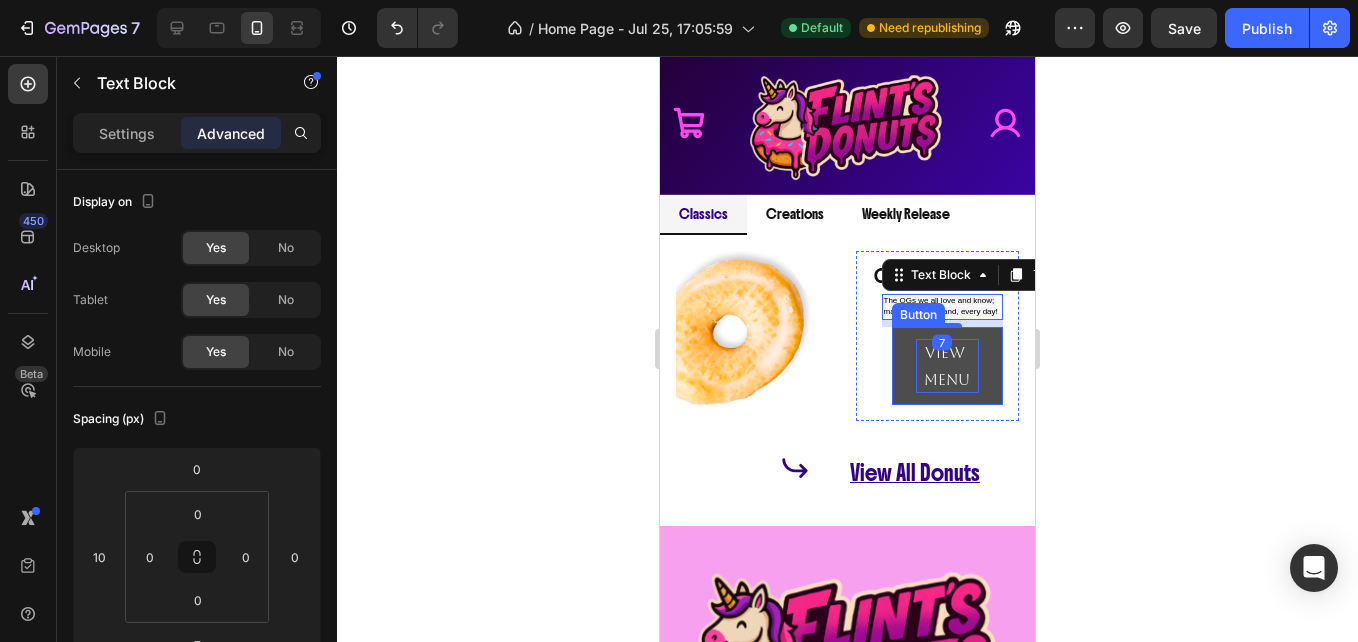 click on "View Menu" at bounding box center [948, 366] 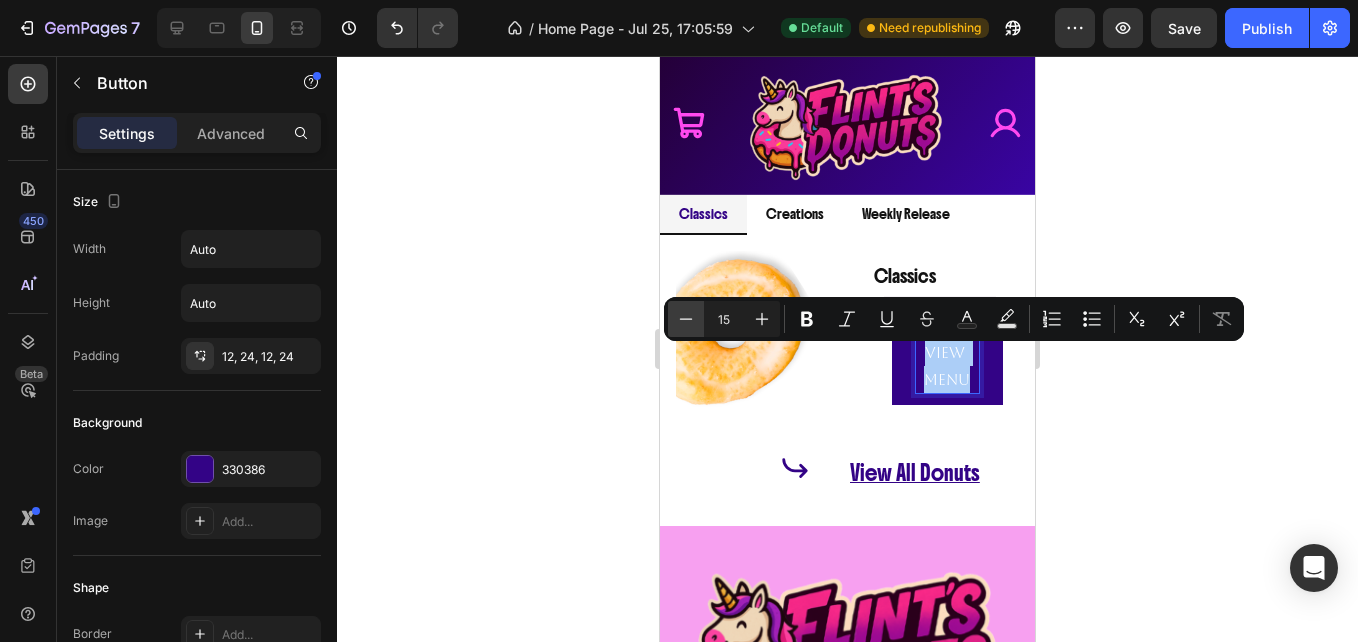 click on "Minus" at bounding box center (686, 319) 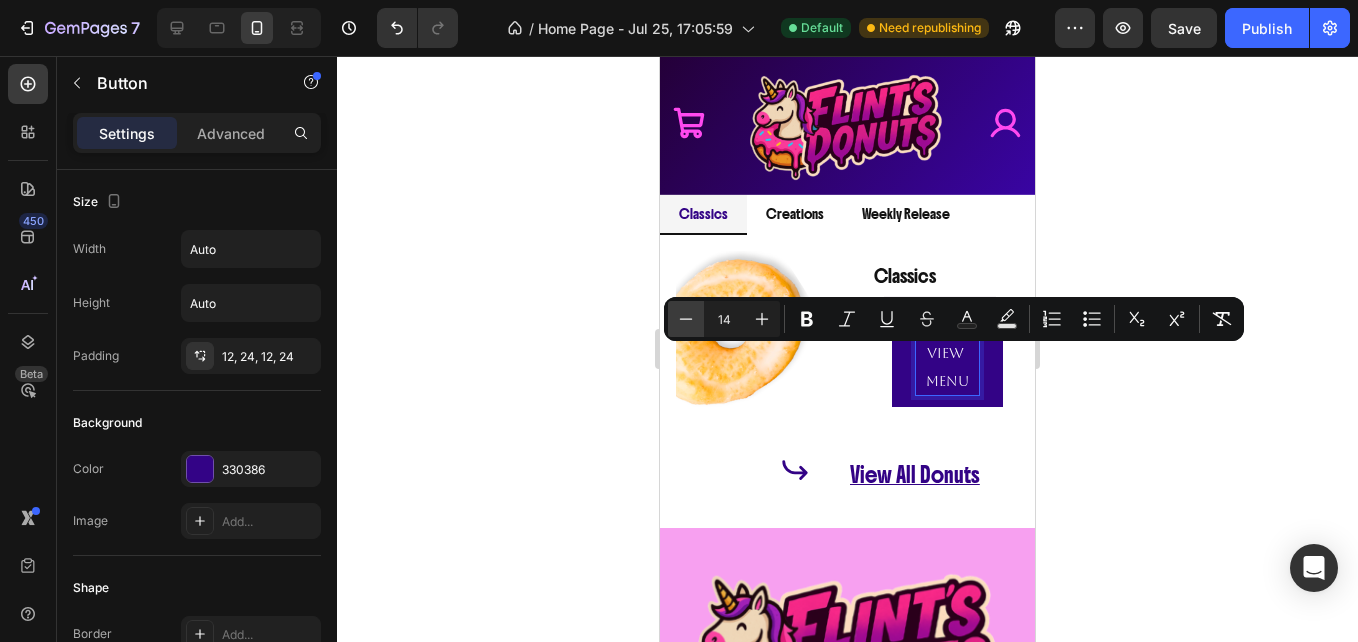 click on "Minus" at bounding box center [686, 319] 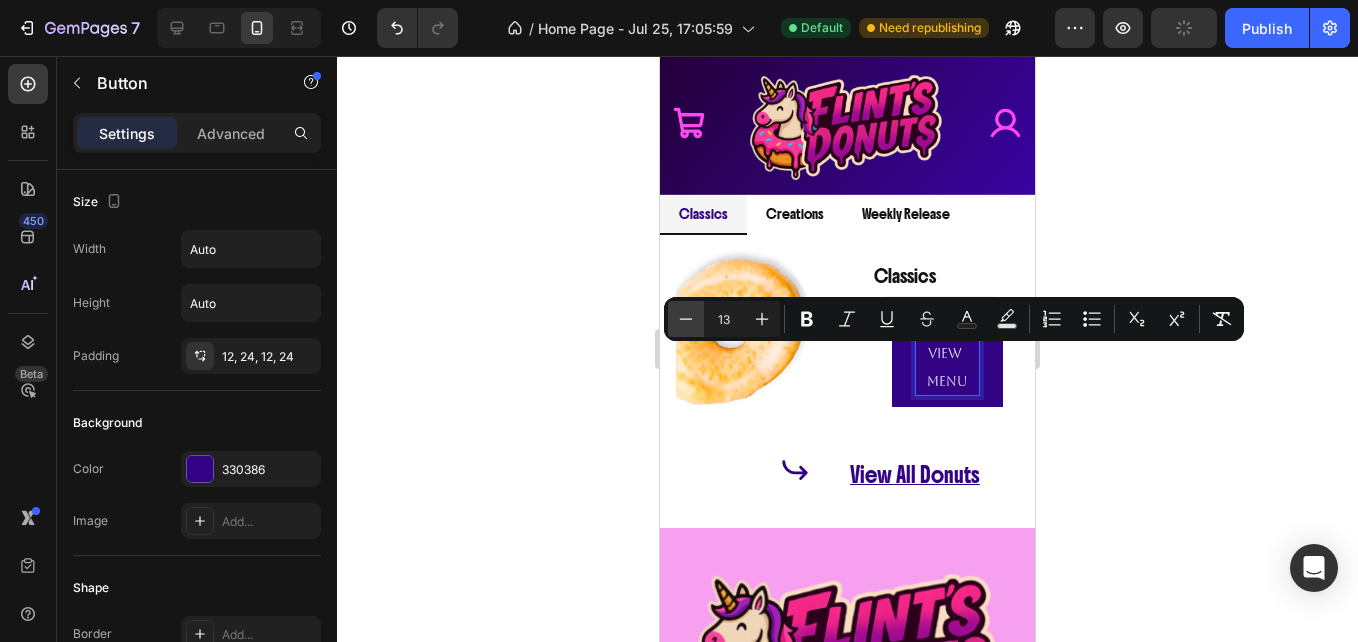 click on "Minus" at bounding box center [686, 319] 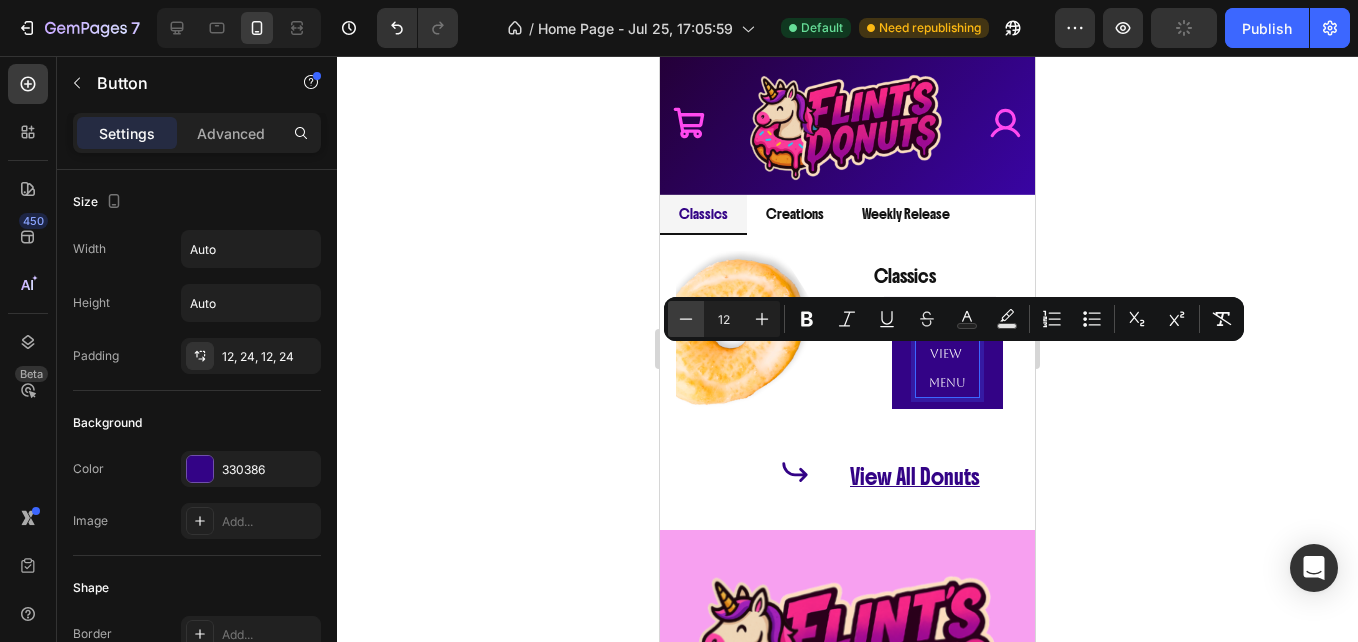 click on "Minus" at bounding box center (686, 319) 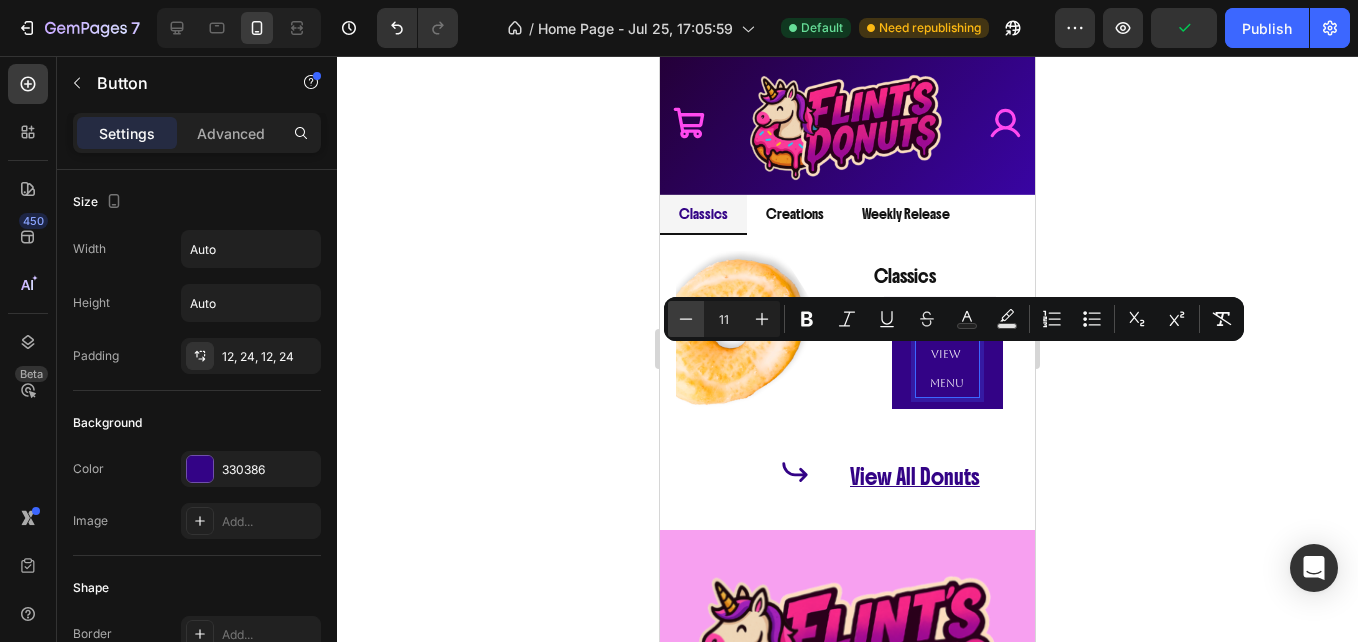 click on "Minus" at bounding box center (686, 319) 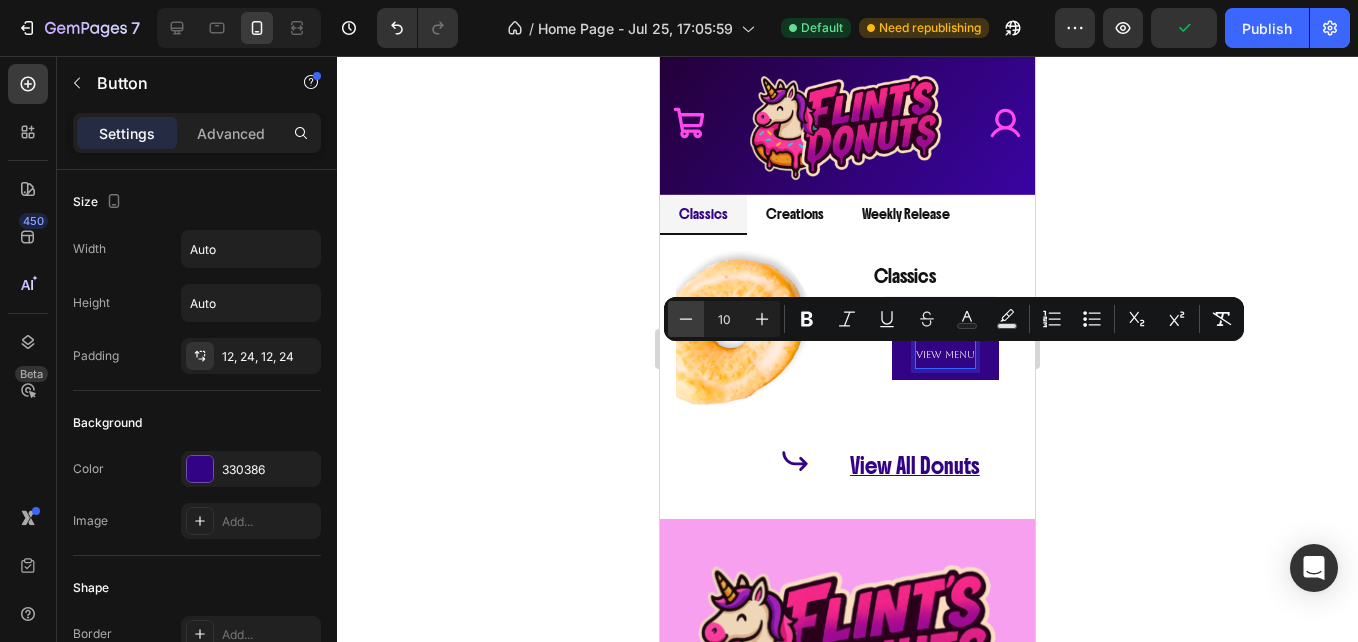 click on "Minus" at bounding box center [686, 319] 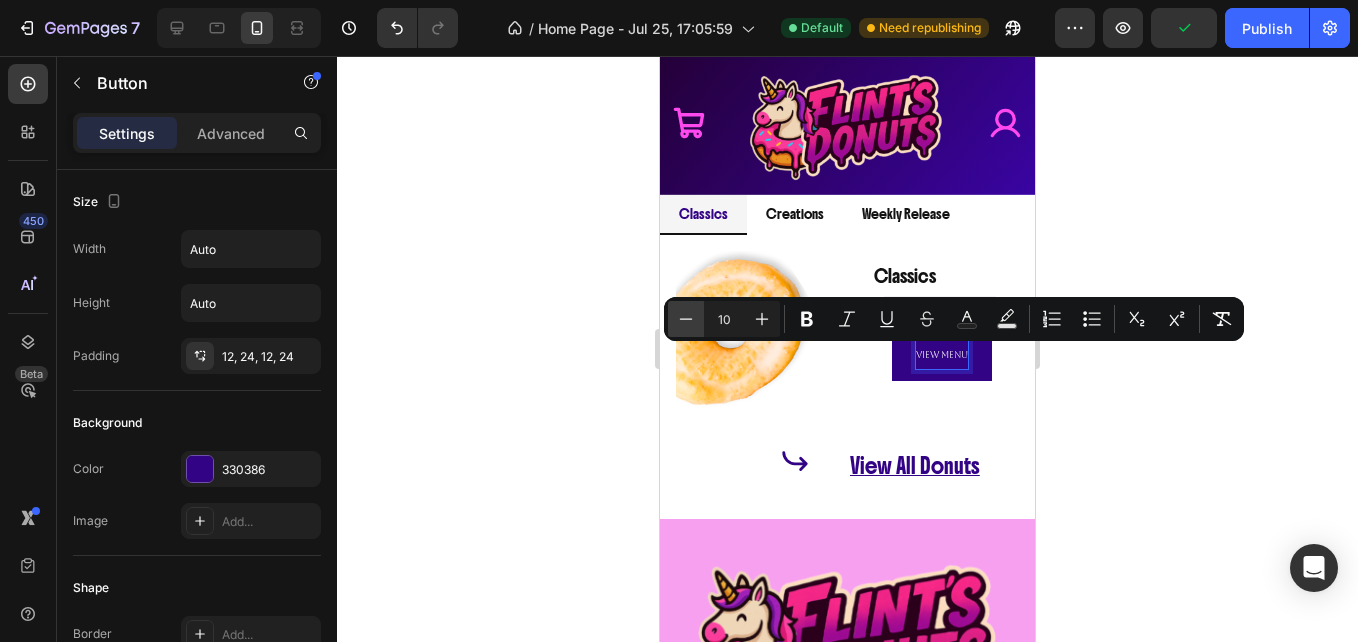 type on "9" 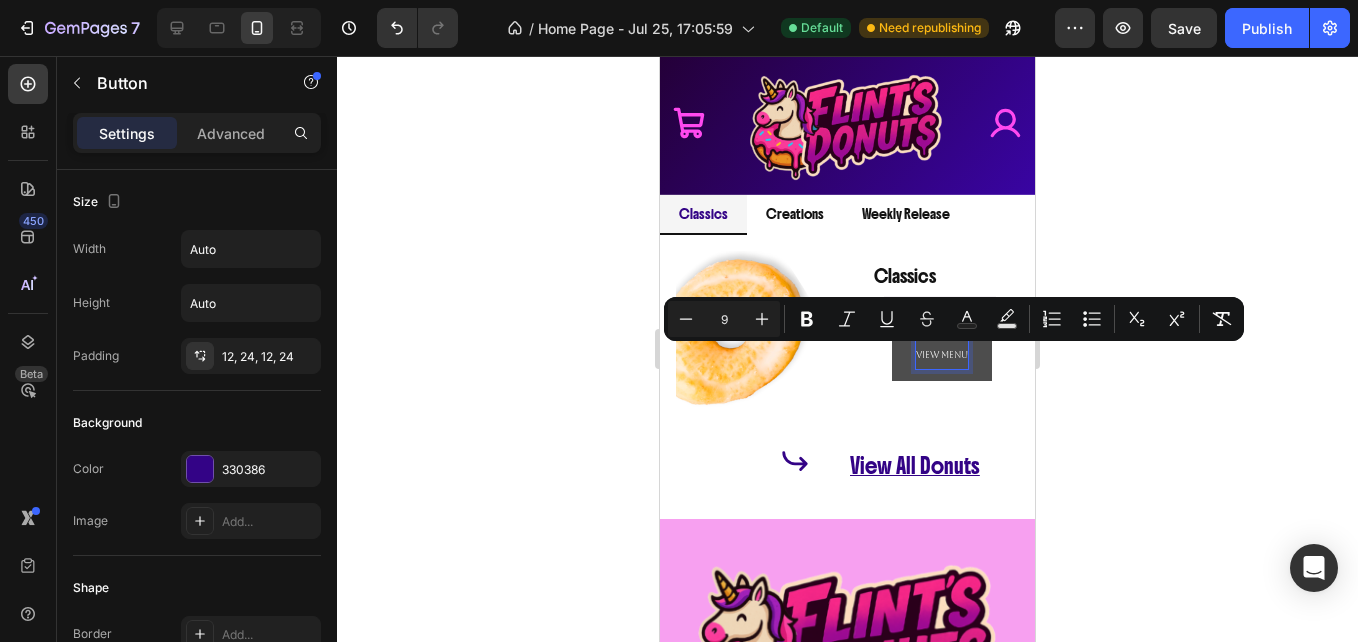 click on "View Menu" at bounding box center [942, 354] 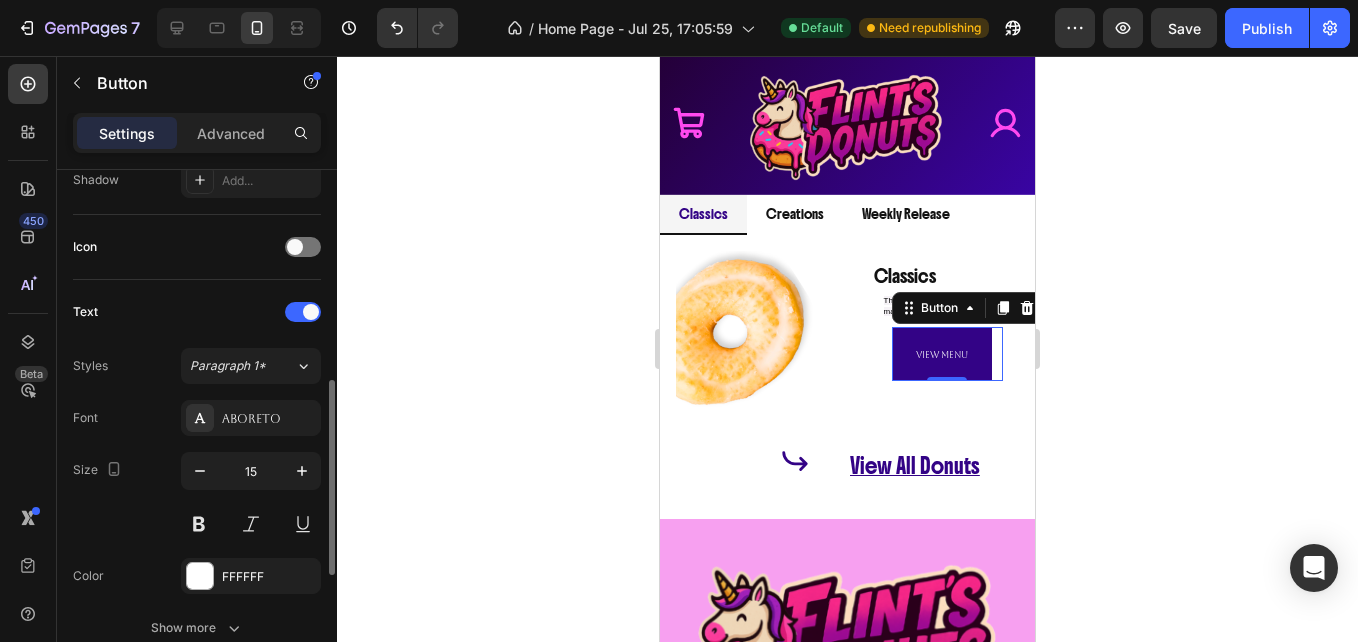 scroll, scrollTop: 562, scrollLeft: 0, axis: vertical 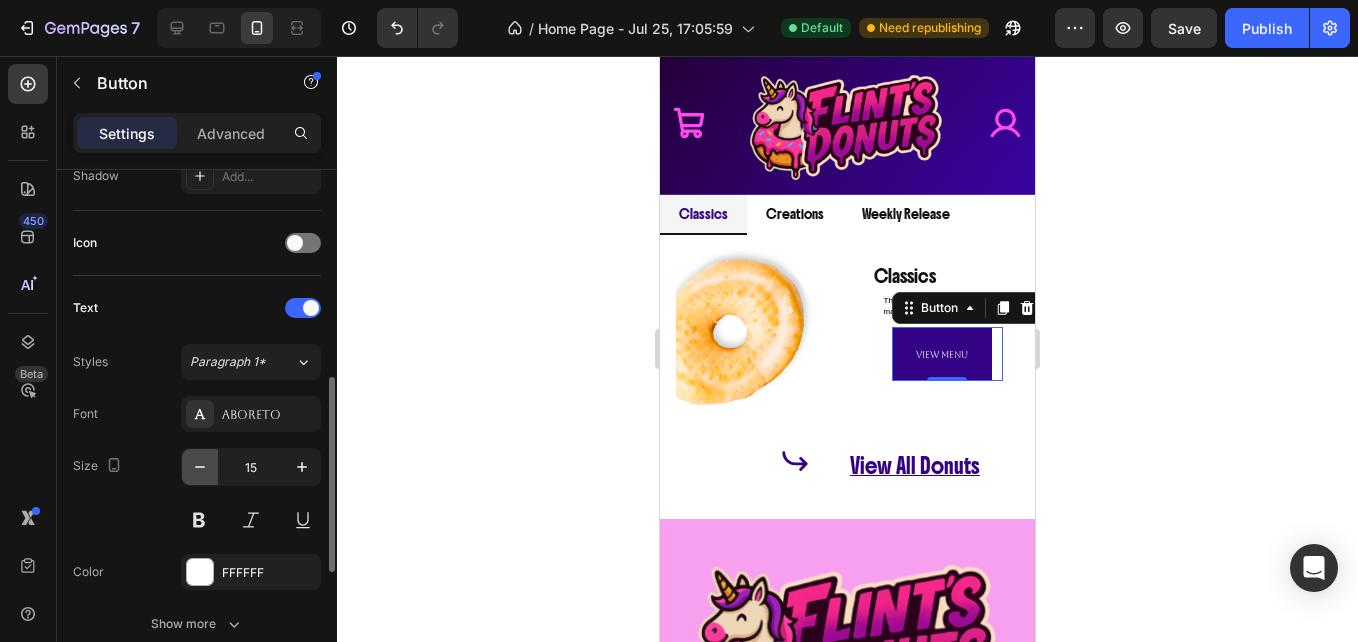 click 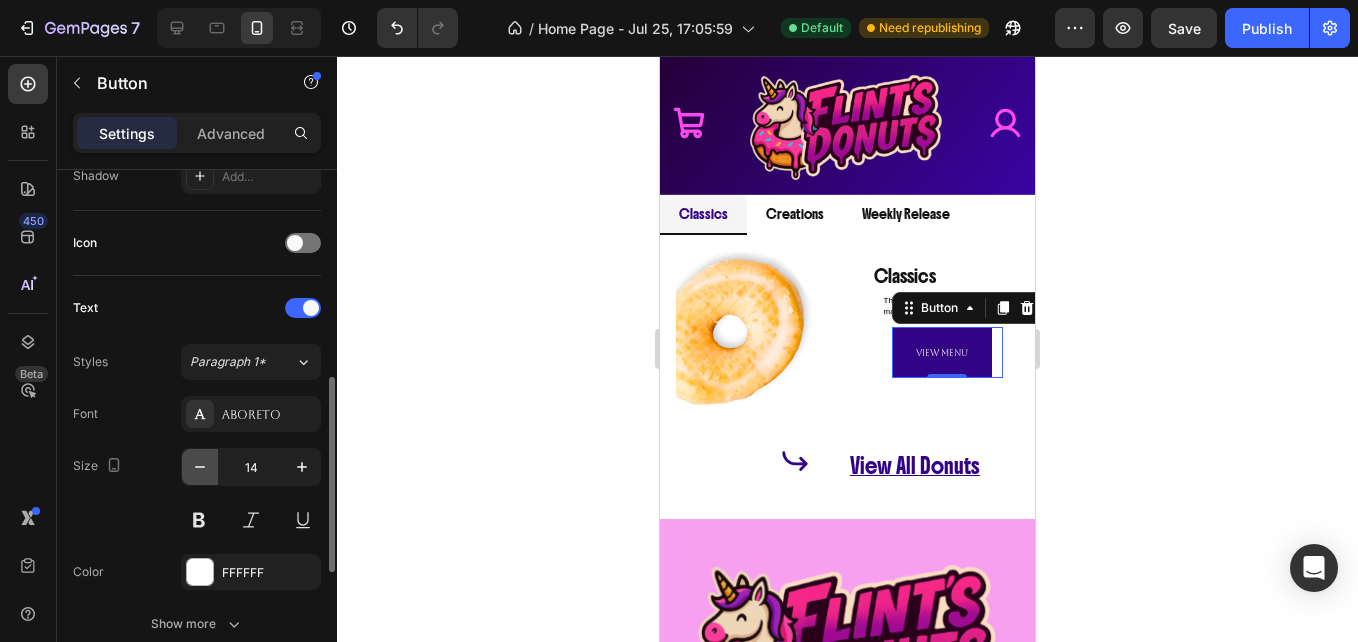 click 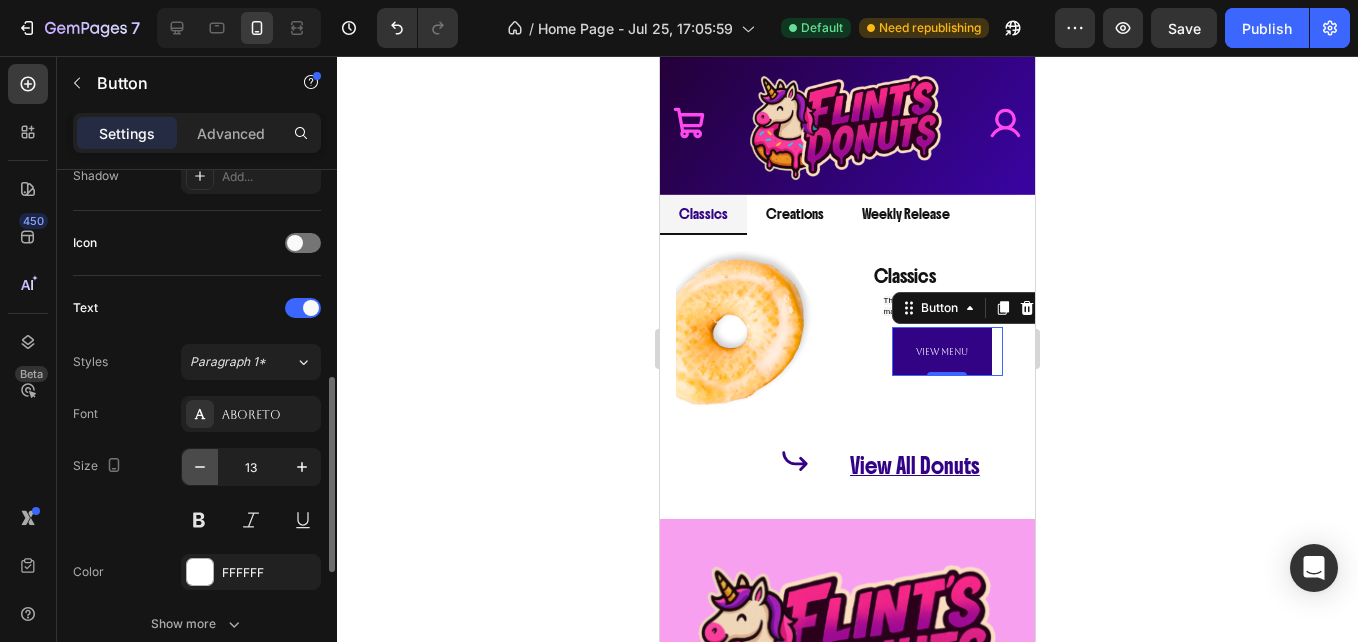 click 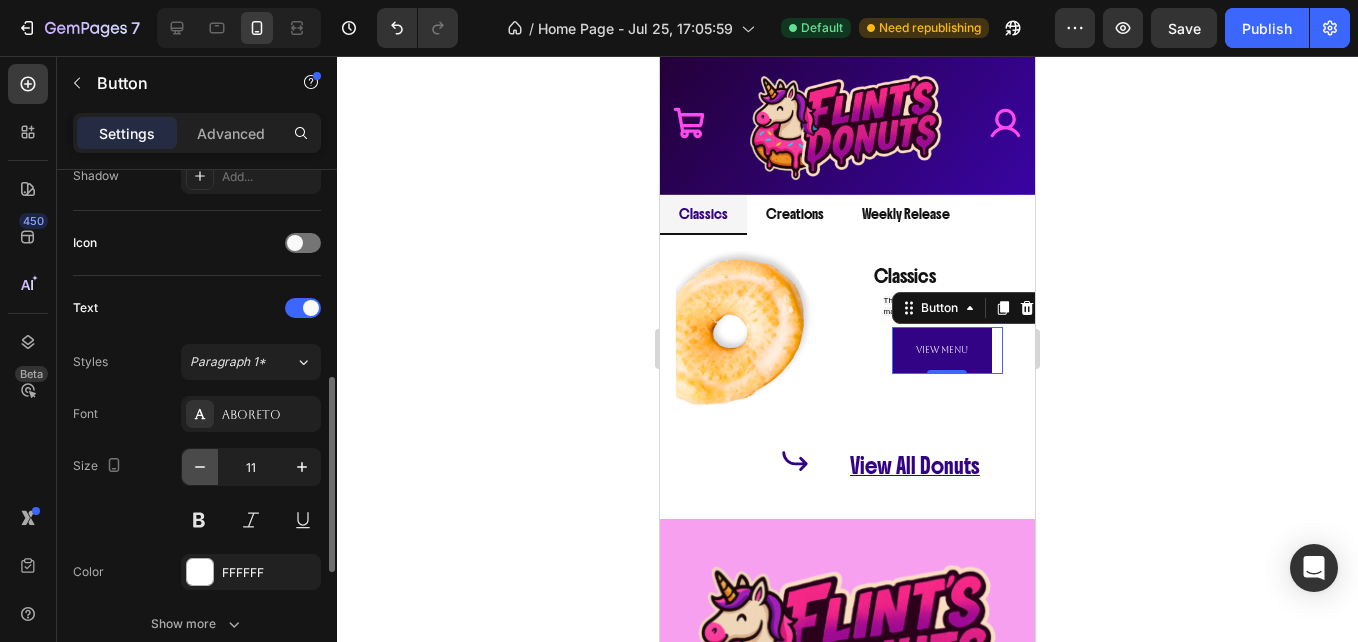 click 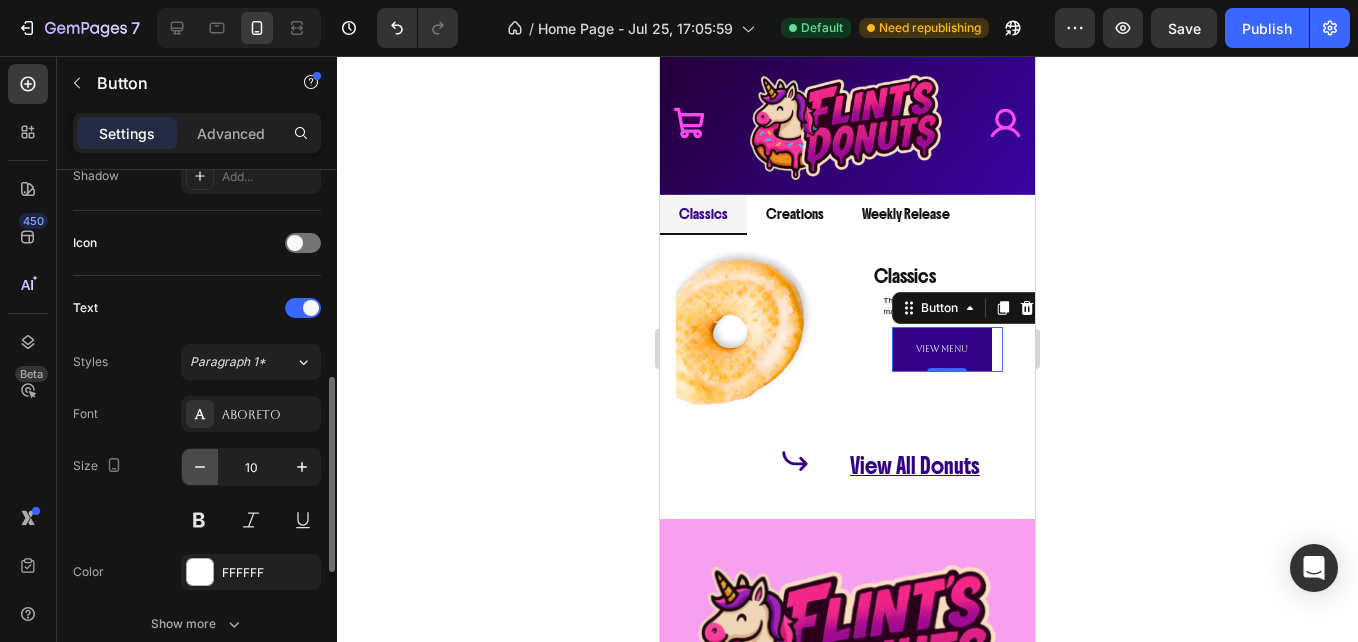 click 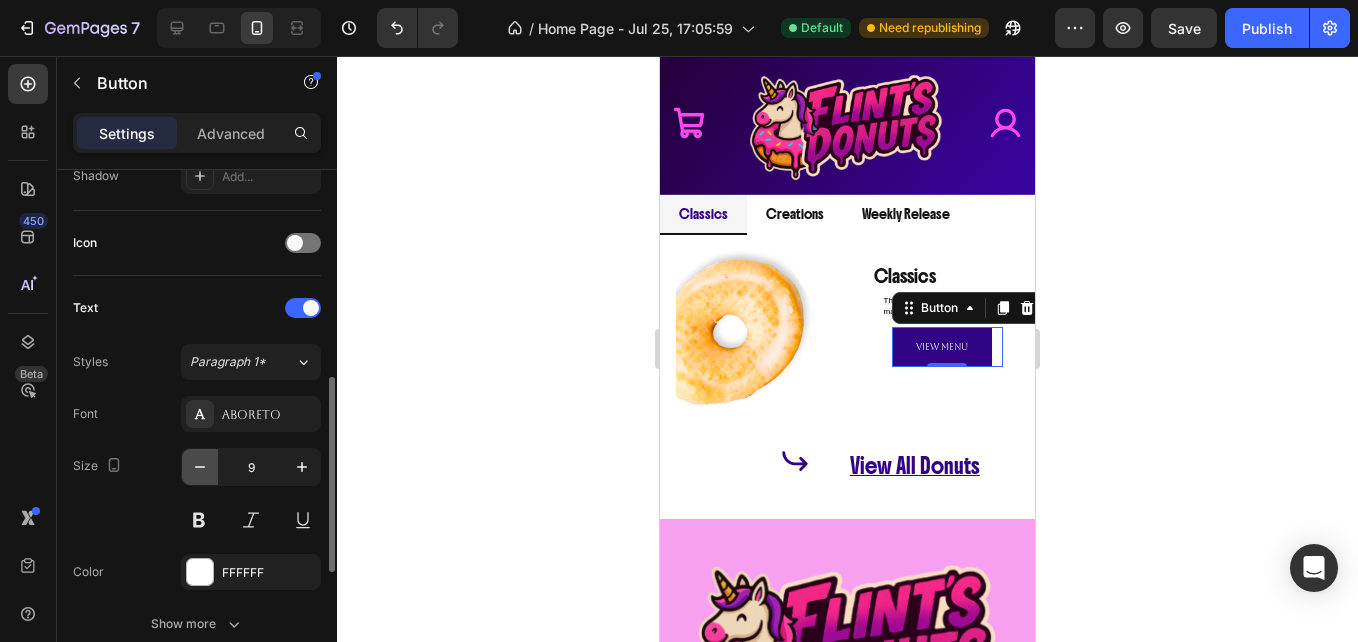 click 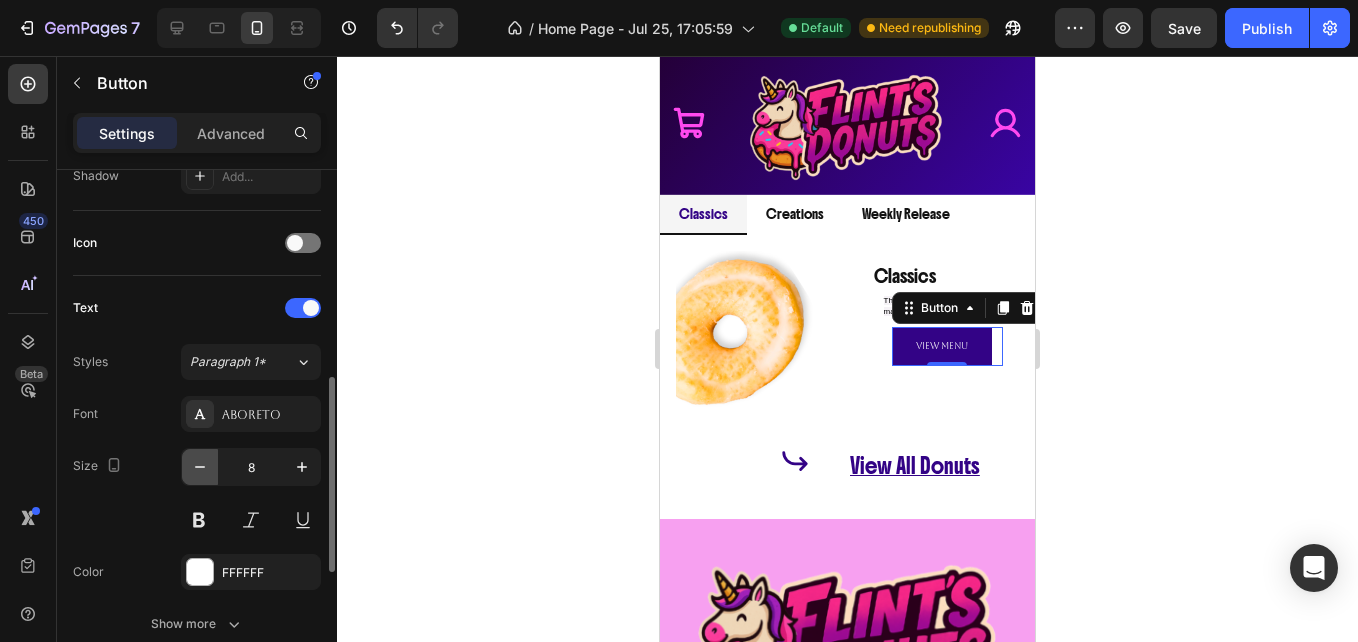 click 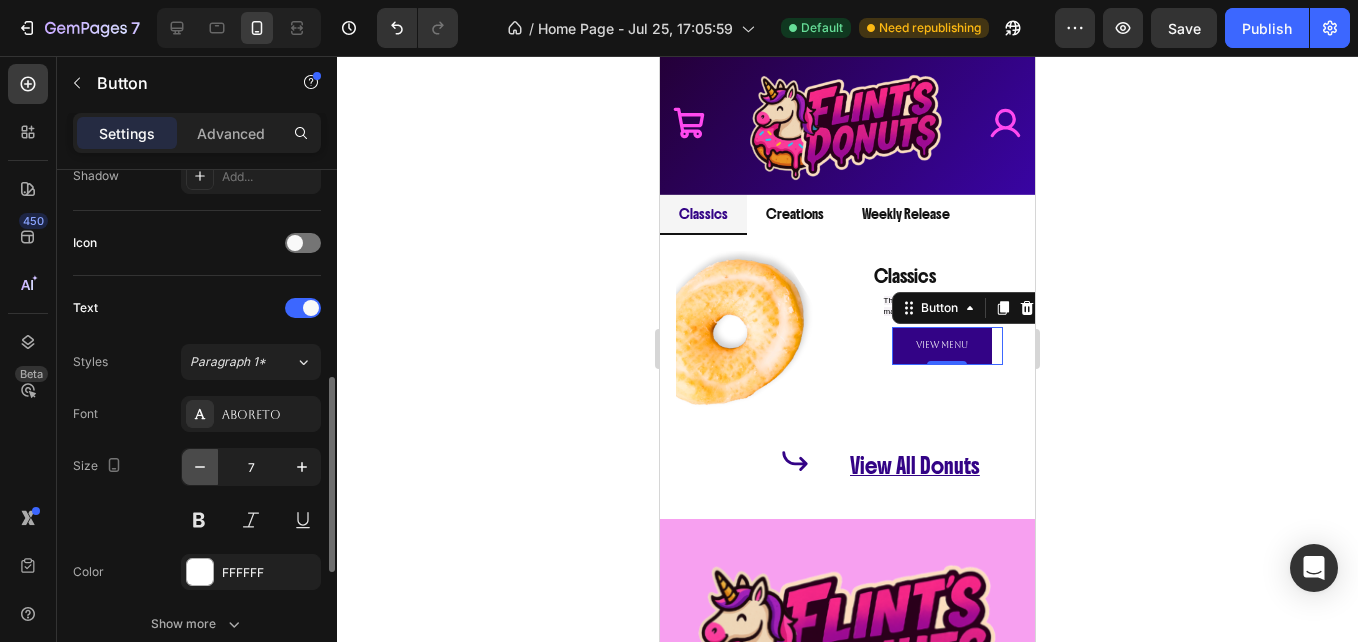 click 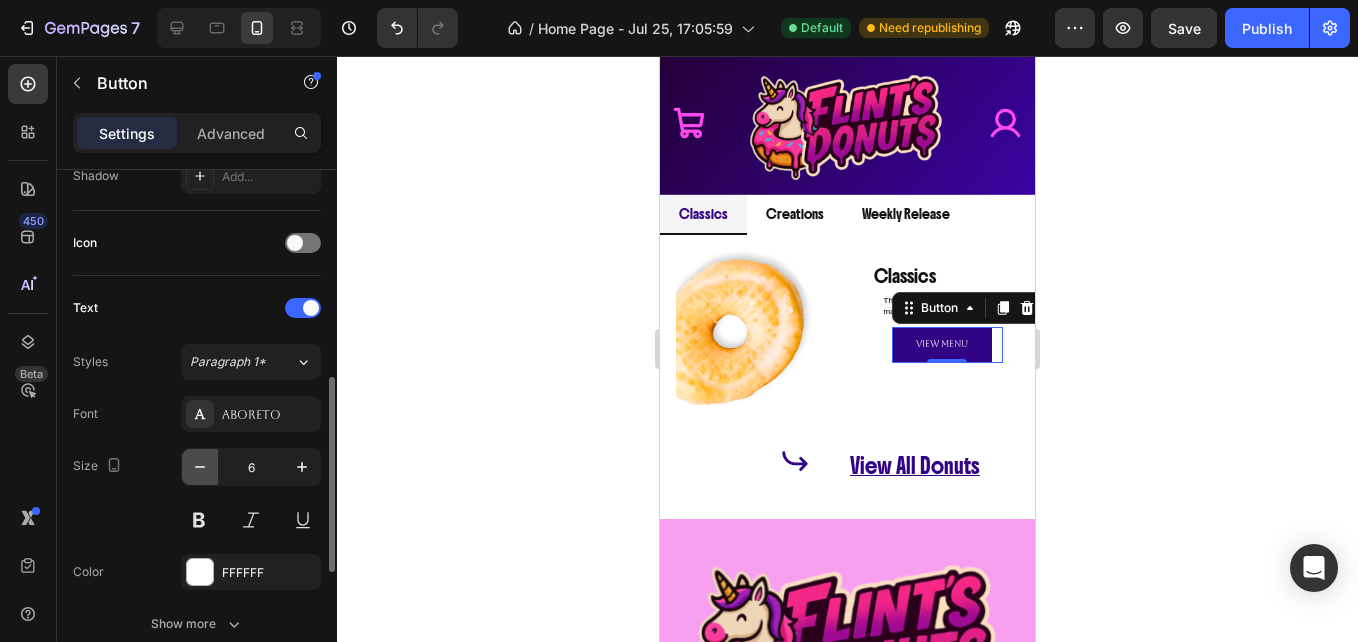 click 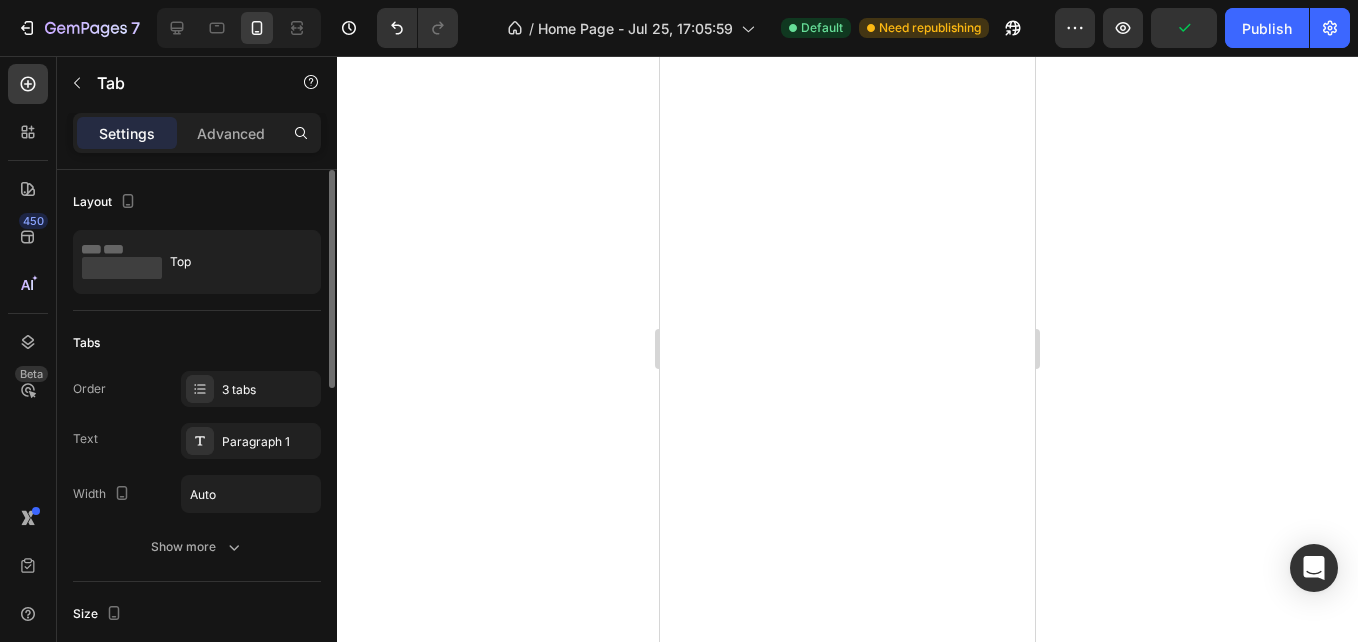scroll, scrollTop: 0, scrollLeft: 0, axis: both 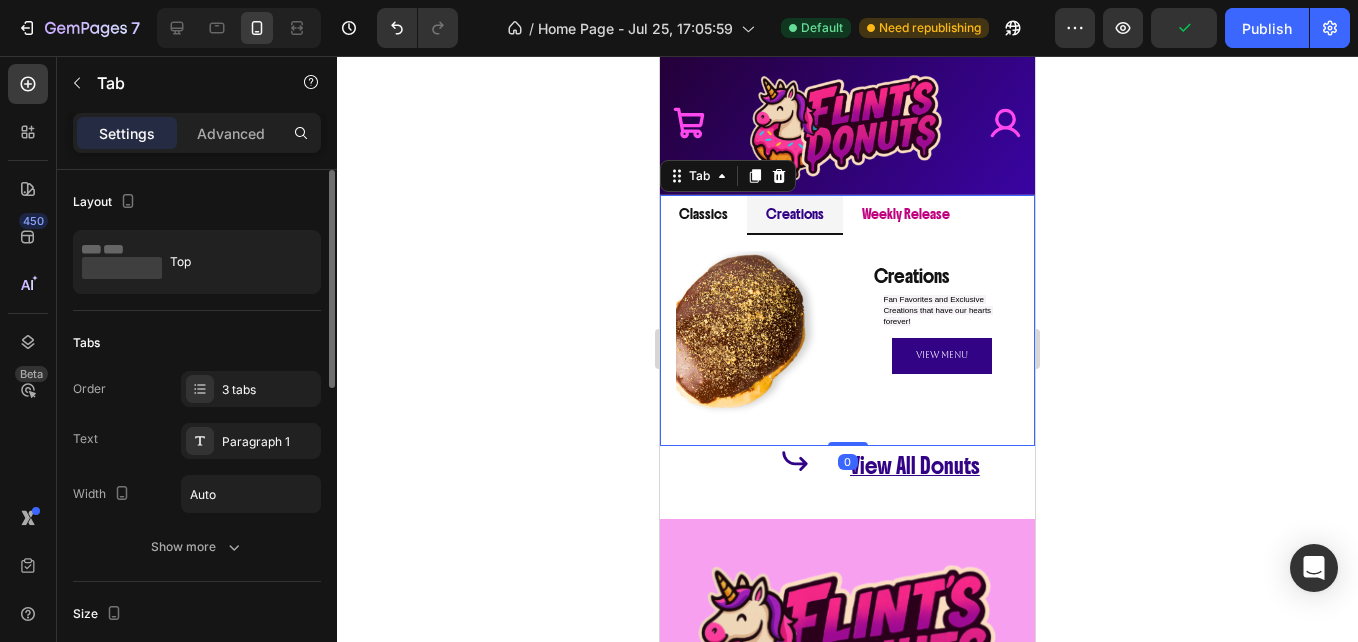 click on "Weekly Release" at bounding box center (906, 214) 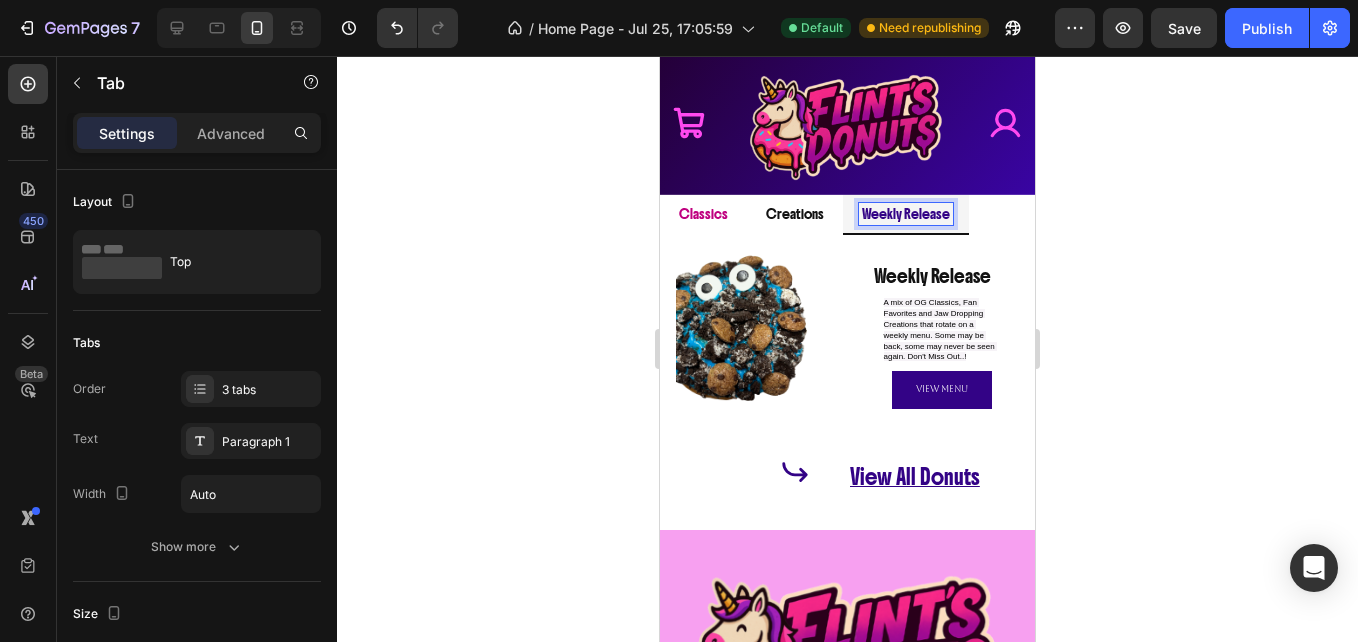 click on "Classics" at bounding box center (703, 214) 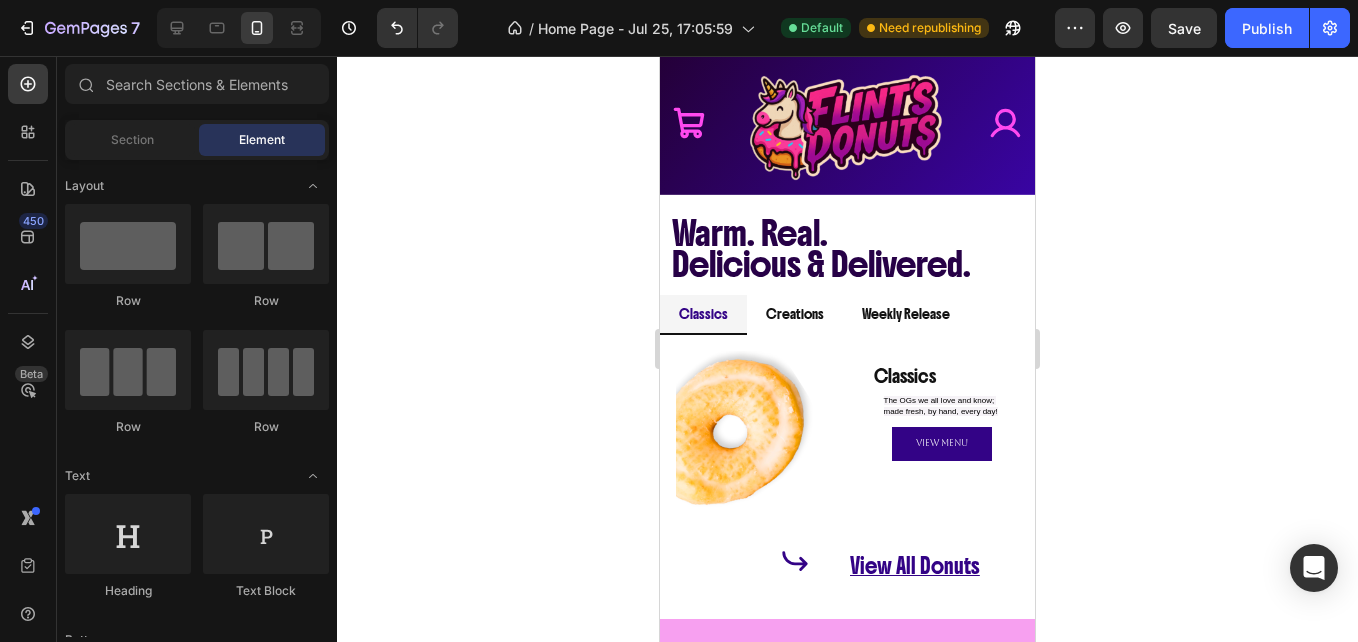 scroll, scrollTop: 739, scrollLeft: 0, axis: vertical 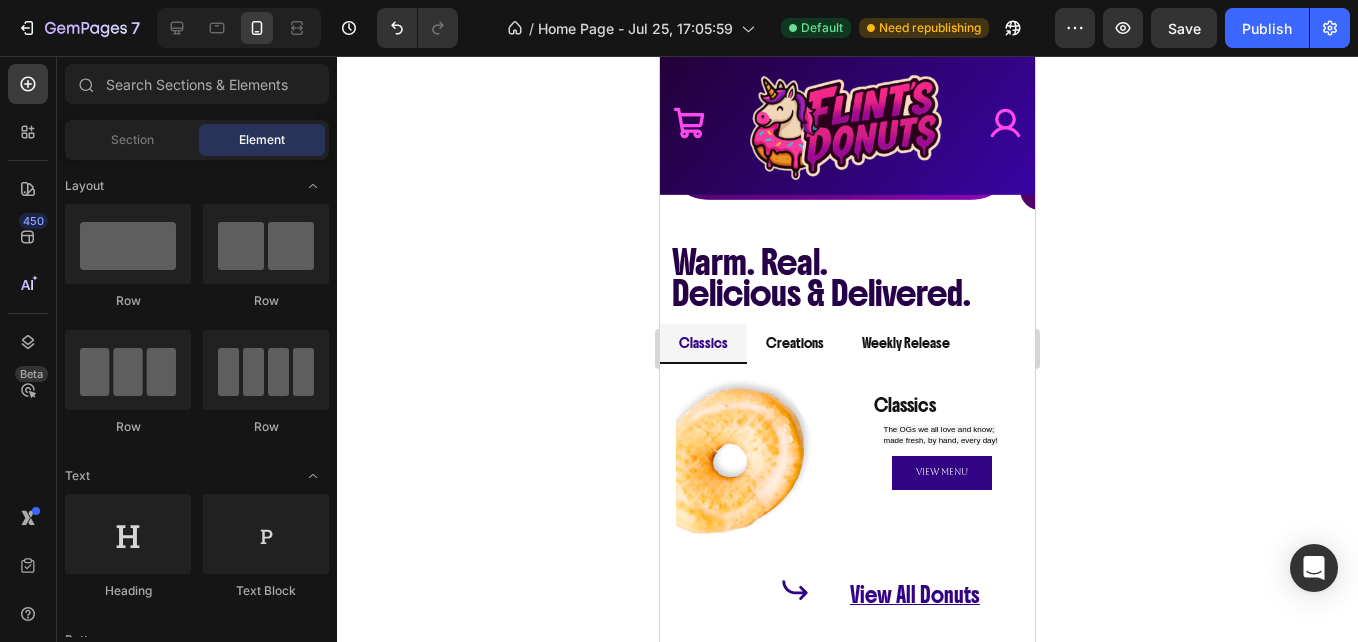 drag, startPoint x: 1031, startPoint y: 365, endPoint x: 1700, endPoint y: 386, distance: 669.3295 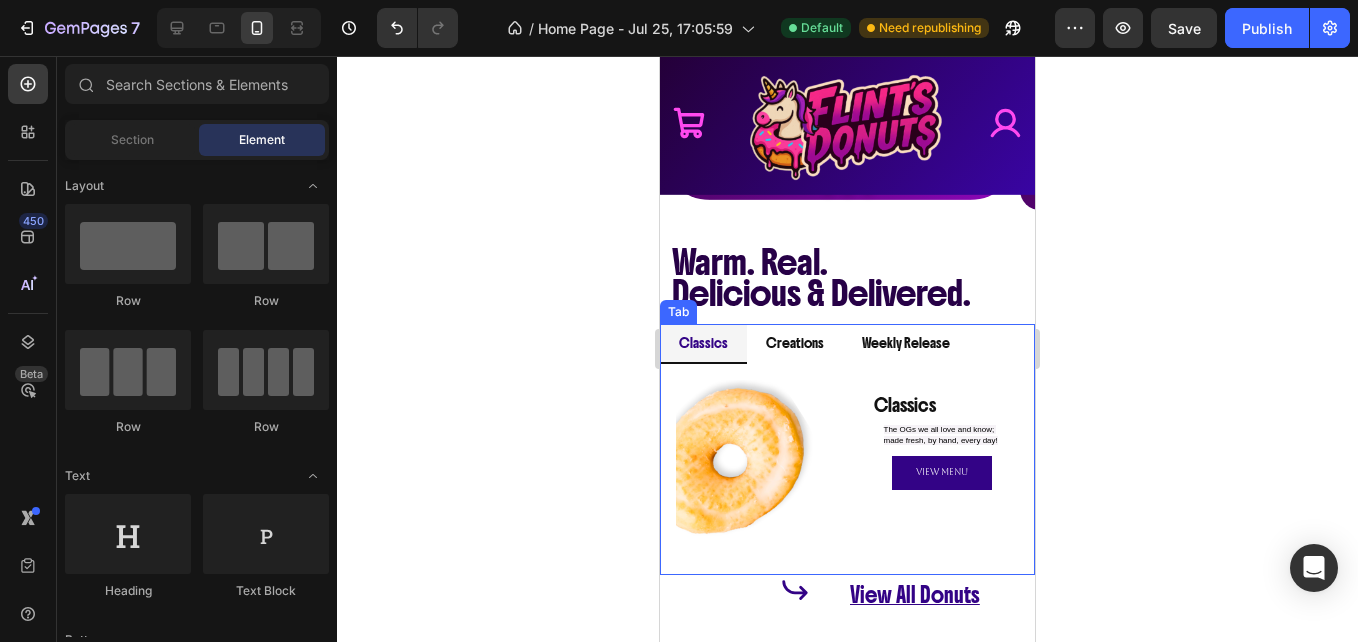 click on "Classics Creations Weekly Release" at bounding box center (847, 344) 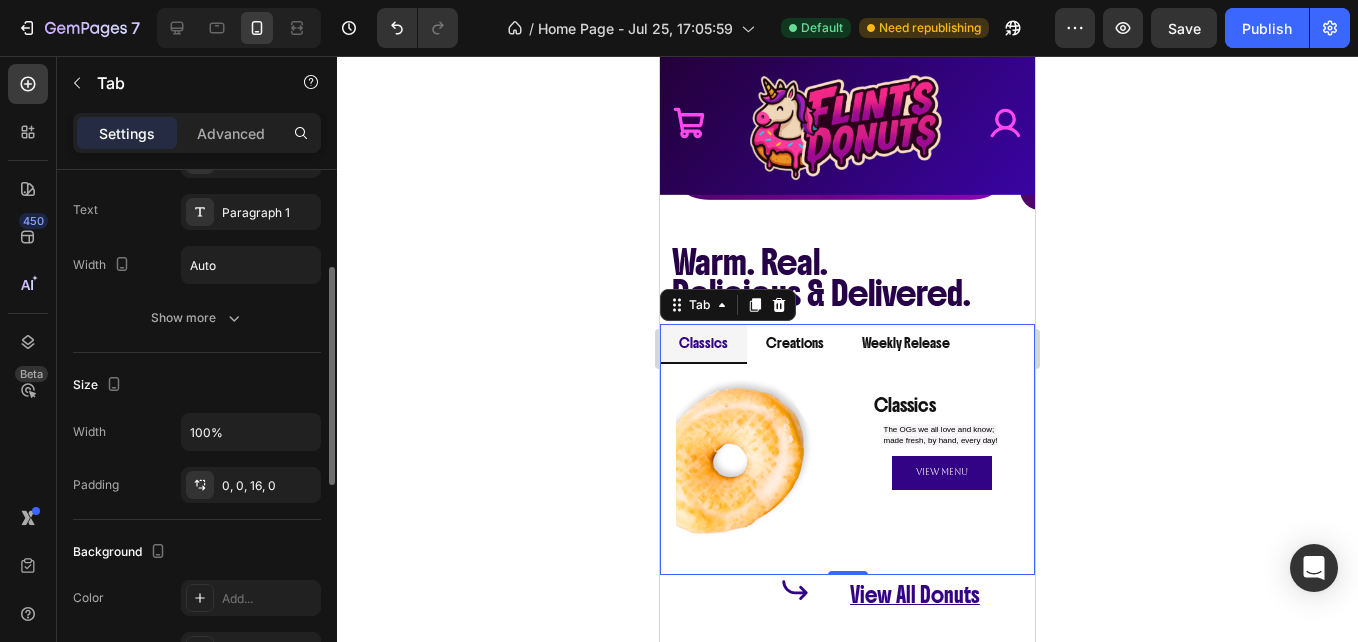 scroll, scrollTop: 231, scrollLeft: 0, axis: vertical 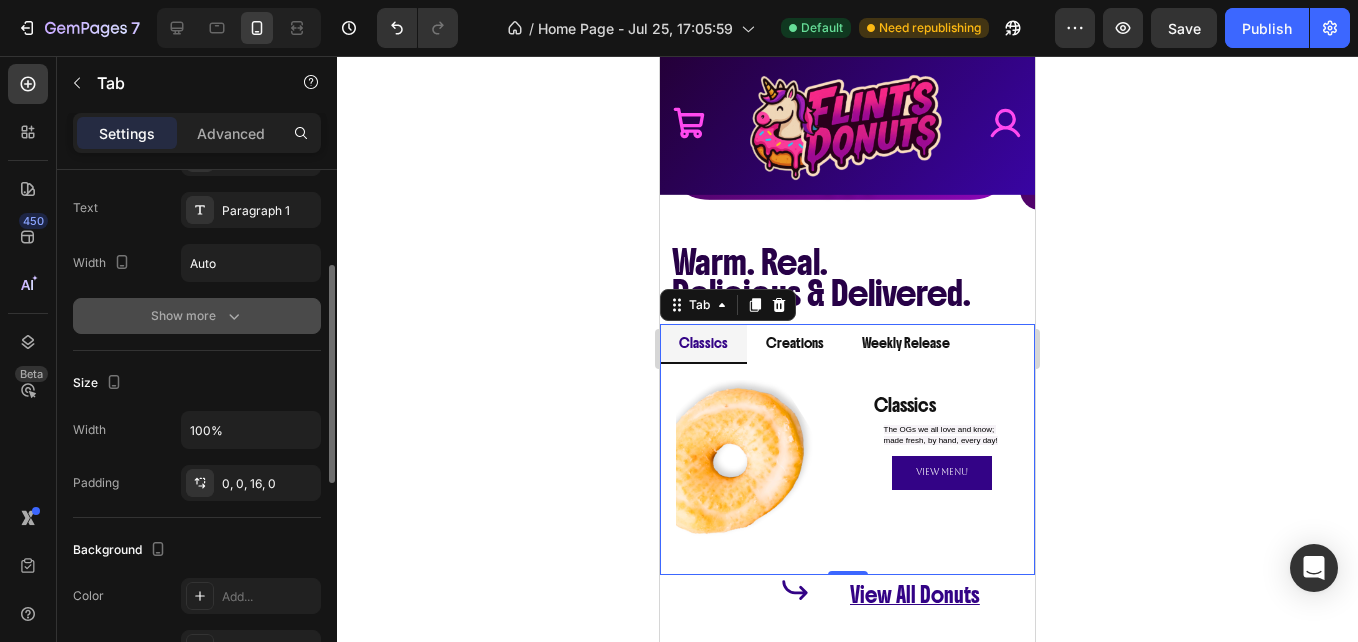 click 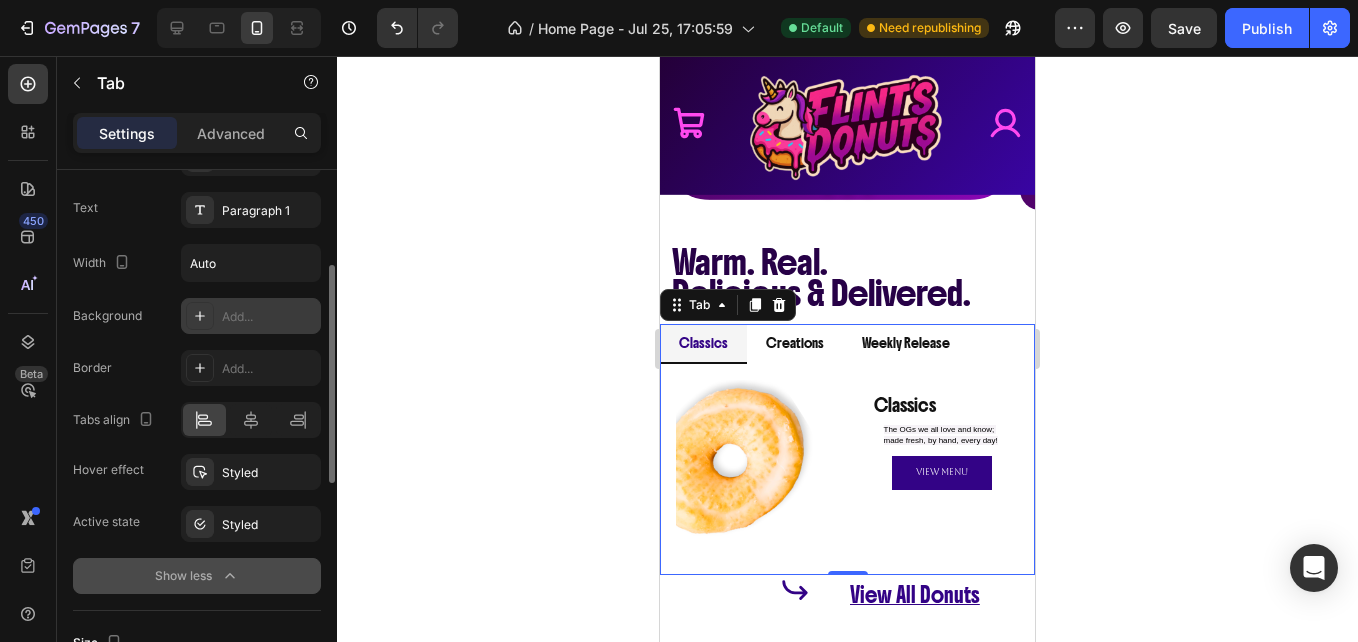 click at bounding box center [200, 316] 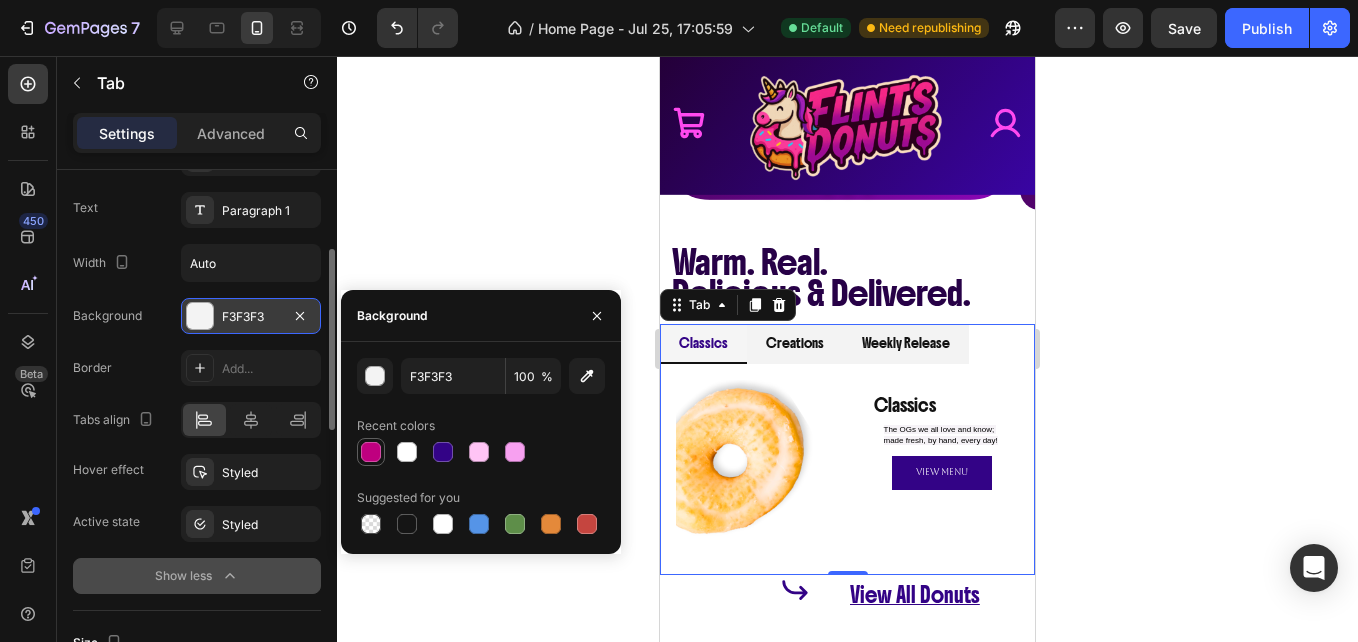 click at bounding box center (371, 452) 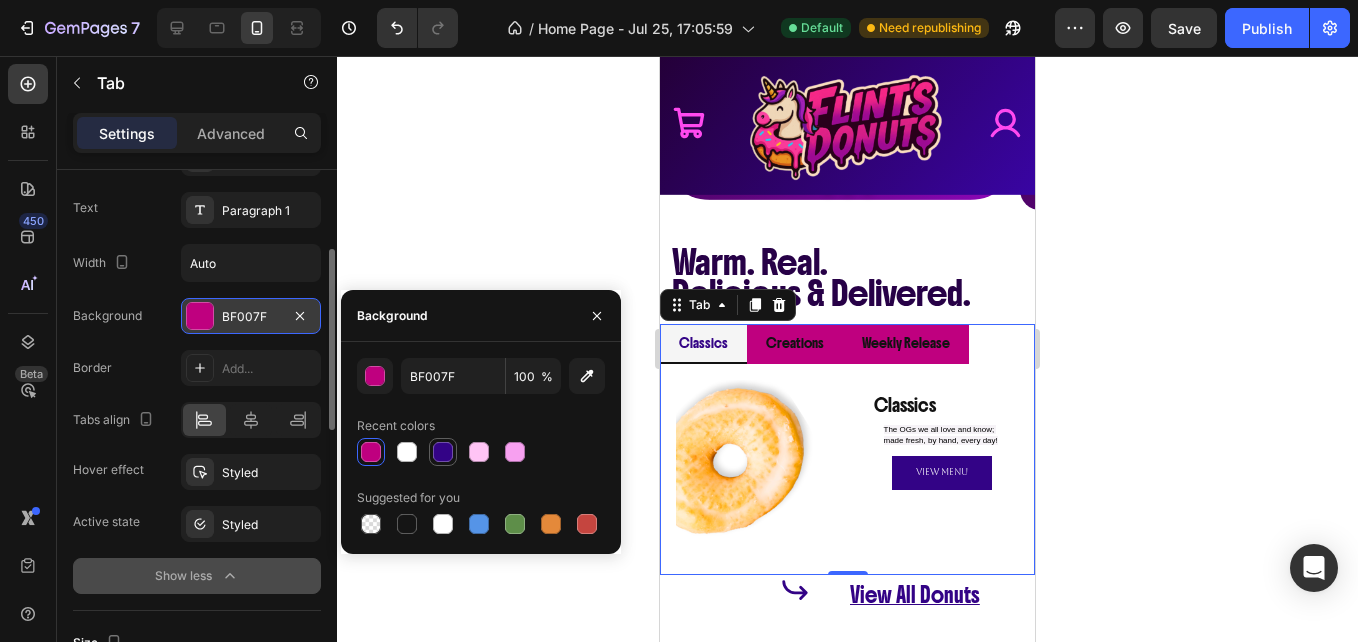 click at bounding box center [443, 452] 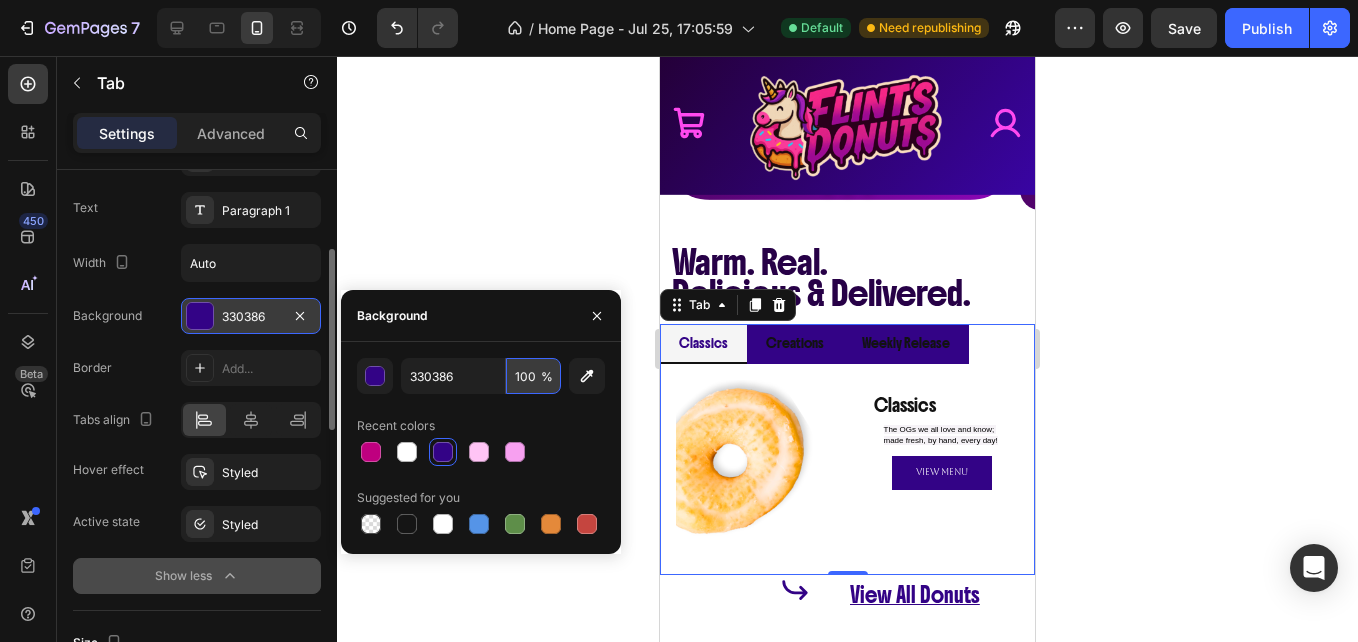 click on "100" at bounding box center (533, 376) 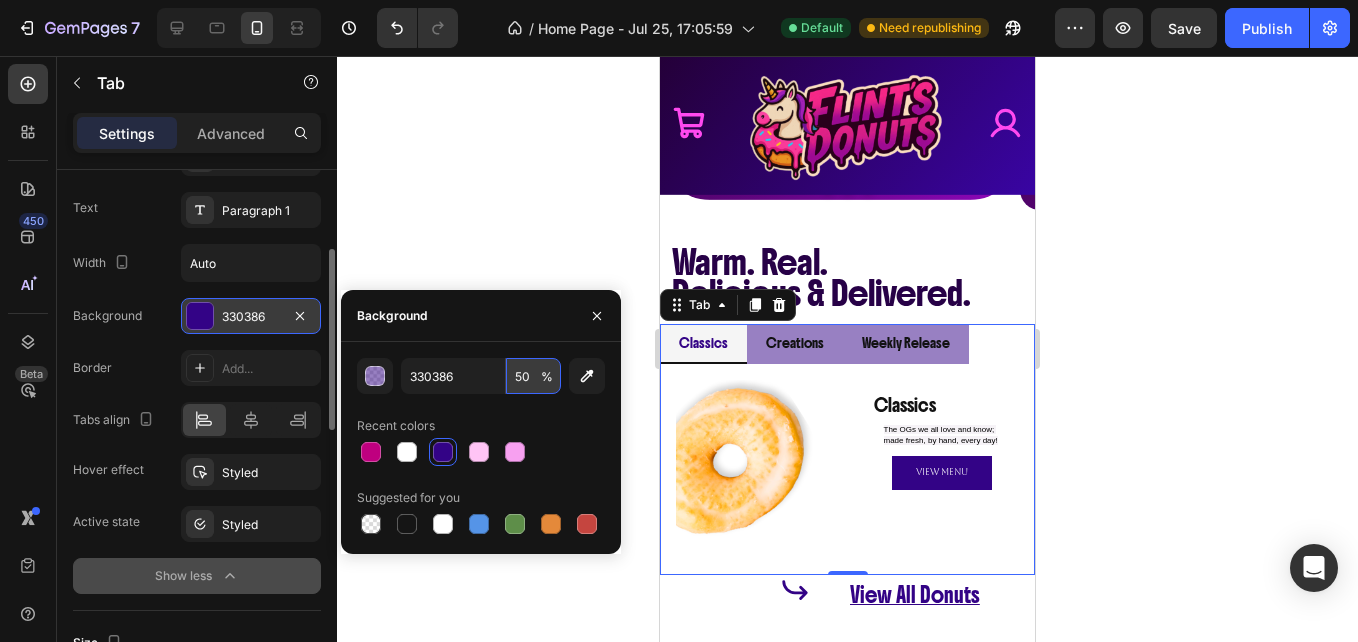 type on "5" 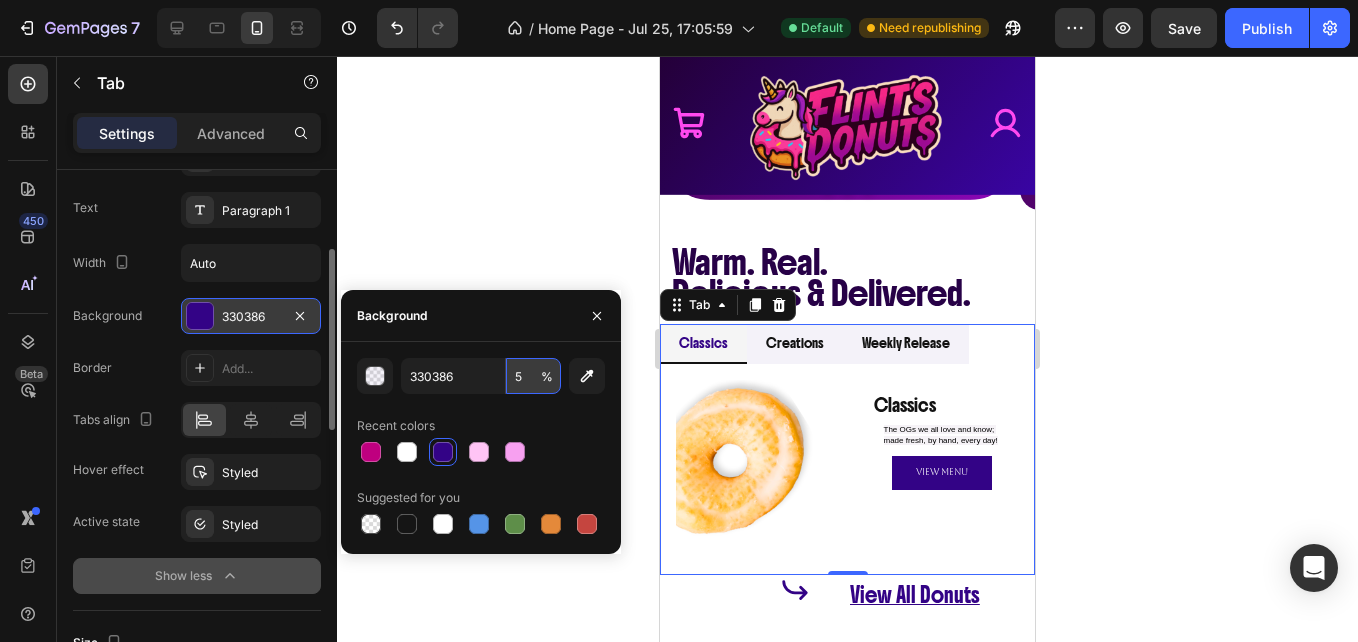 type 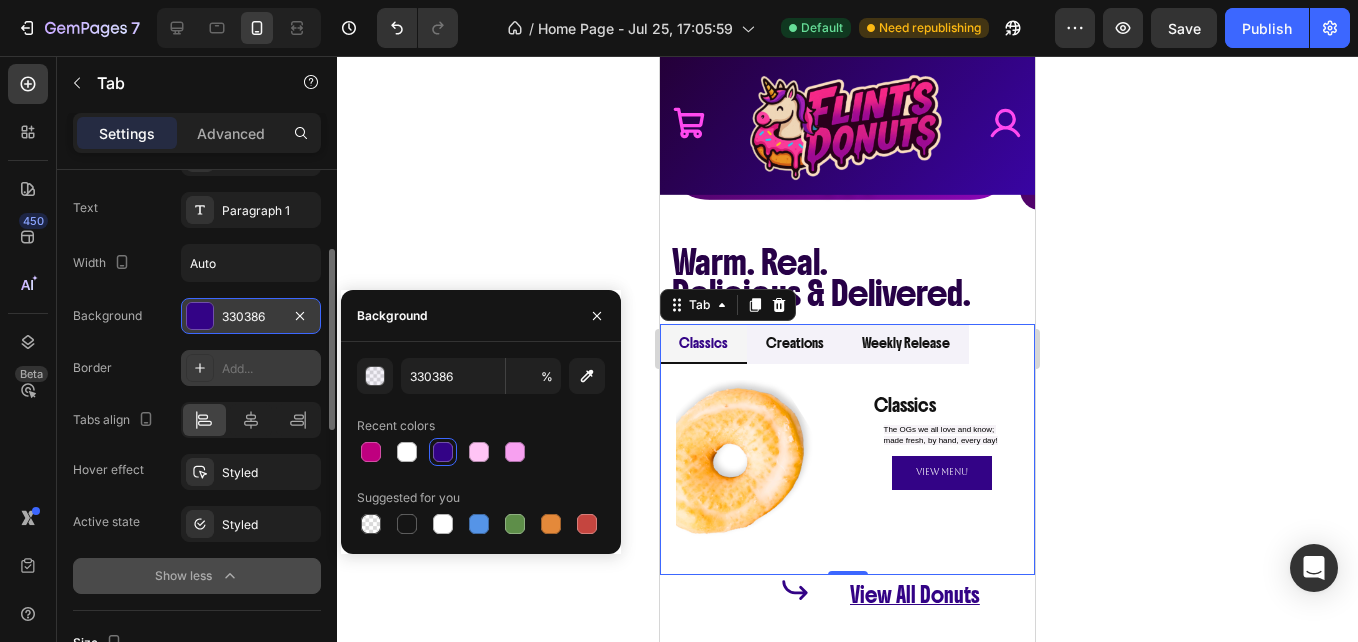 click at bounding box center [200, 368] 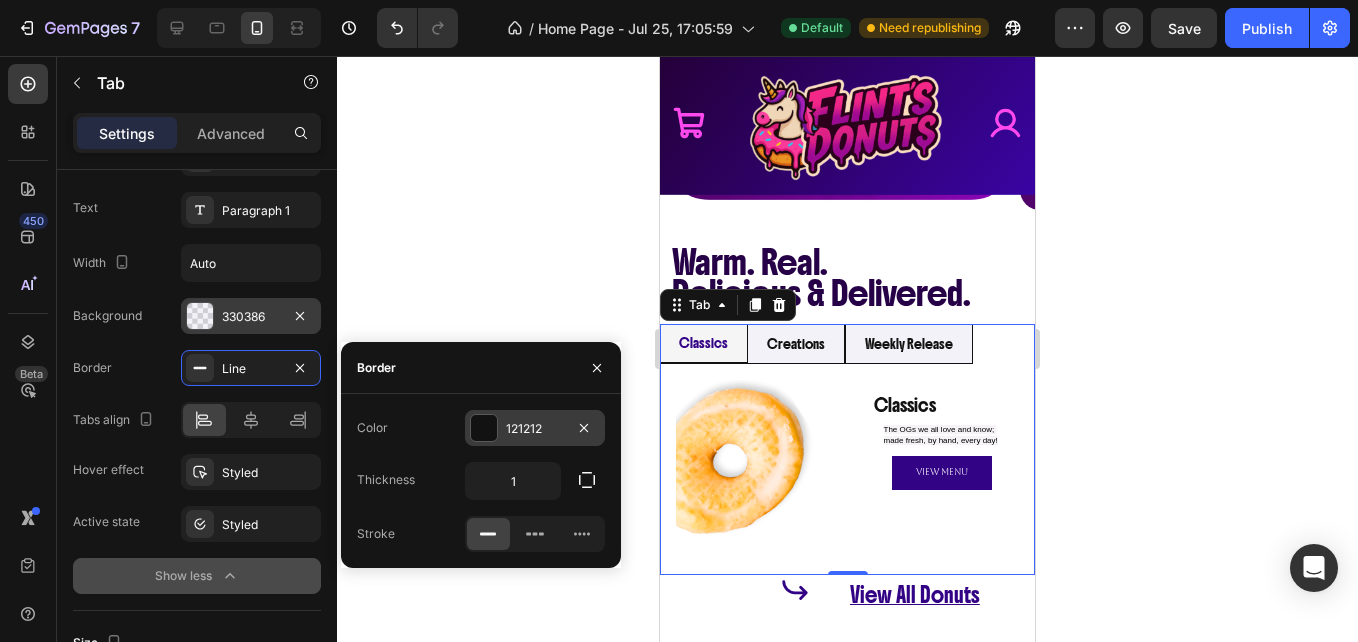click at bounding box center [484, 428] 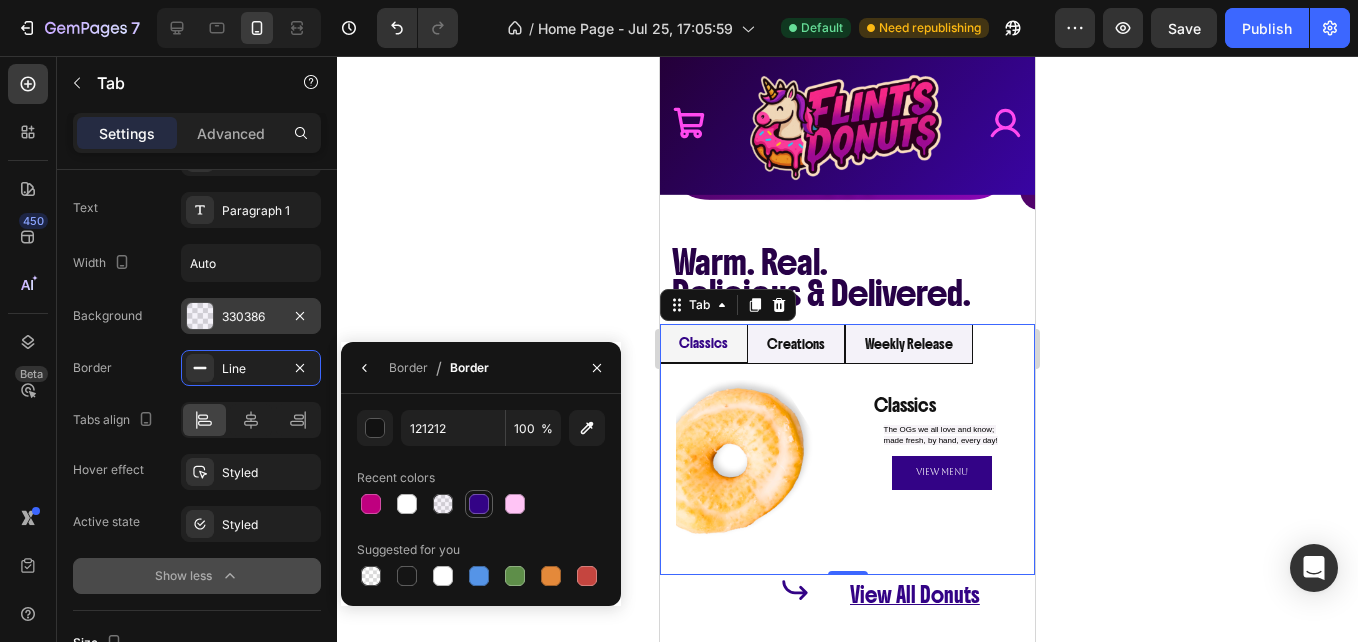 click at bounding box center [479, 504] 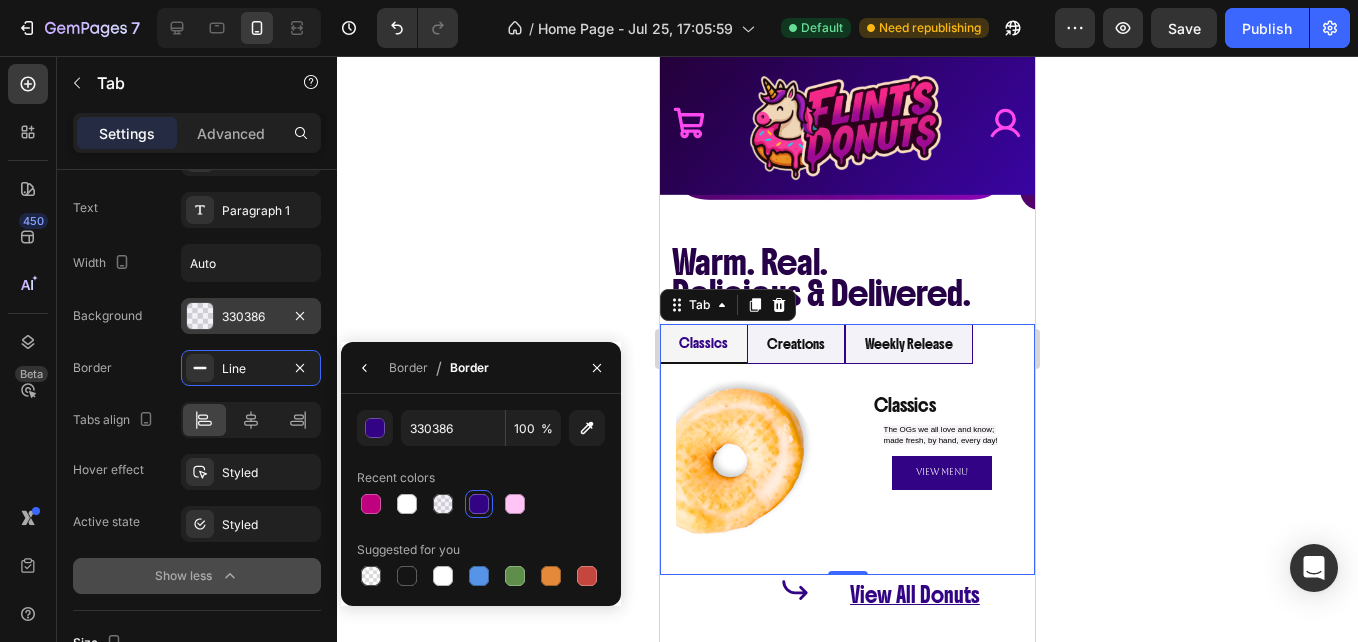 click at bounding box center [479, 504] 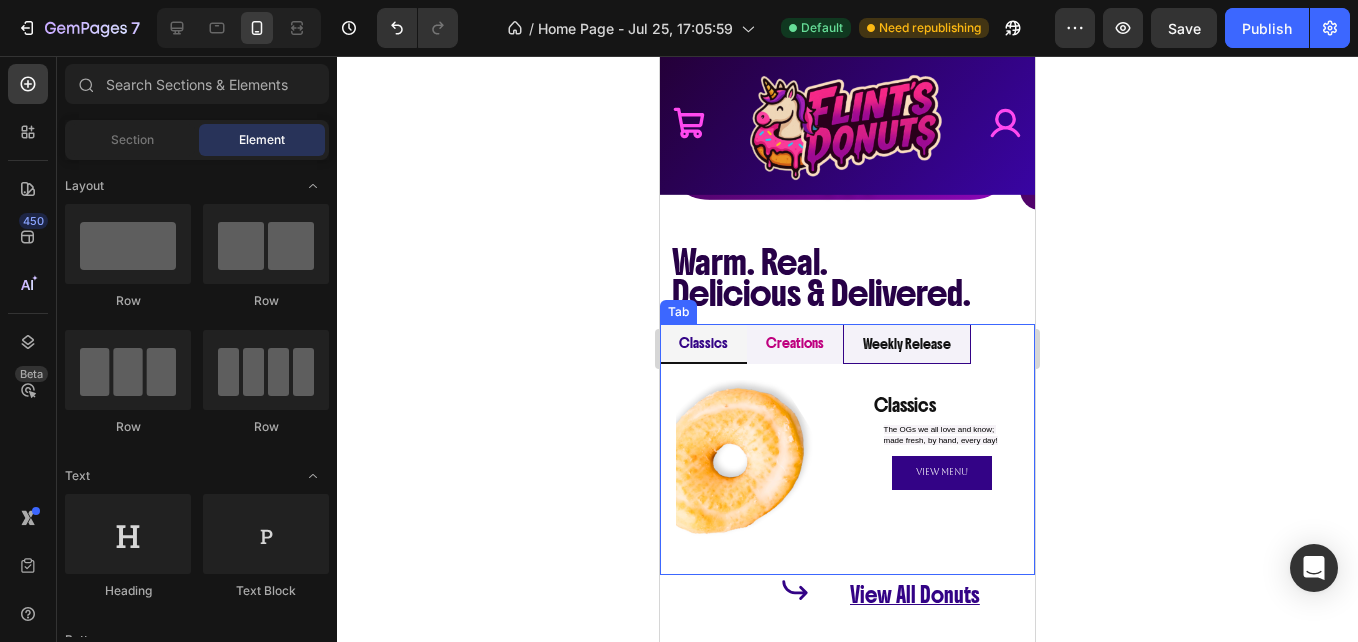click on "Creations" at bounding box center (795, 343) 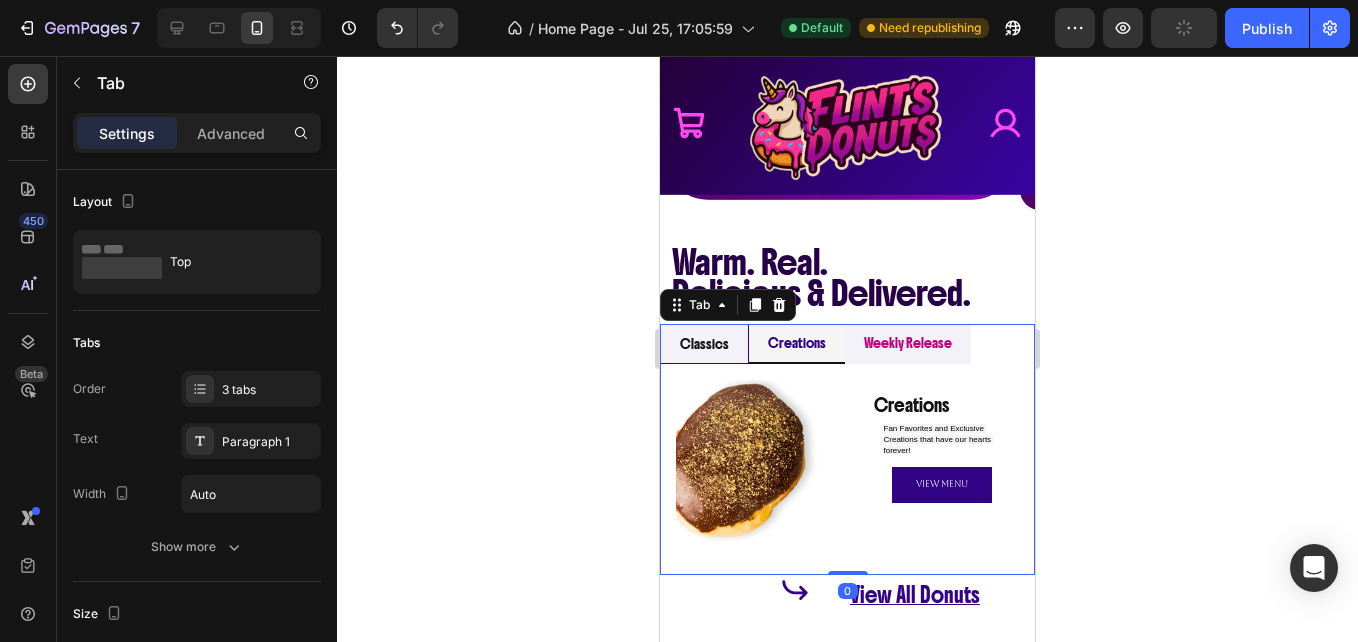 click on "Weekly Release" at bounding box center [908, 344] 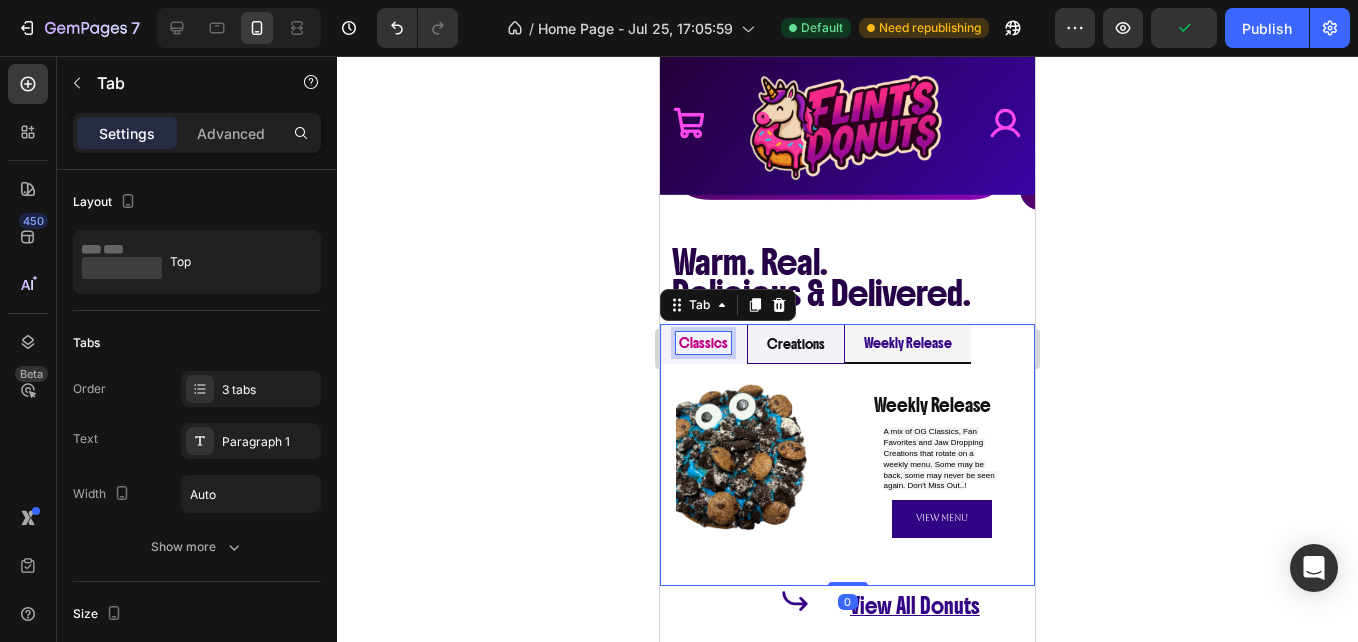 scroll, scrollTop: 740, scrollLeft: 0, axis: vertical 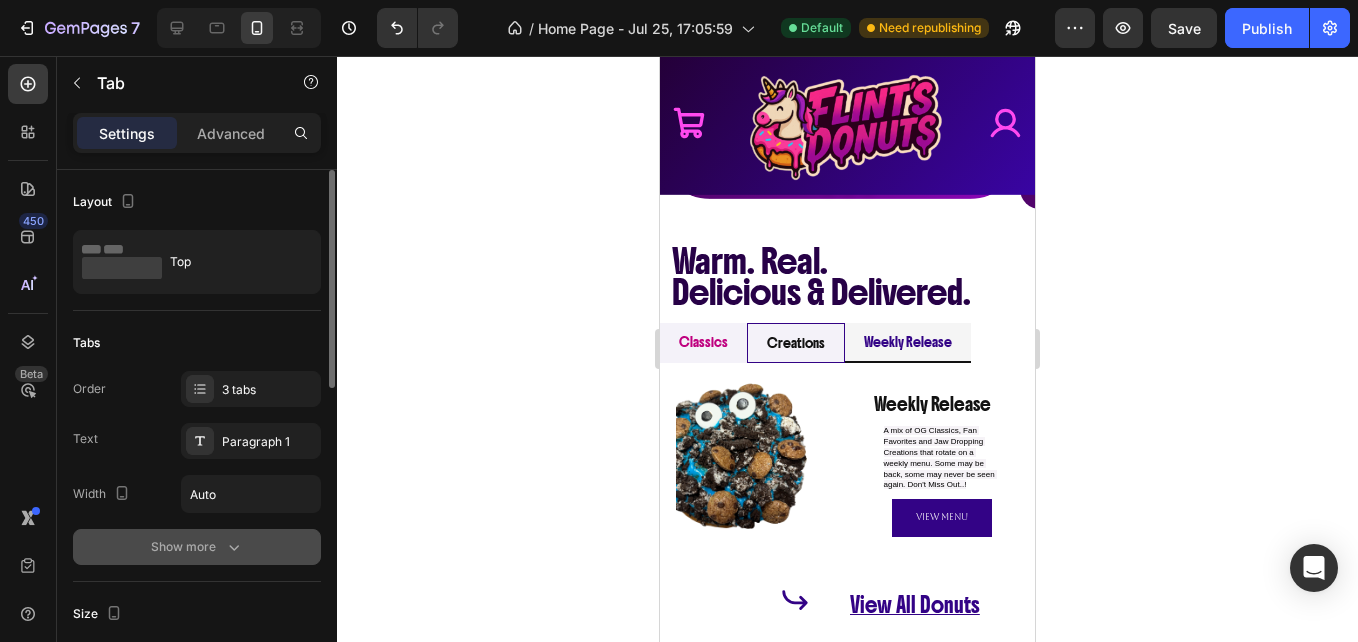 click on "Show more" at bounding box center (197, 547) 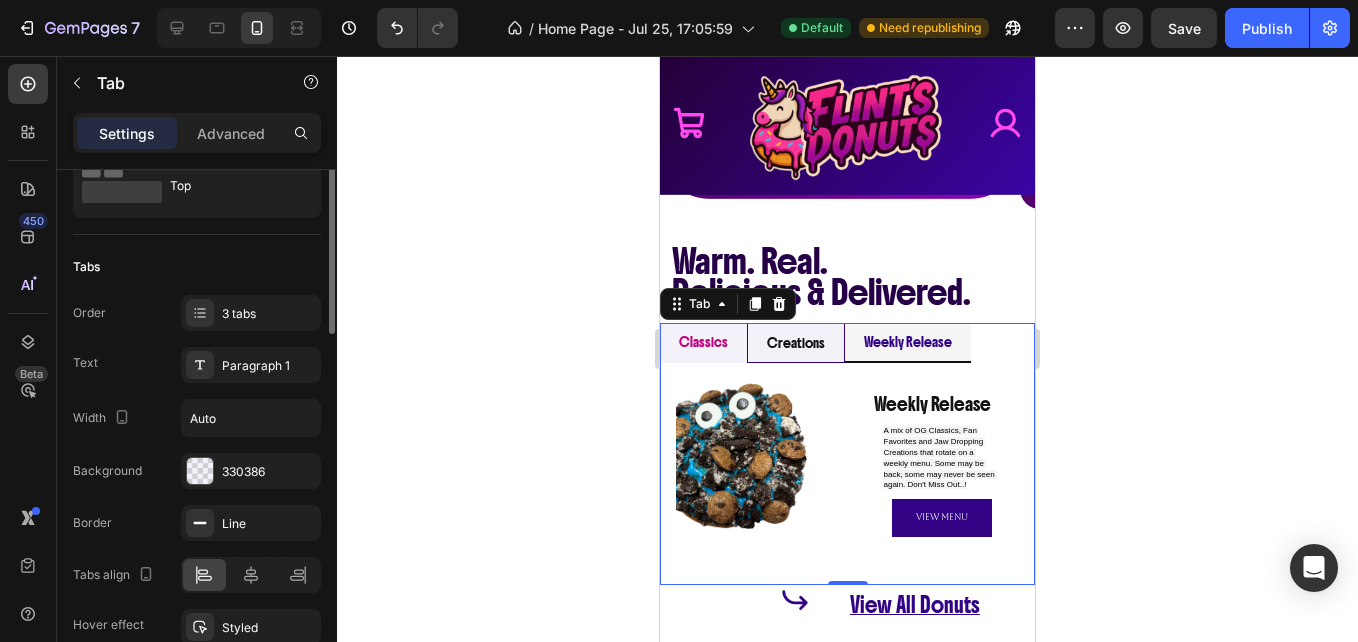 scroll, scrollTop: 79, scrollLeft: 0, axis: vertical 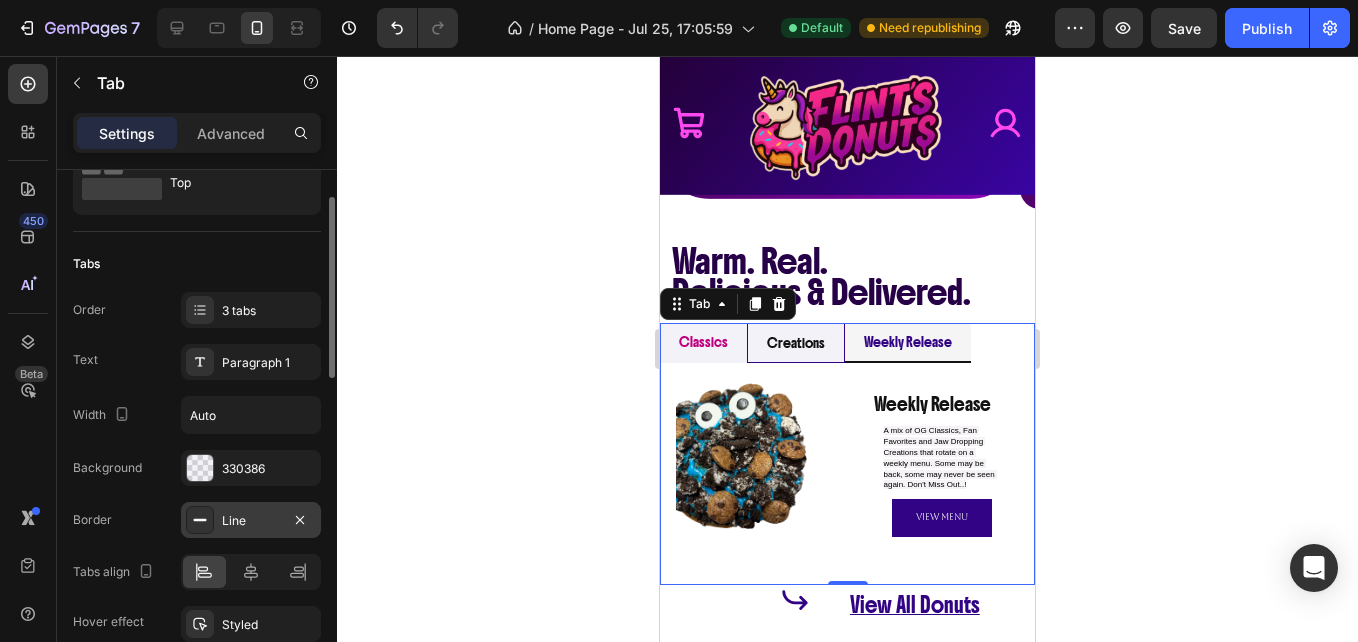 click on "Line" at bounding box center [251, 521] 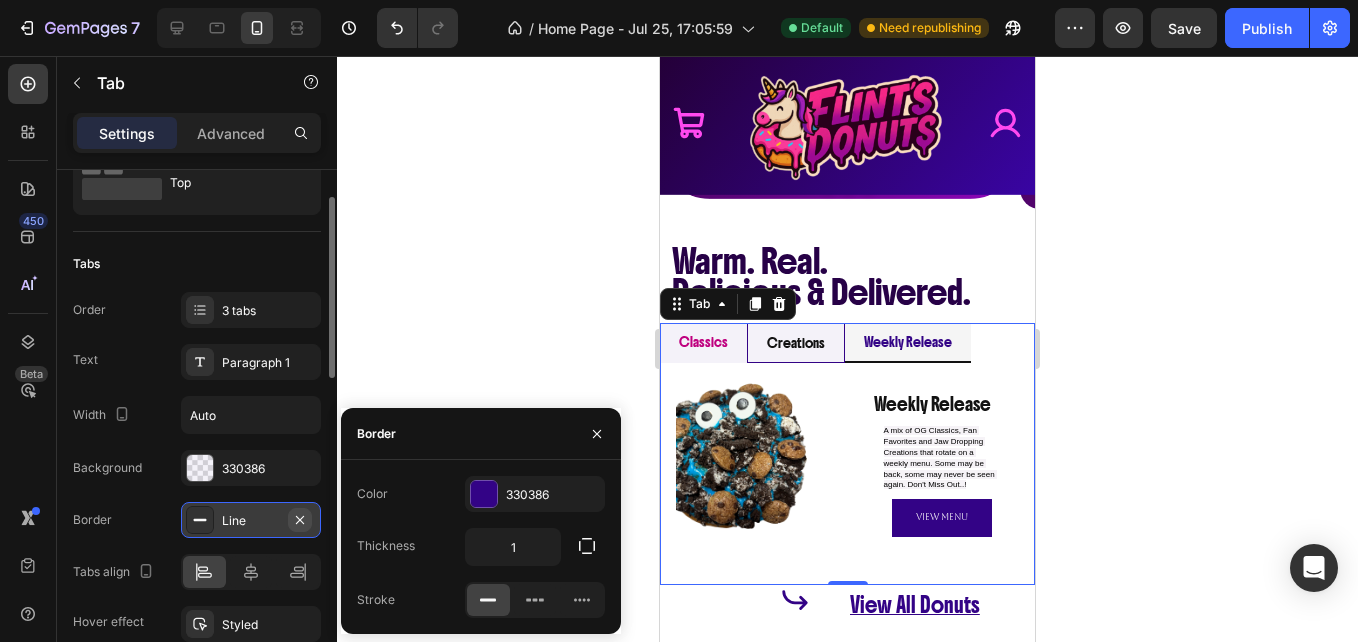 click 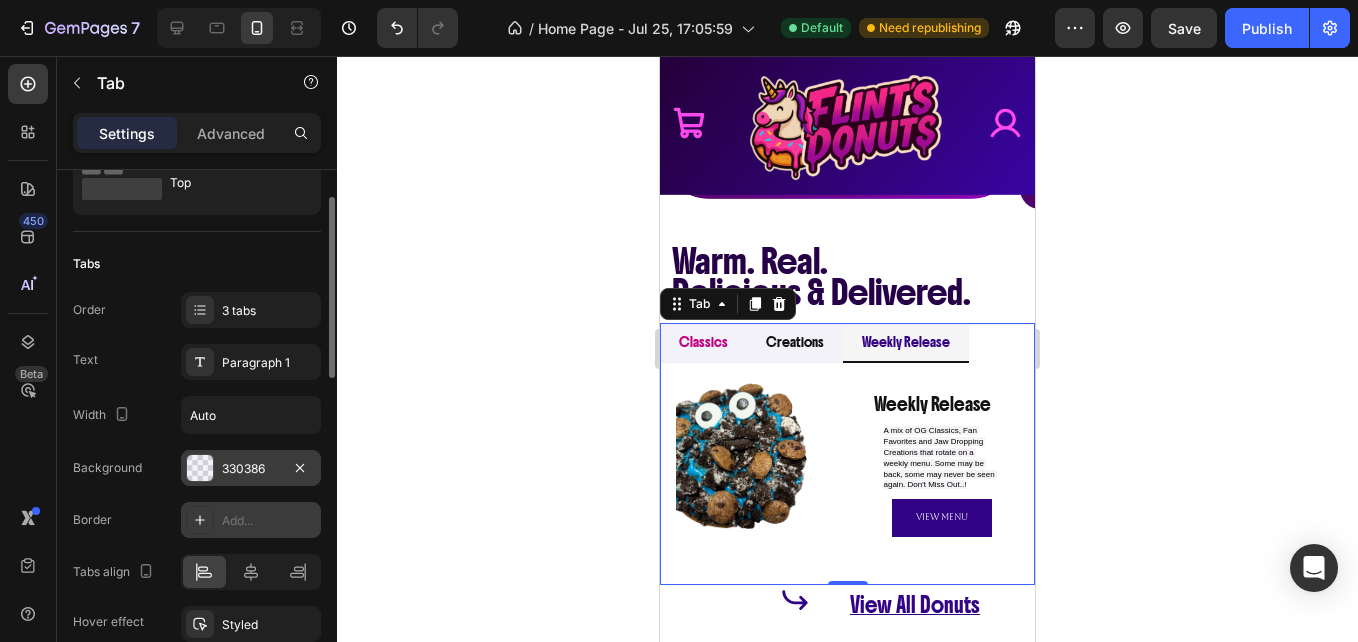 click on "330386" at bounding box center (251, 469) 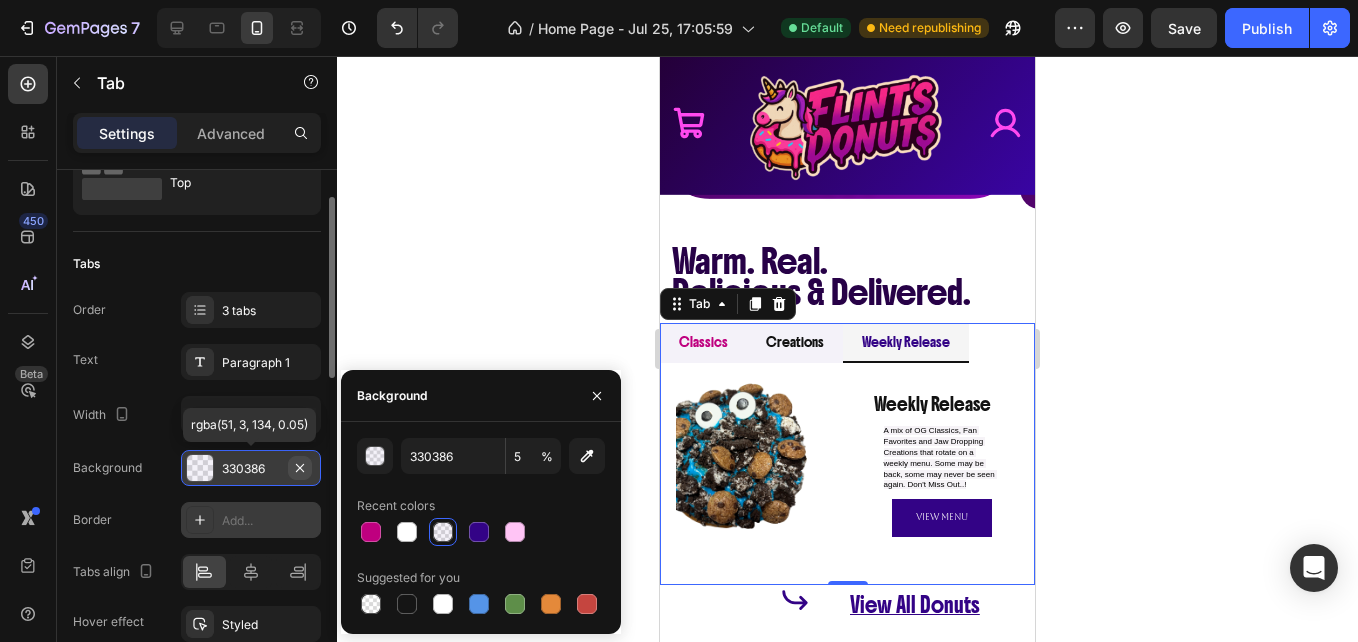 click 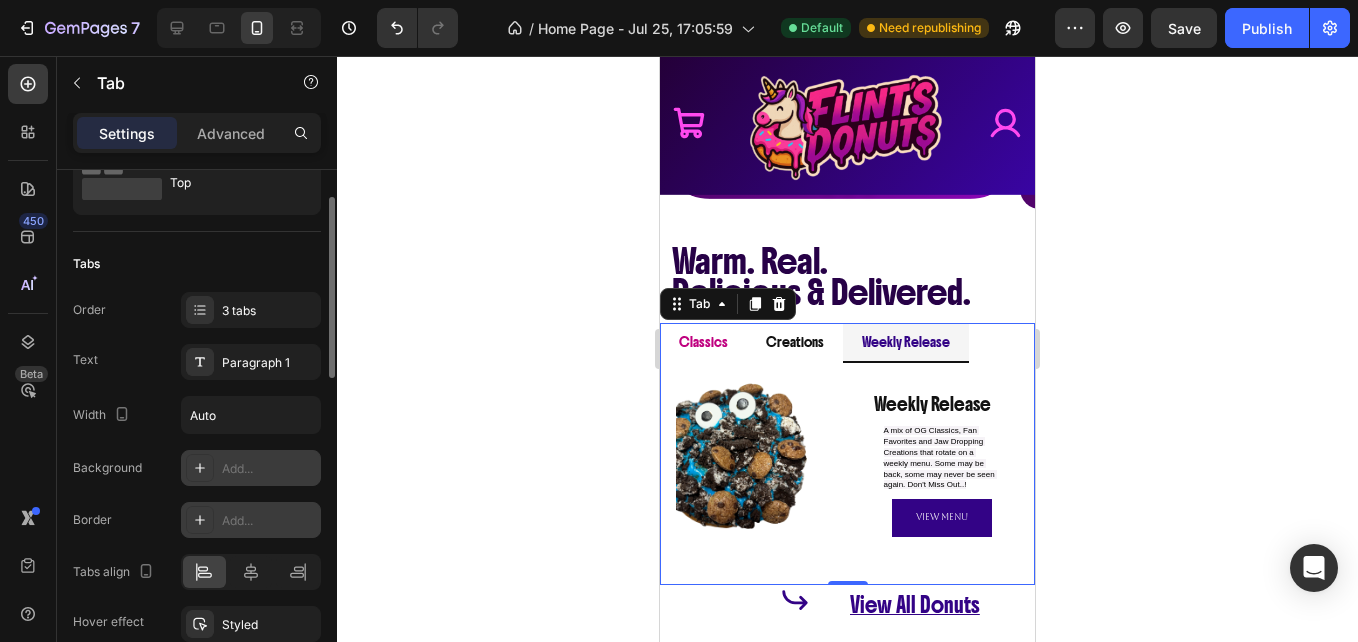 click 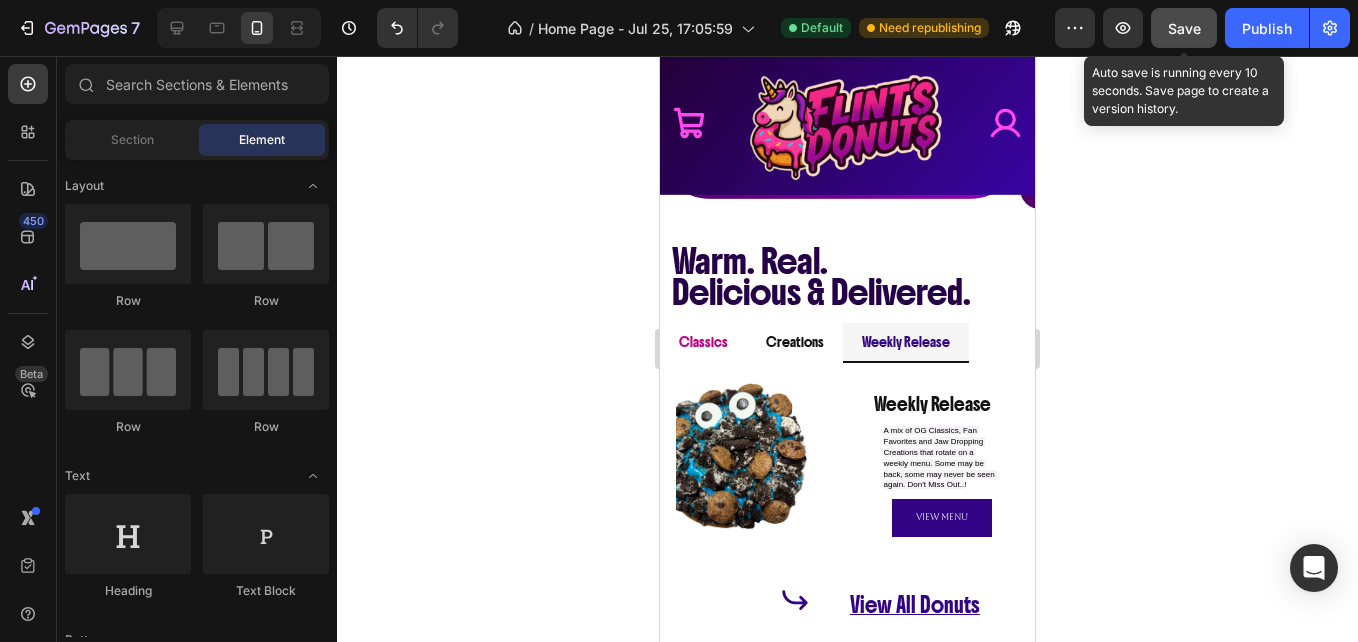 click on "Save" 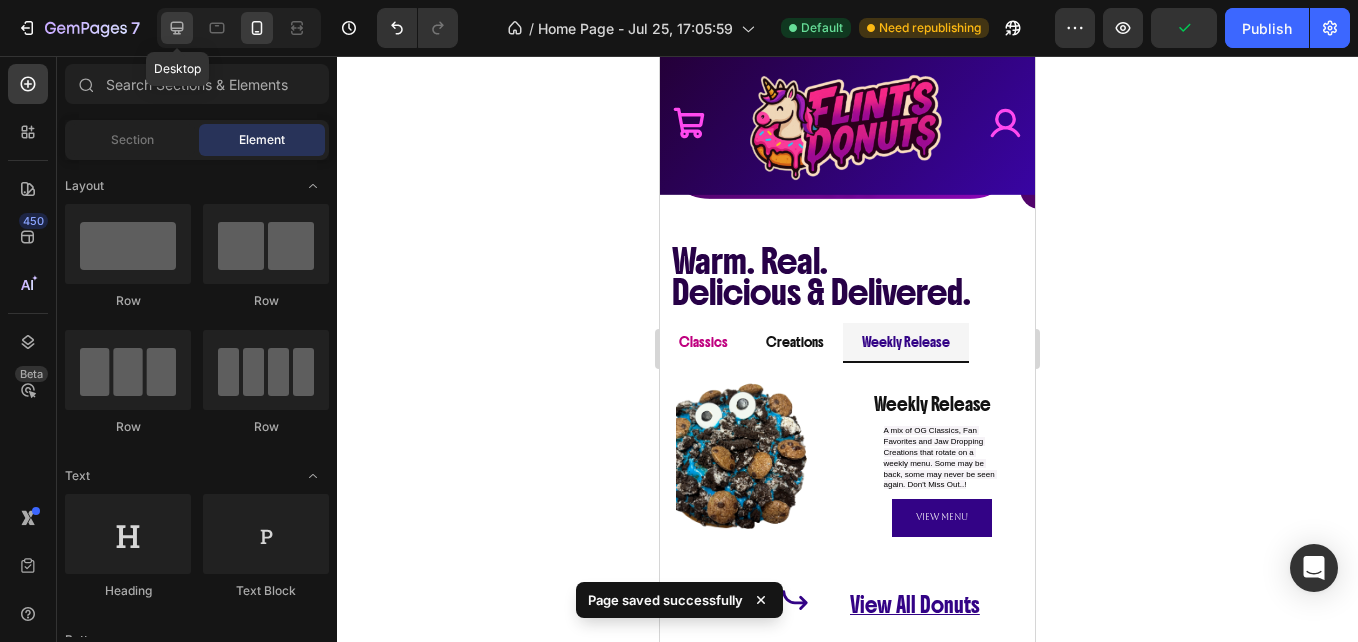 click 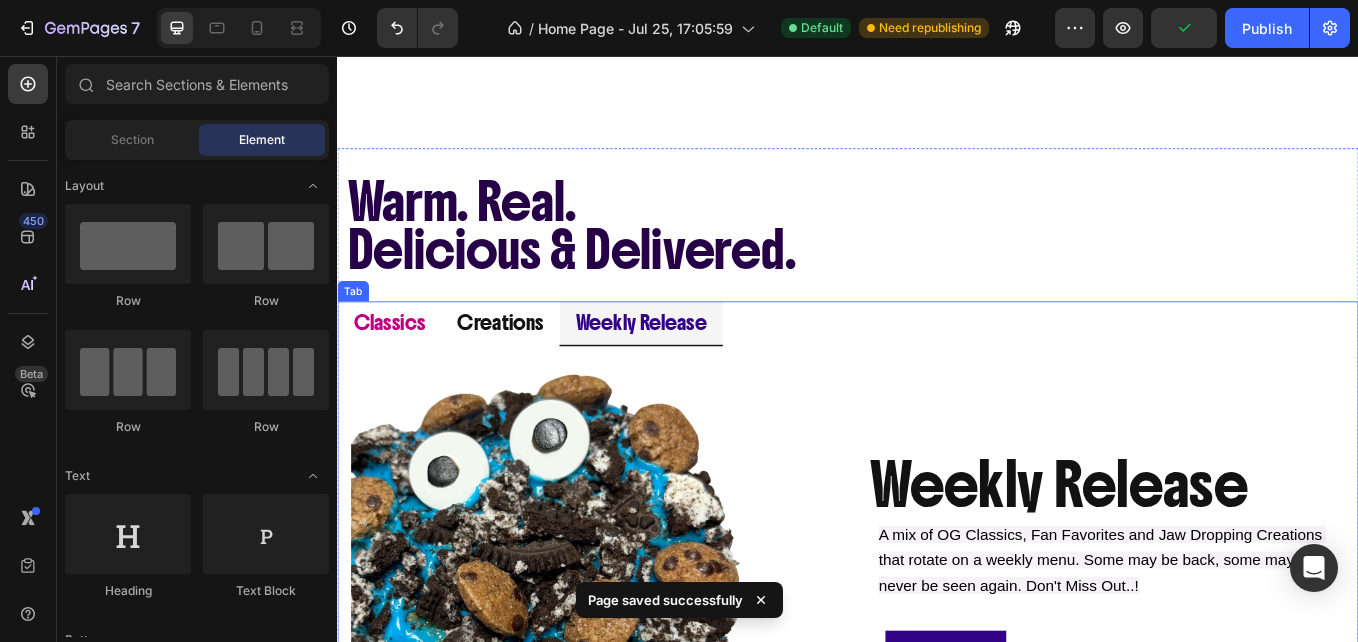 scroll, scrollTop: 941, scrollLeft: 0, axis: vertical 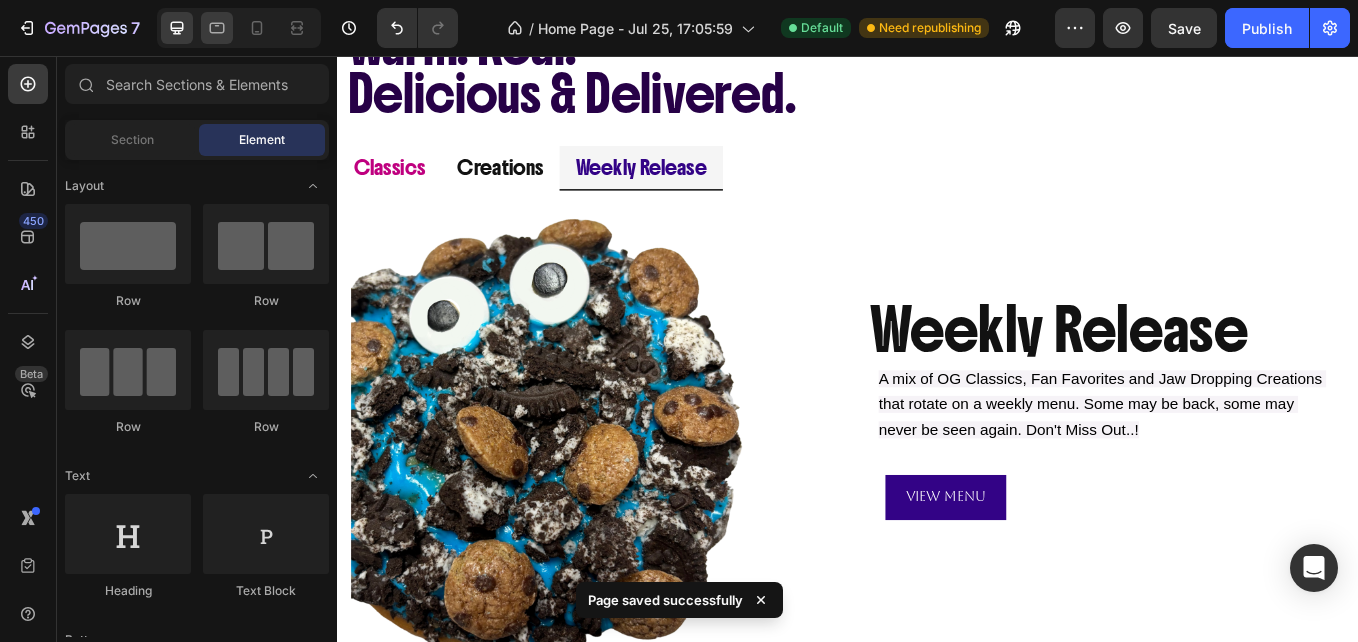 click 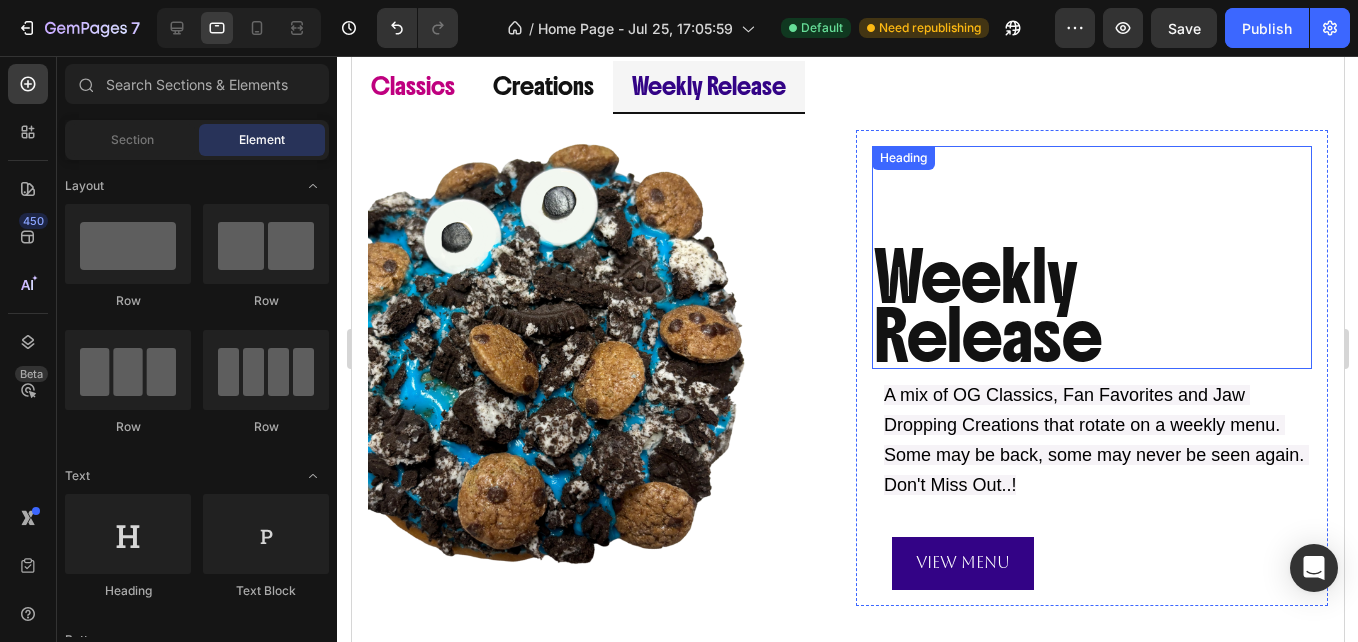 scroll, scrollTop: 1036, scrollLeft: 0, axis: vertical 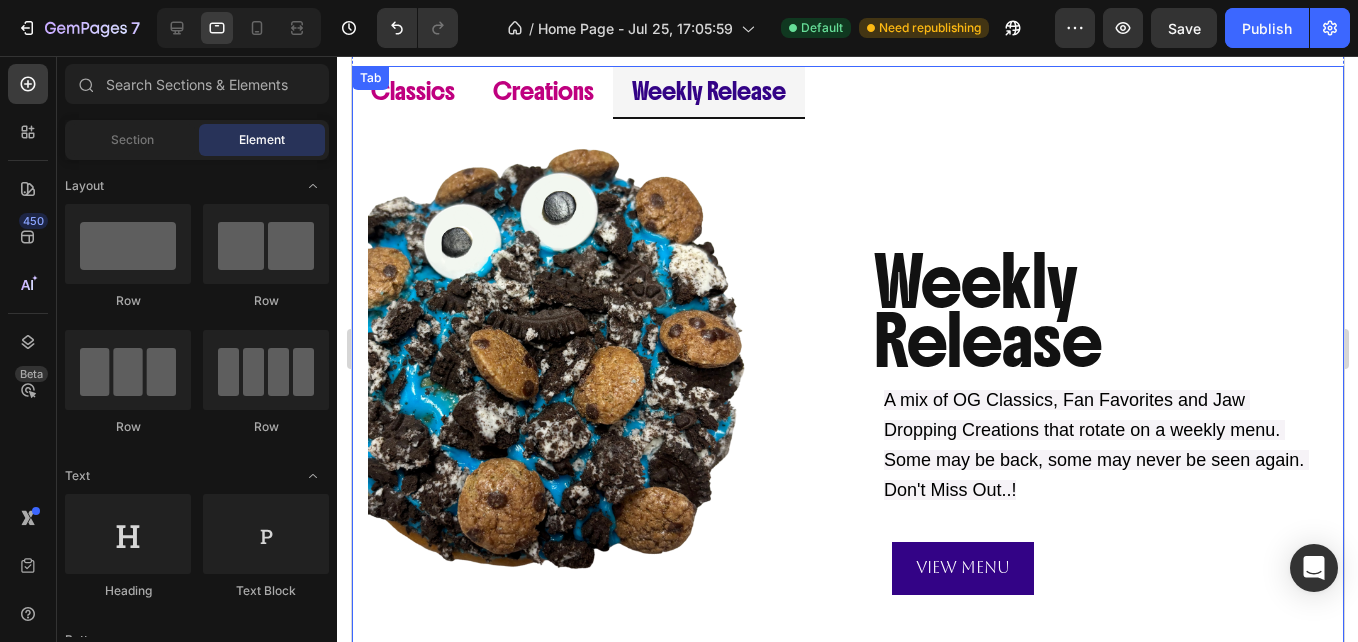 click on "Creations" at bounding box center (542, 91) 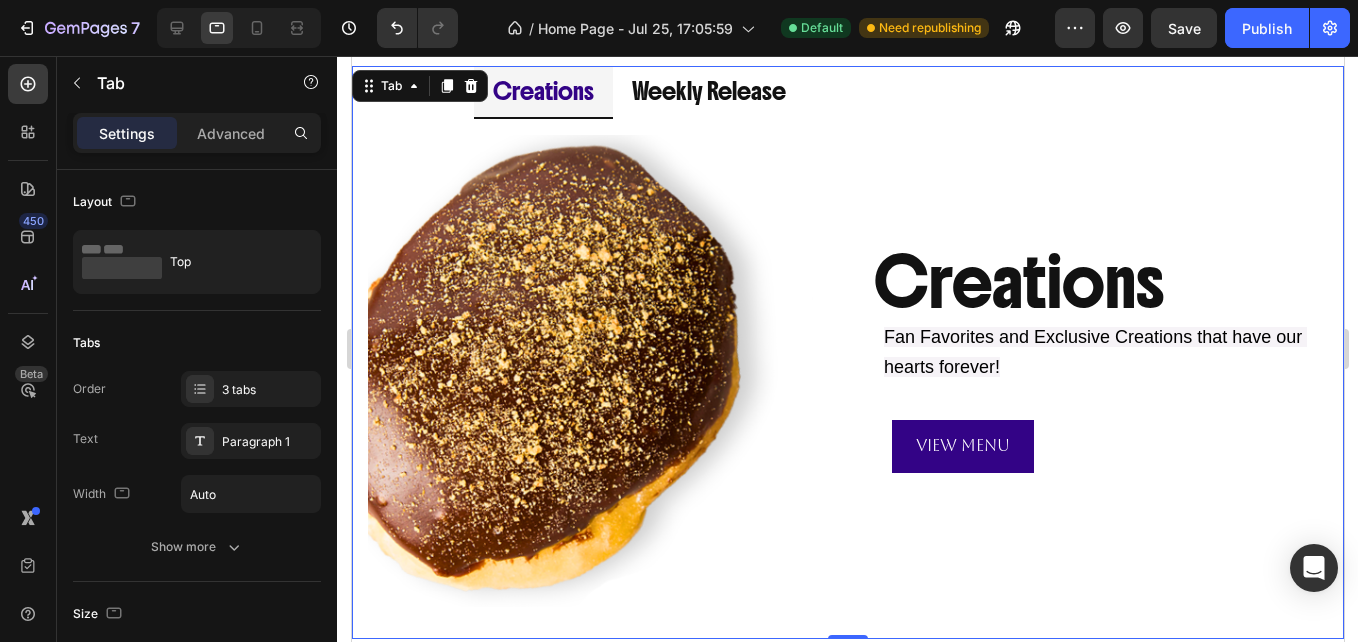 click on "Tab" at bounding box center [419, 86] 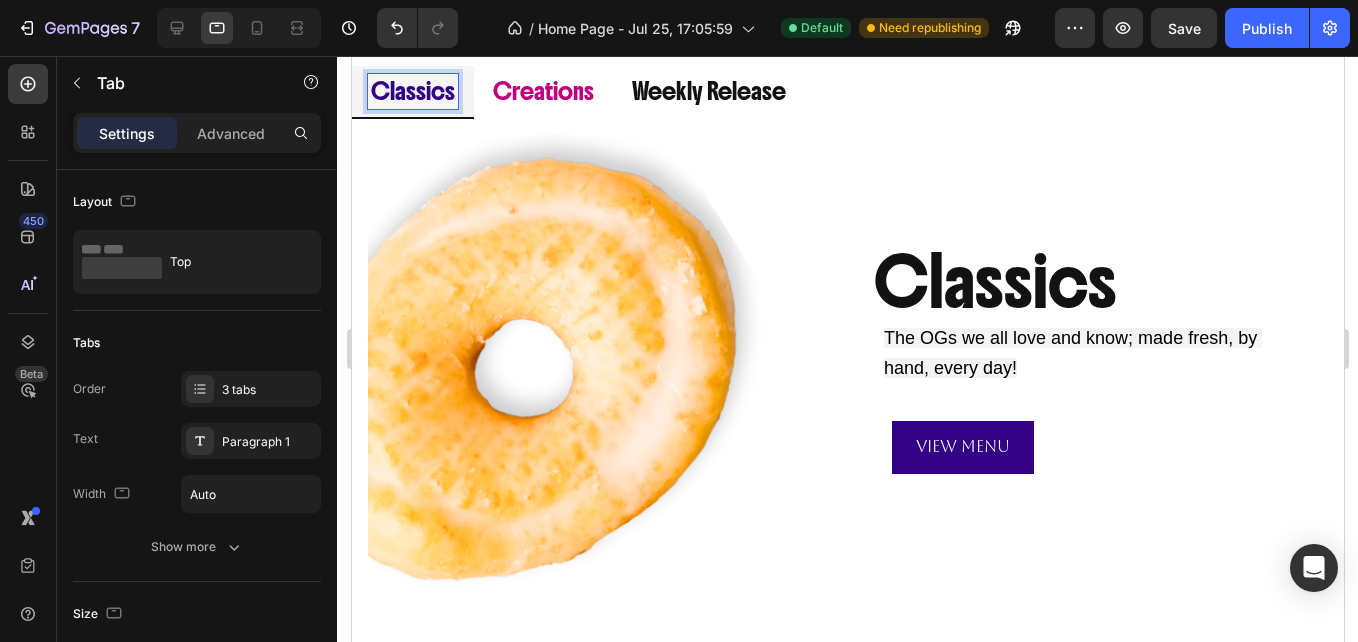 click on "Creations" at bounding box center (542, 91) 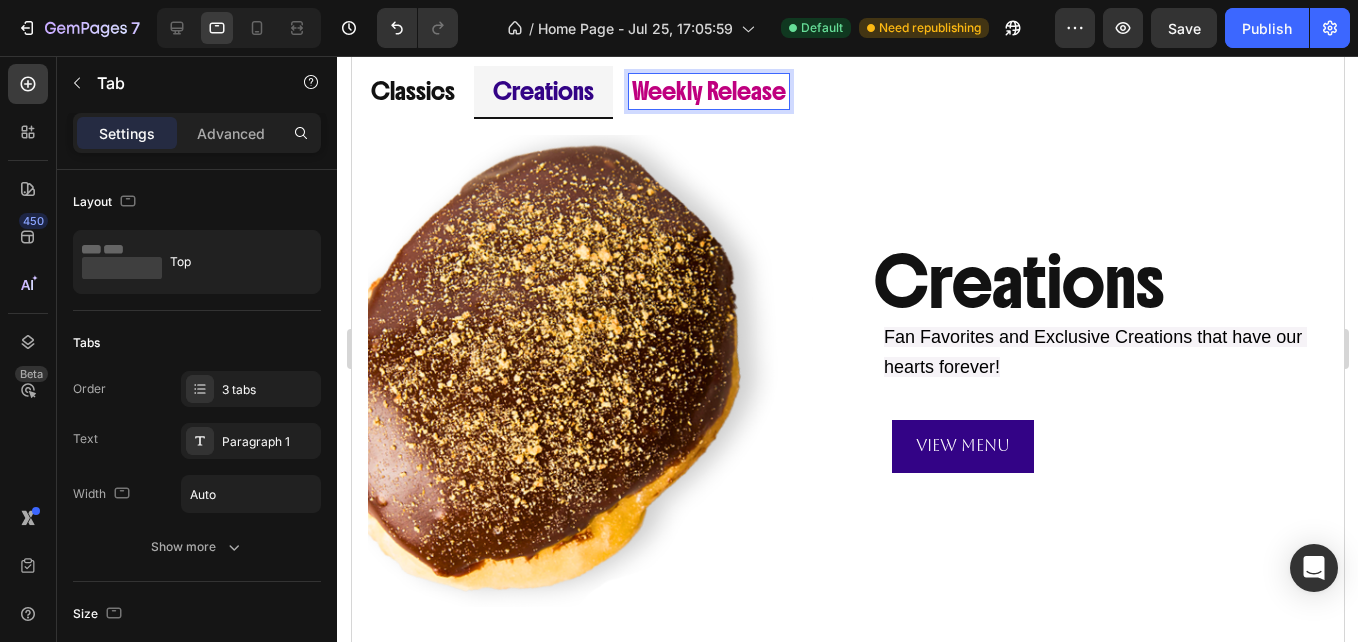 click on "Weekly Release" at bounding box center [708, 91] 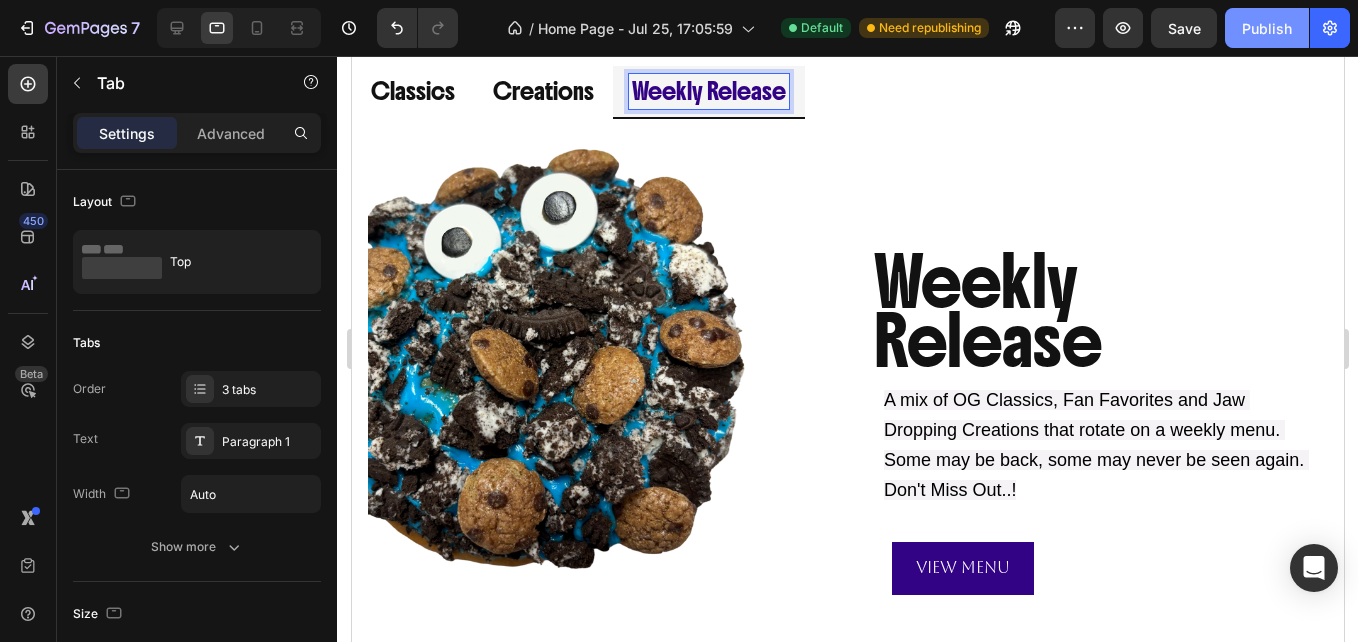 click on "Publish" 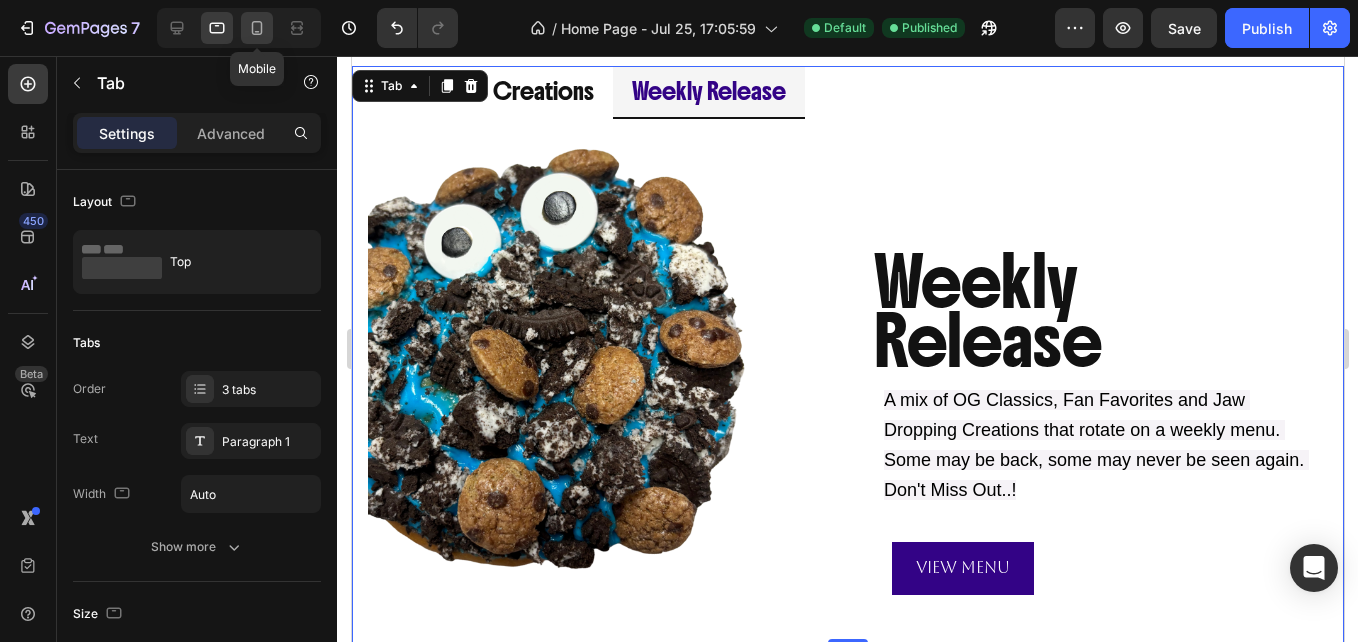 click 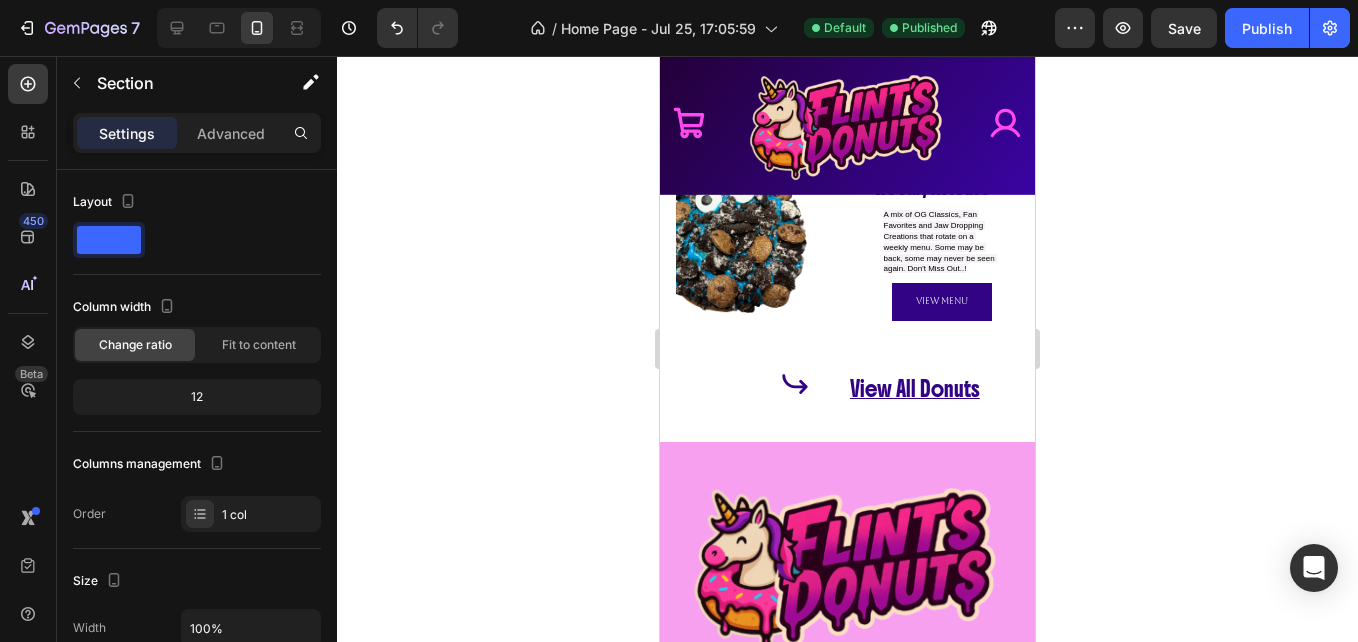 scroll, scrollTop: 781, scrollLeft: 0, axis: vertical 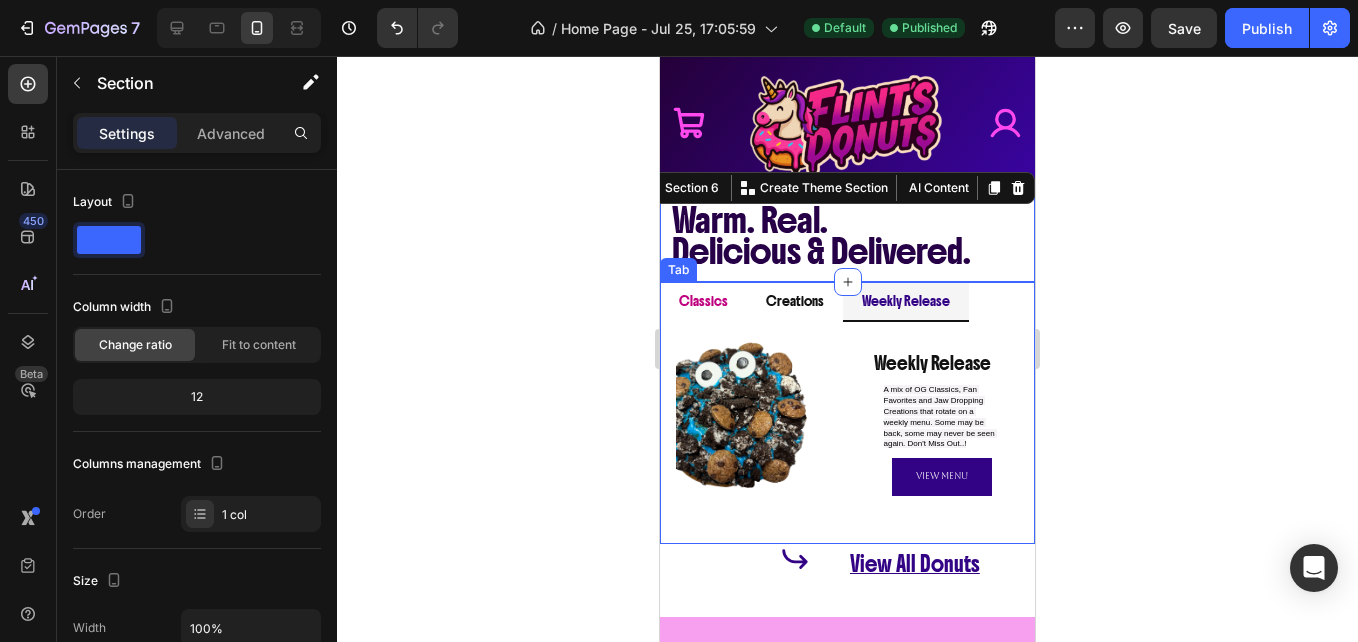 click on "Classics" at bounding box center (703, 302) 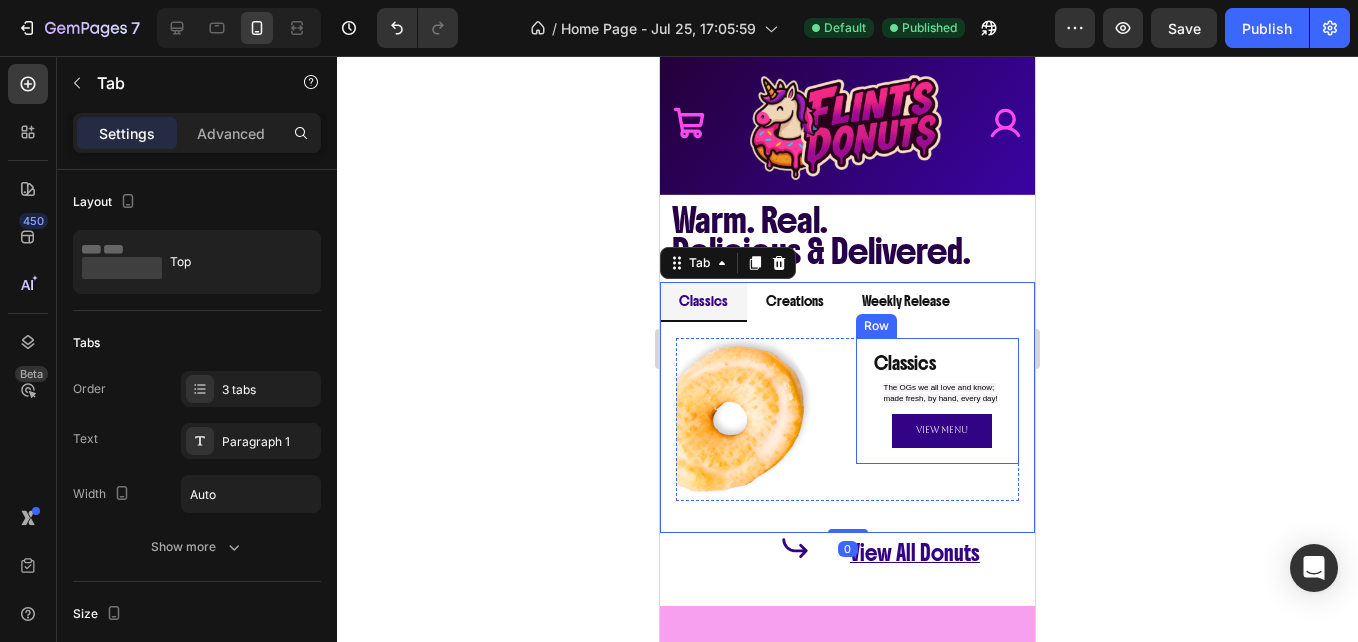 click on "The OGs we all love and know; made fresh, by hand, every day!" at bounding box center (941, 393) 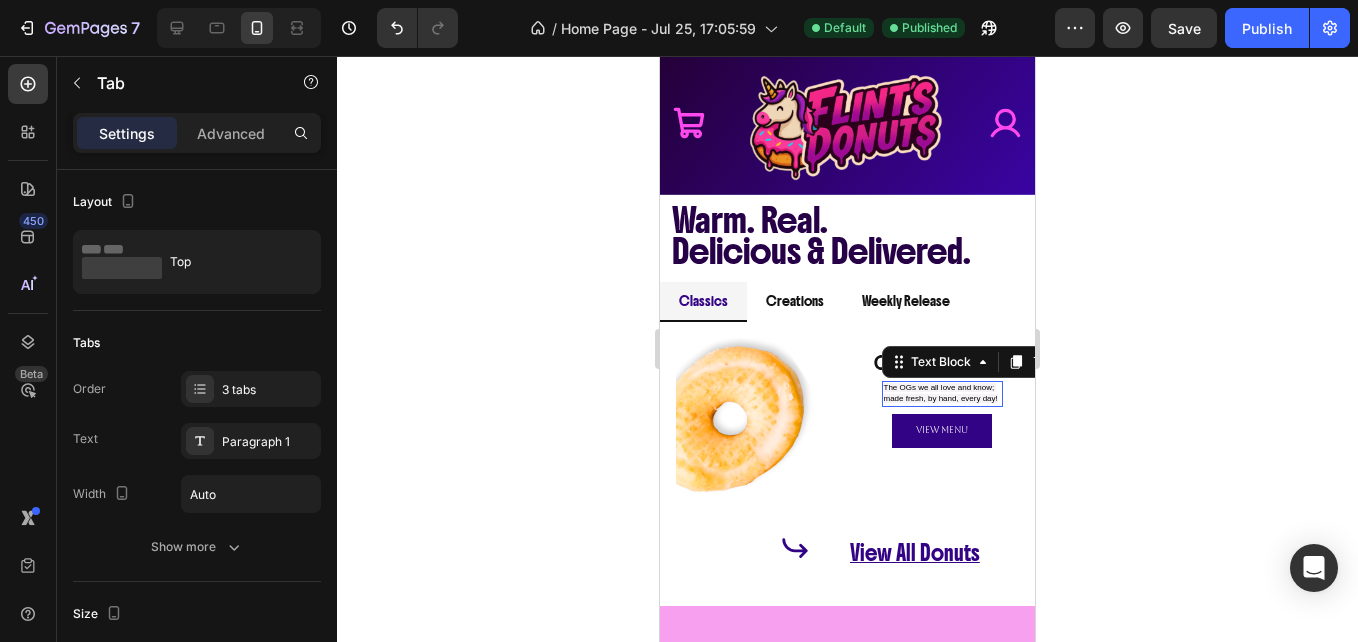 click on "The OGs we all love and know; made fresh, by hand, every day!" at bounding box center [941, 393] 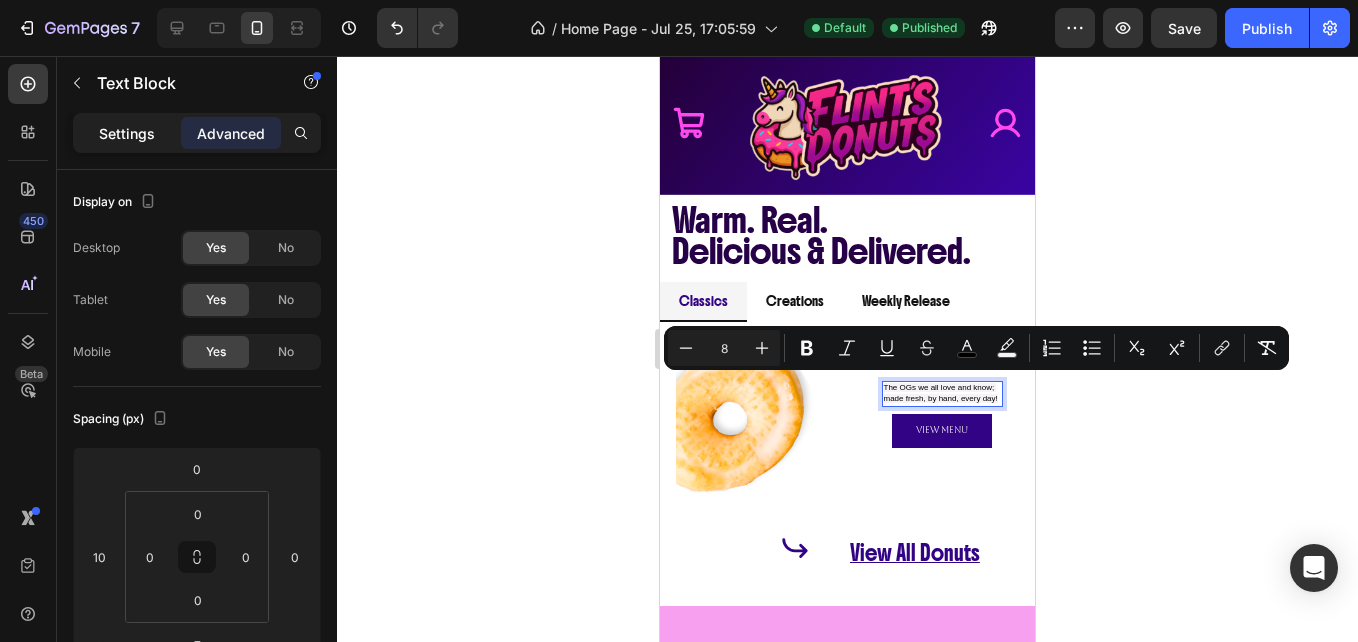 click on "Settings" 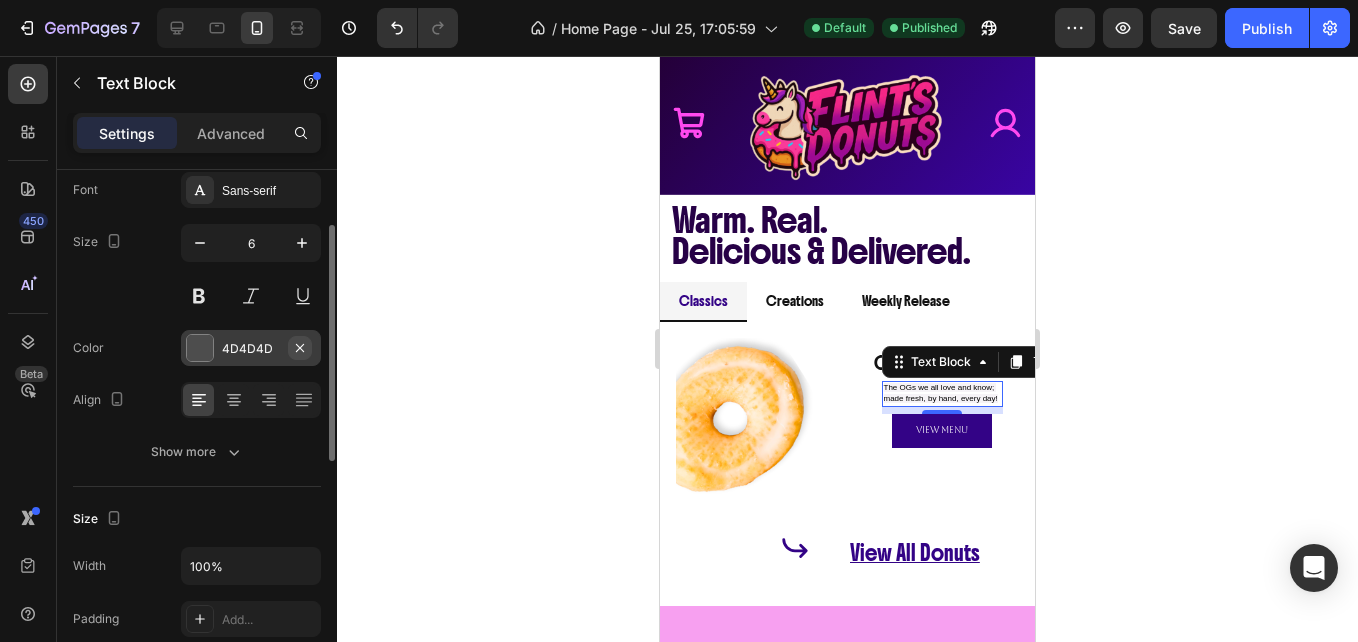 scroll, scrollTop: 117, scrollLeft: 0, axis: vertical 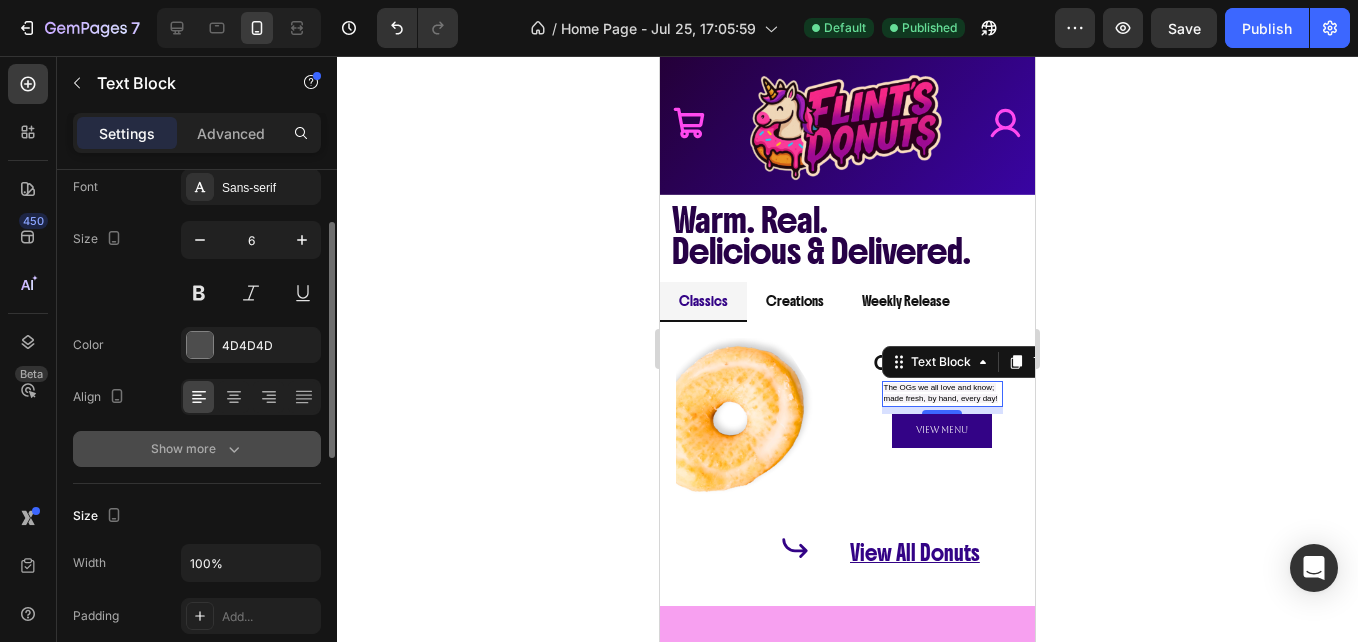 click 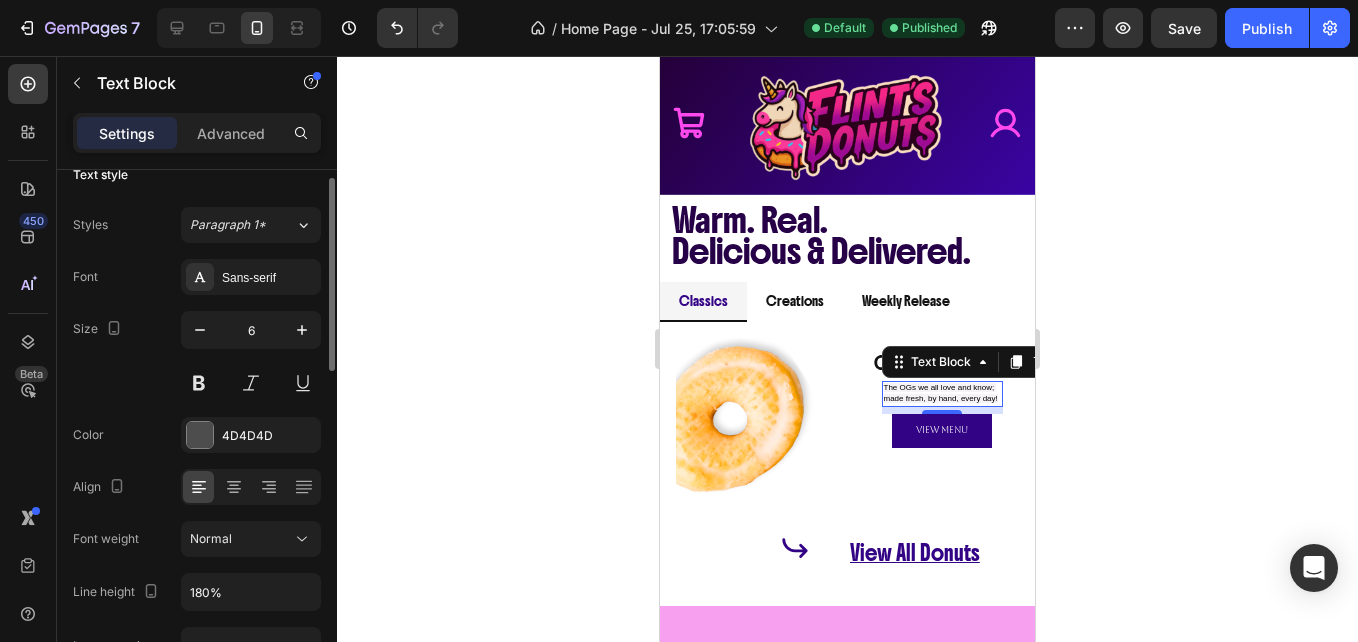 scroll, scrollTop: 26, scrollLeft: 0, axis: vertical 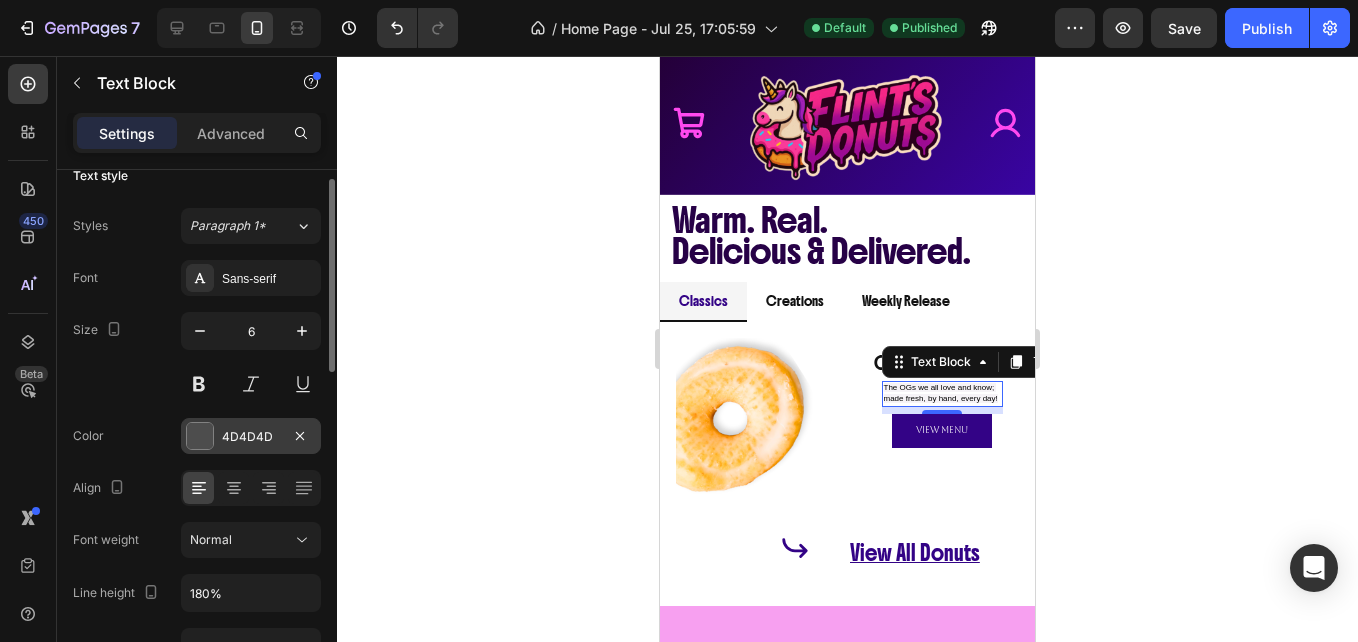 click at bounding box center (200, 436) 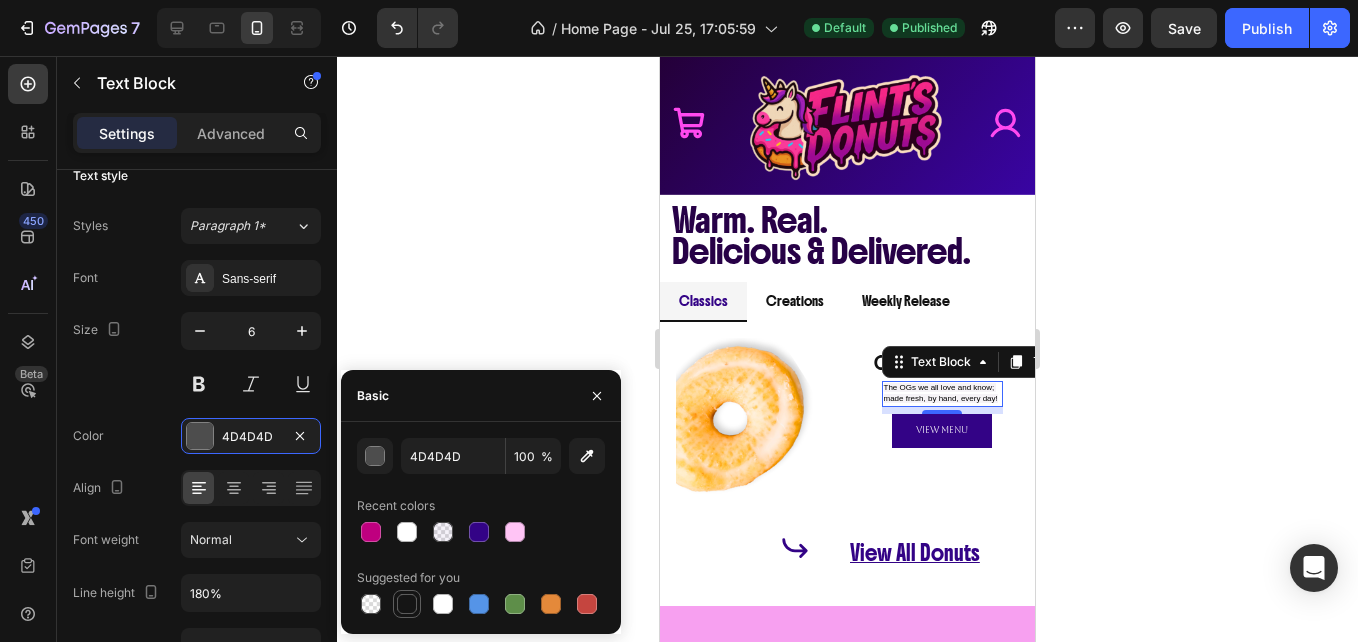 click at bounding box center (407, 604) 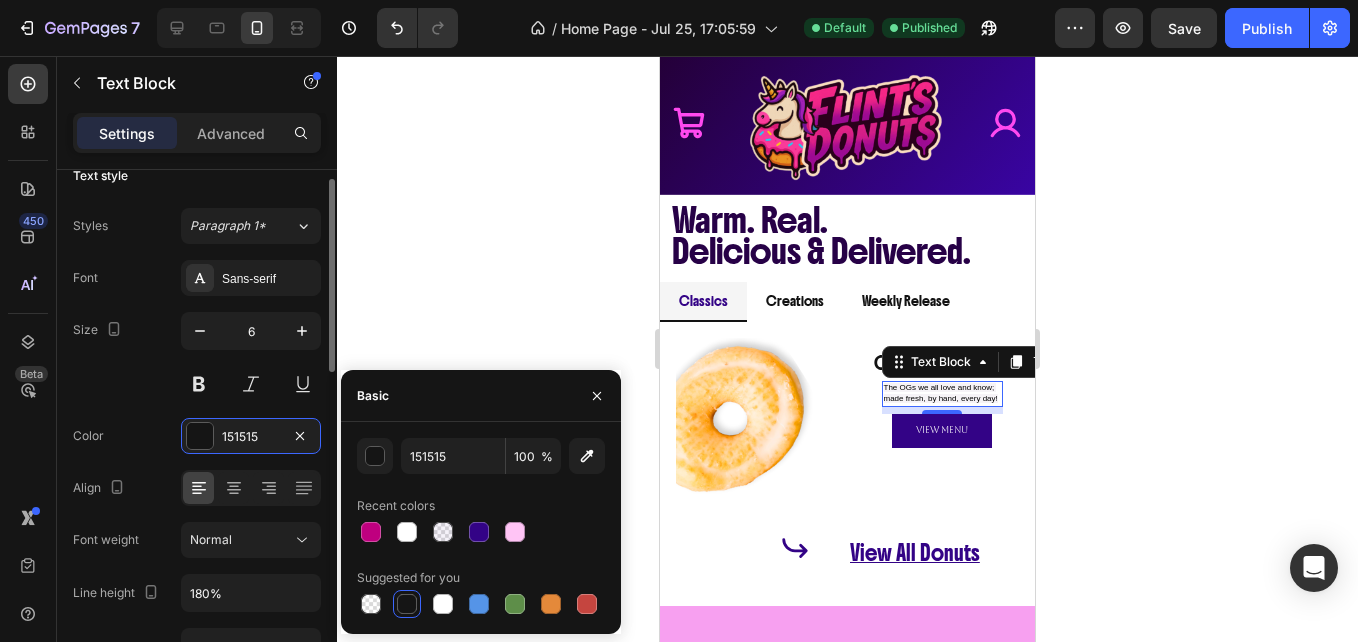 click on "Size 6" at bounding box center [197, 357] 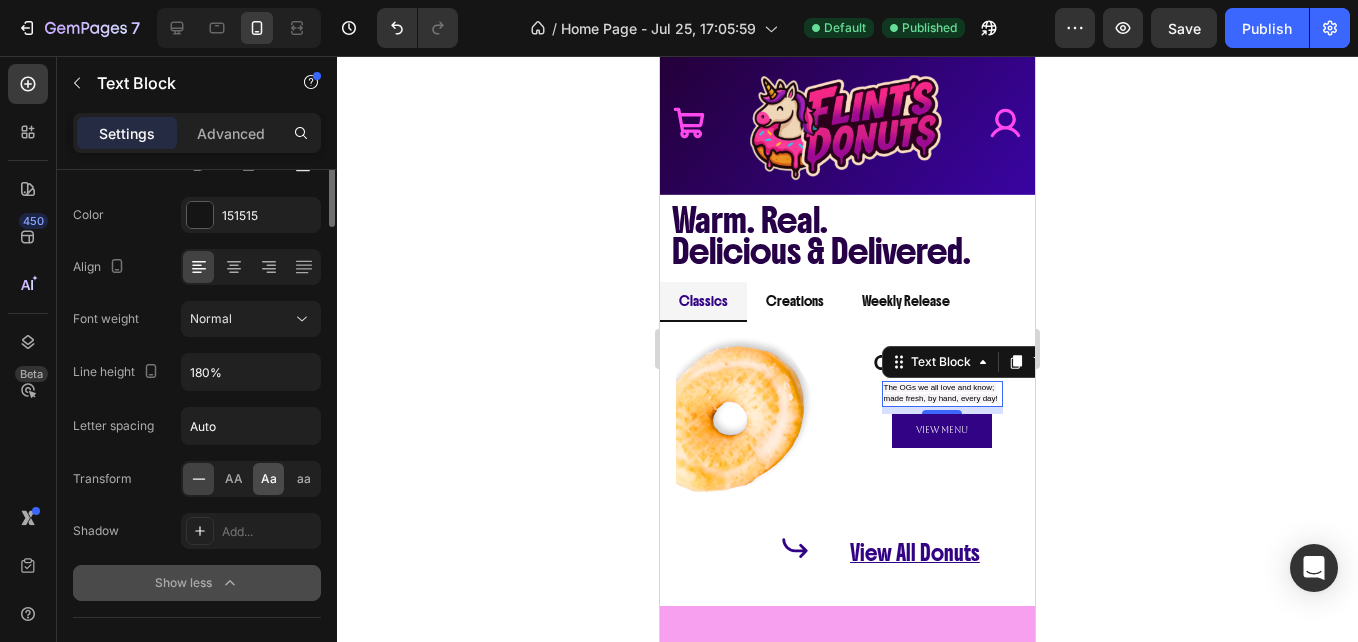 scroll, scrollTop: 0, scrollLeft: 0, axis: both 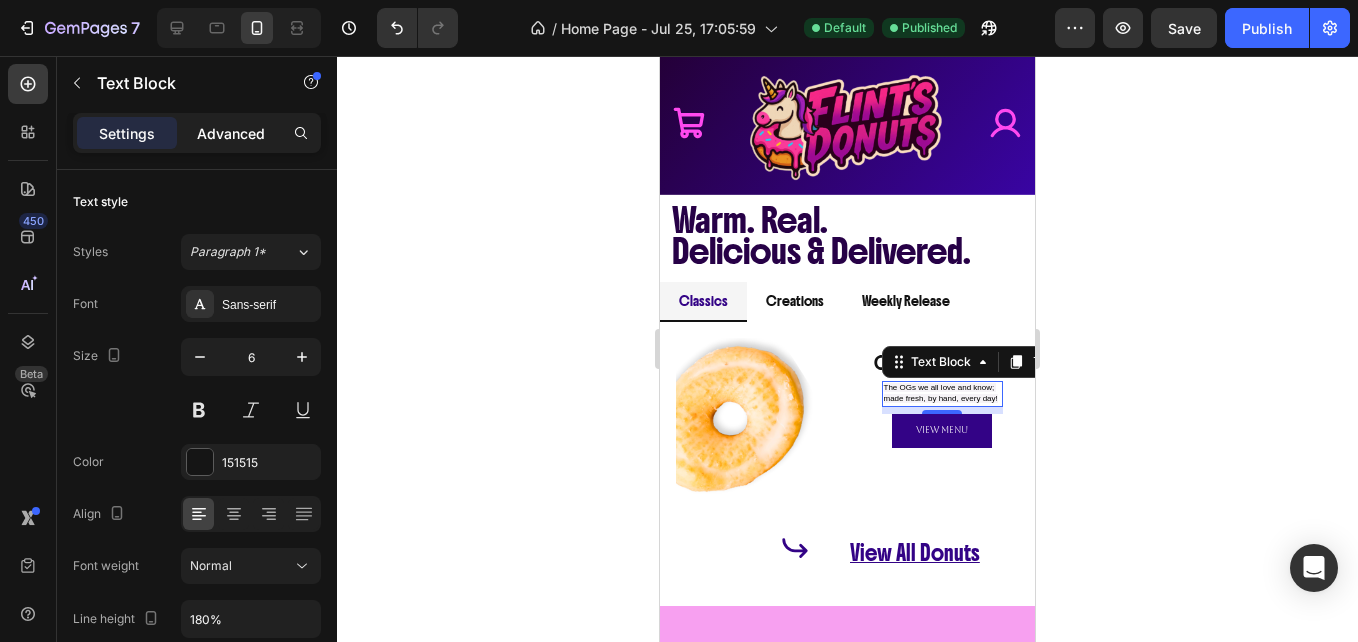click on "Advanced" at bounding box center (231, 133) 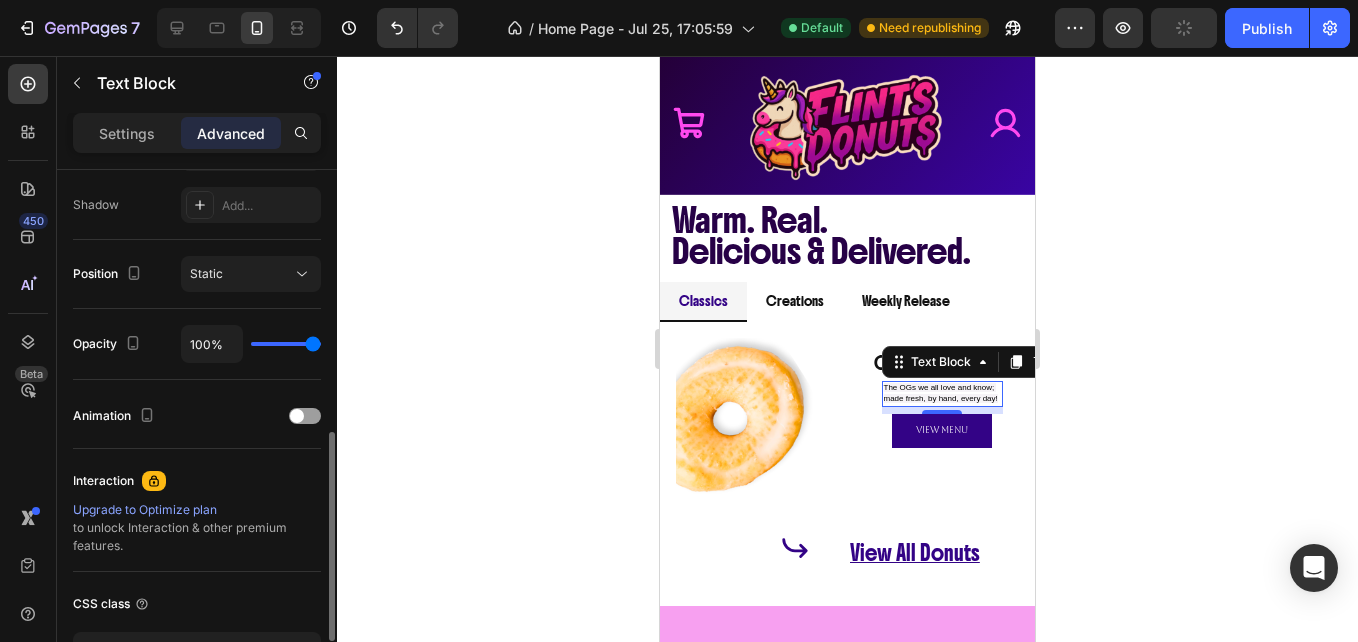 scroll, scrollTop: 662, scrollLeft: 0, axis: vertical 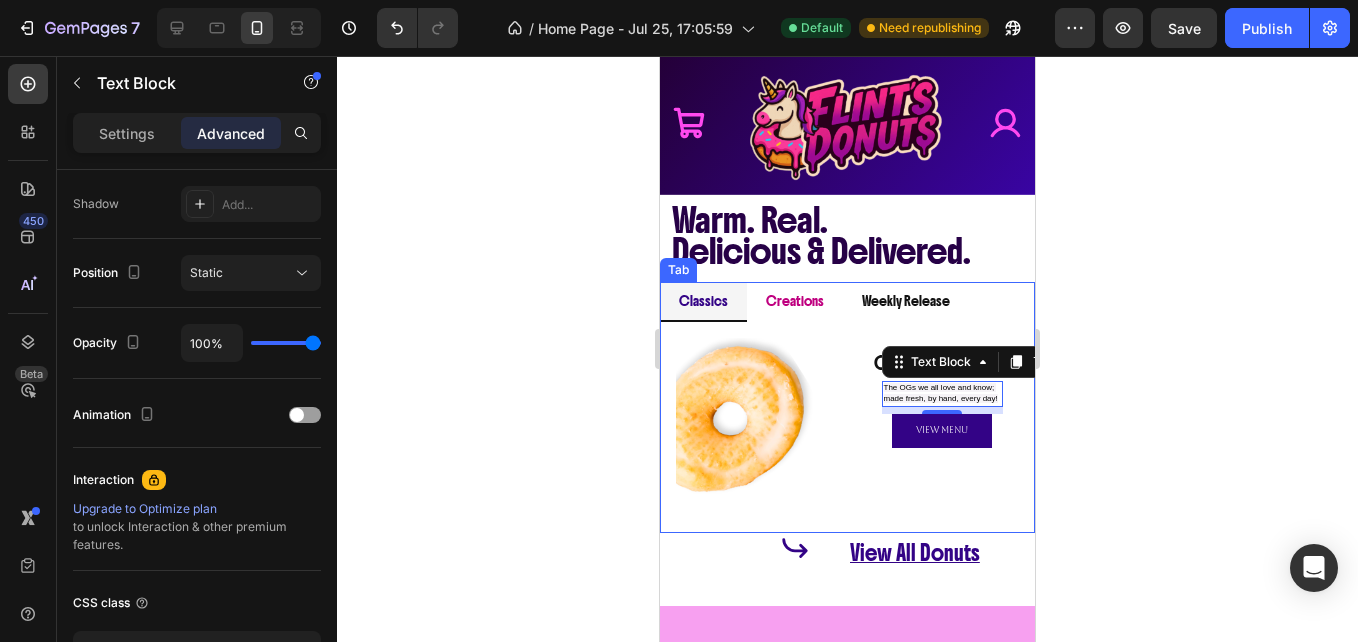 click on "Creations" at bounding box center (795, 302) 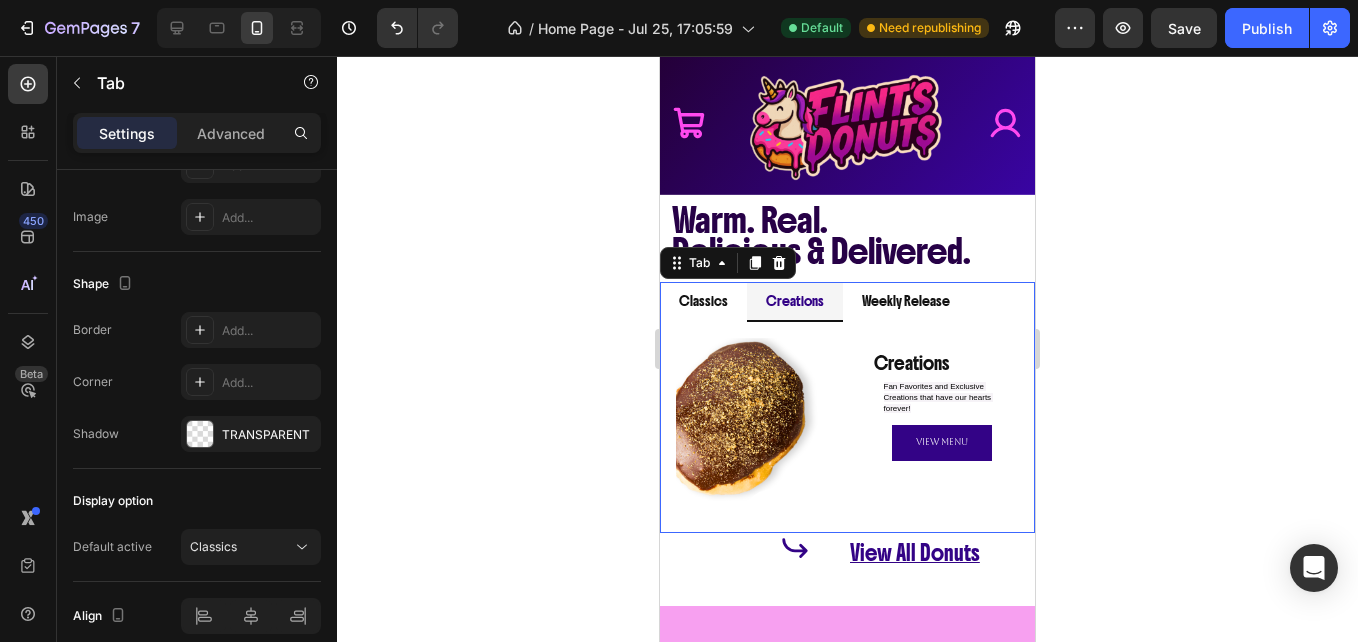 scroll, scrollTop: 0, scrollLeft: 0, axis: both 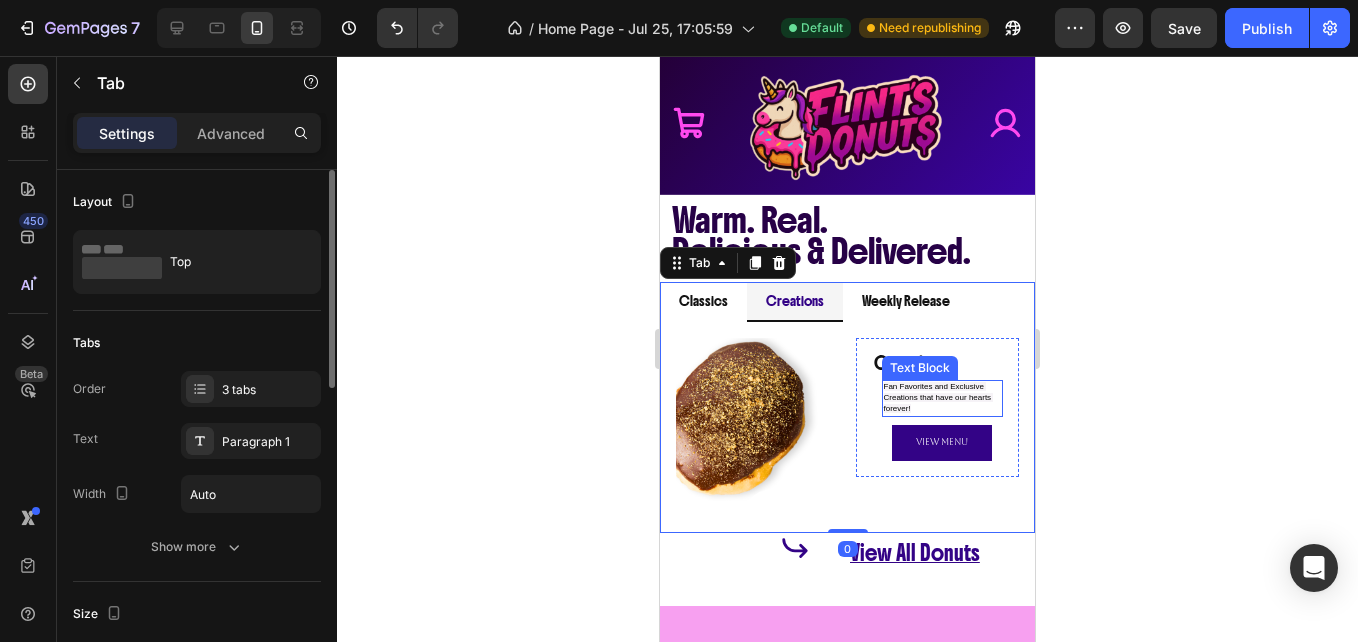 click on "Fan Favorites and Exclusive Creations that have our hearts forever!" at bounding box center [943, 398] 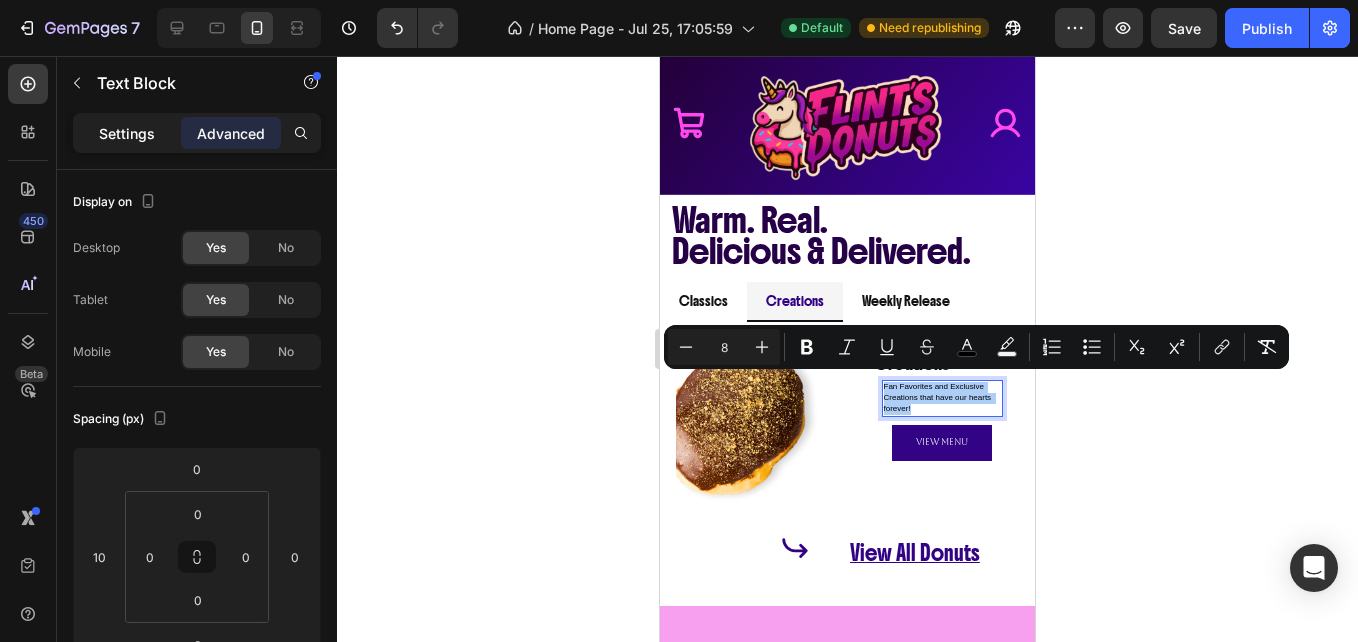 click on "Settings" at bounding box center (127, 133) 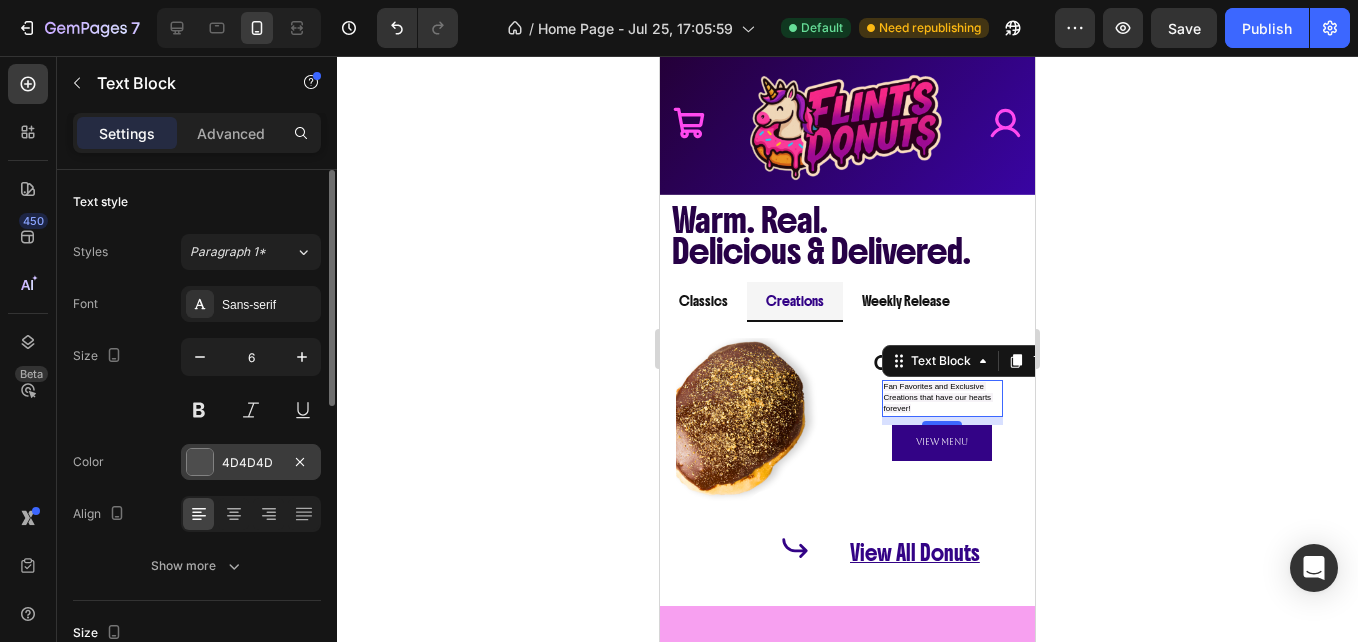 click at bounding box center [200, 462] 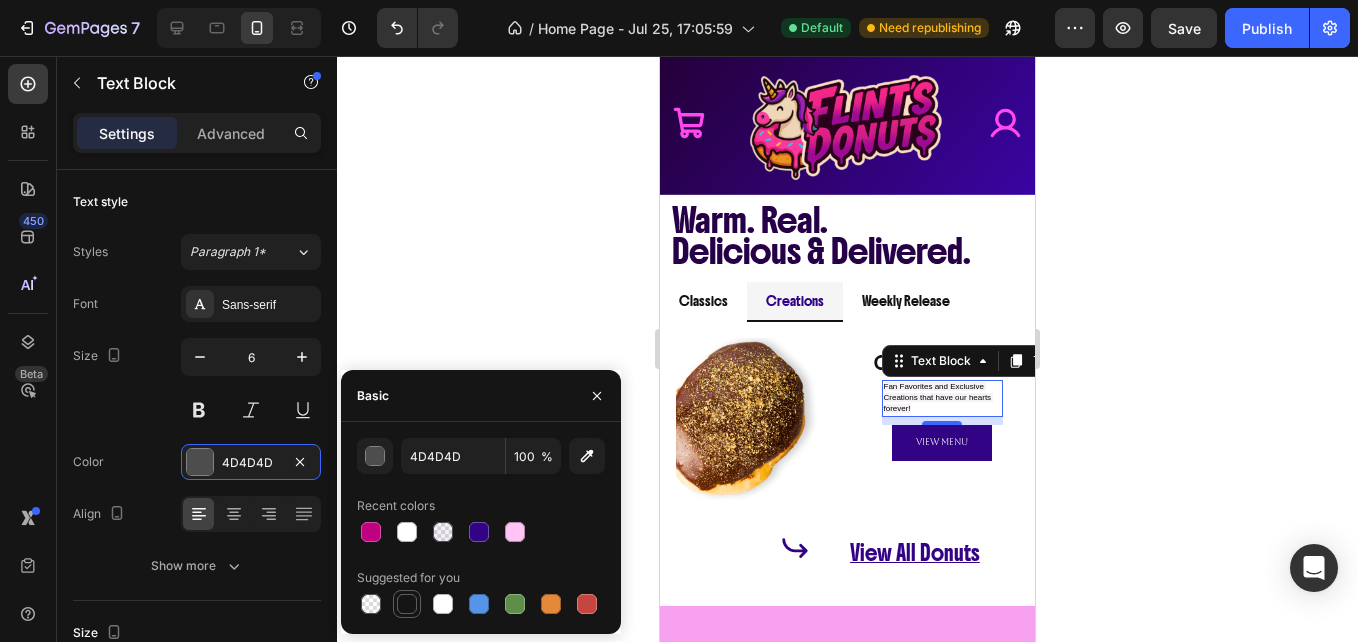 click at bounding box center [407, 604] 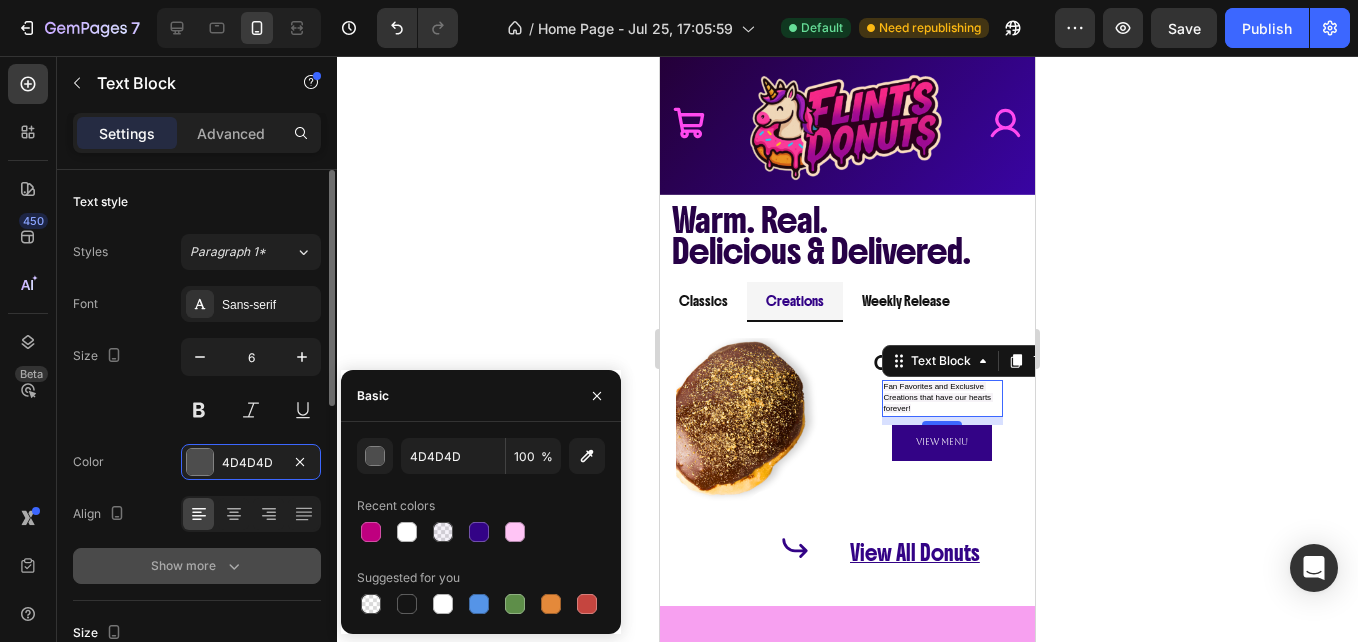 type on "151515" 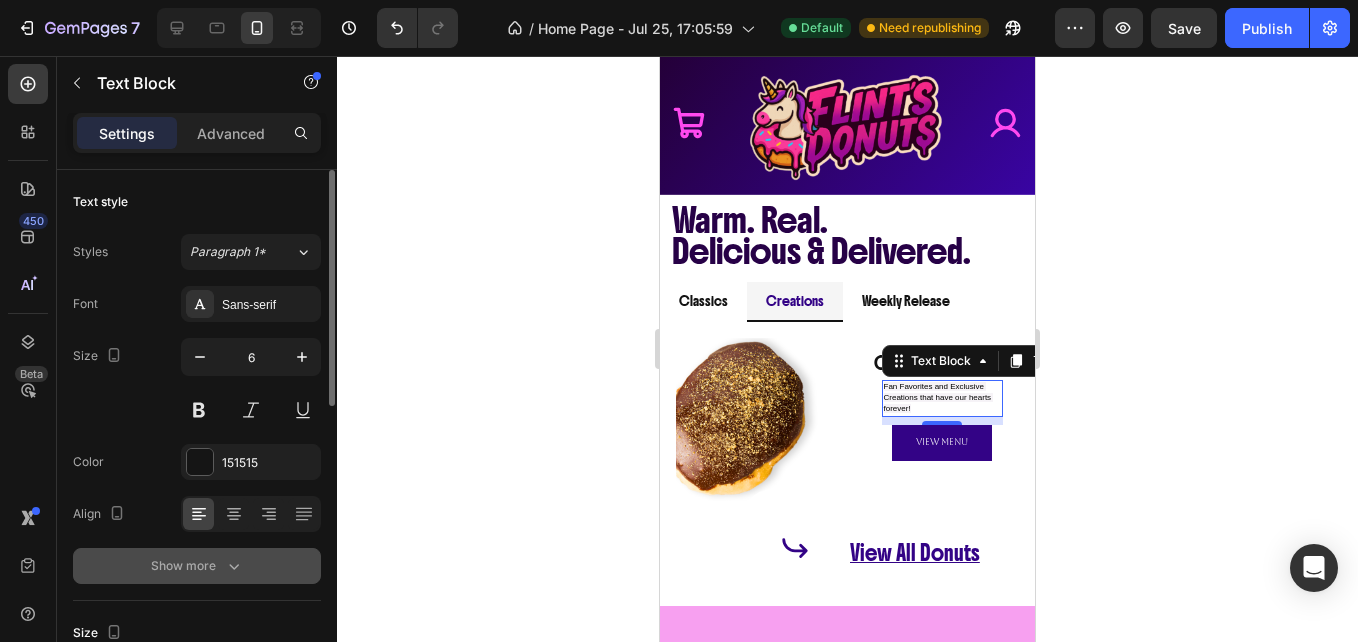 click on "Show more" at bounding box center [197, 566] 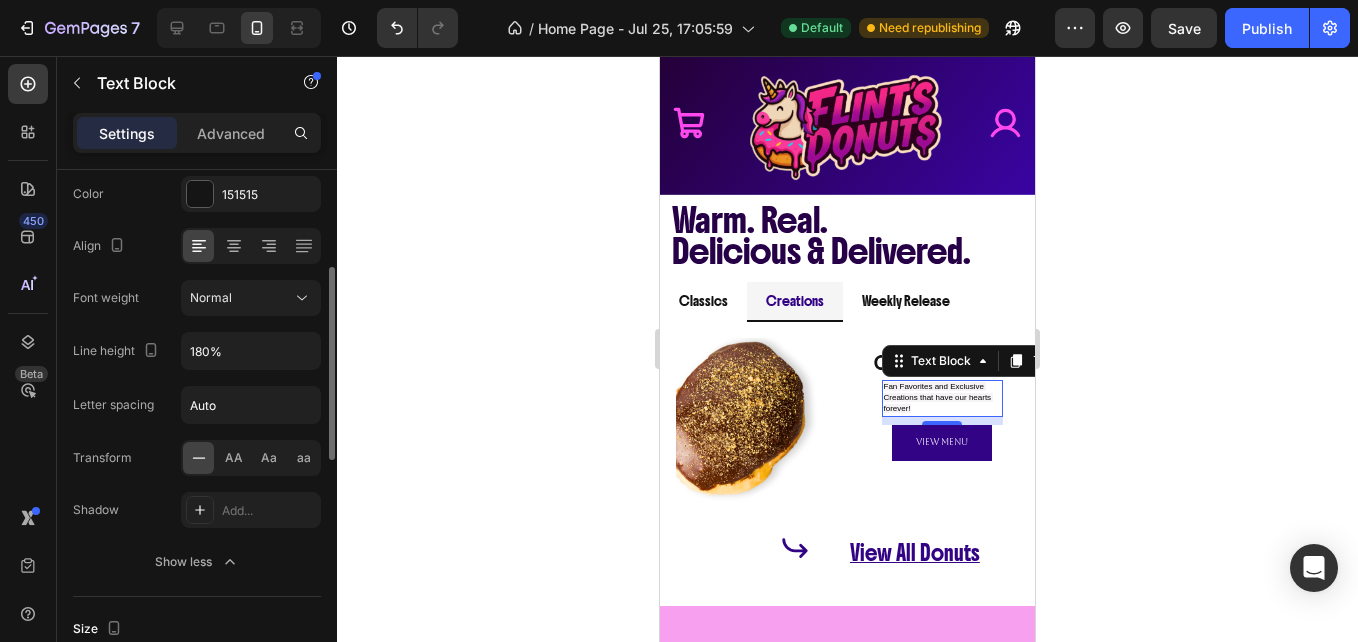 scroll, scrollTop: 270, scrollLeft: 0, axis: vertical 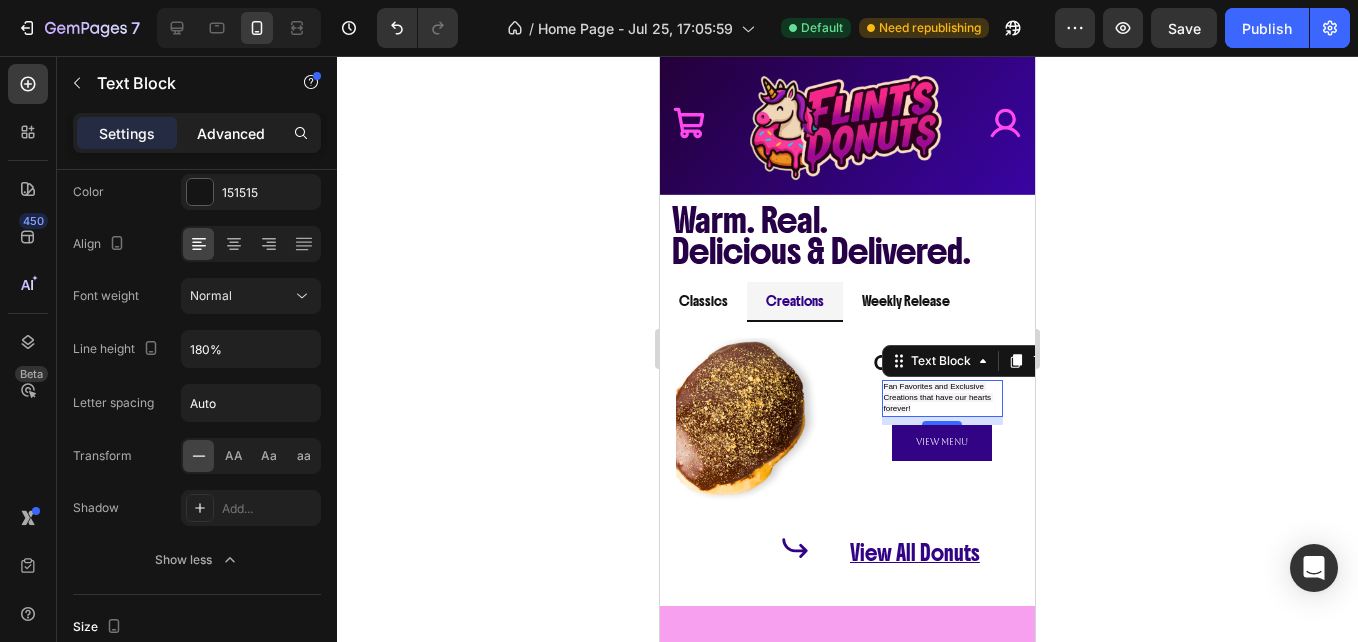 click on "Advanced" at bounding box center [231, 133] 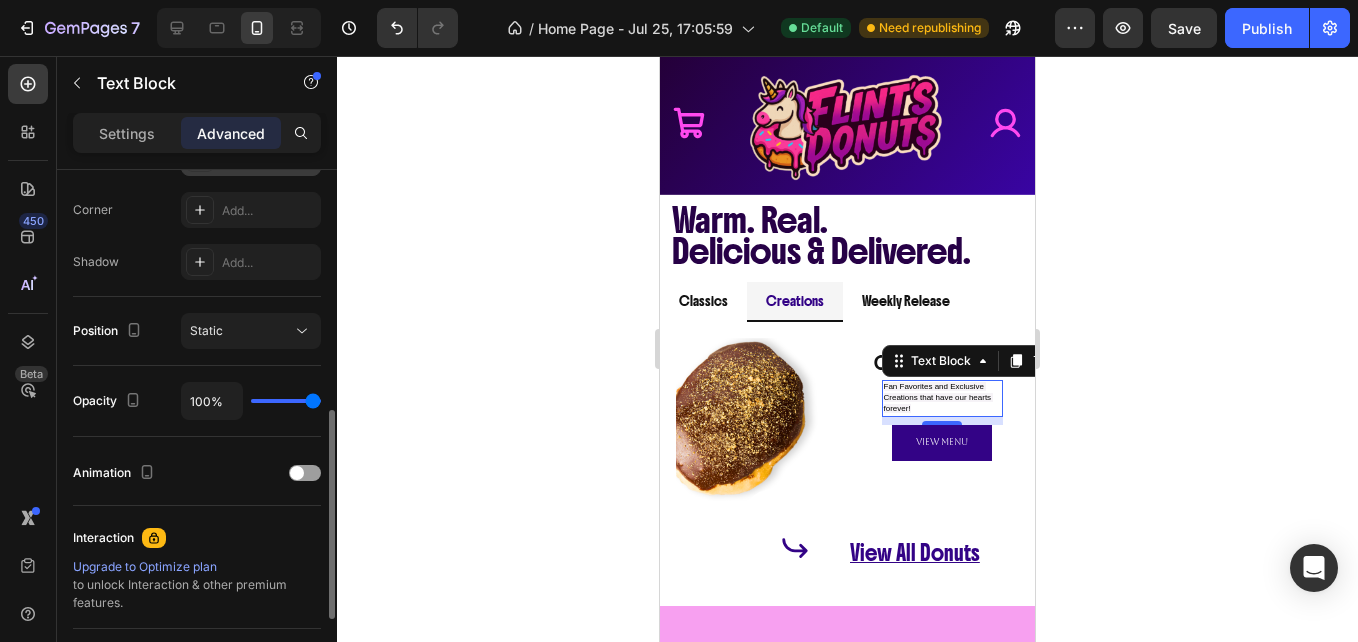 scroll, scrollTop: 605, scrollLeft: 0, axis: vertical 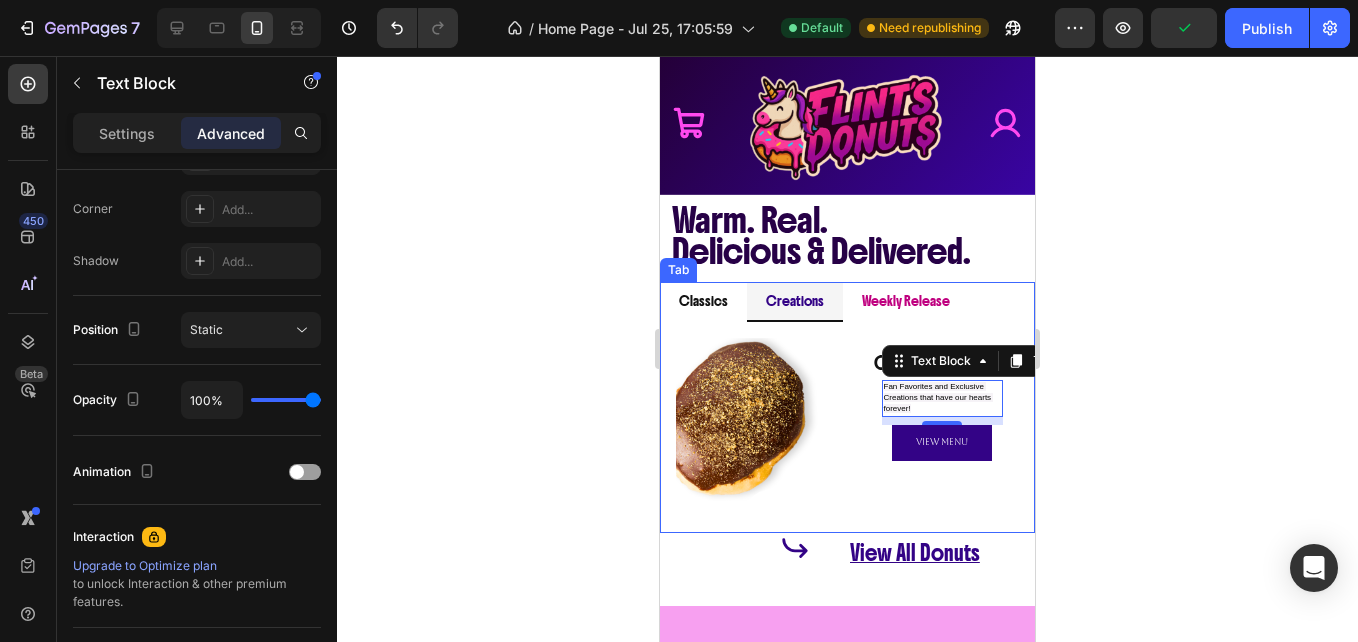 click on "Weekly Release" at bounding box center [906, 301] 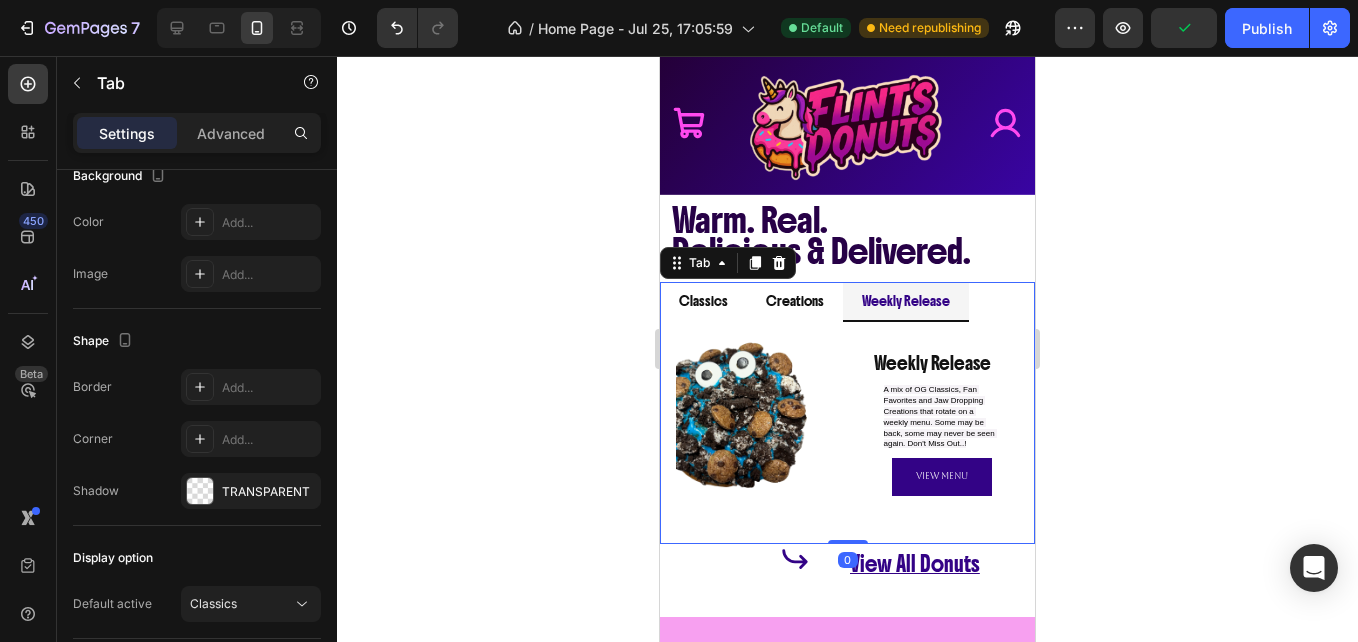 scroll, scrollTop: 0, scrollLeft: 0, axis: both 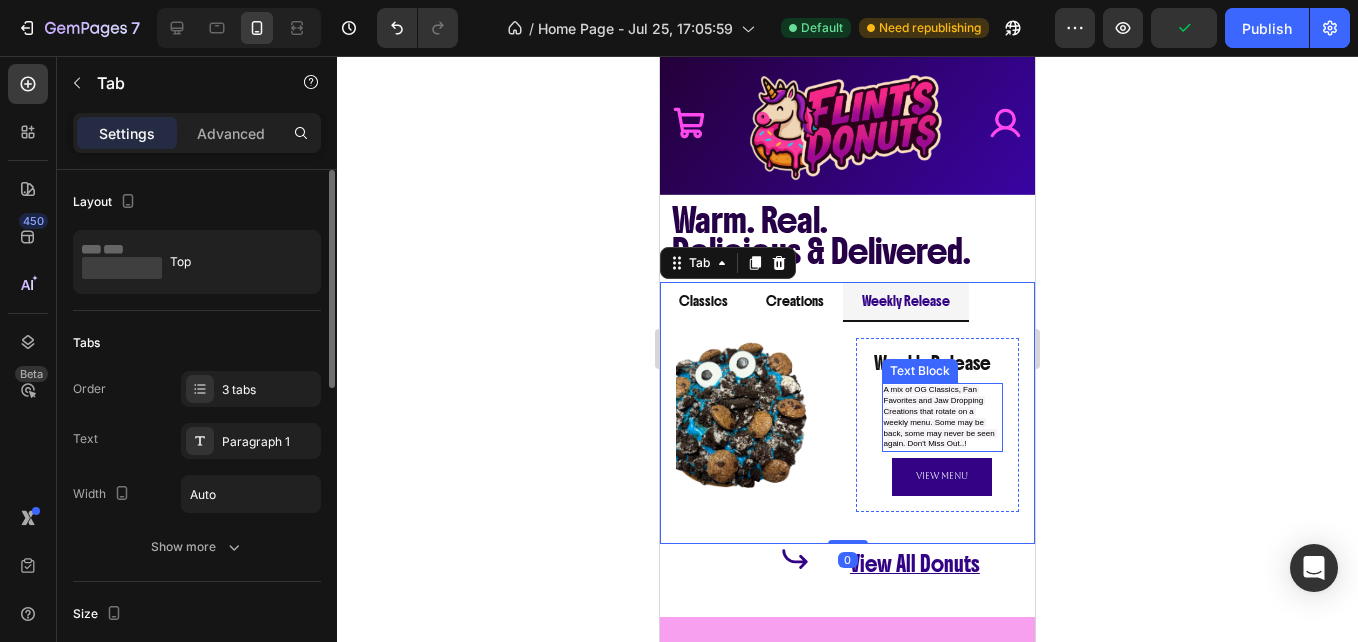 click on "A mix of OG Classics, Fan Favorites and Jaw Dropping Creations that rotate on a weekly menu. Some may be back, some may never be seen again. Don't Miss Out..!" at bounding box center (940, 416) 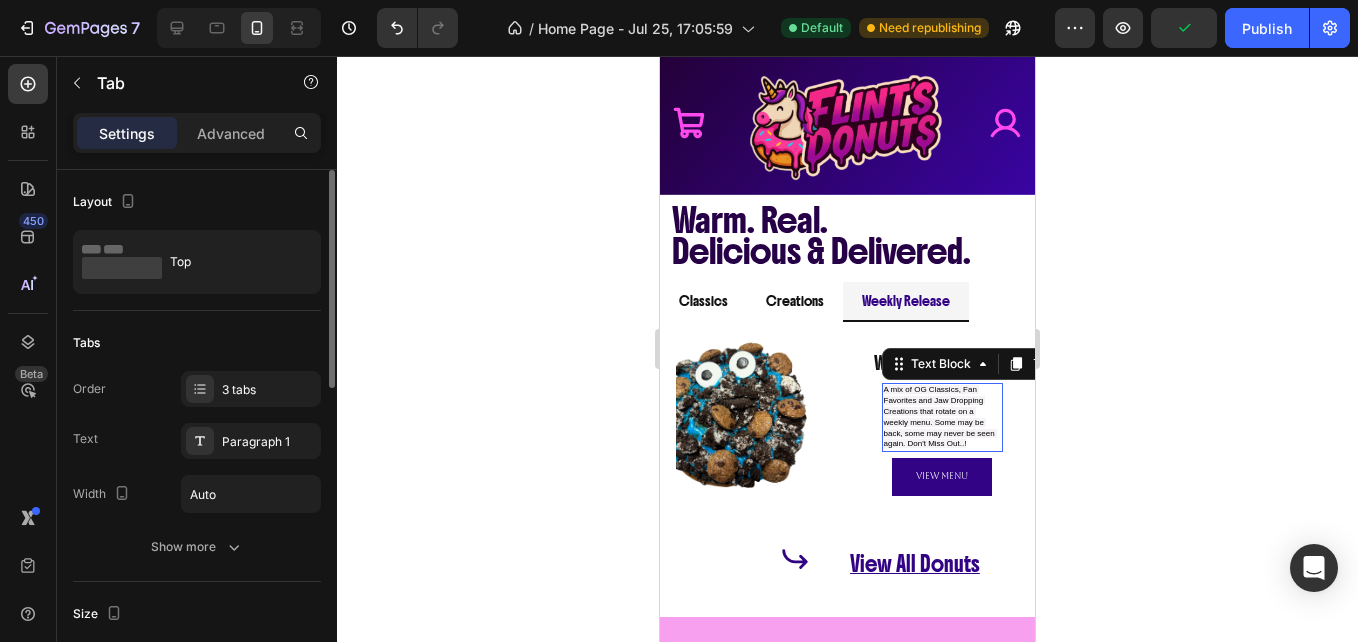 click on "A mix of OG Classics, Fan Favorites and Jaw Dropping Creations that rotate on a weekly menu. Some may be back, some may never be seen again. Don't Miss Out..!" at bounding box center [940, 416] 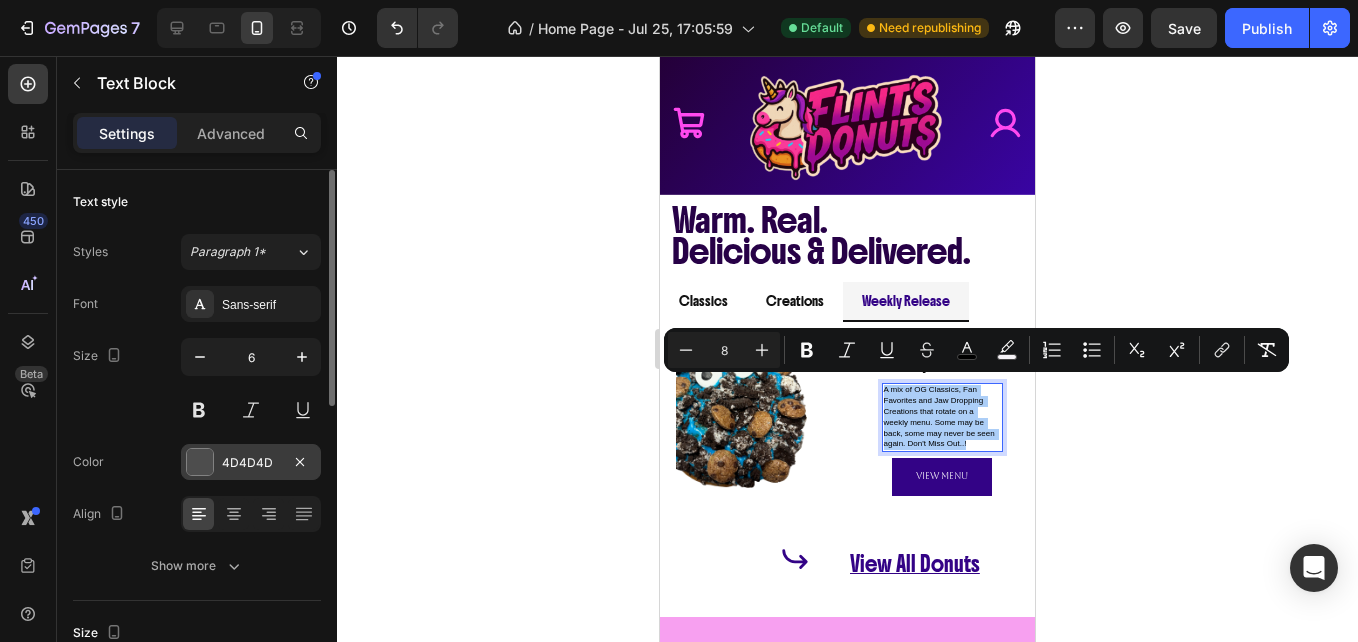 click at bounding box center (200, 462) 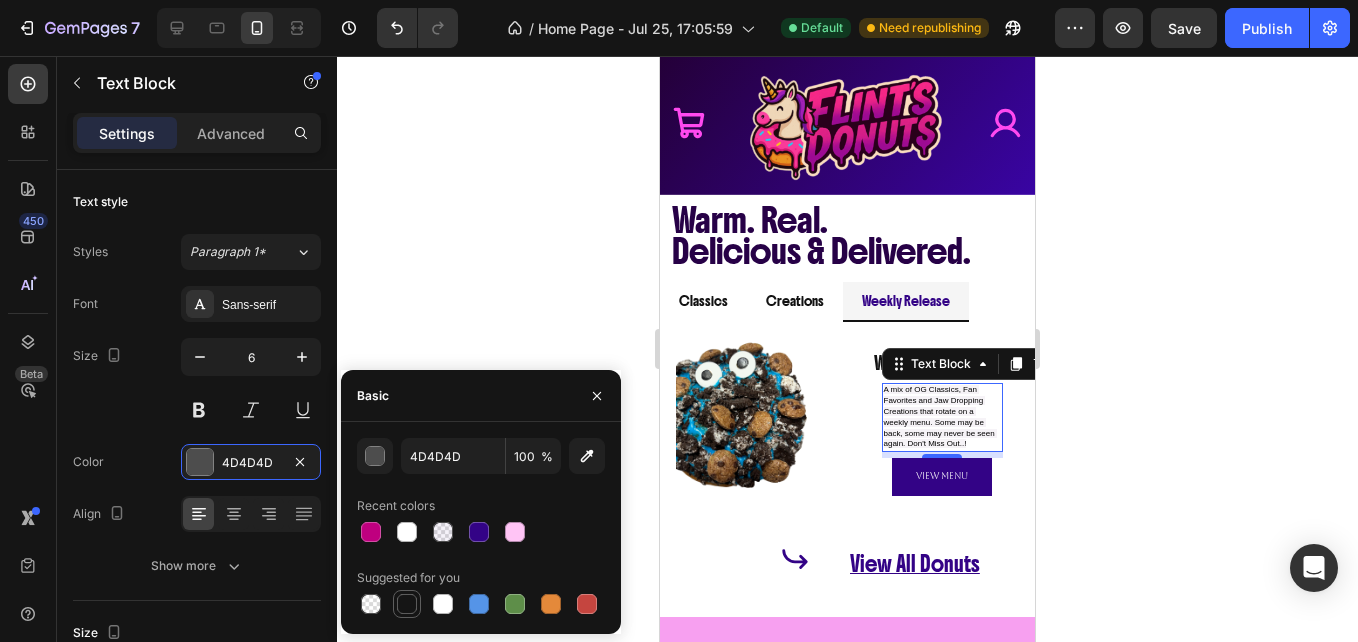 click at bounding box center [407, 604] 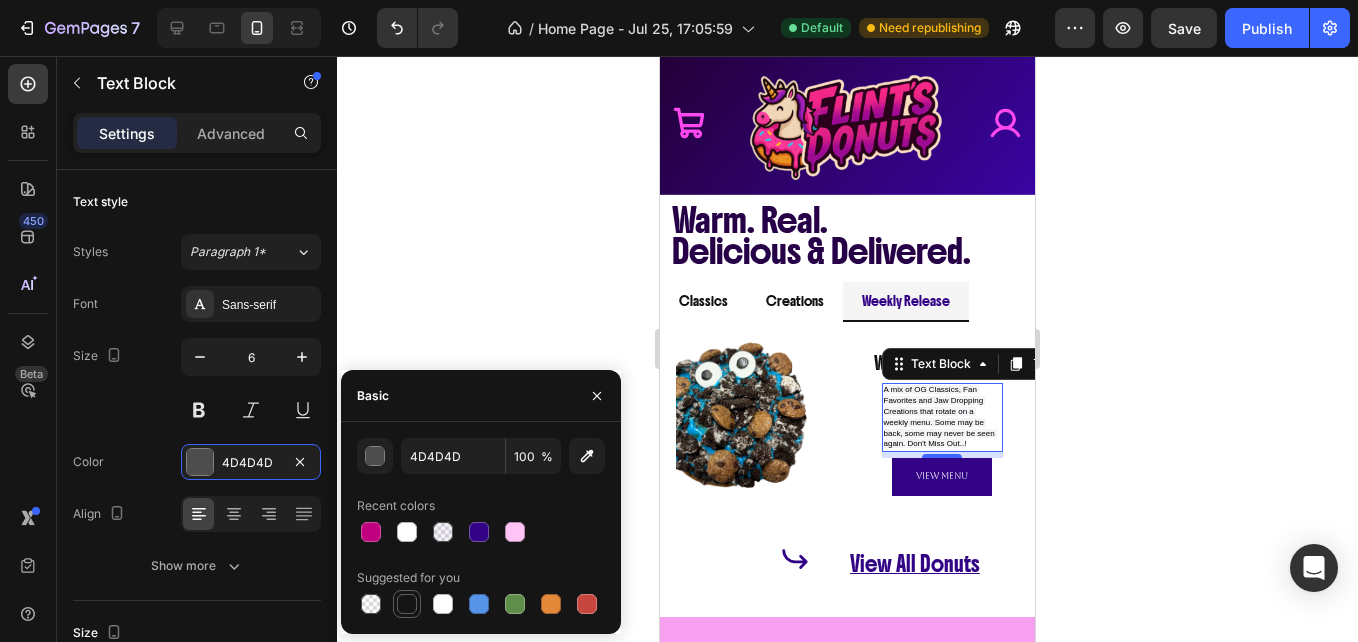 type on "151515" 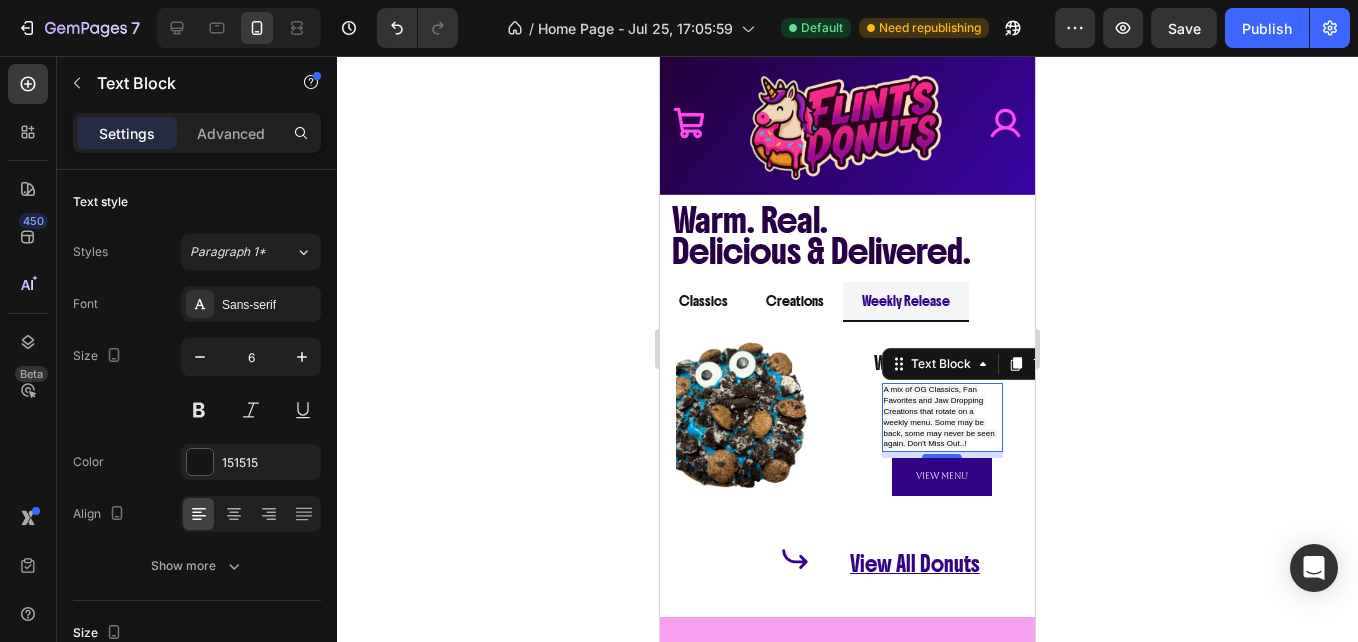 click 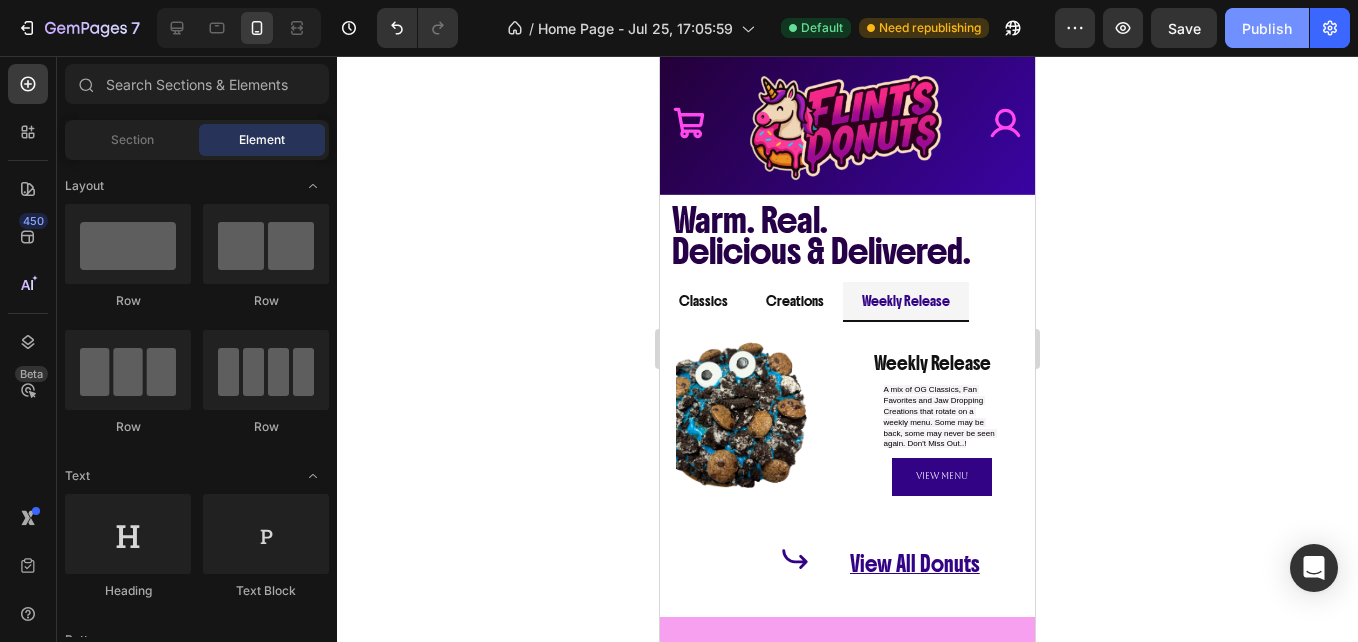 click on "Publish" 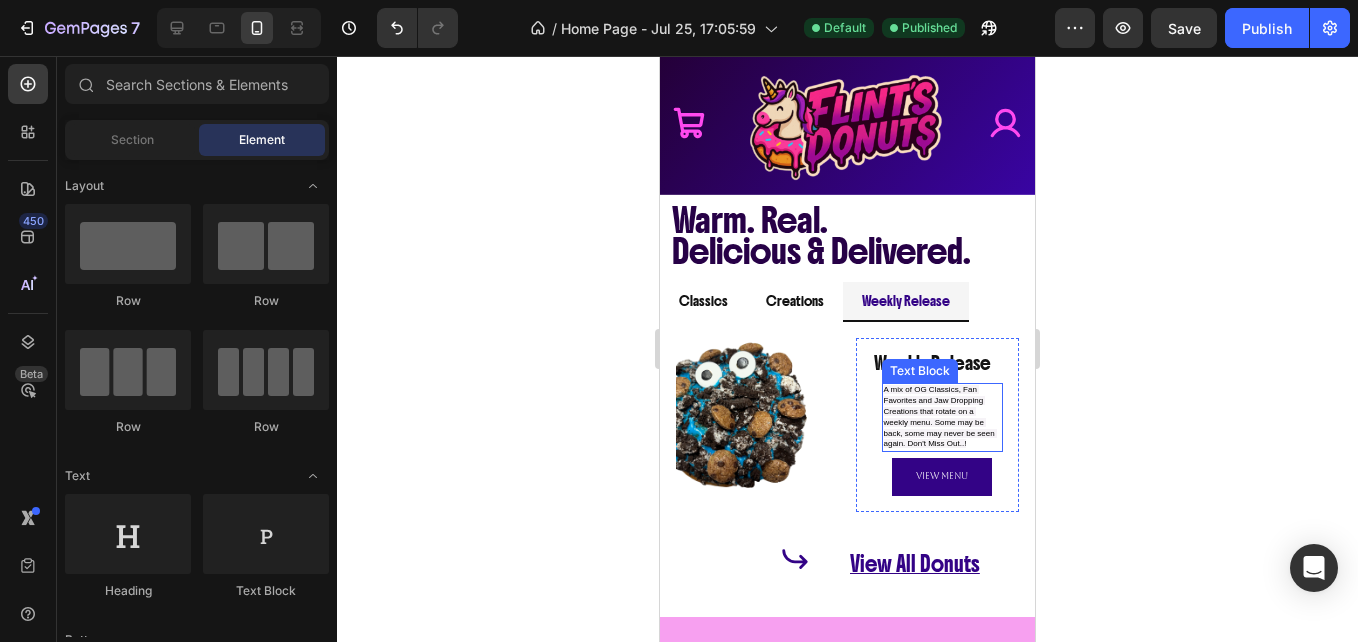 click on "A mix of OG Classics, Fan Favorites and Jaw Dropping Creations that rotate on a weekly menu. Some may be back, some may never be seen again. Don't Miss Out..!" at bounding box center (940, 416) 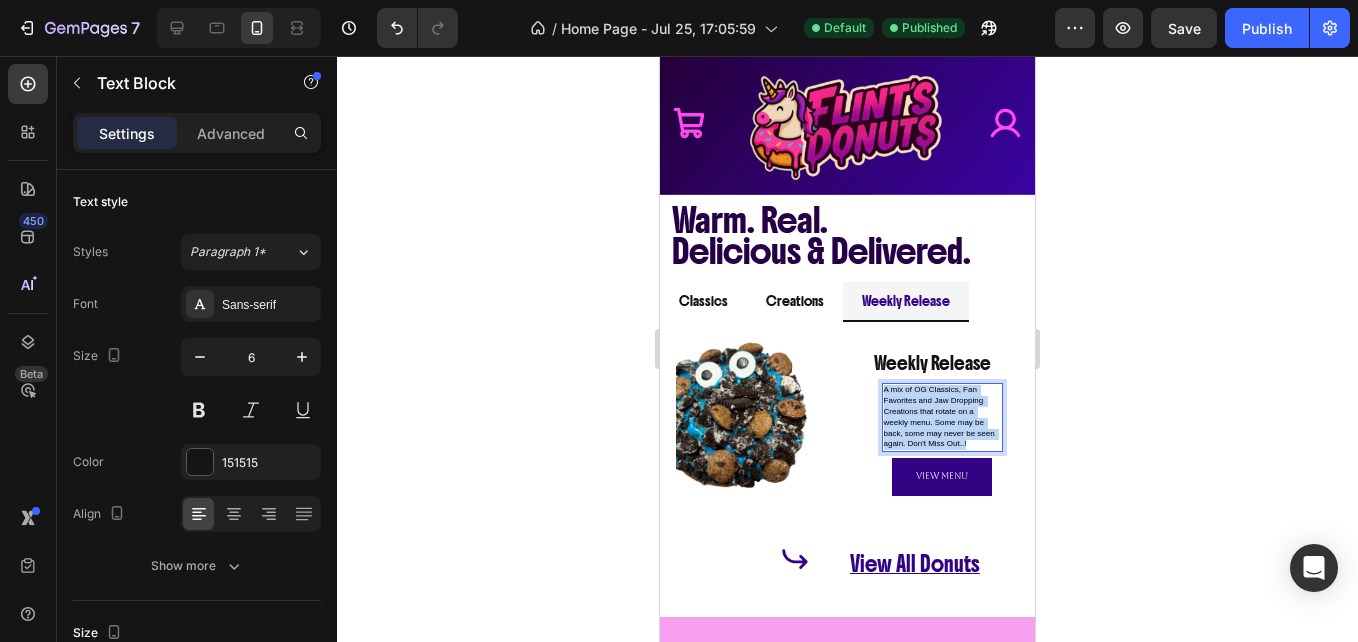 click on "A mix of OG Classics, Fan Favorites and Jaw Dropping Creations that rotate on a weekly menu. Some may be back, some may never be seen again. Don't Miss Out..!" at bounding box center (940, 416) 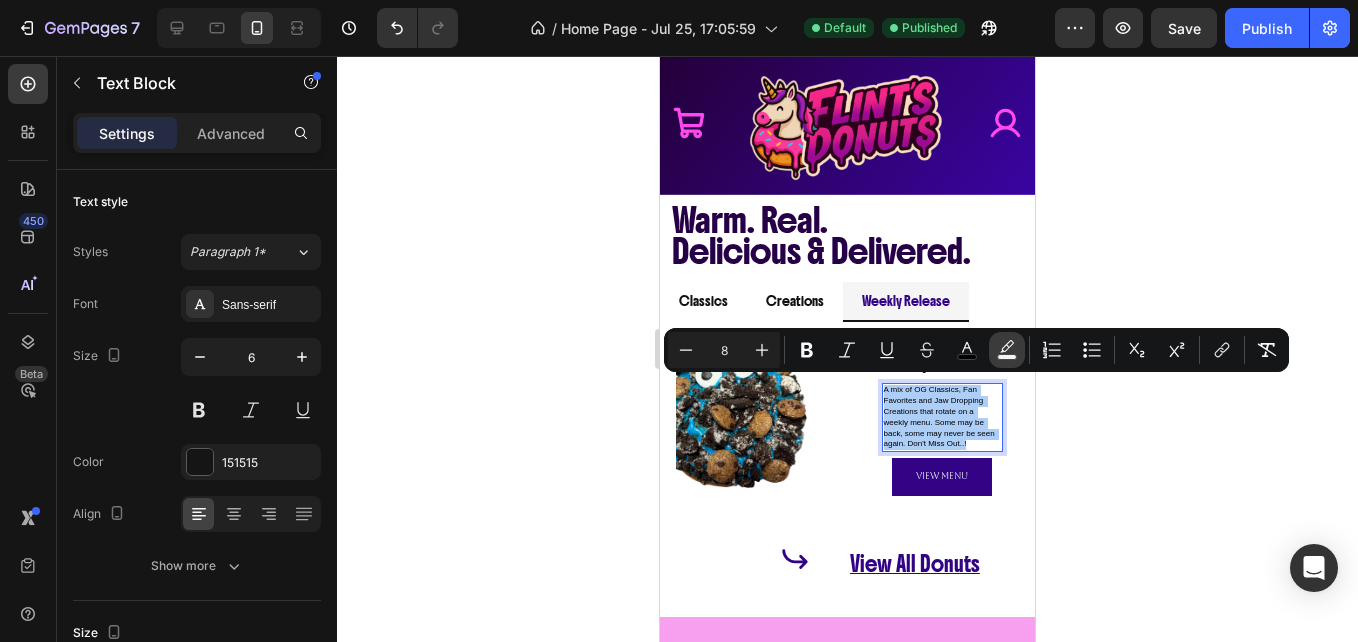 click on "color" at bounding box center [1007, 350] 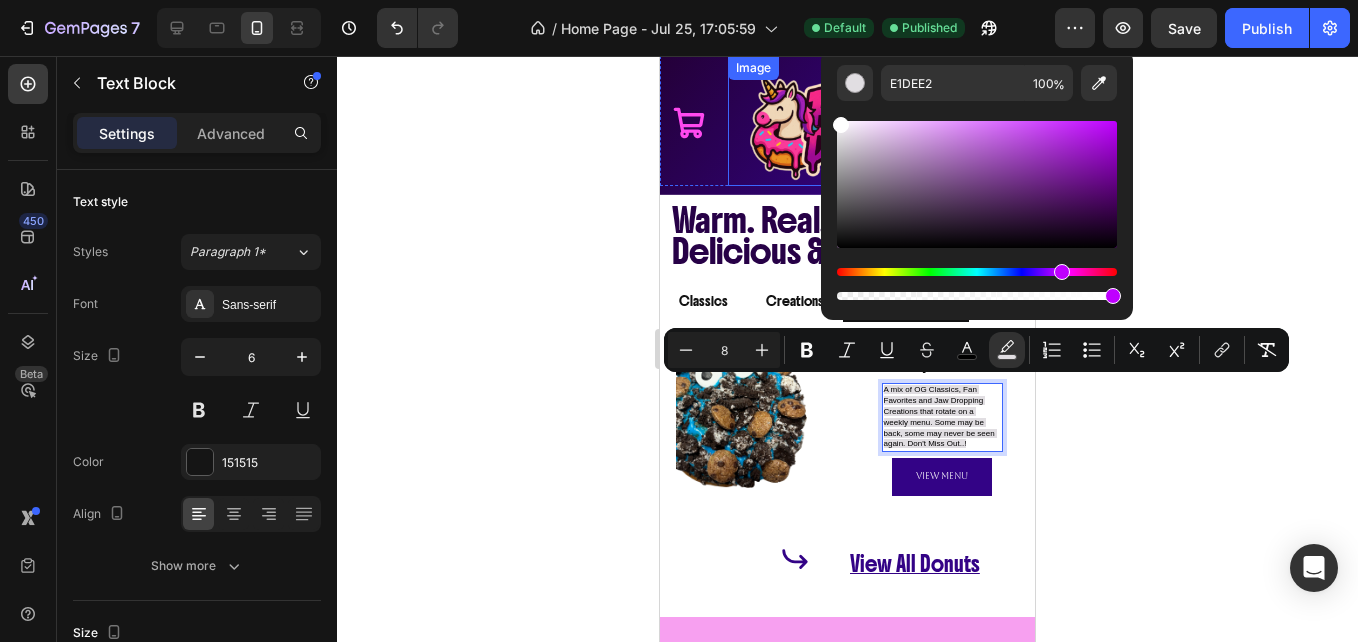 drag, startPoint x: 1504, startPoint y: 190, endPoint x: 807, endPoint y: 85, distance: 704.8645 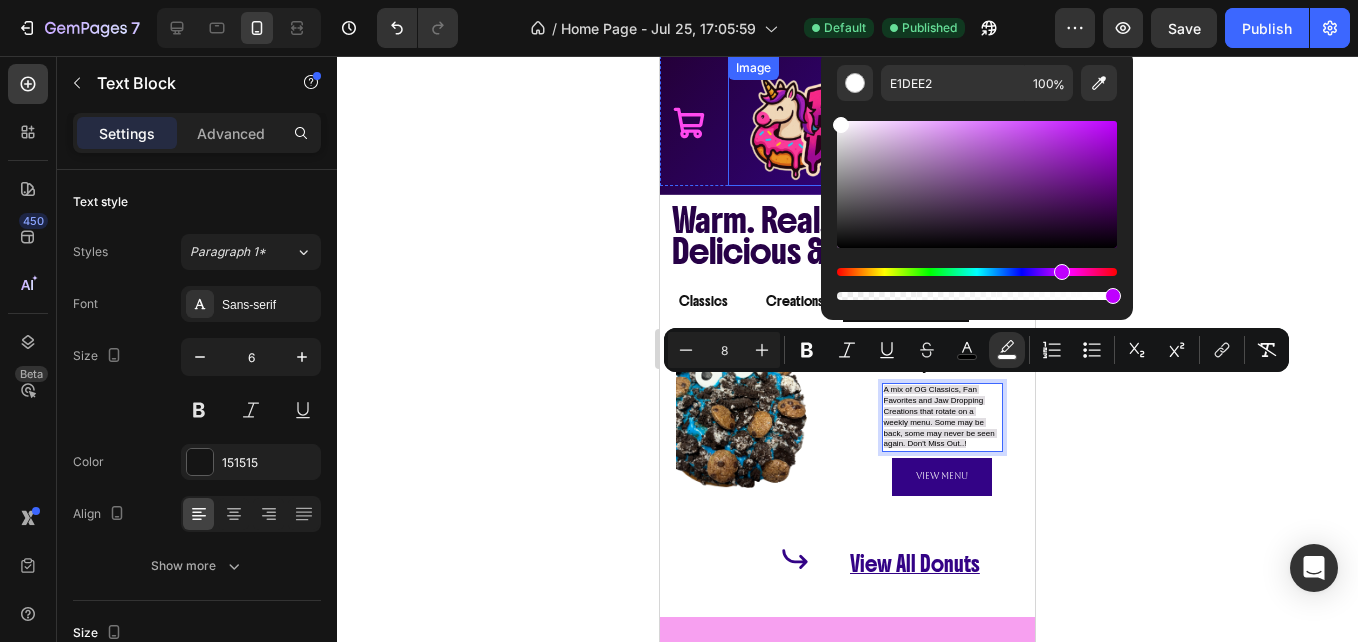type on "FFFFFF" 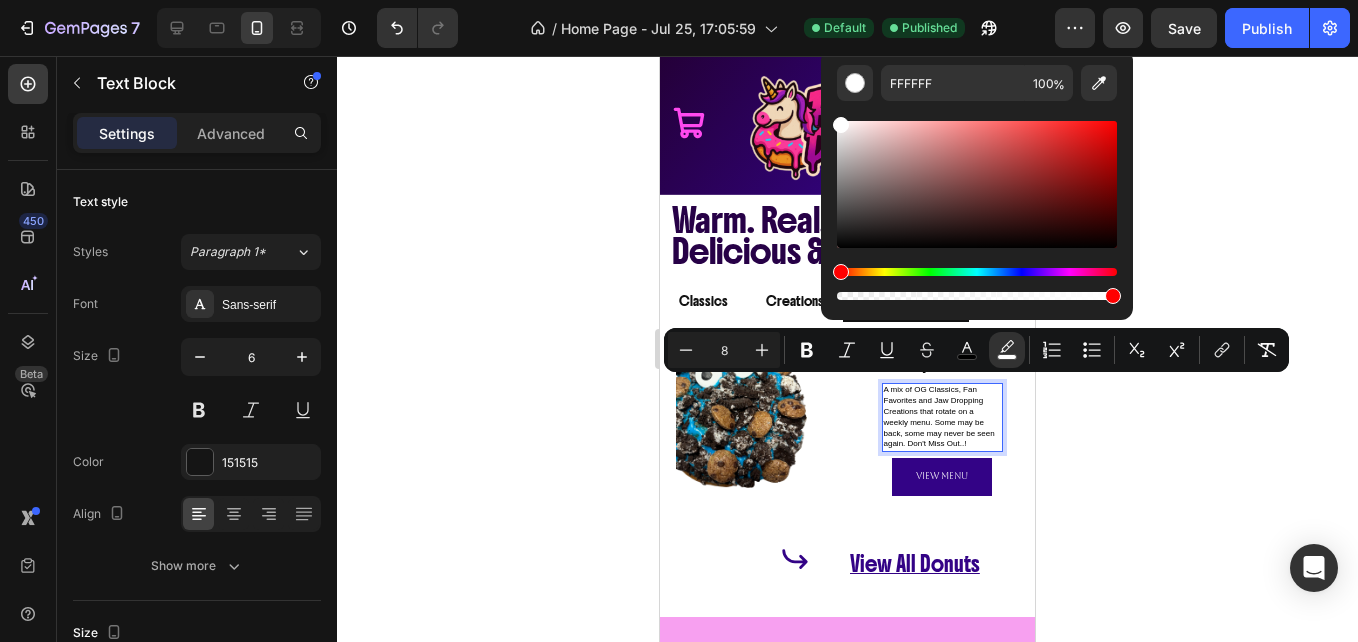 click 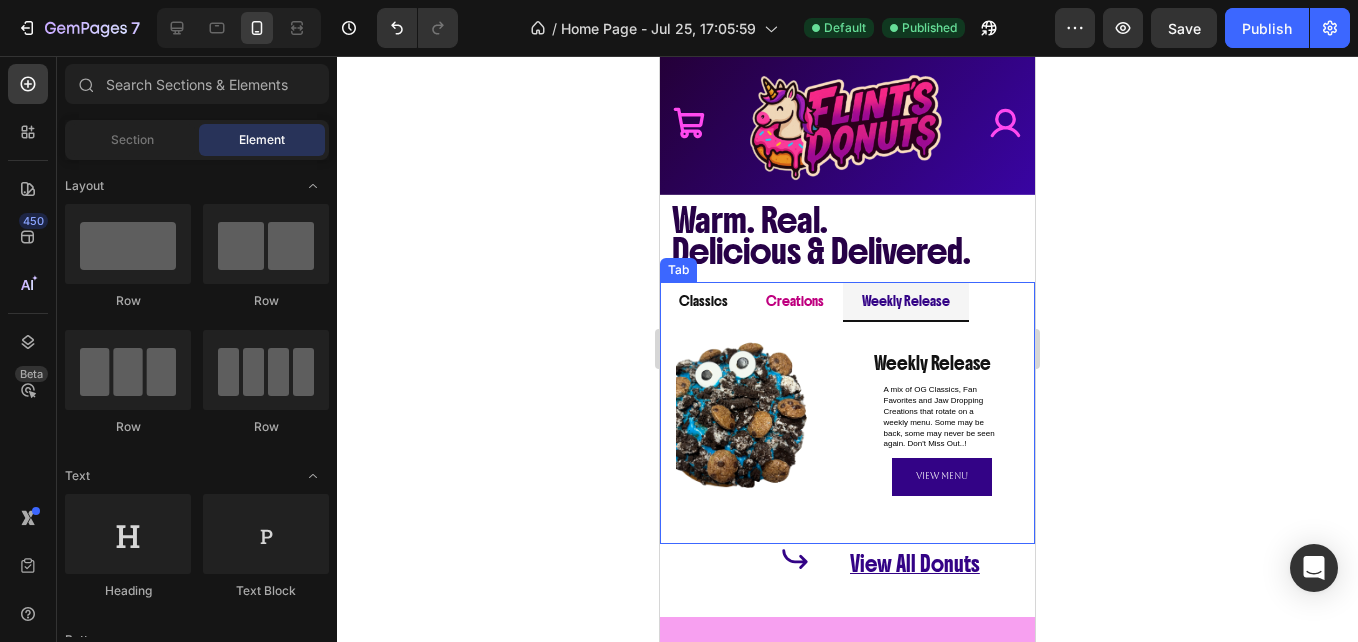 click on "Creations" at bounding box center [795, 301] 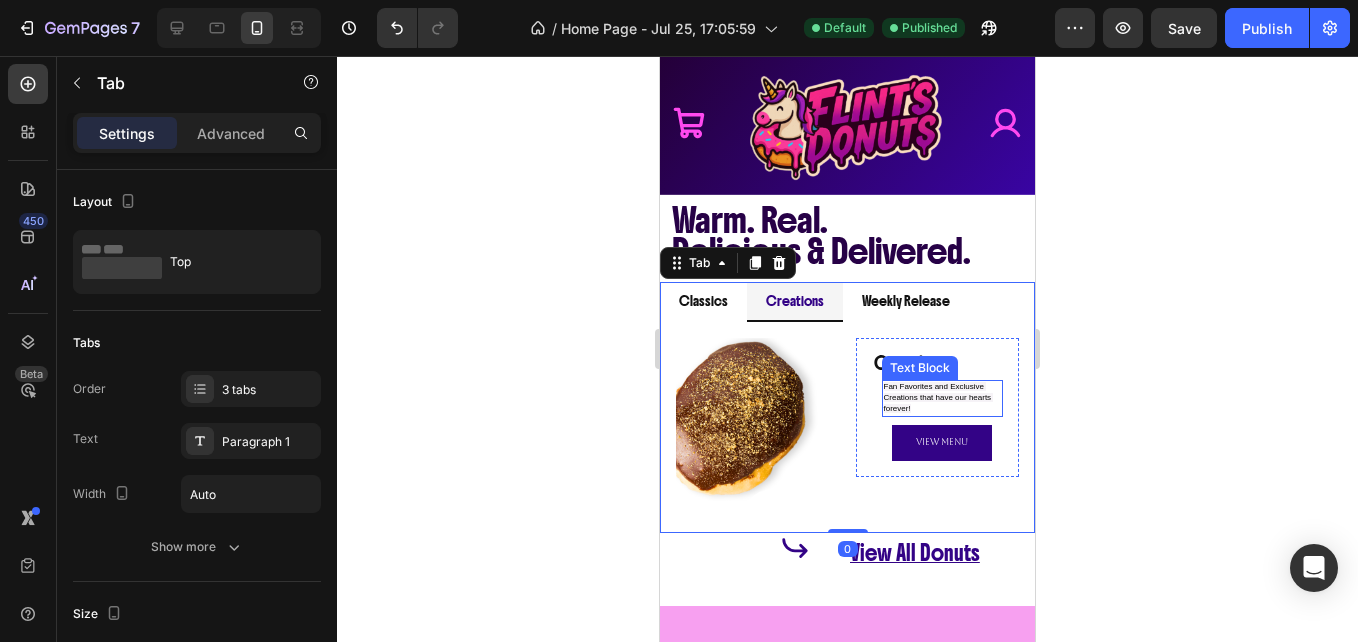 click on "Fan Favorites and Exclusive Creations that have our hearts forever!" at bounding box center [943, 398] 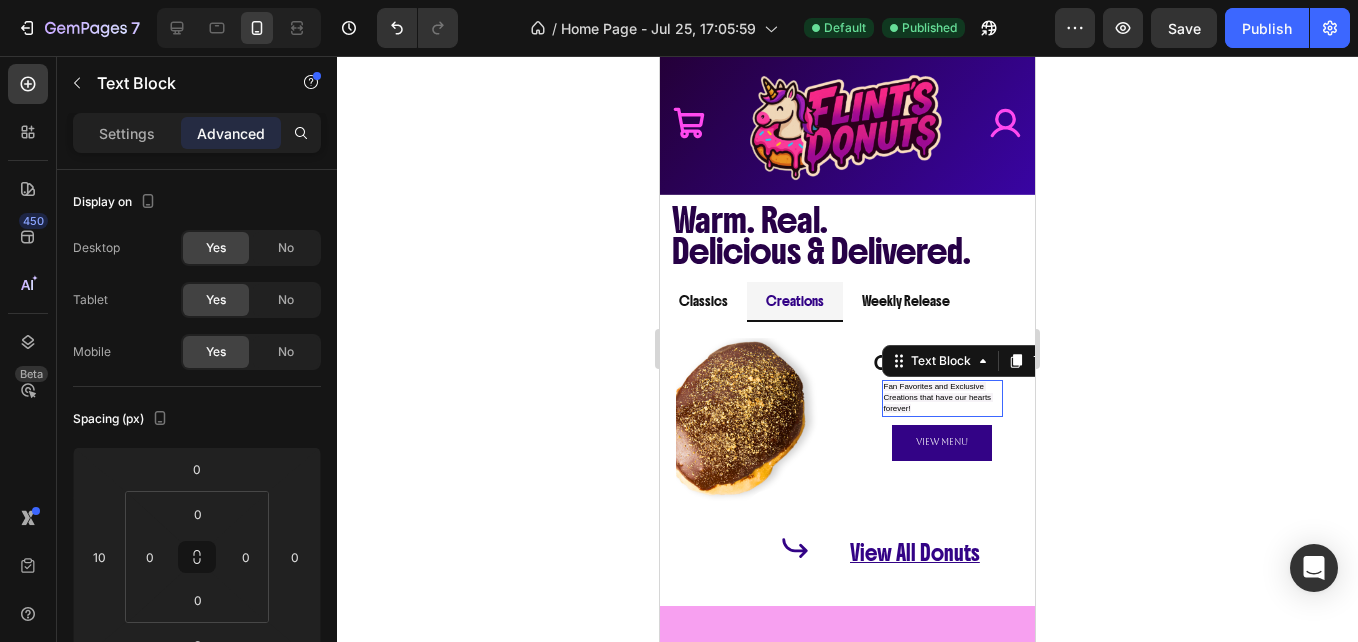 click on "Fan Favorites and Exclusive Creations that have our hearts forever!" at bounding box center [943, 398] 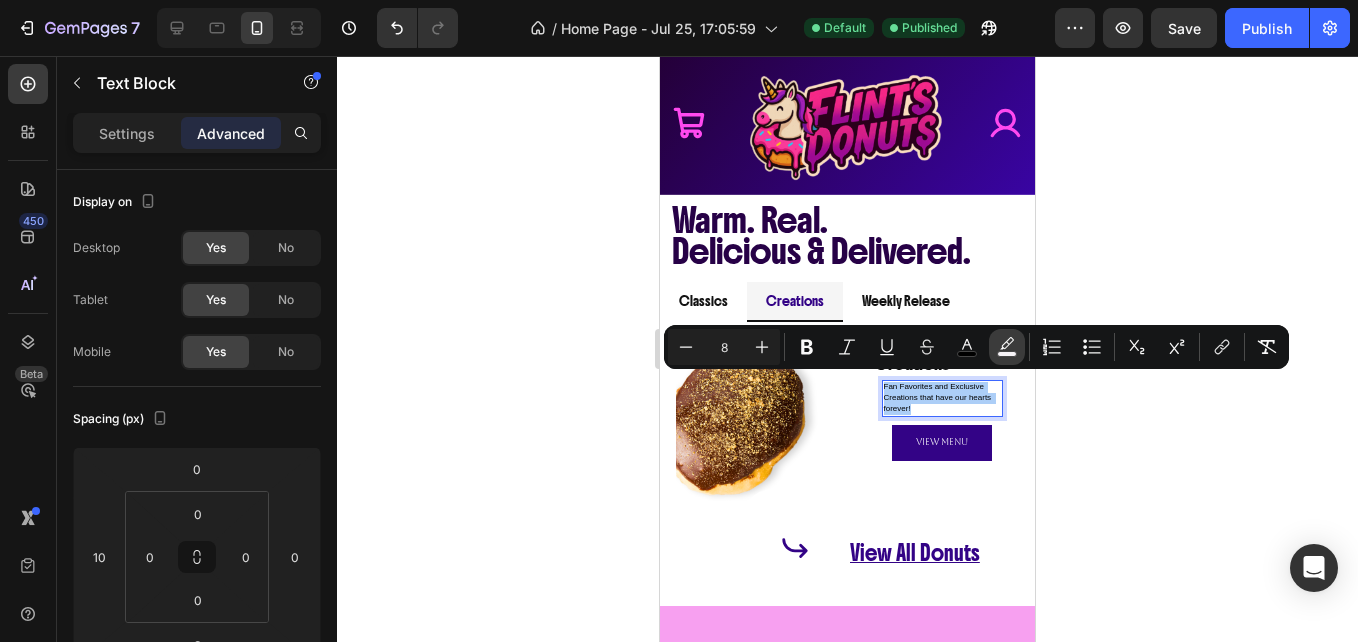 click 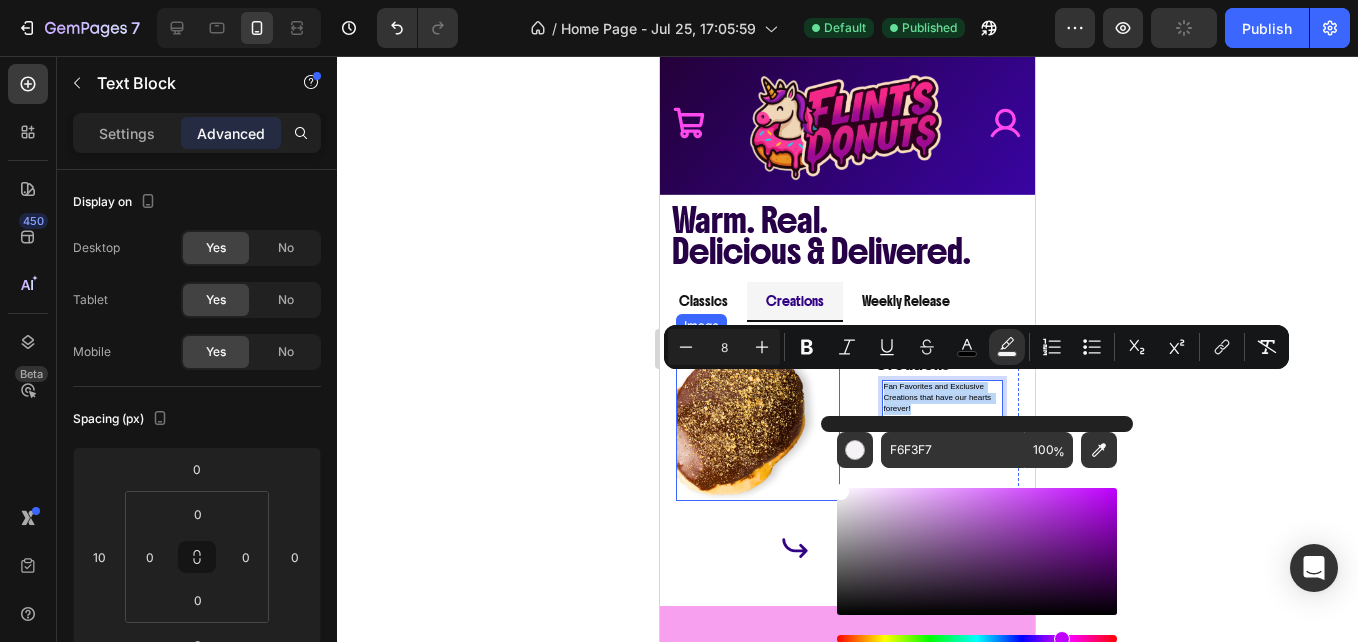 type on "FFFFFF" 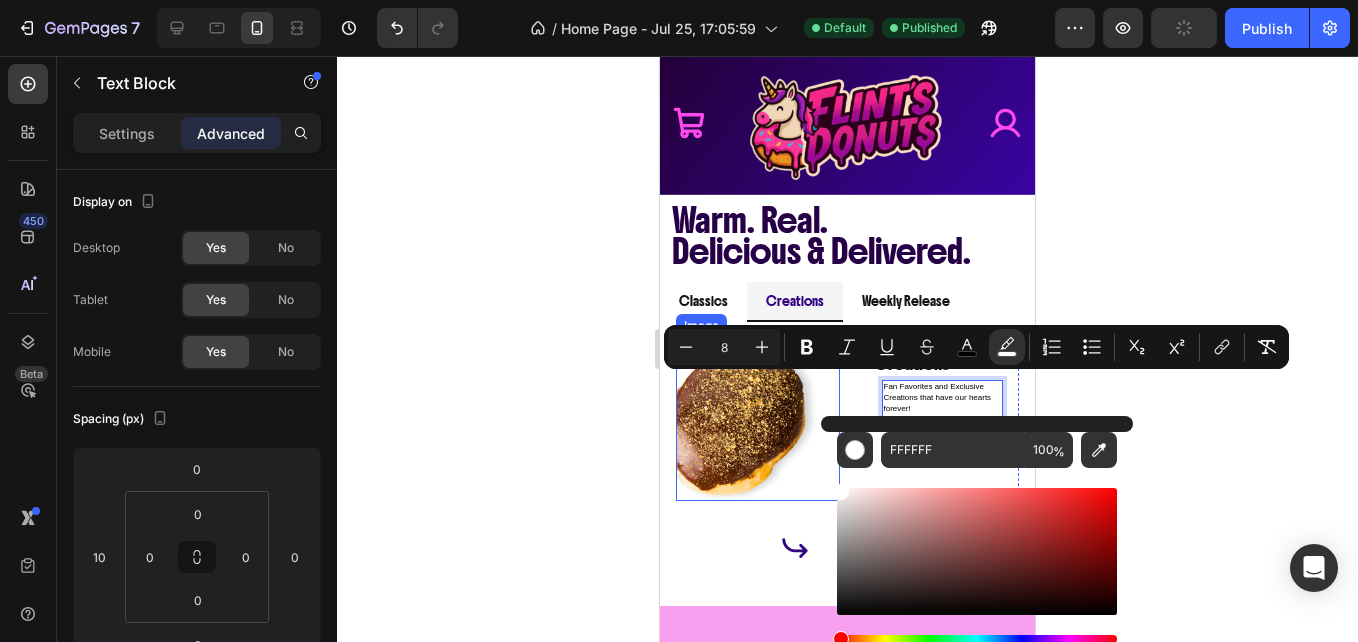 drag, startPoint x: 1506, startPoint y: 550, endPoint x: 805, endPoint y: 438, distance: 709.8908 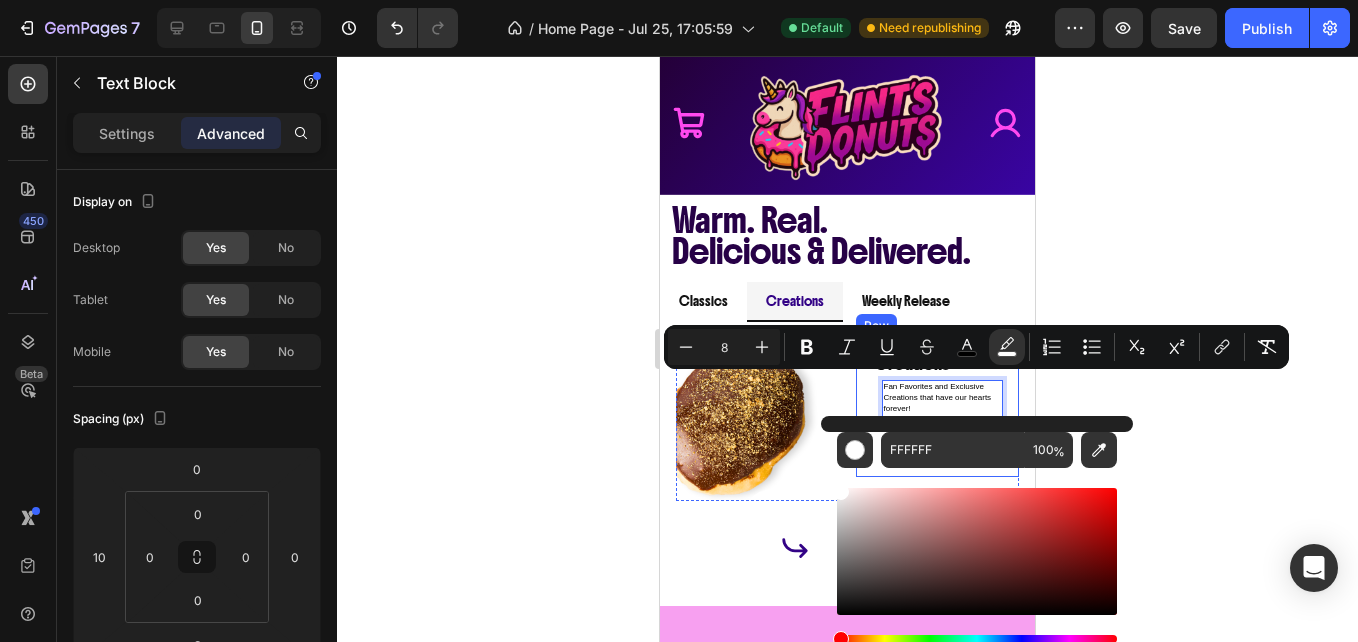click on "Creations Heading Fan Favorites and Exclusive Creations that have our hearts forever! Text Block   8 View Menu Button Row" at bounding box center [938, 407] 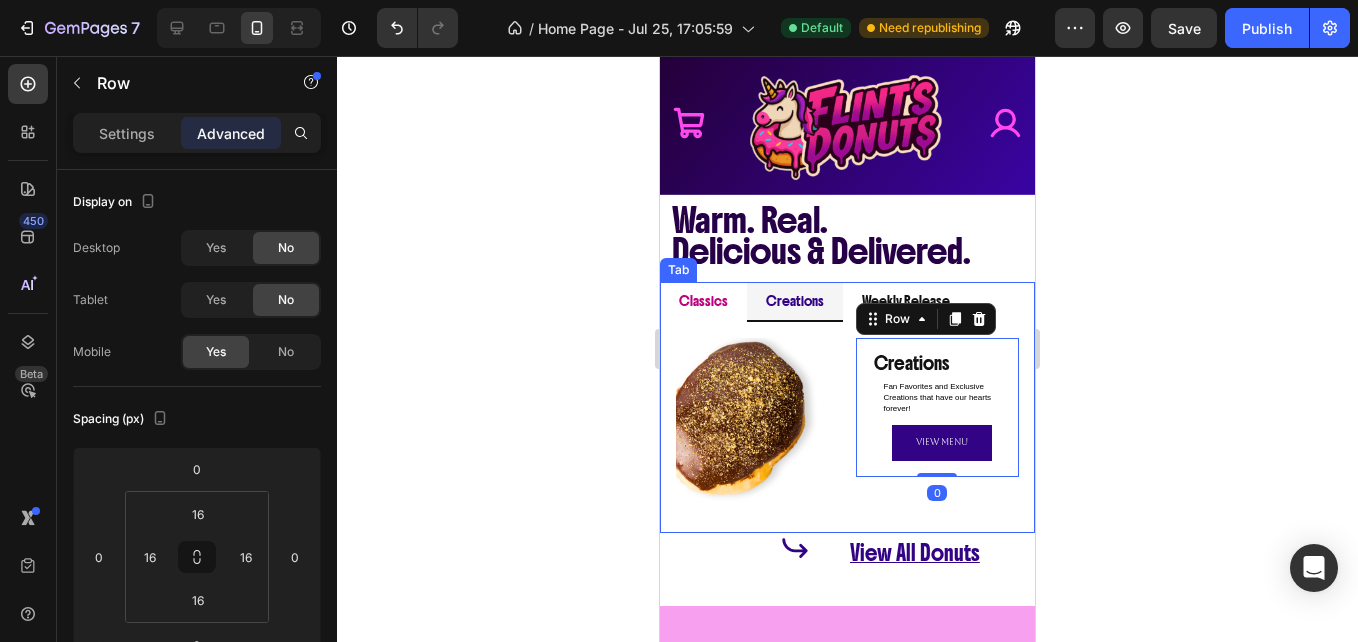 click on "Classics" at bounding box center [703, 301] 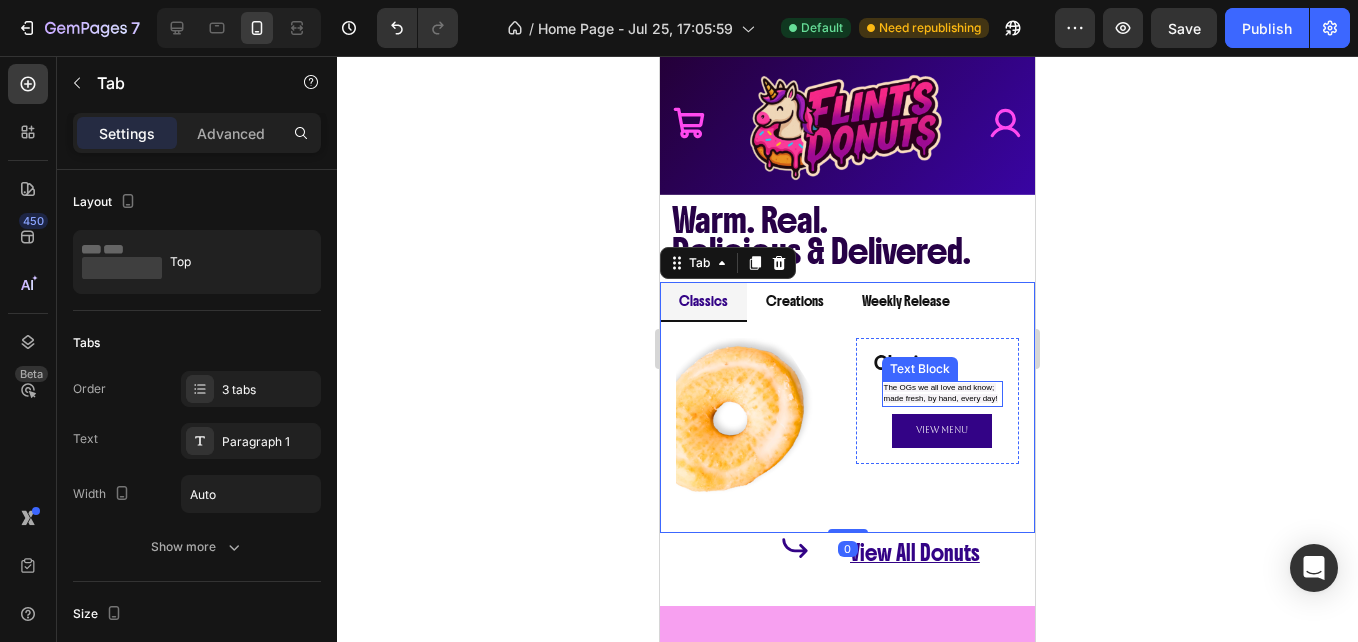 click on "The OGs we all love and know; made fresh, by hand, every day!" at bounding box center (941, 393) 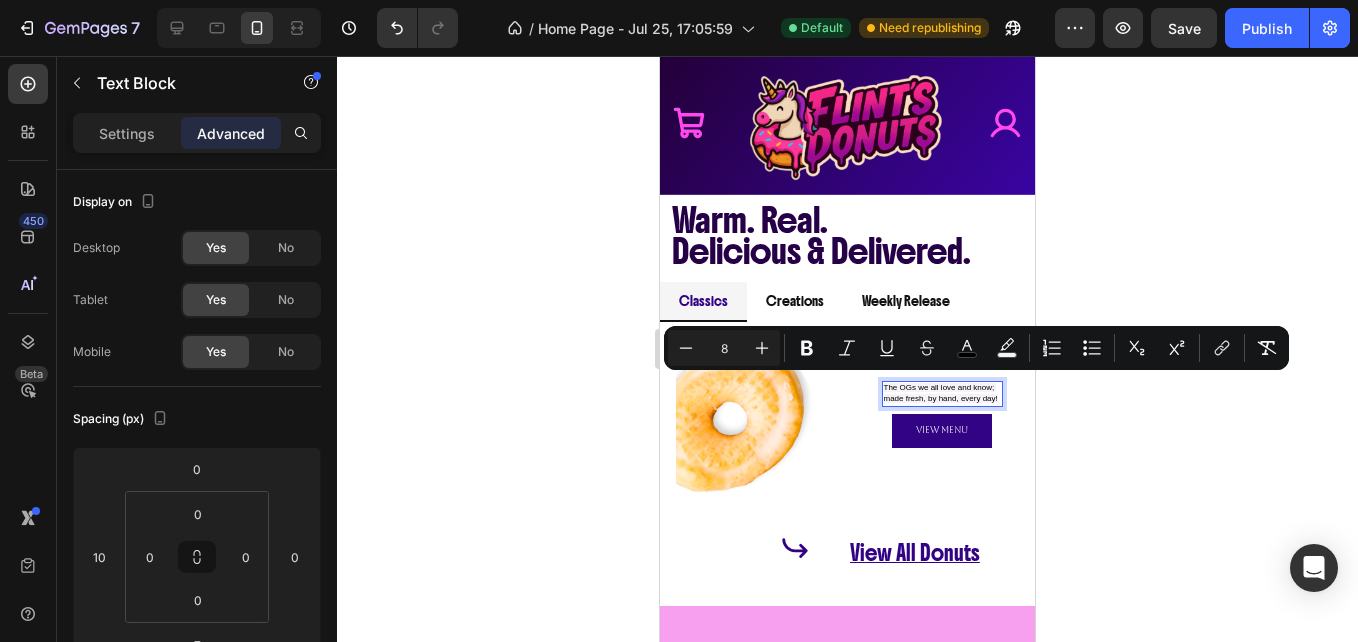 click on "The OGs we all love and know; made fresh, by hand, every day!" at bounding box center (941, 393) 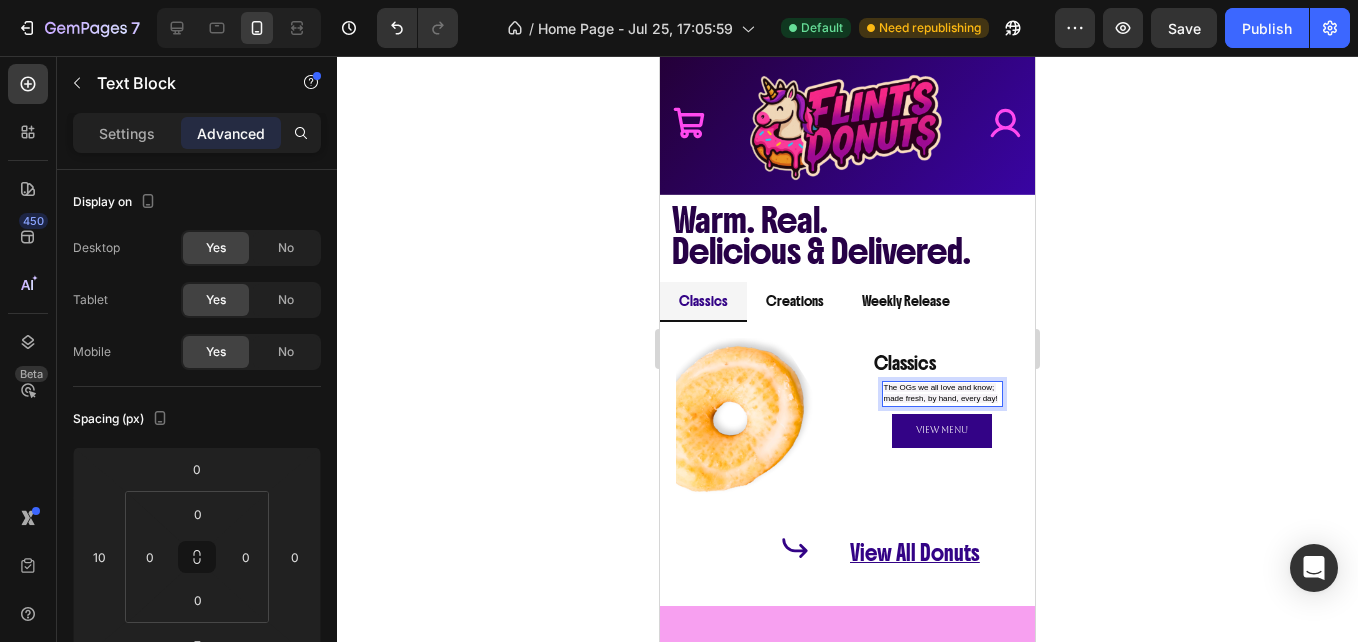 click on "The OGs we all love and know; made fresh, by hand, every day!" at bounding box center (941, 393) 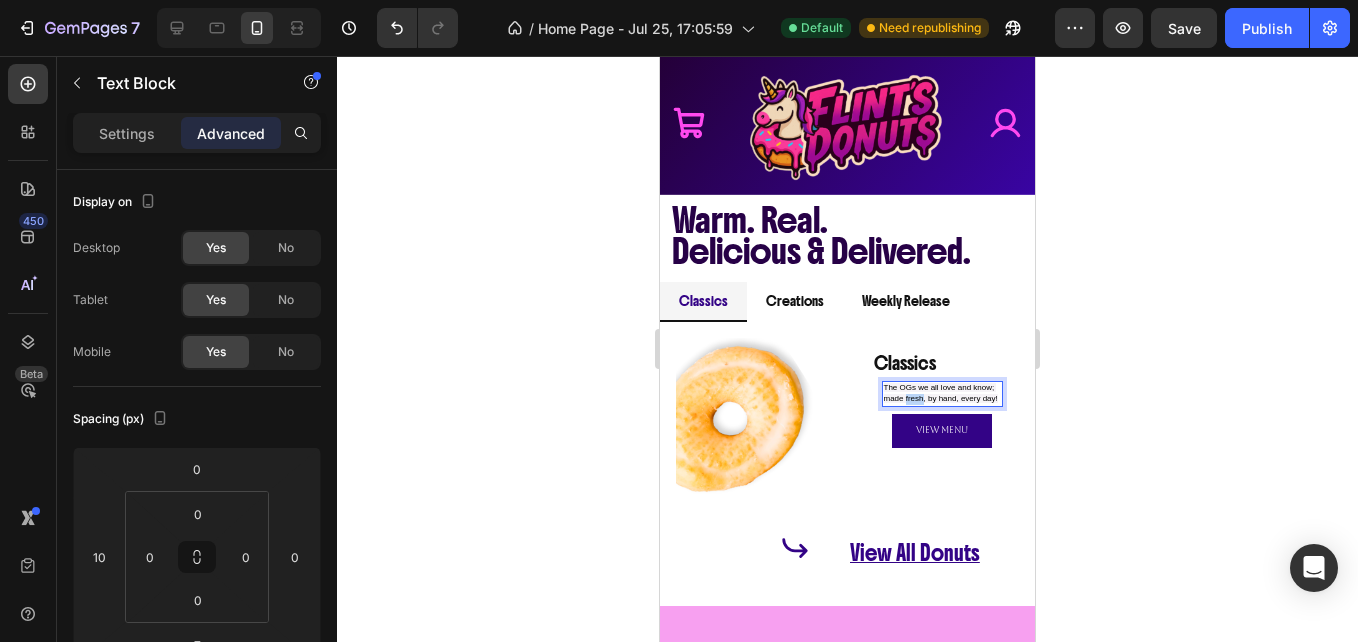 click on "The OGs we all love and know; made fresh, by hand, every day!" at bounding box center (941, 393) 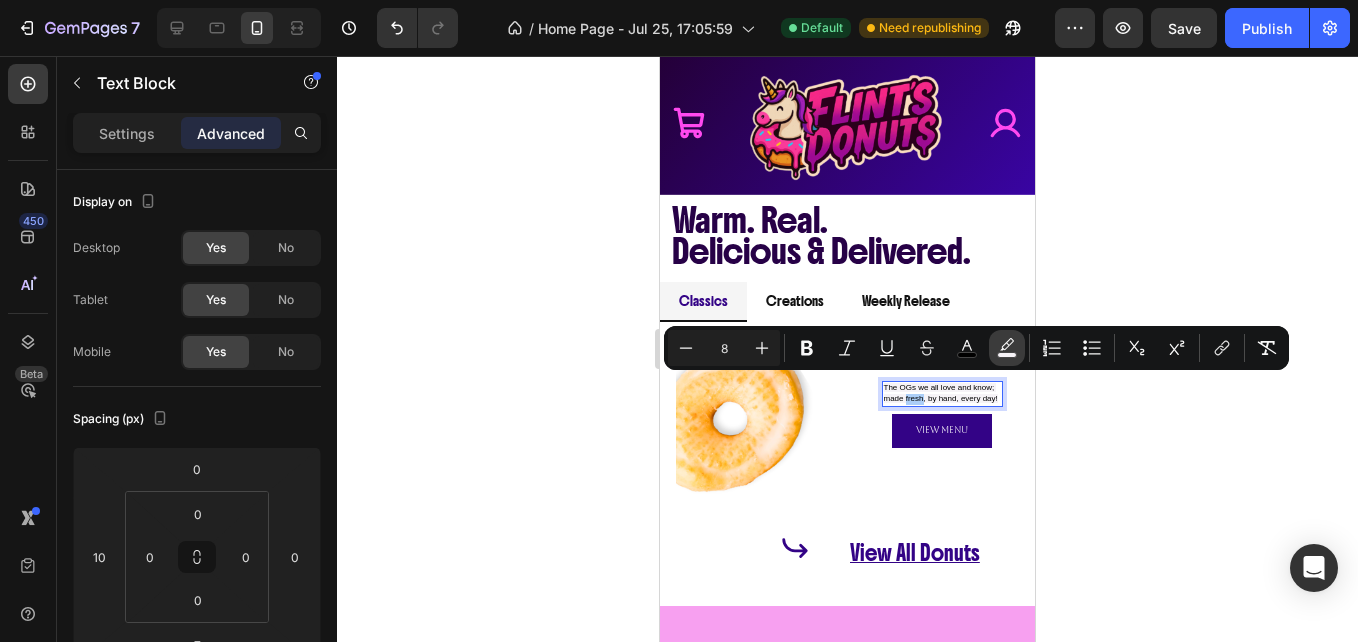 click 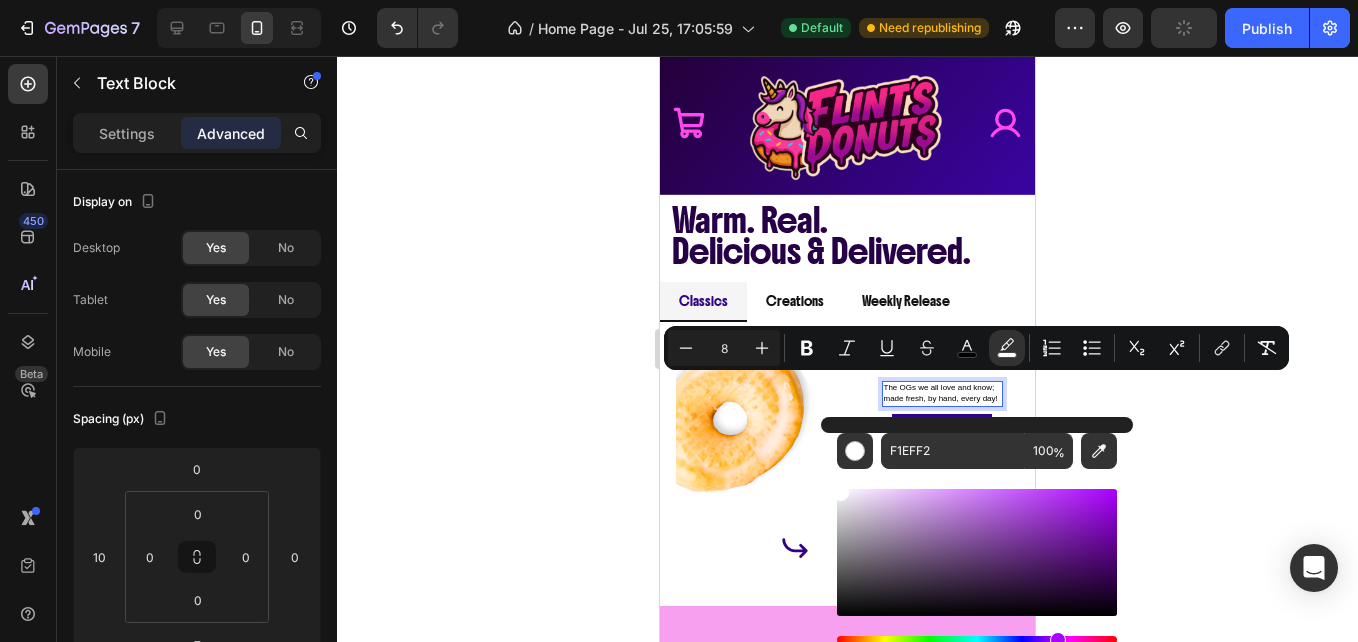 type on "FFFFFF" 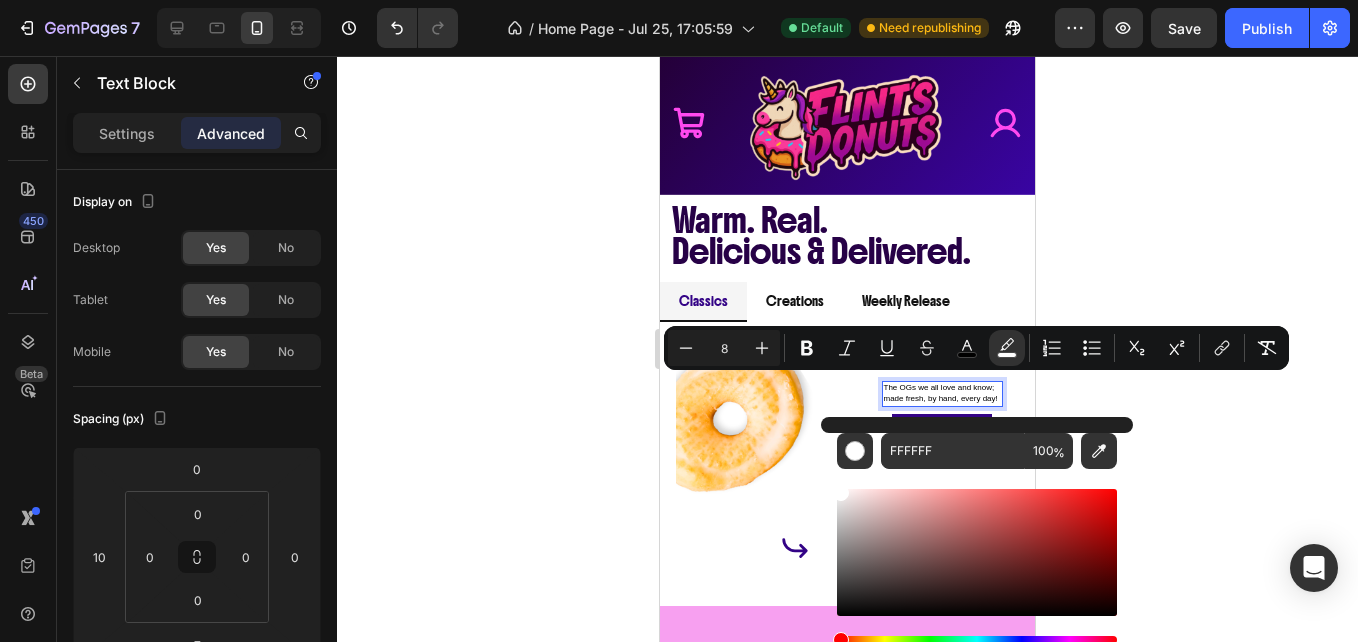 drag, startPoint x: 842, startPoint y: 494, endPoint x: 820, endPoint y: 467, distance: 34.828148 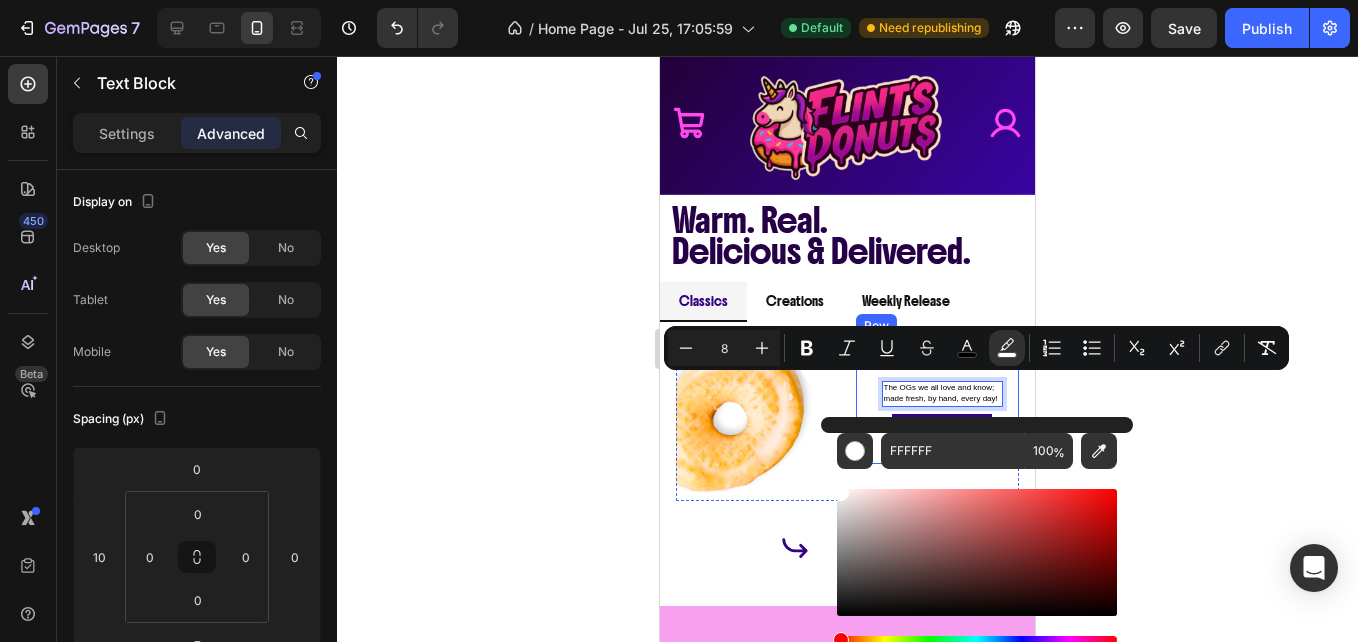 click on "Image Classics Heading The OGs we all love and know; made fresh, by hand, every day!  Text Block View Menu Button Row Classics Heading The OGs we all love and know; made fresh, by hand, every day!  Text Block   7 View Menu Button Row Row Image Creations Heading Fan Favorites and Exclusive Creations that have our hearts forever! Text Block View Menu Button Row Creations Heading Fan Favorites and Exclusive Creations that have our hearts forever! Text Block View Menu Button Row Row Image Weekly Release Heading A mix of OG Classics, Fan Favorites and Jaw Dropping Creations that rotate on a weekly menu. Some may be back, some may never be seen again. Don't Miss Out..! Text Block View Menu Button Row Weekly Release Heading A mix of OG Classics, Fan Favorites and Jaw Dropping Creations that rotate on a weekly menu. Some may be back, some may never be seen again. Don't Miss Out..! Text Block View Menu Button Row Row" at bounding box center [847, 420] 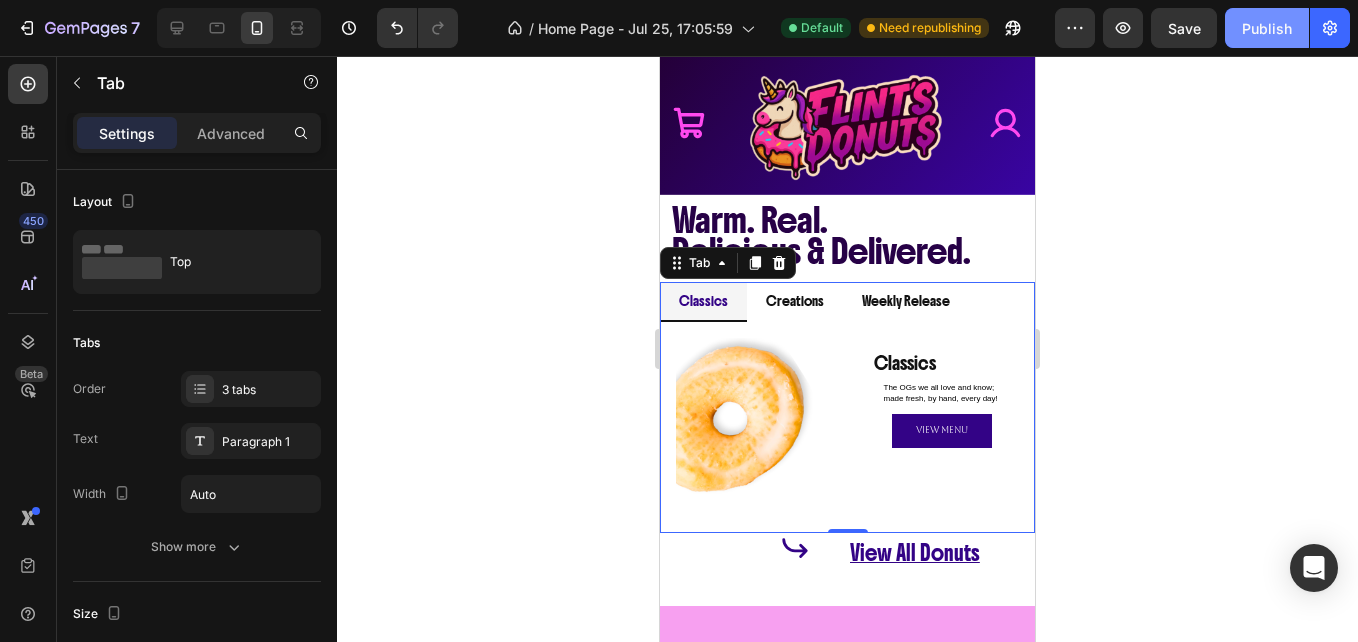 click on "Publish" 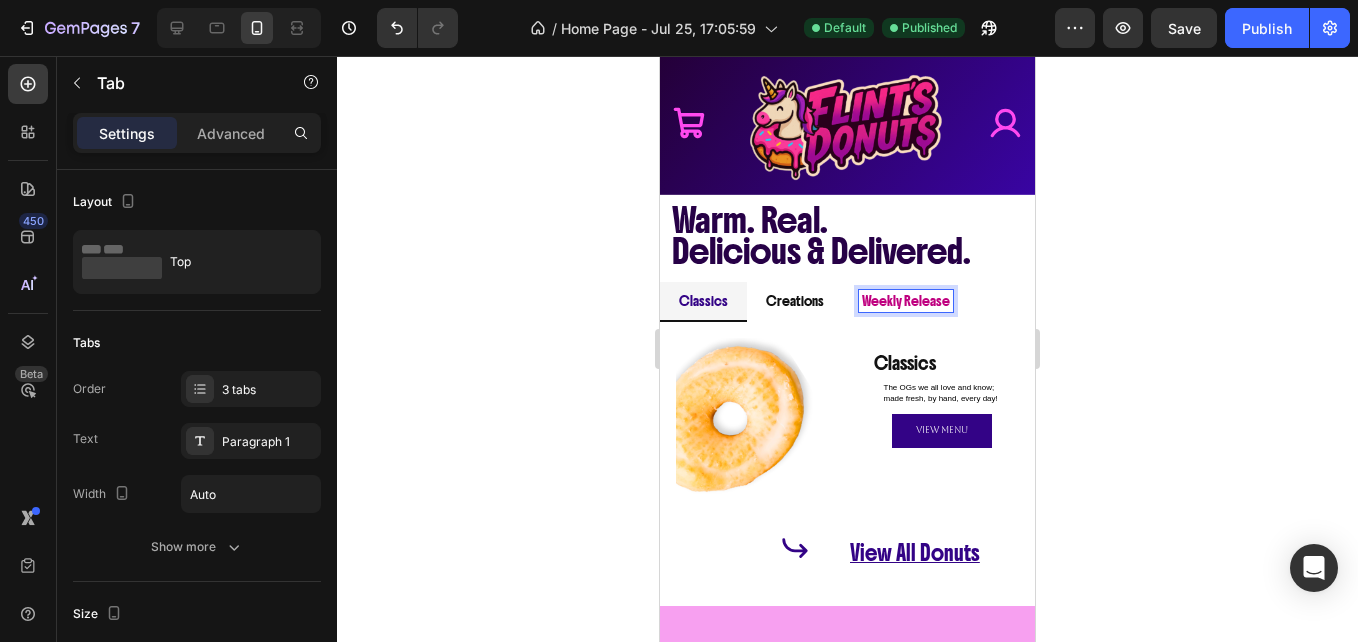 click on "Weekly Release" at bounding box center [906, 301] 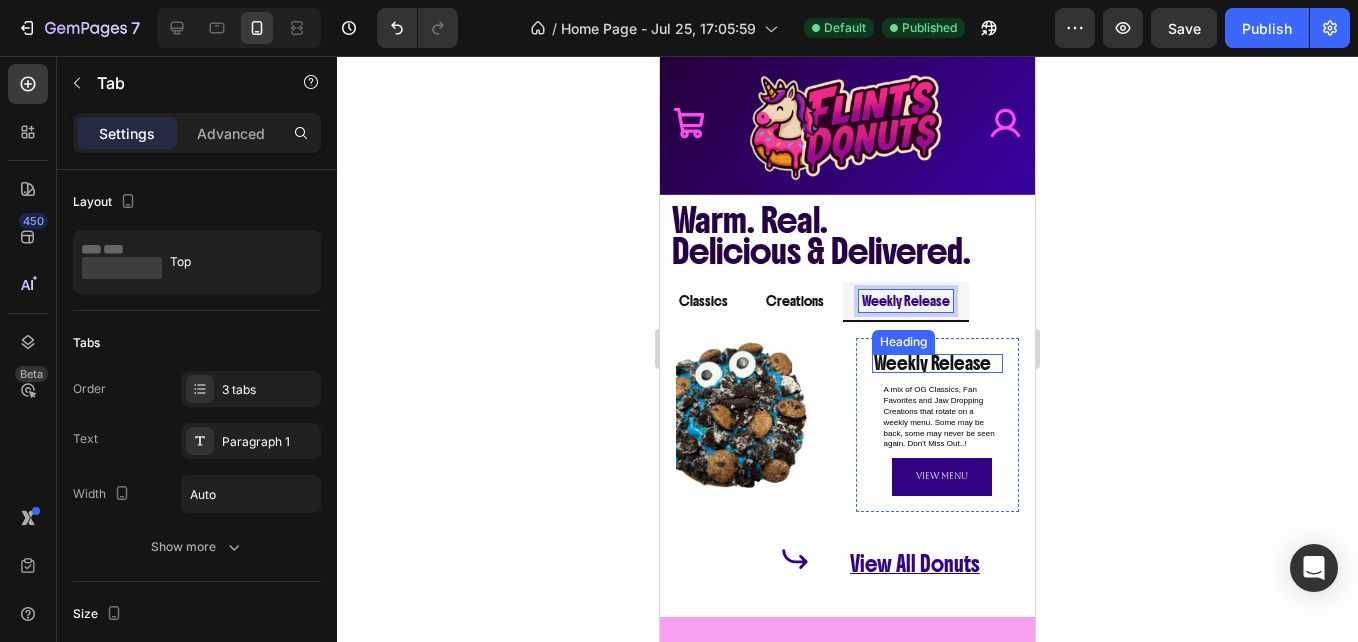 click on "Weekly Release" at bounding box center [938, 364] 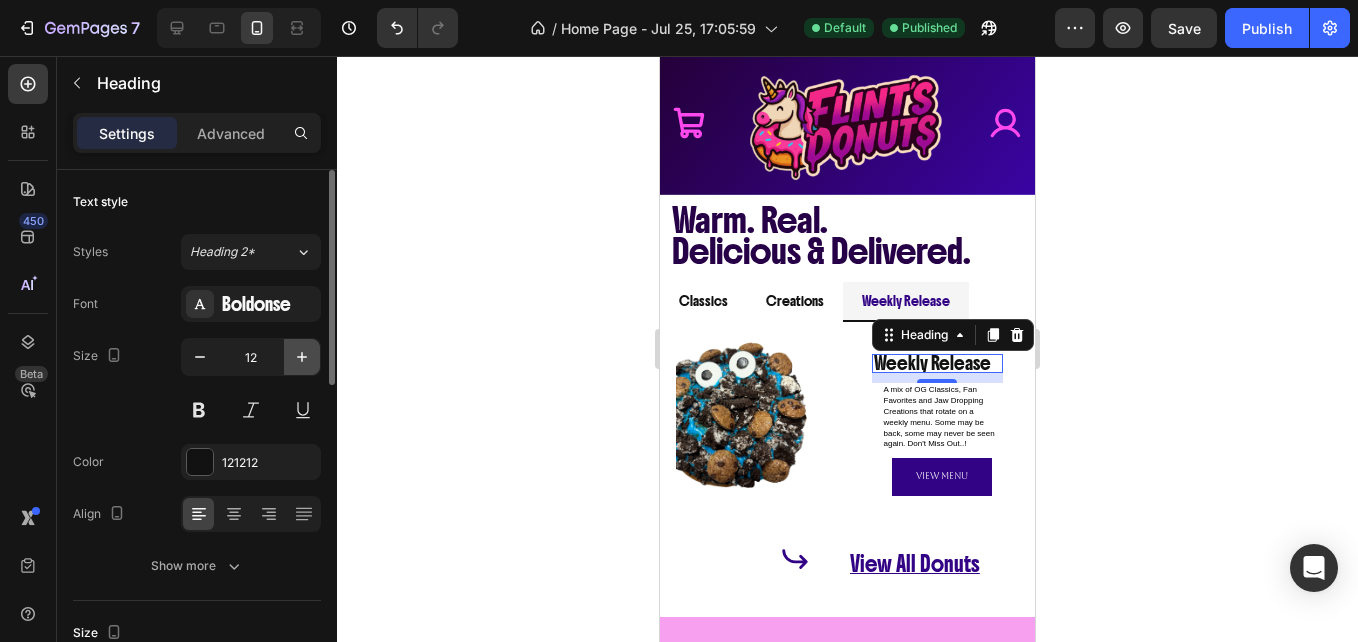 click 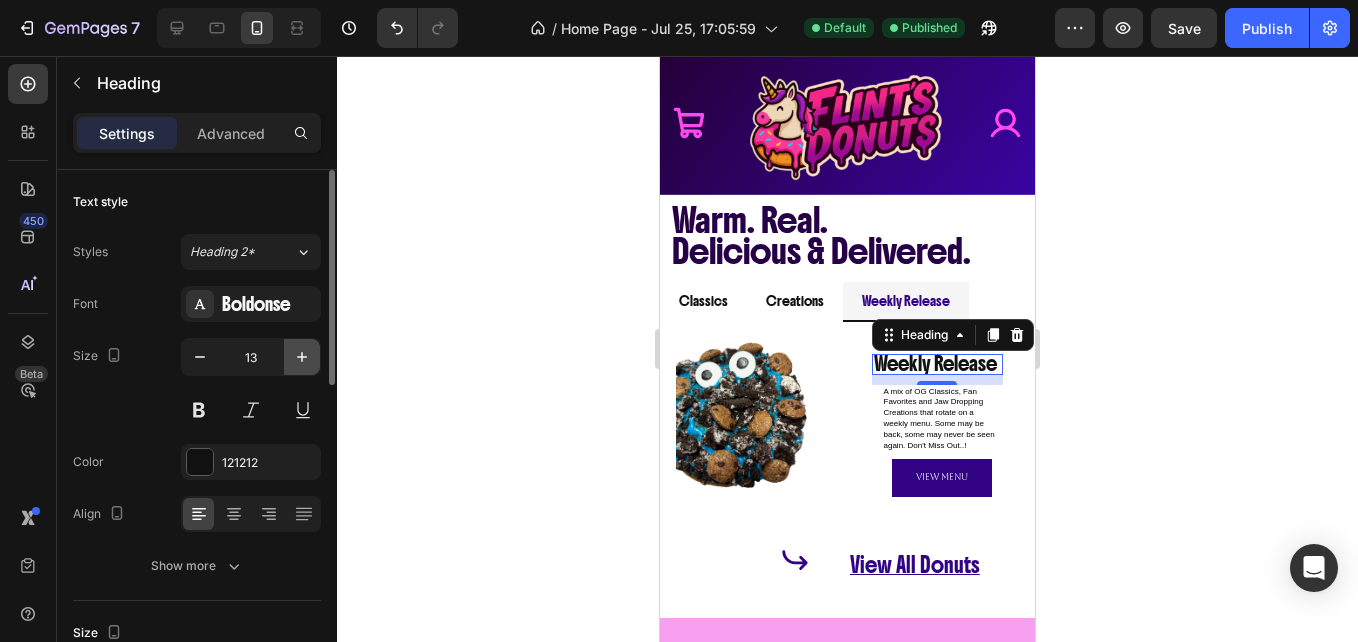 click 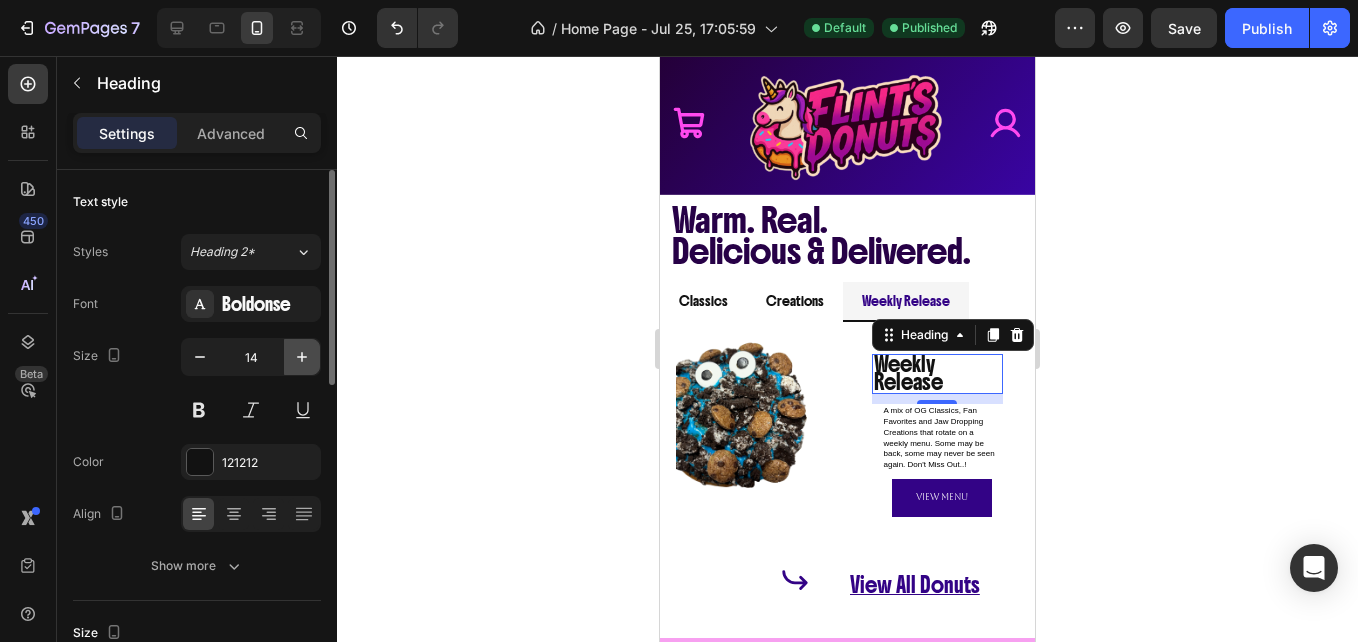 click 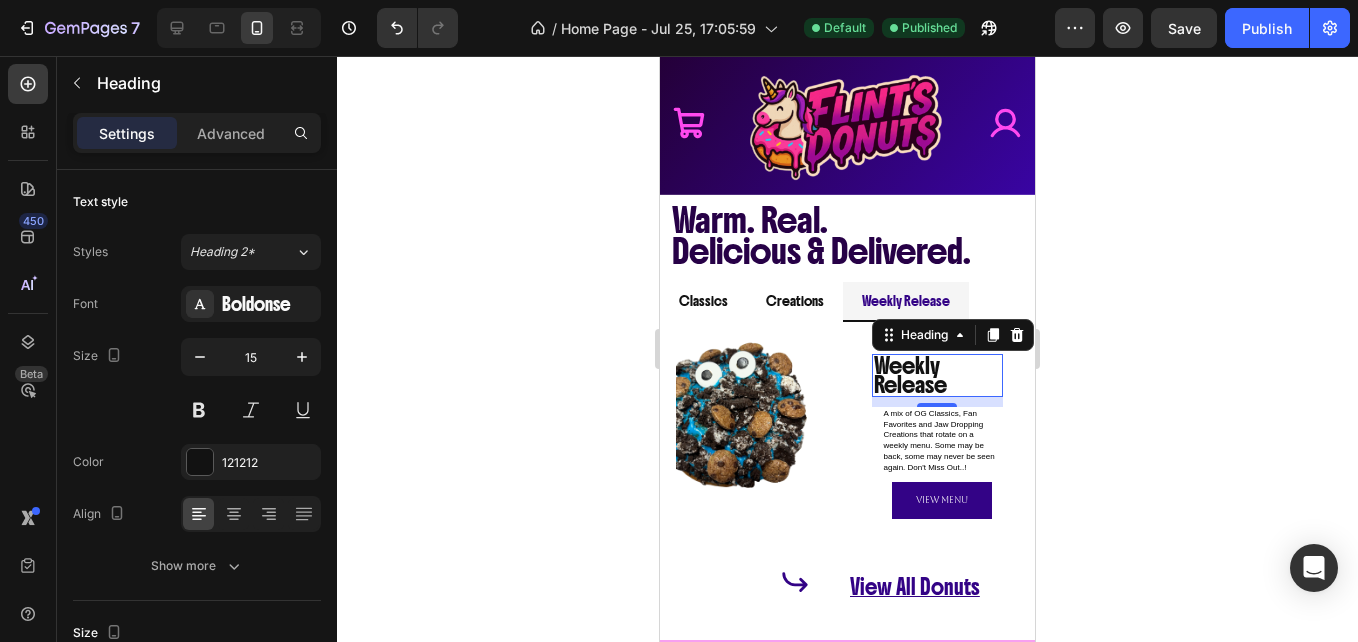 click on "Weekly Release" at bounding box center [938, 375] 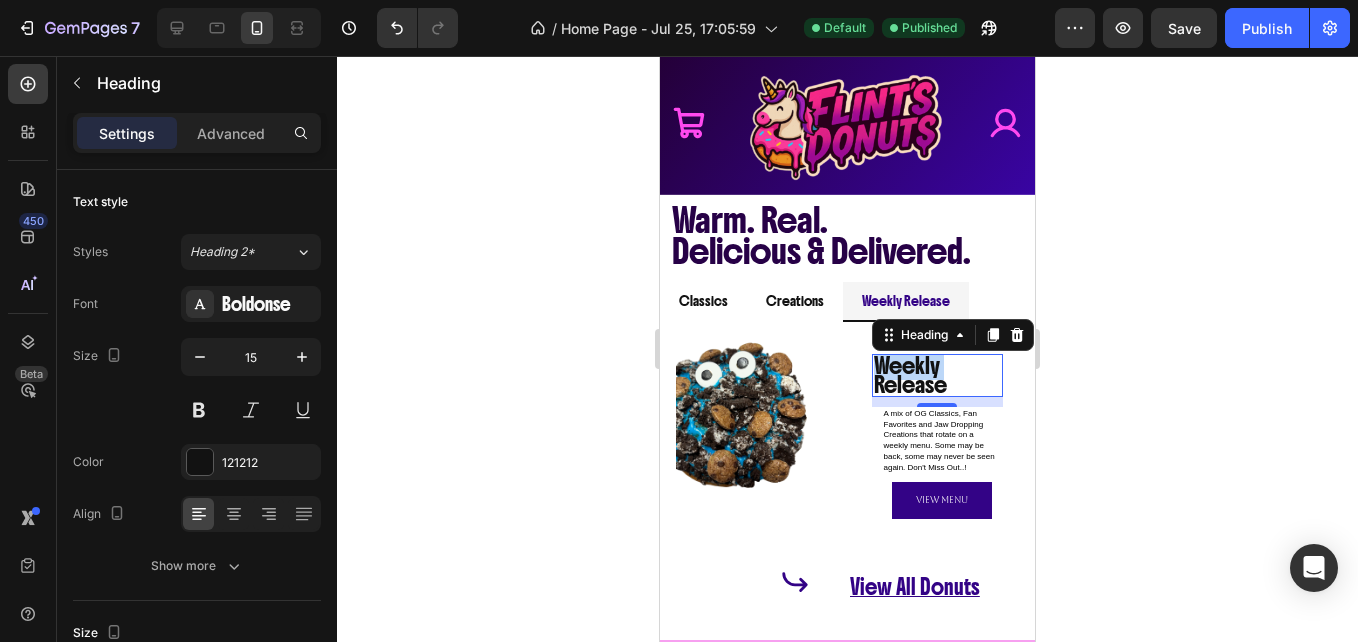 click on "Weekly Release" at bounding box center [938, 375] 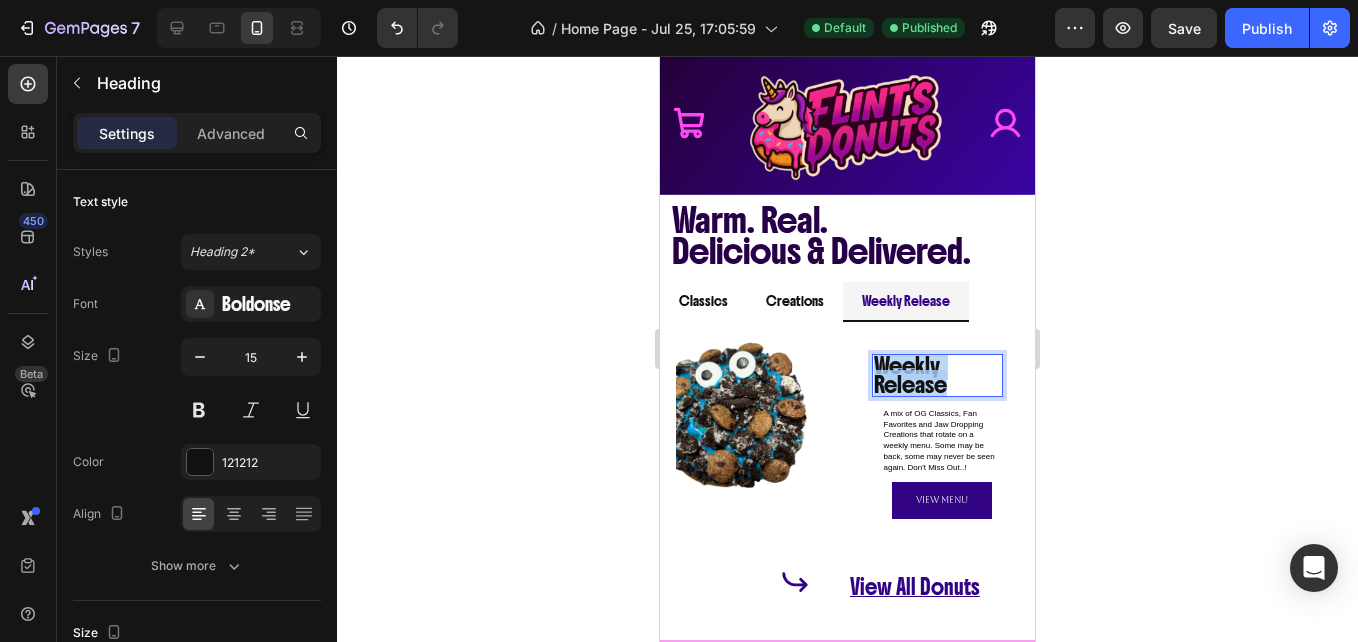 click on "Weekly Release" at bounding box center (938, 375) 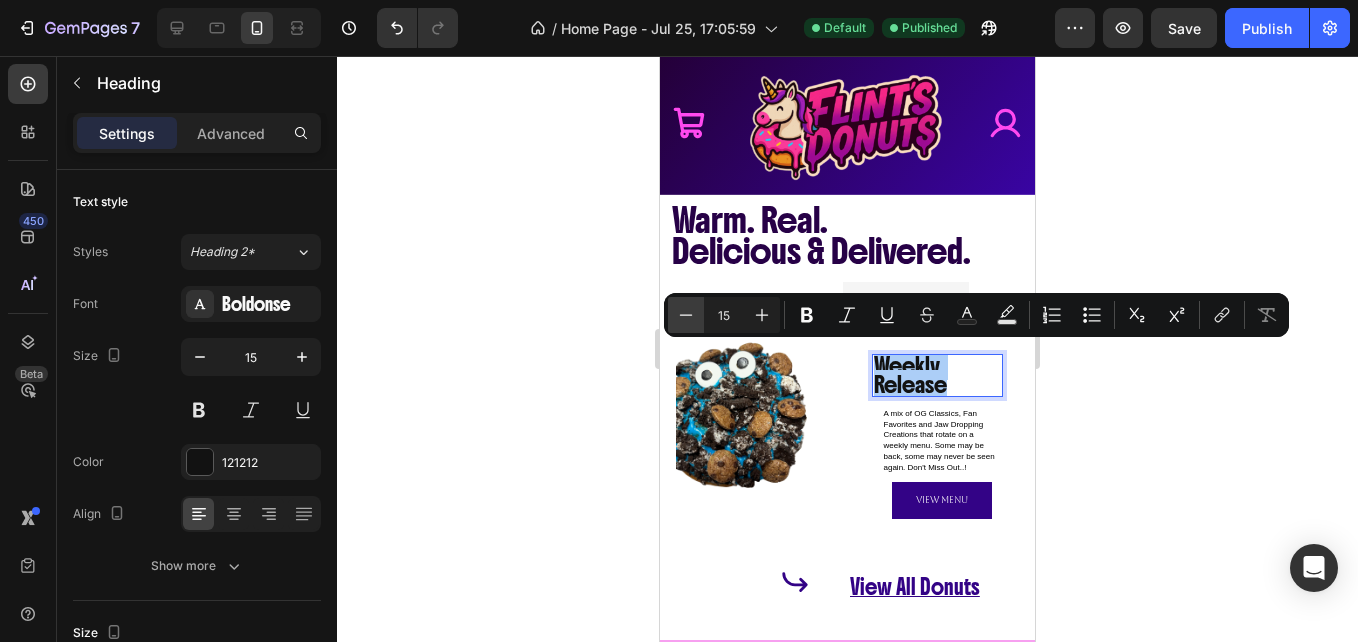 click 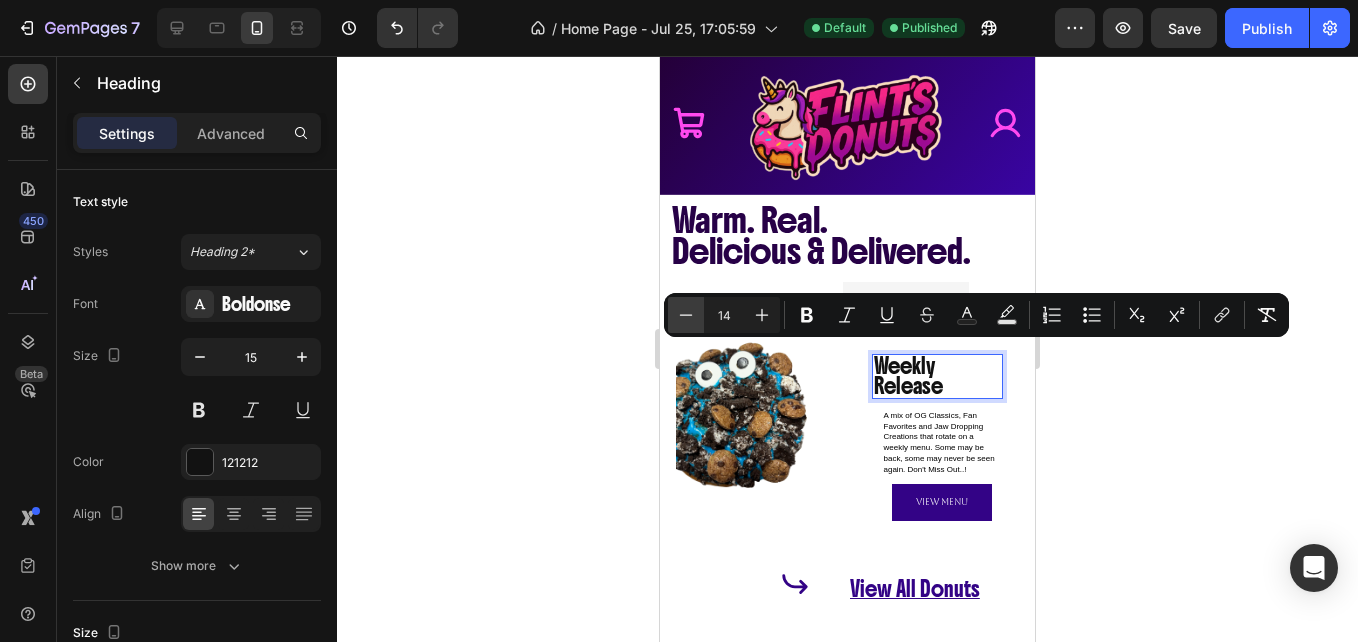 click 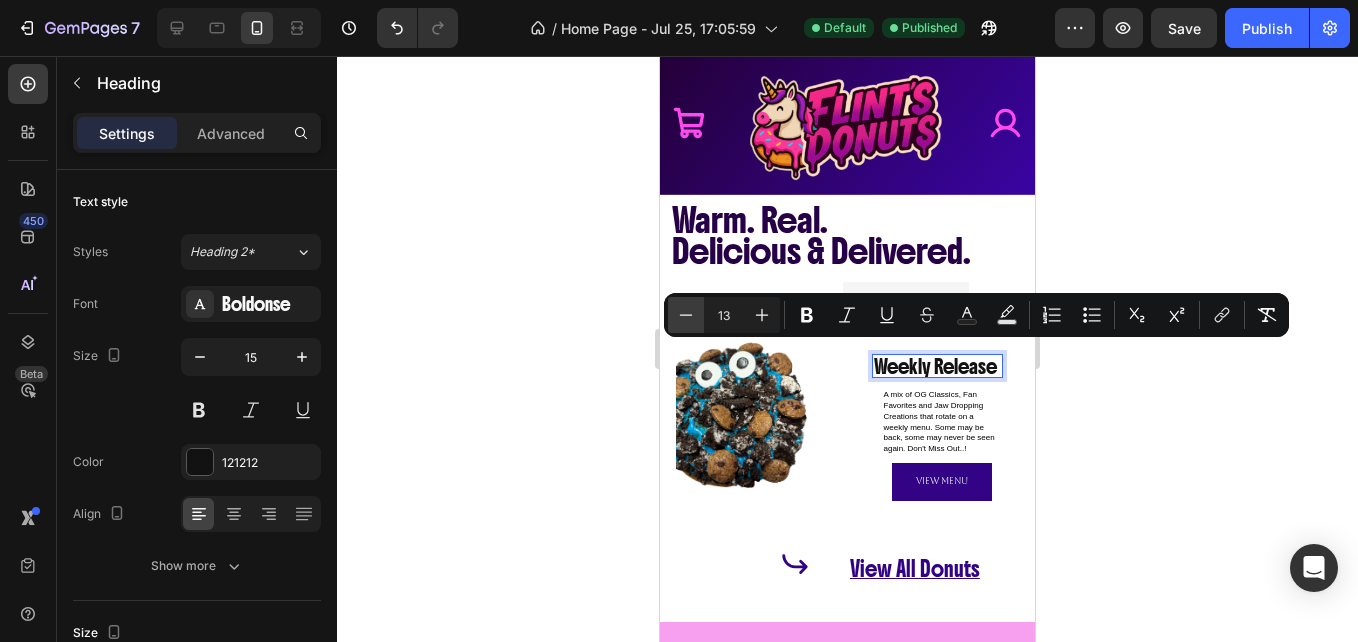 click 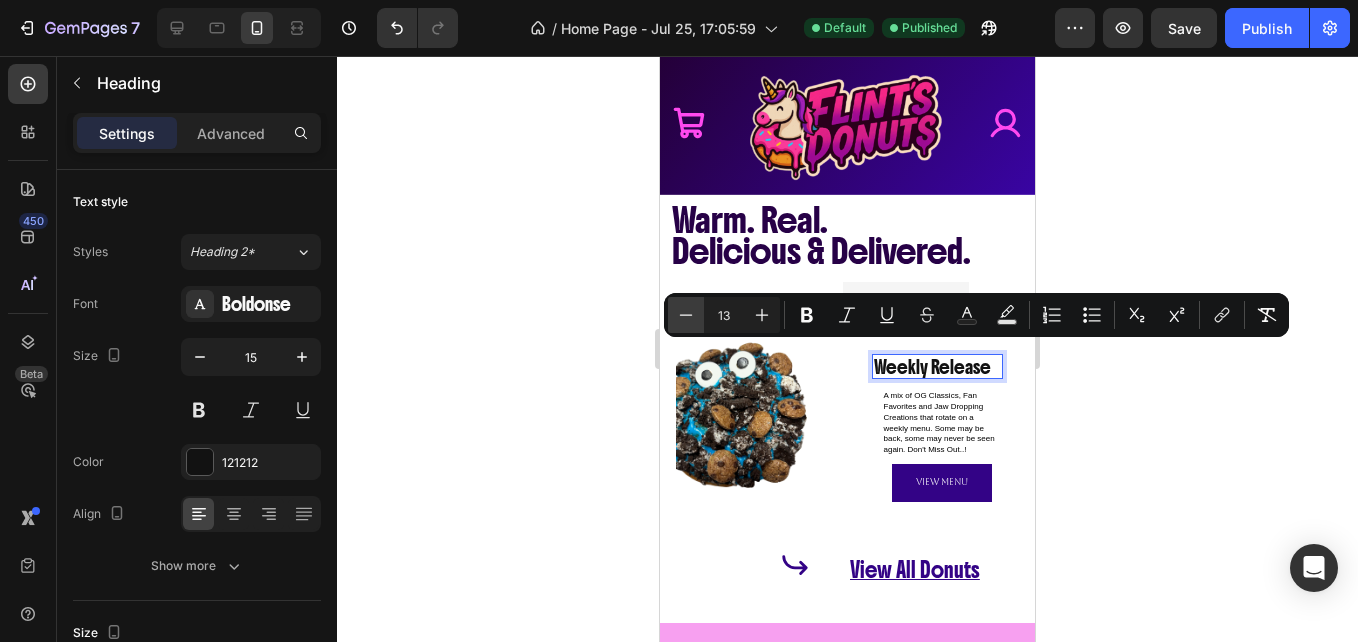 type on "12" 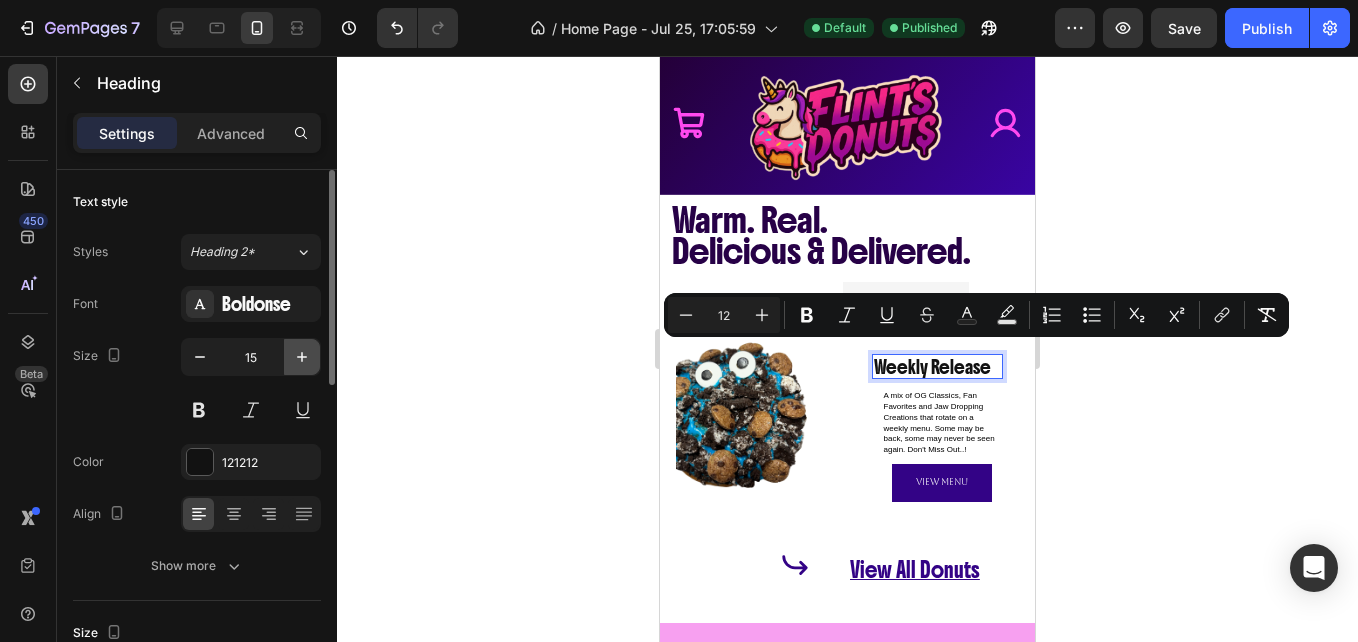 click at bounding box center [302, 357] 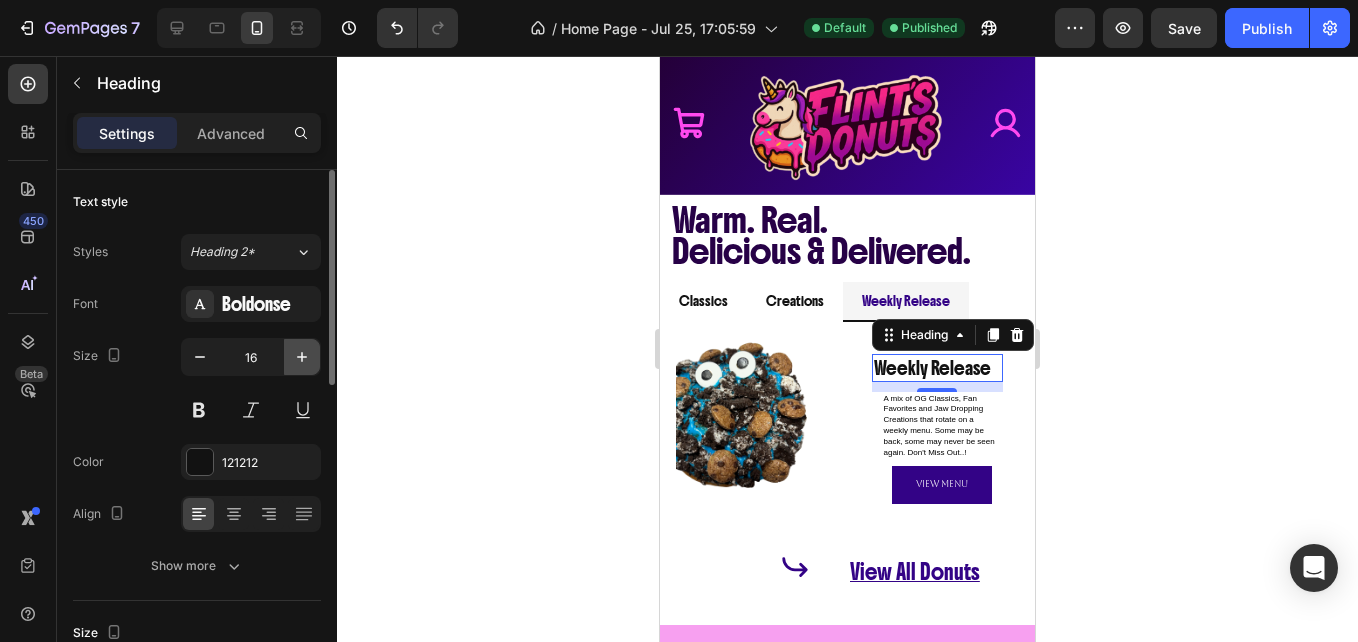 click at bounding box center [302, 357] 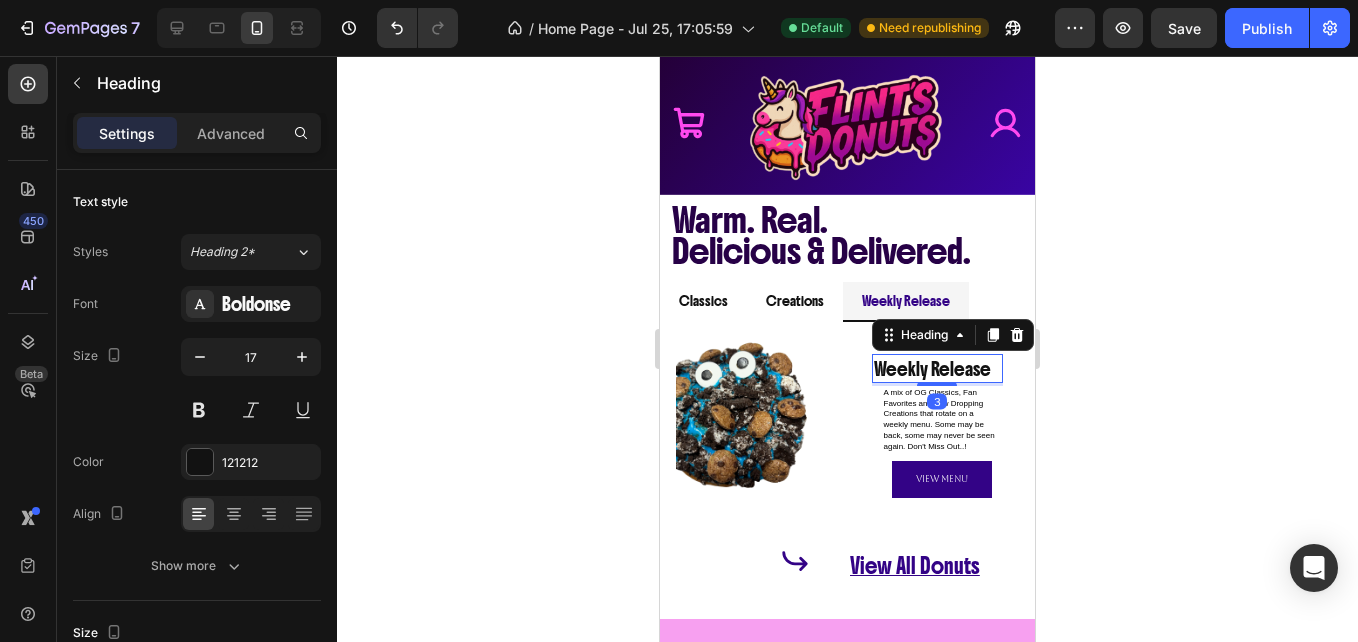 click at bounding box center (937, 384) 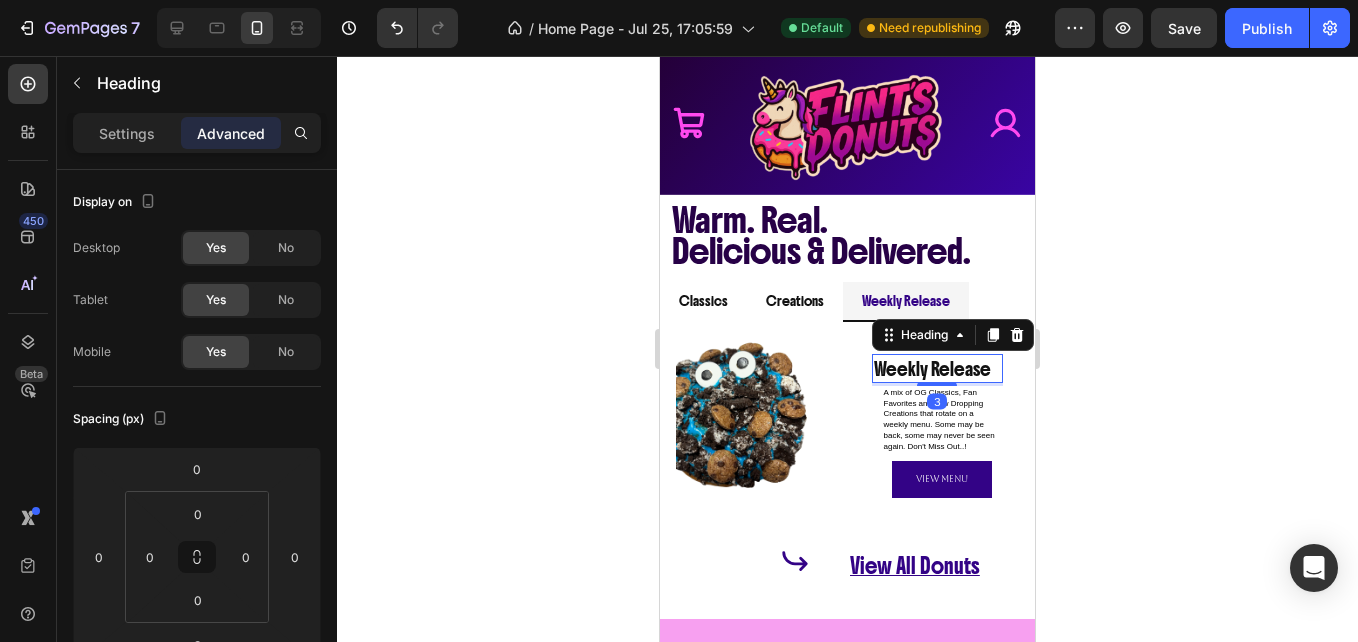 click 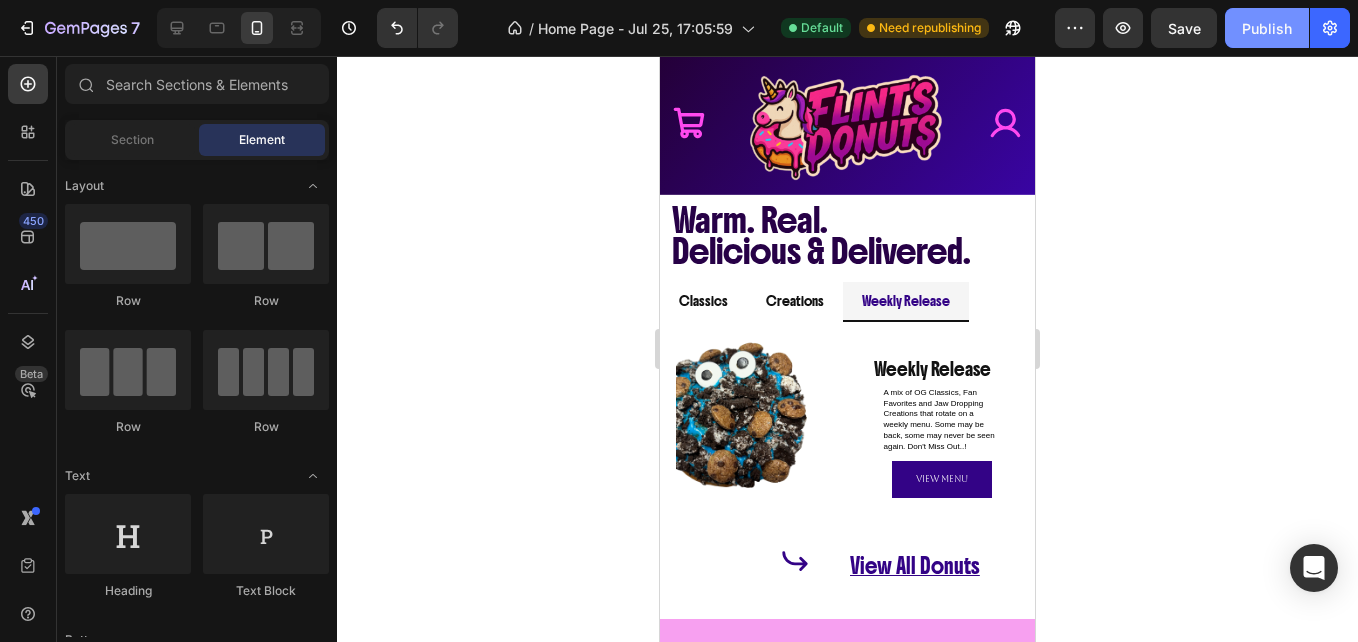 click on "Publish" 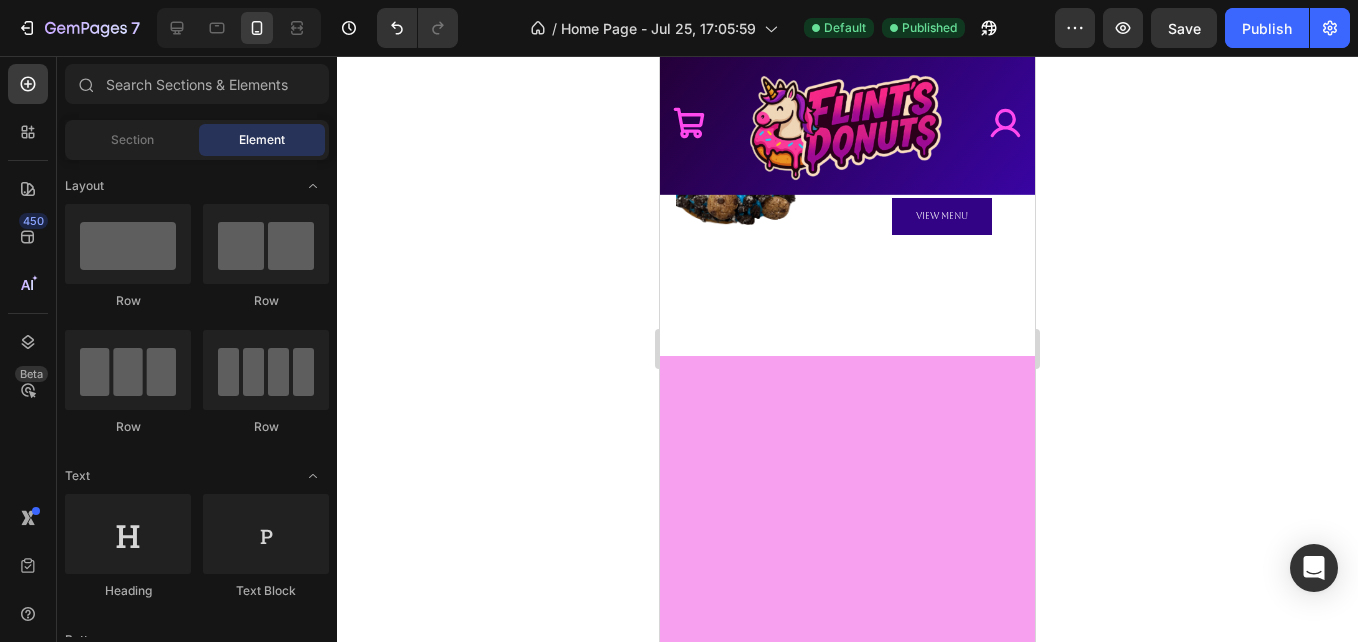 scroll, scrollTop: 592, scrollLeft: 0, axis: vertical 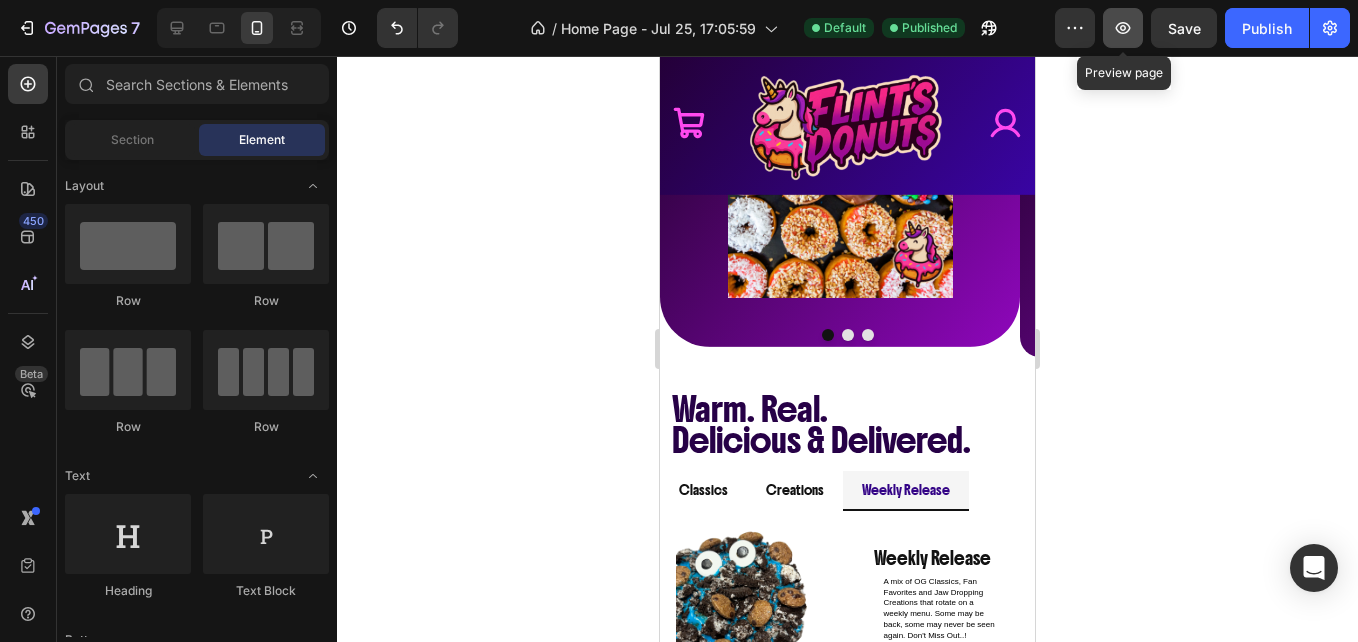click 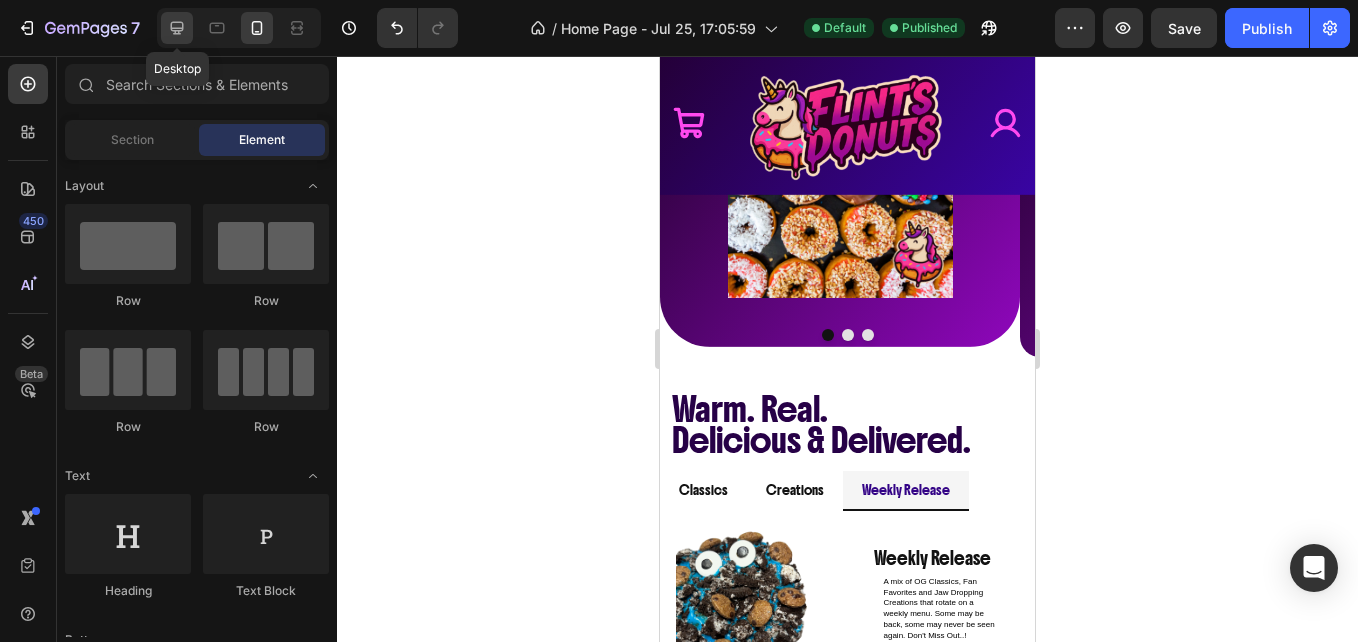 click 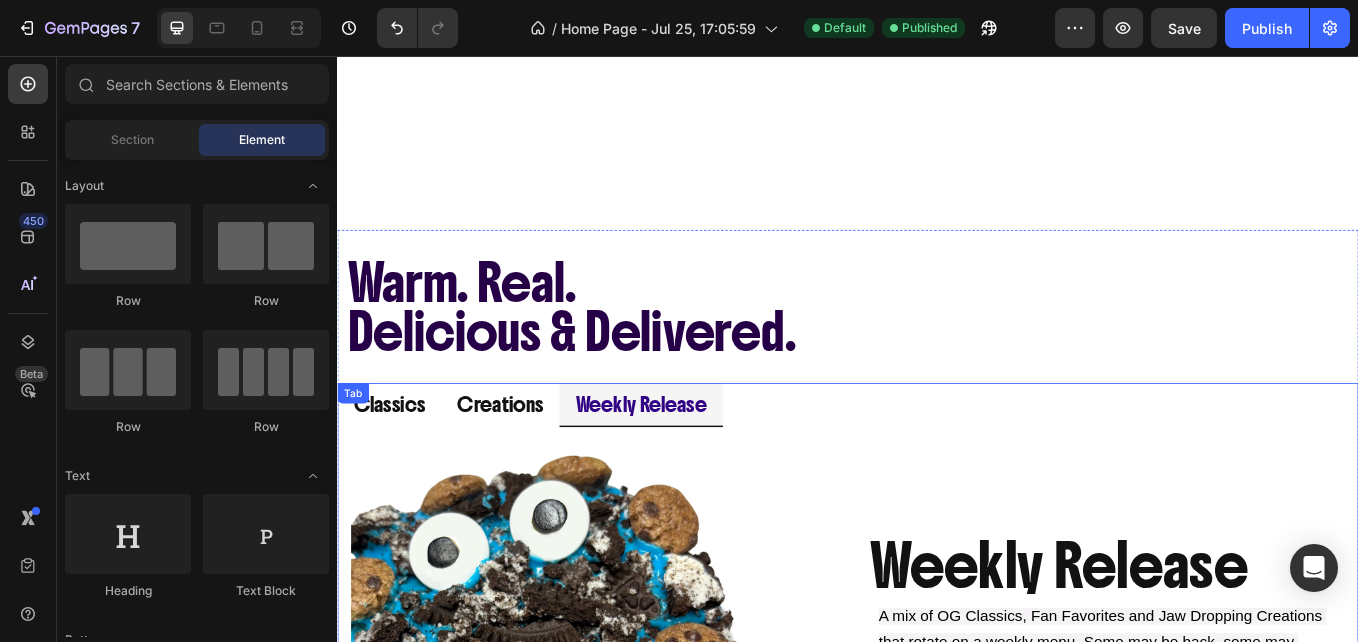 scroll, scrollTop: 1172, scrollLeft: 0, axis: vertical 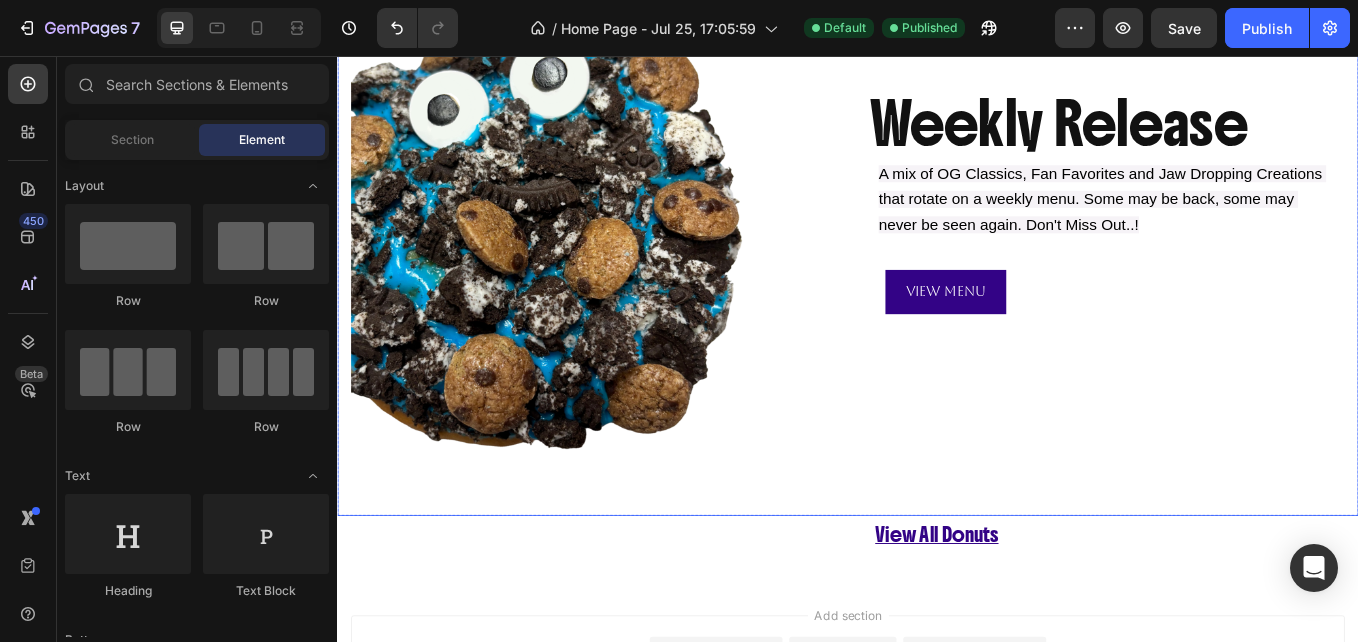 click on "Image Classics Heading The OGs we all love and know; made fresh, by hand, every day!  Text Block View Menu Button Row Classics Heading The OGs we all love and know; made fresh, by hand, every day!  Text Block View Menu Button Row Row Image Creations Heading Fan Favorites and Exclusive Creations that have our hearts forever! Text Block View Menu Button Row Creations Heading Fan Favorites and Exclusive Creations that have our hearts forever! Text Block View Menu Button Row Row Image Weekly Release Heading A mix of OG Classics, Fan Favorites and Jaw Dropping Creations that rotate on a weekly menu. Some may be back, some may never be seen again. Don't Miss Out..! Text Block View Menu Button Row ⁠⁠⁠⁠⁠⁠⁠ Weekly Release Heading A mix of OG Classics, Fan Favorites and Jaw Dropping Creations that rotate on a weekly menu. Some may be back, some may never be seen again. Don't Miss Out..! Text Block View Menu Button Row Row" at bounding box center [937, 276] 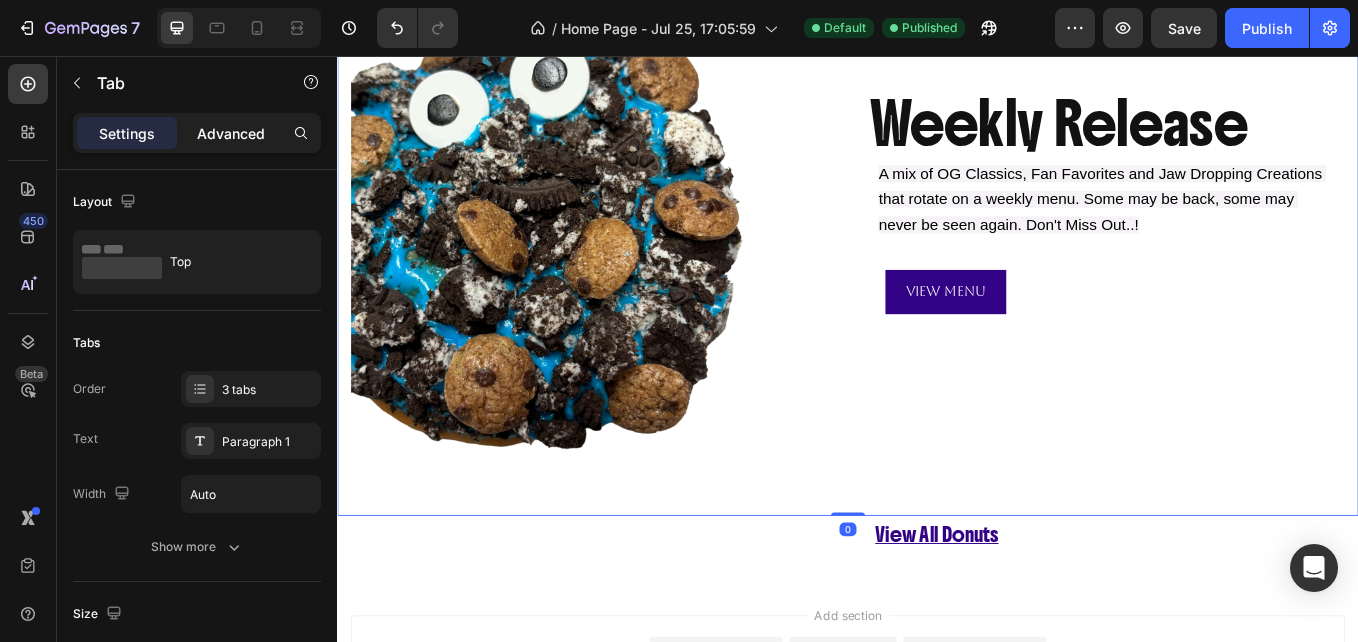 click on "Advanced" at bounding box center (231, 133) 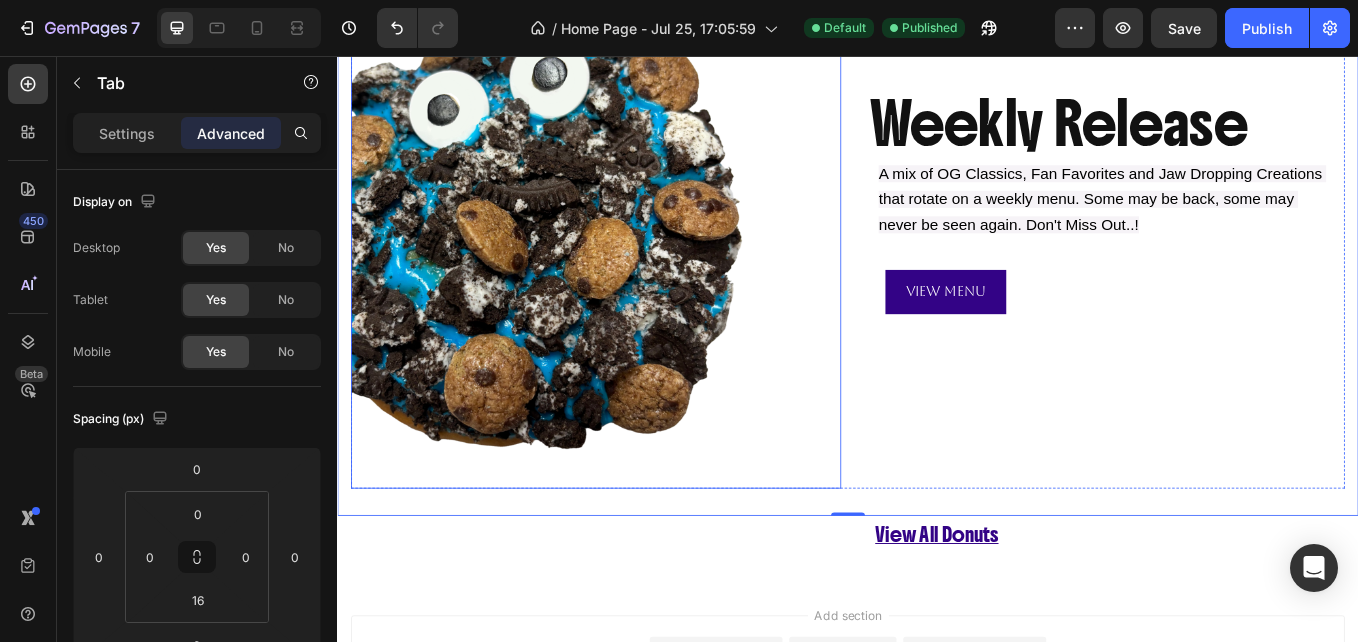click at bounding box center (641, 276) 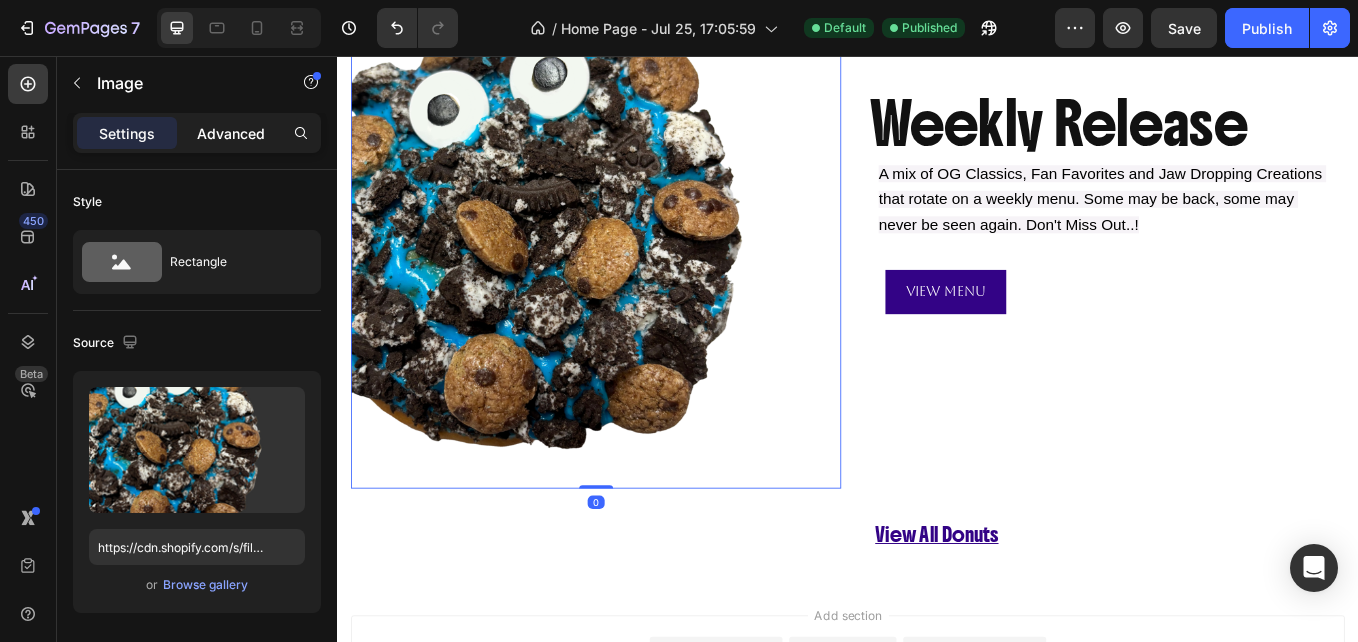 click on "Advanced" at bounding box center (231, 133) 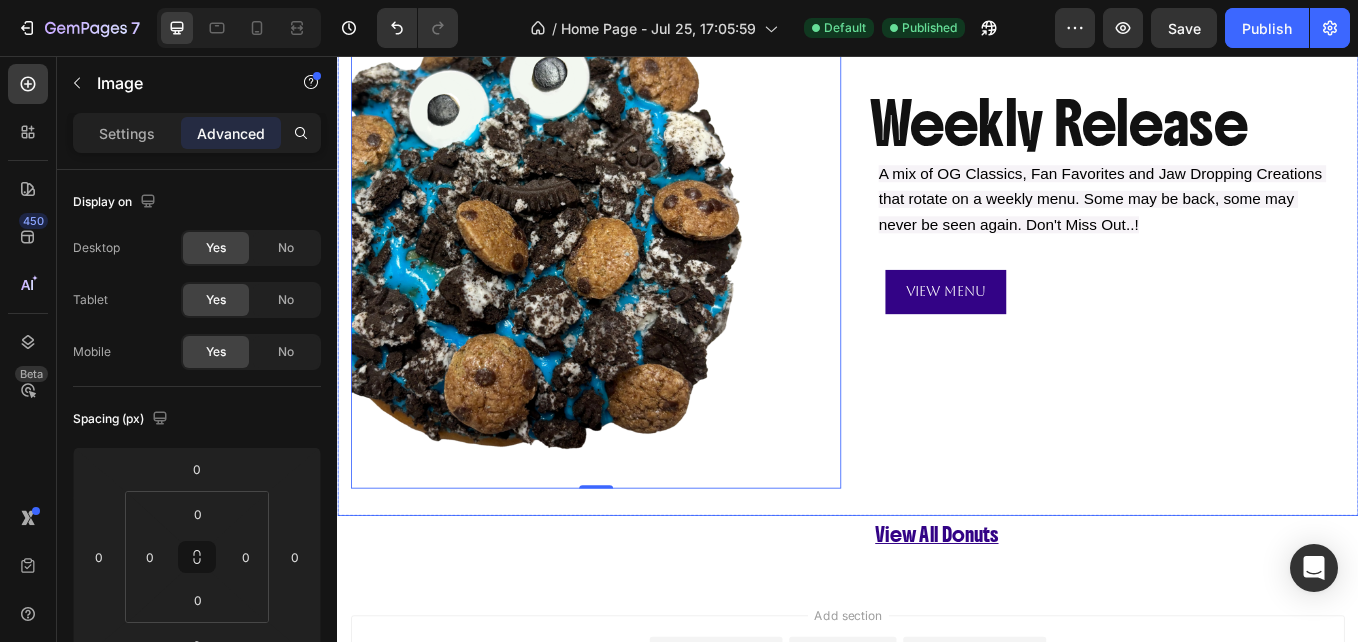 click on "Classics Creations Weekly Release Image Classics Heading The OGs we all love and know; made fresh, by hand, every day!  Text Block View Menu Button Row Classics Heading The OGs we all love and know; made fresh, by hand, every day!  Text Block View Menu Button Row Row Image Creations Heading Fan Favorites and Exclusive Creations that have our hearts forever! Text Block View Menu Button Row Creations Heading Fan Favorites and Exclusive Creations that have our hearts forever! Text Block View Menu Button Row Row Image   0 Weekly Release Heading A mix of OG Classics, Fan Favorites and Jaw Dropping Creations that rotate on a weekly menu. Some may be back, some may never be seen again. Don't Miss Out..! Text Block View Menu Button Row ⁠⁠⁠⁠⁠⁠⁠ Weekly Release Heading A mix of OG Classics, Fan Favorites and Jaw Dropping Creations that rotate on a weekly menu. Some may be back, some may never be seen again. Don't Miss Out..! Text Block View Menu Button Row Row Tab" at bounding box center [937, 258] 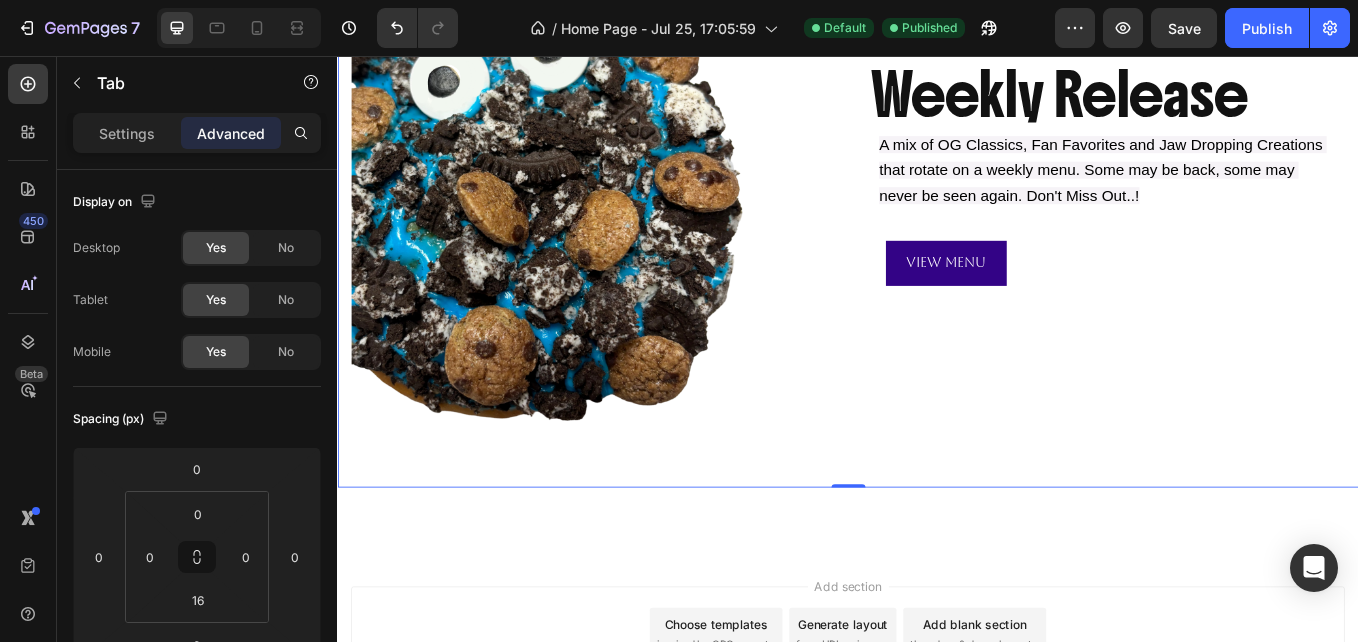 scroll, scrollTop: 729, scrollLeft: 0, axis: vertical 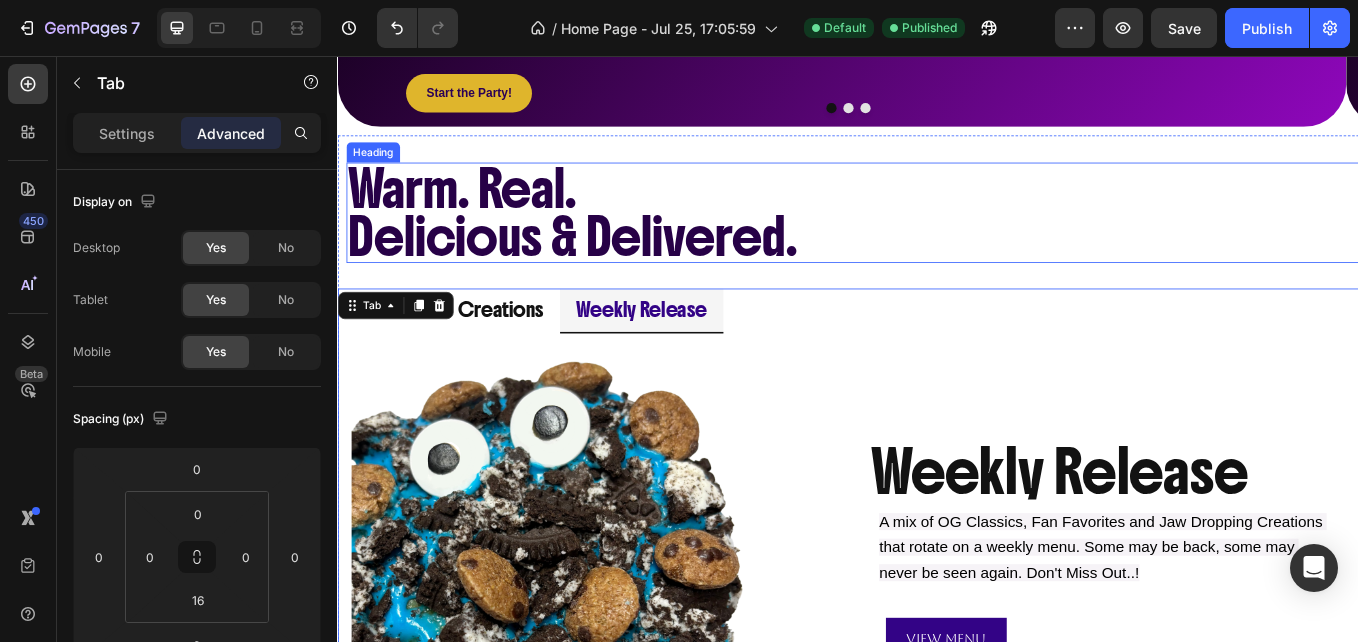 click on "Delicious & Delivered." at bounding box center [612, 268] 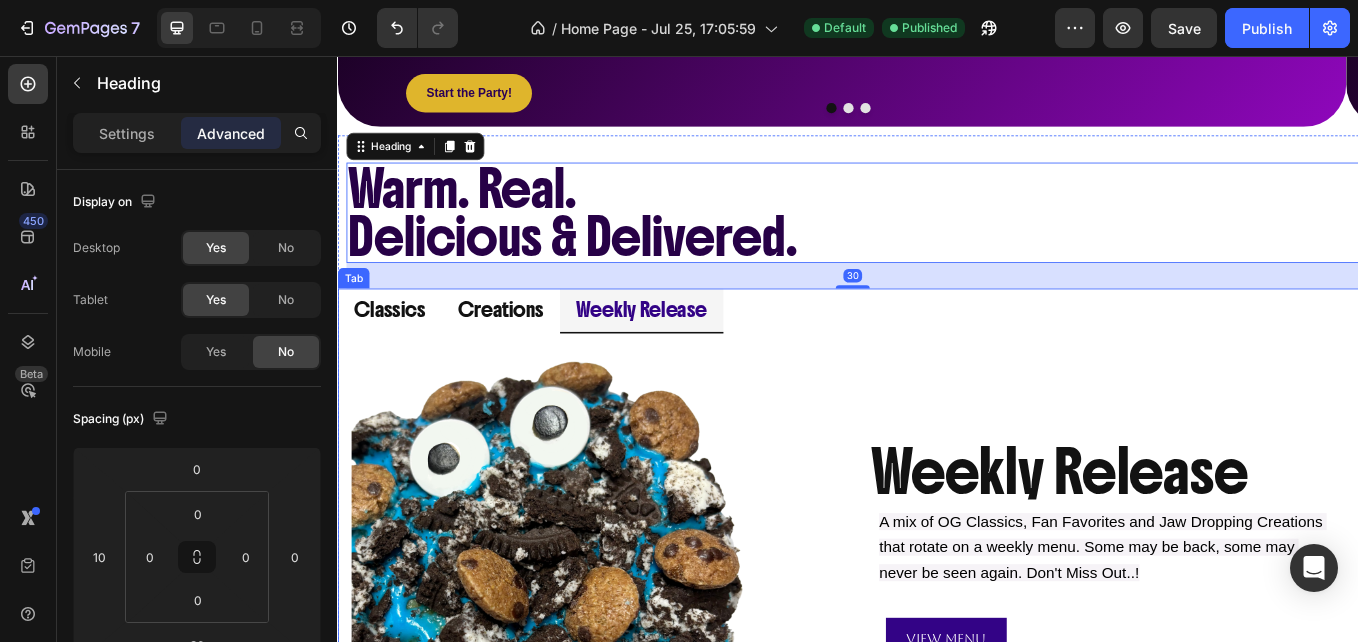 click on "Image Classics Heading The OGs we all love and know; made fresh, by hand, every day!  Text Block View Menu Button Row Classics Heading The OGs we all love and know; made fresh, by hand, every day!  Text Block View Menu Button Row Row Image Creations Heading Fan Favorites and Exclusive Creations that have our hearts forever! Text Block View Menu Button Row Creations Heading Fan Favorites and Exclusive Creations that have our hearts forever! Text Block View Menu Button Row Row Image Weekly Release Heading A mix of OG Classics, Fan Favorites and Jaw Dropping Creations that rotate on a weekly menu. Some may be back, some may never be seen again. Don't Miss Out..! Text Block View Menu Button Row ⁠⁠⁠⁠⁠⁠⁠ Weekly Release Heading A mix of OG Classics, Fan Favorites and Jaw Dropping Creations that rotate on a weekly menu. Some may be back, some may never be seen again. Don't Miss Out..! Text Block View Menu Button Row Row" at bounding box center [937, 686] 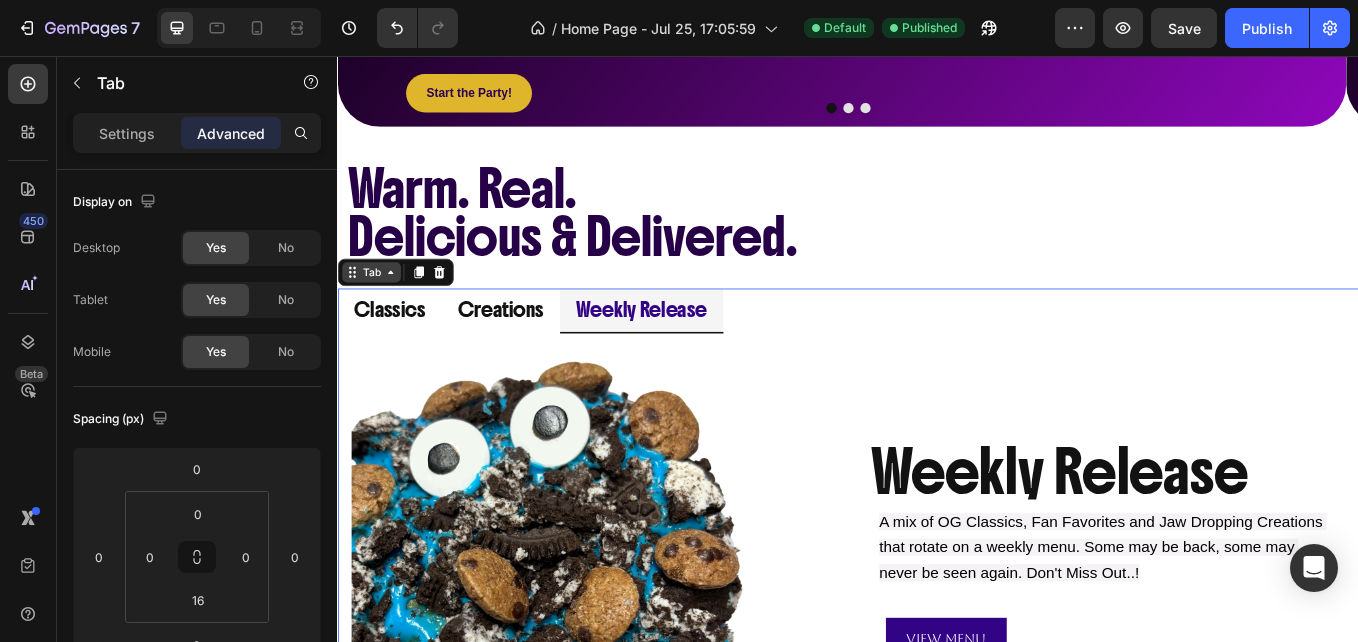 click on "Tab" at bounding box center (376, 310) 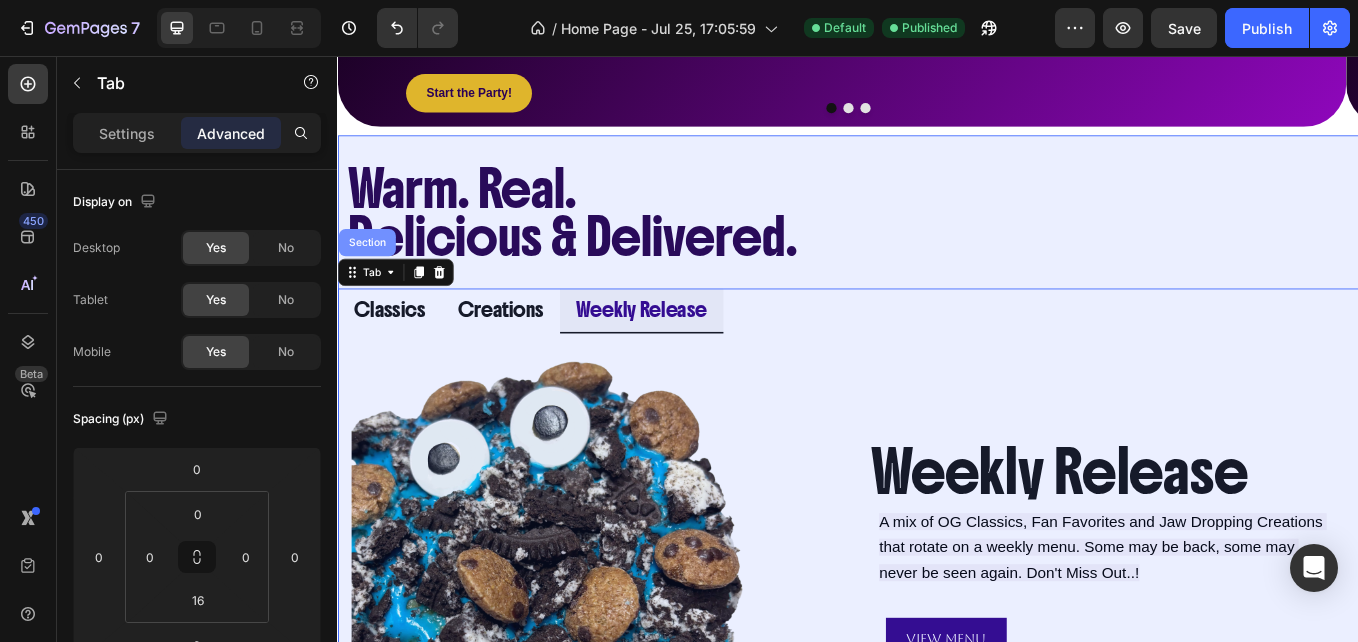 click on "Section" at bounding box center [371, 275] 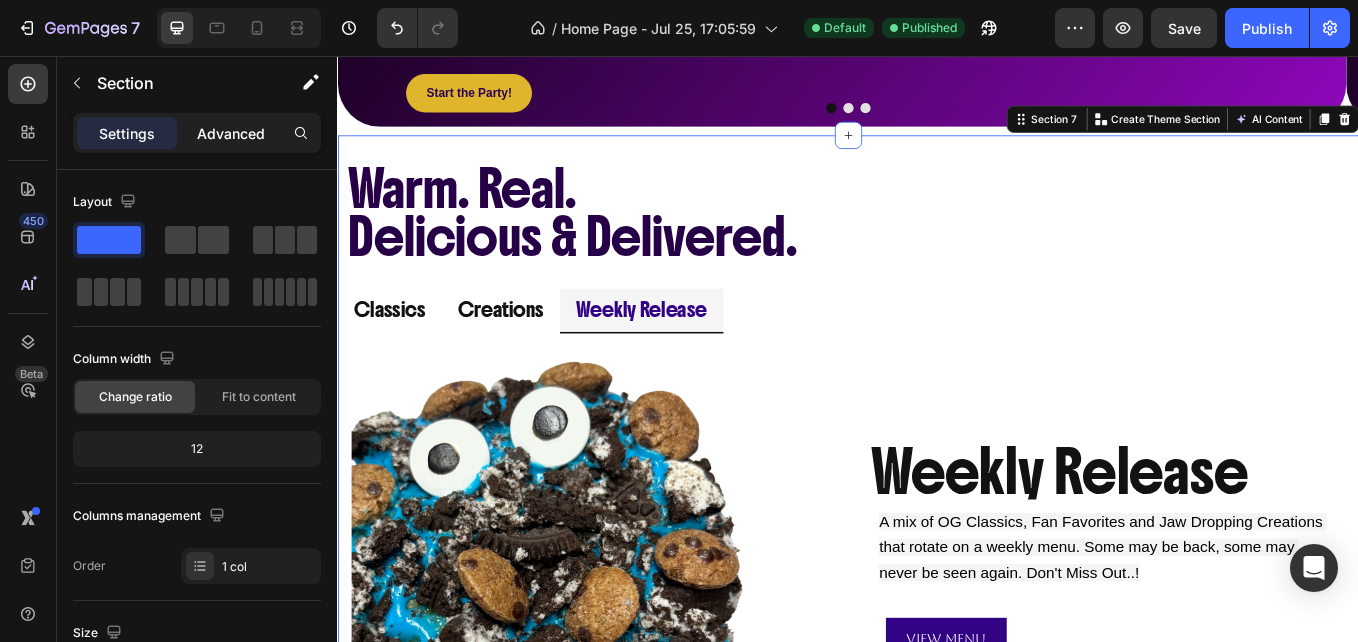 click on "Advanced" 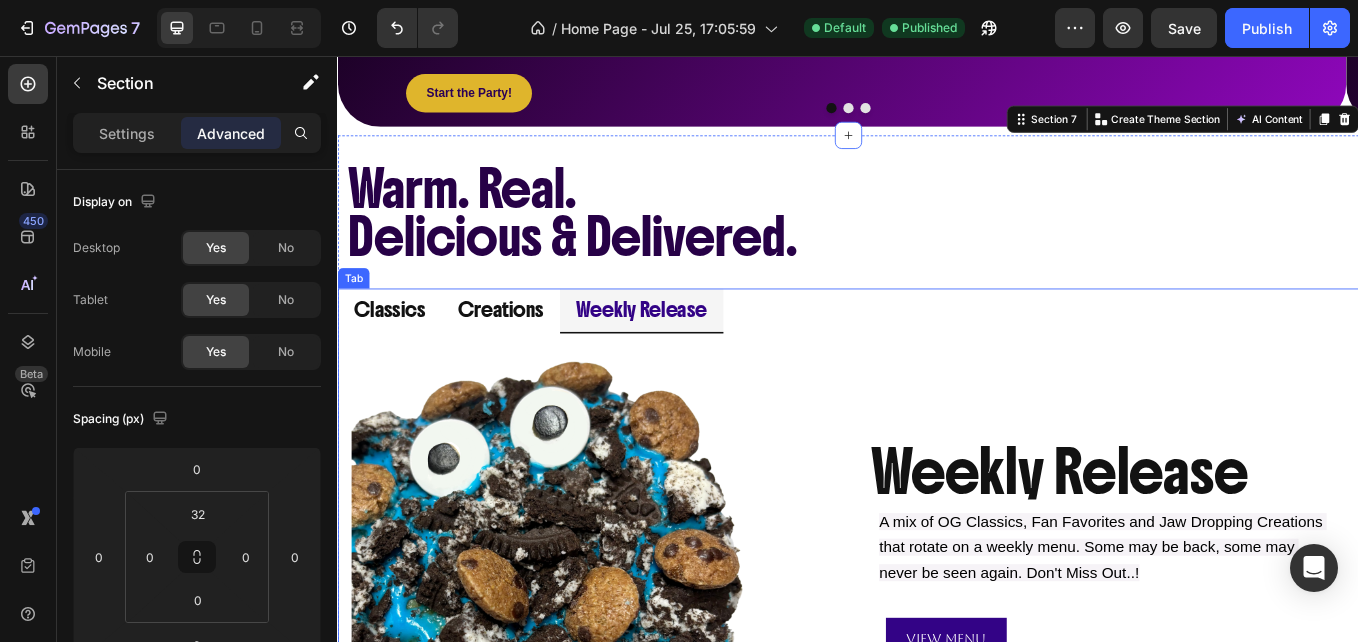 click on "Classics Creations Weekly Release" at bounding box center (937, 355) 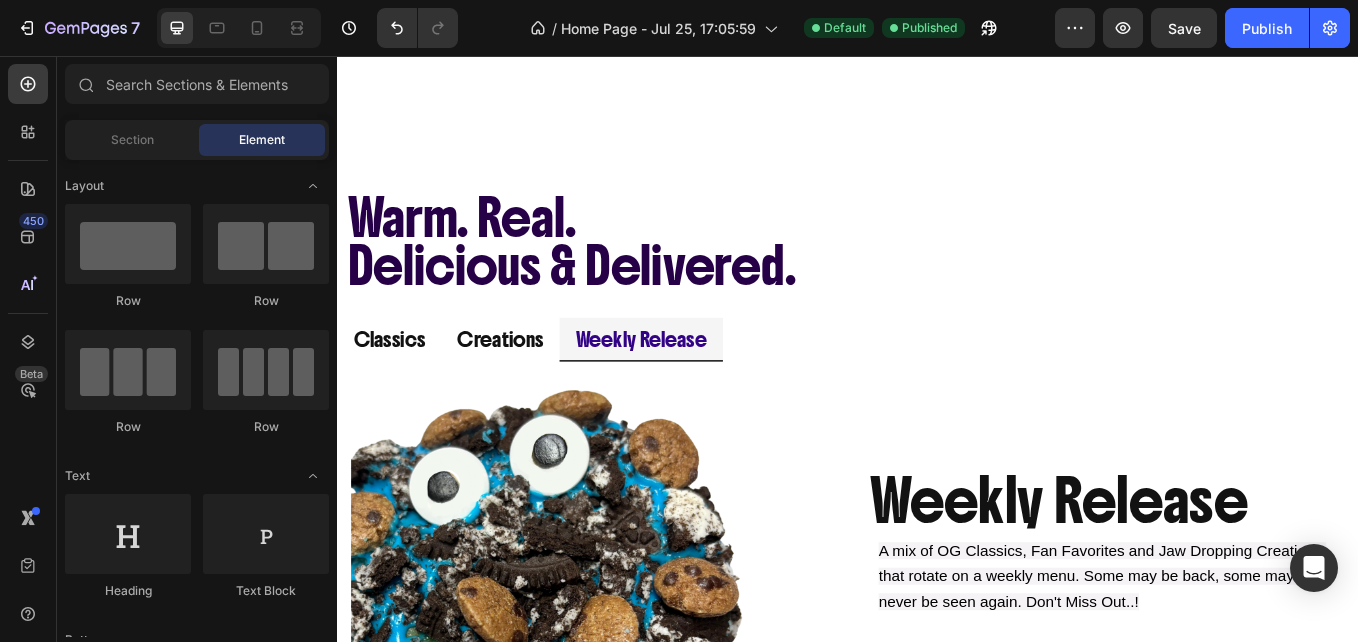 scroll, scrollTop: 1294, scrollLeft: 0, axis: vertical 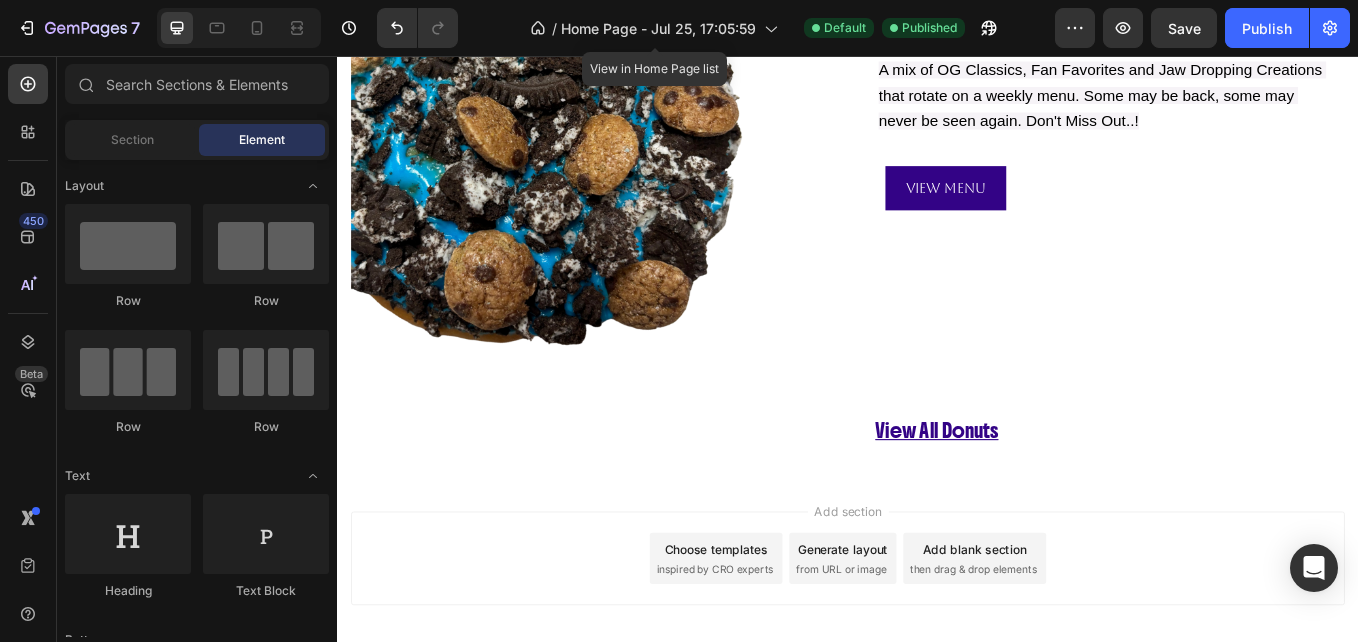 click on "Add blank section" at bounding box center (1086, 635) 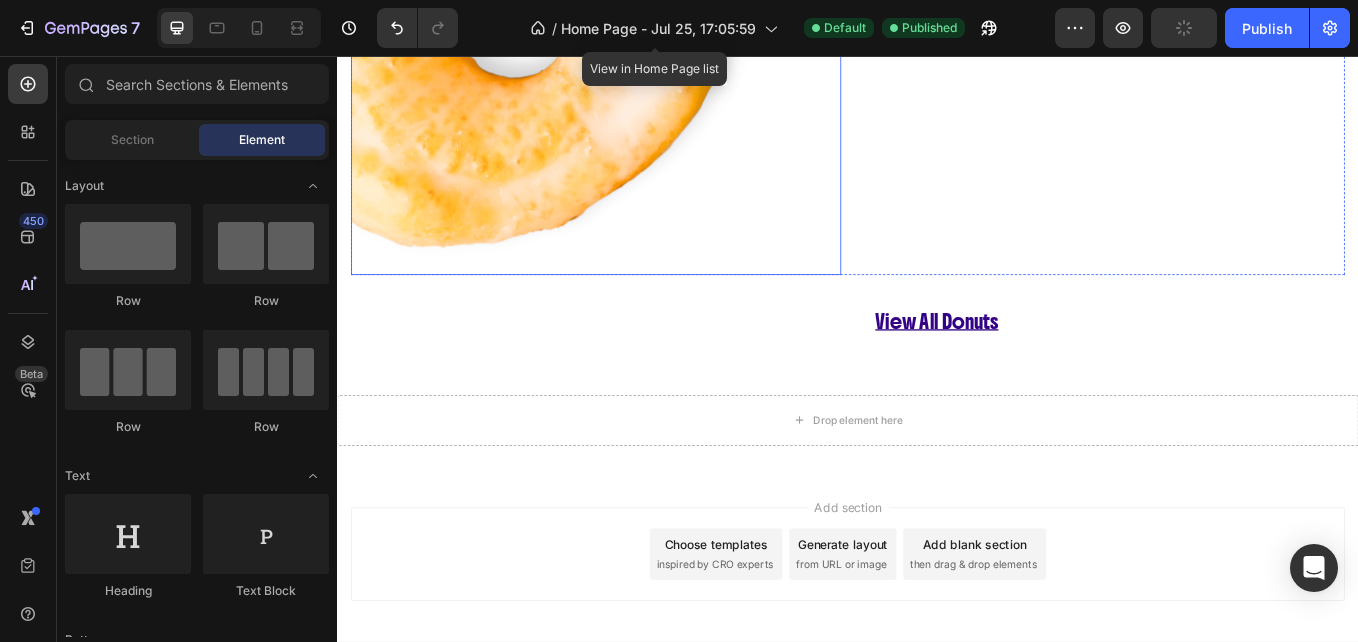 scroll, scrollTop: 1487, scrollLeft: 0, axis: vertical 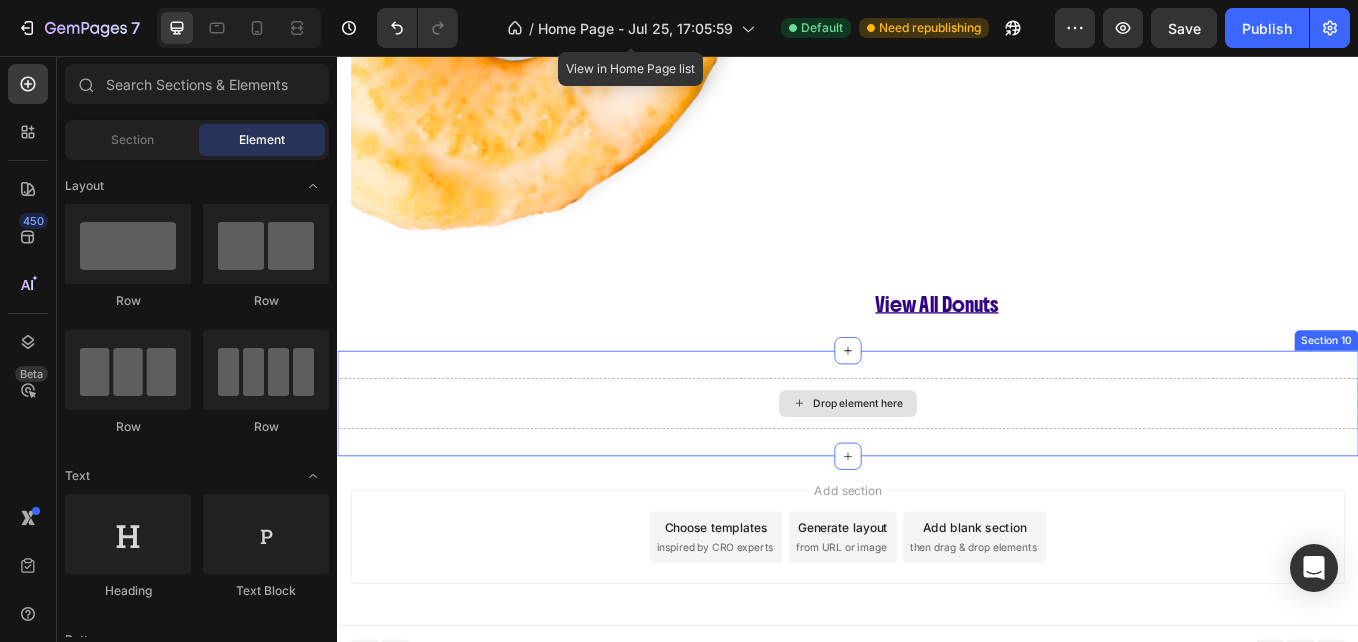 click on "Drop element here" at bounding box center (937, 464) 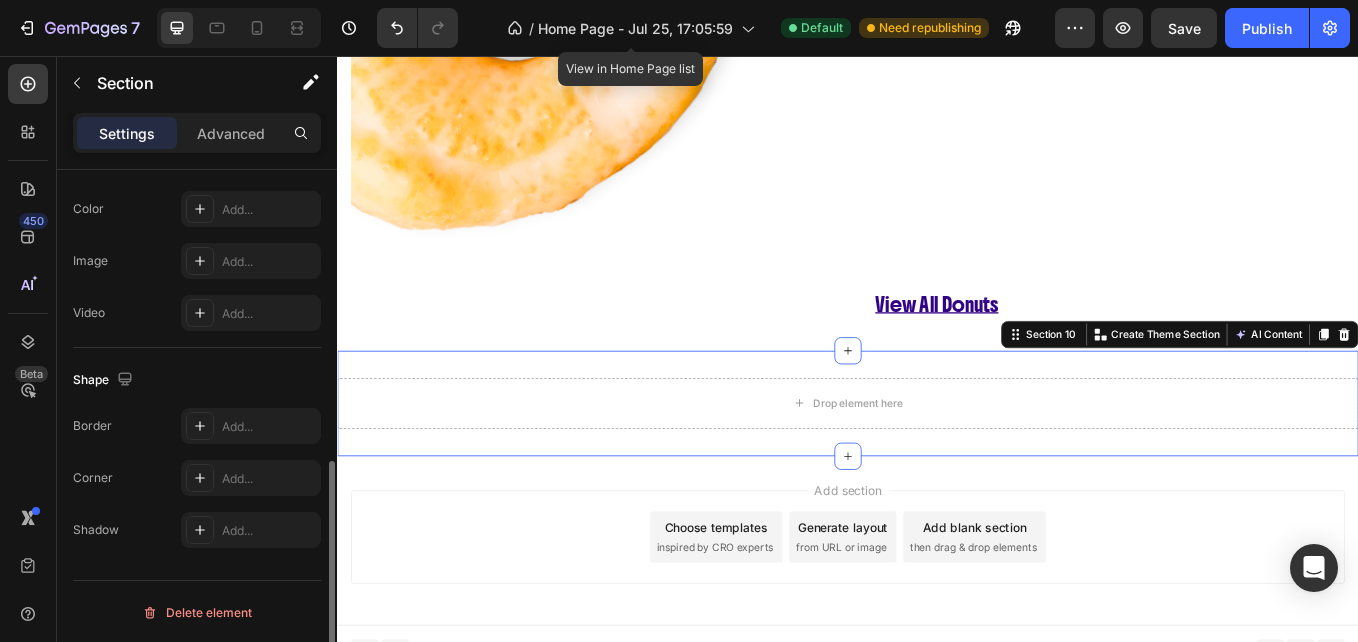 scroll, scrollTop: 691, scrollLeft: 0, axis: vertical 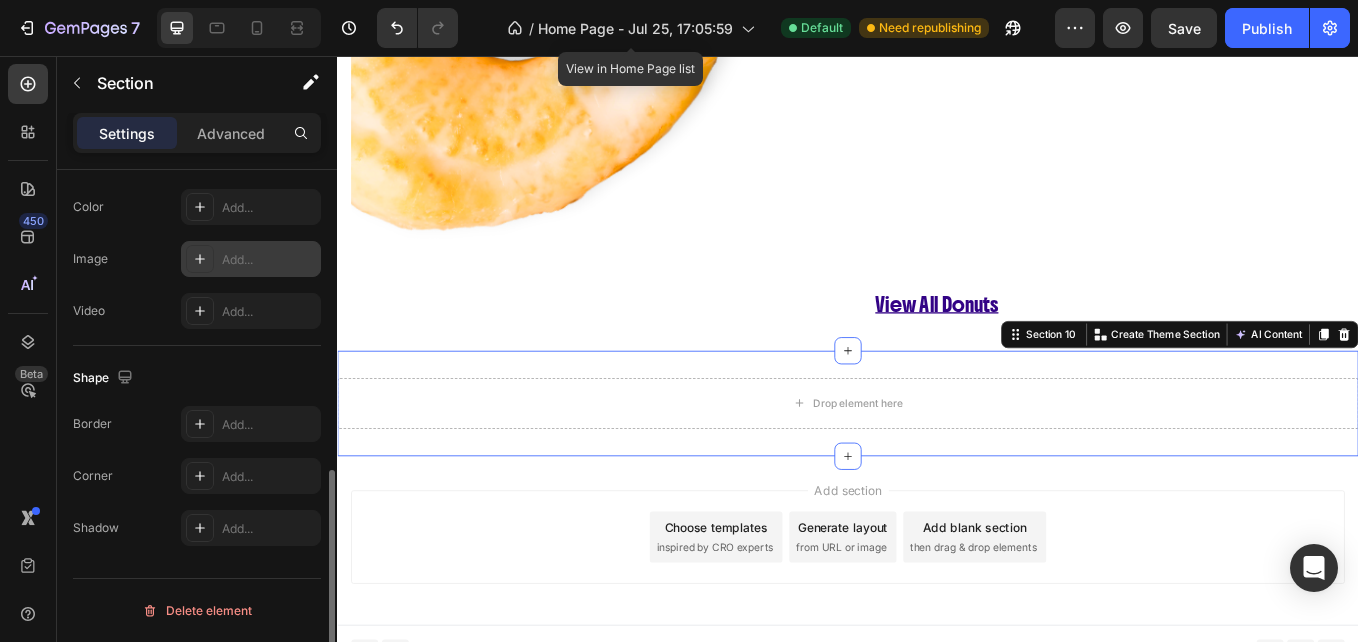 click on "Add..." at bounding box center [251, 259] 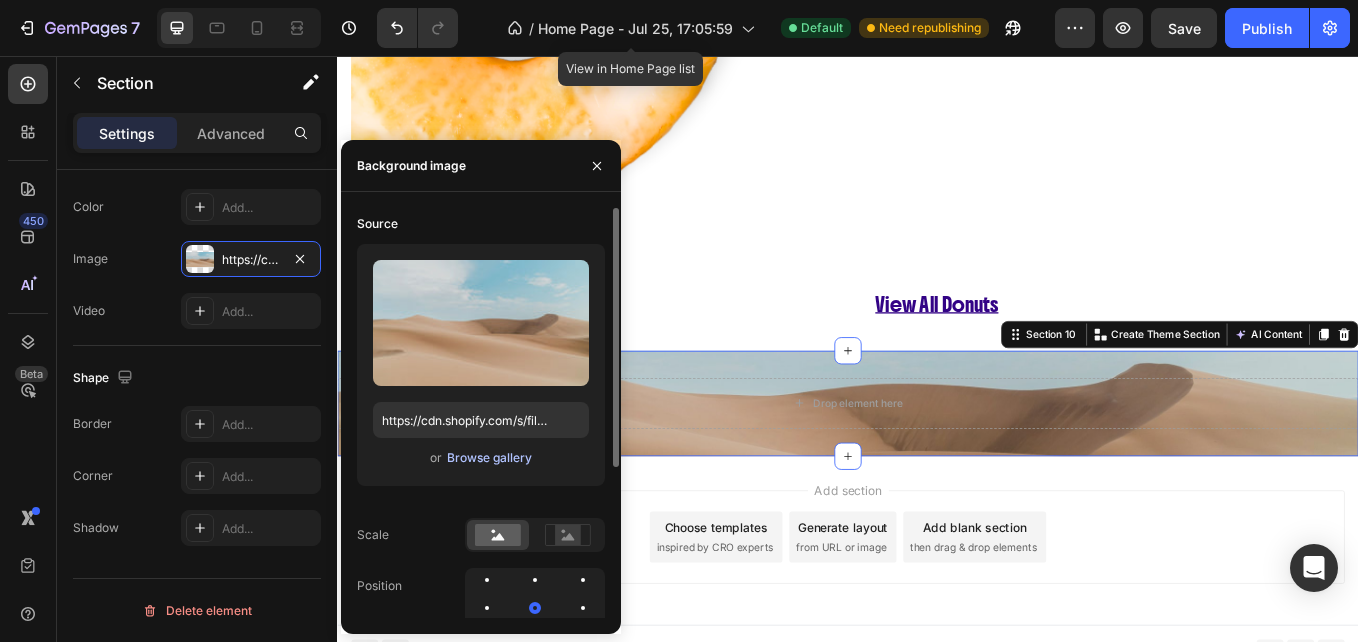 click on "Browse gallery" at bounding box center [489, 458] 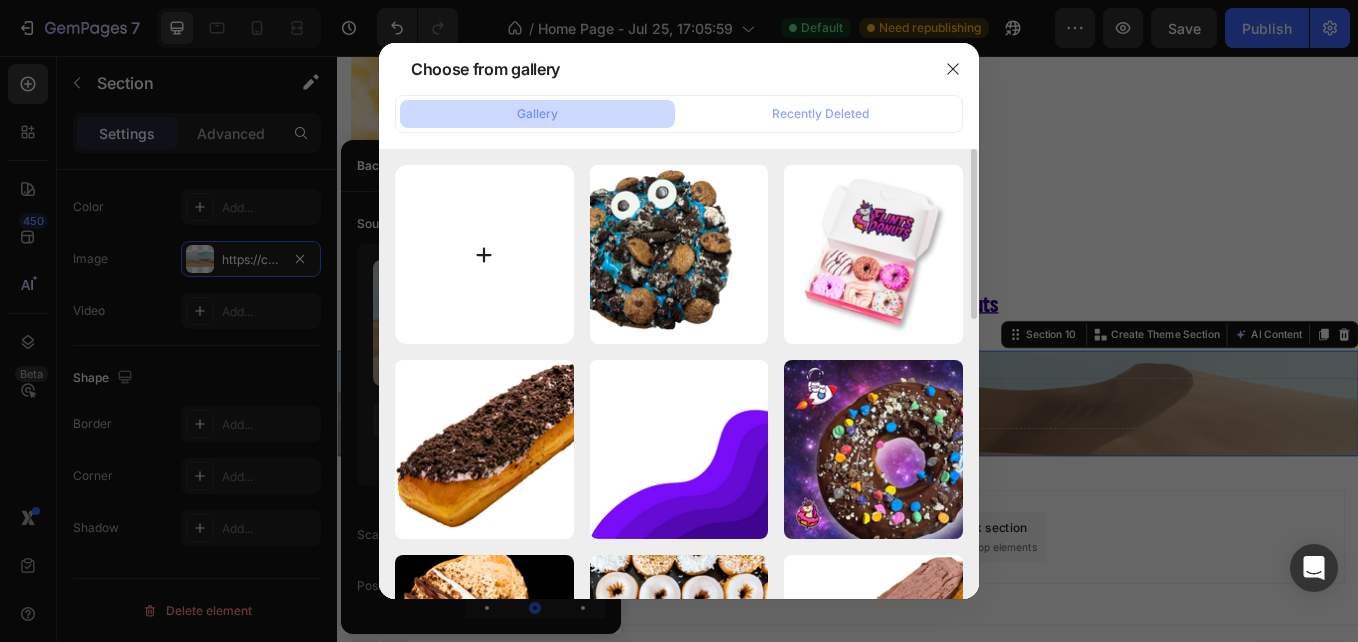 click at bounding box center (484, 254) 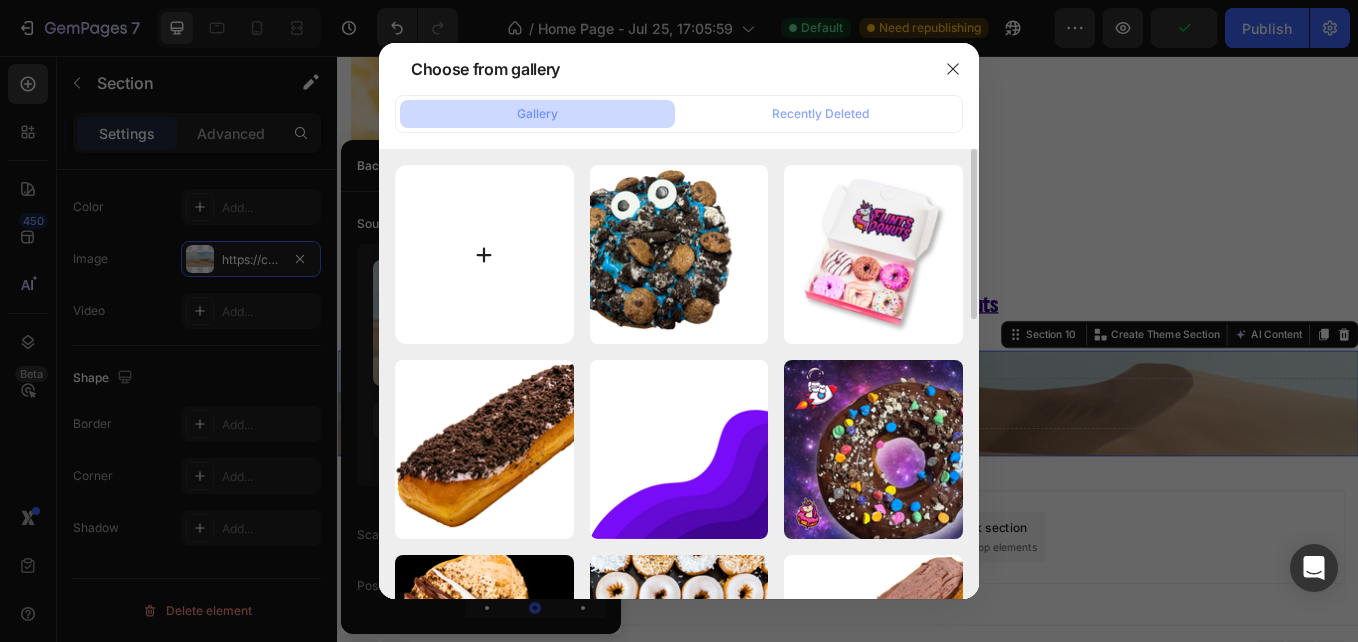 type on "C:\fakepath\g.png" 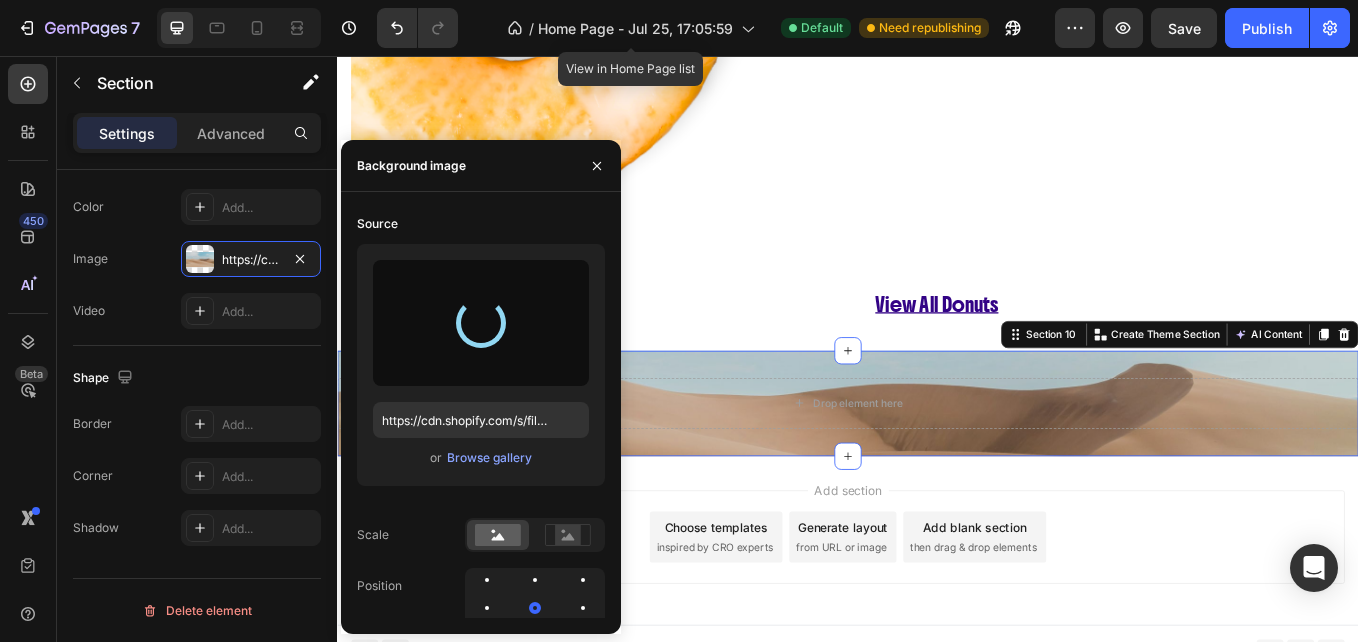type on "https://cdn.shopify.com/s/files/1/0674/3575/7703/files/gempages_577048082034721318-cf382c3c-572b-4419-818d-cc8277c05948.png" 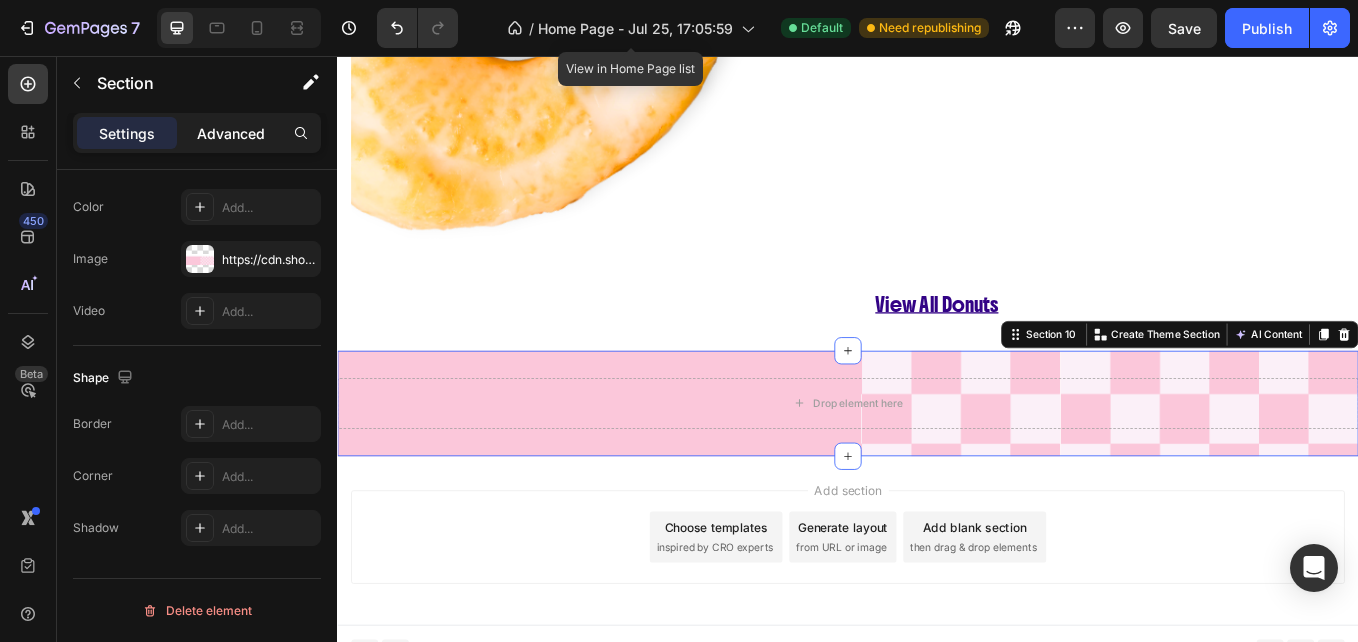 click on "Advanced" at bounding box center [231, 133] 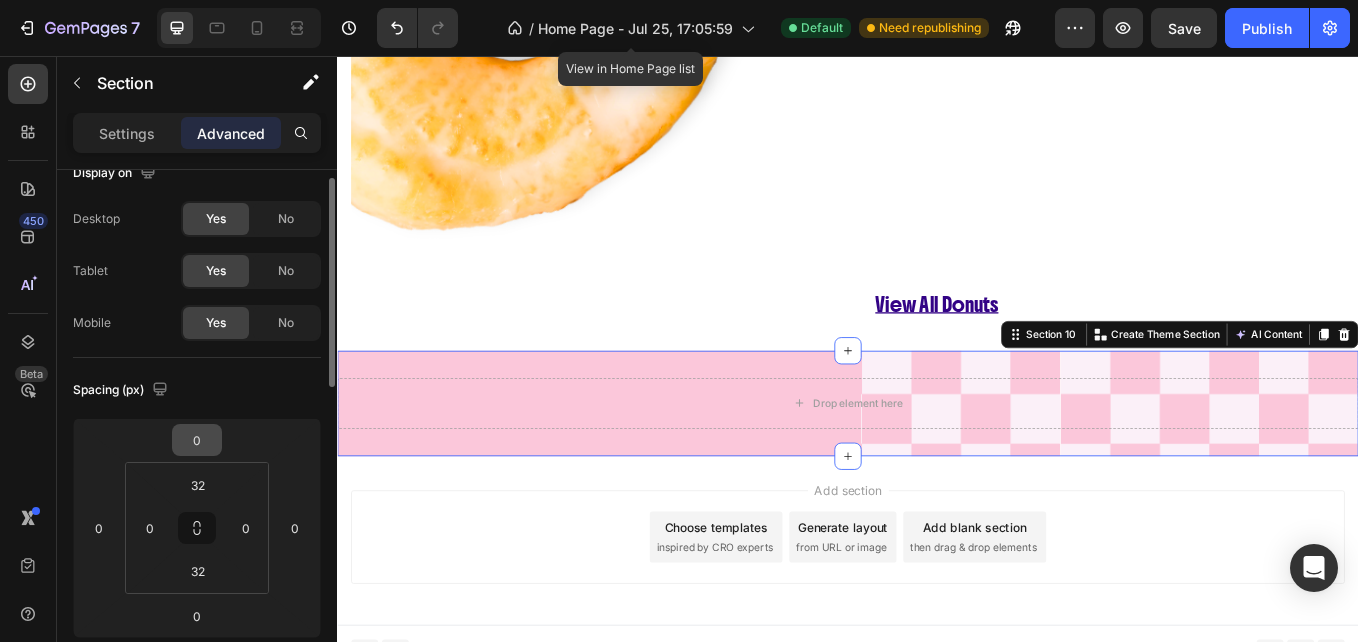 scroll, scrollTop: 23, scrollLeft: 0, axis: vertical 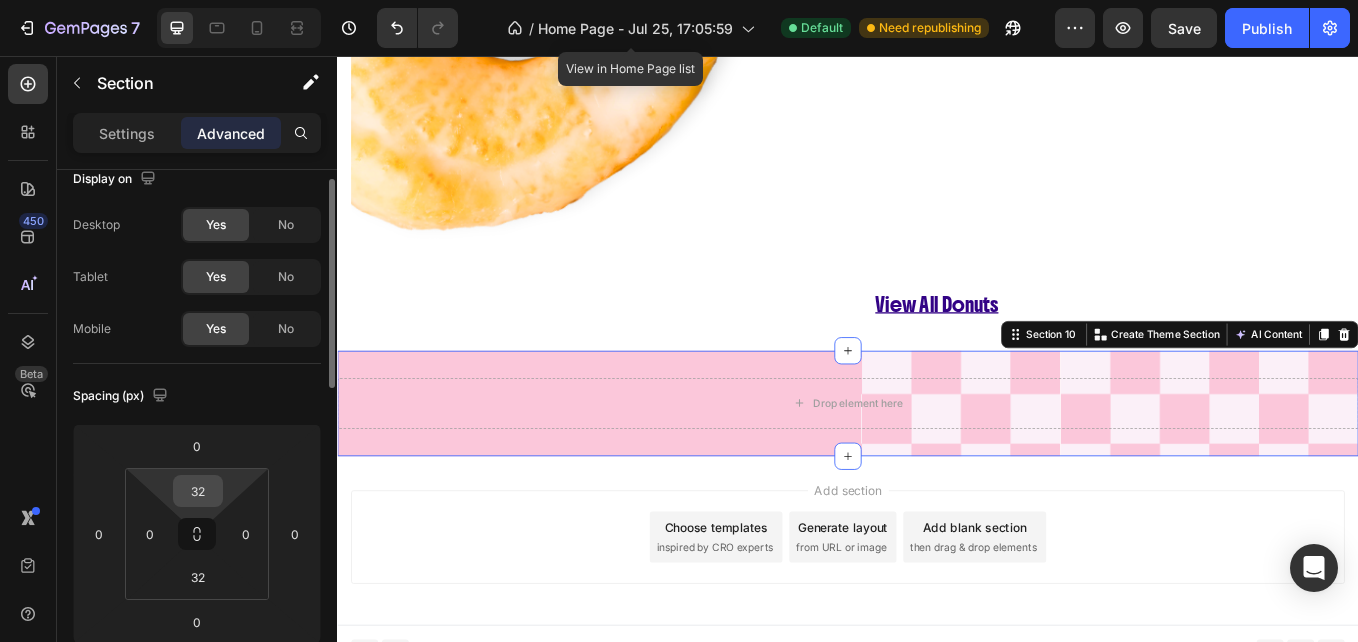 click on "32" at bounding box center (198, 491) 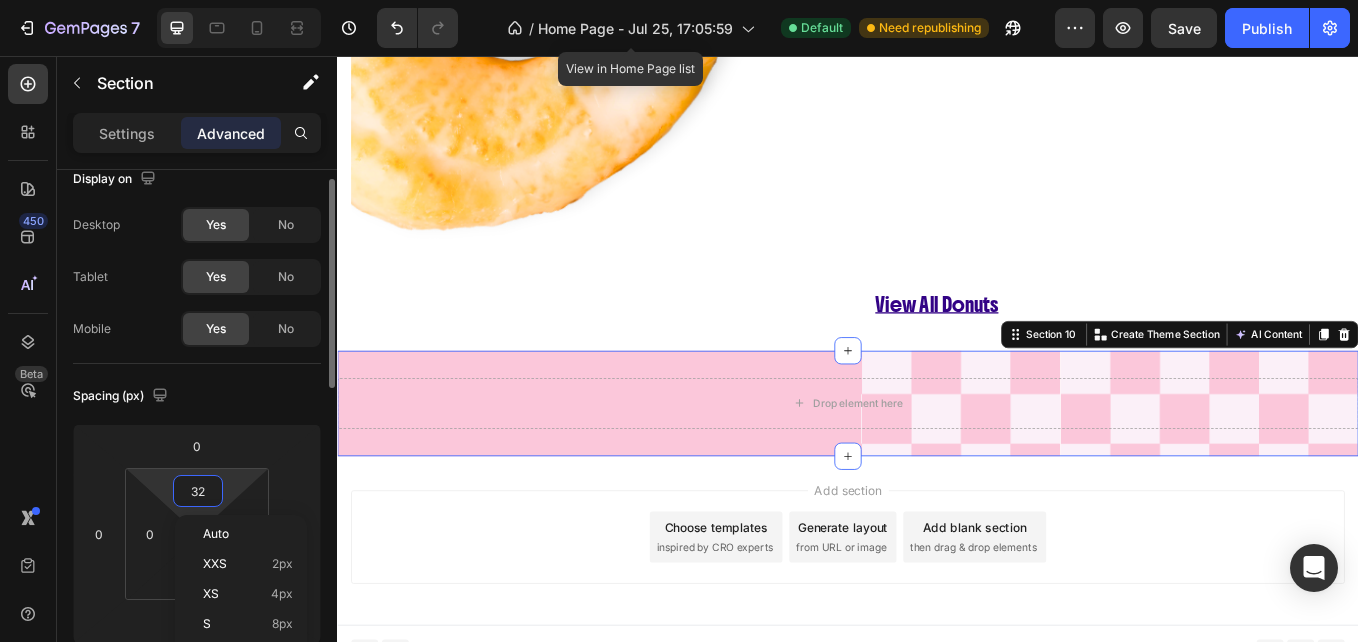 type 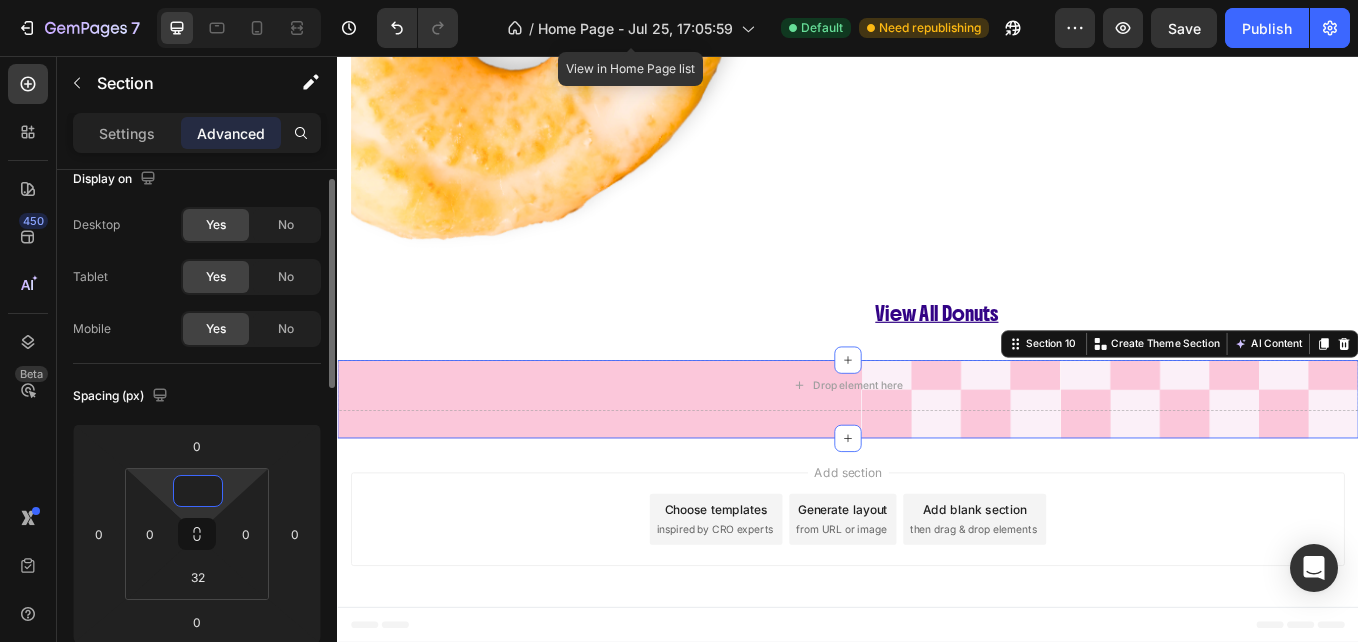 scroll, scrollTop: 1468, scrollLeft: 0, axis: vertical 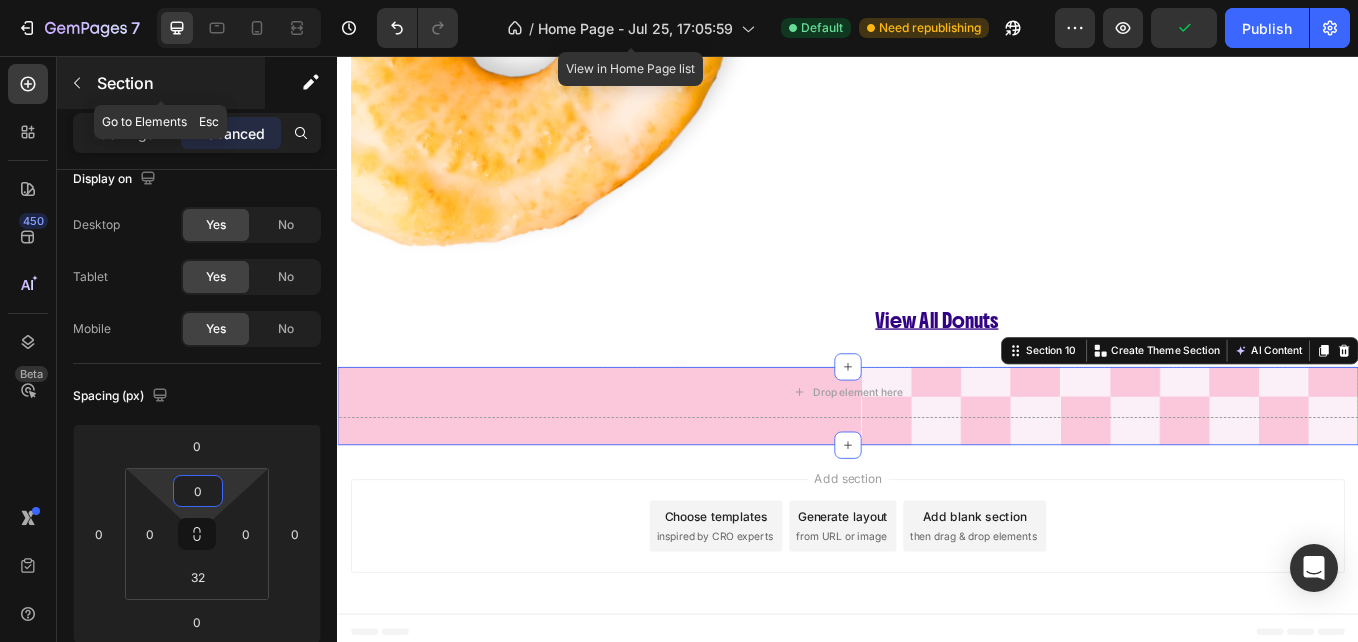 click at bounding box center (77, 83) 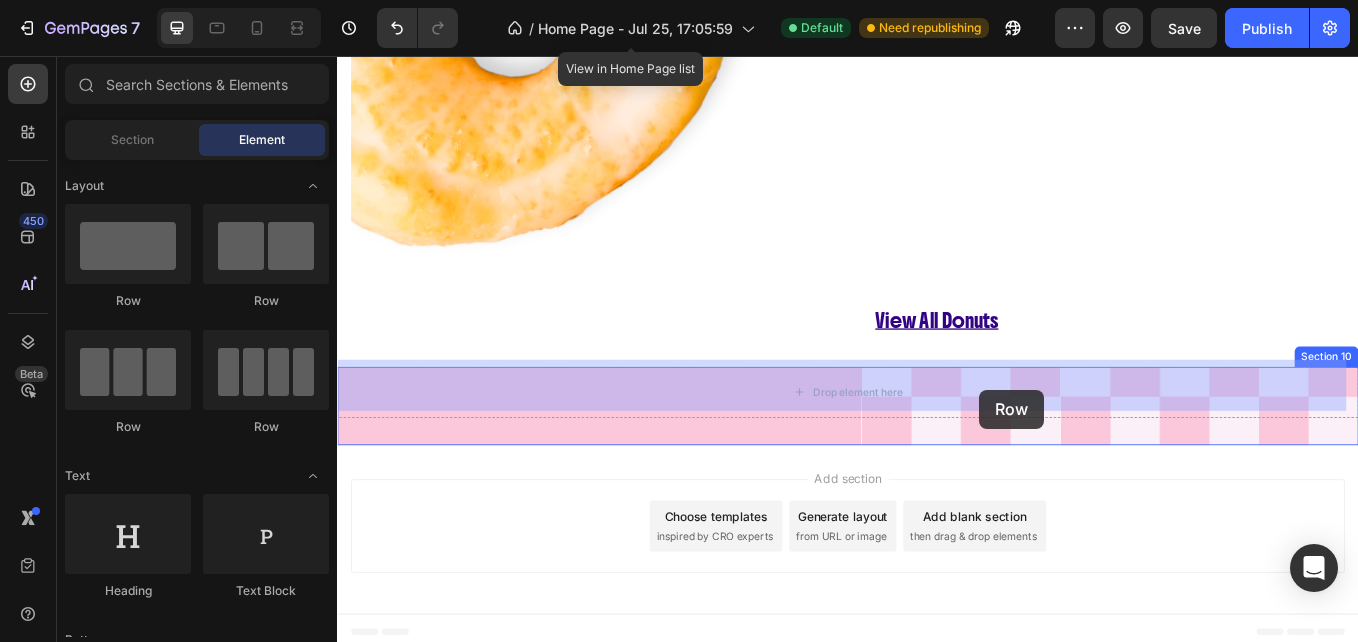 drag, startPoint x: 577, startPoint y: 312, endPoint x: 1092, endPoint y: 448, distance: 532.65466 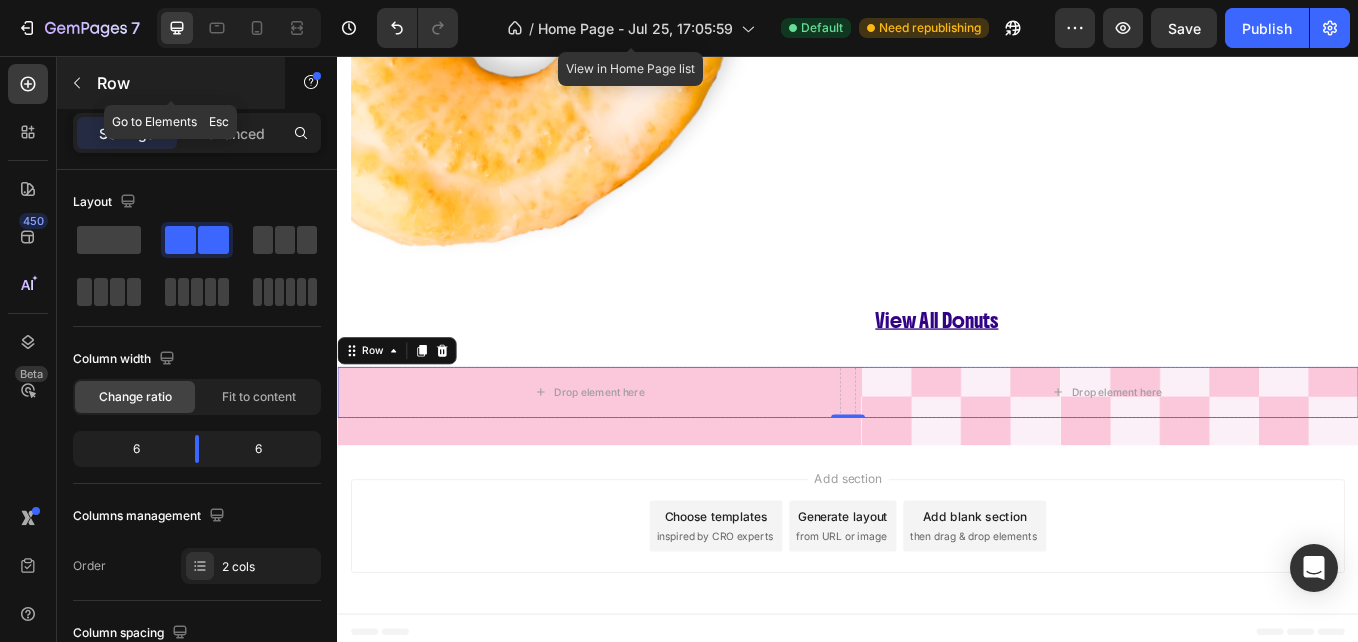 click 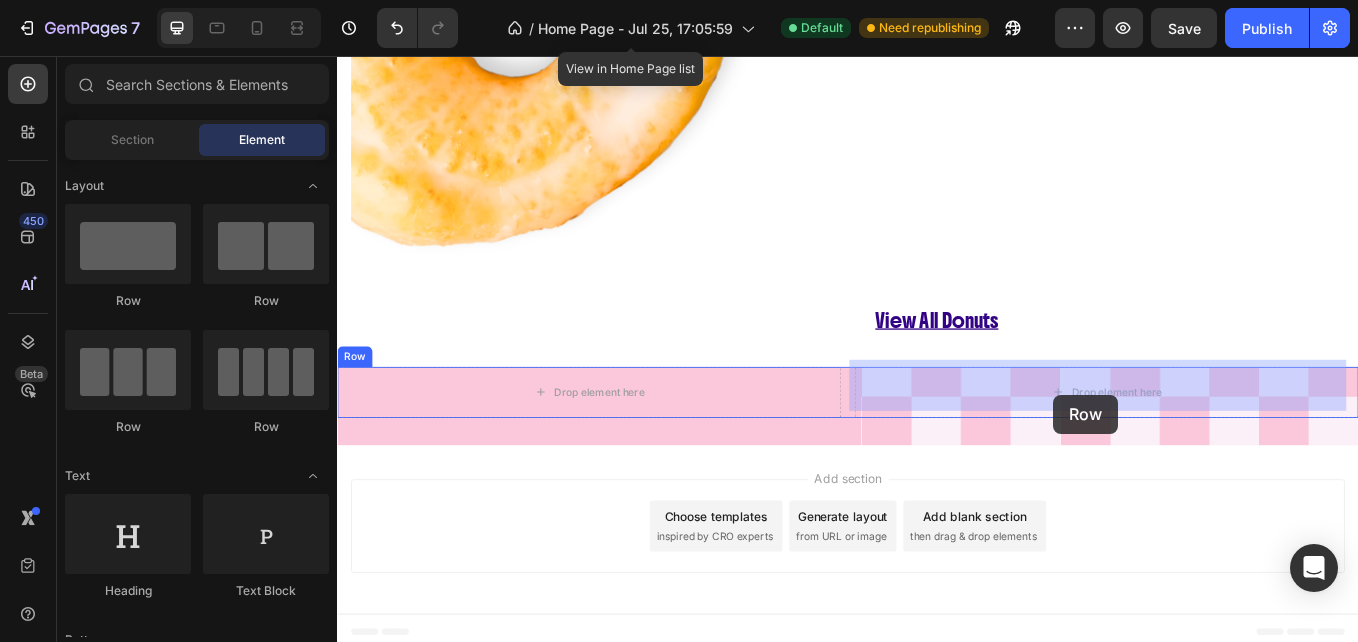 drag, startPoint x: 651, startPoint y: 333, endPoint x: 1179, endPoint y: 452, distance: 541.24396 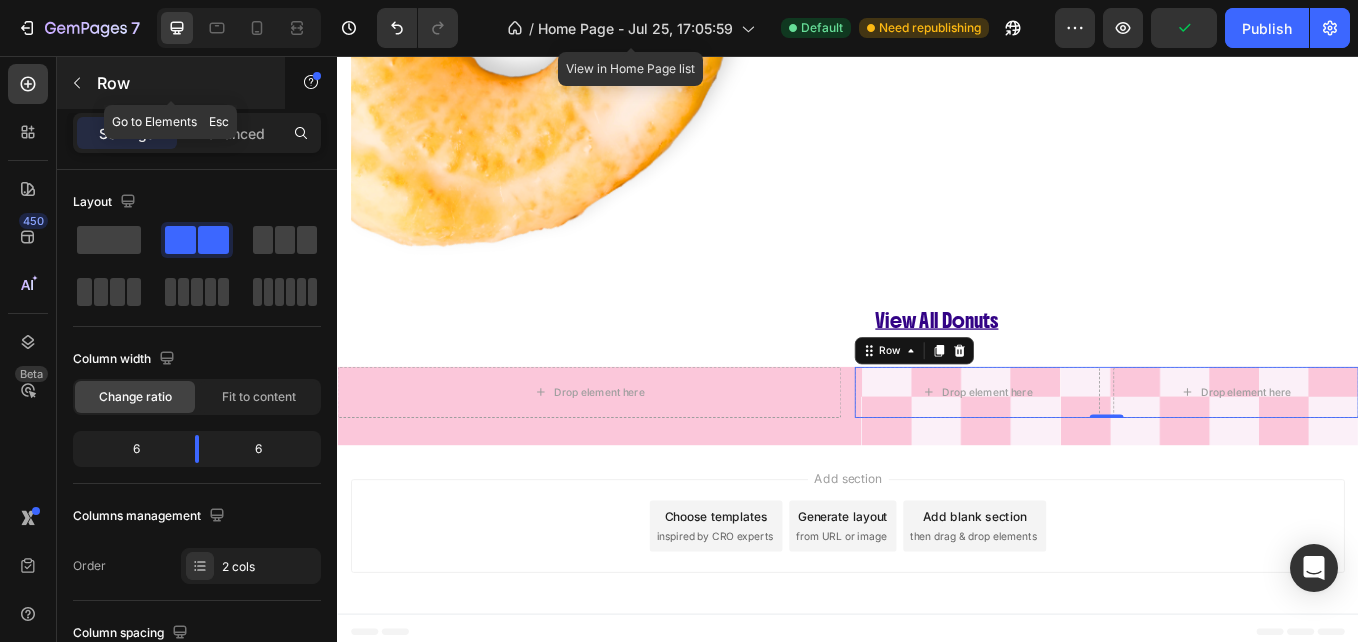 click at bounding box center (77, 83) 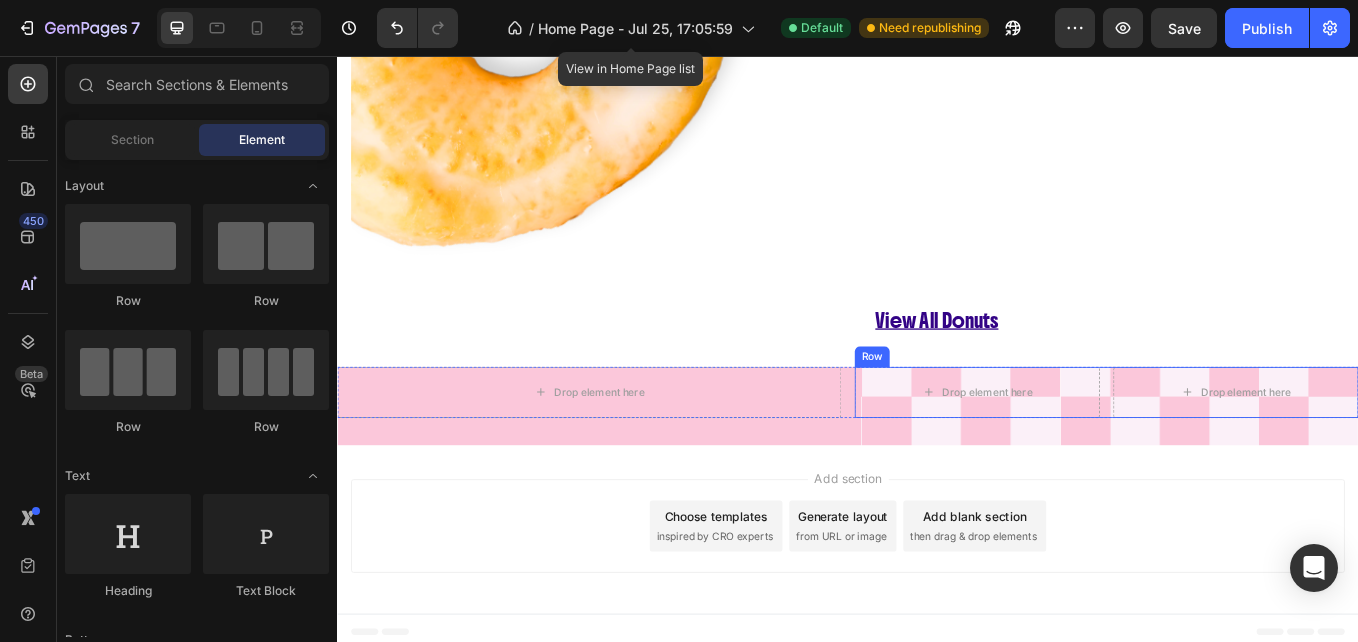 click on "Drop element here
Drop element here Row" at bounding box center (1241, 451) 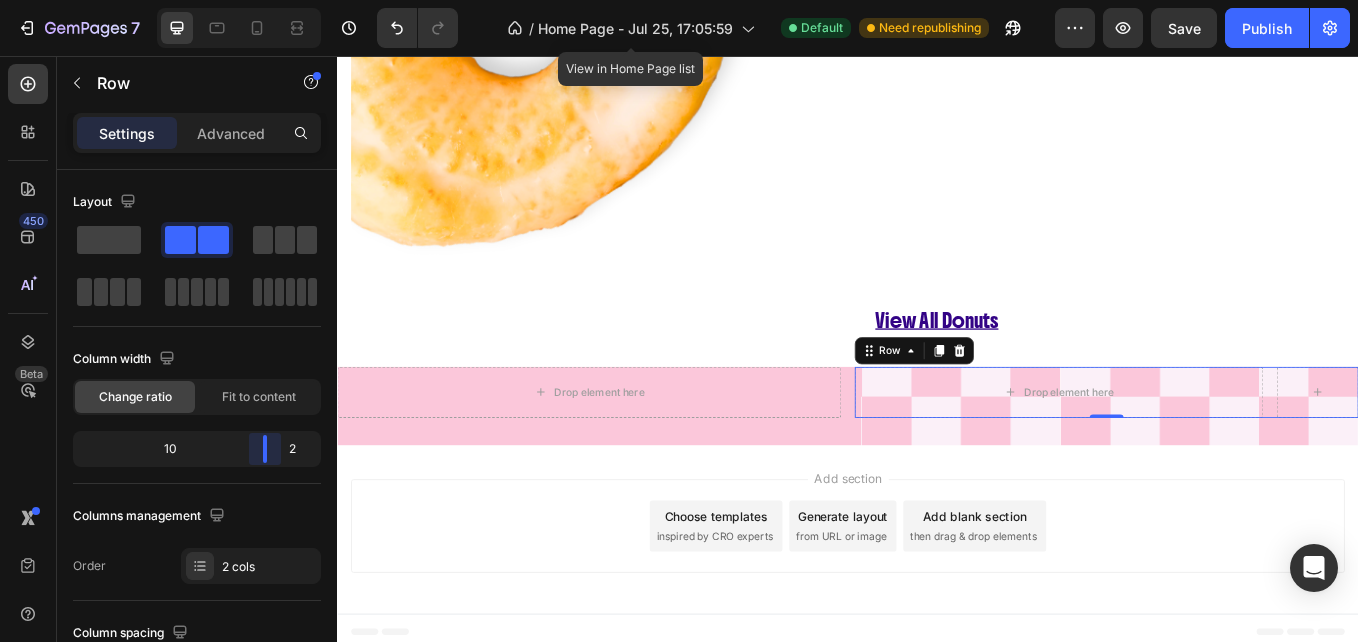 drag, startPoint x: 202, startPoint y: 452, endPoint x: 282, endPoint y: 453, distance: 80.00625 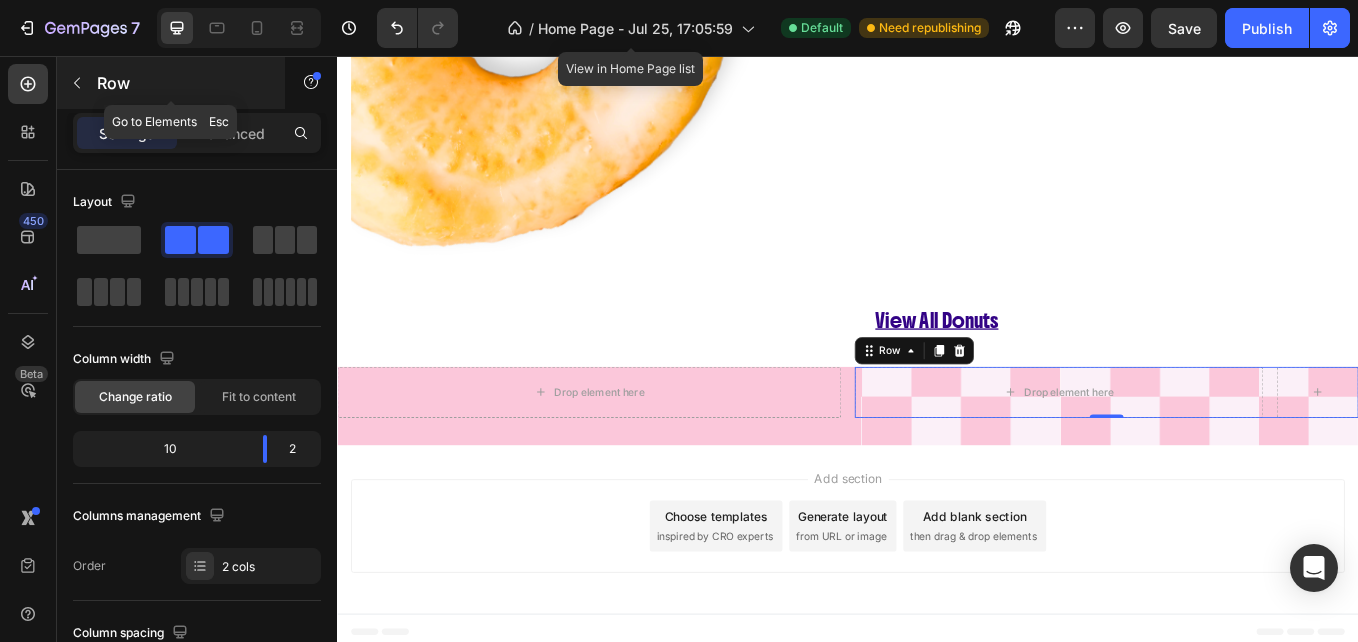 click at bounding box center [77, 83] 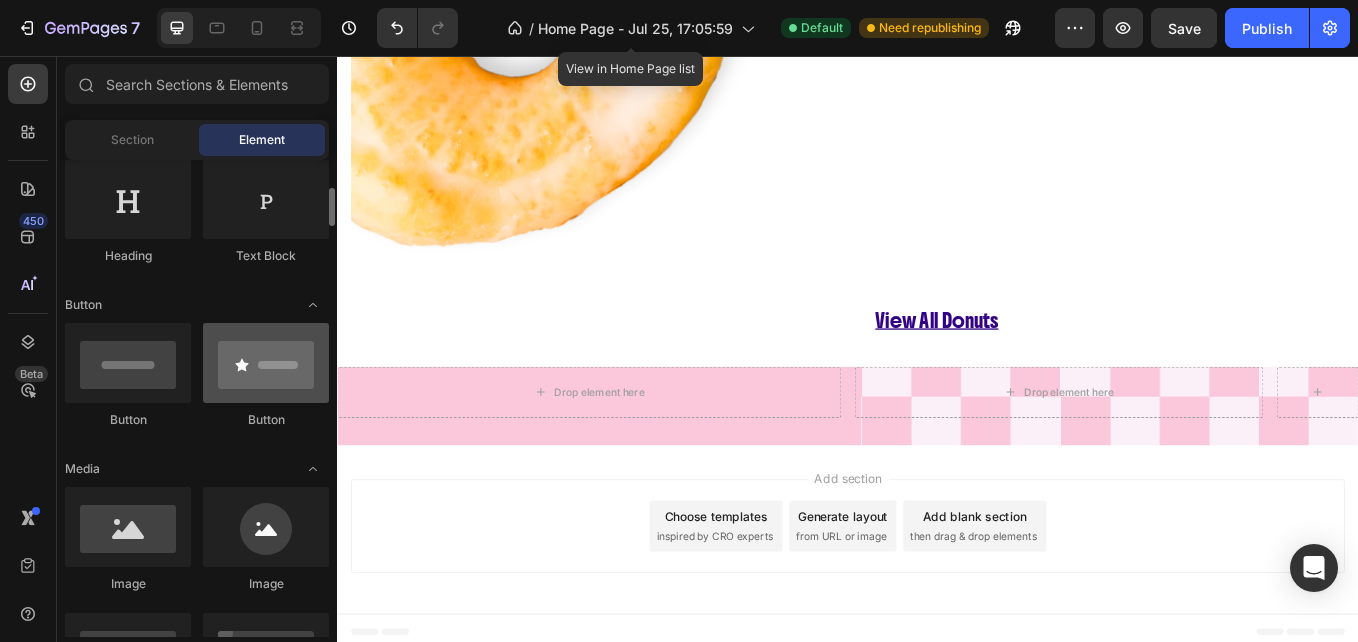 scroll, scrollTop: 337, scrollLeft: 0, axis: vertical 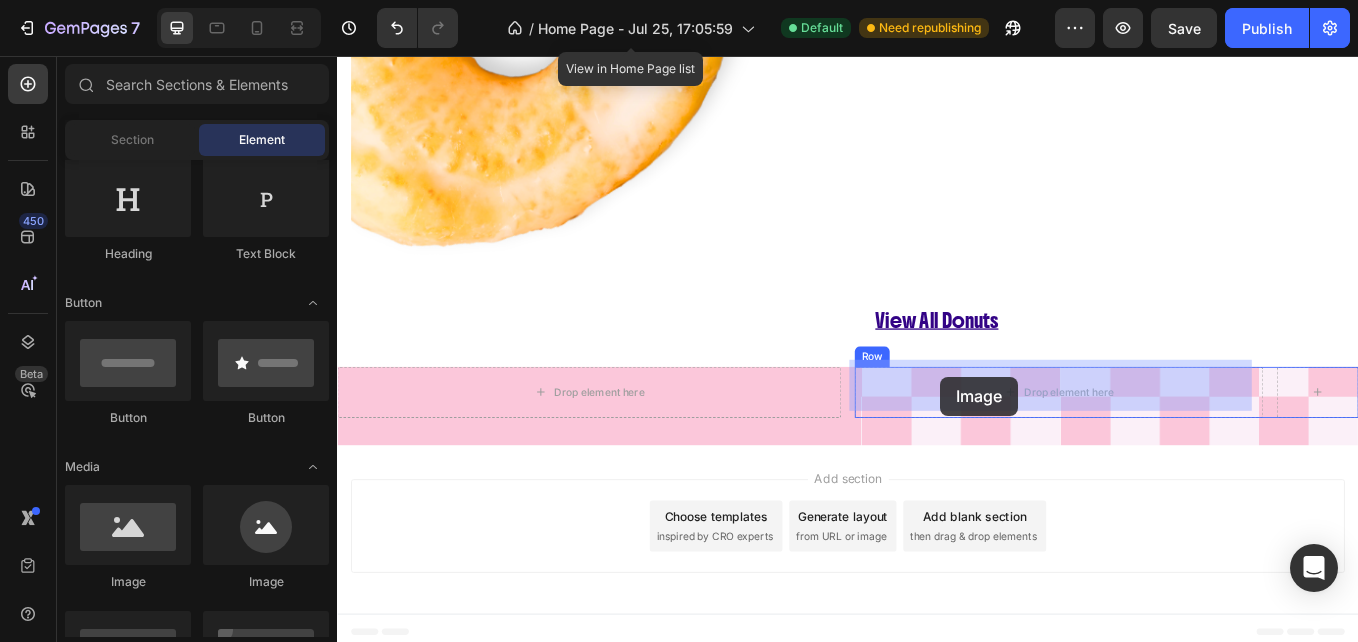 drag, startPoint x: 516, startPoint y: 555, endPoint x: 1046, endPoint y: 433, distance: 543.8603 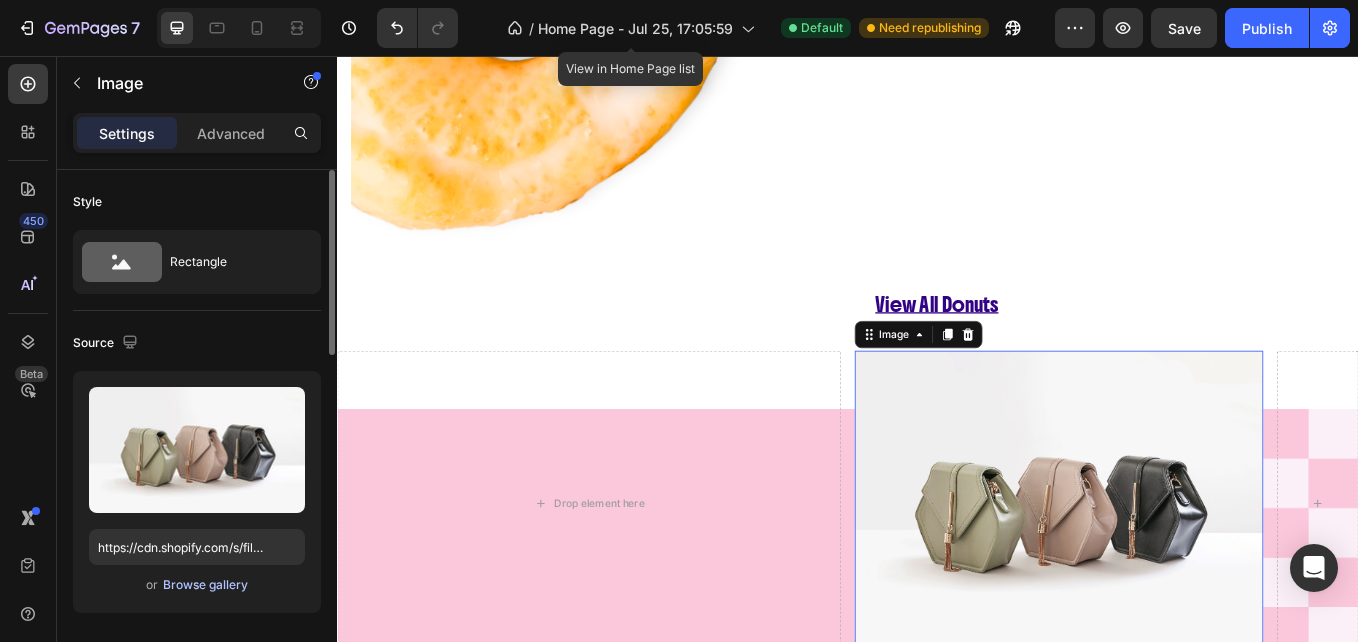click on "Browse gallery" at bounding box center (205, 585) 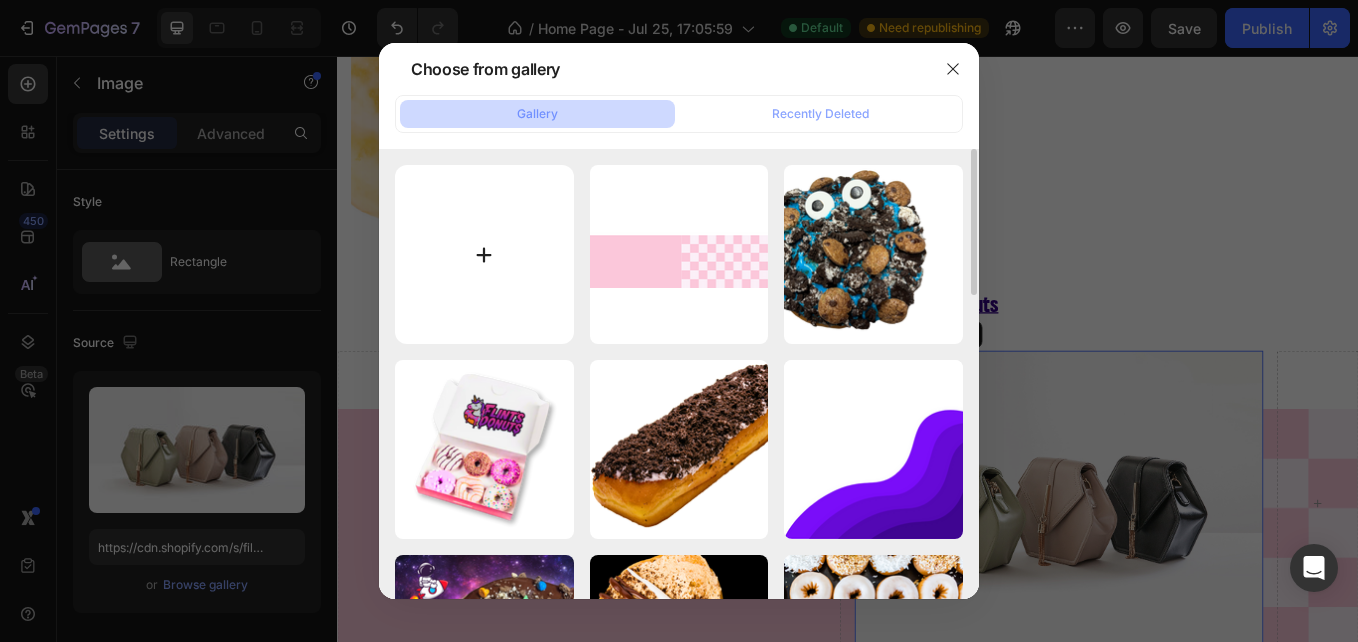 click at bounding box center [484, 254] 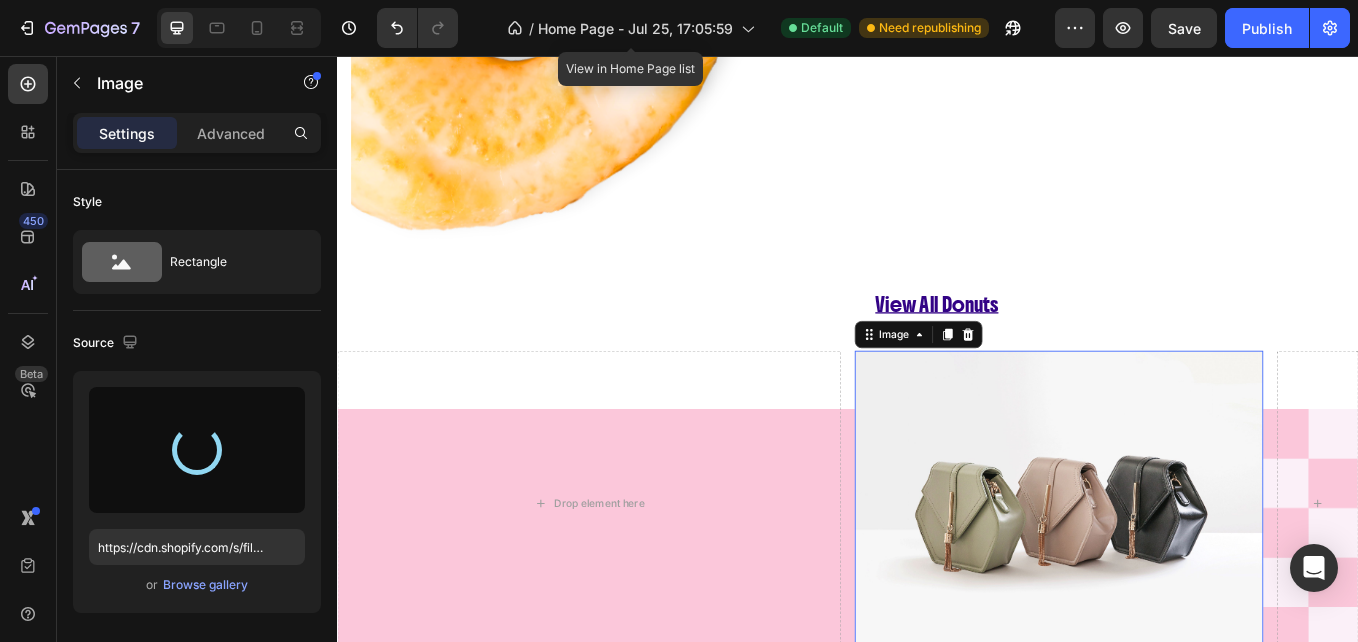 type on "https://cdn.shopify.com/s/files/1/0674/3575/7703/files/gempages_577048082034721318-7e2d92be-2f35-41b3-8e1d-10446cbd8a8a.png" 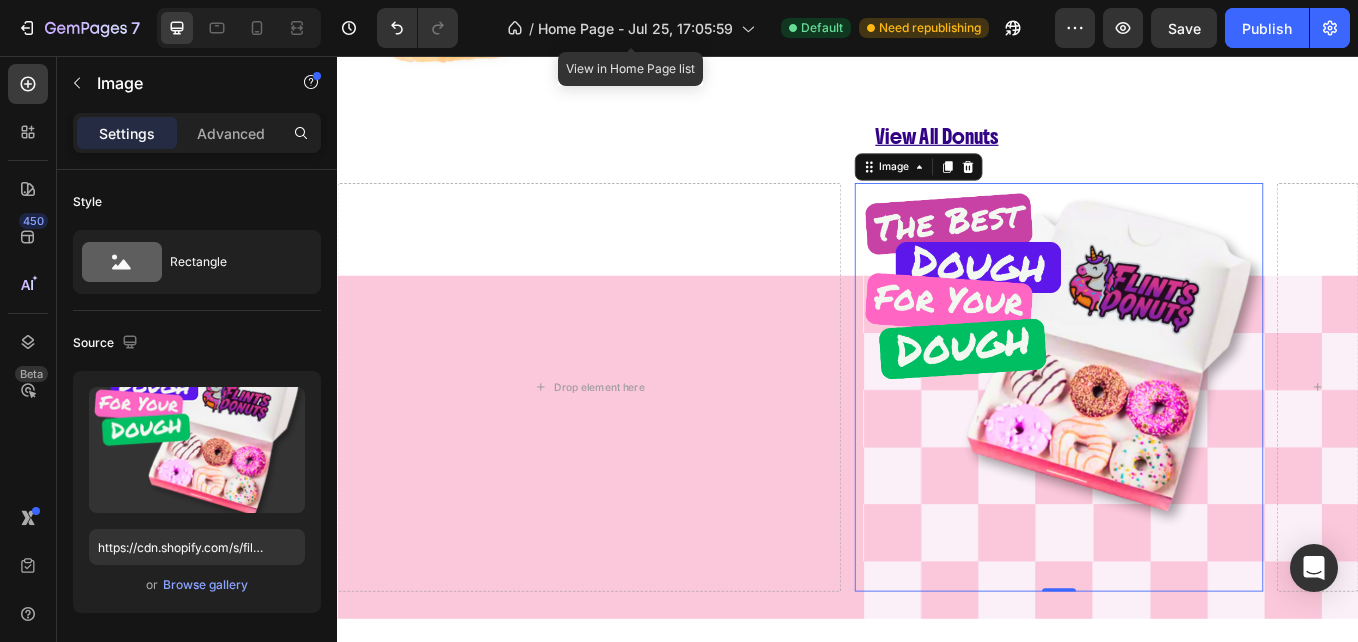 scroll, scrollTop: 1709, scrollLeft: 0, axis: vertical 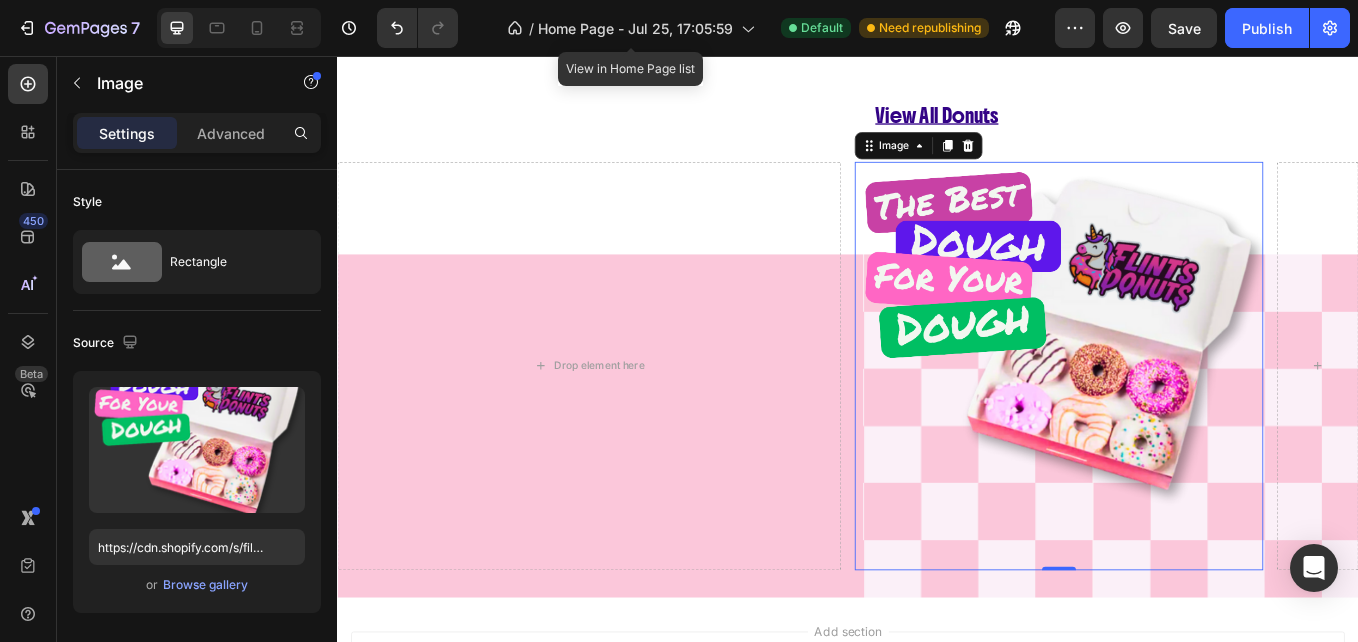 click on "Add section Choose templates inspired by CRO experts Generate layout from URL or image Add blank section then drag & drop elements" at bounding box center (937, 787) 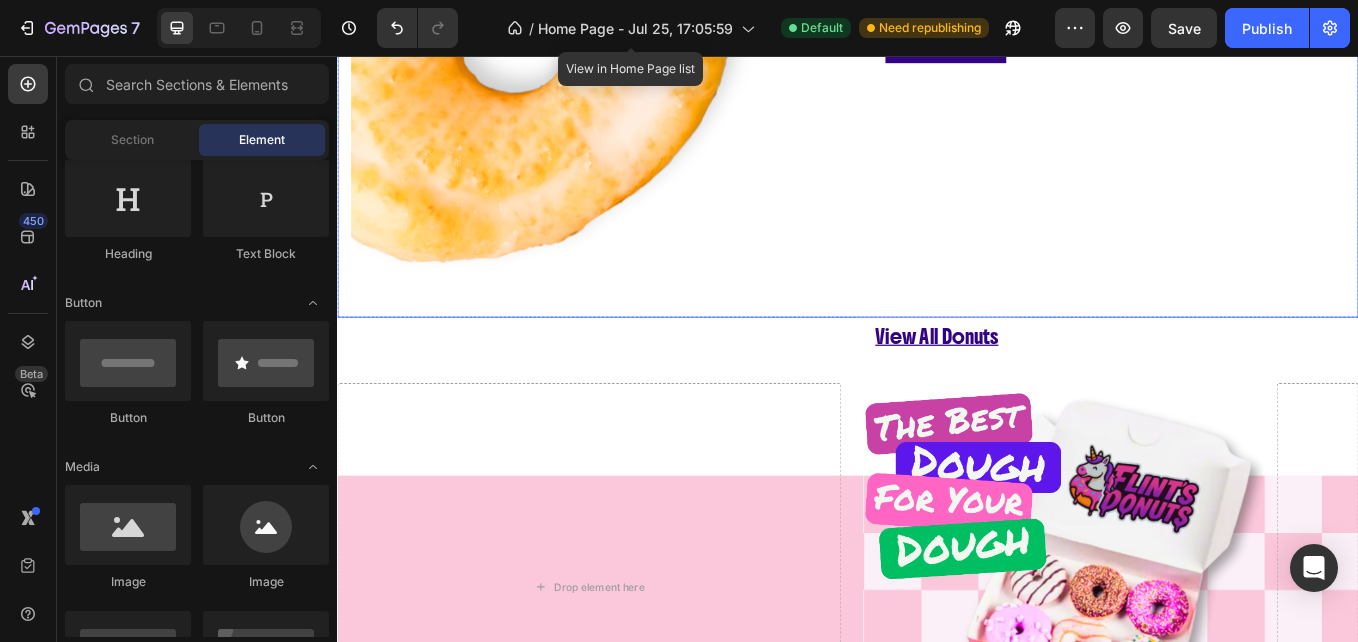 scroll, scrollTop: 1694, scrollLeft: 0, axis: vertical 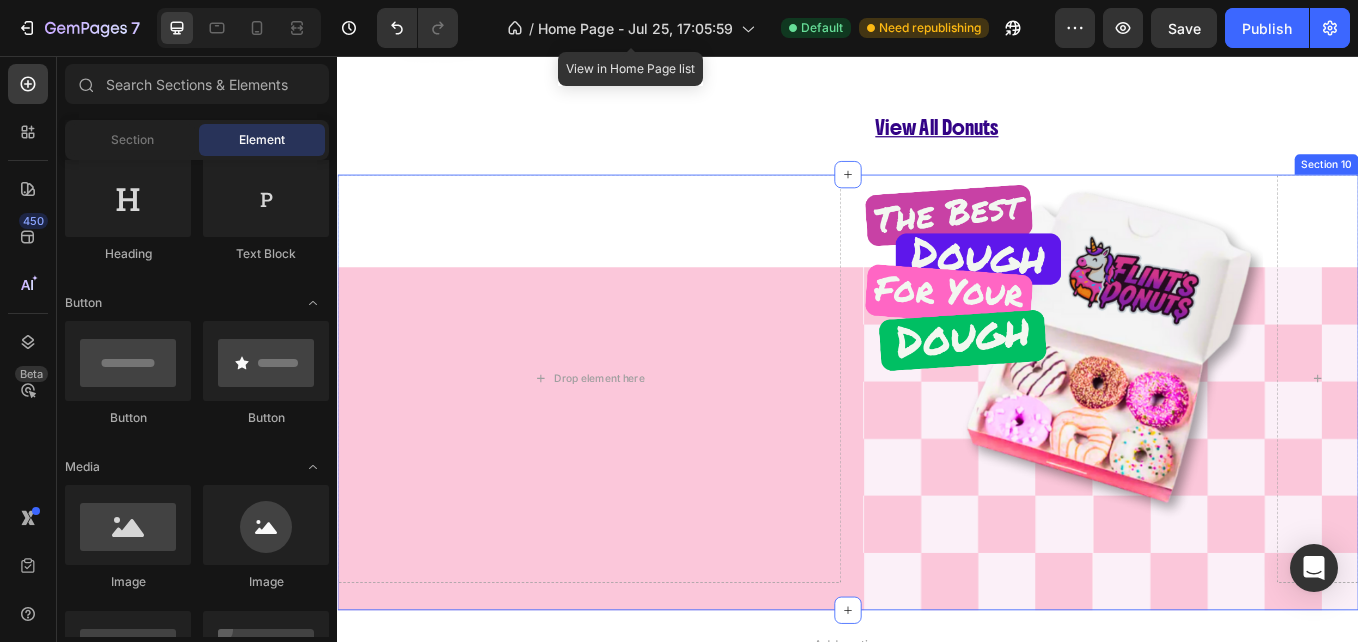 click on "Drop element here Image
Row Row Section 10" at bounding box center [937, 451] 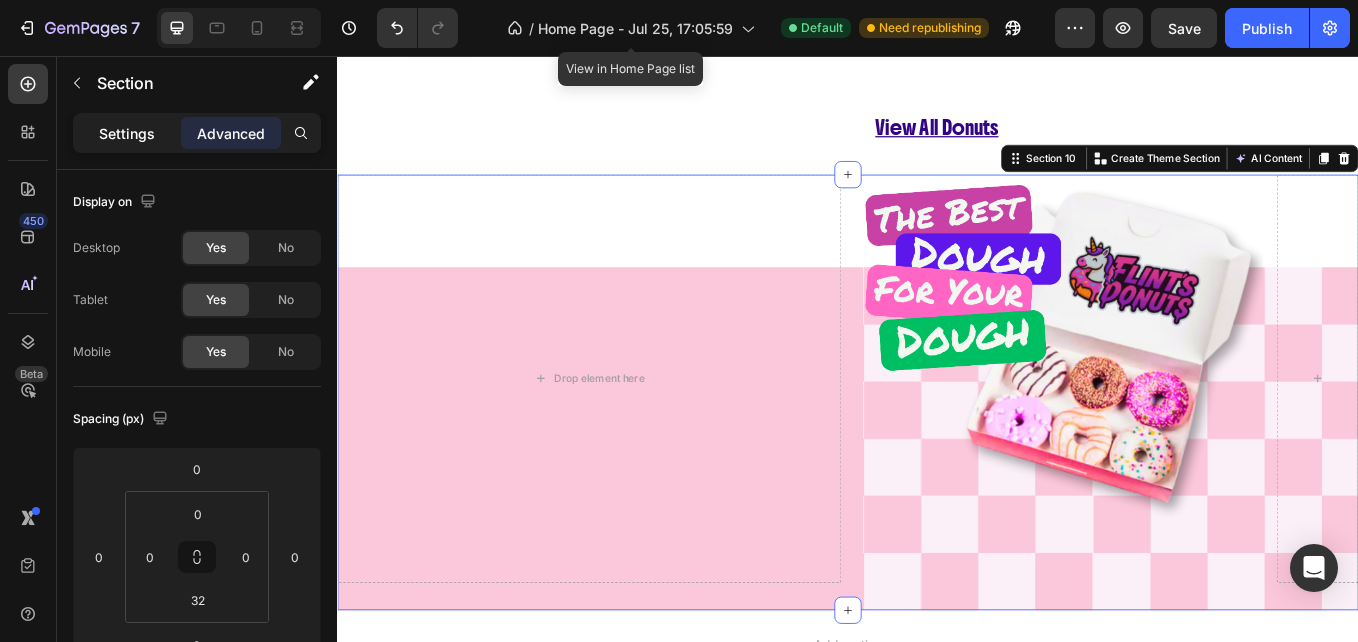 click on "Settings" at bounding box center (127, 133) 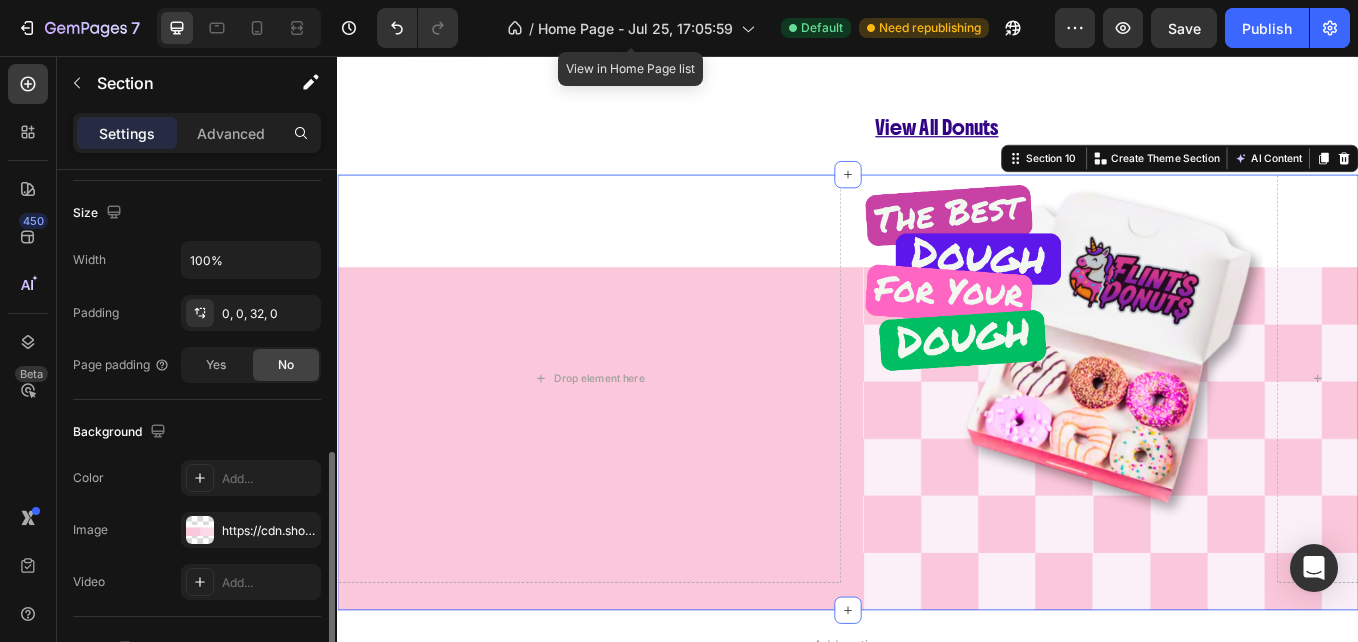 scroll, scrollTop: 355, scrollLeft: 0, axis: vertical 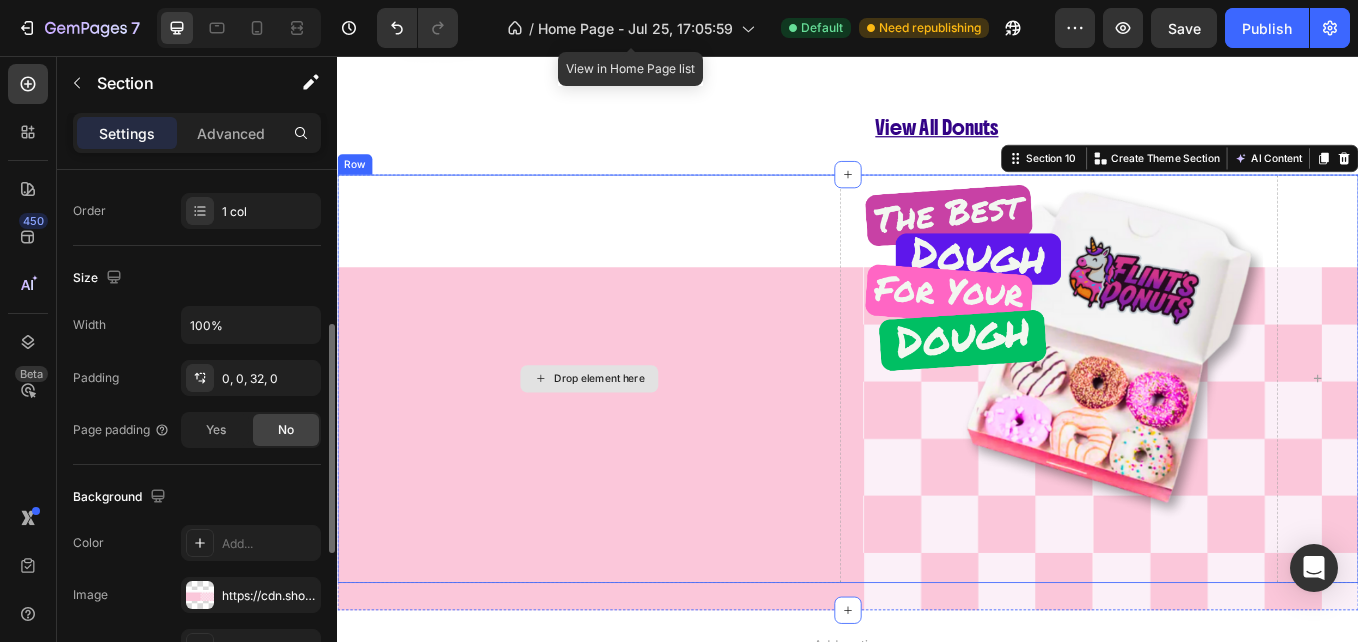 click on "Drop element here" at bounding box center [633, 435] 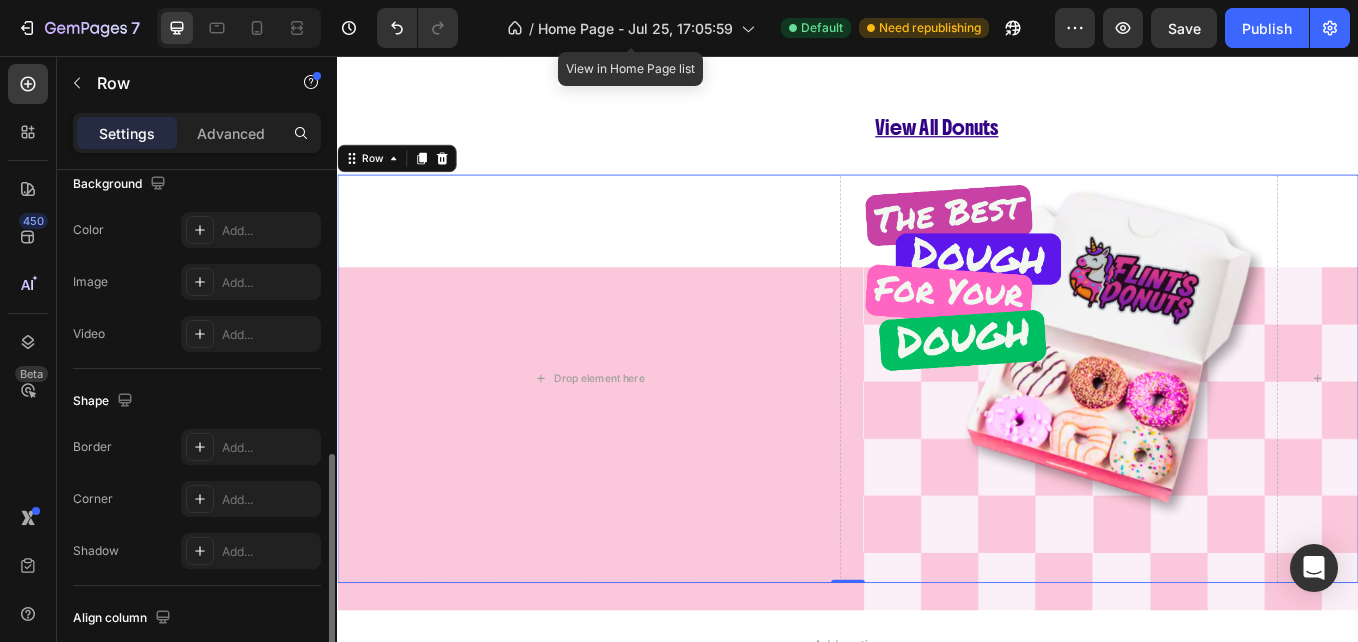 scroll, scrollTop: 784, scrollLeft: 0, axis: vertical 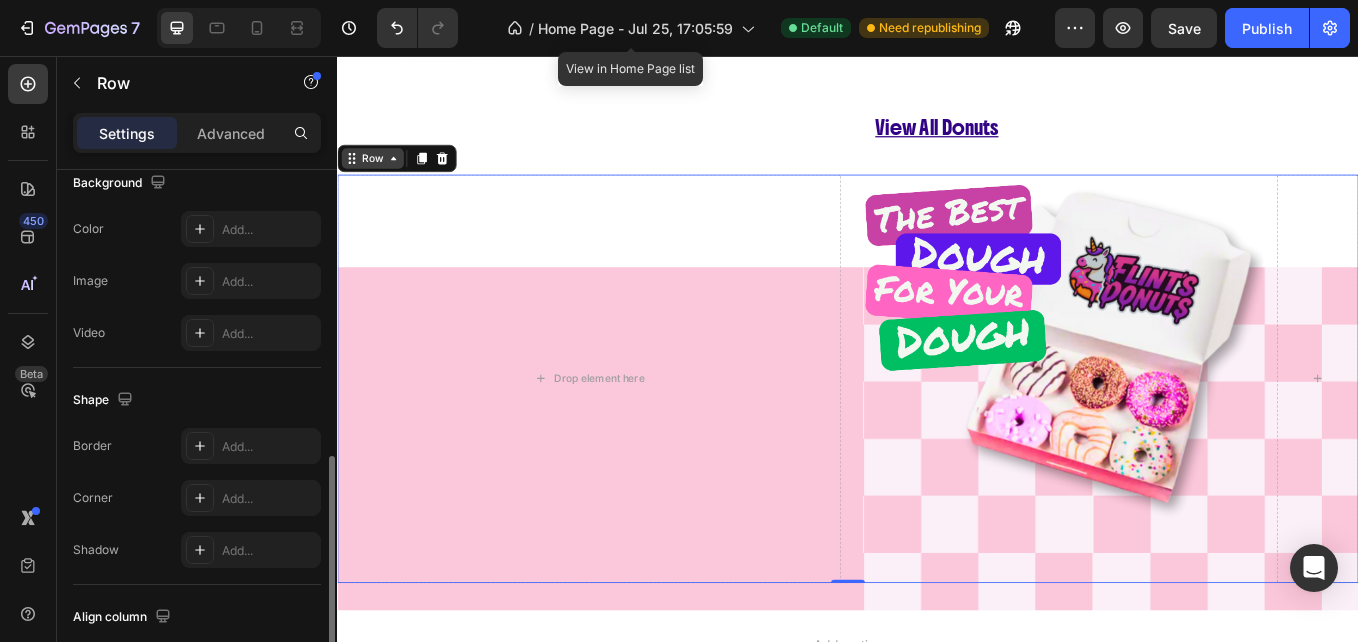 click on "Row" at bounding box center (378, 176) 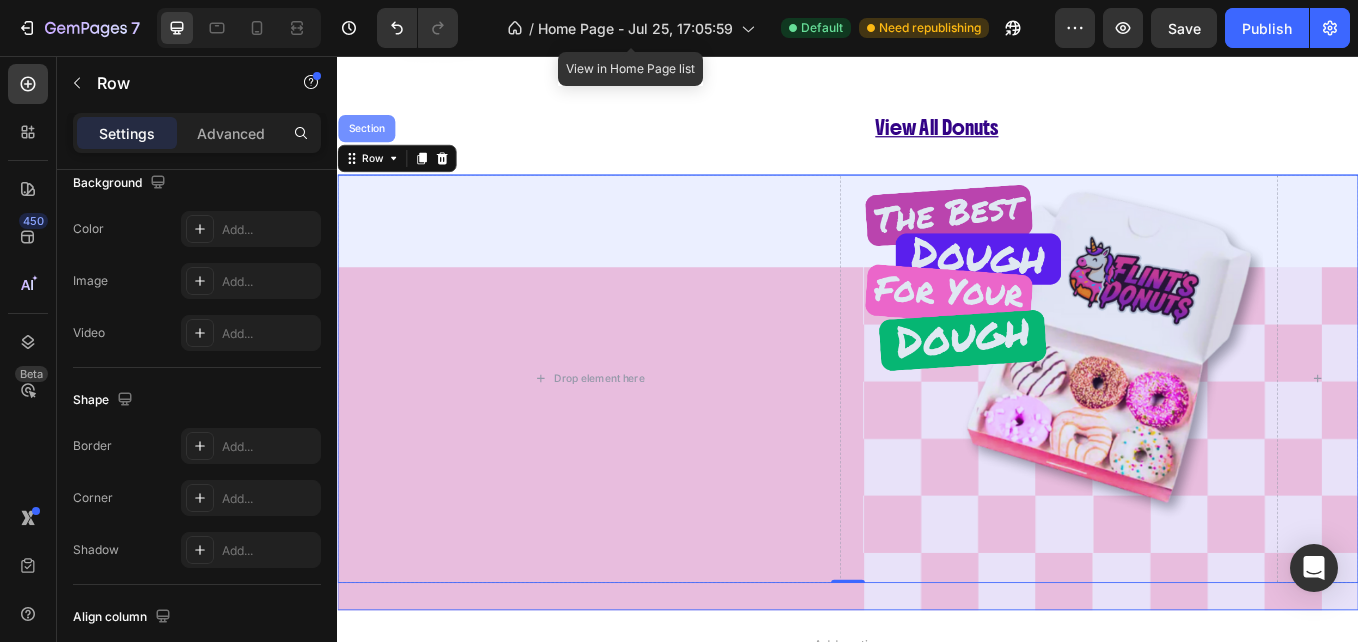 click on "Section" at bounding box center (371, 141) 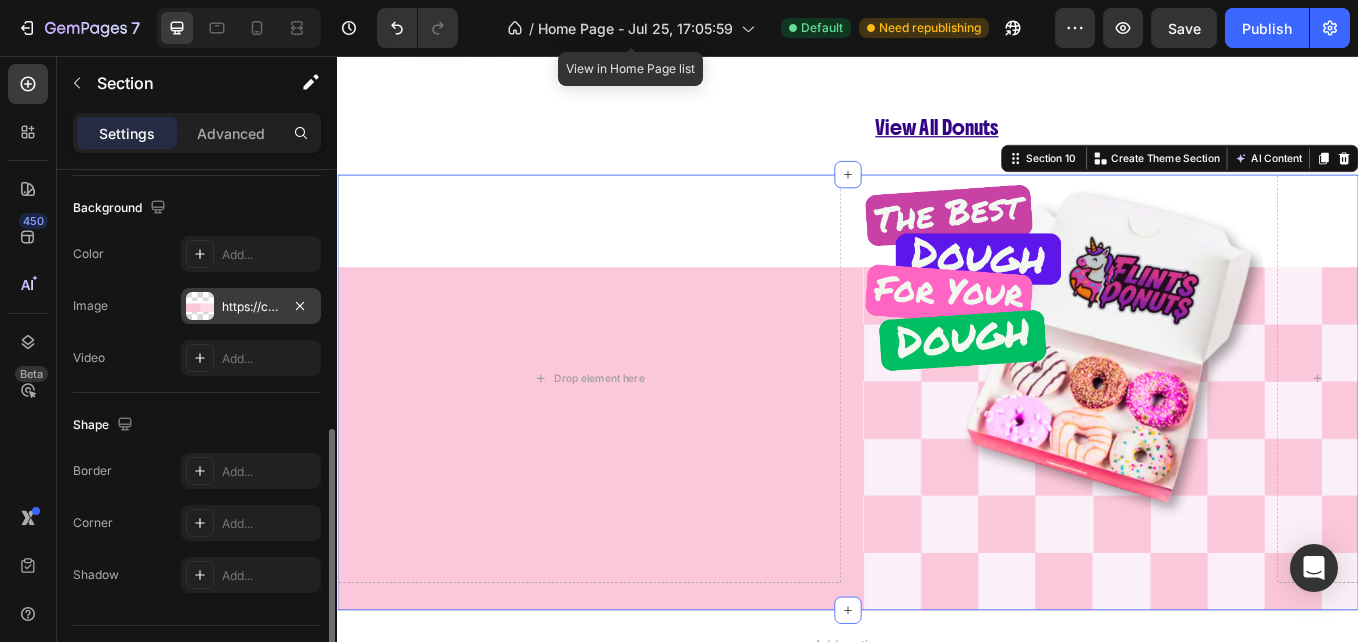 scroll, scrollTop: 648, scrollLeft: 0, axis: vertical 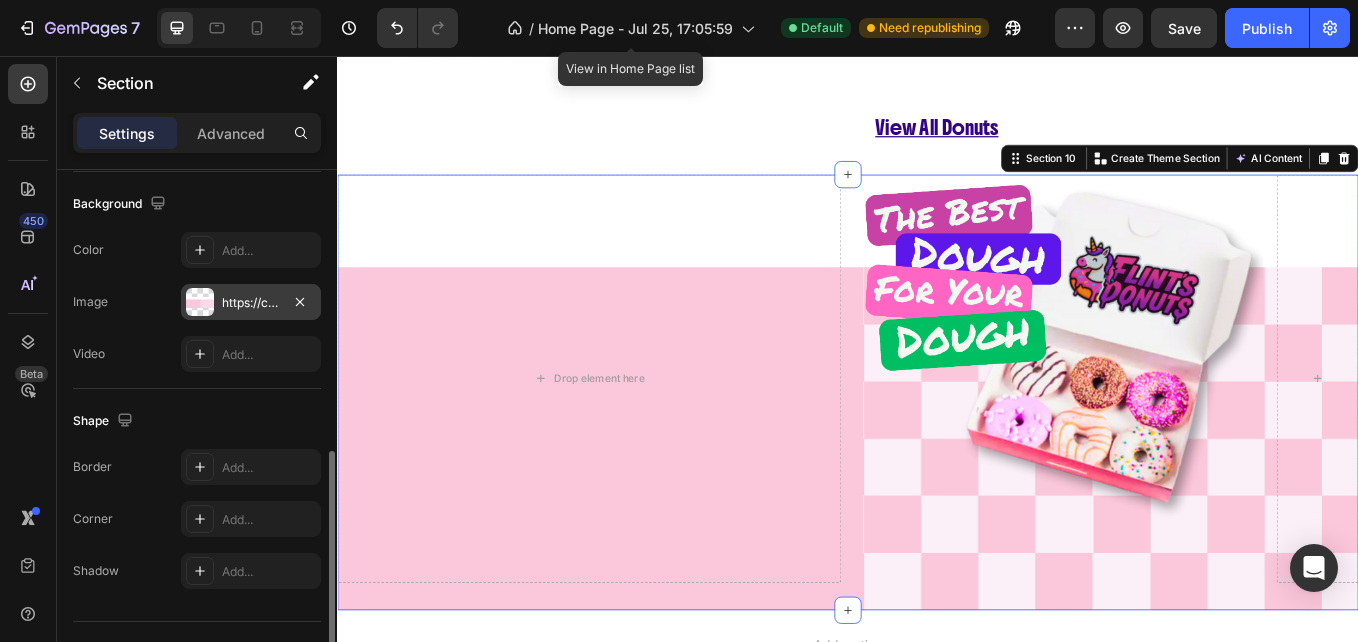 click on "https://cdn.shopify.com/s/files/1/0674/3575/7703/files/gempages_577048082034721318-cf382c3c-572b-4419-818d-cc8277c05948.png" at bounding box center [251, 302] 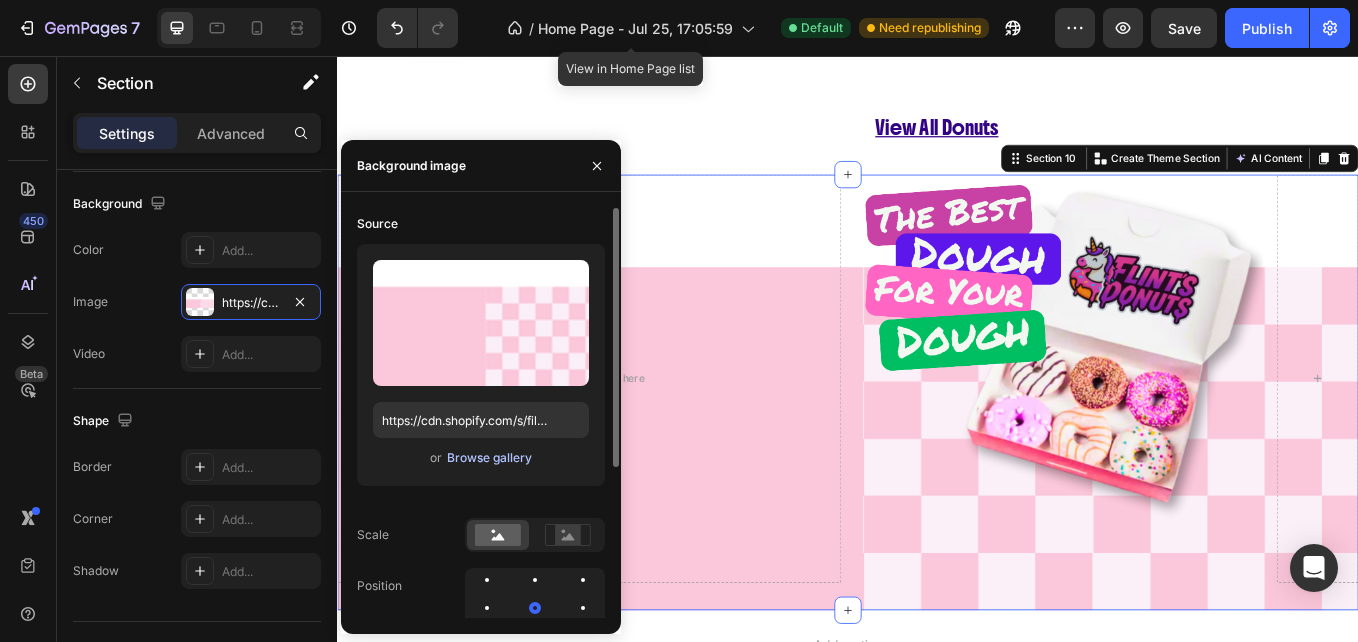 click on "Browse gallery" at bounding box center (489, 458) 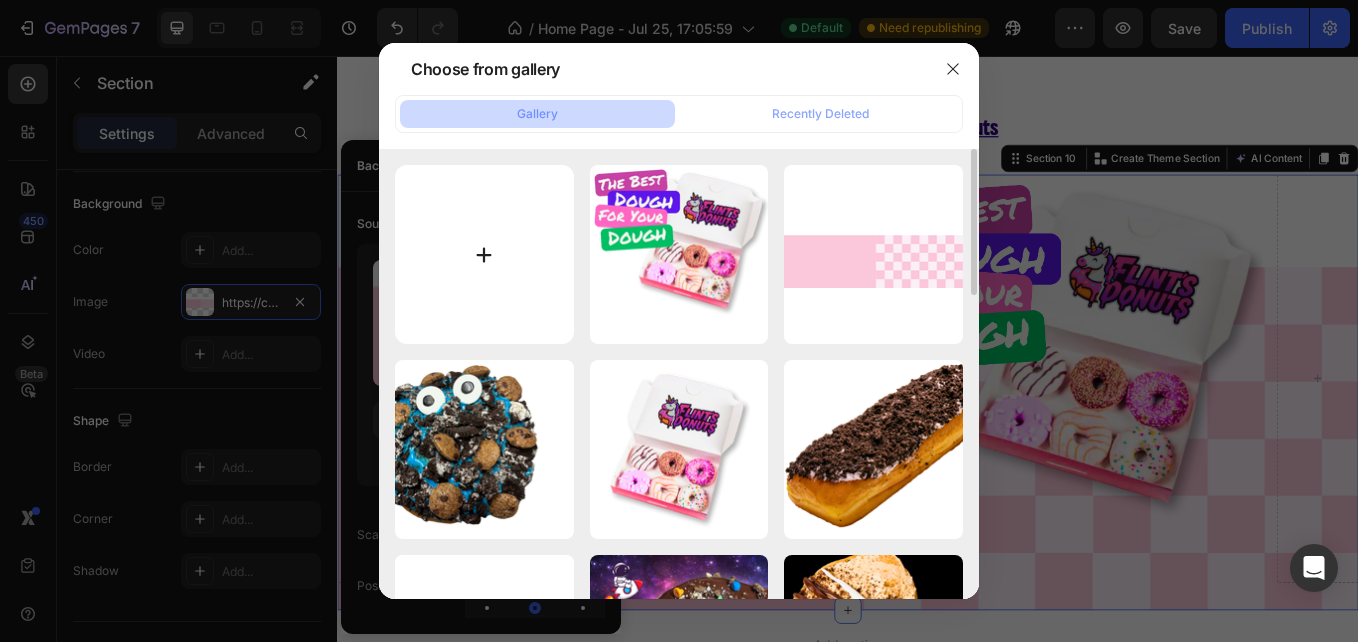 click at bounding box center (484, 254) 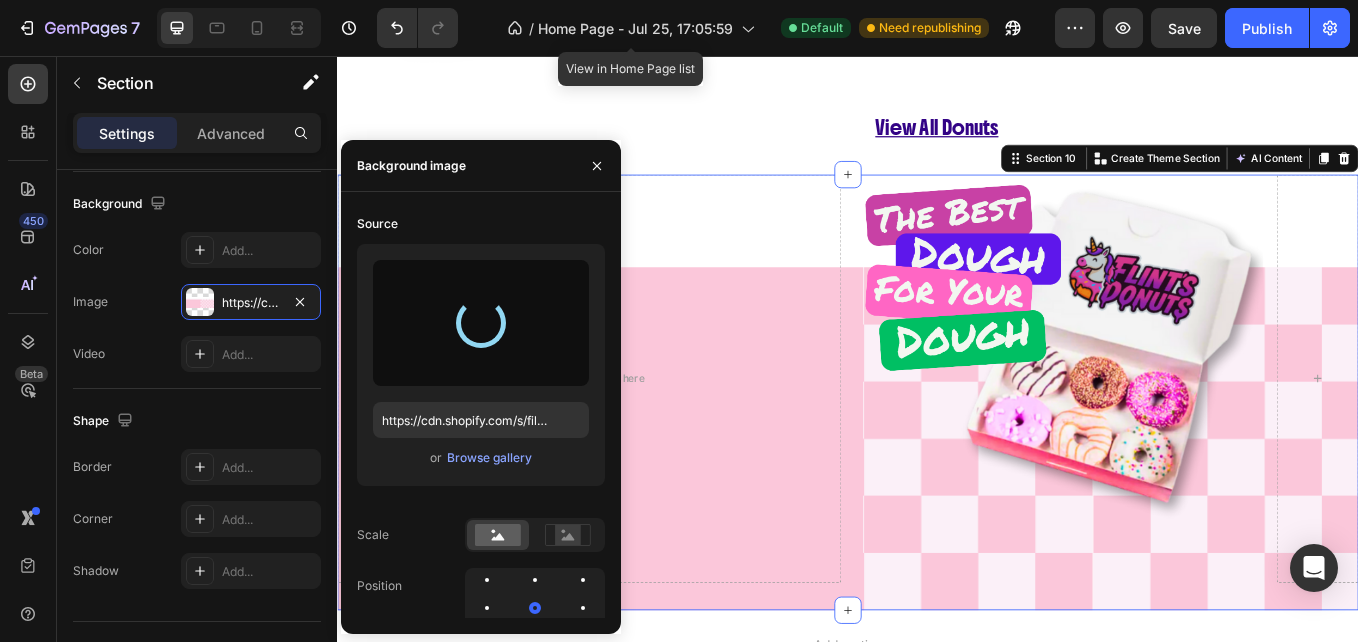 type on "https://cdn.shopify.com/s/files/1/0674/3575/7703/files/gempages_577048082034721318-e6f37822-bfe8-45f1-a3a9-4bbc977a7c7e.png" 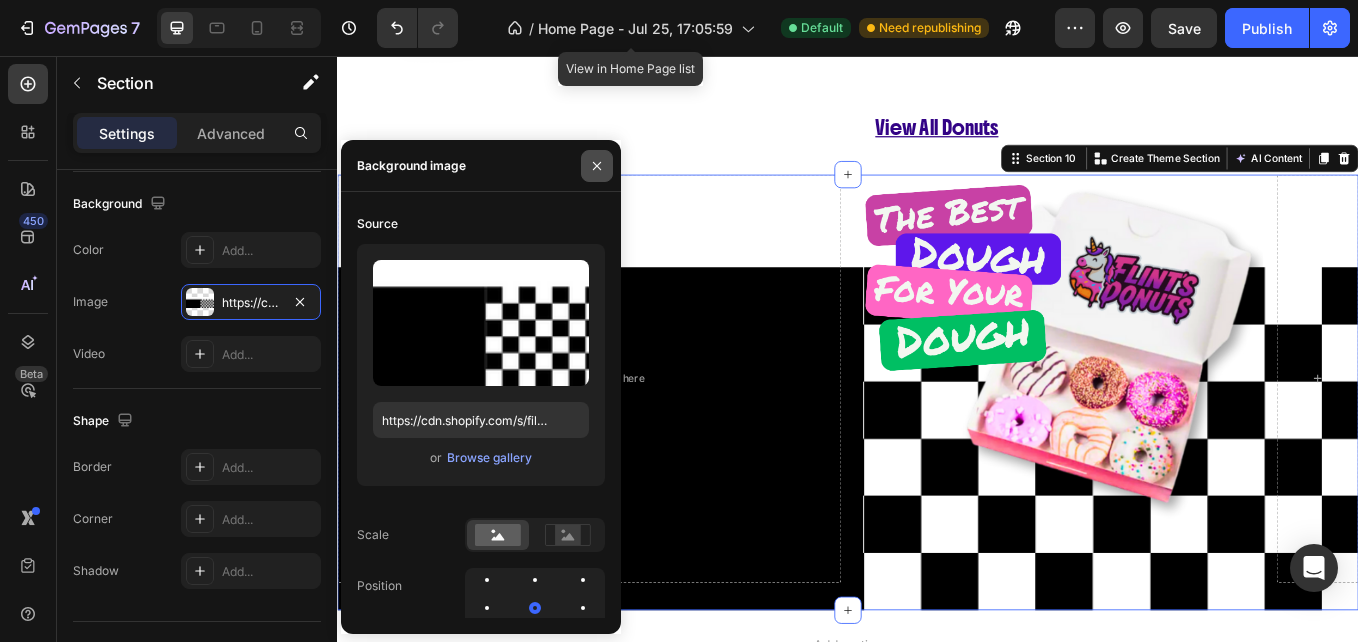 click 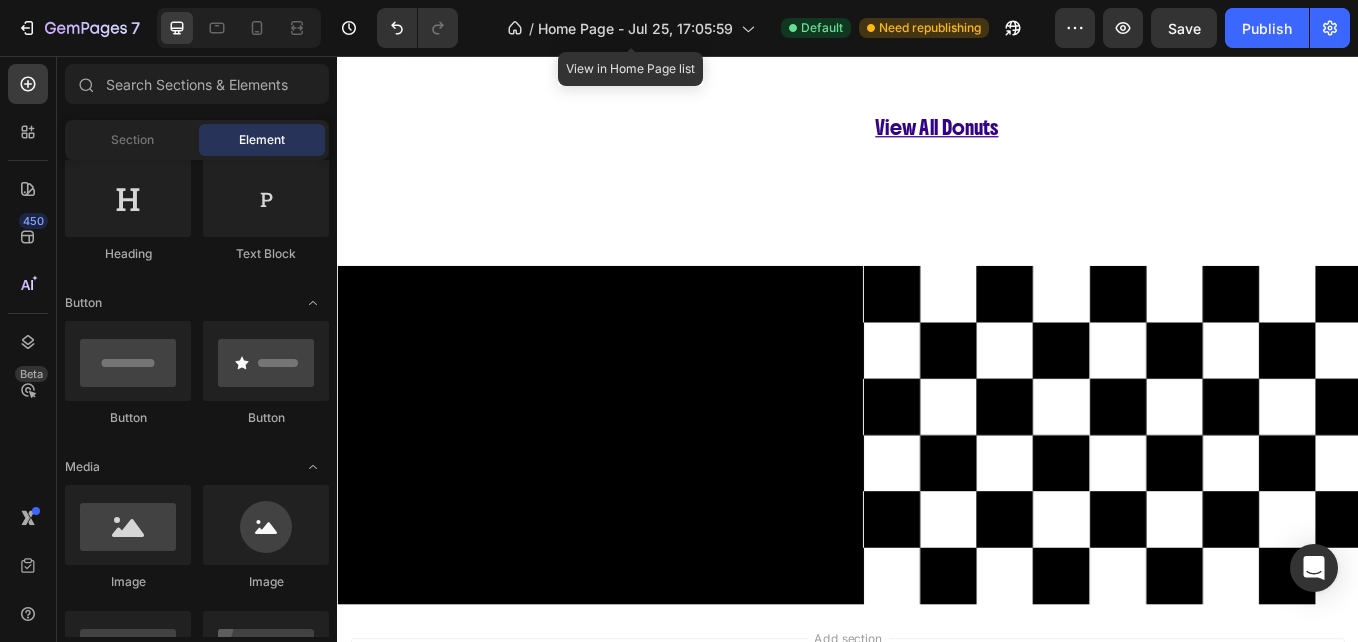 scroll, scrollTop: 1092, scrollLeft: 0, axis: vertical 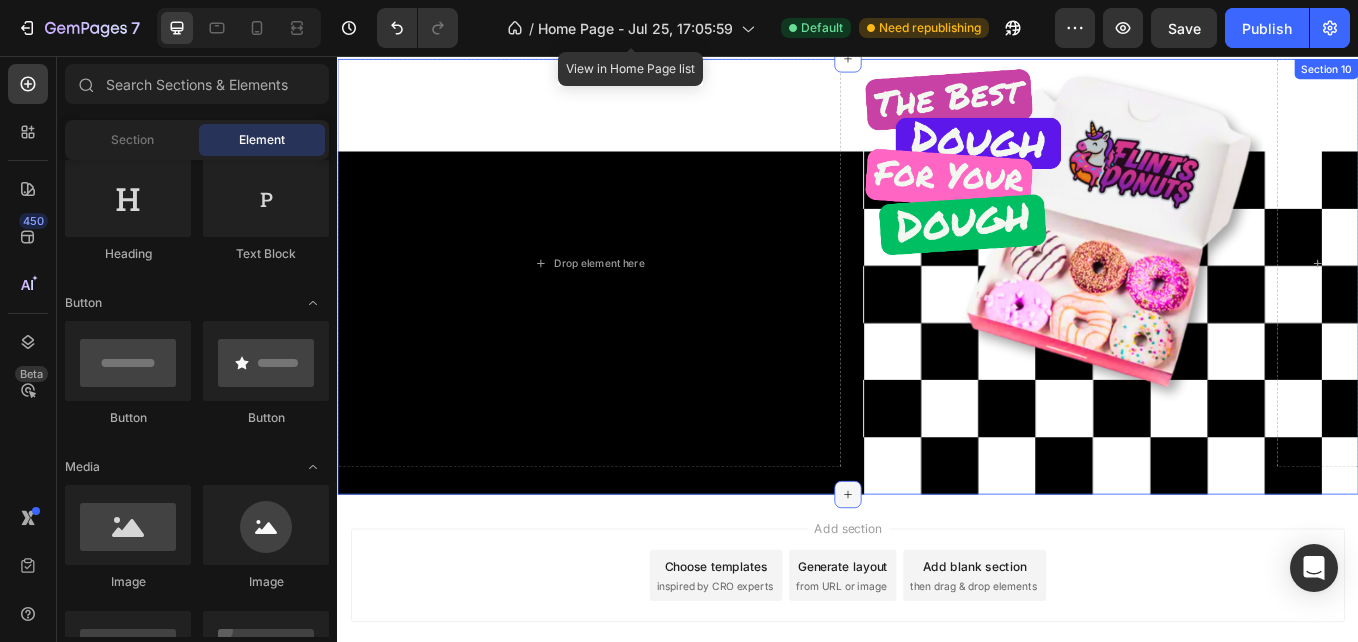click at bounding box center [937, 571] 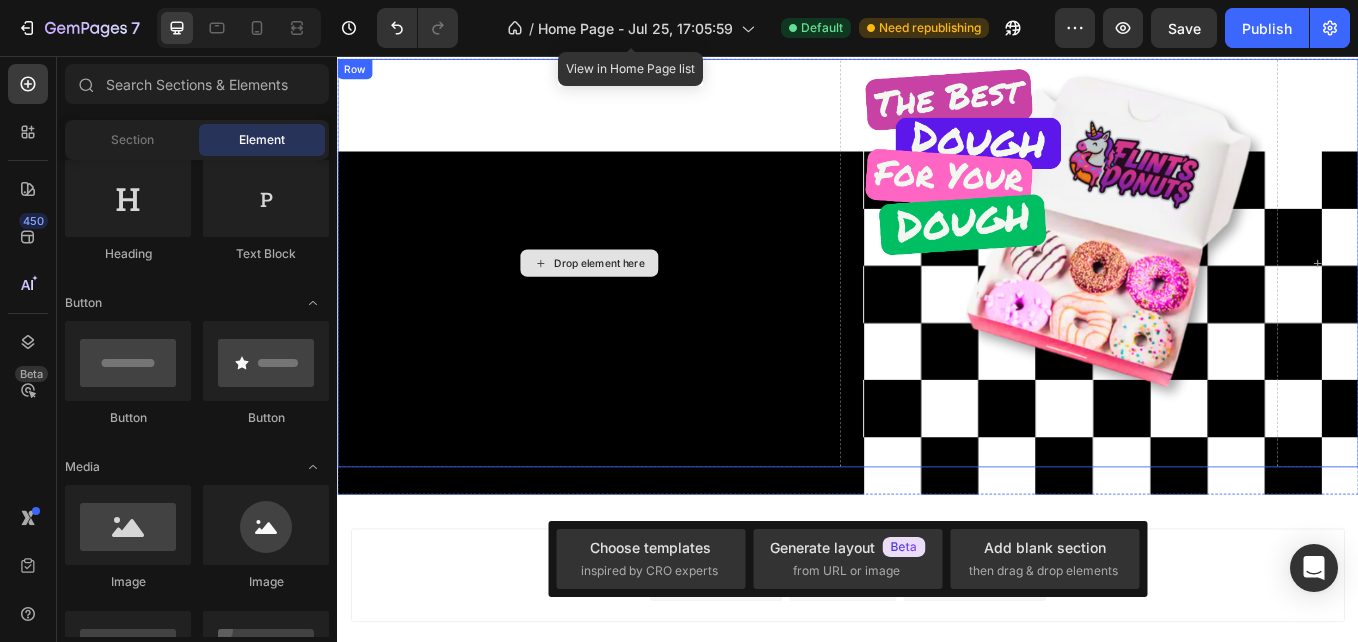 click on "Drop element here" at bounding box center (633, 299) 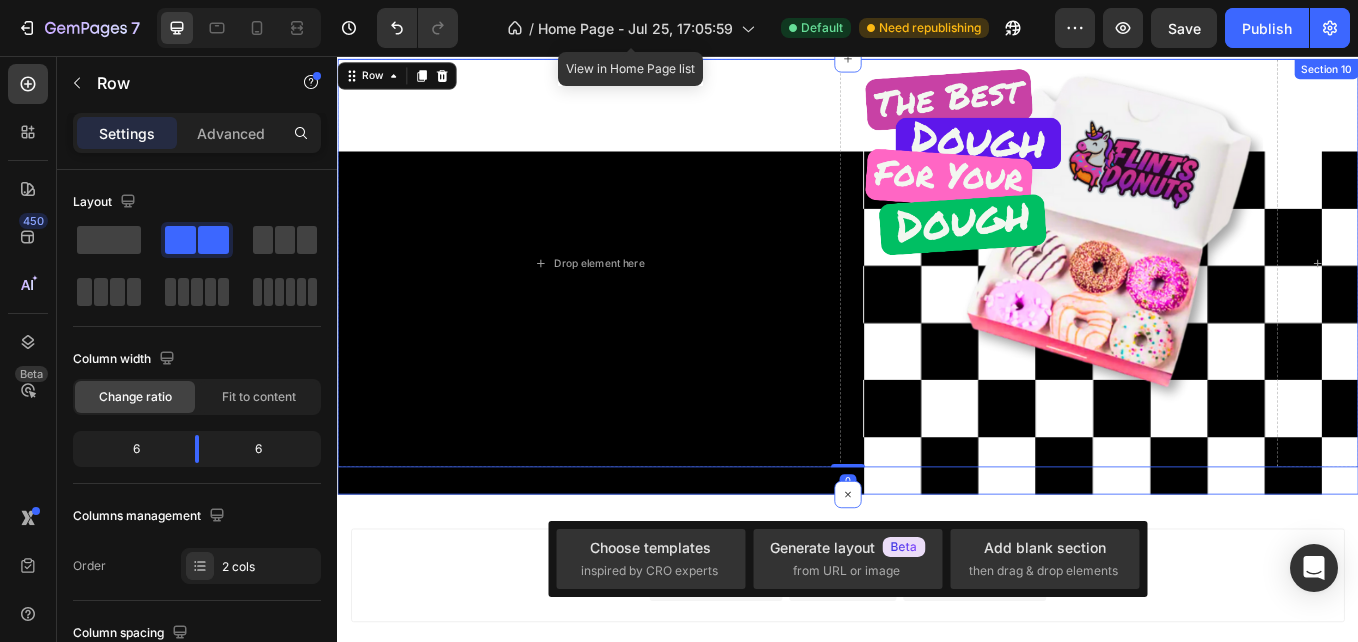 click on "Drop element here Image
Row Row   0 Section 10" at bounding box center (937, 315) 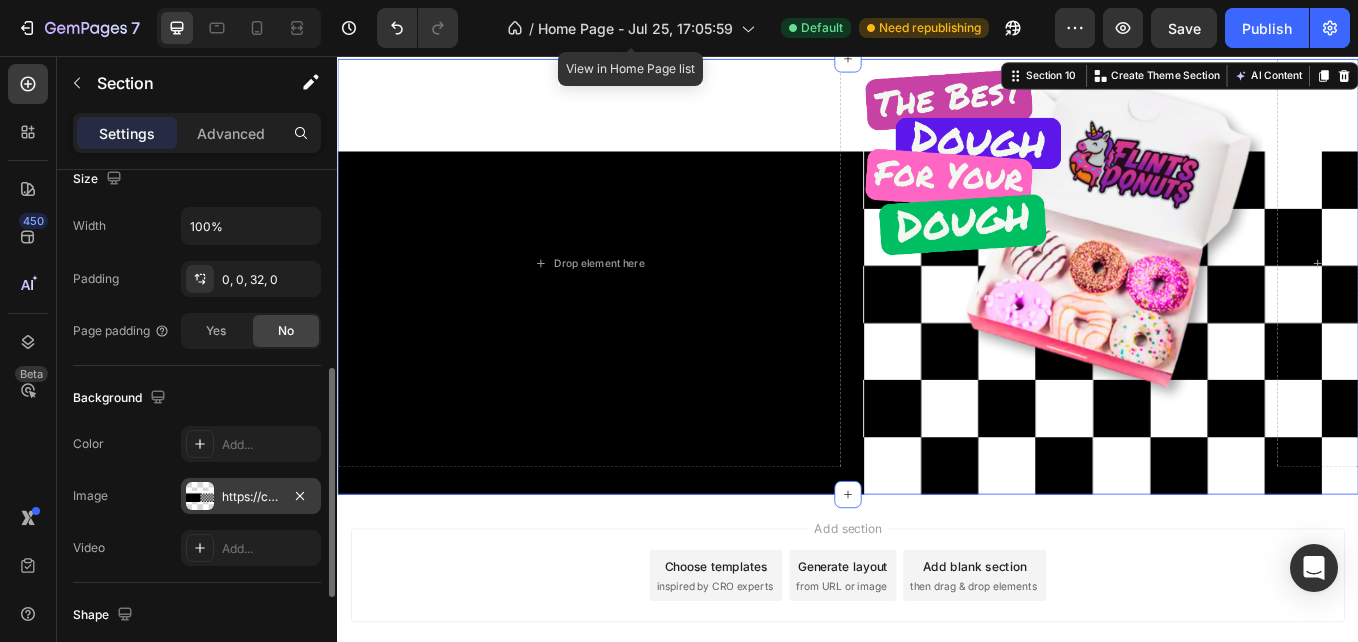 scroll, scrollTop: 455, scrollLeft: 0, axis: vertical 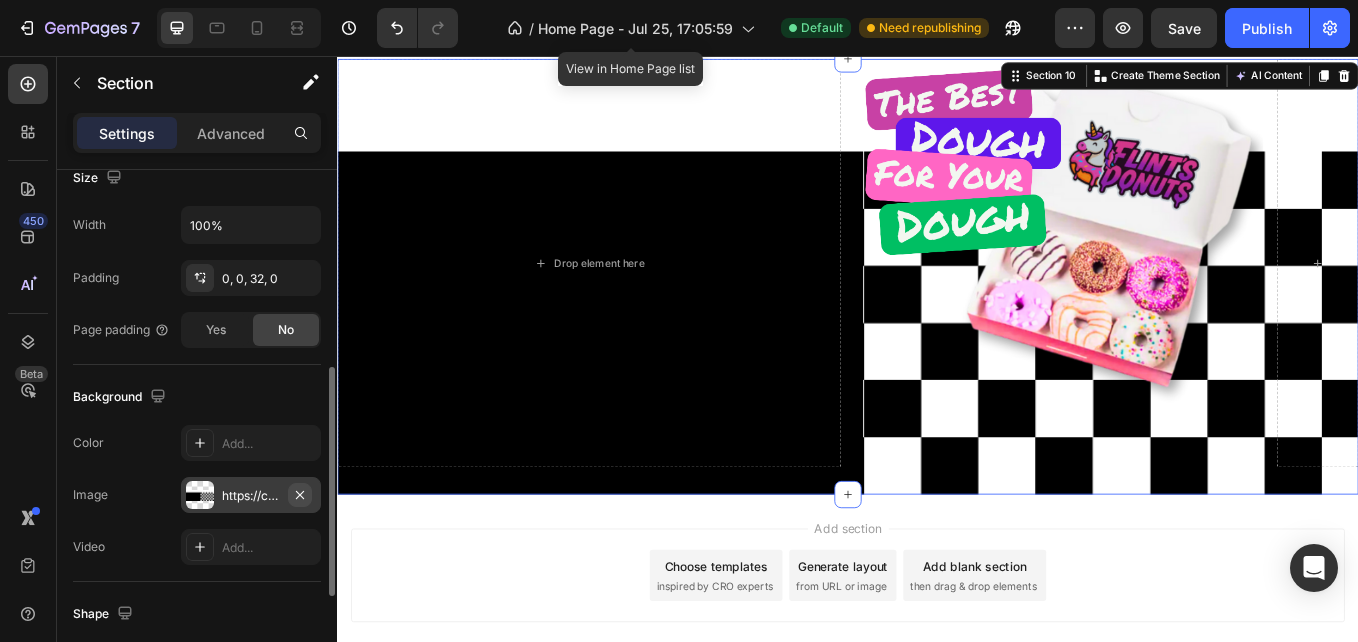 click 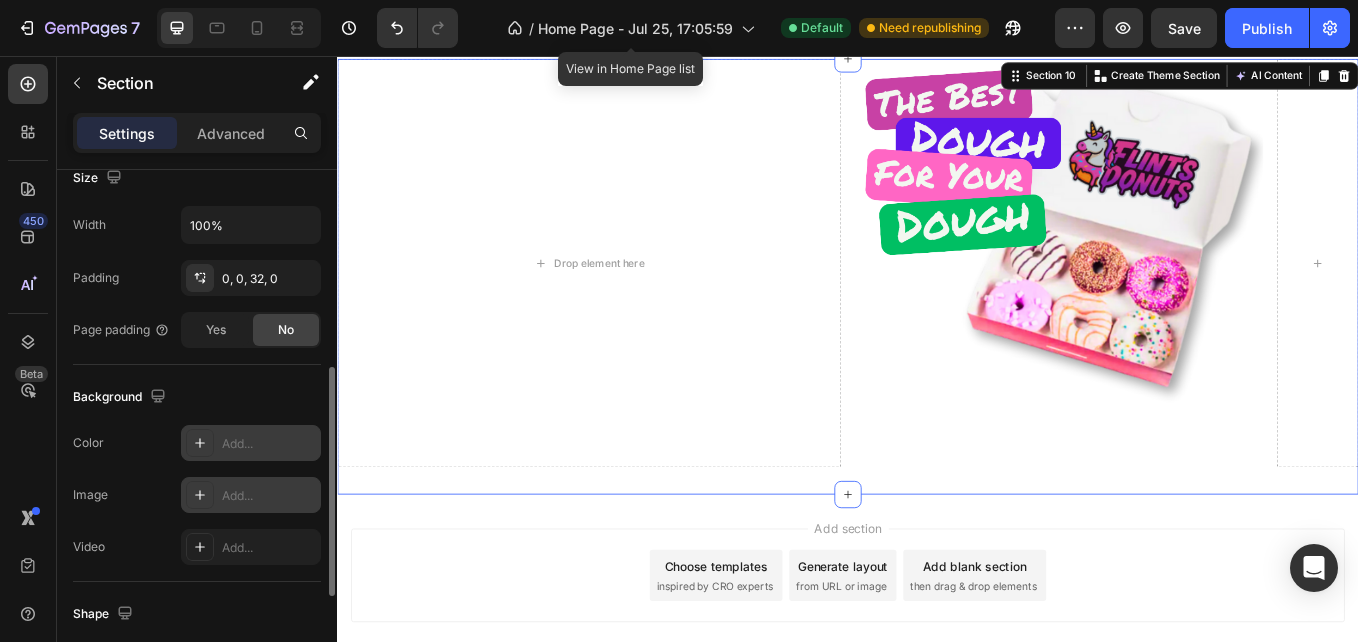 click 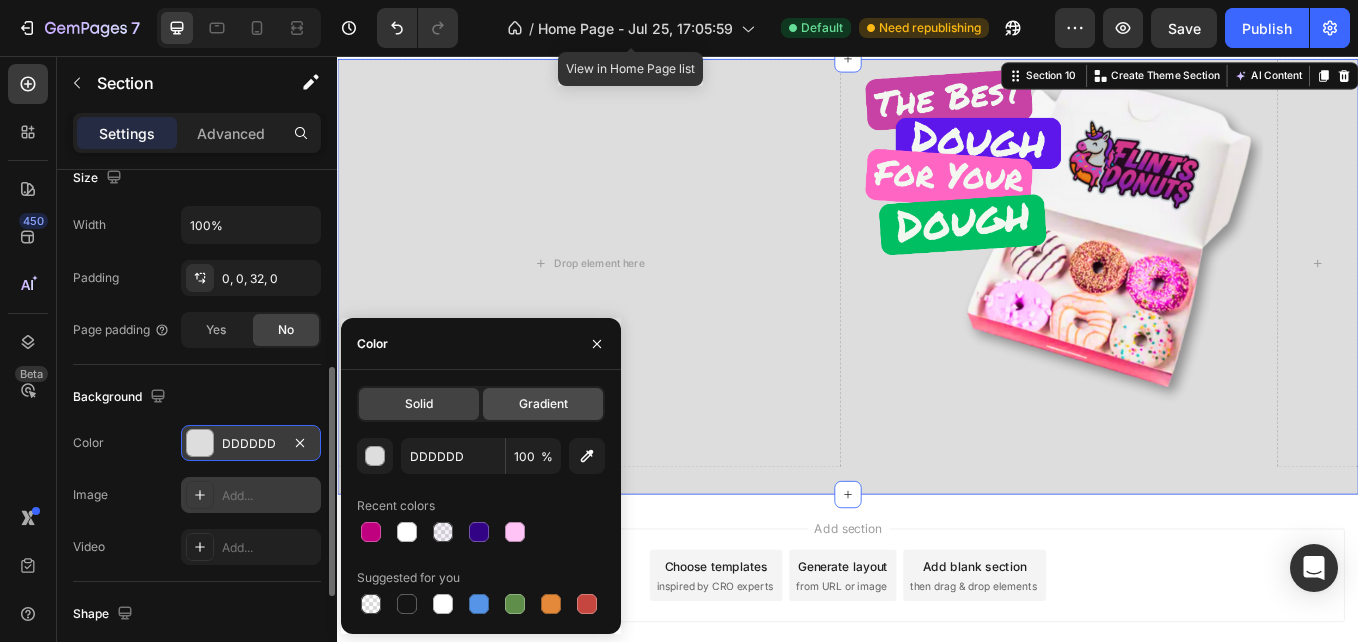 click on "Gradient" 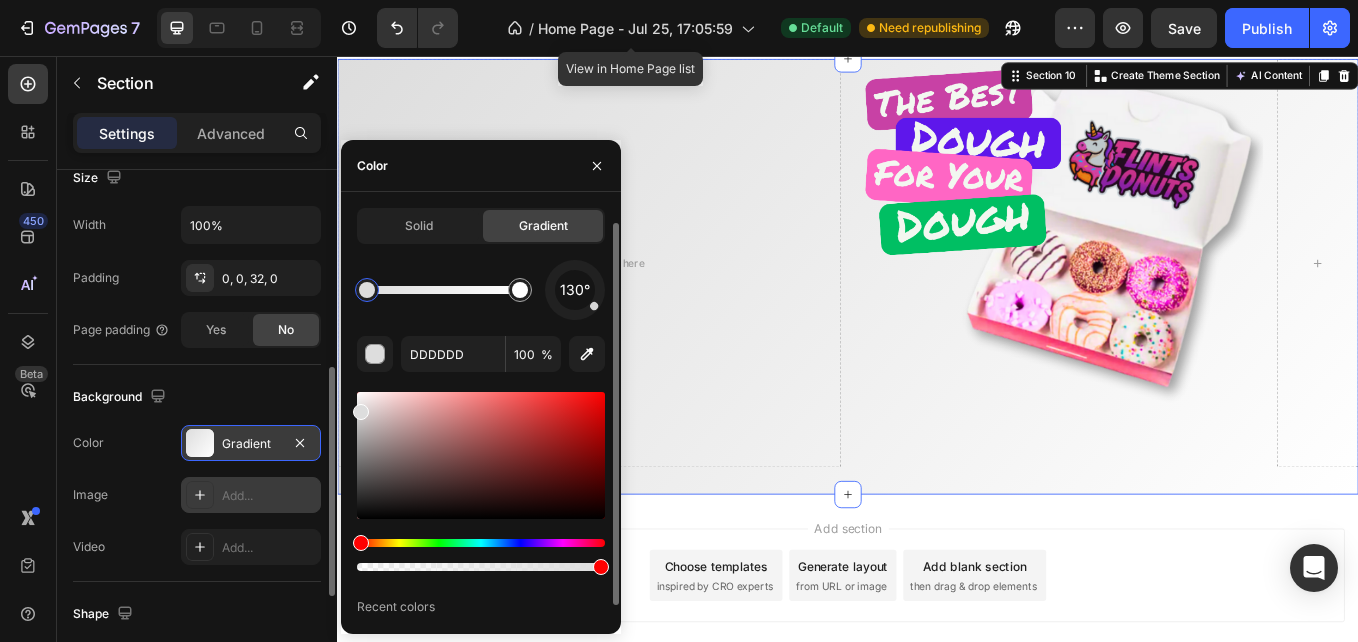 scroll, scrollTop: 29, scrollLeft: 0, axis: vertical 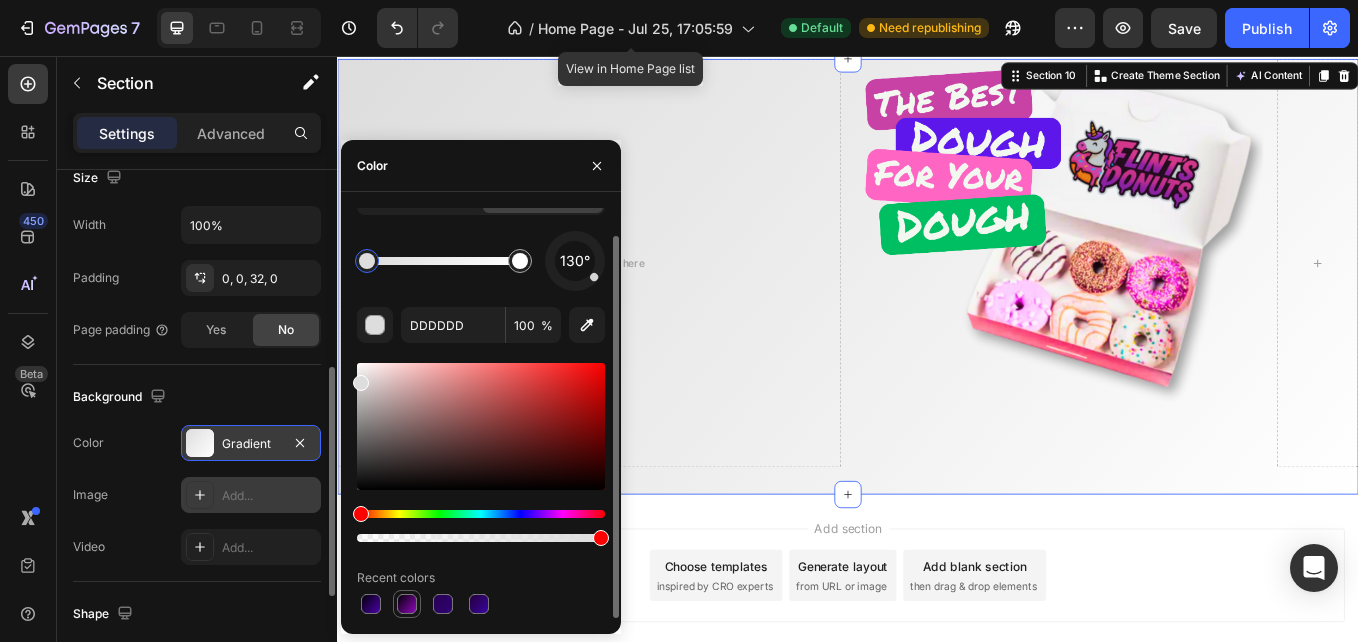 click at bounding box center [407, 604] 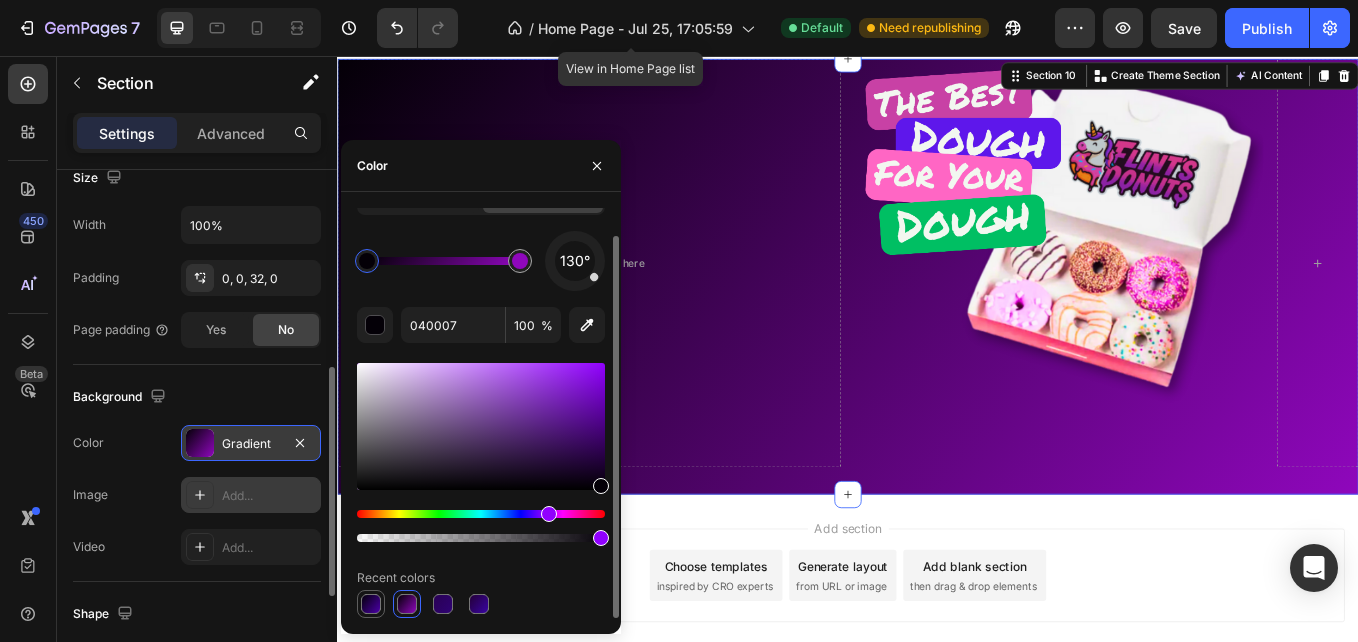 click at bounding box center [371, 604] 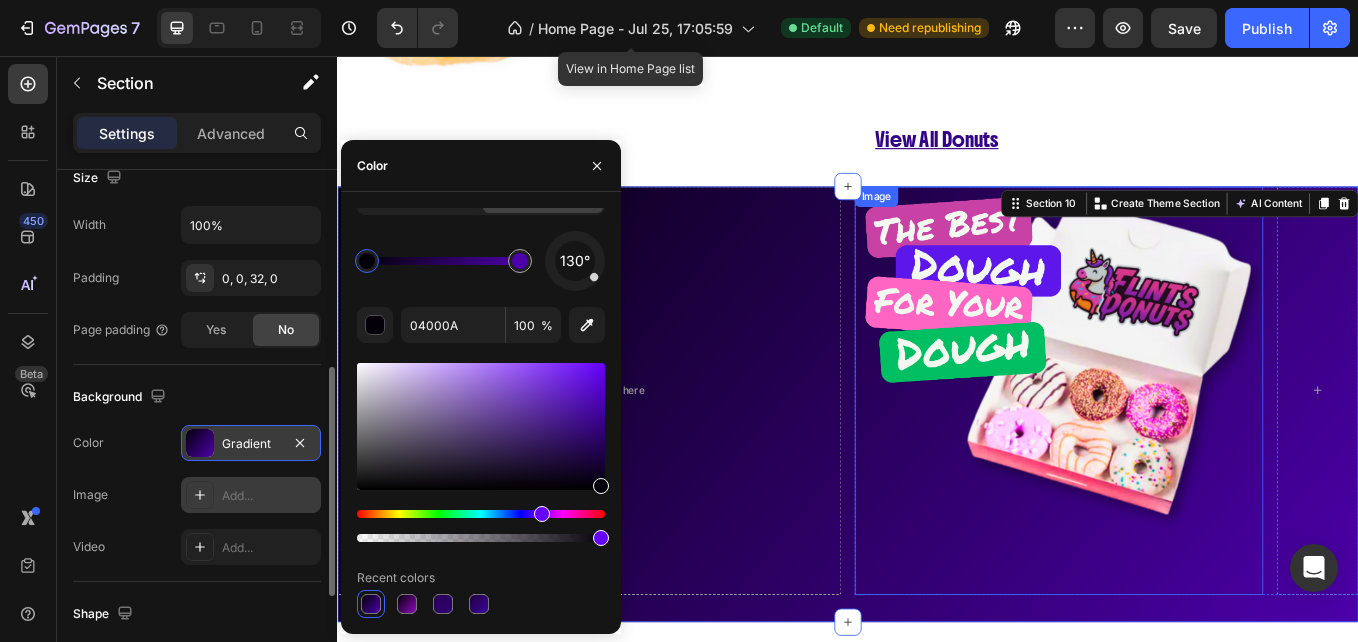 scroll, scrollTop: 1681, scrollLeft: 0, axis: vertical 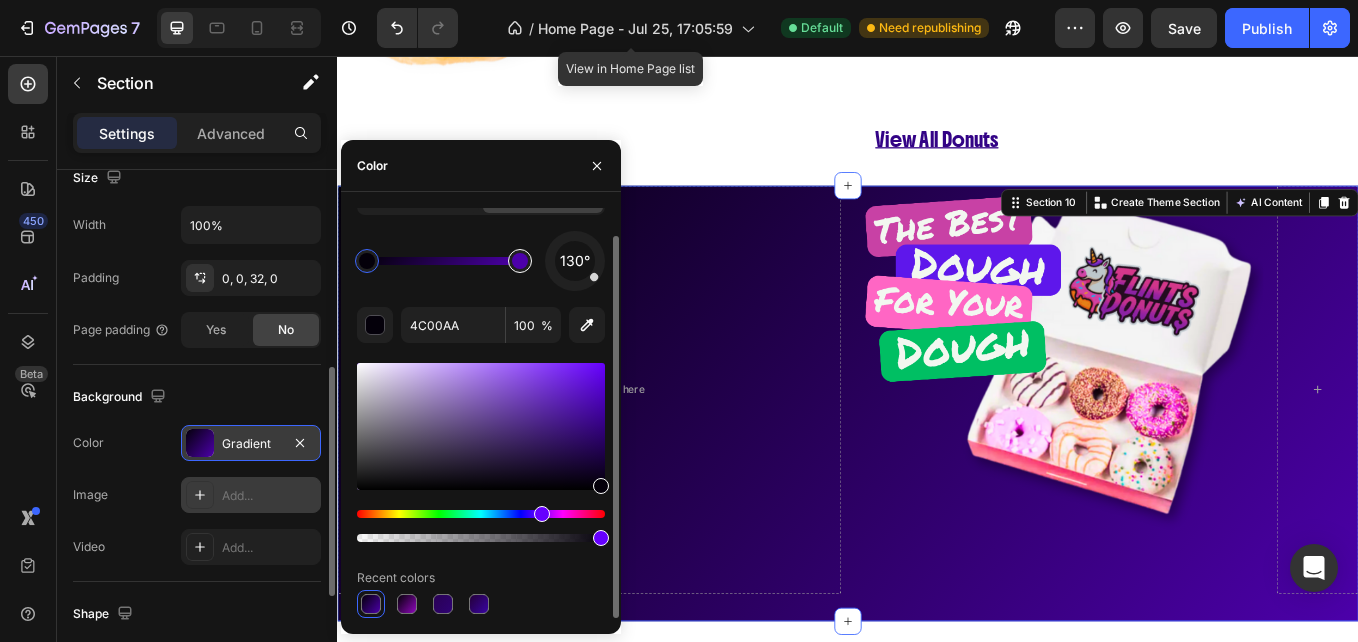 click at bounding box center [520, 261] 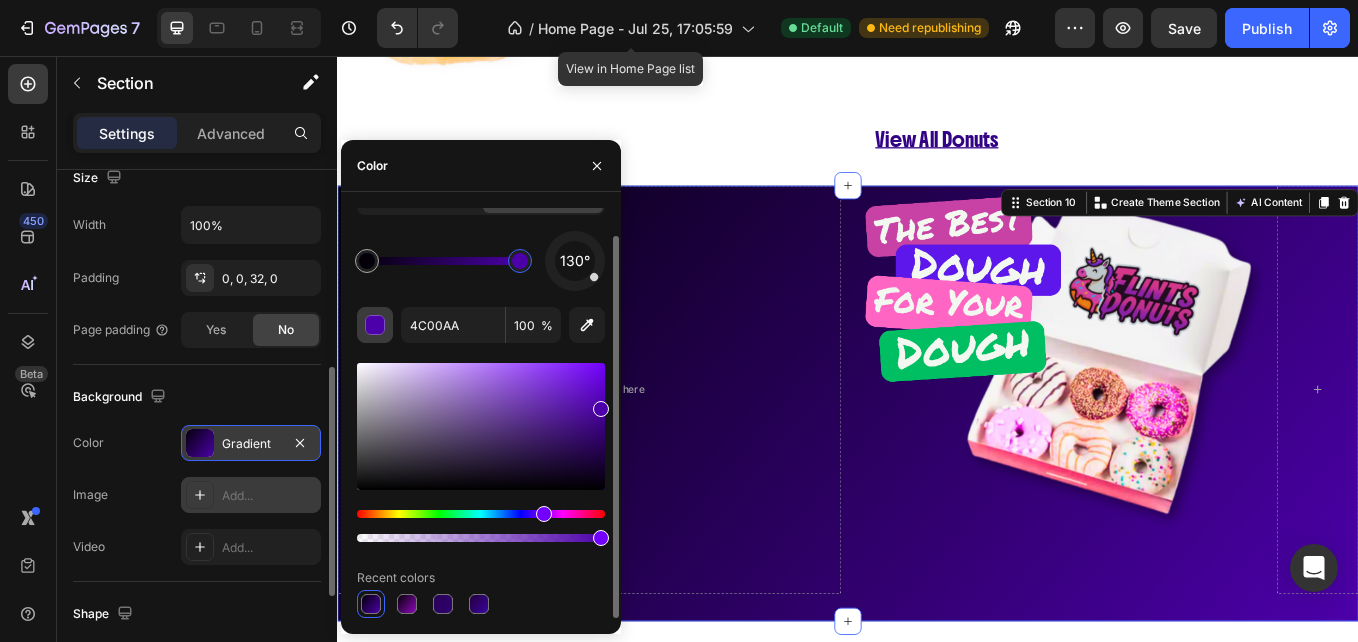 click at bounding box center [376, 326] 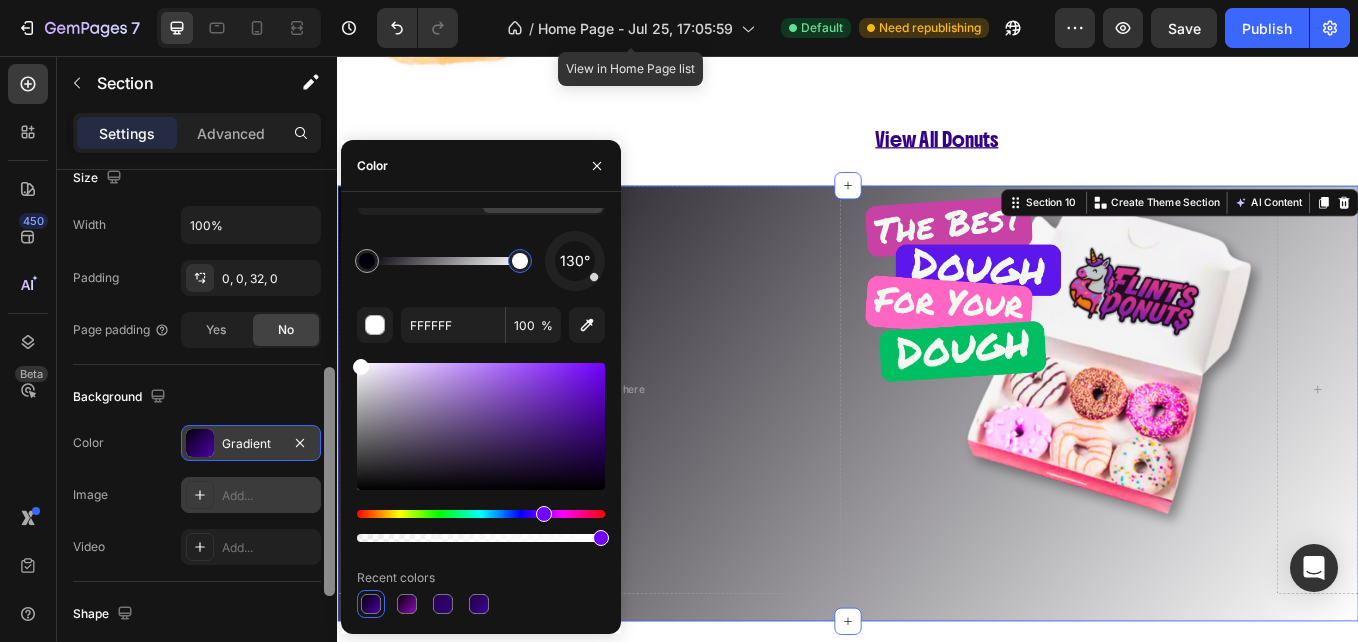 drag, startPoint x: 367, startPoint y: 385, endPoint x: 331, endPoint y: 330, distance: 65.734314 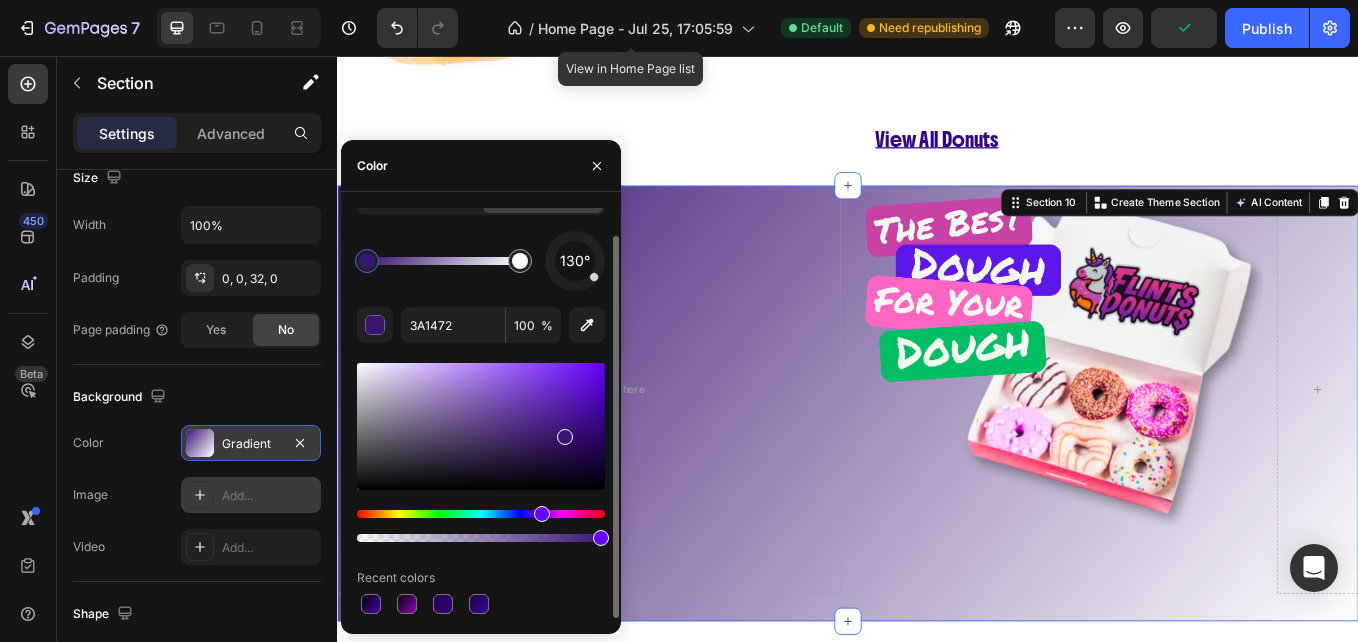 drag, startPoint x: 603, startPoint y: 473, endPoint x: 570, endPoint y: 447, distance: 42.0119 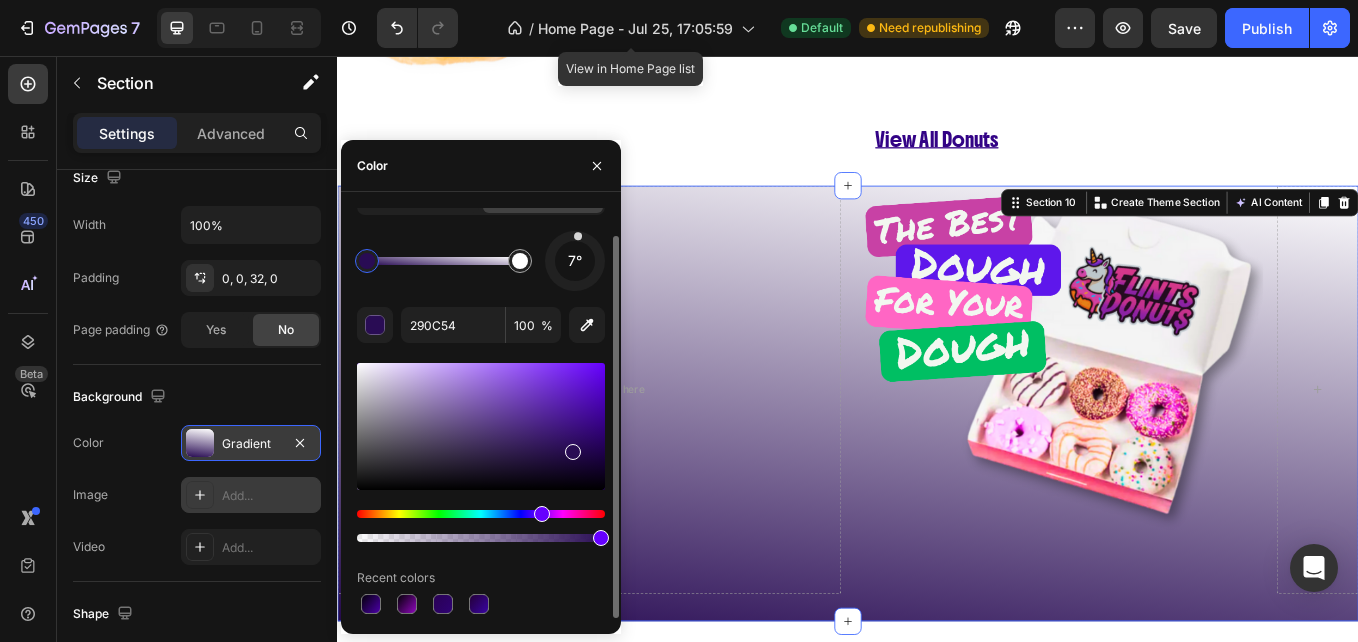 drag, startPoint x: 594, startPoint y: 276, endPoint x: 579, endPoint y: 228, distance: 50.289165 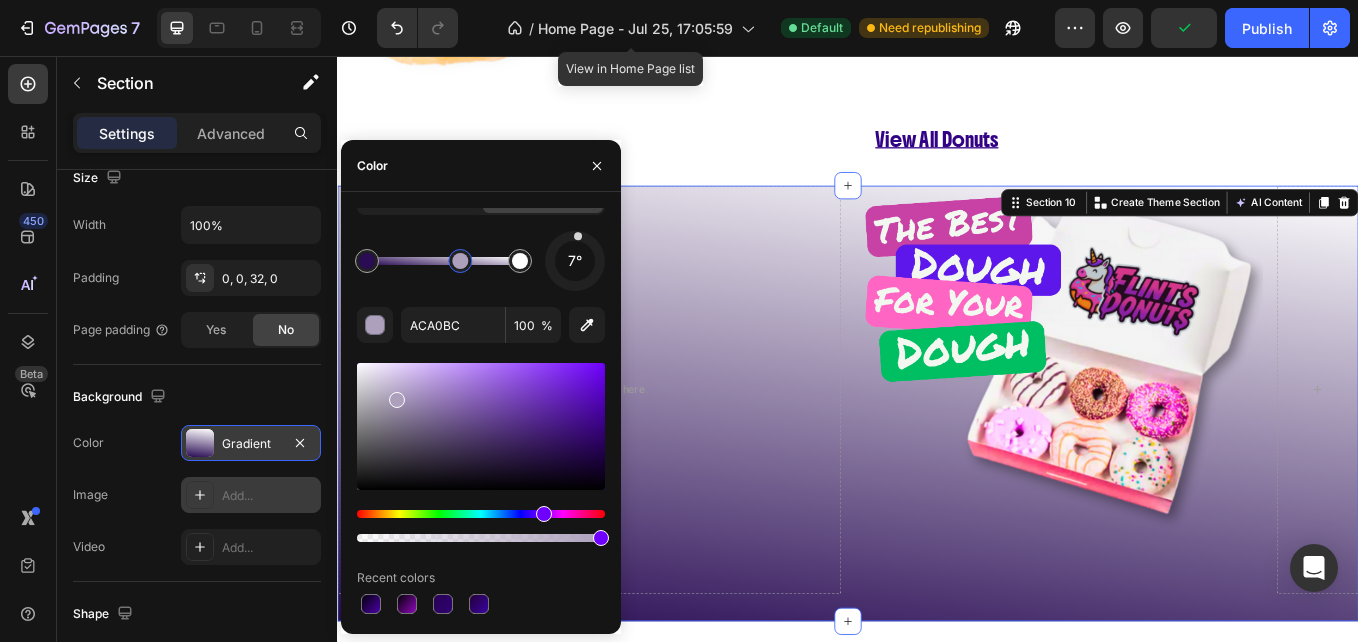 drag, startPoint x: 460, startPoint y: 258, endPoint x: 434, endPoint y: 258, distance: 26 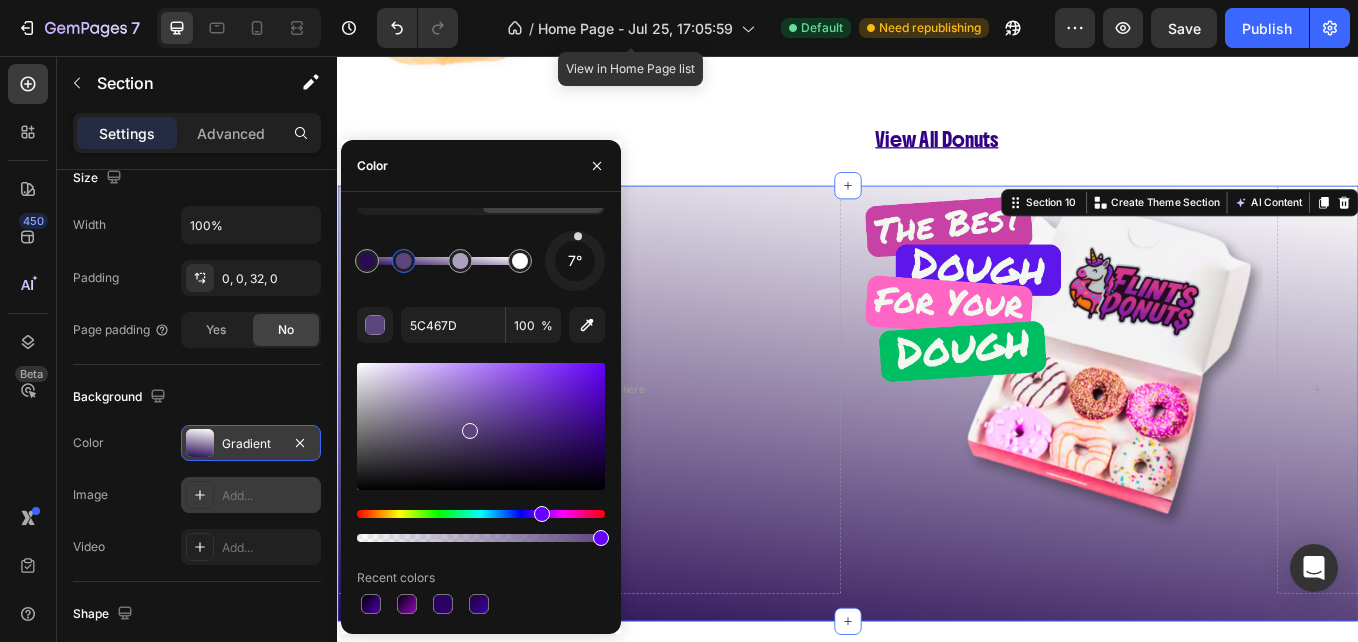 click 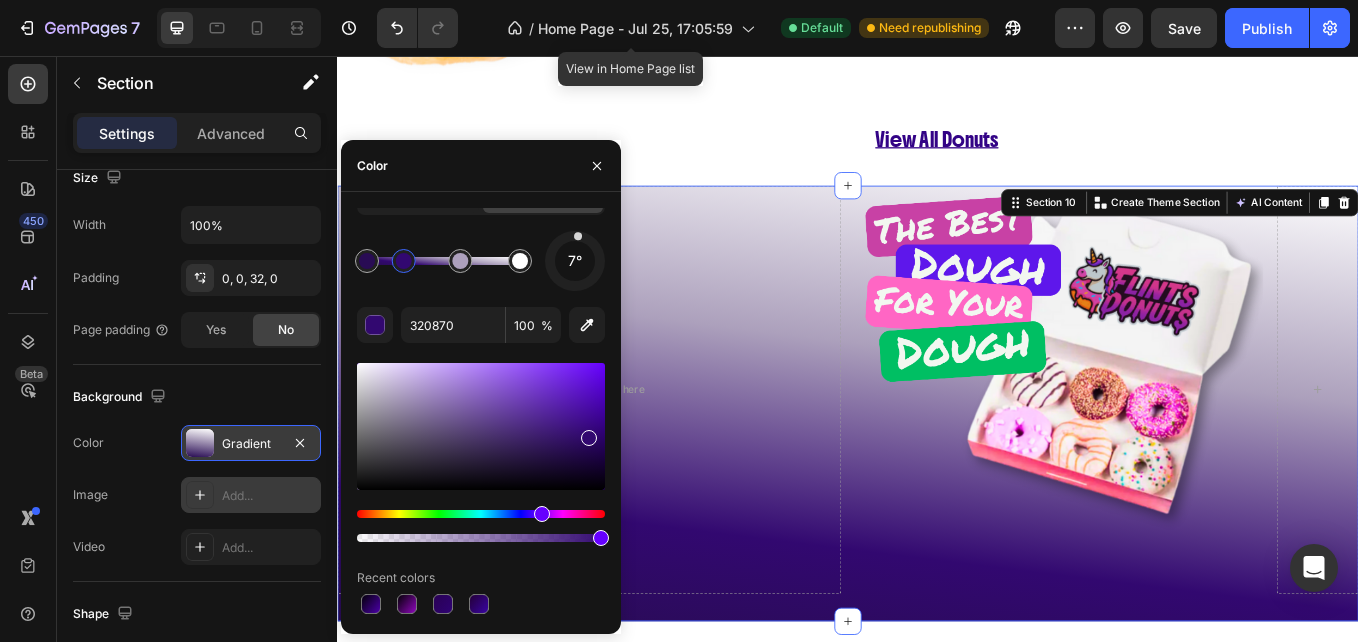 drag, startPoint x: 472, startPoint y: 433, endPoint x: 586, endPoint y: 433, distance: 114 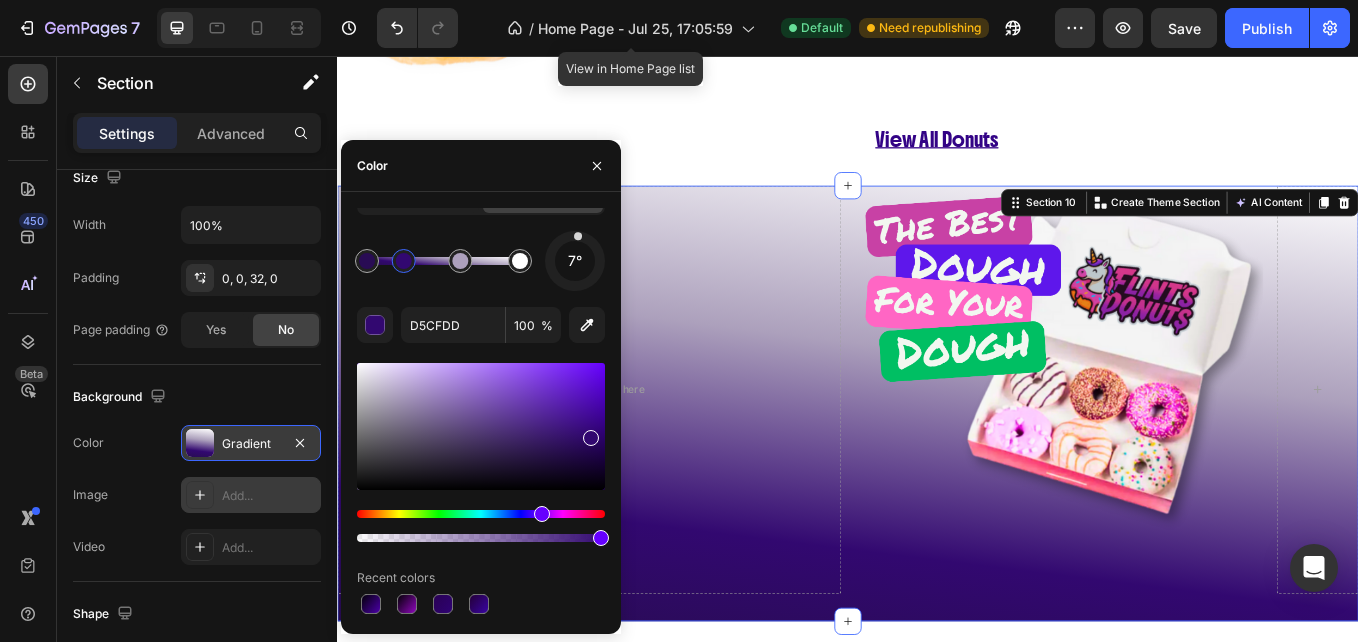 click 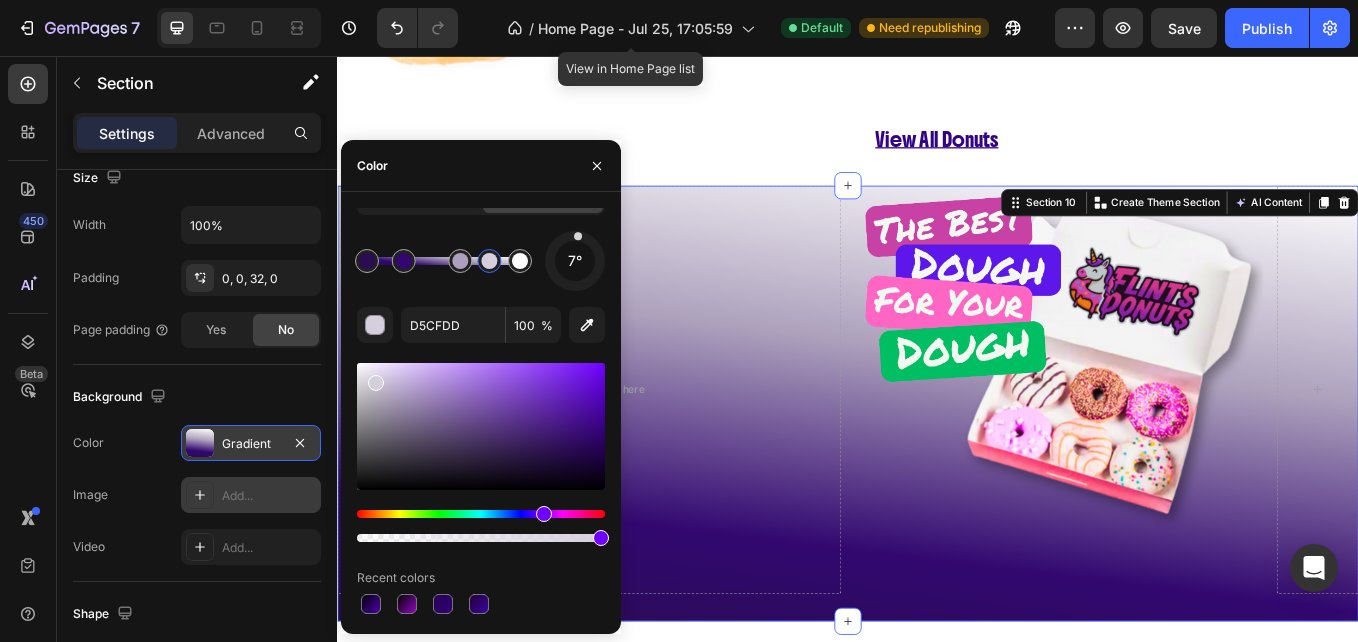 click at bounding box center [489, 261] 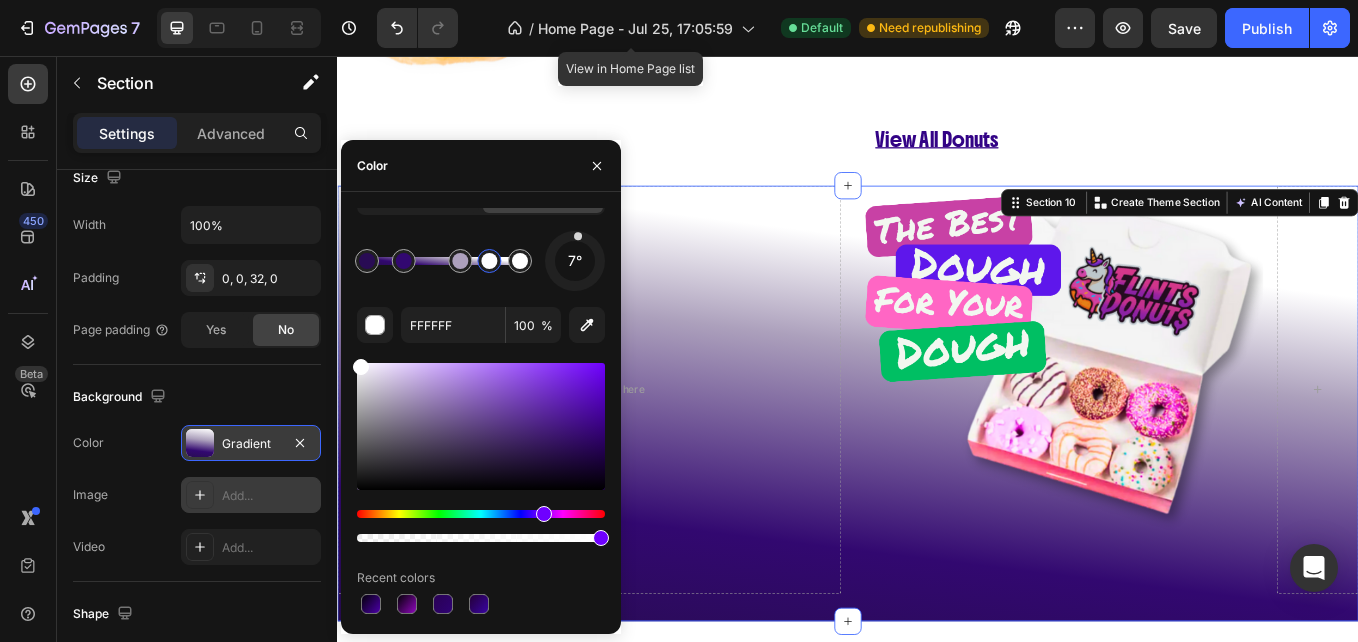 drag, startPoint x: 379, startPoint y: 381, endPoint x: 295, endPoint y: 314, distance: 107.44766 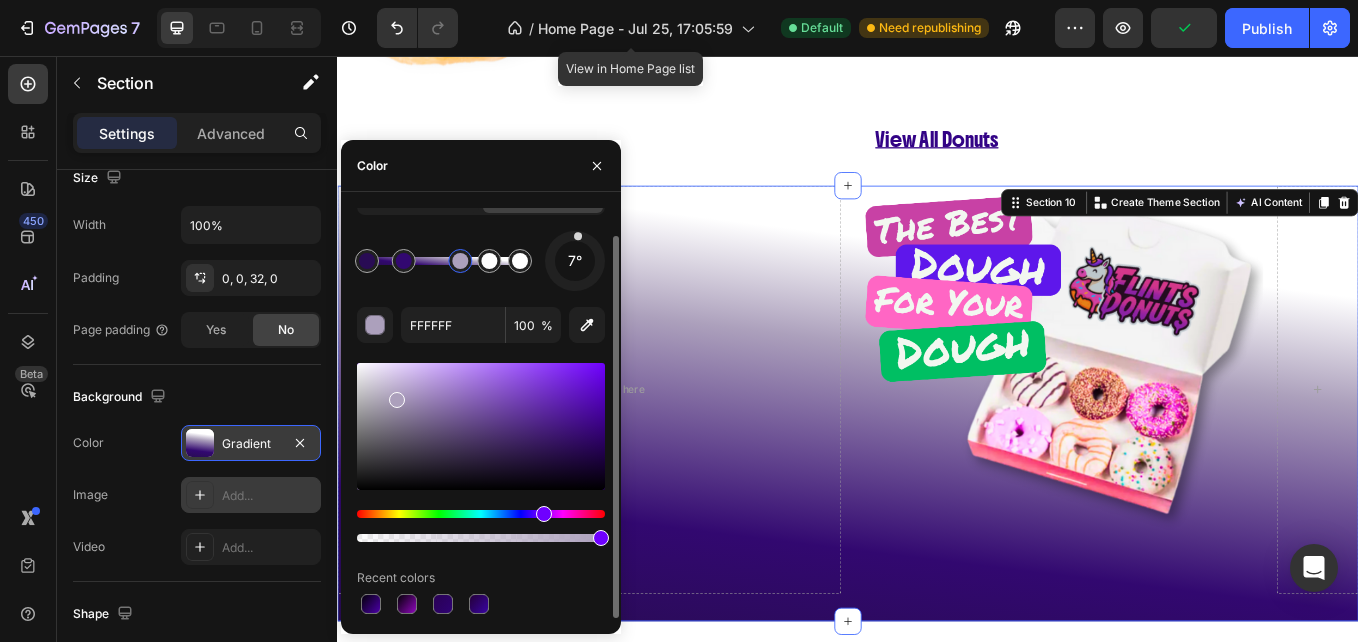 click at bounding box center (460, 261) 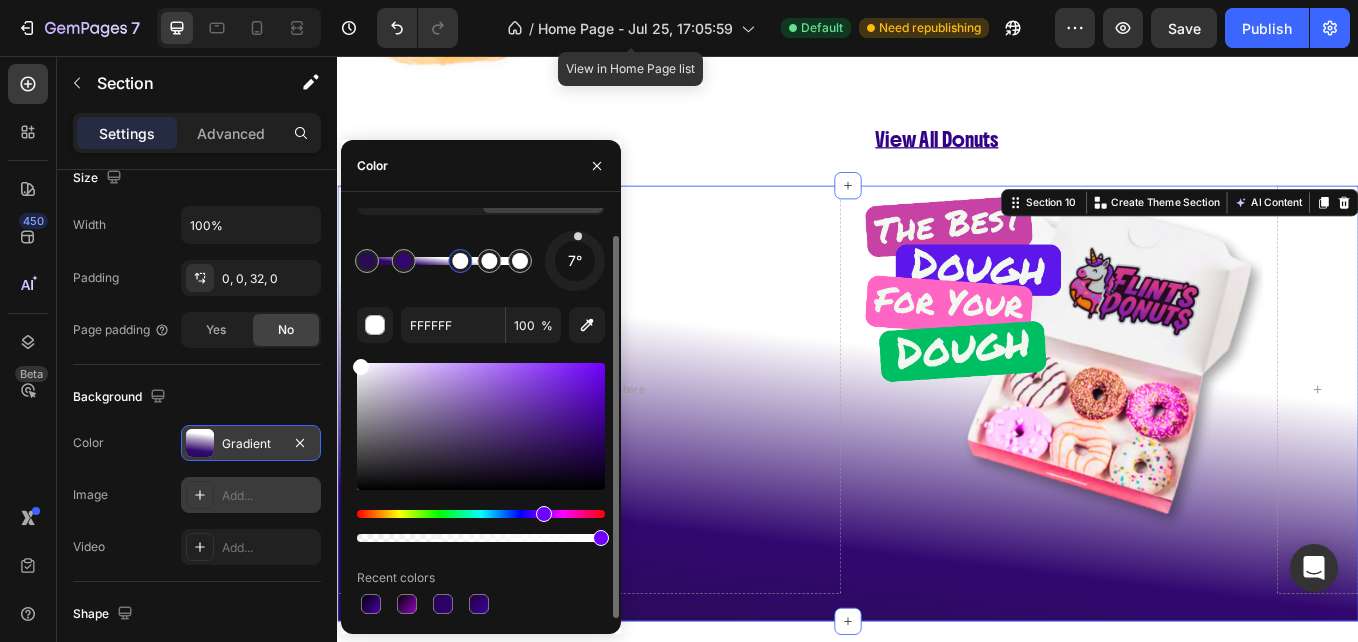 drag, startPoint x: 397, startPoint y: 407, endPoint x: 342, endPoint y: 335, distance: 90.60353 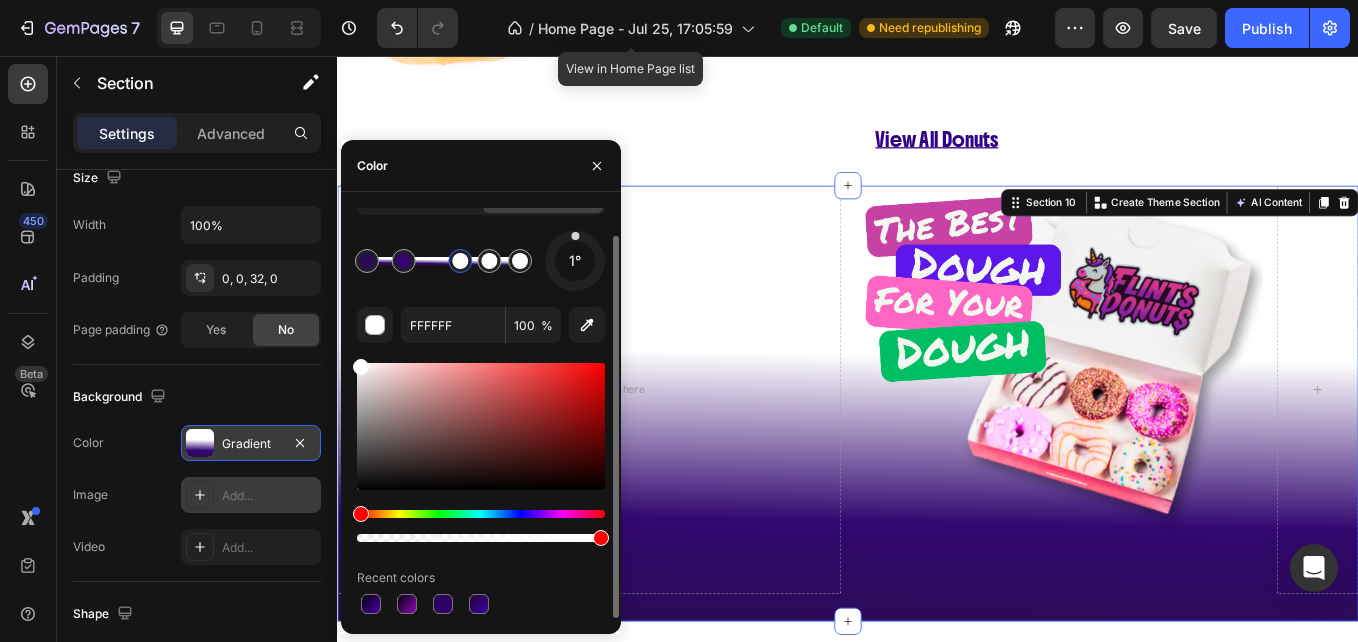 drag, startPoint x: 580, startPoint y: 235, endPoint x: 576, endPoint y: 220, distance: 15.524175 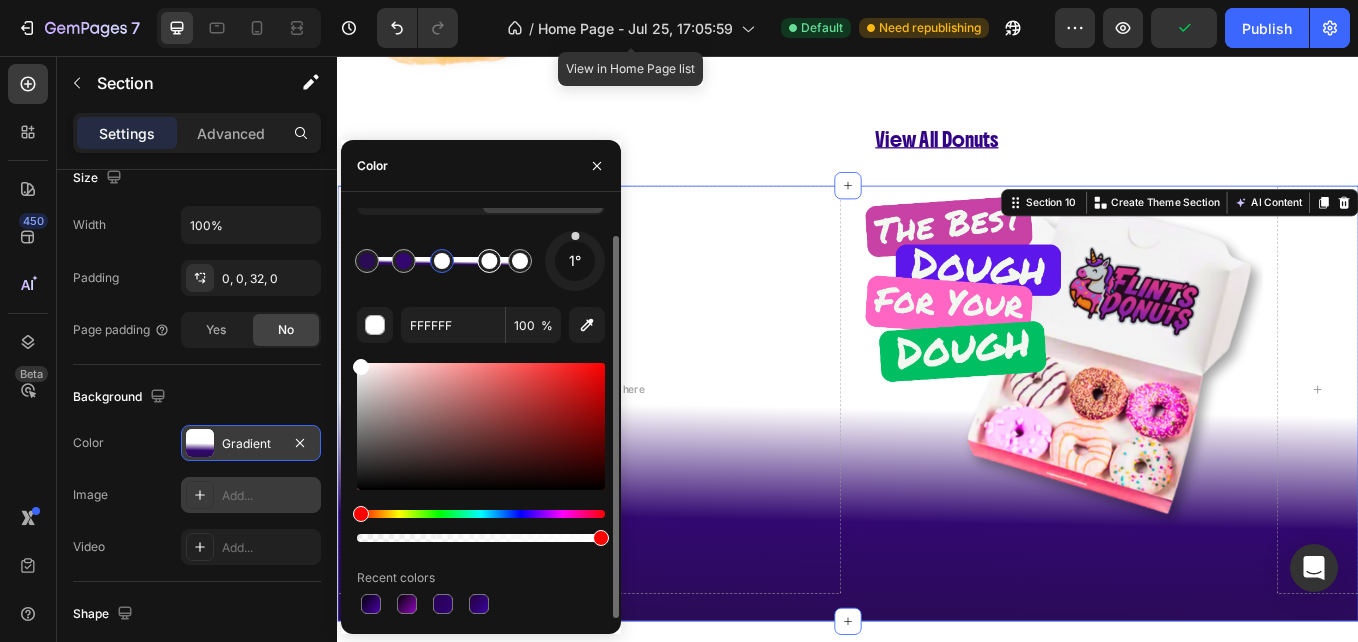 drag, startPoint x: 458, startPoint y: 259, endPoint x: 475, endPoint y: 259, distance: 17 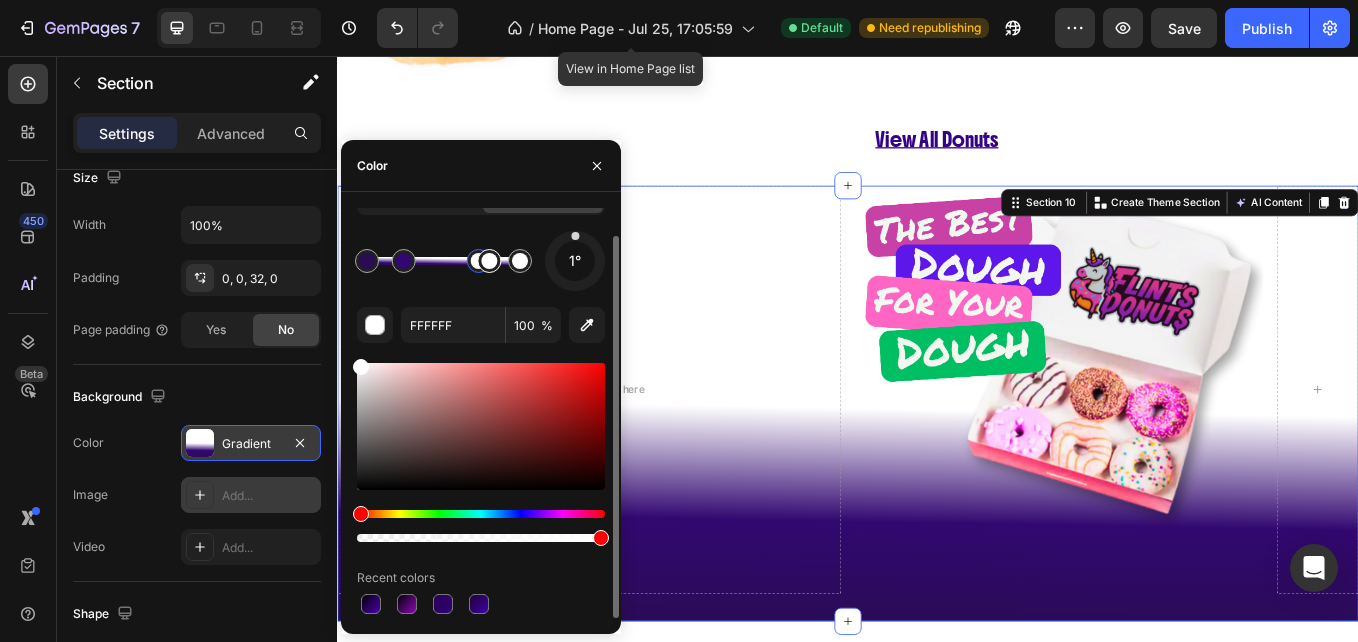 drag, startPoint x: 445, startPoint y: 259, endPoint x: 479, endPoint y: 253, distance: 34.525352 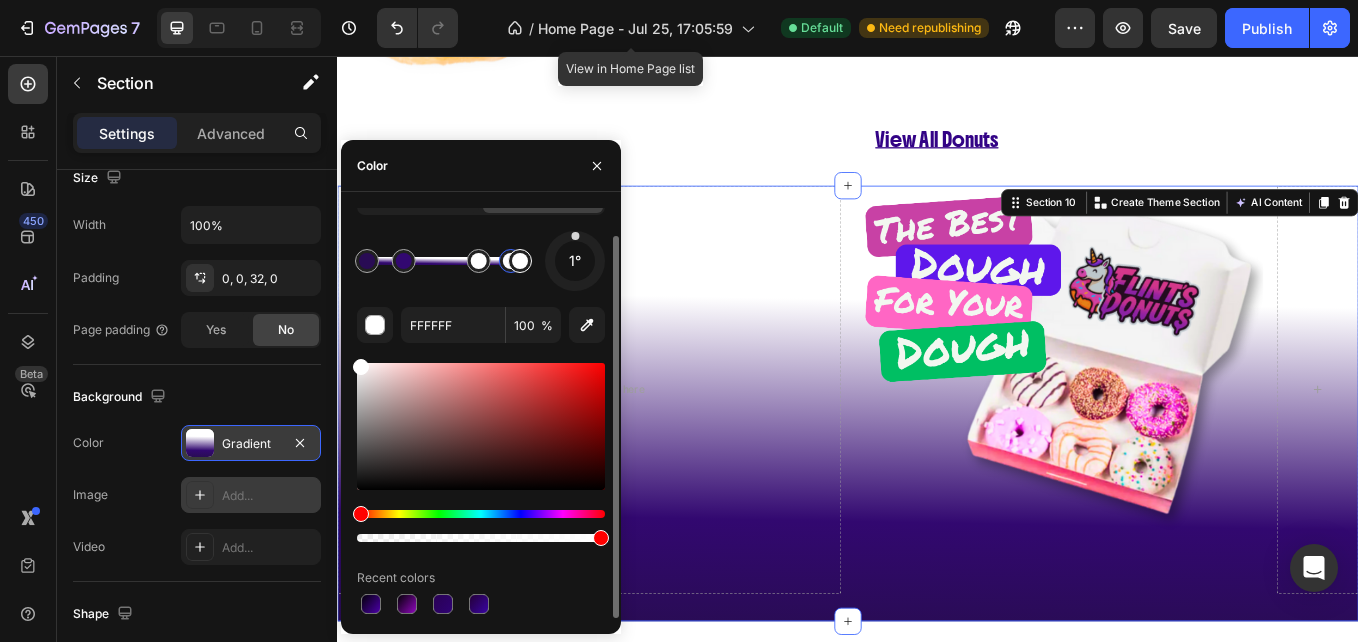 drag, startPoint x: 493, startPoint y: 263, endPoint x: 511, endPoint y: 262, distance: 18.027756 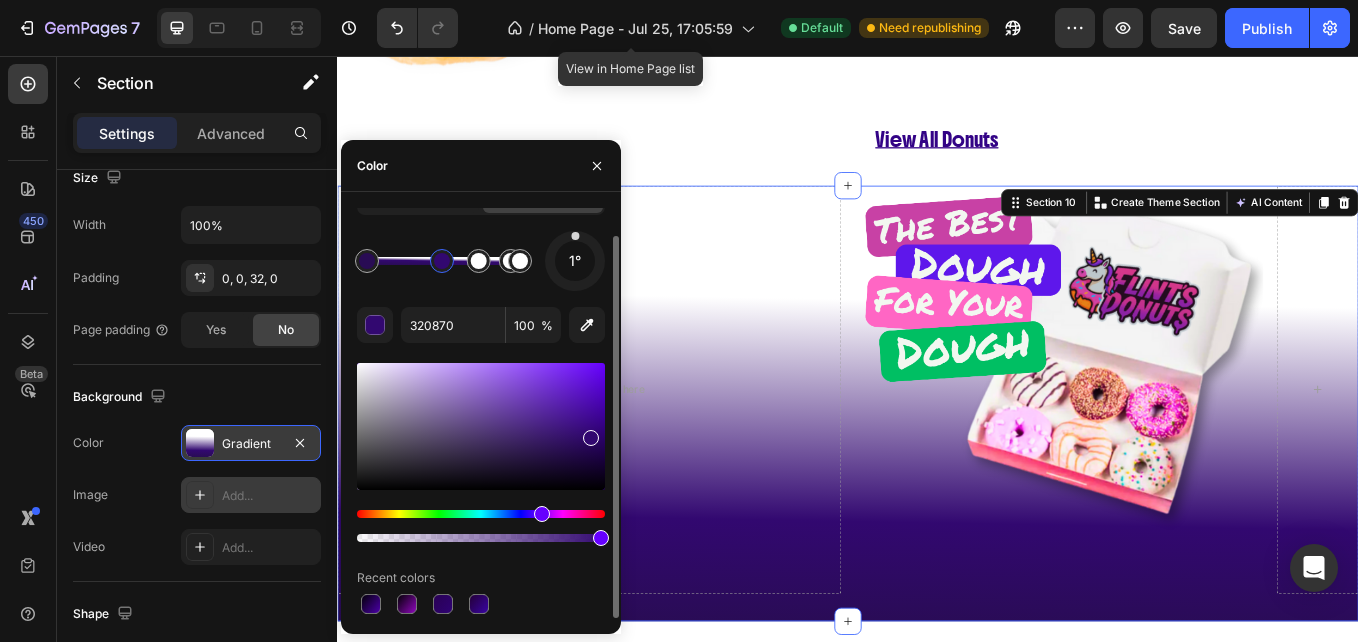 drag, startPoint x: 399, startPoint y: 262, endPoint x: 444, endPoint y: 261, distance: 45.01111 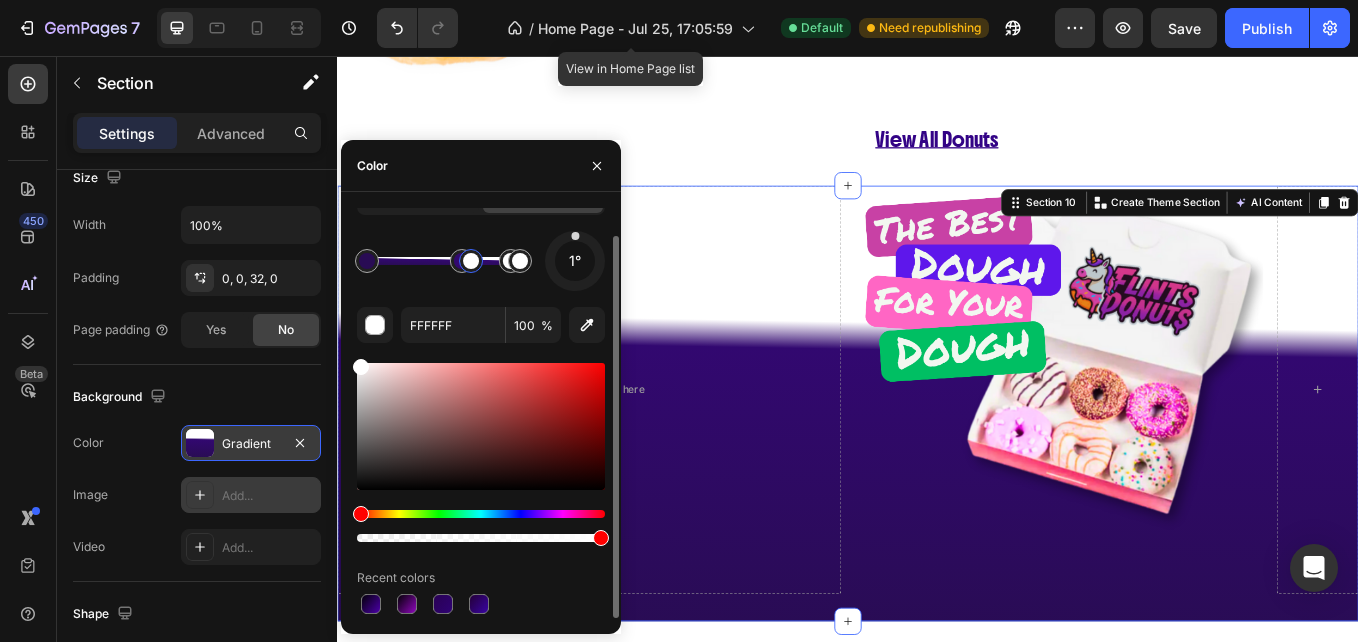 drag, startPoint x: 483, startPoint y: 266, endPoint x: 472, endPoint y: 266, distance: 11 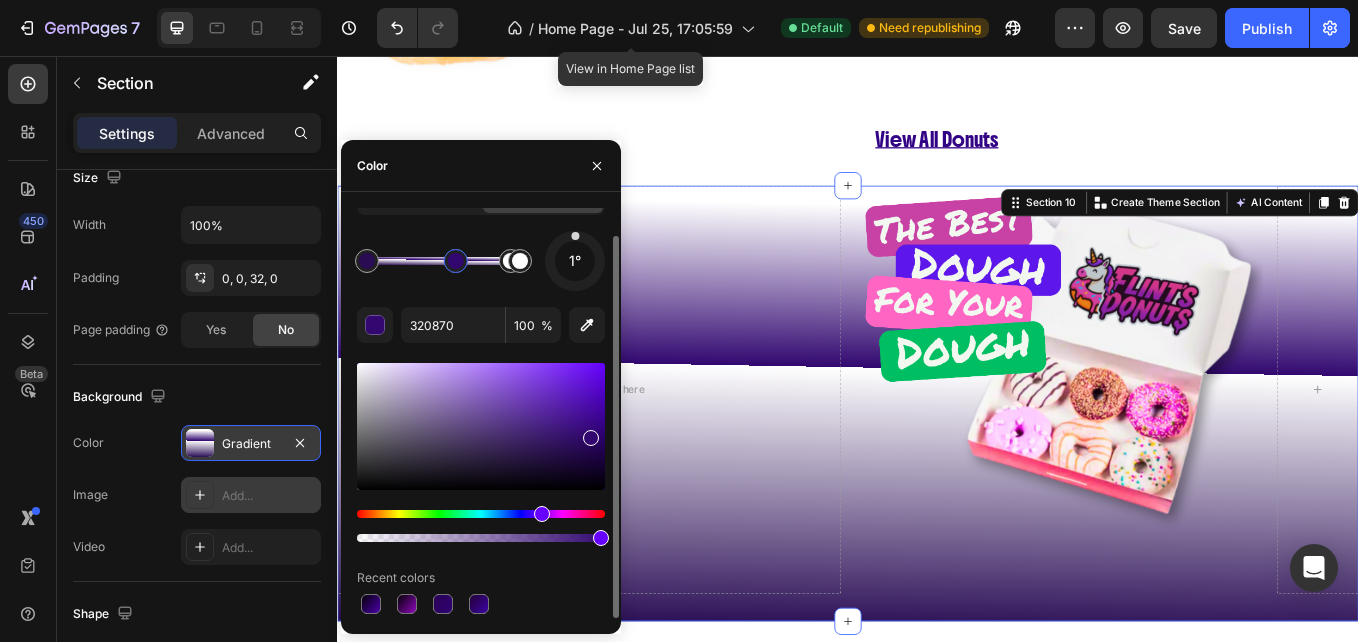 drag, startPoint x: 463, startPoint y: 264, endPoint x: 425, endPoint y: 258, distance: 38.470768 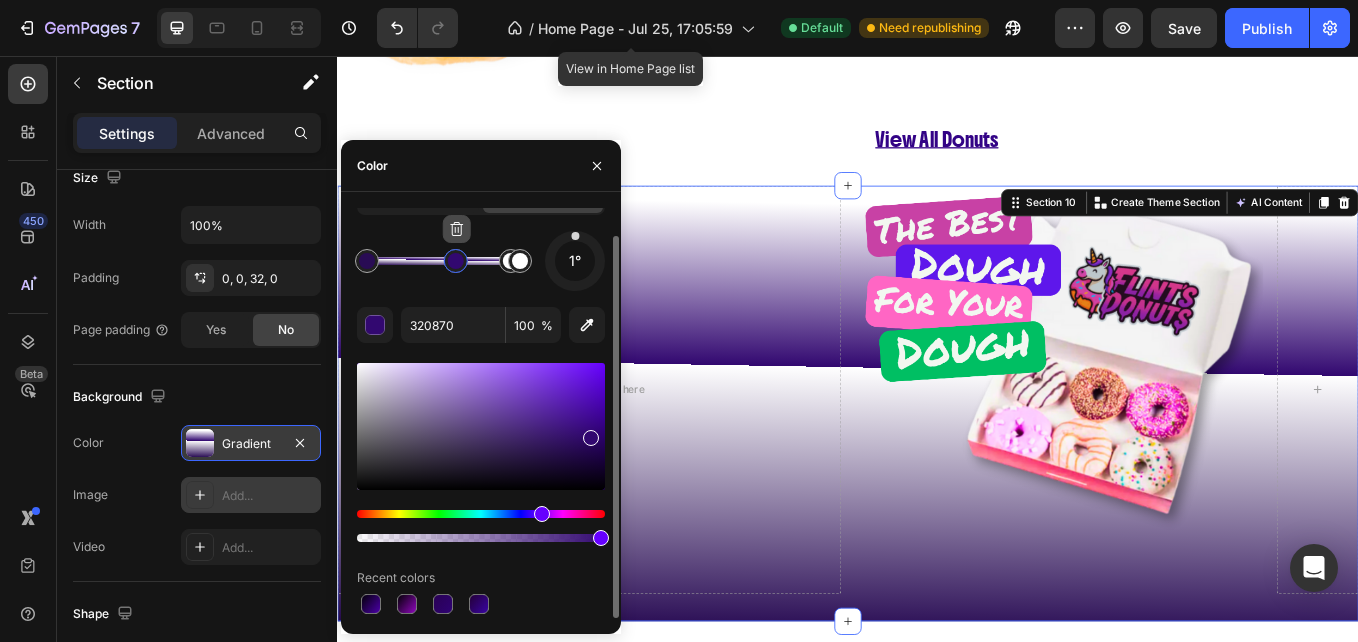 click 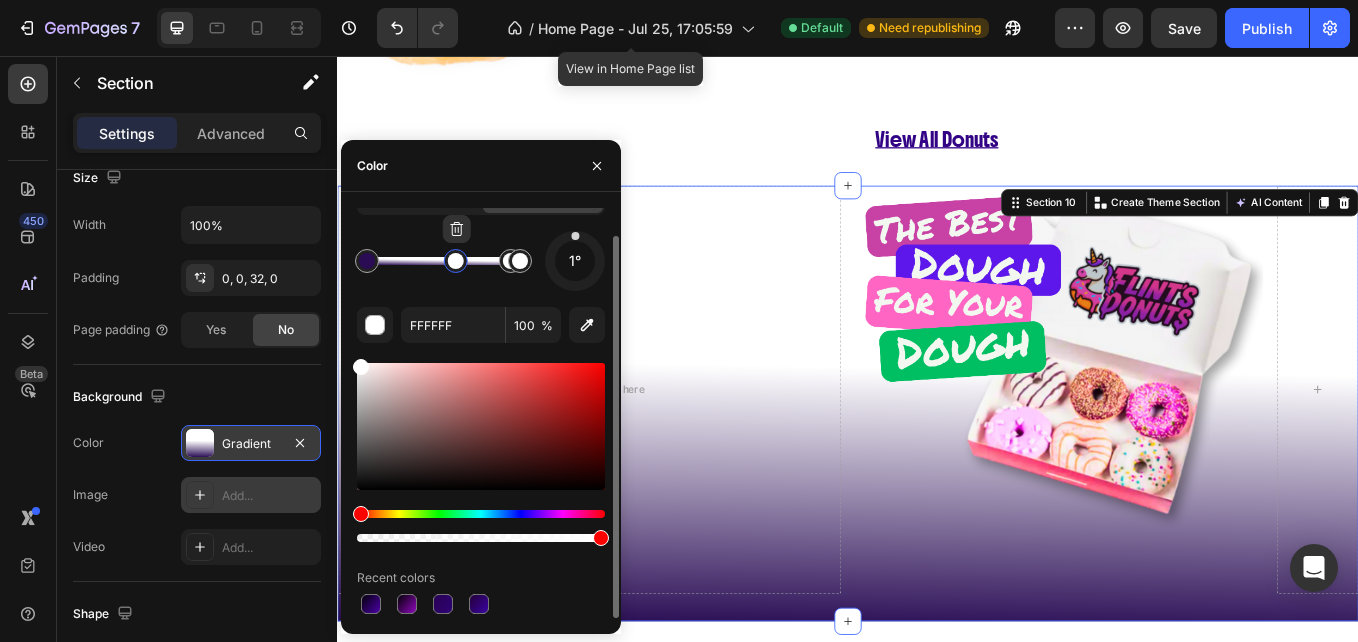 click at bounding box center [456, 261] 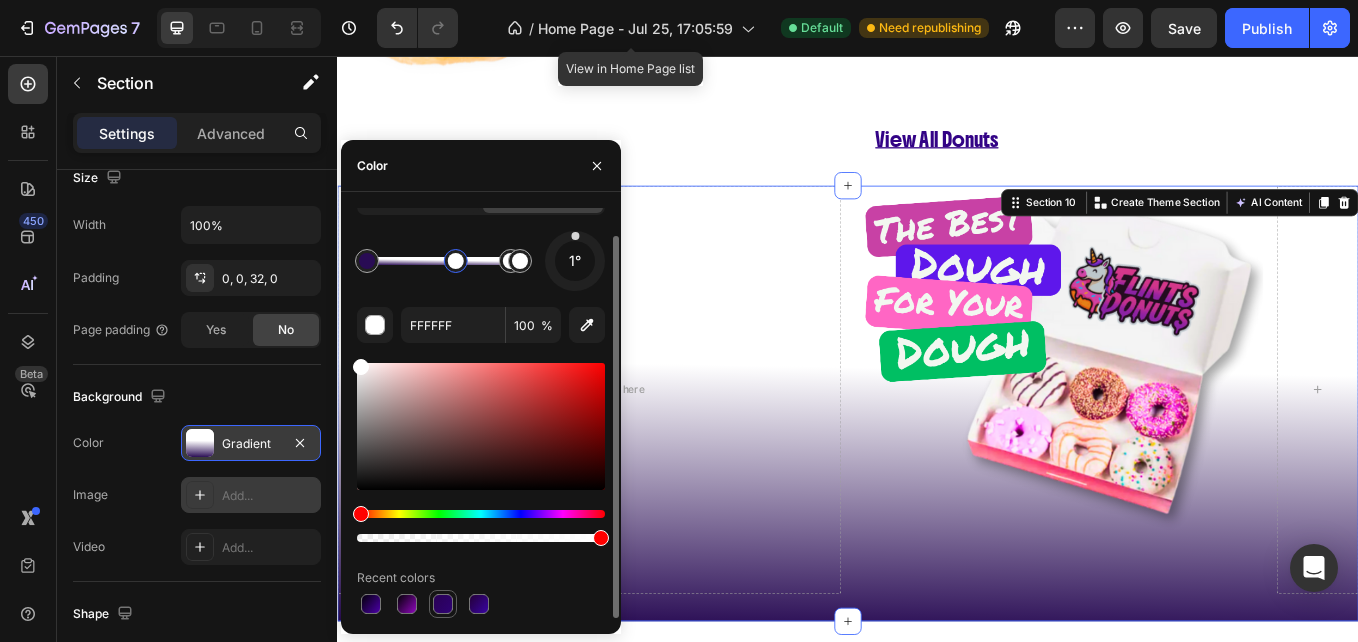click at bounding box center [443, 604] 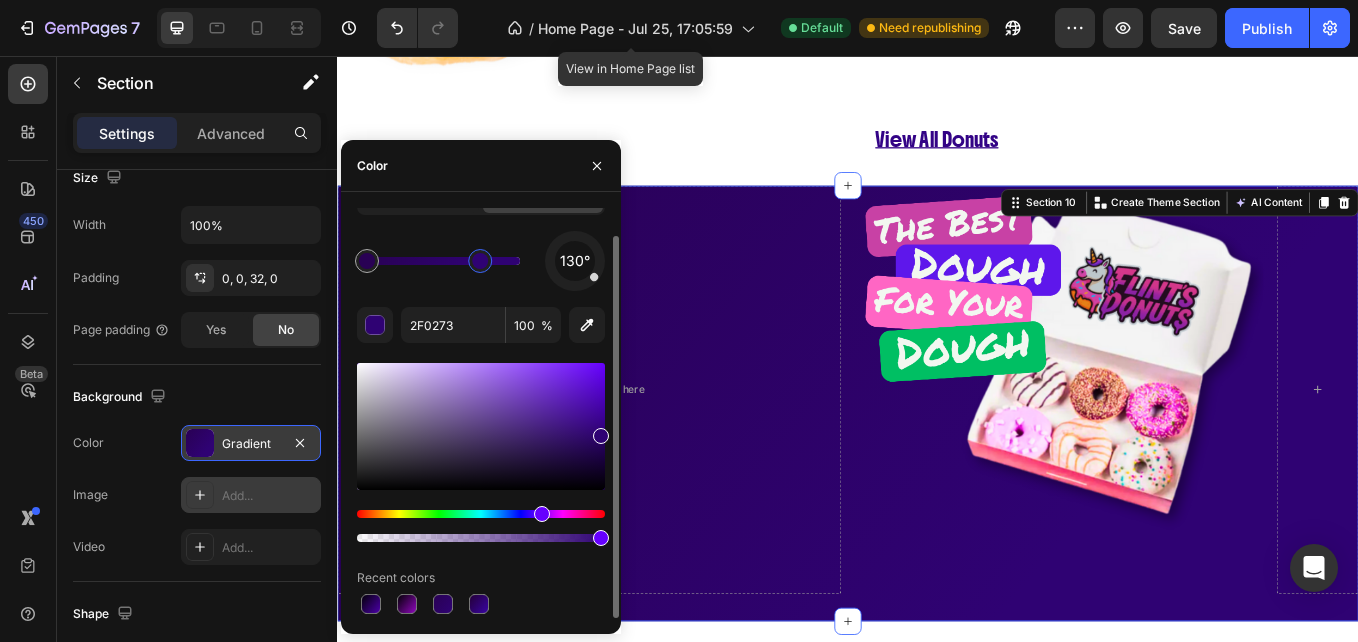 click 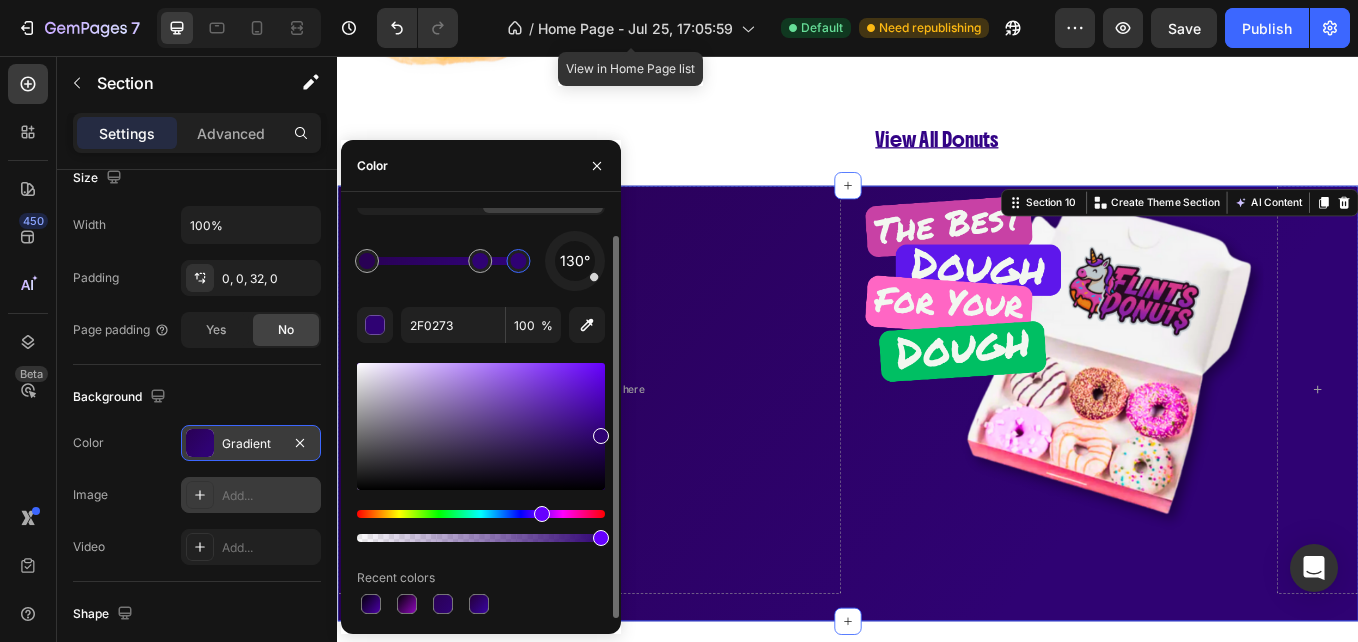 click at bounding box center [481, 452] 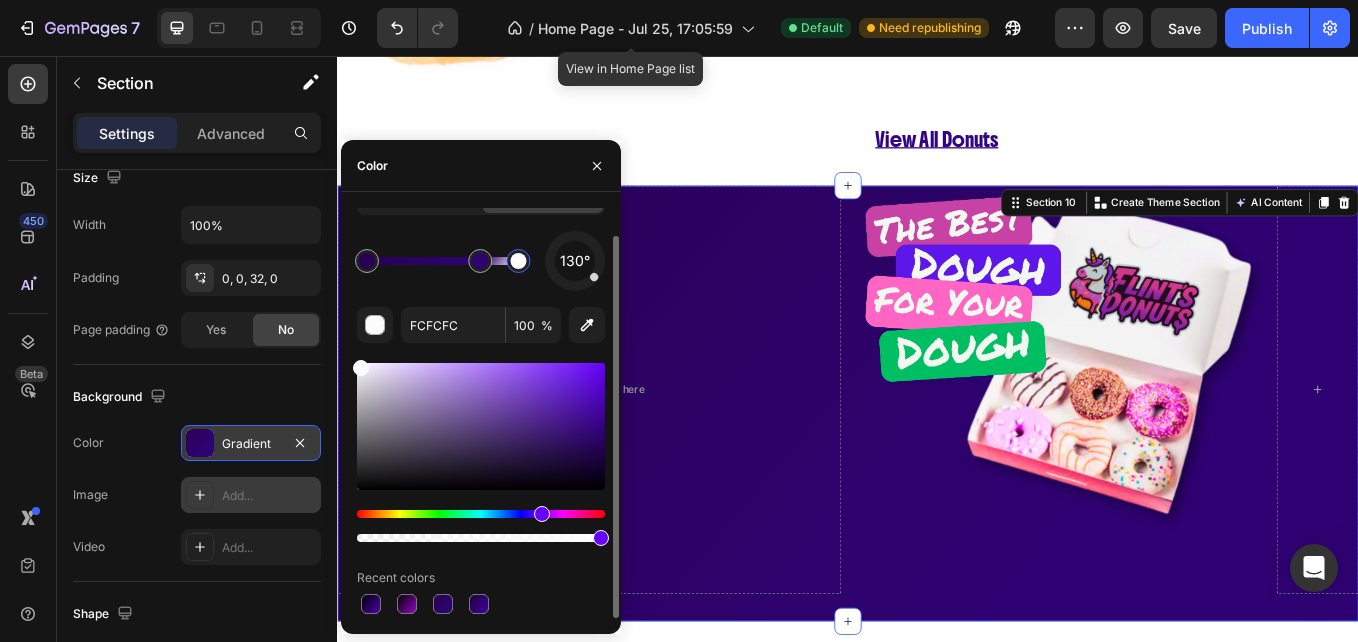 click at bounding box center [481, 426] 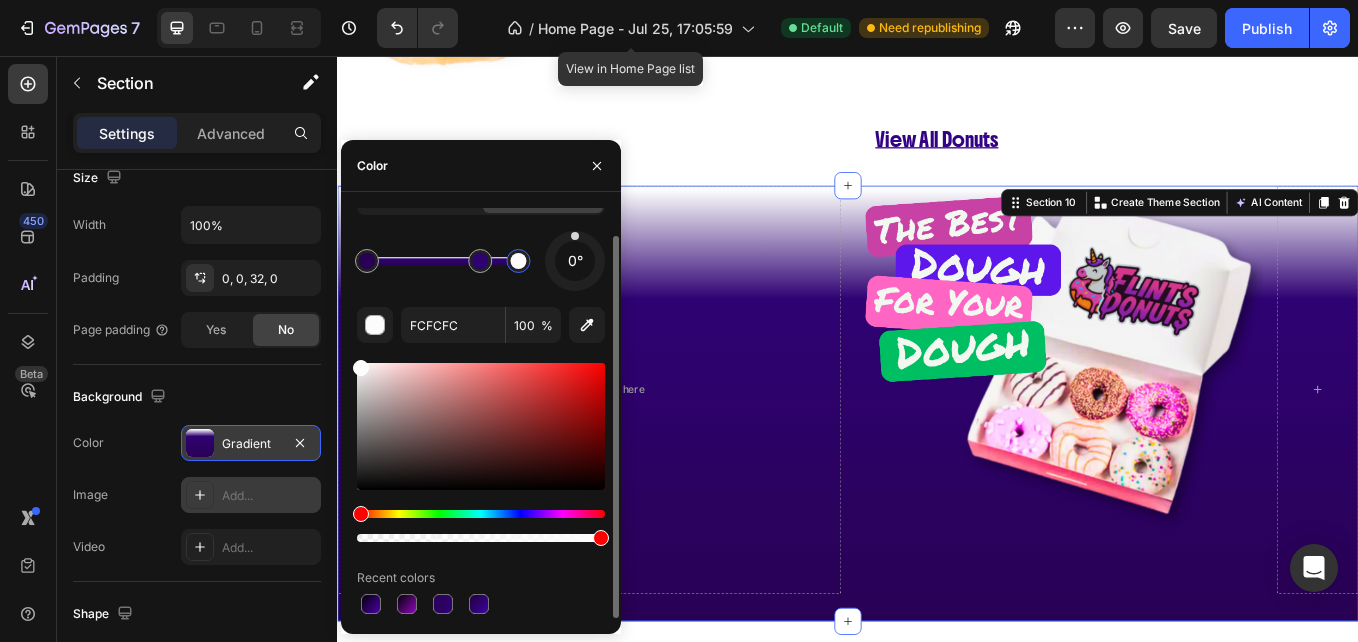 drag, startPoint x: 592, startPoint y: 275, endPoint x: 575, endPoint y: 229, distance: 49.0408 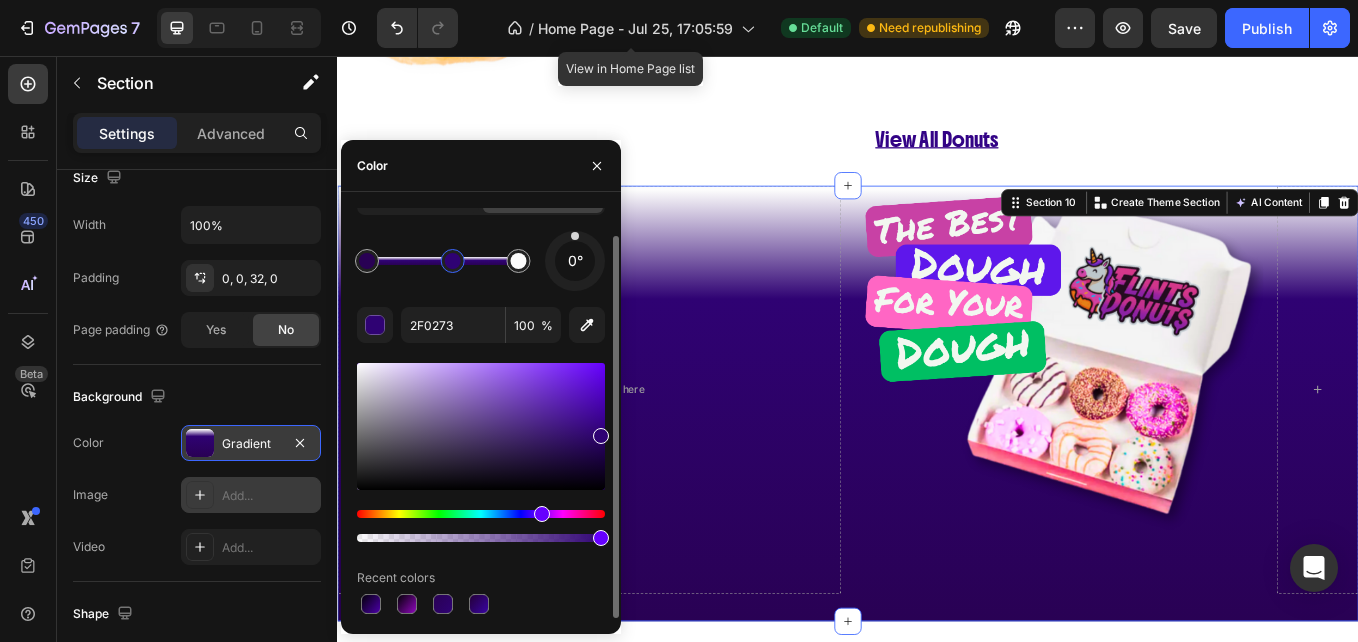 drag, startPoint x: 486, startPoint y: 268, endPoint x: 453, endPoint y: 263, distance: 33.37664 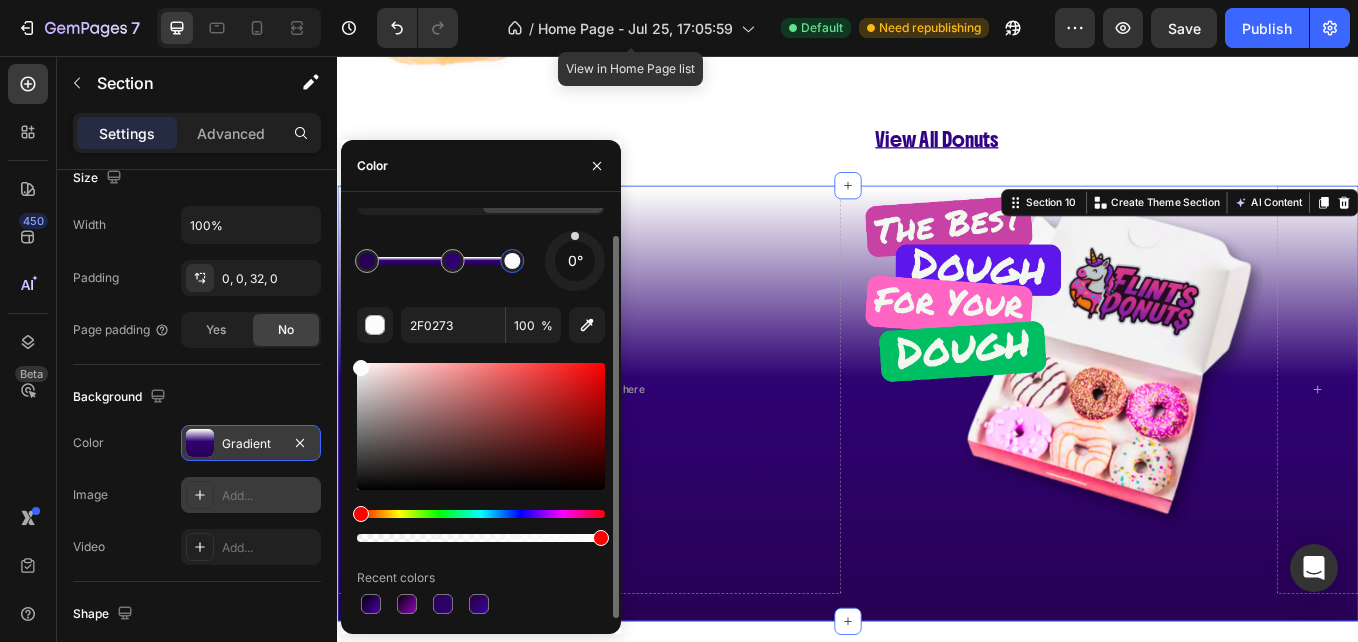 type on "FCFCFC" 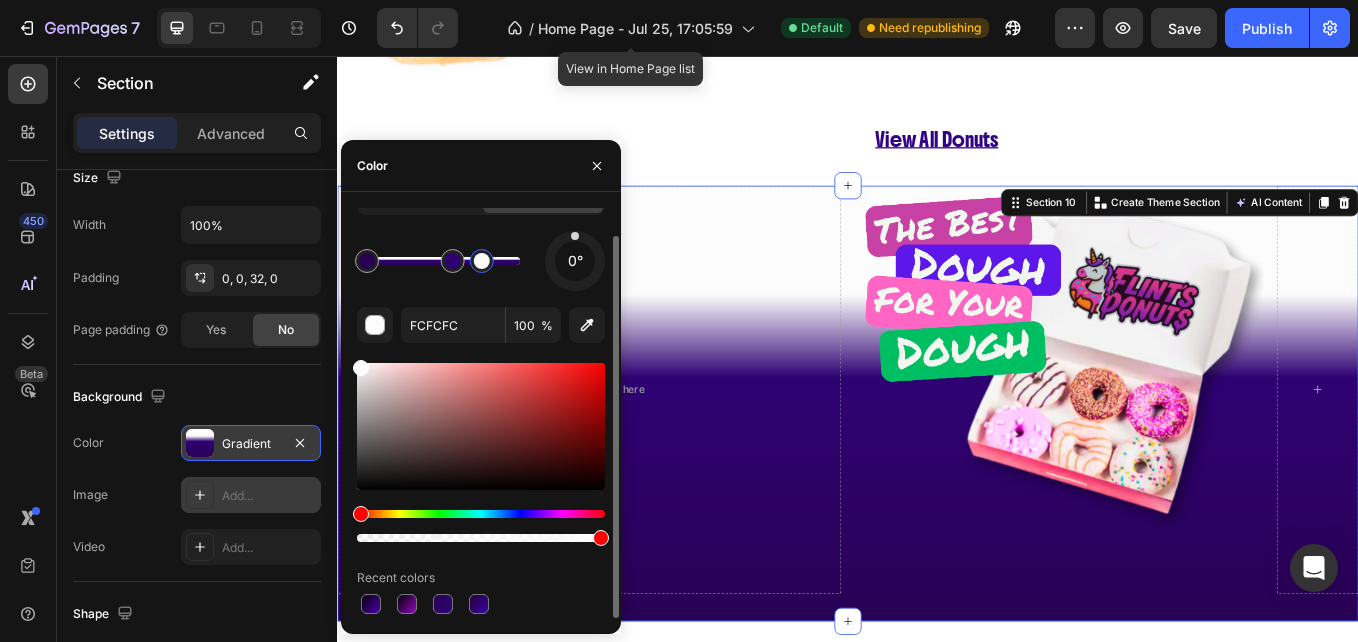 drag, startPoint x: 513, startPoint y: 263, endPoint x: 483, endPoint y: 266, distance: 30.149628 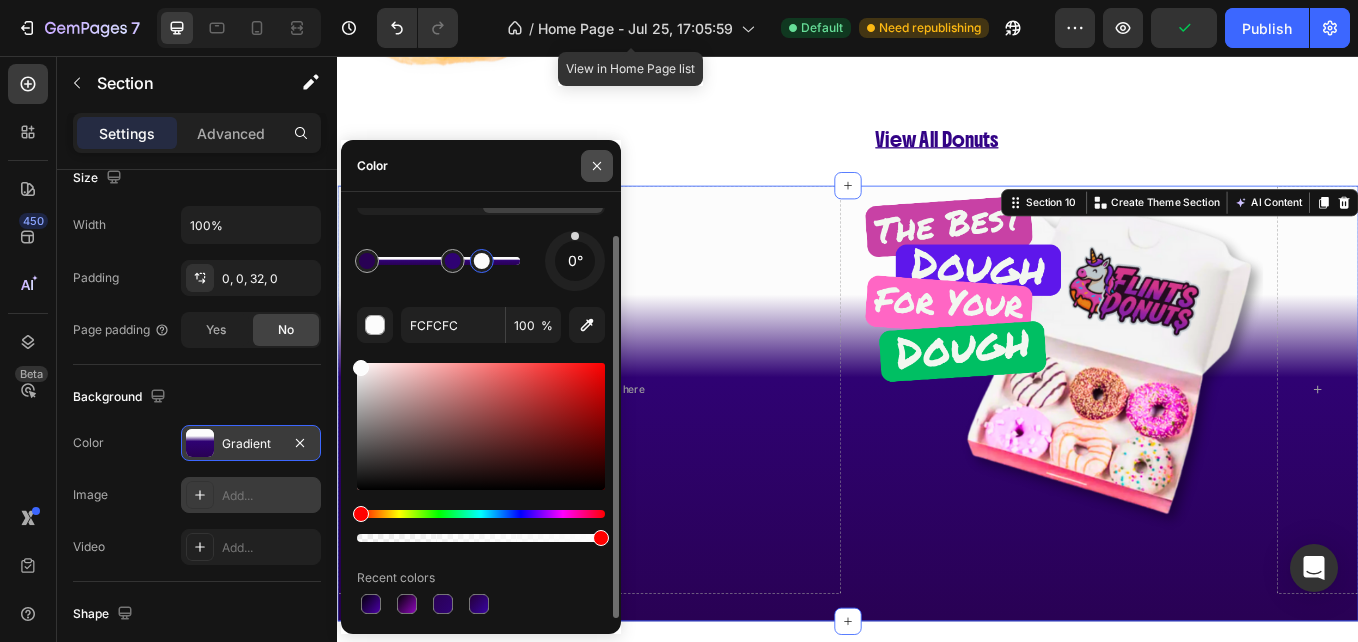 click 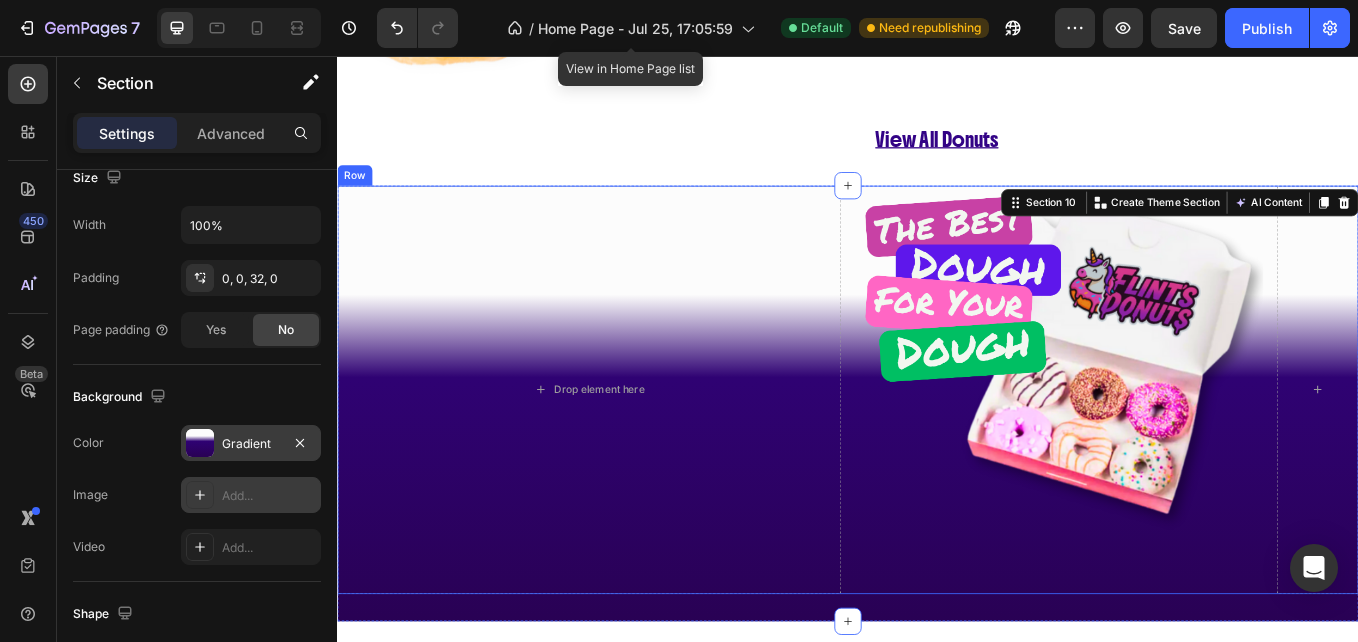 click on "Drop element here Image
Row Row" at bounding box center (937, 448) 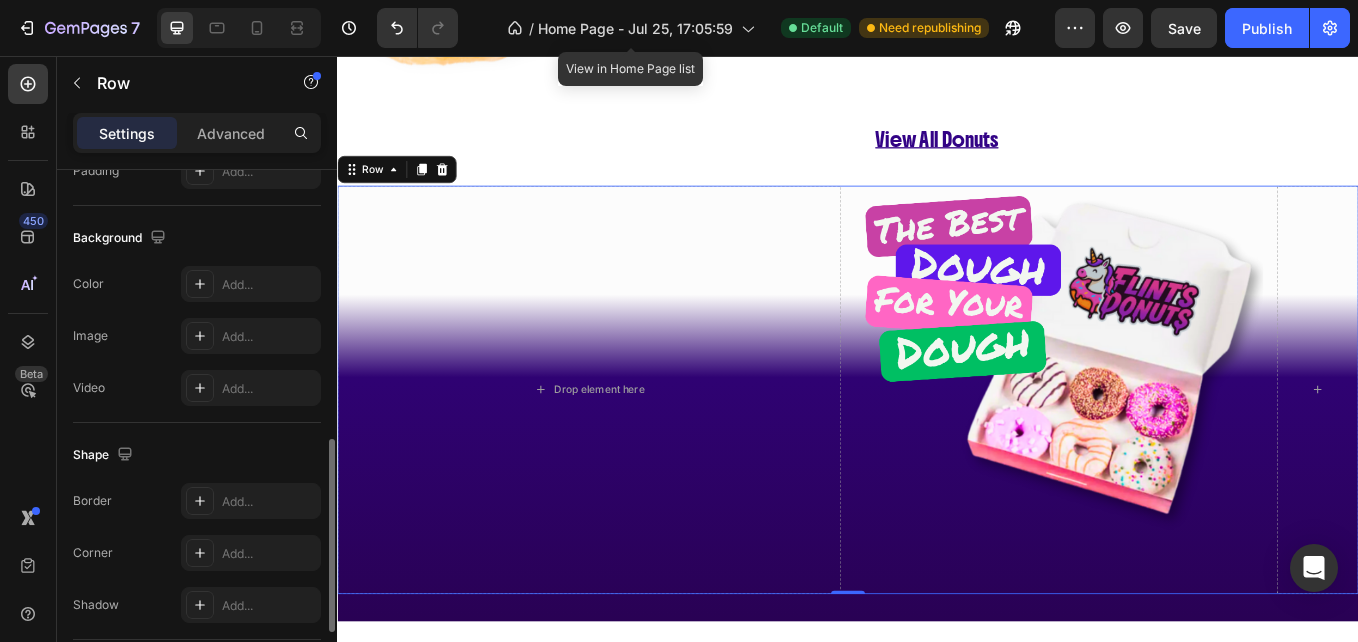 scroll, scrollTop: 736, scrollLeft: 0, axis: vertical 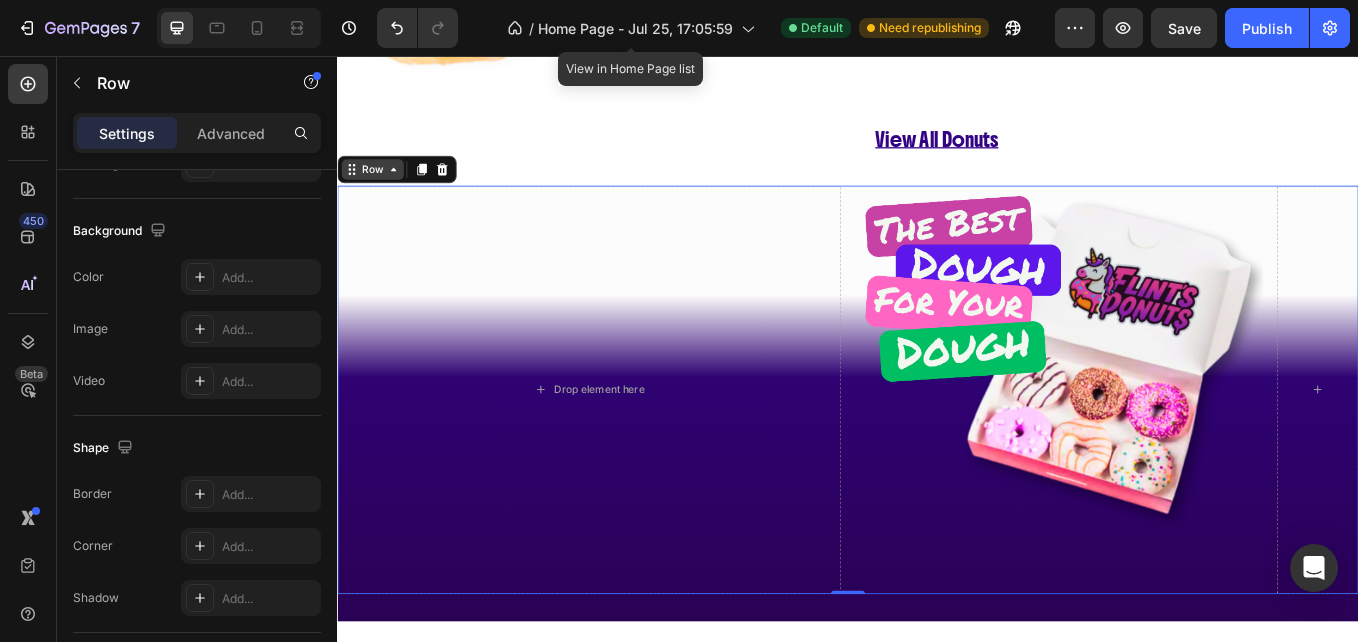 click on "Row" at bounding box center (378, 189) 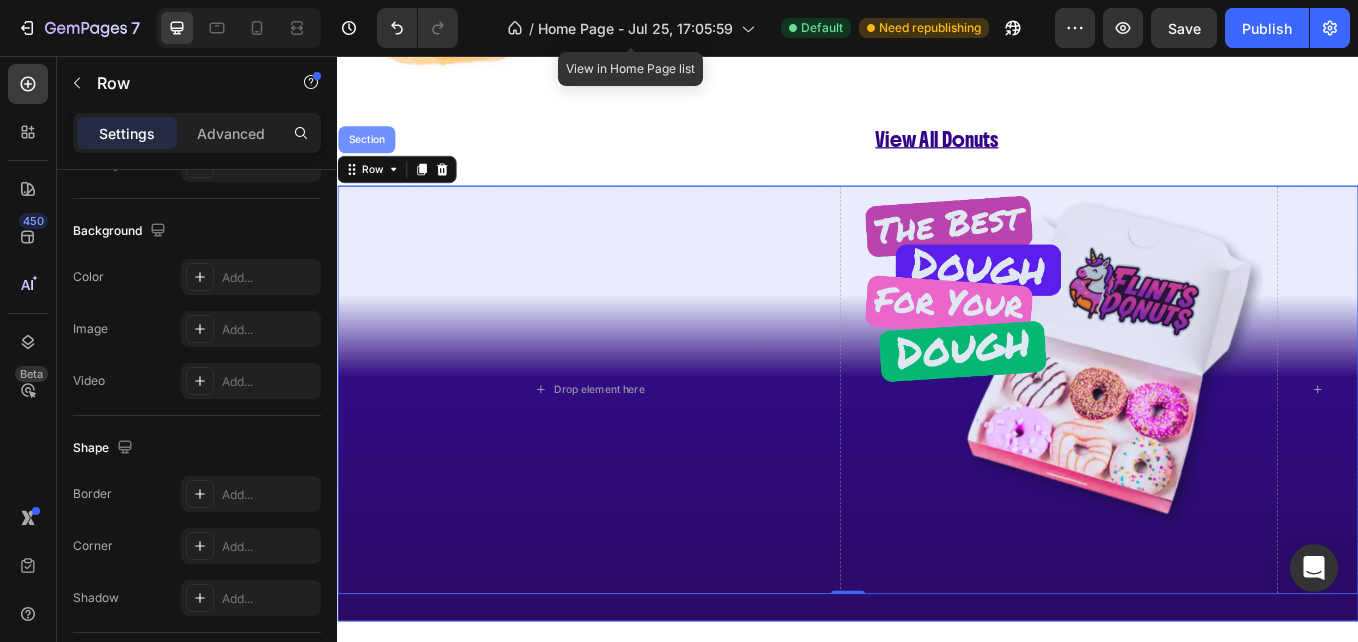 click on "Section" at bounding box center [371, 154] 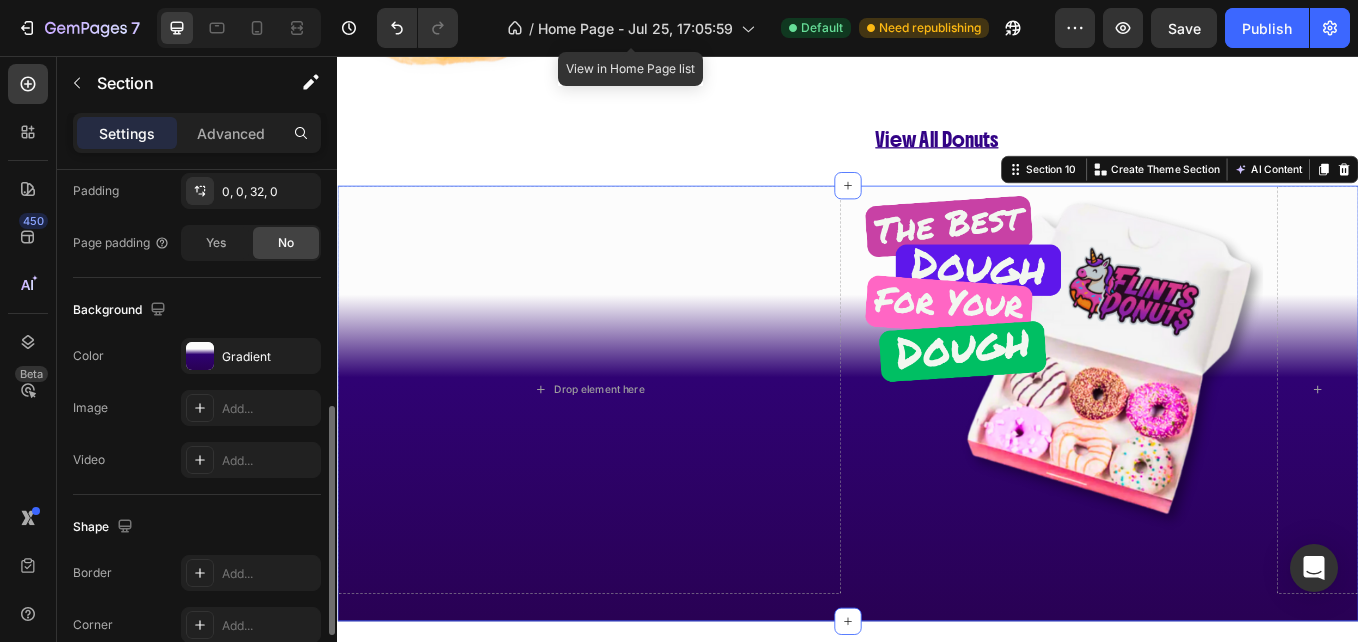 scroll, scrollTop: 543, scrollLeft: 0, axis: vertical 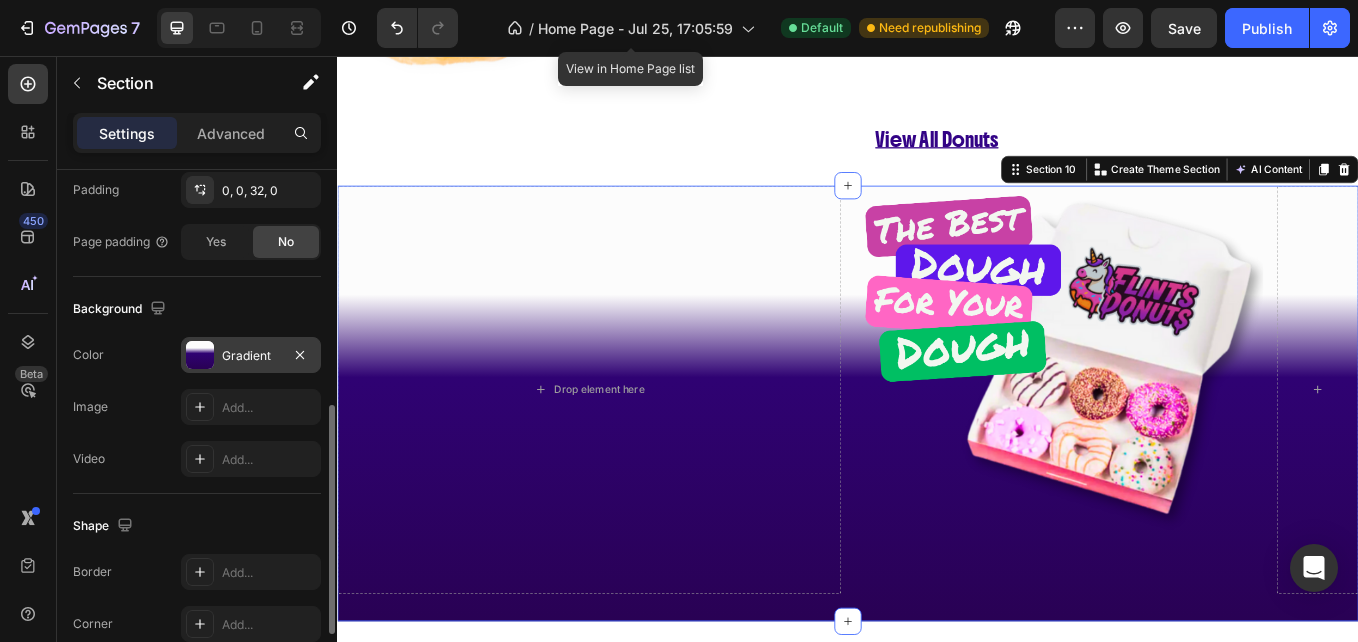 click at bounding box center [200, 355] 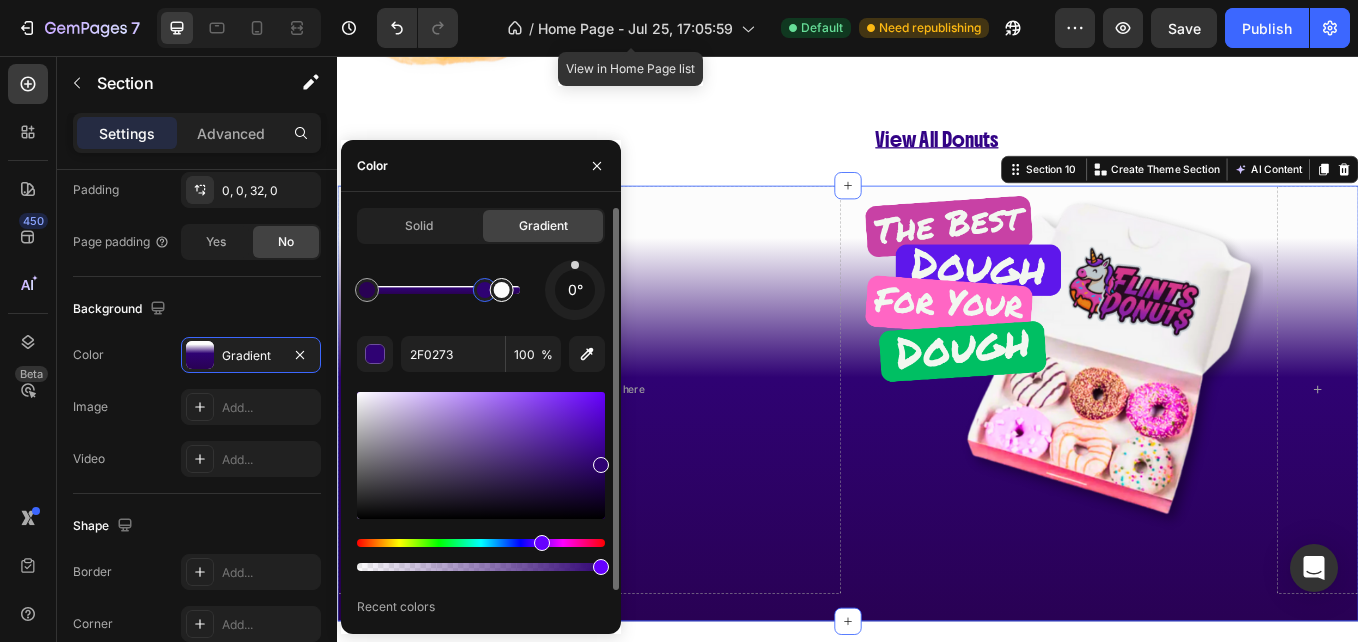 drag, startPoint x: 451, startPoint y: 299, endPoint x: 488, endPoint y: 296, distance: 37.12142 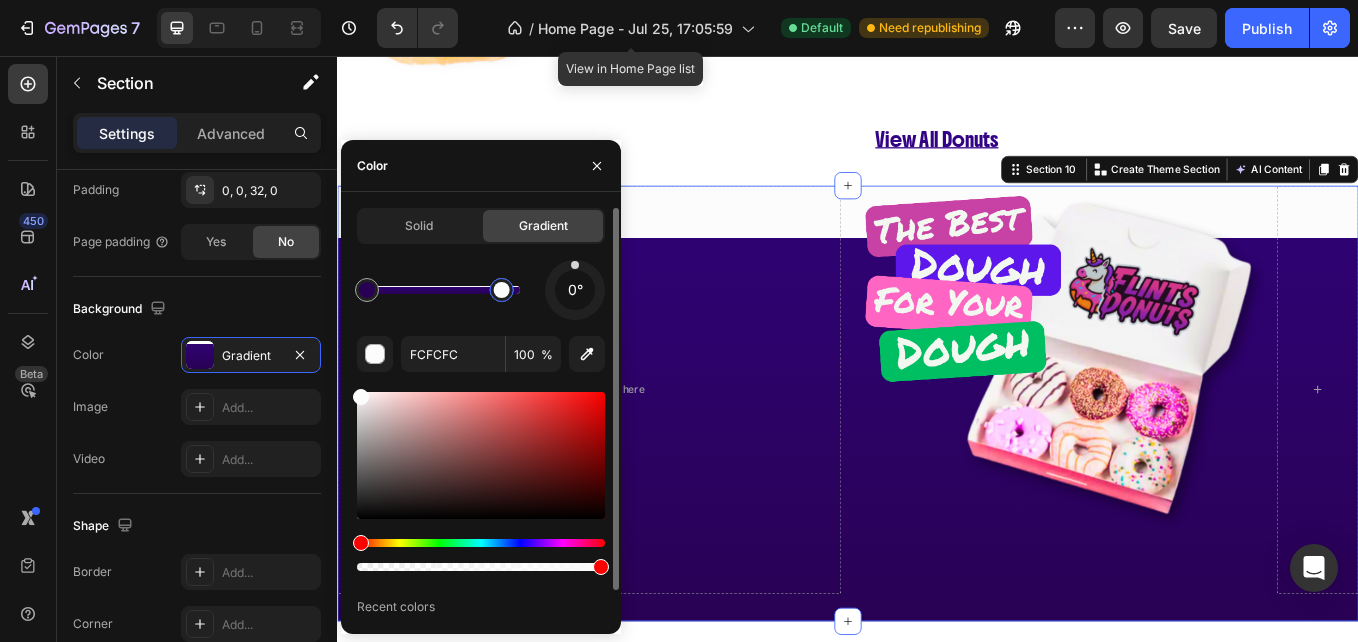 drag, startPoint x: 481, startPoint y: 294, endPoint x: 502, endPoint y: 299, distance: 21.587032 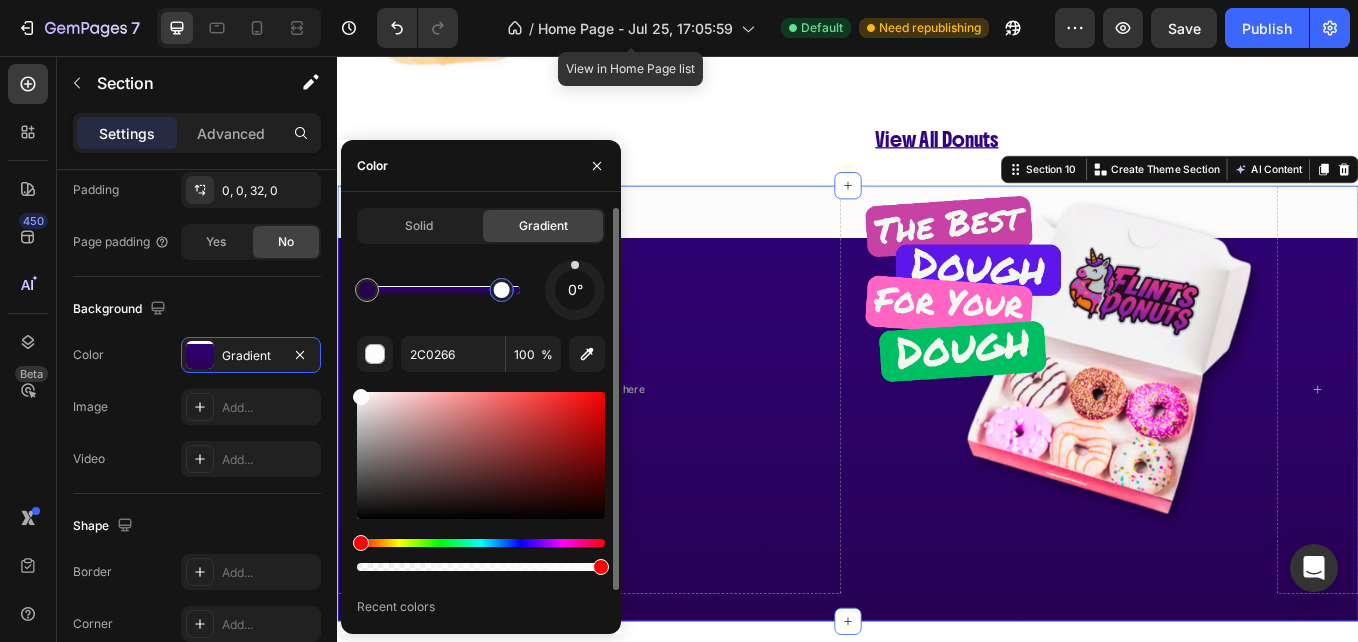 click 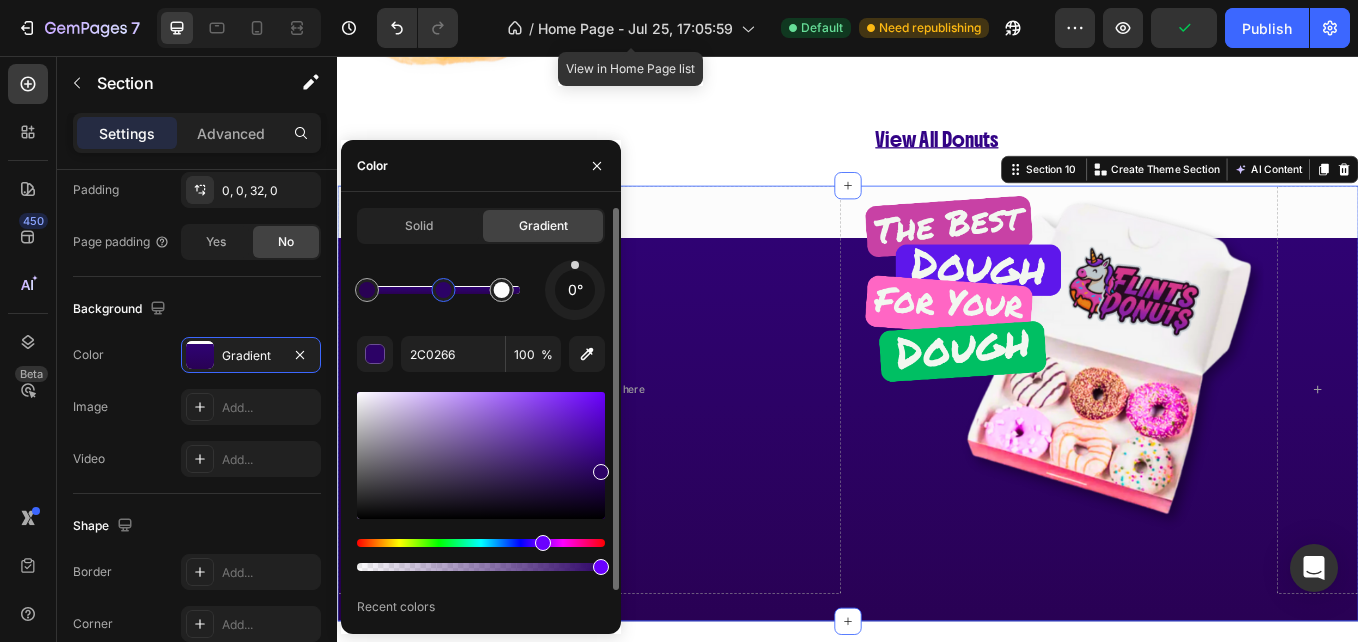 click at bounding box center [481, 481] 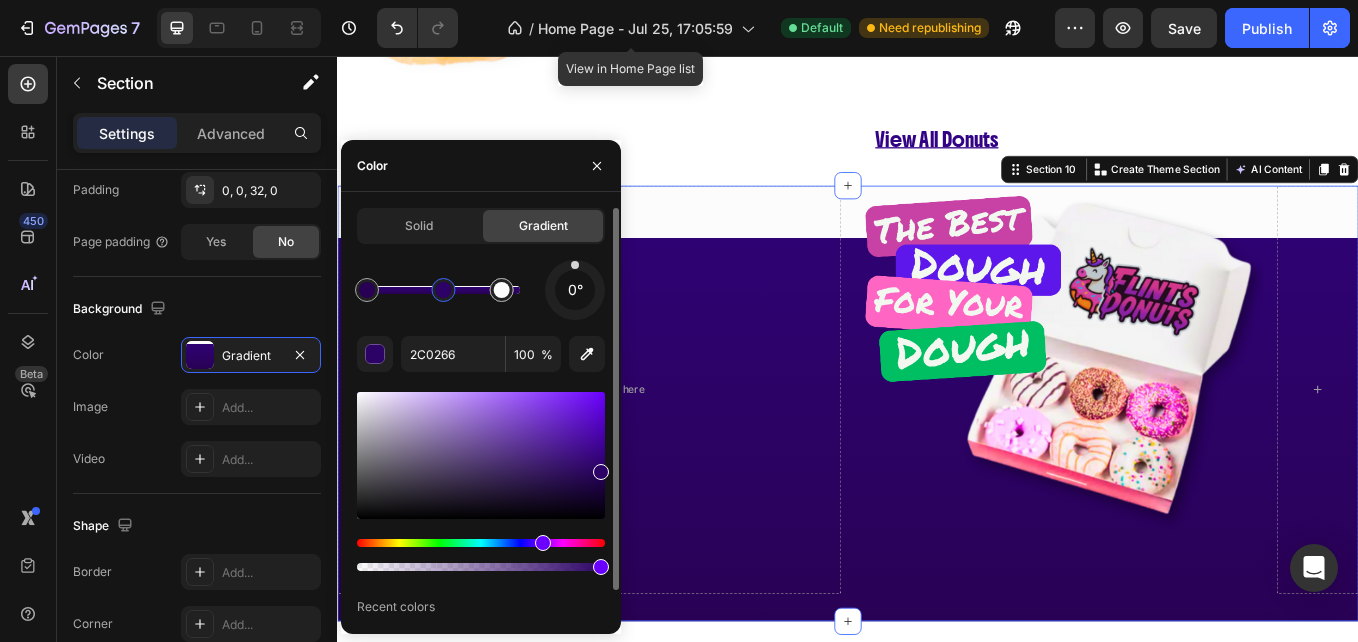 type on "520266" 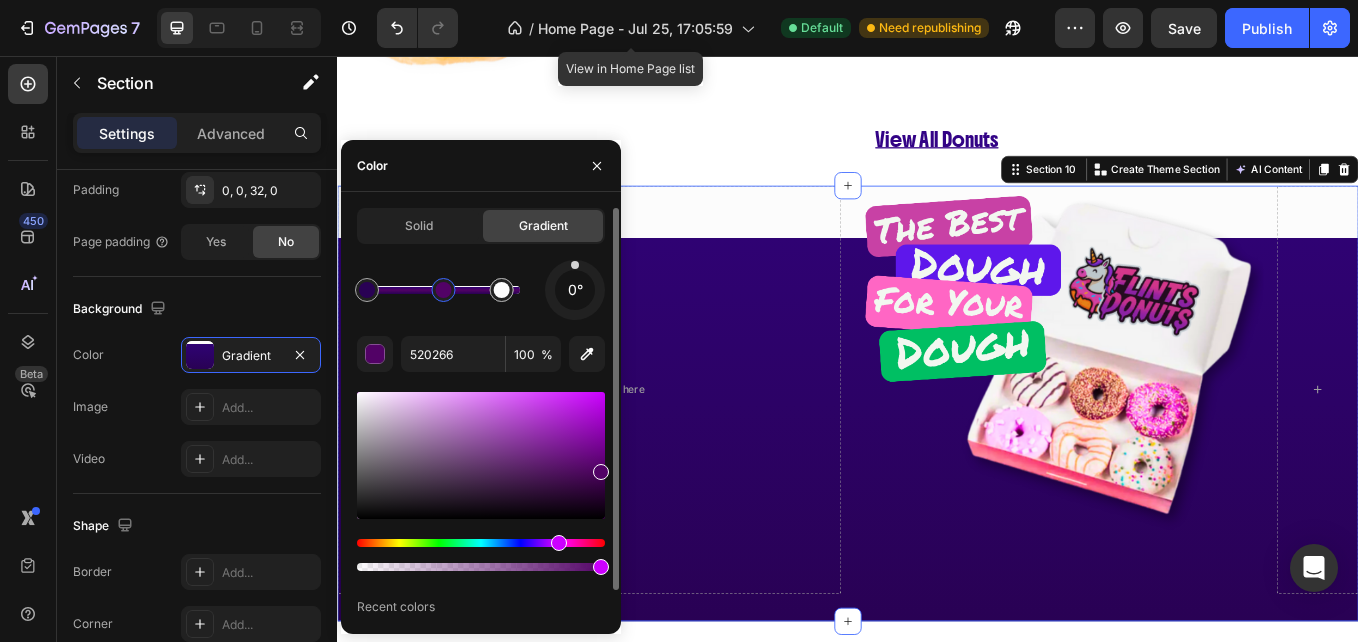 click at bounding box center (481, 543) 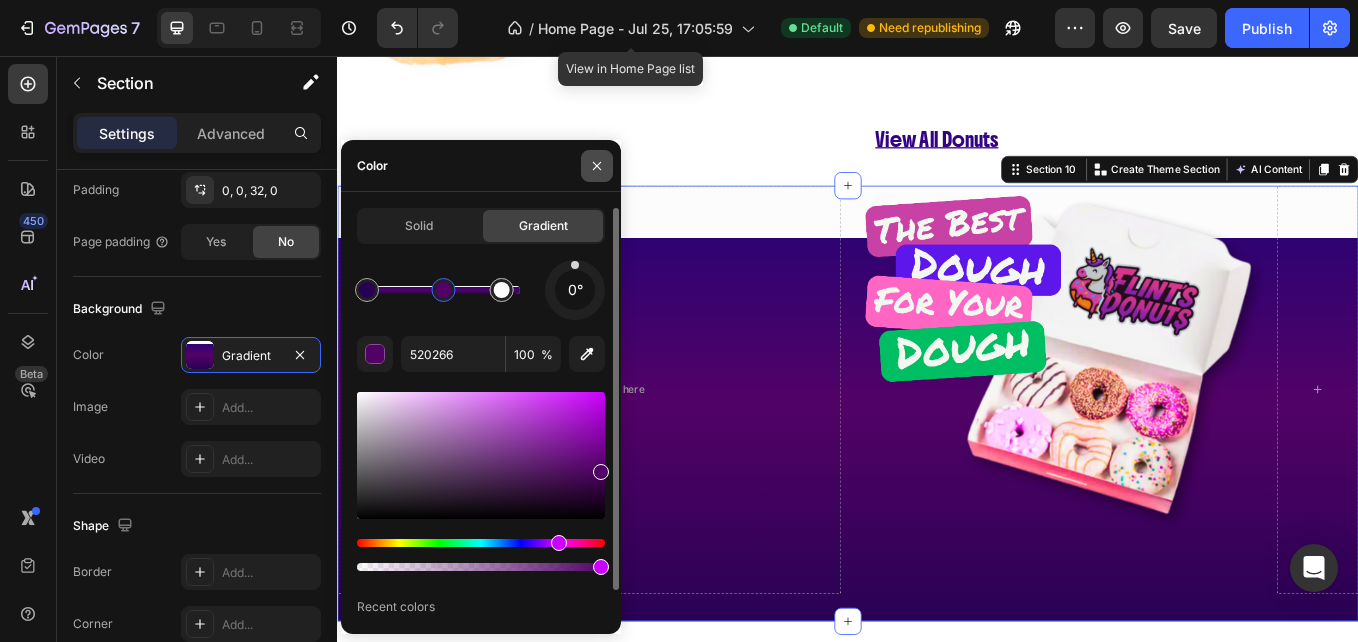 click 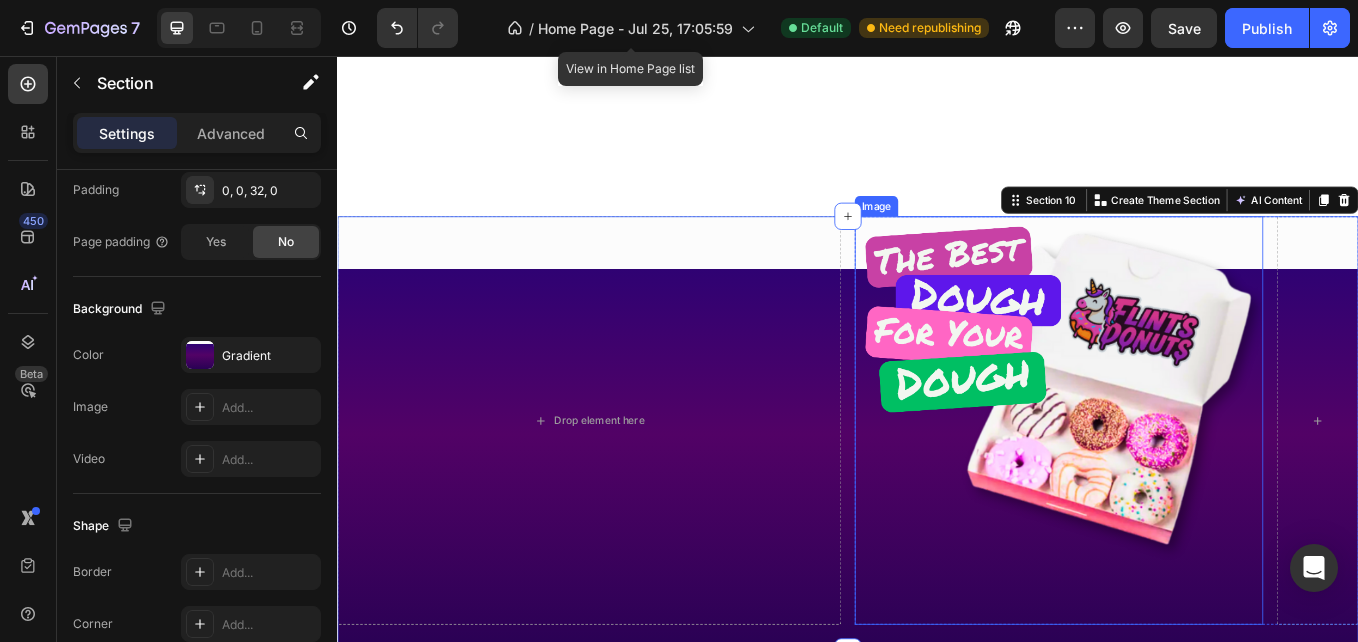 scroll, scrollTop: 1831, scrollLeft: 0, axis: vertical 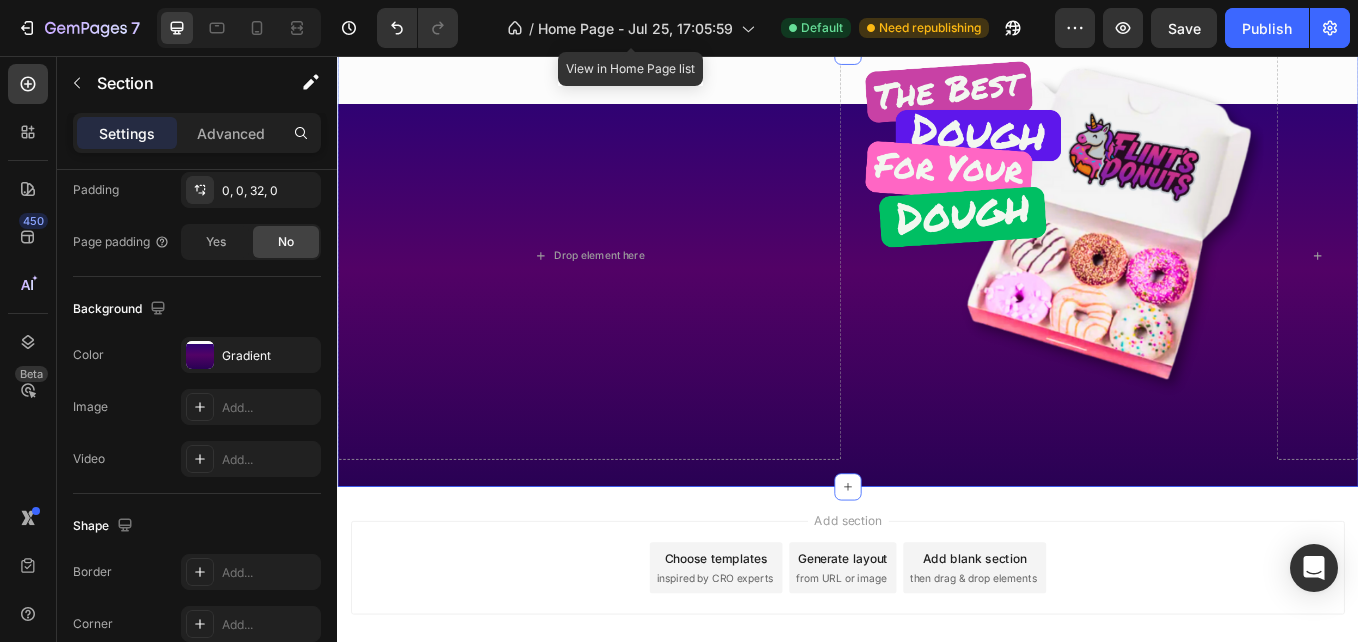 click on "Add section Choose templates inspired by CRO experts Generate layout from URL or image Add blank section then drag & drop elements" at bounding box center (937, 657) 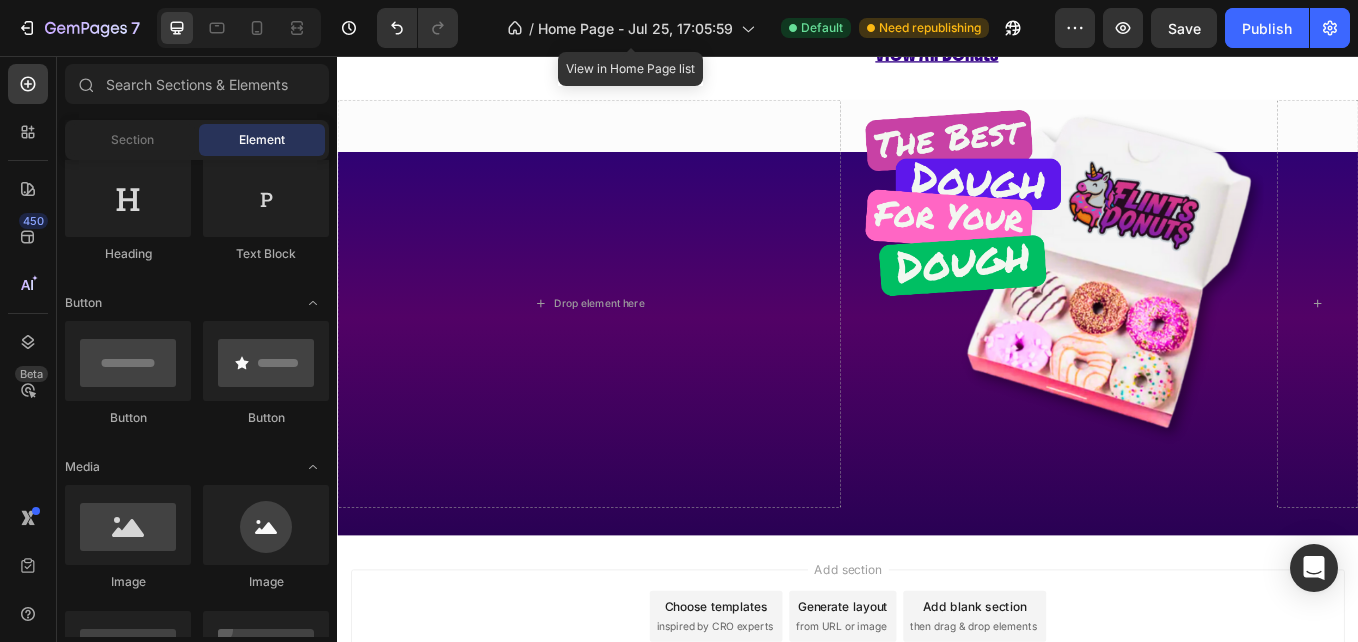 scroll, scrollTop: 1733, scrollLeft: 0, axis: vertical 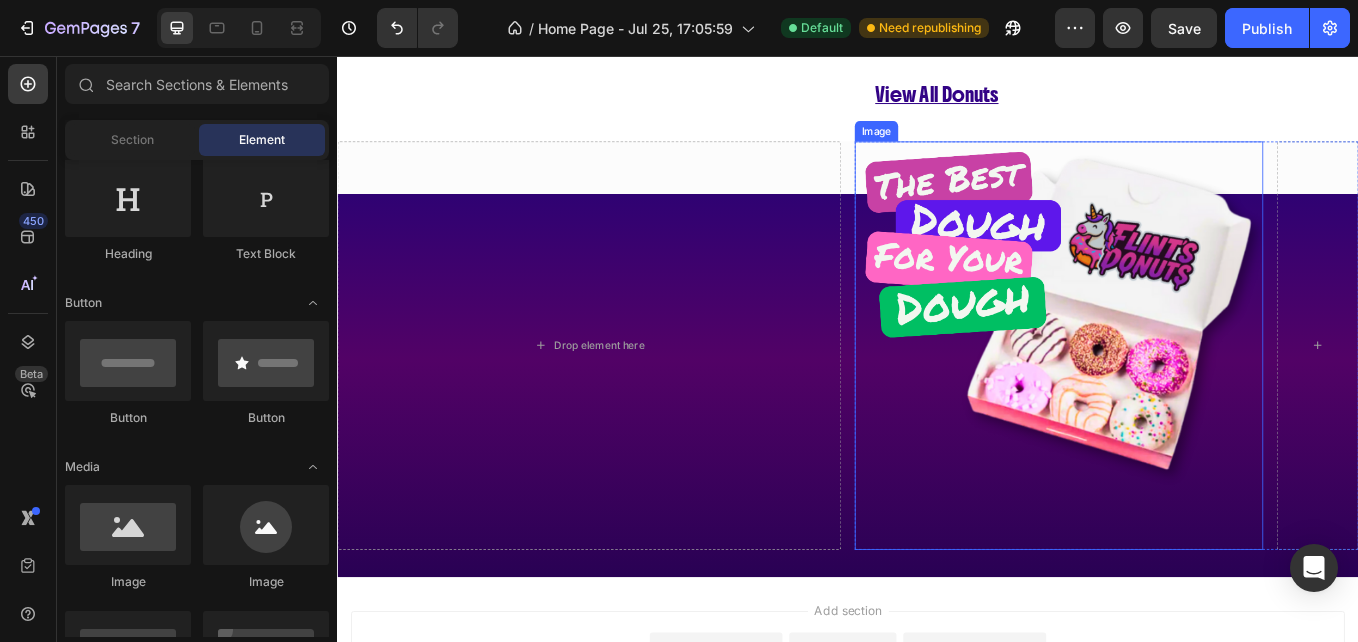 click at bounding box center (1185, 396) 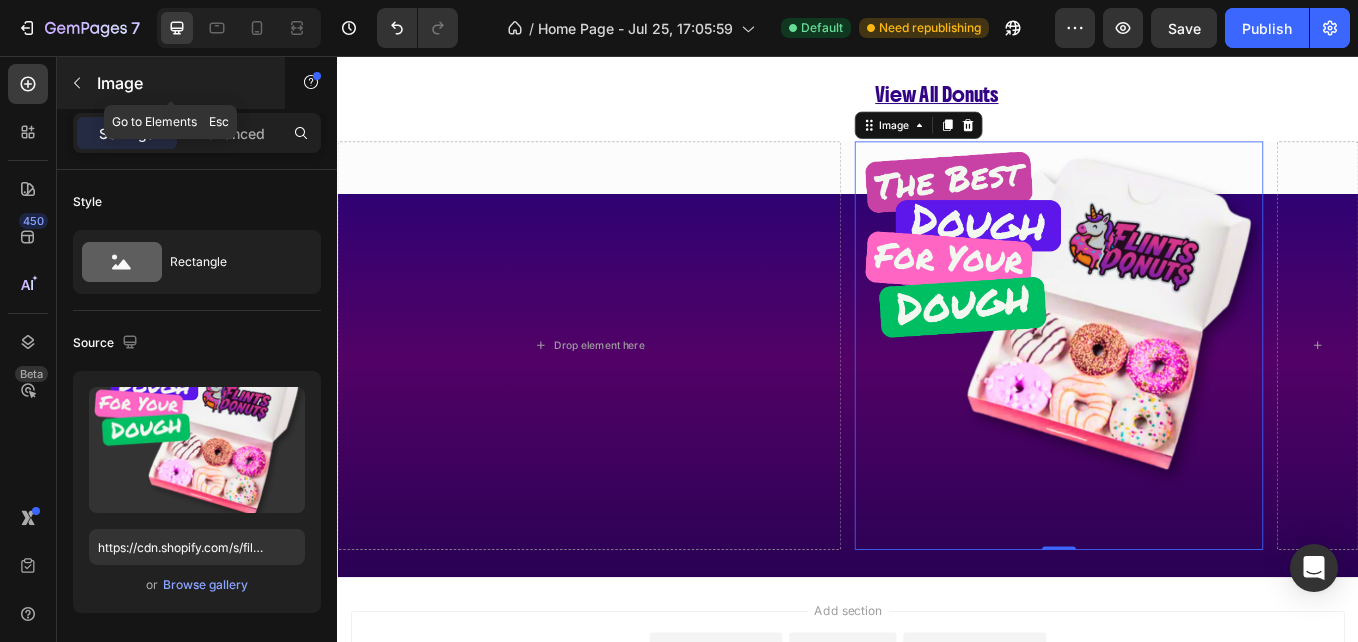 click 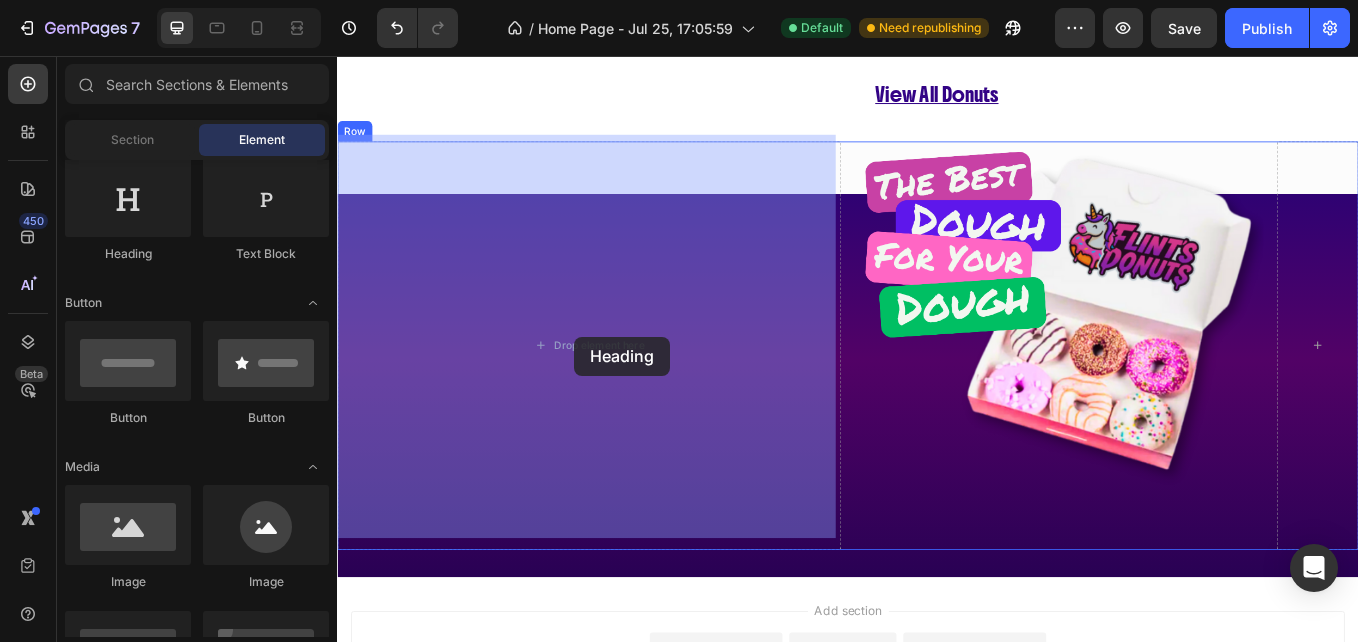 drag, startPoint x: 450, startPoint y: 264, endPoint x: 616, endPoint y: 386, distance: 206.0097 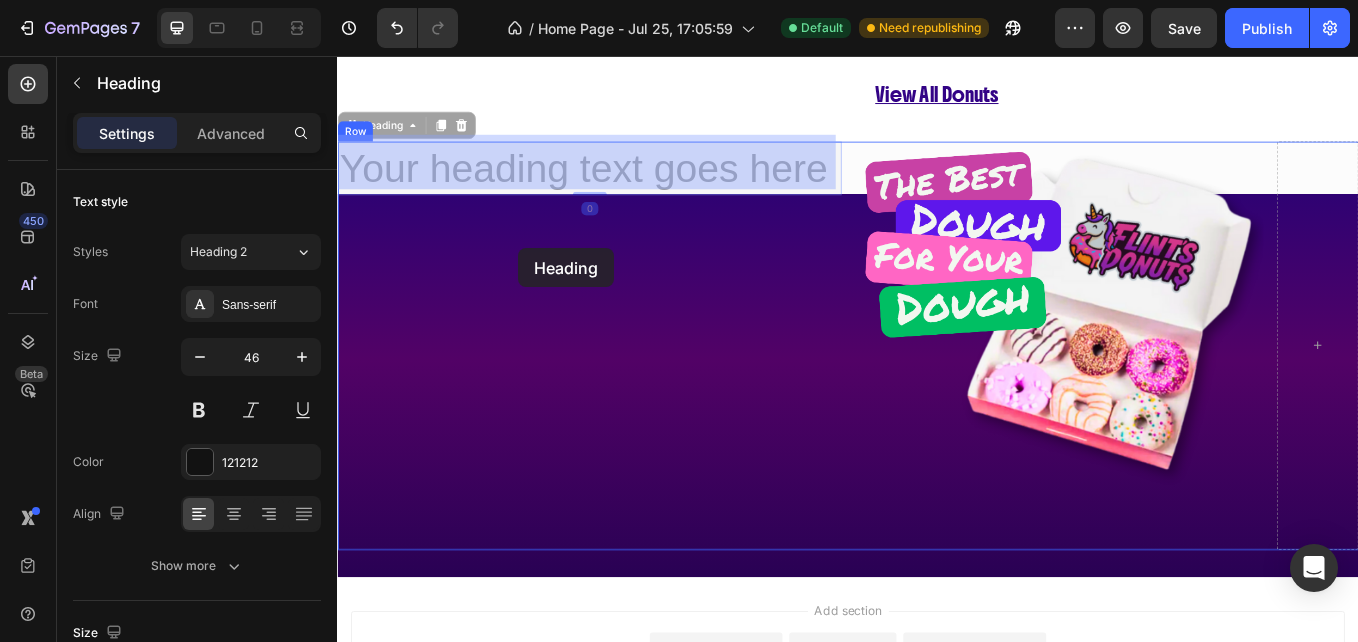 drag, startPoint x: 373, startPoint y: 132, endPoint x: 550, endPoint y: 282, distance: 232.01077 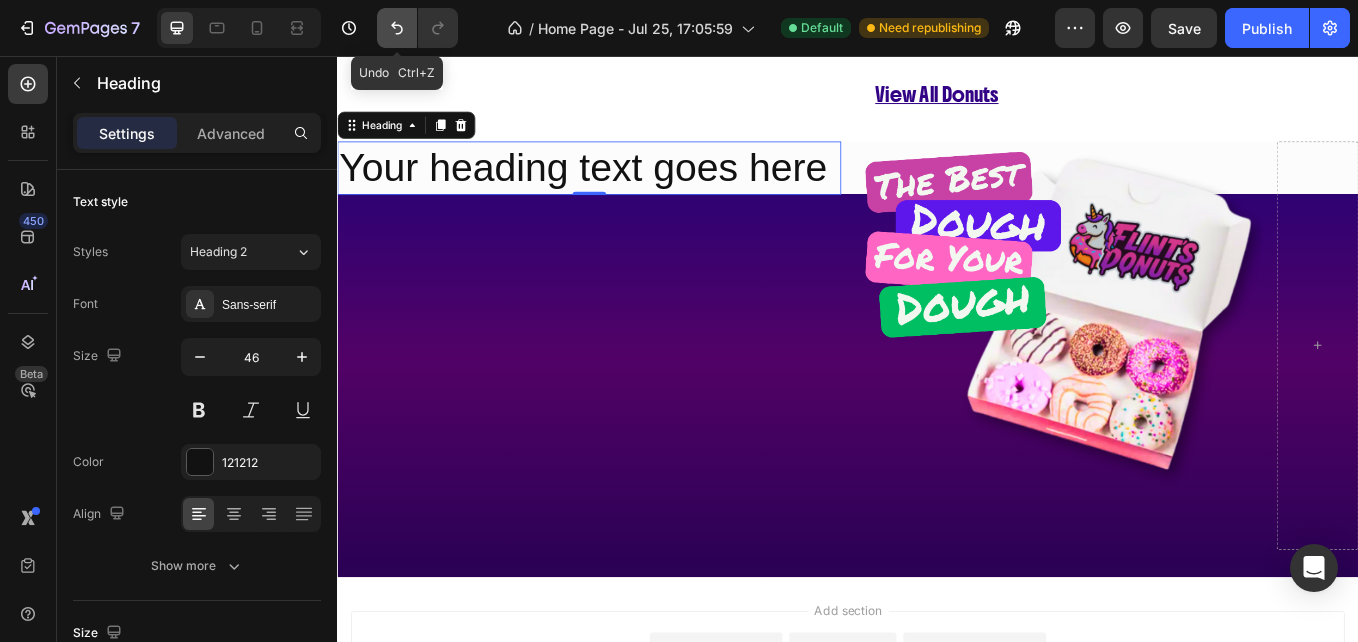click 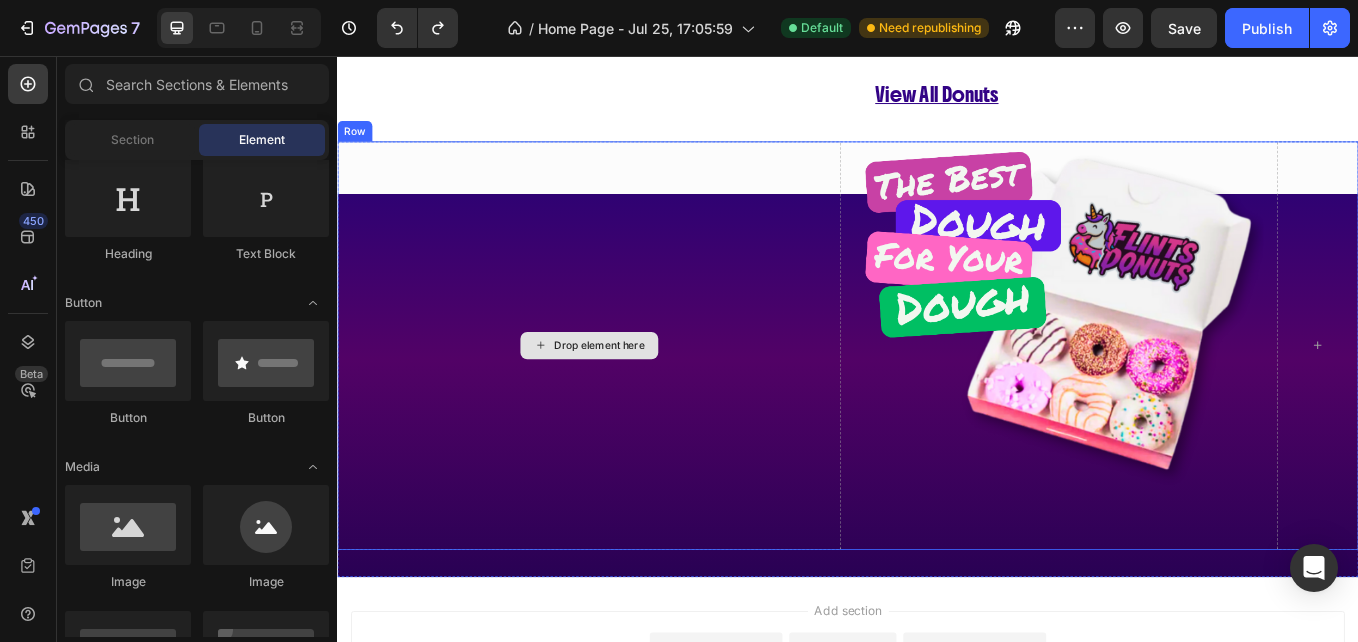 click on "Drop element here" at bounding box center [633, 396] 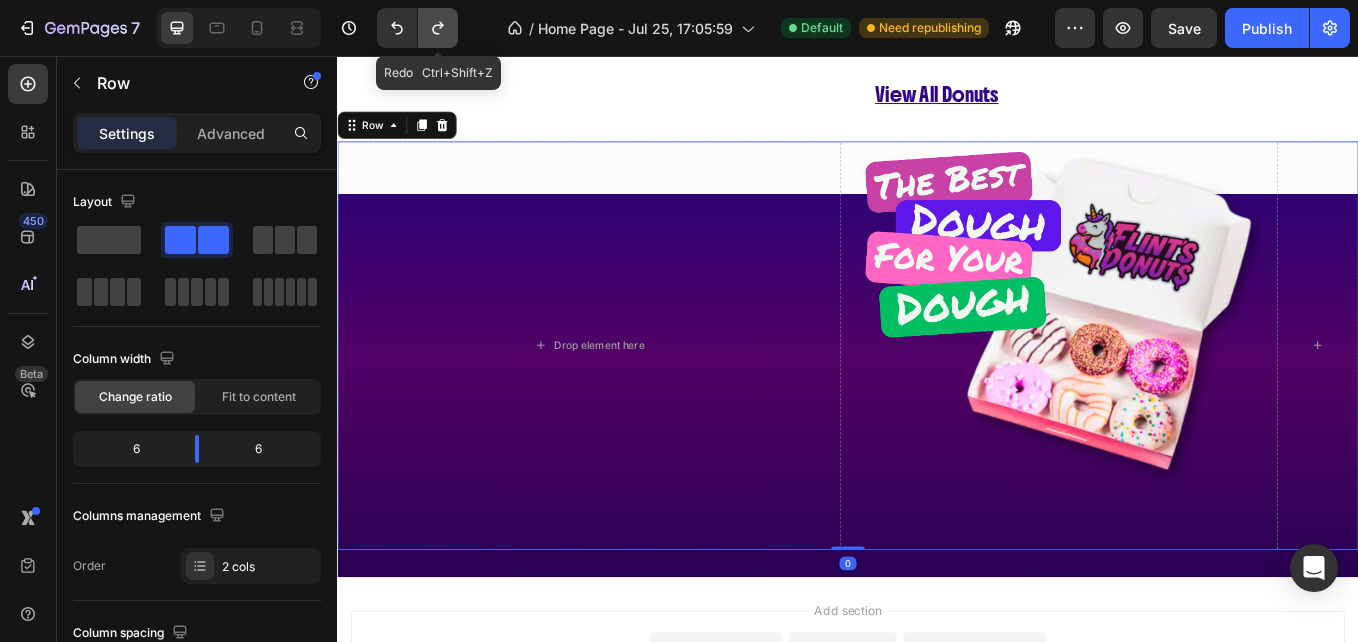 click 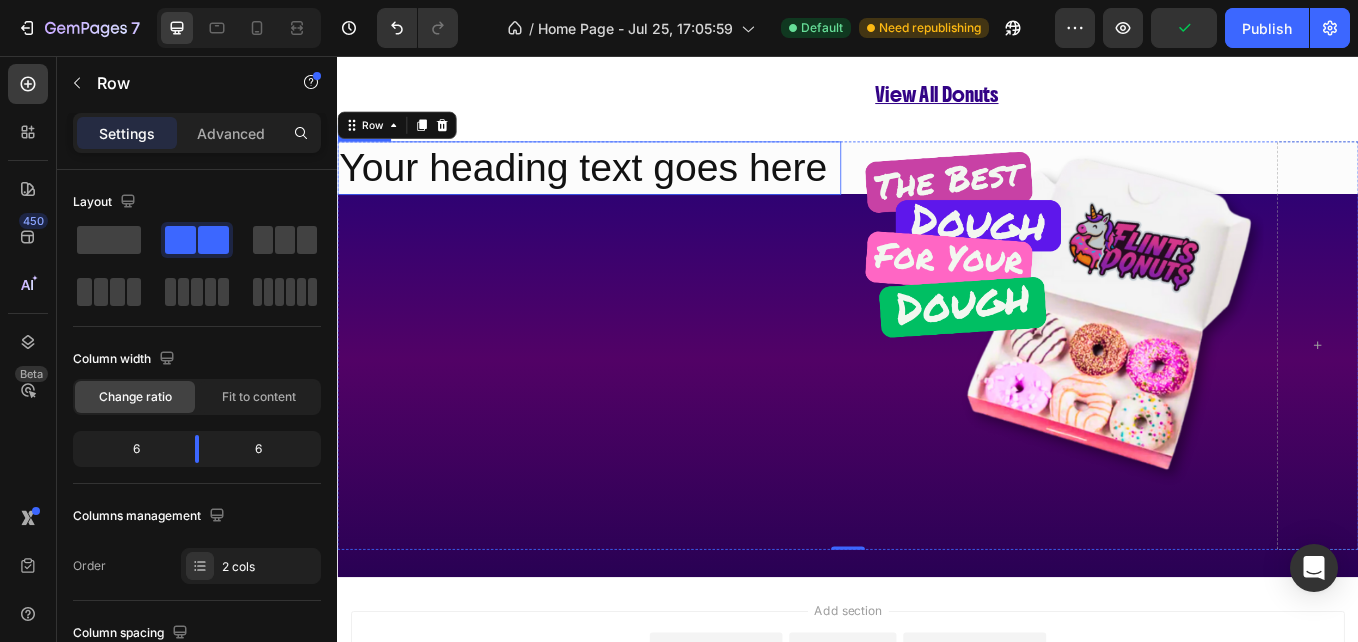 click on "Your heading text goes here" at bounding box center [633, 188] 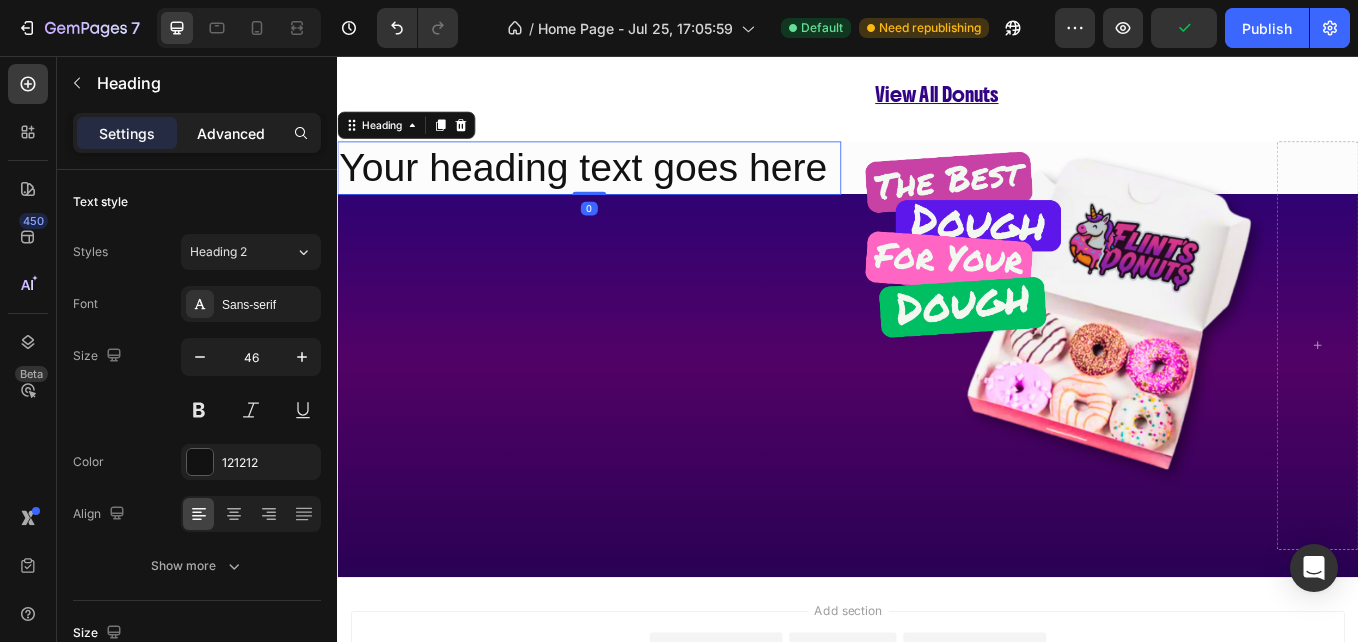 click on "Advanced" at bounding box center [231, 133] 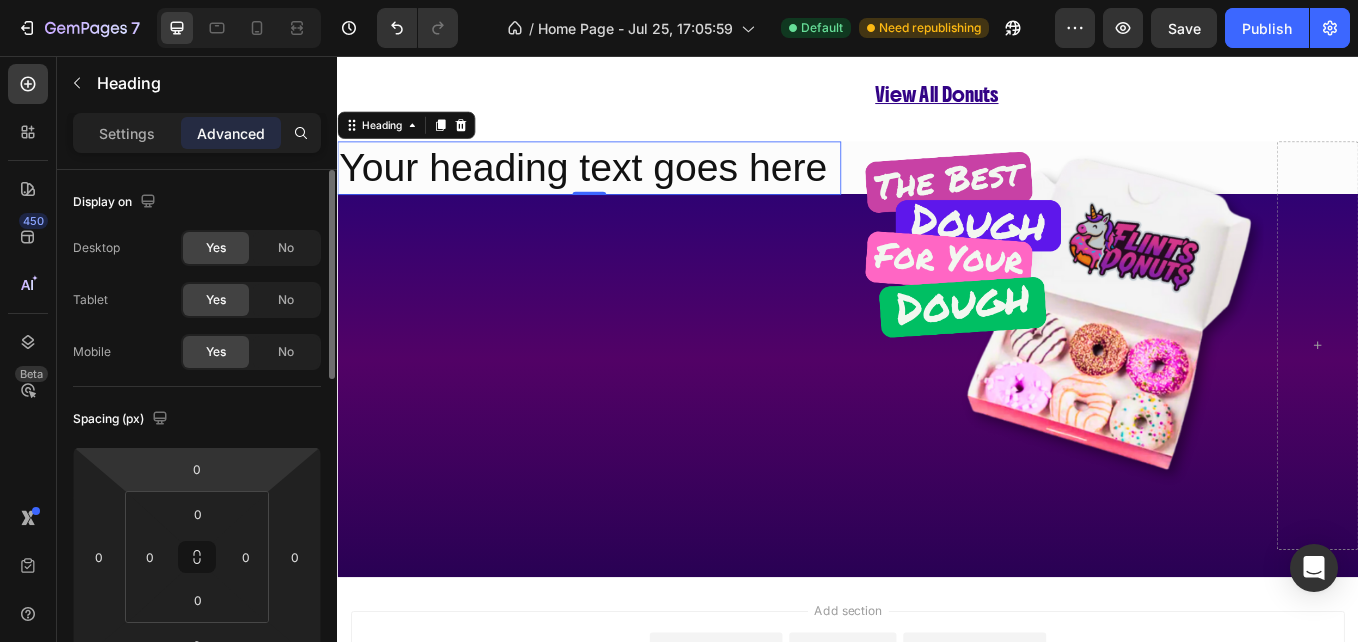 click on "Spacing (px) 0 0 0 0 0 0 0 0" 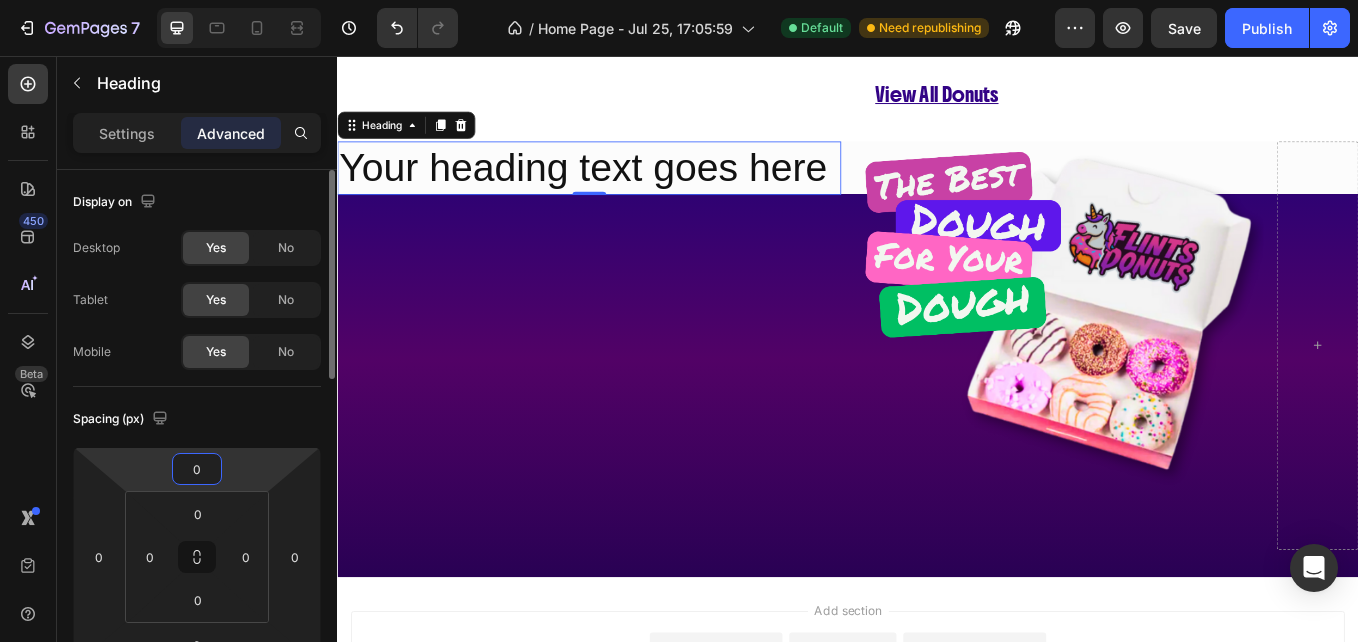 click on "0" at bounding box center (197, 469) 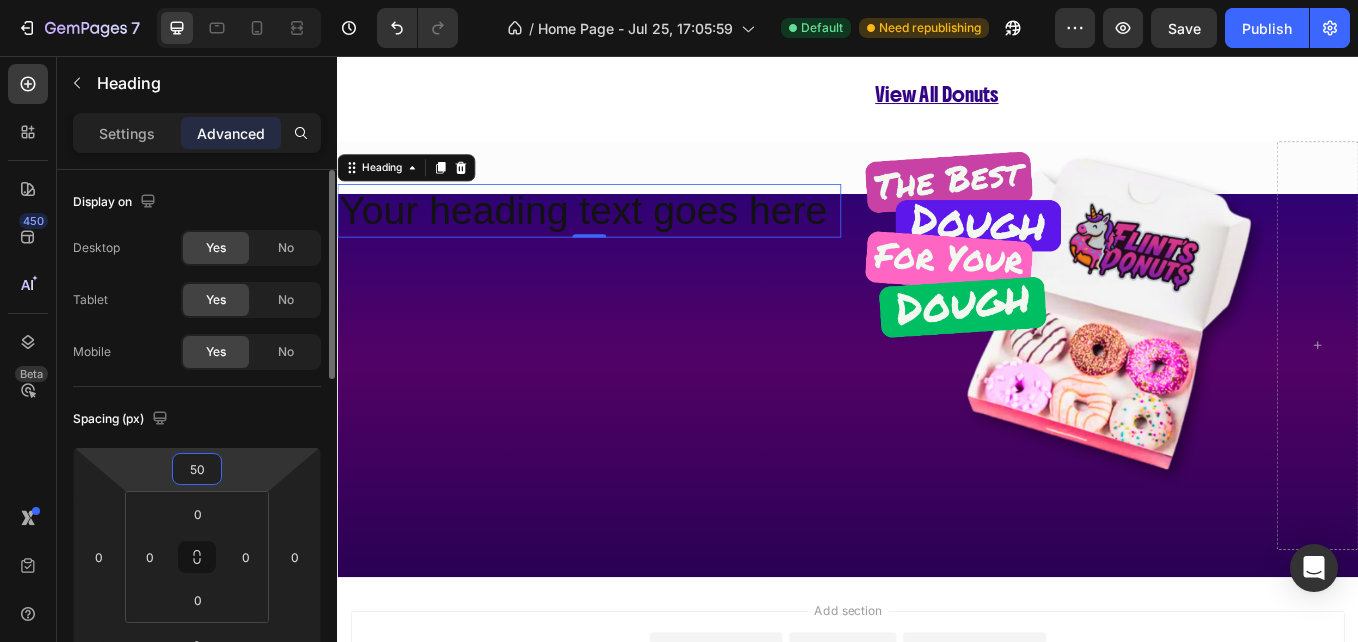 type on "5" 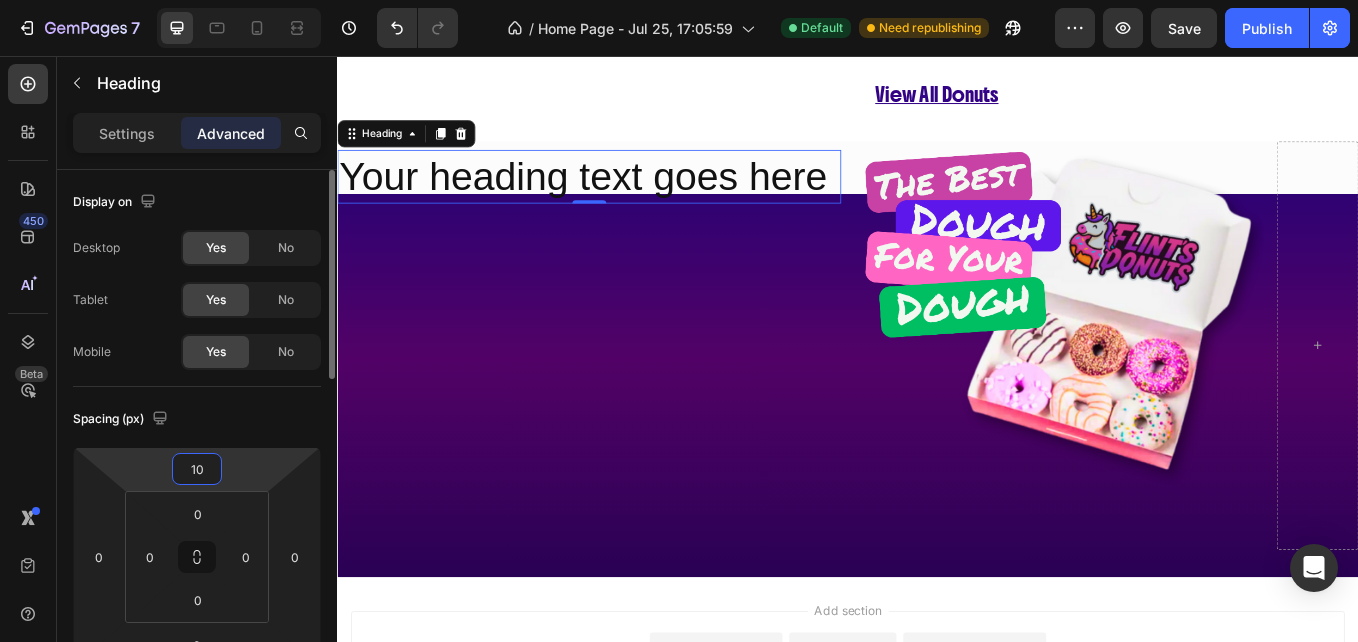 type on "1" 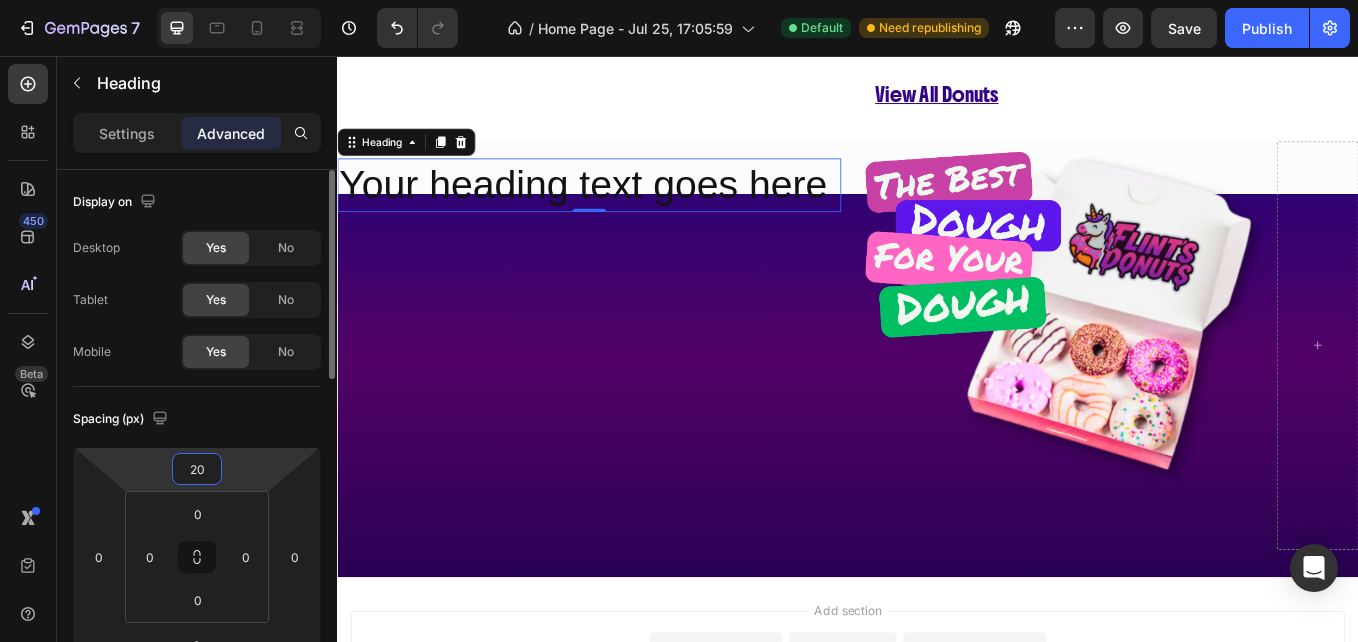 type on "2" 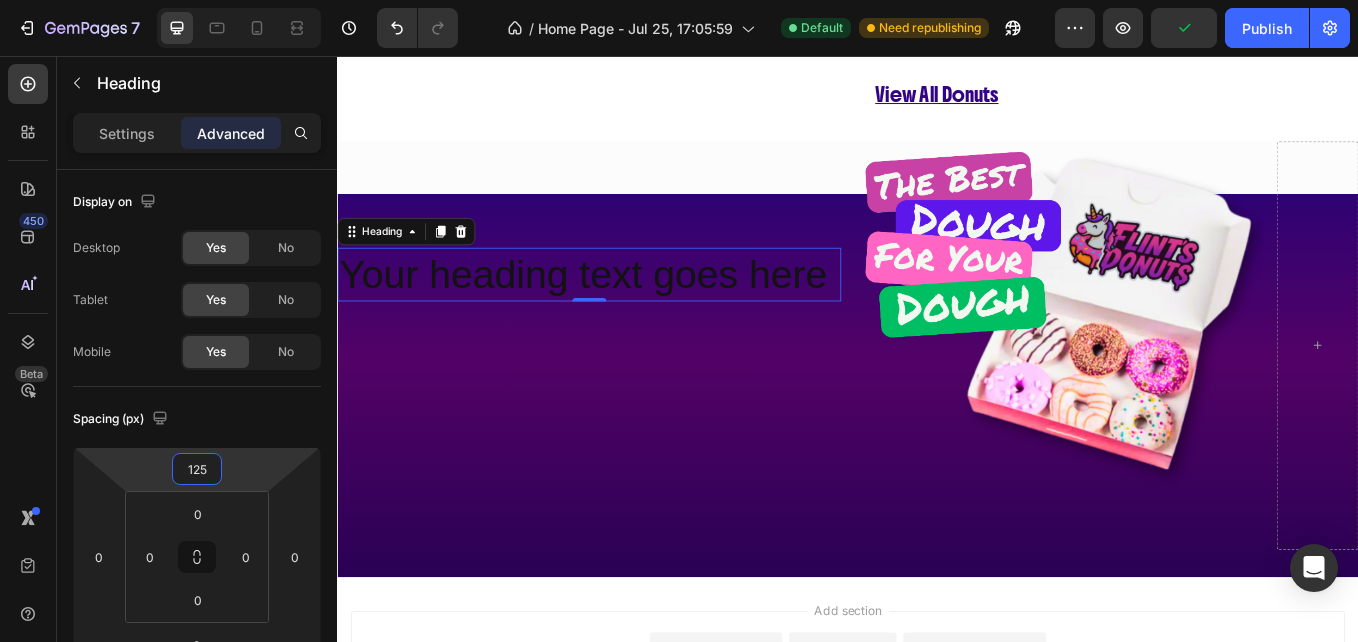 type on "125" 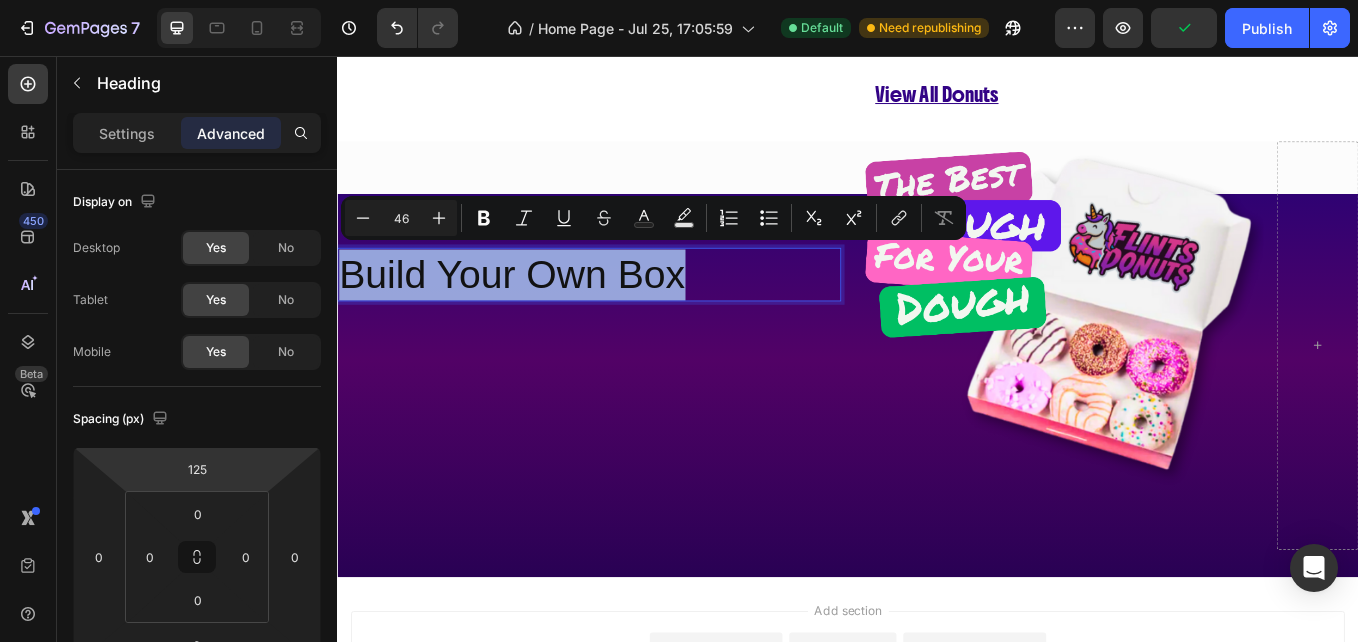 drag, startPoint x: 790, startPoint y: 319, endPoint x: 351, endPoint y: 319, distance: 439 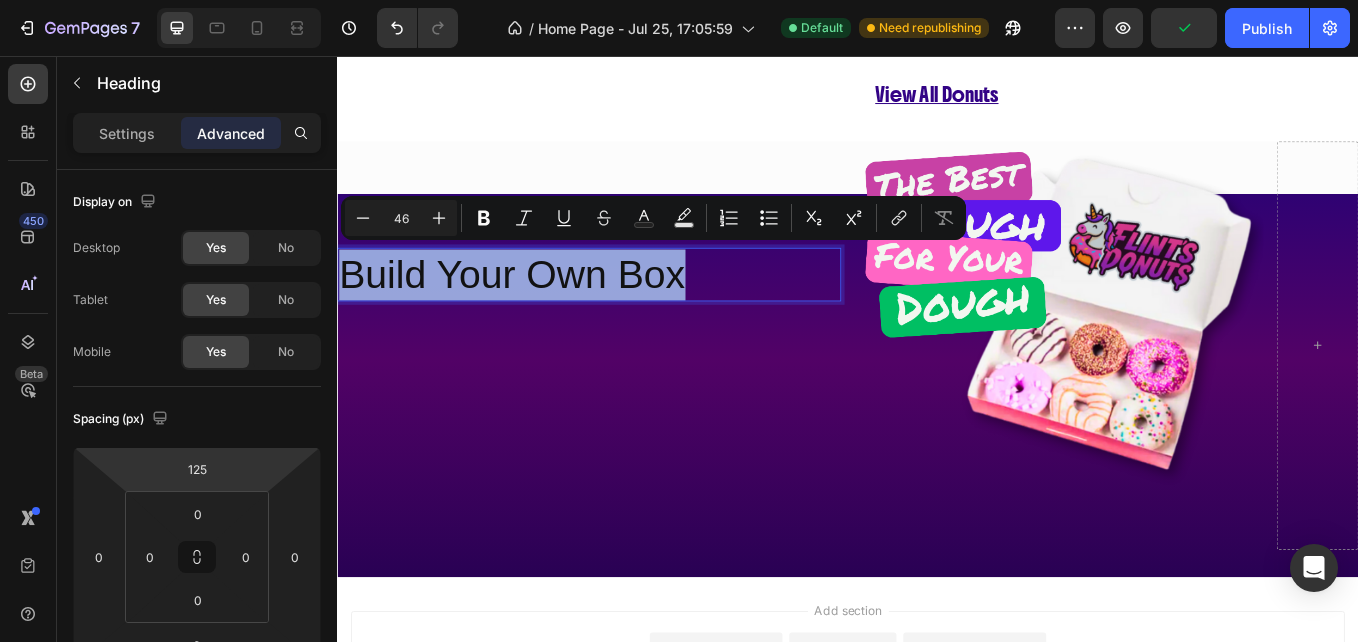 click on "Build Your Own Box" at bounding box center (633, 313) 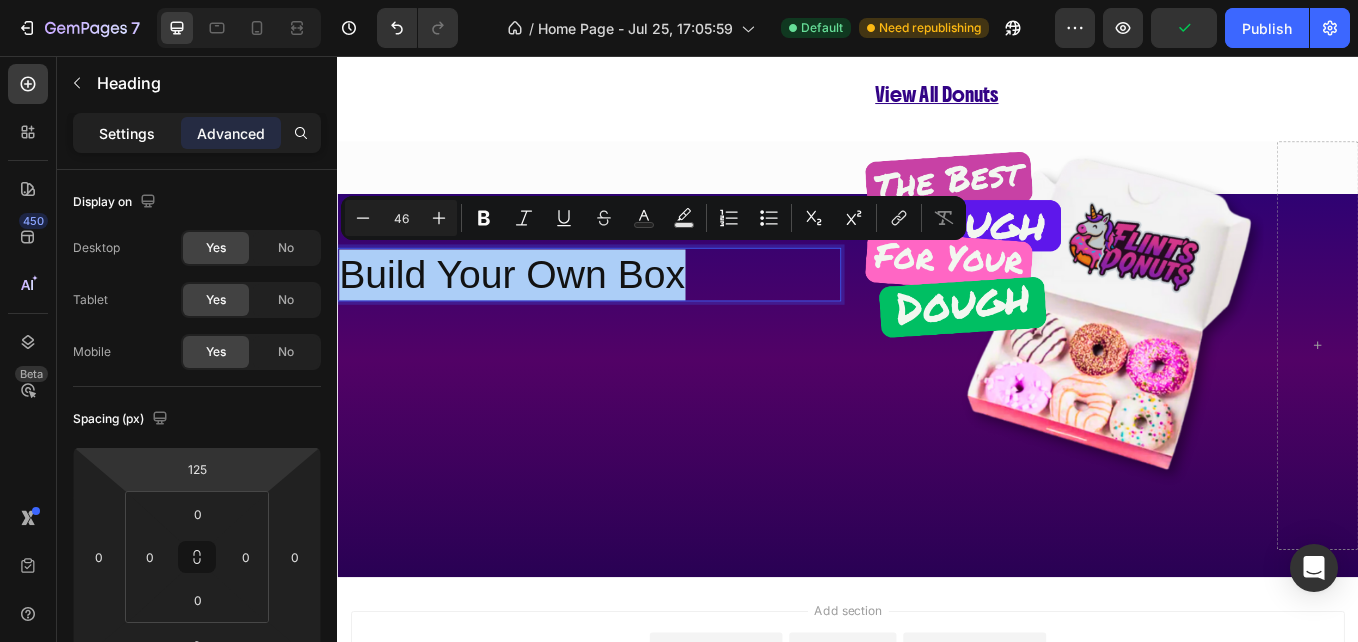 click on "Settings" at bounding box center [127, 133] 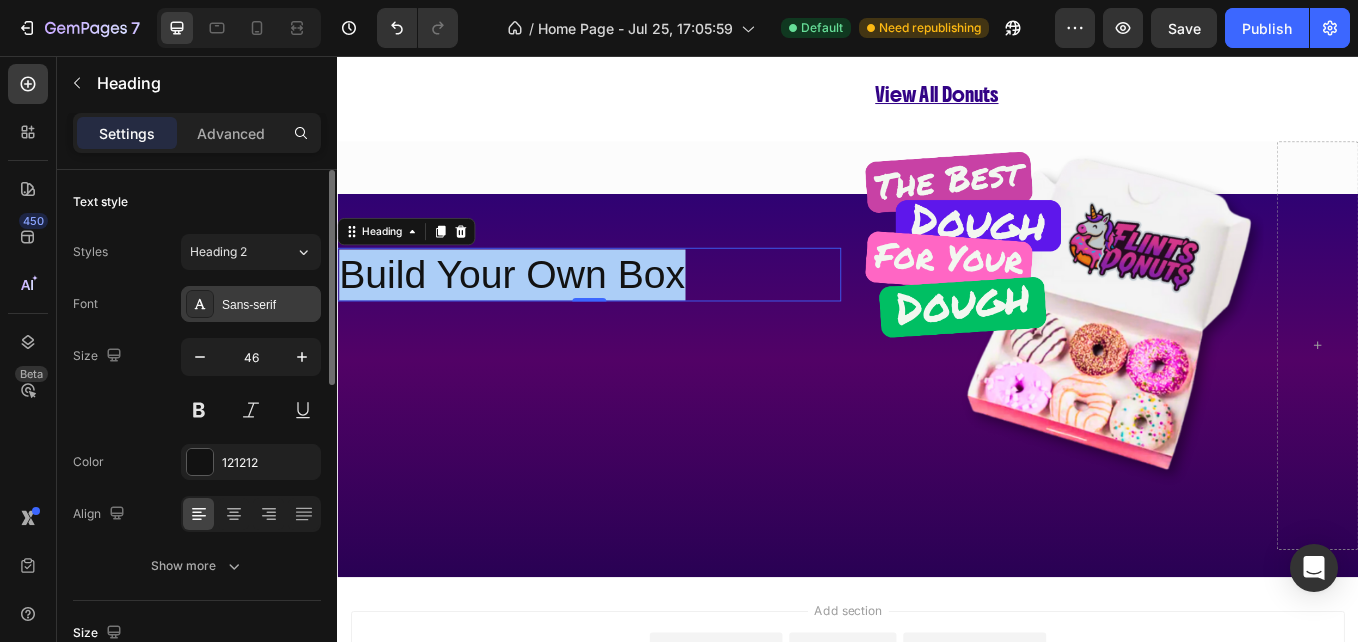 click on "Sans-serif" at bounding box center [251, 304] 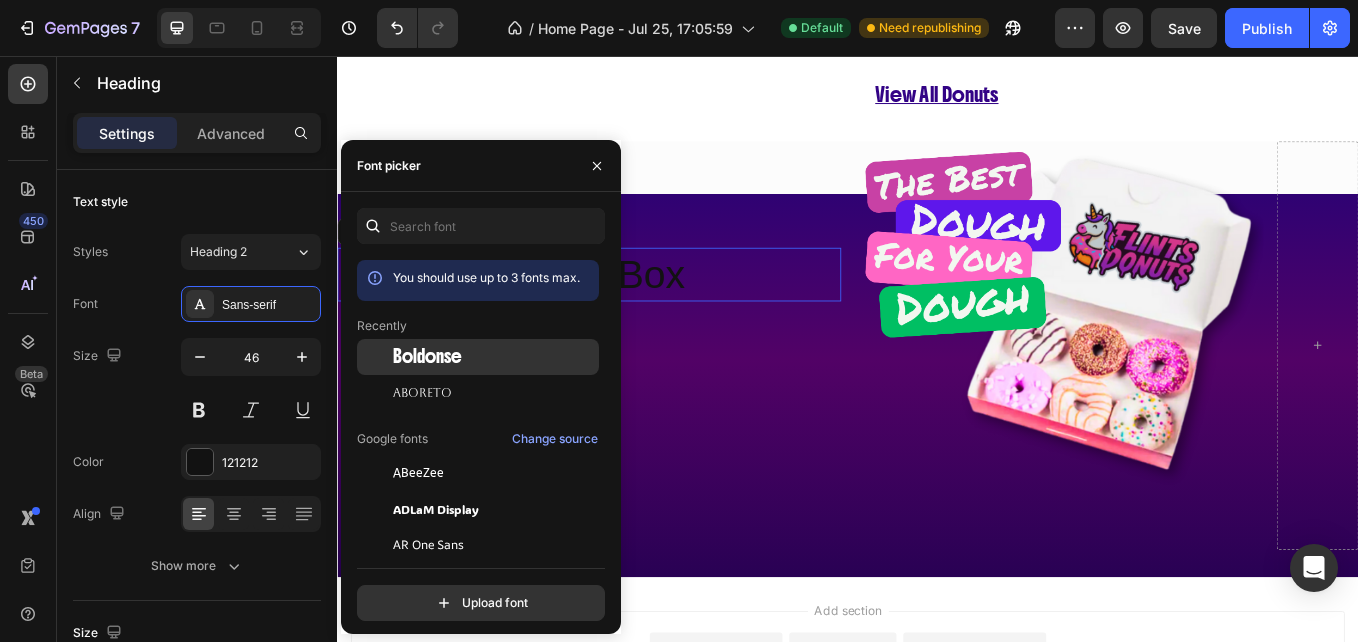 click on "Boldonse" 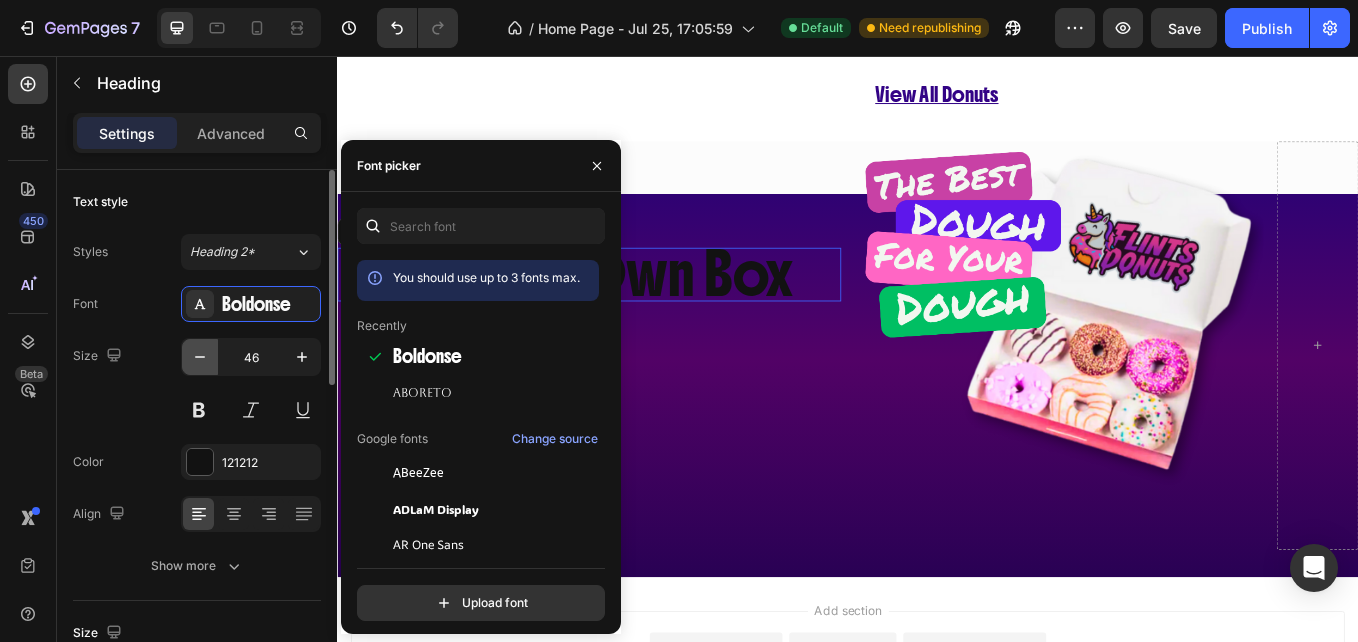 click at bounding box center [200, 357] 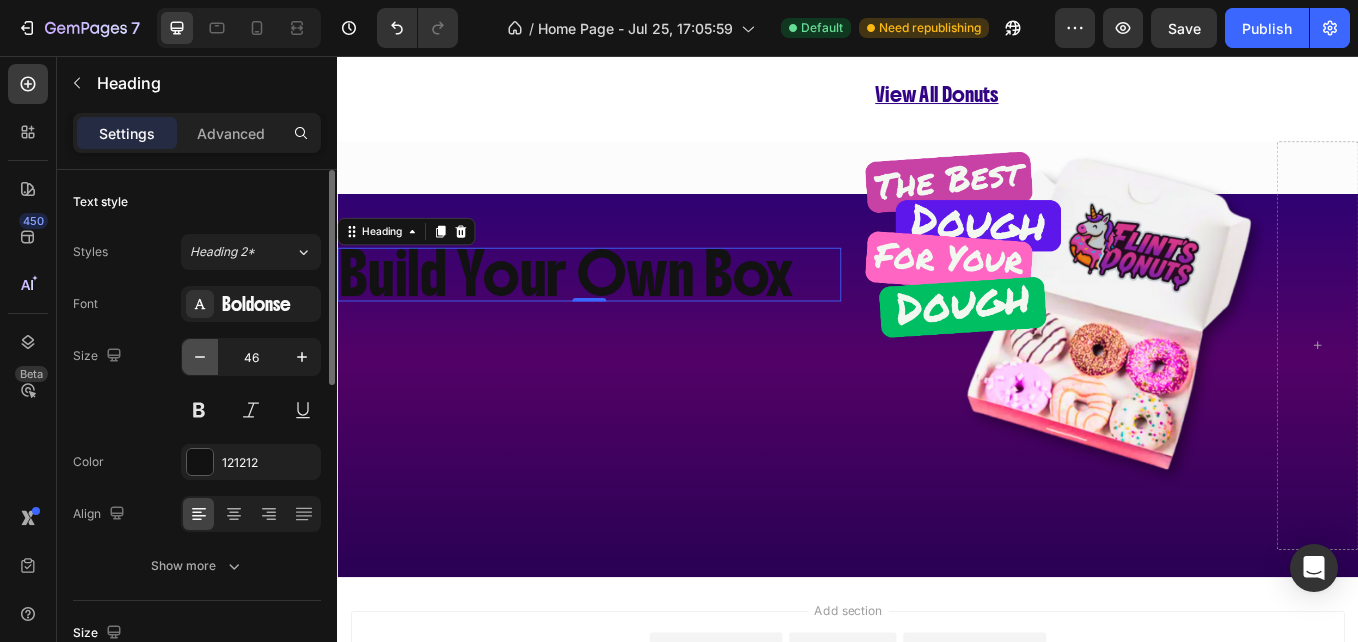 type on "45" 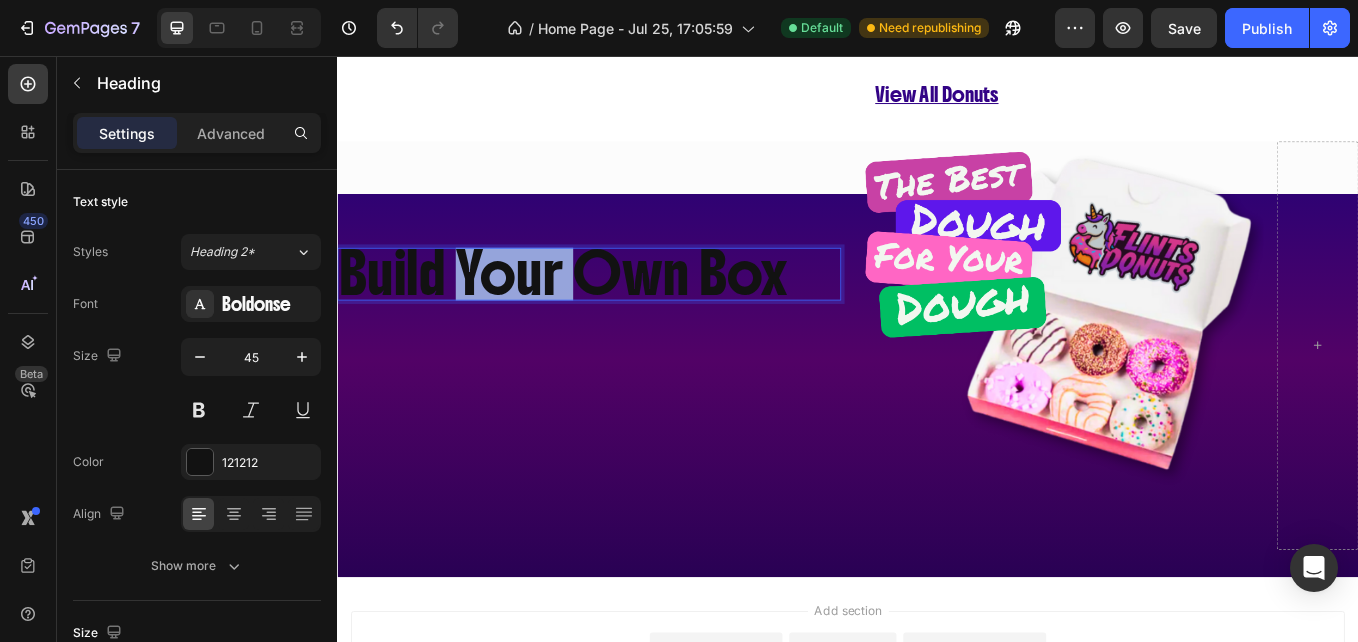 click on "Build Your Own Box" at bounding box center (633, 312) 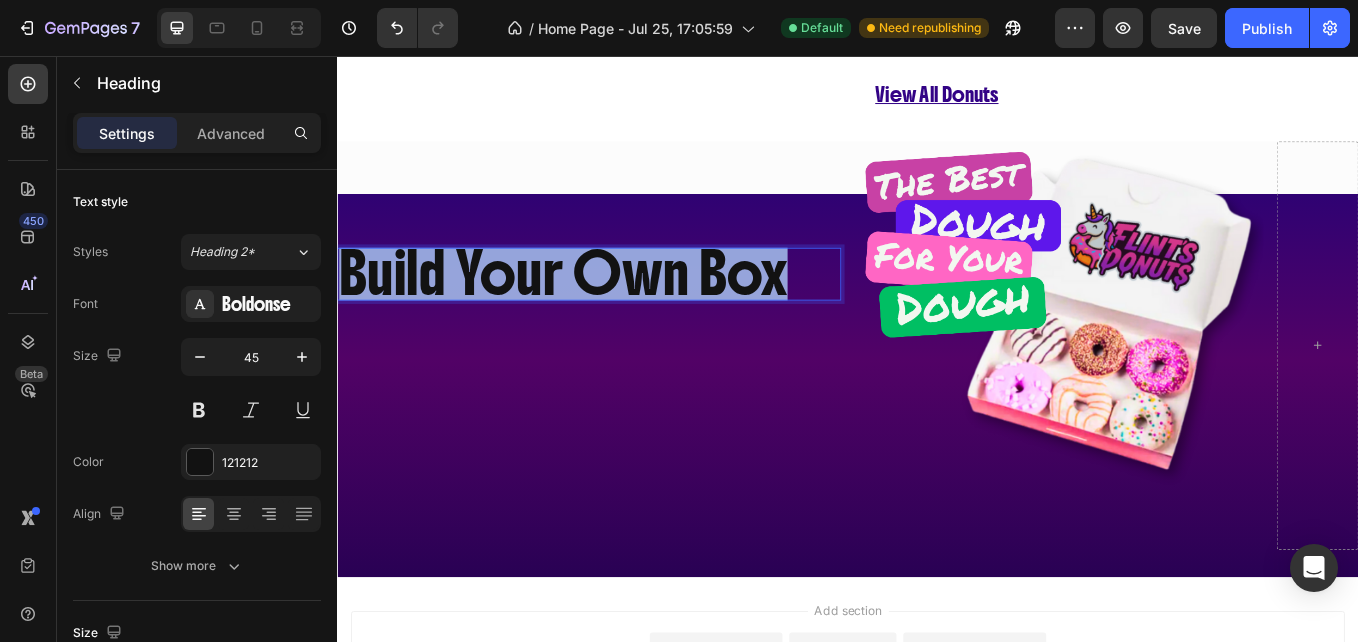 click on "Build Your Own Box" at bounding box center (633, 312) 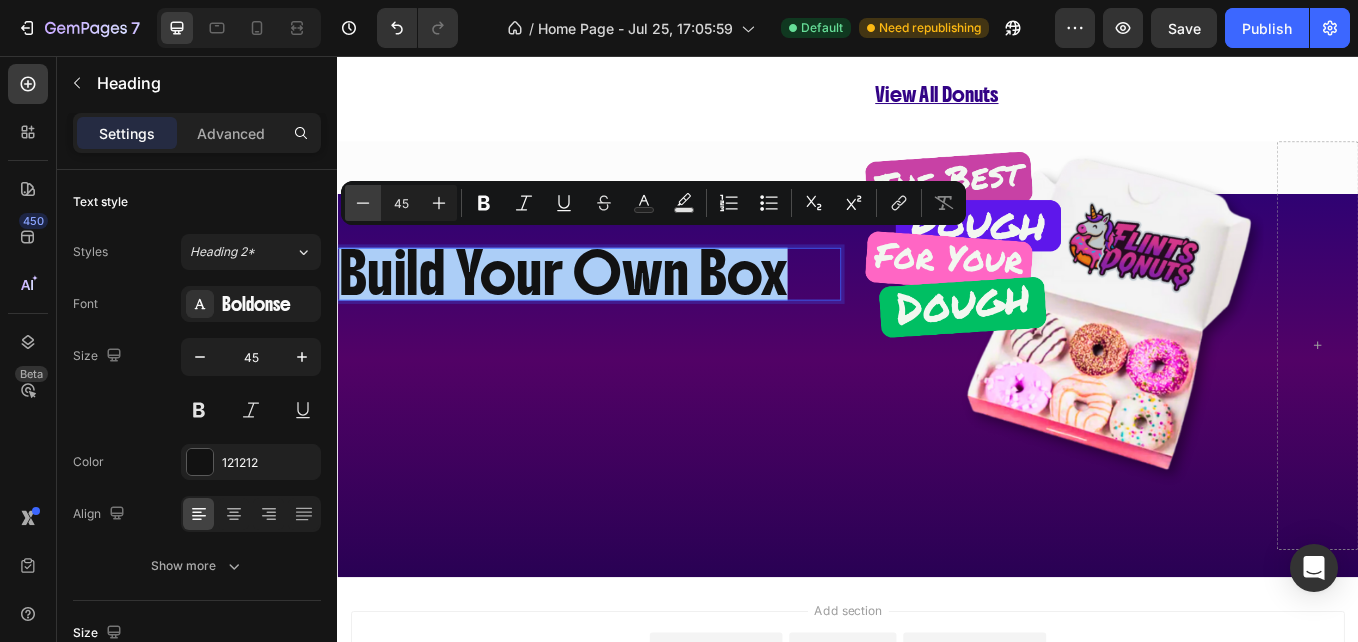 click on "Minus" at bounding box center [363, 203] 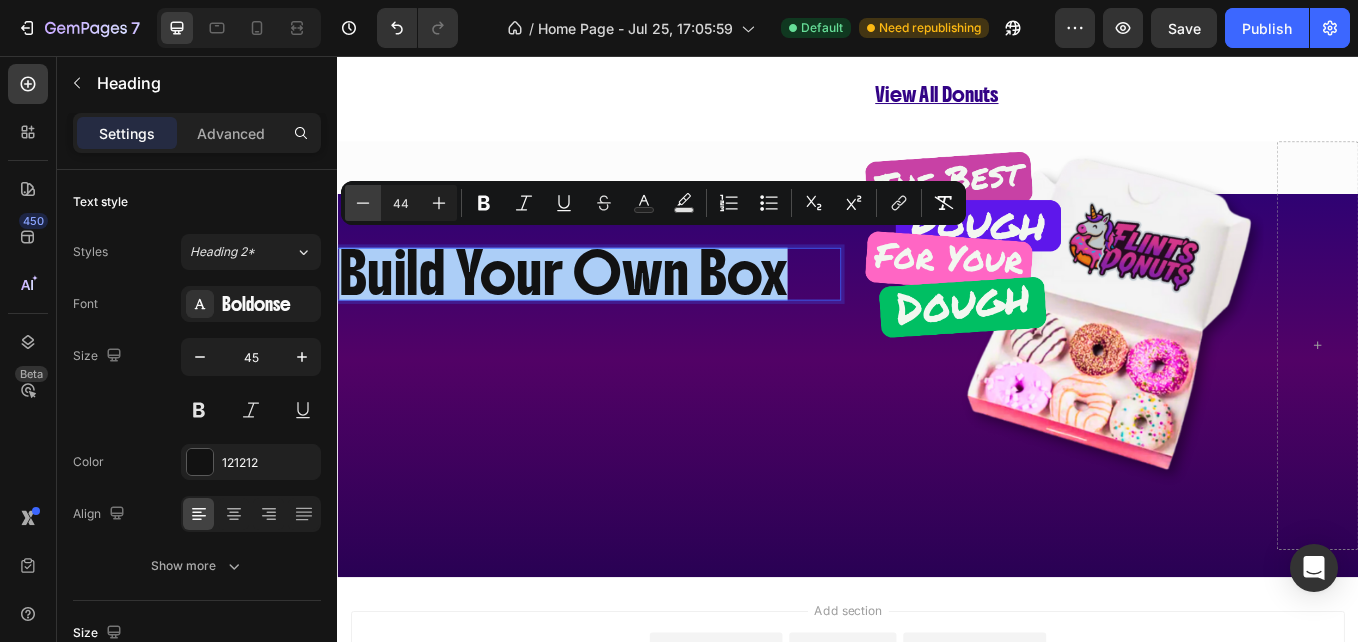 click on "Minus" at bounding box center (363, 203) 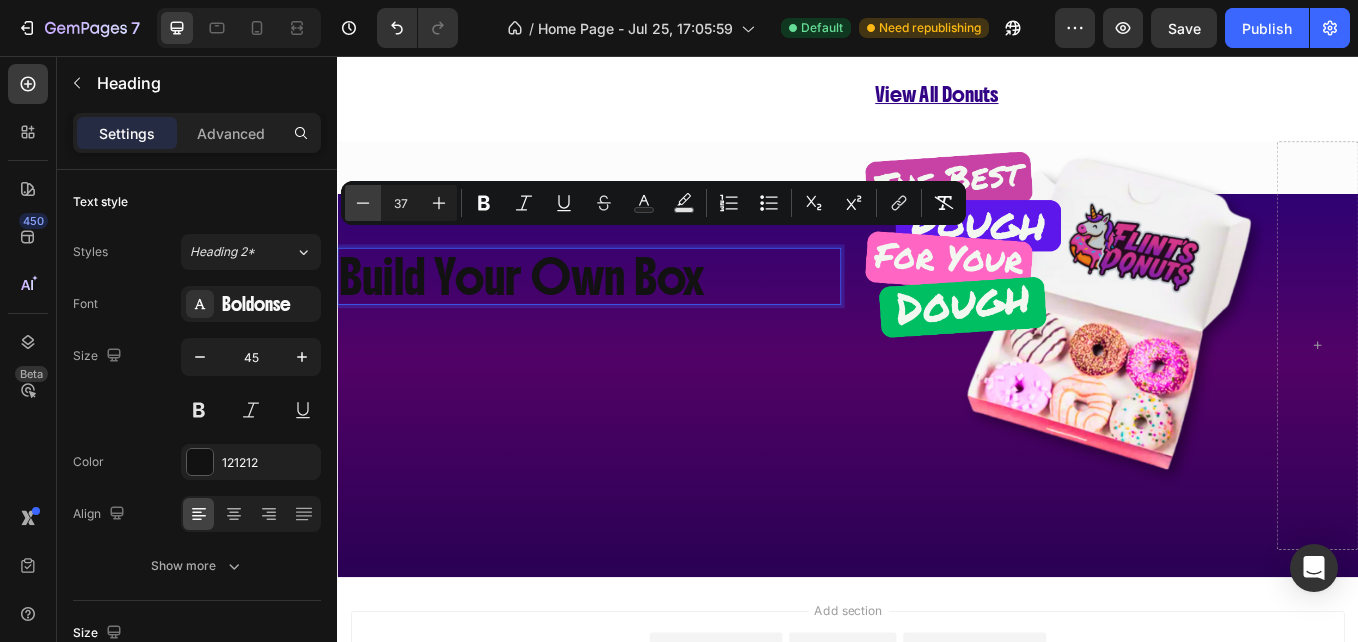 click on "Minus" at bounding box center (363, 203) 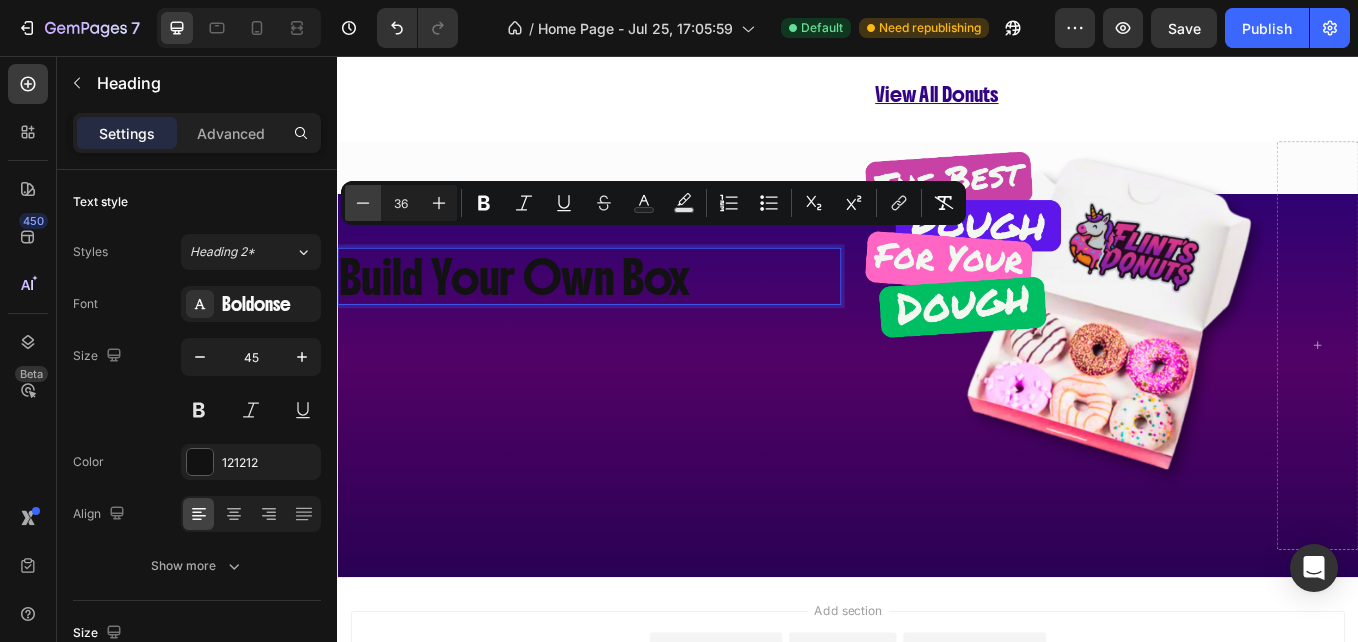 click on "Minus" at bounding box center (363, 203) 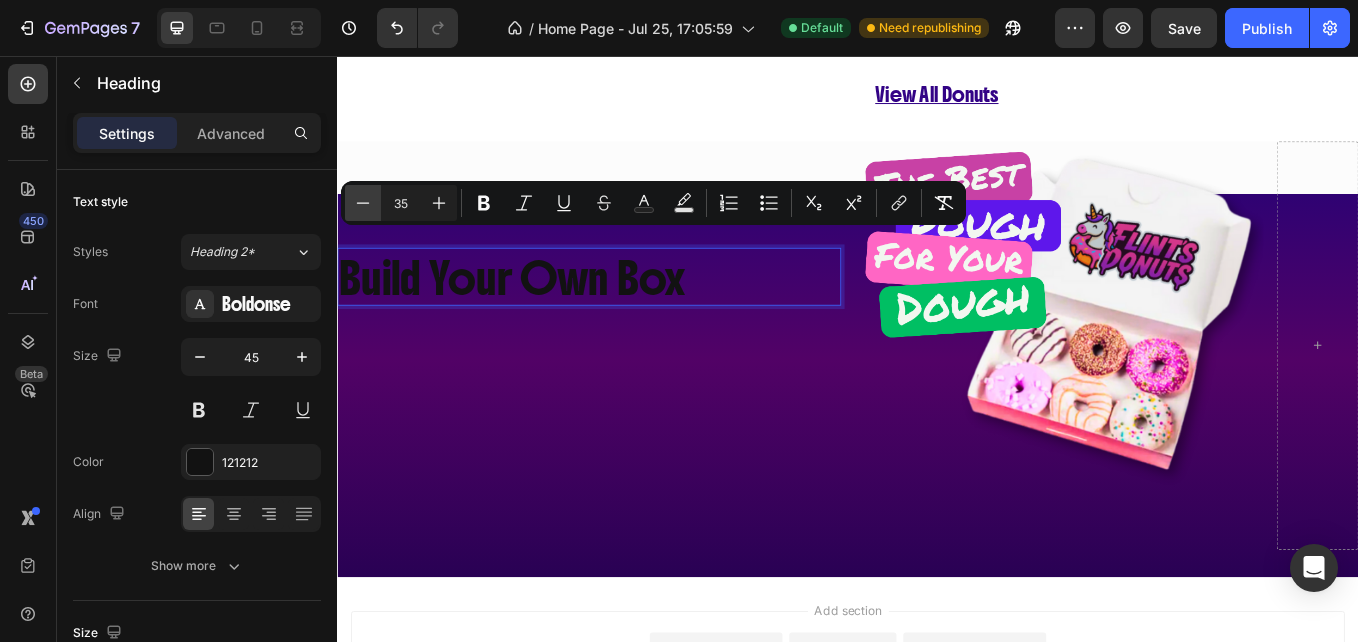 click on "Minus" at bounding box center (363, 203) 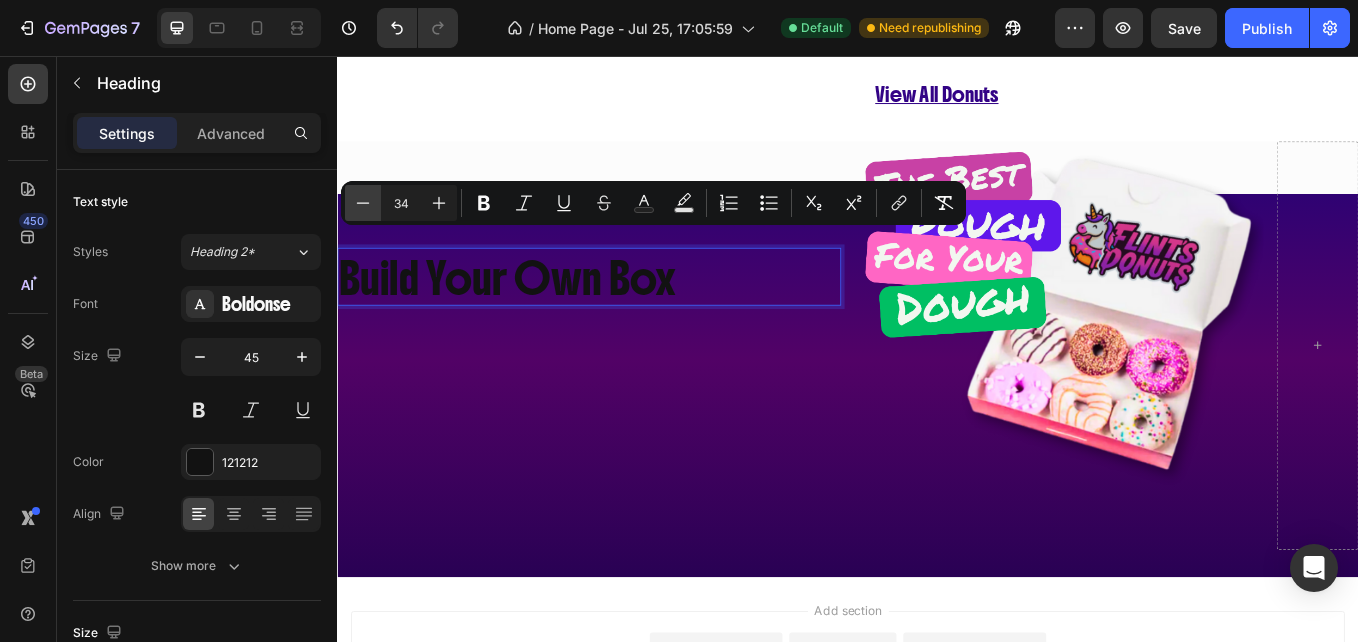 click on "Minus" at bounding box center [363, 203] 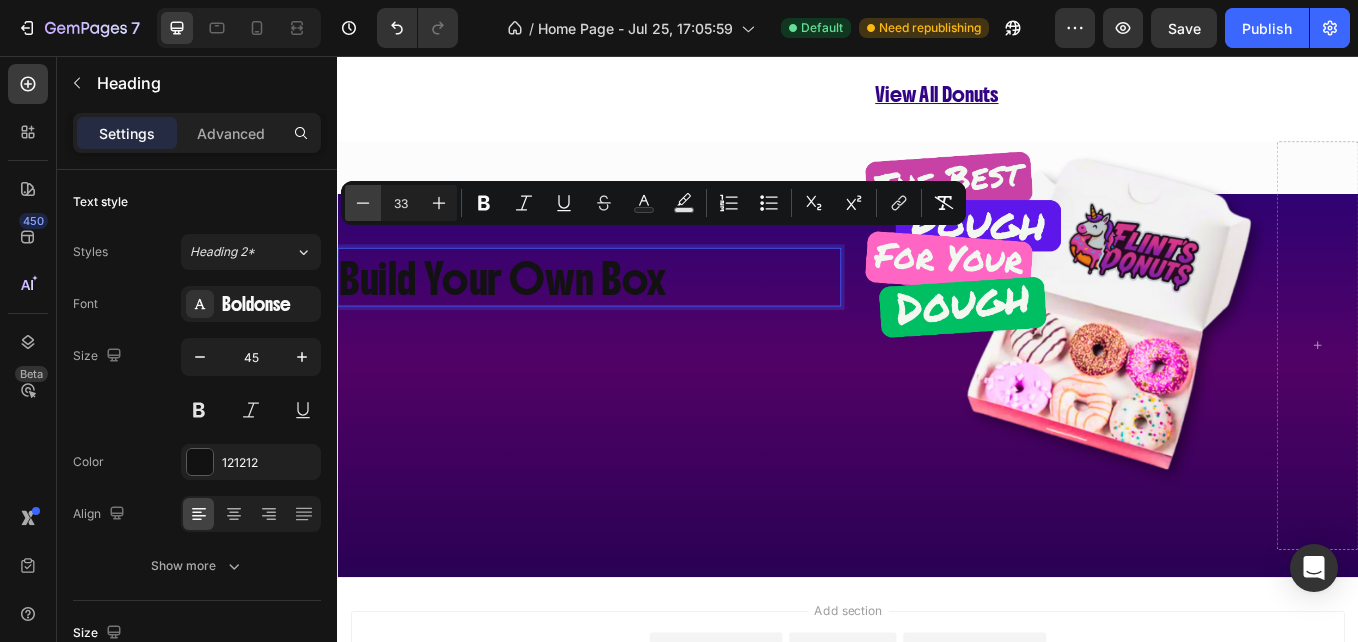 click on "Minus" at bounding box center (363, 203) 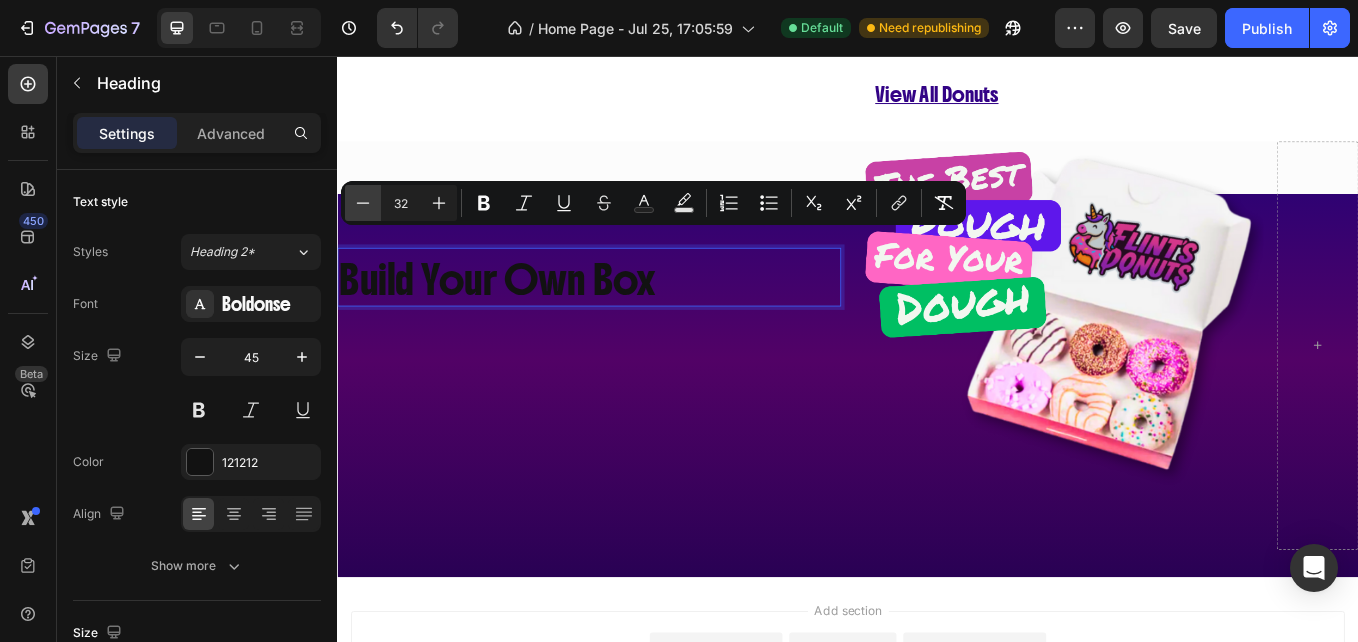 click on "Minus" at bounding box center (363, 203) 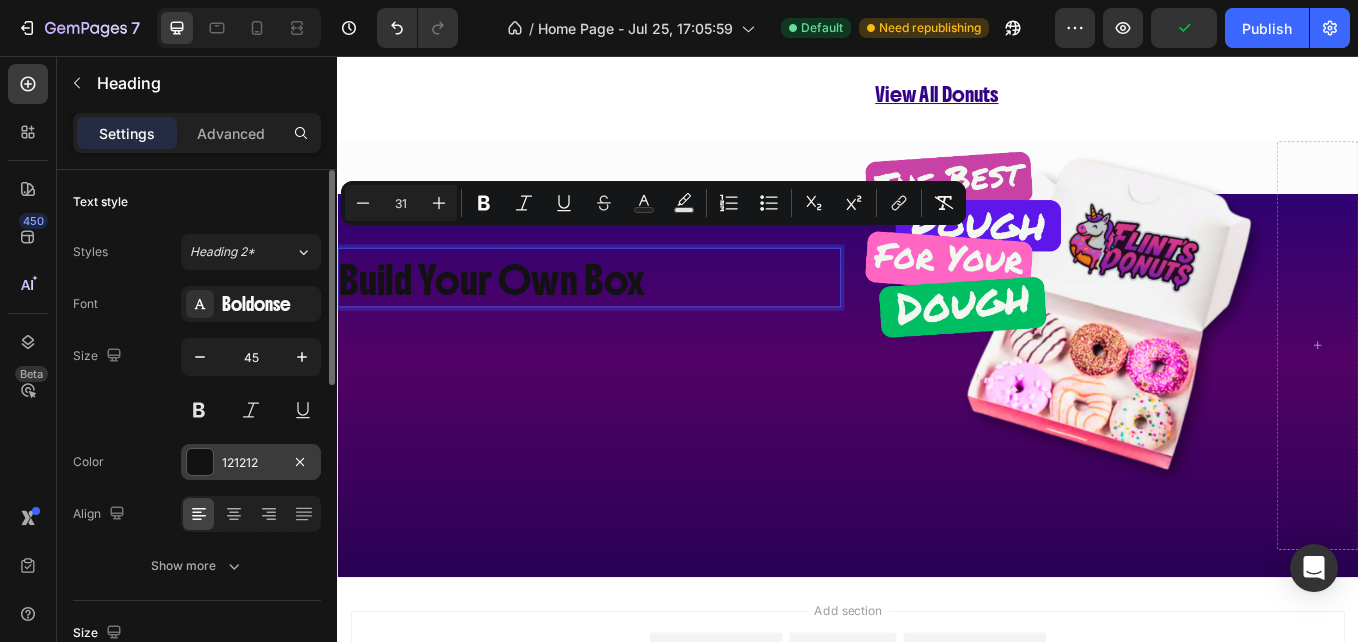 click at bounding box center (200, 462) 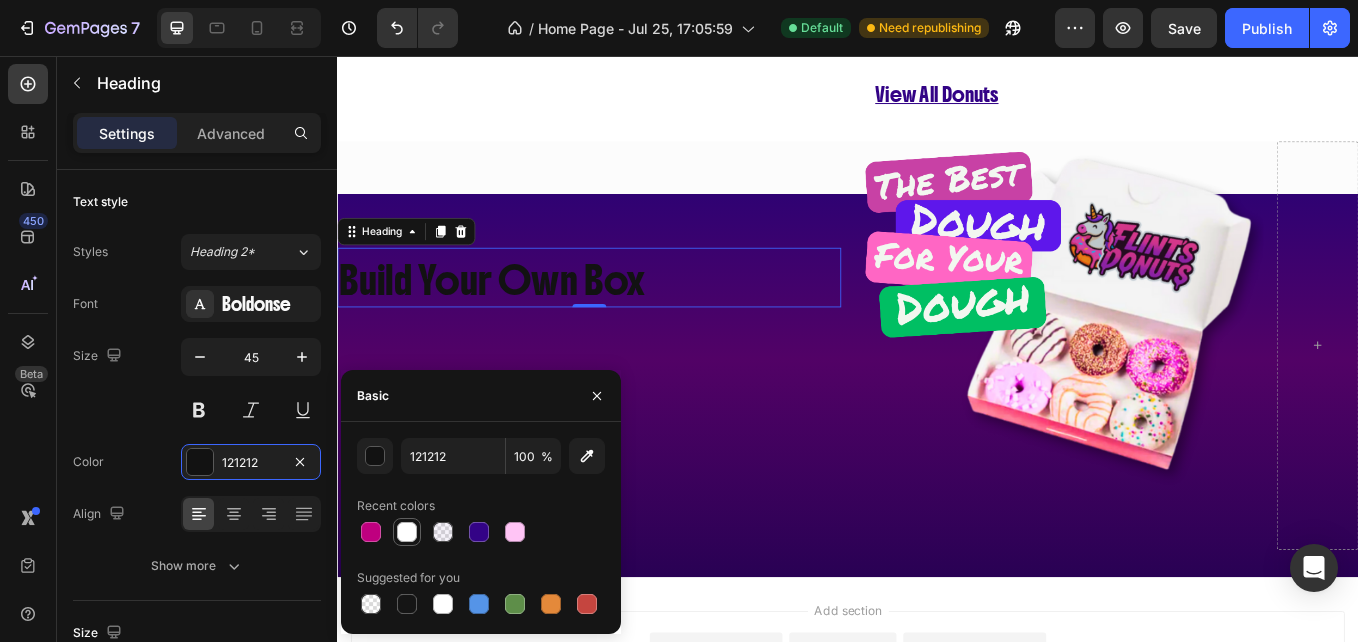click at bounding box center (407, 532) 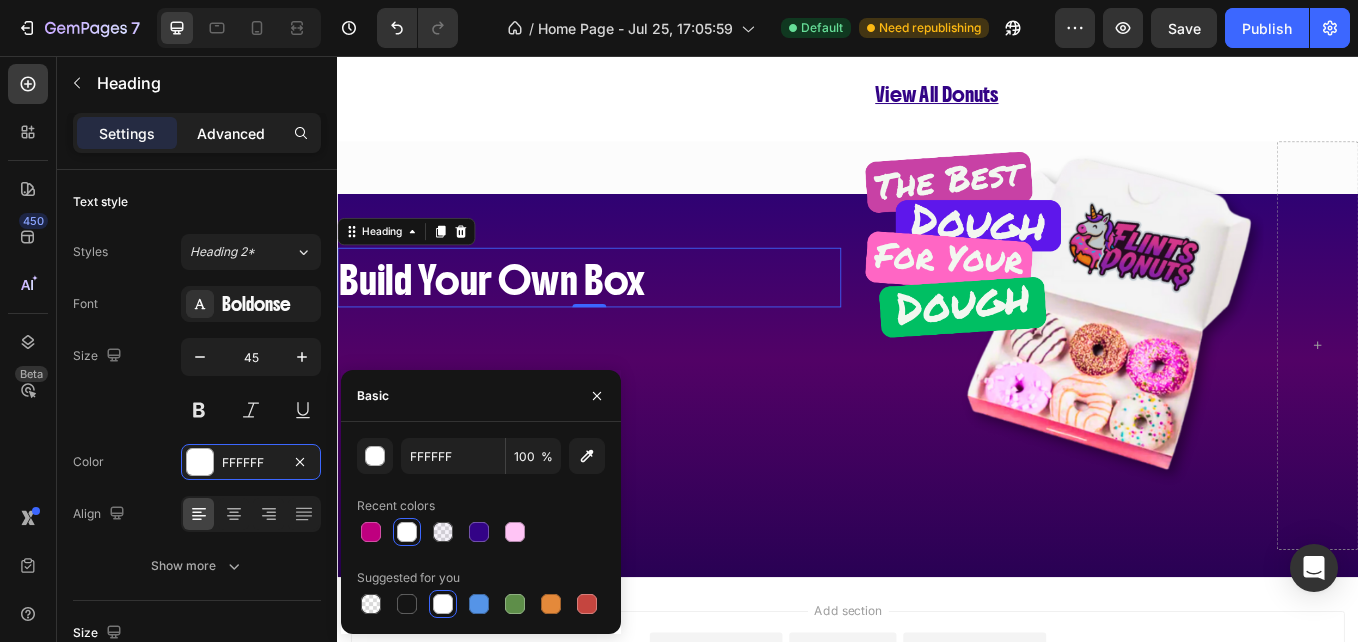 click on "Advanced" at bounding box center [231, 133] 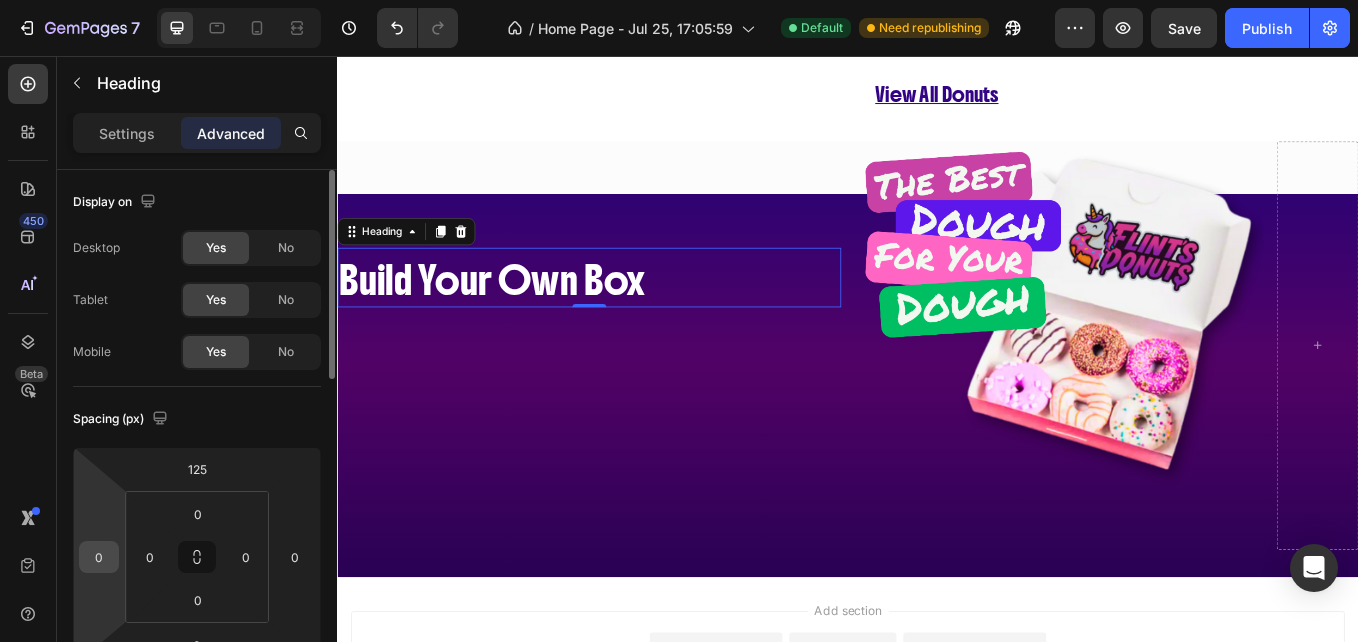 click on "0" at bounding box center [99, 557] 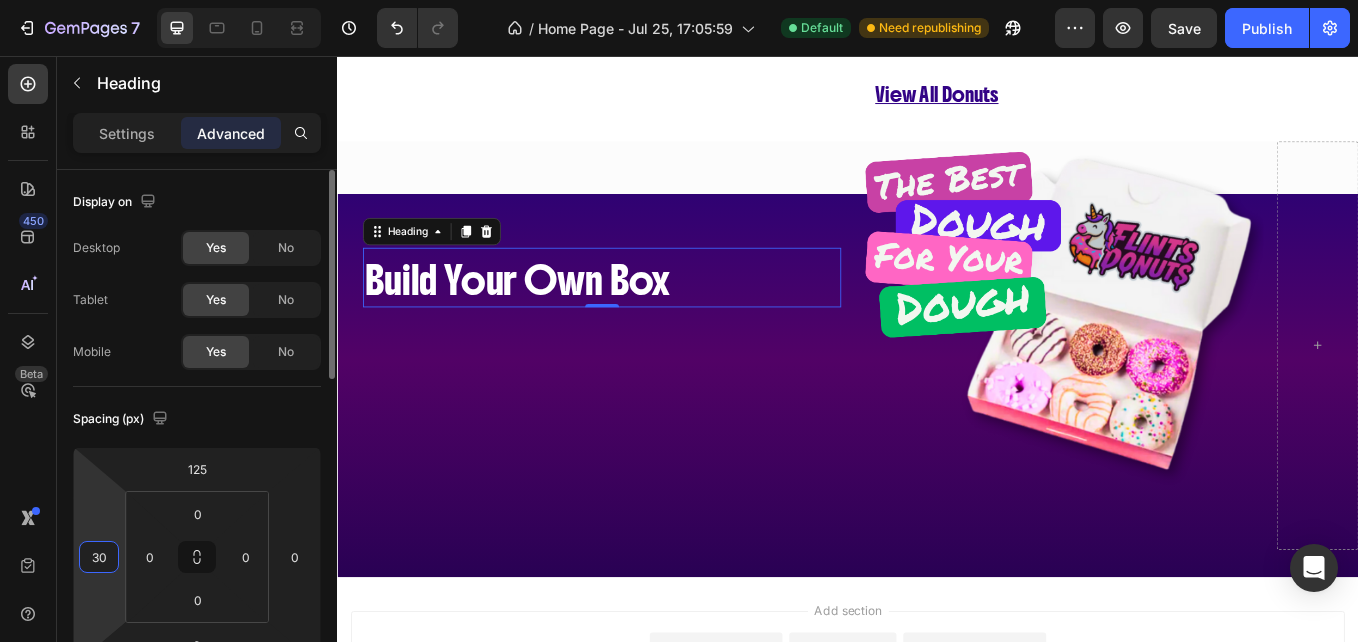 type on "3" 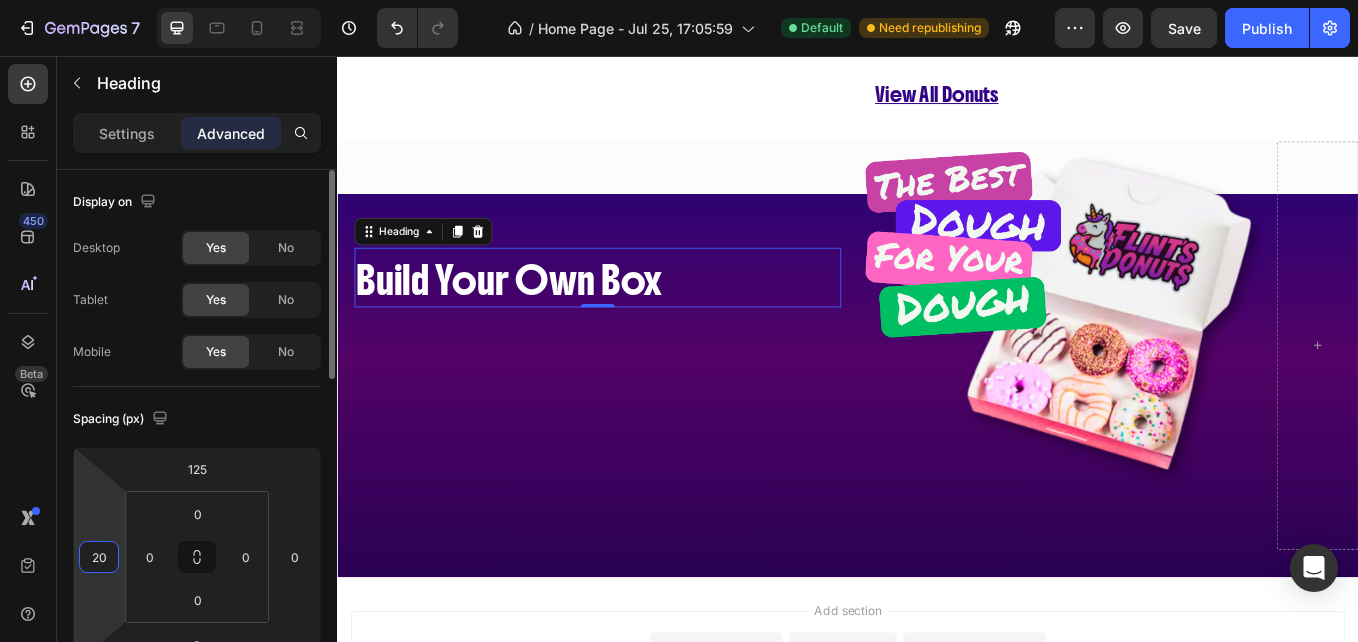 type on "20" 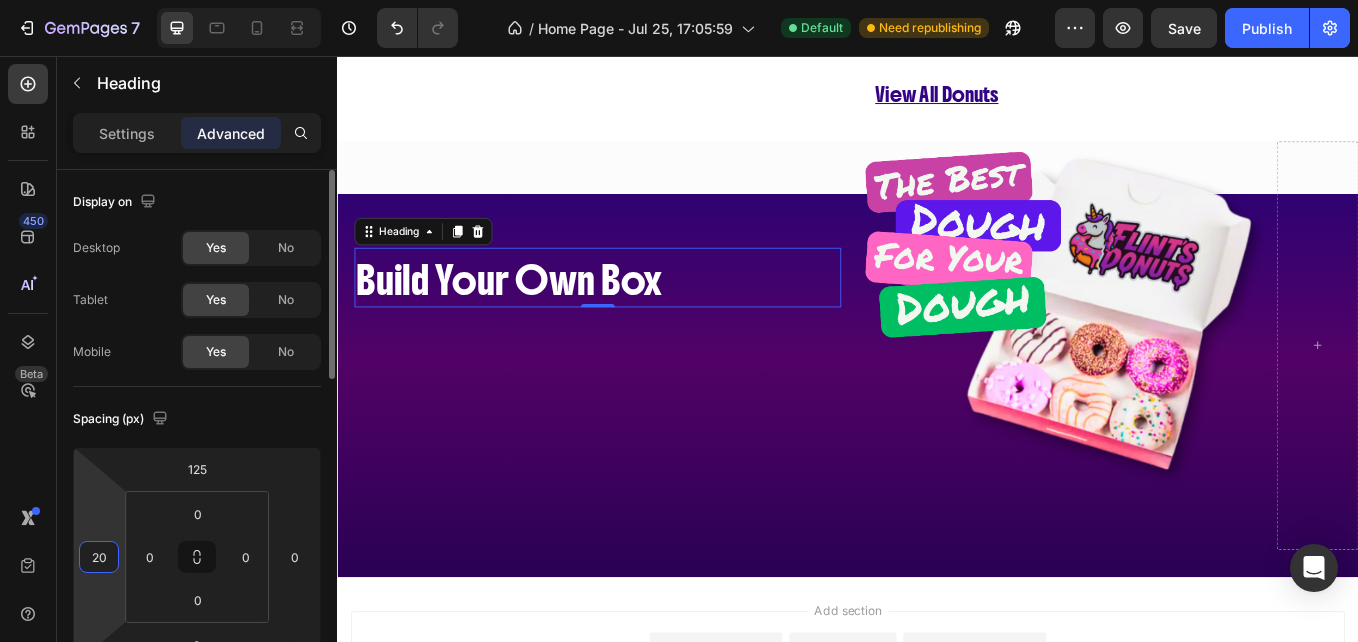 click on "Display on Desktop Yes No Tablet Yes No Mobile Yes No" 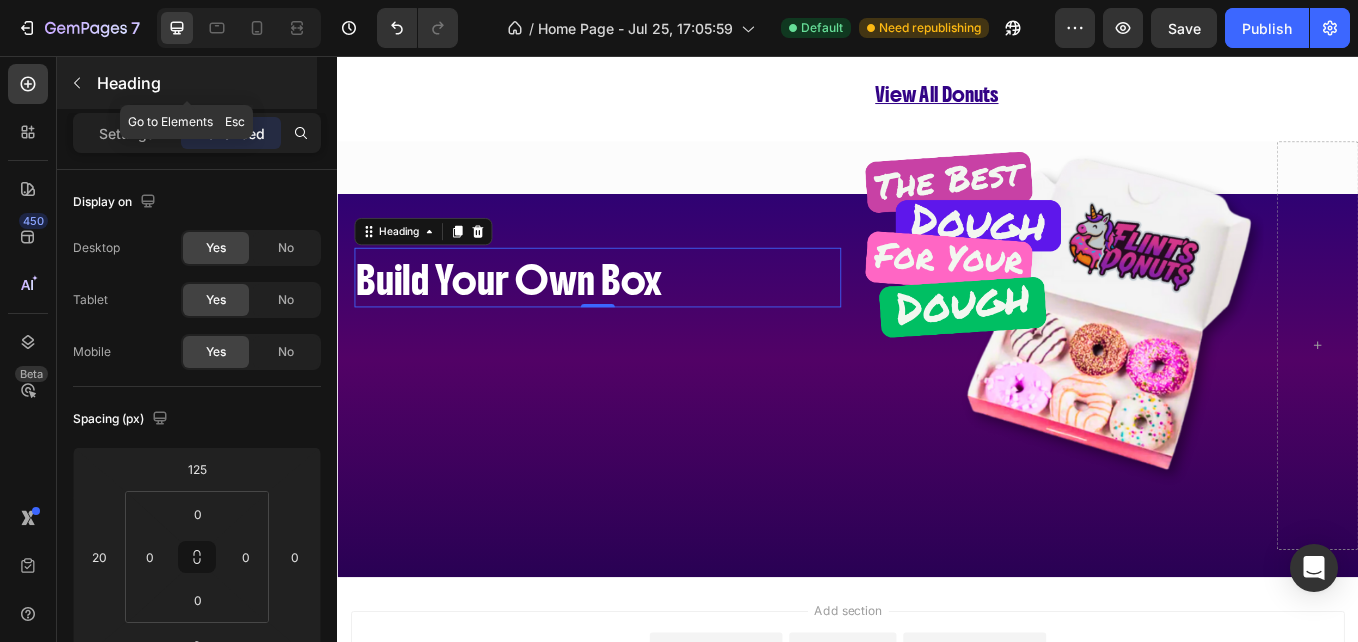click at bounding box center (77, 83) 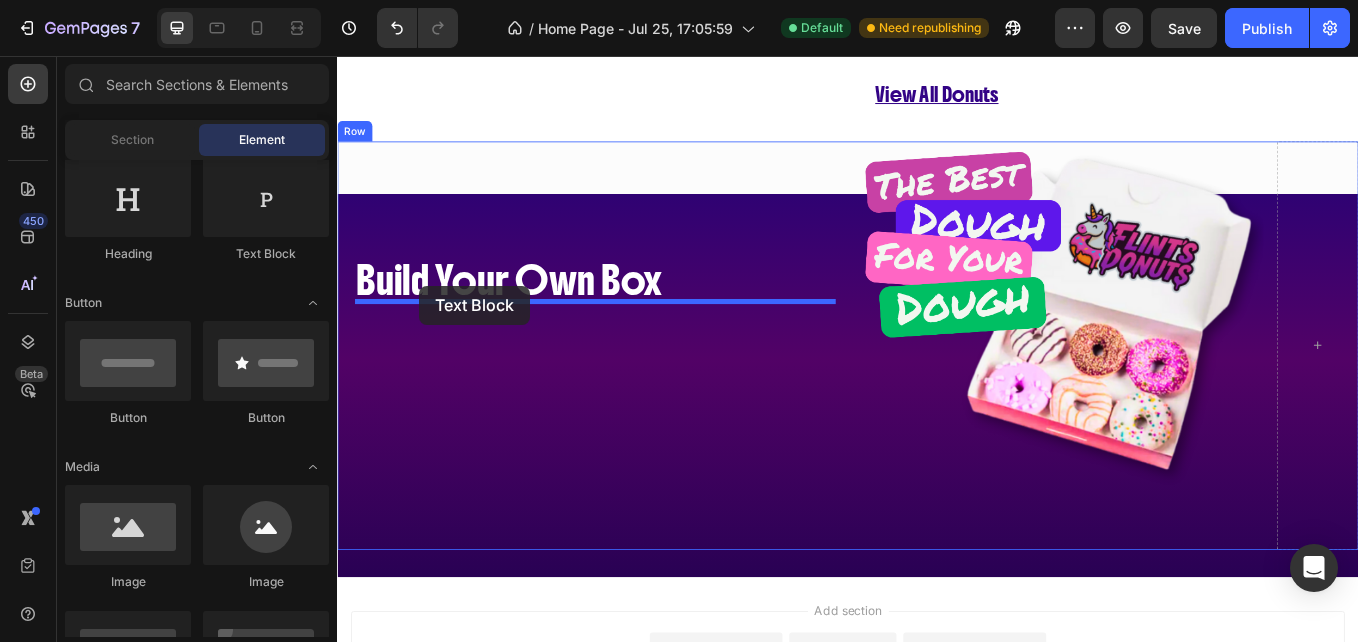 drag, startPoint x: 580, startPoint y: 278, endPoint x: 433, endPoint y: 326, distance: 154.63829 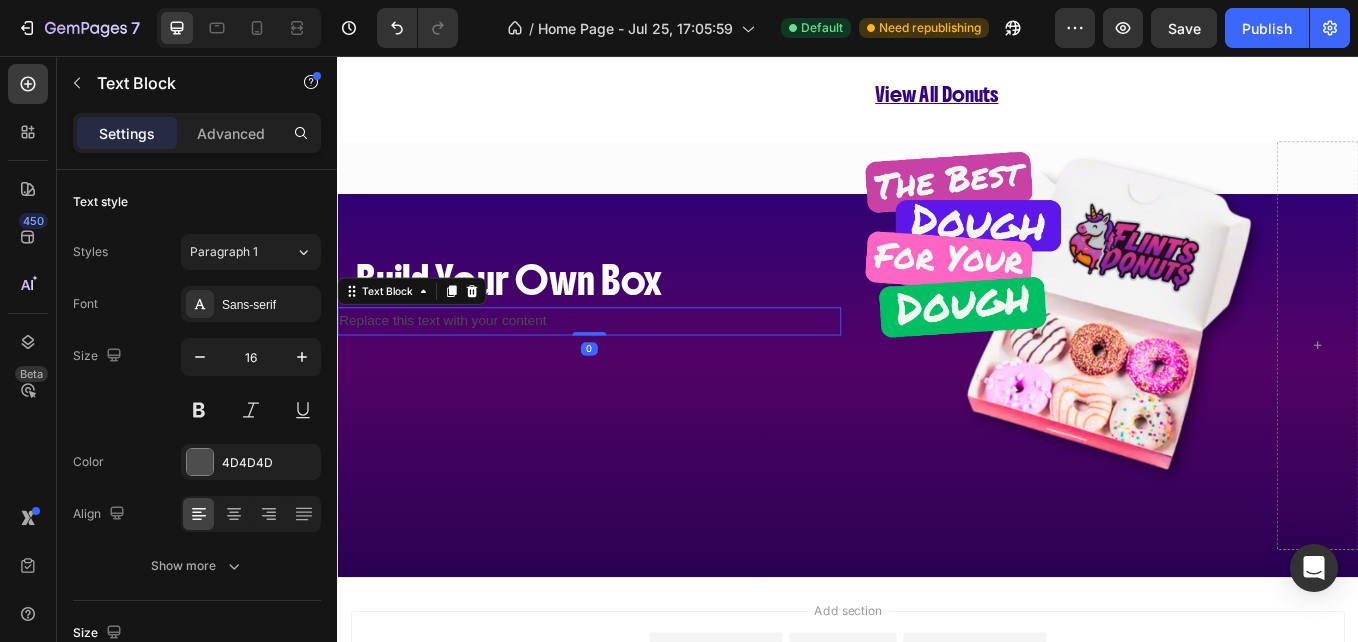 click on "Replace this text with your content" at bounding box center (633, 367) 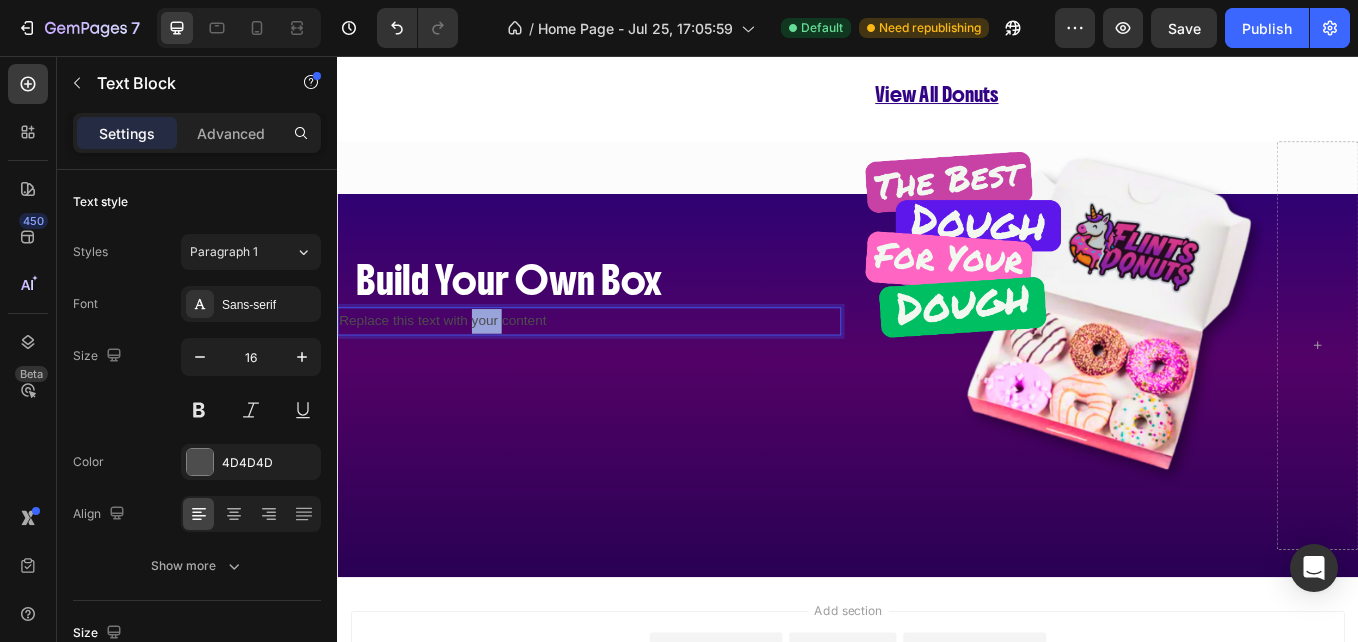 click on "Replace this text with your content" at bounding box center (633, 367) 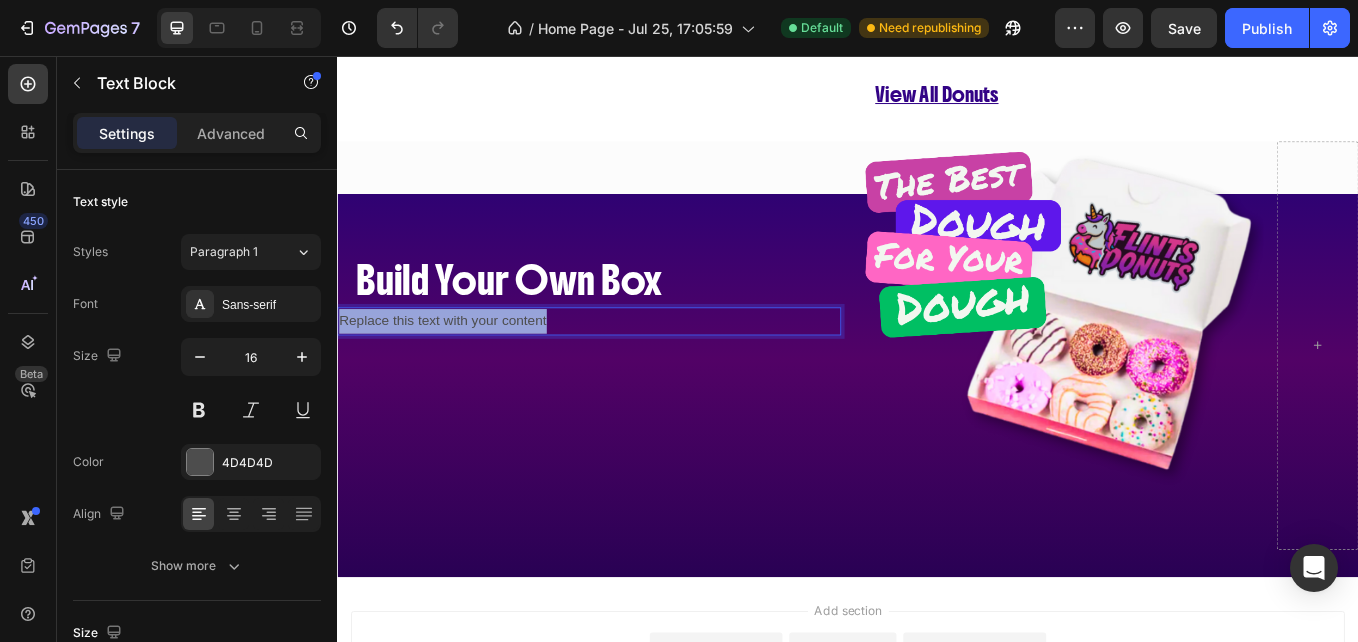 click on "Replace this text with your content" at bounding box center [633, 367] 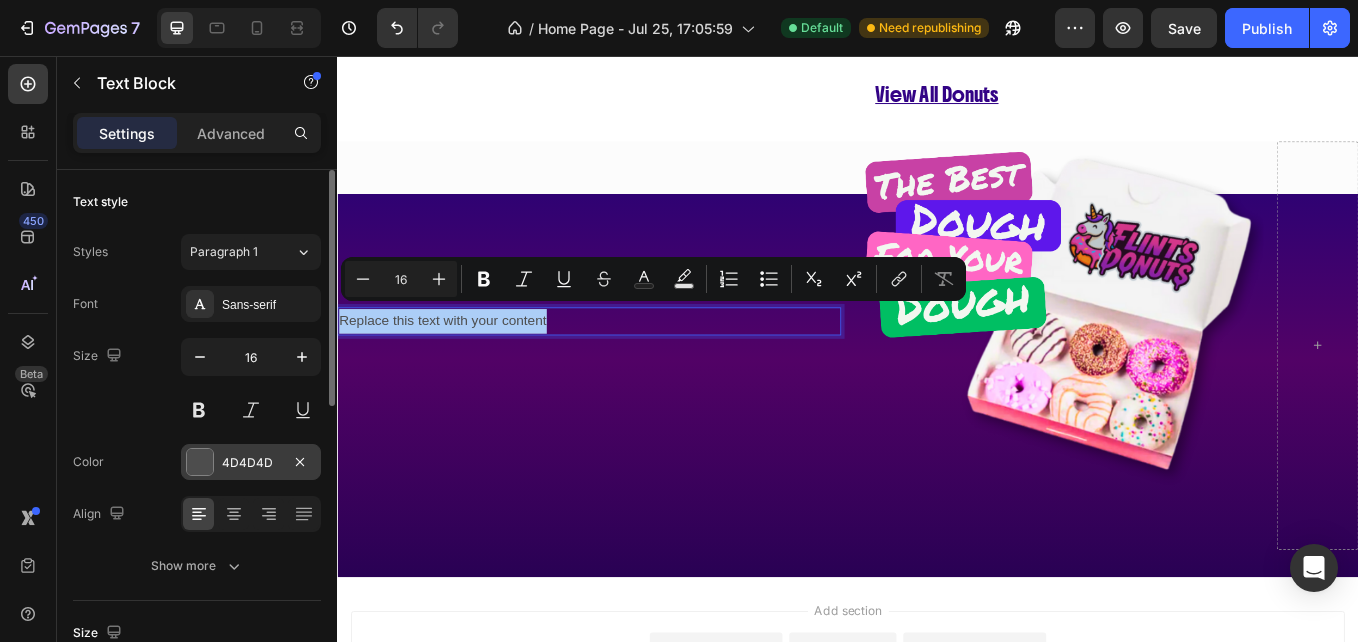 click at bounding box center [200, 462] 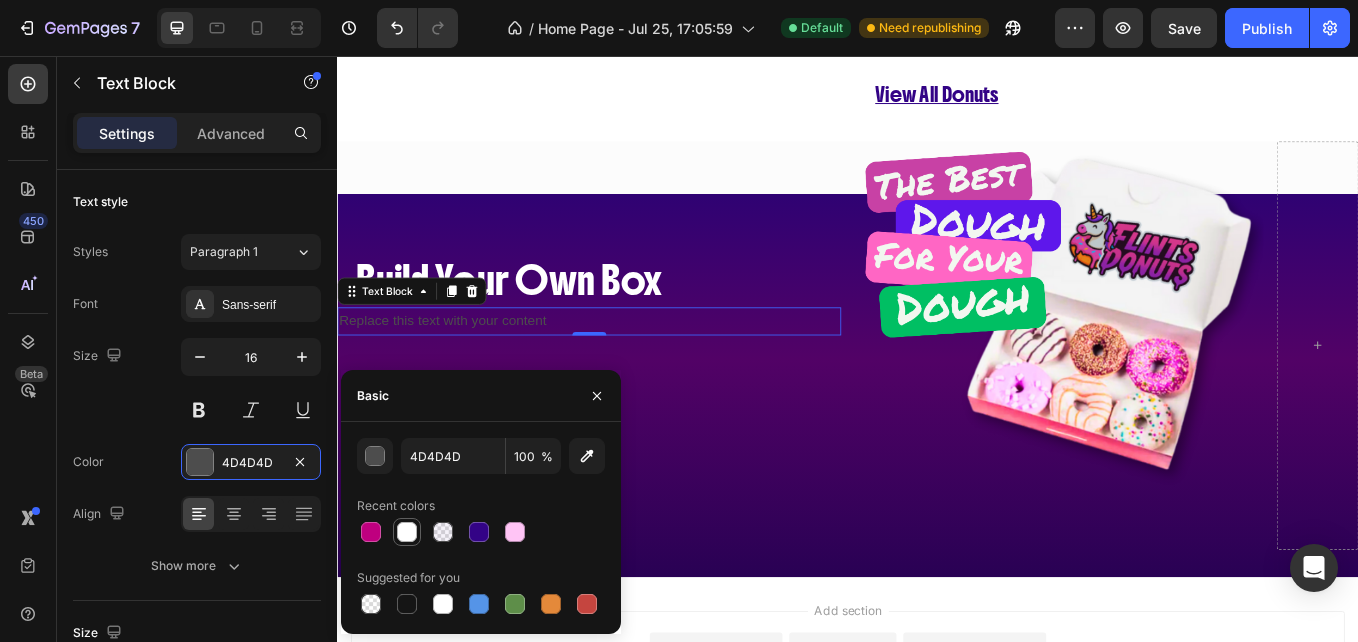 click at bounding box center [407, 532] 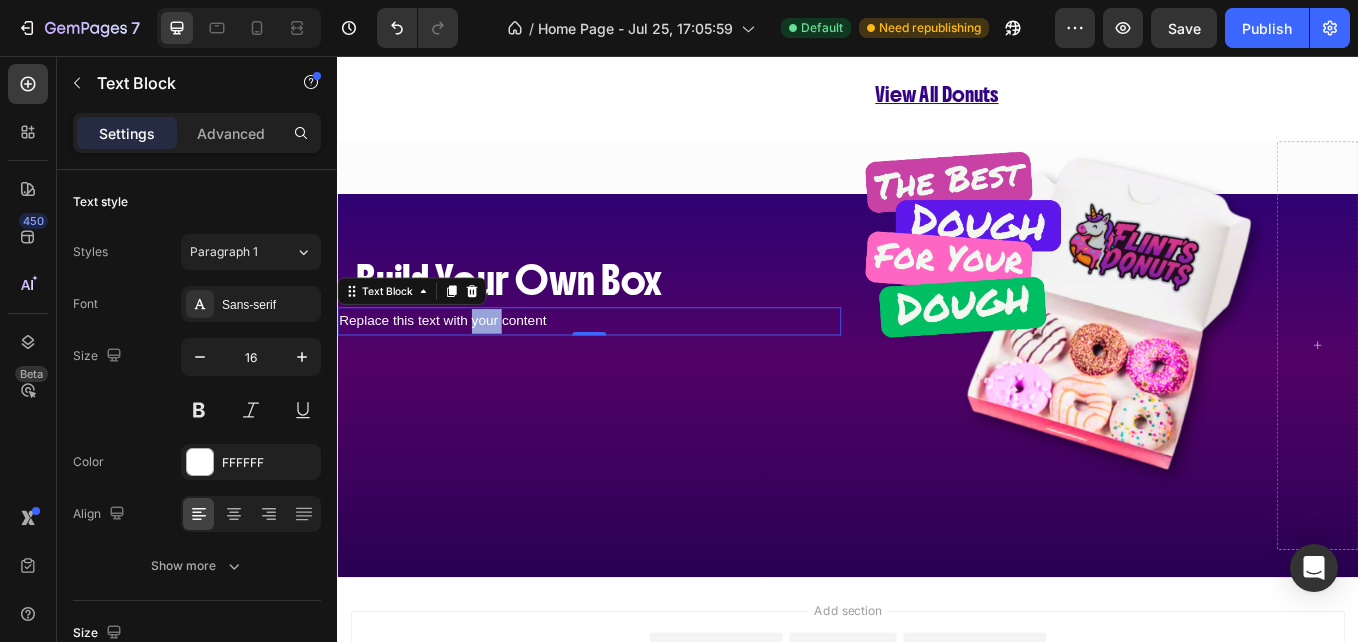 click on "Replace this text with your content" at bounding box center (633, 367) 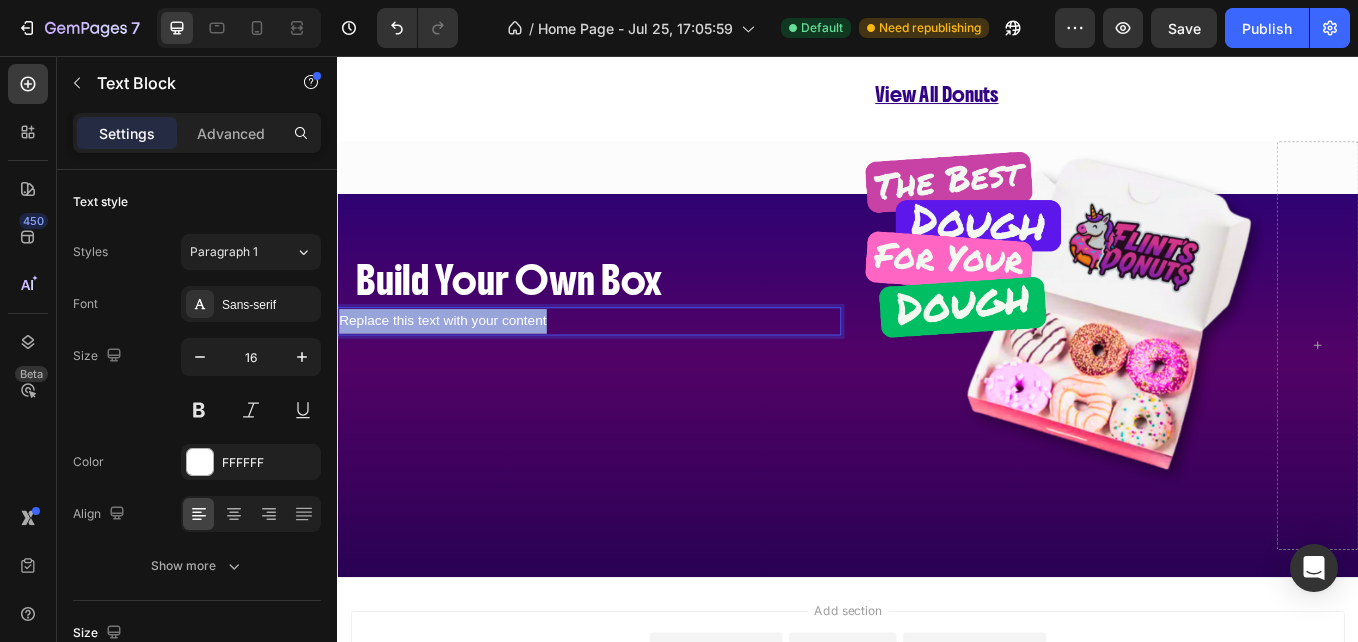 click on "Replace this text with your content" at bounding box center [633, 367] 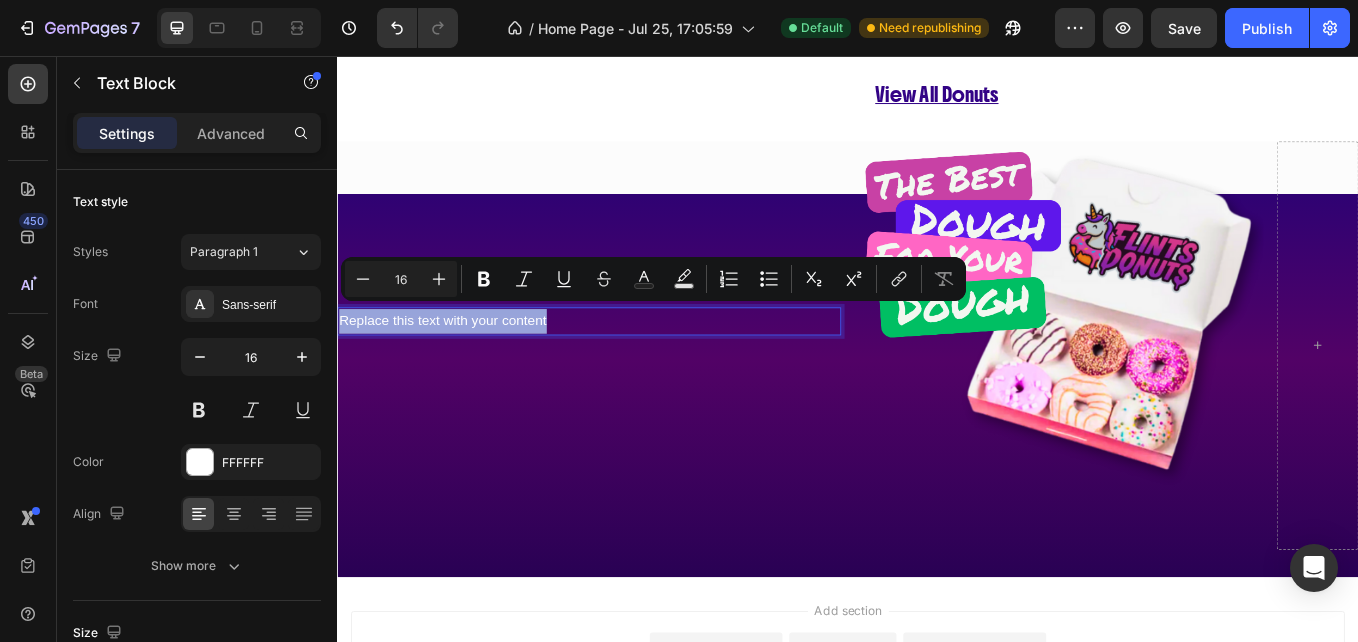 type on "18" 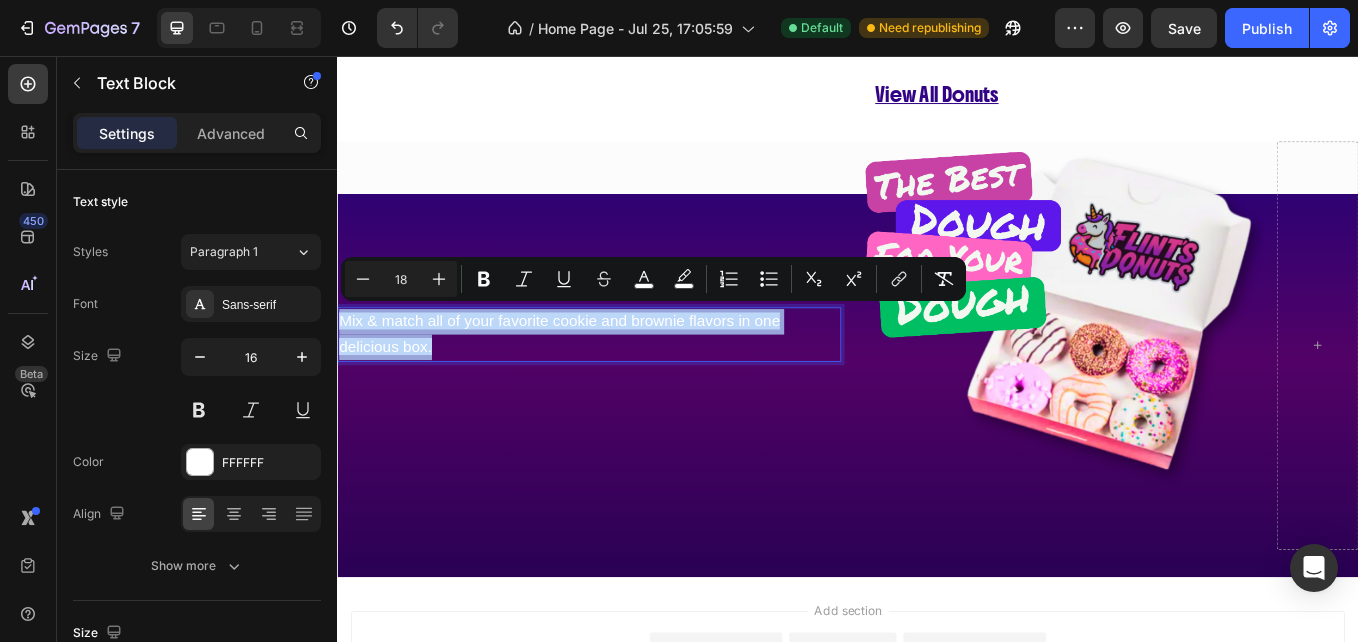drag, startPoint x: 475, startPoint y: 394, endPoint x: 673, endPoint y: 371, distance: 199.33138 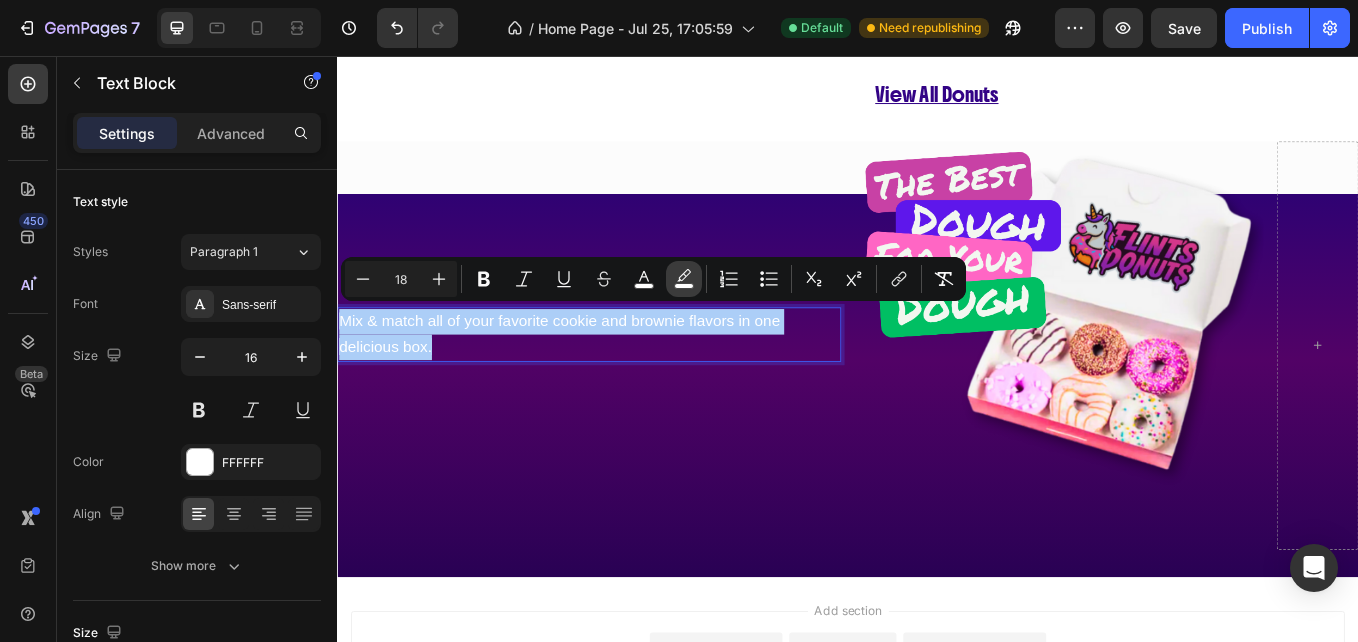 click 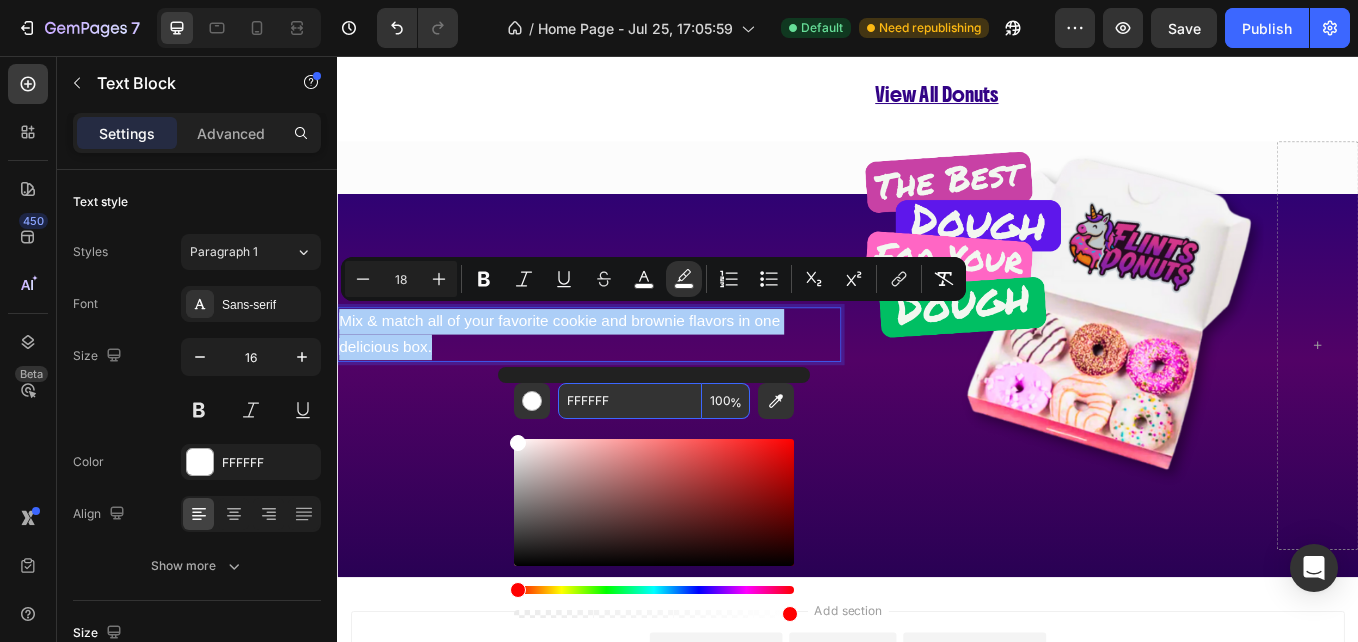 click on "100" at bounding box center (726, 401) 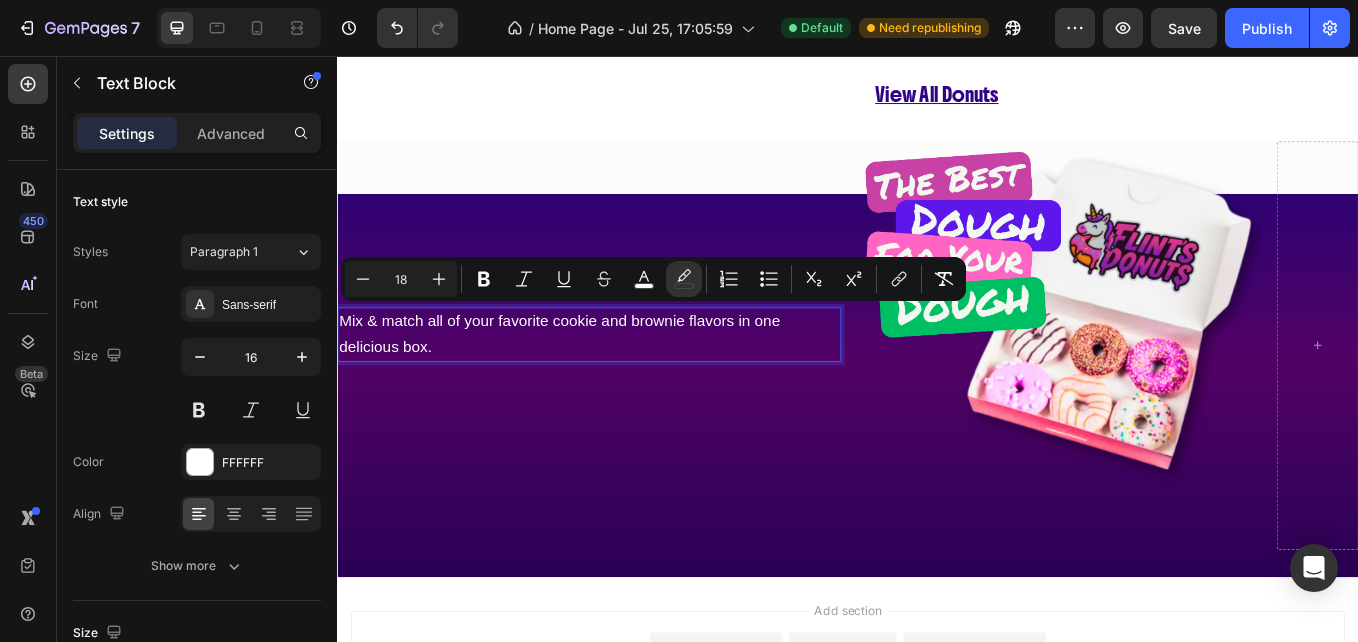 click on "Mix & match all of your favorite cookie and brownie flavors in one delicious box." at bounding box center (633, 383) 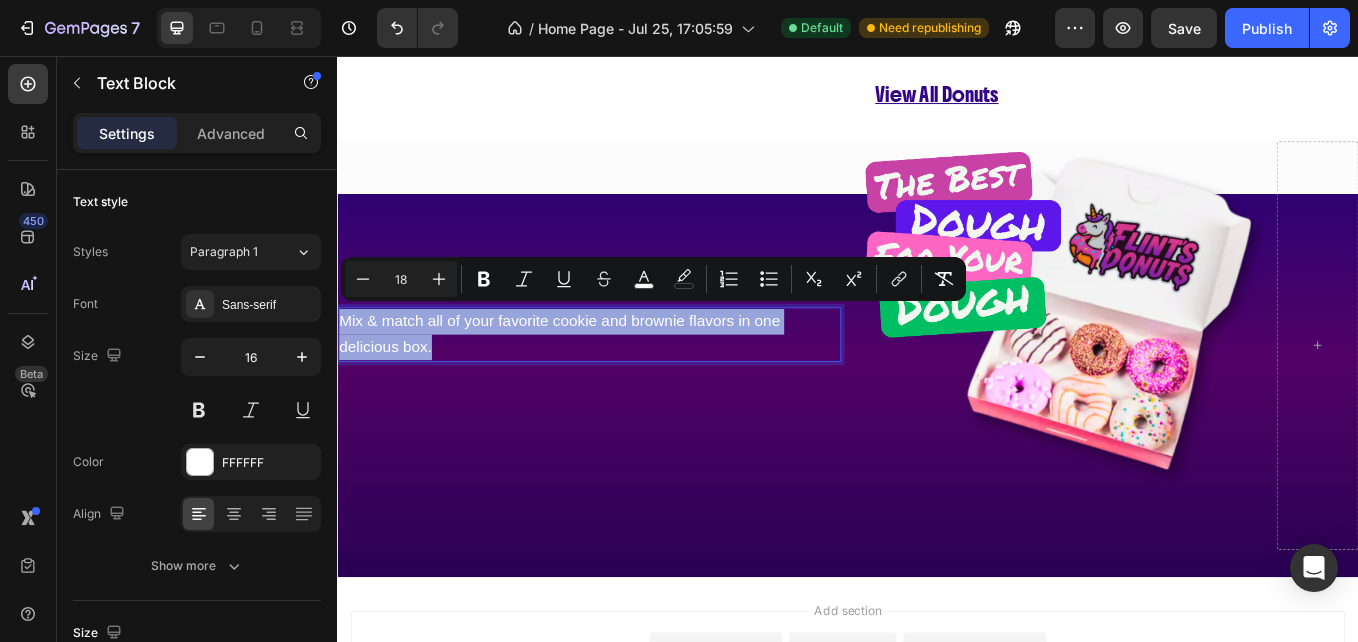 drag, startPoint x: 466, startPoint y: 390, endPoint x: 340, endPoint y: 370, distance: 127.57743 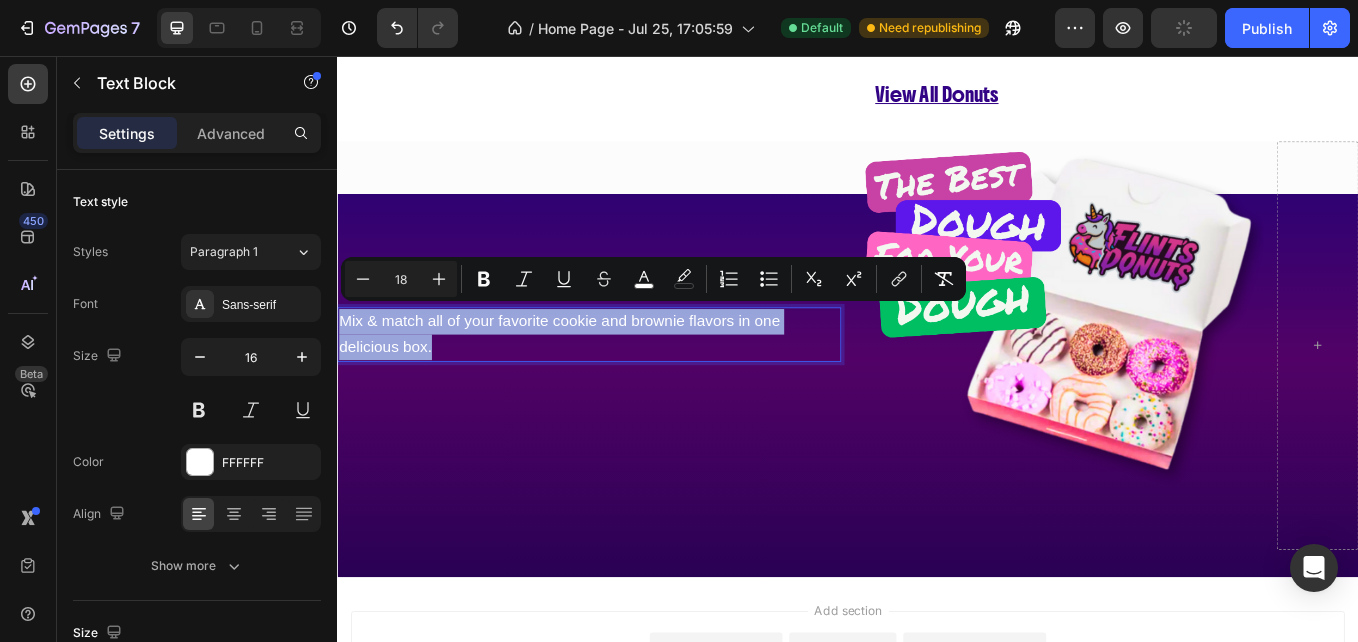 click on "Mix & match all of your favorite cookie and brownie flavors in one delicious box." at bounding box center [633, 383] 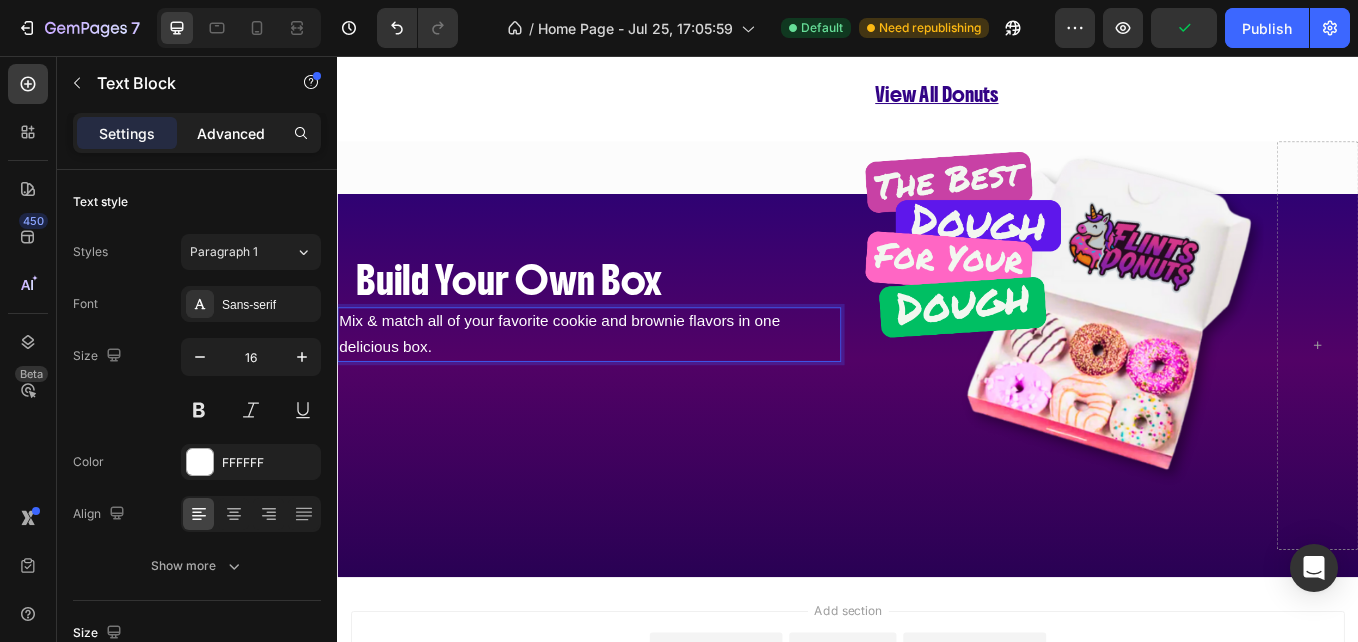click on "Advanced" at bounding box center (231, 133) 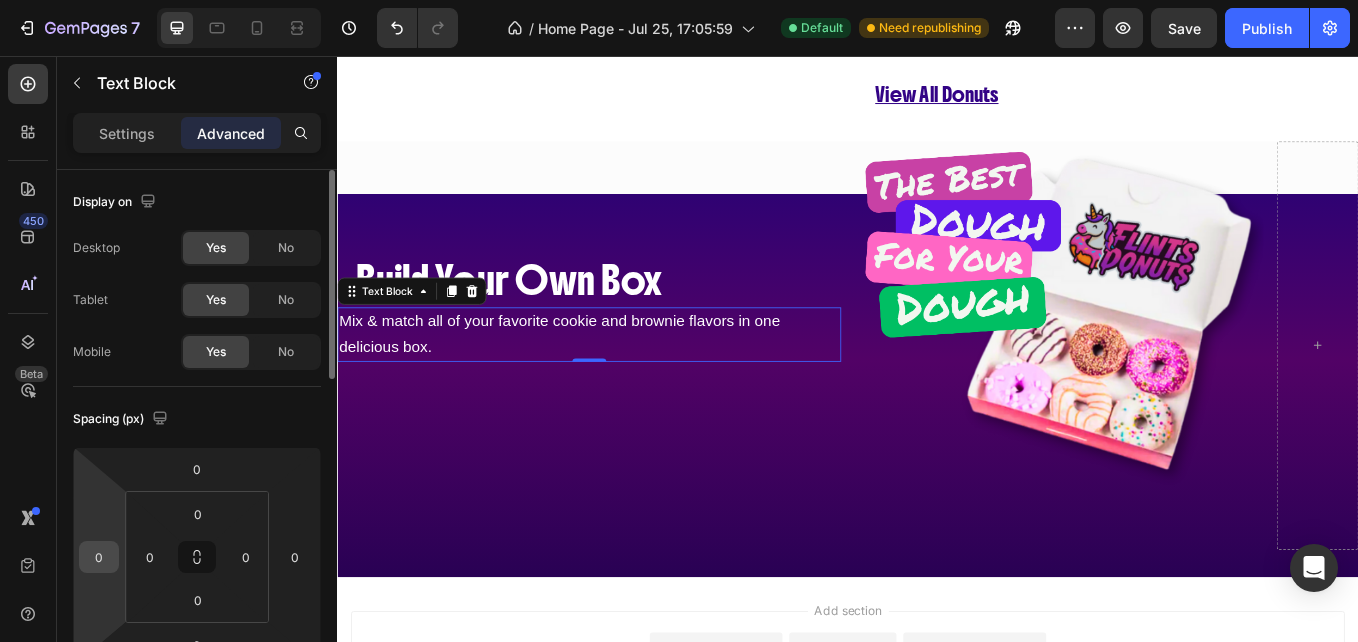 click on "0" at bounding box center [99, 557] 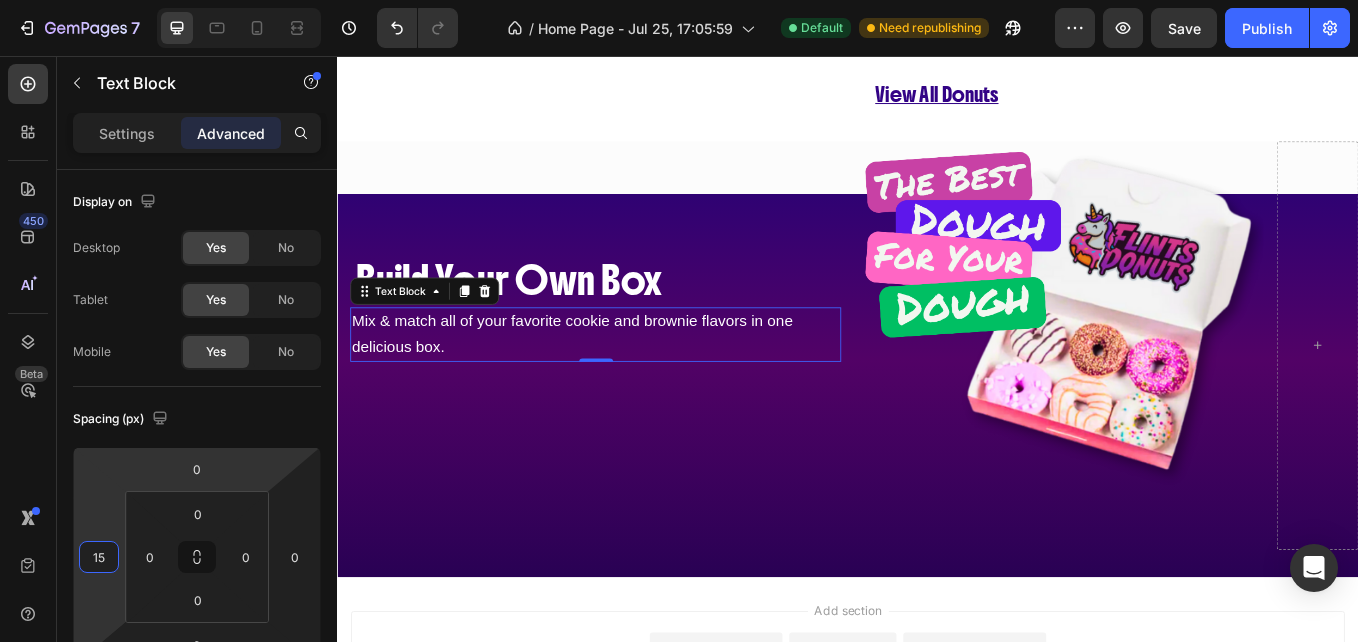 type on "15" 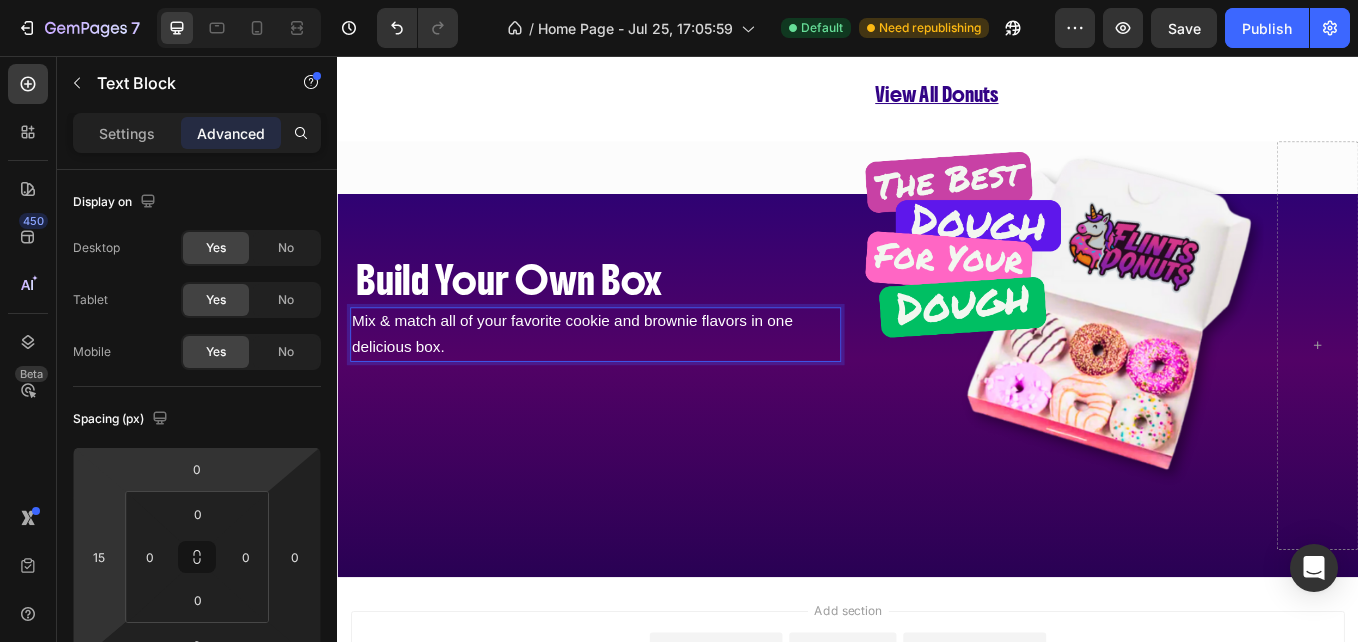 click on "Mix & match all of your favorite cookie and brownie flavors in one delicious box." at bounding box center [640, 383] 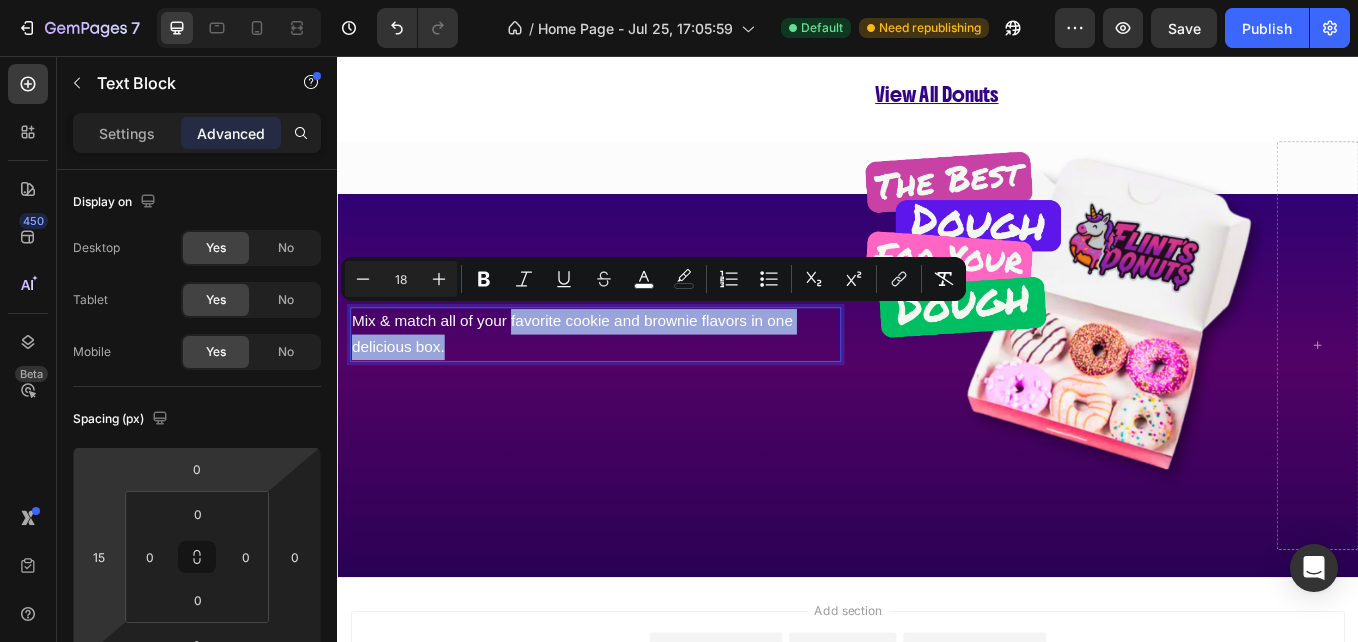 drag, startPoint x: 540, startPoint y: 360, endPoint x: 793, endPoint y: 382, distance: 253.95473 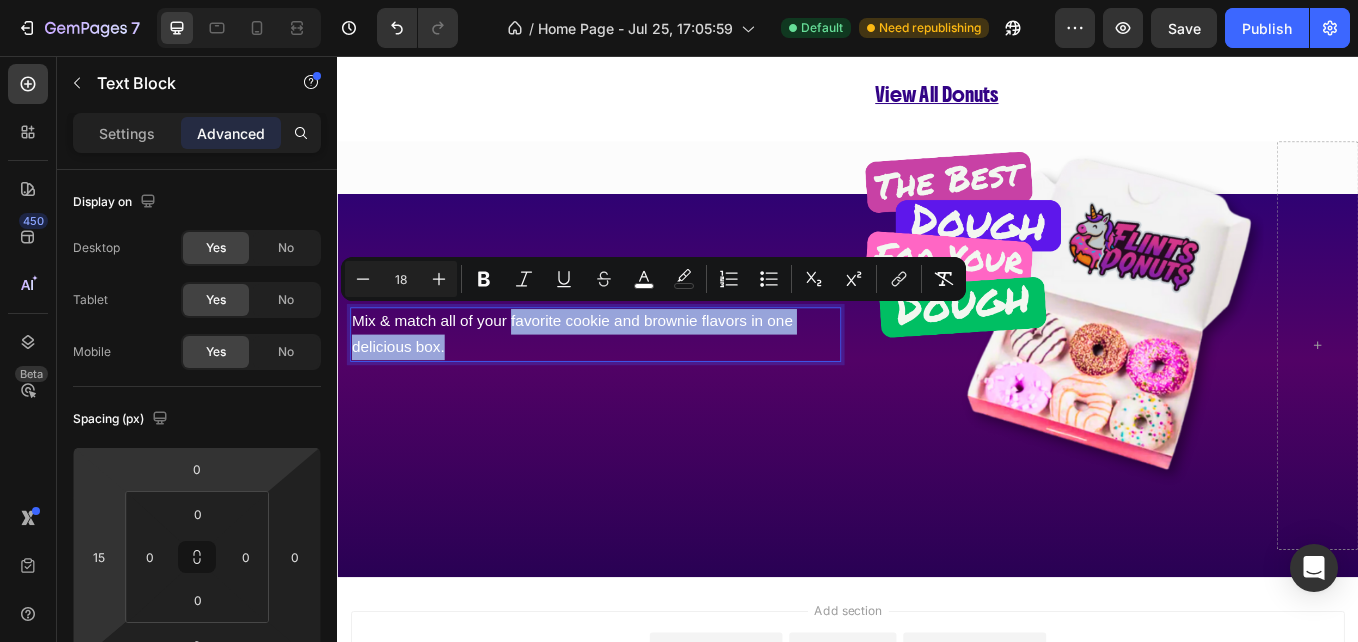 click on "Mix & match all of your favorite cookie and brownie flavors in one delicious box." at bounding box center [640, 383] 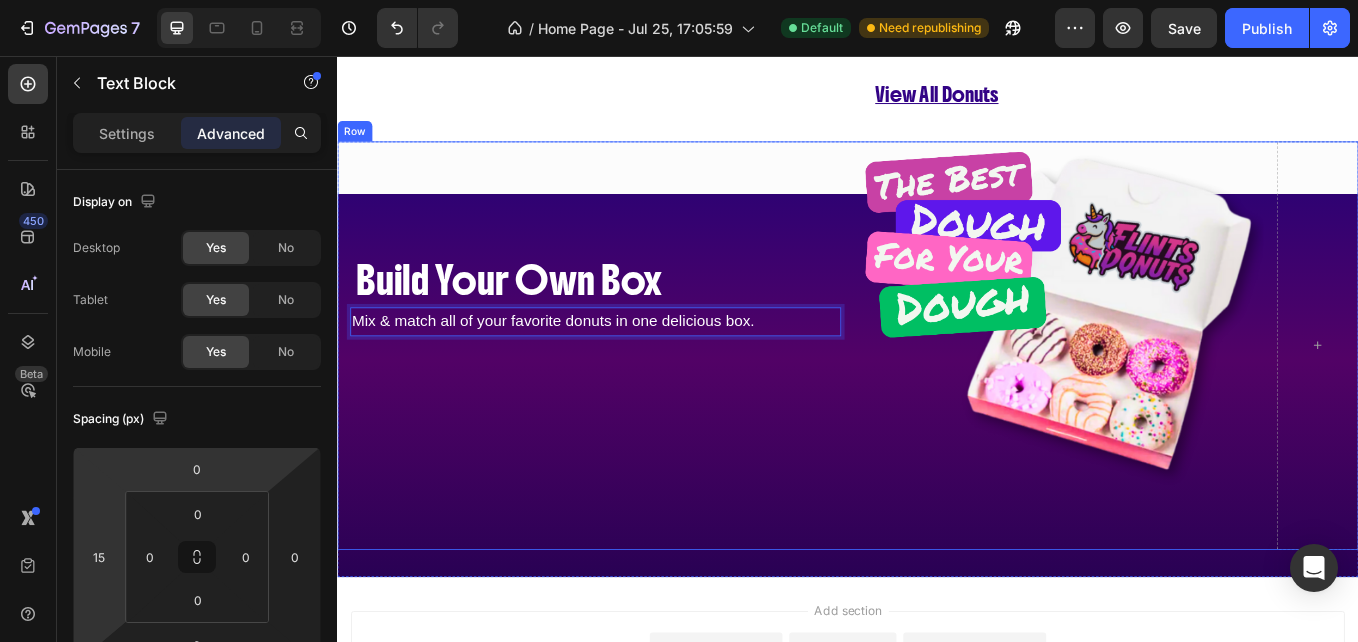 click on "⁠⁠⁠⁠⁠⁠⁠ Build Your Own Box Heading Mix & match all of your favorite donuts in one delicious box. Text Block   0" at bounding box center (633, 396) 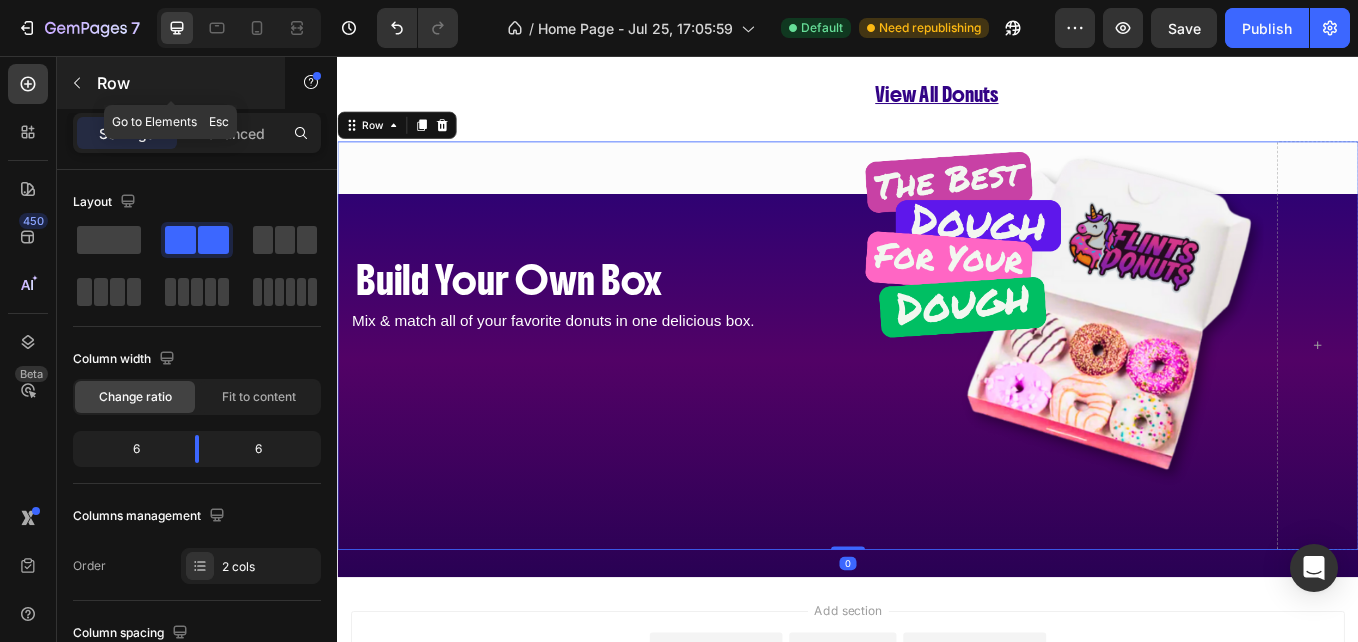 click 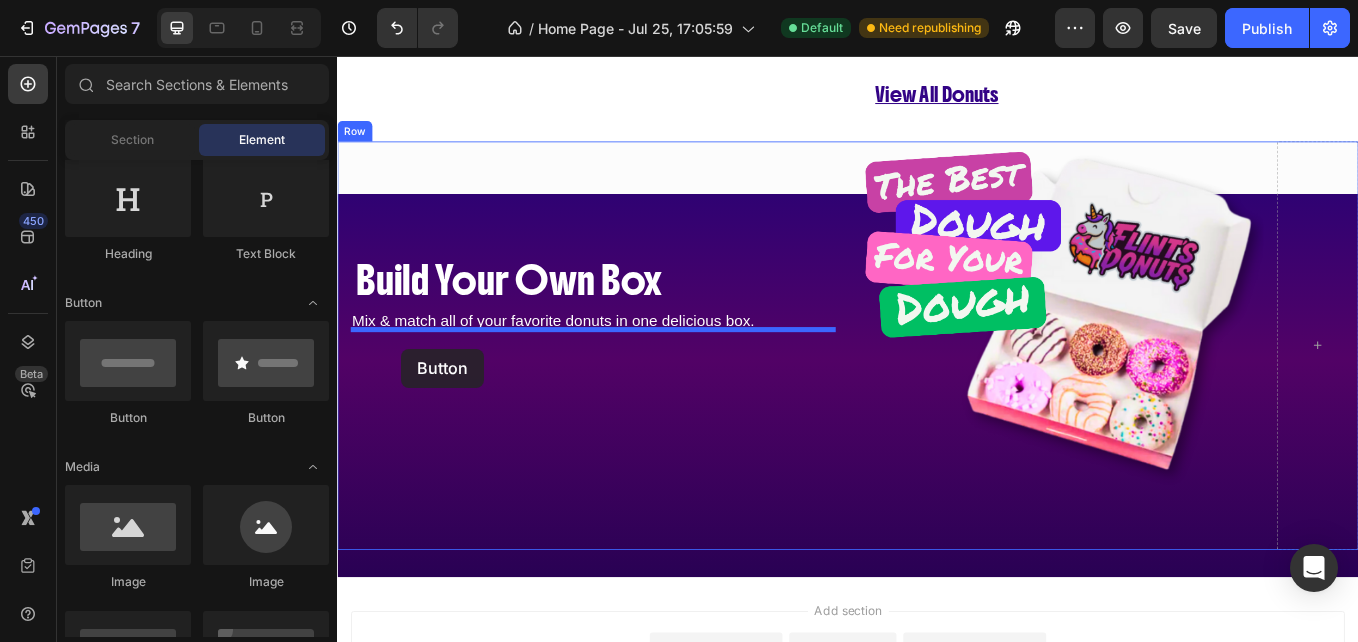 drag, startPoint x: 466, startPoint y: 437, endPoint x: 412, endPoint y: 400, distance: 65.459915 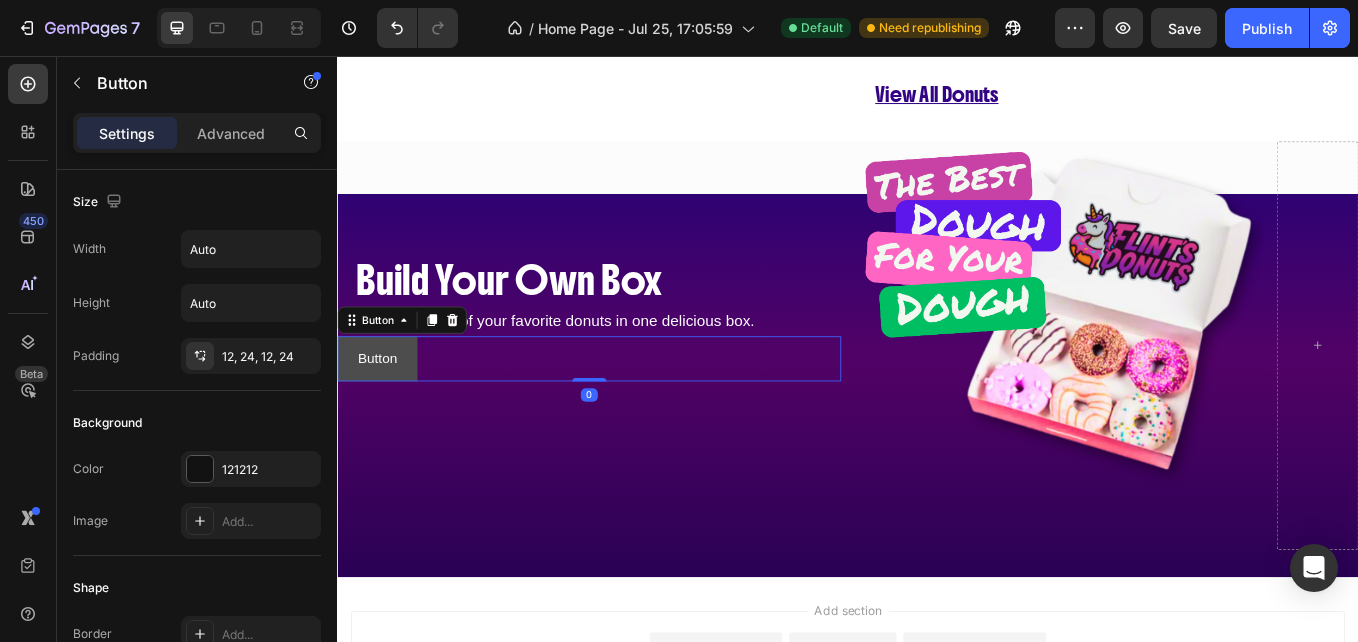 click on "Button" at bounding box center (384, 411) 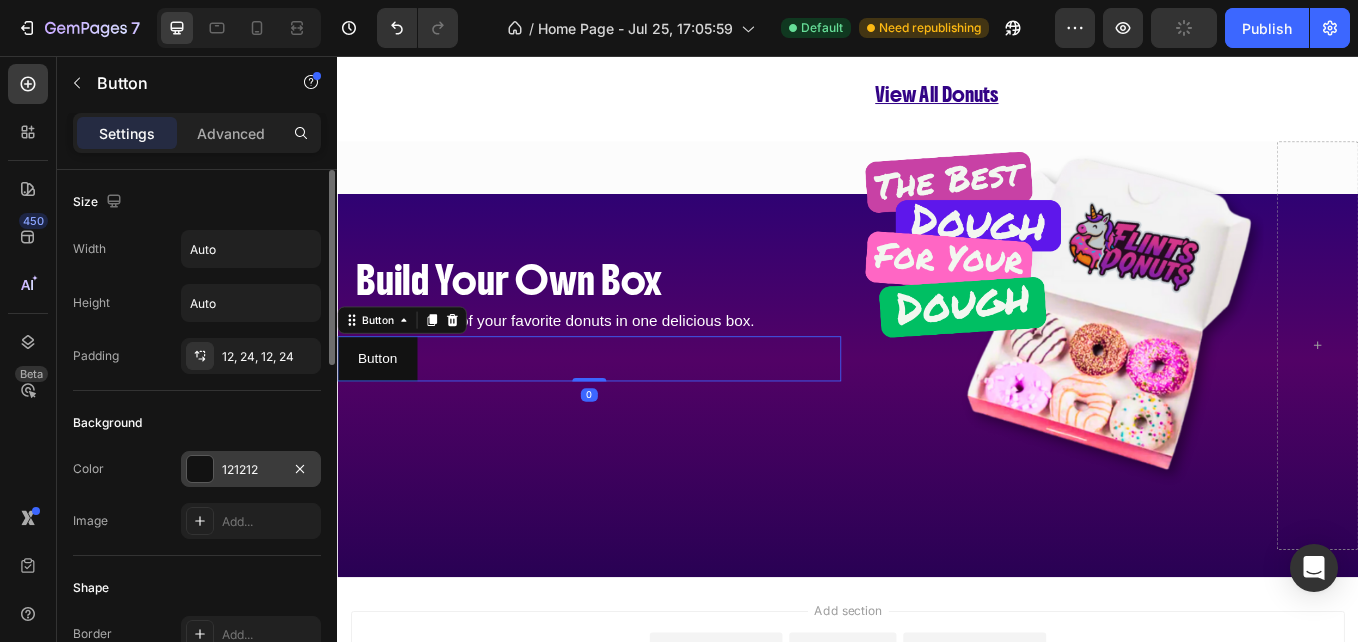 click at bounding box center [200, 469] 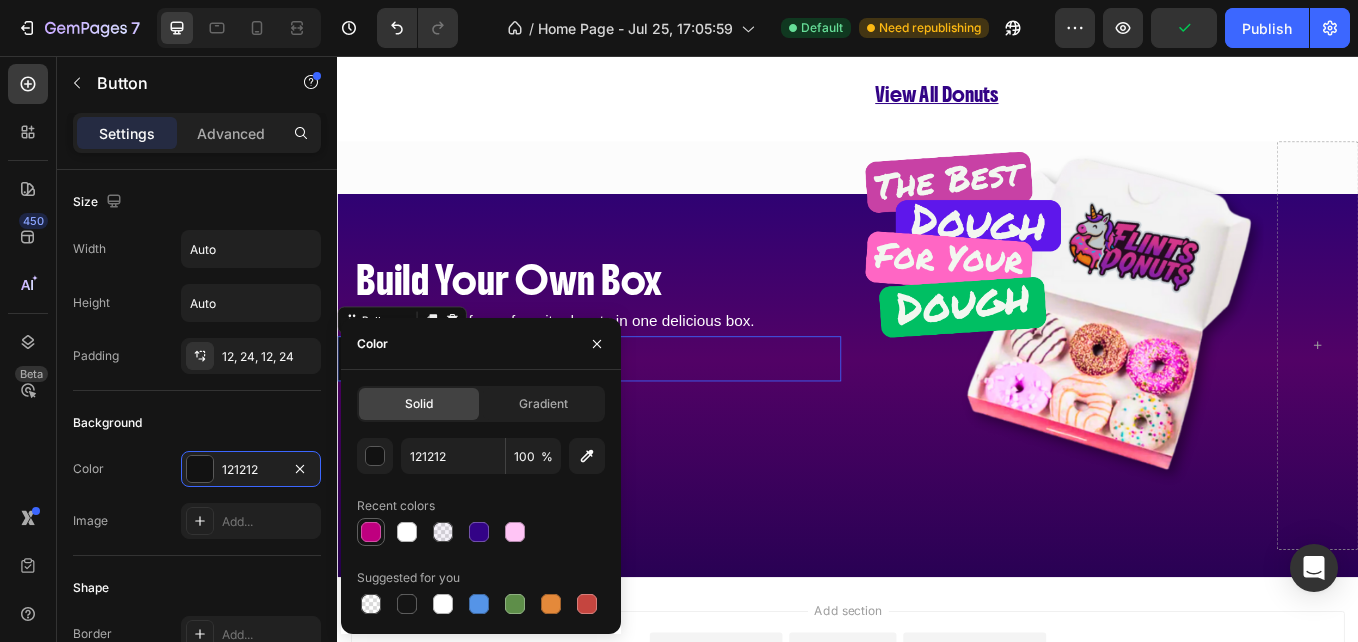 click at bounding box center (371, 532) 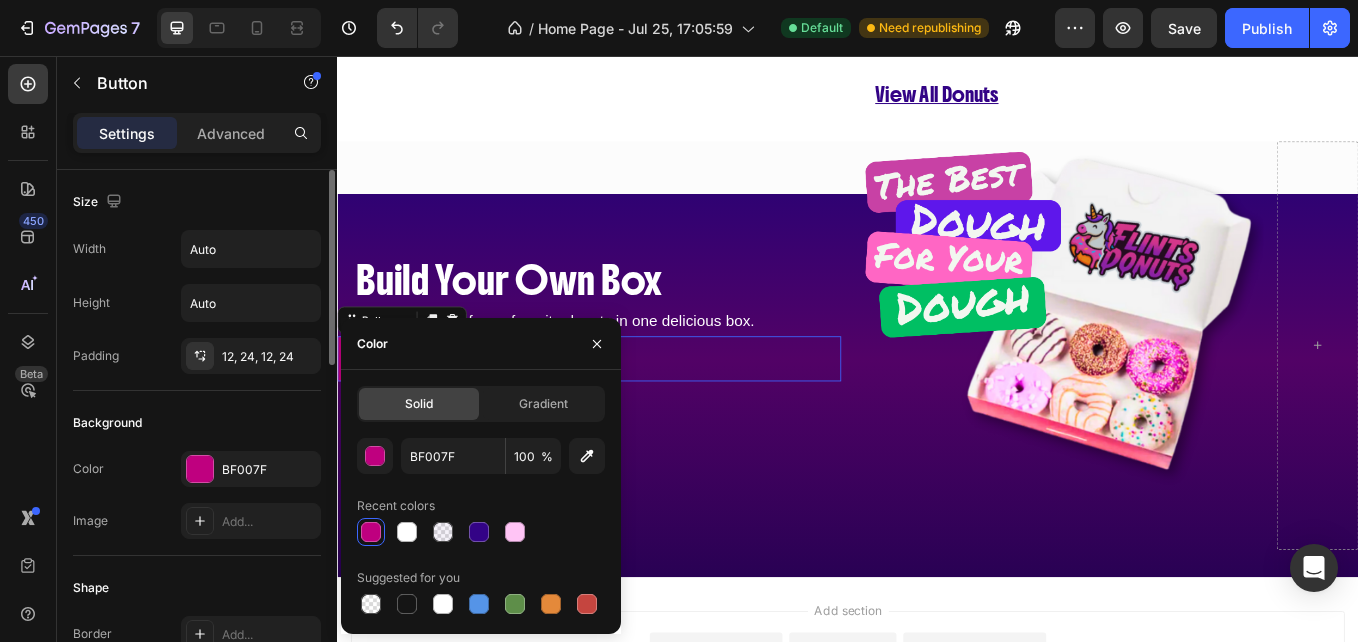 click on "Size" at bounding box center (197, 202) 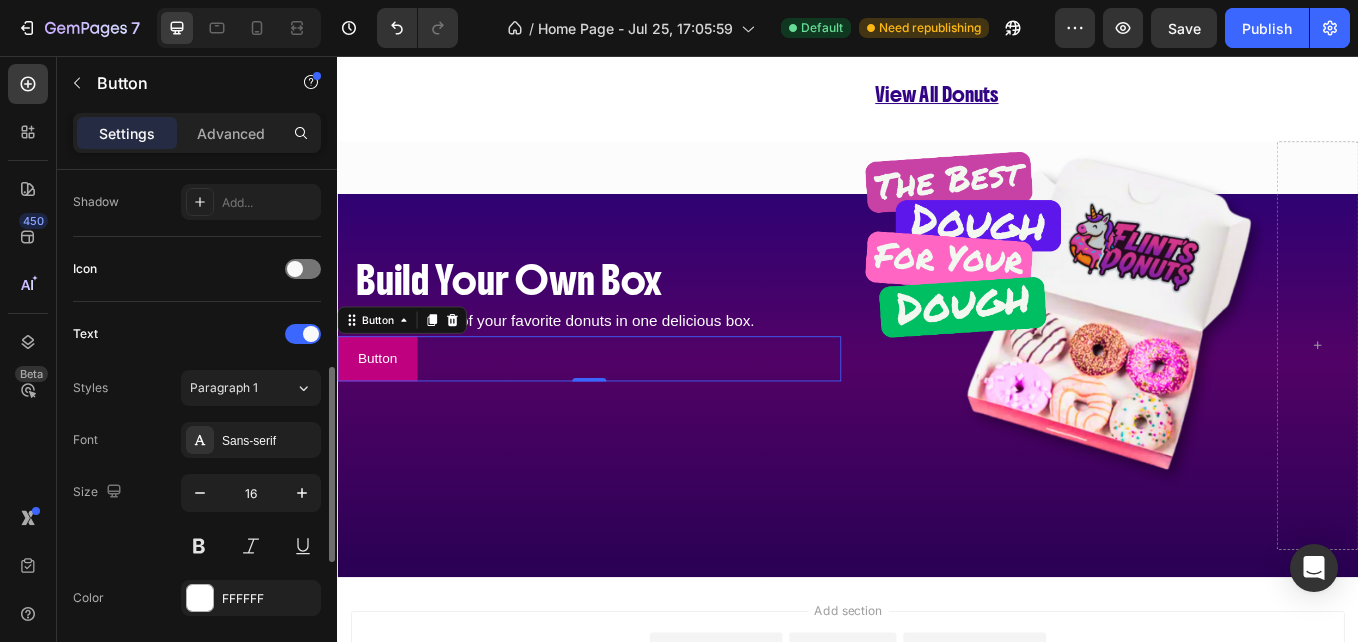 scroll, scrollTop: 537, scrollLeft: 0, axis: vertical 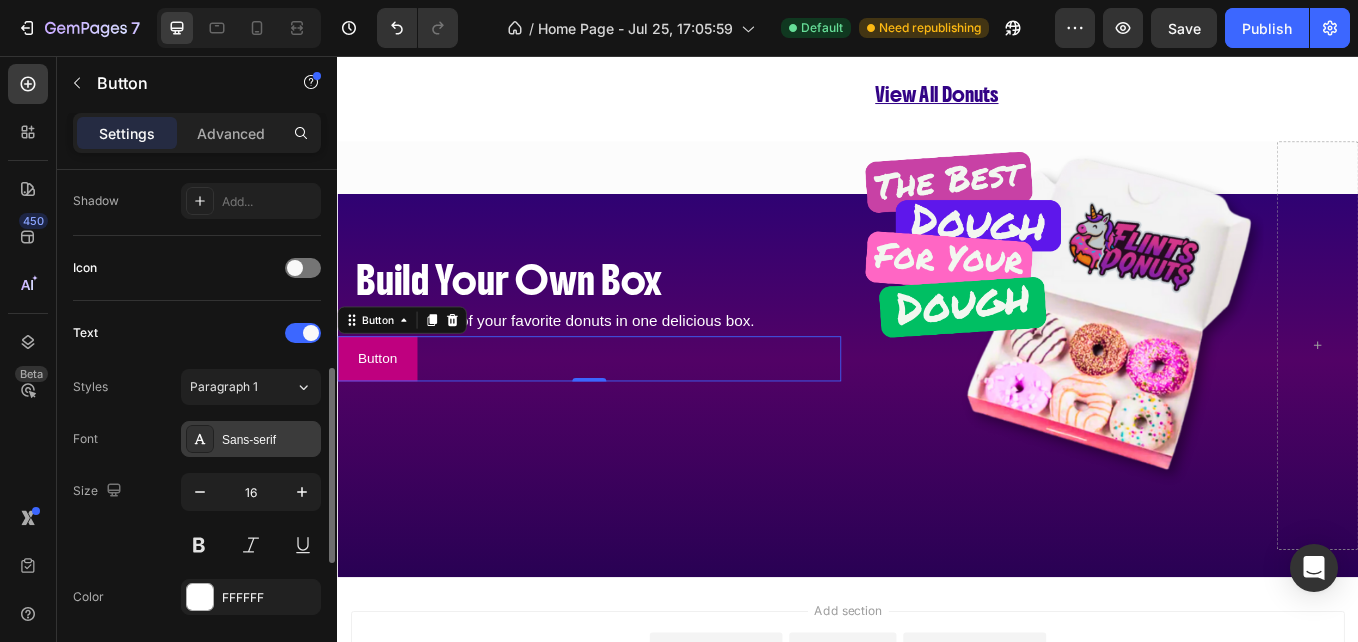 click at bounding box center [200, 439] 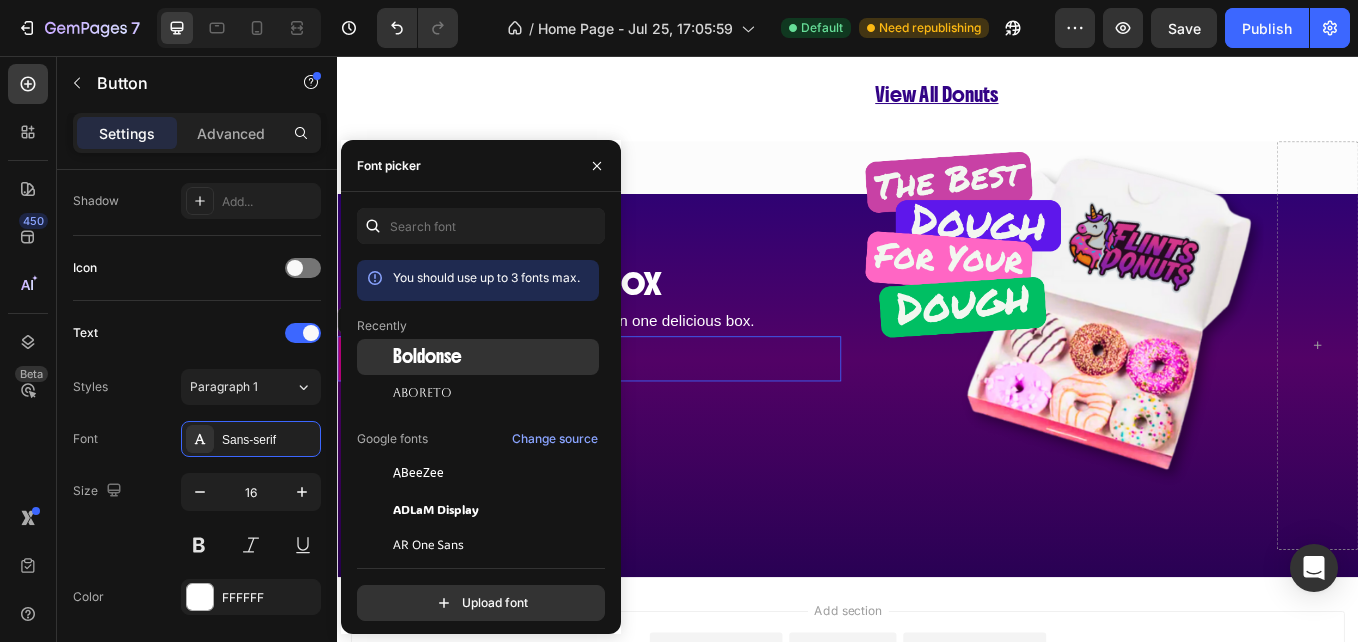 click at bounding box center [375, 357] 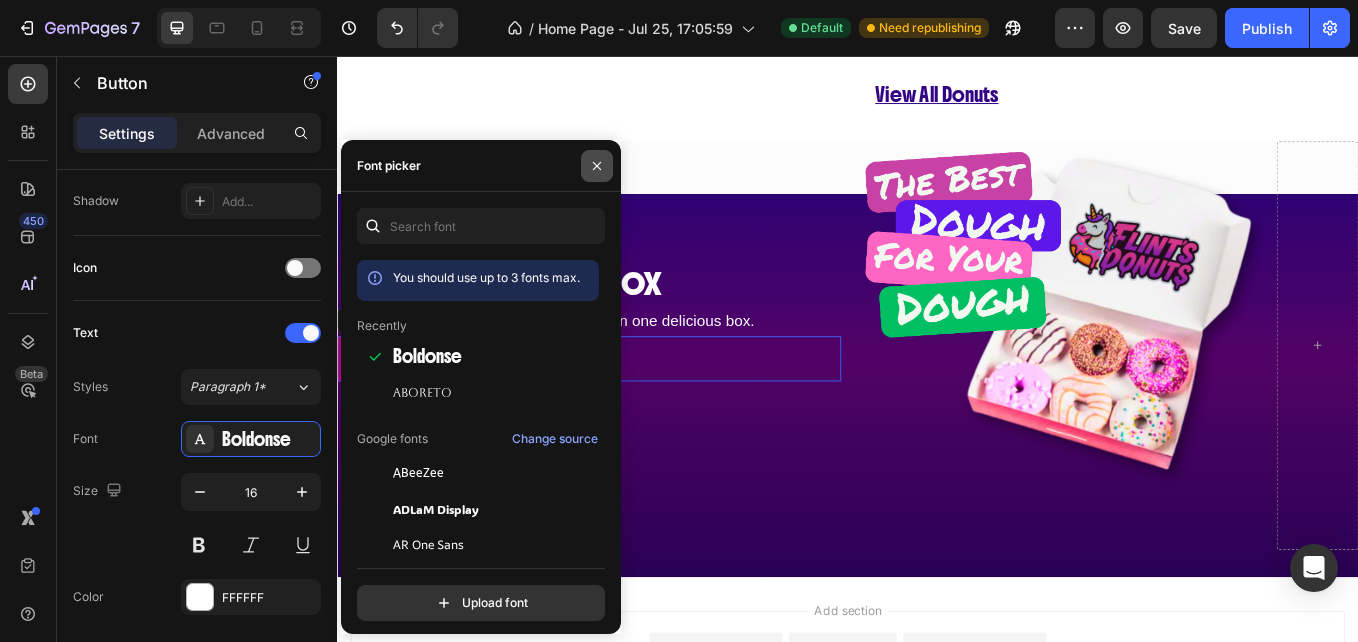 click at bounding box center (597, 166) 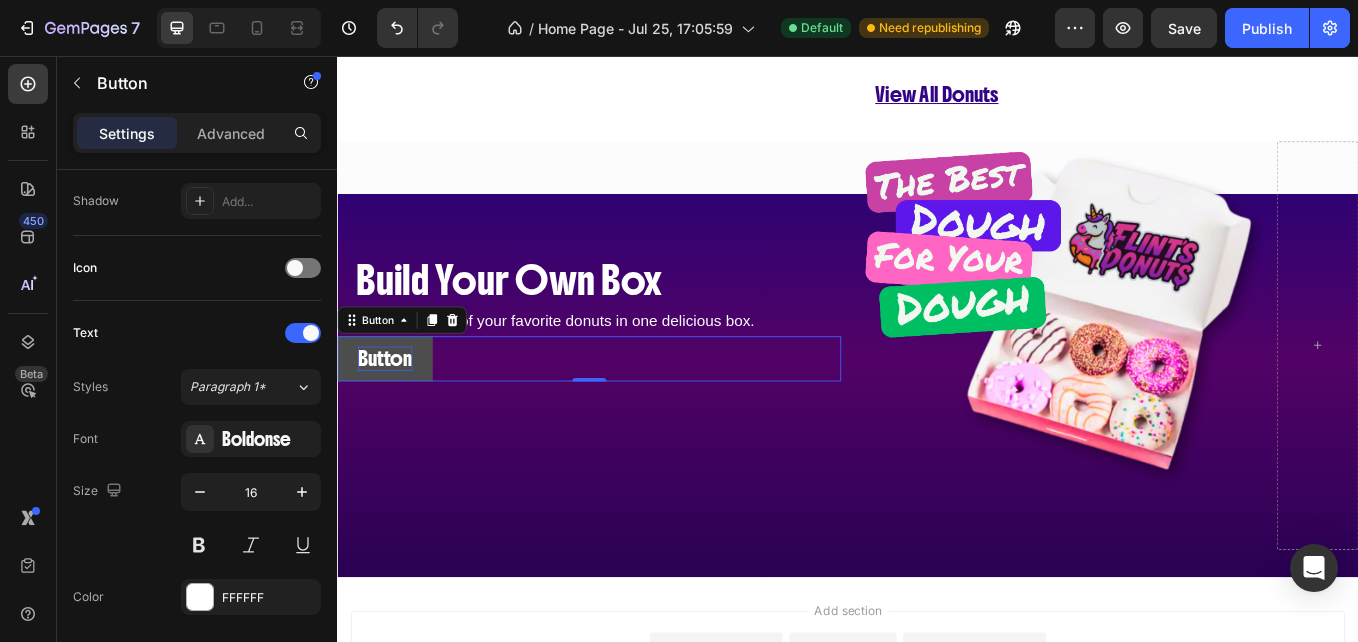 click on "Button" at bounding box center [393, 411] 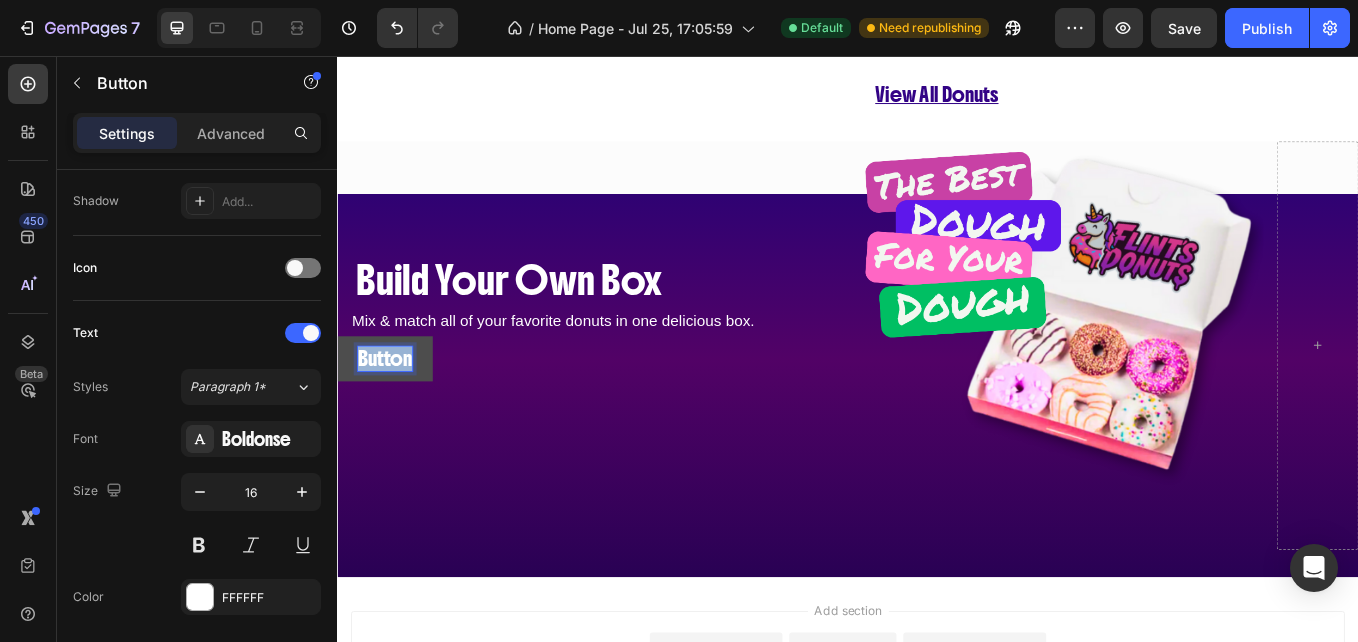 click on "Button" at bounding box center [393, 411] 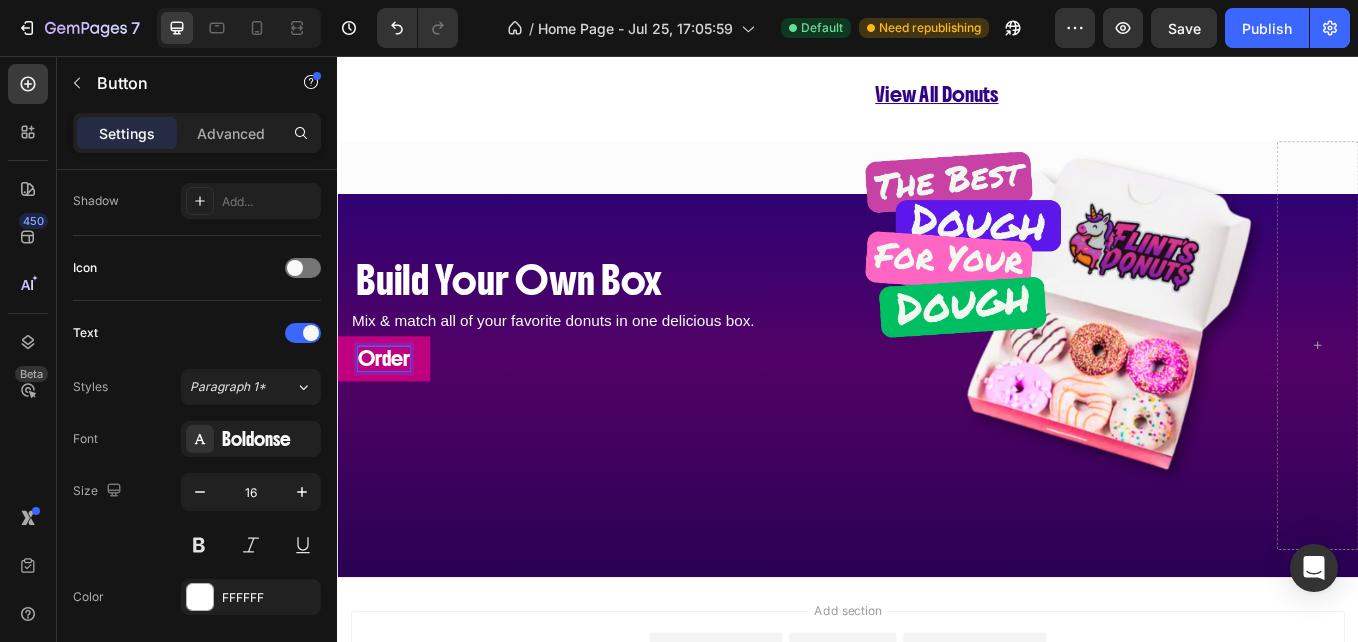 click on "Order" at bounding box center (391, 411) 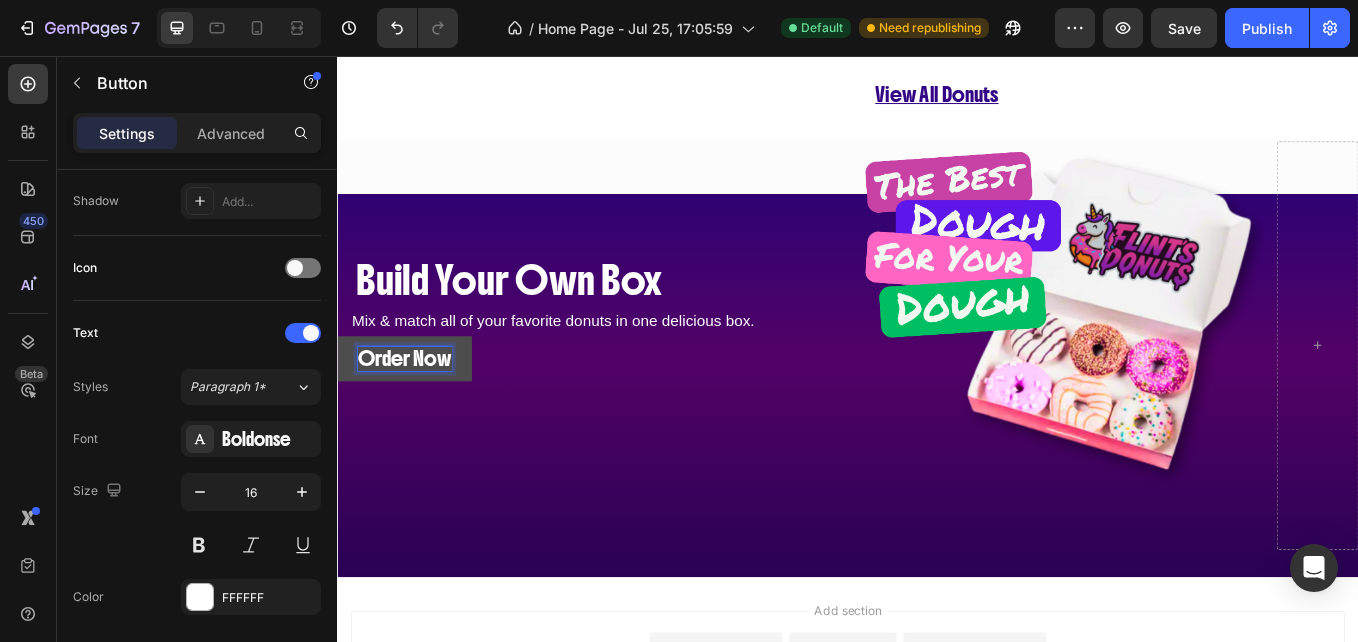 click on "Order Now" at bounding box center [416, 411] 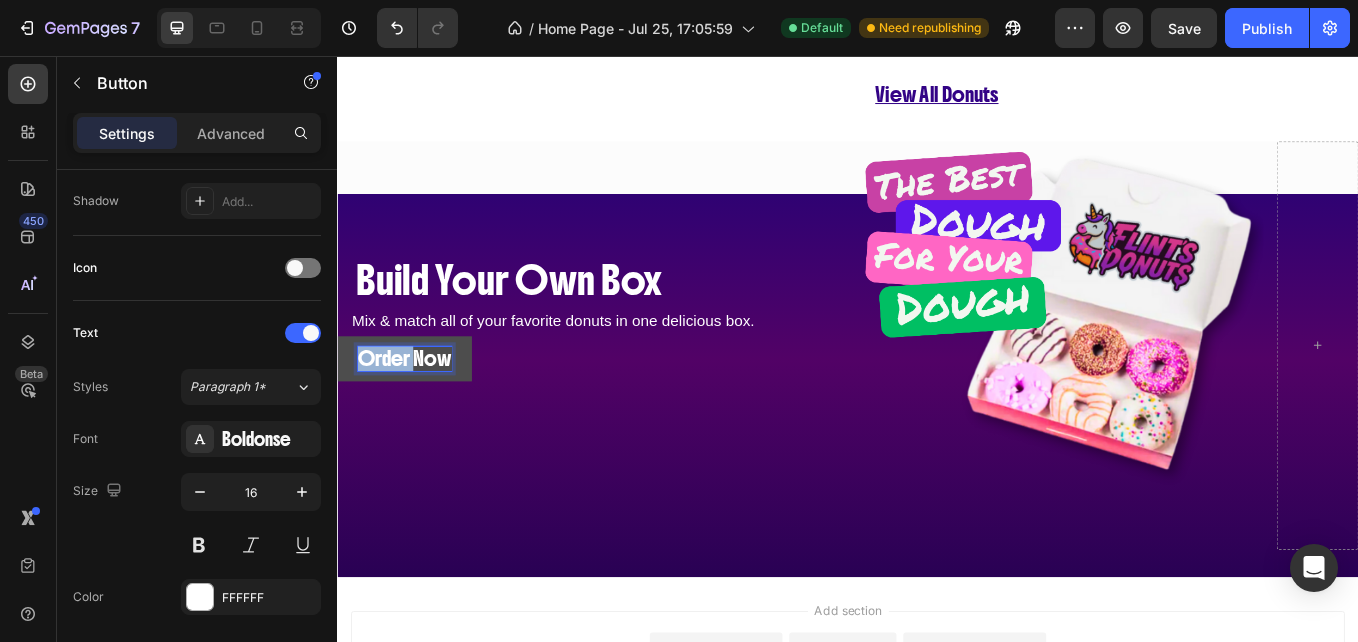 click on "Order Now" at bounding box center (416, 411) 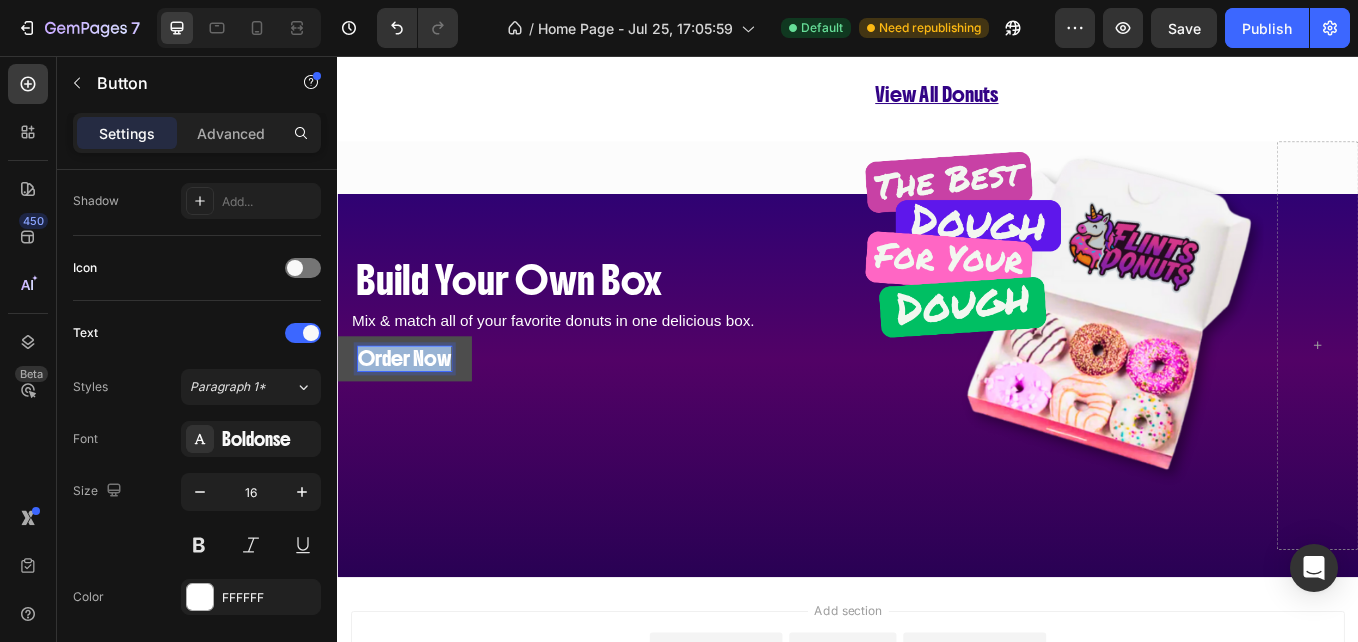 click on "Order Now" at bounding box center [416, 411] 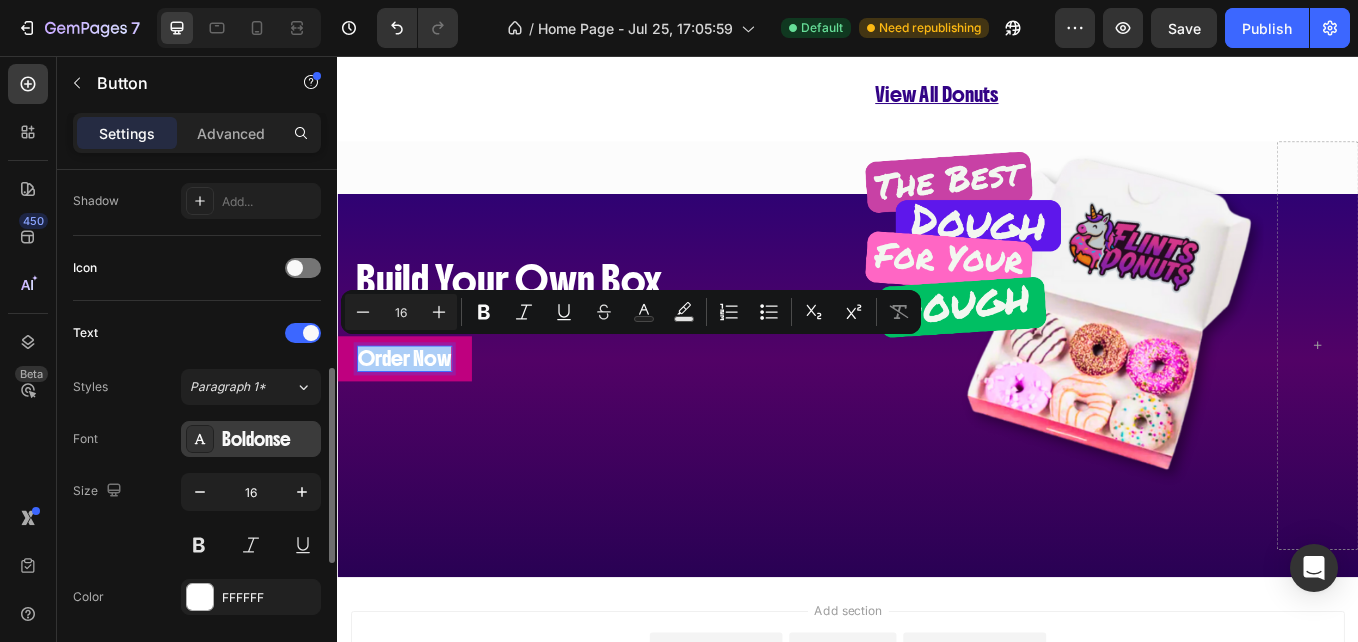 click on "Boldonse" at bounding box center (269, 440) 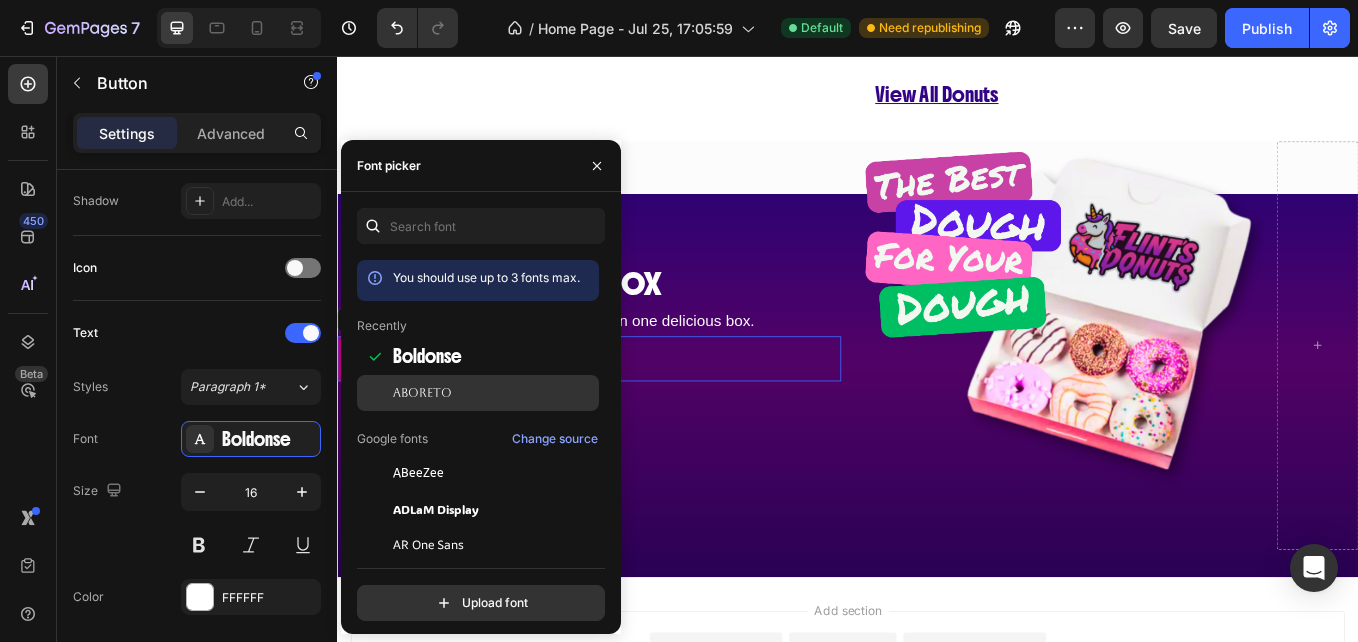click on "Aboreto" at bounding box center [422, 393] 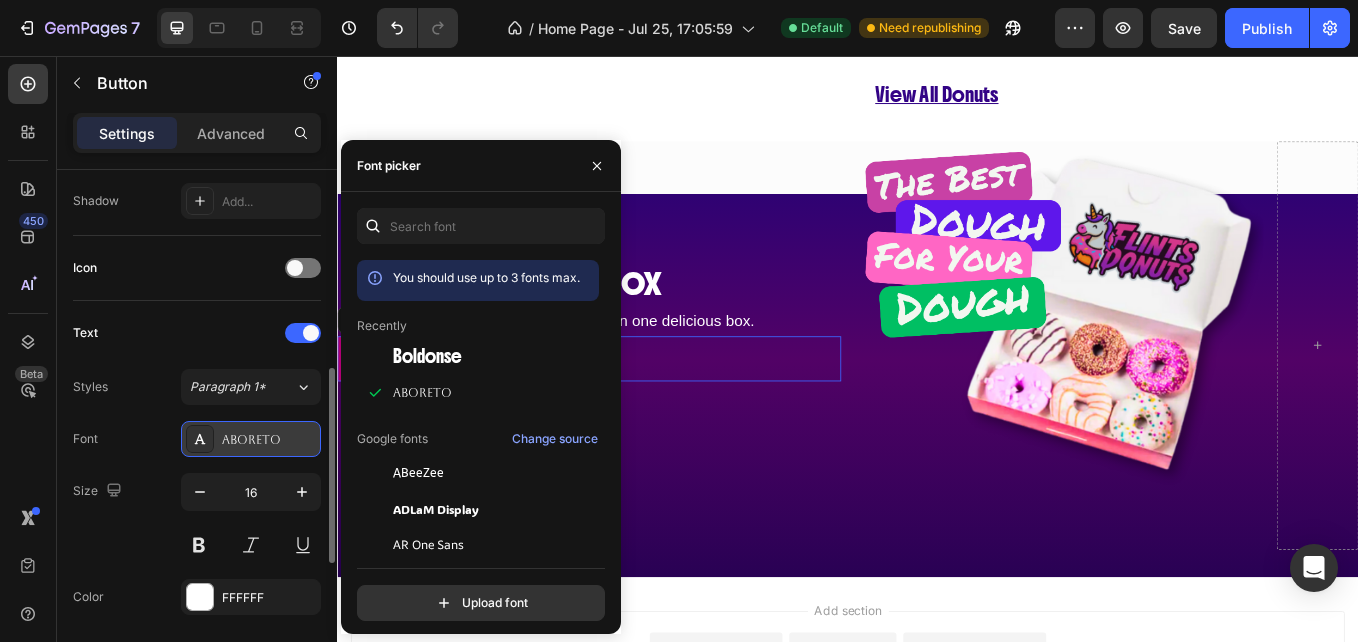 click on "Aboreto" at bounding box center (269, 440) 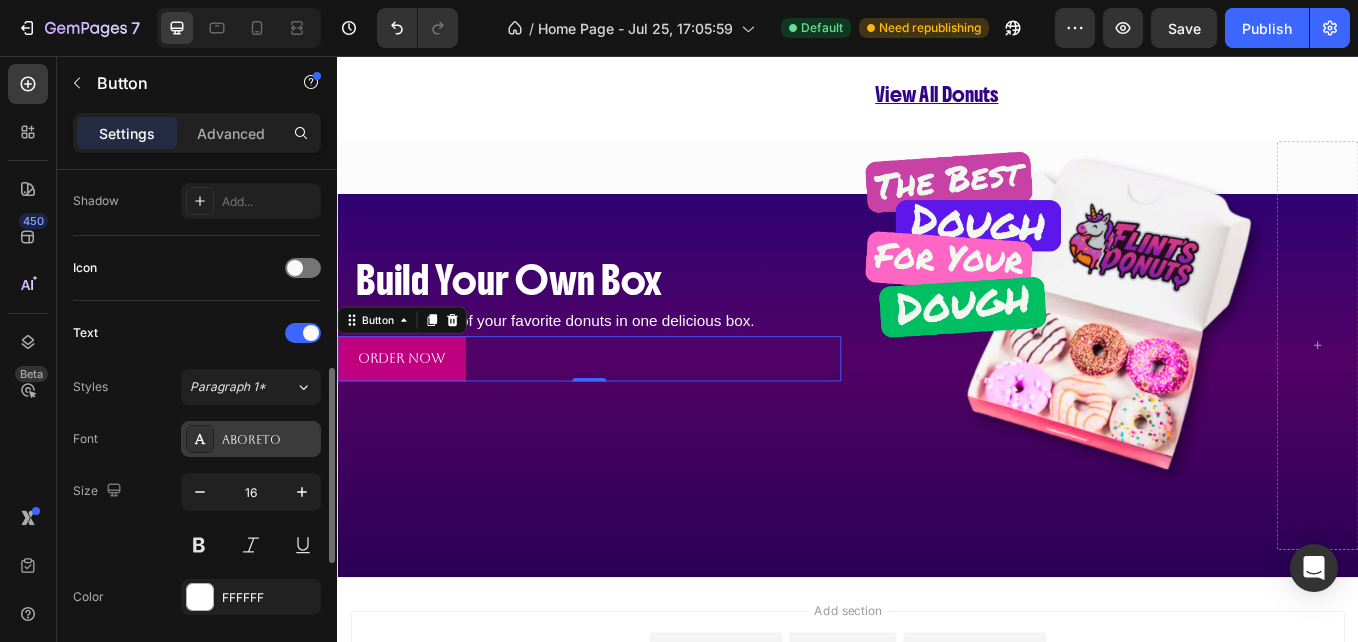 click on "Aboreto" at bounding box center (269, 440) 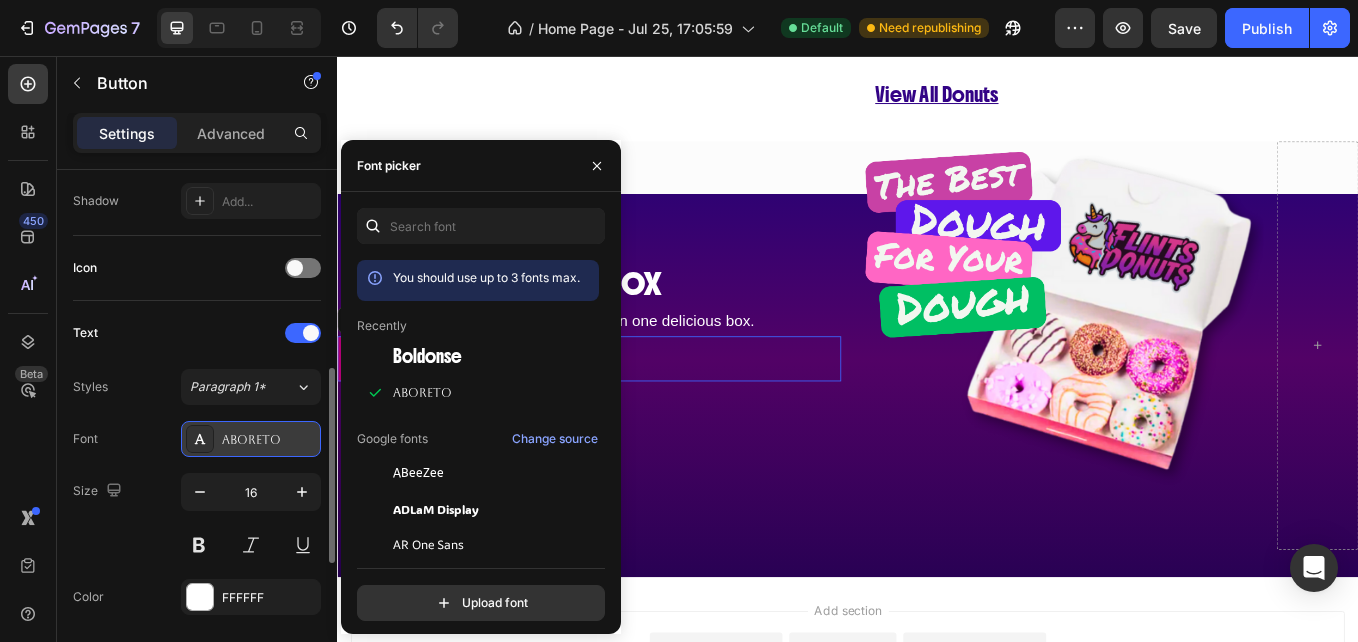 click on "Aboreto" at bounding box center (269, 440) 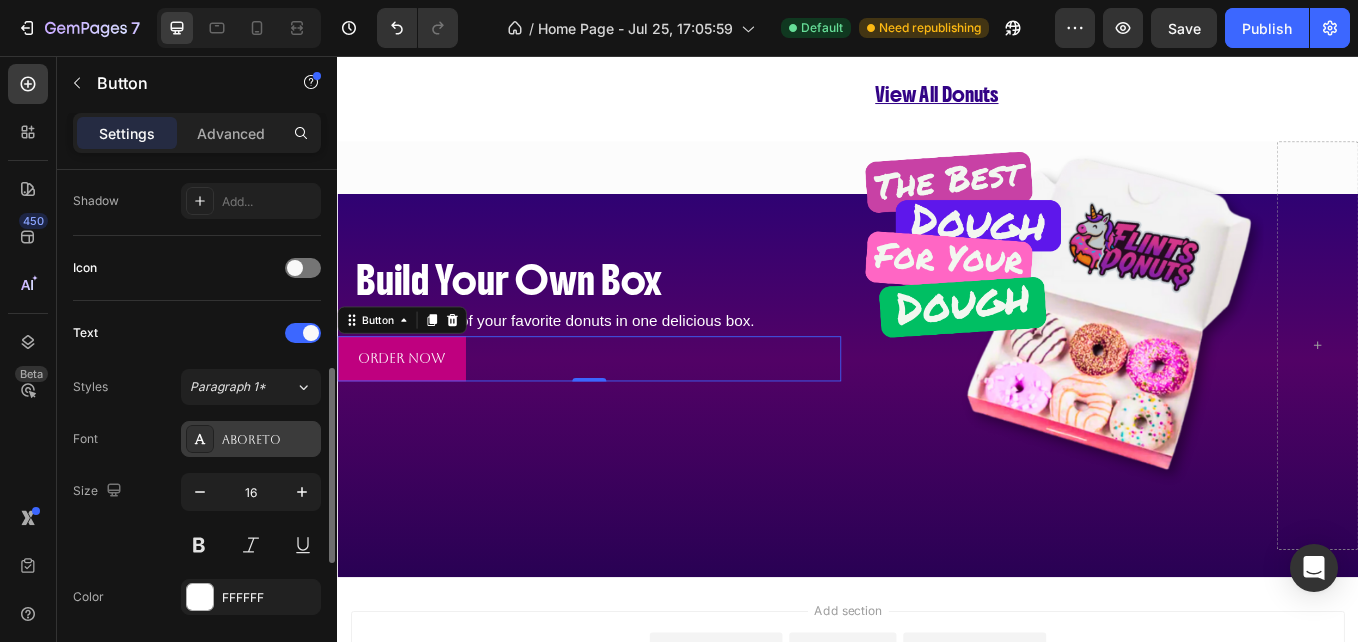 click on "Aboreto" at bounding box center (269, 440) 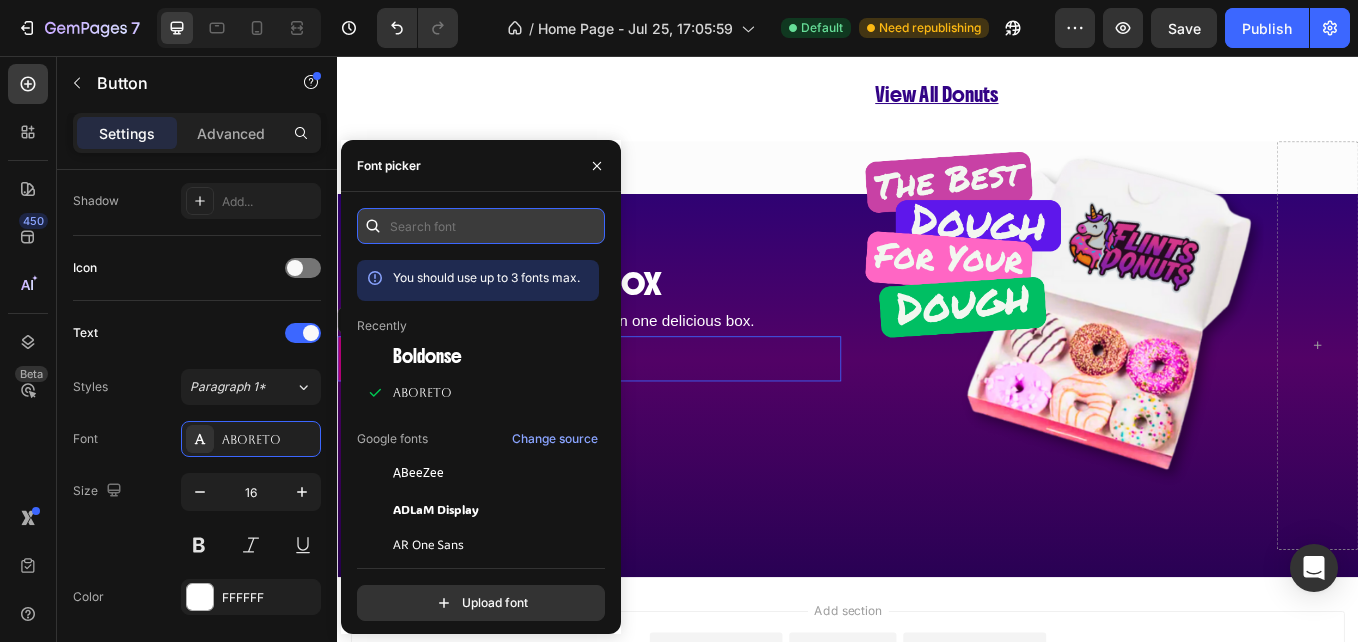 click at bounding box center (481, 226) 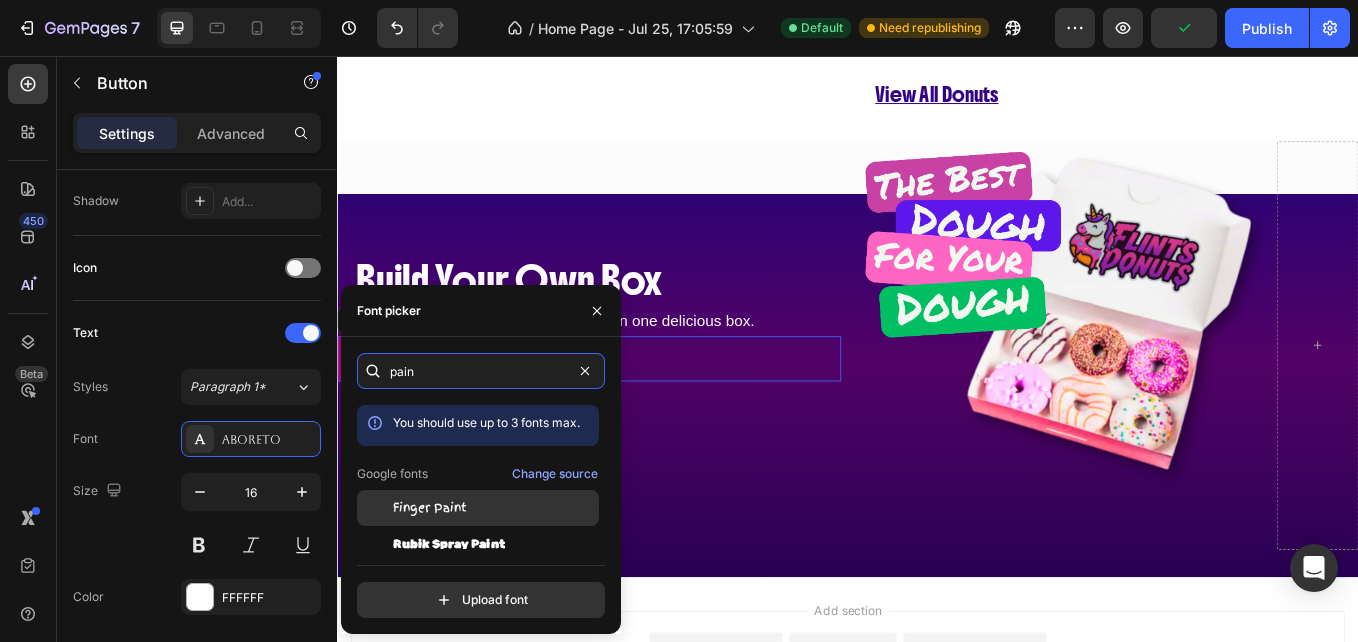 type on "pain" 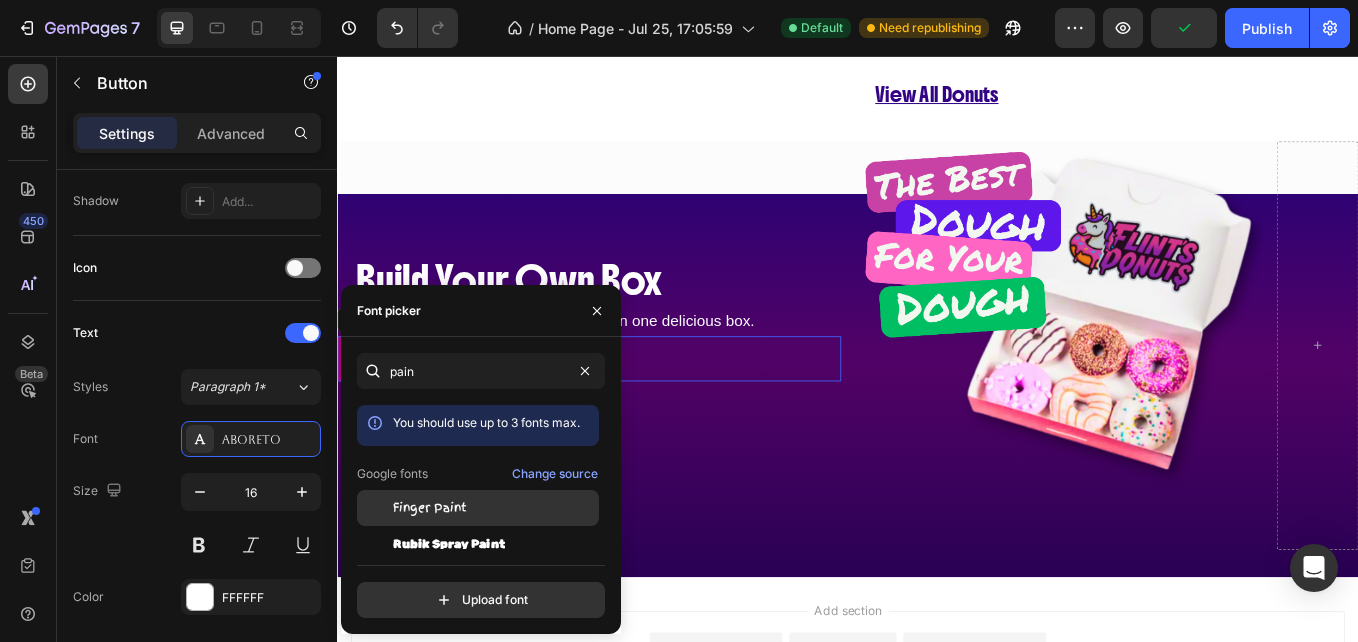 click on "Finger Paint" at bounding box center (430, 508) 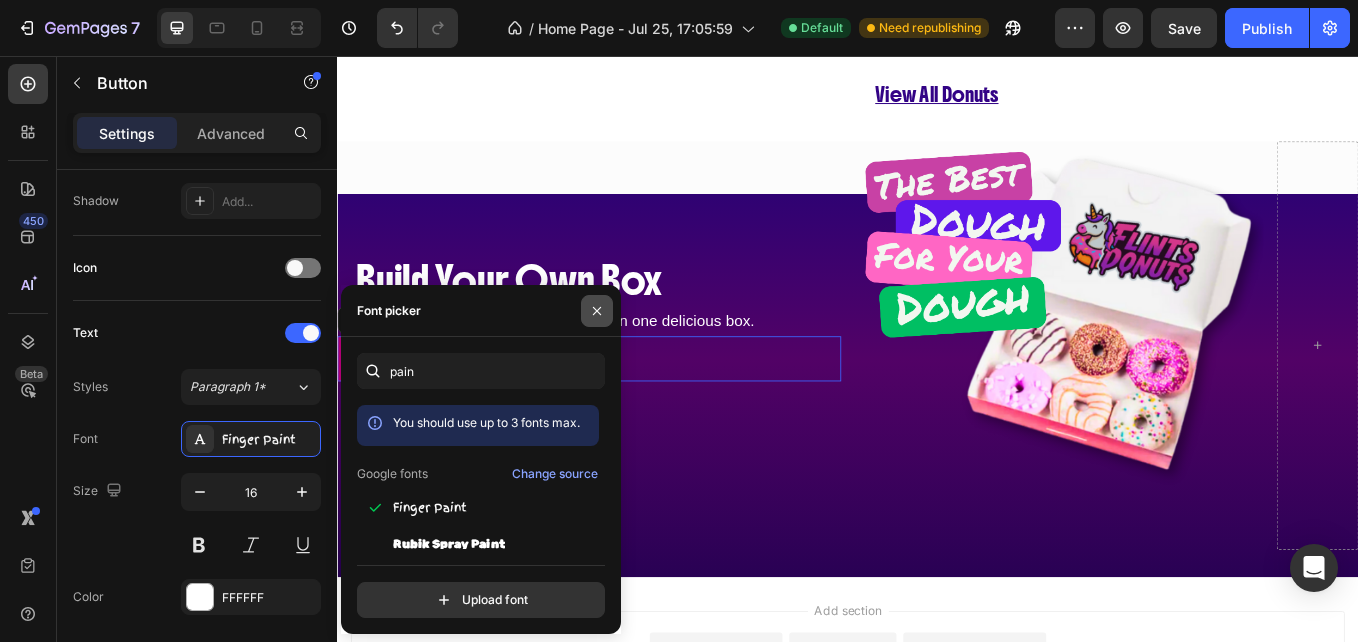 click 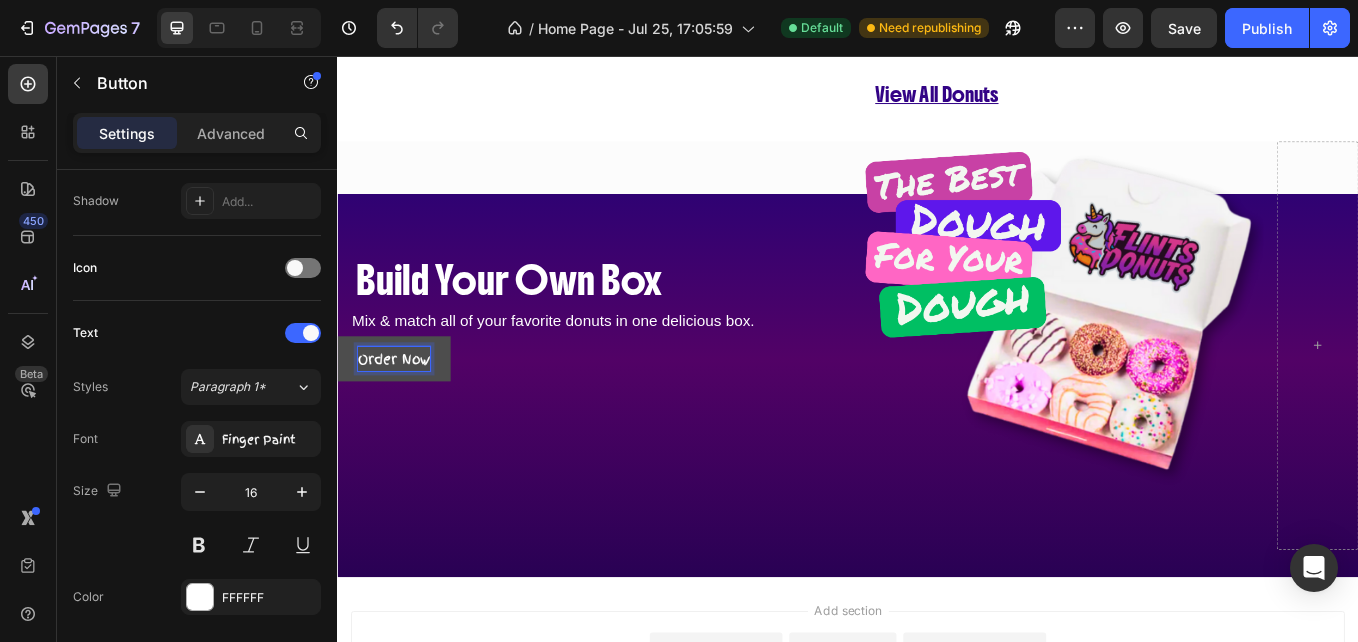 click on "Order Now" at bounding box center [403, 411] 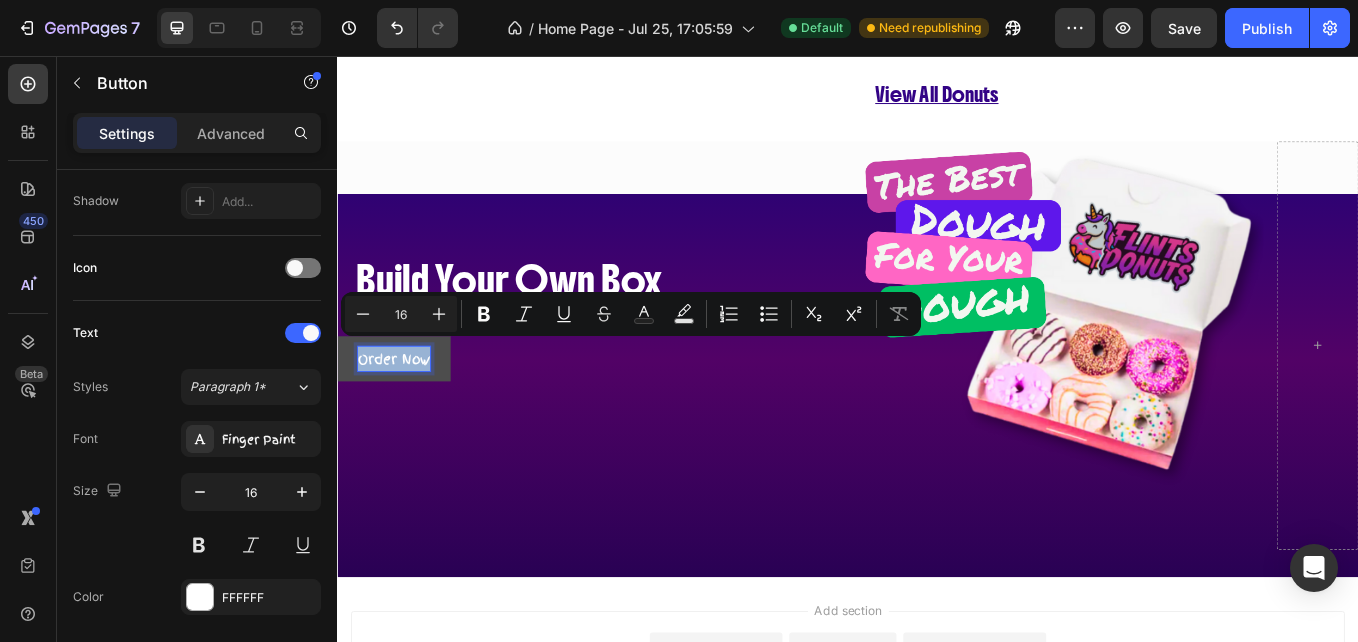 click on "Order Now" at bounding box center (403, 411) 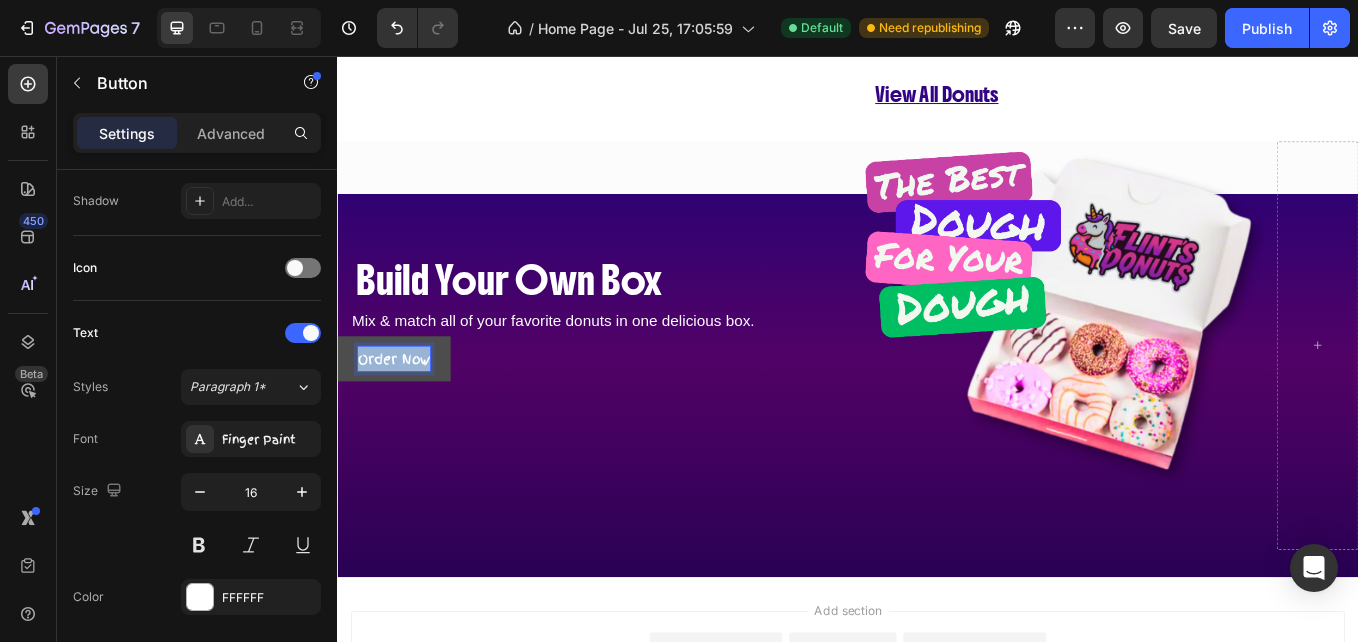 click on "Order Now" at bounding box center [403, 411] 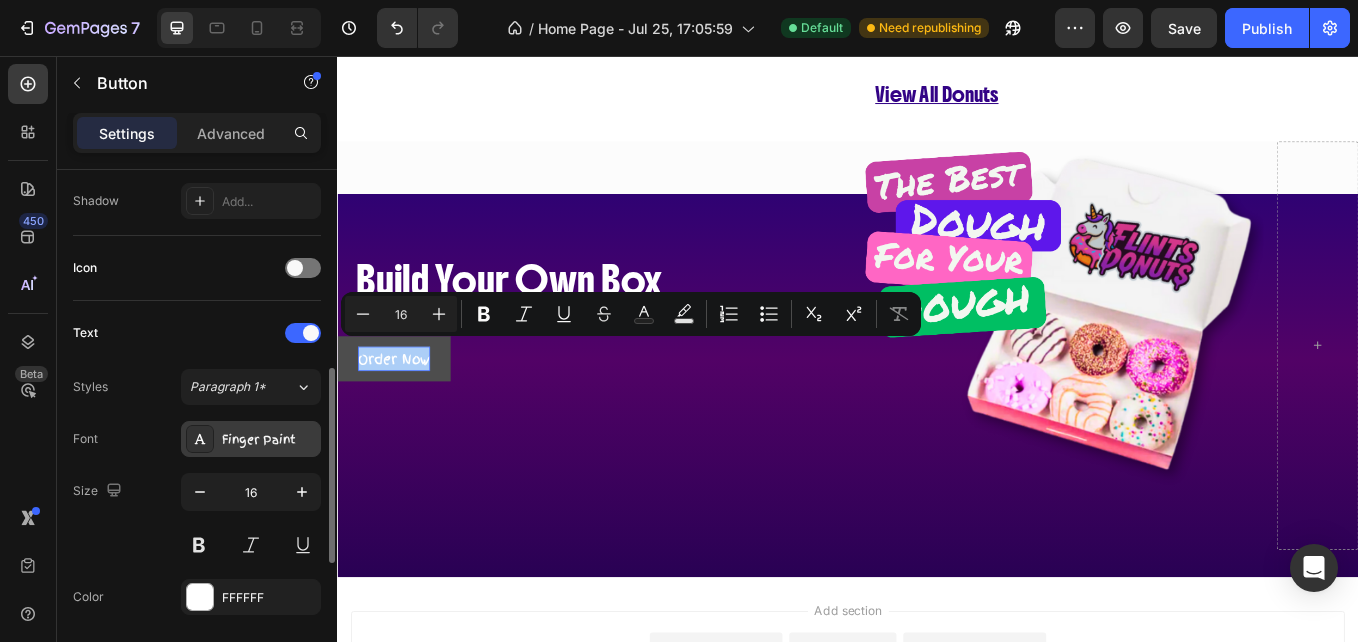 click on "Finger Paint" at bounding box center (269, 440) 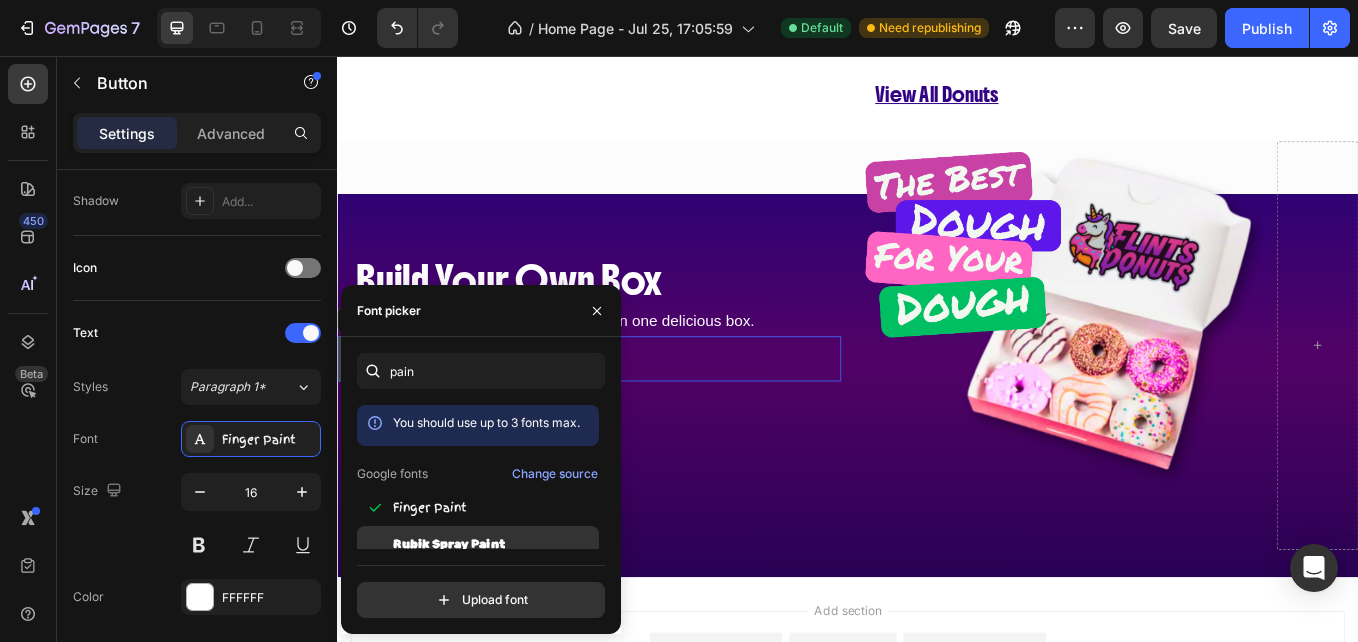 scroll, scrollTop: 49, scrollLeft: 0, axis: vertical 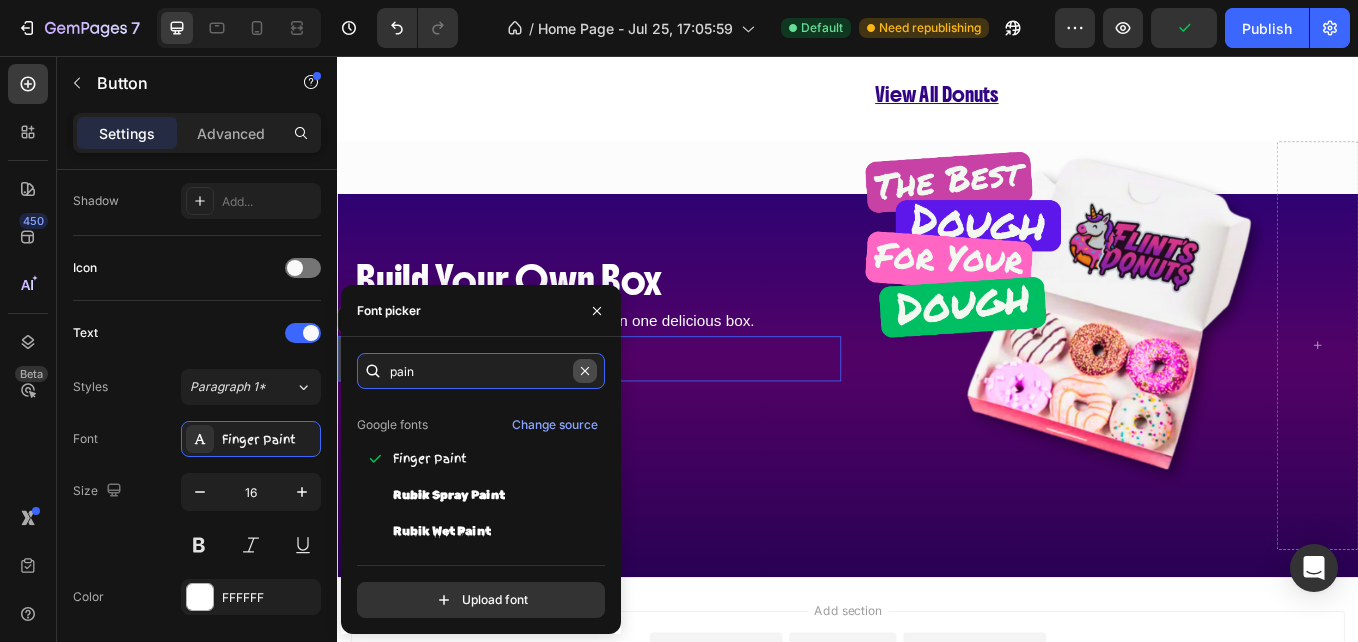 type 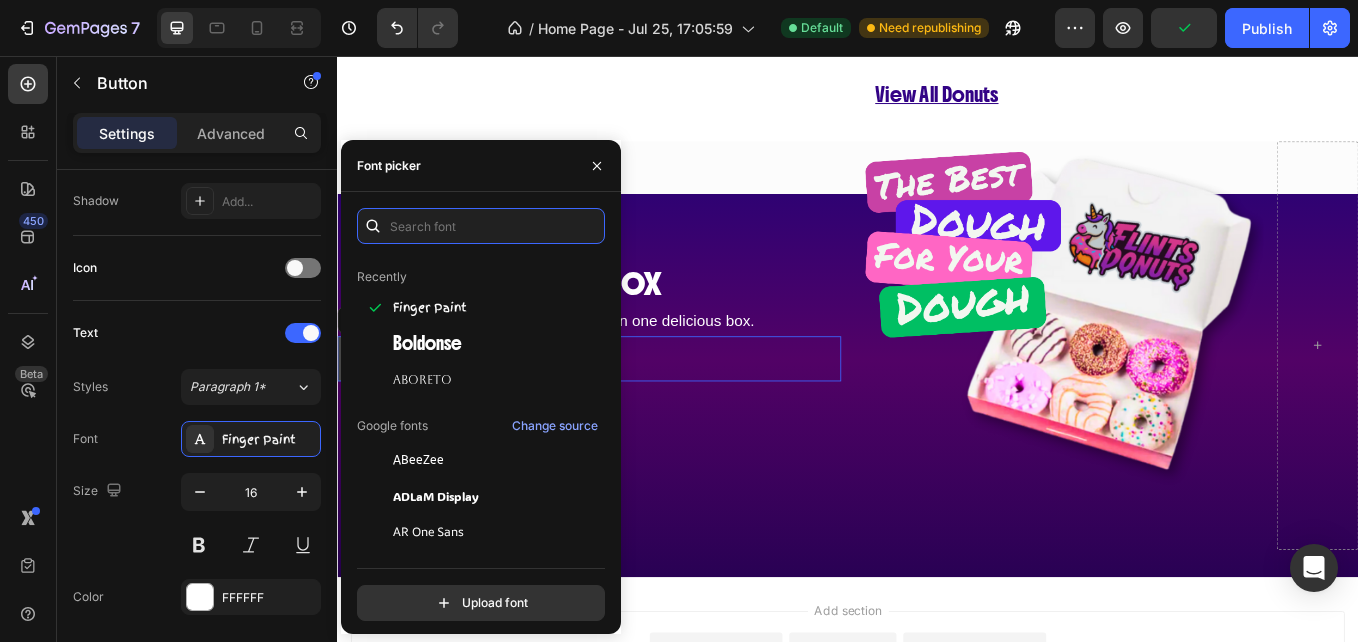 scroll, scrollTop: 0, scrollLeft: 0, axis: both 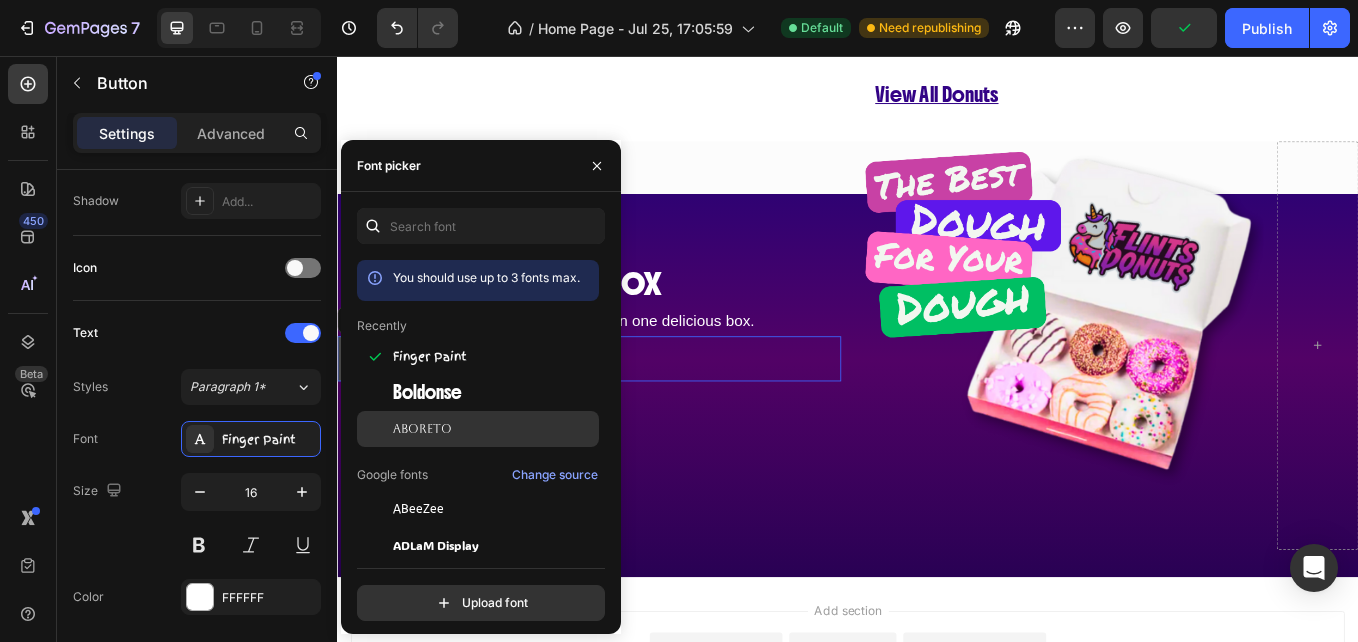 click on "Aboreto" at bounding box center (422, 429) 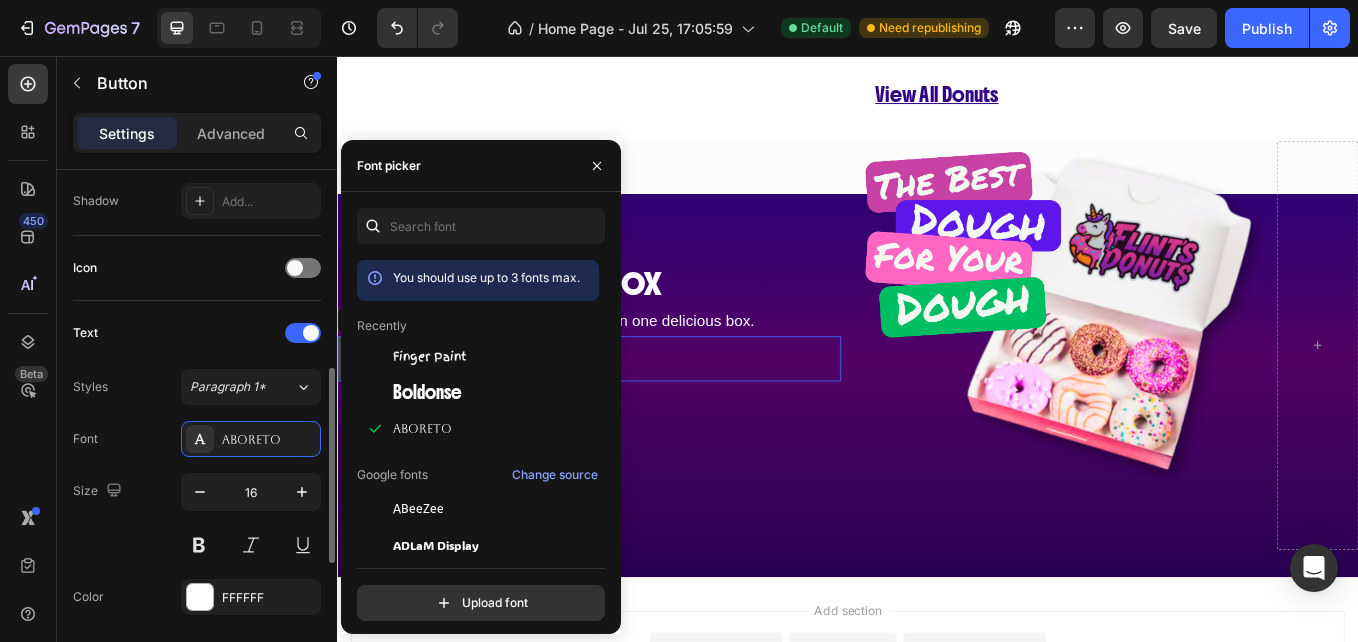 click on "Text" at bounding box center [197, 333] 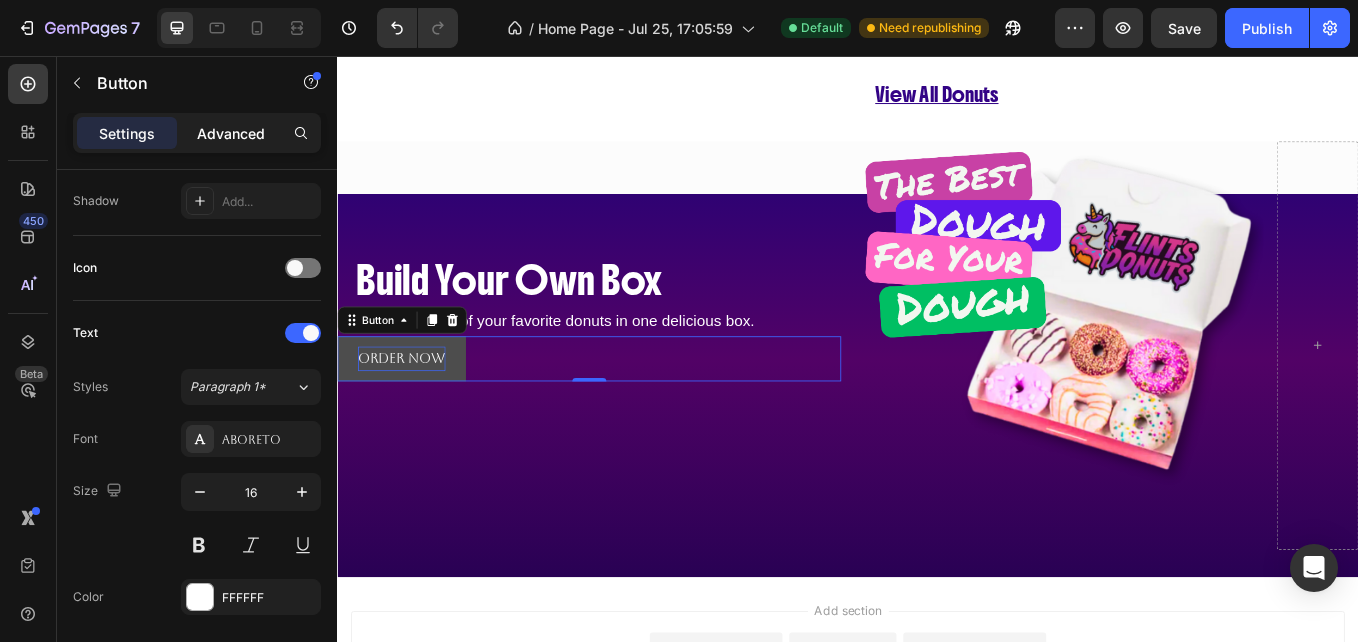 click on "Advanced" at bounding box center (231, 133) 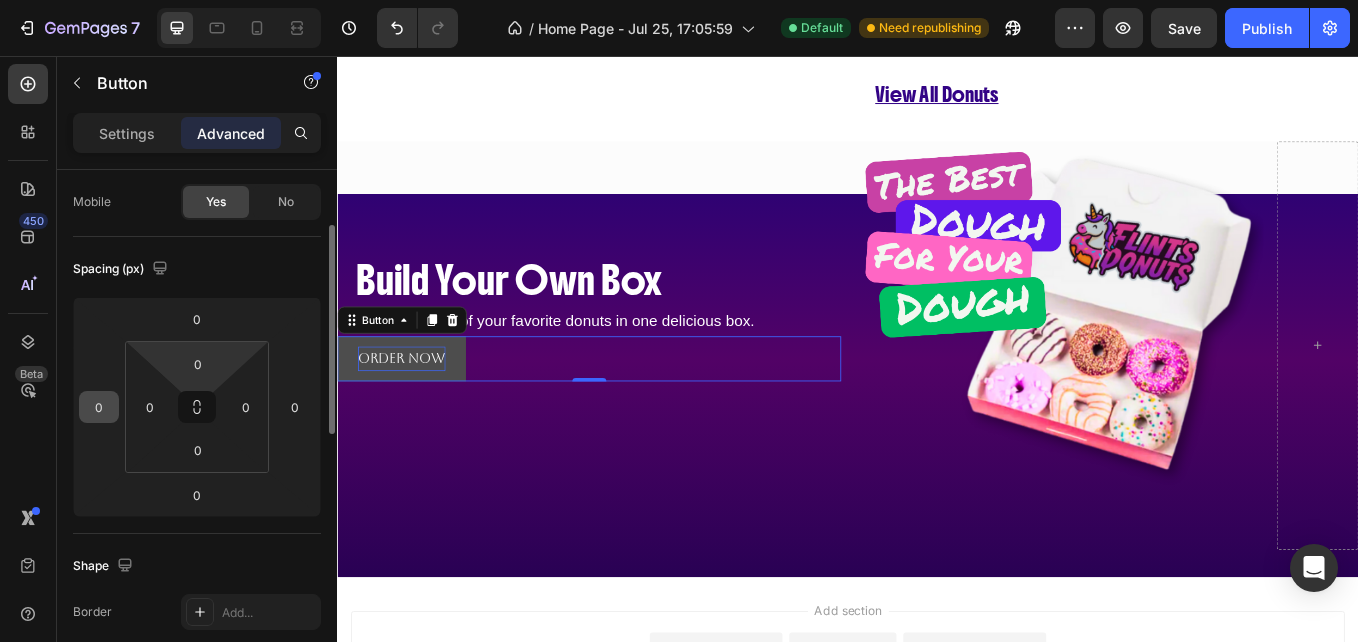 scroll, scrollTop: 147, scrollLeft: 0, axis: vertical 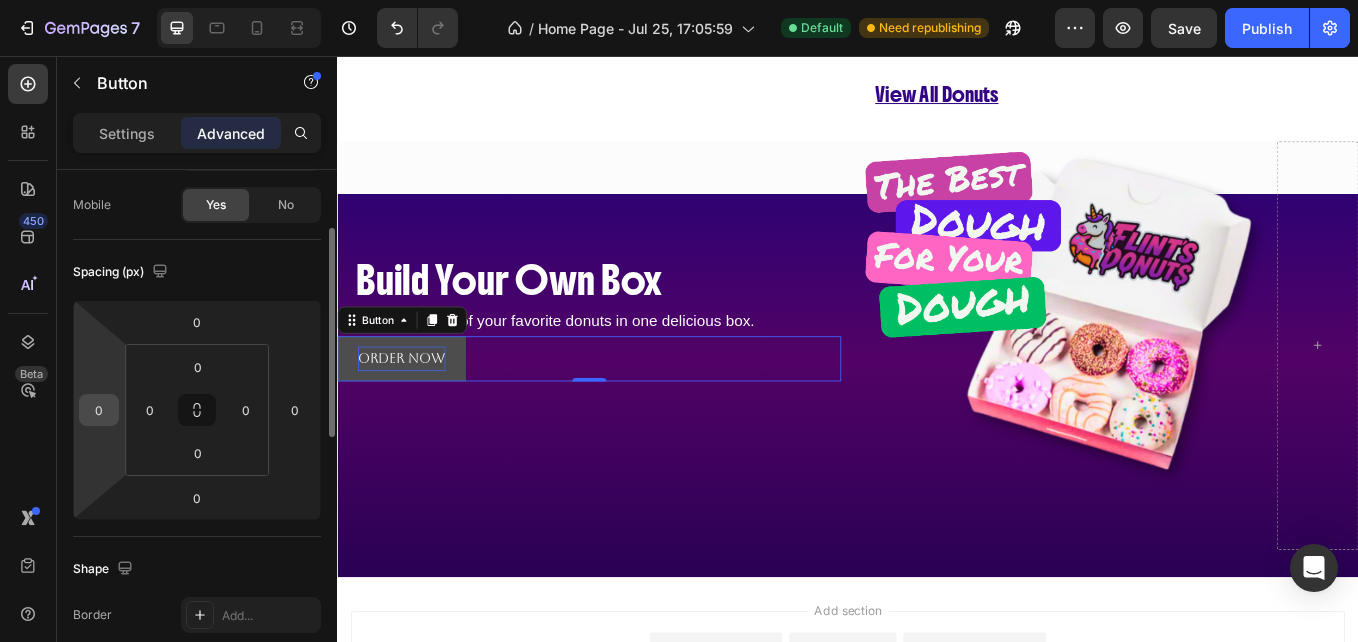 click on "0" at bounding box center [99, 410] 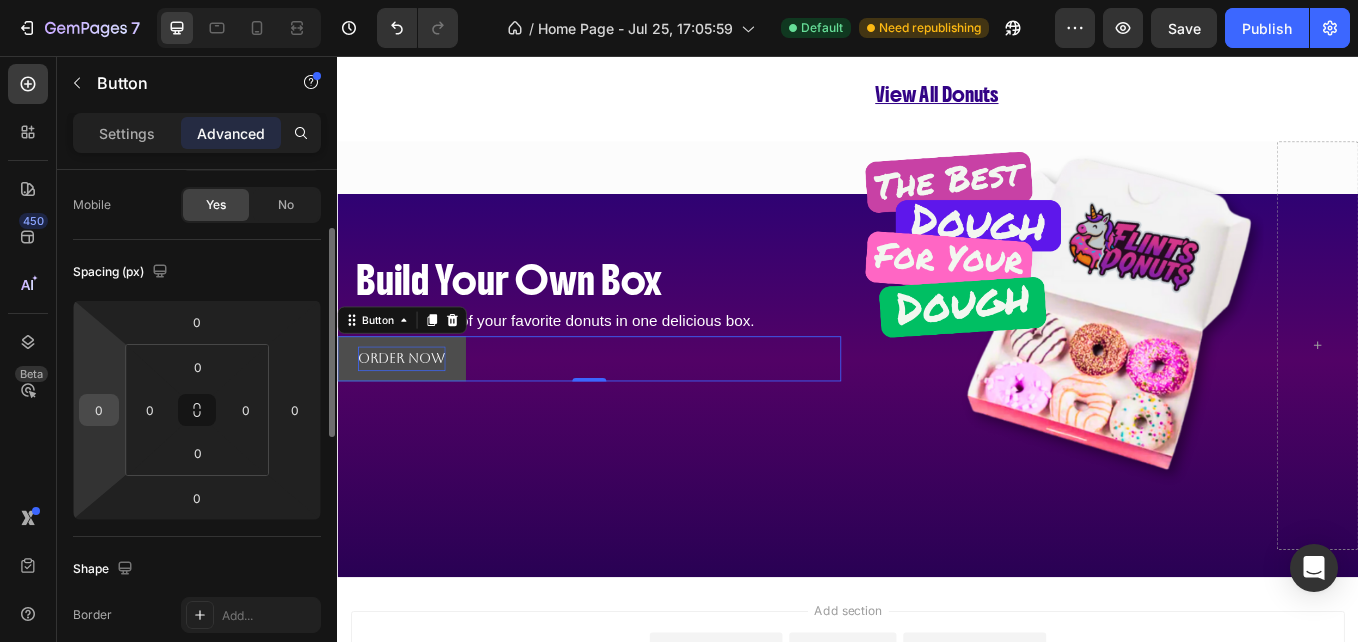 click on "0" at bounding box center [99, 410] 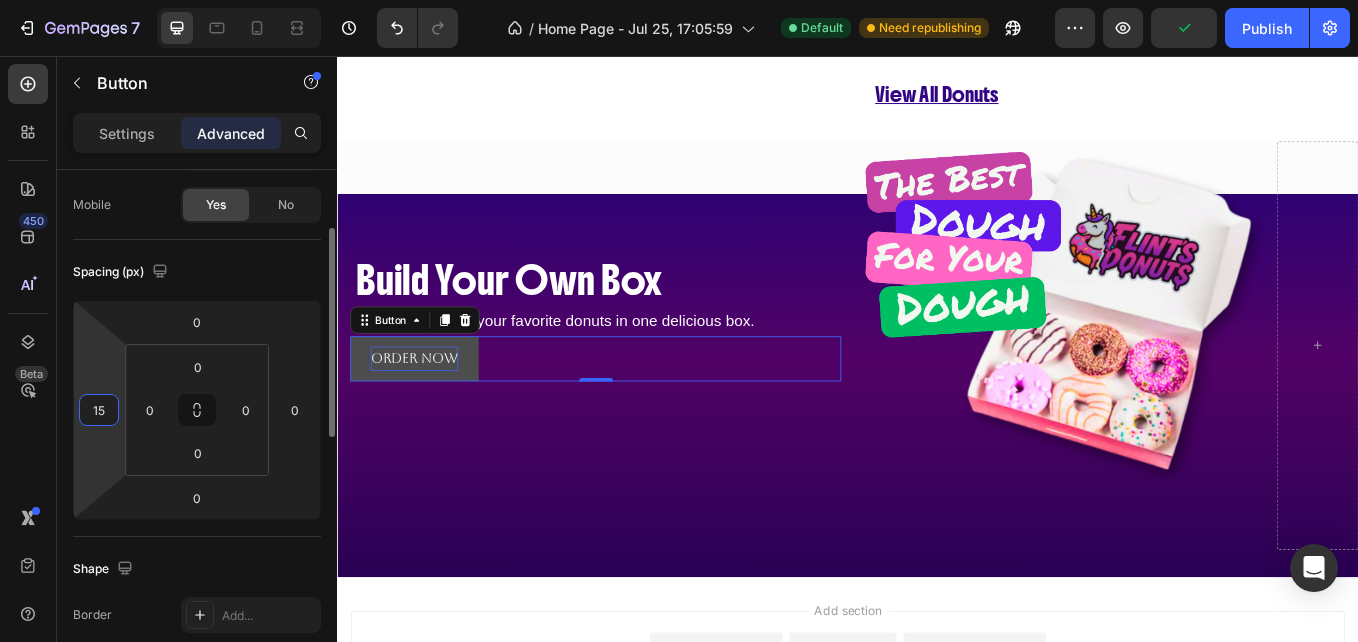 type on "1" 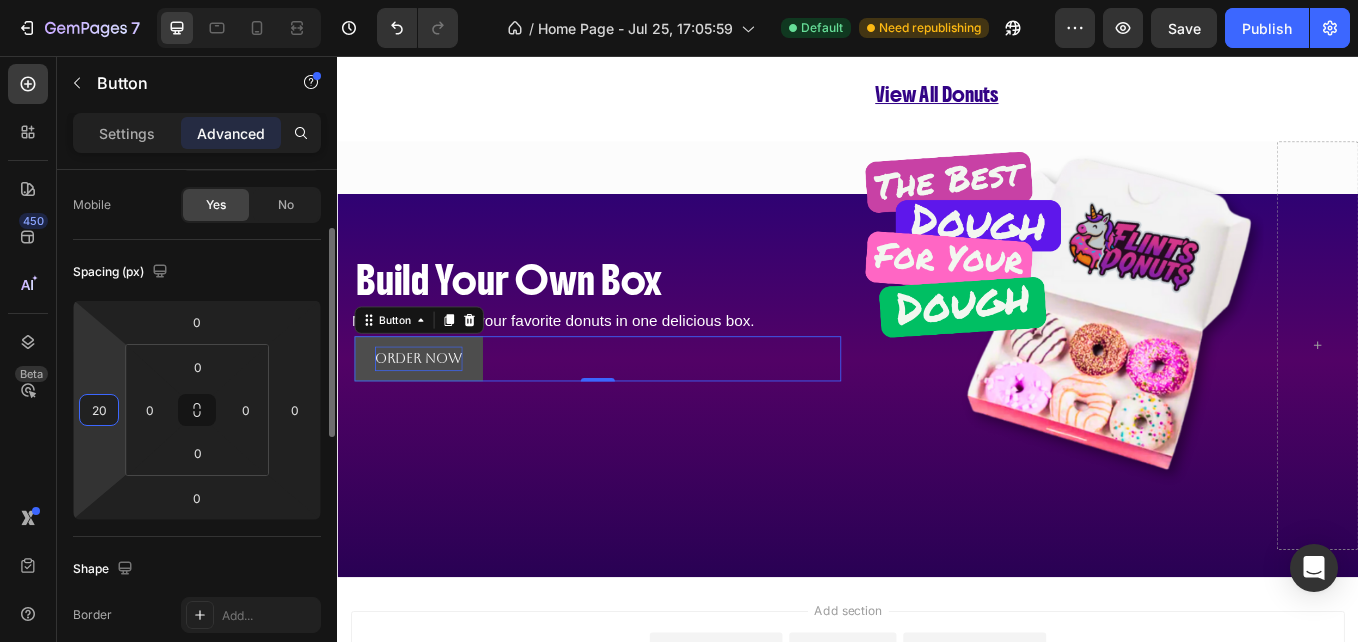 type on "20" 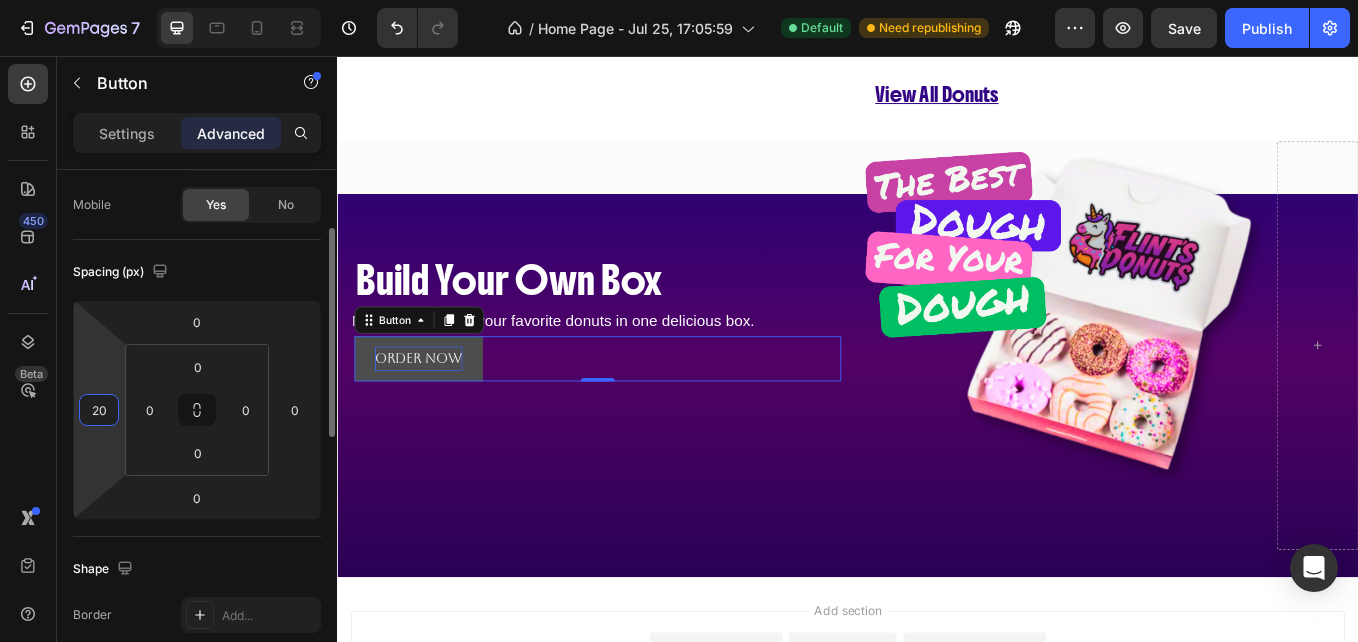 click on "Spacing (px)" at bounding box center (197, 272) 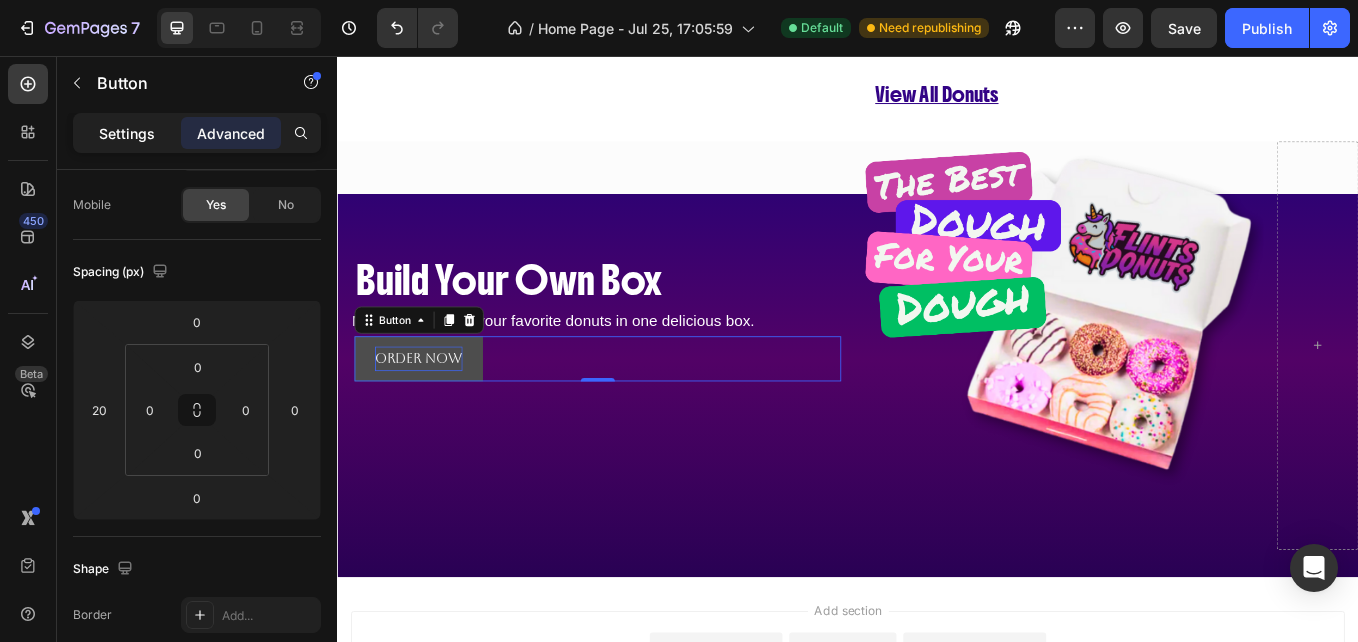 click on "Settings" at bounding box center [127, 133] 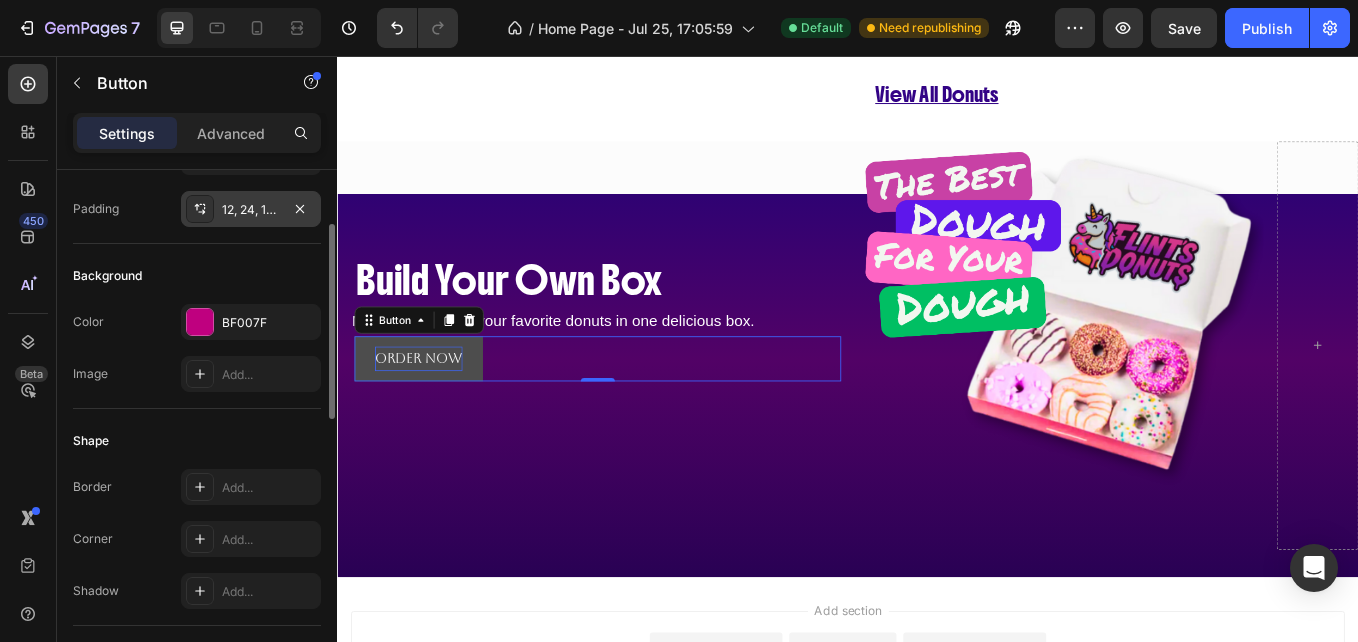 scroll, scrollTop: 0, scrollLeft: 0, axis: both 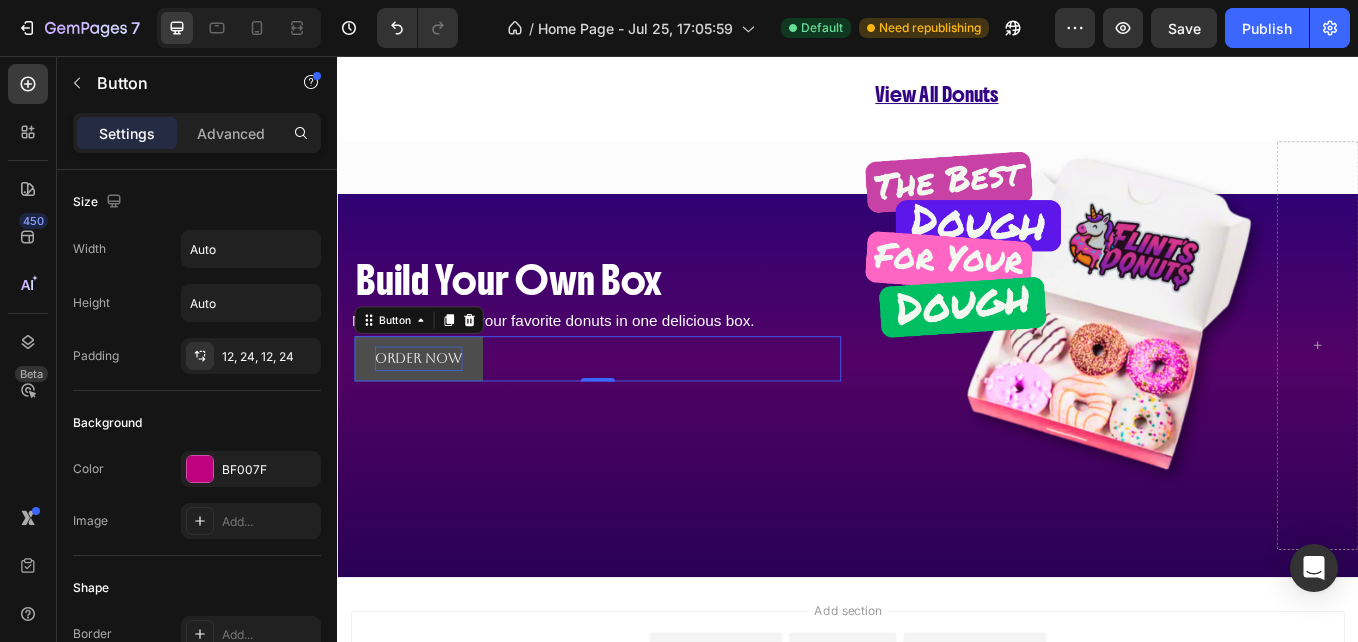 click on "Order Now" at bounding box center [432, 411] 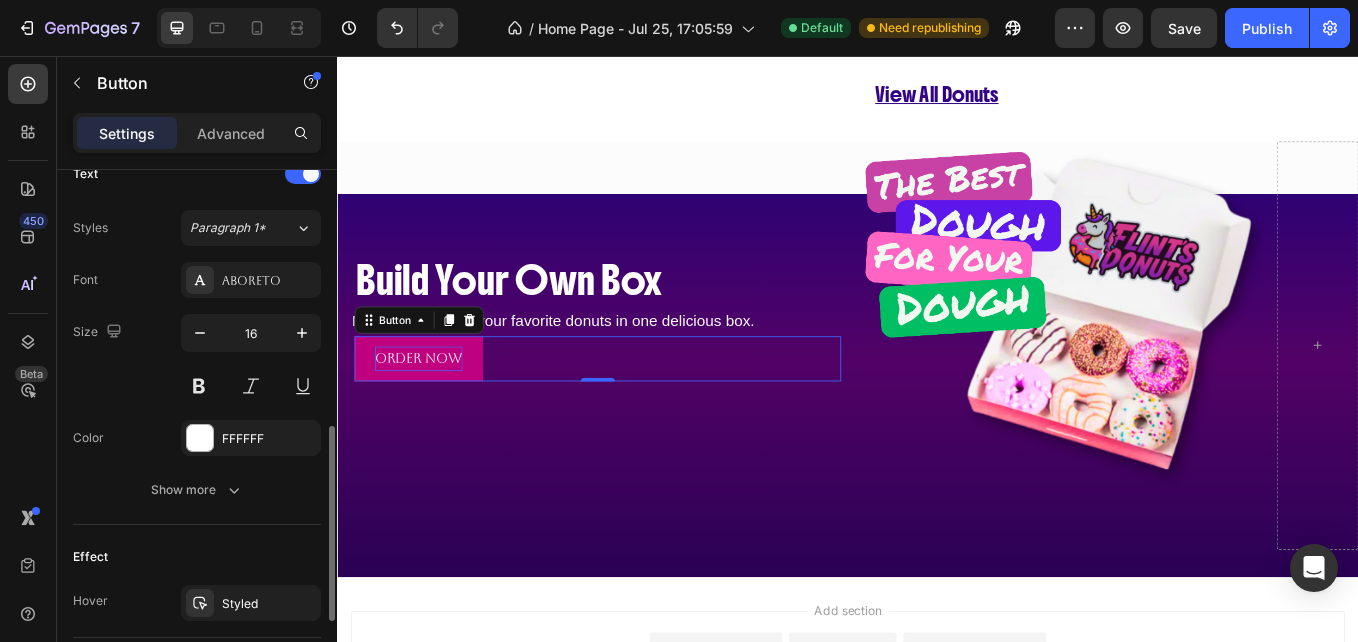 scroll, scrollTop: 698, scrollLeft: 0, axis: vertical 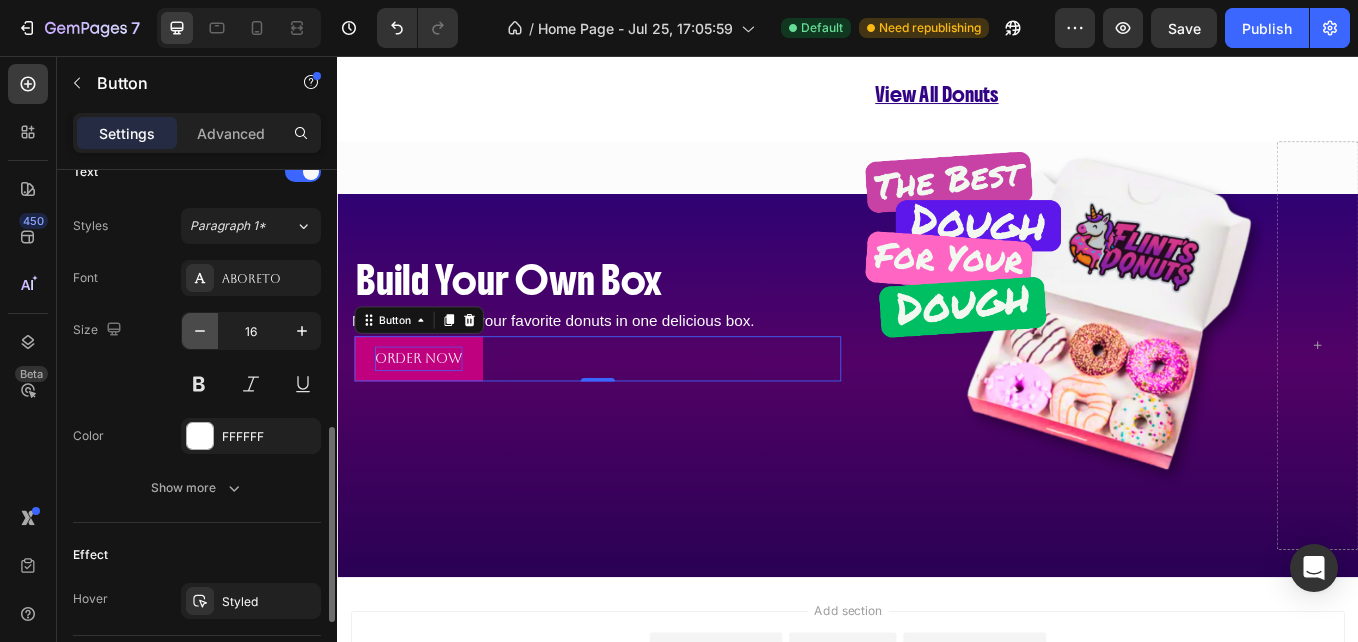 click 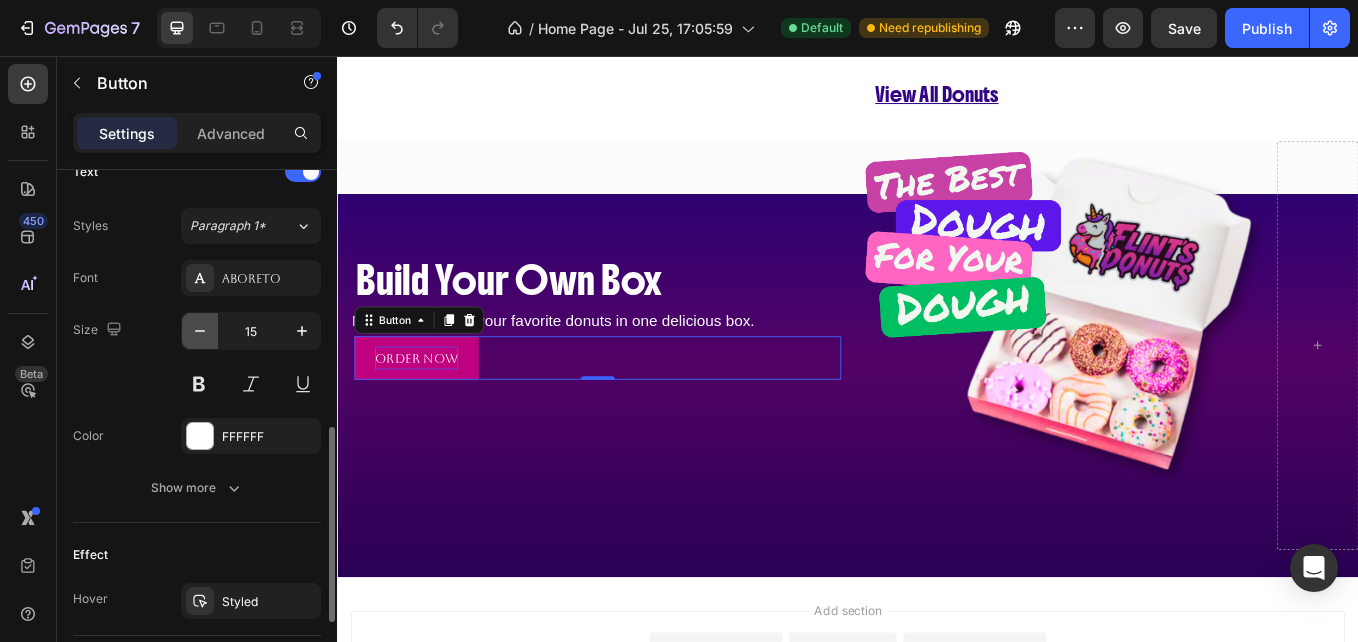 click 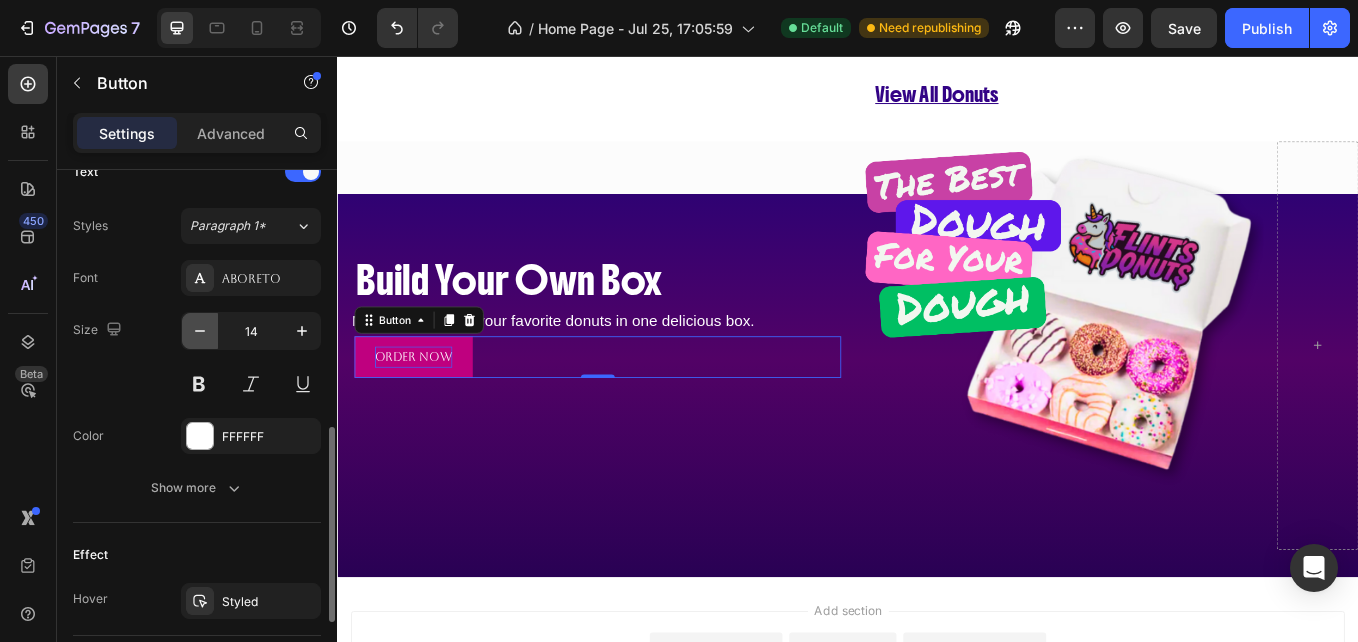 click 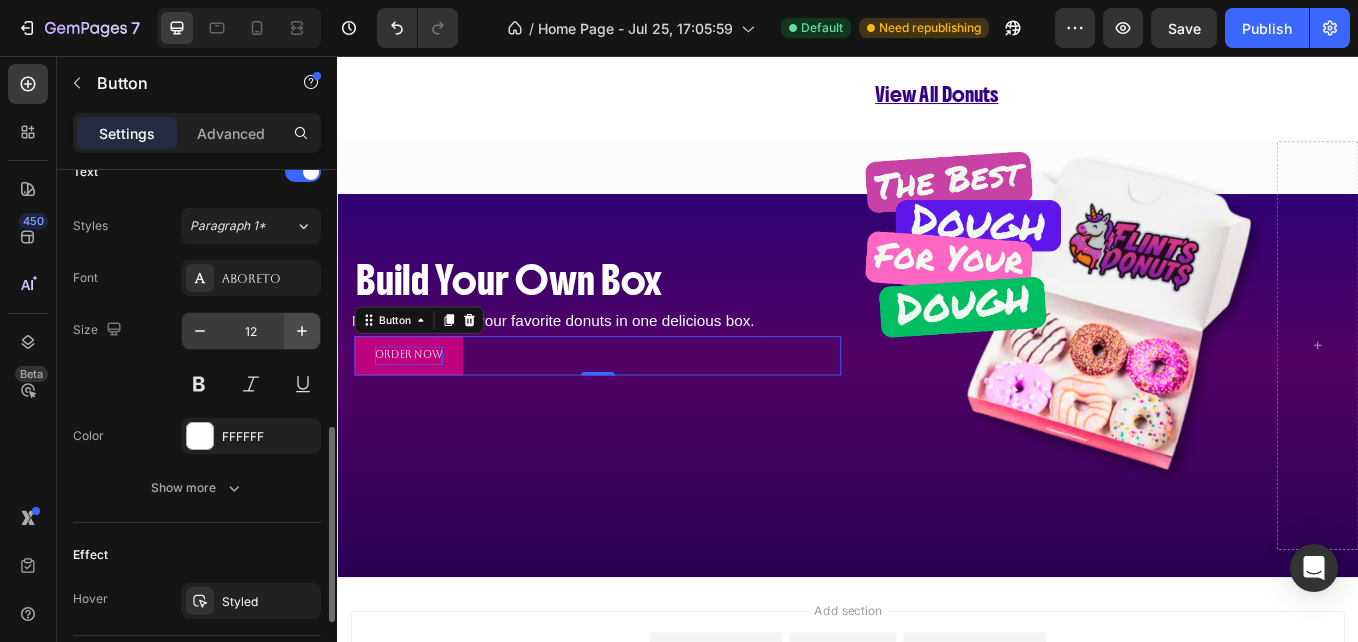 click at bounding box center (302, 331) 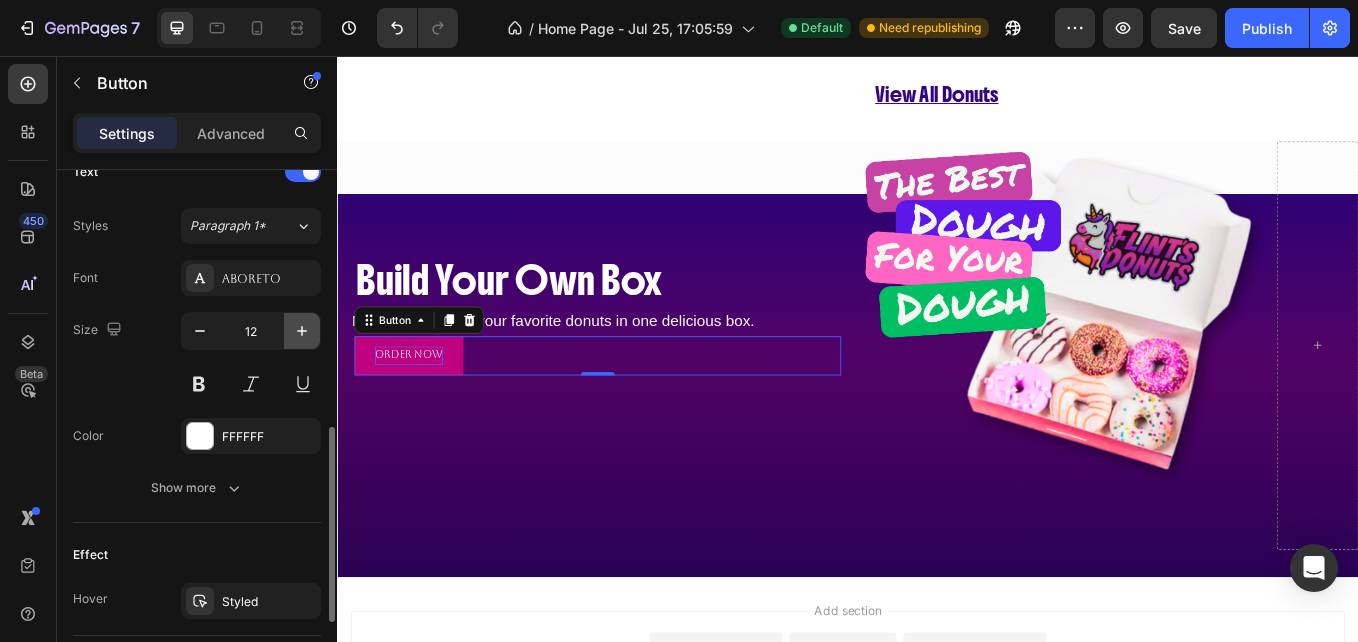 click at bounding box center (302, 331) 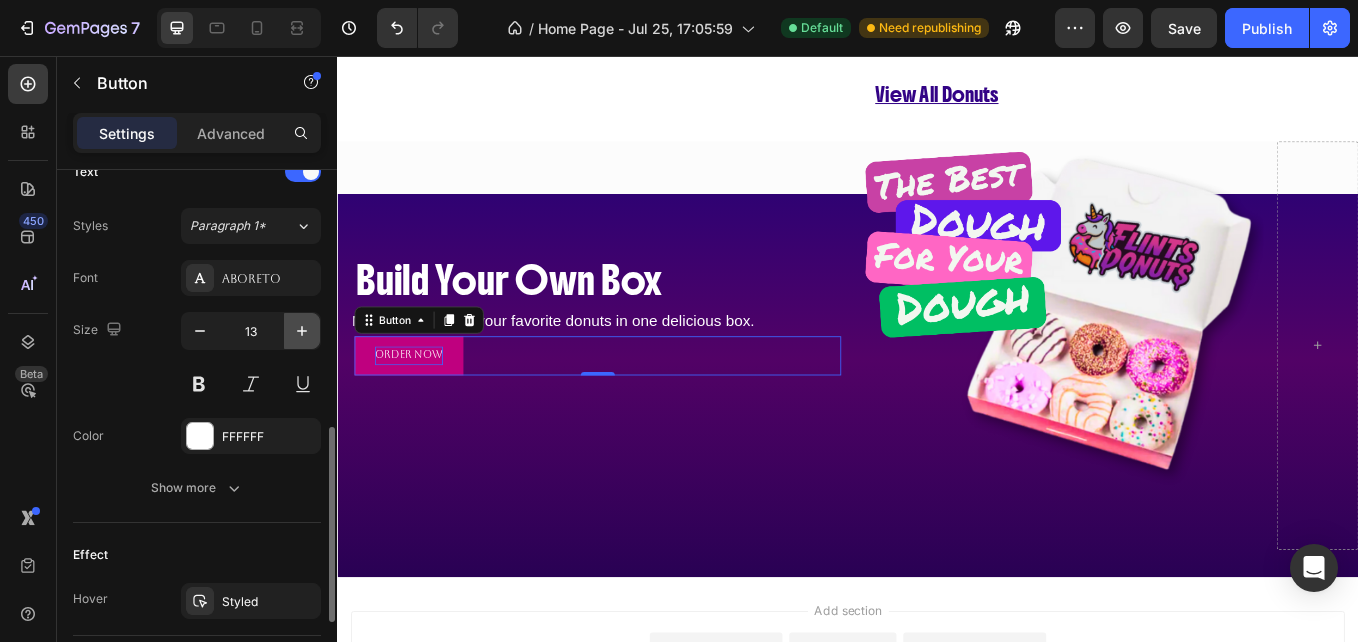 click at bounding box center [302, 331] 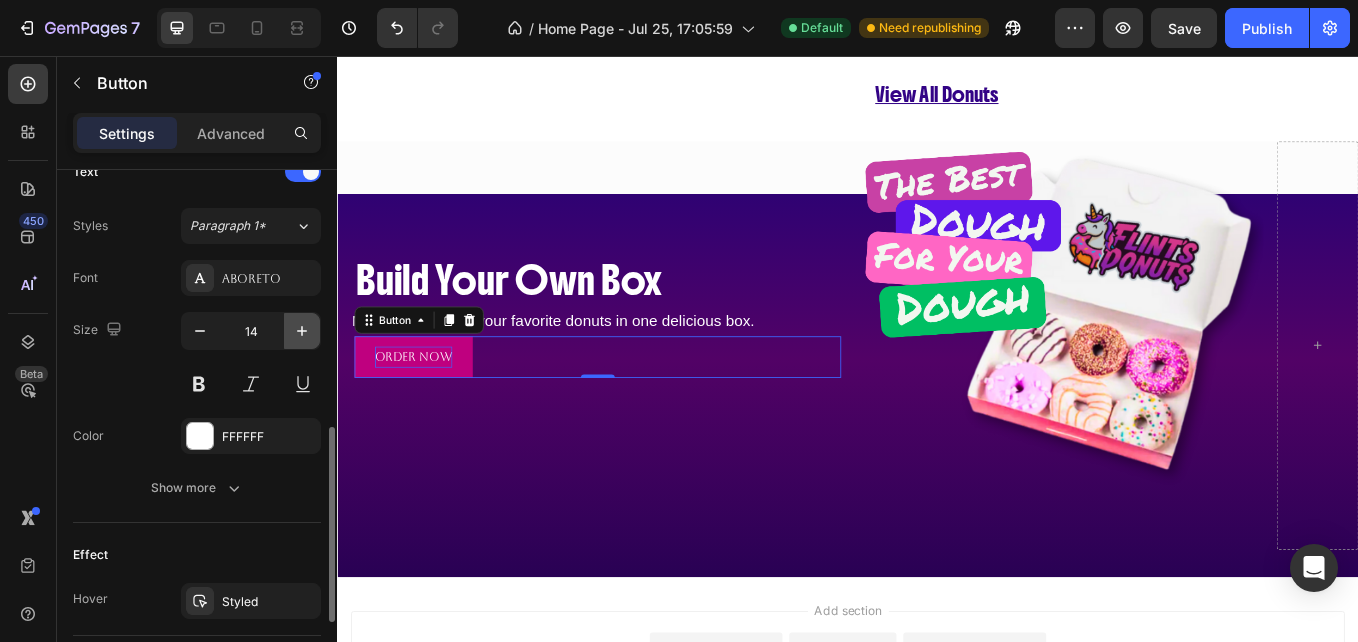 type on "15" 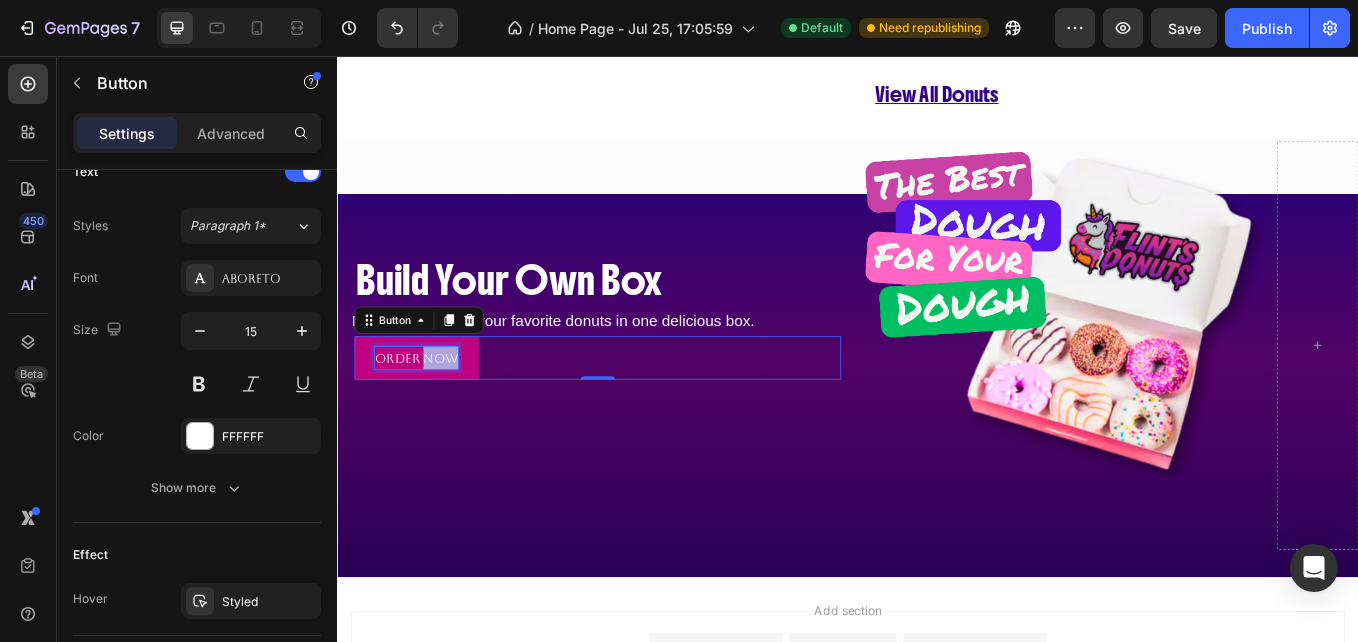 click on "Order Now" at bounding box center [430, 410] 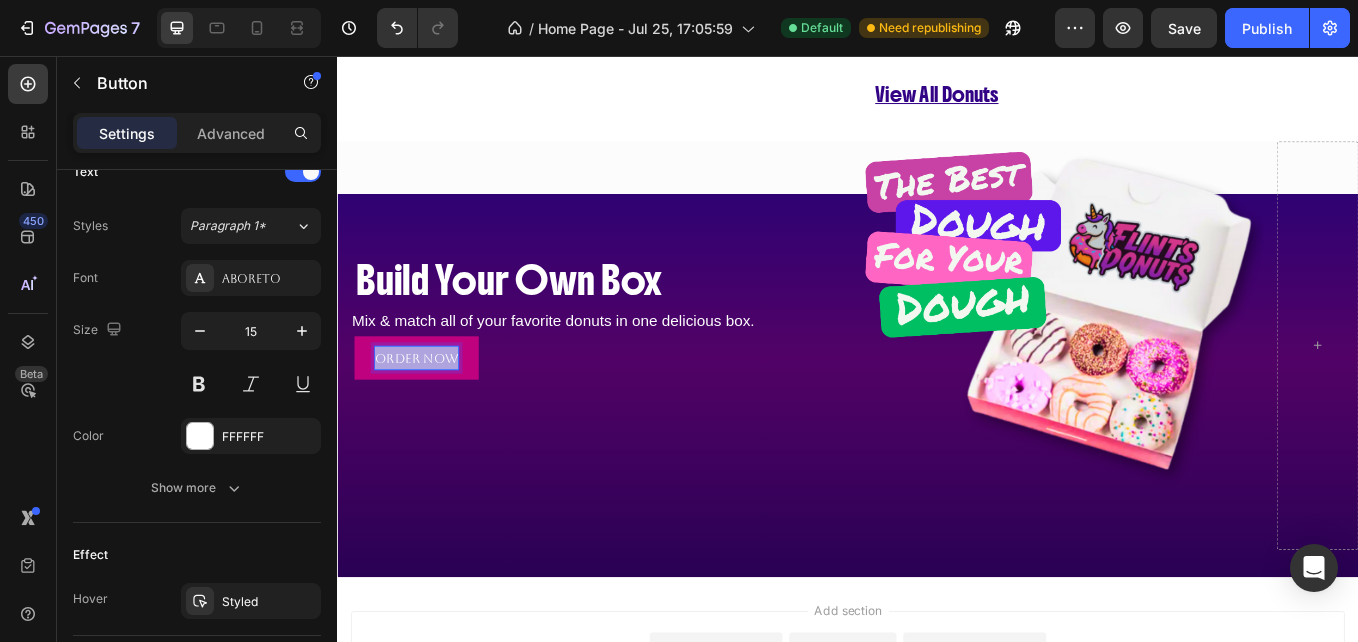 click on "Order Now" at bounding box center [430, 410] 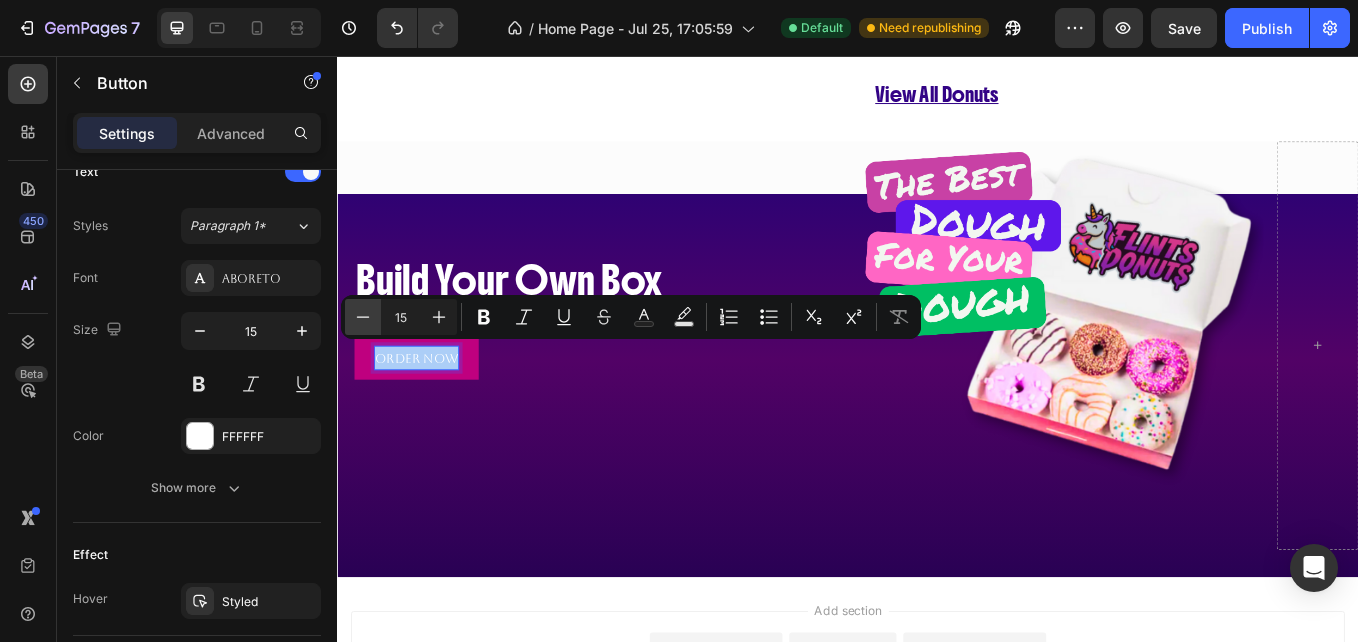 click 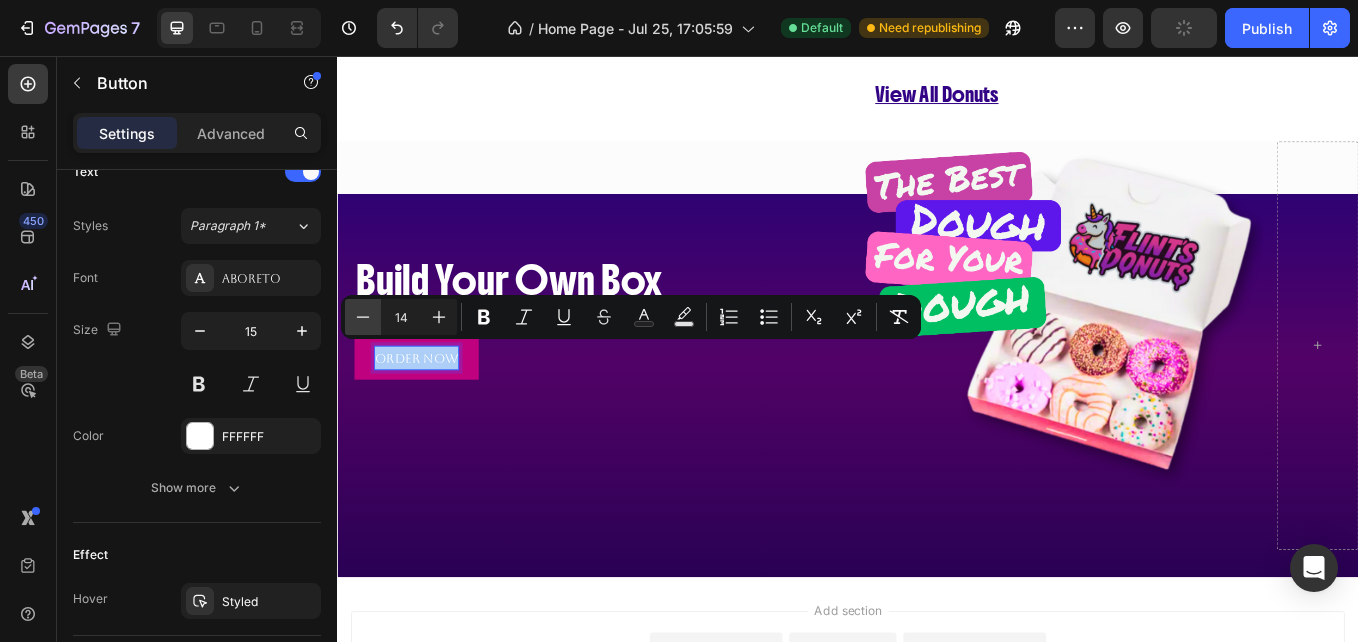 click 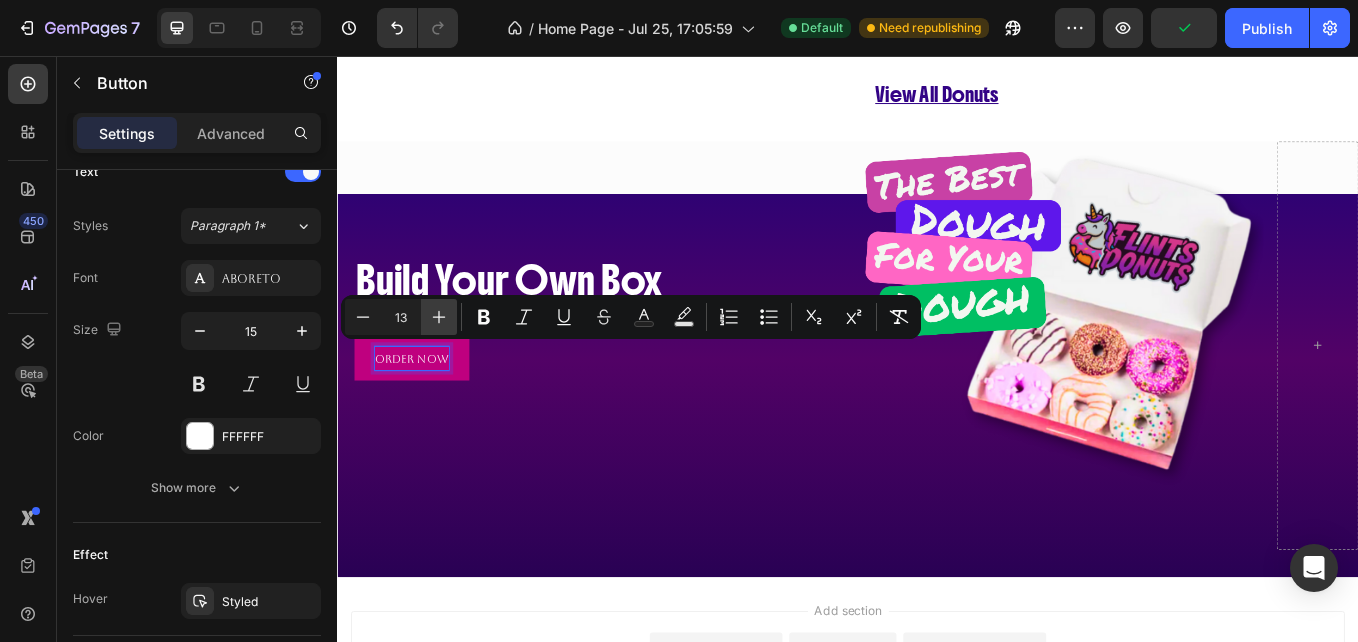 click 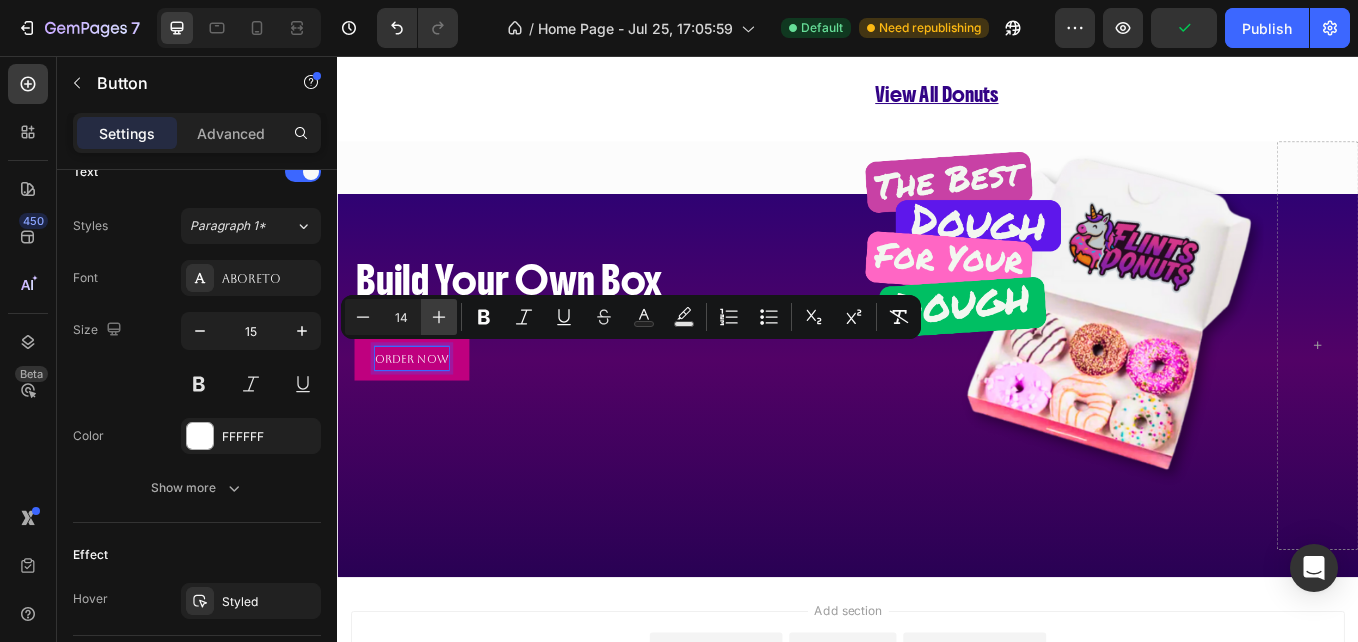 click 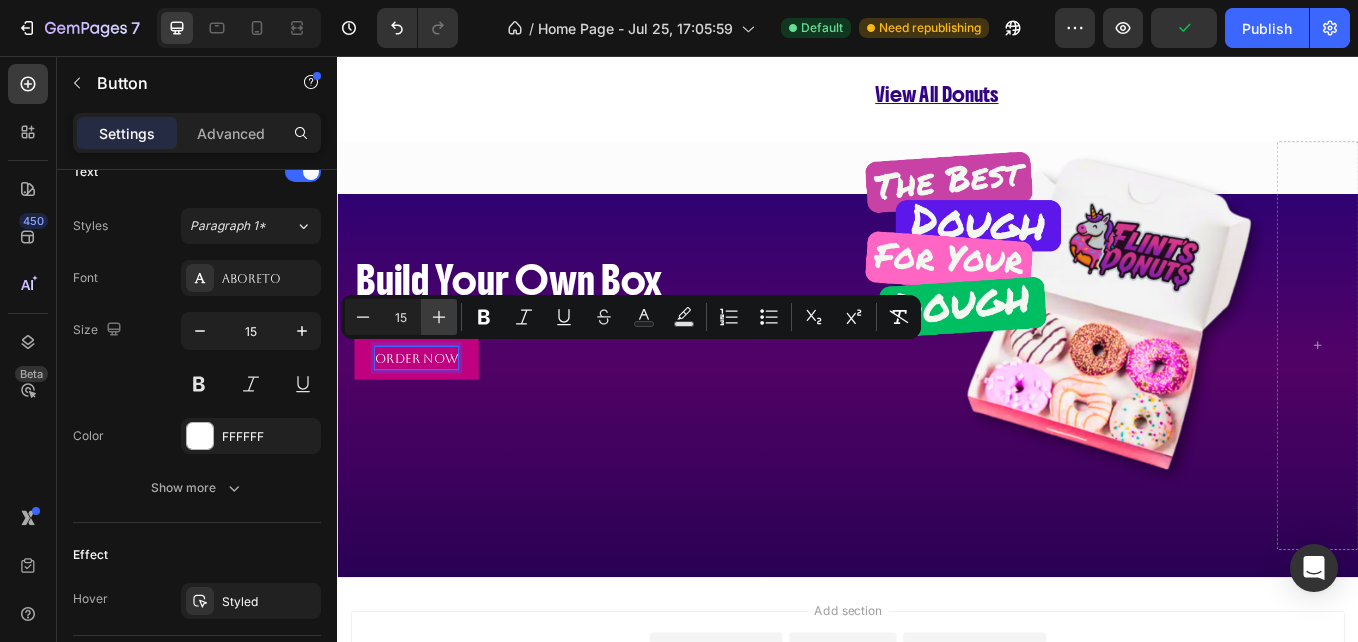click 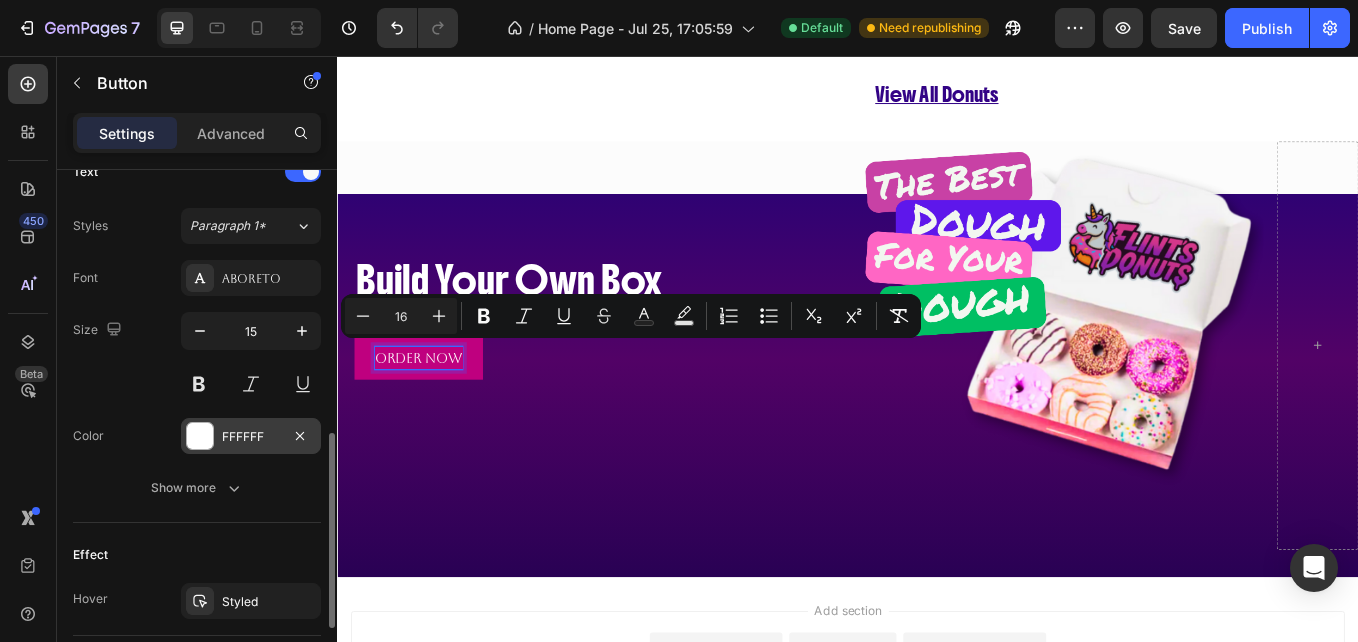 scroll, scrollTop: 743, scrollLeft: 0, axis: vertical 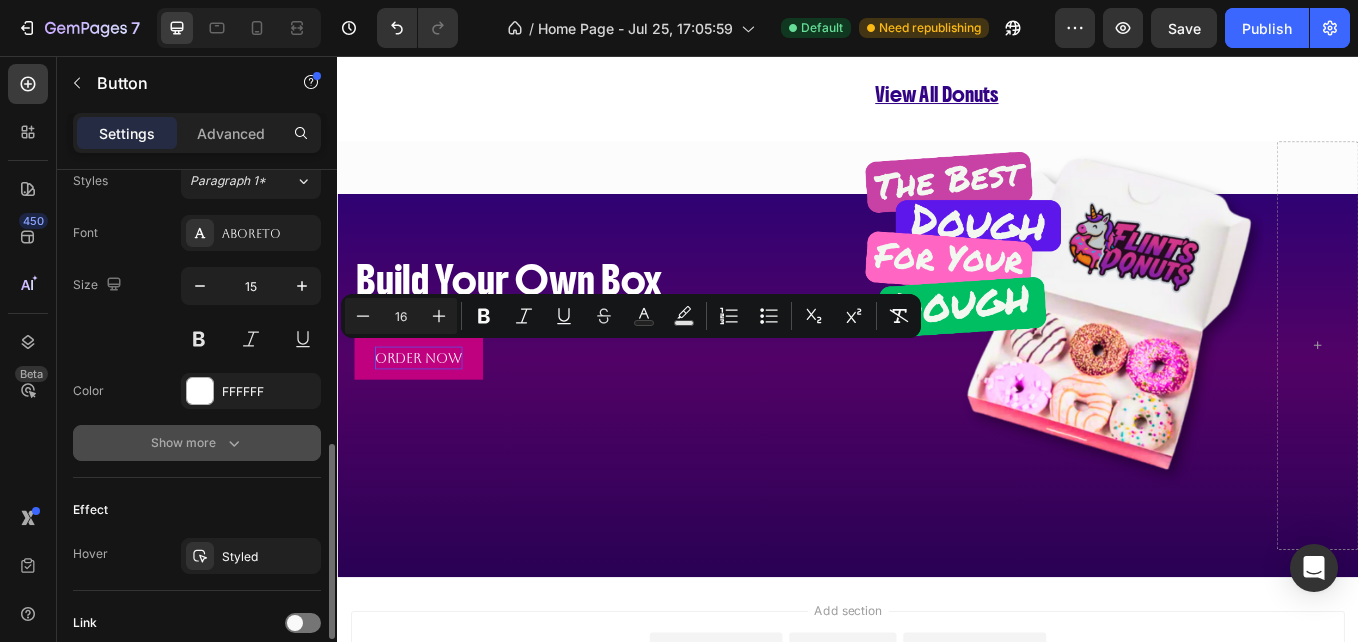 click on "Show more" at bounding box center [197, 443] 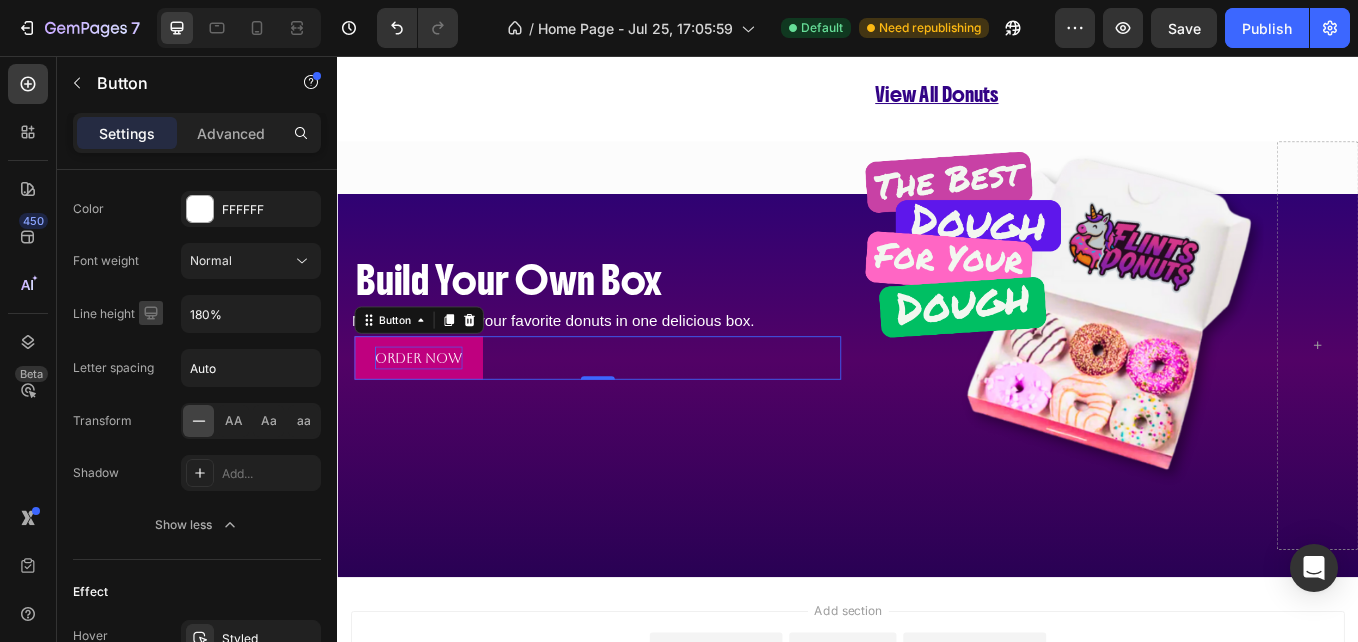 scroll, scrollTop: 1169, scrollLeft: 0, axis: vertical 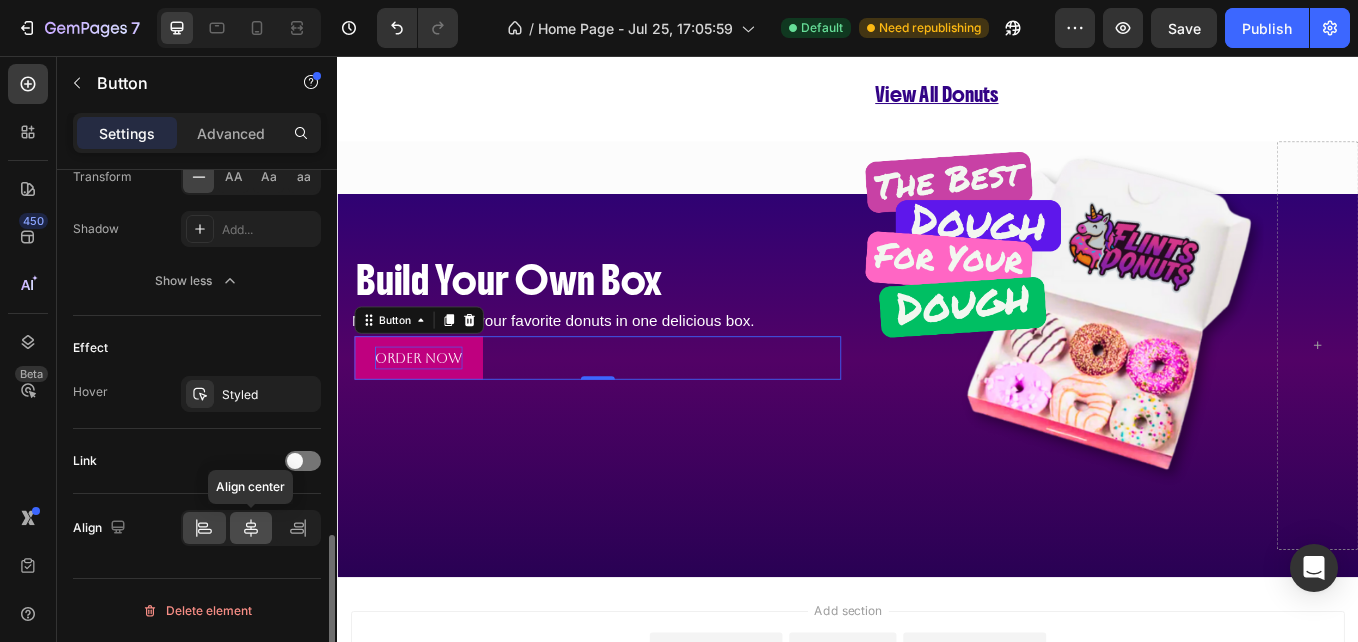 click 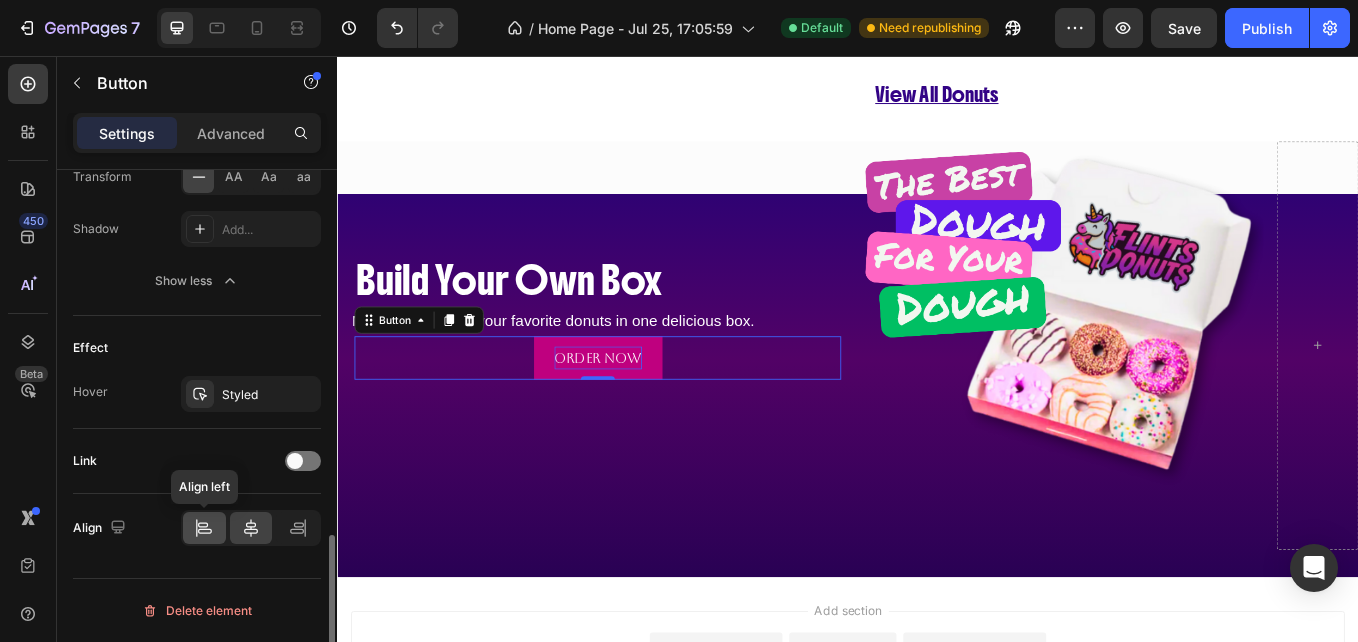 click 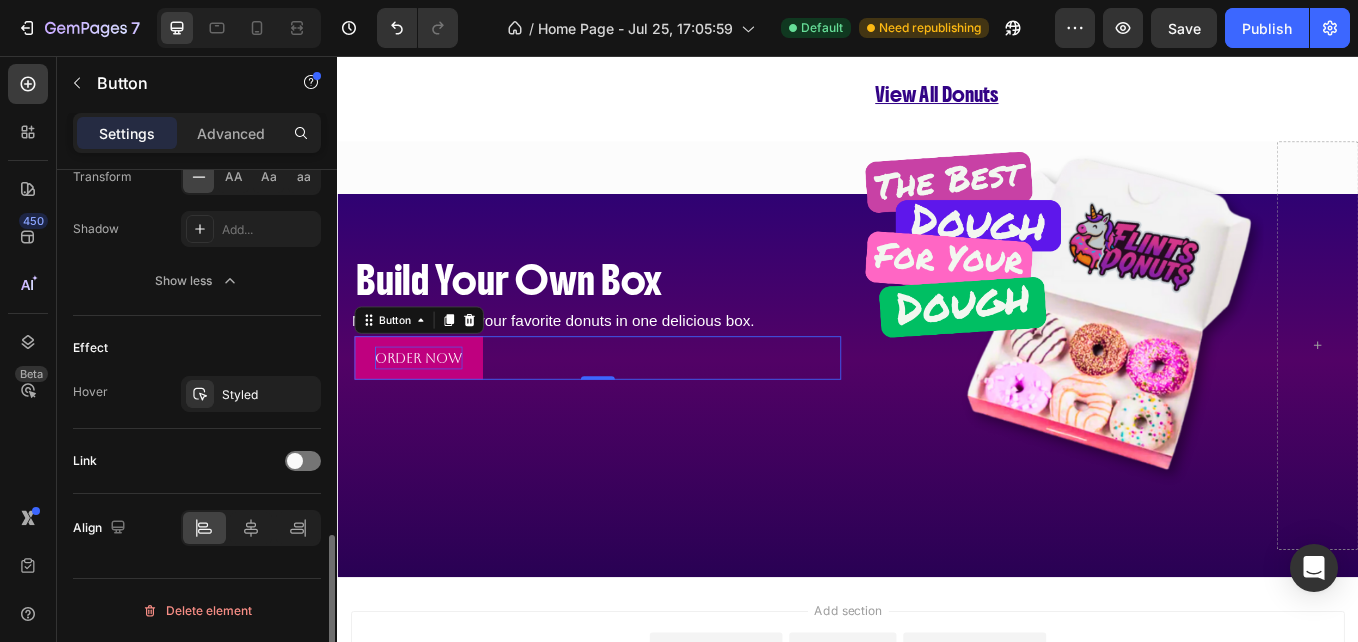 click on "Effect" at bounding box center [197, 348] 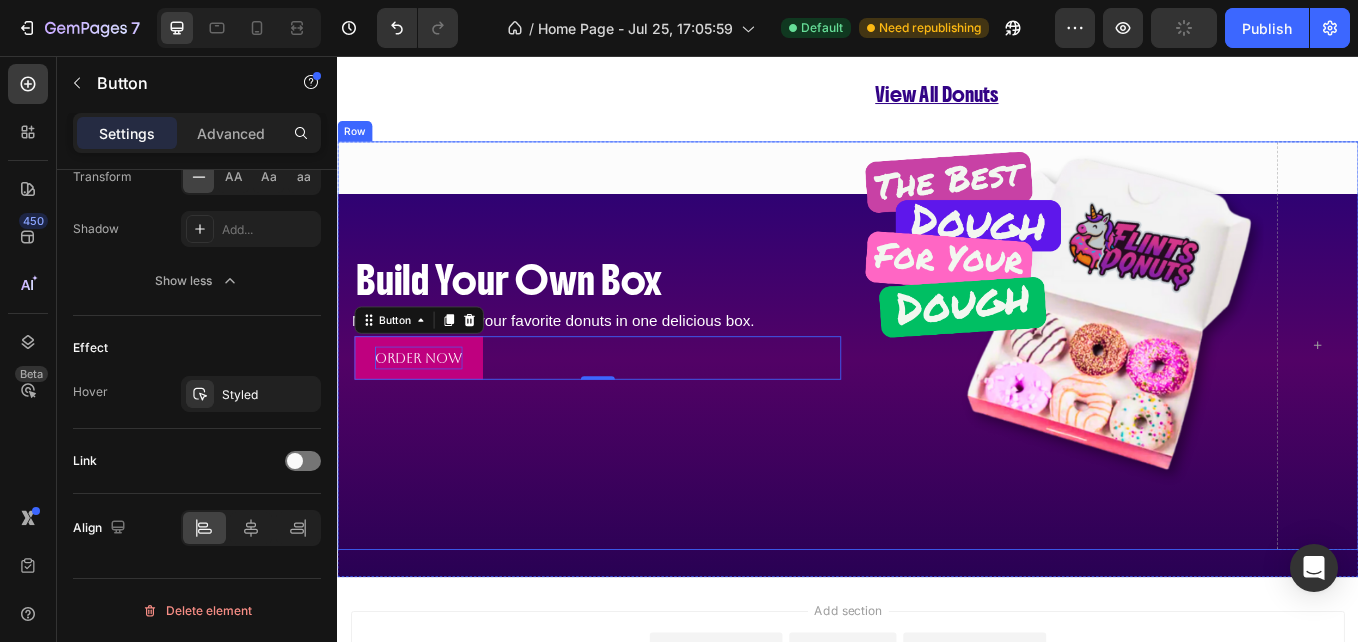 click on "⁠⁠⁠⁠⁠⁠⁠ Build Your Own Box Heading Mix & match all of your favorite donuts in one delicious box. Text Block Order Now Button   0" at bounding box center (633, 396) 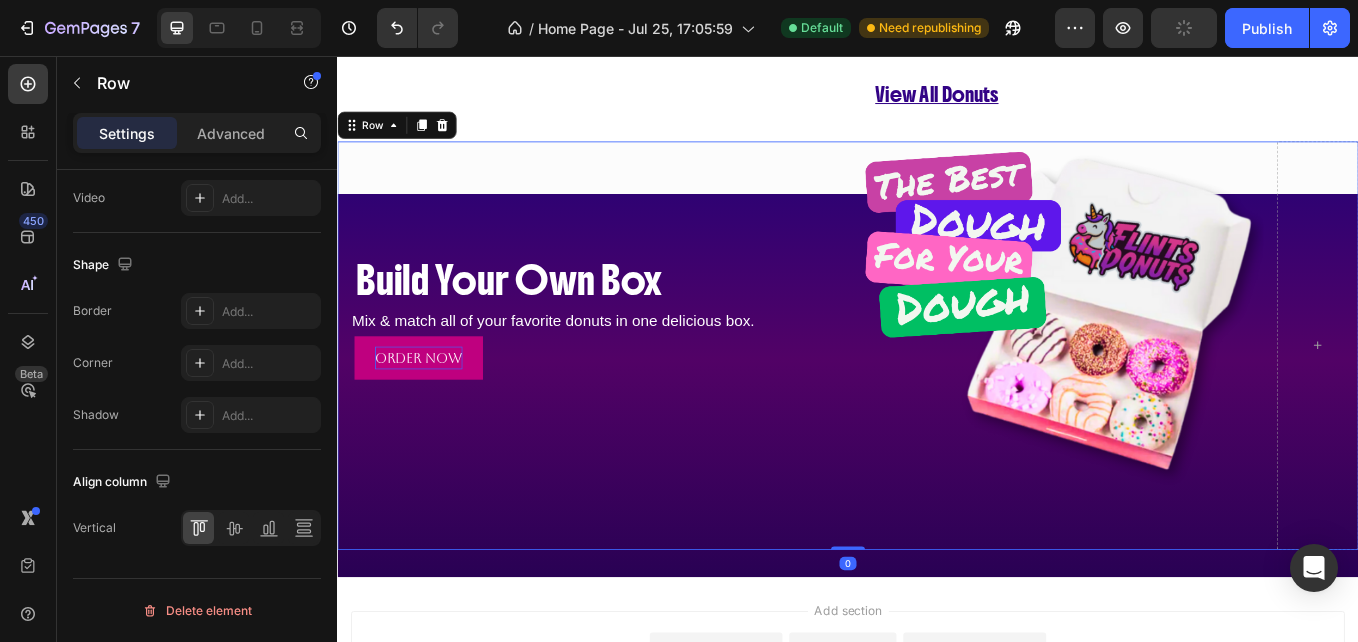 scroll, scrollTop: 0, scrollLeft: 0, axis: both 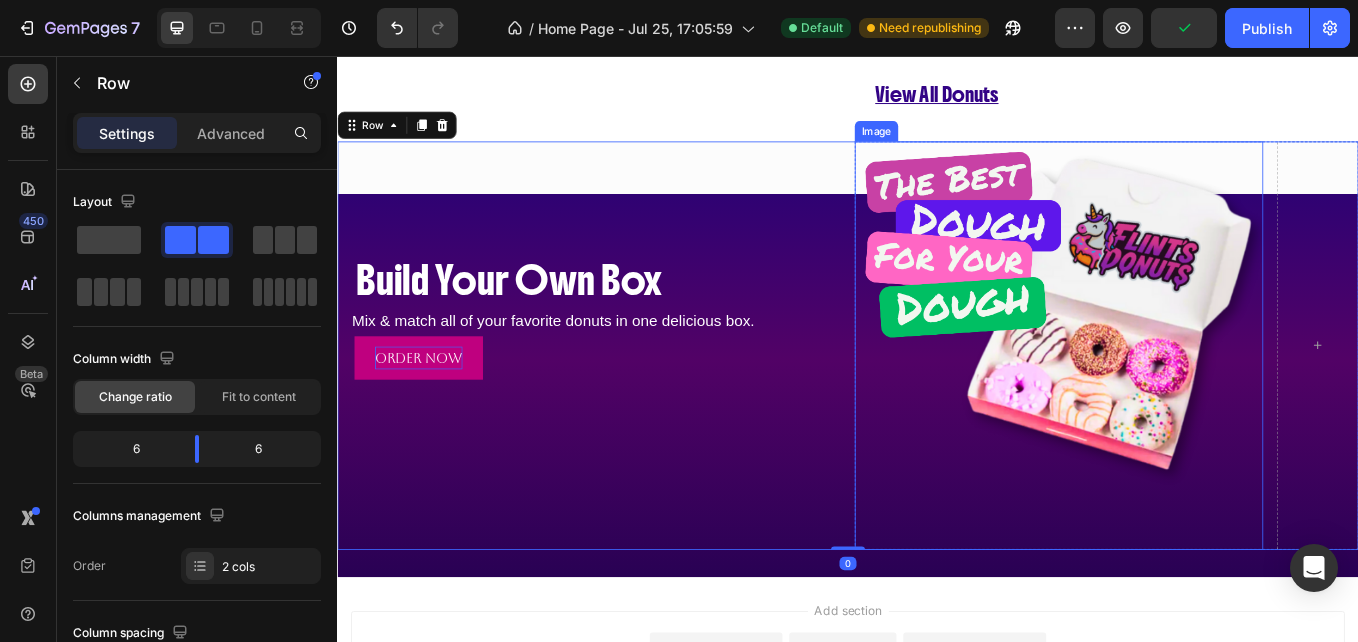 click at bounding box center [1185, 396] 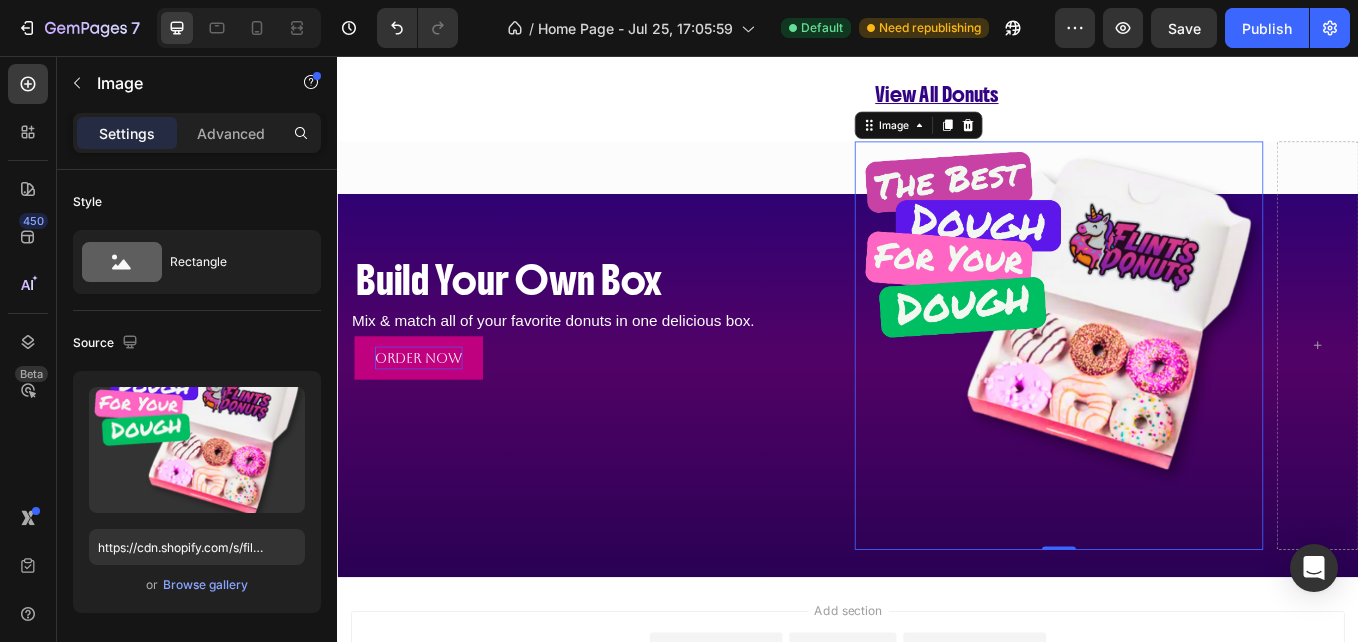 click at bounding box center (1185, 396) 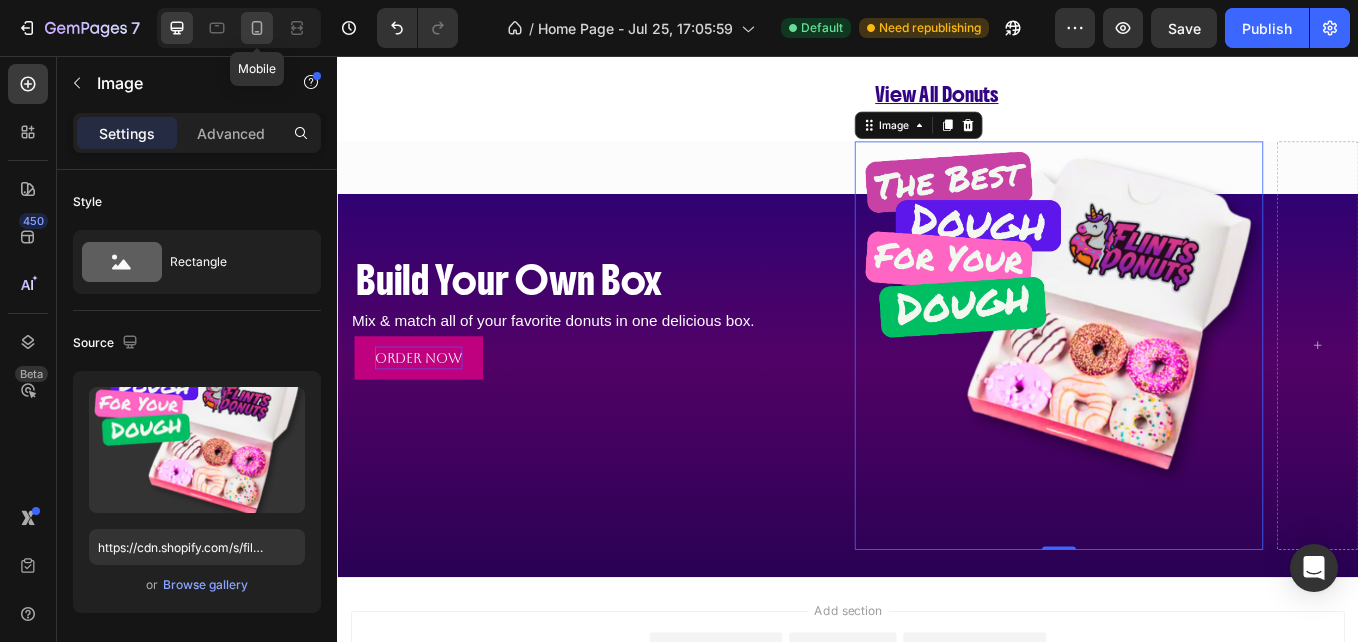 click 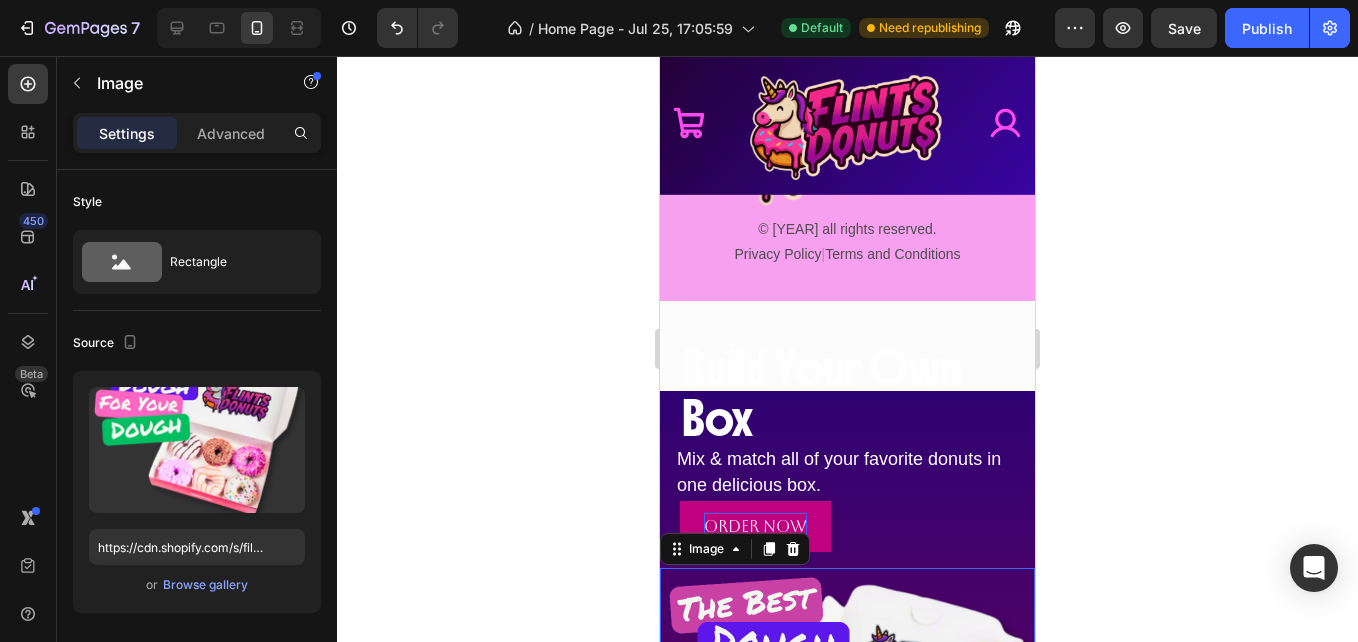 scroll, scrollTop: 1414, scrollLeft: 0, axis: vertical 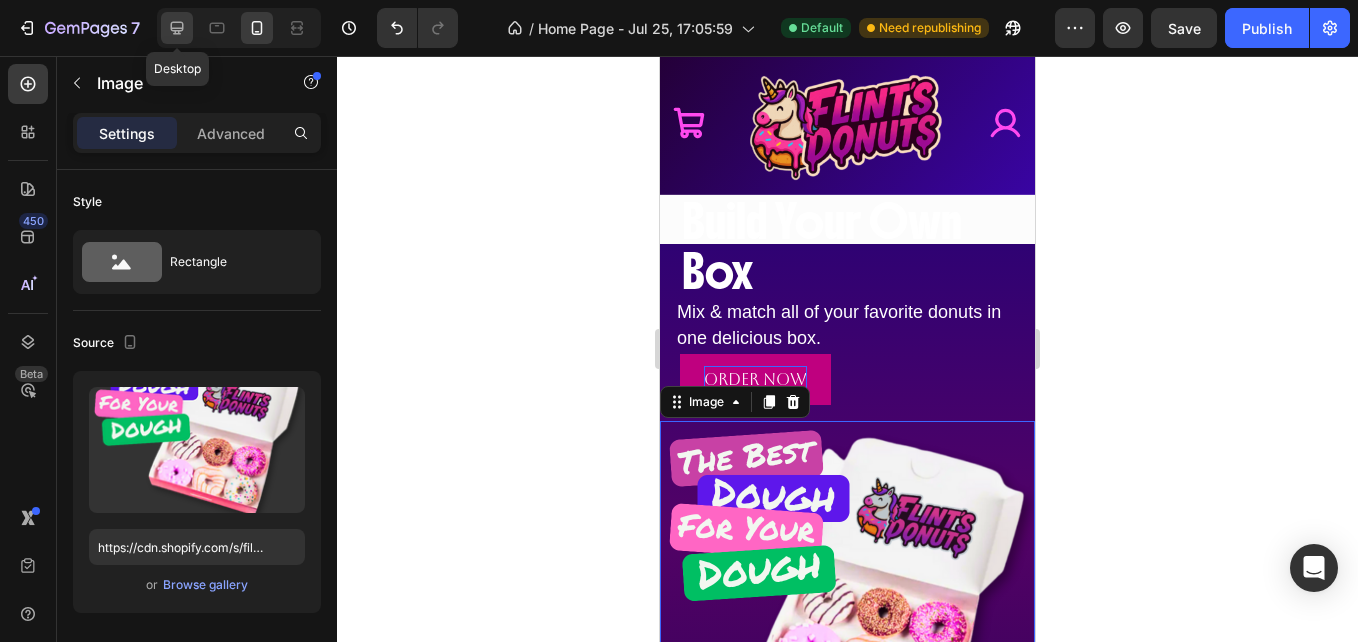 click 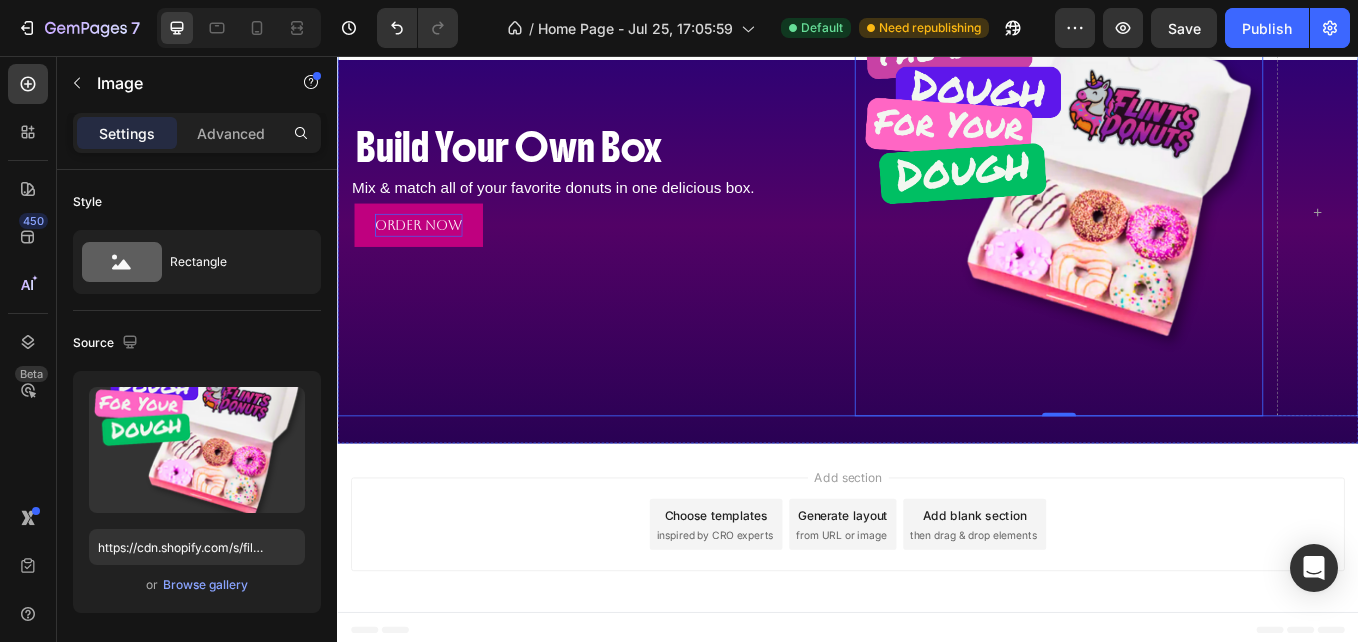 scroll, scrollTop: 1168, scrollLeft: 0, axis: vertical 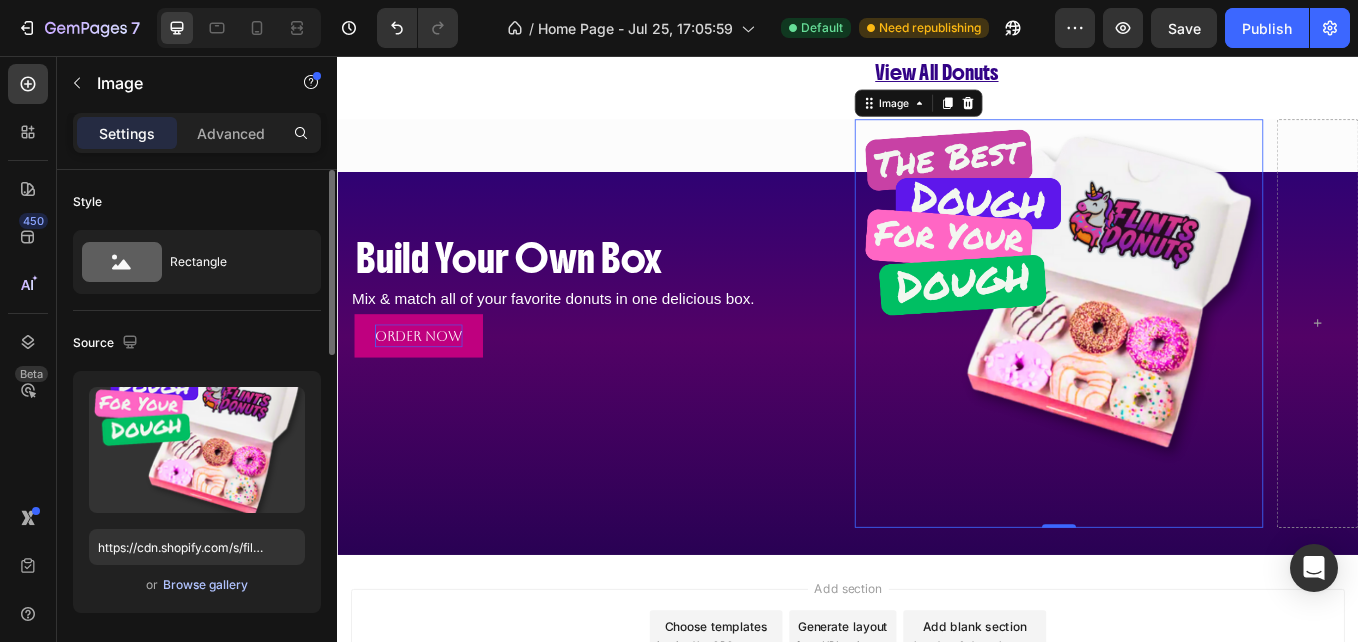 click on "Browse gallery" at bounding box center [205, 585] 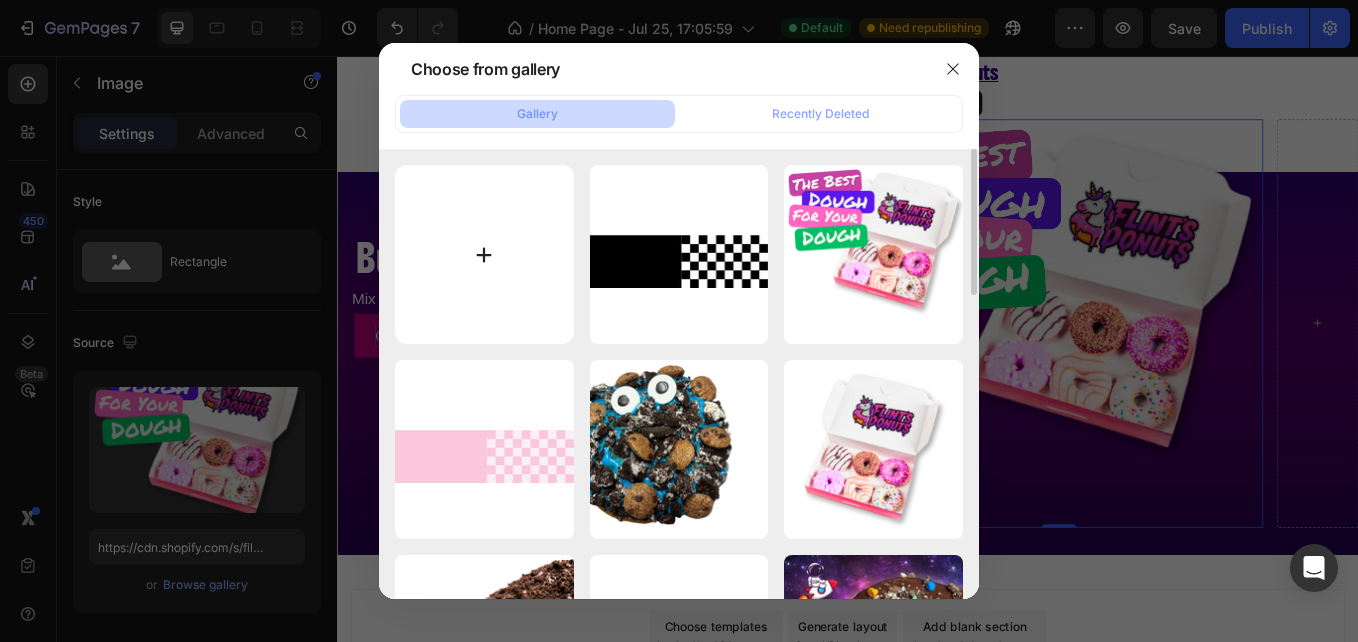 click at bounding box center (484, 254) 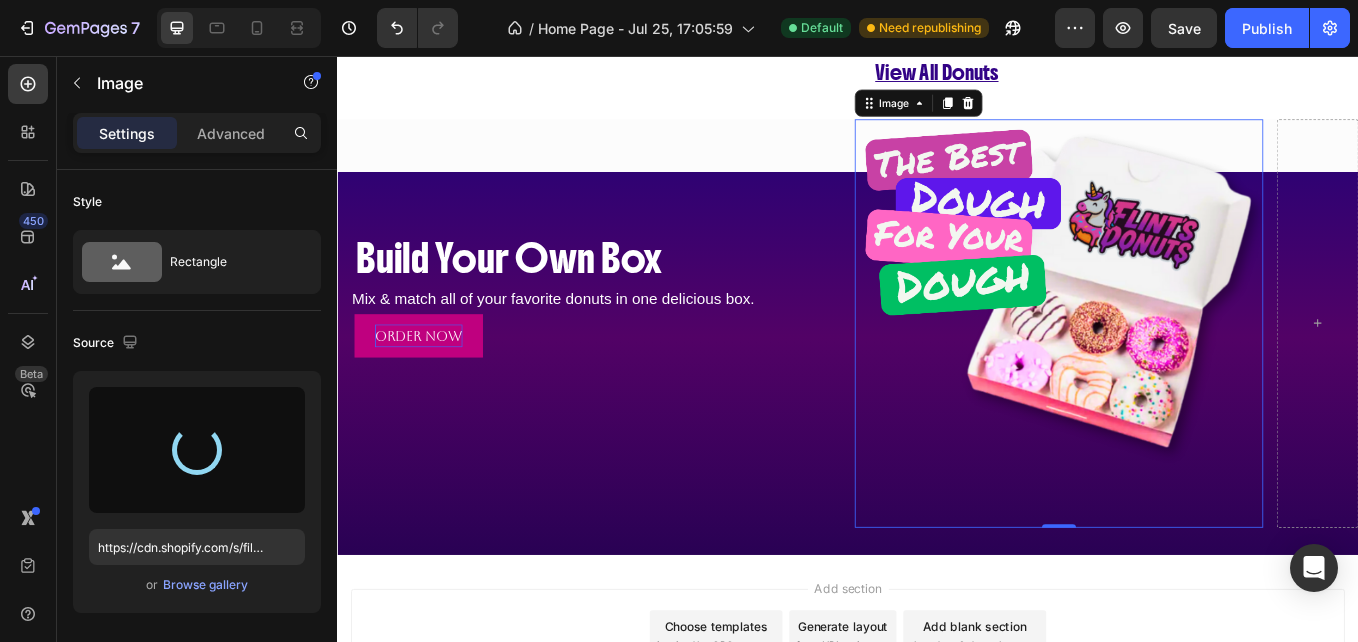 type on "https://cdn.shopify.com/s/files/1/0674/3575/7703/files/gempages_577048082034721318-9ef181d2-45f9-479e-98d0-29cfb00f78d2.png" 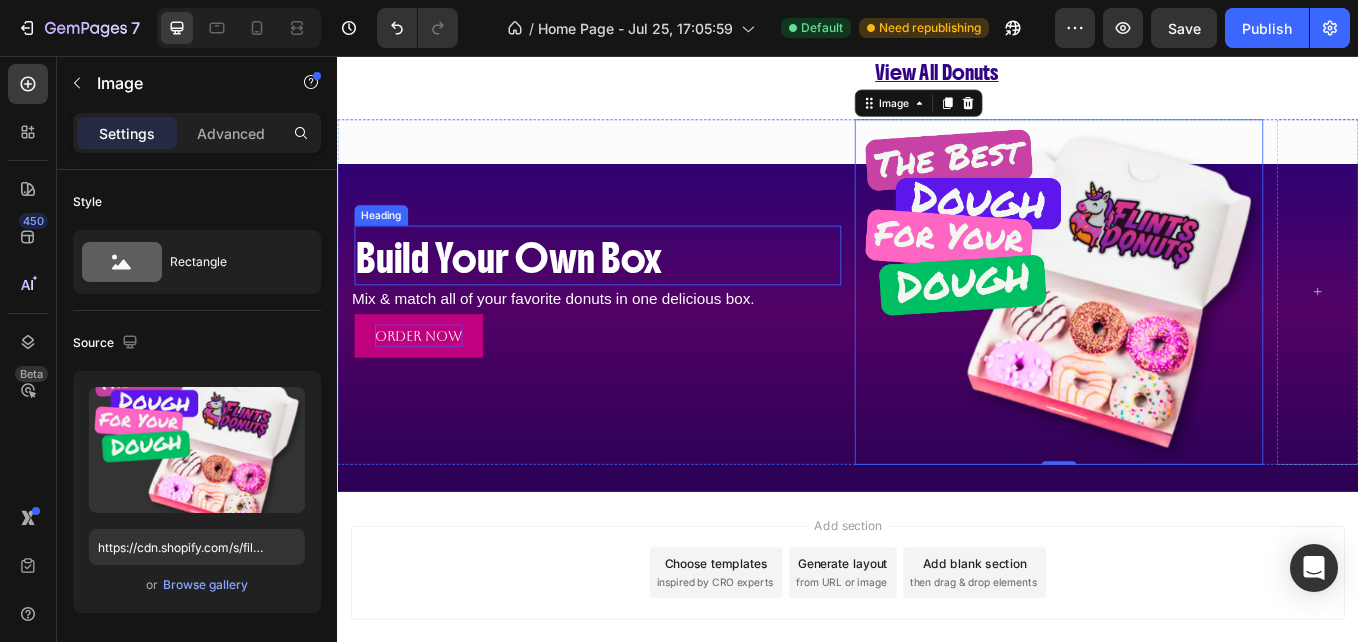 click on "Build Your Own Box" at bounding box center [539, 293] 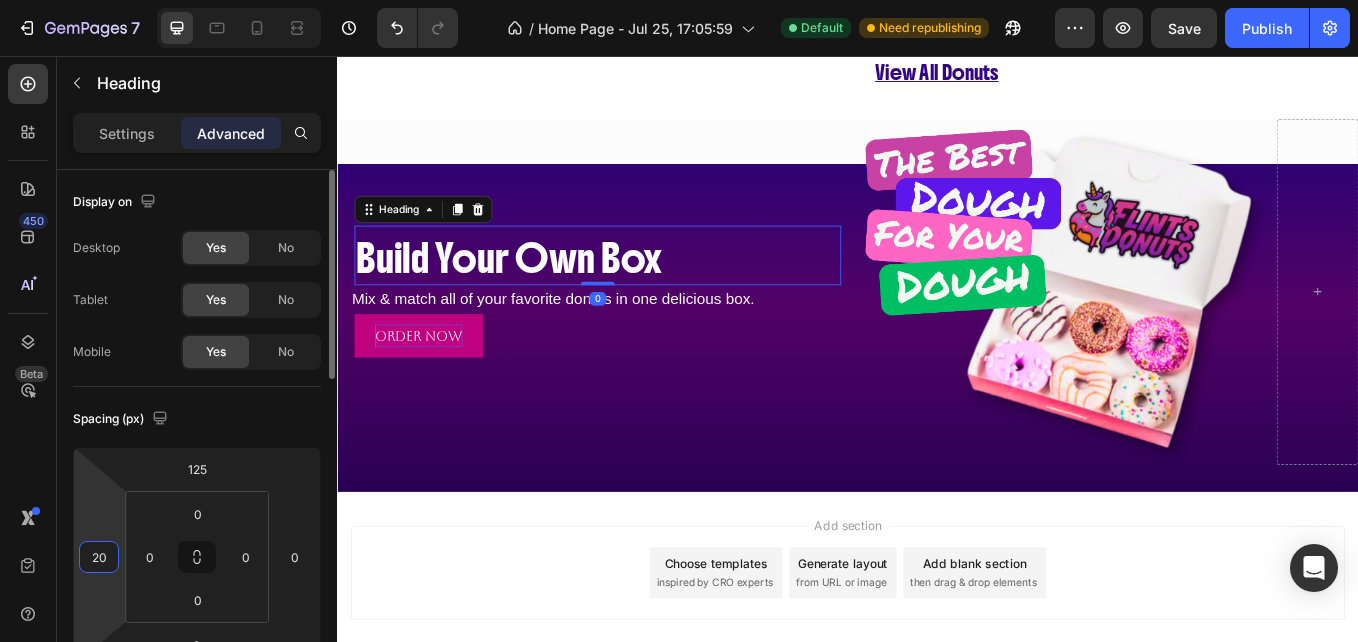 click on "20" at bounding box center [99, 557] 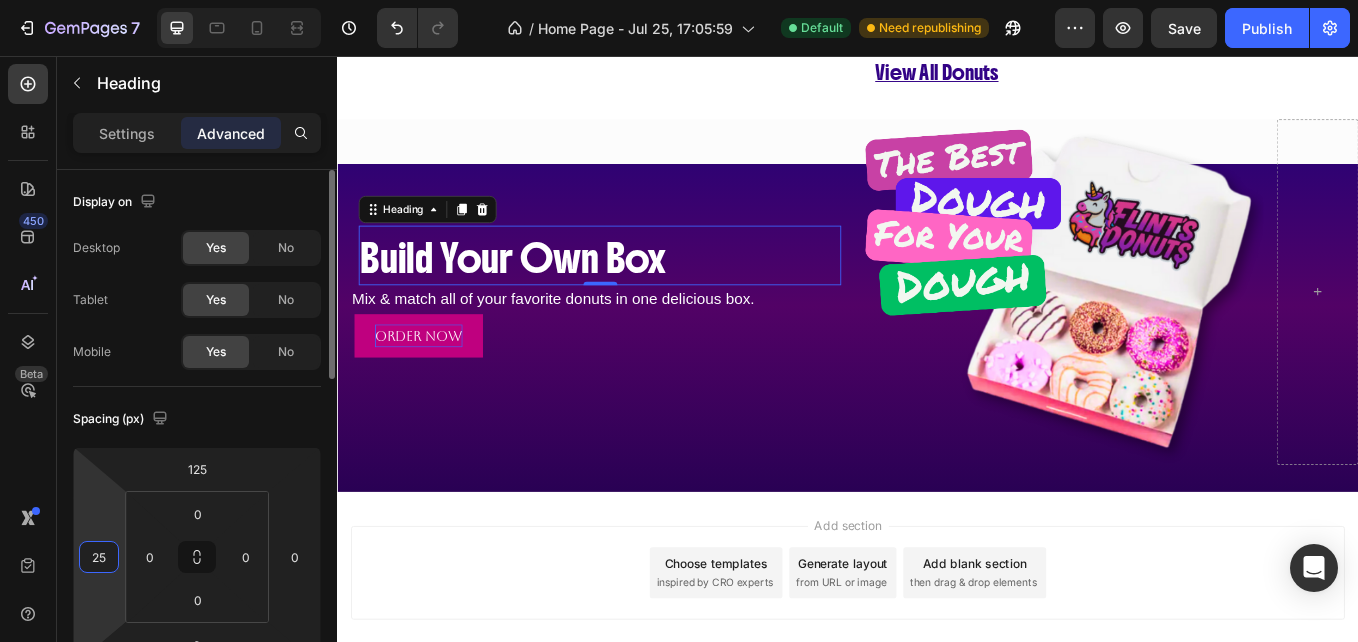 type on "2" 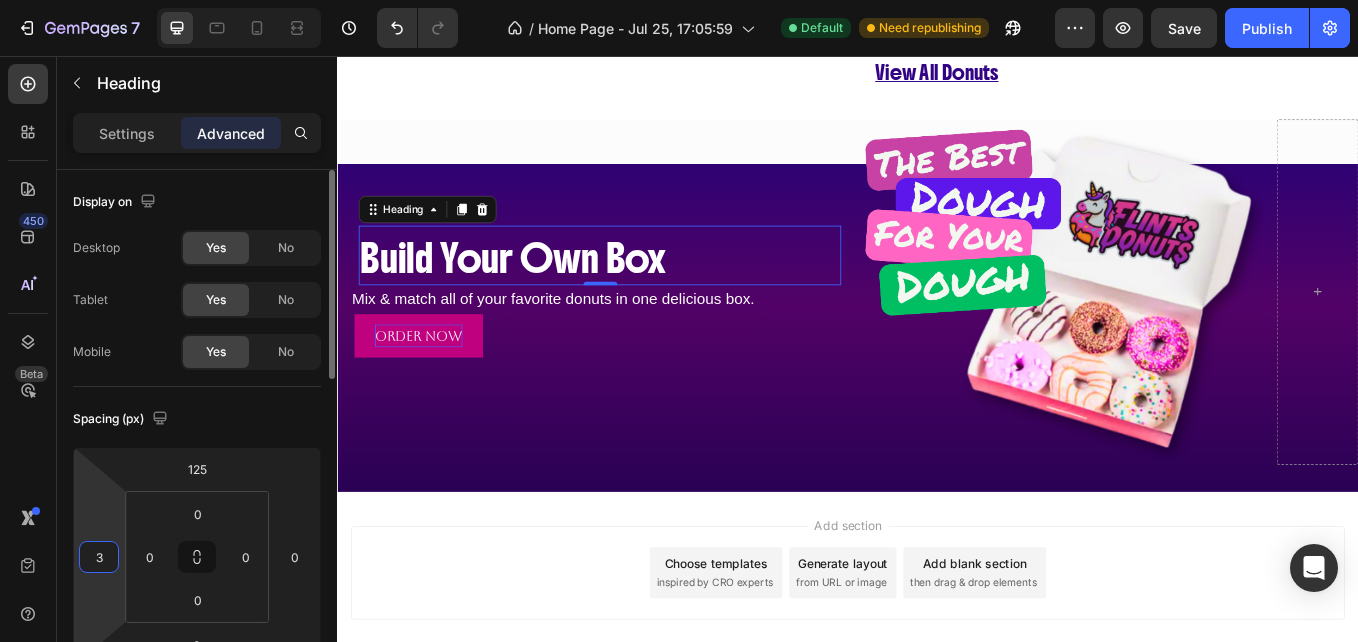 type on "30" 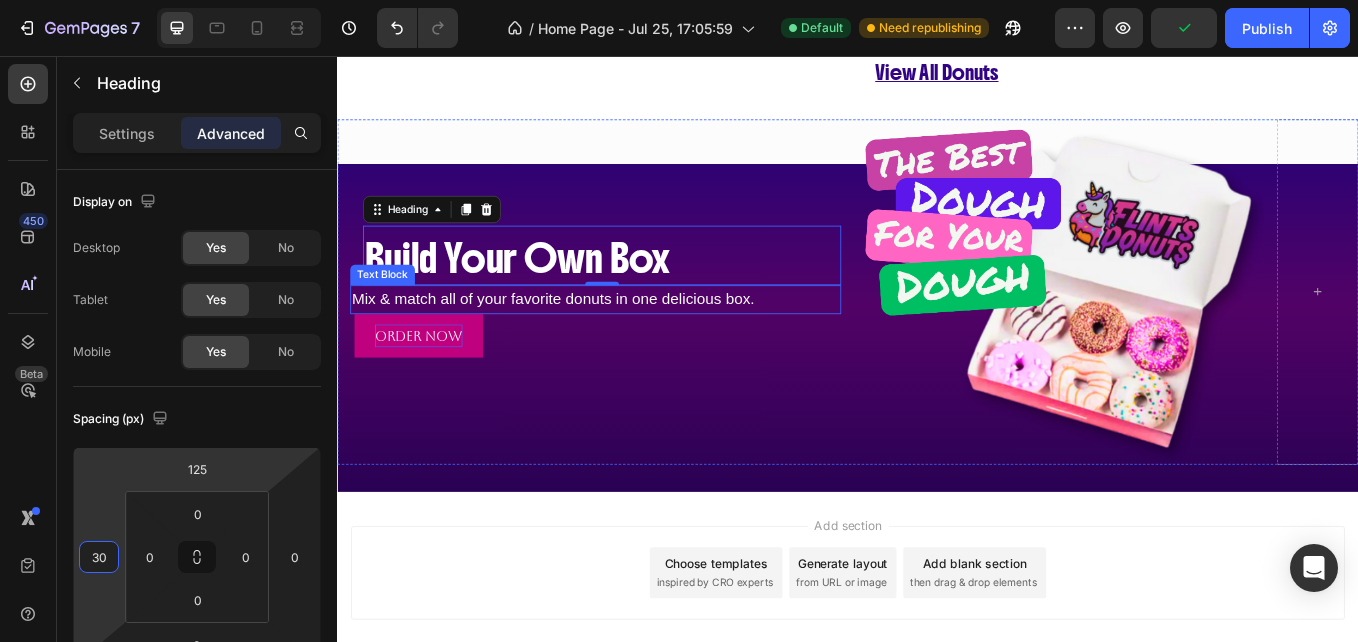 click on "Mix & match all of your favorite donuts in one delicious box." at bounding box center [590, 341] 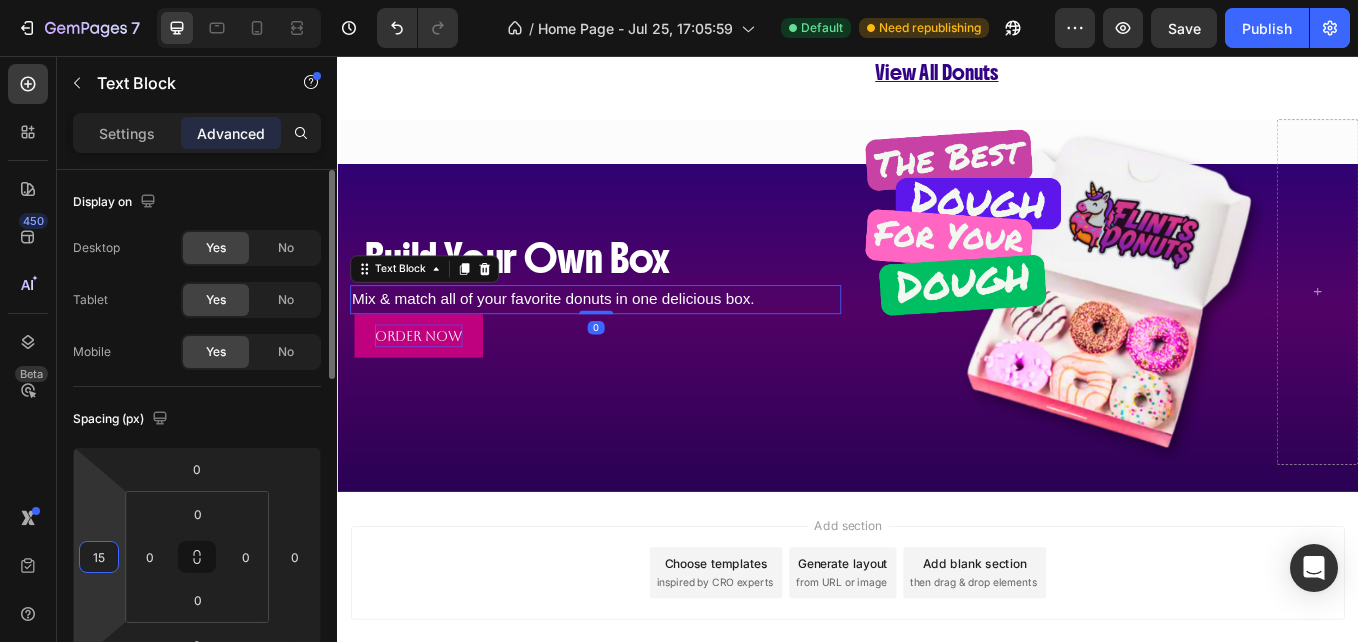 click on "15" at bounding box center (99, 557) 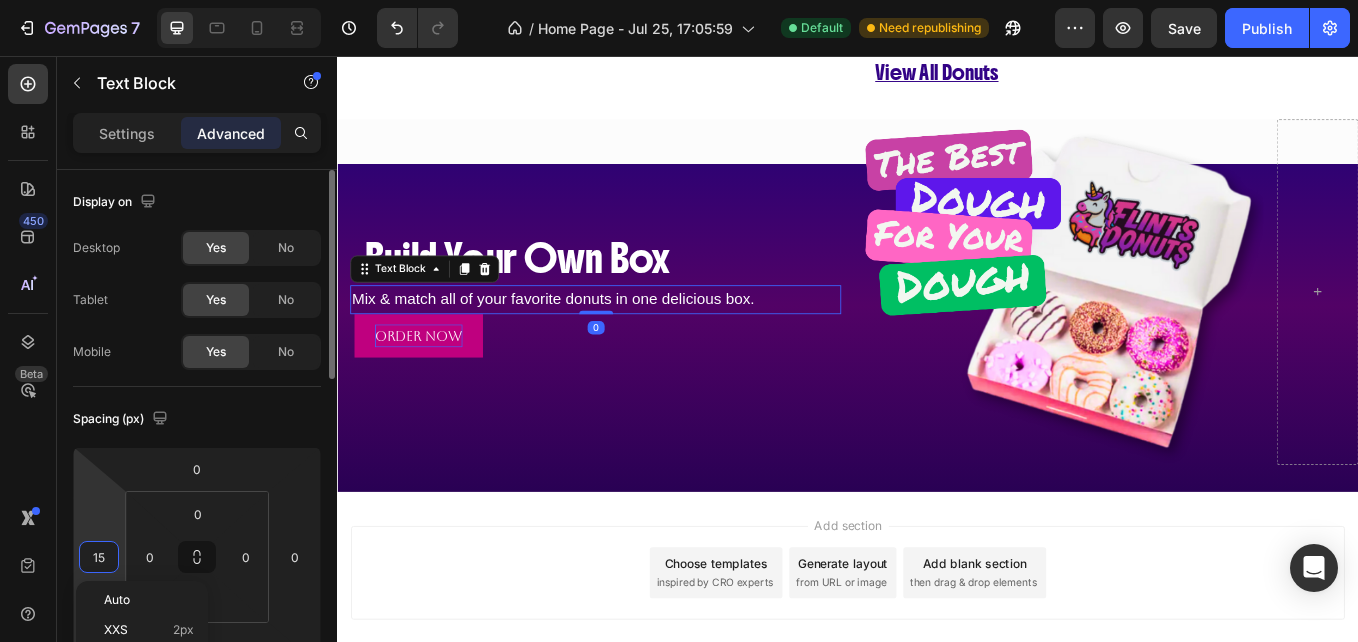 type on "5" 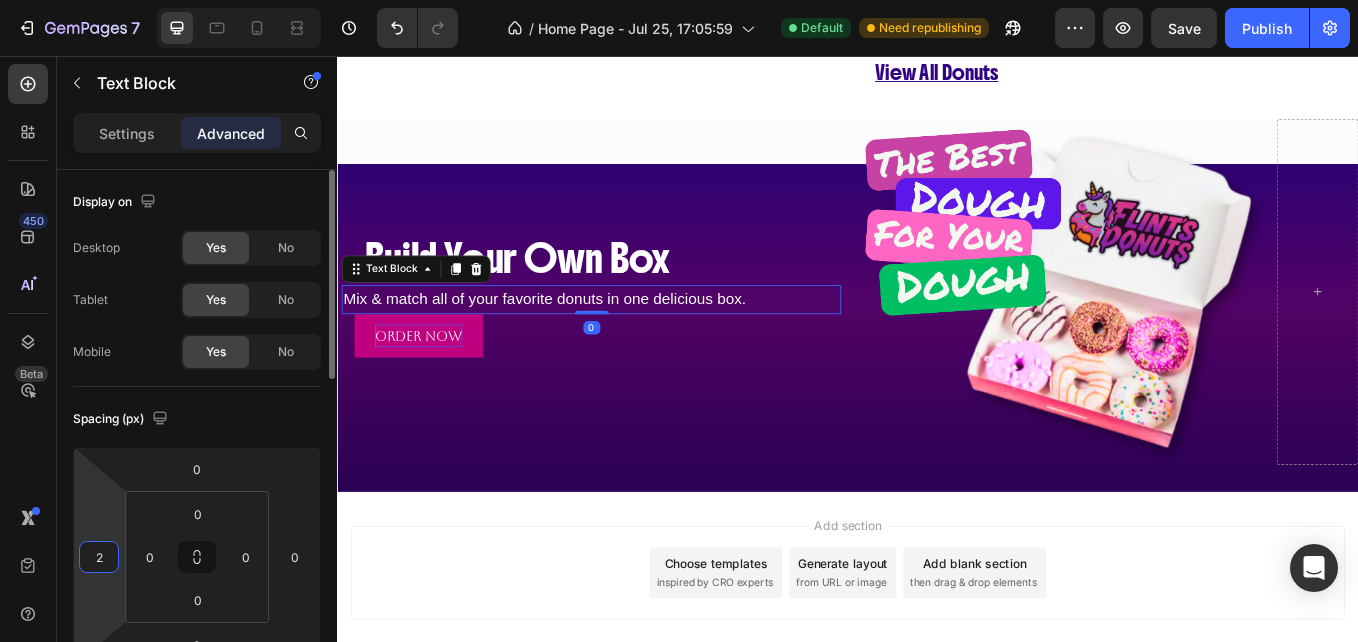 type on "25" 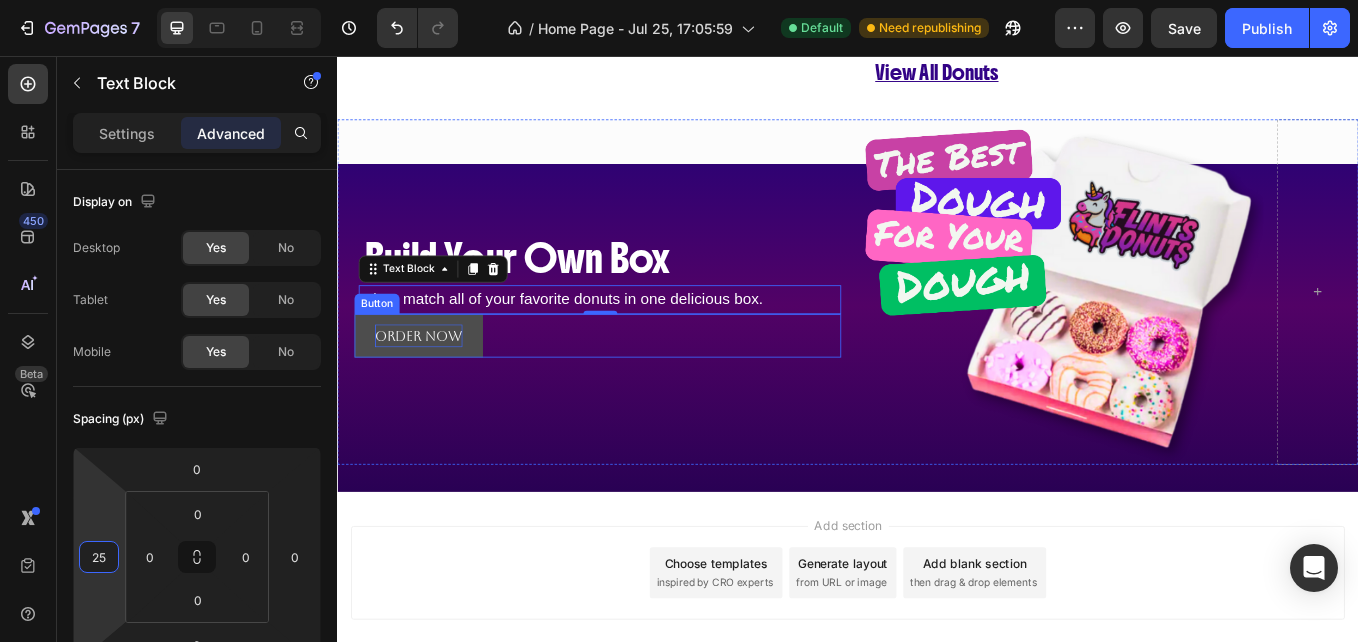 click on "Order Now" at bounding box center [432, 384] 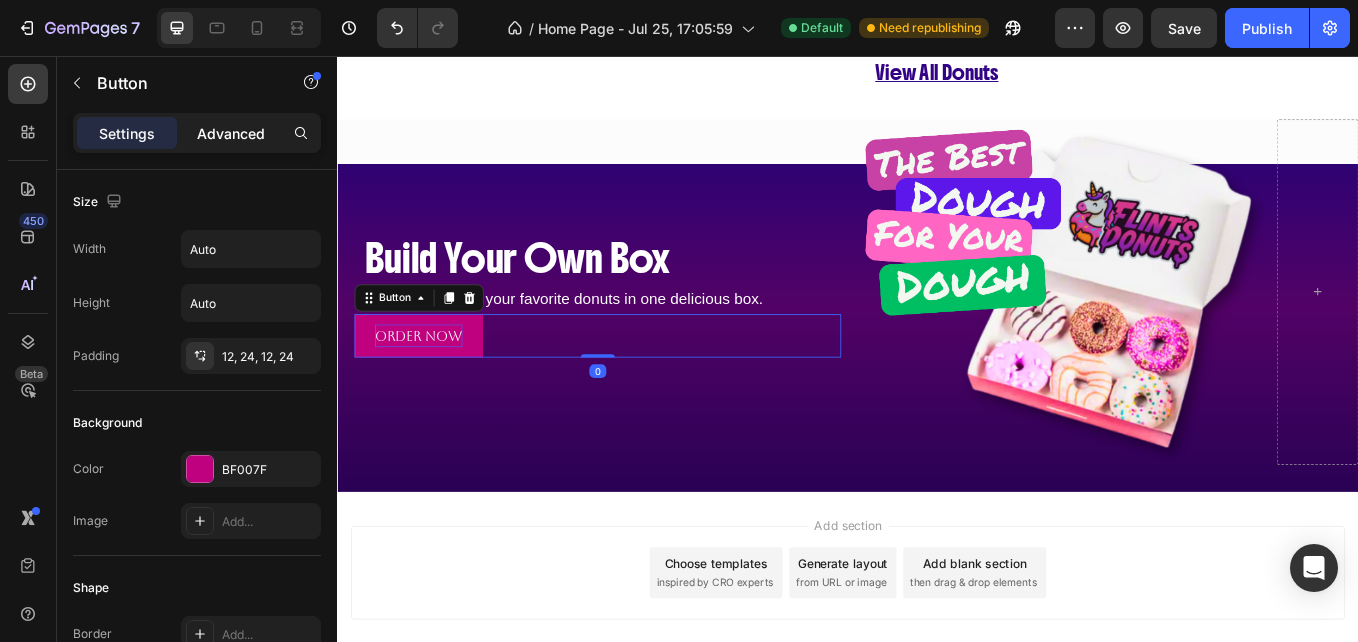 click on "Advanced" at bounding box center [231, 133] 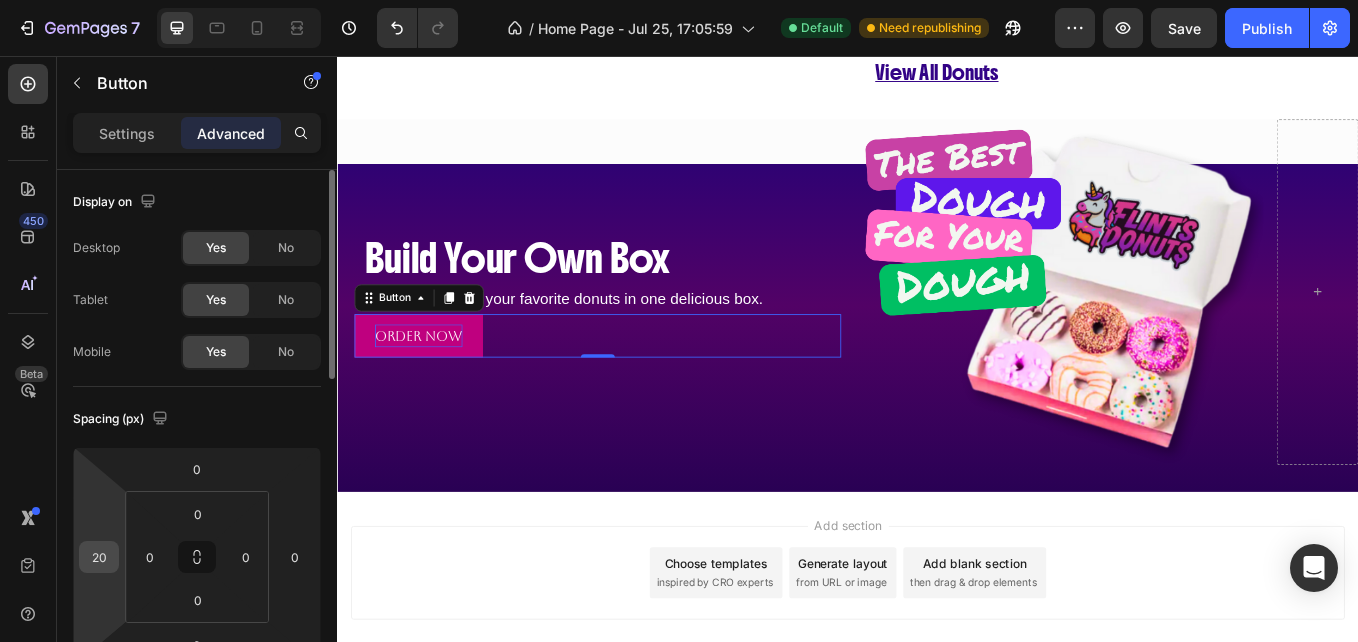 click on "20" at bounding box center (99, 557) 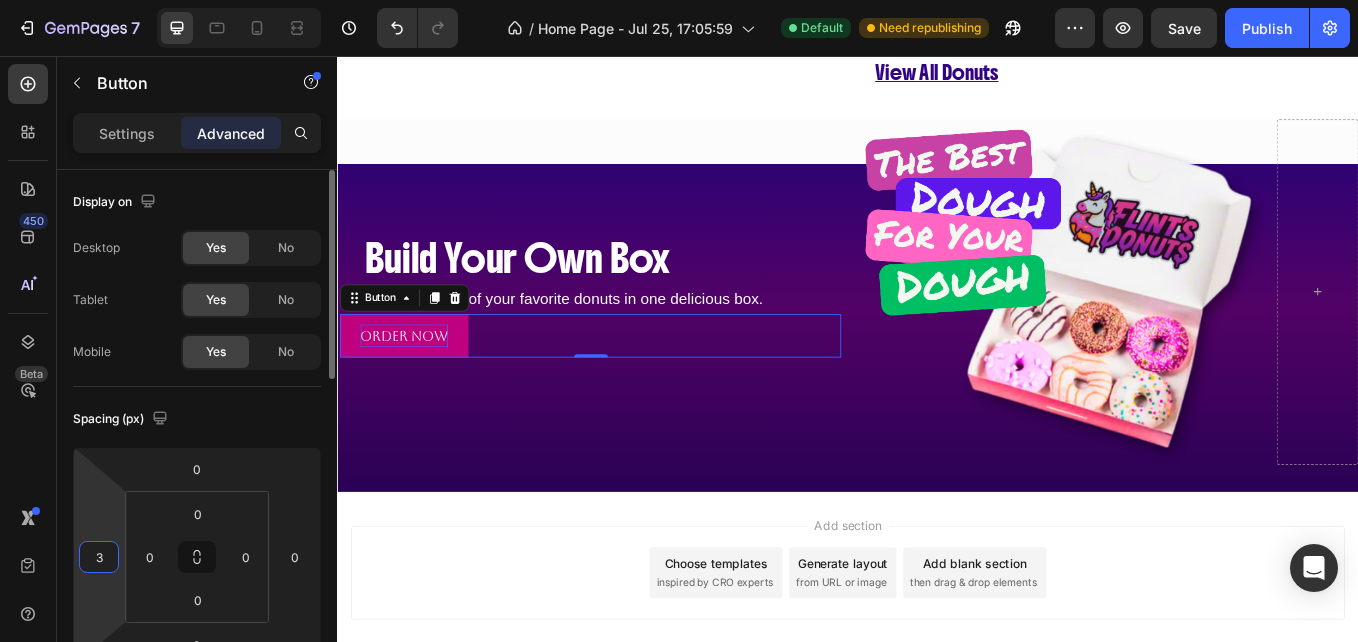 type on "30" 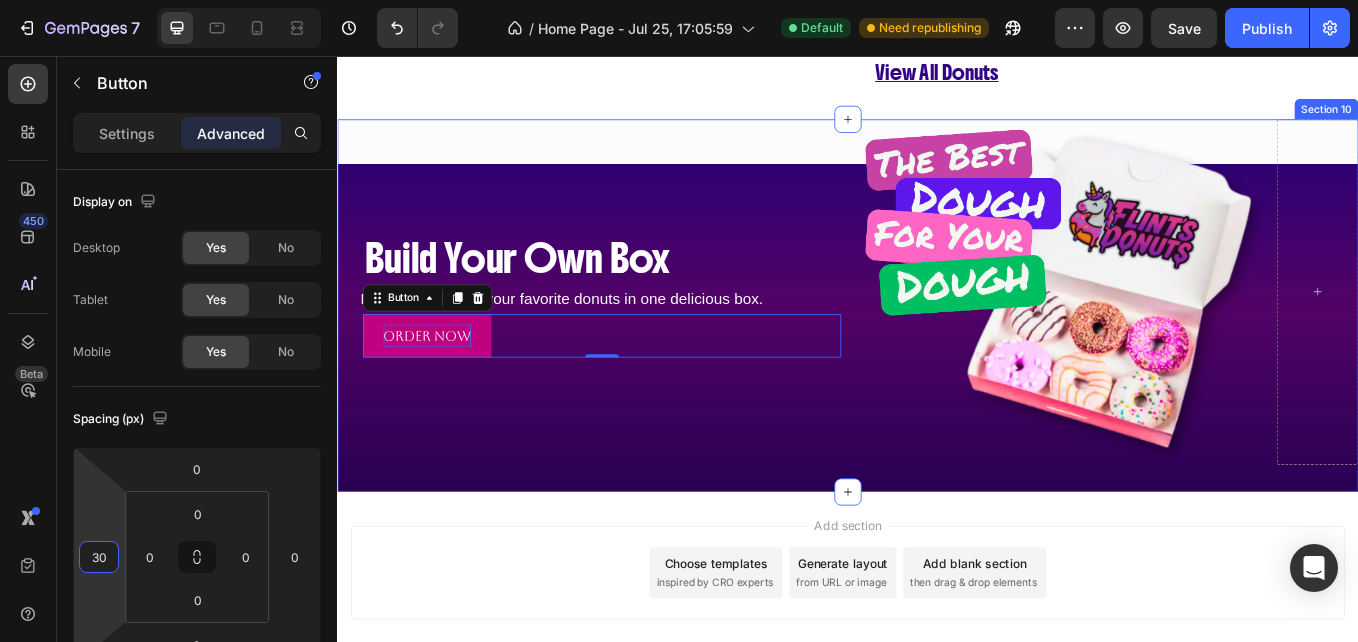 click on "⁠⁠⁠⁠⁠⁠⁠ Build Your Own Box Heading Mix & match all of your favorite donuts in one delicious box. Text Block Order Now Button   0 Image
Row Row Section 10" at bounding box center (937, 349) 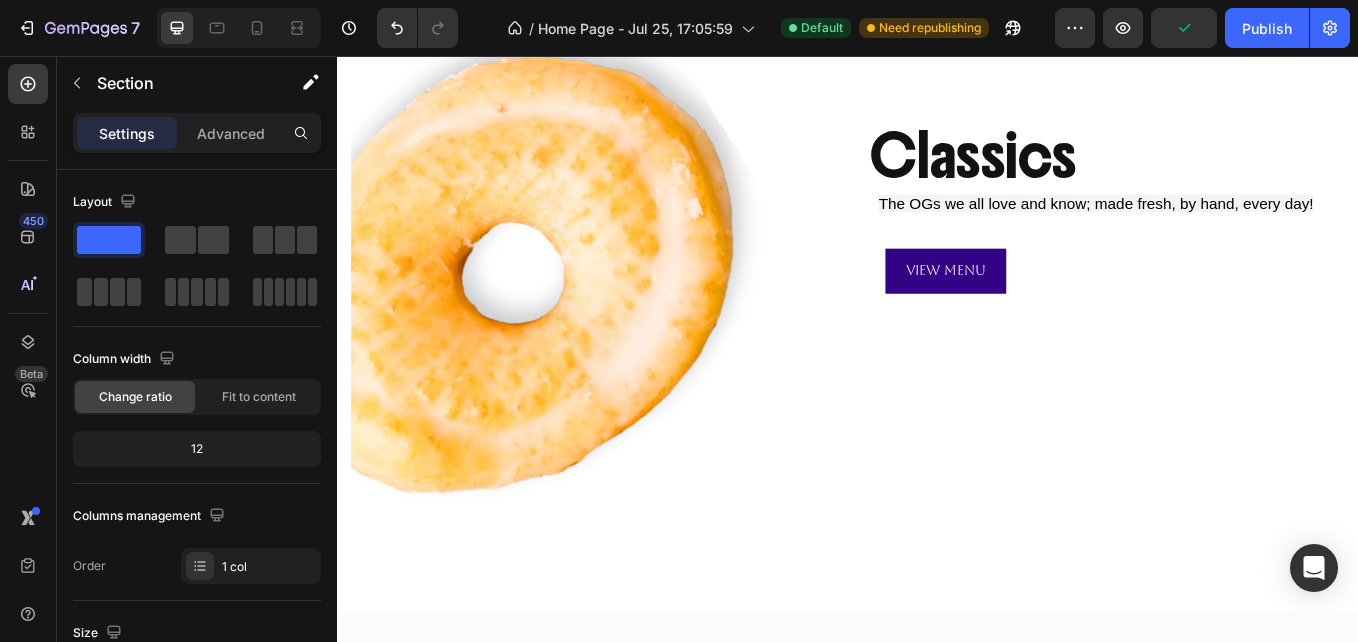 scroll, scrollTop: 1047, scrollLeft: 0, axis: vertical 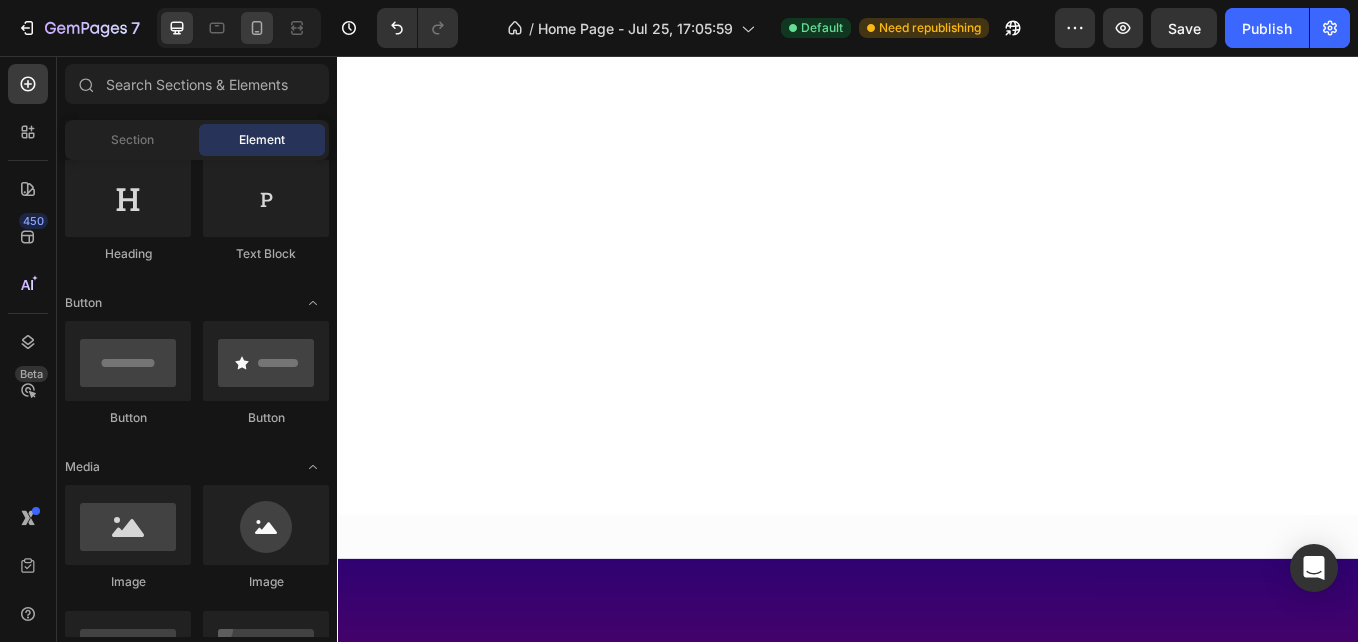 click 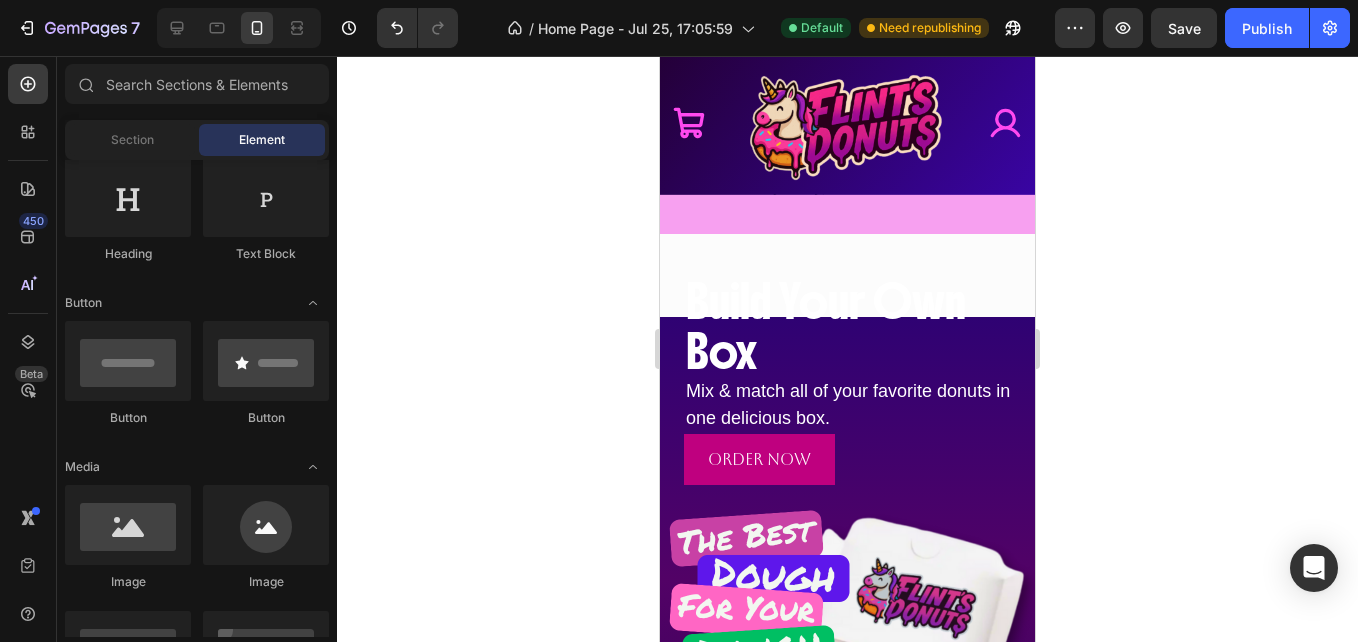 scroll, scrollTop: 1450, scrollLeft: 0, axis: vertical 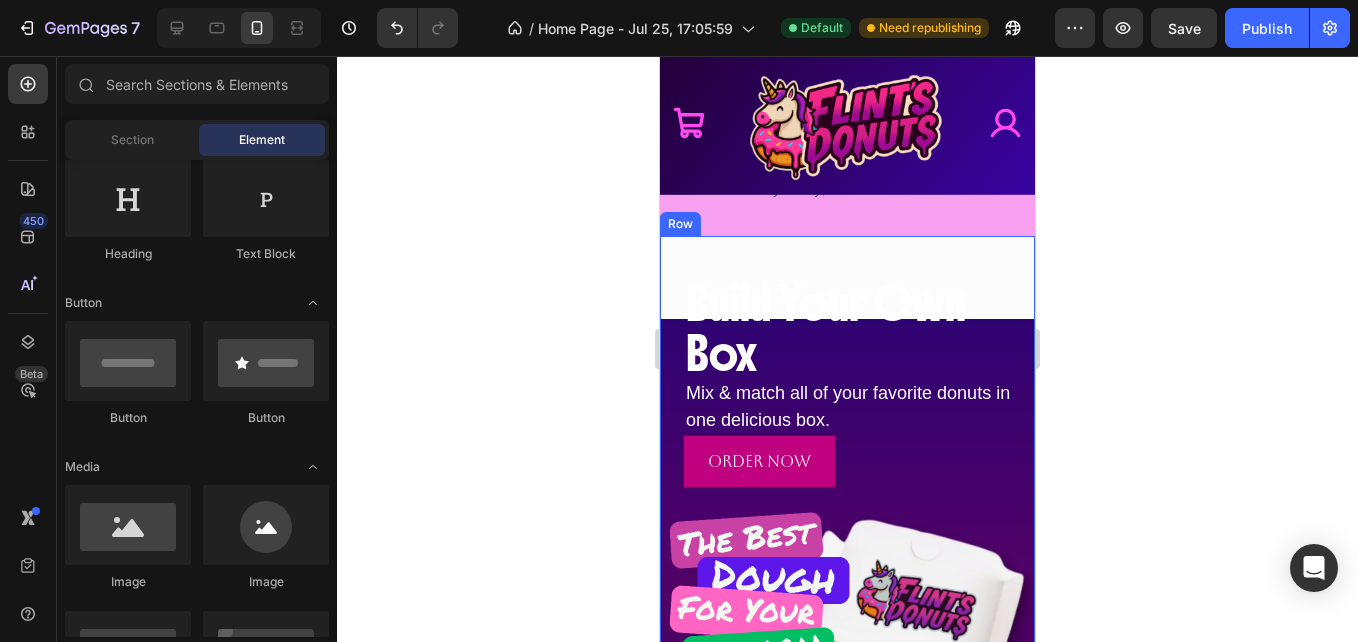 click on "Row" at bounding box center (680, 224) 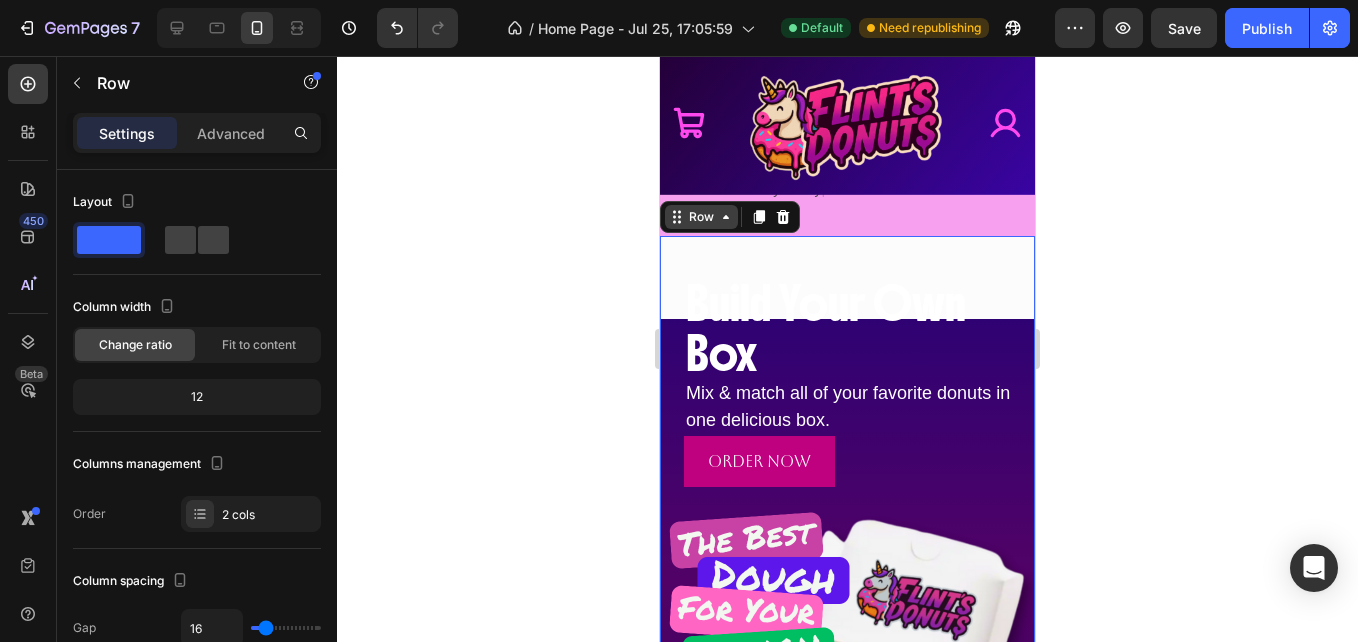 click on "Row" at bounding box center [701, 217] 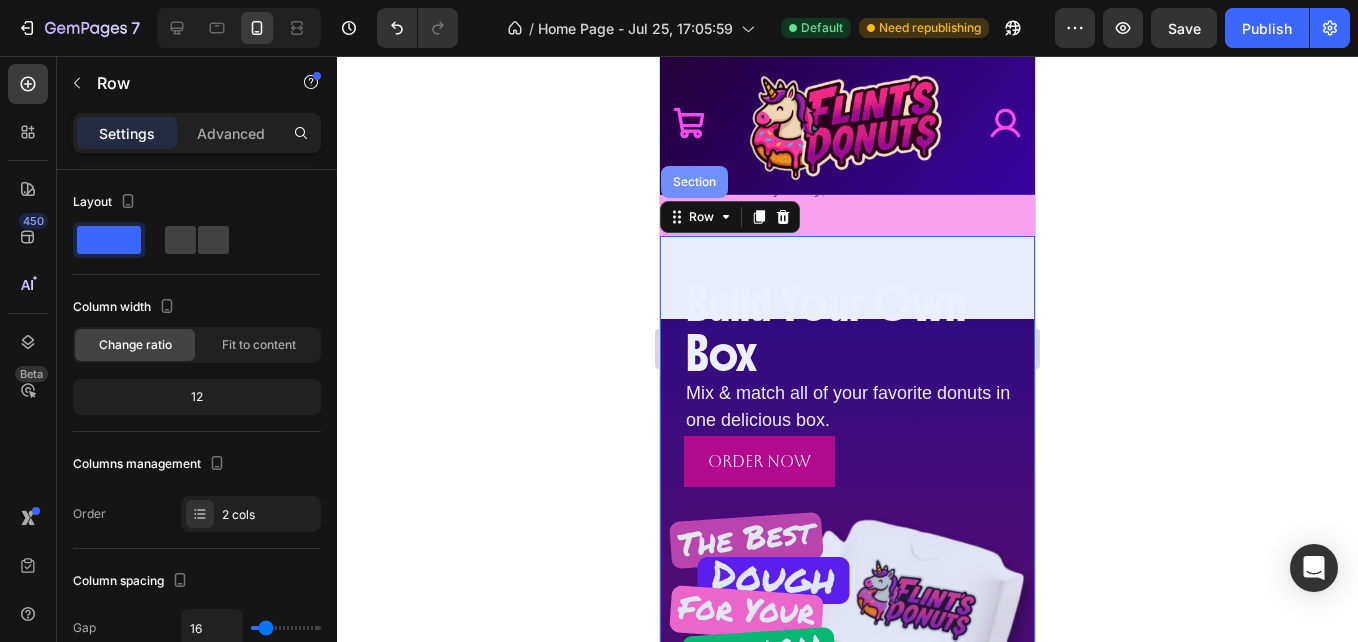 click on "Section" at bounding box center (694, 182) 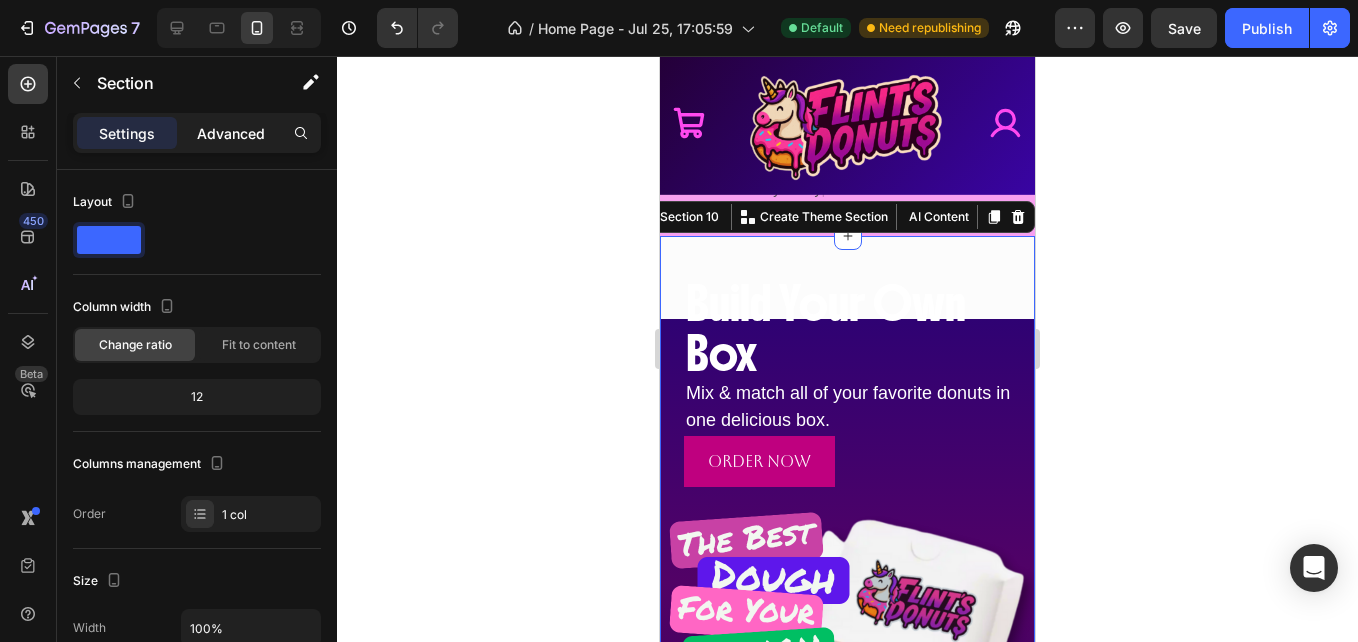 click on "Advanced" 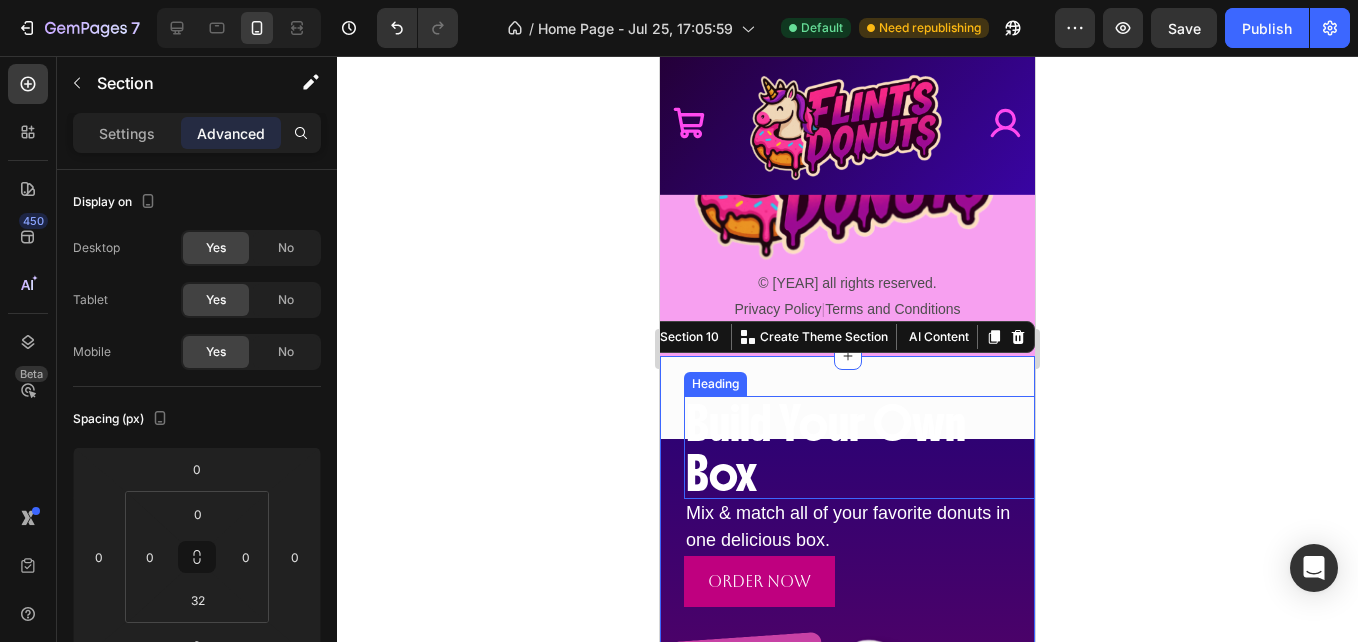 scroll, scrollTop: 1329, scrollLeft: 0, axis: vertical 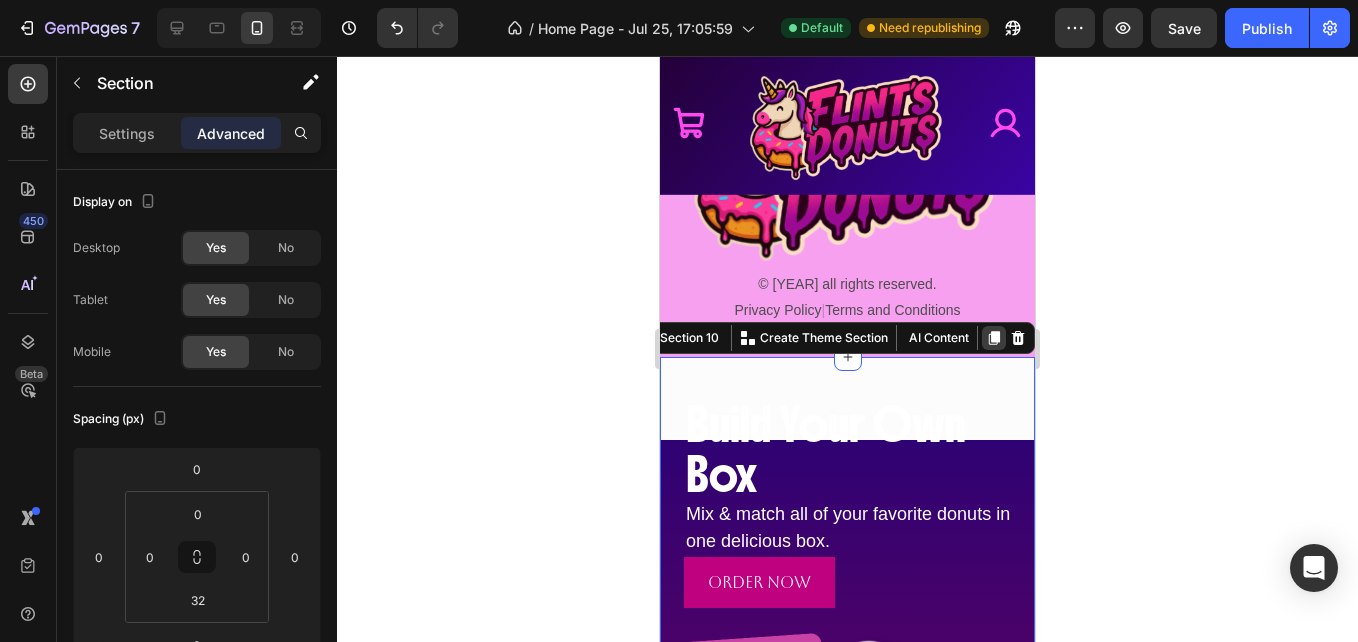 click 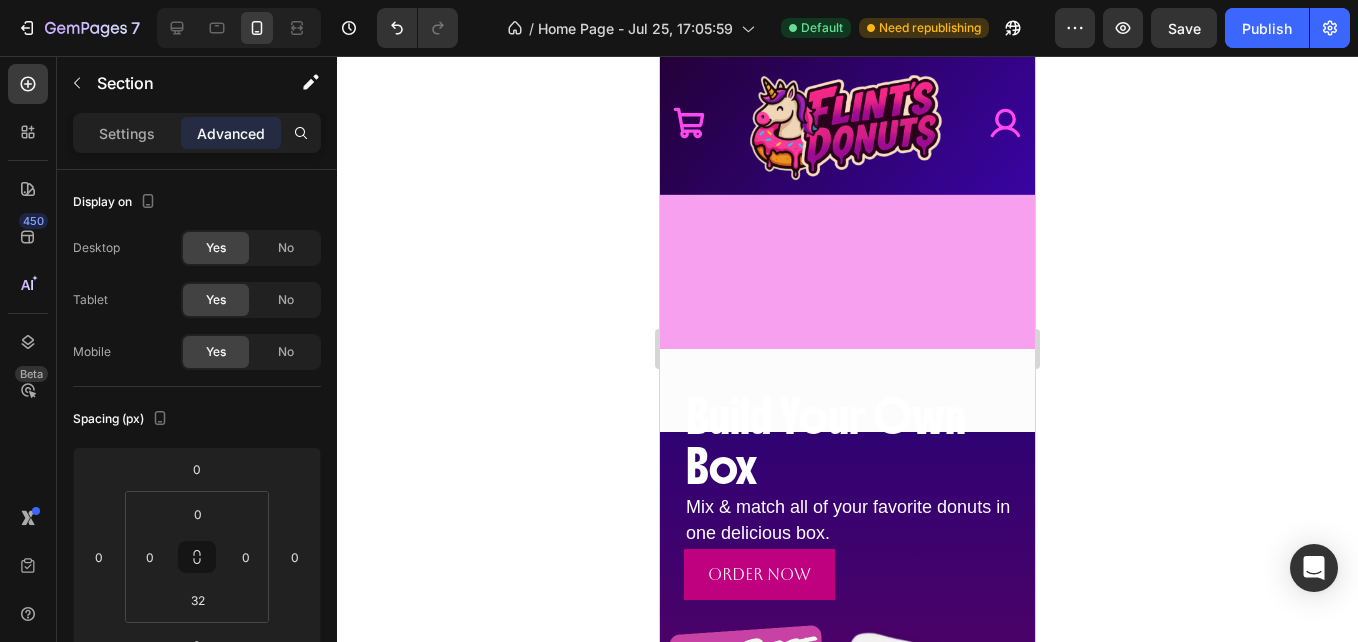 scroll, scrollTop: 2227, scrollLeft: 0, axis: vertical 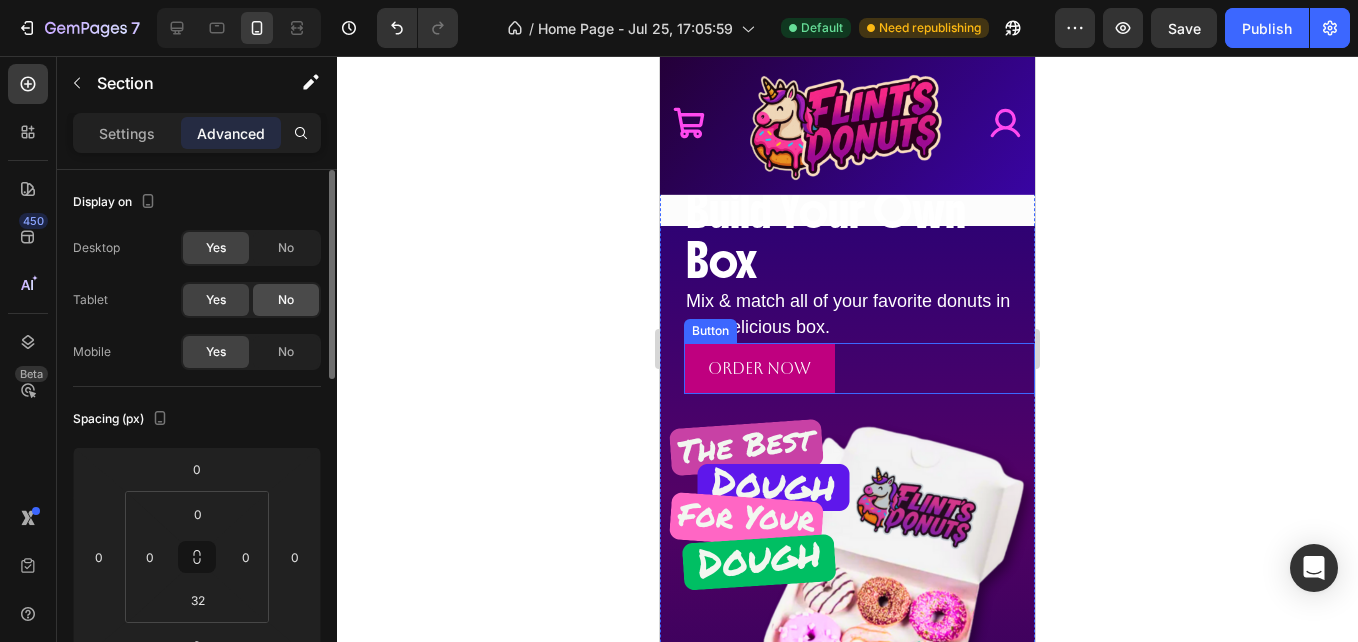 click on "No" 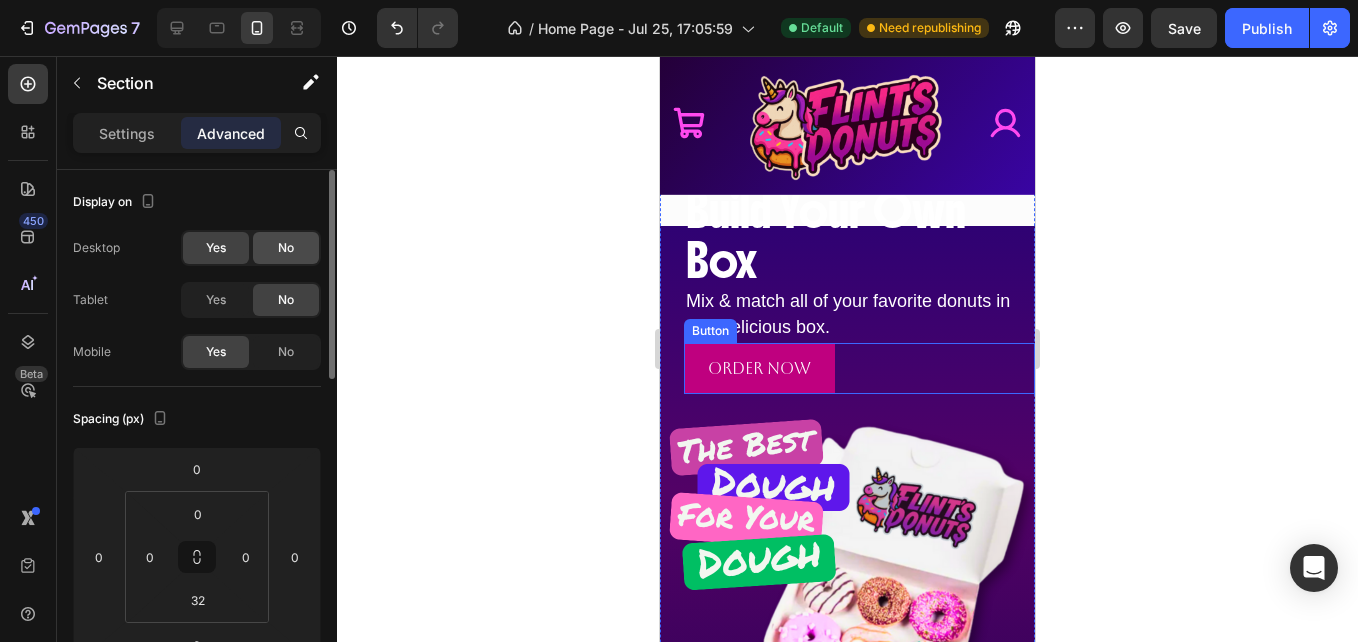 click on "No" 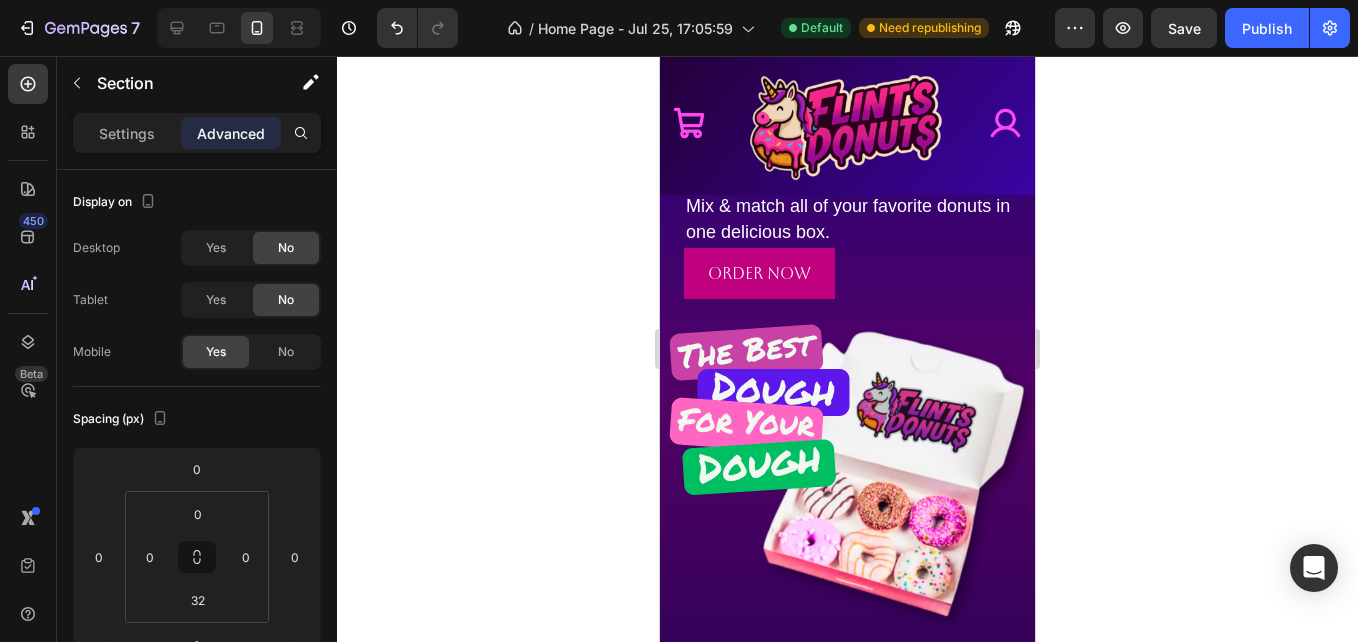 scroll, scrollTop: 1027, scrollLeft: 0, axis: vertical 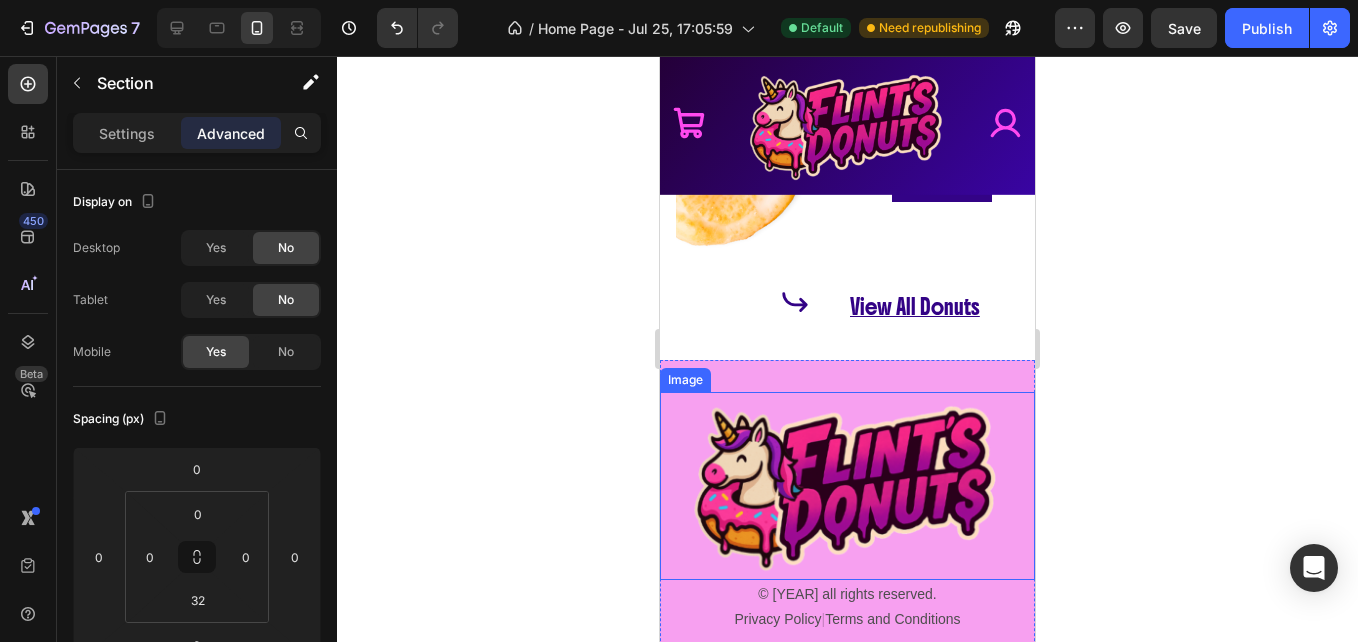 click at bounding box center (847, 486) 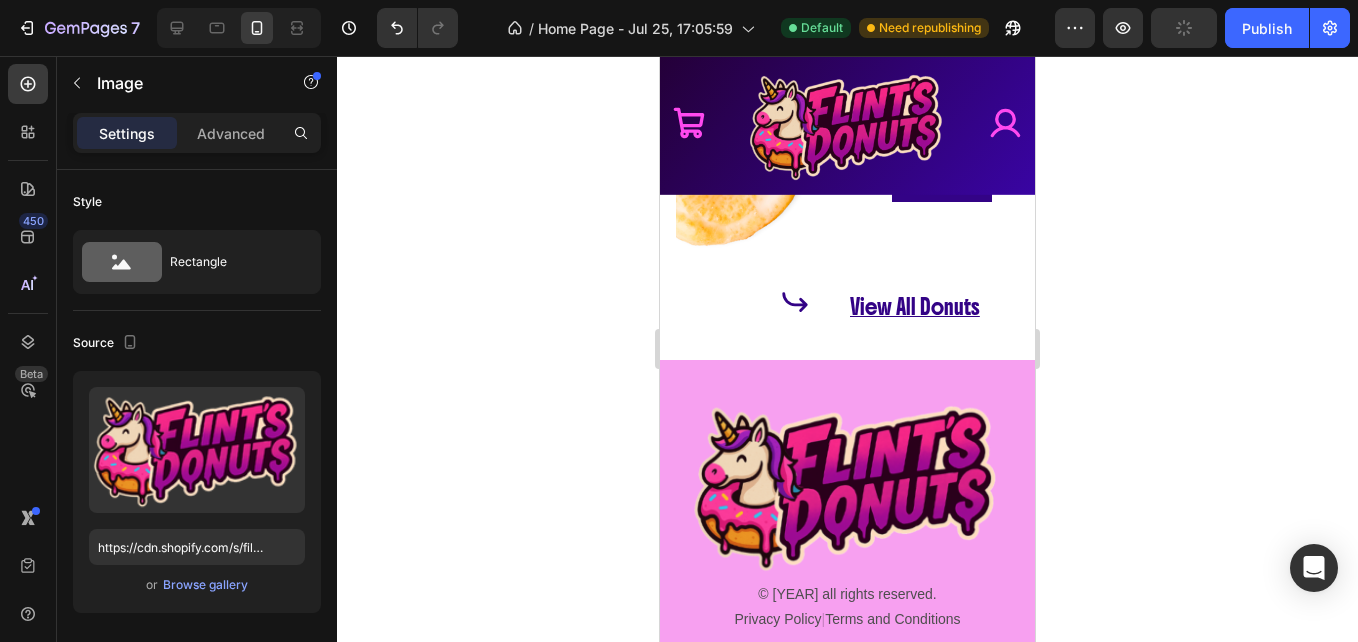scroll, scrollTop: 840, scrollLeft: 0, axis: vertical 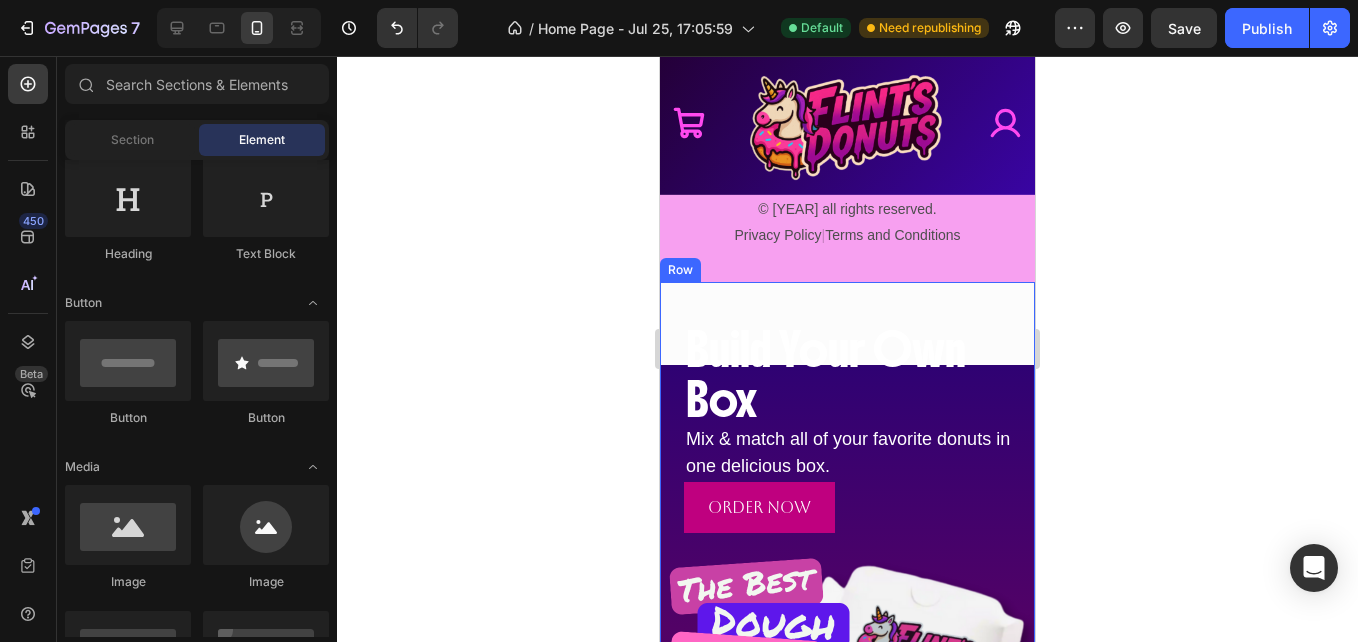 click on "Row" at bounding box center (680, 270) 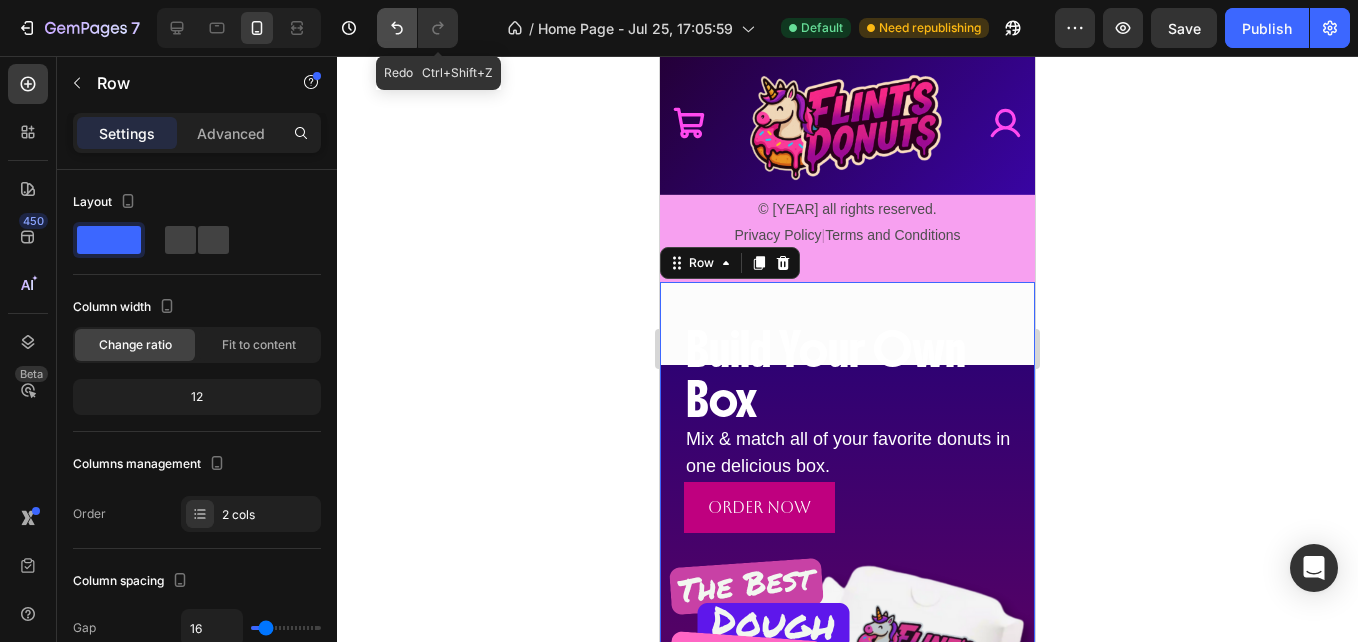 click 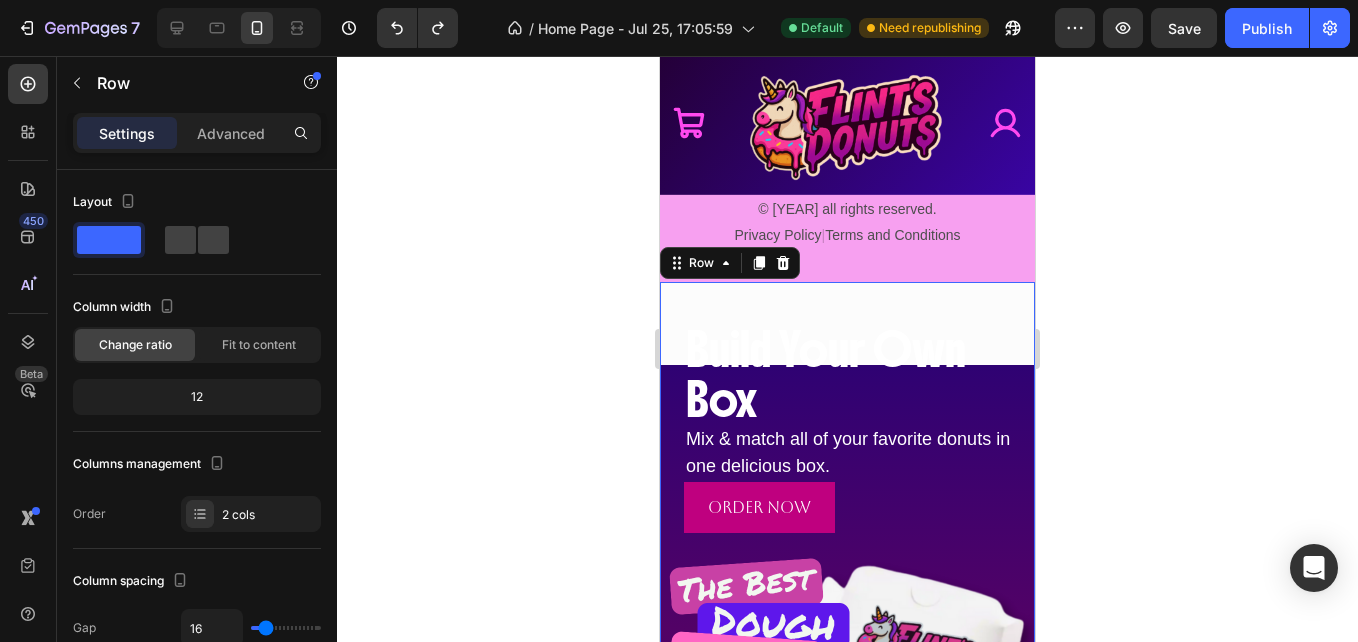 click on "Settings Advanced" at bounding box center (197, 133) 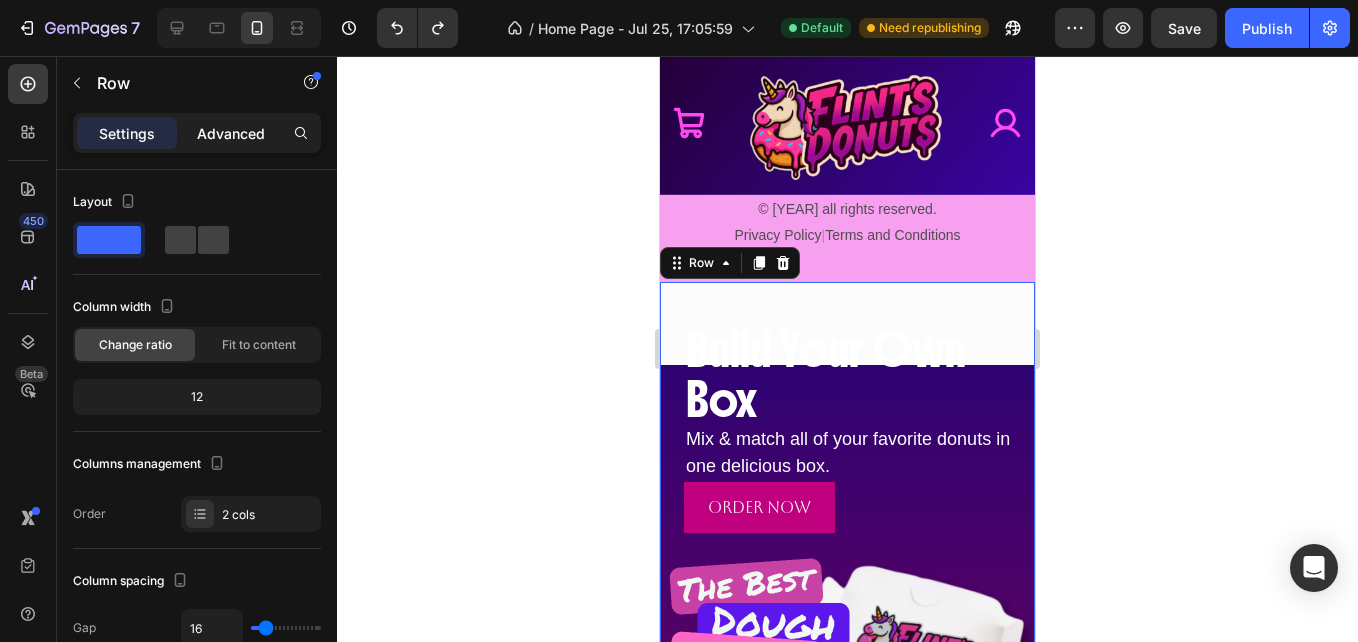 click on "Advanced" at bounding box center [231, 133] 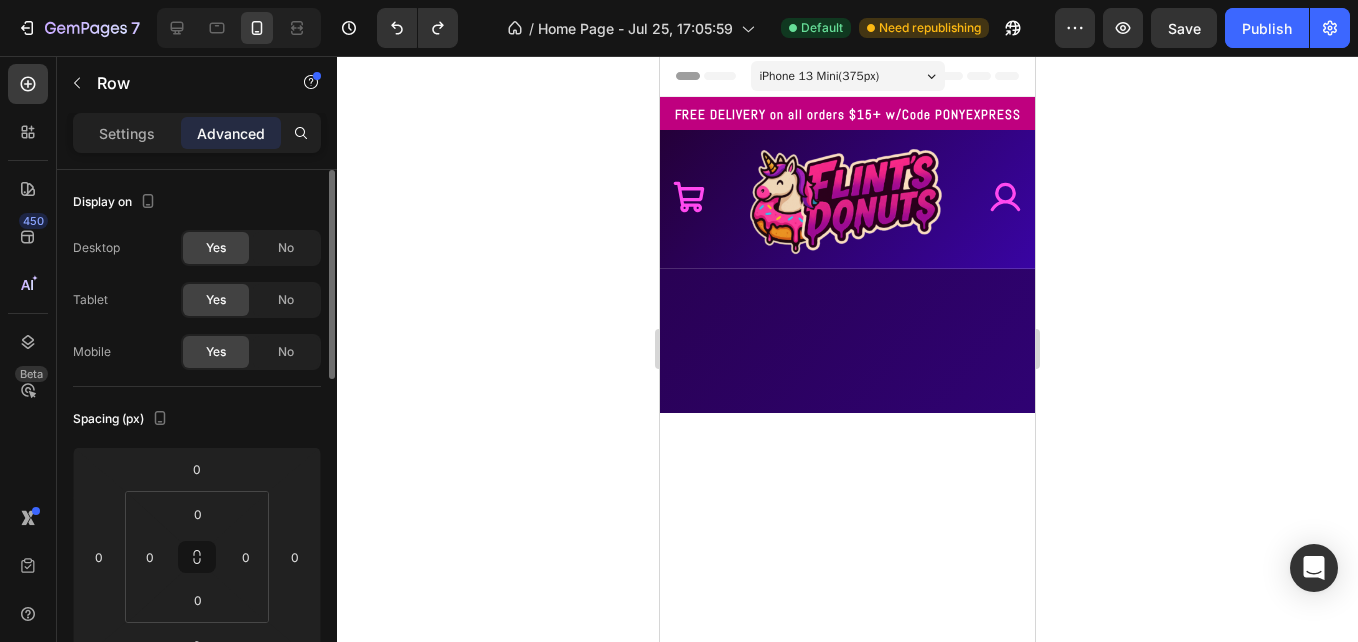 scroll, scrollTop: 1404, scrollLeft: 0, axis: vertical 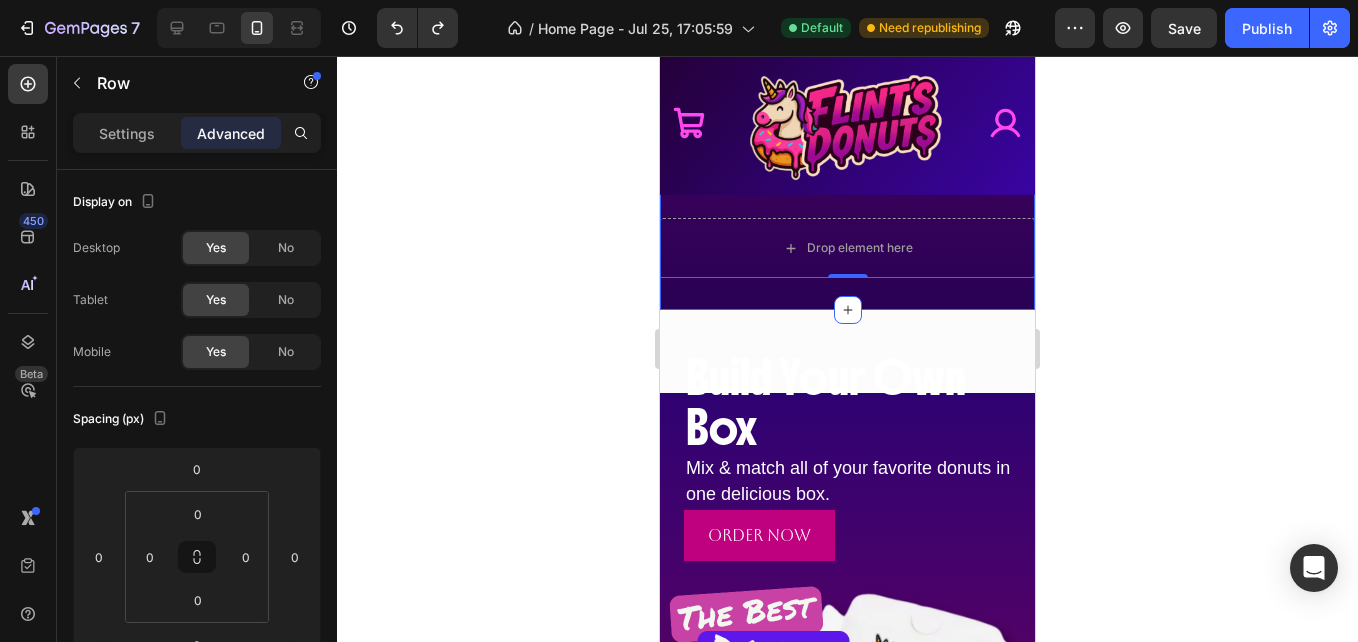 click on "Build Your Own Box Heading Mix & match all of your favorite donuts in one delicious box. Text Block Order Now Button Image
Drop element here Row Row   0 Section 10" at bounding box center [847, -36] 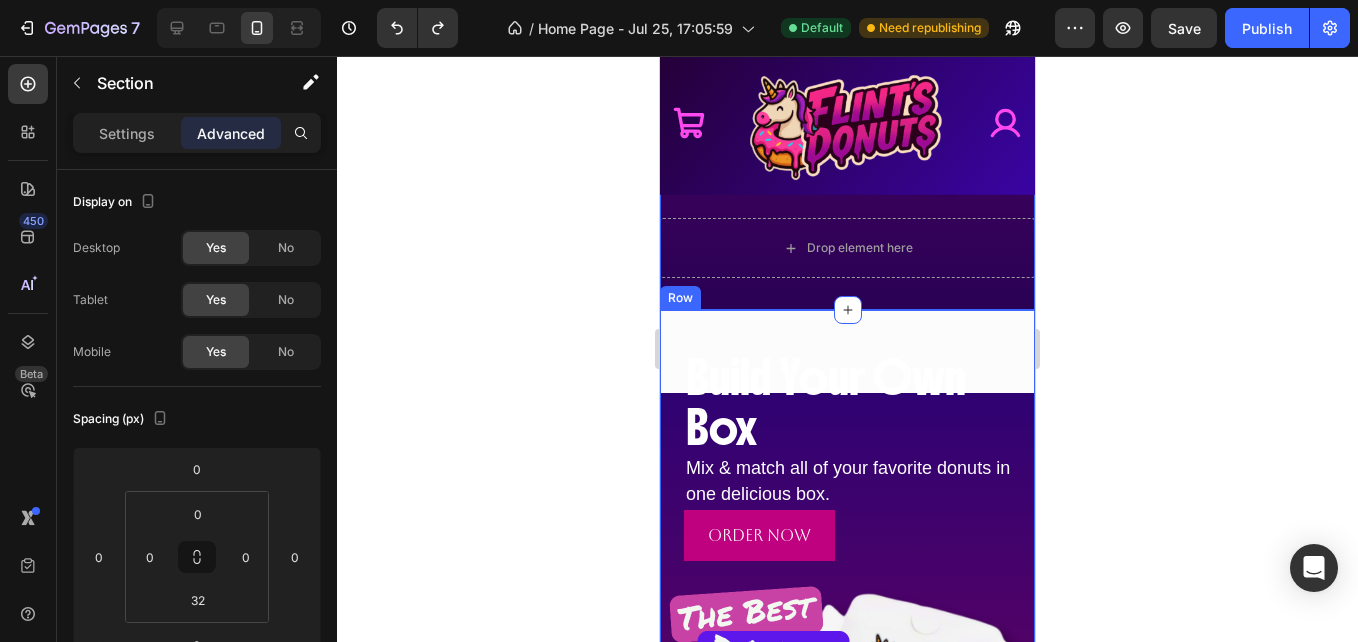 click on "Build Your Own Box Heading Mix & match all of your favorite donuts in one delicious box. Text Block Order Now Button" at bounding box center [847, 435] 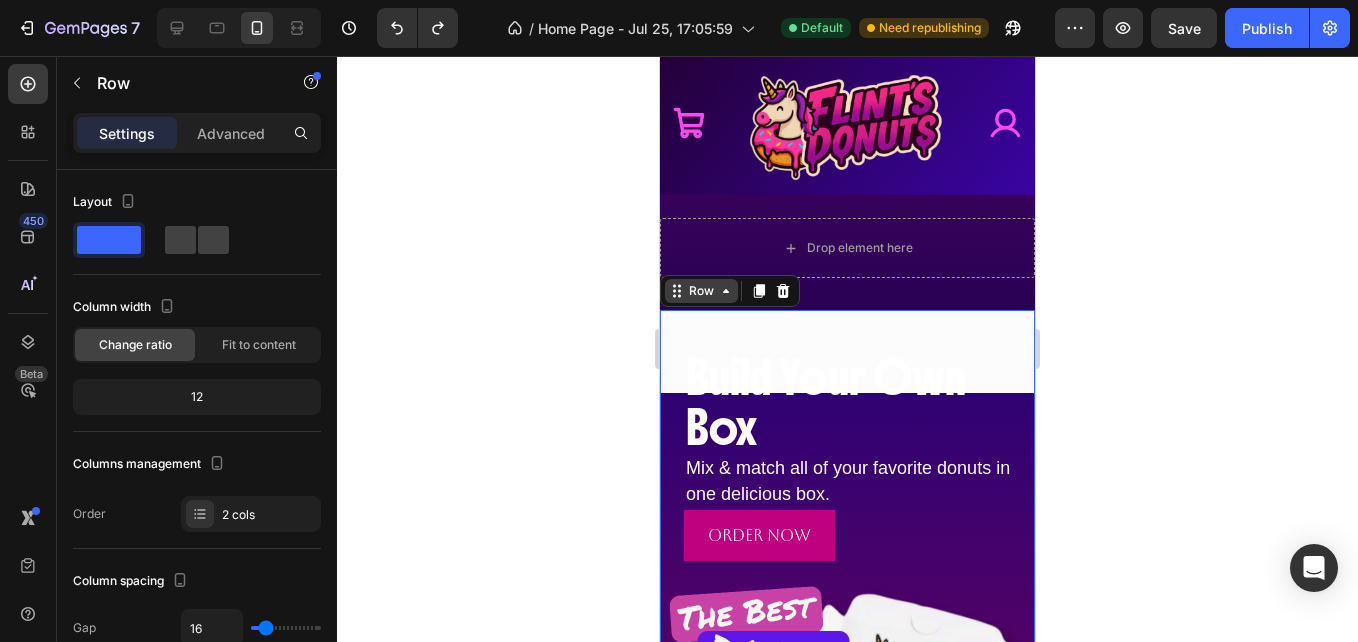 click 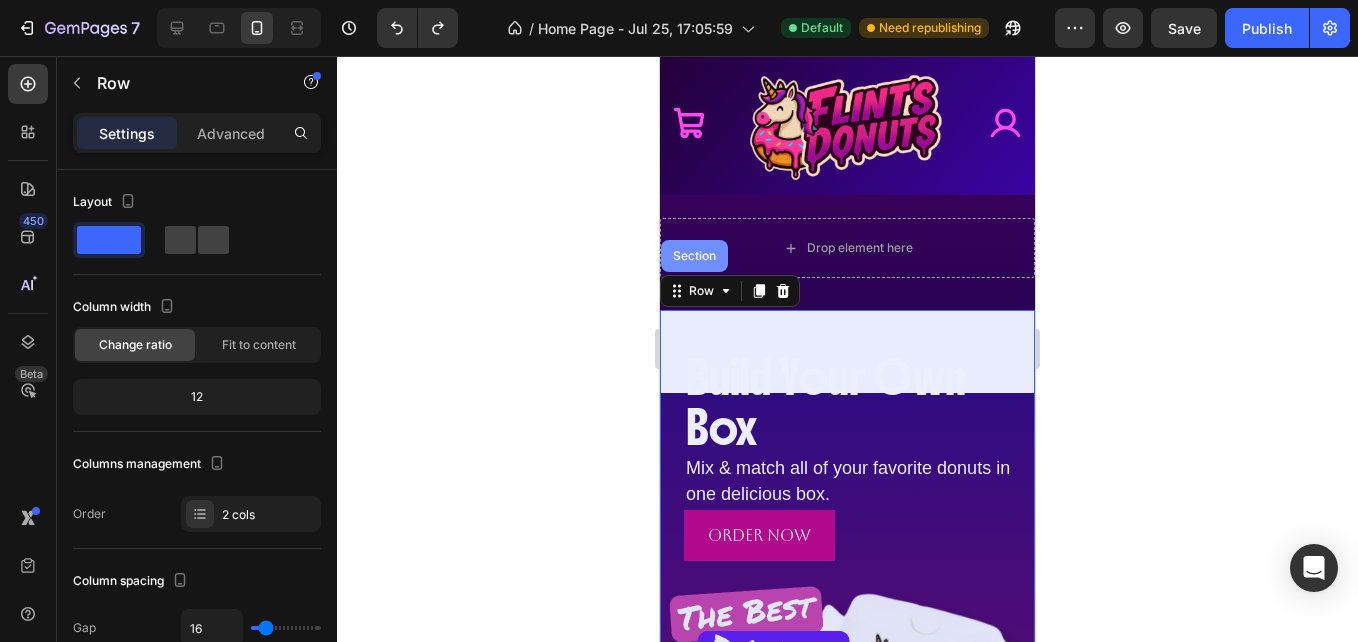 click on "Section" at bounding box center [694, 256] 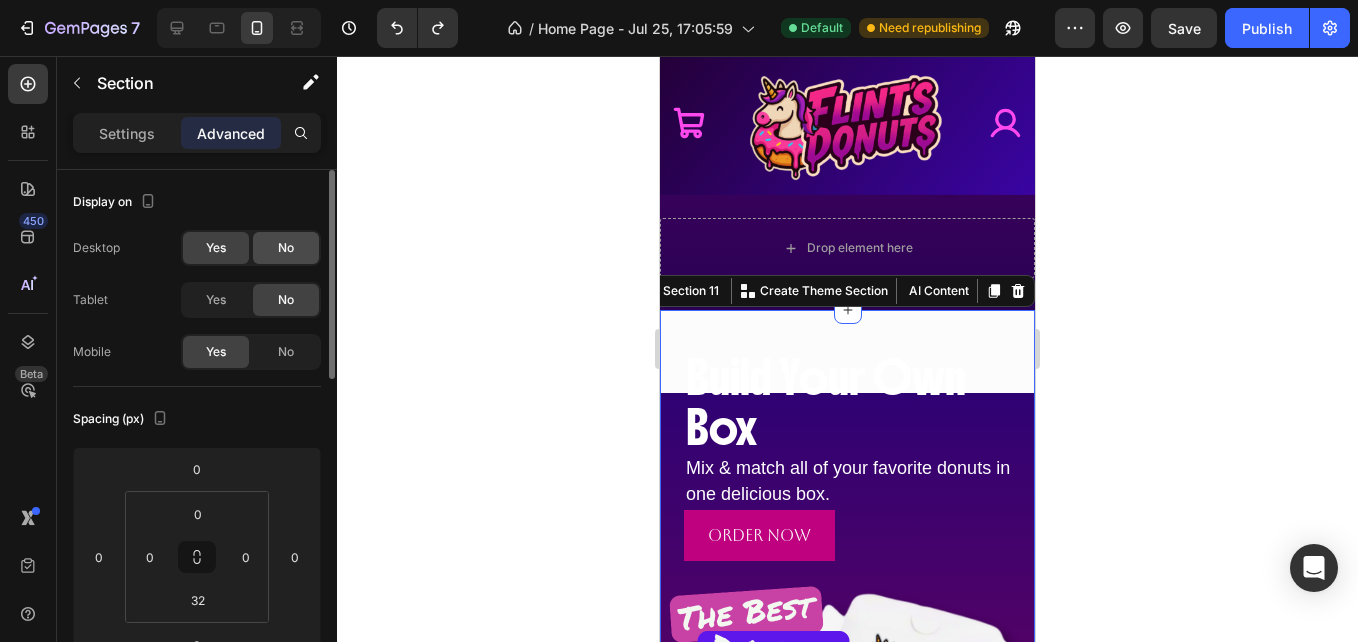 click on "No" 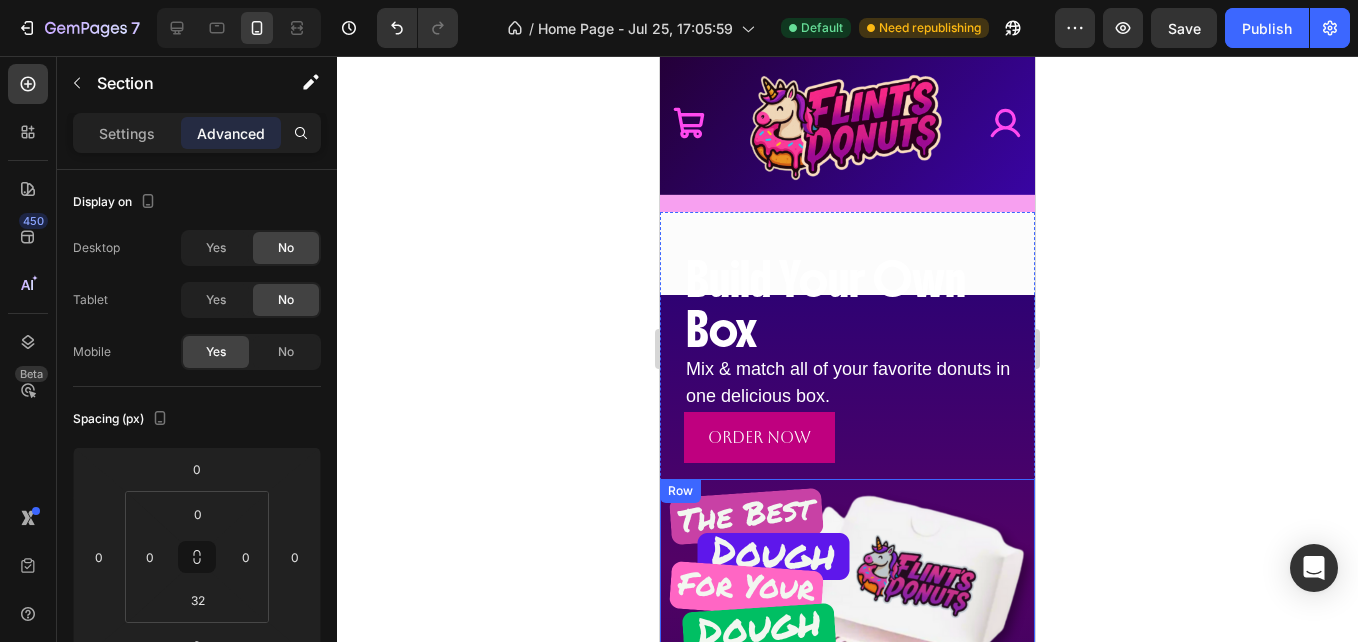 scroll, scrollTop: 1471, scrollLeft: 0, axis: vertical 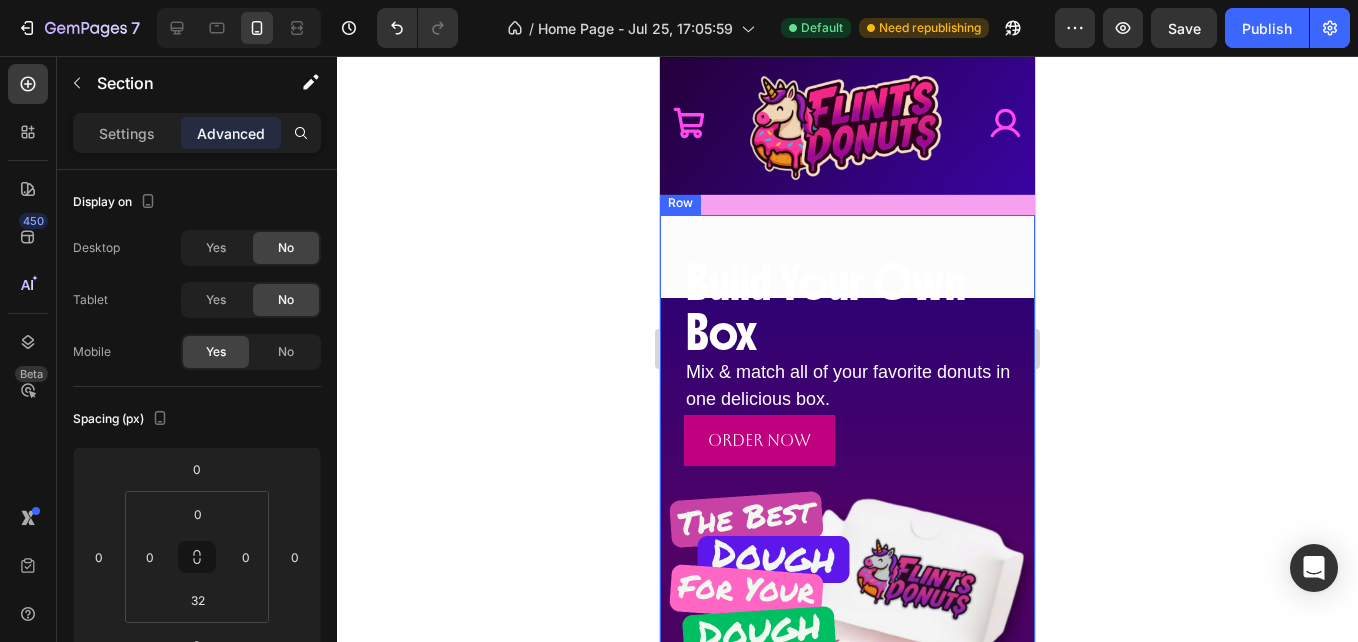 click on "Row" at bounding box center [680, 203] 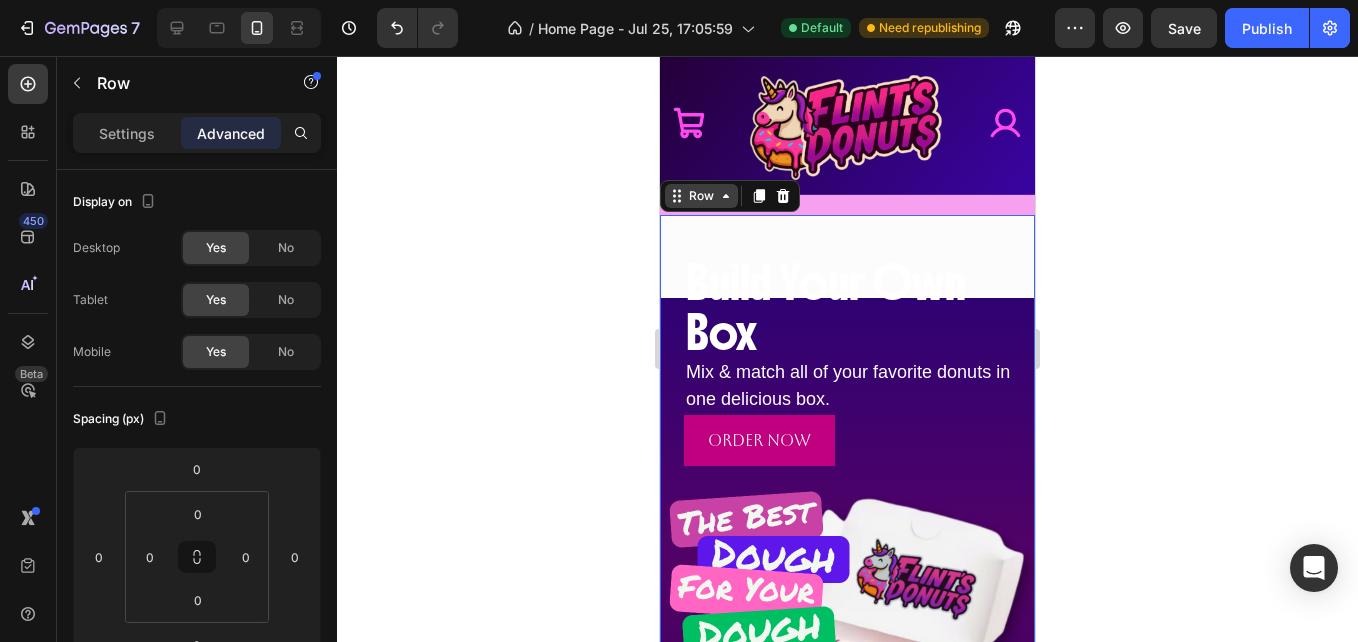click on "Row" at bounding box center [701, 196] 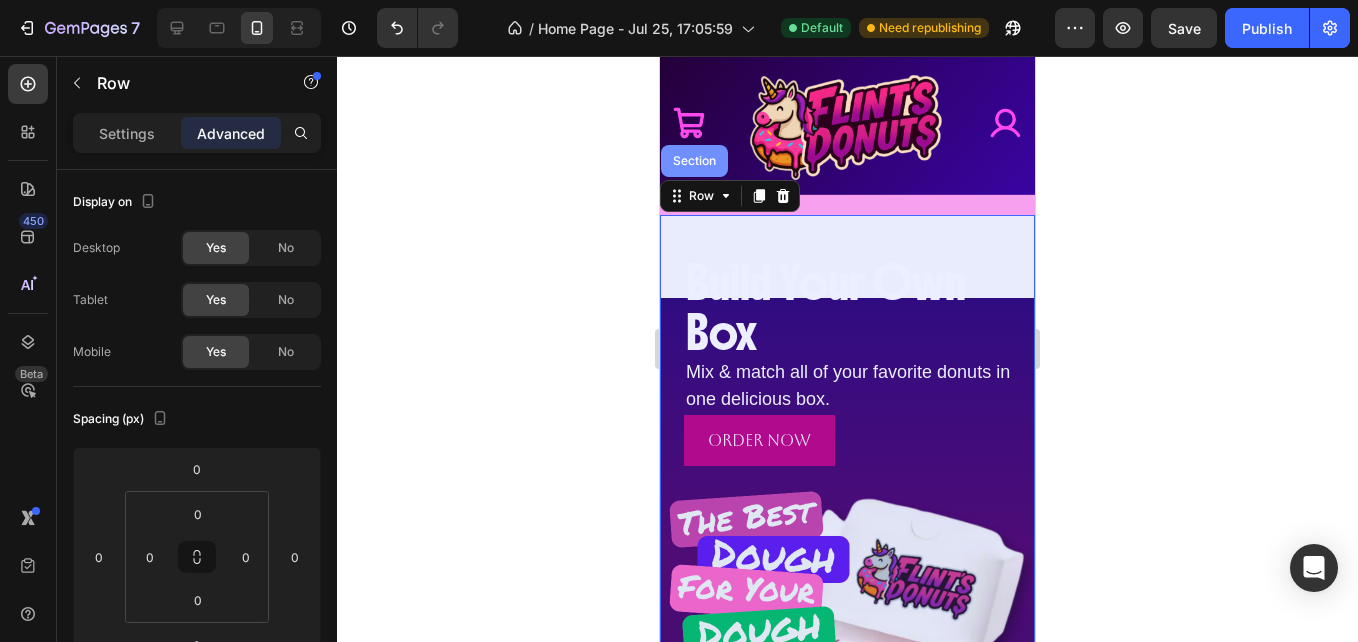 click on "Section" at bounding box center [694, 161] 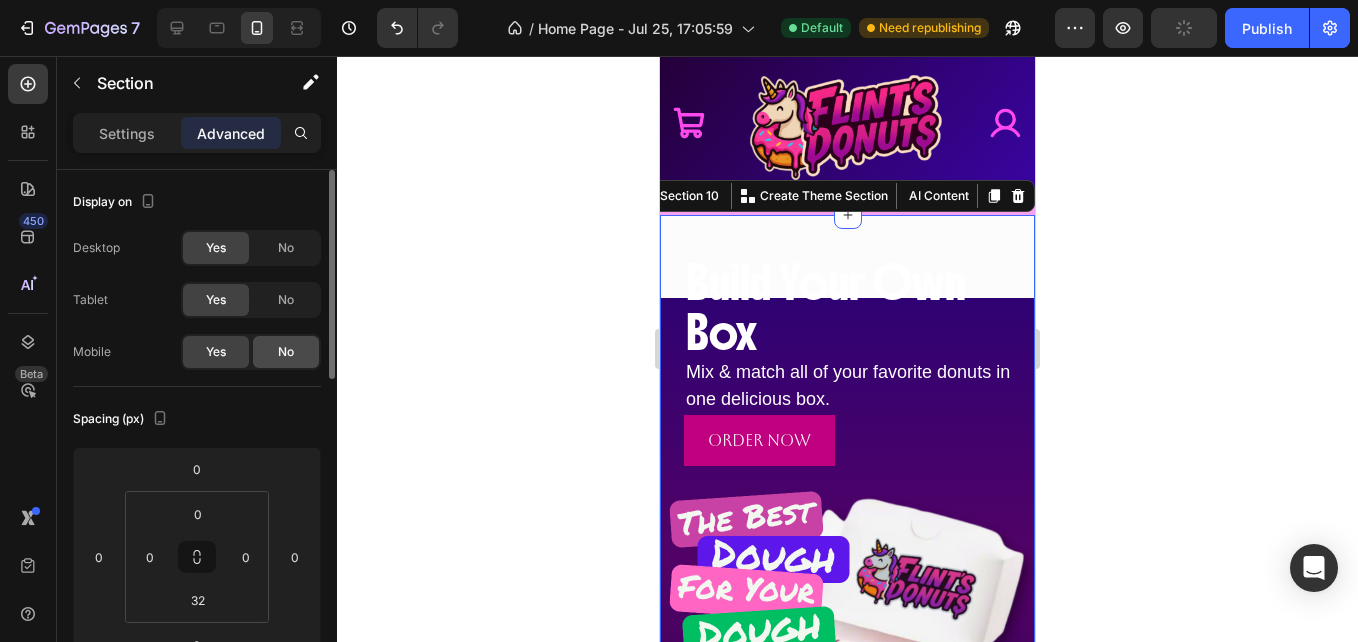 click on "No" 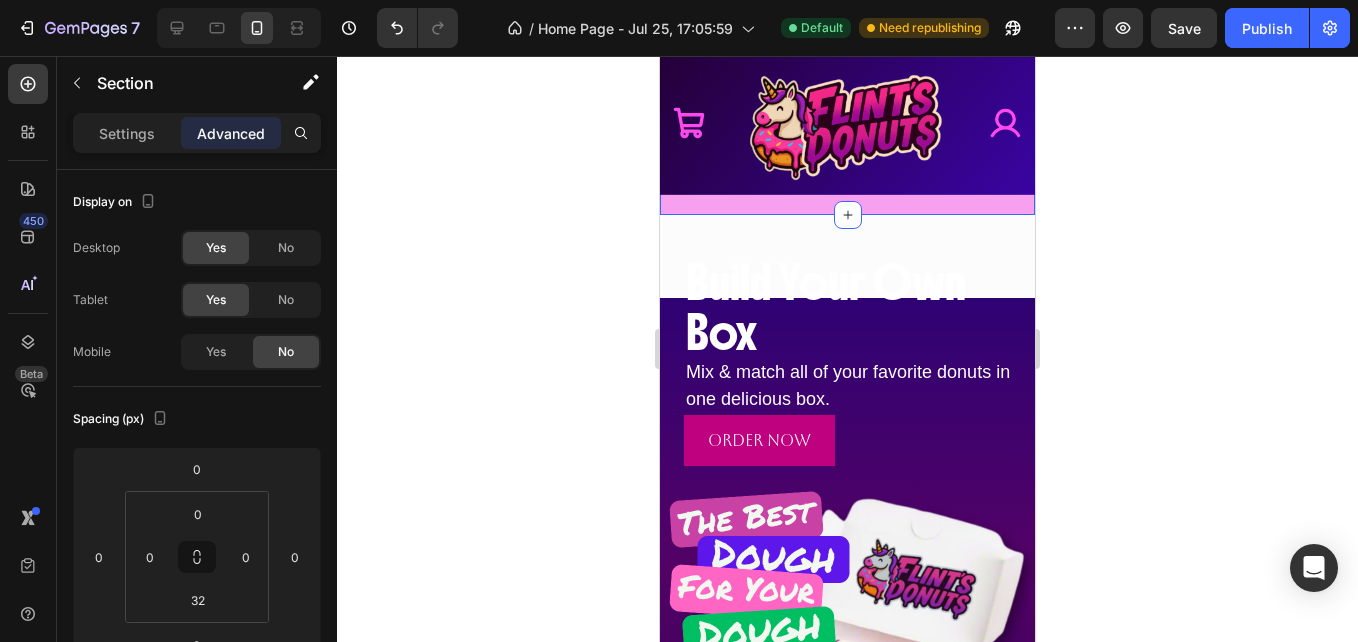 scroll, scrollTop: 1299, scrollLeft: 0, axis: vertical 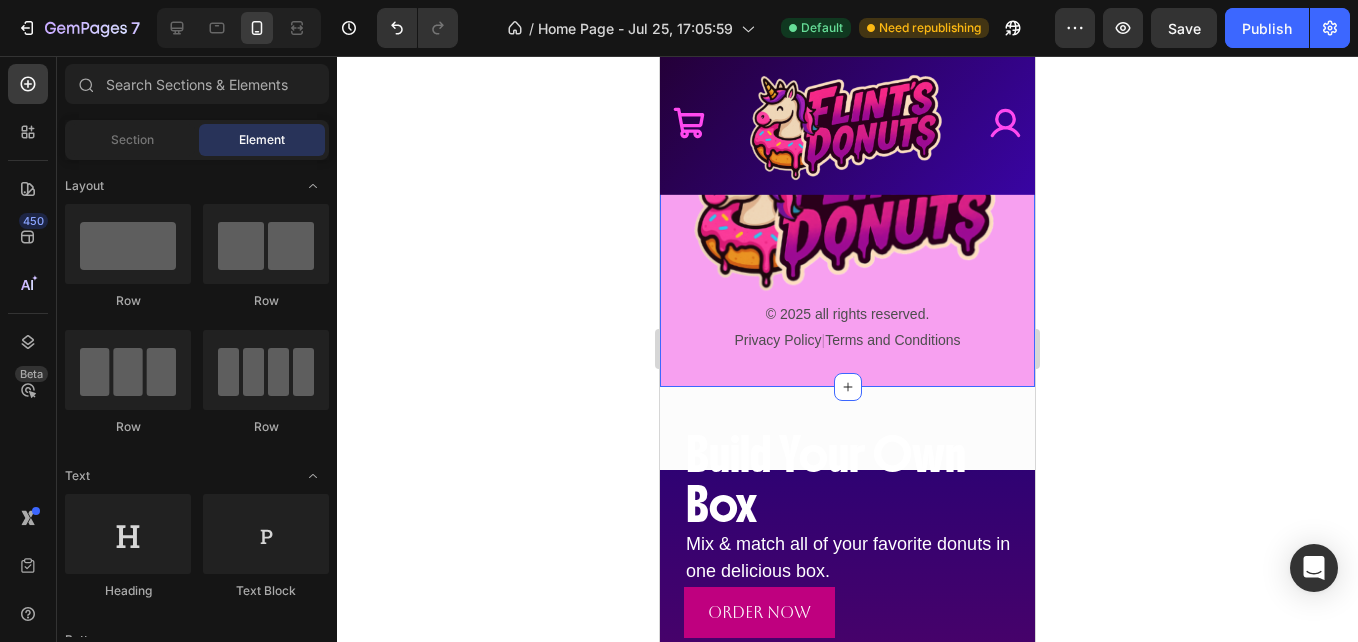 click on "Image © 2025 all rights reserved.  Privacy Policy | Terms and Conditions Text Block Section 9" at bounding box center [847, 234] 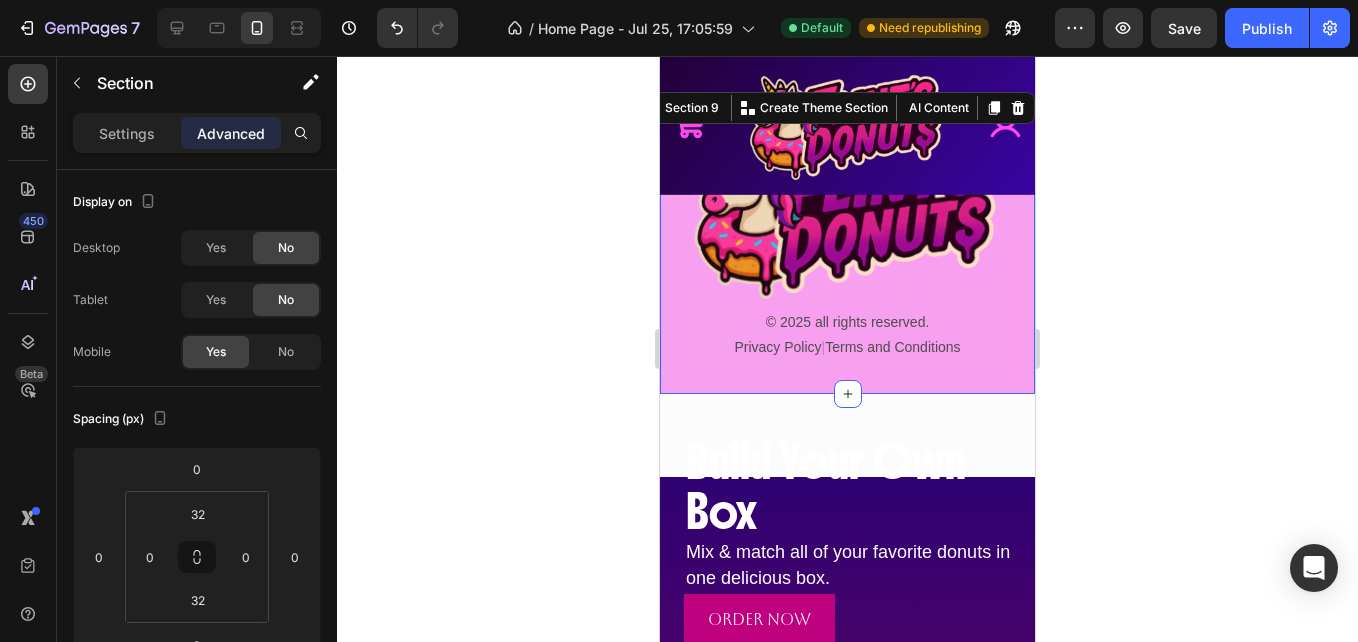 scroll, scrollTop: 991, scrollLeft: 0, axis: vertical 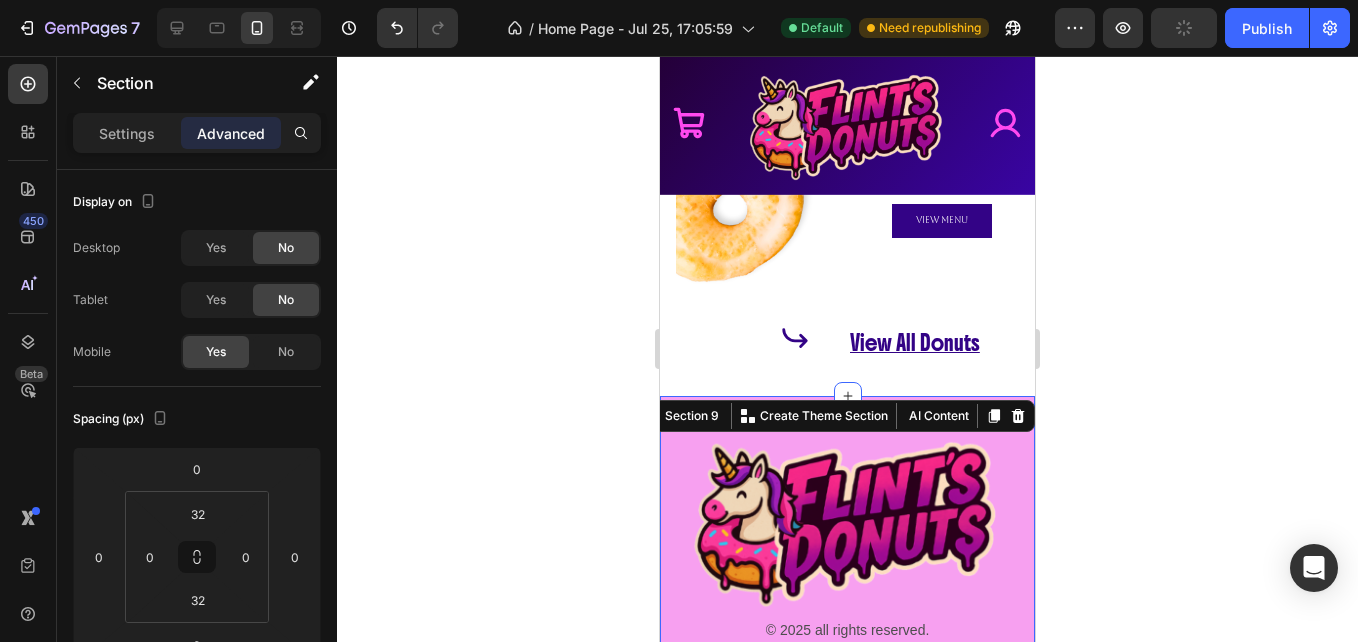 click 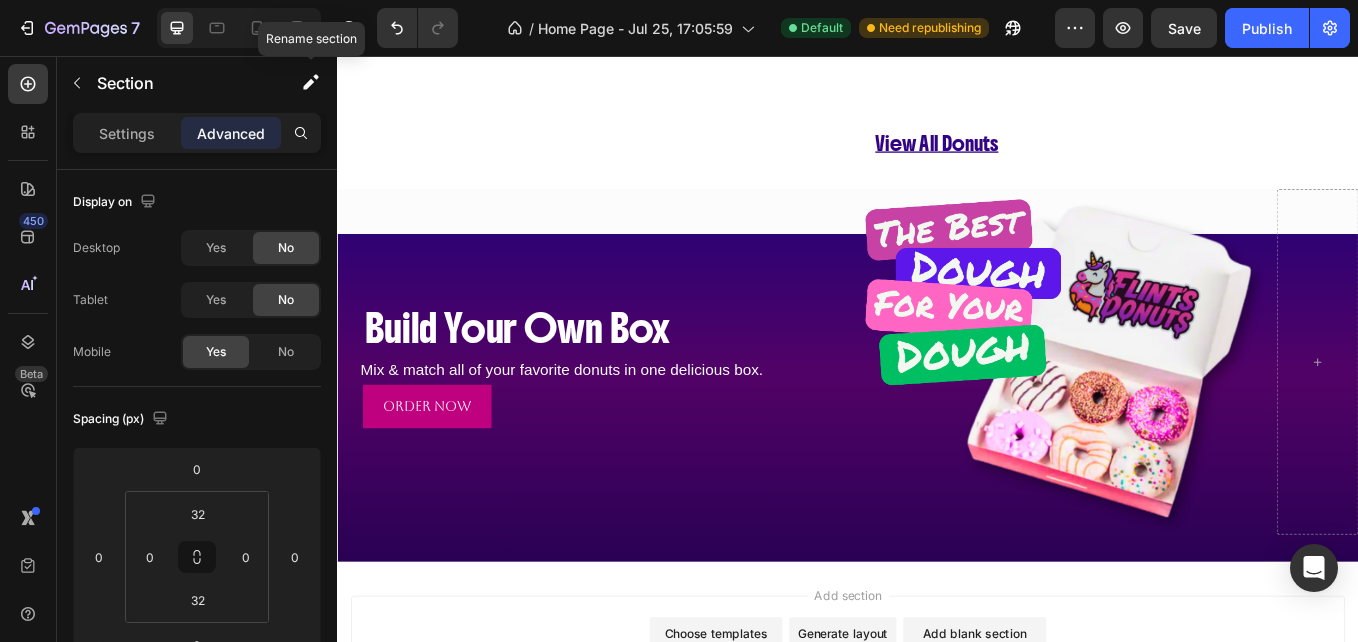 scroll, scrollTop: 1823, scrollLeft: 0, axis: vertical 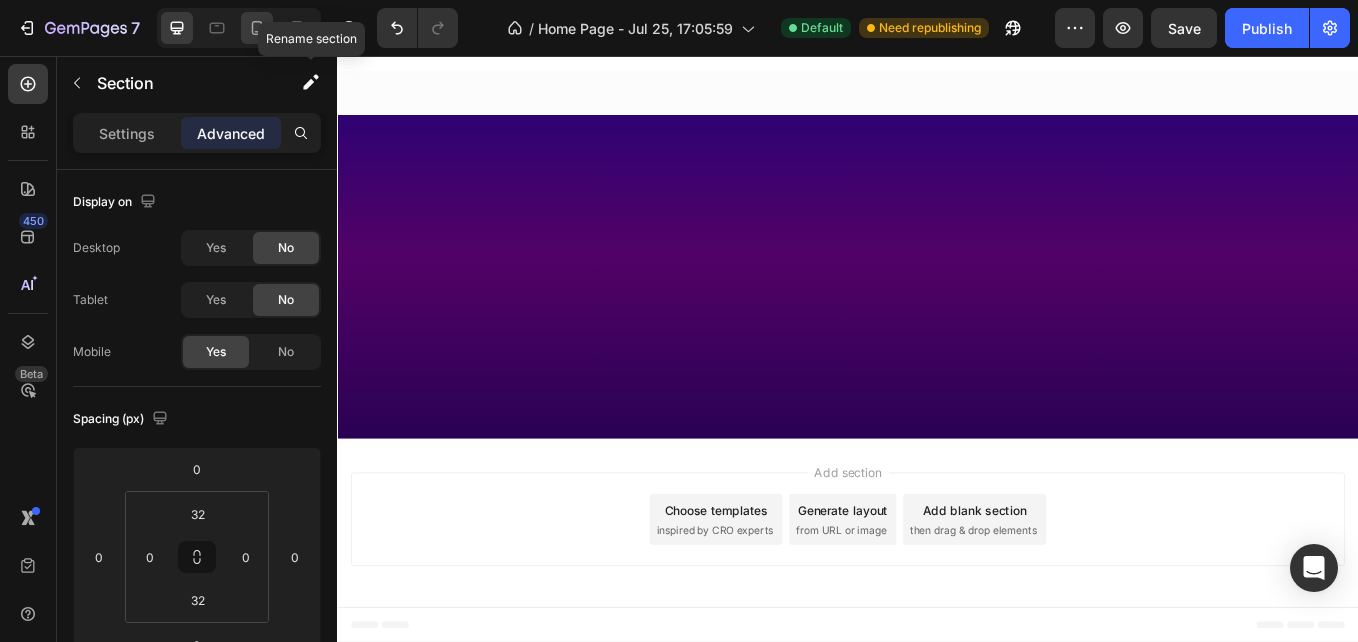 click 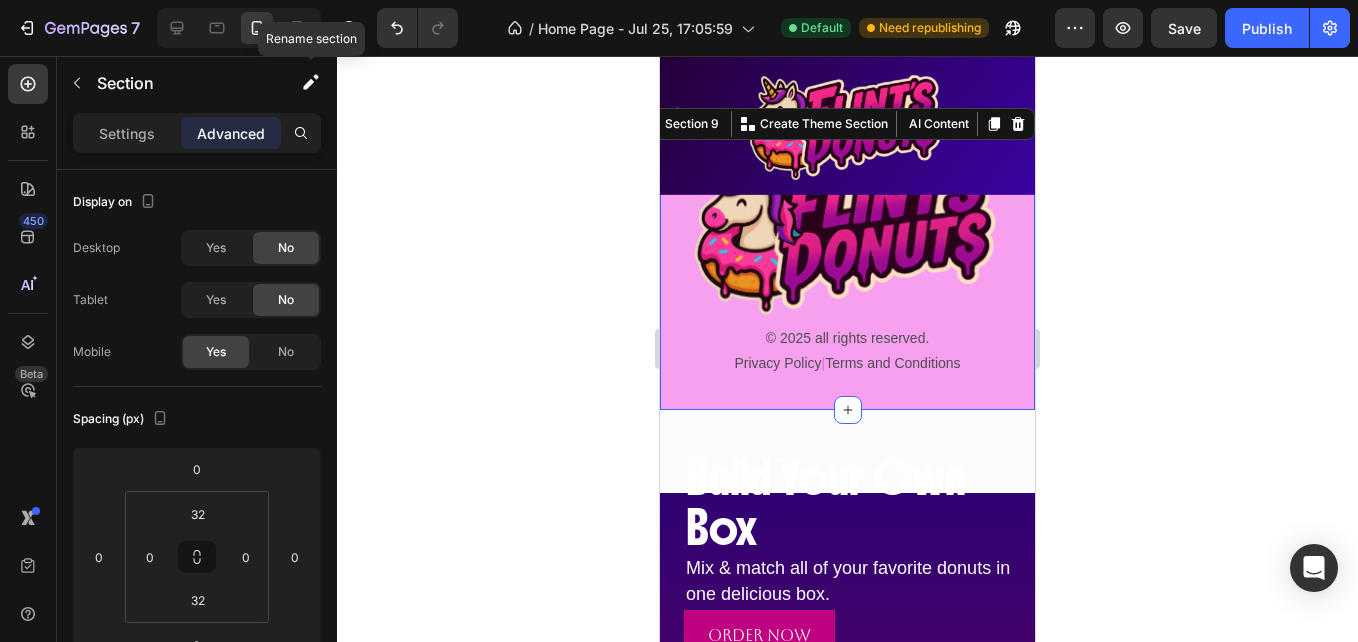 scroll, scrollTop: 933, scrollLeft: 0, axis: vertical 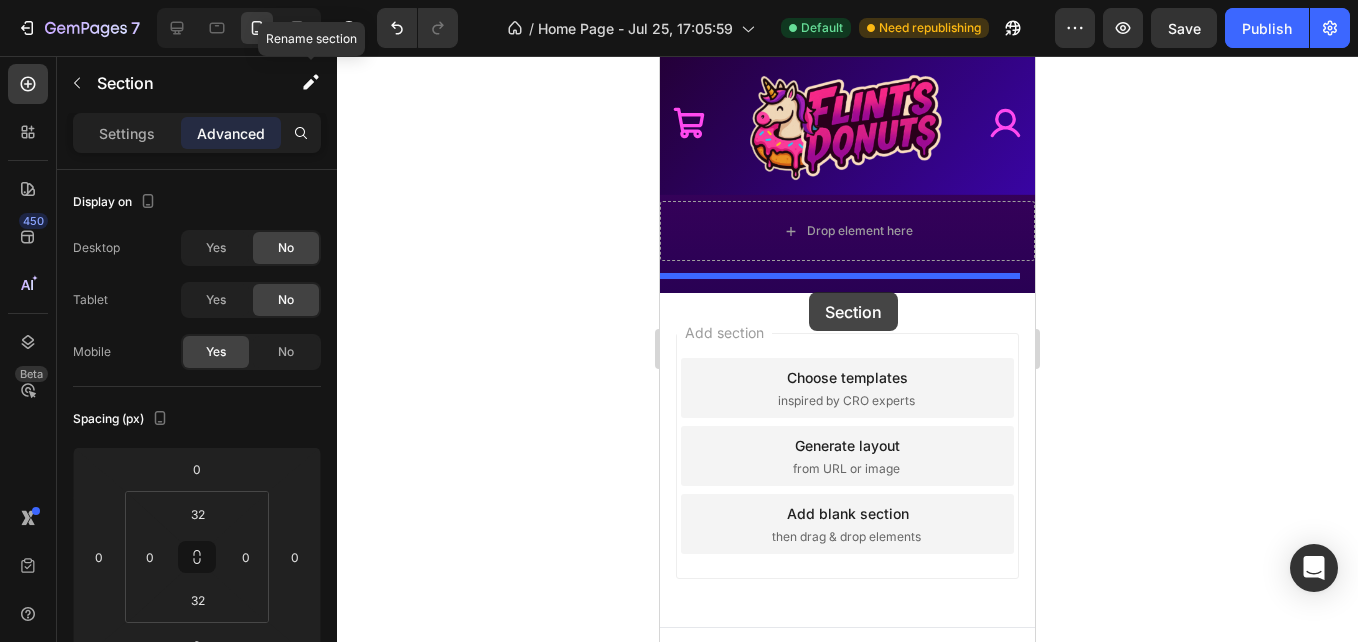 drag, startPoint x: 685, startPoint y: 314, endPoint x: 809, endPoint y: 292, distance: 125.93649 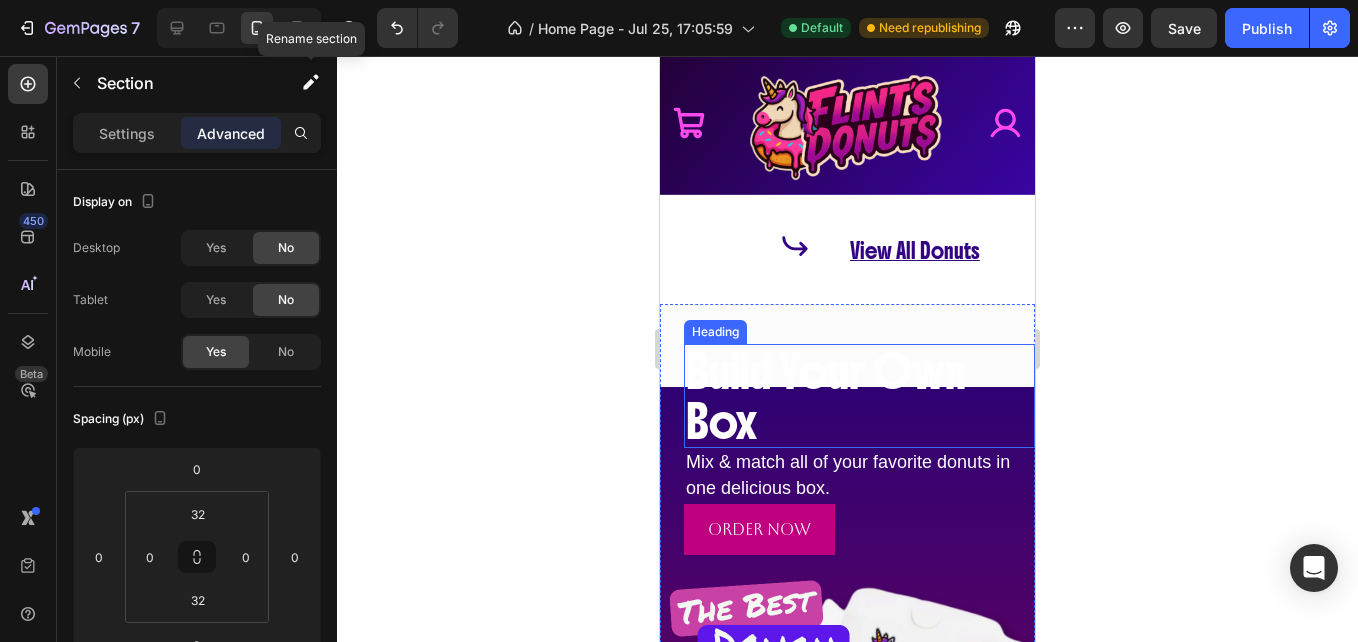 scroll, scrollTop: 1084, scrollLeft: 0, axis: vertical 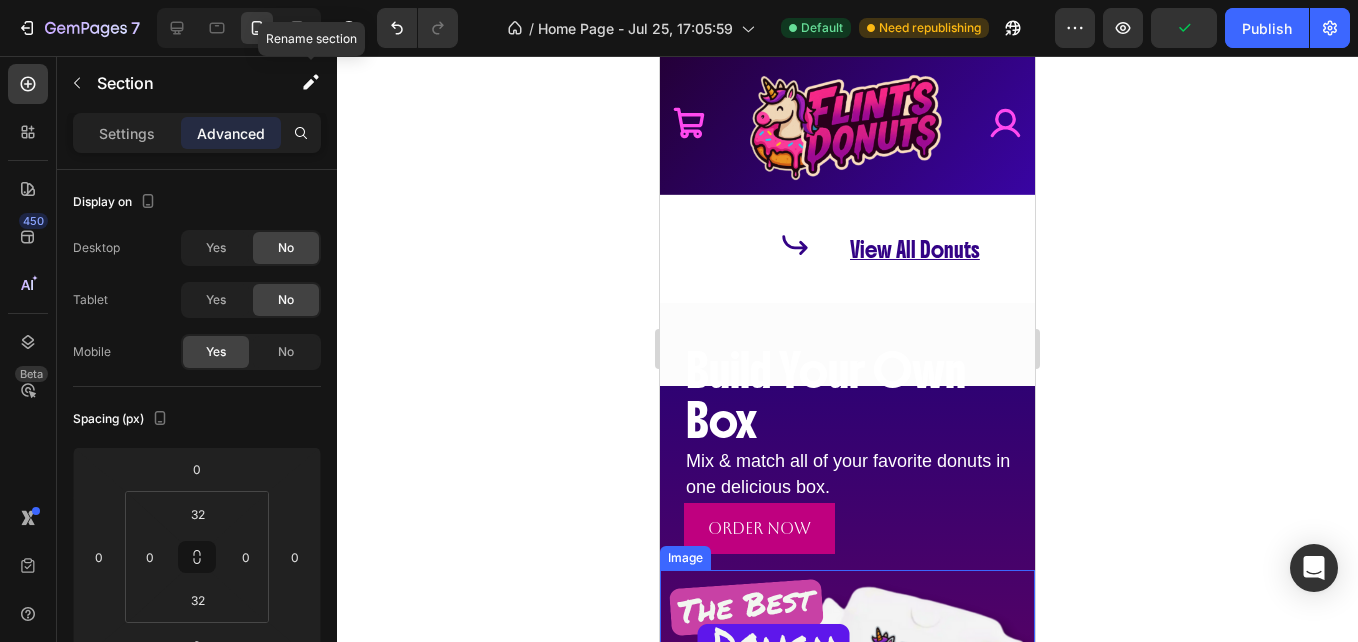click at bounding box center (847, 728) 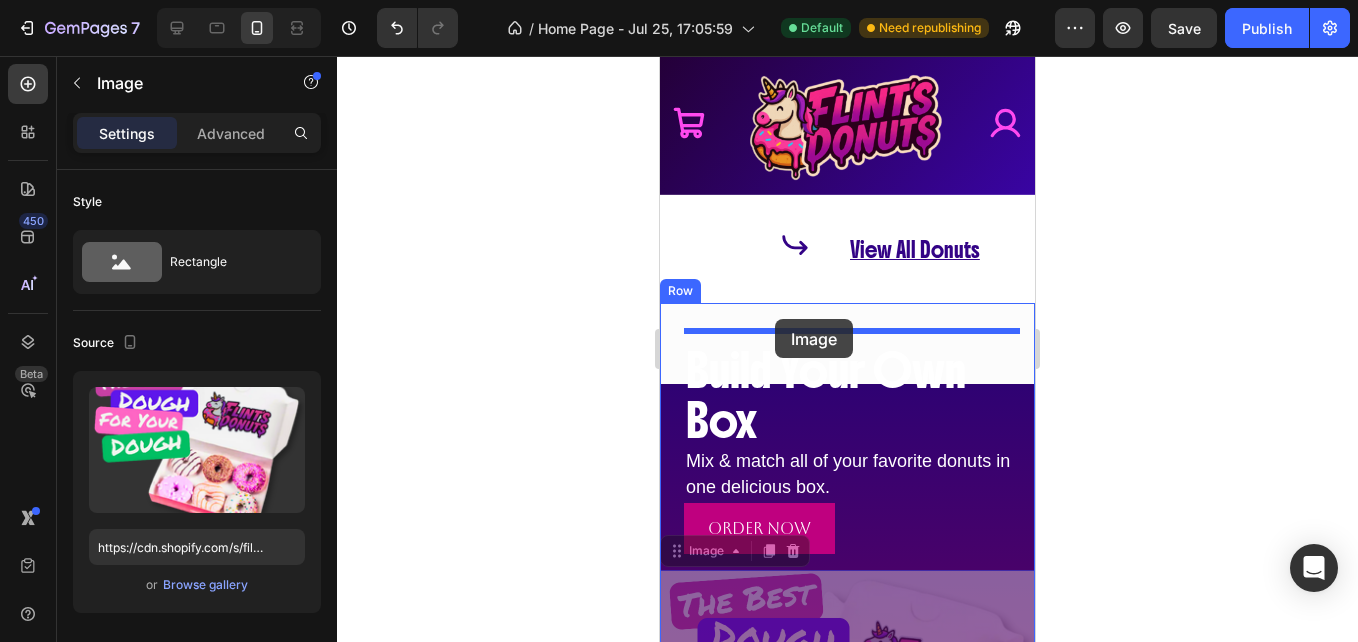 drag, startPoint x: 694, startPoint y: 543, endPoint x: 775, endPoint y: 319, distance: 238.1953 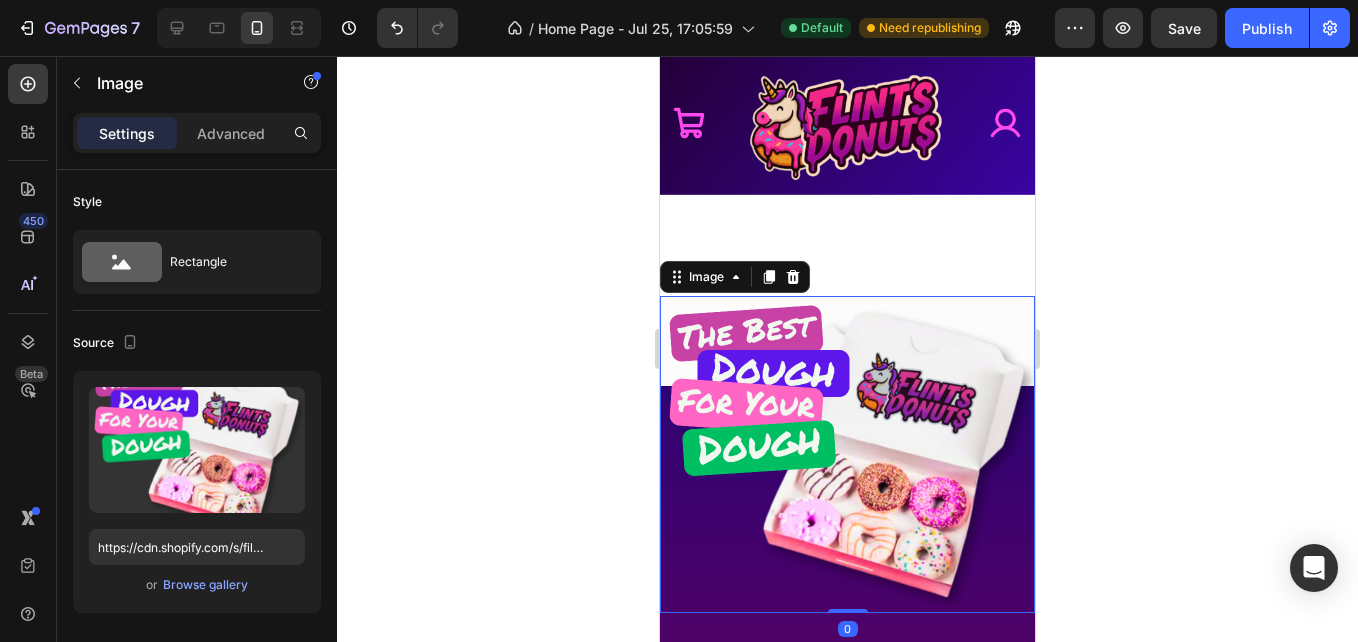 scroll, scrollTop: 1344, scrollLeft: 0, axis: vertical 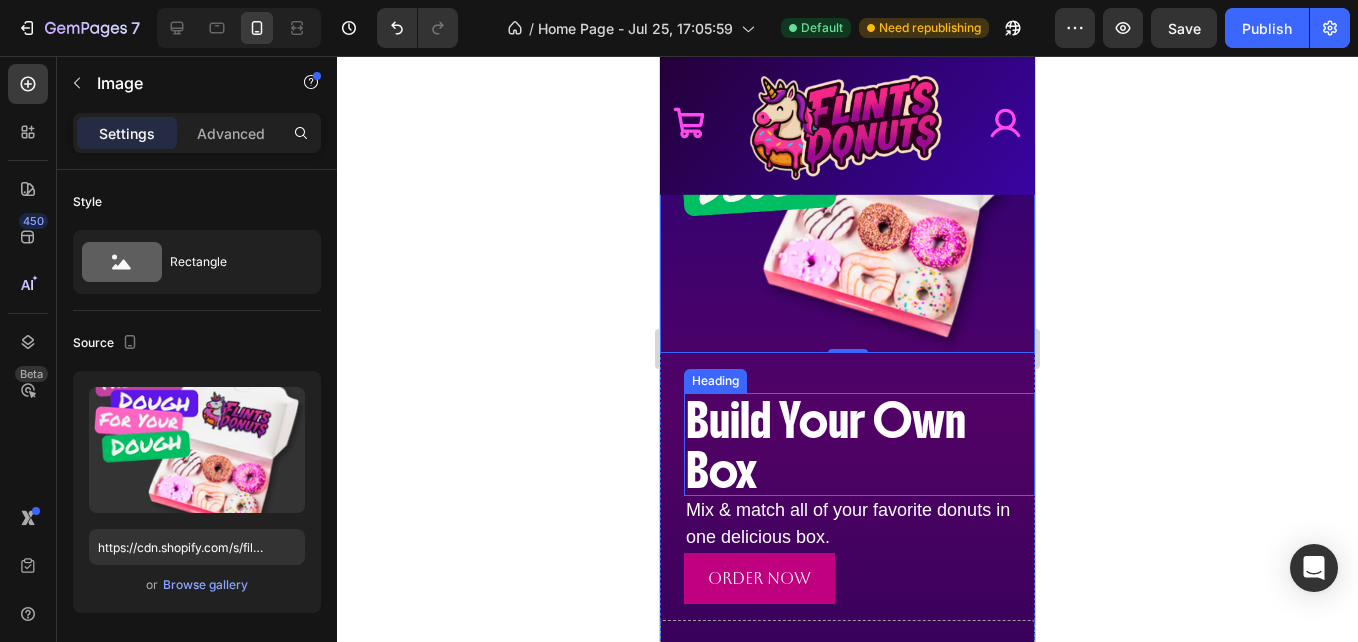 click on "Build Your Own Box" at bounding box center [826, 445] 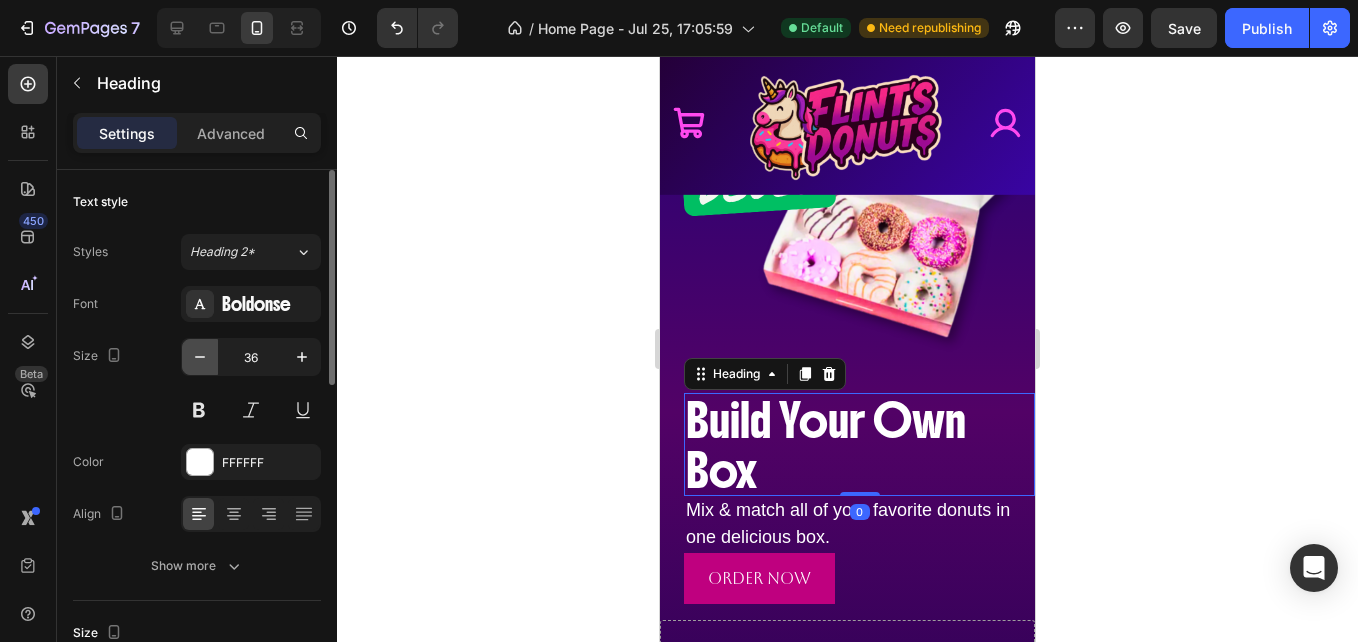 click 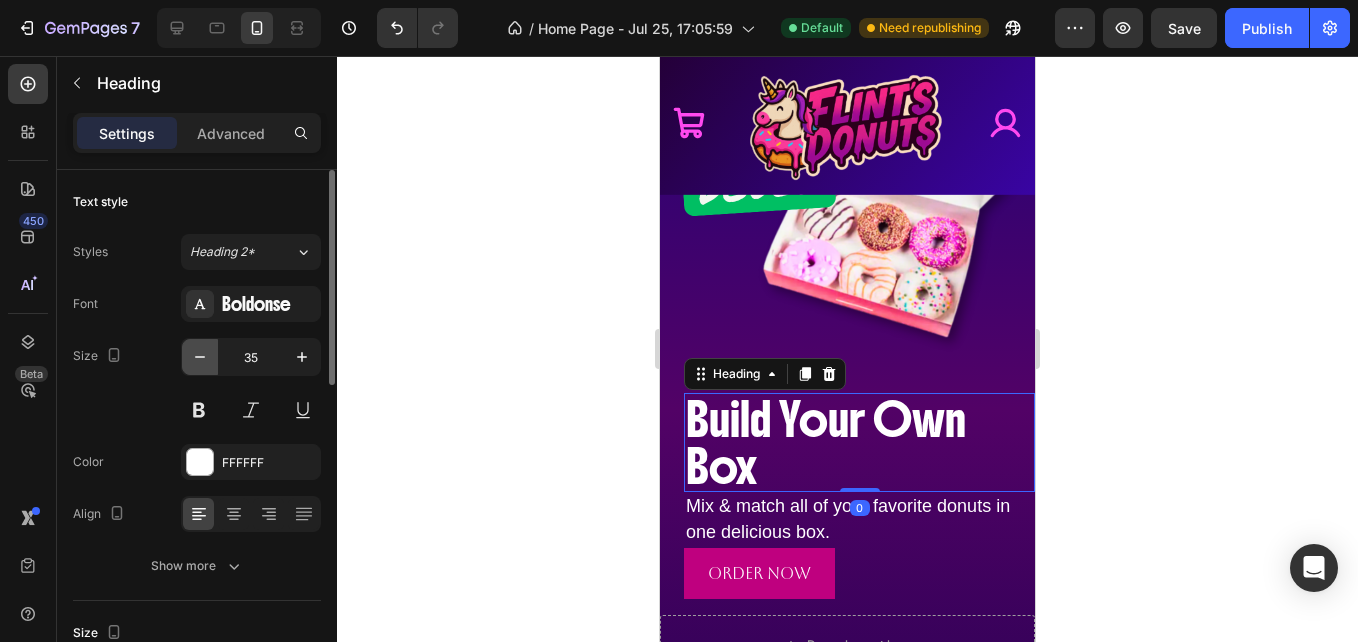 click 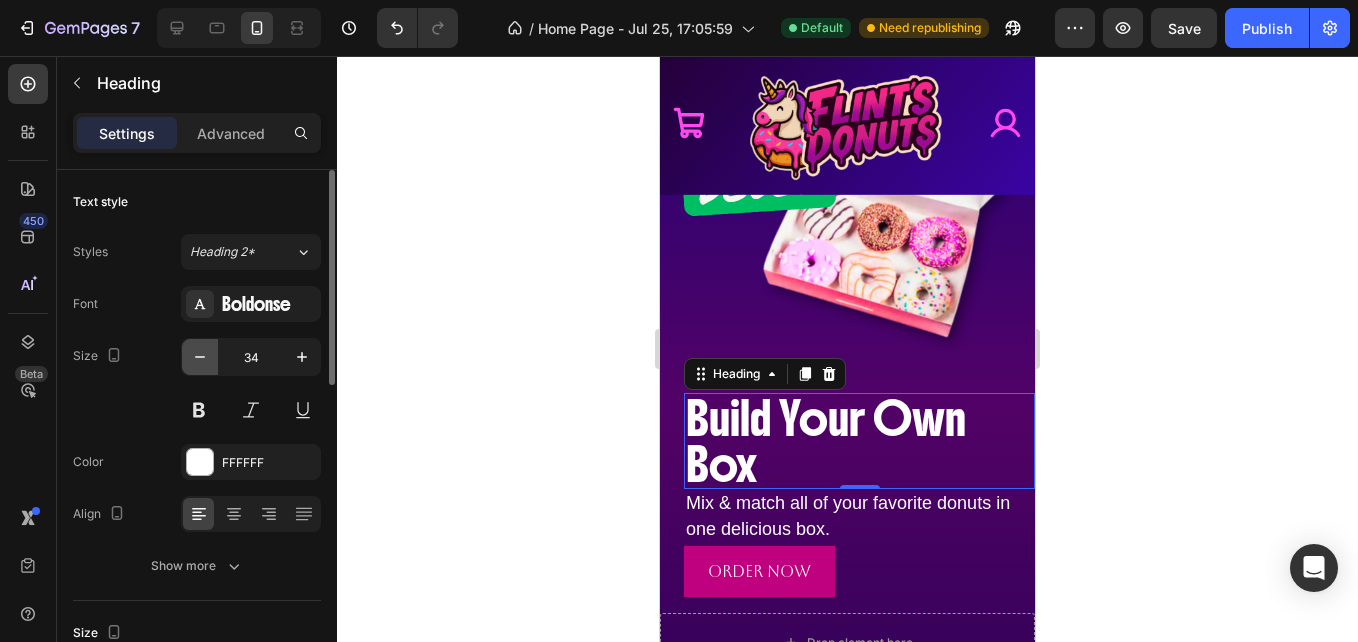 click 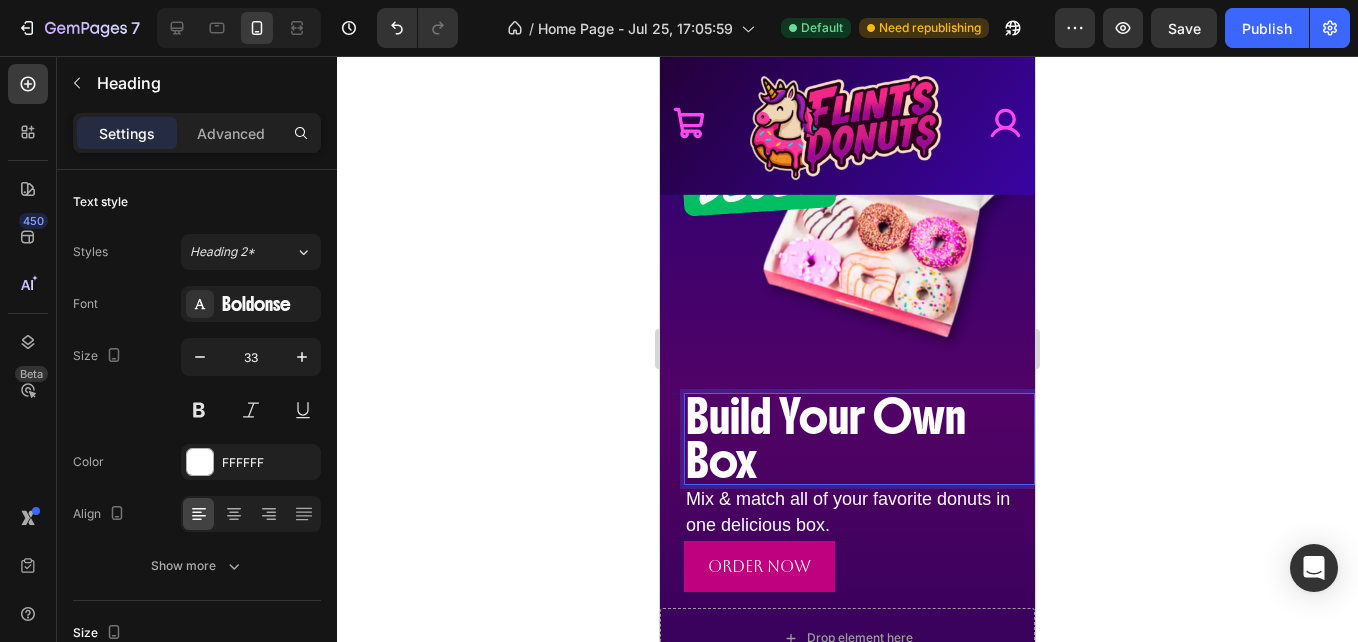 click on "Build Your Own Box" at bounding box center [826, 438] 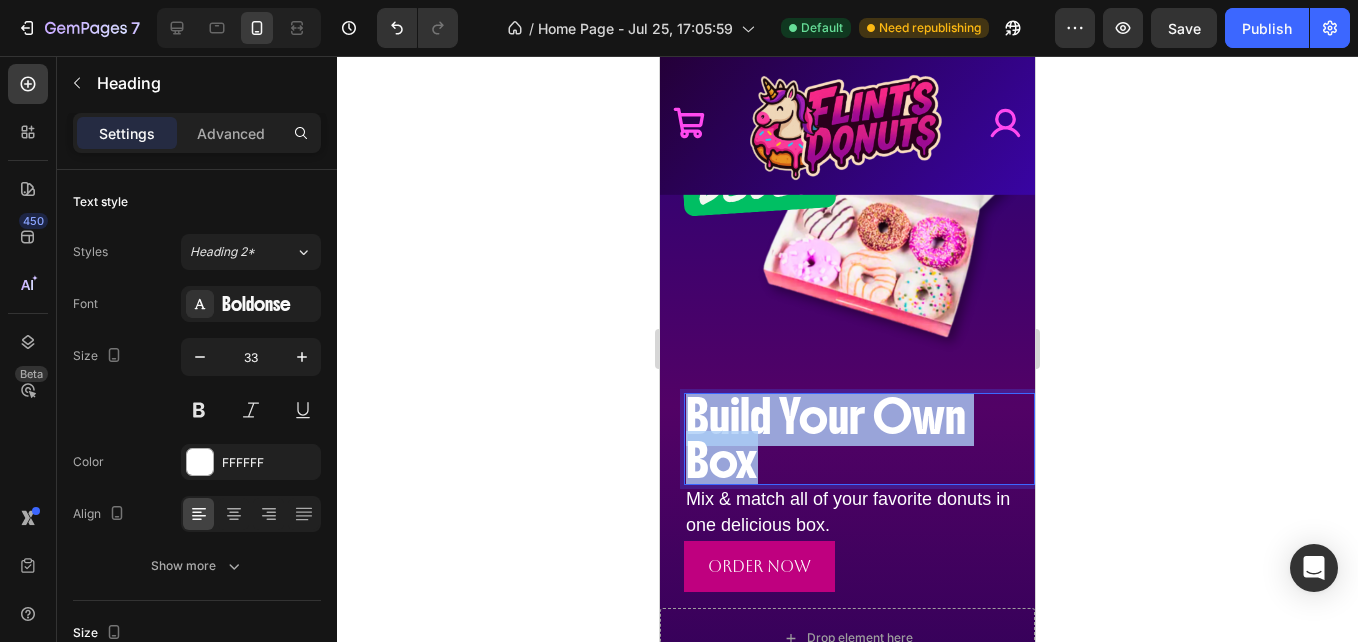 click on "Build Your Own Box" at bounding box center [826, 438] 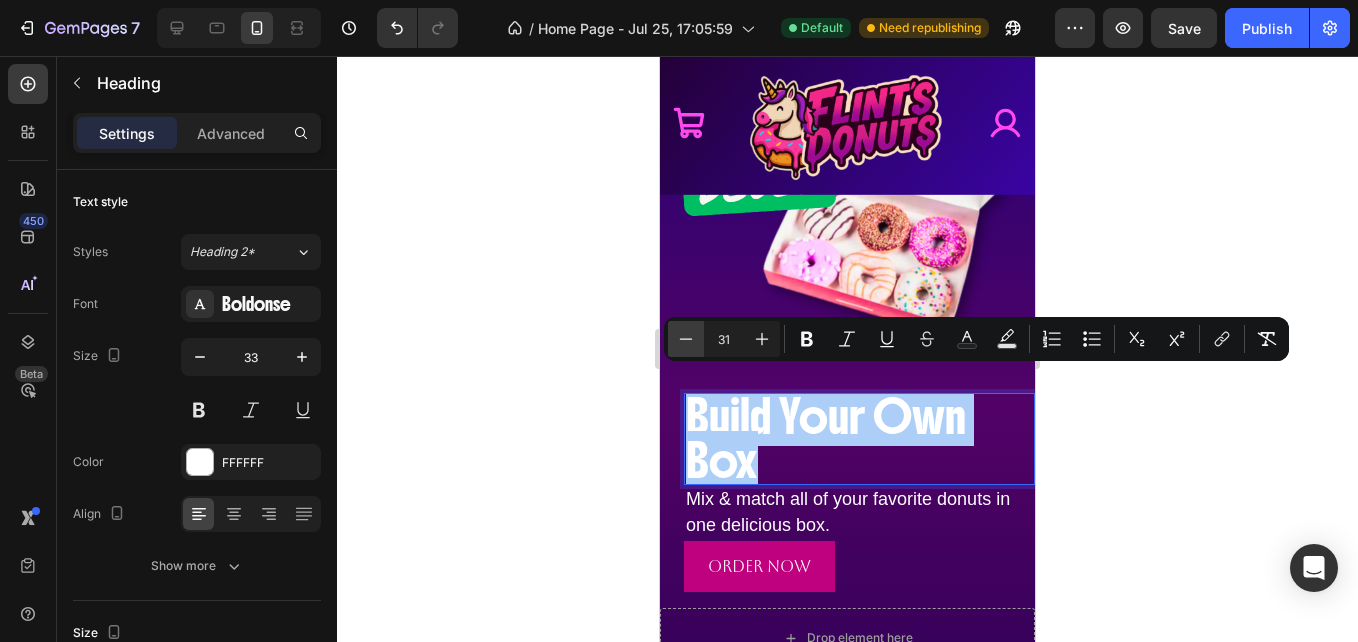 click 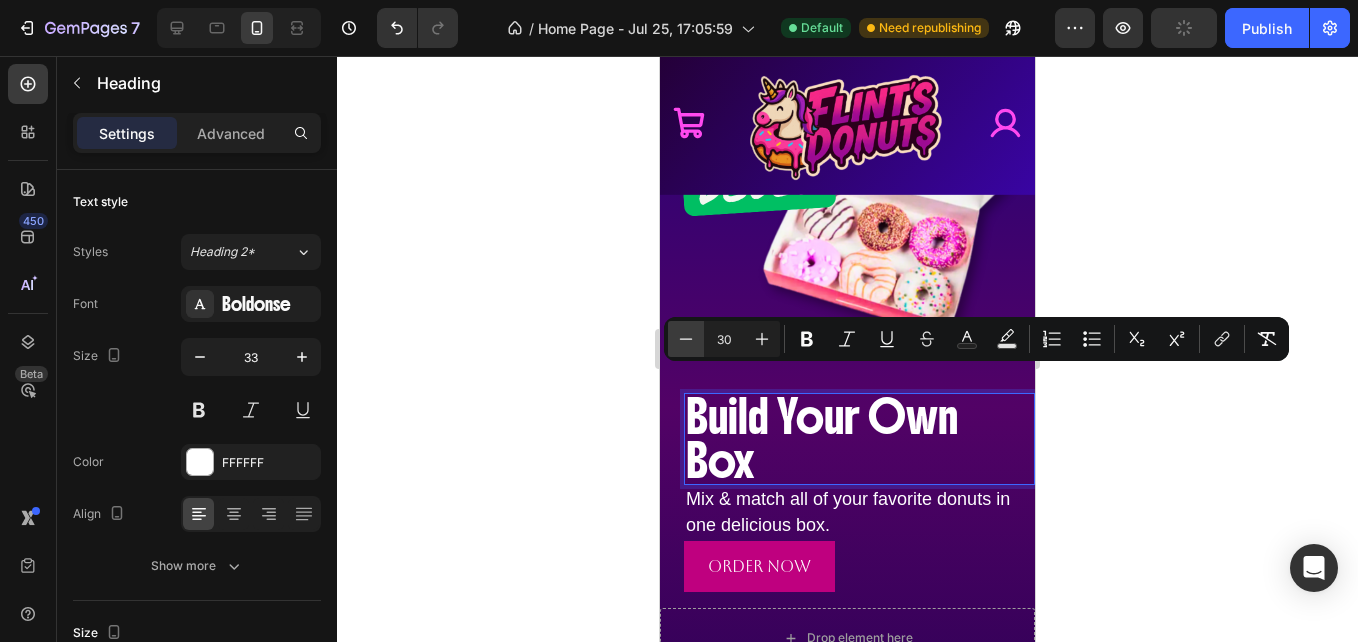 click 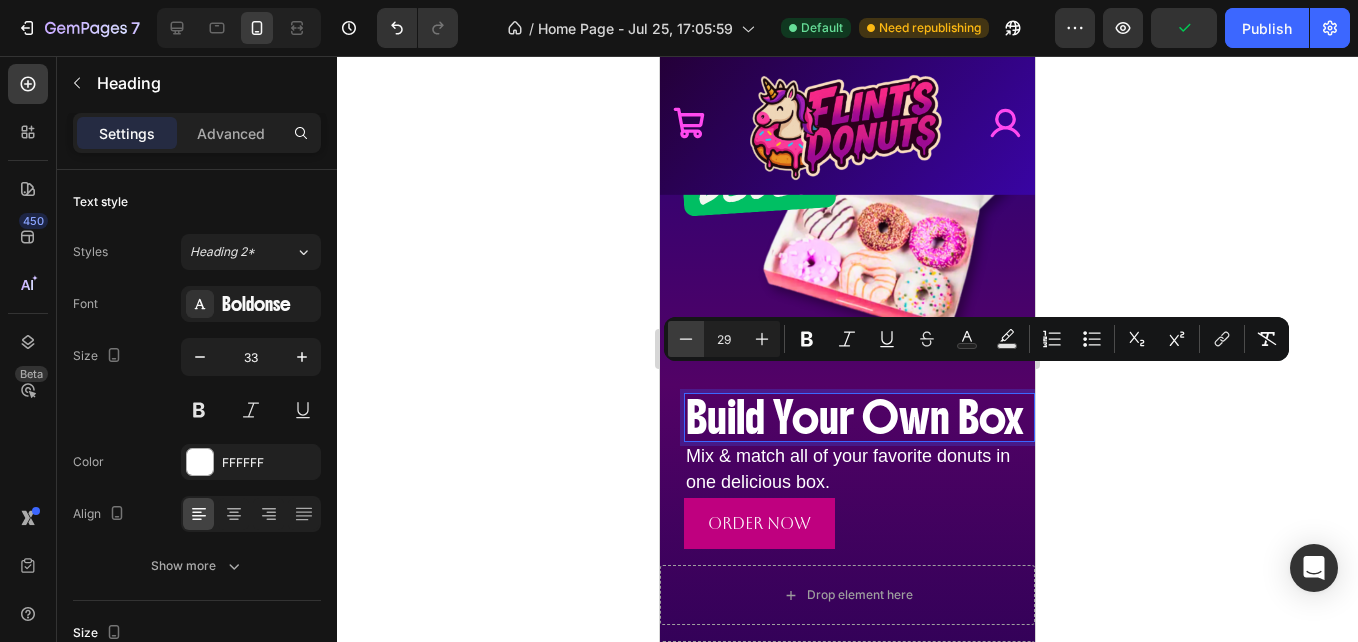 click 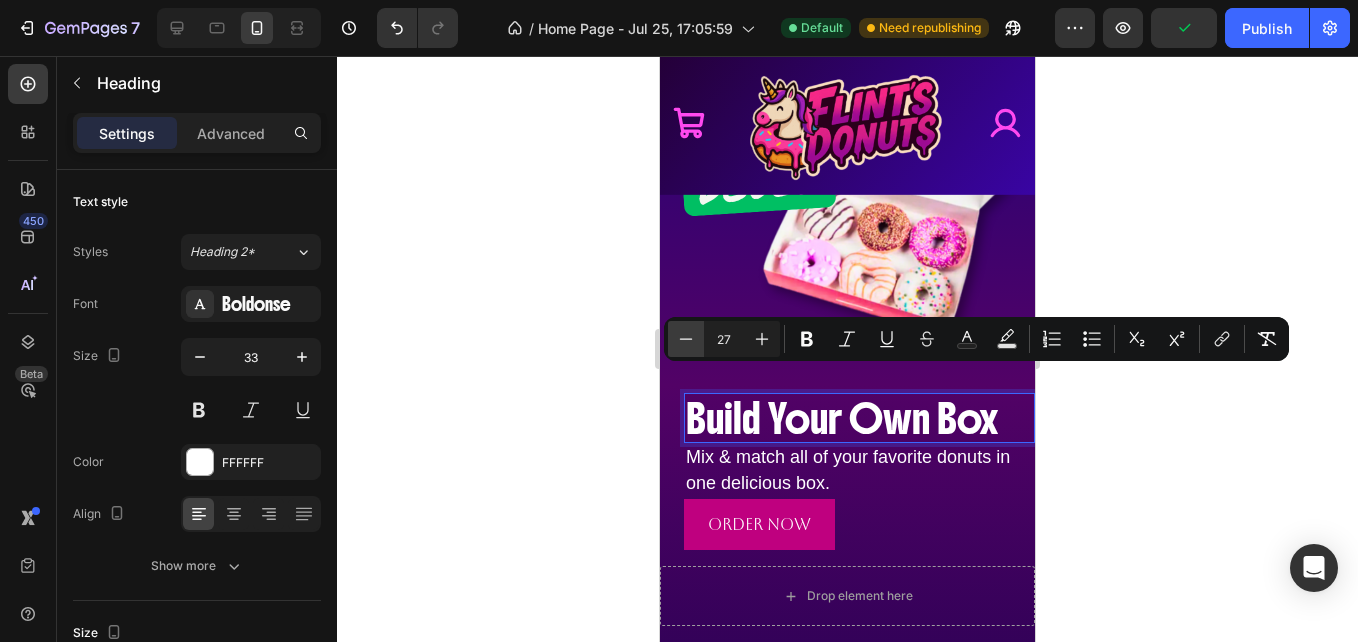 click 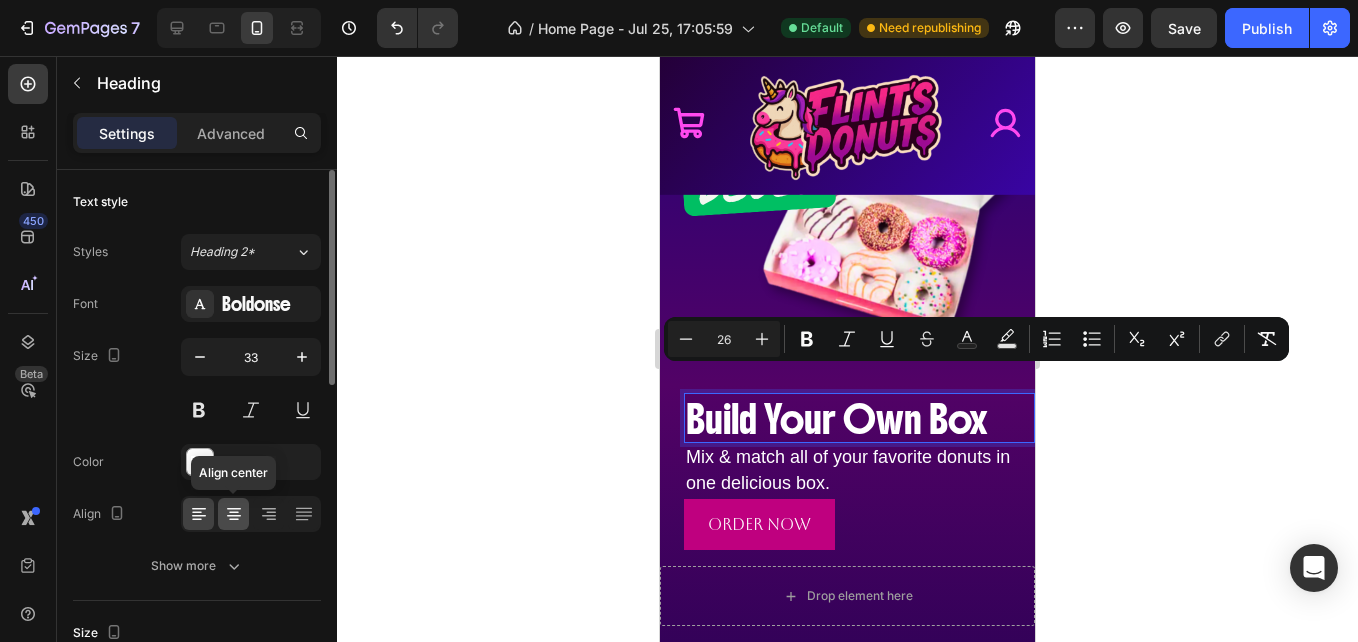 click 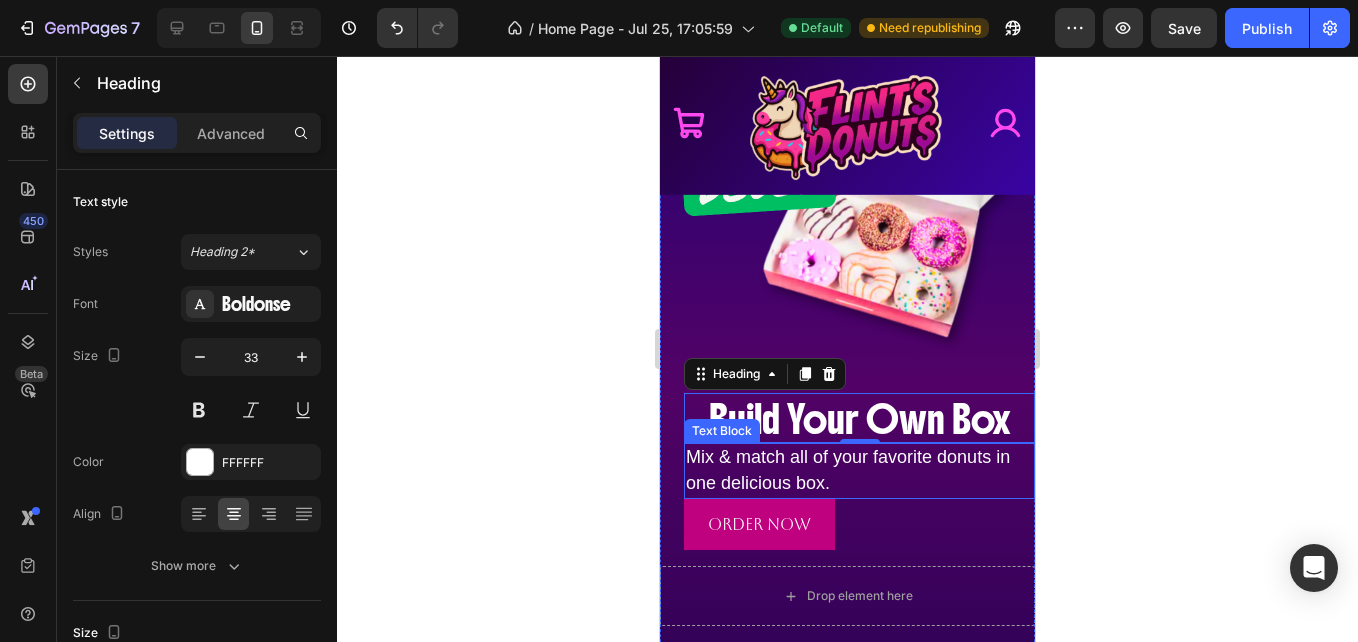 click on "Mix & match all of your favorite donuts in one delicious box." at bounding box center (859, 471) 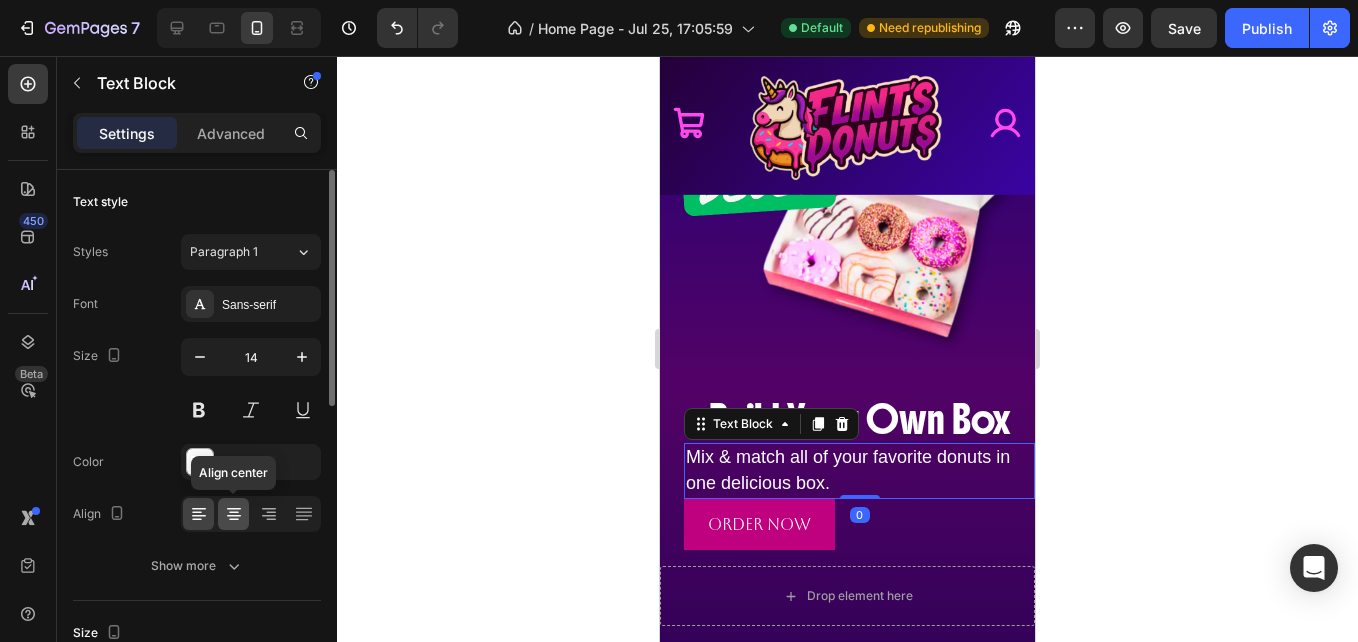 click 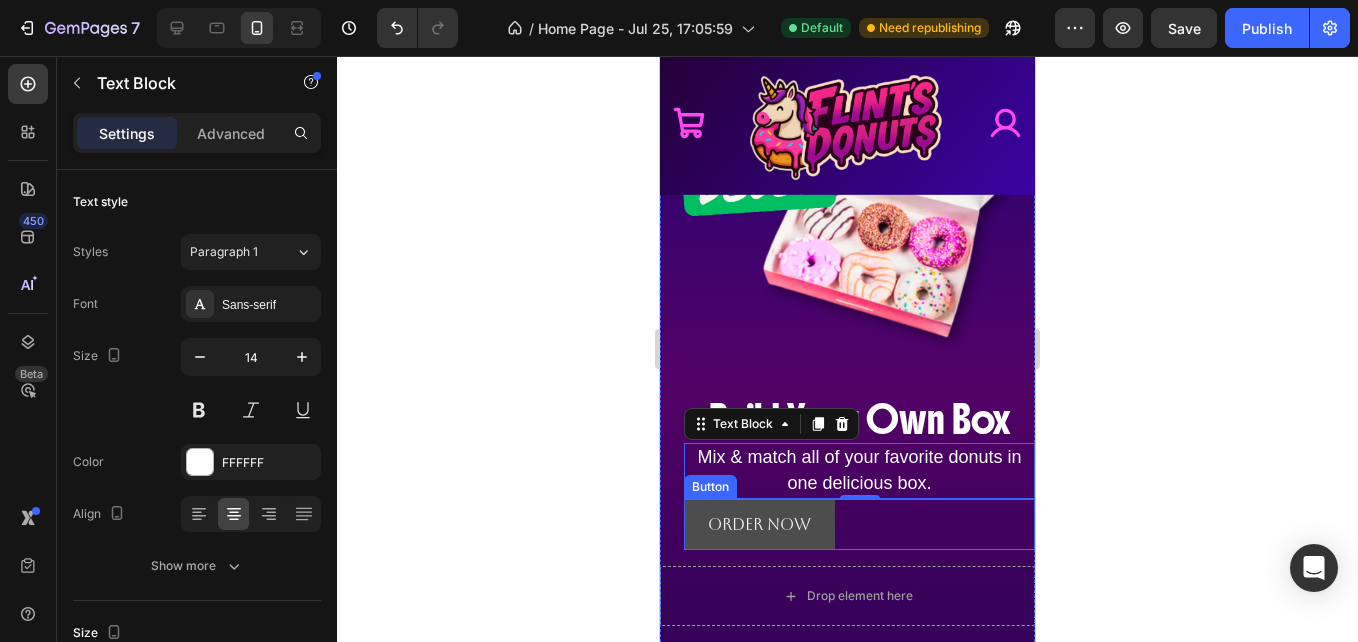 click on "Order Now" at bounding box center (759, 524) 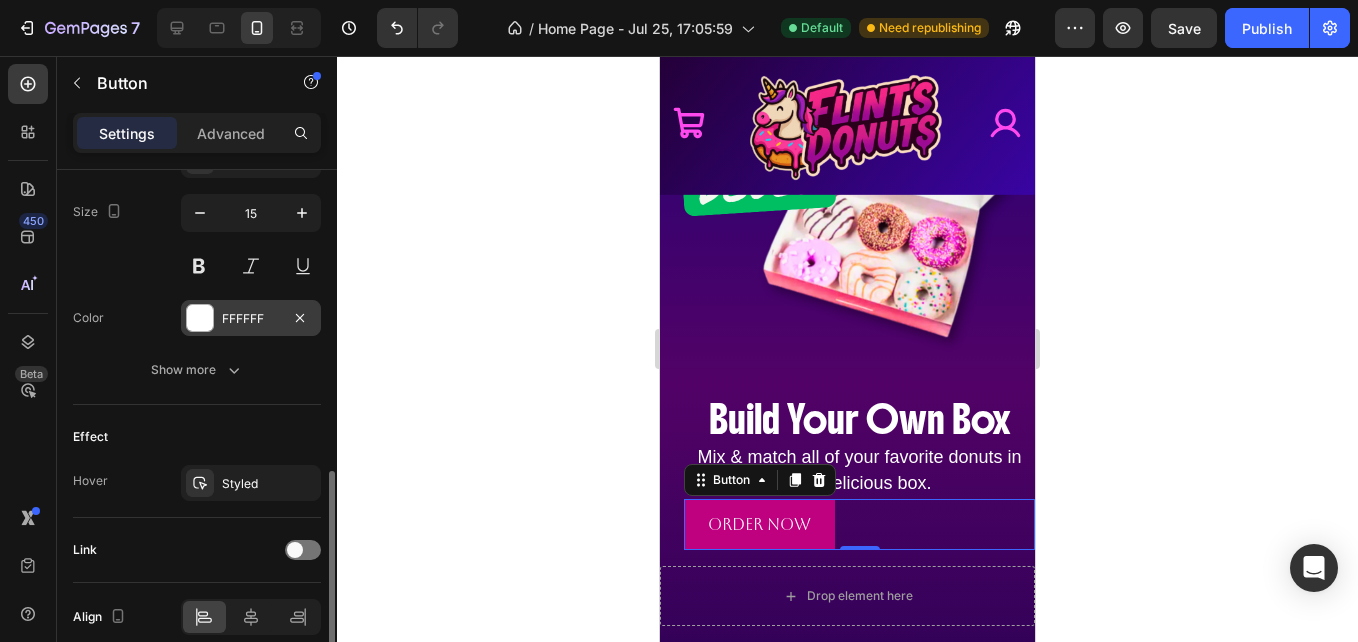 scroll, scrollTop: 817, scrollLeft: 0, axis: vertical 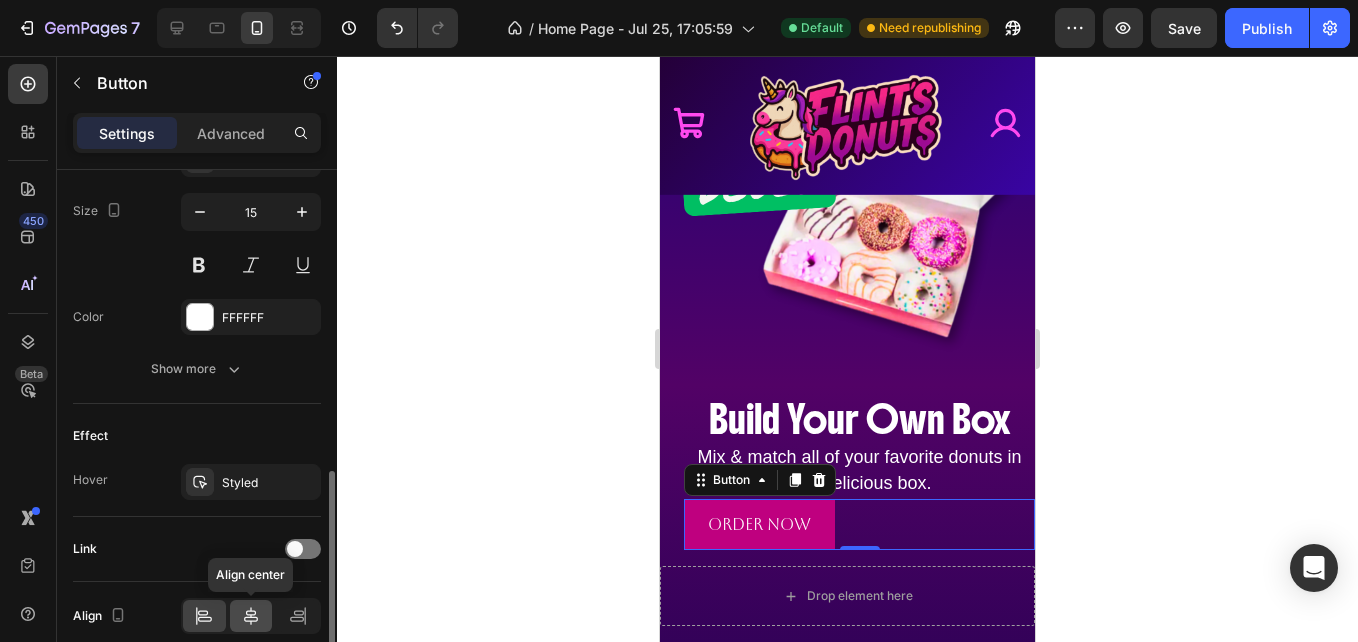 click 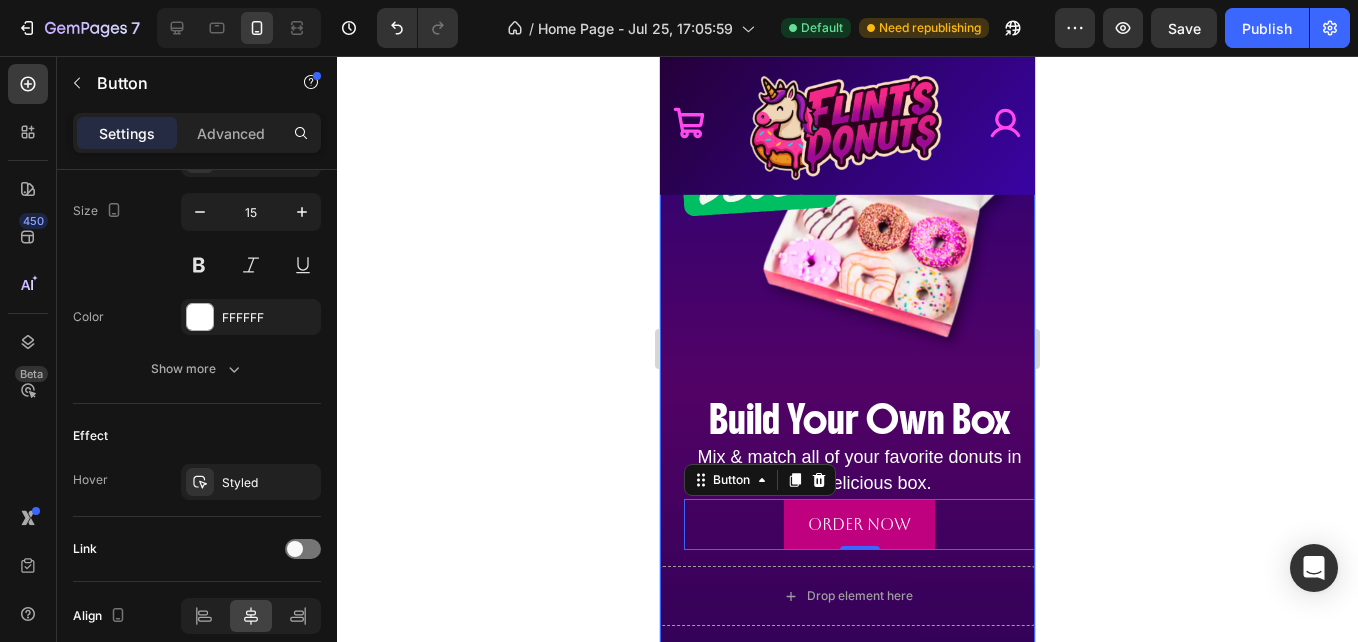 scroll, scrollTop: 1482, scrollLeft: 0, axis: vertical 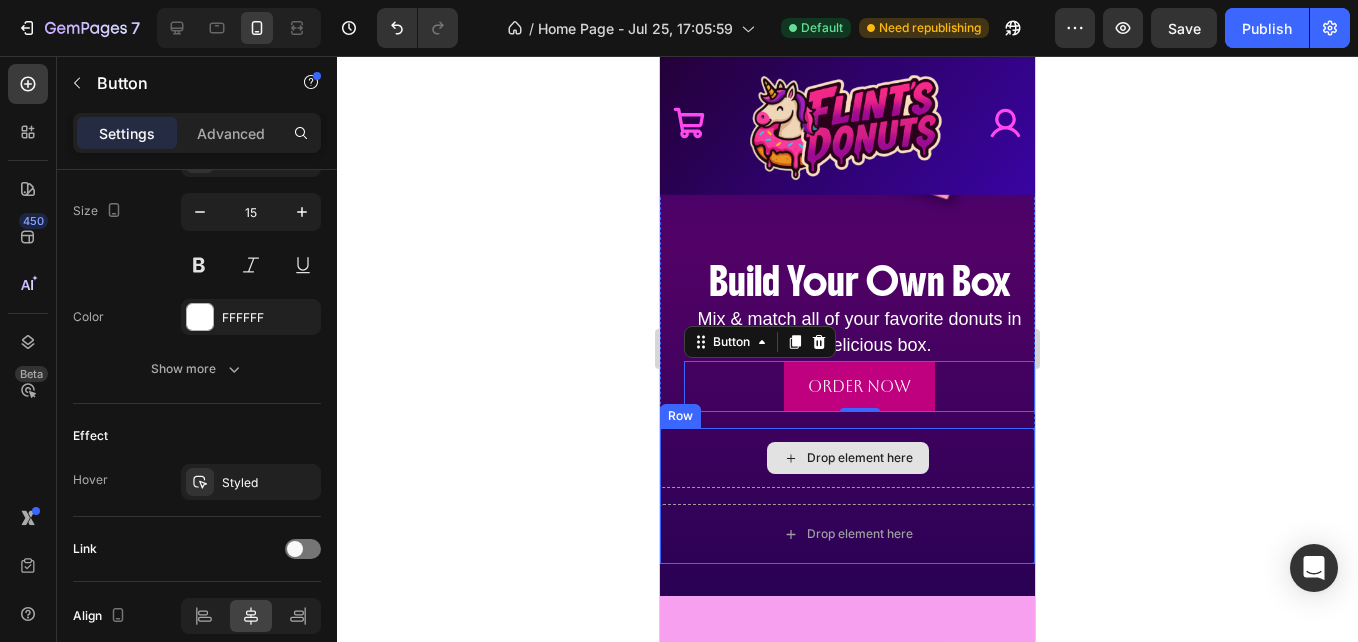 click on "Drop element here" at bounding box center [847, 458] 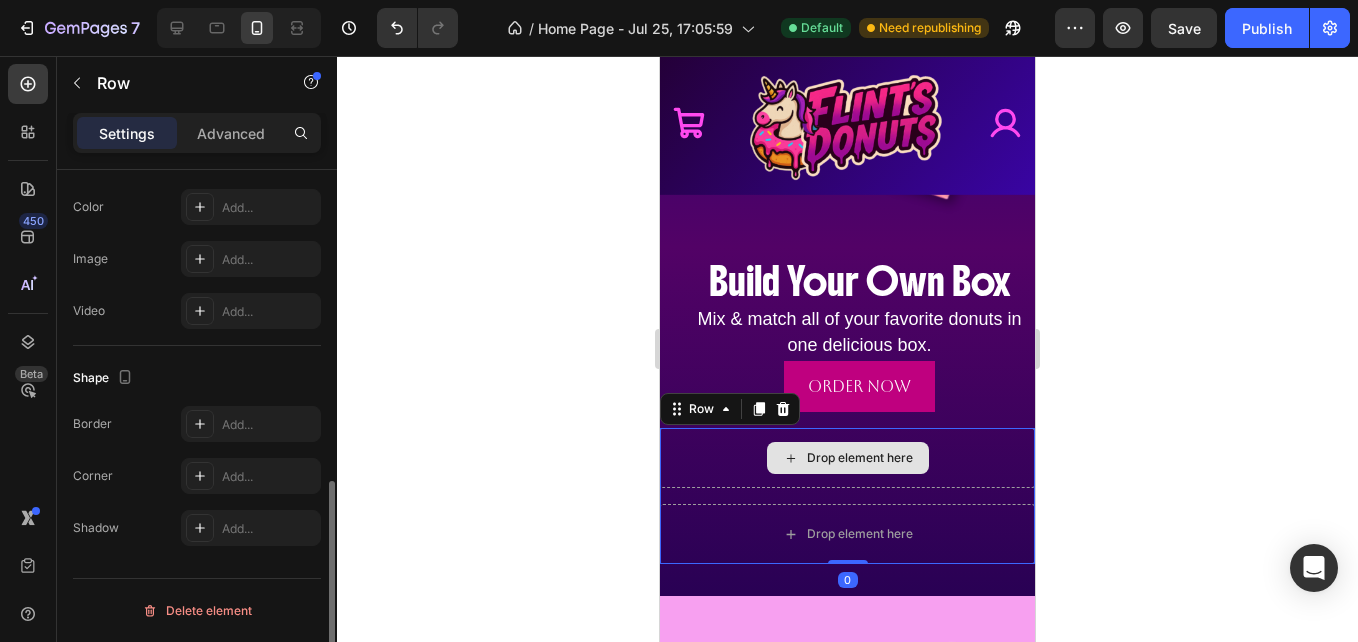 scroll, scrollTop: 0, scrollLeft: 0, axis: both 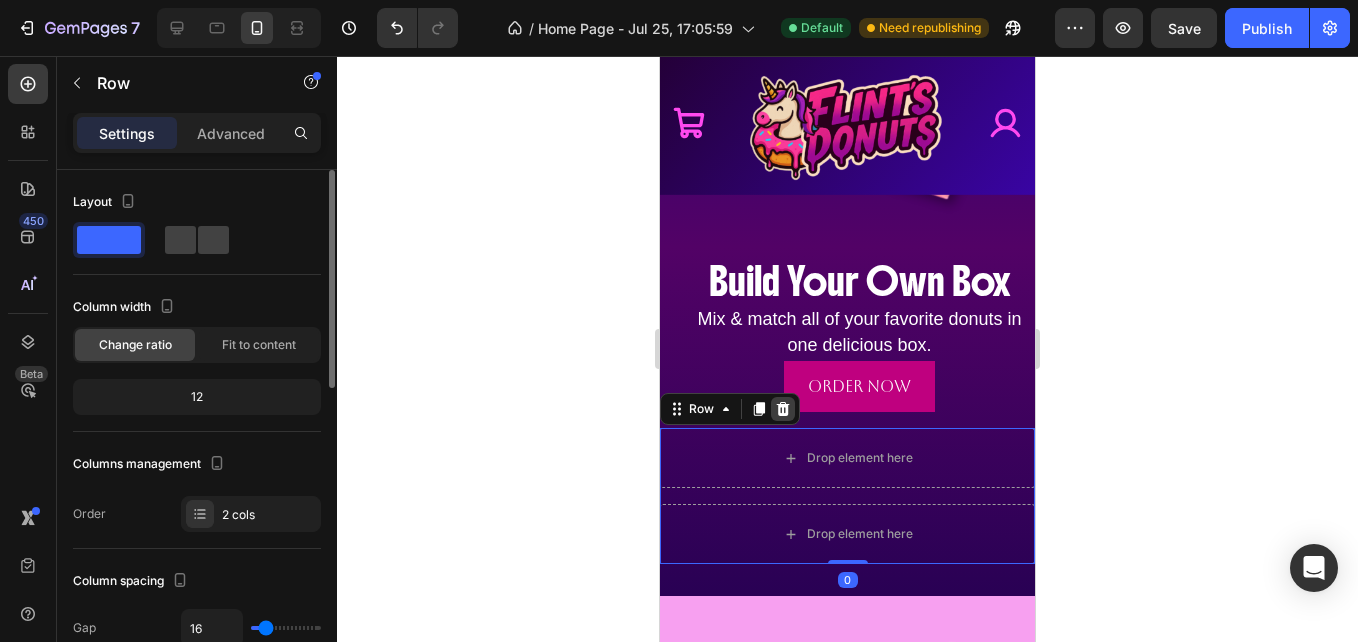 click 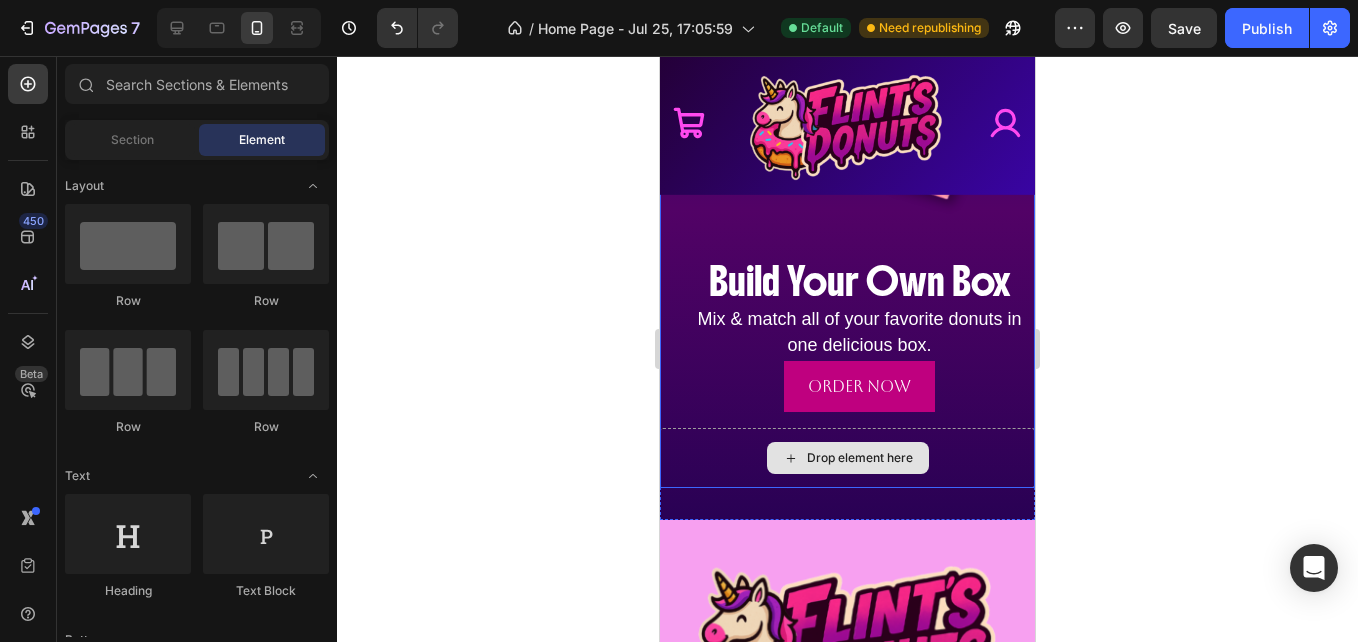click on "Drop element here" at bounding box center [847, 458] 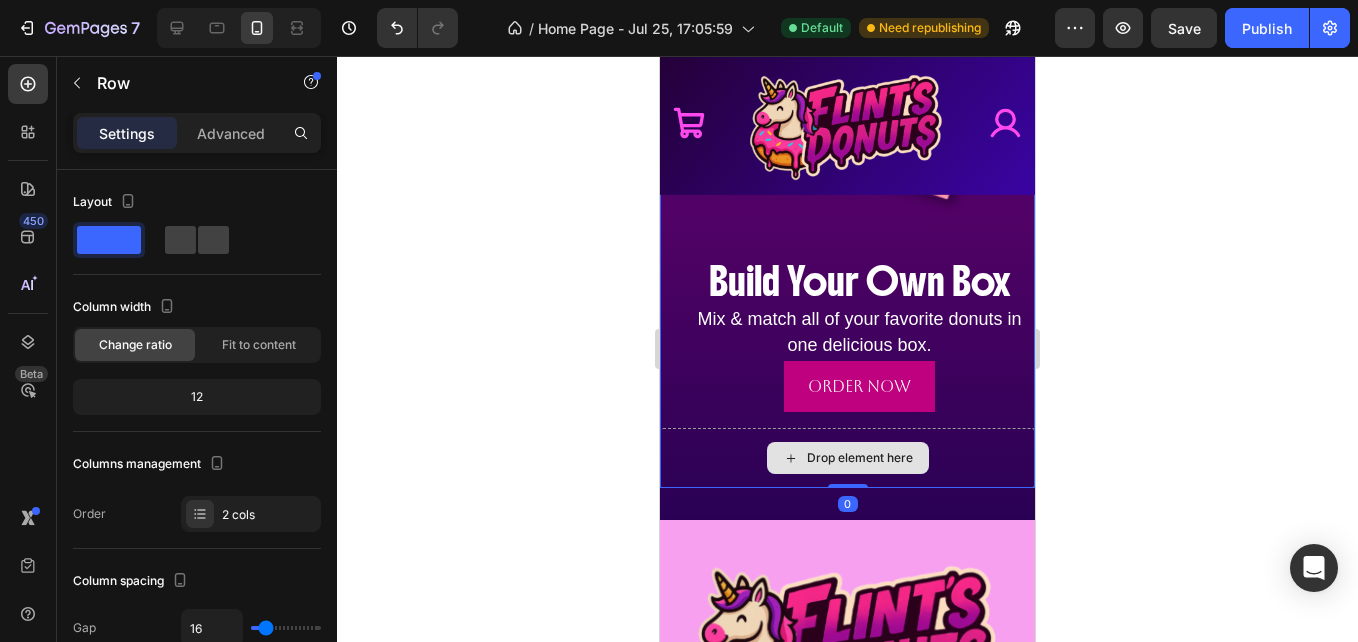 click on "Drop element here" at bounding box center (847, 458) 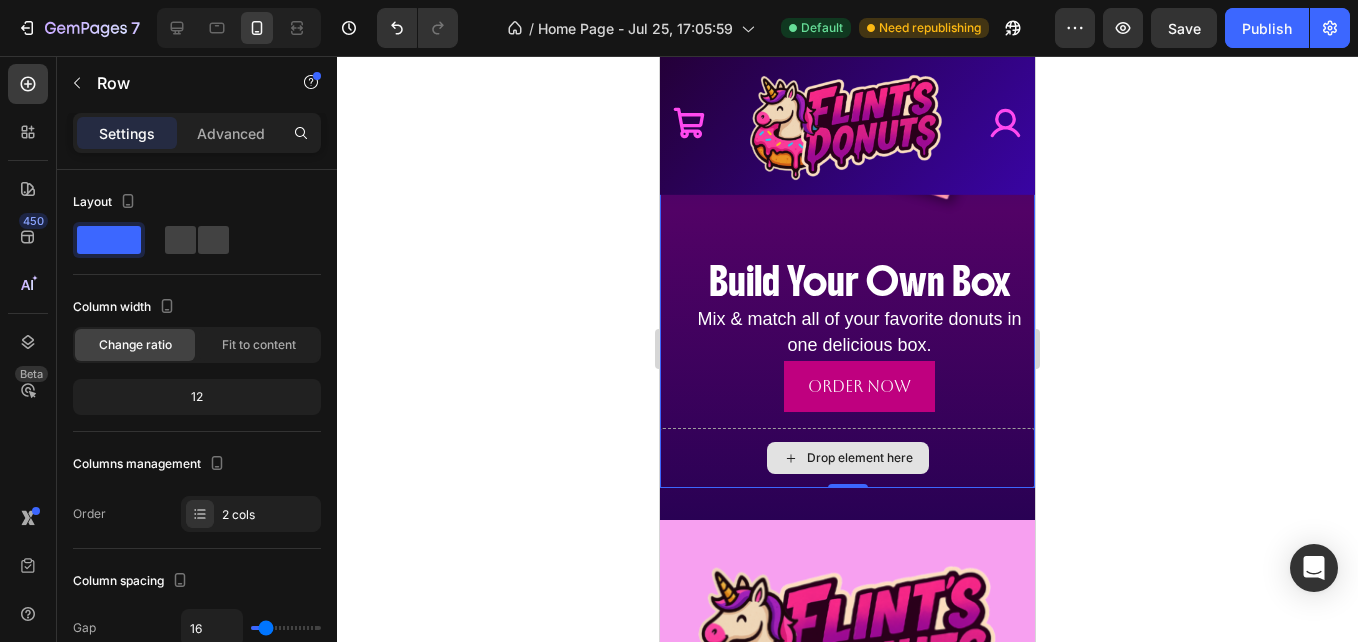 click on "Drop element here" at bounding box center [847, 458] 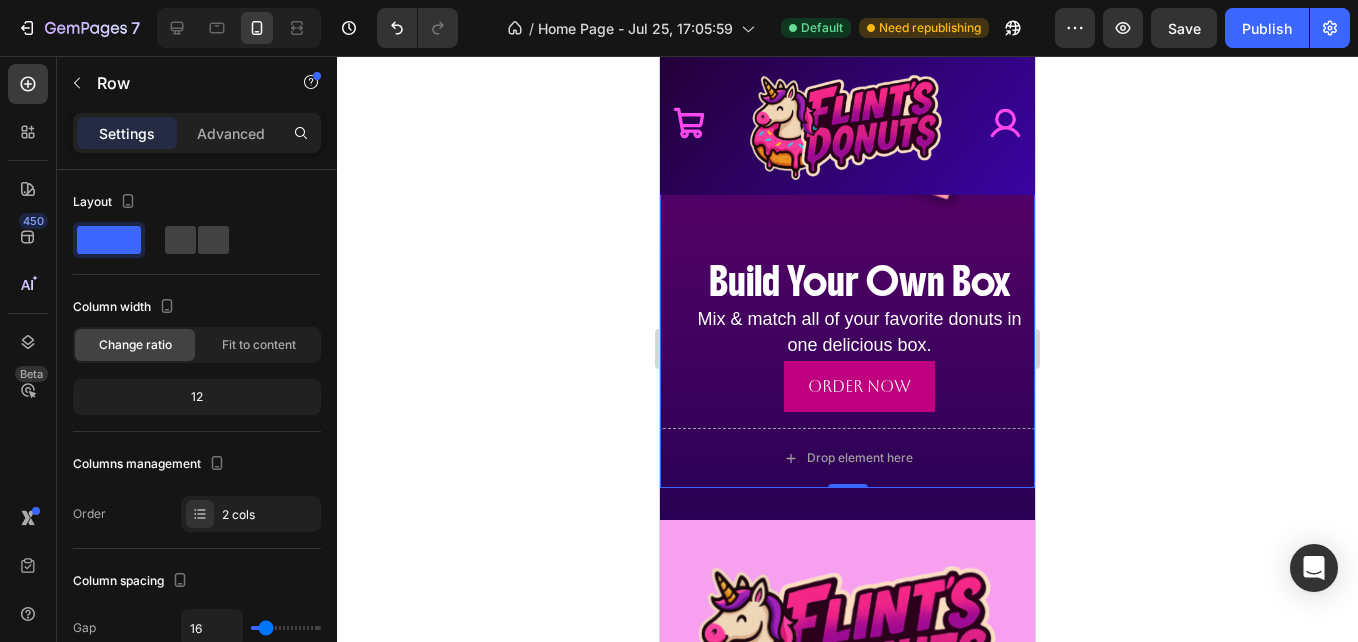 click on "Order Now Button" at bounding box center [859, 386] 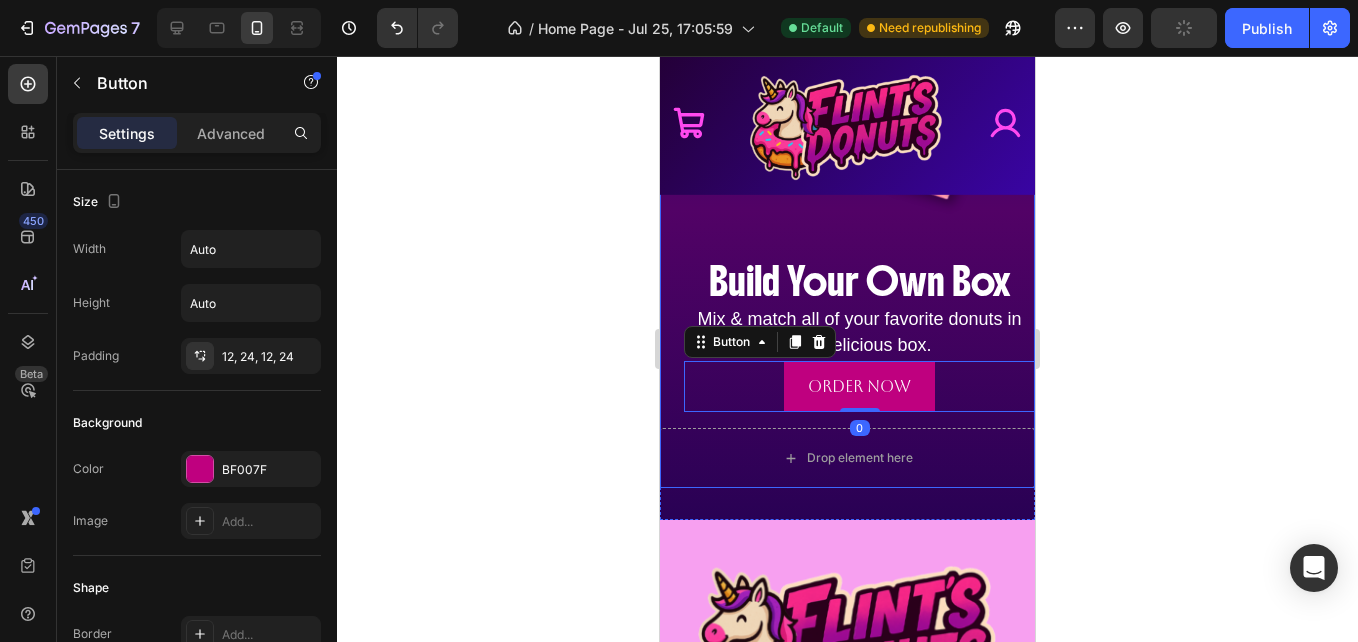 click on "Order Now Button   0" at bounding box center [847, 386] 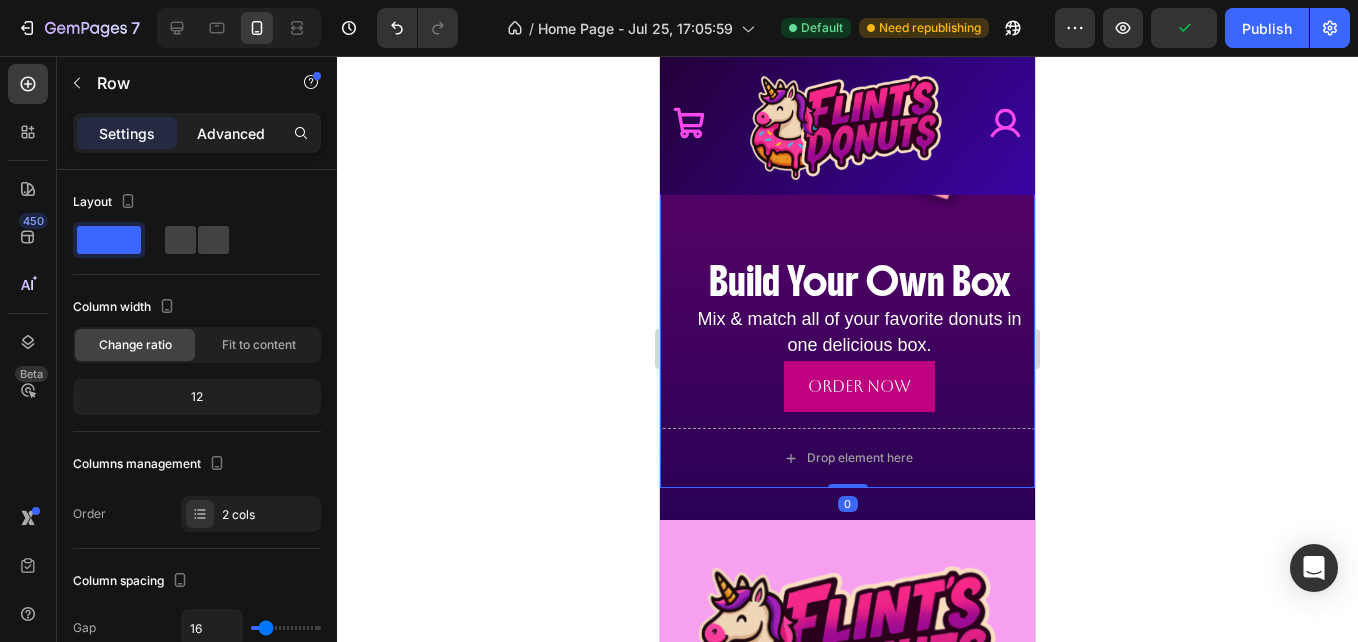 click on "Advanced" at bounding box center [231, 133] 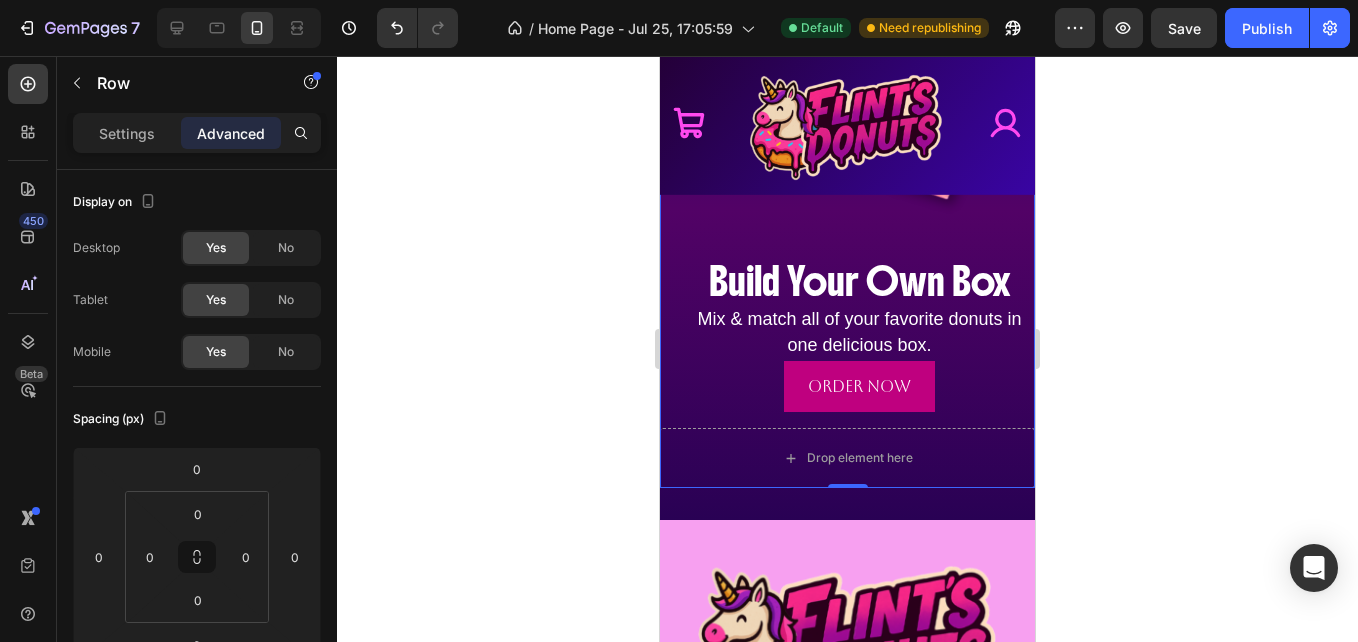 click on "Image ⁠⁠⁠⁠⁠⁠⁠ Build Your Own Box Heading Mix & match all of your favorite donuts in one delicious box. Text Block Order Now Button" at bounding box center (847, 155) 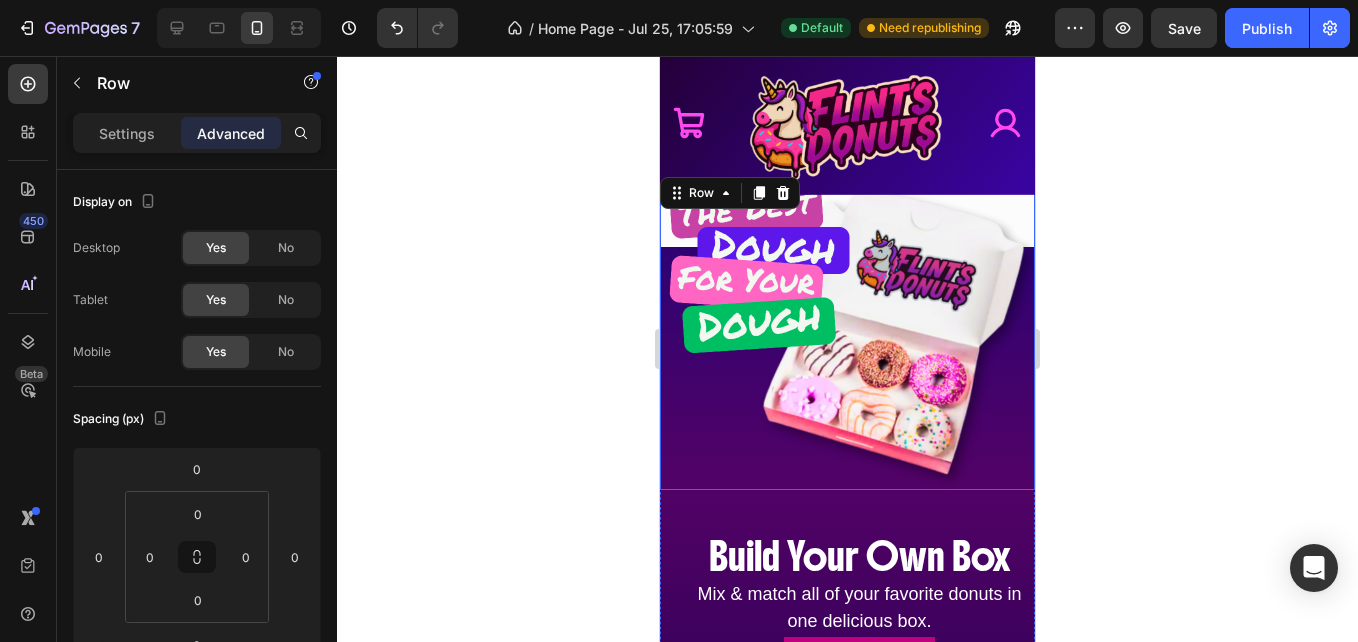 scroll, scrollTop: 1045, scrollLeft: 0, axis: vertical 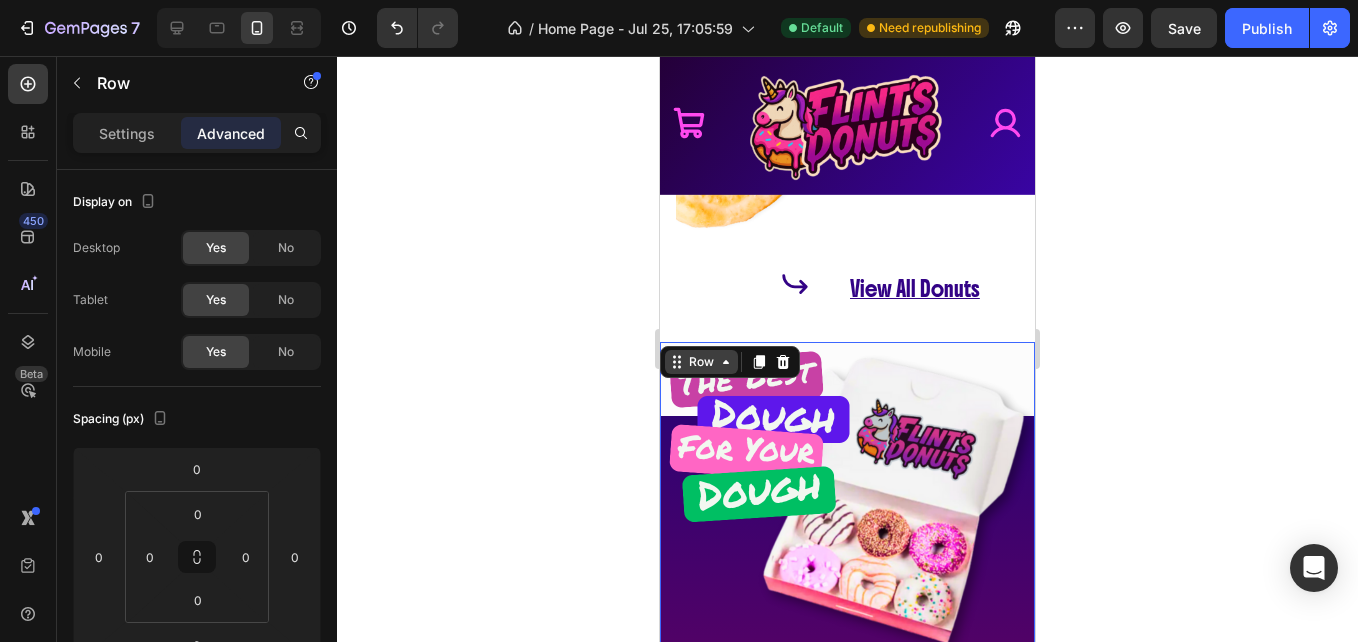 click on "Row" at bounding box center (701, 362) 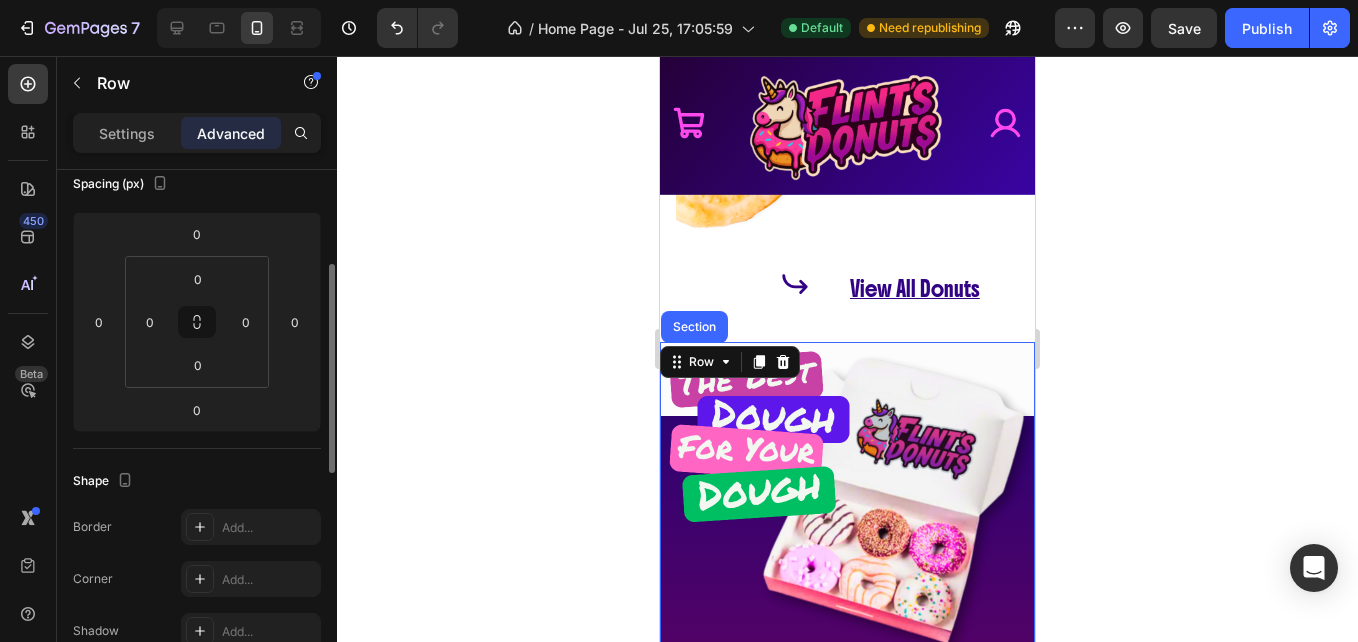 scroll, scrollTop: 236, scrollLeft: 0, axis: vertical 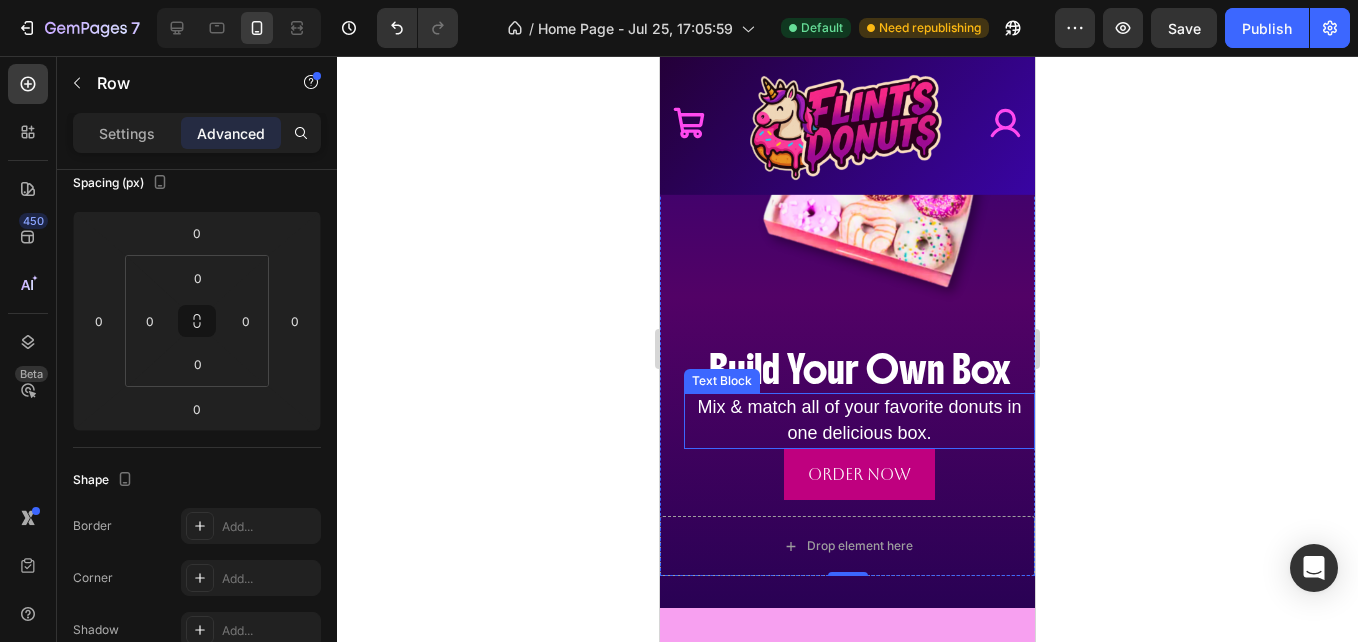 click on "Text Block" at bounding box center (722, 381) 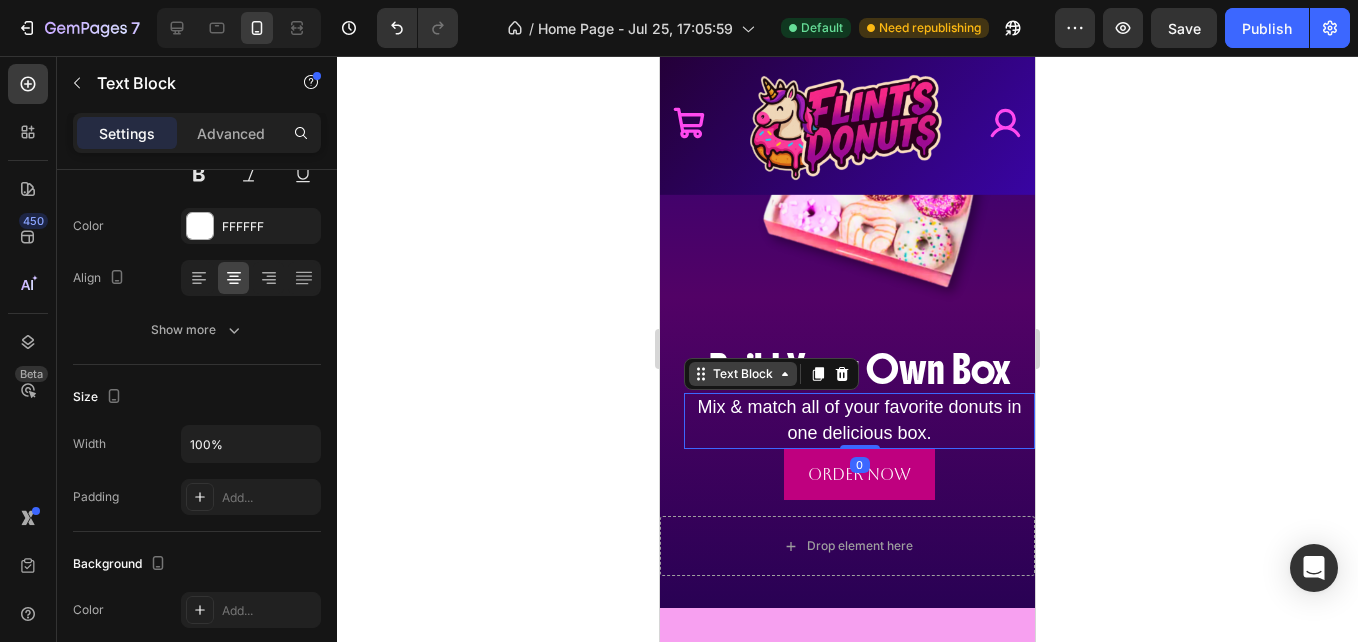 scroll, scrollTop: 0, scrollLeft: 0, axis: both 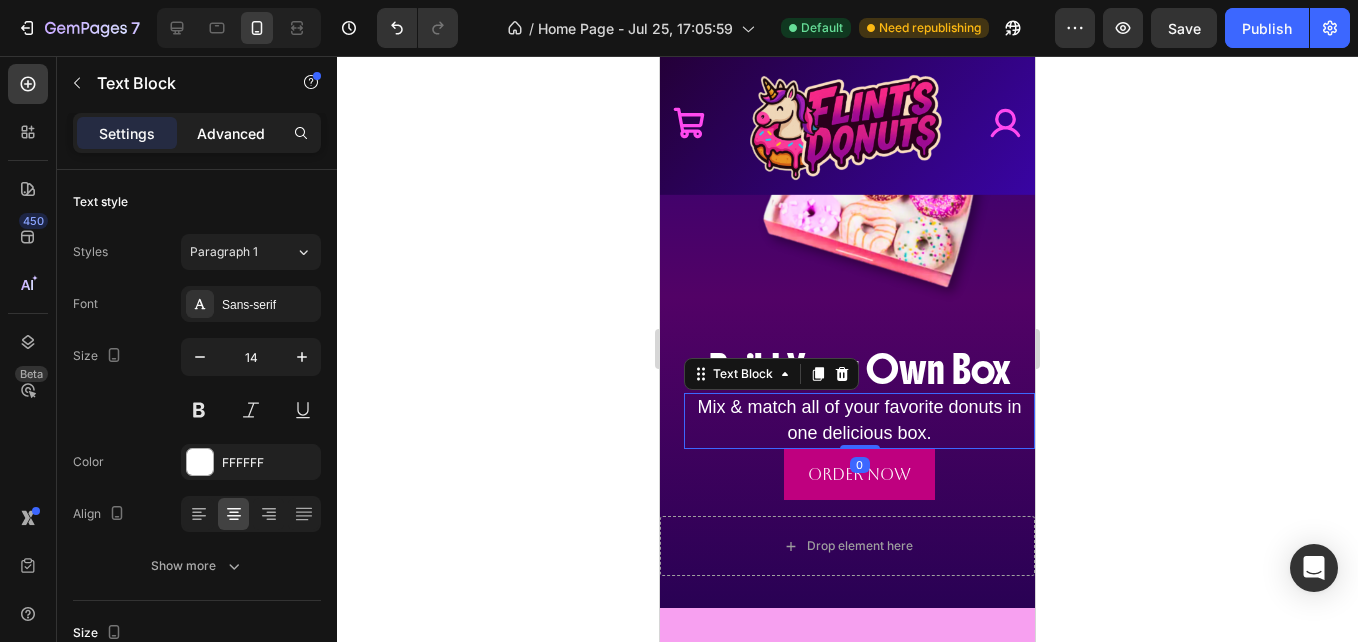 click on "Advanced" at bounding box center [231, 133] 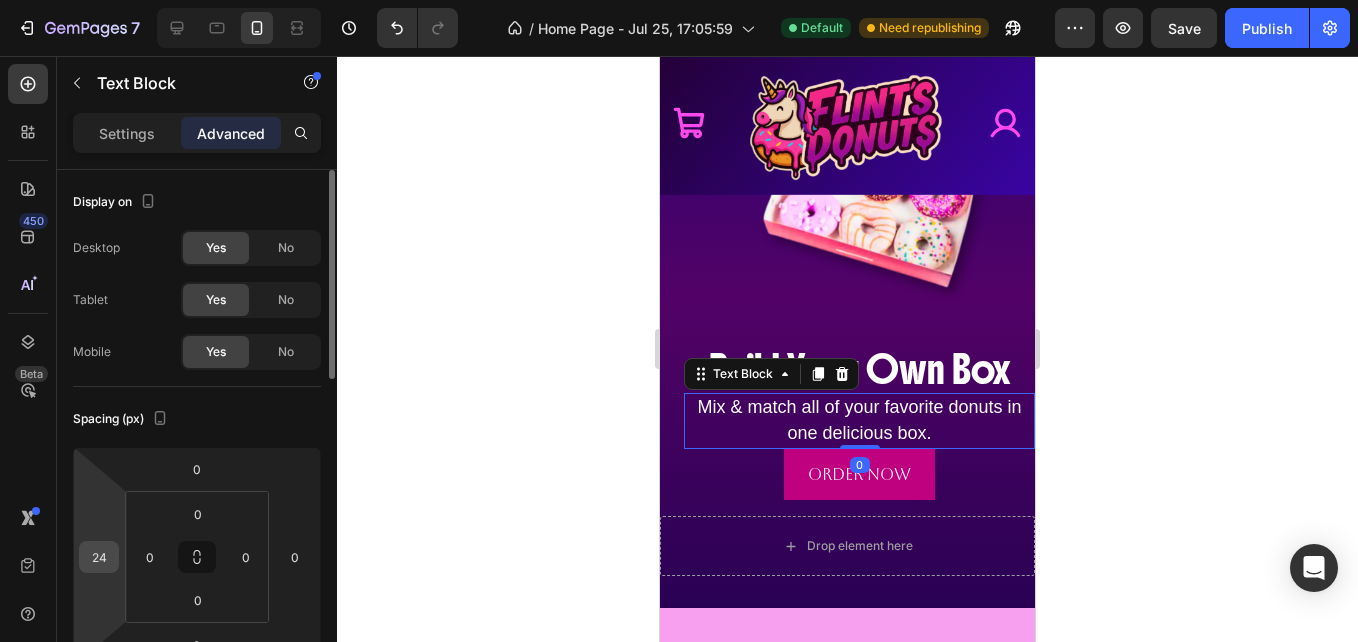 click on "24" at bounding box center (99, 557) 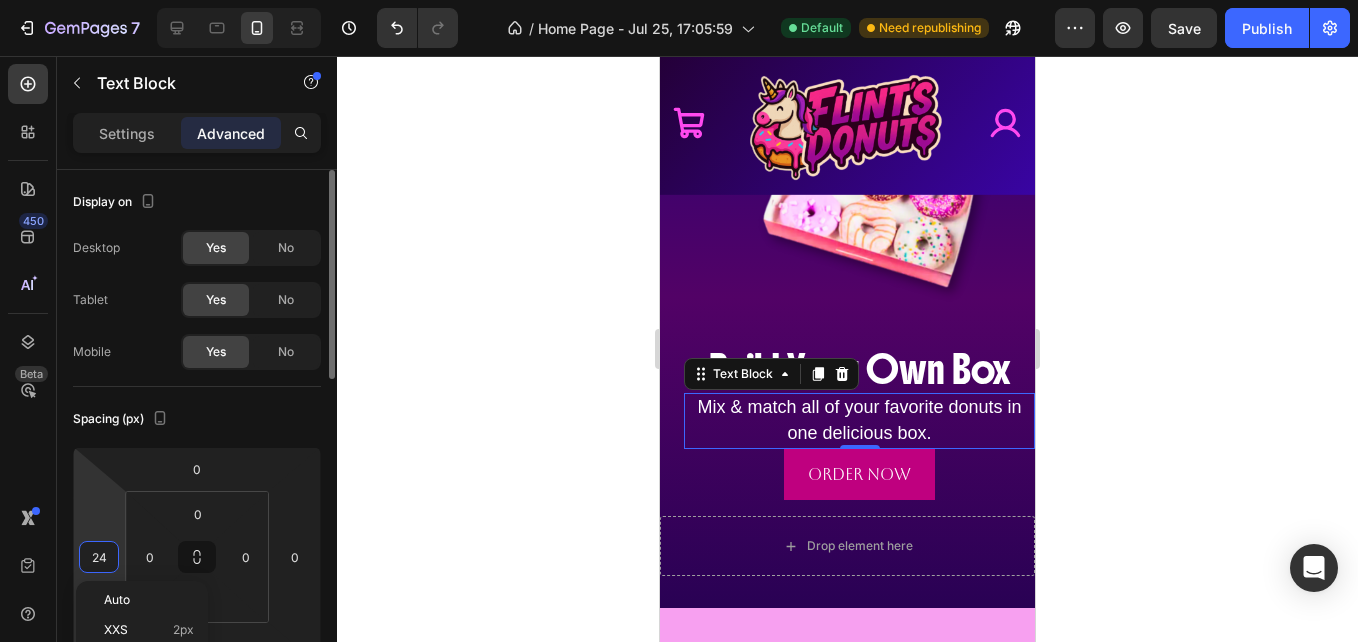 type 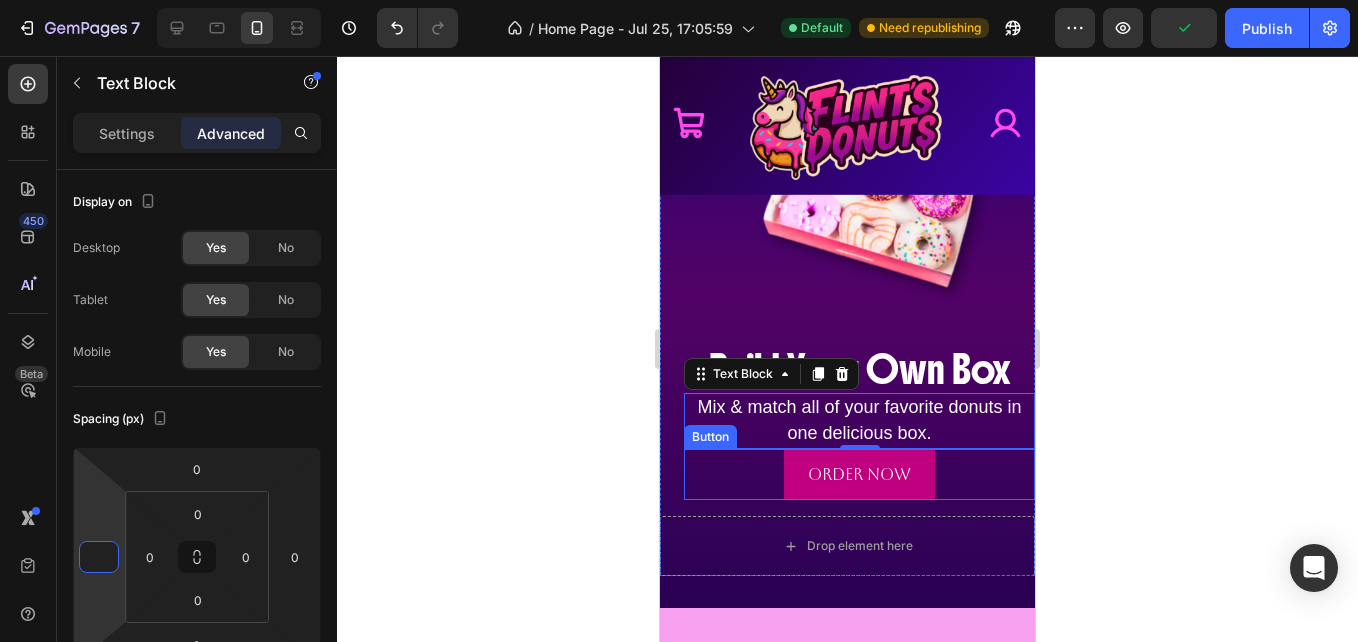 click on "Order Now Button" at bounding box center (859, 474) 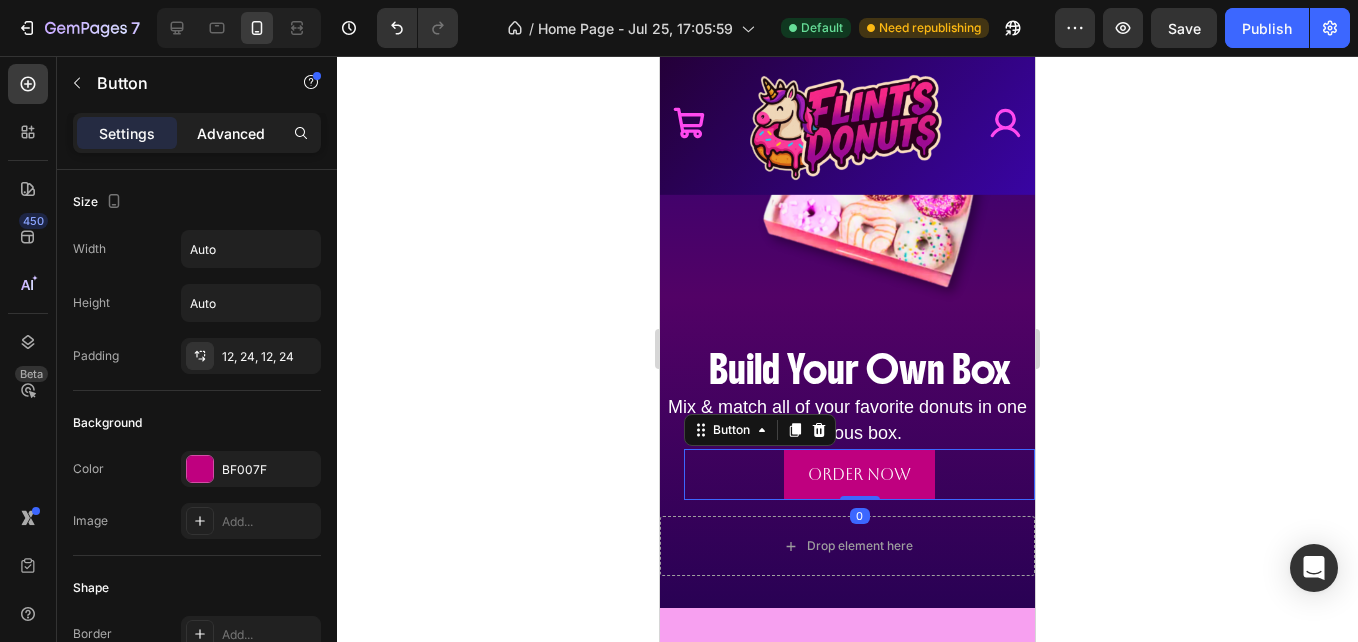 click on "Advanced" at bounding box center (231, 133) 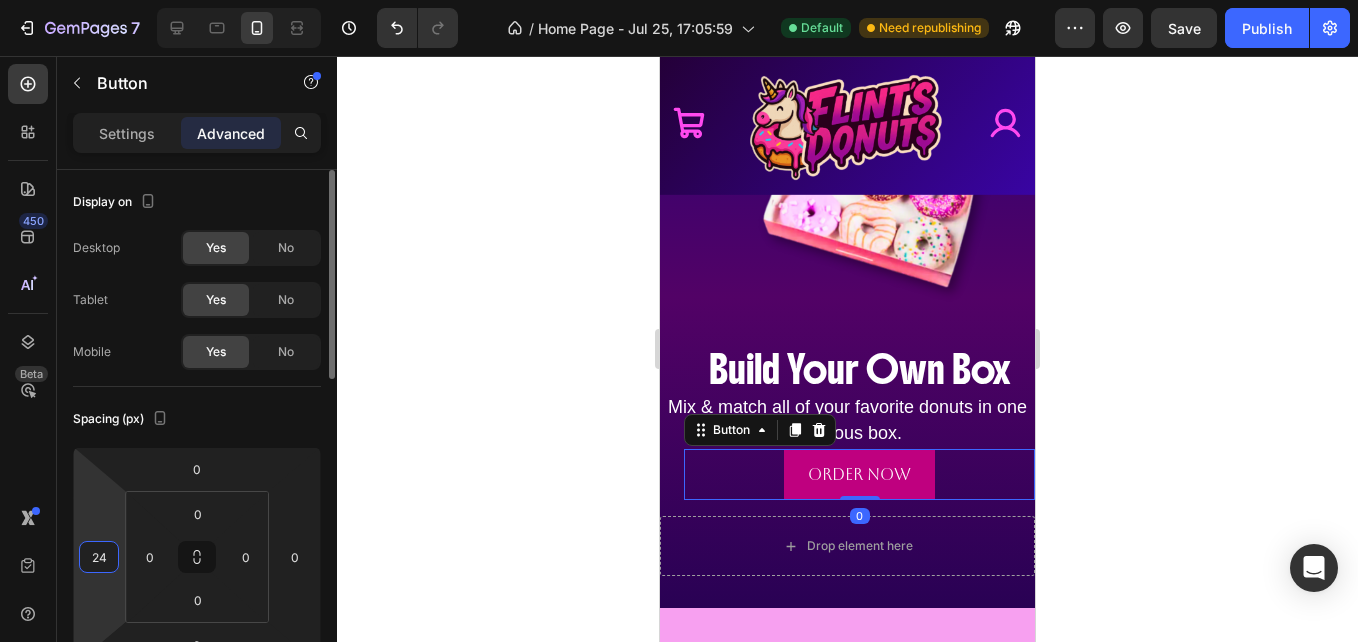 click on "24" at bounding box center [99, 557] 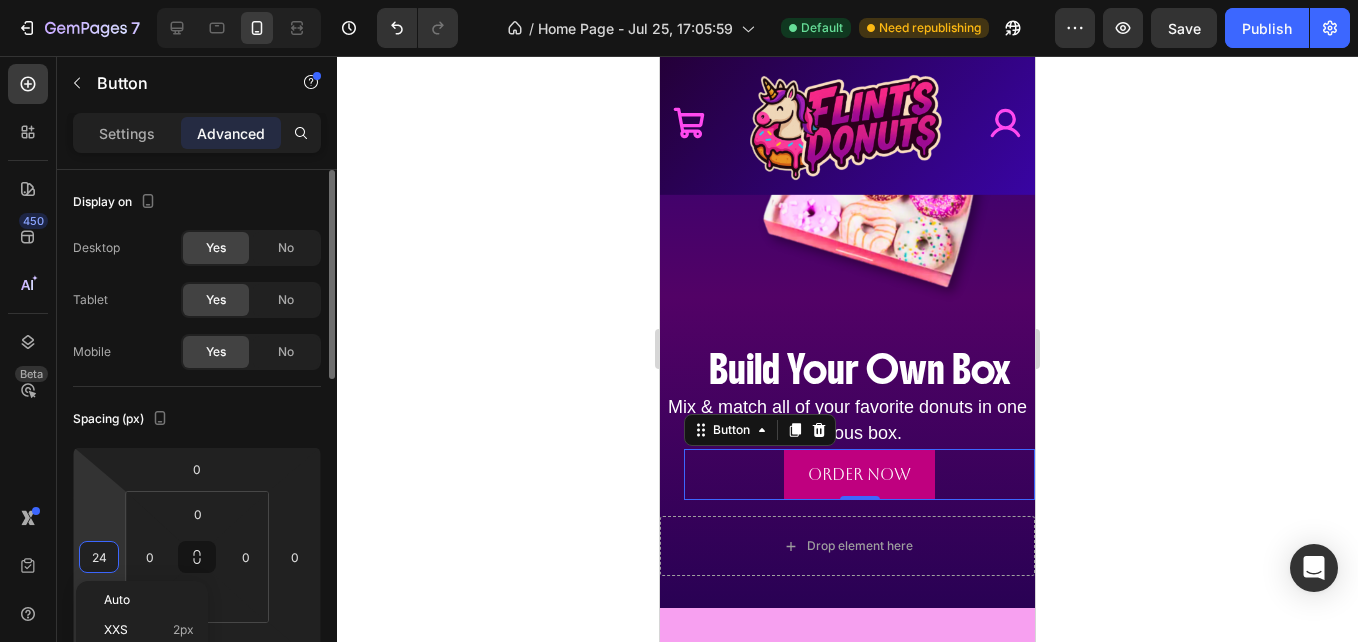 type 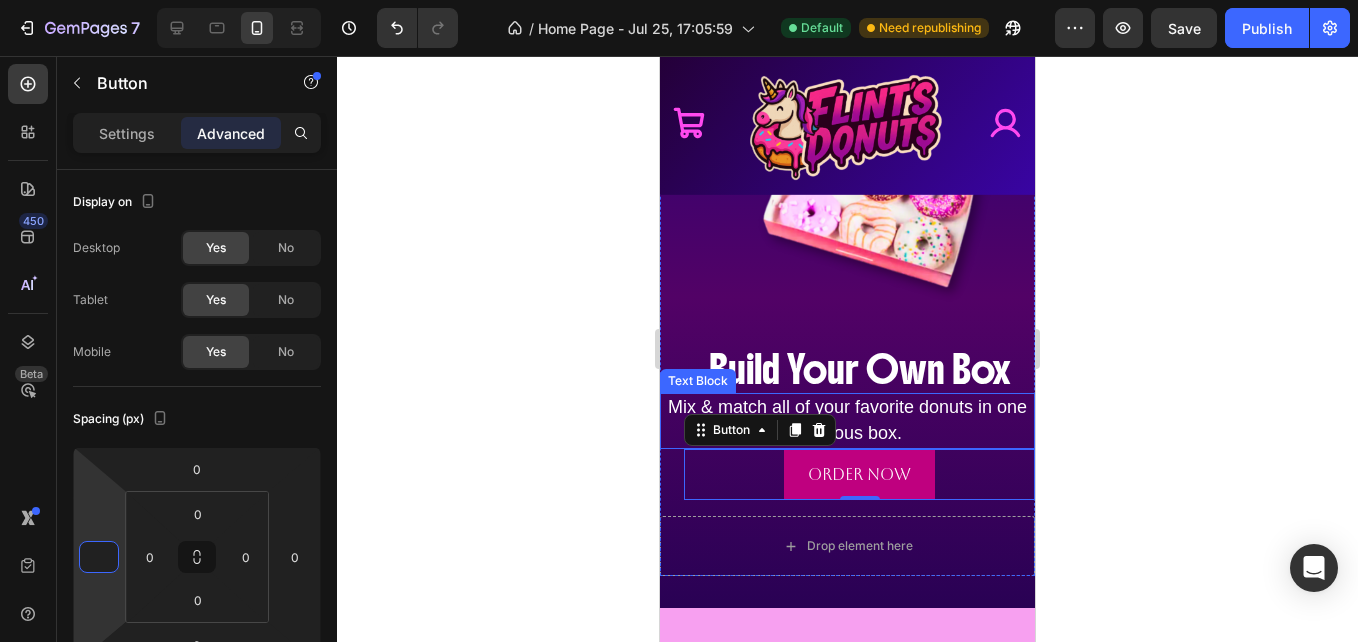 click on "Text Block" at bounding box center [698, 381] 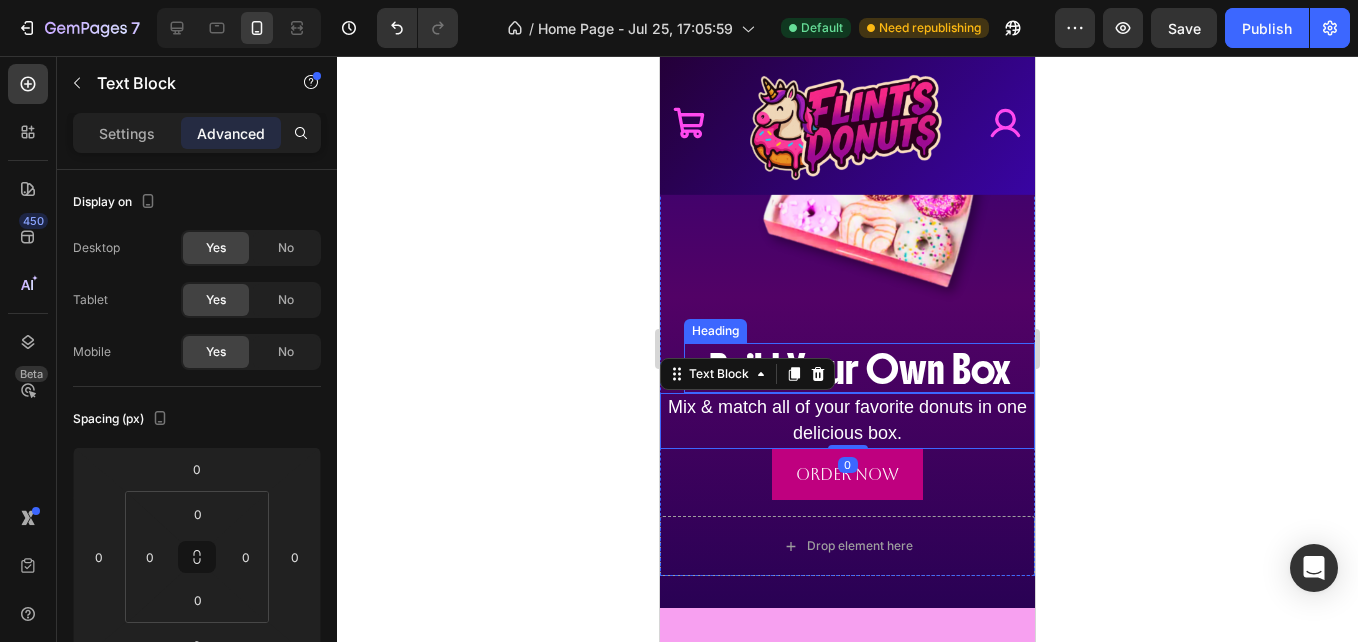 click on "Build Your Own Box" at bounding box center [860, 369] 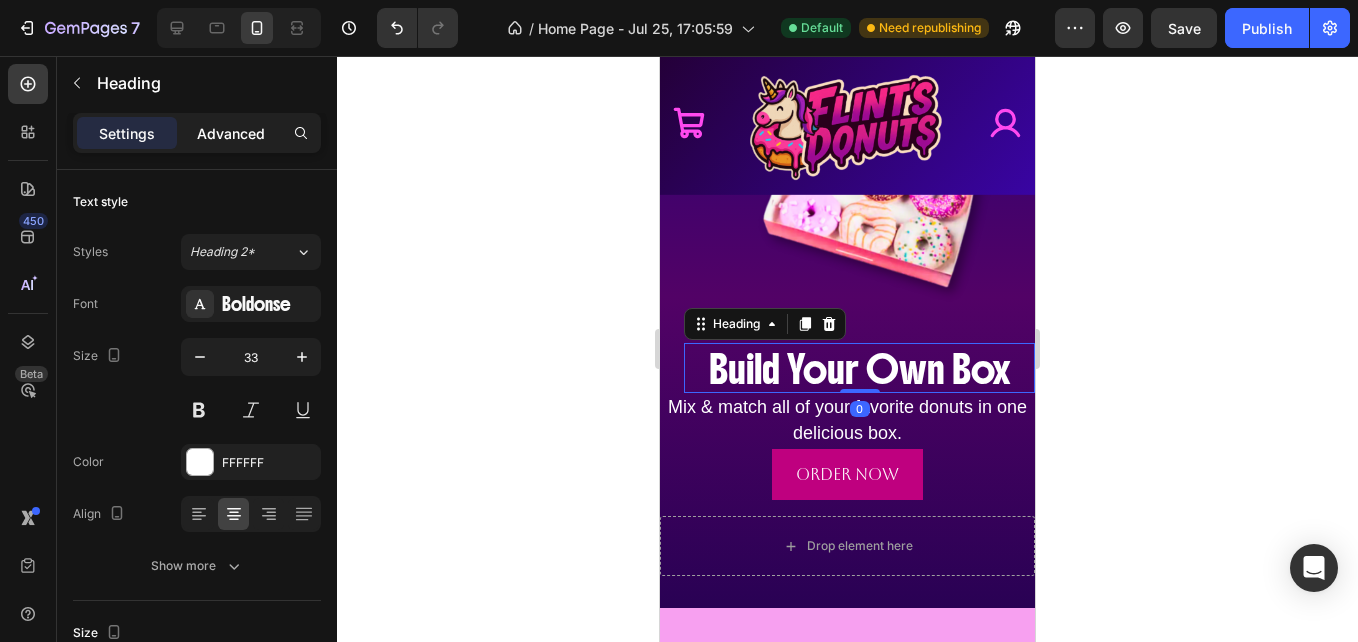 click on "Advanced" at bounding box center (231, 133) 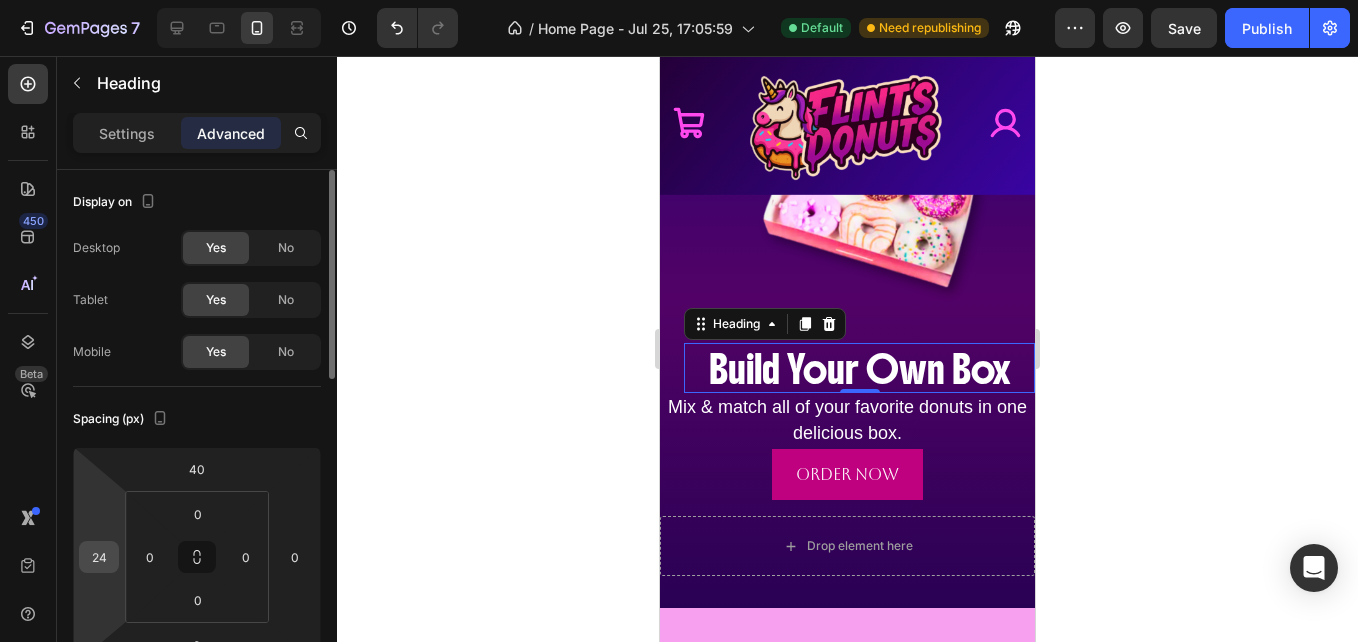 click on "24" at bounding box center (99, 557) 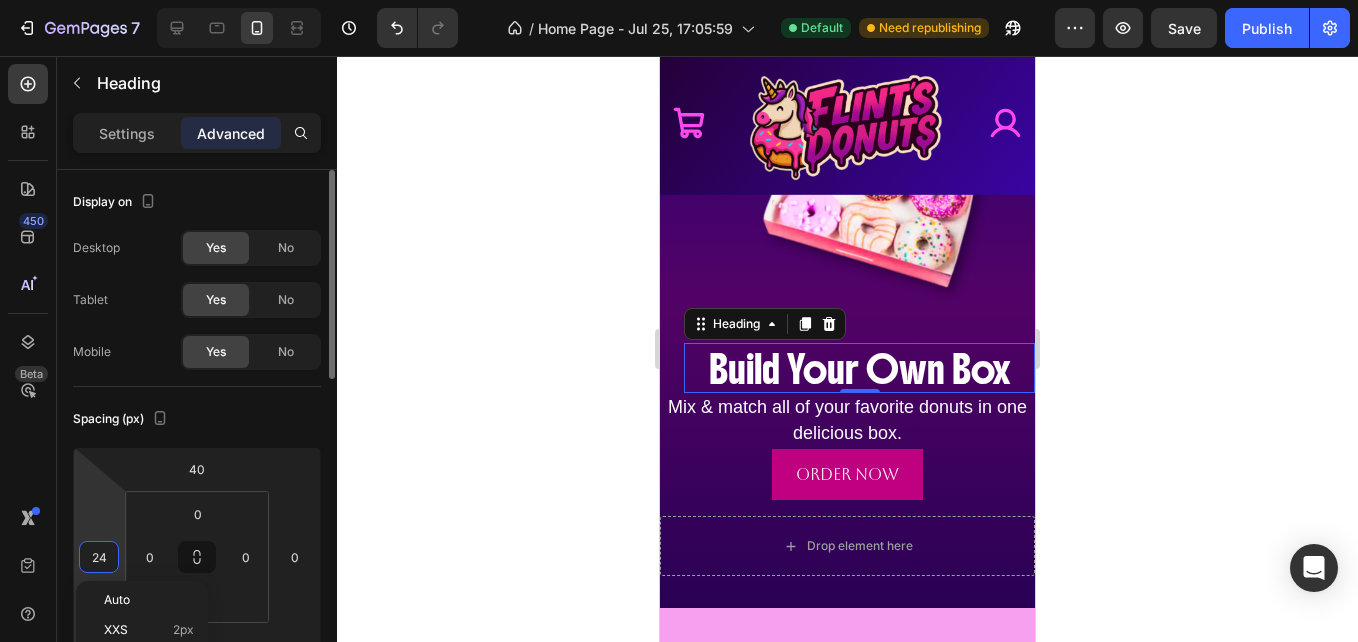 type 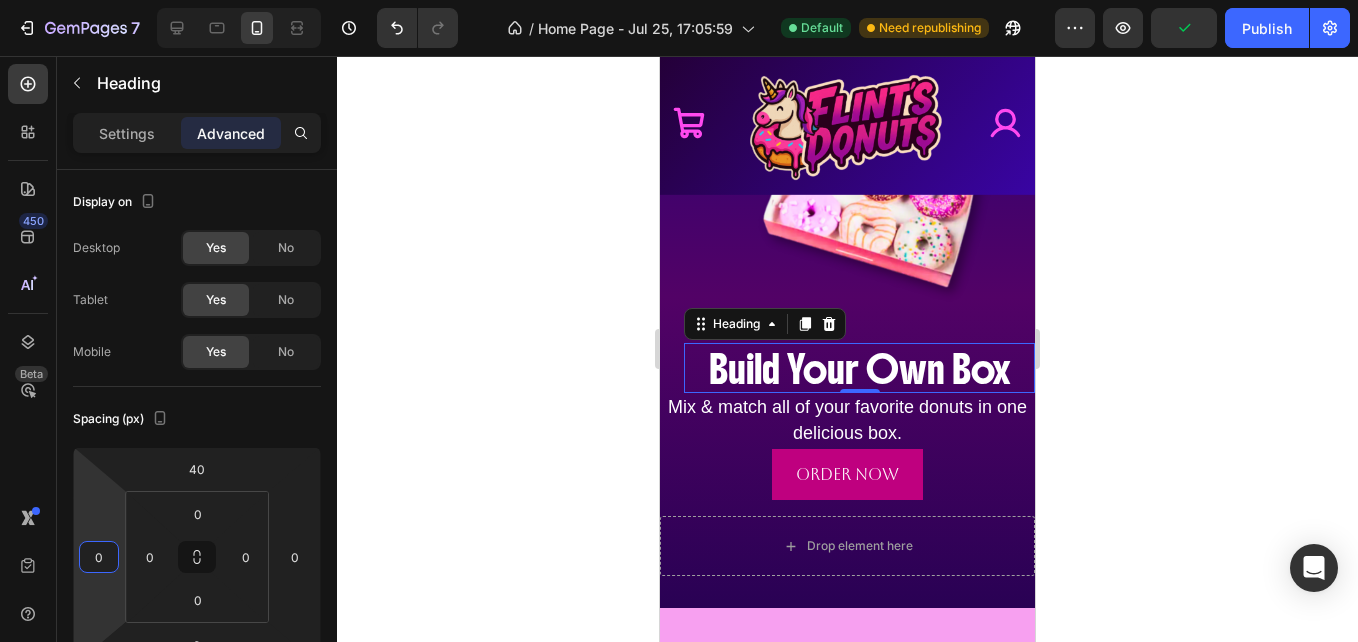 click 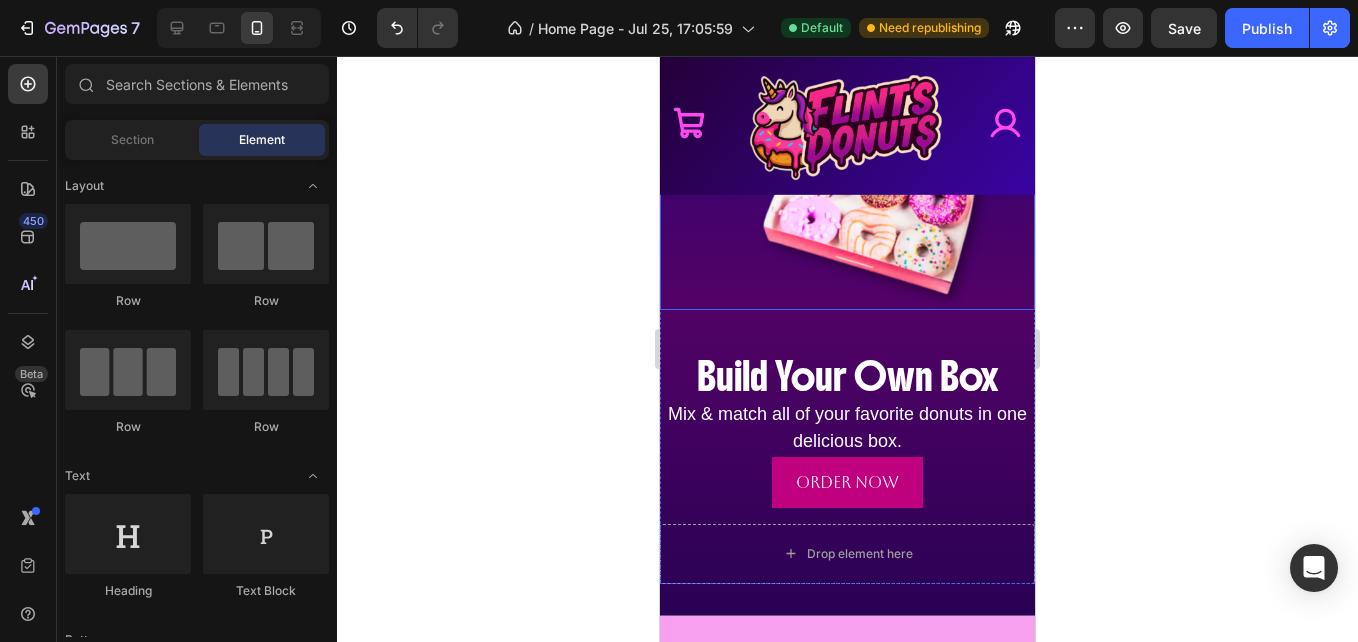 click at bounding box center [847, 765] 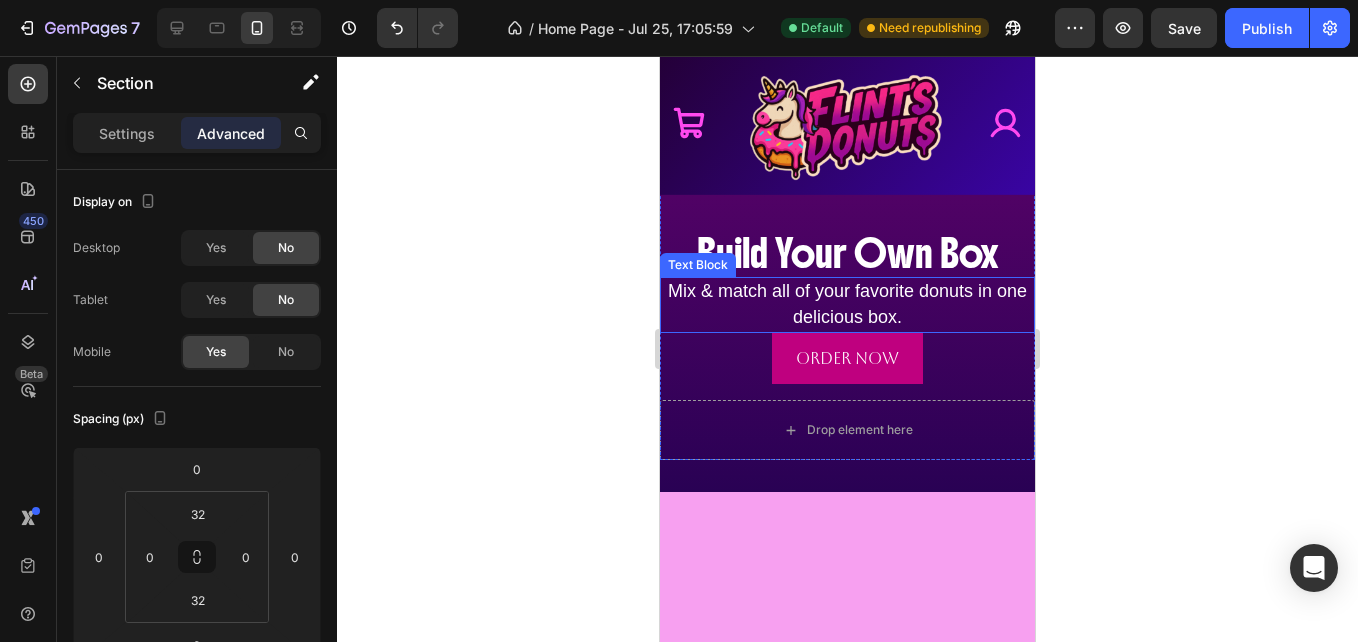 click at bounding box center (847, 28) 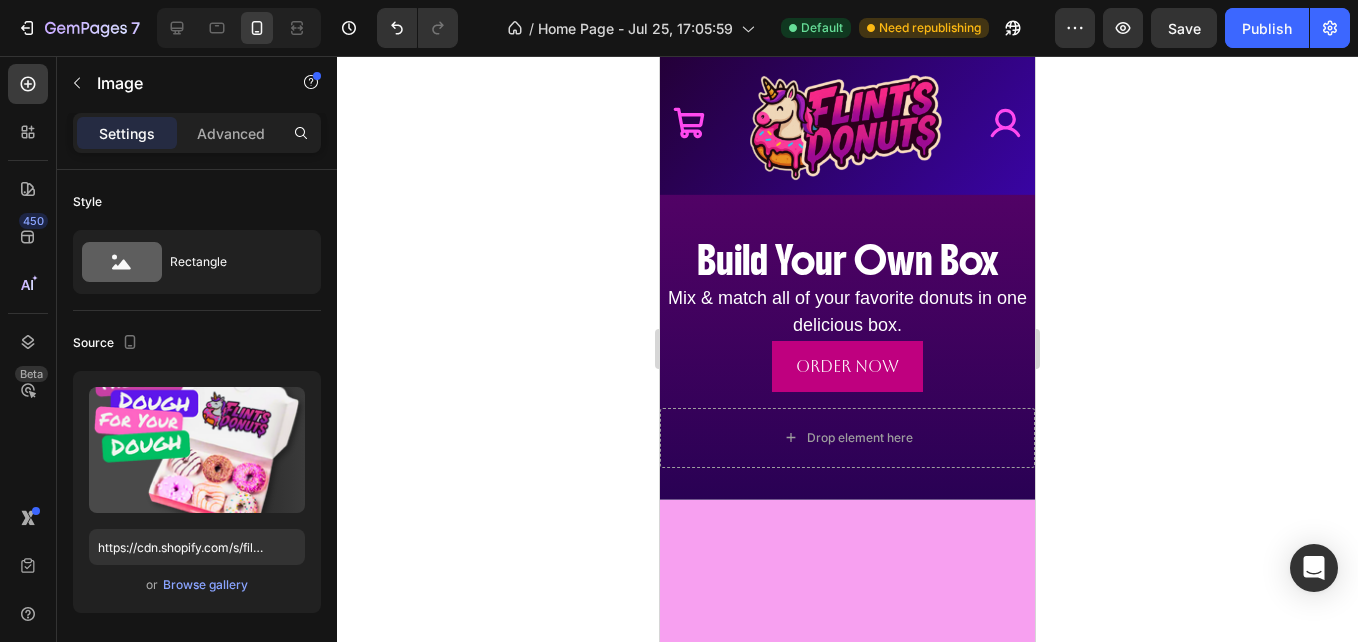 scroll, scrollTop: 1212, scrollLeft: 0, axis: vertical 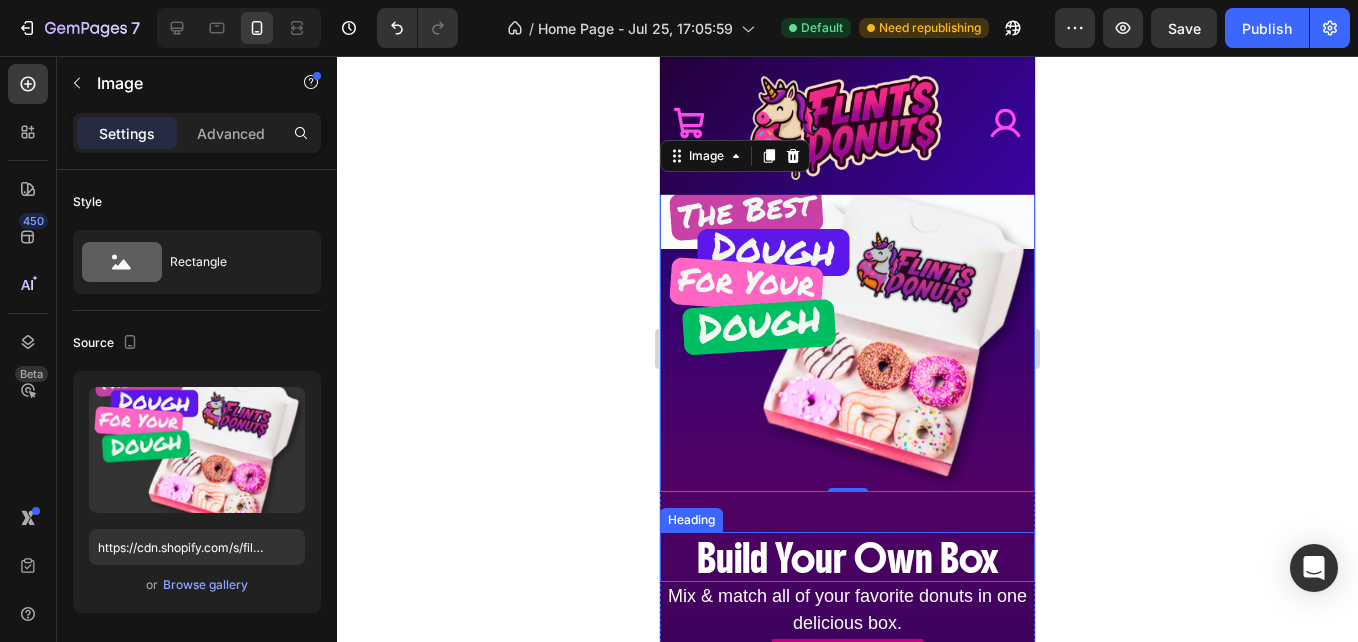 click on "Build Your Own Box" at bounding box center [848, 558] 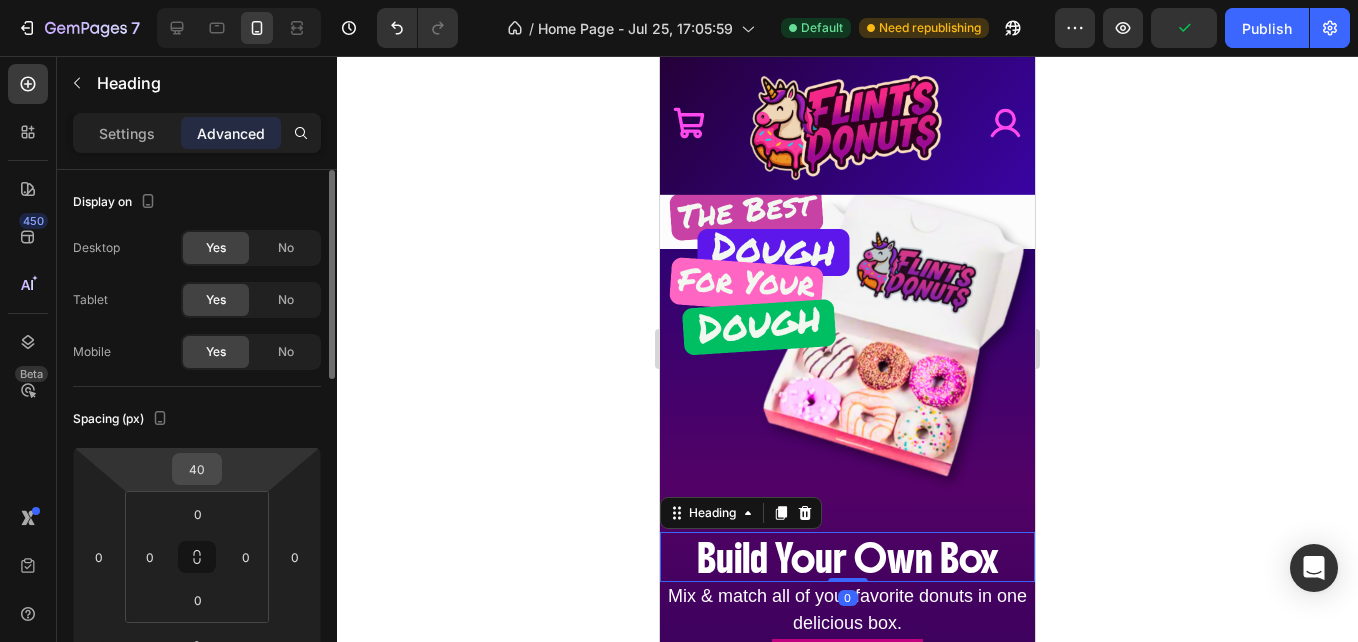 click on "40" at bounding box center [197, 469] 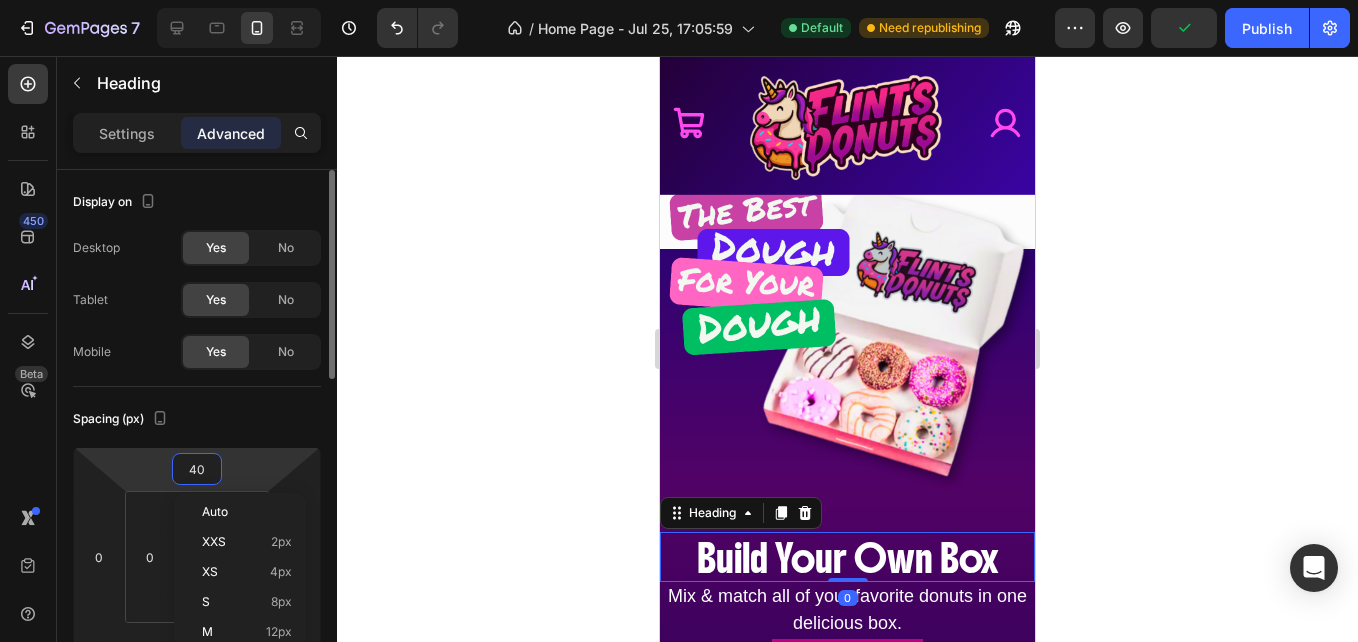 type 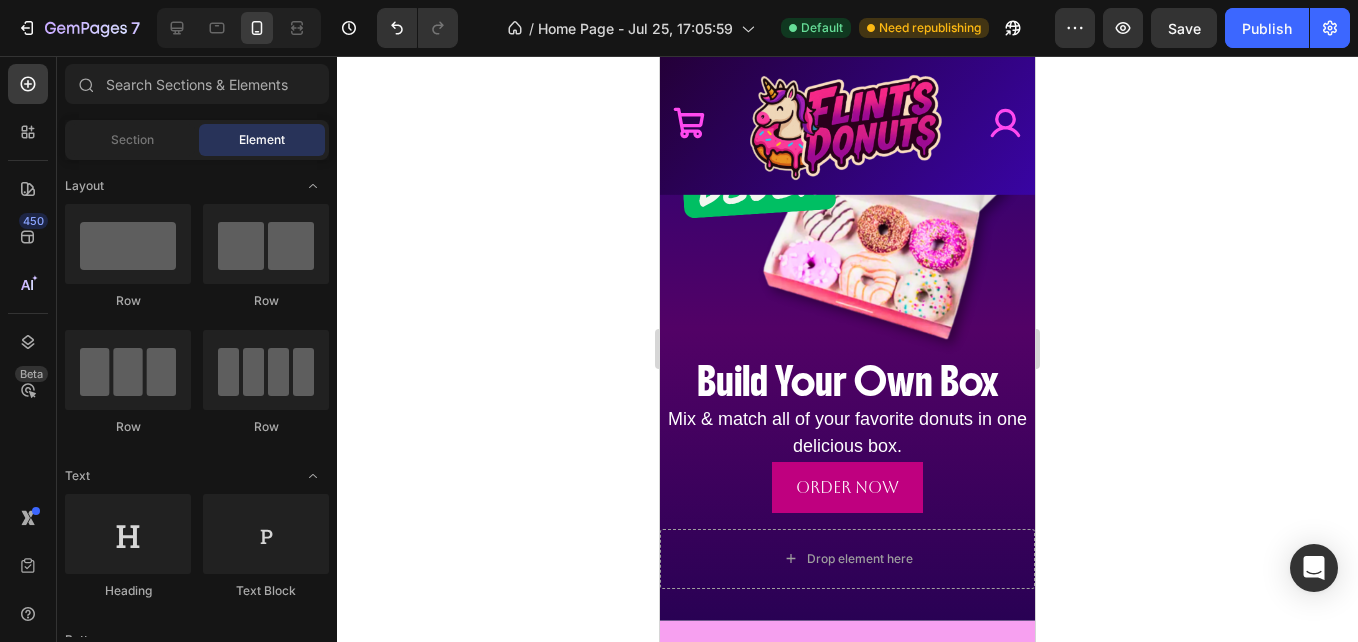 scroll, scrollTop: 1245, scrollLeft: 0, axis: vertical 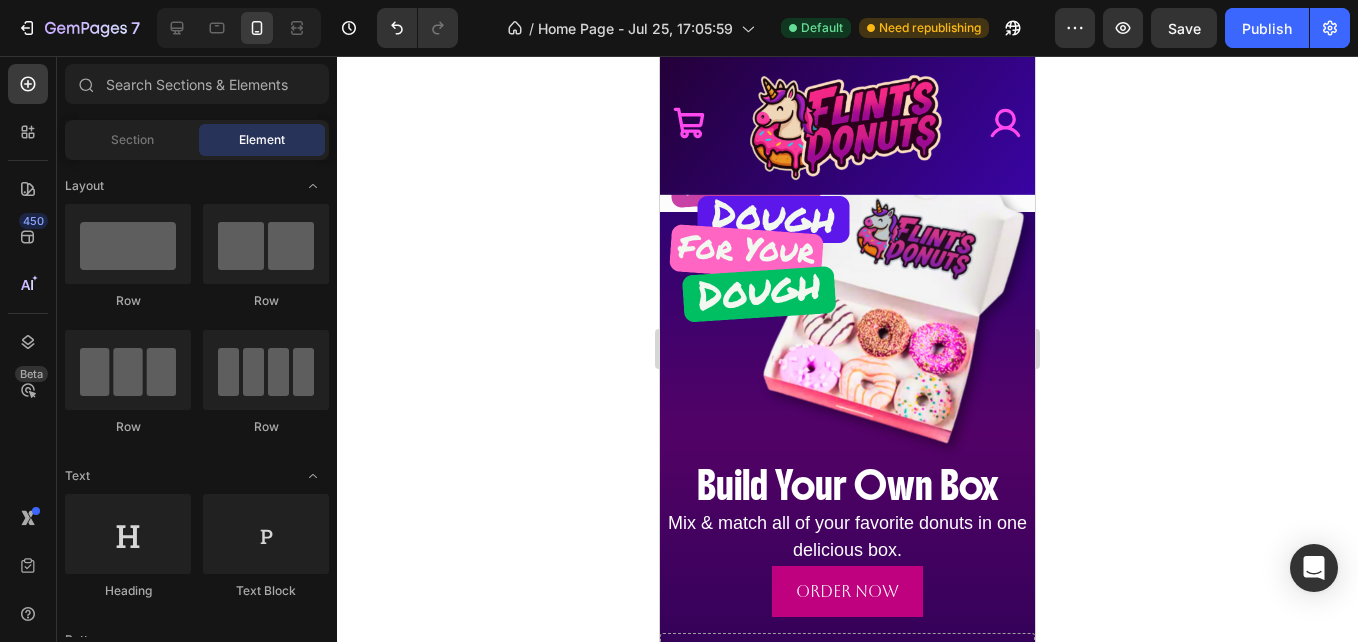 drag, startPoint x: 1025, startPoint y: 387, endPoint x: 1706, endPoint y: 450, distance: 683.9079 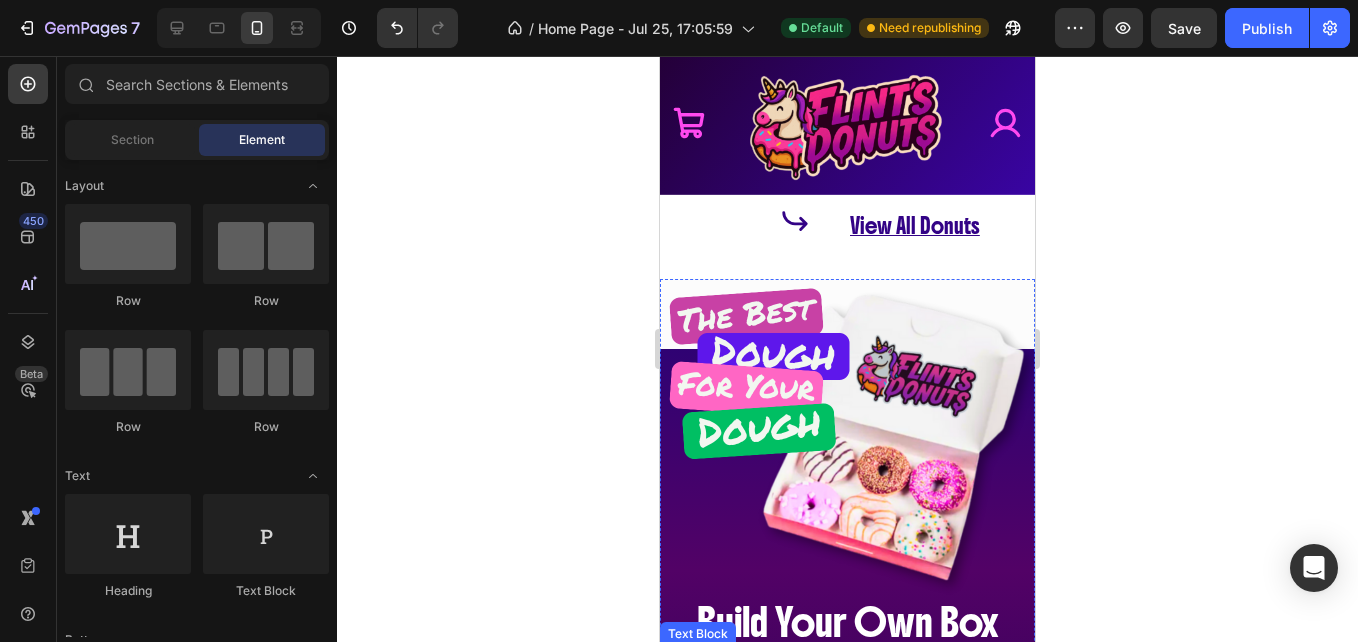 scroll, scrollTop: 1103, scrollLeft: 0, axis: vertical 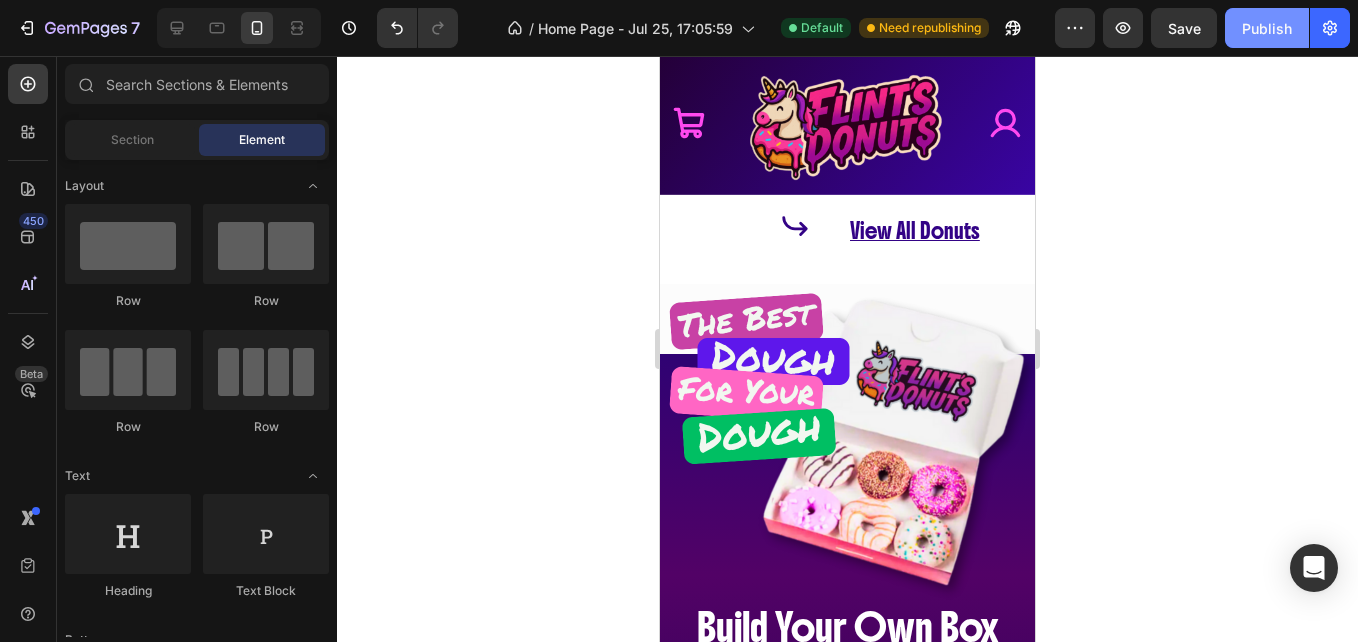 click on "Publish" at bounding box center (1267, 28) 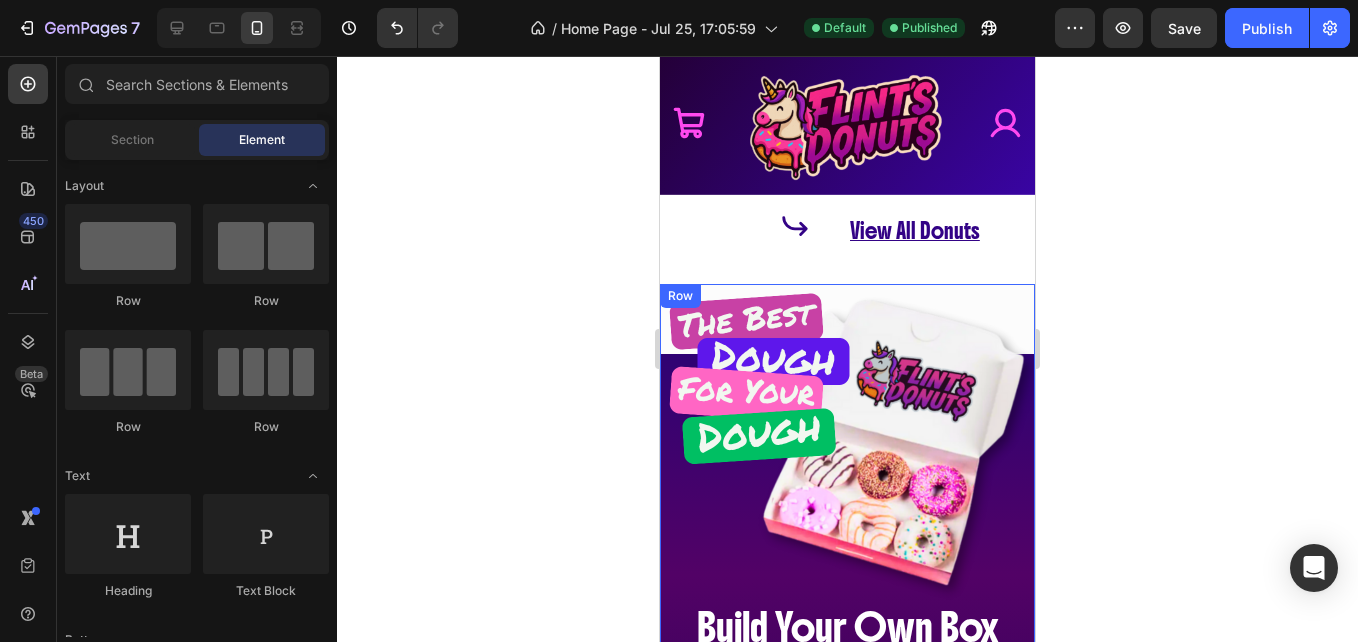 scroll, scrollTop: 1462, scrollLeft: 0, axis: vertical 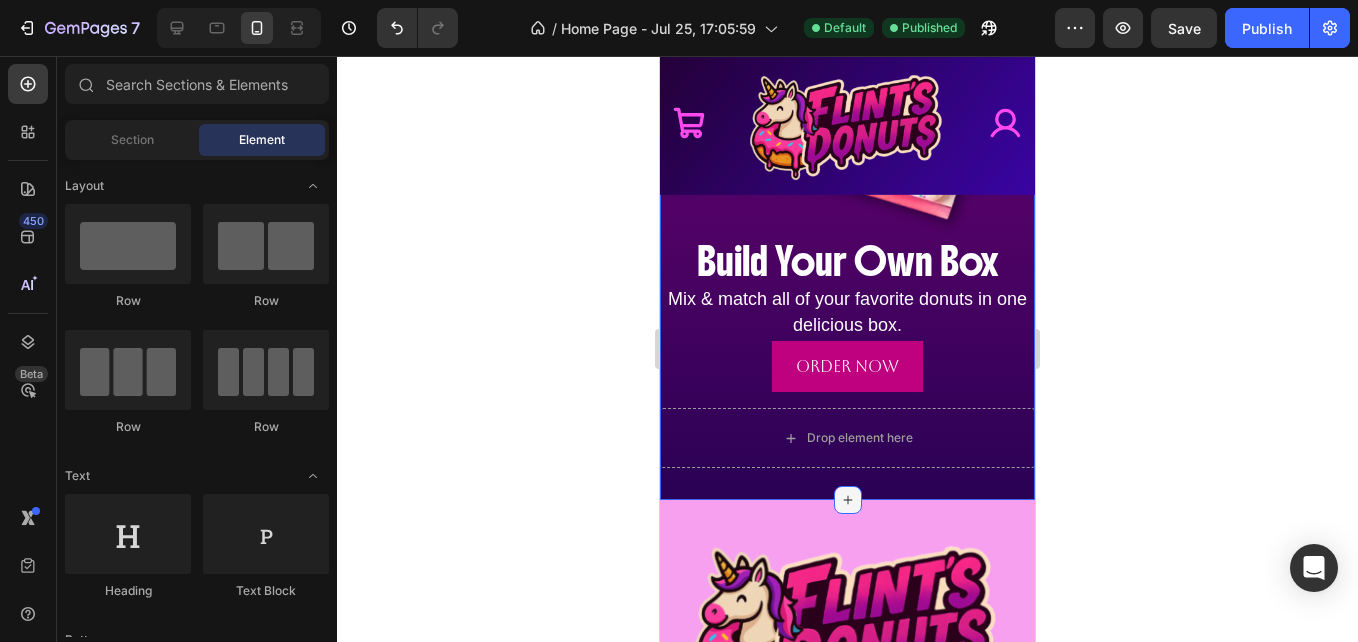 click at bounding box center (848, 500) 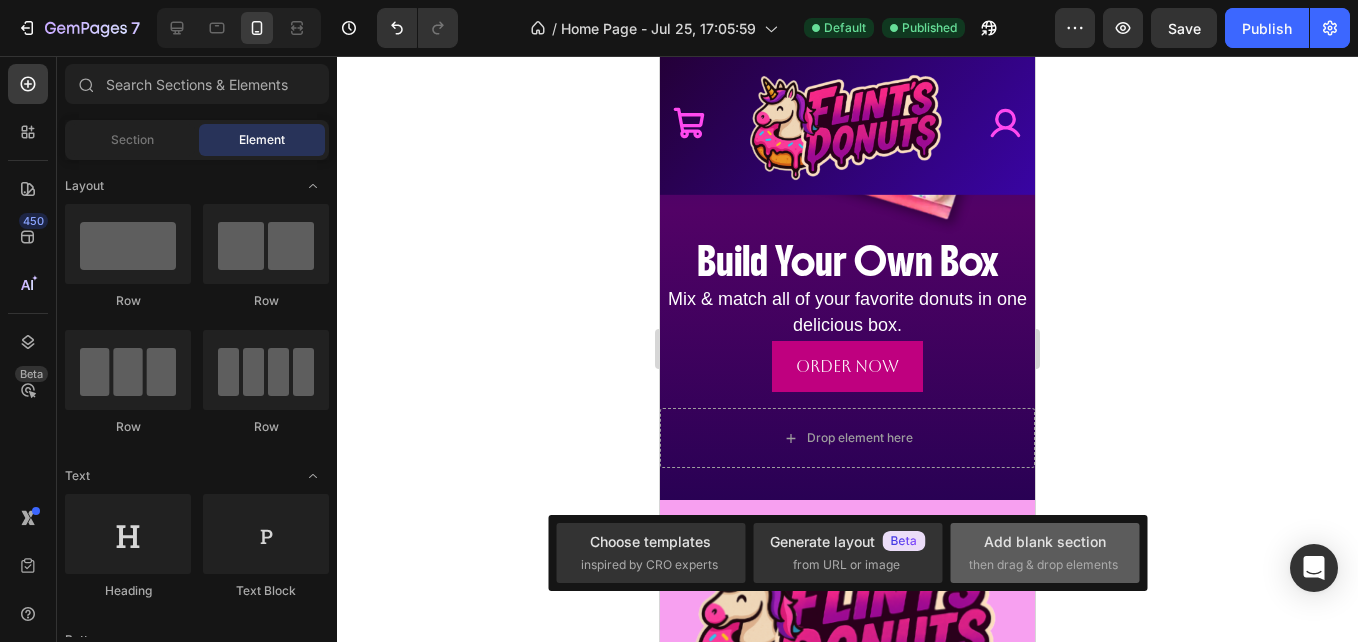 drag, startPoint x: 1082, startPoint y: 566, endPoint x: 244, endPoint y: 383, distance: 857.7488 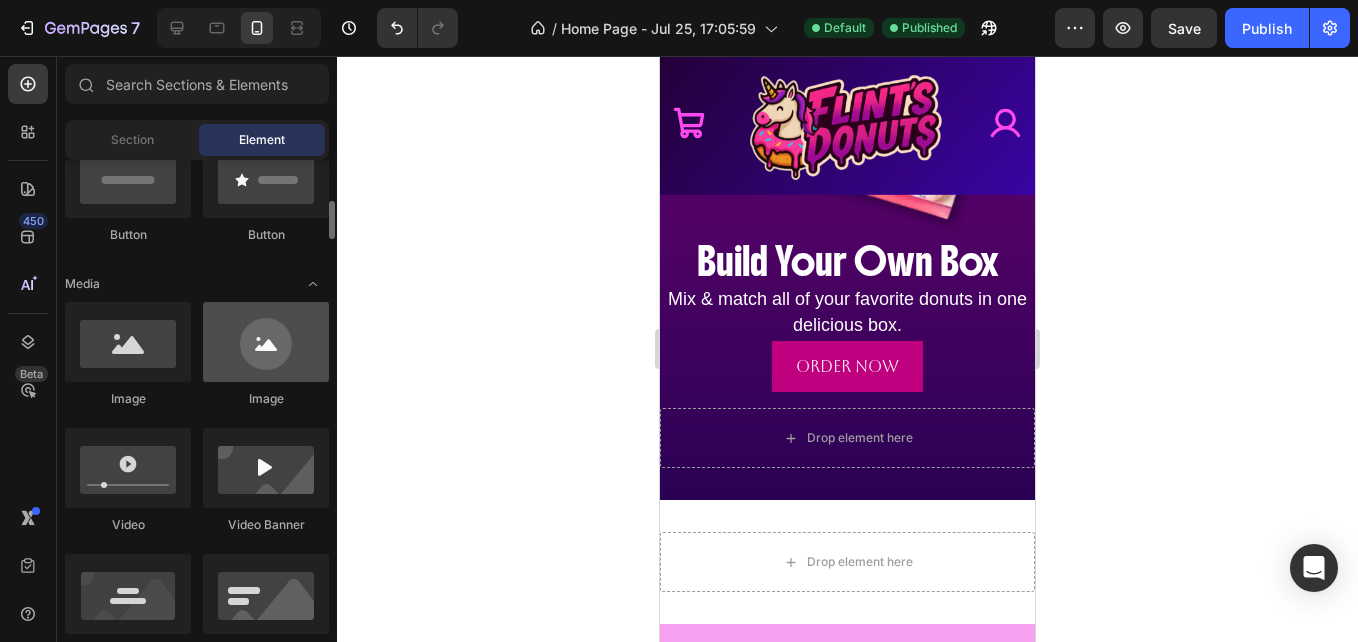 scroll, scrollTop: 535, scrollLeft: 0, axis: vertical 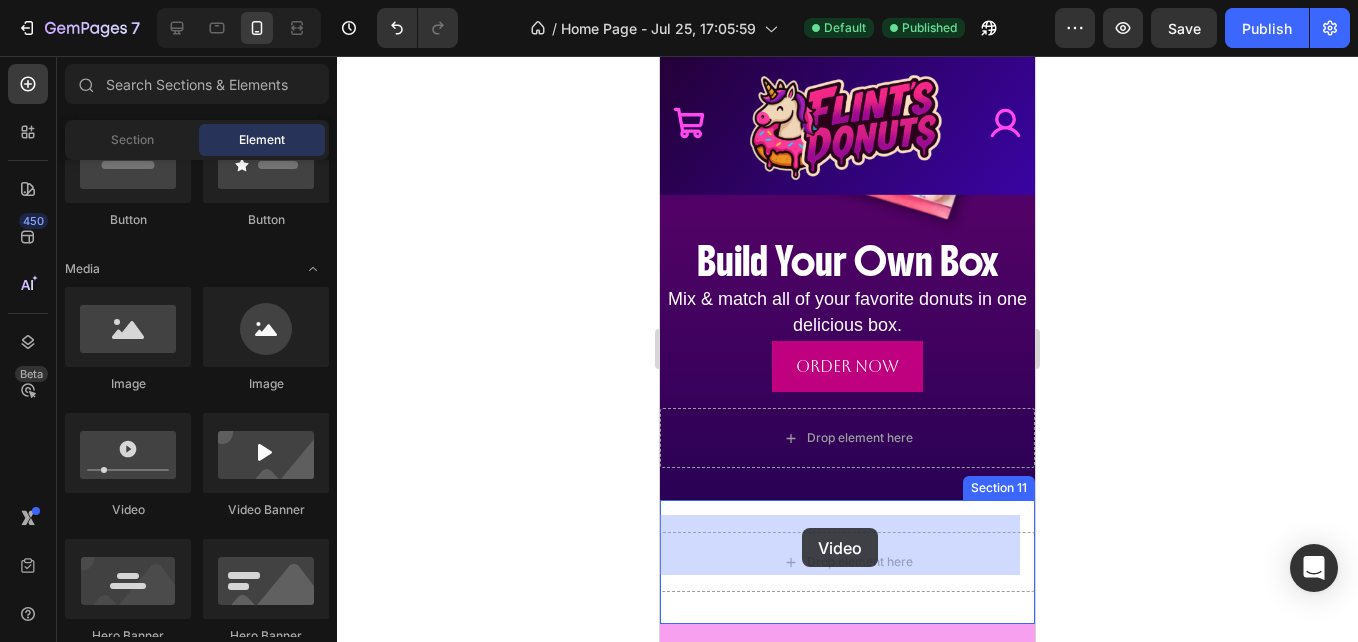 drag, startPoint x: 795, startPoint y: 513, endPoint x: 802, endPoint y: 528, distance: 16.552946 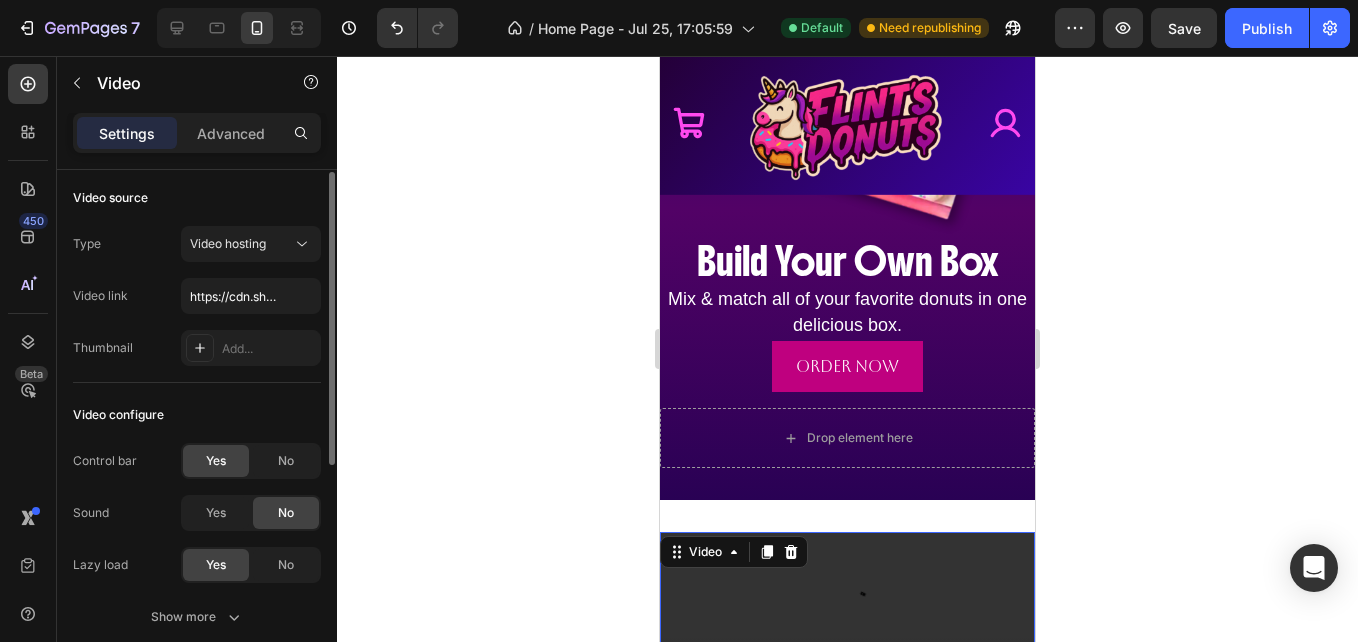 scroll, scrollTop: 3, scrollLeft: 0, axis: vertical 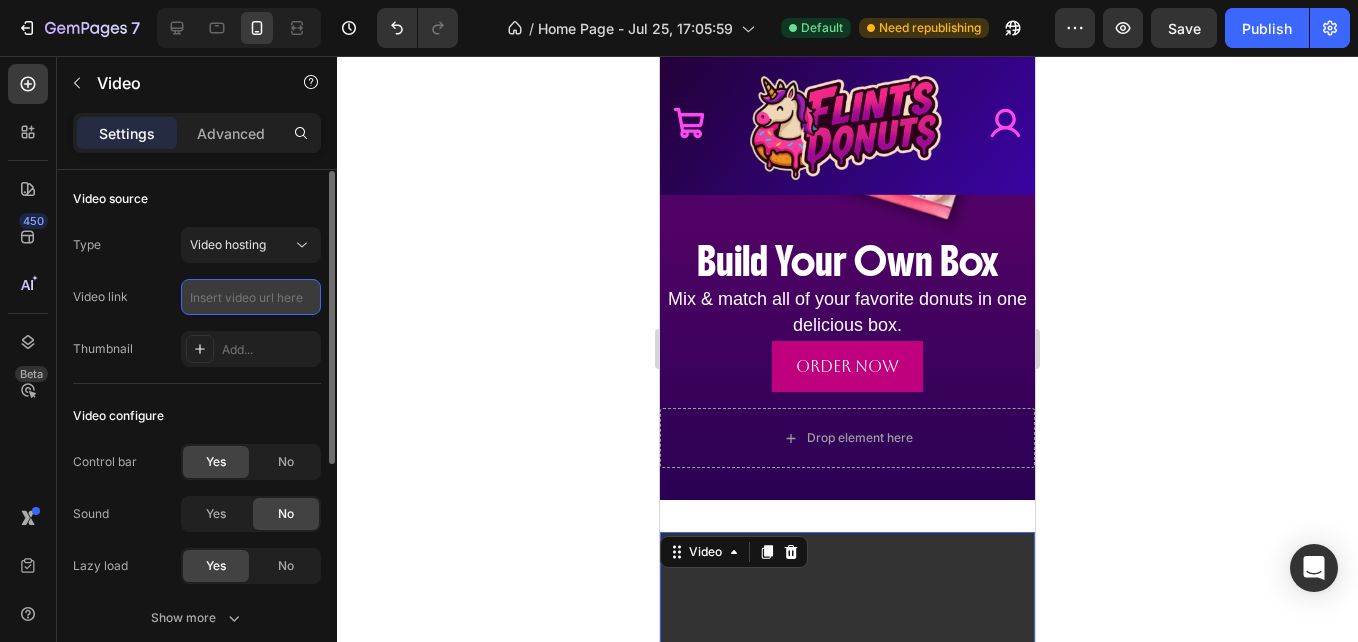 paste on "https://cdn.shopify.com/videos/c/o/v/dce5a67be0d2497dbf9b31b094bb9470.mp4" 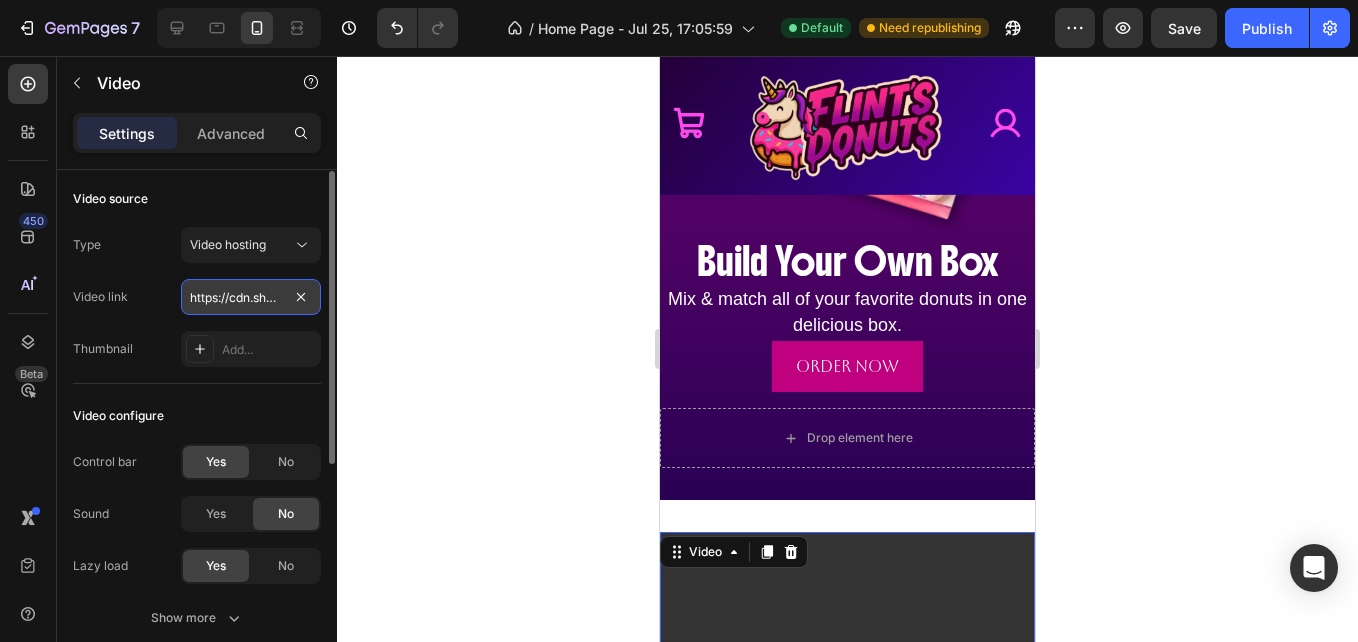 scroll, scrollTop: 0, scrollLeft: 380, axis: horizontal 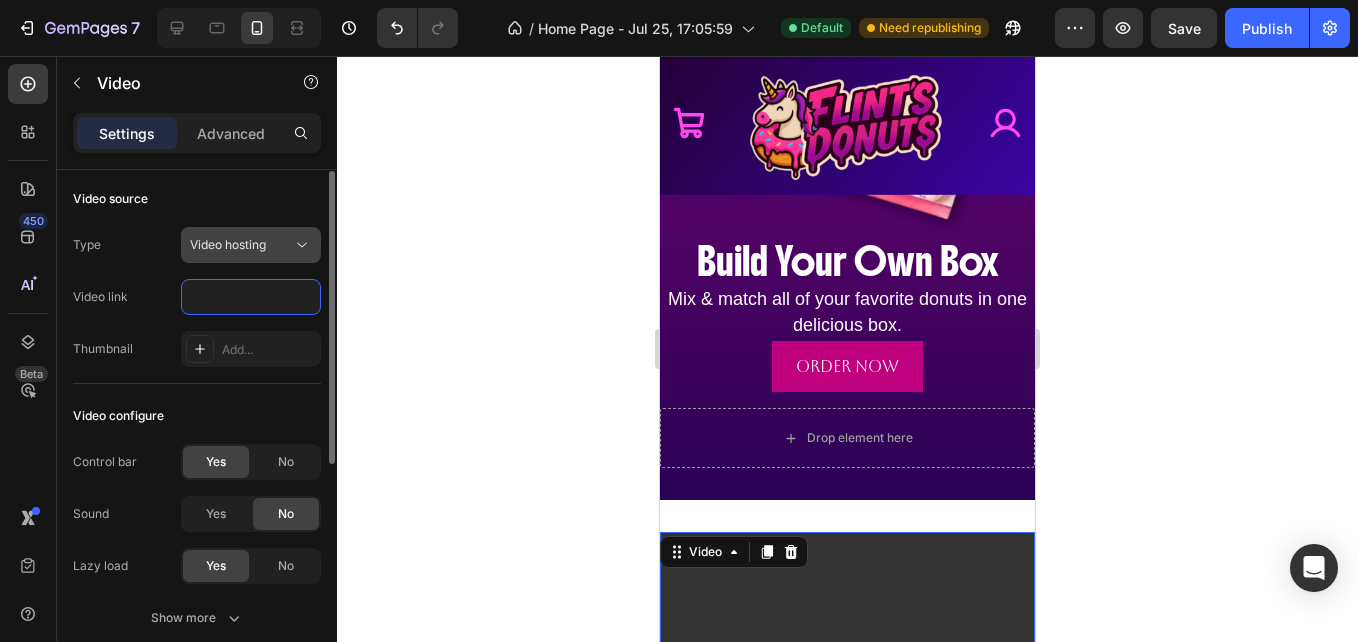 type on "https://cdn.shopify.com/videos/c/o/v/dce5a67be0d2497dbf9b31b094bb9470.mp4" 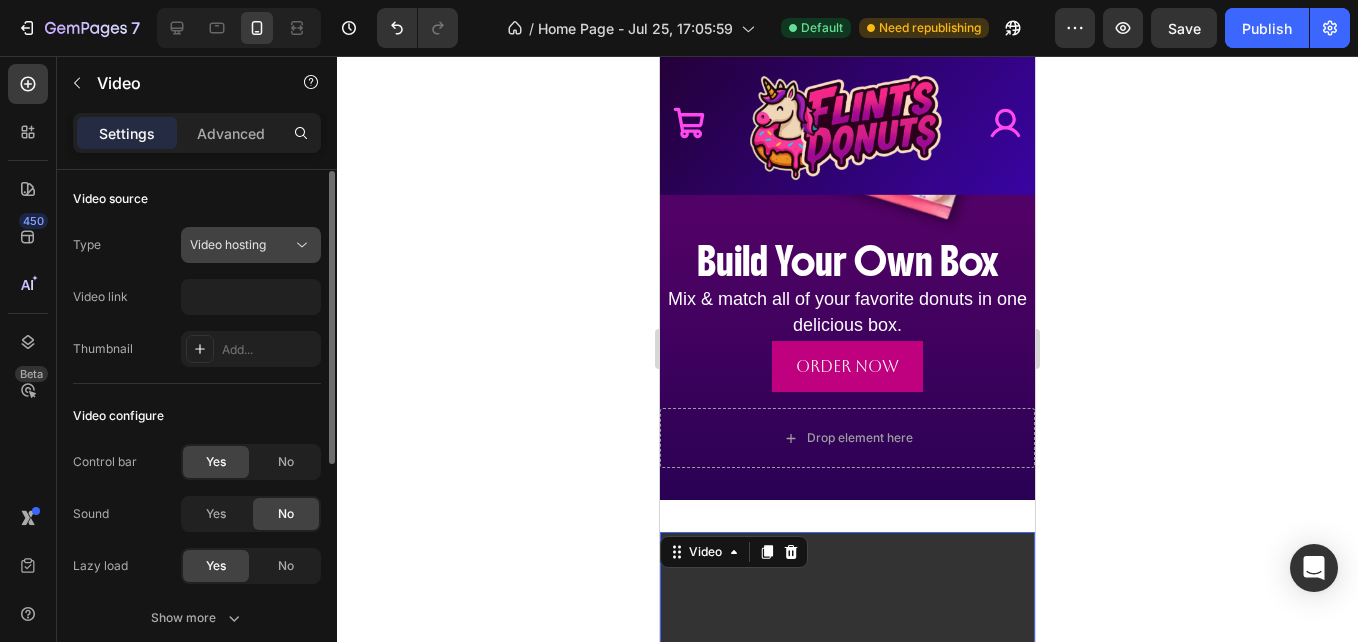 click on "Video hosting" at bounding box center (241, 245) 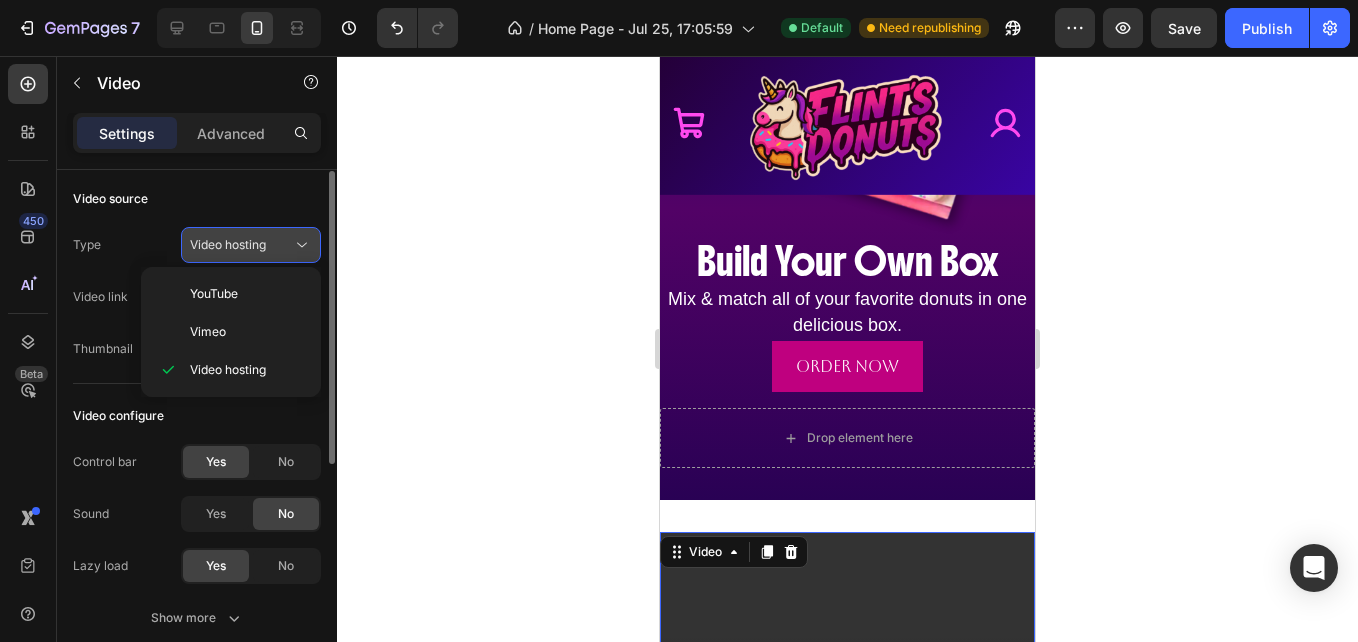 scroll, scrollTop: 0, scrollLeft: 0, axis: both 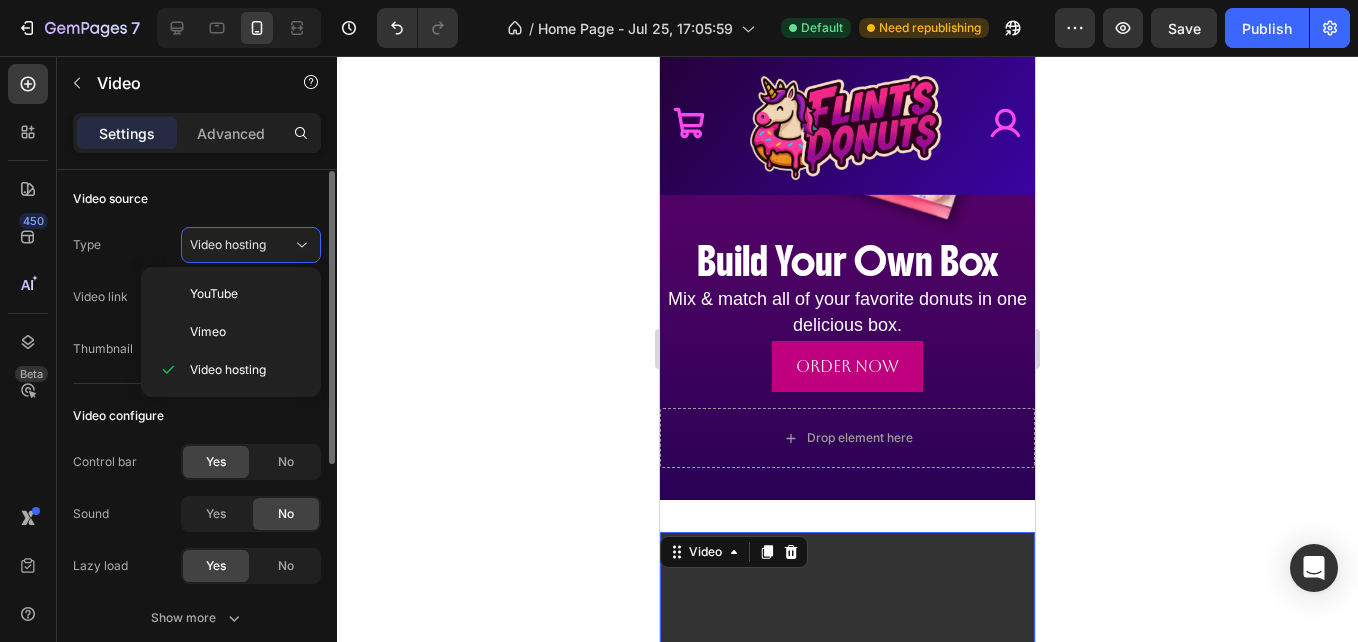 click on "Video source" at bounding box center [197, 199] 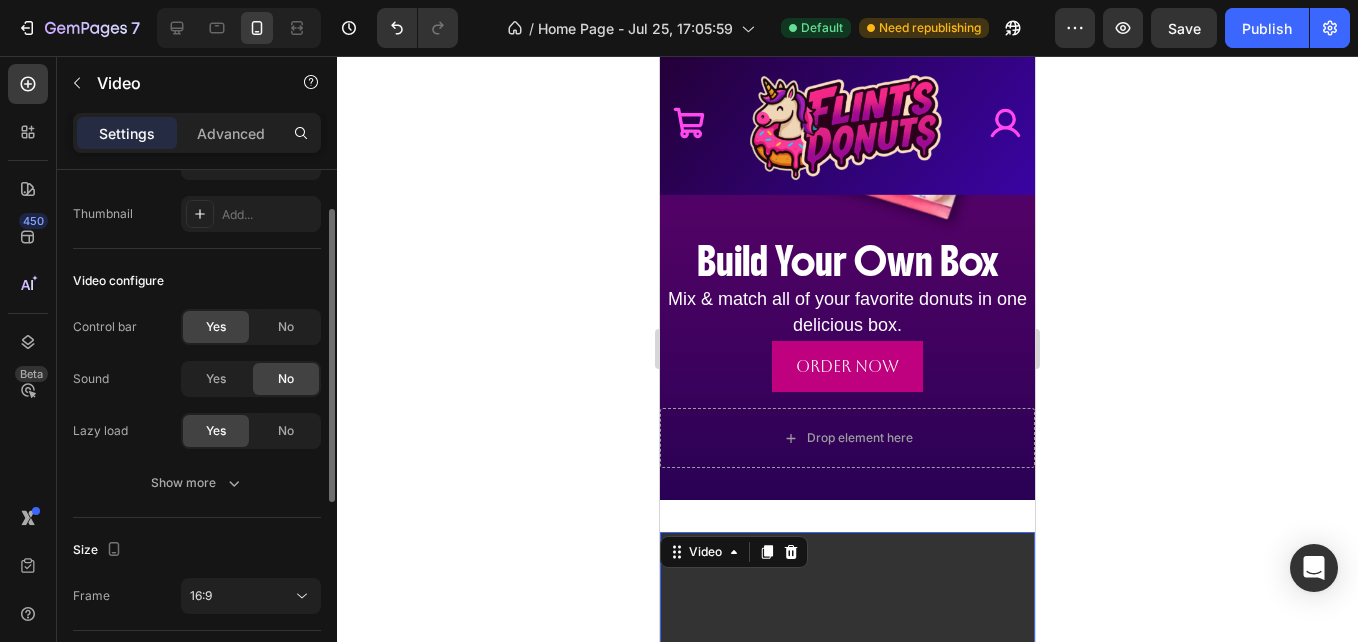 scroll, scrollTop: 144, scrollLeft: 0, axis: vertical 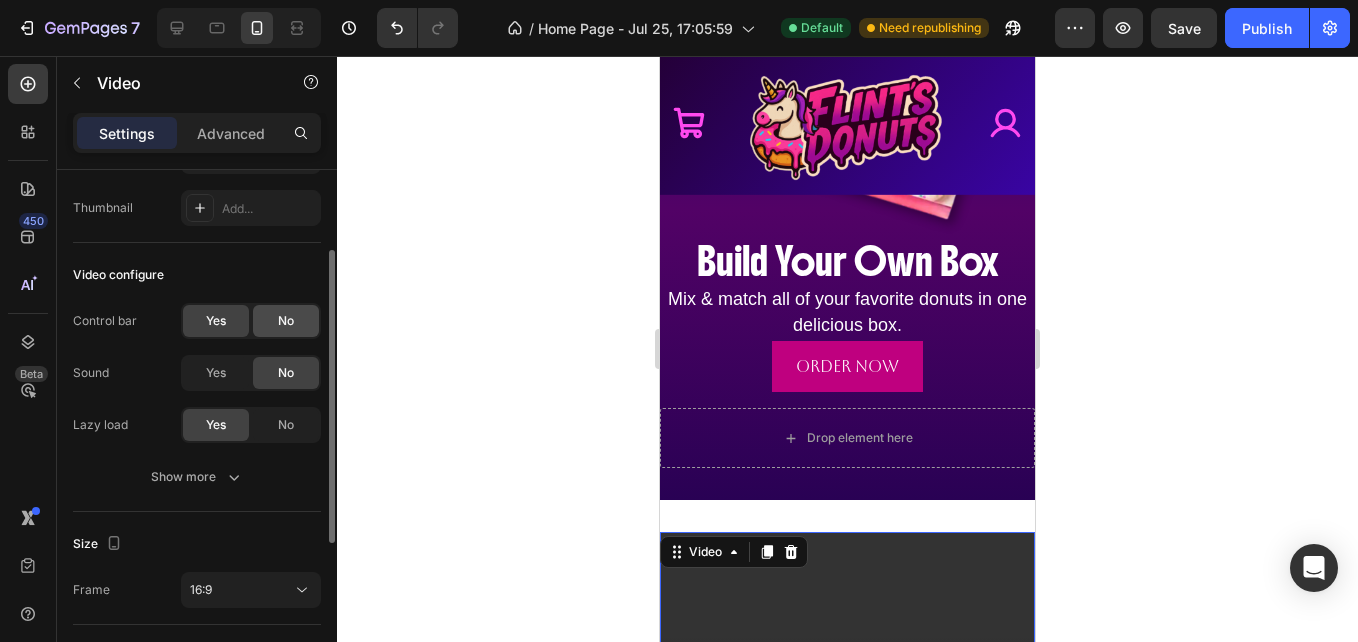 click on "No" 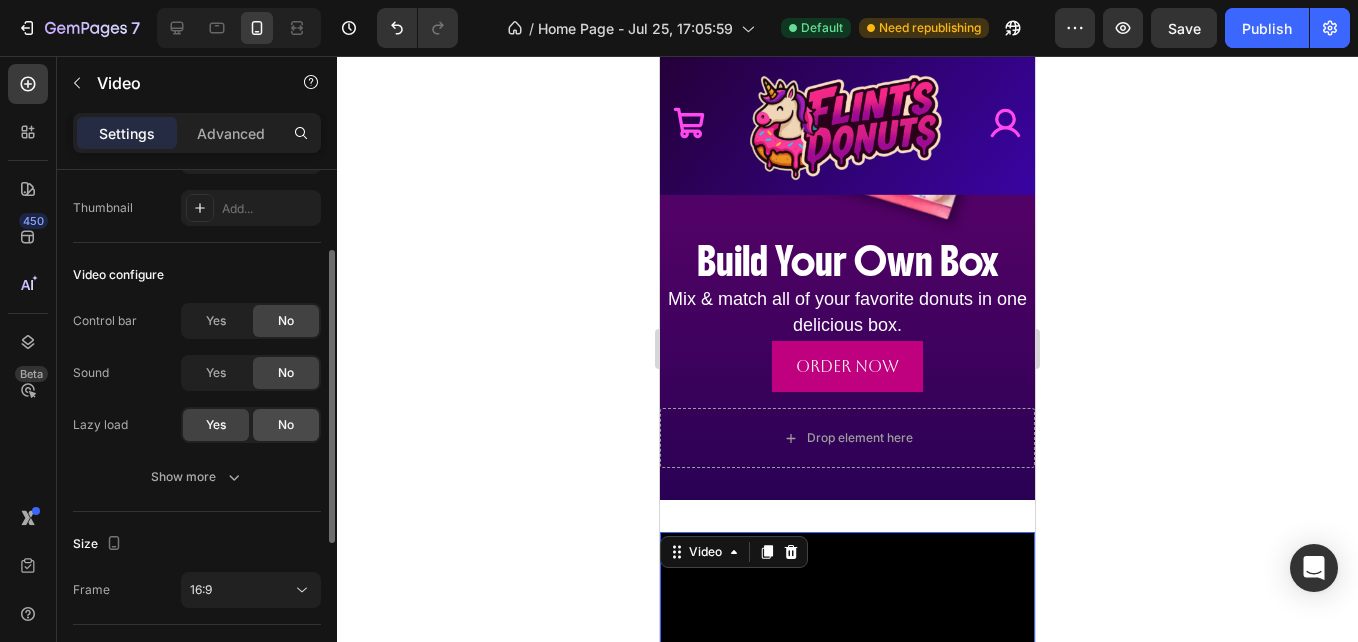 click on "No" 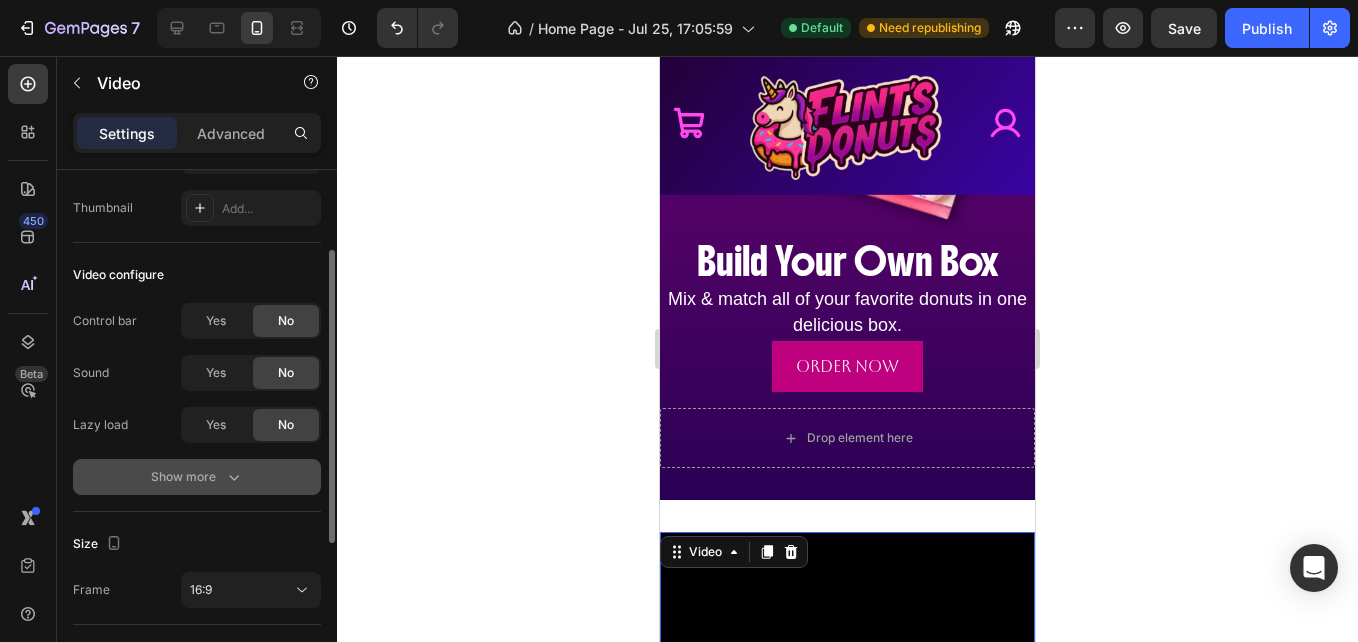 click on "Show more" at bounding box center (197, 477) 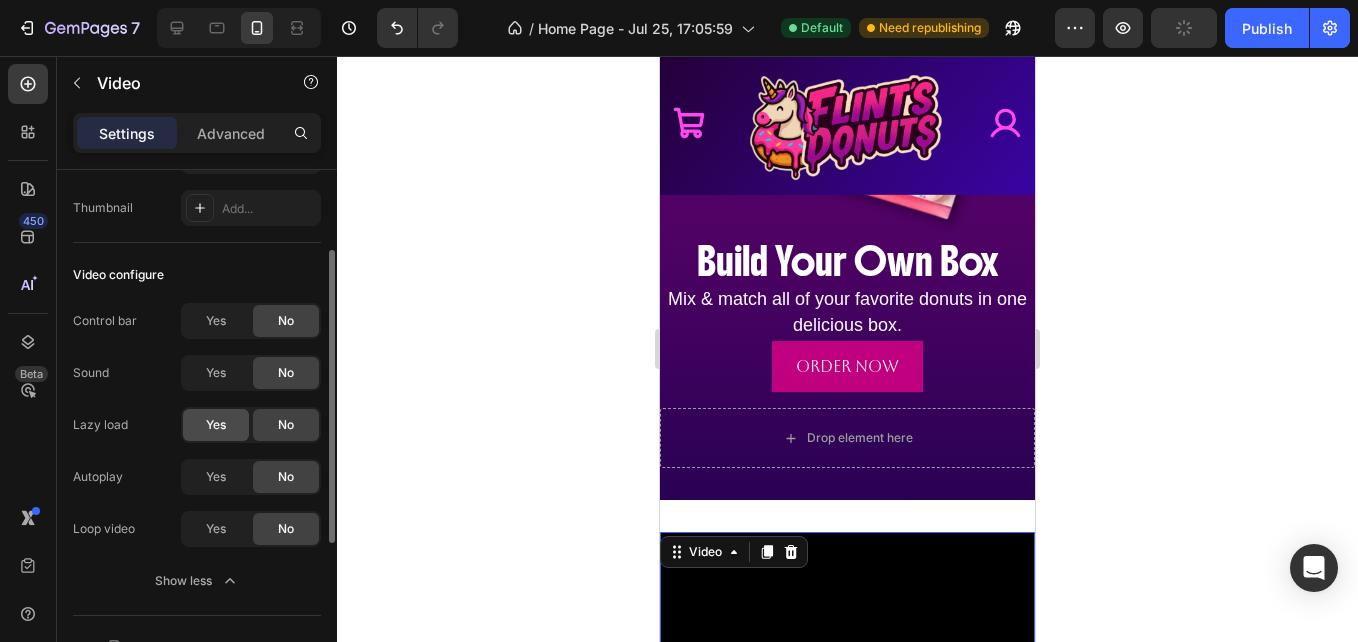 click on "Yes" 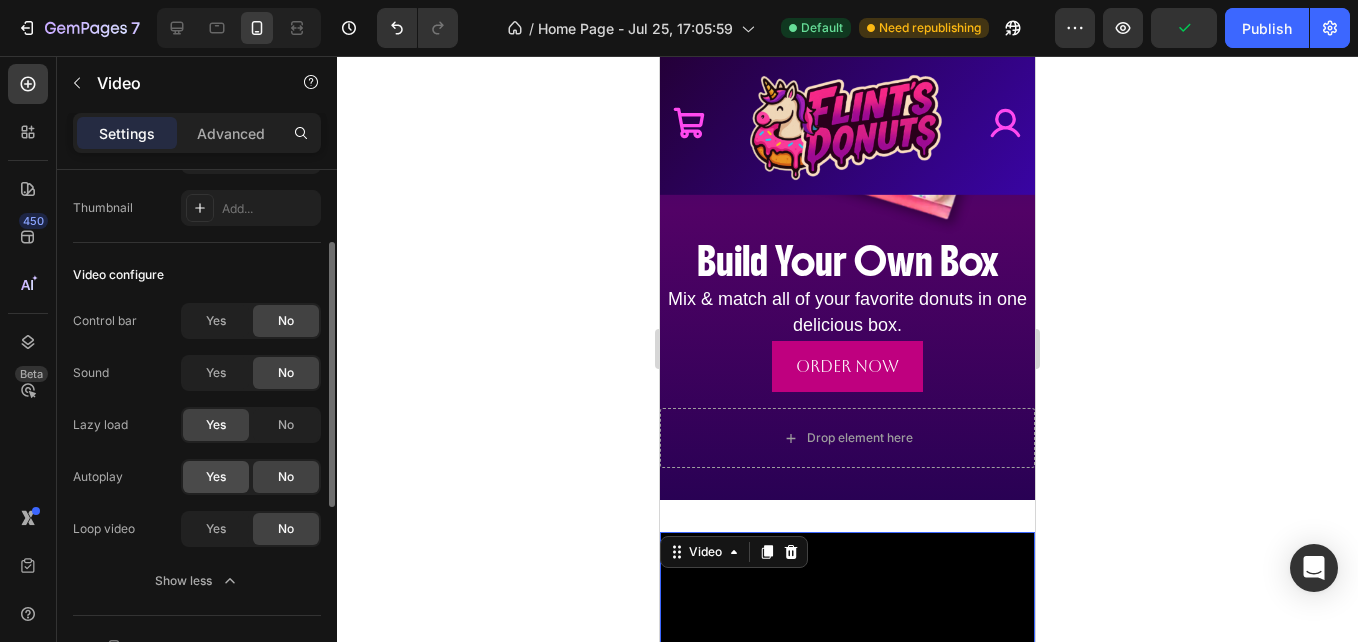 click on "Yes" 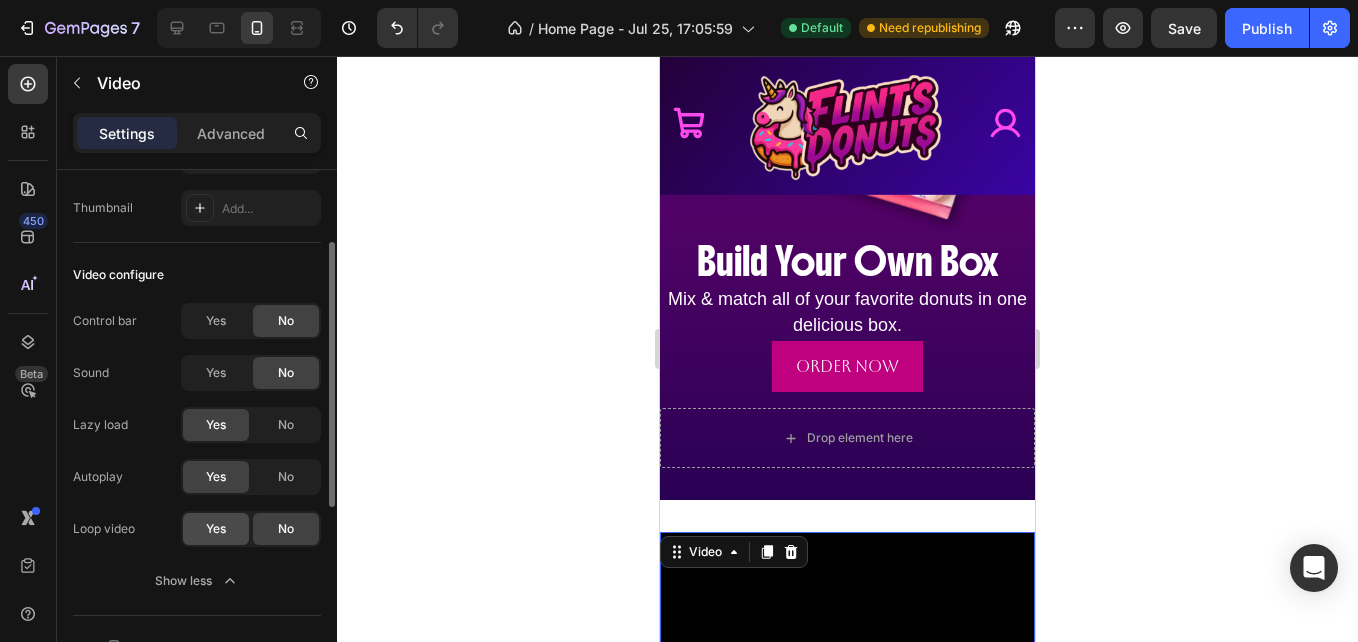 click on "Yes" 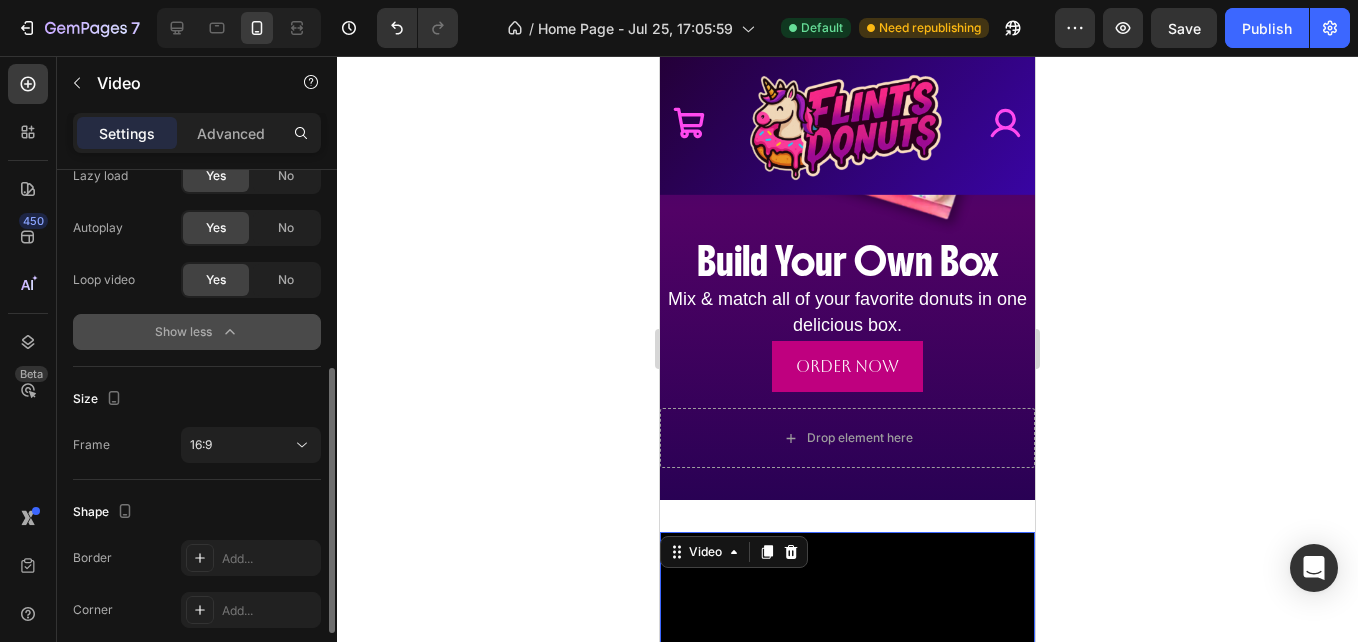 scroll, scrollTop: 395, scrollLeft: 0, axis: vertical 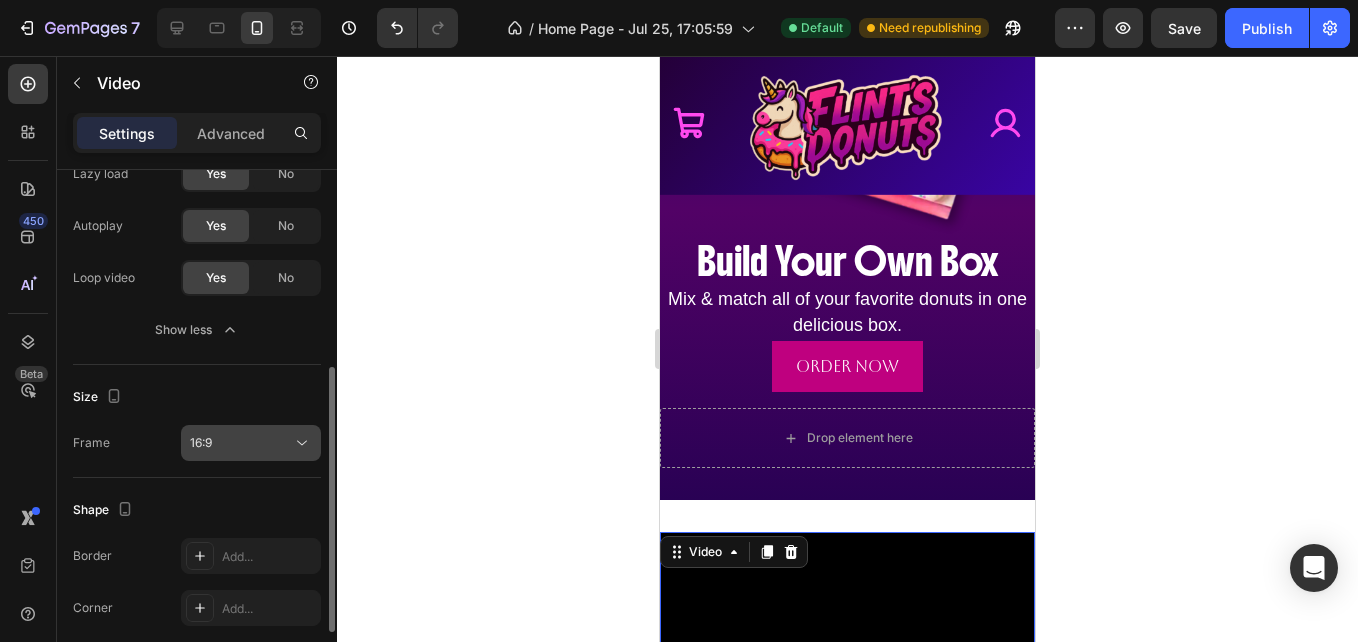 click on "16:9" at bounding box center [241, 443] 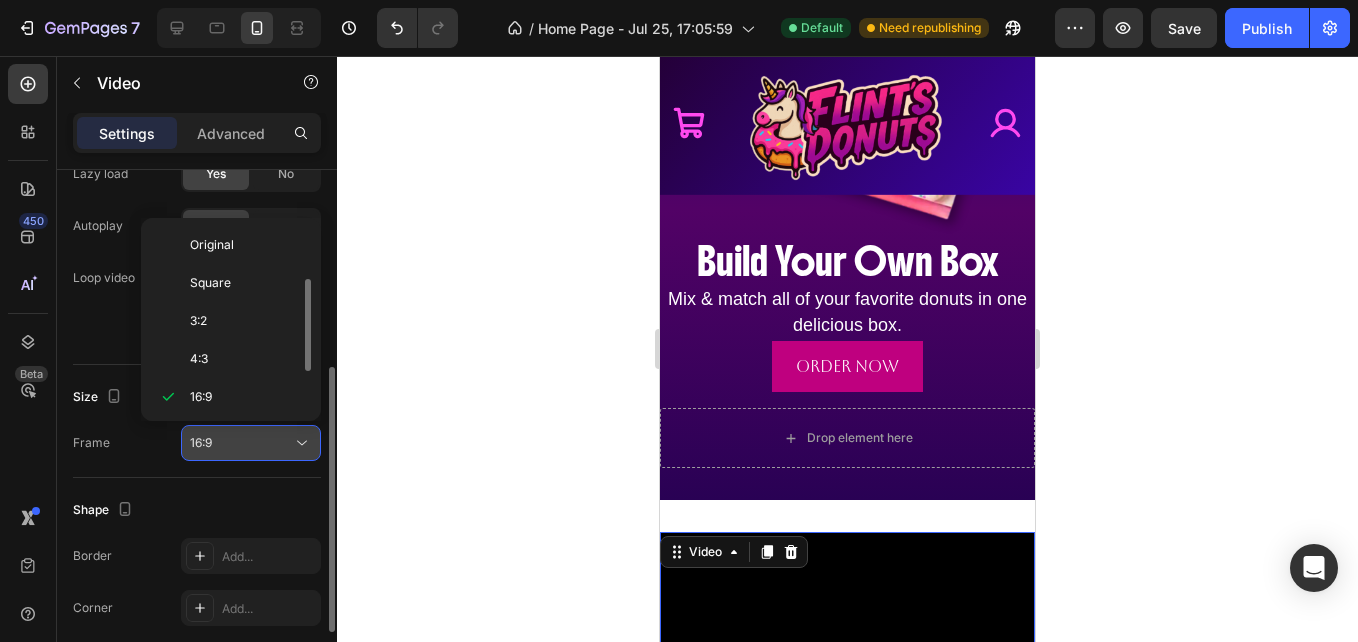 scroll, scrollTop: 36, scrollLeft: 0, axis: vertical 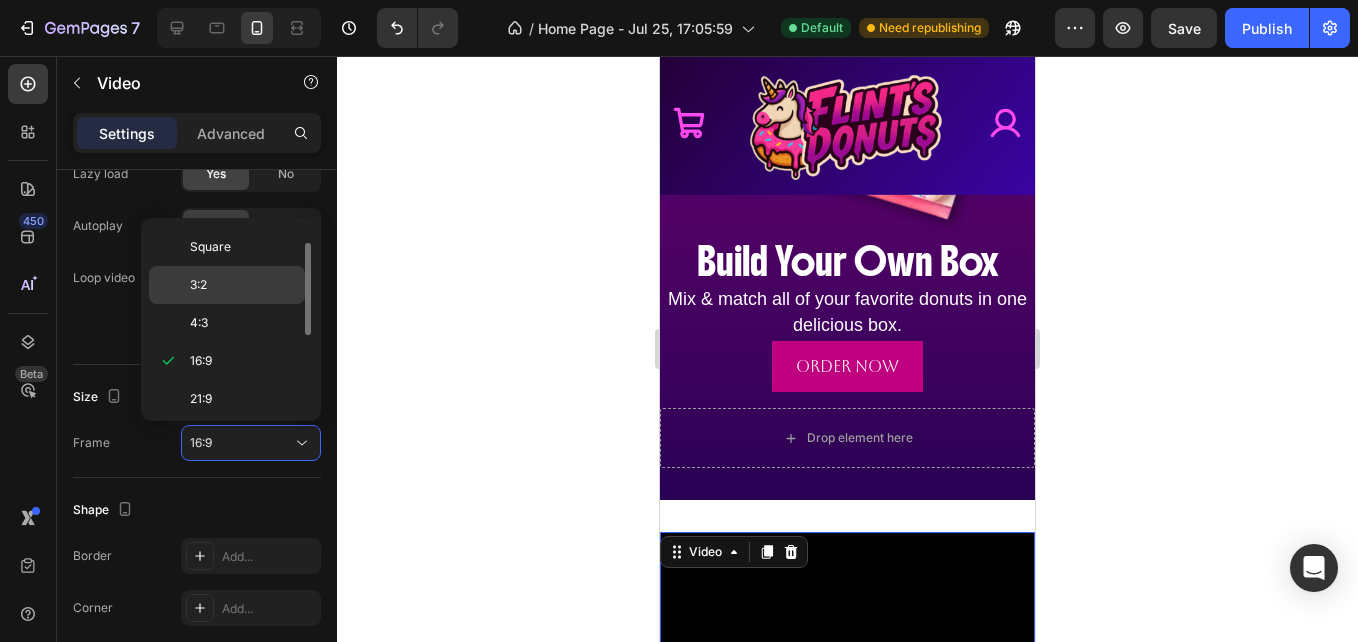 click on "3:2" at bounding box center [198, 285] 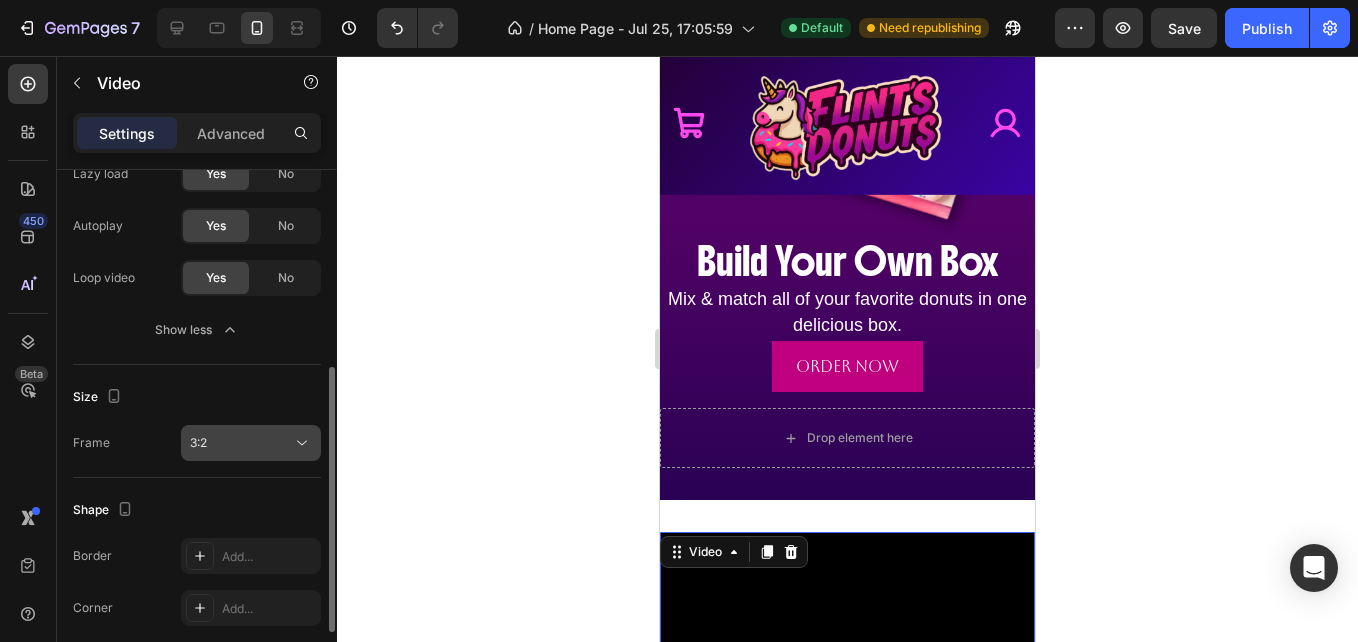 click on "3:2" at bounding box center [241, 443] 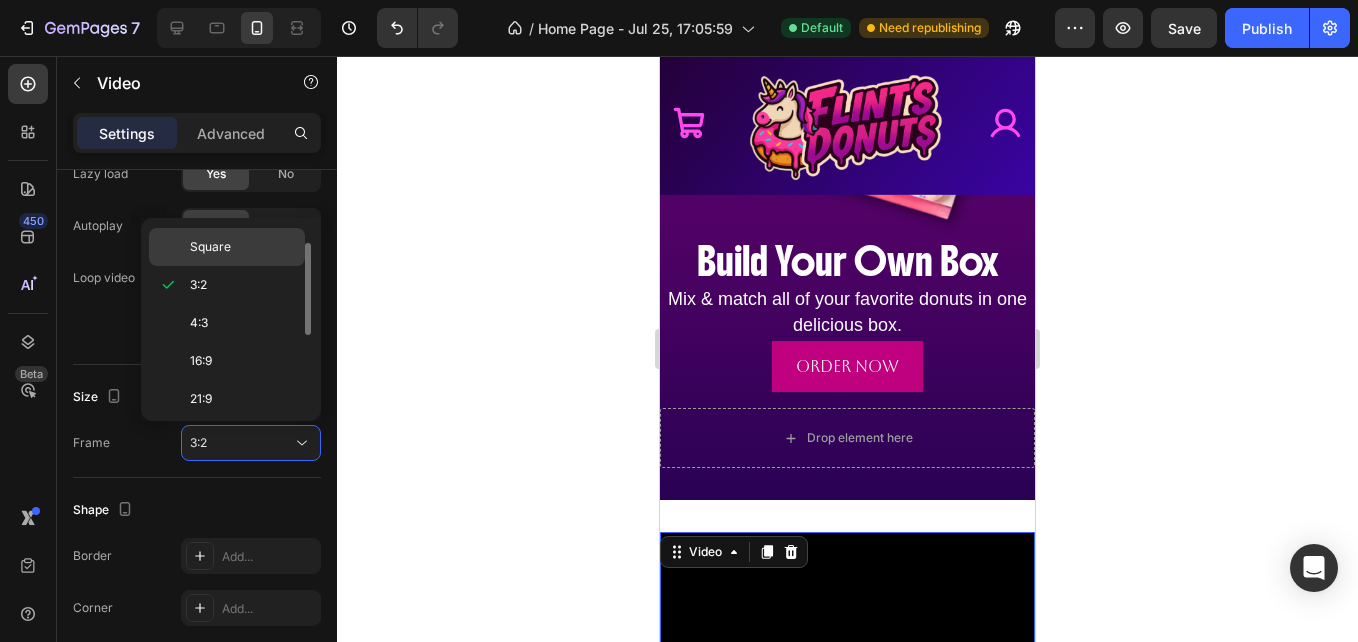 click on "Square" at bounding box center (210, 247) 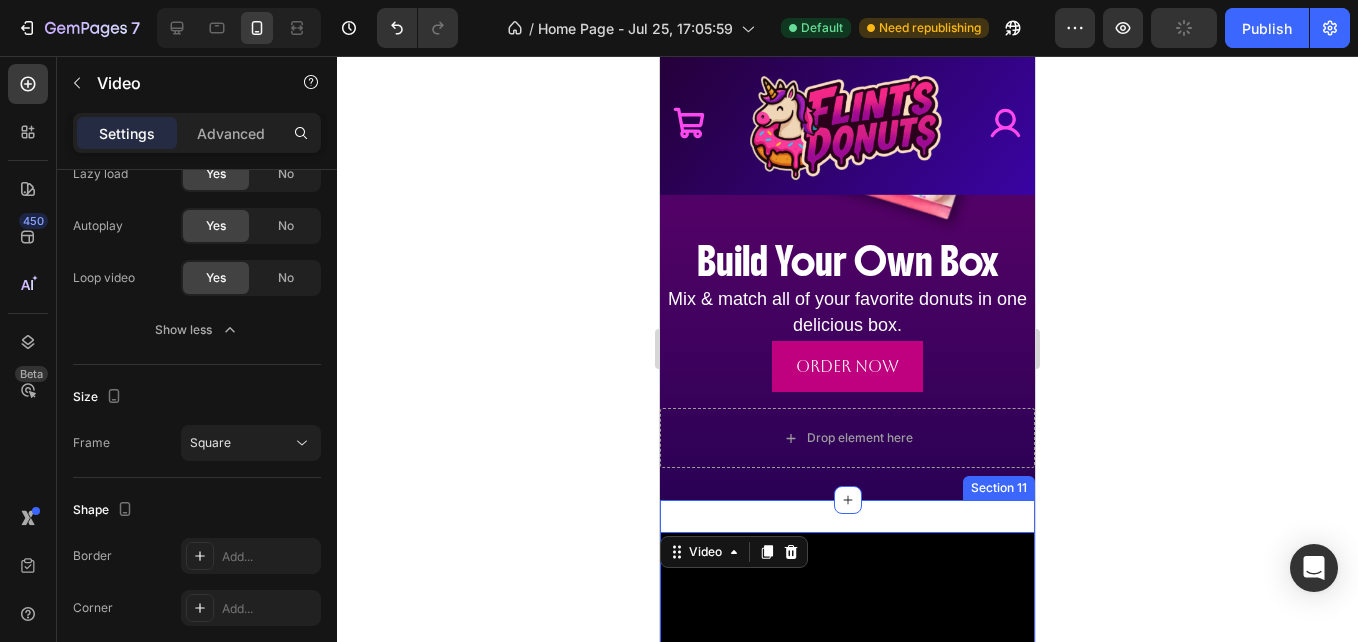 scroll, scrollTop: 1687, scrollLeft: 0, axis: vertical 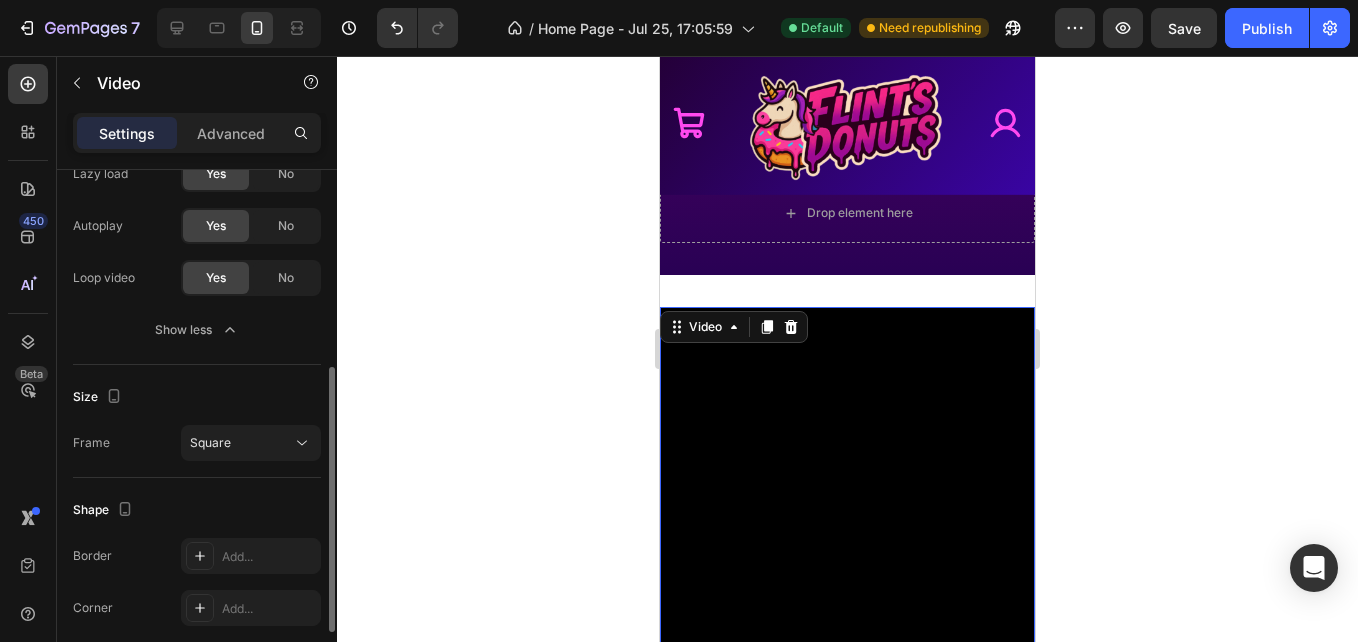 click on "Size Frame Square" 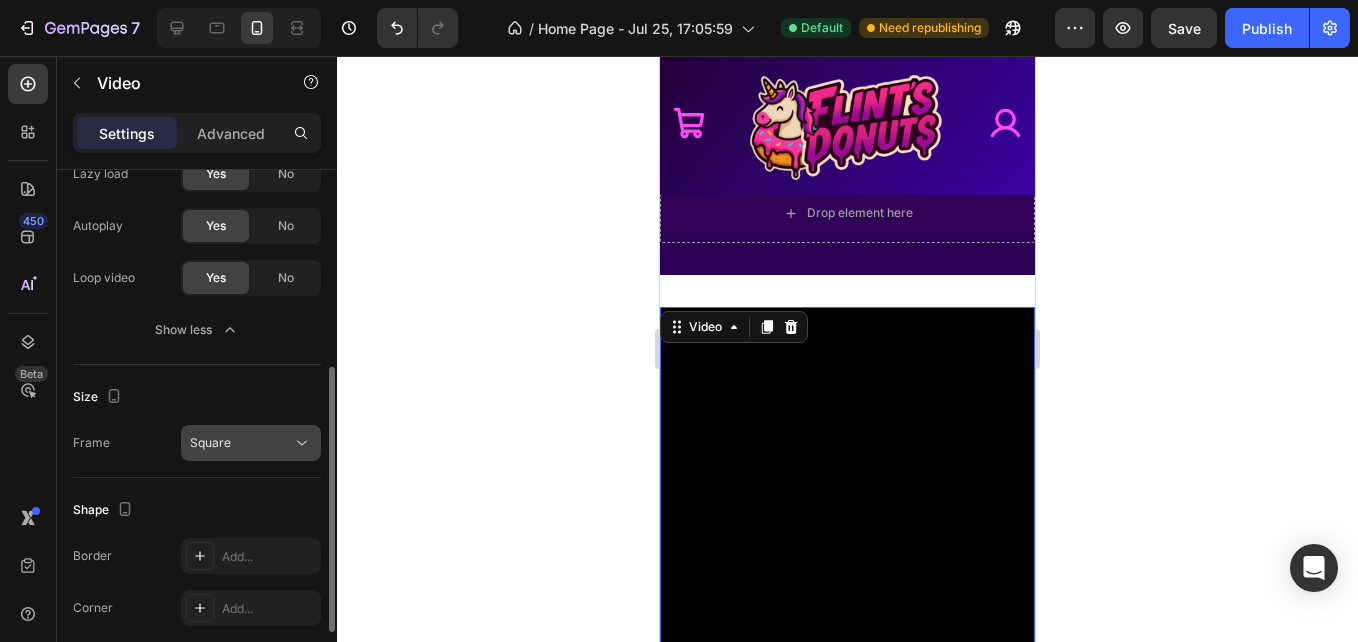 click on "Square" at bounding box center (251, 443) 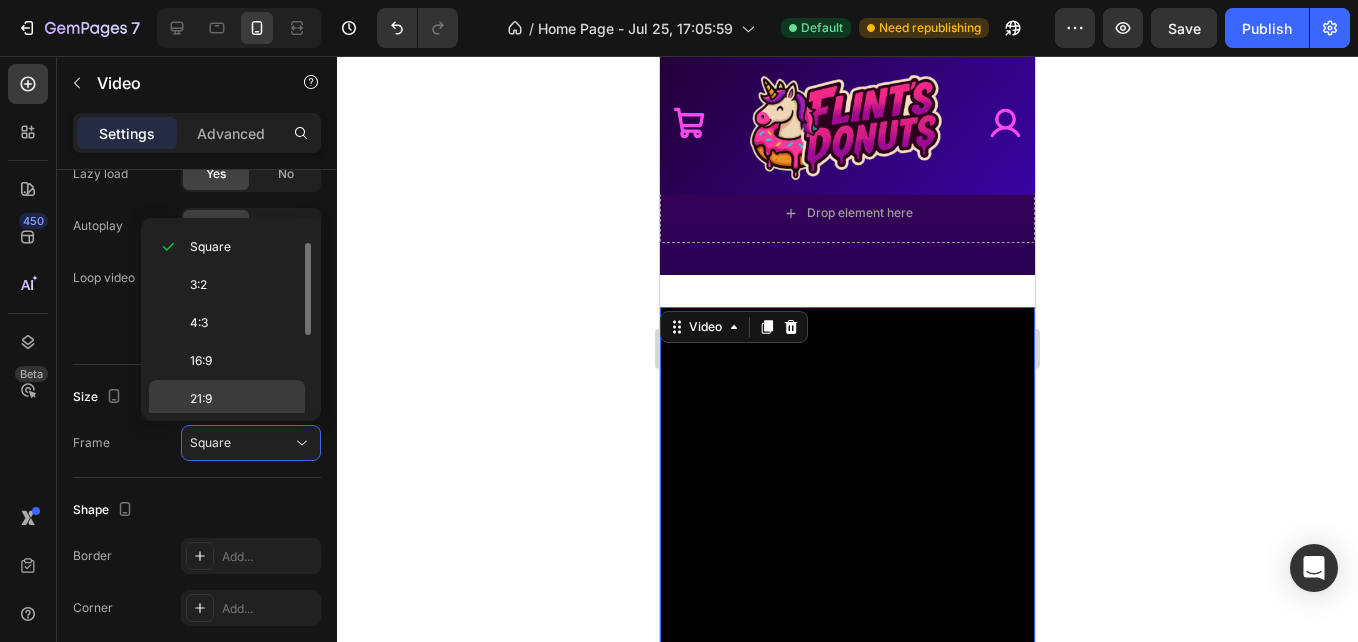 click on "21:9" at bounding box center (201, 399) 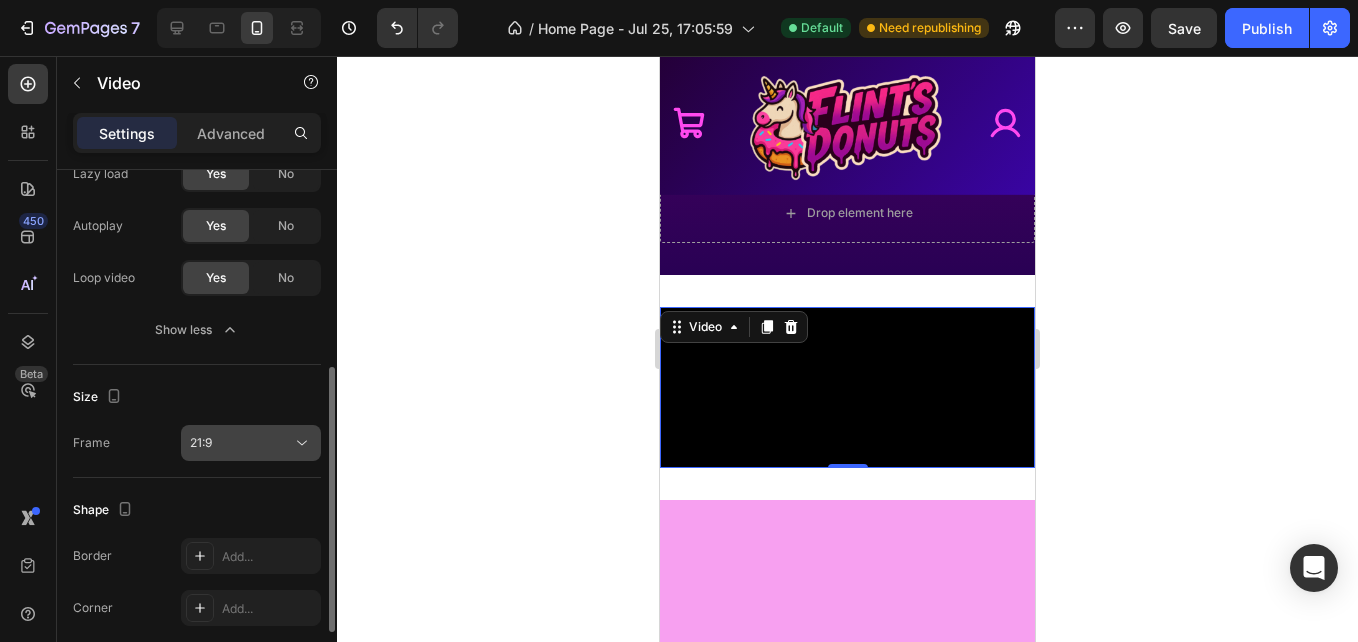 click on "21:9" 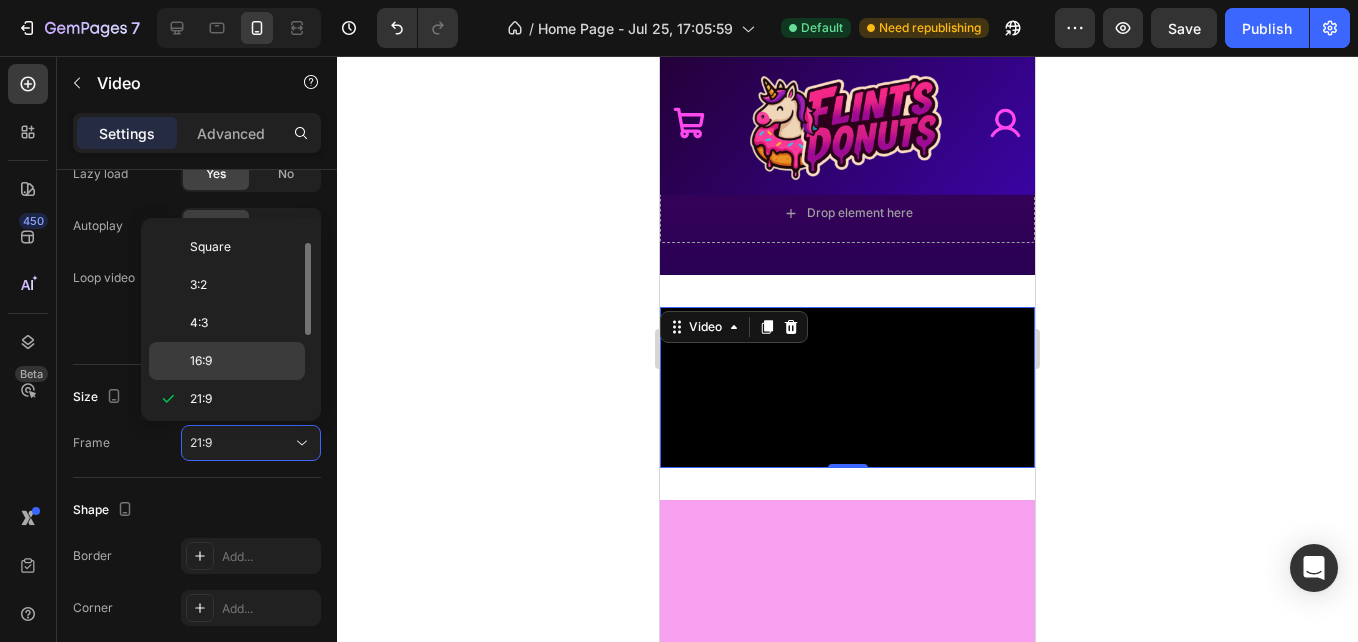 click on "16:9" 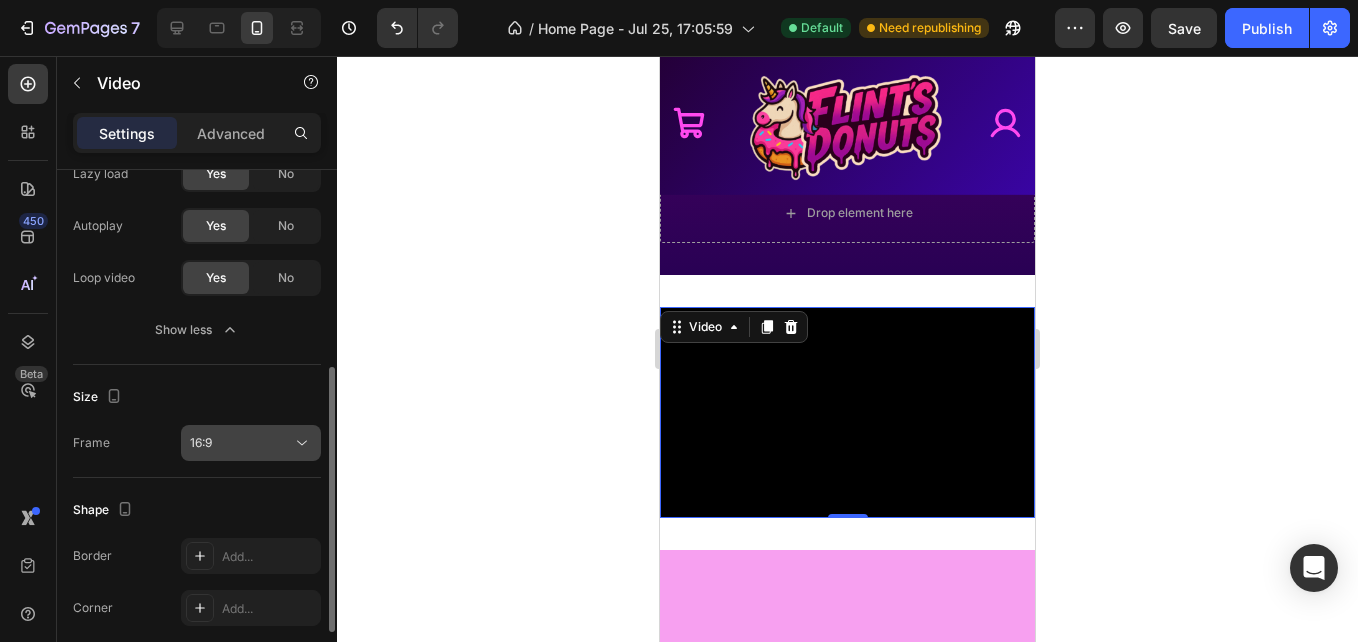 click on "16:9" 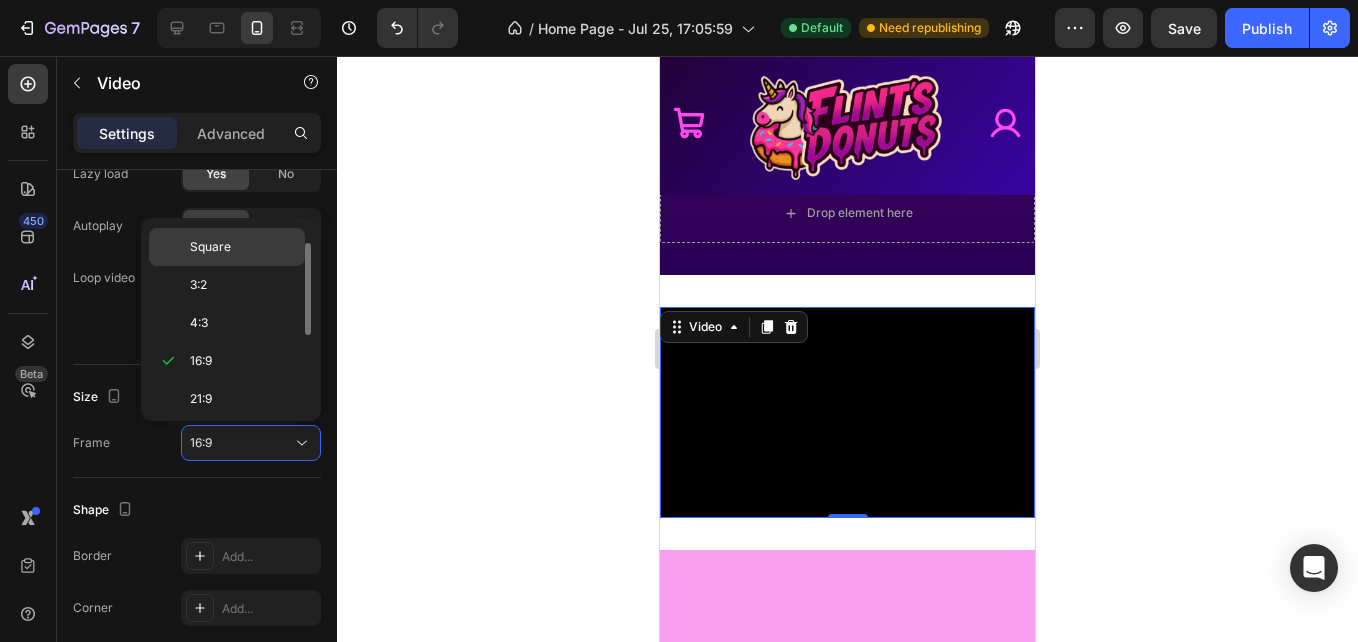 click on "Square" at bounding box center [210, 247] 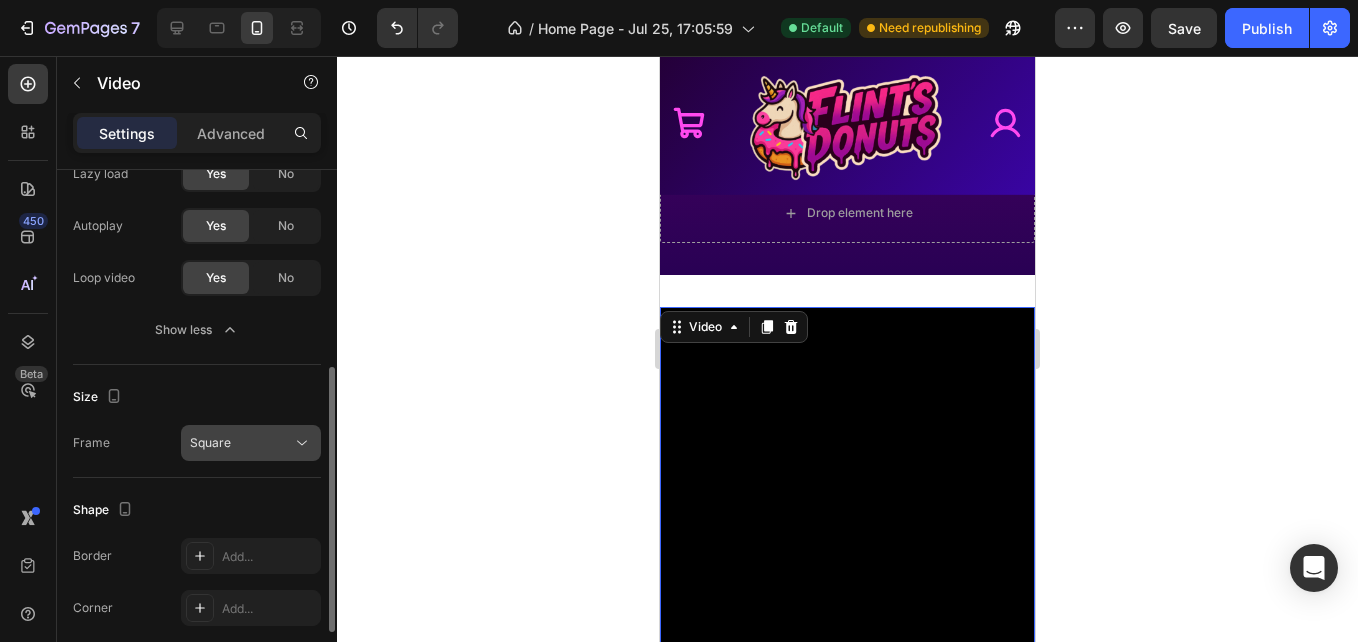 click on "Square" at bounding box center [210, 442] 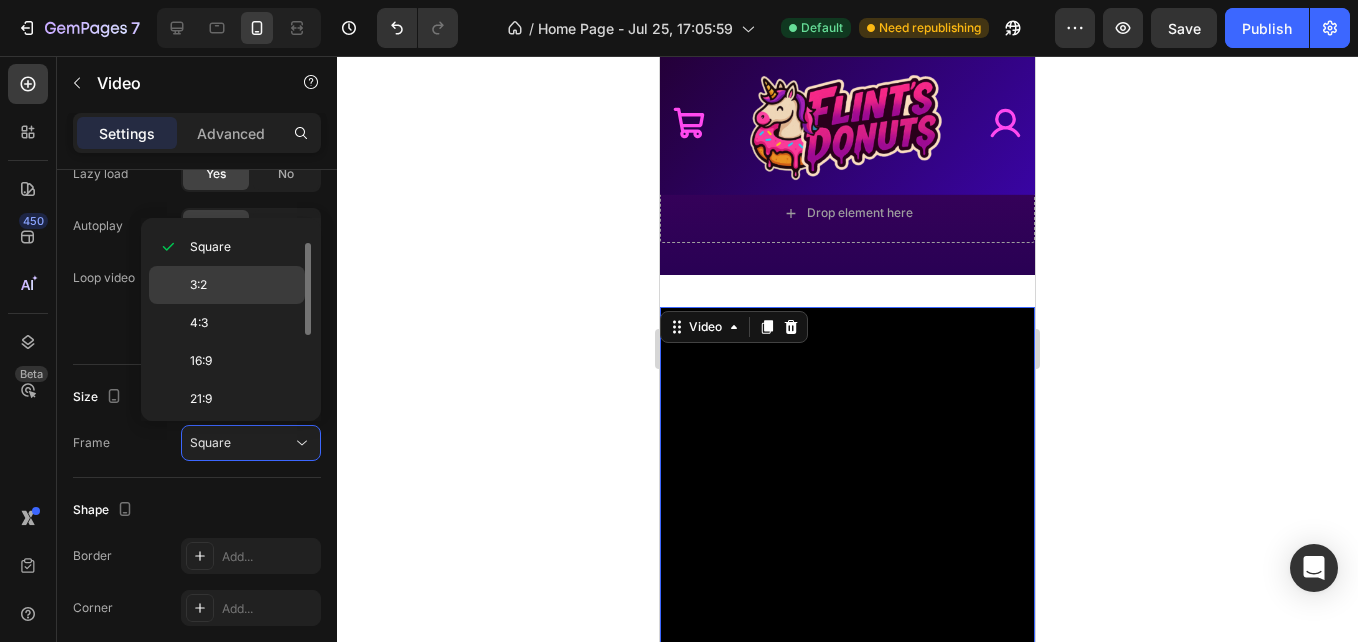 click on "3:2" at bounding box center (198, 285) 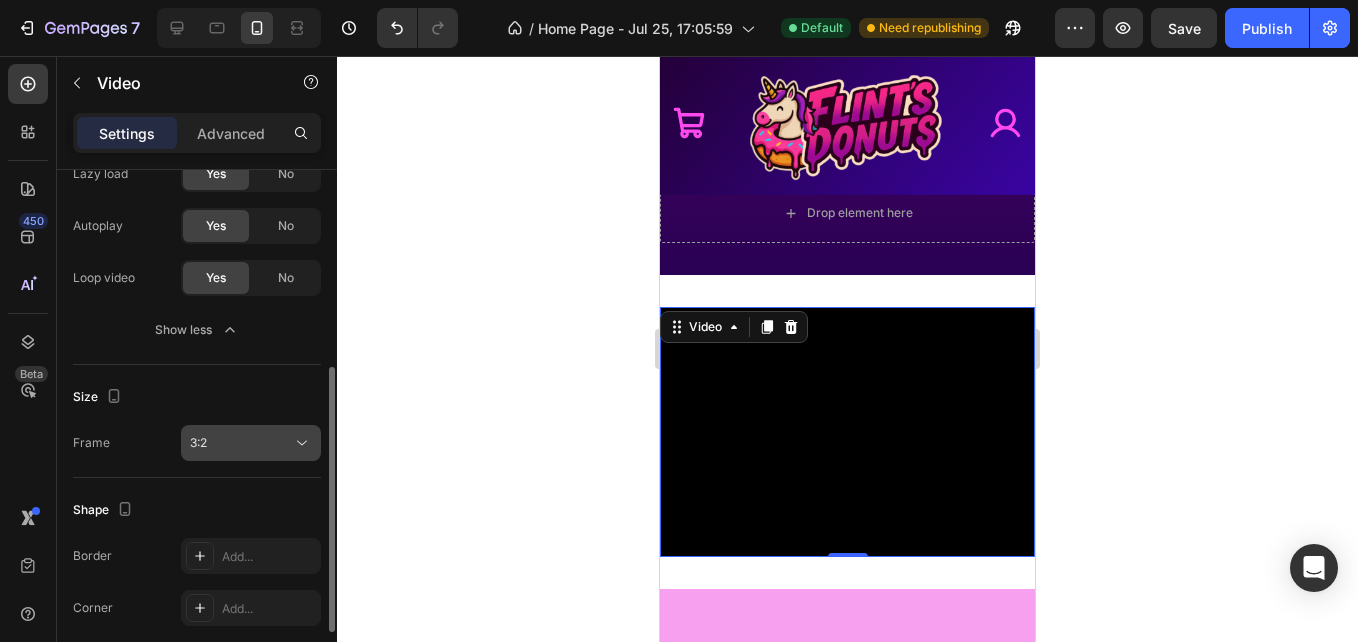 click on "3:2" at bounding box center (241, 443) 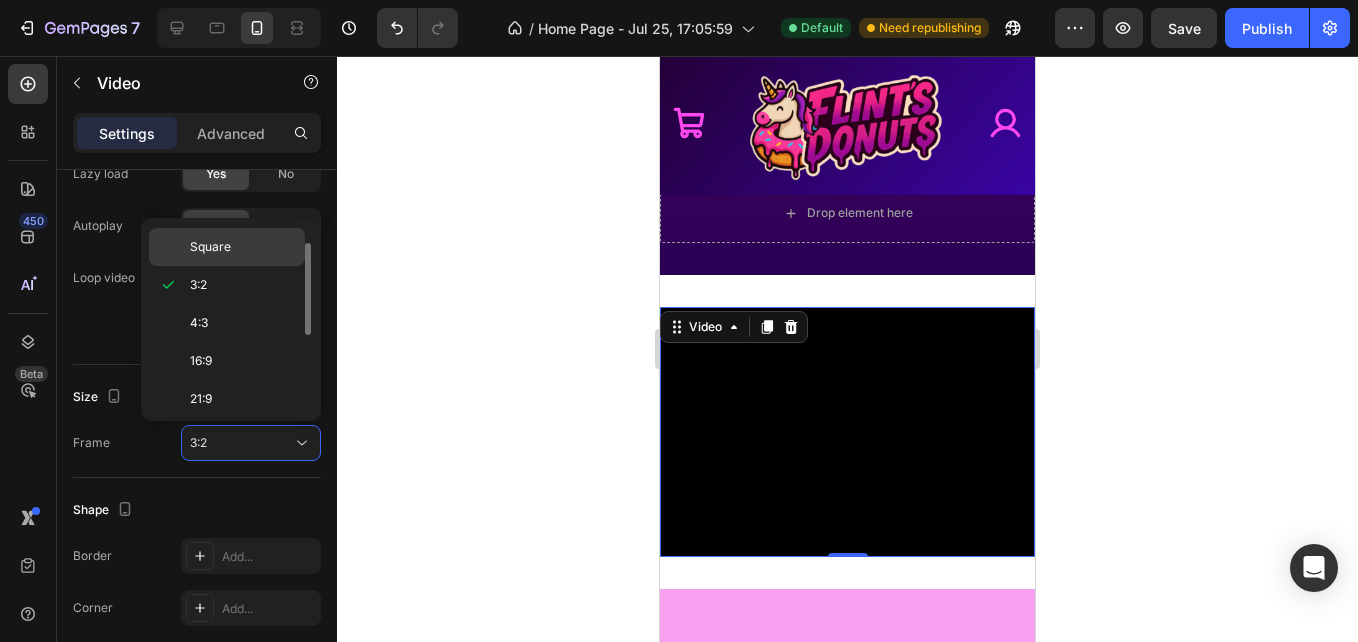 click on "Square" at bounding box center (210, 247) 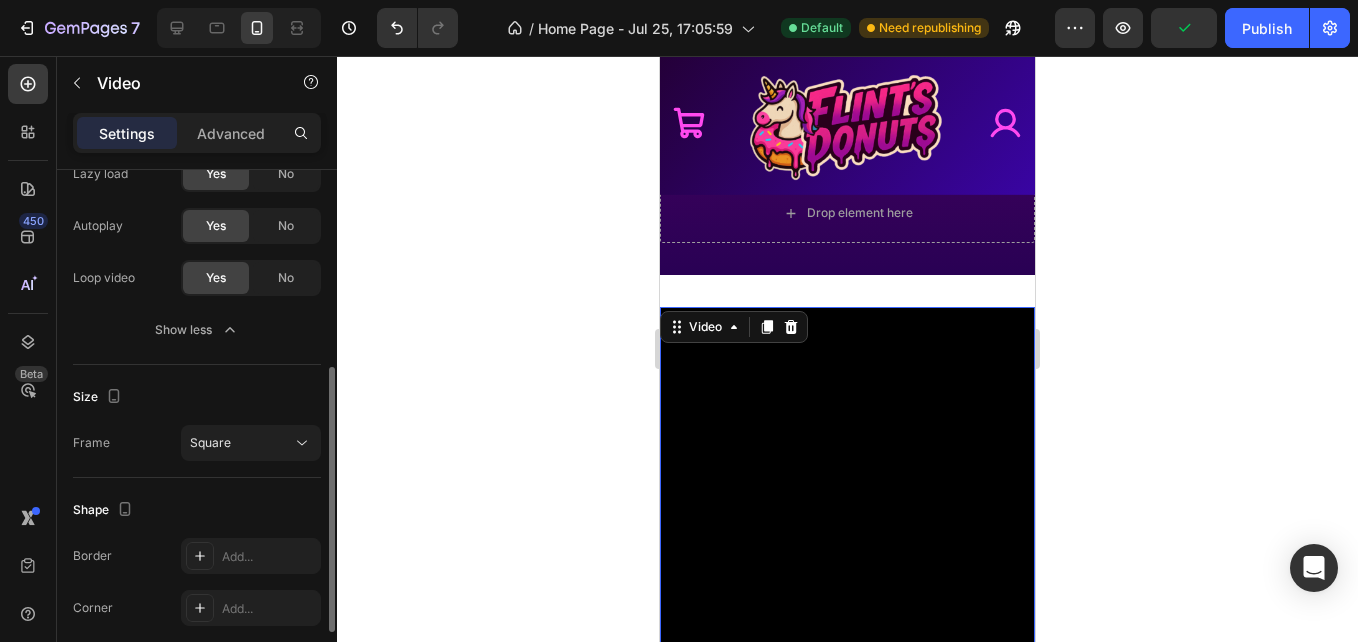scroll, scrollTop: 527, scrollLeft: 0, axis: vertical 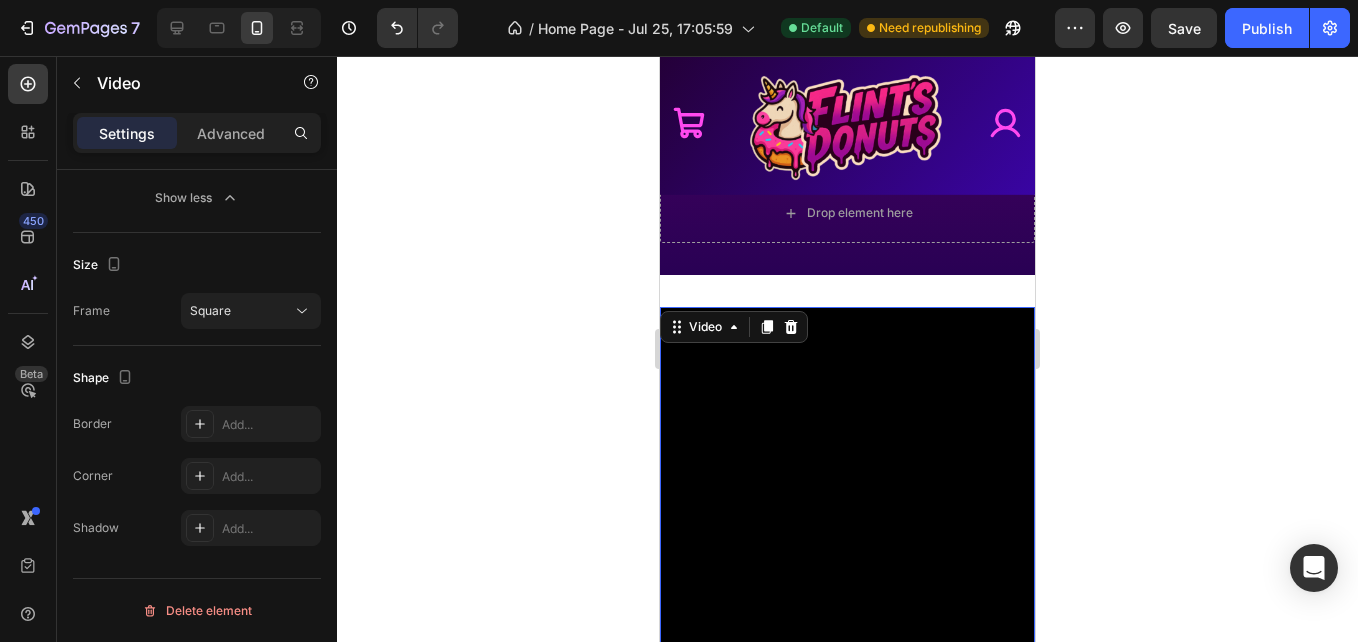 click at bounding box center (847, 494) 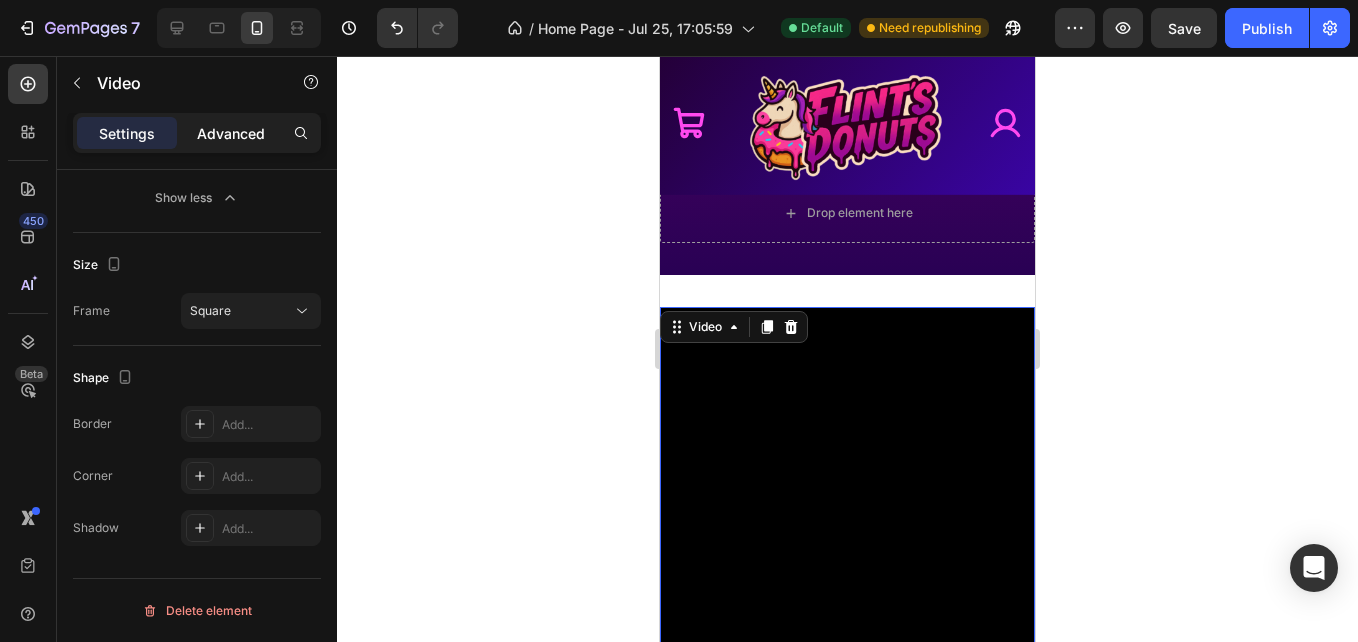 click on "Advanced" at bounding box center (231, 133) 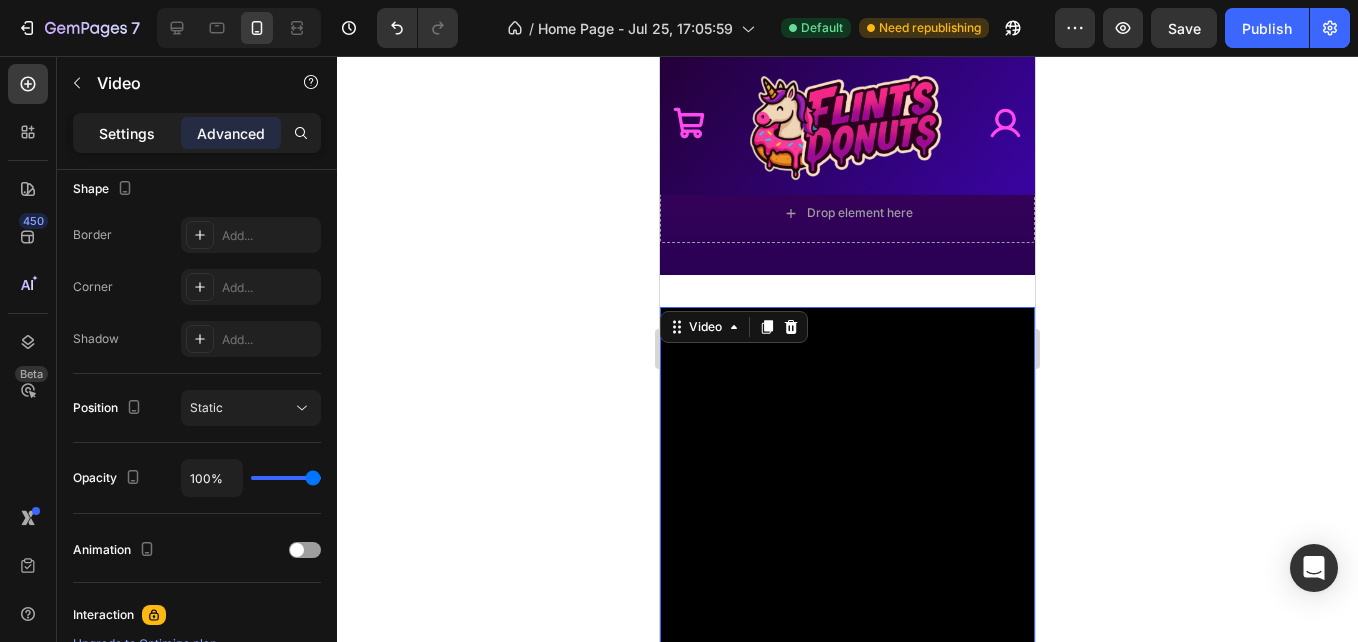 click on "Settings" at bounding box center (127, 133) 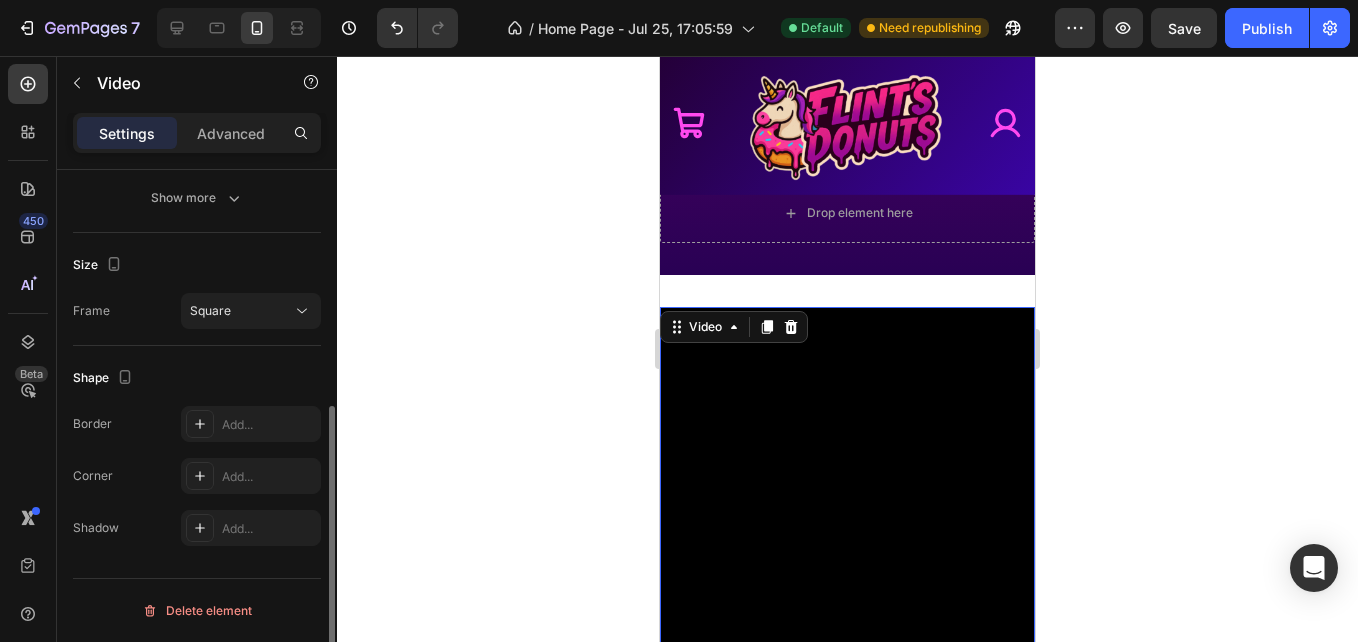 scroll, scrollTop: 423, scrollLeft: 0, axis: vertical 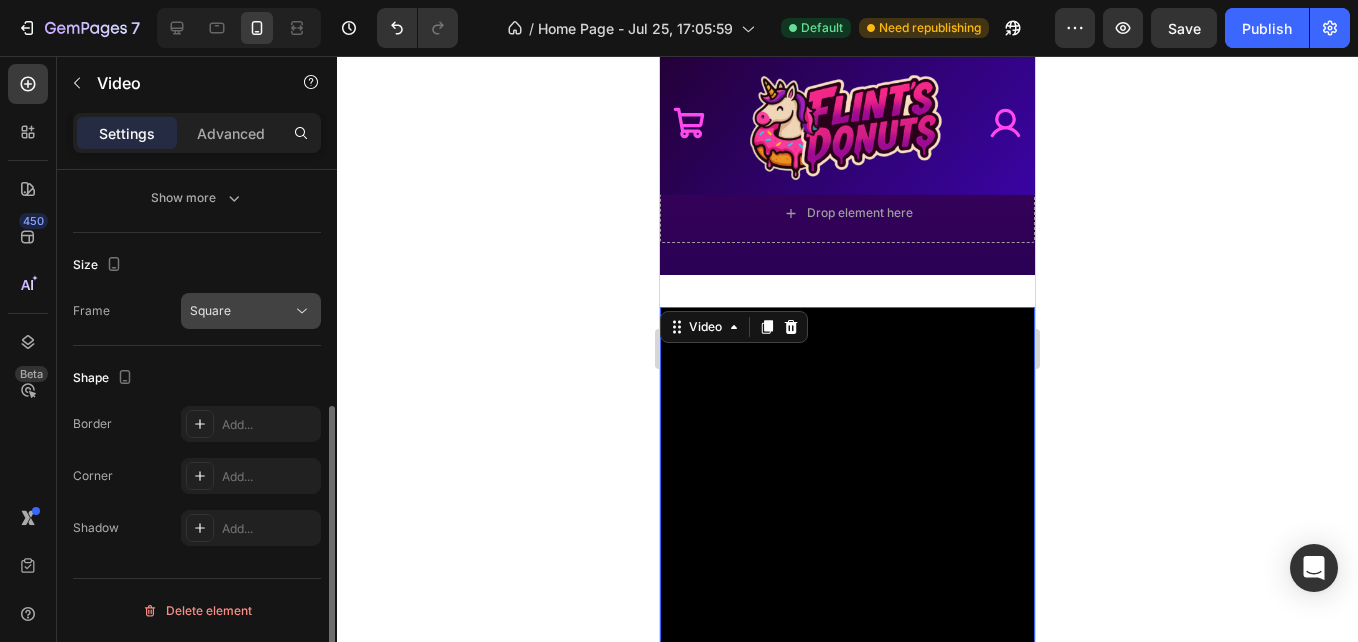 click on "Square" at bounding box center [241, 311] 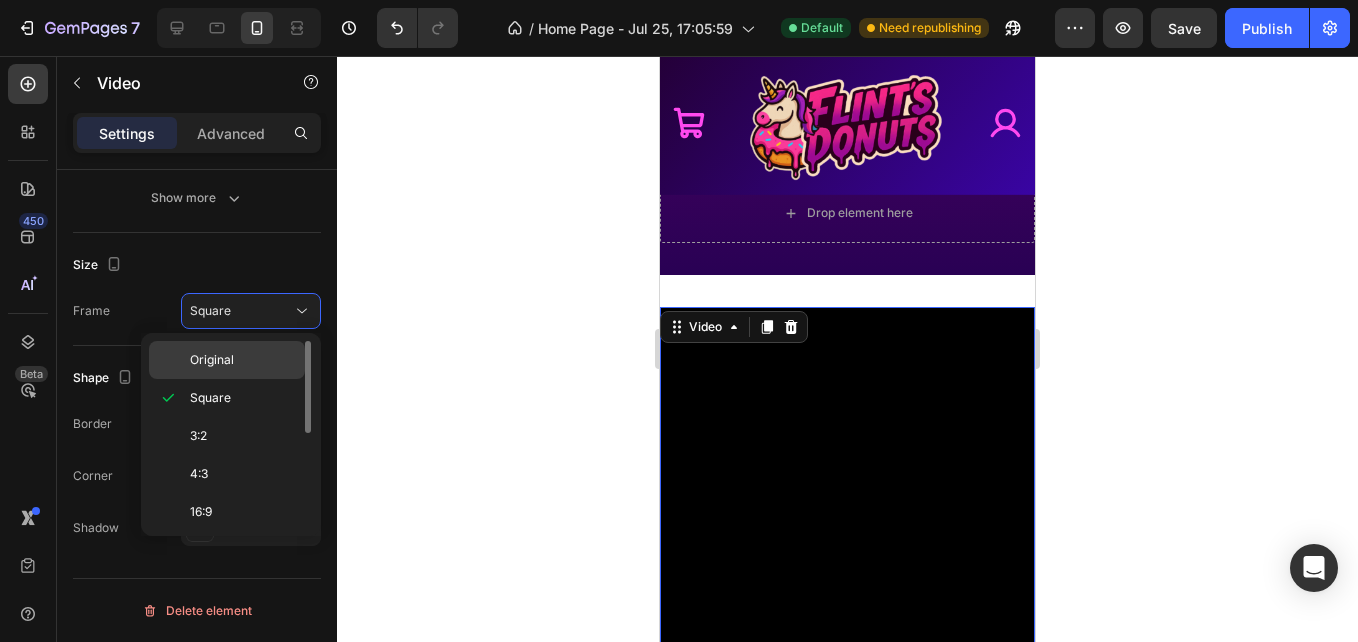 click on "Original" at bounding box center (212, 360) 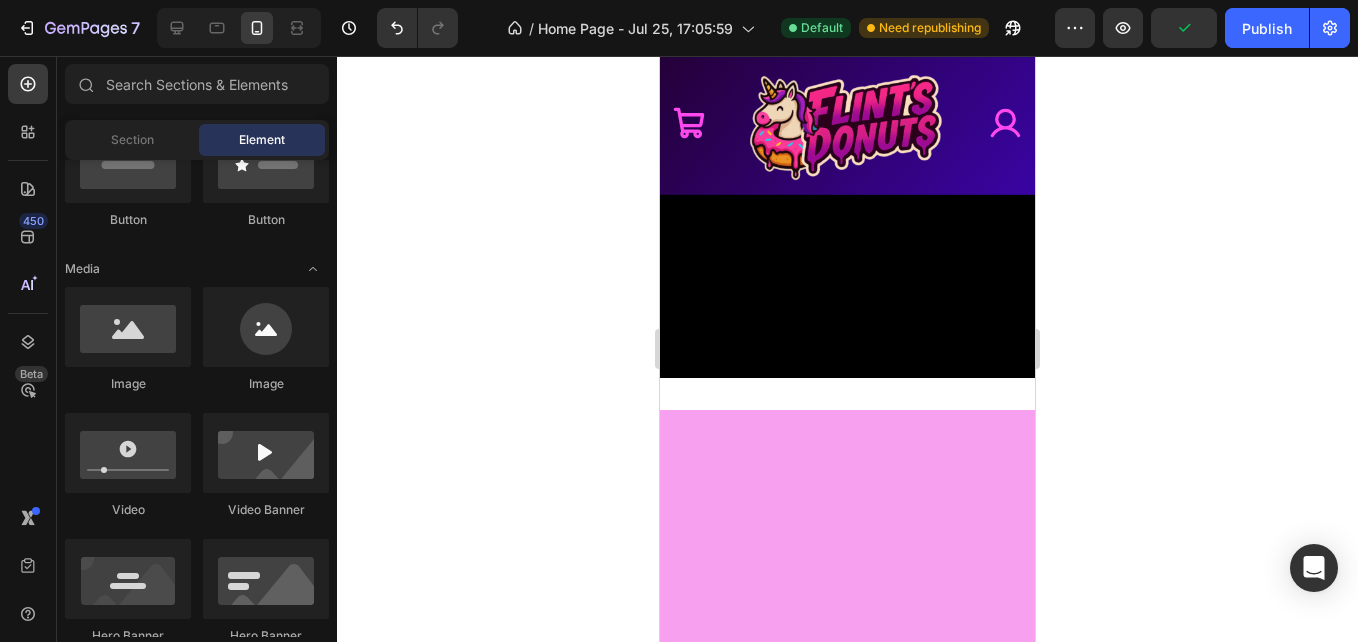 scroll, scrollTop: 1596, scrollLeft: 0, axis: vertical 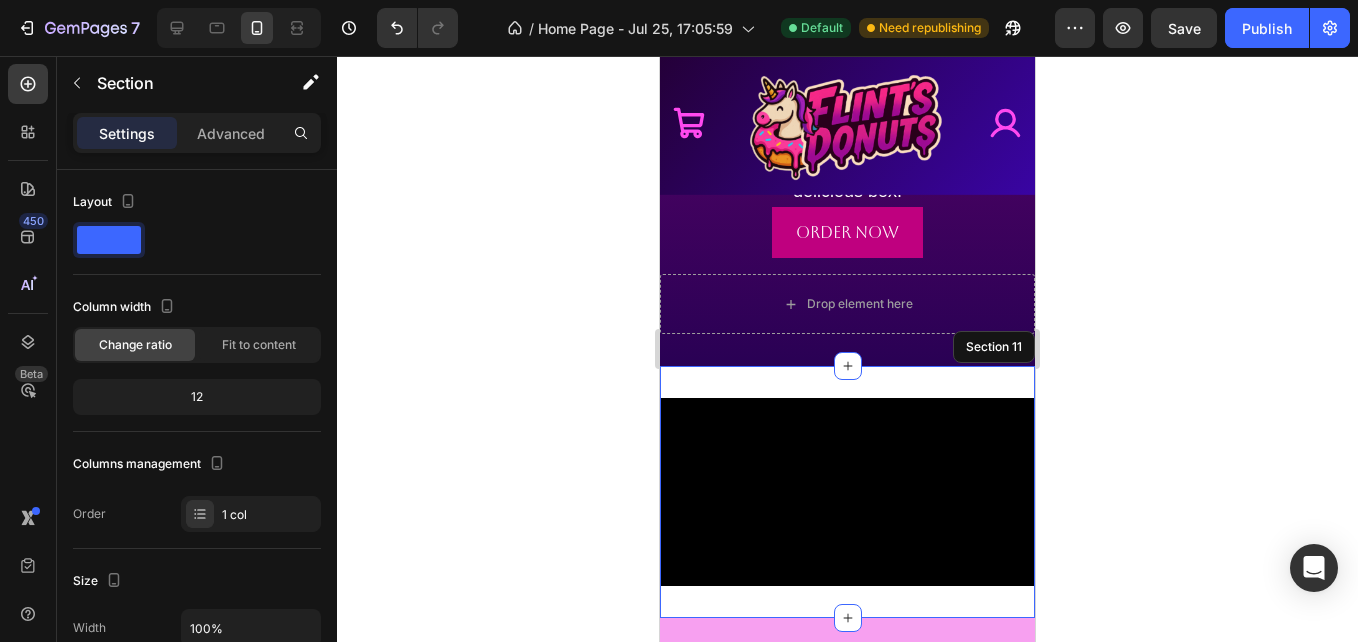 click on "Video Section 11" at bounding box center [847, 492] 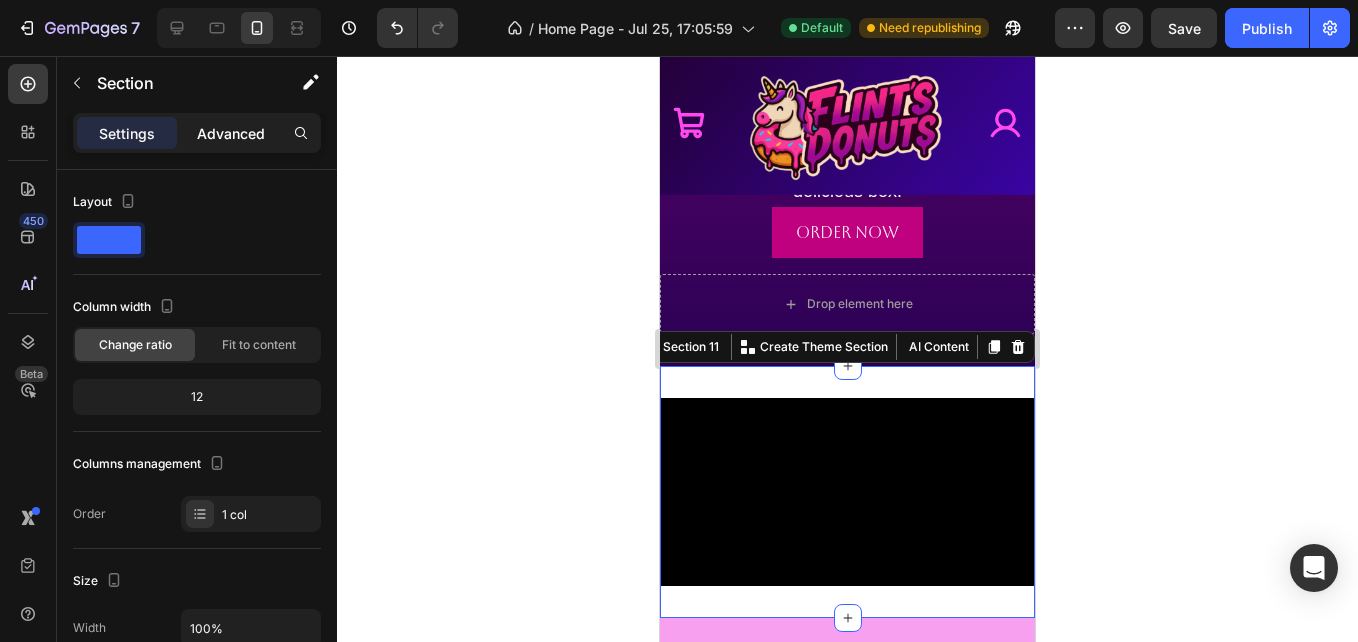 click on "Advanced" at bounding box center [231, 133] 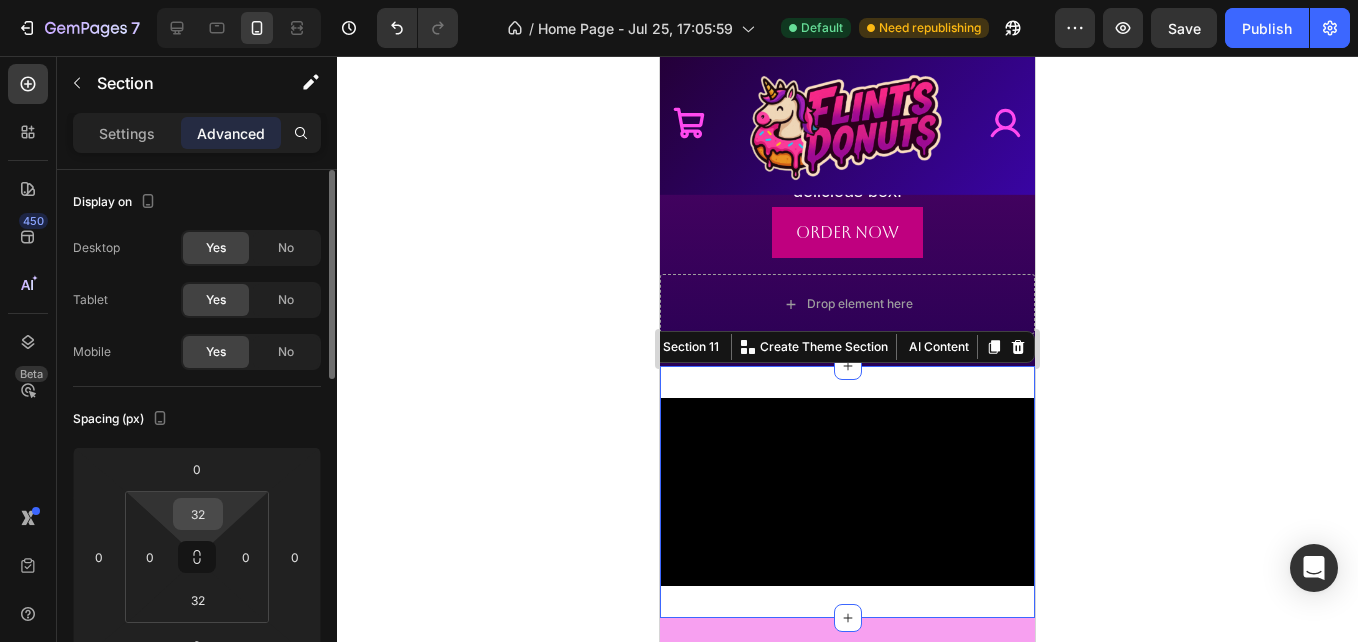 click on "32" at bounding box center [198, 514] 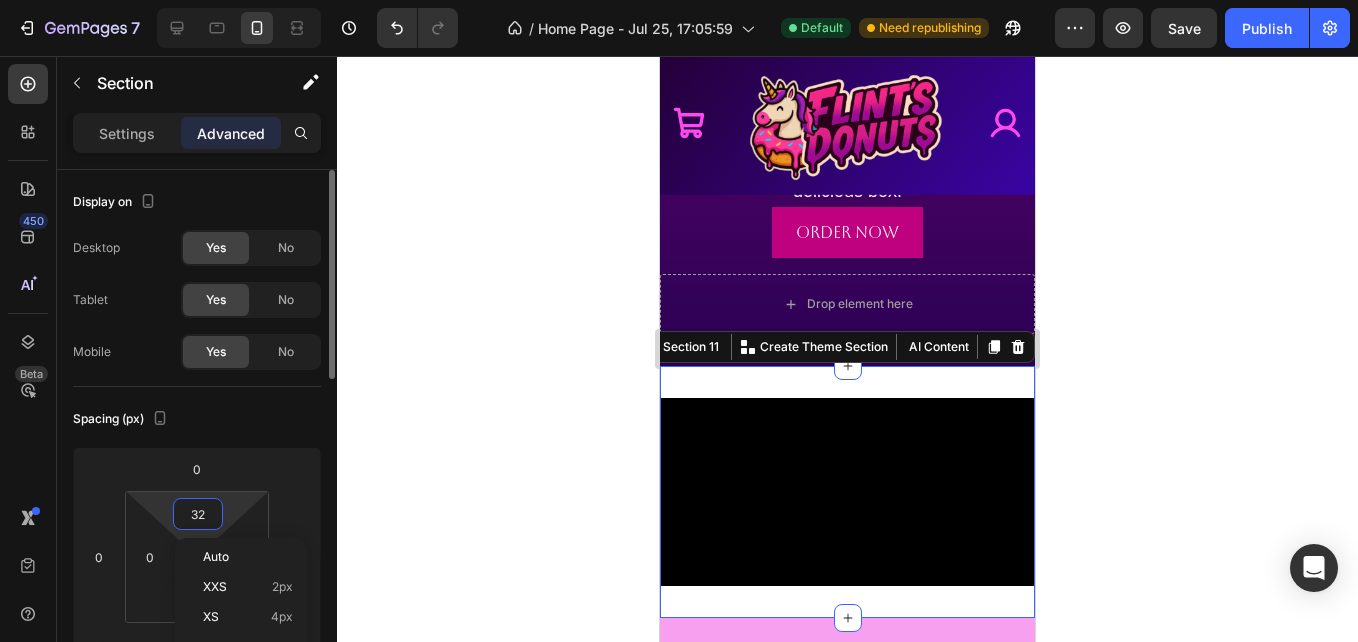 type 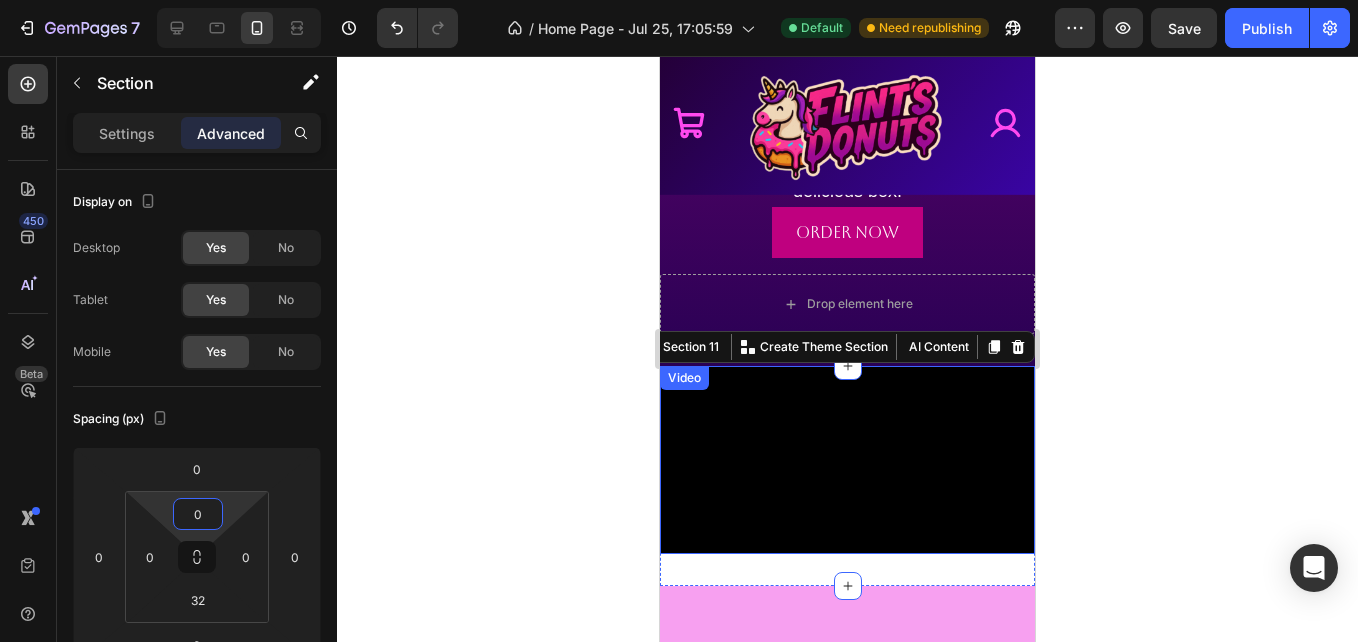 click 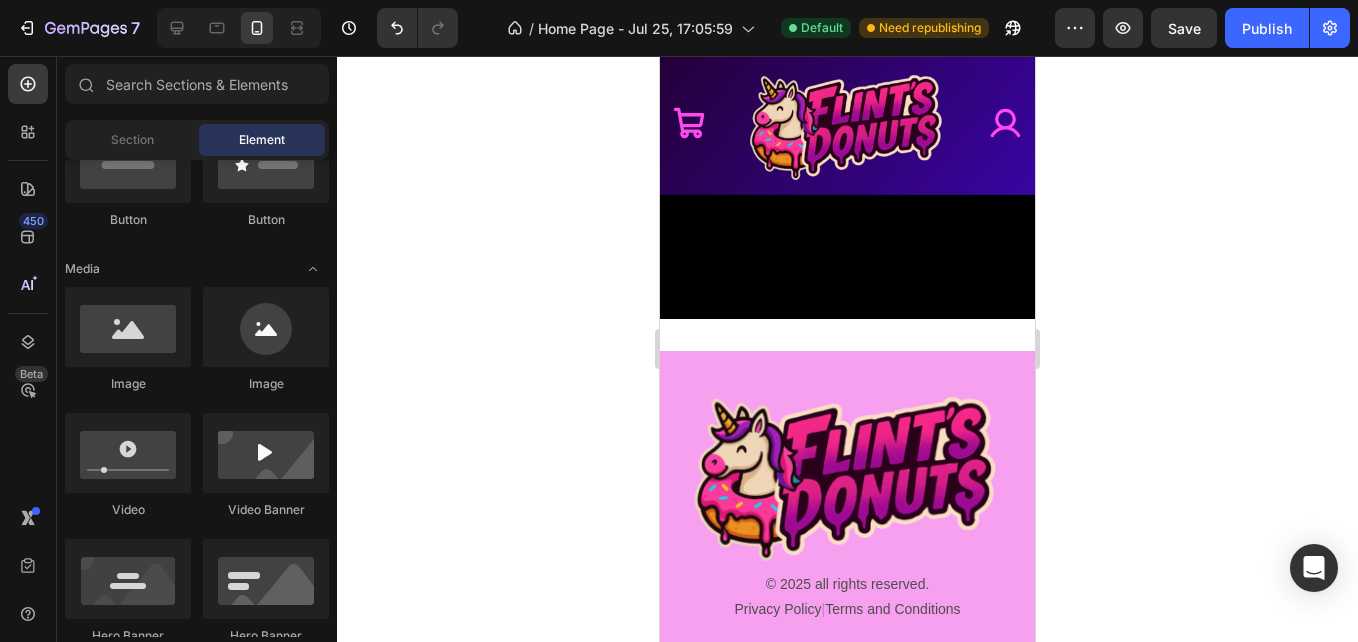 scroll, scrollTop: 1871, scrollLeft: 0, axis: vertical 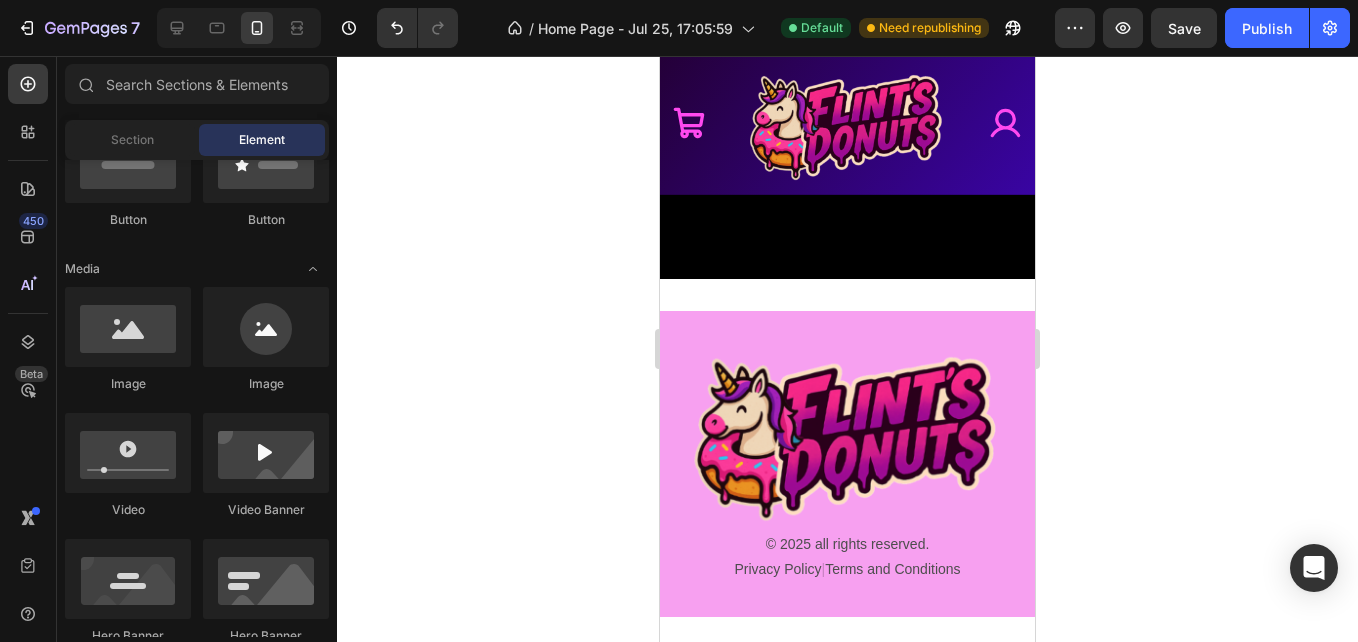 drag, startPoint x: 1028, startPoint y: 408, endPoint x: 1707, endPoint y: 512, distance: 686.91846 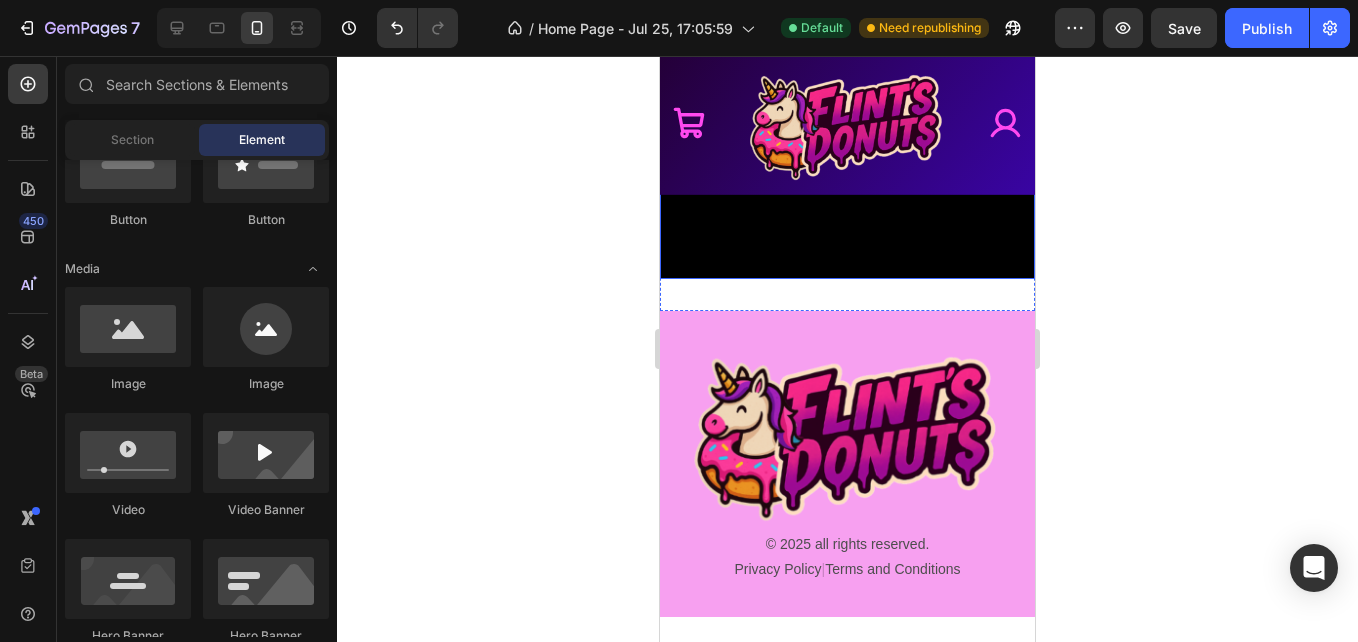 click at bounding box center (847, 185) 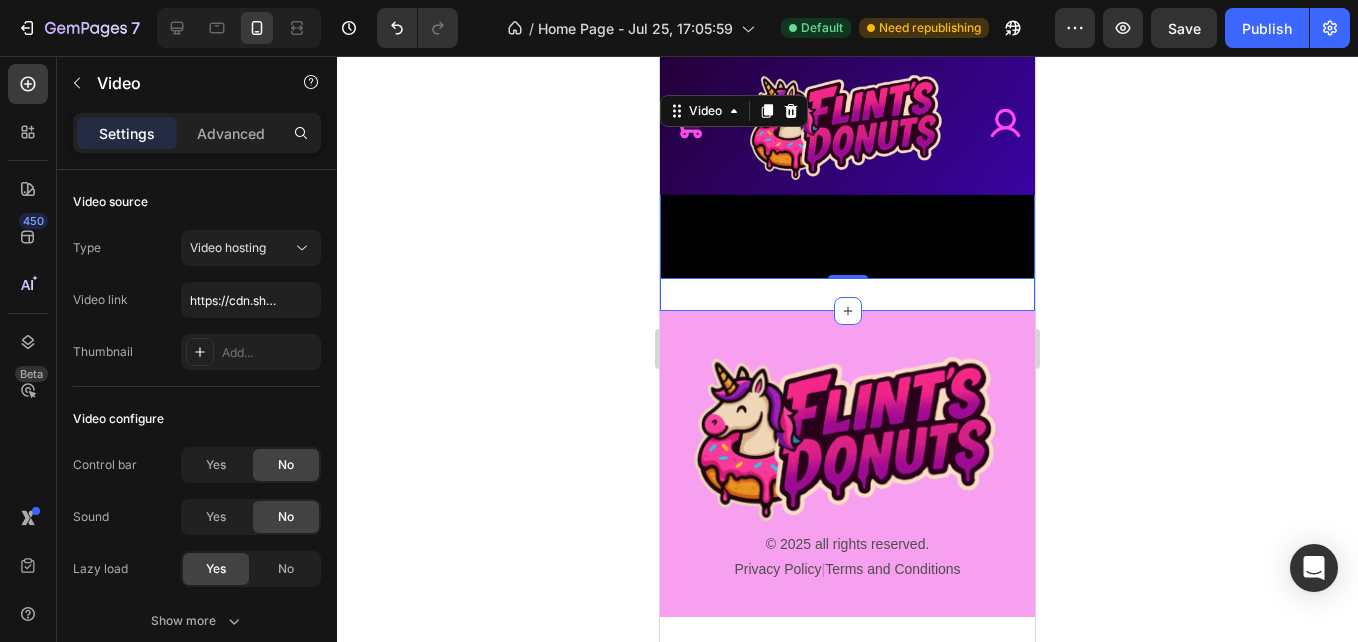 click on "Video   0 Section 11" at bounding box center (847, 201) 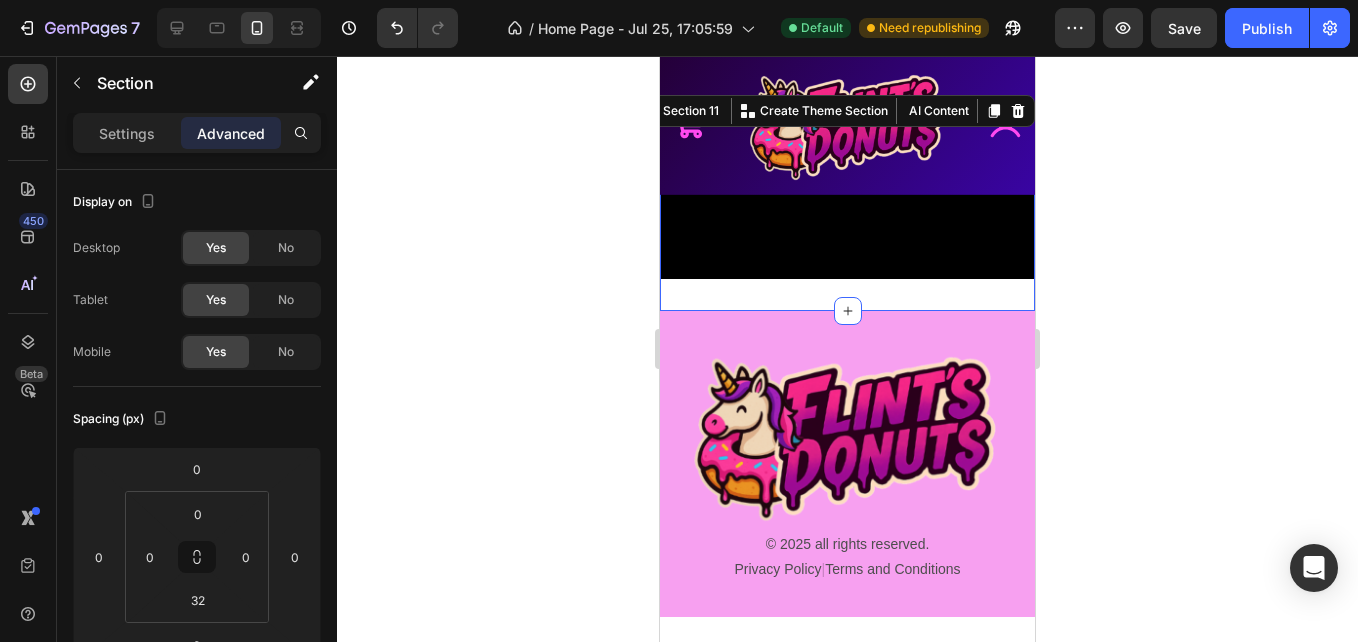 click on "Settings Advanced" at bounding box center (197, 133) 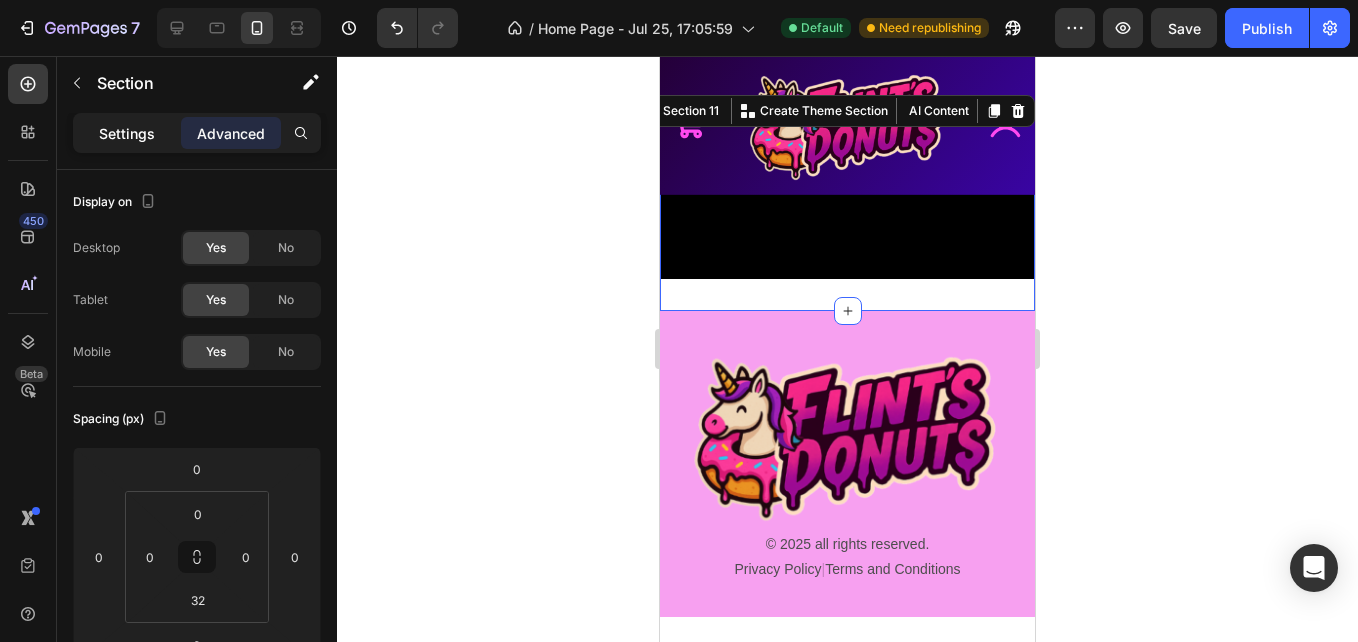 click on "Settings" at bounding box center (127, 133) 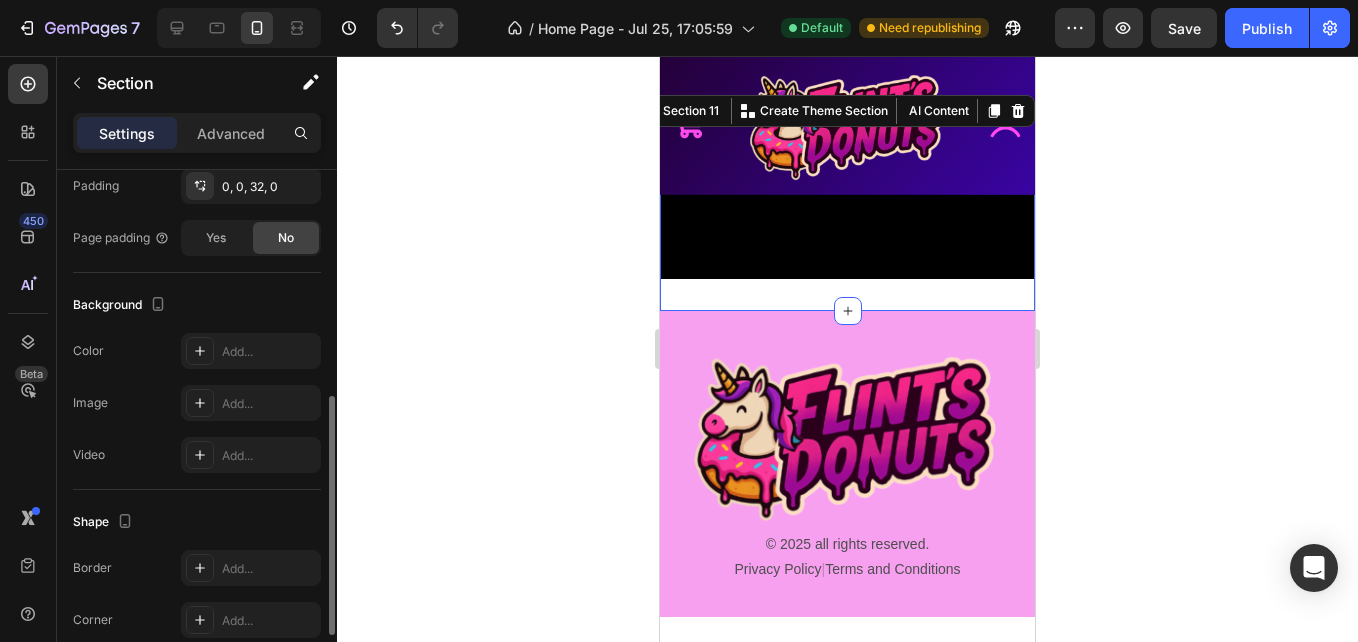 scroll, scrollTop: 496, scrollLeft: 0, axis: vertical 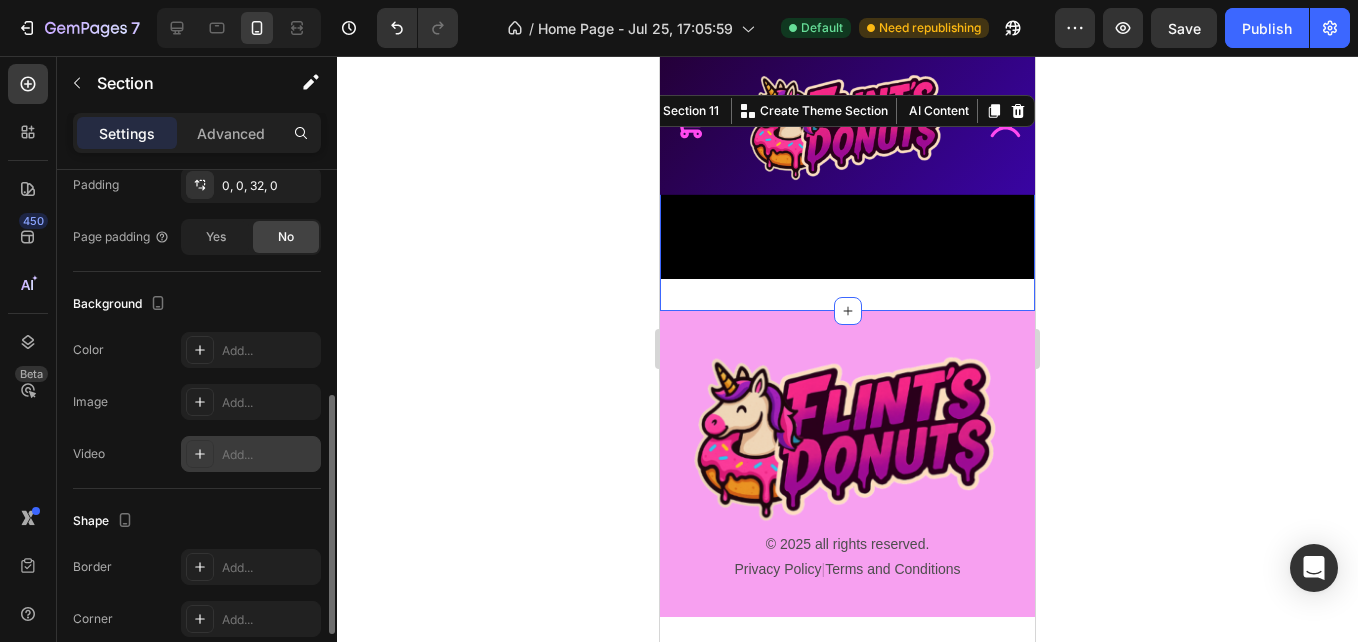 click 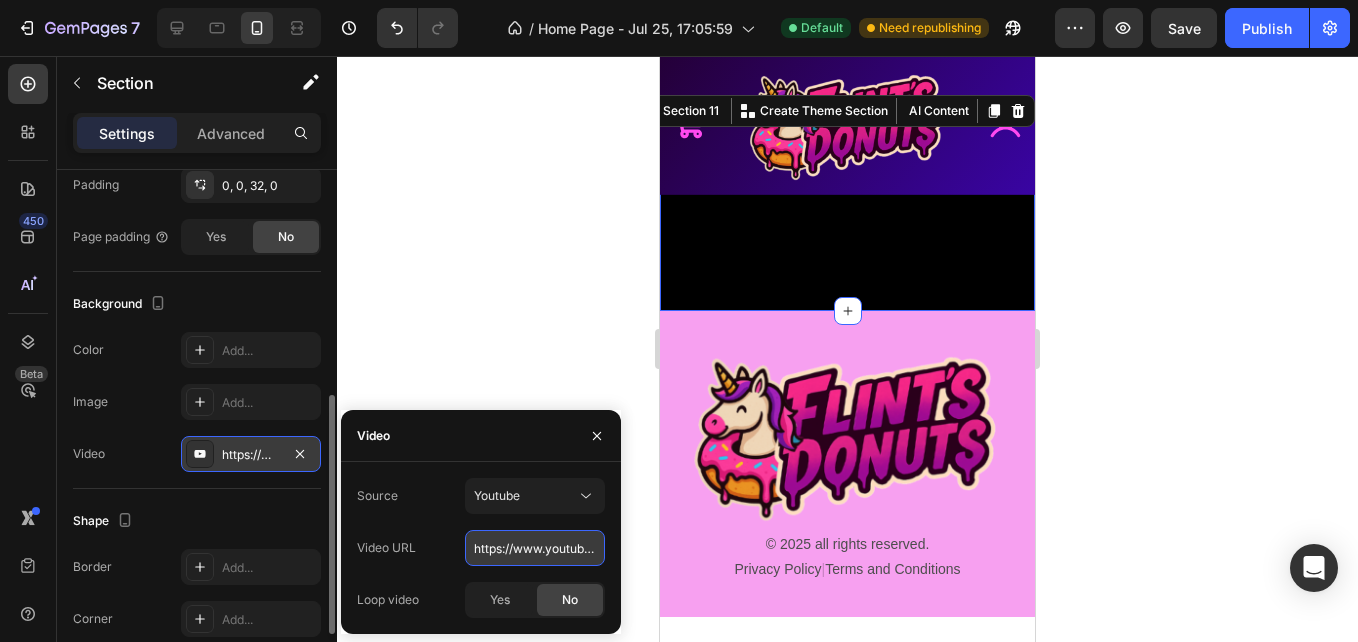 click on "https://www.youtube.com/watch?v=drIt4RH_kyQ" at bounding box center [535, 548] 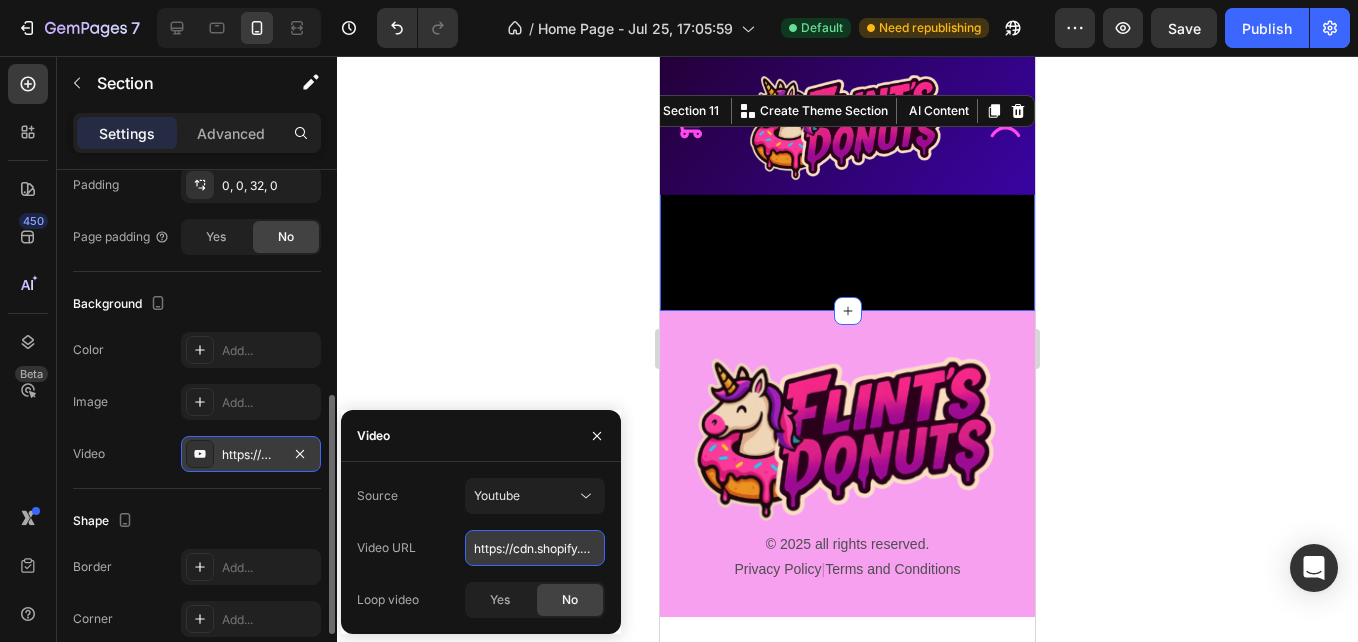 scroll, scrollTop: 0, scrollLeft: 348, axis: horizontal 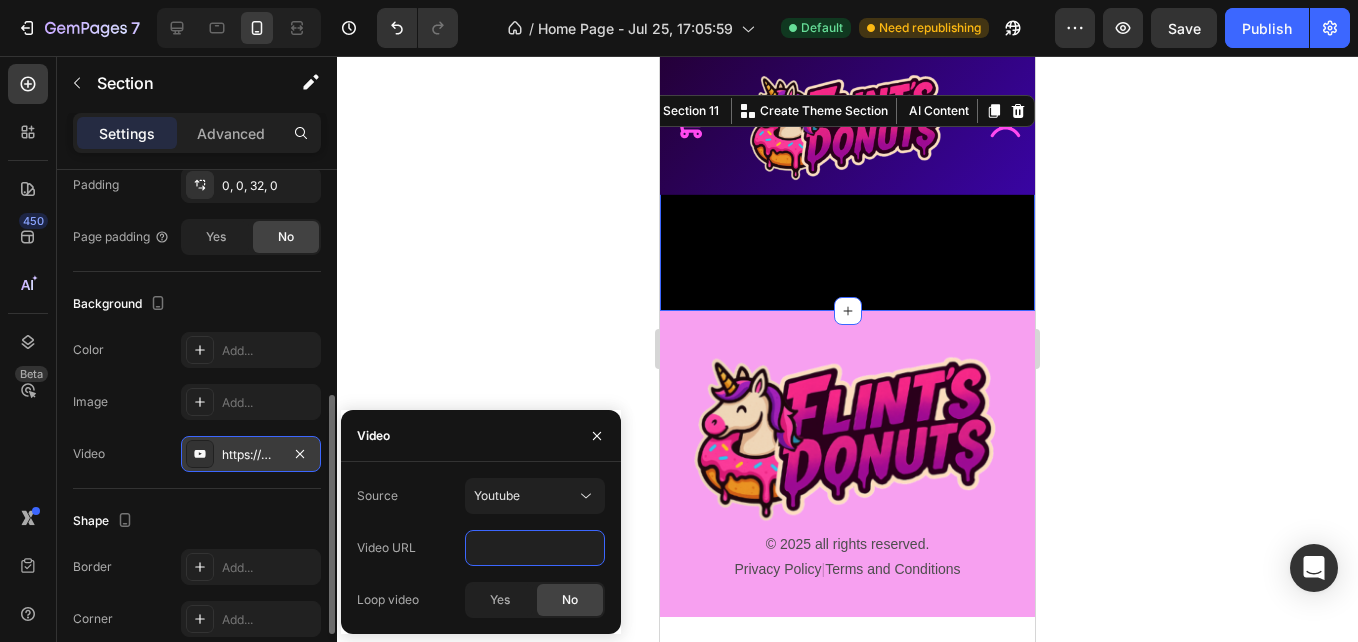 type on "https://cdn.shopify.com/videos/c/o/v/dce5a67be0d2497dbf9b31b094bb9470.mp4" 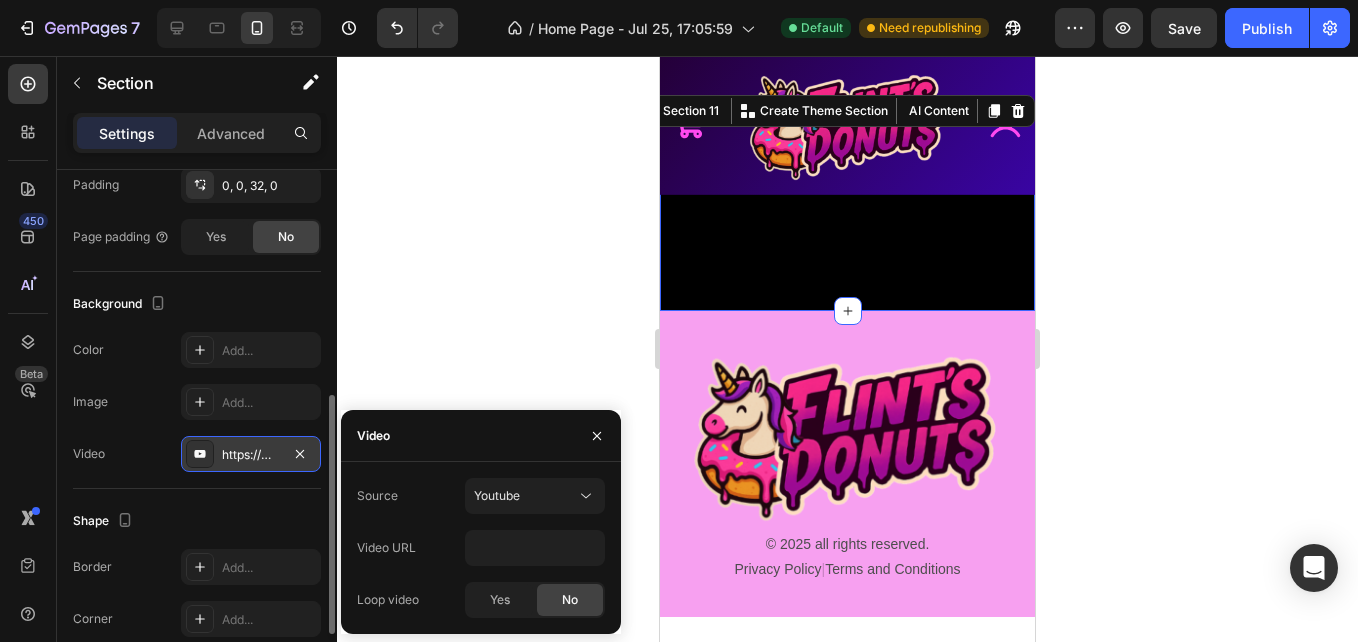 click on "Source Youtube Video URL https://cdn.shopify.com/videos/c/o/v/dce5a67be0d2497dbf9b31b094bb9470.mp4 Loop video Yes No" at bounding box center (481, 548) 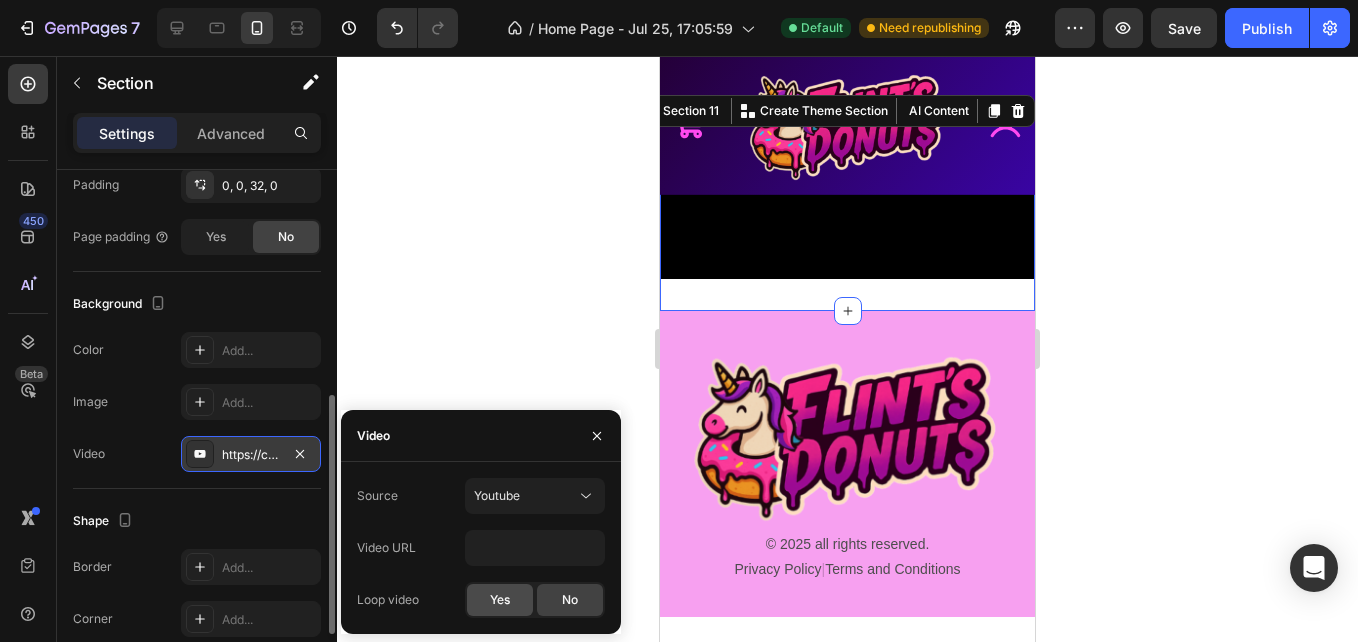scroll, scrollTop: 0, scrollLeft: 0, axis: both 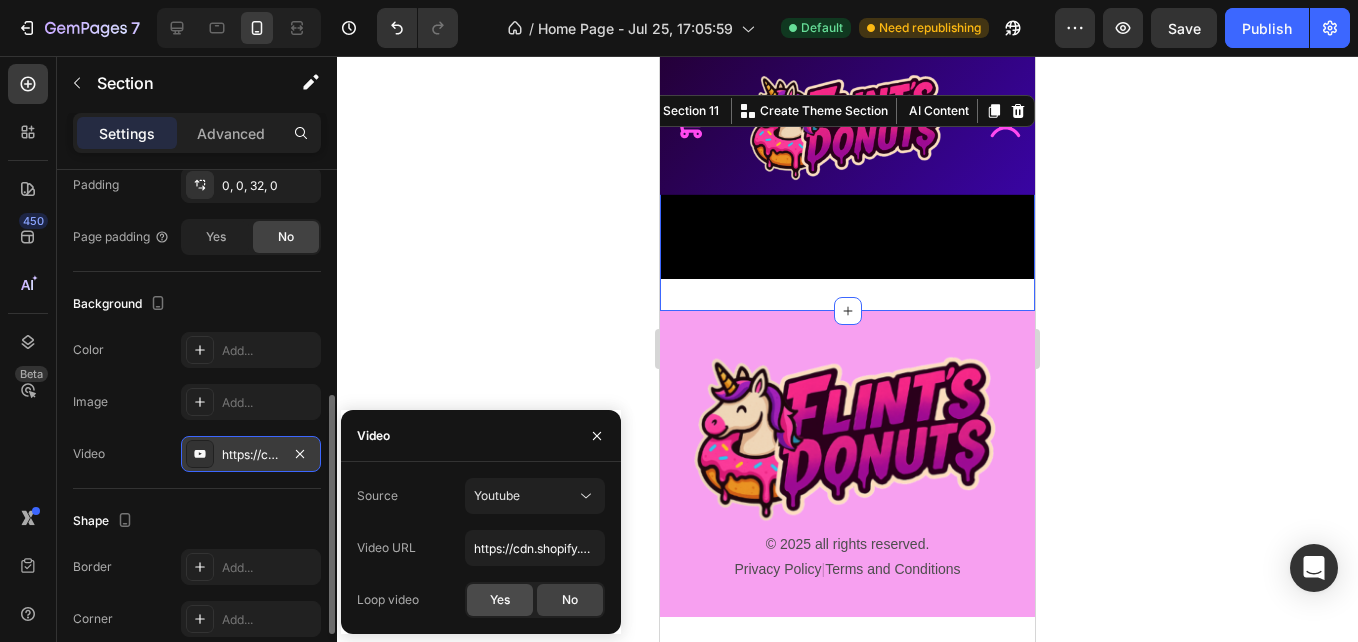 click on "Yes" 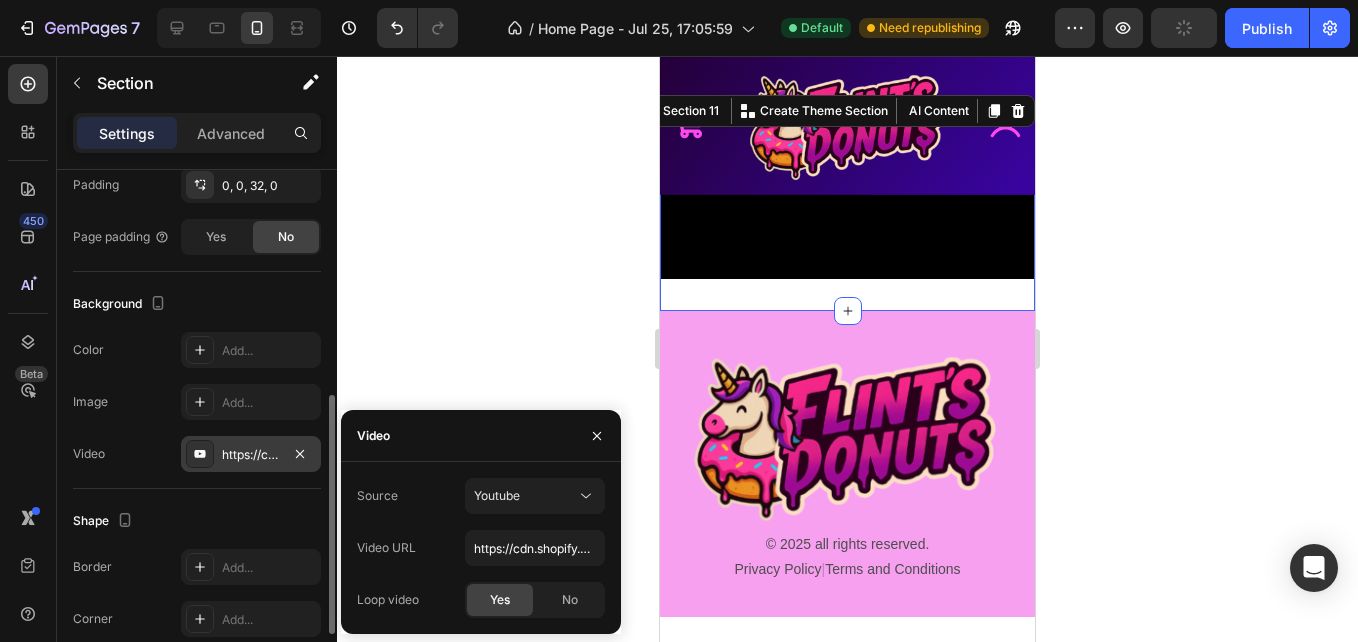 click 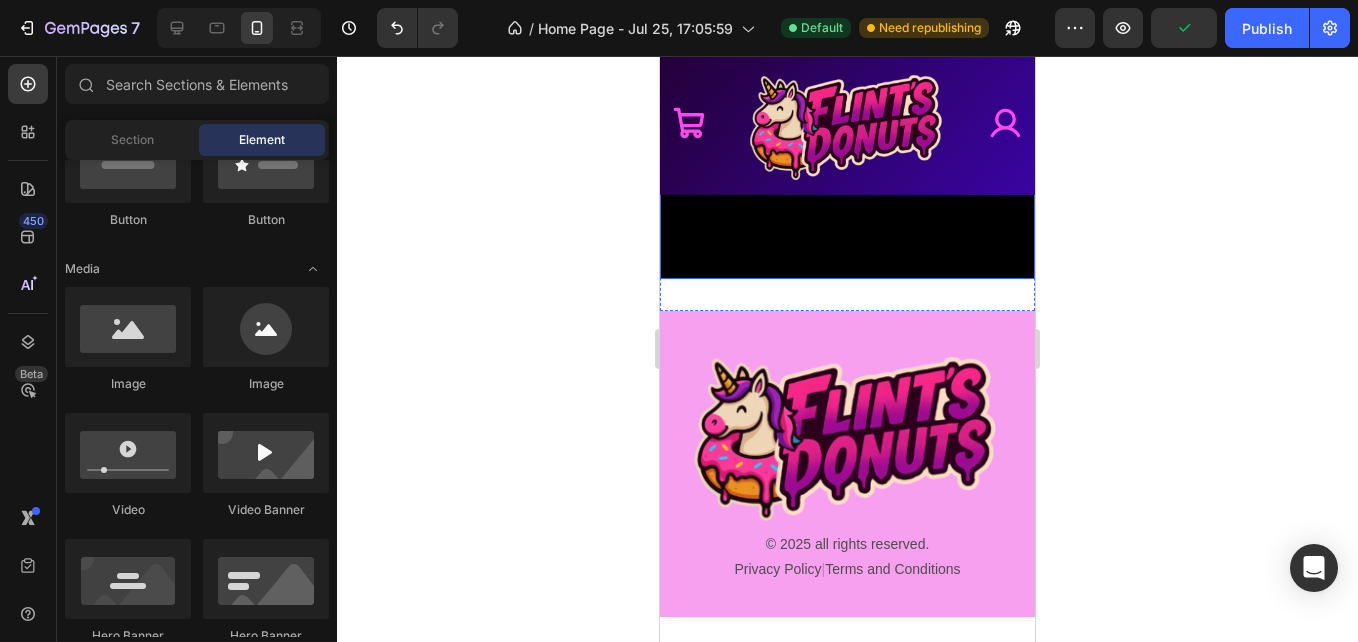 click at bounding box center [847, 185] 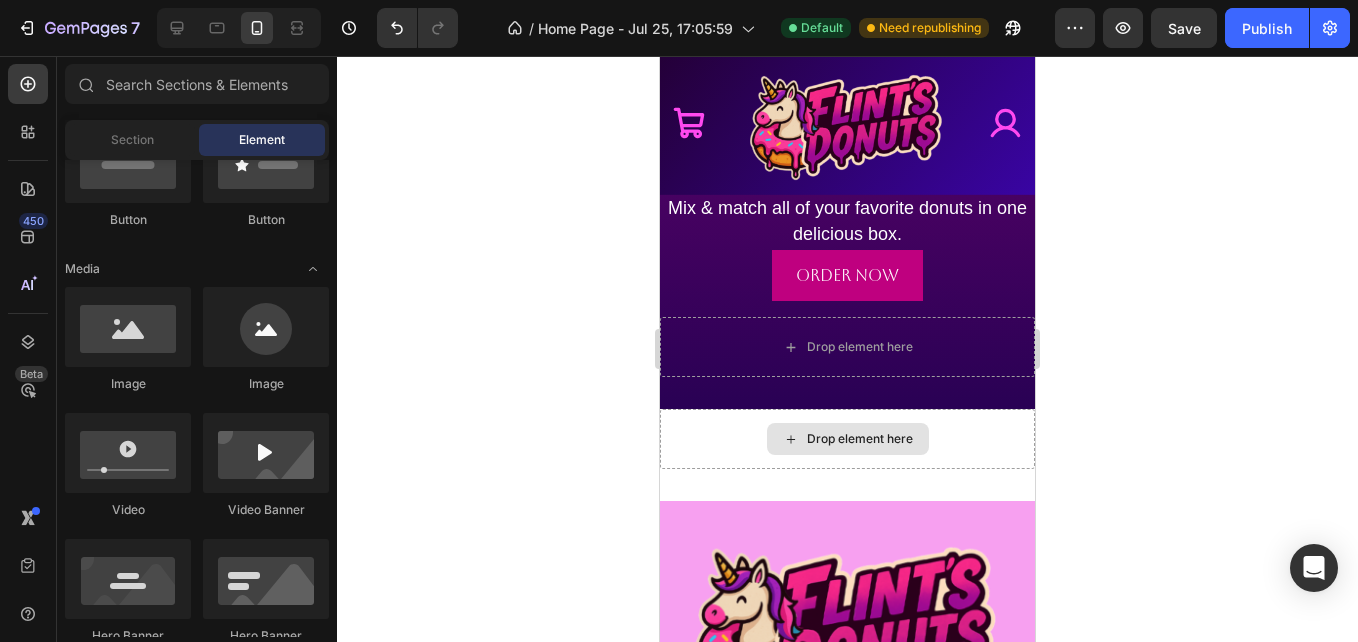 scroll, scrollTop: 1552, scrollLeft: 0, axis: vertical 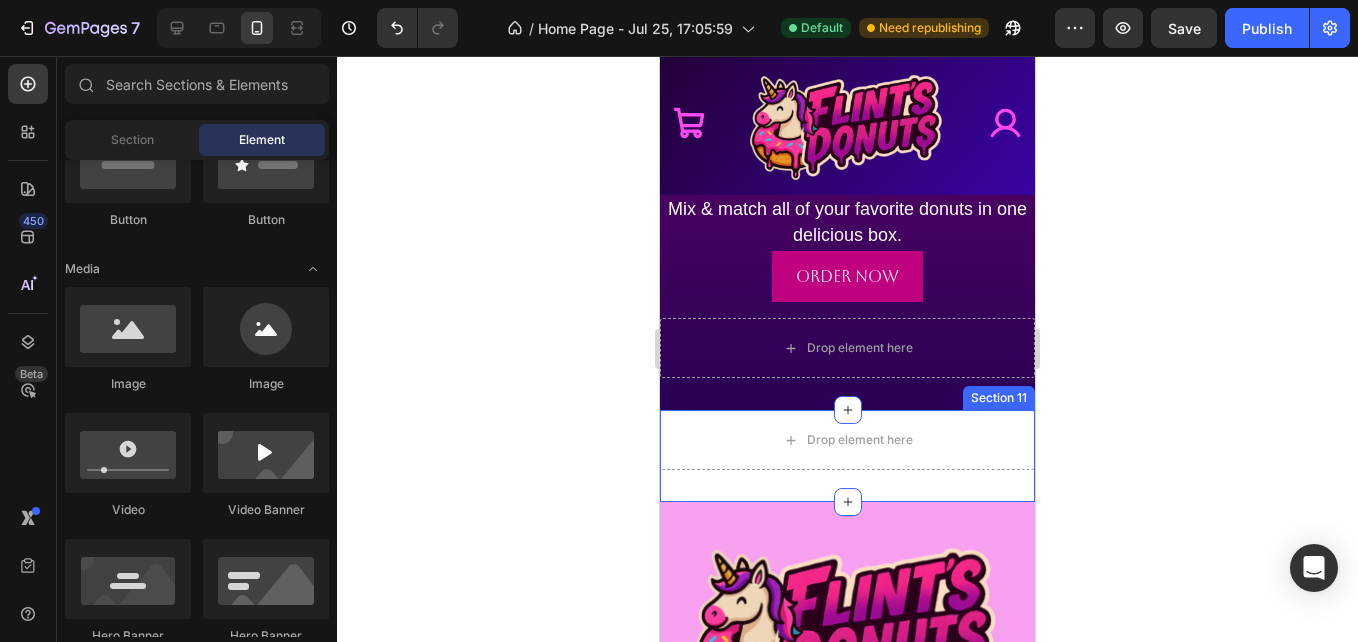click on "Drop element here Section 11" at bounding box center [847, 456] 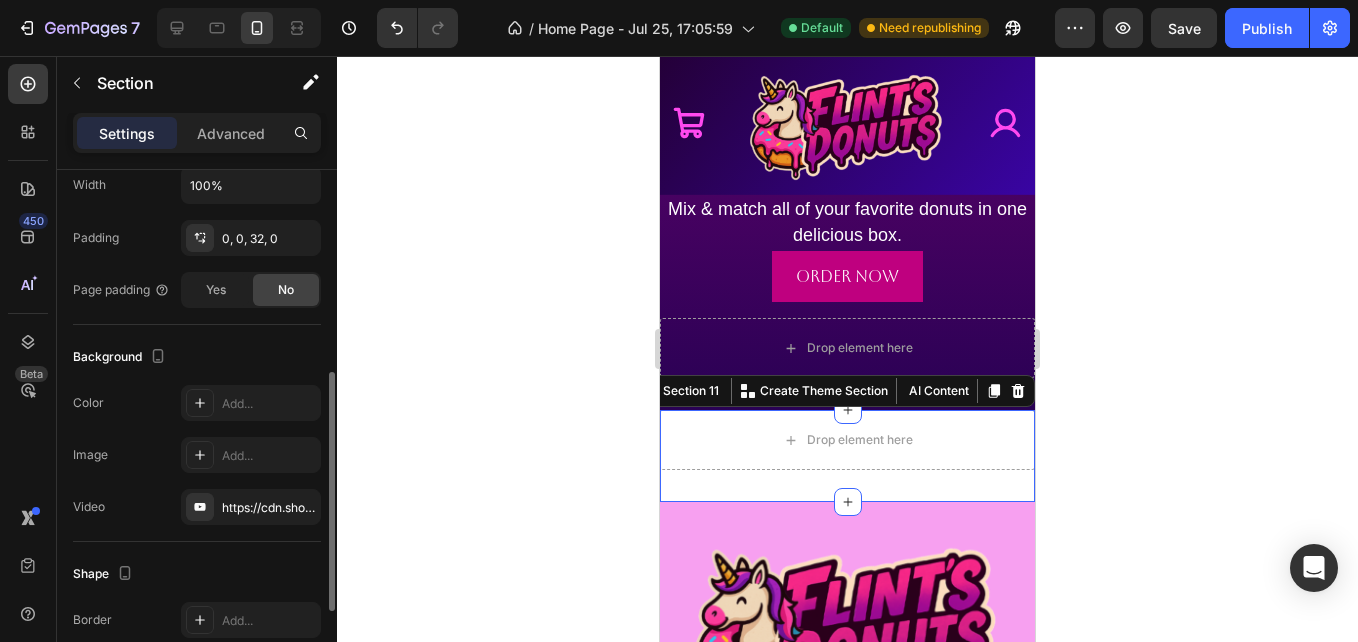 scroll, scrollTop: 444, scrollLeft: 0, axis: vertical 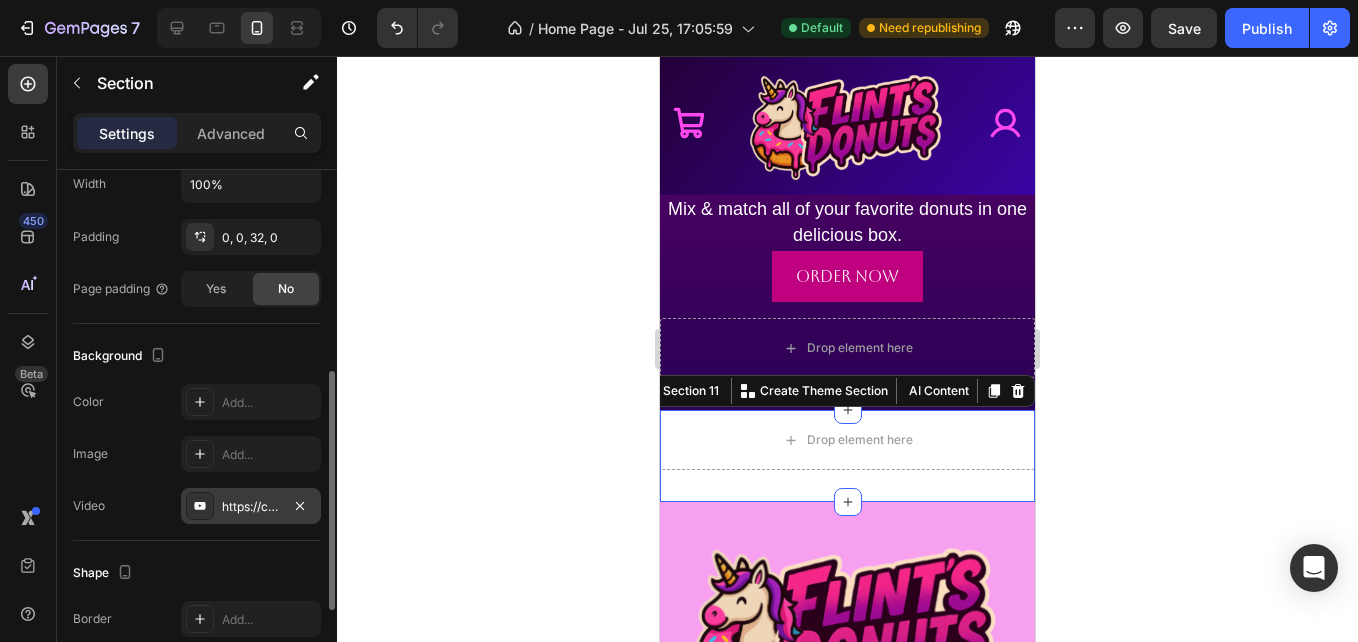 click on "https://cdn.shopify.com/videos/c/o/v/dce5a67be0d2497dbf9b31b094bb9470.mp4" at bounding box center (251, 507) 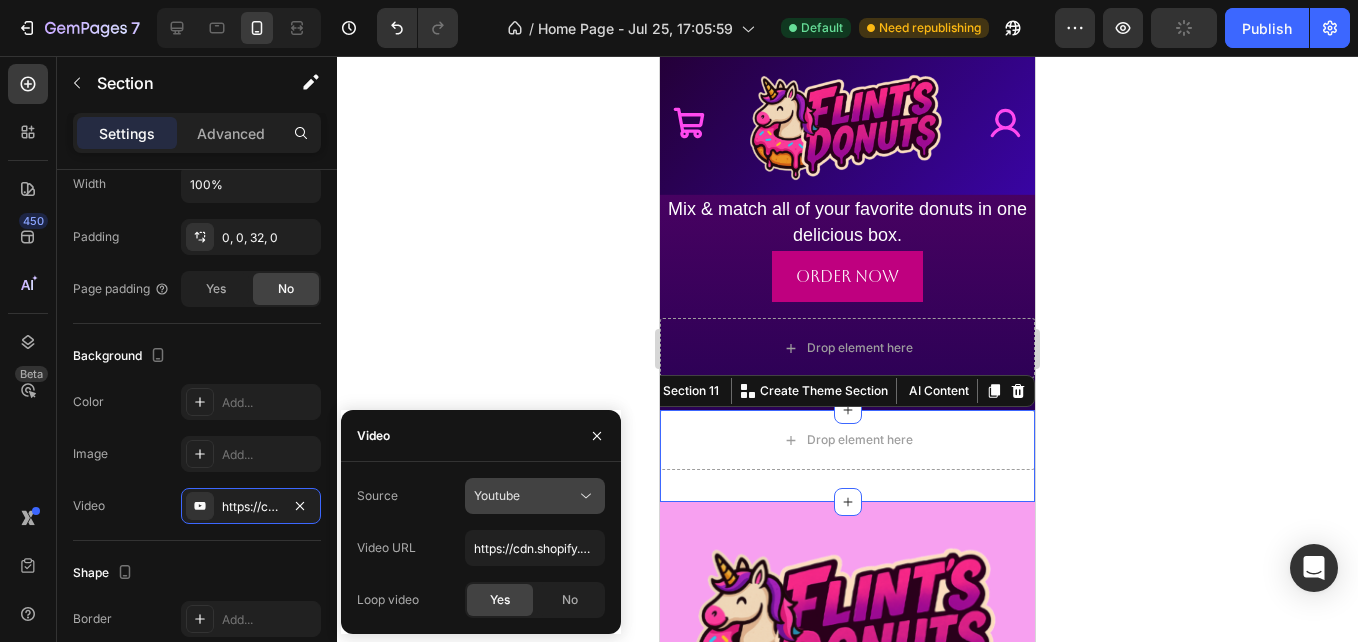click on "Youtube" 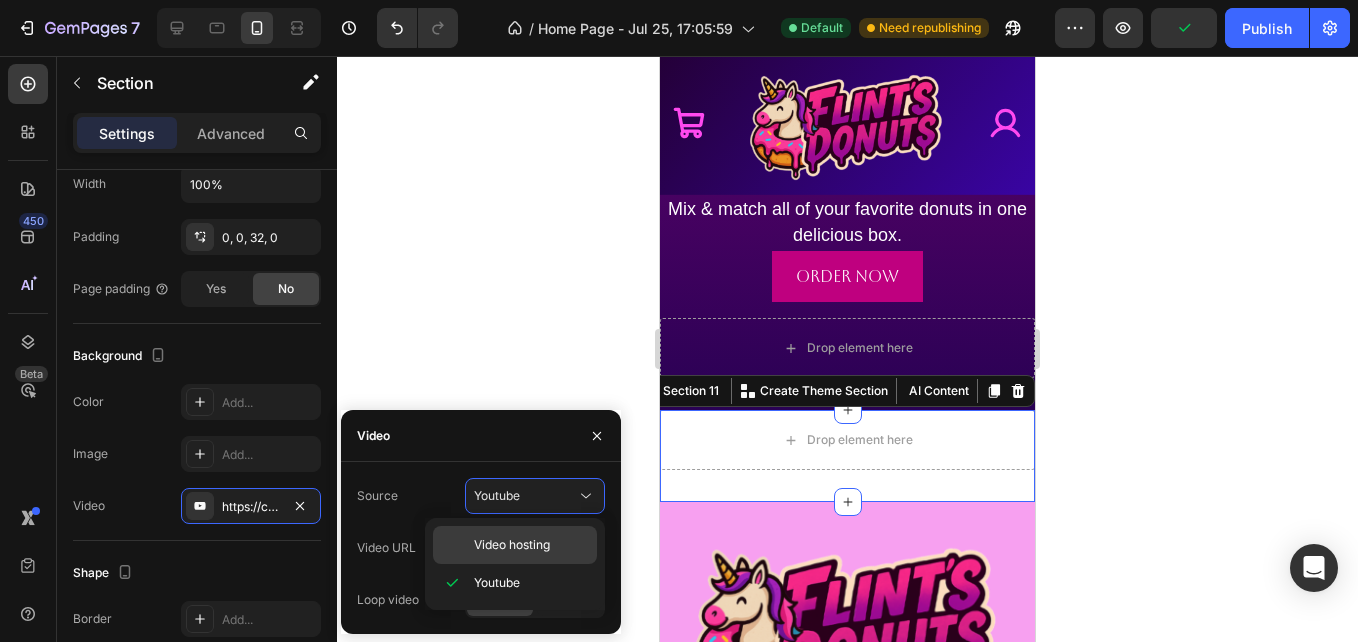 click on "Video hosting" at bounding box center [512, 545] 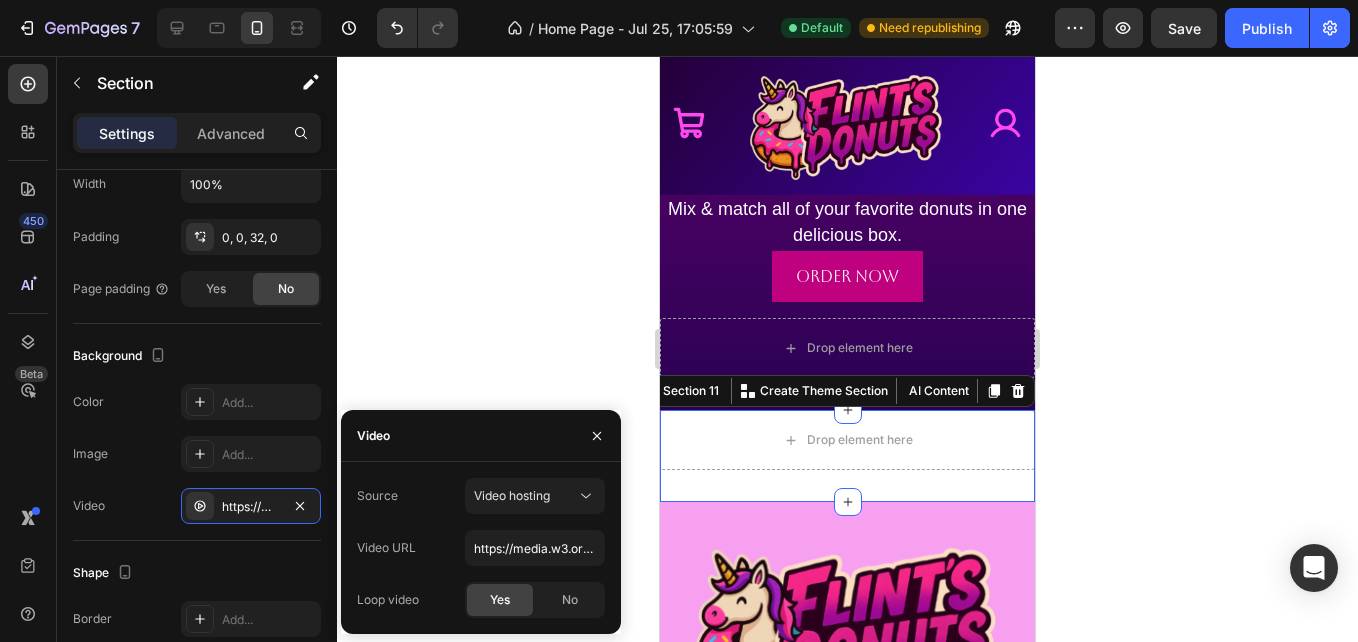 click 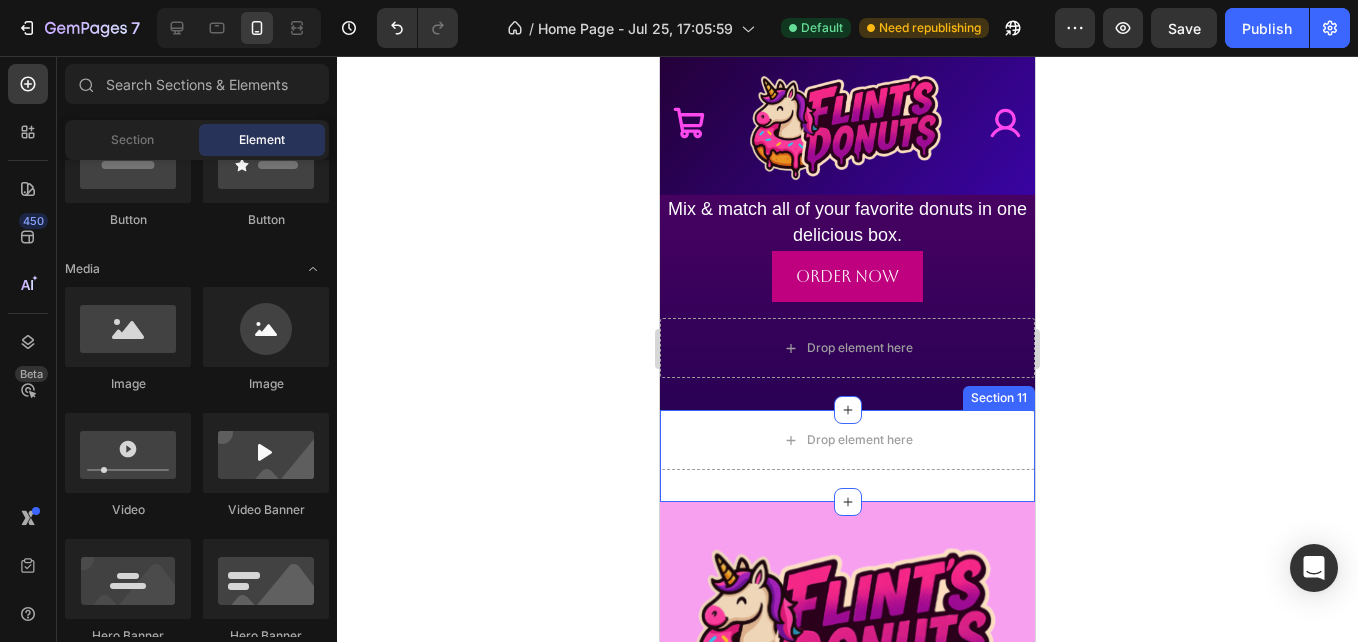 click at bounding box center [847, 456] 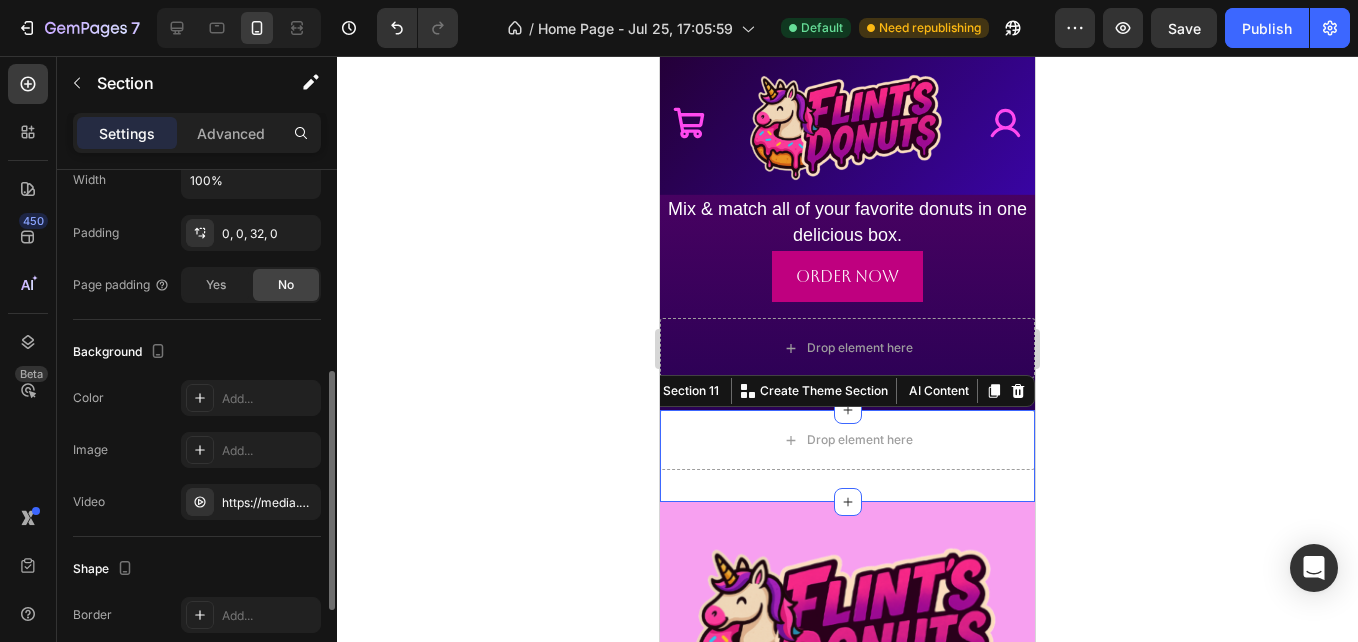 scroll, scrollTop: 449, scrollLeft: 0, axis: vertical 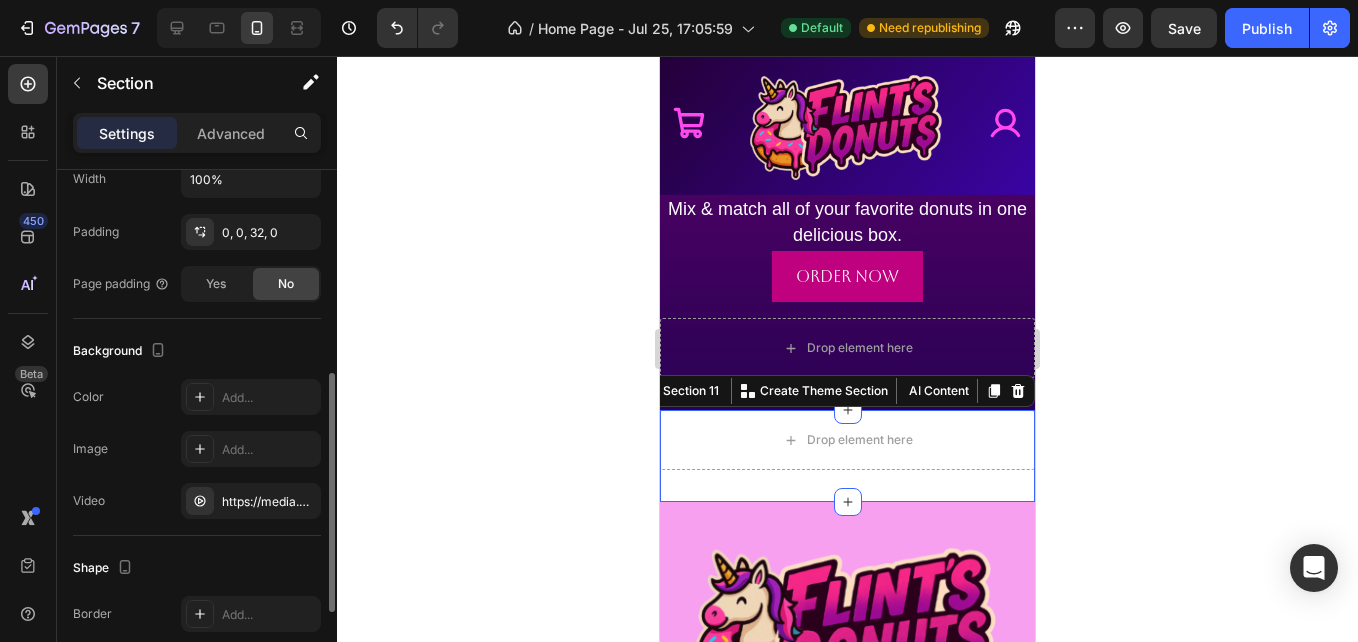 click on "The changes might be hidden by  the video. Color Add... Image Add... Video https://media.w3.org/2010/05/sintel/trailer.mp4" 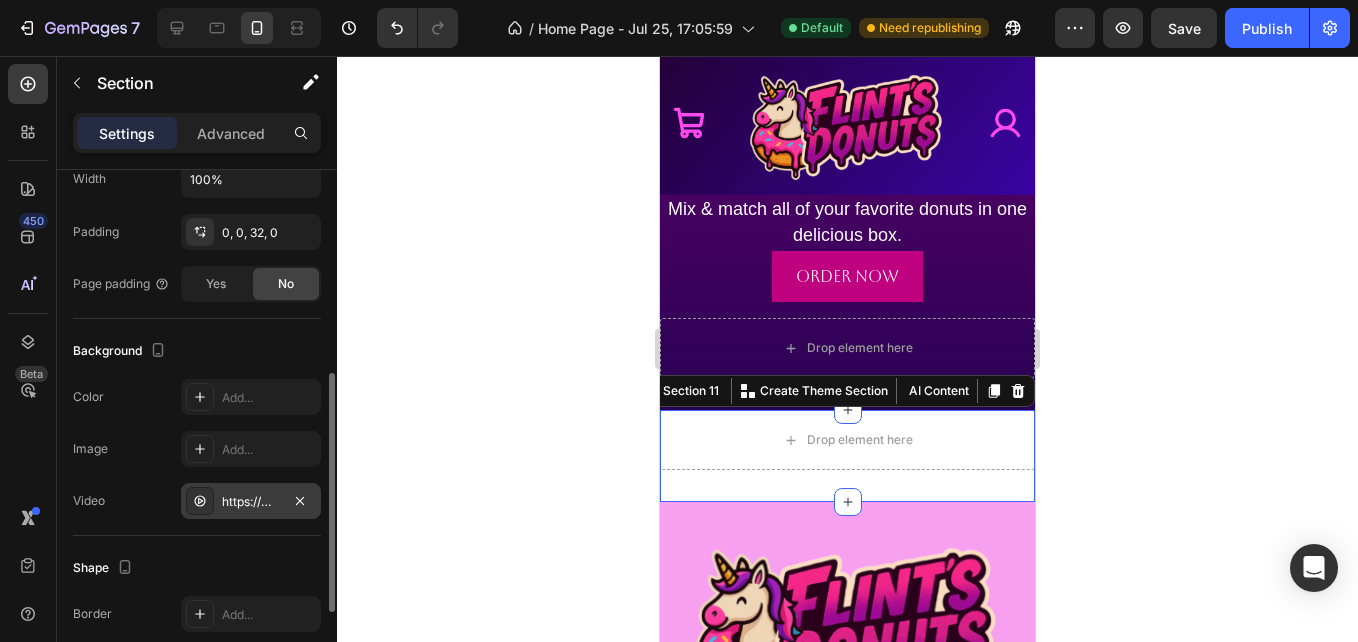 click on "https://media.w3.org/2010/05/sintel/trailer.mp4" at bounding box center [251, 501] 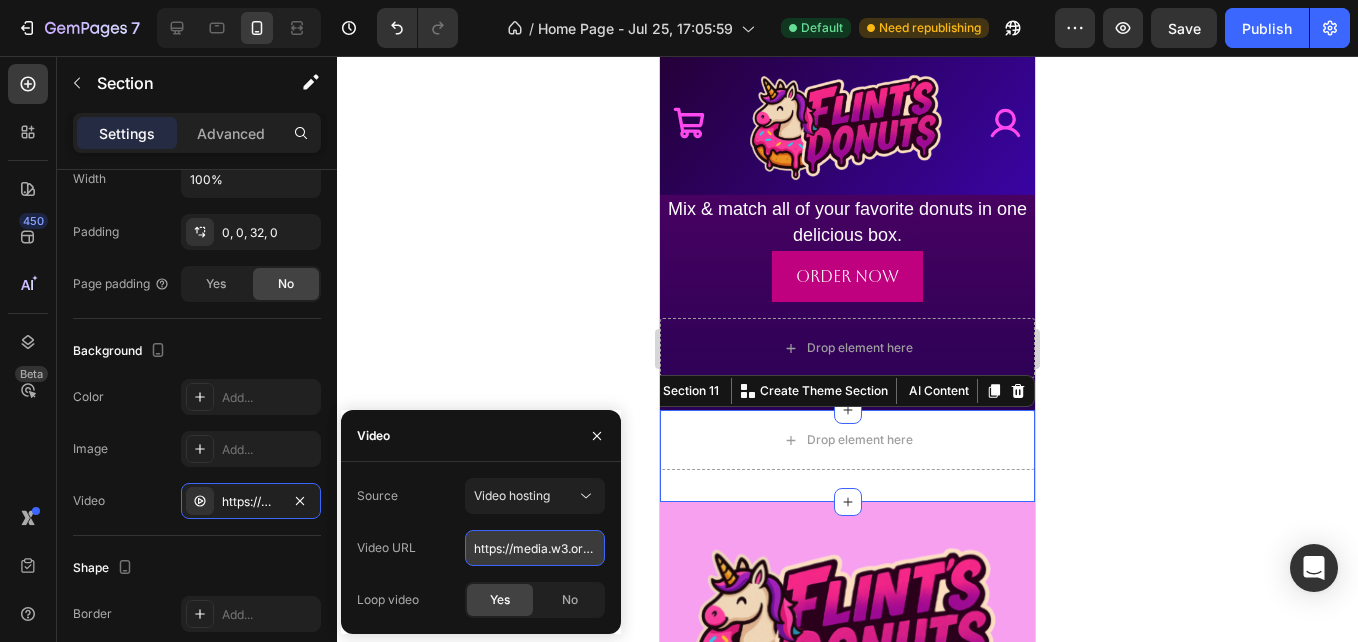 click on "https://media.w3.org/2010/05/sintel/trailer.mp4" at bounding box center (535, 548) 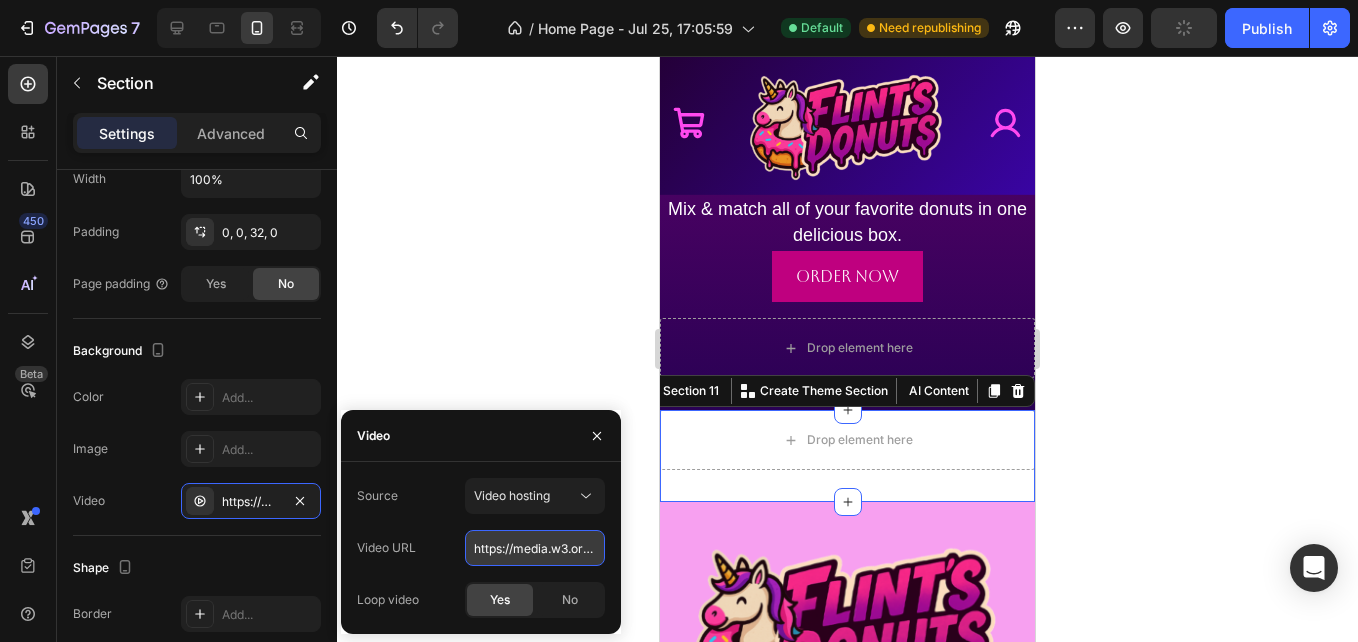 type on "https://cdn.shopify.com/videos/c/o/v/dce5a67be0d2497dbf9b31b094bb9470.mp4" 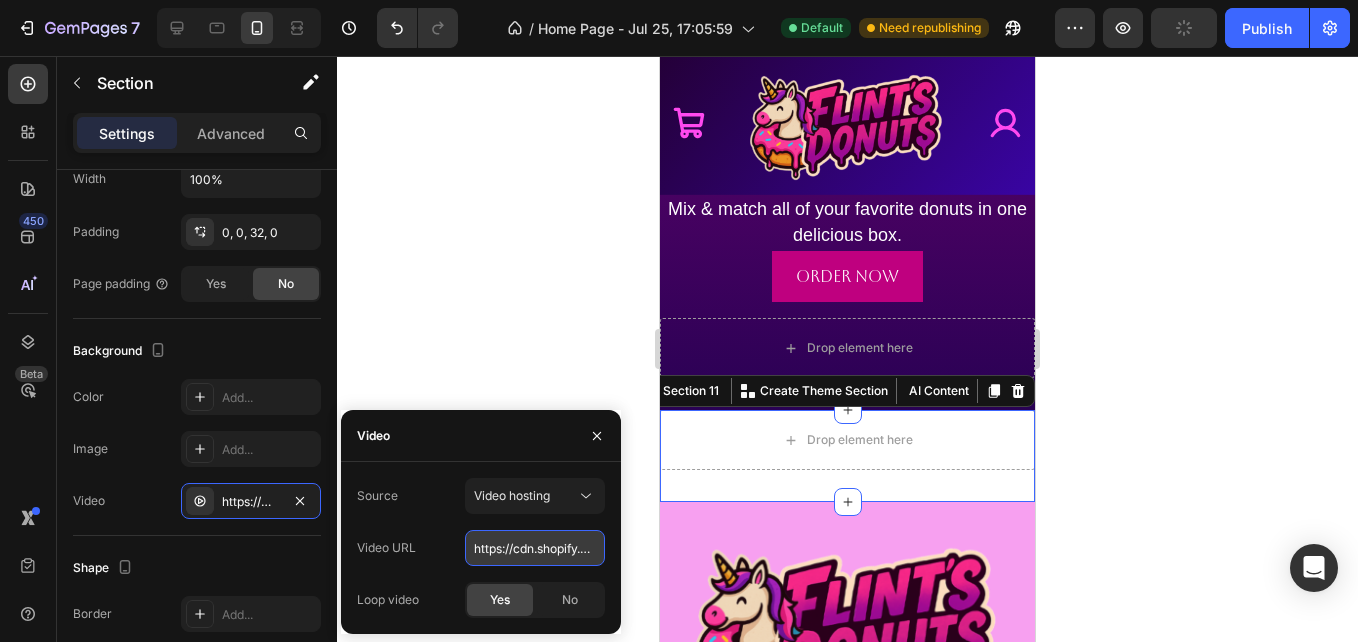scroll, scrollTop: 0, scrollLeft: 348, axis: horizontal 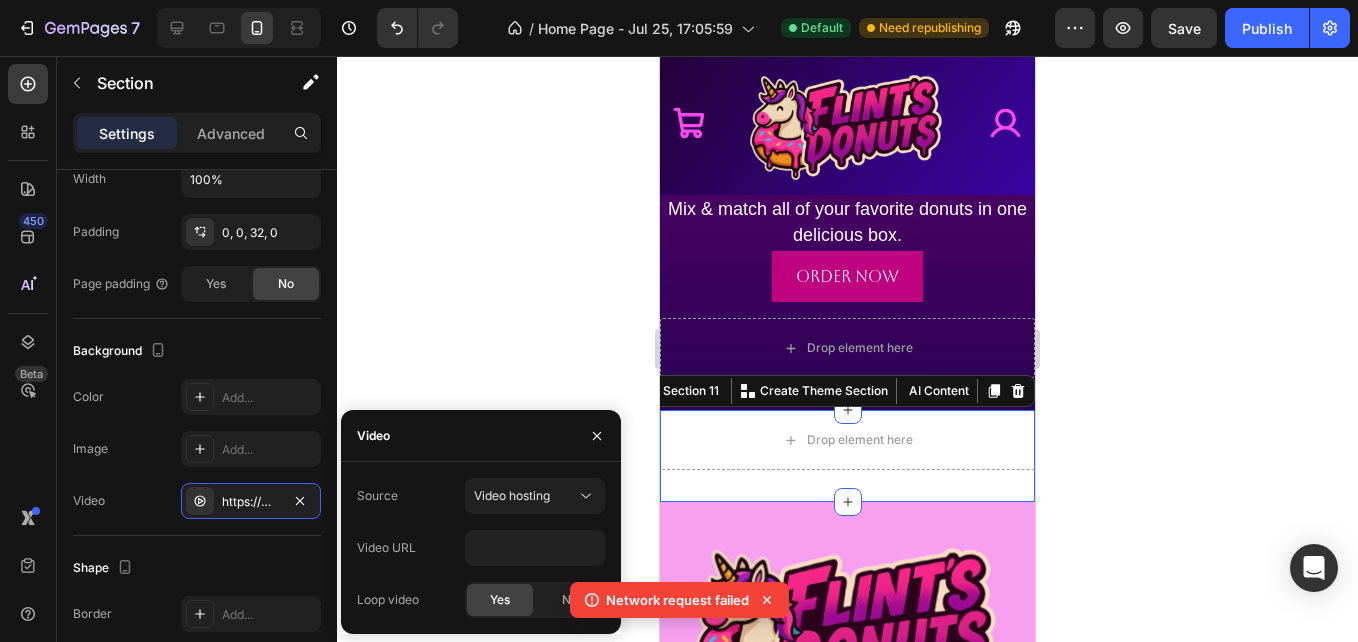 click 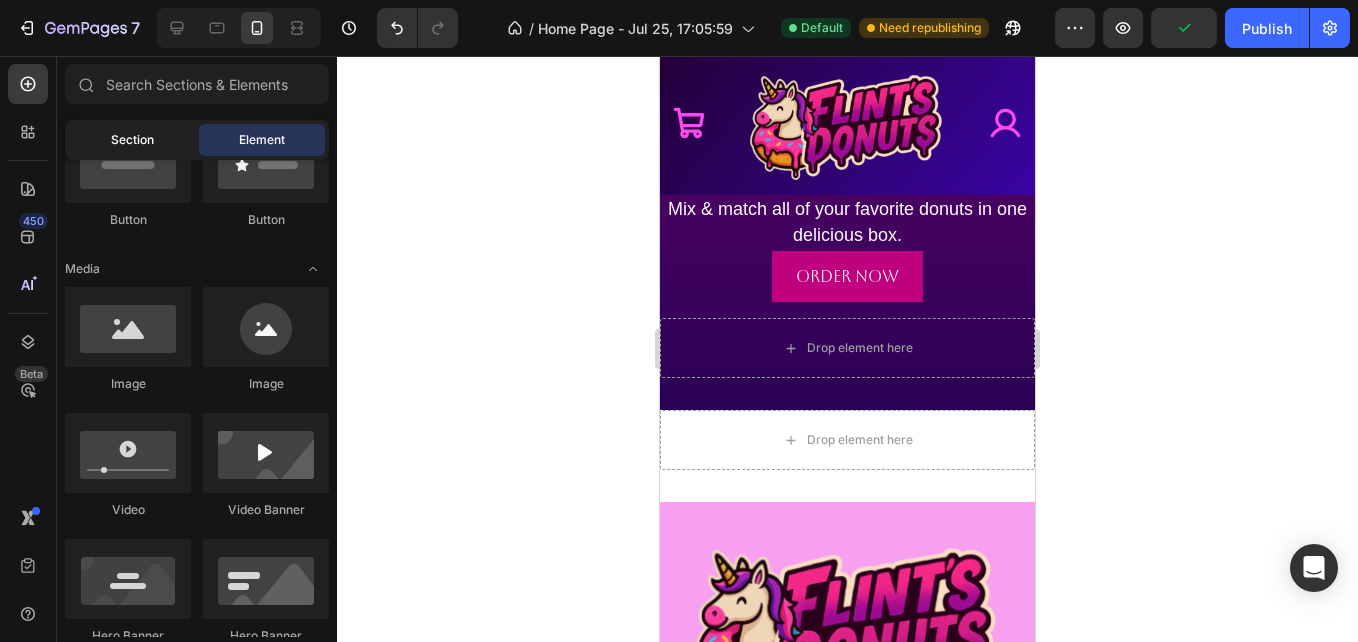click on "Section" at bounding box center (132, 140) 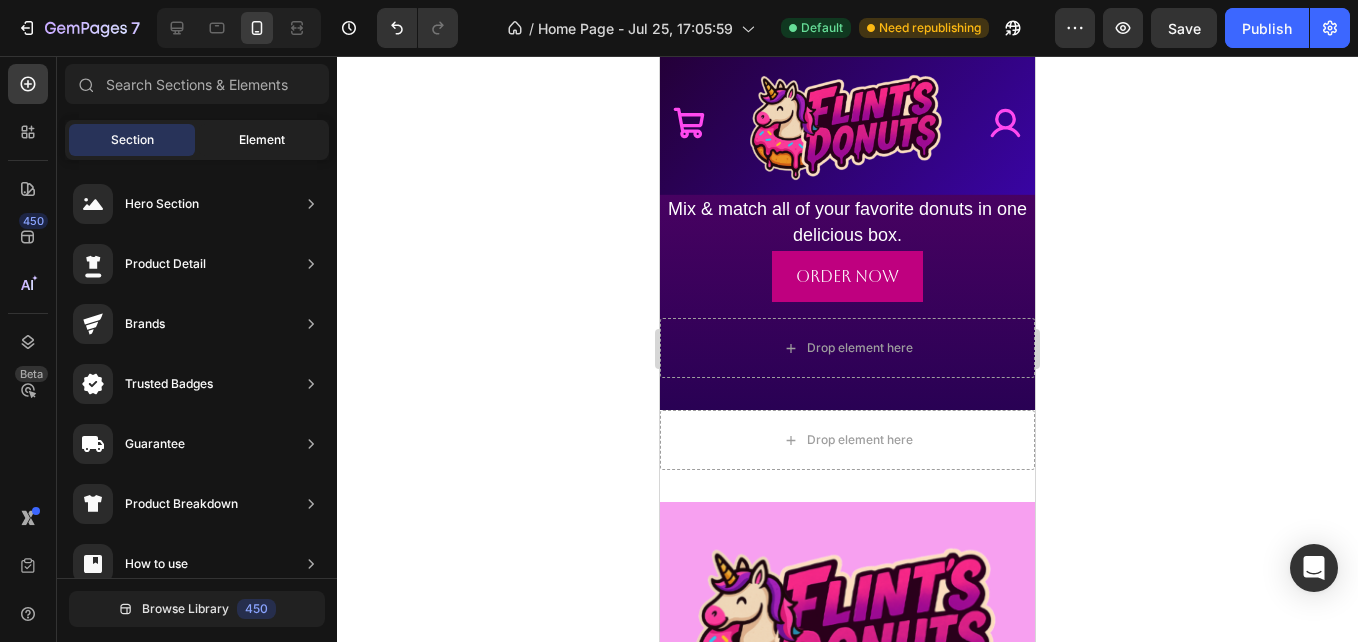 click on "Element" at bounding box center (262, 140) 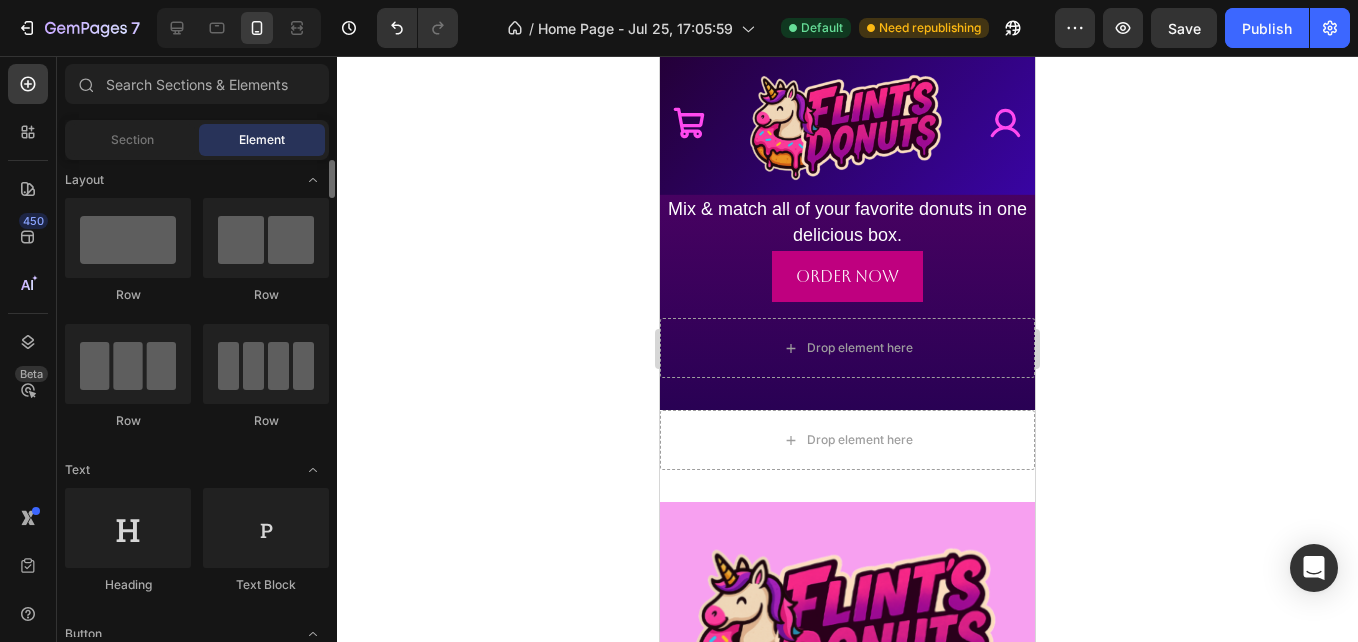 scroll, scrollTop: 0, scrollLeft: 0, axis: both 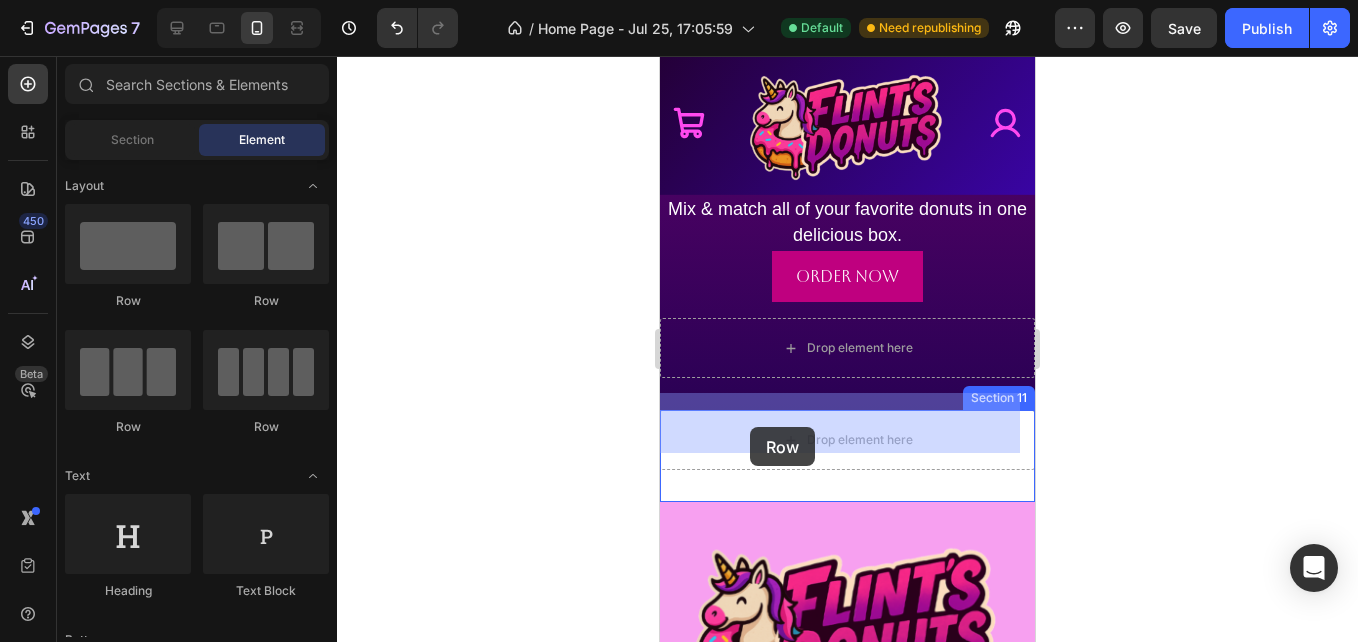 drag, startPoint x: 896, startPoint y: 305, endPoint x: 750, endPoint y: 423, distance: 187.7232 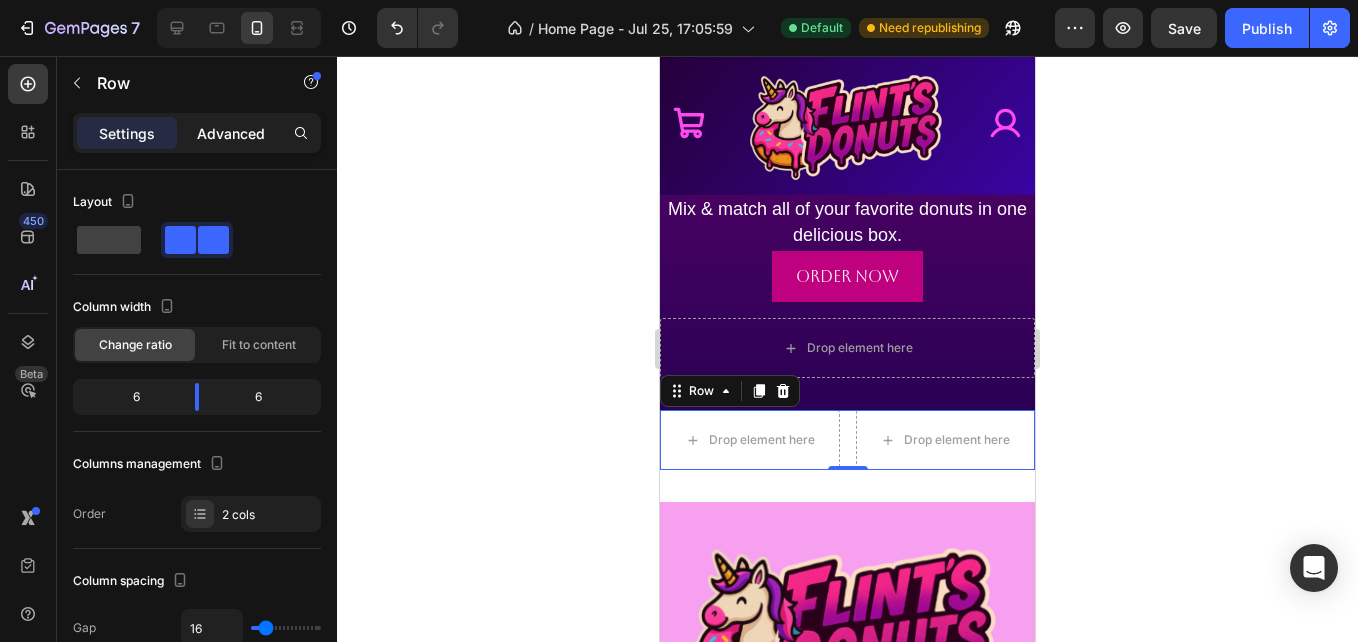 click on "Advanced" at bounding box center [231, 133] 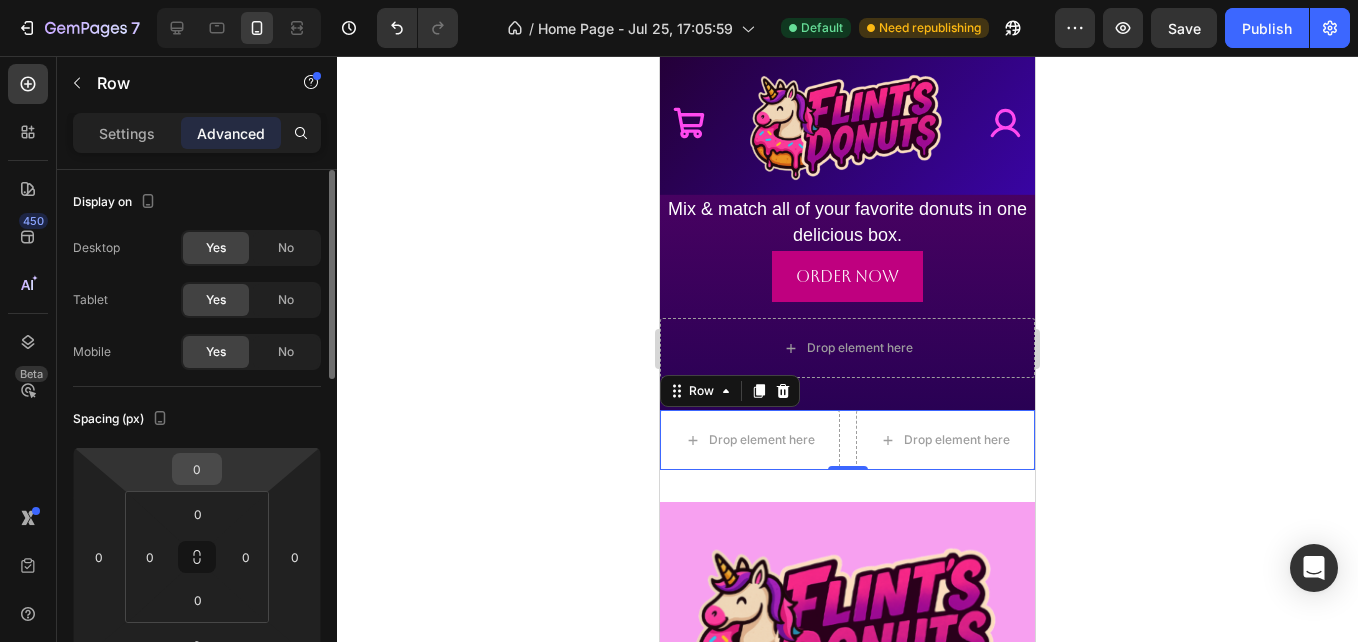click on "0" at bounding box center [197, 469] 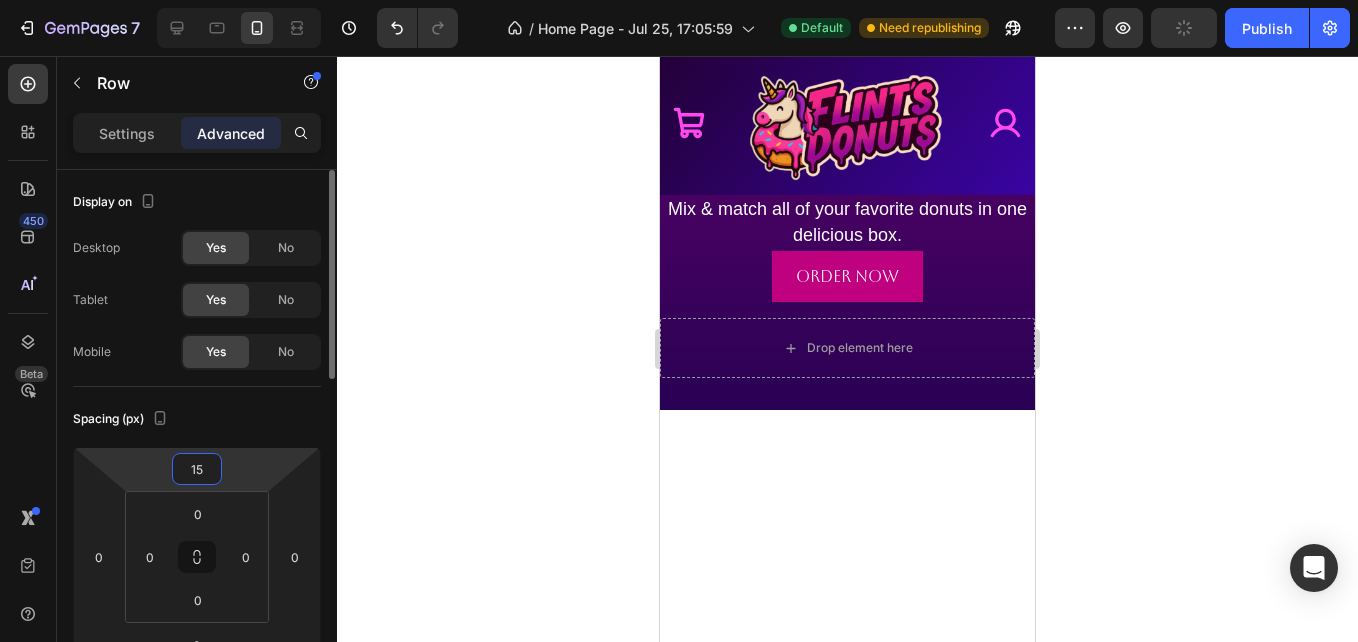 type on "1" 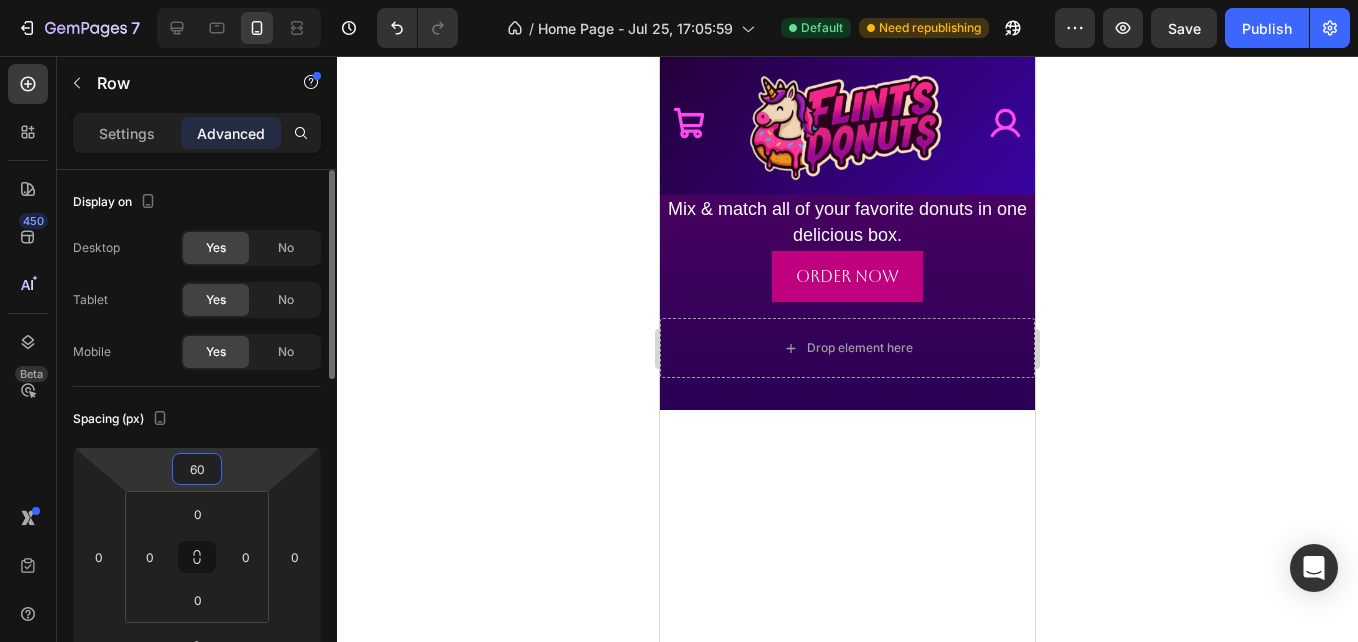 type on "6" 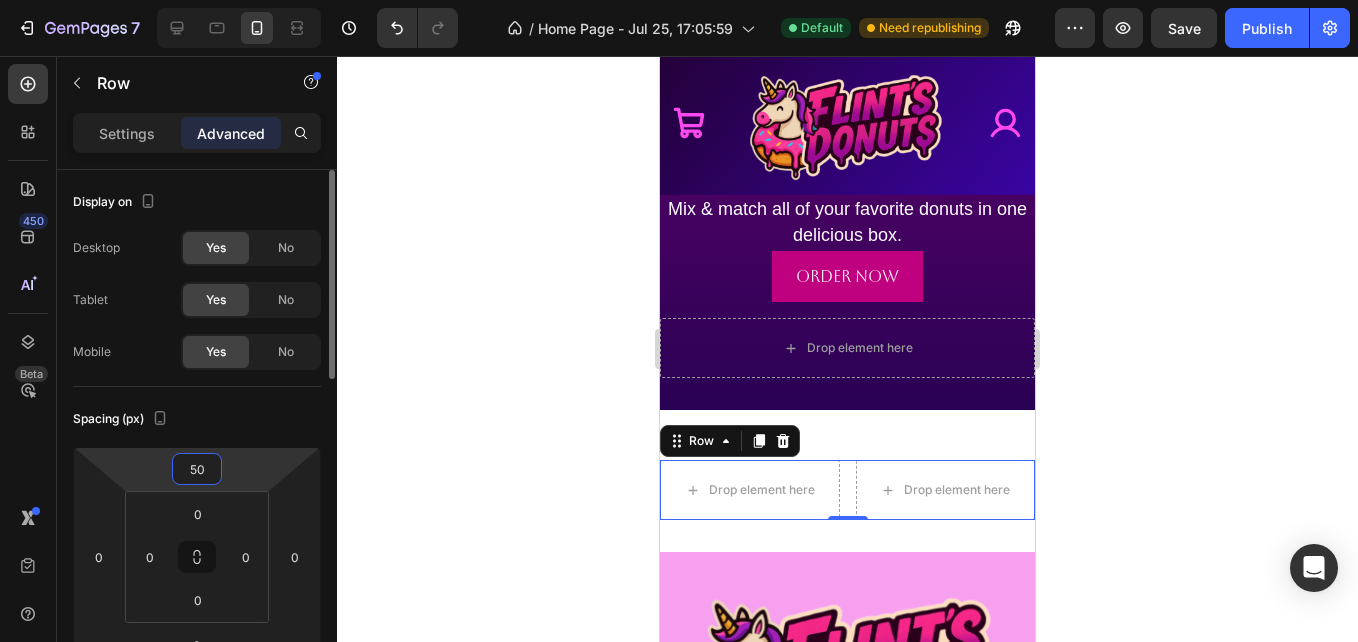 type on "5" 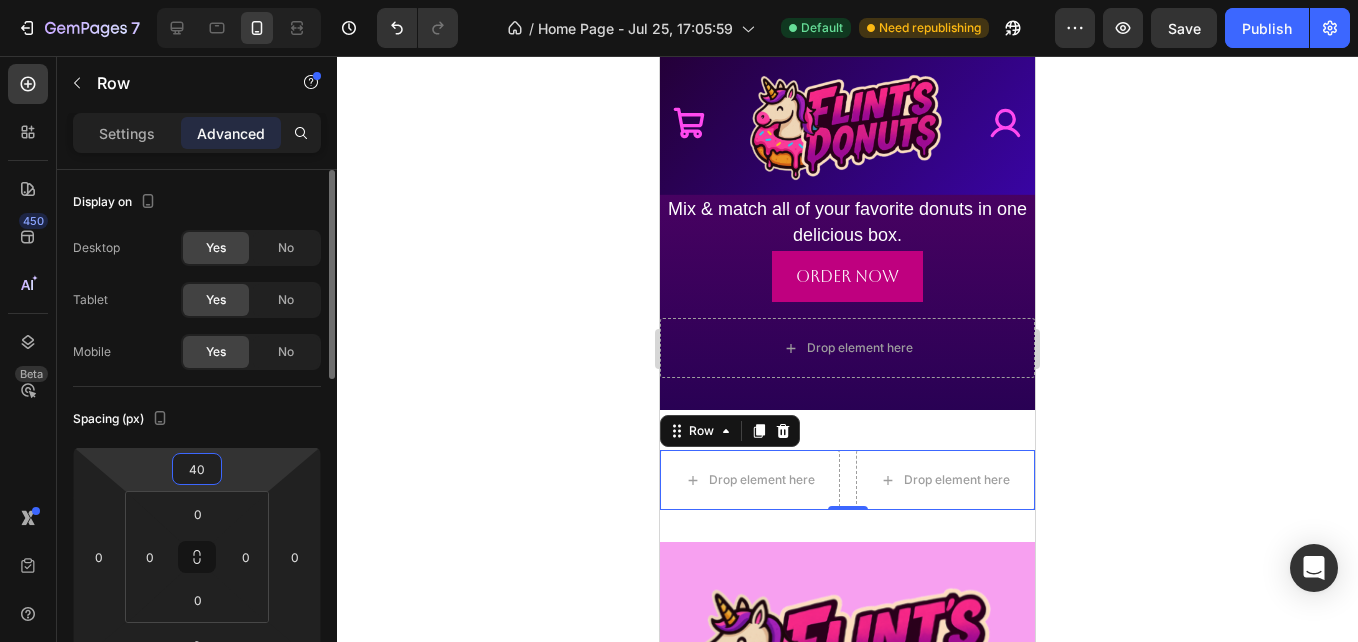type on "4" 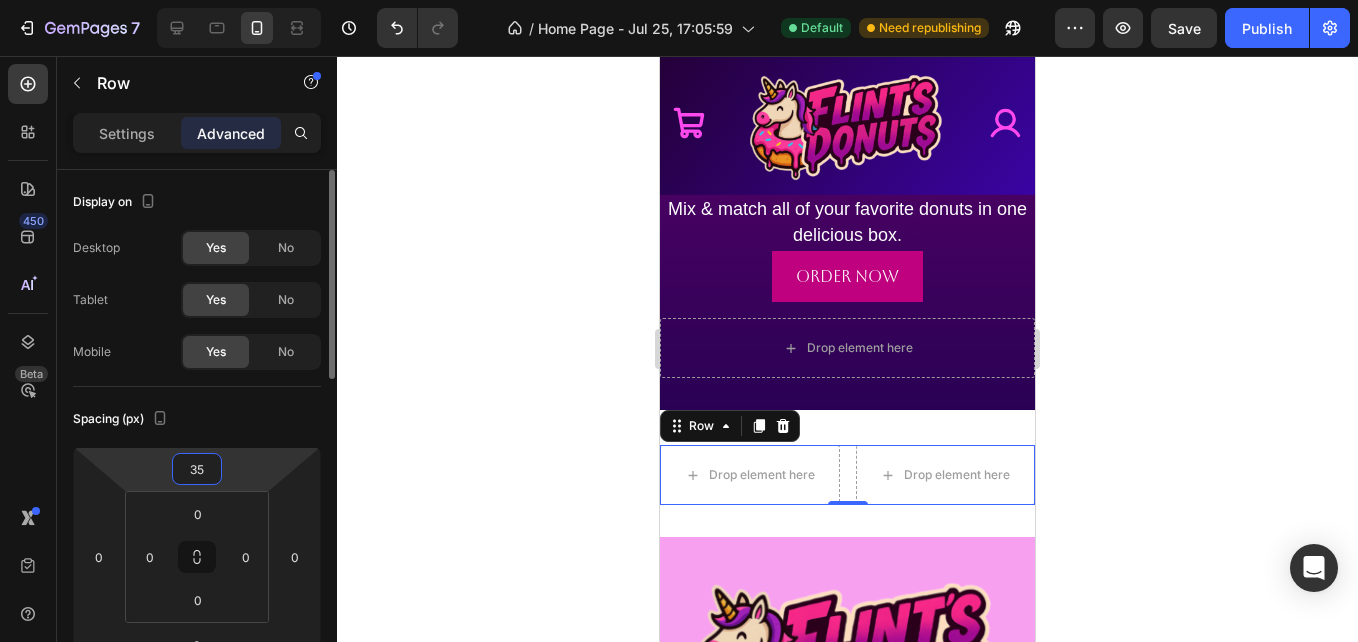 type on "350" 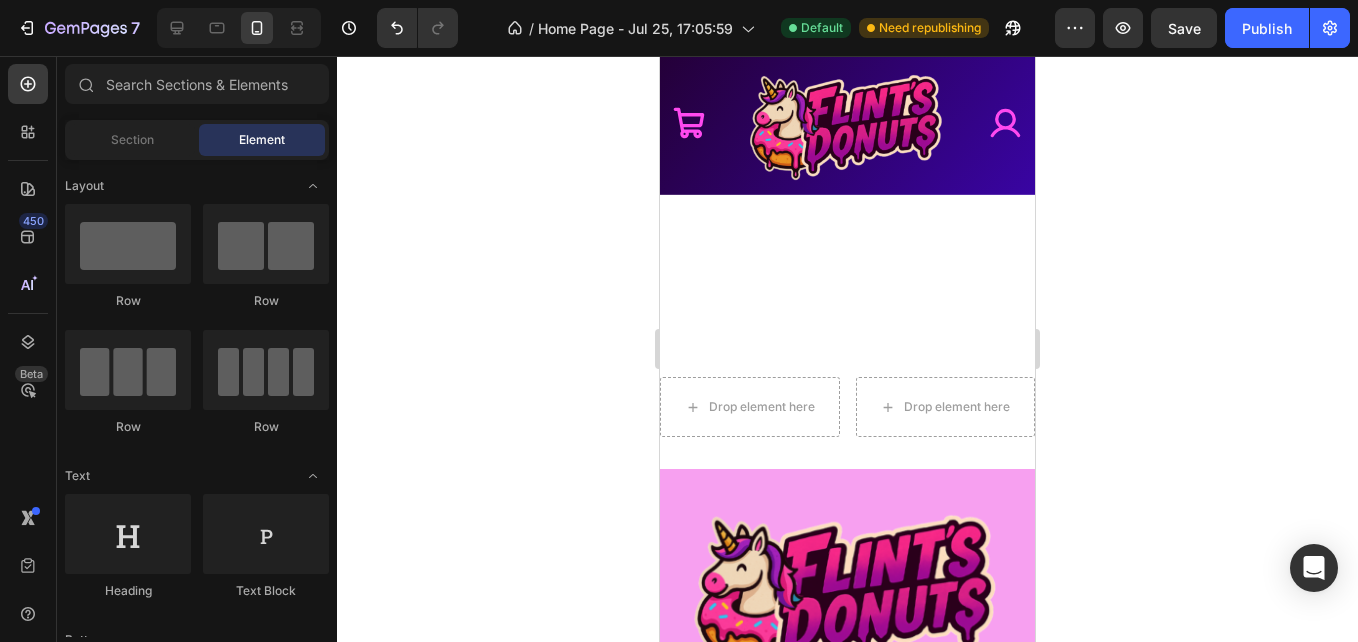 scroll, scrollTop: 1813, scrollLeft: 0, axis: vertical 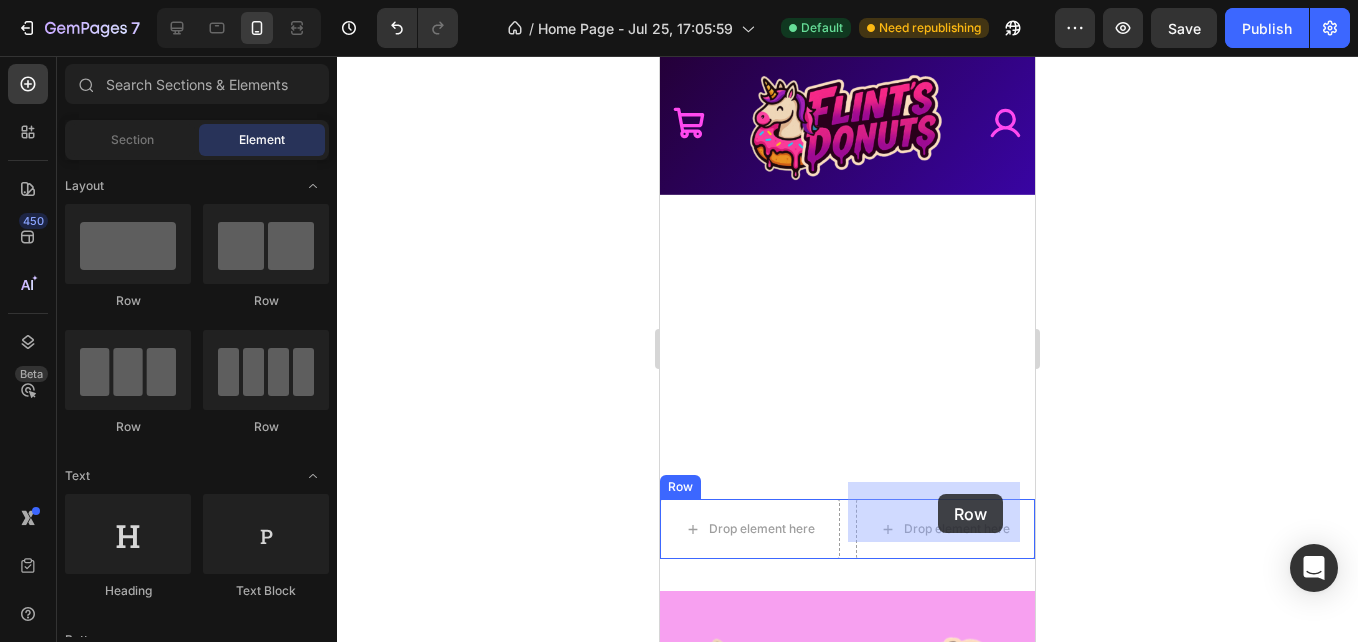 drag, startPoint x: 794, startPoint y: 311, endPoint x: 938, endPoint y: 494, distance: 232.86263 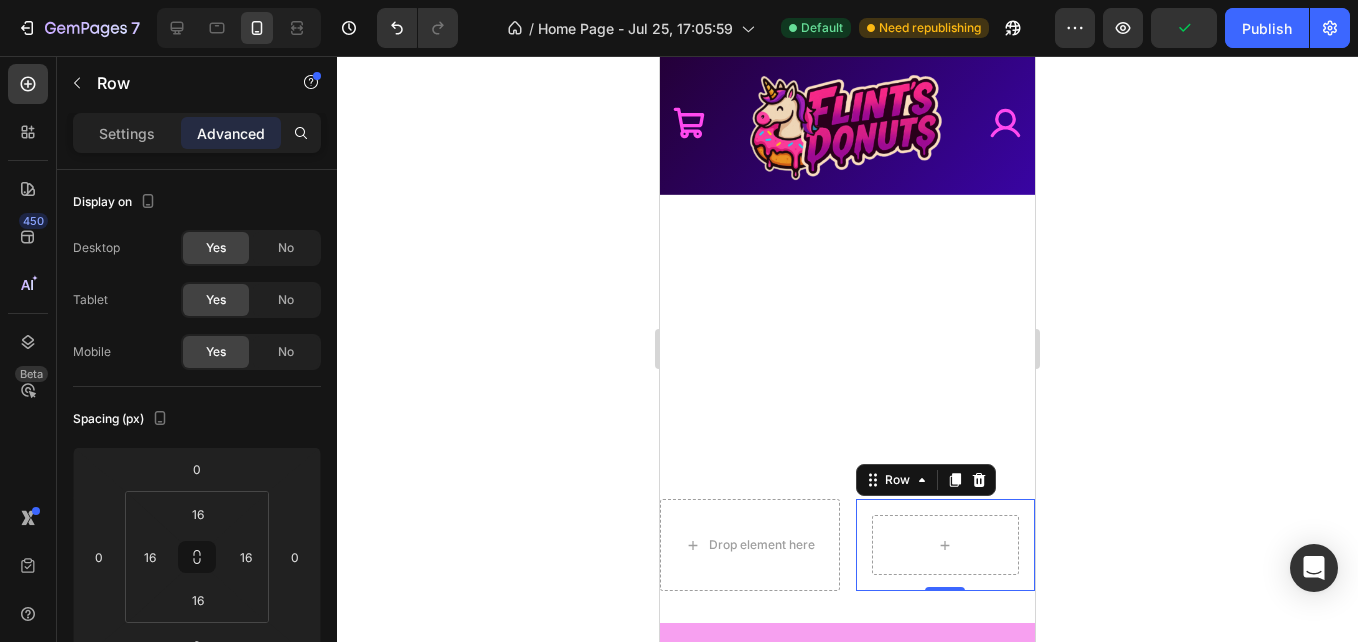 click on "Row   0" at bounding box center (946, 545) 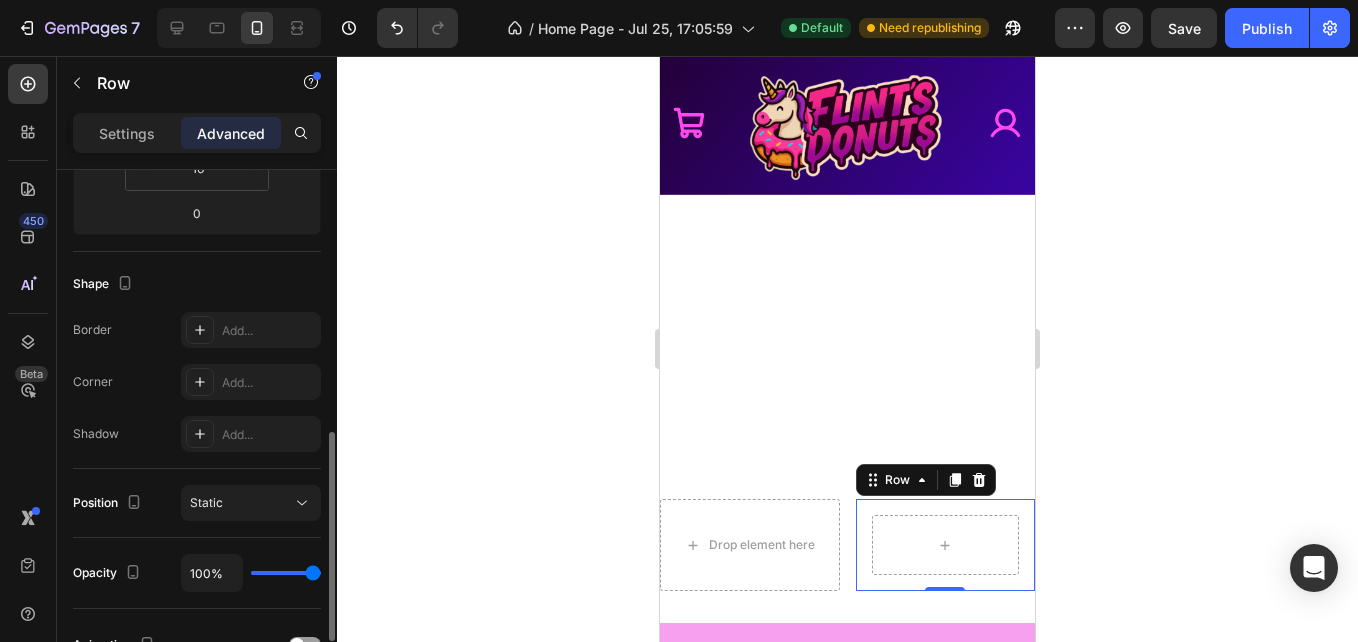 scroll, scrollTop: 502, scrollLeft: 0, axis: vertical 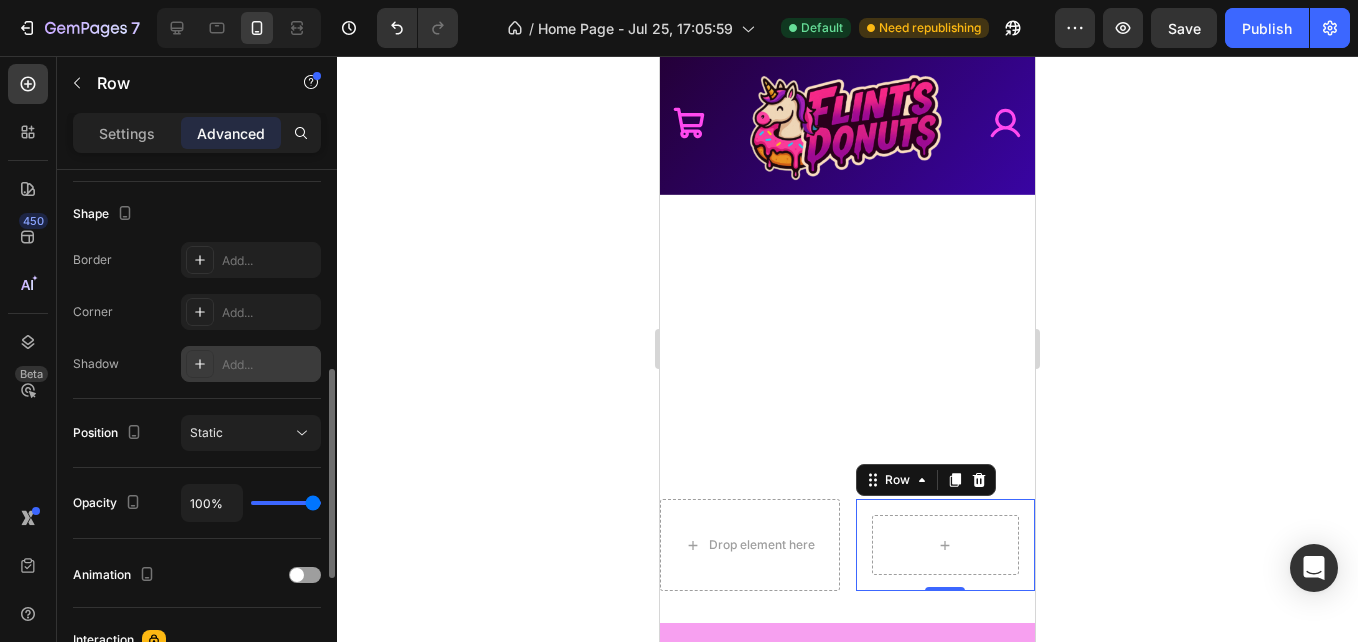 click at bounding box center [200, 364] 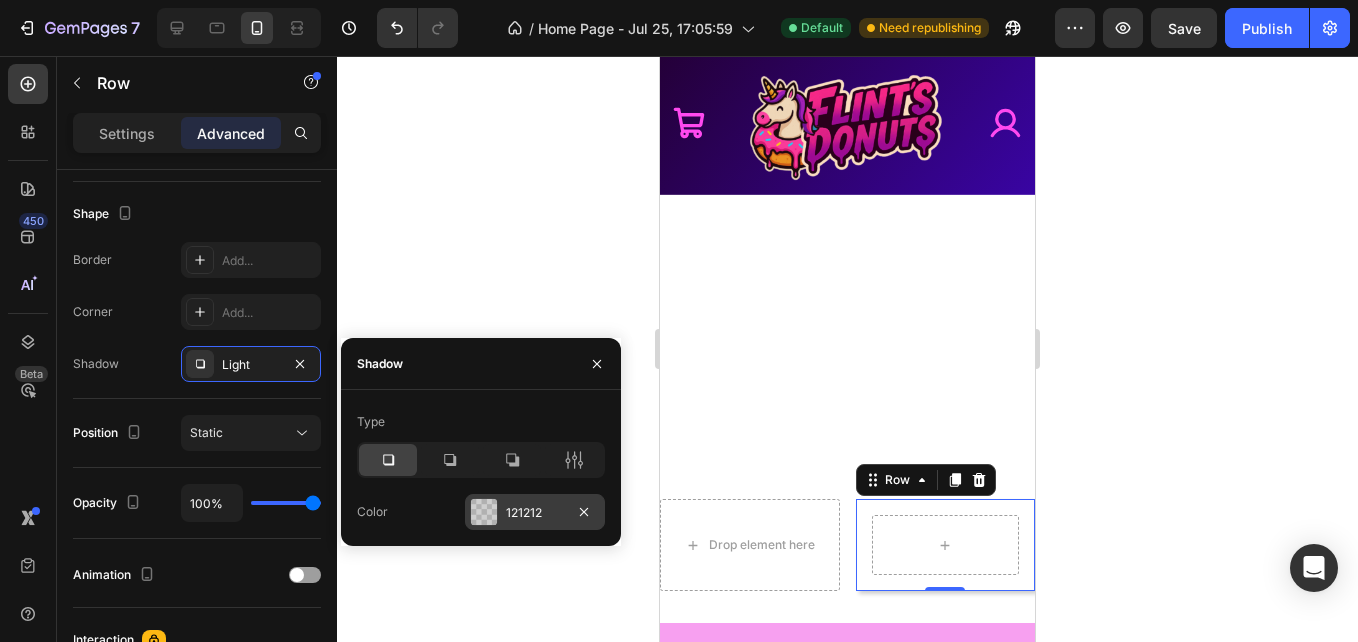 click at bounding box center [484, 512] 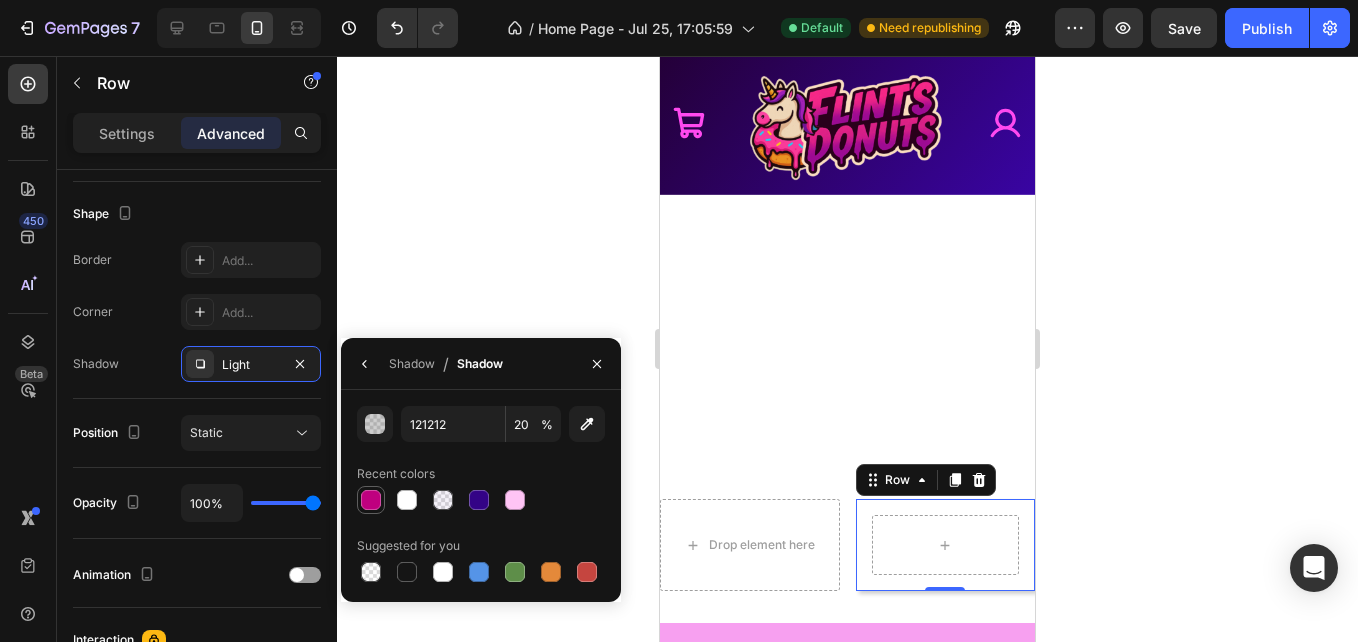click at bounding box center [371, 500] 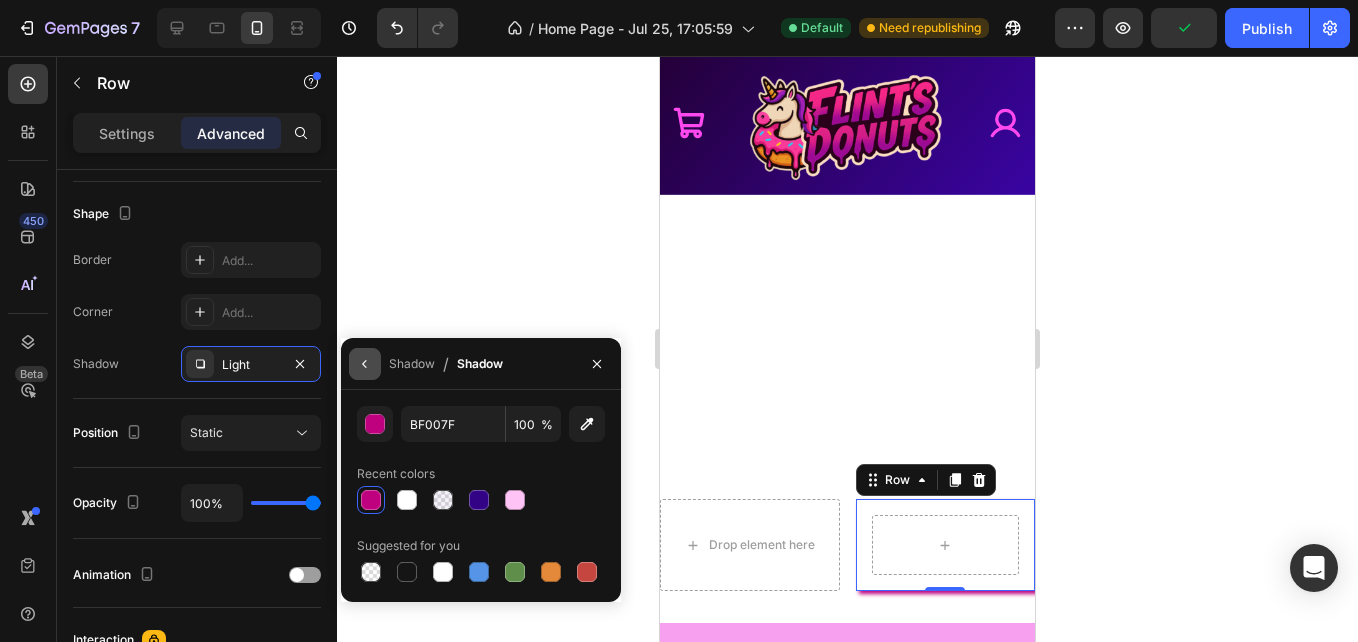 click 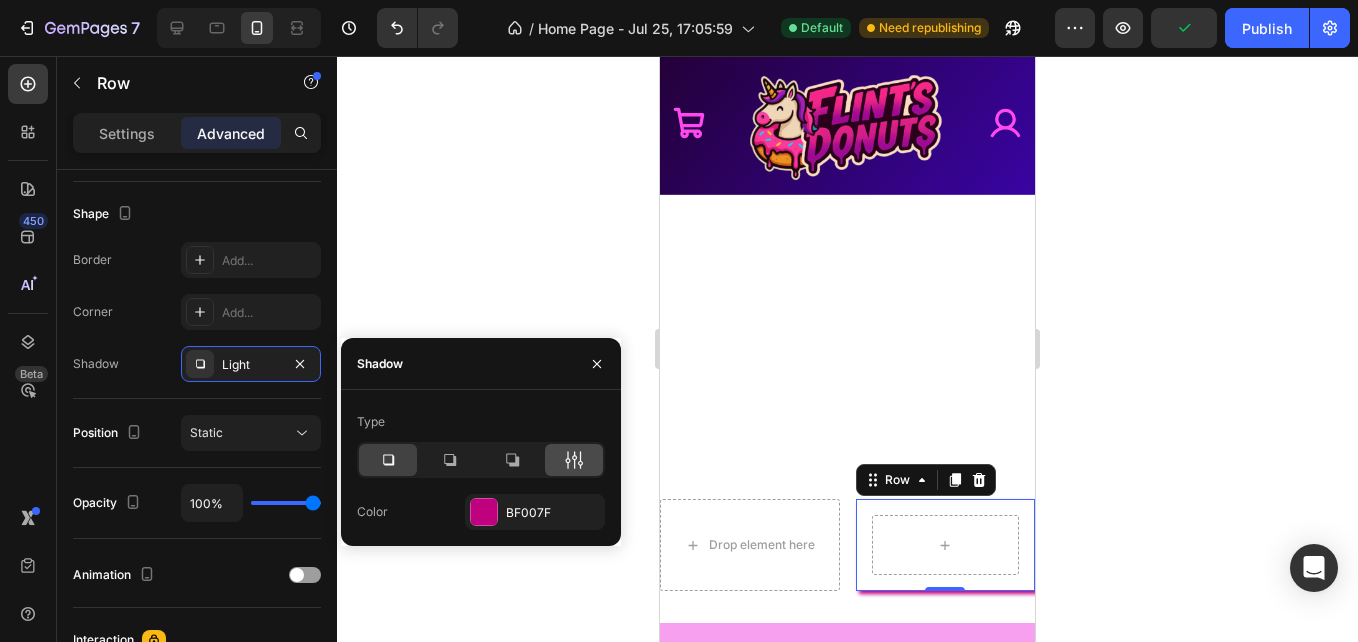 click 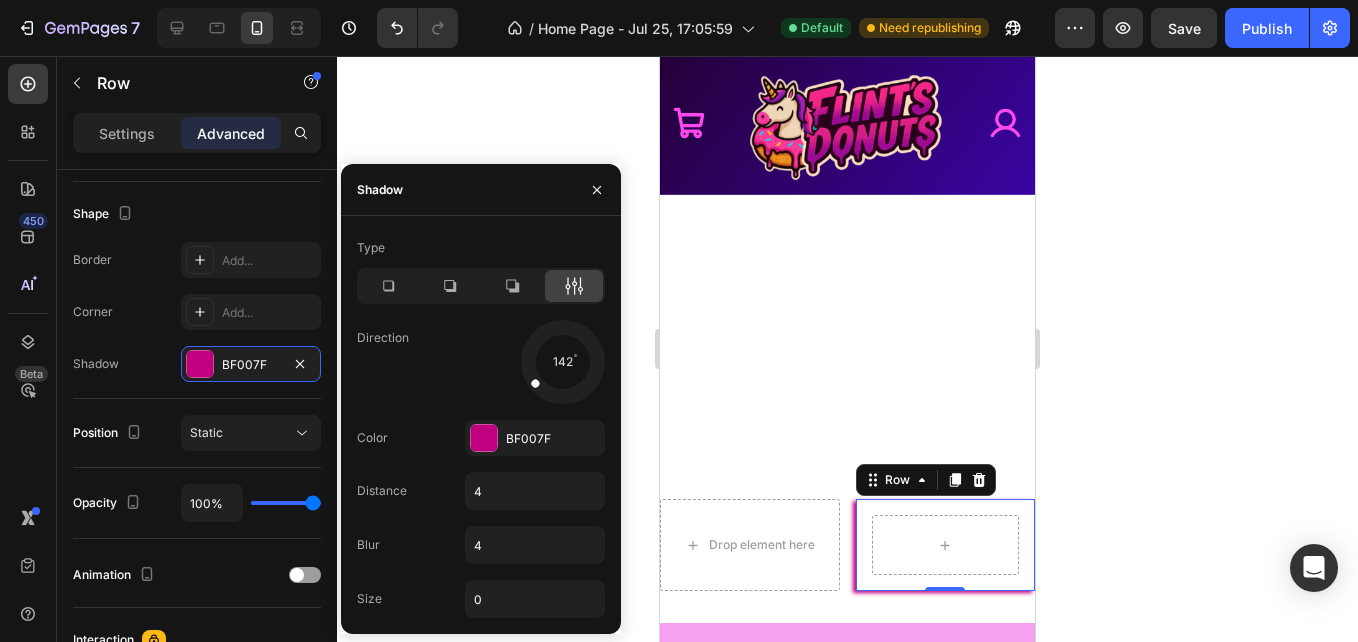 drag, startPoint x: 590, startPoint y: 383, endPoint x: 511, endPoint y: 397, distance: 80.23092 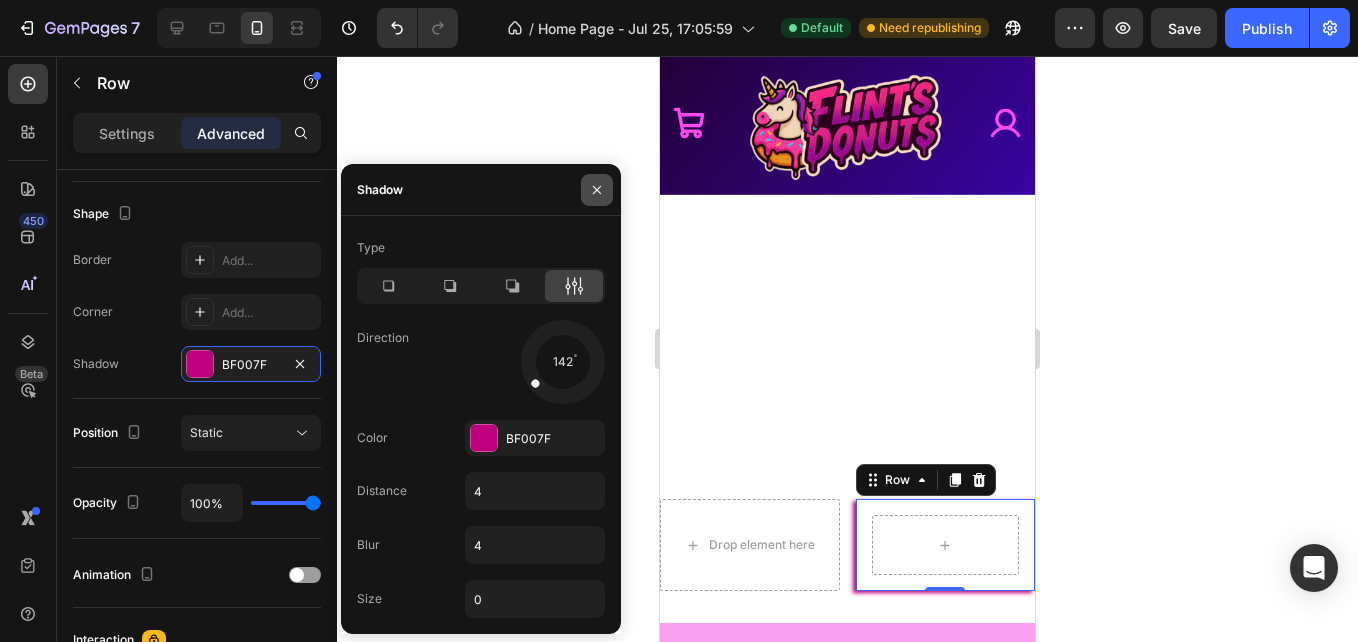 click 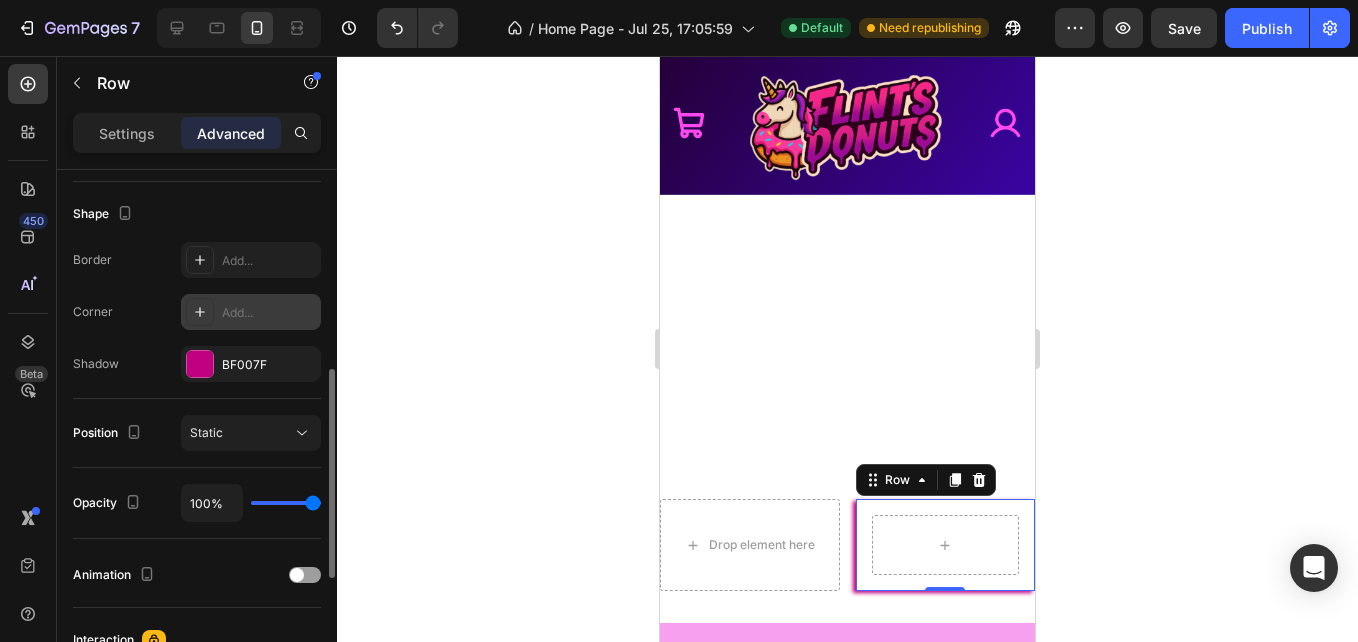 click 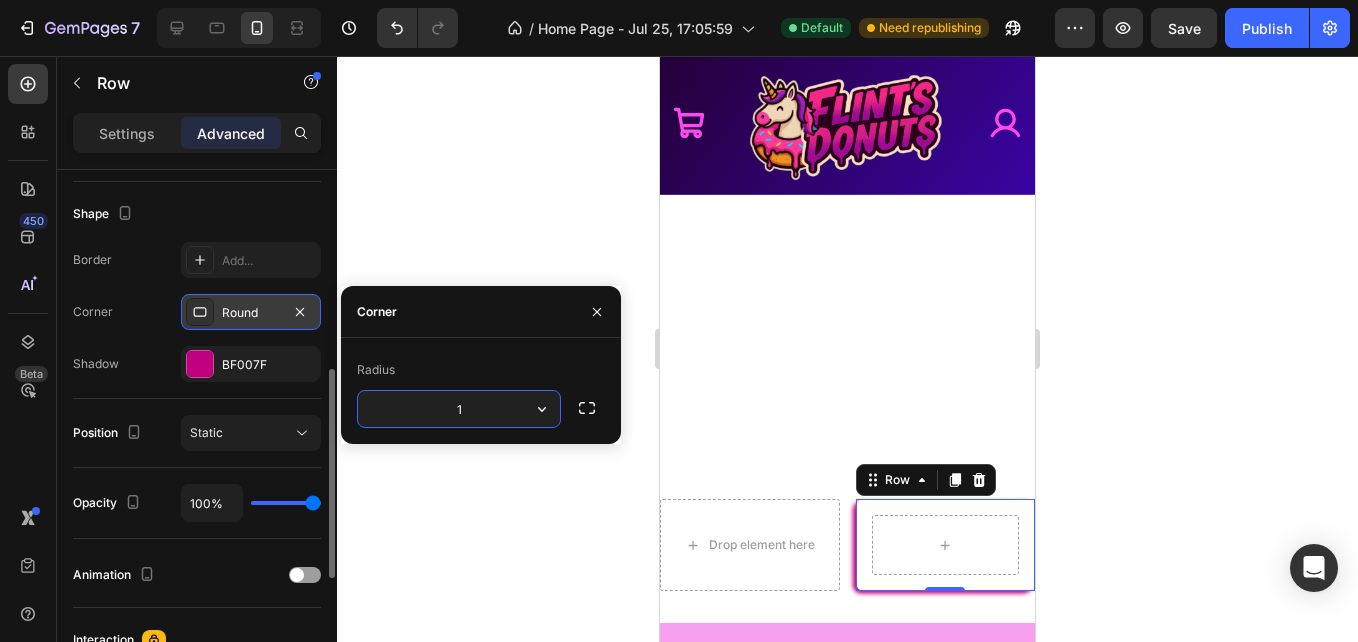 type on "15" 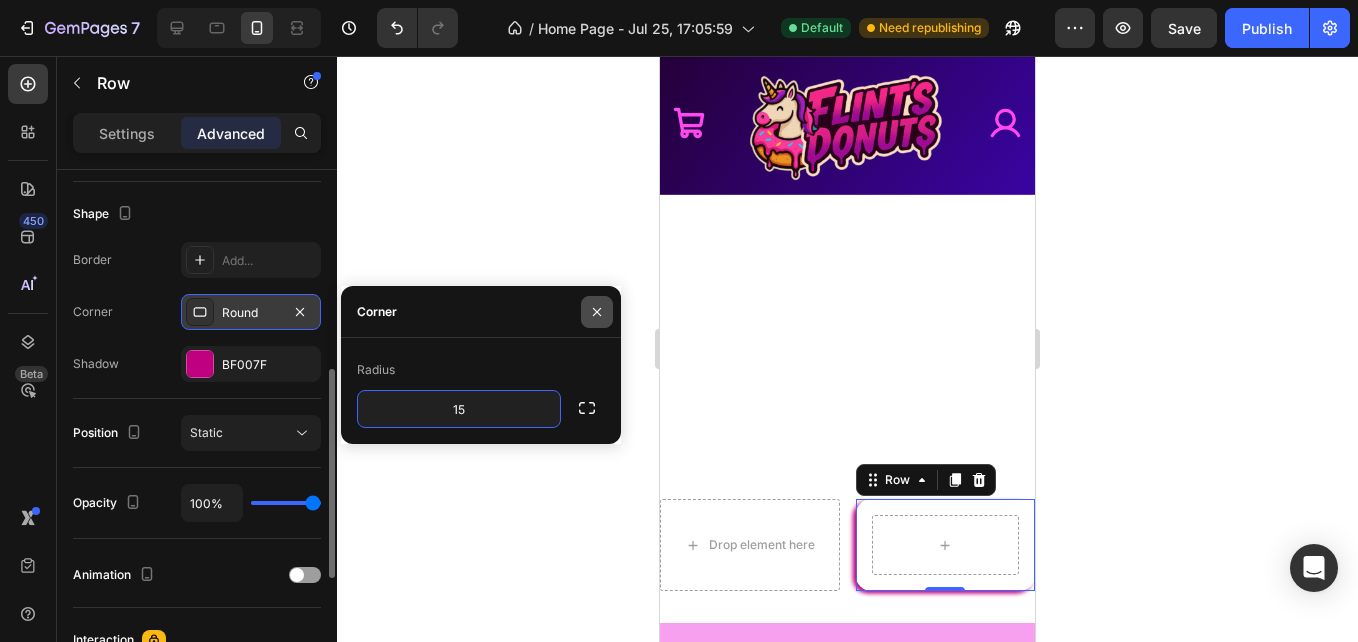 click 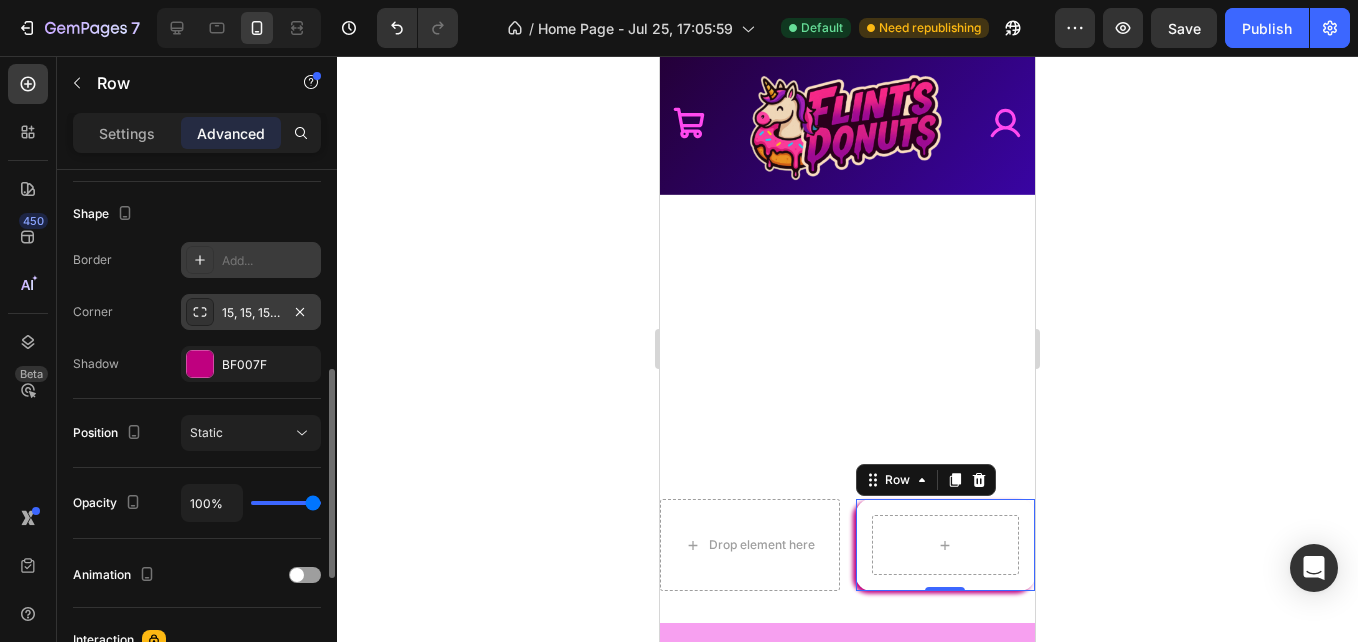 click on "Add..." at bounding box center (269, 261) 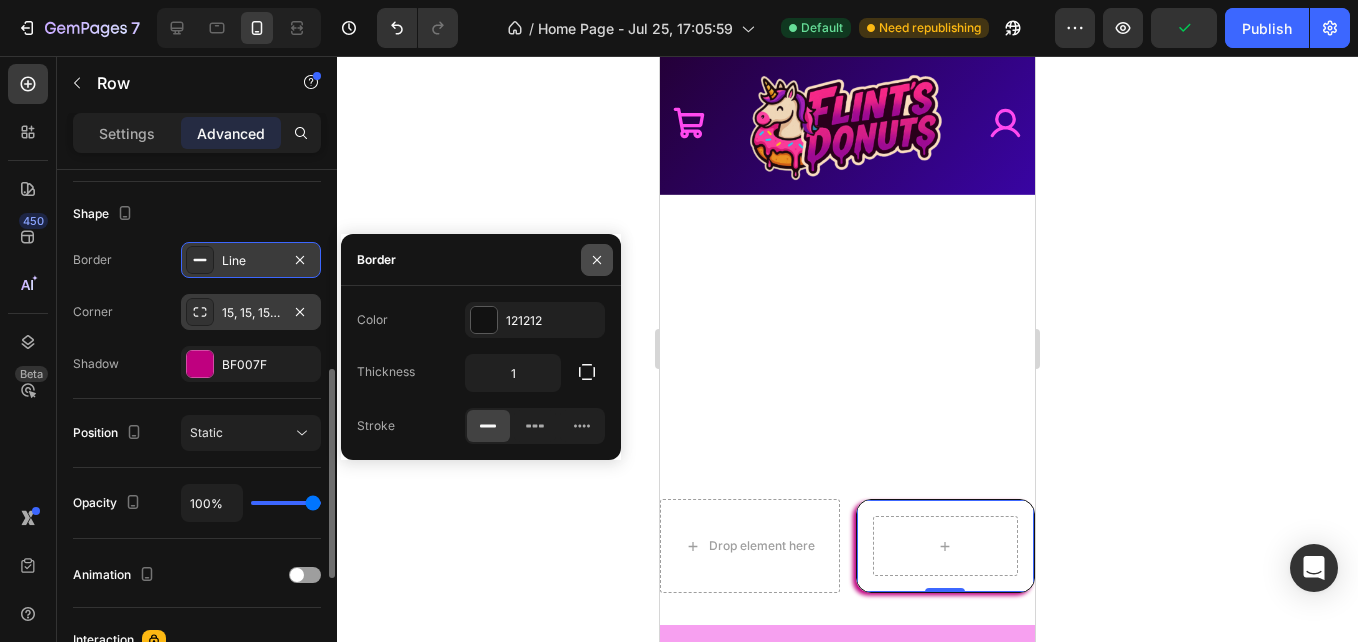 click 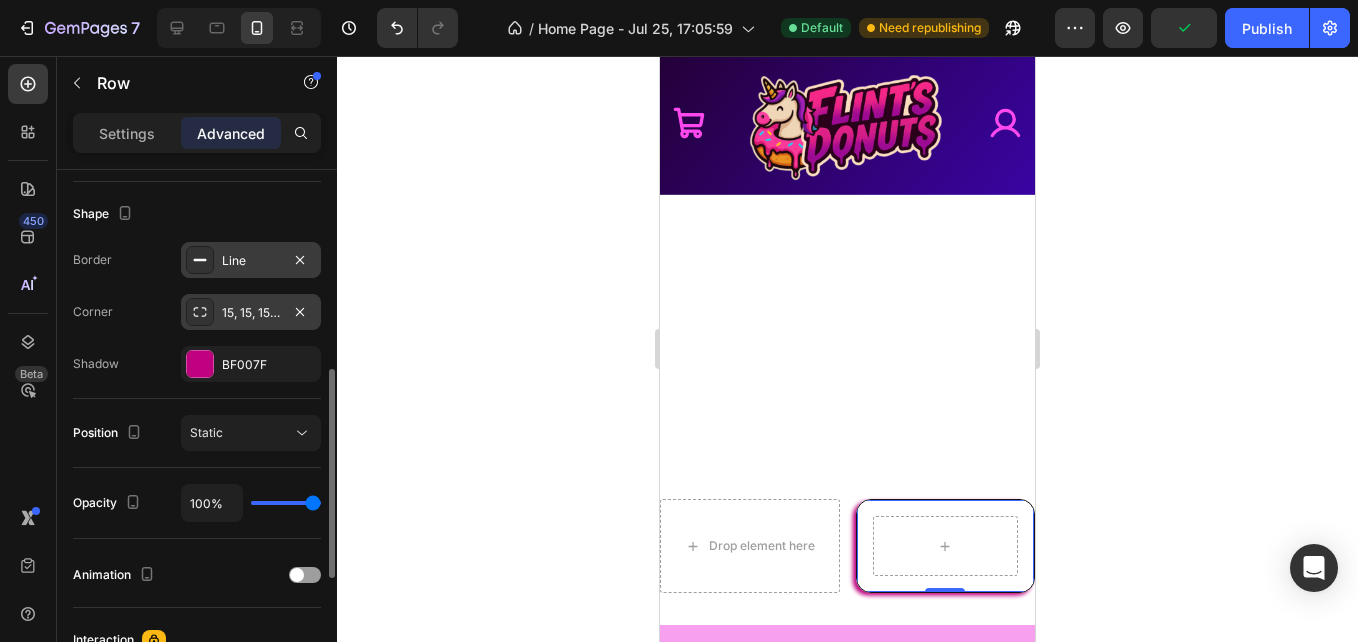 click on "15, 15, 15, 15" at bounding box center [251, 312] 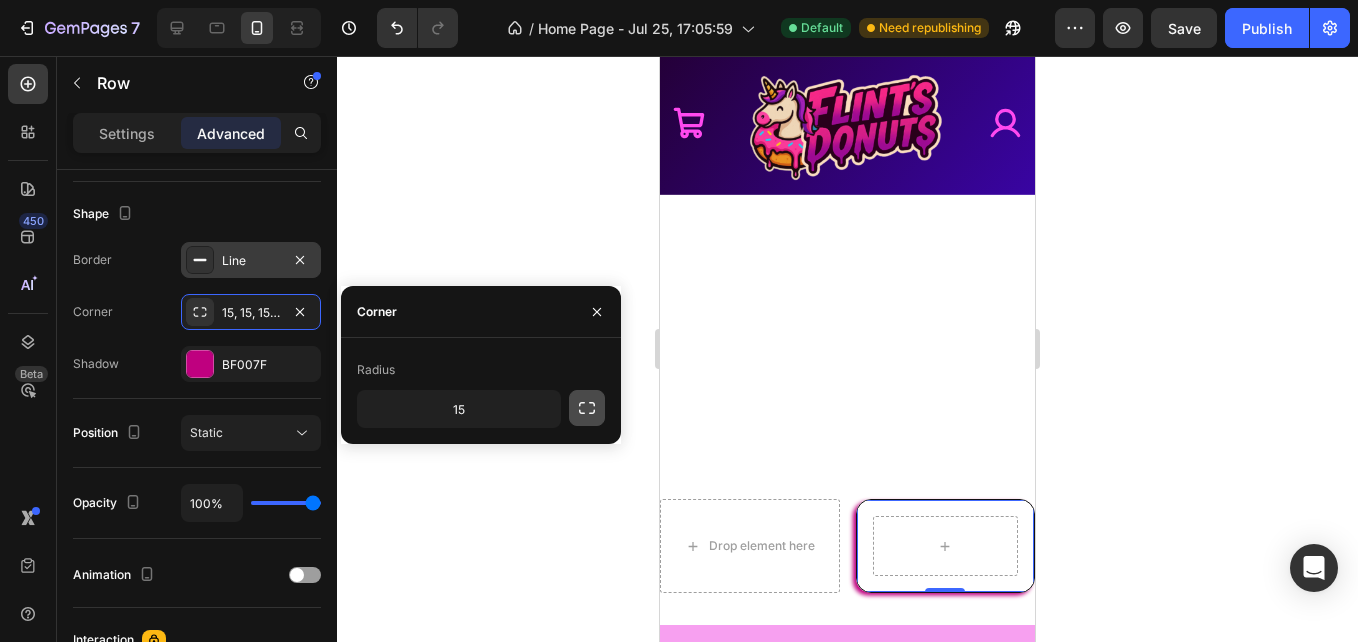 click 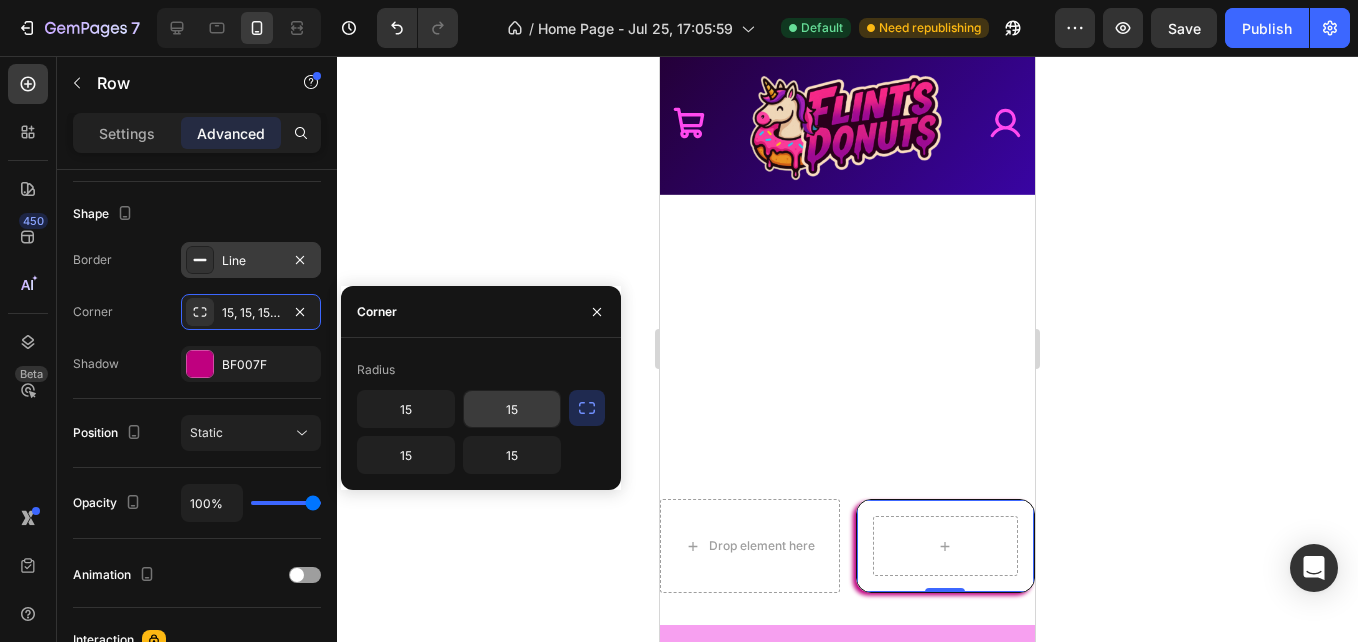 click on "15" at bounding box center [512, 409] 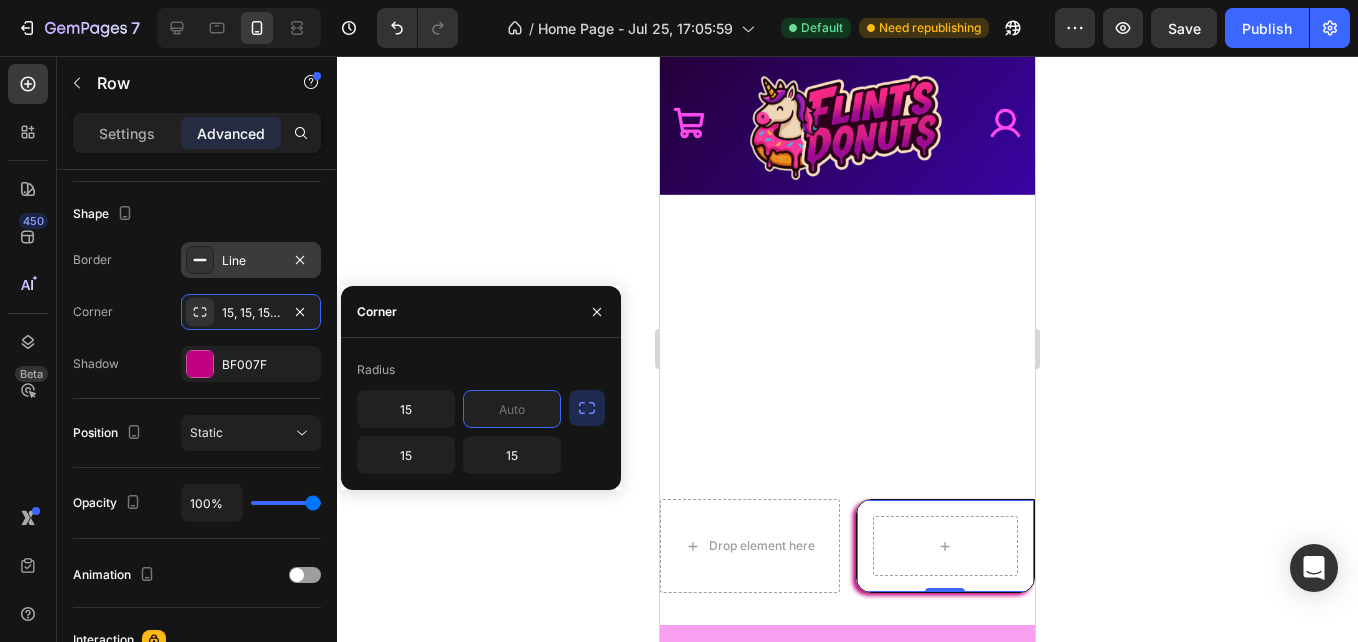 click at bounding box center [512, 409] 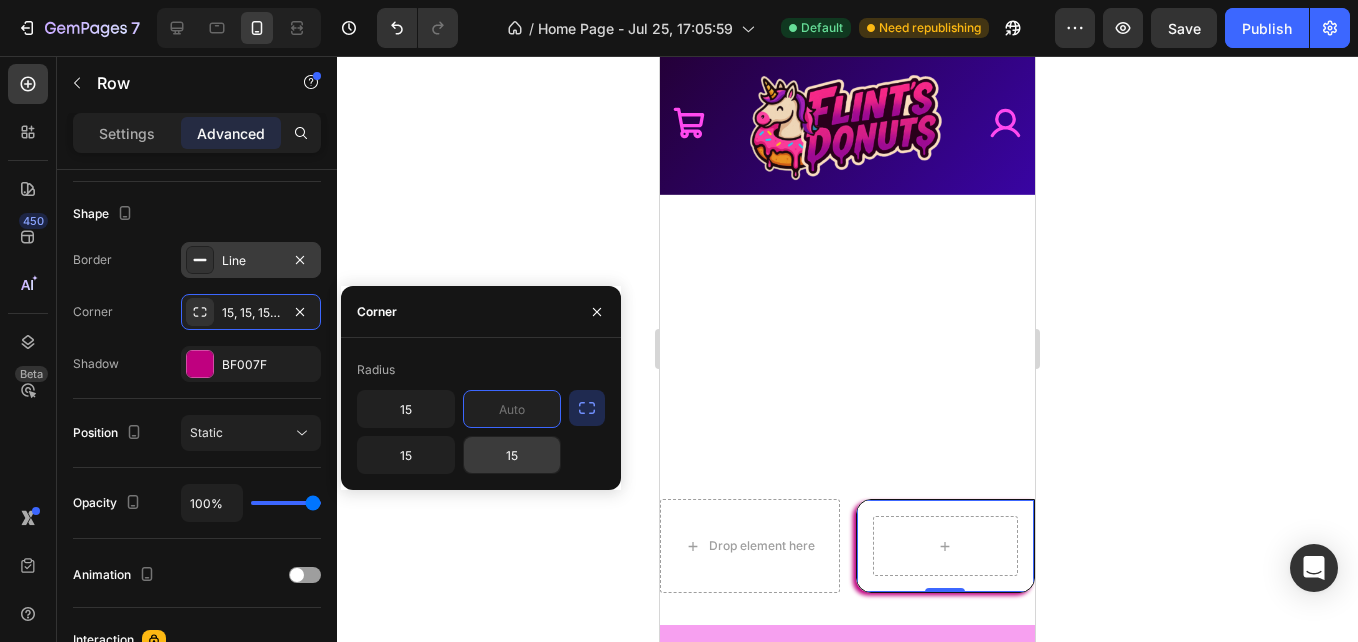 type 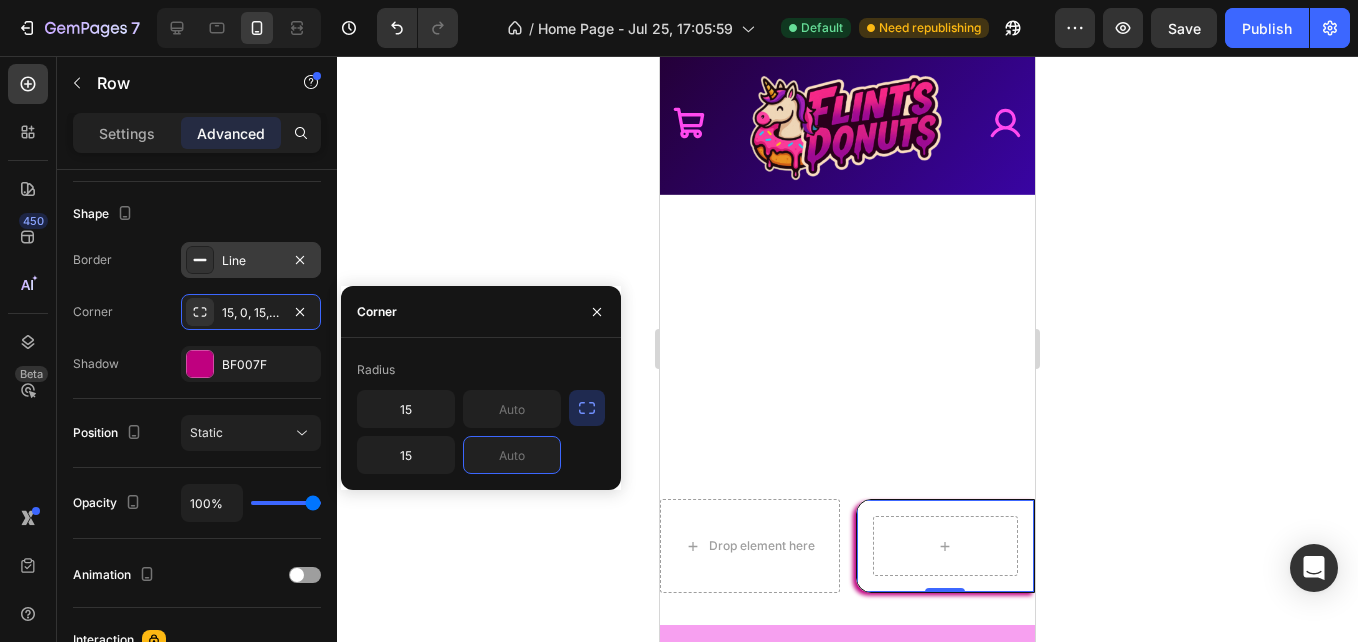type 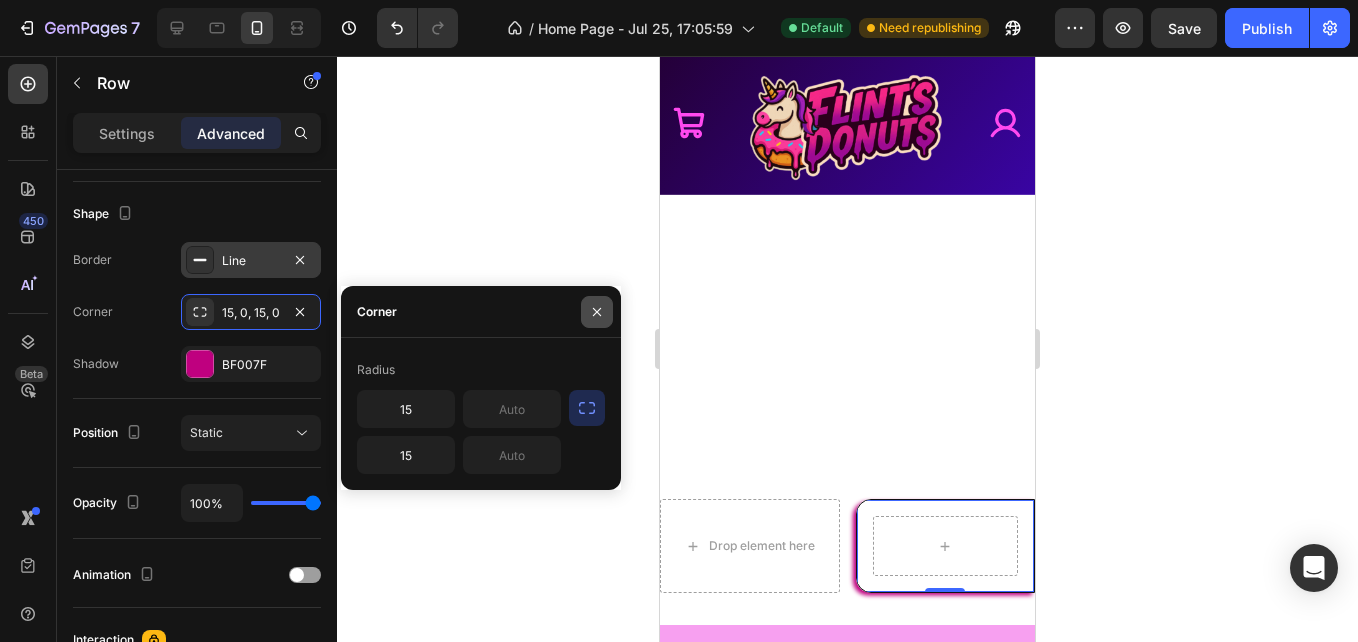 click 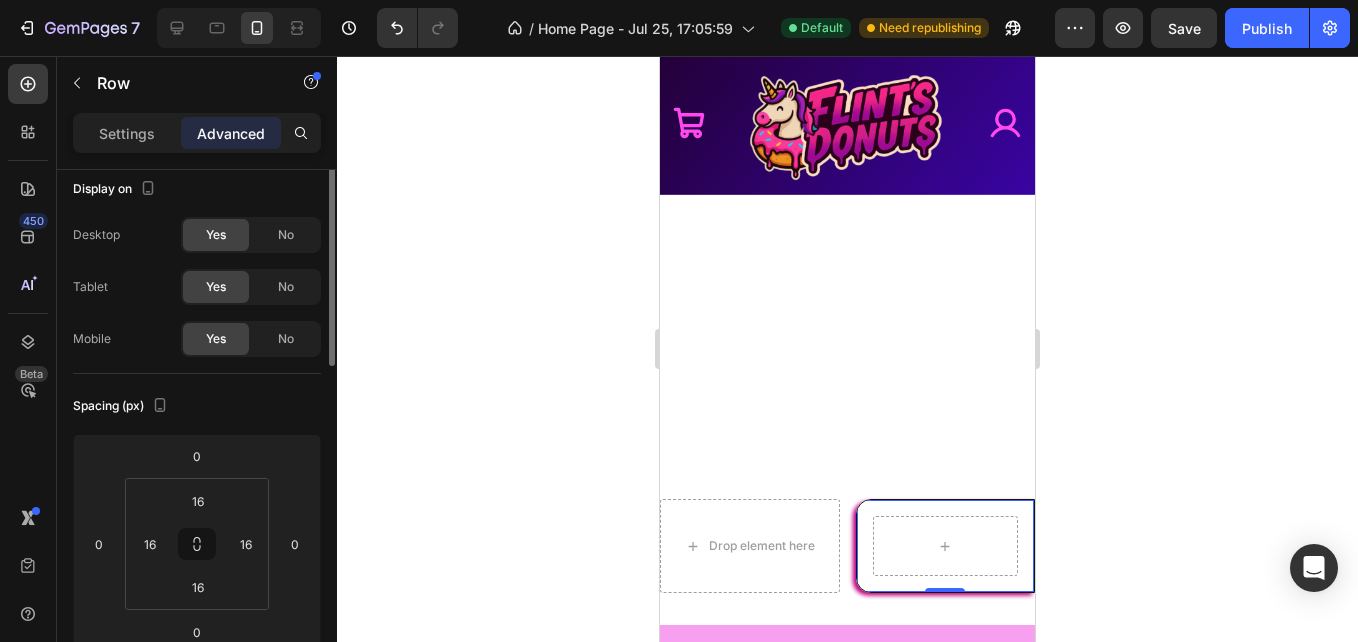scroll, scrollTop: 0, scrollLeft: 0, axis: both 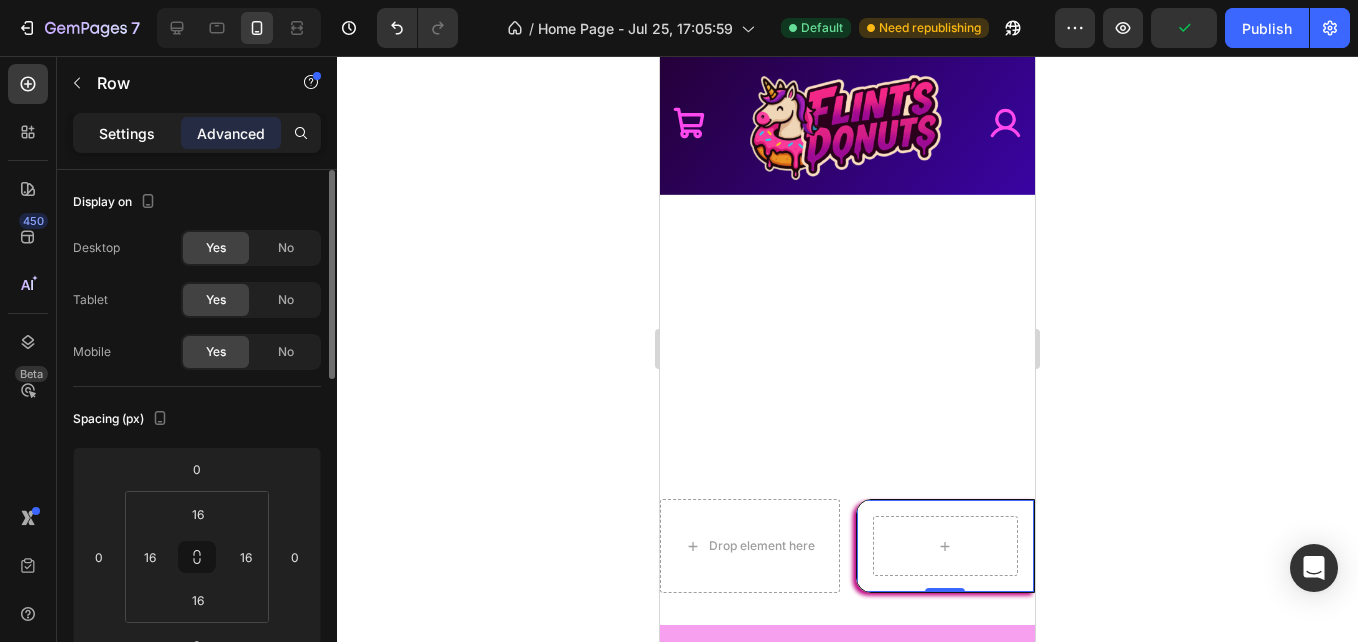 click on "Settings" 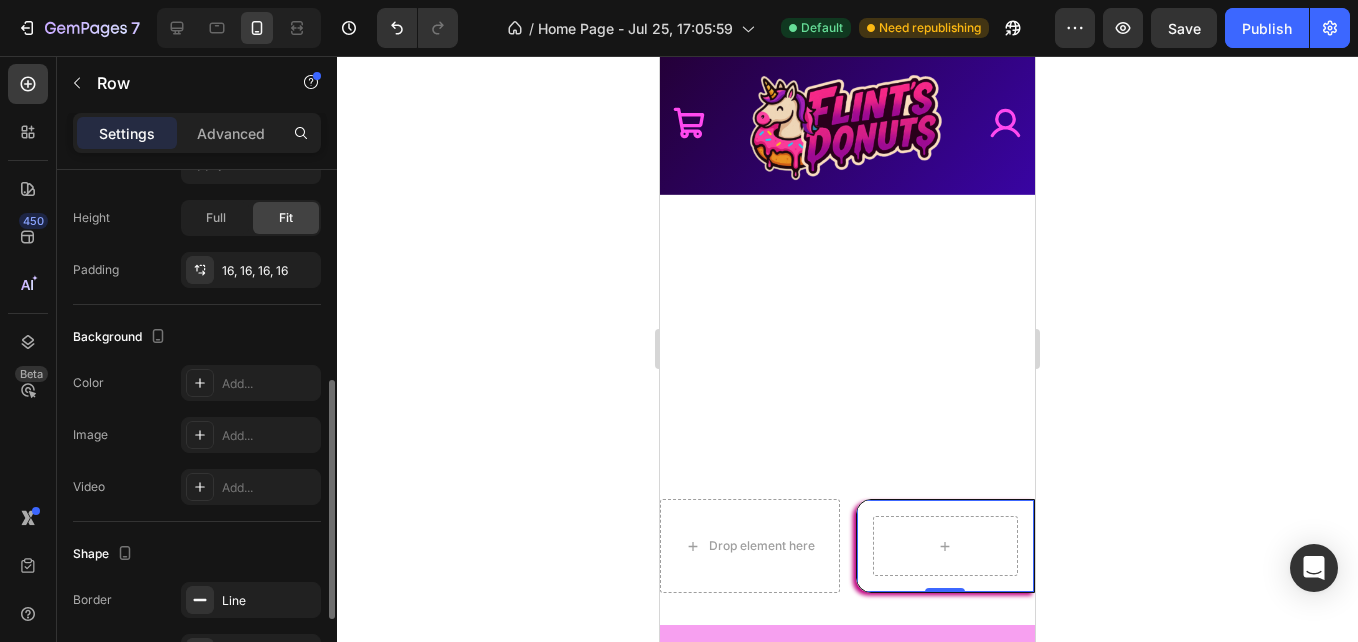 scroll, scrollTop: 464, scrollLeft: 0, axis: vertical 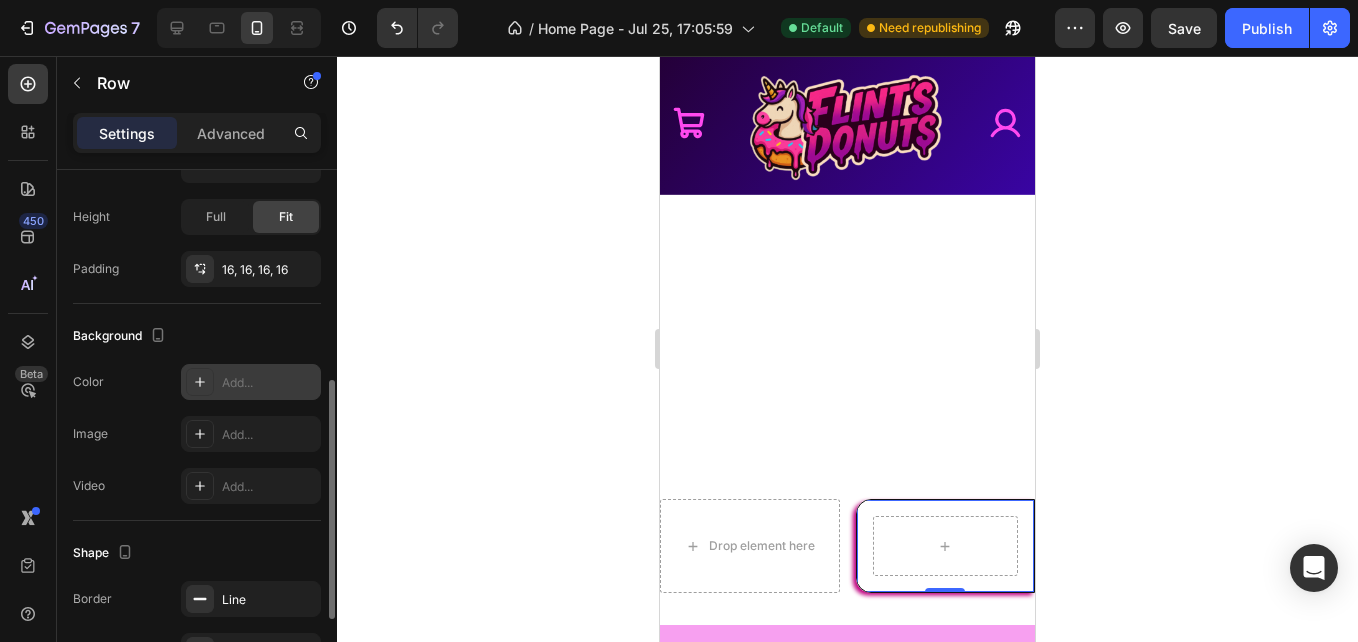 click at bounding box center [200, 382] 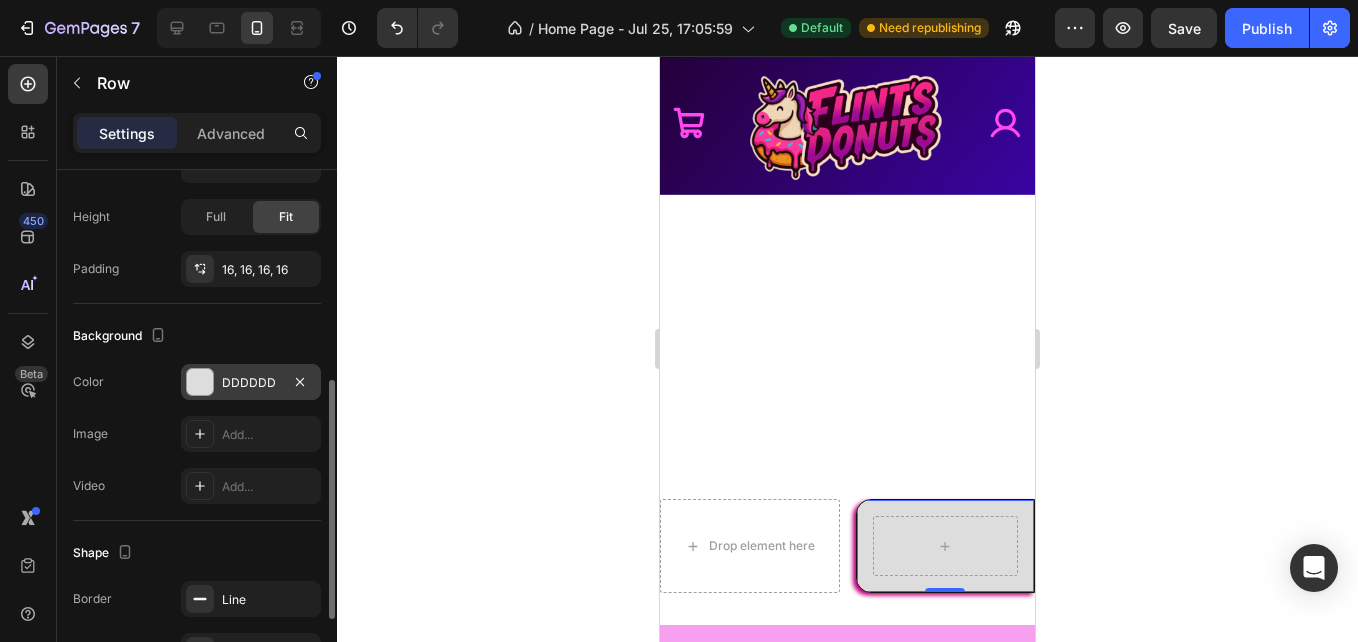 click on "Background The changes might be hidden by  the video. Color DDDDDD Image Add... Video Add..." 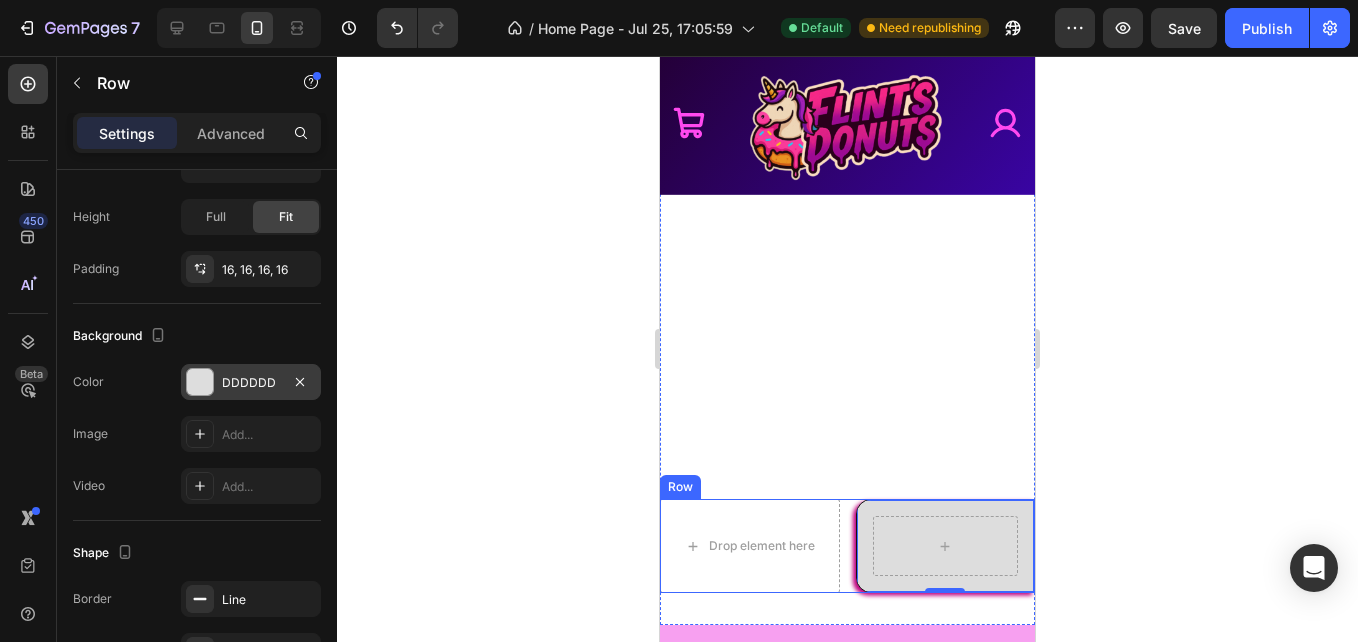 click on "Drop element here
Row   0 Row" at bounding box center (847, 546) 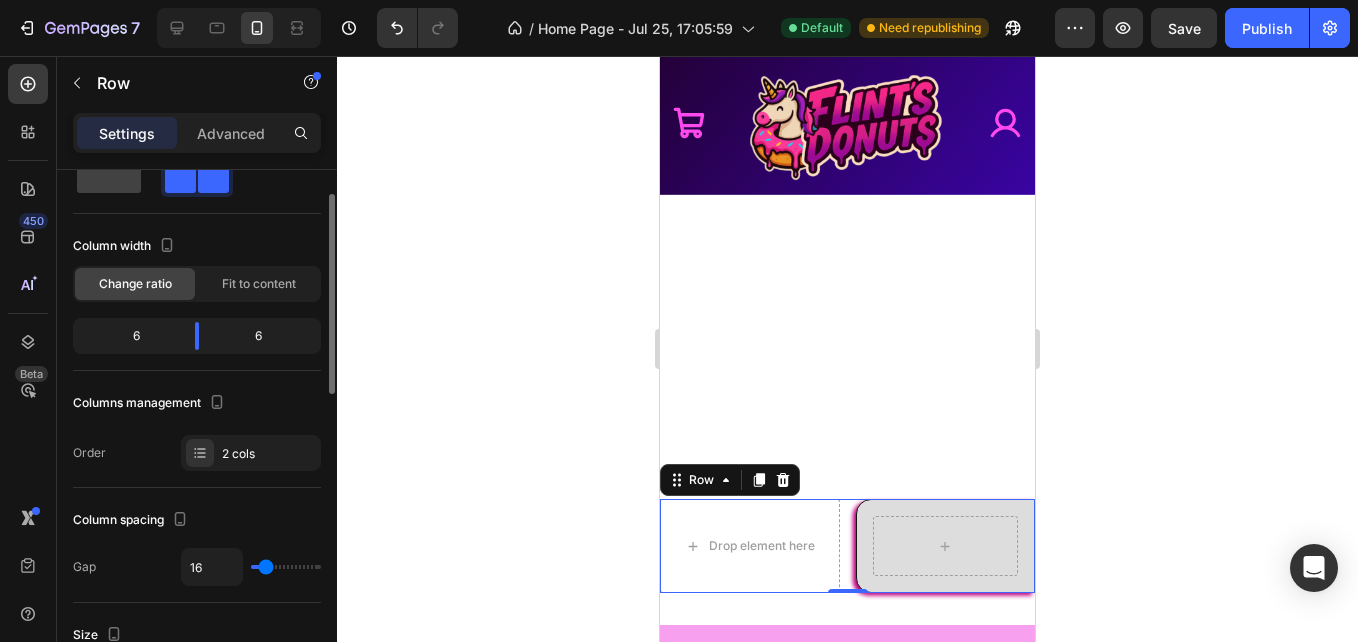 scroll, scrollTop: 60, scrollLeft: 0, axis: vertical 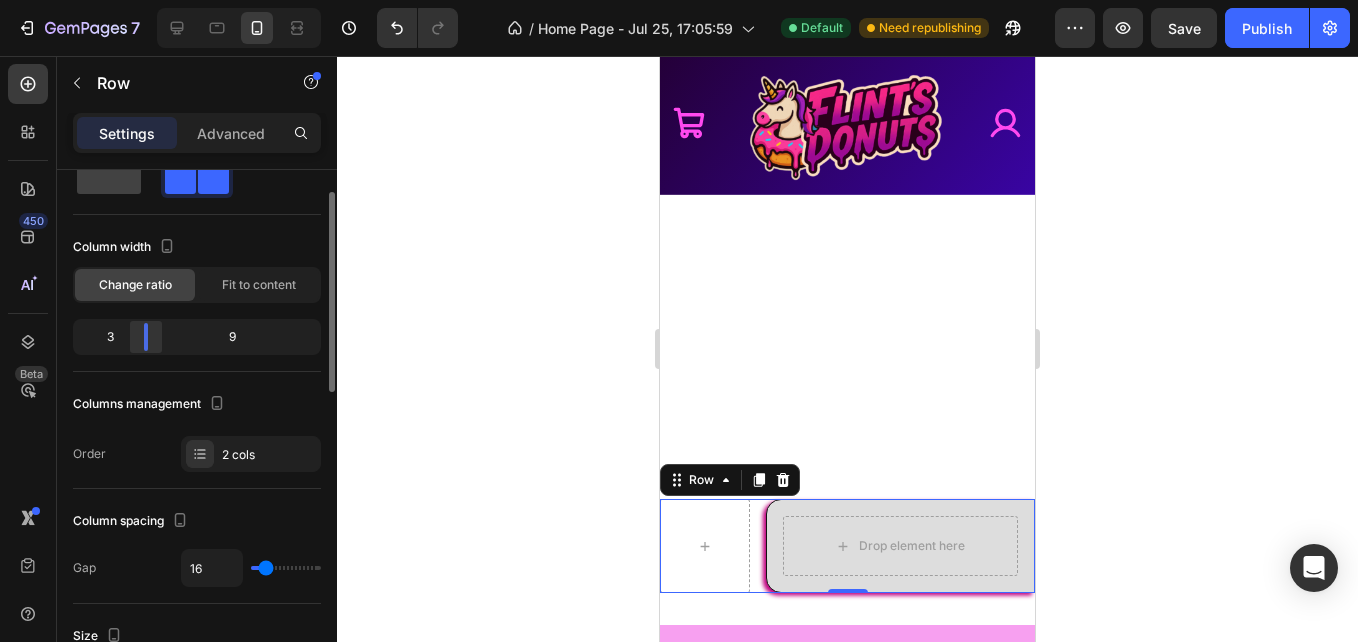 drag, startPoint x: 193, startPoint y: 333, endPoint x: 142, endPoint y: 341, distance: 51.62364 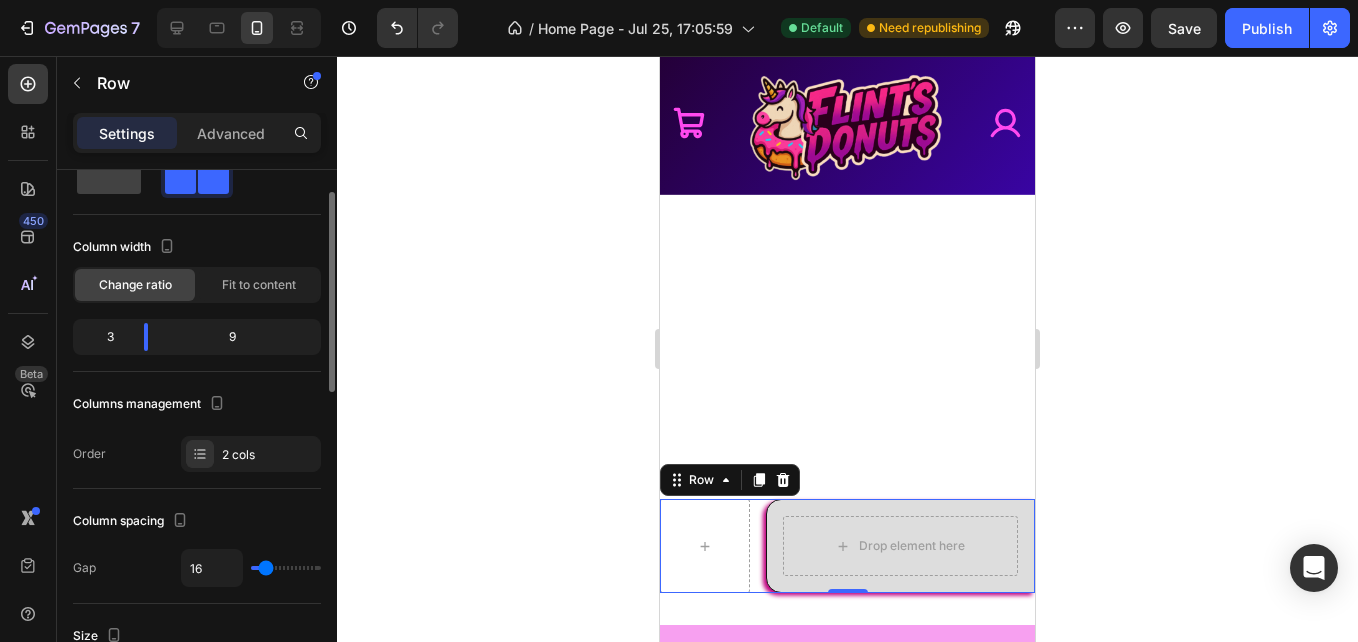 click on "Layout Column width Change ratio Fit to content 3 9 Columns management Order 2 cols" at bounding box center [197, 299] 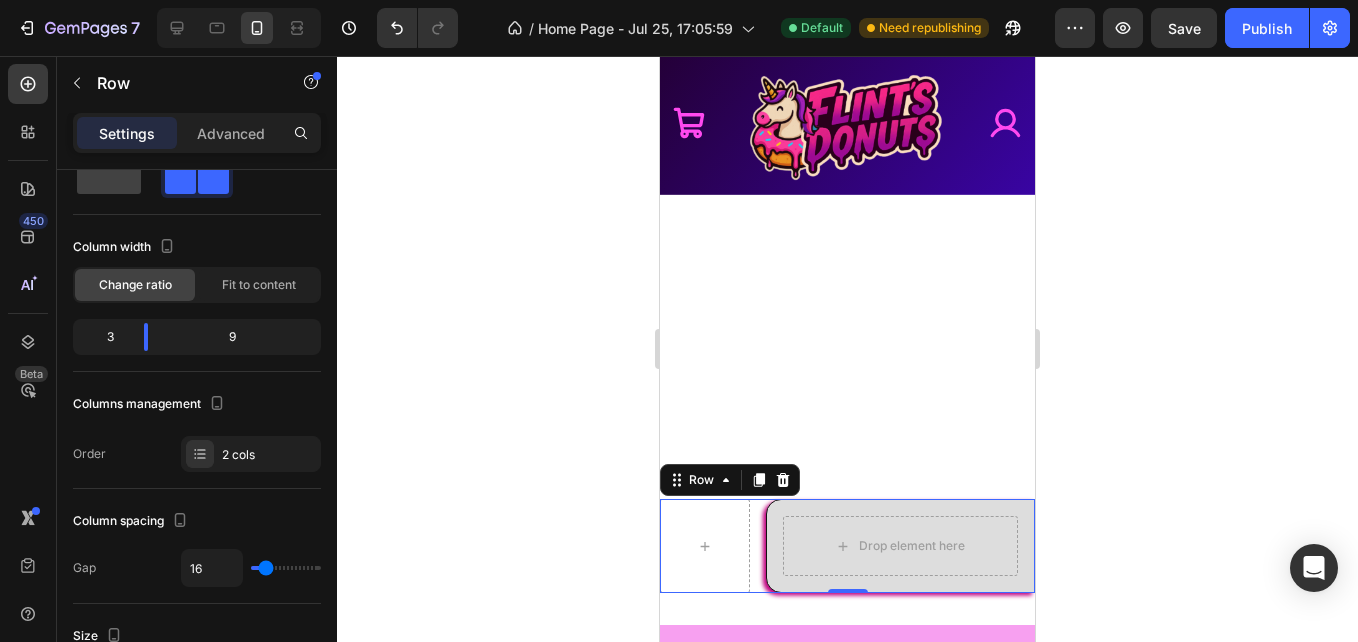 click 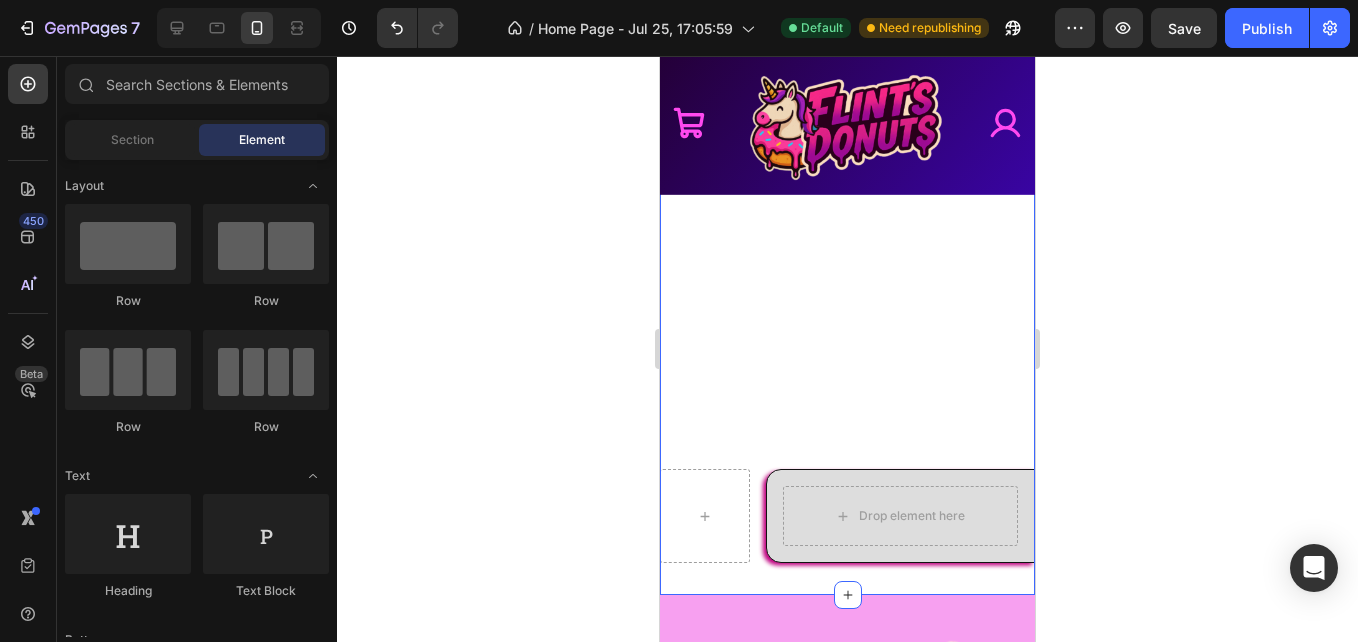 scroll, scrollTop: 1842, scrollLeft: 0, axis: vertical 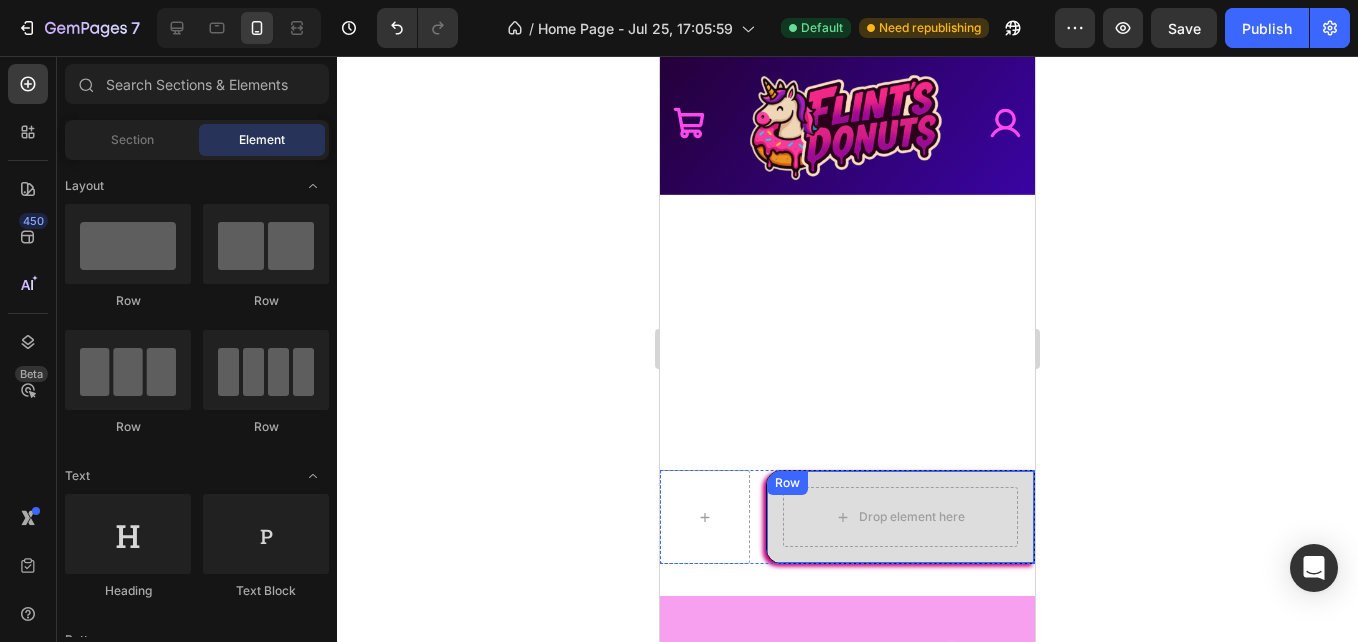 click on "Drop element here Row" at bounding box center (900, 517) 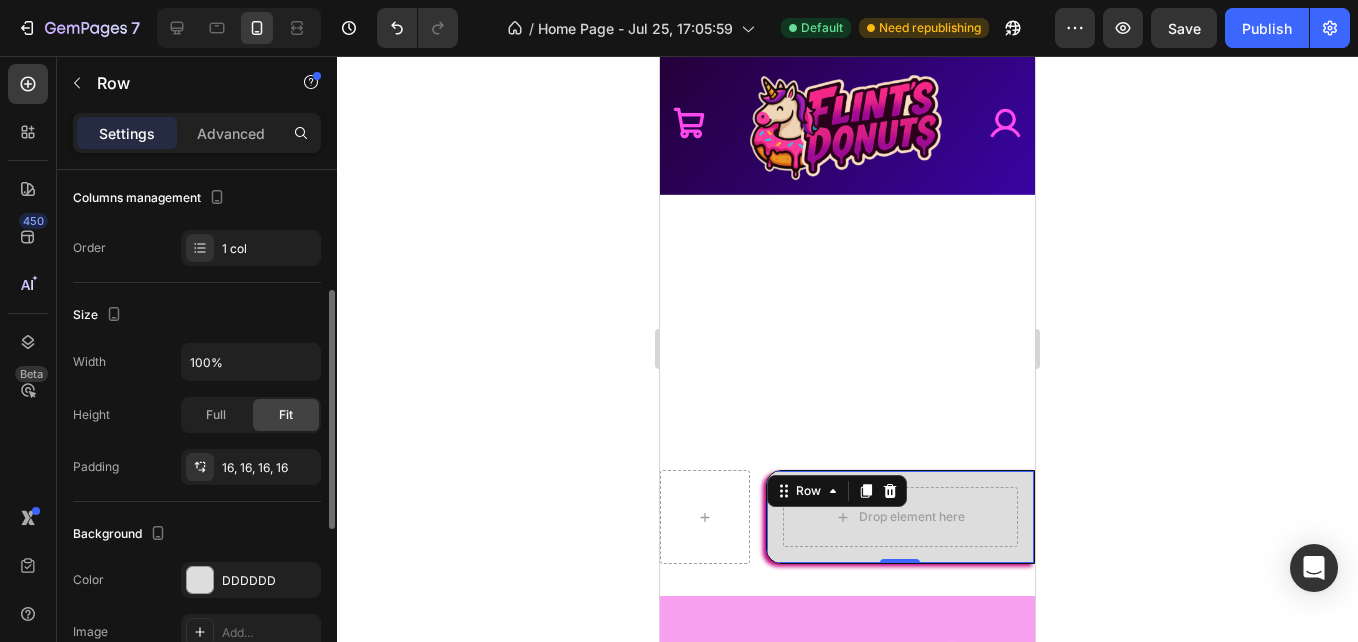scroll, scrollTop: 267, scrollLeft: 0, axis: vertical 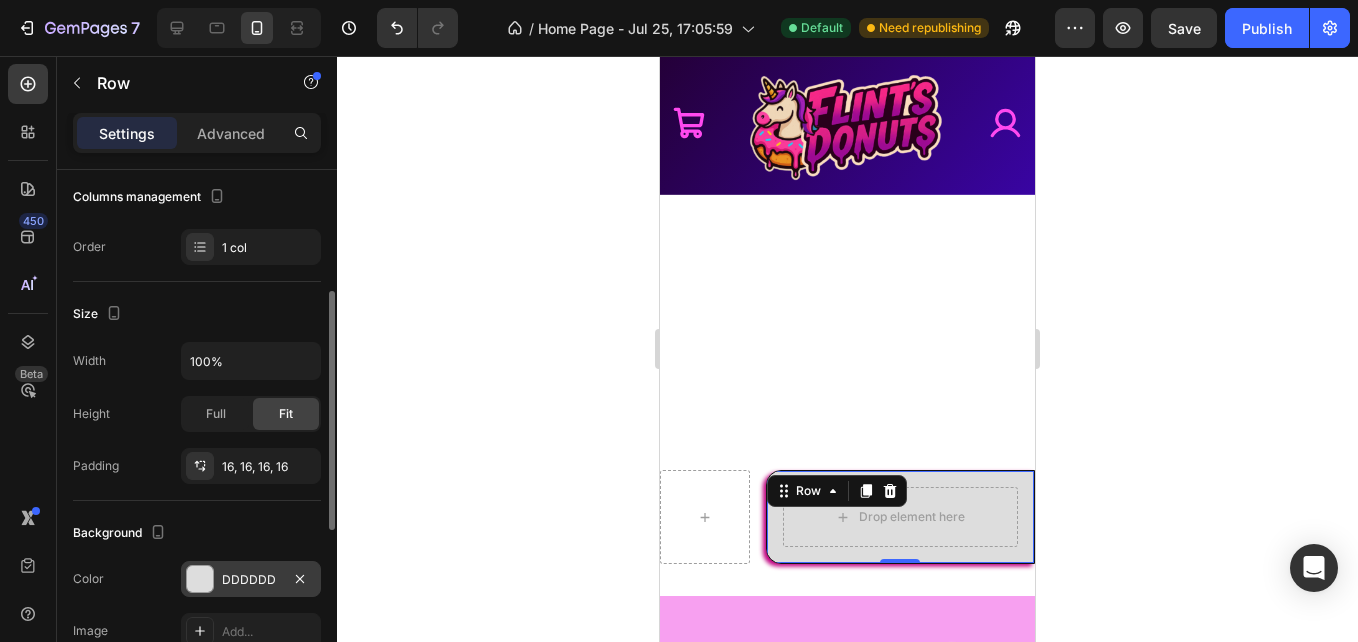 click at bounding box center [200, 579] 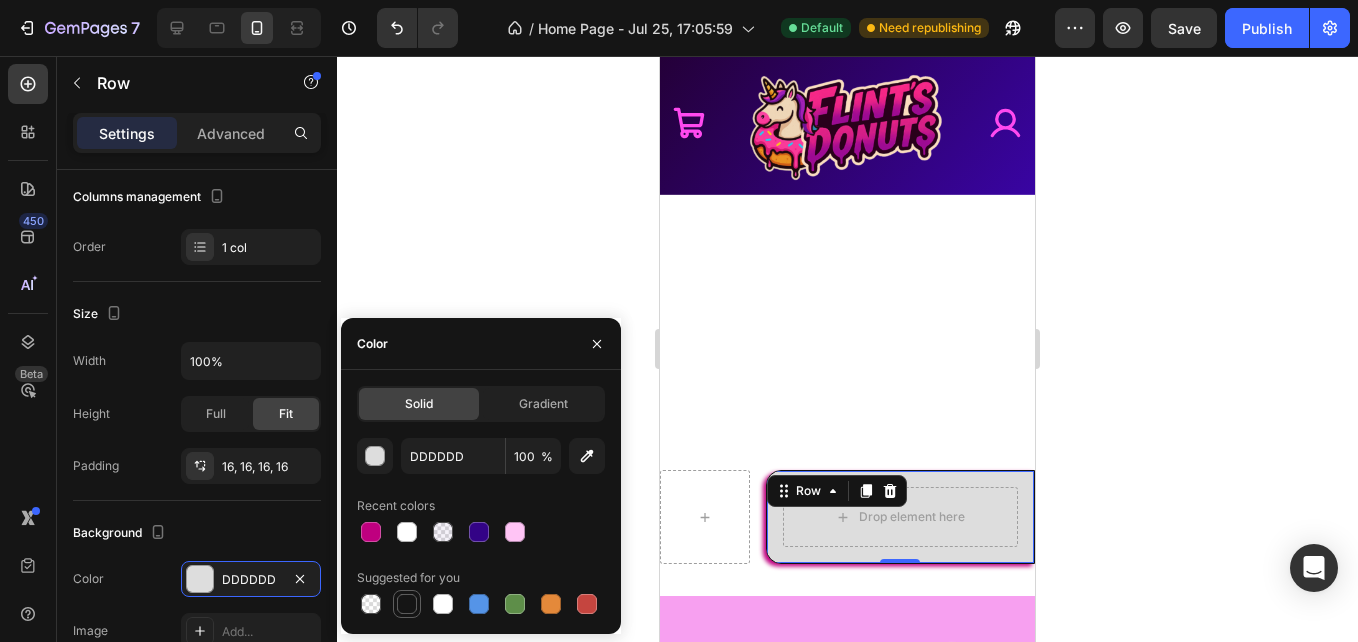 click at bounding box center [407, 604] 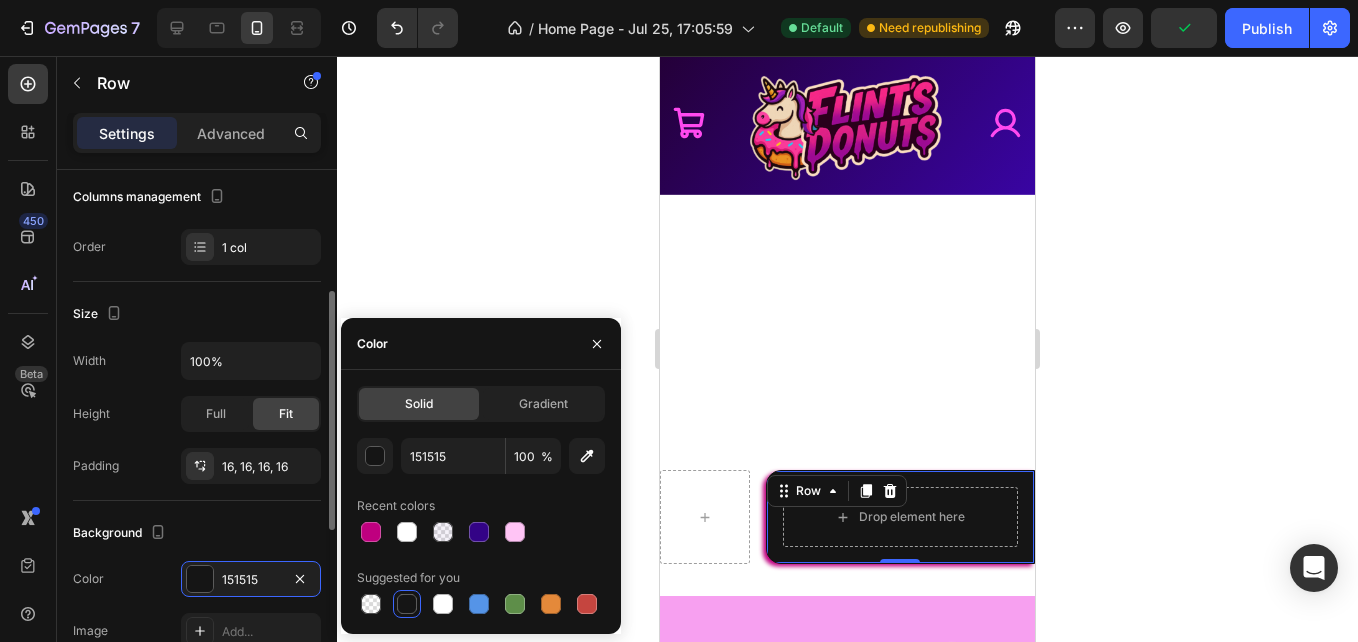 click on "Size Width 100% Height Full Fit Padding 16, 16, 16, 16" 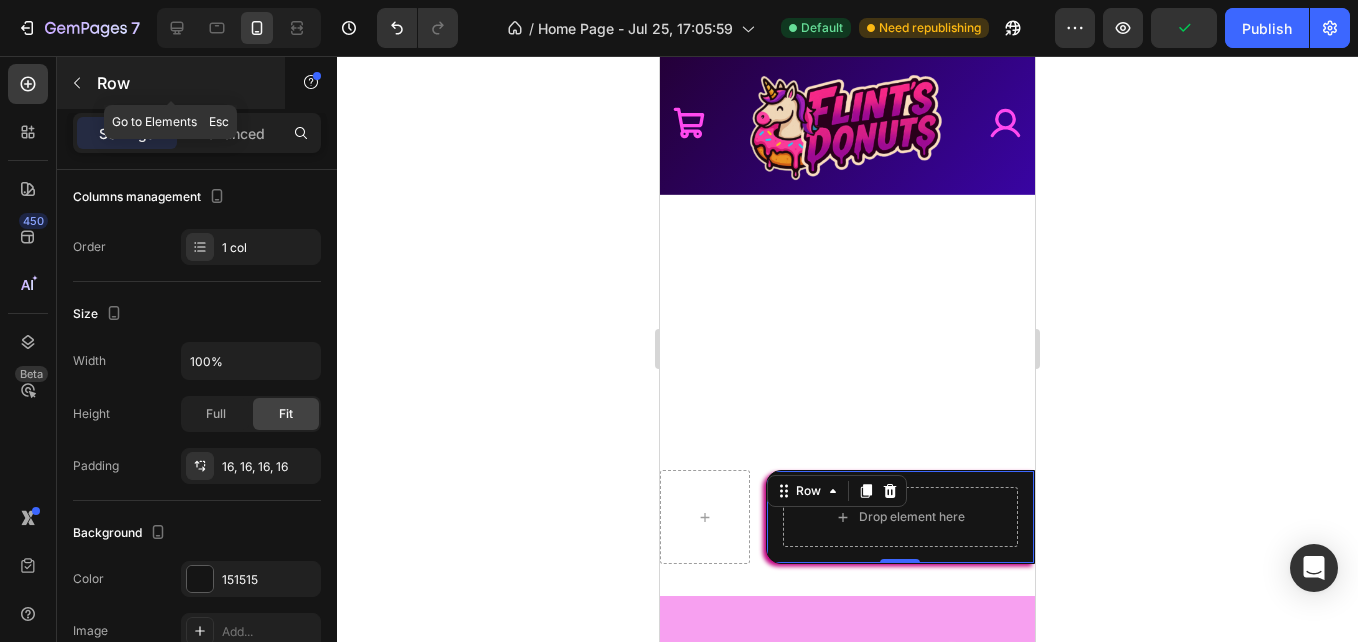 click 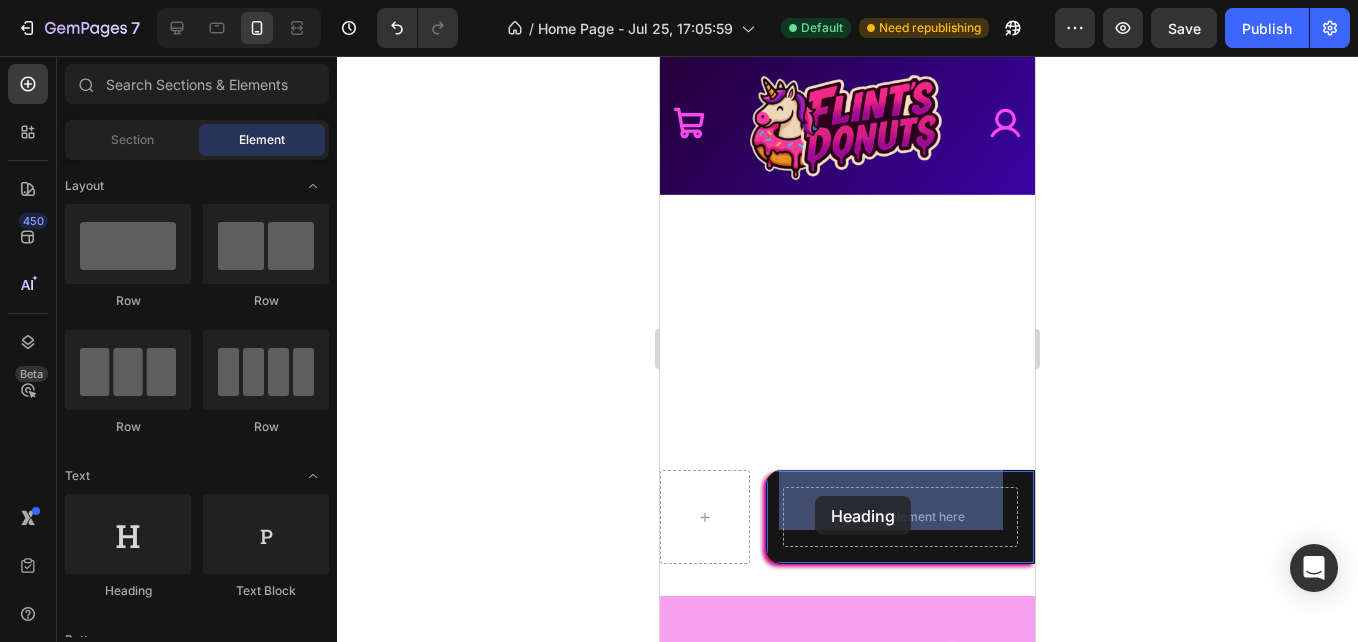 drag, startPoint x: 778, startPoint y: 593, endPoint x: 815, endPoint y: 496, distance: 103.81715 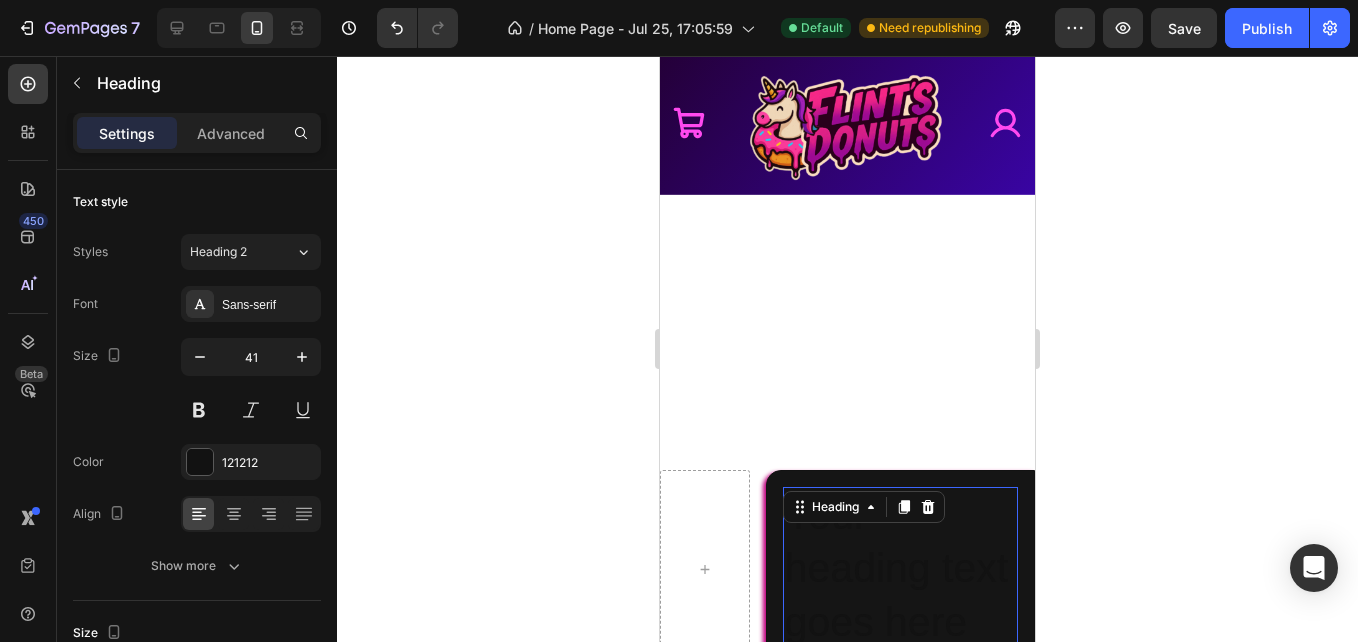 click on "Your heading text goes here" at bounding box center [900, 569] 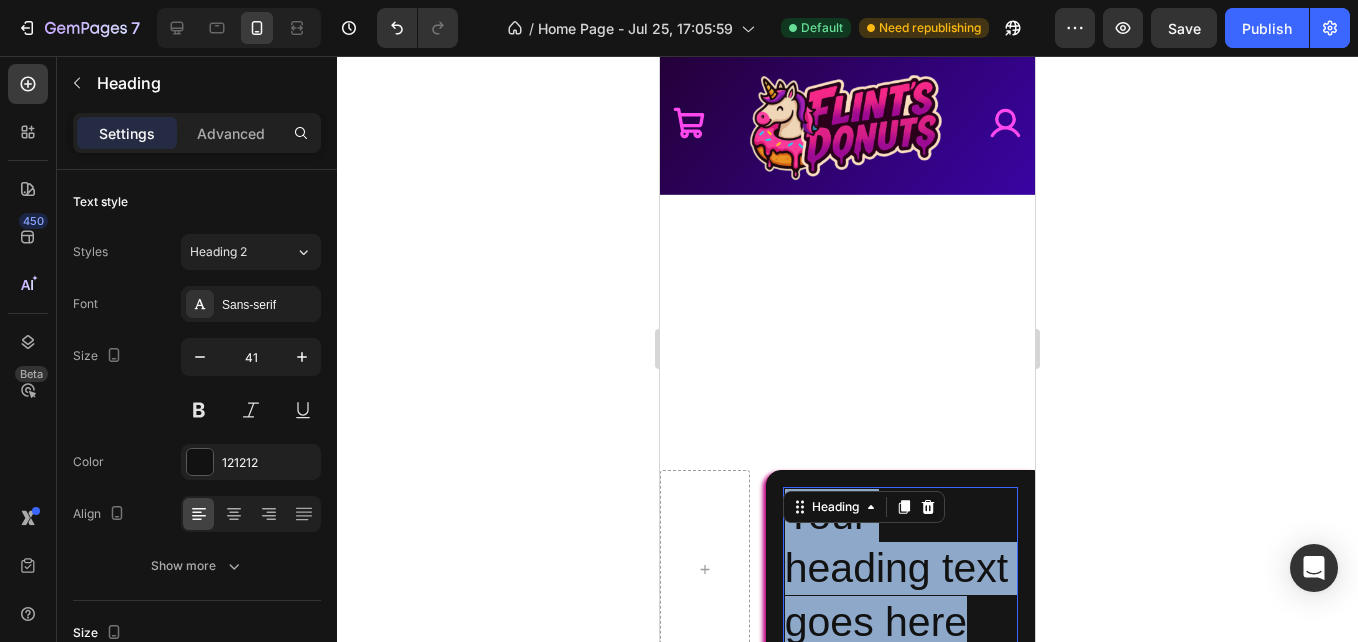 click on "Your heading text goes here" at bounding box center (900, 569) 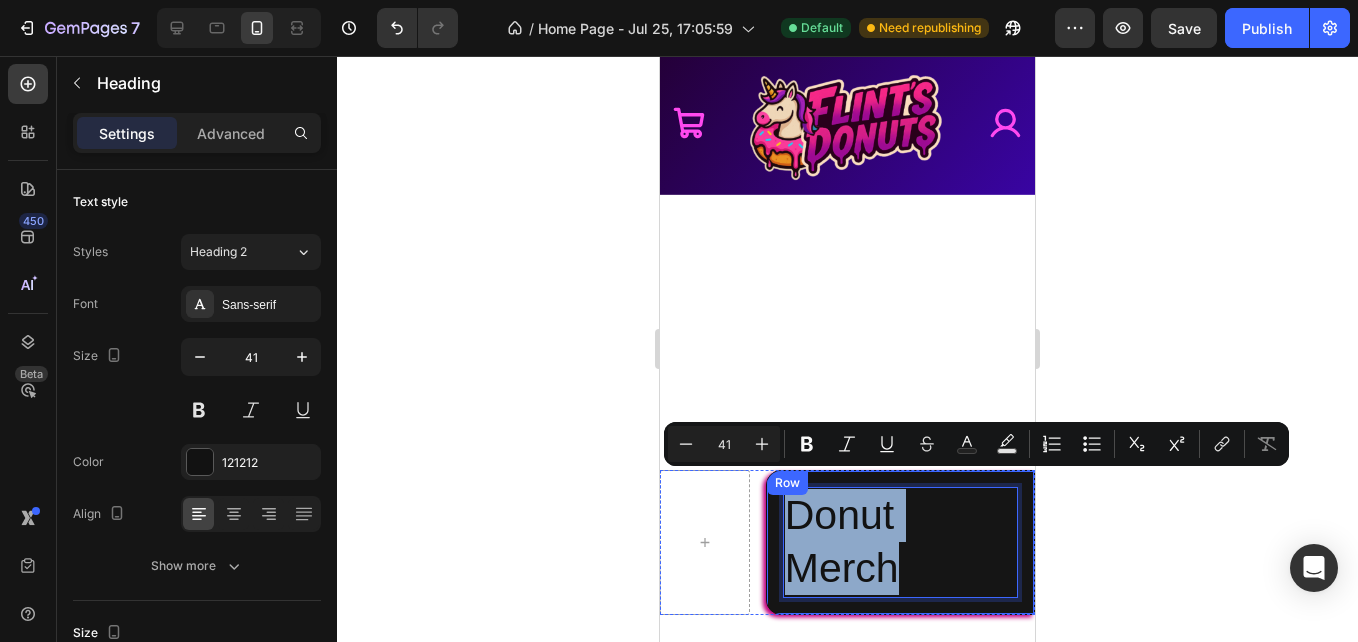drag, startPoint x: 900, startPoint y: 556, endPoint x: 768, endPoint y: 497, distance: 144.58562 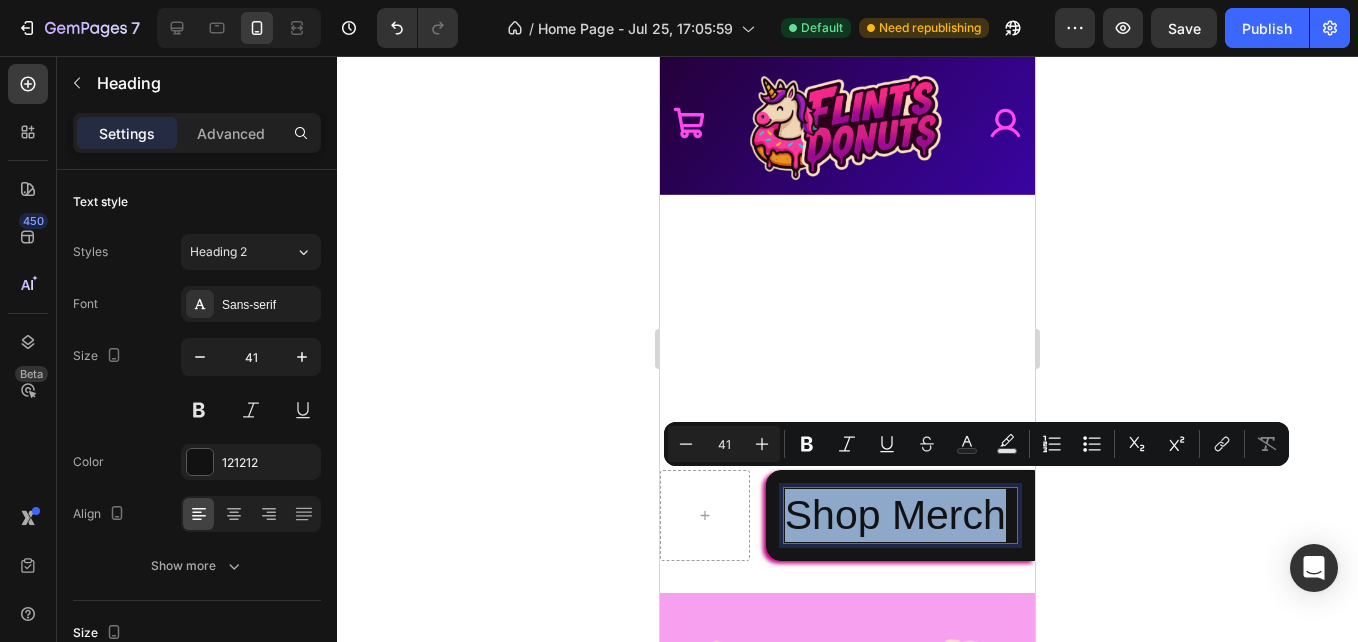 drag, startPoint x: 942, startPoint y: 561, endPoint x: 780, endPoint y: 489, distance: 177.27943 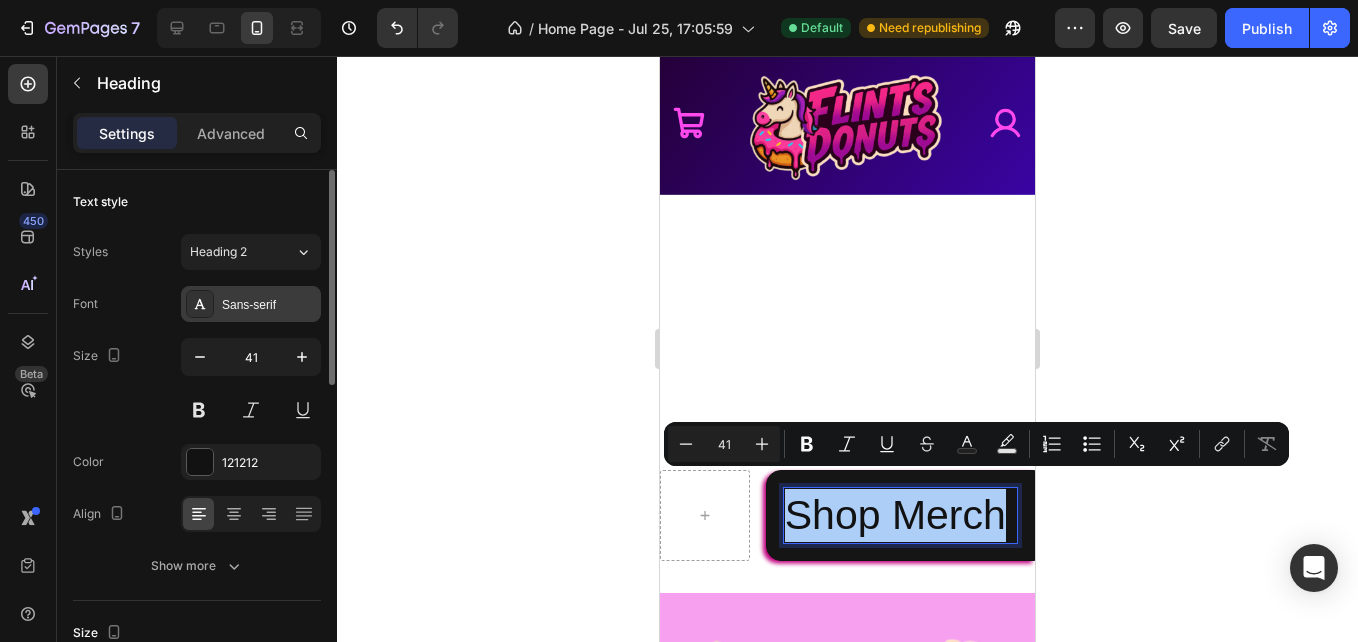 click on "Sans-serif" at bounding box center (269, 305) 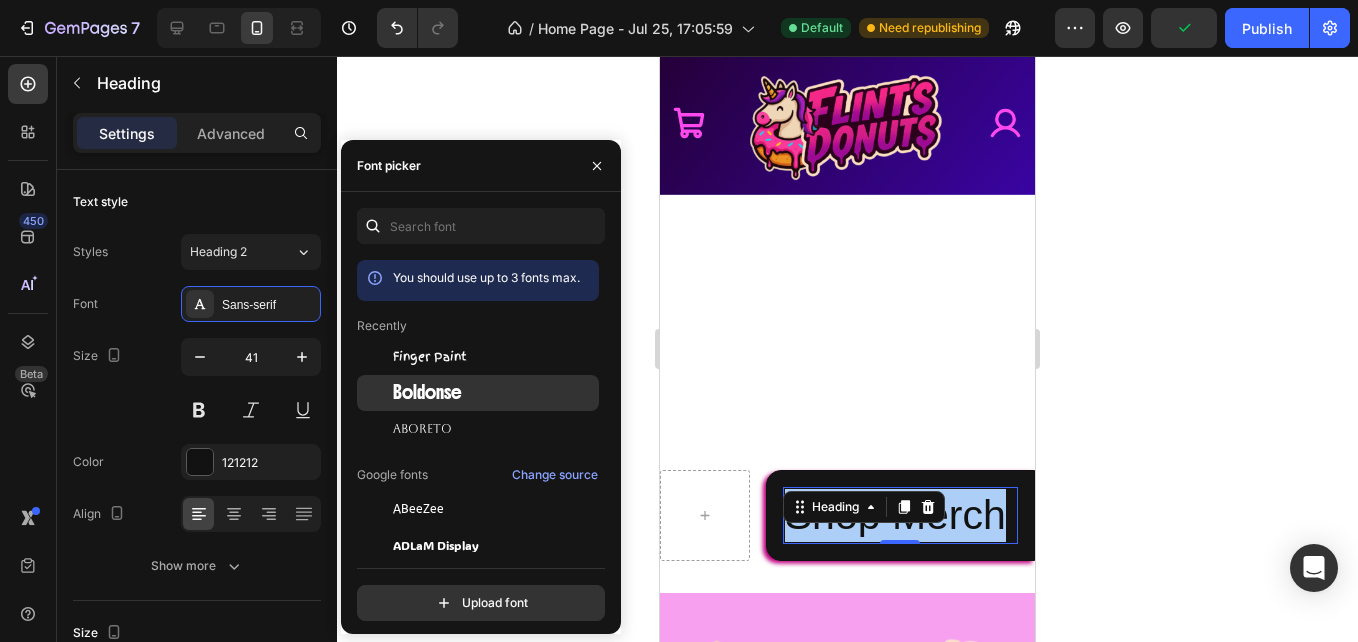 click on "Boldonse" at bounding box center [427, 393] 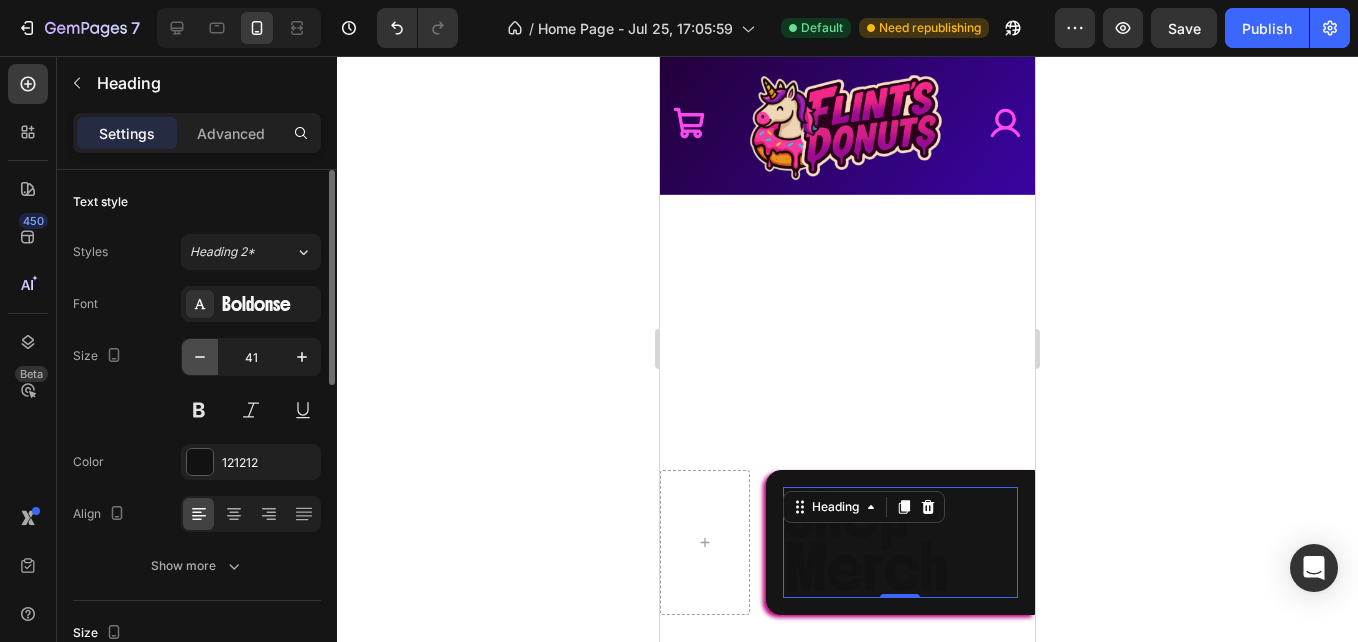 click 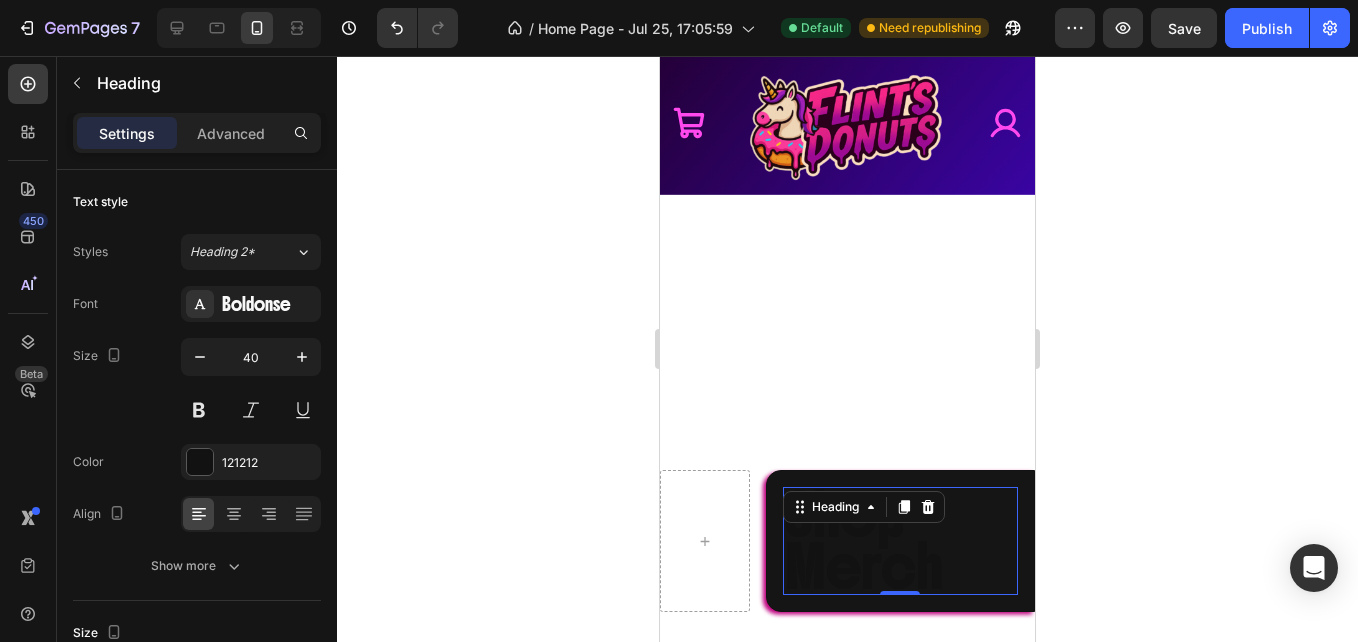 click on "Shop Merch" at bounding box center (900, 541) 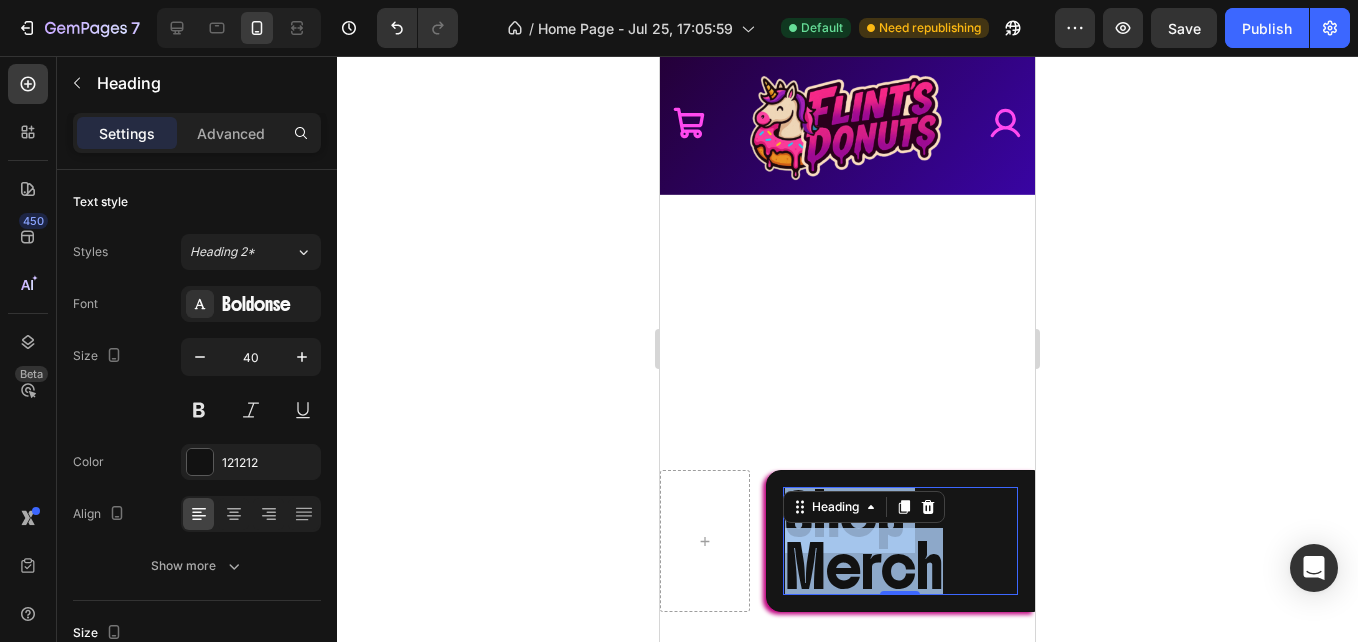 click on "Shop Merch" at bounding box center (900, 541) 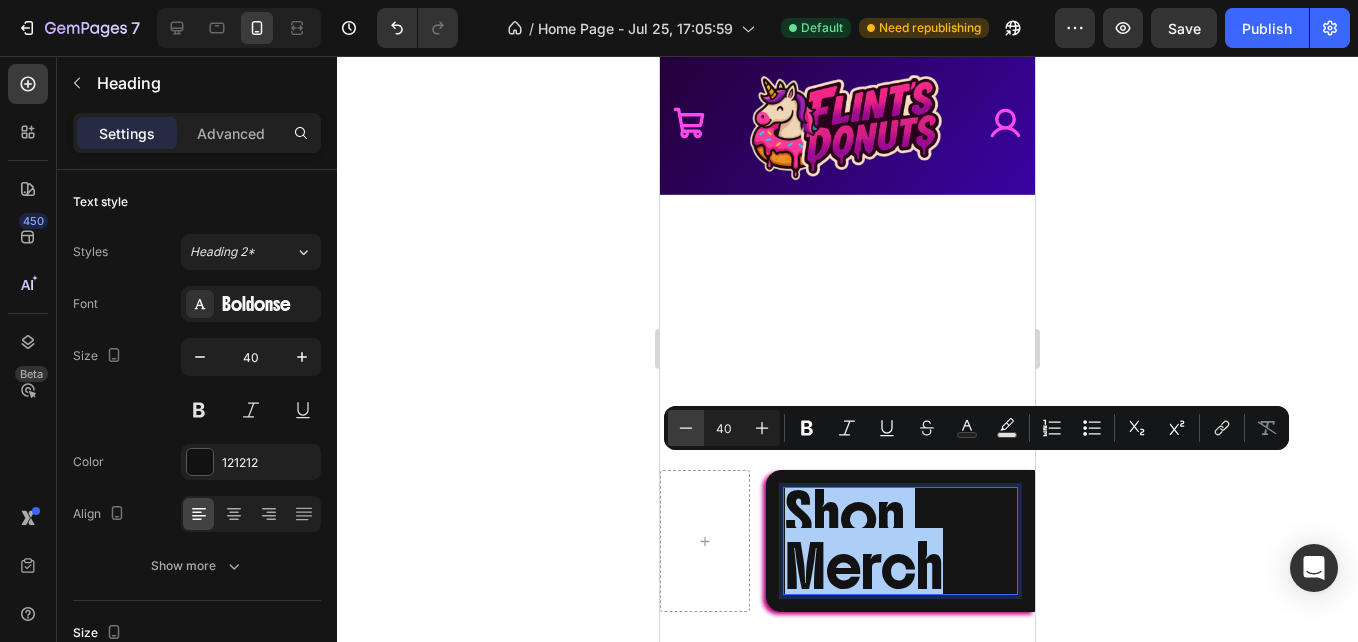 click 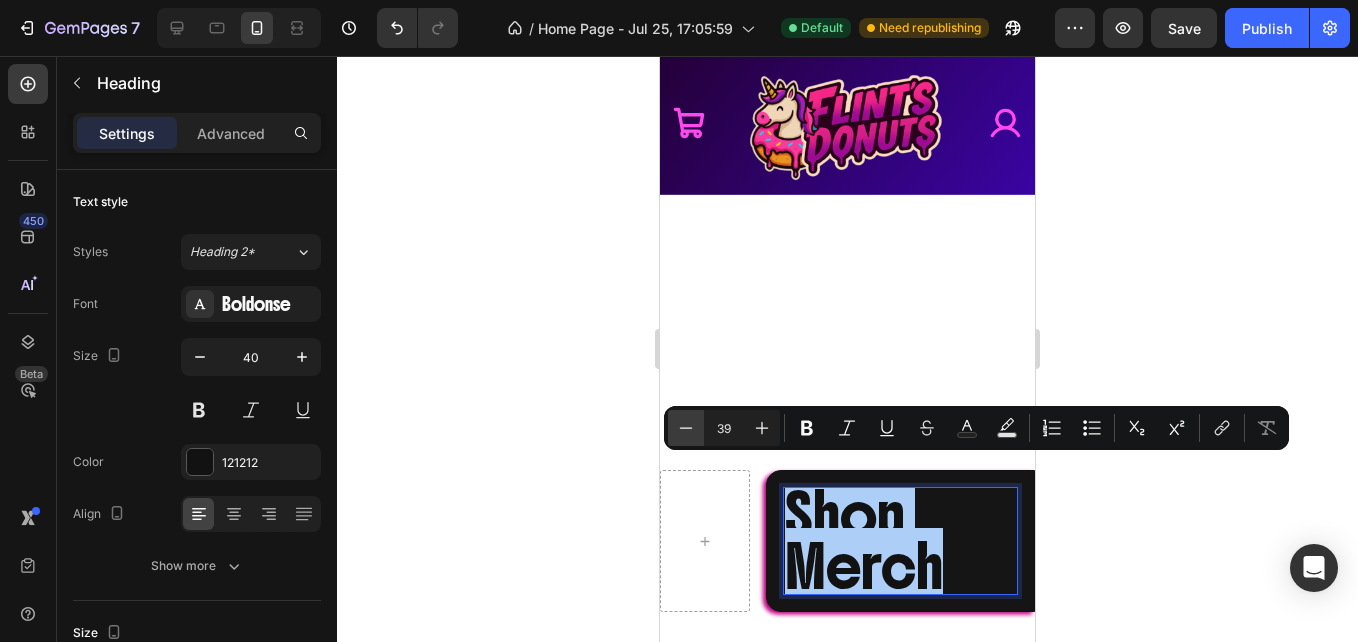 click 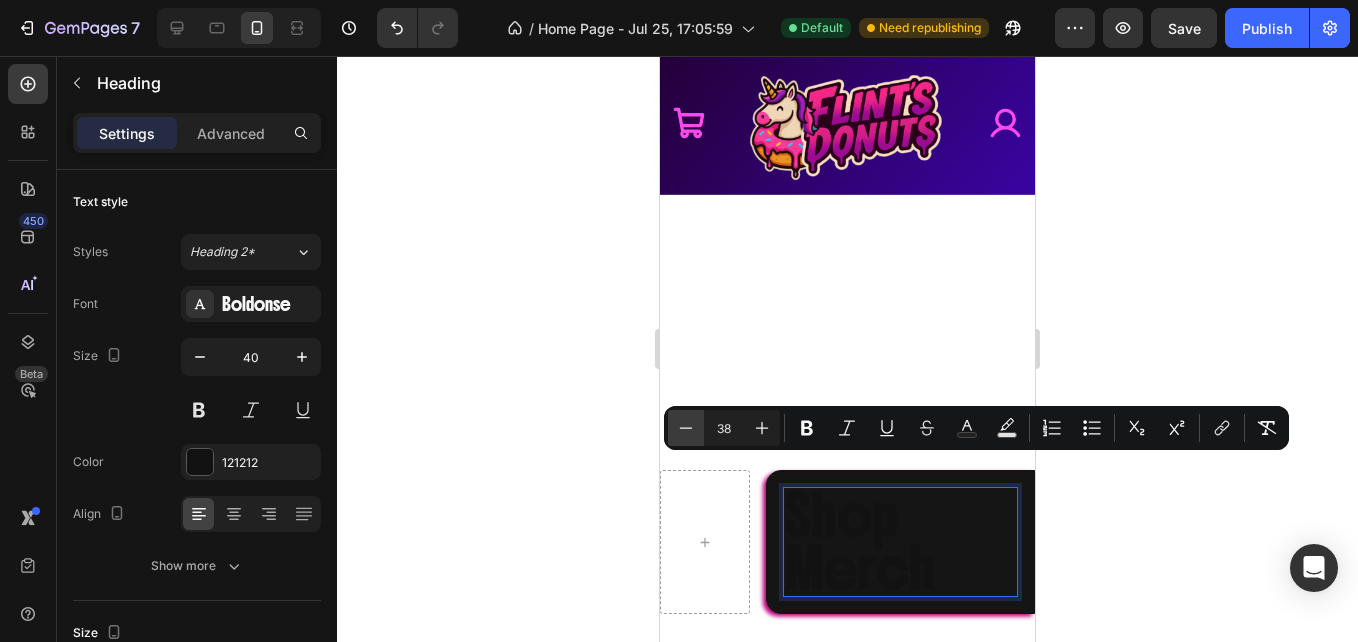 click 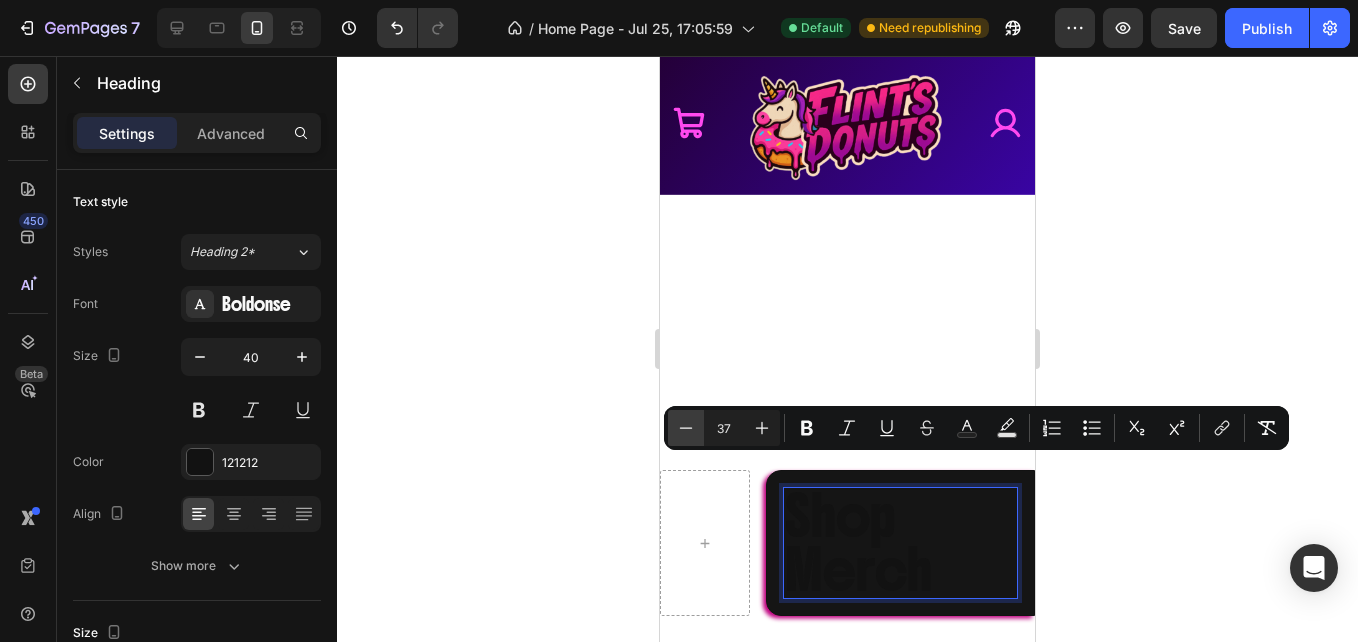 click 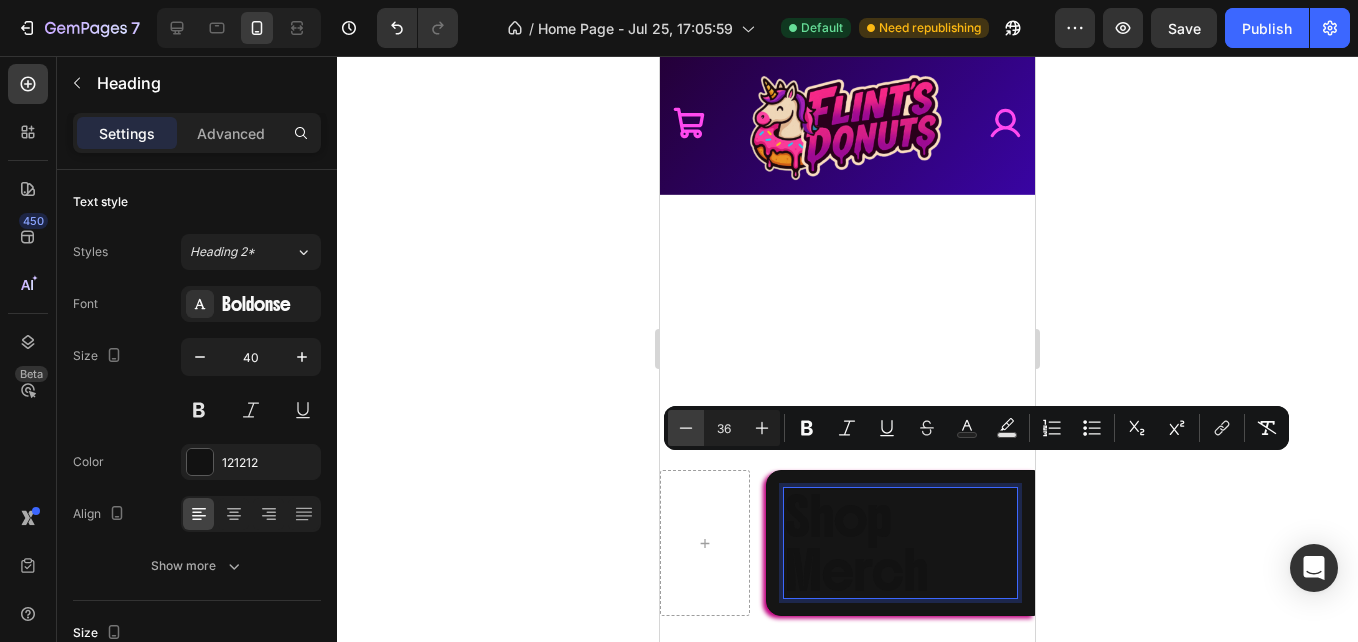 click 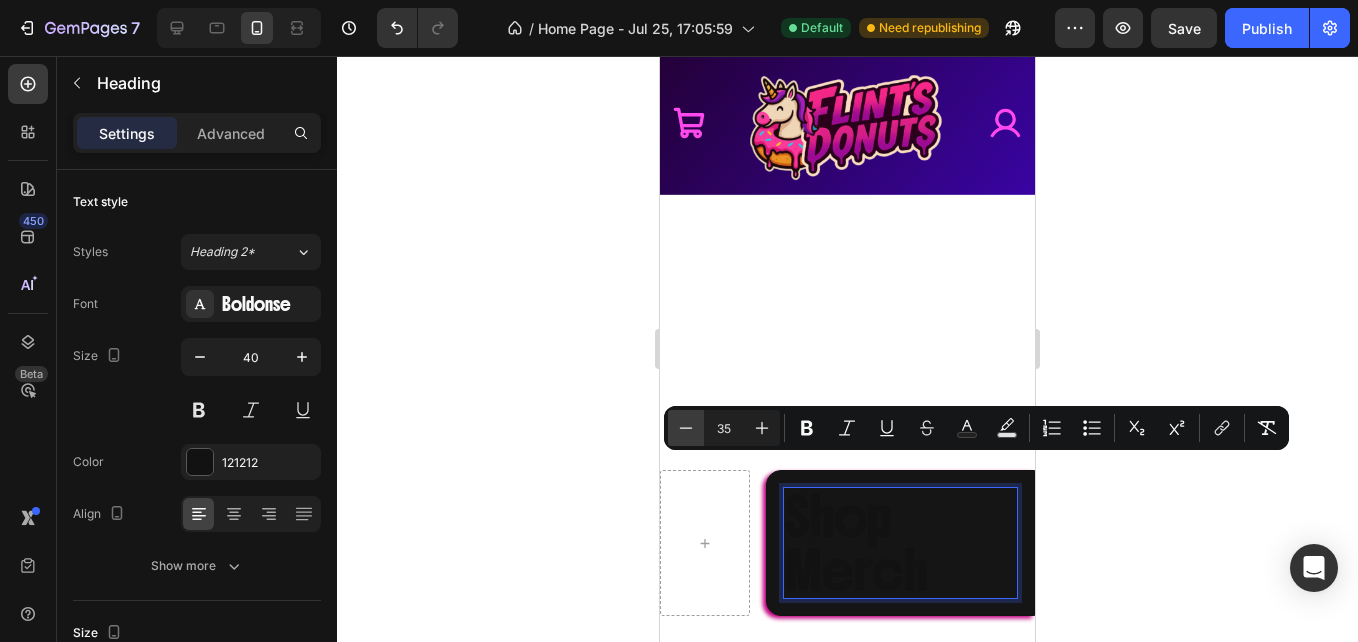 click 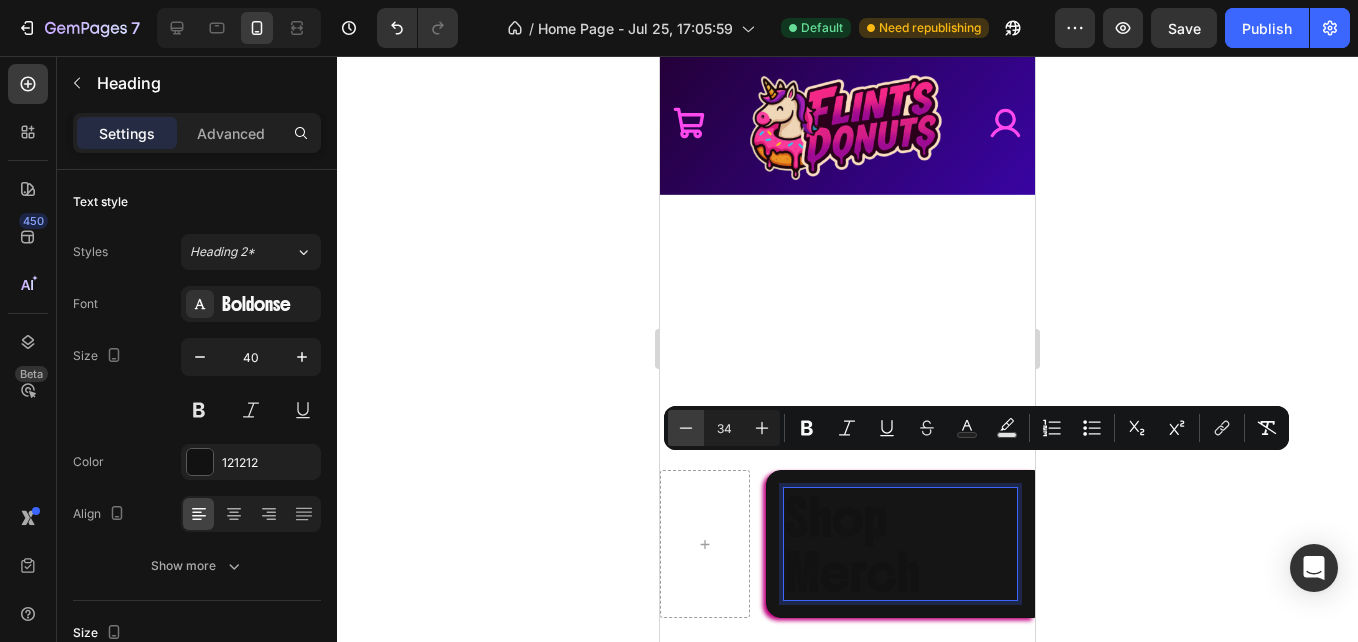 click 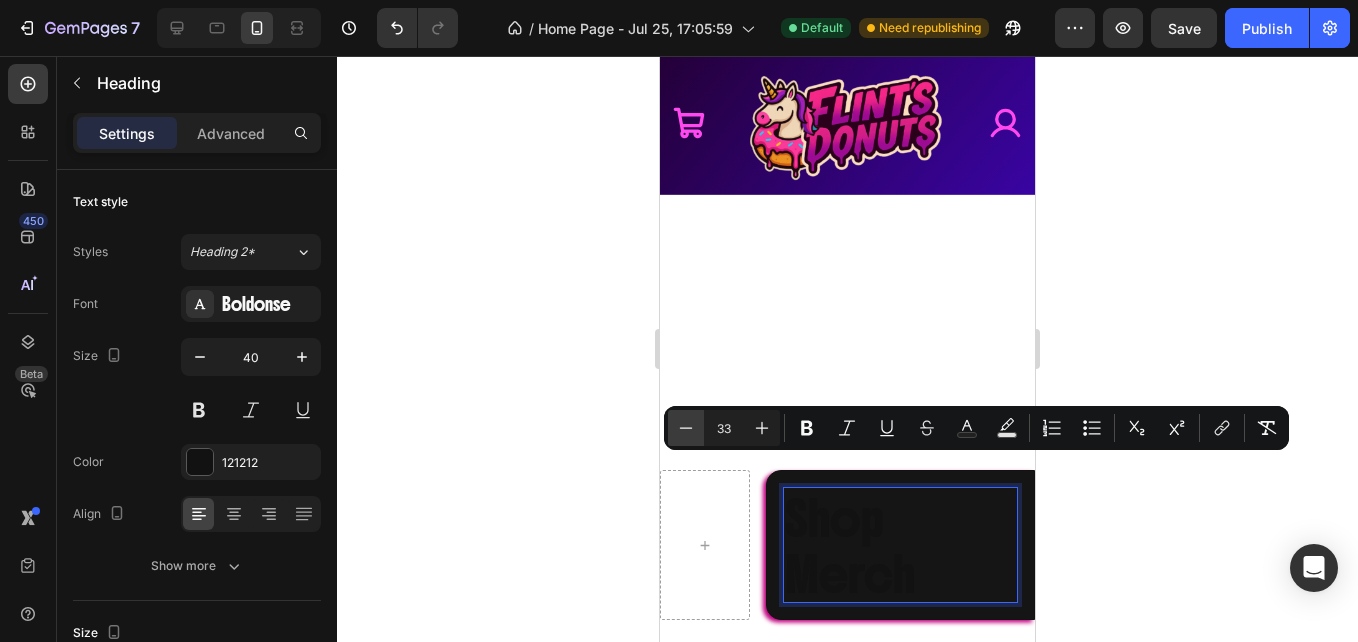 click 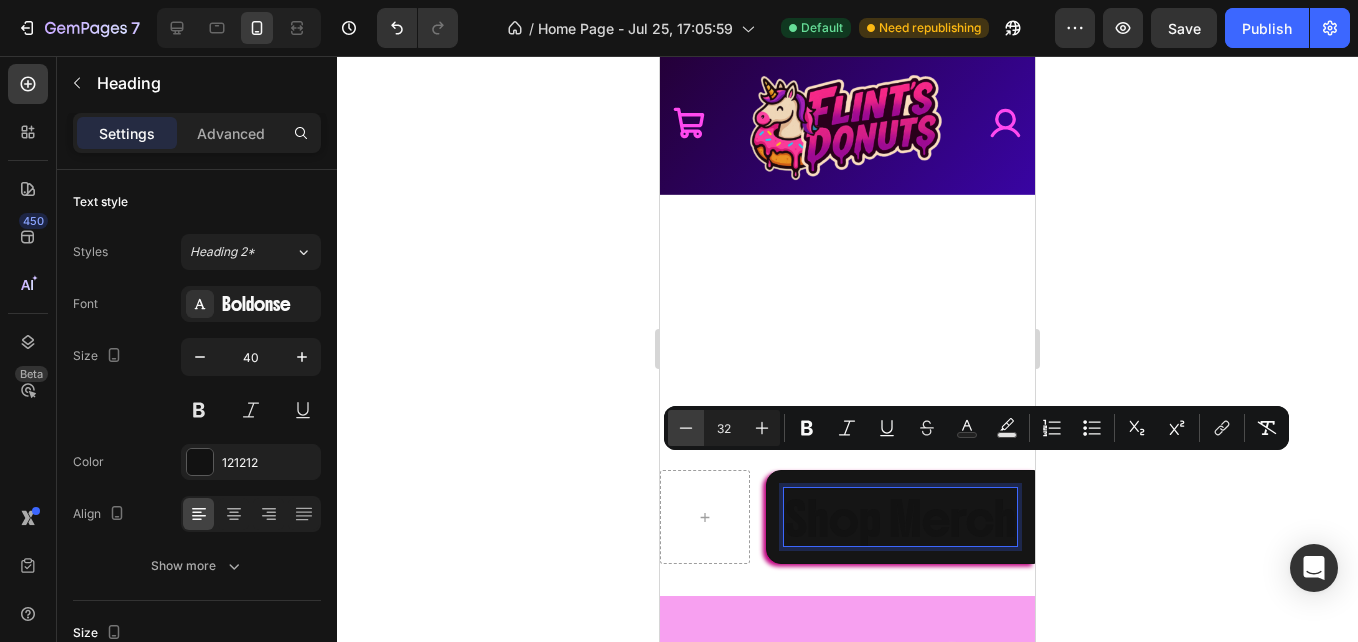 click 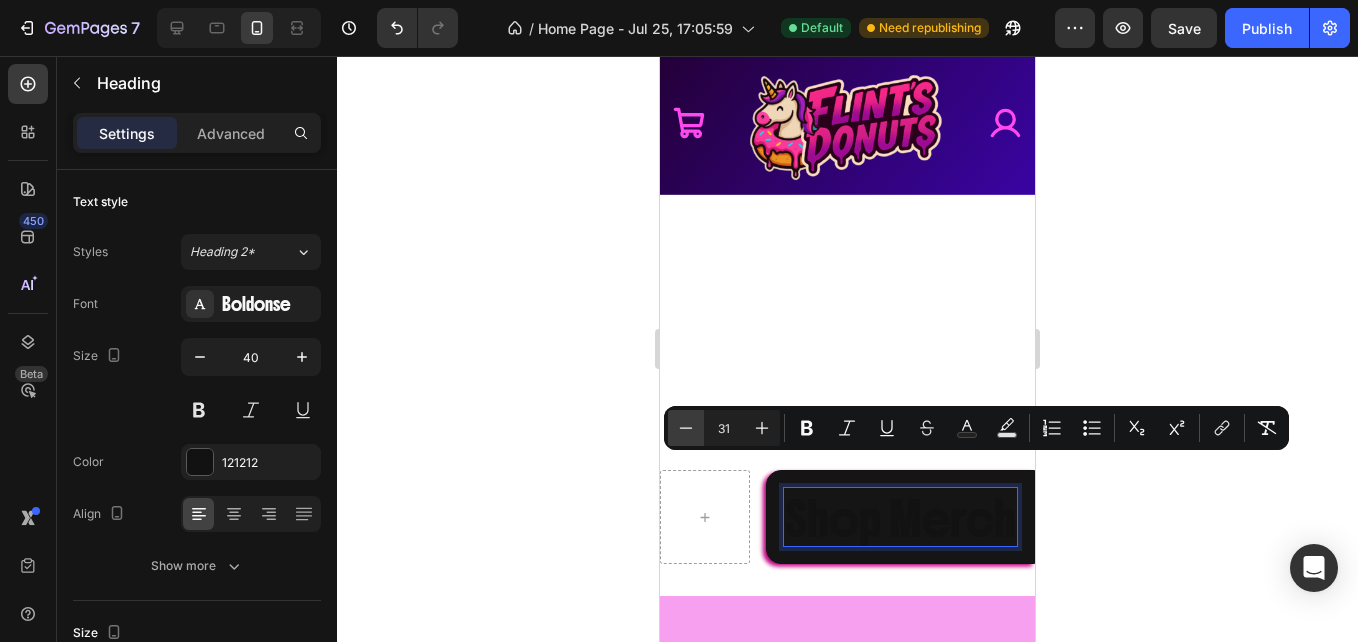 click 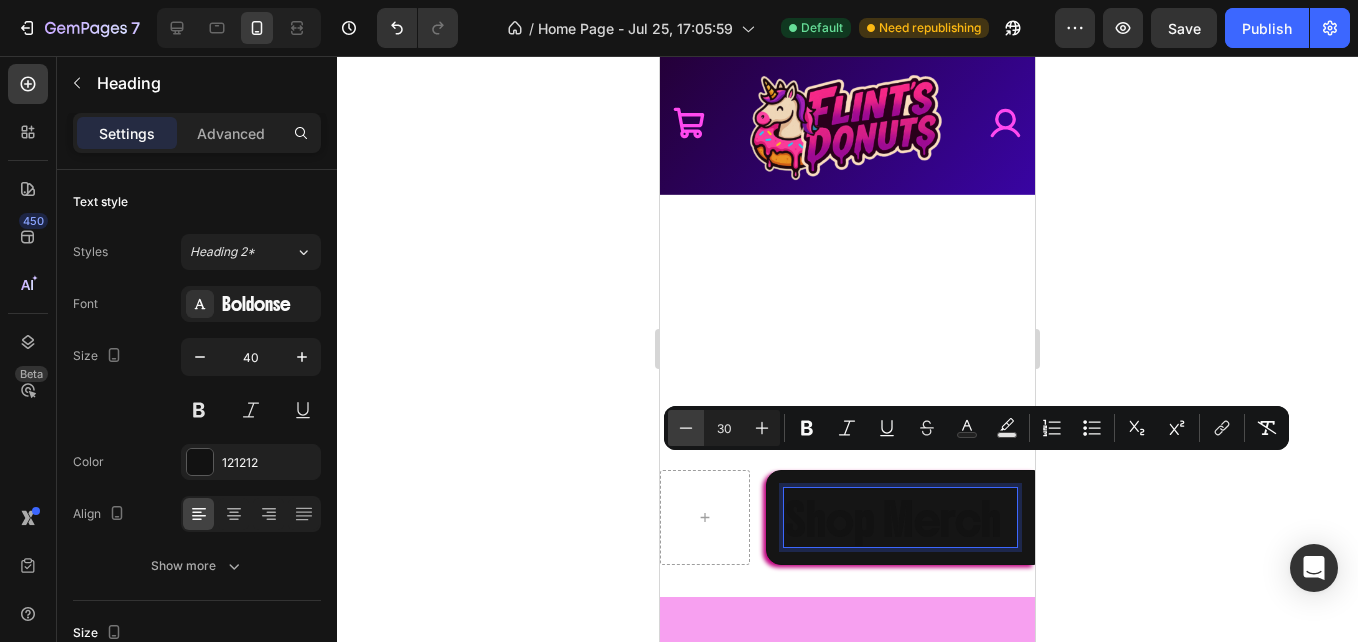 click 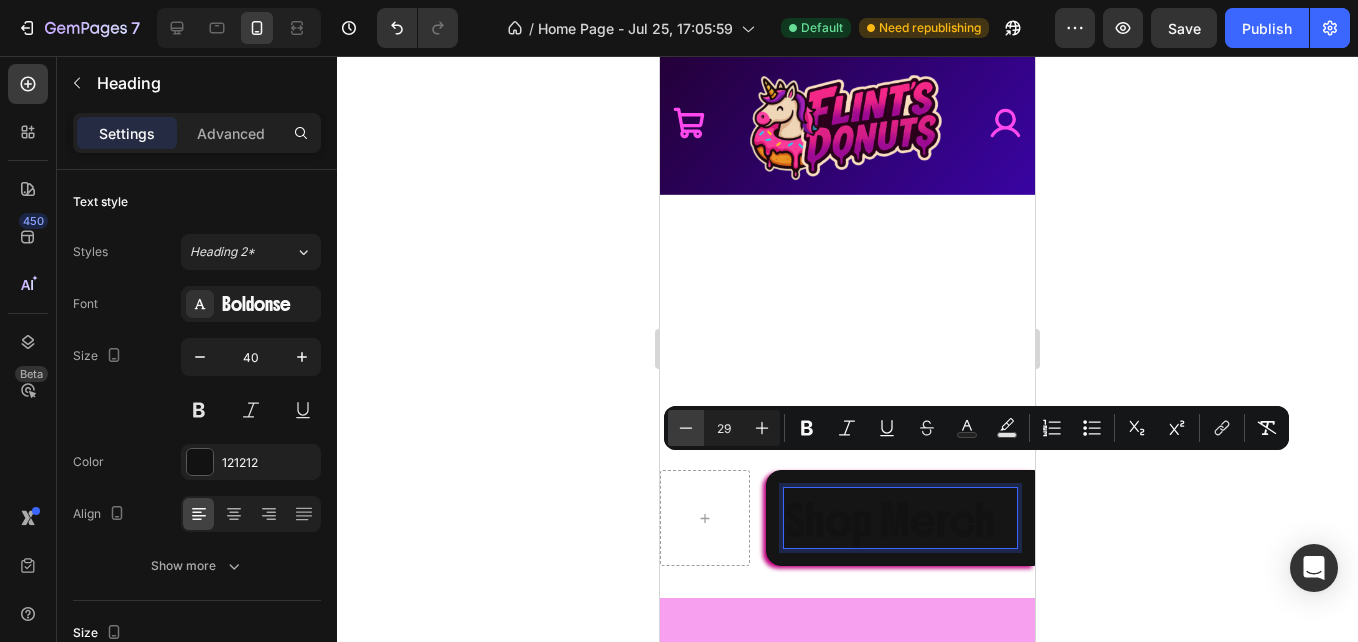 click 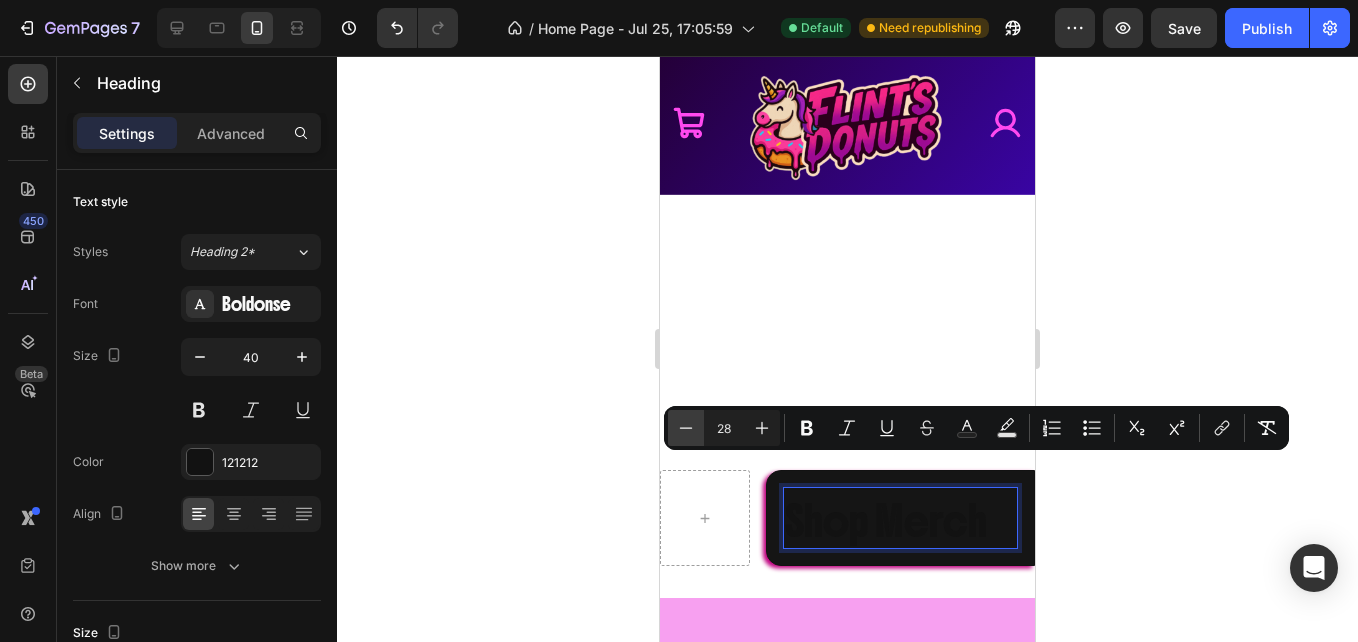 click 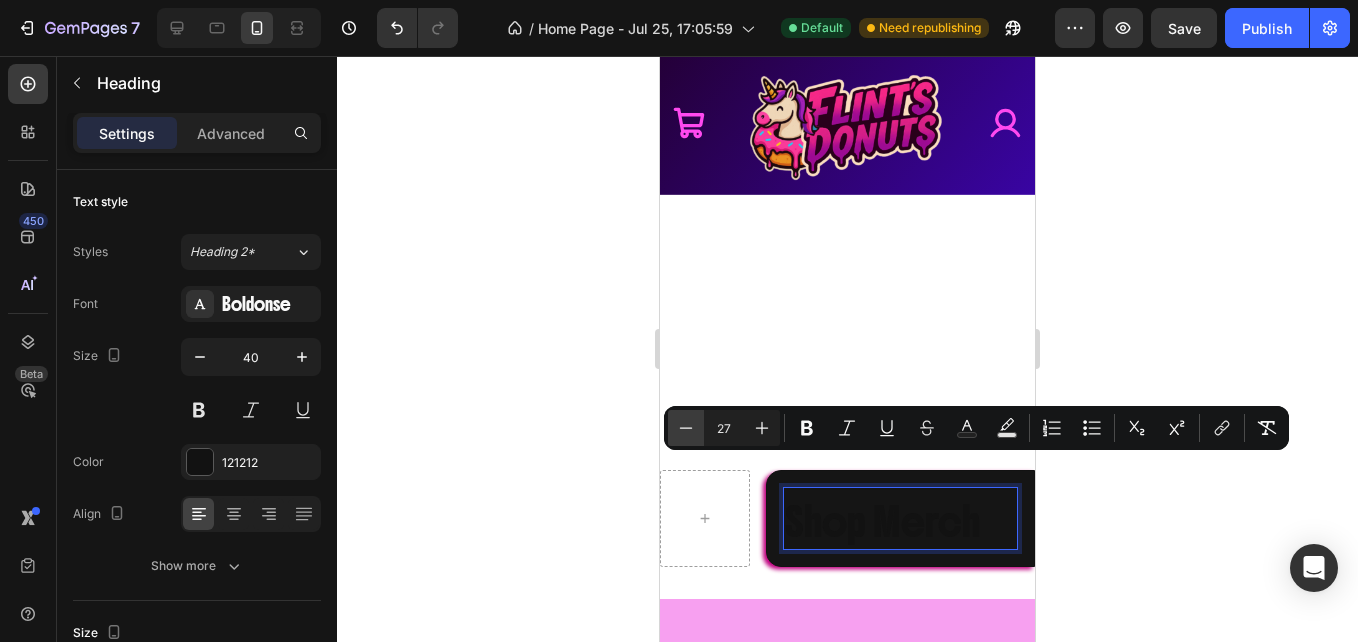 click 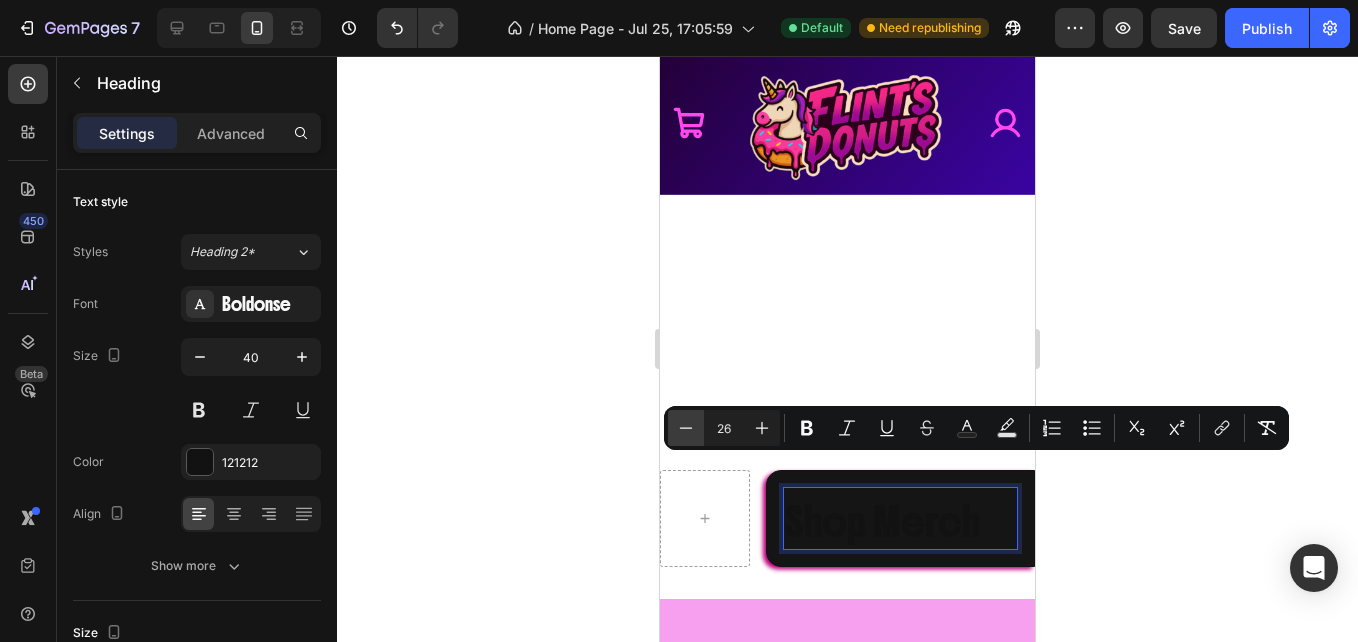 click 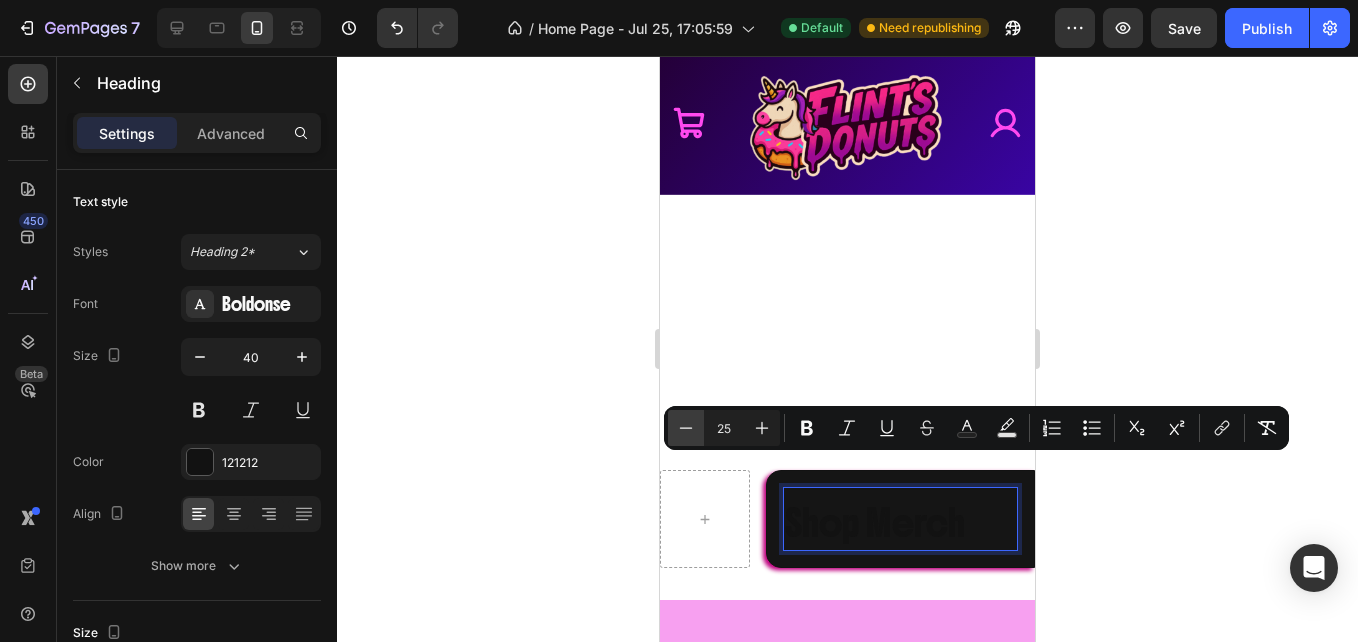 click 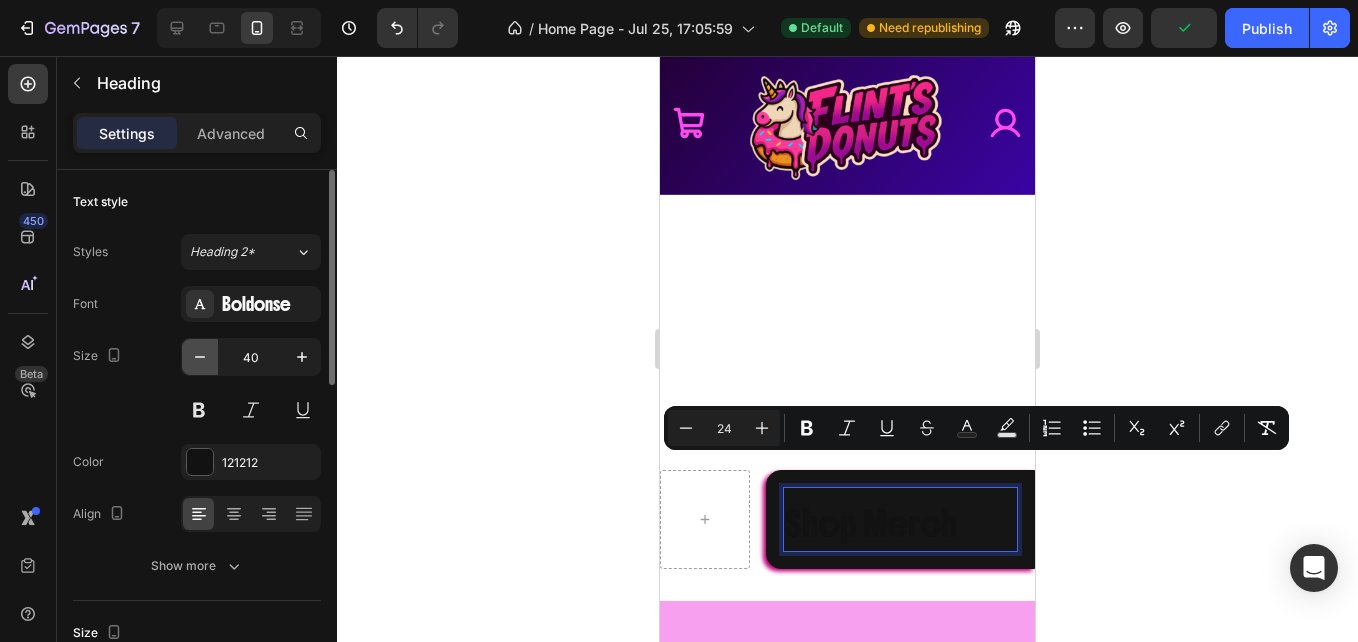click at bounding box center (200, 357) 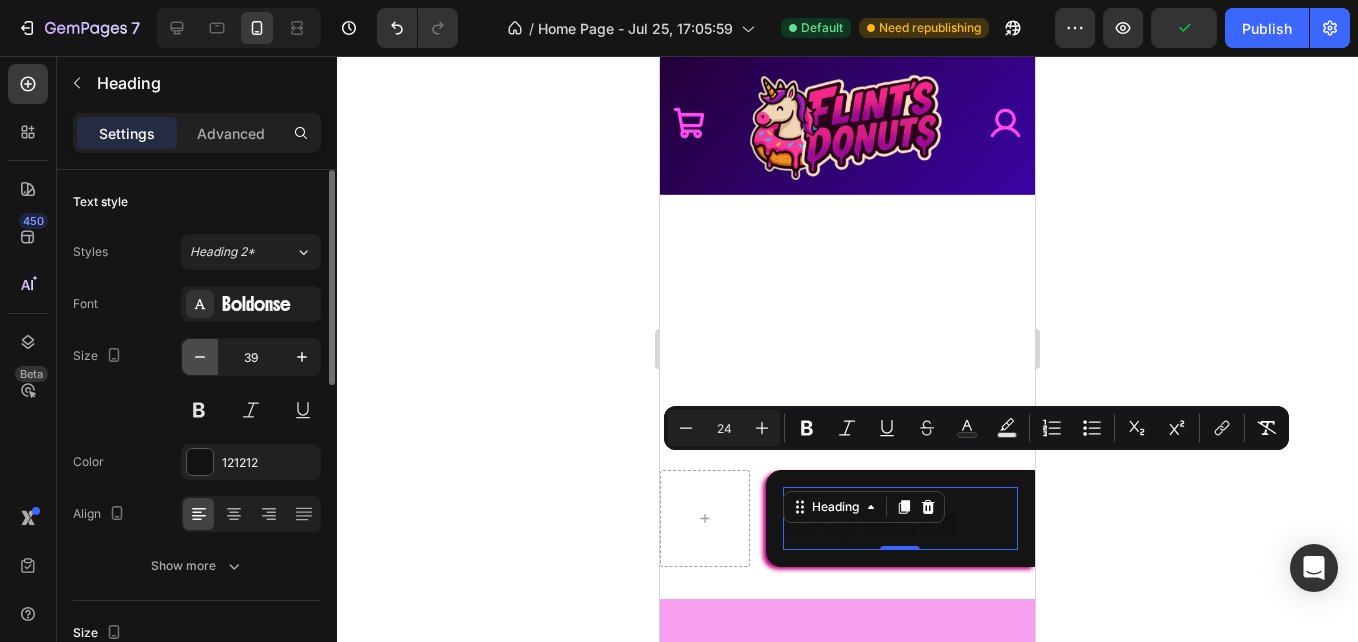 click at bounding box center (200, 357) 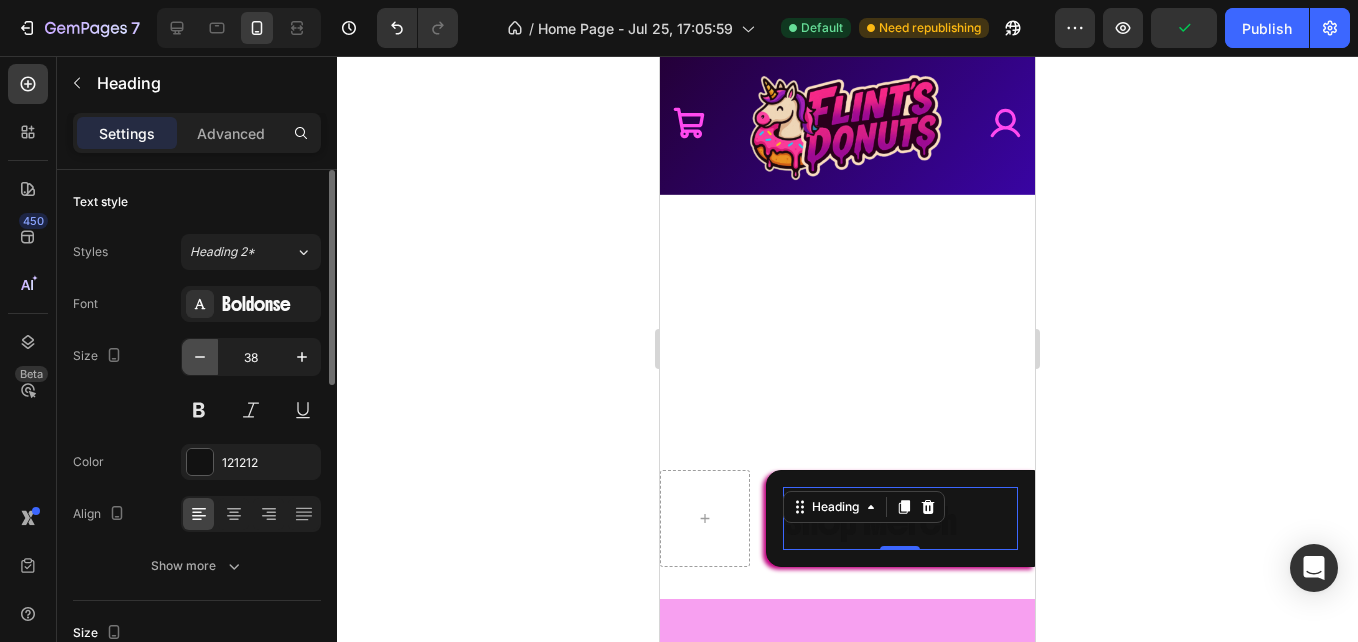 click at bounding box center [200, 357] 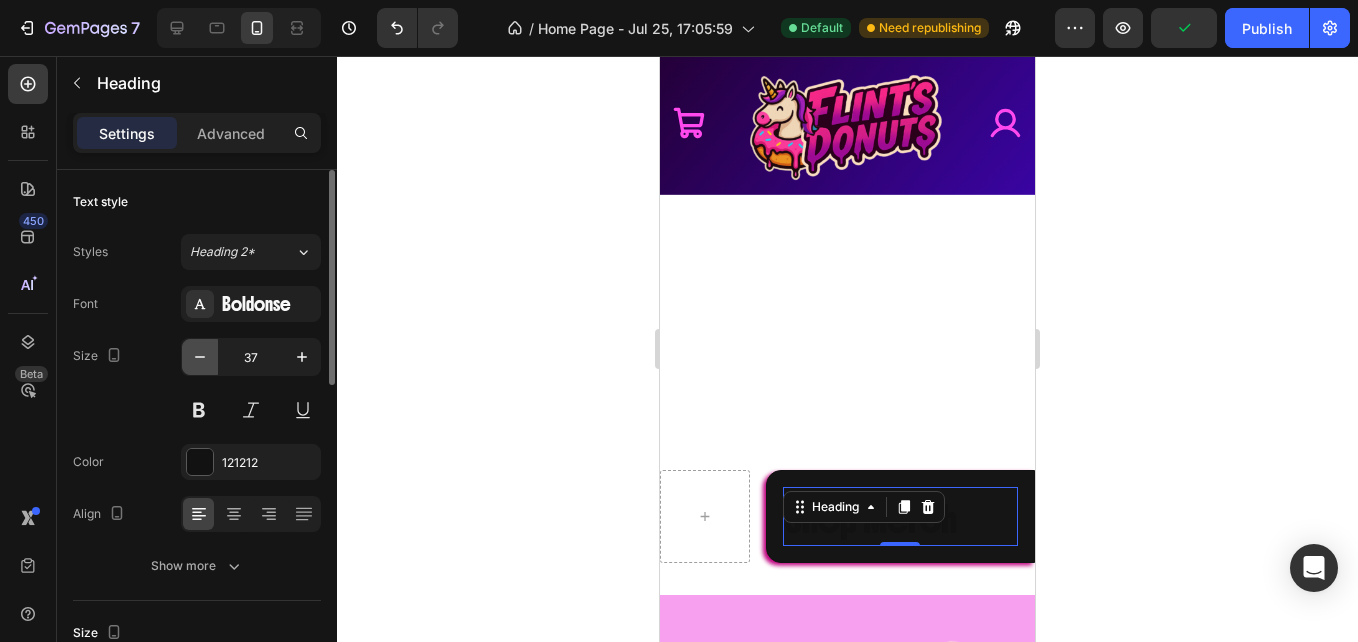 click at bounding box center [200, 357] 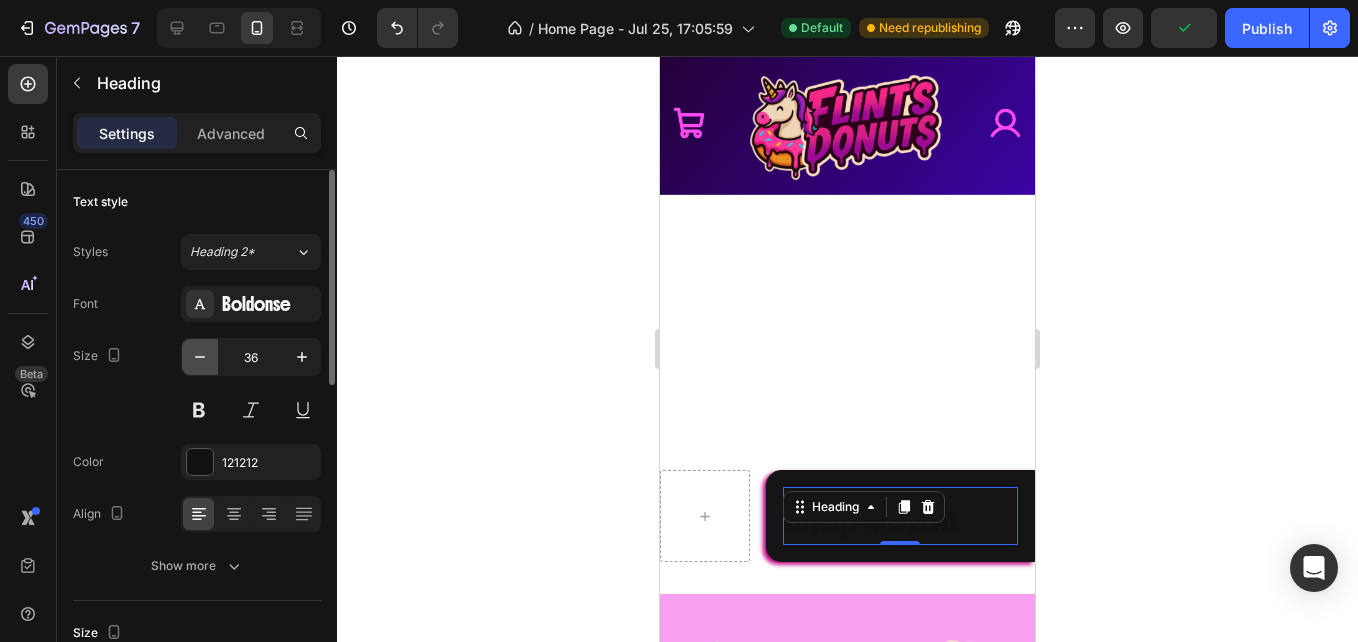 click at bounding box center (200, 357) 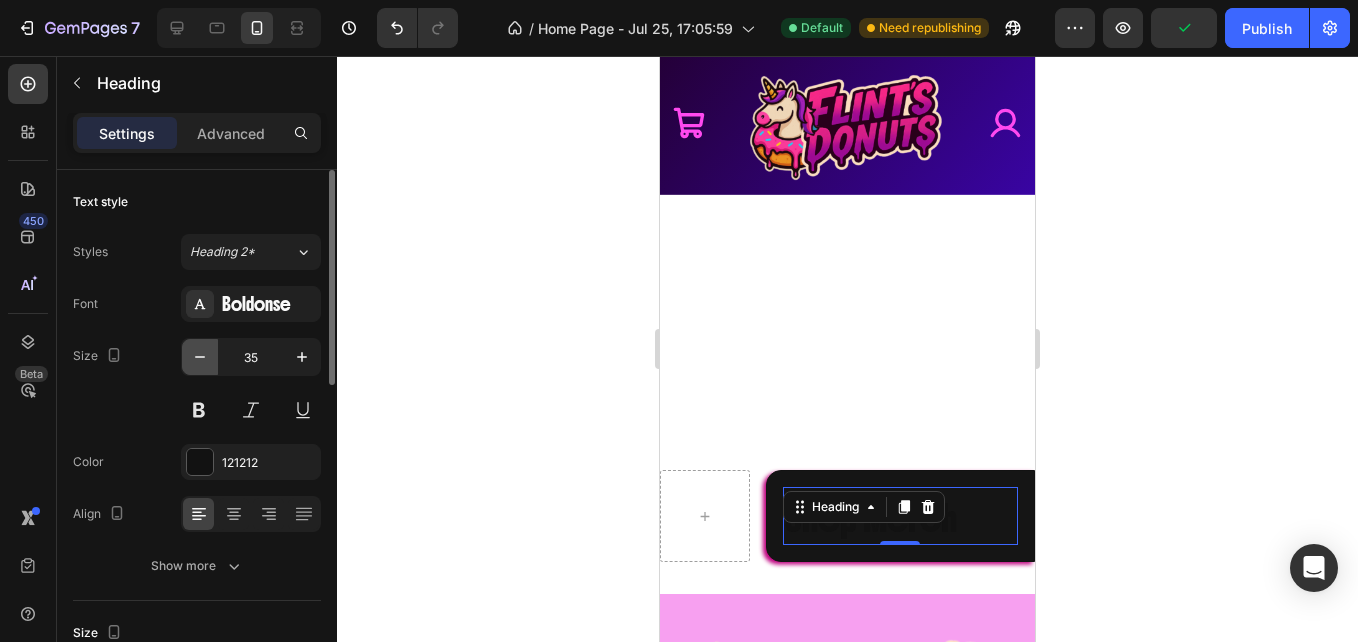 click at bounding box center [200, 357] 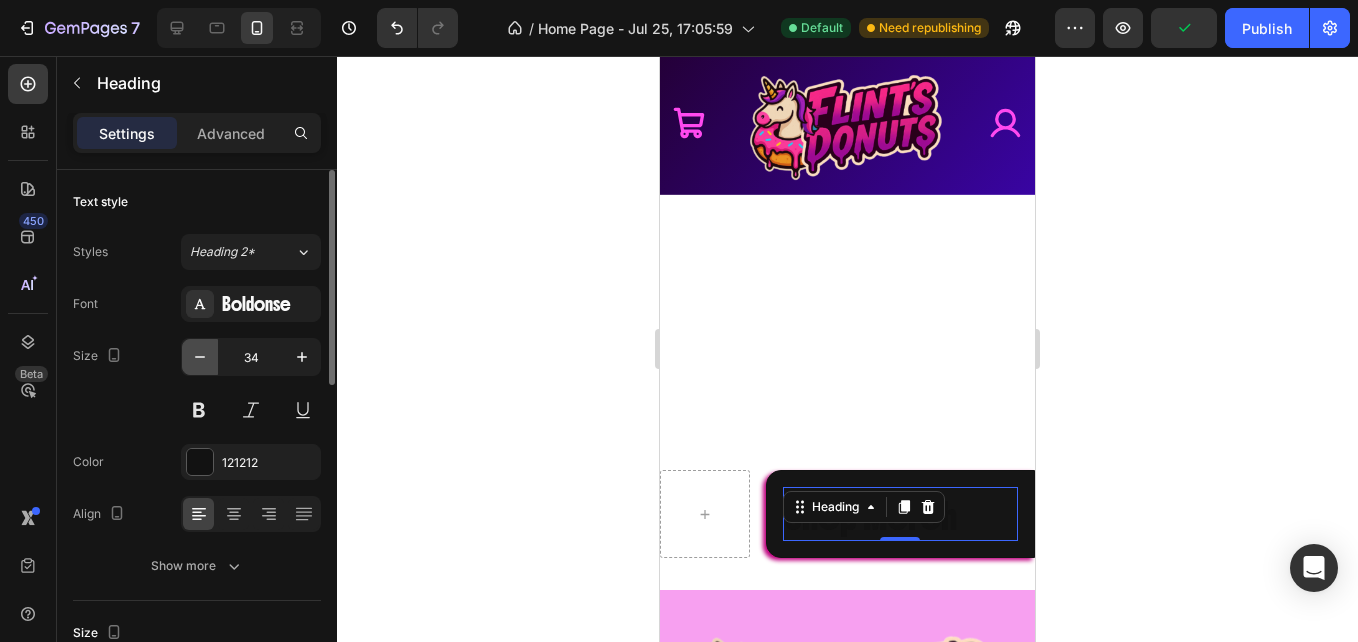 click at bounding box center (200, 357) 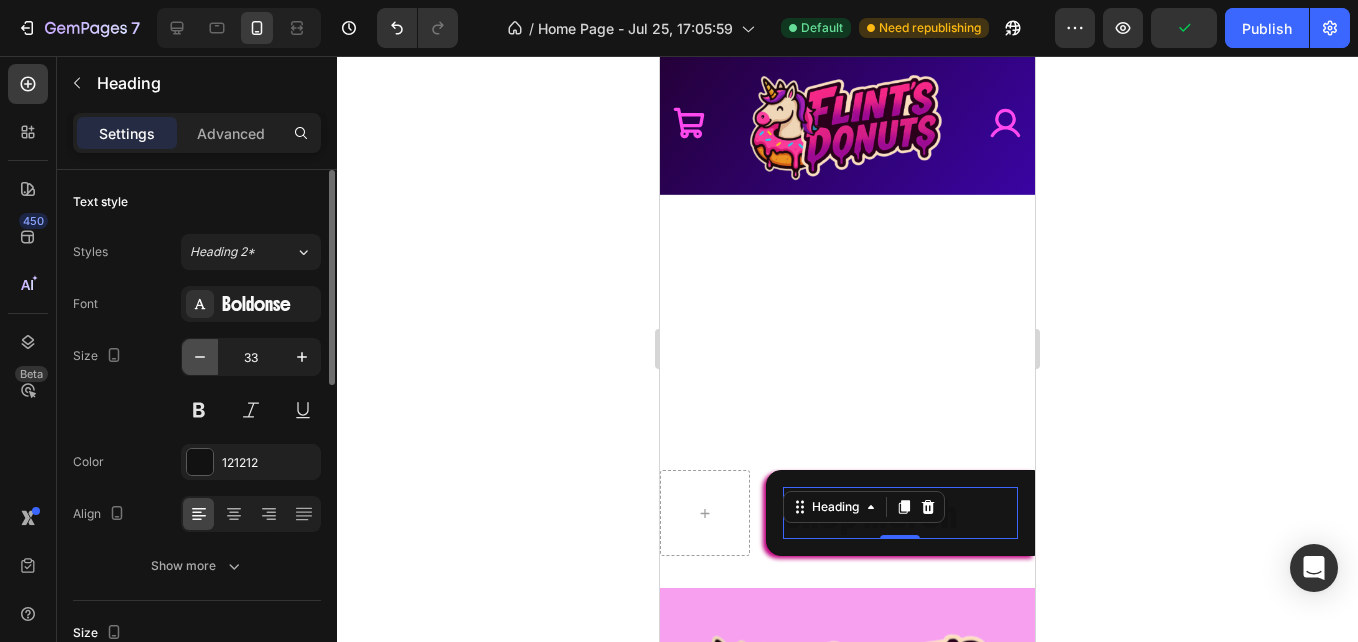 click at bounding box center (200, 357) 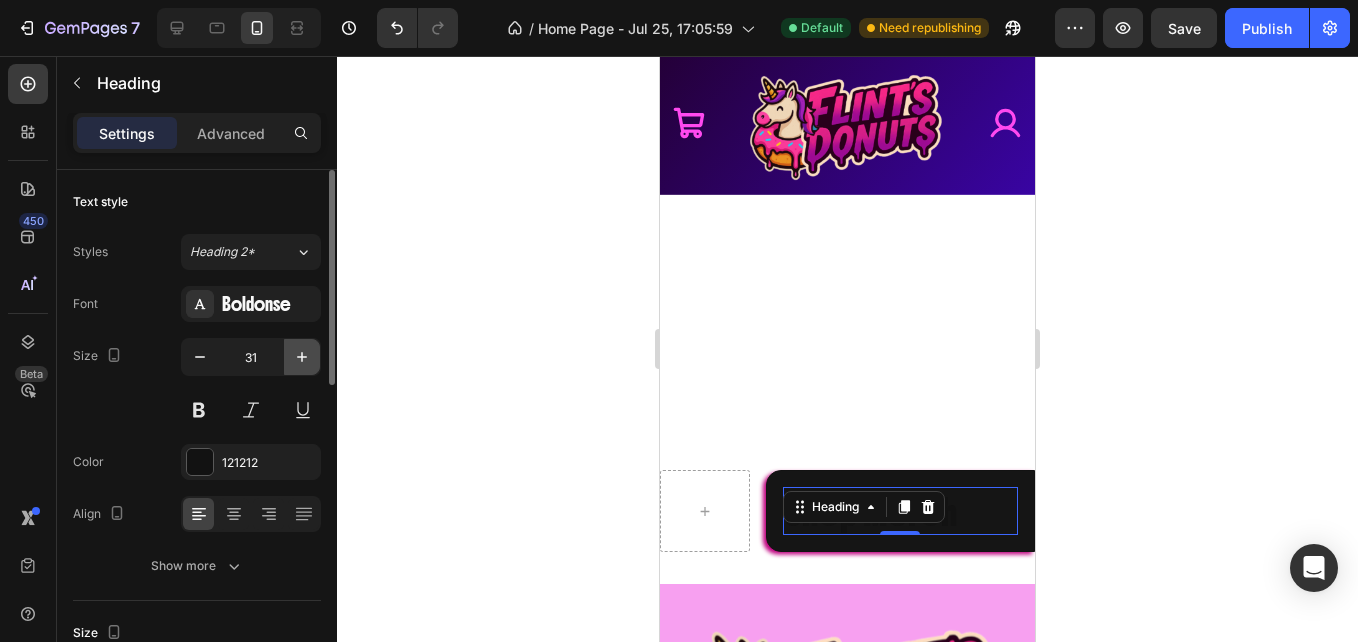 click 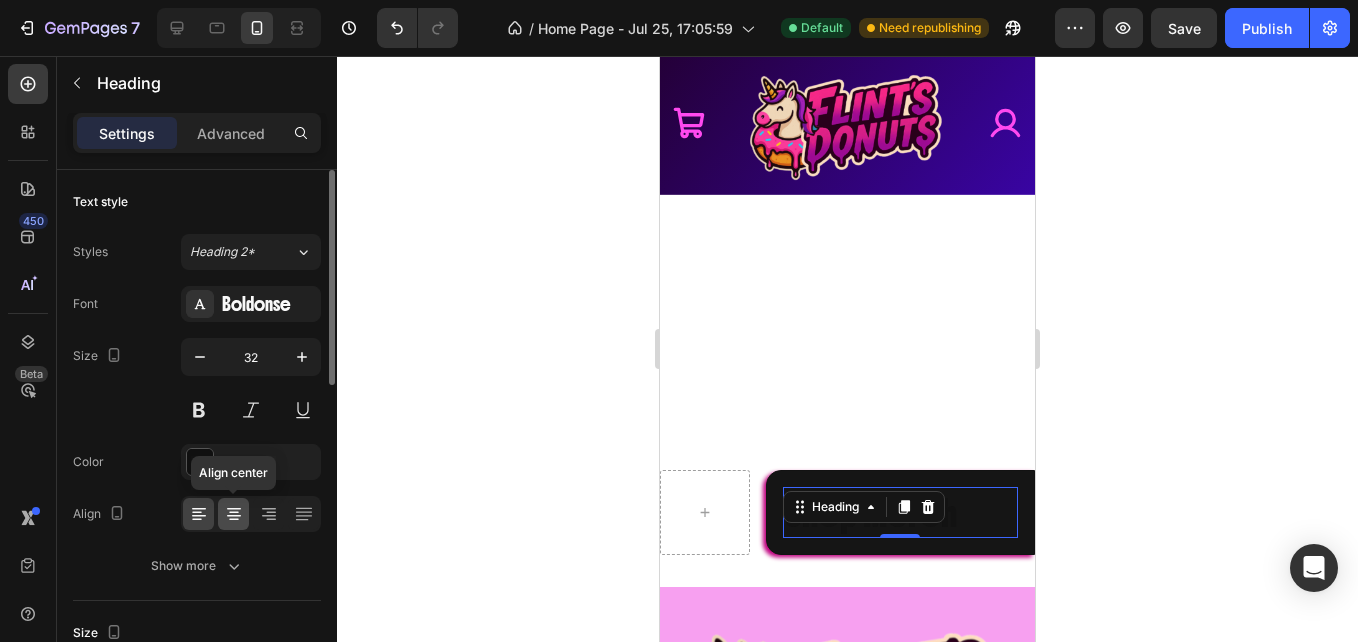 click 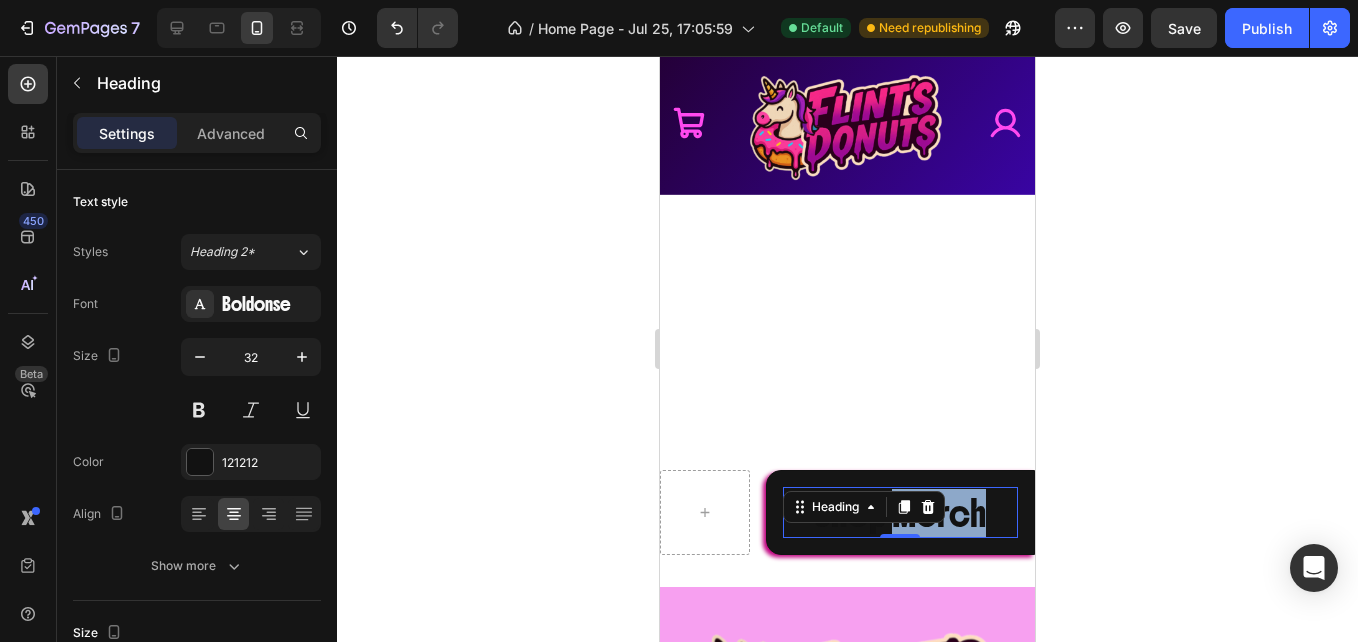 click on "Shop Merch" at bounding box center [900, 514] 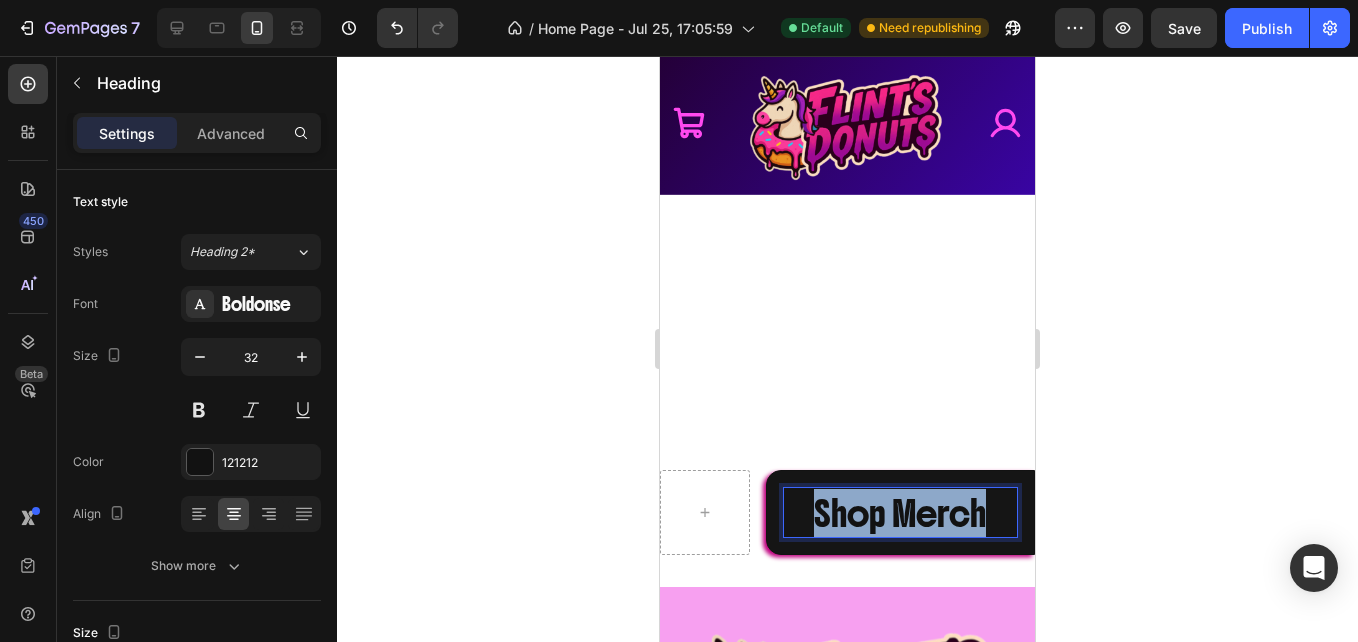 click on "Shop Merch" at bounding box center (900, 514) 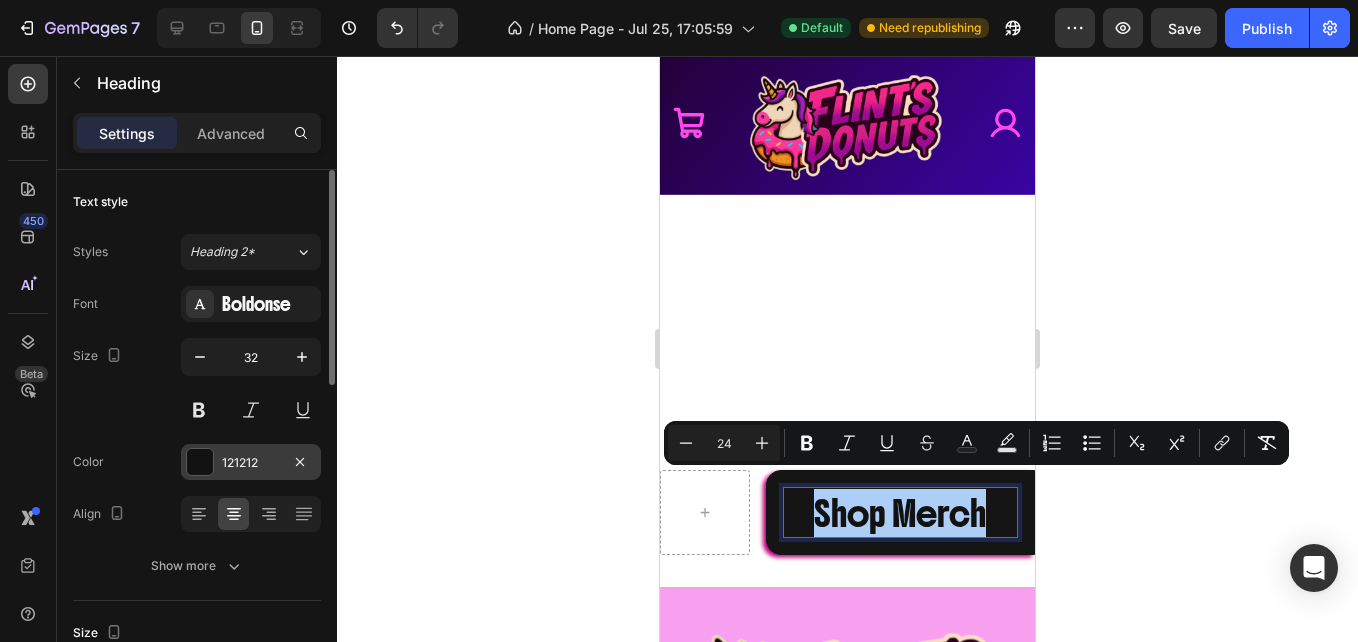 click at bounding box center (200, 462) 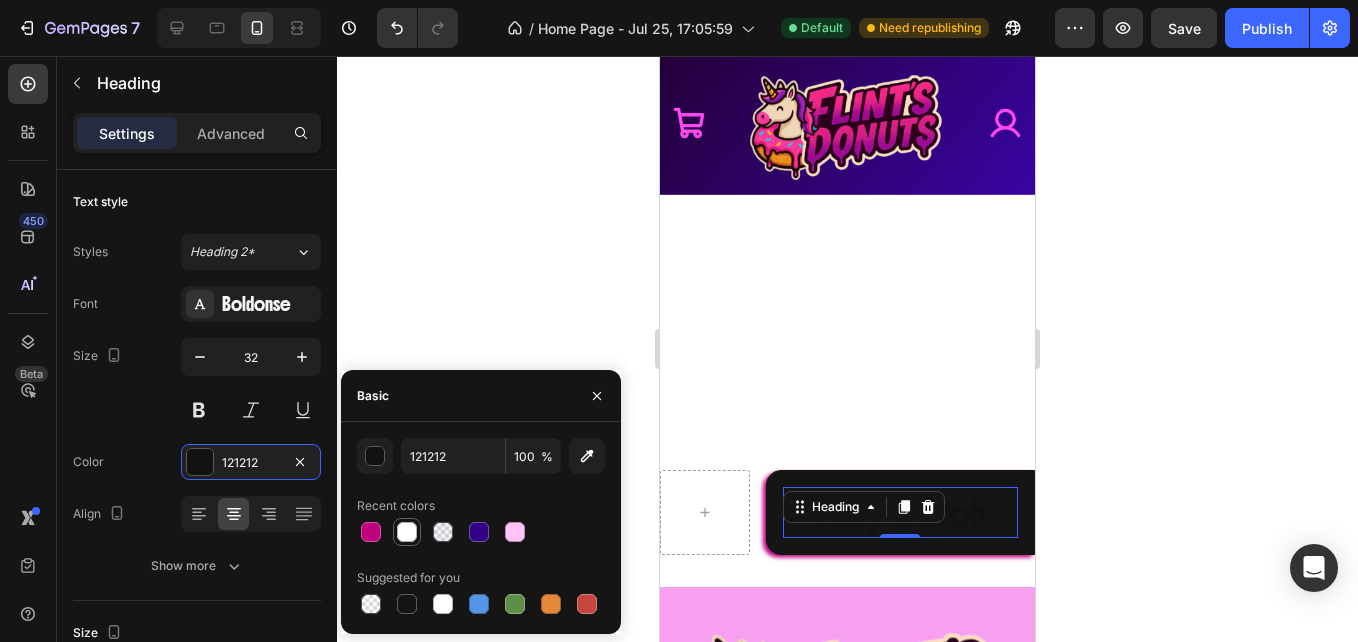 click at bounding box center [407, 532] 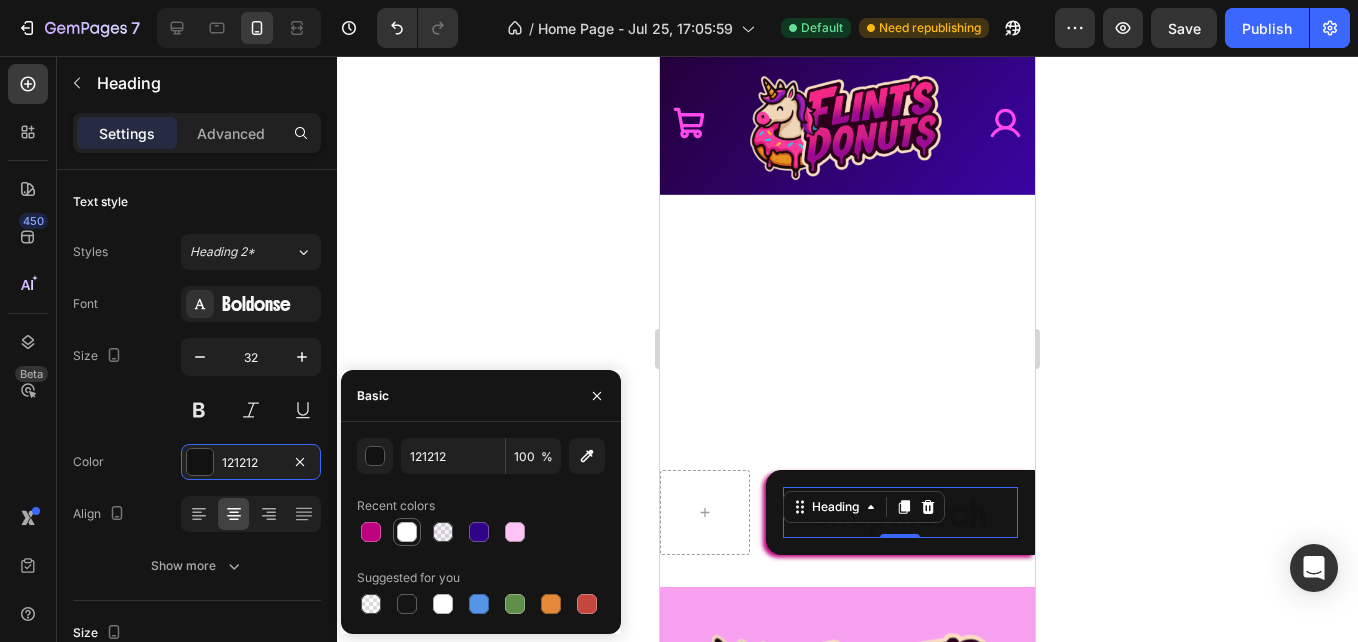 type on "FFFFFF" 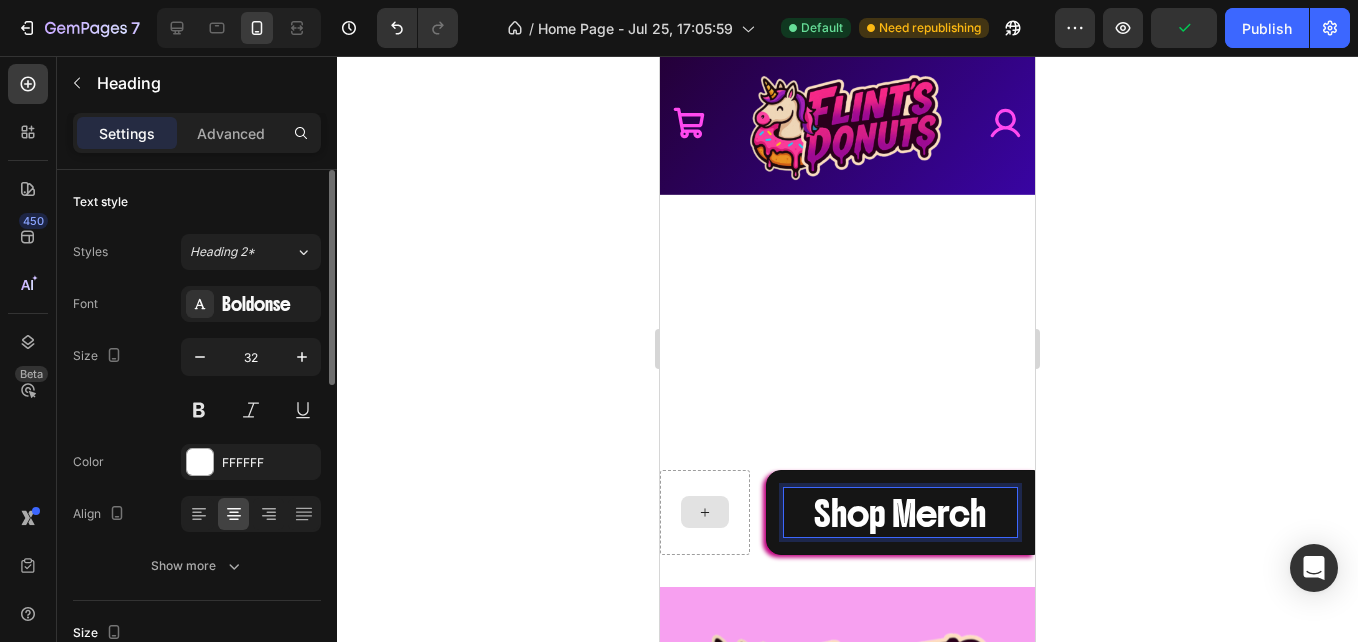click on "Text style" at bounding box center [197, 202] 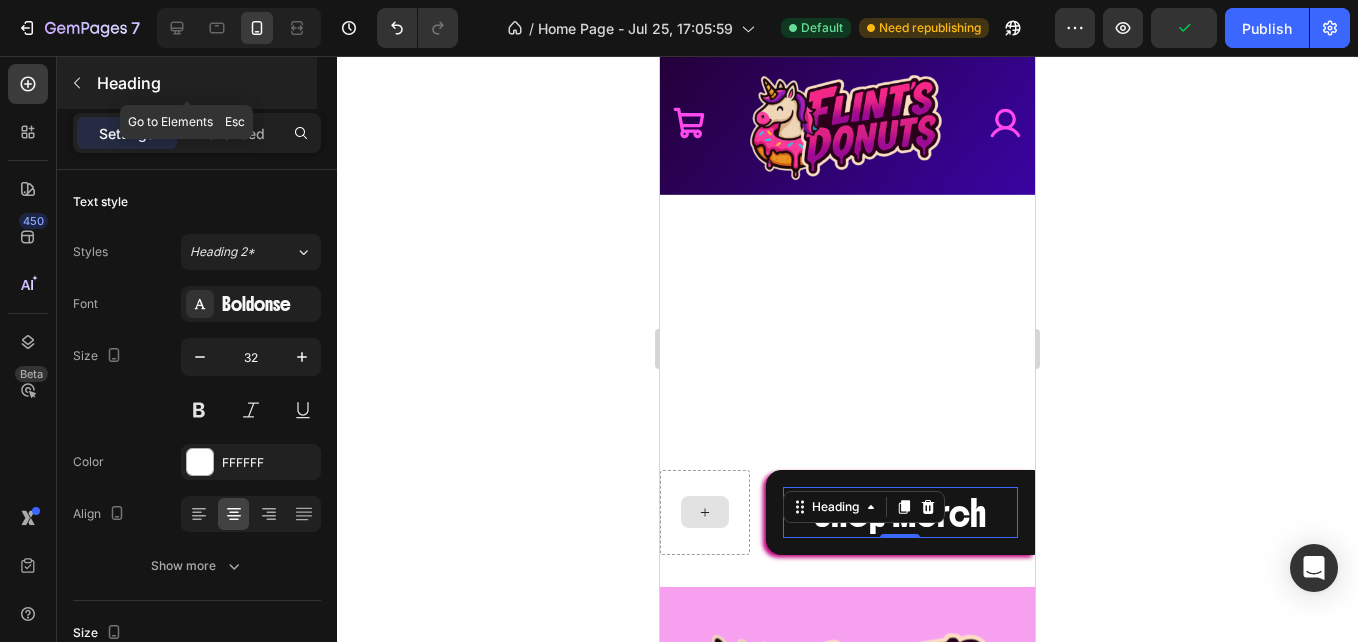 click at bounding box center (77, 83) 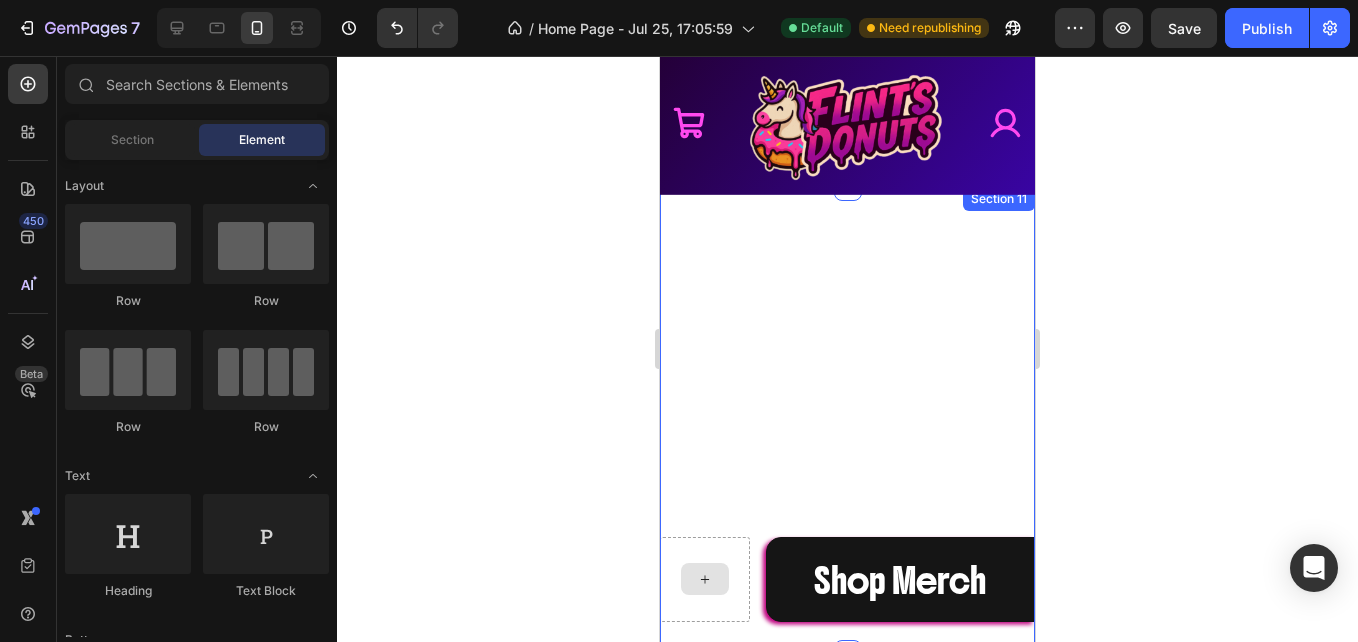 scroll, scrollTop: 1774, scrollLeft: 0, axis: vertical 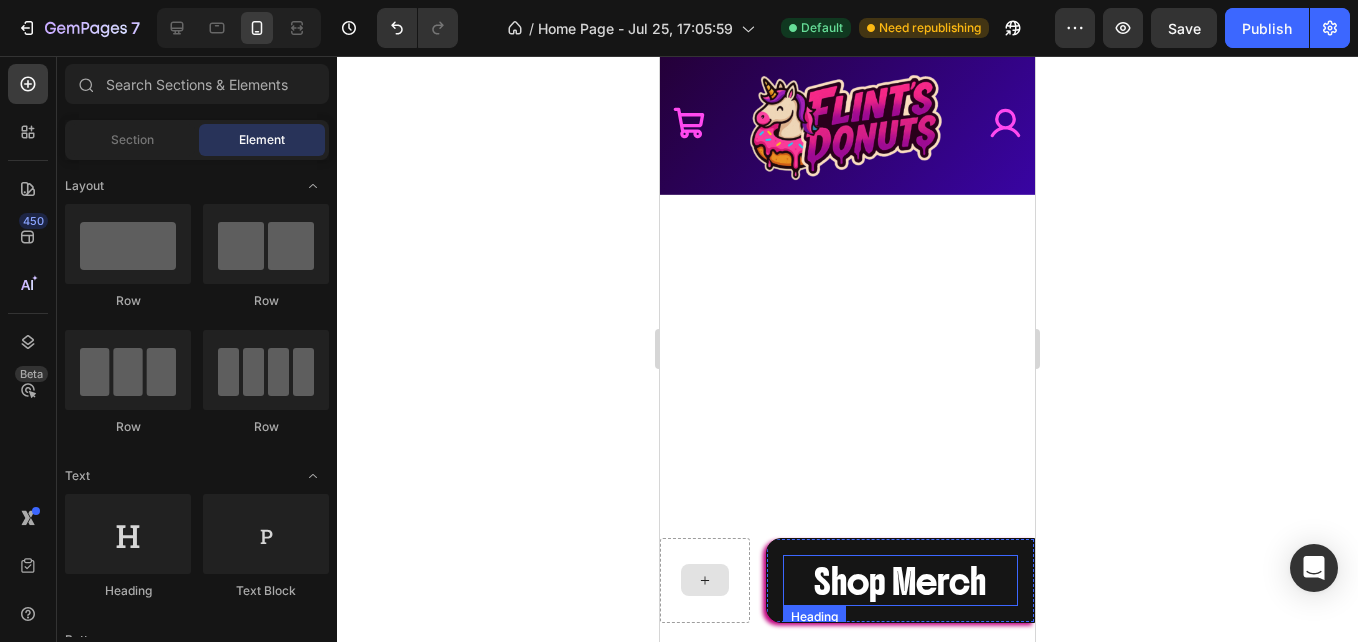 click on "Shop Merch" at bounding box center [900, 582] 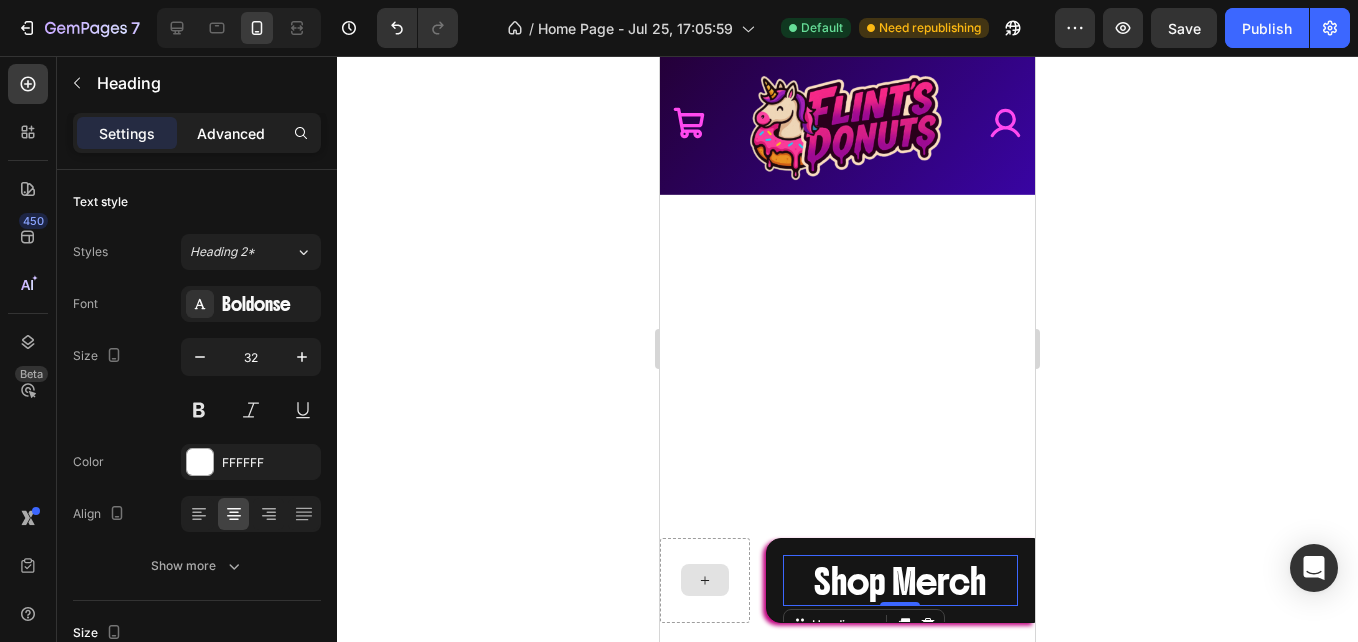click on "Advanced" at bounding box center (231, 133) 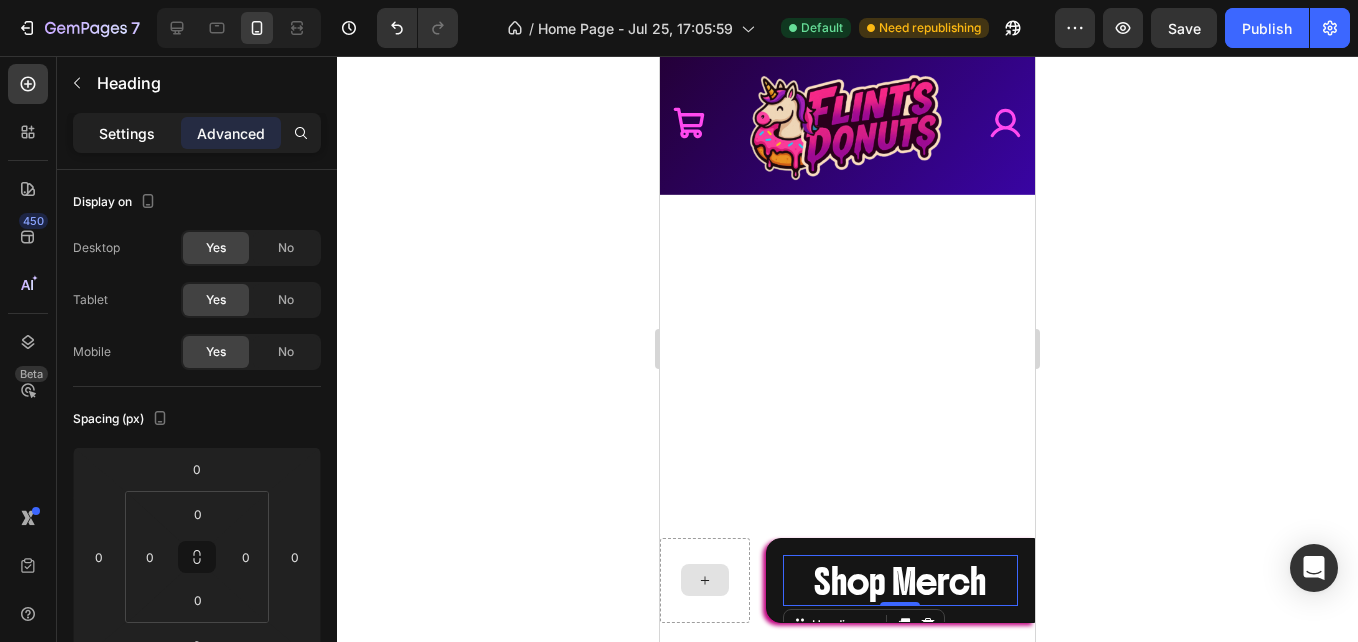 click on "Settings" at bounding box center (127, 133) 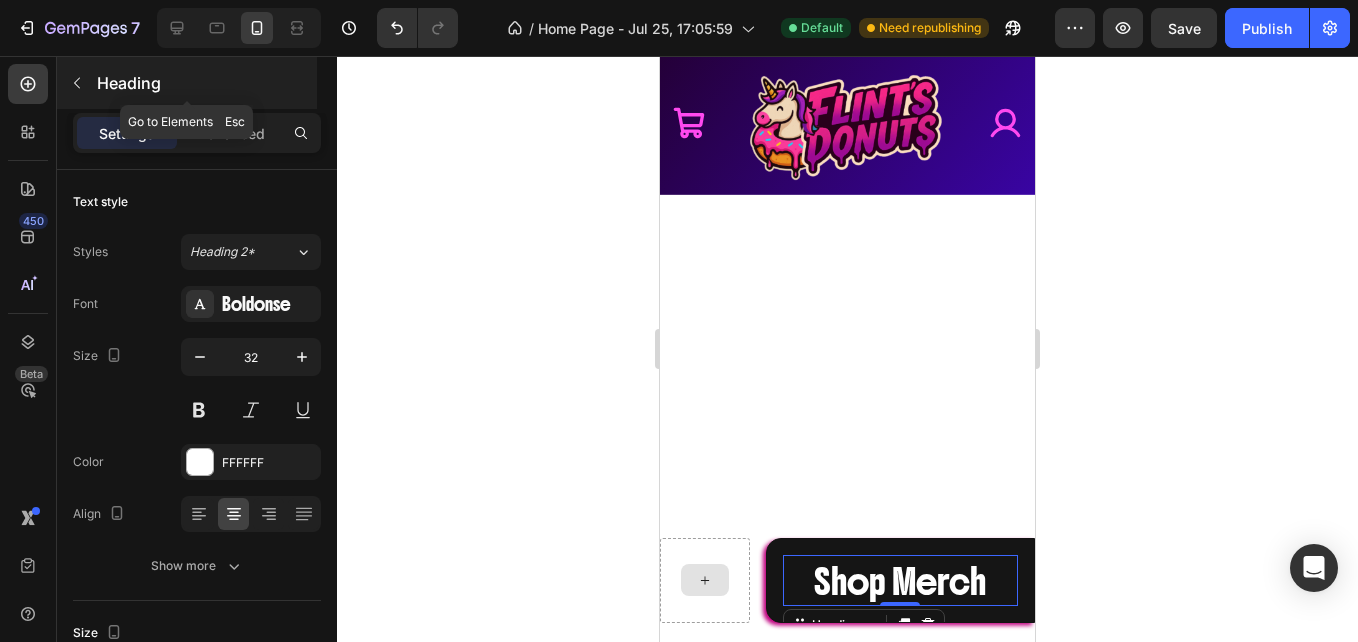 click 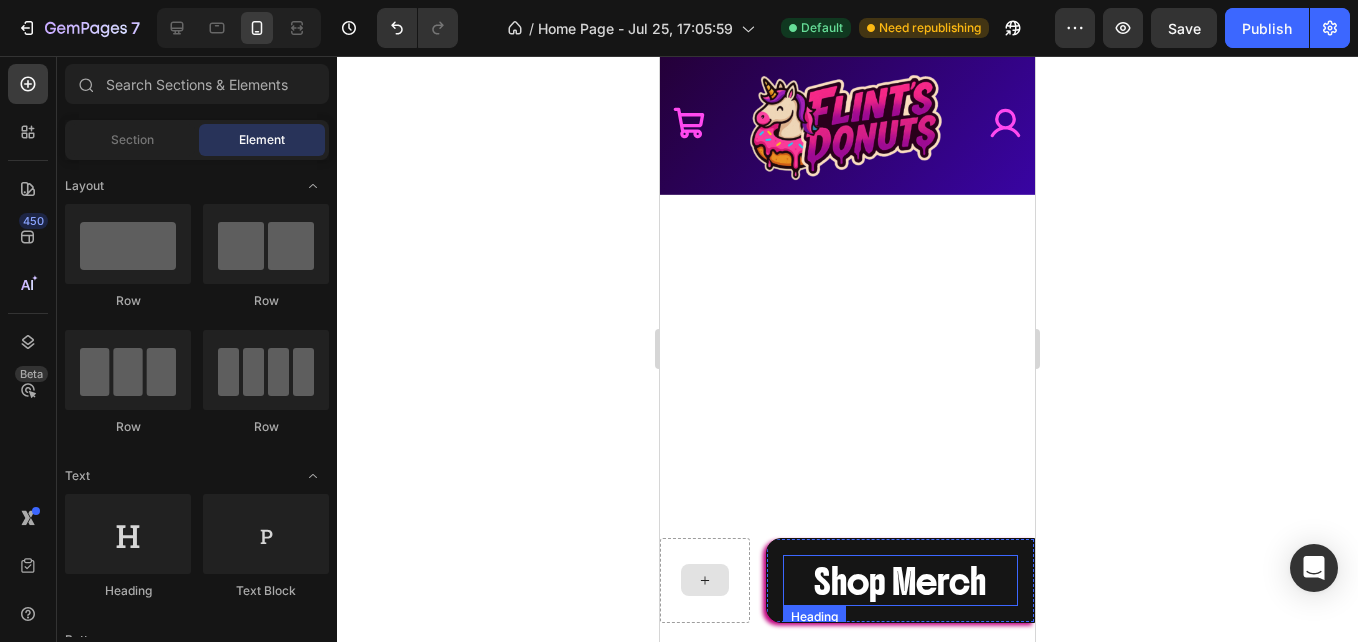 click on "Shop Merch" at bounding box center [900, 582] 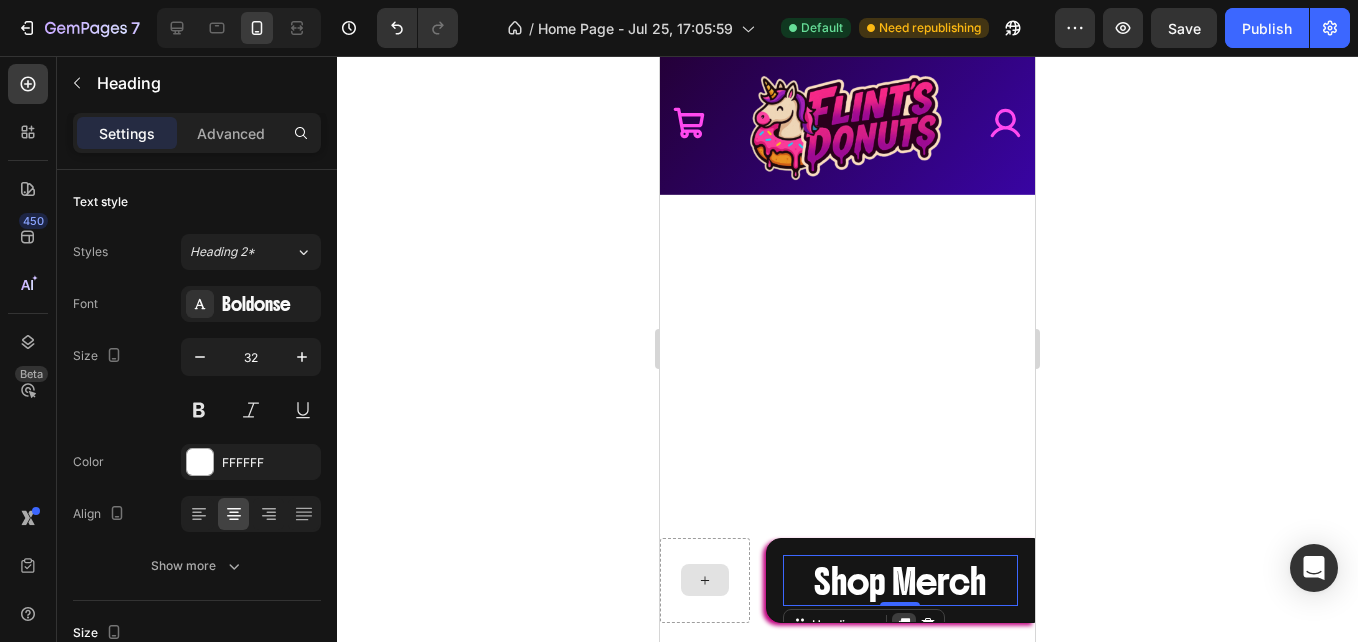 click 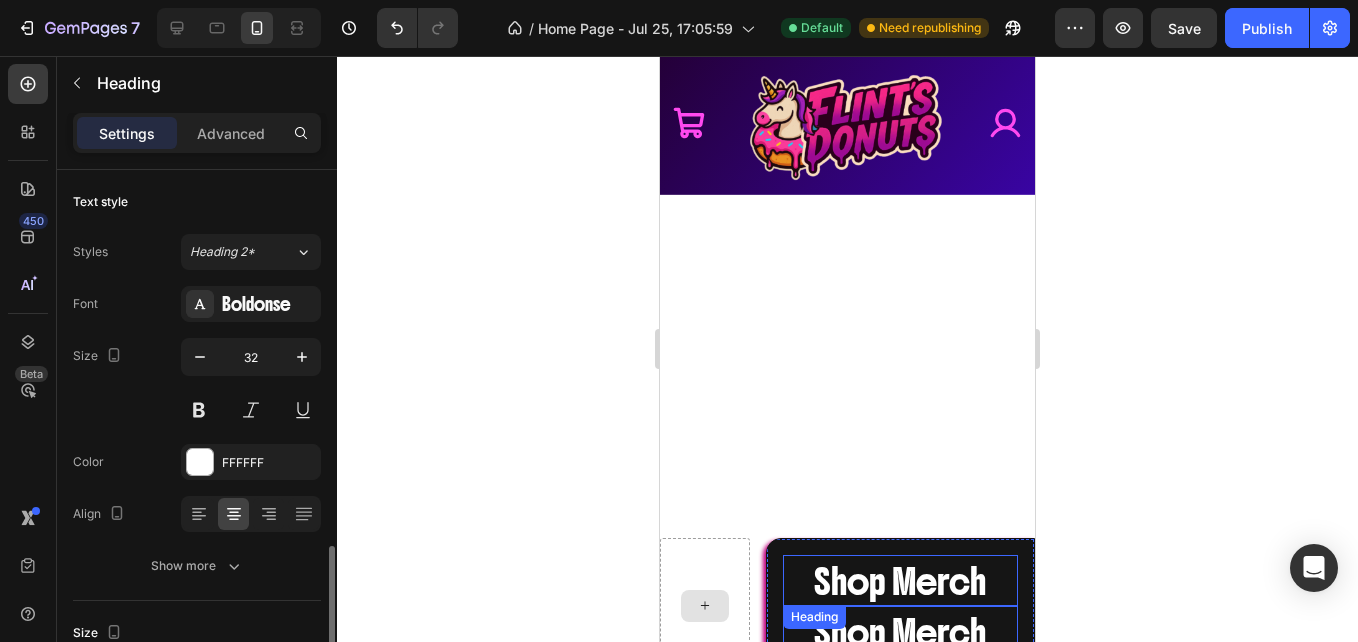 scroll, scrollTop: 267, scrollLeft: 0, axis: vertical 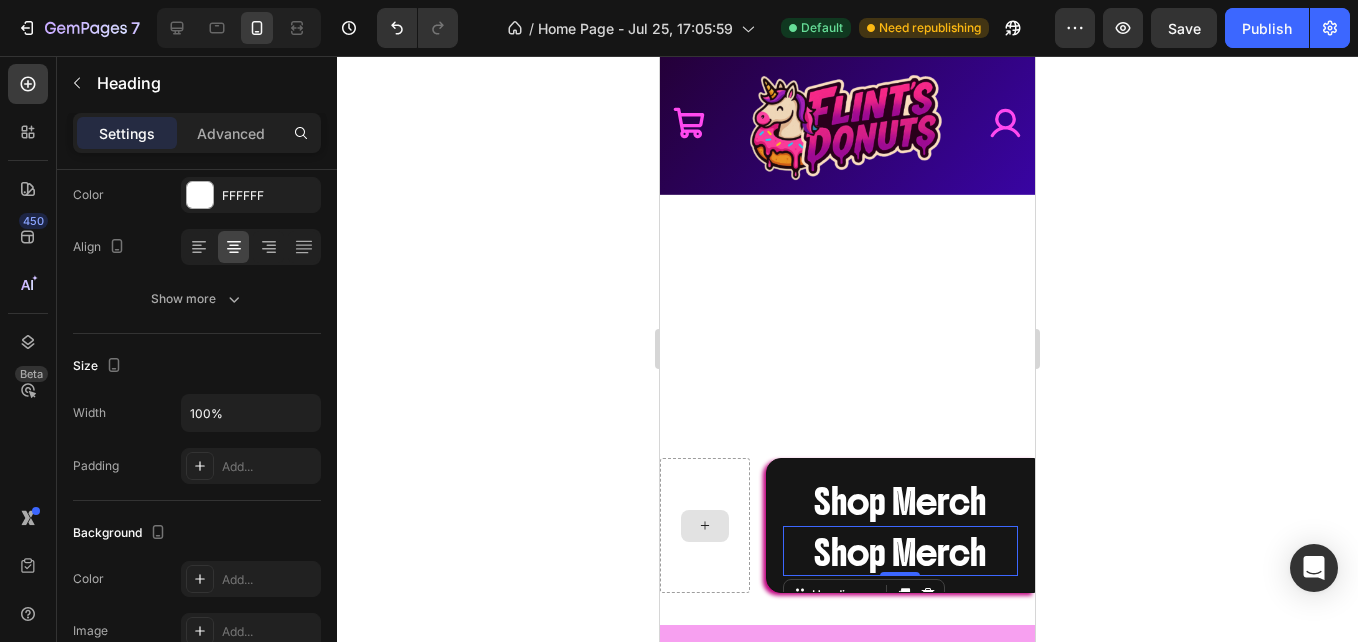 click on "Shop Merch" at bounding box center [900, 553] 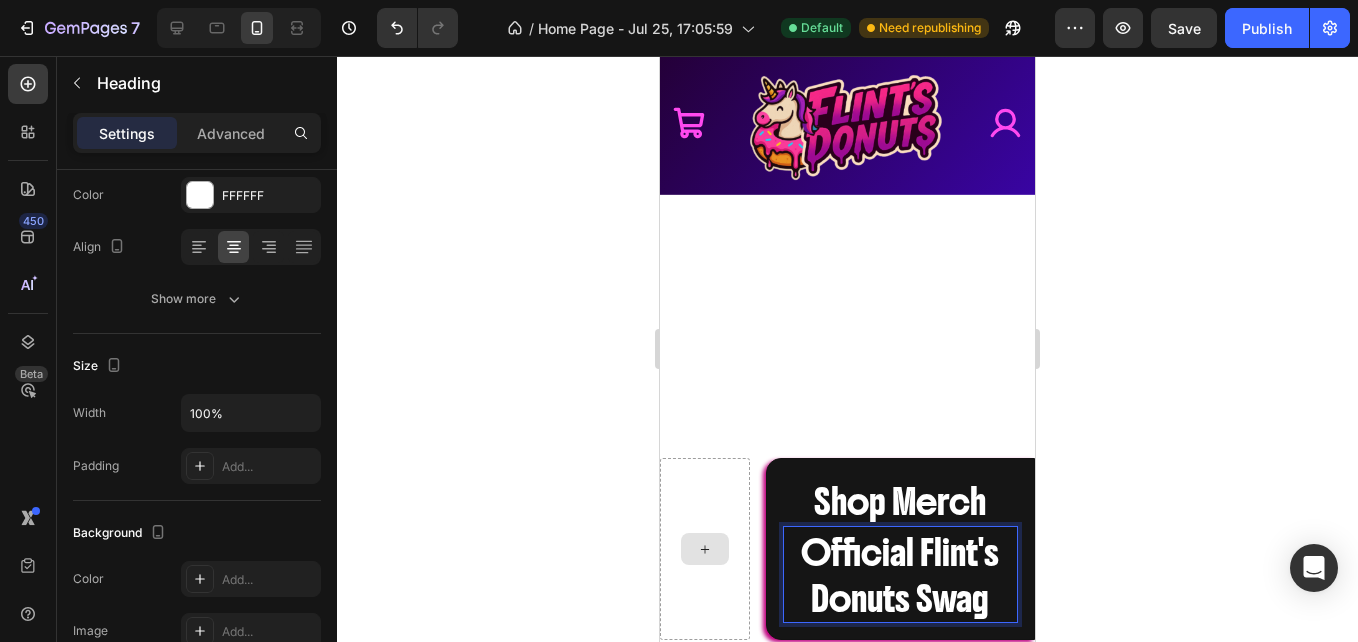 click on "Official Flint's Donuts Swag" at bounding box center (900, 574) 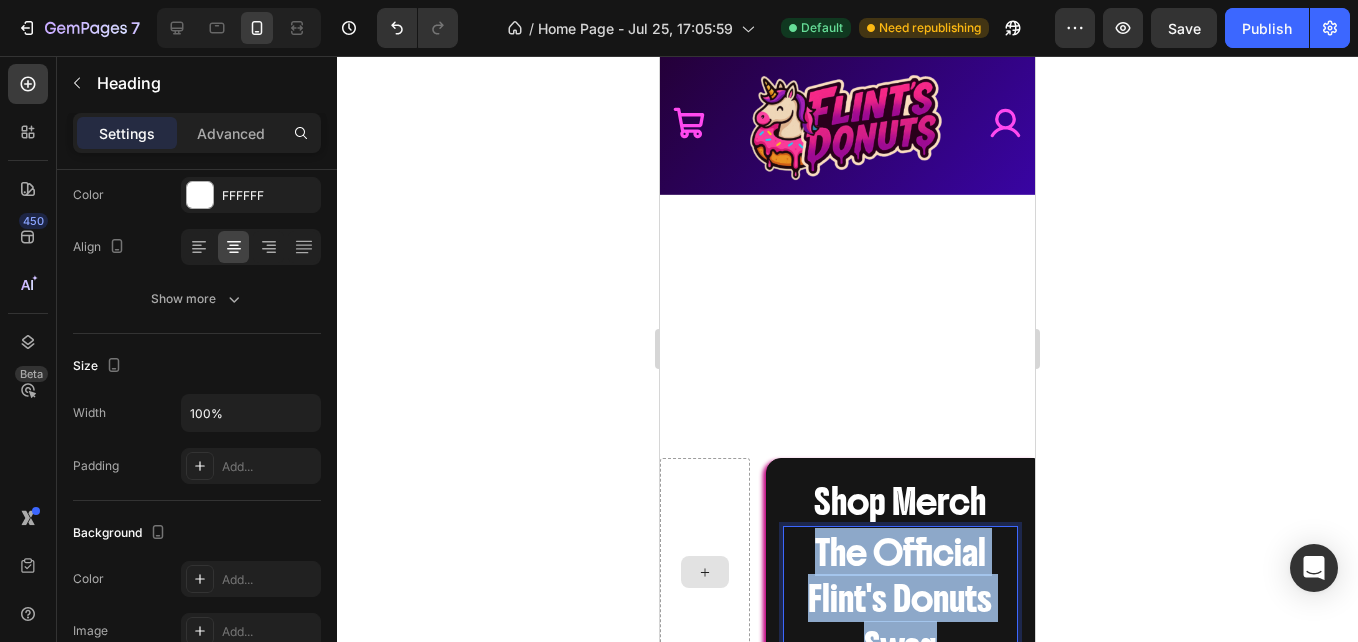 drag, startPoint x: 937, startPoint y: 630, endPoint x: 801, endPoint y: 536, distance: 165.32393 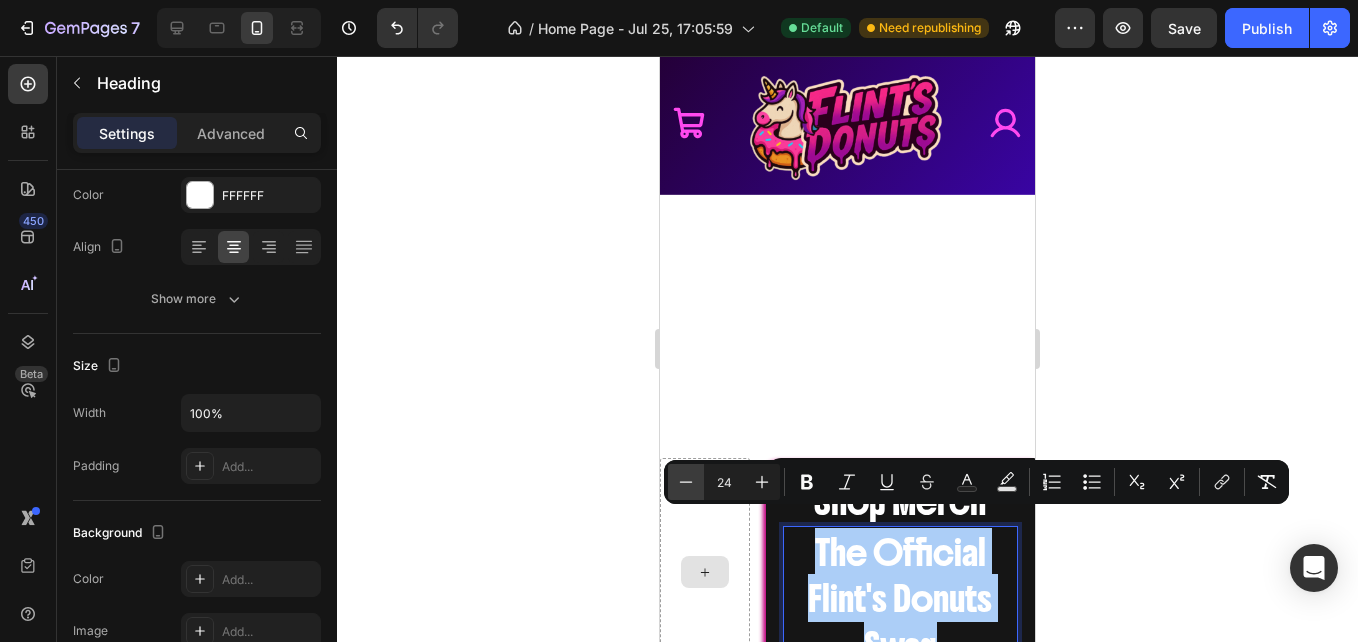 click 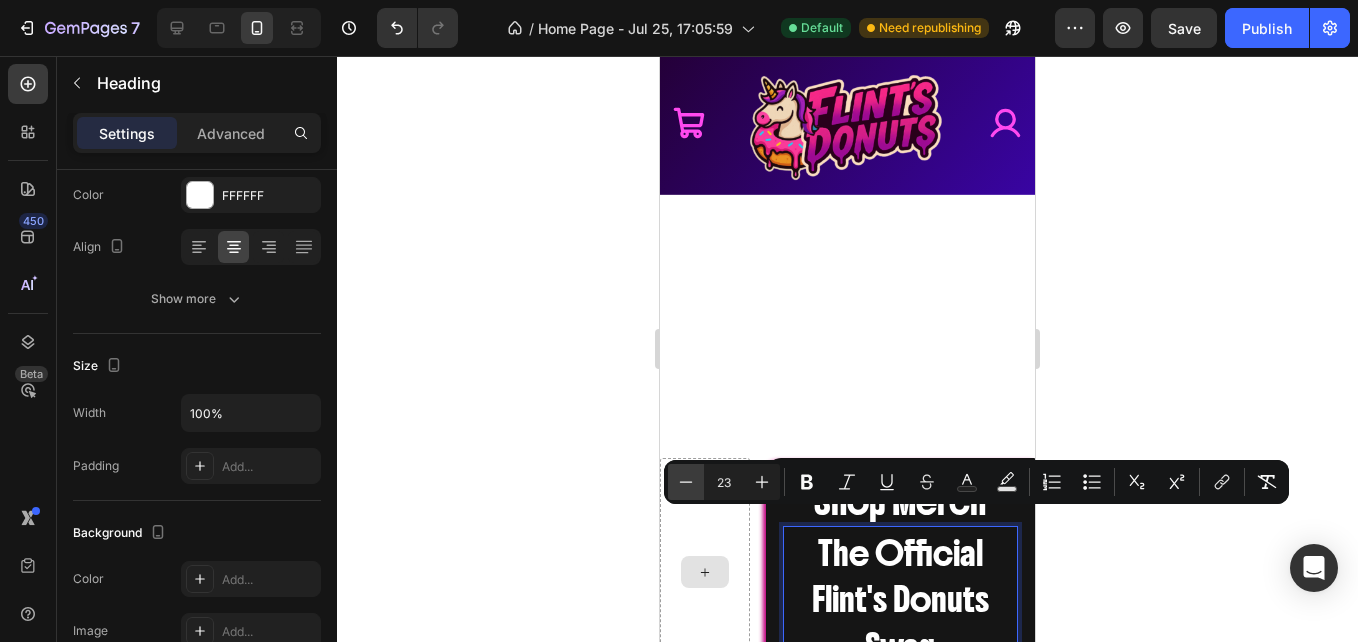 click 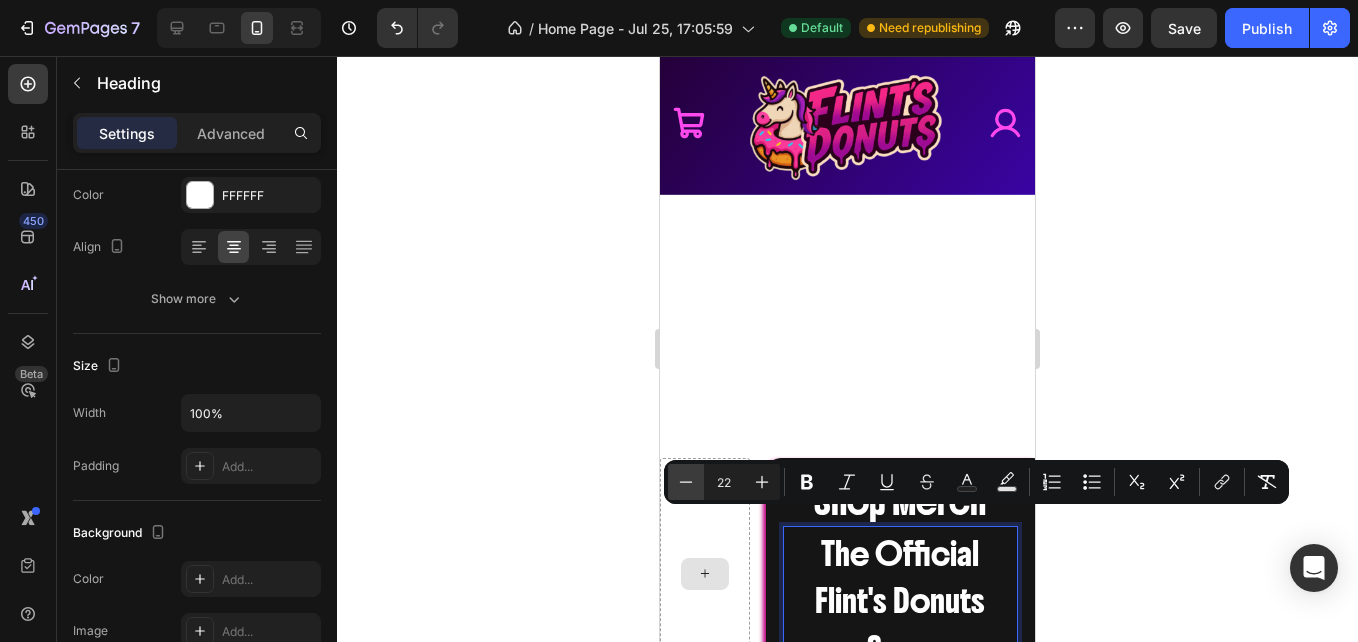 click 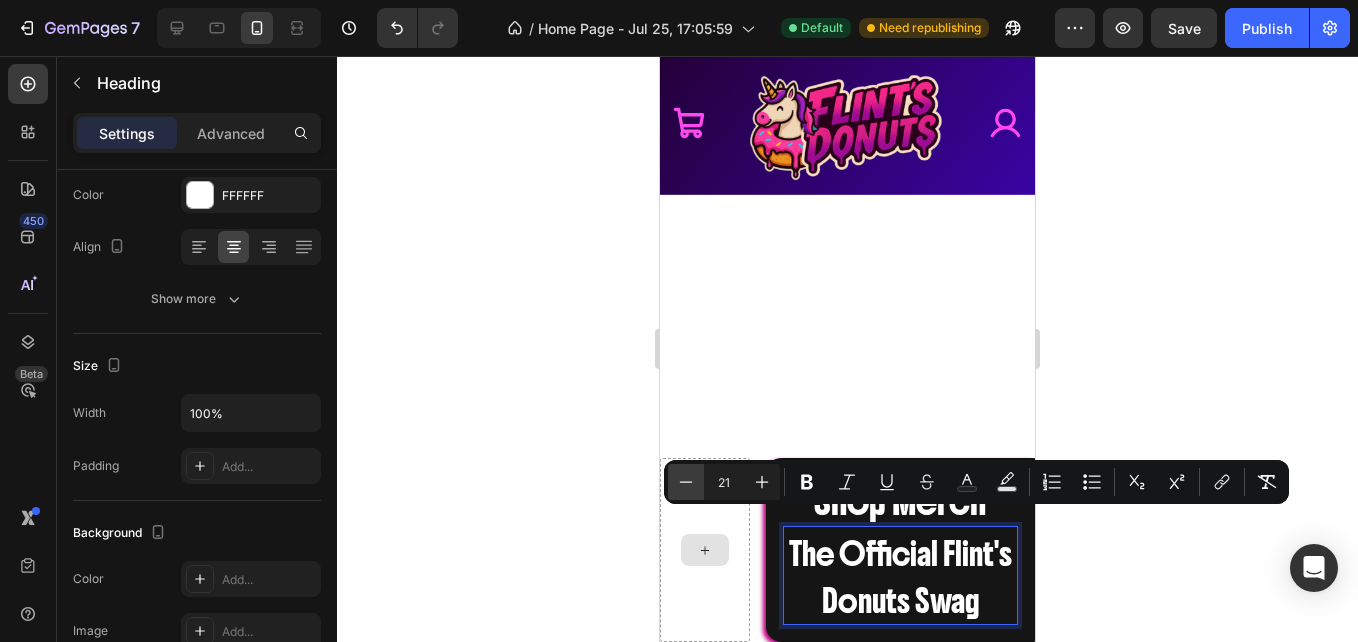 click 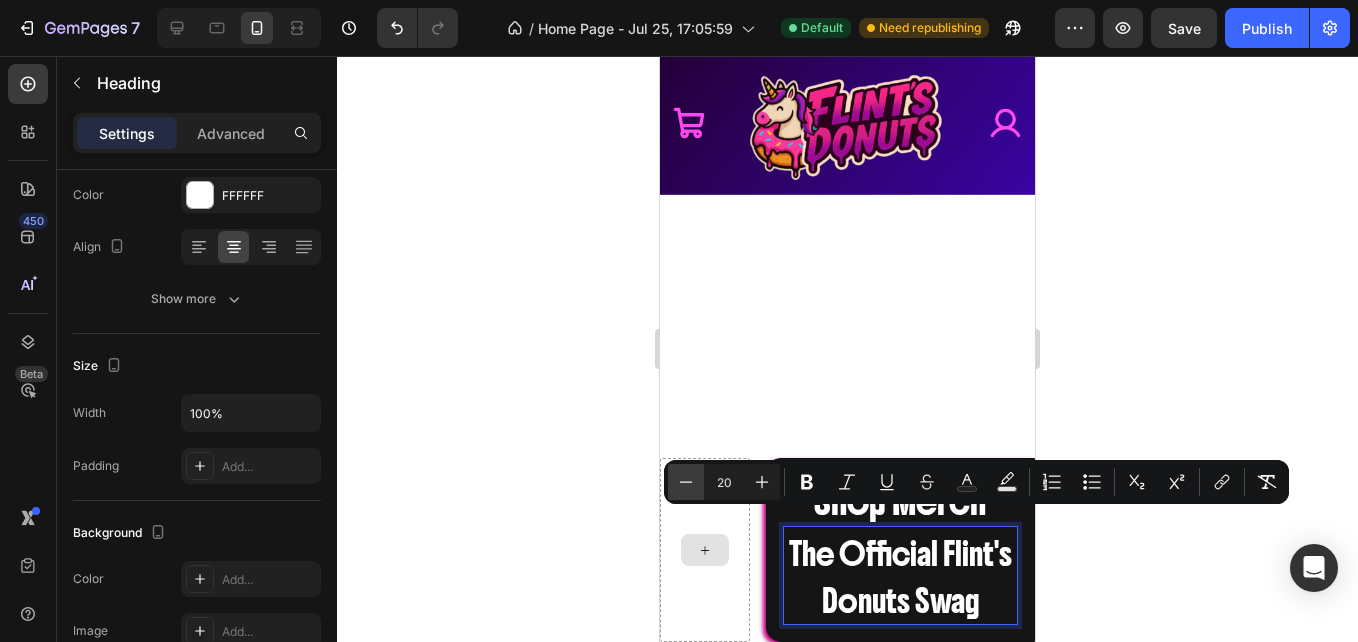 click 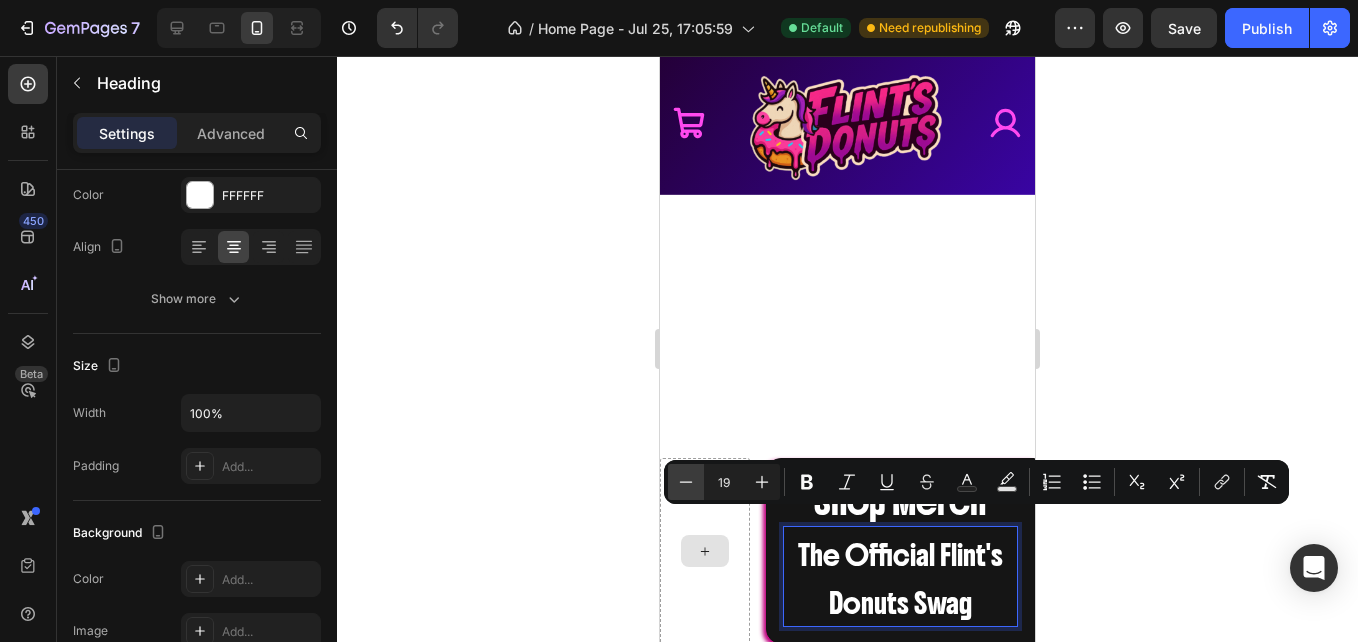 click 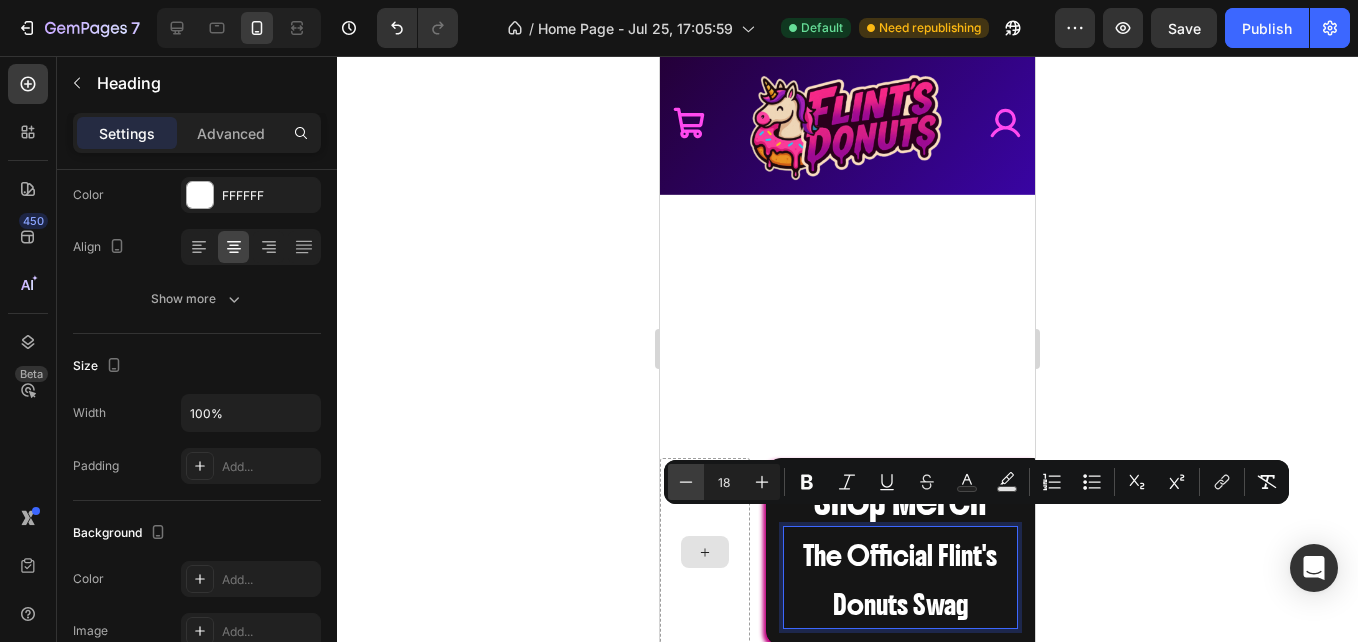 click 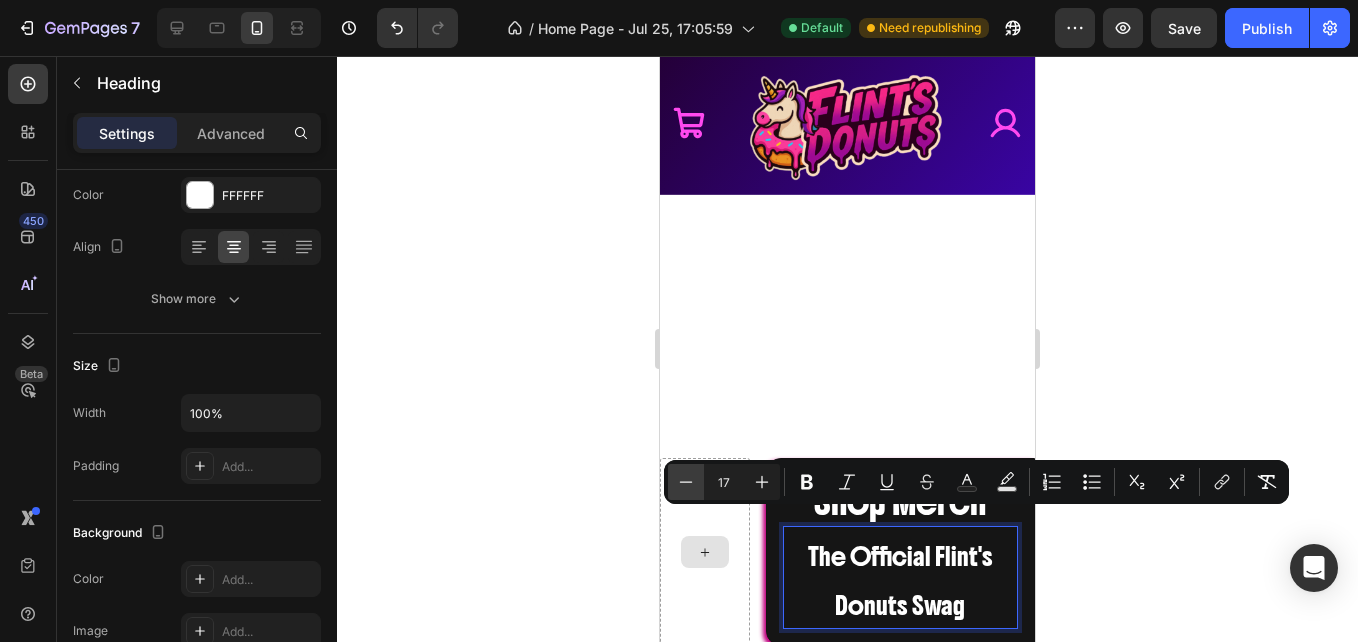 click 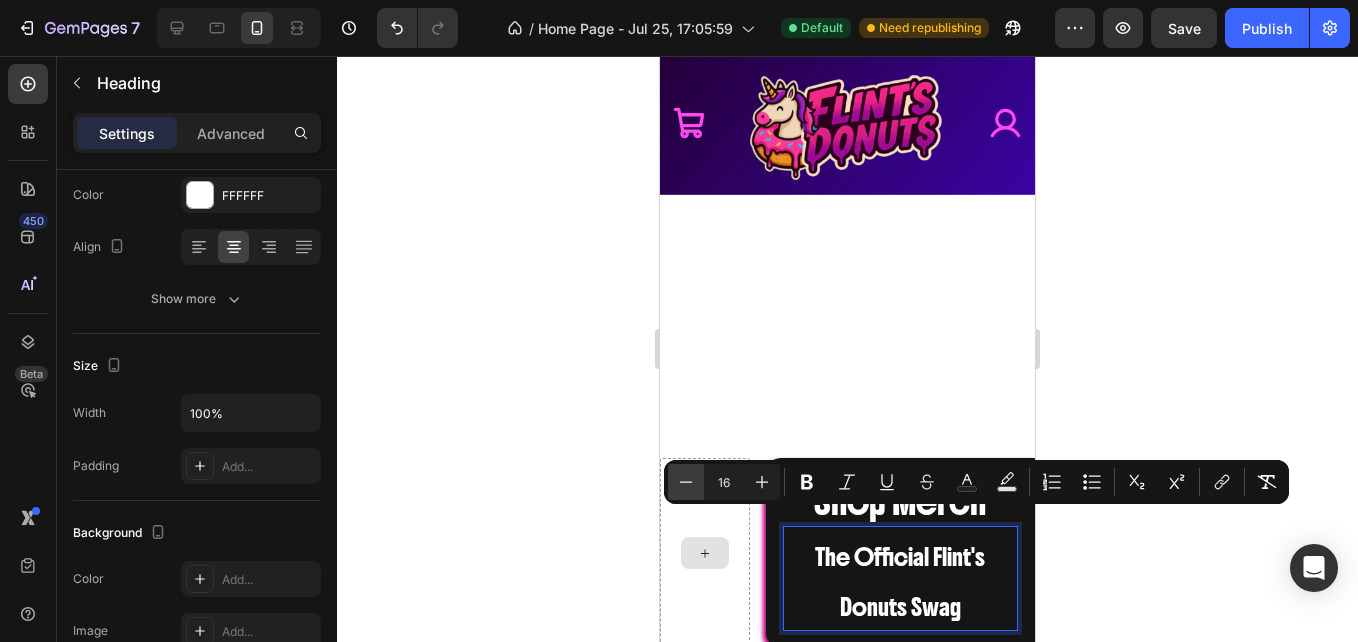 click 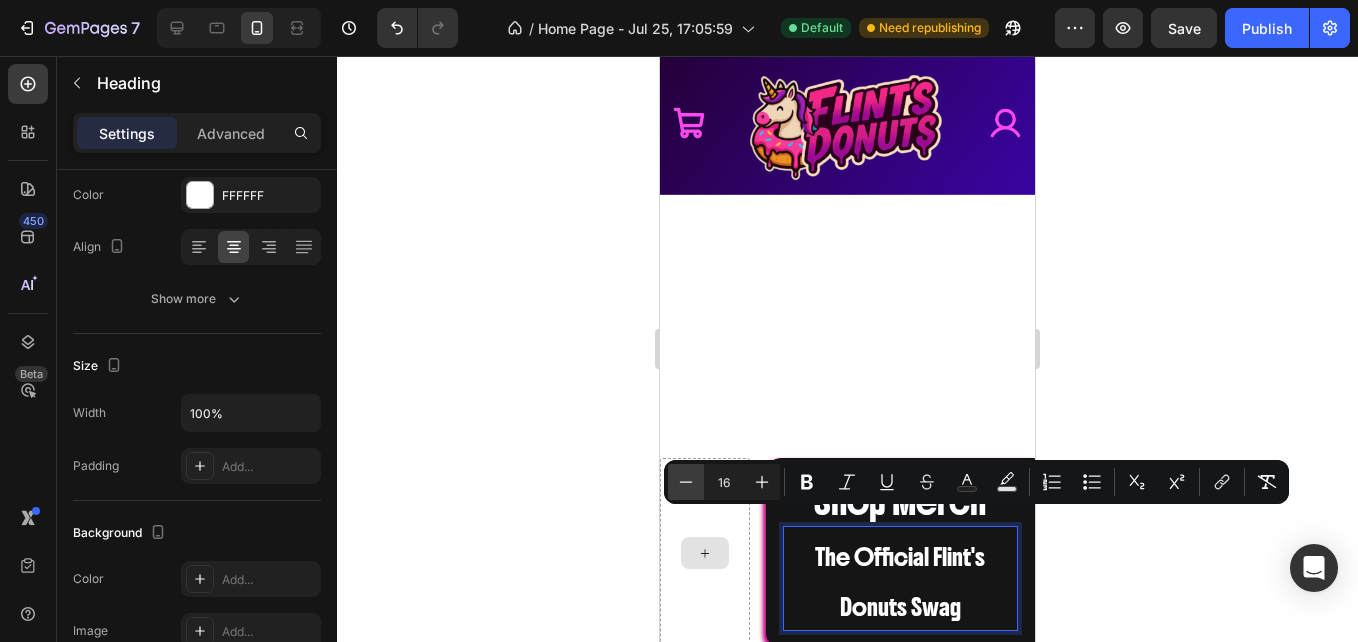 click 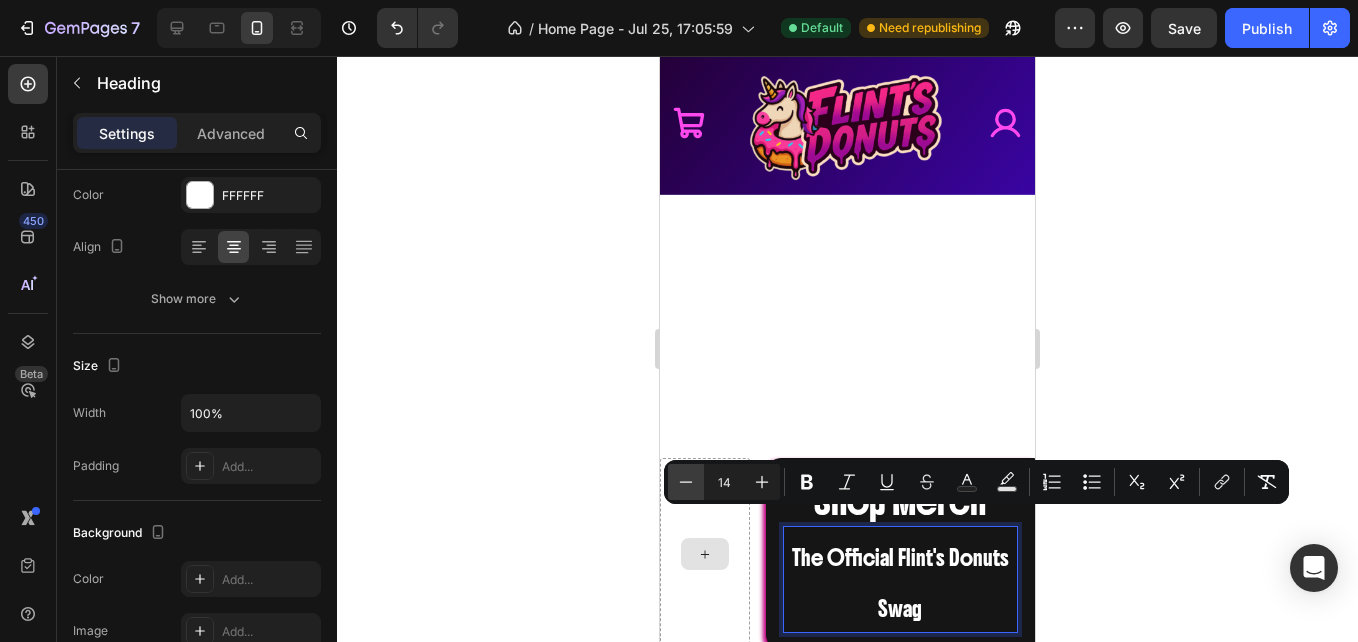 click 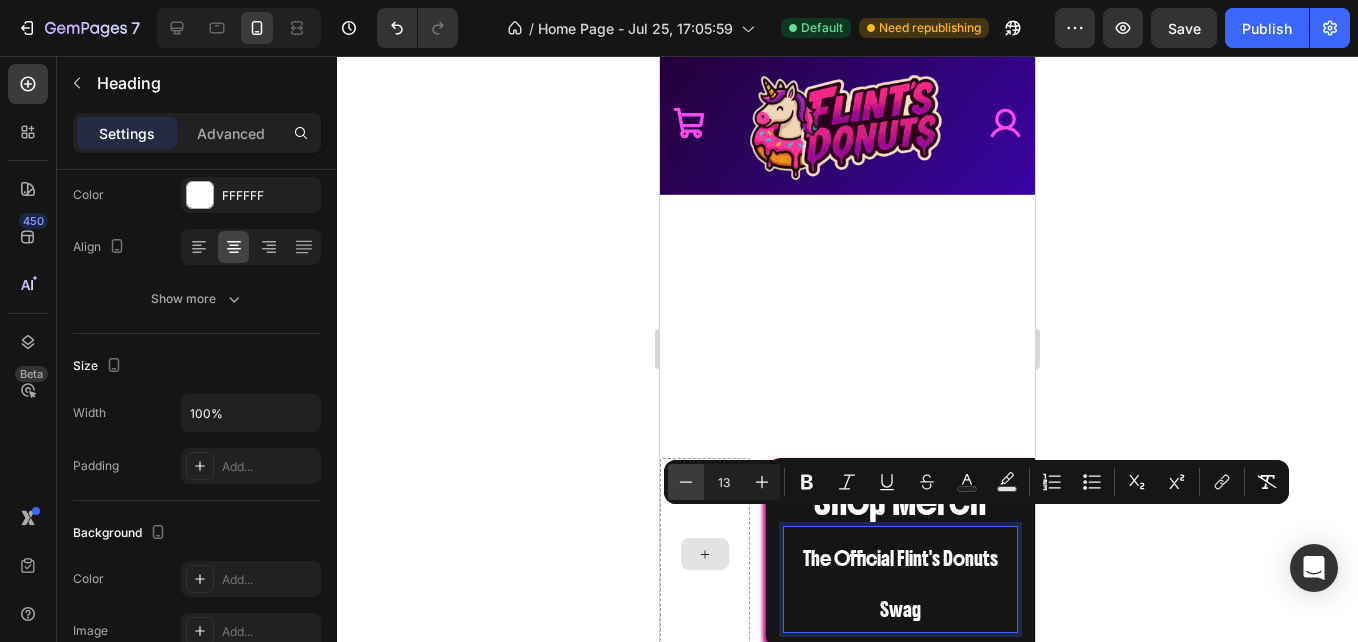click 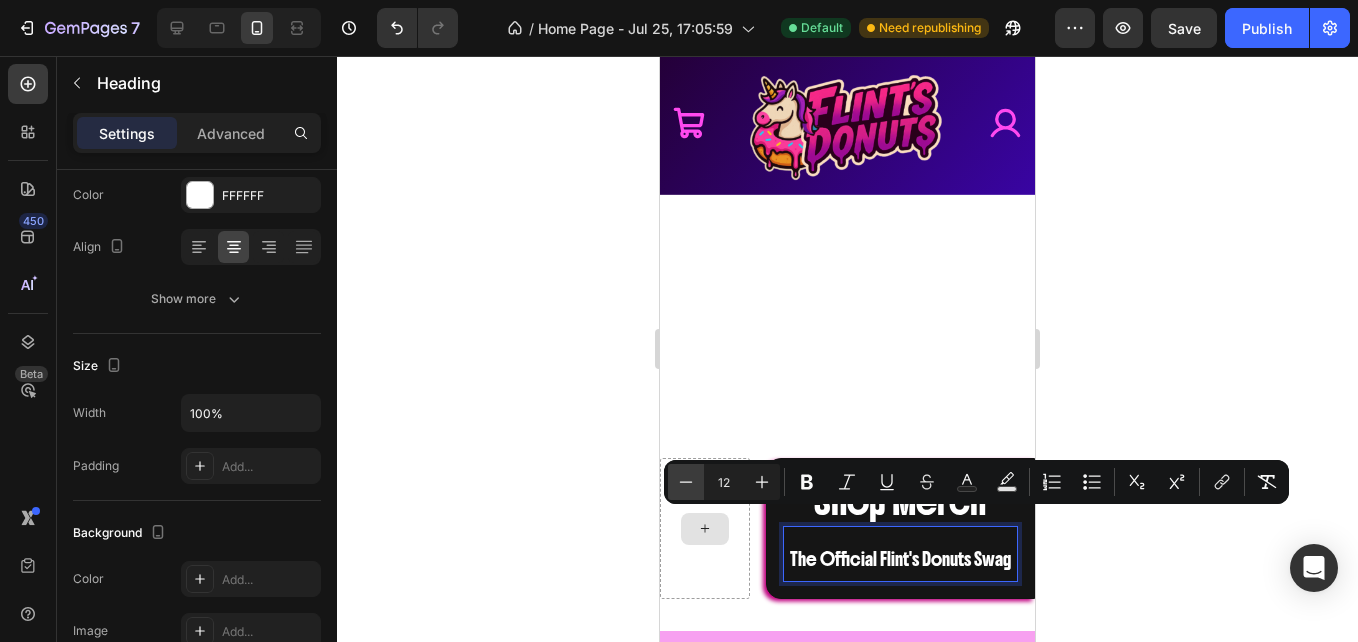 click 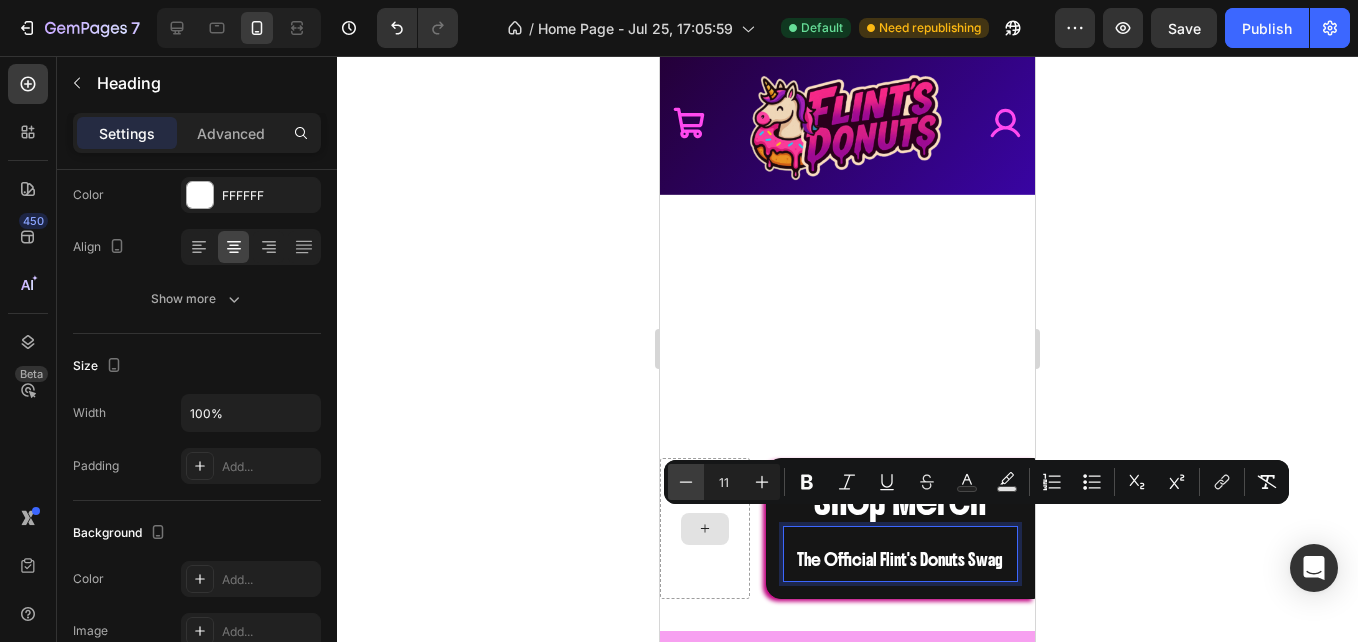 click 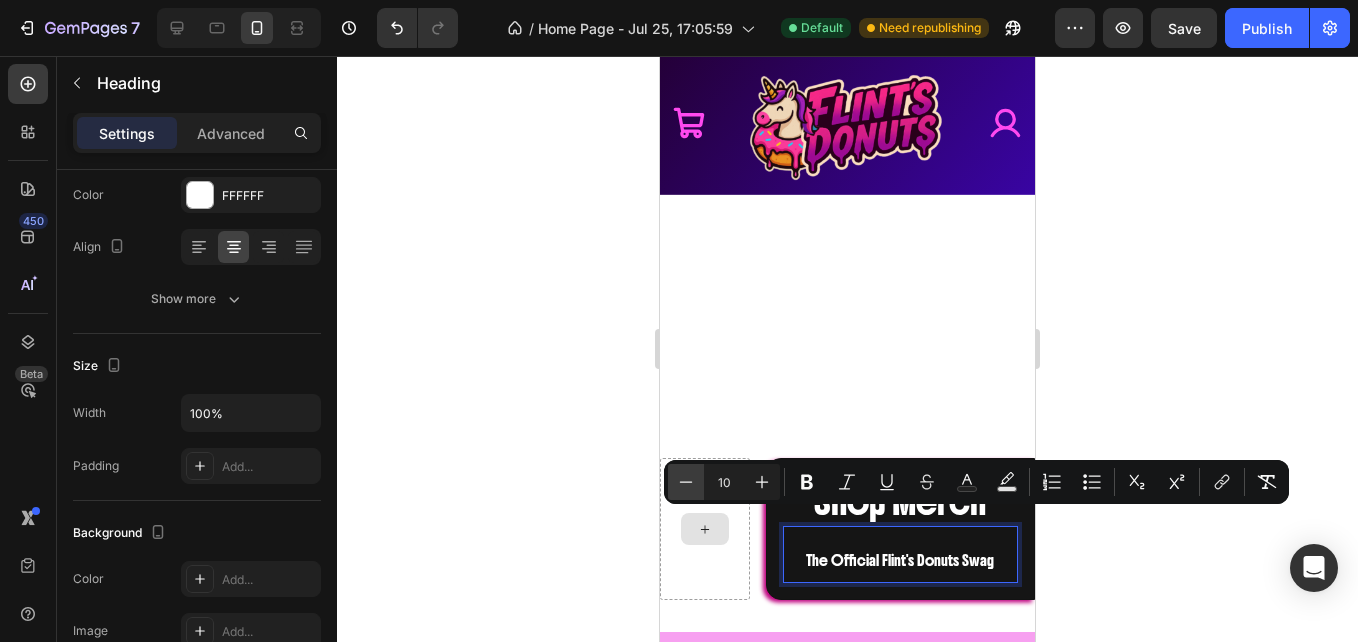 click 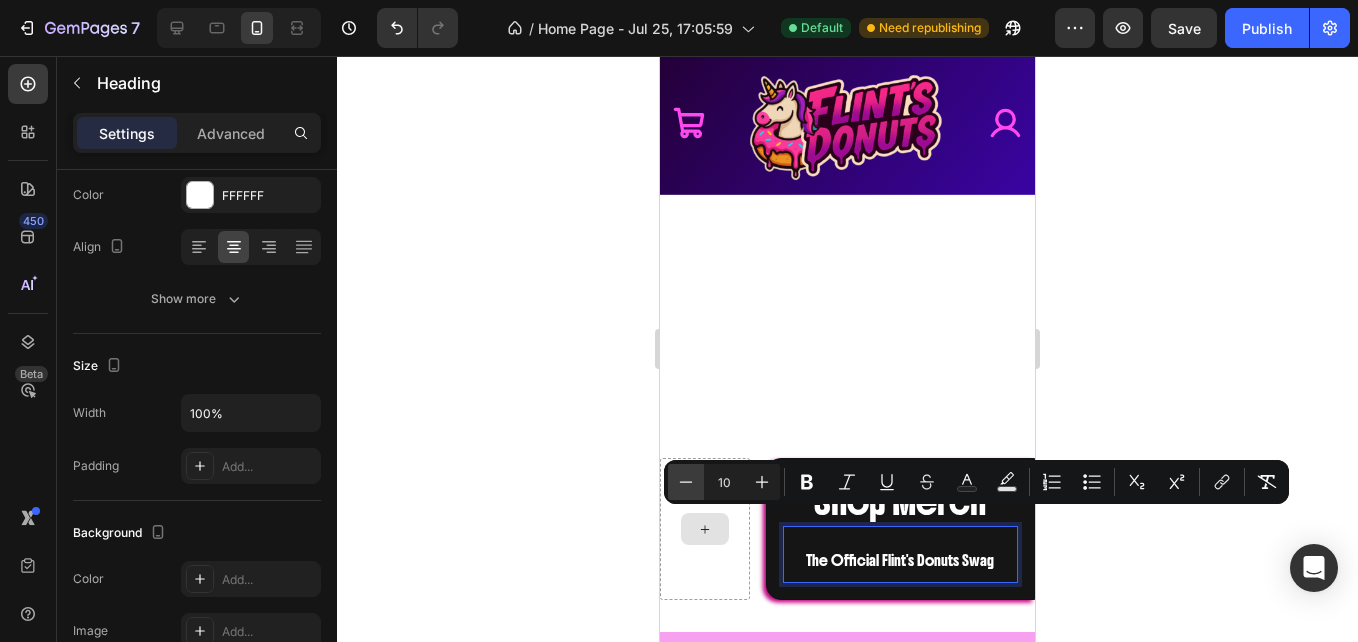 type on "9" 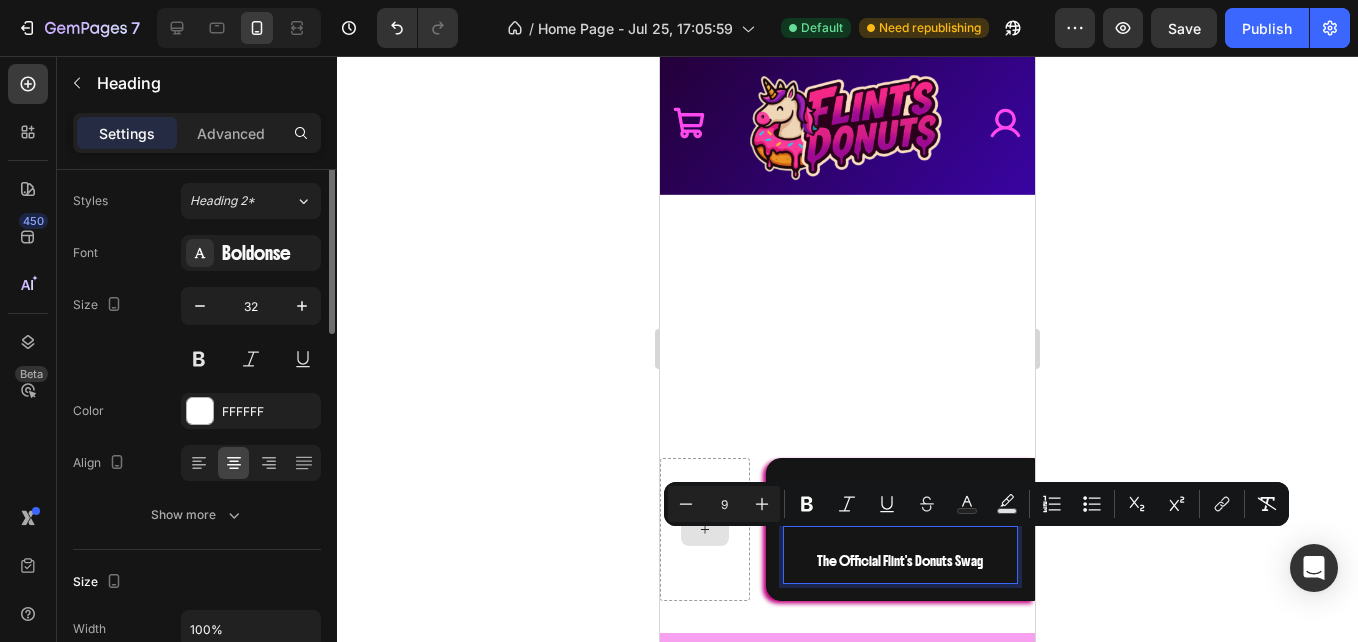 scroll, scrollTop: 0, scrollLeft: 0, axis: both 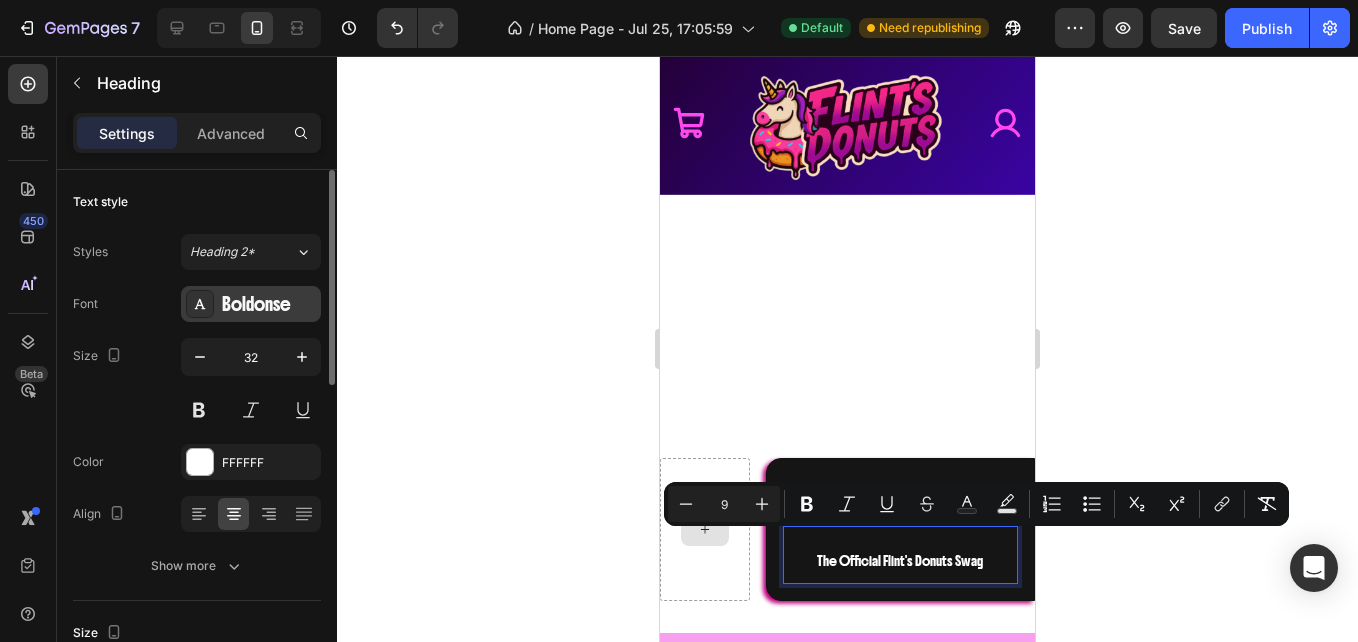 click on "Boldonse" at bounding box center [269, 305] 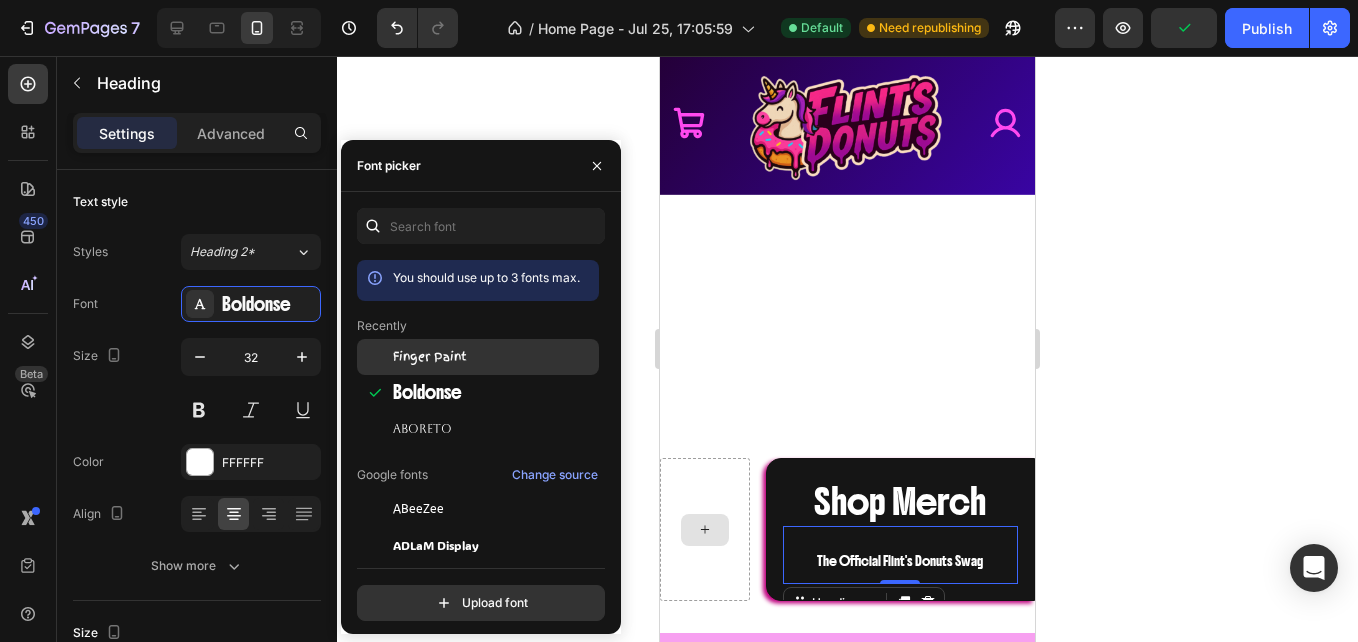 click on "Finger Paint" at bounding box center (430, 357) 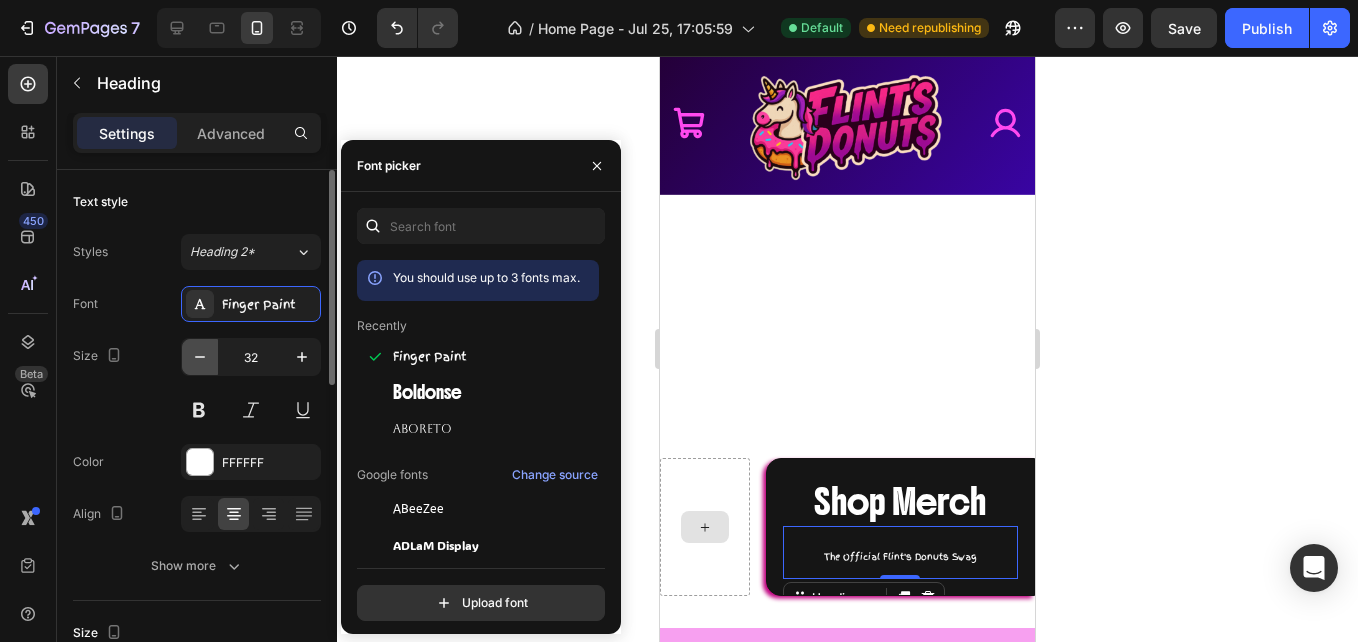 click 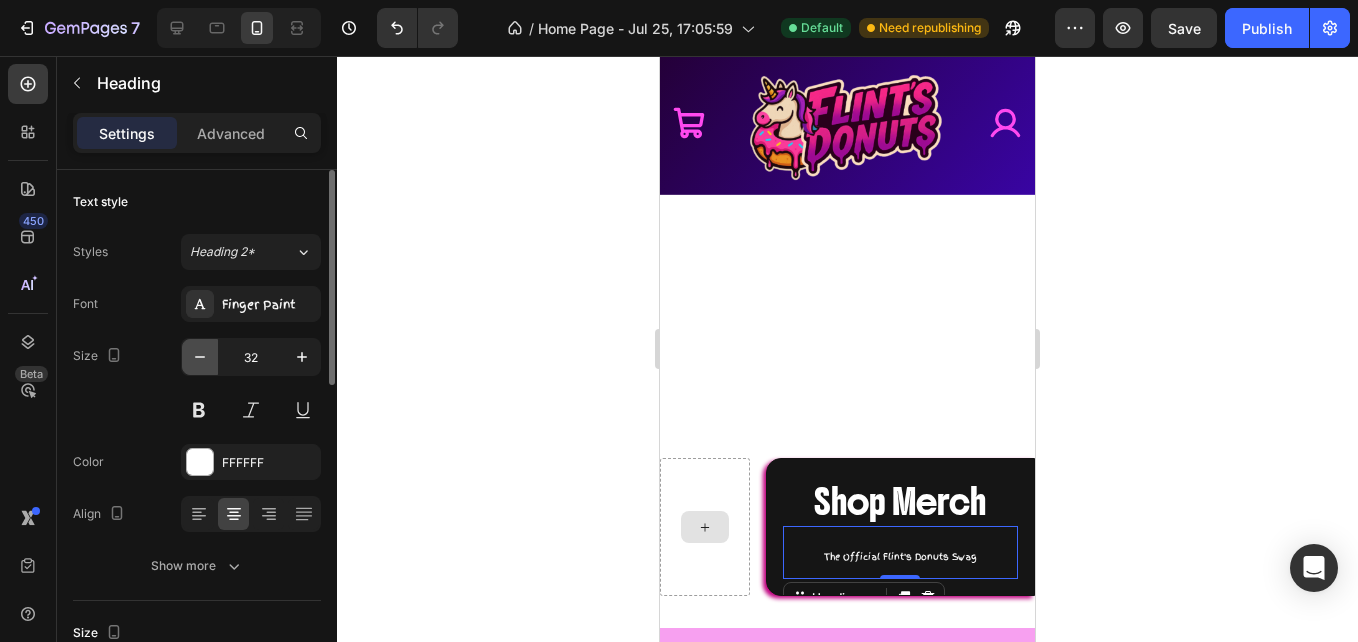 click 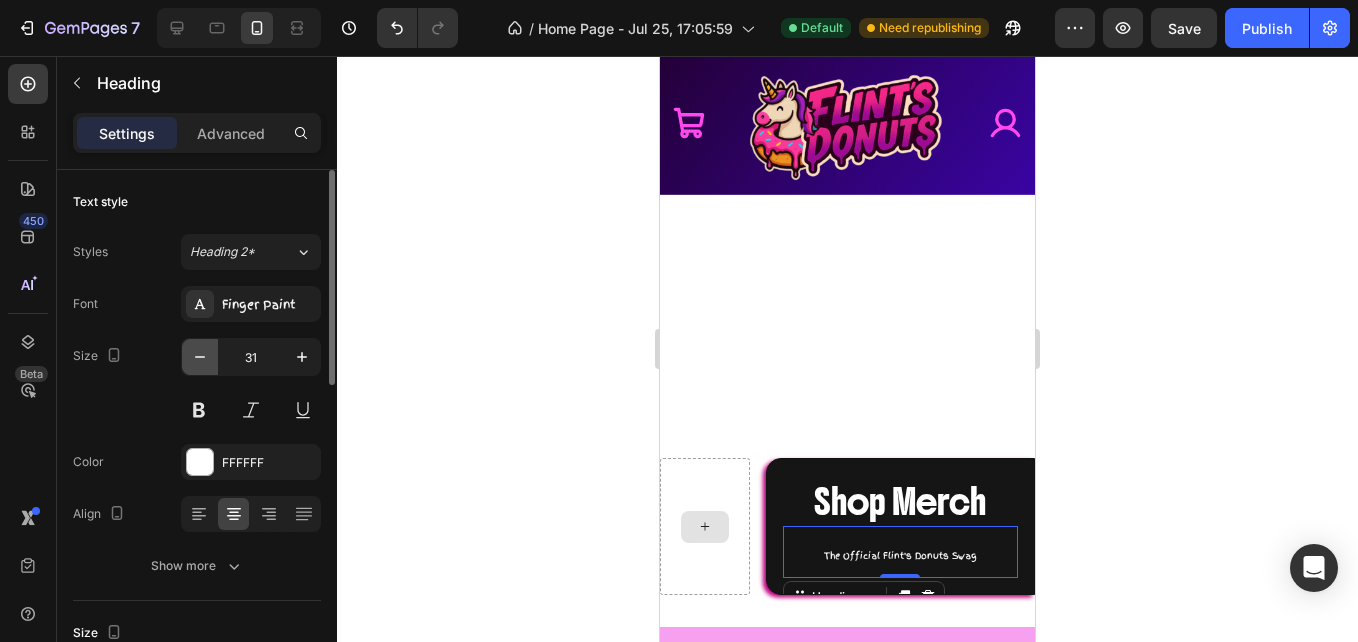click 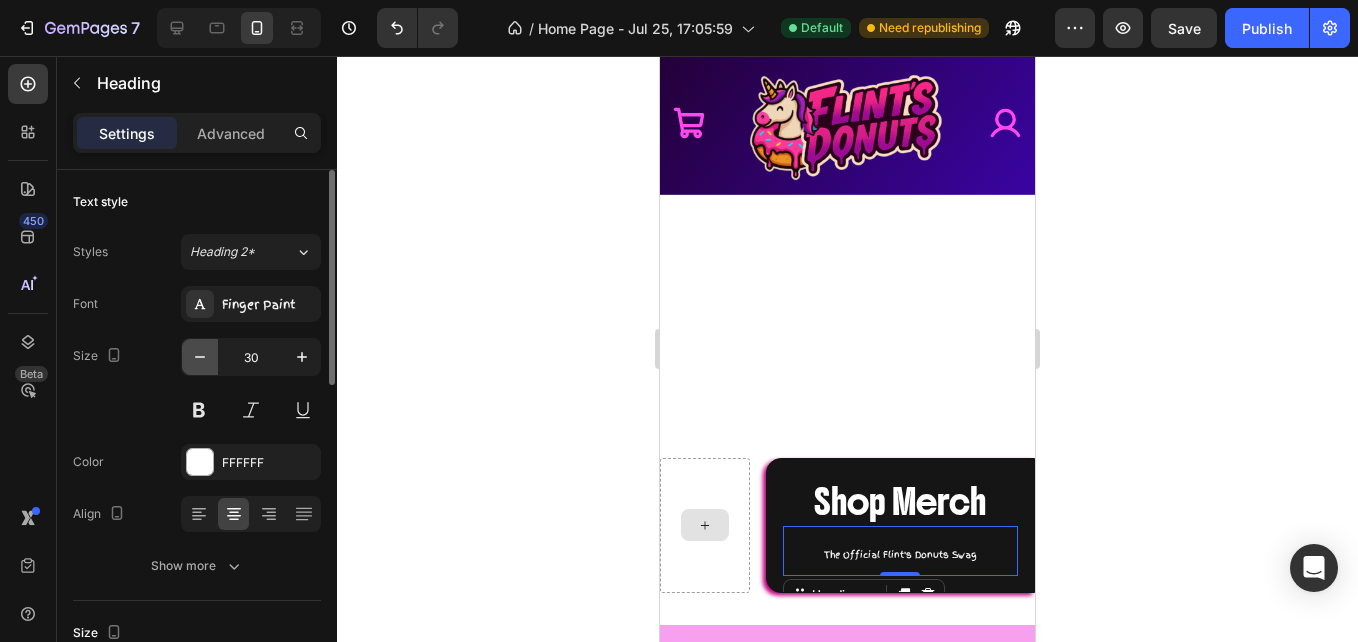 click 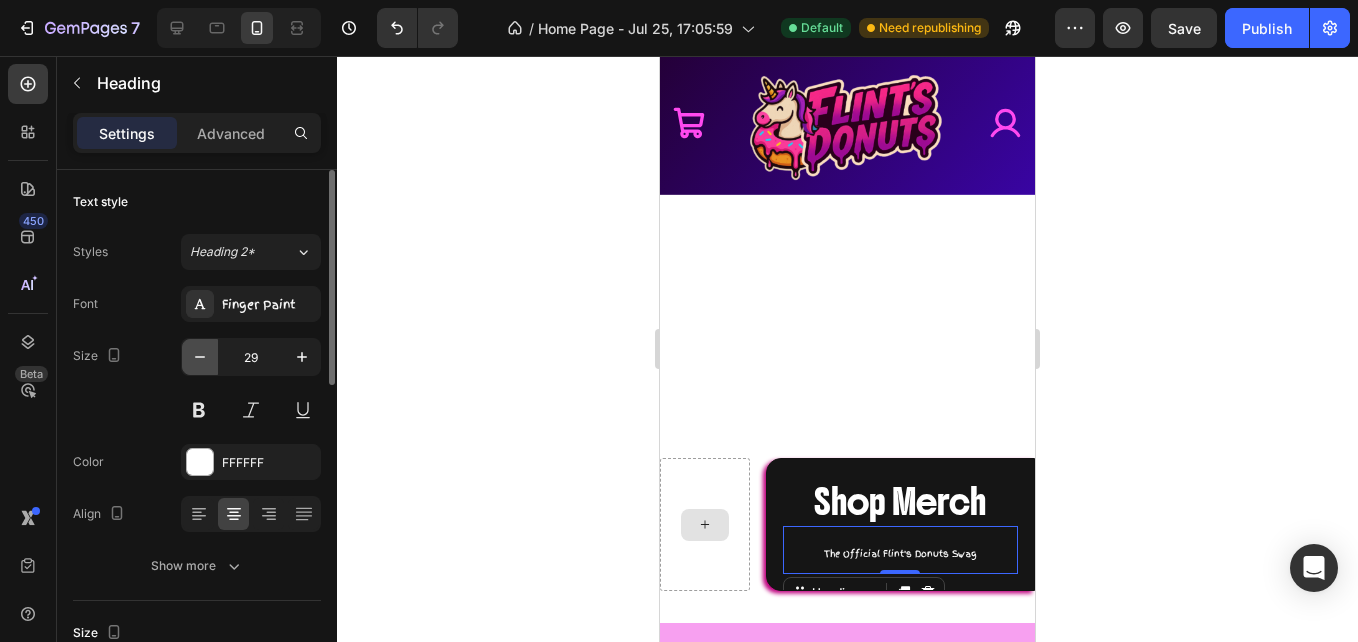 click 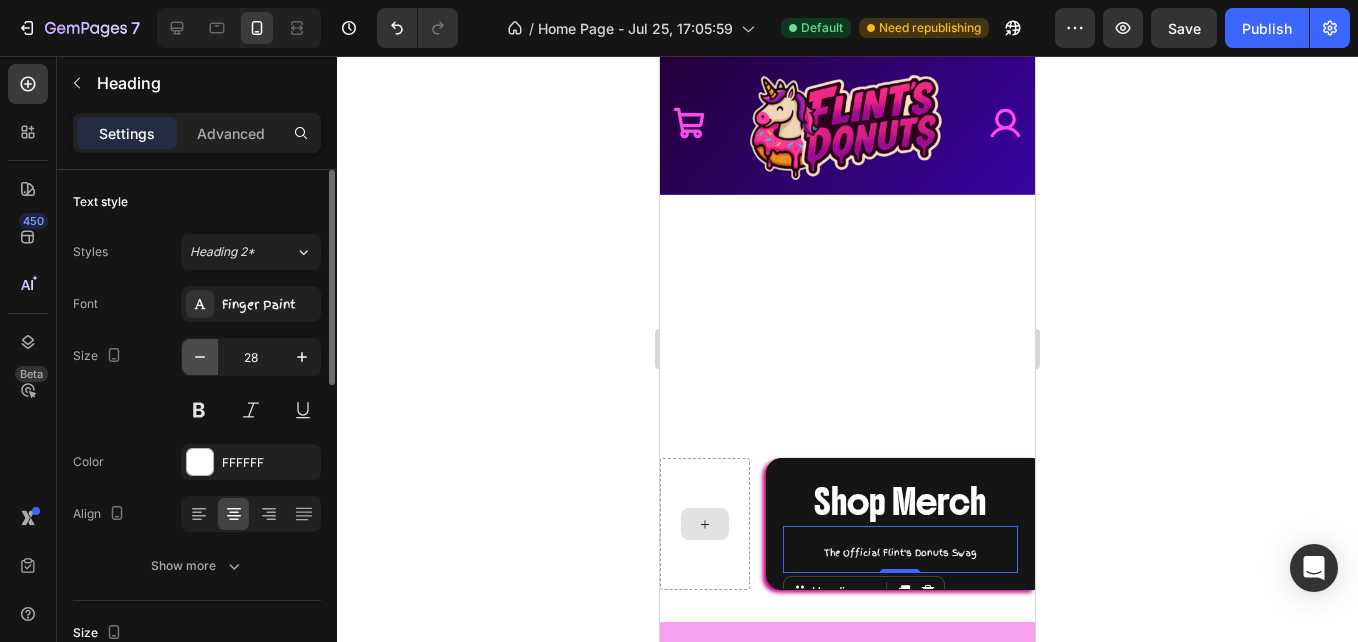 click 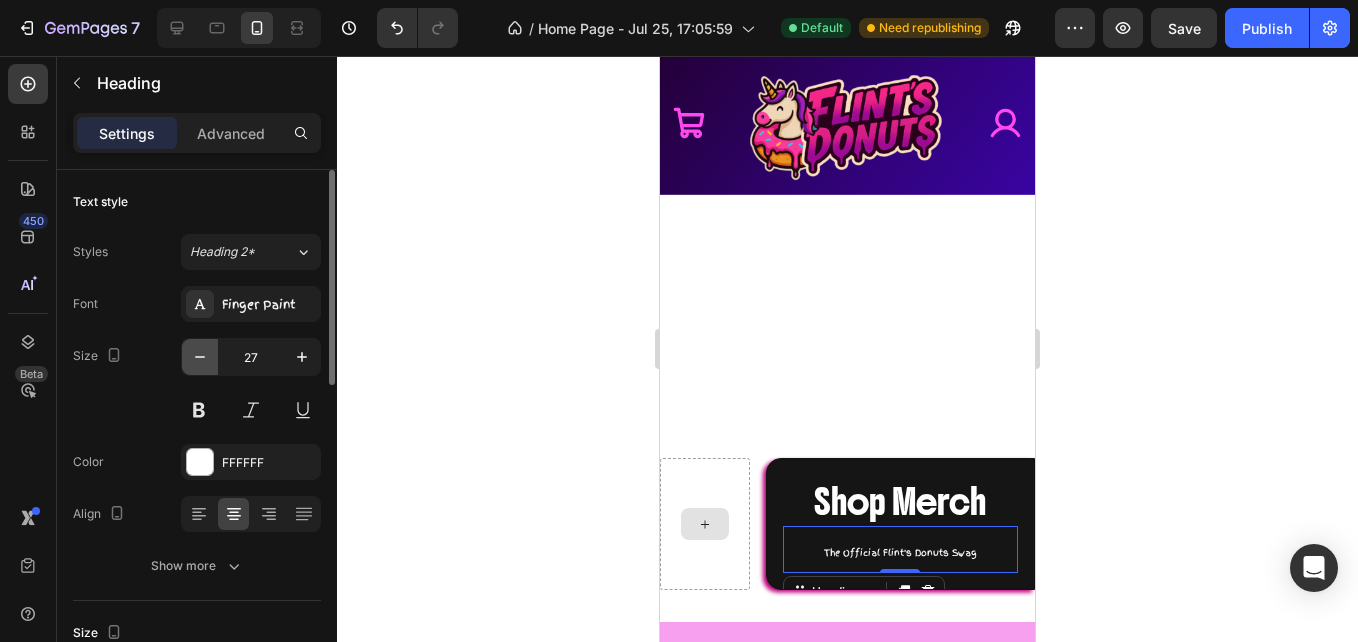 click 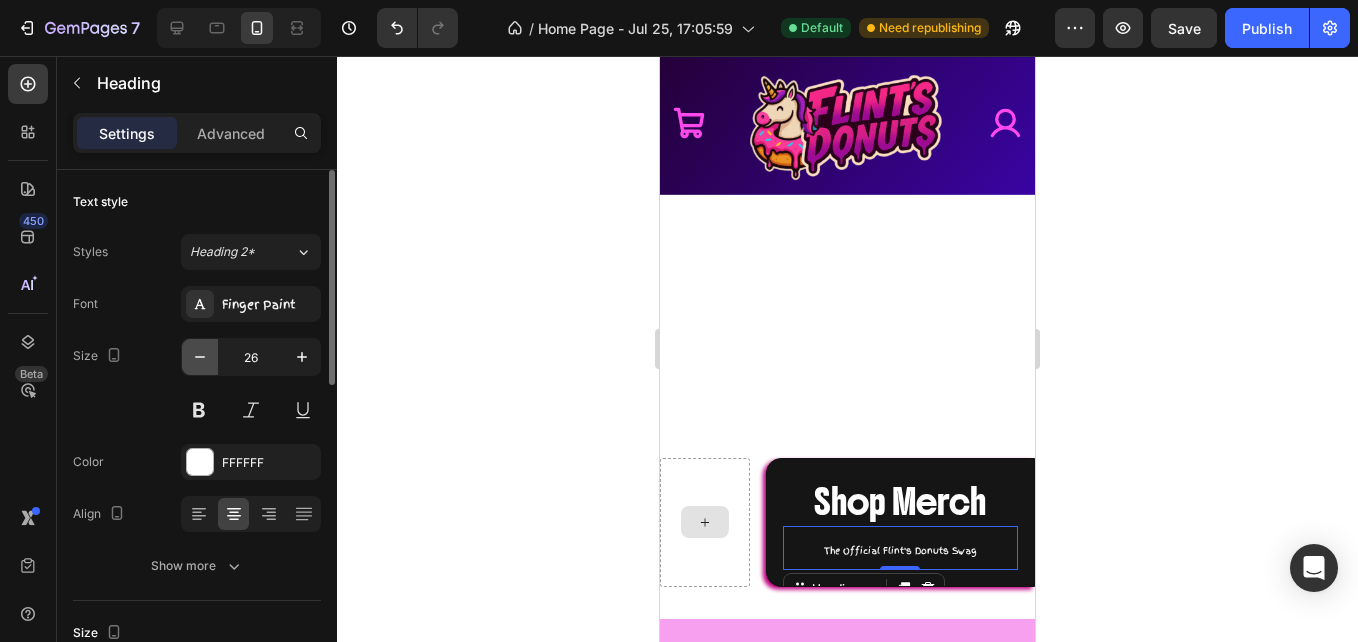 click 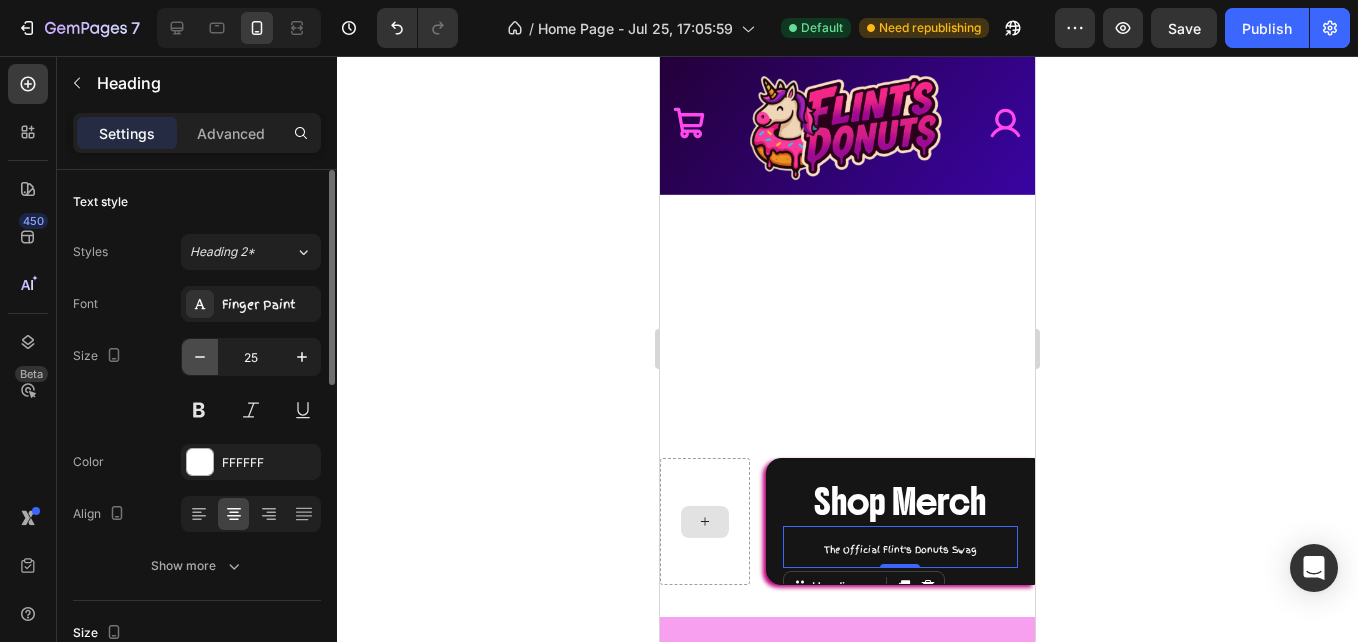 click 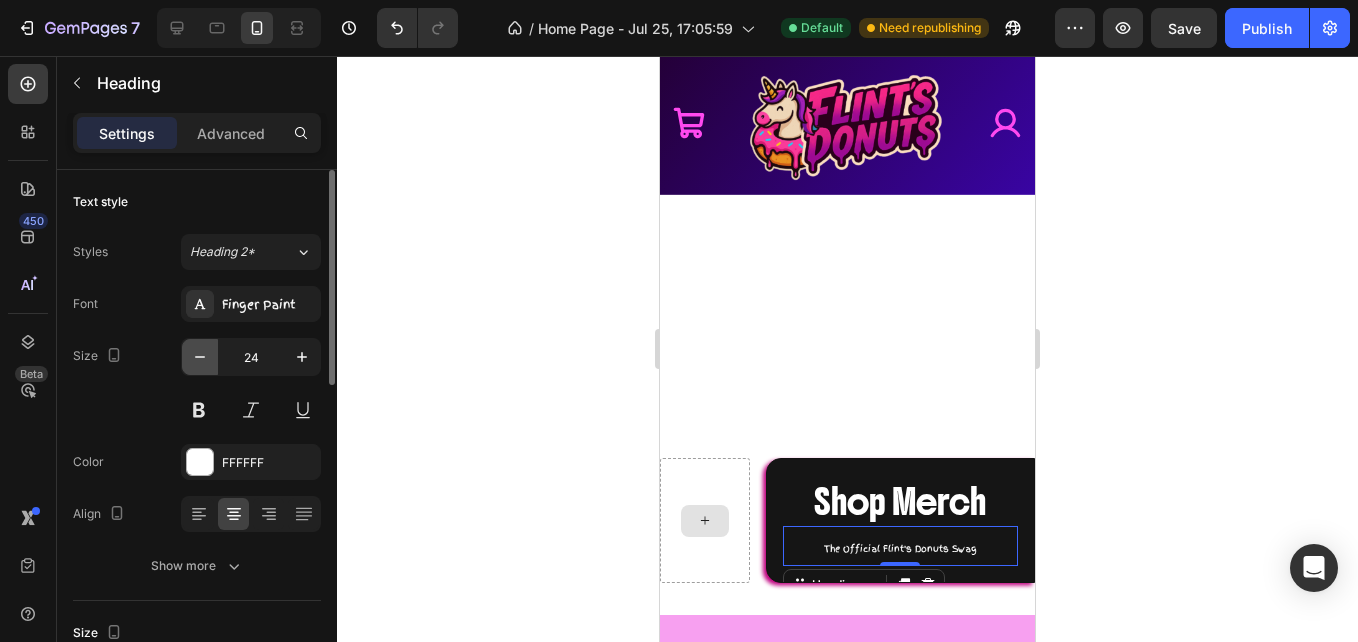 click 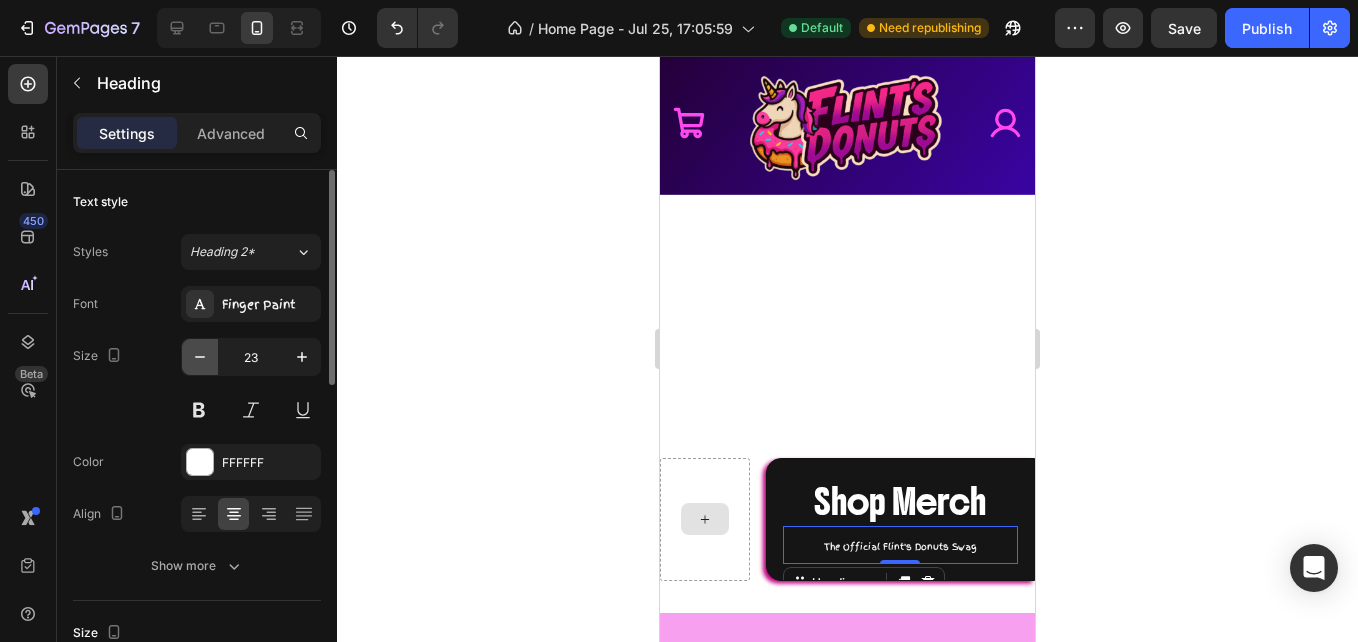 click 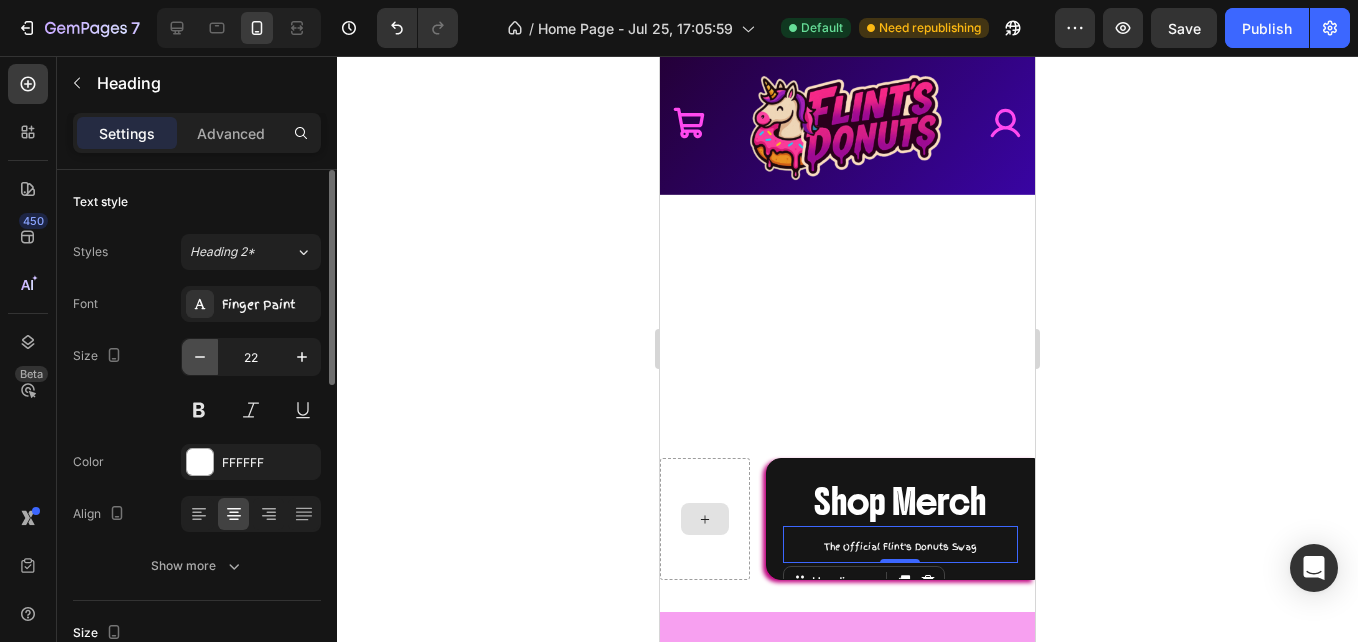 click 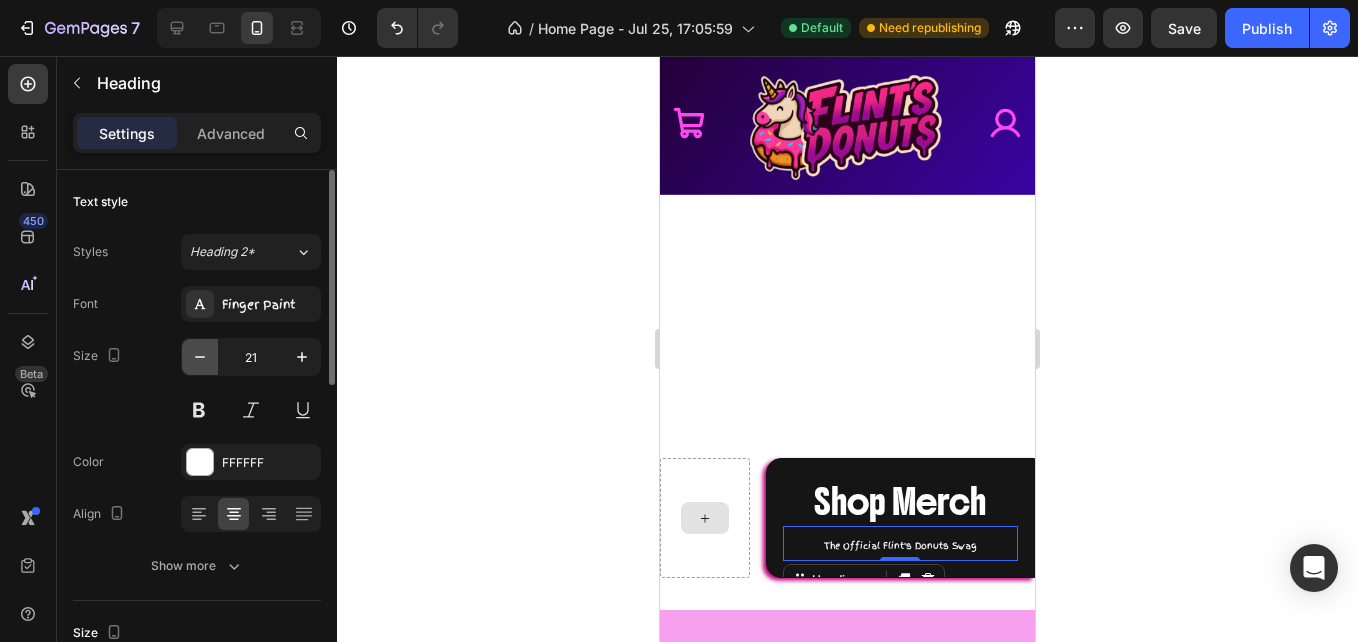 click 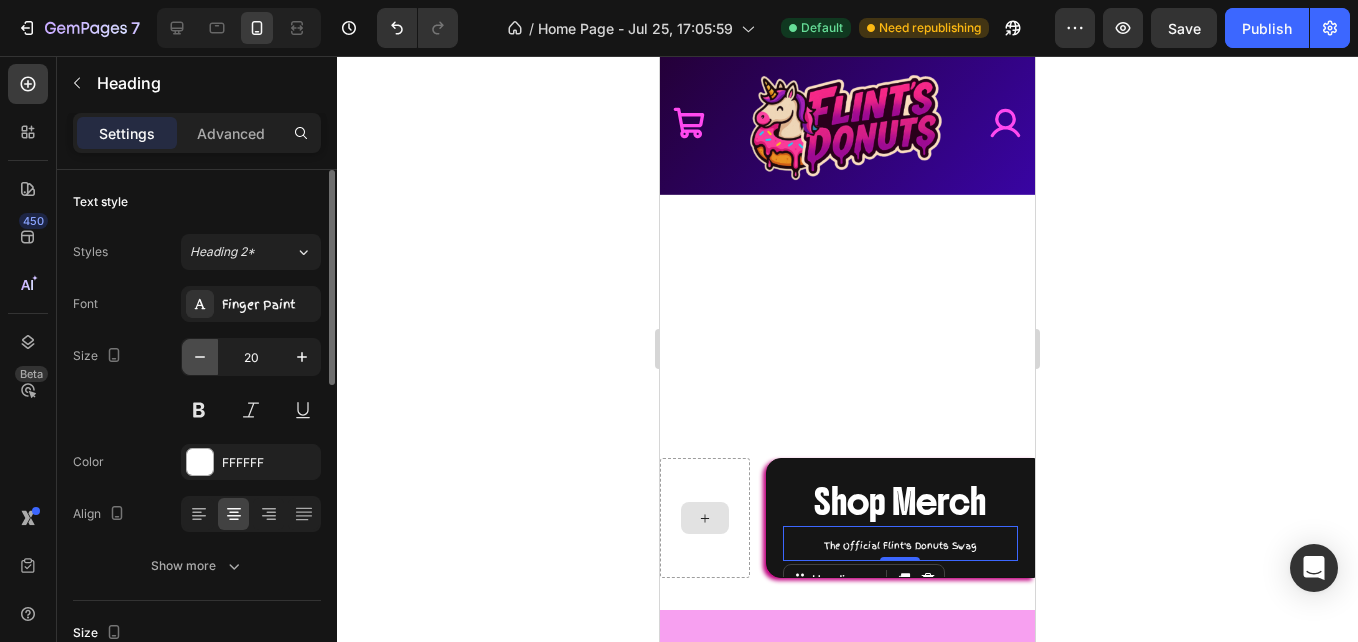 click 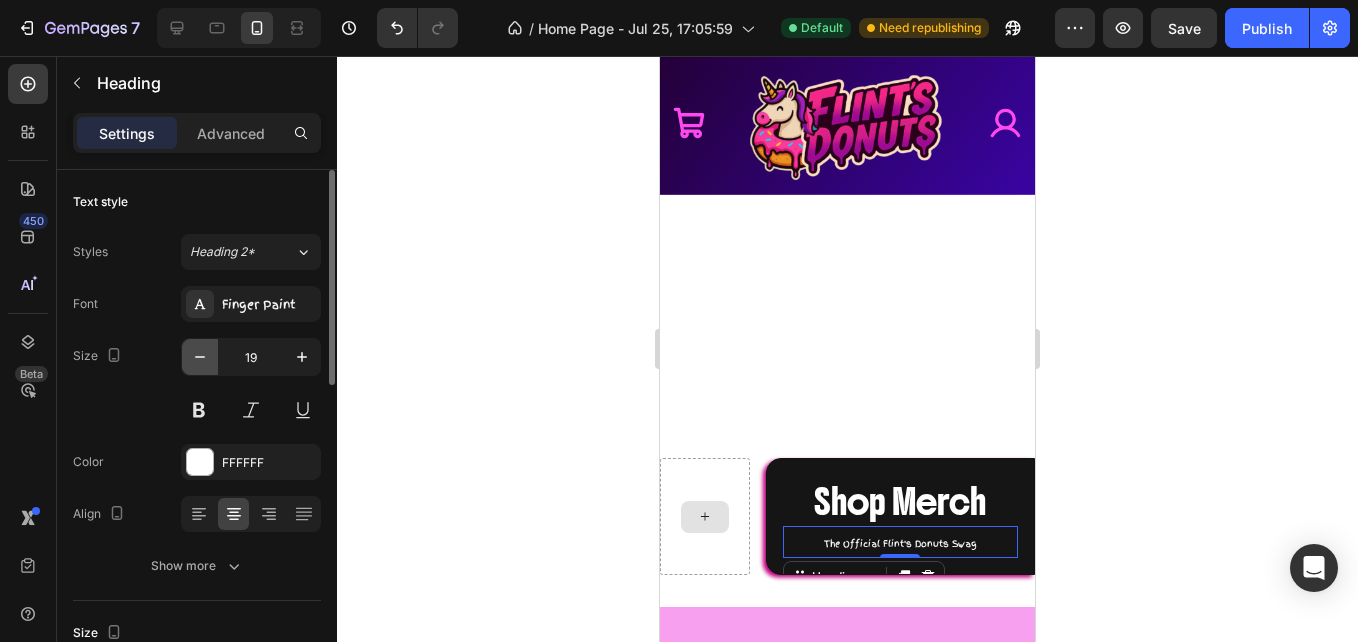 click 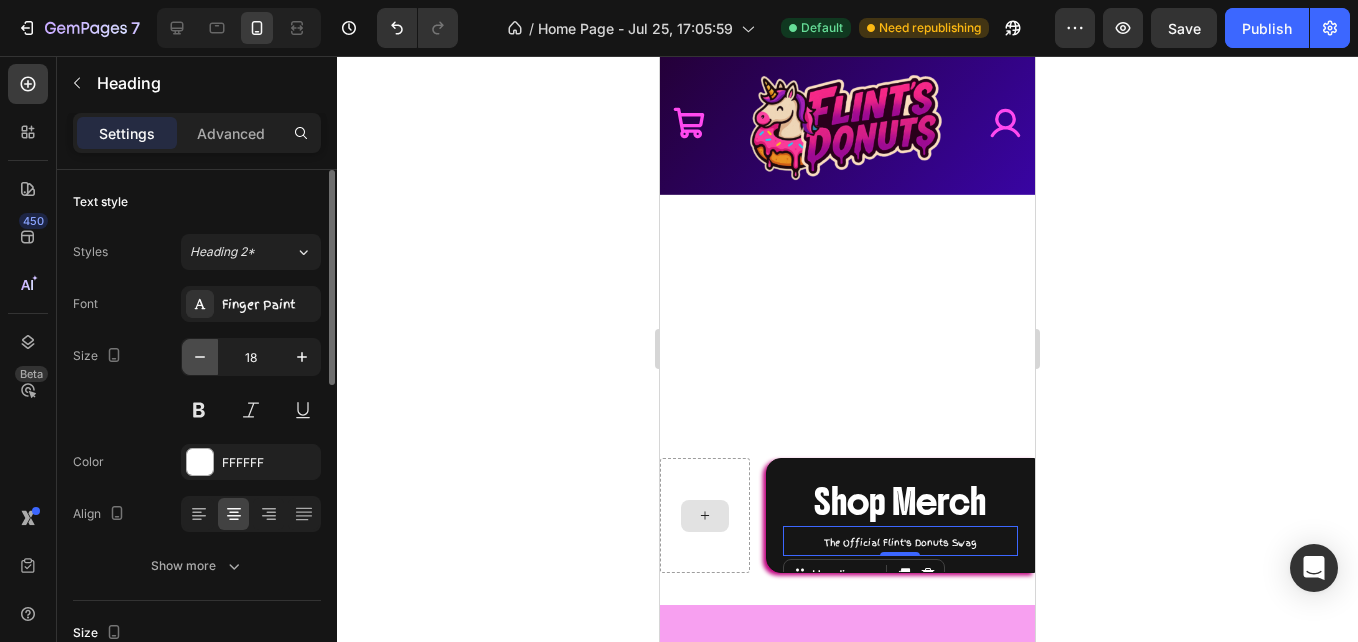 click 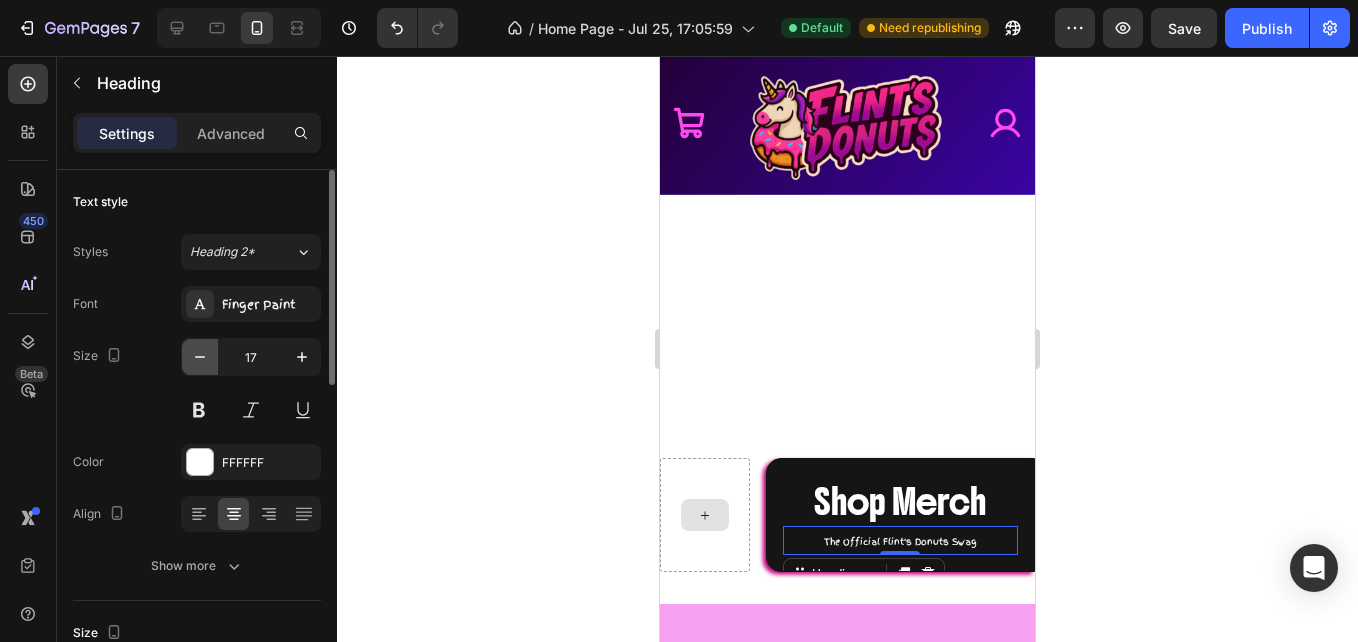 click 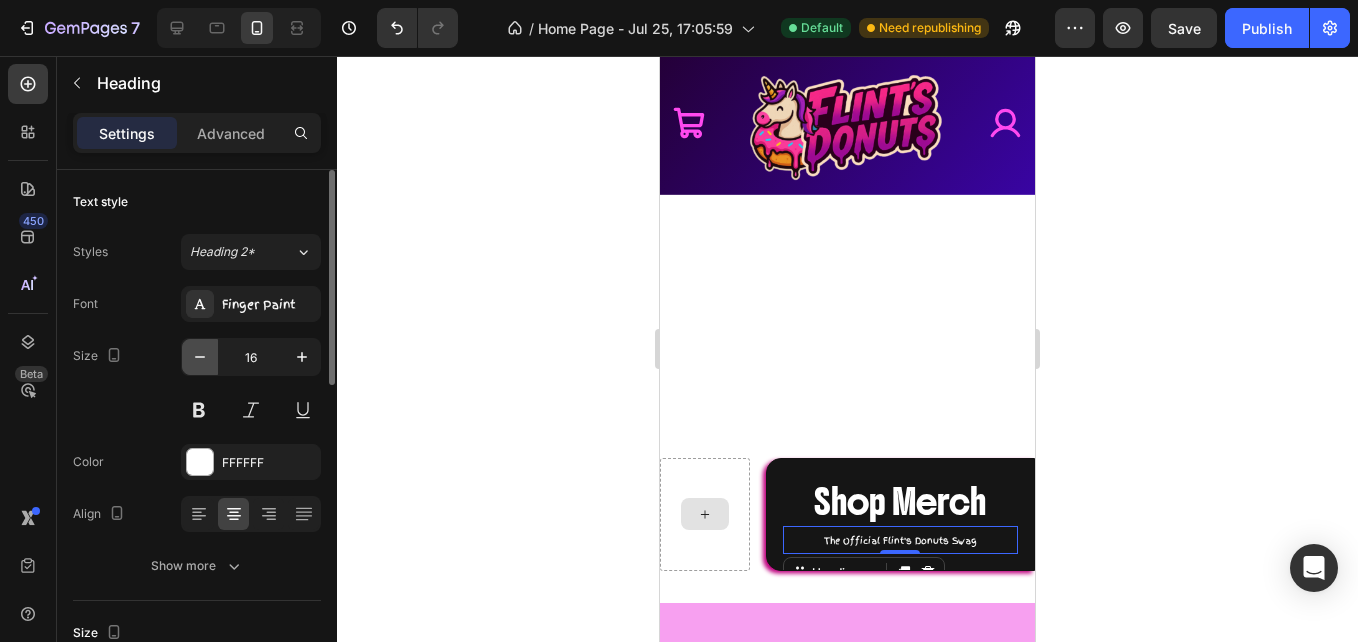 click 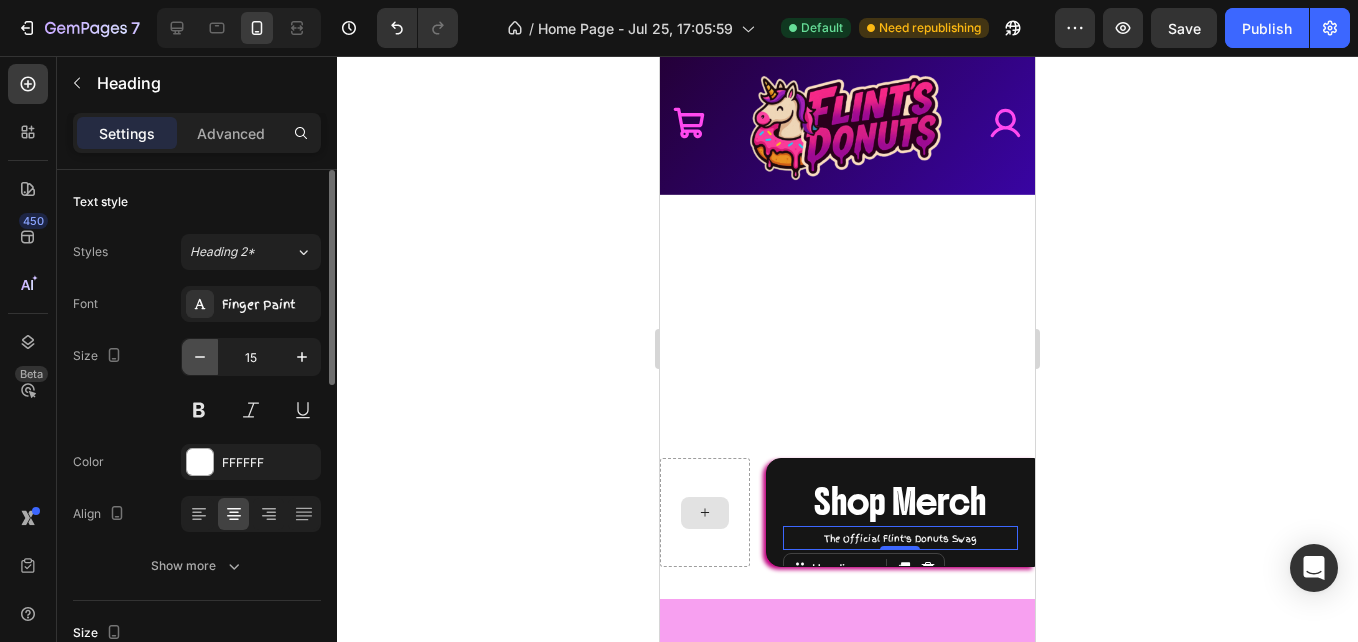 click 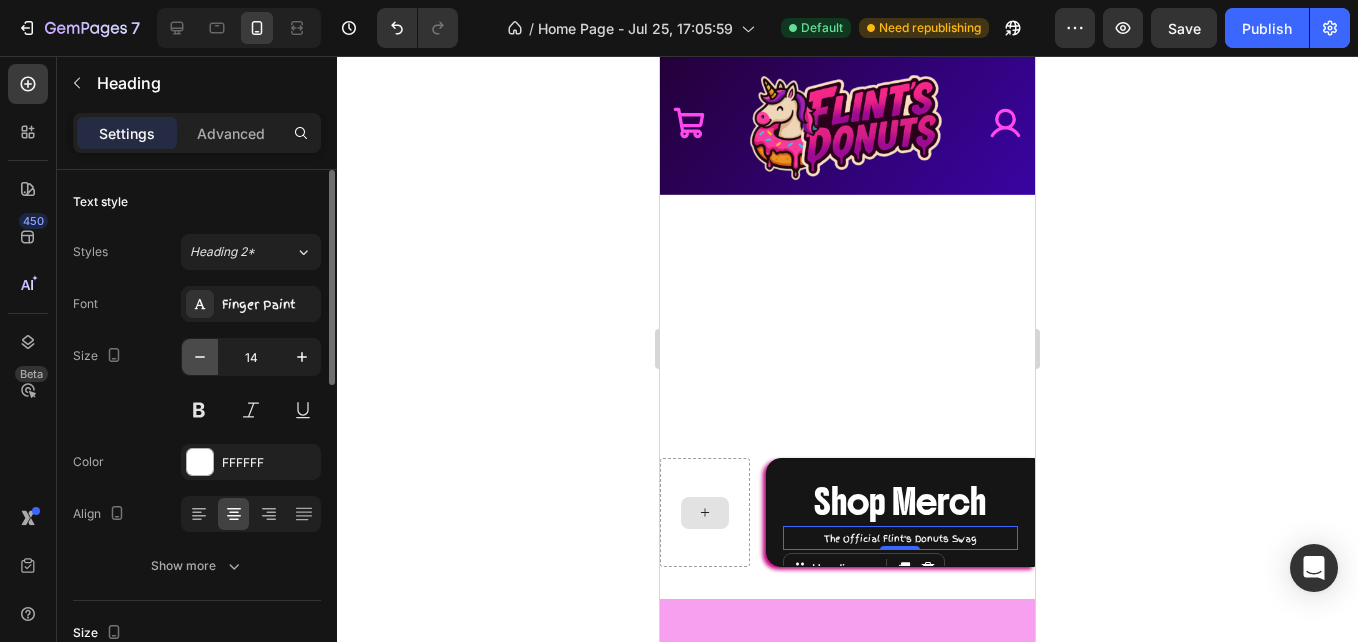 click 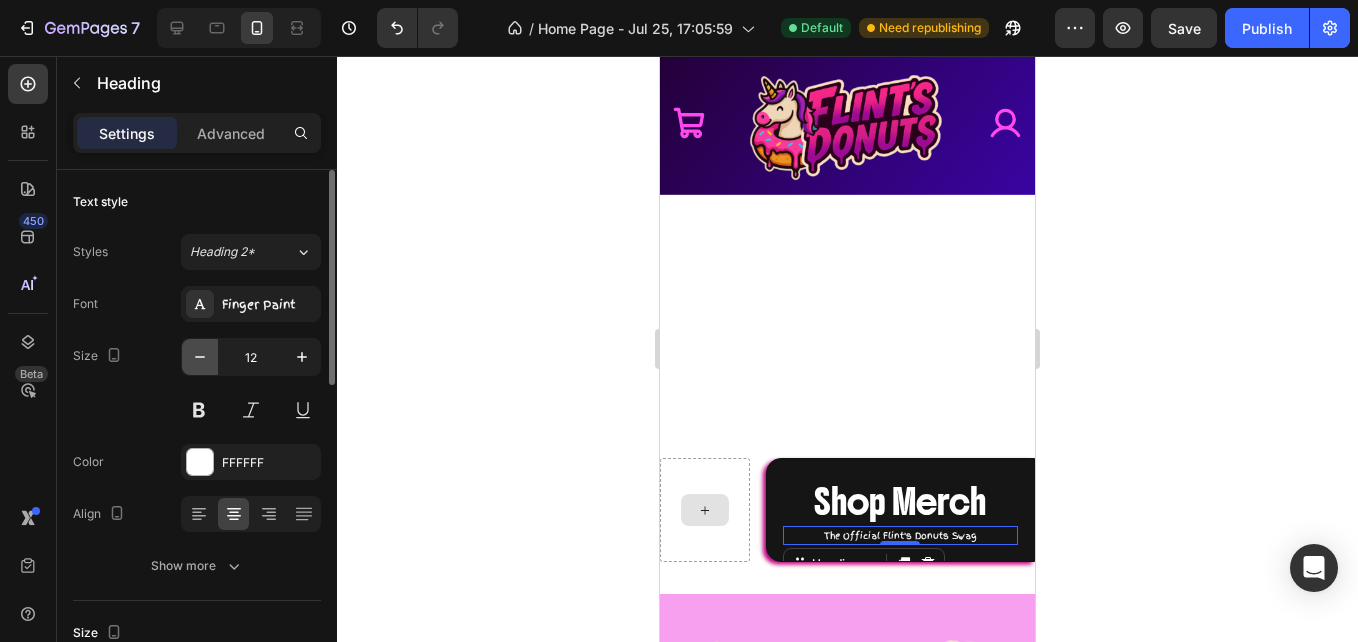 click 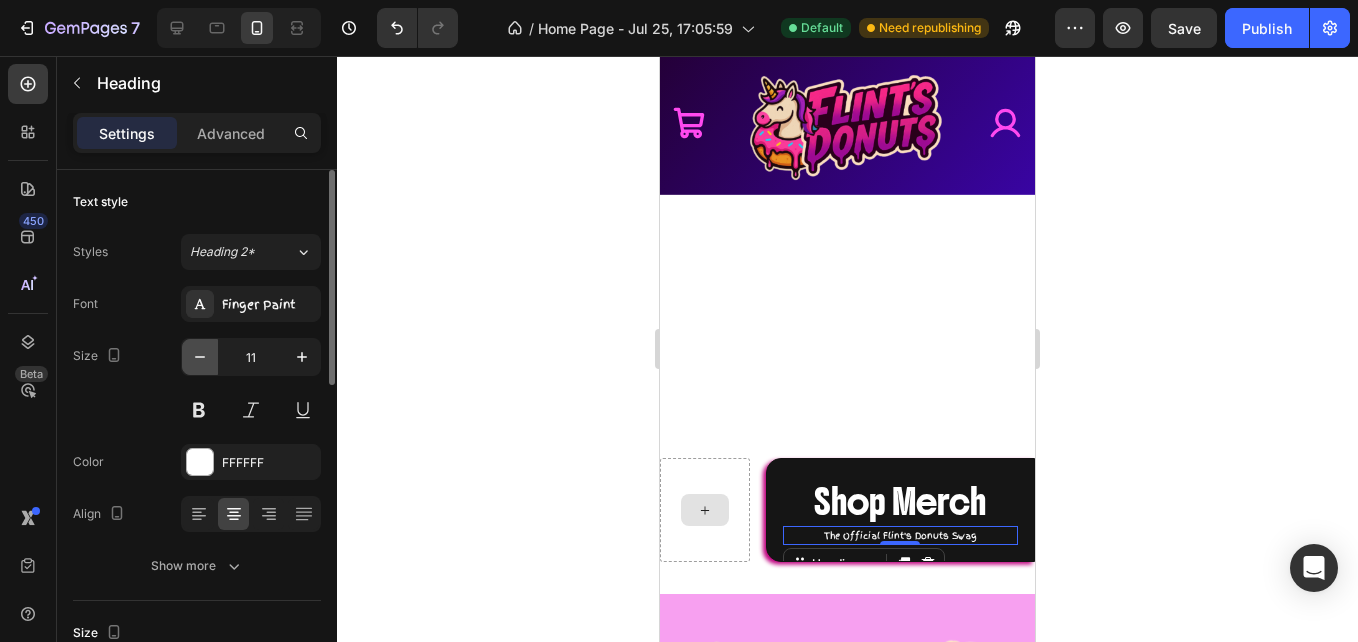 click 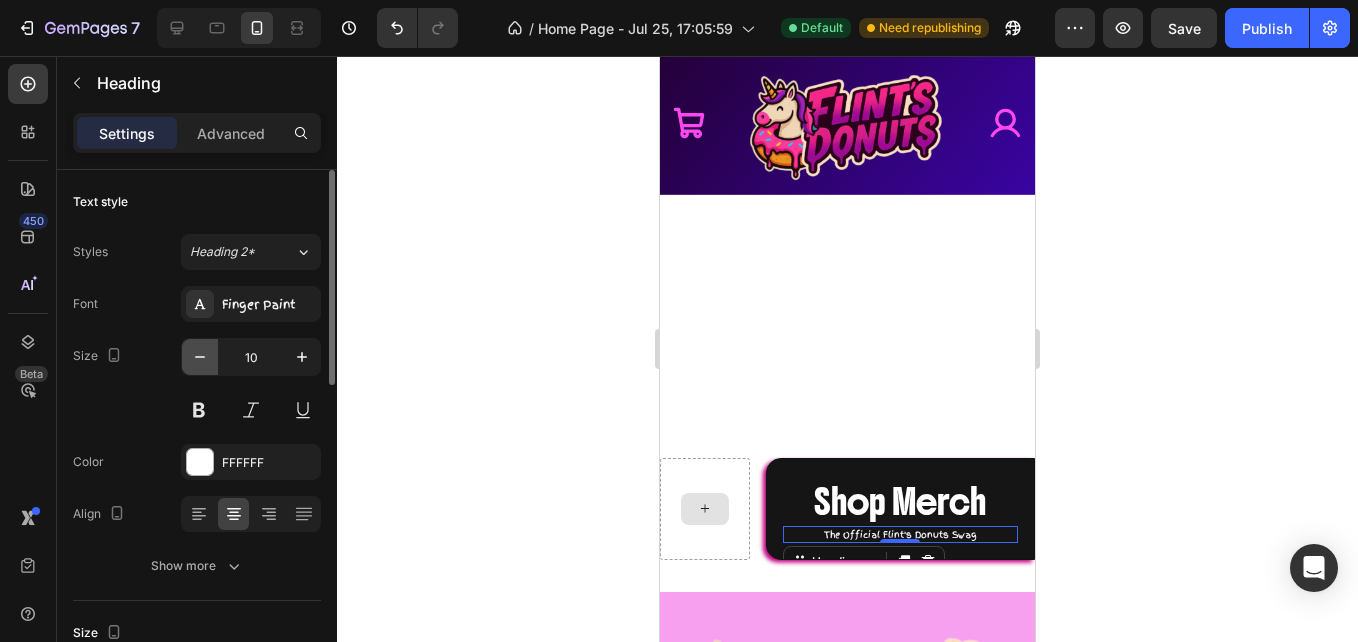 click 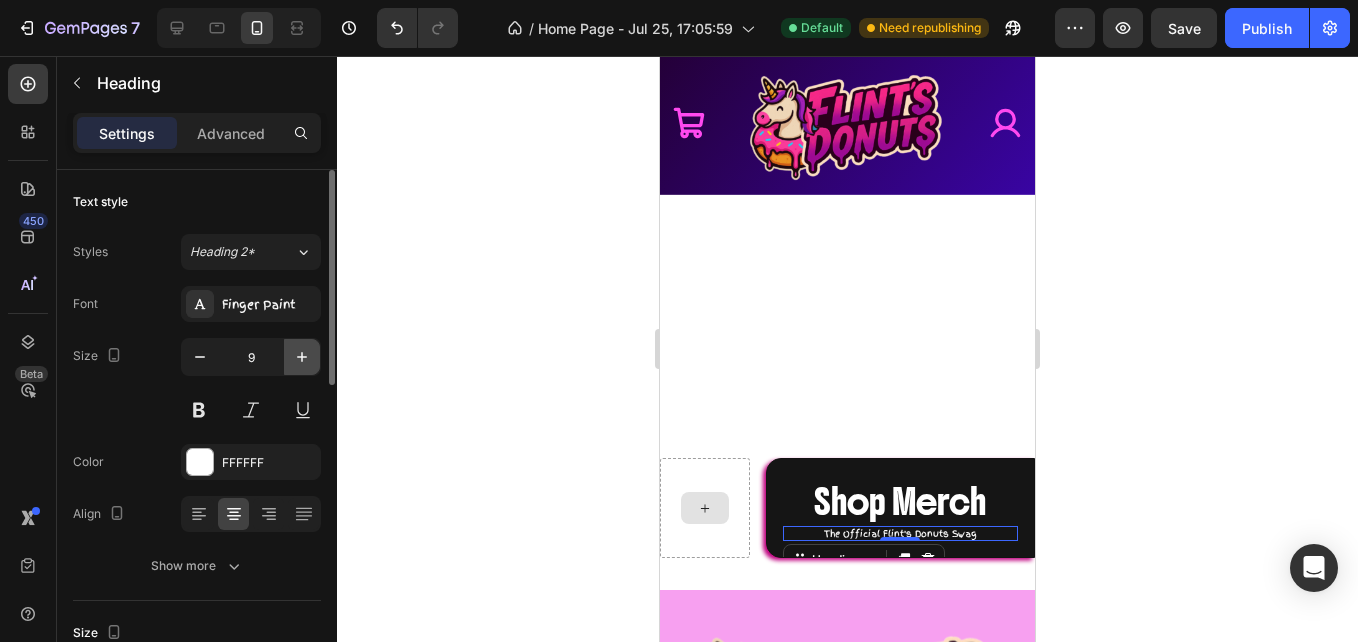 click 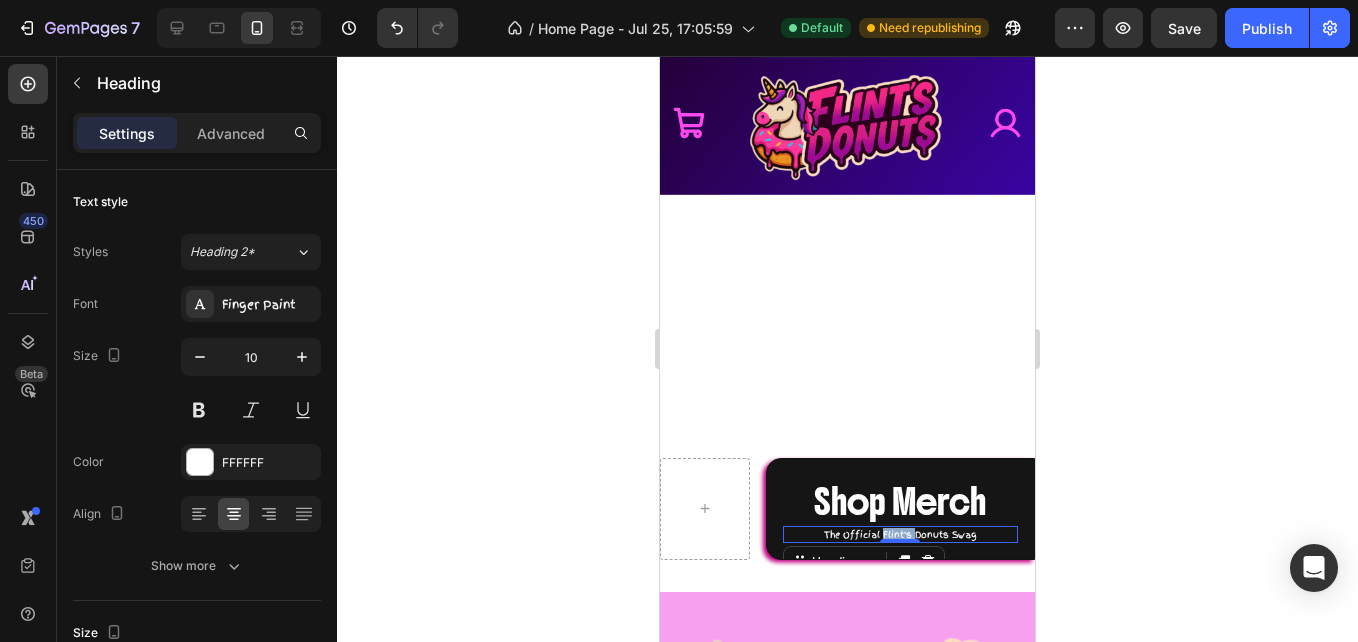 click on "The Official Flint's Donuts Swag" at bounding box center [900, 534] 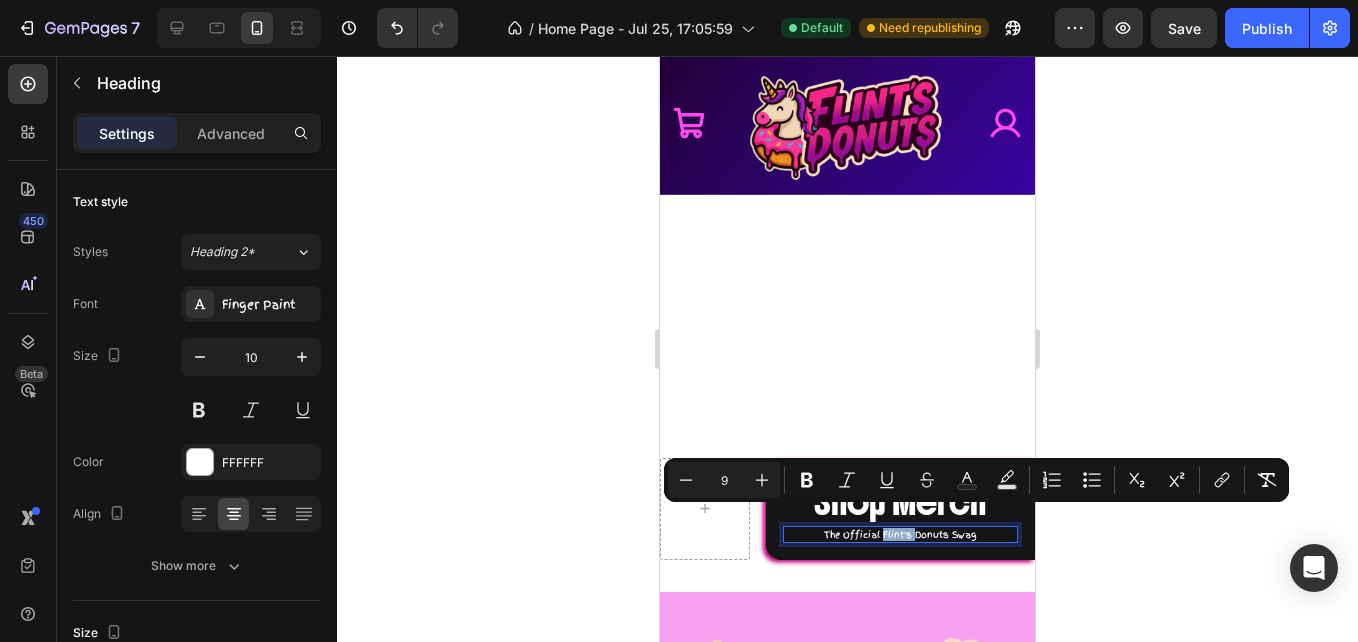 click on "The Official Flint's Donuts Swag" at bounding box center (900, 534) 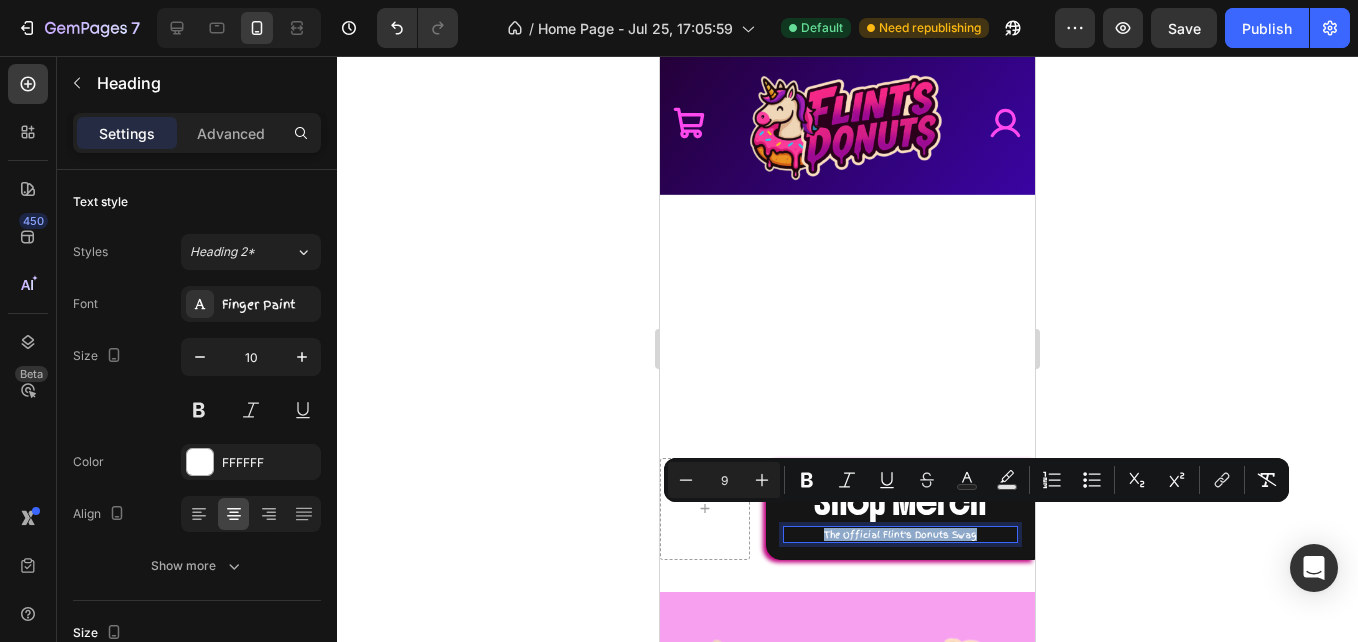 click on "The Official Flint's Donuts Swag" at bounding box center [900, 534] 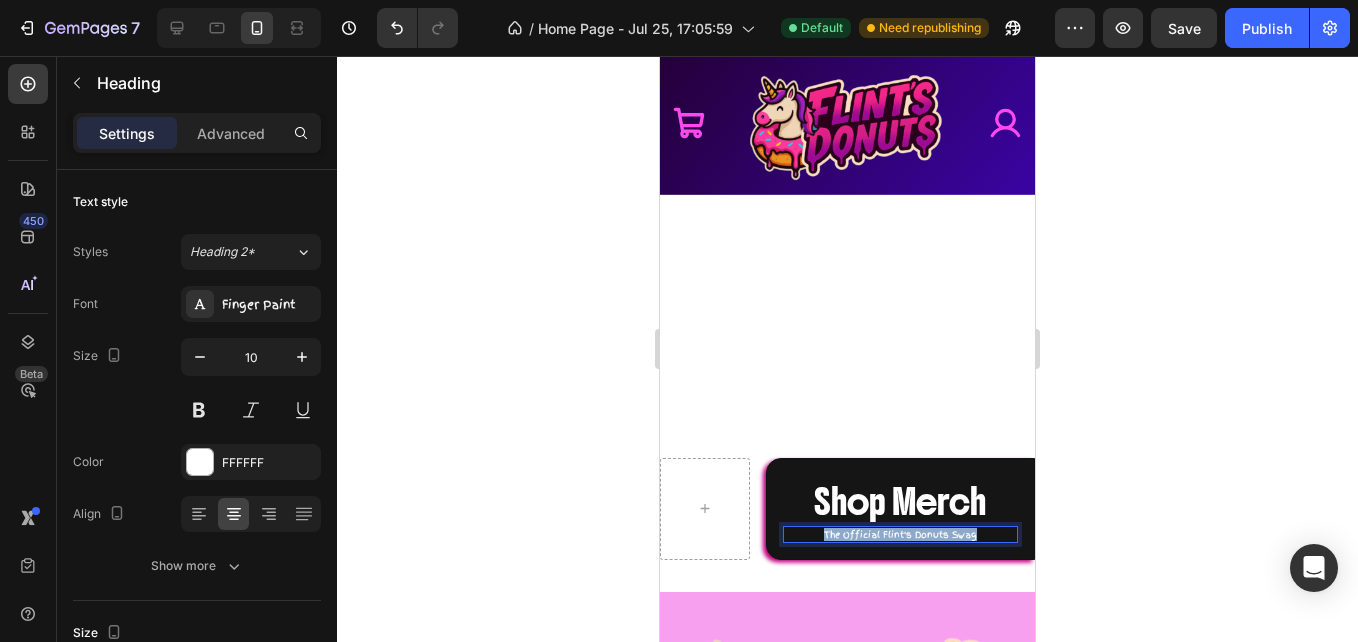 click on "The Official Flint's Donuts Swag" at bounding box center (900, 534) 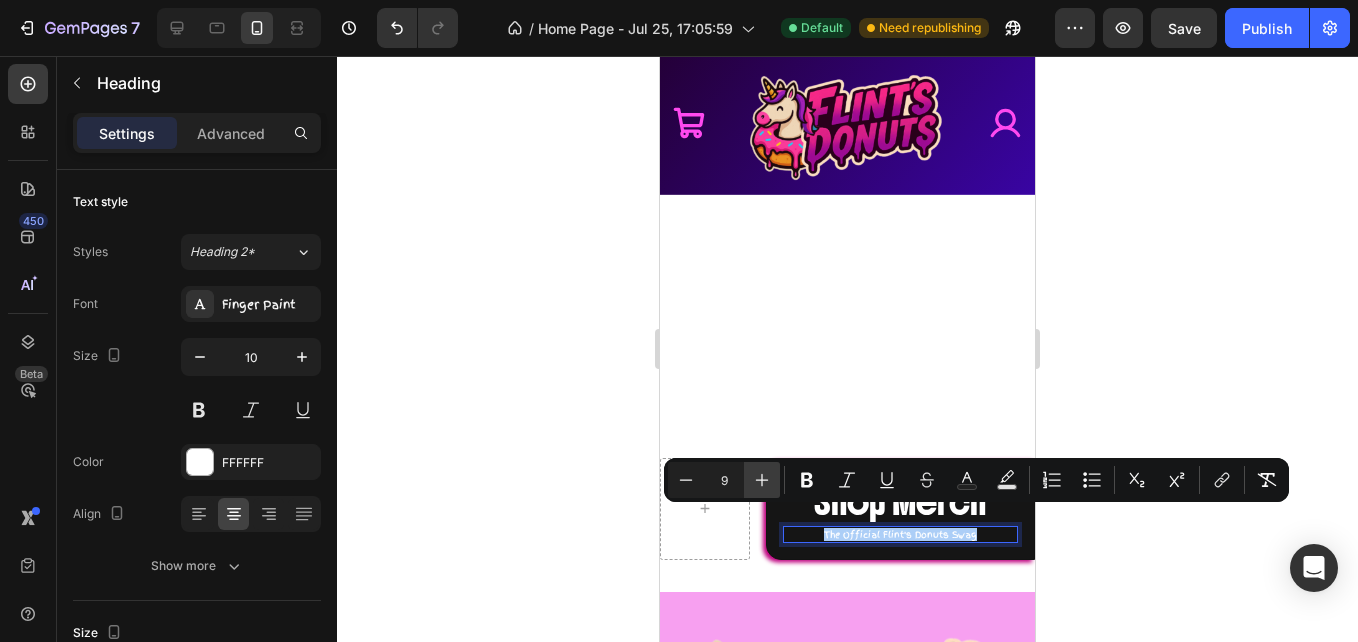 click 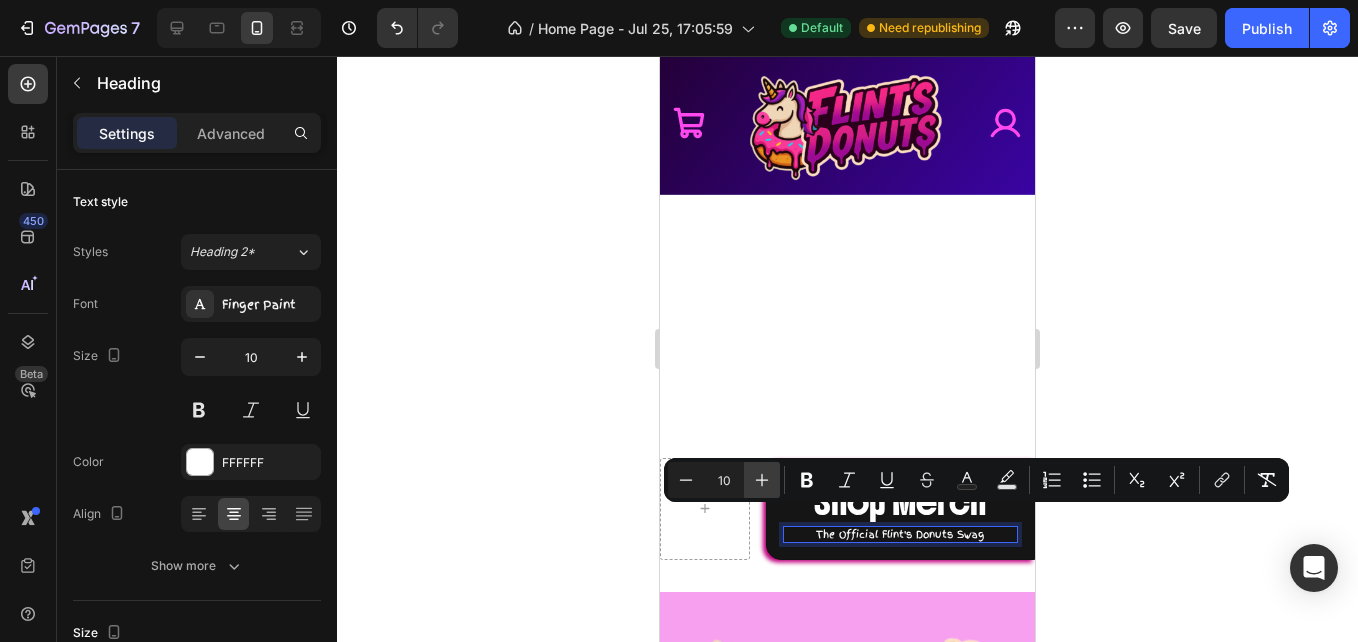 click 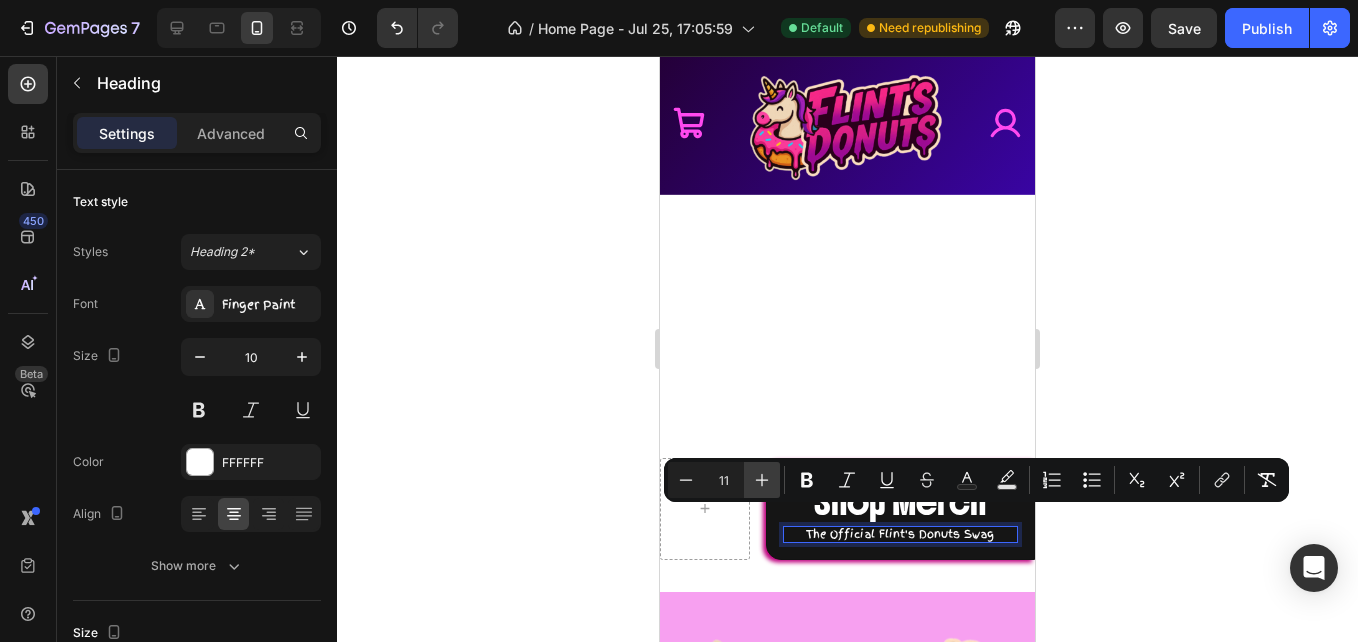 click 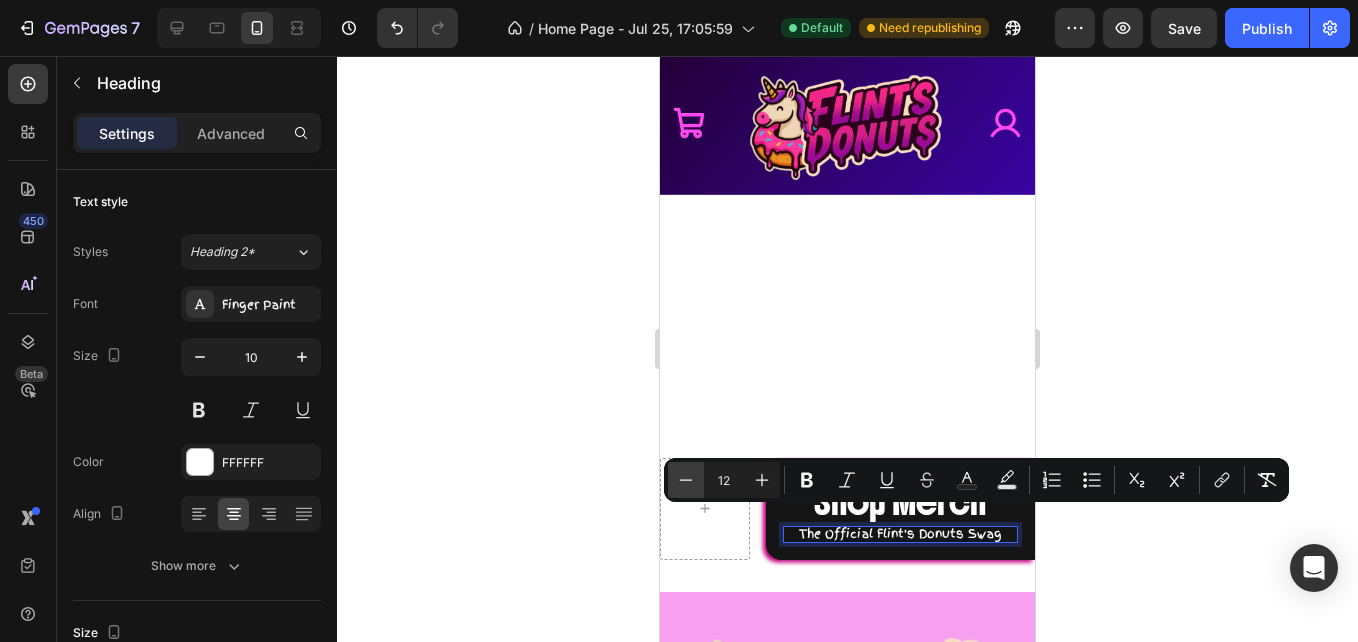 click 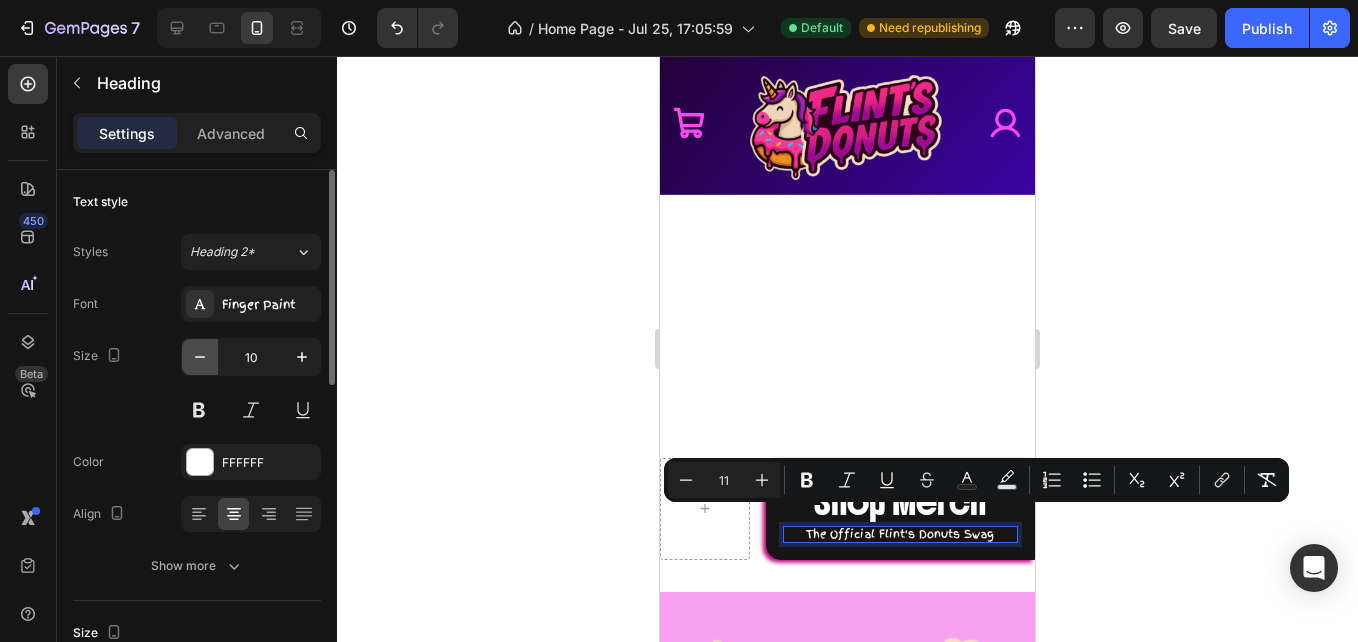 click 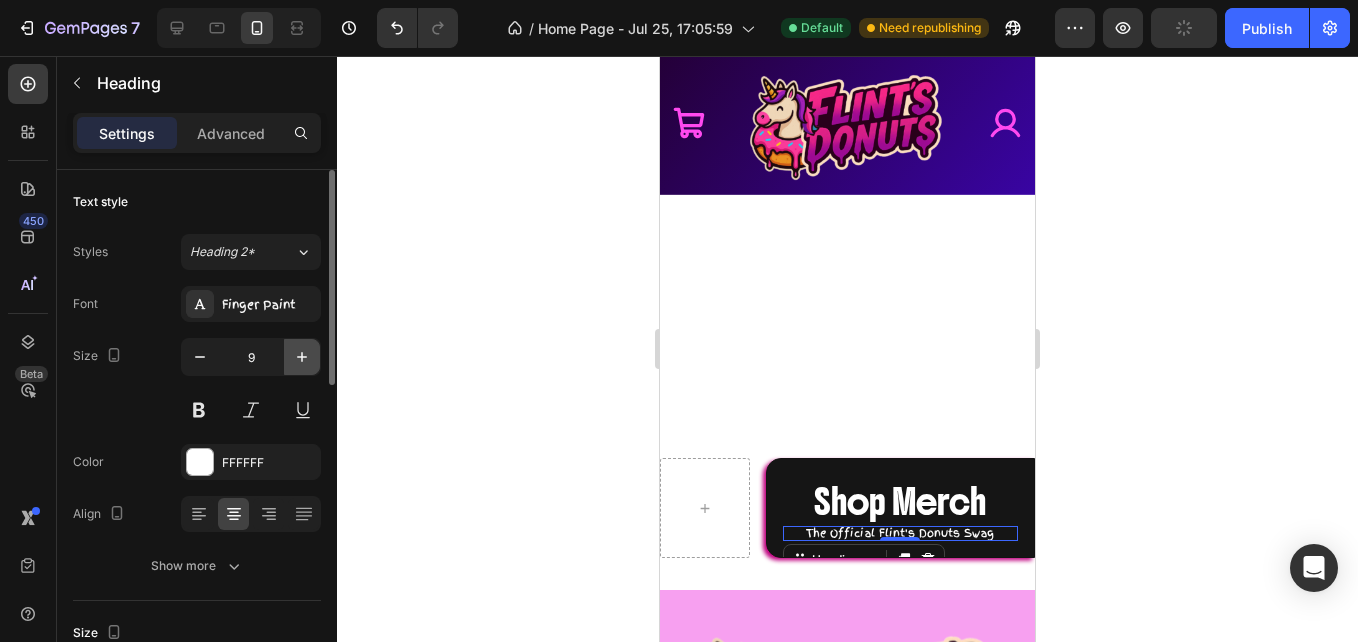 click 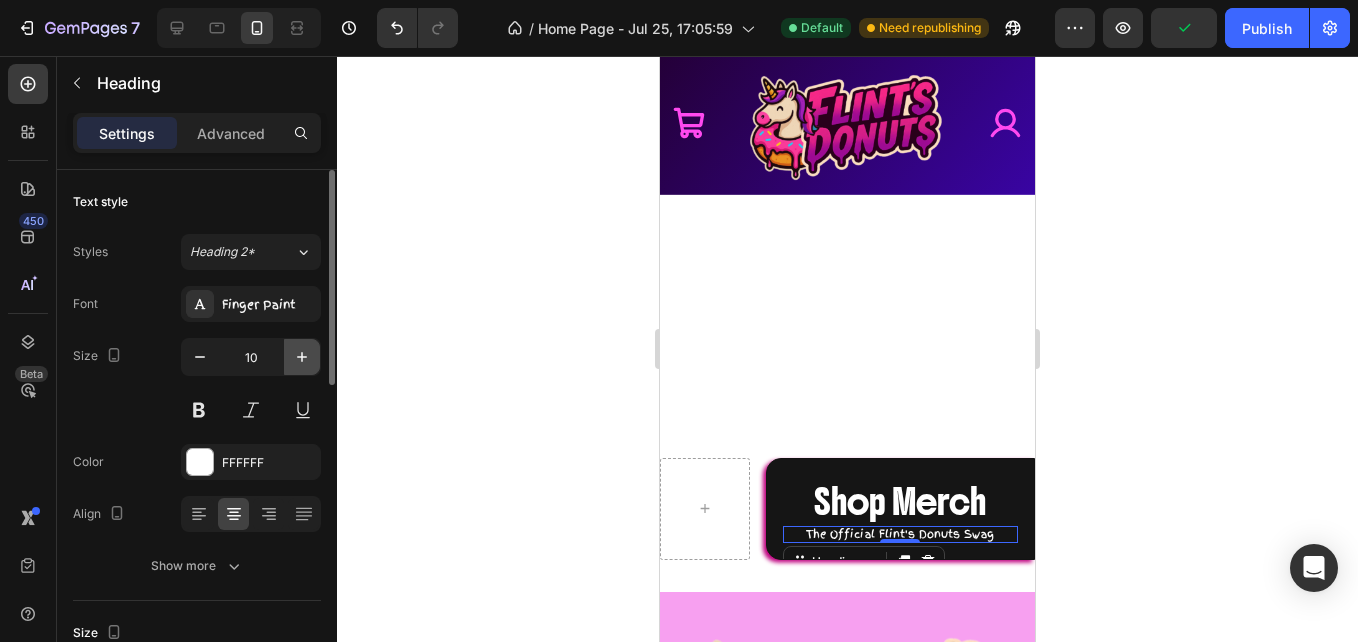 click 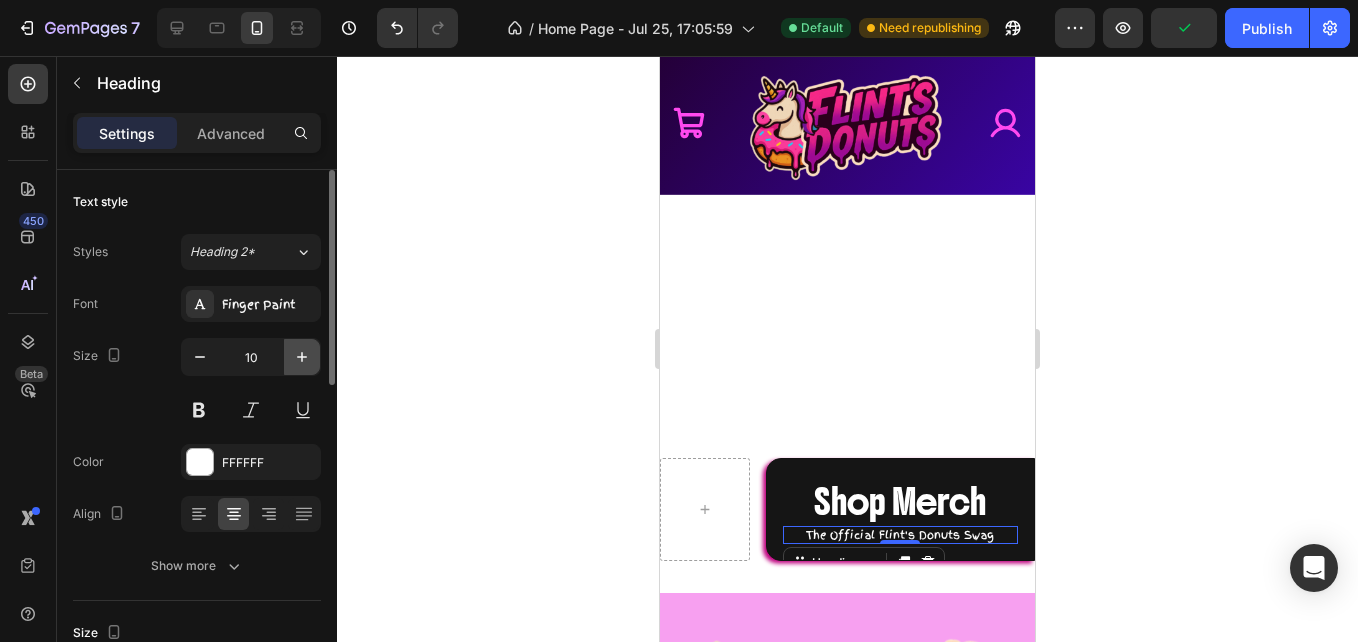 type on "11" 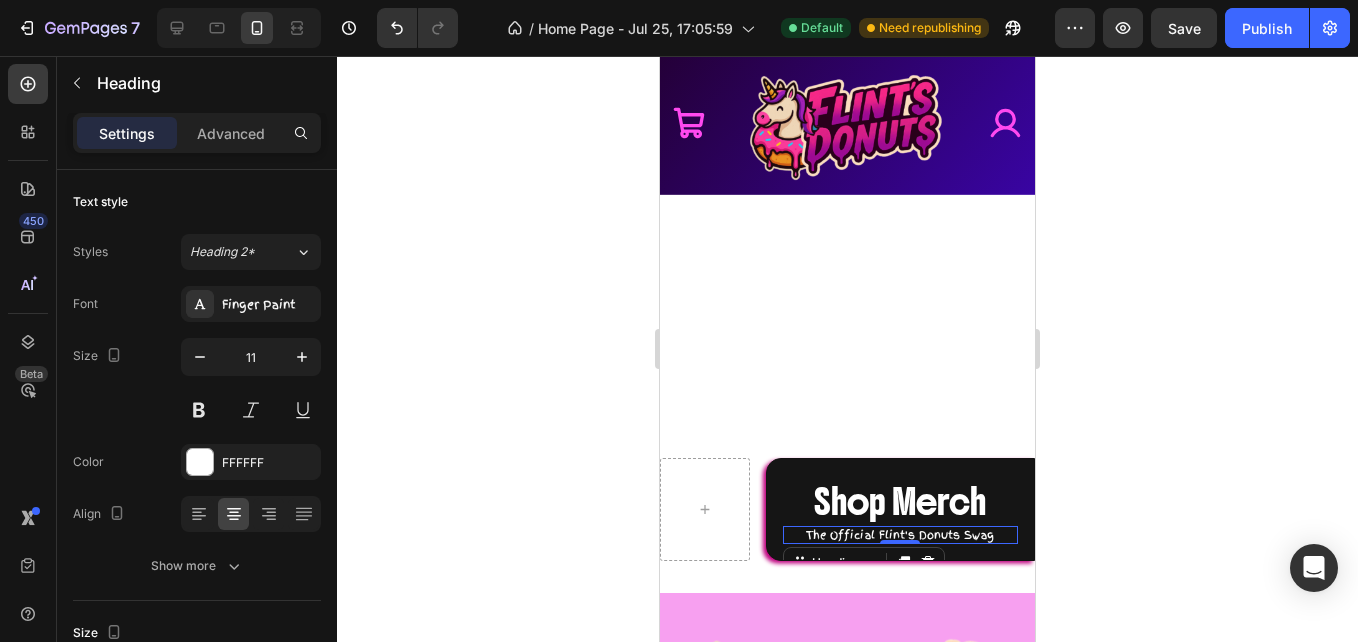 click 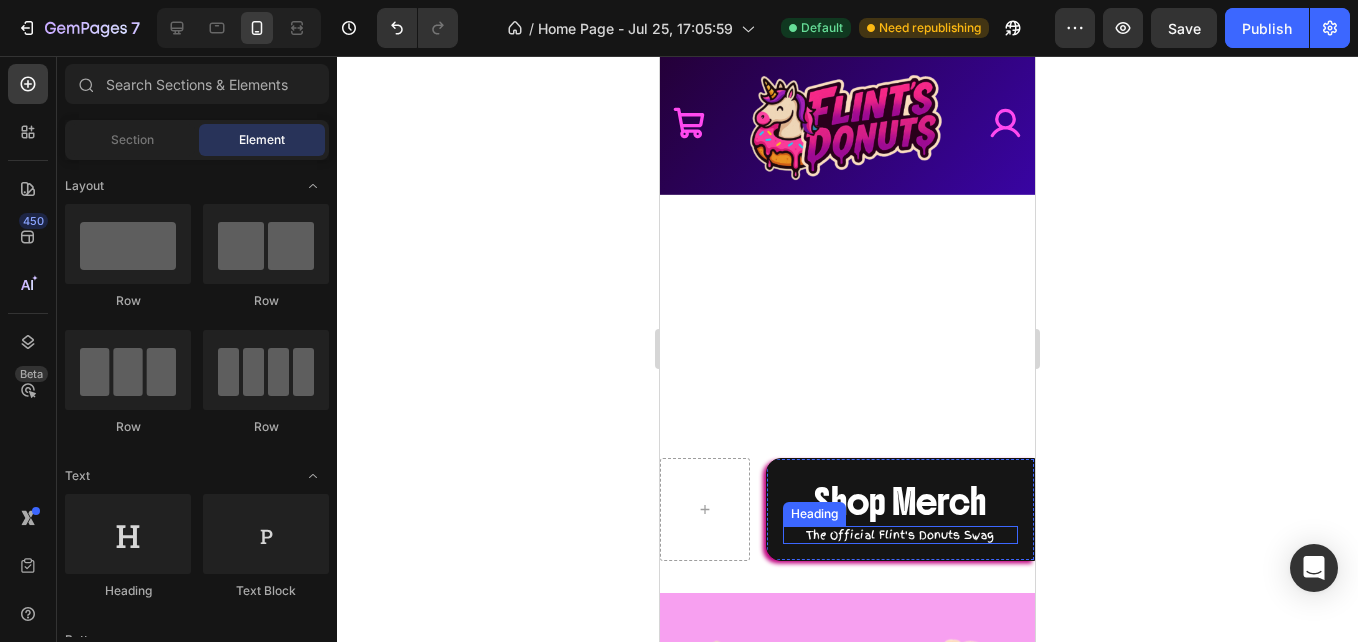 click on "The Official Flint's Donuts Swag" at bounding box center [900, 535] 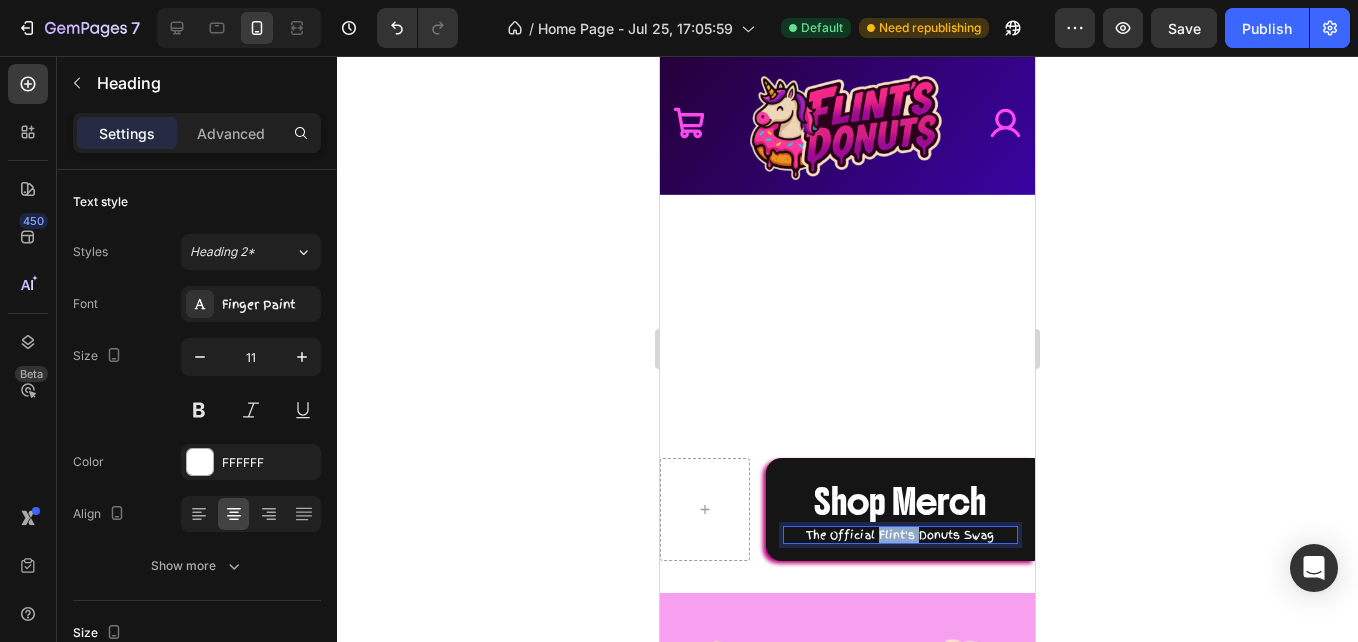 click on "The Official Flint's Donuts Swag" at bounding box center [900, 535] 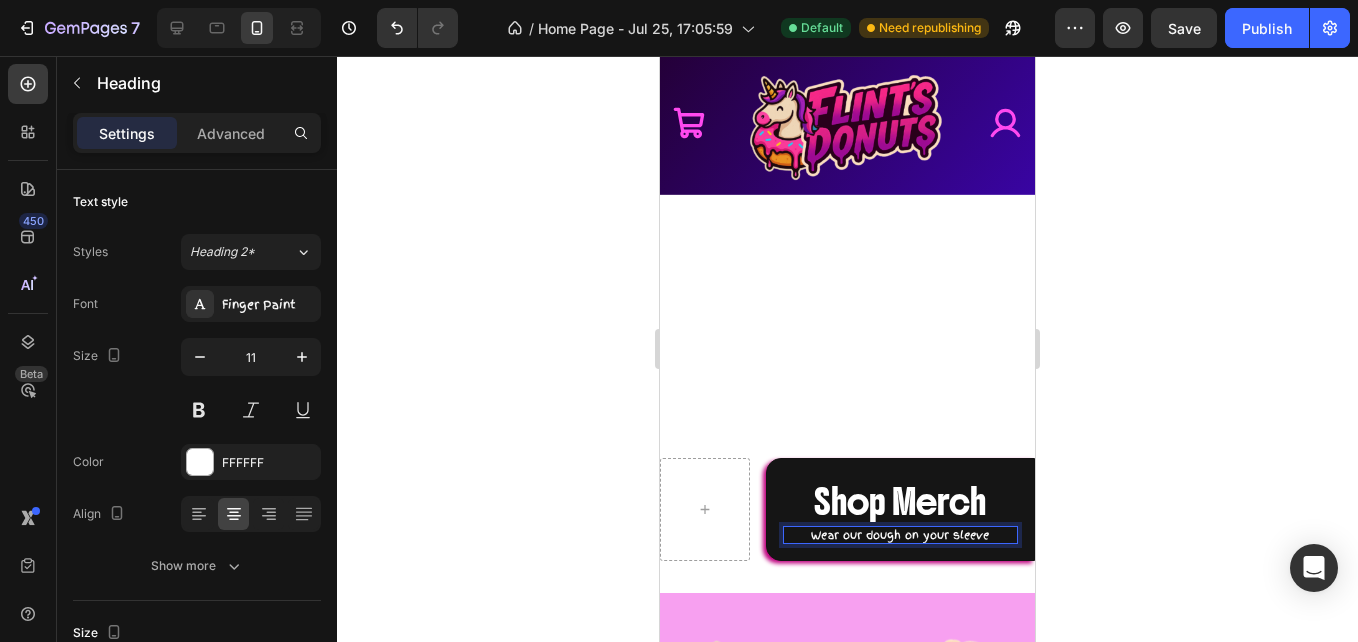 click on "Wear our dough on your sleeve" at bounding box center [900, 535] 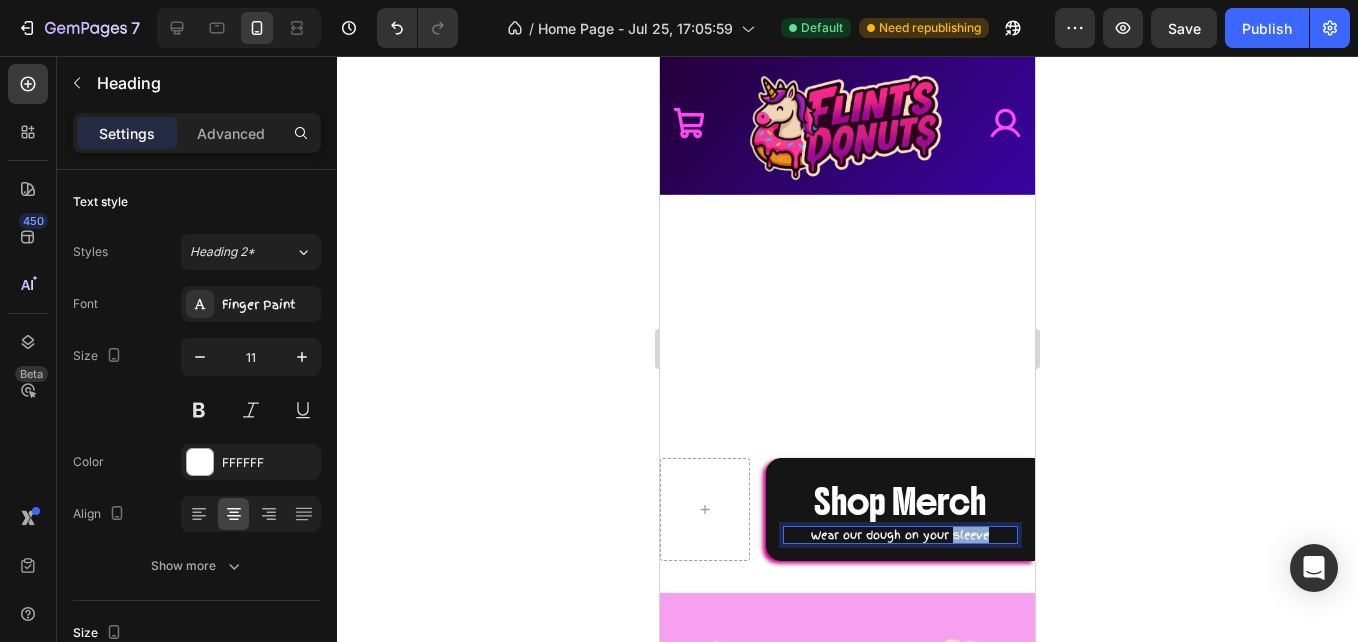 click on "Wear our dough on your sleeve" at bounding box center (900, 535) 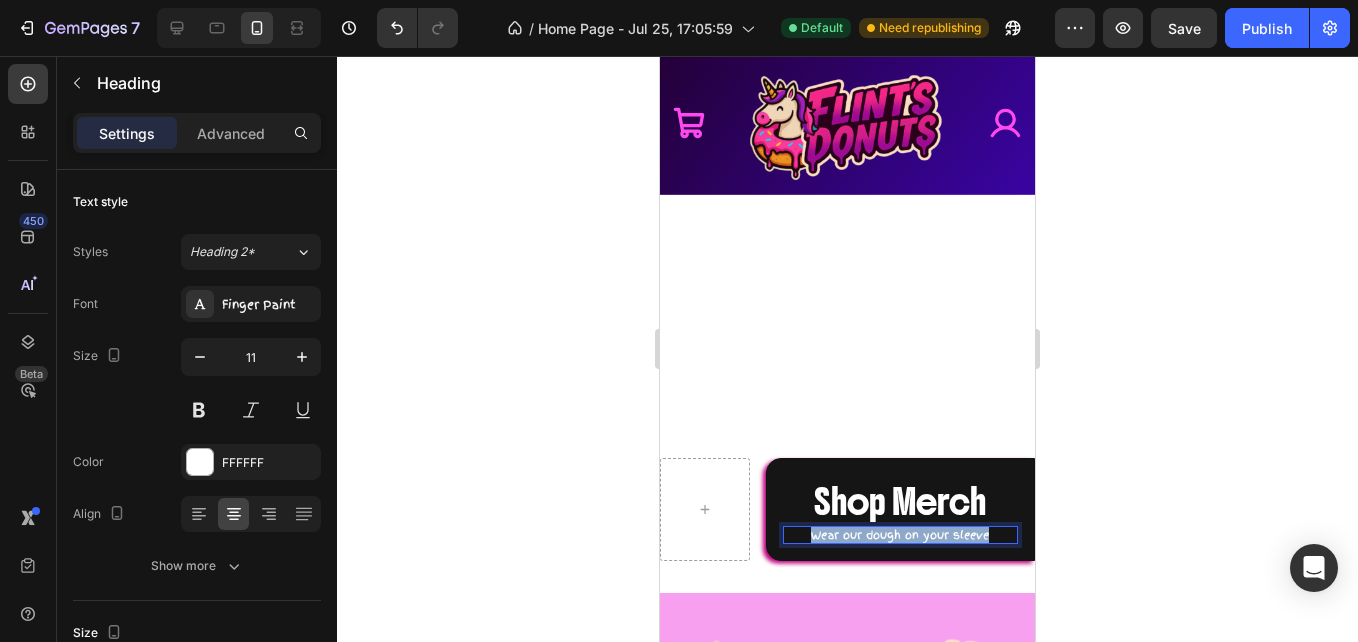 click on "Wear our dough on your sleeve" at bounding box center [900, 535] 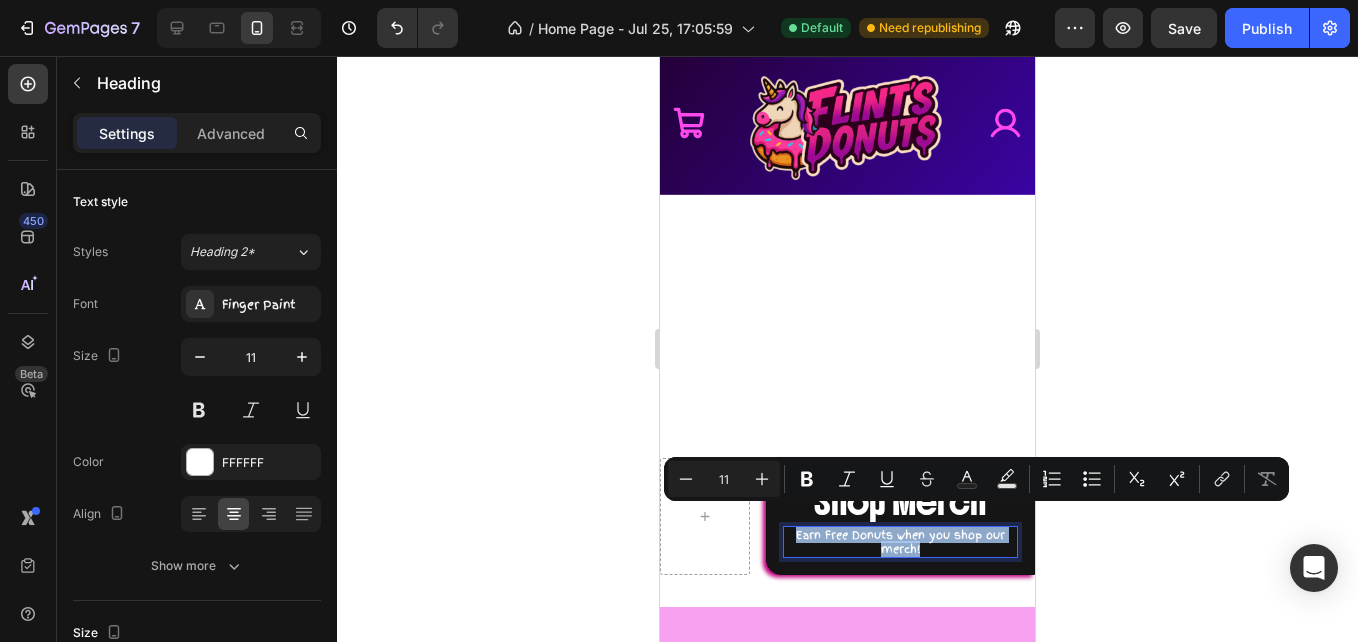 drag, startPoint x: 935, startPoint y: 533, endPoint x: 782, endPoint y: 515, distance: 154.05519 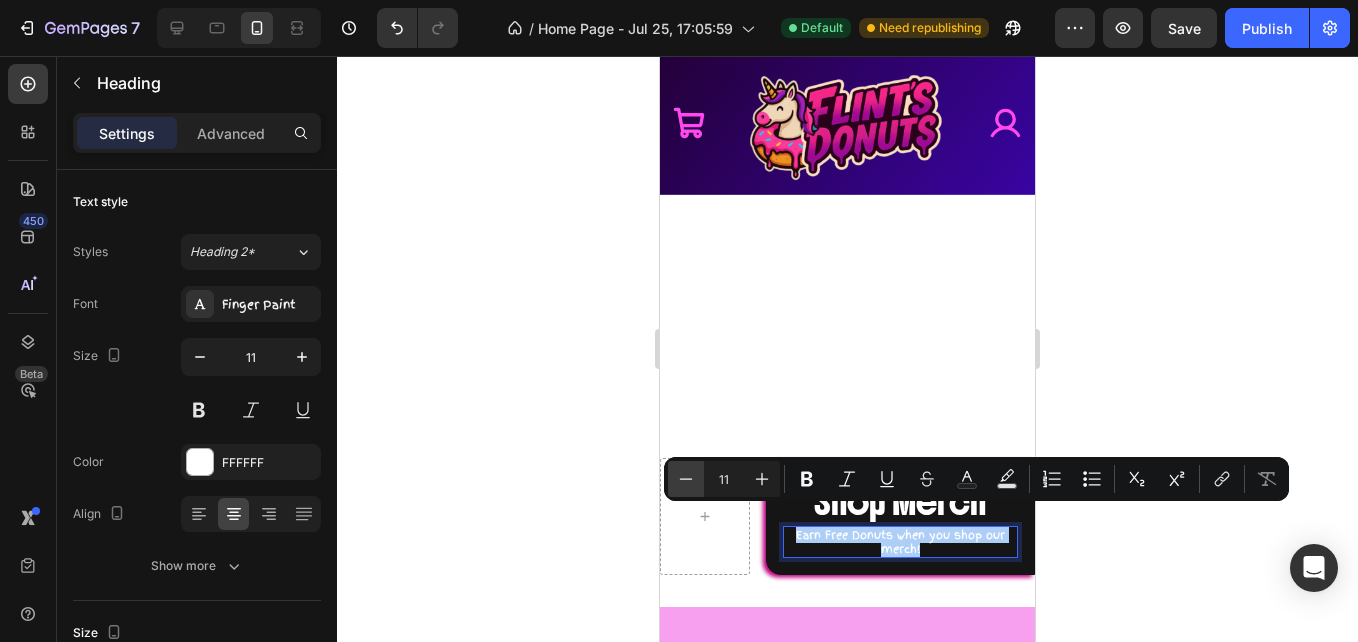 click 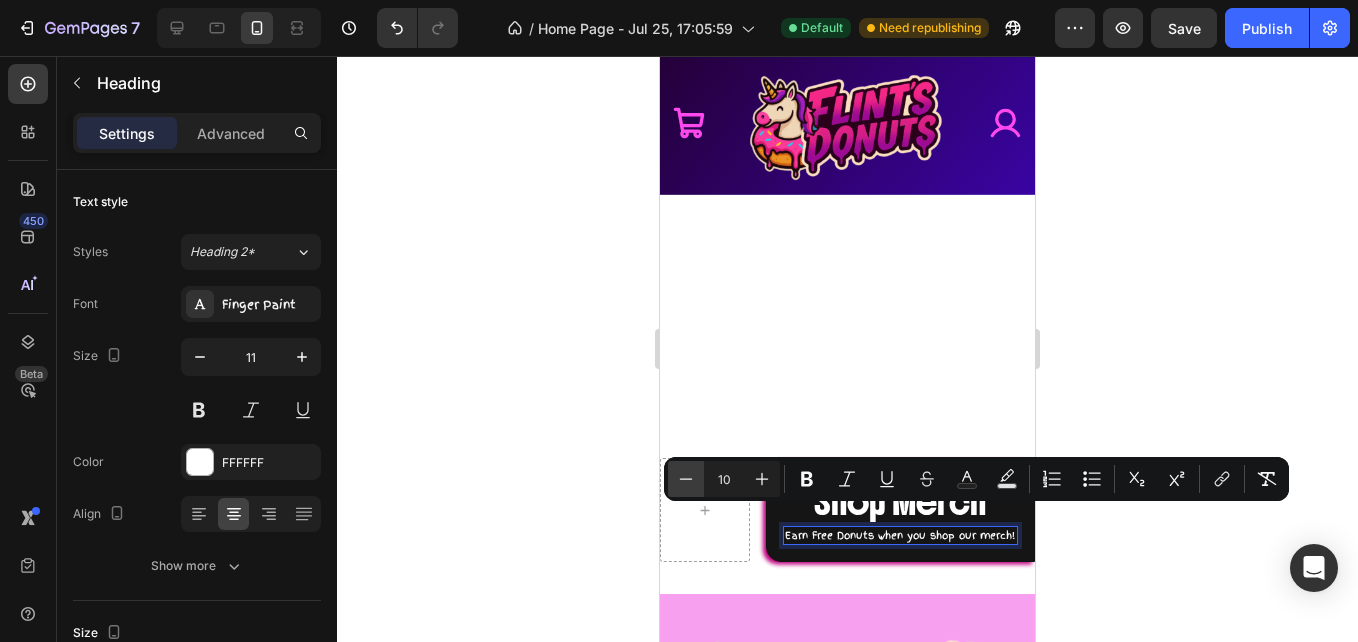 click 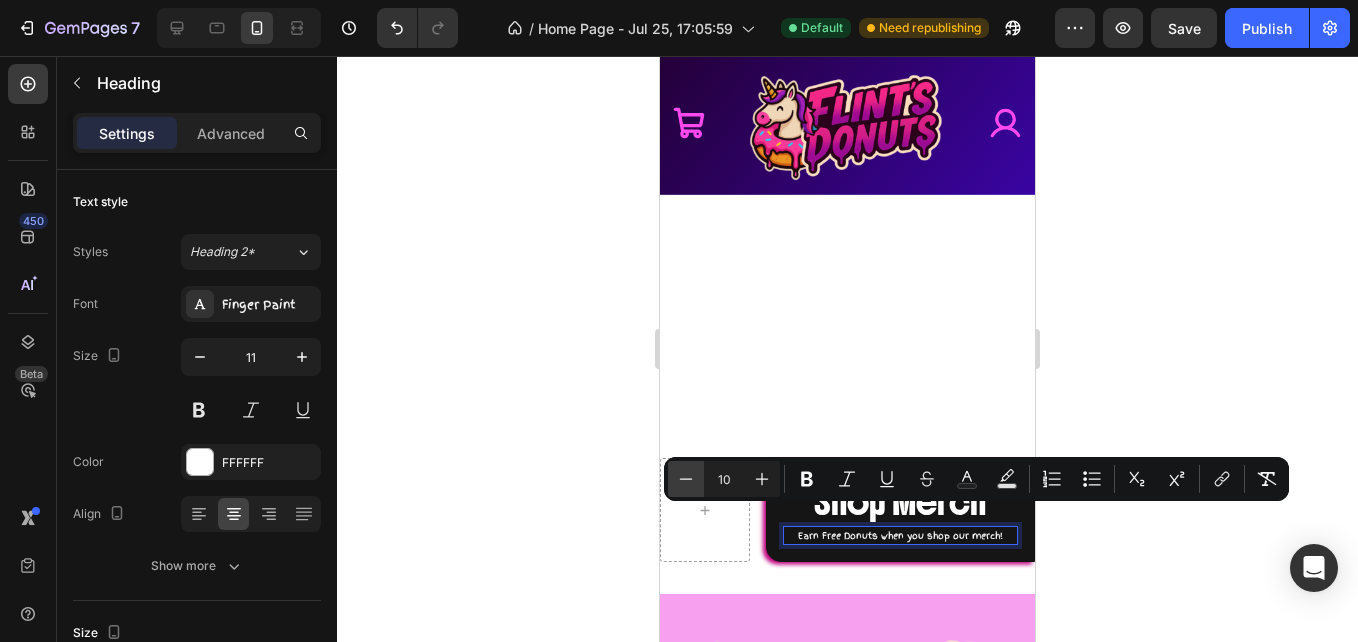 type on "9" 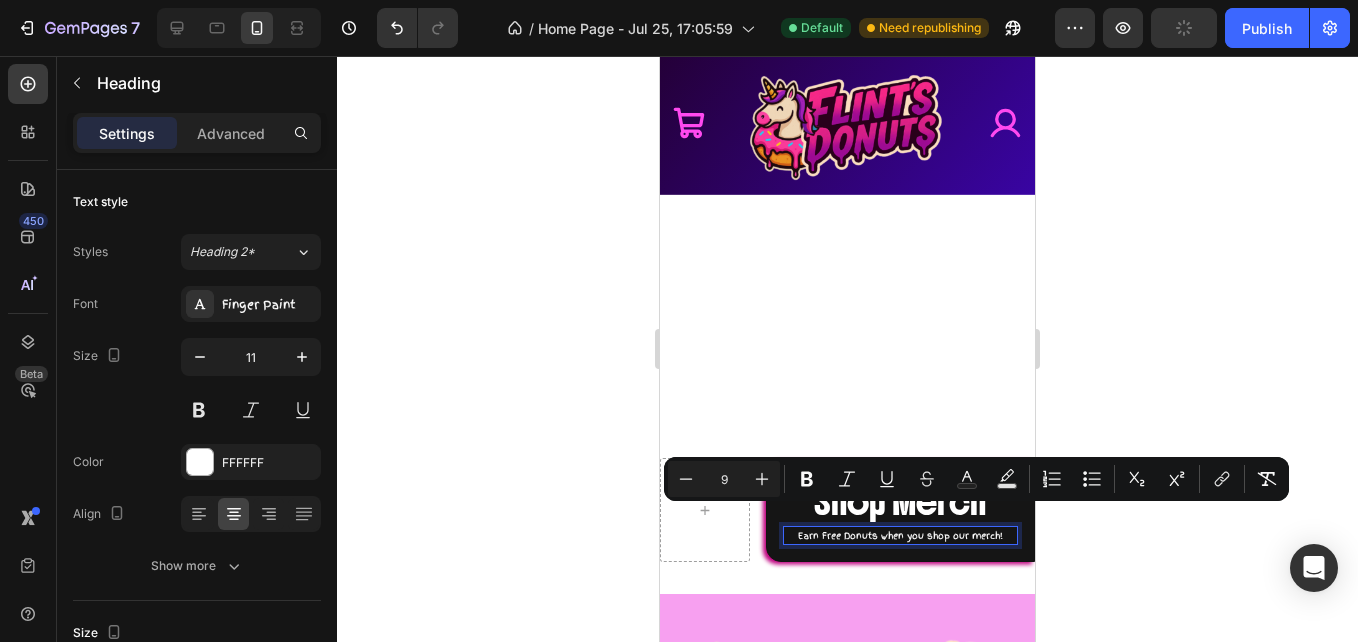 click 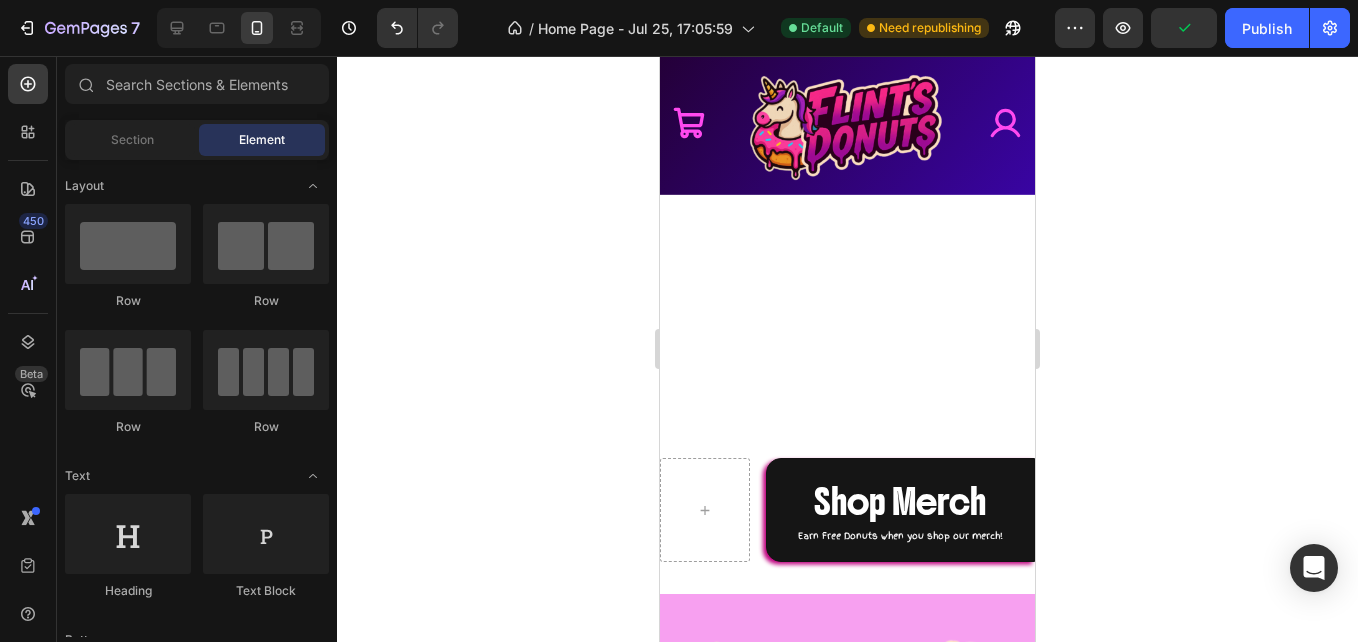 click 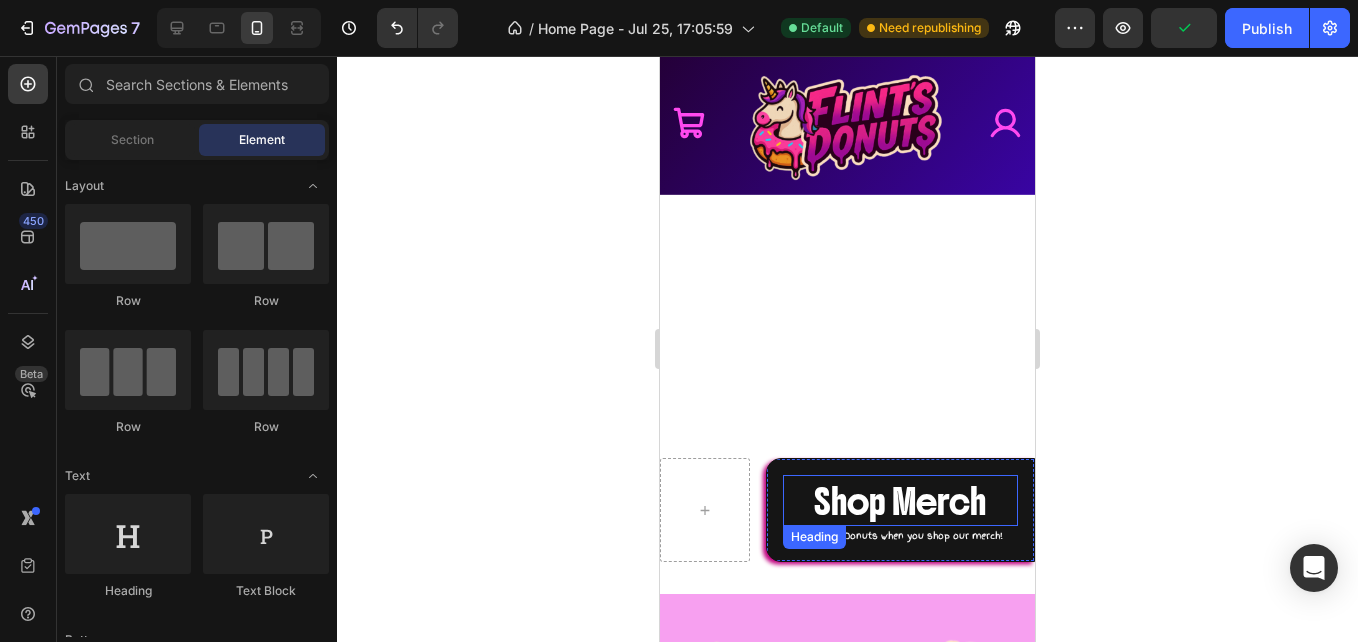 click on "Shop Merch" at bounding box center [900, 502] 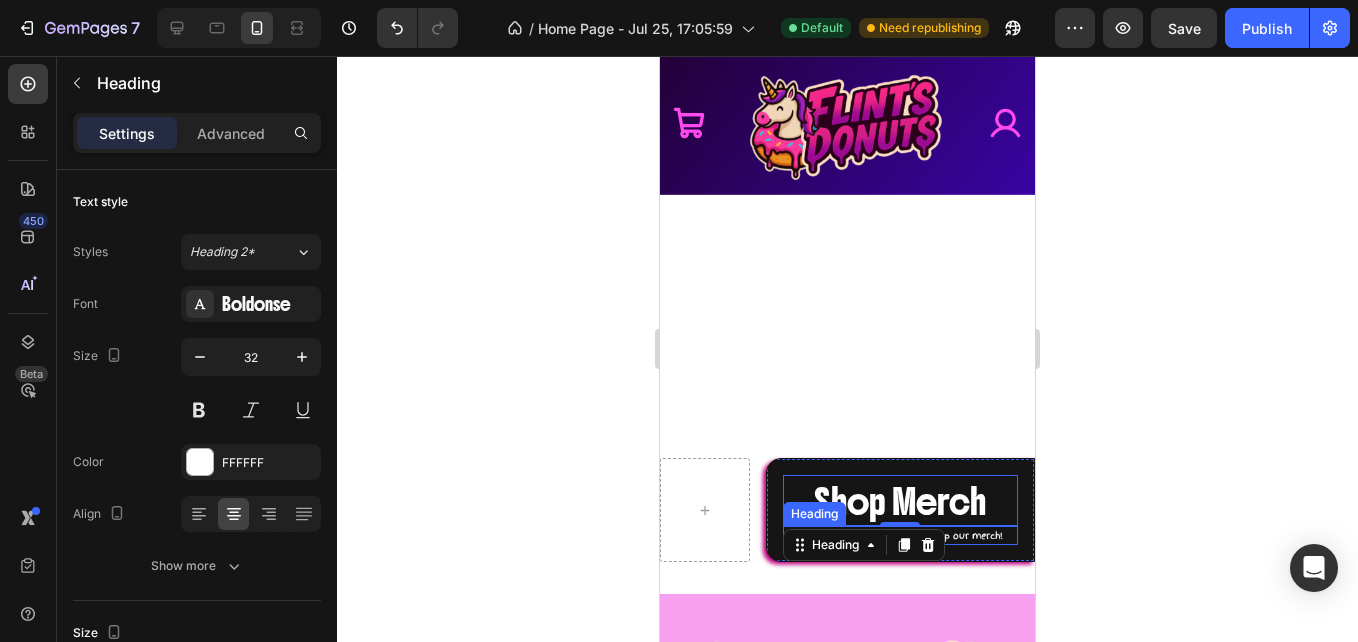 click on "Earn Free Donuts when you shop our merch!" at bounding box center [900, 535] 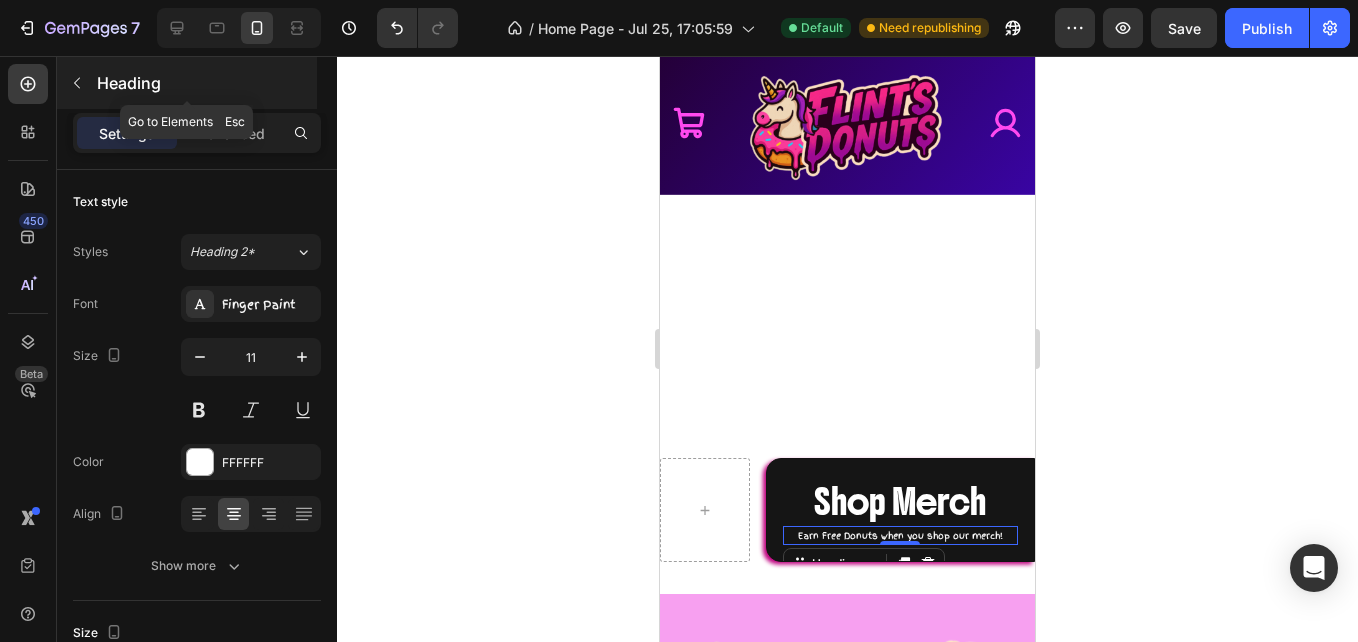 click 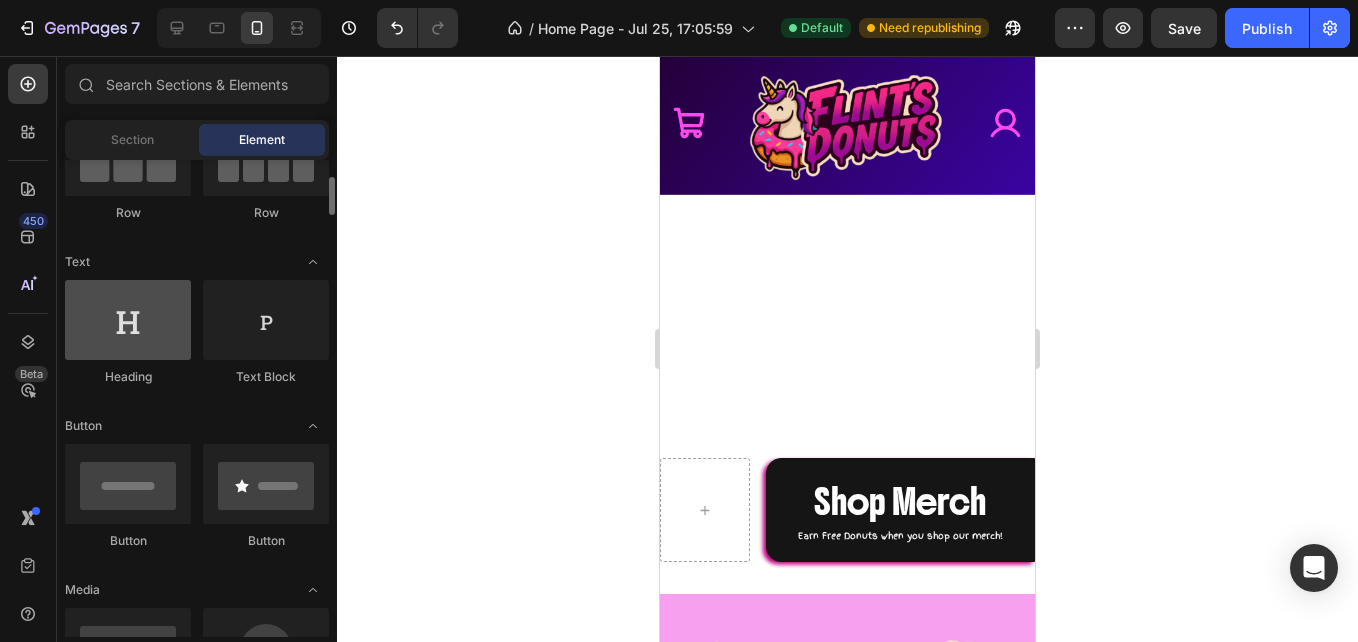 scroll, scrollTop: 215, scrollLeft: 0, axis: vertical 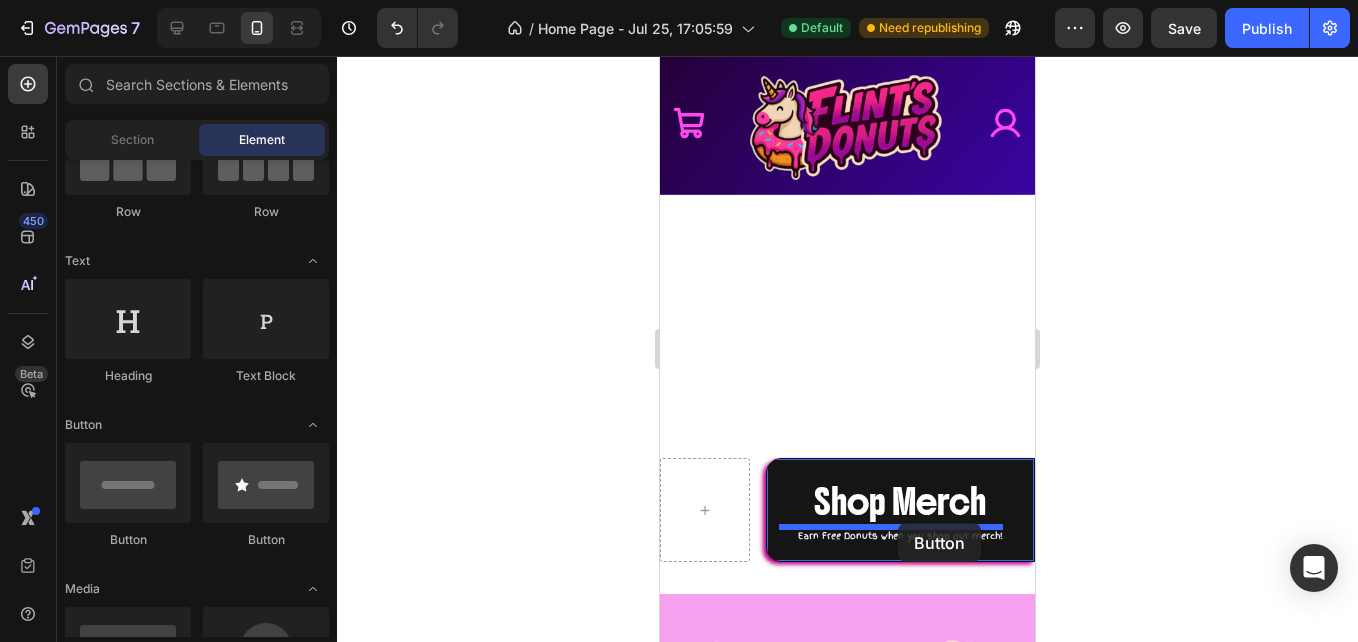 drag, startPoint x: 791, startPoint y: 538, endPoint x: 898, endPoint y: 523, distance: 108.04629 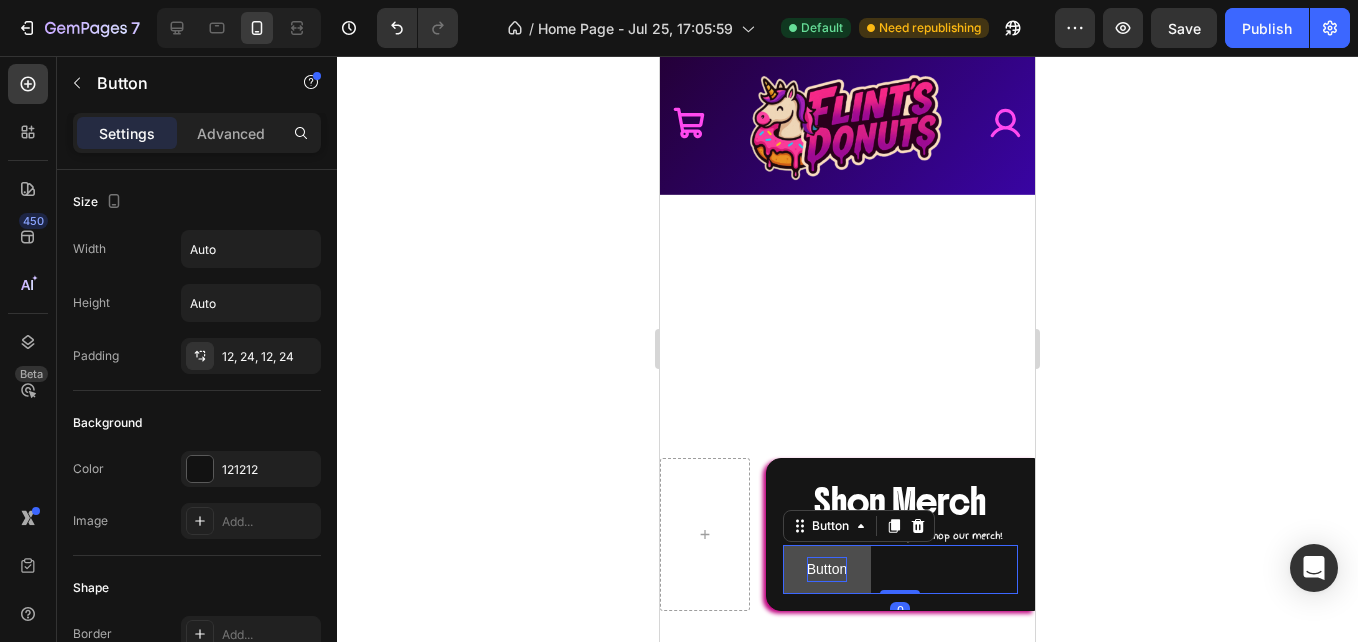 click on "Button" at bounding box center [827, 569] 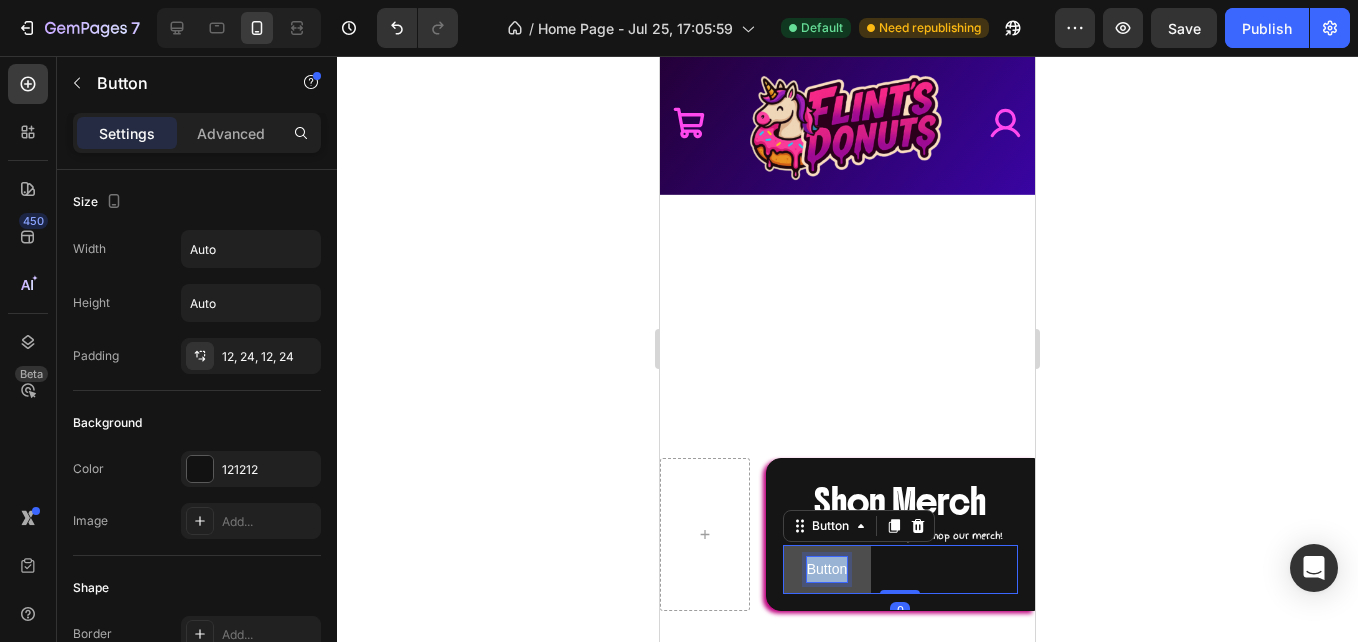 click on "Button" at bounding box center (827, 569) 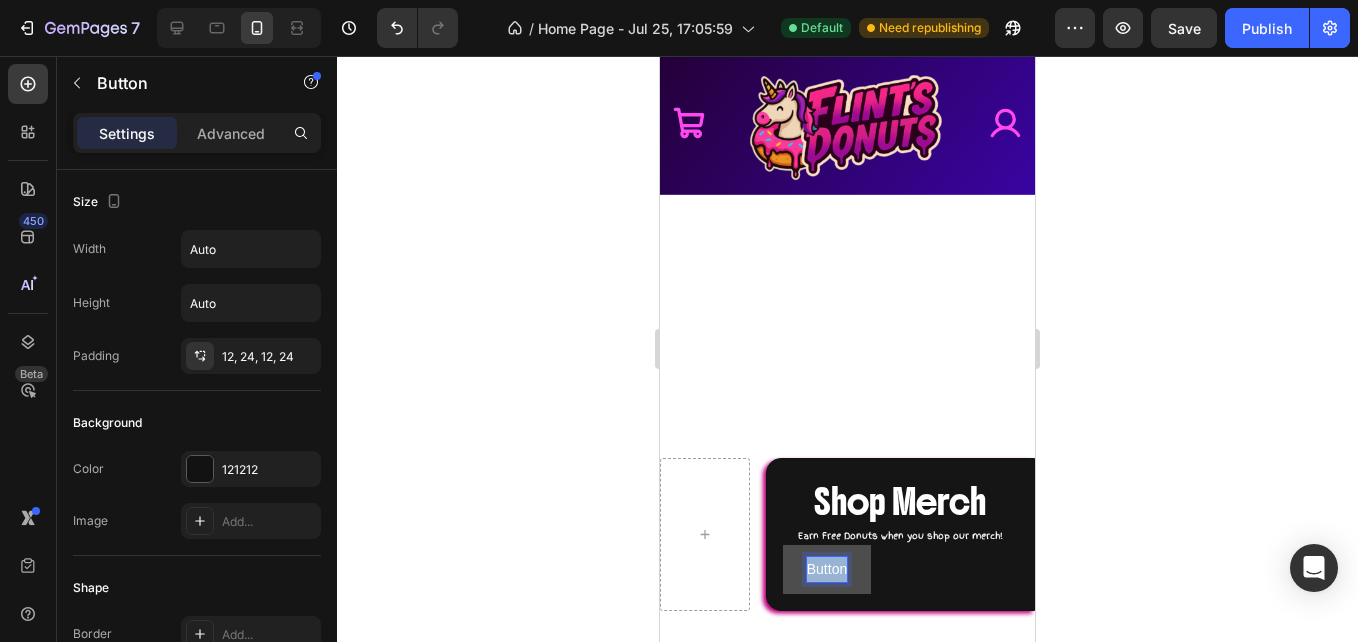 click on "Button" at bounding box center (827, 569) 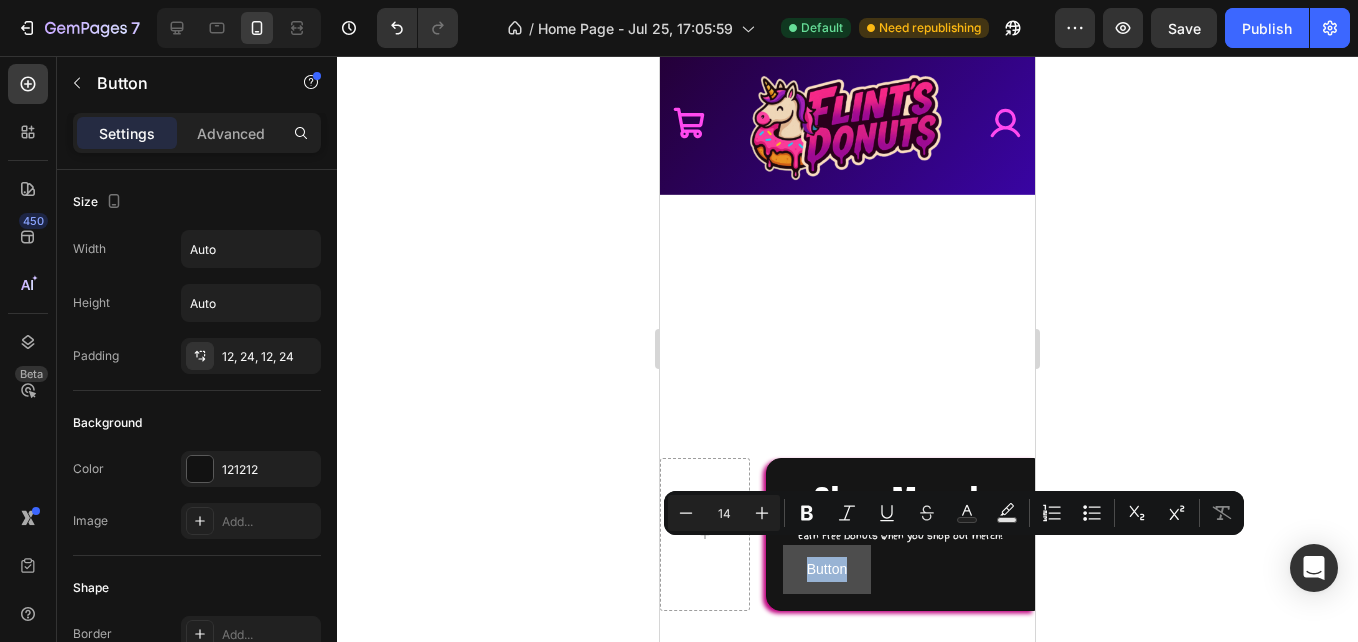 click on "Button" at bounding box center (827, 569) 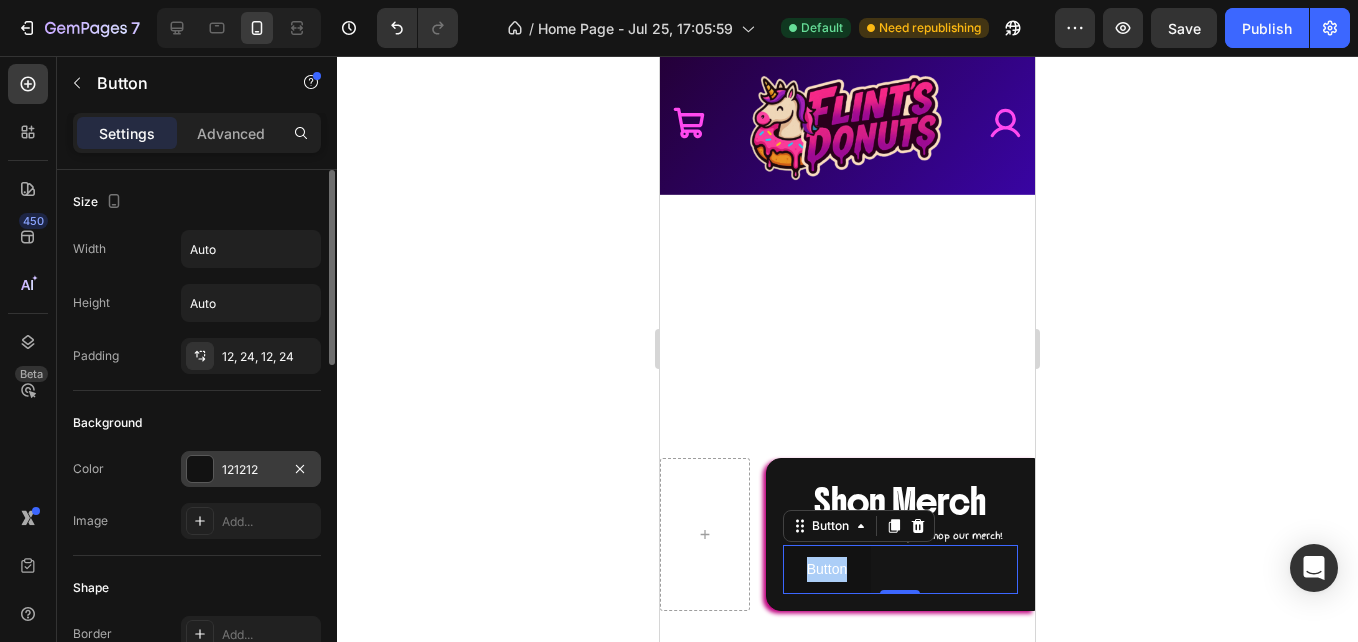 click at bounding box center (200, 469) 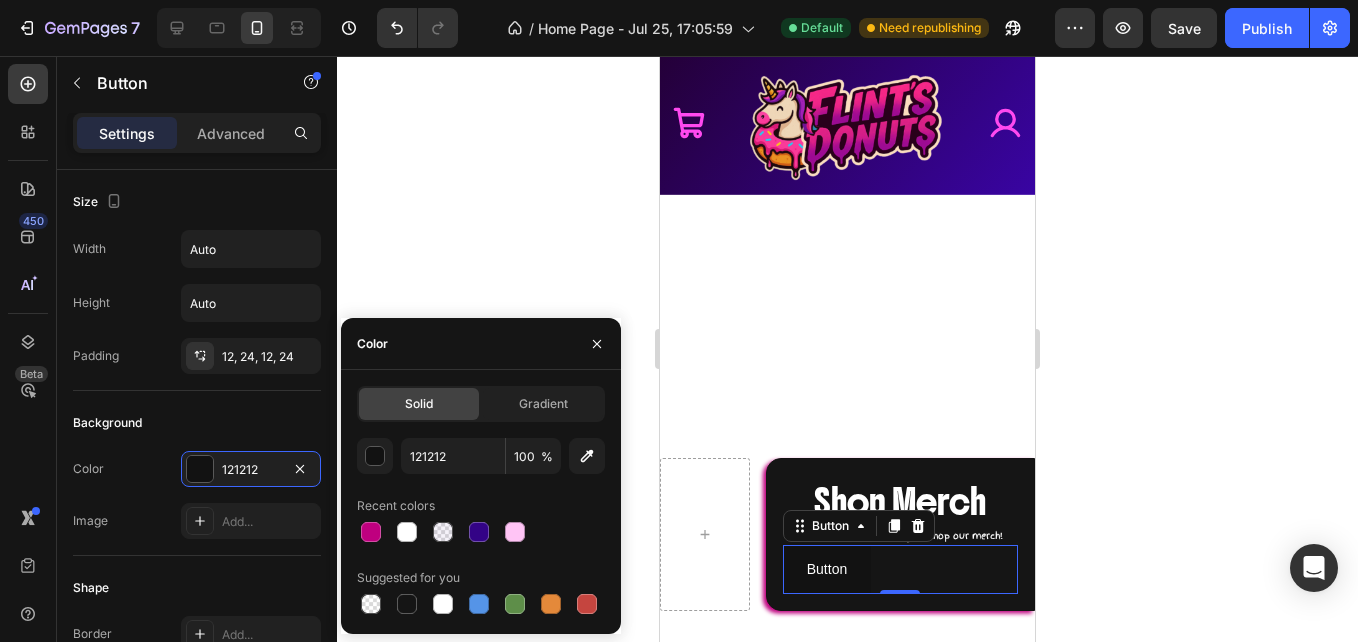 click on "Solid Gradient 121212 100 % Recent colors Suggested for you" at bounding box center [481, 502] 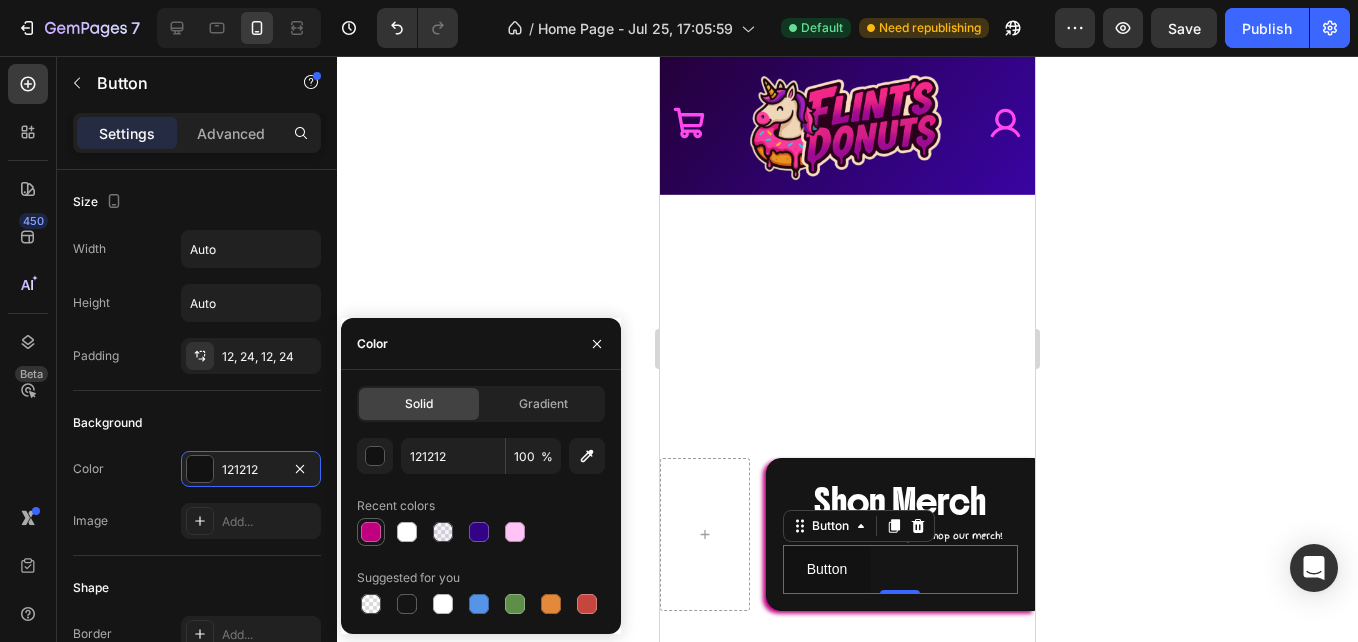 click at bounding box center [371, 532] 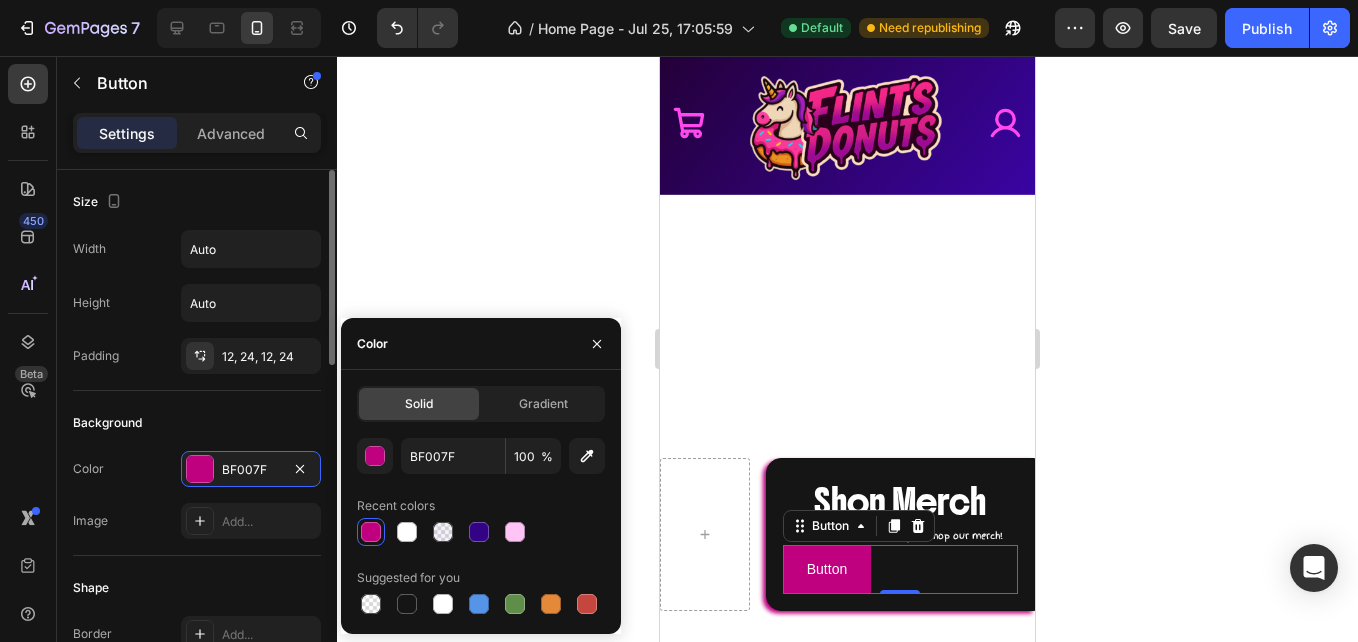 click on "Background" at bounding box center (197, 423) 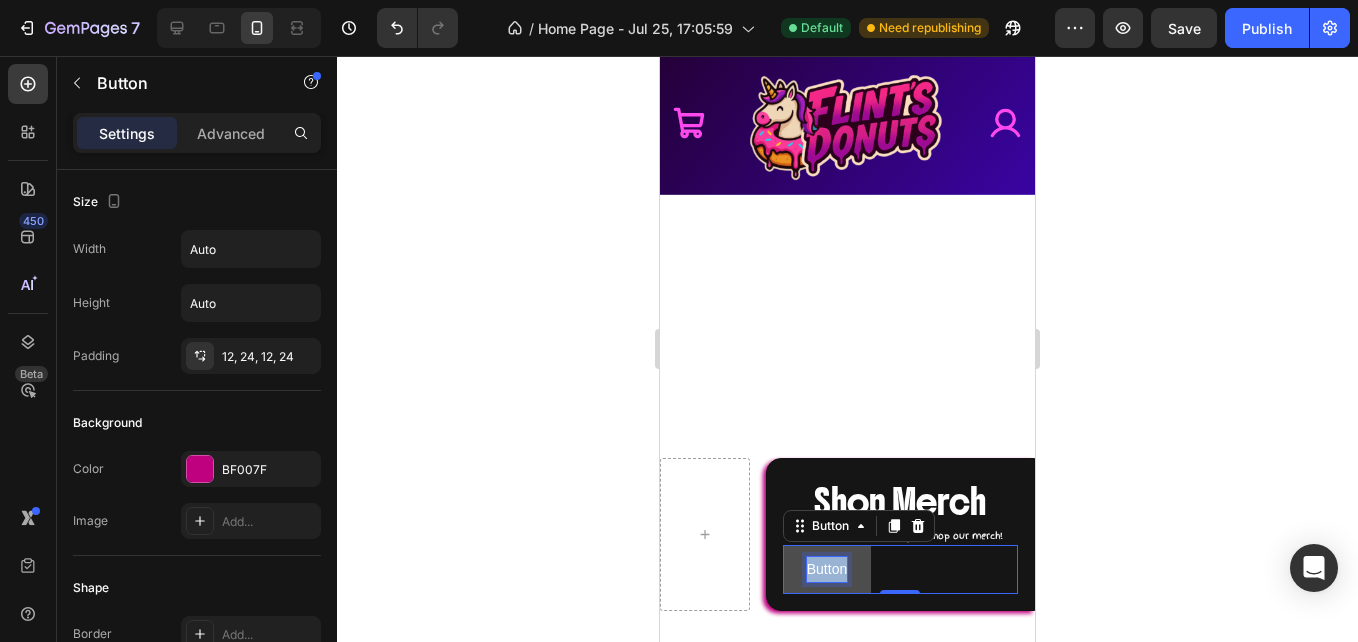 click on "Button" at bounding box center [827, 569] 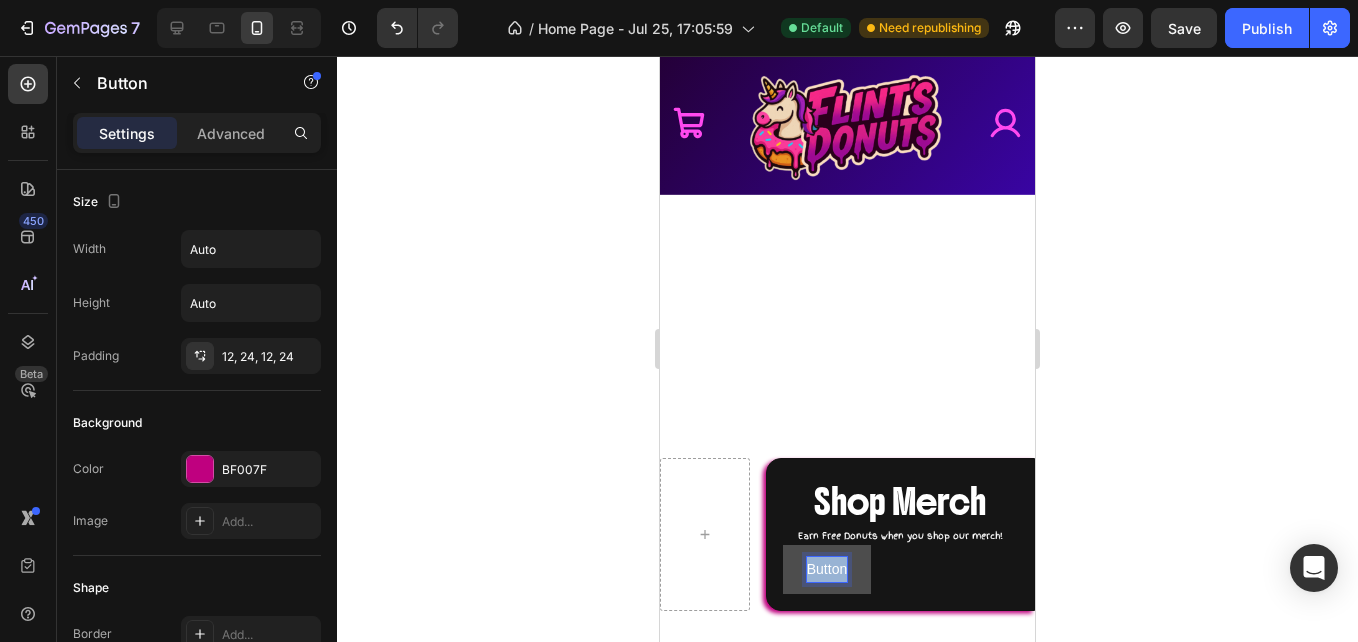 click on "Button" at bounding box center [827, 569] 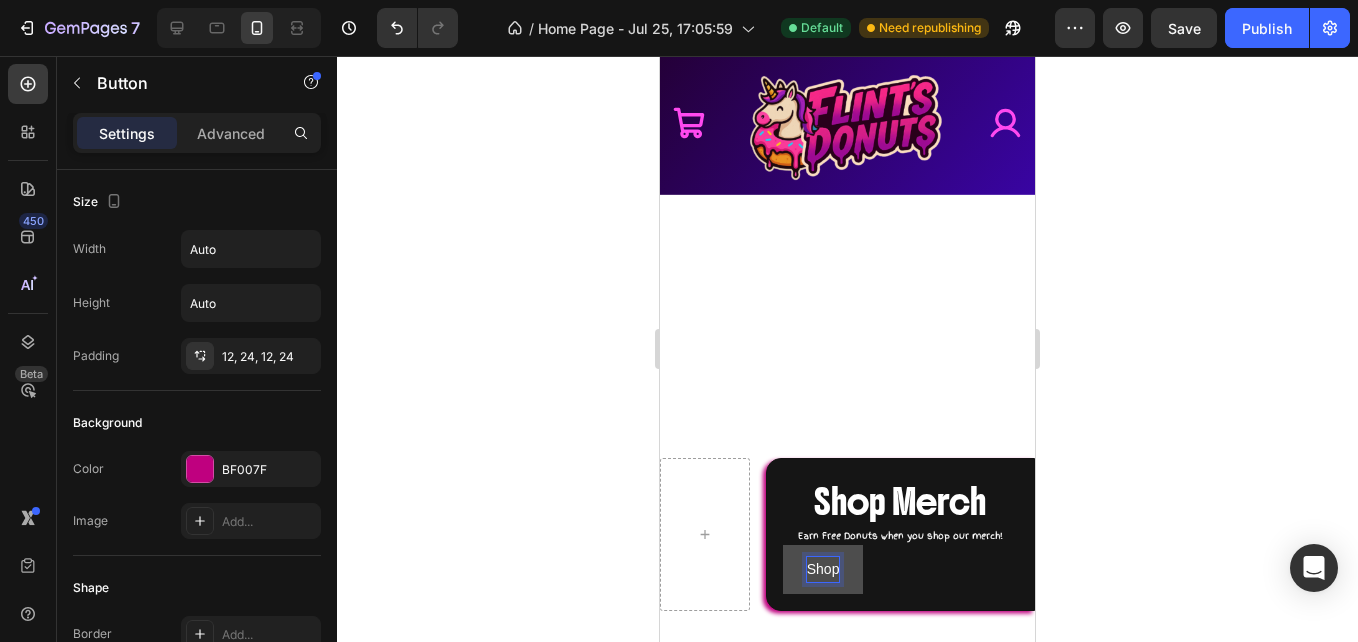 click on "Shop" at bounding box center [823, 569] 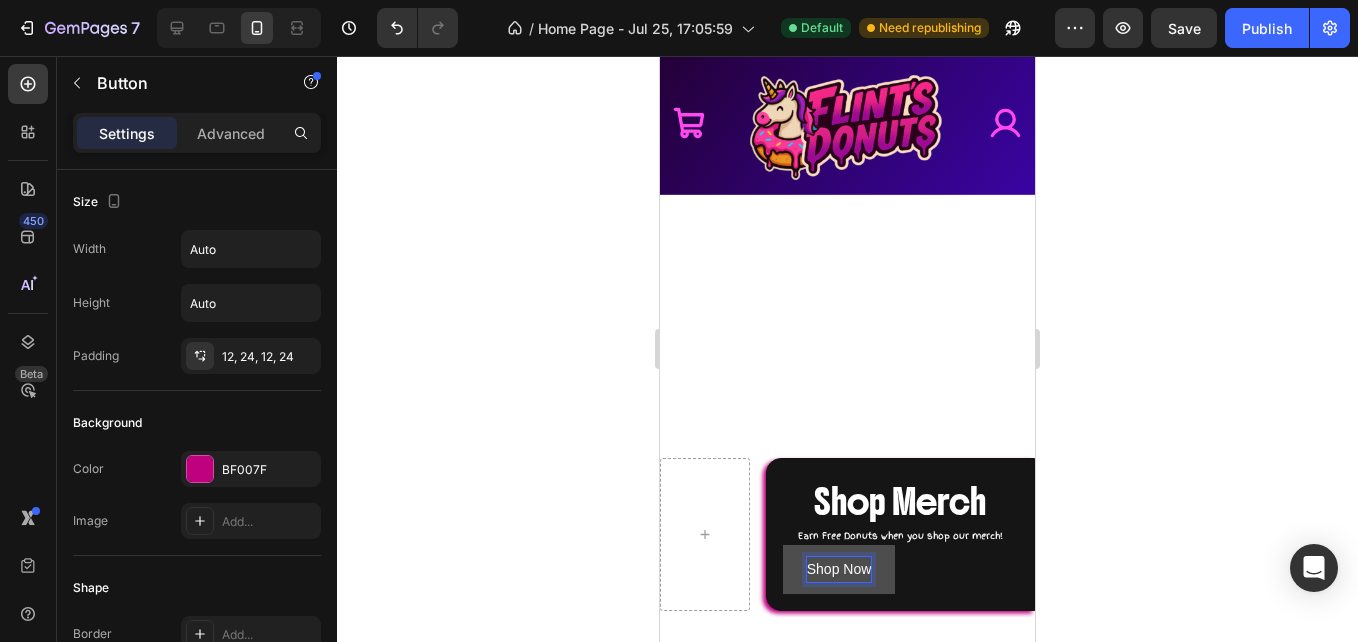 click on "Shop Now" at bounding box center (839, 569) 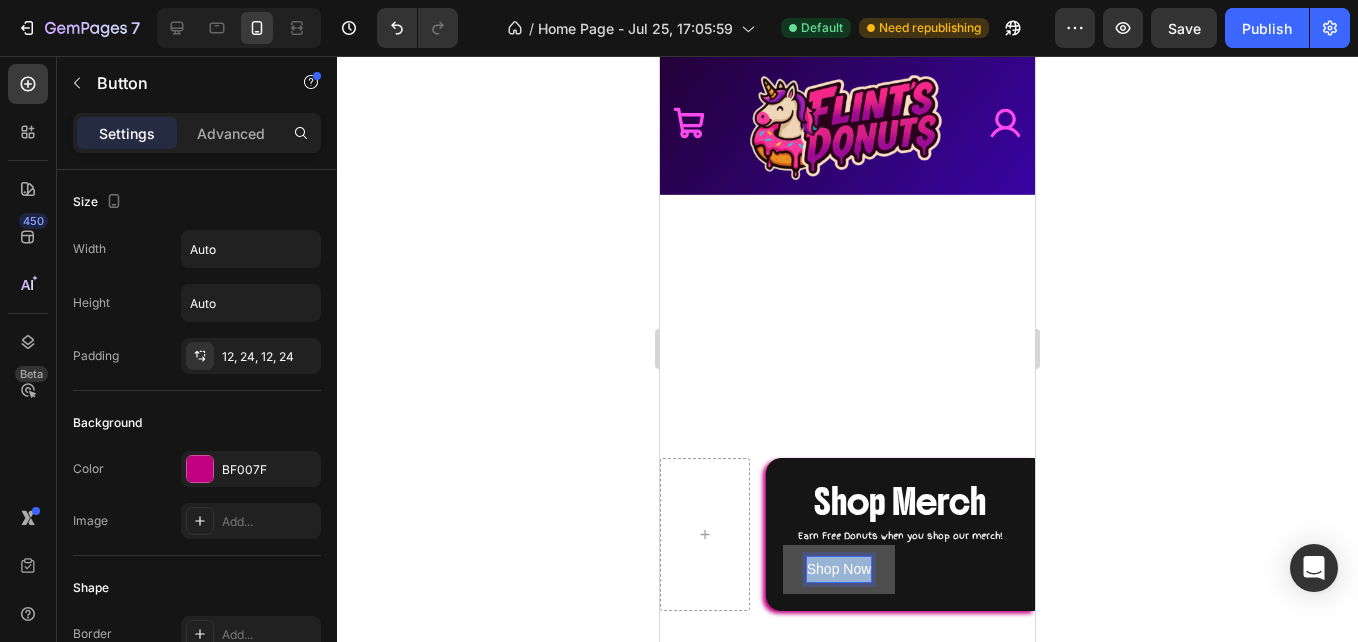 click on "Shop Now" at bounding box center (839, 569) 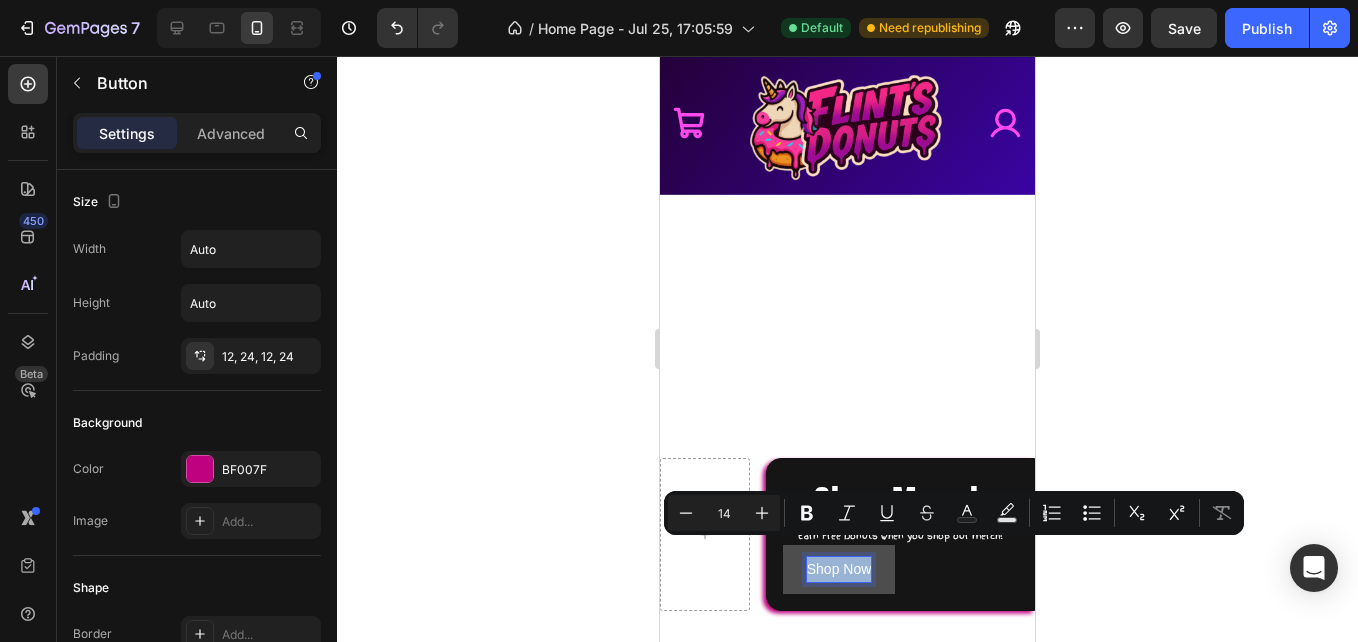 click on "Shop Now" at bounding box center [839, 569] 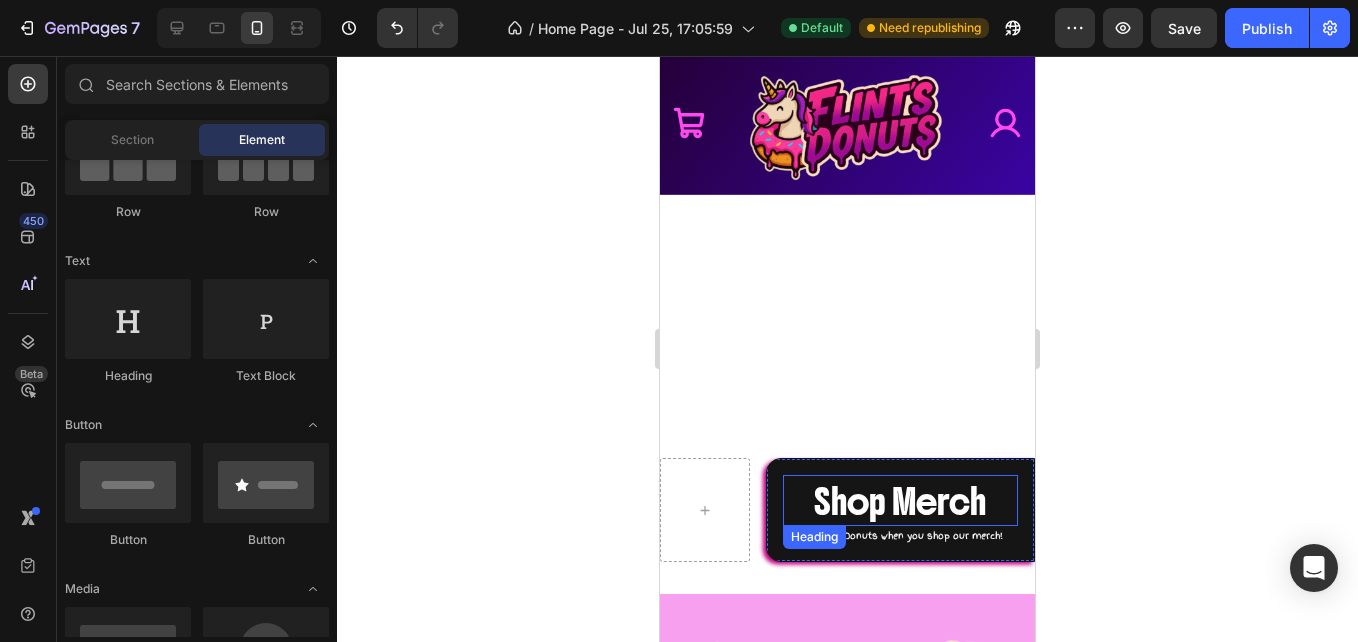 click on "Shop Merch" at bounding box center (900, 502) 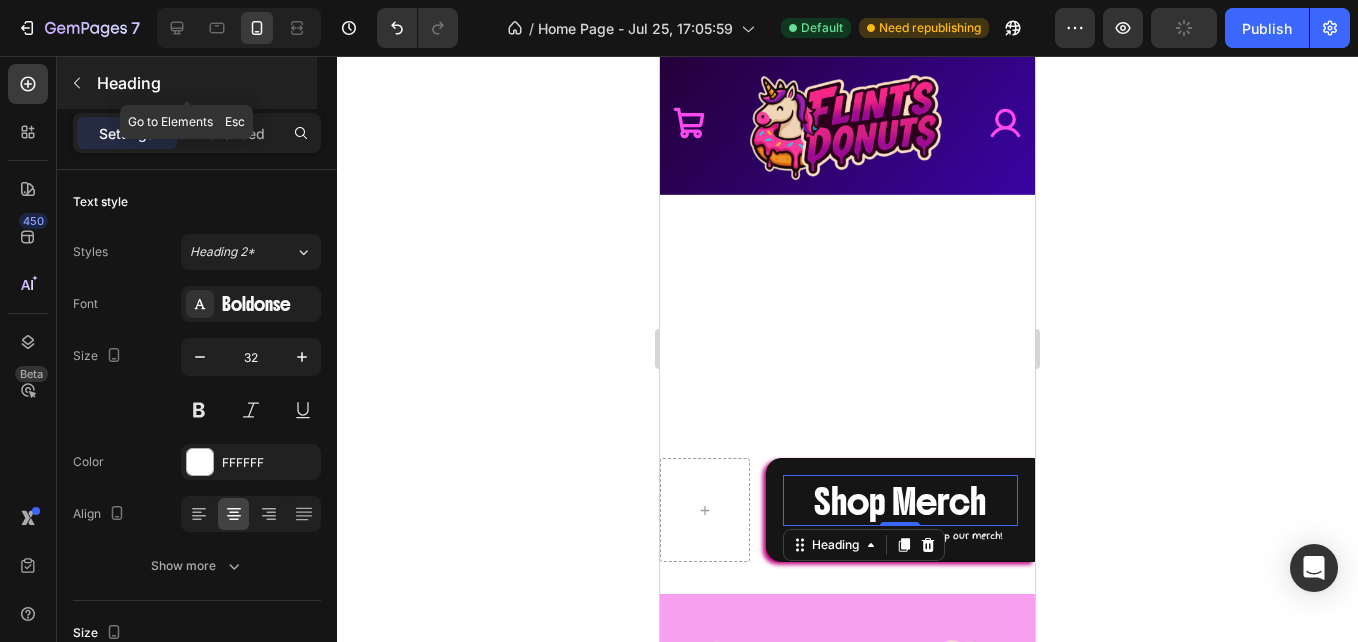 click 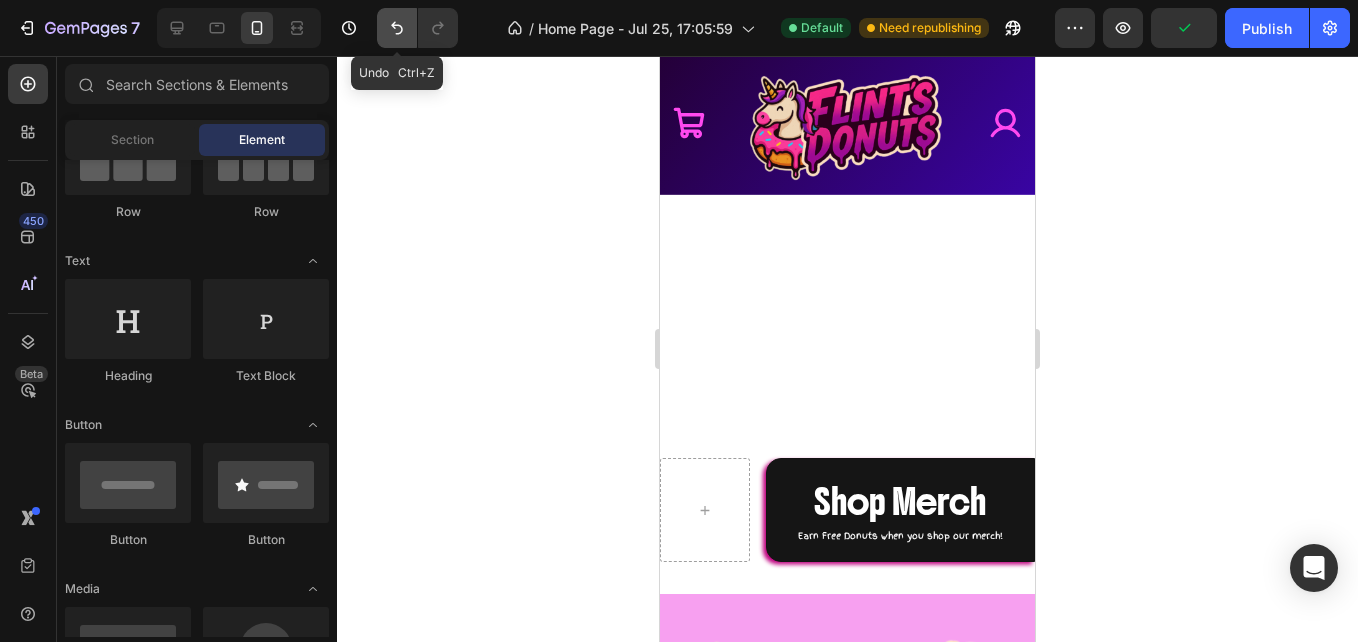 click 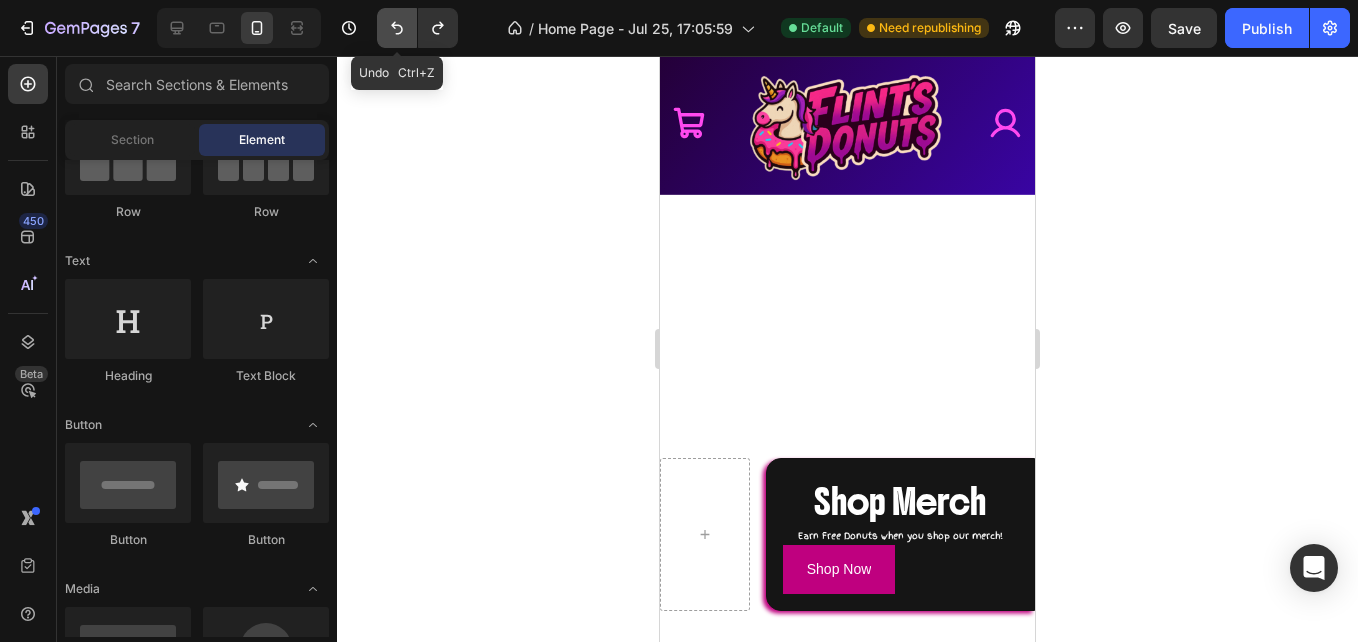 click 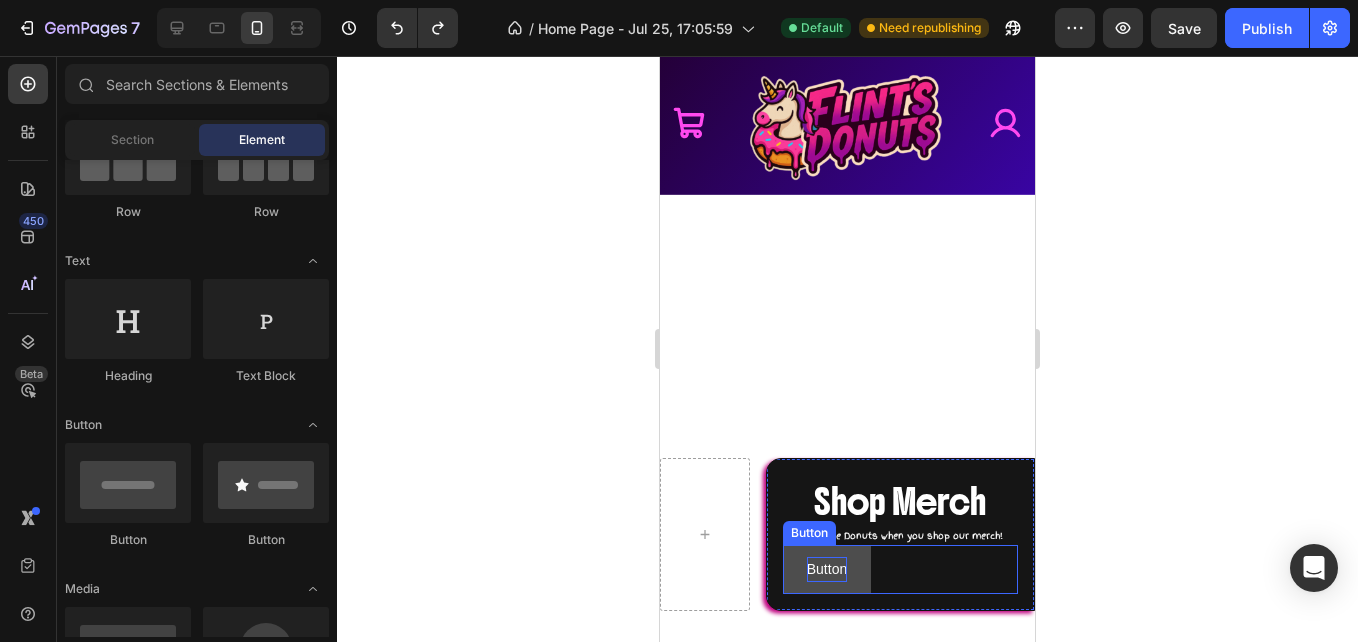 click on "Button" at bounding box center (827, 569) 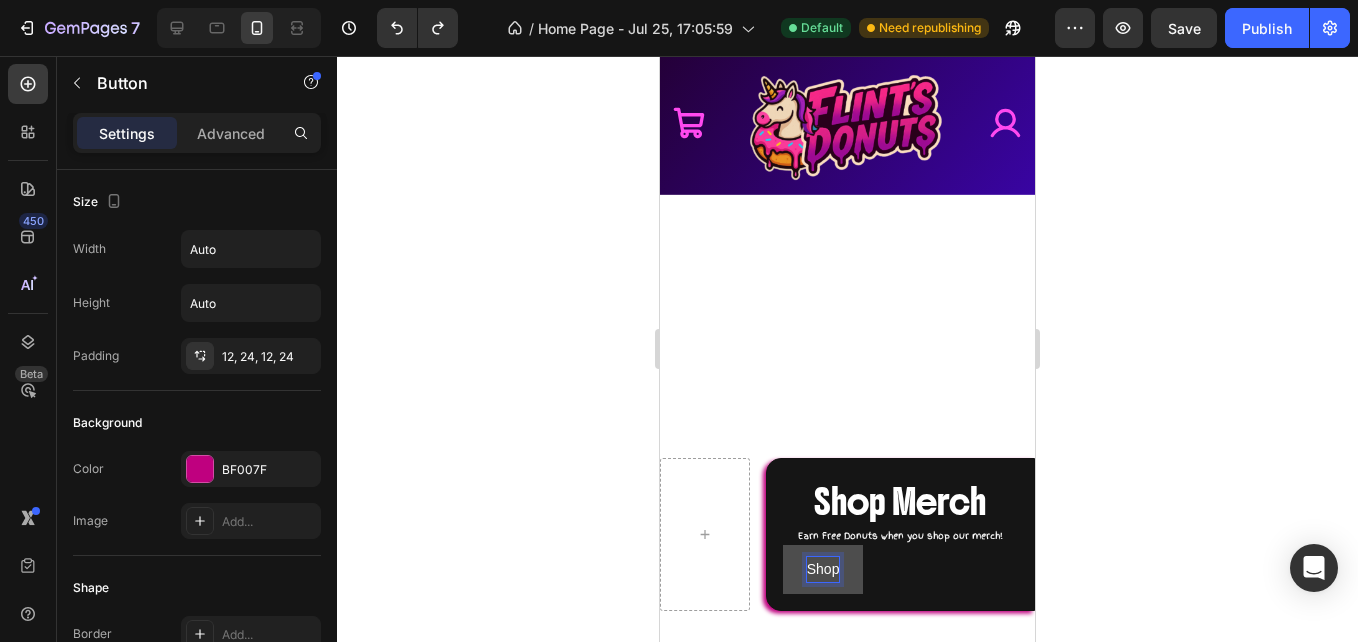 click on "Shop" at bounding box center (823, 569) 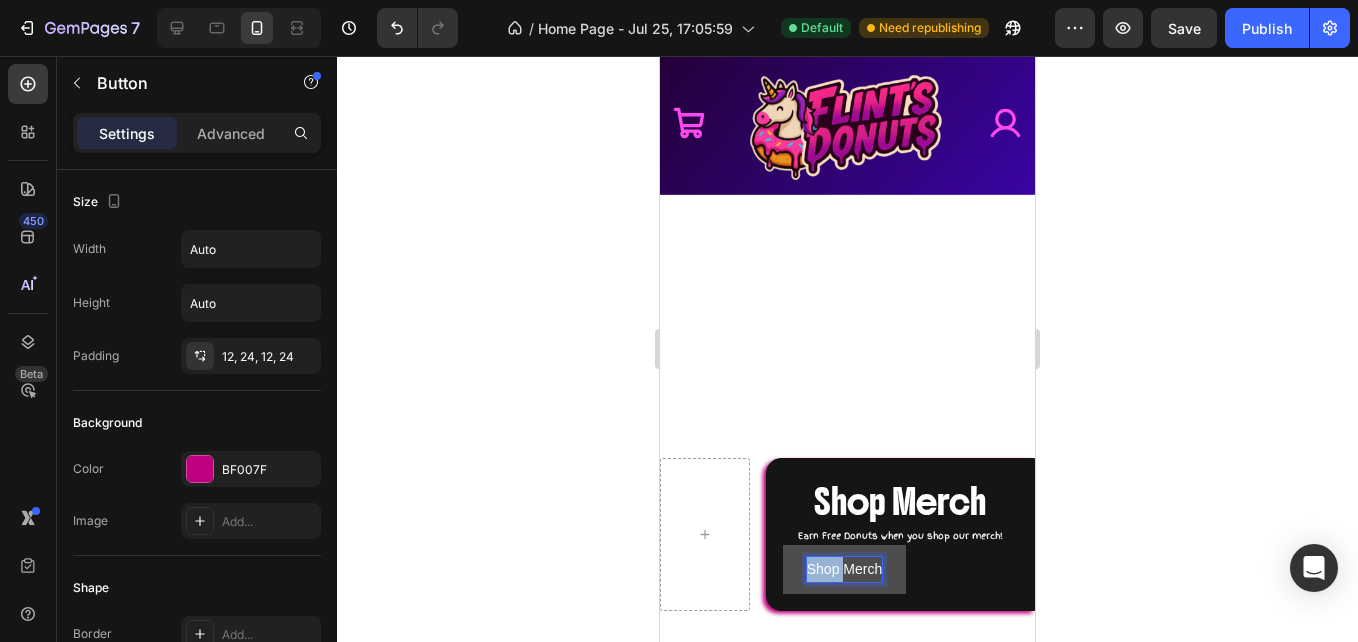 click on "Shop Merch" at bounding box center (844, 569) 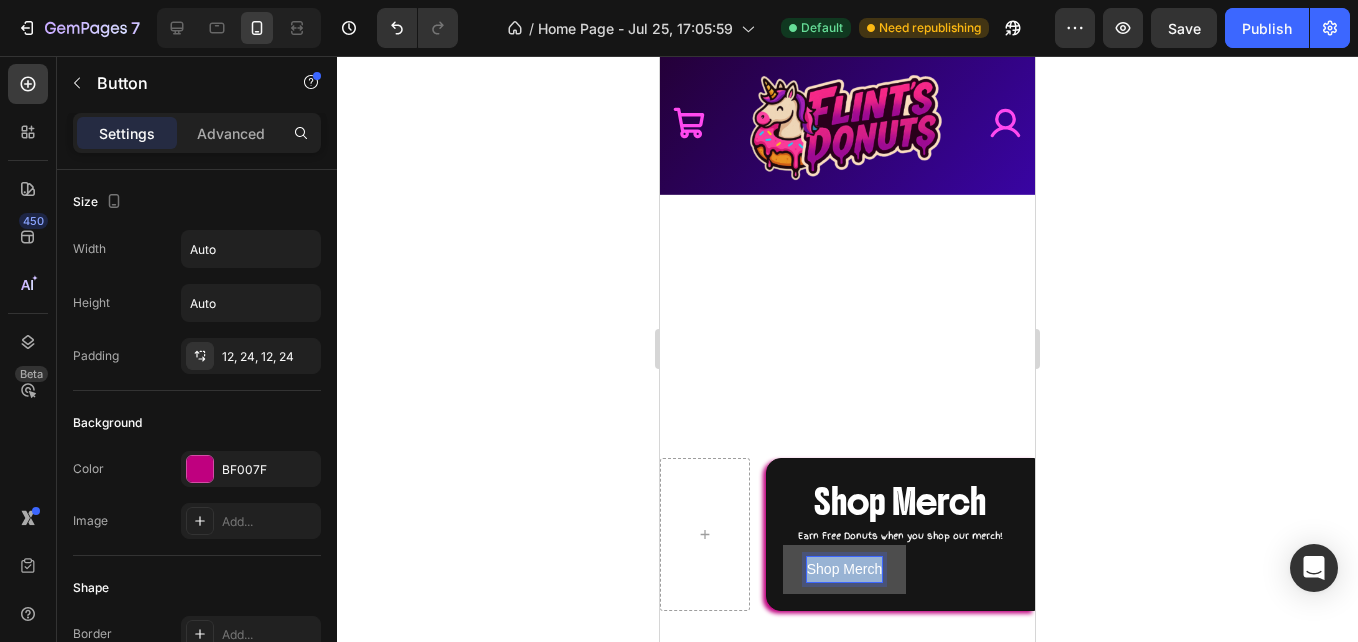 click on "Shop Merch" at bounding box center [844, 569] 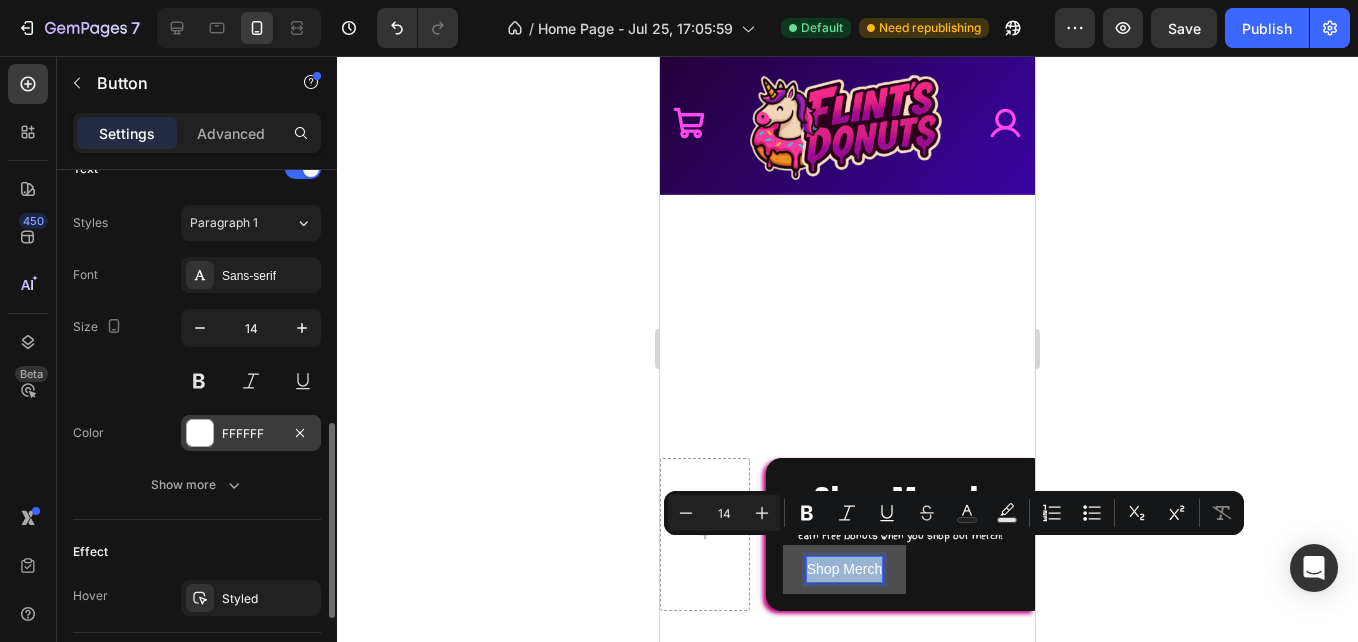 scroll, scrollTop: 707, scrollLeft: 0, axis: vertical 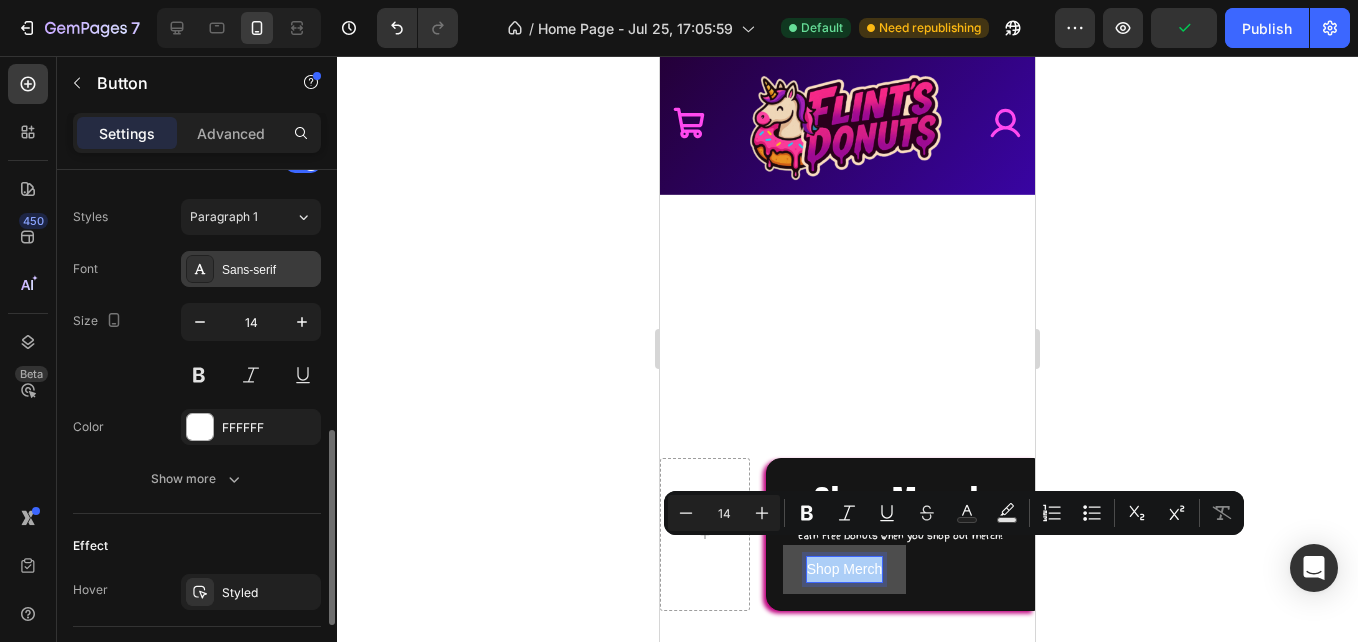 click on "Sans-serif" at bounding box center (269, 270) 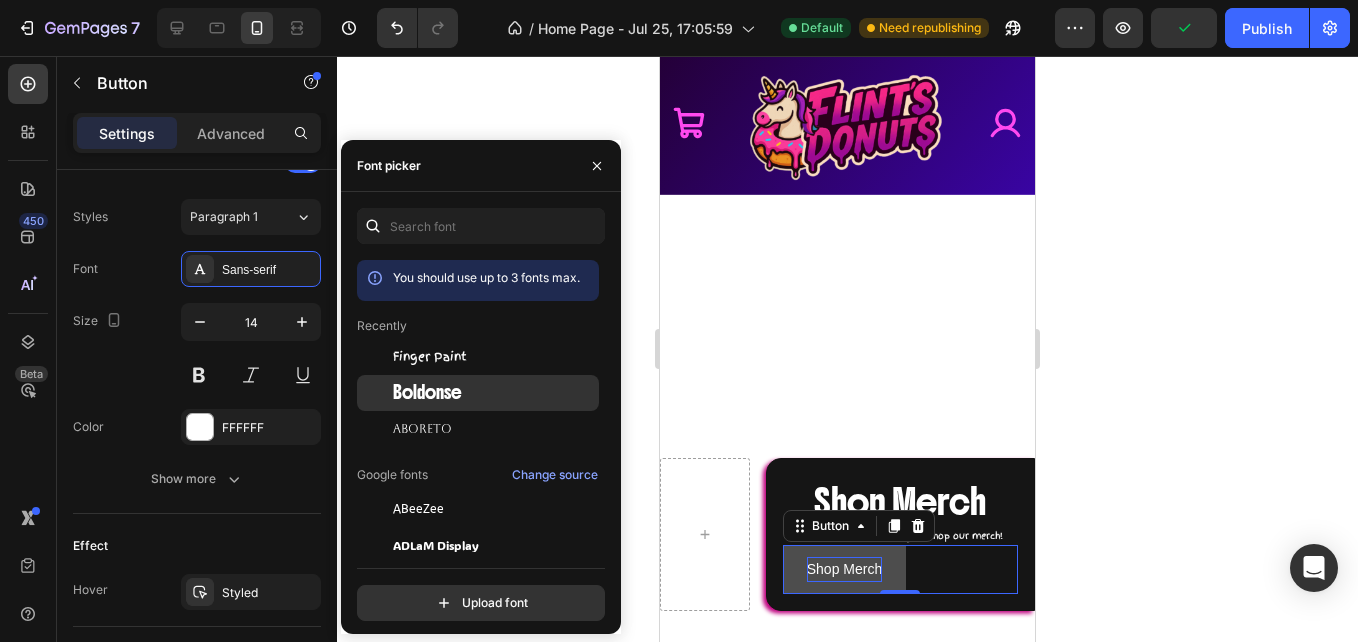 click on "Boldonse" at bounding box center [427, 393] 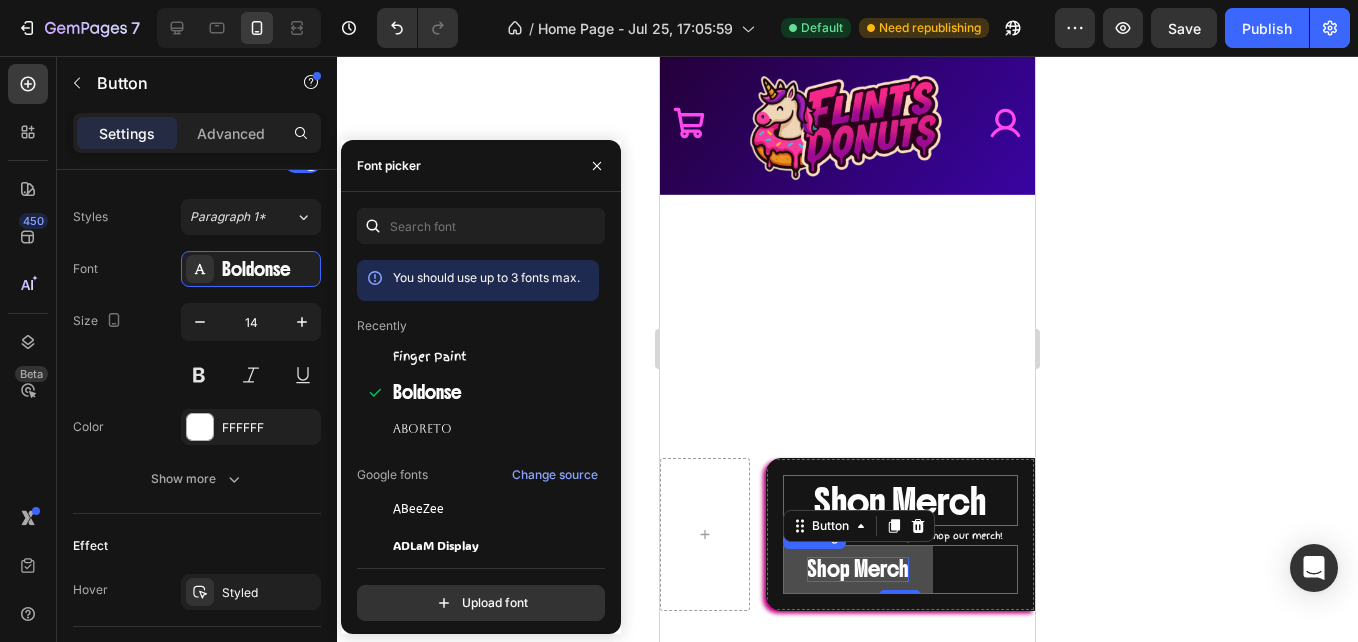click on "Shop Merch" at bounding box center (900, 502) 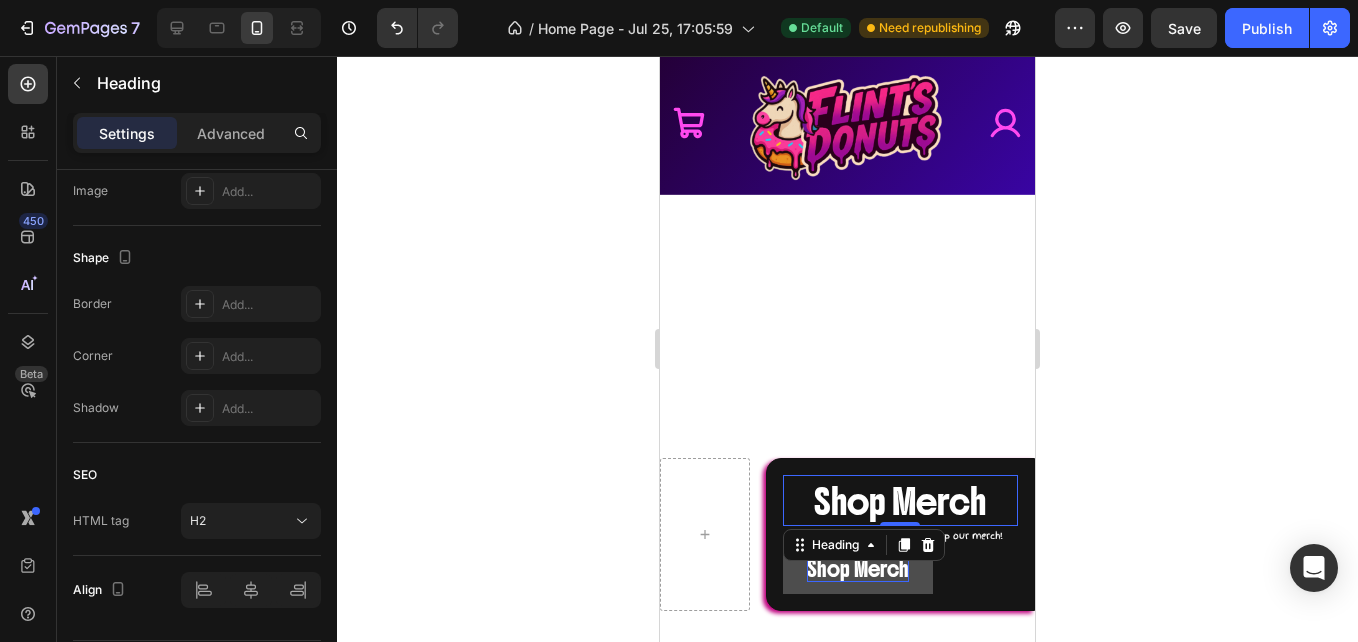 scroll, scrollTop: 0, scrollLeft: 0, axis: both 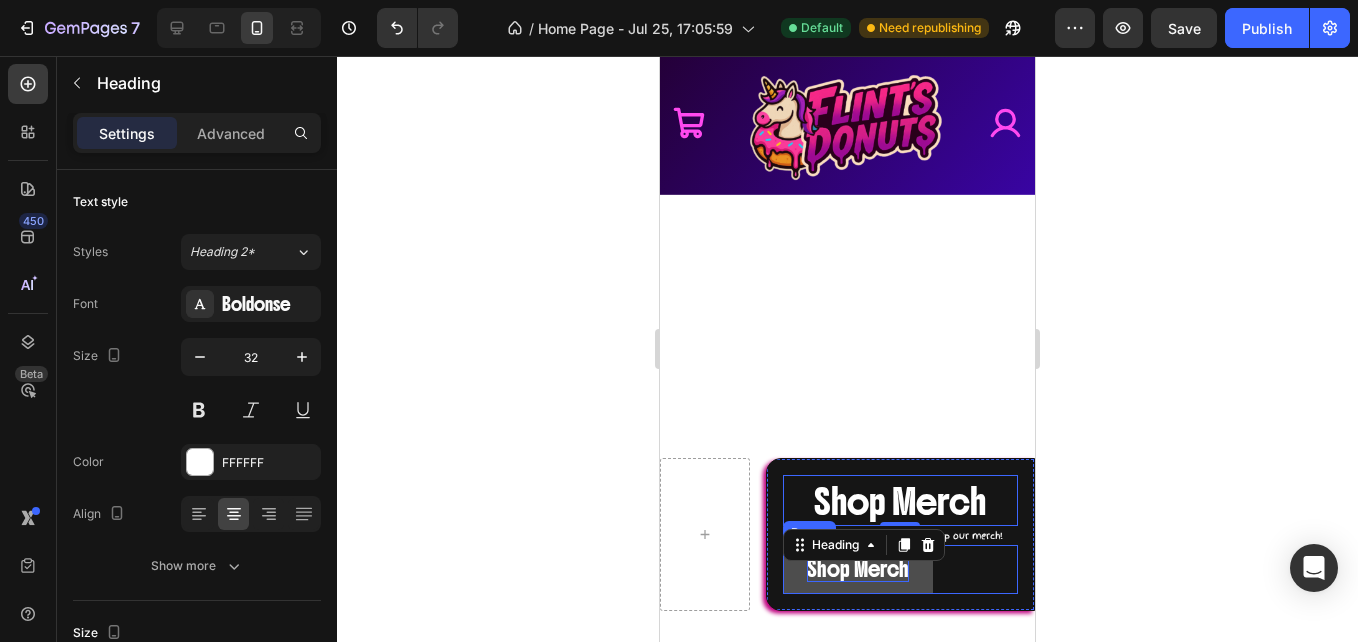 click on "Shop Merch" at bounding box center (858, 569) 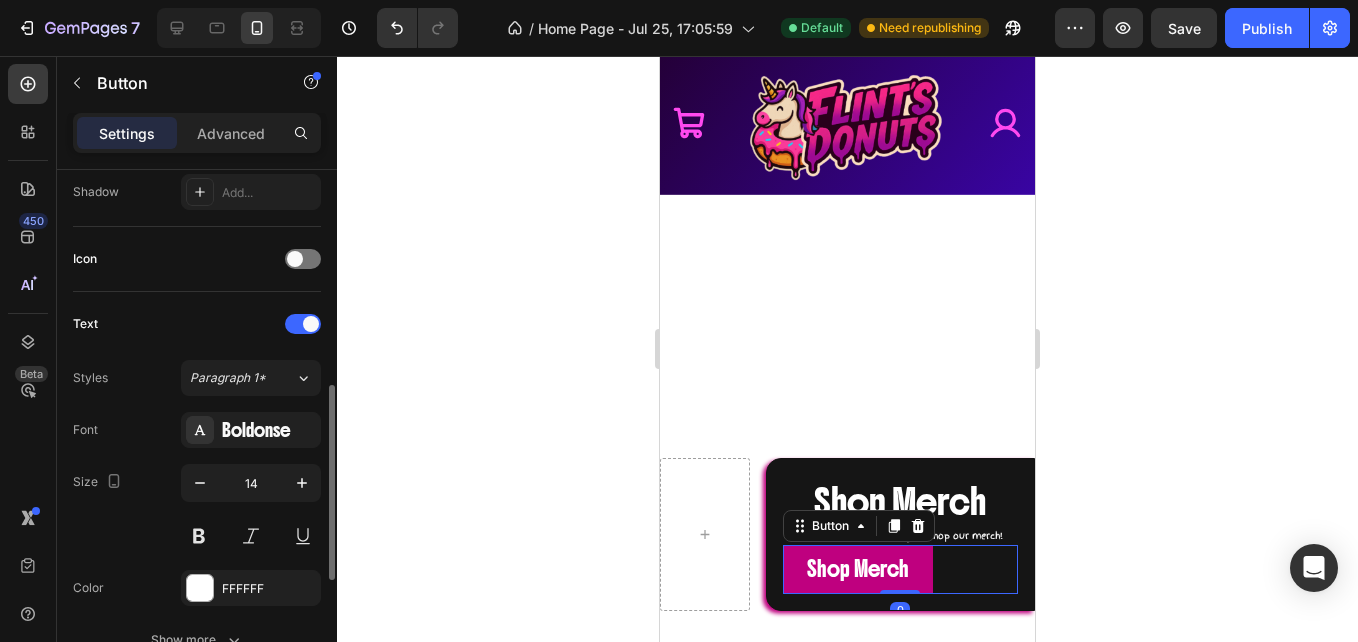 scroll, scrollTop: 564, scrollLeft: 0, axis: vertical 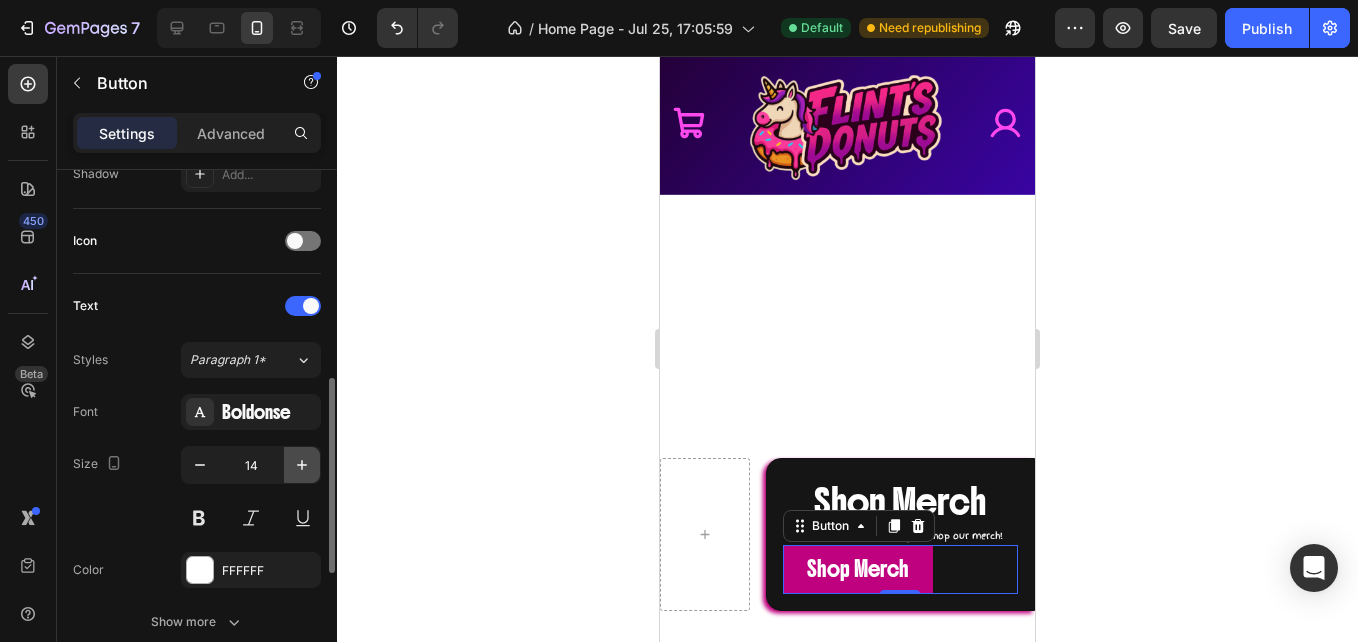 click at bounding box center (302, 465) 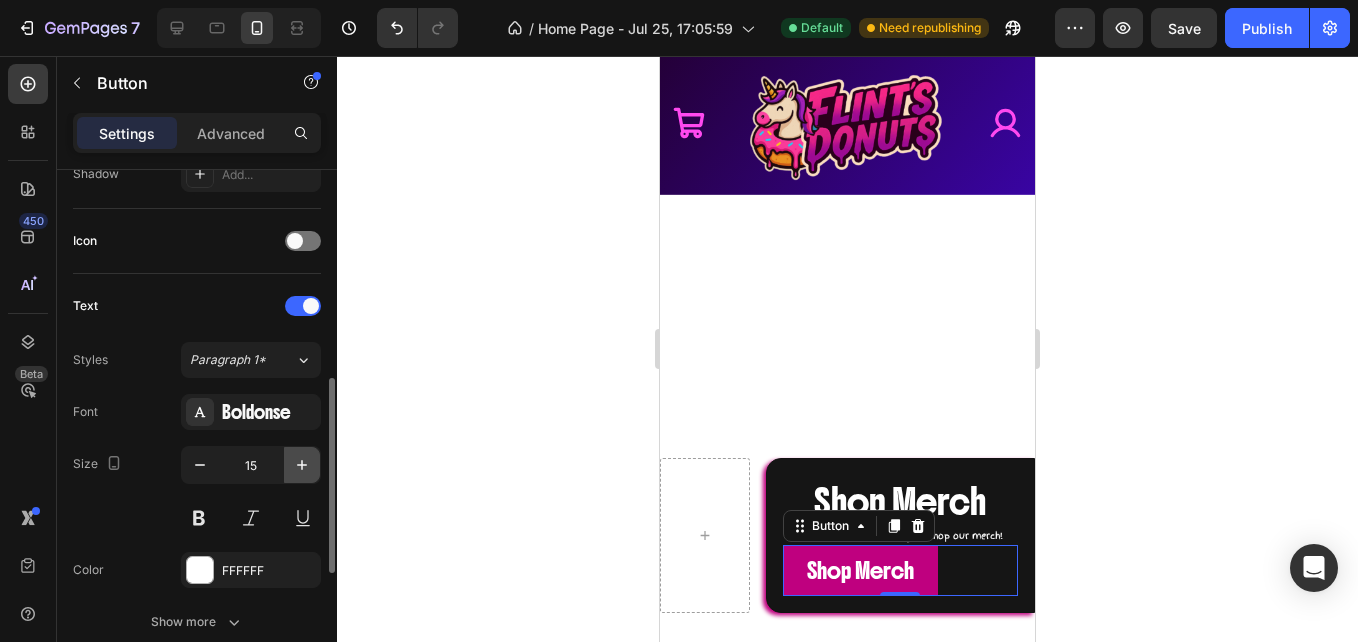 click at bounding box center (302, 465) 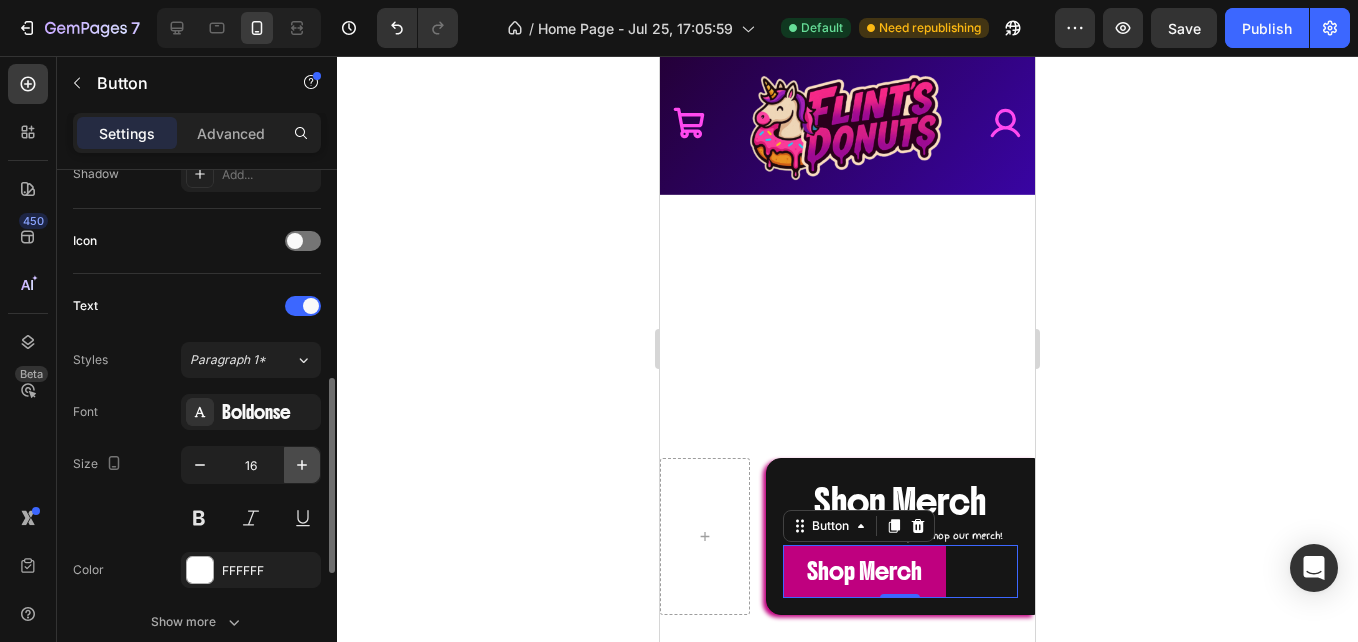 click at bounding box center [302, 465] 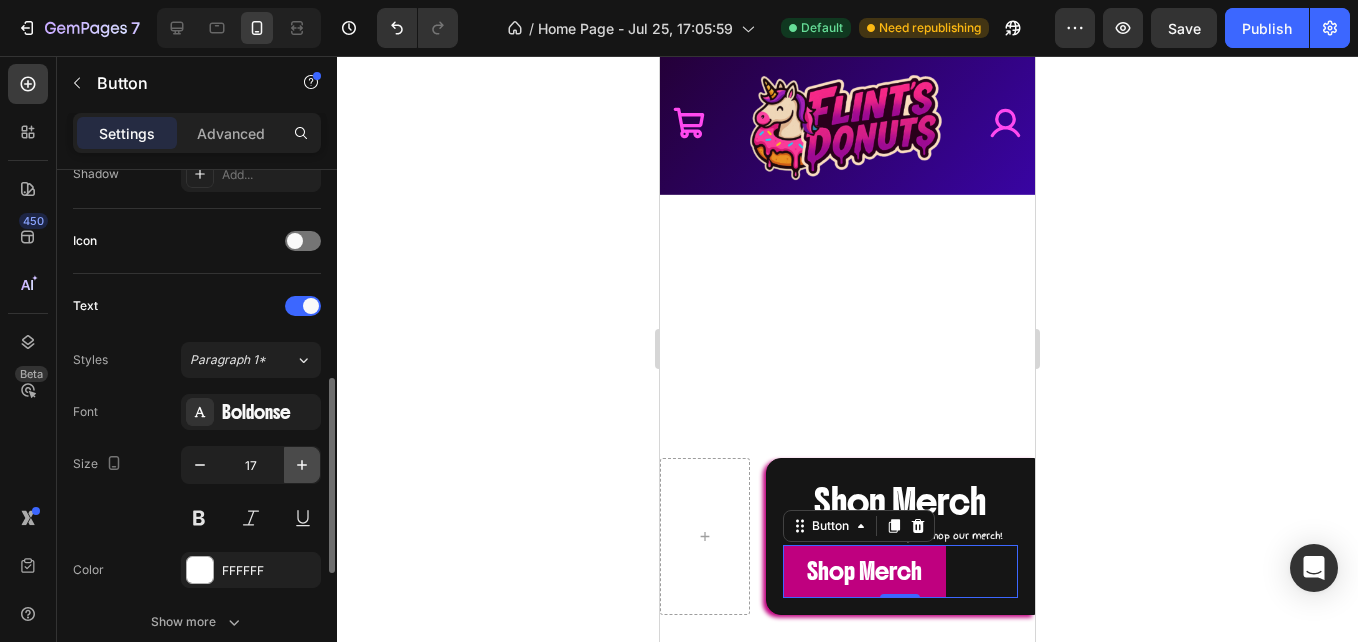 click at bounding box center [302, 465] 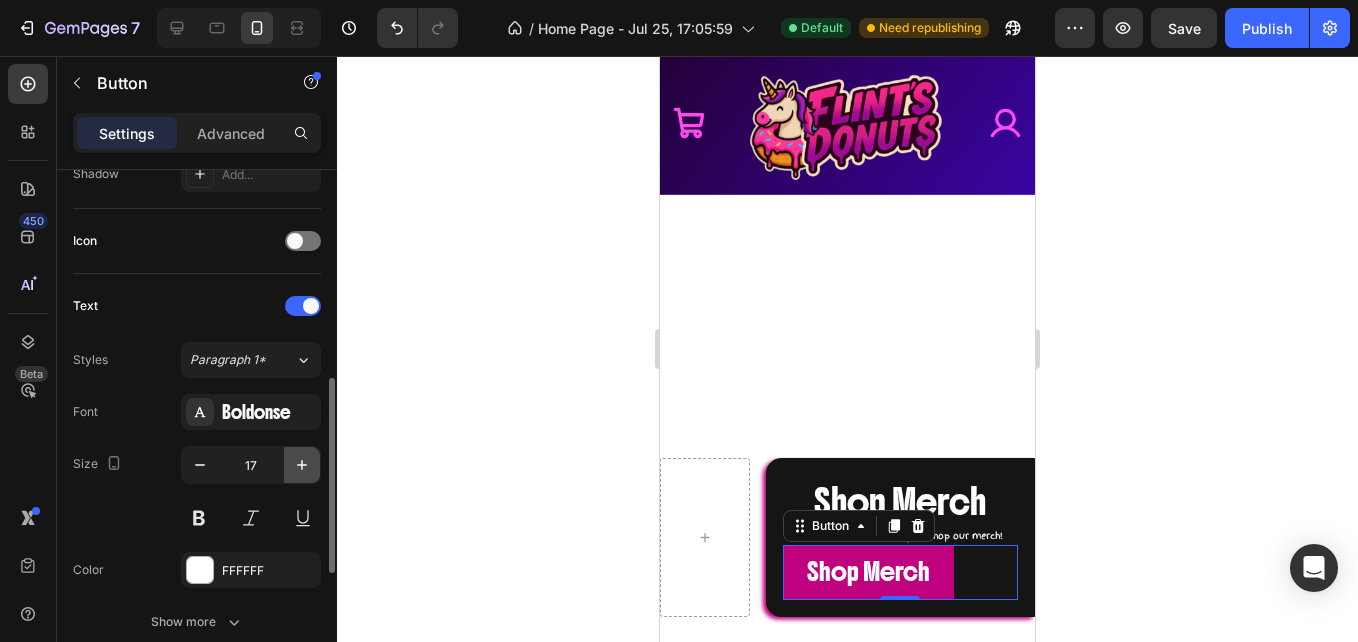 click at bounding box center (302, 465) 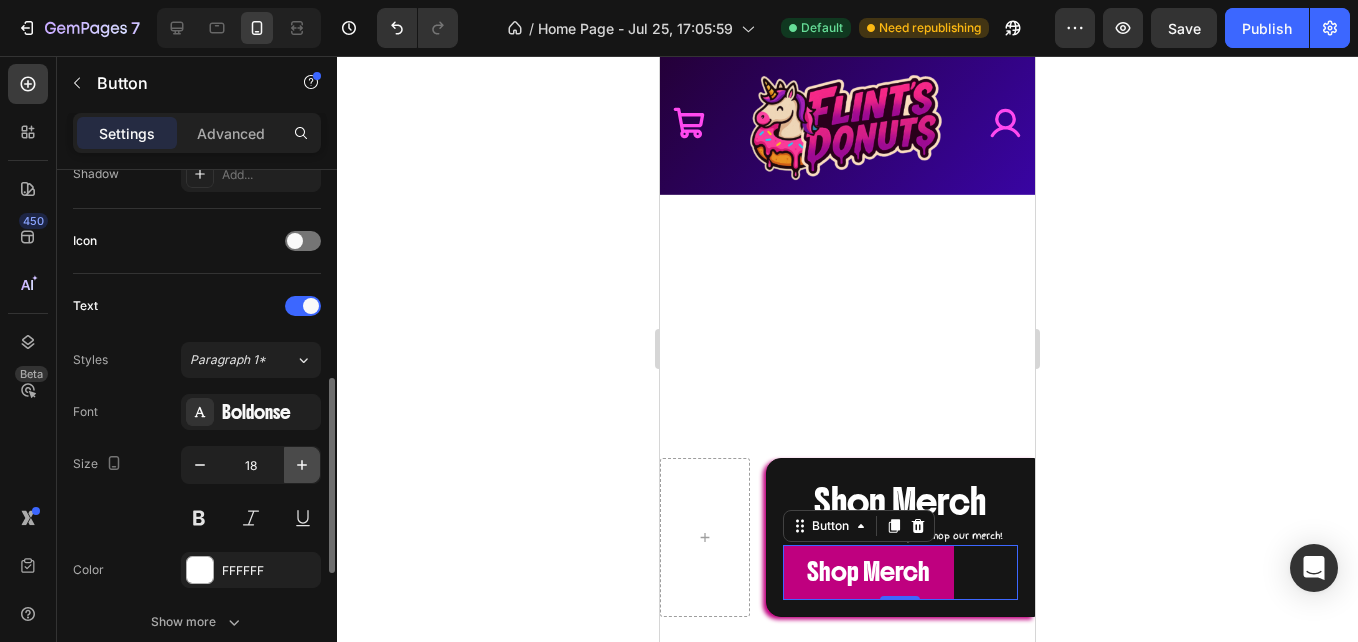 click at bounding box center [302, 465] 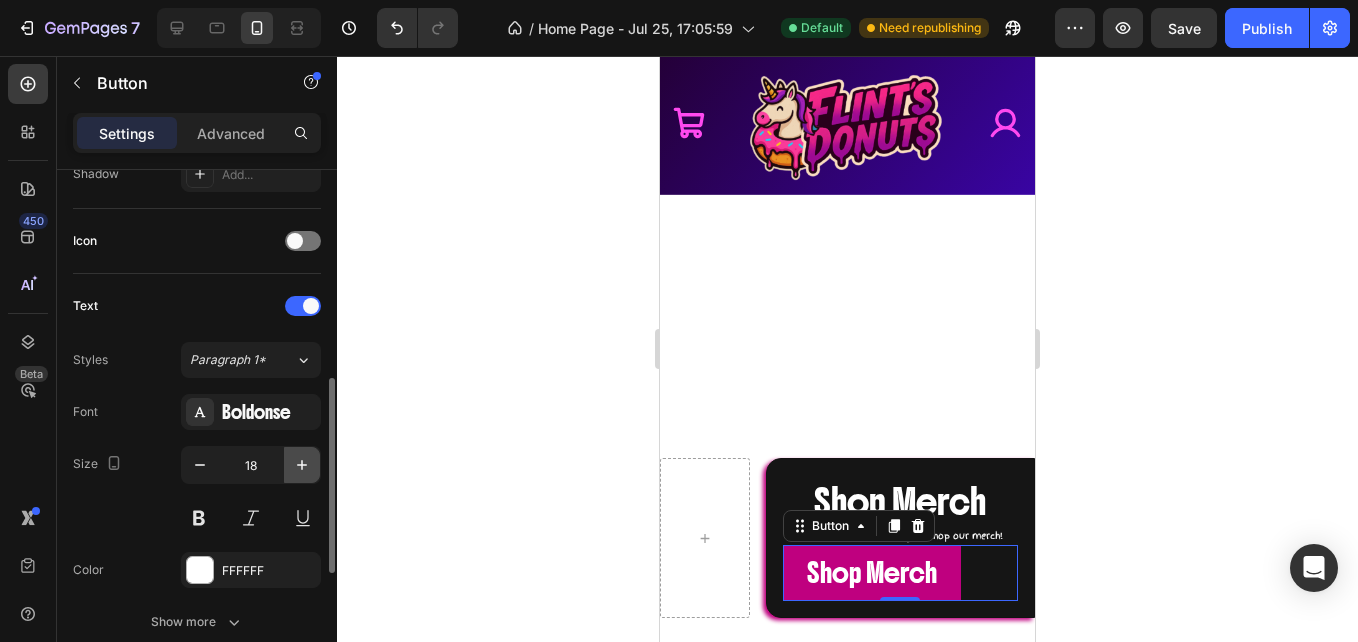 click at bounding box center (302, 465) 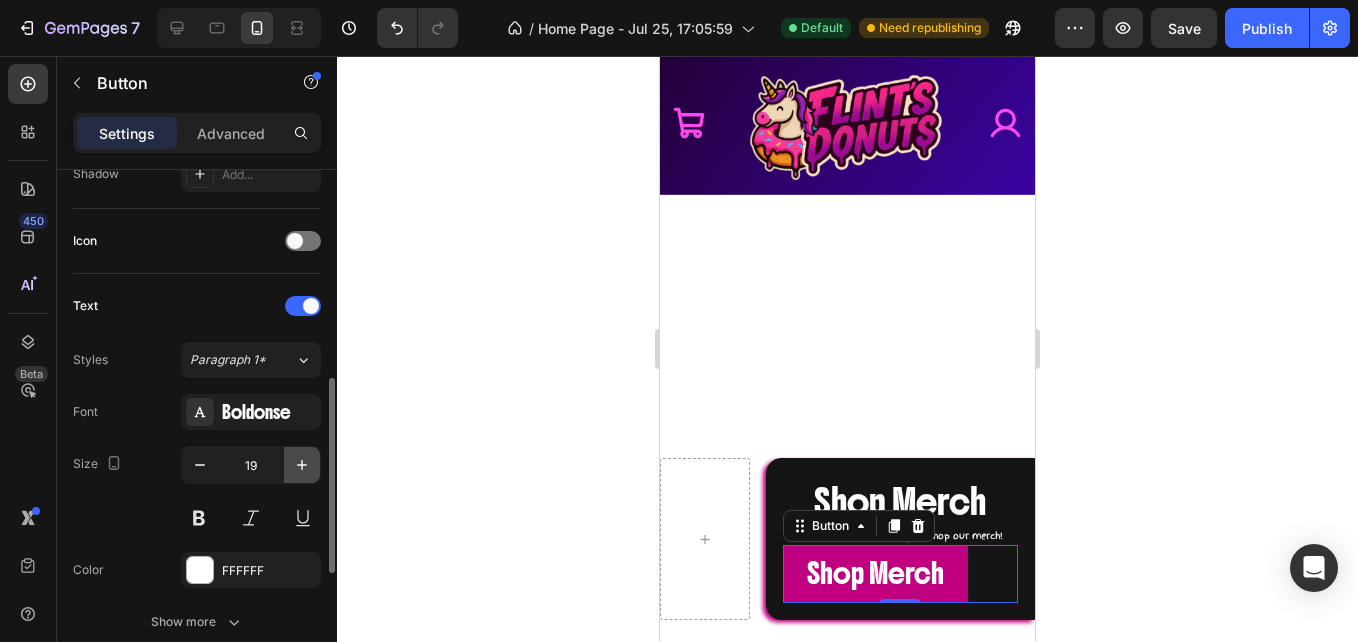 click at bounding box center (302, 465) 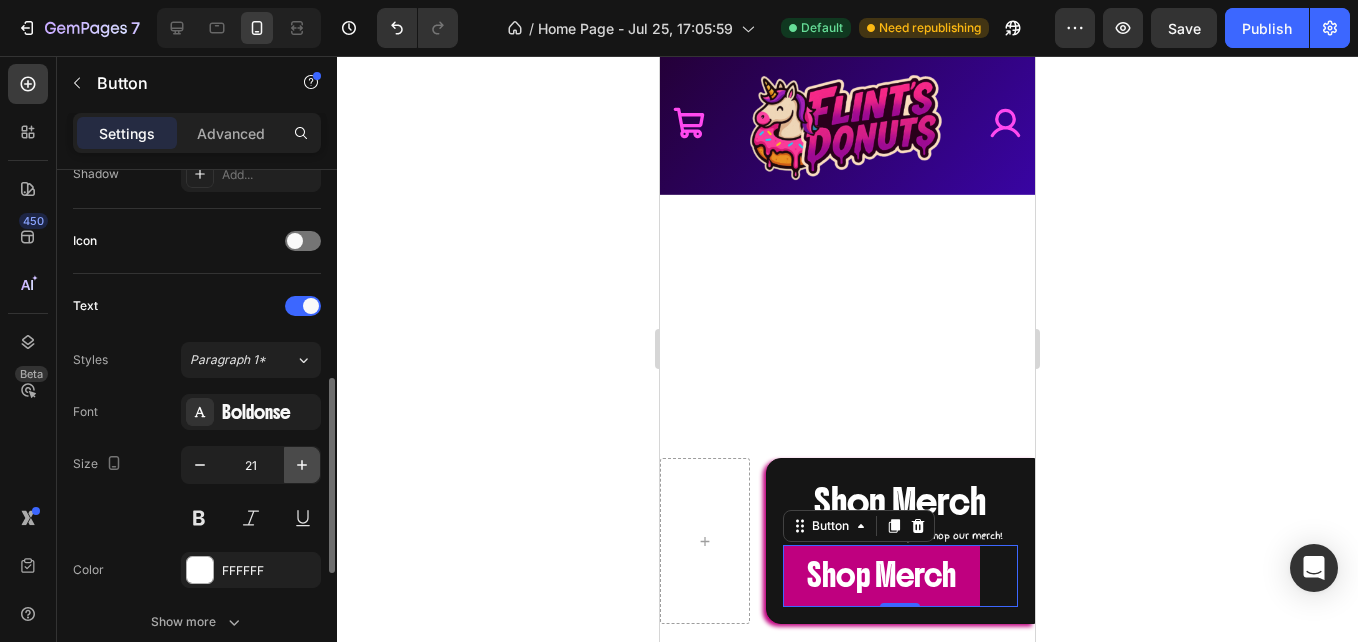 click at bounding box center [302, 465] 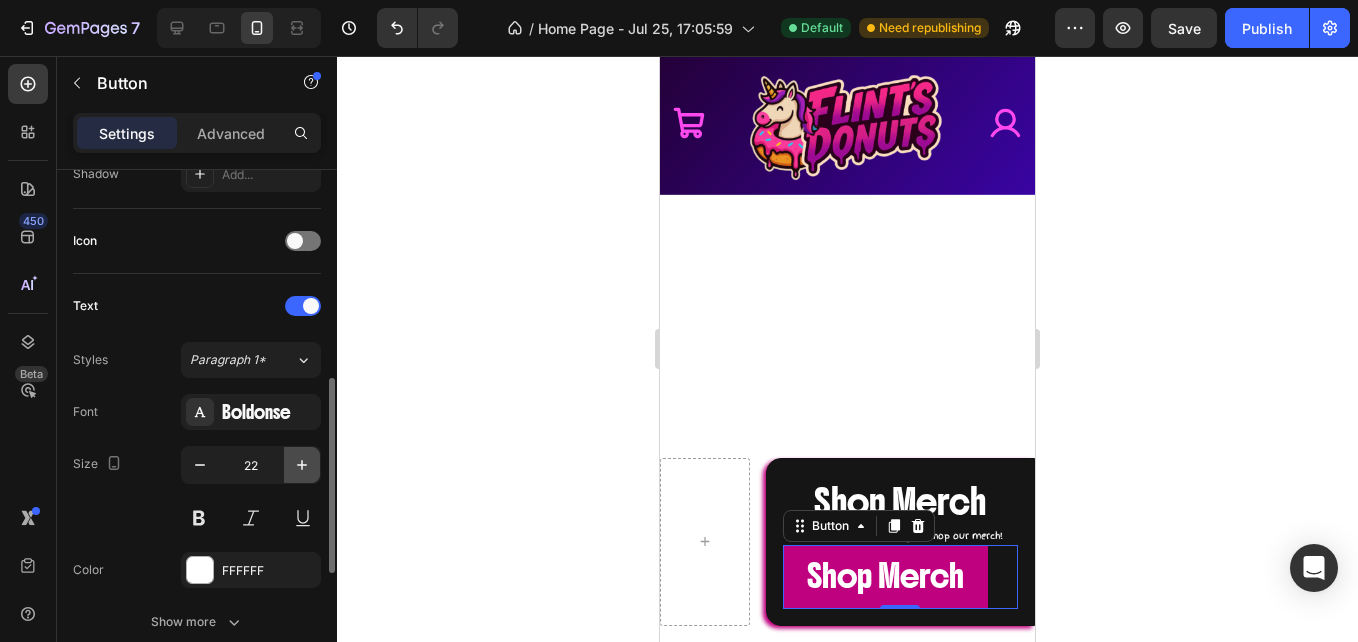 click at bounding box center [302, 465] 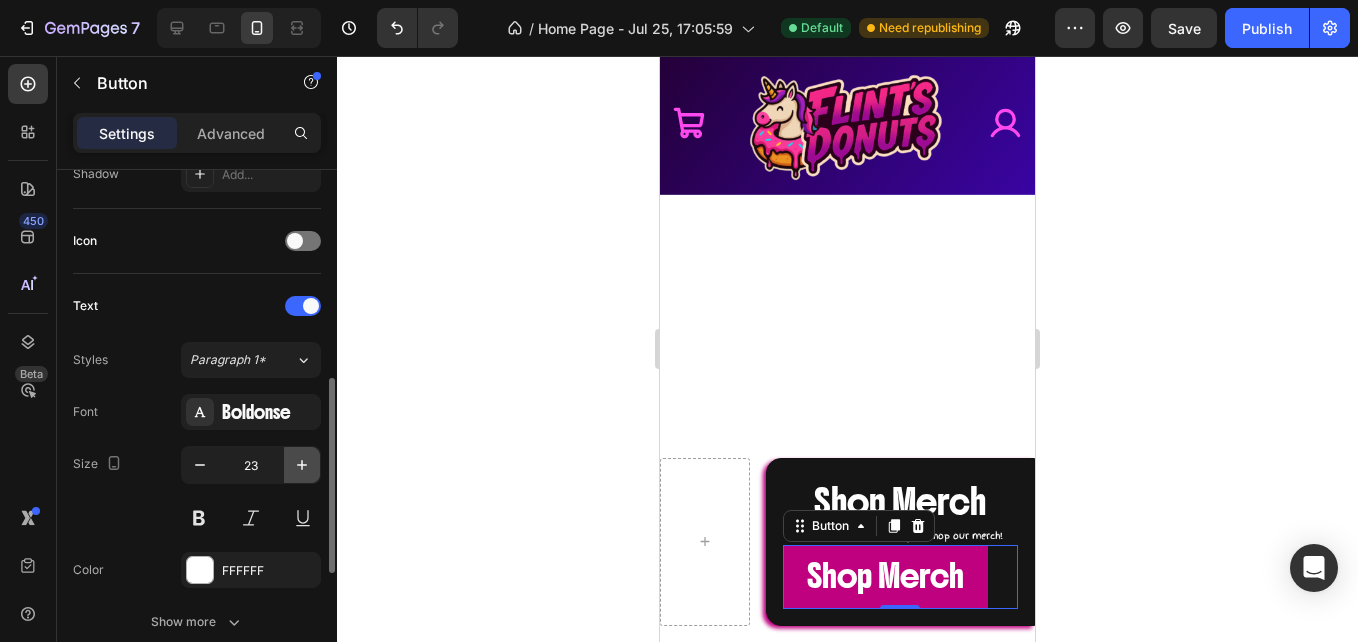 click at bounding box center (302, 465) 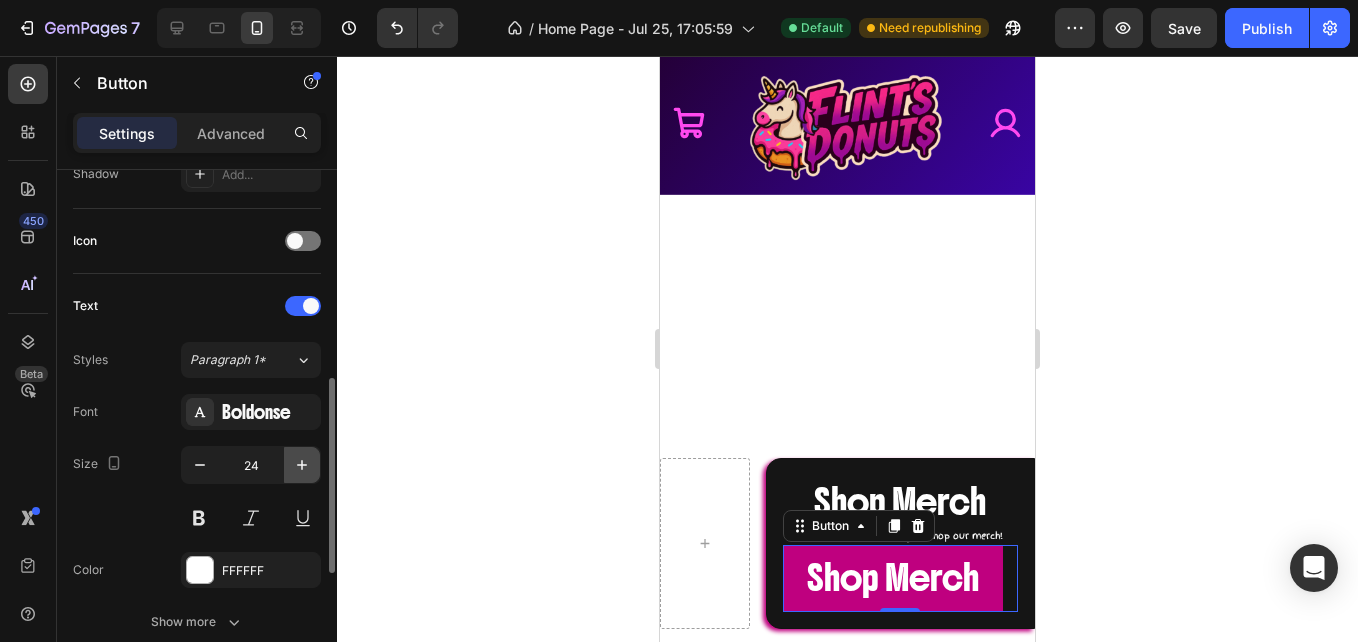 click at bounding box center (302, 465) 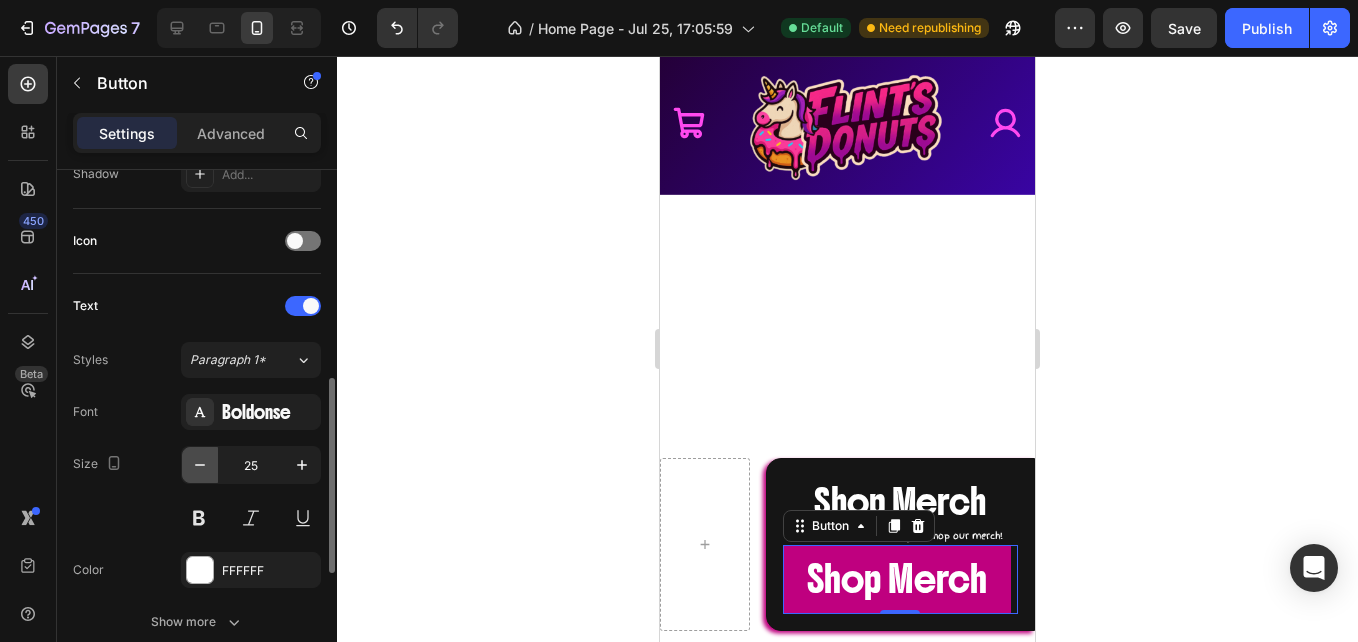 click at bounding box center (200, 465) 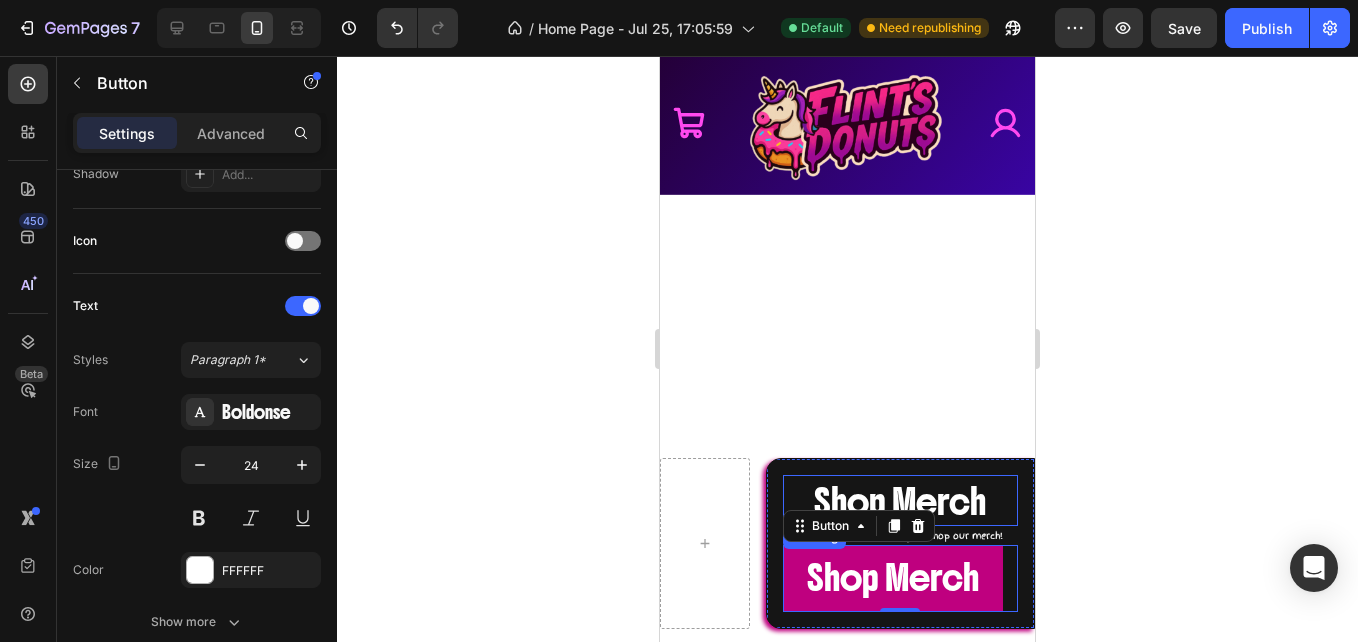 click on "Shop Merch" at bounding box center (900, 502) 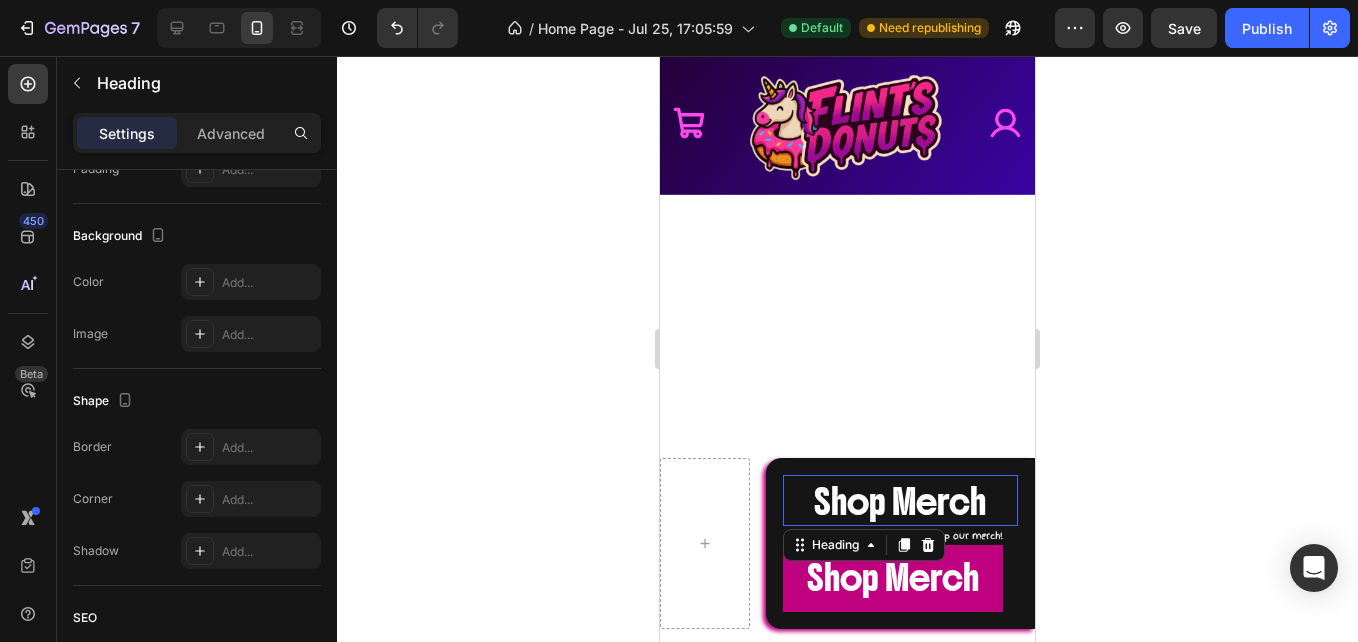 scroll, scrollTop: 0, scrollLeft: 0, axis: both 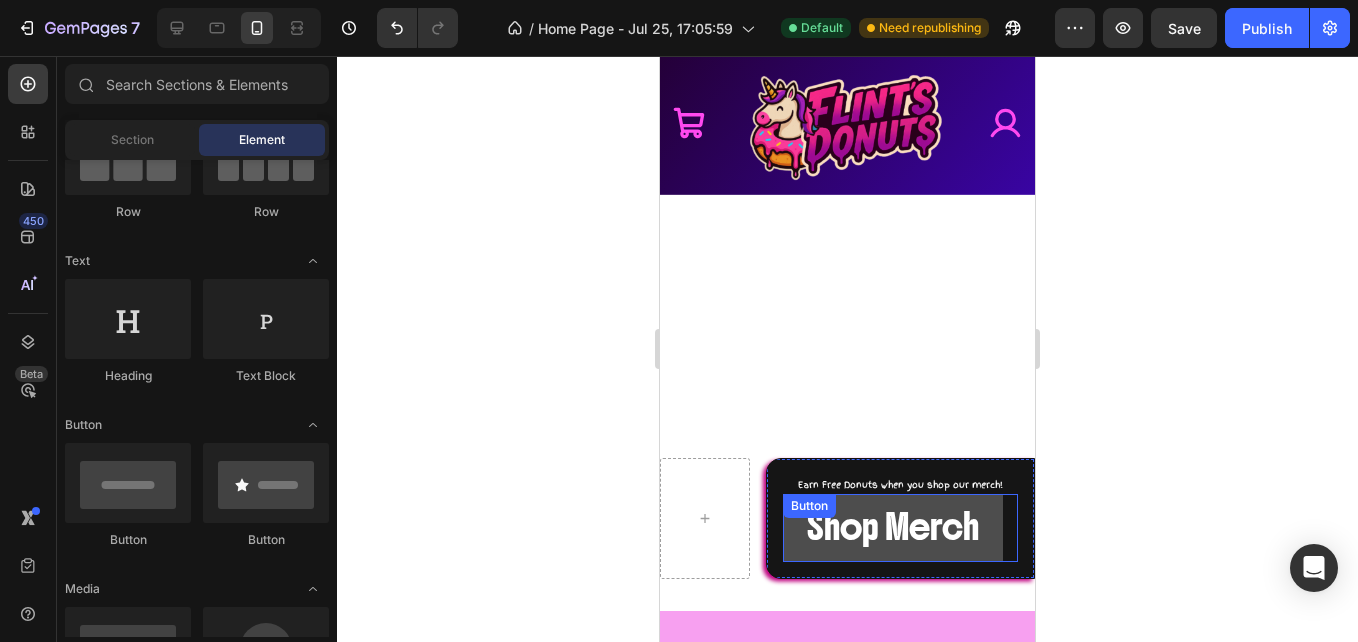 click on "Shop Merch" at bounding box center (893, 527) 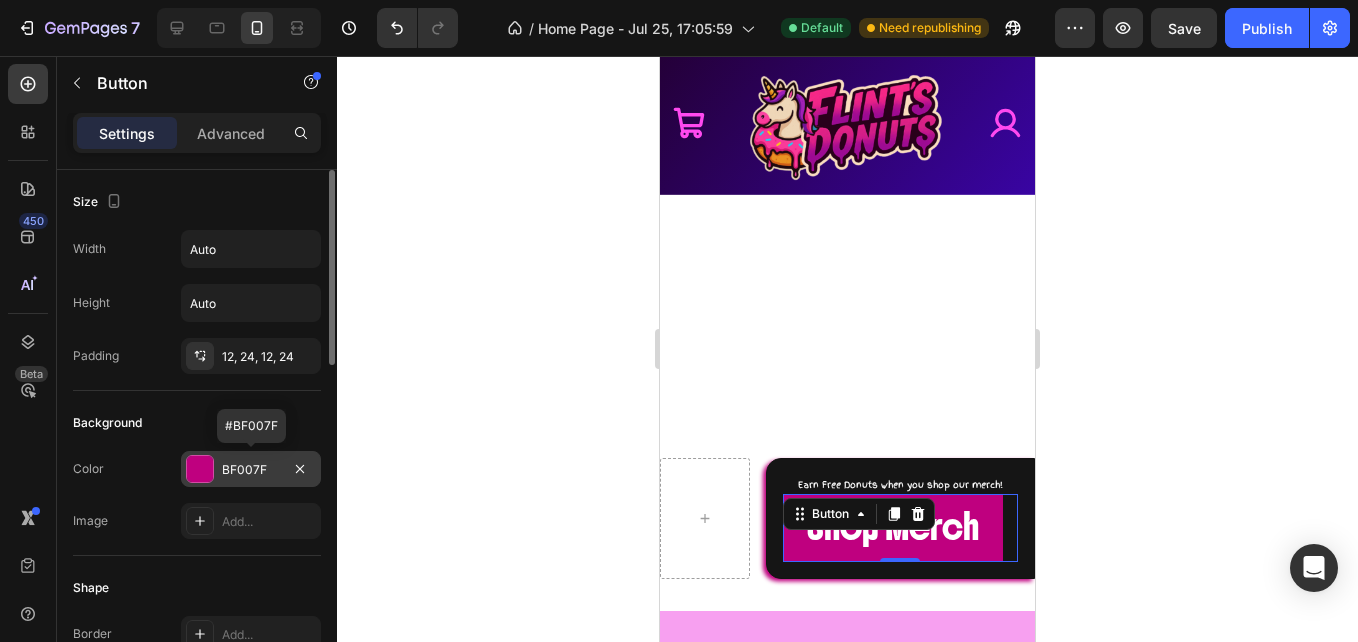 click at bounding box center (200, 469) 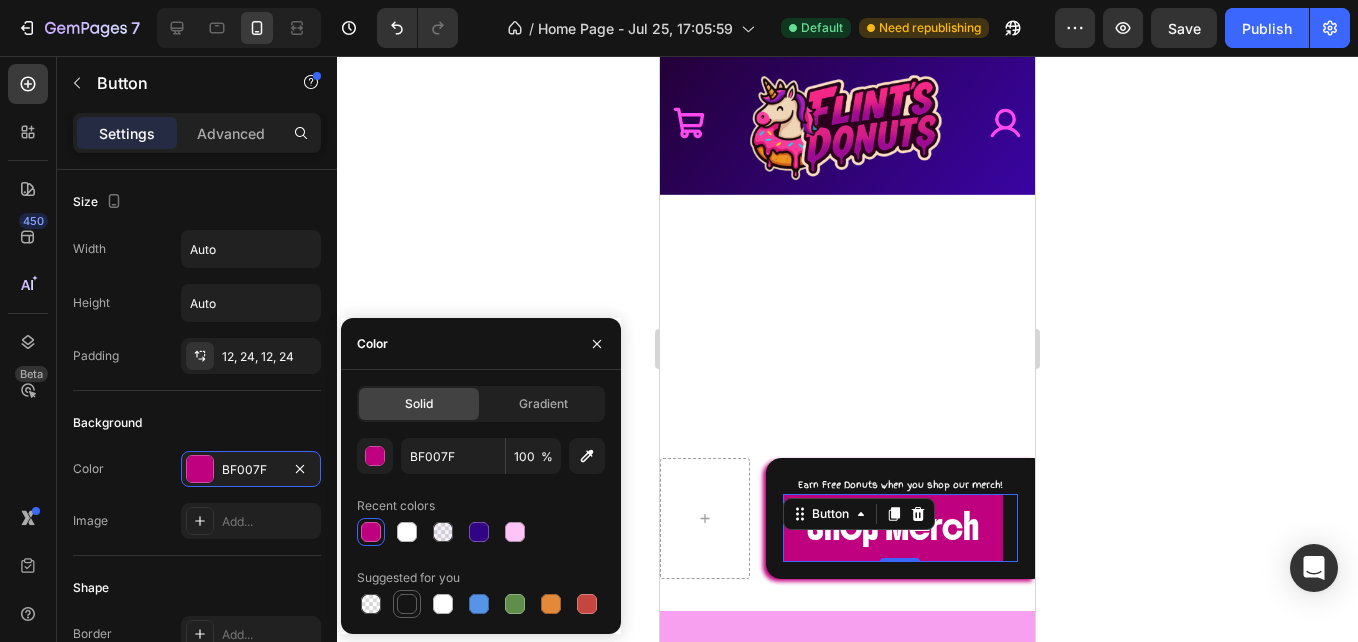 click at bounding box center [407, 604] 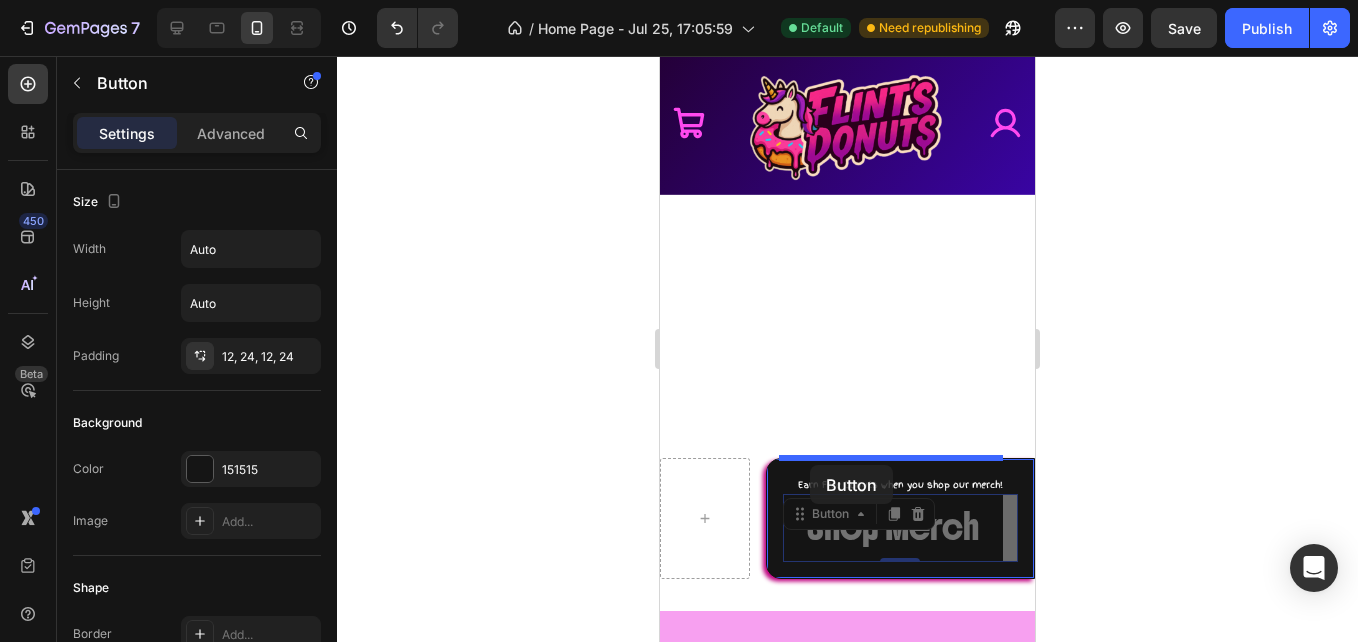drag, startPoint x: 799, startPoint y: 493, endPoint x: 810, endPoint y: 465, distance: 30.083218 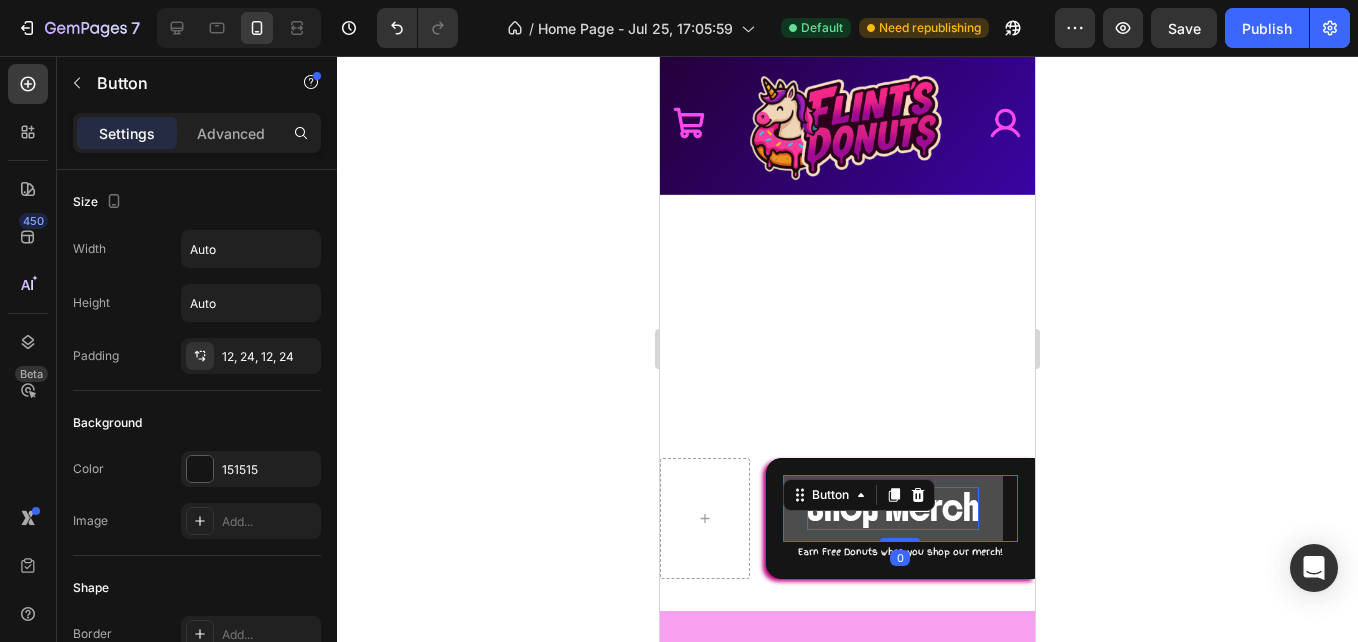 drag, startPoint x: 901, startPoint y: 536, endPoint x: 907, endPoint y: 500, distance: 36.496574 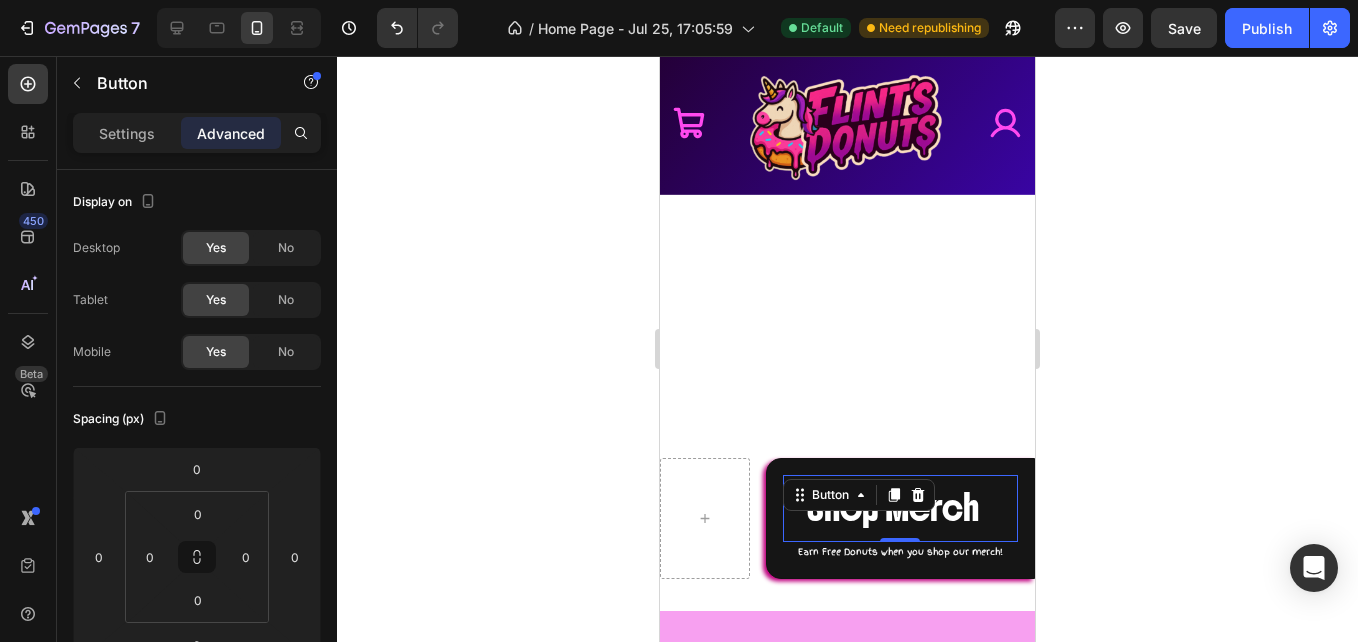 click on "Settings Advanced" at bounding box center [197, 133] 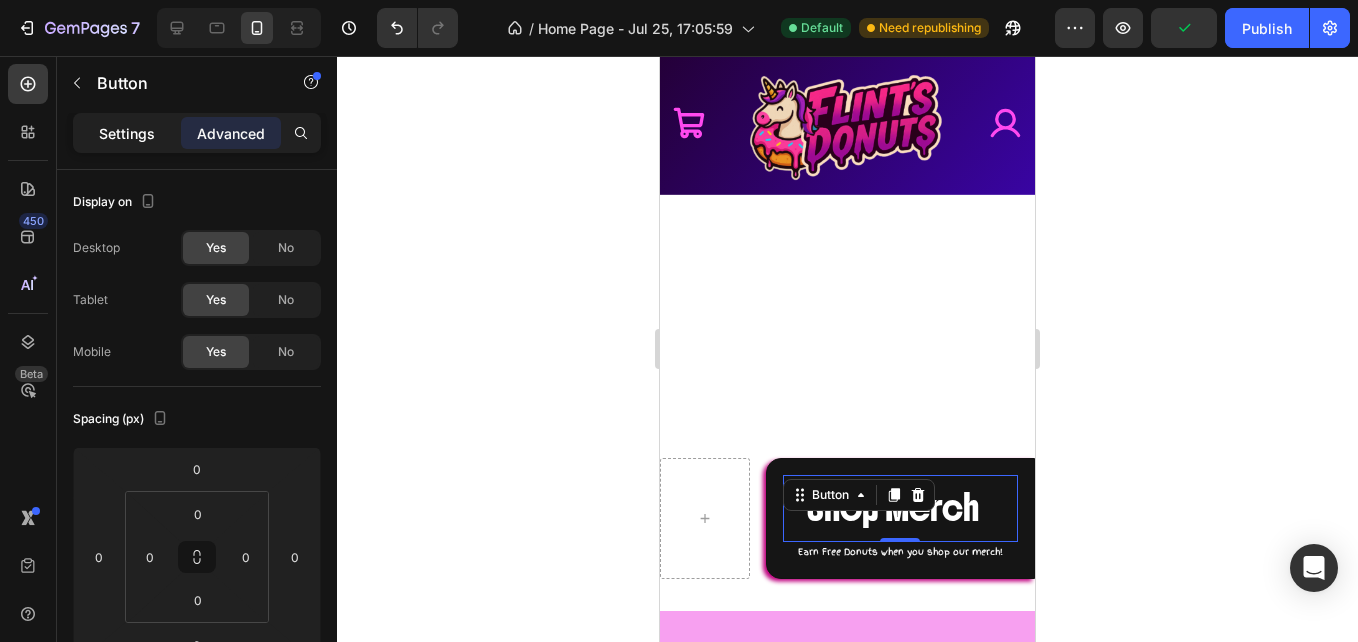 click on "Settings" at bounding box center (127, 133) 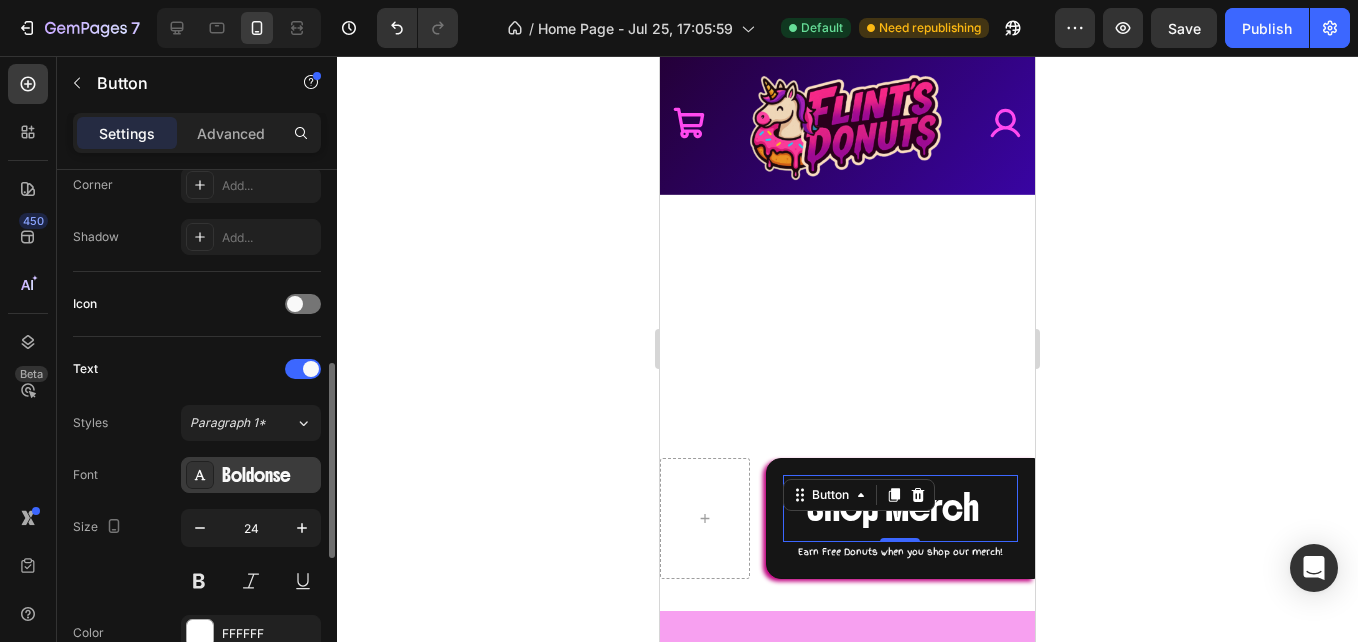 scroll, scrollTop: 509, scrollLeft: 0, axis: vertical 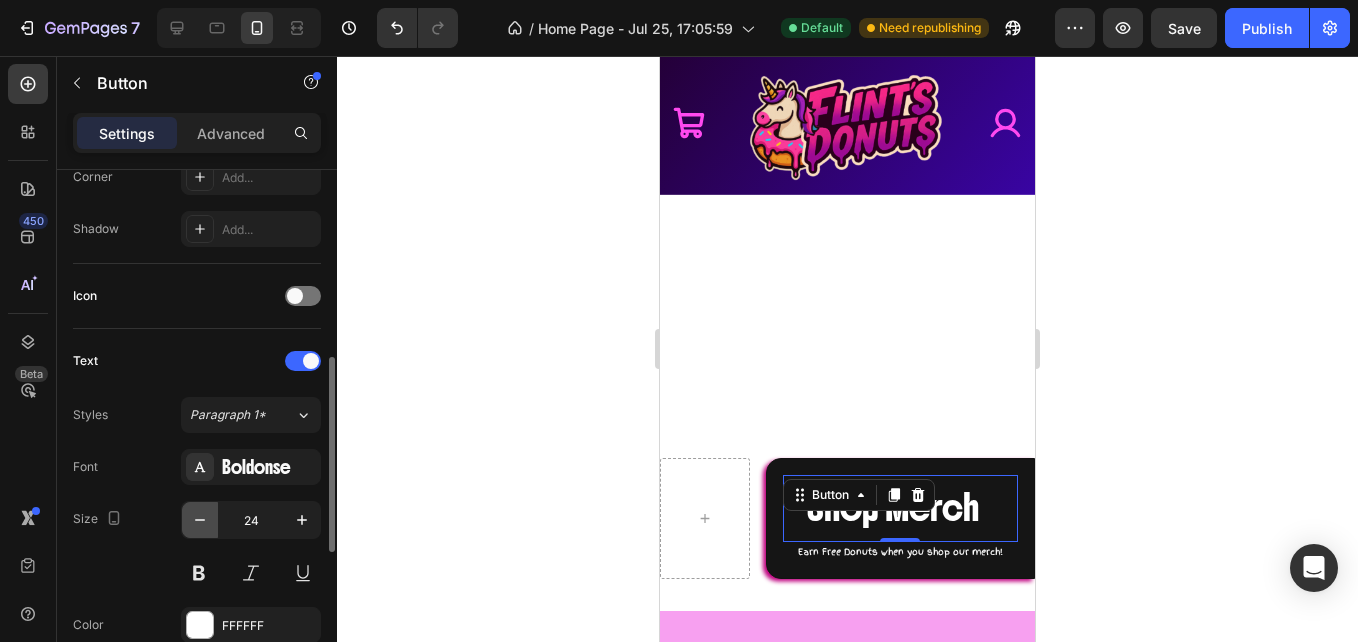 click 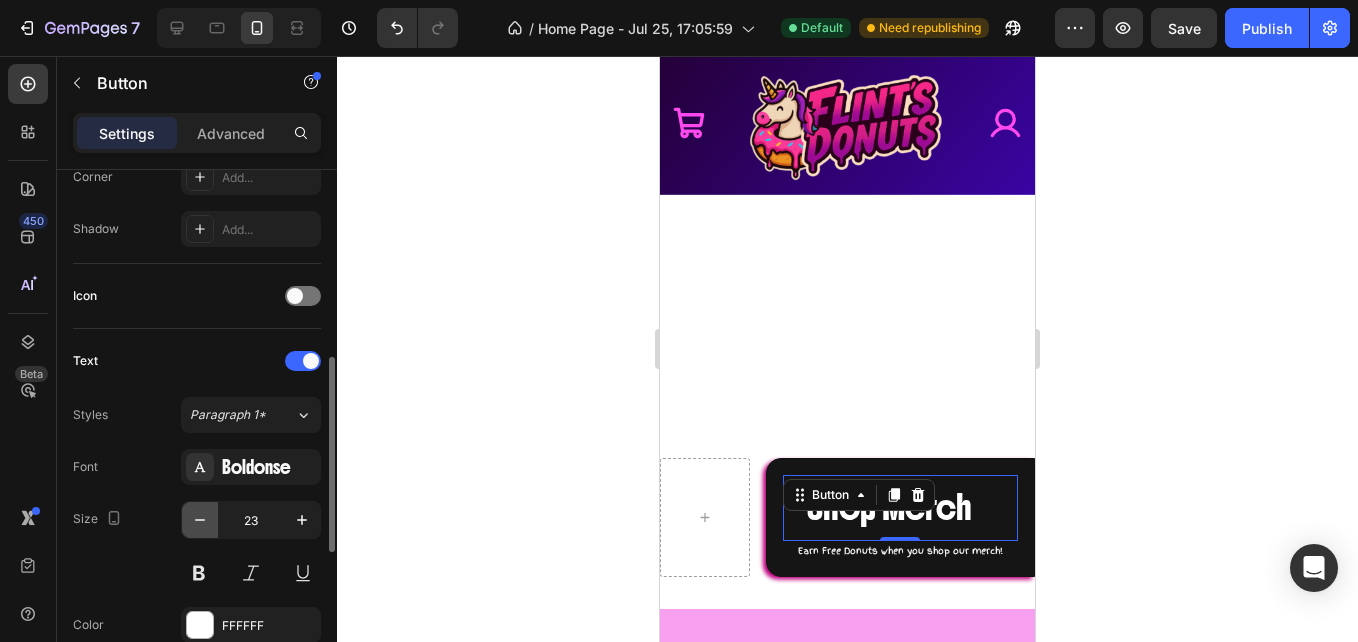 click 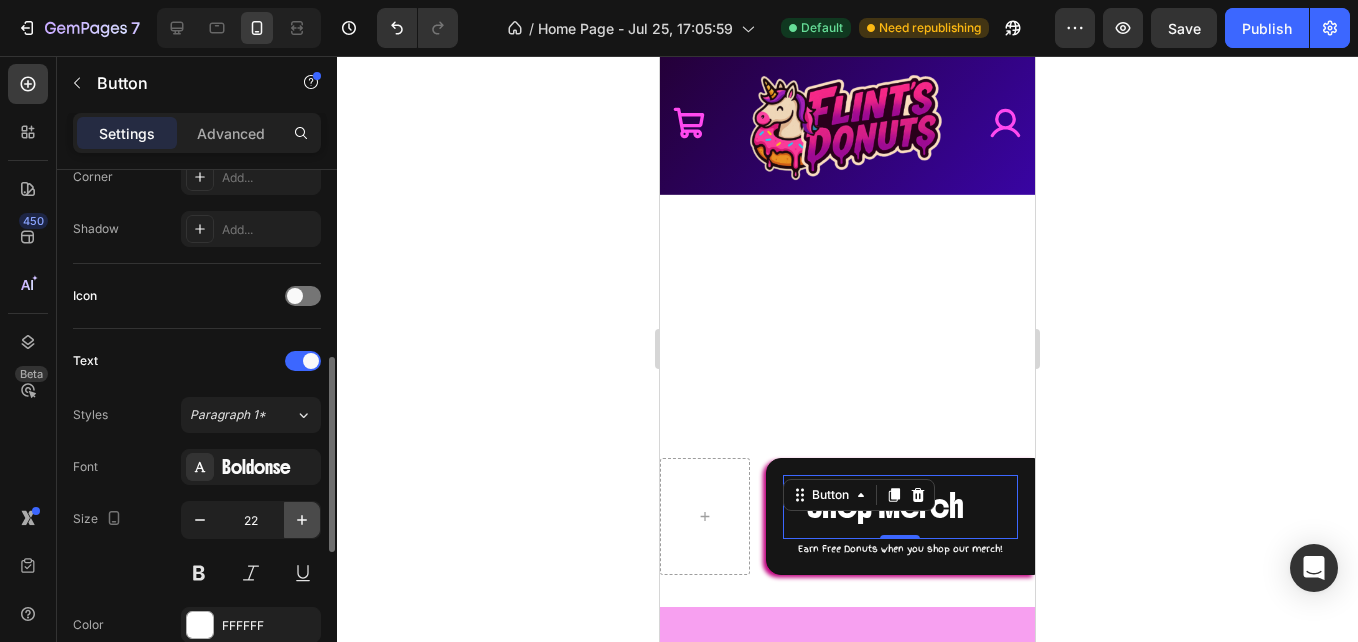 click 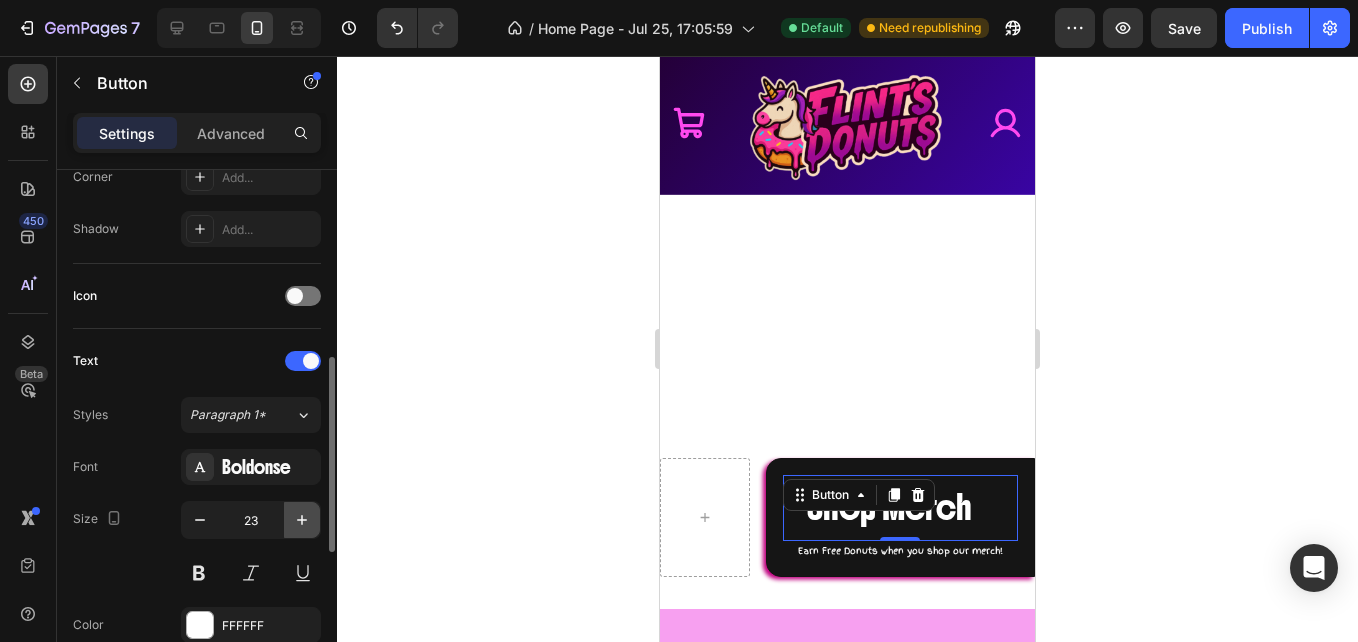 click 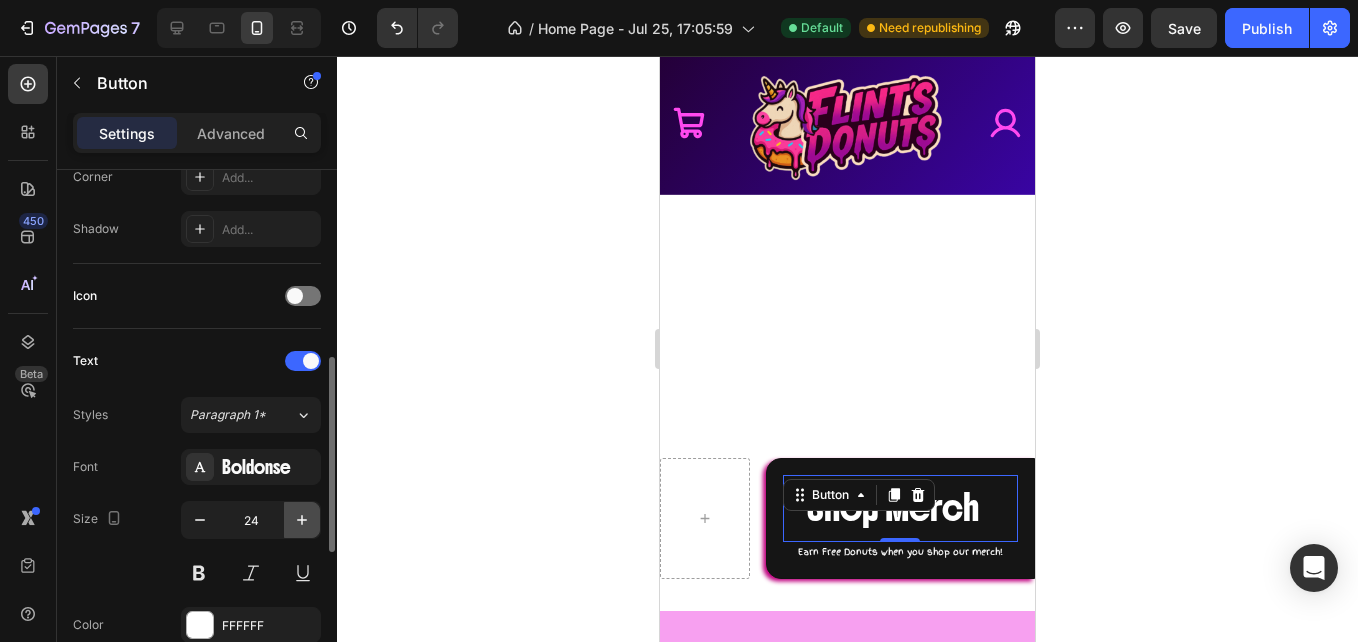 click 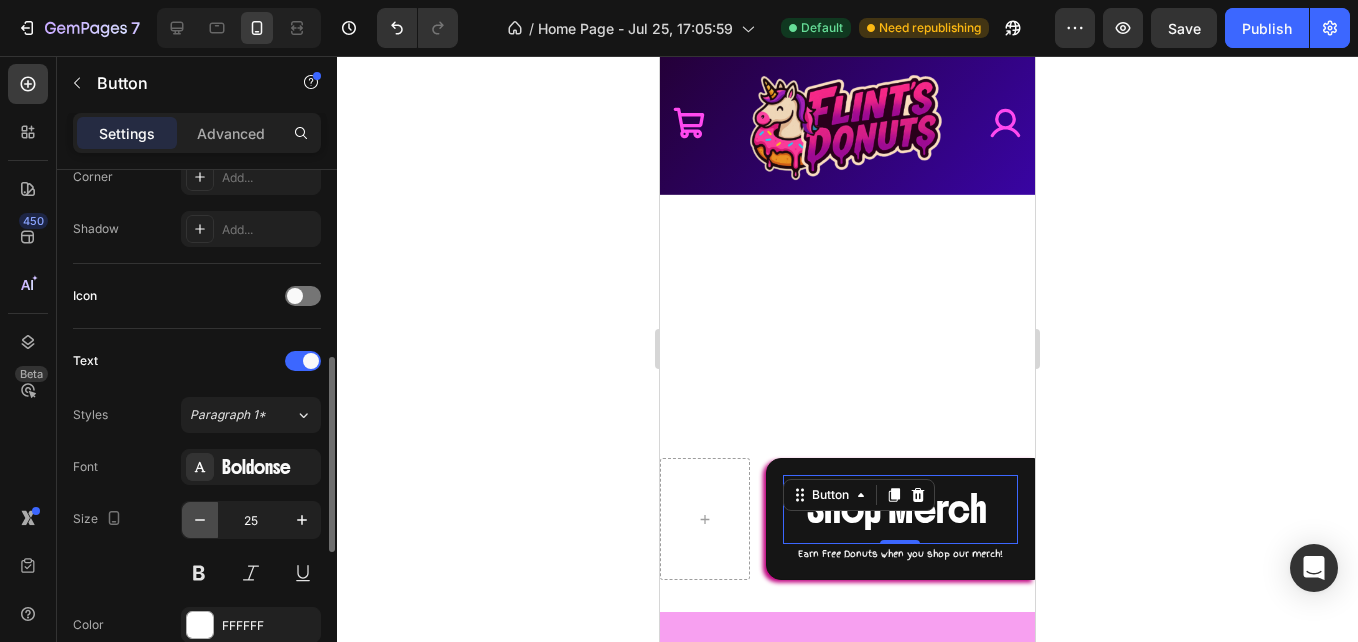click 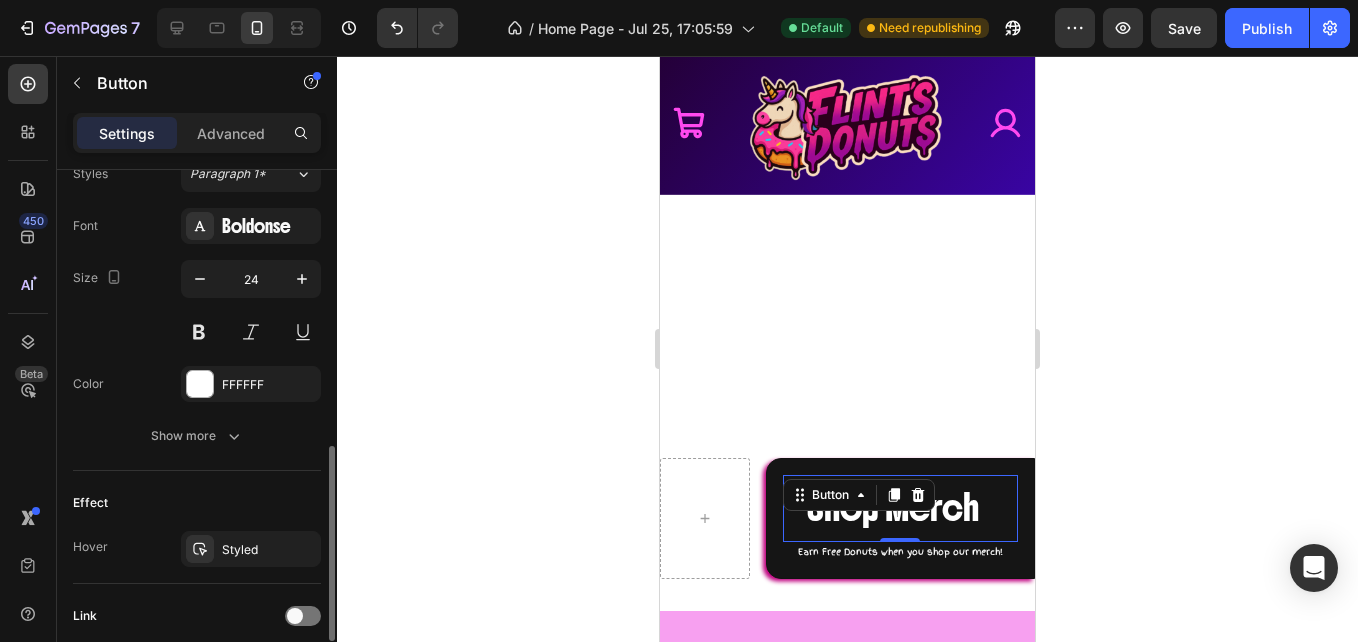scroll, scrollTop: 905, scrollLeft: 0, axis: vertical 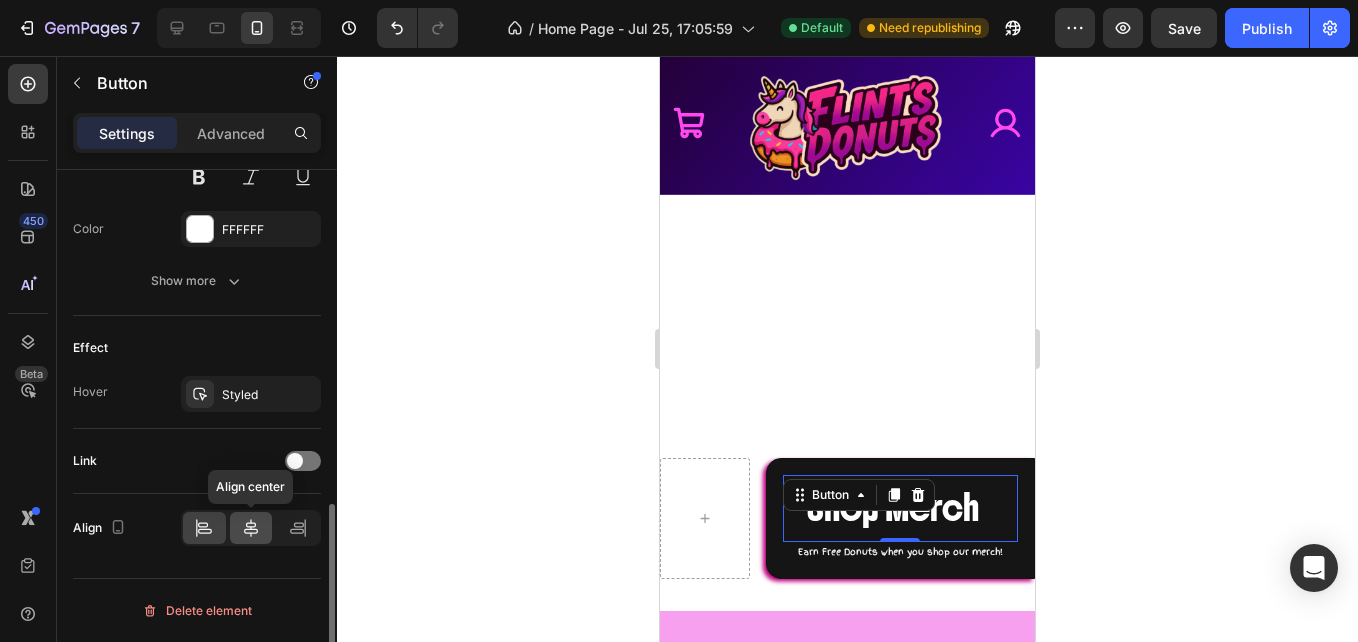 click 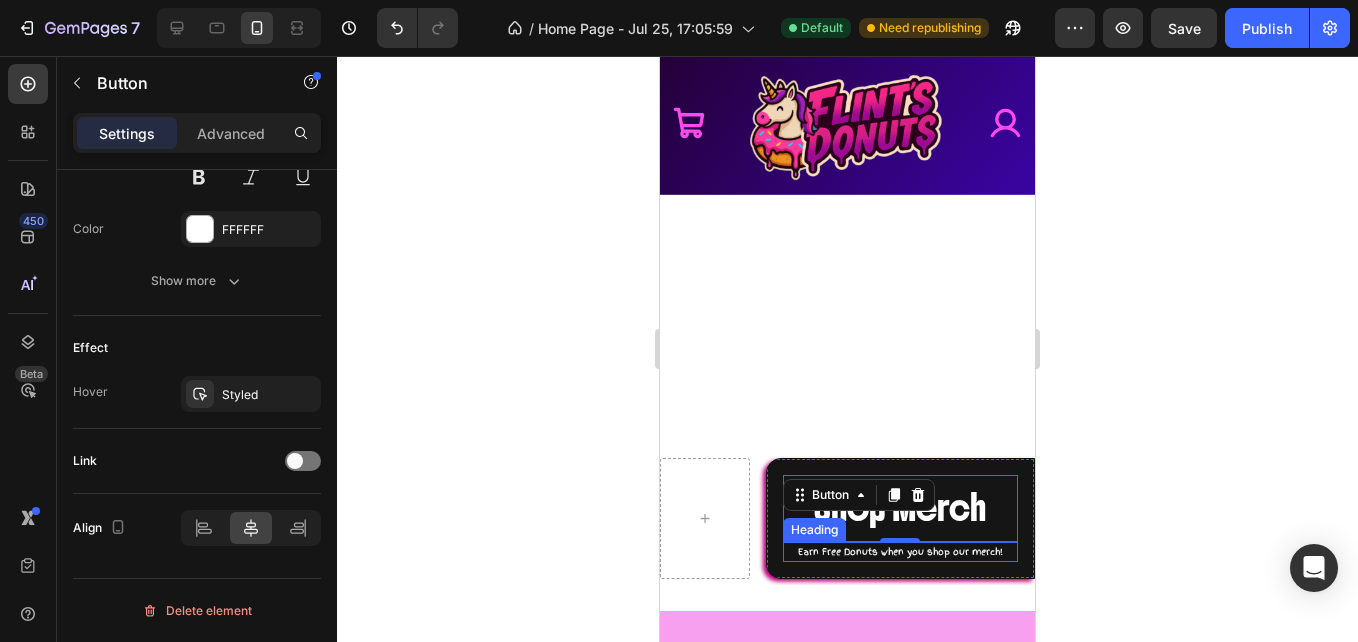 click on "Heading" at bounding box center (814, 530) 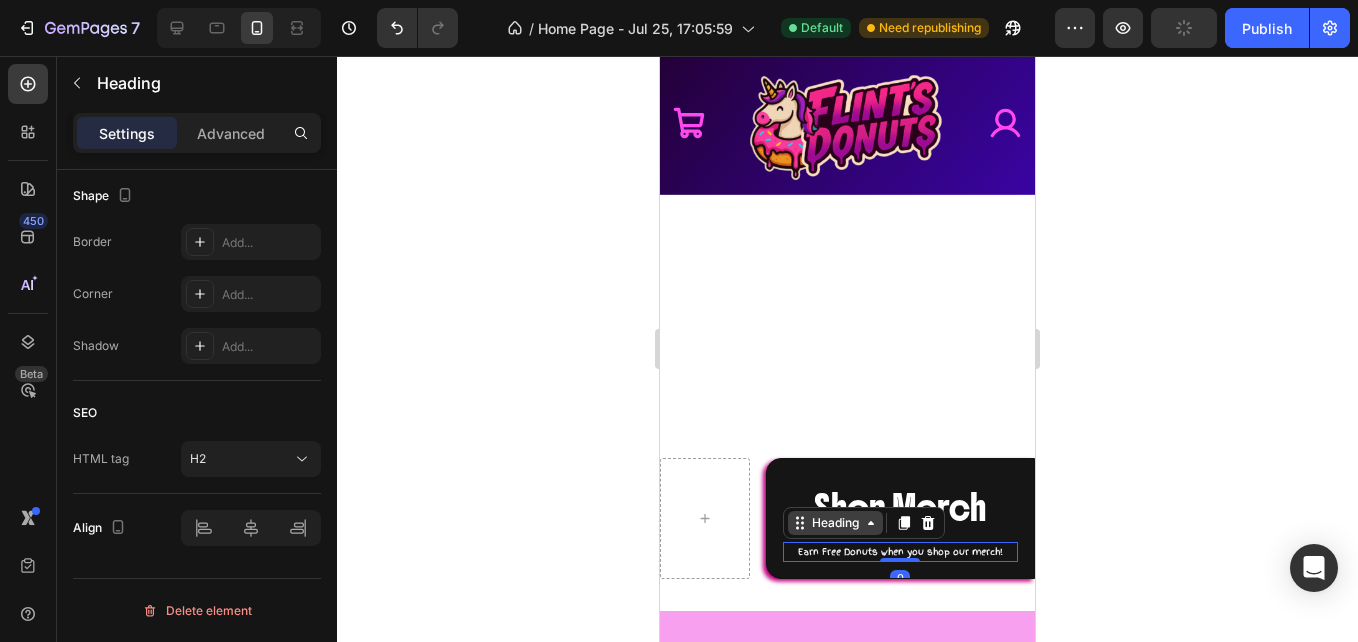 scroll, scrollTop: 0, scrollLeft: 0, axis: both 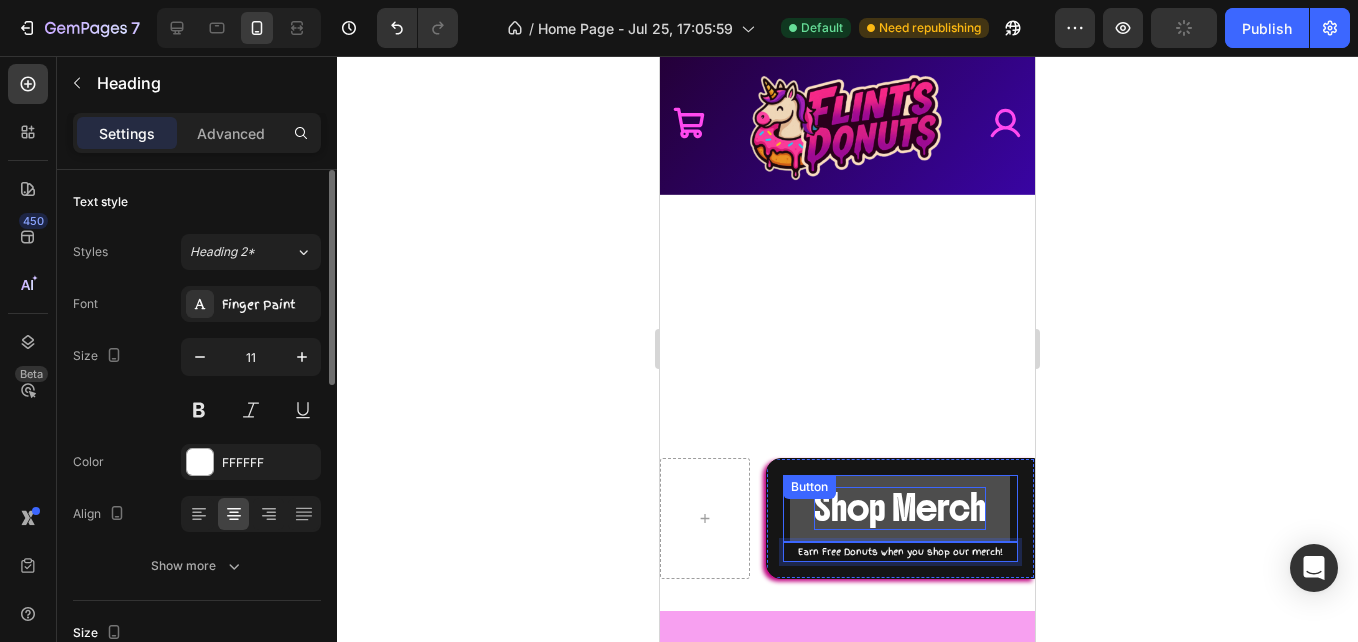 click on "Shop Merch" at bounding box center [900, 508] 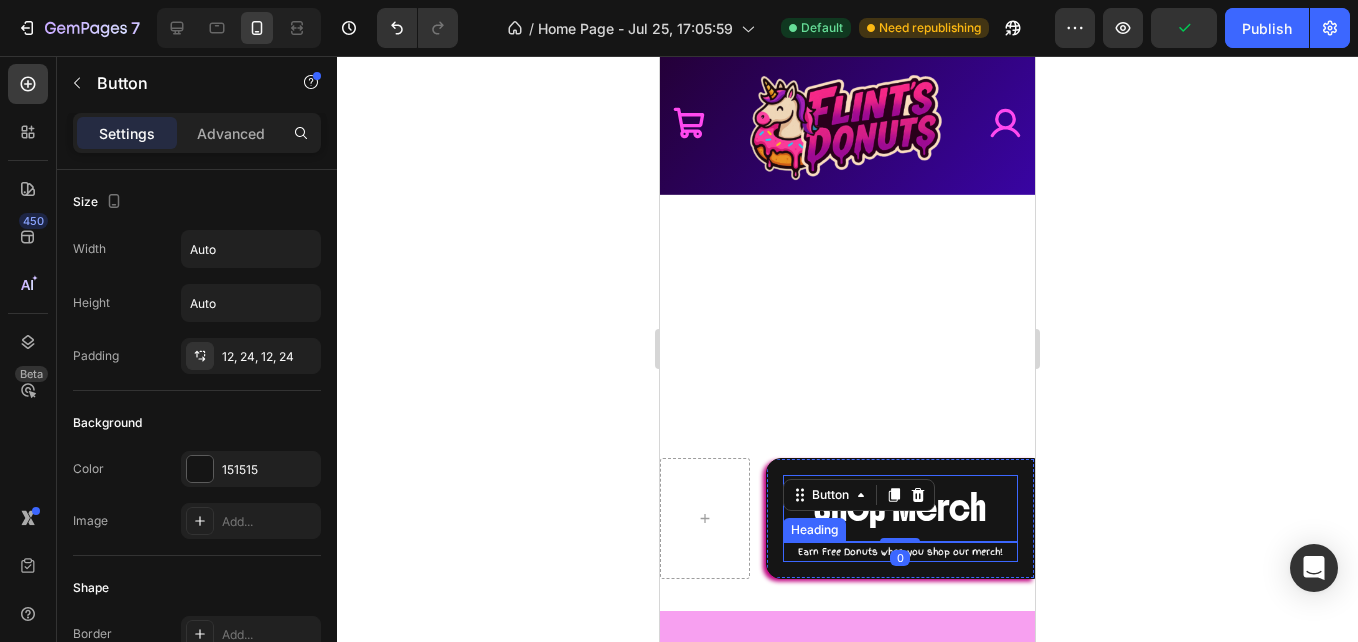 click on "Earn Free Donuts when you shop our merch!" at bounding box center [900, 551] 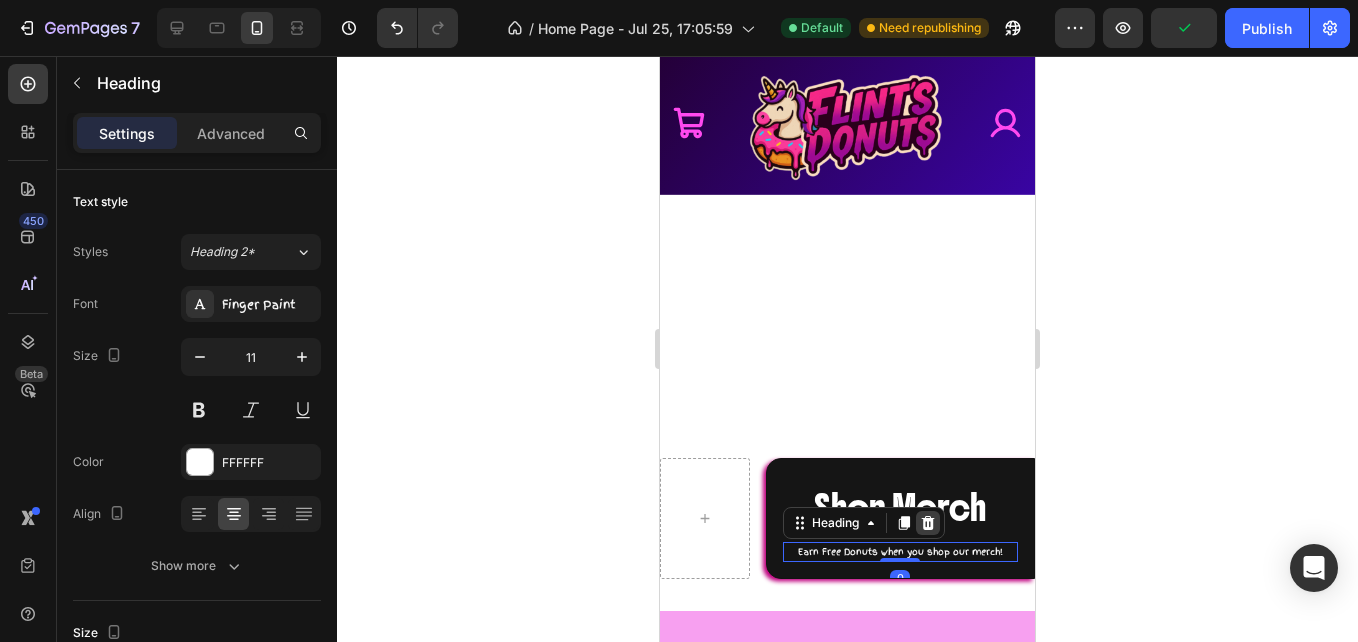 click 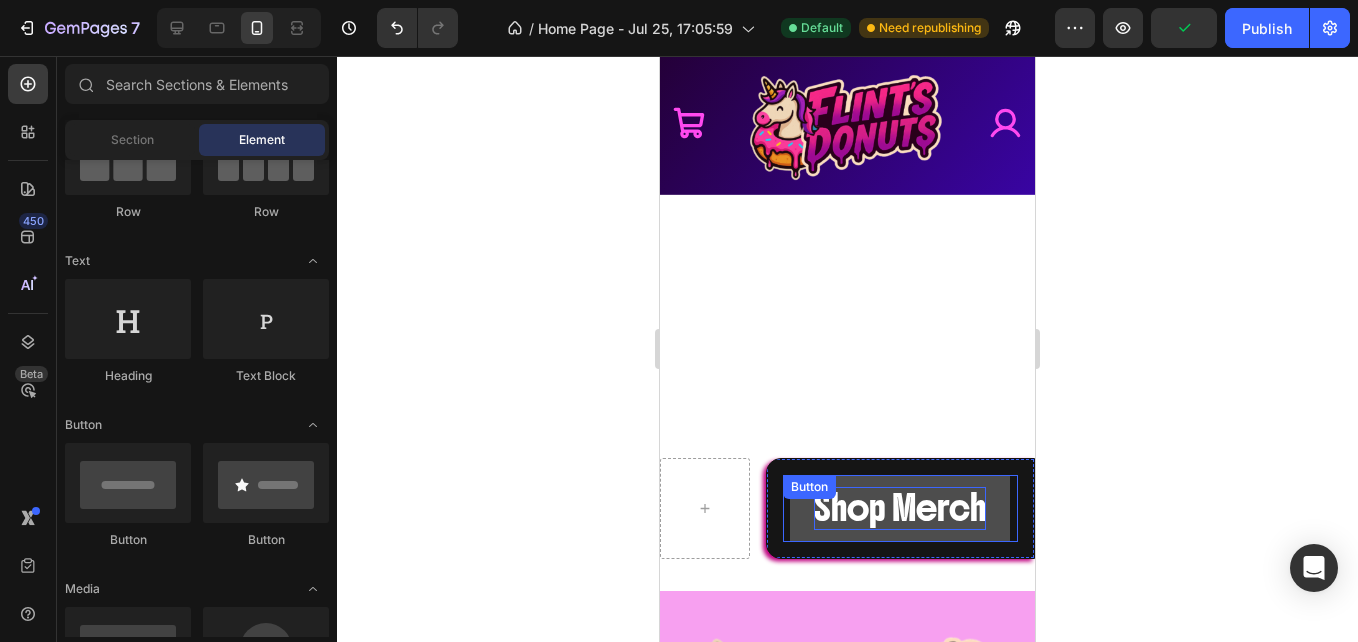 click on "Shop Merch" at bounding box center [900, 508] 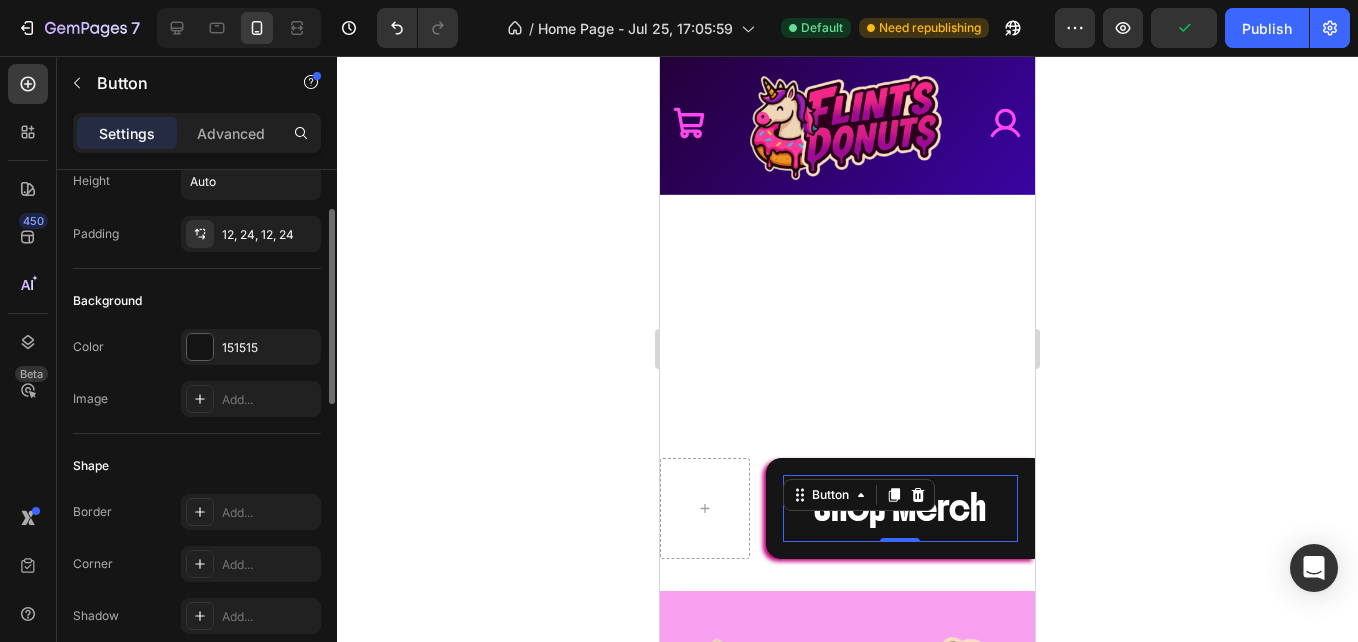 scroll, scrollTop: 123, scrollLeft: 0, axis: vertical 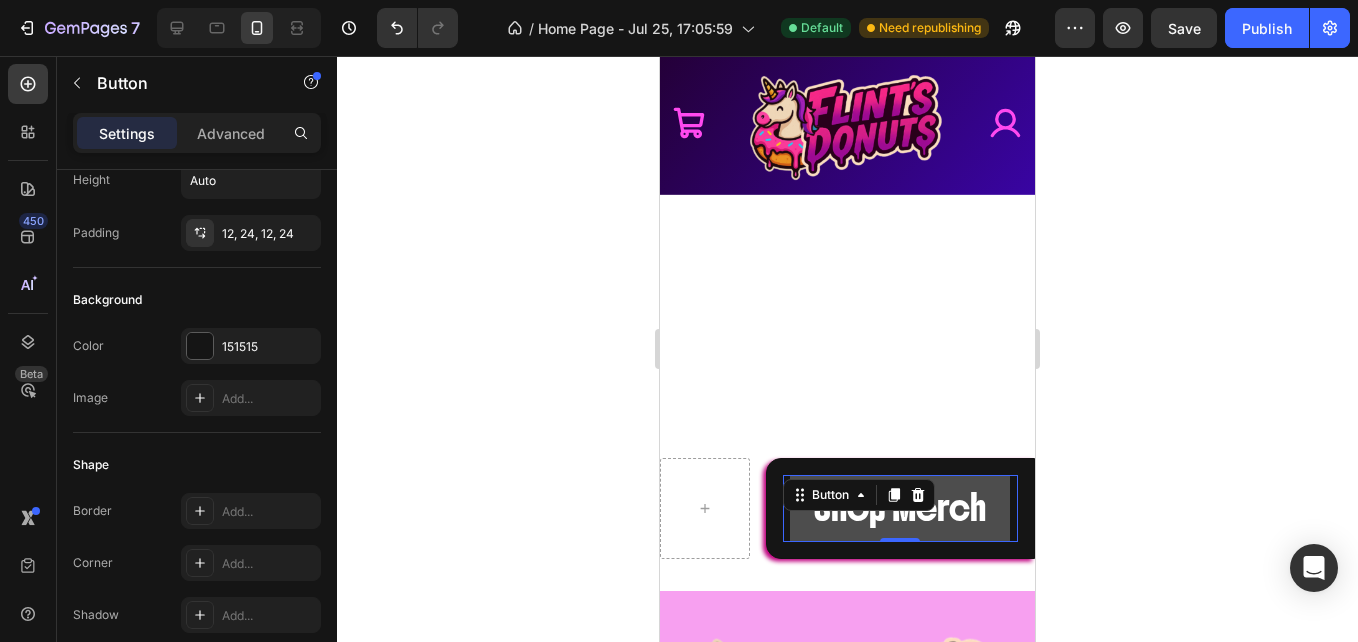 click on "Shop Merch" at bounding box center (900, 508) 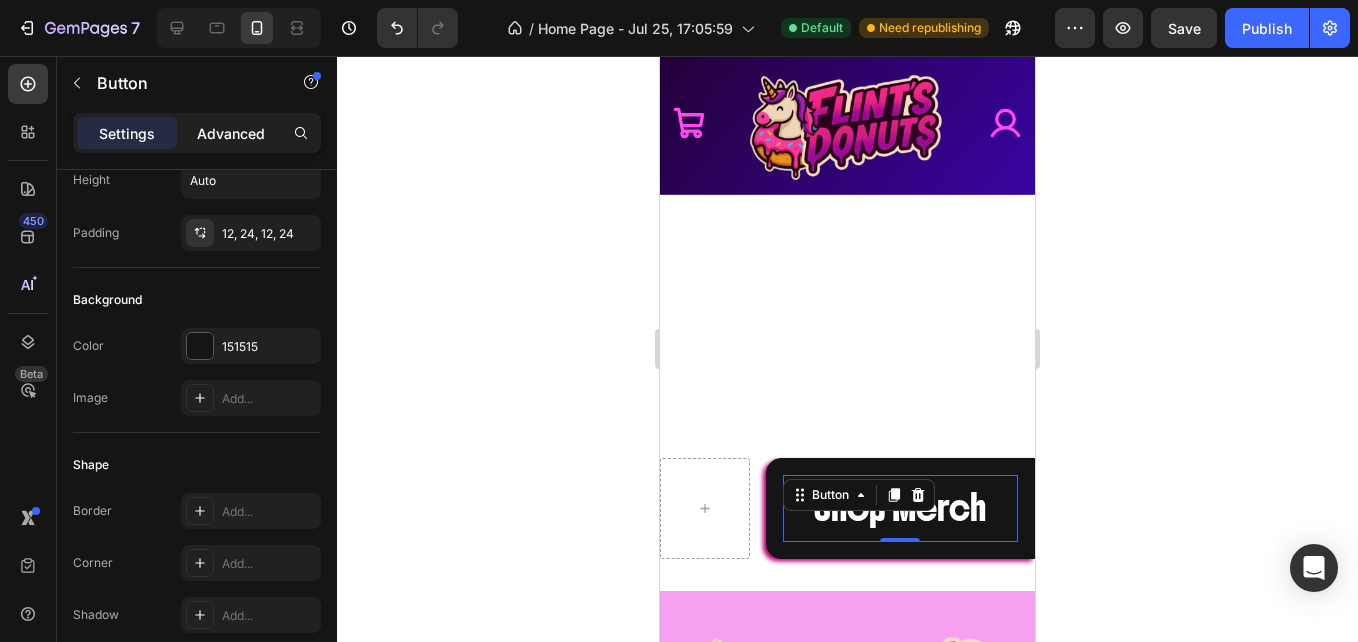 click on "Advanced" 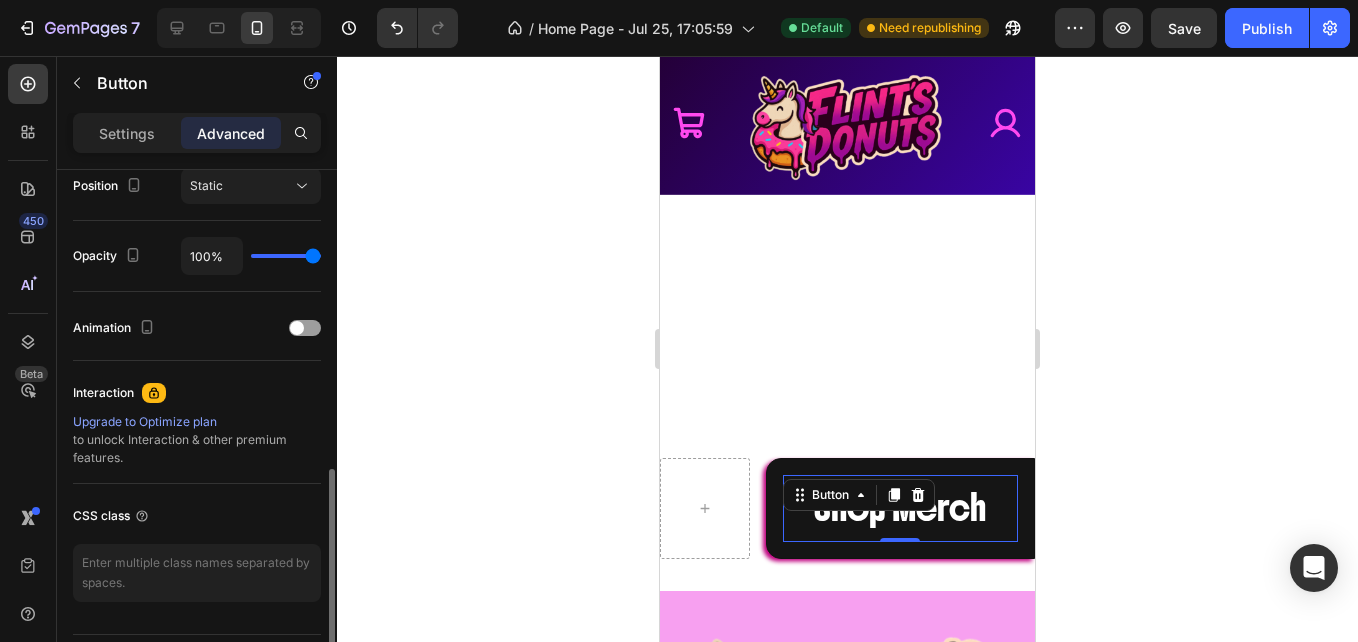 scroll, scrollTop: 751, scrollLeft: 0, axis: vertical 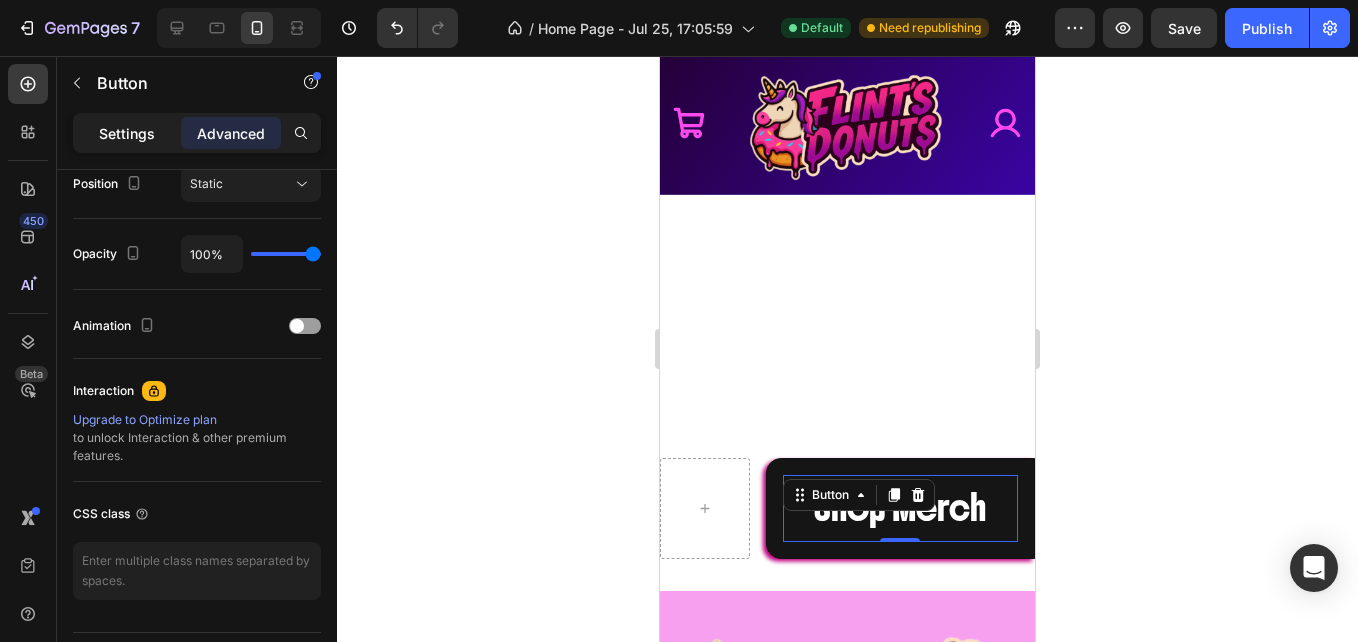 click on "Settings" at bounding box center (127, 133) 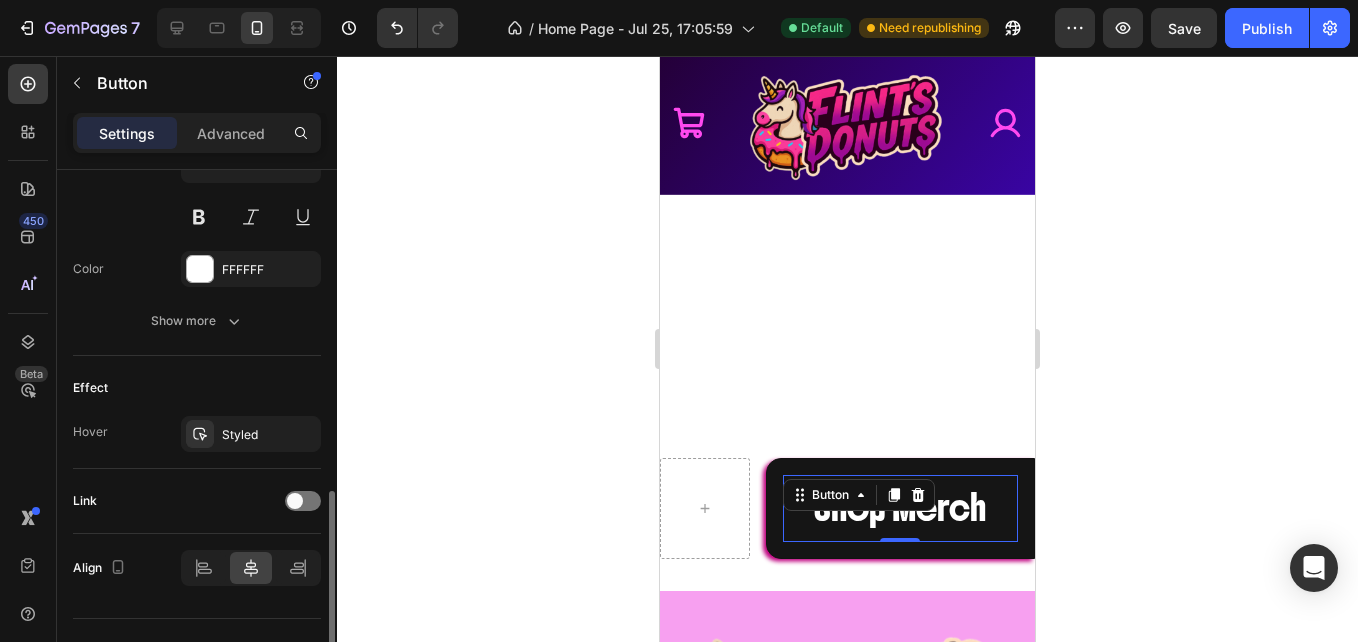 scroll, scrollTop: 867, scrollLeft: 0, axis: vertical 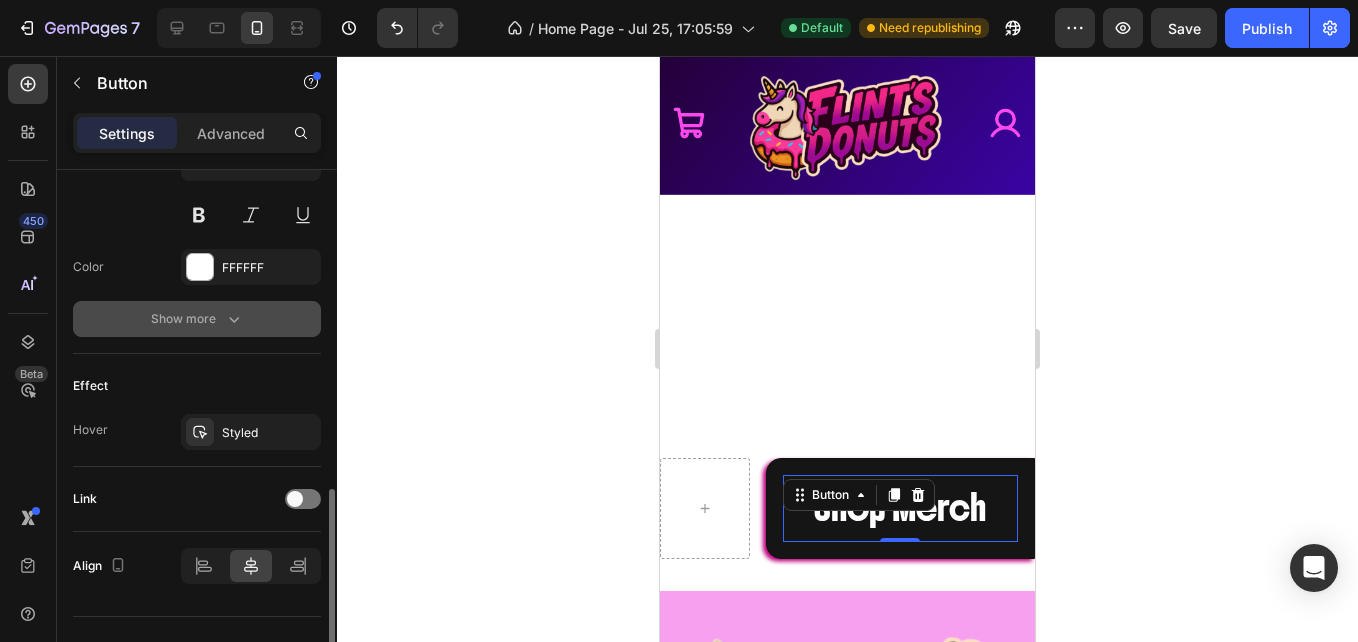 click on "Show more" at bounding box center (197, 319) 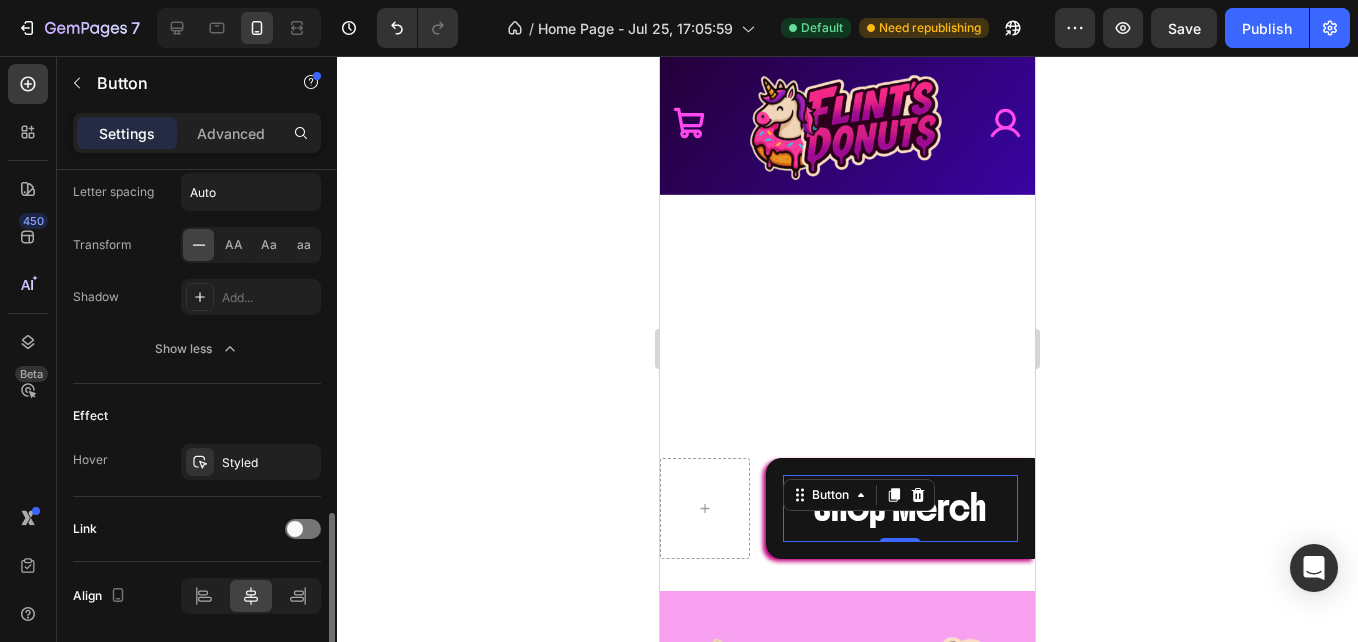 scroll, scrollTop: 1169, scrollLeft: 0, axis: vertical 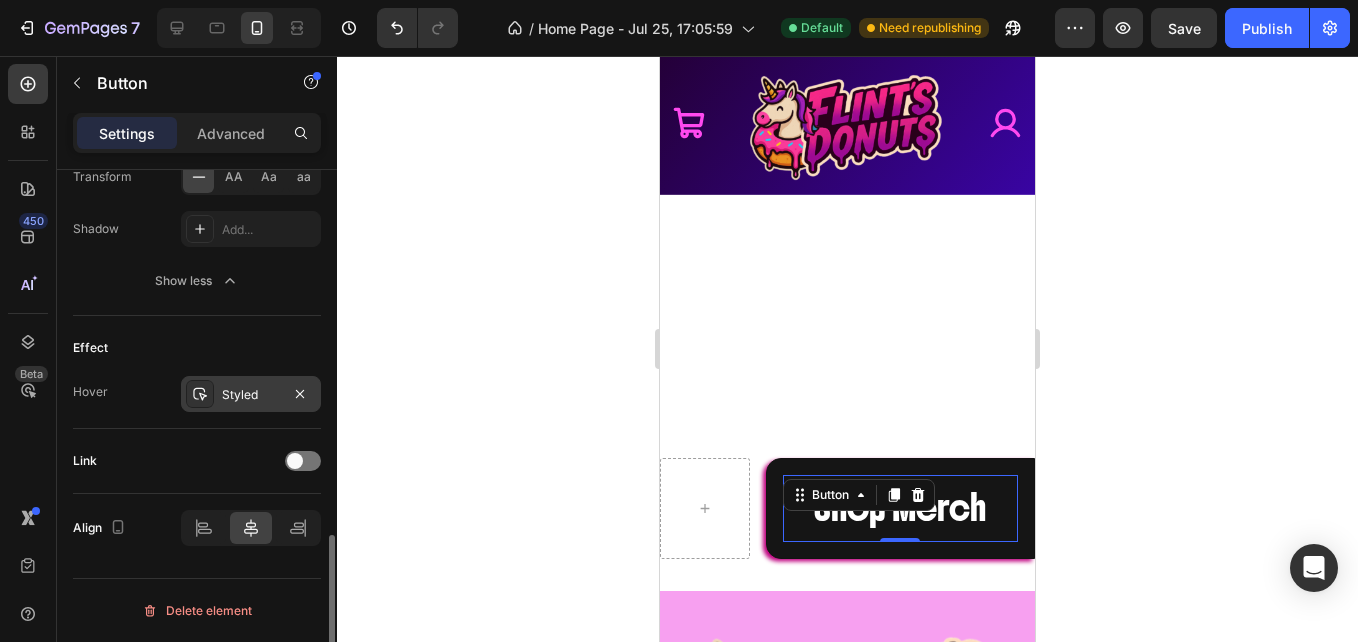 click on "Styled" at bounding box center (251, 394) 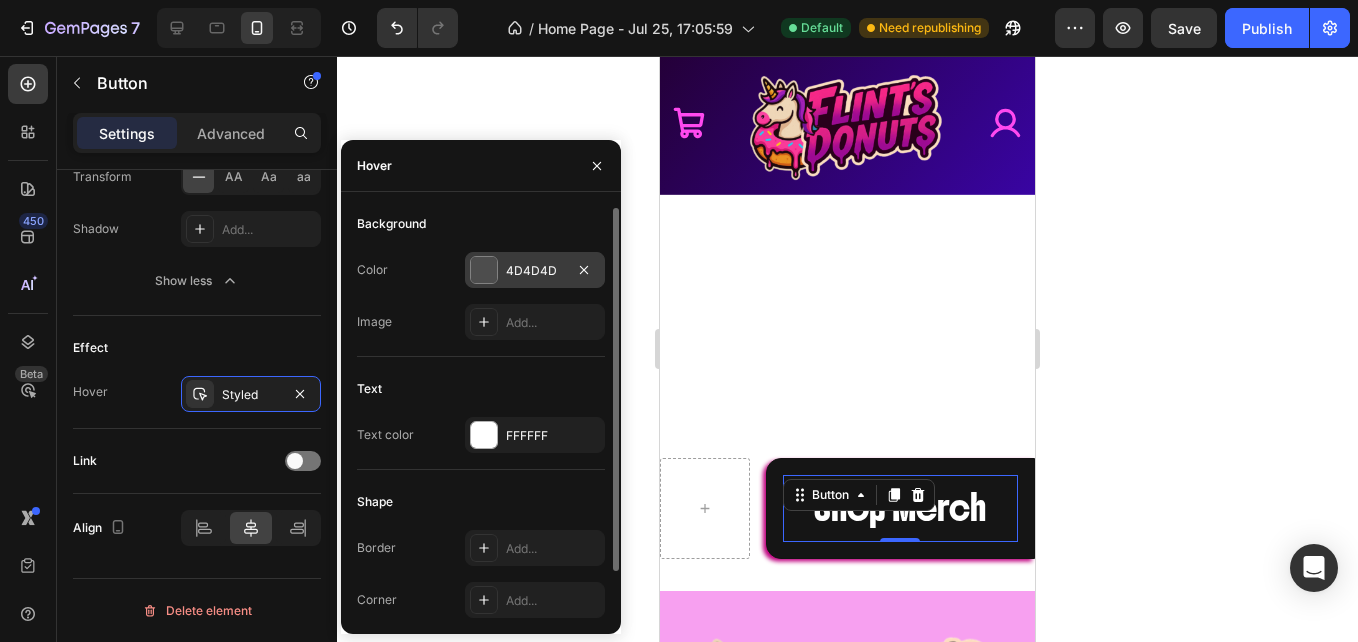 click at bounding box center (484, 270) 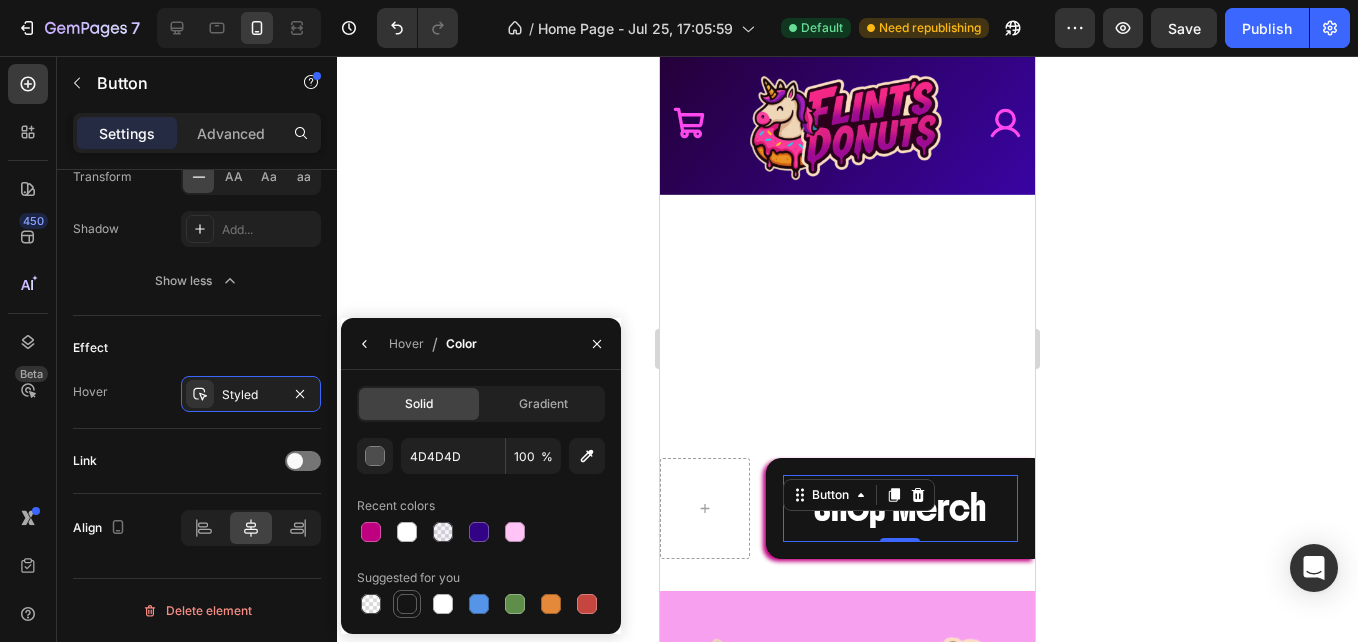click at bounding box center [407, 604] 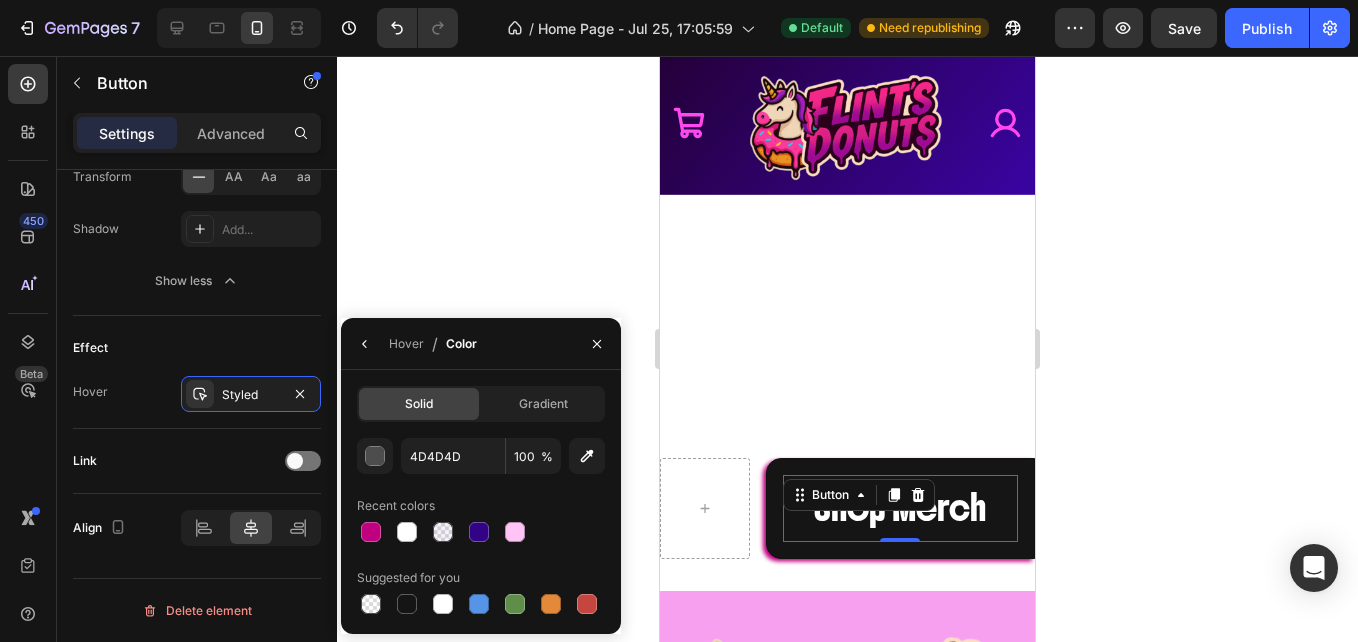 type on "151515" 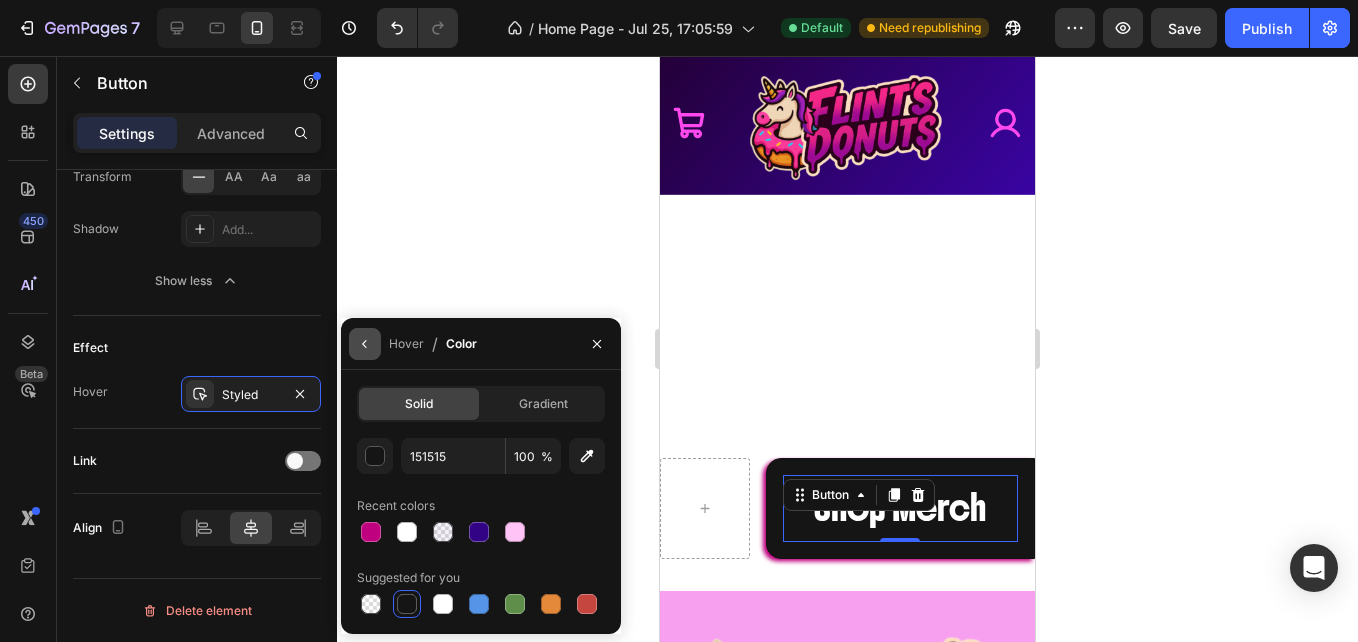 click 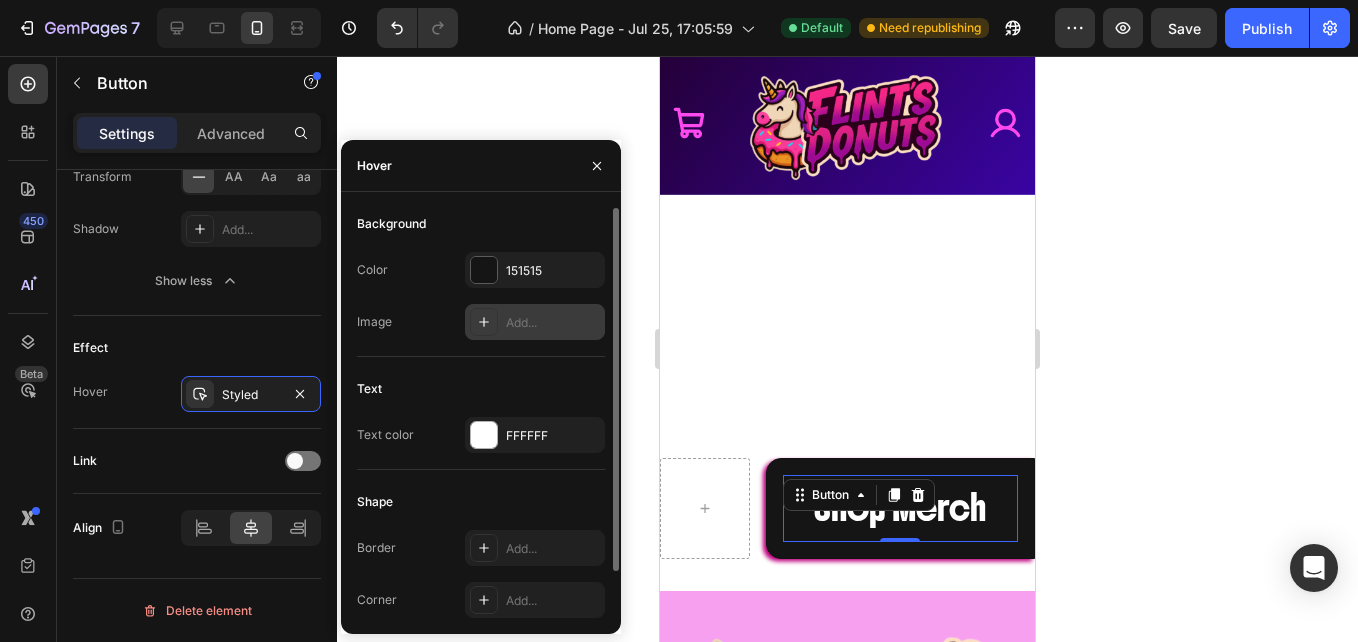 click at bounding box center (484, 322) 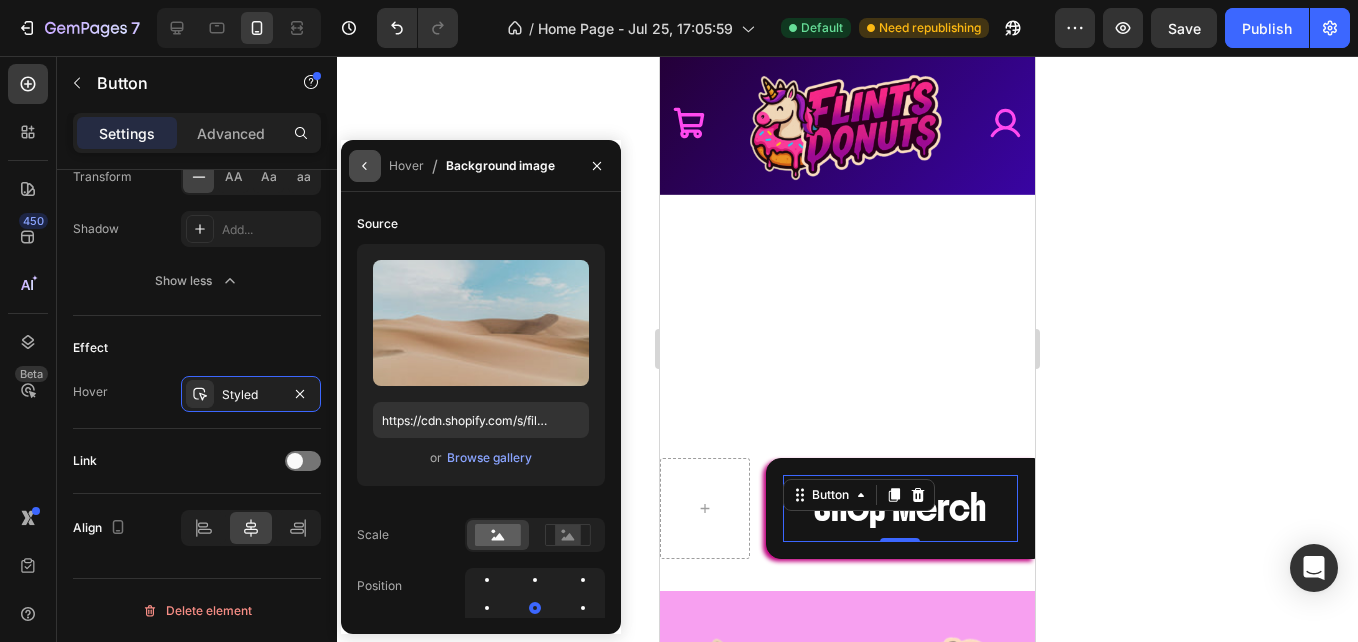 click 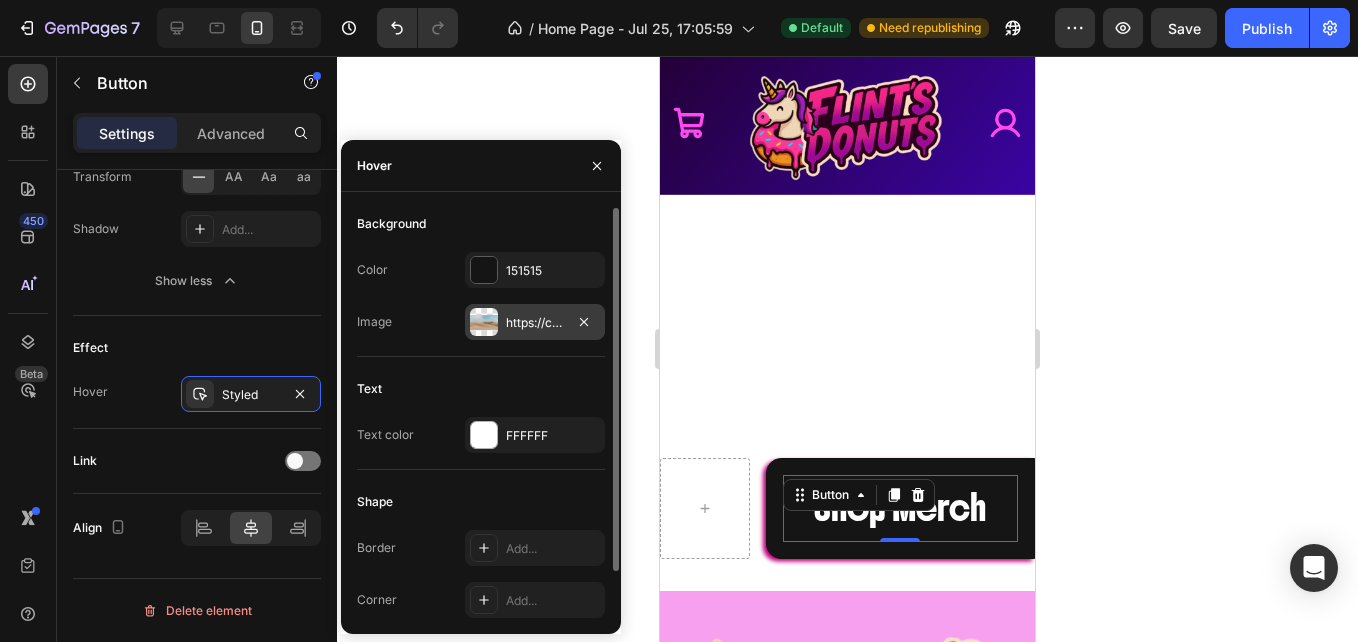 click at bounding box center (484, 322) 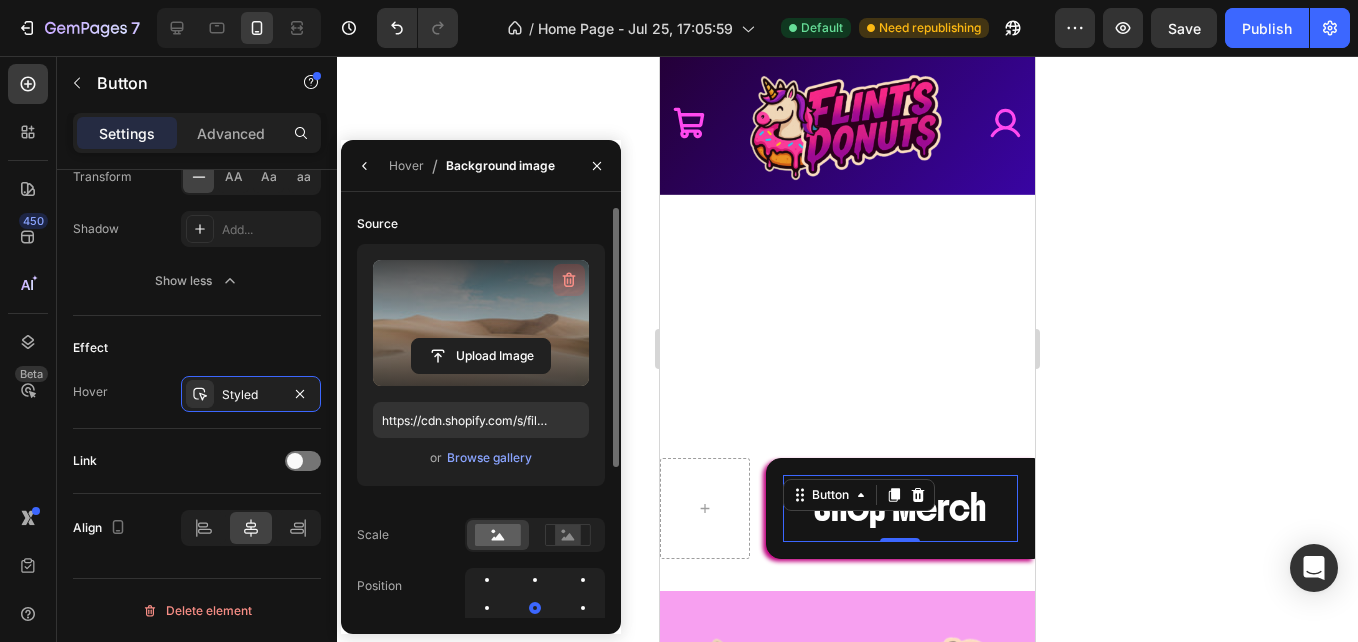 click 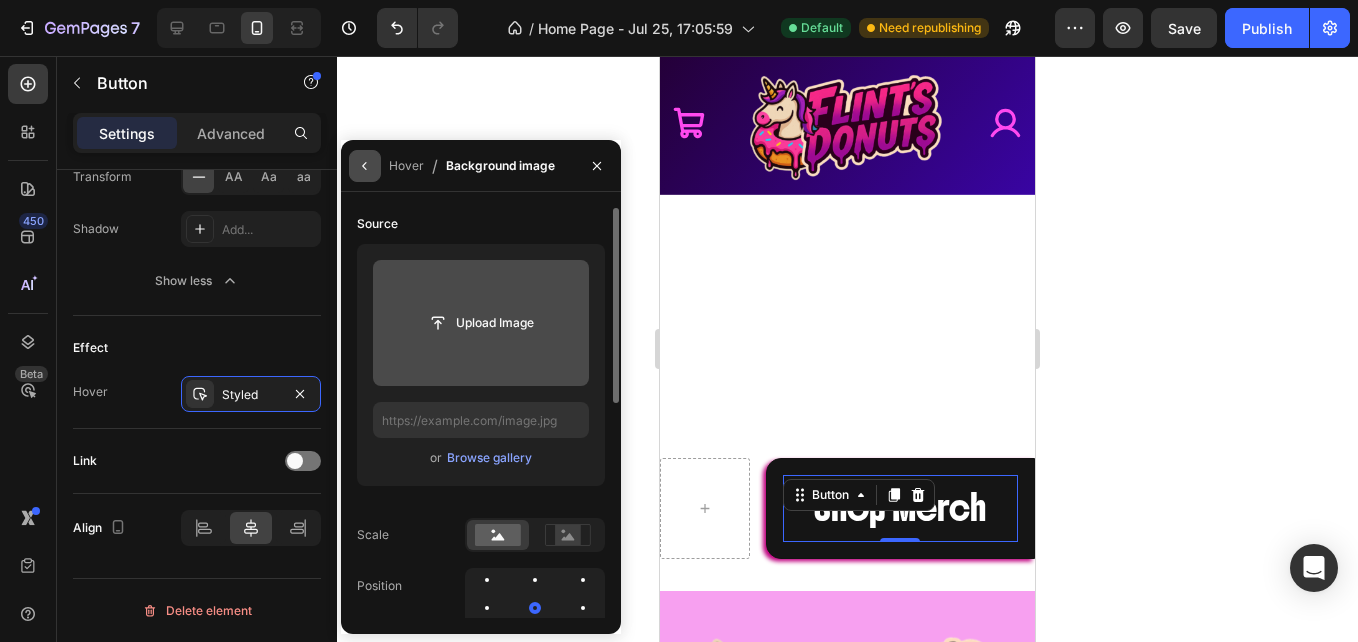 click 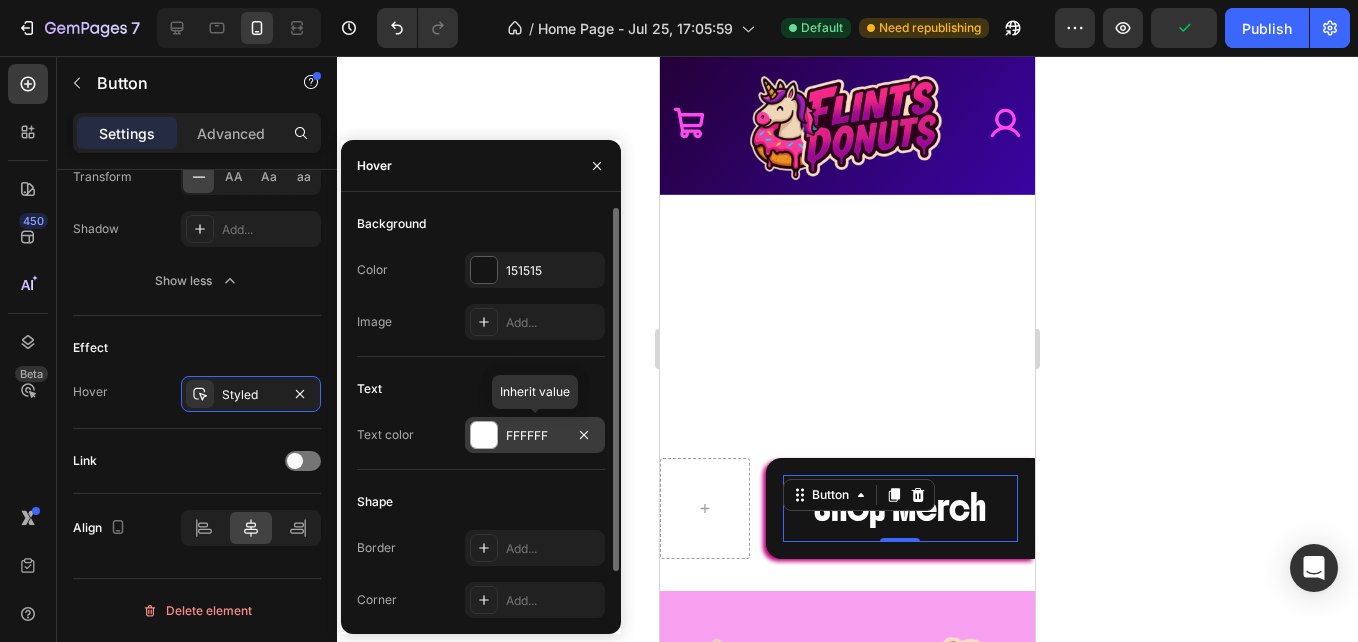click at bounding box center (484, 435) 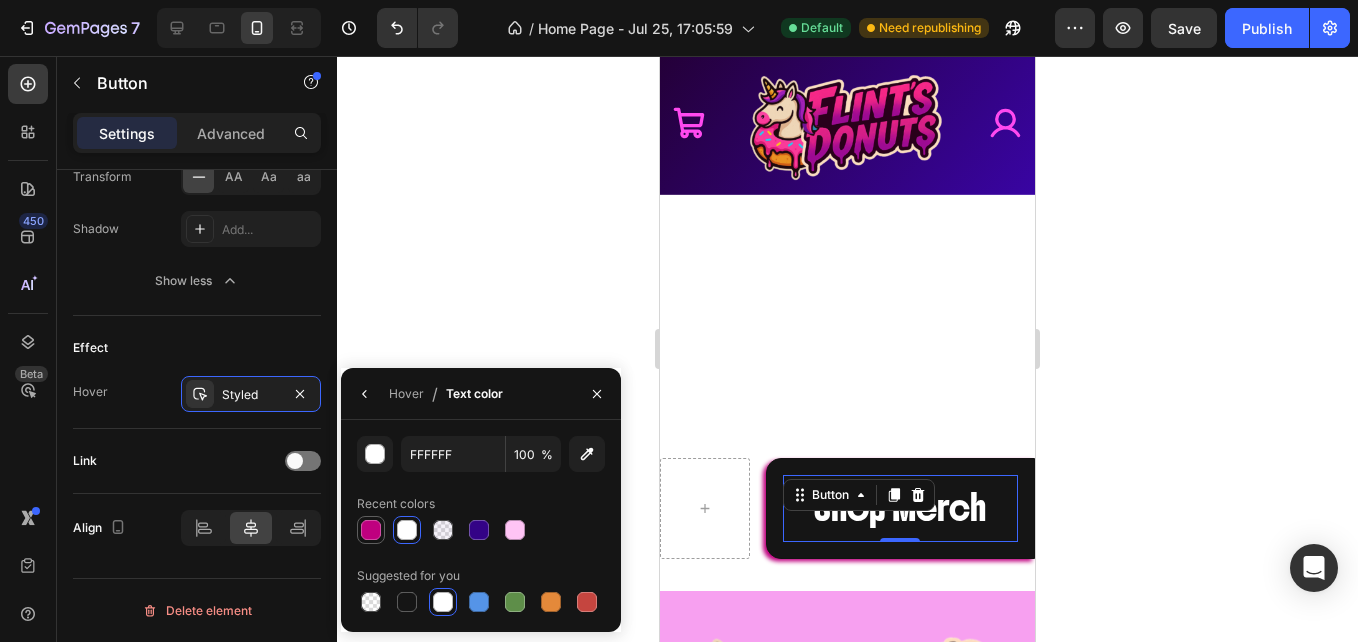 click at bounding box center [371, 530] 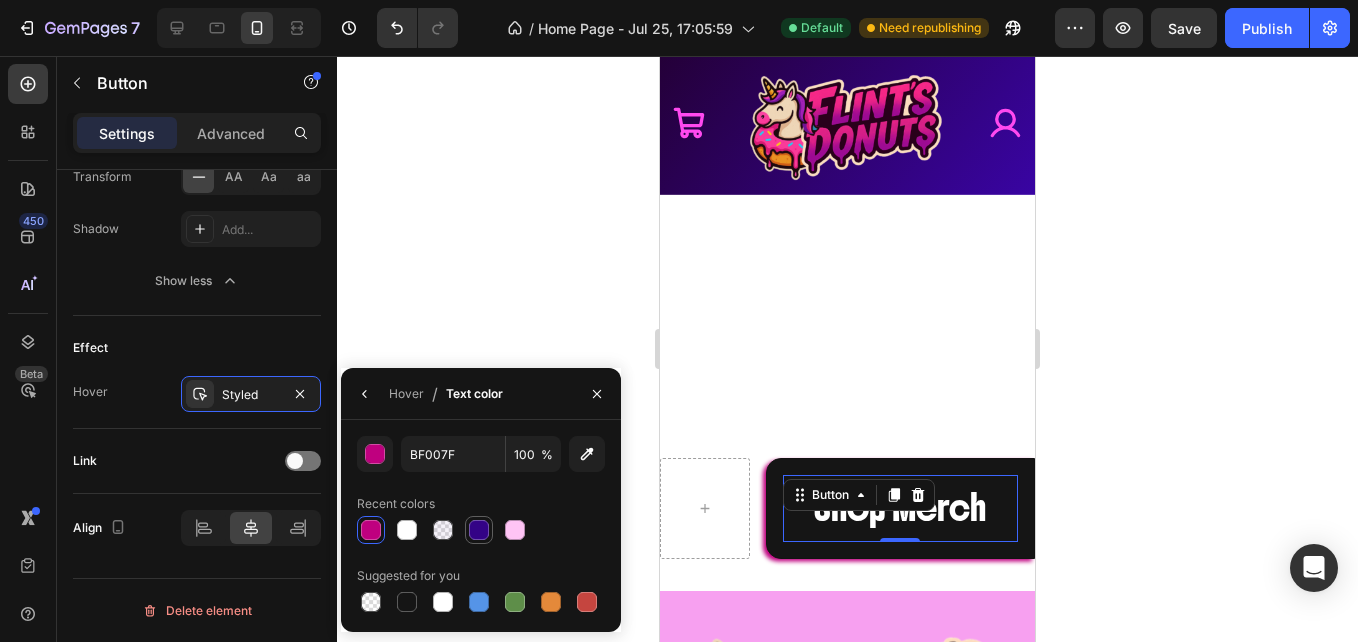 click at bounding box center [479, 530] 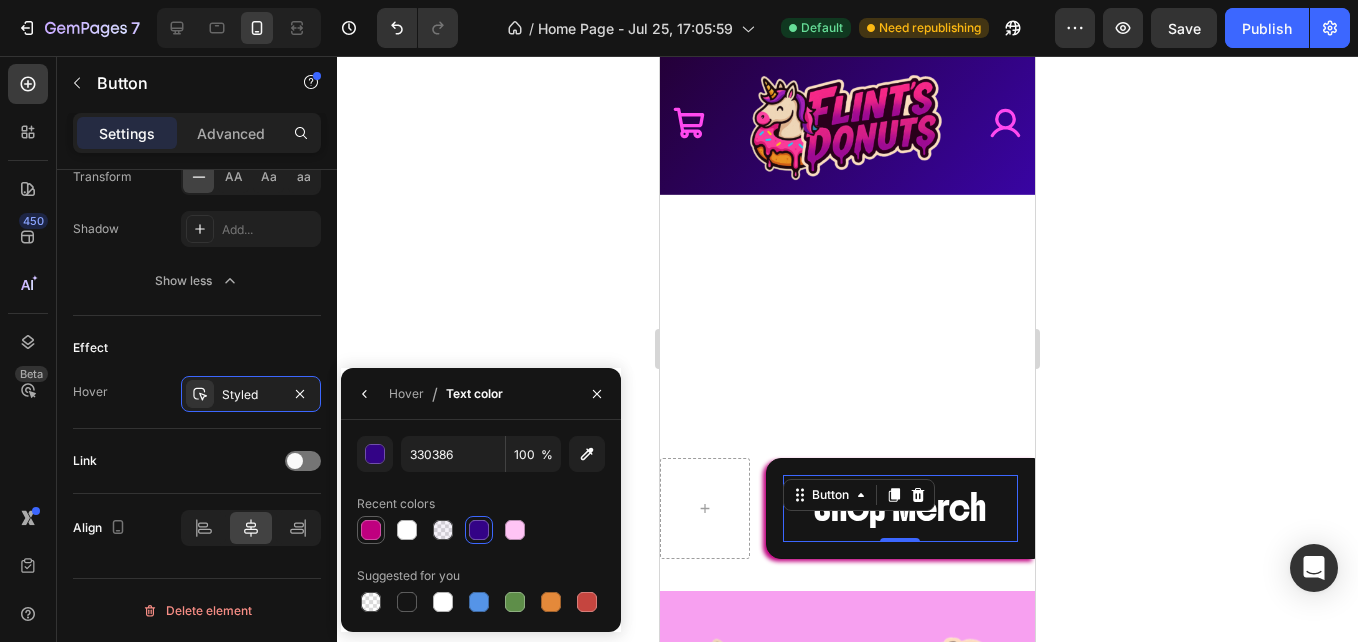 click at bounding box center (371, 530) 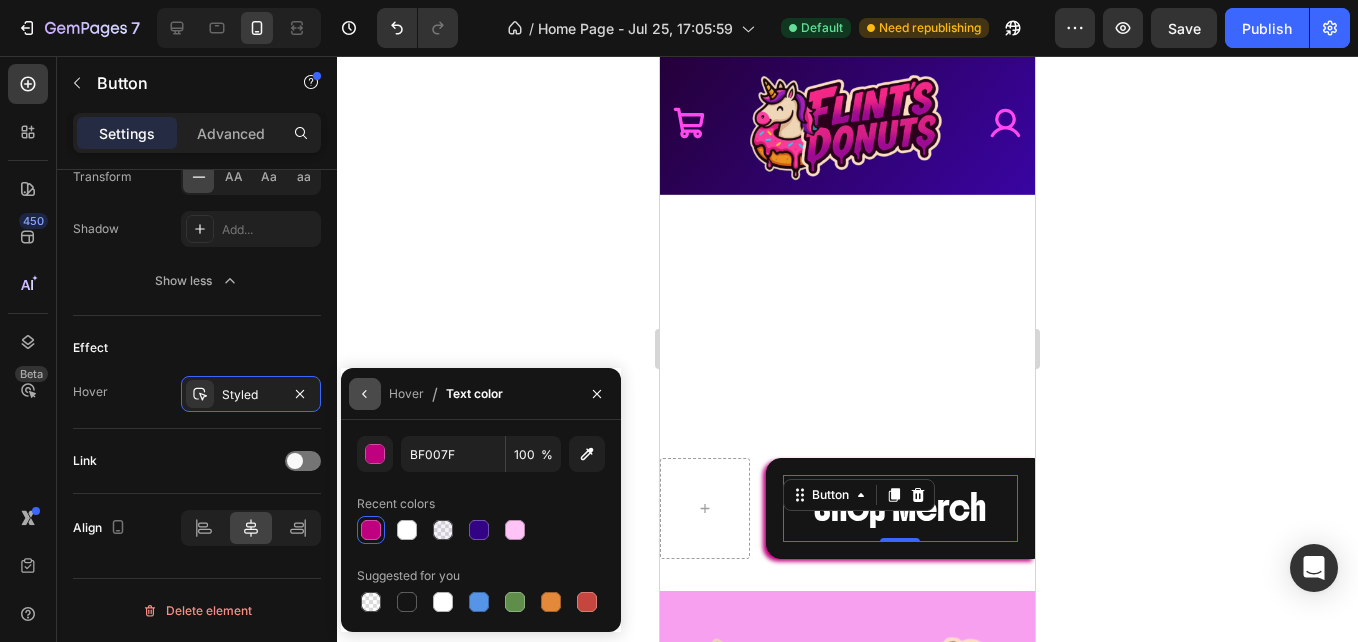 click 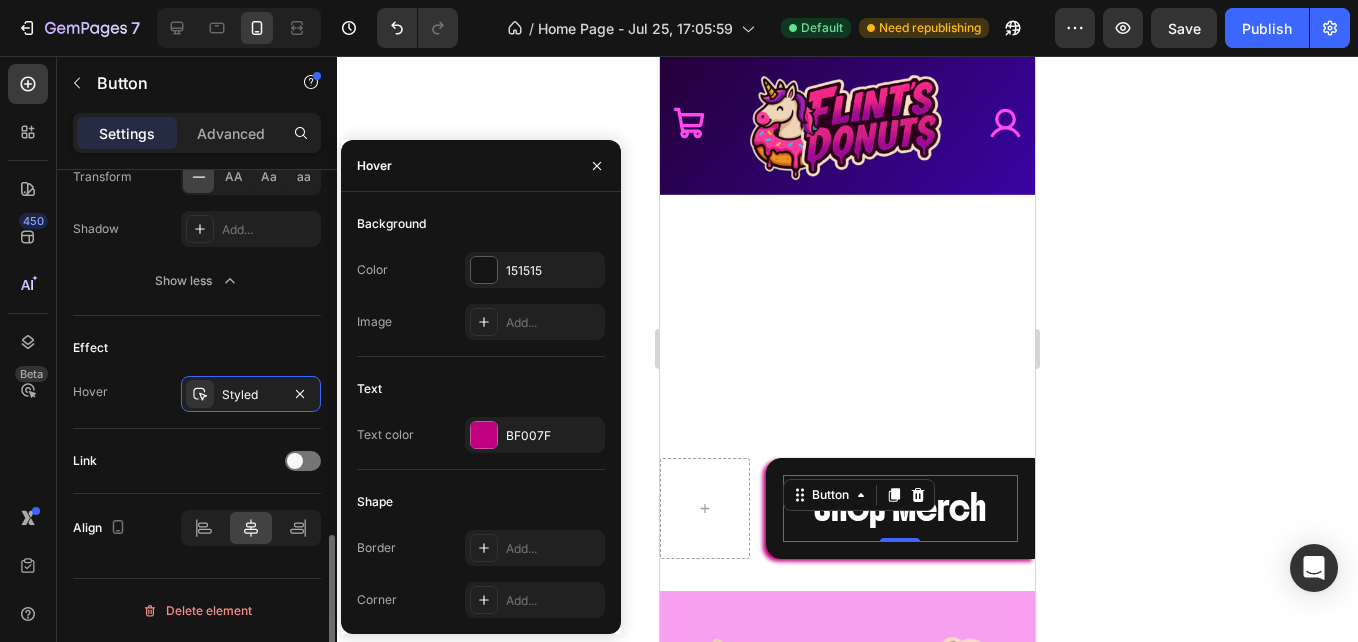 click on "Effect" at bounding box center (197, 348) 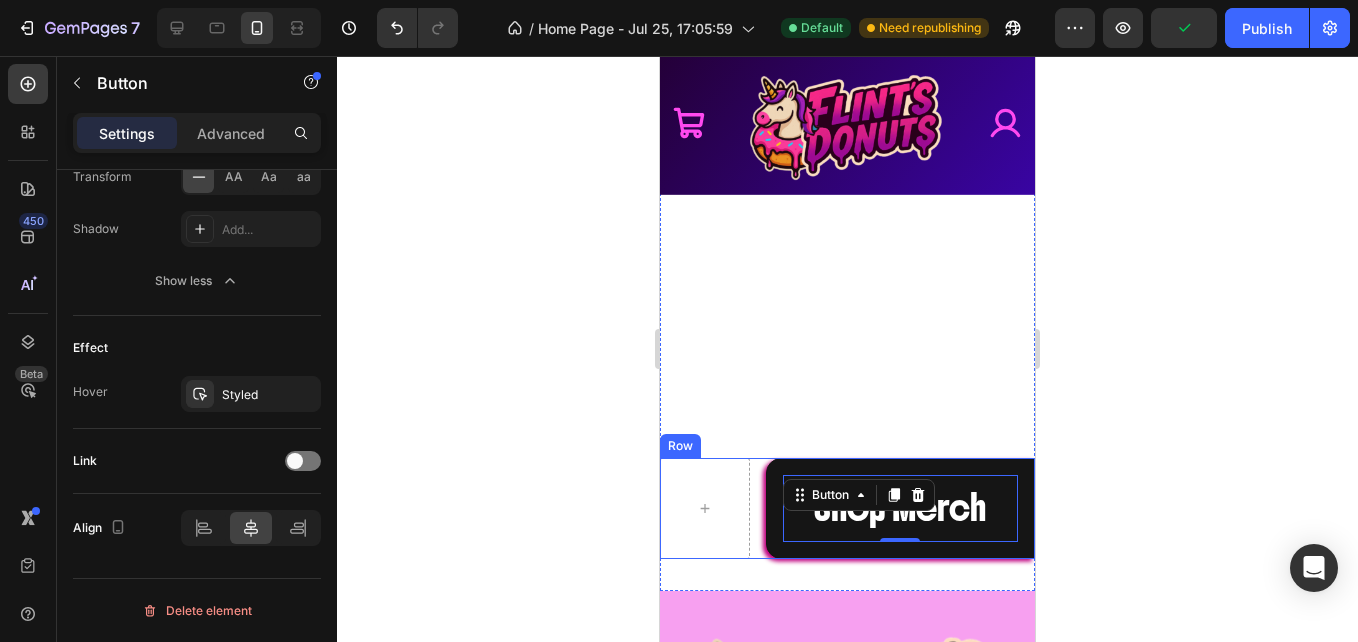 click 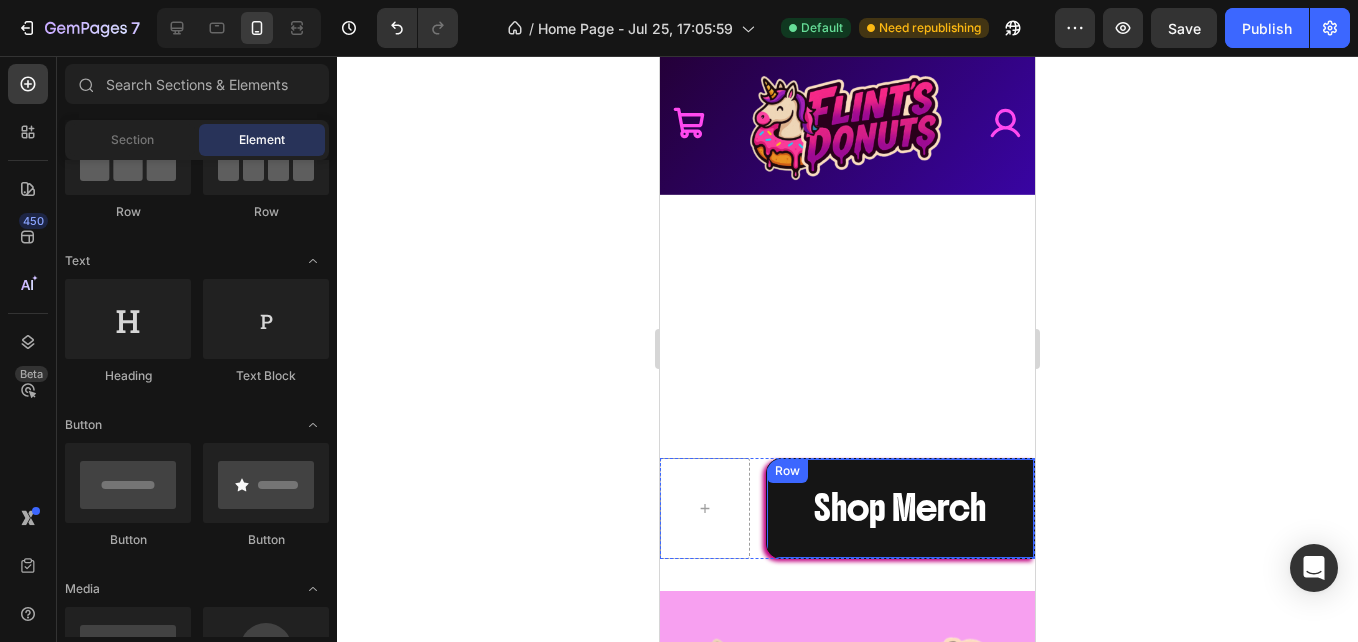 click on "Shop Merch Button Row" at bounding box center (900, 508) 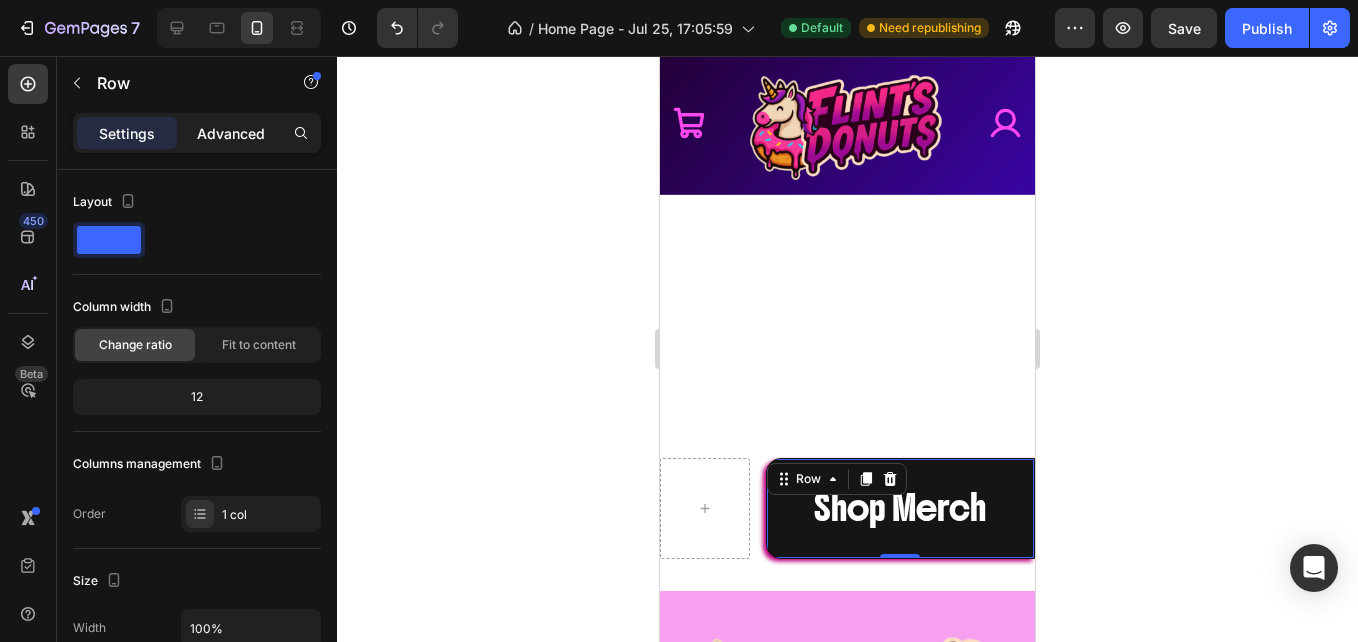 click on "Advanced" 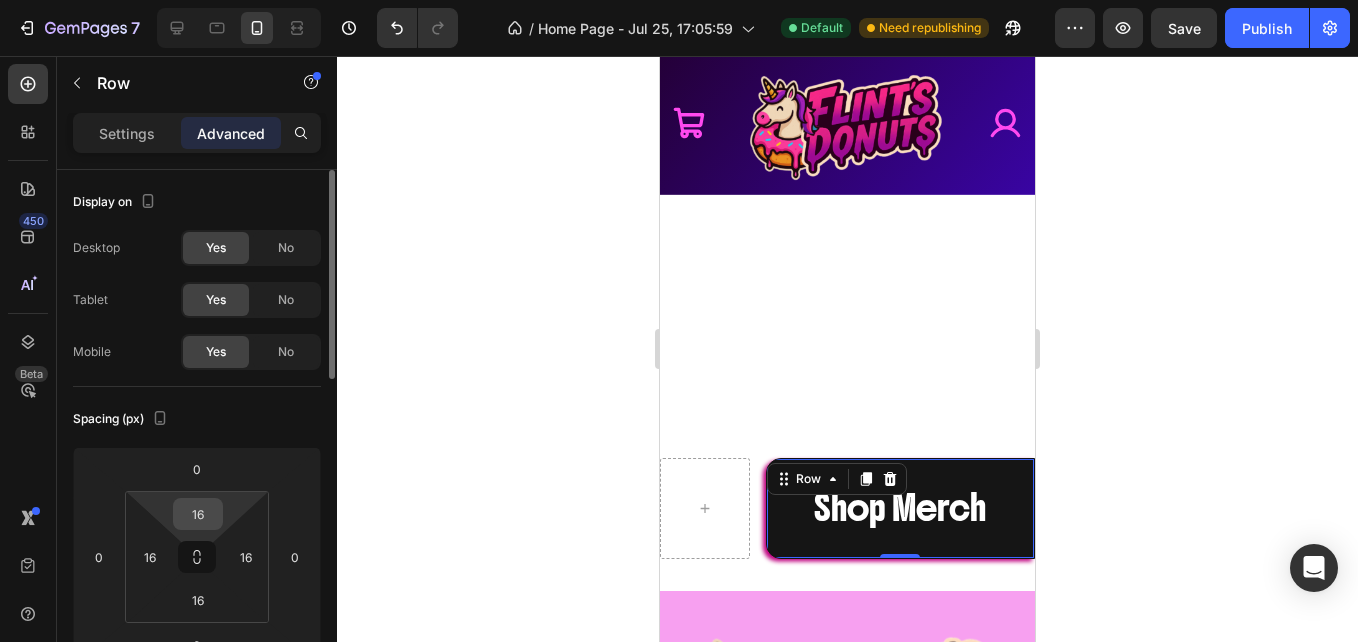 click on "16" at bounding box center [198, 514] 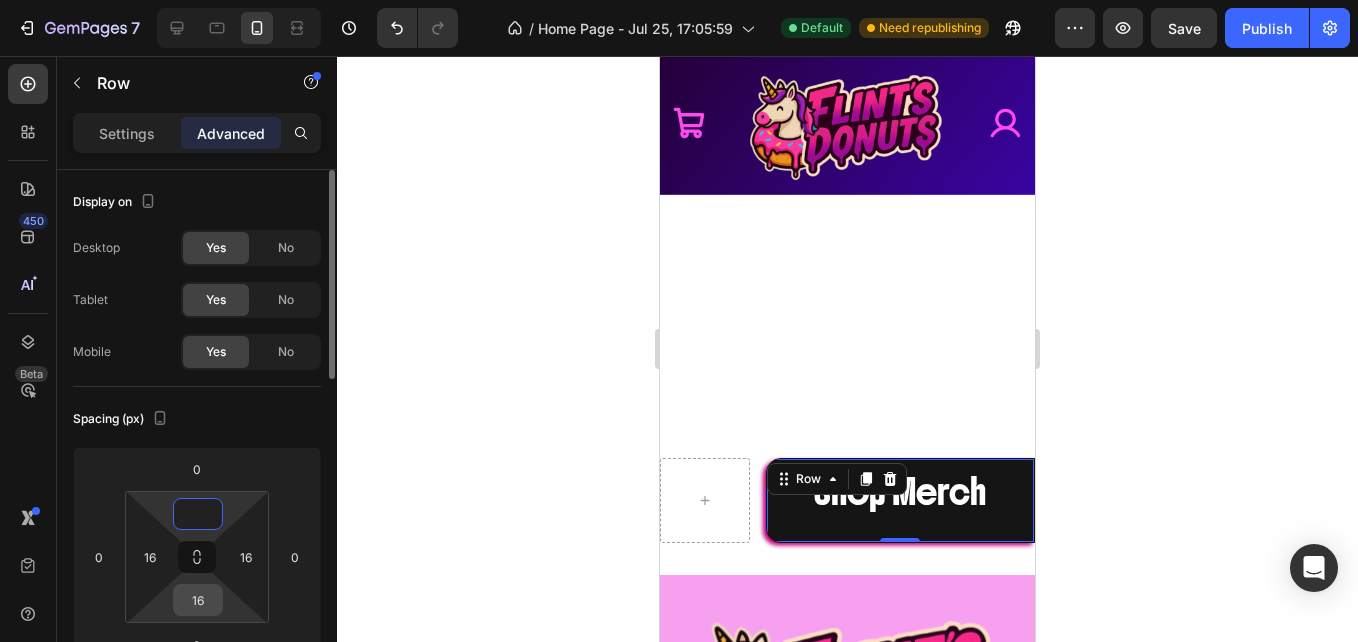 type on "0" 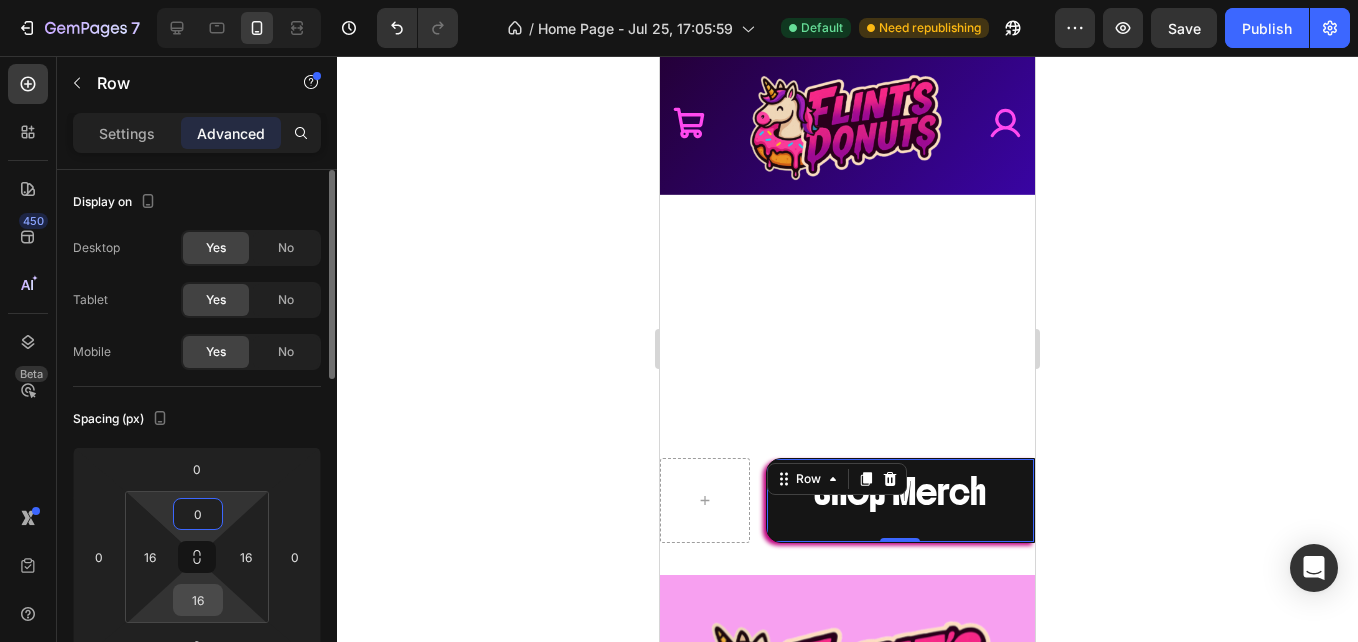 click on "16" at bounding box center (198, 600) 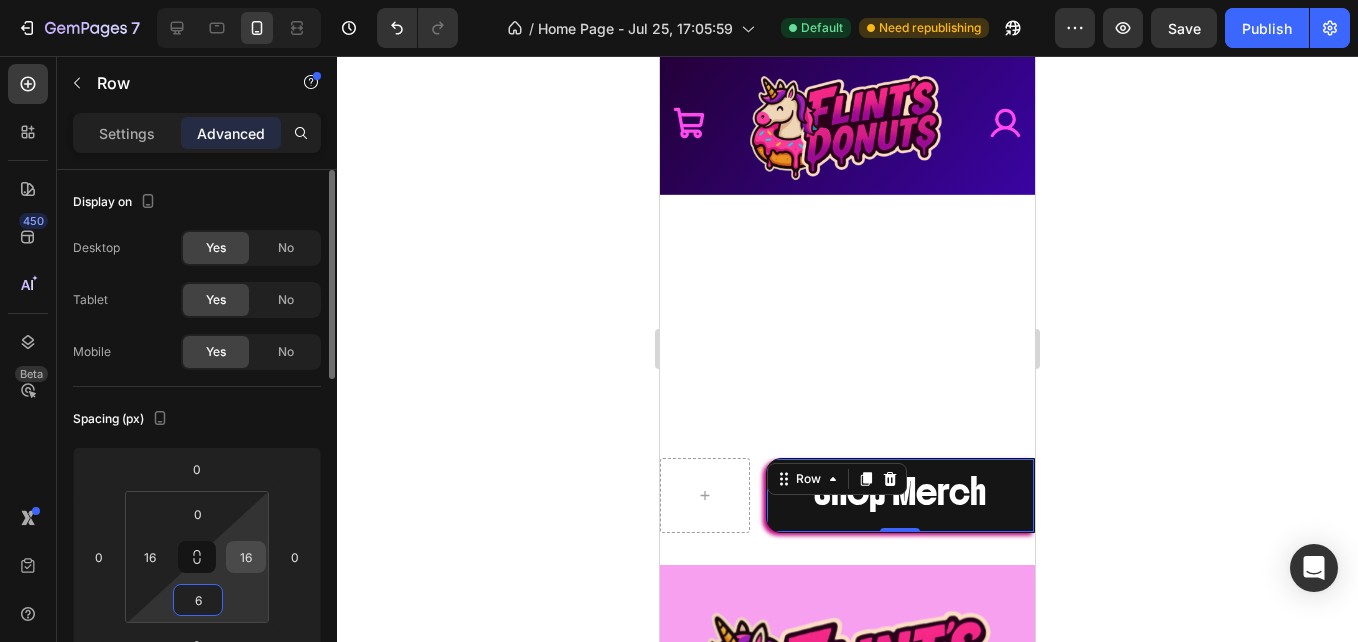 type on "6" 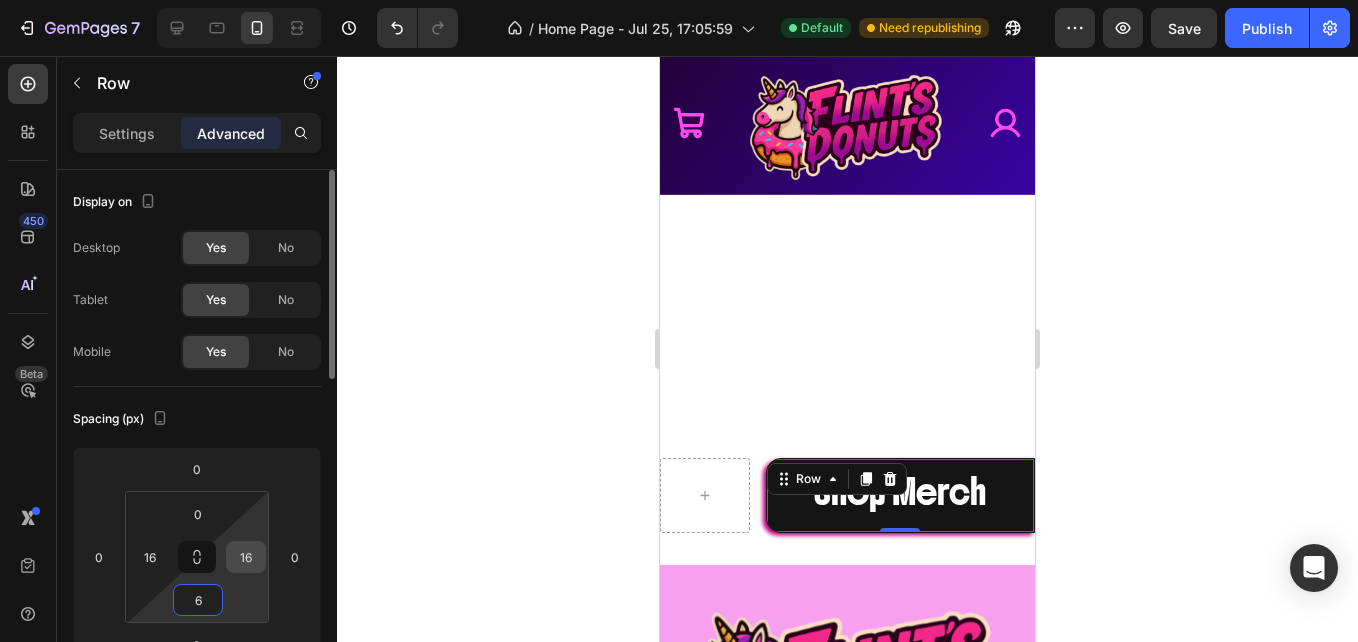 click on "16" at bounding box center [246, 557] 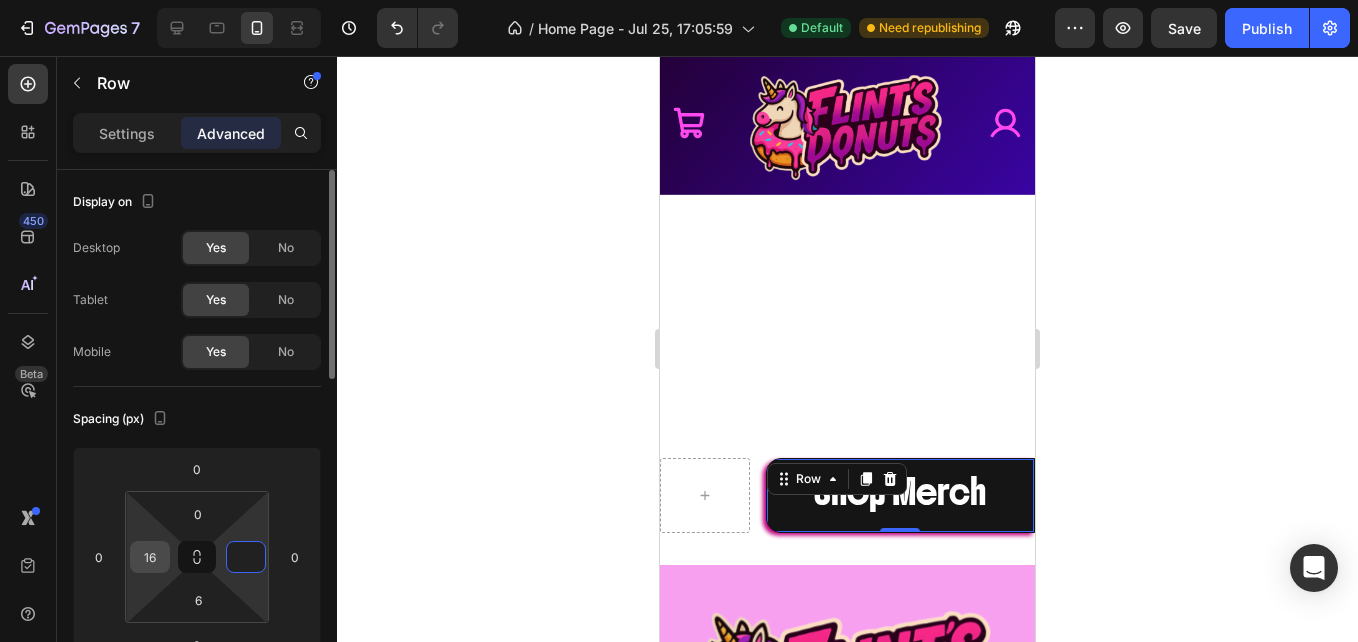 type on "0" 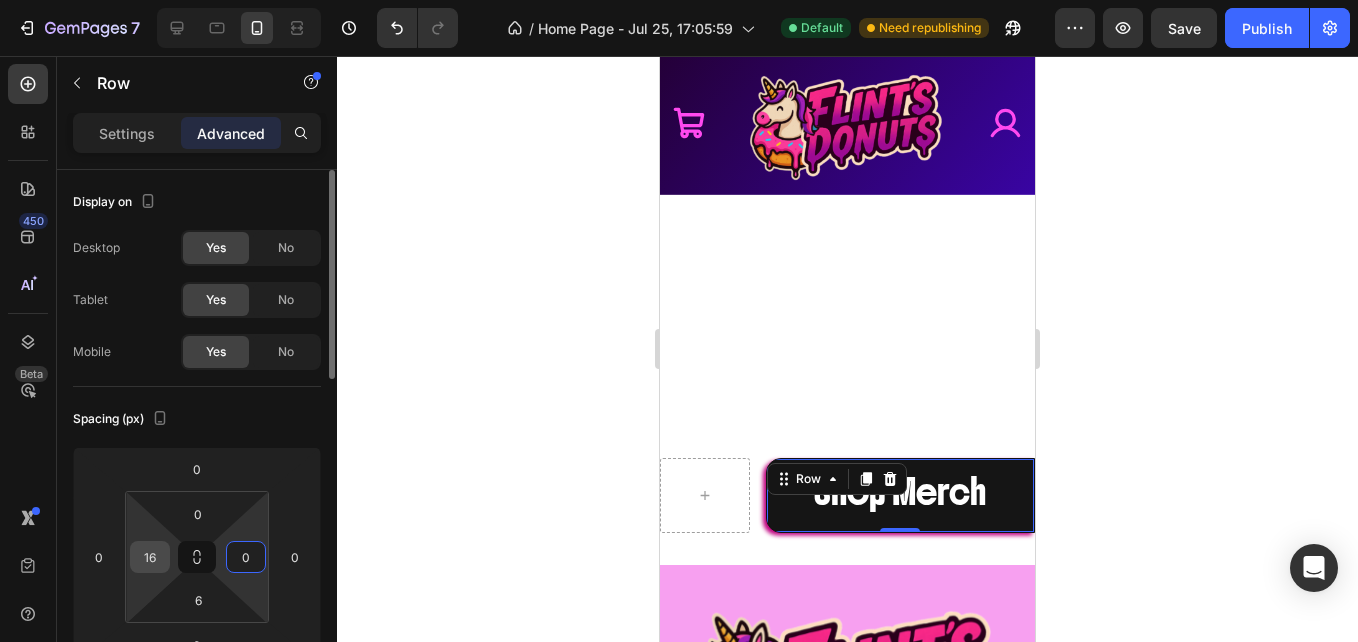 click on "16" at bounding box center [150, 557] 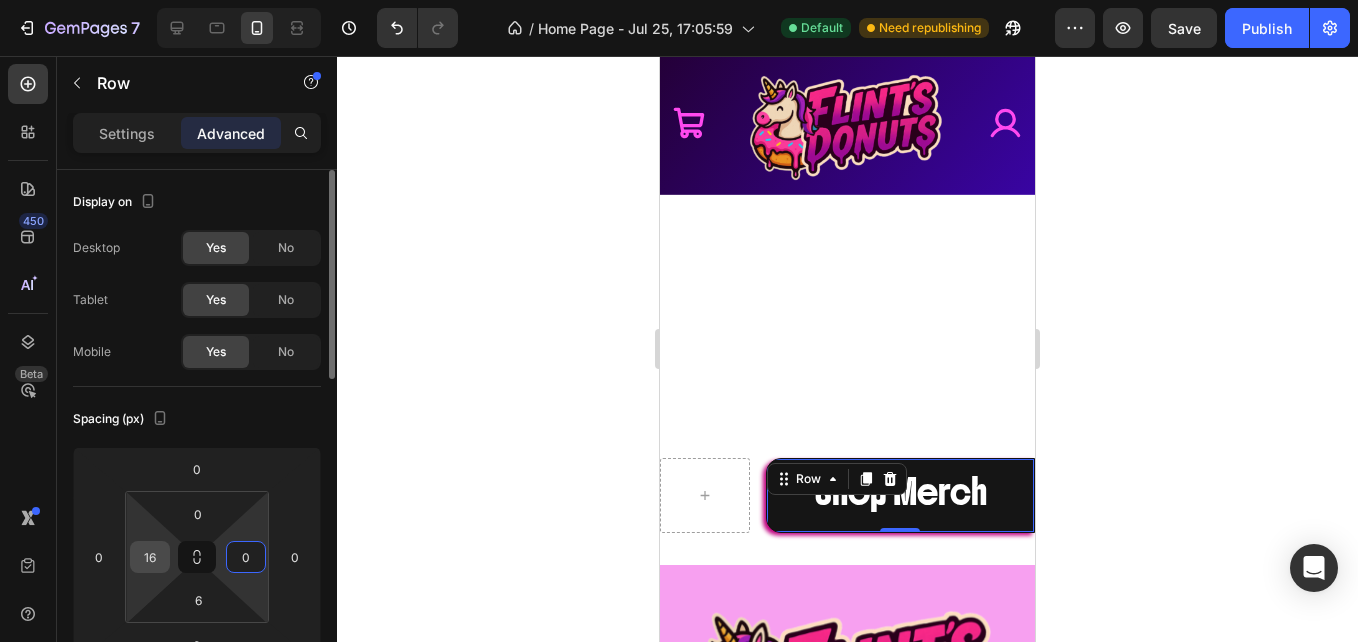 type on "1" 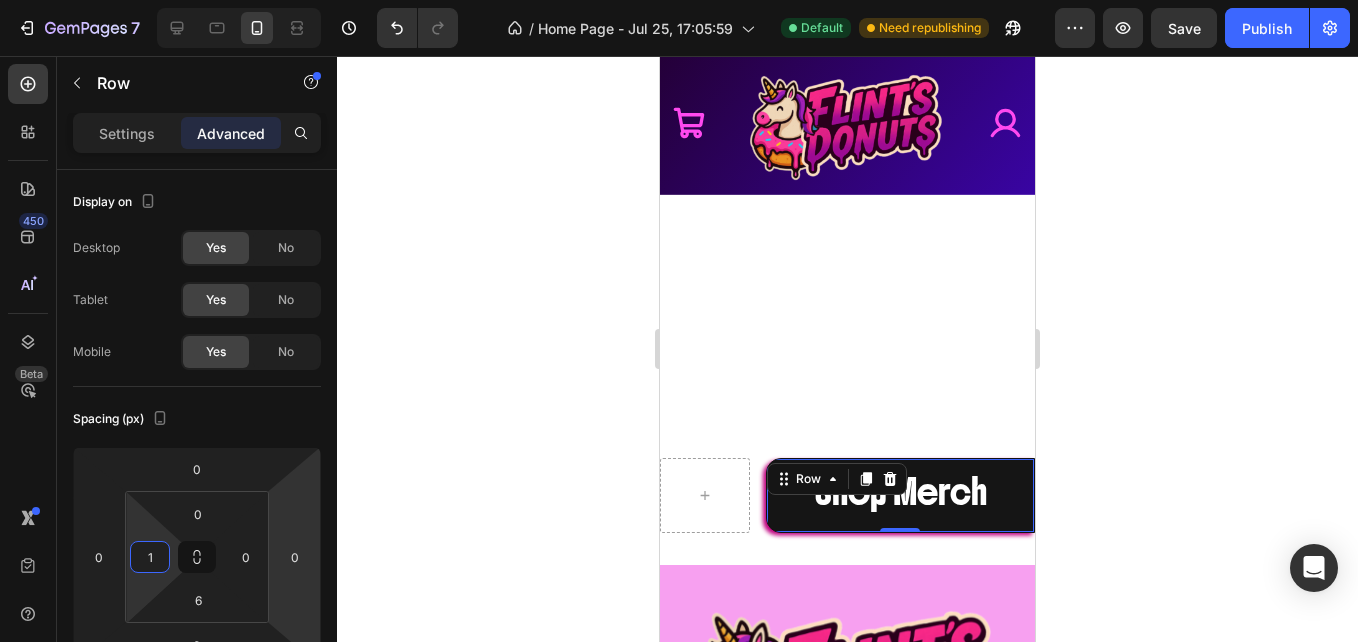 click 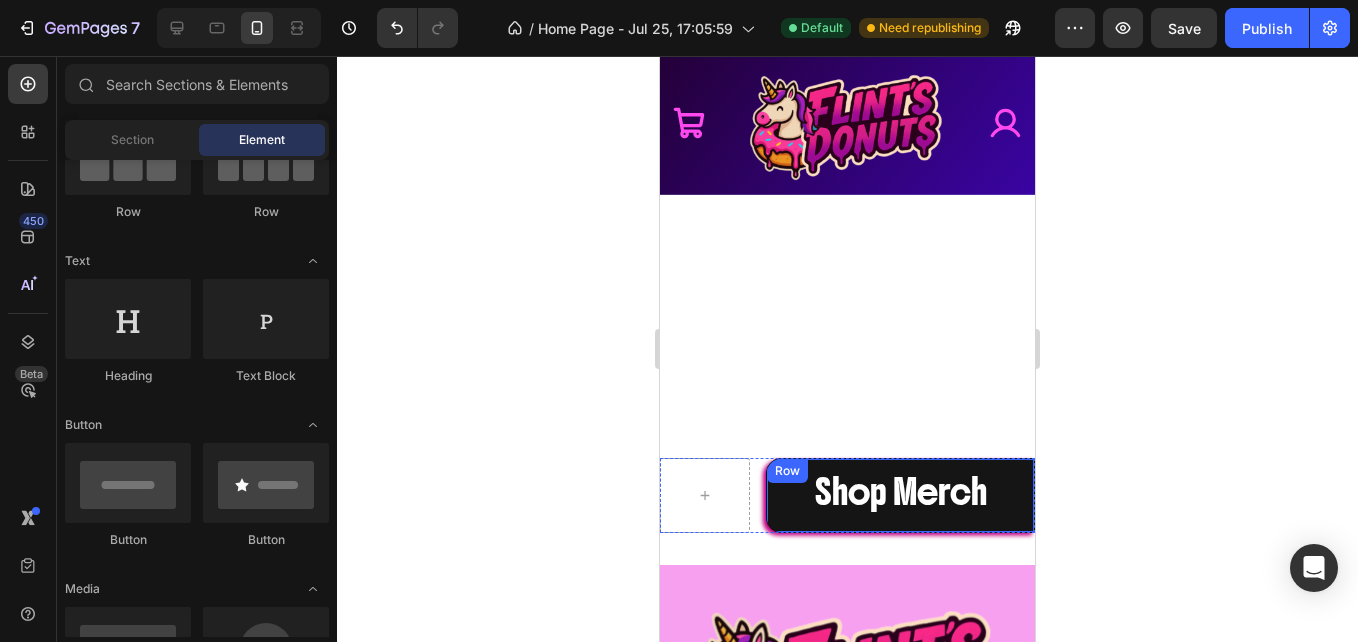click on "Shop Merch Button Row" at bounding box center [900, 495] 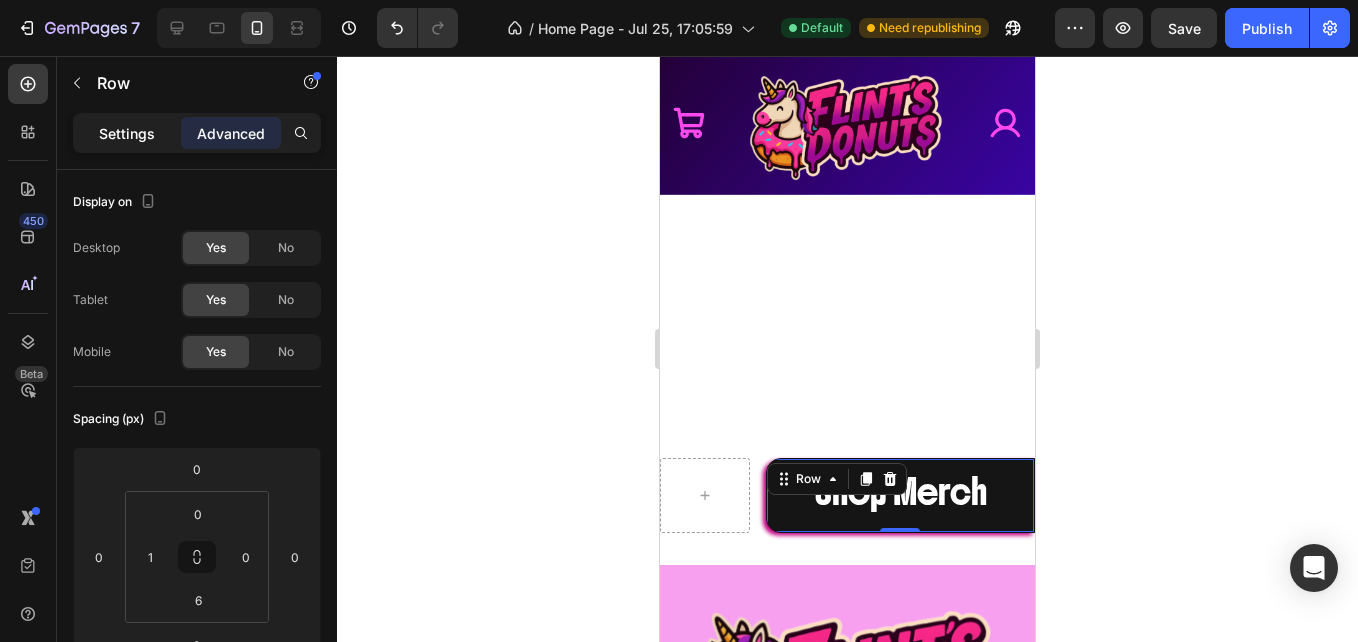 click on "Settings" at bounding box center (127, 133) 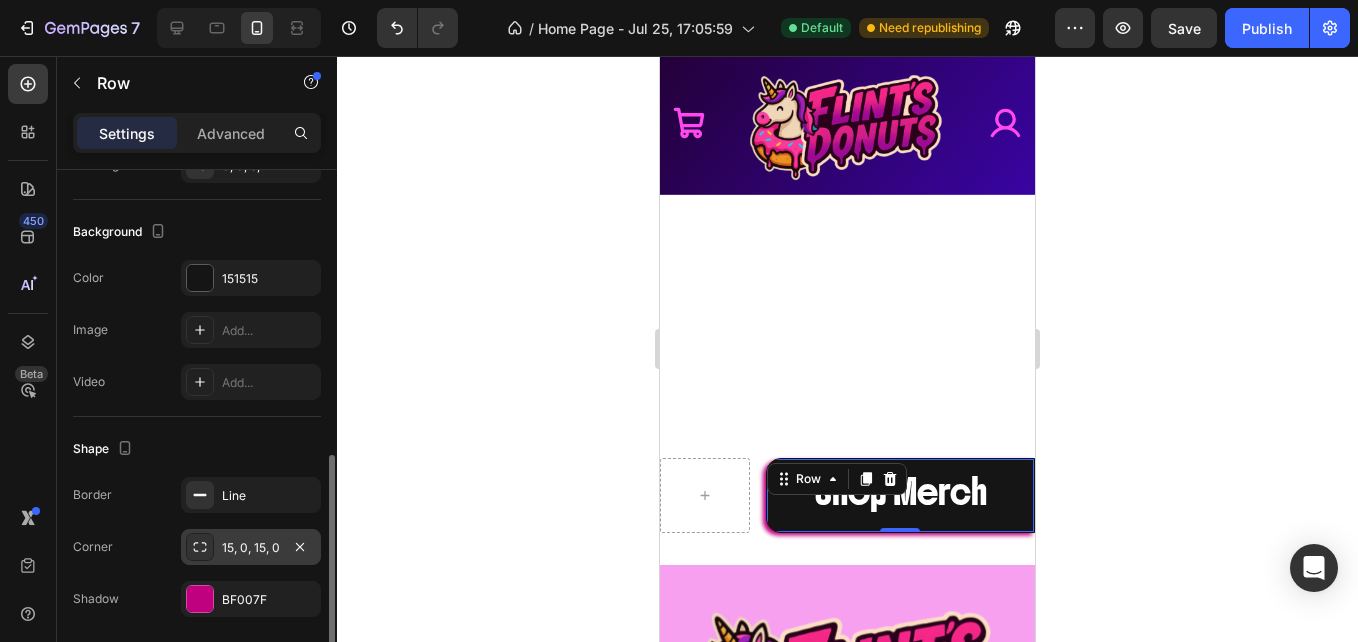 scroll, scrollTop: 639, scrollLeft: 0, axis: vertical 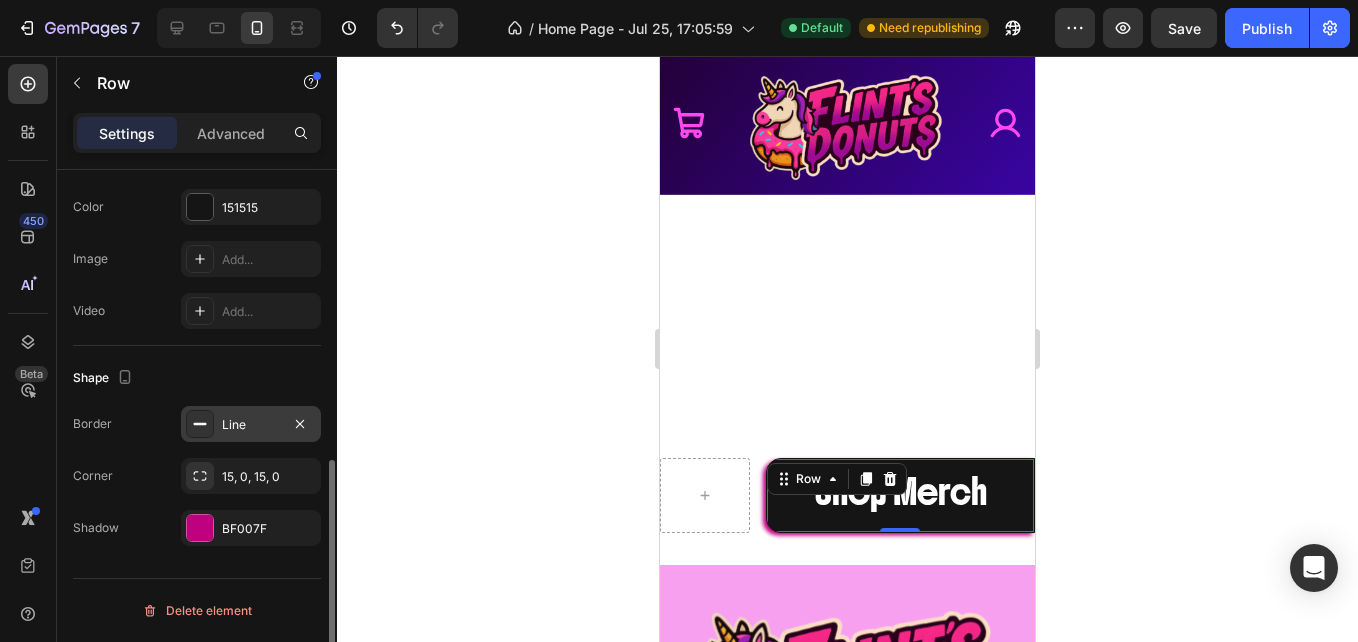 click on "Line" at bounding box center [251, 425] 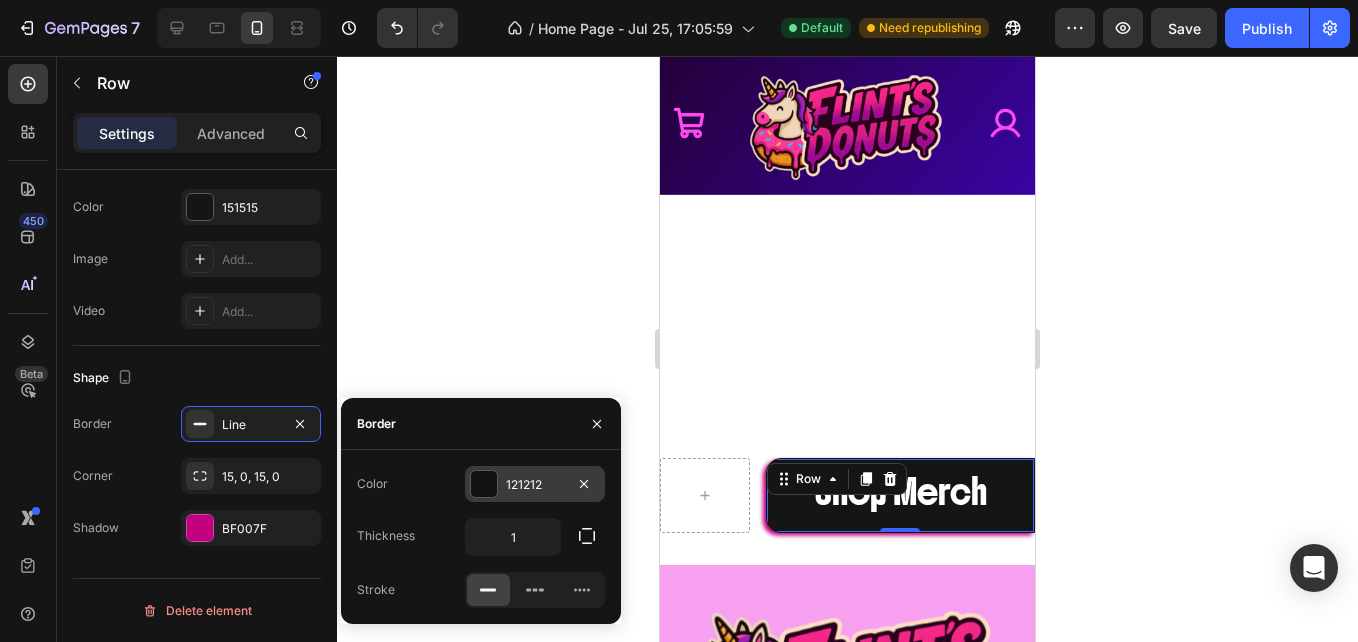 click at bounding box center (484, 484) 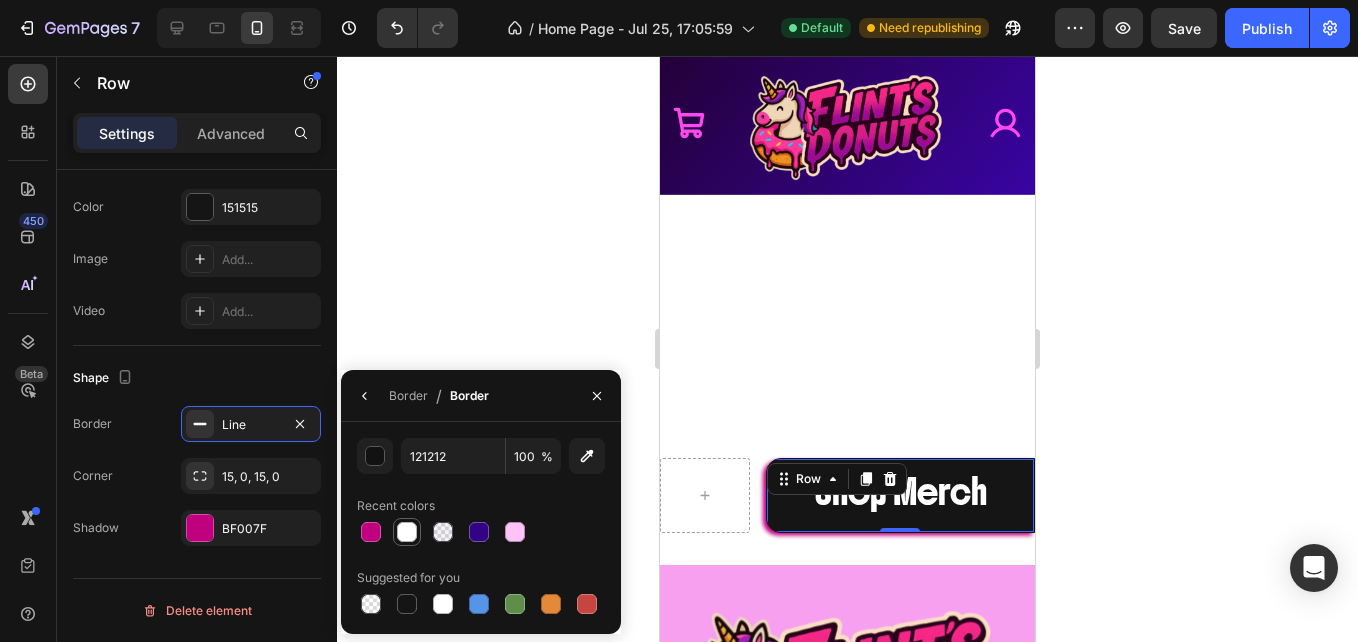 click at bounding box center (407, 532) 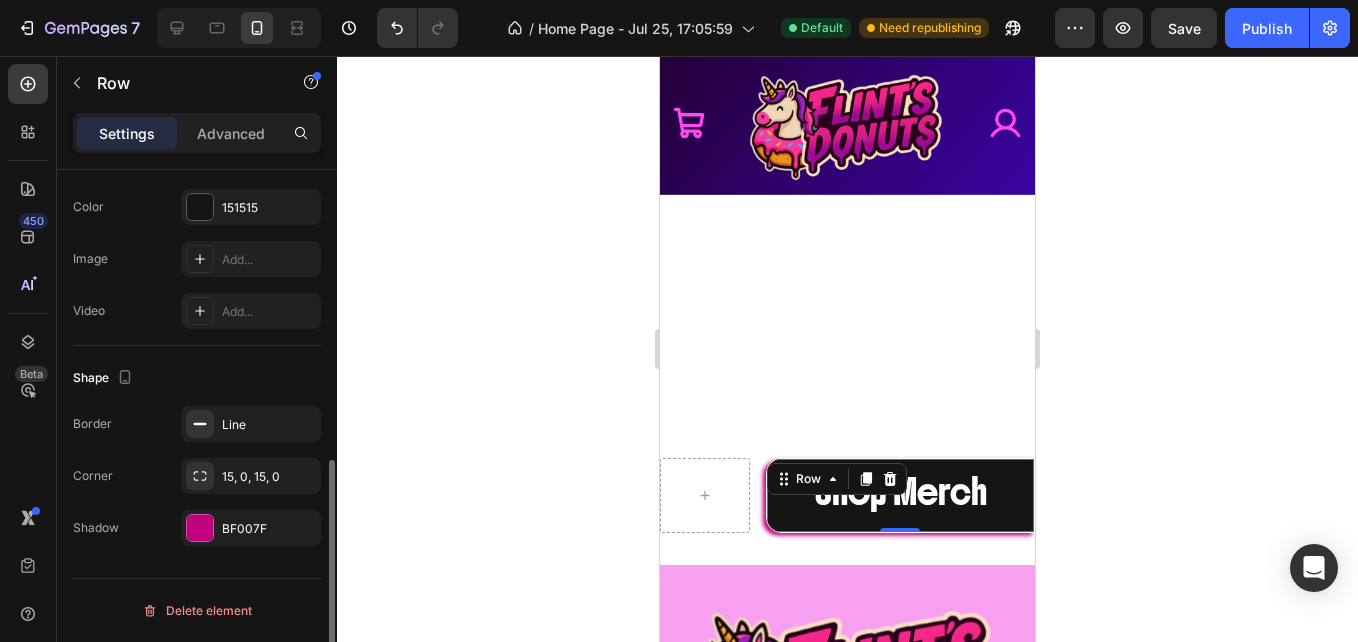 click on "Shape" at bounding box center (197, 378) 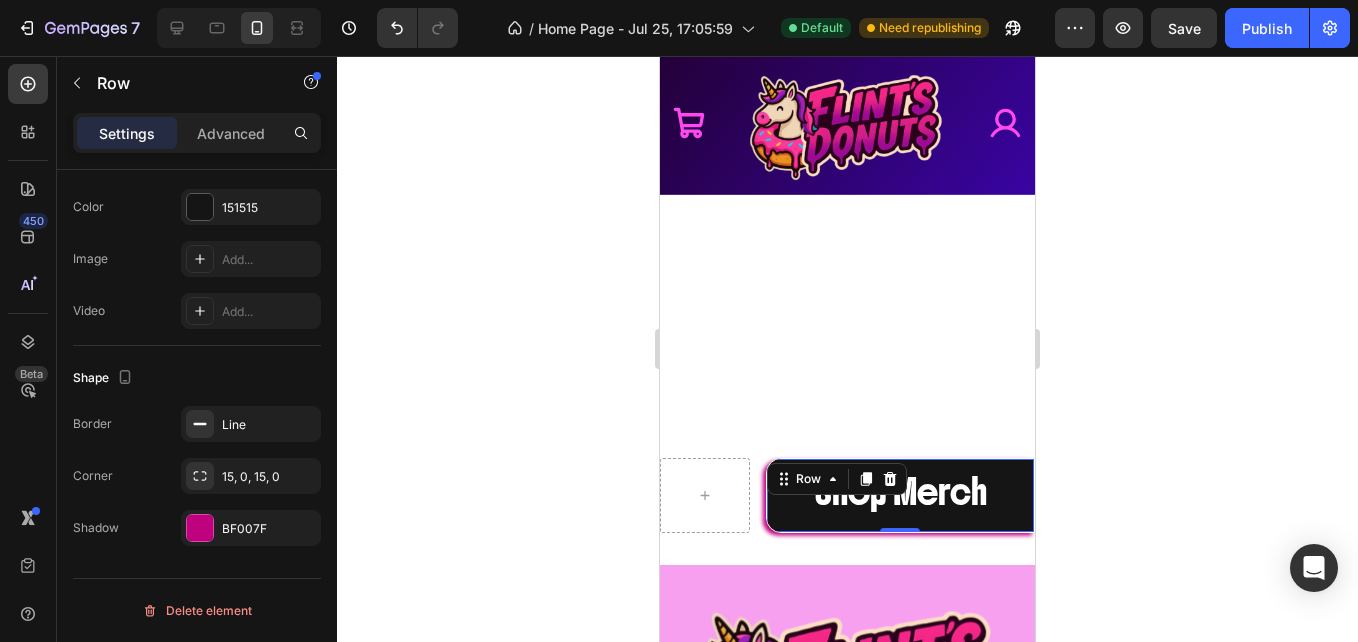click 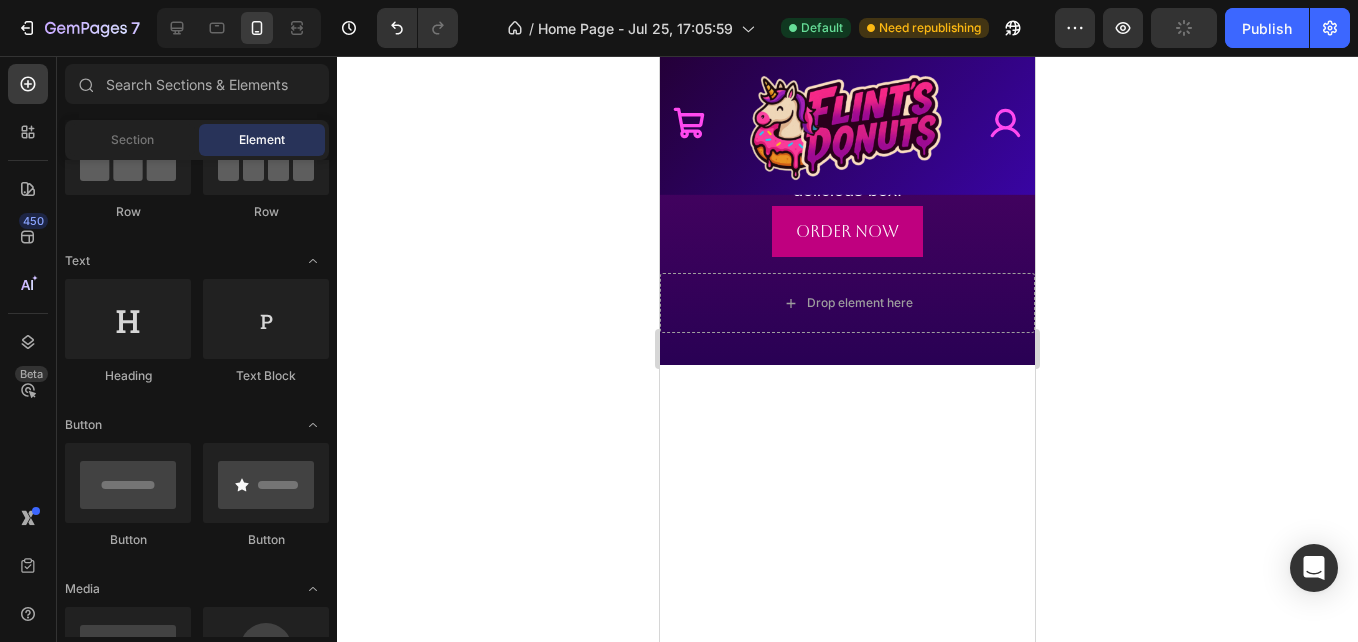 scroll, scrollTop: 1753, scrollLeft: 0, axis: vertical 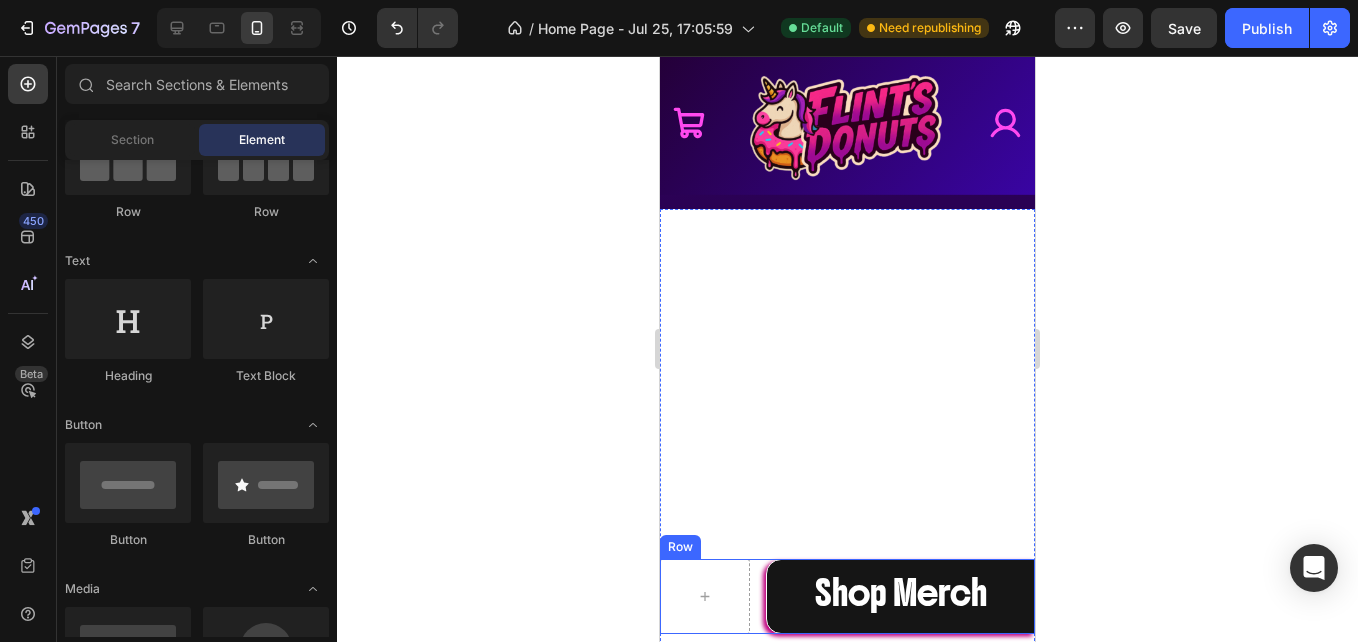 click on "Shop Merch Button Row Row" at bounding box center (847, 596) 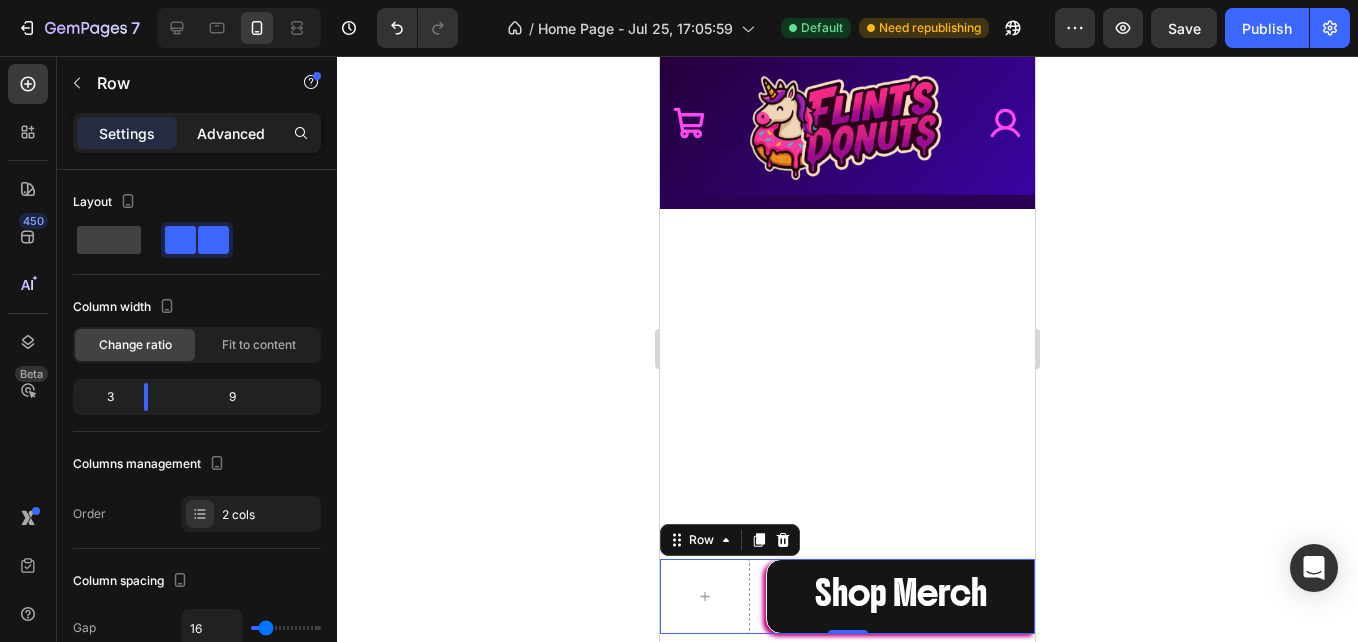 click on "Advanced" at bounding box center (231, 133) 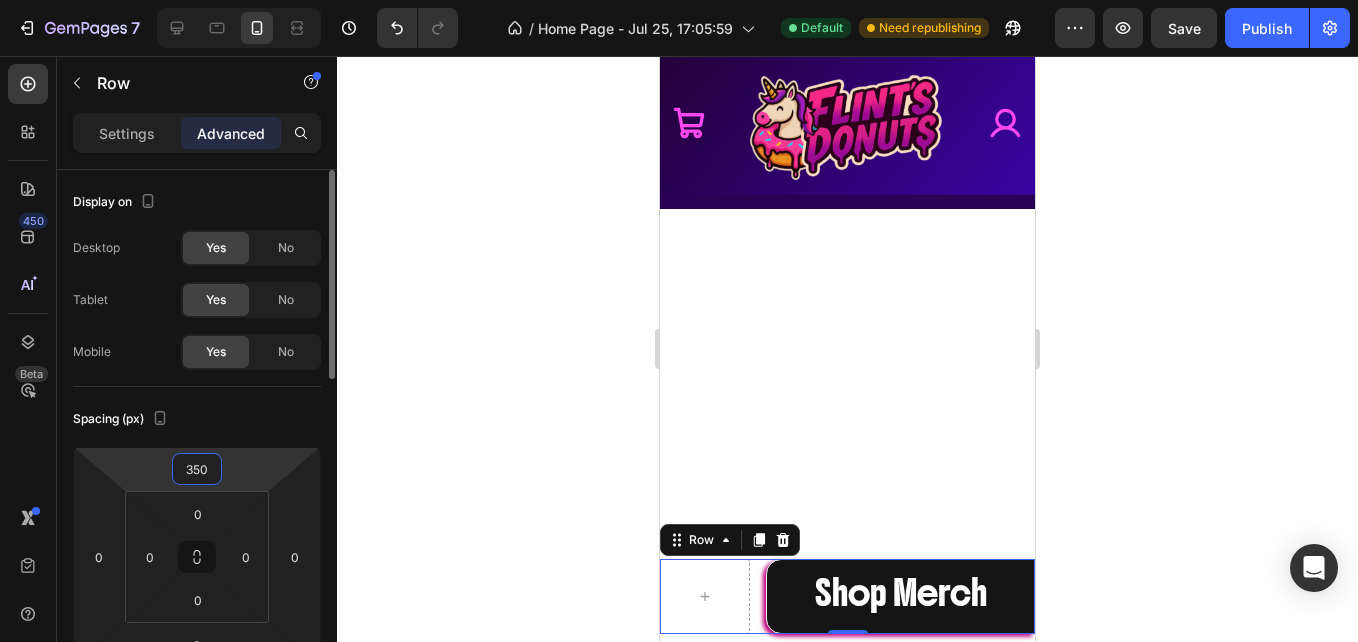 click on "350" at bounding box center (197, 469) 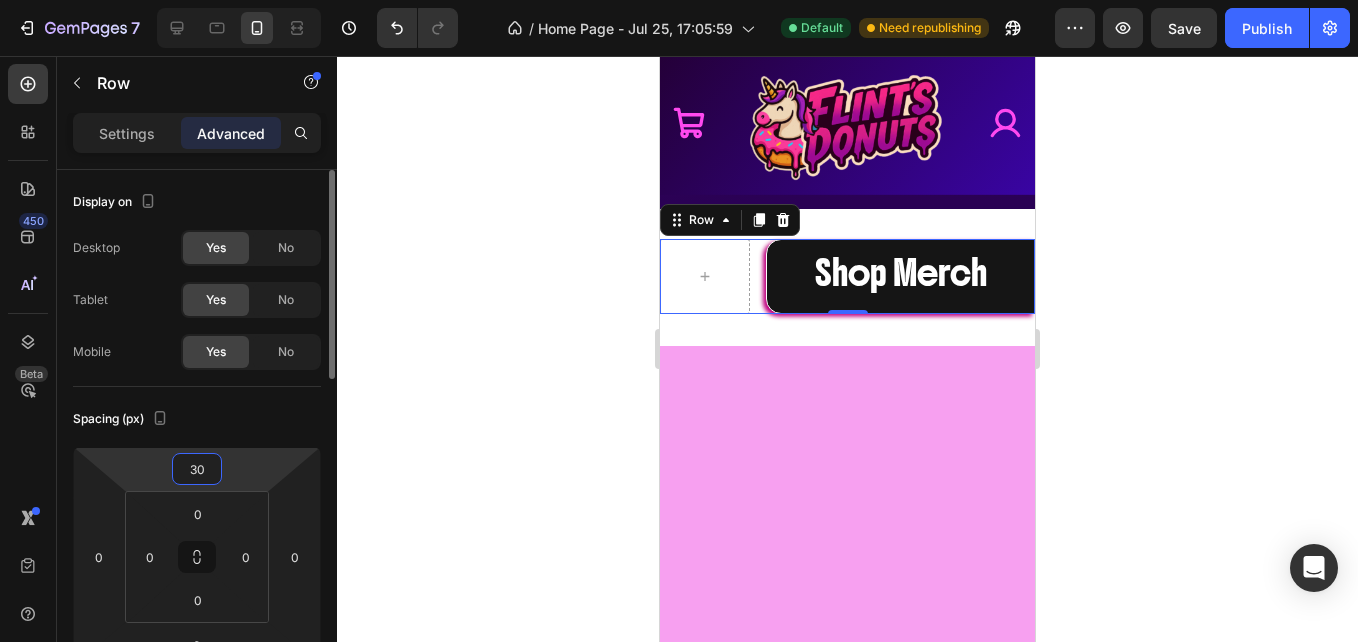 type on "3" 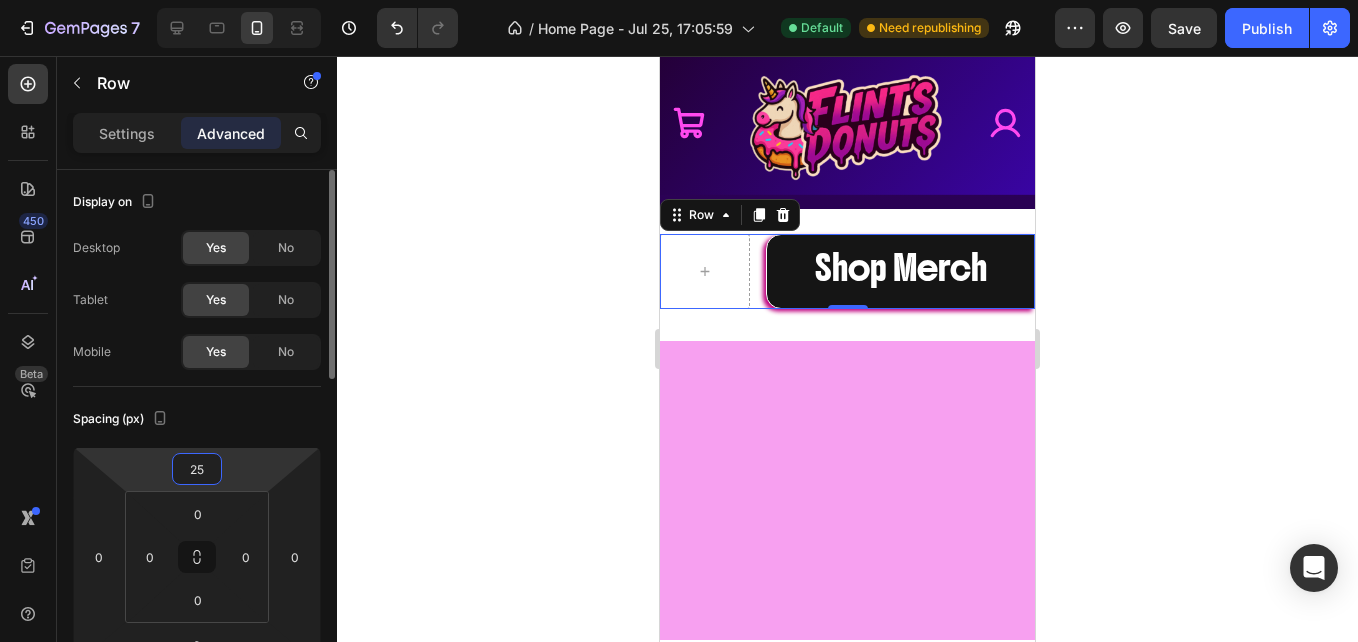 type on "2" 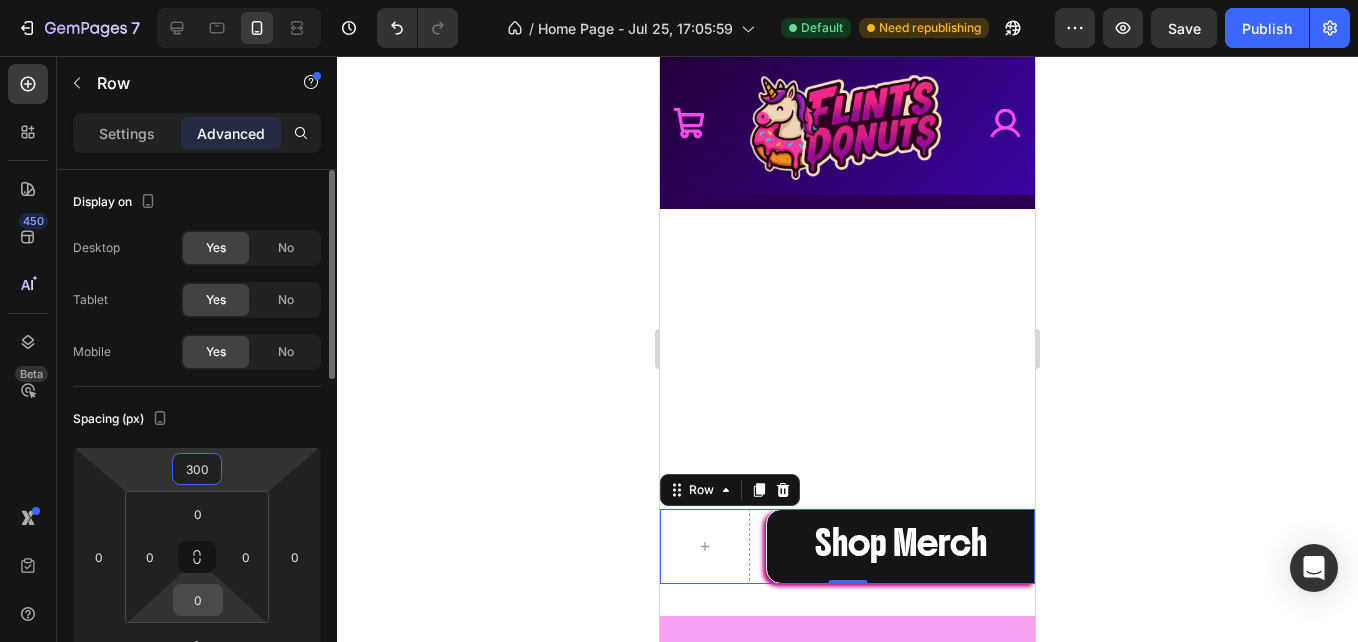 type on "300" 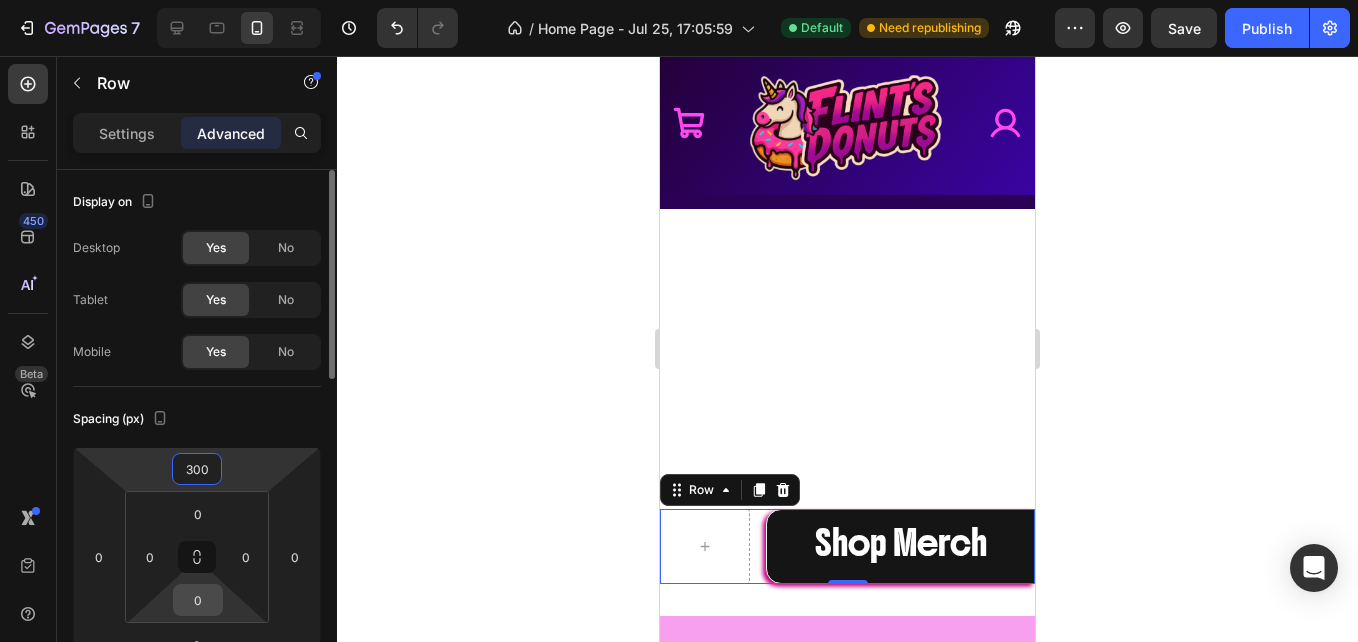 click on "0" at bounding box center [198, 600] 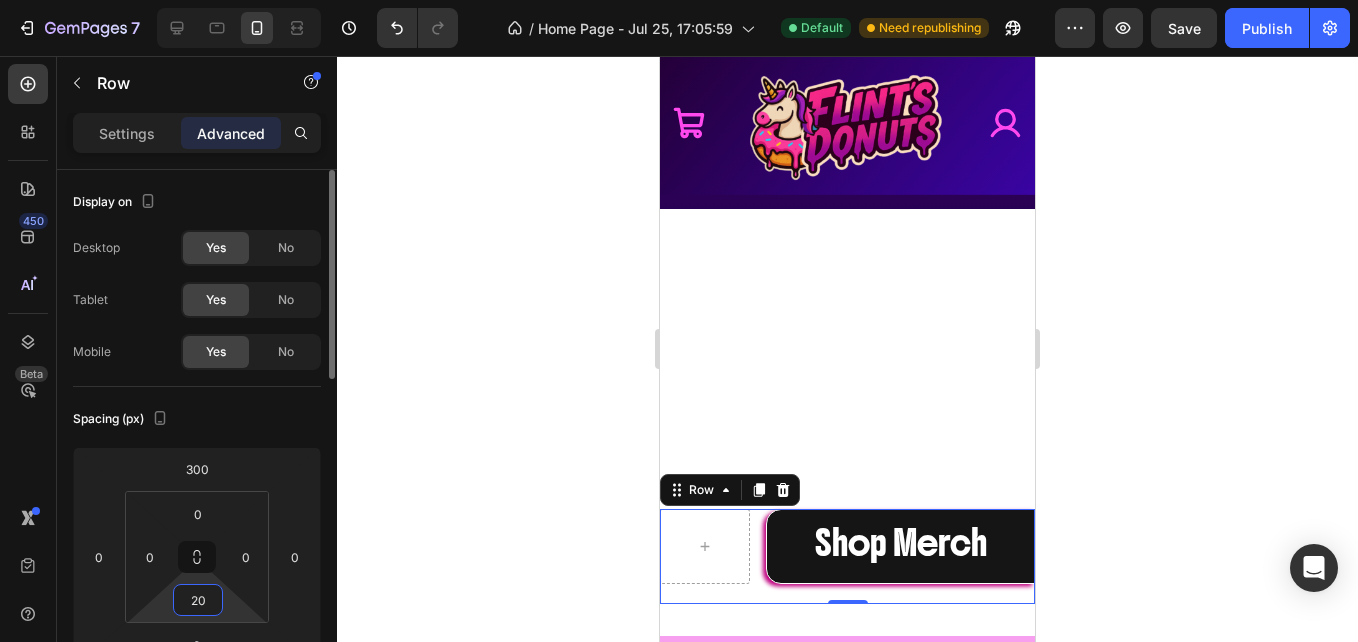 type on "2" 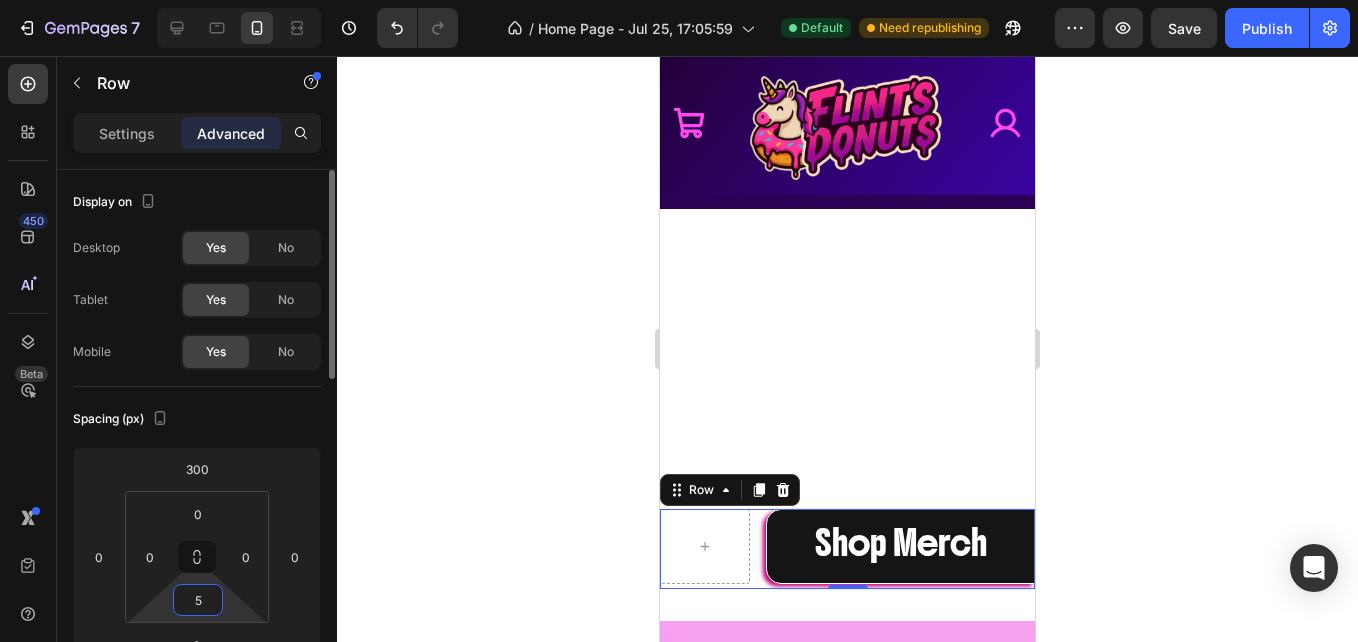 type on "50" 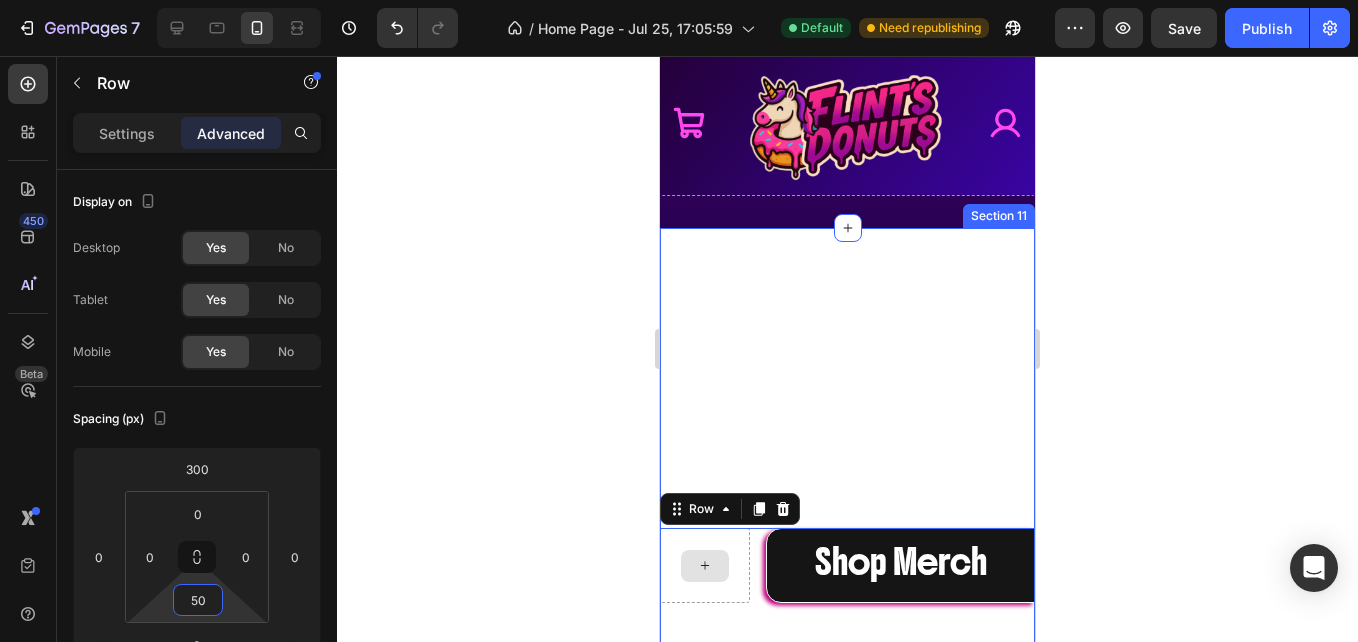 scroll, scrollTop: 1733, scrollLeft: 0, axis: vertical 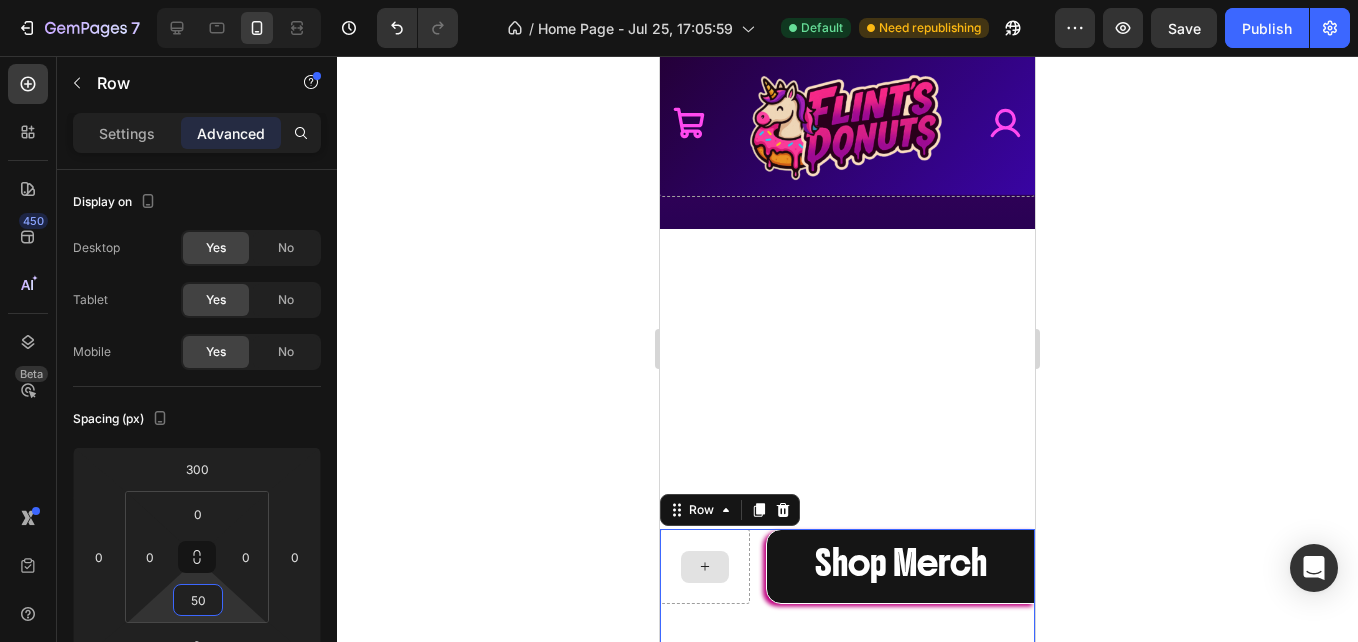 click 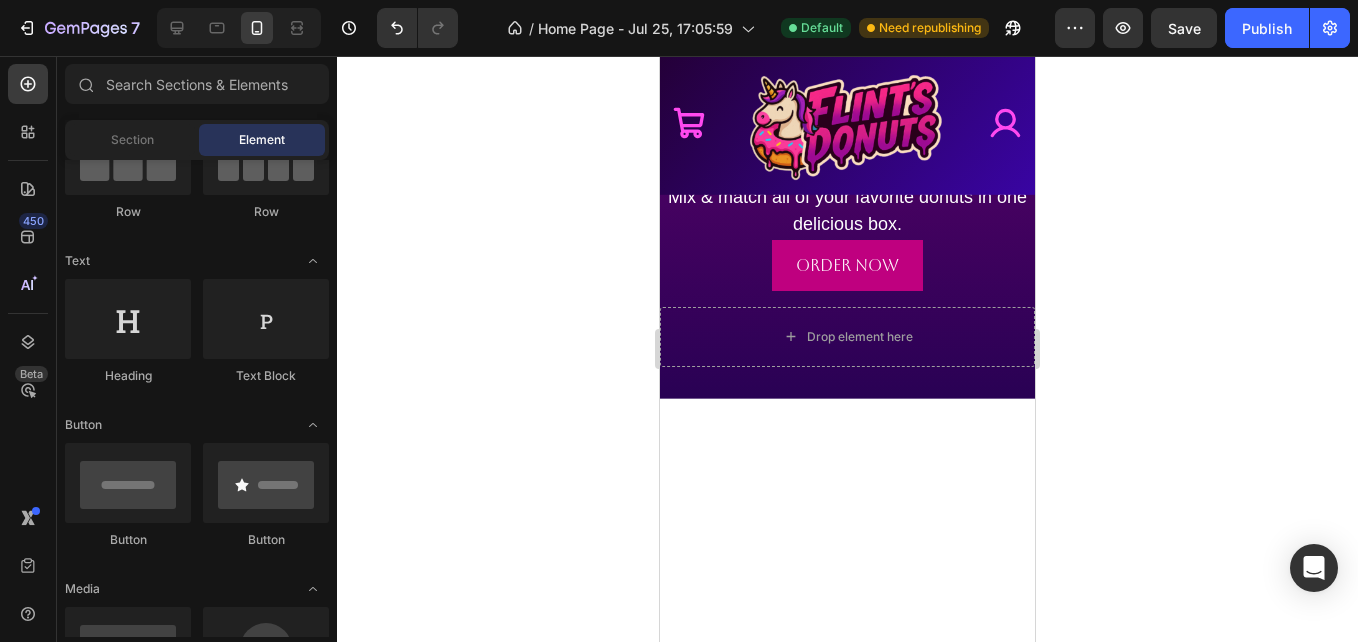 scroll, scrollTop: 1945, scrollLeft: 0, axis: vertical 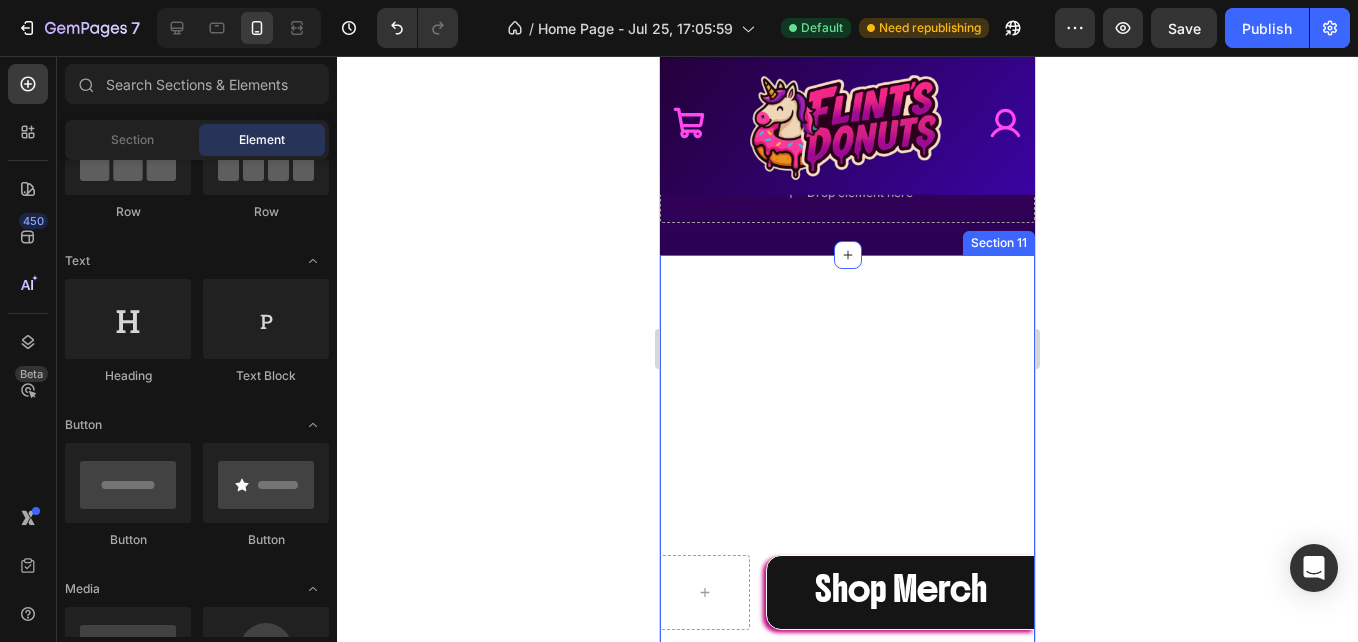 click on "Shop Merch Button Row Row" at bounding box center (847, 467) 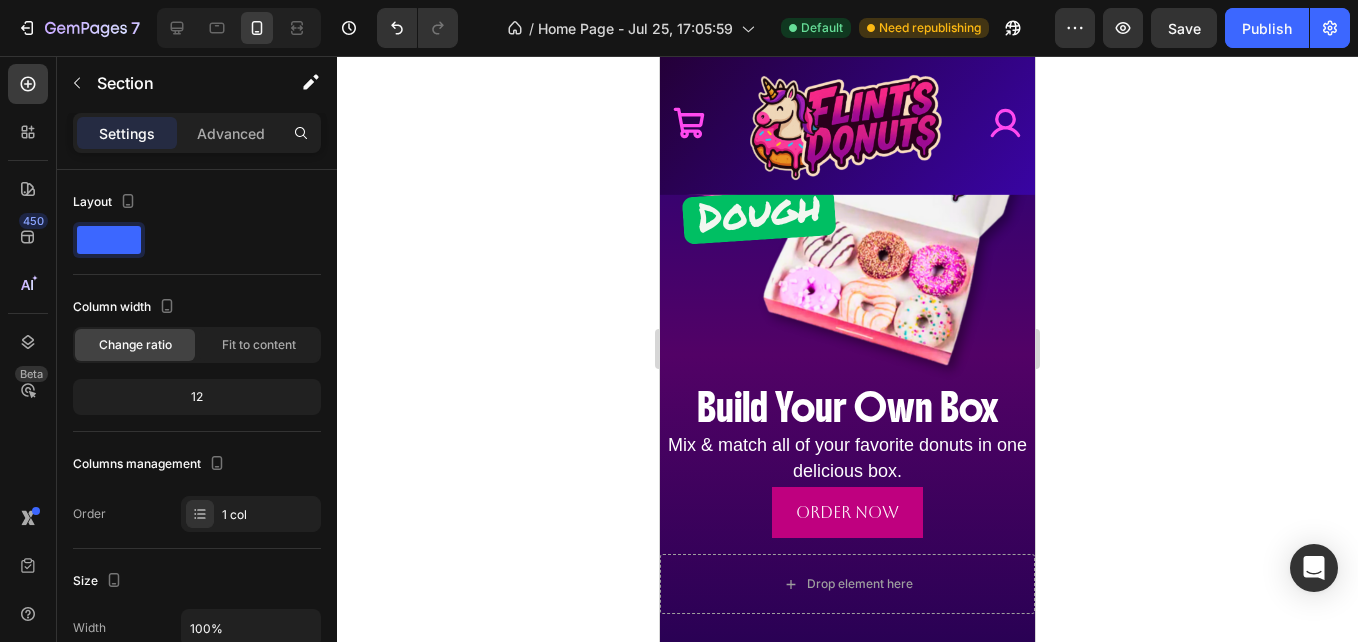 scroll, scrollTop: 1260, scrollLeft: 0, axis: vertical 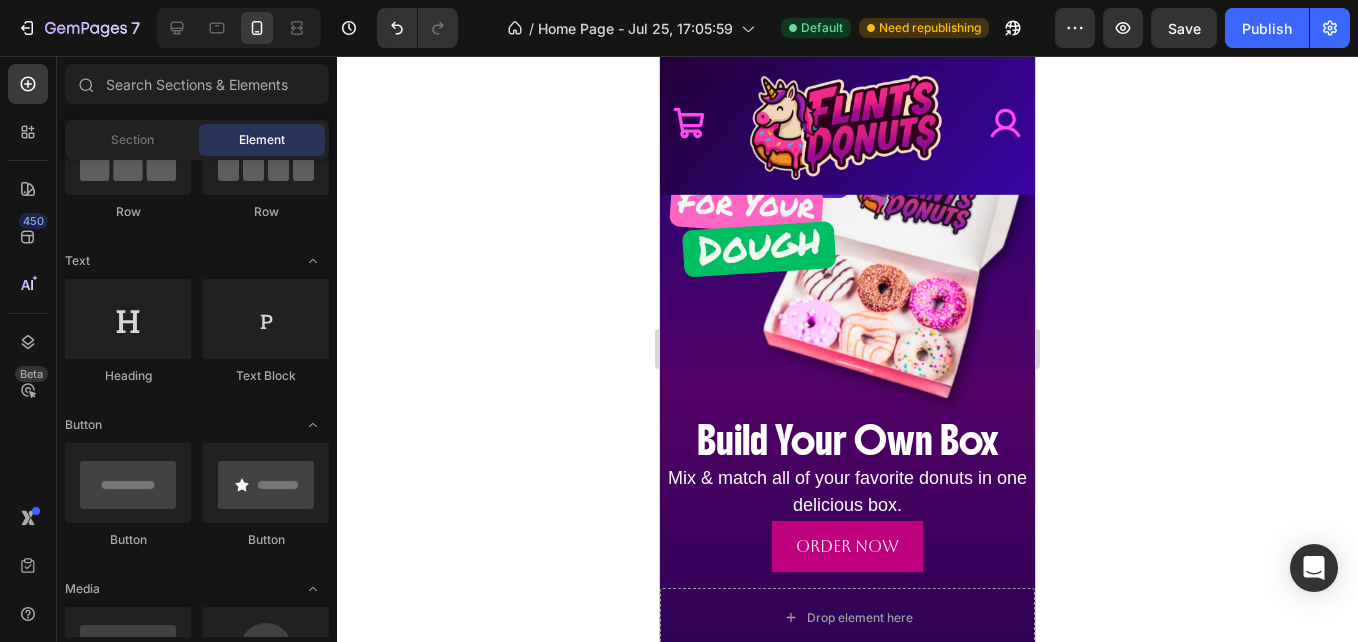 drag, startPoint x: 1027, startPoint y: 371, endPoint x: 1710, endPoint y: 405, distance: 683.84576 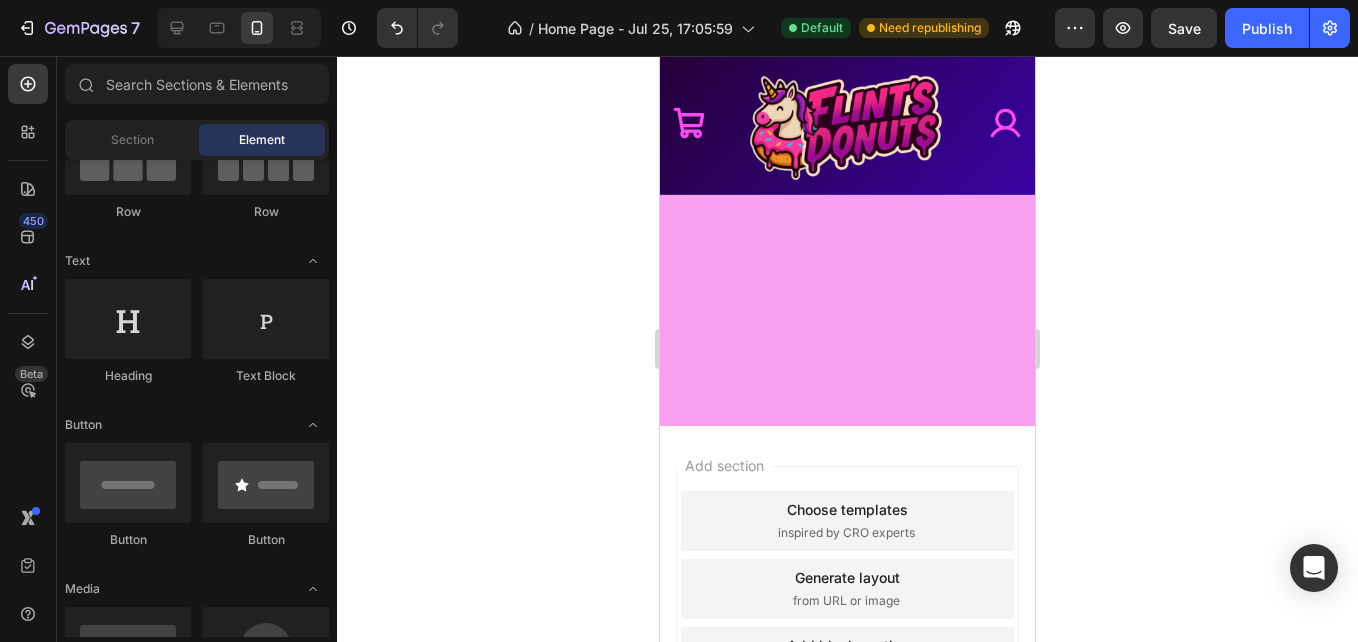 scroll, scrollTop: 1329, scrollLeft: 0, axis: vertical 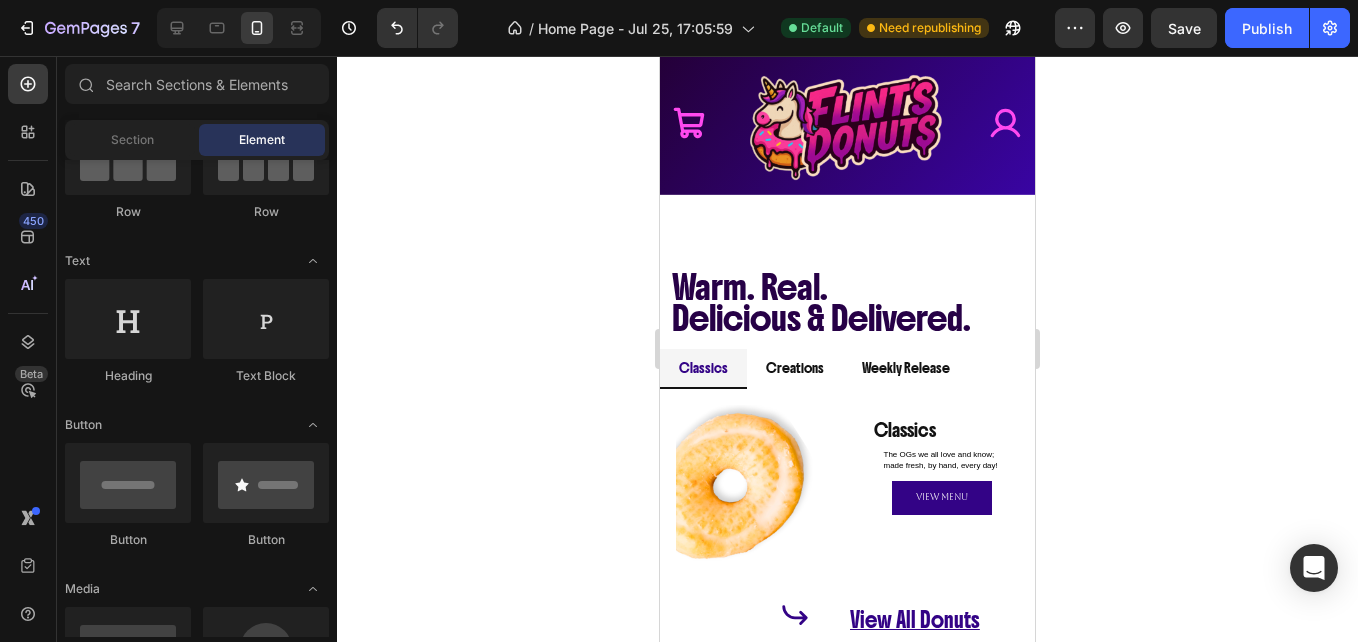 drag, startPoint x: 1030, startPoint y: 335, endPoint x: 1700, endPoint y: 367, distance: 670.76373 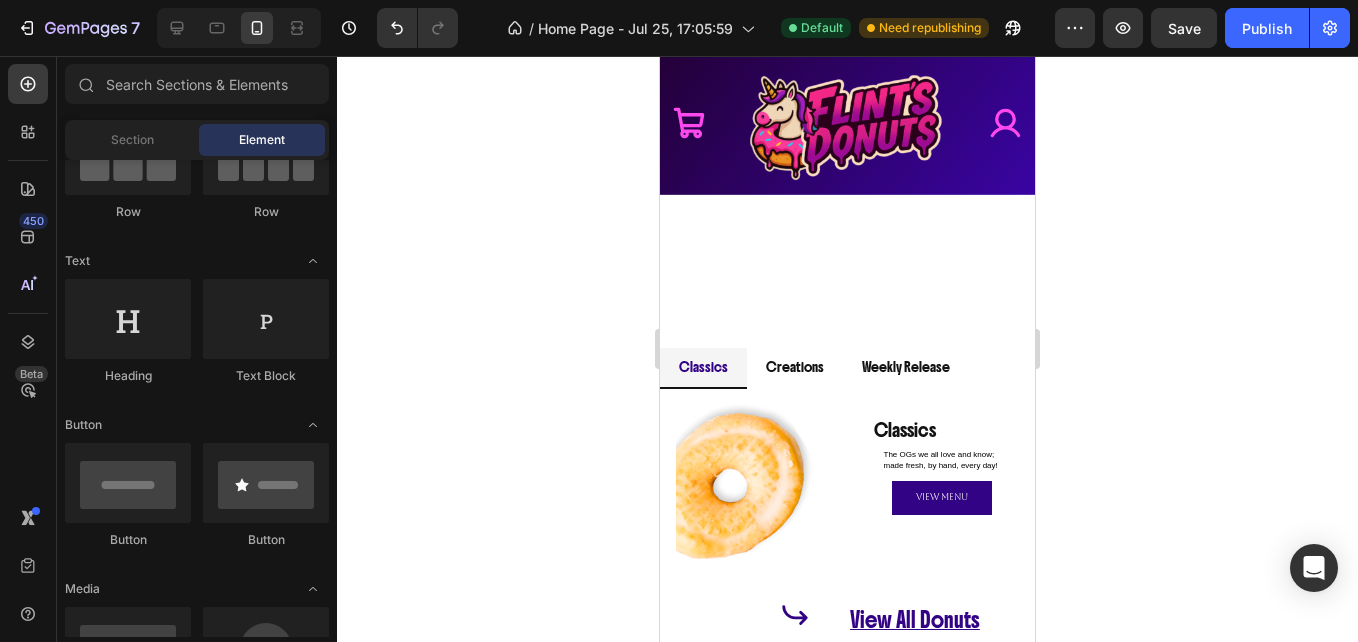 scroll, scrollTop: 1111, scrollLeft: 0, axis: vertical 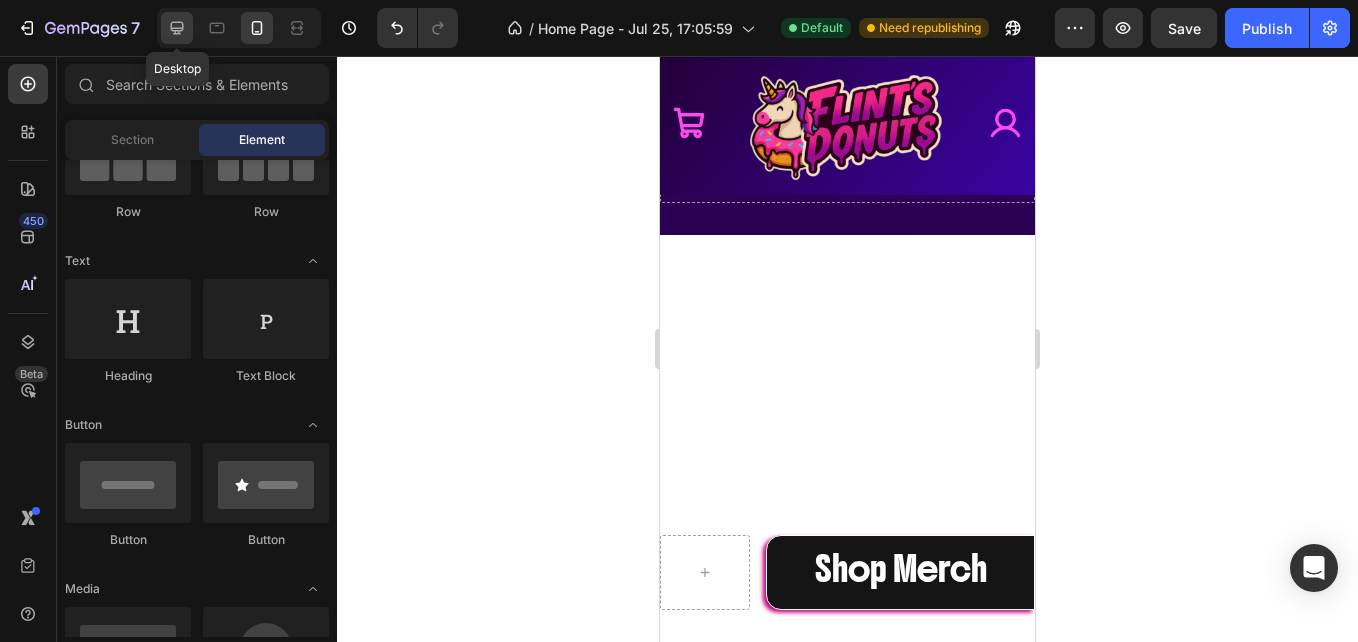 click 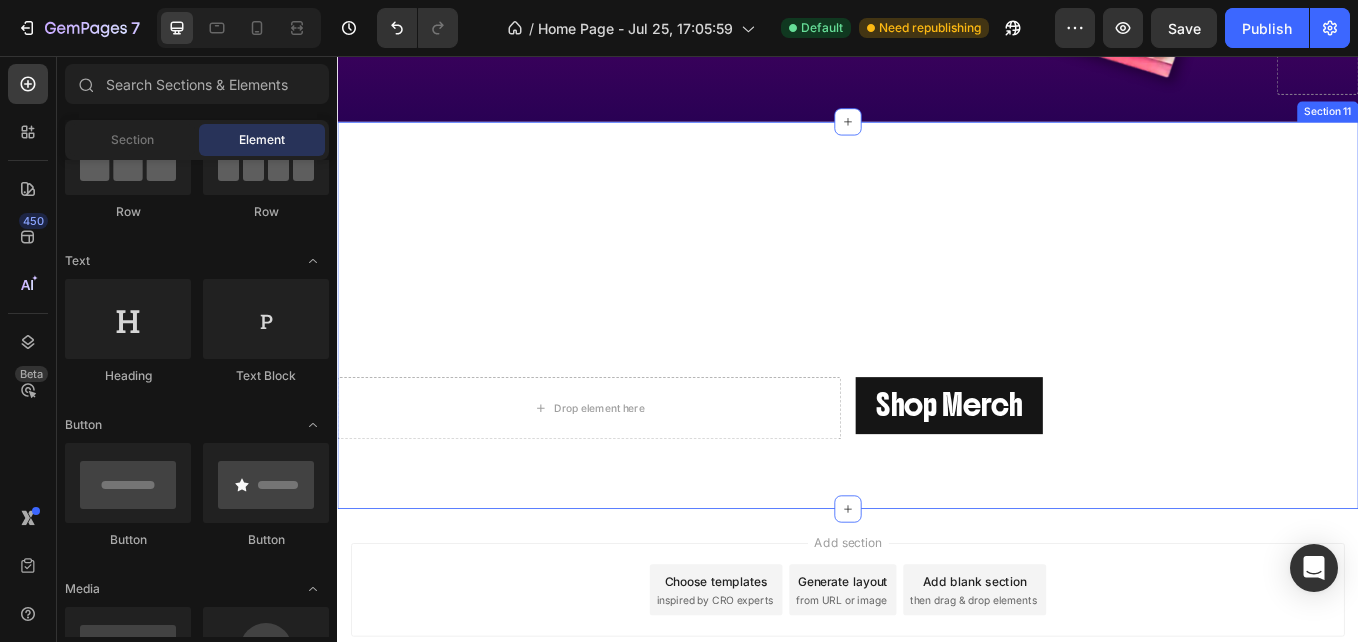 click on "Drop element here Shop Merch Button Row Row Section 11" at bounding box center (937, 360) 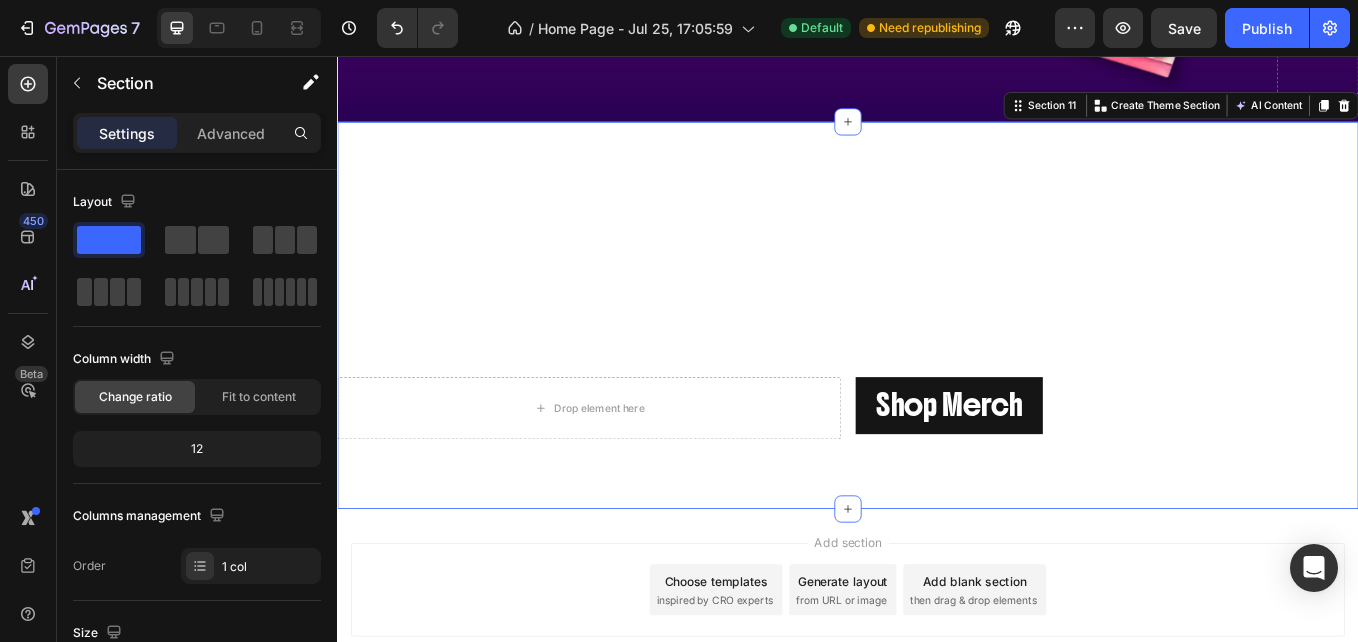 click on "Drop element here Shop Merch Button Row Row Section 11   You can create reusable sections Create Theme Section AI Content Write with GemAI What would you like to describe here? Tone and Voice Persuasive Product Show more Generate" at bounding box center [937, 360] 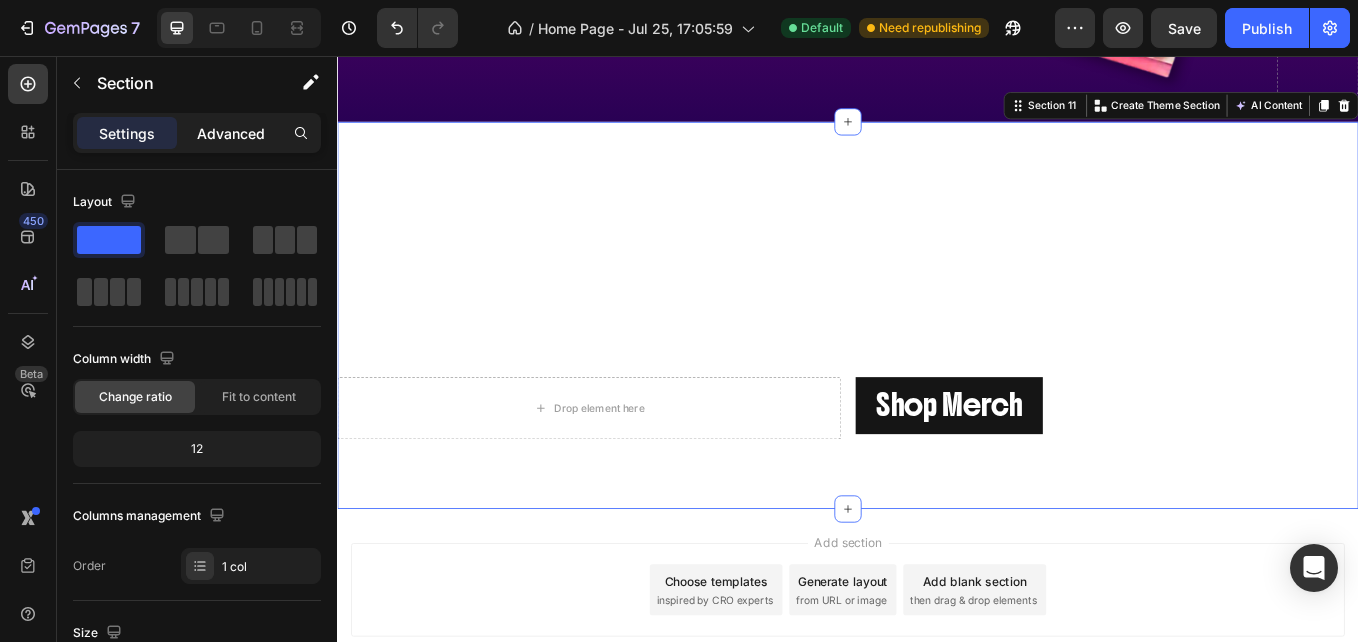 click on "Advanced" 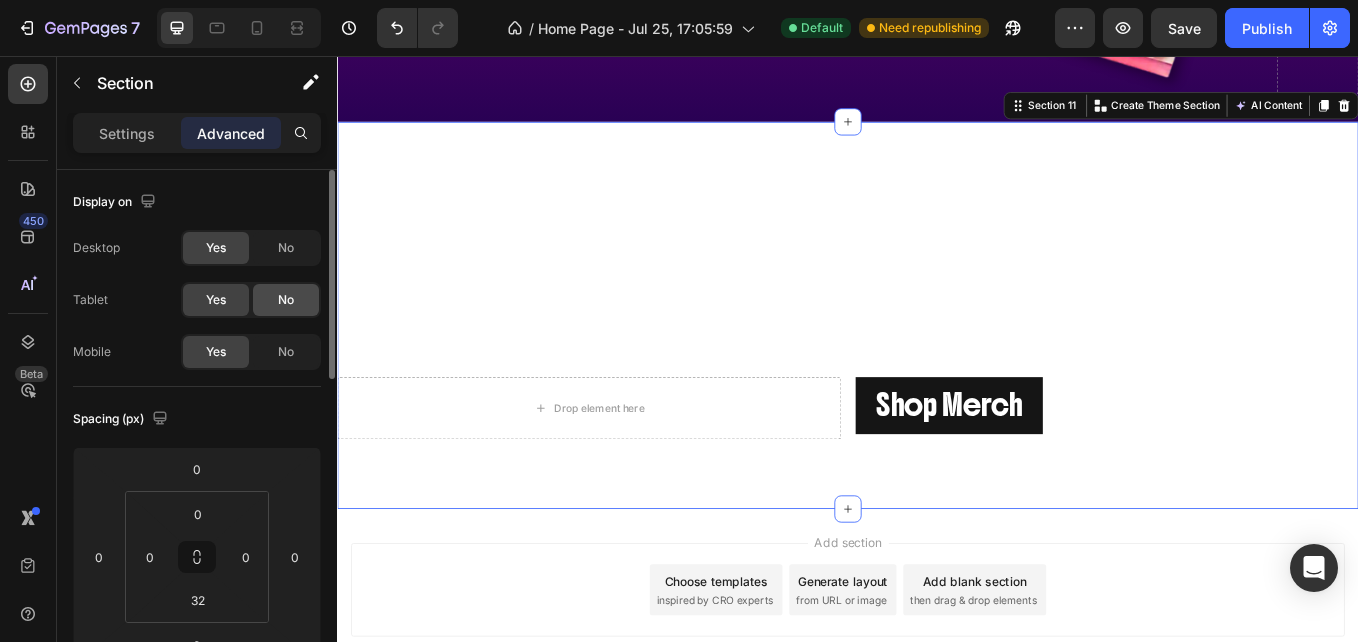 click on "No" 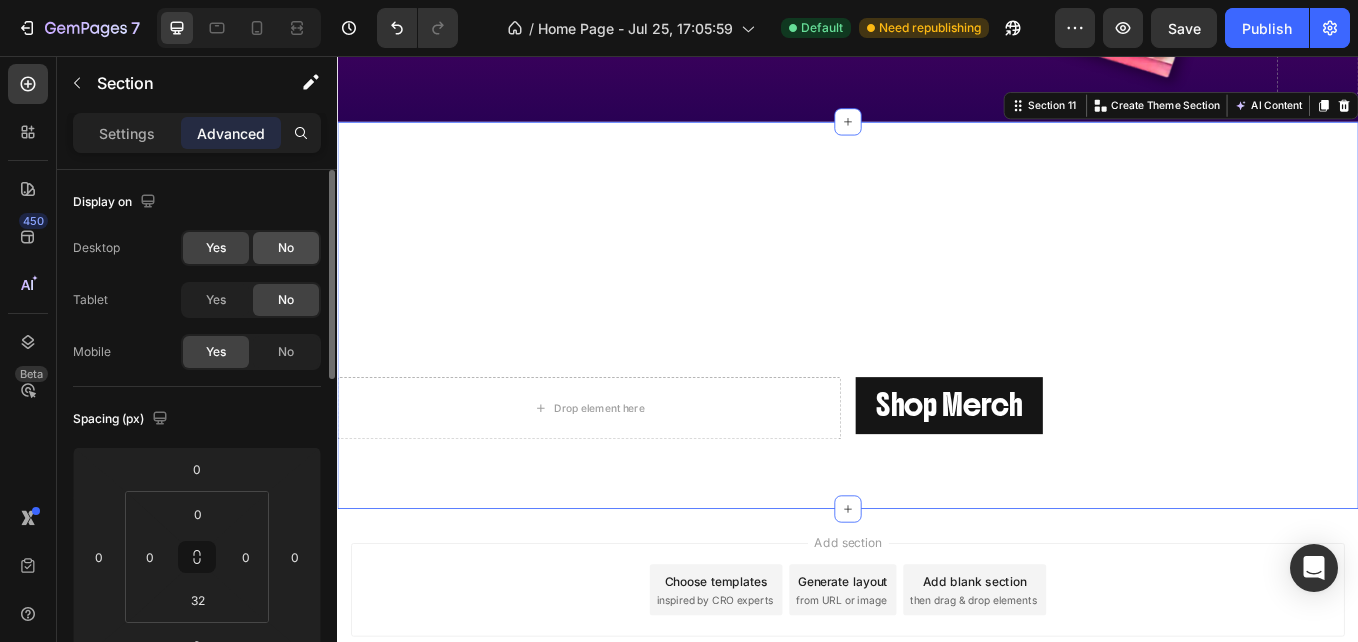 click on "No" 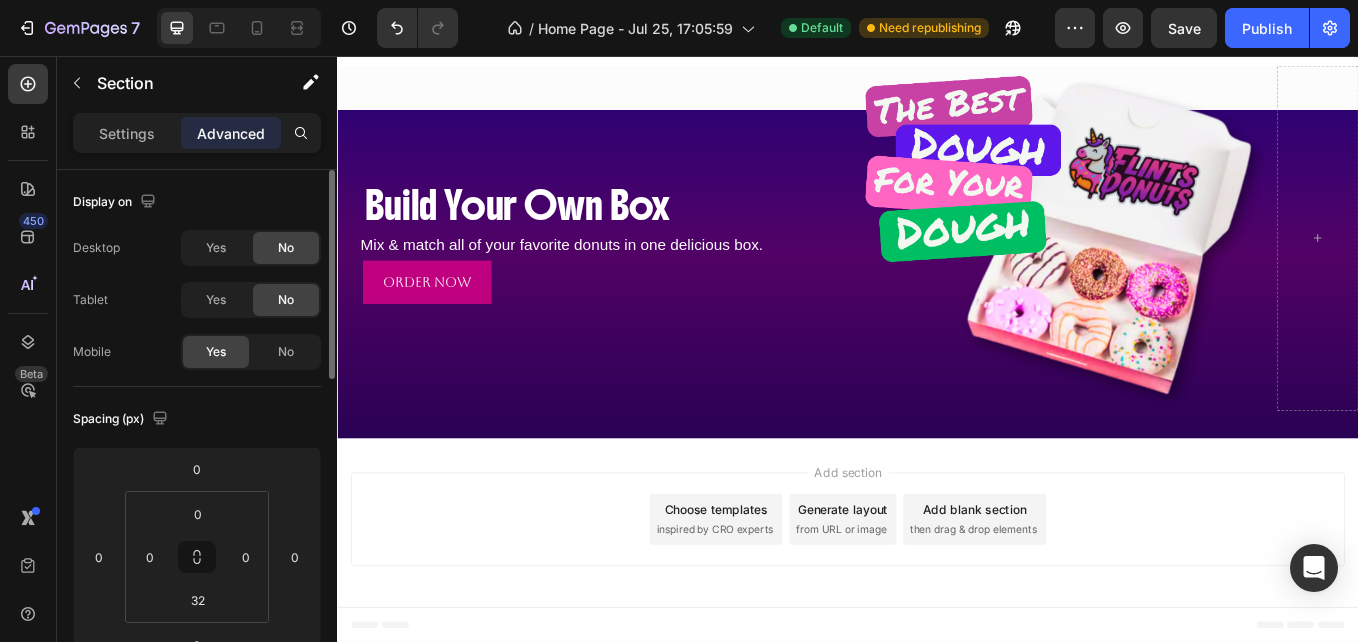 scroll, scrollTop: 1353, scrollLeft: 0, axis: vertical 